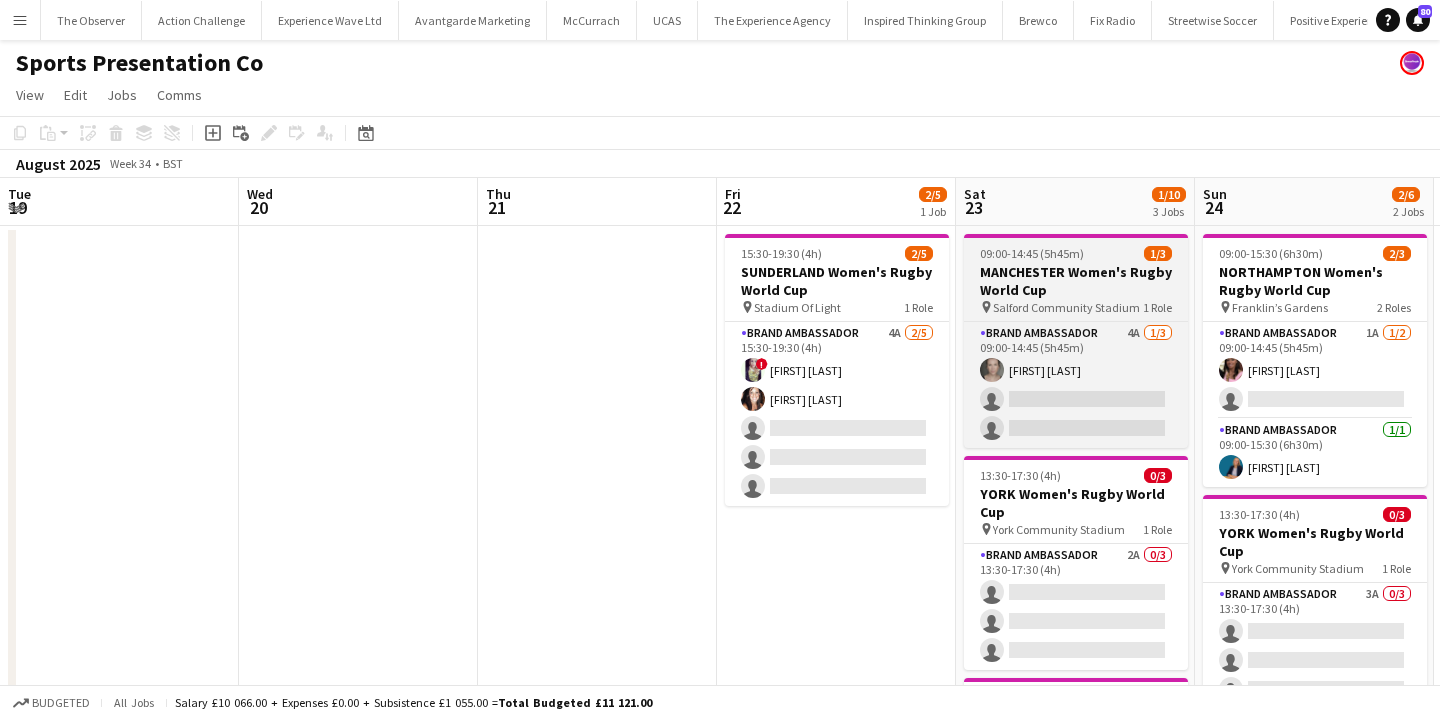 scroll, scrollTop: 0, scrollLeft: 0, axis: both 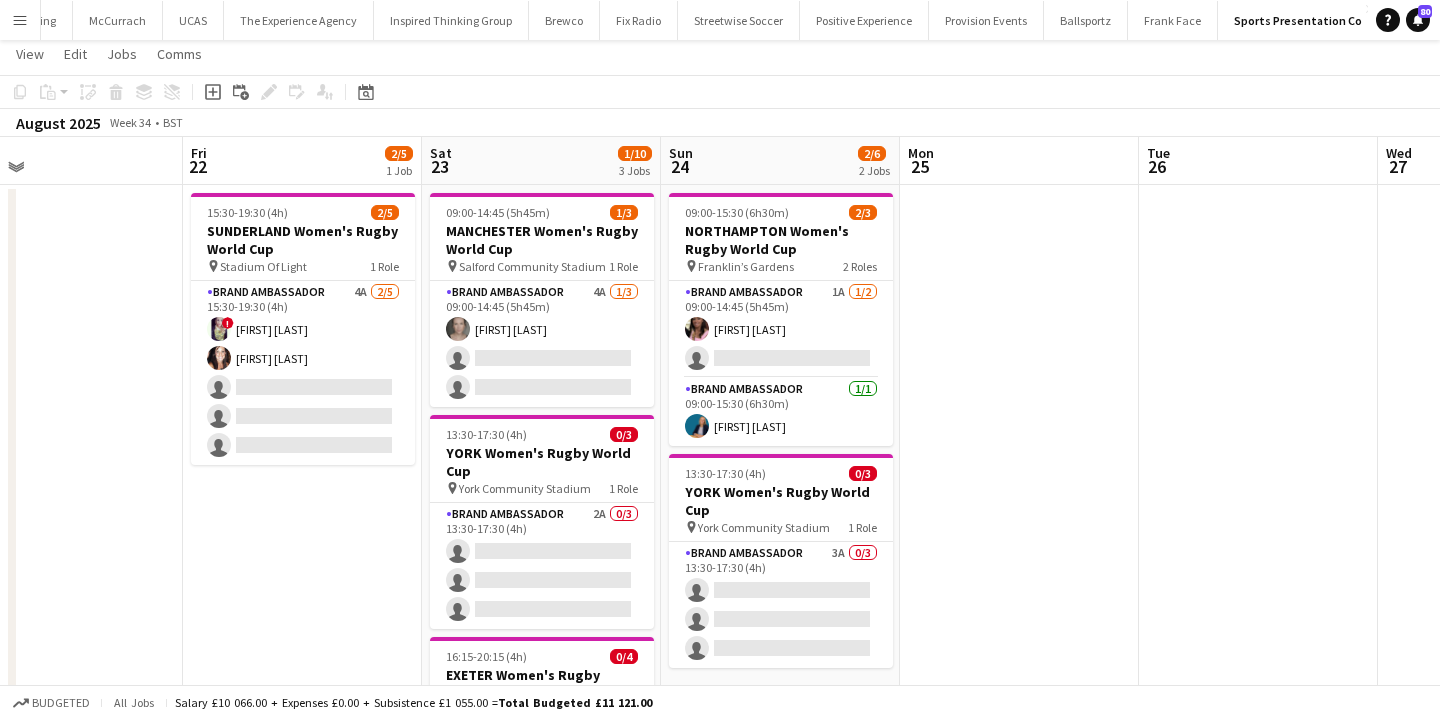 click on "Add" at bounding box center (1391, 20) 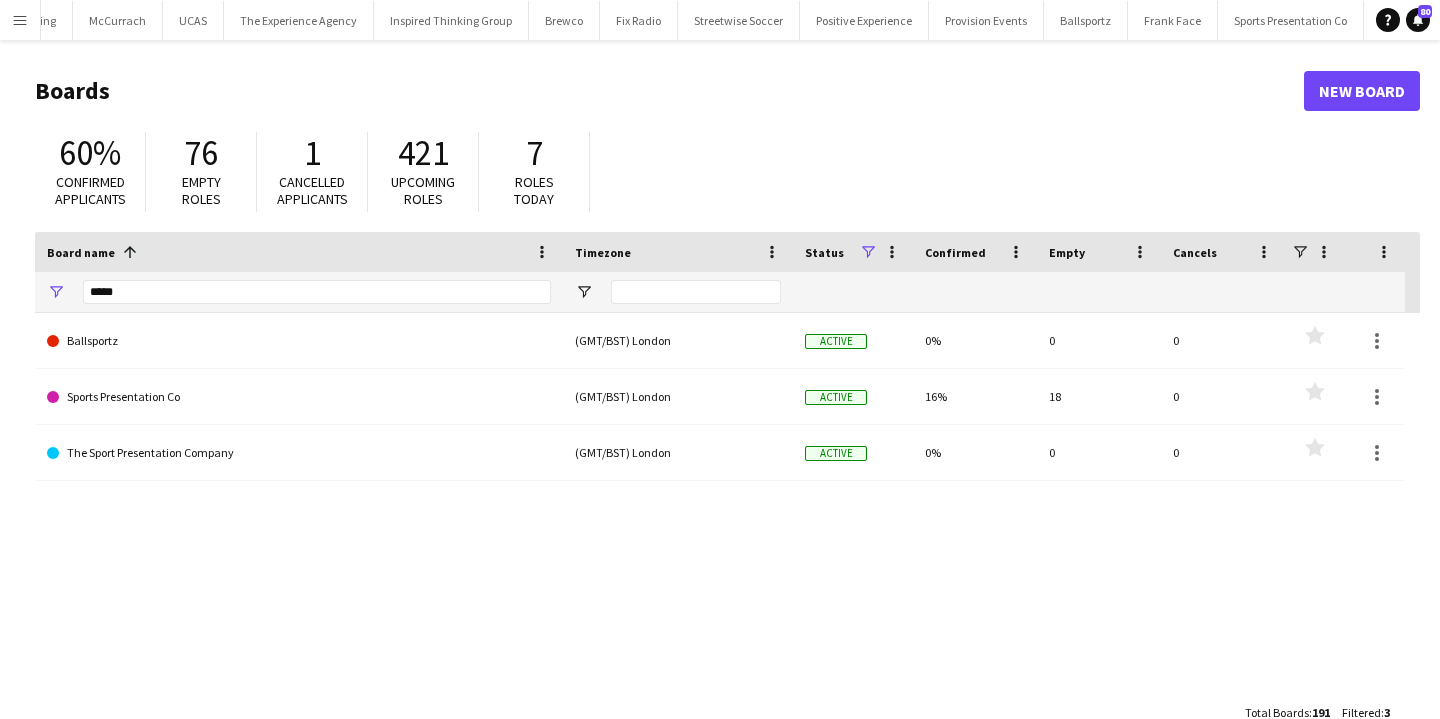 click on "*****" 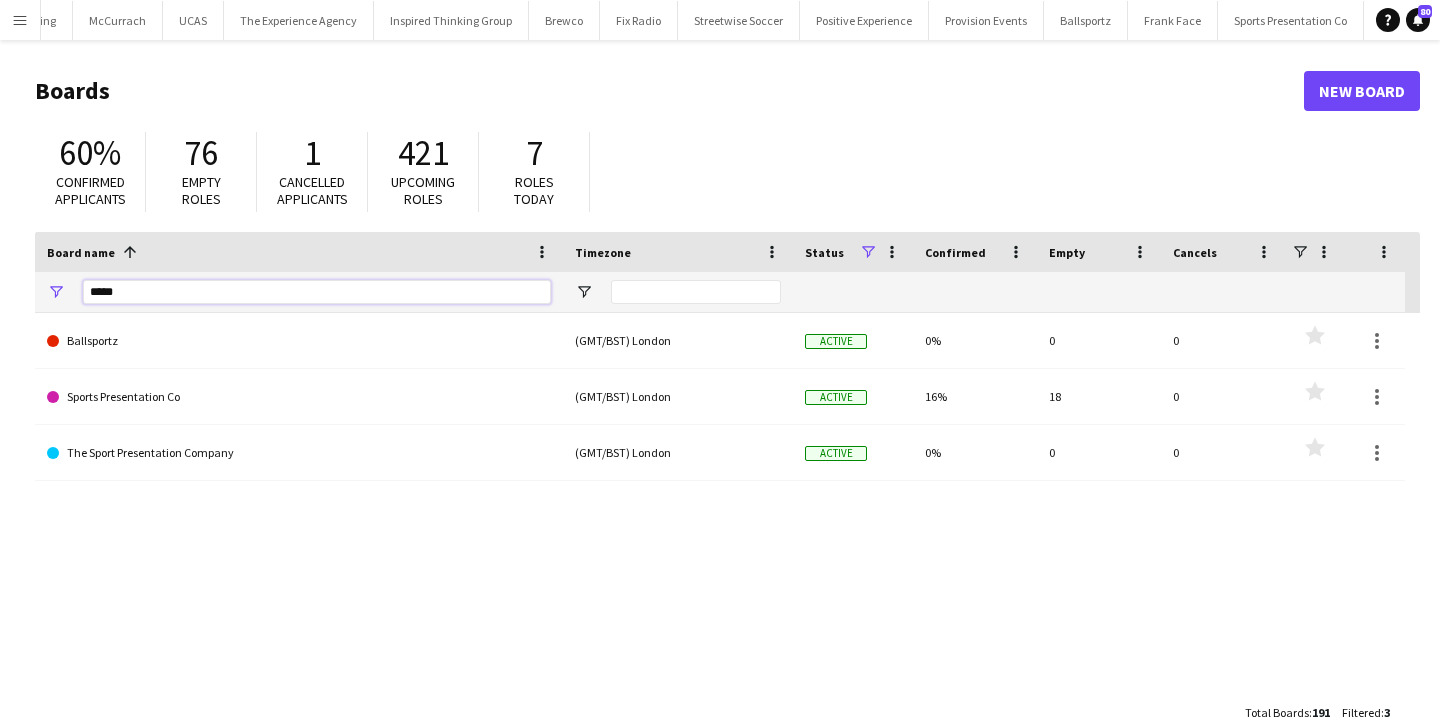 click on "*****" at bounding box center (317, 292) 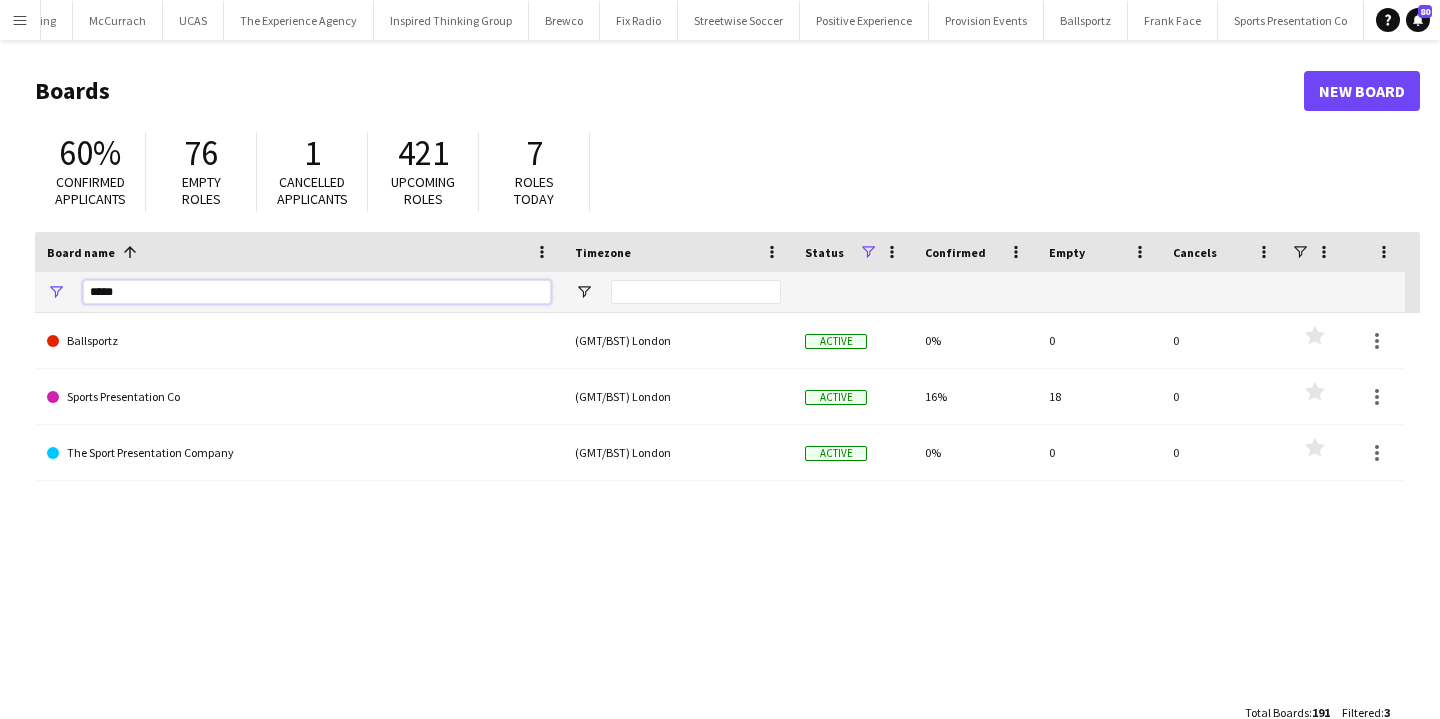 type on "*" 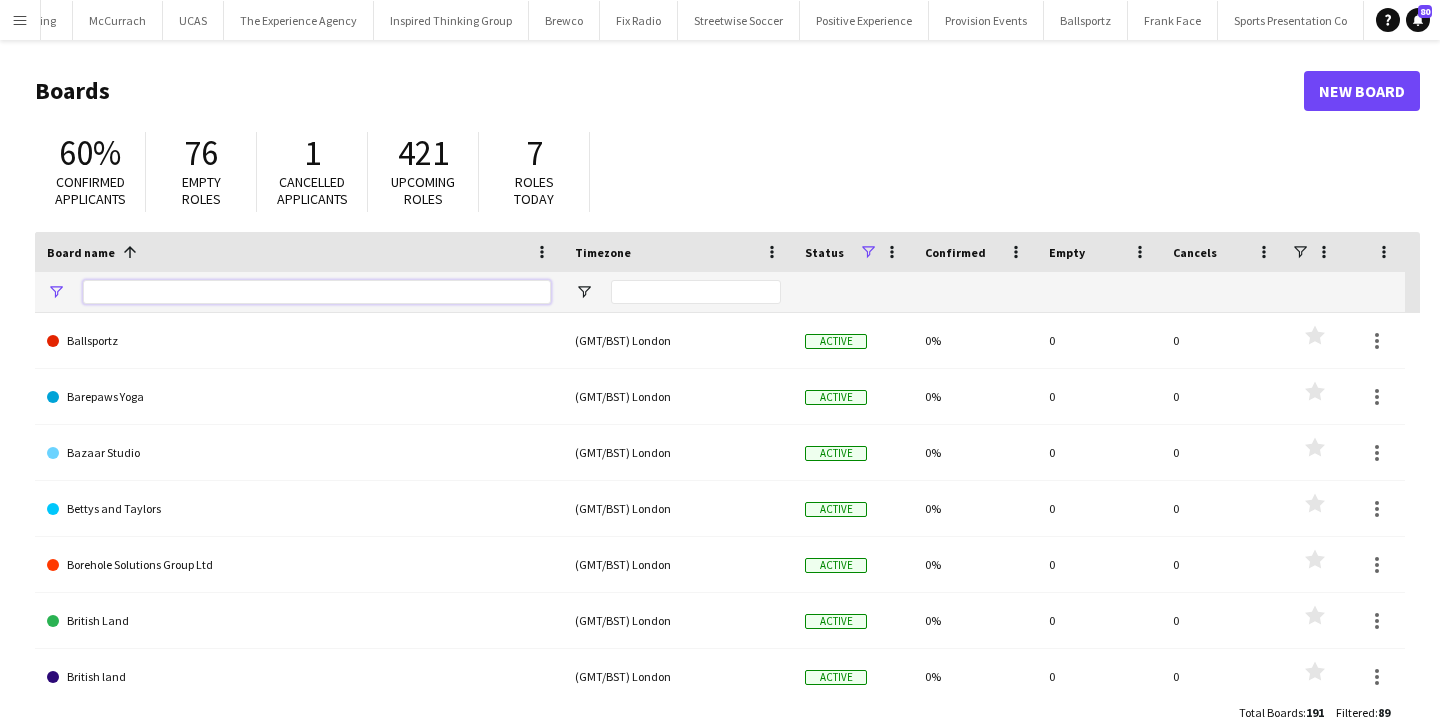 type on "*" 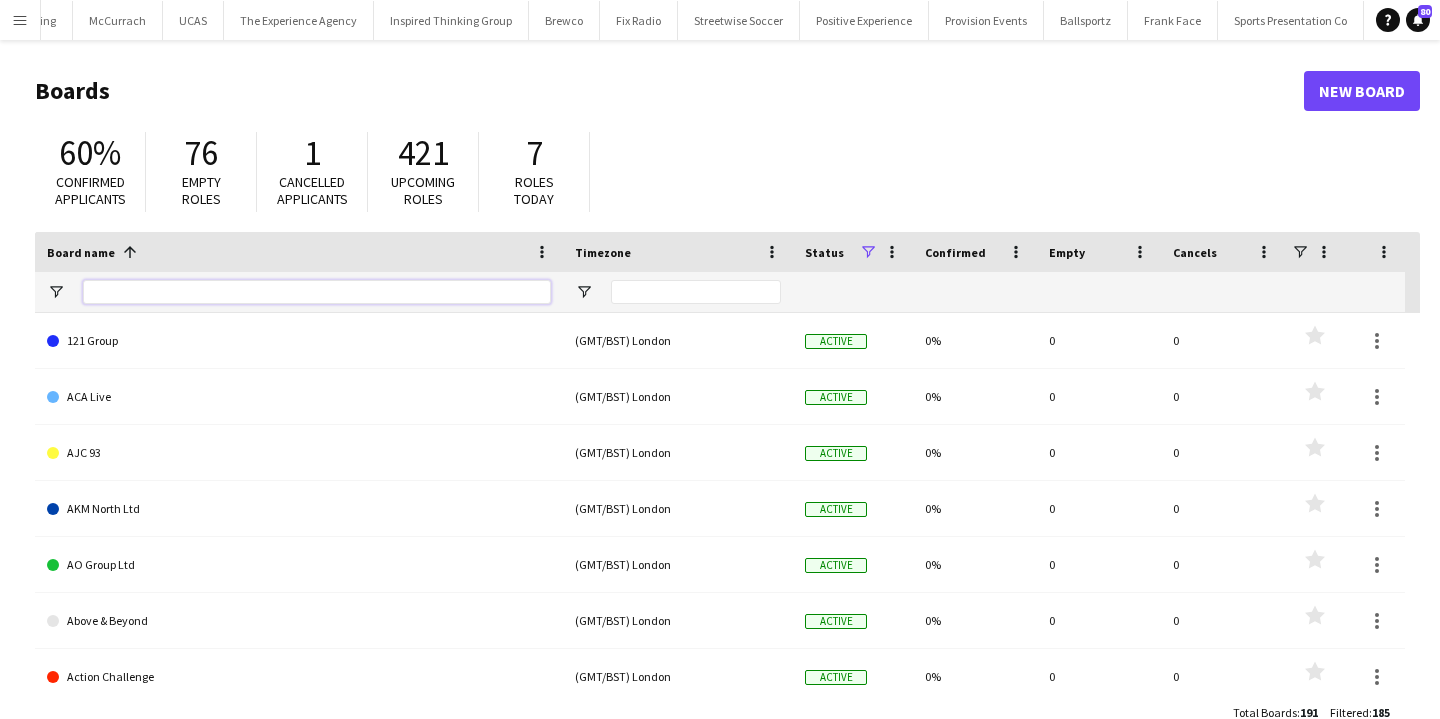 type 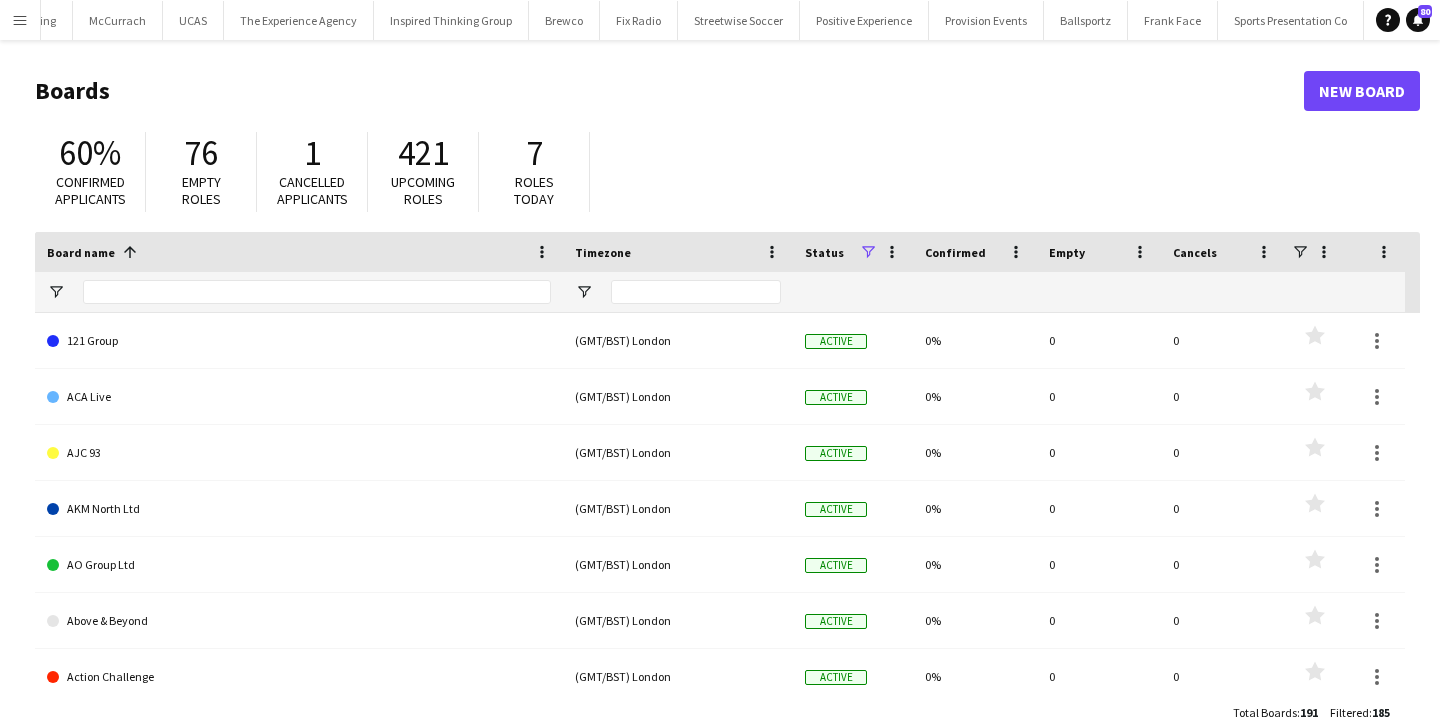 click on "Menu" at bounding box center (20, 20) 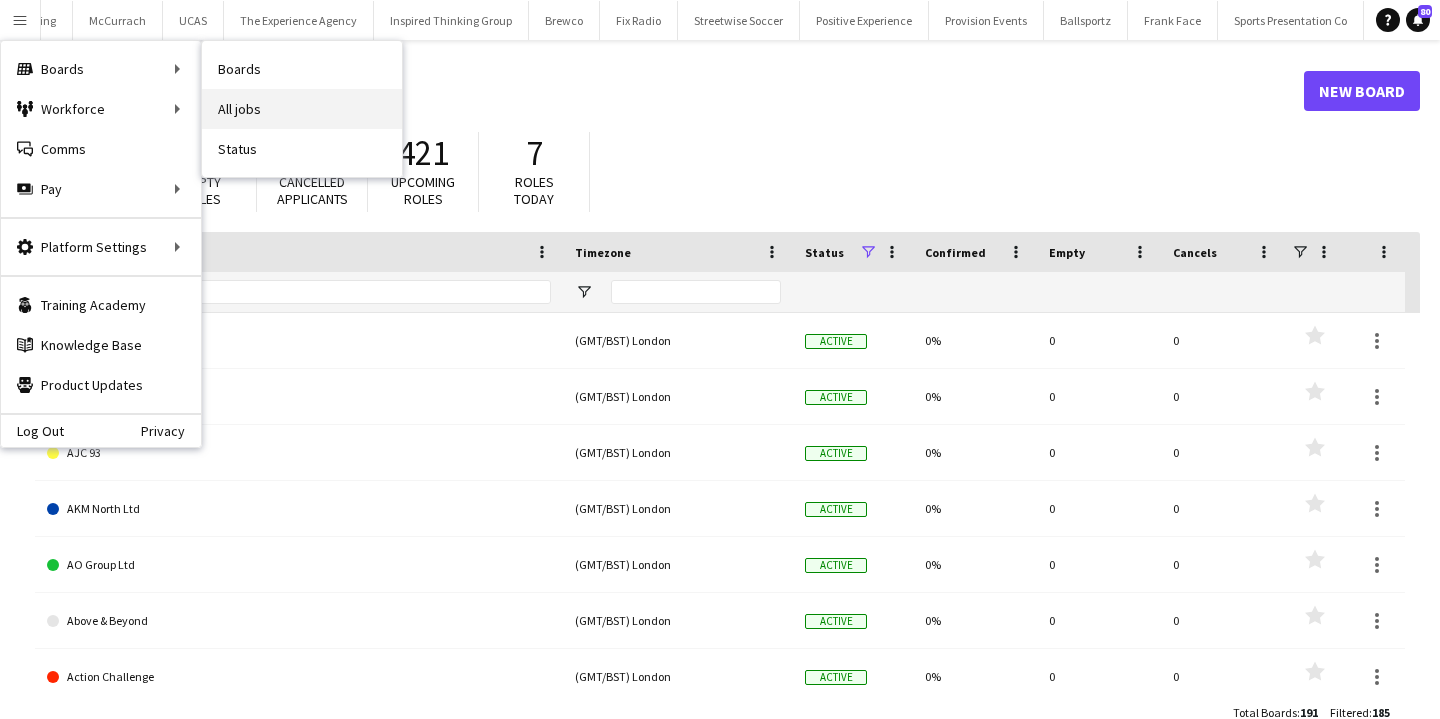 click on "All jobs" at bounding box center (302, 109) 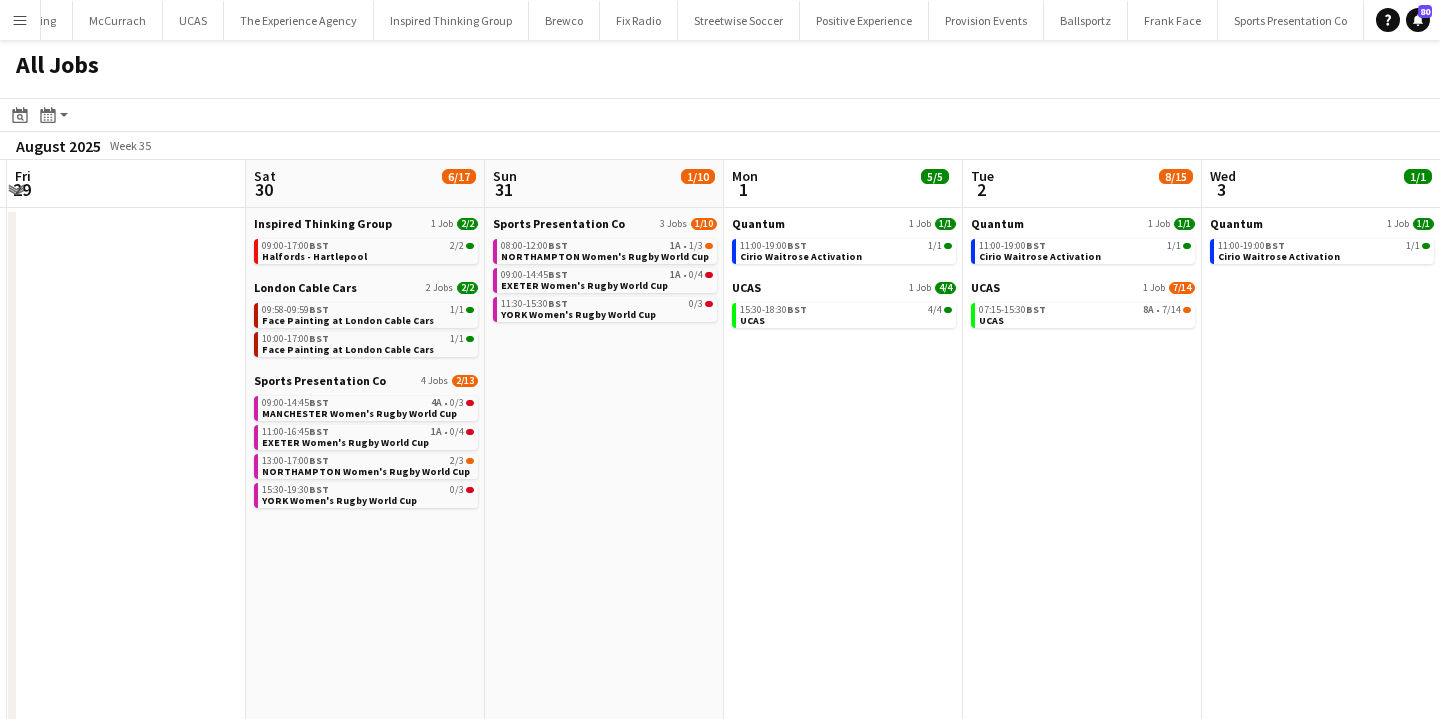 scroll, scrollTop: 0, scrollLeft: 709, axis: horizontal 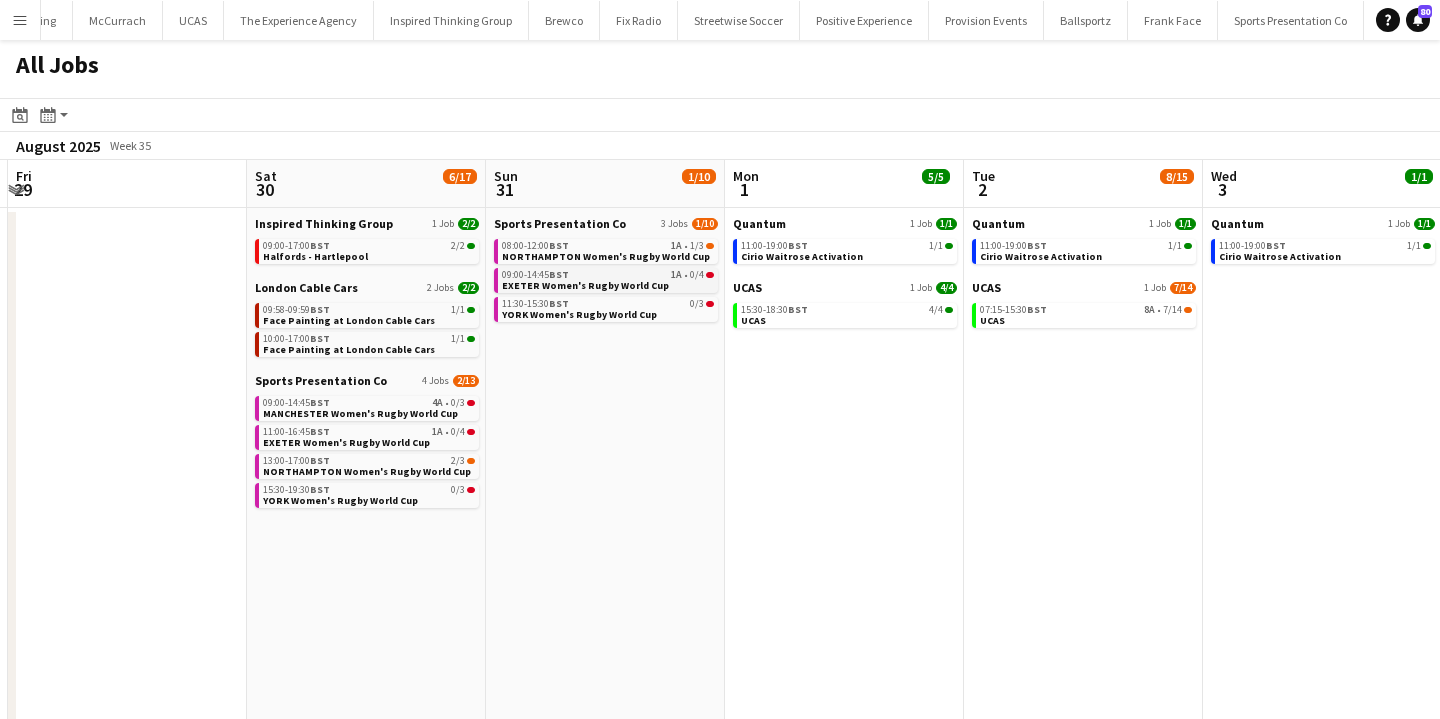 click on "09:00-14:45    BST   1A   •   0/4   EXETER Women's Rugby World Cup" at bounding box center [608, 279] 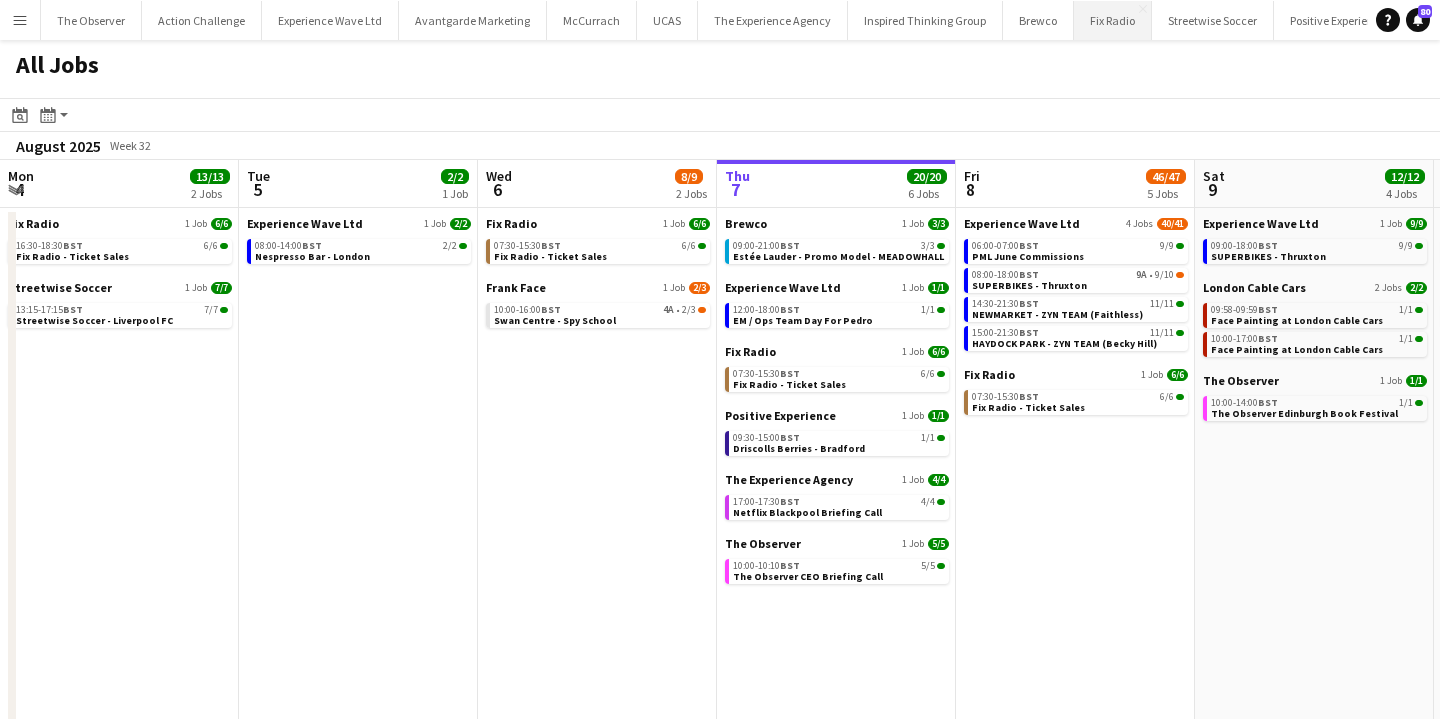 scroll, scrollTop: 0, scrollLeft: 0, axis: both 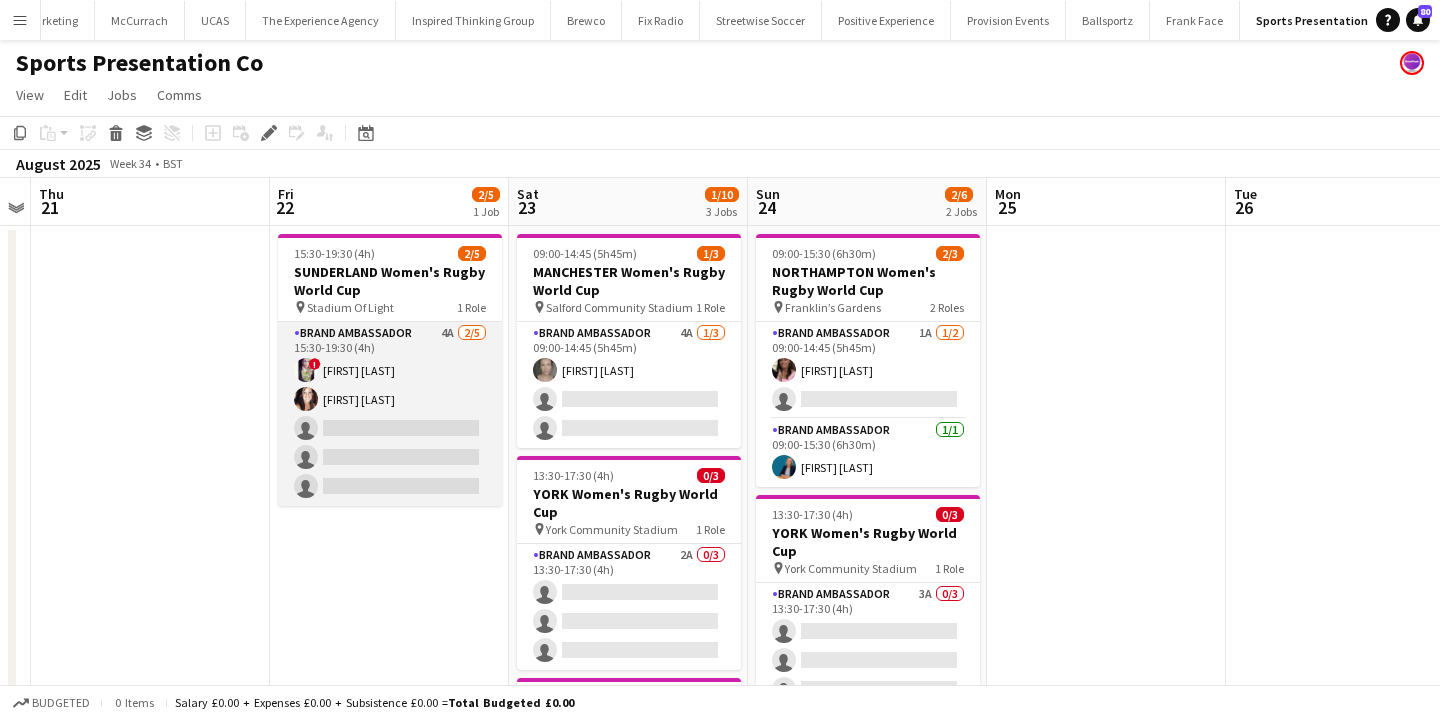 click on "Brand Ambassador   4A   2/5   15:30-19:30 (4h)
! Lucy Mercel Lisa Matthews
single-neutral-actions
single-neutral-actions
single-neutral-actions" at bounding box center [390, 414] 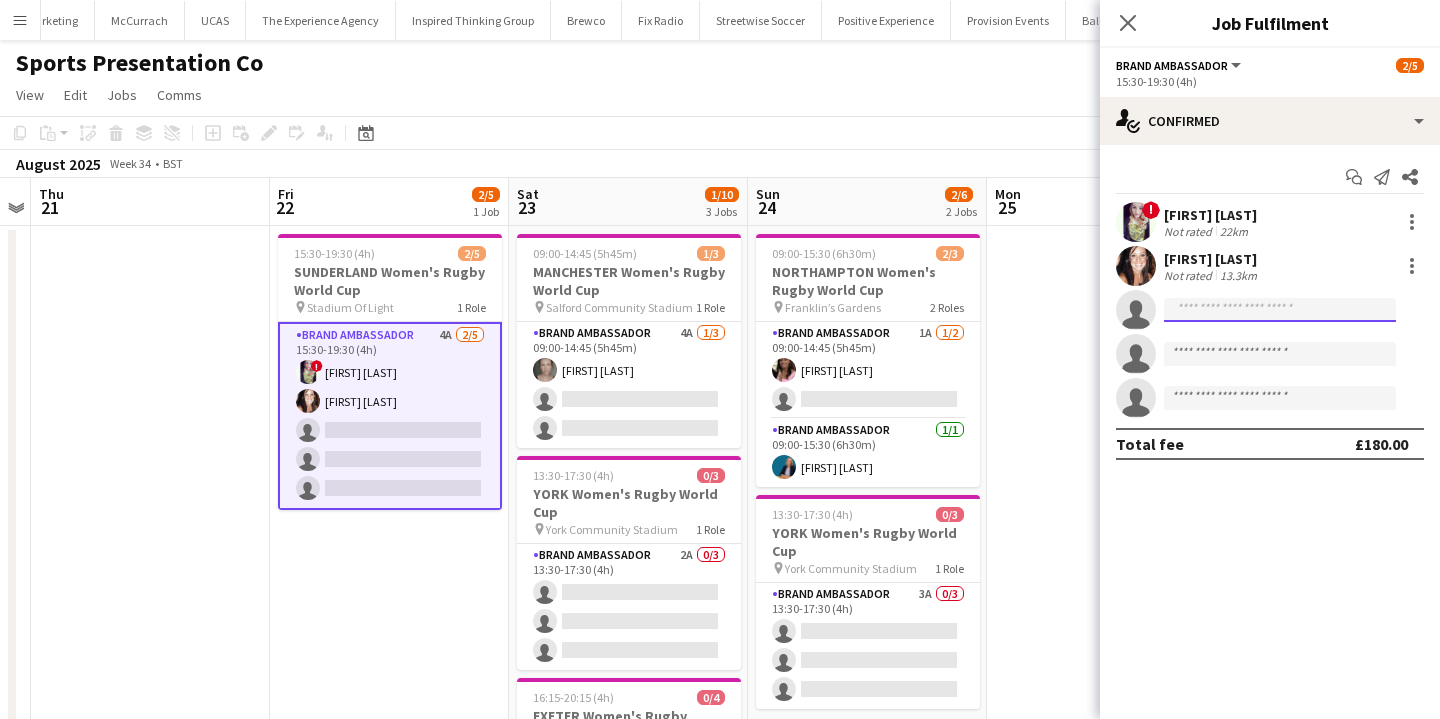 click at bounding box center (1280, 398) 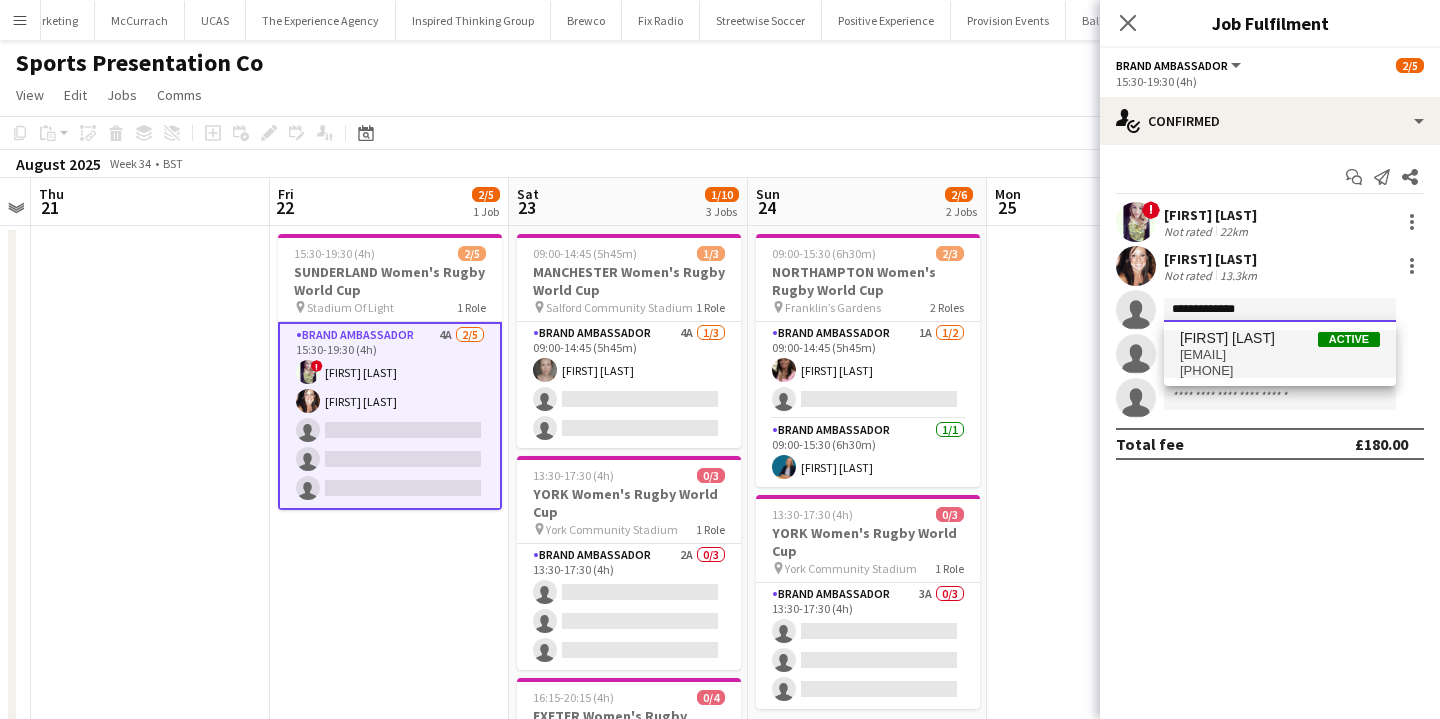 type on "**********" 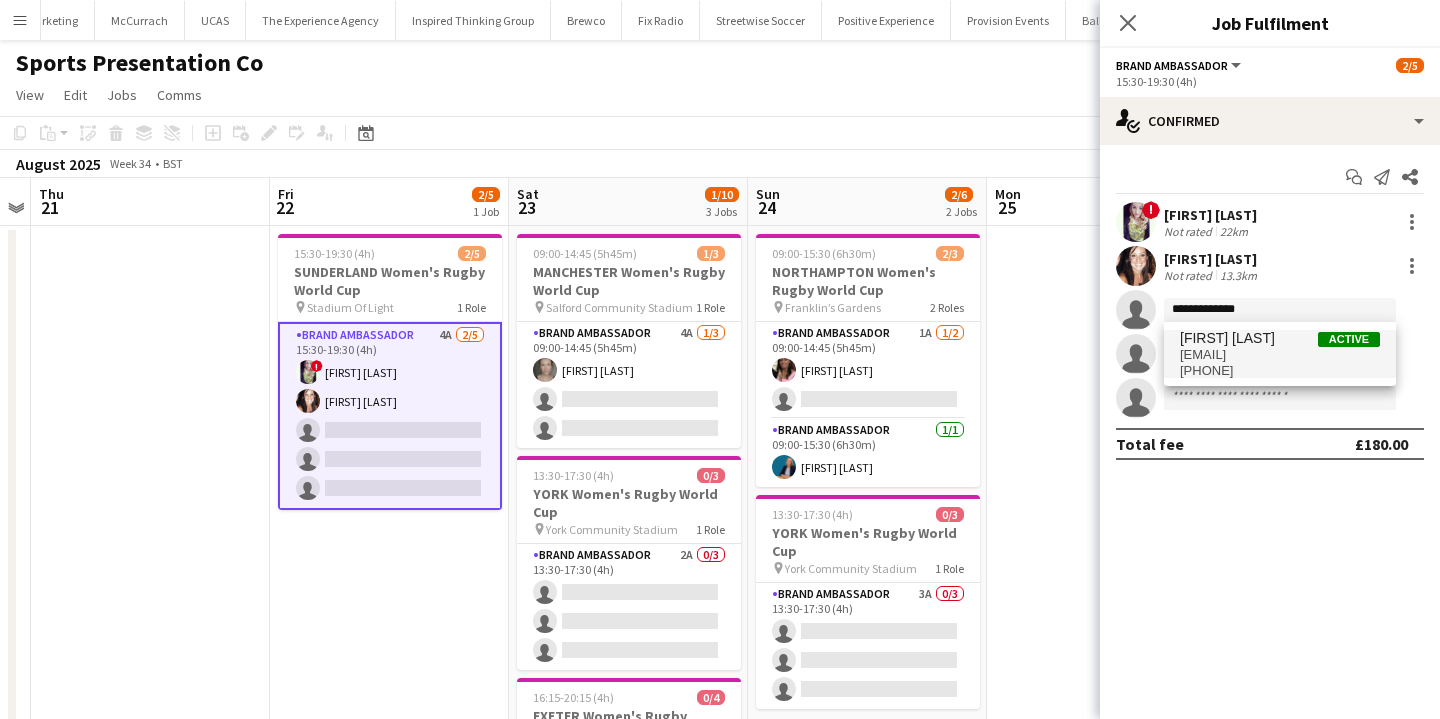 click on "[EMAIL]" at bounding box center [1280, 355] 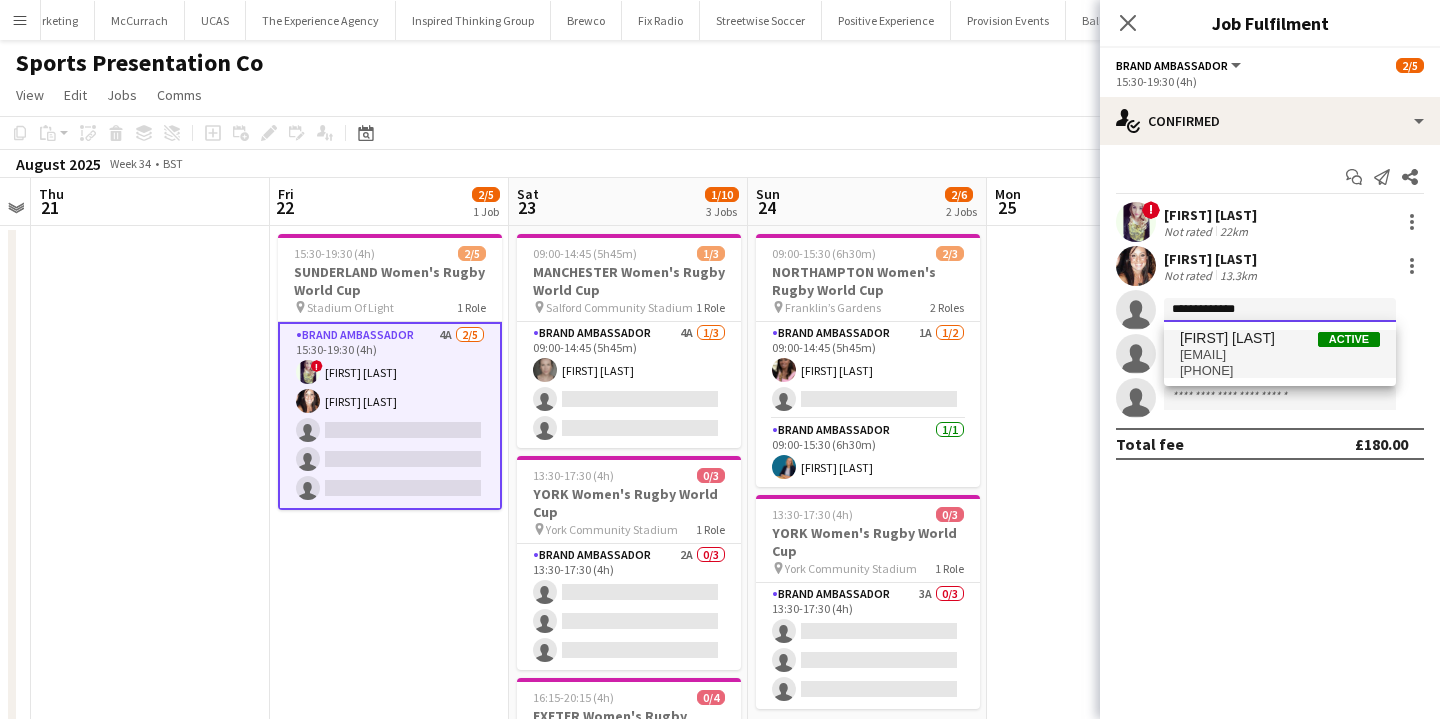 type 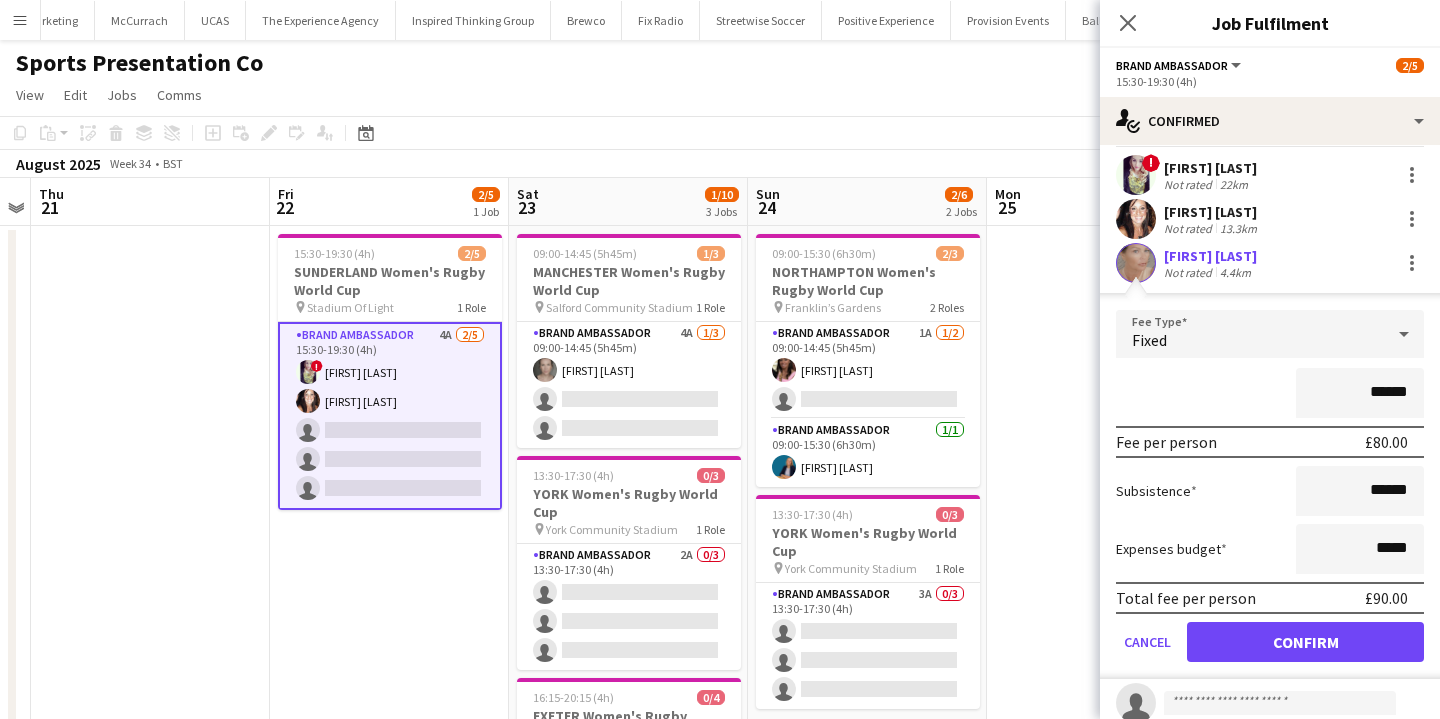 scroll, scrollTop: 59, scrollLeft: 0, axis: vertical 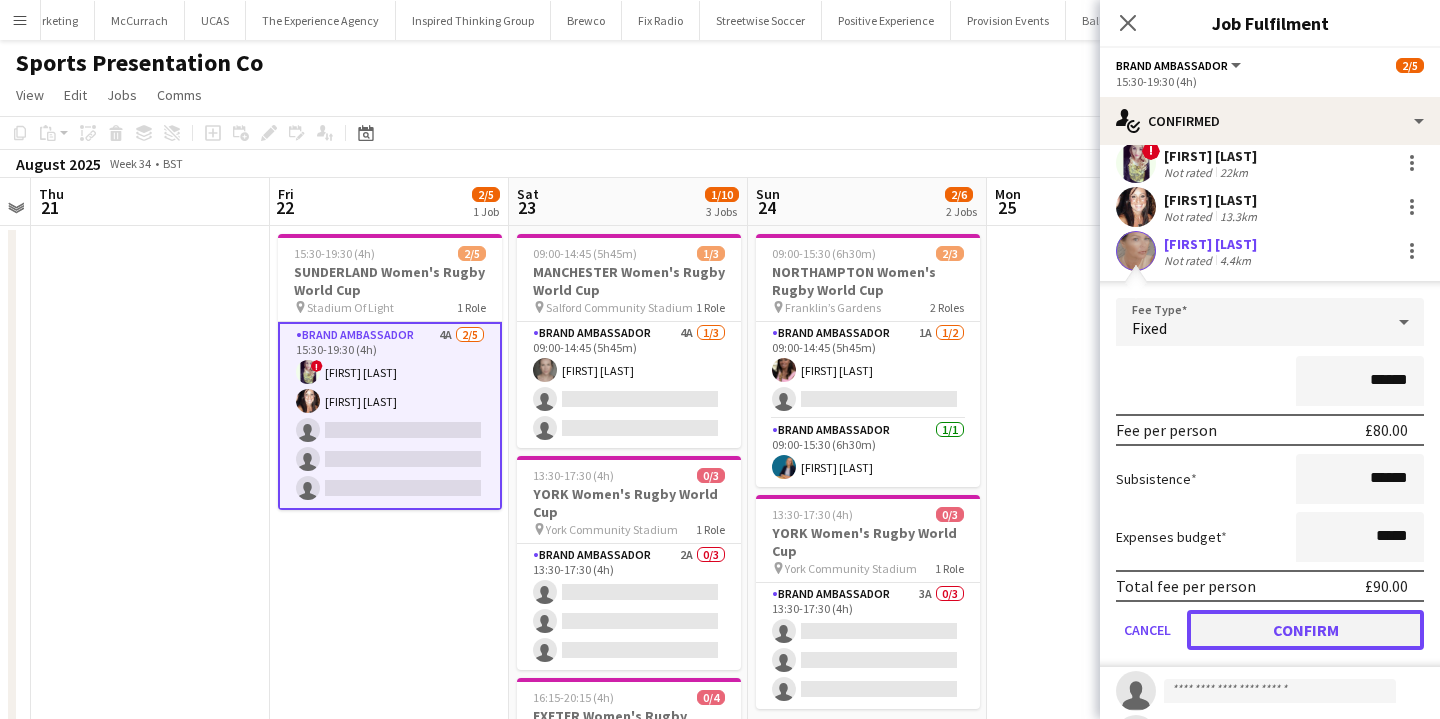 click on "Confirm" at bounding box center [1305, 630] 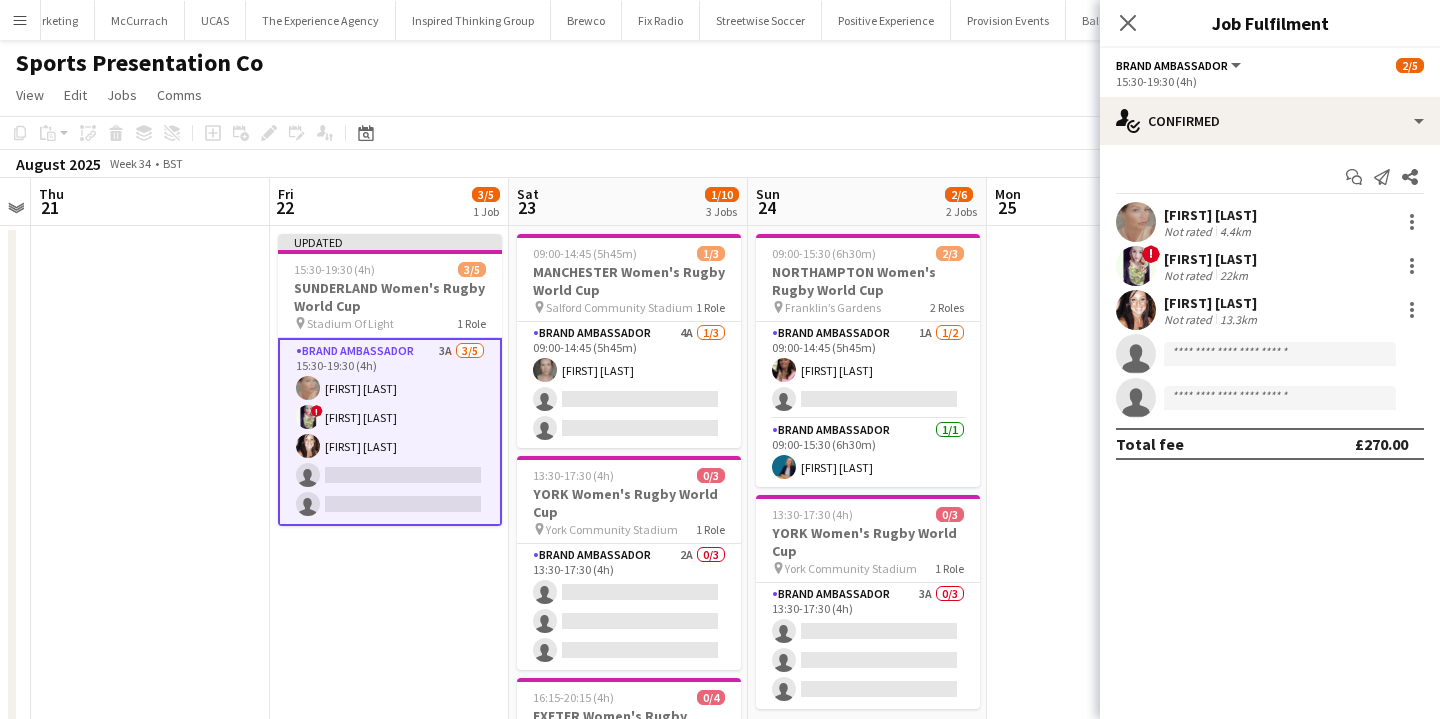 scroll, scrollTop: 0, scrollLeft: 0, axis: both 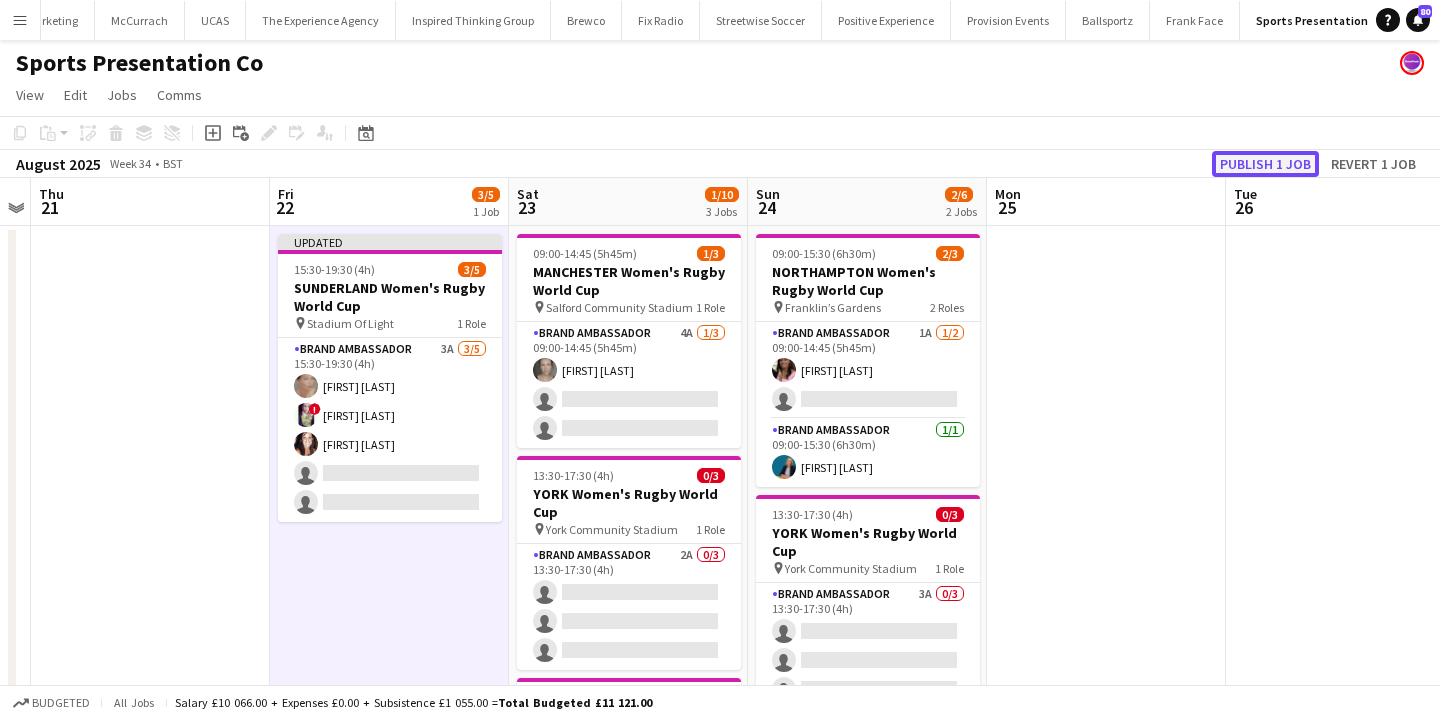 click on "Publish 1 job" 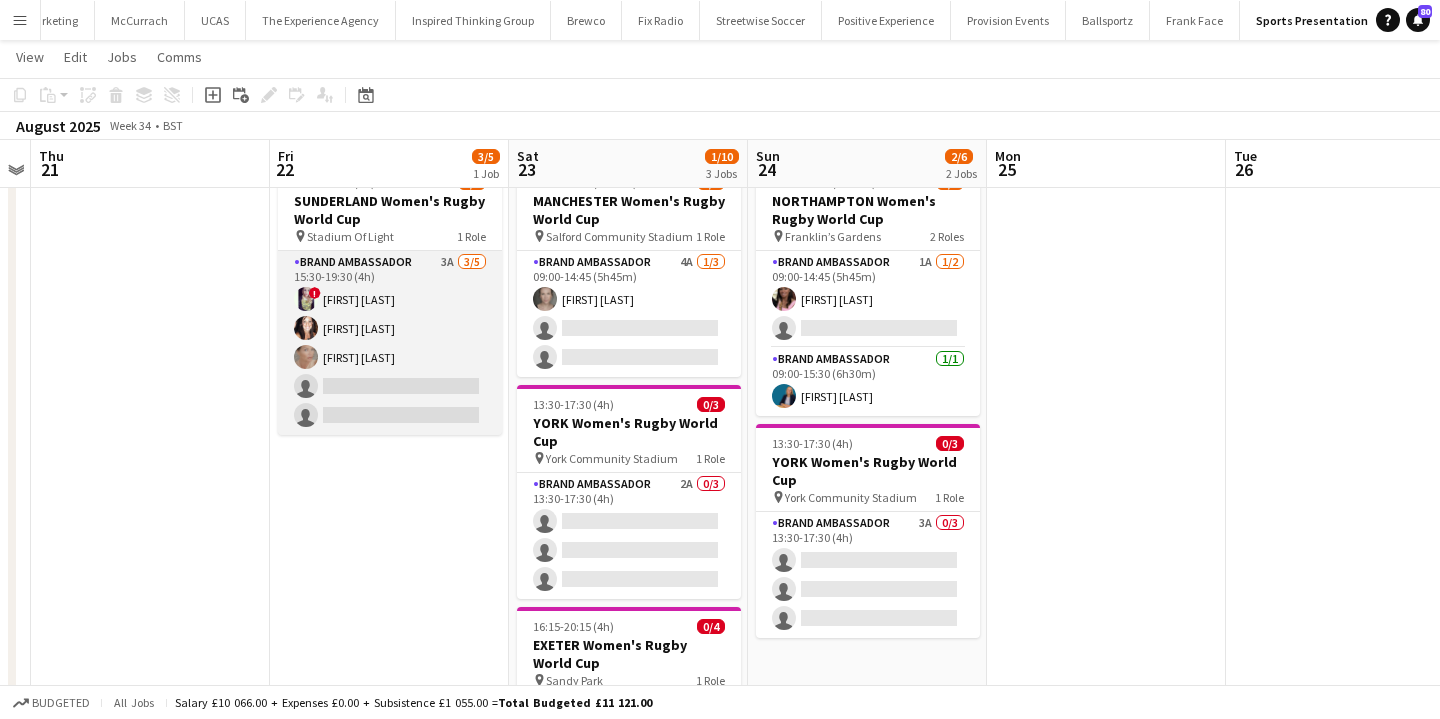 scroll, scrollTop: 65, scrollLeft: 0, axis: vertical 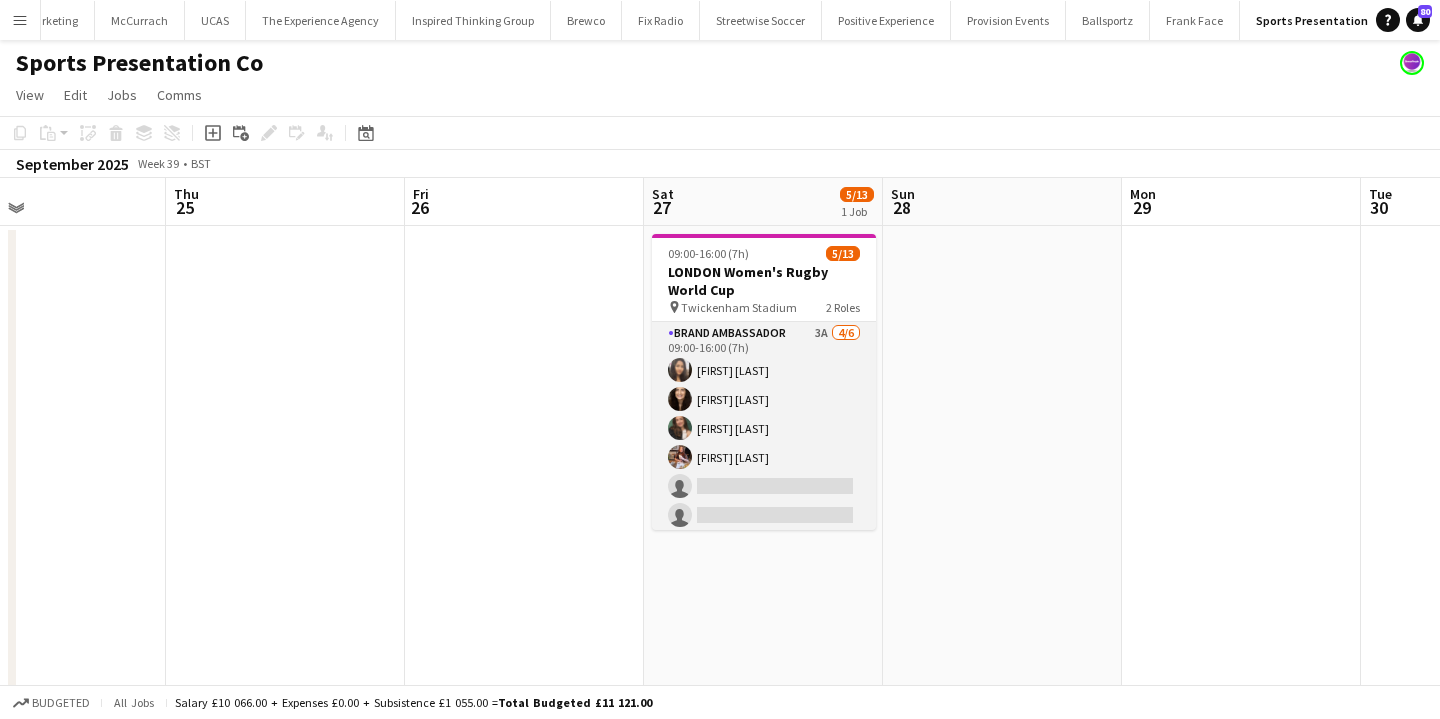 click on "Brand Ambassador   3A   4/6   09:00-16:00 (7h)
Eymi Ajax Helen Karadoruk Rebecca Cilento Megan Burrows
single-neutral-actions
single-neutral-actions" at bounding box center (764, 428) 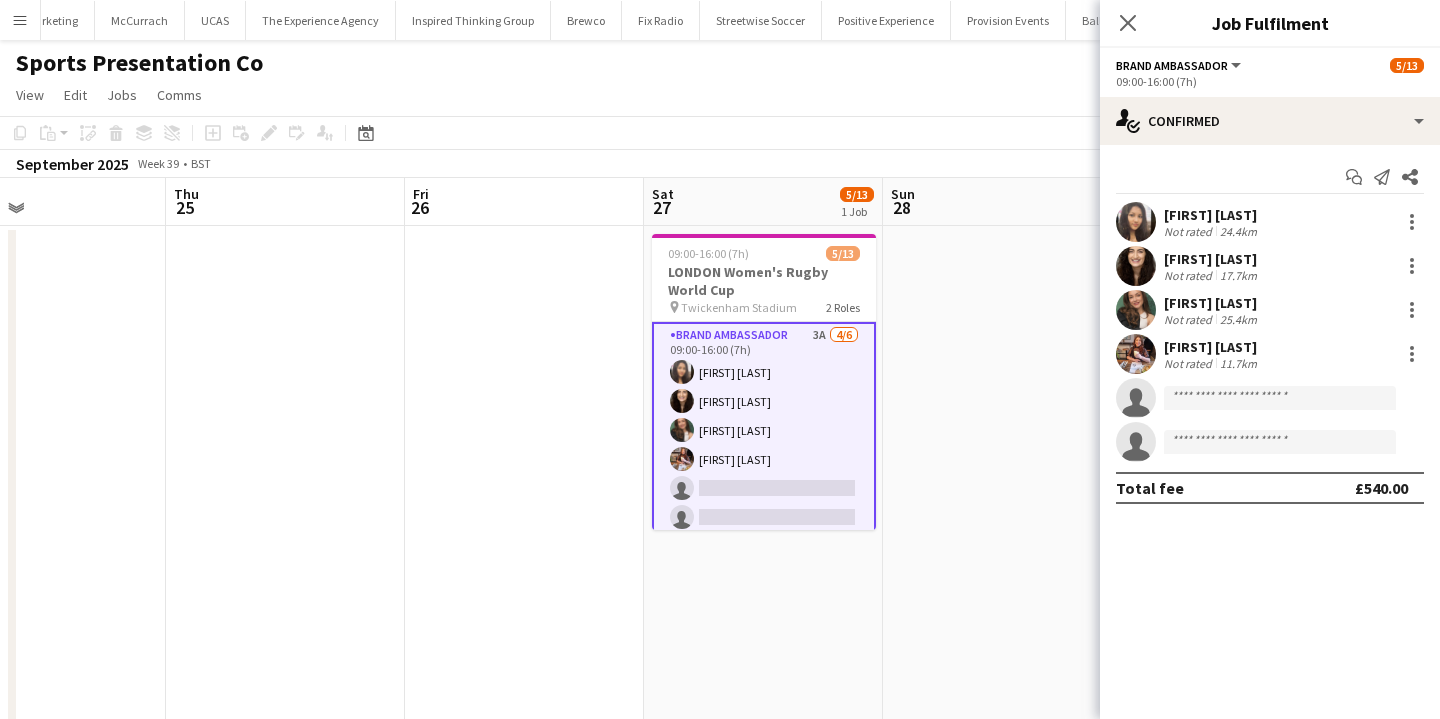 click on "single-neutral-actions" 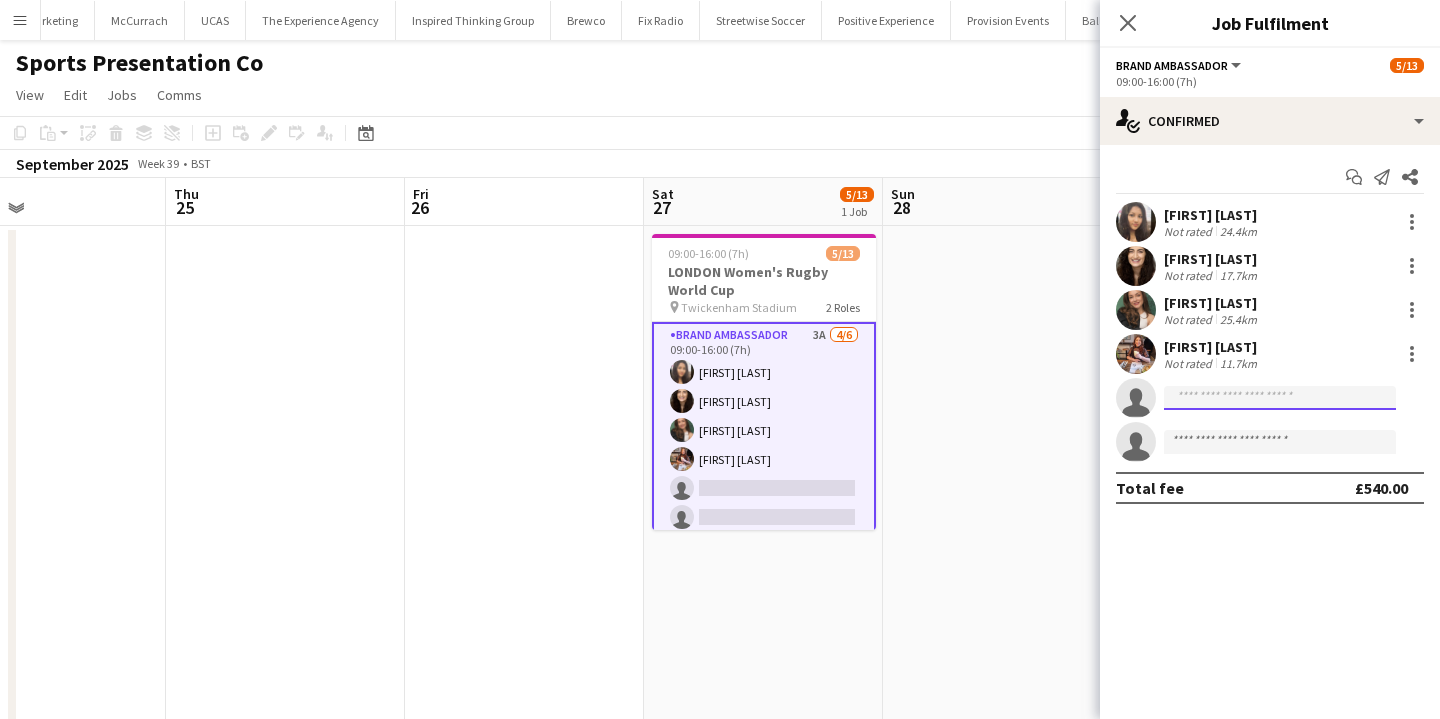 click 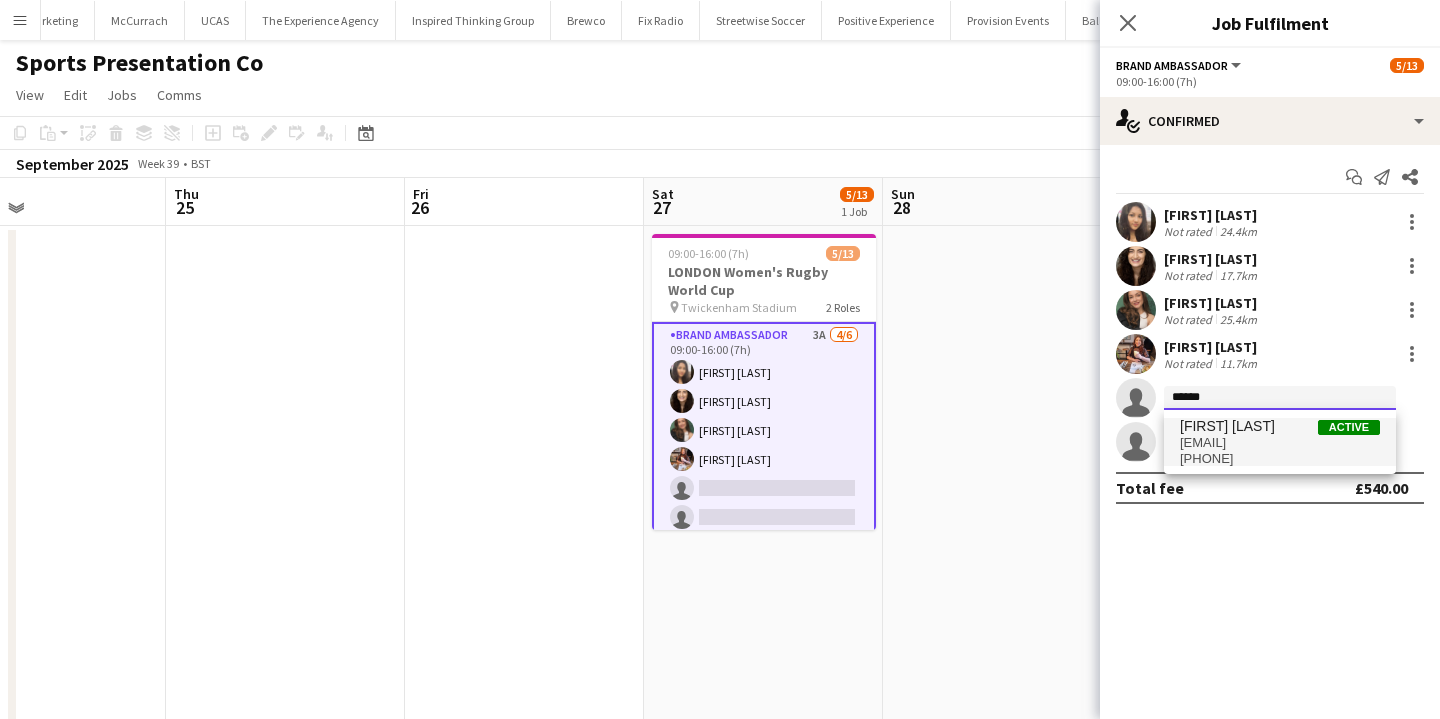type on "******" 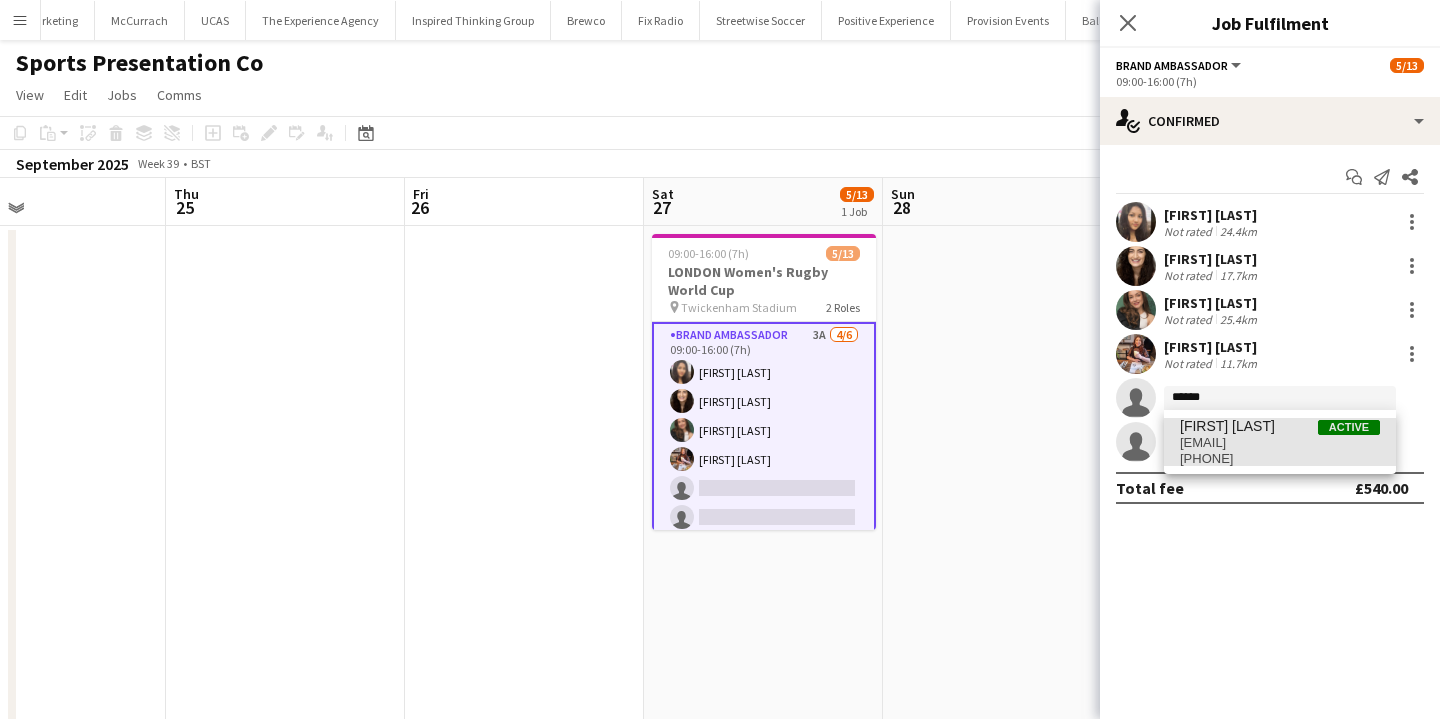 click on "odiliaegyiawan@gmail.com" at bounding box center [1280, 443] 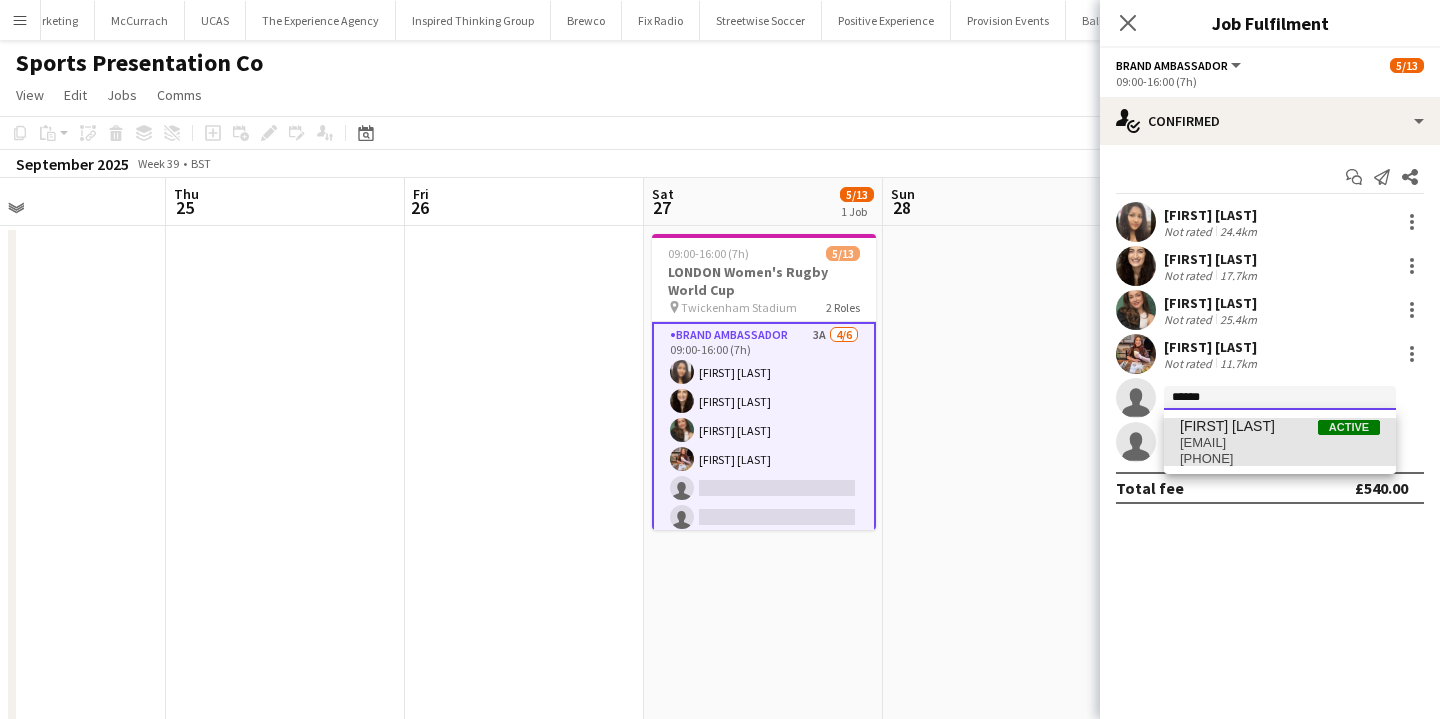 type 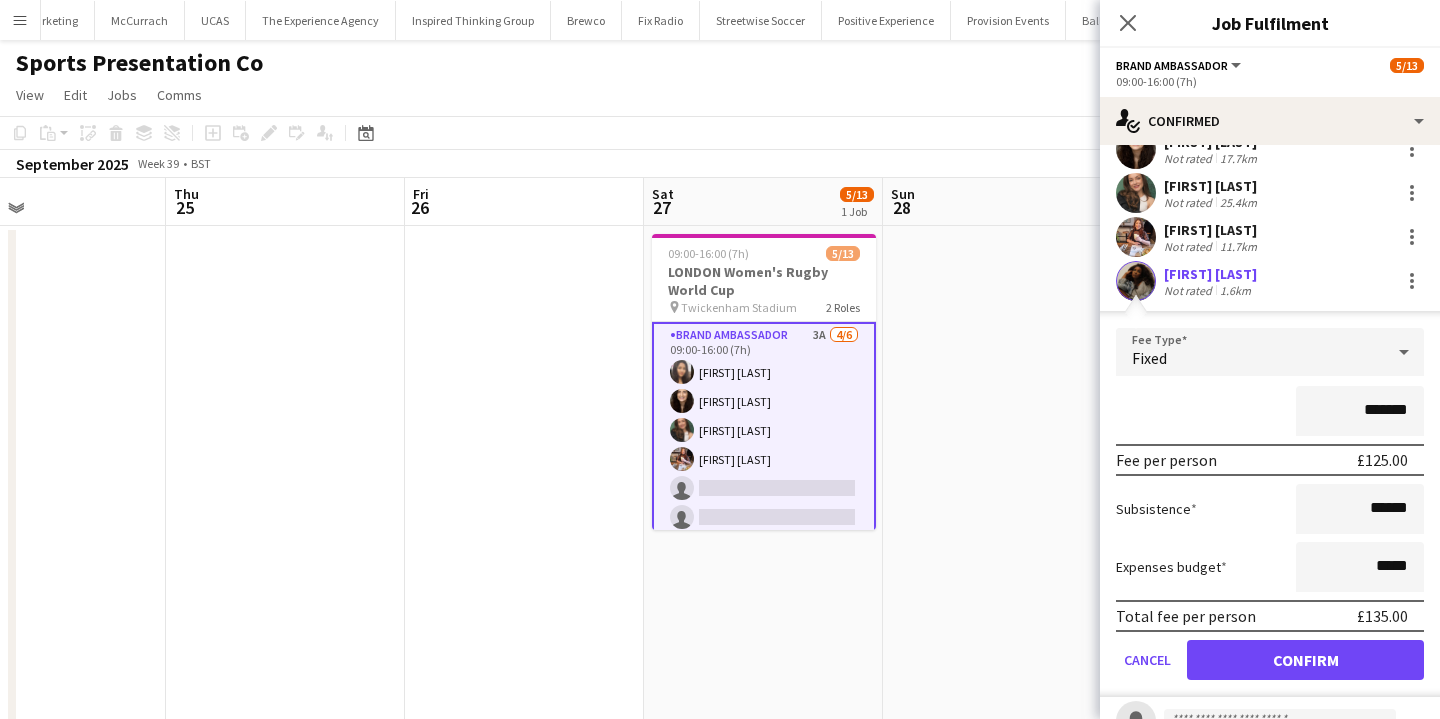 scroll, scrollTop: 151, scrollLeft: 0, axis: vertical 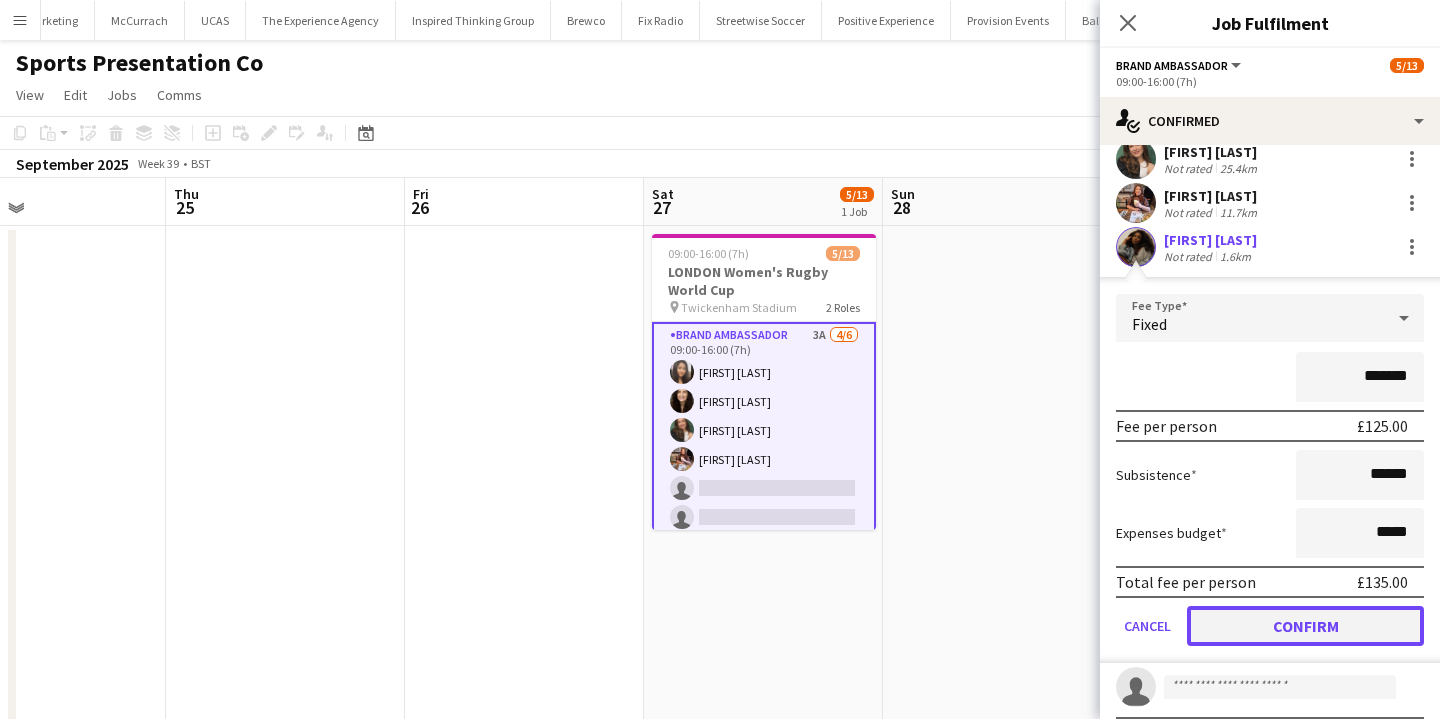 click on "Confirm" at bounding box center [1305, 626] 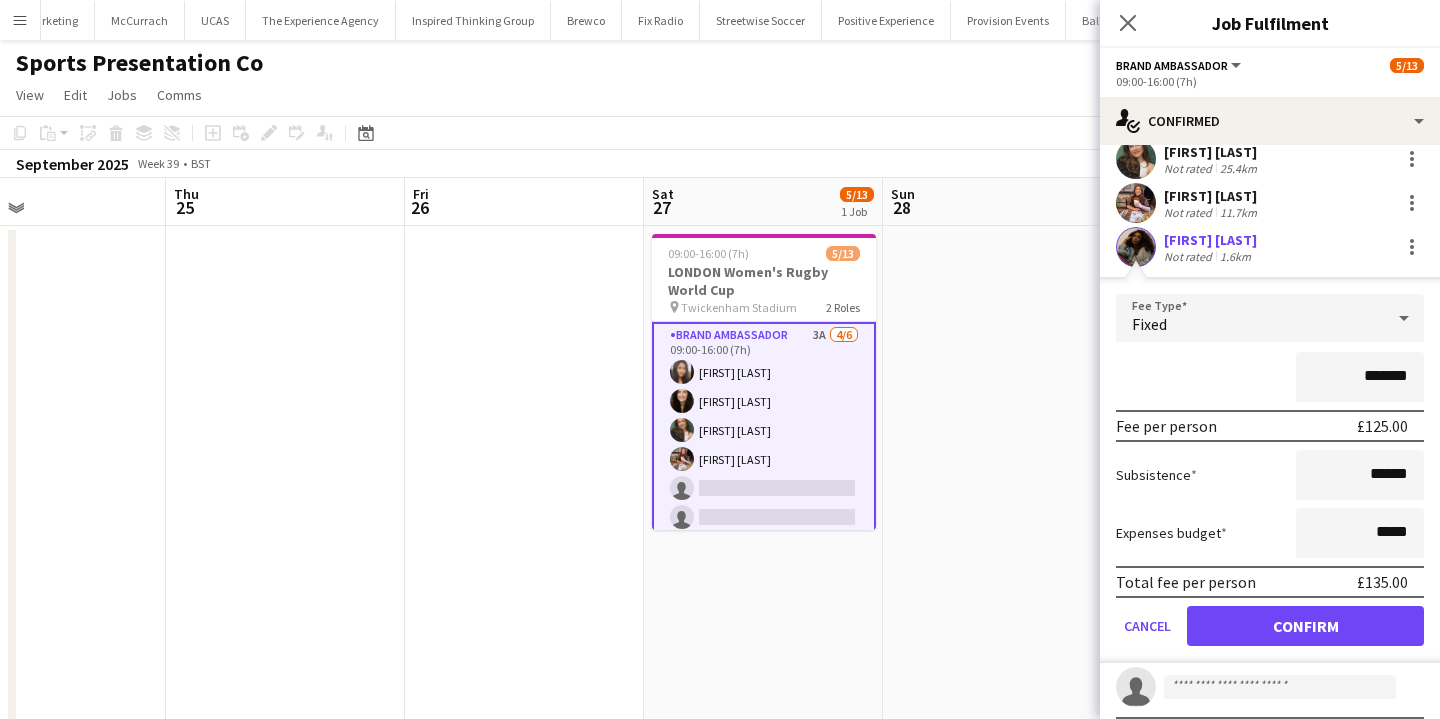 scroll, scrollTop: 0, scrollLeft: 0, axis: both 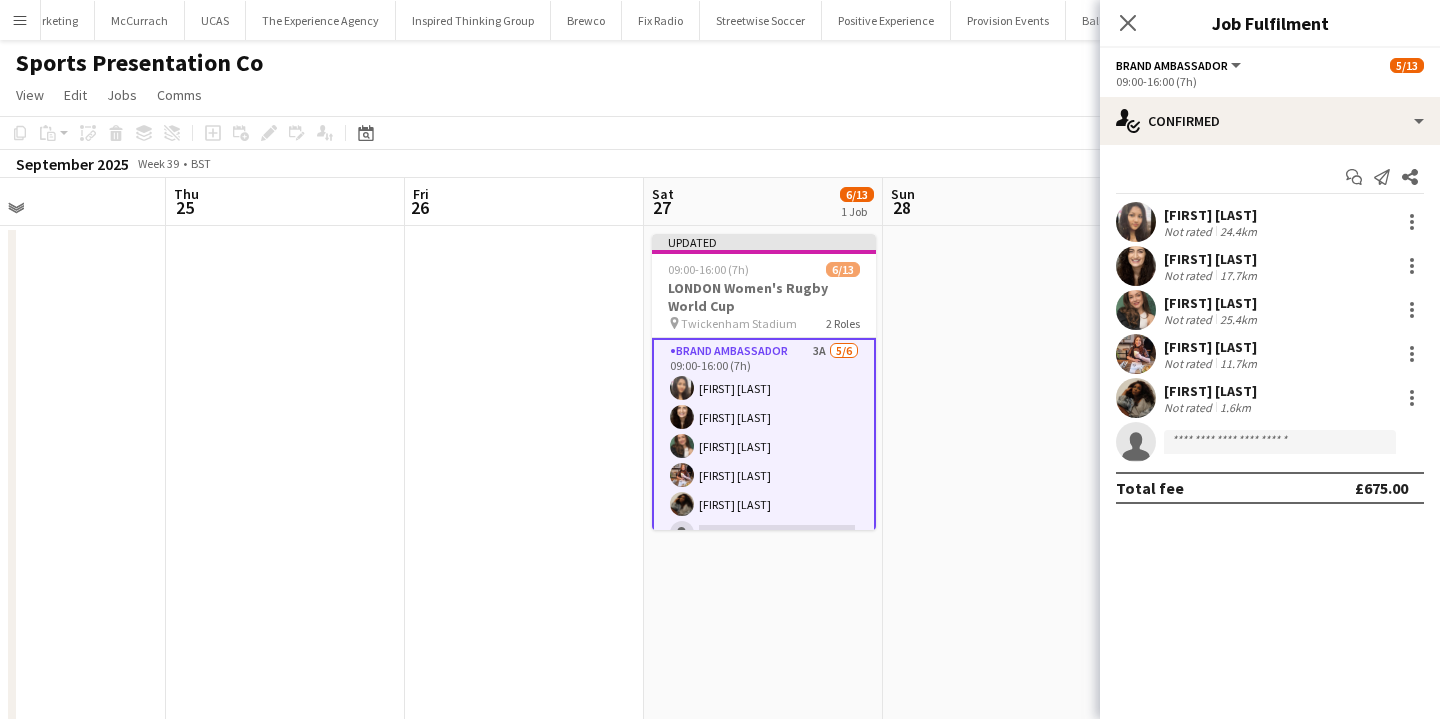 click at bounding box center [1002, 707] 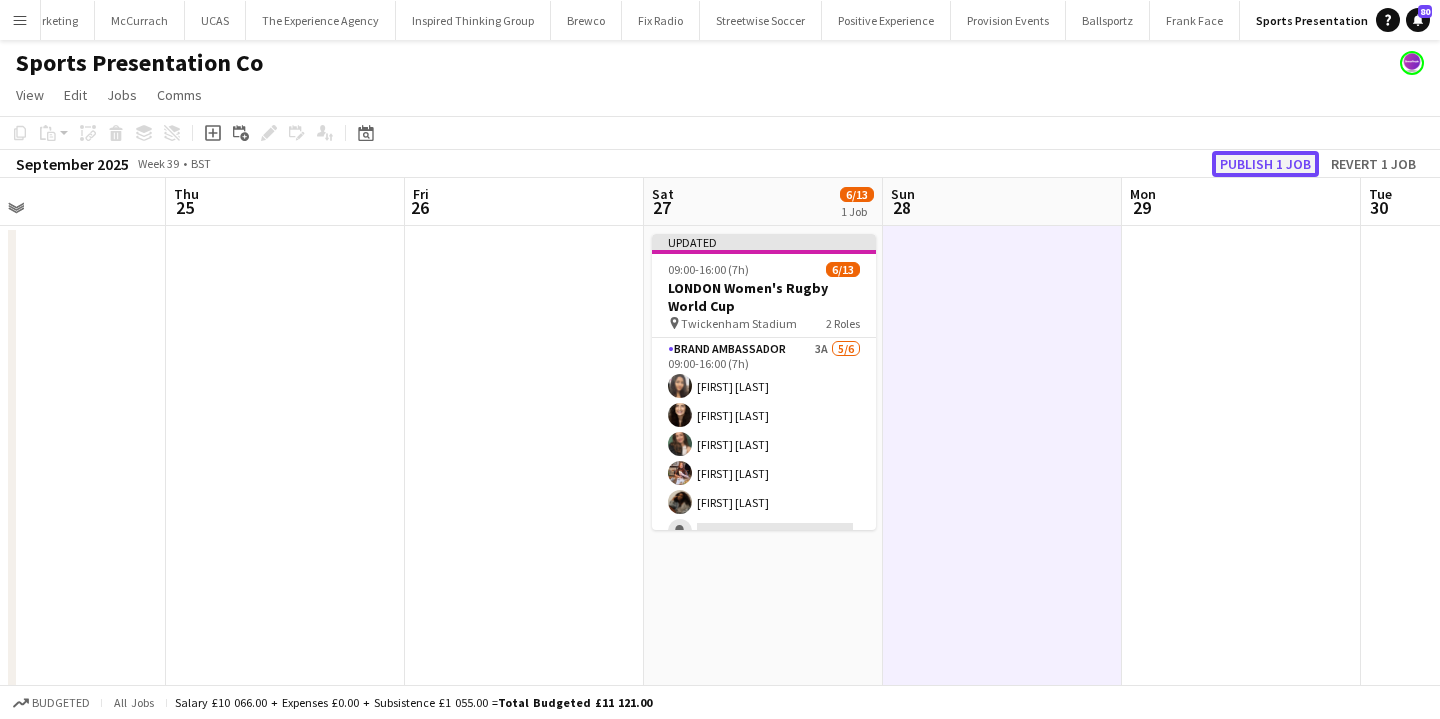 click on "Publish 1 job" 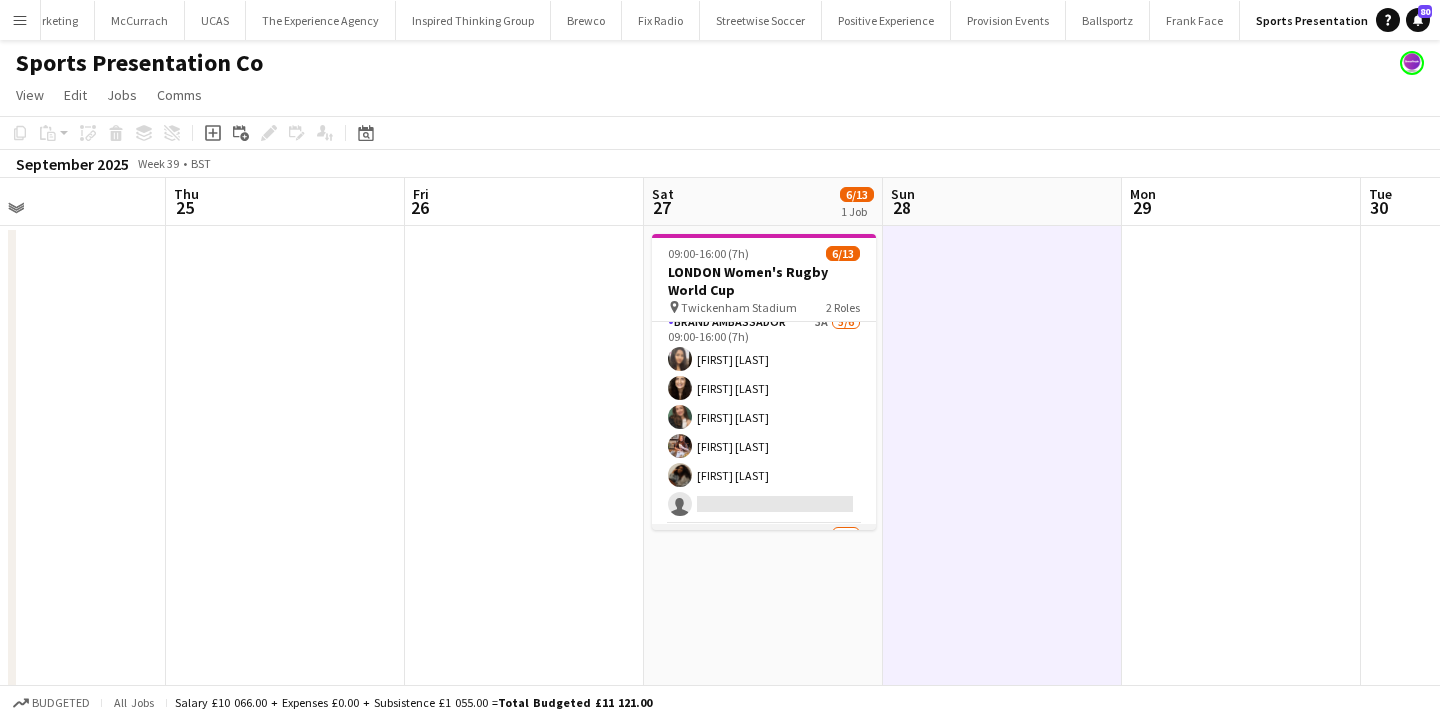 scroll, scrollTop: 5, scrollLeft: 0, axis: vertical 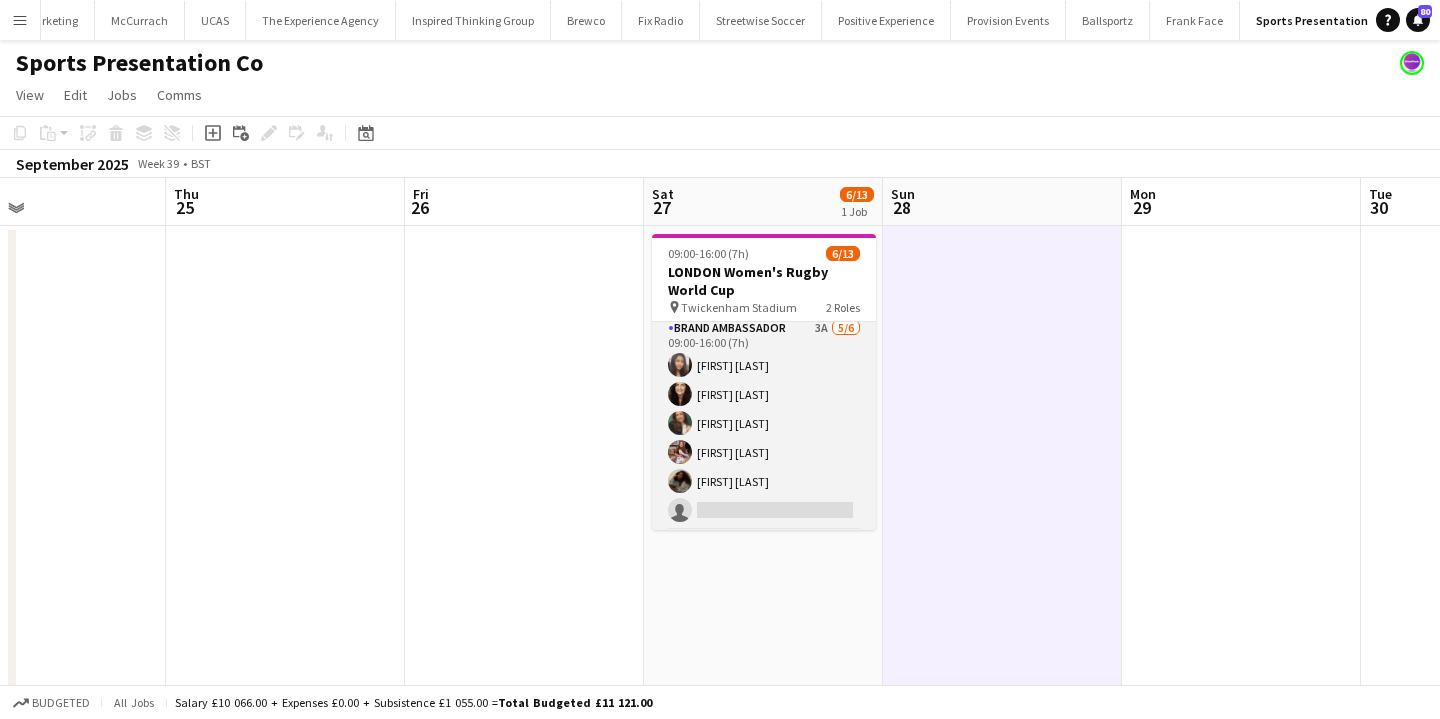 click on "Brand Ambassador   3A   5/6   09:00-16:00 (7h)
Eymi Ajax Helen Karadoruk Rebecca Cilento Megan Burrows Odilia Egyiawan
single-neutral-actions" at bounding box center [764, 423] 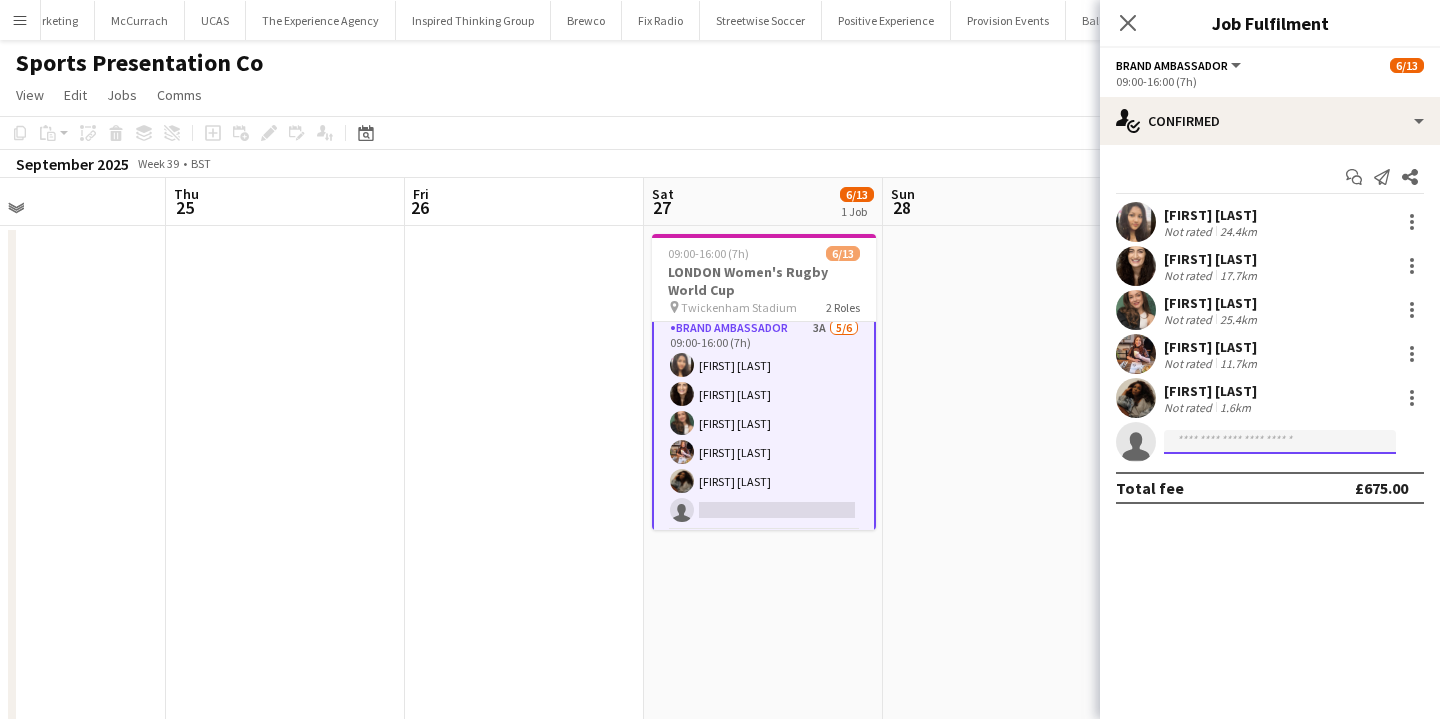 click 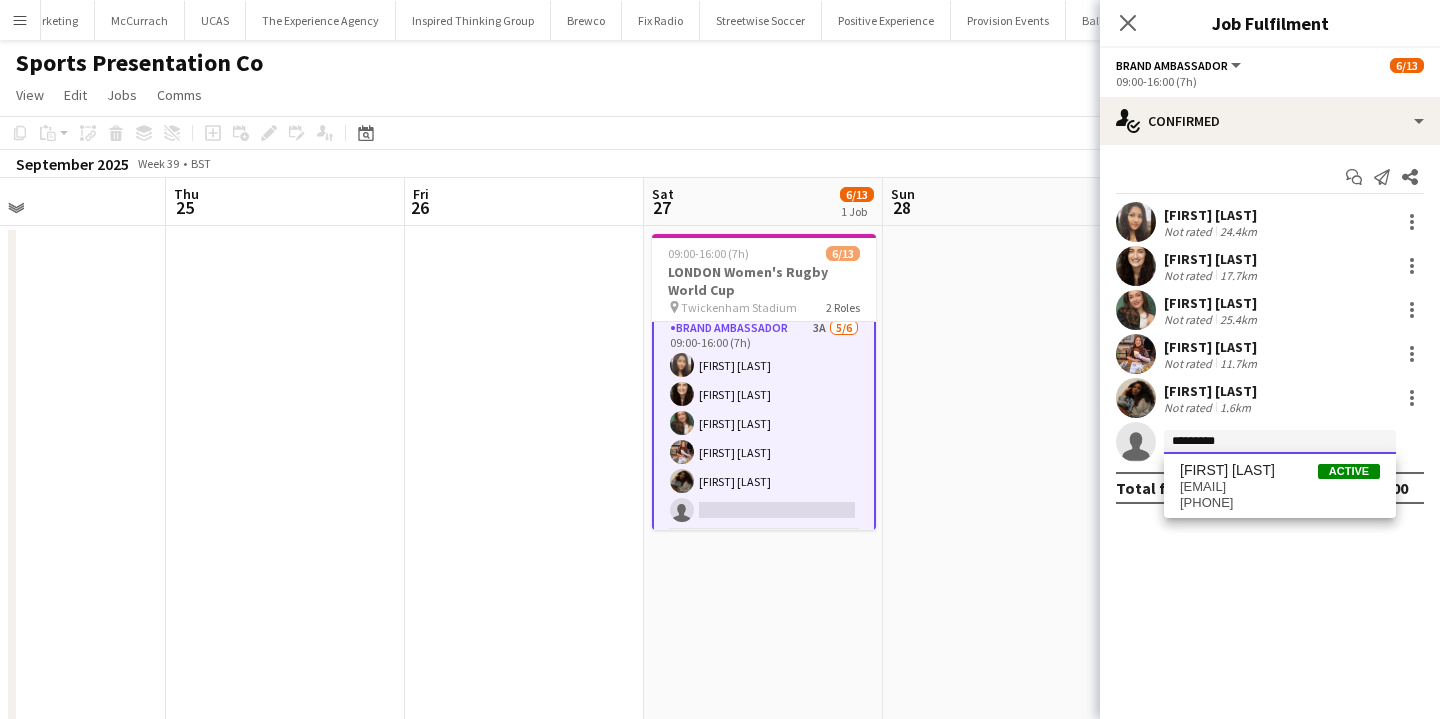 type on "*********" 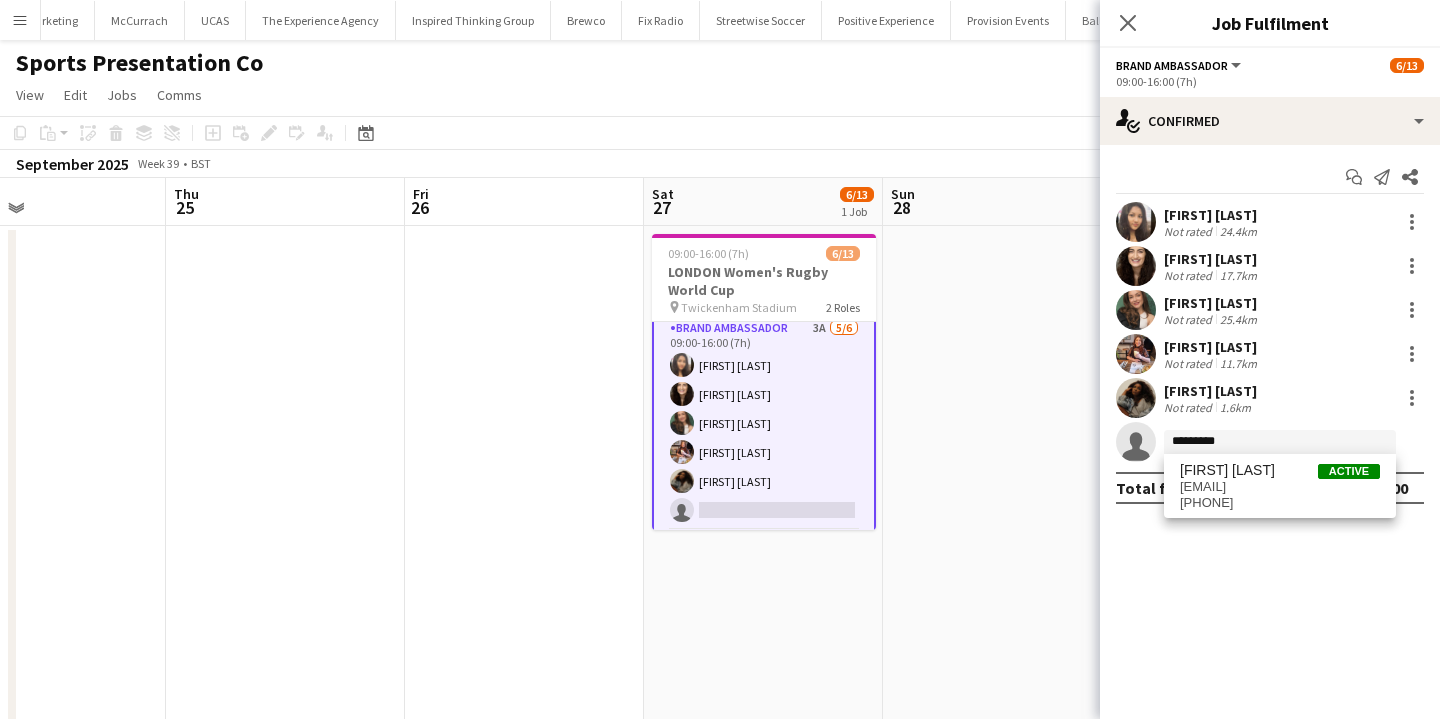 click on "nsears.gibson84@gmail.com" at bounding box center [1280, 487] 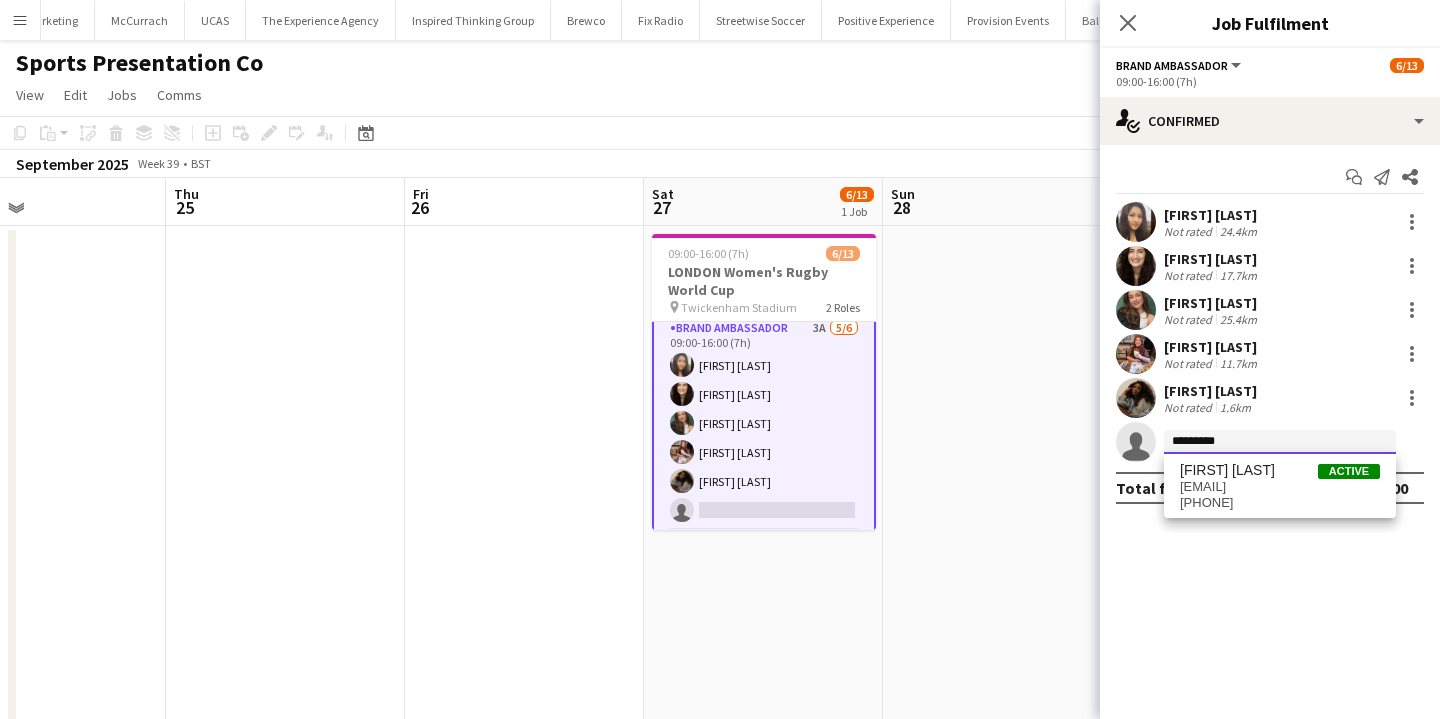 type 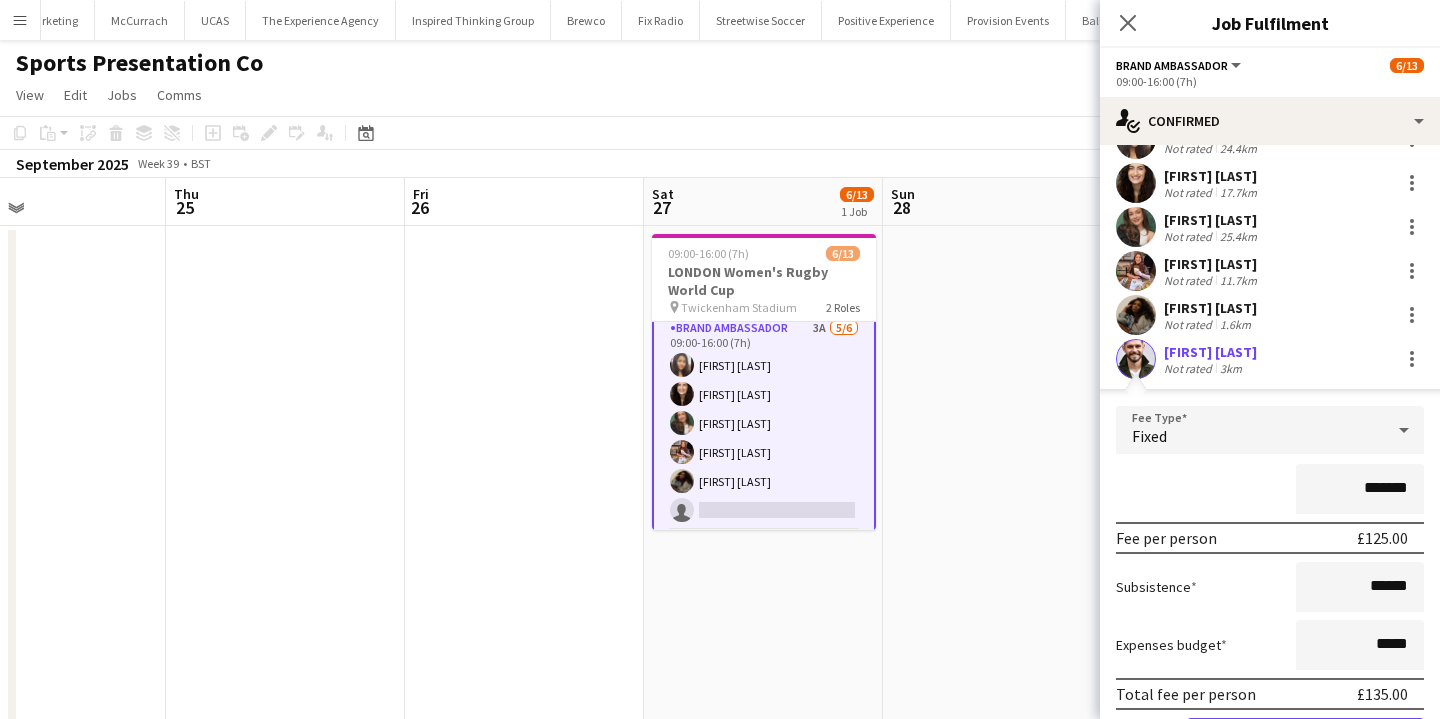 scroll, scrollTop: 180, scrollLeft: 0, axis: vertical 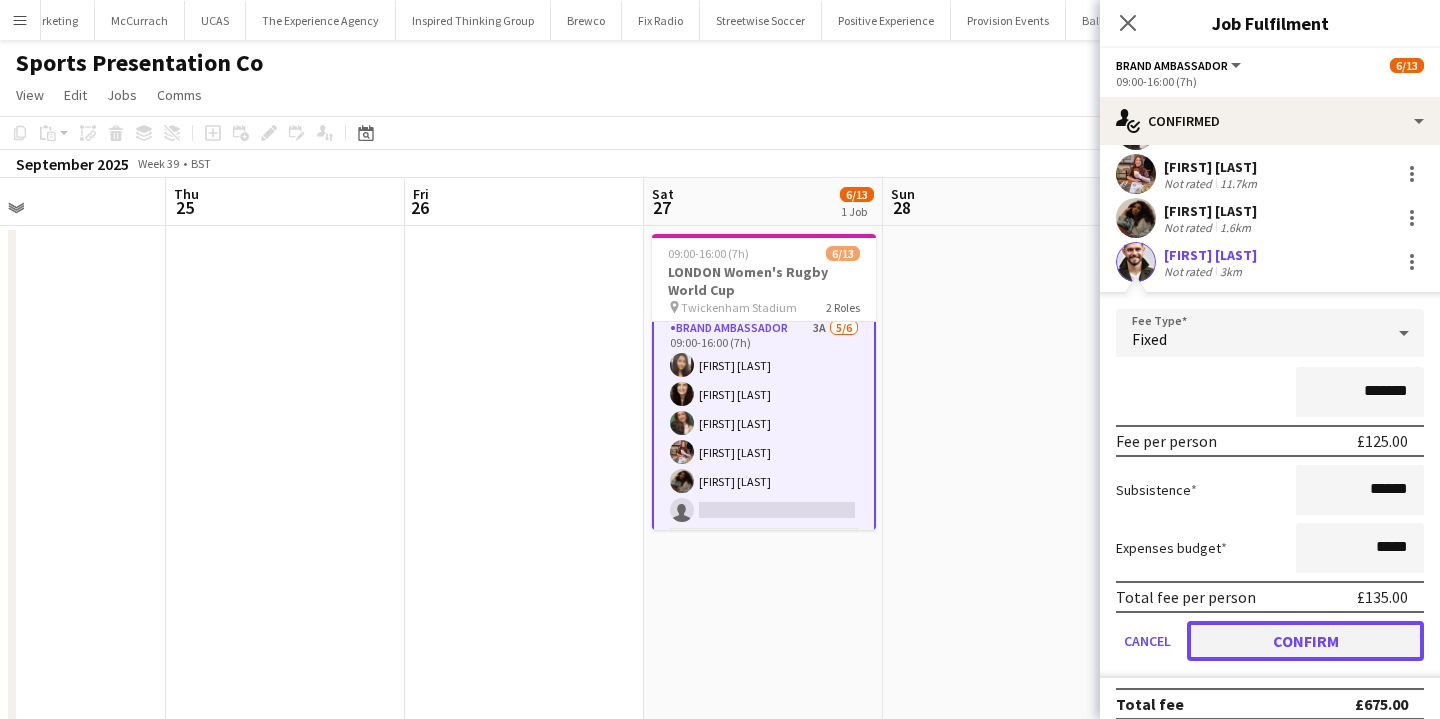 click on "Confirm" at bounding box center [1305, 641] 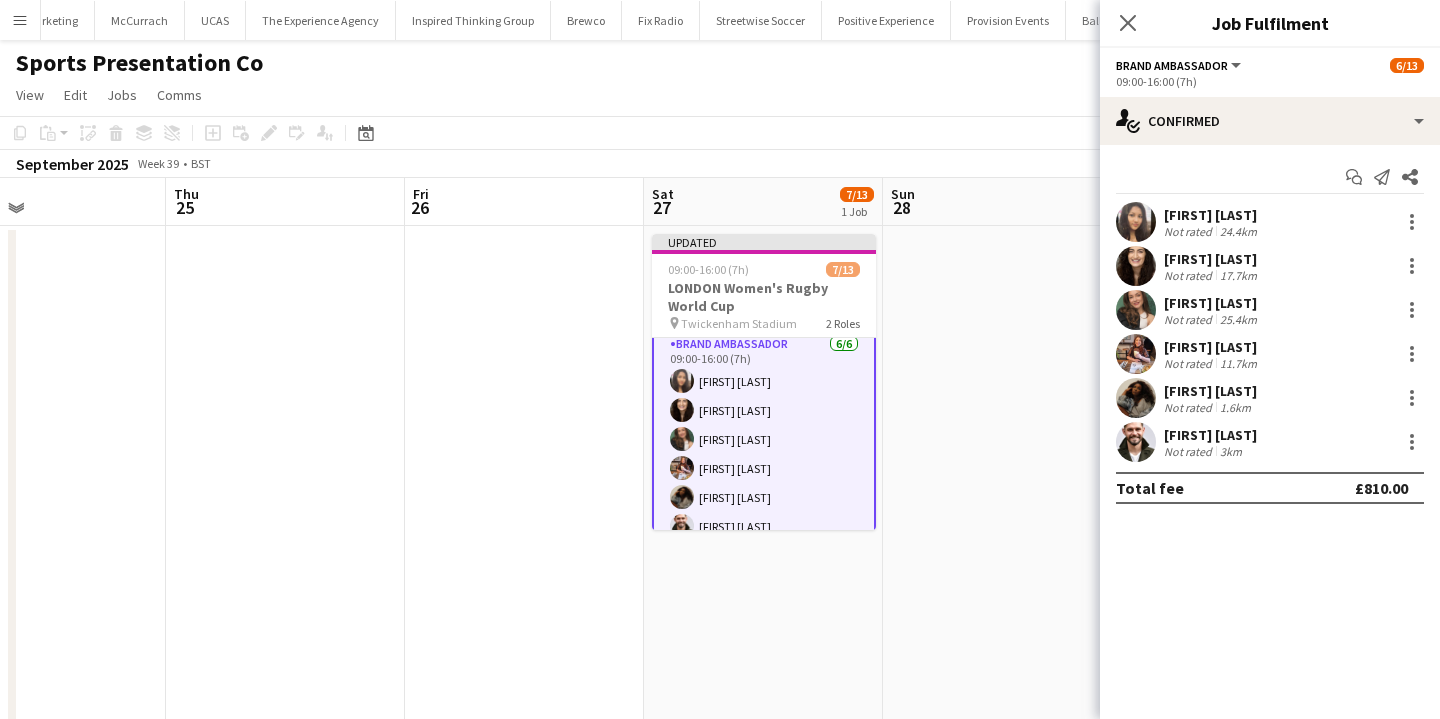 scroll, scrollTop: 0, scrollLeft: 0, axis: both 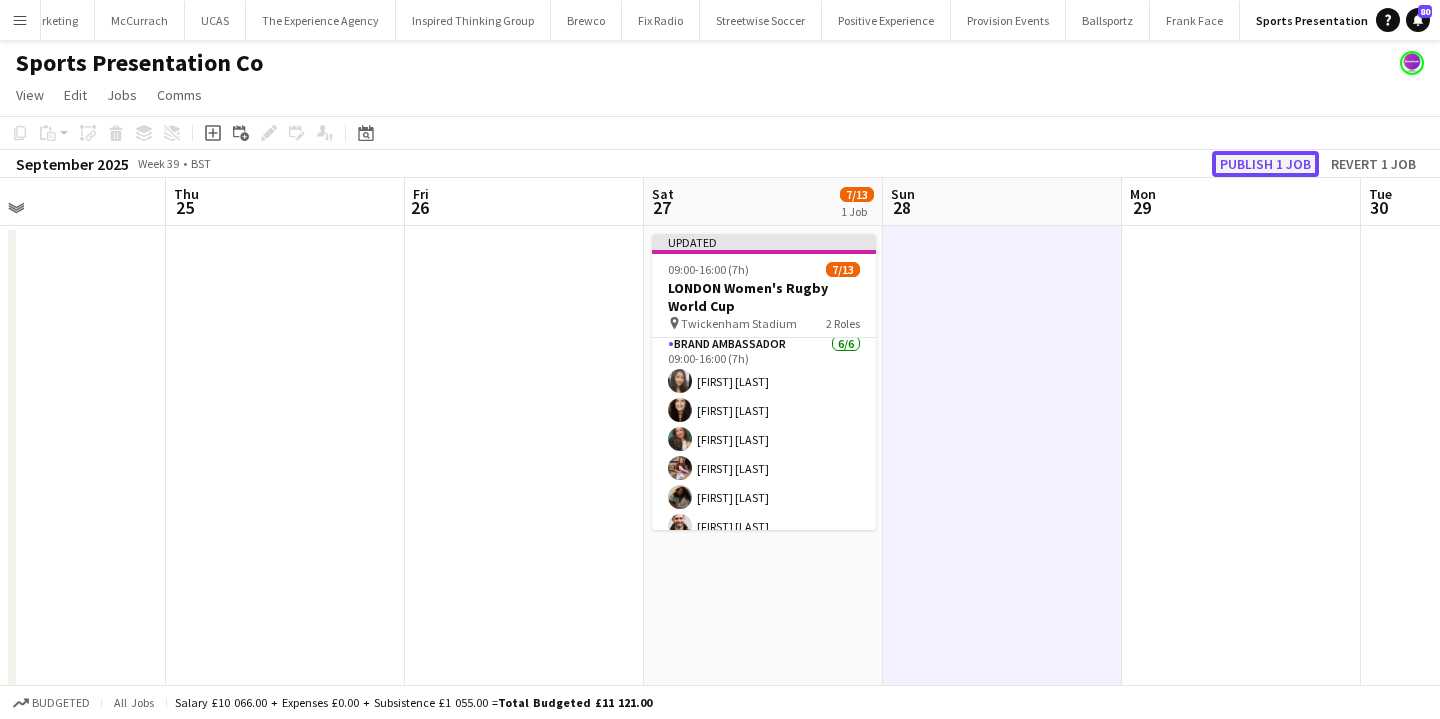 click on "Publish 1 job" 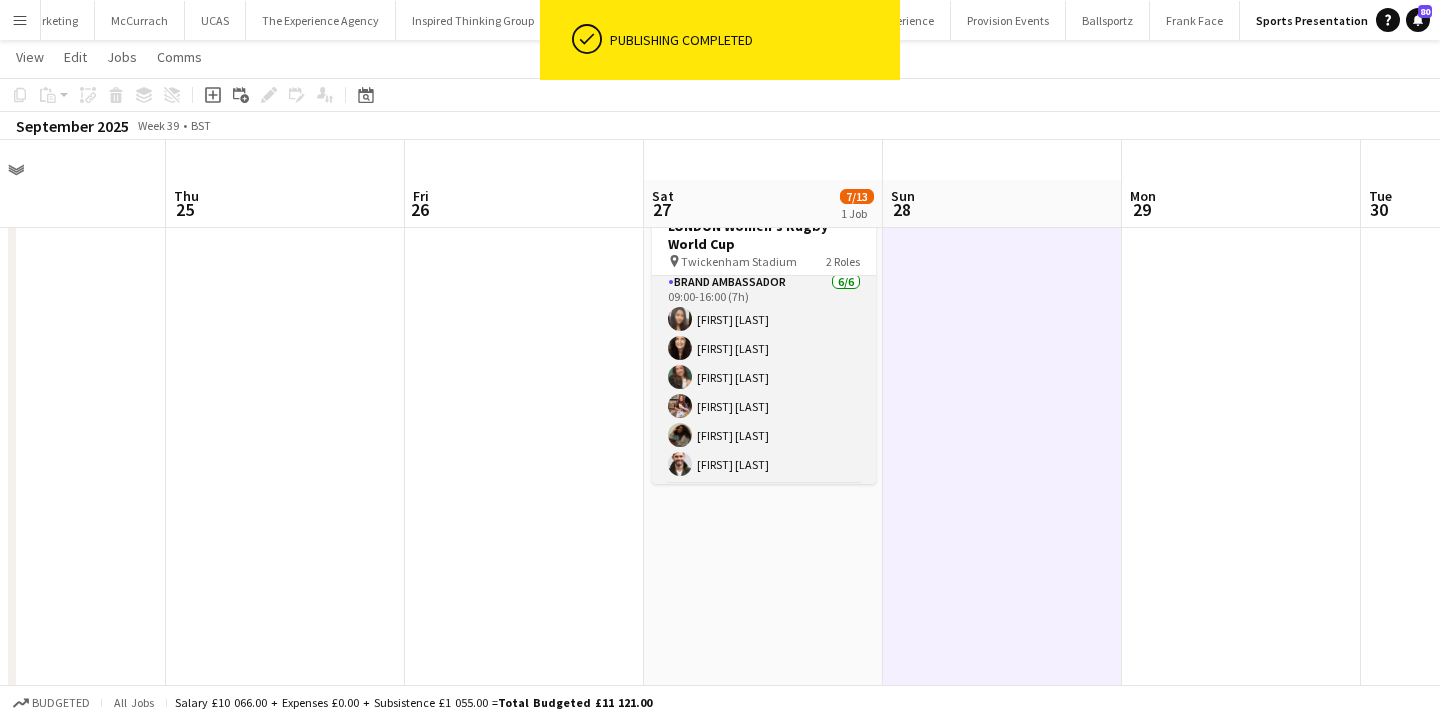 scroll, scrollTop: 99, scrollLeft: 0, axis: vertical 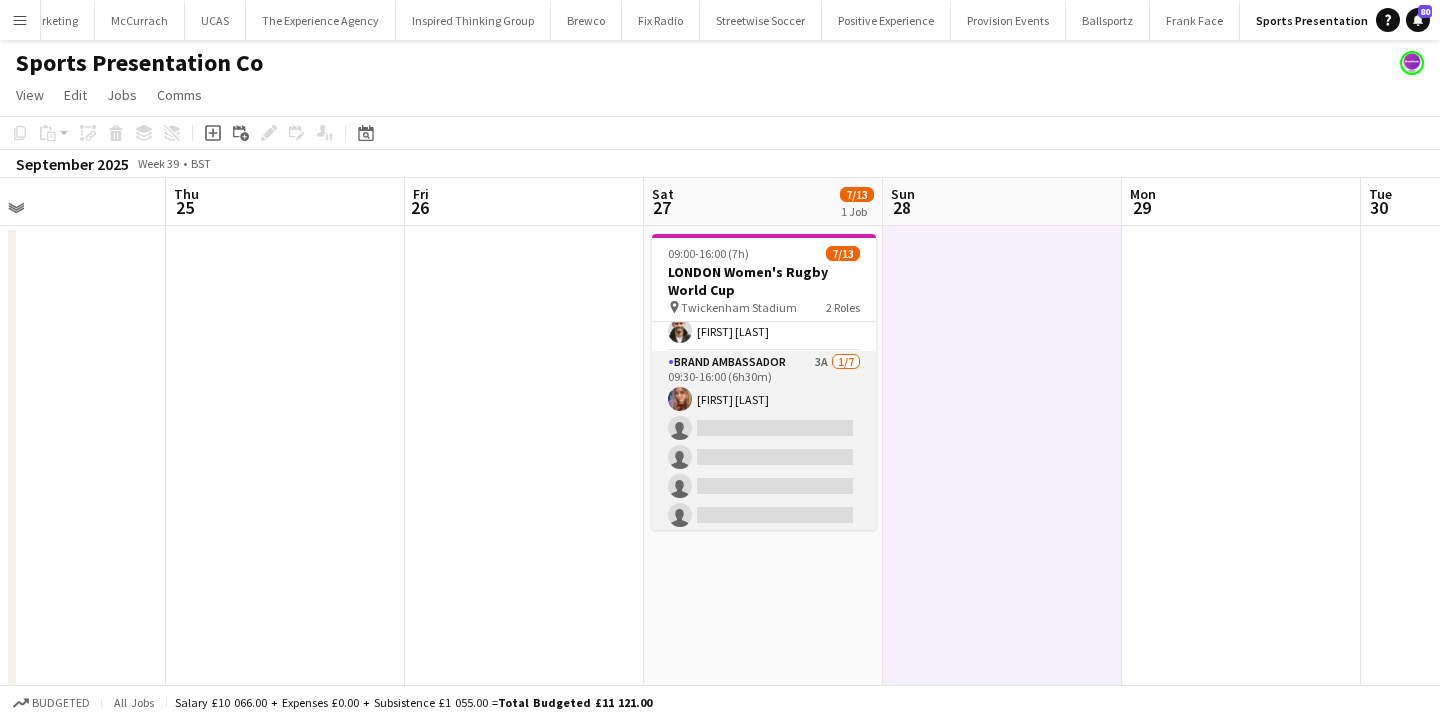 click on "Brand Ambassador   3A   1/7   09:30-16:00 (6h30m)
Kelly Darcy
single-neutral-actions
single-neutral-actions
single-neutral-actions
single-neutral-actions
single-neutral-actions
single-neutral-actions" at bounding box center (764, 472) 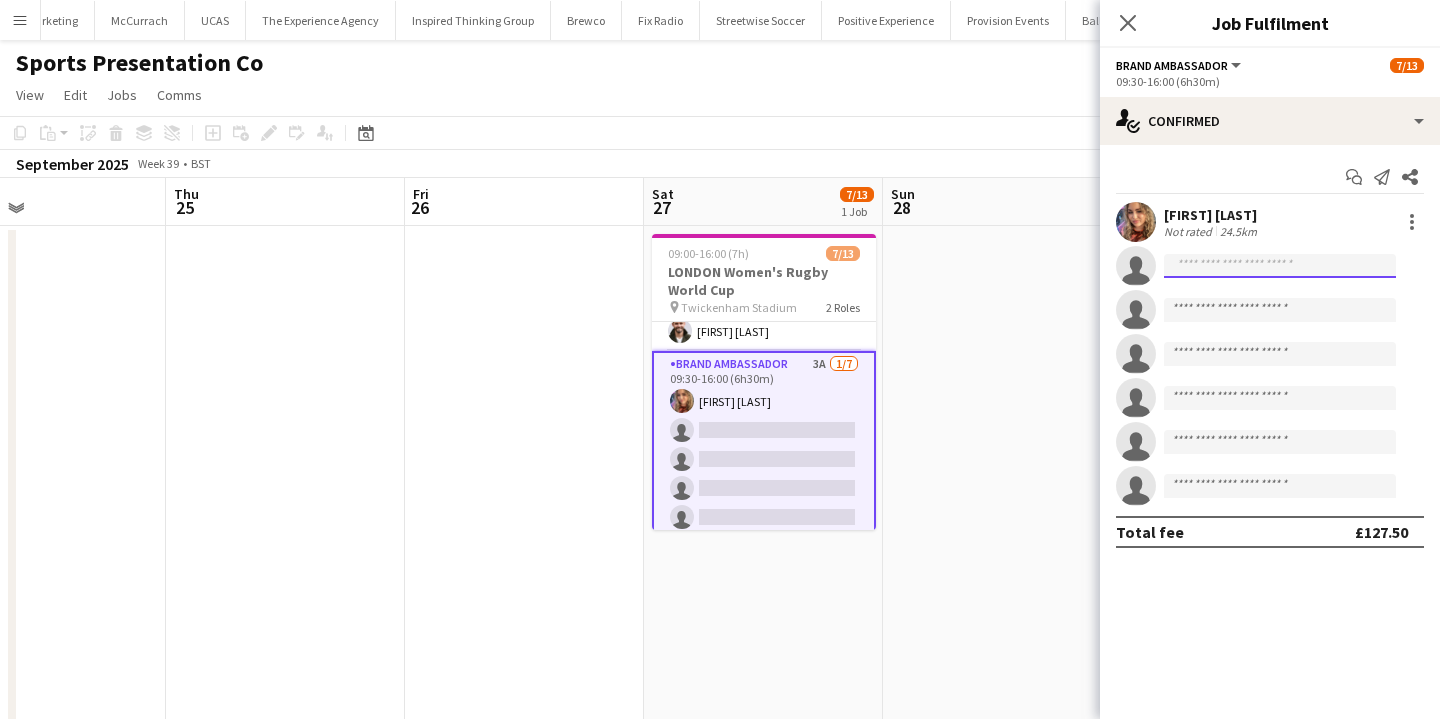 click at bounding box center [1280, 310] 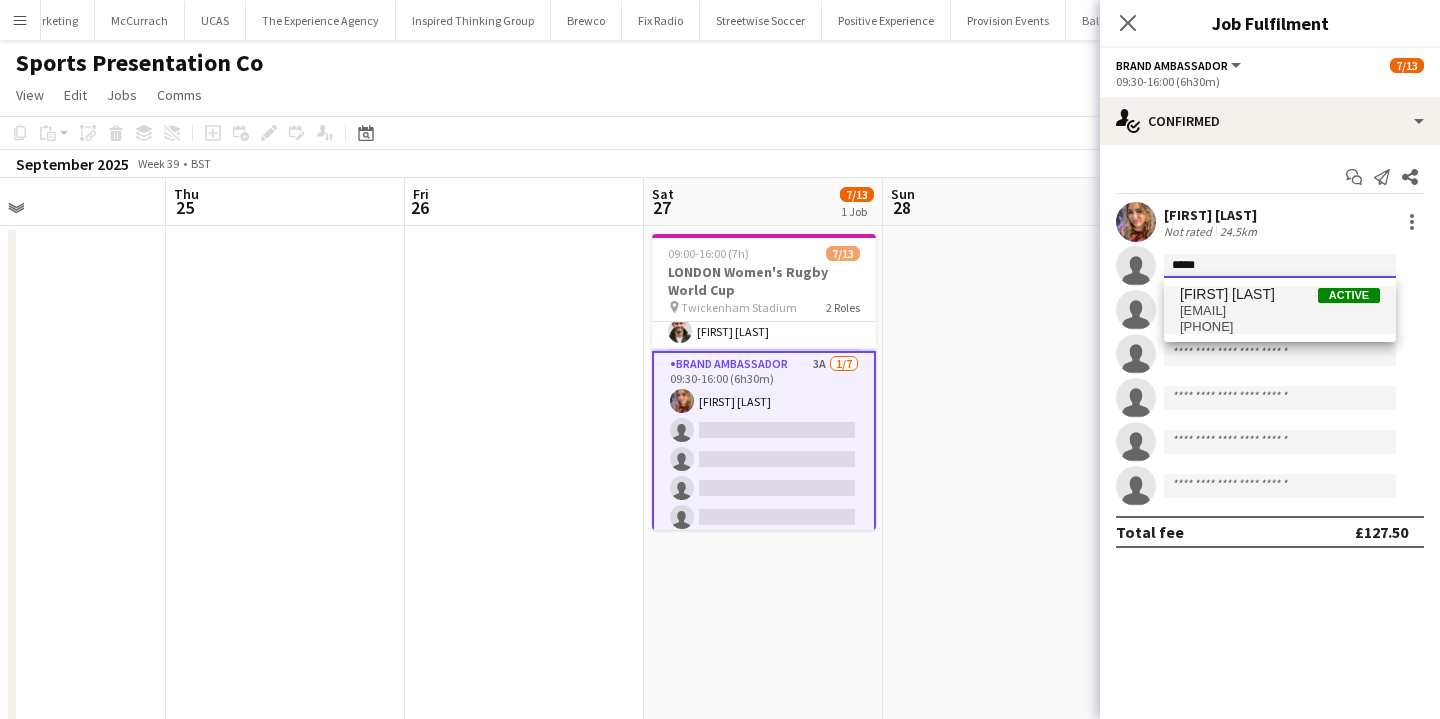 type on "*****" 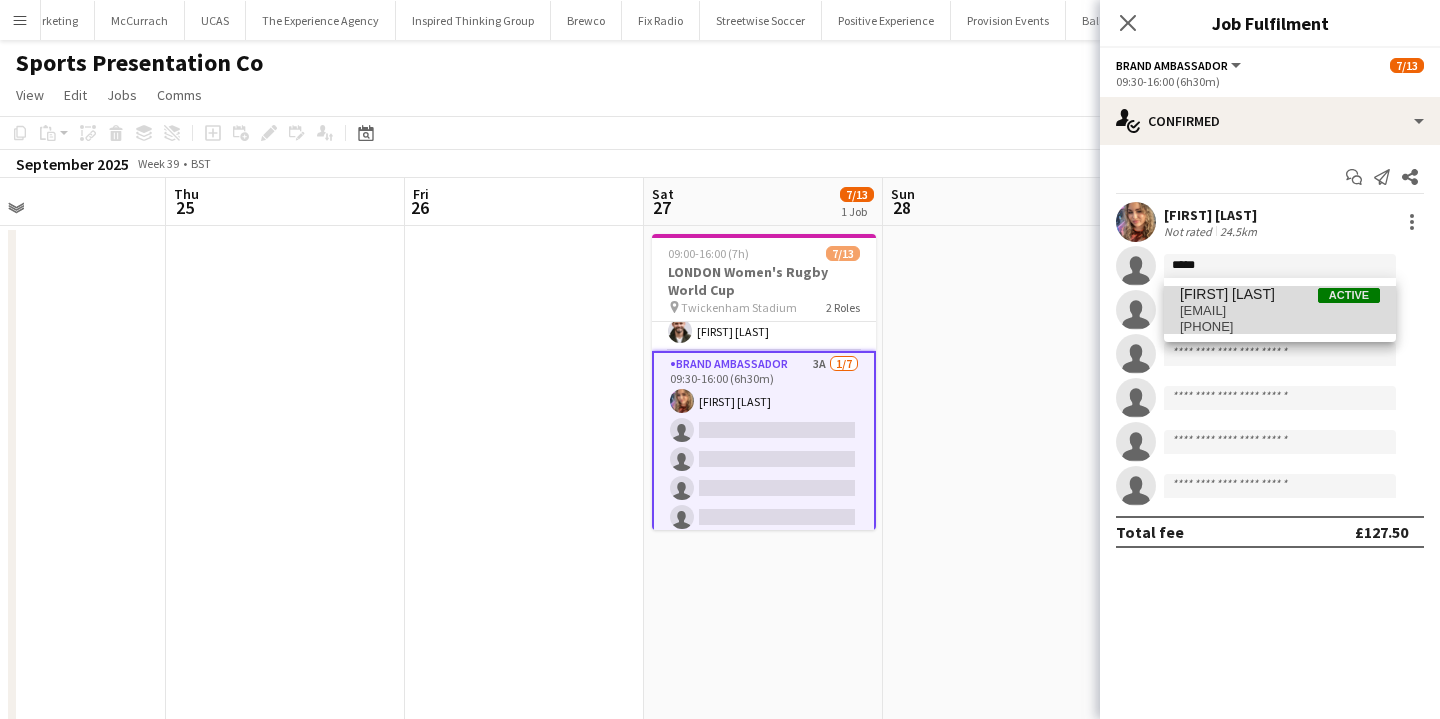 click on "+447783460003" at bounding box center (1280, 327) 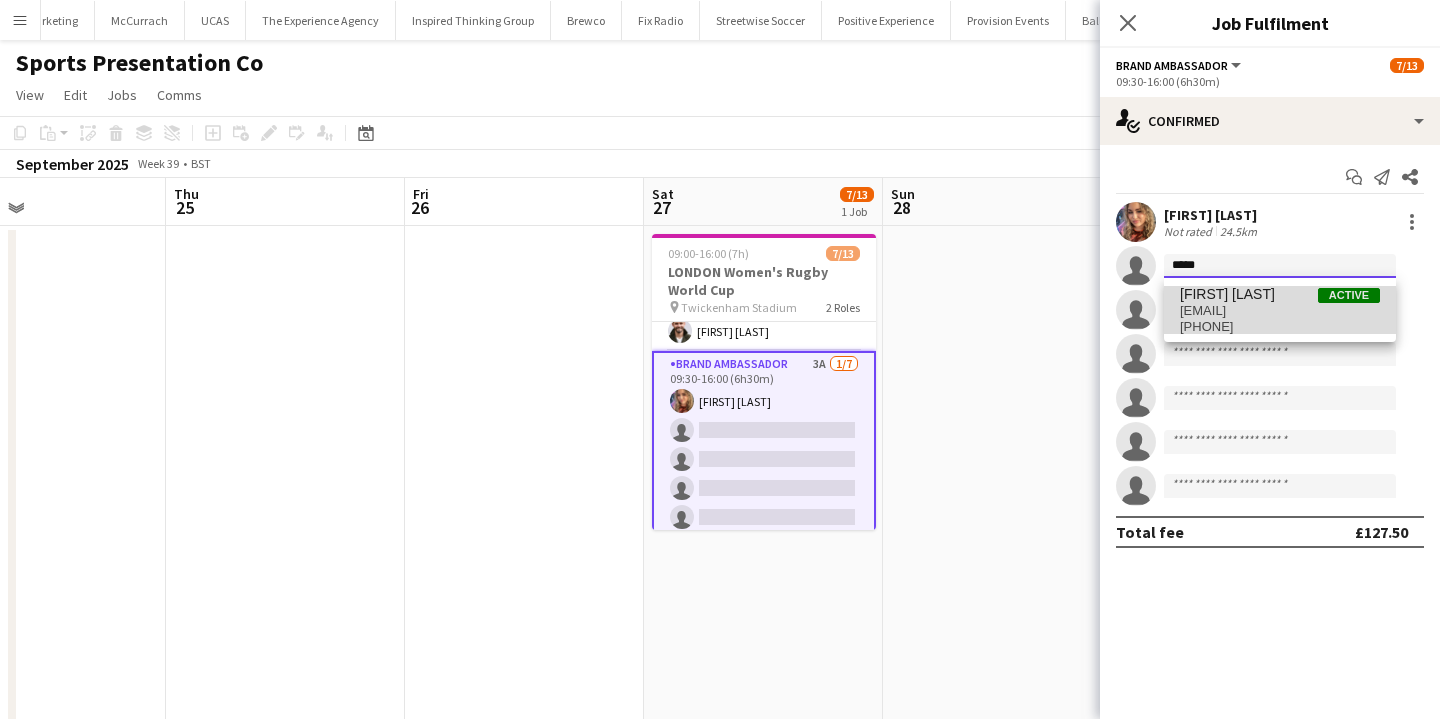 type 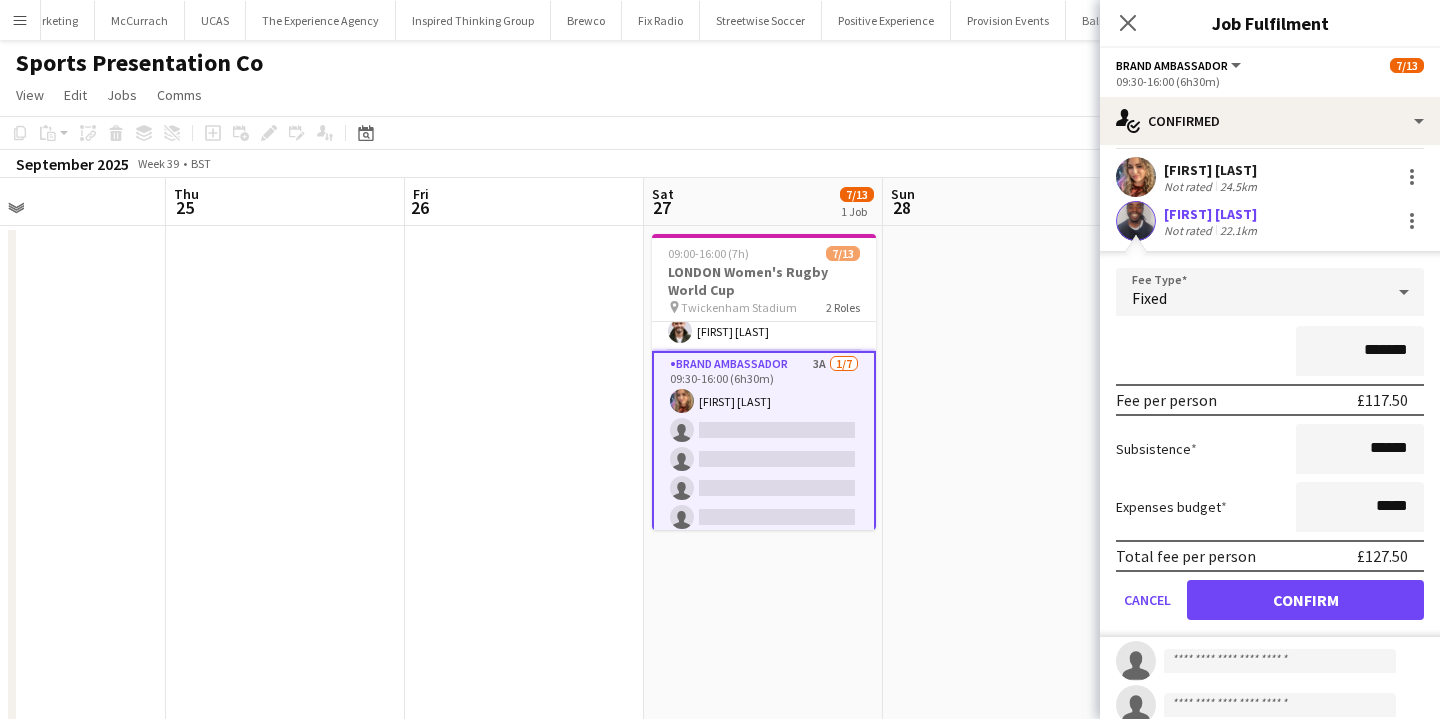 scroll, scrollTop: 39, scrollLeft: 0, axis: vertical 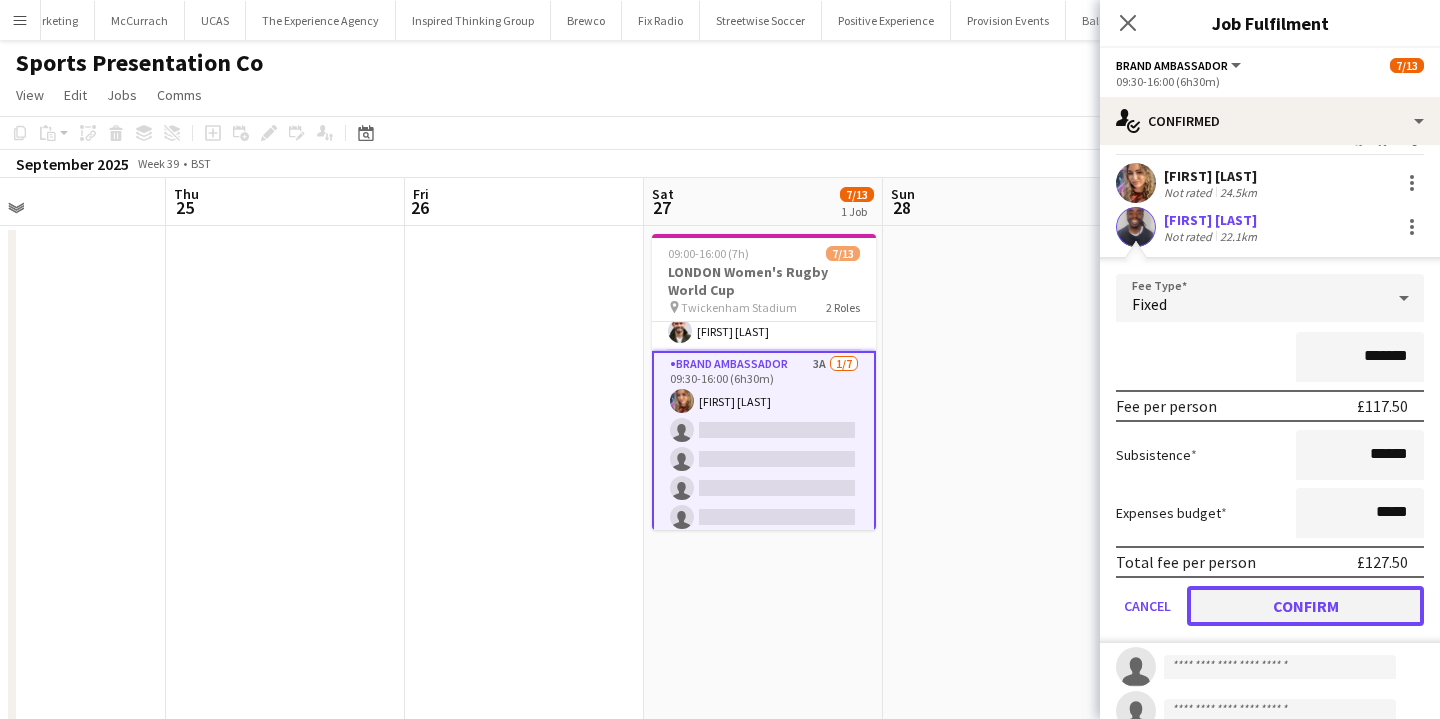 click on "Confirm" at bounding box center (1305, 606) 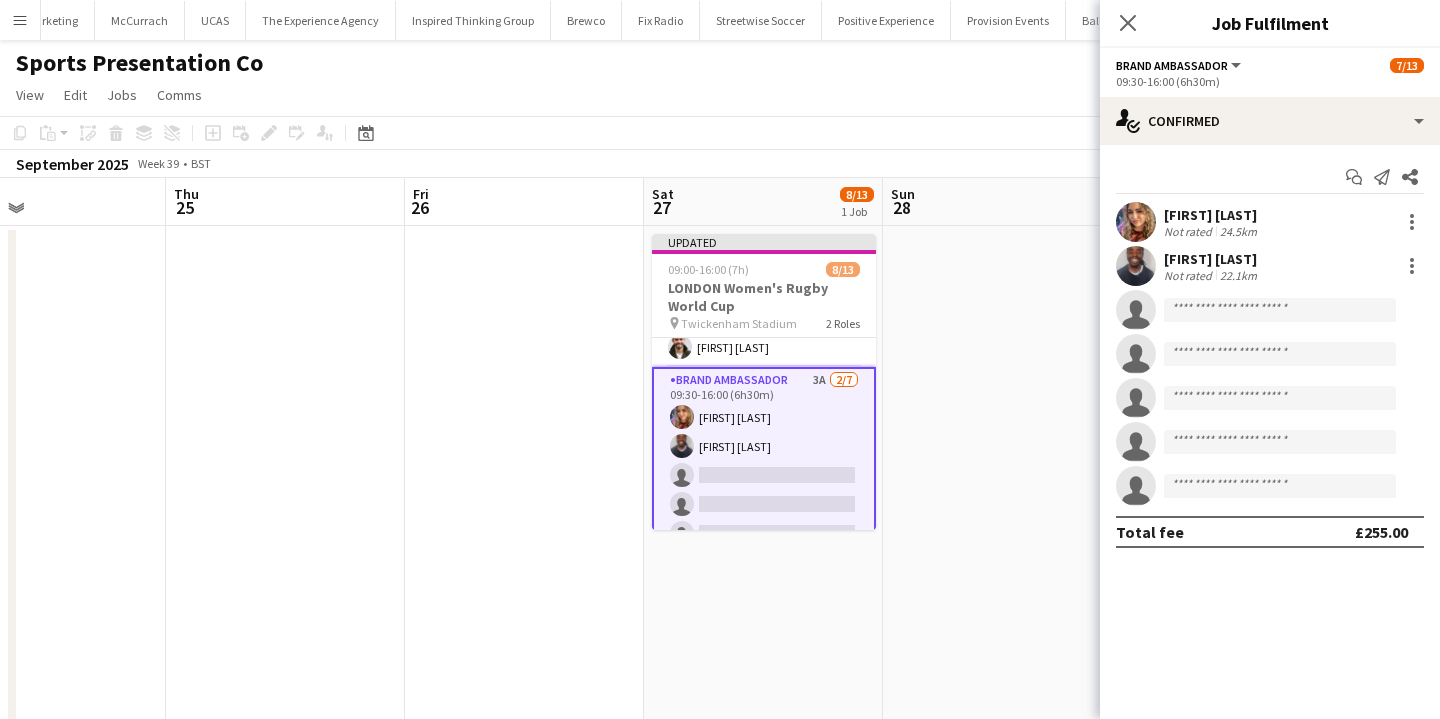 scroll, scrollTop: 0, scrollLeft: 0, axis: both 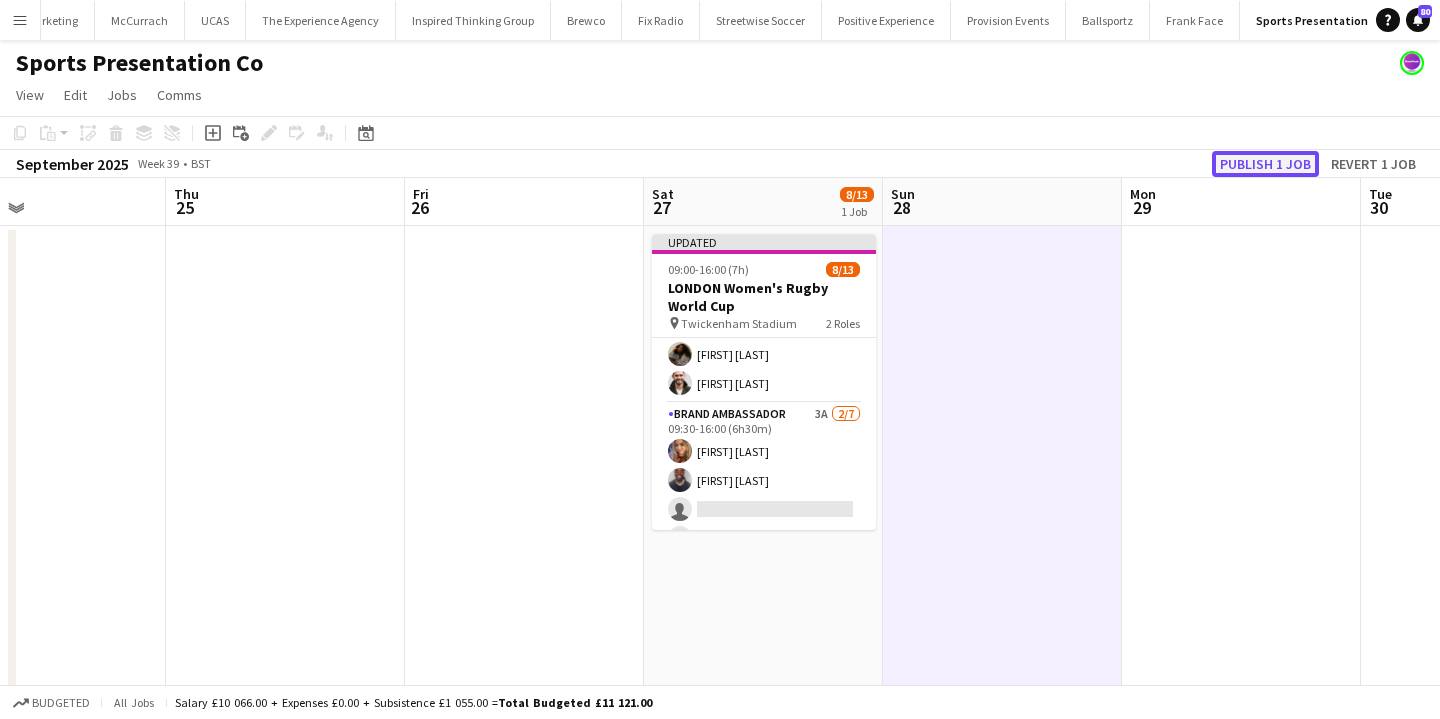 click on "Publish 1 job" 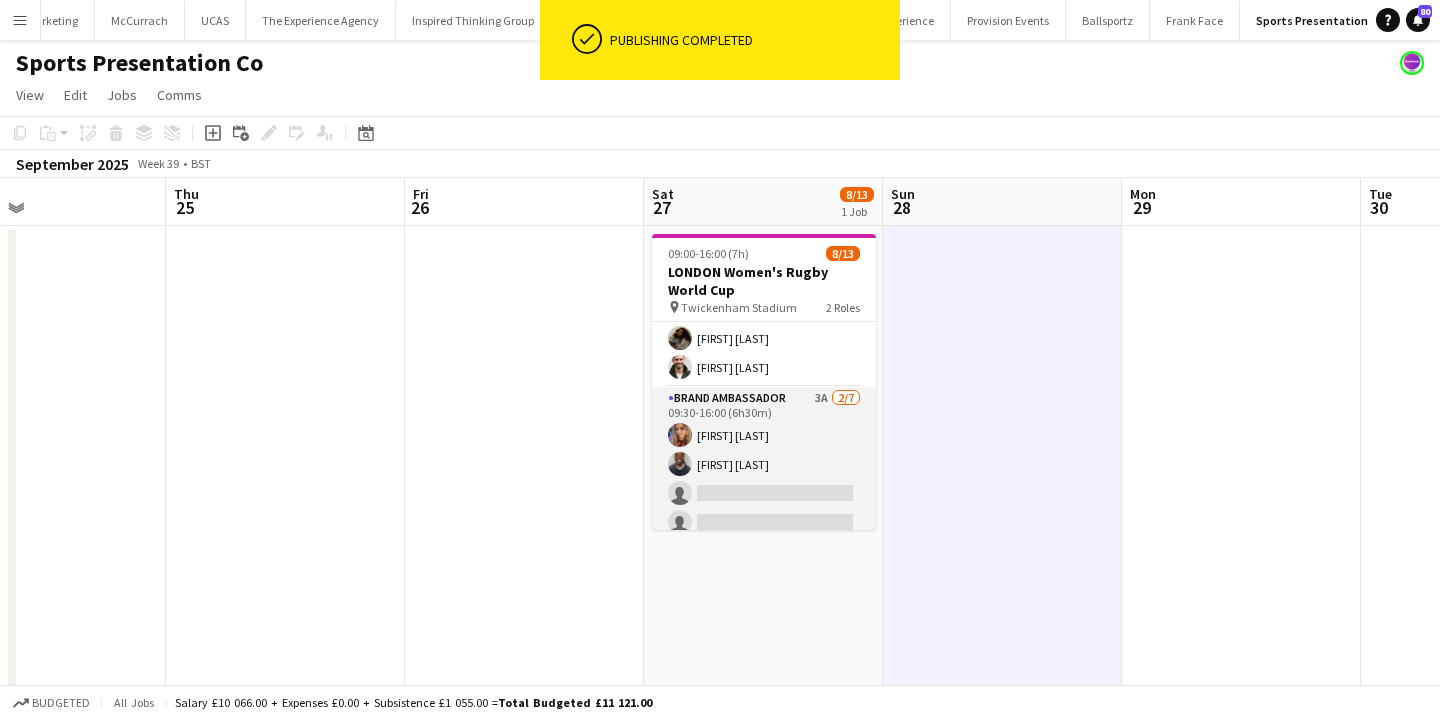 scroll, scrollTop: 247, scrollLeft: 0, axis: vertical 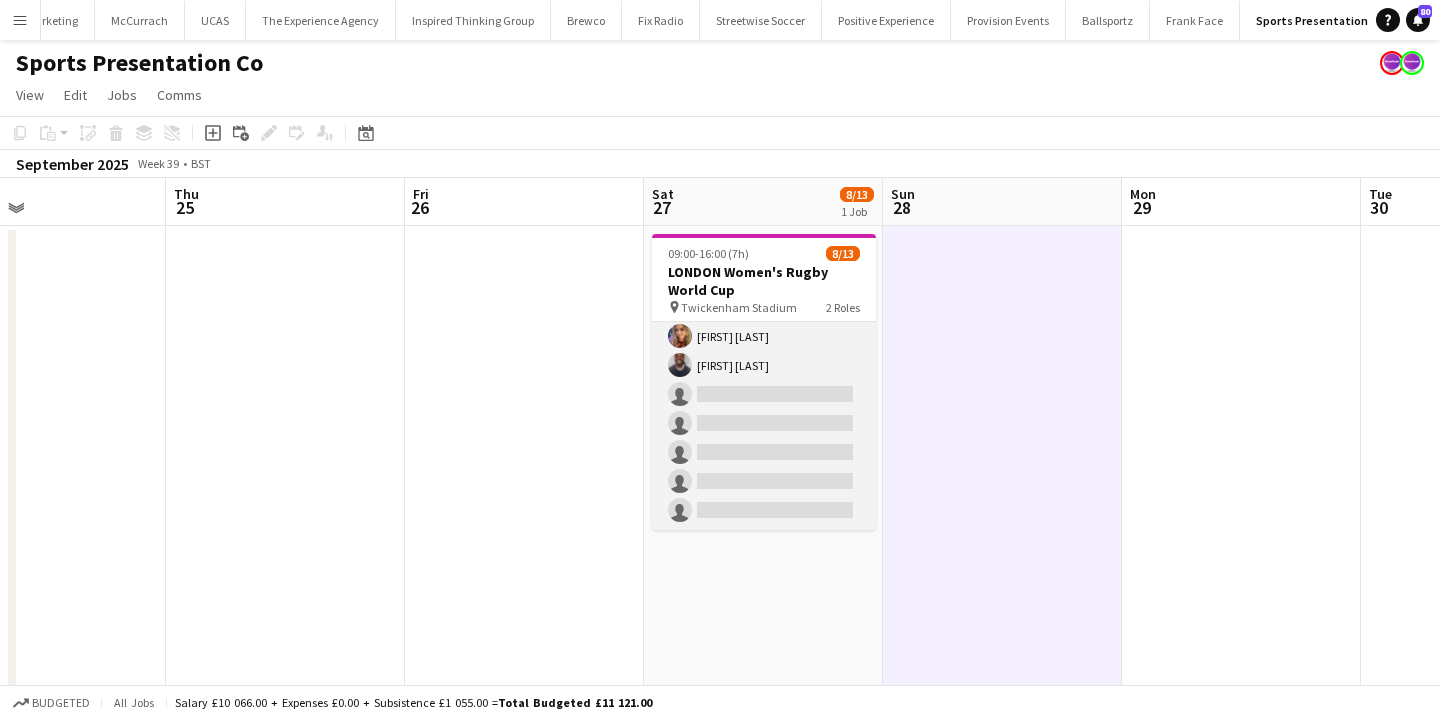 click on "Brand Ambassador   3A   2/7   09:30-16:00 (6h30m)
Kelly Darcy Isaac Olorunfemi
single-neutral-actions
single-neutral-actions
single-neutral-actions
single-neutral-actions
single-neutral-actions" at bounding box center [764, 409] 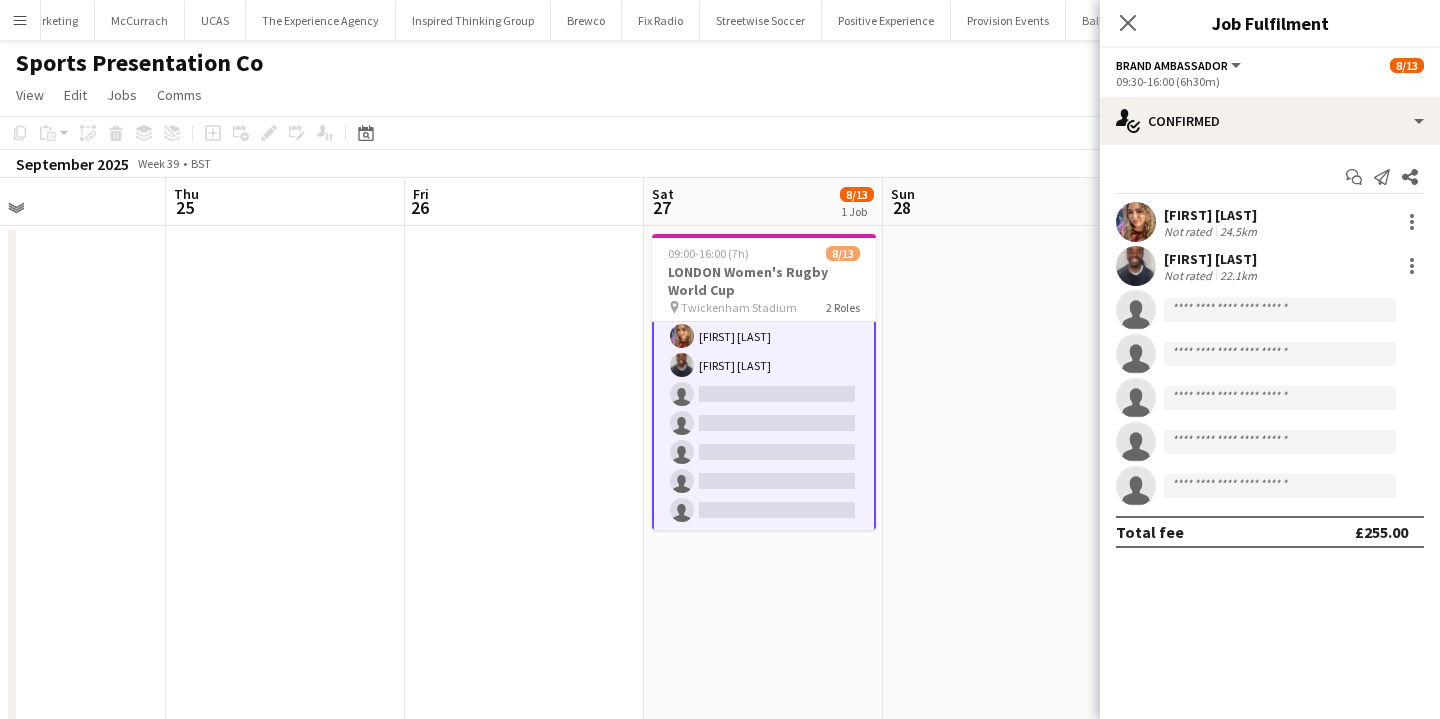 click at bounding box center (1136, 266) 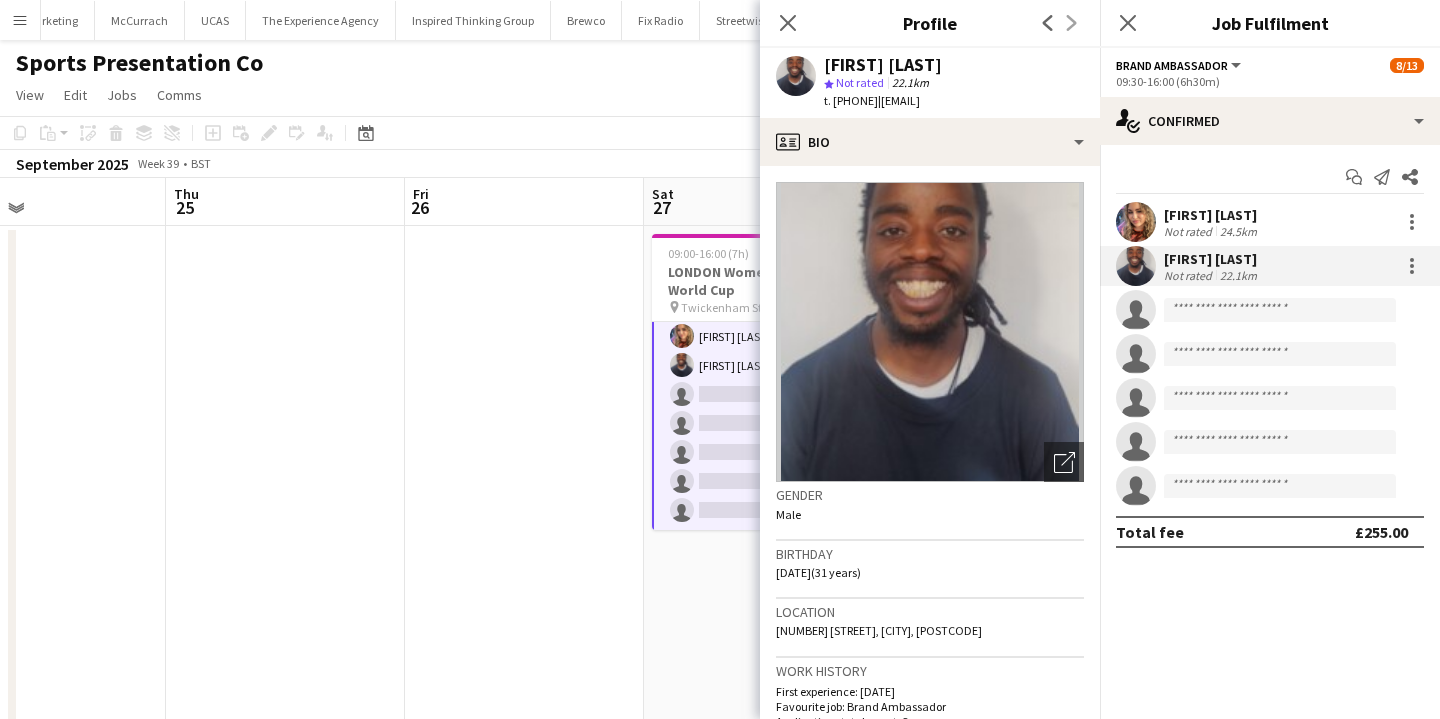 click on "Gender   Male" 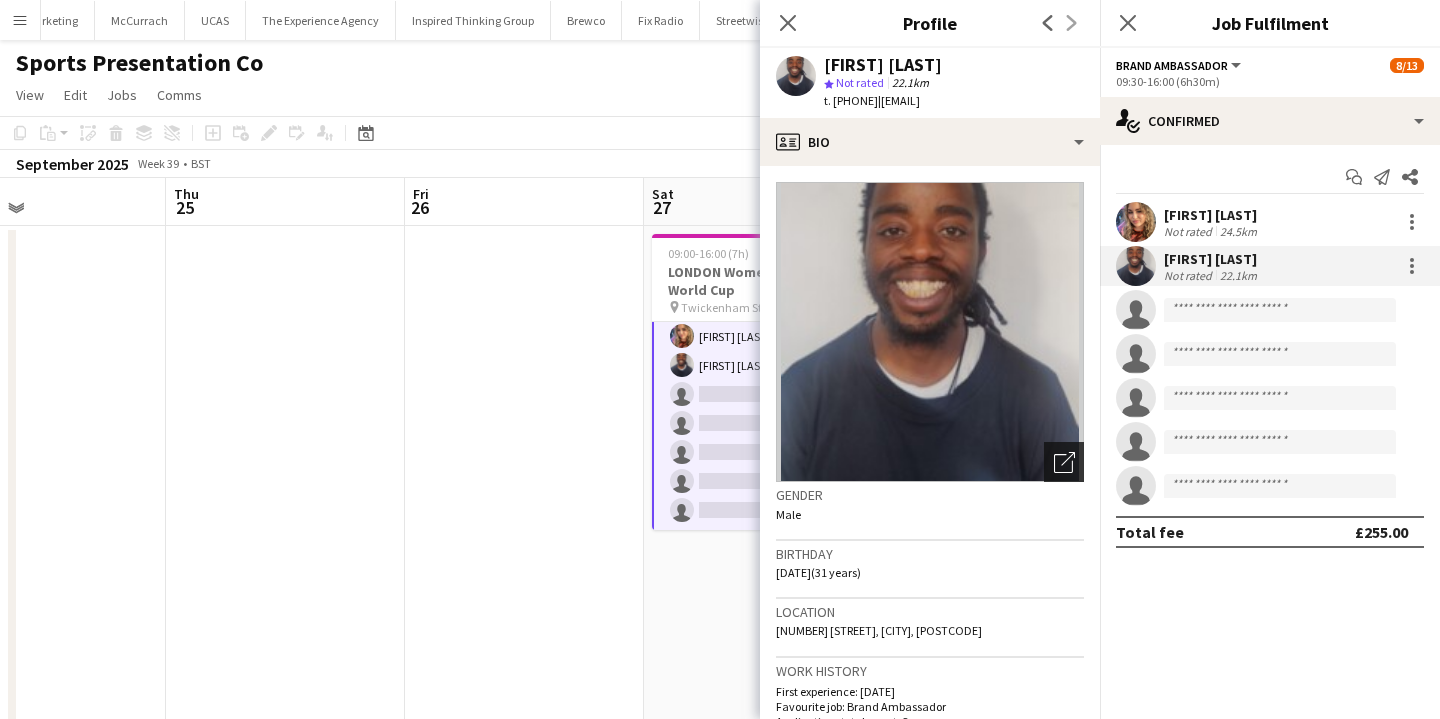 click on "Open photos pop-in" 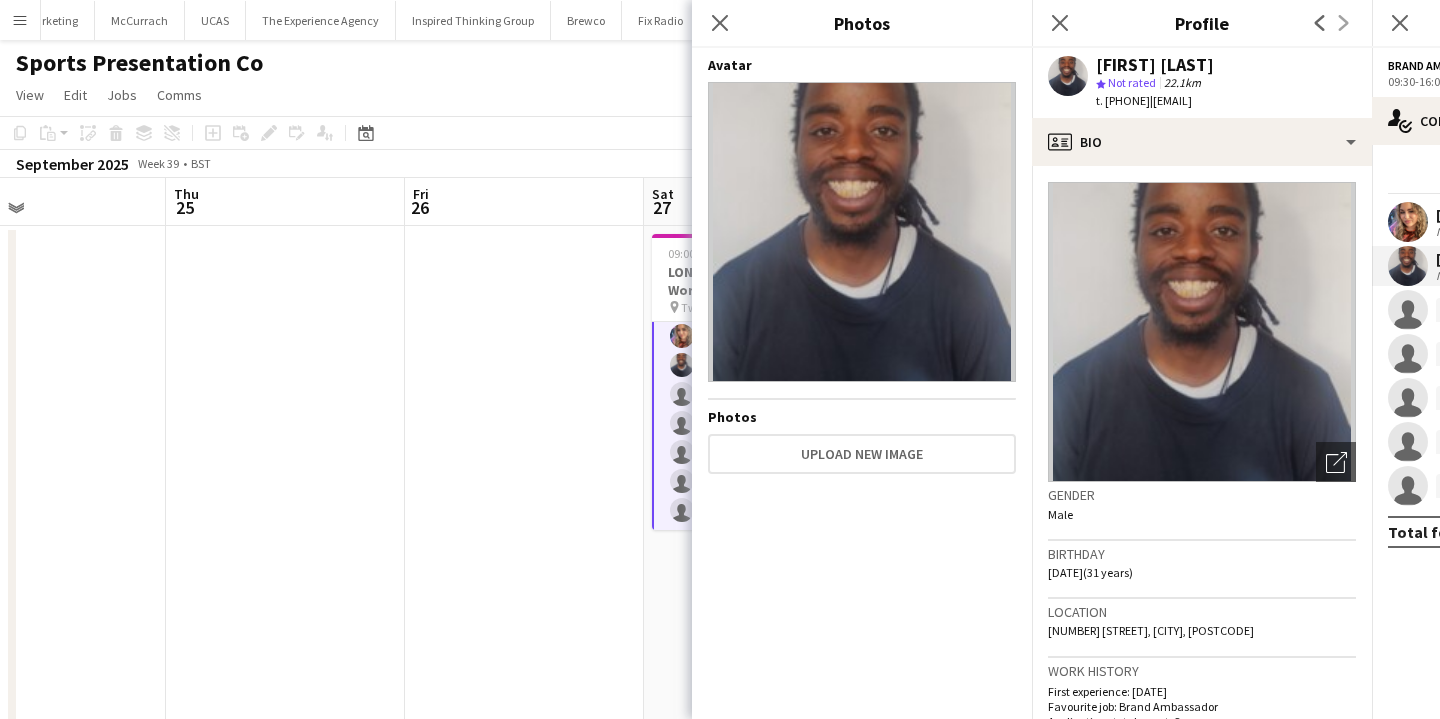 click at bounding box center [524, 707] 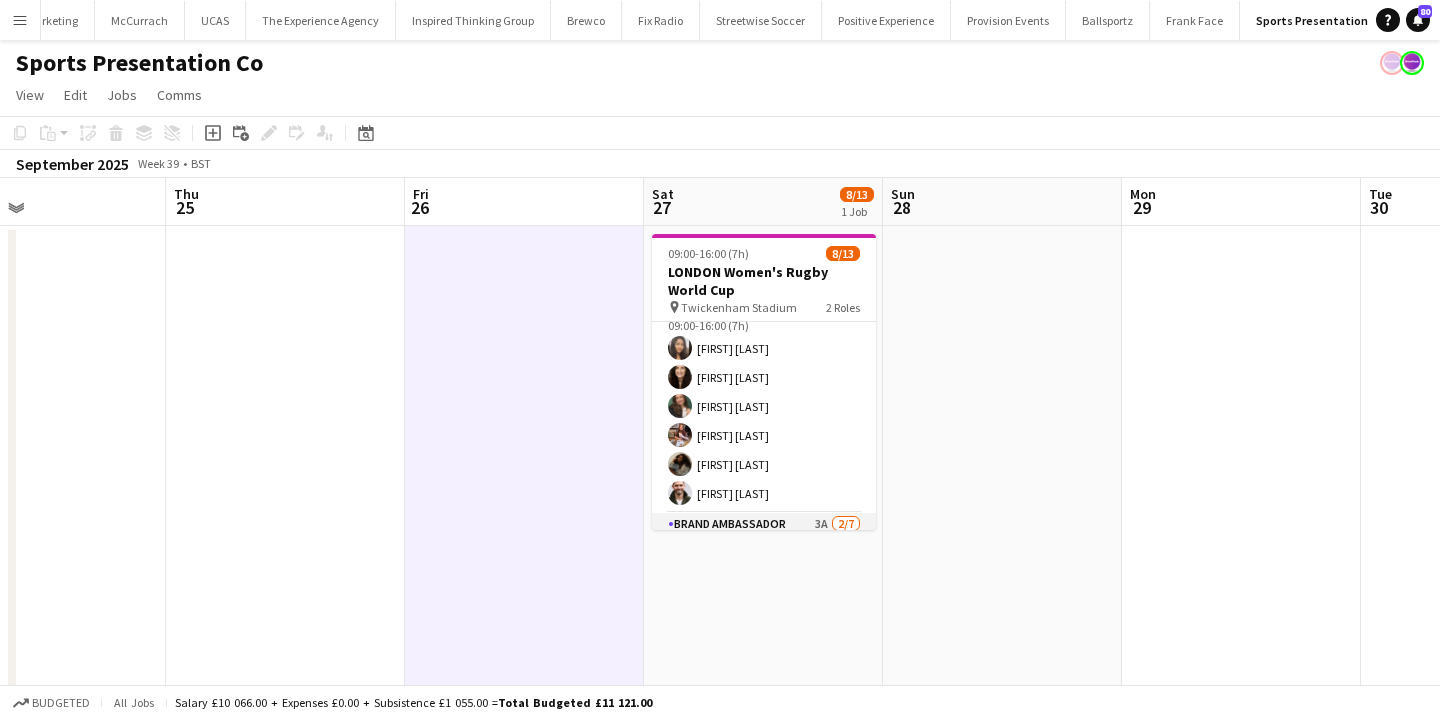scroll, scrollTop: 0, scrollLeft: 0, axis: both 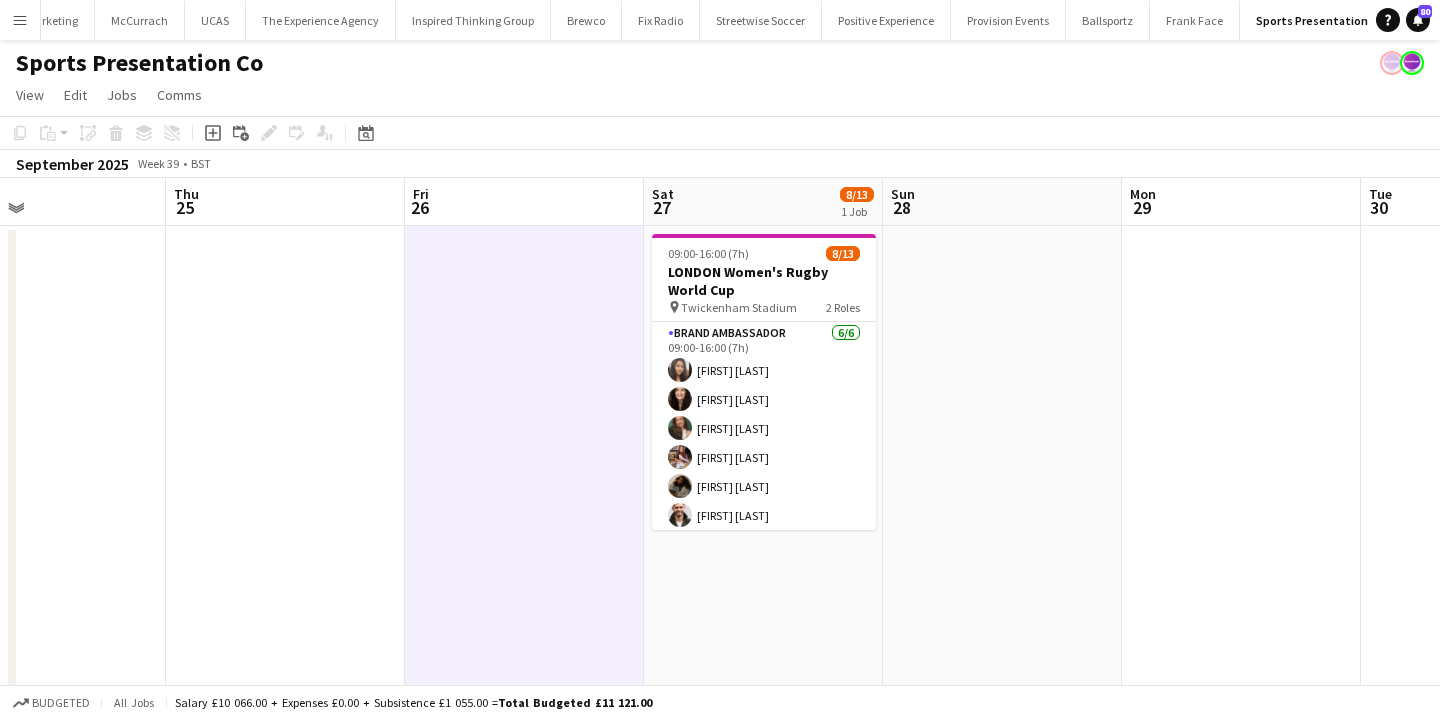 click on "Brand Ambassador   6/6   09:00-16:00 (7h)
Eymi Ajax Helen Karadoruk Rebecca Cilento Megan Burrows Odilia Egyiawan Nathan Sears" at bounding box center (764, 428) 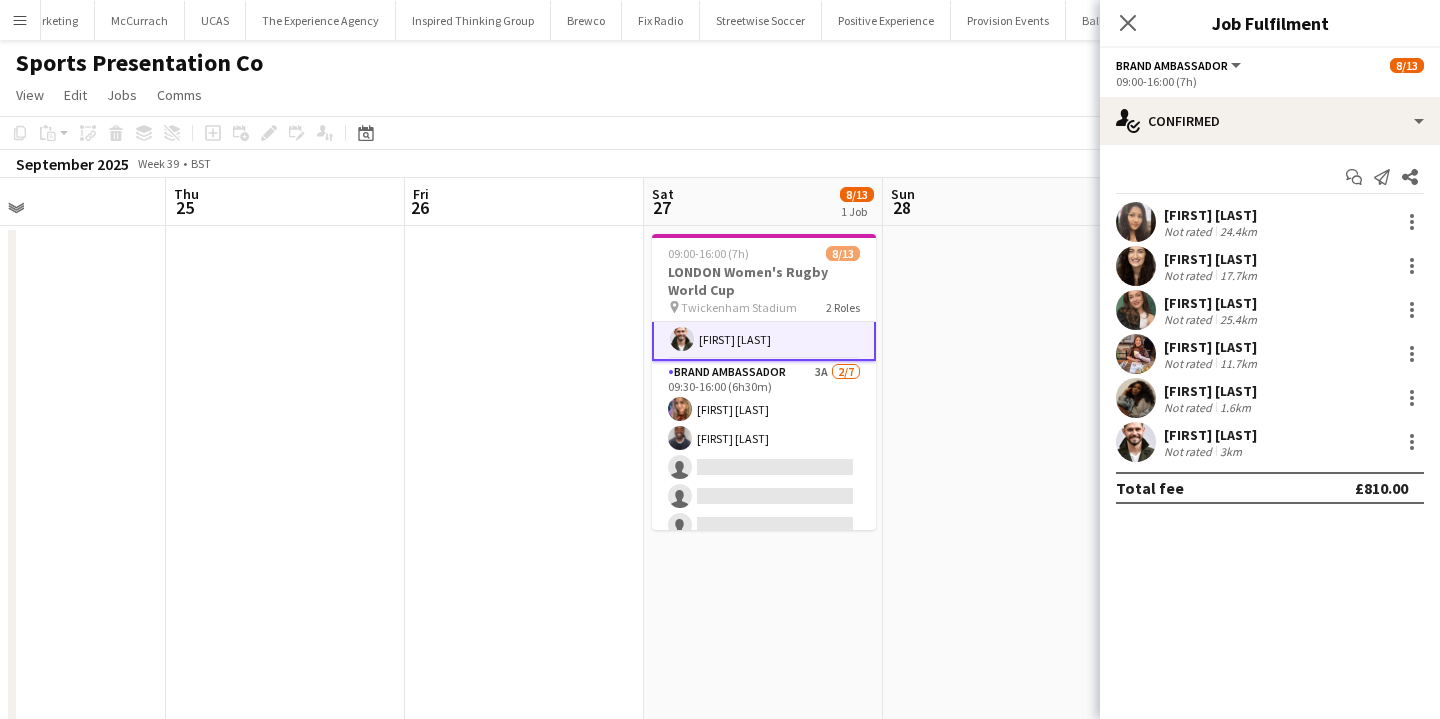 click on "Brand Ambassador   3A   2/7   09:30-16:00 (6h30m)
Kelly Darcy Isaac Olorunfemi
single-neutral-actions
single-neutral-actions
single-neutral-actions
single-neutral-actions
single-neutral-actions" at bounding box center [764, 482] 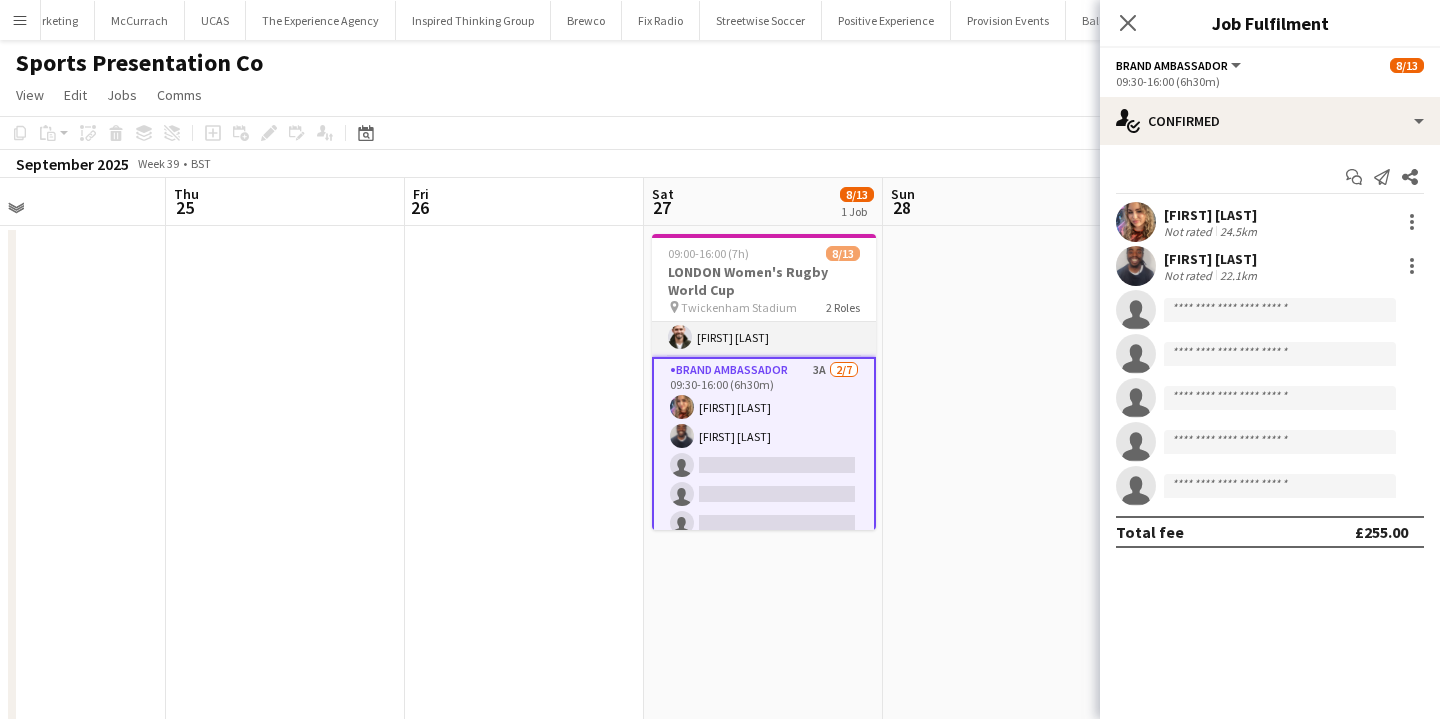 scroll, scrollTop: 176, scrollLeft: 0, axis: vertical 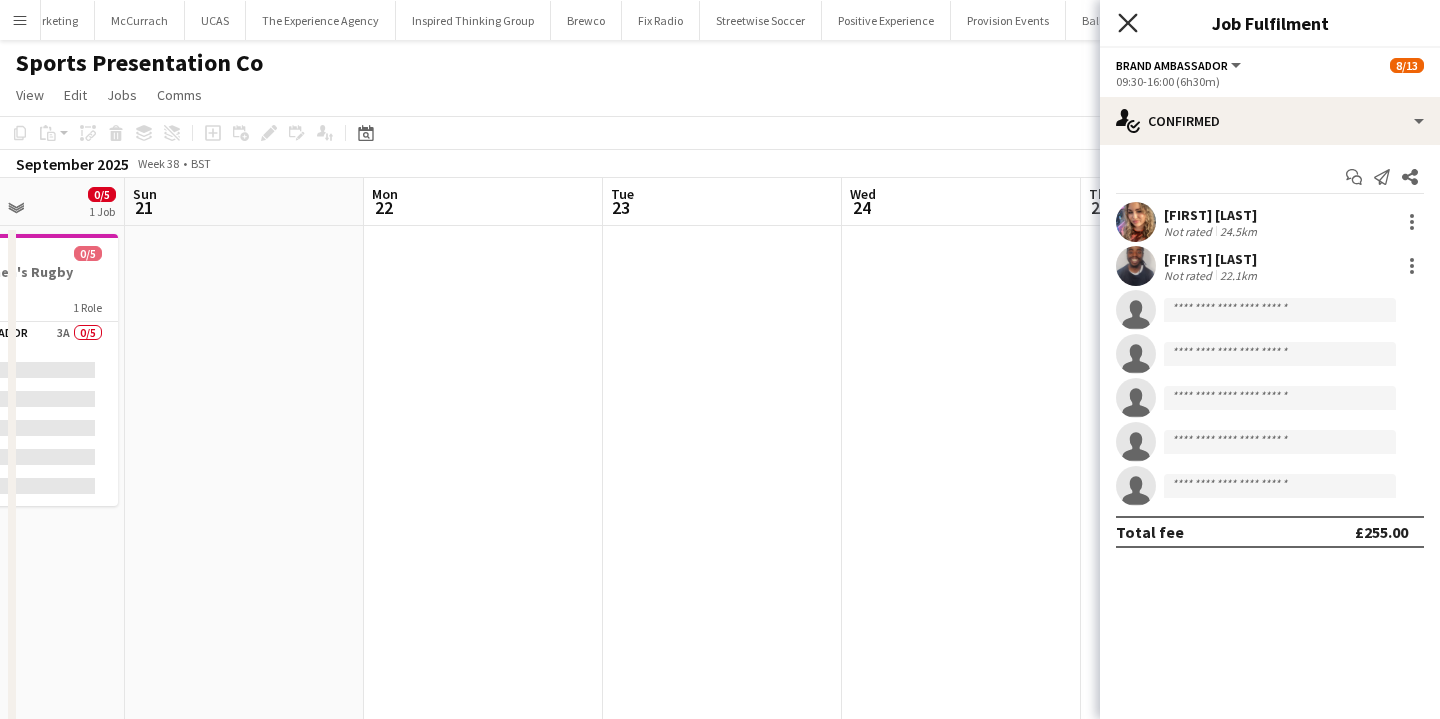 click on "Close pop-in" 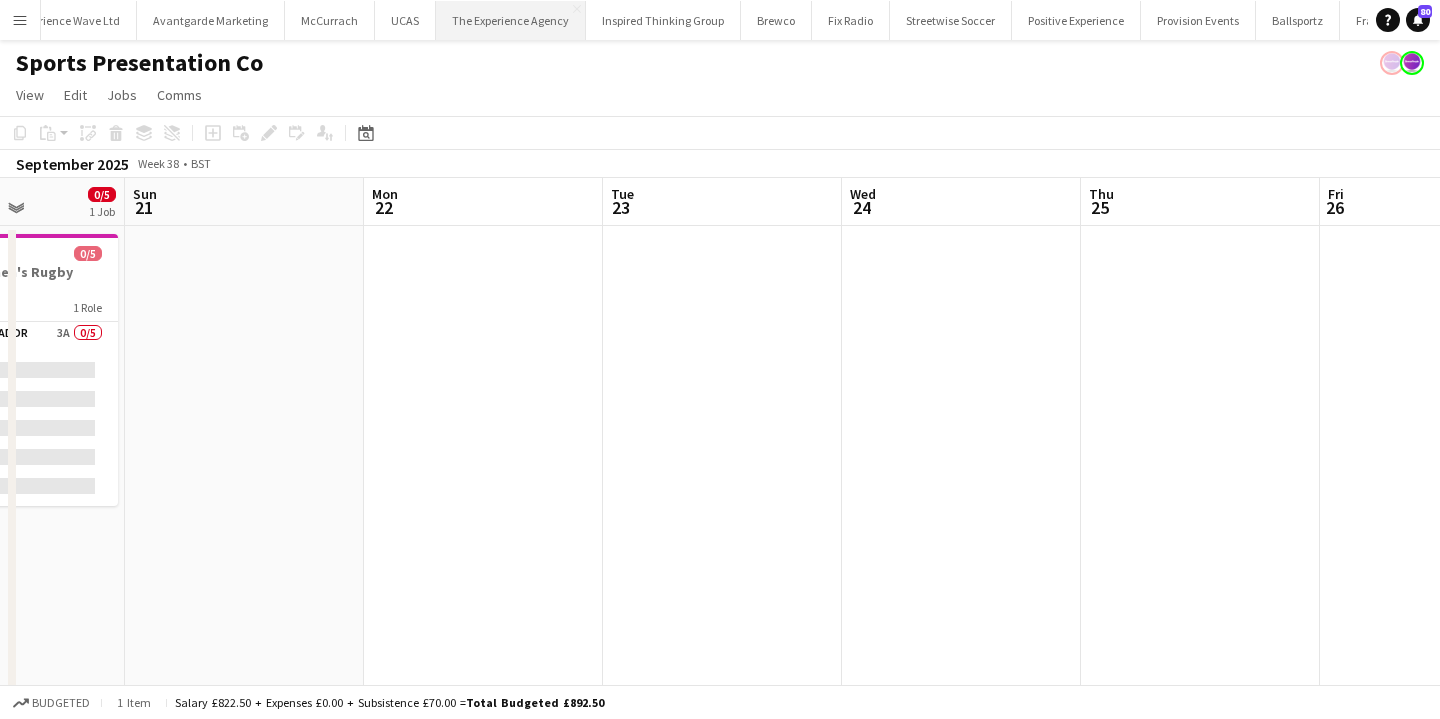 scroll, scrollTop: 0, scrollLeft: 0, axis: both 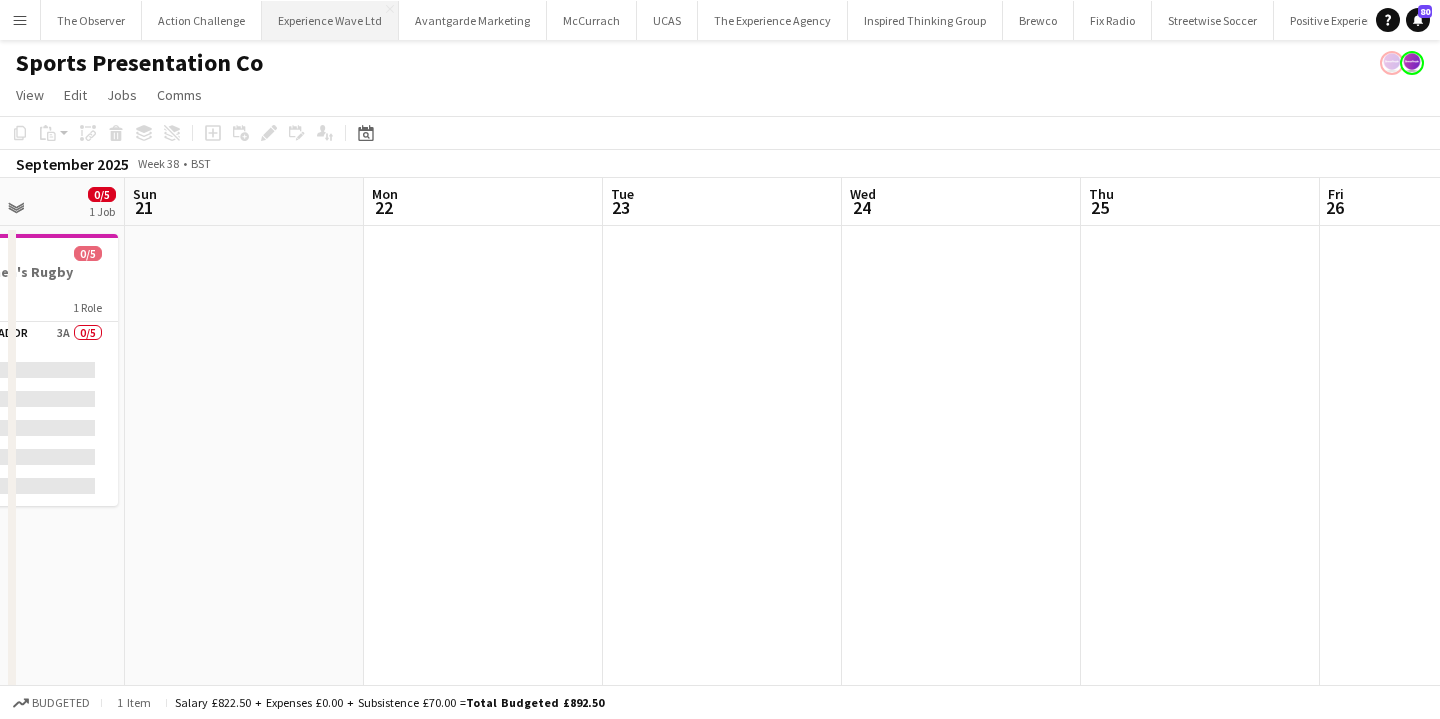 click on "Experience Wave Ltd
Close" at bounding box center (330, 20) 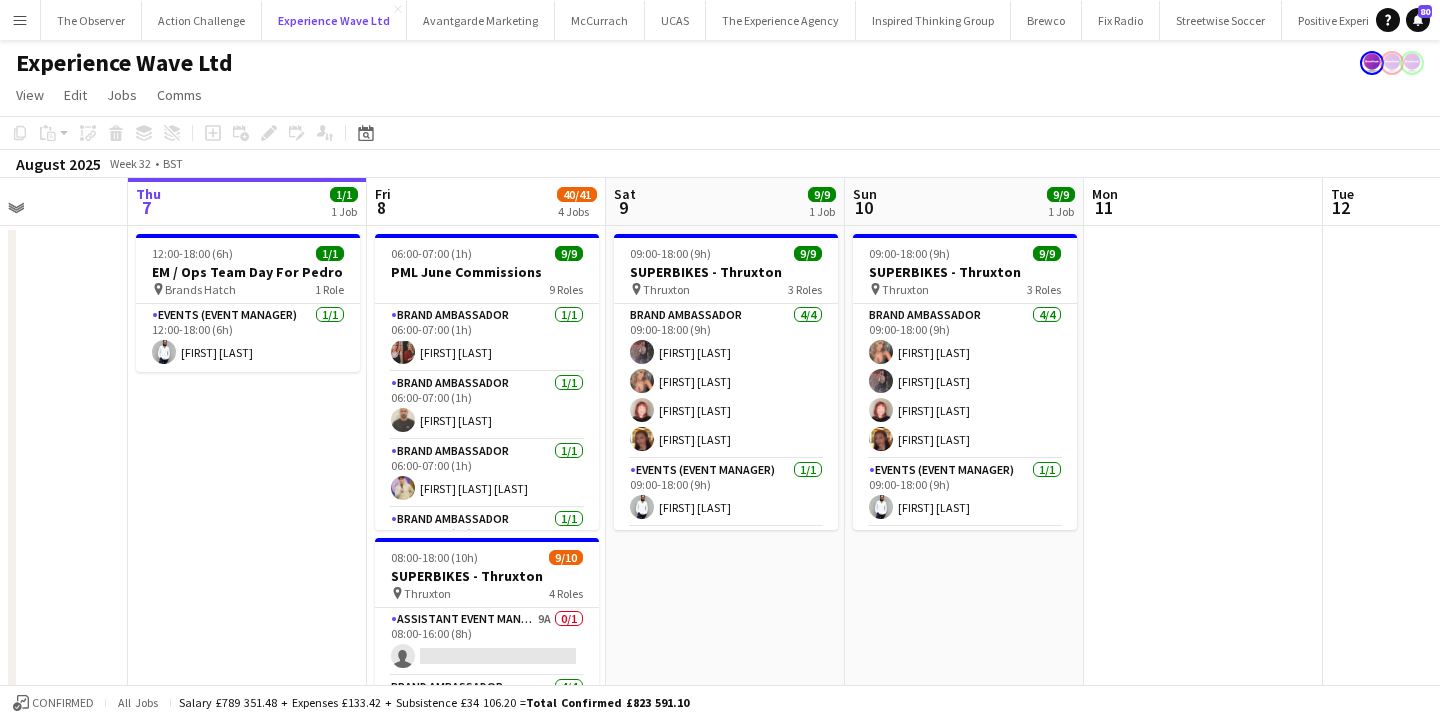 scroll, scrollTop: 0, scrollLeft: 617, axis: horizontal 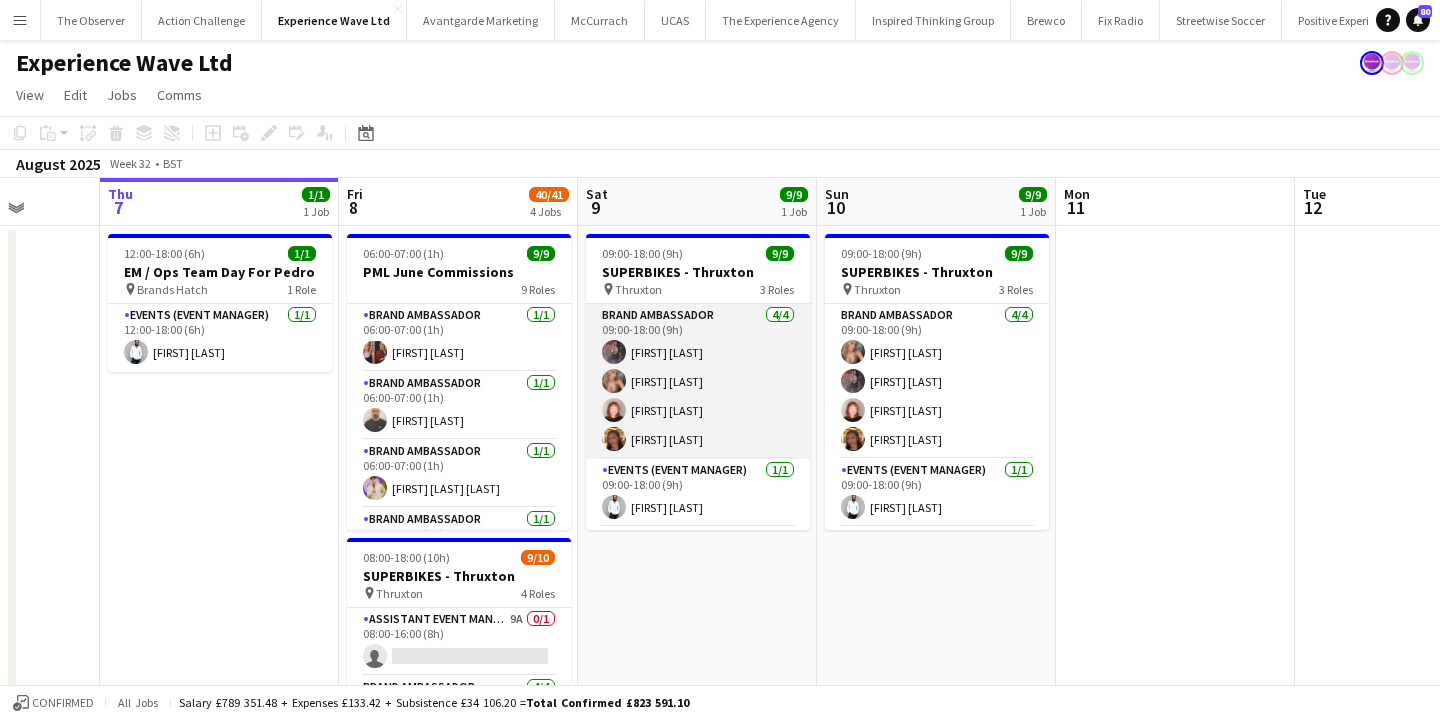 click on "Brand Ambassador   4/4   09:00-18:00 (9h)
[FIRST] [LAST] [FIRST] [LAST] [FIRST] [LAST] [FIRST] [LAST]" at bounding box center [698, 381] 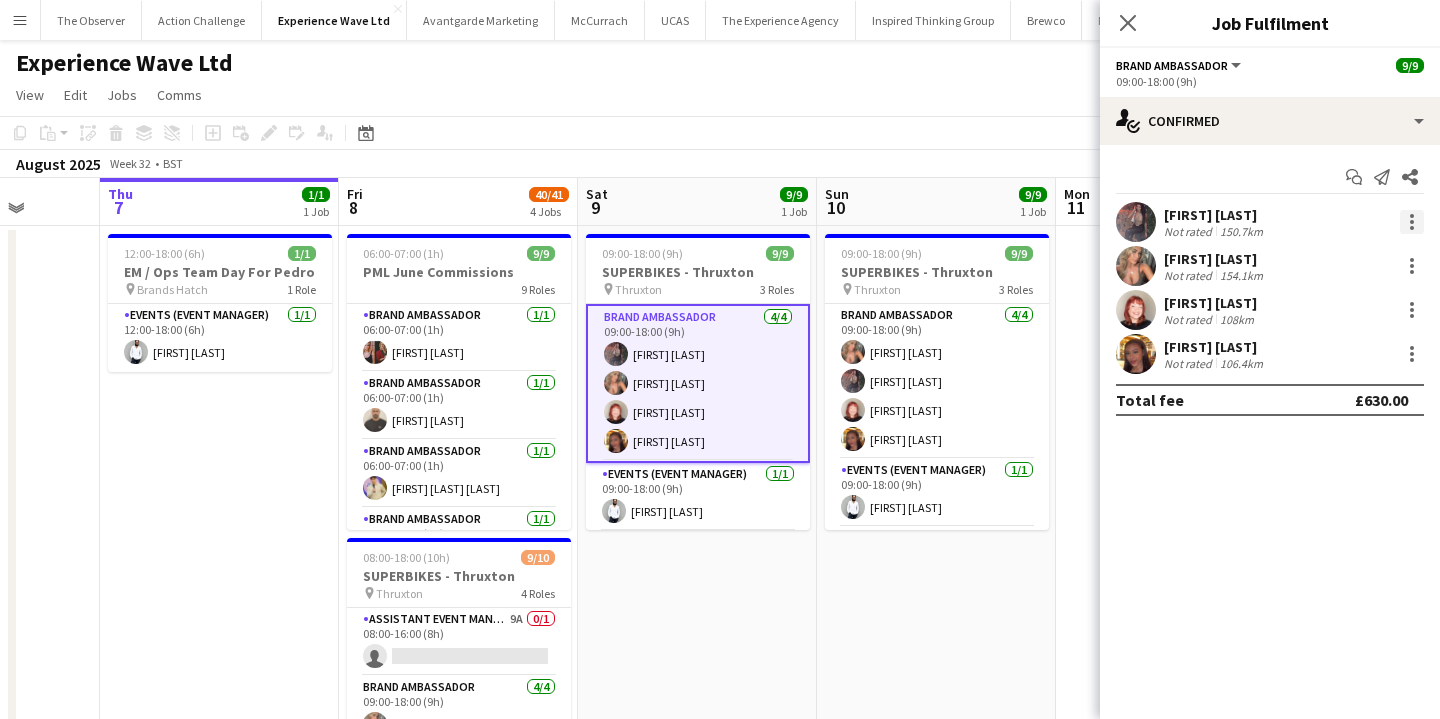 click at bounding box center (1412, 222) 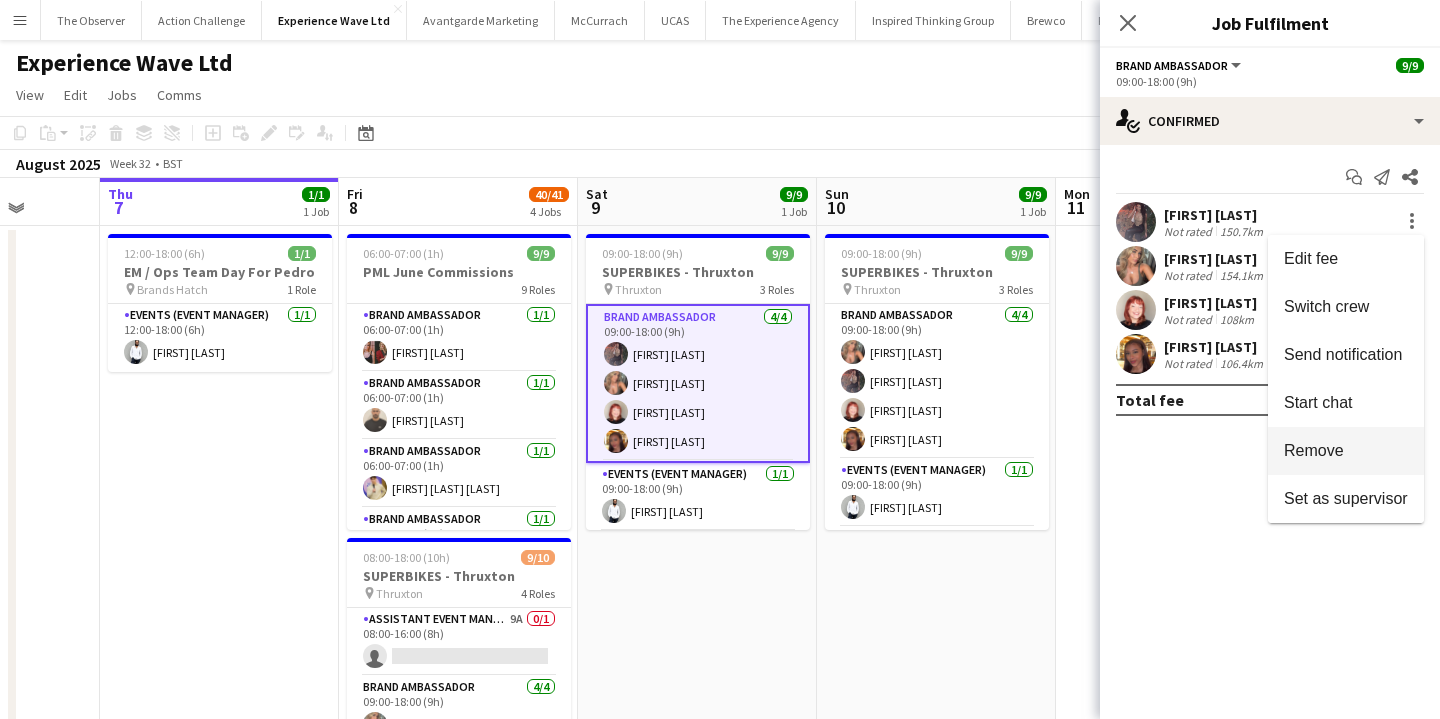 click on "Remove" at bounding box center [1346, 451] 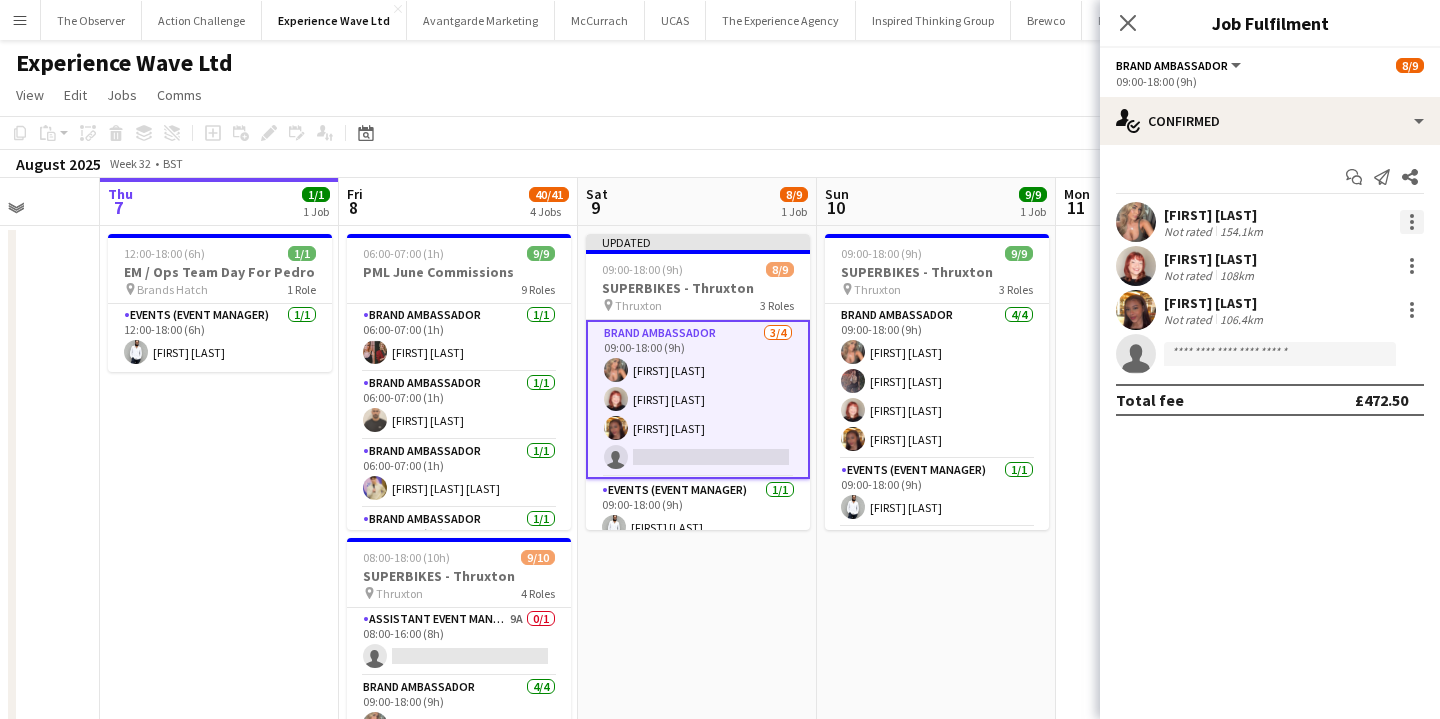 click at bounding box center [1412, 222] 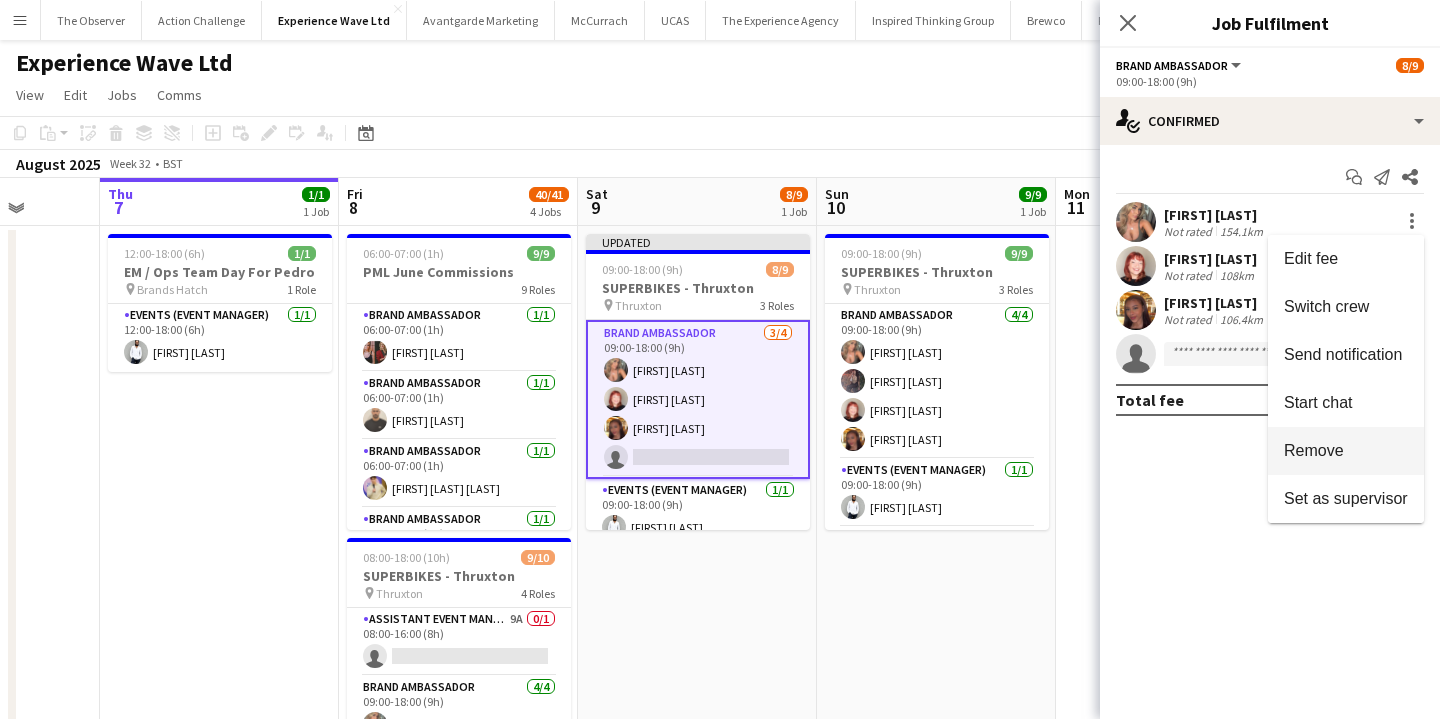 click on "Remove" at bounding box center [1346, 451] 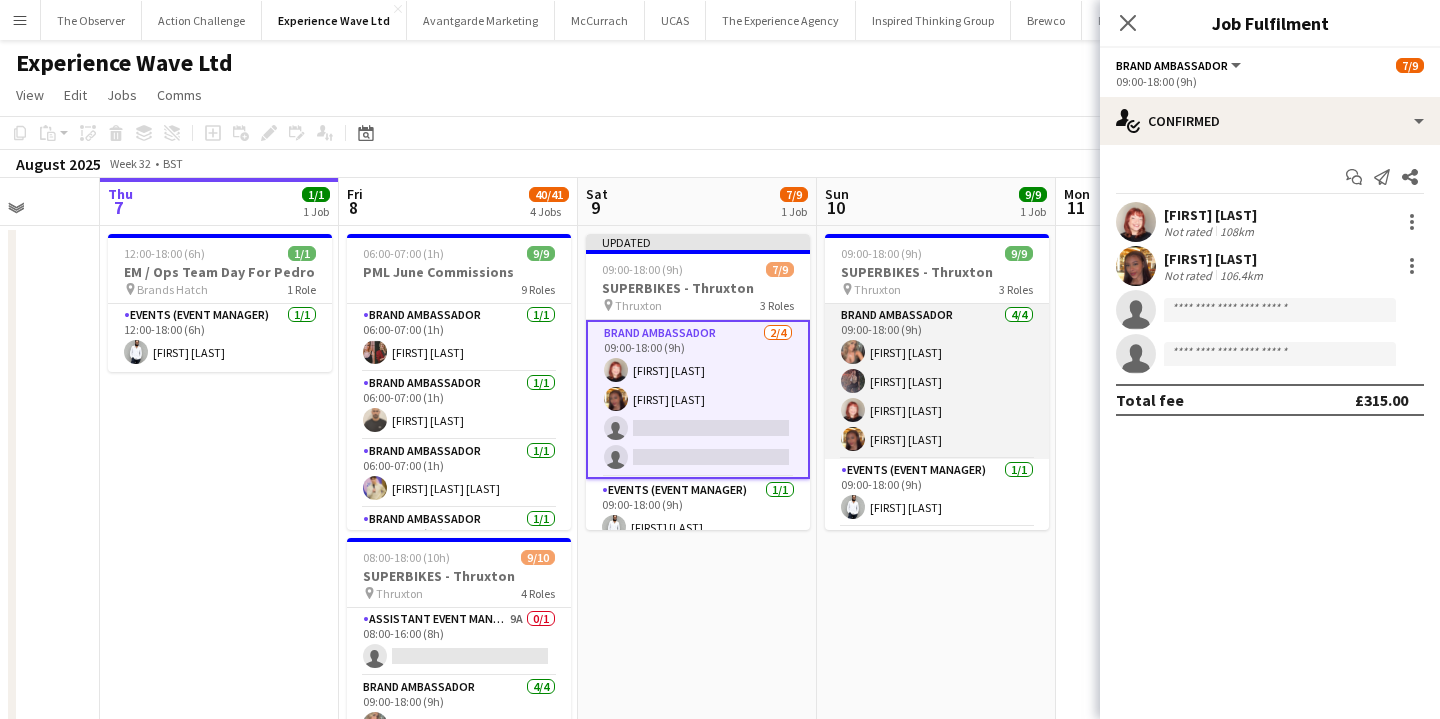 click on "Brand Ambassador   4/4   09:00-18:00 (9h)
Molly-Anna Porter Lydia Bennett Lily Exall Mollie NJOKU" at bounding box center [937, 381] 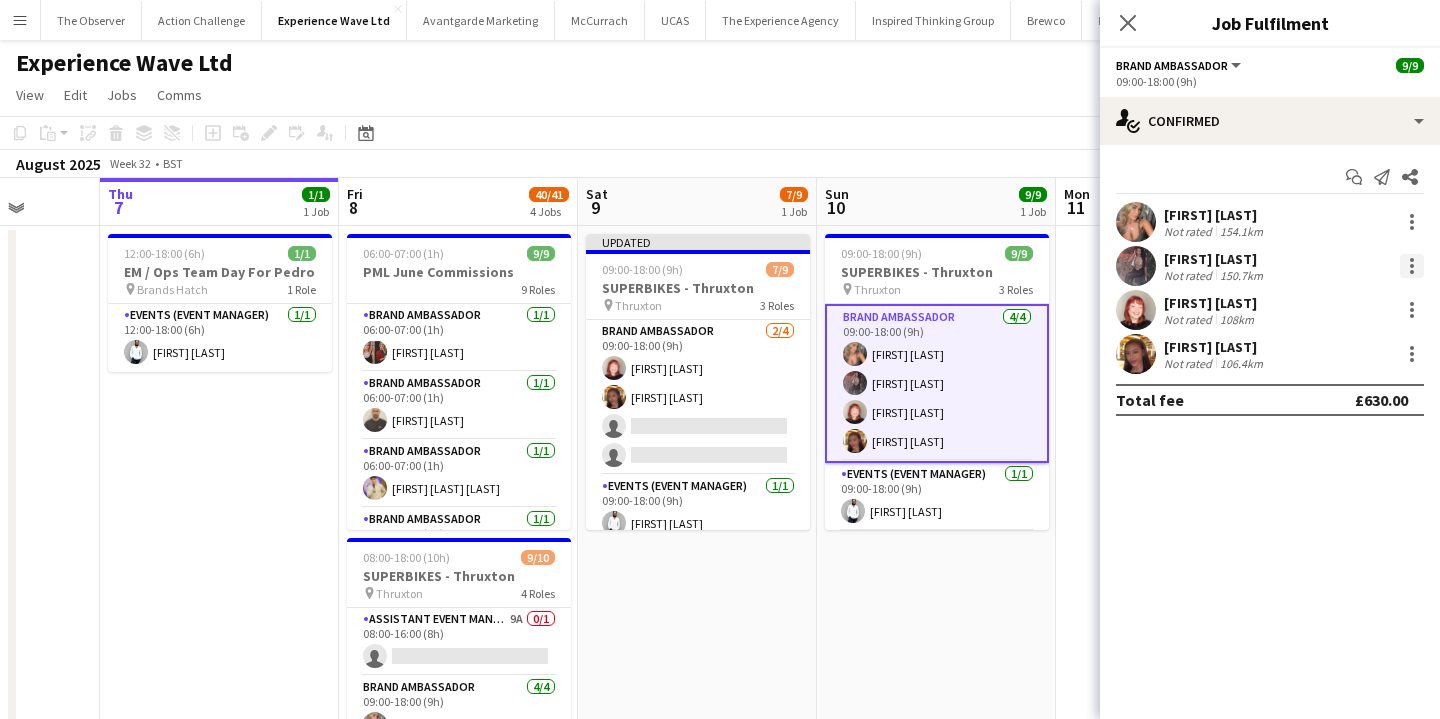 click at bounding box center [1412, 266] 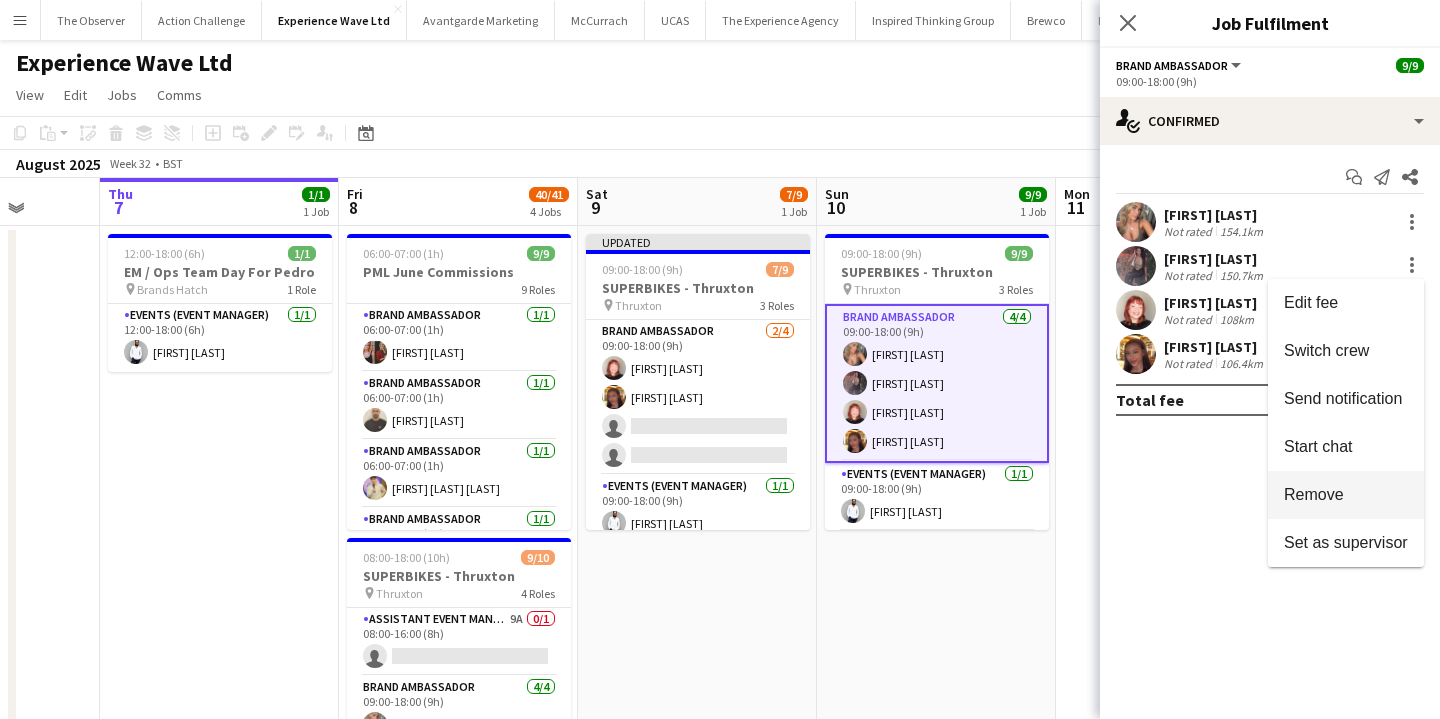 click on "Remove" at bounding box center [1314, 494] 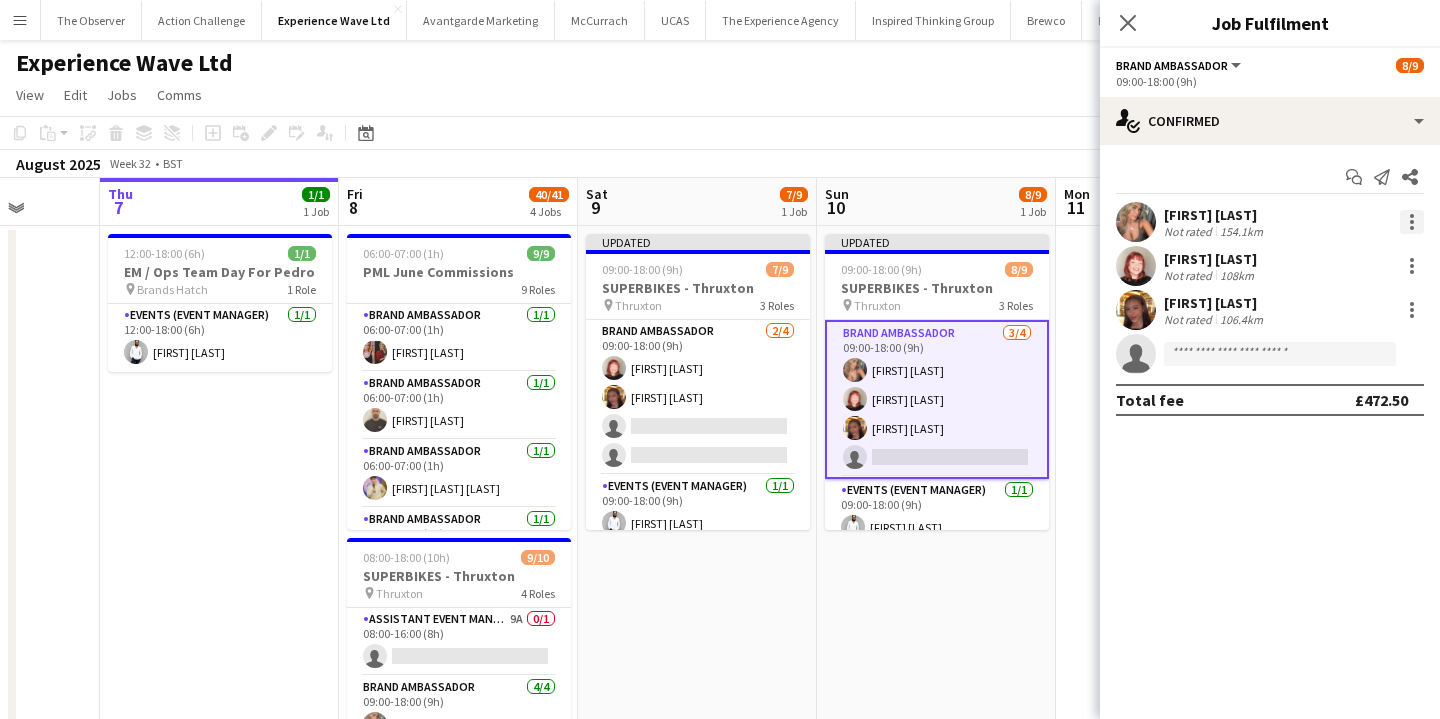 click at bounding box center (1412, 222) 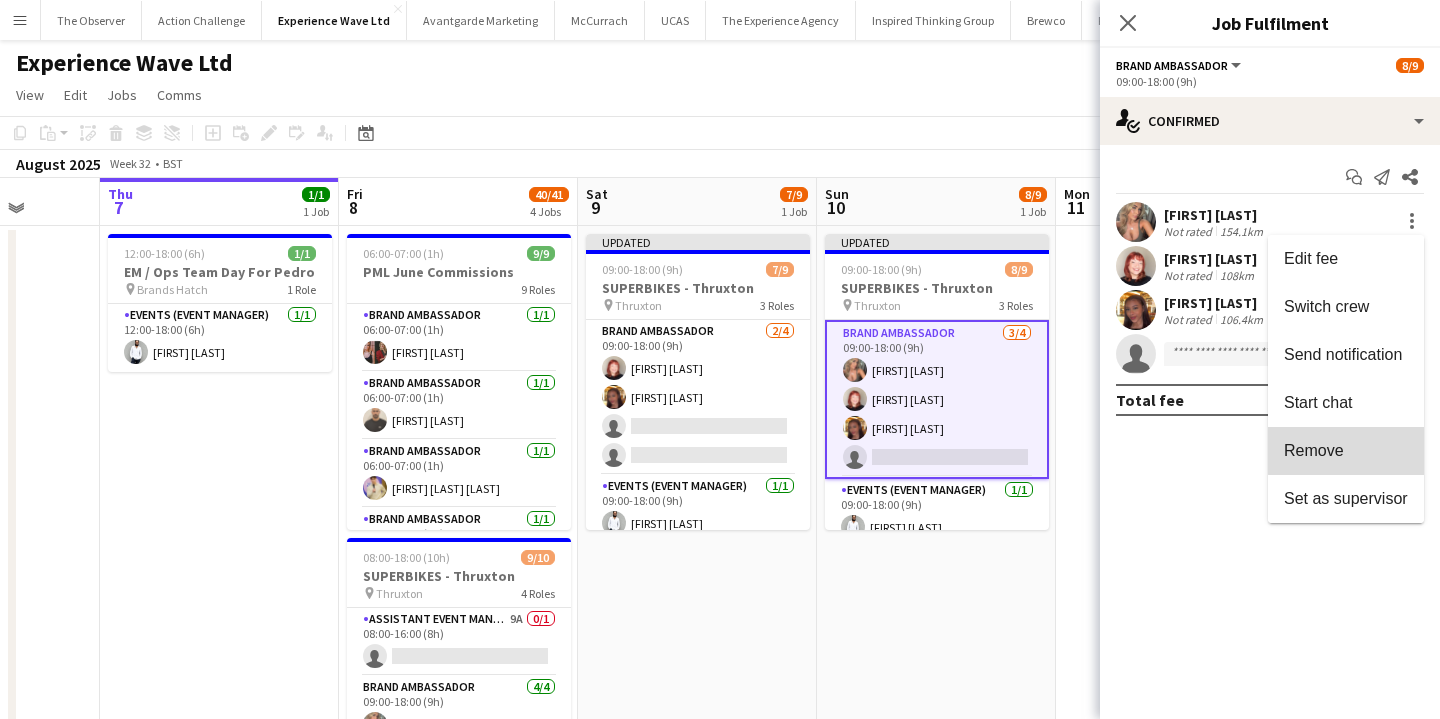 click on "Remove" at bounding box center (1346, 451) 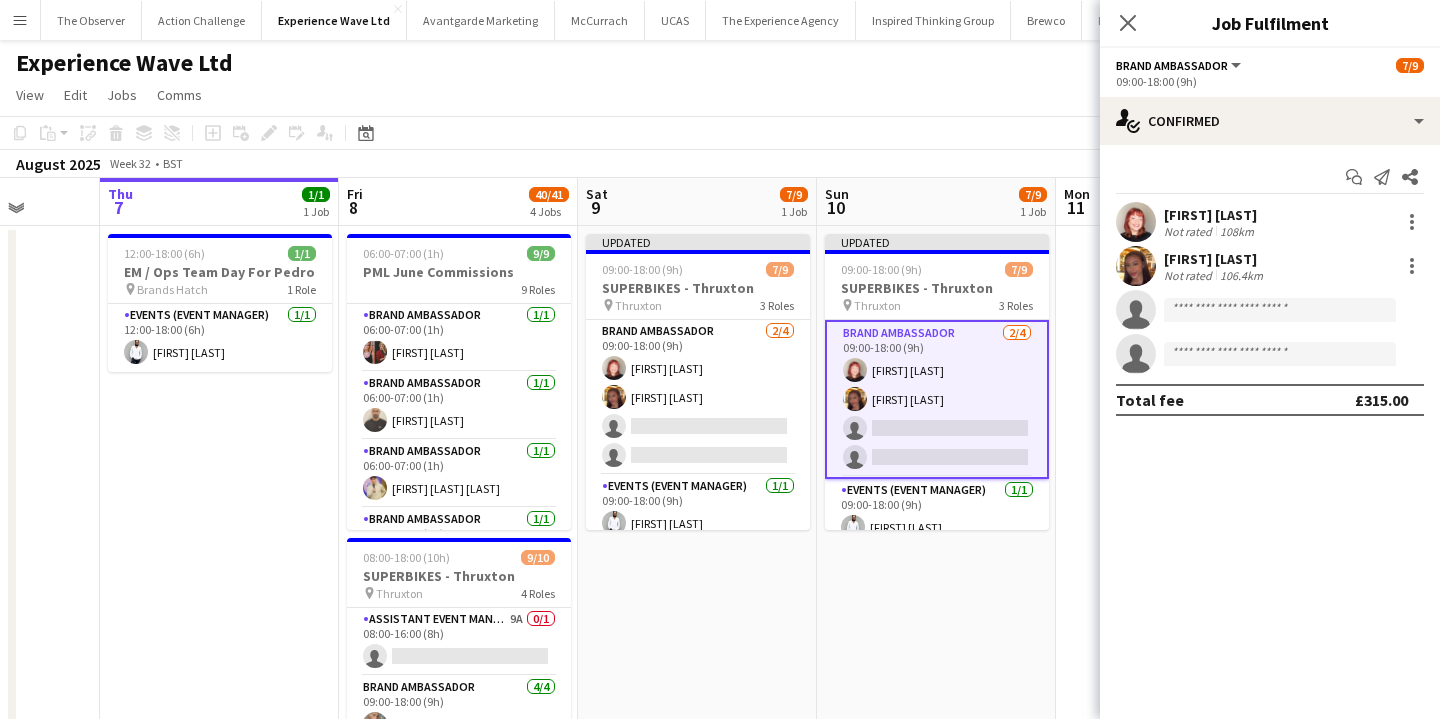click on "Updated   09:00-18:00 (9h)    7/9   SUPERBIKES - Thruxton
pin
Thruxton   3 Roles   Brand Ambassador   2/4   09:00-18:00 (9h)
Lily Exall Mollie NJOKU
single-neutral-actions
single-neutral-actions
Events (Event Manager)   1/1   09:00-18:00 (9h)
Pedro De Marchi  Local Brand Ambassador   4/4   09:00-18:00 (9h)
Angel Gervacio Bido ! Alicia Cummings Adrian De la Rosa Sanchez Astrid Ventura" at bounding box center (936, 854) 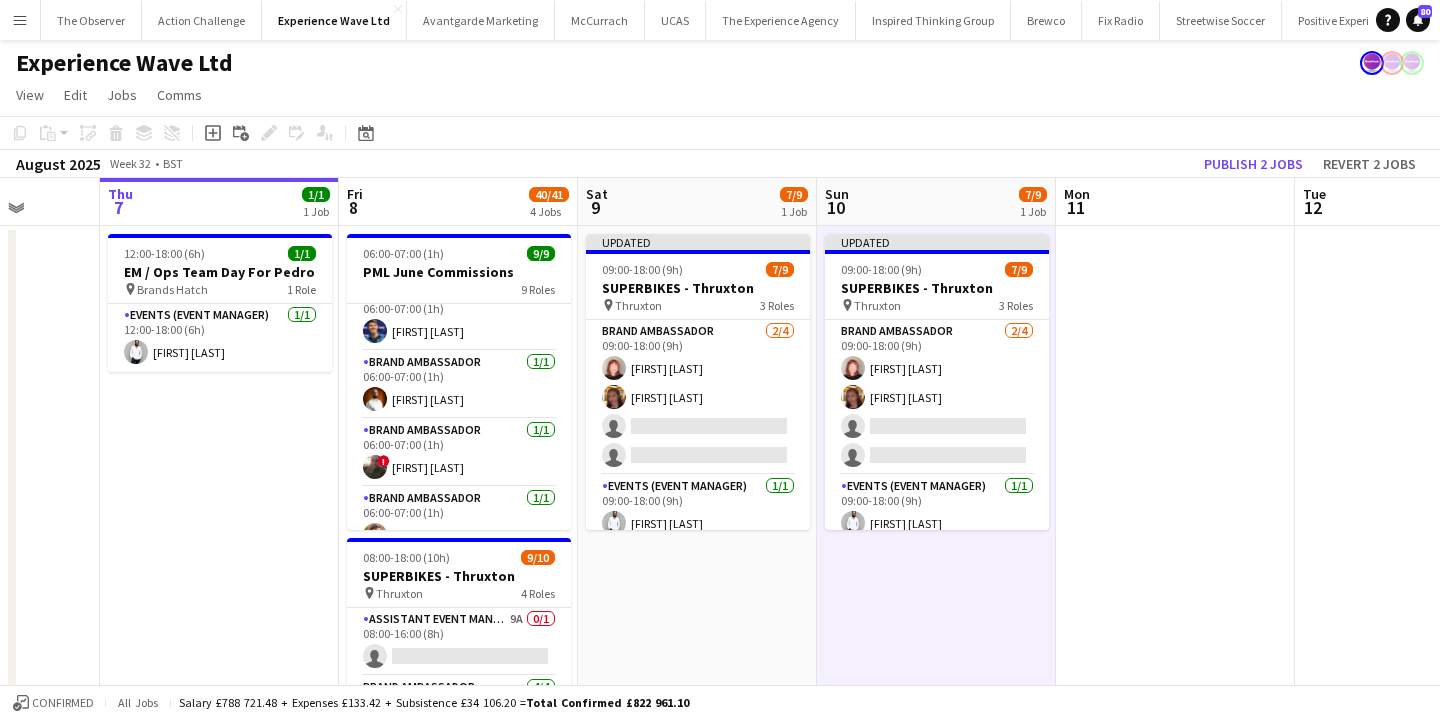 scroll, scrollTop: 386, scrollLeft: 0, axis: vertical 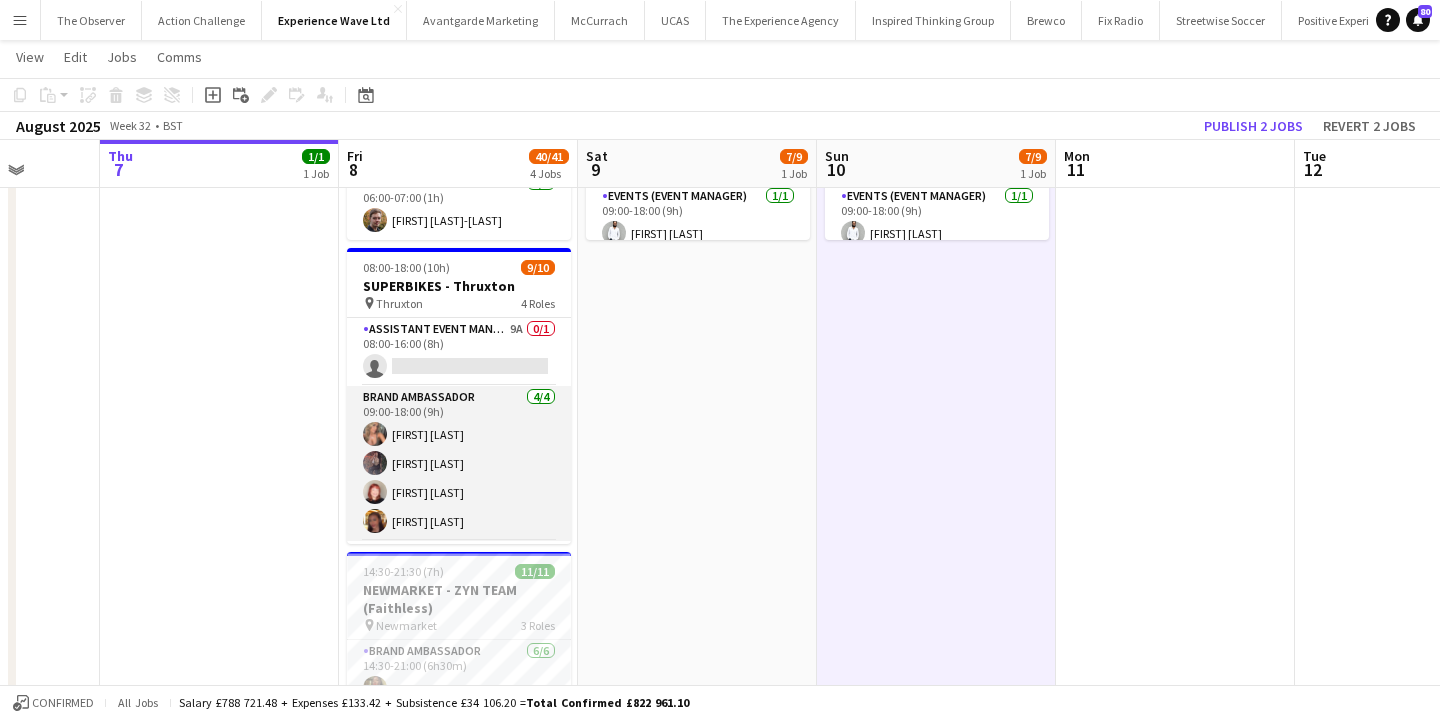 click on "Brand Ambassador   4/4   09:00-18:00 (9h)
Molly-Anna Porter Lydia Bennett Lily Exall Mollie NJOKU" at bounding box center [459, 463] 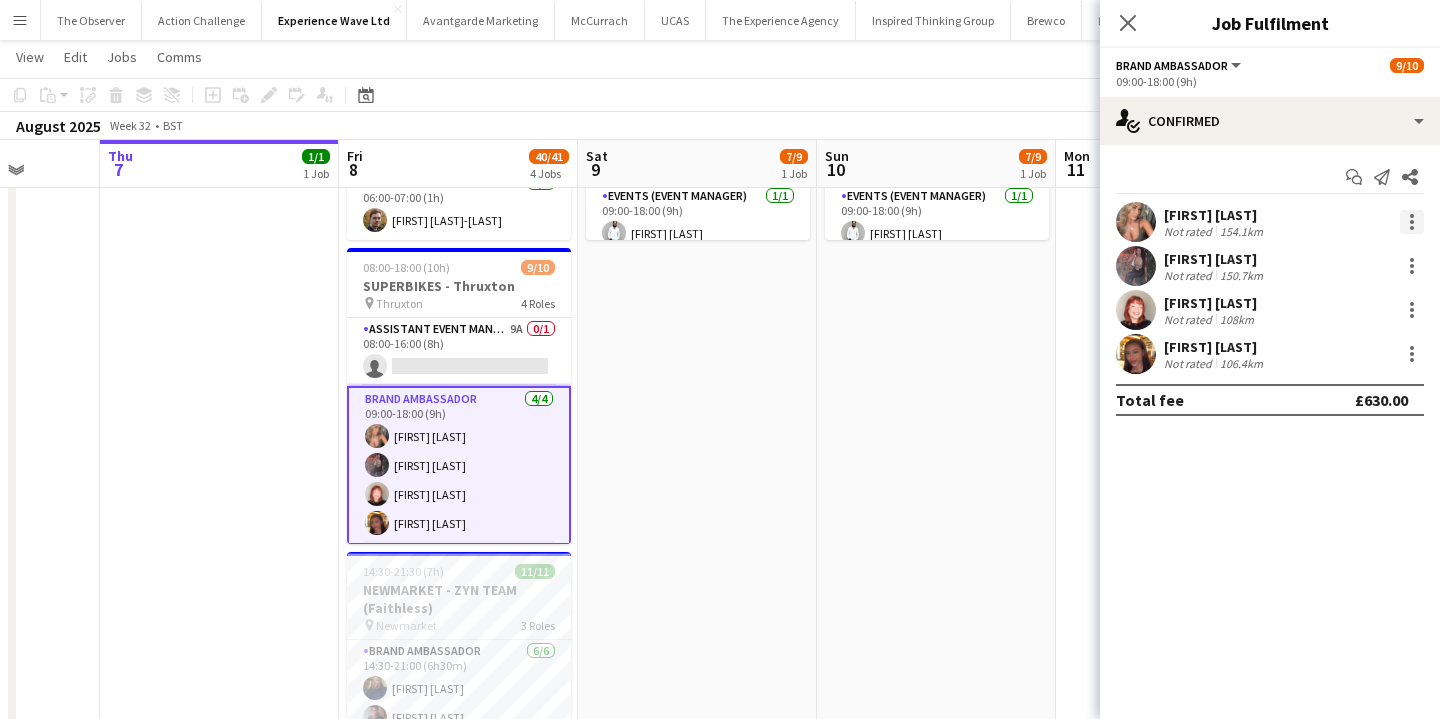 click at bounding box center [1412, 222] 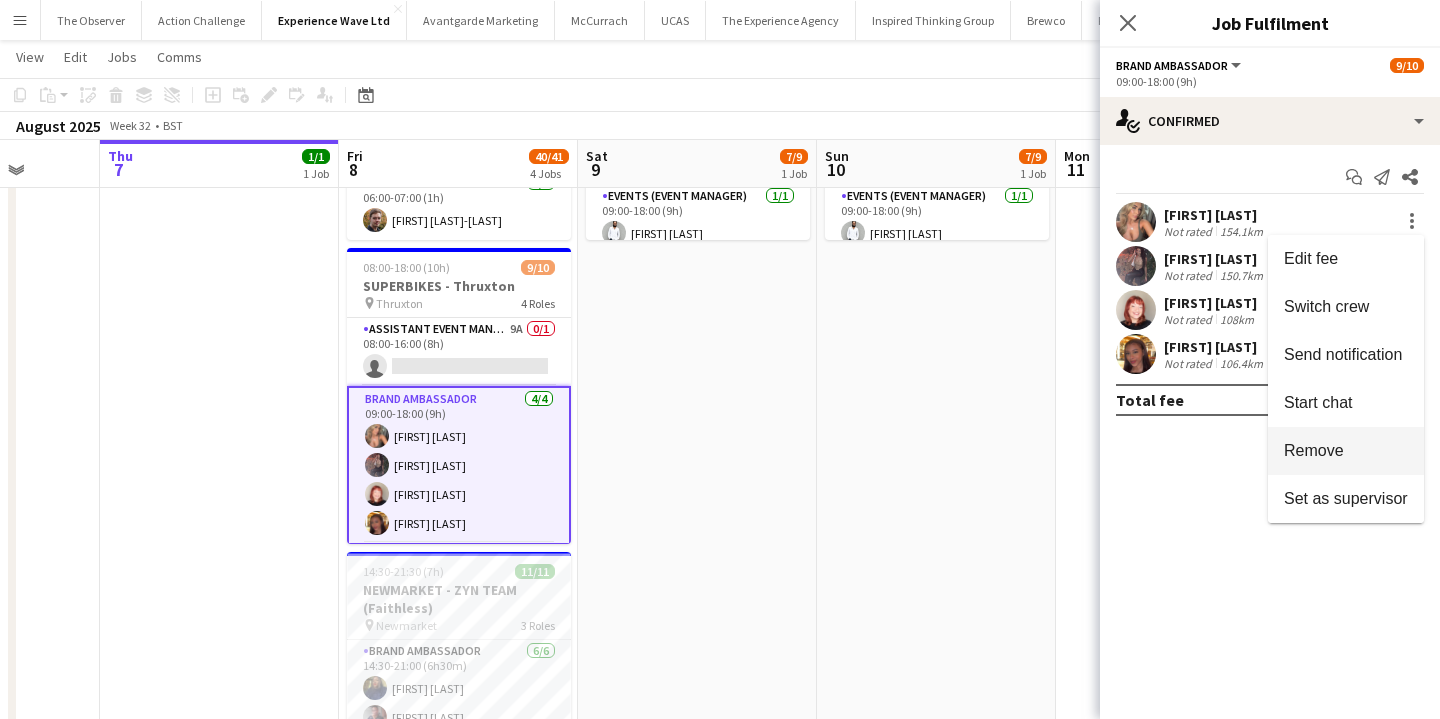 click on "Remove" at bounding box center (1346, 451) 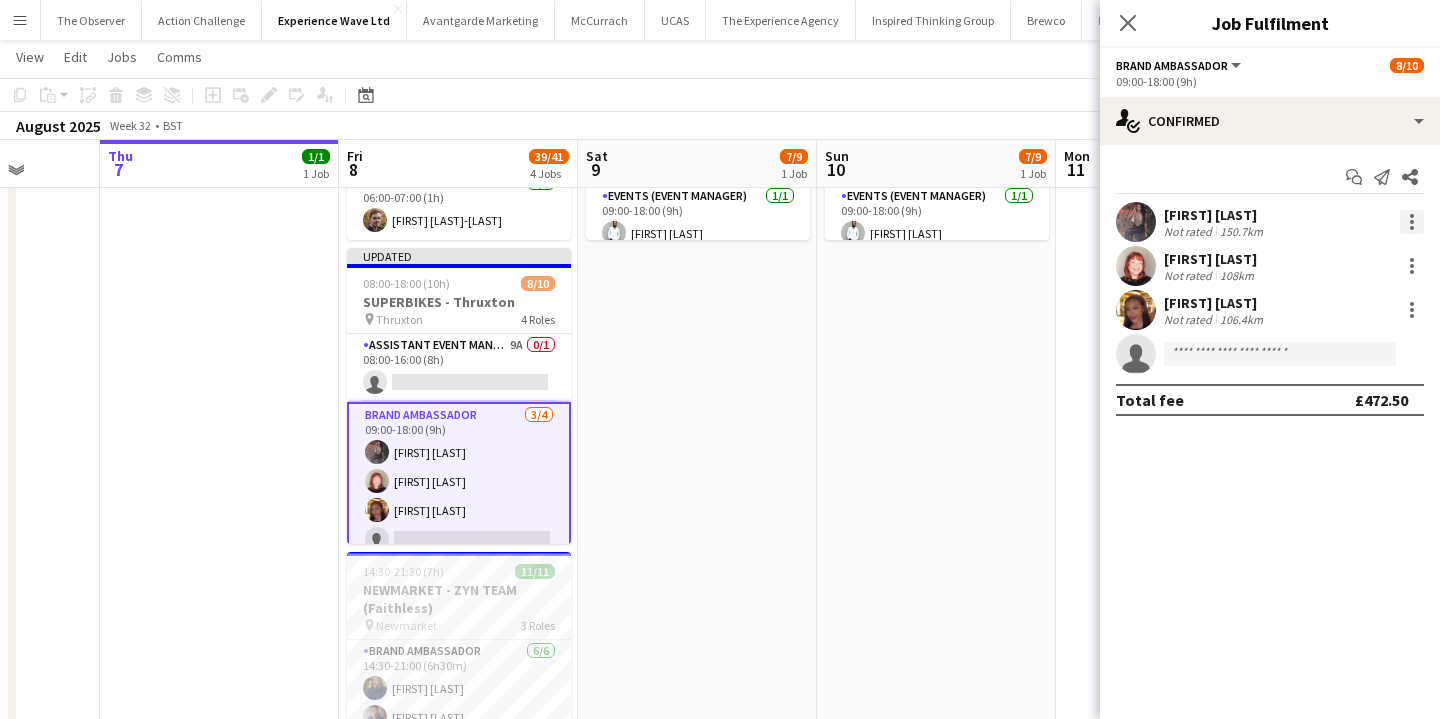 click at bounding box center [1412, 228] 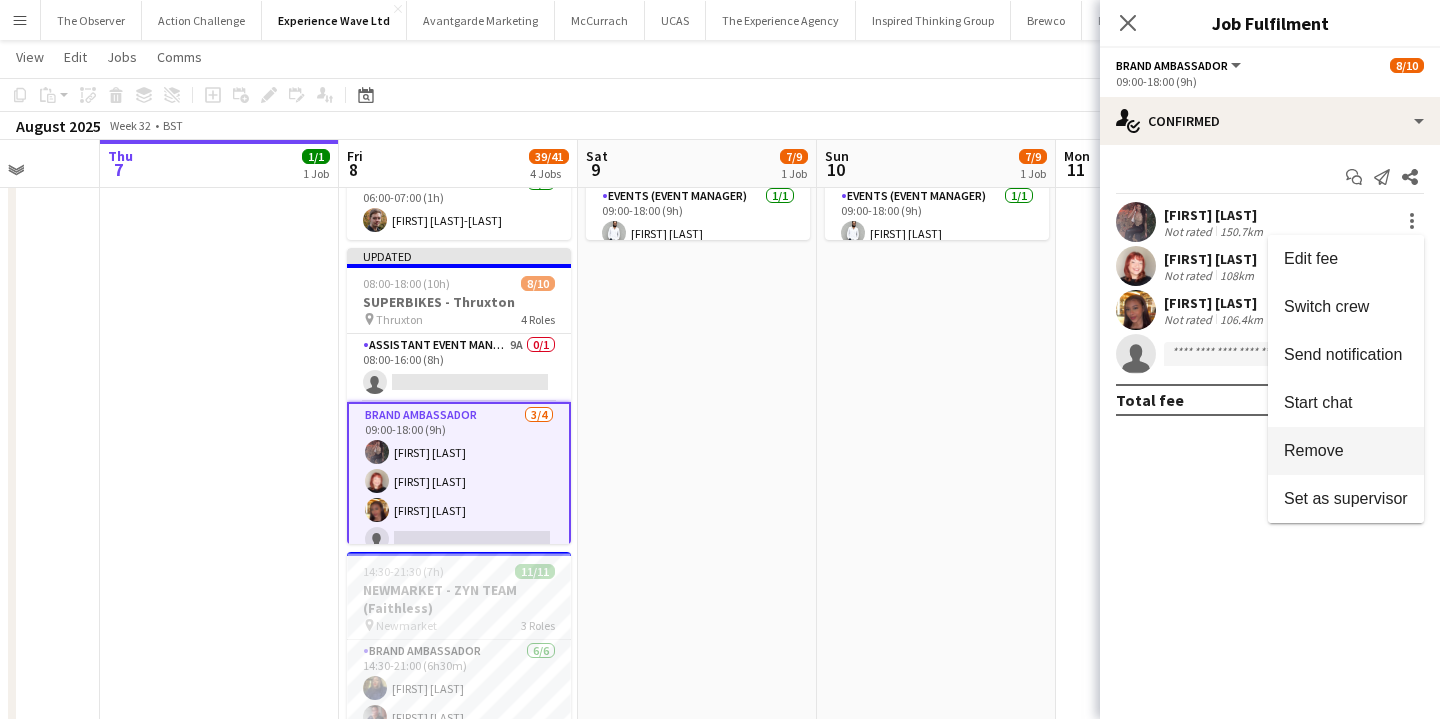 click on "Remove" at bounding box center [1346, 451] 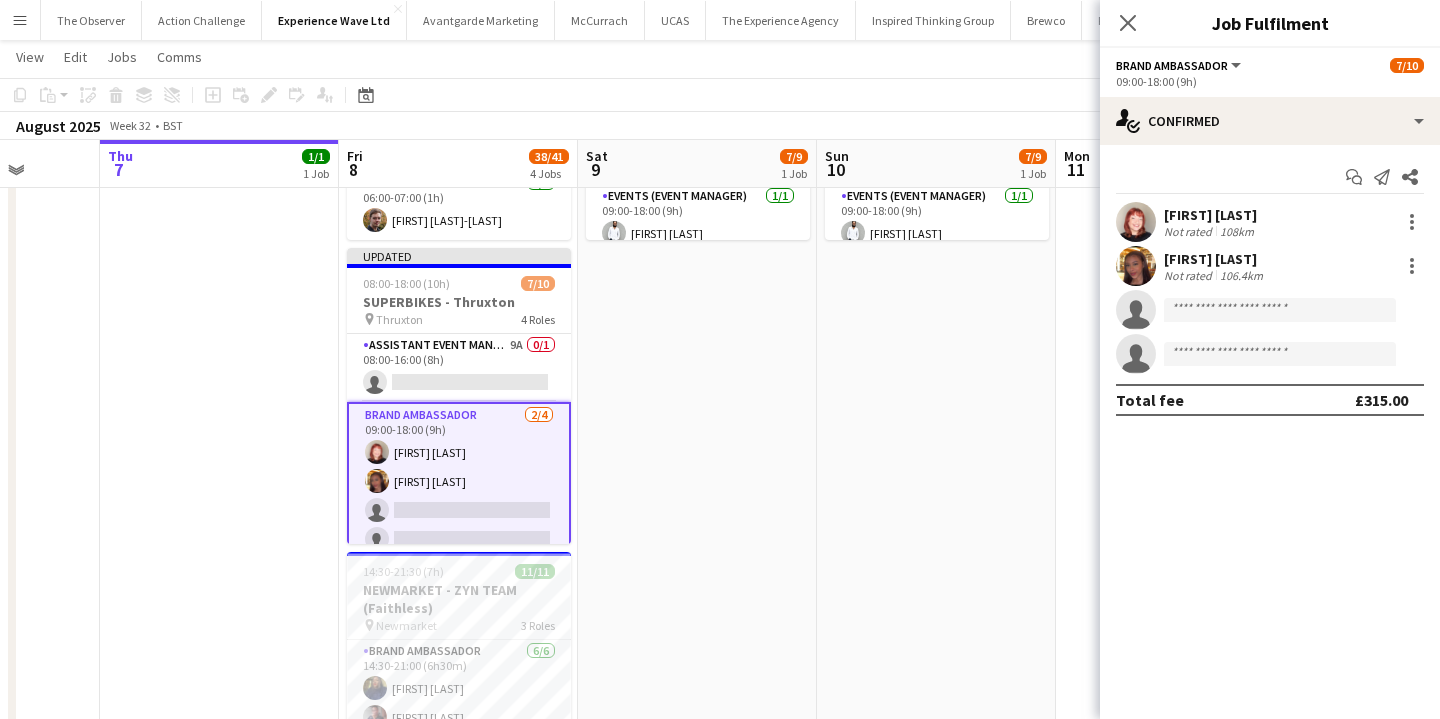 click on "Updated   09:00-18:00 (9h)    7/9   SUPERBIKES - Thruxton
pin
Thruxton   3 Roles   Brand Ambassador   2/4   09:00-18:00 (9h)
Lily Exall Mollie NJOKU
single-neutral-actions
single-neutral-actions
Events (Event Manager)   1/1   09:00-18:00 (9h)
Pedro De Marchi  Local Brand Ambassador   4/4   09:00-18:00 (9h)
Angel Gervacio Bido ! Alicia Cummings Adrian De la Rosa Sanchez Astrid Ventura" at bounding box center (936, 564) 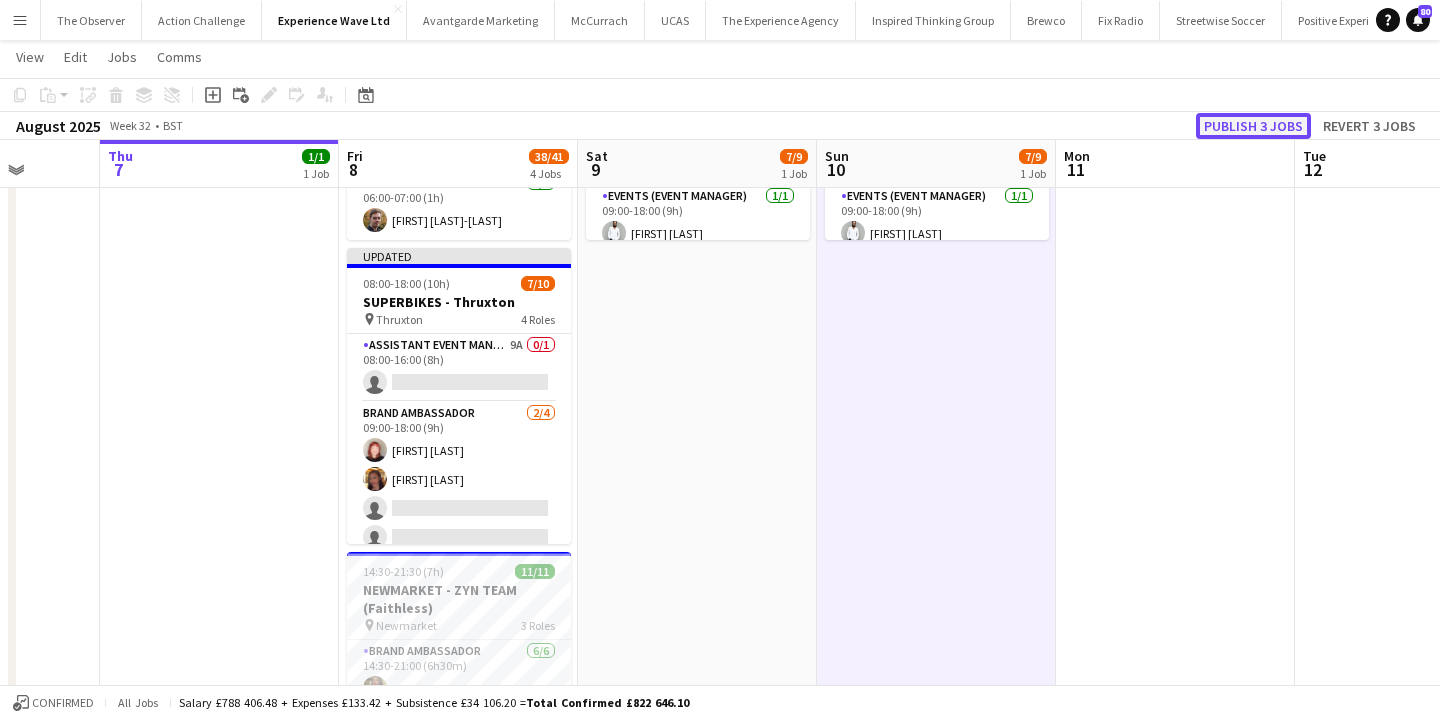 click on "Publish 3 jobs" 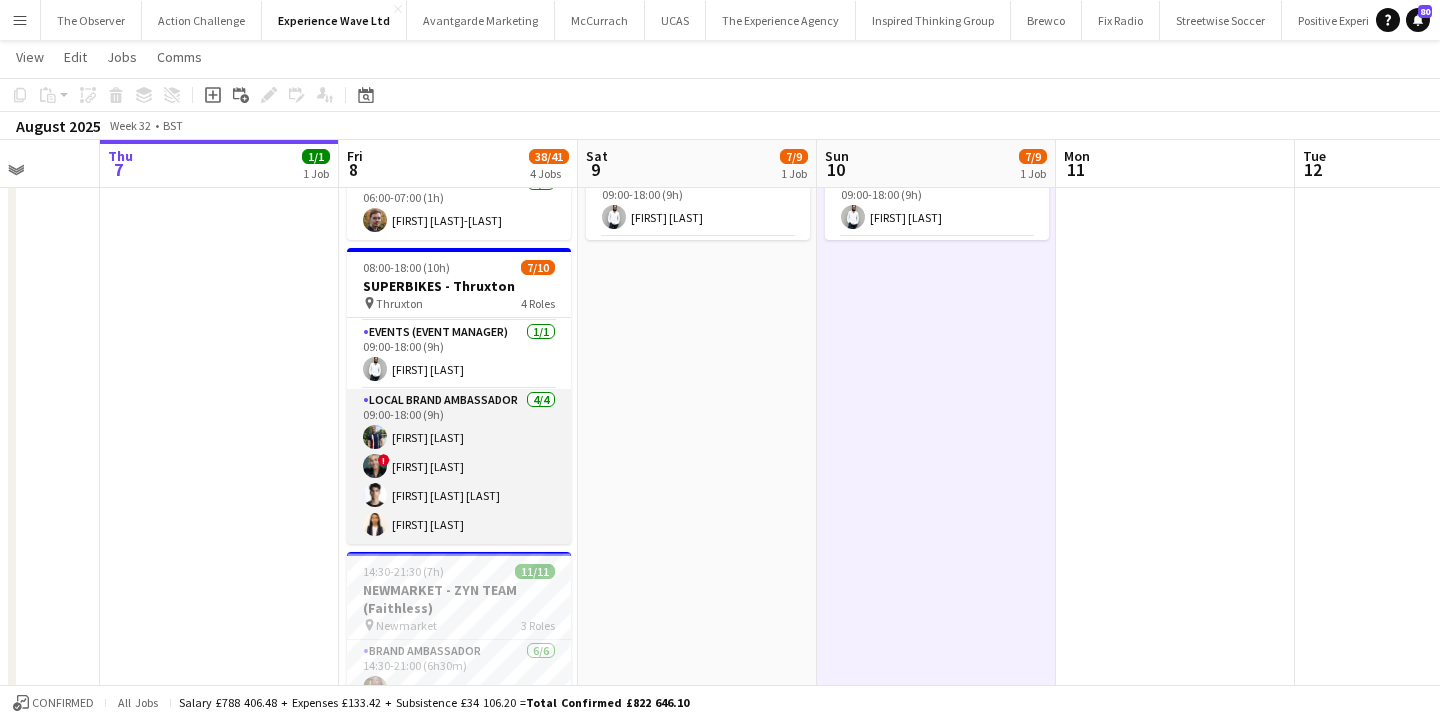 scroll, scrollTop: 0, scrollLeft: 0, axis: both 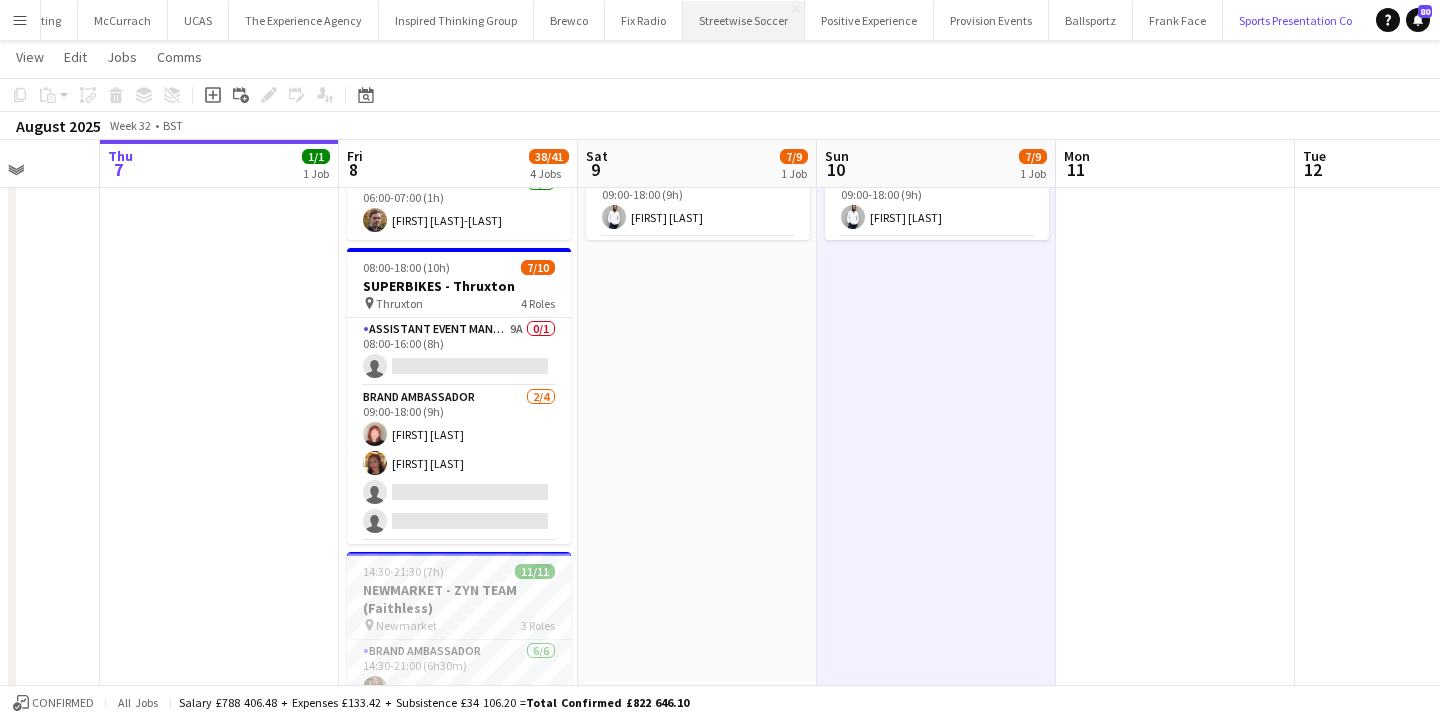 click on "Sports Presentation Co
Close" at bounding box center [1296, 20] 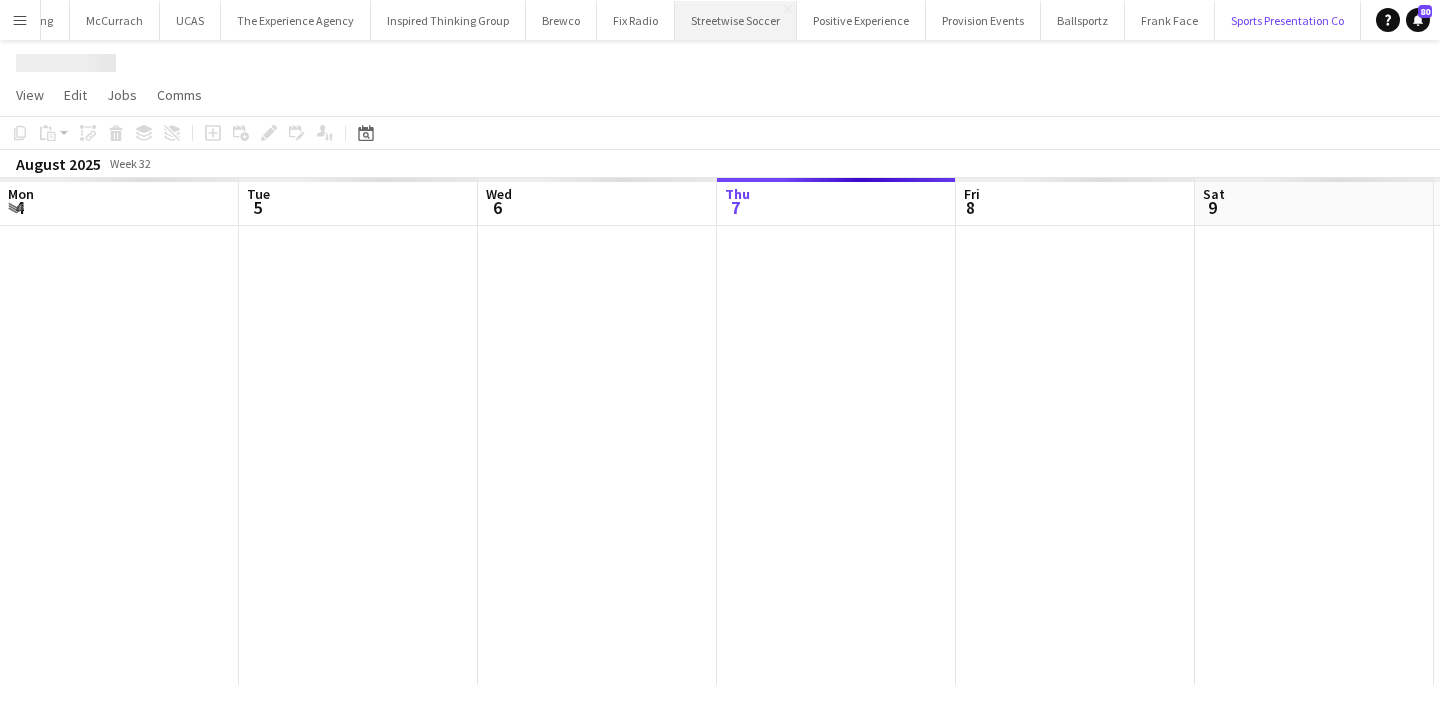 scroll, scrollTop: 0, scrollLeft: 0, axis: both 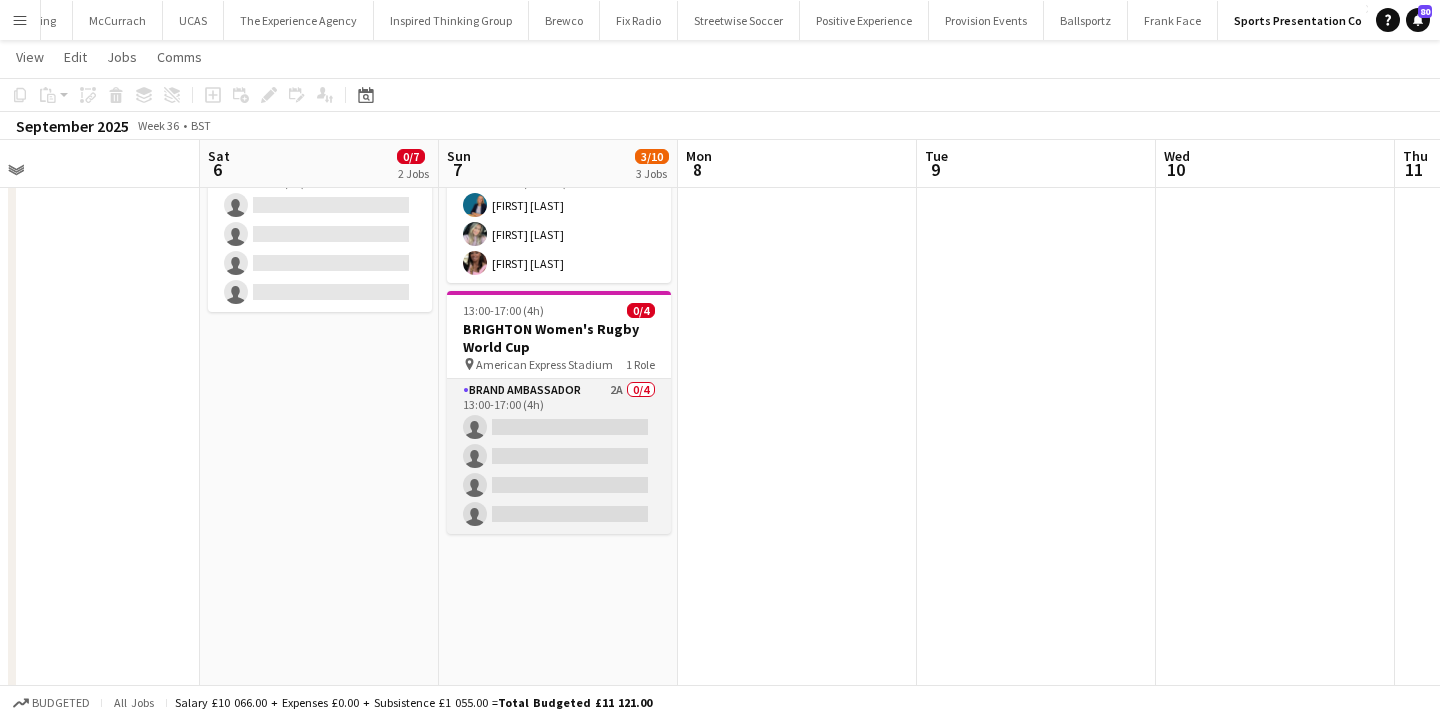 click on "Brand Ambassador   2A   0/4   13:00-17:00 (4h)
single-neutral-actions
single-neutral-actions
single-neutral-actions
single-neutral-actions" at bounding box center (559, 456) 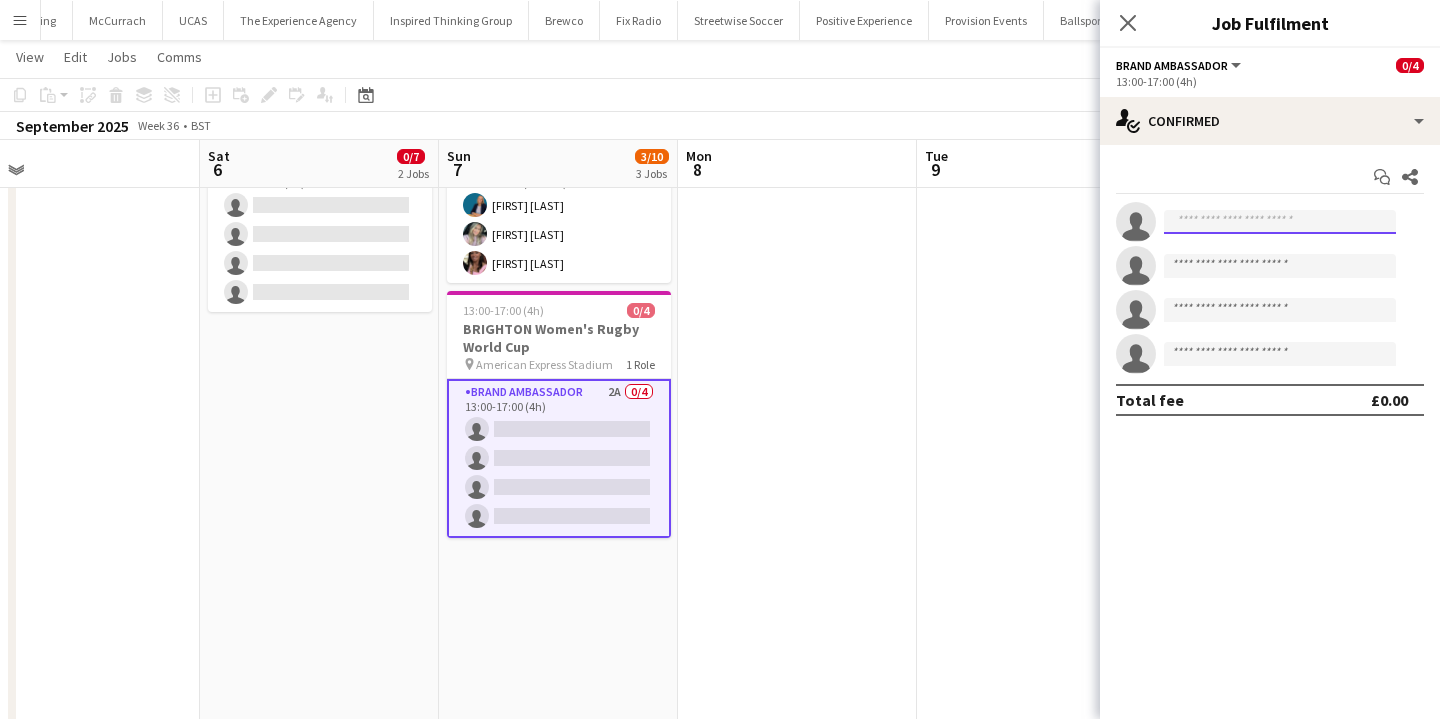 click at bounding box center [1280, 222] 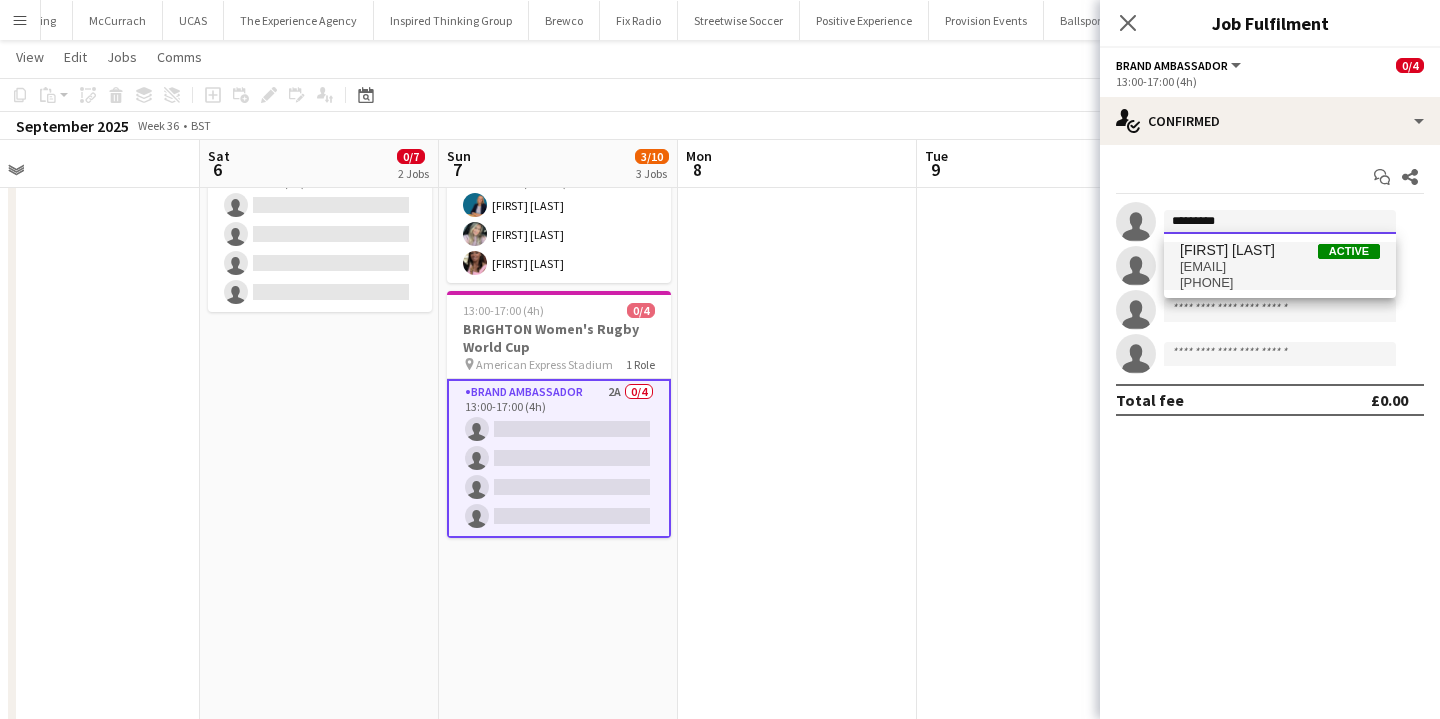 type on "*********" 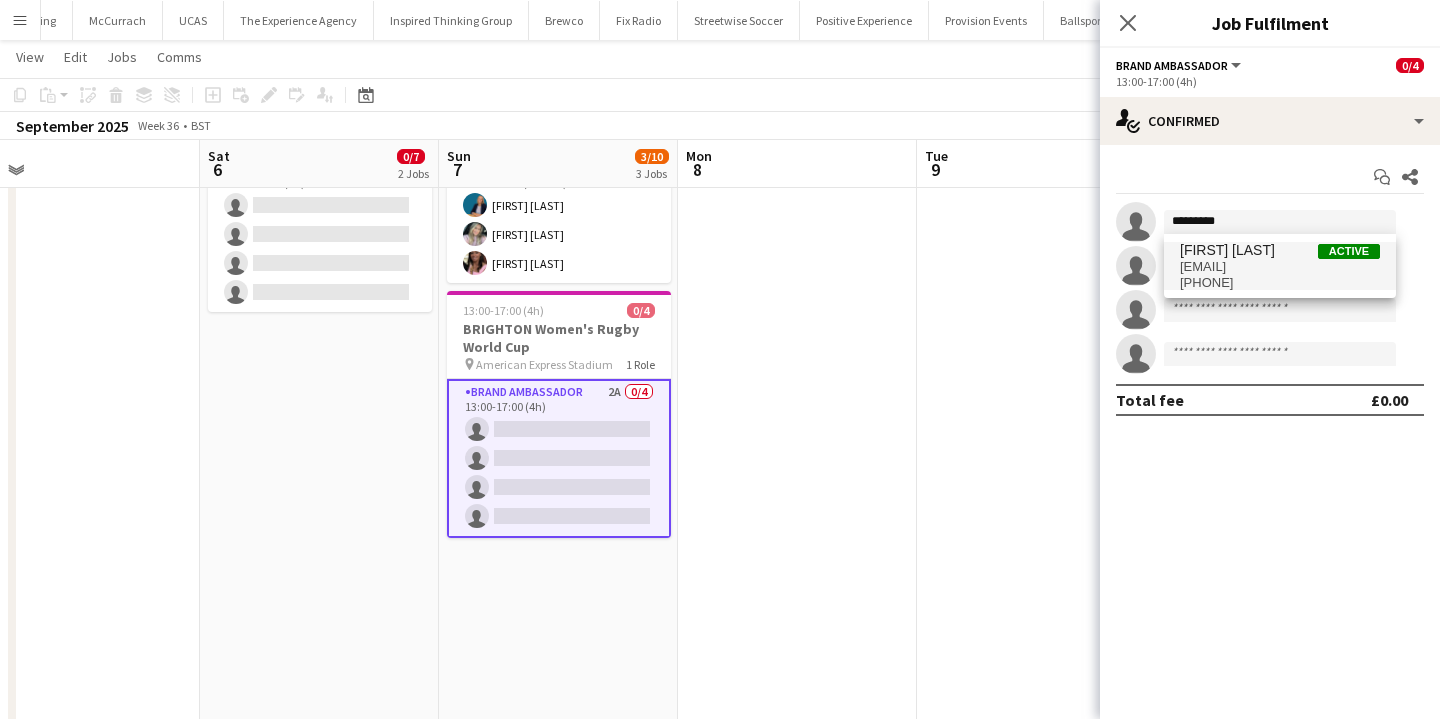 click on "ellie.harman@outlook.com" at bounding box center (1280, 267) 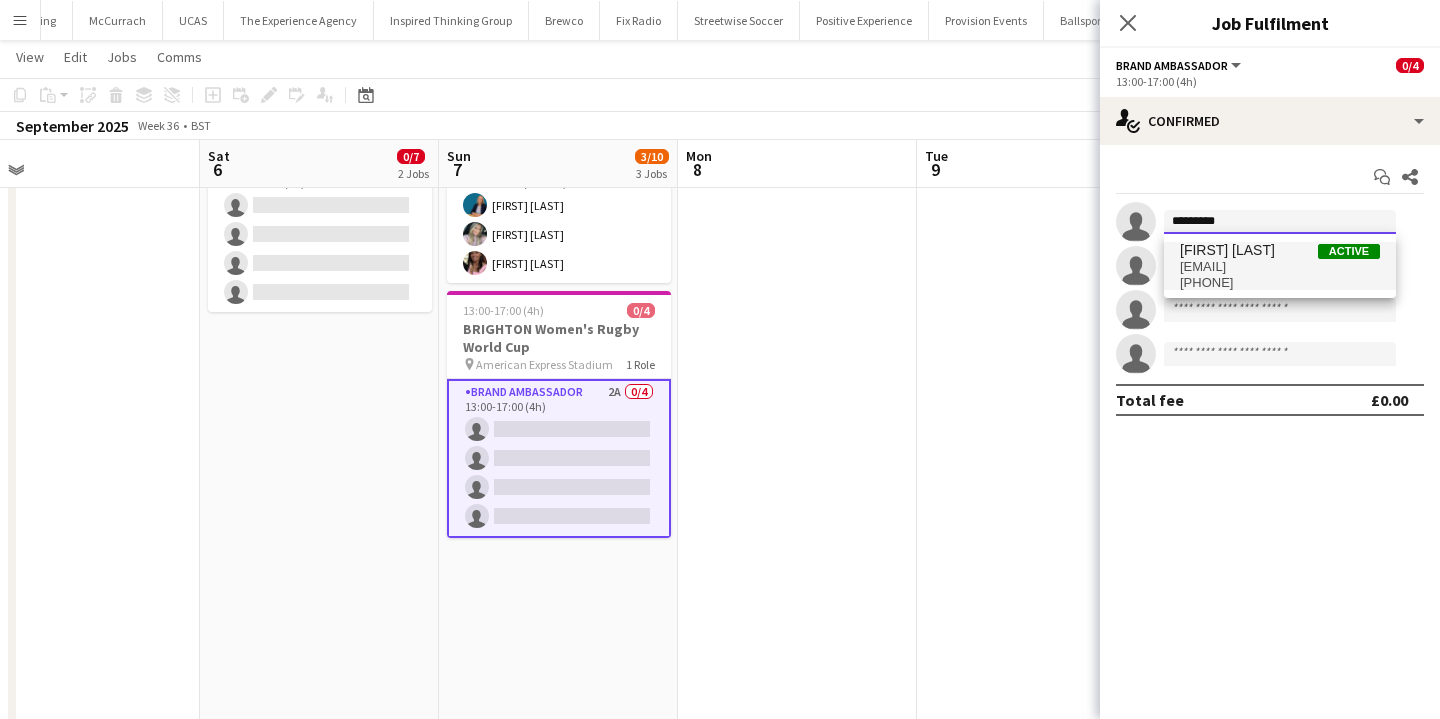 type 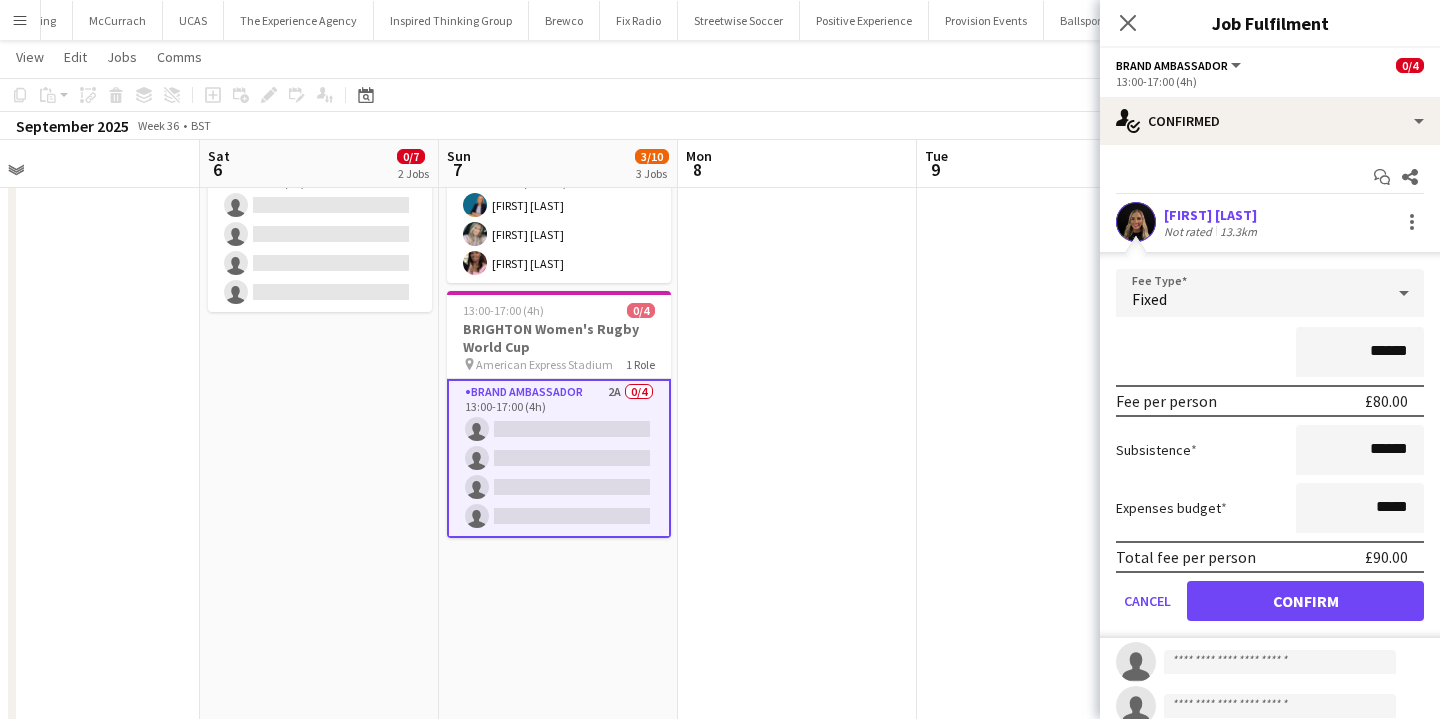 scroll, scrollTop: 29, scrollLeft: 0, axis: vertical 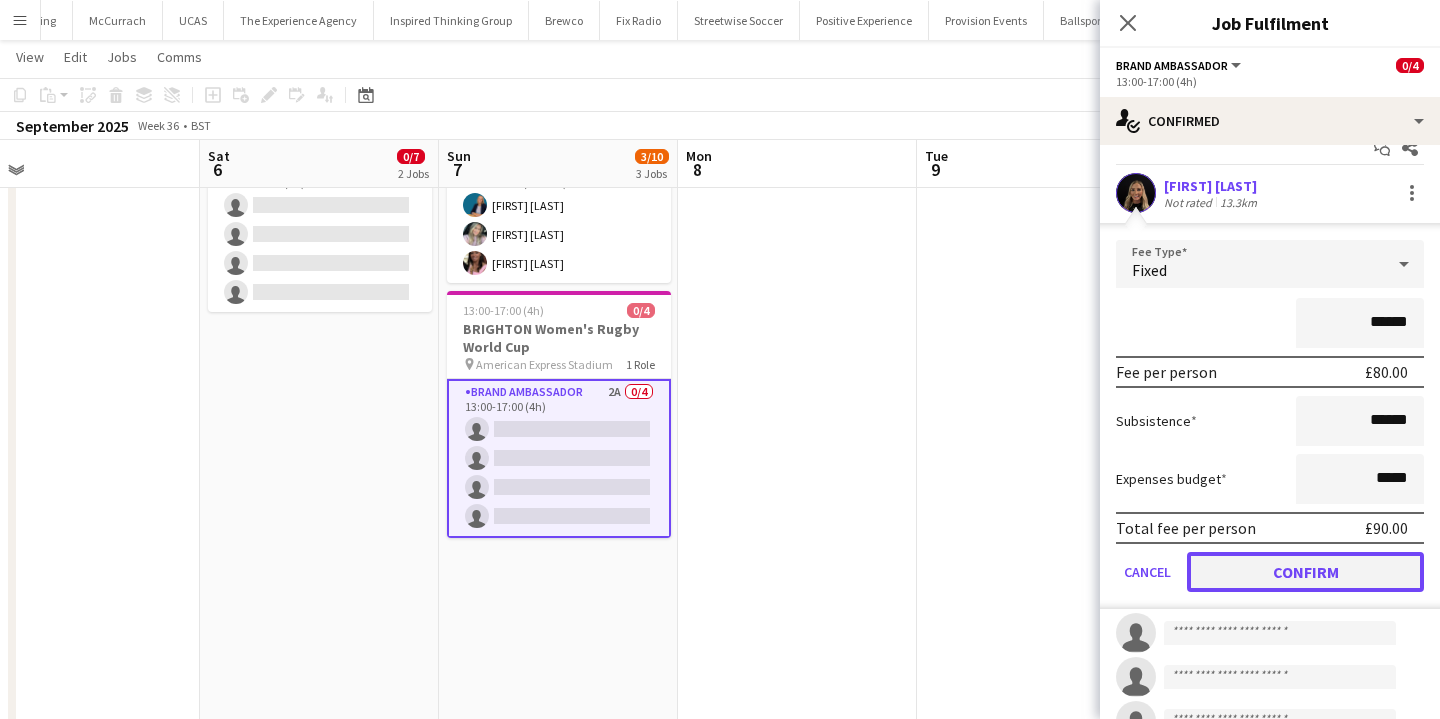 click on "Confirm" at bounding box center [1305, 572] 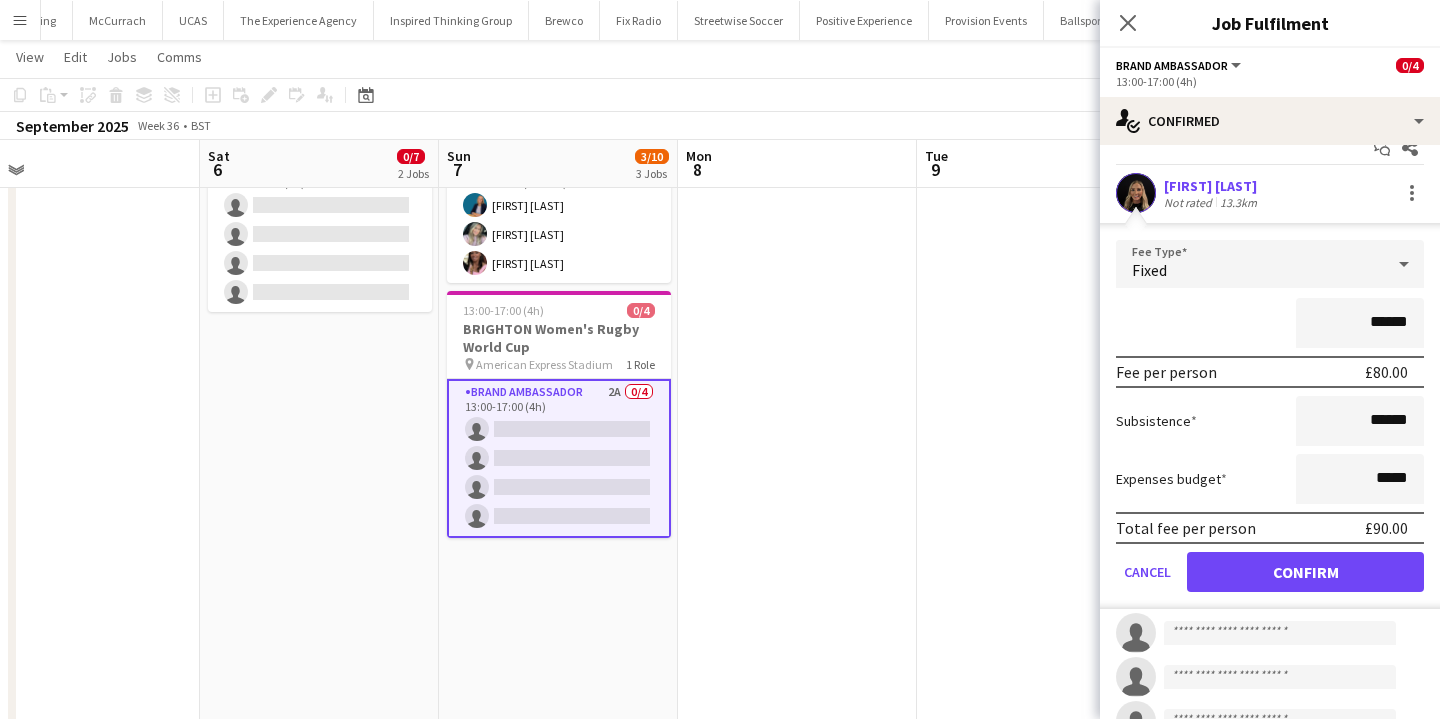 scroll, scrollTop: 0, scrollLeft: 0, axis: both 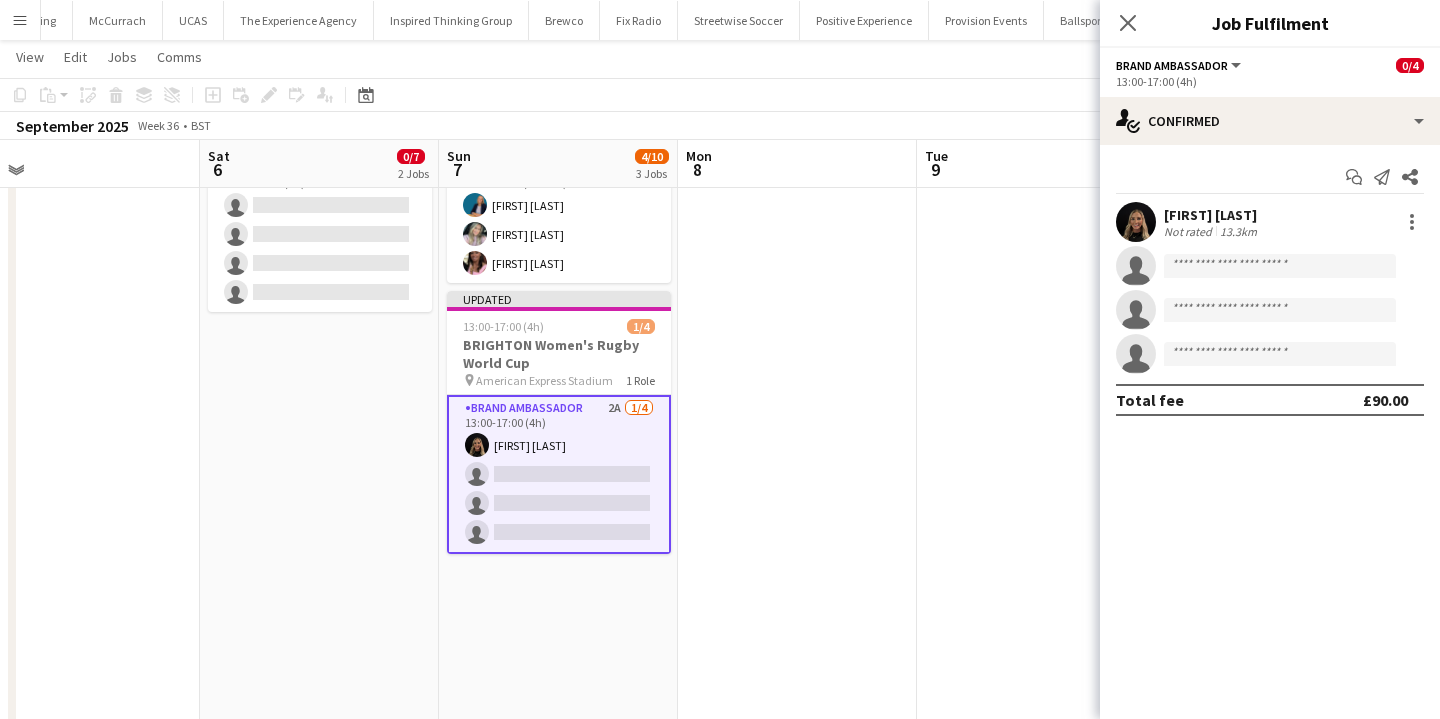 click at bounding box center (1036, 320) 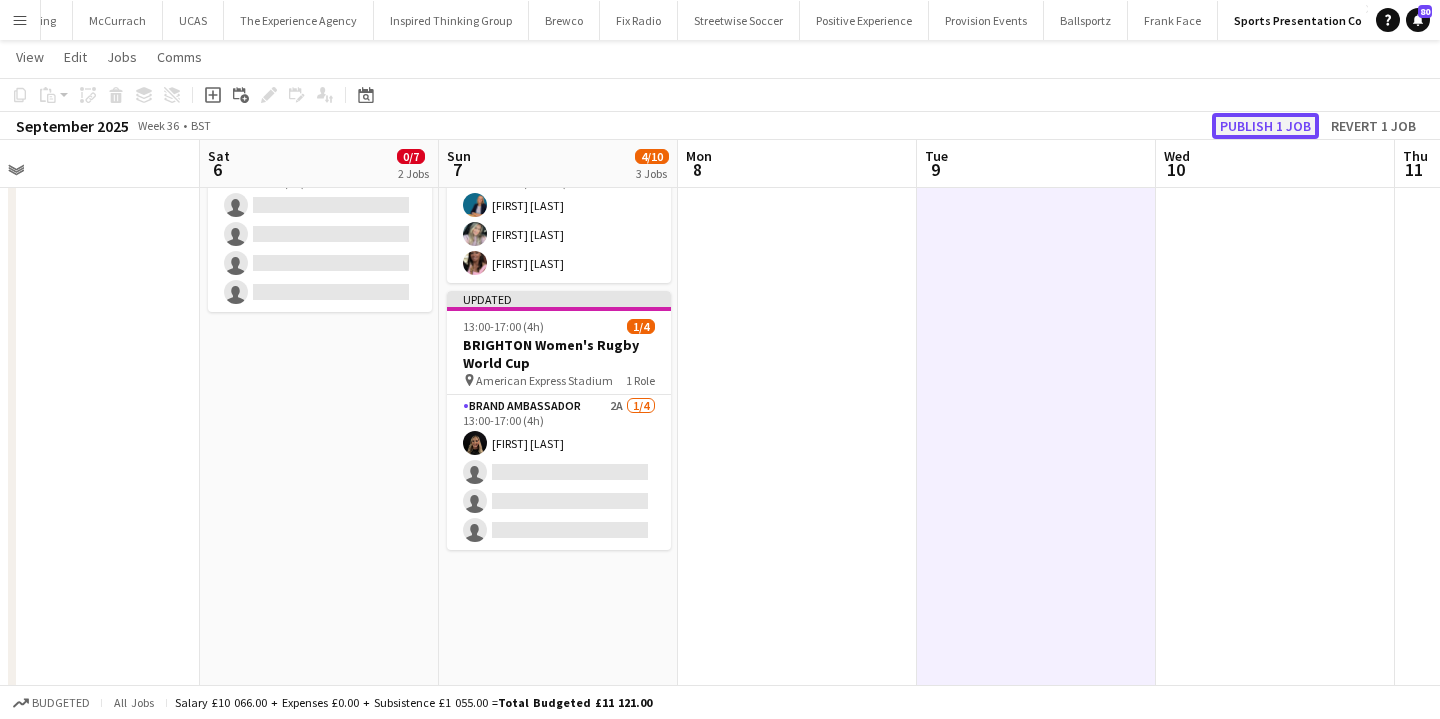 click on "Publish 1 job" 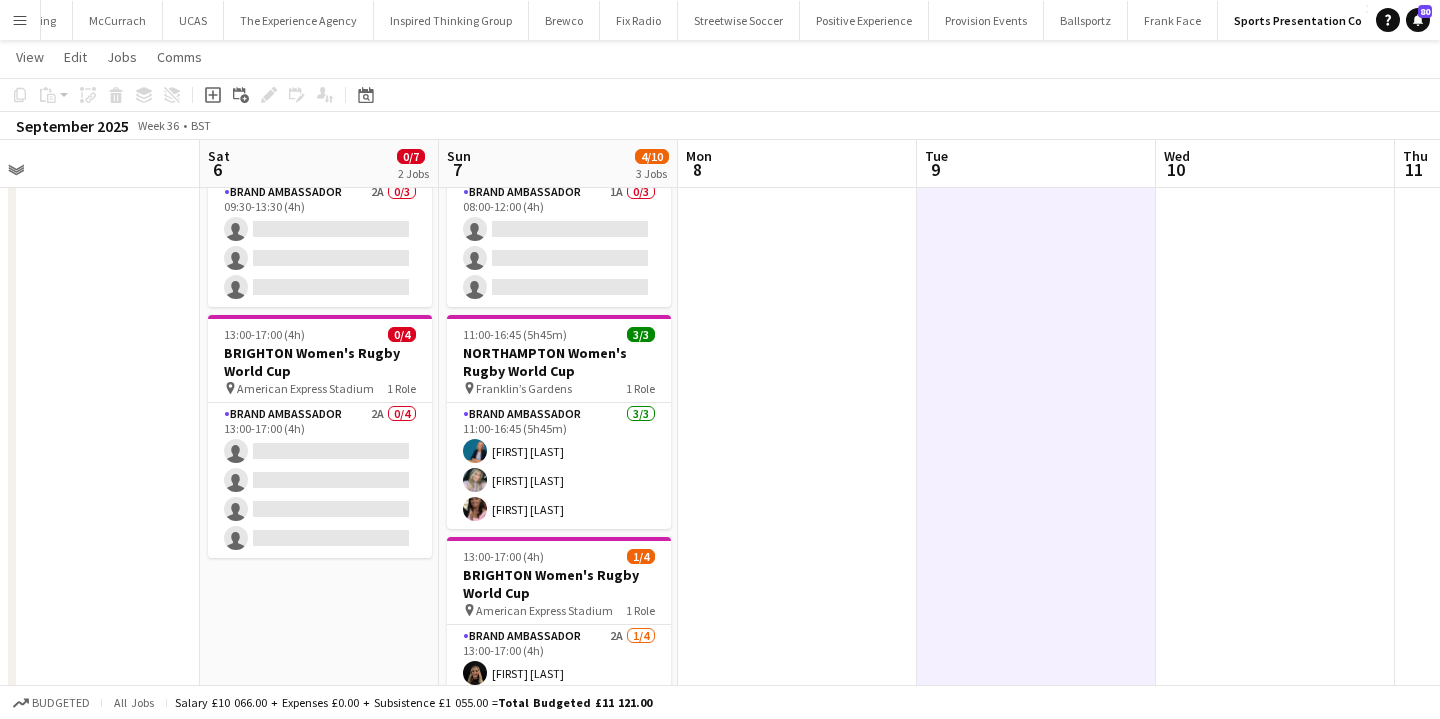 scroll, scrollTop: 0, scrollLeft: 0, axis: both 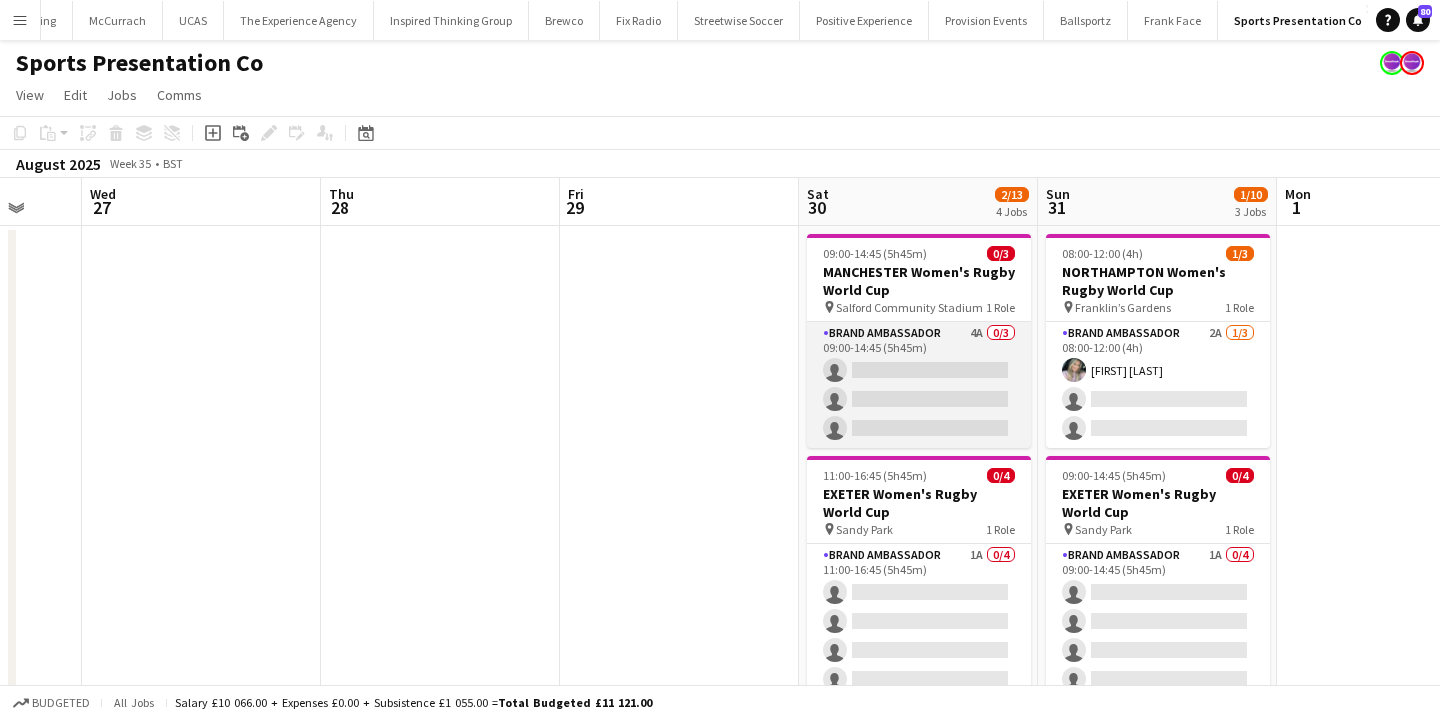 click on "Brand Ambassador   4A   0/3   09:00-14:45 (5h45m)
single-neutral-actions
single-neutral-actions
single-neutral-actions" at bounding box center (919, 385) 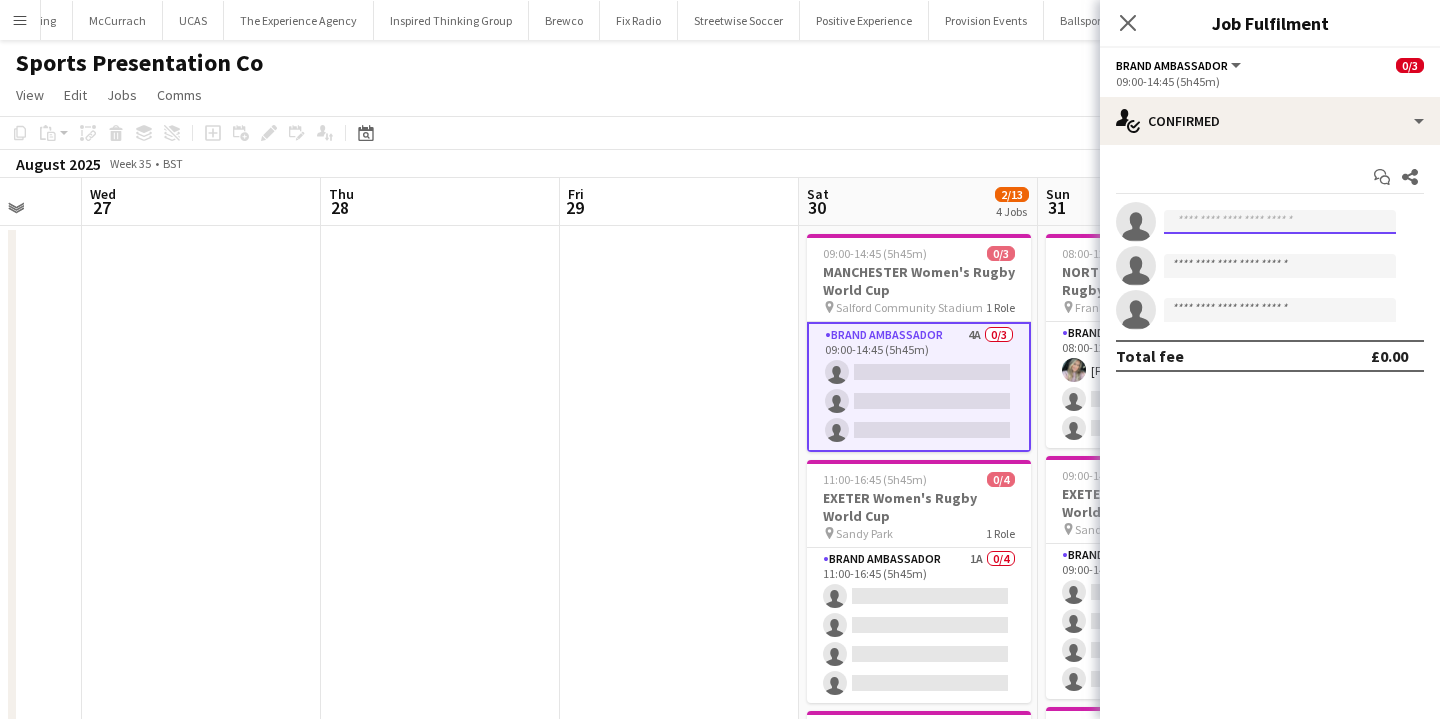 click at bounding box center [1280, 222] 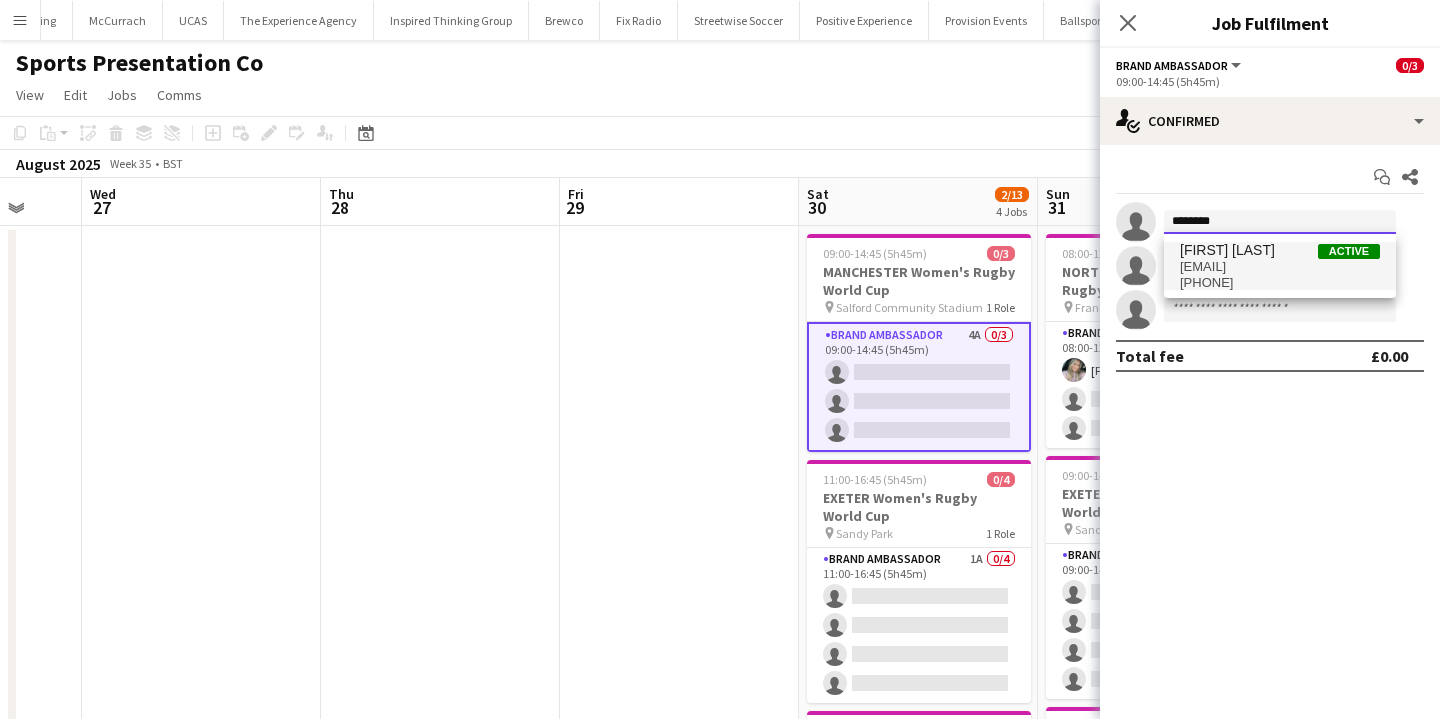 type on "********" 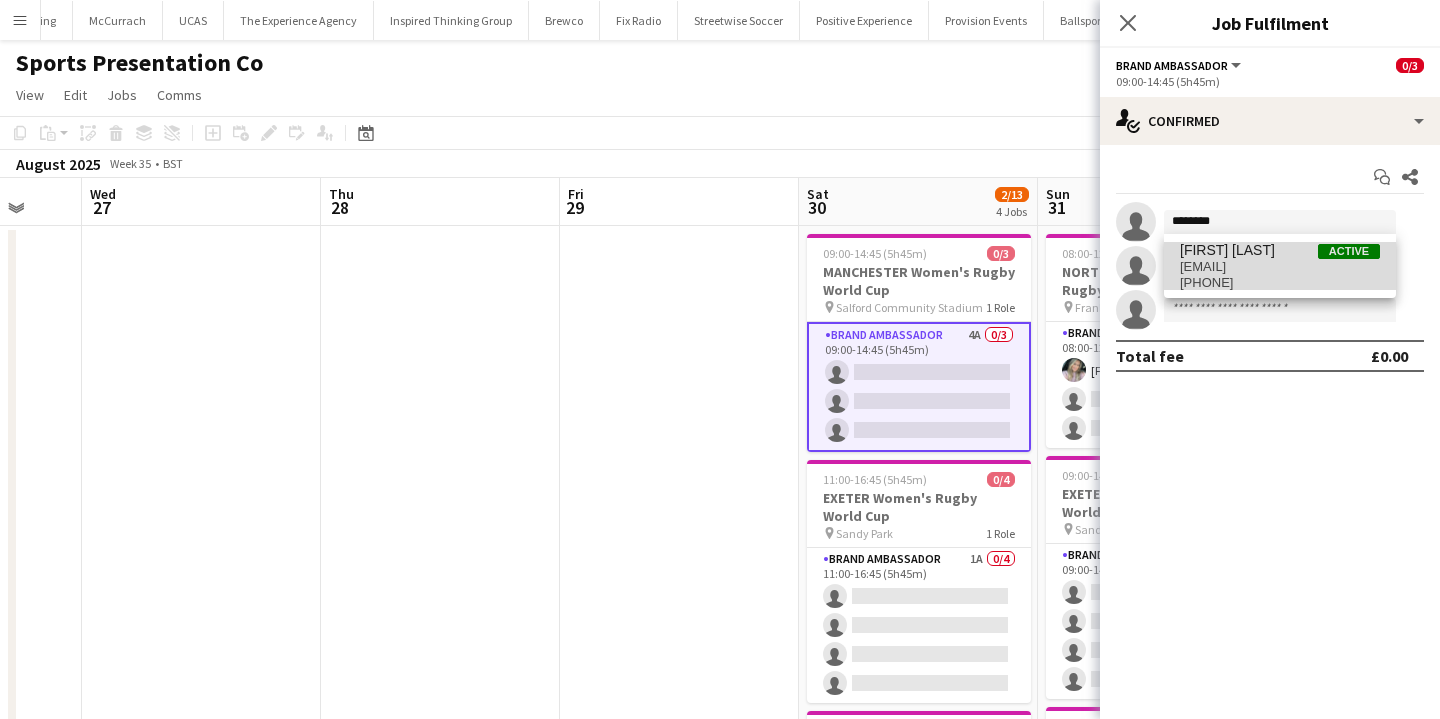 click on "Nathan Hobley-Smith" at bounding box center [1227, 250] 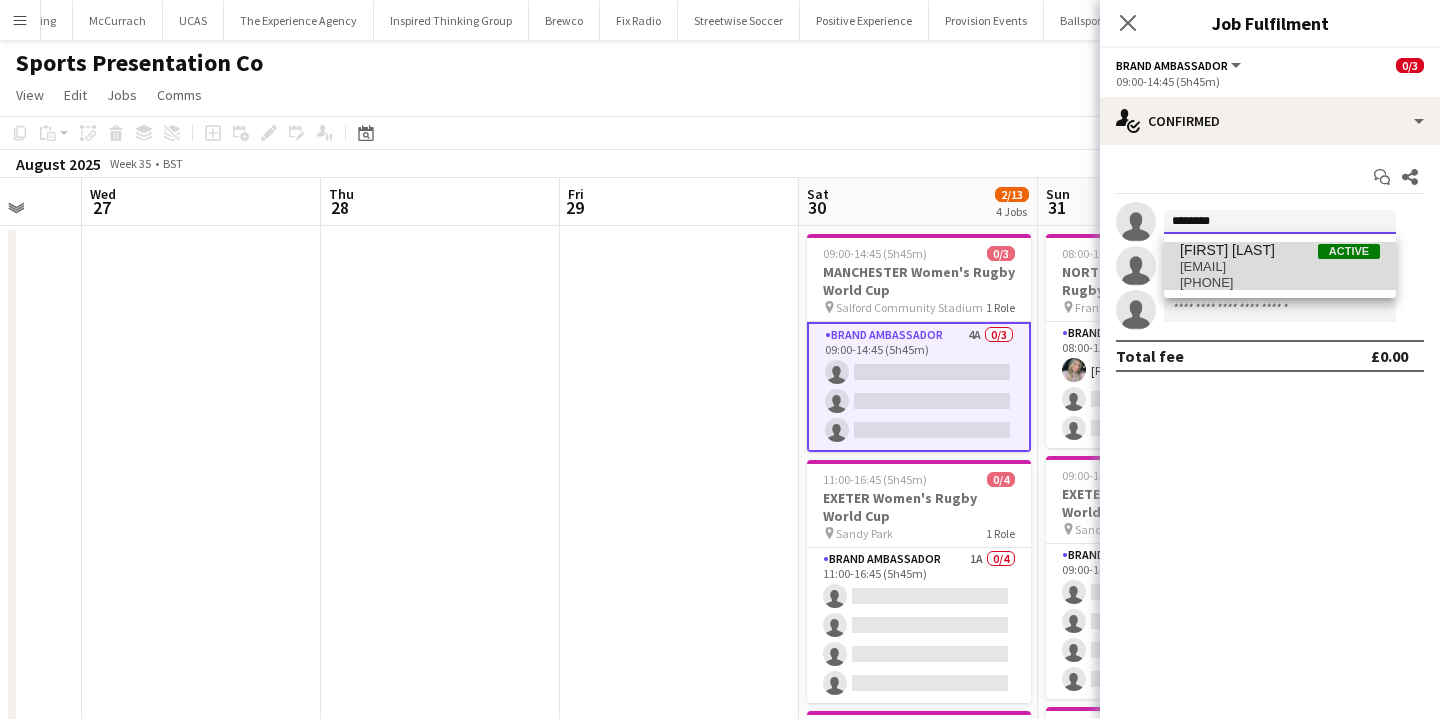 type 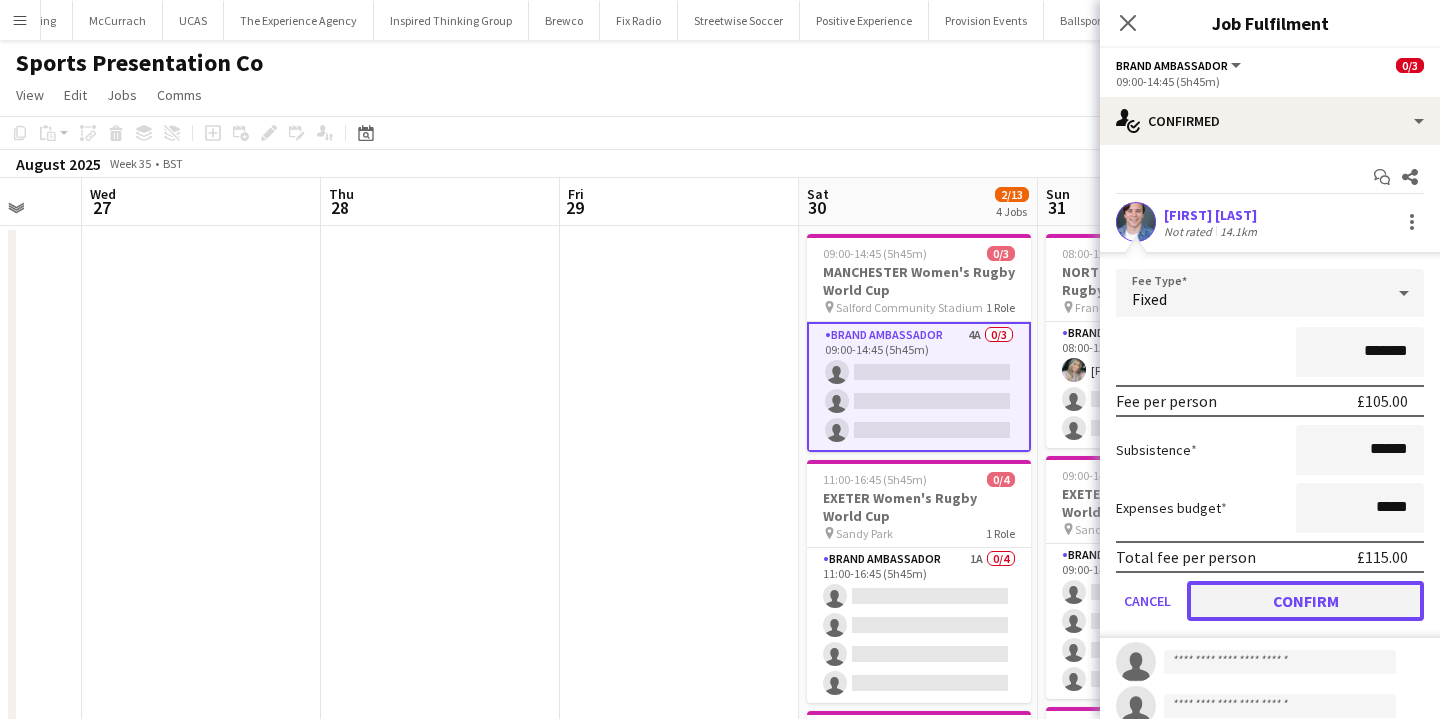 click on "Confirm" at bounding box center (1305, 601) 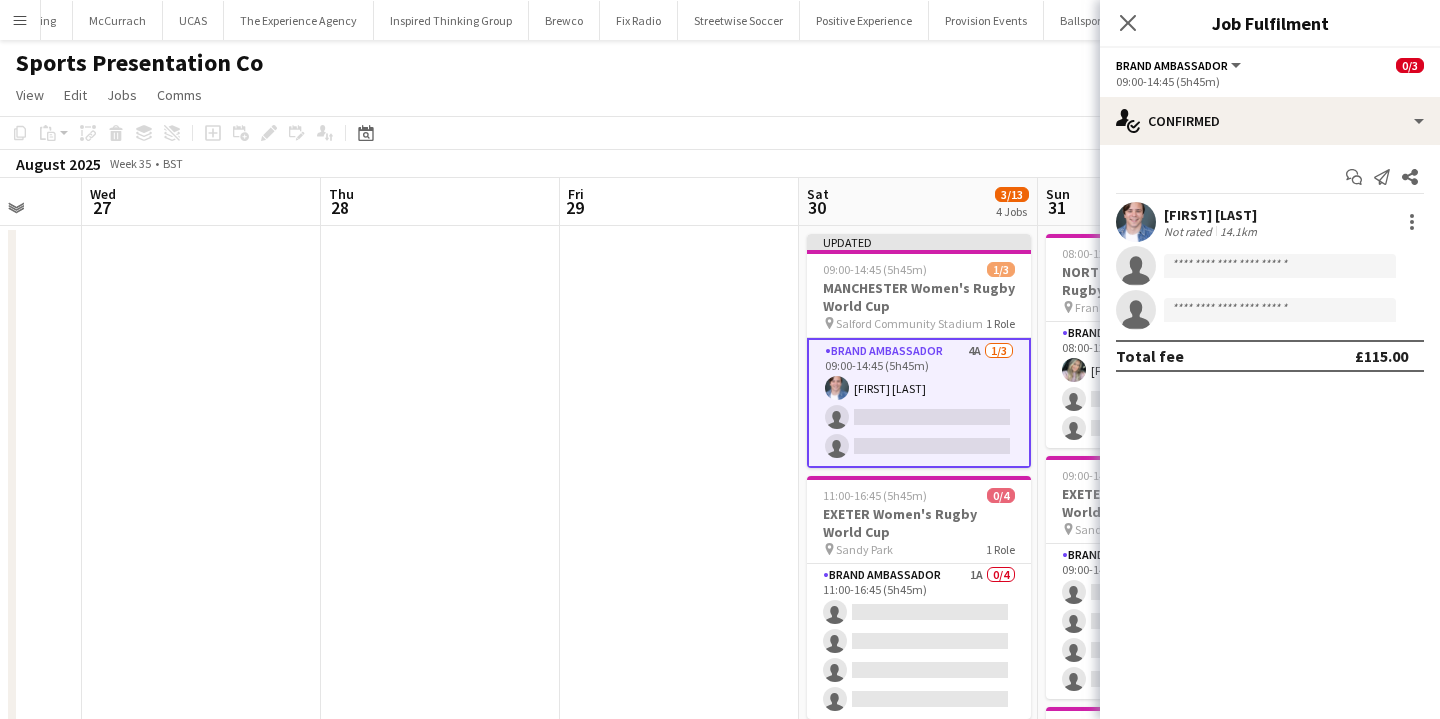 click at bounding box center (679, 707) 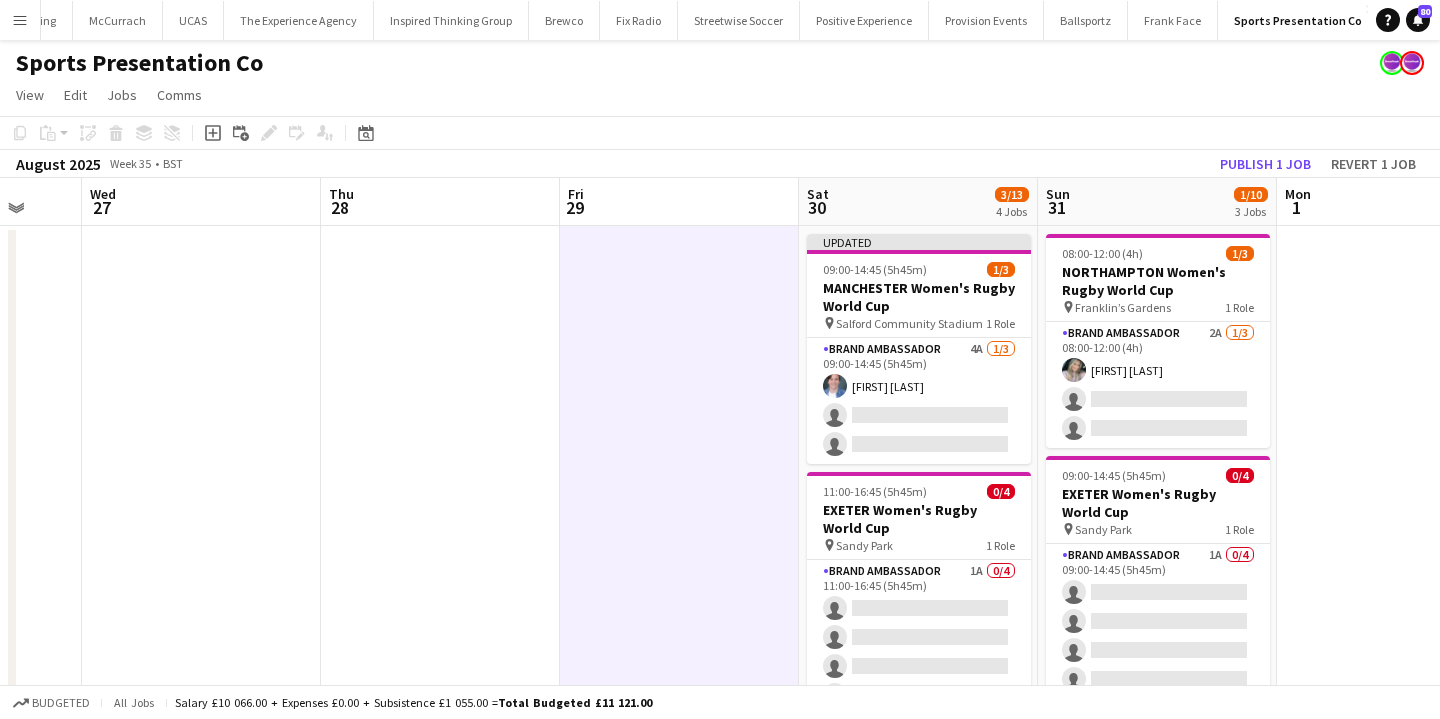 click on "Copy
Paste
Paste
Command
V Paste with crew
Command
Shift
V
Paste linked Job
Delete
Group
Ungroup
Add job
Add linked Job
Edit
Edit linked Job
Applicants
Date picker
AUG 2025 AUG 2025 Monday M Tuesday T Wednesday W Thursday T Friday F Saturday S Sunday S  AUG   1   2   3   4   5   6   7   8   9   10   11   12   13   14   15   16   17   18   19   20   21   22   23   24   25" 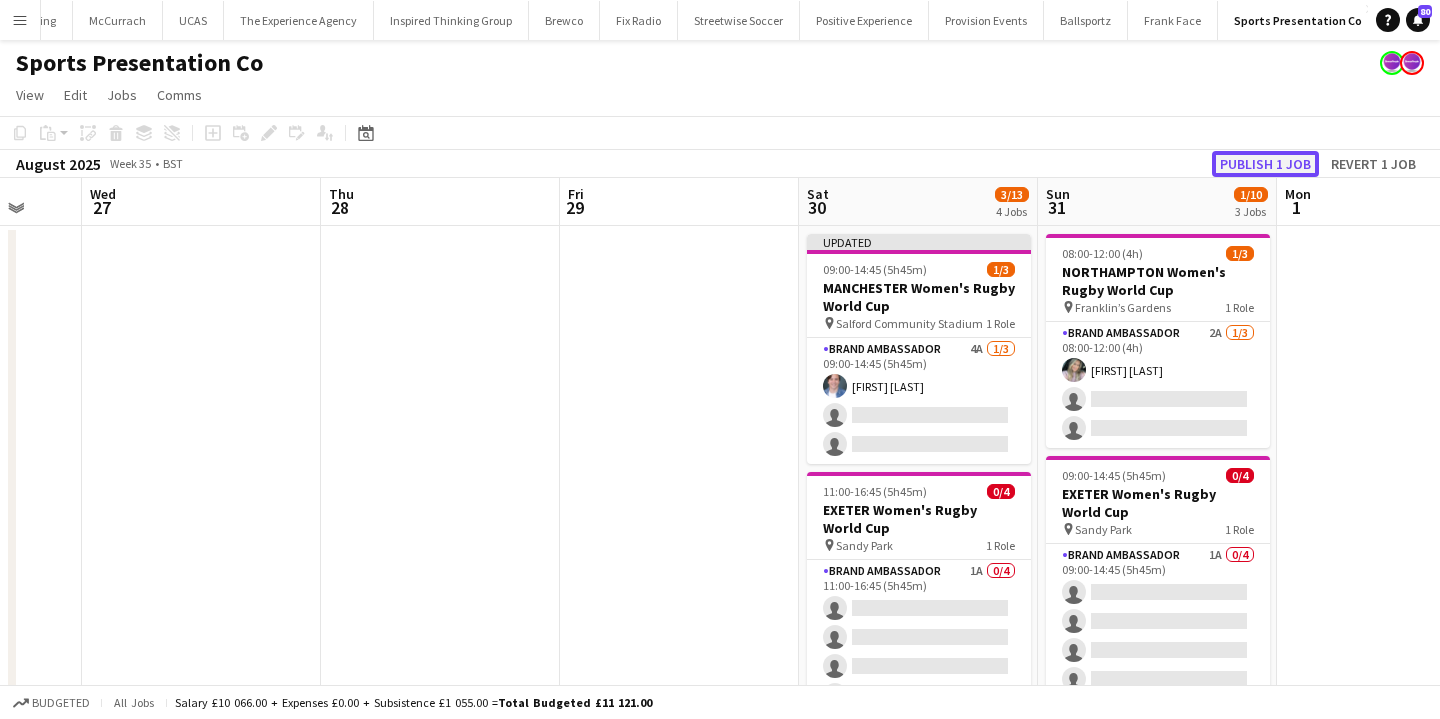 click on "Publish 1 job" 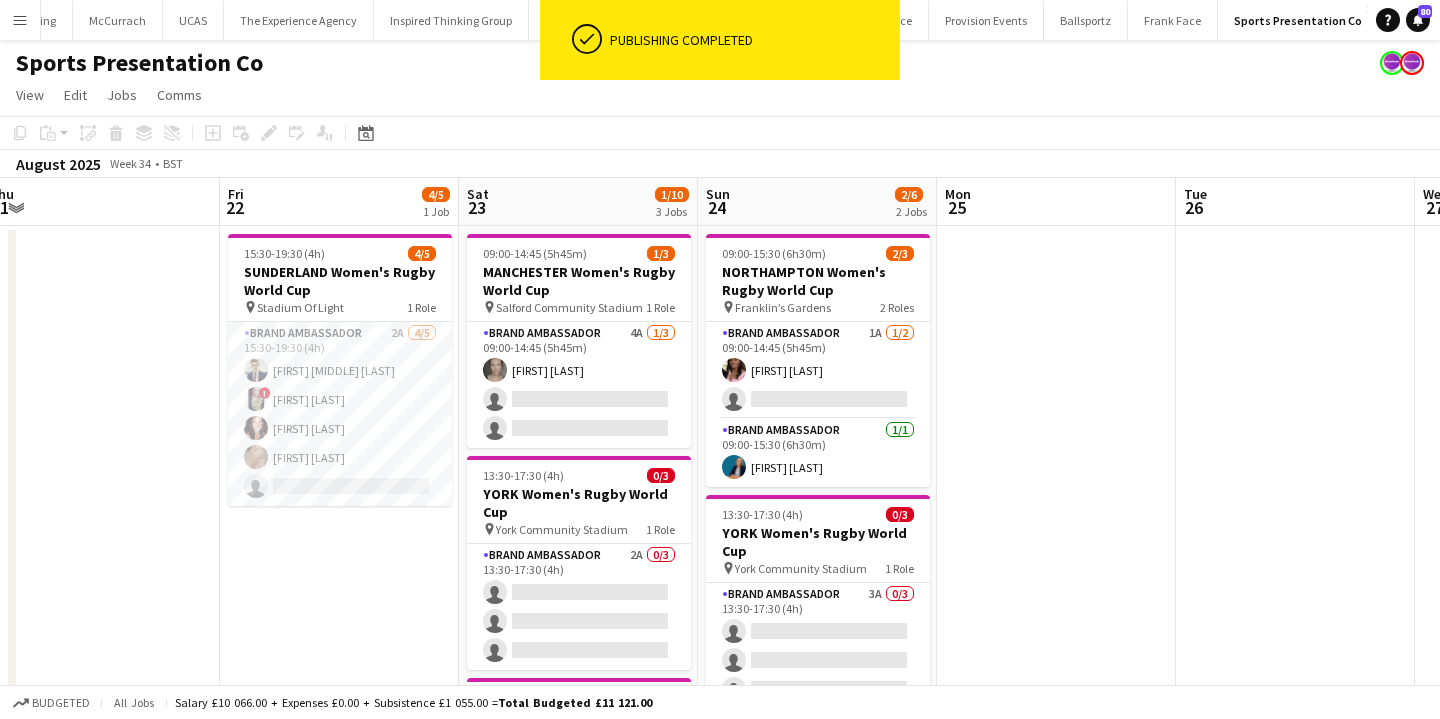 scroll, scrollTop: 0, scrollLeft: 744, axis: horizontal 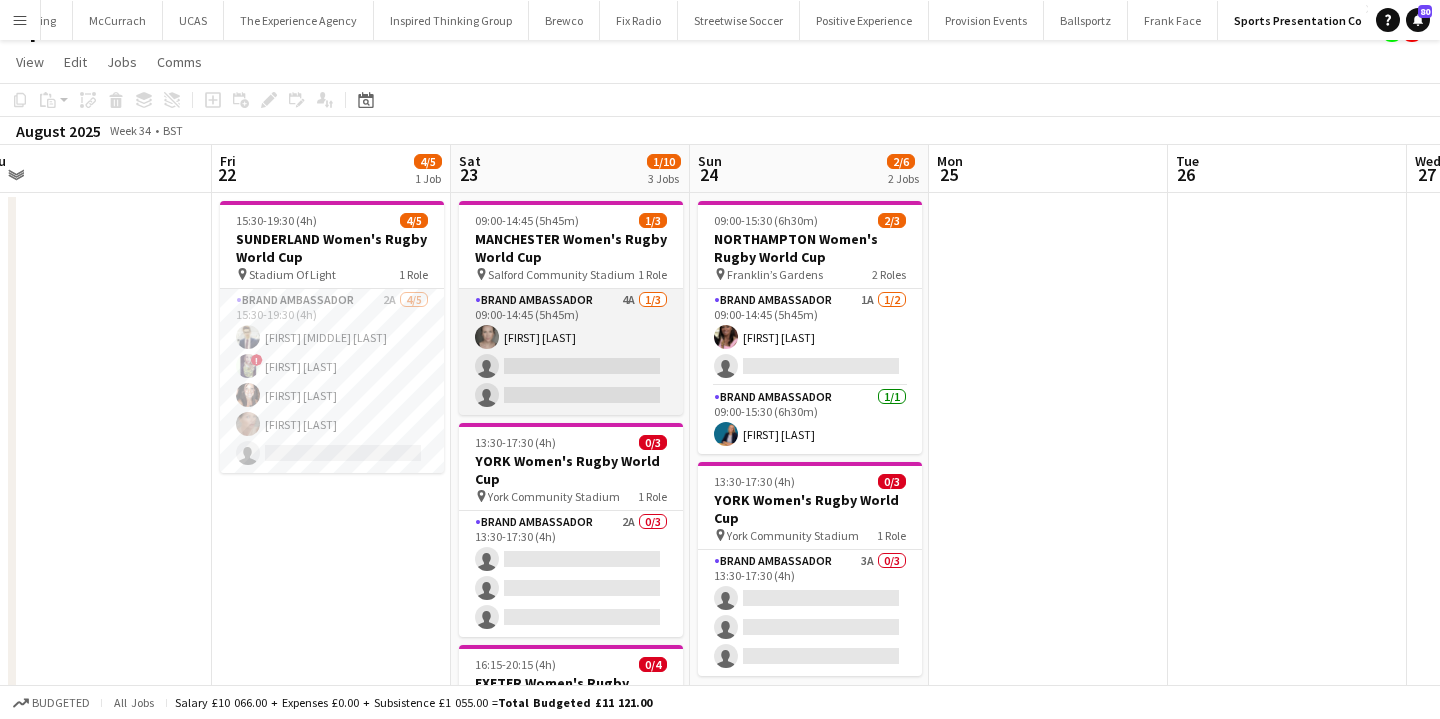 click on "Brand Ambassador   4A   1/3   09:00-14:45 (5h45m)
Samantha Vaughan
single-neutral-actions
single-neutral-actions" at bounding box center (571, 352) 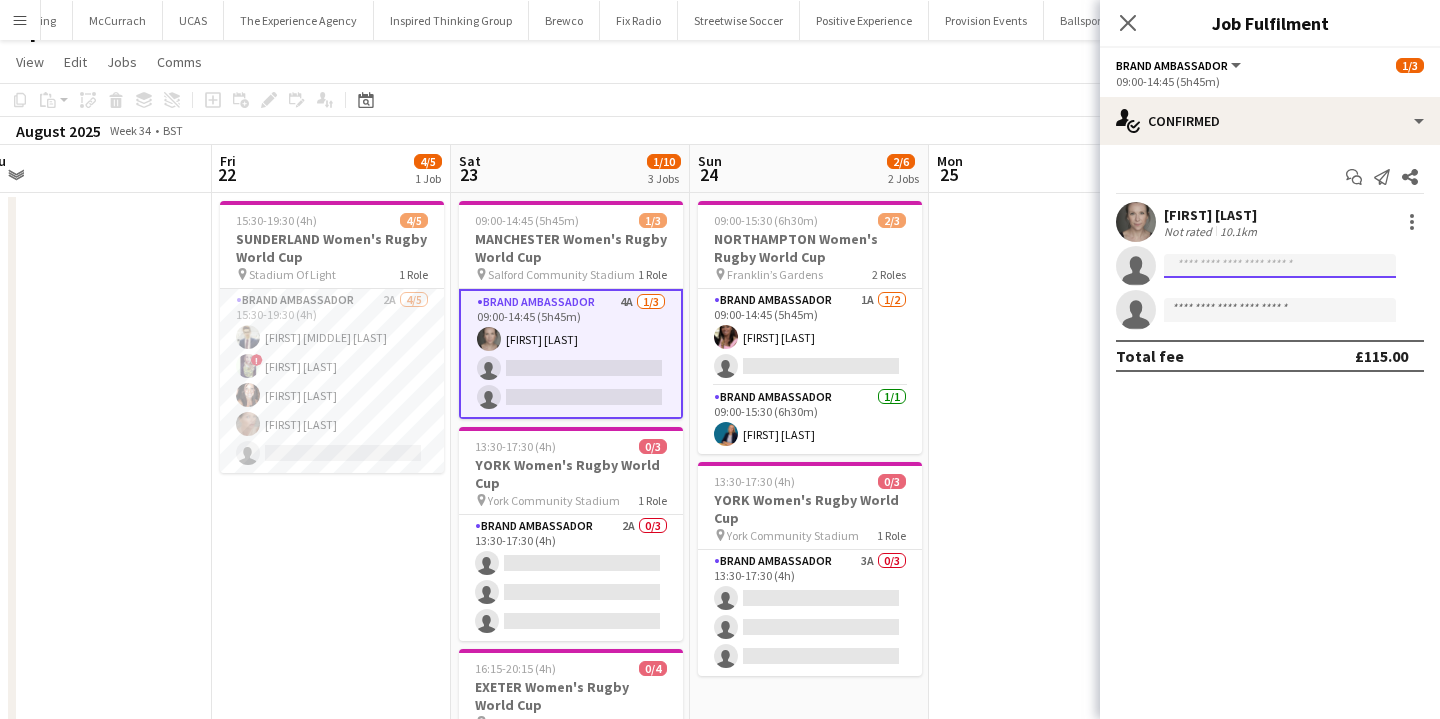 click at bounding box center (1280, 310) 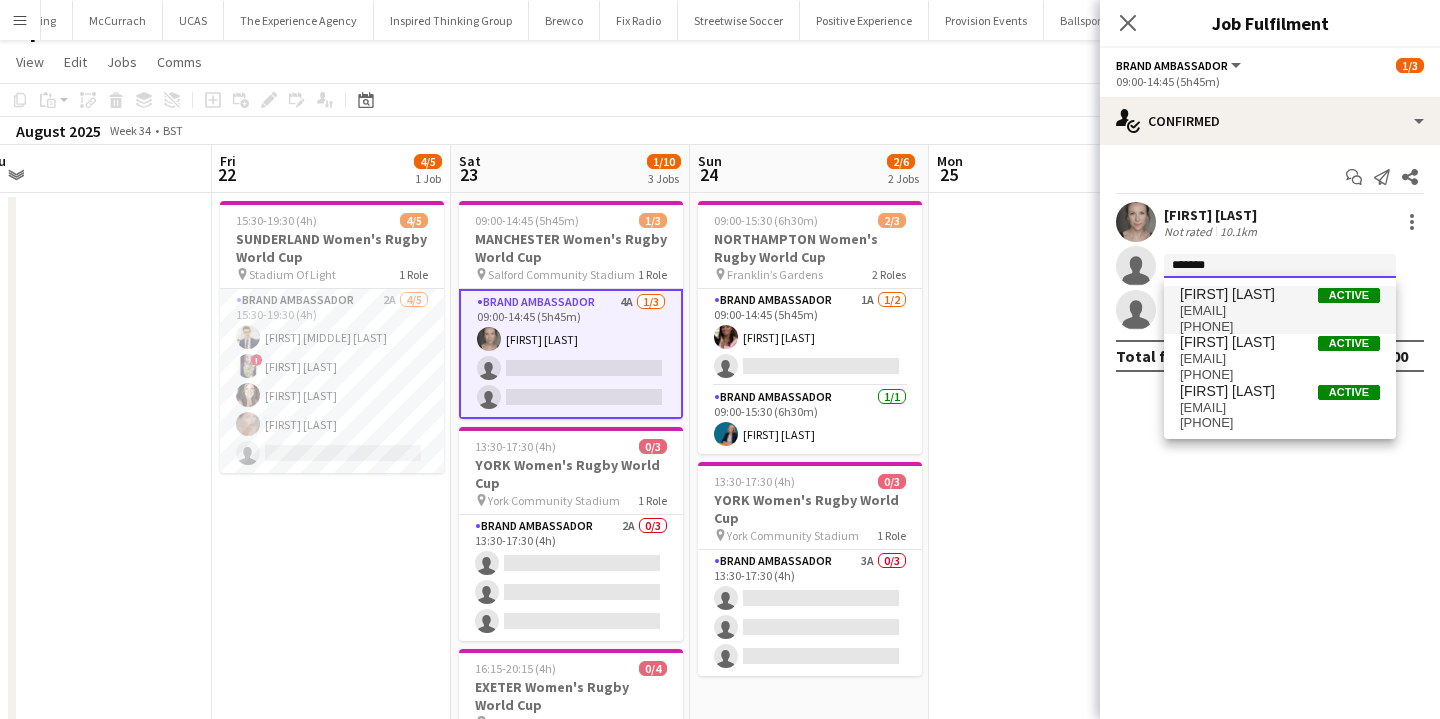 type on "******" 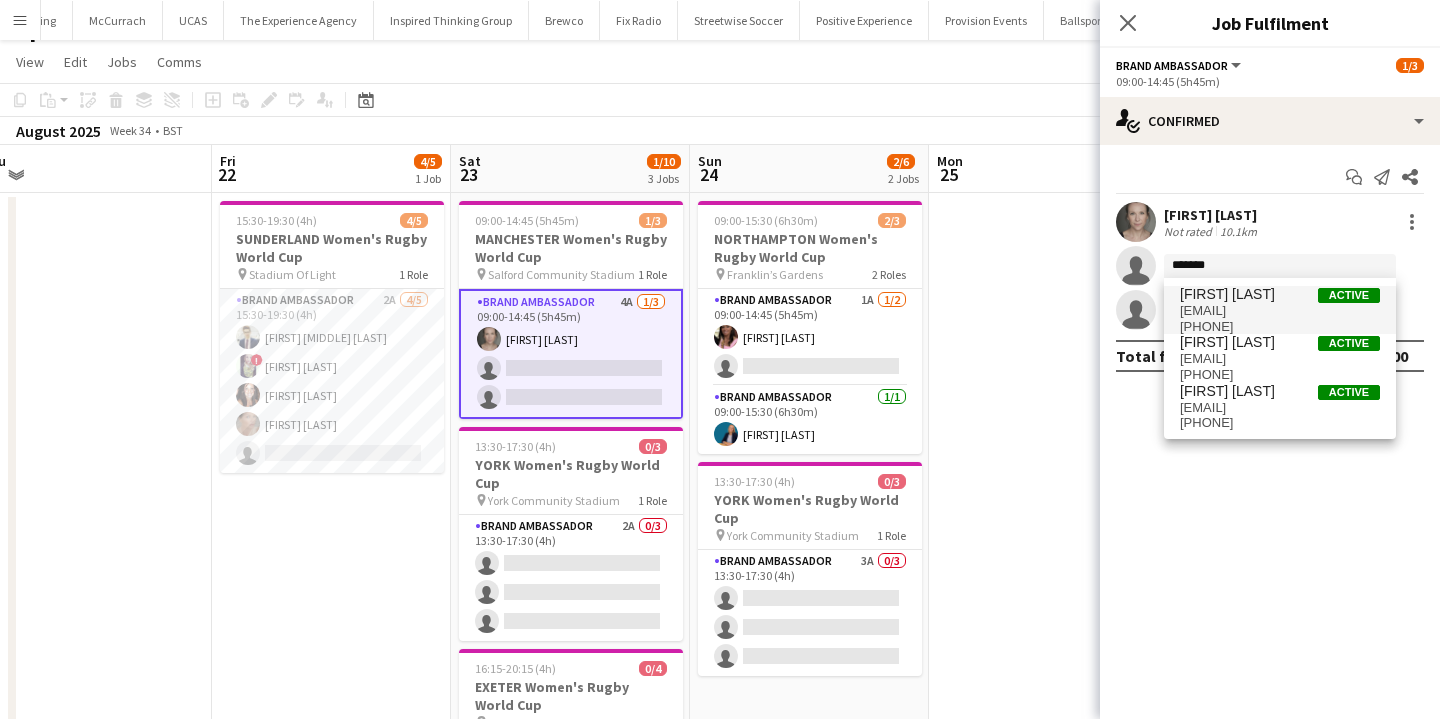 click on "natmatsmith@hotmail.com" at bounding box center (1280, 311) 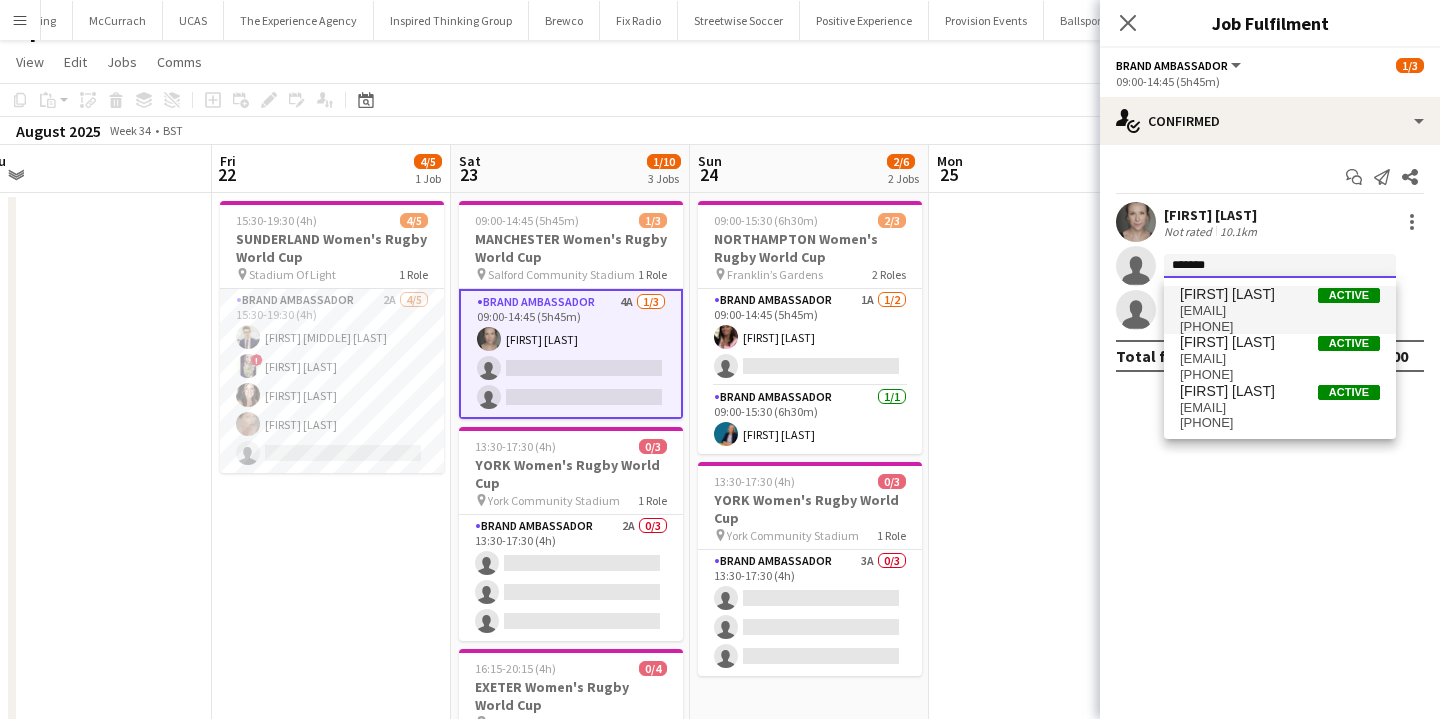type 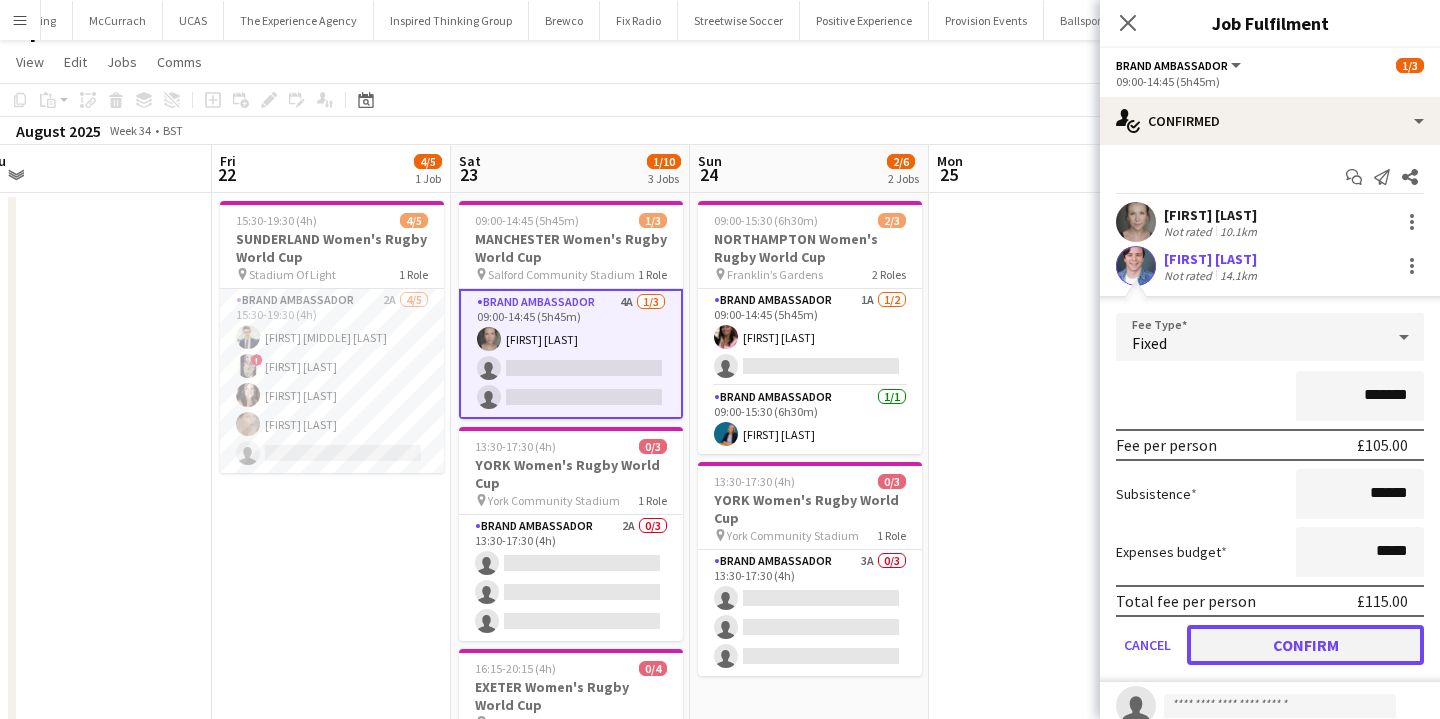 click on "Confirm" at bounding box center [1305, 645] 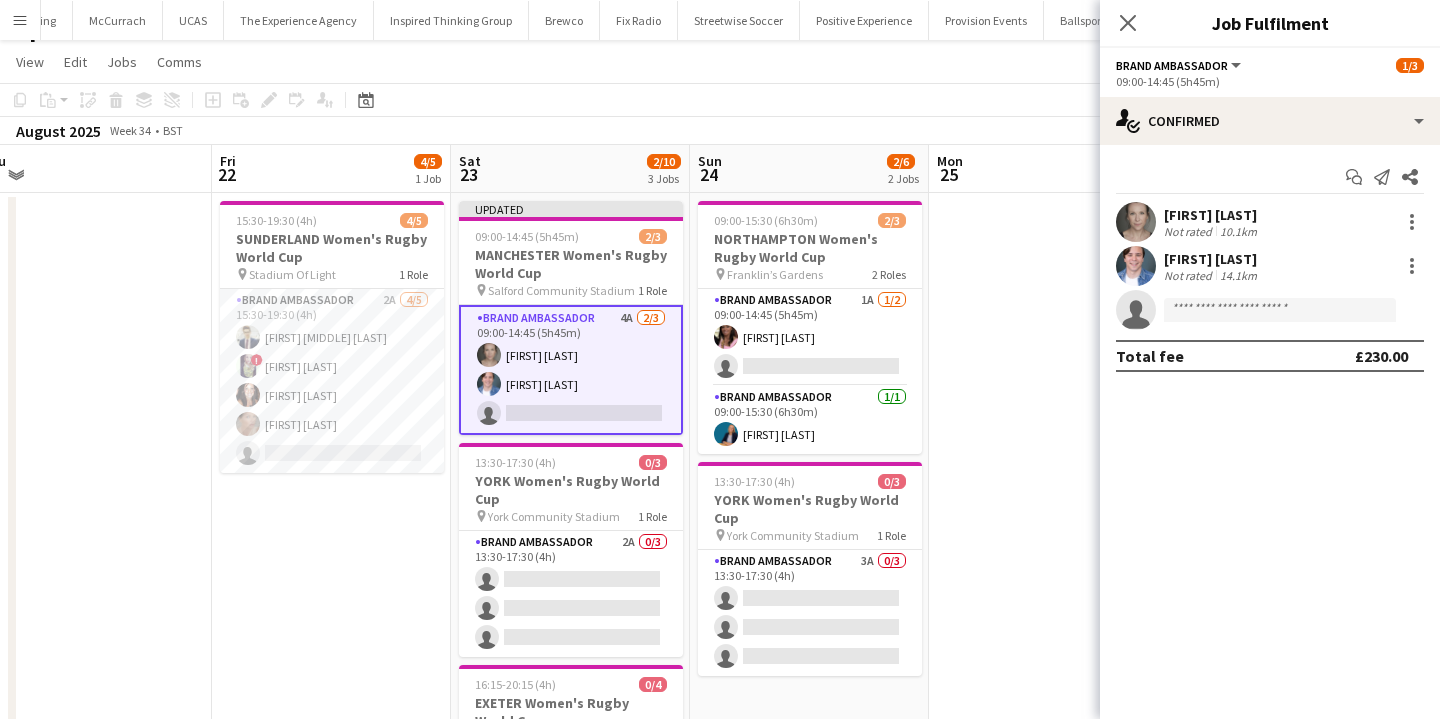click at bounding box center [1048, 674] 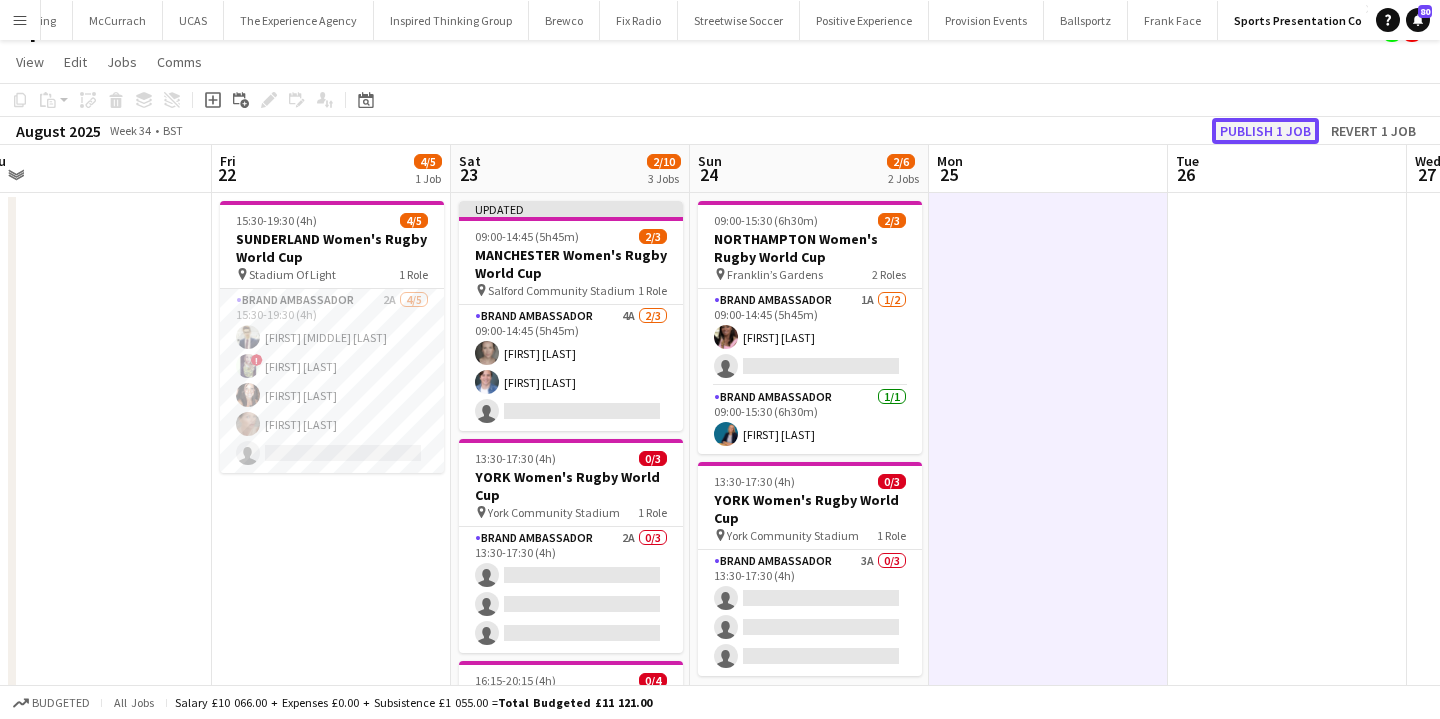 click on "Publish 1 job" 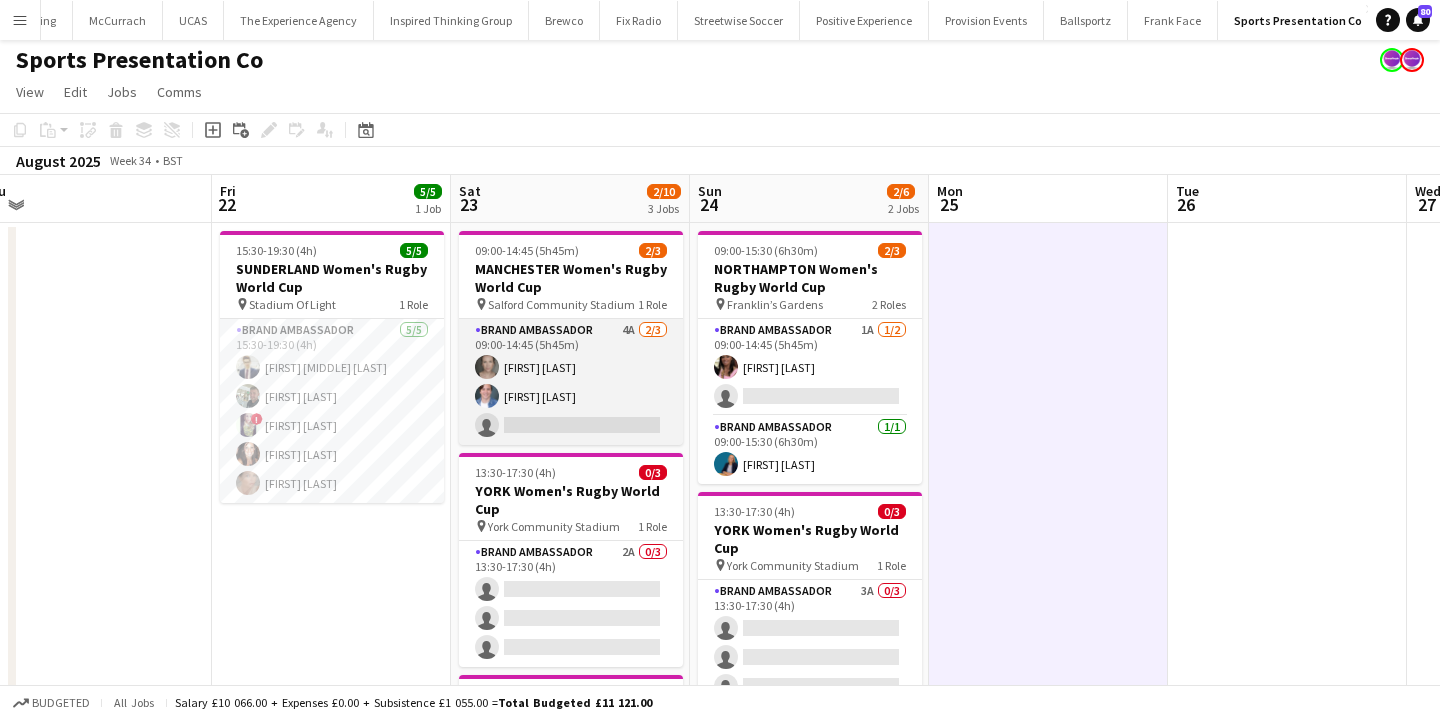 scroll, scrollTop: 0, scrollLeft: 0, axis: both 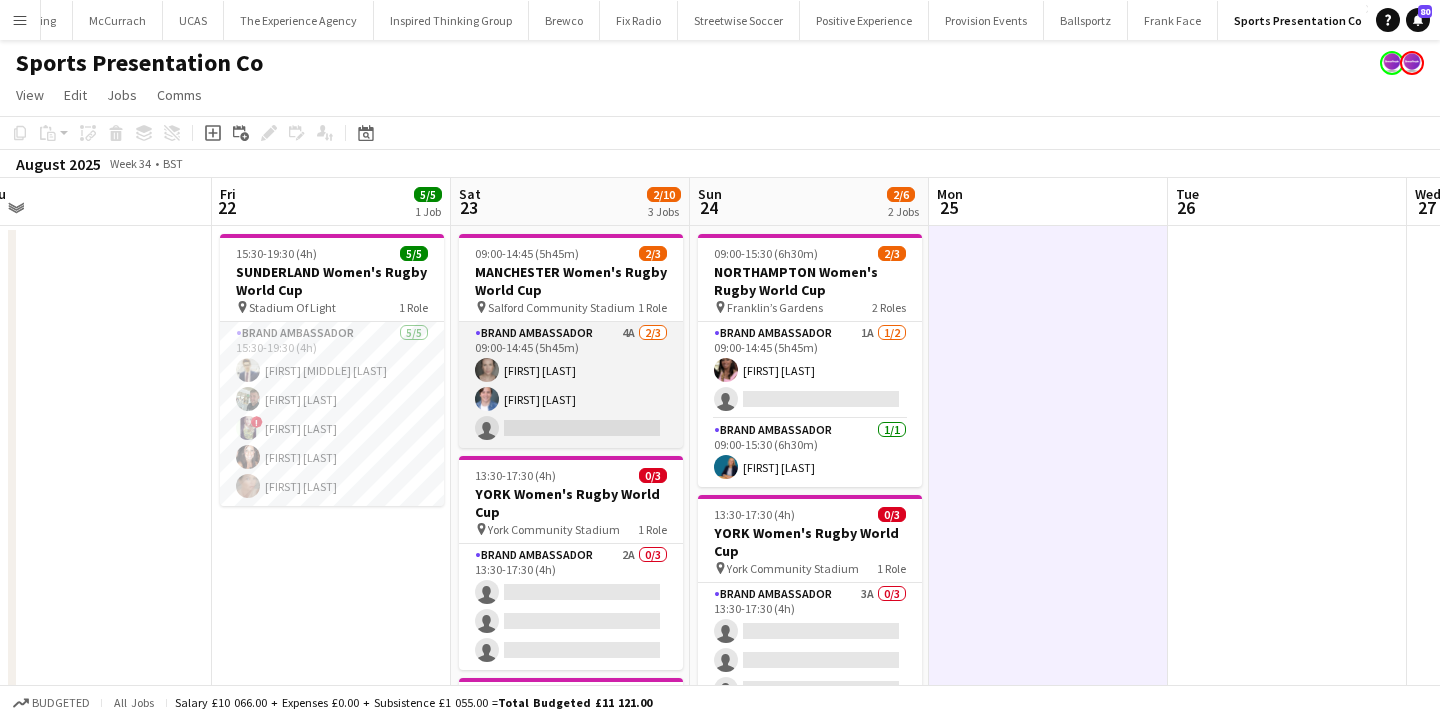 click on "Brand Ambassador   4A   2/3   09:00-14:45 (5h45m)
Samantha Vaughan Nathan Hobley-Smith
single-neutral-actions" at bounding box center (571, 385) 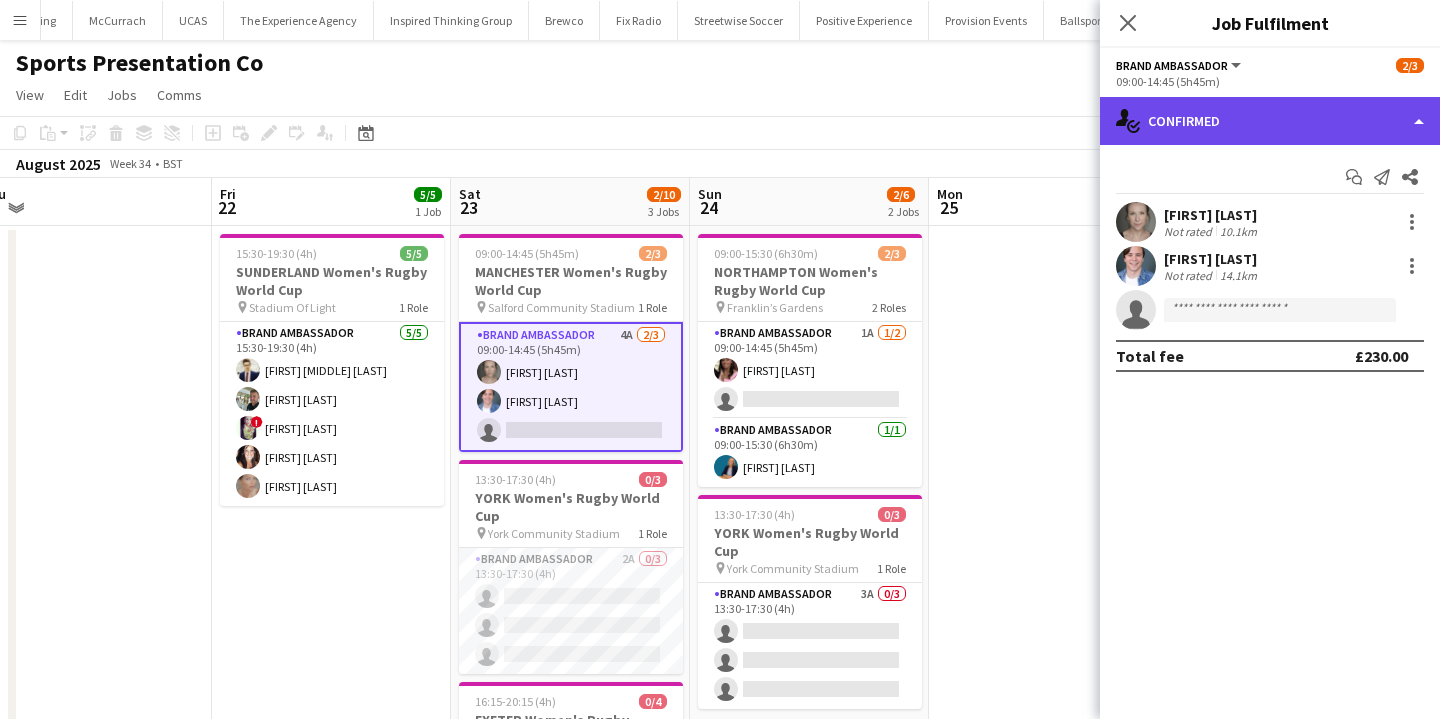 click on "single-neutral-actions-check-2
Confirmed" 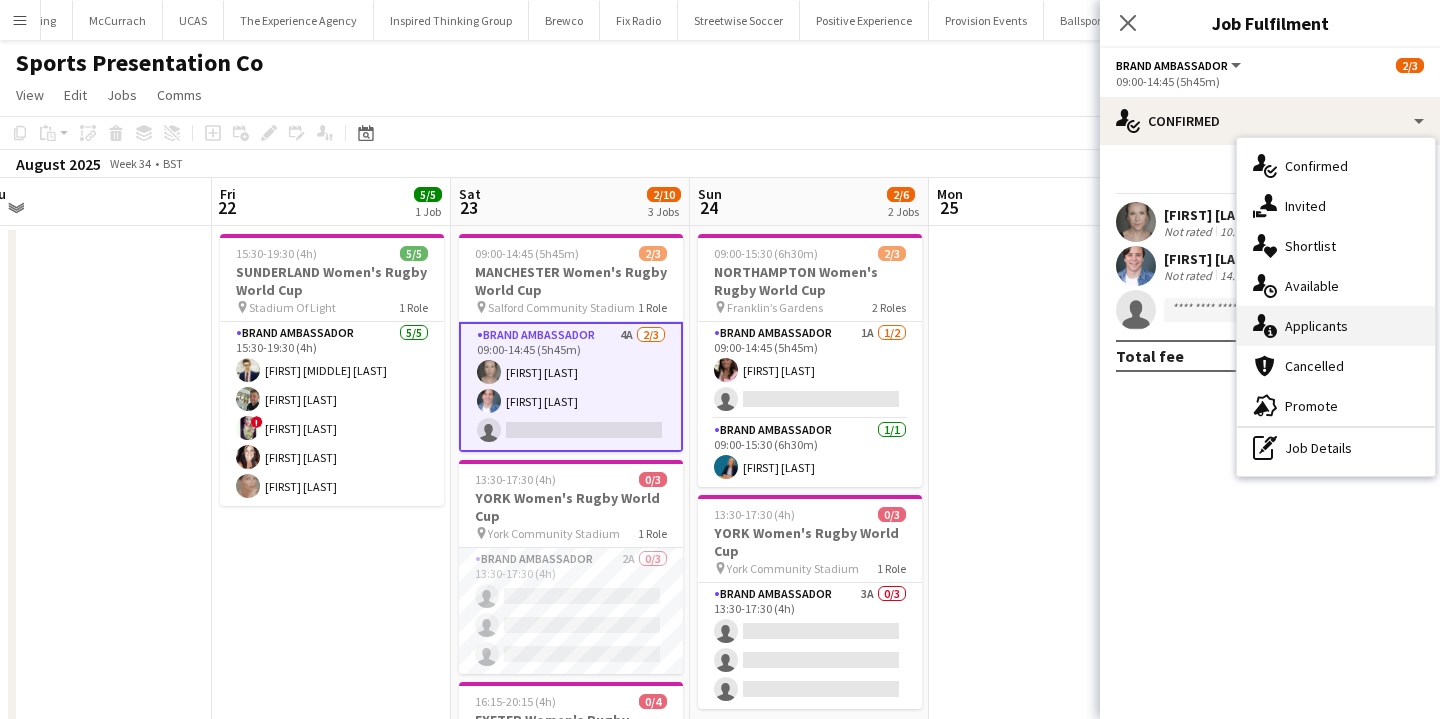 click on "single-neutral-actions-information
Applicants" at bounding box center [1336, 326] 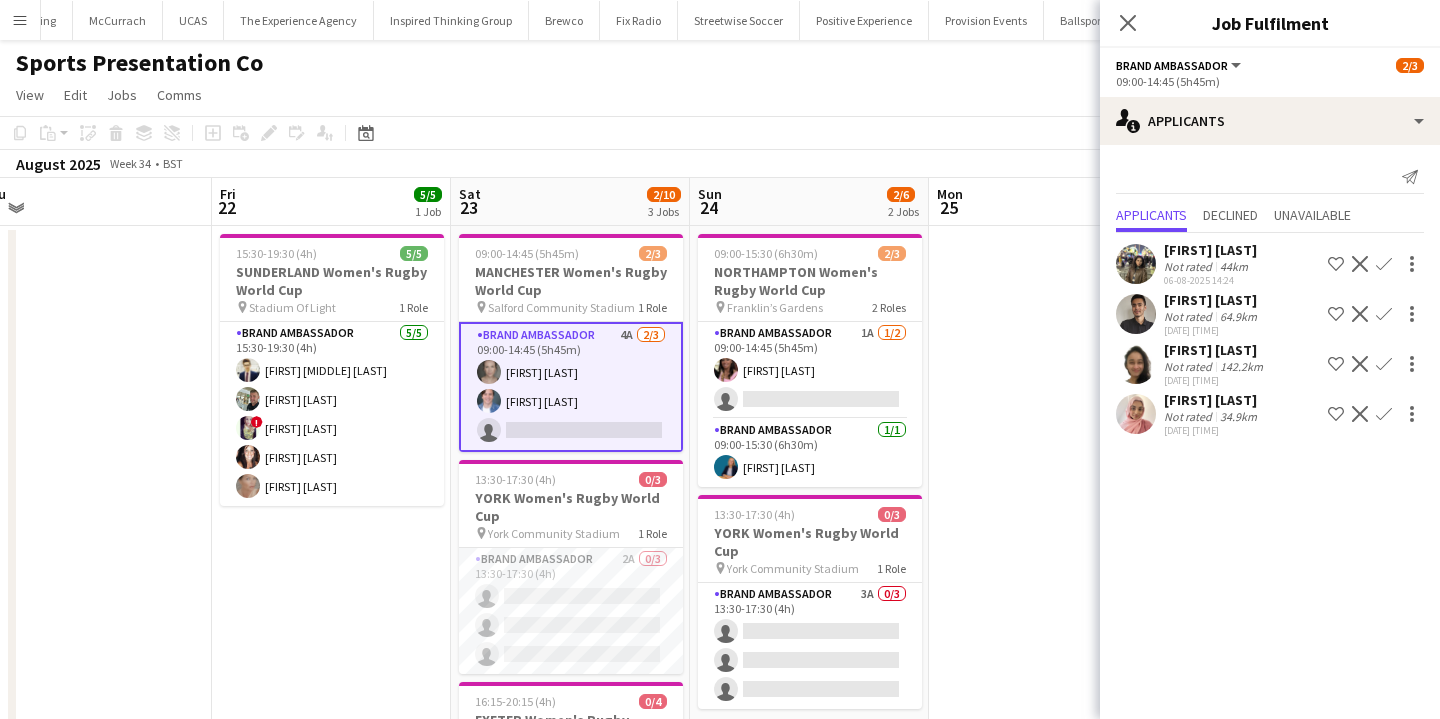 click at bounding box center (1048, 707) 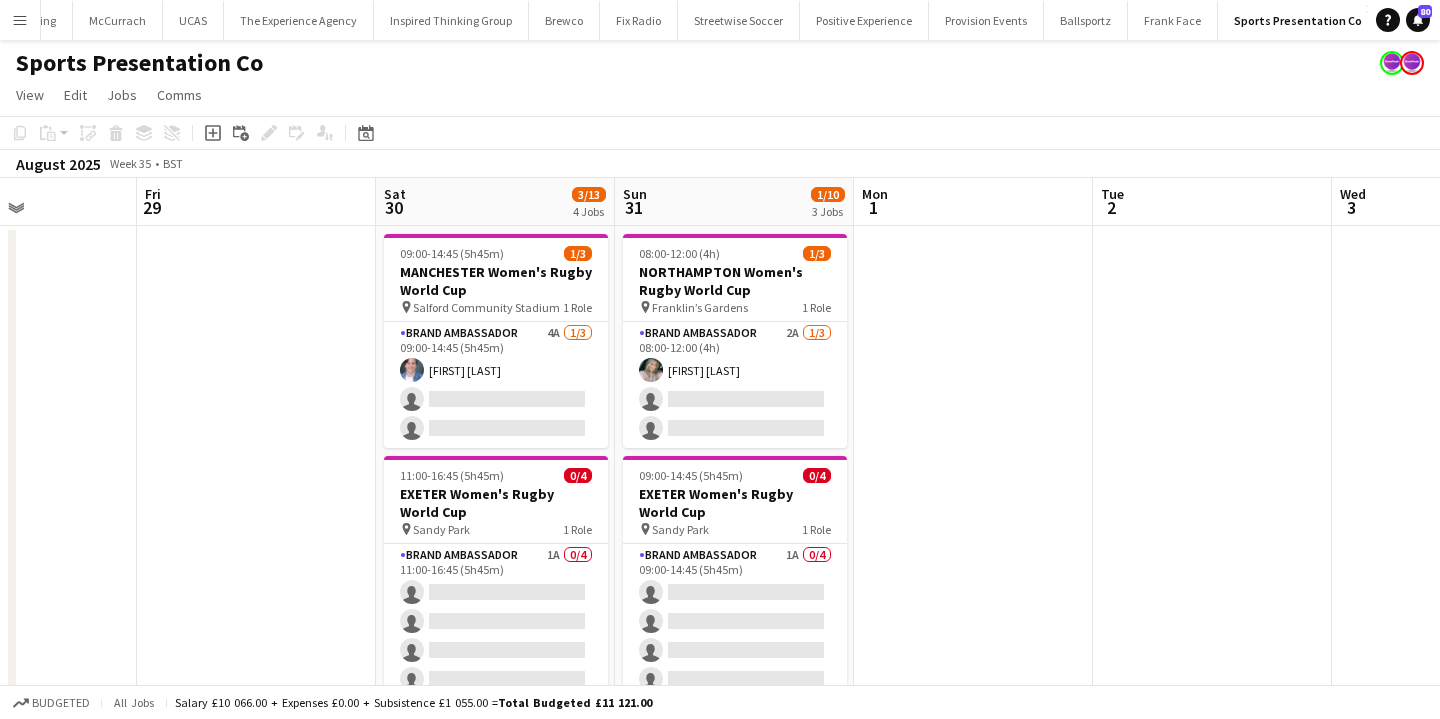 scroll, scrollTop: 0, scrollLeft: 566, axis: horizontal 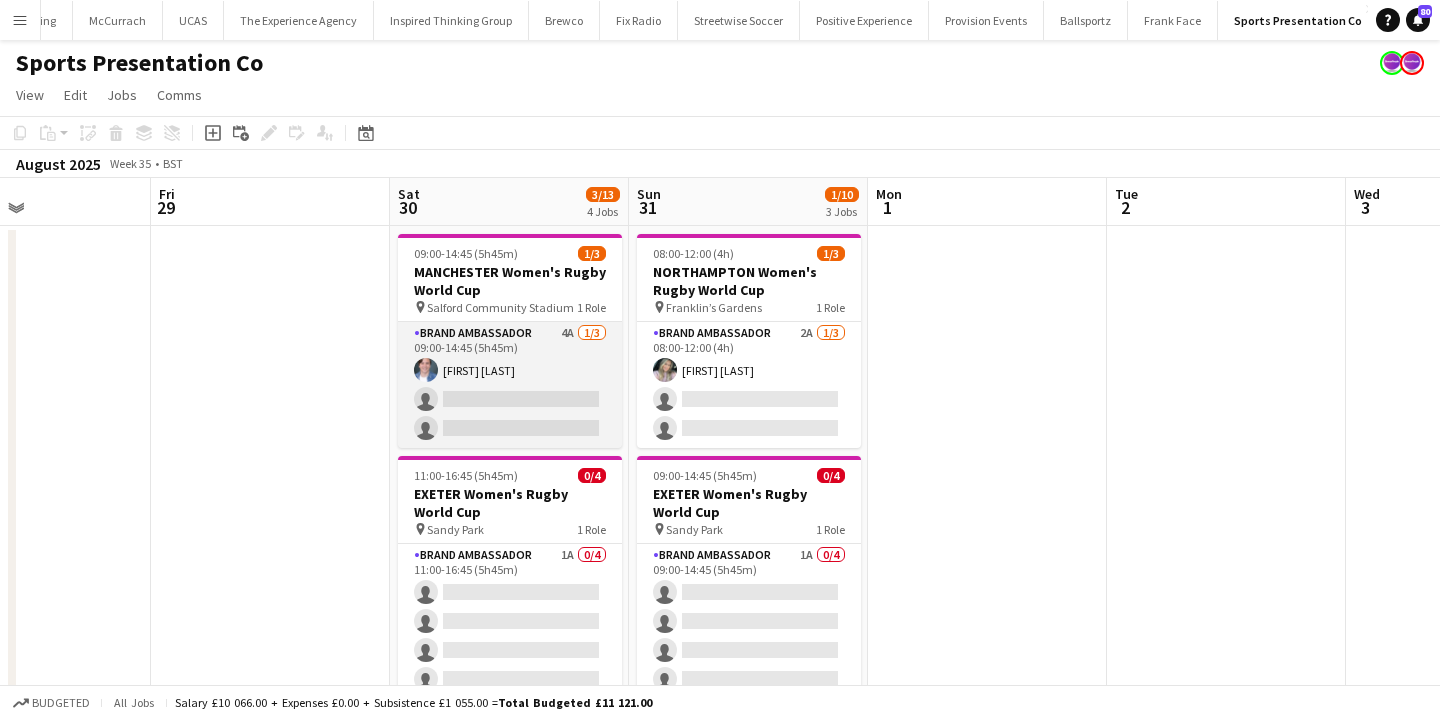 click on "Brand Ambassador   4A   1/3   09:00-14:45 (5h45m)
Nathan Hobley-Smith
single-neutral-actions
single-neutral-actions" at bounding box center [510, 385] 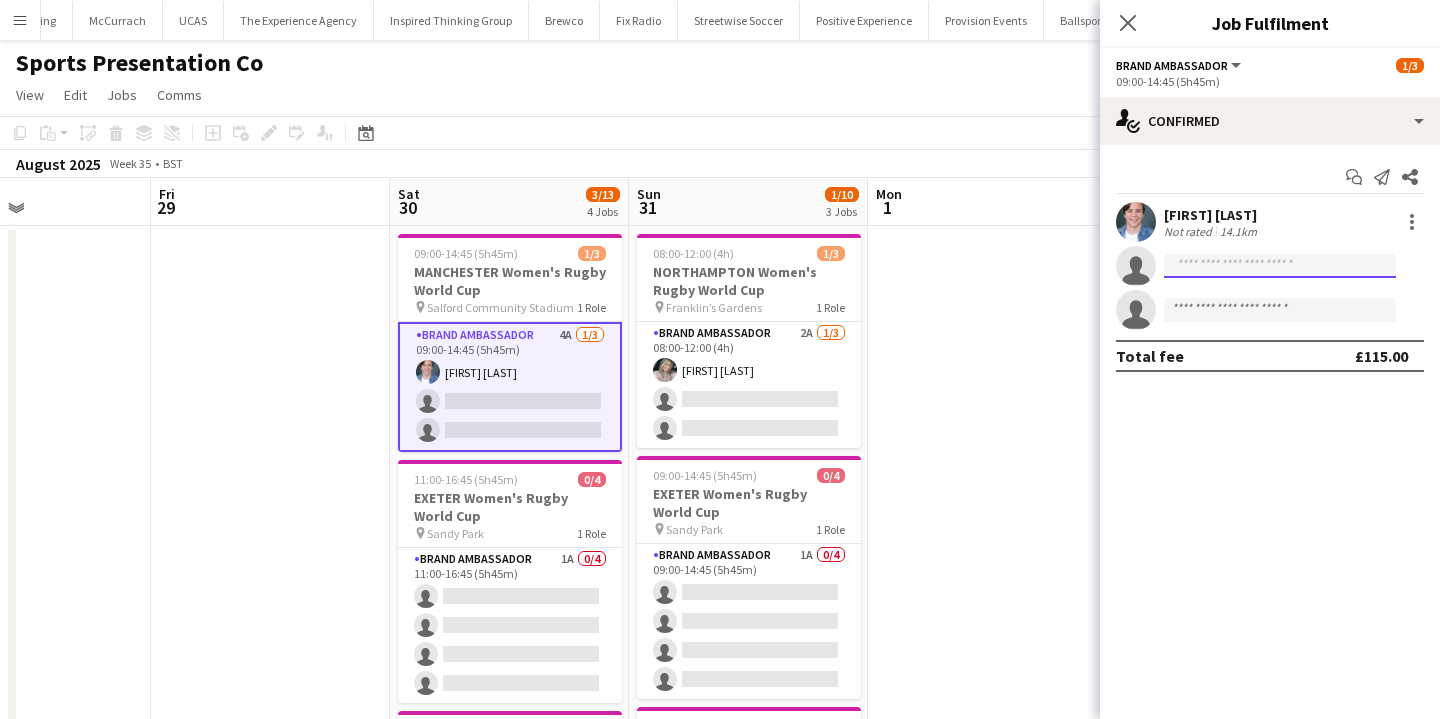 click at bounding box center (1280, 310) 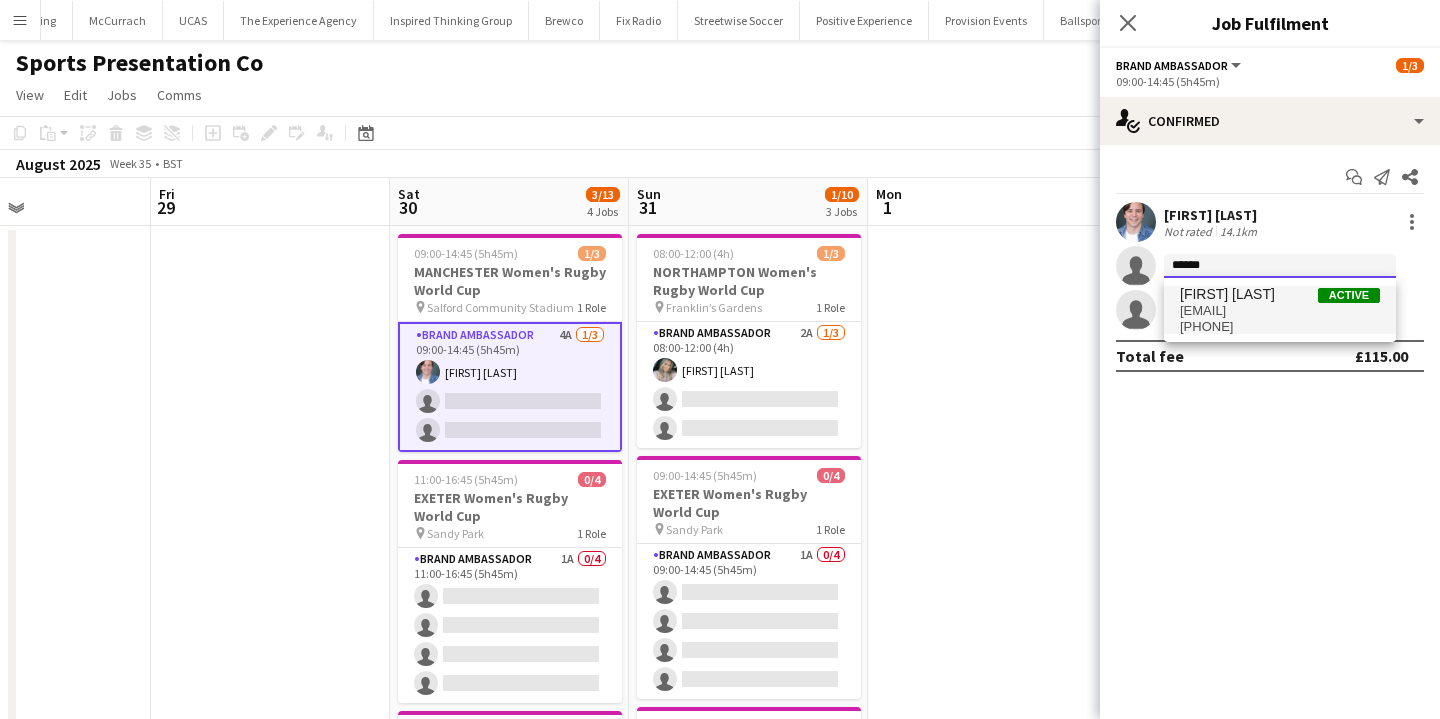 type on "******" 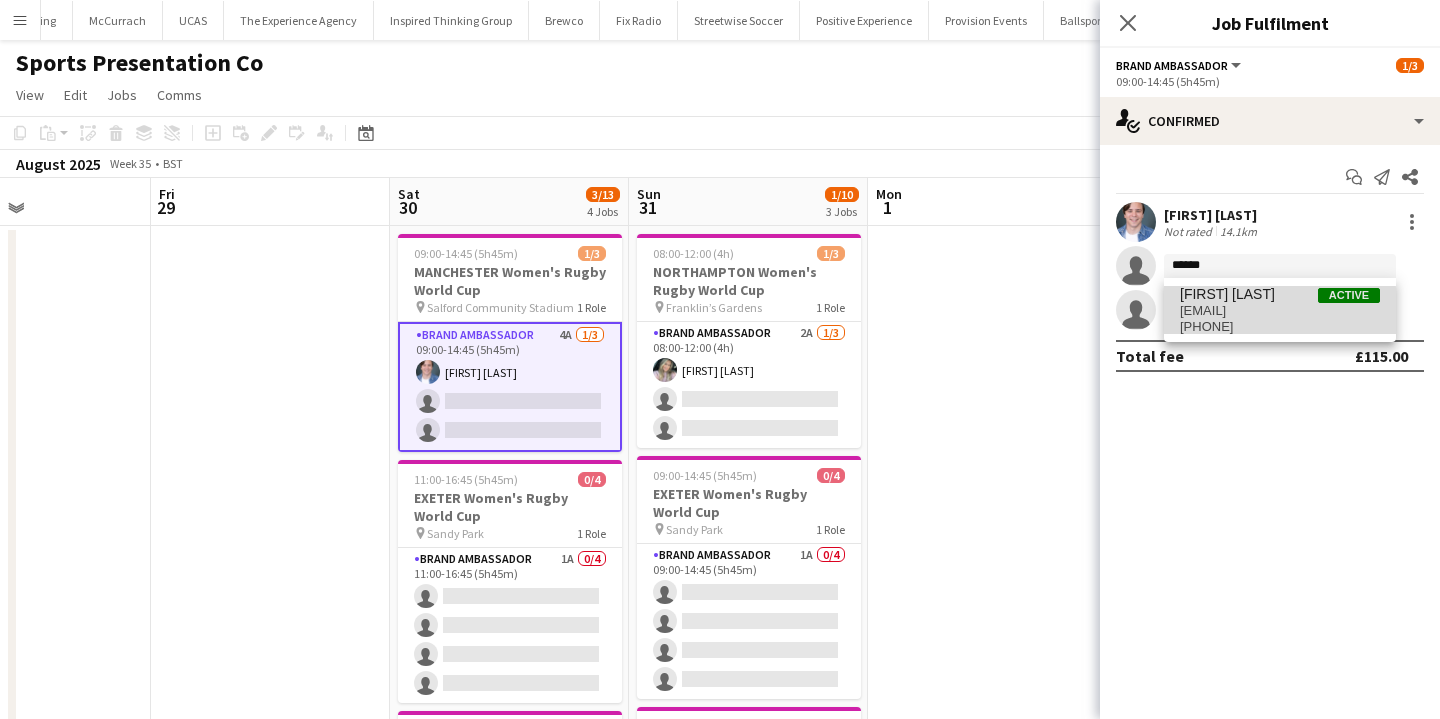 click on "lilliehowes@me.com" at bounding box center [1280, 311] 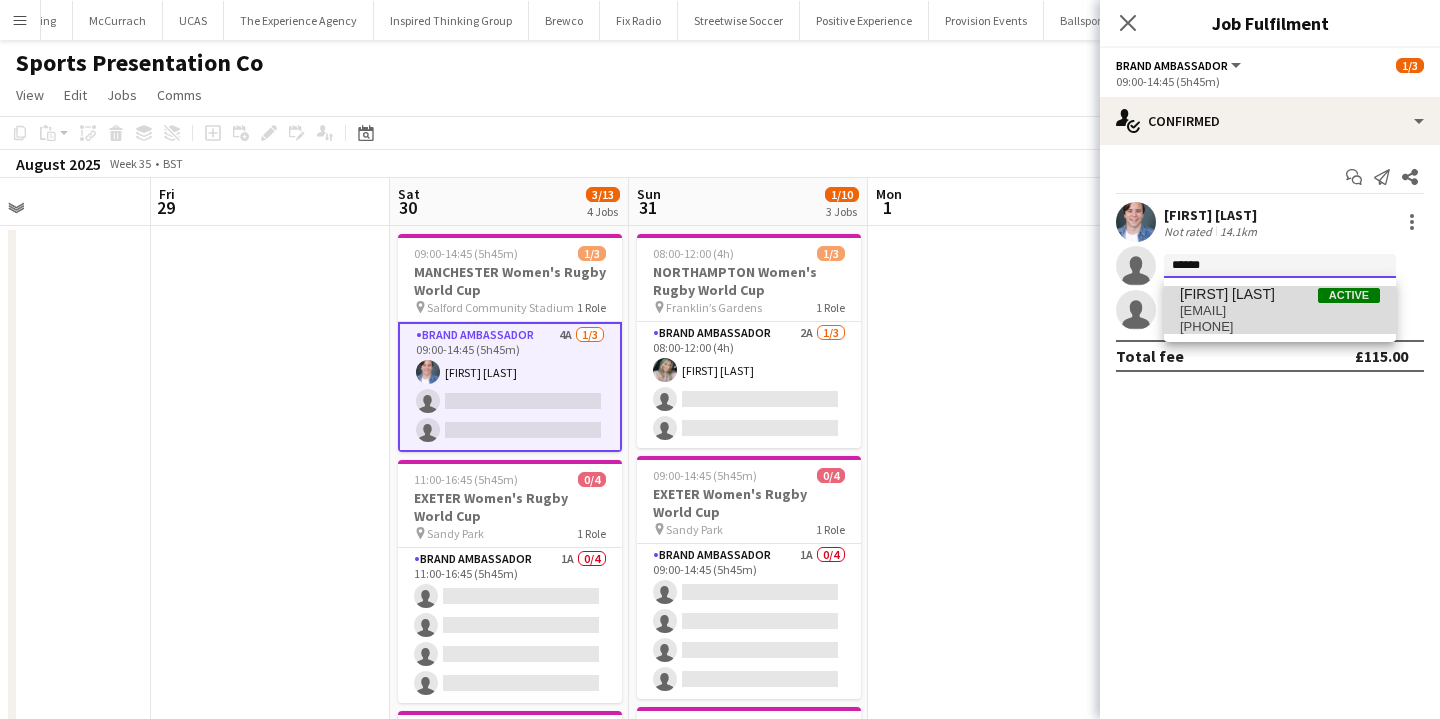 type 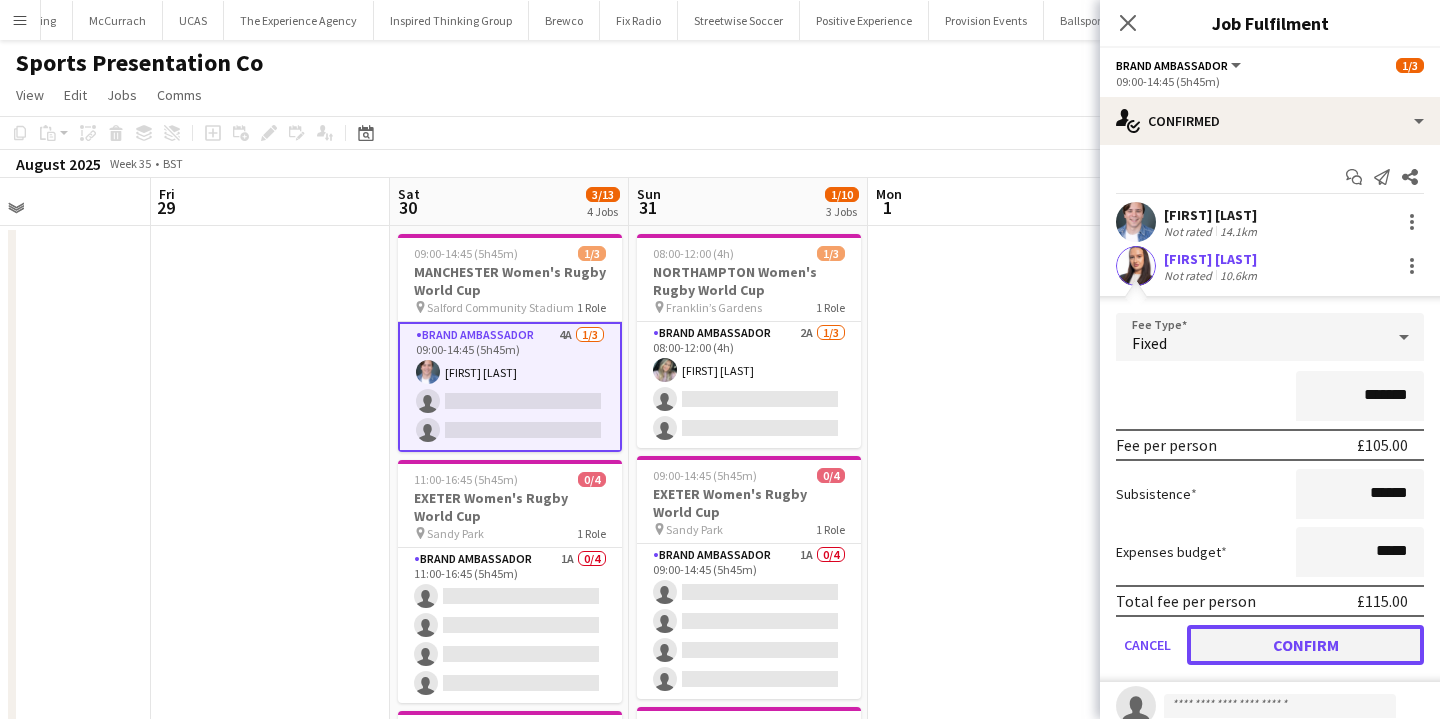 click on "Confirm" at bounding box center (1305, 645) 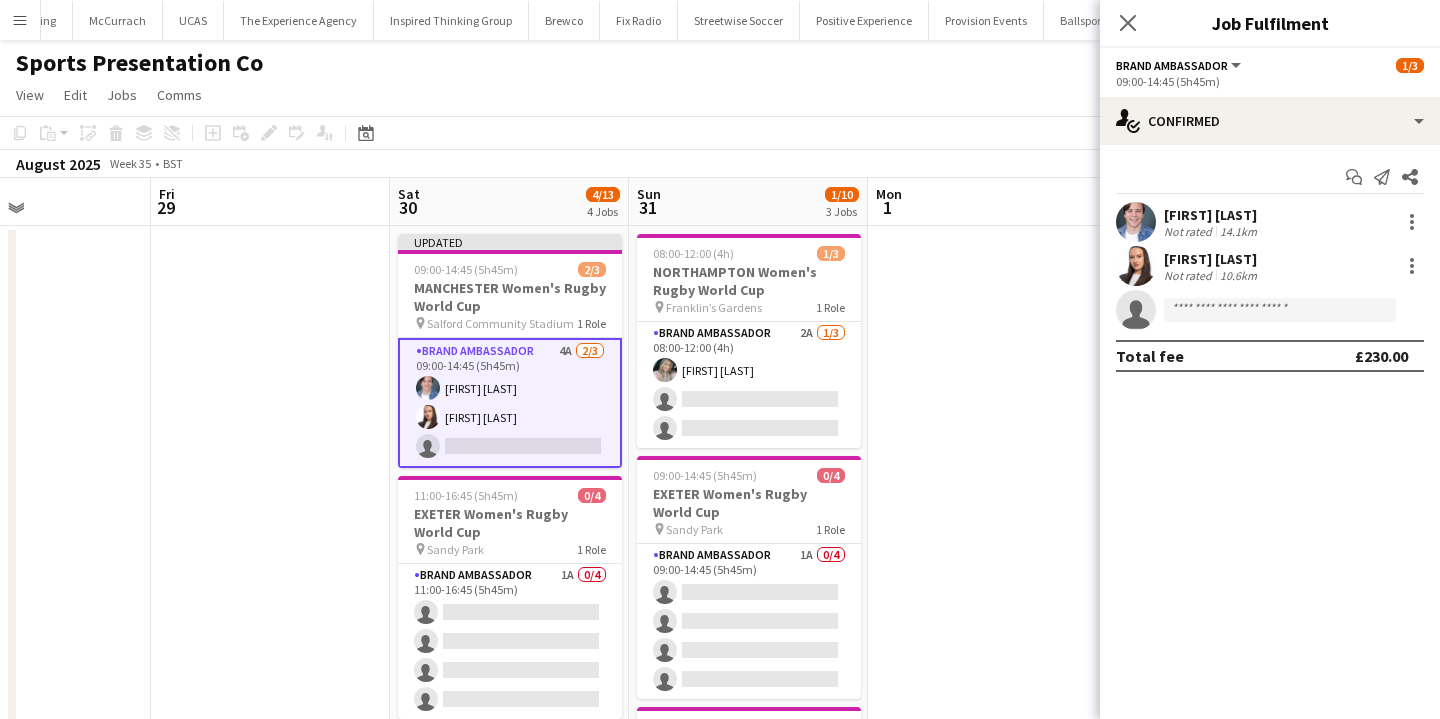 click at bounding box center (987, 707) 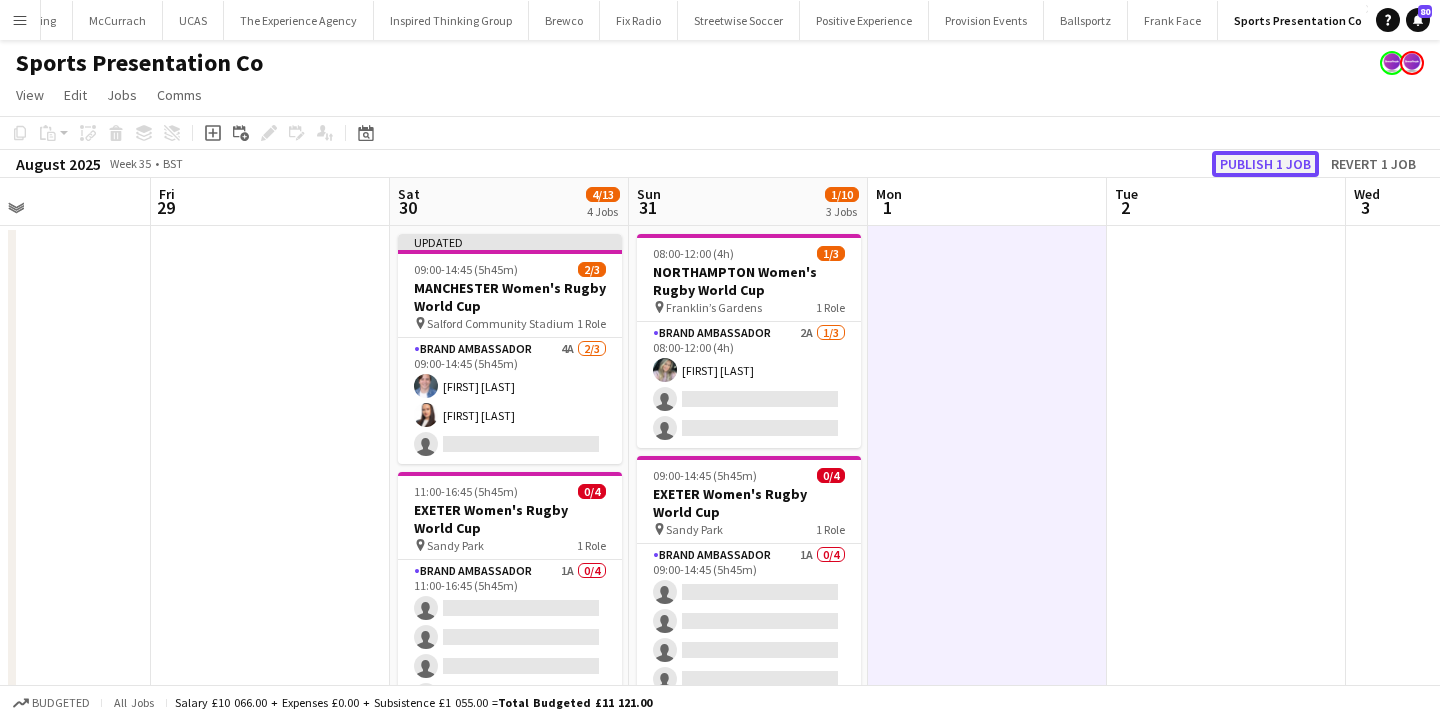 click on "Publish 1 job" 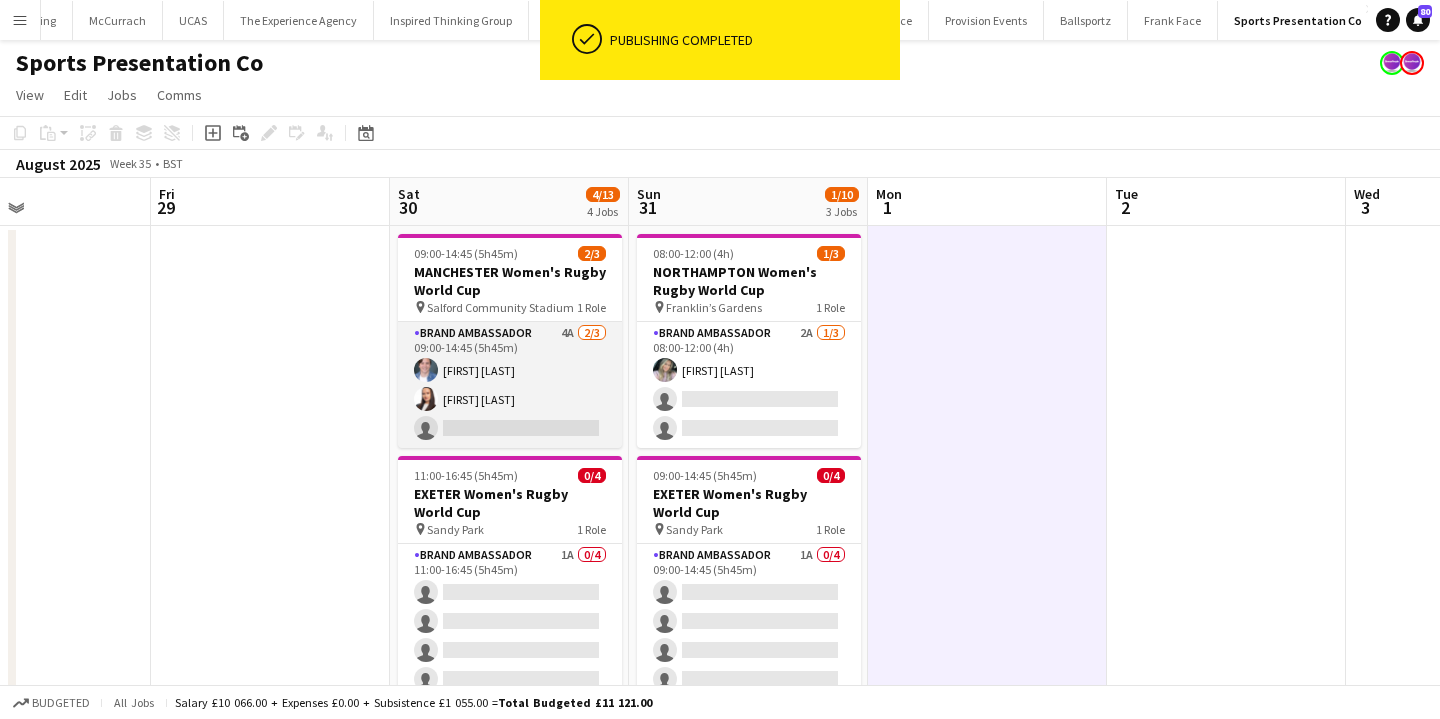 click on "Brand Ambassador   4A   2/3   09:00-14:45 (5h45m)
Nathan Hobley-Smith Lillie Howes
single-neutral-actions" at bounding box center (510, 385) 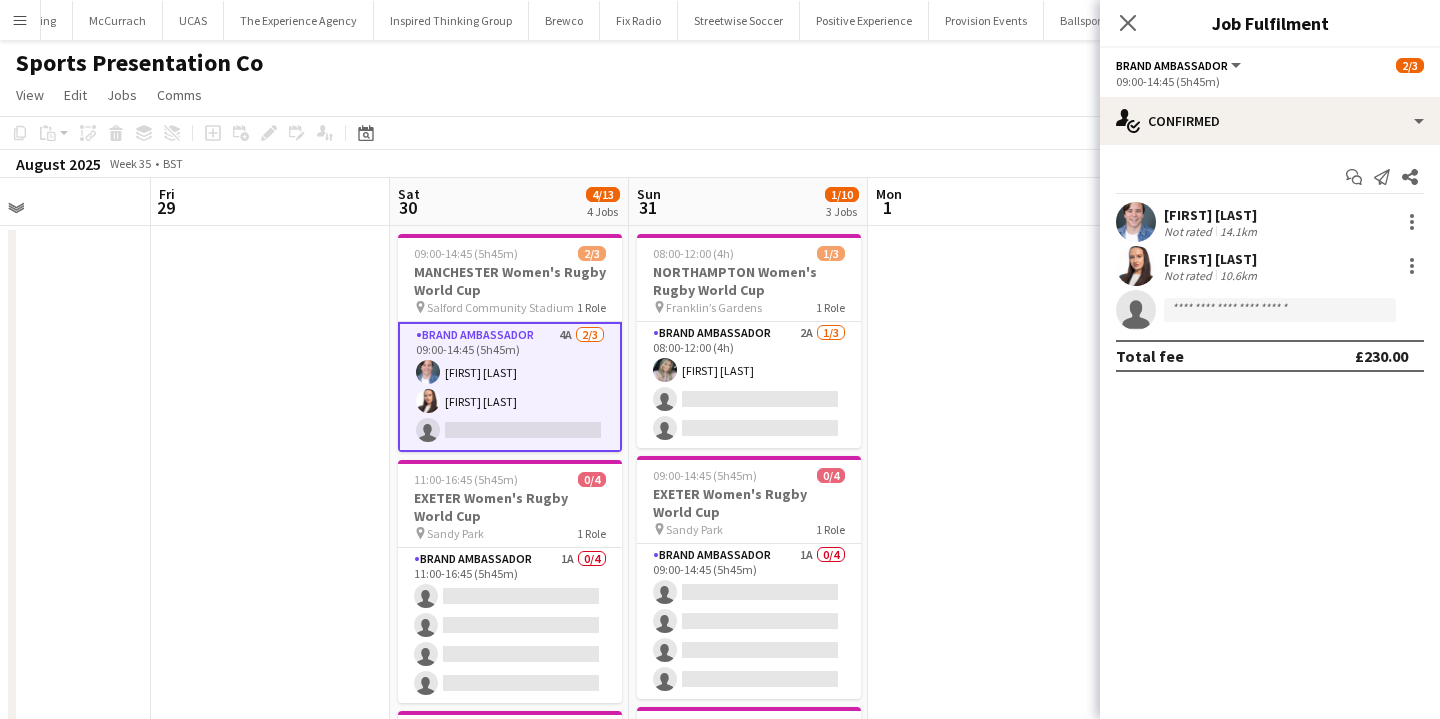 click on "Menu" at bounding box center (20, 20) 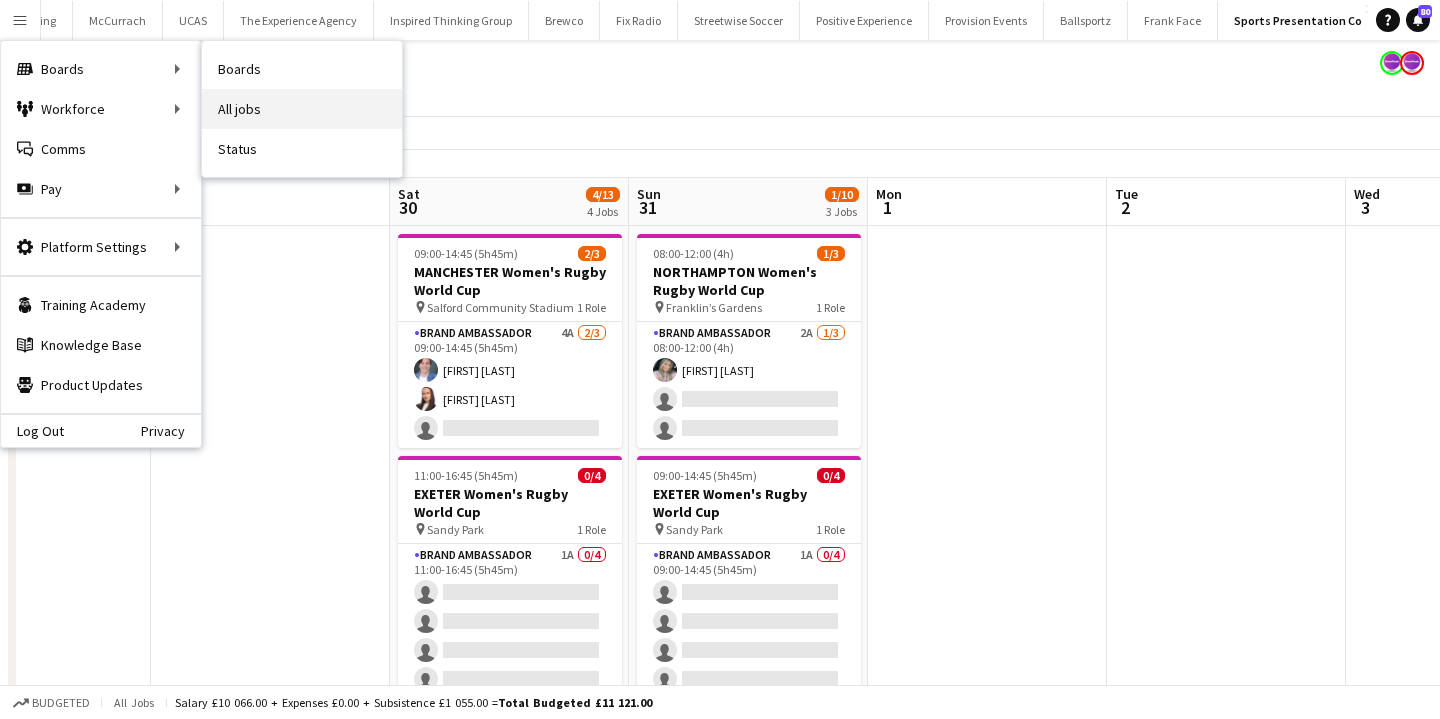 click on "All jobs" at bounding box center [302, 109] 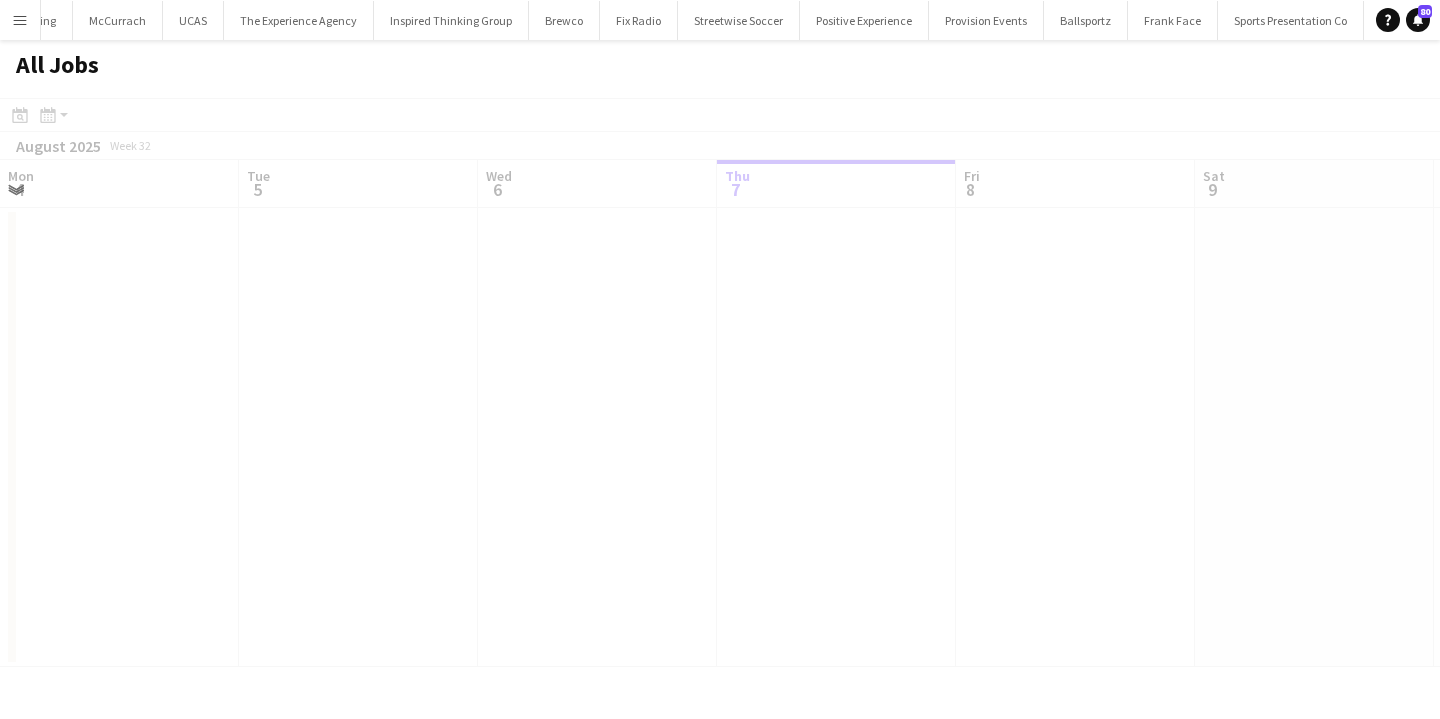 scroll, scrollTop: 0, scrollLeft: 478, axis: horizontal 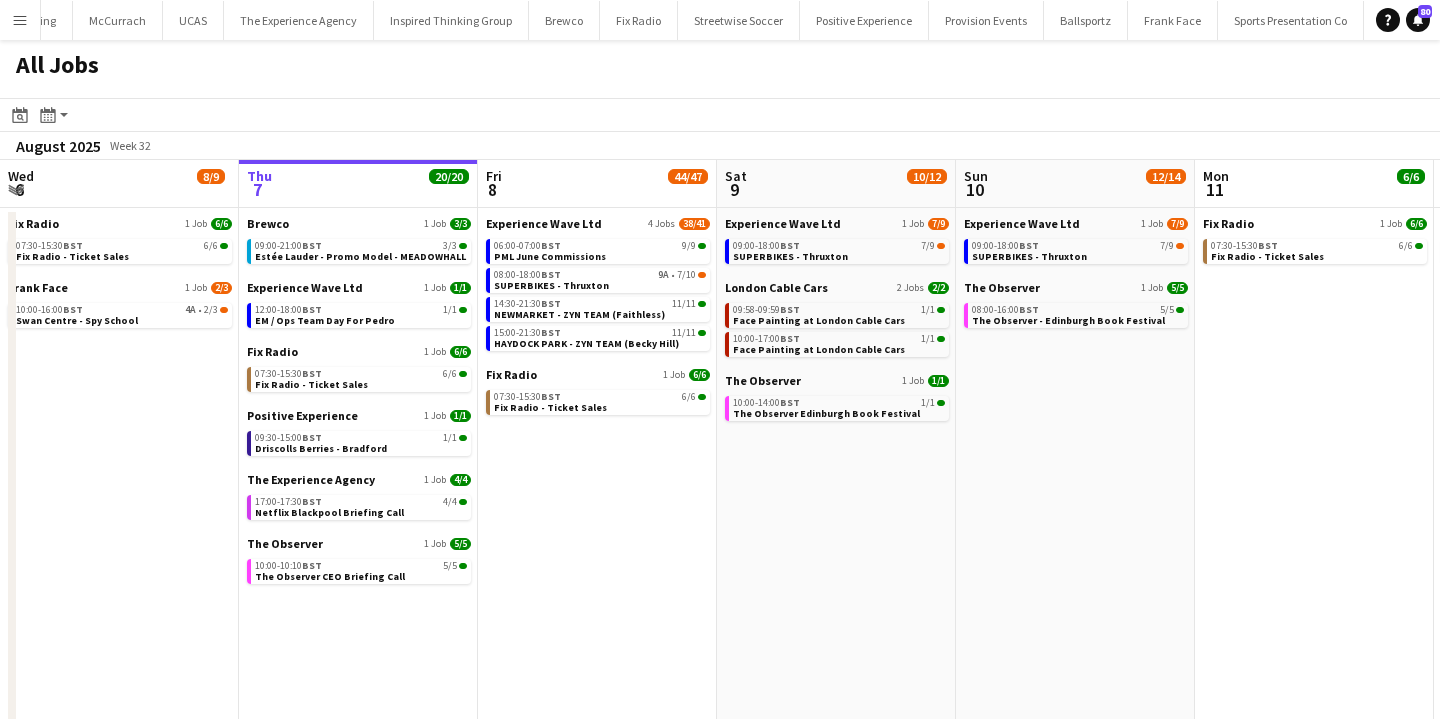 click on "Menu" at bounding box center (20, 20) 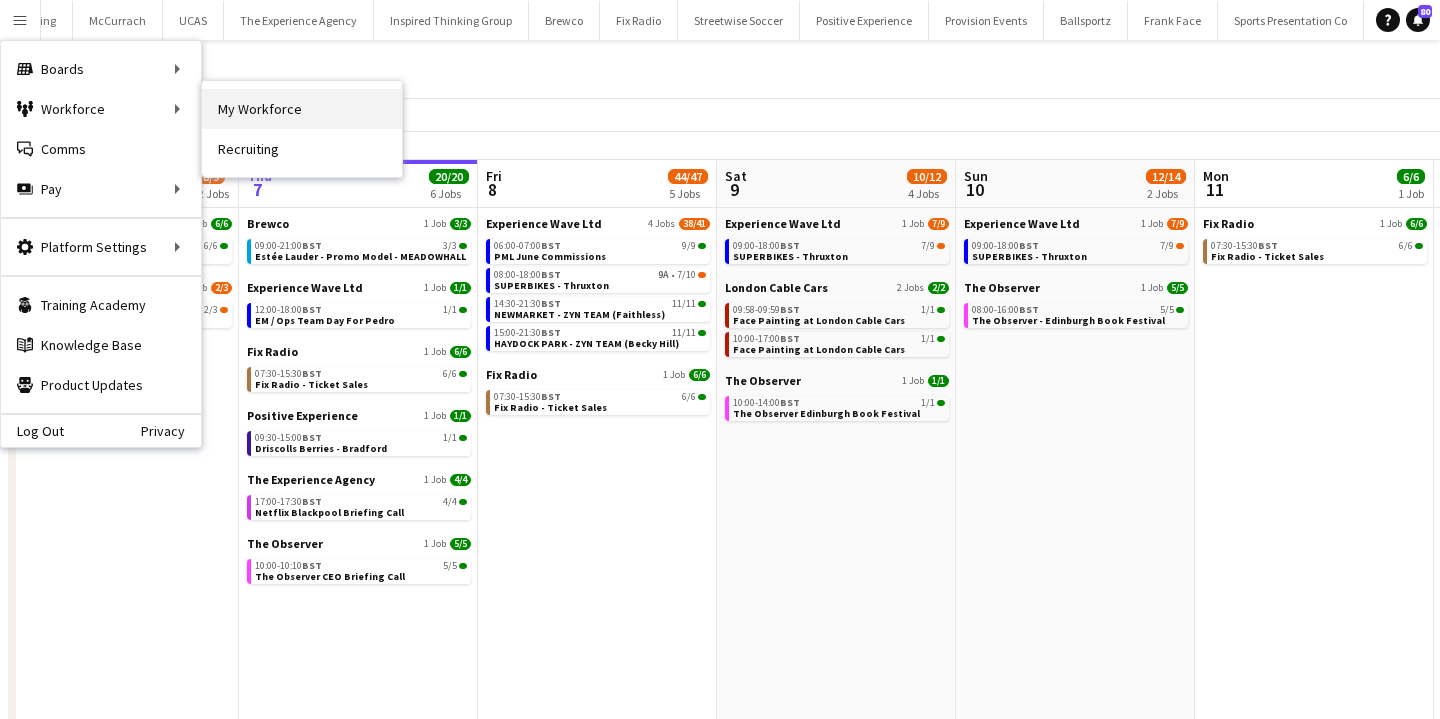 click on "My Workforce" at bounding box center (302, 109) 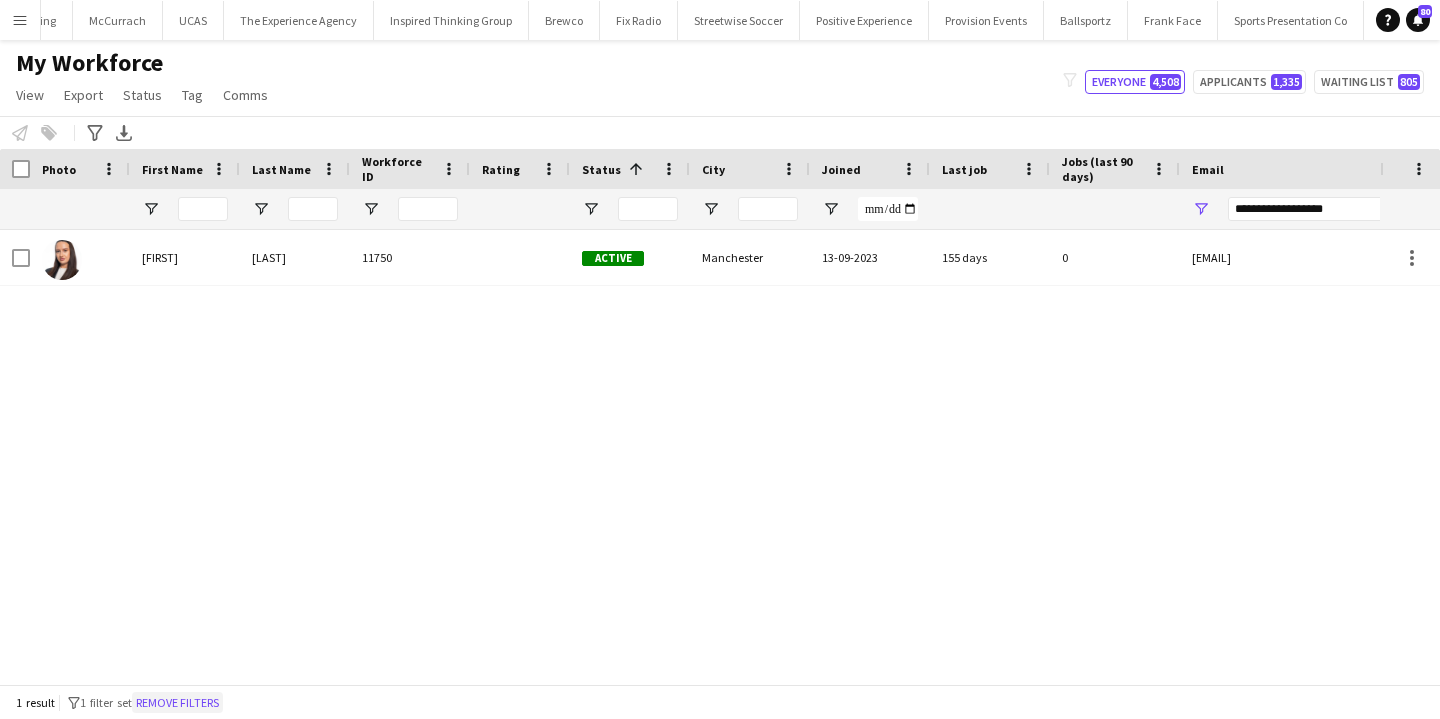 click on "Remove filters" 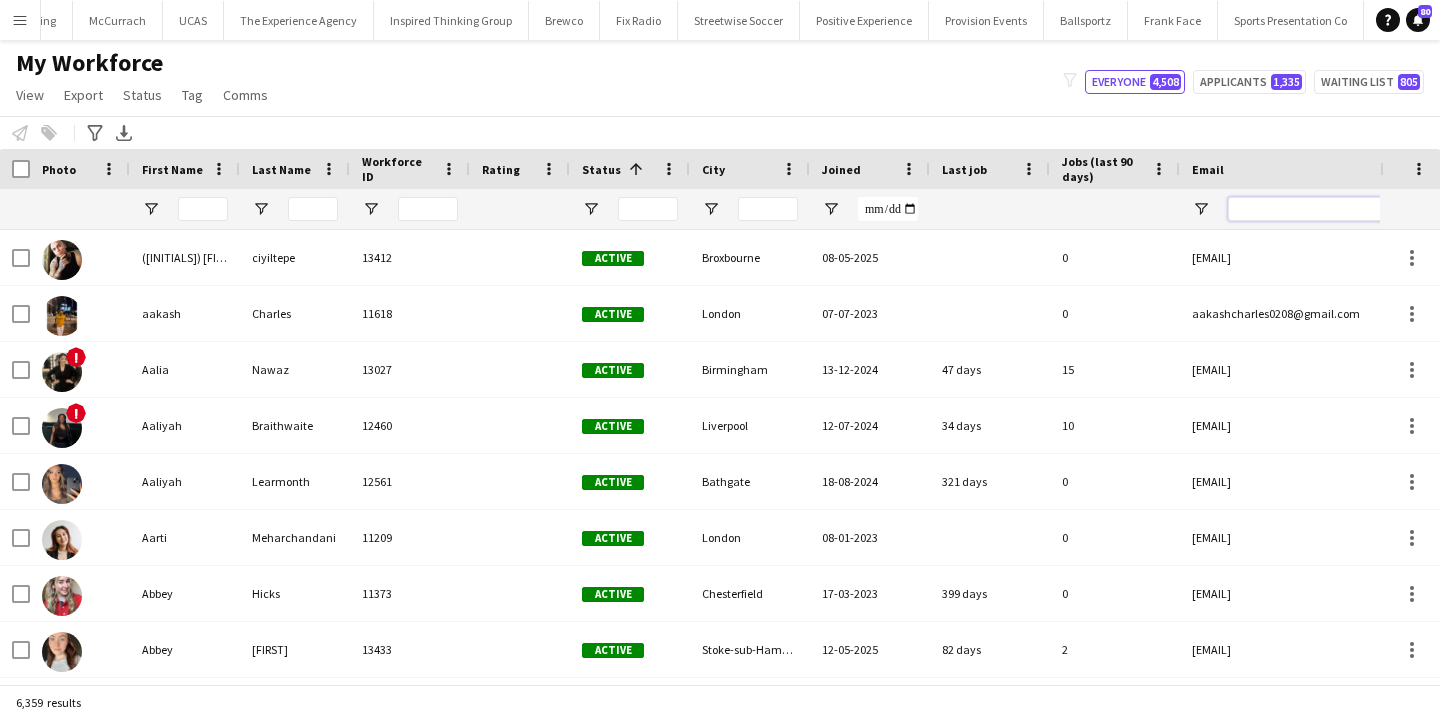 click at bounding box center [1398, 209] 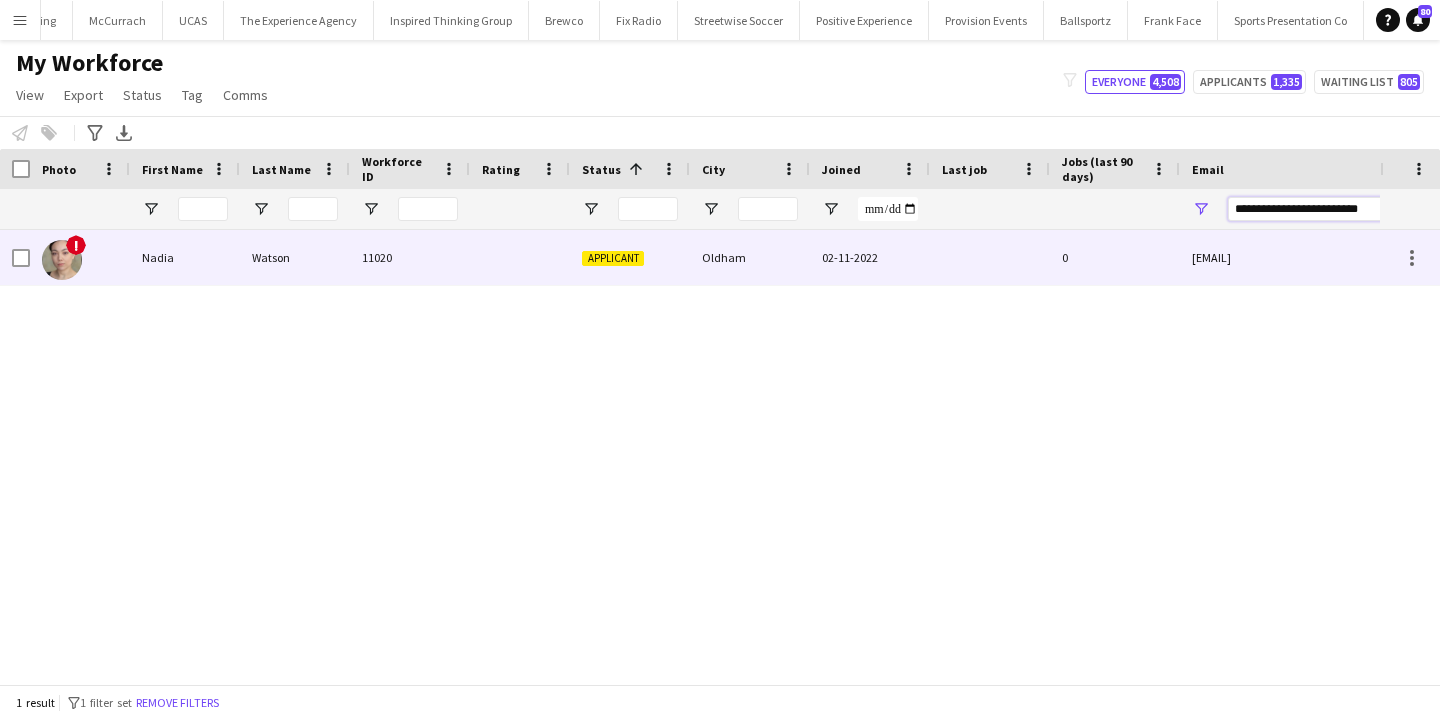 type on "**********" 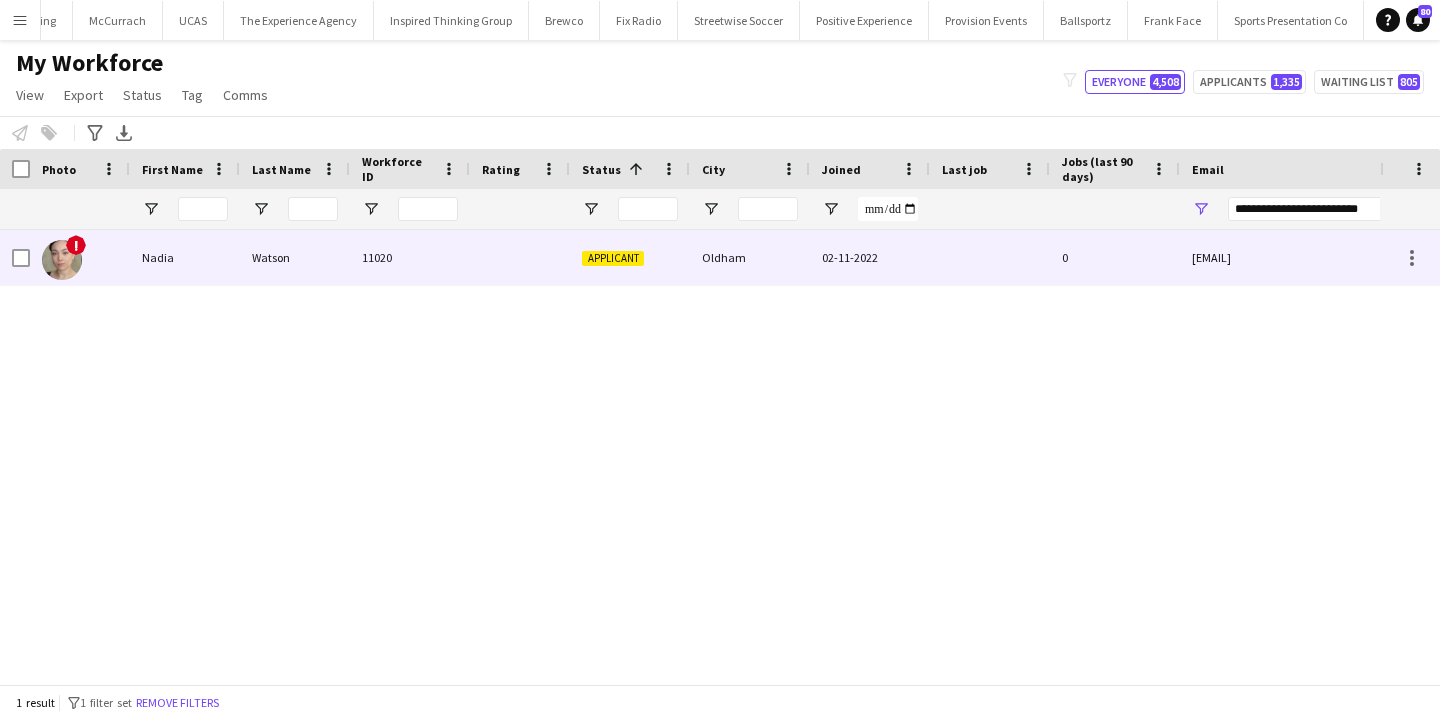 click on "0" at bounding box center (1115, 257) 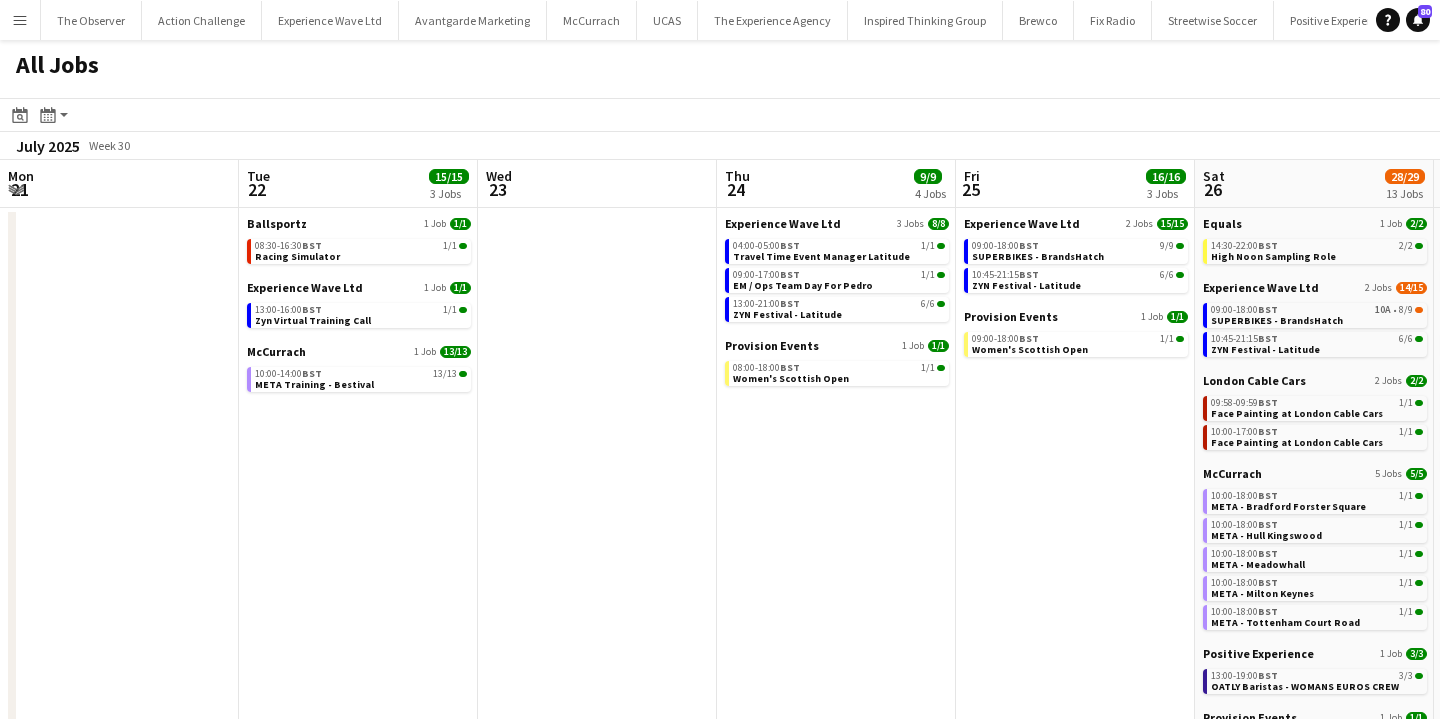 scroll, scrollTop: 0, scrollLeft: 0, axis: both 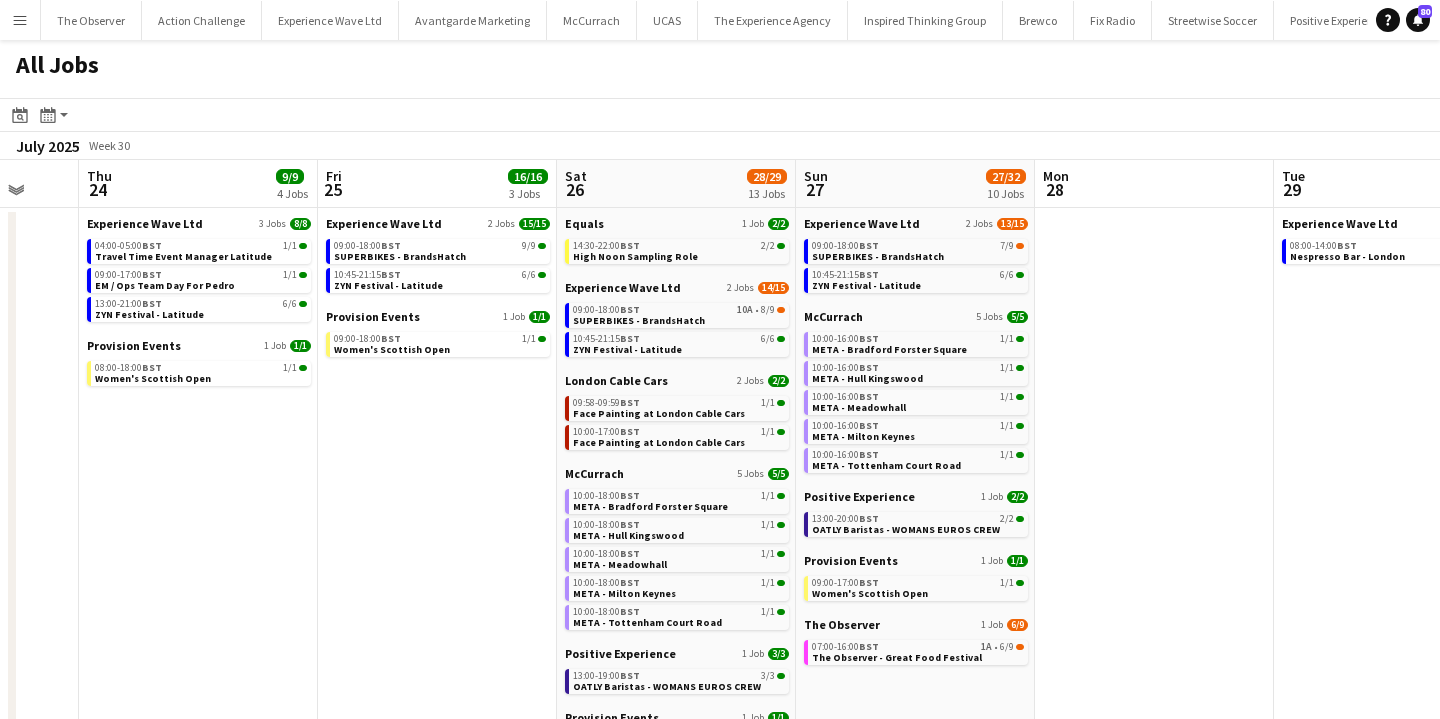 click on "Menu" at bounding box center [20, 20] 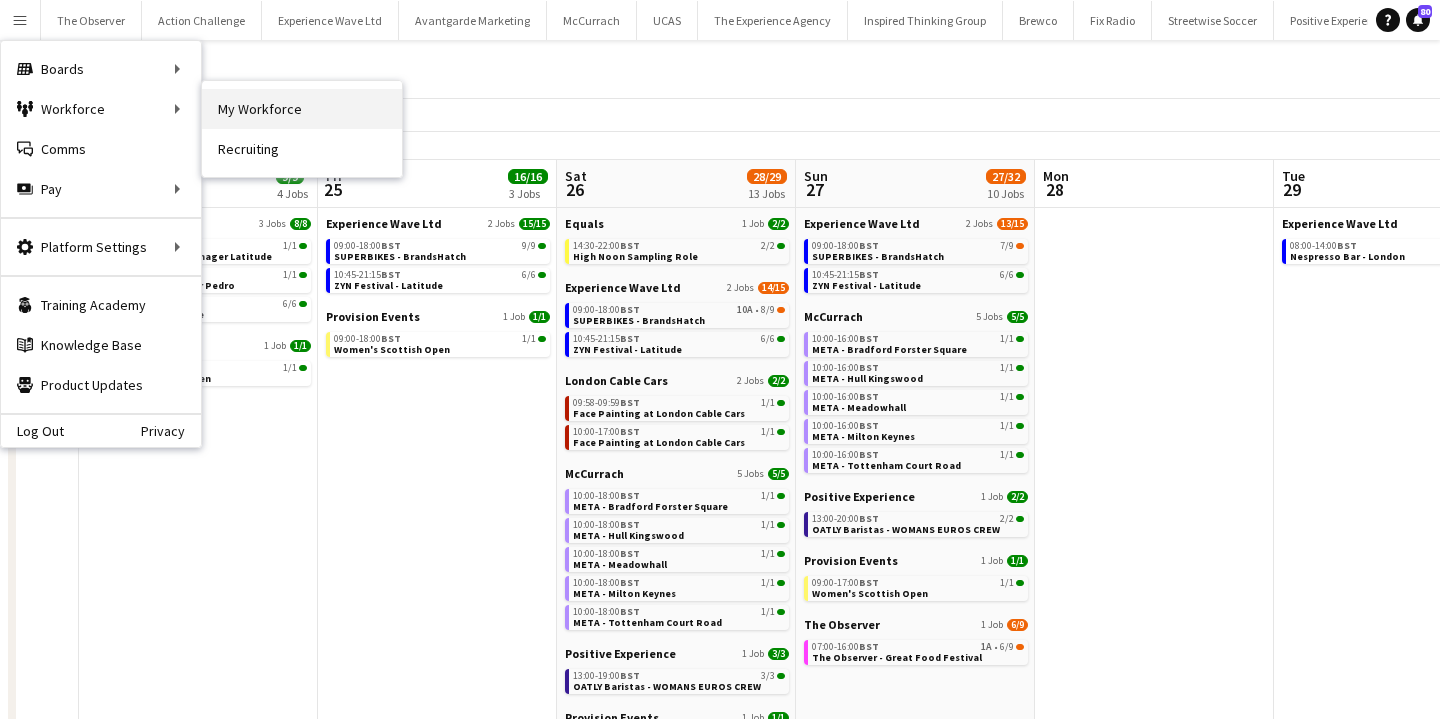 click on "My Workforce" at bounding box center (302, 109) 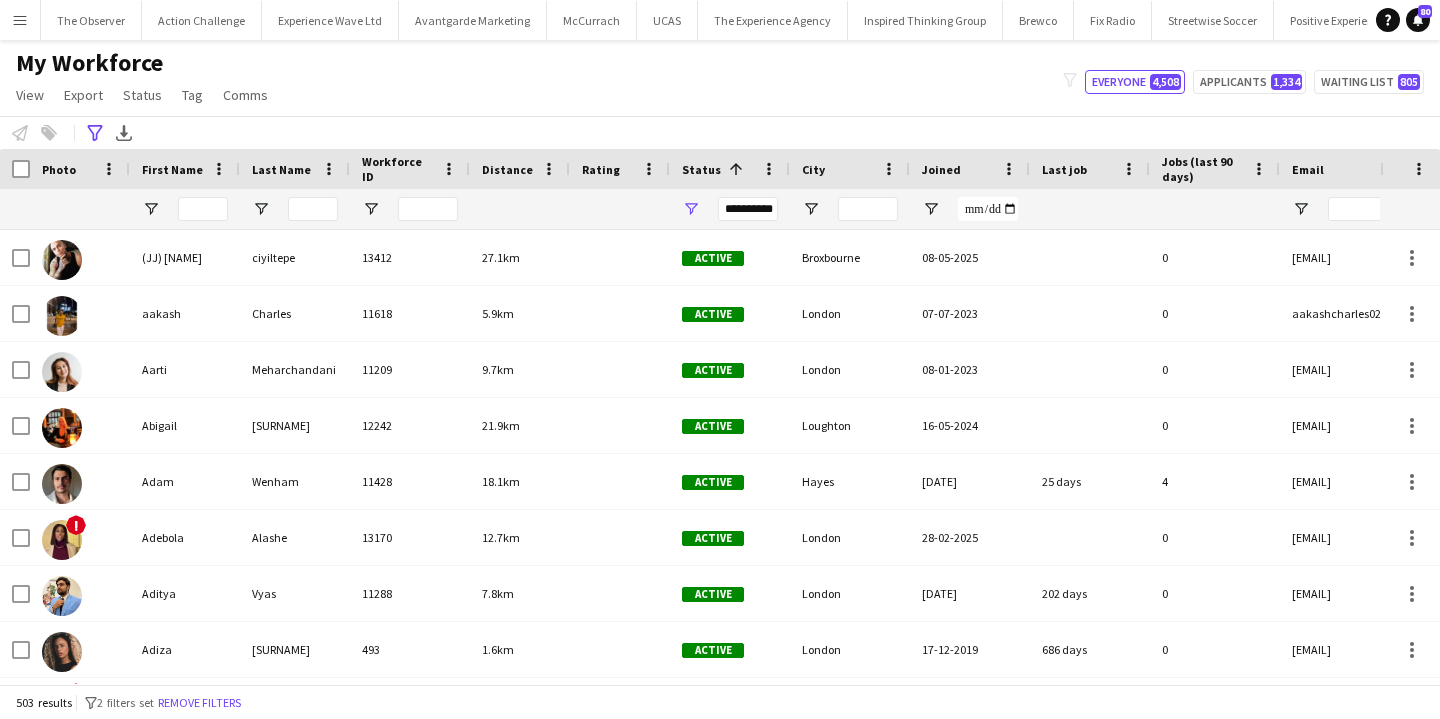 click on "503 results
filter-1
2 filters set   Remove filters" 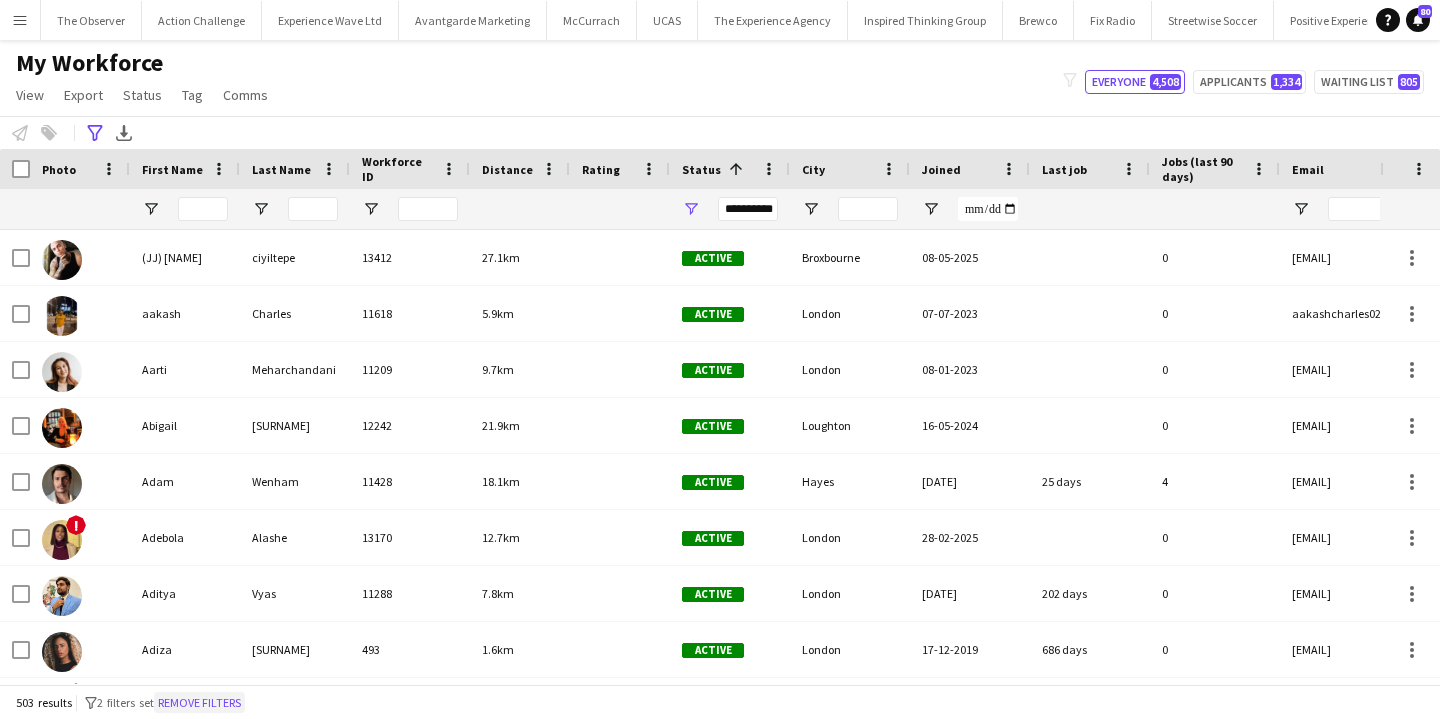 click on "Remove filters" 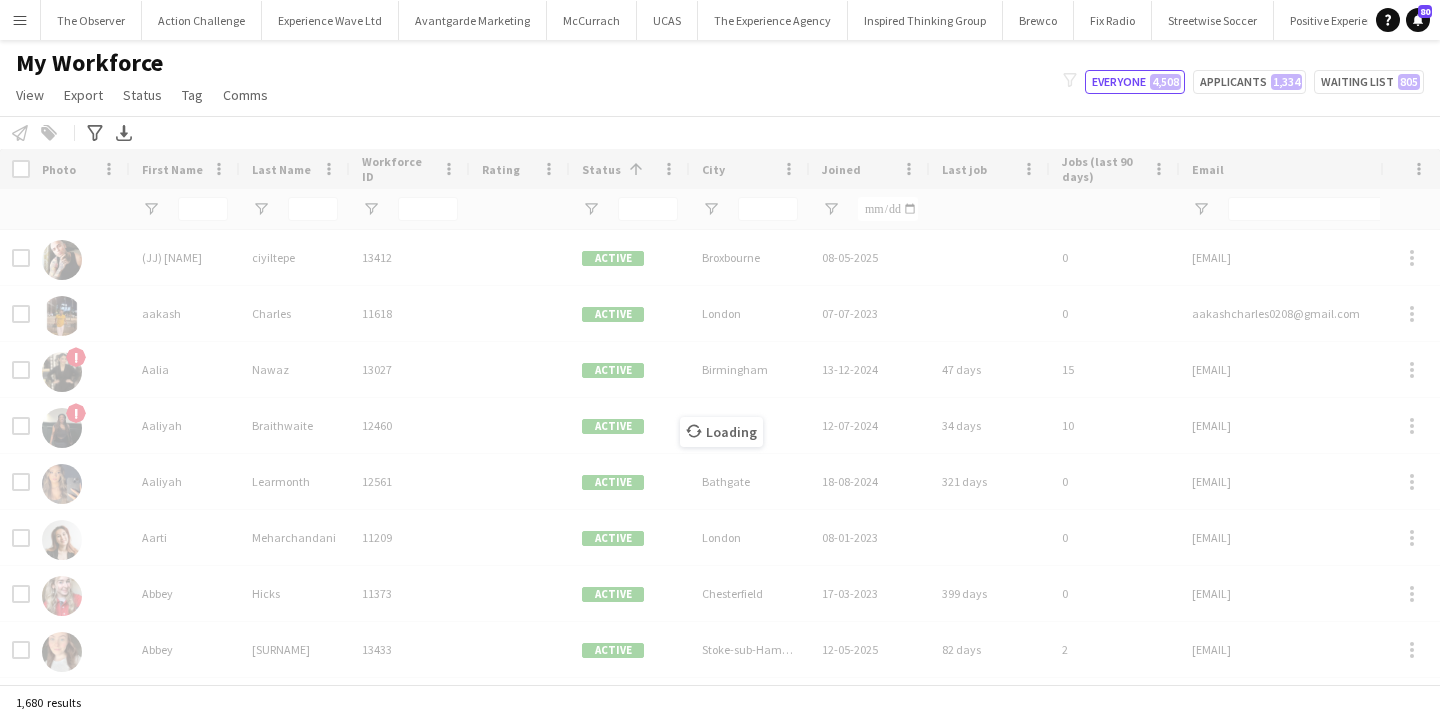 click on "Loading" at bounding box center (720, 416) 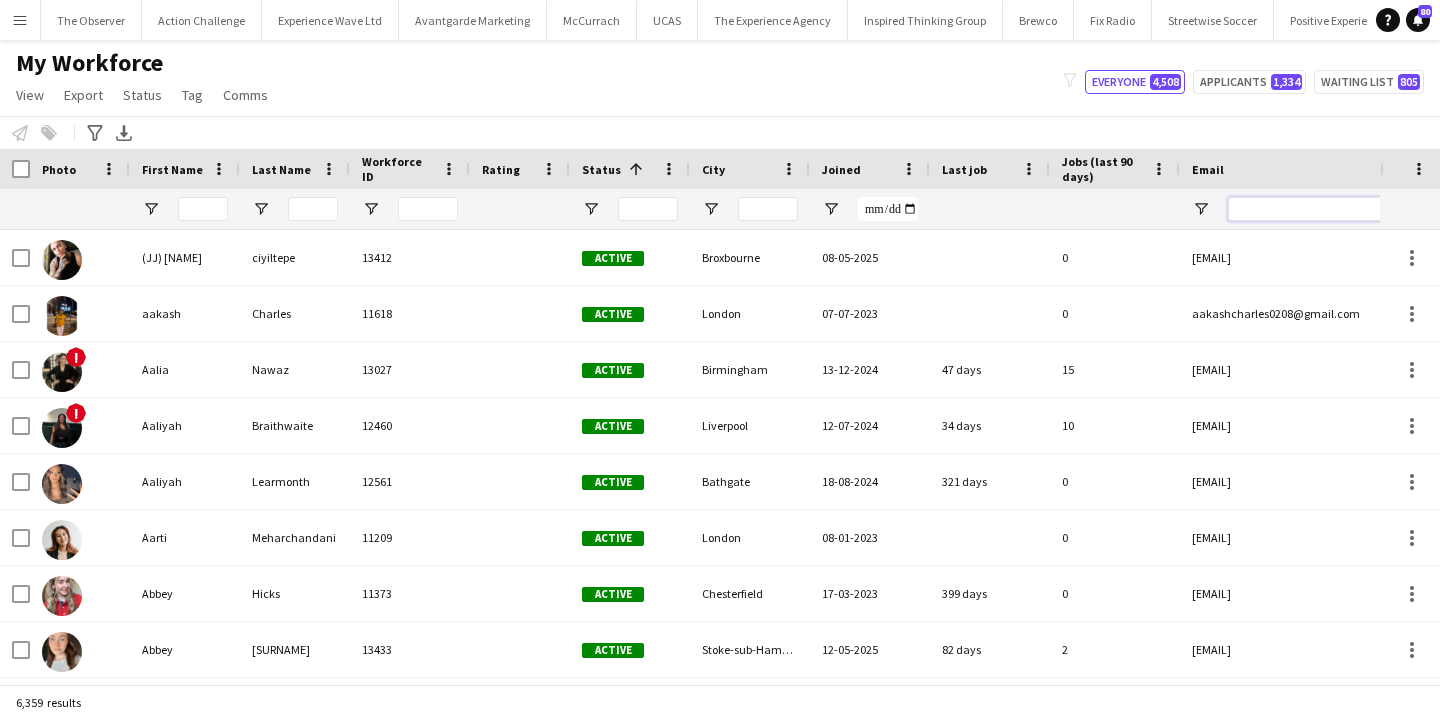 click at bounding box center (1398, 209) 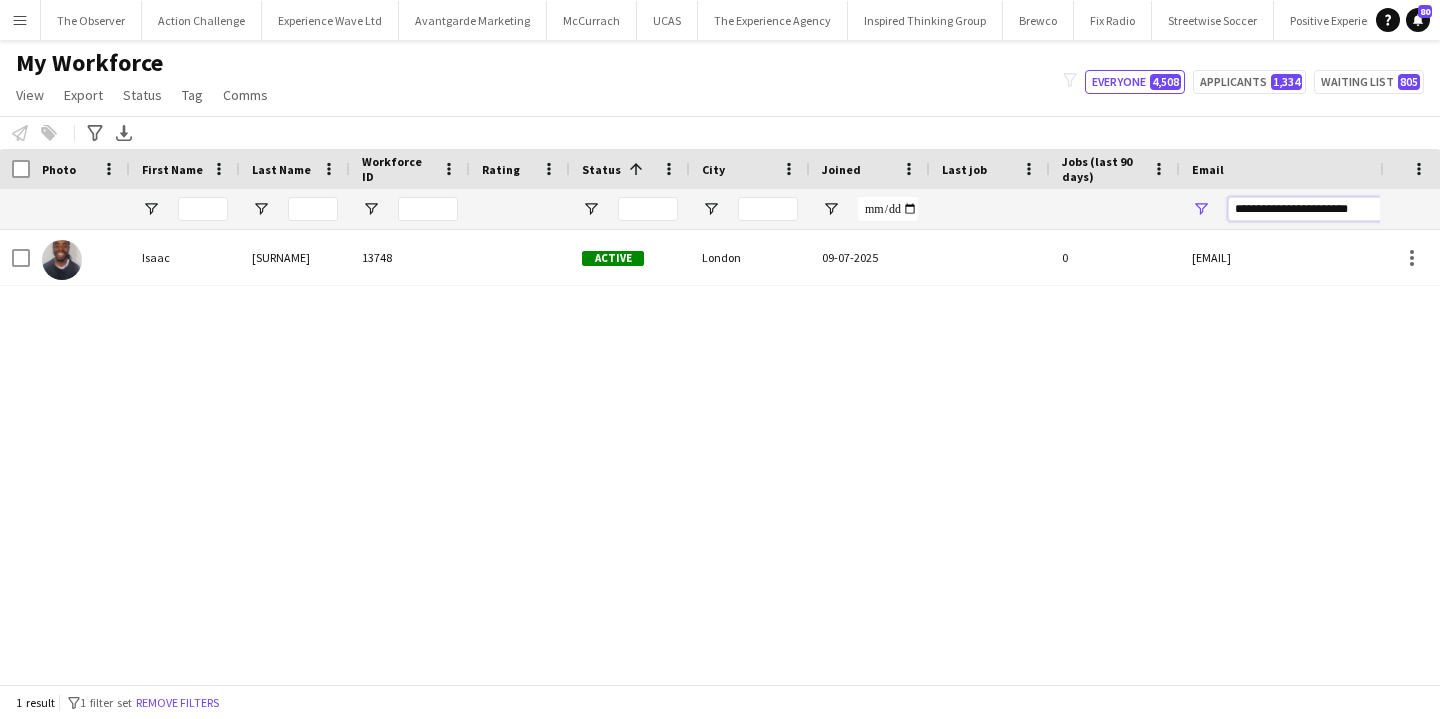 type on "**********" 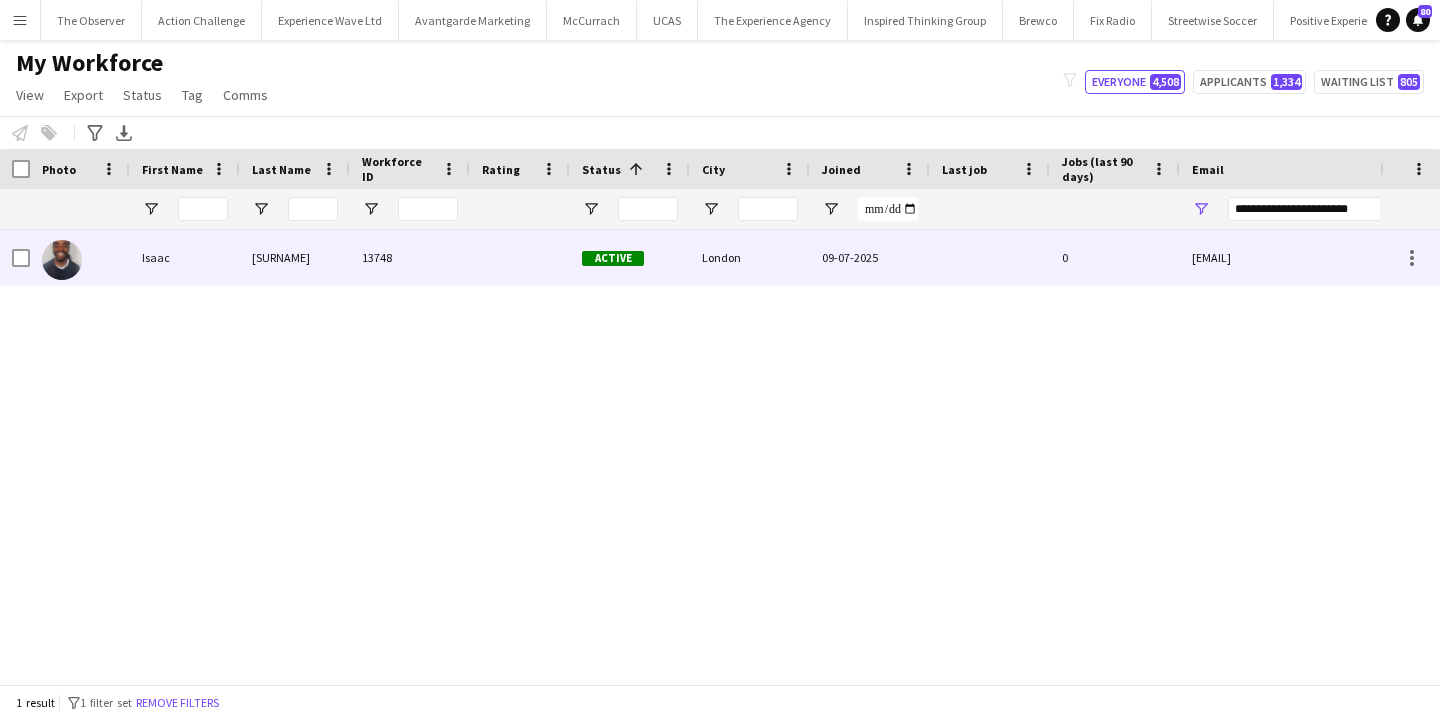 click on "0" at bounding box center [1115, 257] 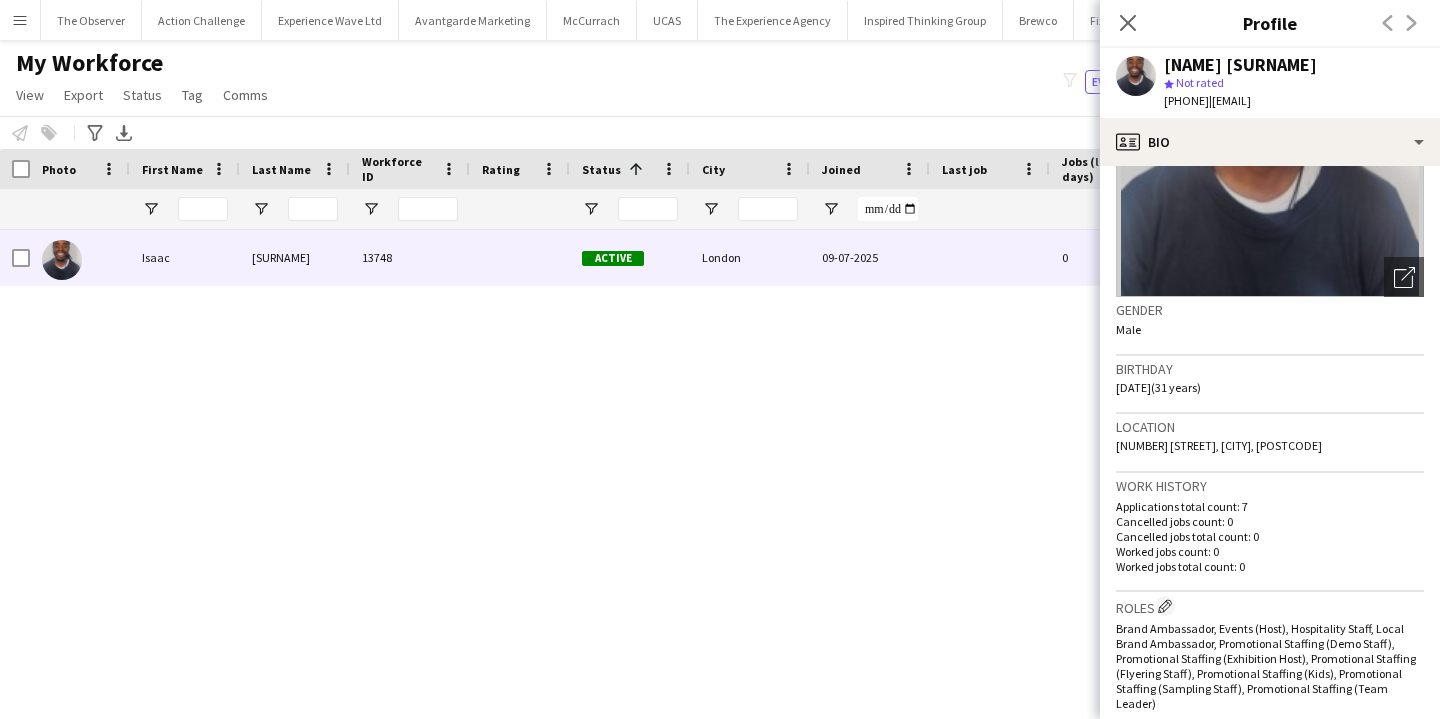 scroll, scrollTop: 0, scrollLeft: 0, axis: both 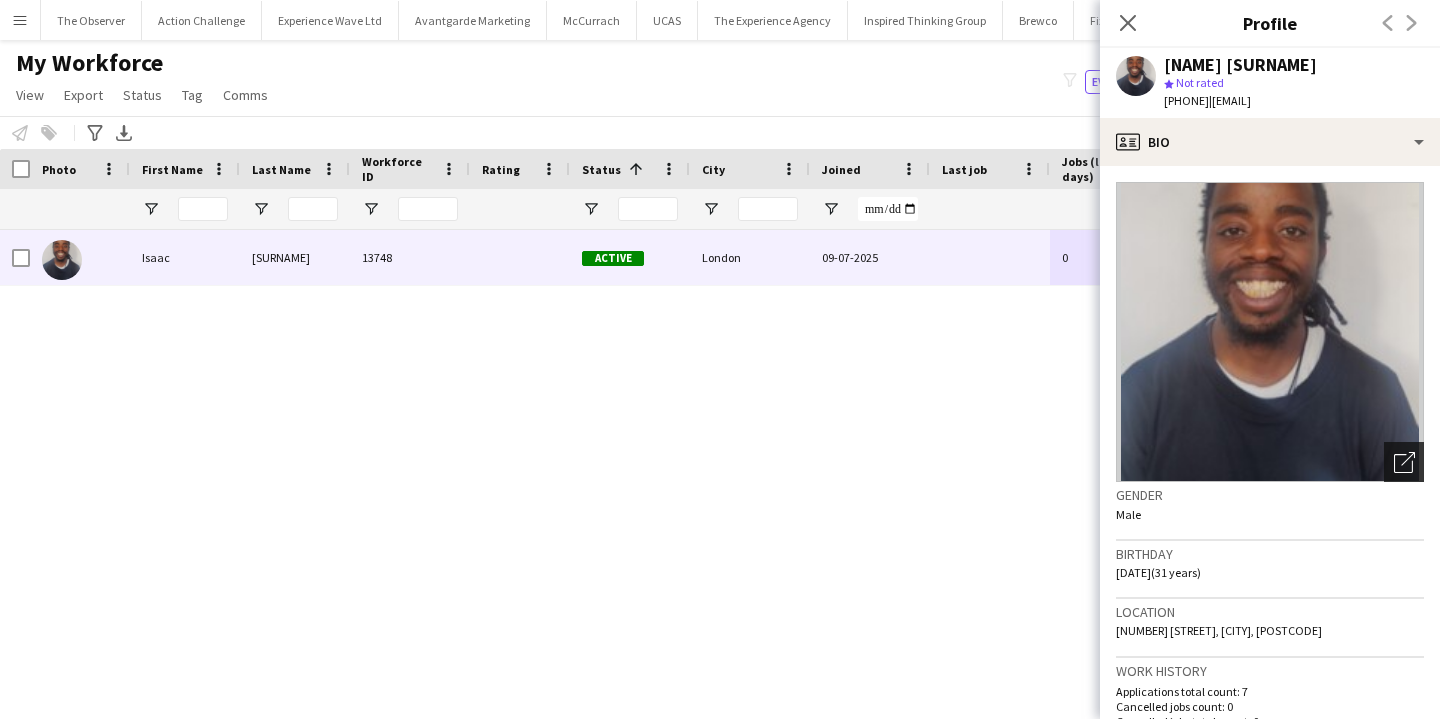 click on "Open photos pop-in" 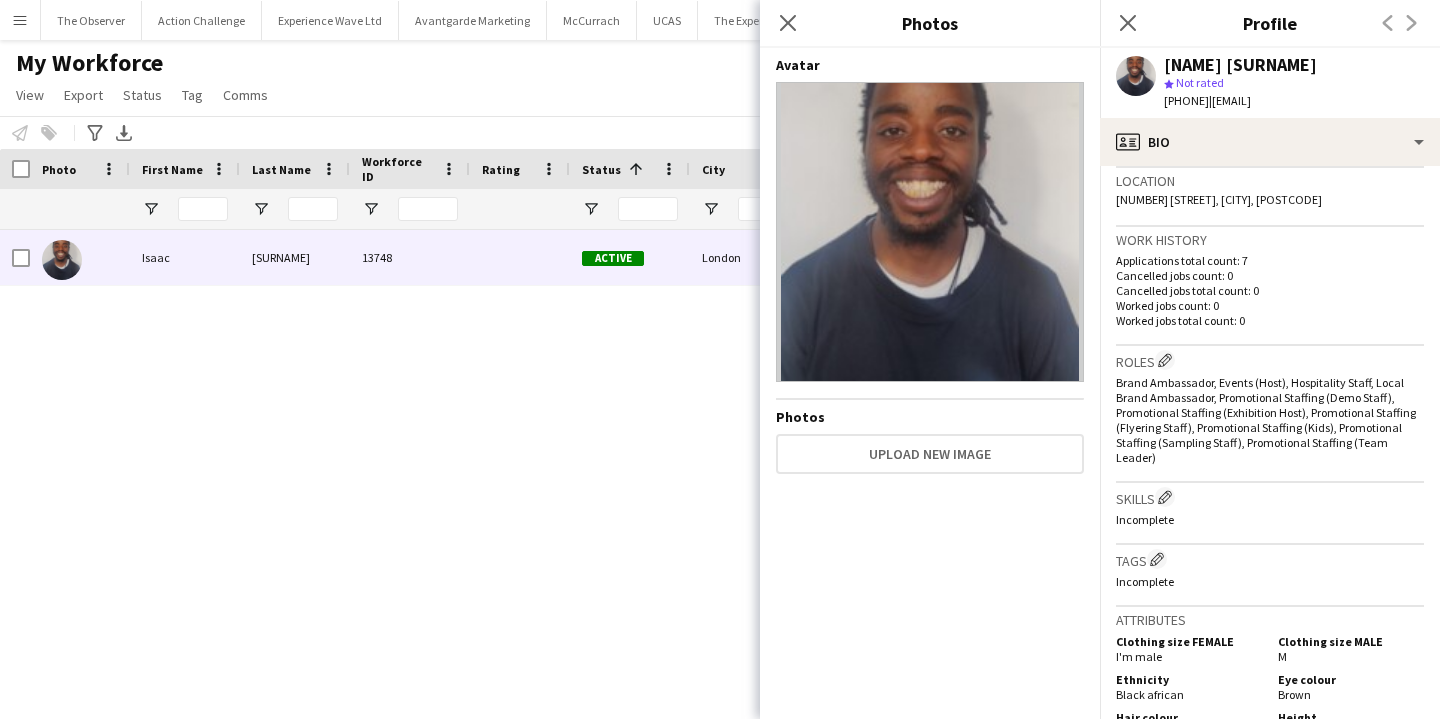 scroll, scrollTop: 550, scrollLeft: 0, axis: vertical 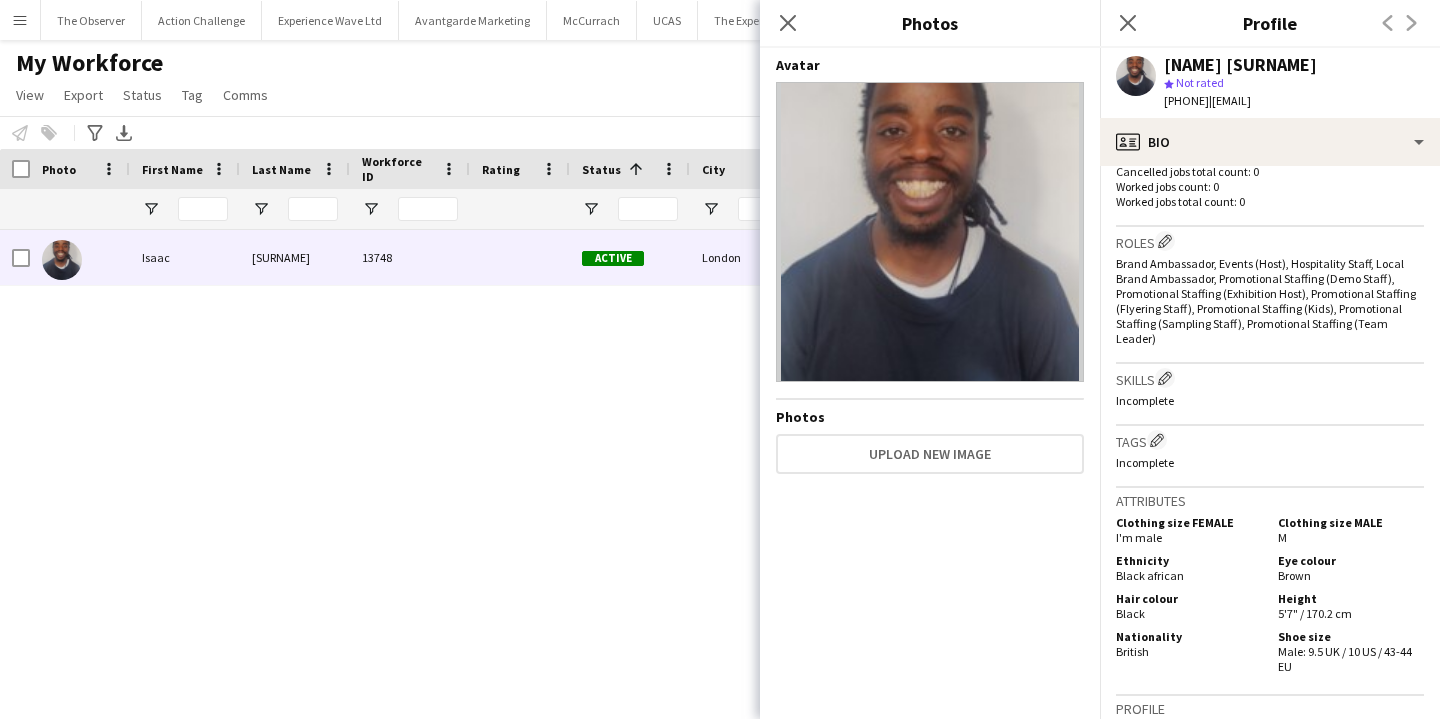 click on "Notify workforce
Add to tag
Select at least one crew to tag him or her.
Advanced filters
Advanced filters   Availability   Start Time   End Time   Skills   Role types   Worked with these clients...   Address
Address
Distance from address (km)   Clear   View results
Export XLSX" 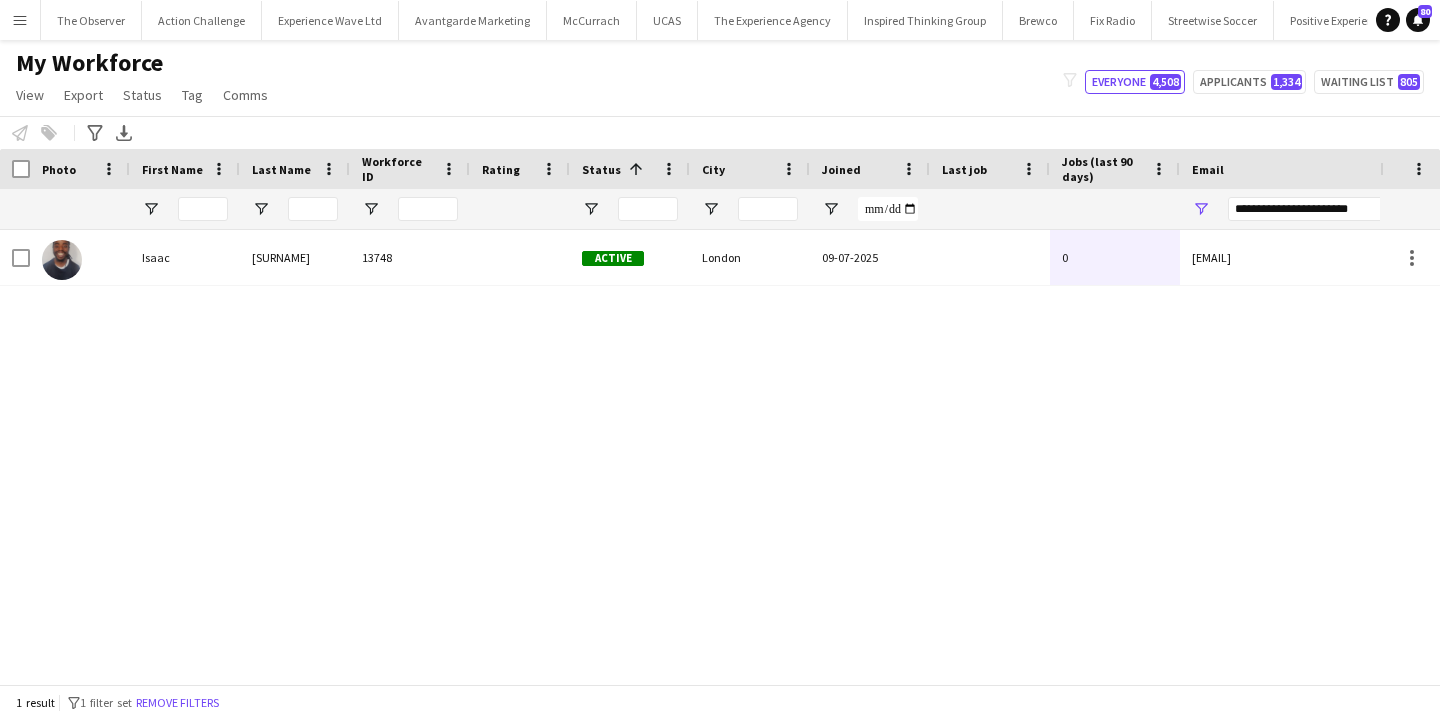 click on "**********" at bounding box center [1398, 209] 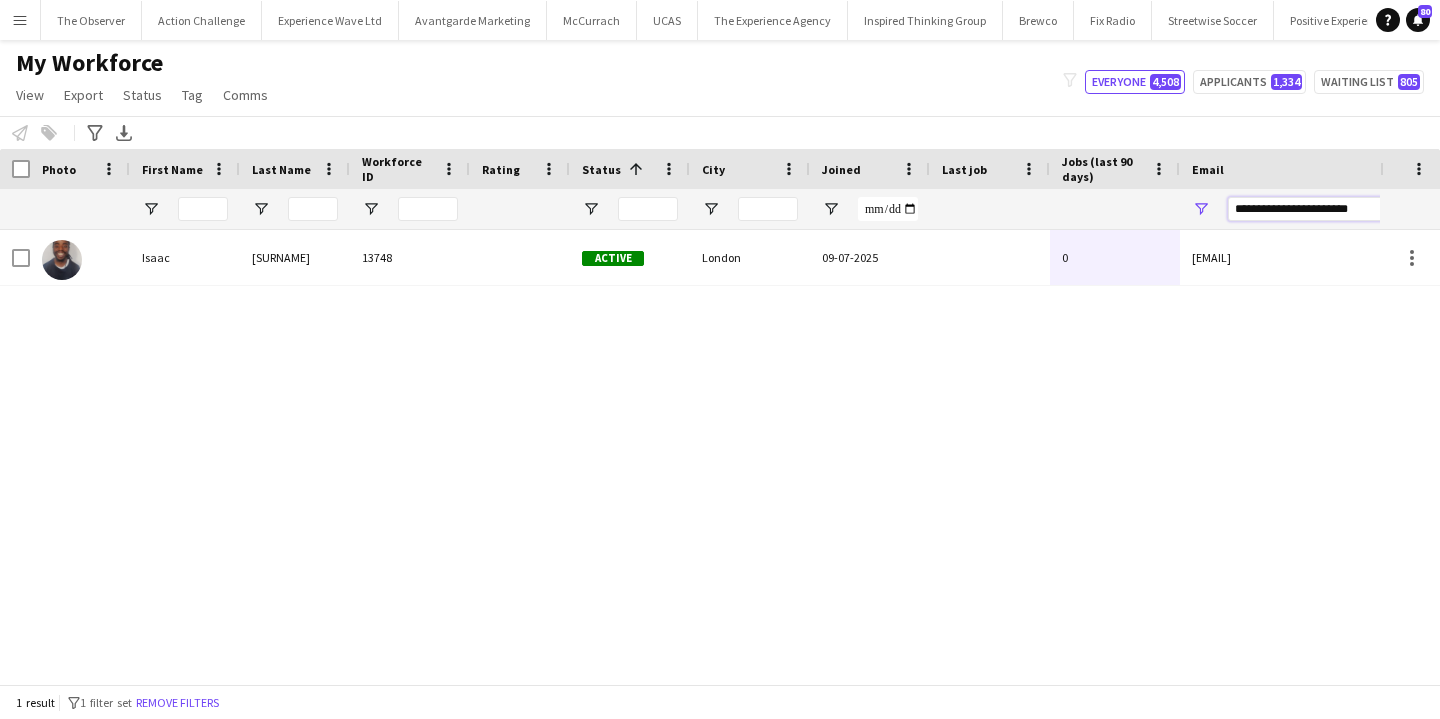 click on "**********" at bounding box center [1398, 209] 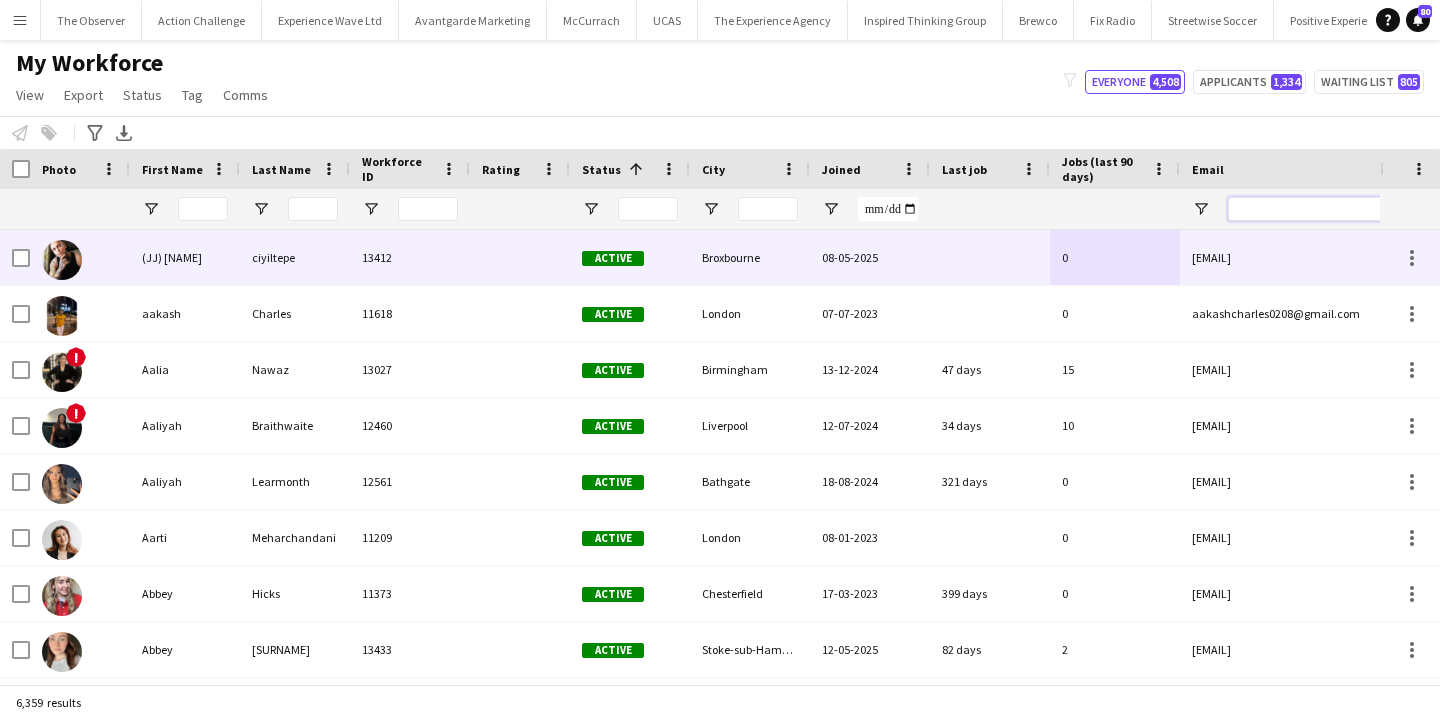 paste on "**********" 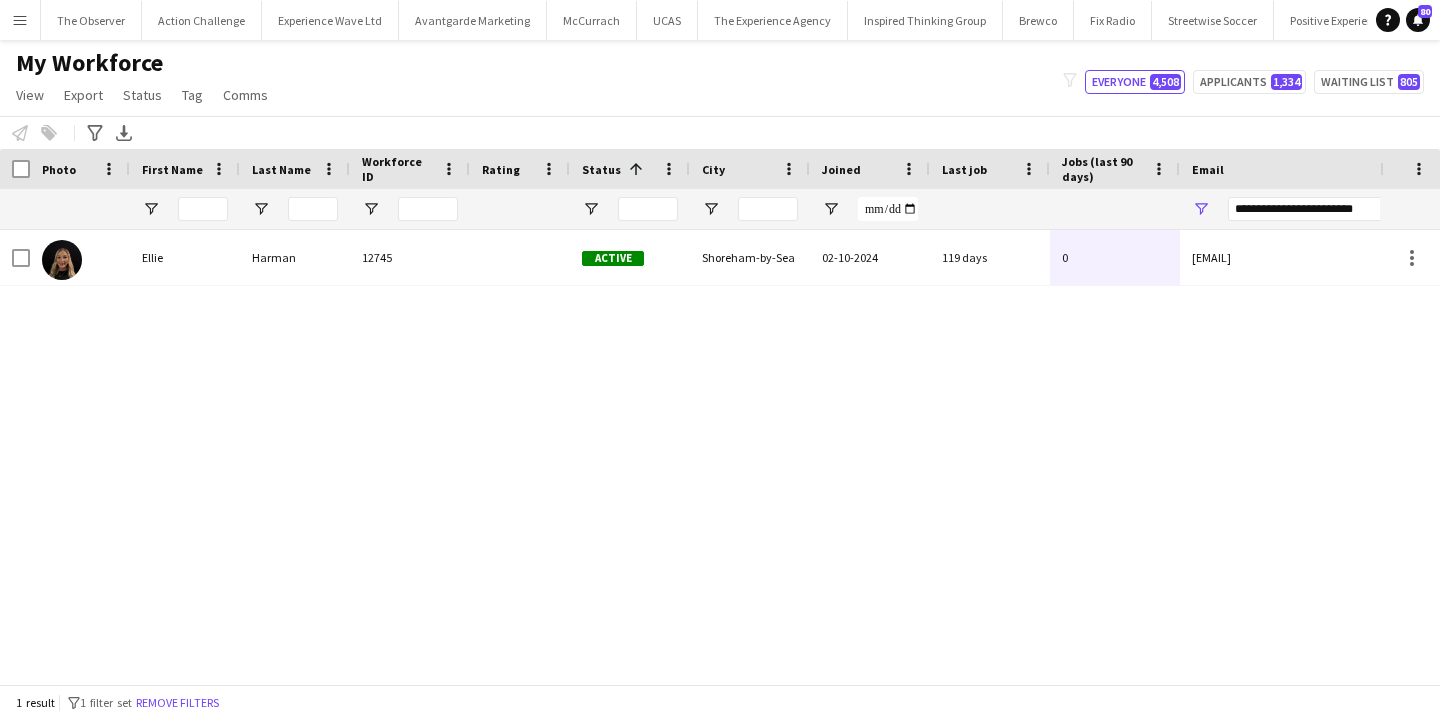 click on "119 days" at bounding box center [990, 257] 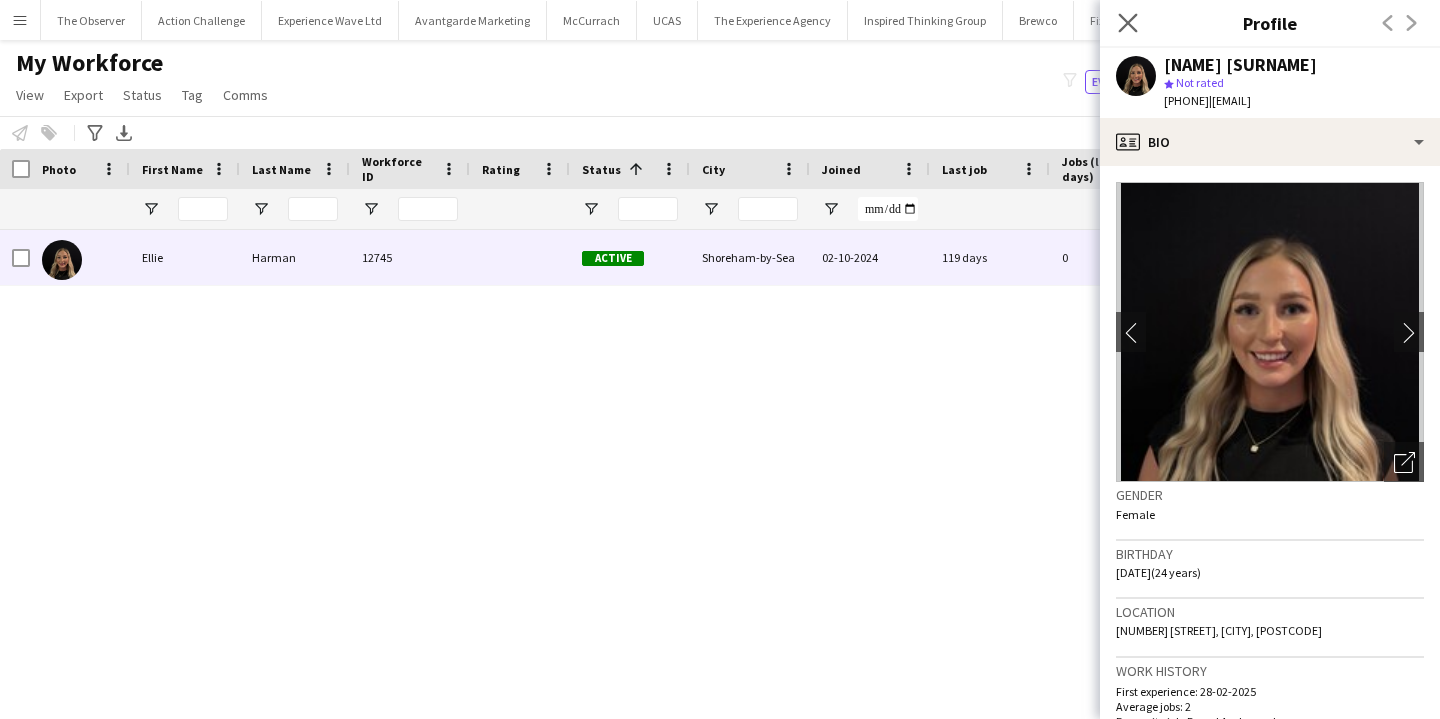 click on "Close pop-in" 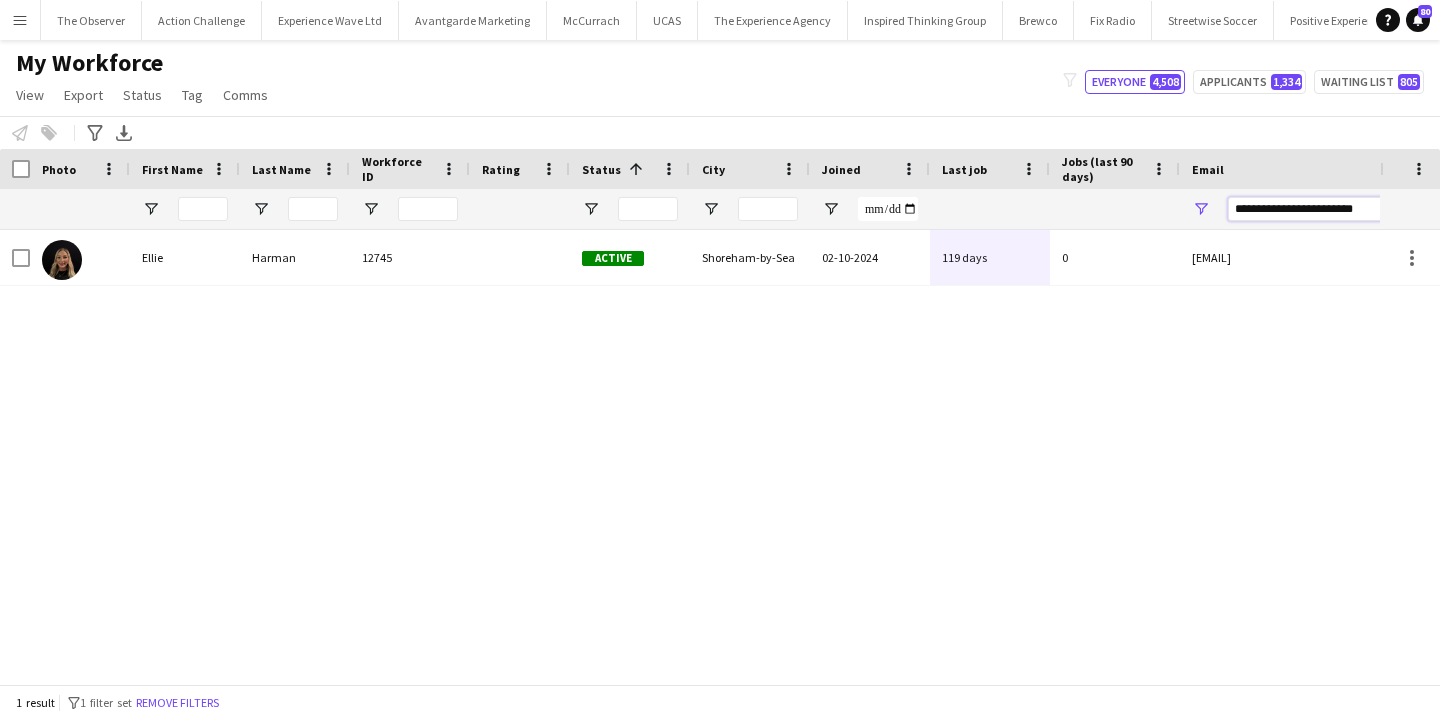 click on "**********" at bounding box center [1398, 209] 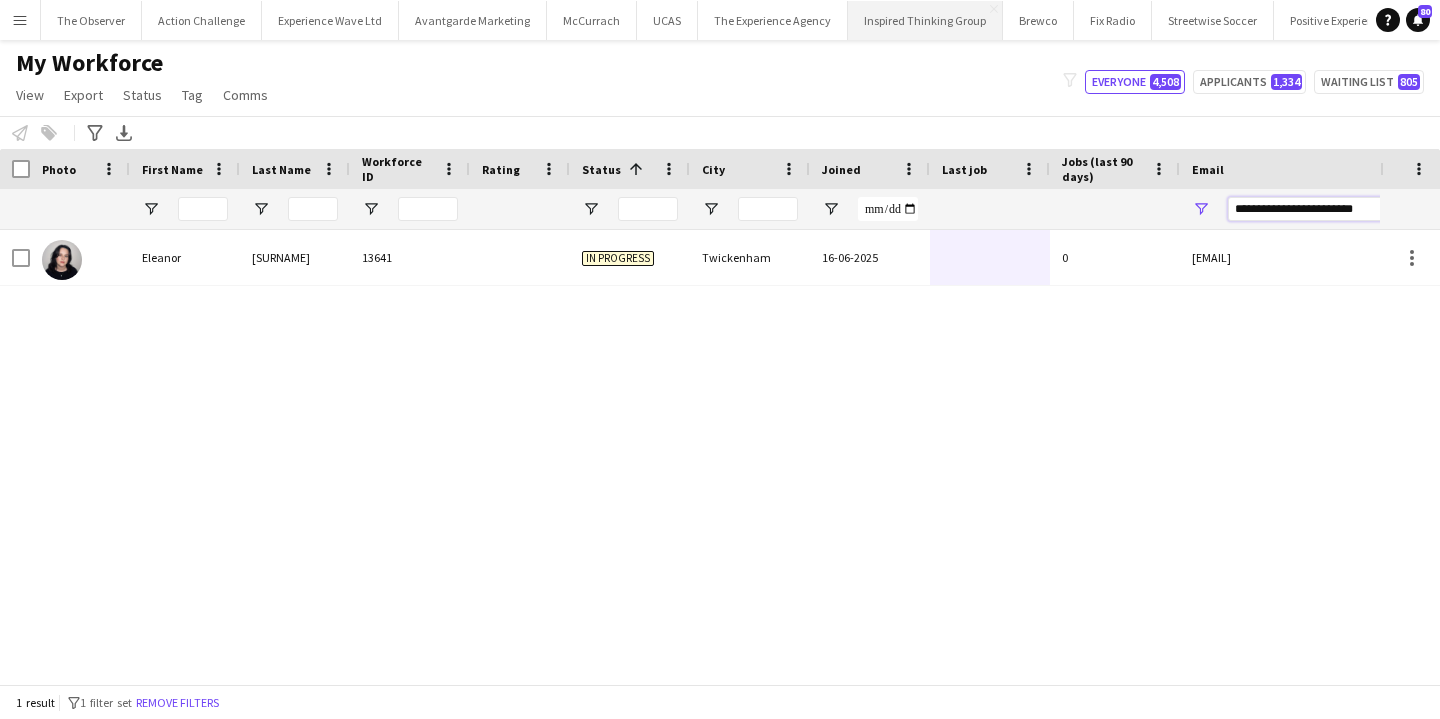 type on "**********" 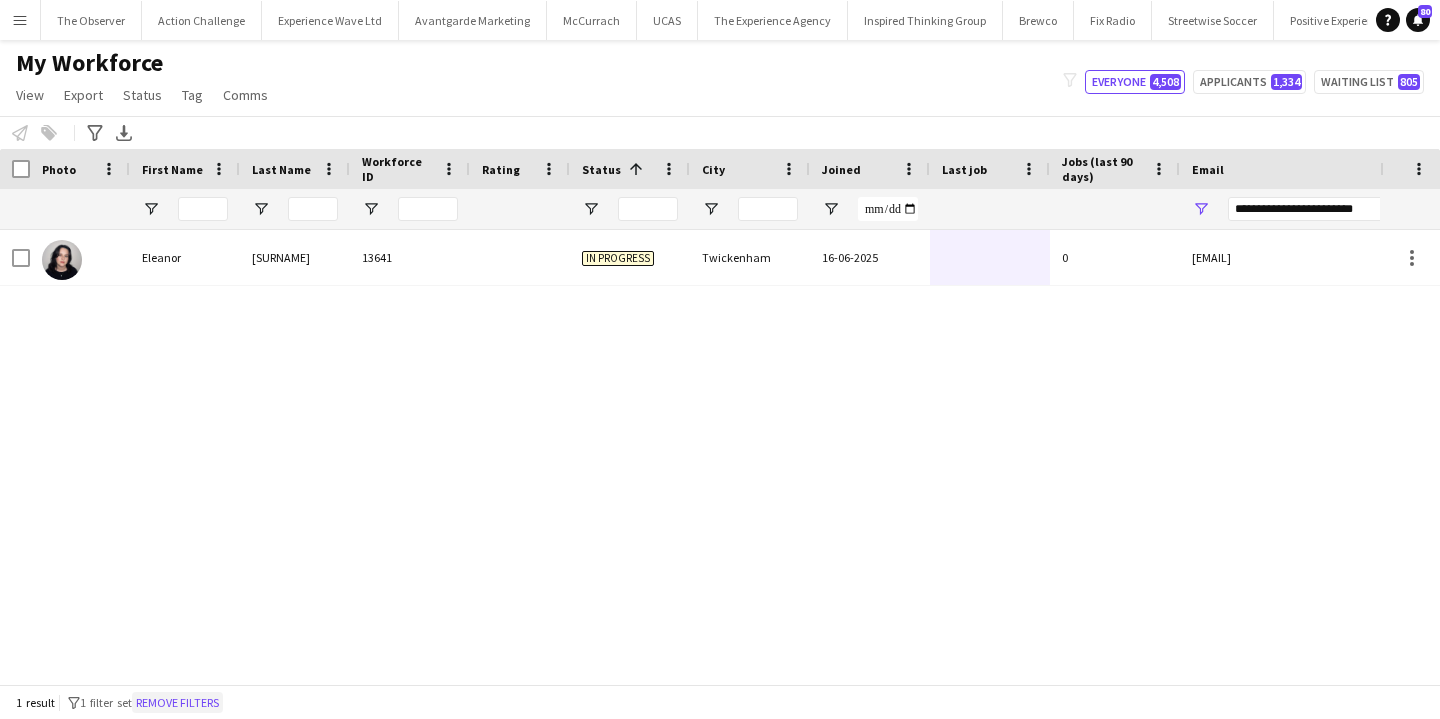 click on "Remove filters" 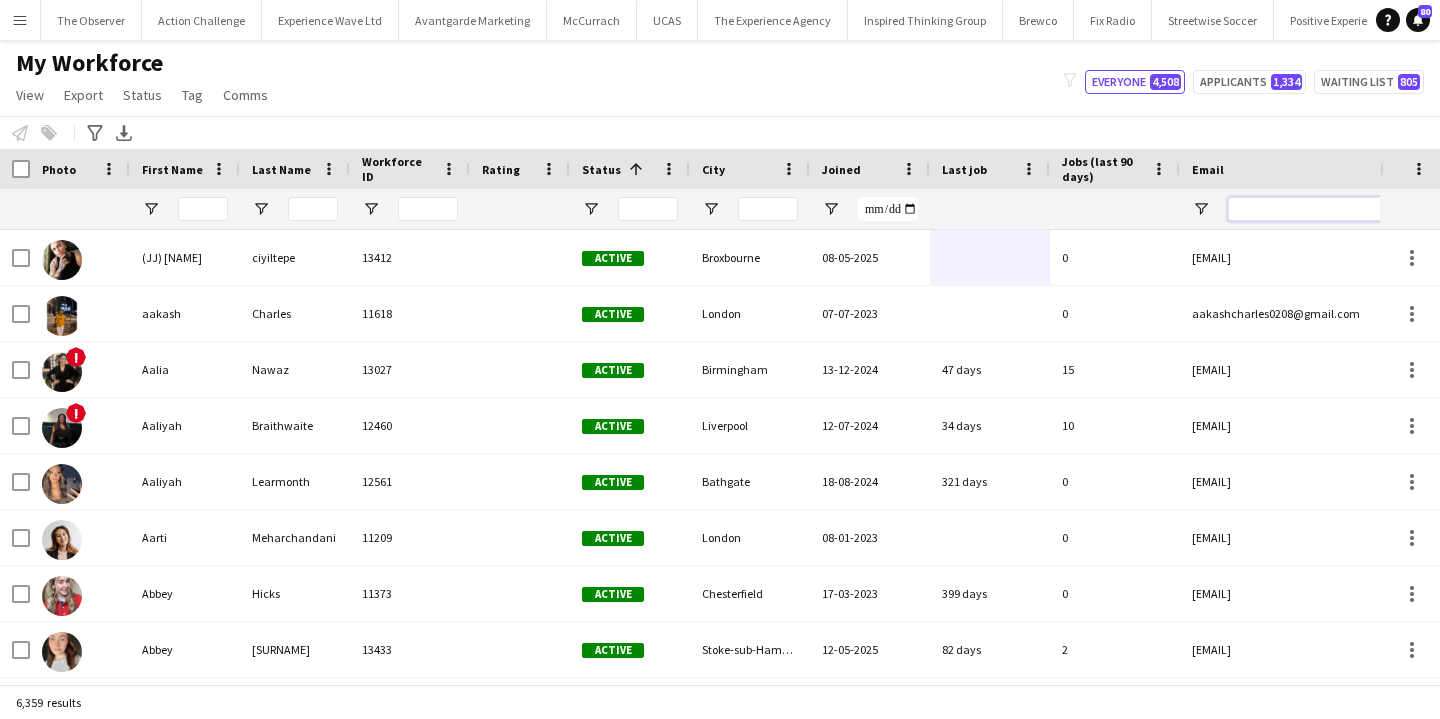 click at bounding box center (1398, 209) 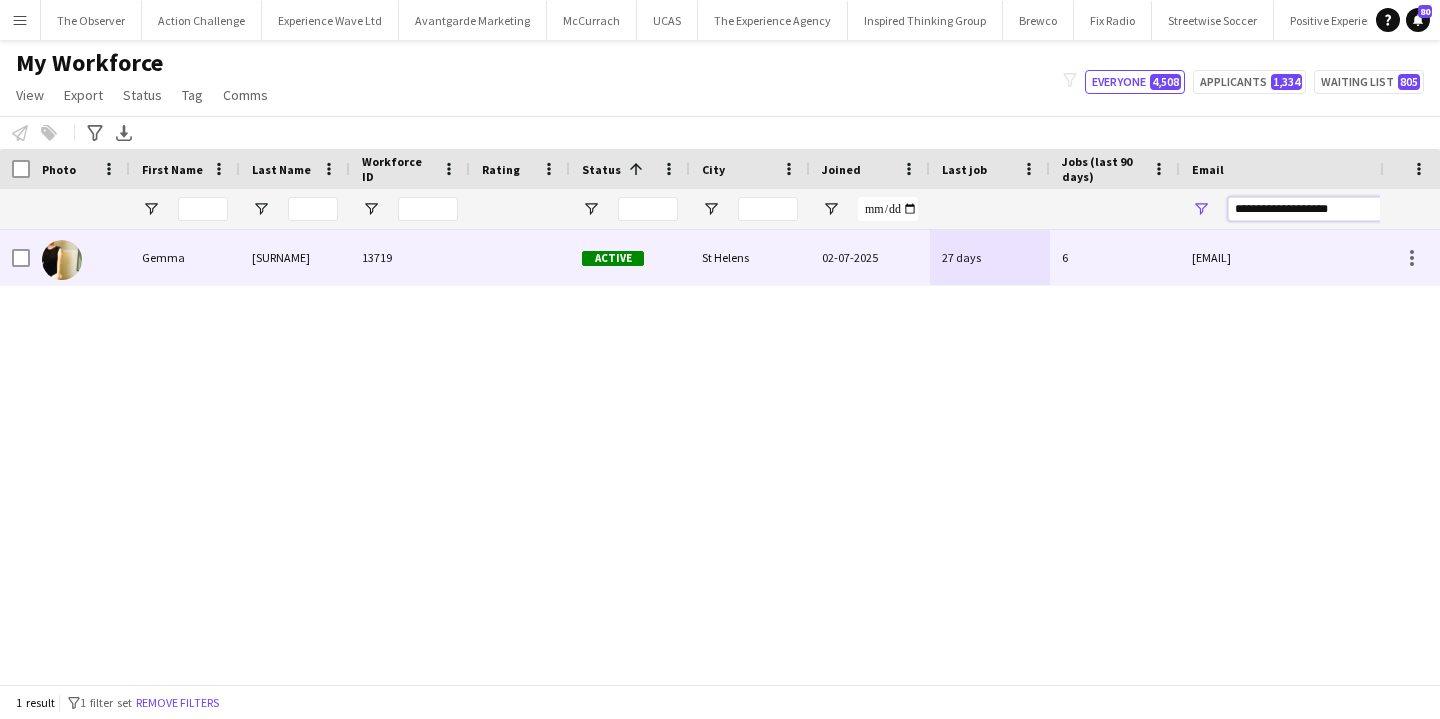 type on "**********" 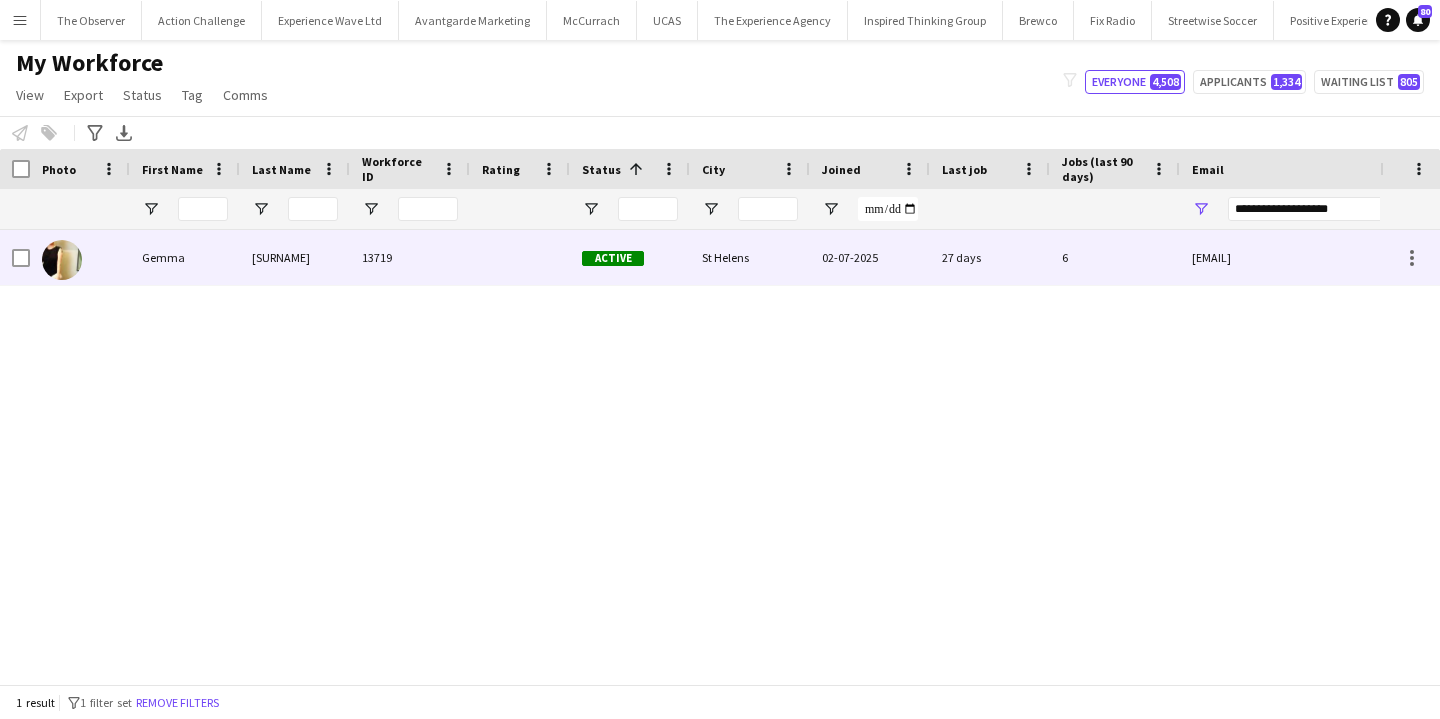 click on "6" at bounding box center (1115, 257) 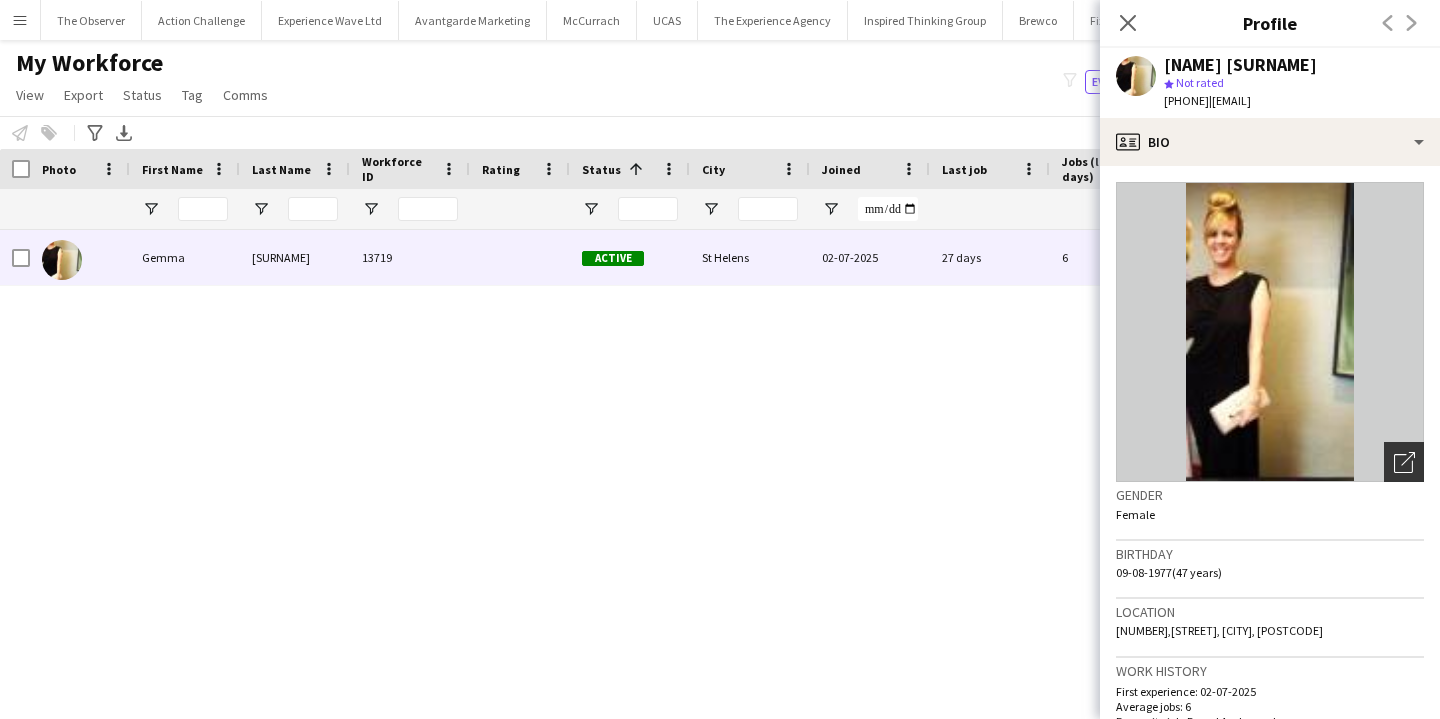 click on "Open photos pop-in" 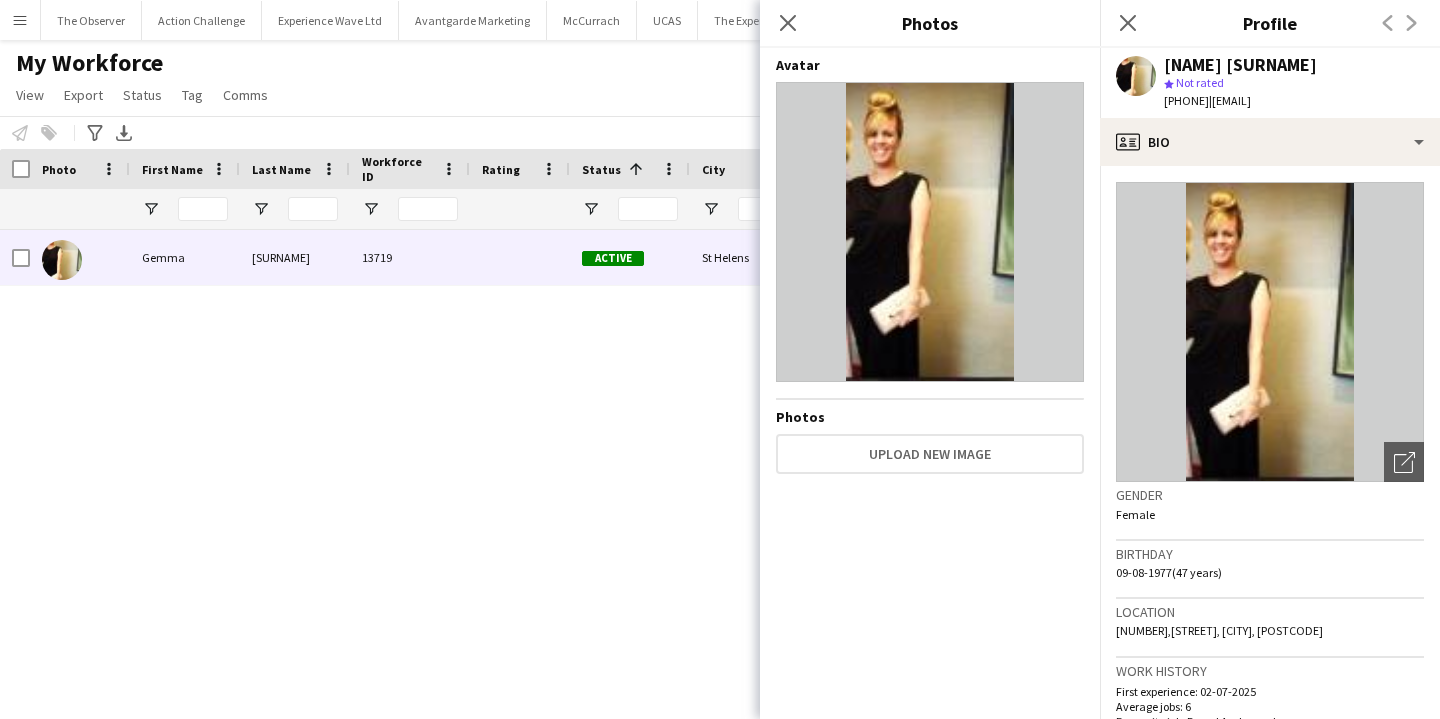 click on "Gemma Hayden 13719 Active St Helens 02-07-2025 27 days 6 ghaydenpr@gmail.com +447841997837" at bounding box center [690, 457] 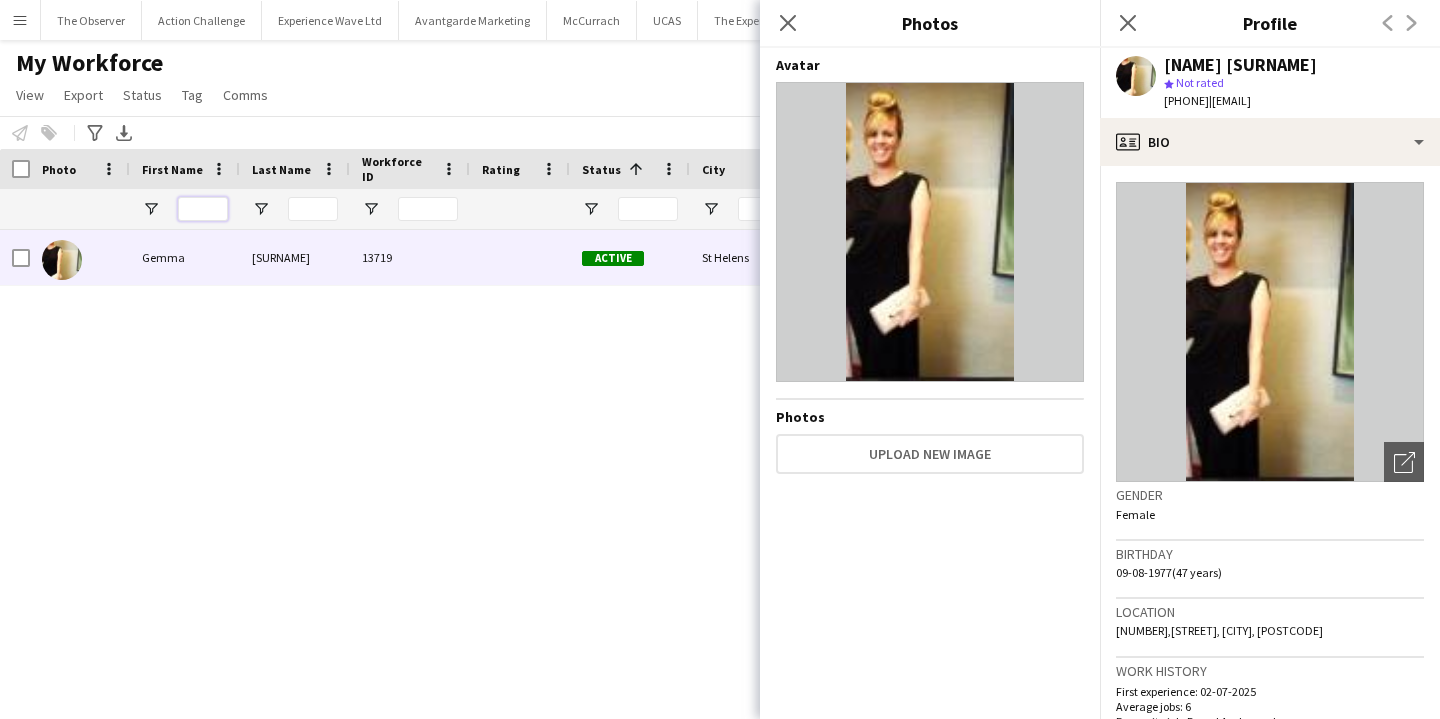 click at bounding box center [203, 209] 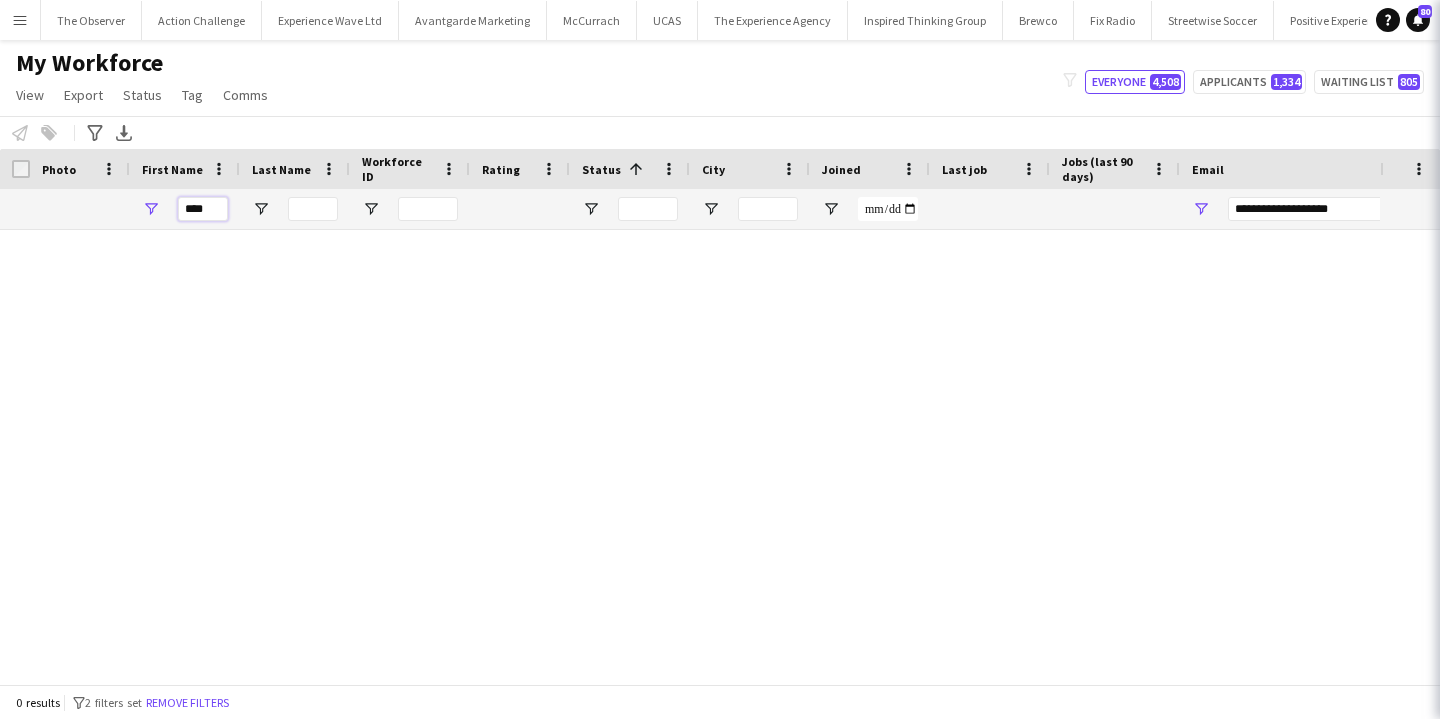 type on "****" 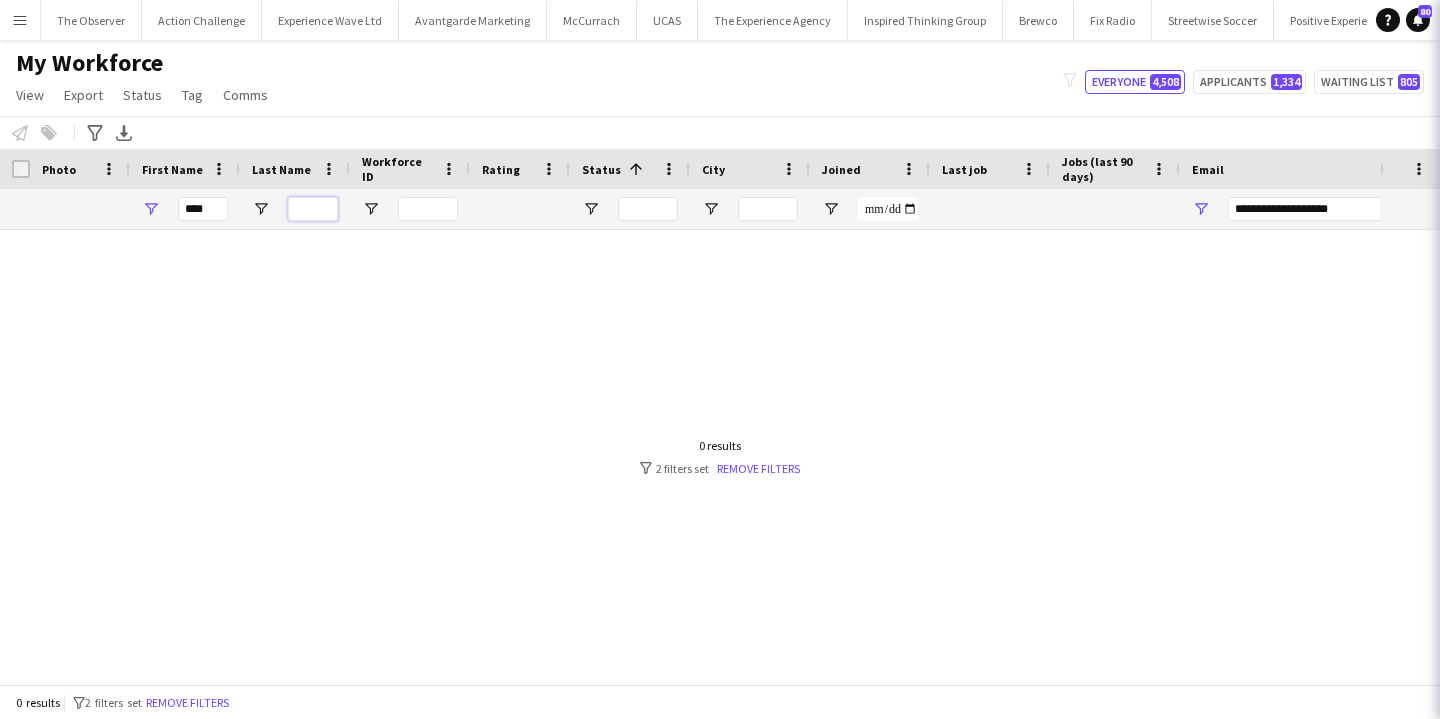 click at bounding box center [313, 209] 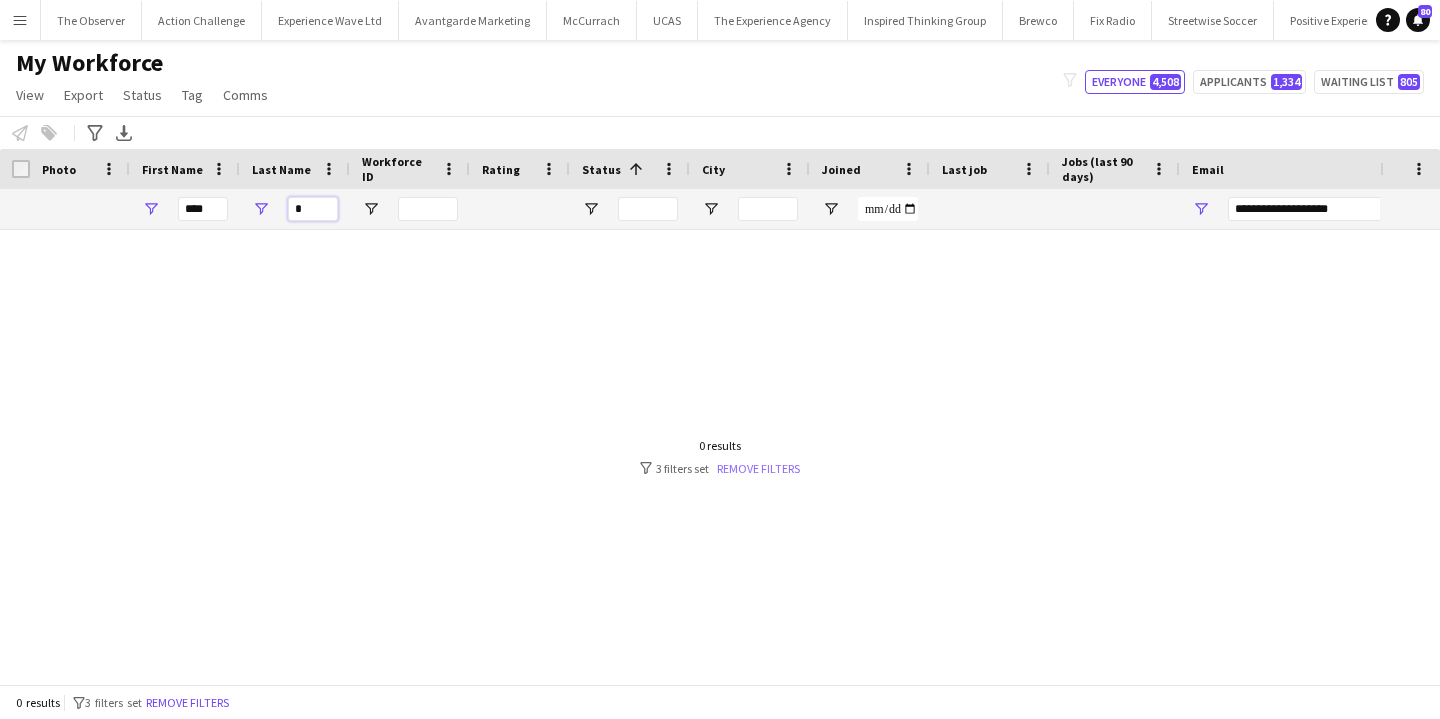 type on "*" 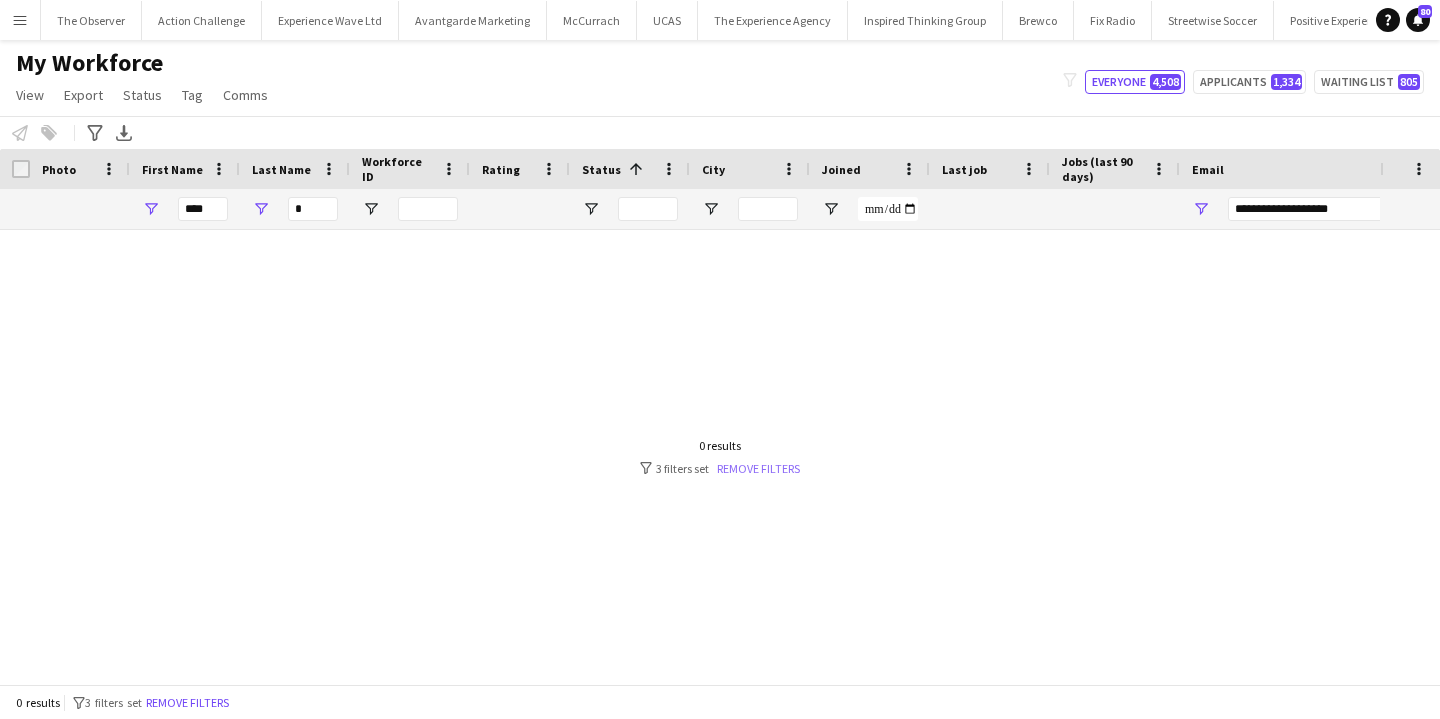 click on "Remove filters" at bounding box center (758, 468) 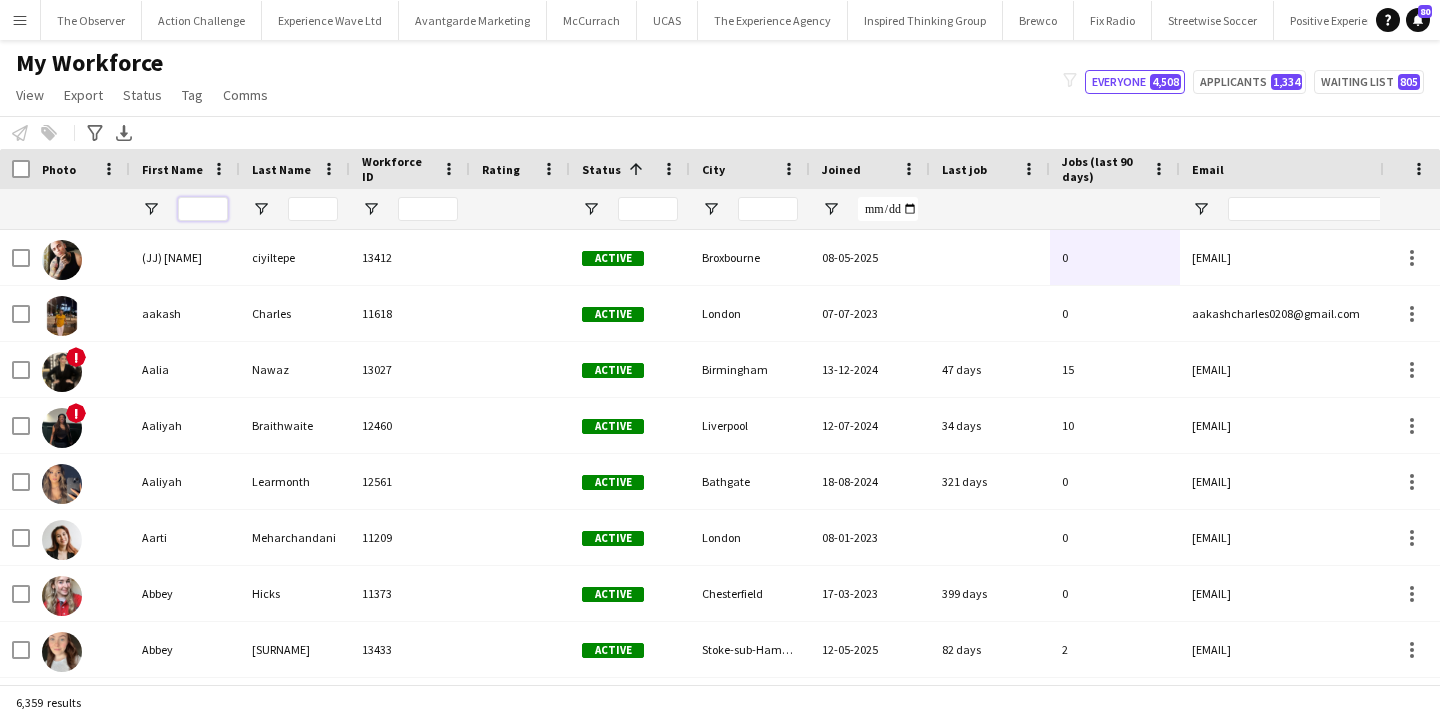 click at bounding box center (203, 209) 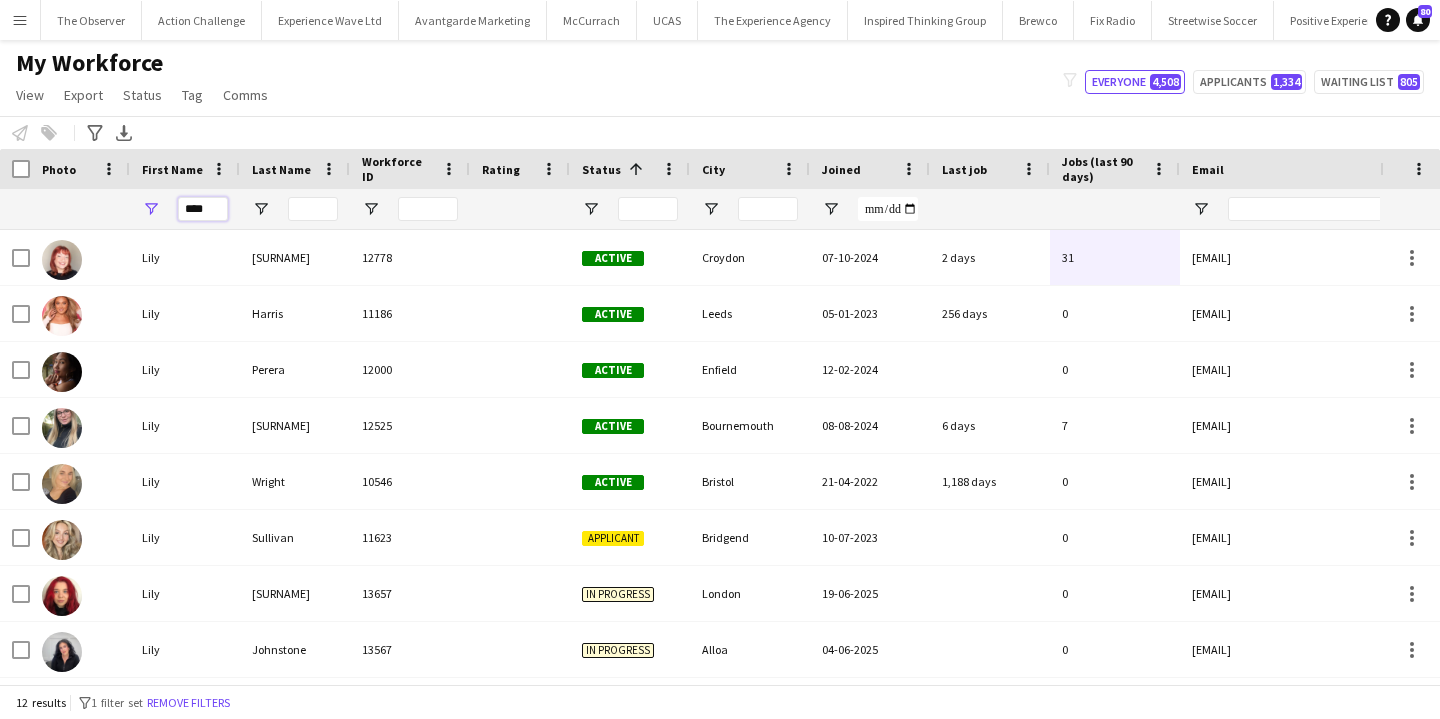 type on "****" 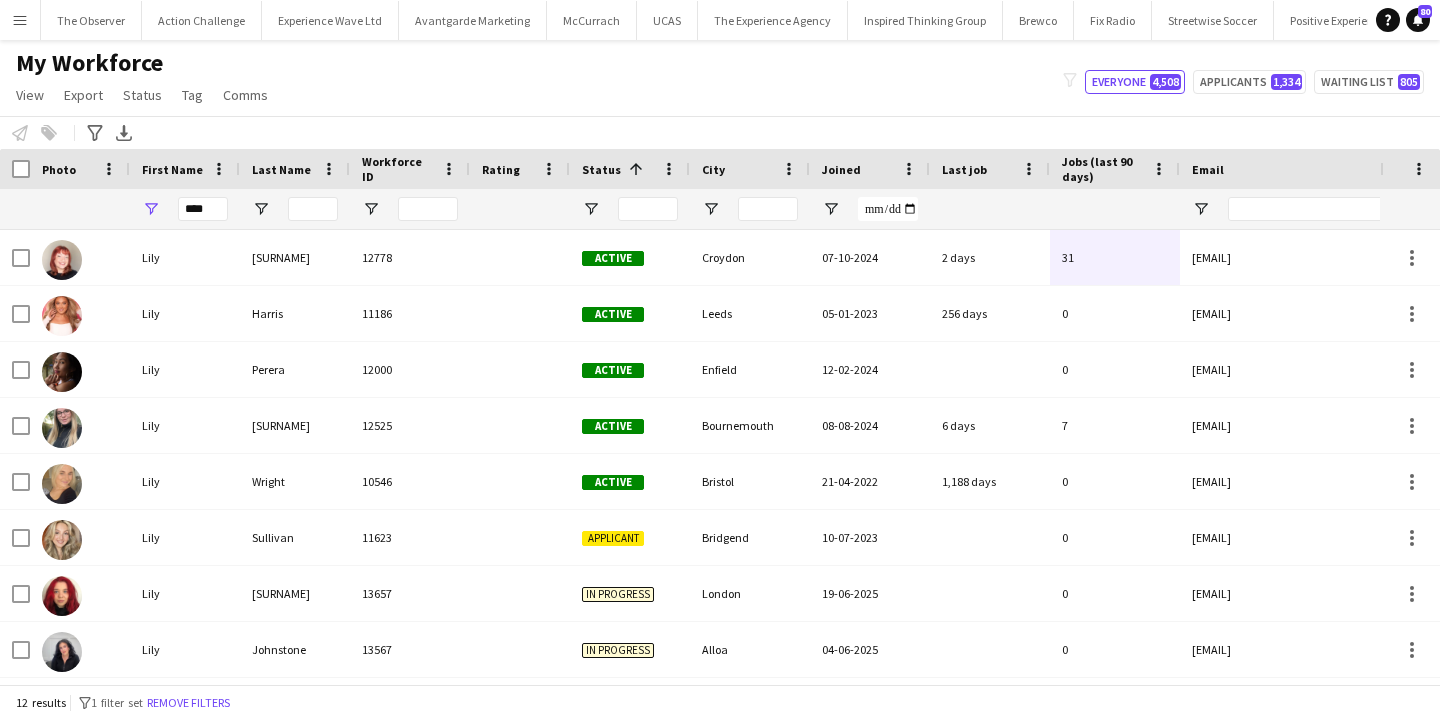 click at bounding box center [313, 209] 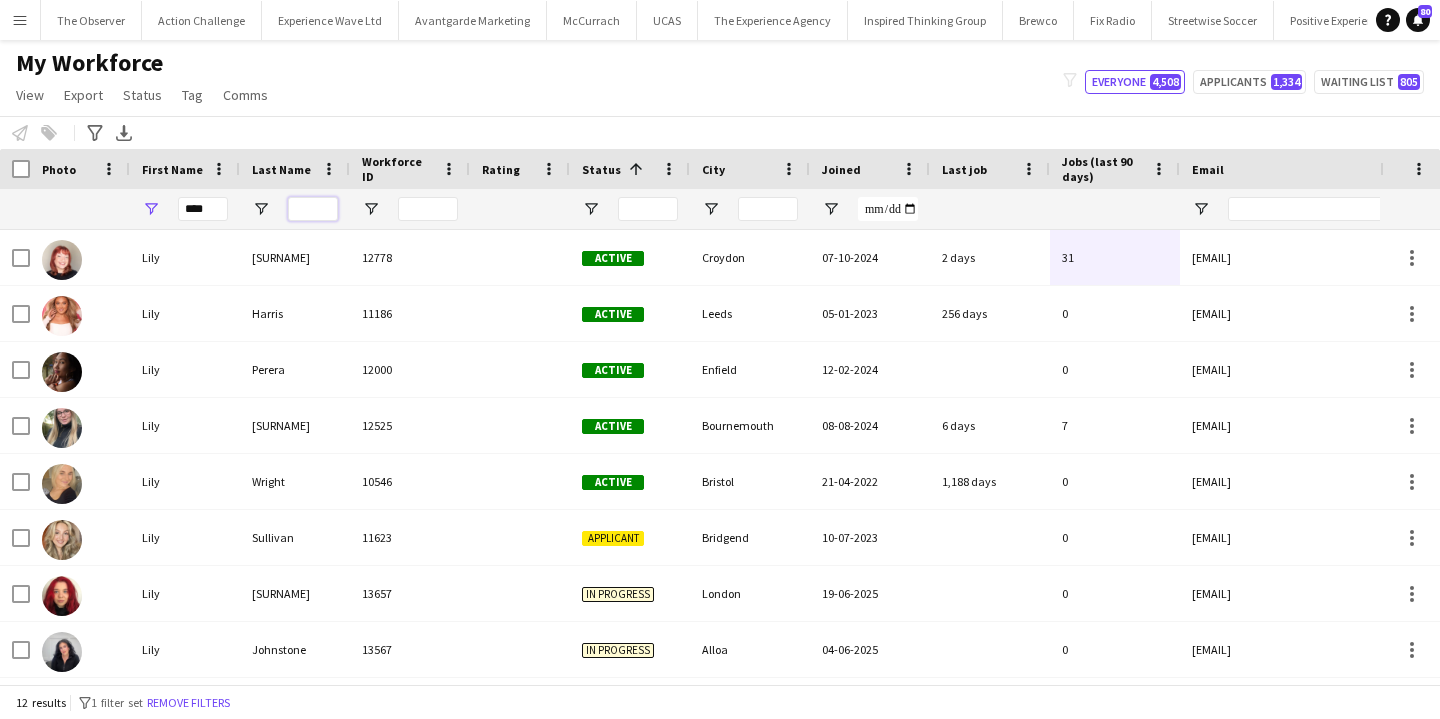 click at bounding box center [313, 209] 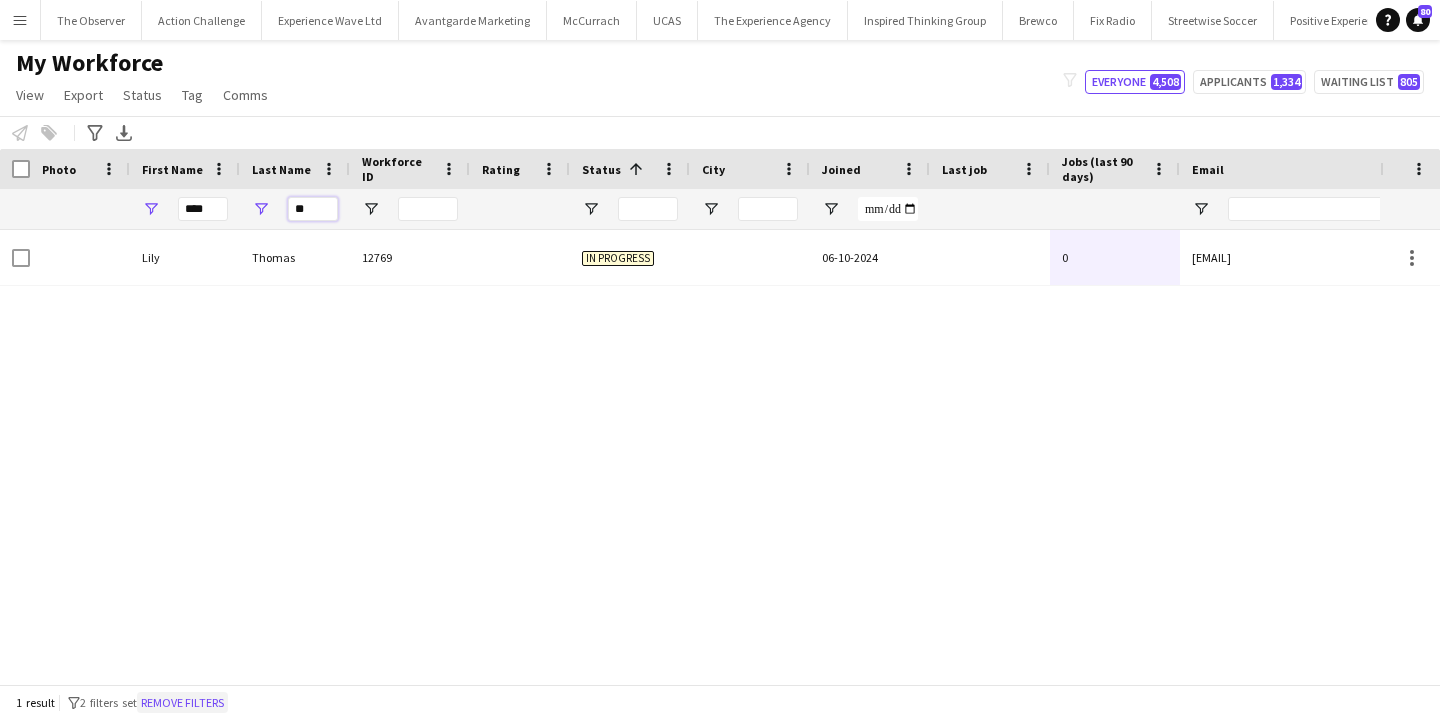 type on "**" 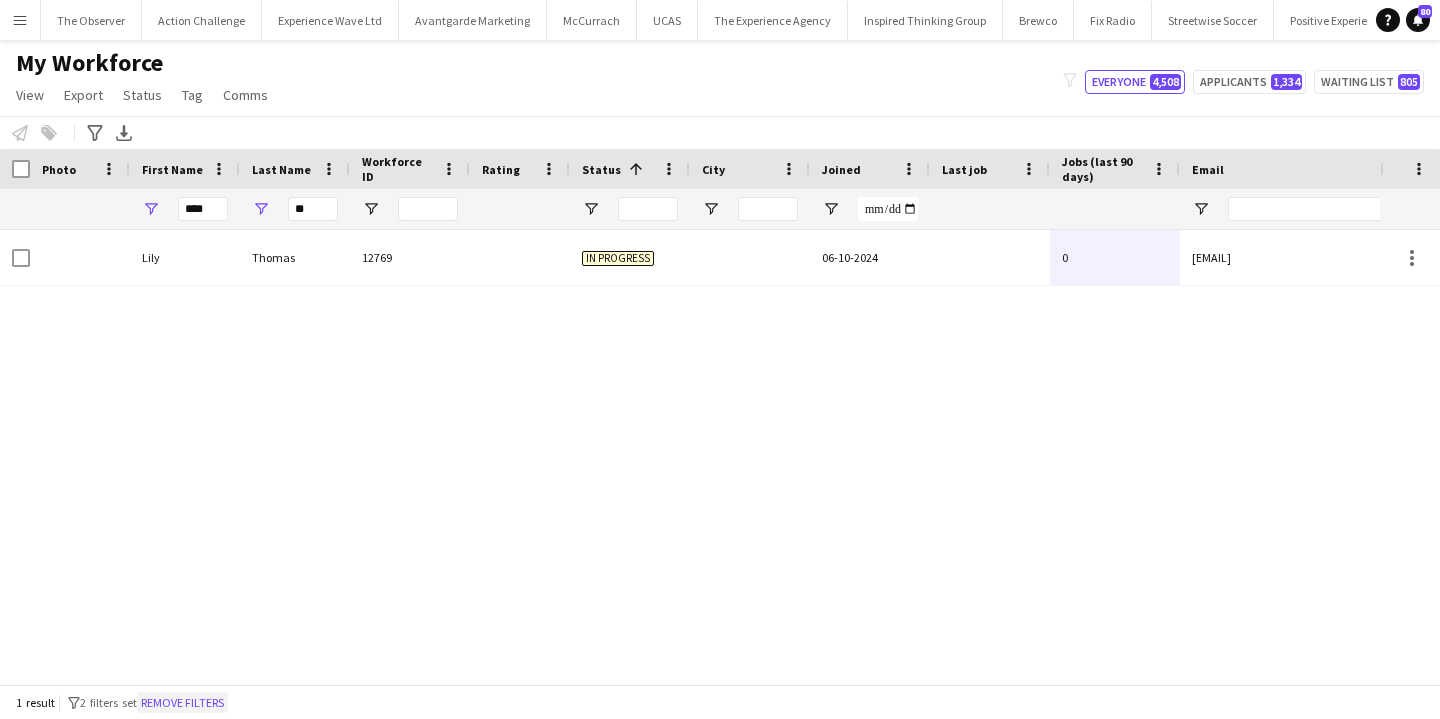 click on "Remove filters" 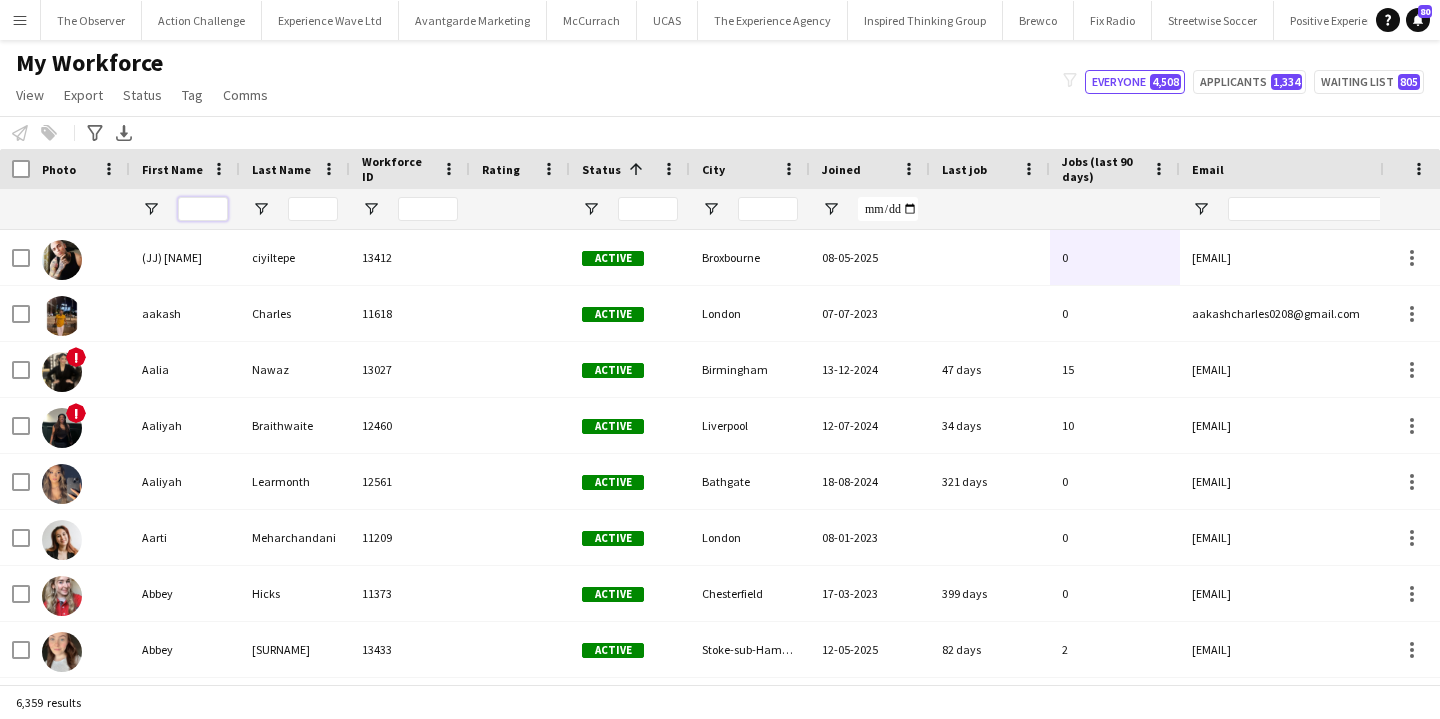 click at bounding box center (203, 209) 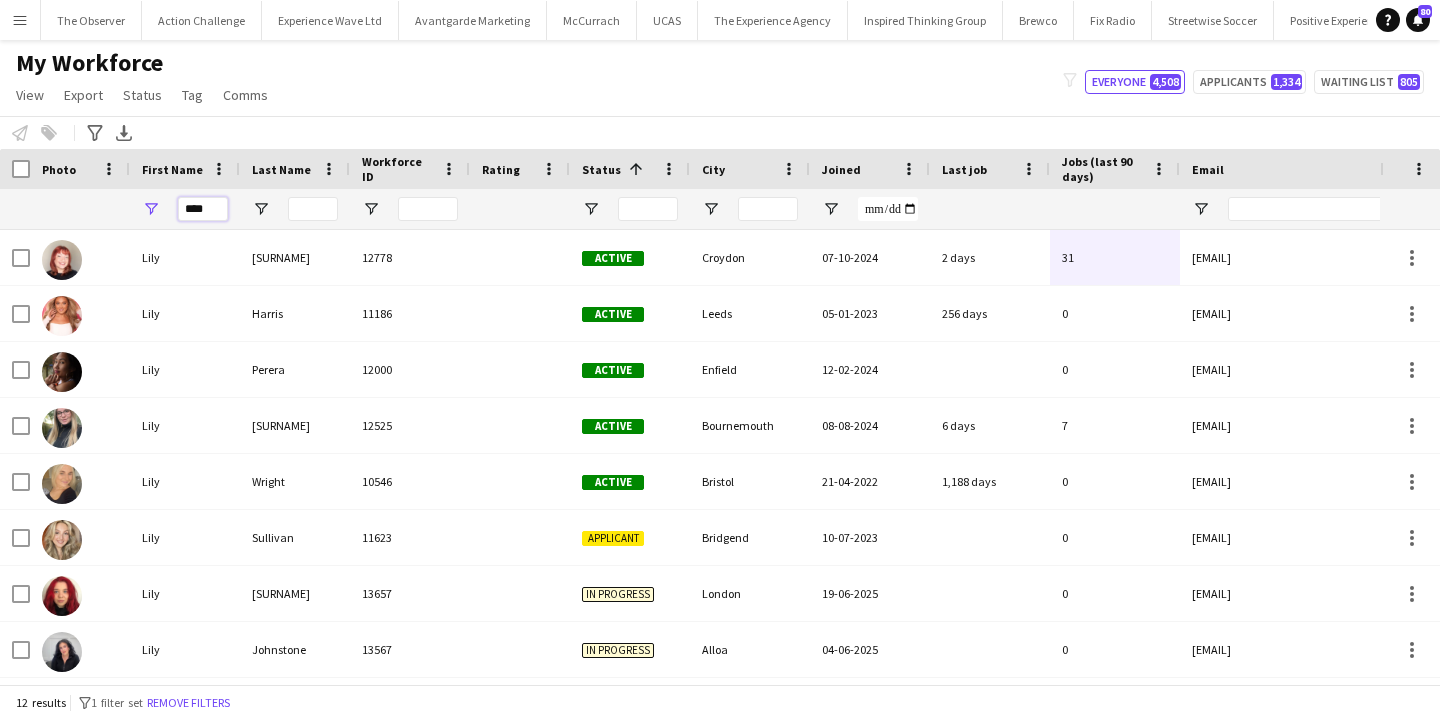 type on "****" 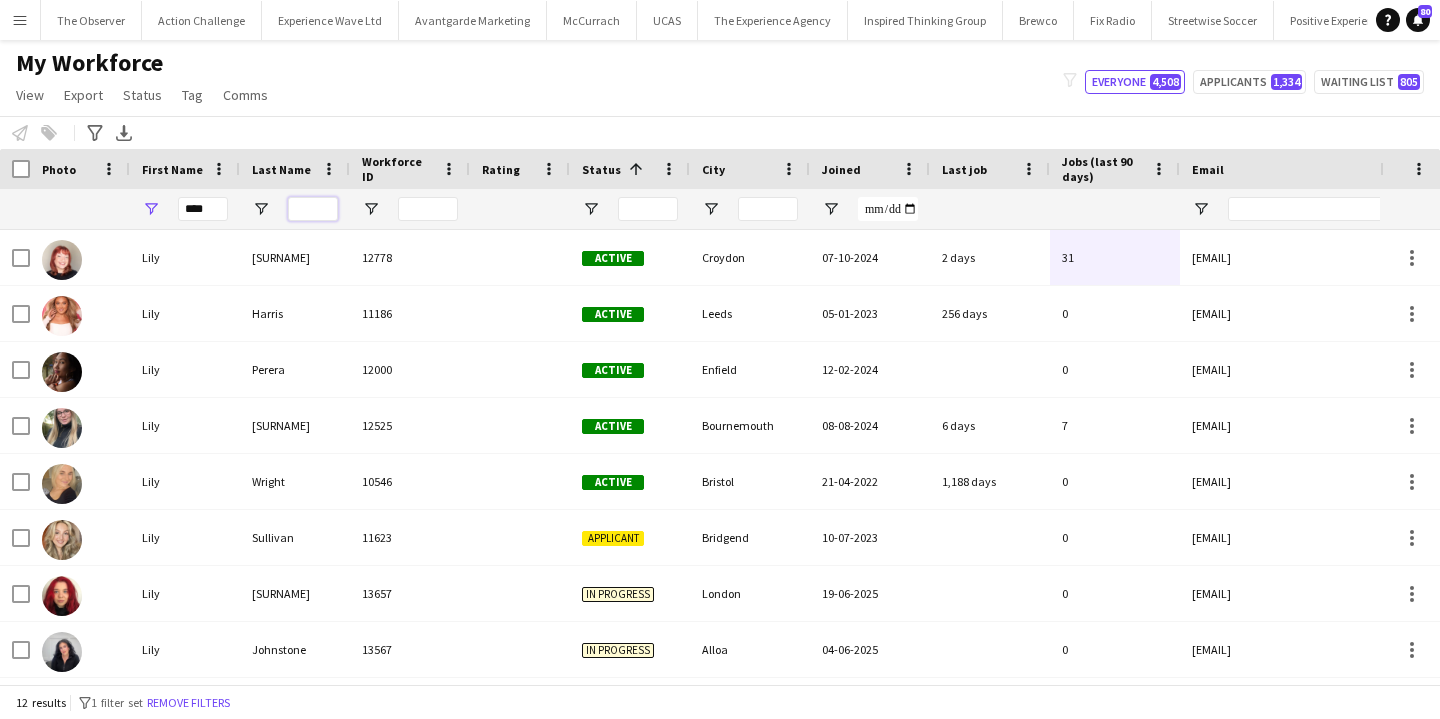 click at bounding box center (313, 209) 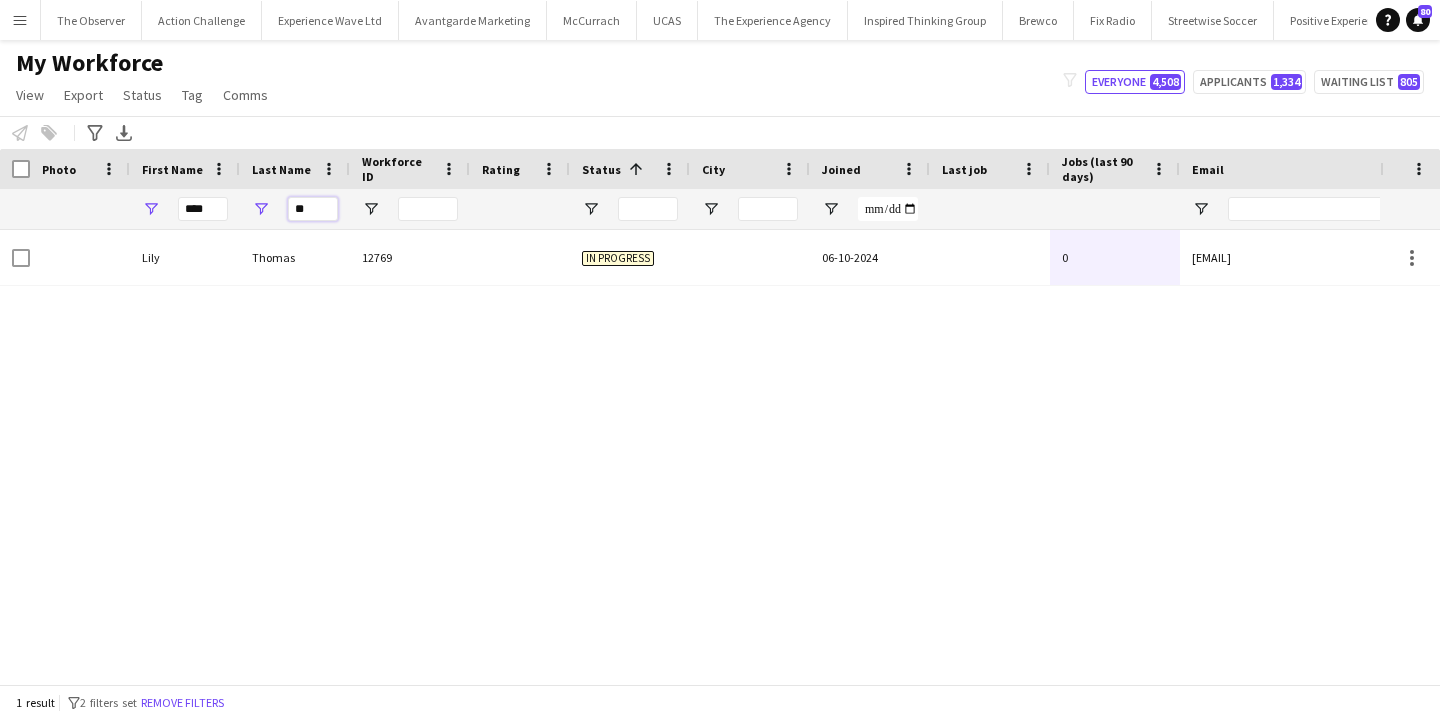 type on "*" 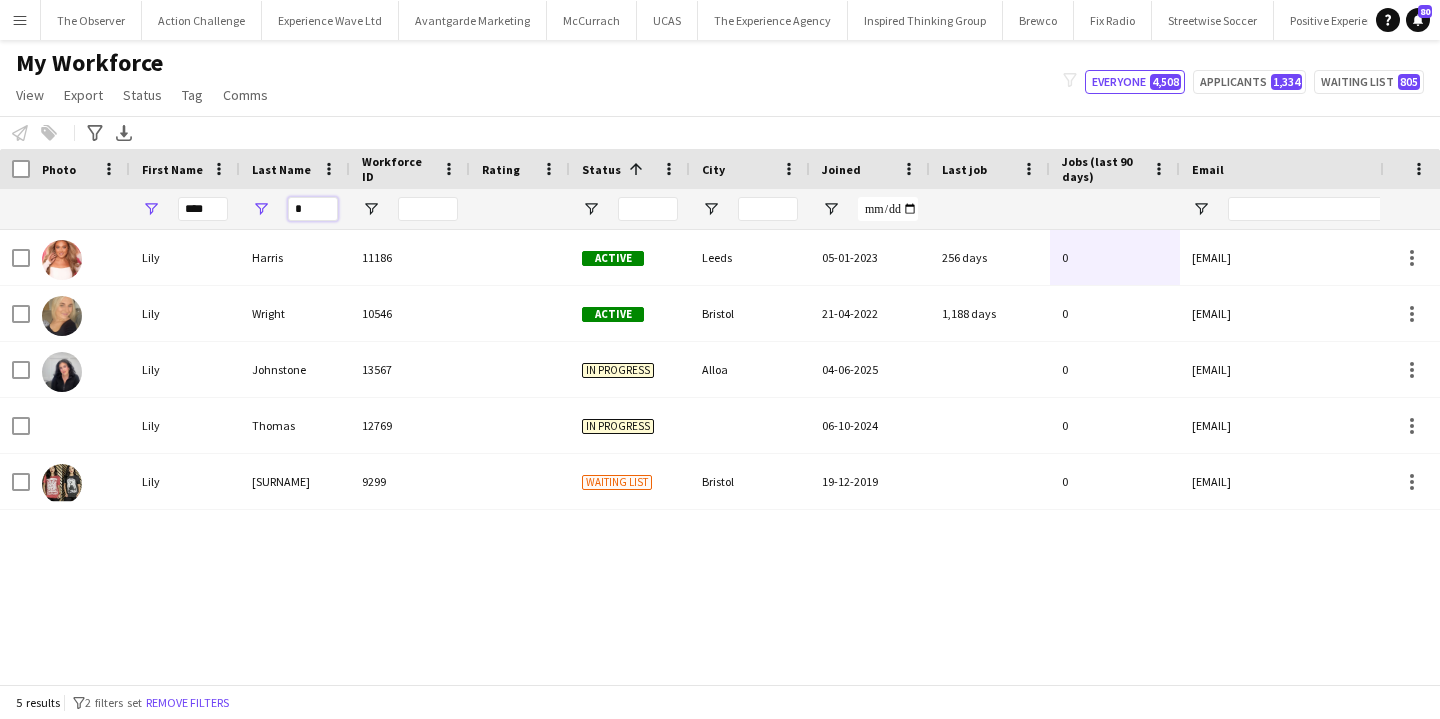 type 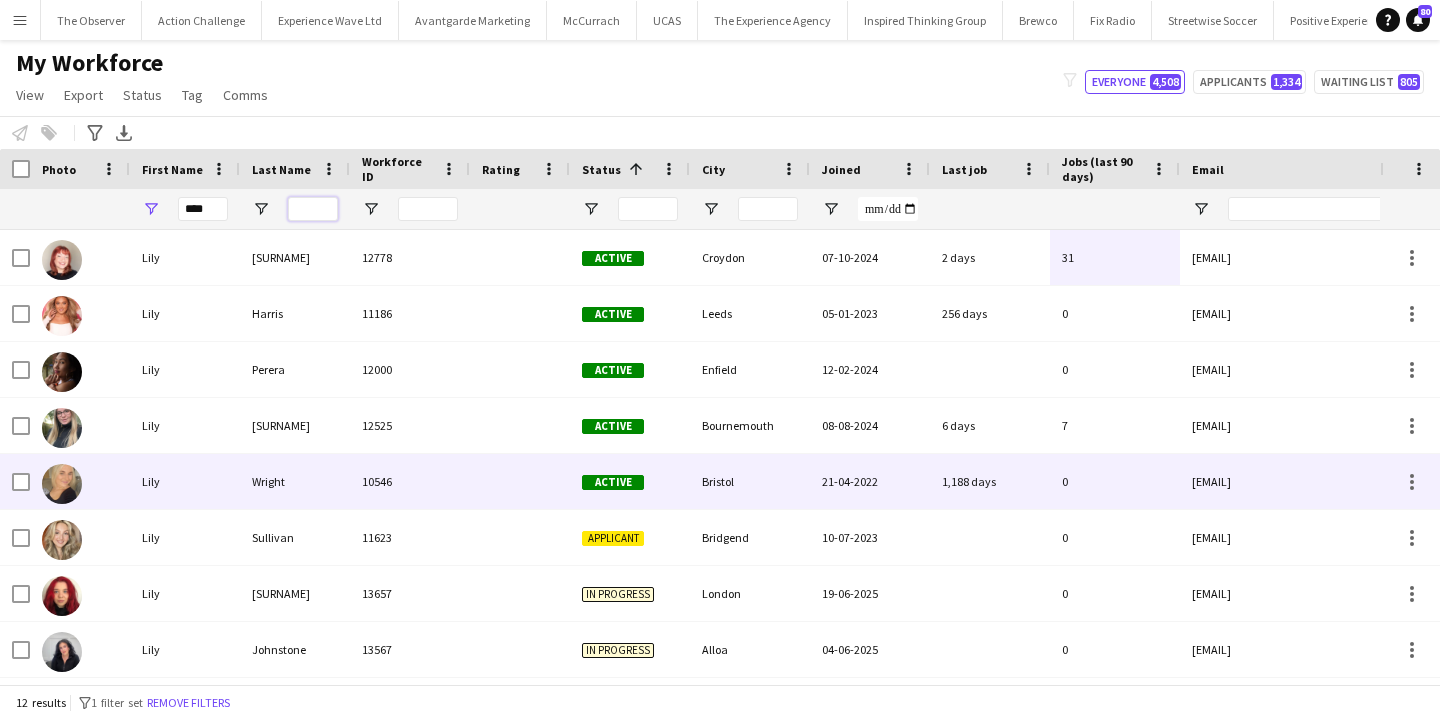 scroll, scrollTop: 183, scrollLeft: 0, axis: vertical 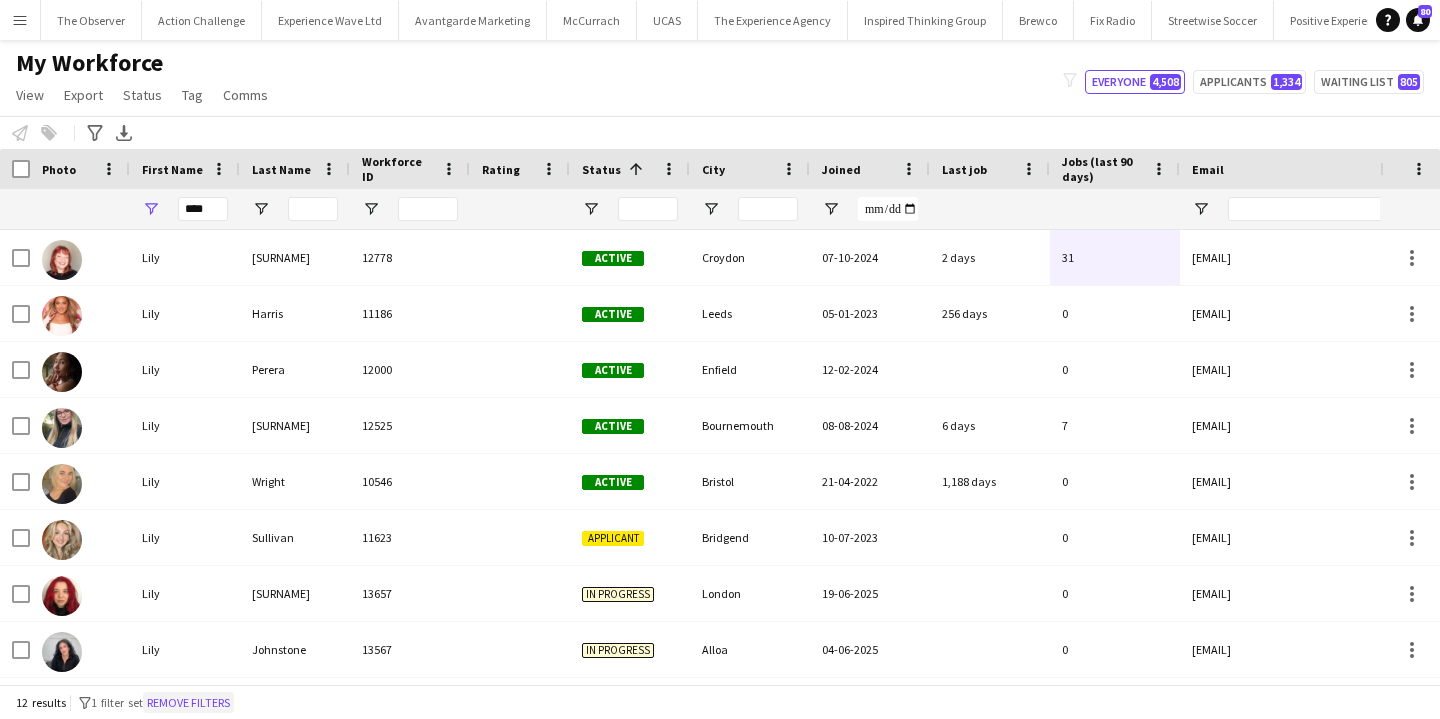 click on "Remove filters" 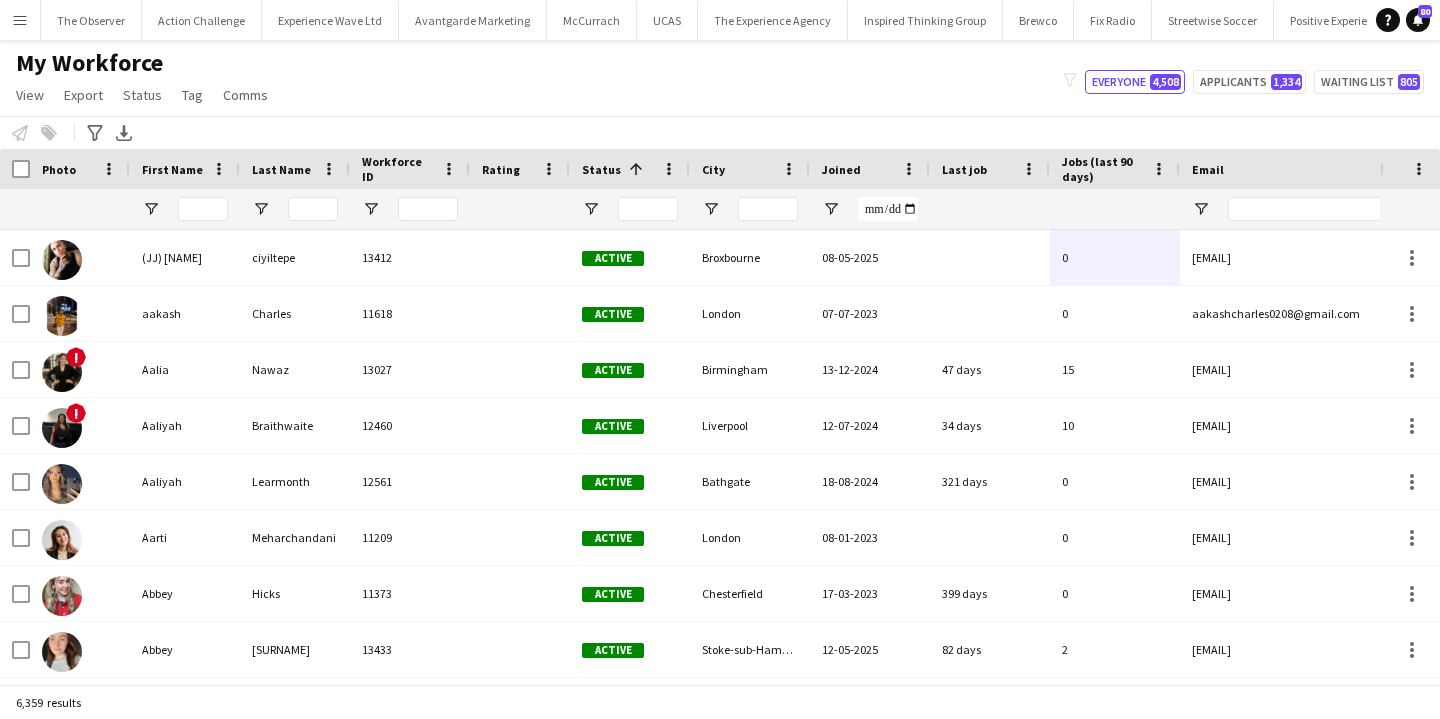 click at bounding box center (1398, 209) 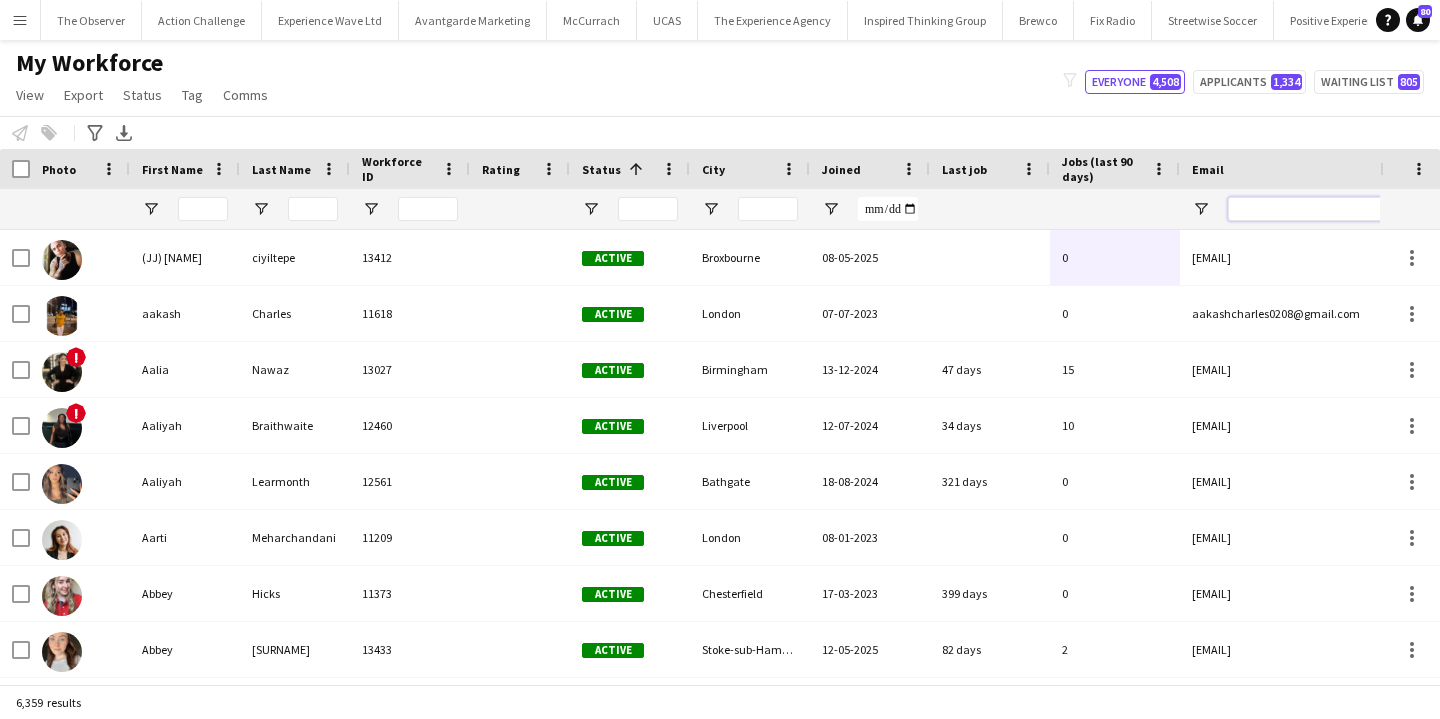 click at bounding box center [1398, 209] 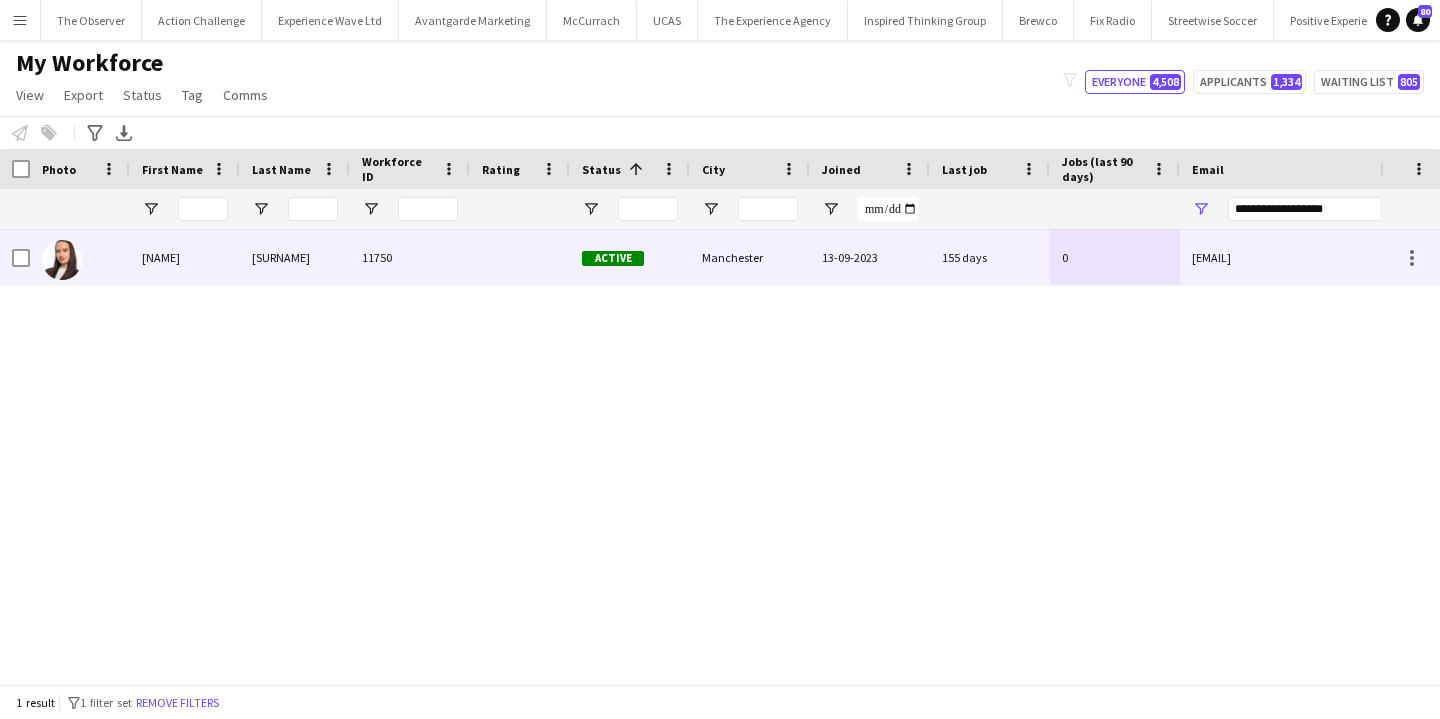 click on "lilliehowes@me.com" at bounding box center (1380, 257) 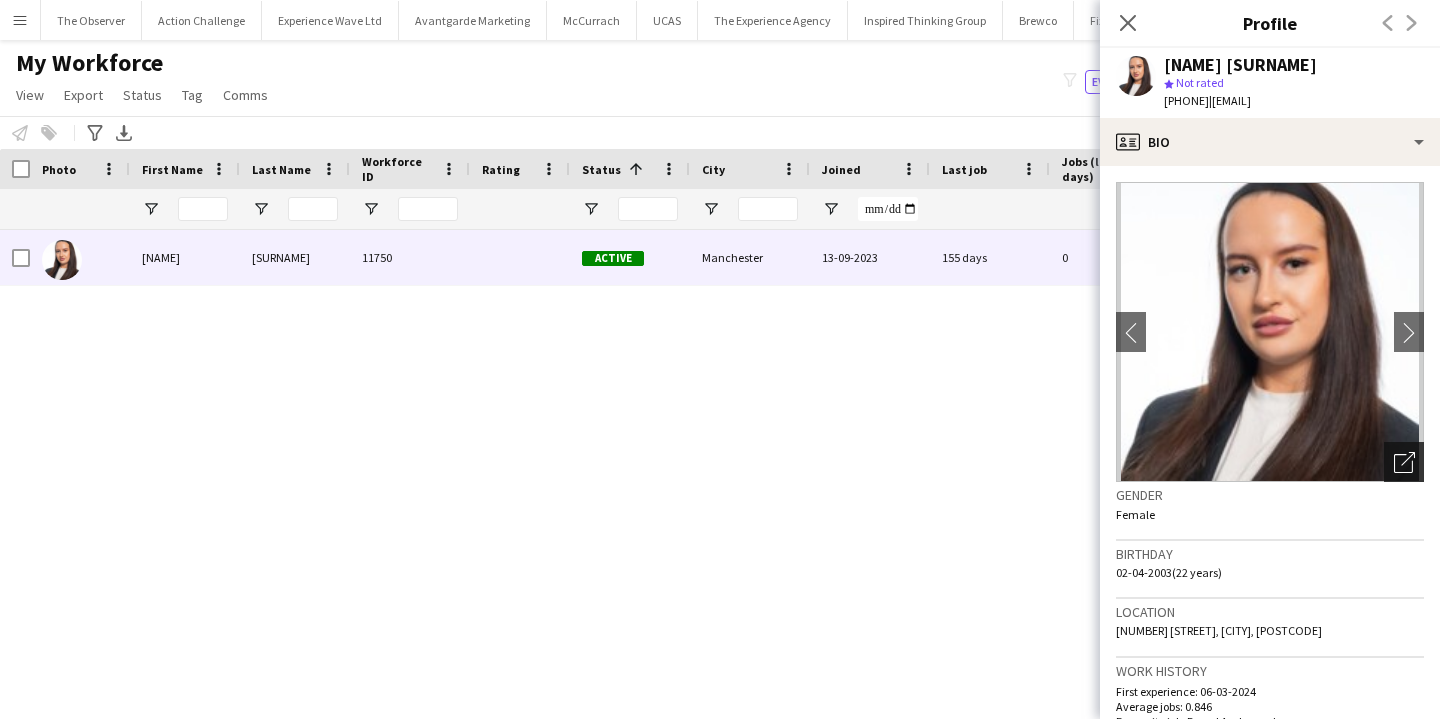 click on "Open photos pop-in" 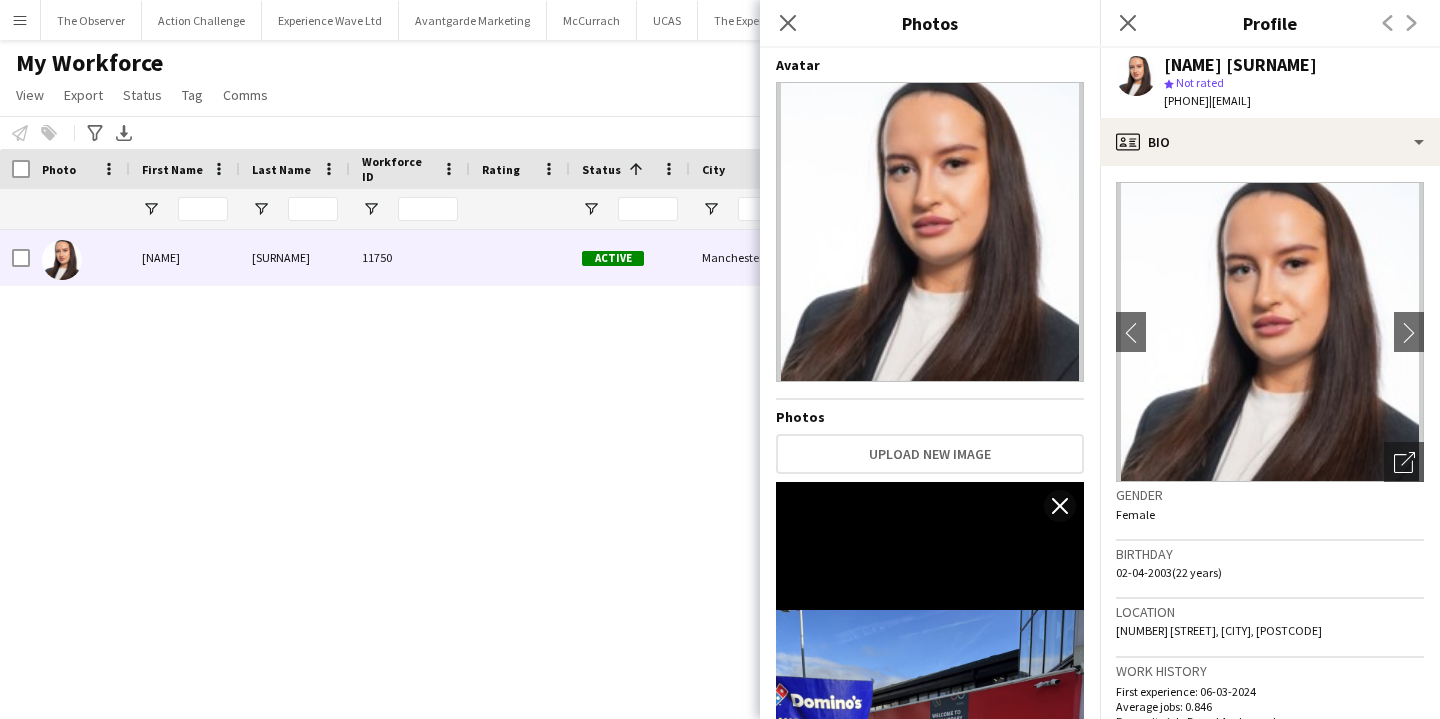 scroll, scrollTop: 115, scrollLeft: 0, axis: vertical 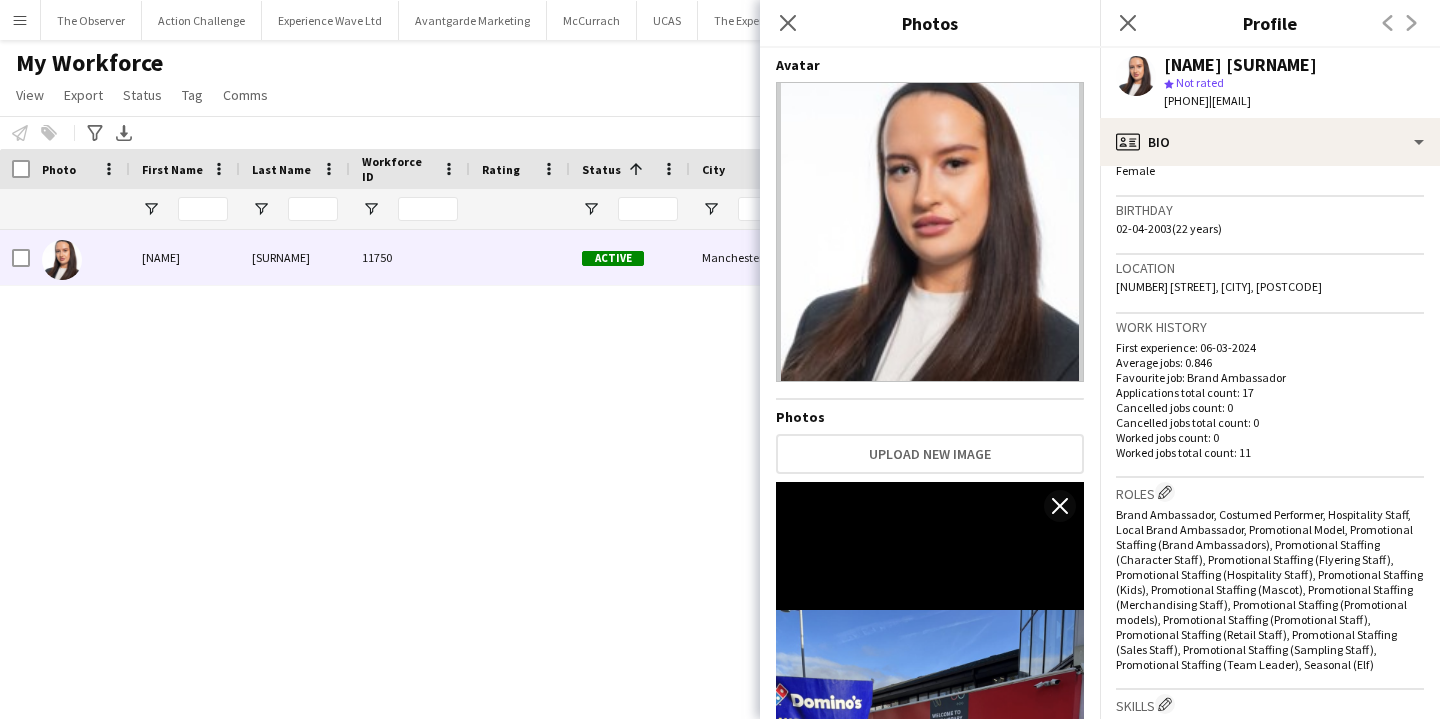 click on "Lillie Howes 11750 Active Manchester 13-09-2023 155 days 0 lilliehowes@me.com +4407740311580" at bounding box center (690, 457) 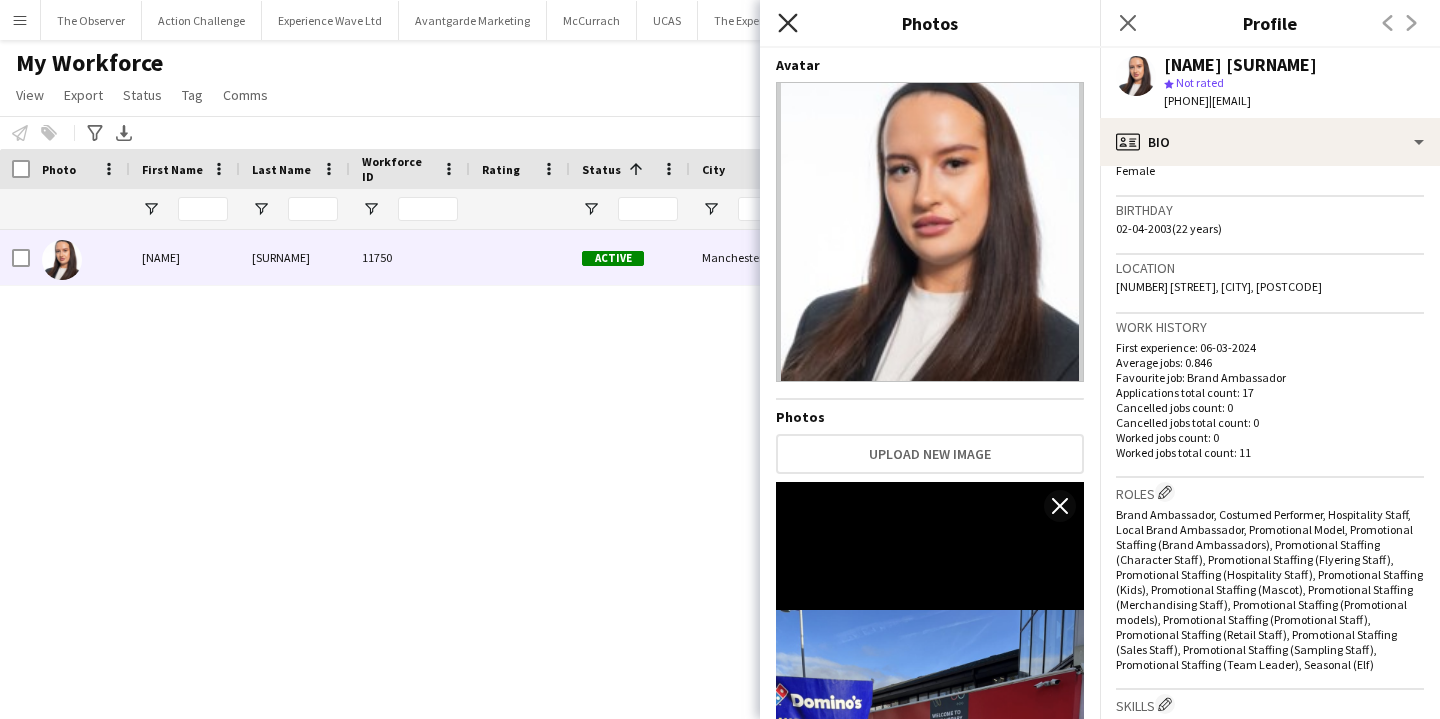 click on "Close pop-in" 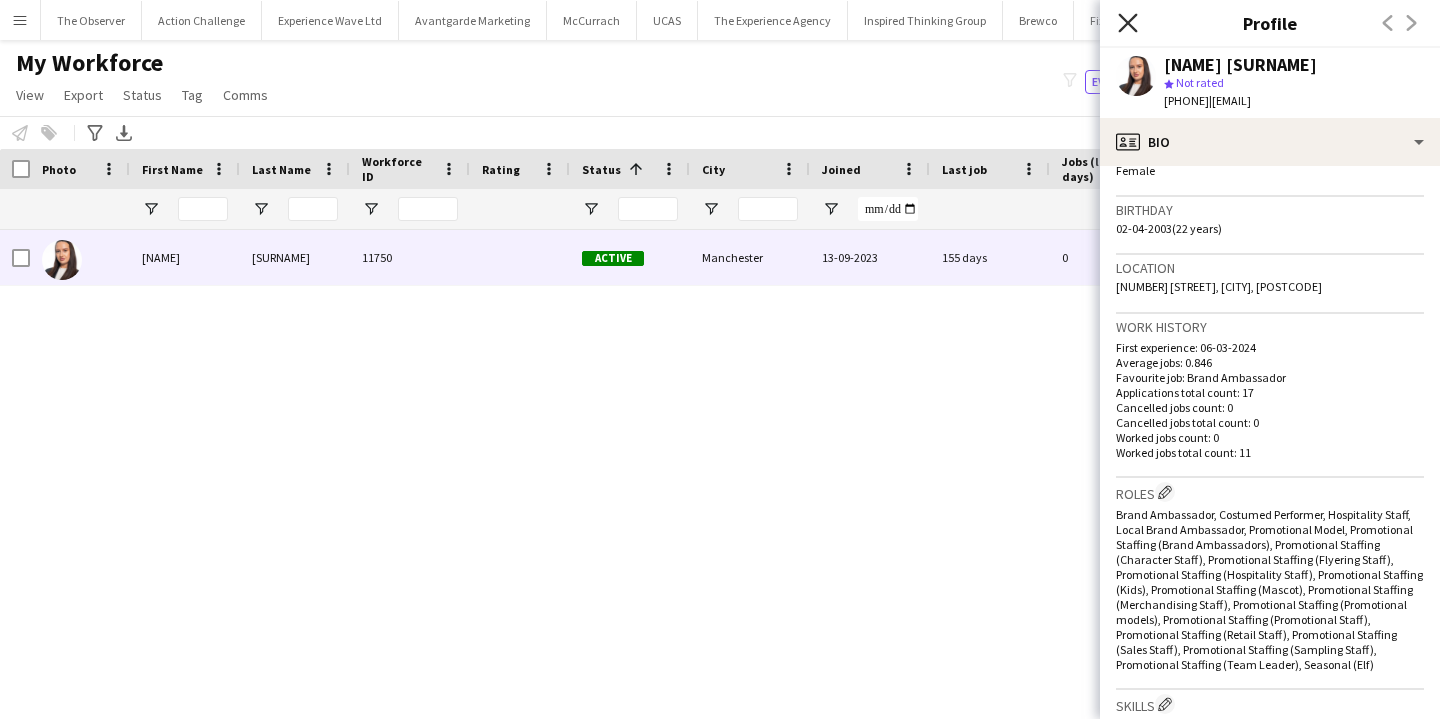 click 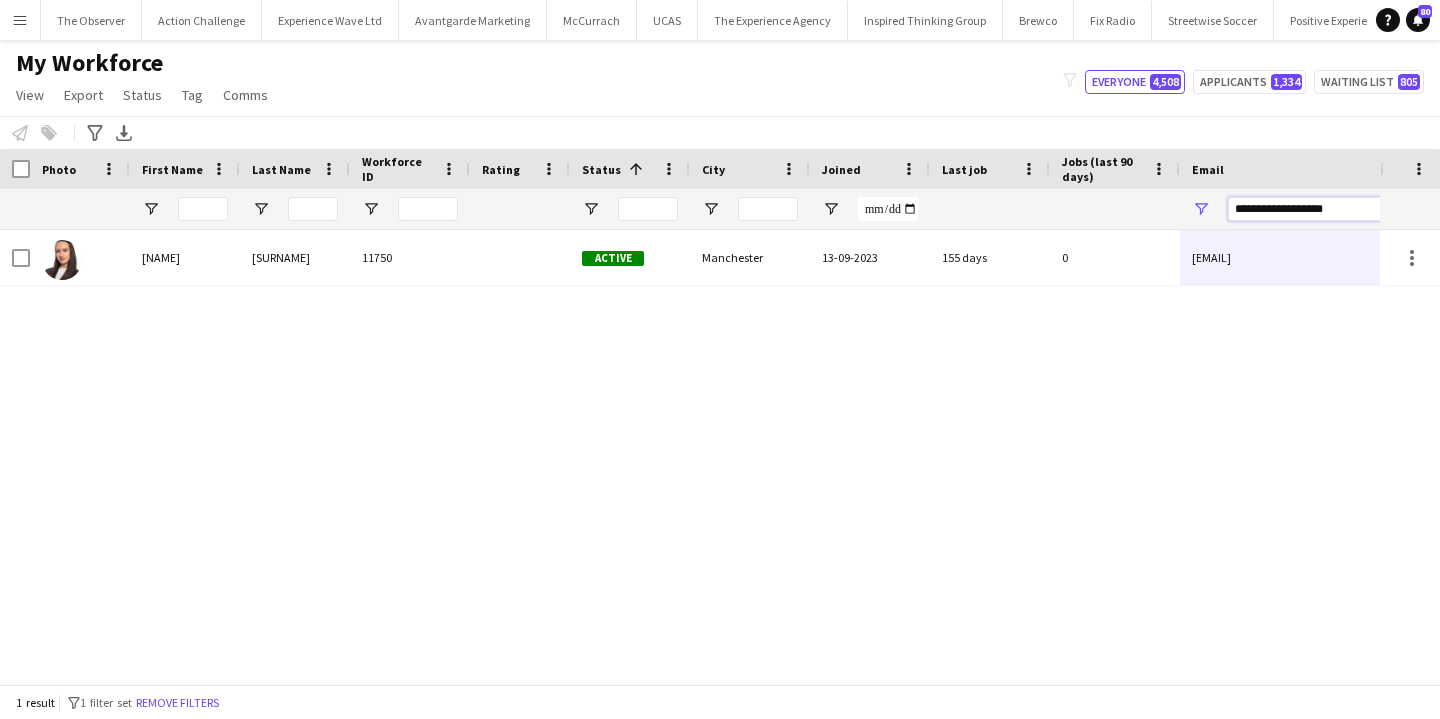 click on "**********" at bounding box center [1398, 209] 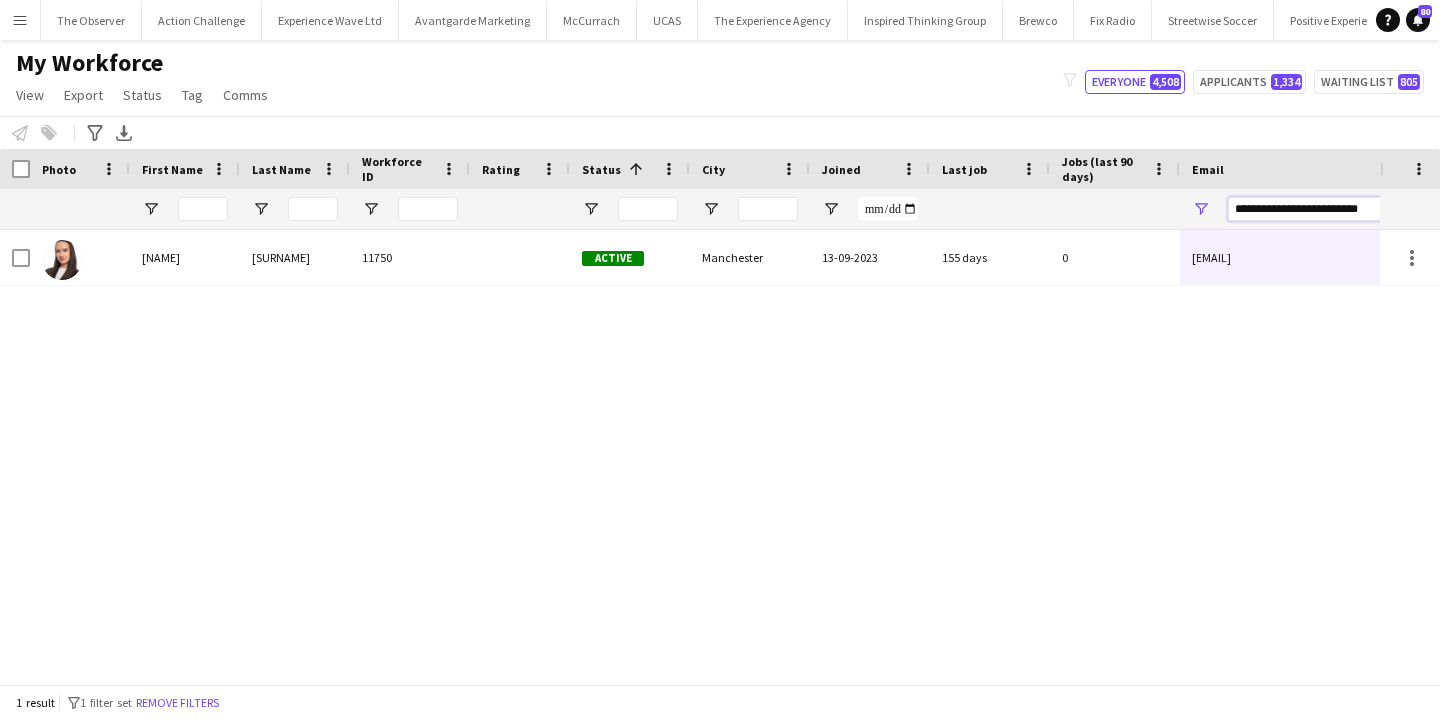 scroll, scrollTop: 0, scrollLeft: 4, axis: horizontal 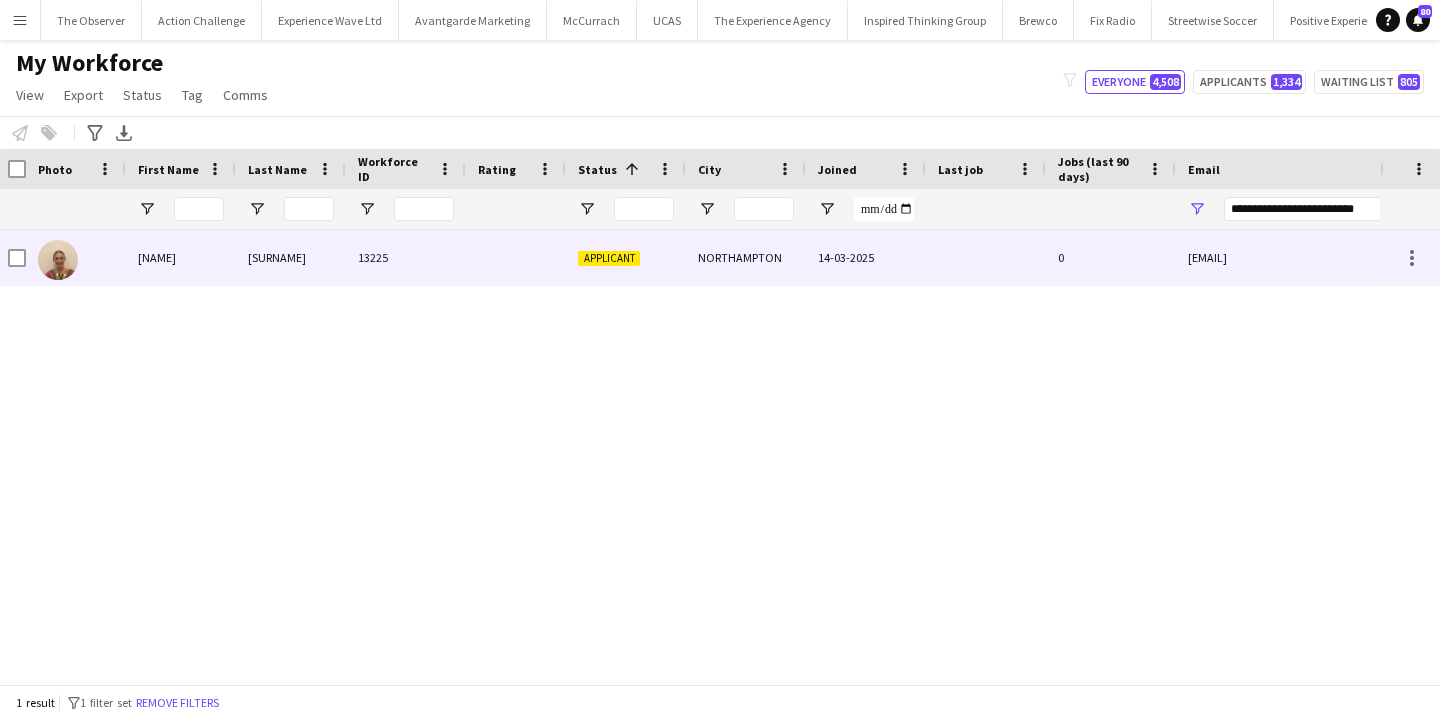 click on "kayleigh morley 13225 Applicant NORTHAMPTON 14-03-2025 0 kayleemorley1989@gmail.com +447710708120" at bounding box center (1080, 258) 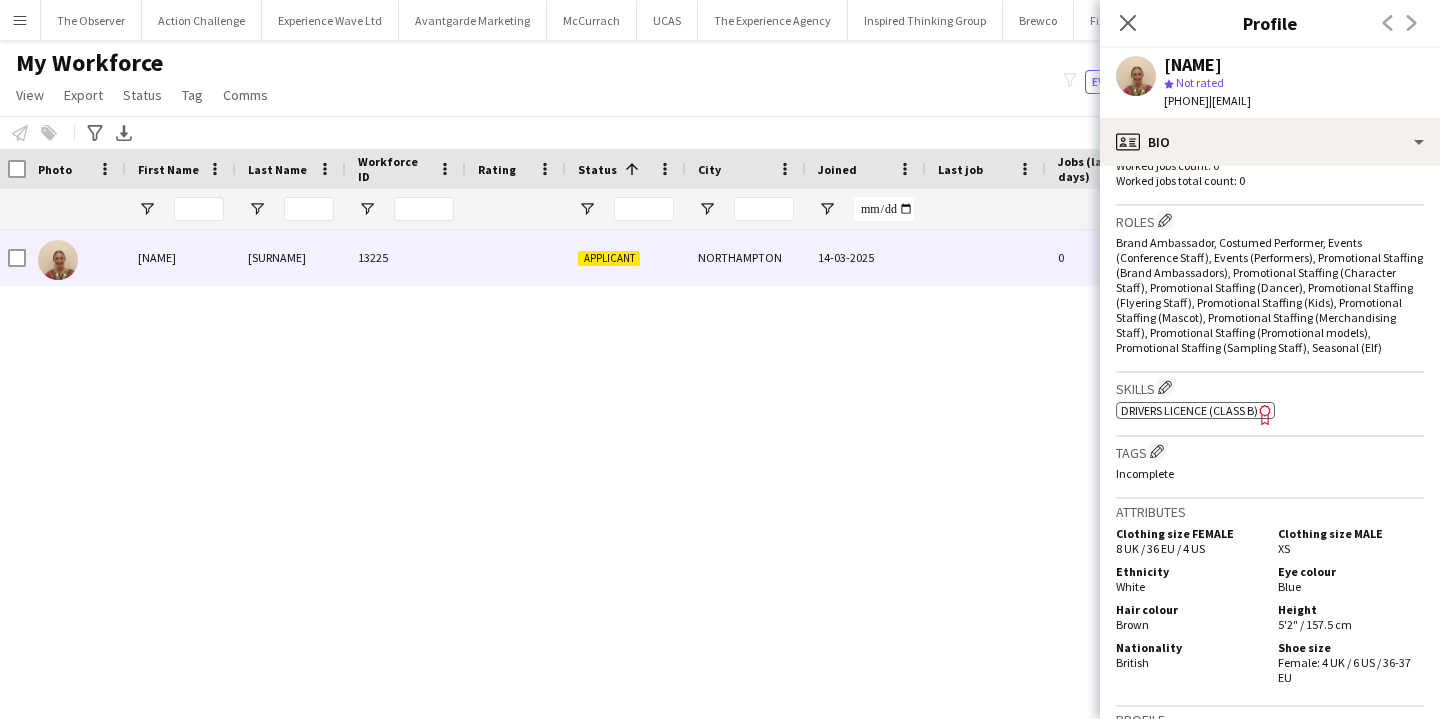 scroll, scrollTop: 0, scrollLeft: 0, axis: both 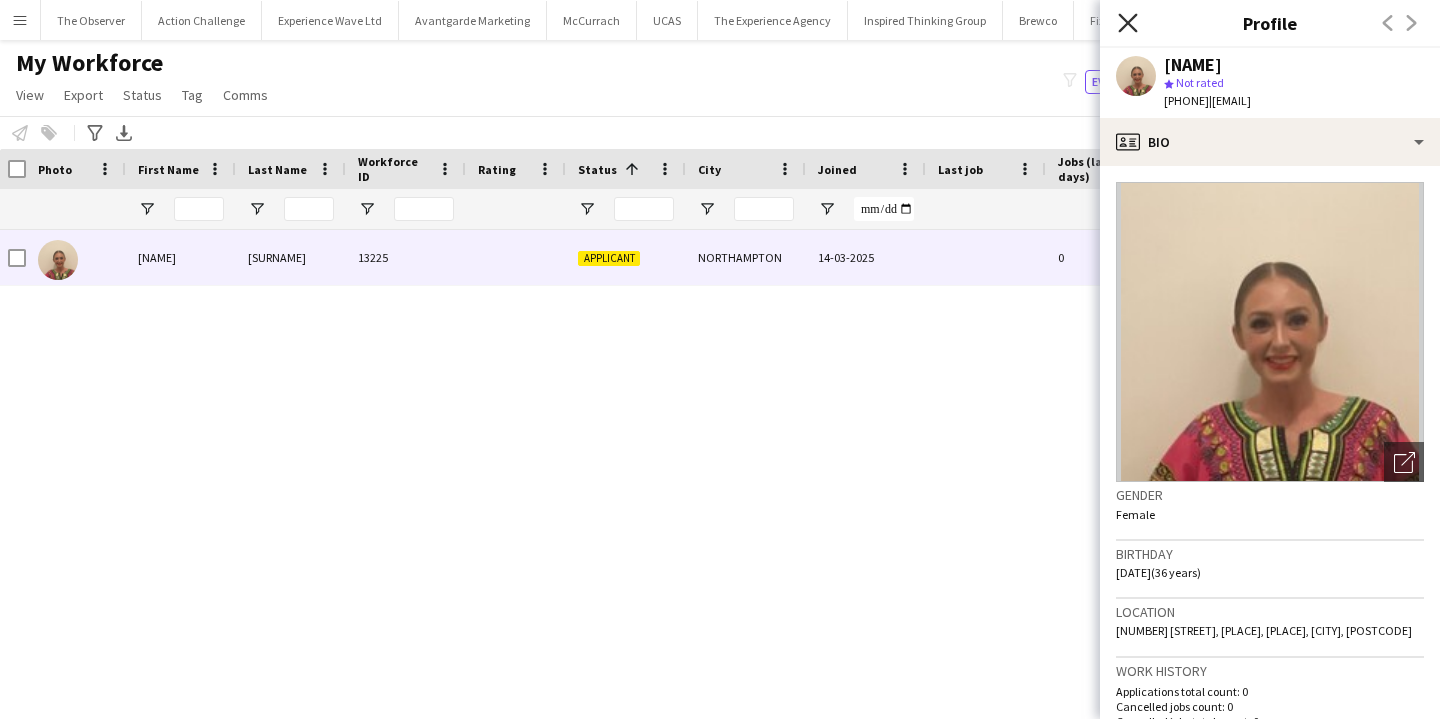 click on "Close pop-in" 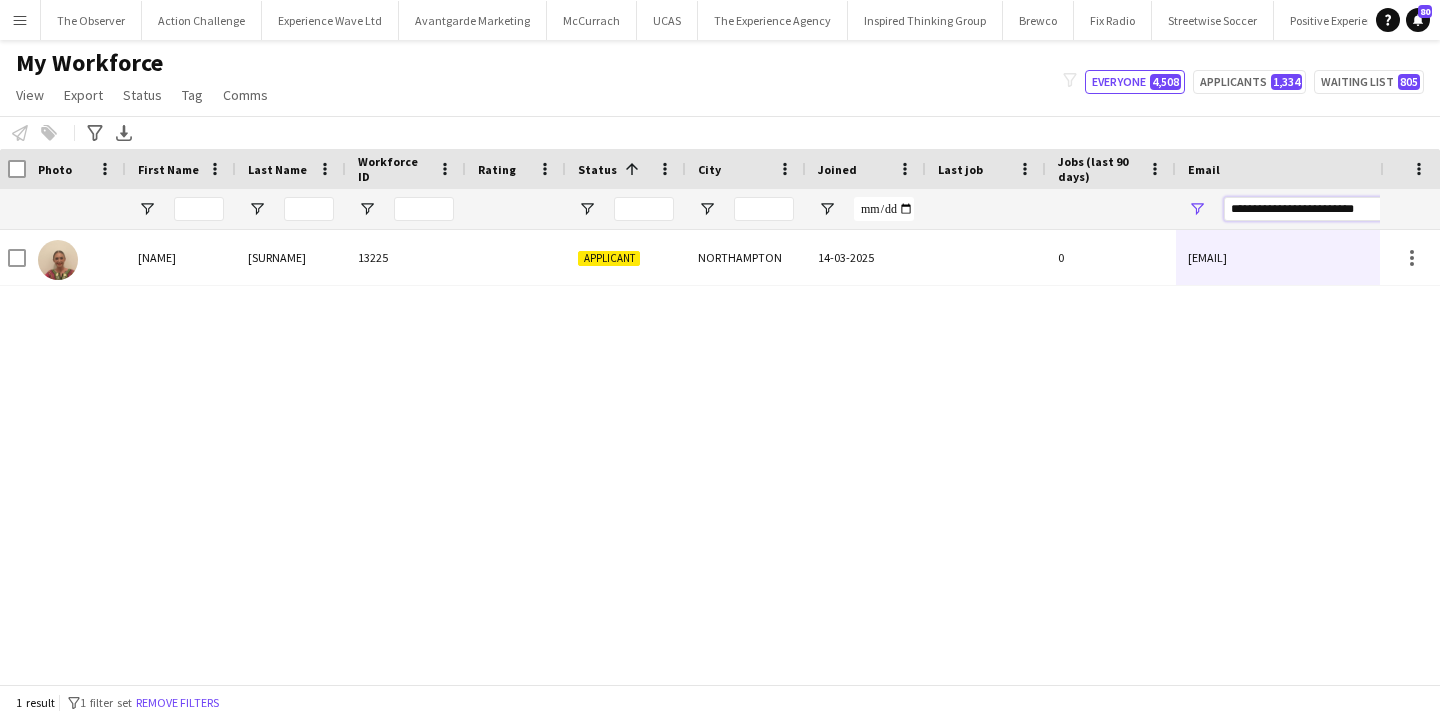 click on "**********" at bounding box center [1394, 209] 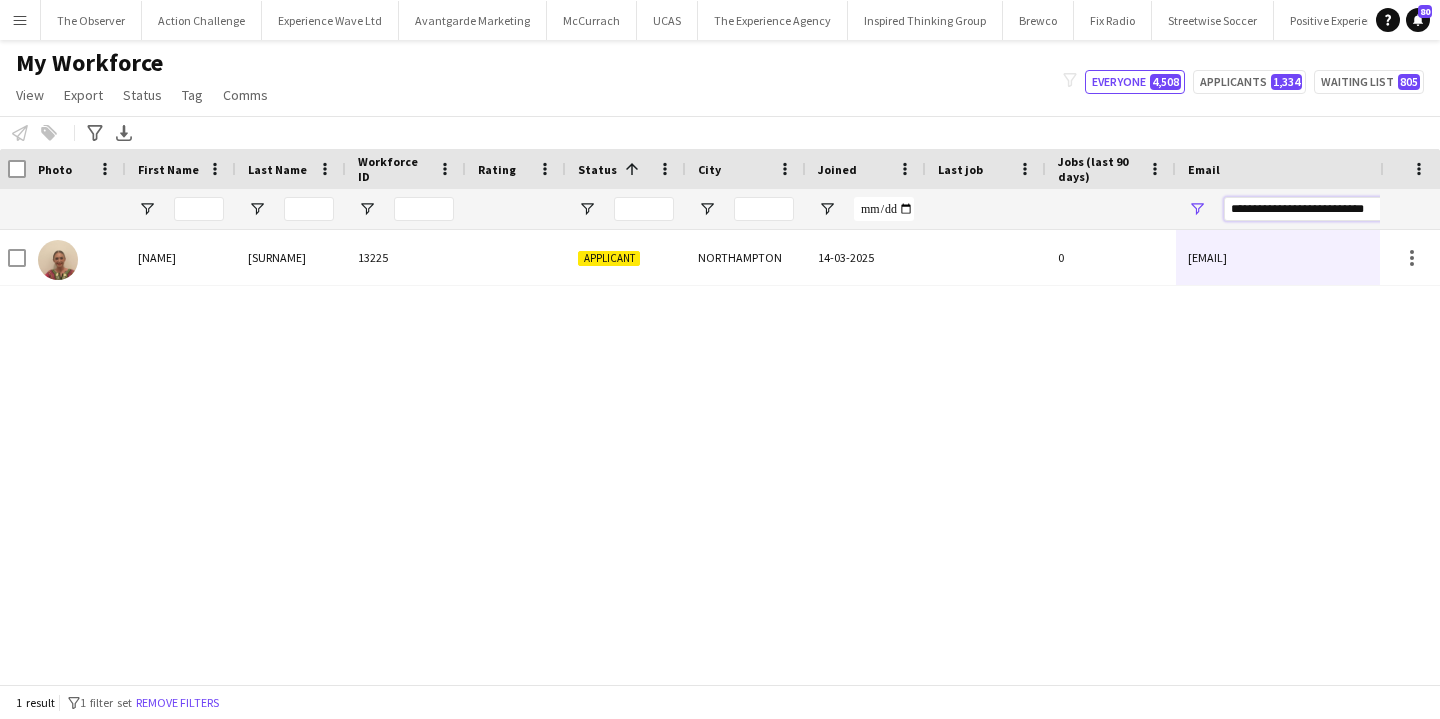 scroll, scrollTop: 0, scrollLeft: 10, axis: horizontal 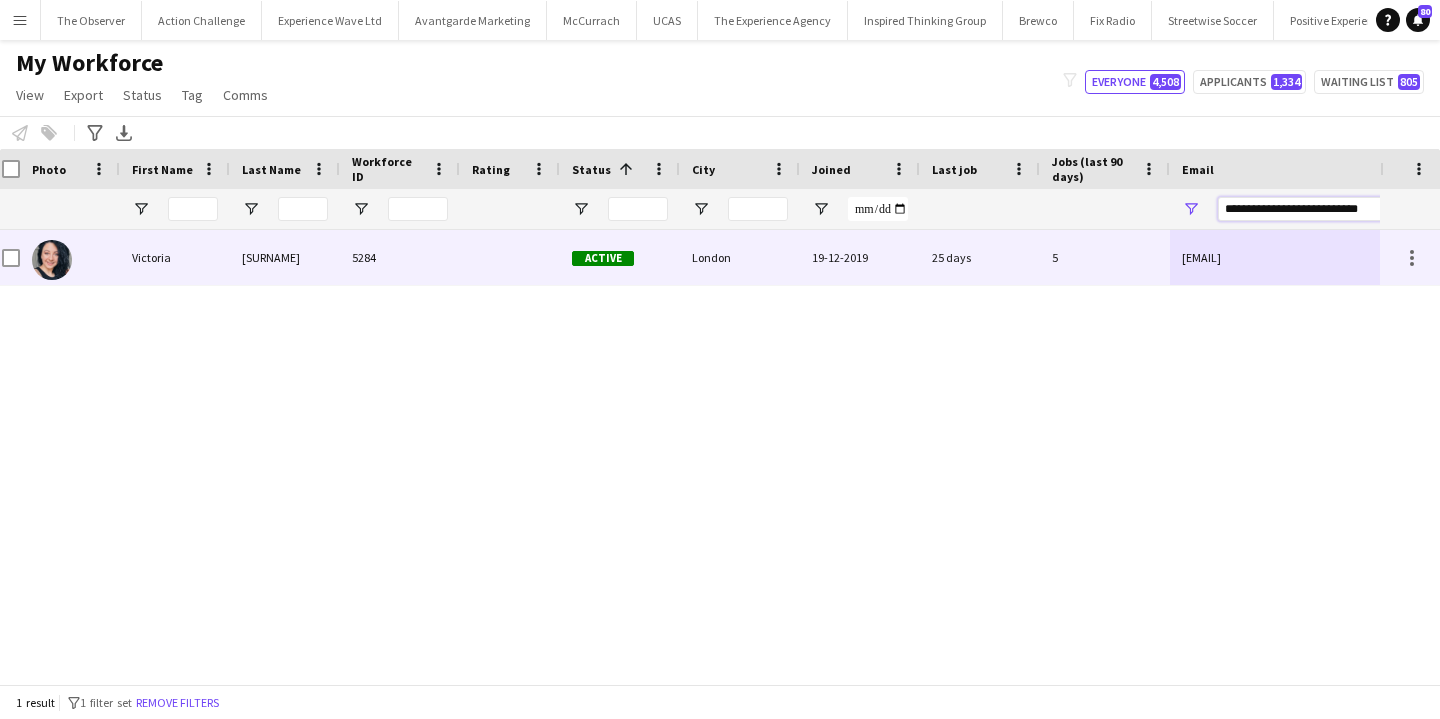 type on "**********" 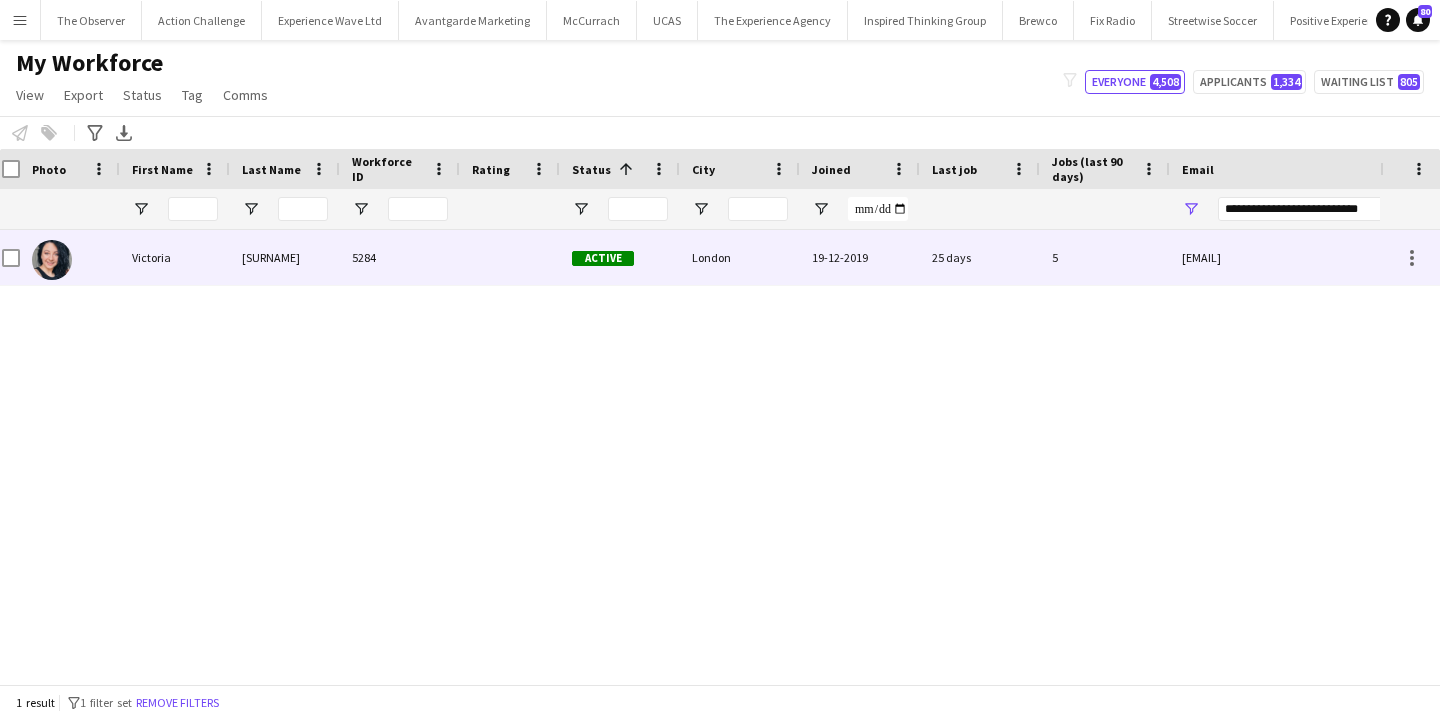 click on "viktoriyakhmeleva@gmail.com" at bounding box center (1370, 257) 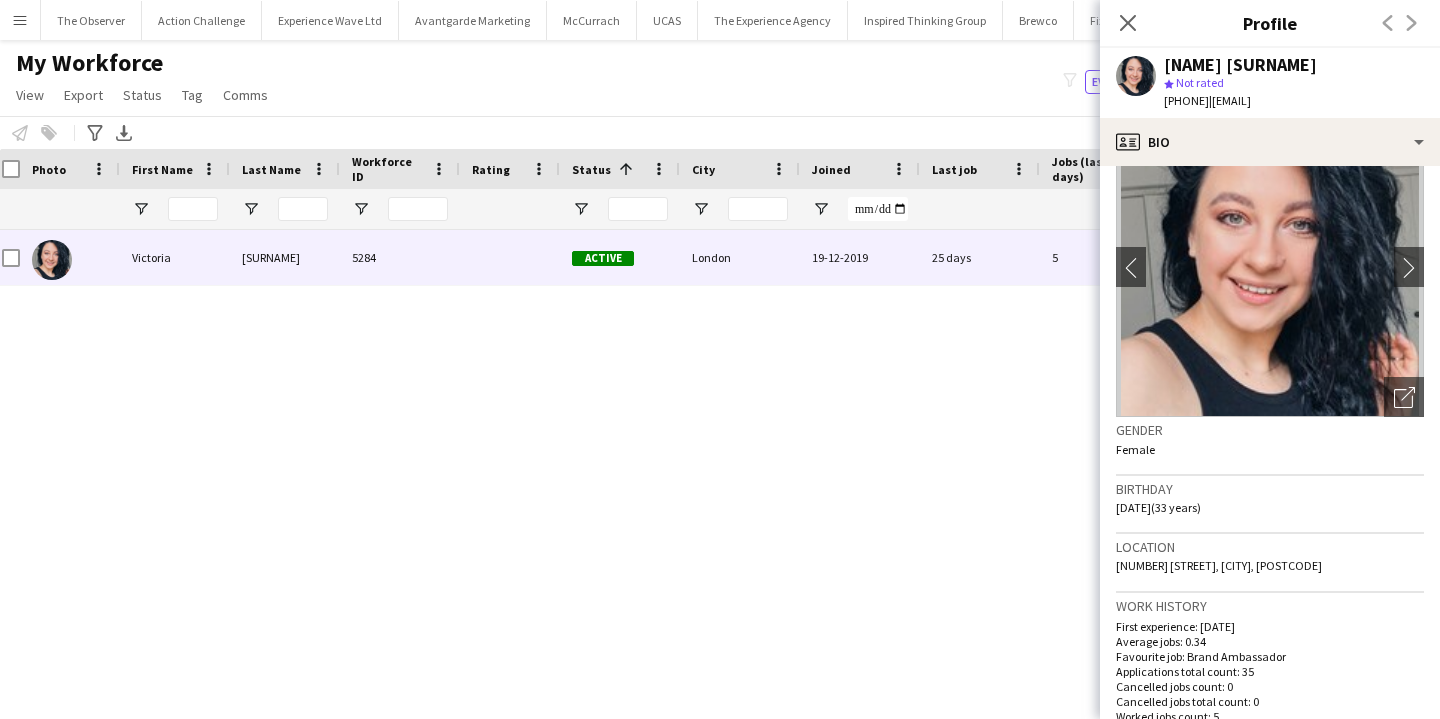 scroll, scrollTop: 0, scrollLeft: 0, axis: both 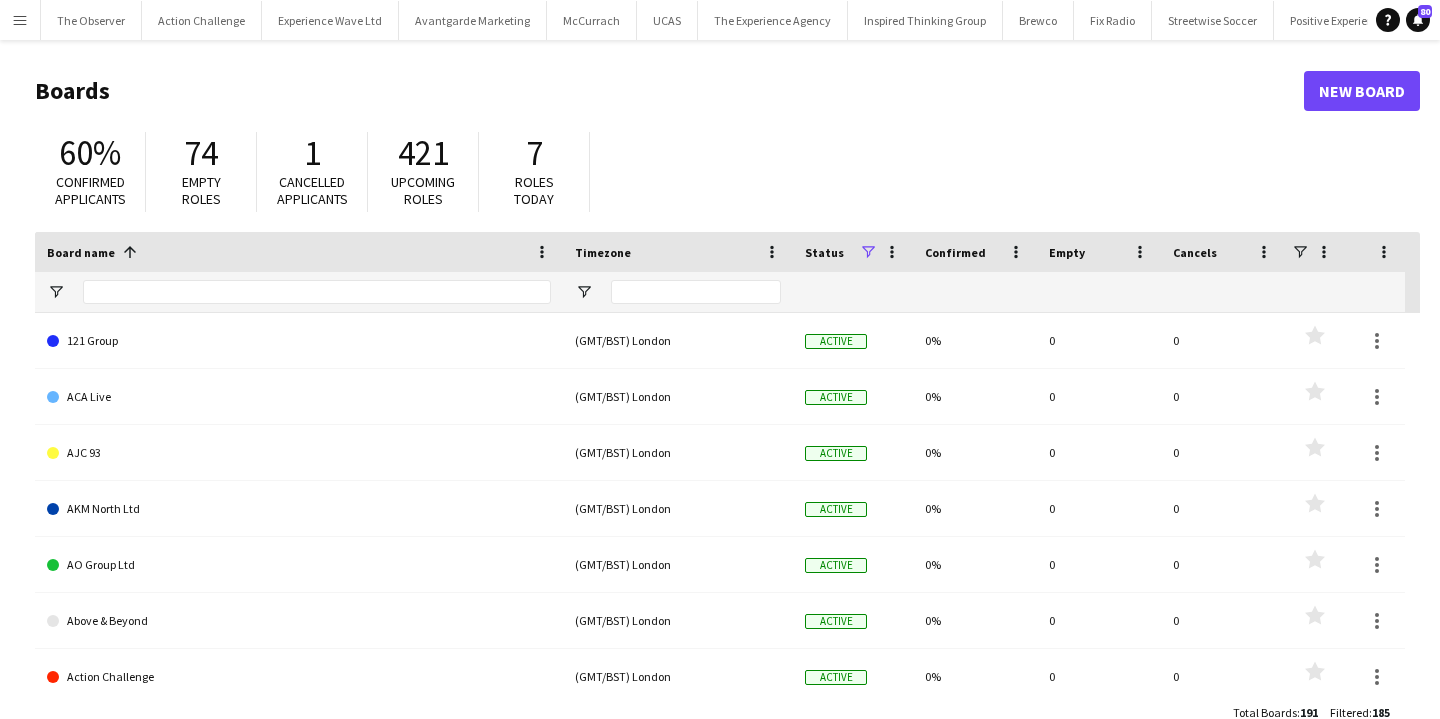 click on "Menu" at bounding box center [20, 20] 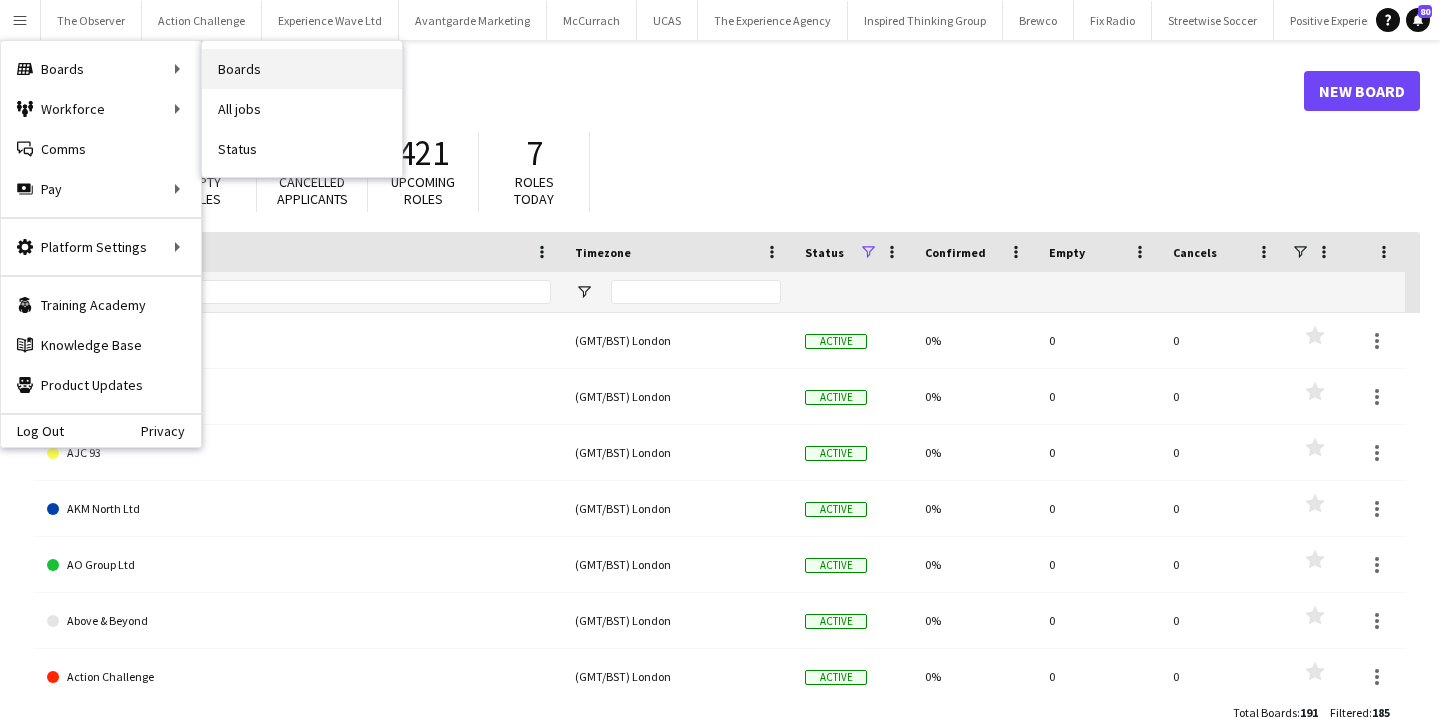 click on "Boards" at bounding box center (302, 69) 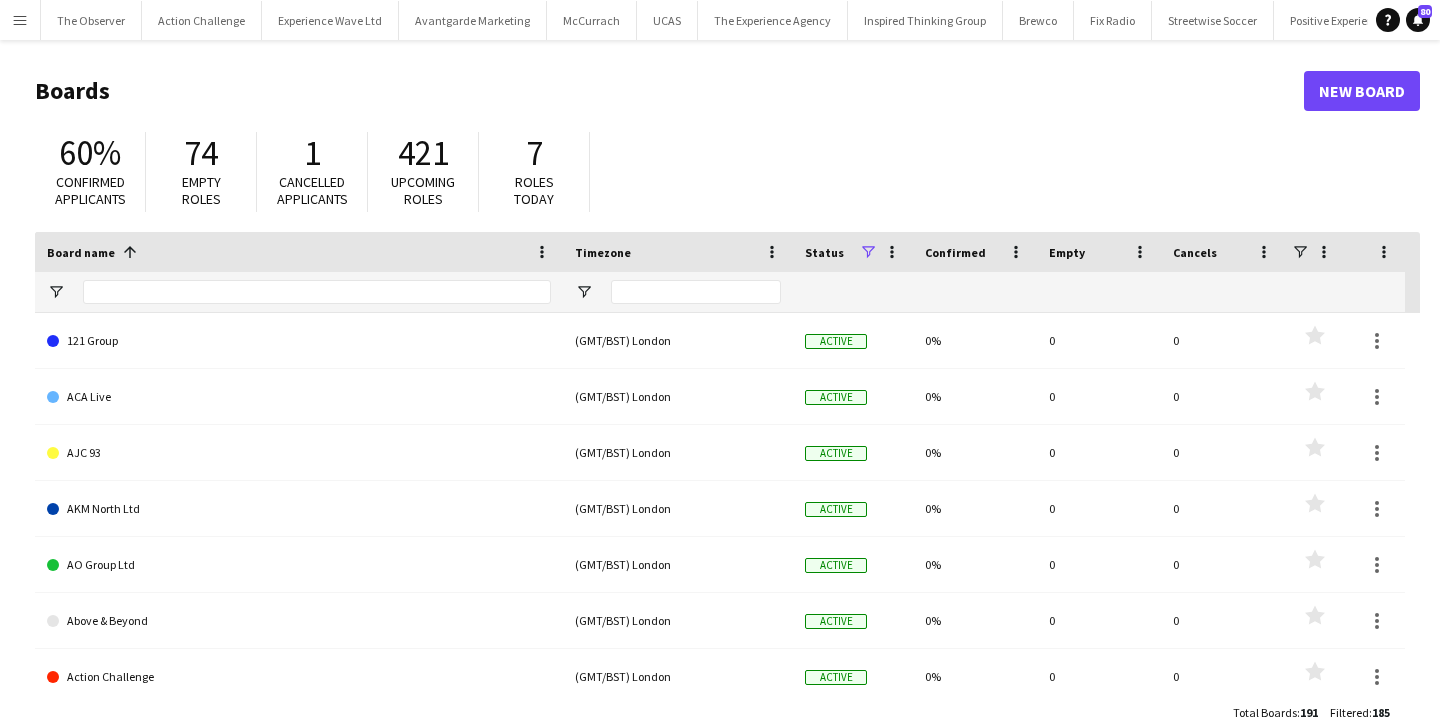 click on "Menu" at bounding box center (20, 20) 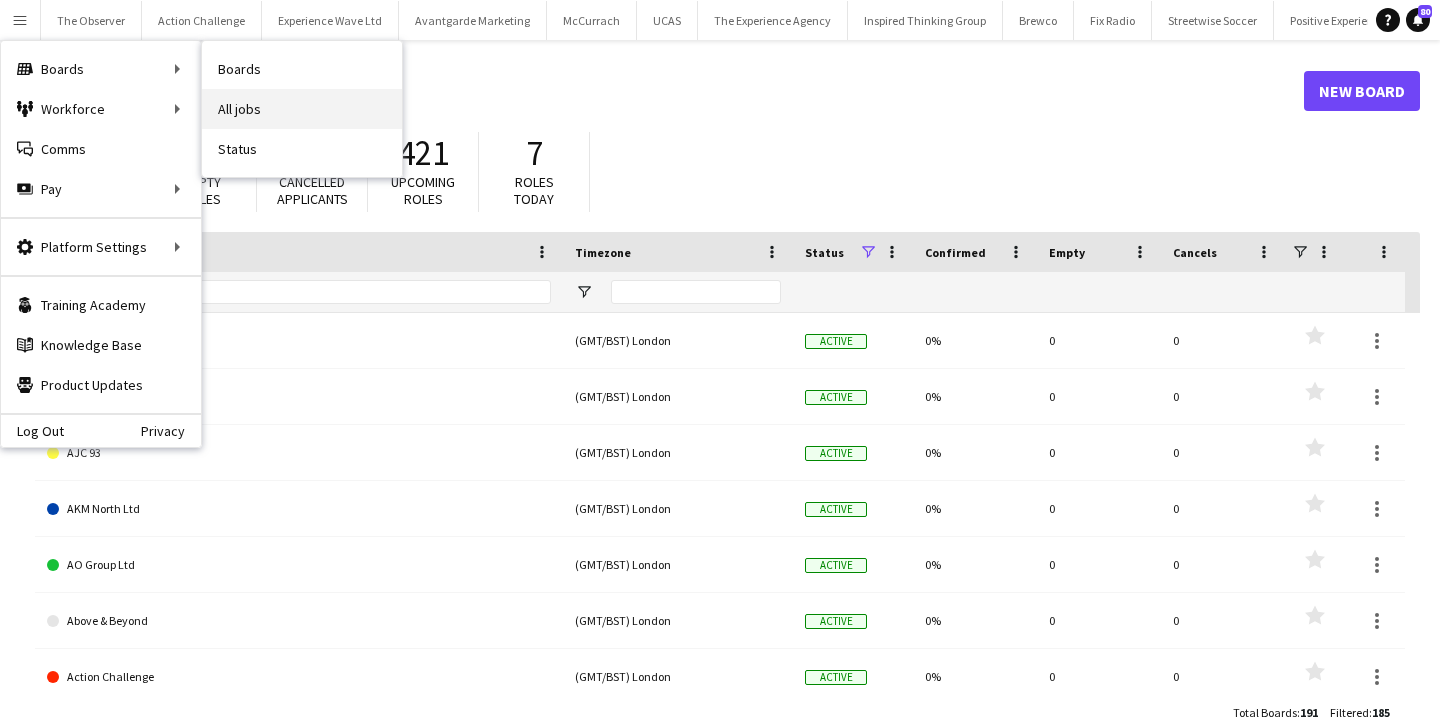 click on "All jobs" at bounding box center [302, 109] 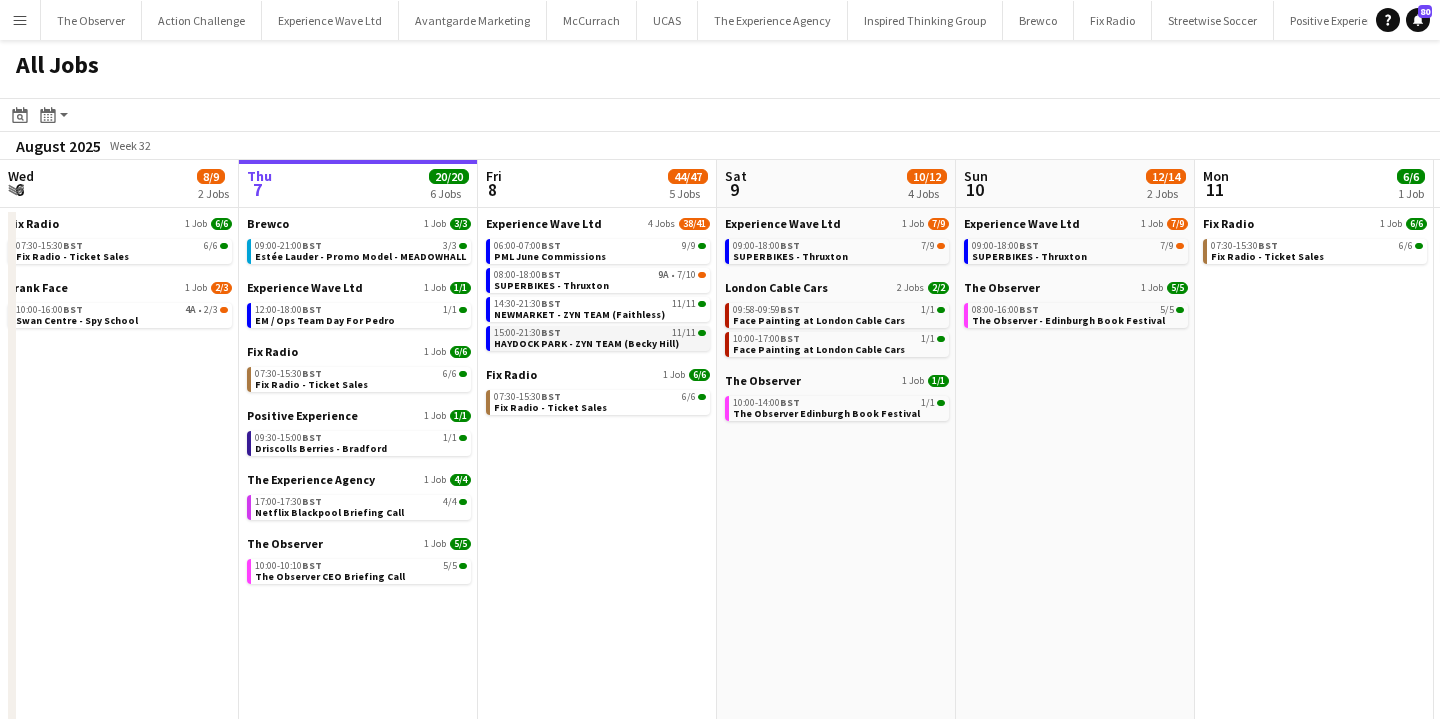 scroll, scrollTop: 0, scrollLeft: 504, axis: horizontal 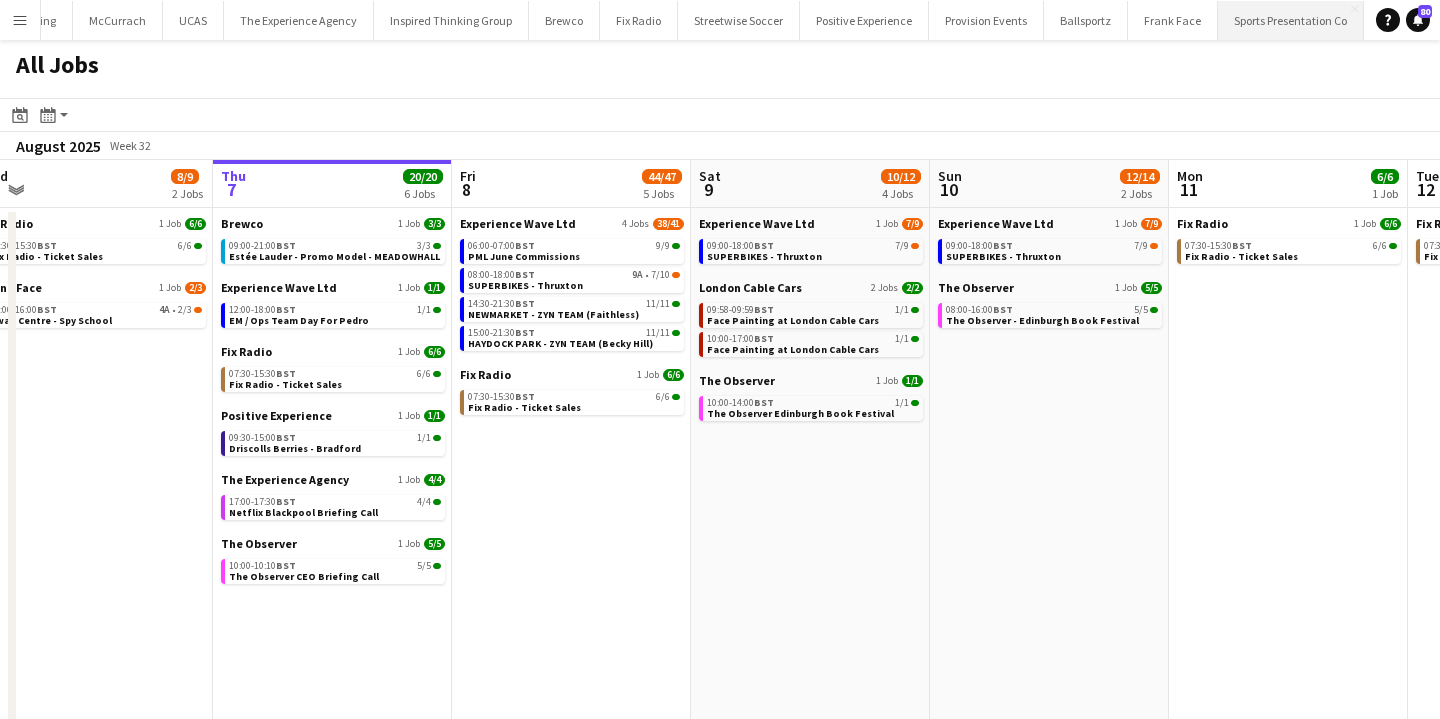 click on "Sports Presentation Co
Close" at bounding box center (1291, 20) 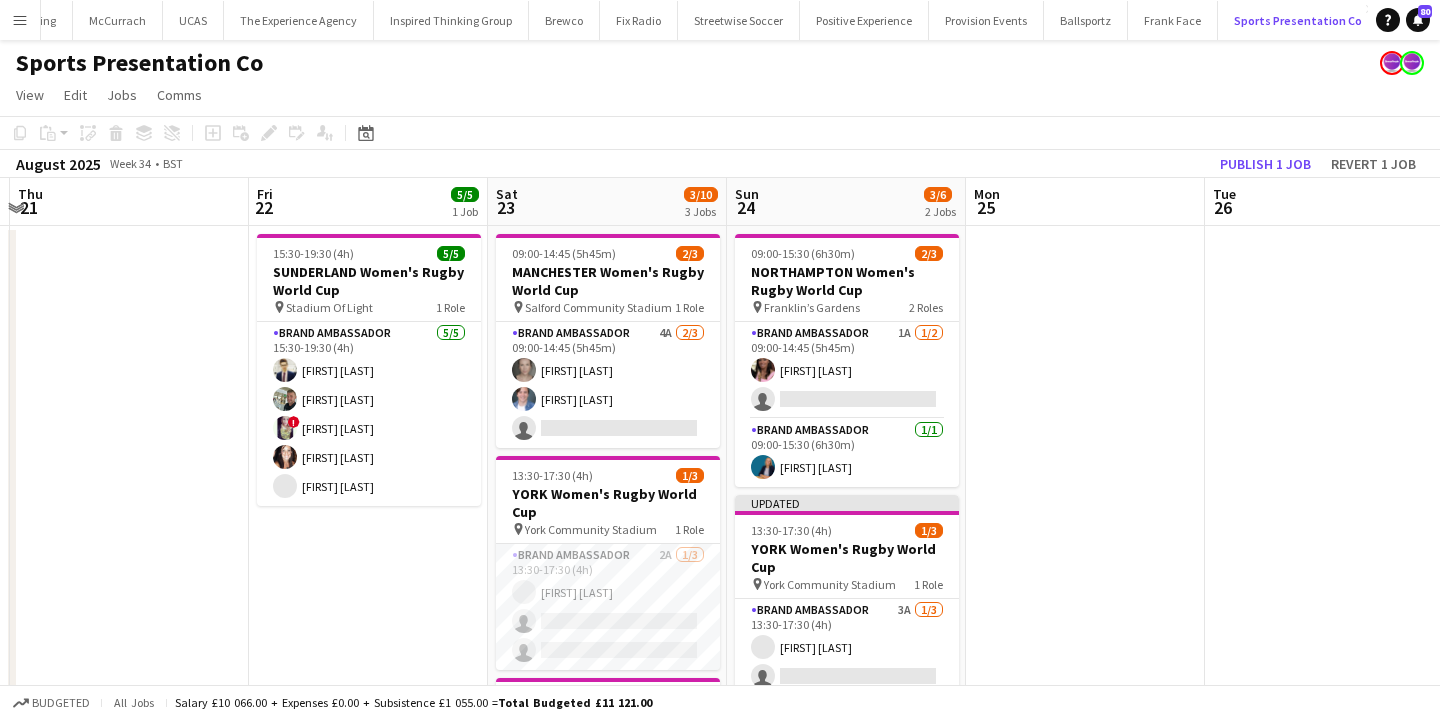 scroll, scrollTop: 0, scrollLeft: 709, axis: horizontal 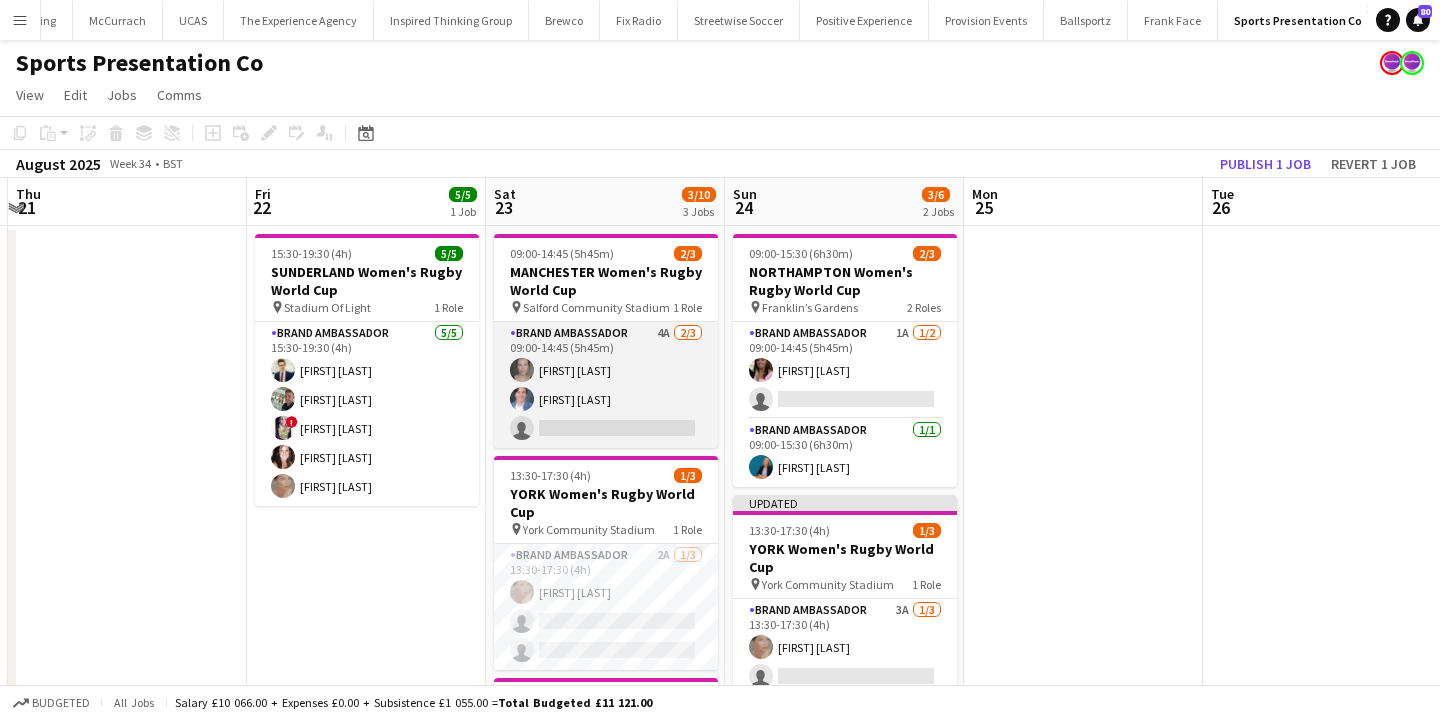 click on "Brand Ambassador   4A   2/3   09:00-14:45 (5h45m)
[FIRST] [LAST] [FIRST] [LAST]
single-neutral-actions" at bounding box center [606, 385] 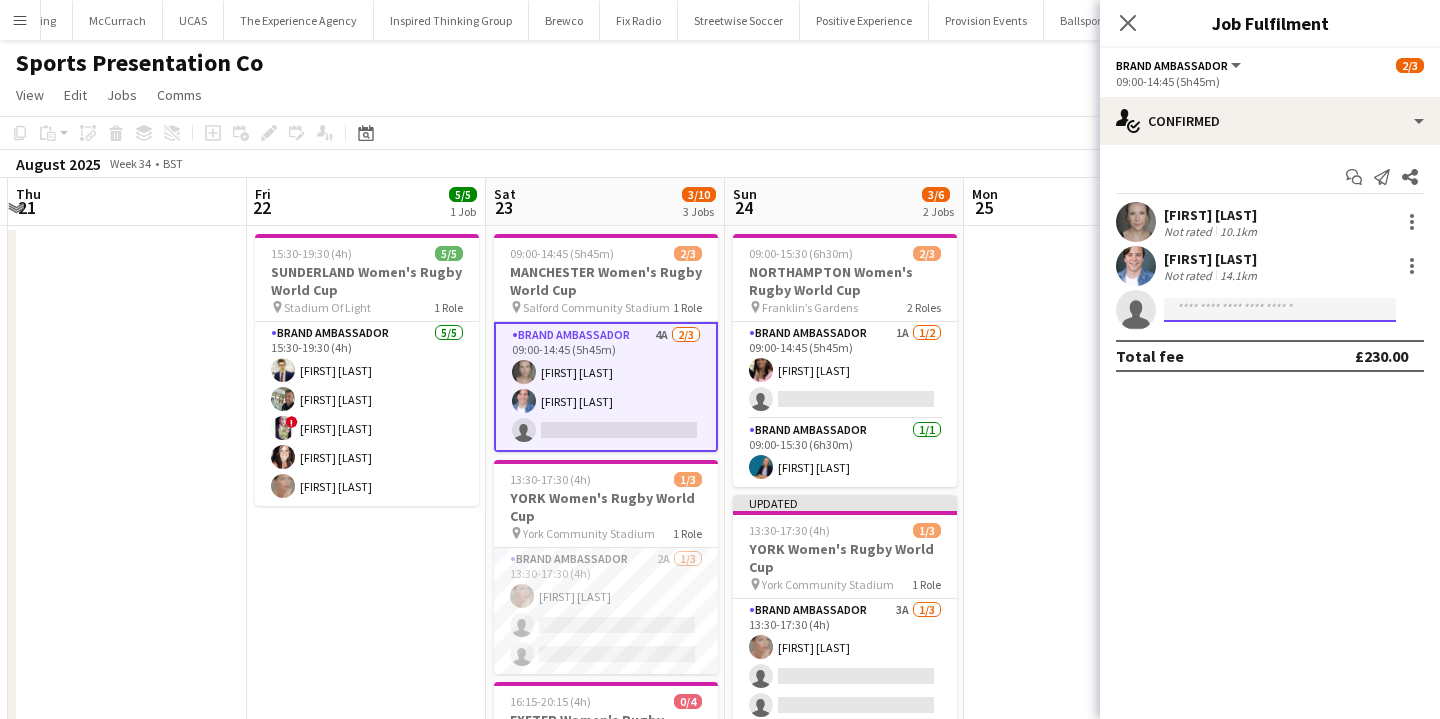 click 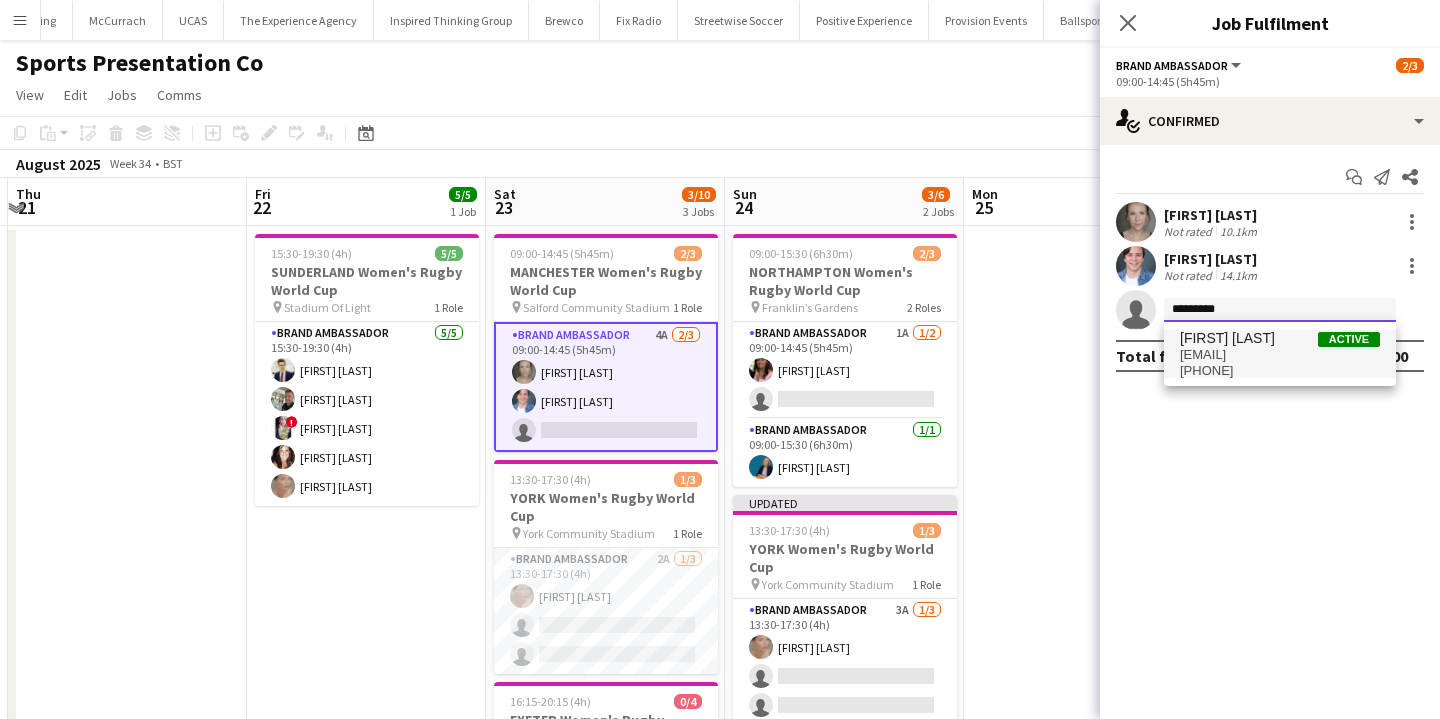 type on "*********" 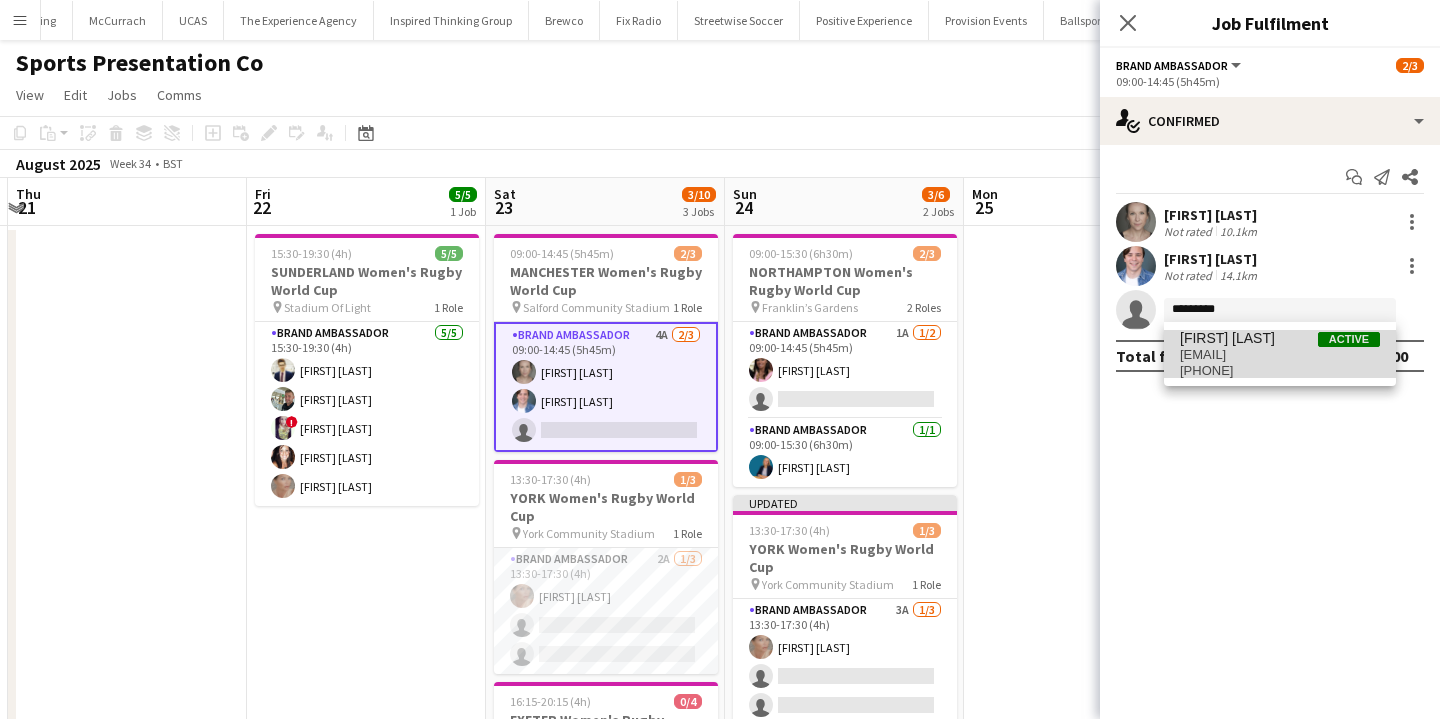 click on "Gemma Hayden" at bounding box center [1227, 338] 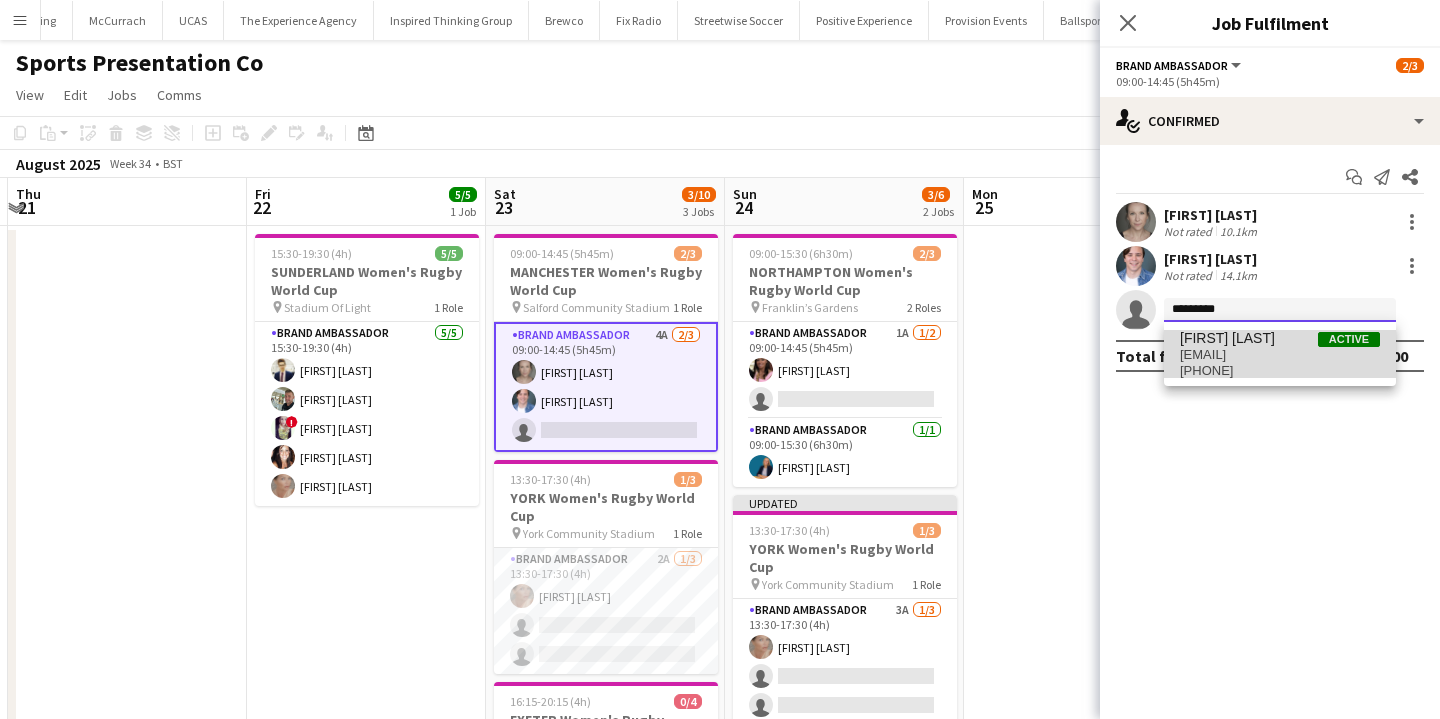 type 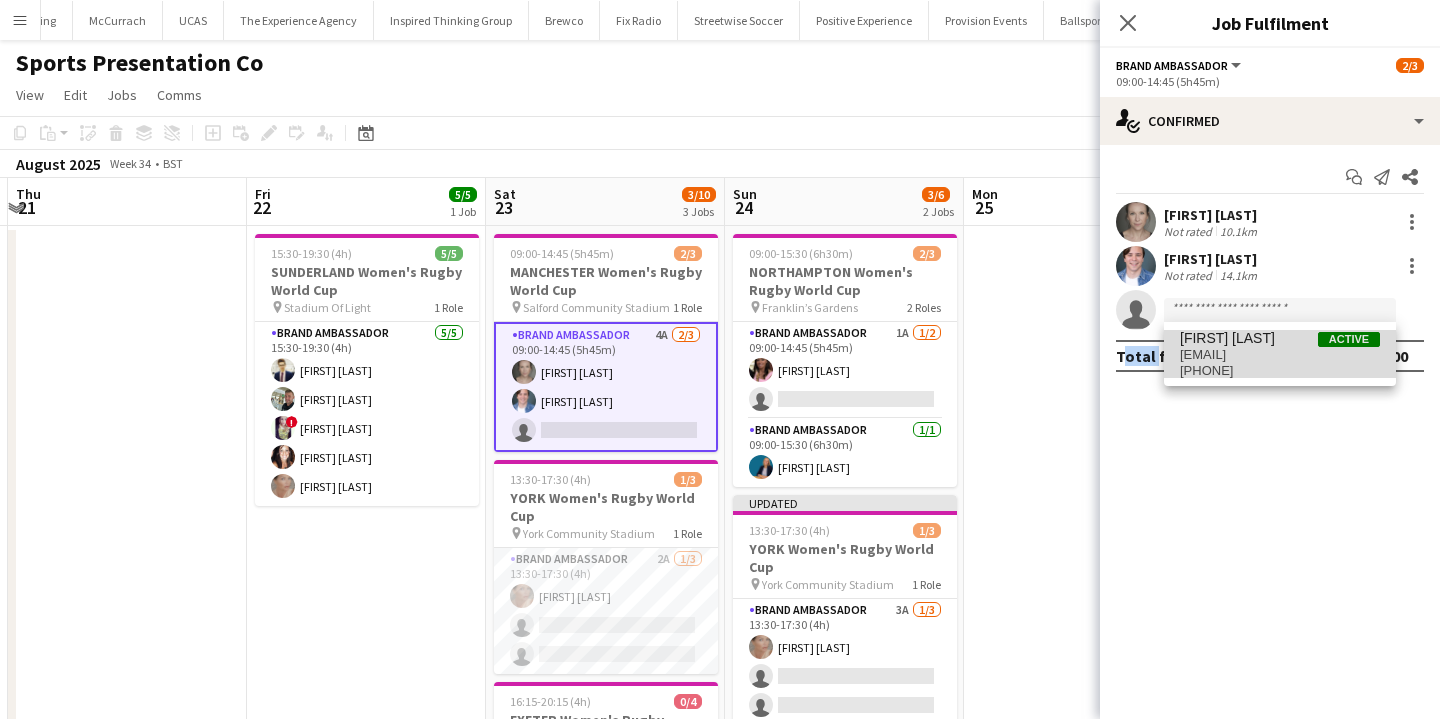 click on "Samantha Vaughan   Not rated   10.1km   Nathan Hobley-Smith   Not rated   14.1km
single-neutral-actions
Total fee   £230.00" at bounding box center [1270, 287] 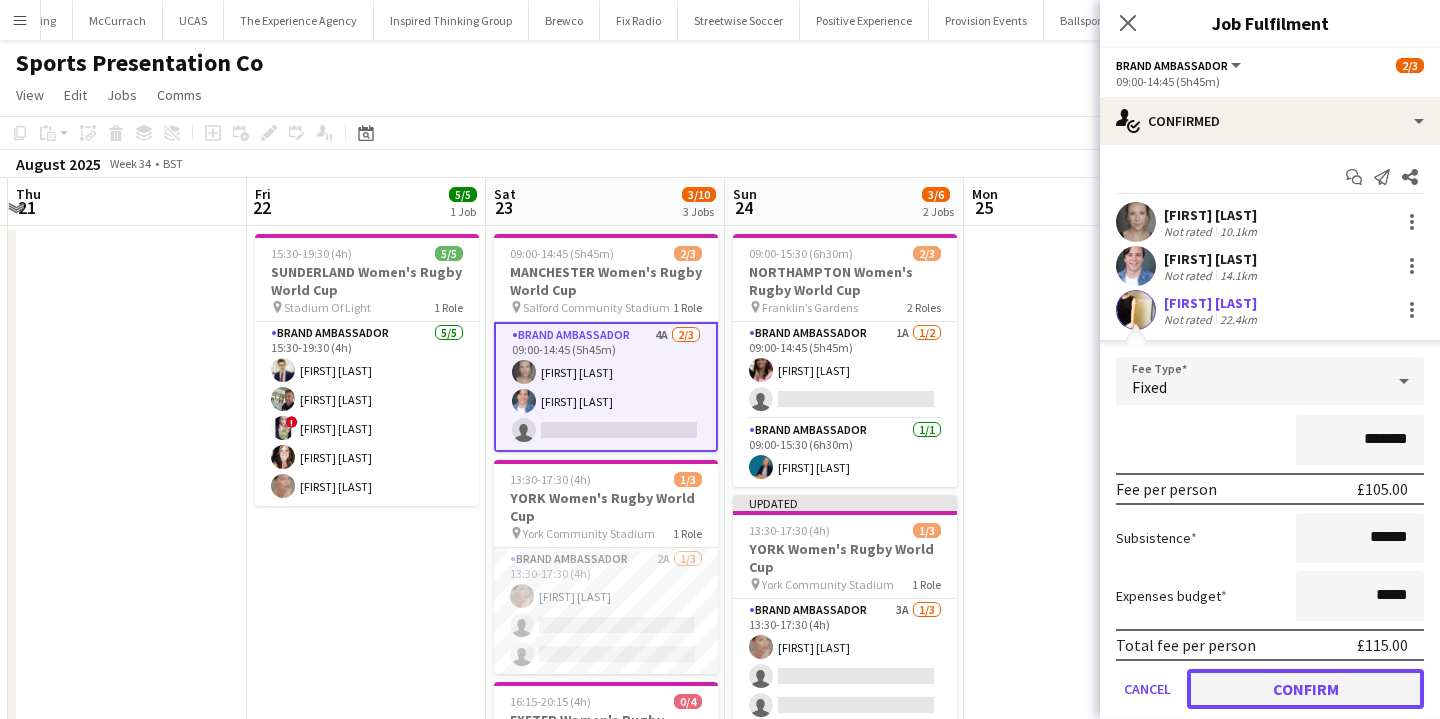 click on "Confirm" at bounding box center (1305, 689) 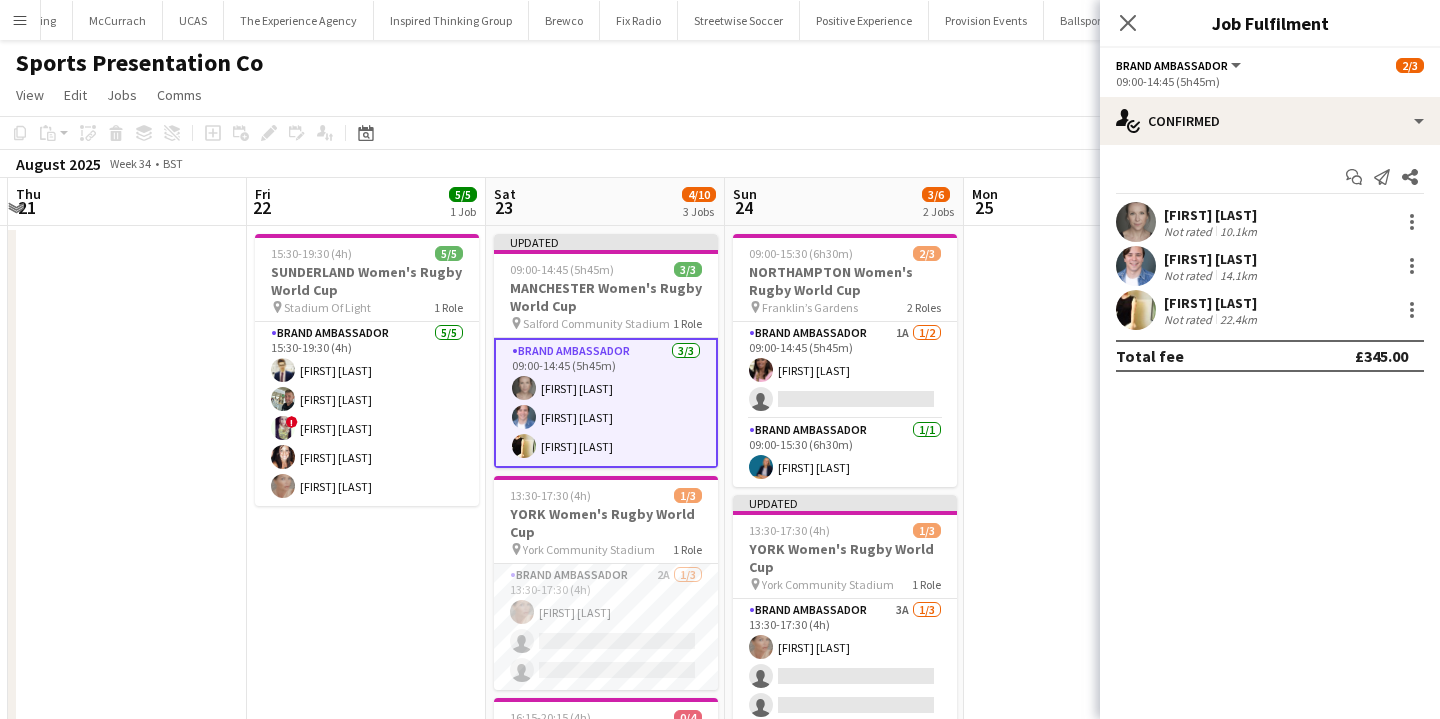 click at bounding box center [1083, 596] 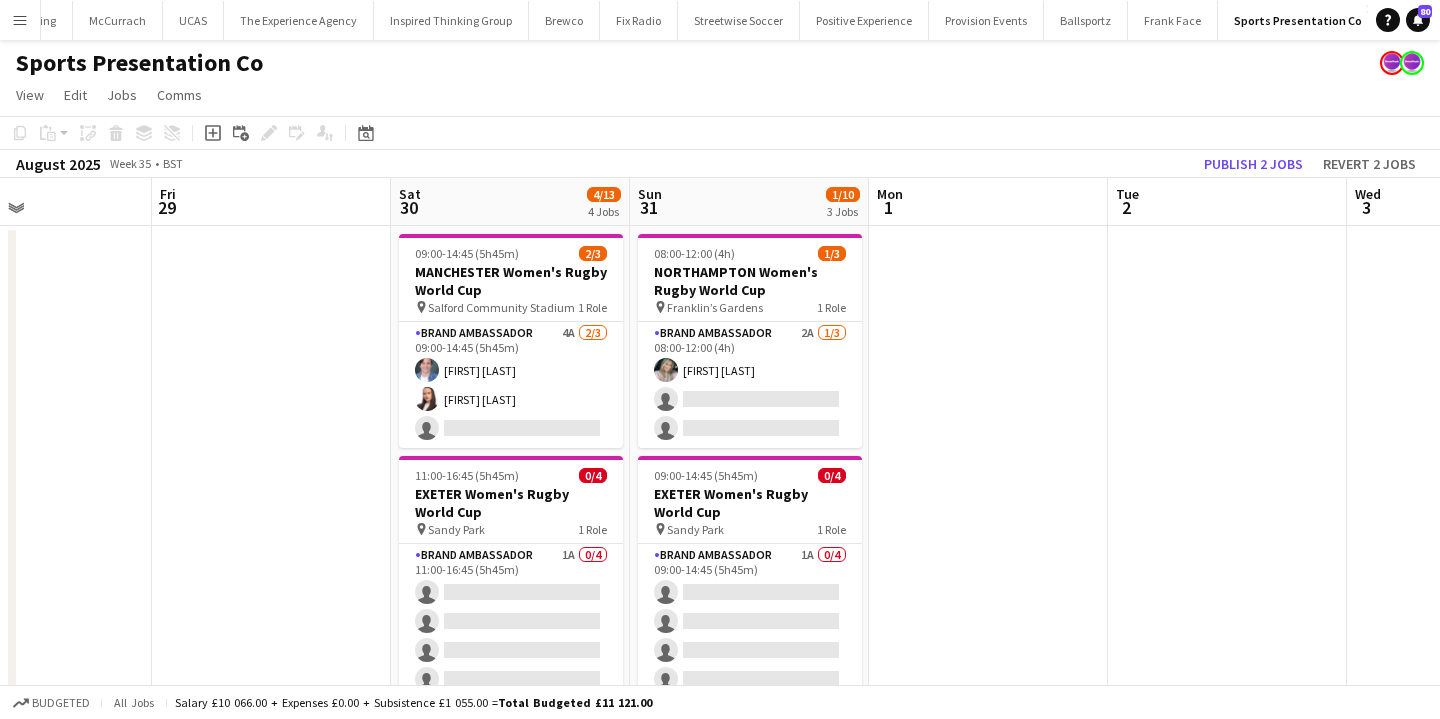 scroll, scrollTop: 0, scrollLeft: 626, axis: horizontal 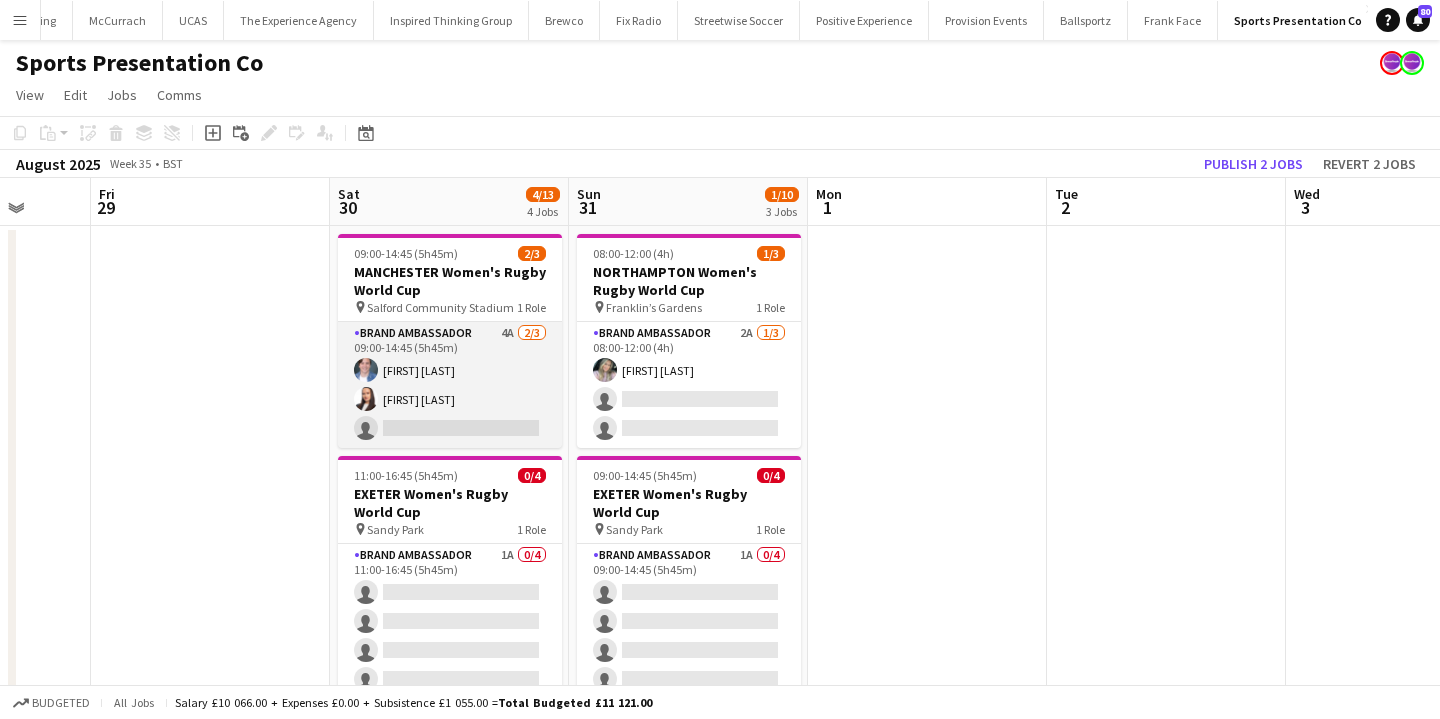 click on "Brand Ambassador   4A   2/3   09:00-14:45 (5h45m)
Nathan Hobley-Smith Lillie Howes
single-neutral-actions" at bounding box center (450, 385) 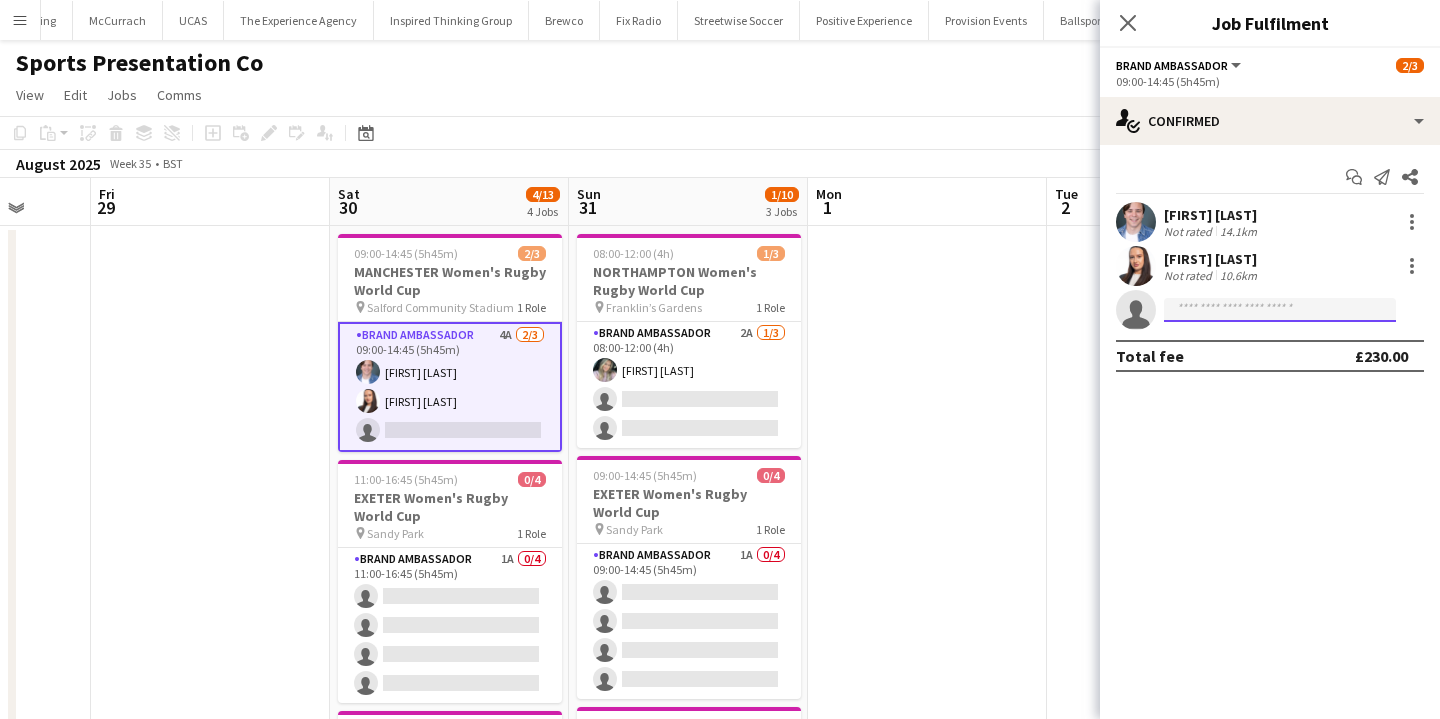 click 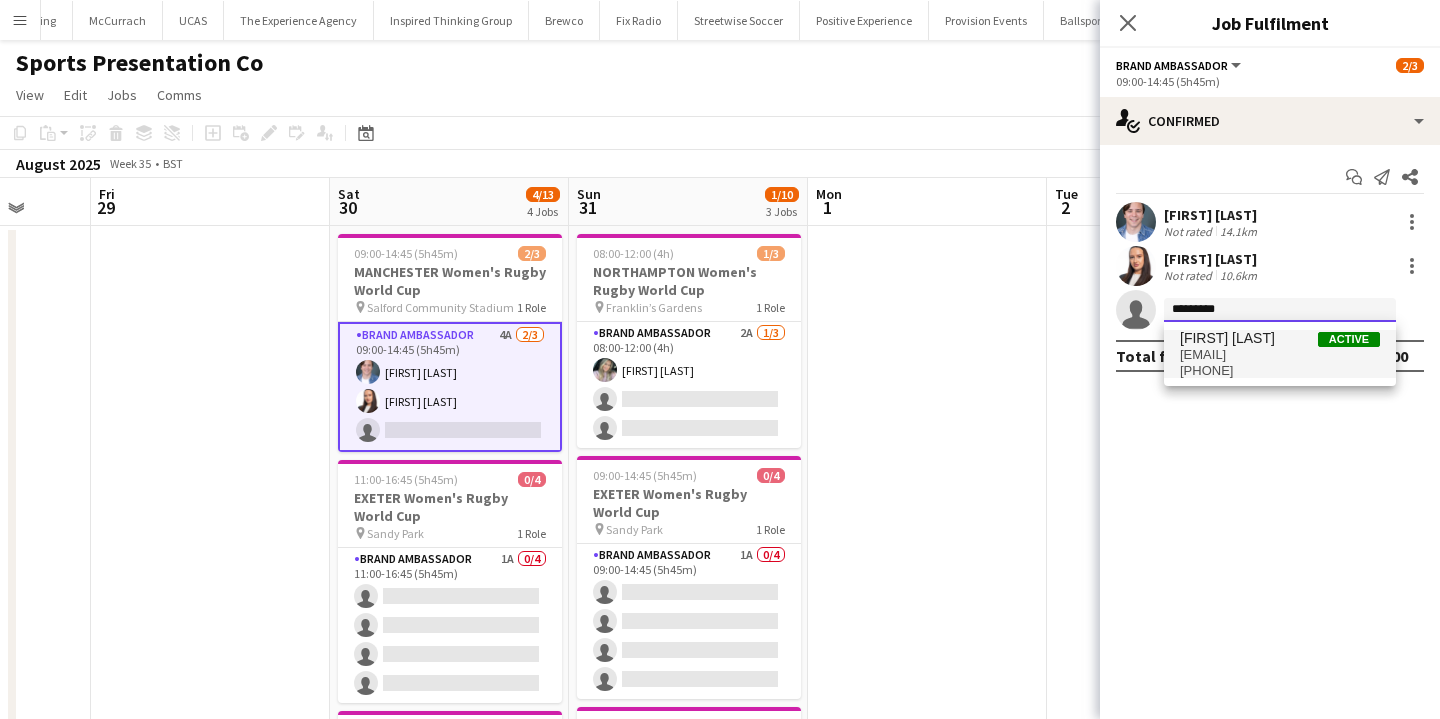type on "*********" 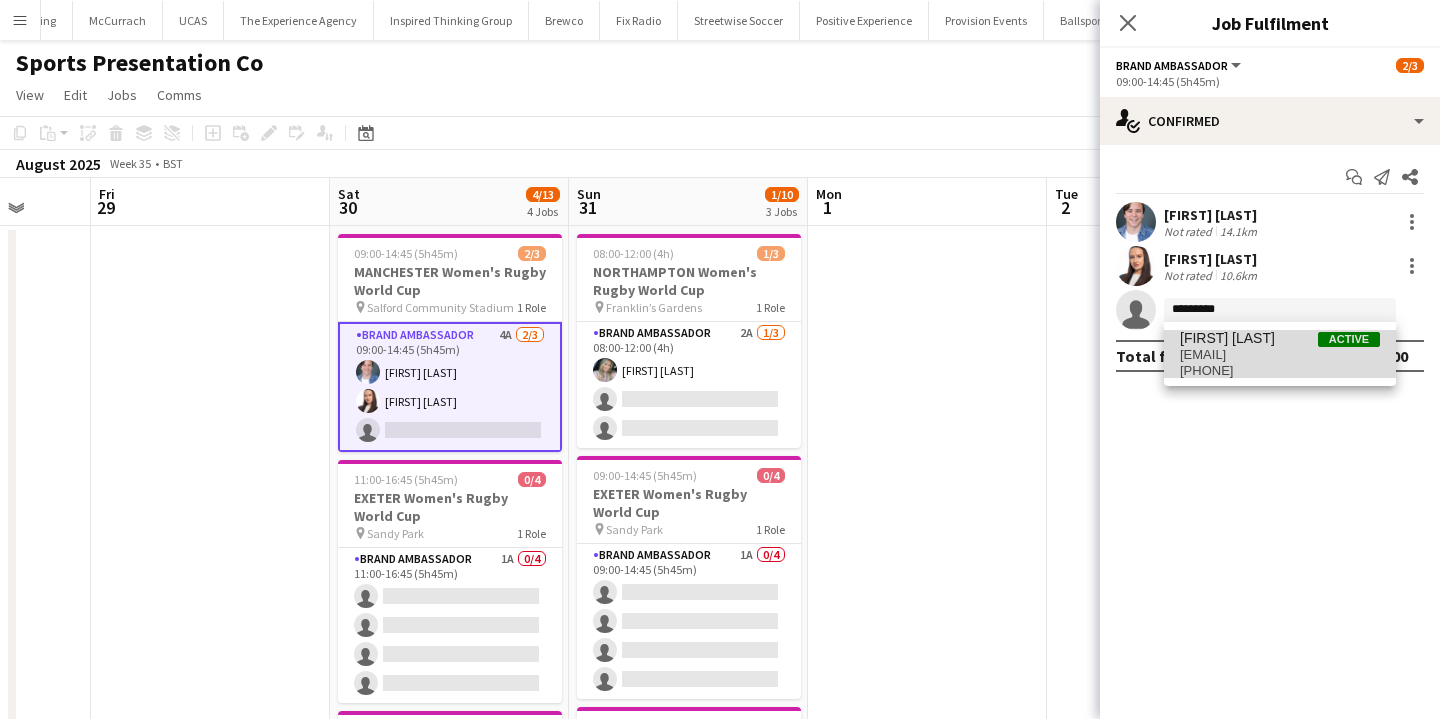 click on "ghaydenpr@gmail.com" at bounding box center [1280, 355] 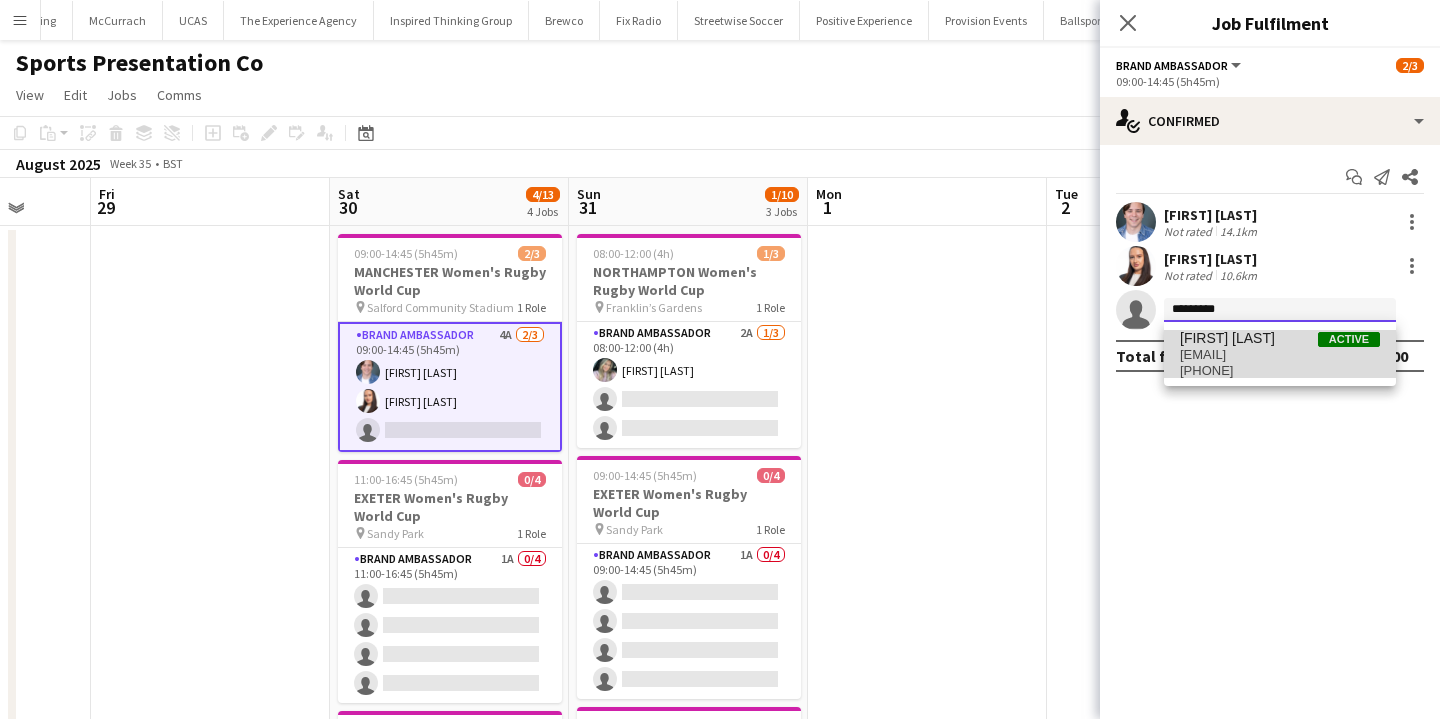 type 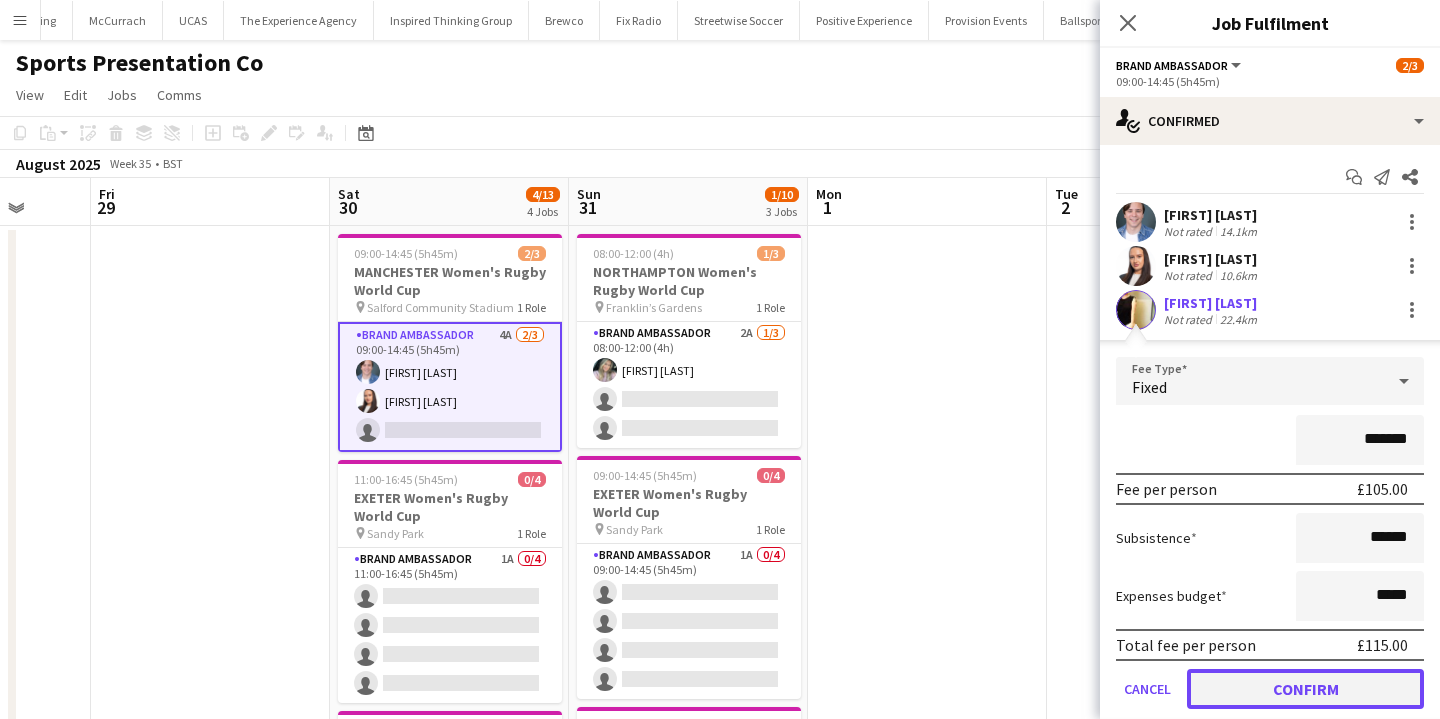 click on "Confirm" at bounding box center [1305, 689] 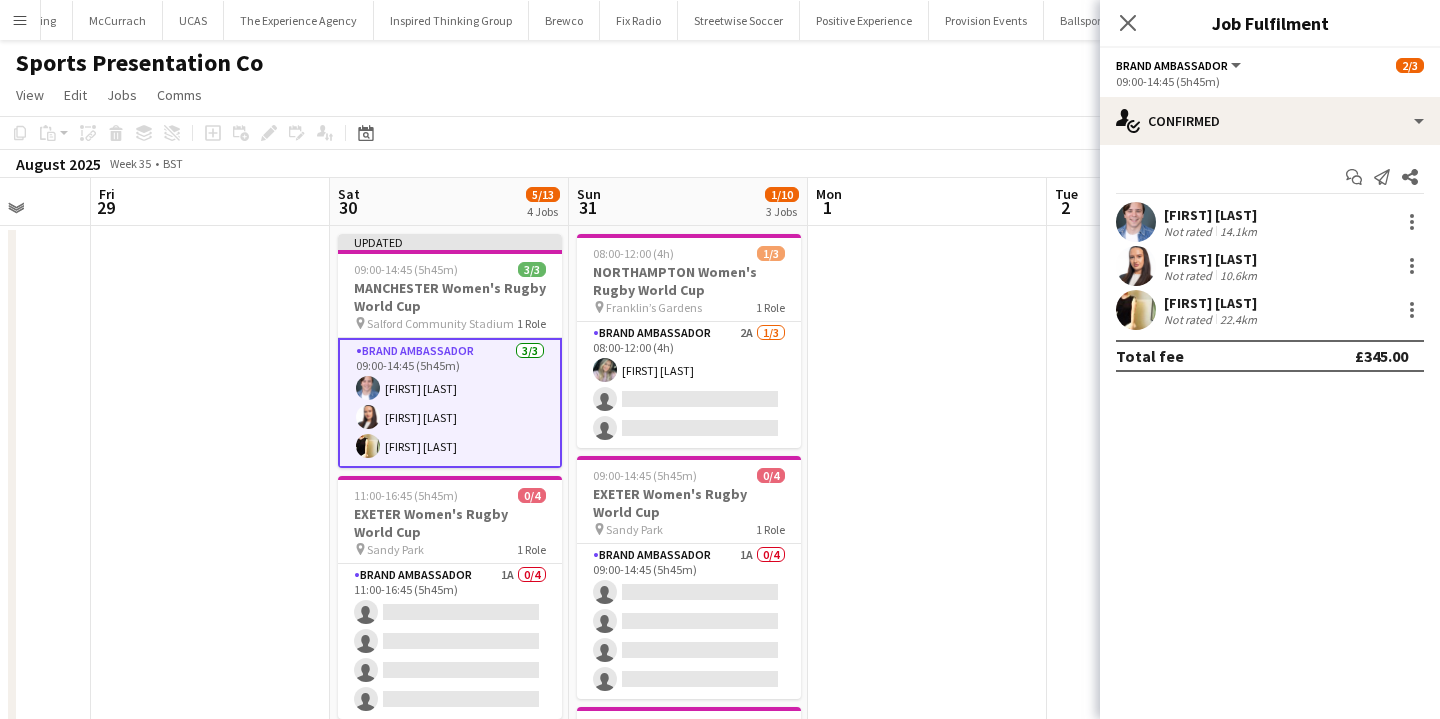 click at bounding box center [927, 707] 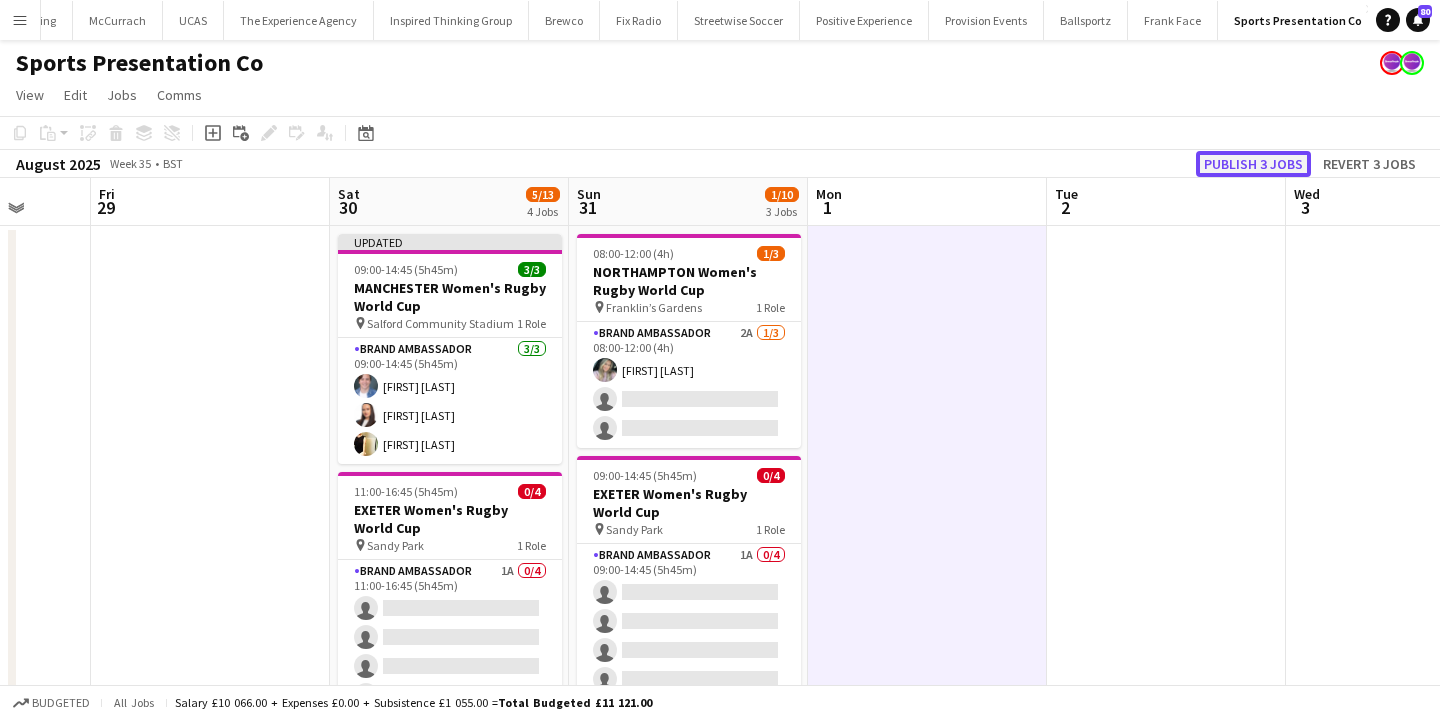 click on "Publish 3 jobs" 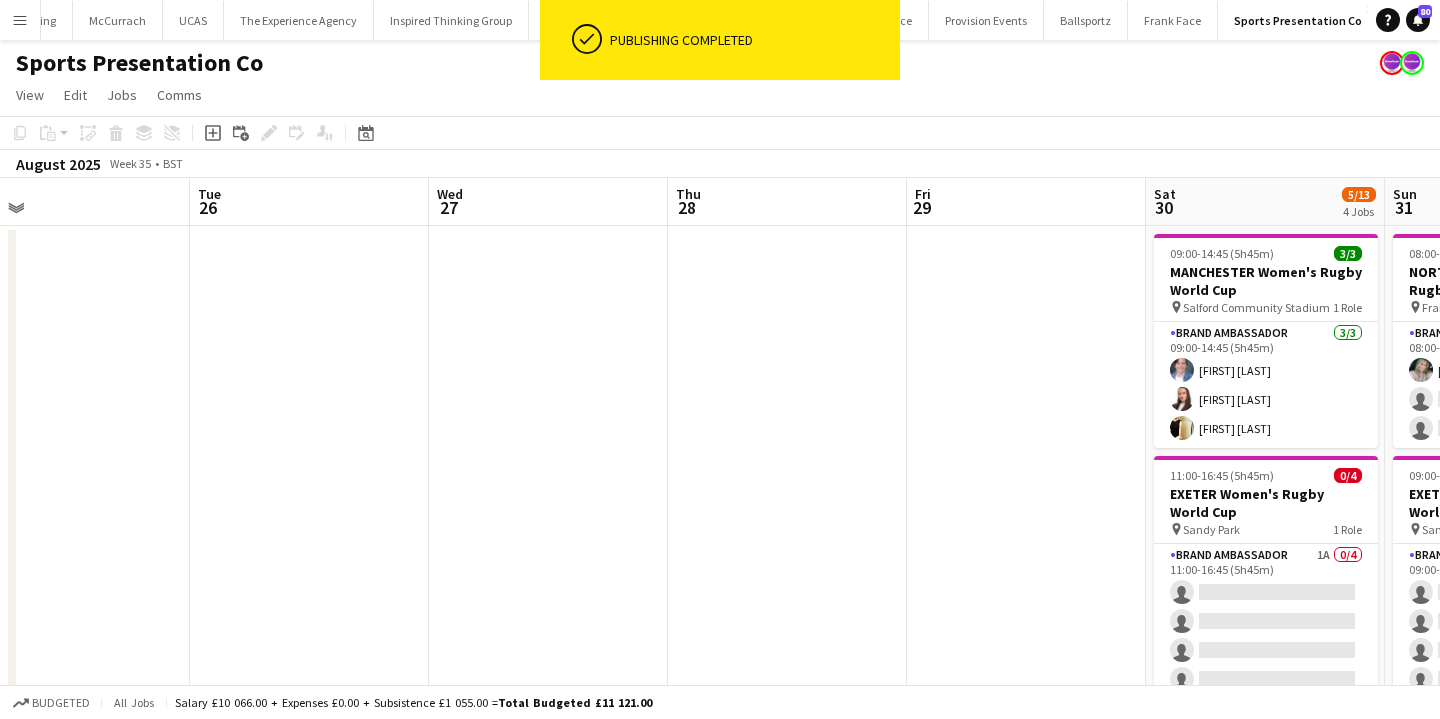scroll, scrollTop: 0, scrollLeft: 580, axis: horizontal 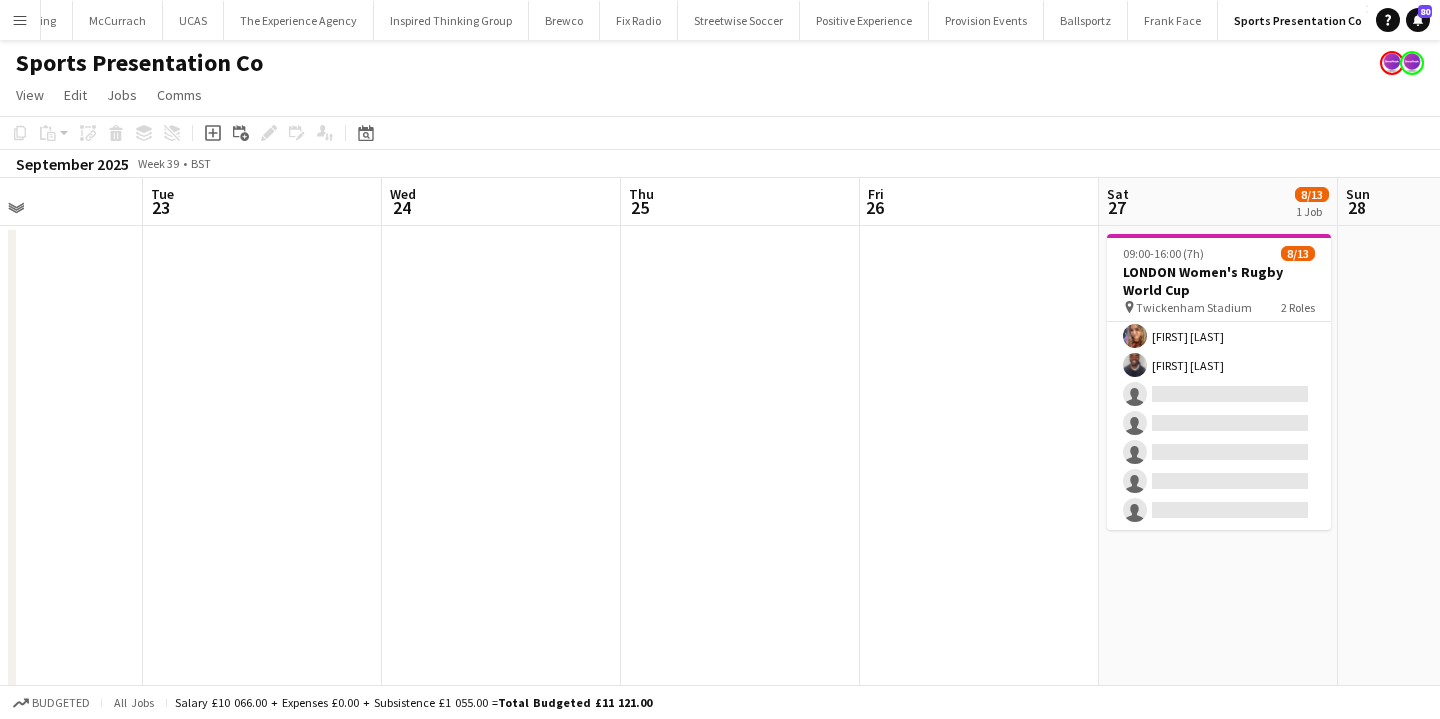 click on "Brand Ambassador   4A   2/7   09:30-16:00 (6h30m)
Kelly Darcy Isaac Olorunfemi
single-neutral-actions
single-neutral-actions
single-neutral-actions
single-neutral-actions
single-neutral-actions" at bounding box center (1219, 409) 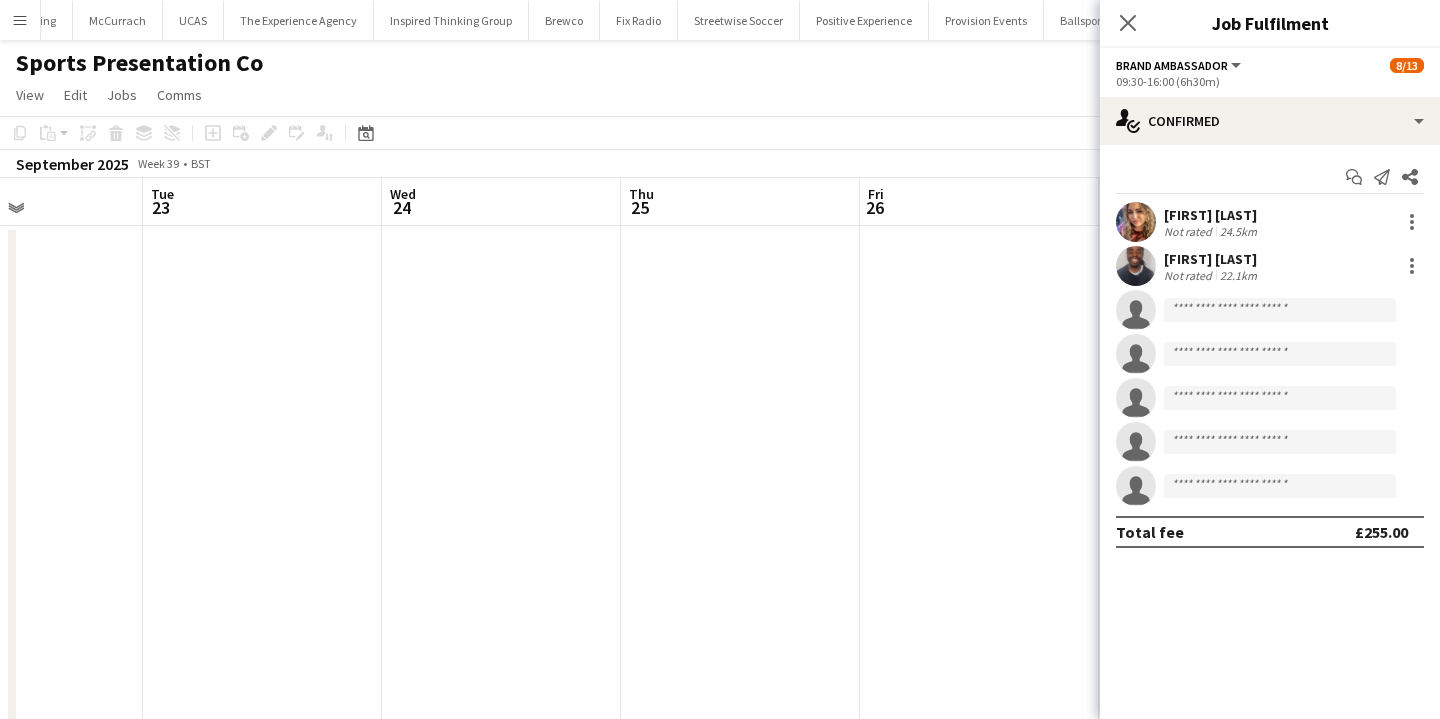 click at bounding box center [979, 707] 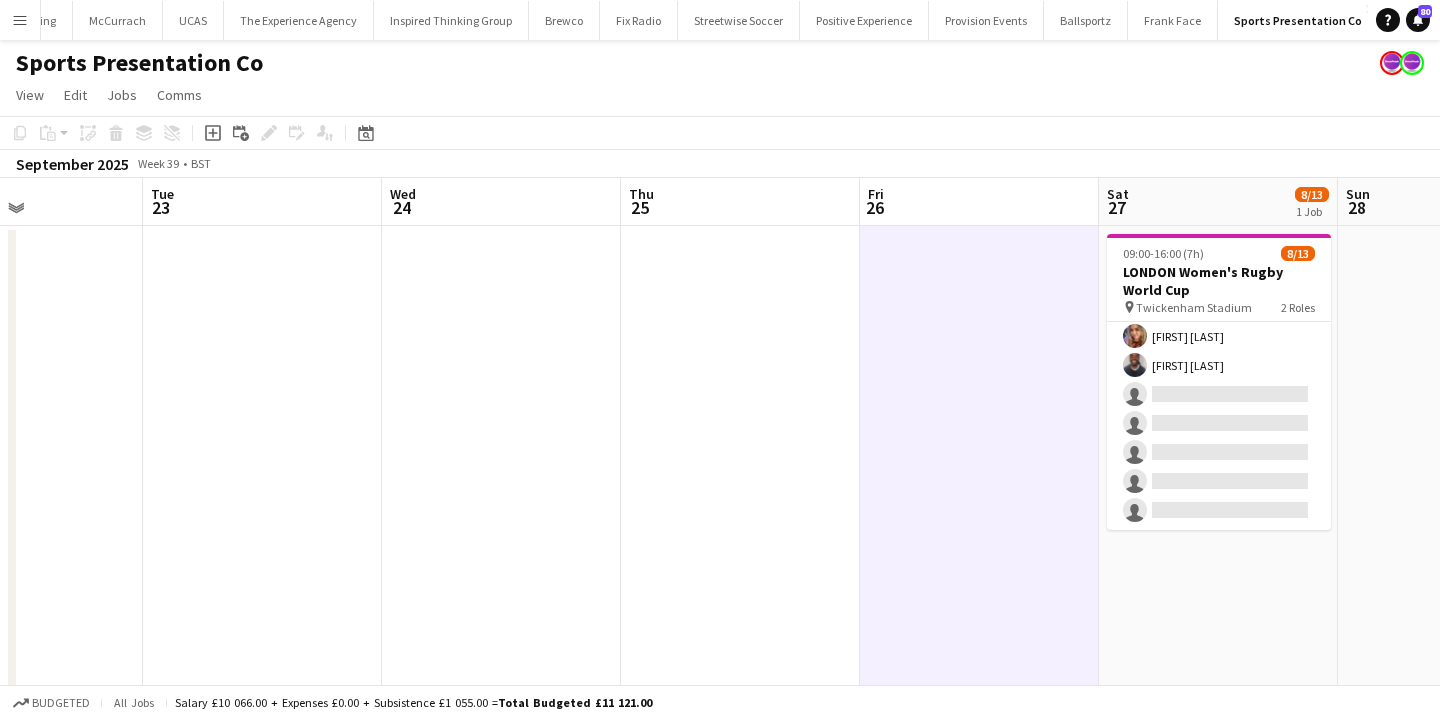 scroll, scrollTop: 247, scrollLeft: 0, axis: vertical 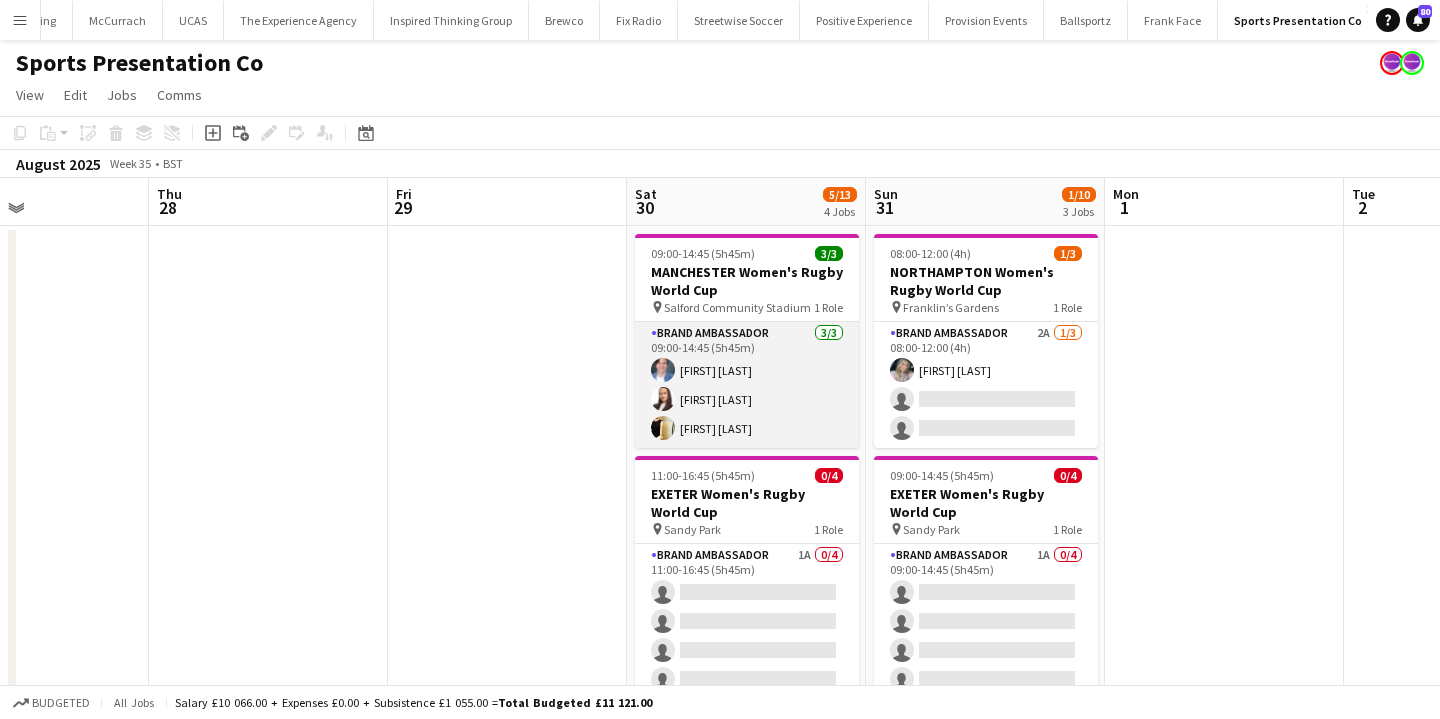 click on "Brand Ambassador   3/3   09:00-14:45 (5h45m)
Nathan Hobley-Smith Lillie Howes Gemma Hayden" at bounding box center (747, 385) 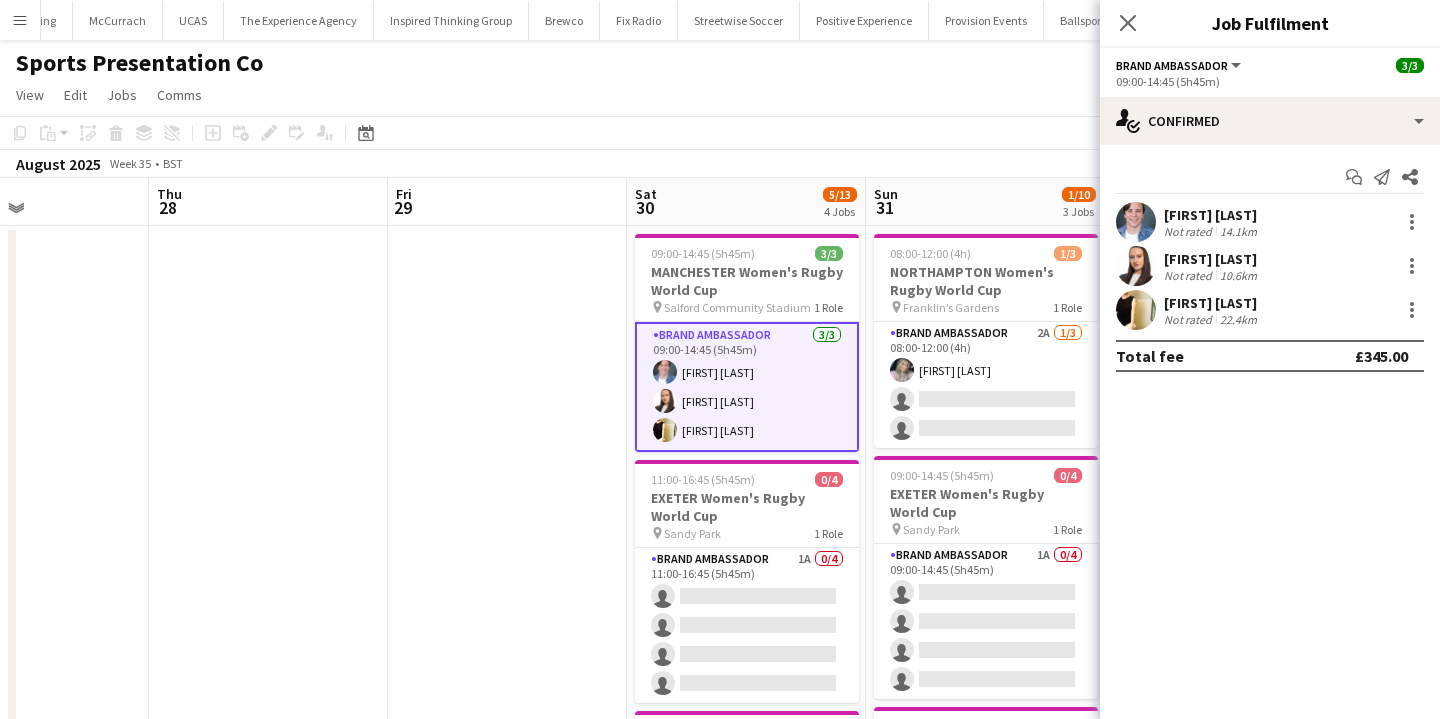 click at bounding box center [507, 707] 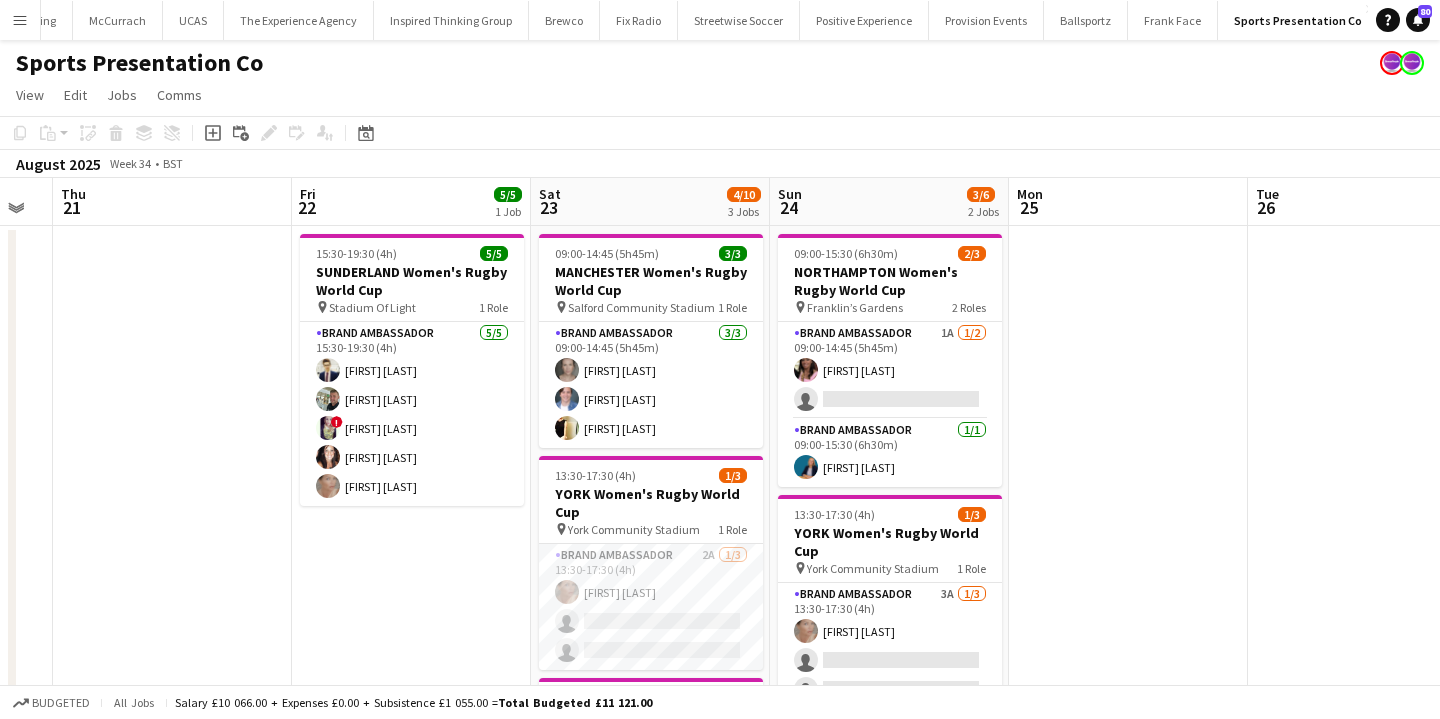 scroll, scrollTop: 0, scrollLeft: 765, axis: horizontal 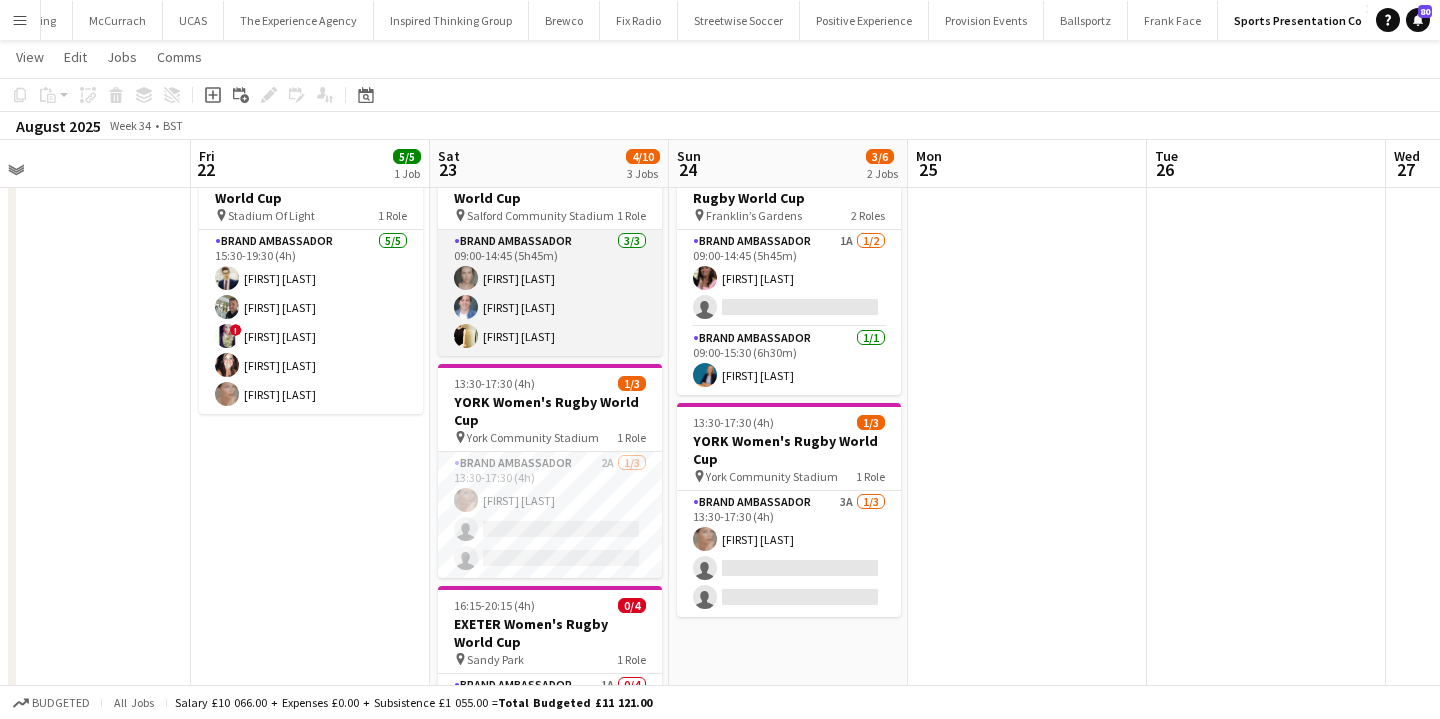 click on "Brand Ambassador   3/3   09:00-14:45 (5h45m)
Samantha Vaughan Nathan Hobley-Smith Gemma Hayden" at bounding box center (550, 293) 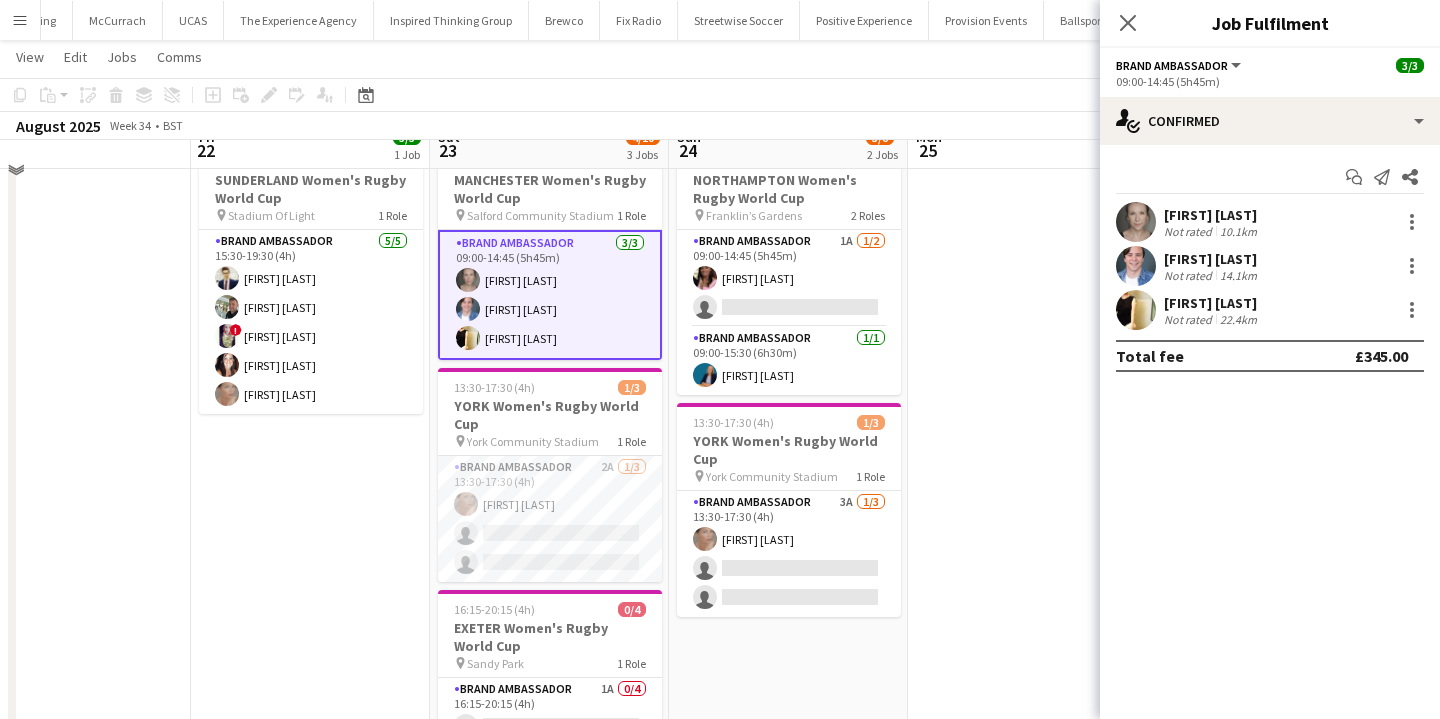 scroll, scrollTop: 46, scrollLeft: 0, axis: vertical 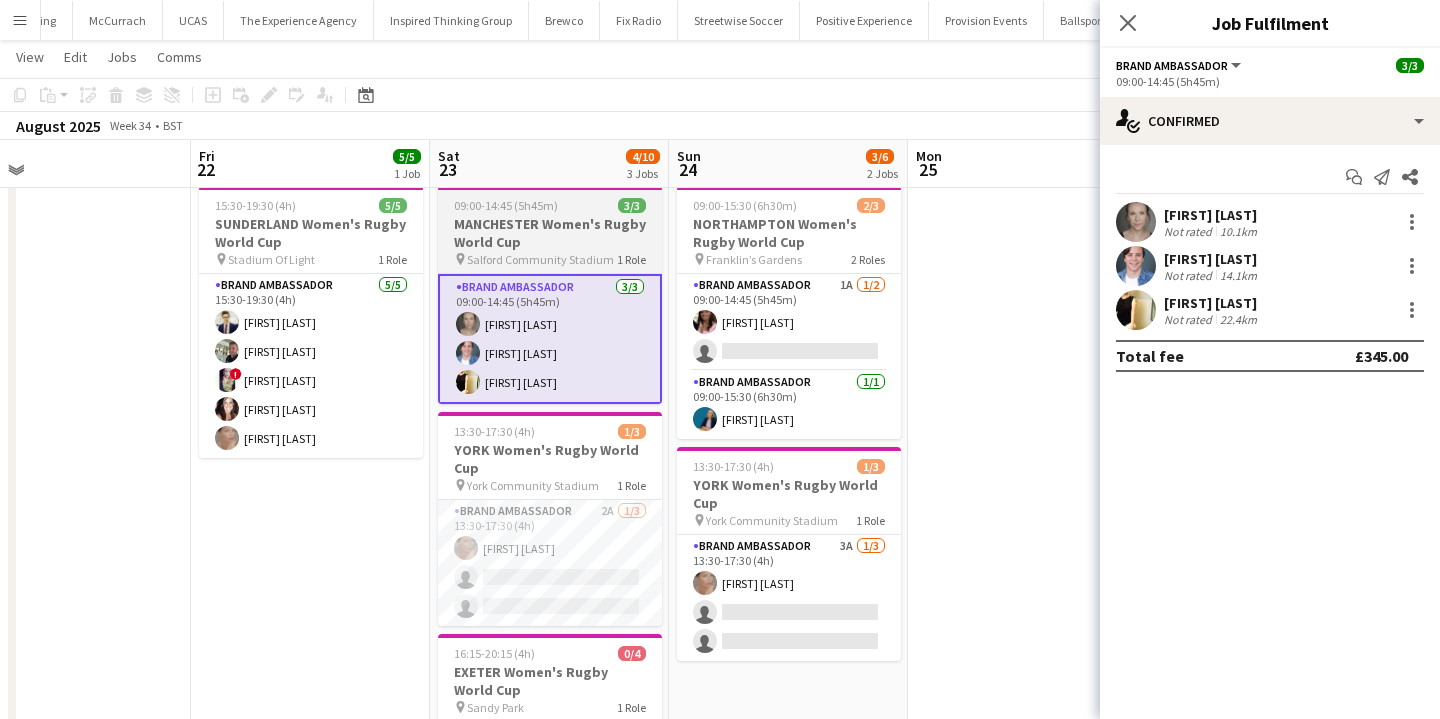 click on "09:00-14:45 (5h45m)    3/3   MANCHESTER Women's Rugby World Cup
pin
Salford Community Stadium   1 Role   Brand Ambassador   3/3   09:00-14:45 (5h45m)
Samantha Vaughan Nathan Hobley-Smith Gemma Hayden" at bounding box center (550, 295) 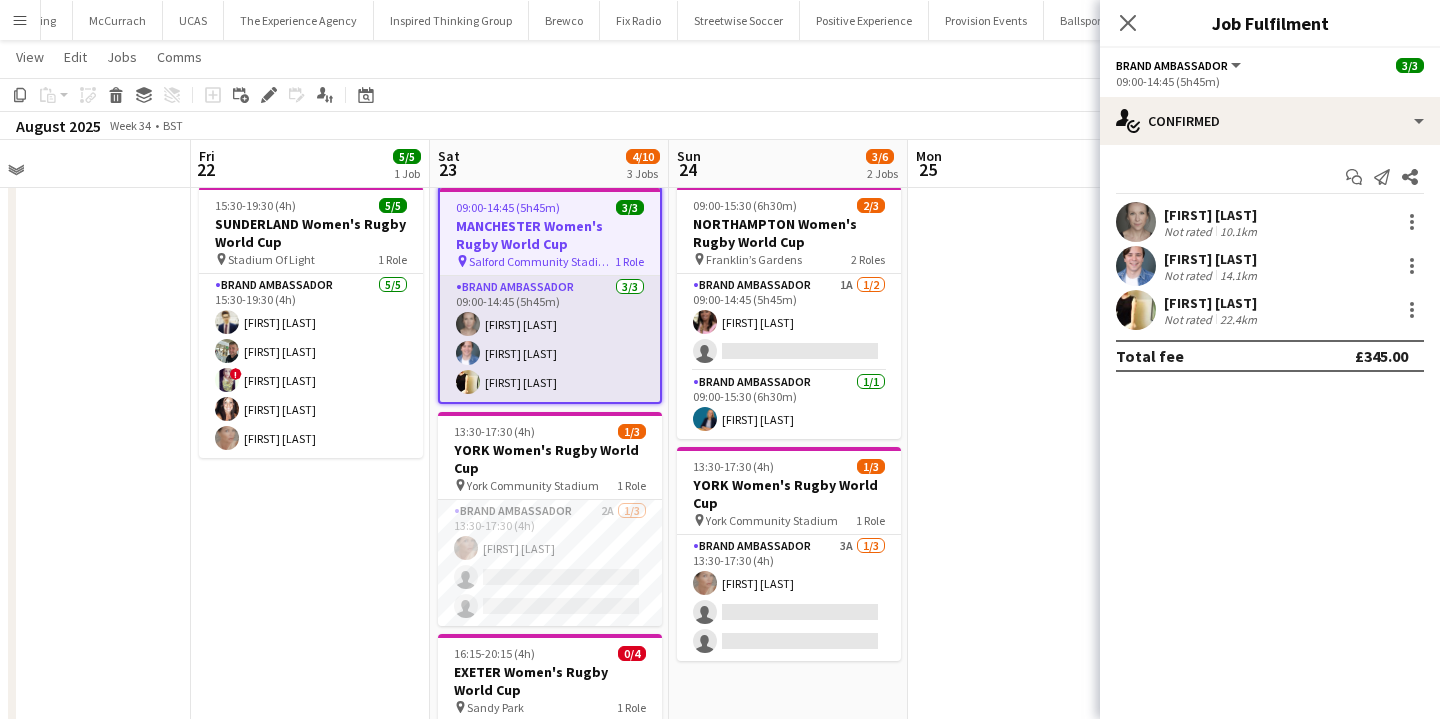 click on "Brand Ambassador   3/3   09:00-14:45 (5h45m)
Samantha Vaughan Nathan Hobley-Smith Gemma Hayden" at bounding box center (550, 339) 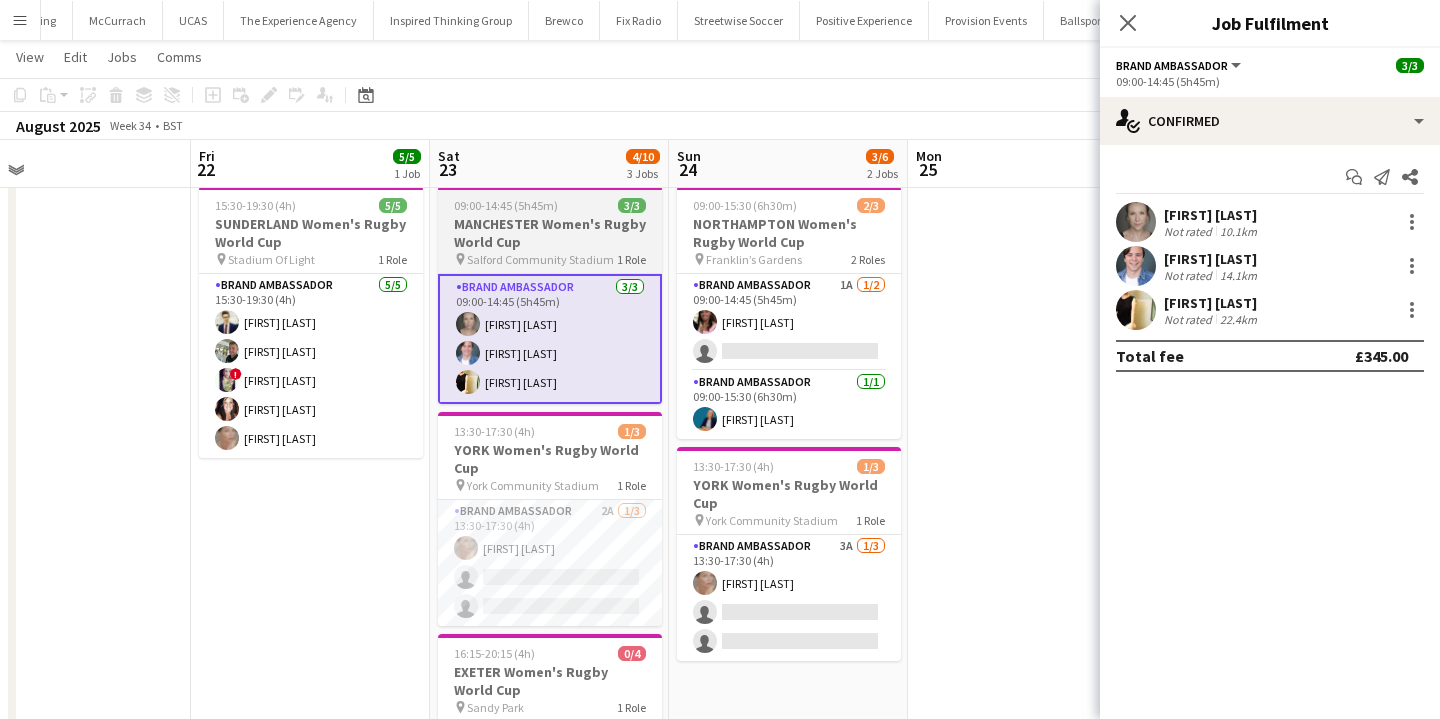 click on "09:00-14:45 (5h45m)    3/3   MANCHESTER Women's Rugby World Cup
pin
Salford Community Stadium   1 Role   Brand Ambassador   3/3   09:00-14:45 (5h45m)
Samantha Vaughan Nathan Hobley-Smith Gemma Hayden" at bounding box center [550, 295] 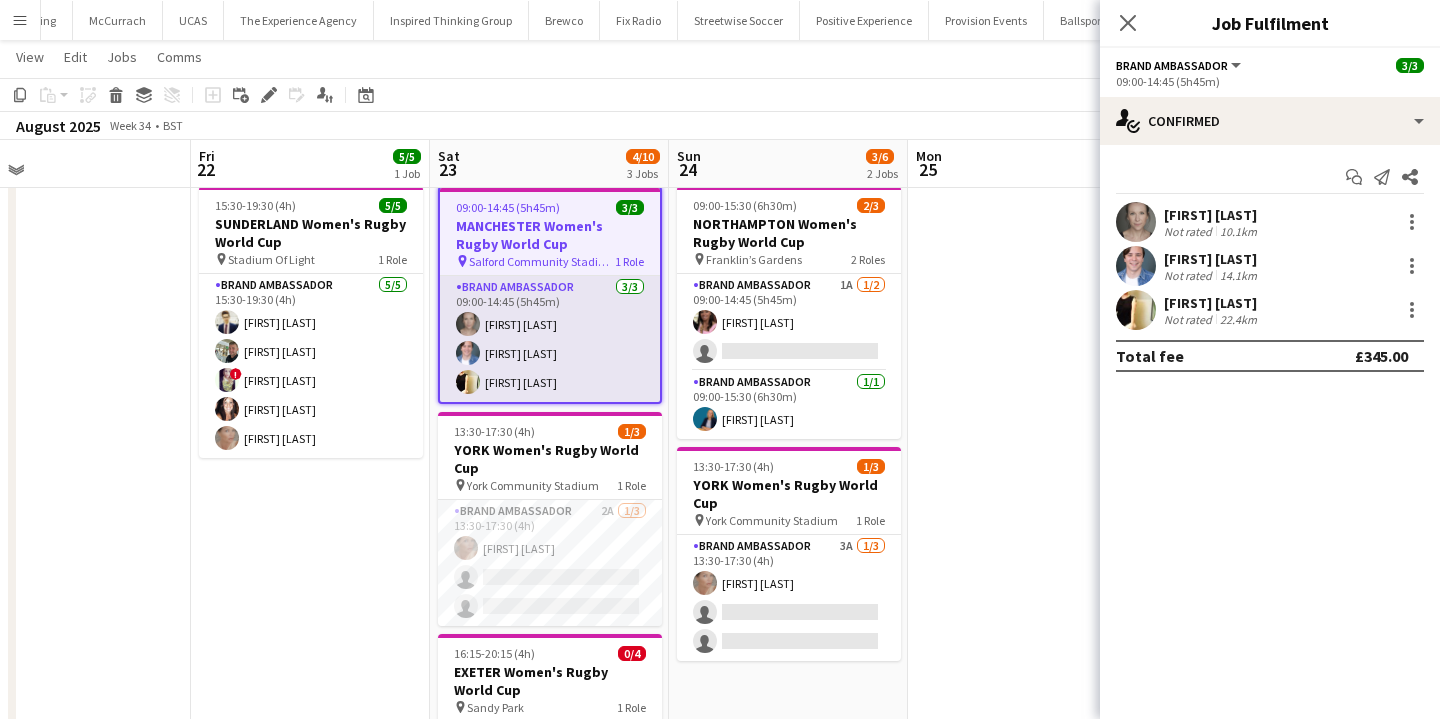 click on "Brand Ambassador   3/3   09:00-14:45 (5h45m)
[FIRST] [LAST] [FIRST] [LAST] [FIRST] [LAST]" at bounding box center [550, 339] 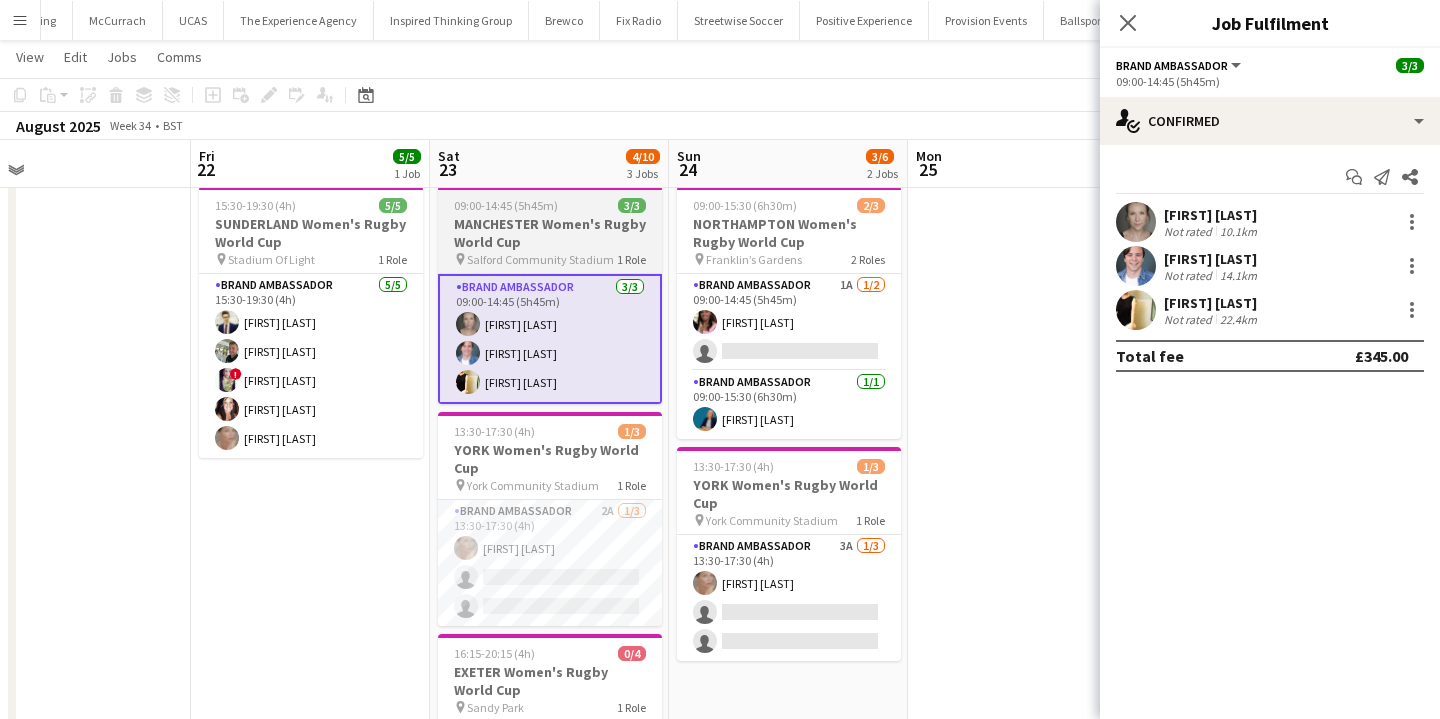 click on "MANCHESTER Women's Rugby World Cup" at bounding box center [550, 233] 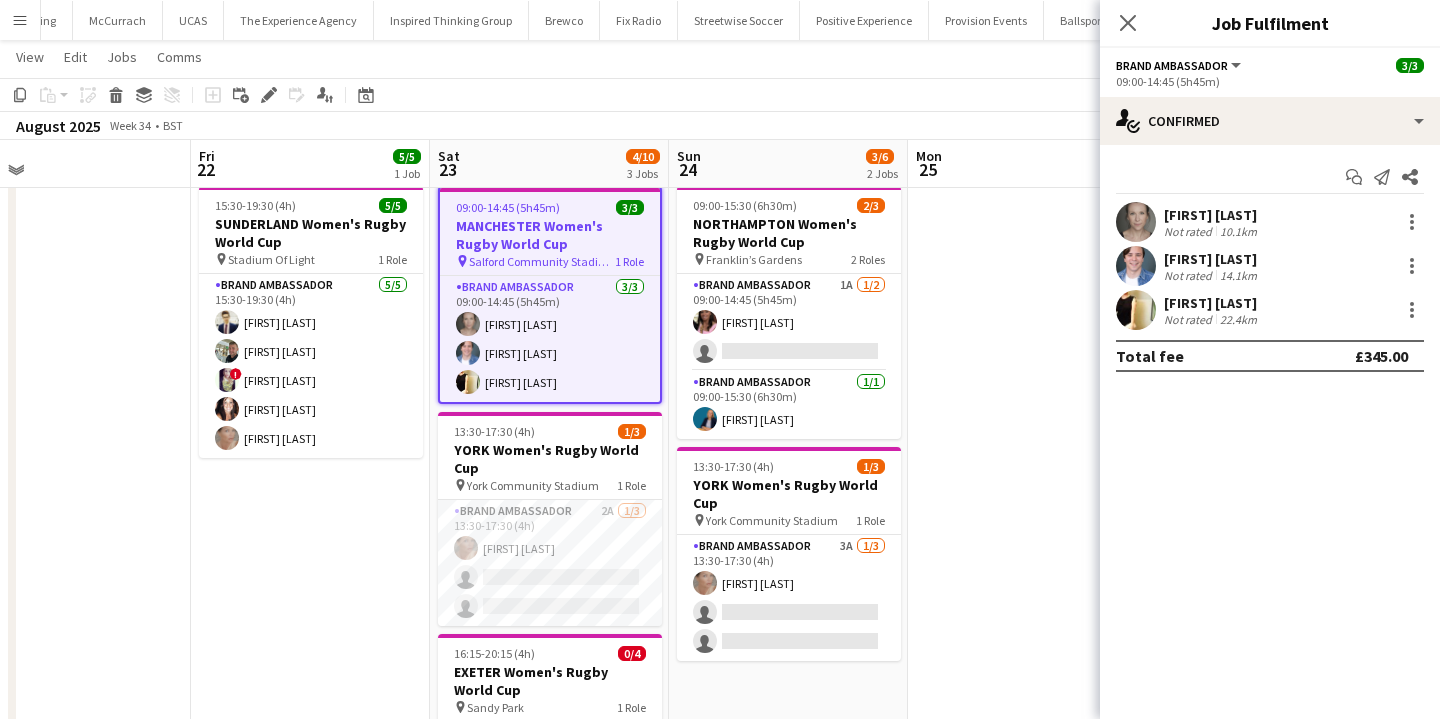 click on "First experience: [DATE]
pin
Stadium Of Light   1 Role   Brand Ambassador   5/5   15:30-19:30 (4h)
[FIRST] [LAST] [FIRST] [LAST] [FIRST] [LAST] [FIRST] [LAST] [FIRST] [LAST]" at bounding box center [310, 659] 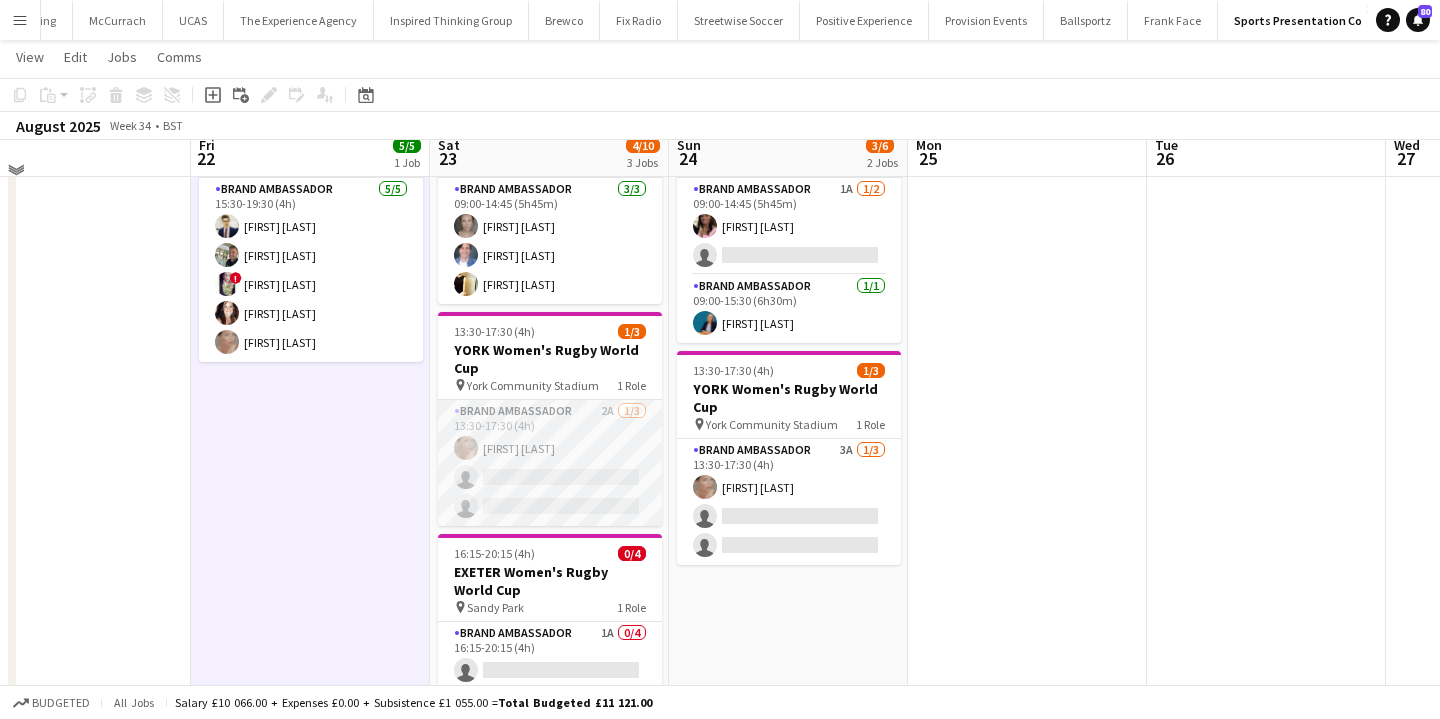 scroll, scrollTop: 0, scrollLeft: 0, axis: both 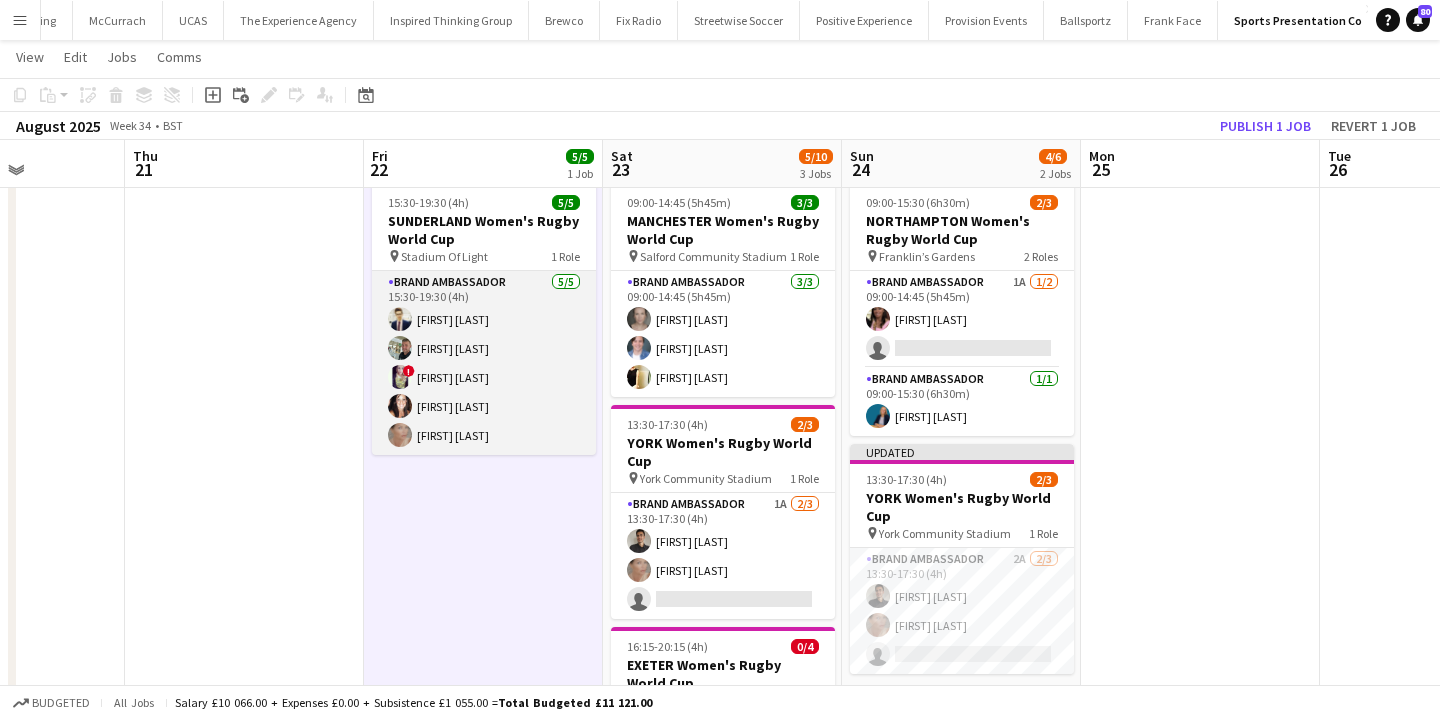 click on "Brand Ambassador   5/5   15:30-19:30 (4h)
[FIRST] [LAST] [FIRST] [LAST] [FIRST] [LAST] [FIRST] [LAST] [FIRST] [LAST]" at bounding box center (484, 363) 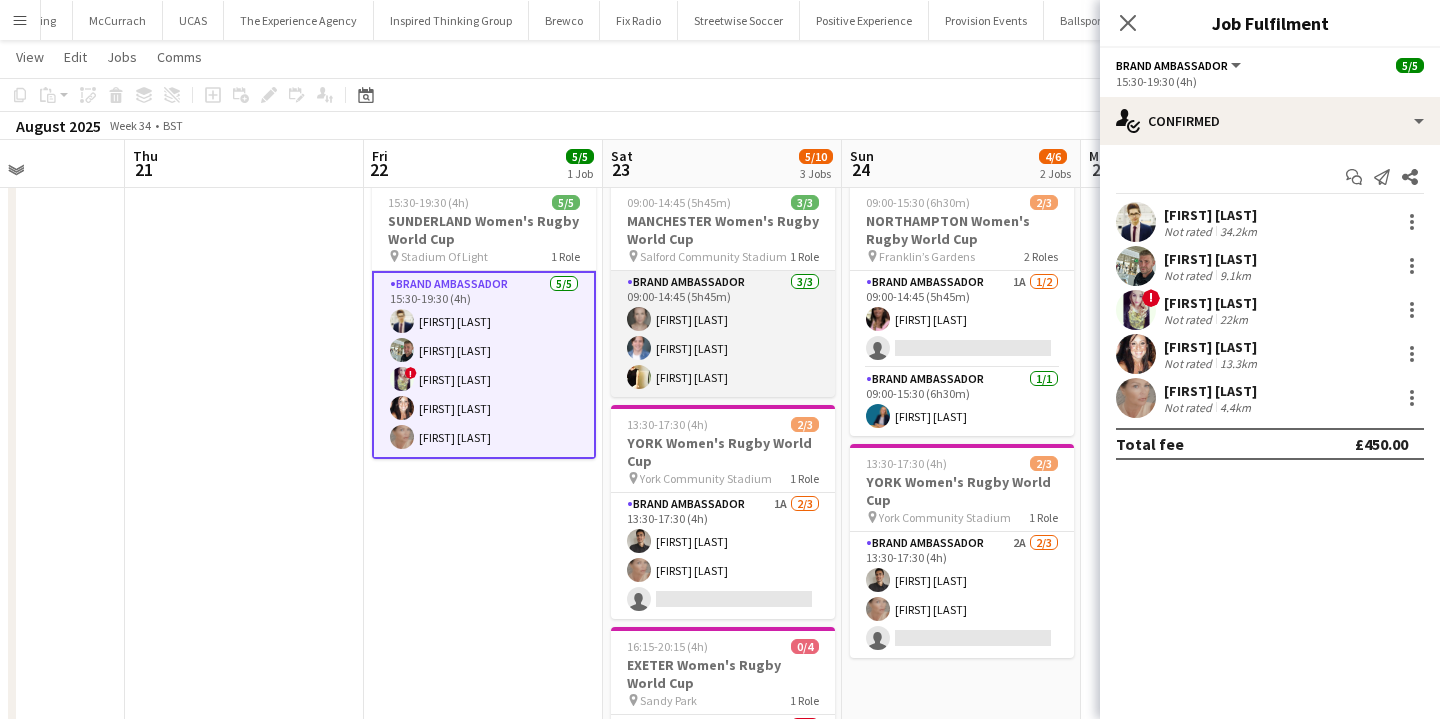 click on "Brand Ambassador   3/3   09:00-14:45 (5h45m)
[FIRST] [LAST] [FIRST] [LAST] [FIRST] [LAST]" at bounding box center [723, 334] 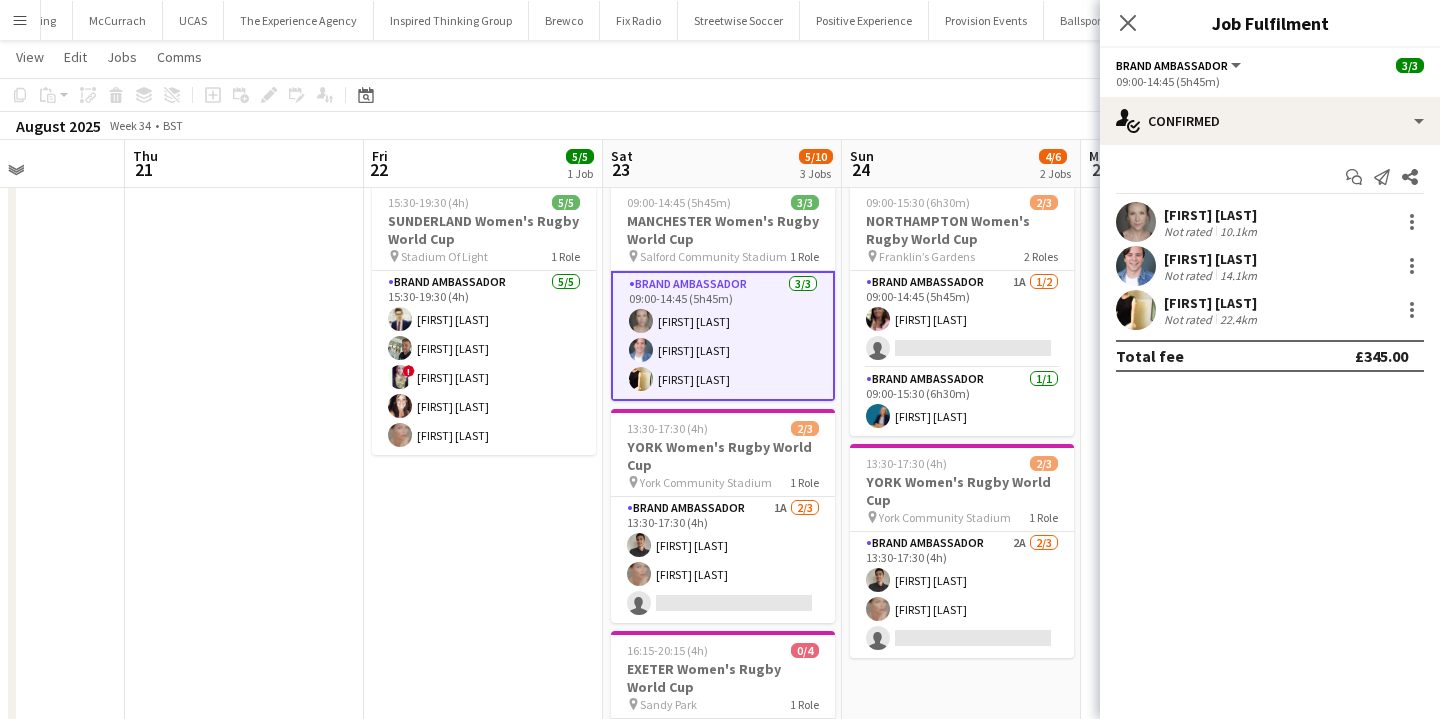 click at bounding box center (1136, 310) 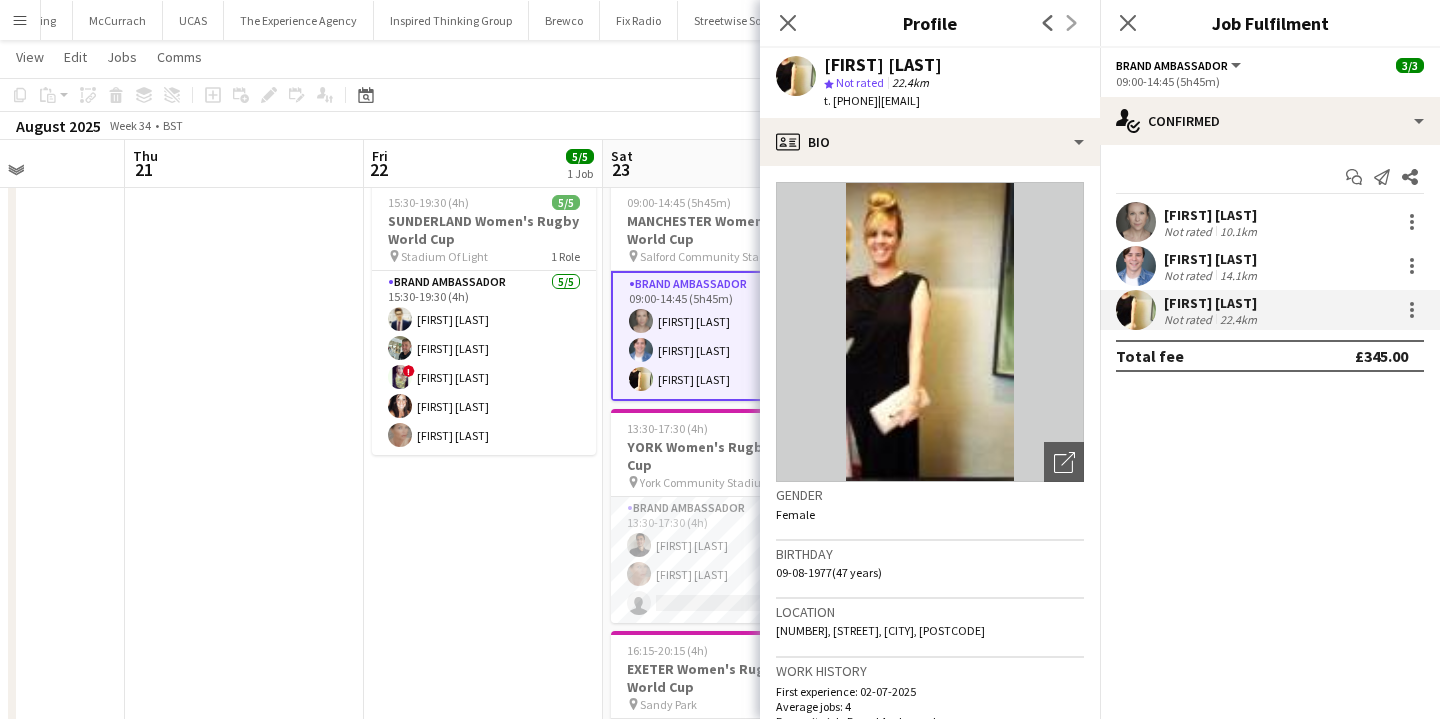 click on "First experience: [DATE]
pin
Stadium Of Light   1 Role   Brand Ambassador   5/5   15:30-19:30 (4h)
[FIRST] [LAST] [FIRST] [LAST] [FIRST] [LAST] [FIRST] [LAST] [FIRST] [LAST]" at bounding box center [483, 656] 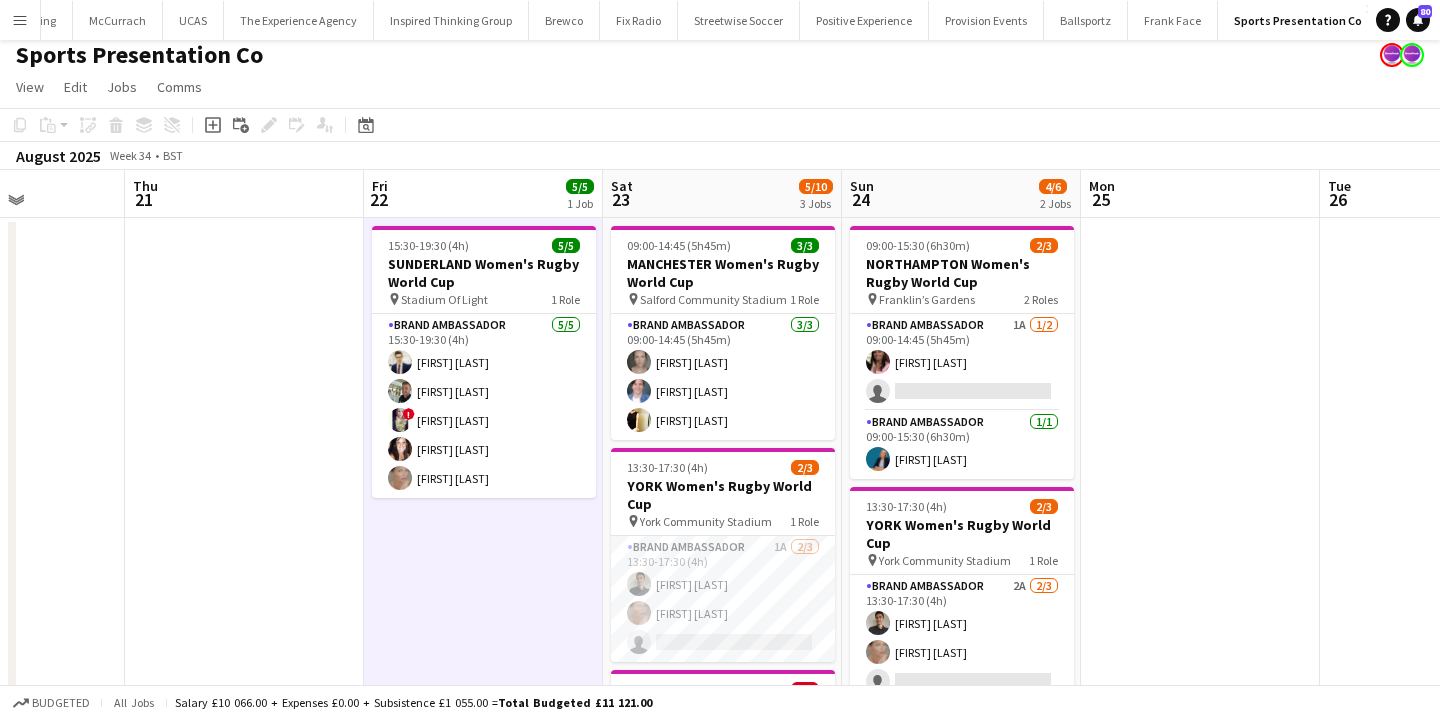 scroll, scrollTop: 0, scrollLeft: 0, axis: both 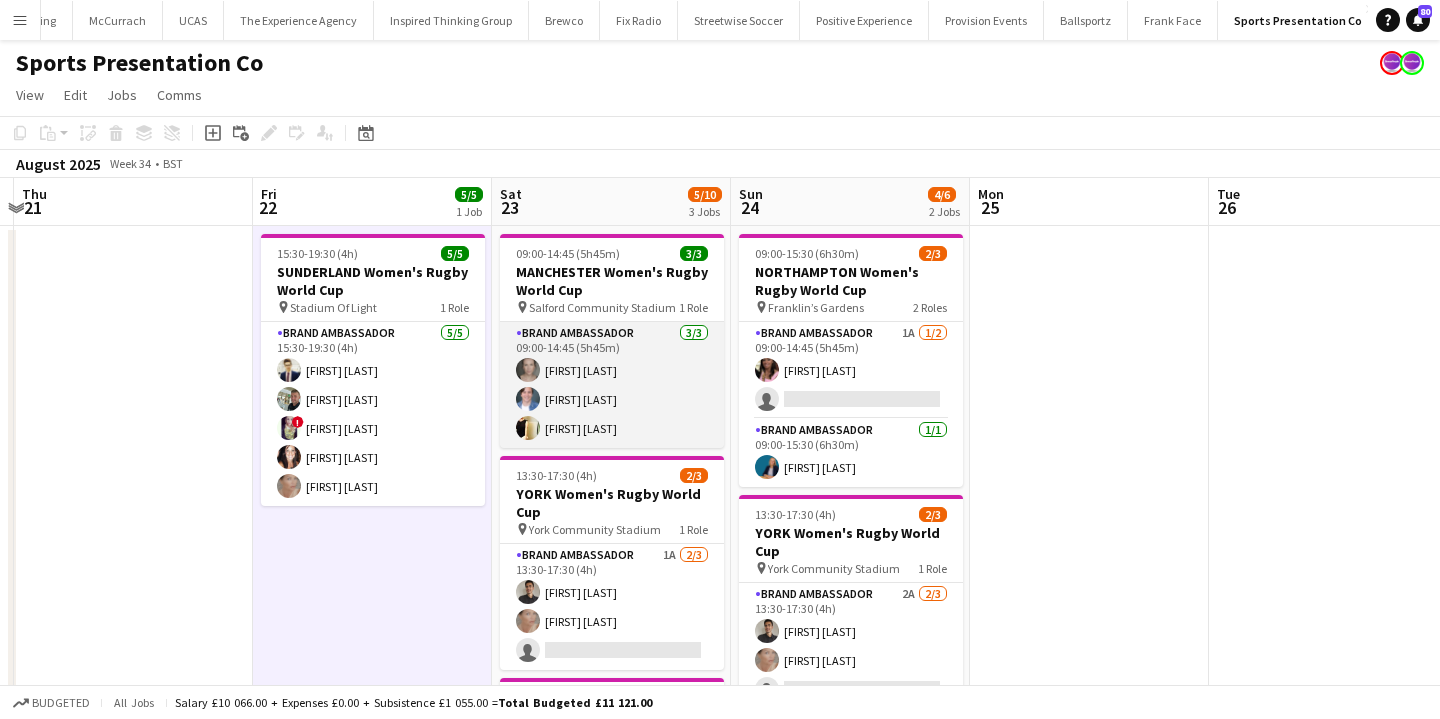 click on "Brand Ambassador   3/3   09:00-14:45 (5h45m)
[FIRST] [LAST] [FIRST] [LAST] [FIRST] [LAST]" at bounding box center [612, 385] 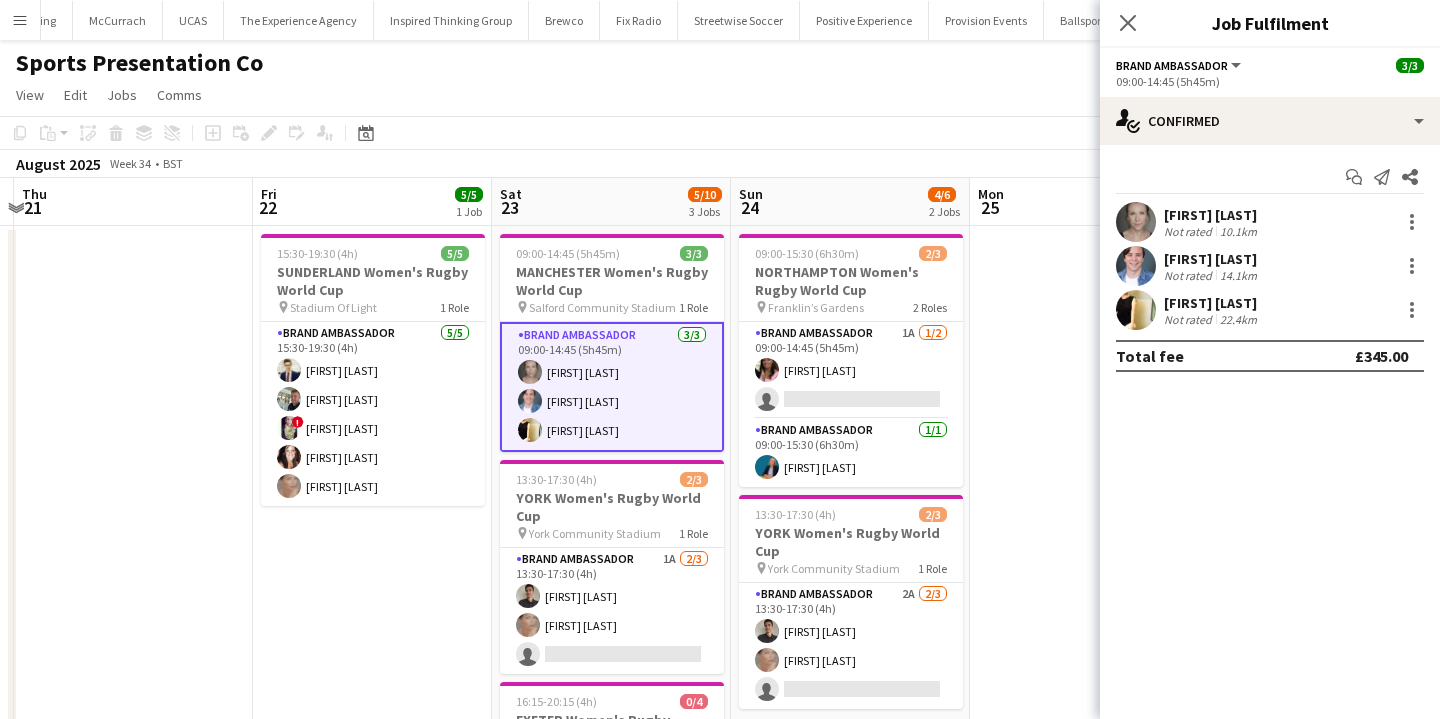 click at bounding box center (1136, 222) 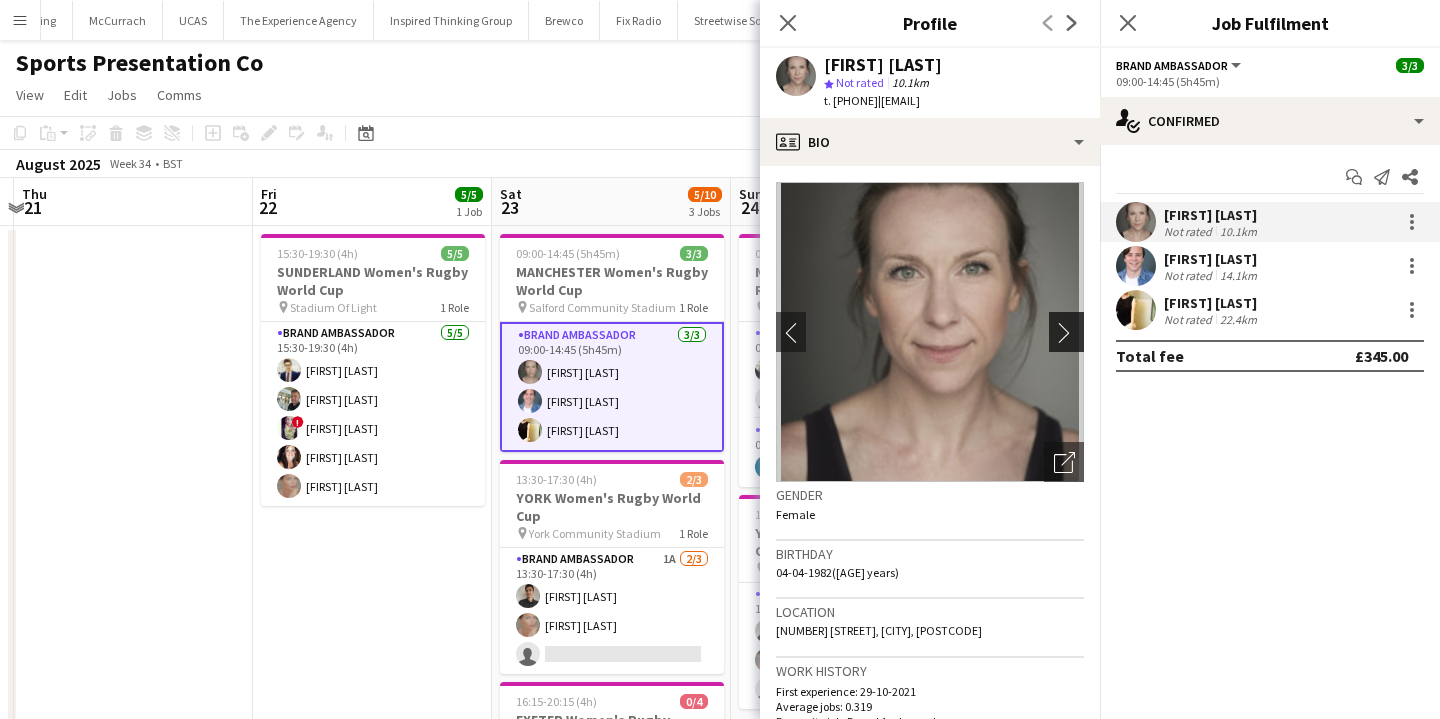 click on "chevron-right" 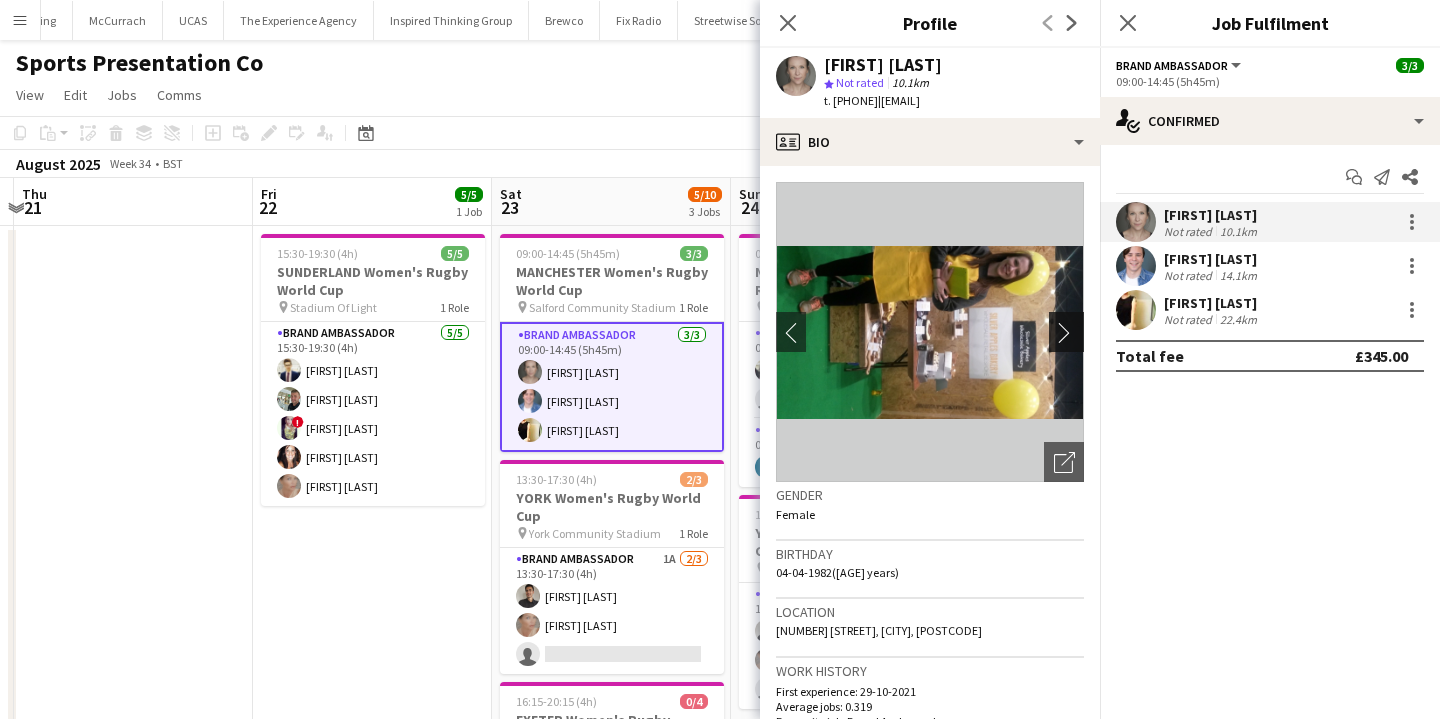click on "chevron-right" 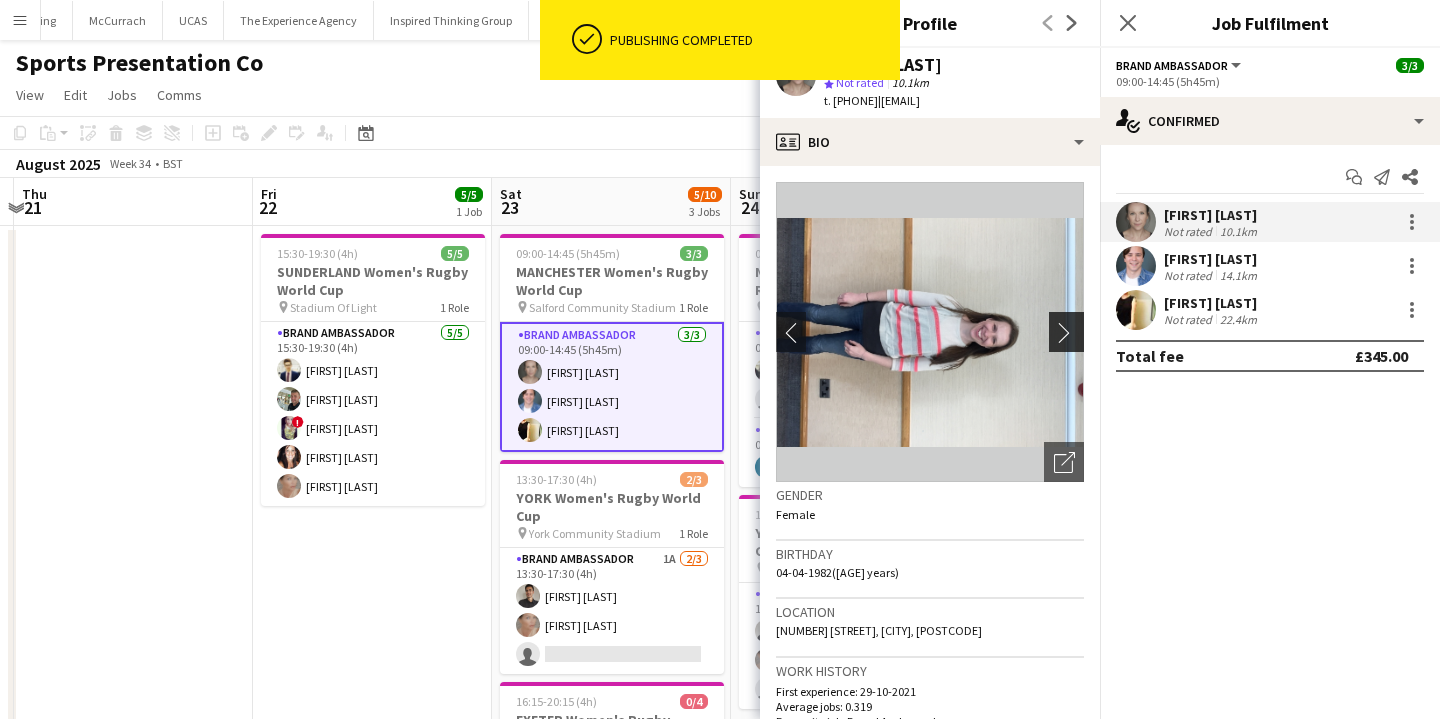 click on "chevron-right" 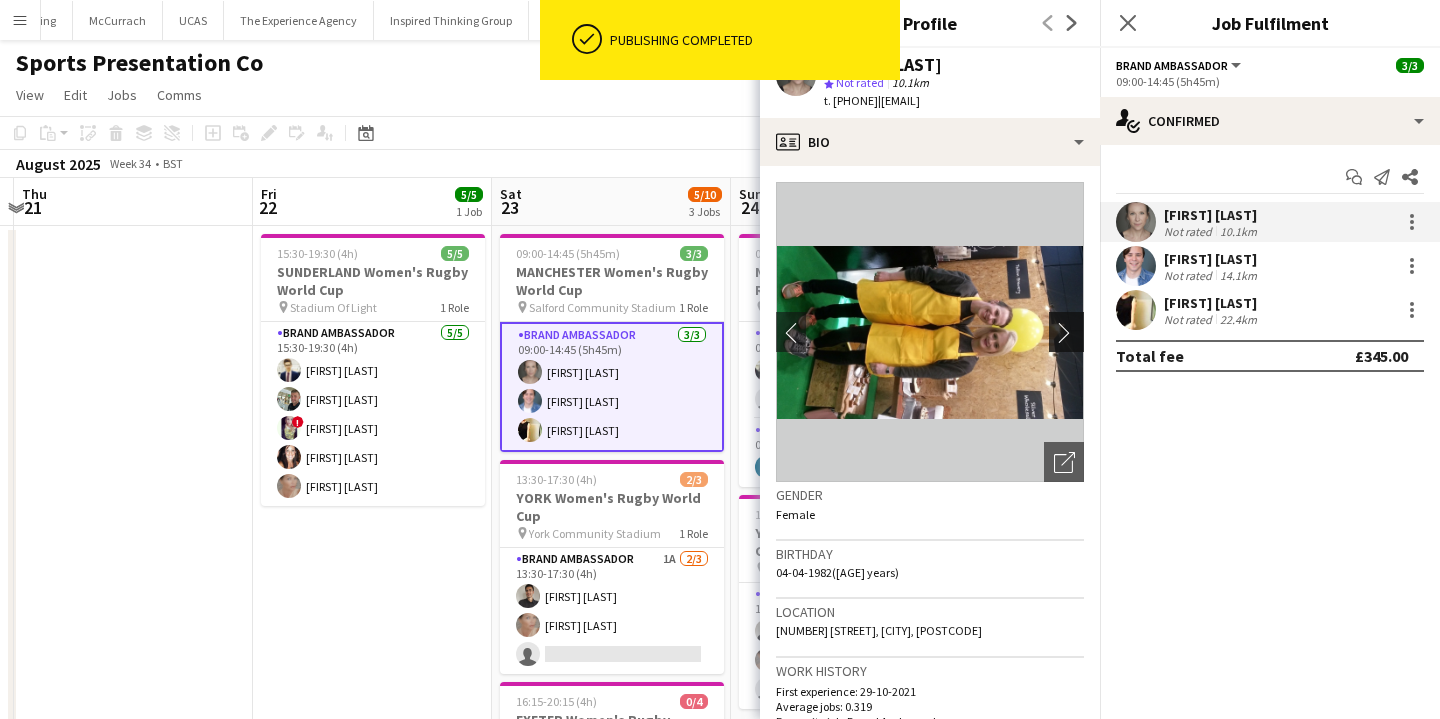 click on "chevron-right" 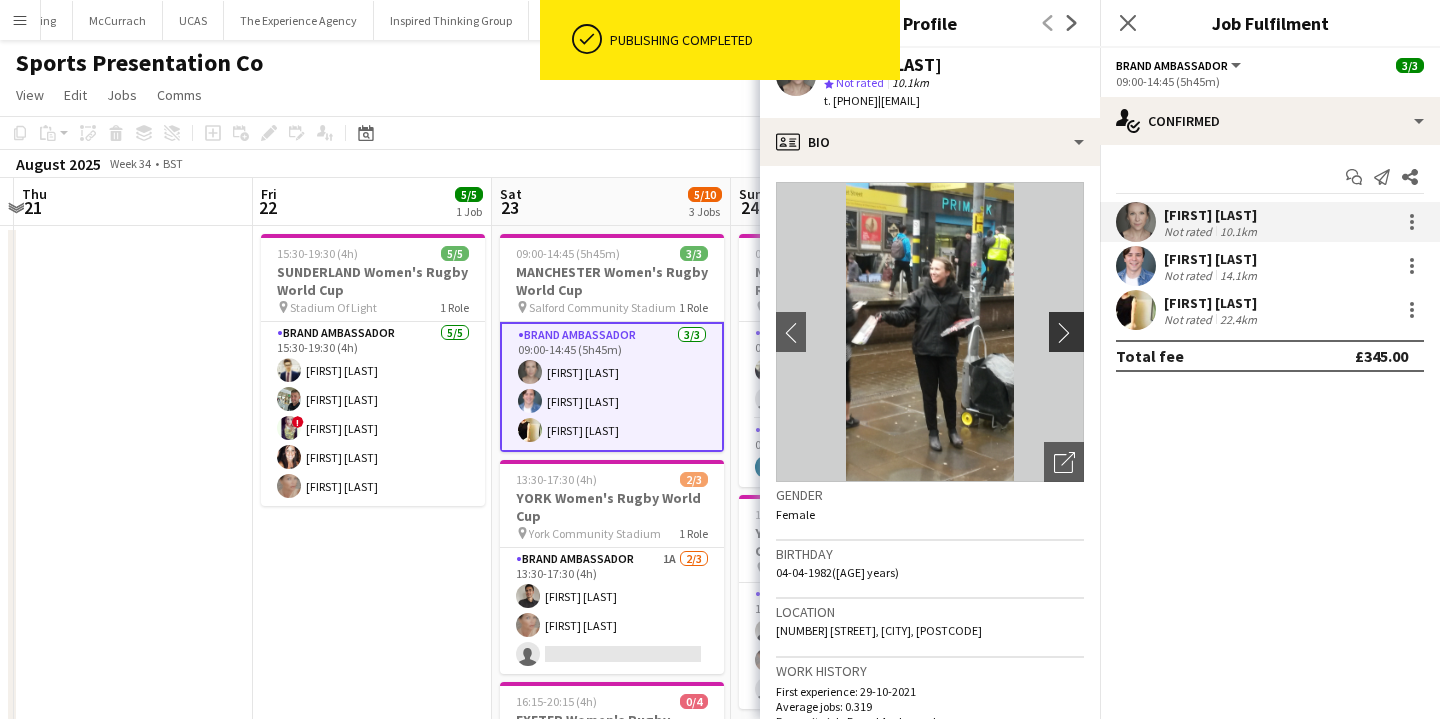 click on "chevron-right" 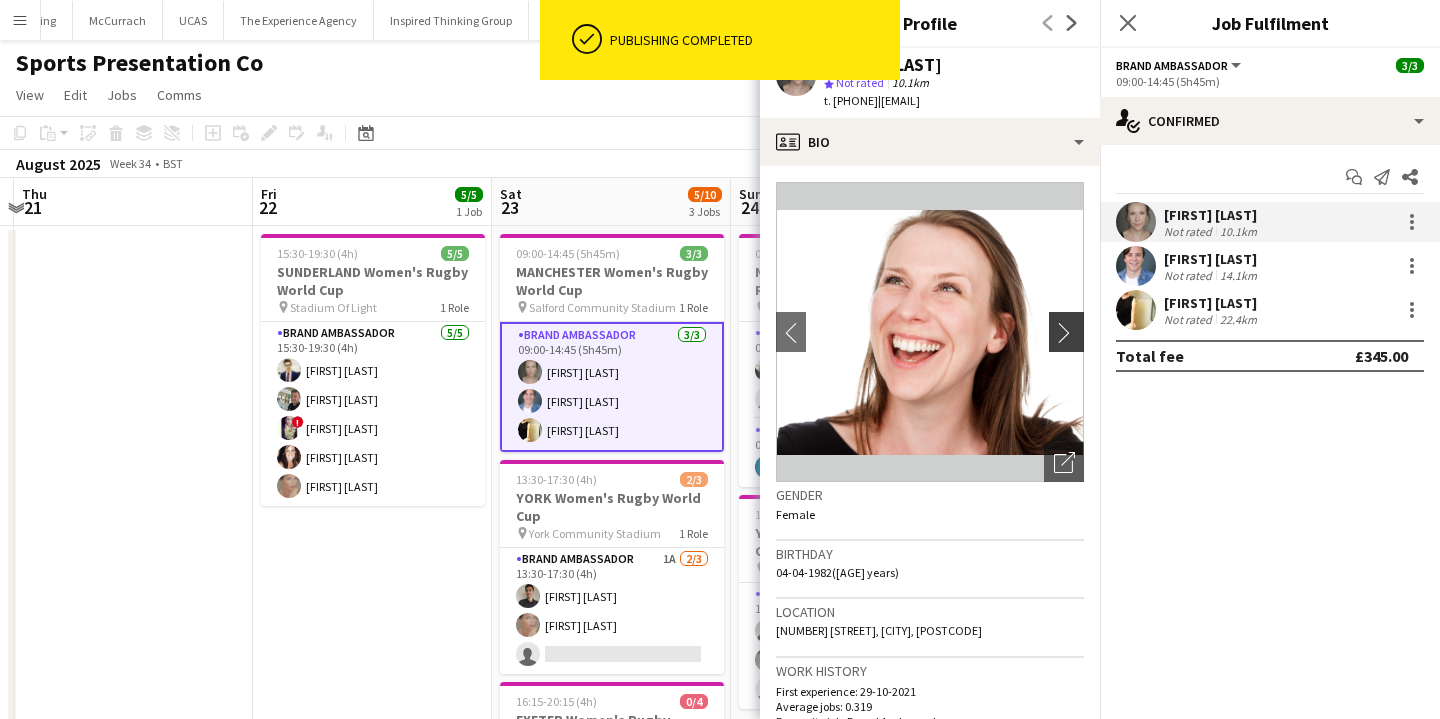 click on "chevron-right" 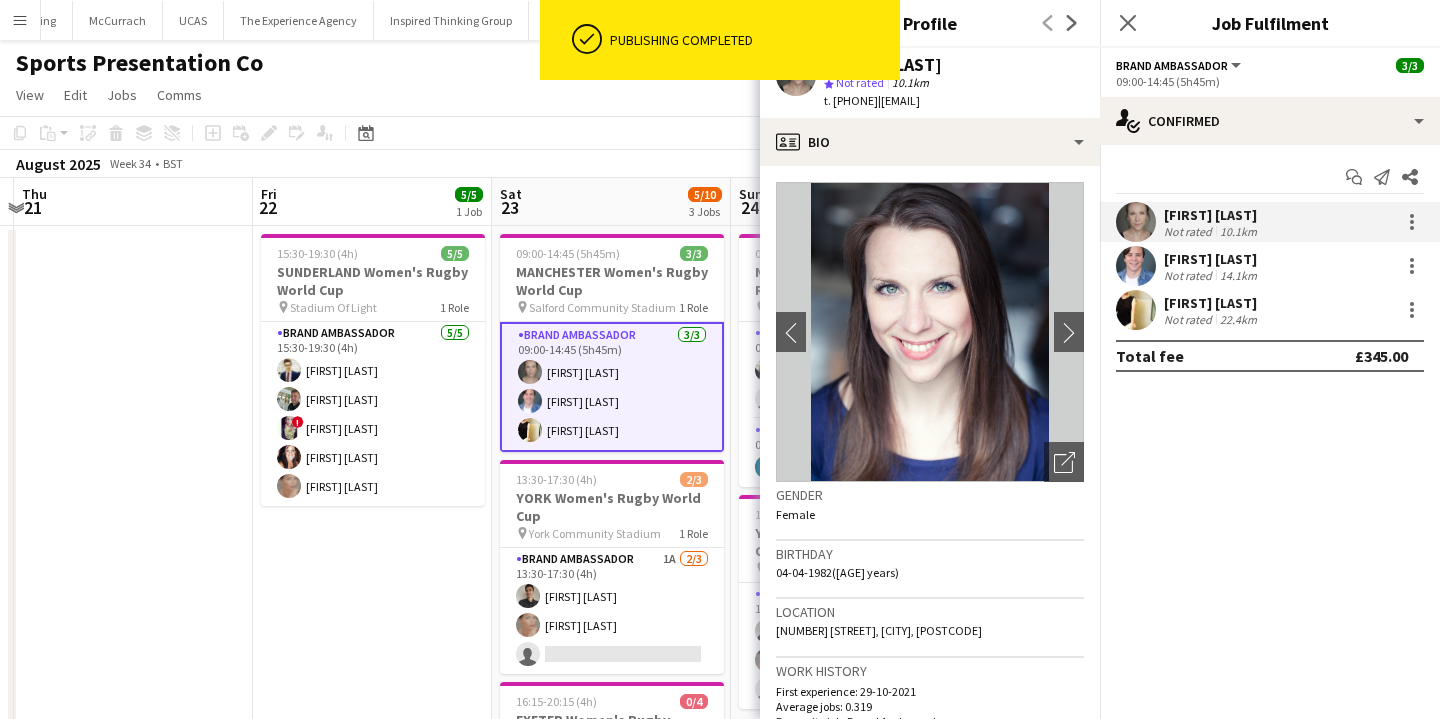 click on "First experience: [DATE]
pin
Stadium Of Light   1 Role   Brand Ambassador   5/5   15:30-19:30 (4h)
[FIRST] [LAST] [FIRST] [LAST] [FIRST] [LAST] [FIRST] [LAST] [FIRST] [LAST]" at bounding box center (372, 707) 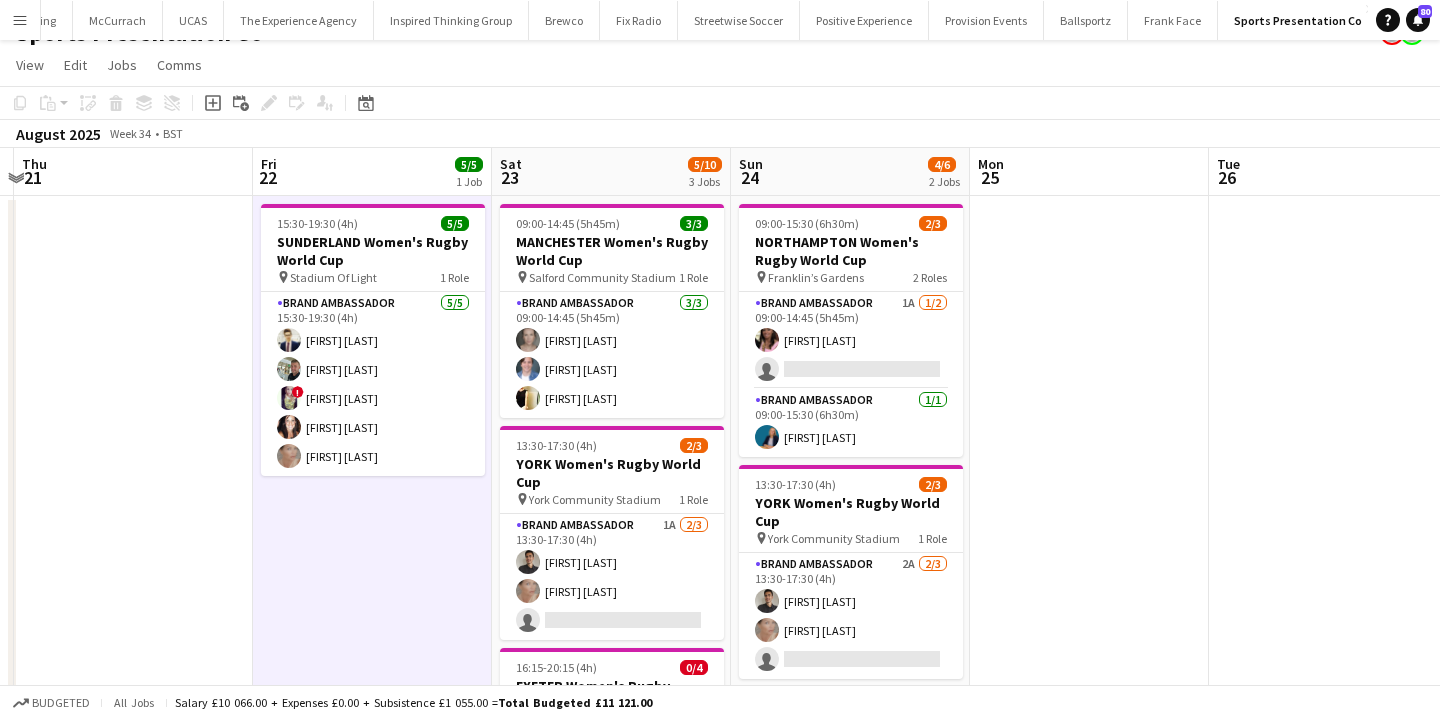 scroll, scrollTop: 9, scrollLeft: 0, axis: vertical 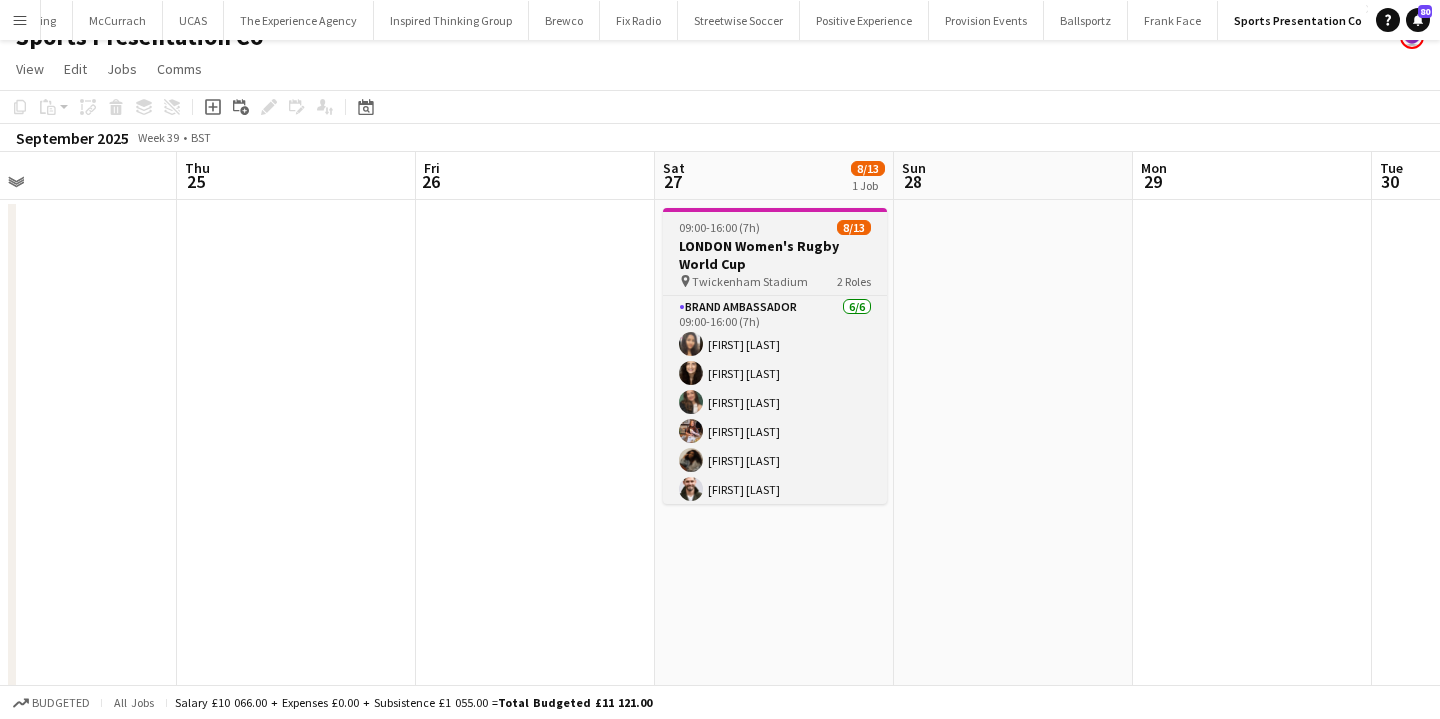 click on "Twickenham Stadium" at bounding box center (750, 281) 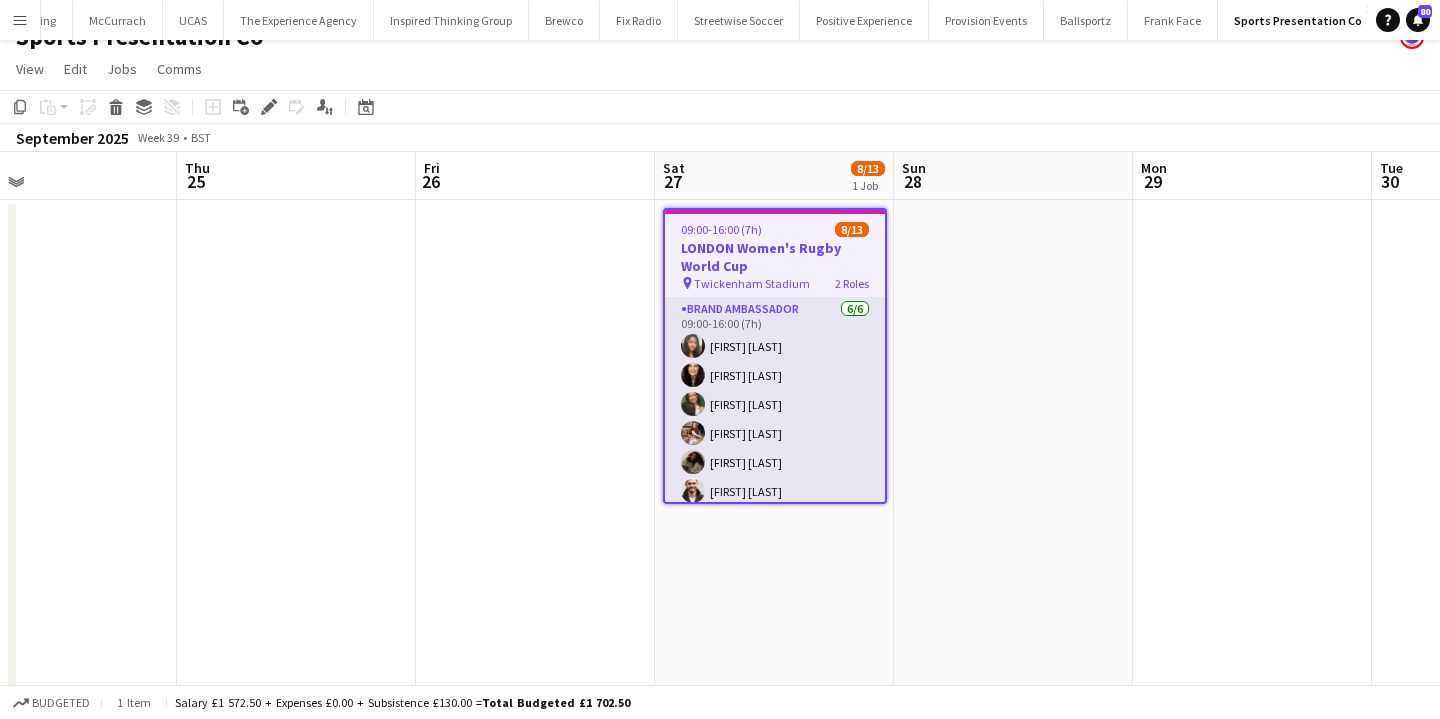 click on "Brand Ambassador   6/6   09:00-16:00 (7h)
Eymi Ajax Helen Karadoruk Rebecca Cilento Megan Burrows Odilia Egyiawan Nathan Sears" at bounding box center [775, 404] 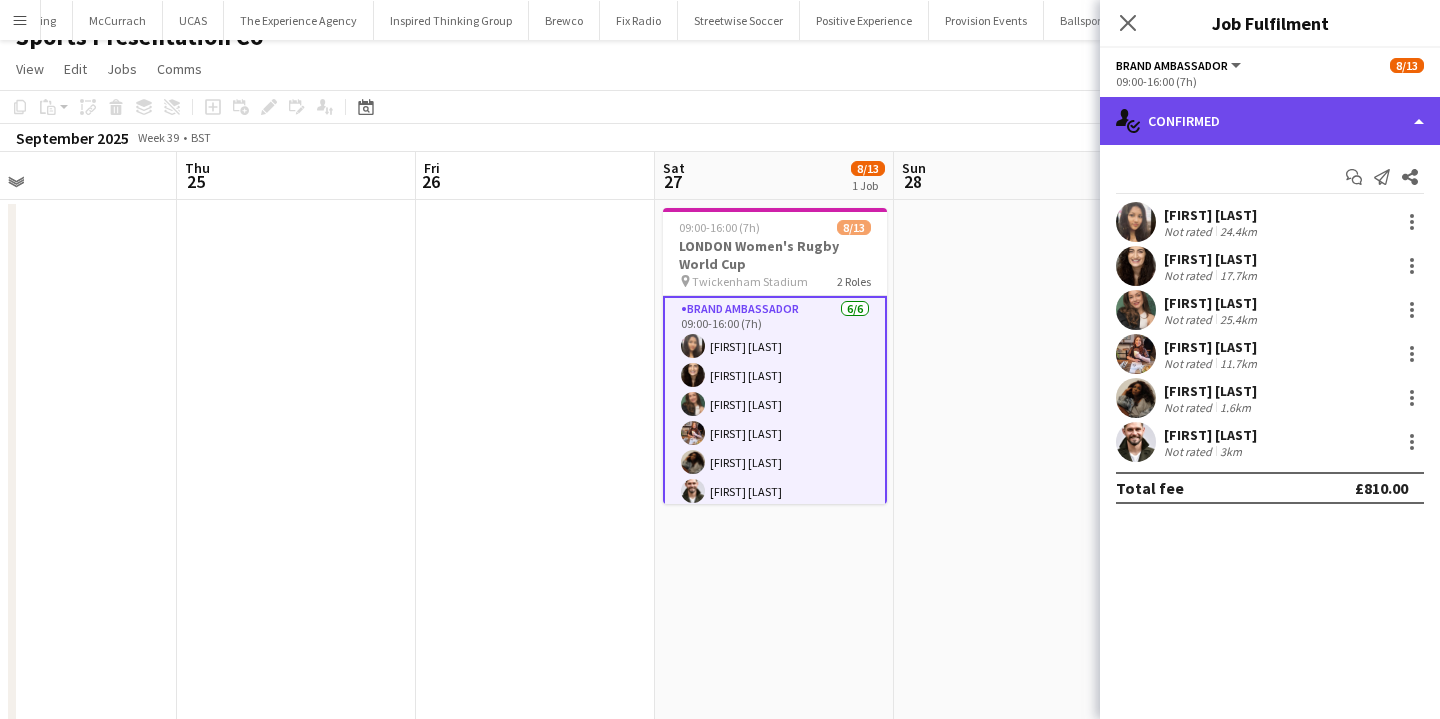 click on "single-neutral-actions-check-2
Confirmed" 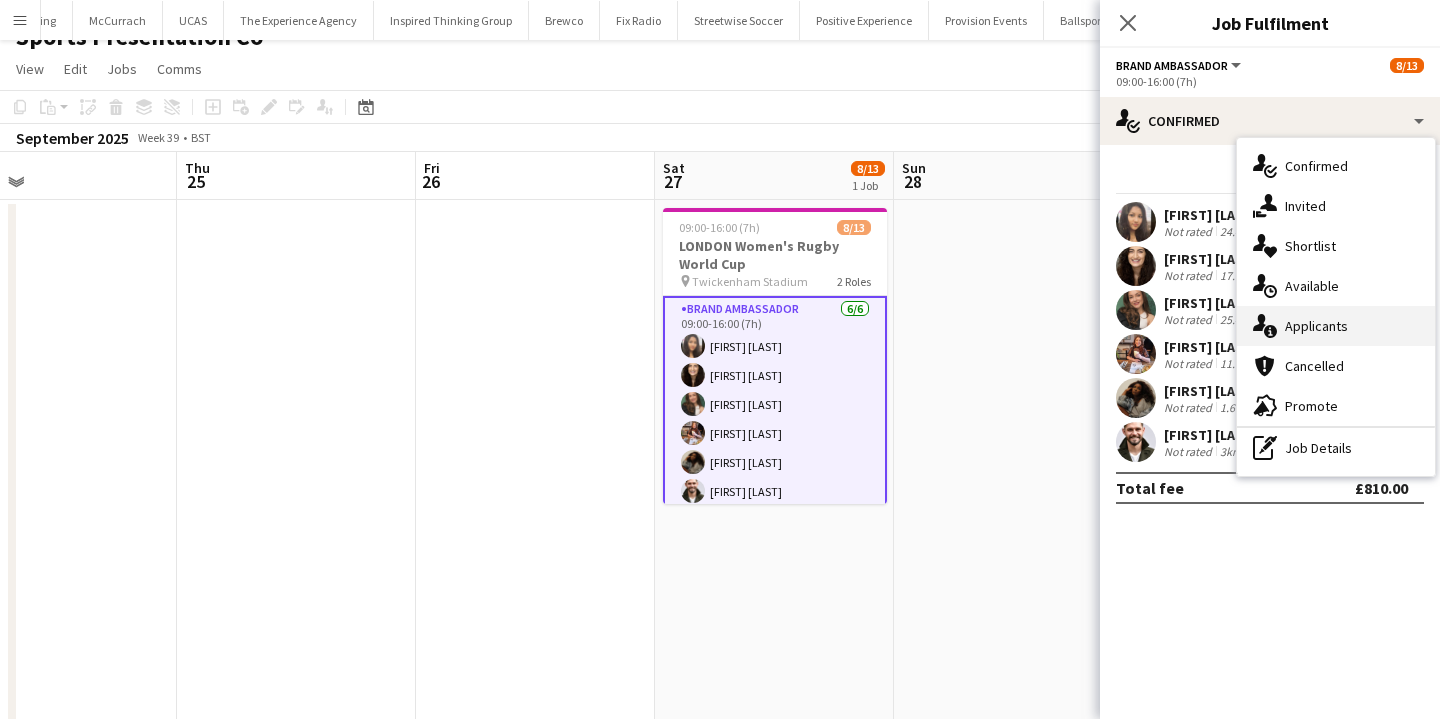 click on "single-neutral-actions-information
Applicants" at bounding box center [1336, 326] 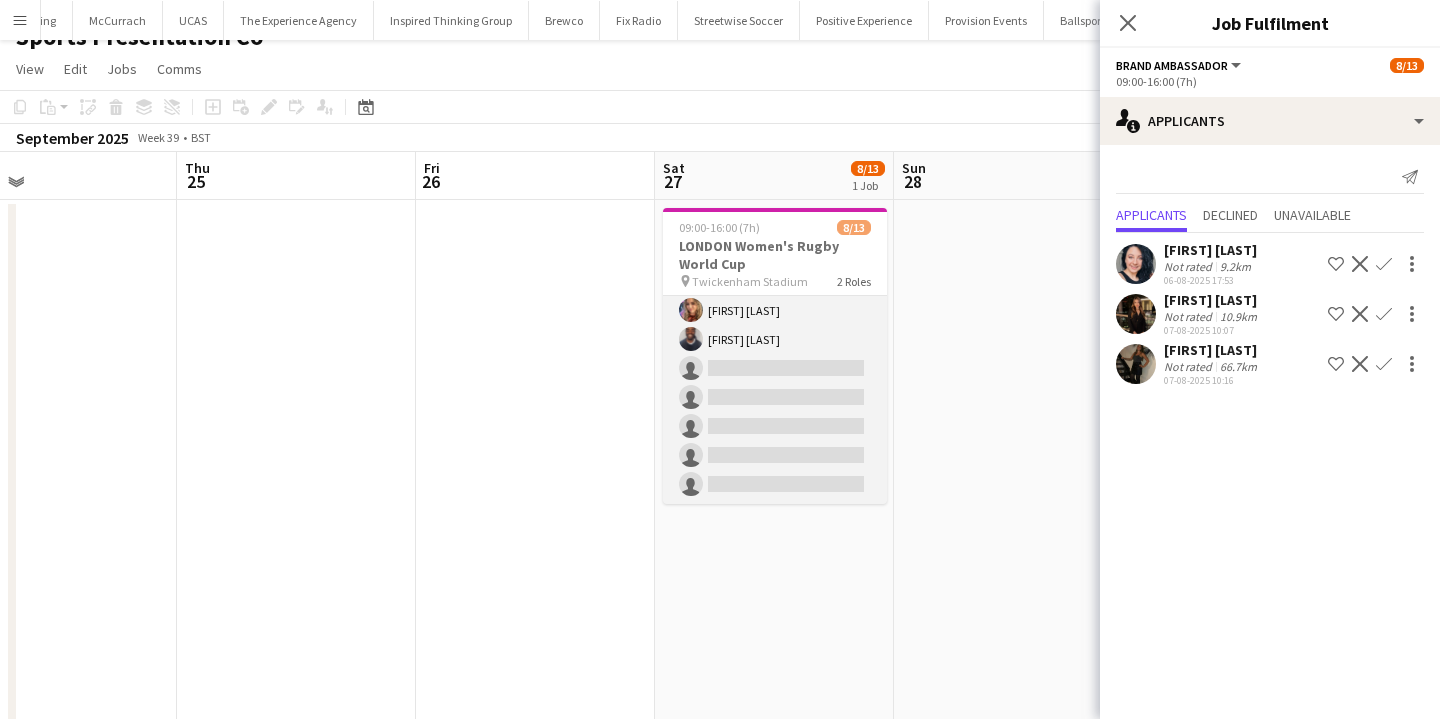 click on "Brand Ambassador   4A   2/7   09:30-16:00 (6h30m)
Kelly Darcy Isaac Olorunfemi
single-neutral-actions
single-neutral-actions
single-neutral-actions
single-neutral-actions
single-neutral-actions" at bounding box center [775, 383] 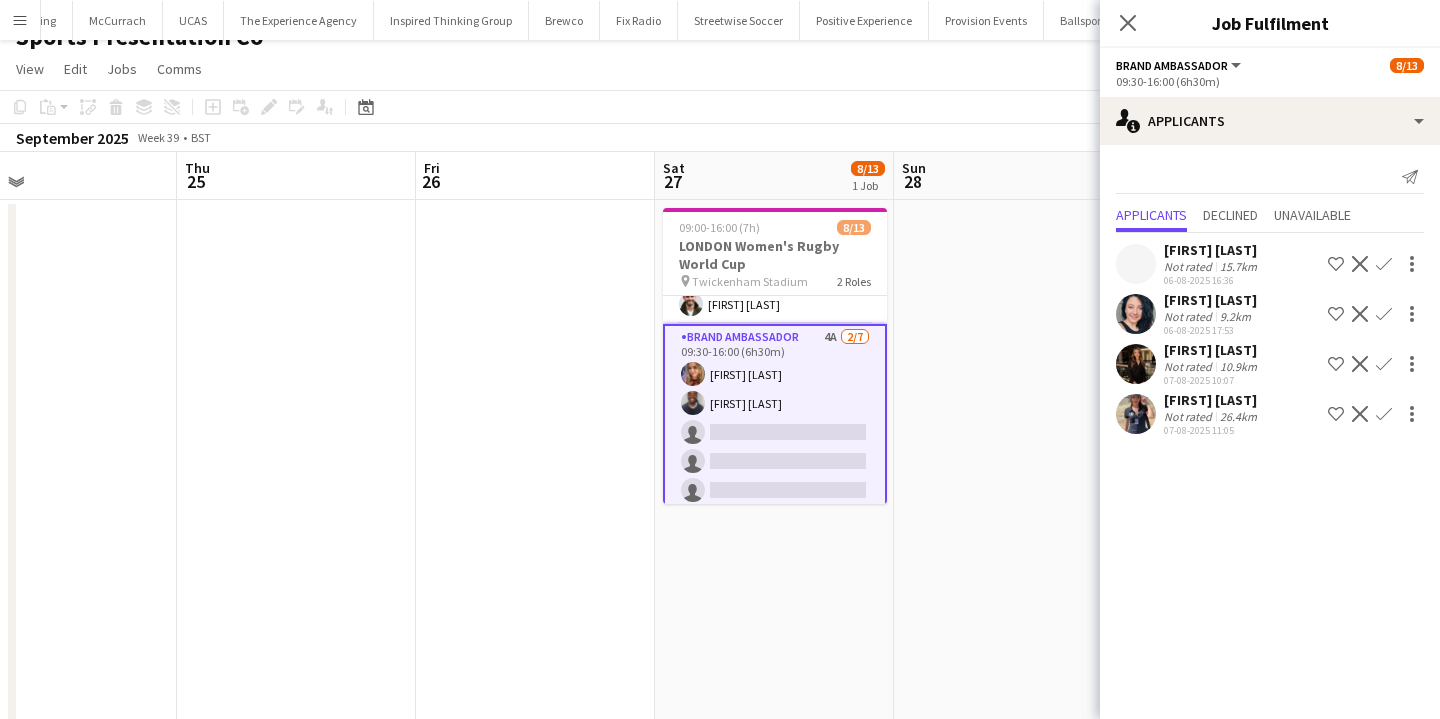 scroll, scrollTop: 189, scrollLeft: 0, axis: vertical 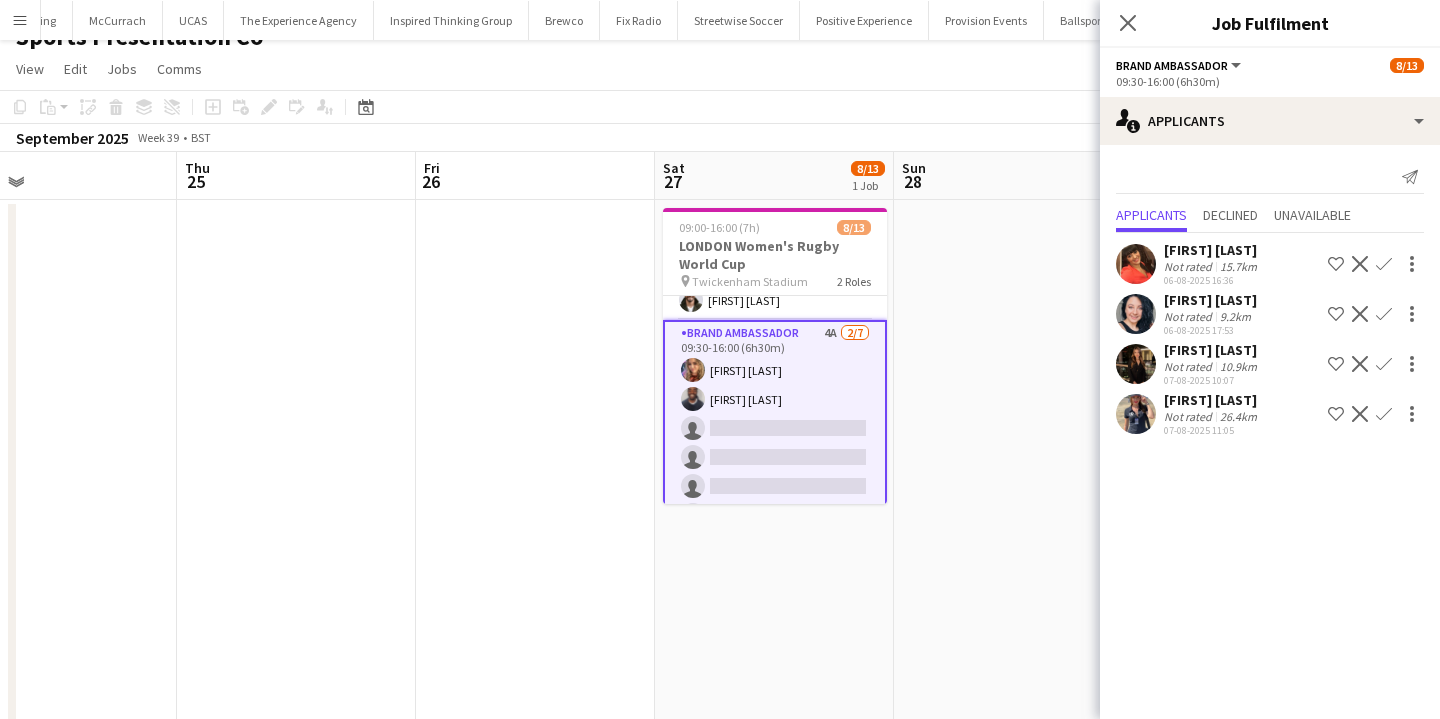 click on "Confirm" at bounding box center [1384, 364] 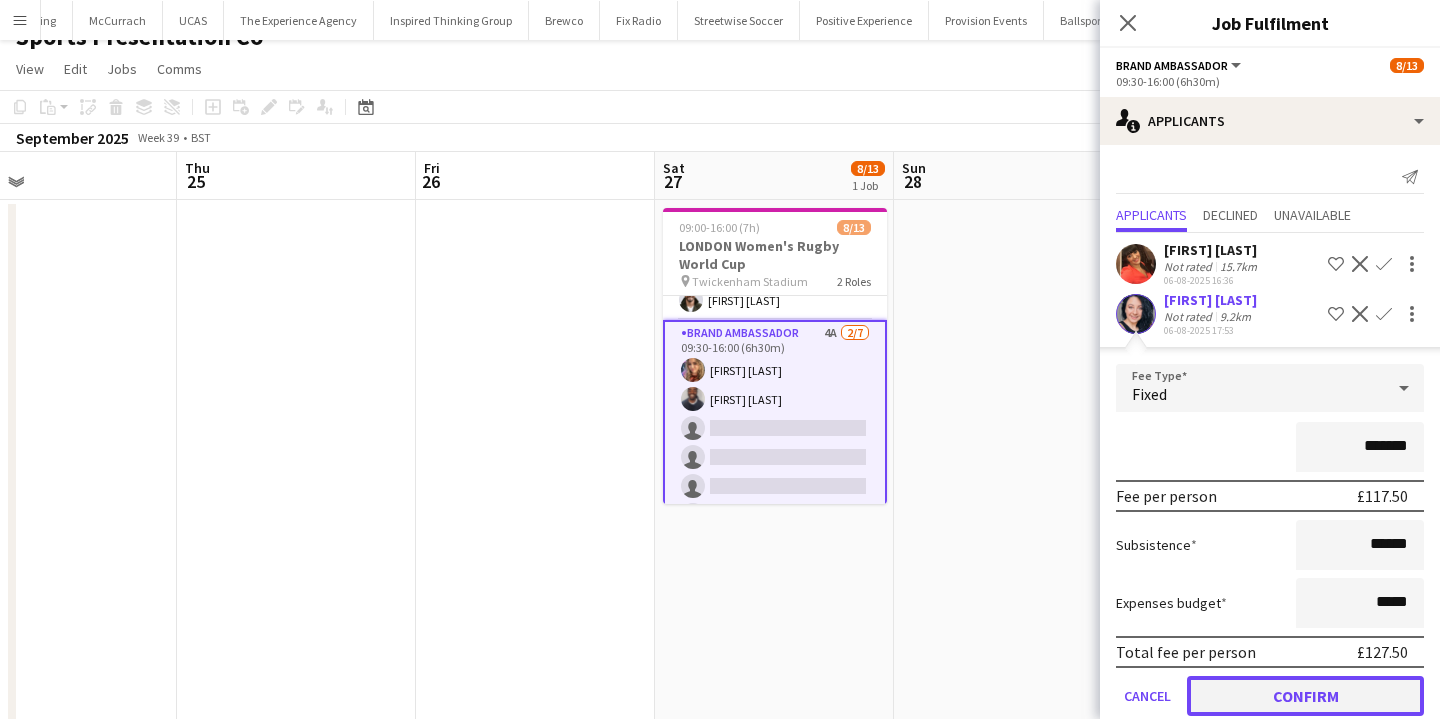 click on "Confirm" 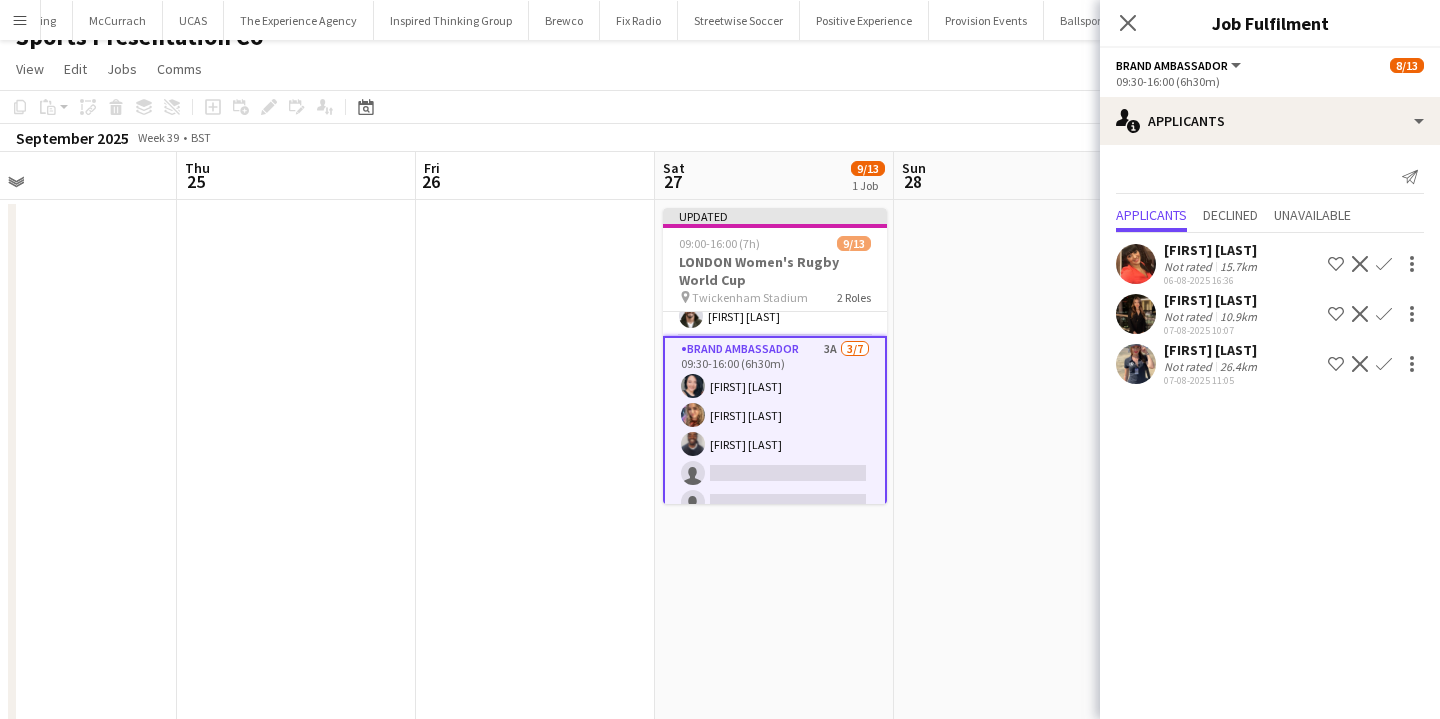 click at bounding box center (1013, 681) 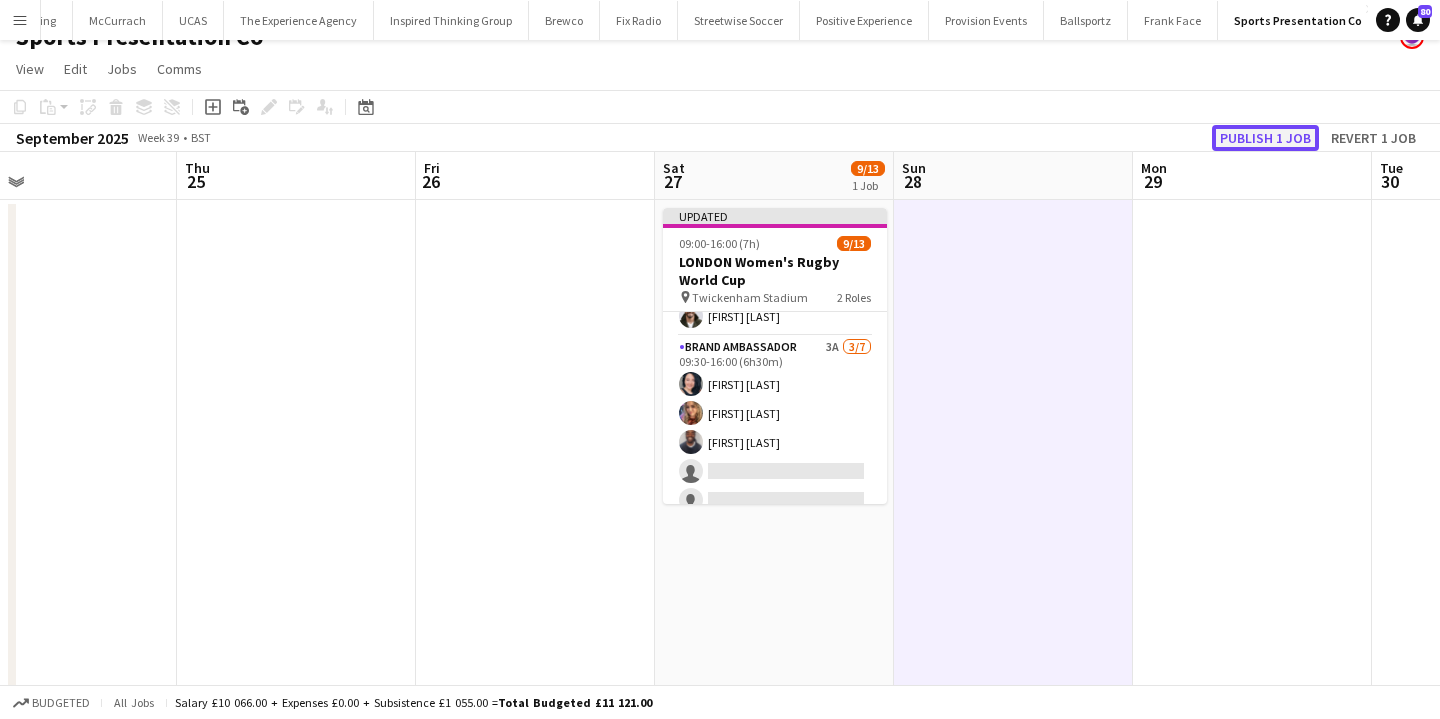 click on "Publish 1 job" 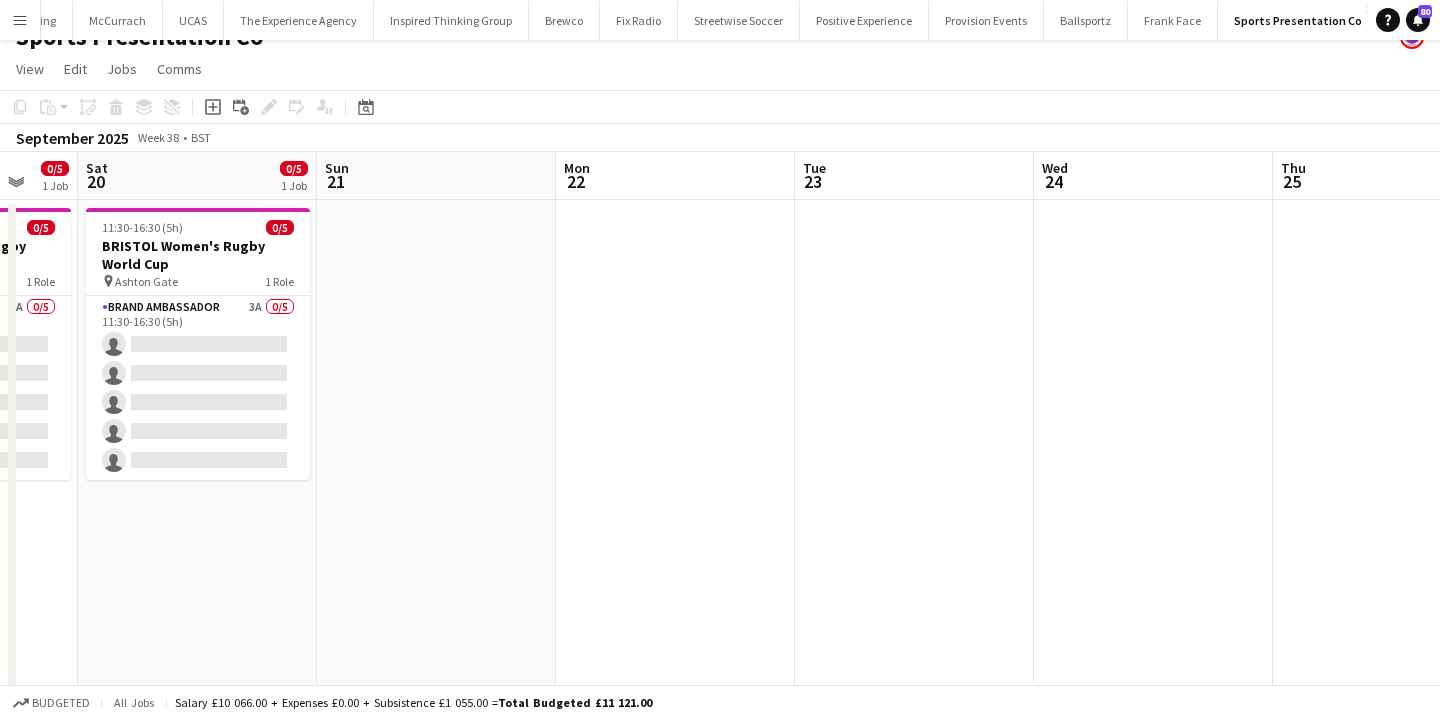 scroll, scrollTop: 0, scrollLeft: 412, axis: horizontal 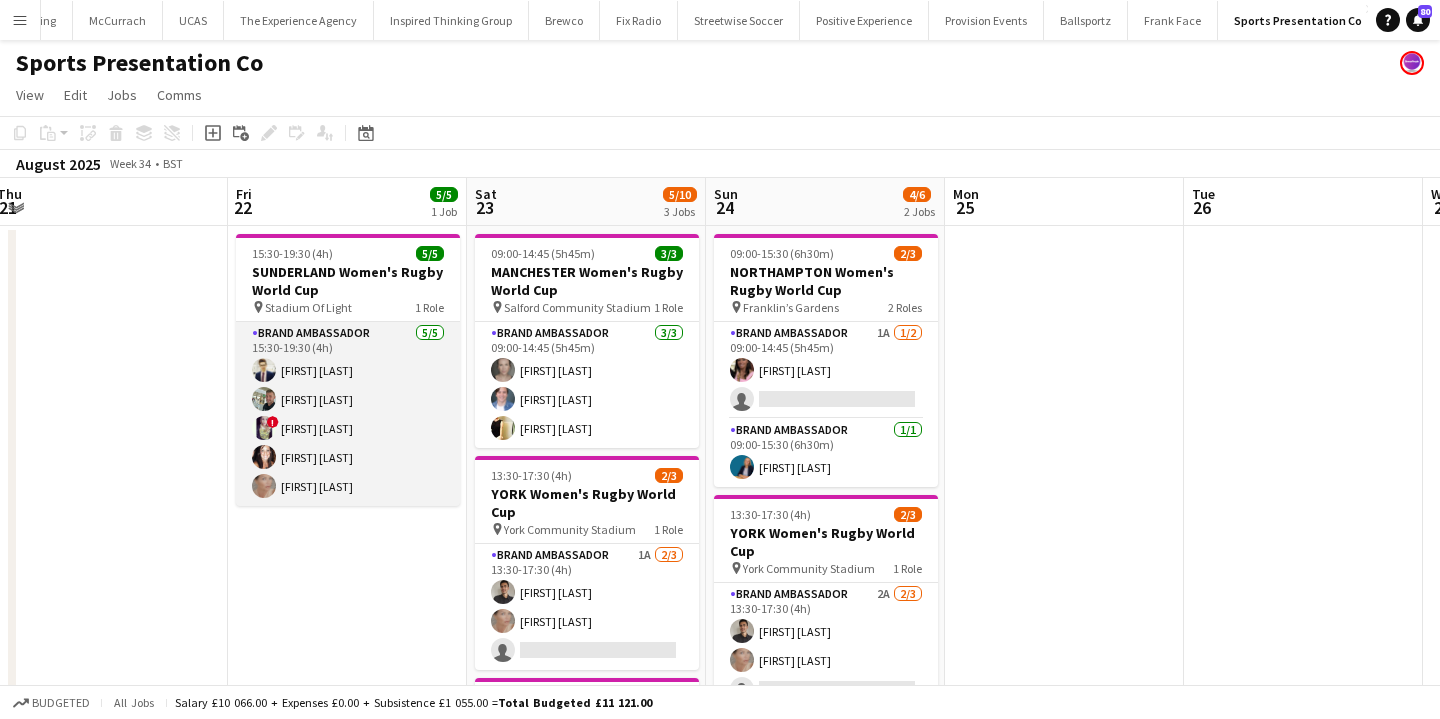 click on "Brand Ambassador   5/5   15:30-19:30 (4h)
[FIRST] [LAST] [FIRST] [LAST] [FIRST] [LAST] [FIRST] [LAST] [FIRST] [LAST]" at bounding box center (348, 414) 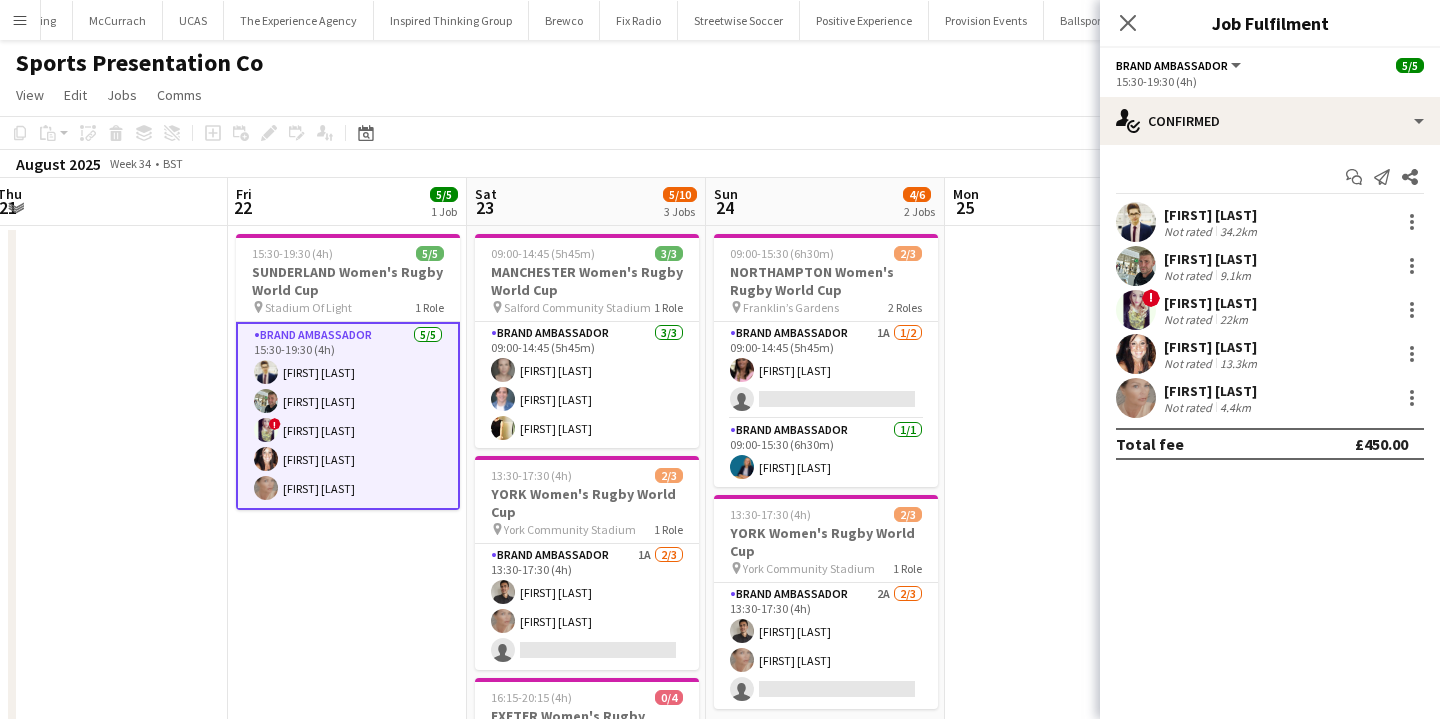 click on "Brand Ambassador   5/5   15:30-19:30 (4h)
[FIRST] [LAST] [FIRST] [LAST] [FIRST] [LAST] [FIRST] [LAST] [FIRST] [LAST]" at bounding box center [348, 416] 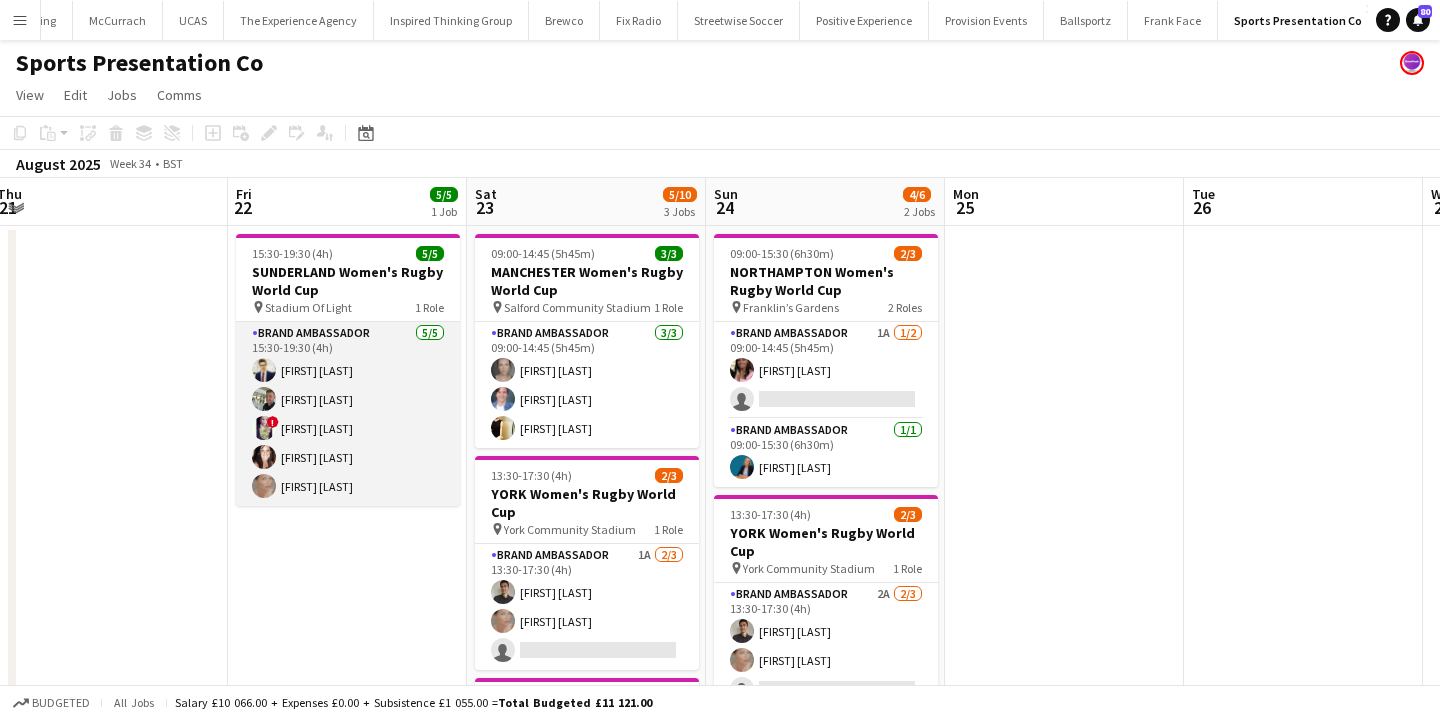 click on "Brand Ambassador   5/5   15:30-19:30 (4h)
[FIRST] [LAST] [FIRST] [LAST] [FIRST] [LAST] [FIRST] [LAST] [FIRST] [LAST]" at bounding box center (348, 414) 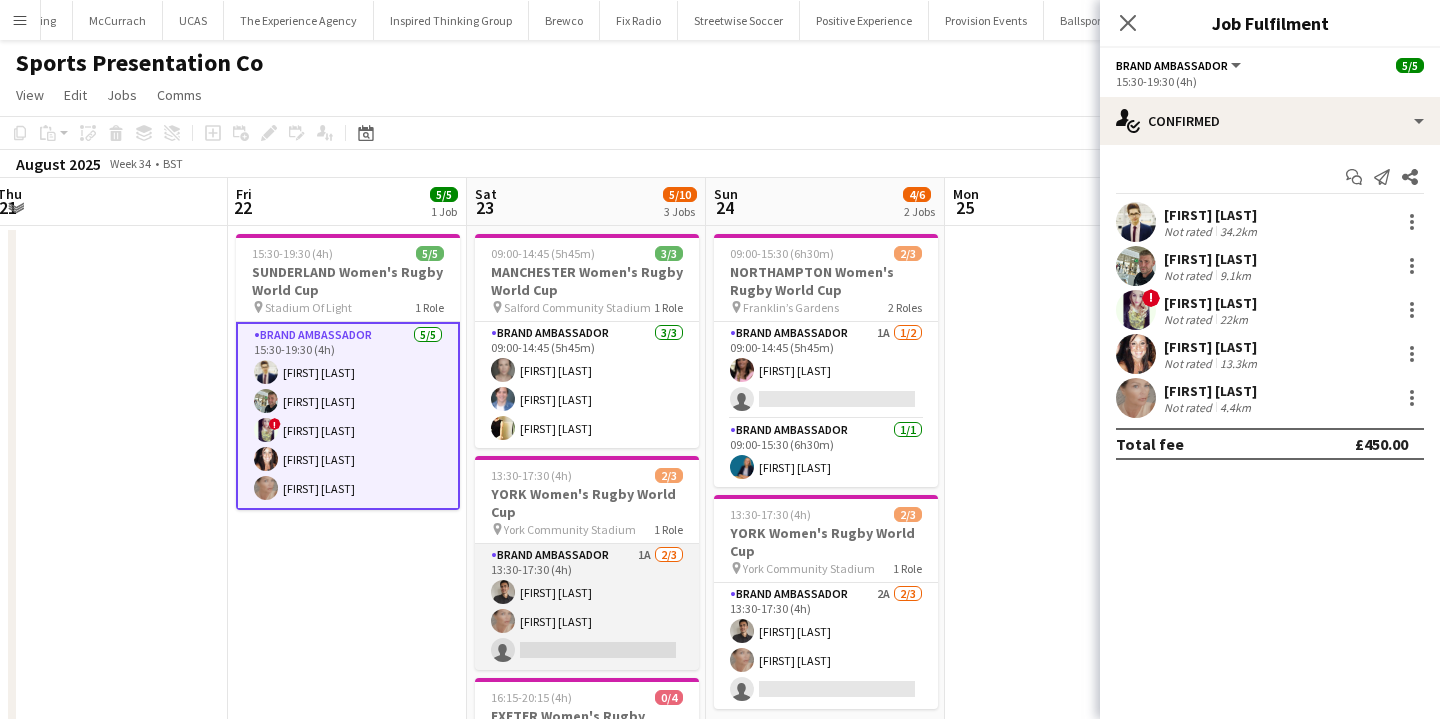 click on "Brand Ambassador   1A   2/3   13:30-17:30 (4h)
Adam Carless Nicola Graham
single-neutral-actions" at bounding box center [587, 607] 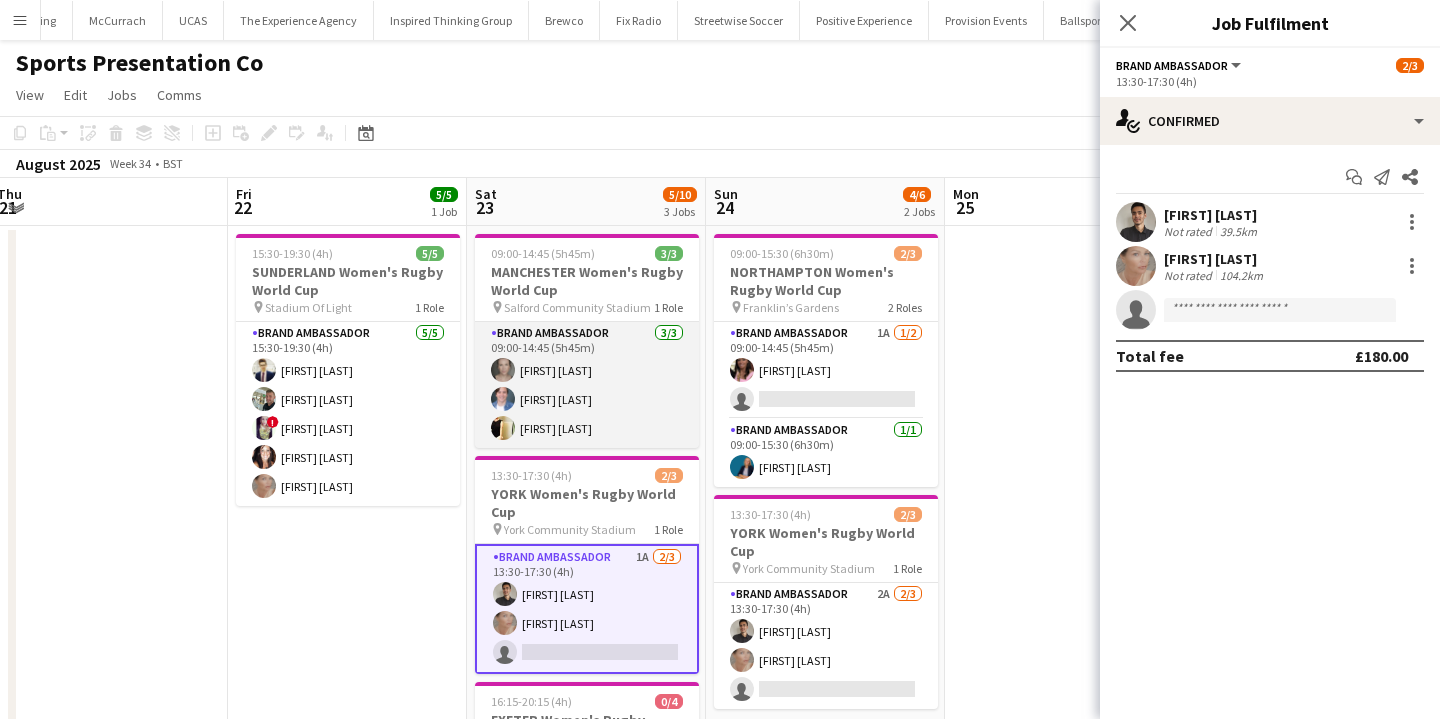 click on "Brand Ambassador   3/3   09:00-14:45 (5h45m)
[FIRST] [LAST] [FIRST] [LAST] [FIRST] [LAST]" at bounding box center [587, 385] 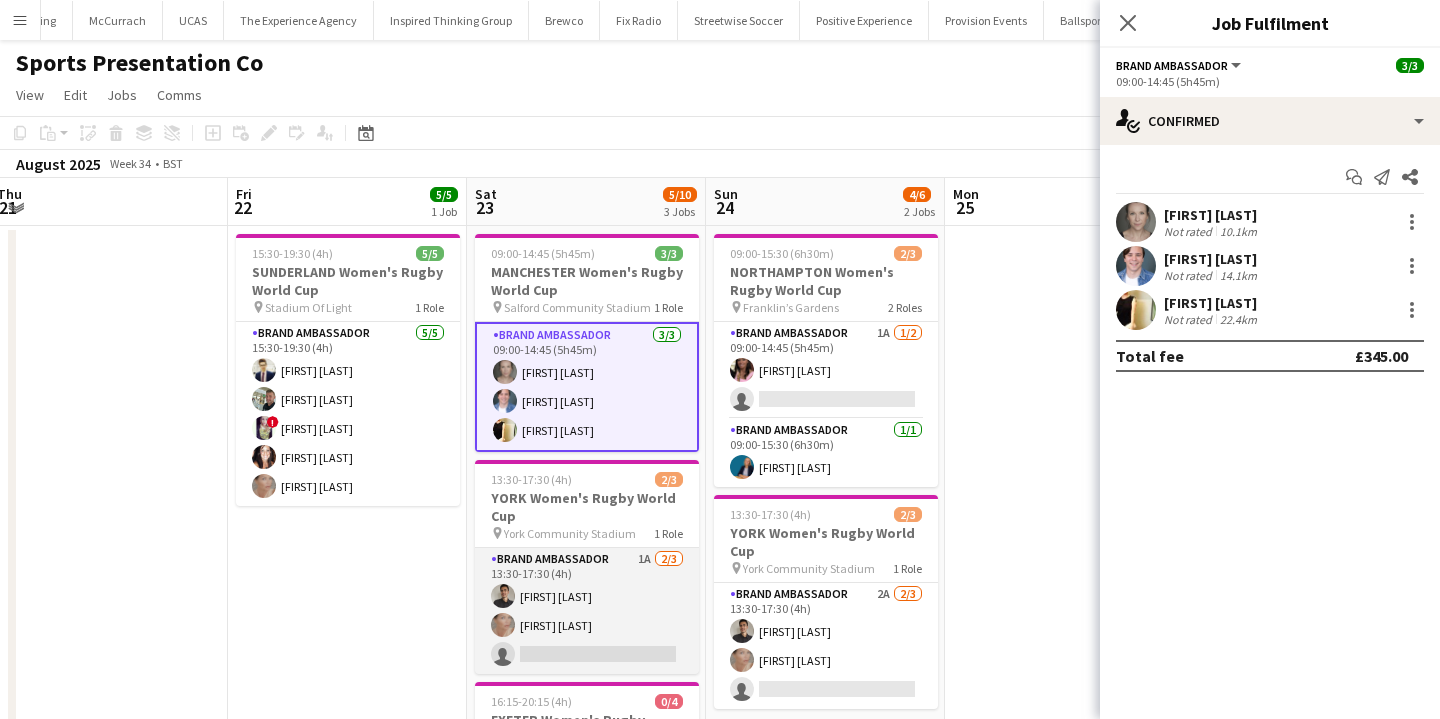 click on "Brand Ambassador   1A   2/3   13:30-17:30 (4h)
Adam Carless Nicola Graham
single-neutral-actions" at bounding box center [587, 611] 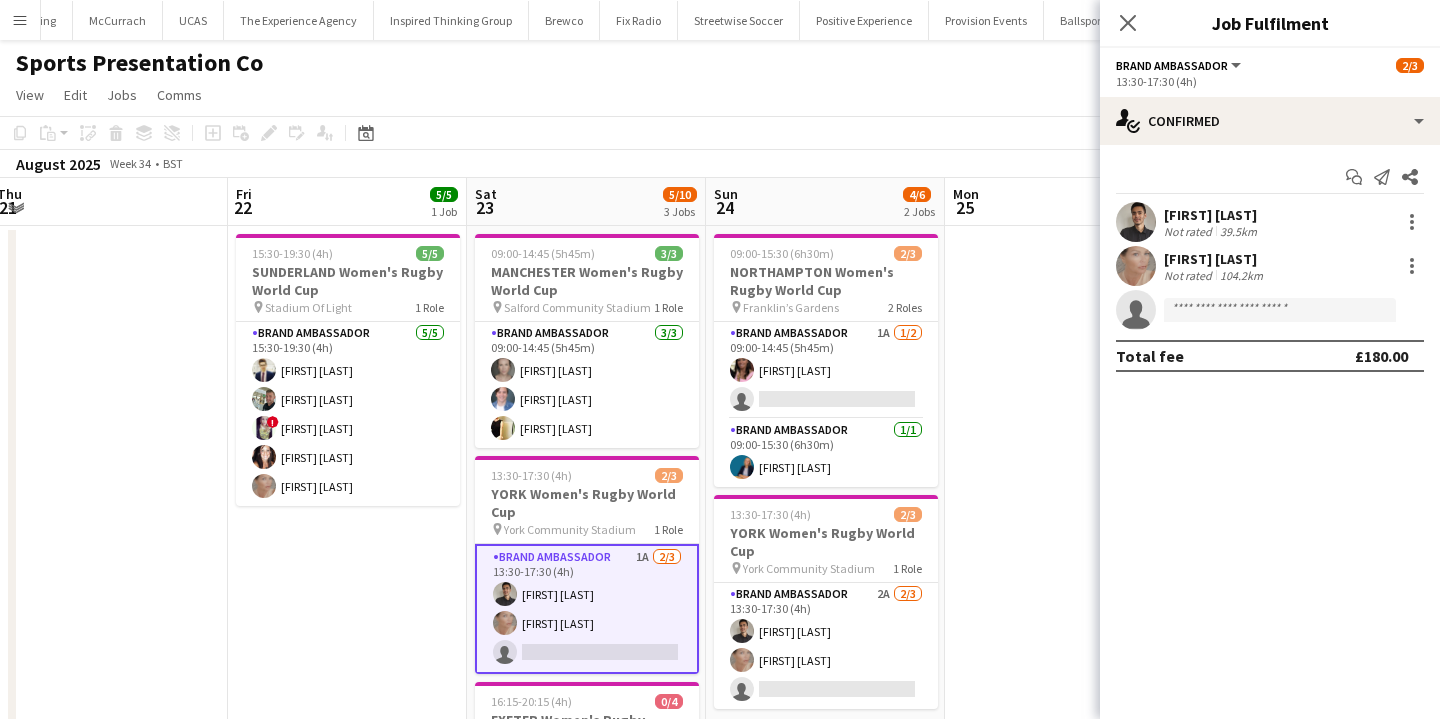 click on "Menu" at bounding box center [20, 20] 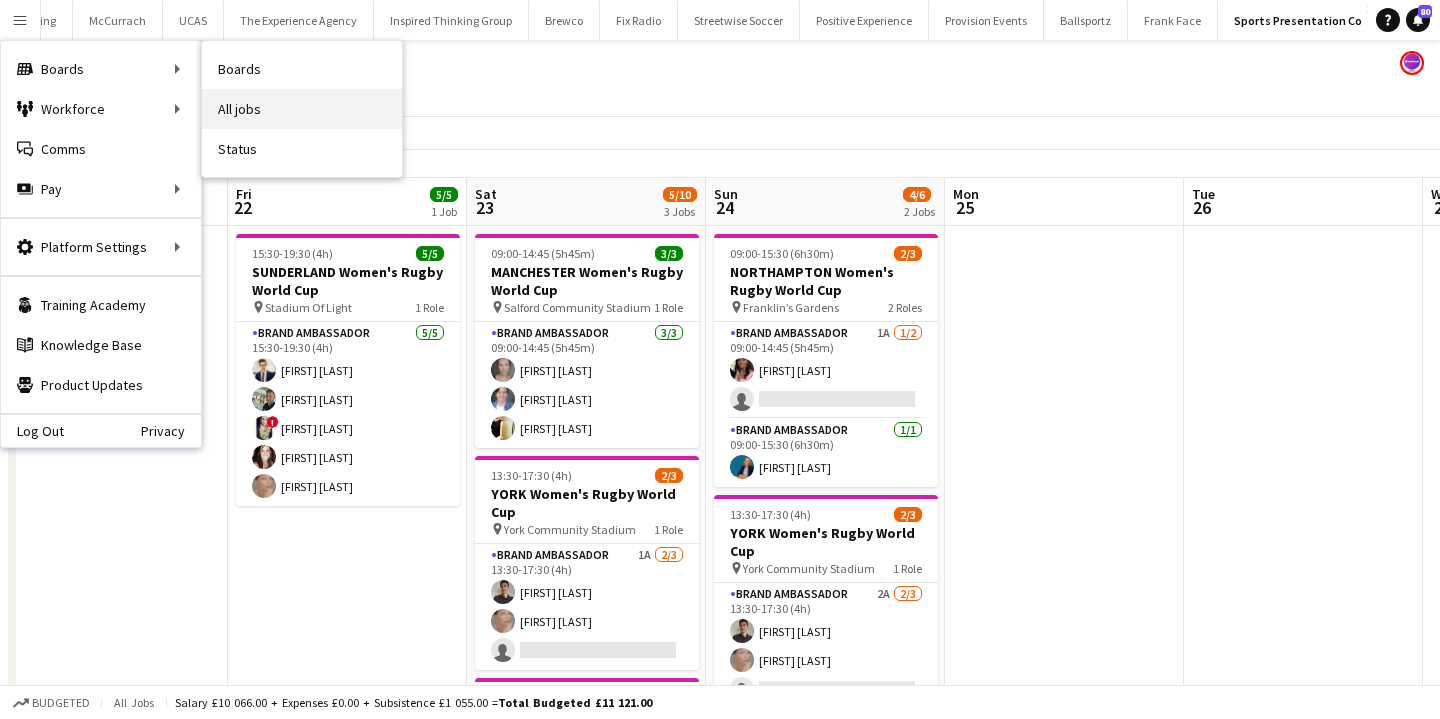 click on "All jobs" at bounding box center [302, 109] 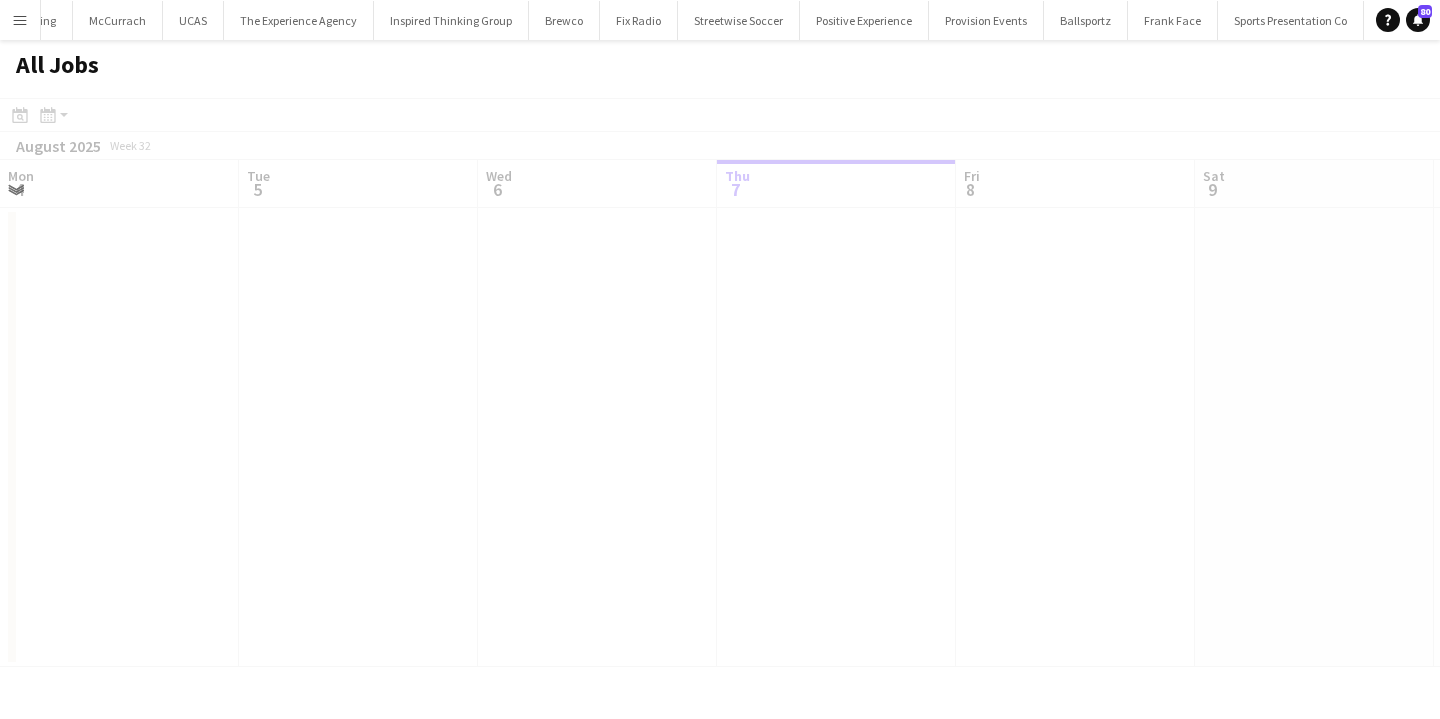 scroll, scrollTop: 0, scrollLeft: 478, axis: horizontal 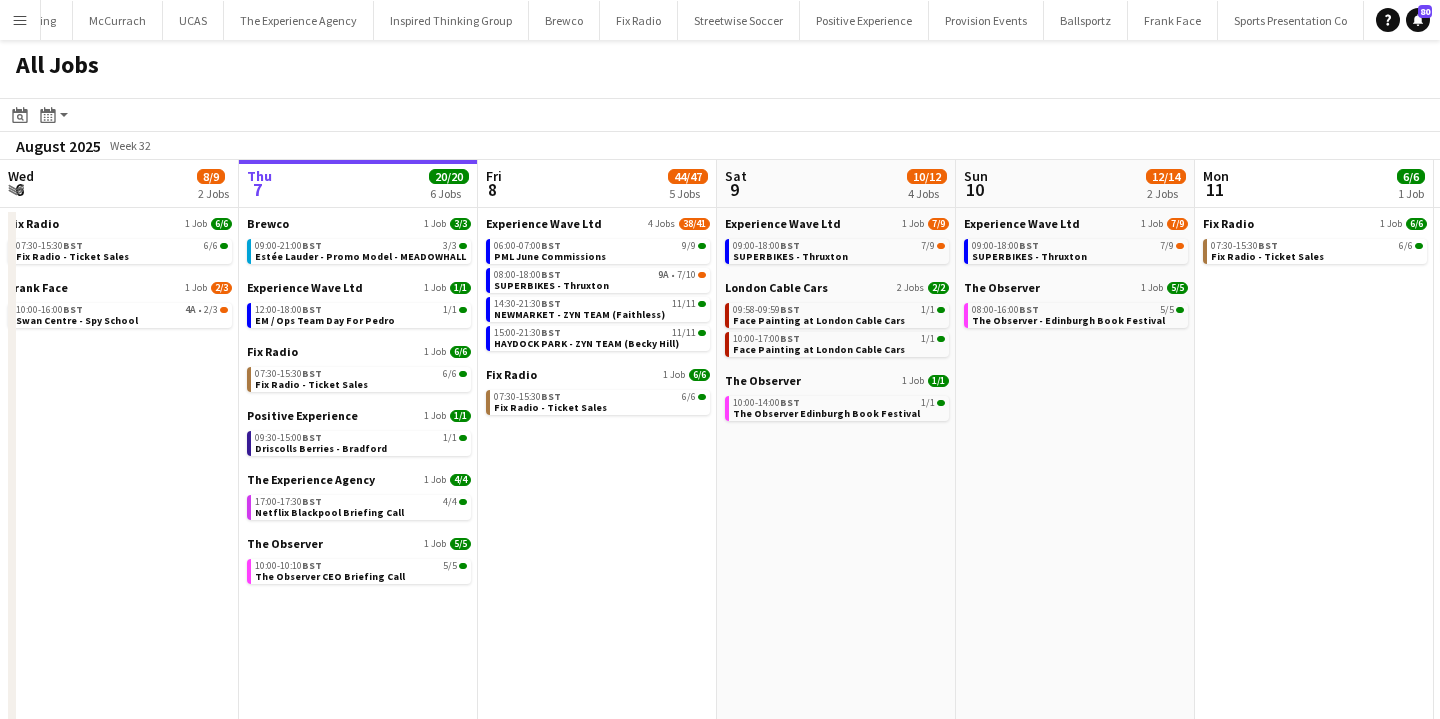 click on "Menu" at bounding box center [20, 20] 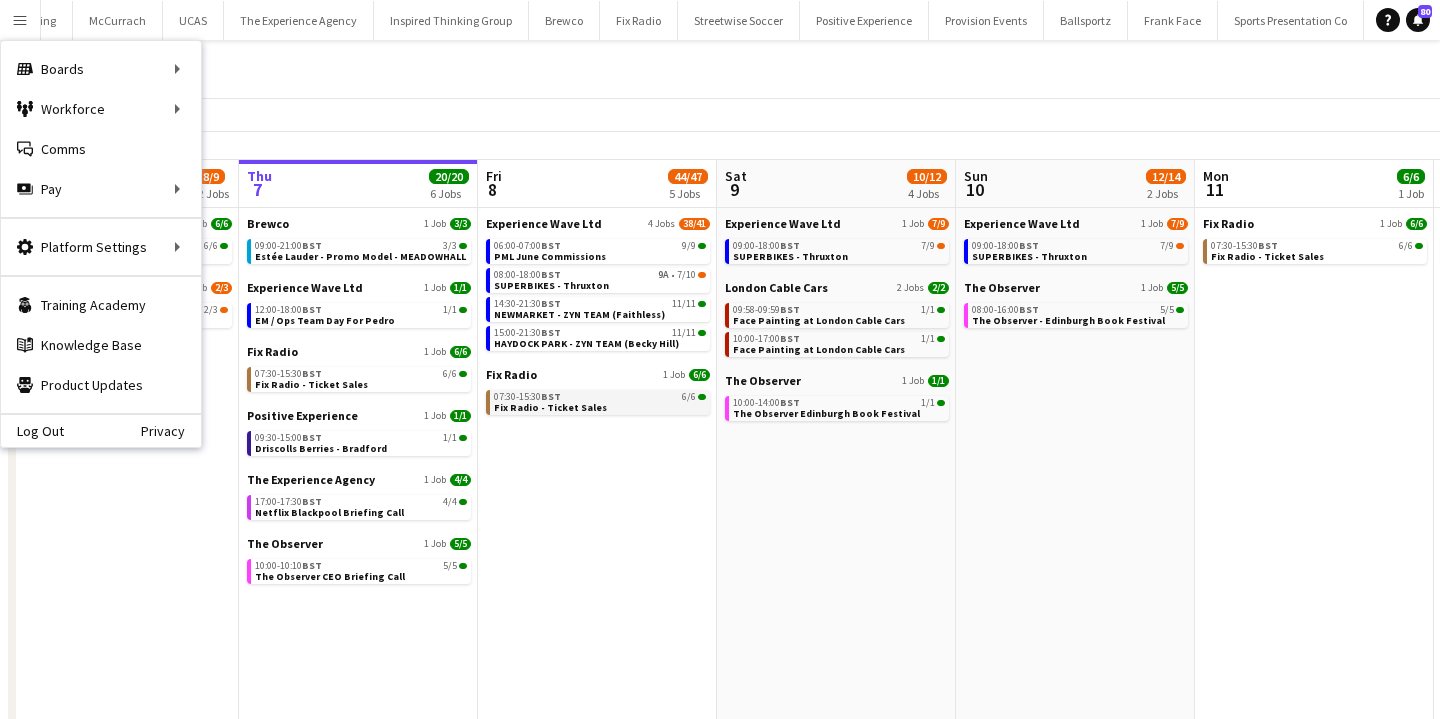 click on "07:30-15:30    BST   6/6   Fix Radio - Ticket Sales" at bounding box center (600, 401) 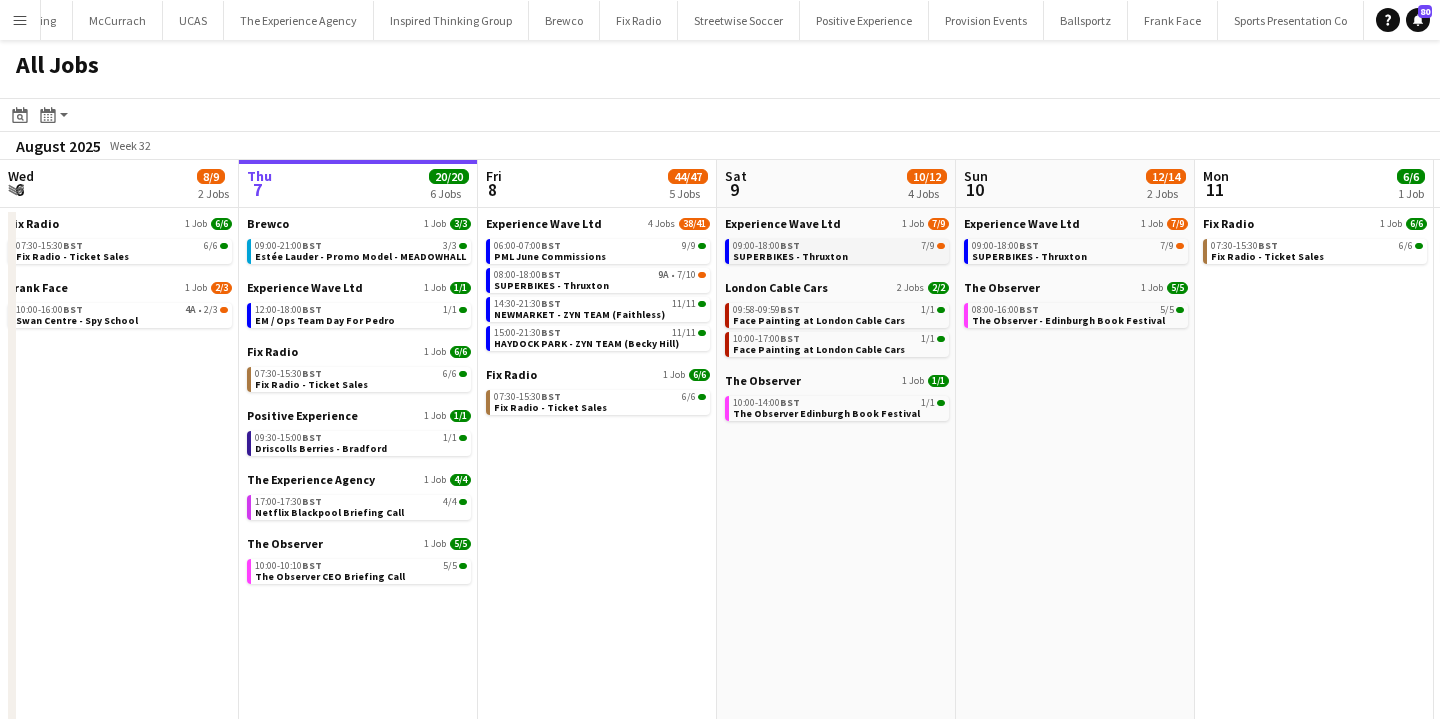 click on "SUPERBIKES - Thruxton" at bounding box center [790, 256] 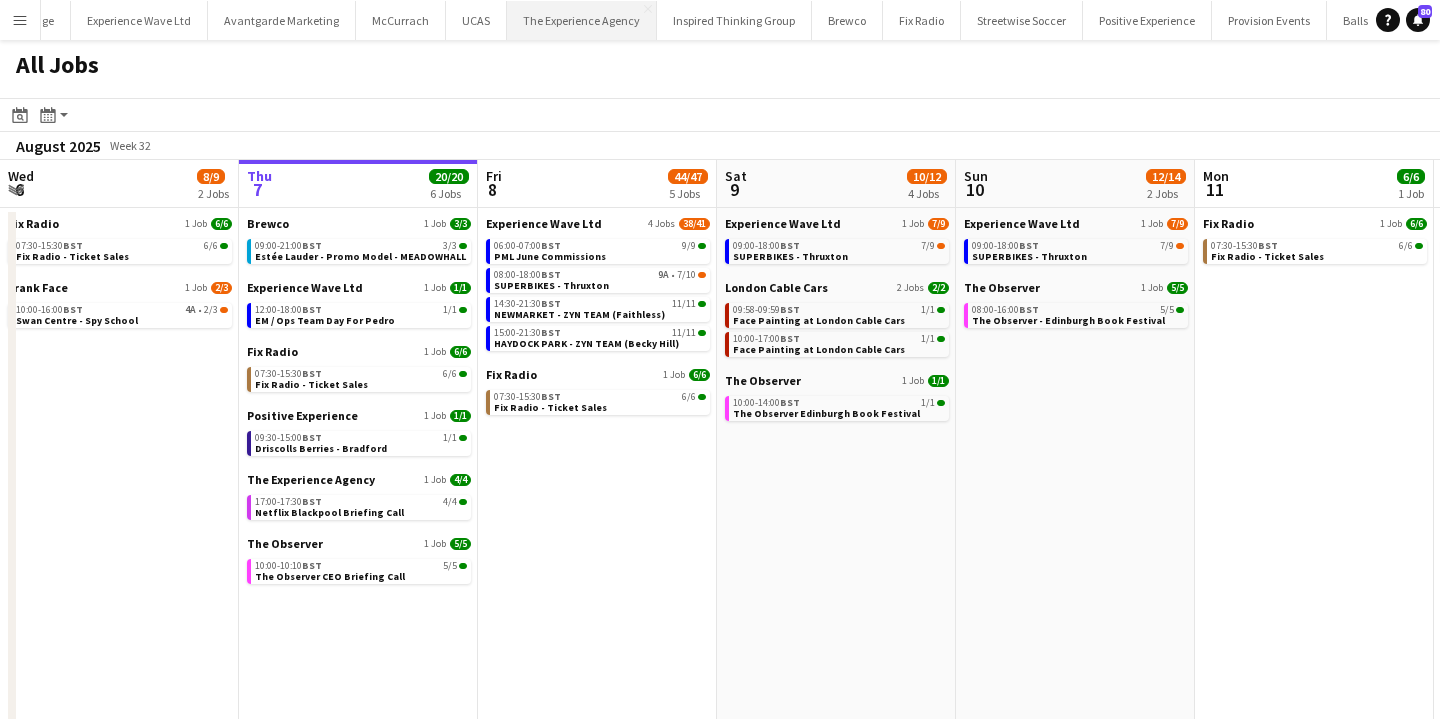scroll, scrollTop: 0, scrollLeft: 0, axis: both 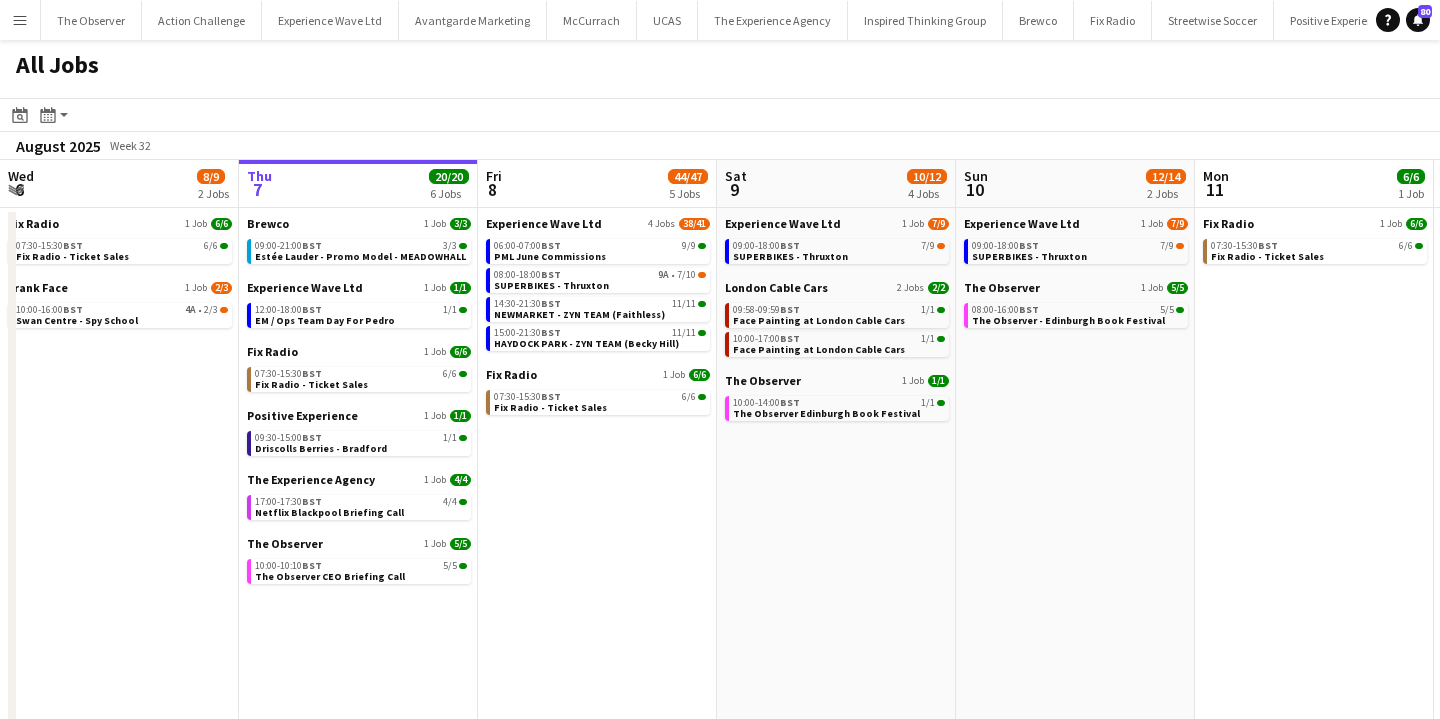 click on "Menu" at bounding box center [20, 20] 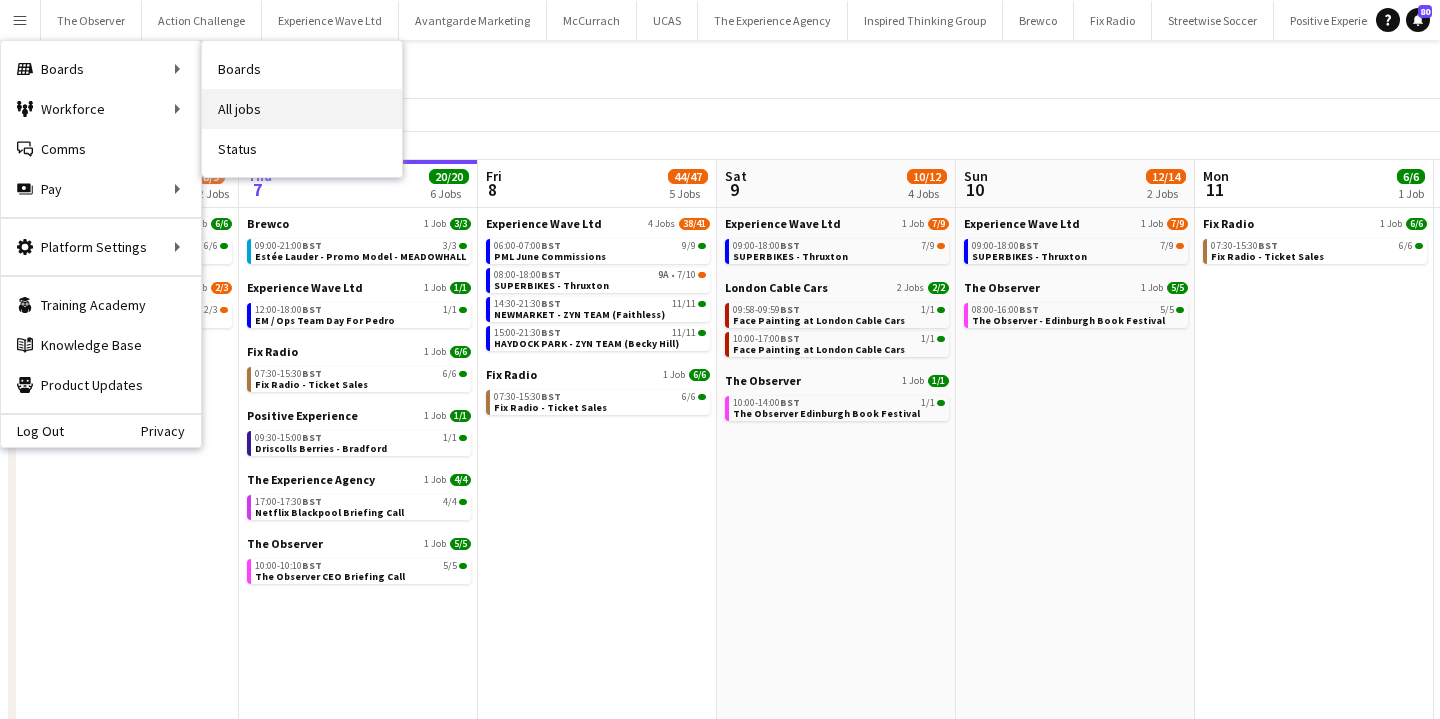 click on "All jobs" at bounding box center (302, 109) 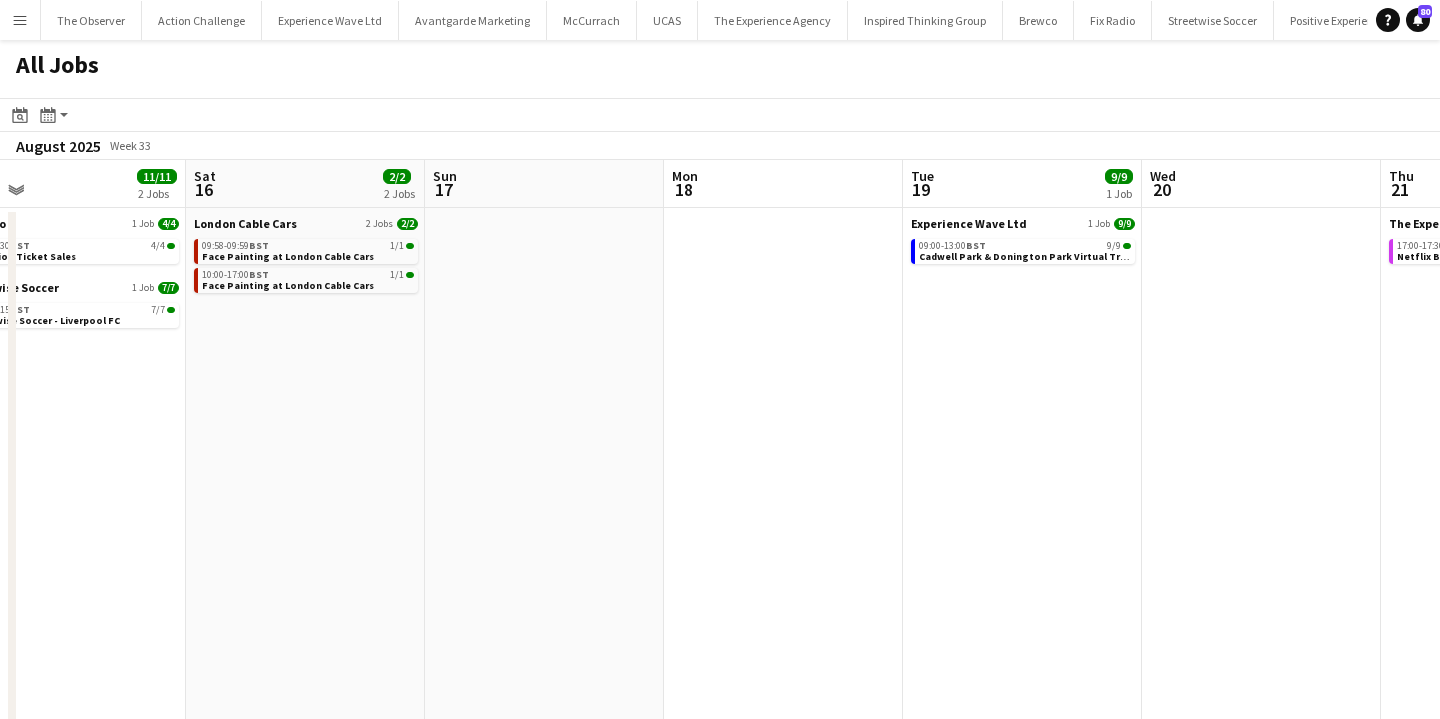 scroll, scrollTop: 0, scrollLeft: 928, axis: horizontal 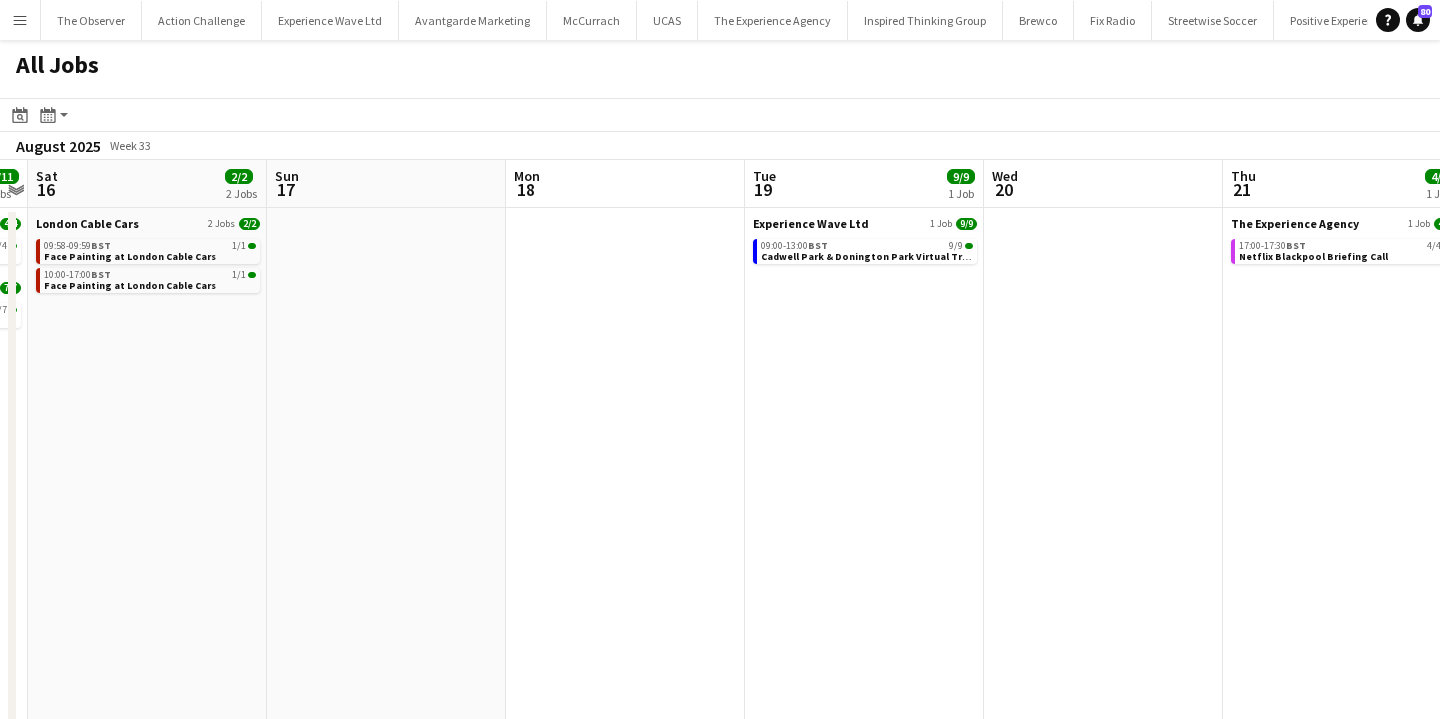 click on "Menu" at bounding box center [20, 20] 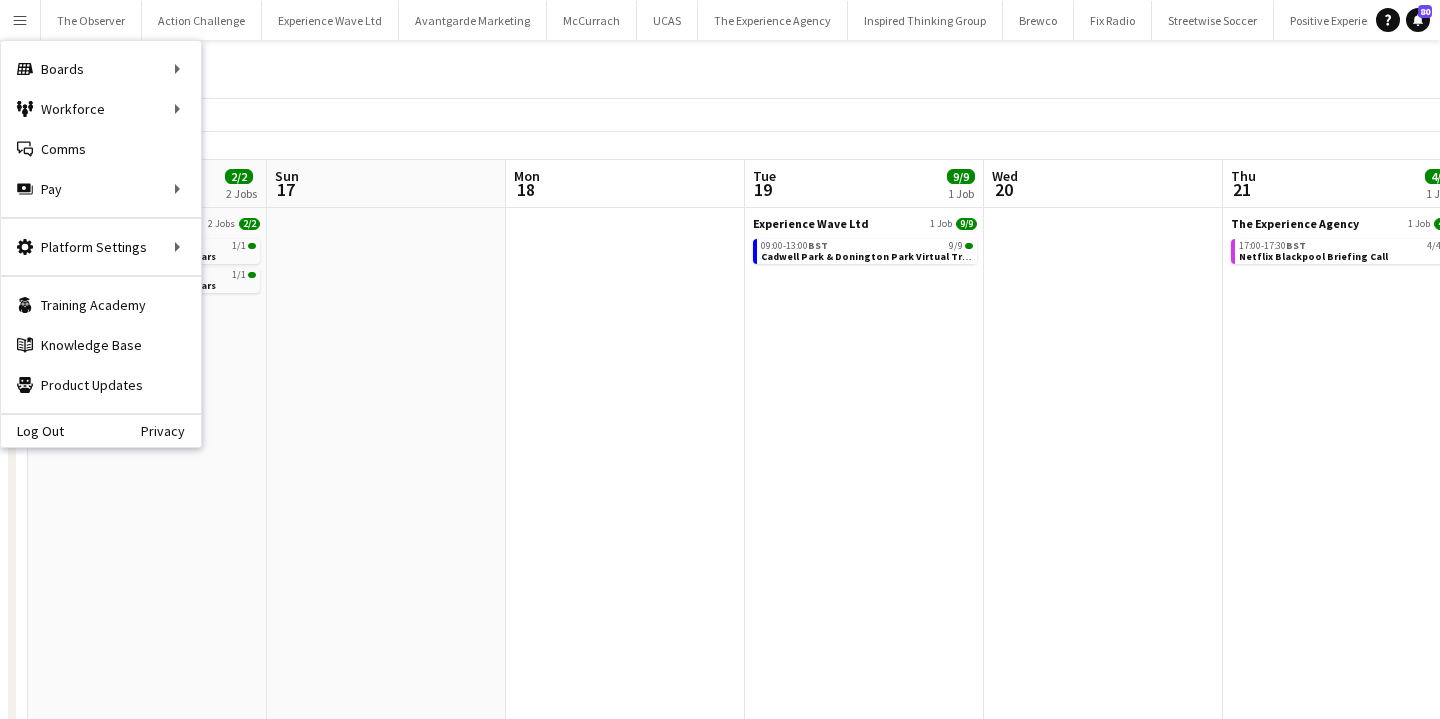 click on "Date picker
AUG 2025 AUG 2025 Monday M Tuesday T Wednesday W Thursday T Friday F Saturday S Sunday S  AUG   1   2   3   4   5   6   7   8   9   10   11   12   13   14   15   16   17   18   19   20   21   22   23   24   25   26   27   28   29   30   31
Comparison range
Comparison range
Today
Month view / Day view
Day view by Board Day view by Job Month view" 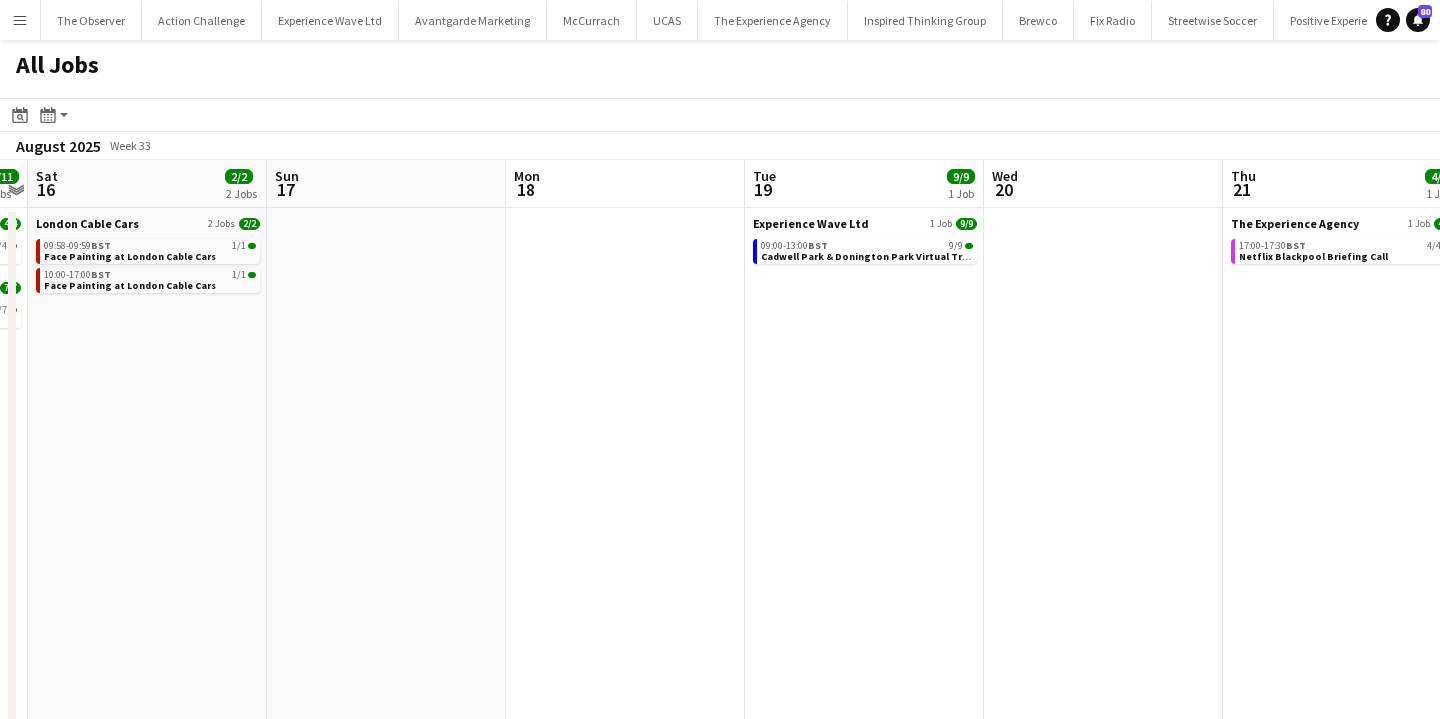 click on "Menu" at bounding box center [20, 20] 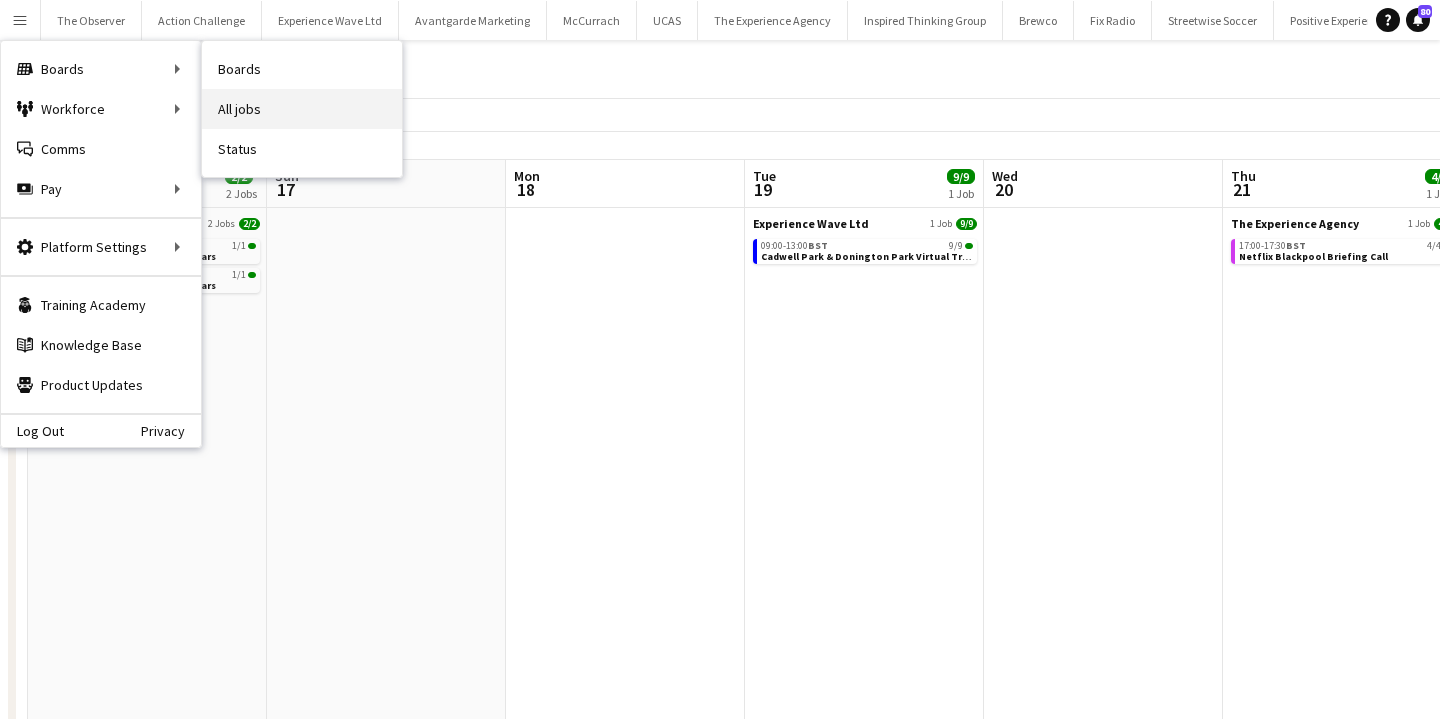 click on "All jobs" at bounding box center [302, 109] 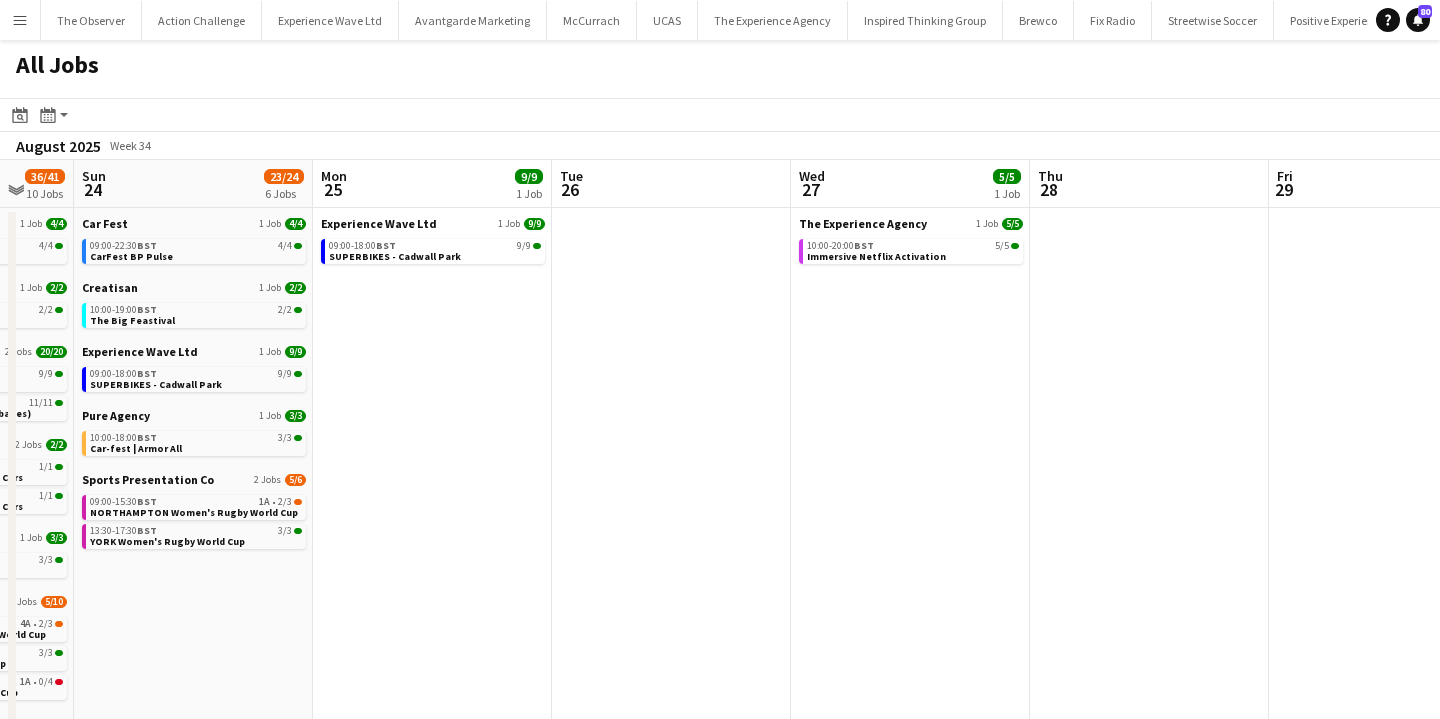 scroll, scrollTop: 0, scrollLeft: 611, axis: horizontal 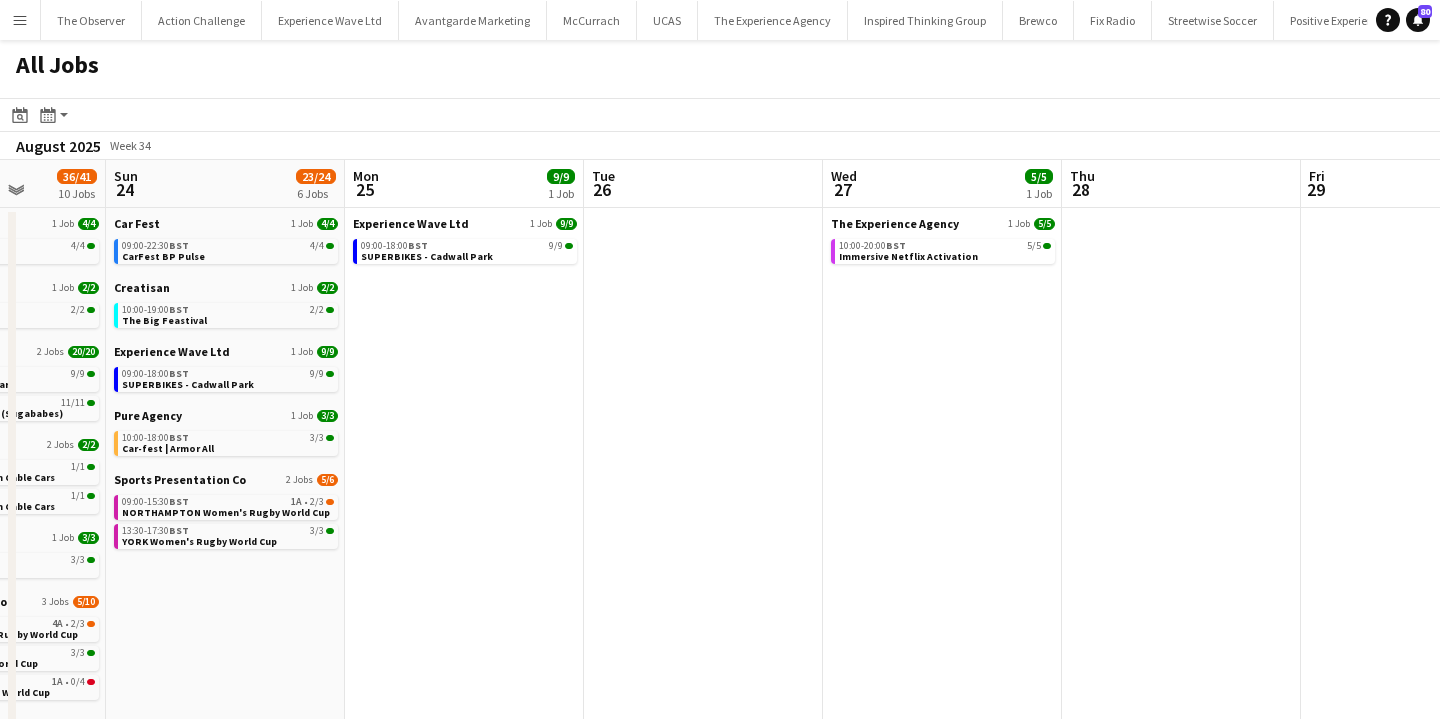 click on "Menu" at bounding box center (20, 20) 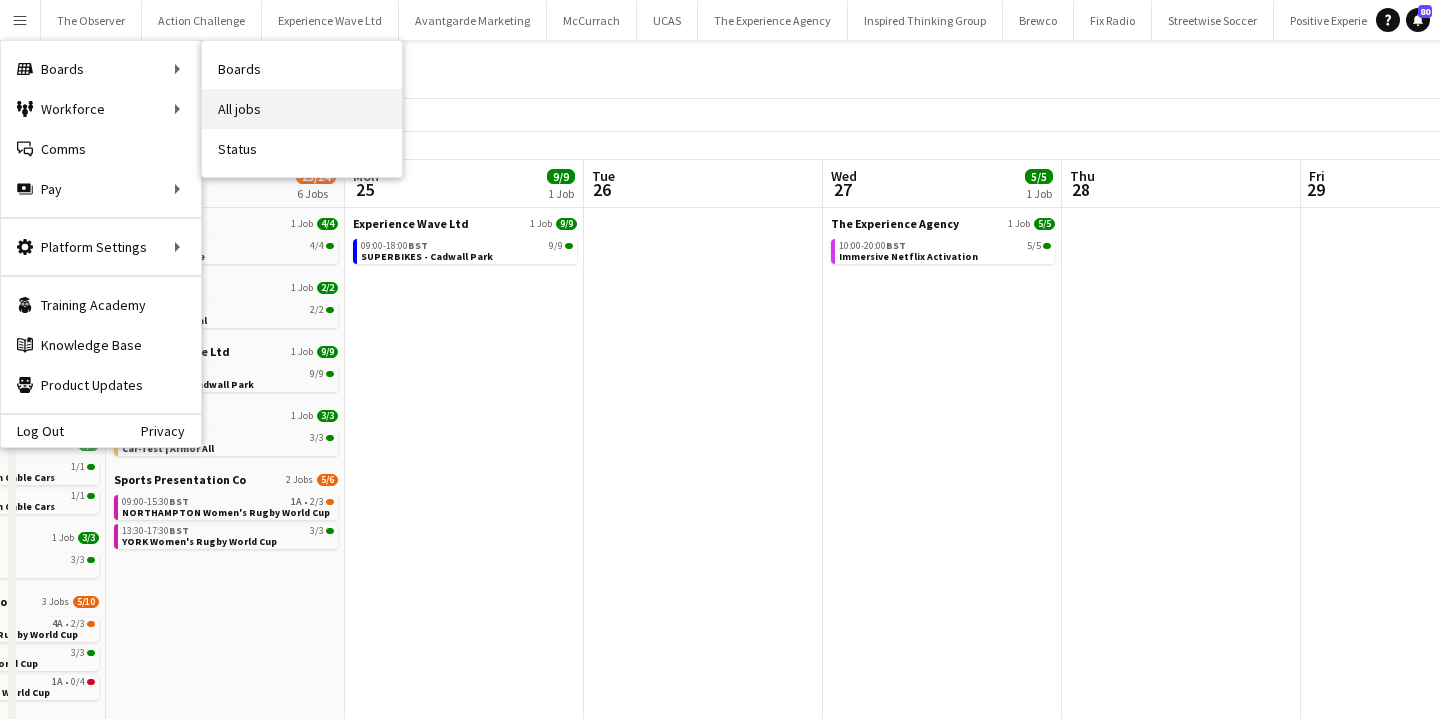 click on "All jobs" at bounding box center (302, 109) 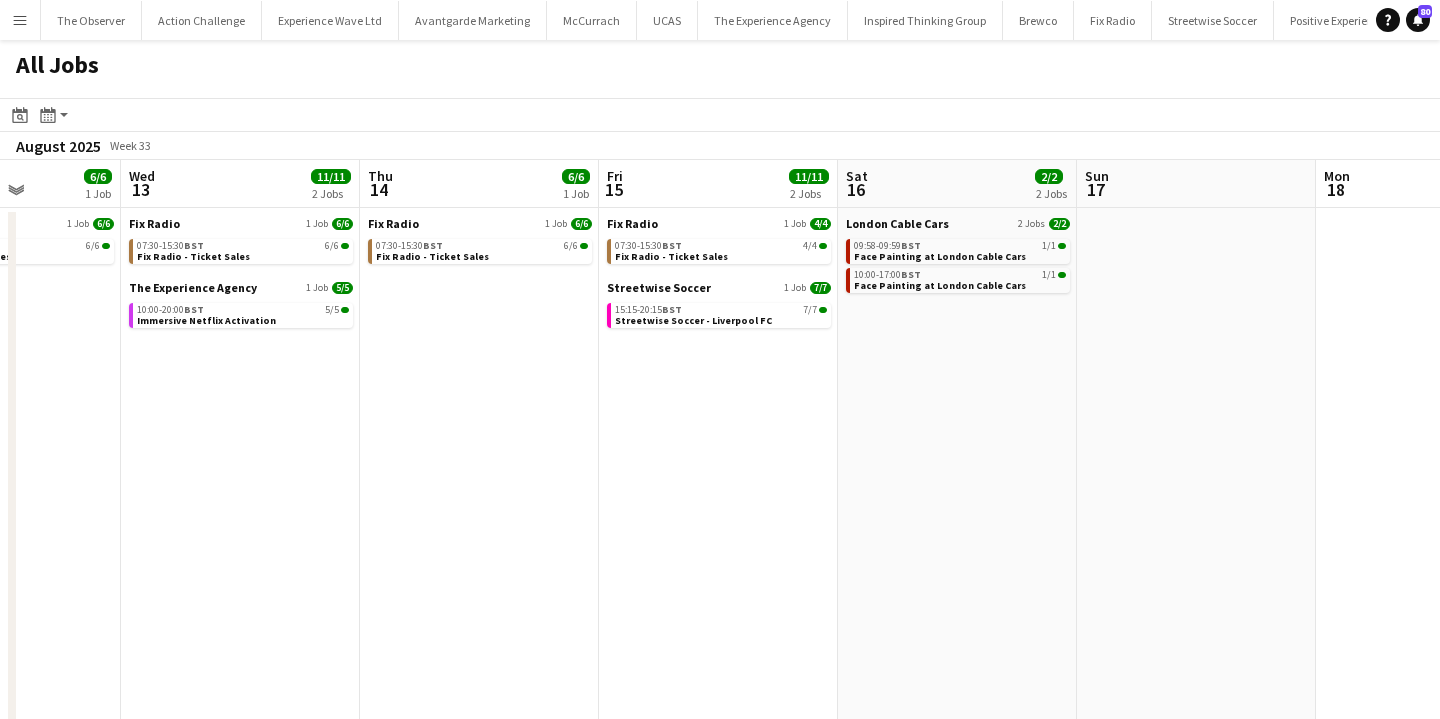scroll, scrollTop: 0, scrollLeft: 412, axis: horizontal 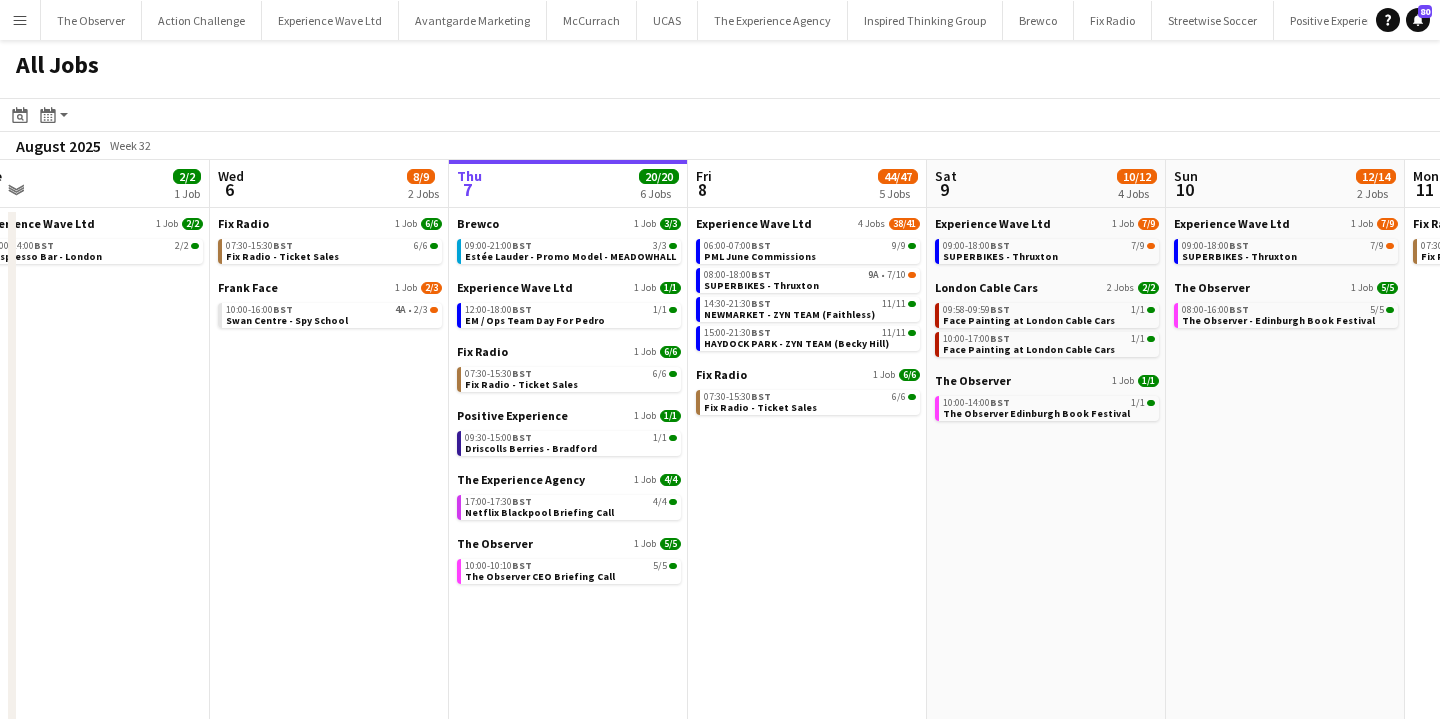 click on "Fri   1   66/67   18 Jobs   Sat   2   5/5   4 Jobs   Sun   3   3/3   2 Jobs   Mon   4   13/13   2 Jobs   Tue   5   2/2   1 Job   Wed   6   8/9   2 Jobs   Thu   7   20/20   6 Jobs   Fri   8   44/47   5 Jobs   Sat   9   10/12   4 Jobs   Sun   10   12/14   2 Jobs   Mon   11   6/6   1 Job   Tue   12   6/6   1 Job   Brewco   3 Jobs   3/3   08:30-21:00    BST   1/1   Estée Lauder - Promo Model - BLUEWATER   09:00-21:00    BST   1/1   Estée Lauder - Promo Model - BLUEWATER   09:00-21:15    BST   1/1   Estée Lauder - Promo Model - BLUEWATER   Experience Wave Ltd   13 Jobs   42/42   00:00-01:00    BST   6/6   Latitude Bonus & Walking Bonus   01:00-02:00    BST   5/5   Brands Hatch Food Expenses   02:00-03:00    BST   1/1   Charlotte Latitude Expenses   02:00-03:00    BST   3/3   KnockHill Food Expenses   02:00-03:00    BST   1/1   Pedro - Brands Hatch expenses   03:00-04:00    BST   1/1   Mollie - Brands Hatch expenses   04:00-05:00    BST   1/1   Molly Mileage - Brands Hatch   05:00-06:00    BST   1/1   BST   9A" at bounding box center [720, 507] 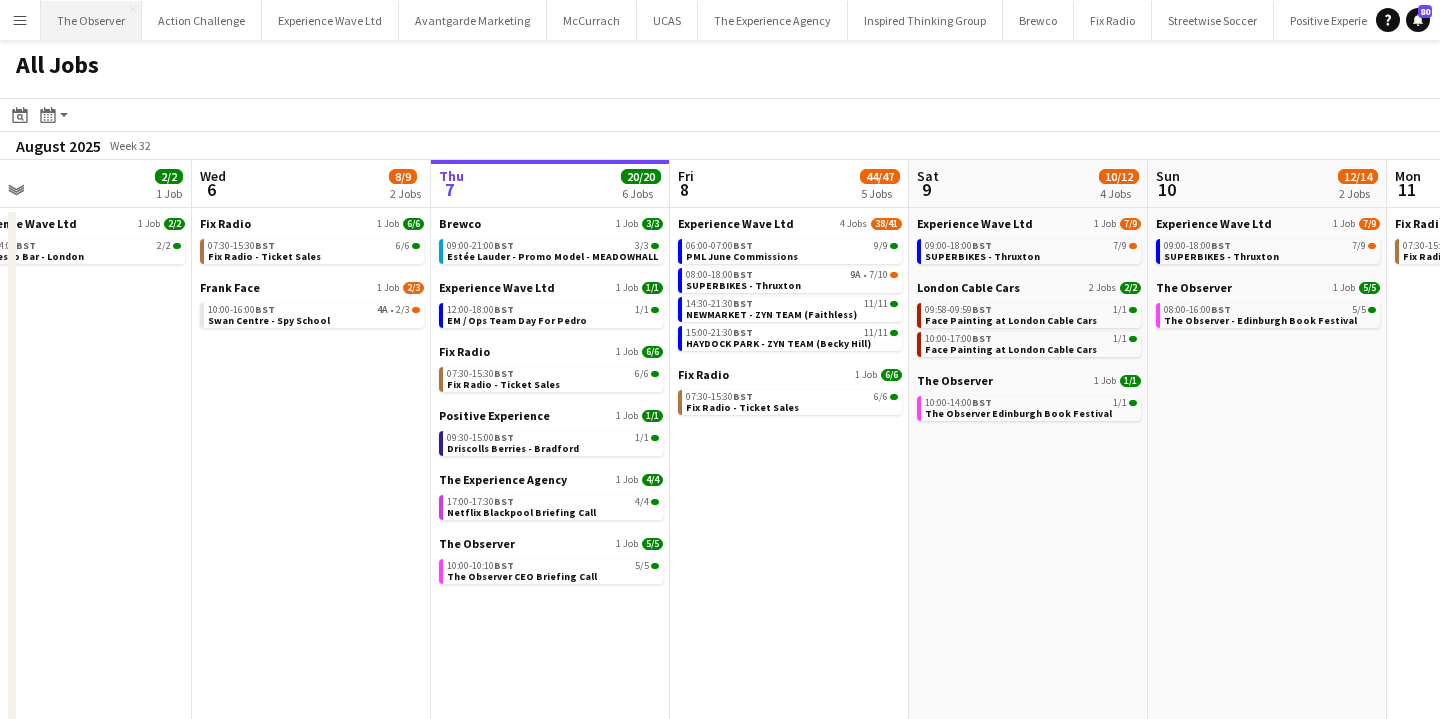 scroll, scrollTop: 0, scrollLeft: 1005, axis: horizontal 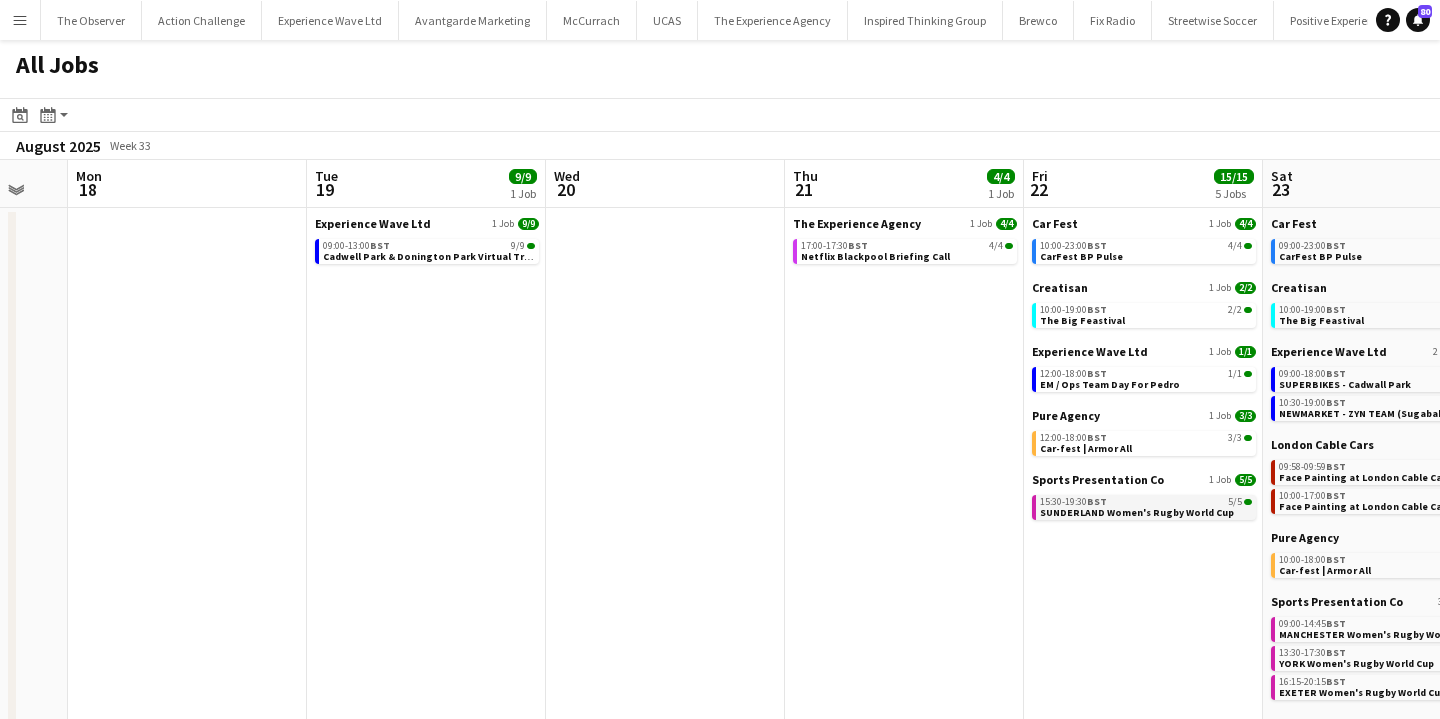 click on "SUNDERLAND Women's Rugby World Cup" at bounding box center (1137, 512) 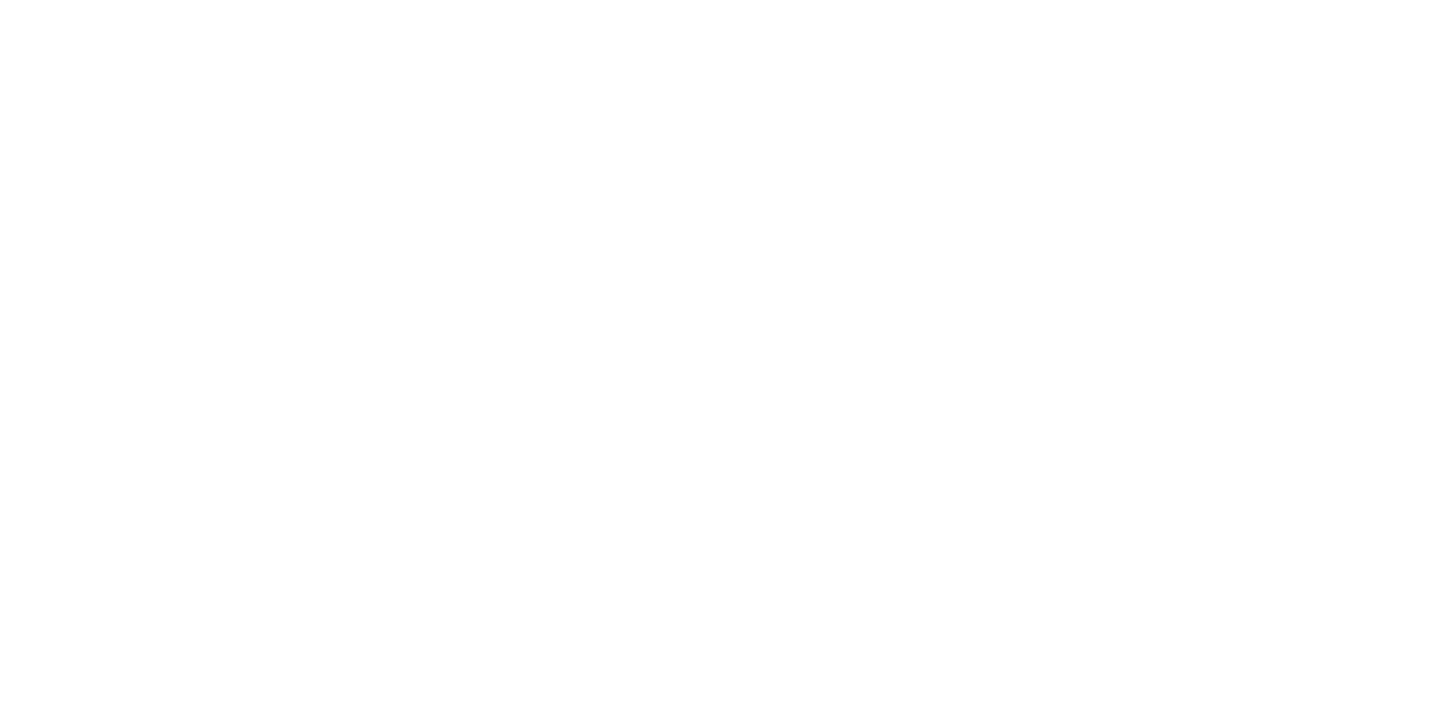 scroll, scrollTop: 0, scrollLeft: 0, axis: both 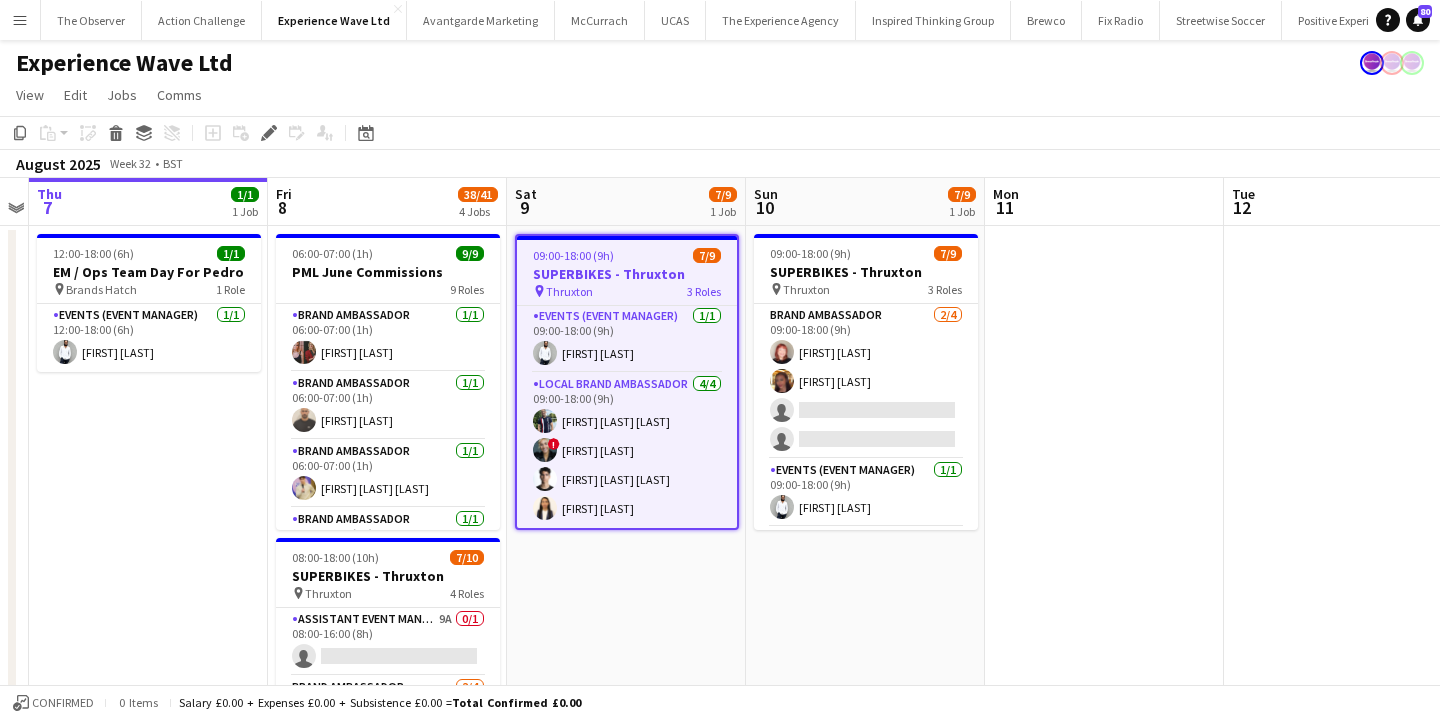 click on "Menu" at bounding box center (20, 20) 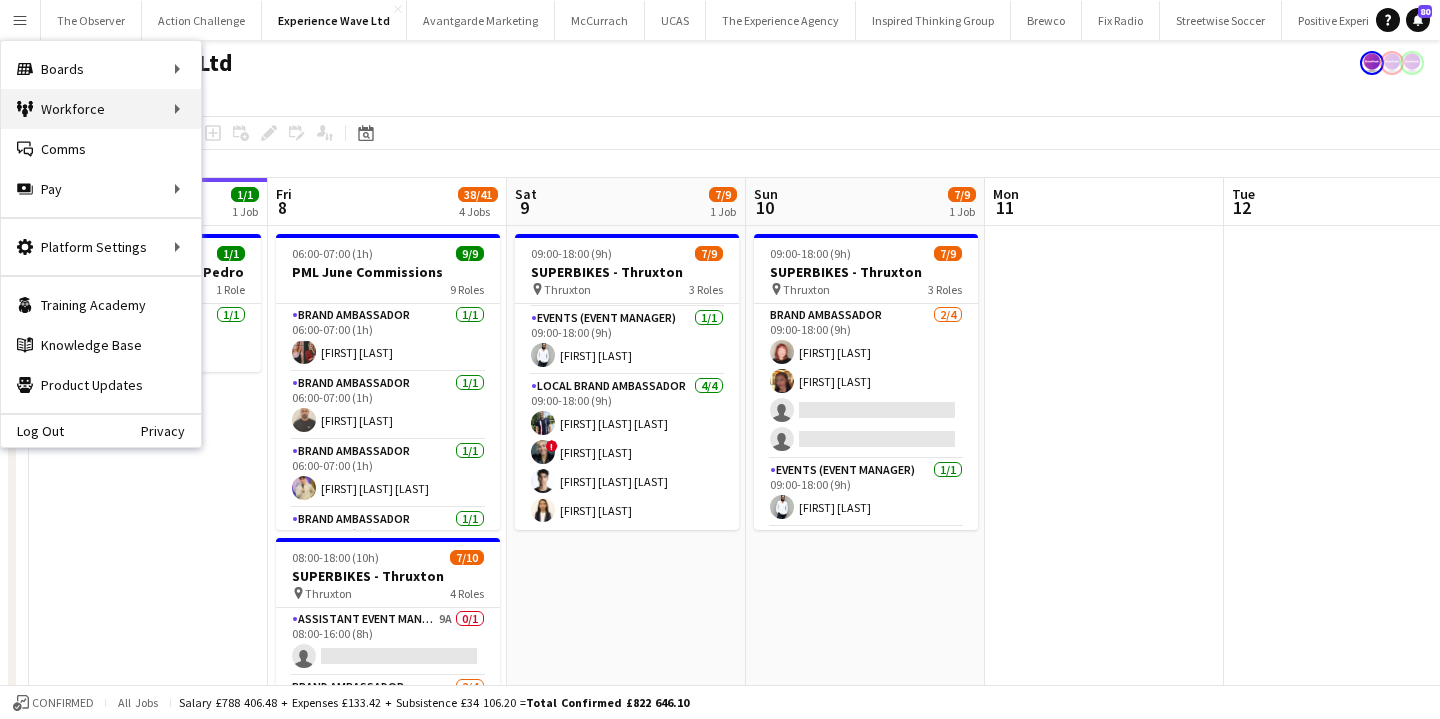 scroll, scrollTop: 152, scrollLeft: 0, axis: vertical 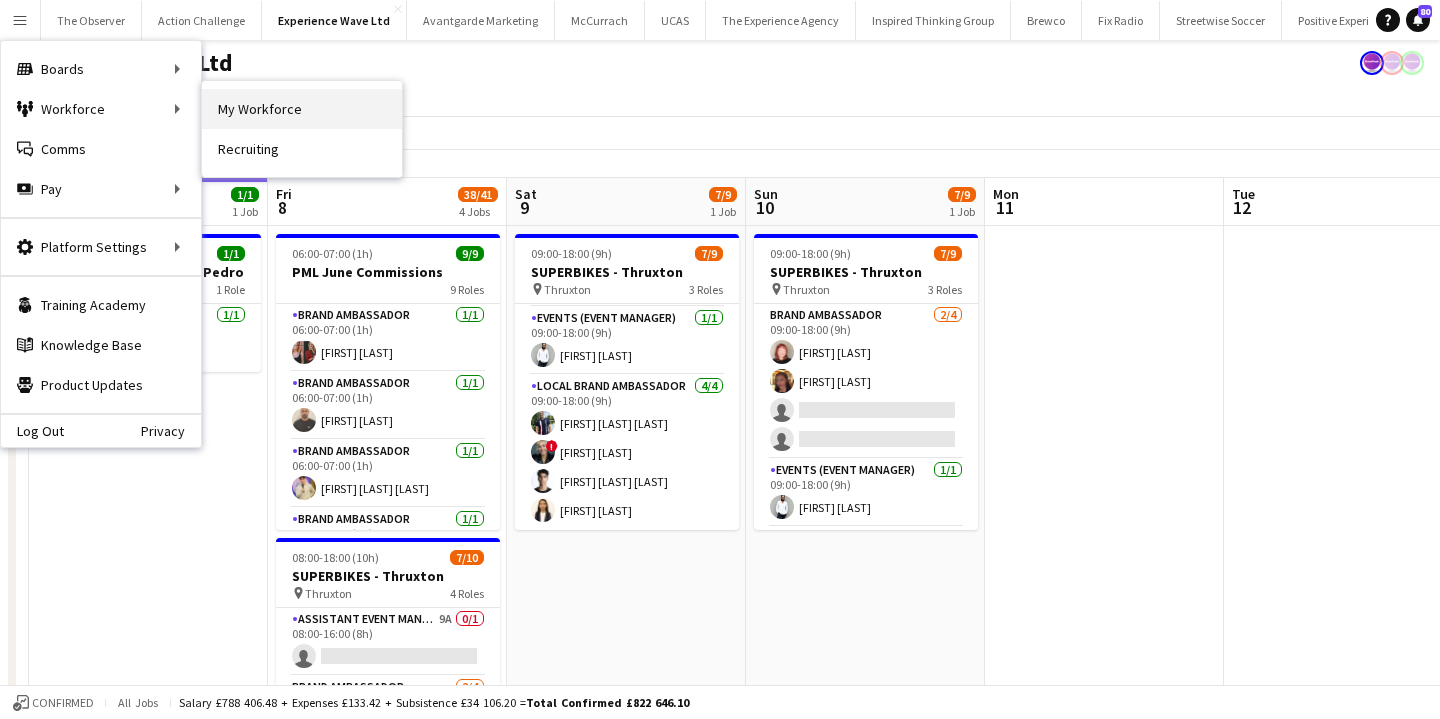 click on "My Workforce" at bounding box center [302, 109] 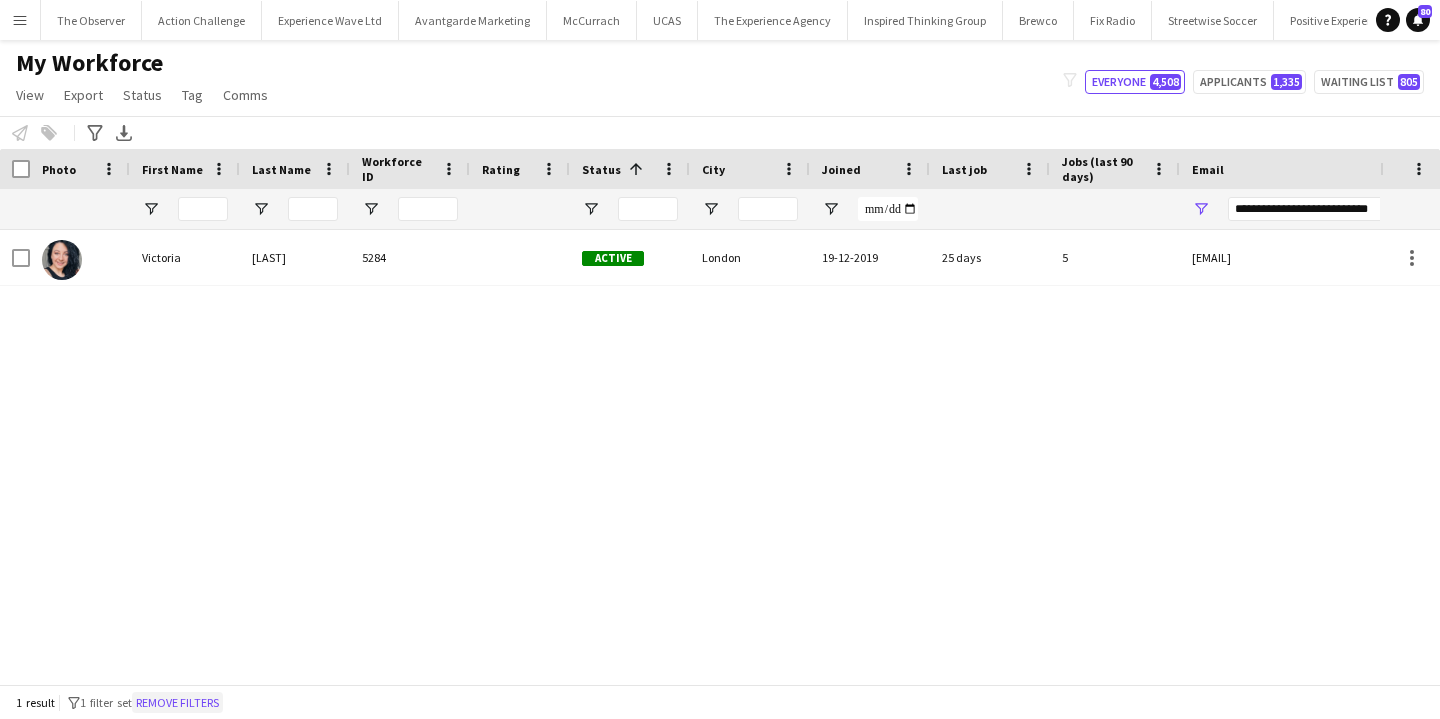 click on "Remove filters" 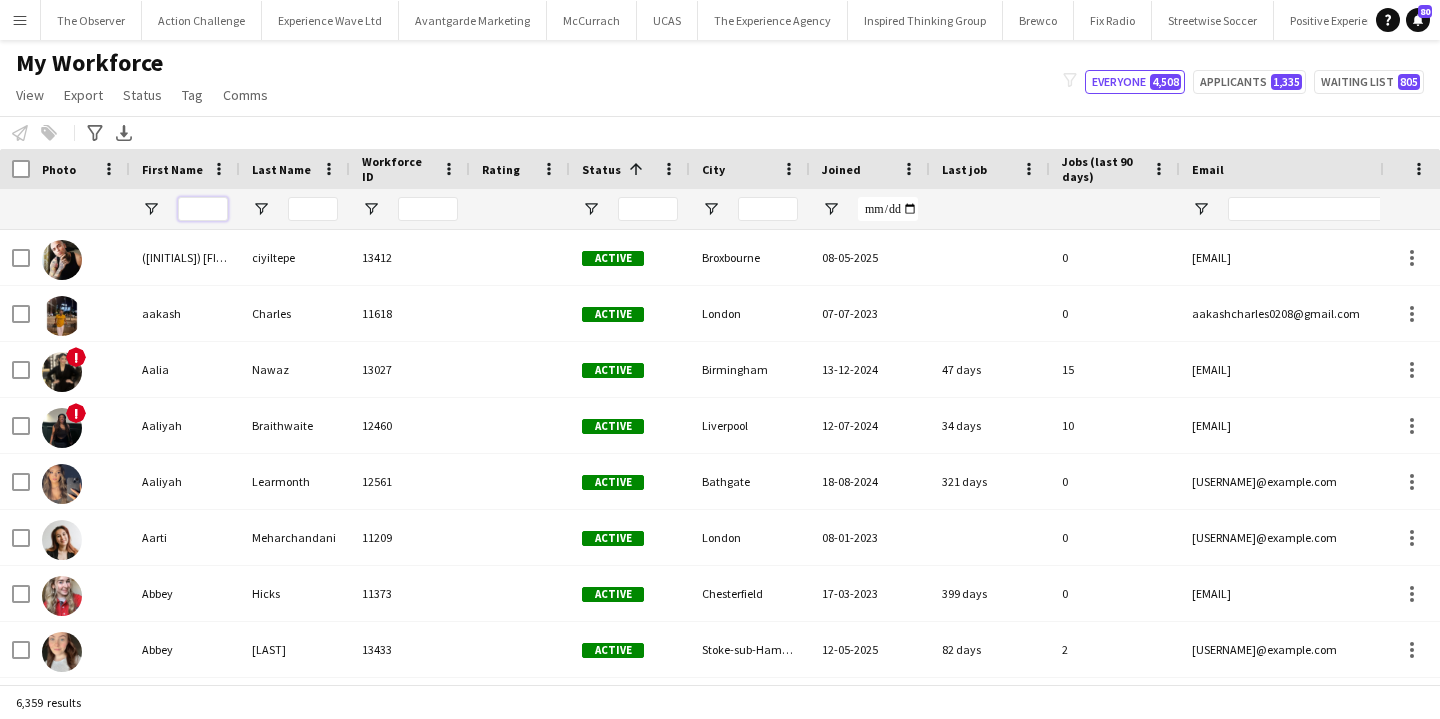 click at bounding box center [203, 209] 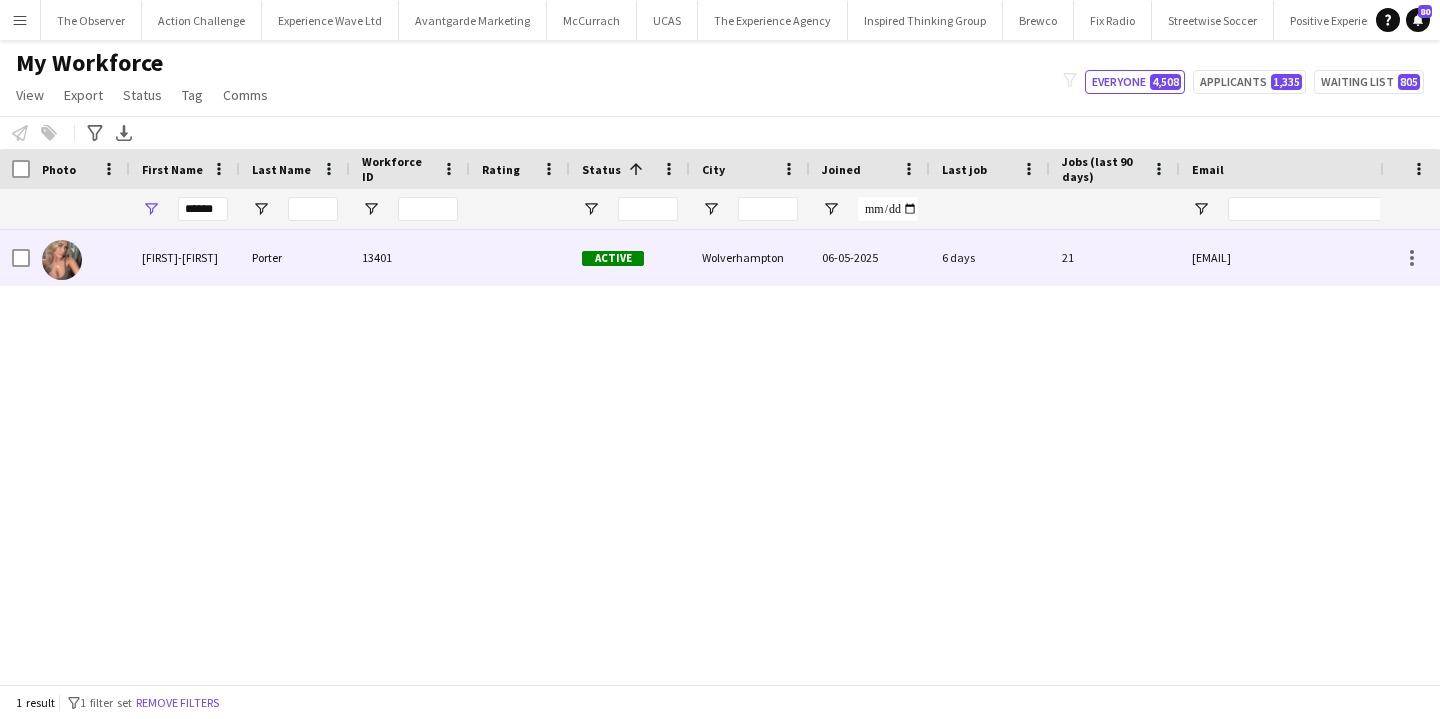 click on "[FIRST]-[FIRST]" at bounding box center [185, 257] 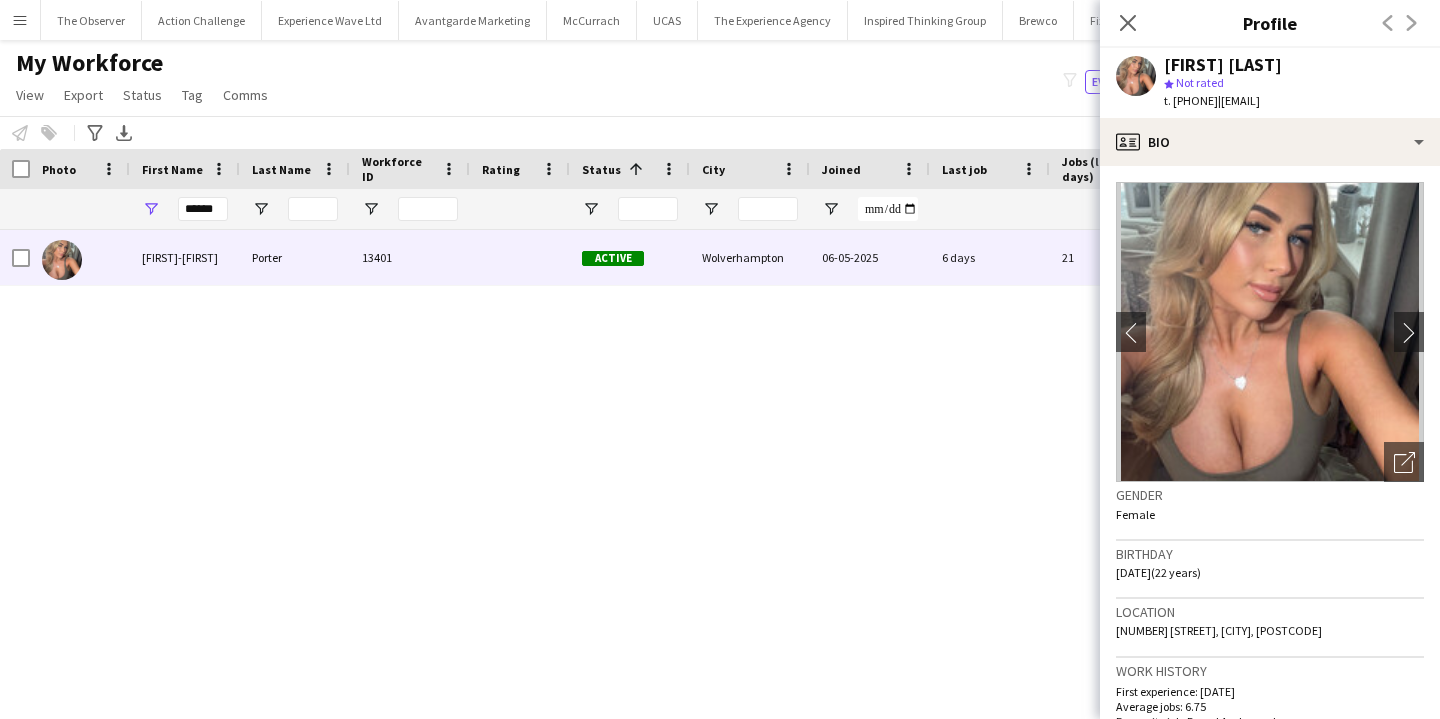 scroll, scrollTop: 1080, scrollLeft: 0, axis: vertical 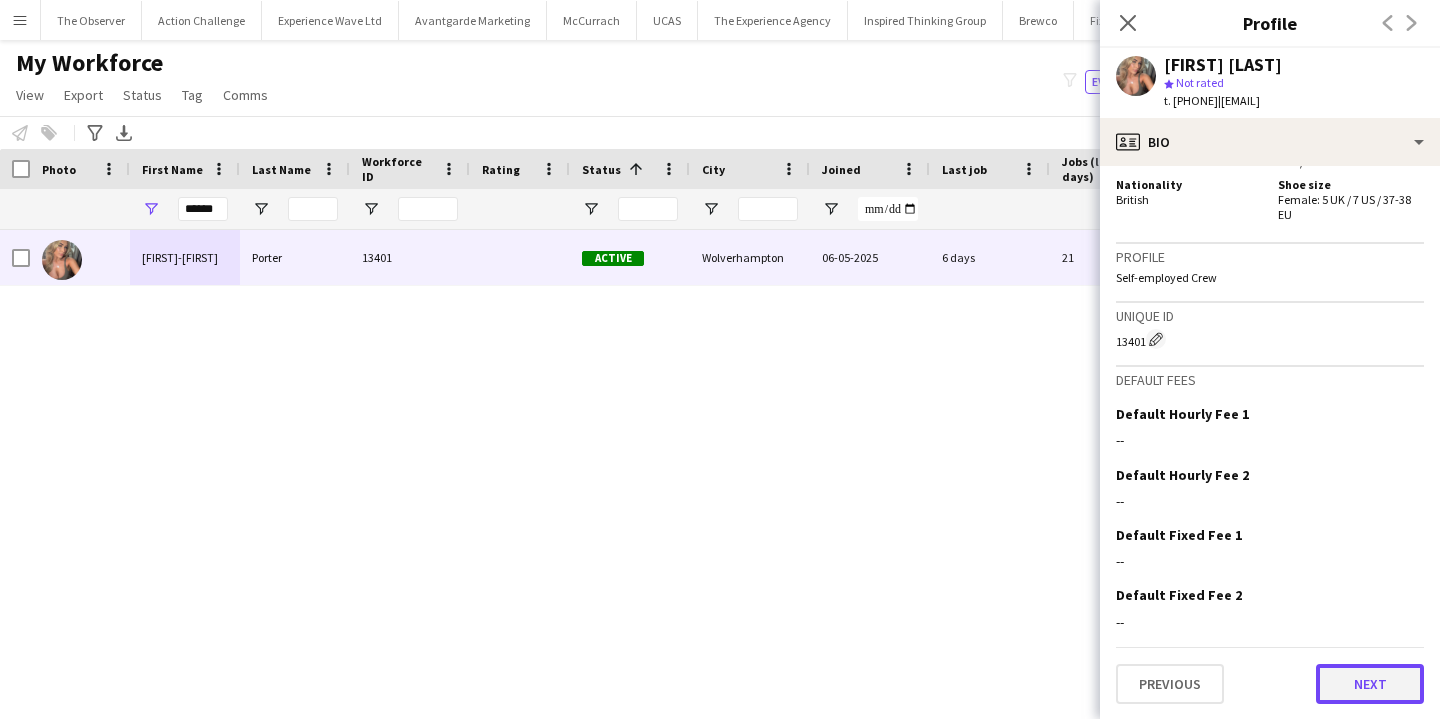 click on "Next" 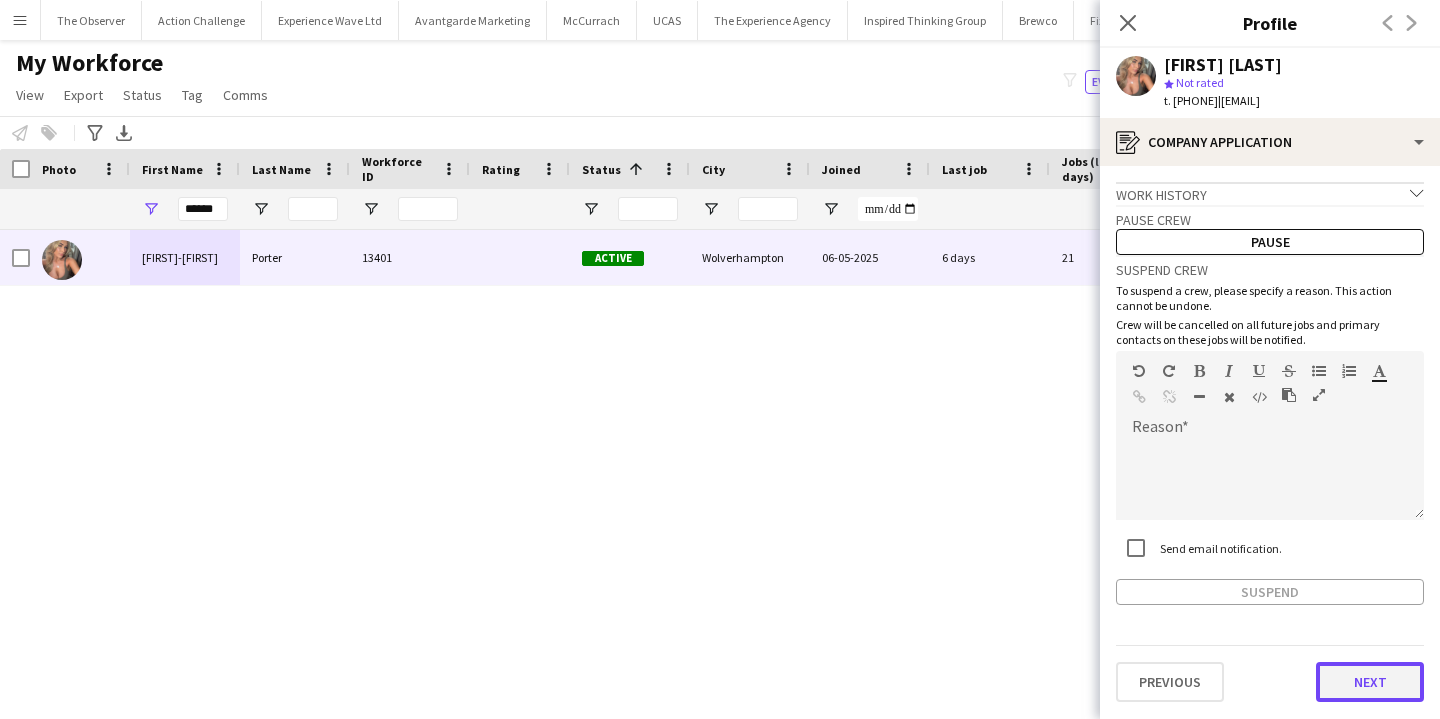 click on "Next" 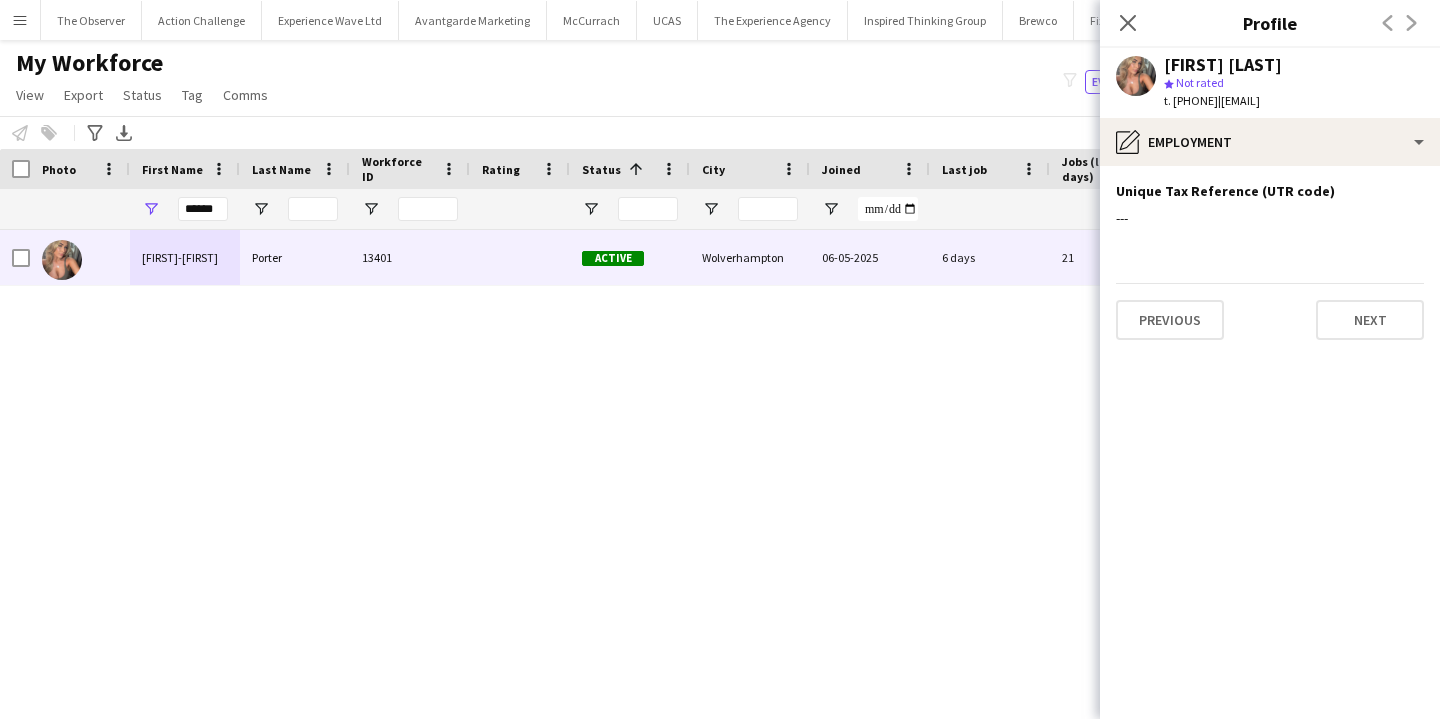 click on "Unique Tax Reference (UTR code)
Edit this field
---   Previous   Next" 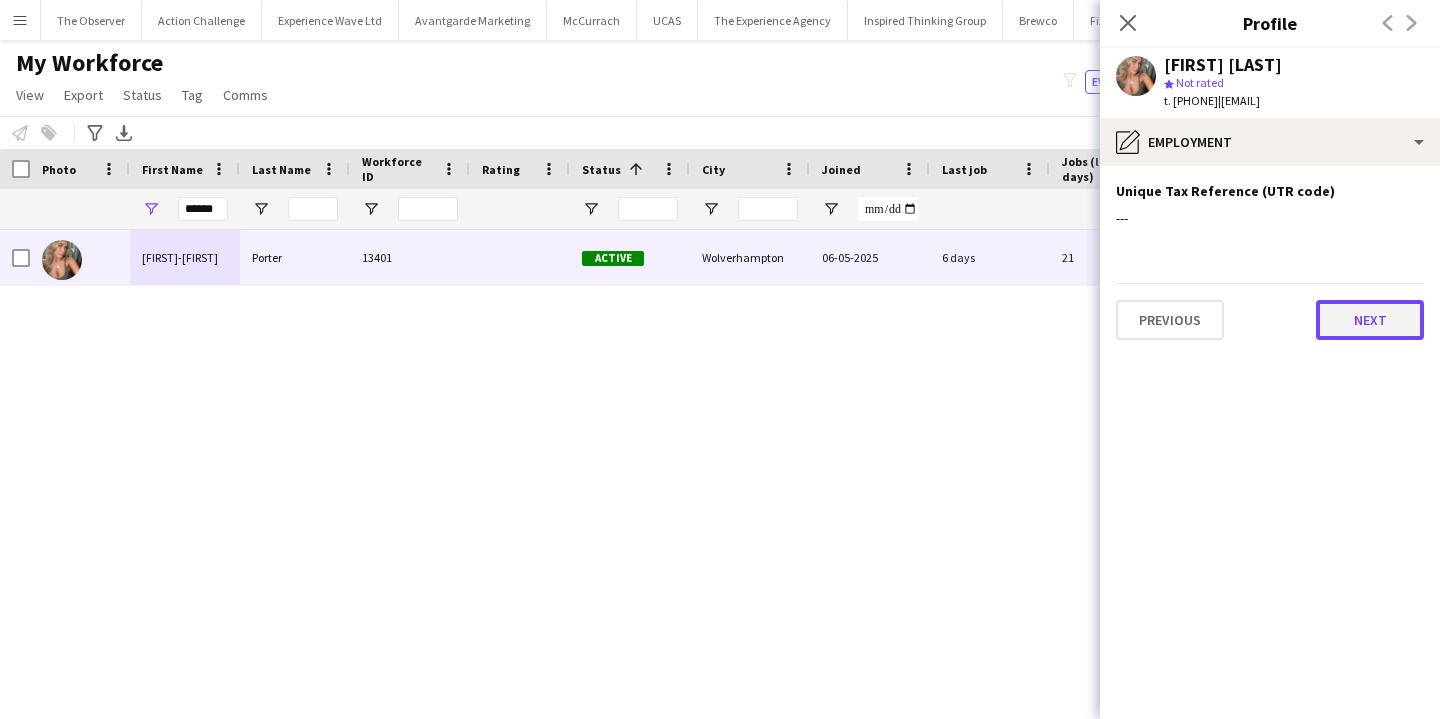 click on "Next" 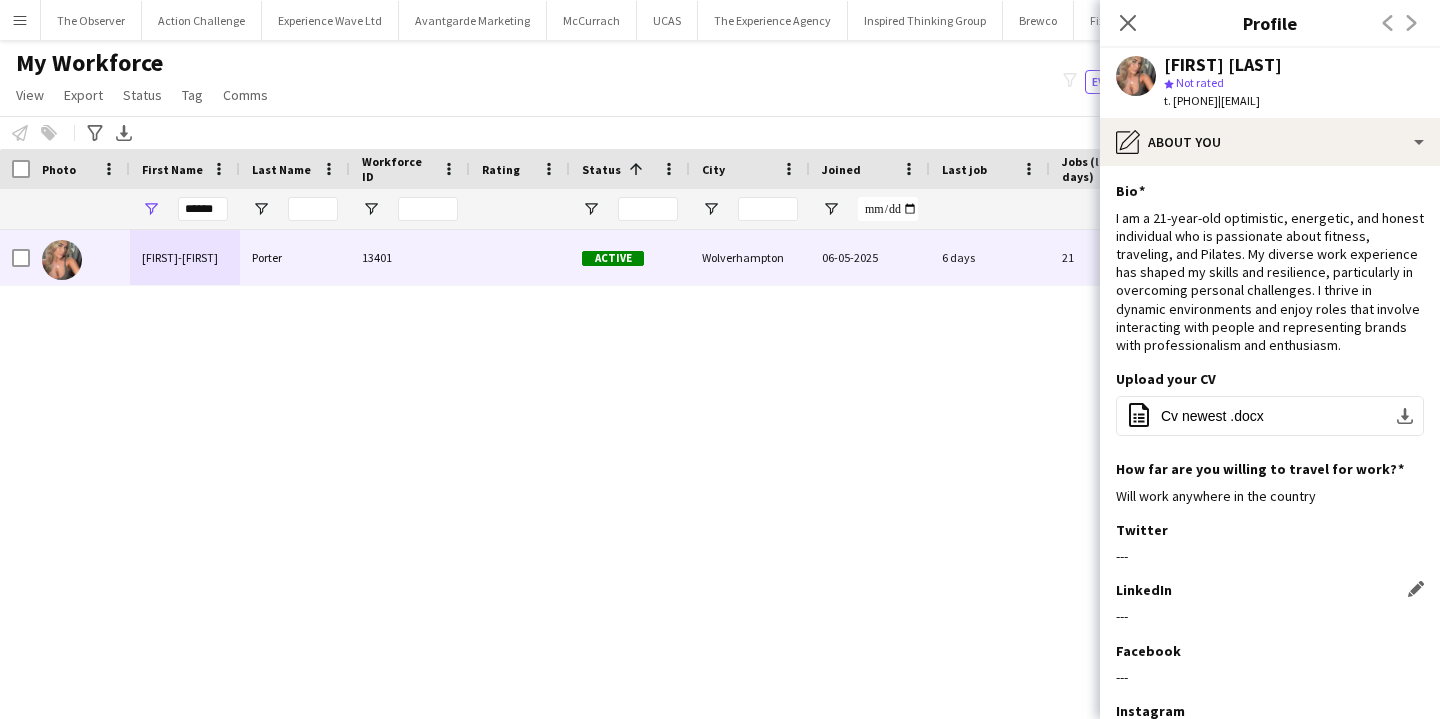 scroll, scrollTop: 156, scrollLeft: 0, axis: vertical 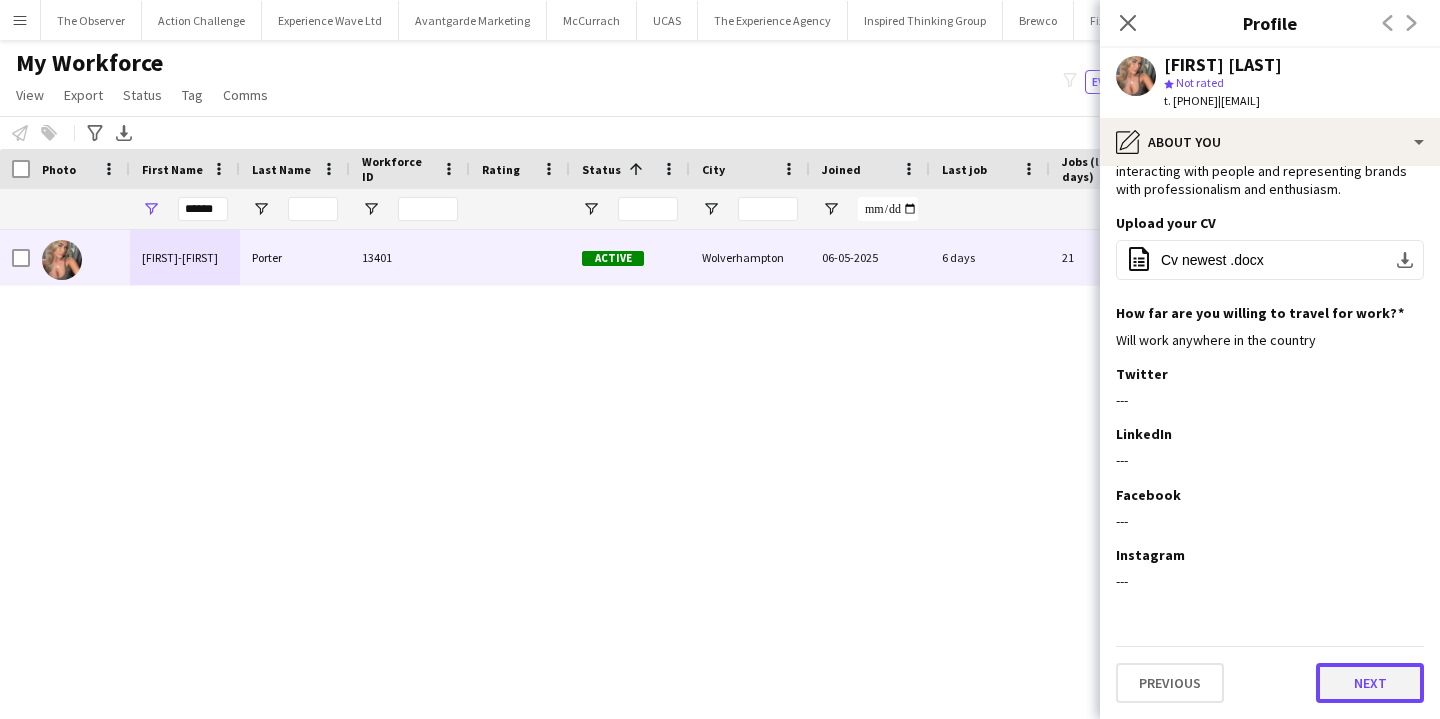 click on "Next" 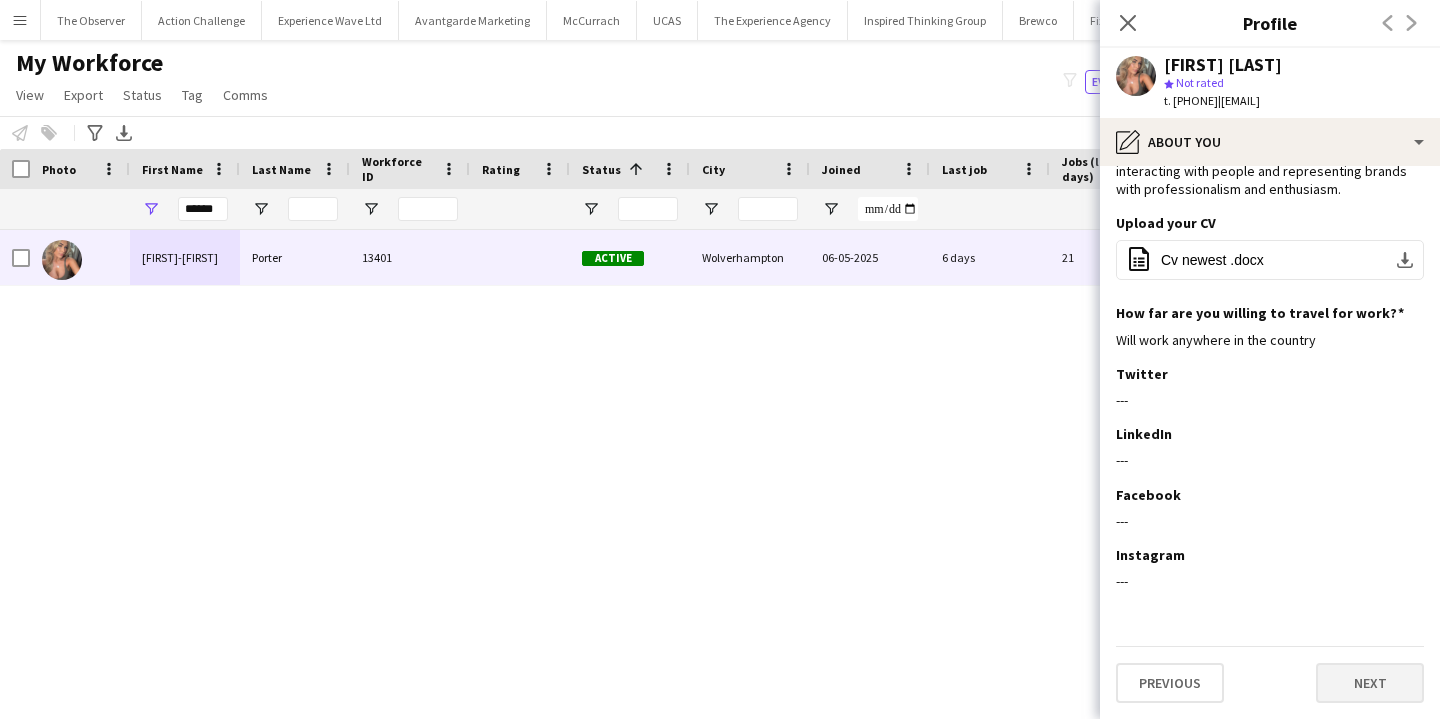 scroll, scrollTop: 0, scrollLeft: 0, axis: both 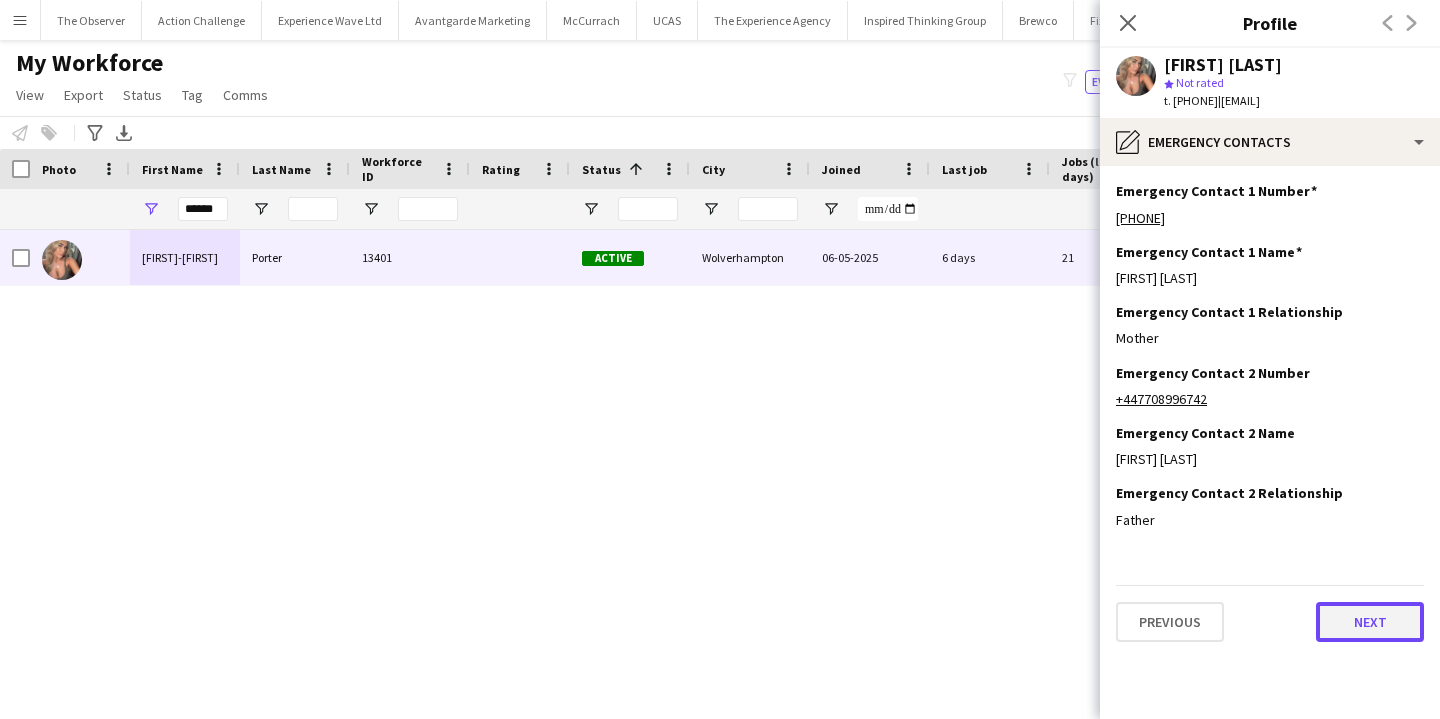 click on "Next" 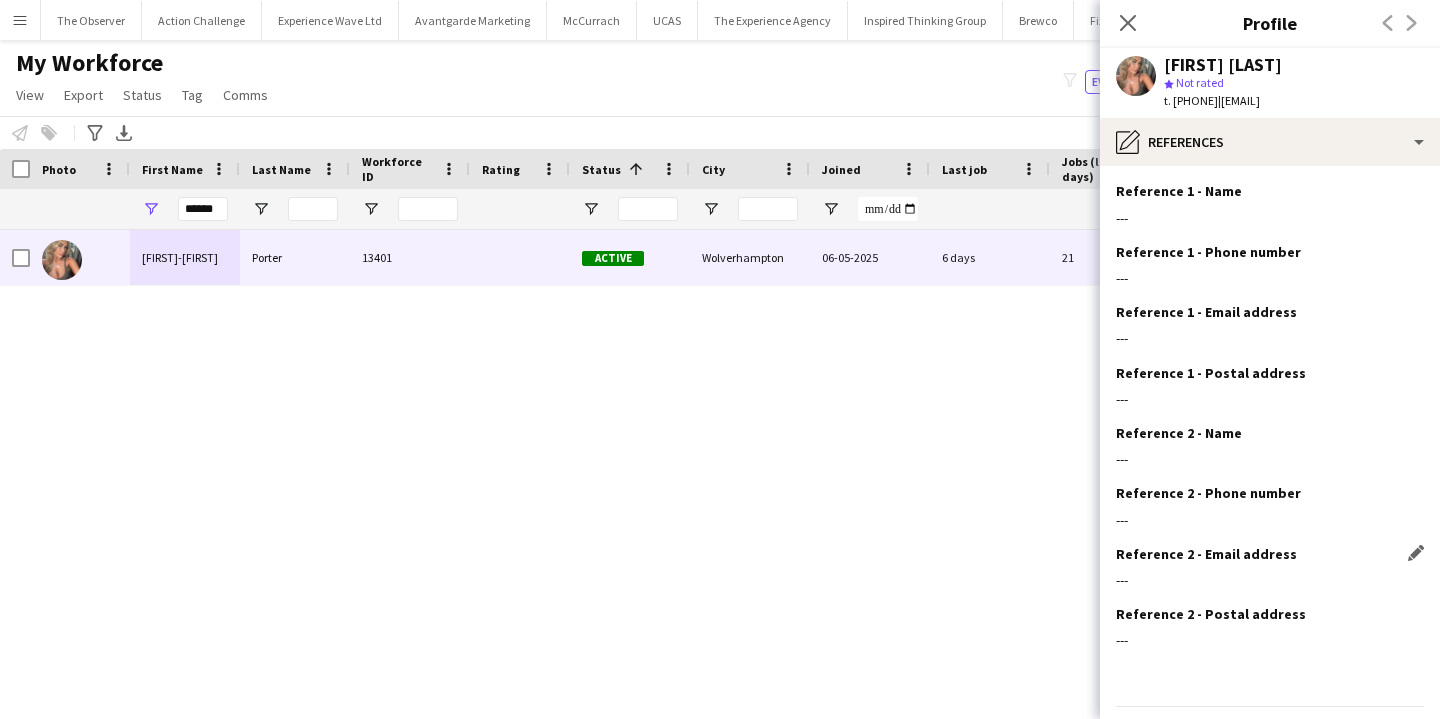 scroll, scrollTop: 59, scrollLeft: 0, axis: vertical 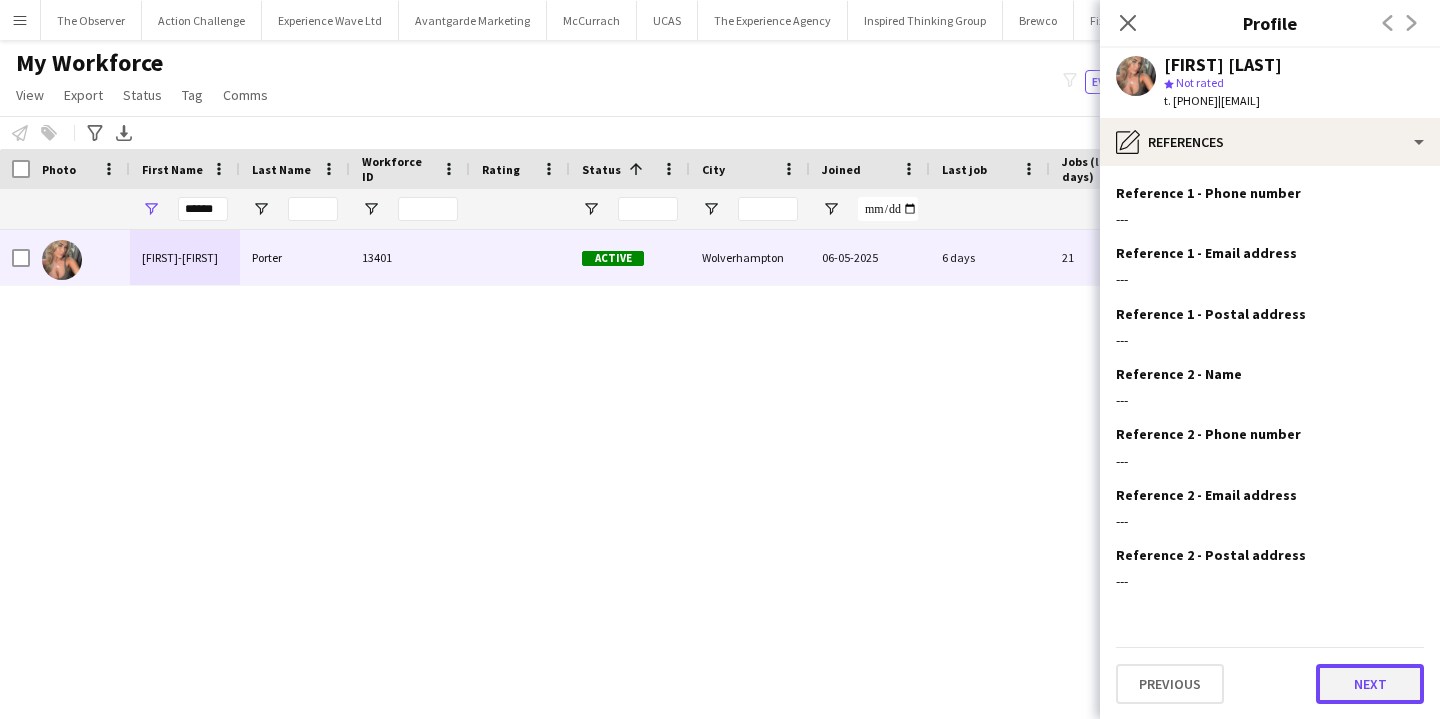 click on "Next" 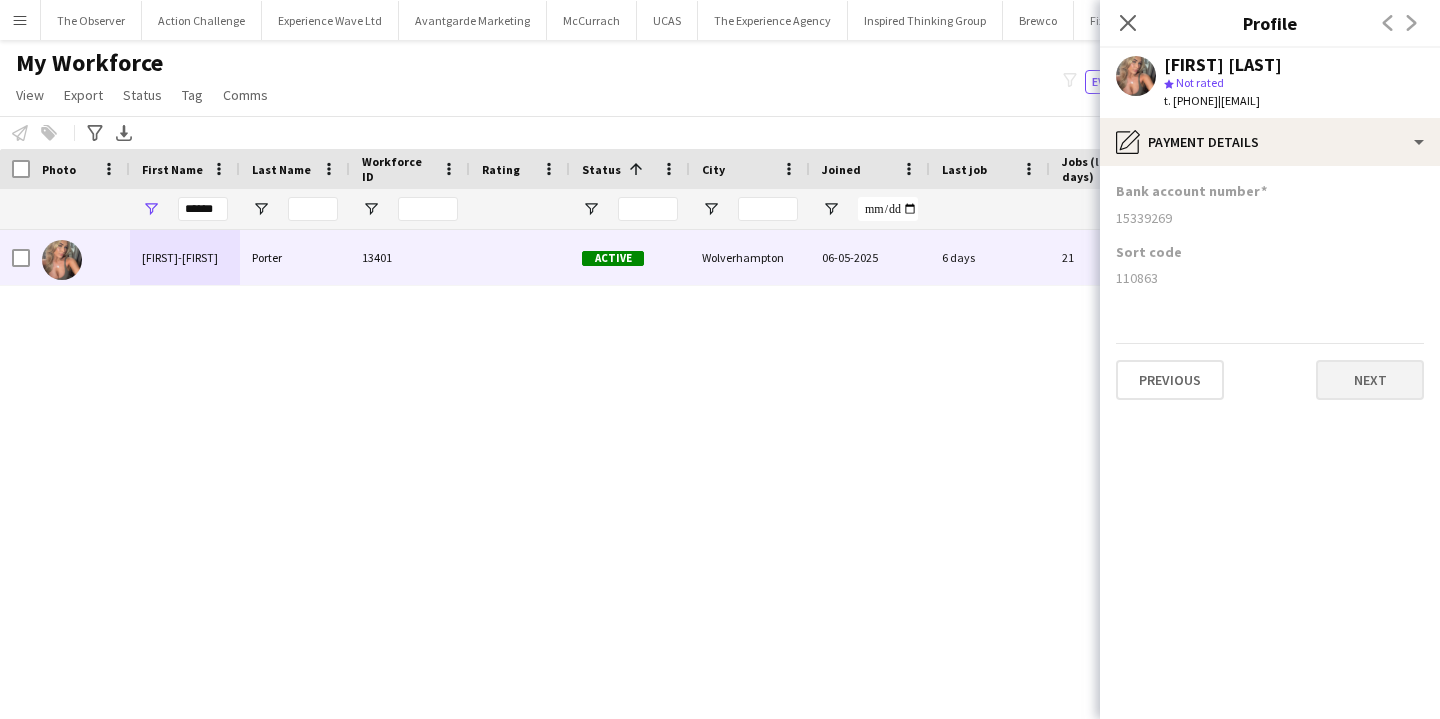 scroll, scrollTop: 0, scrollLeft: 0, axis: both 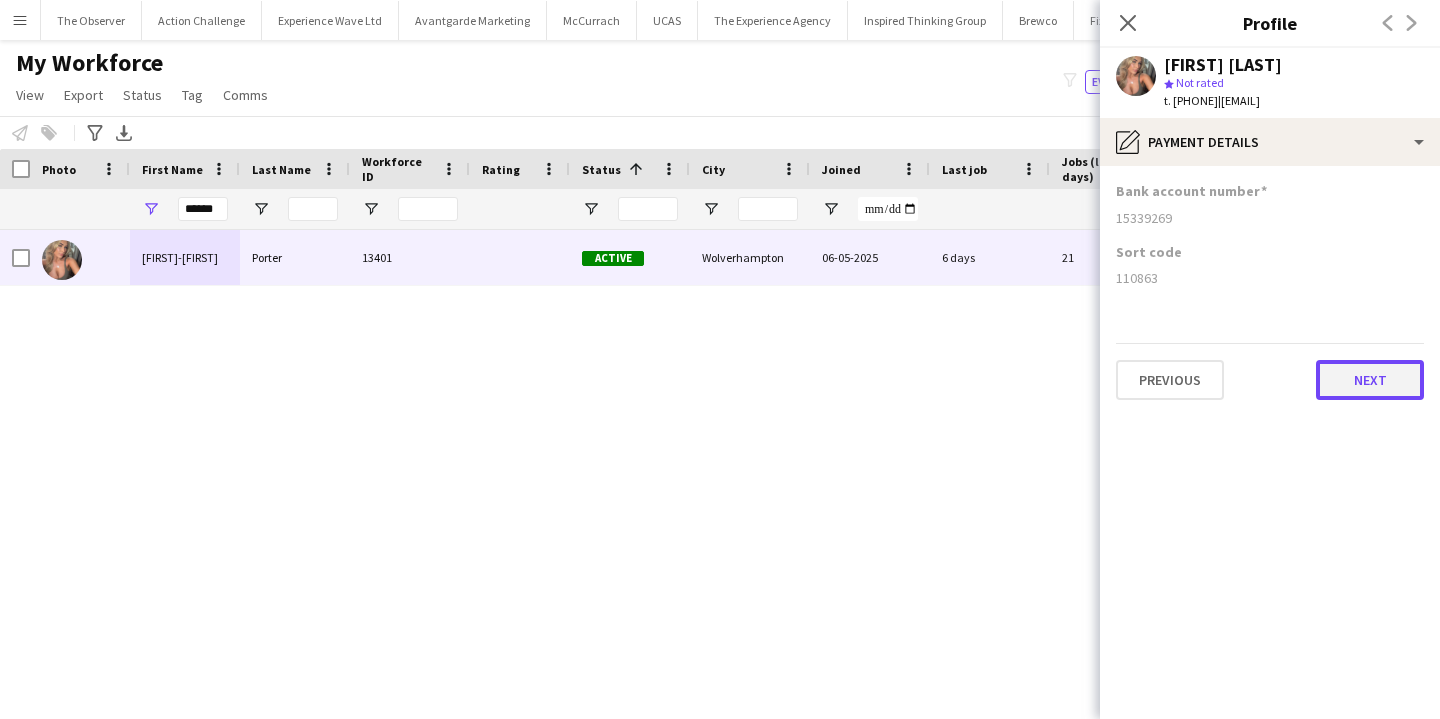 click on "Next" 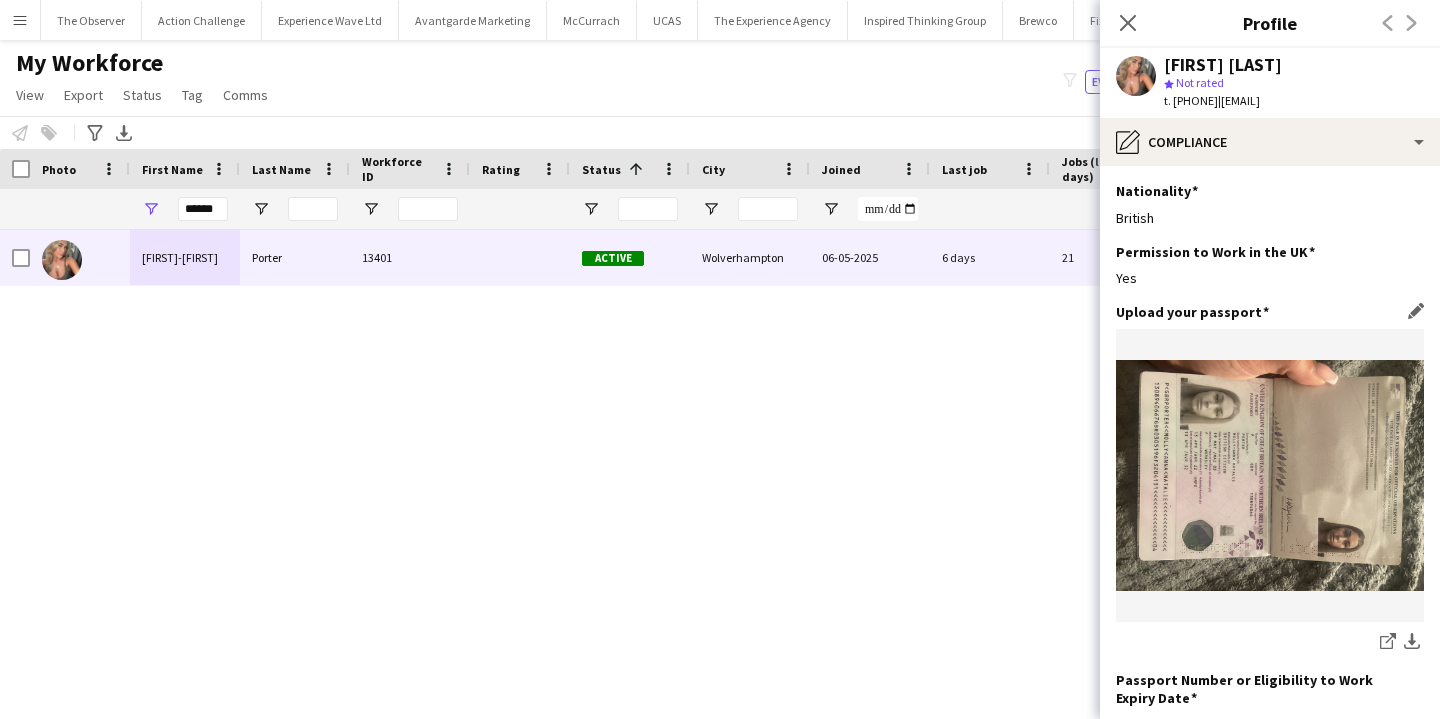 scroll, scrollTop: 325, scrollLeft: 0, axis: vertical 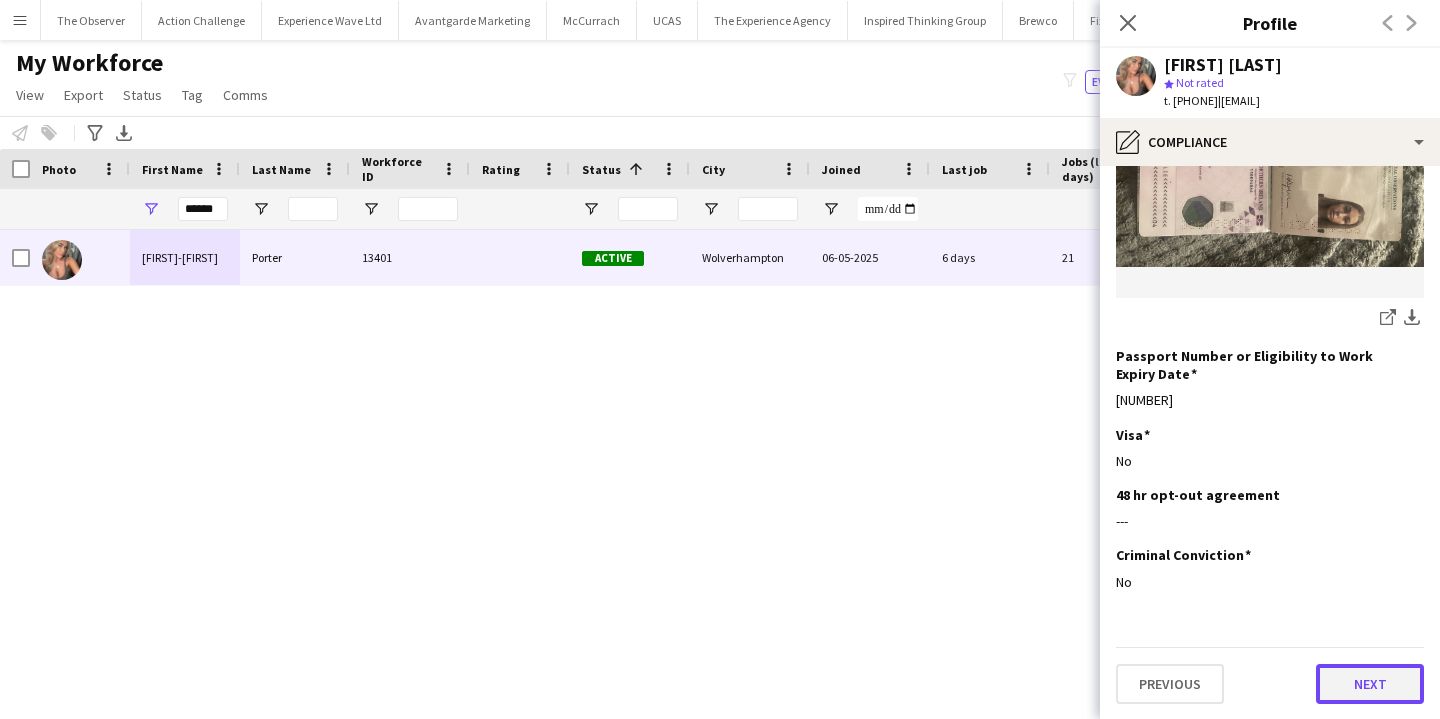 click on "Next" 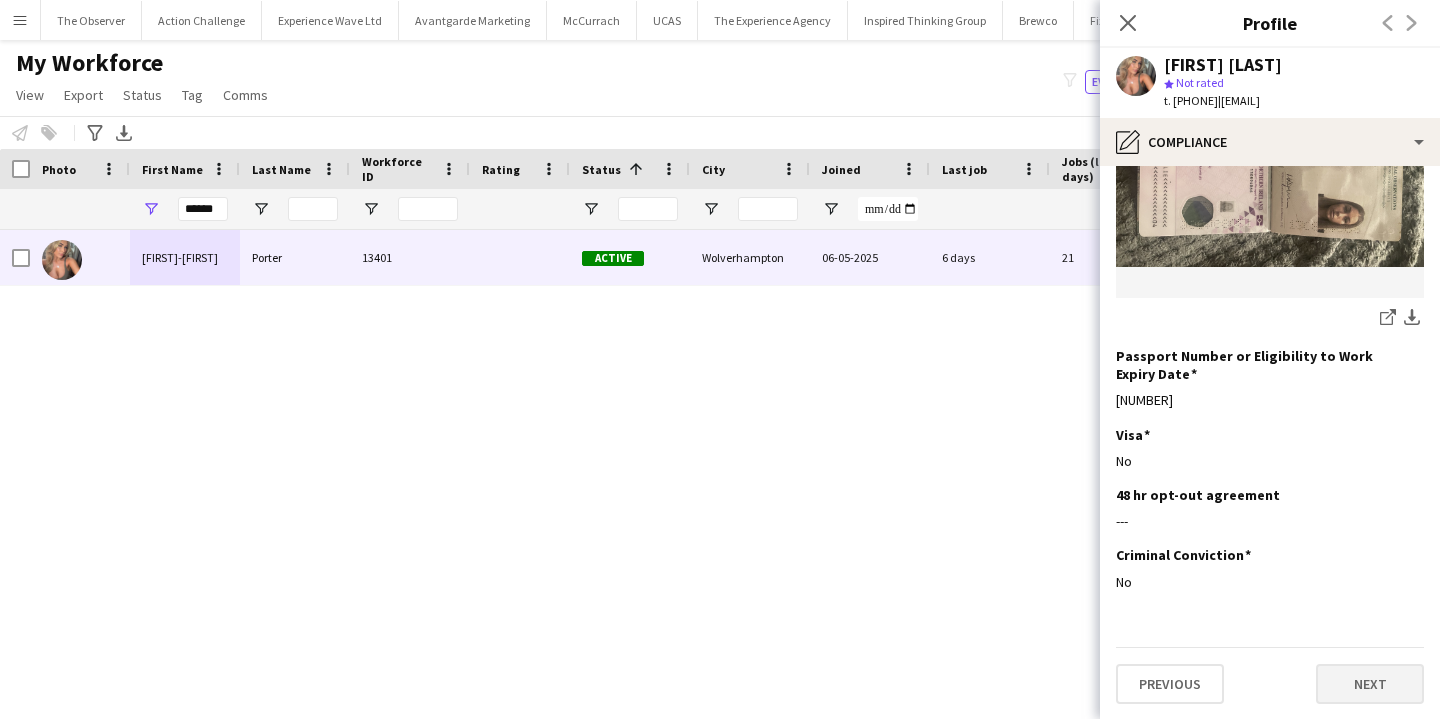 scroll, scrollTop: 0, scrollLeft: 0, axis: both 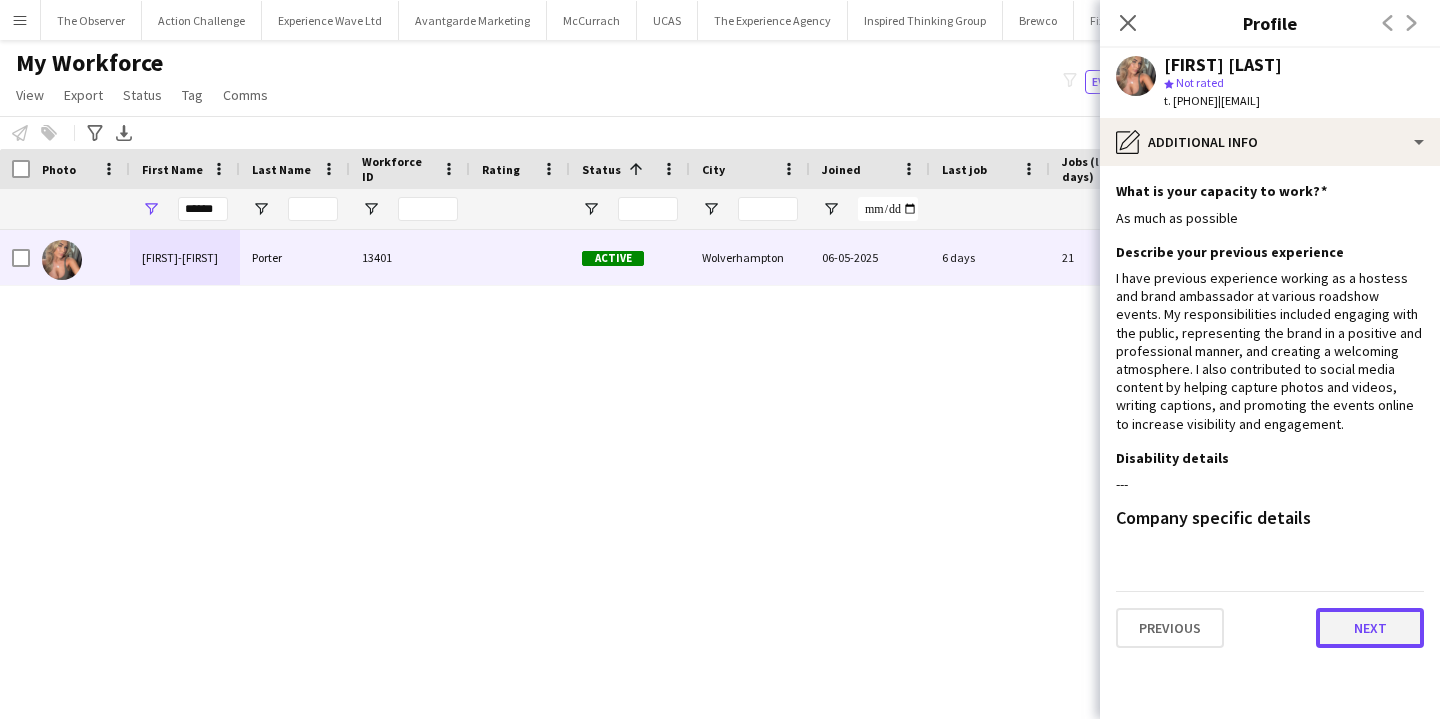 click on "Next" 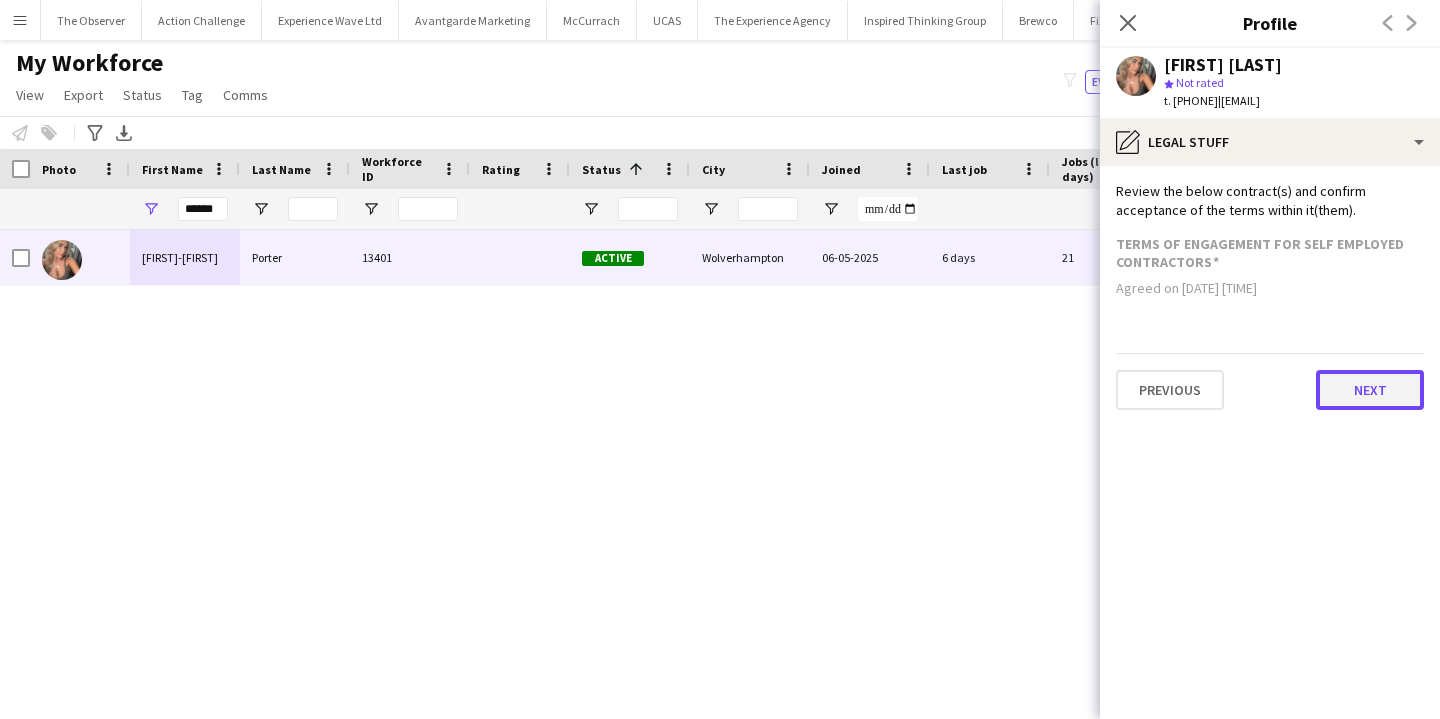 click on "Next" 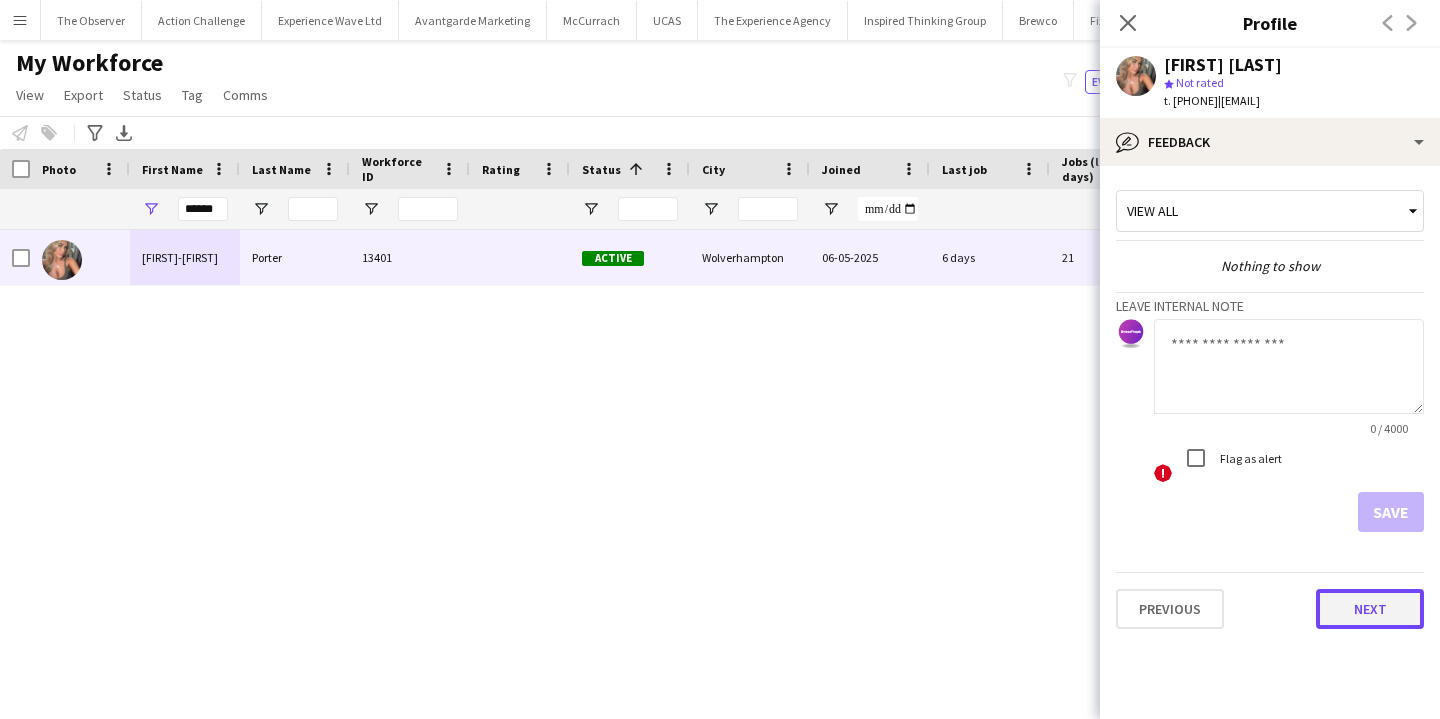 click on "Next" 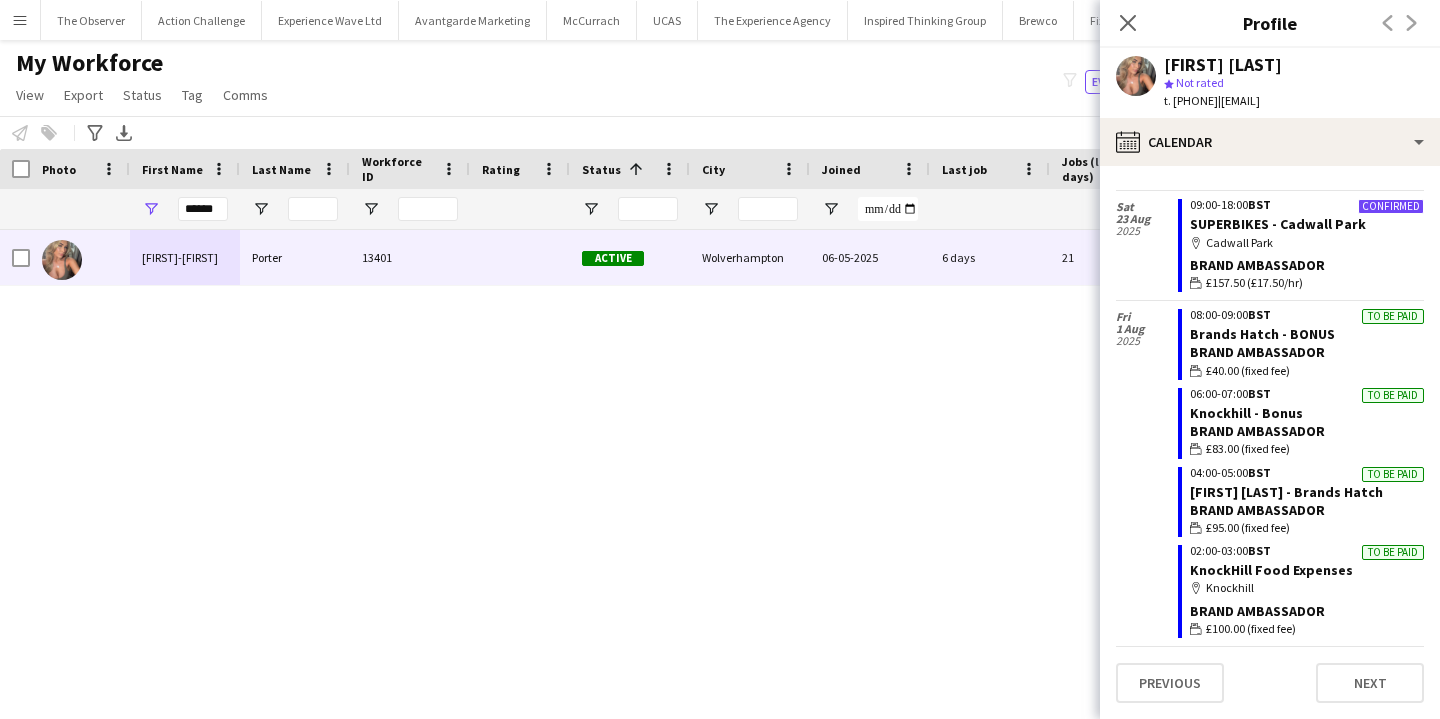 scroll, scrollTop: 739, scrollLeft: 0, axis: vertical 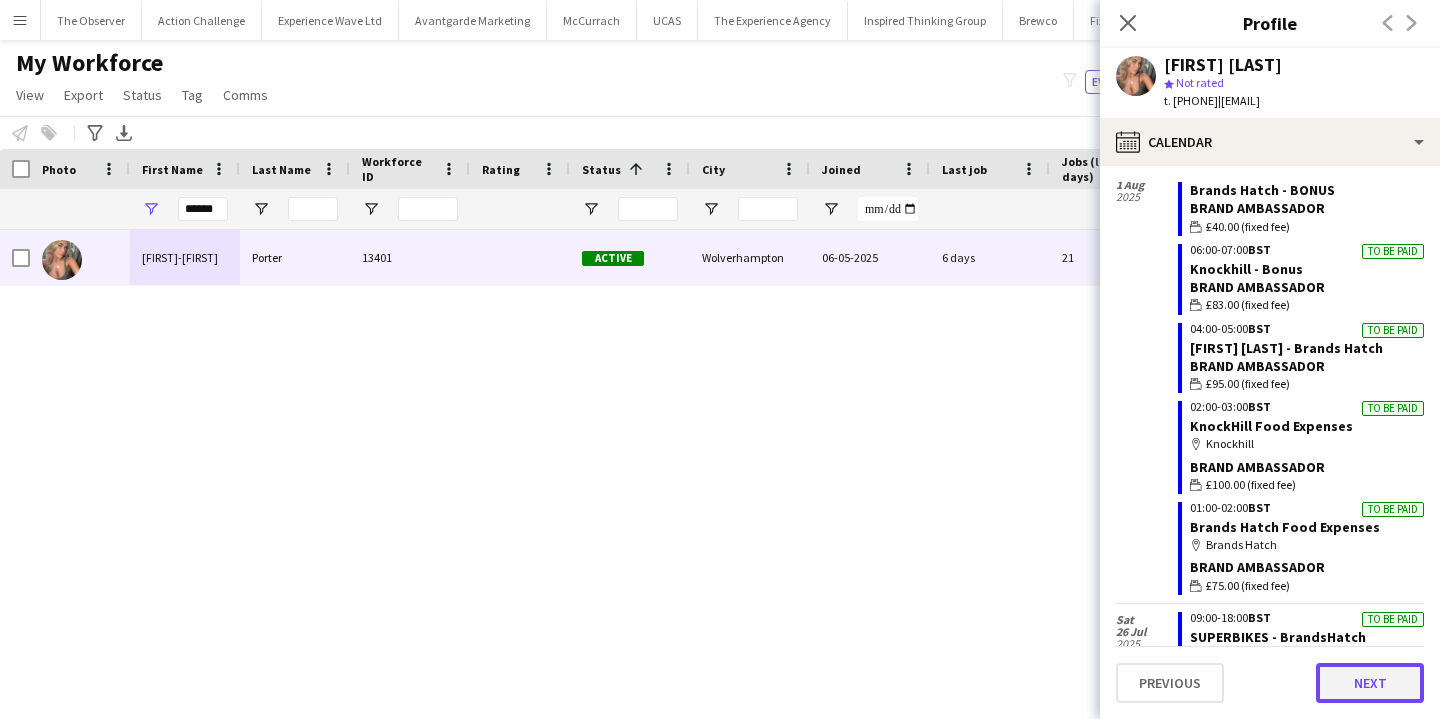 click on "Next" 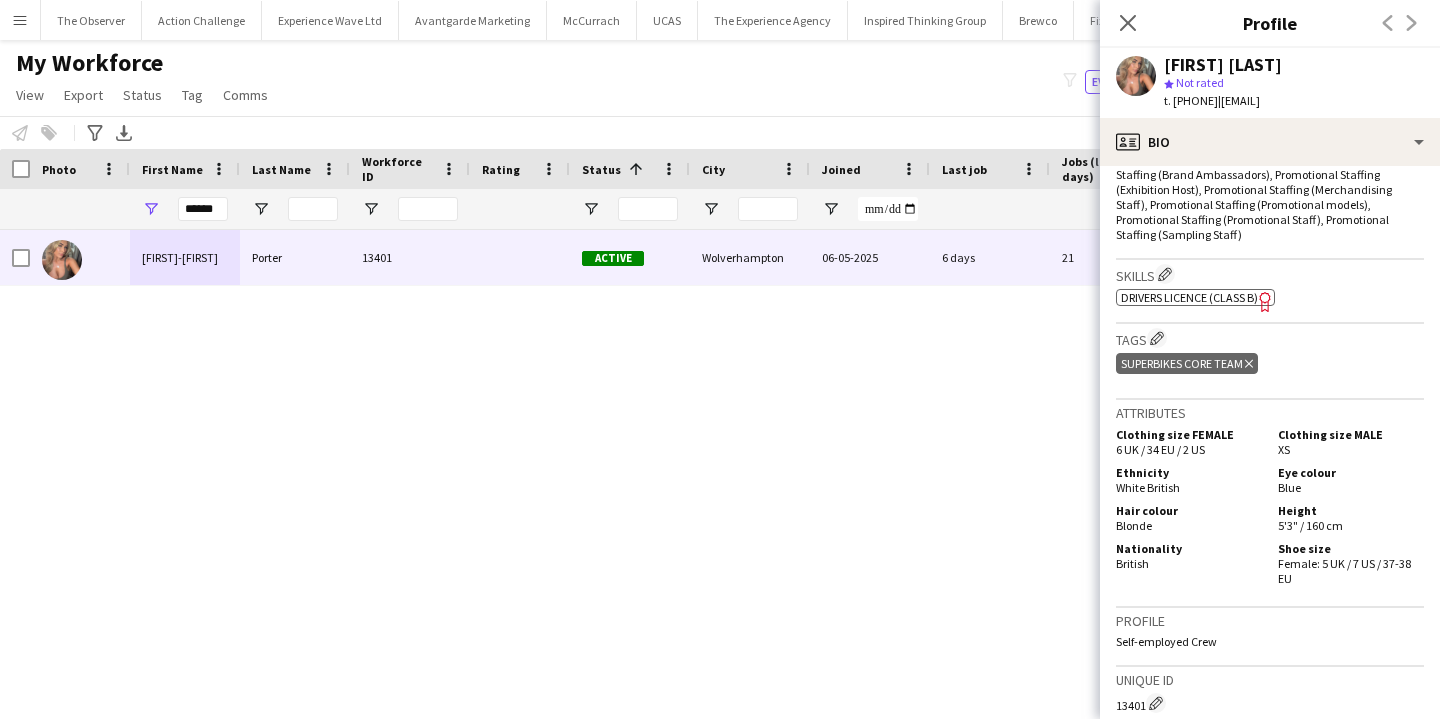 scroll, scrollTop: 1064, scrollLeft: 0, axis: vertical 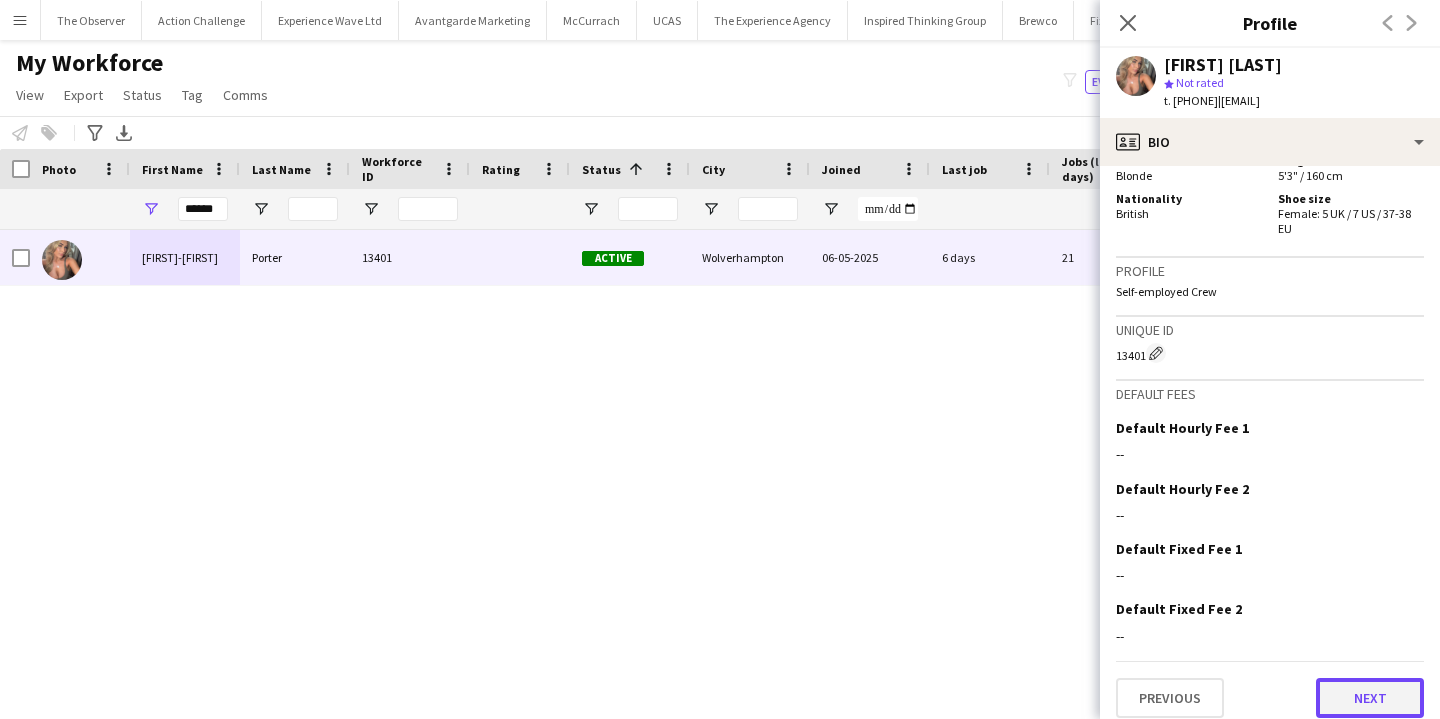 click on "Next" 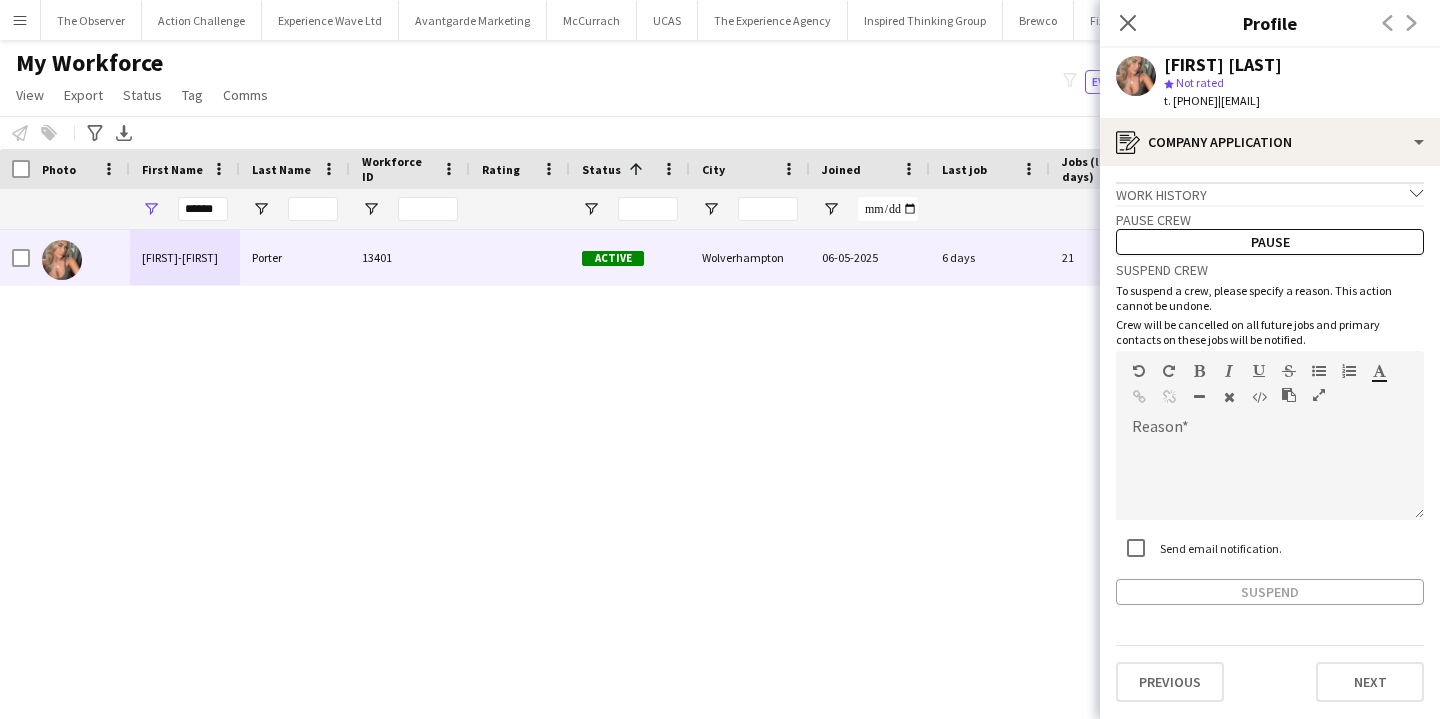click on "Previous   Next" 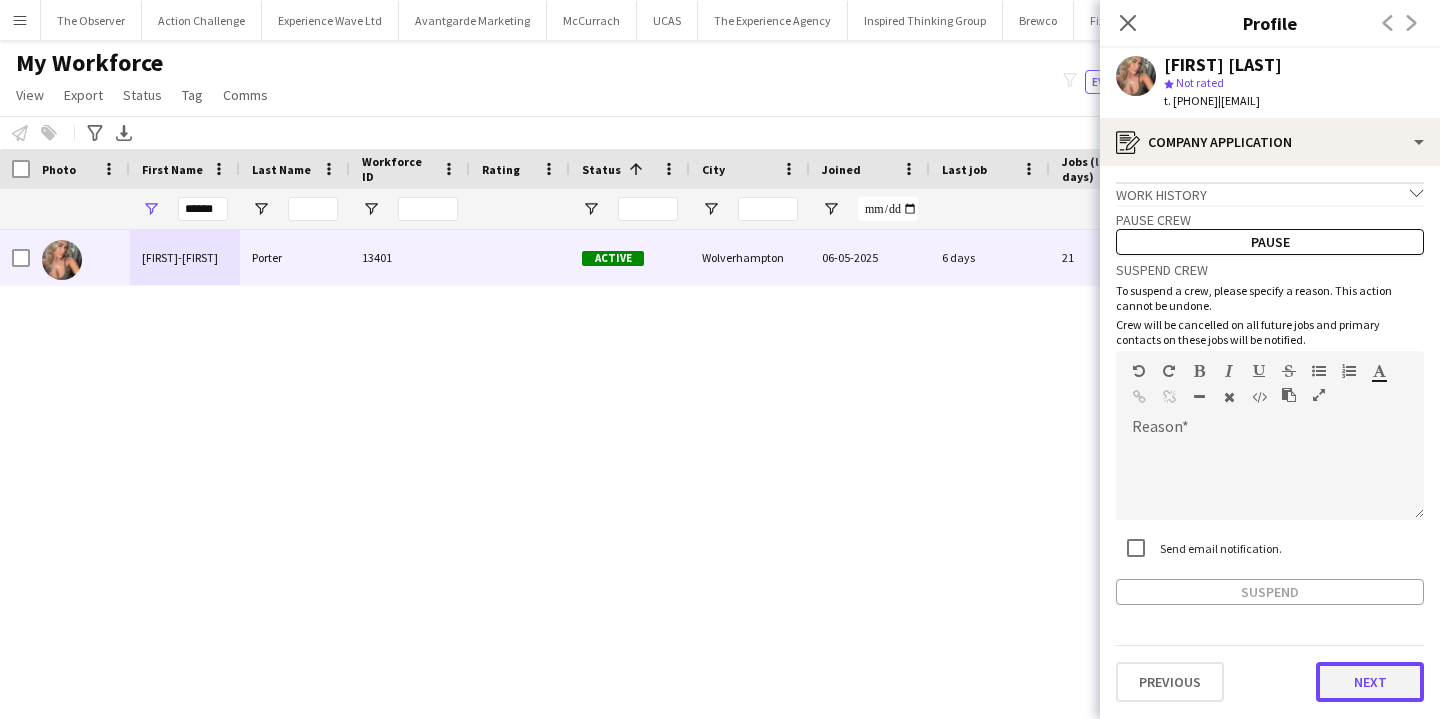 click on "Next" 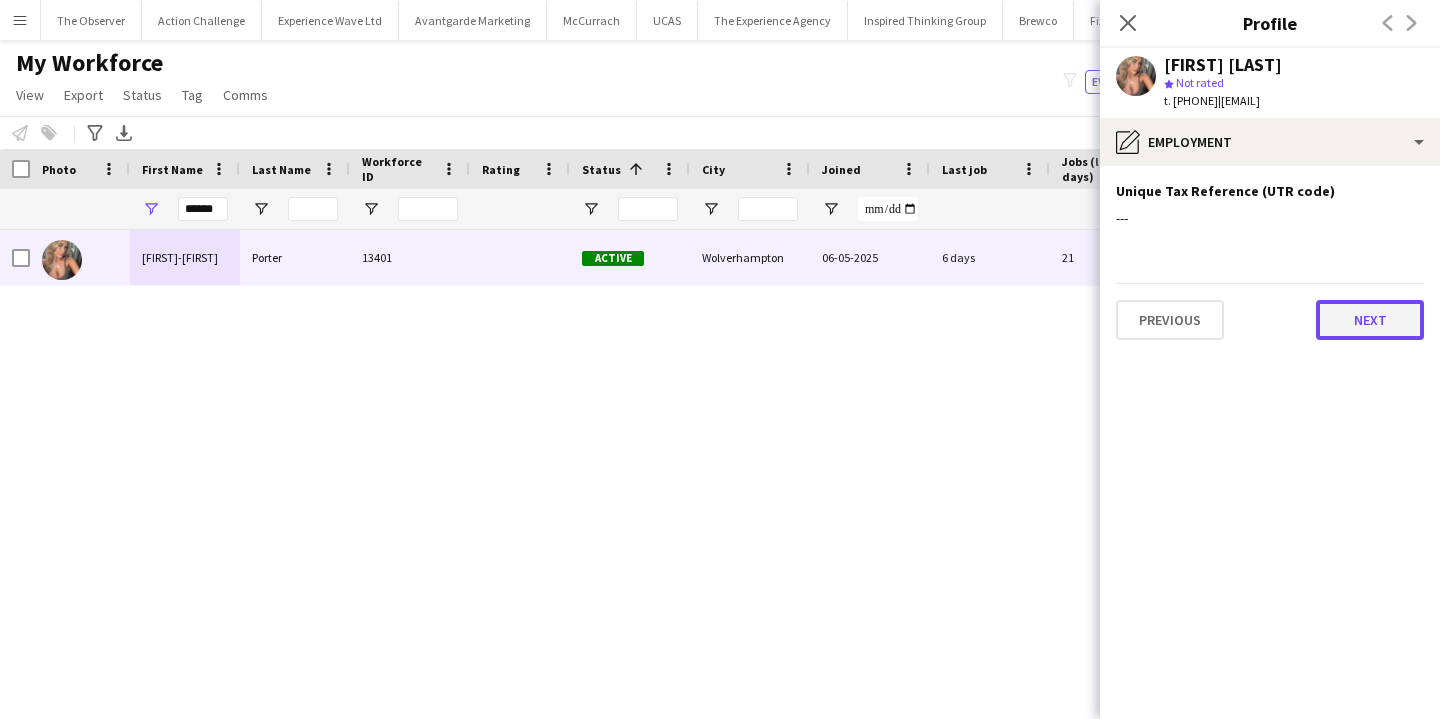 click on "Next" 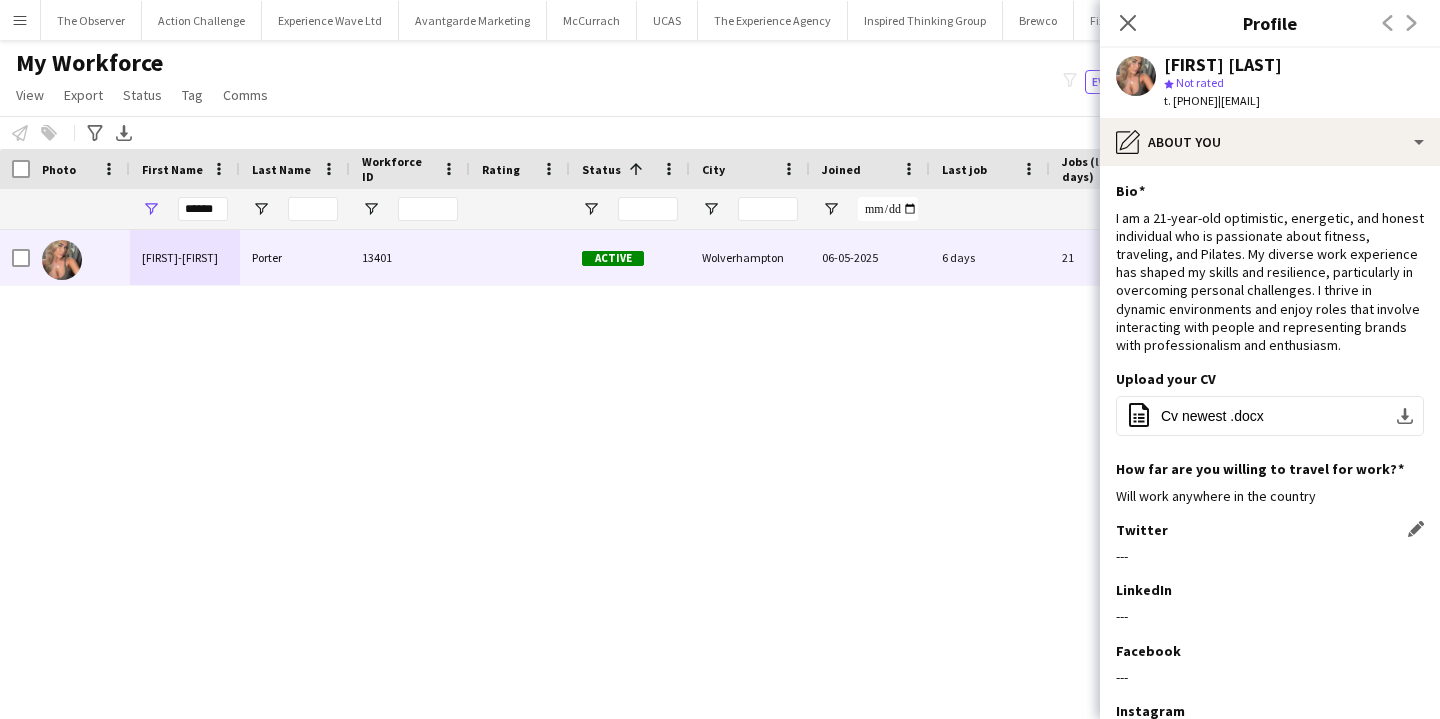 scroll, scrollTop: 156, scrollLeft: 0, axis: vertical 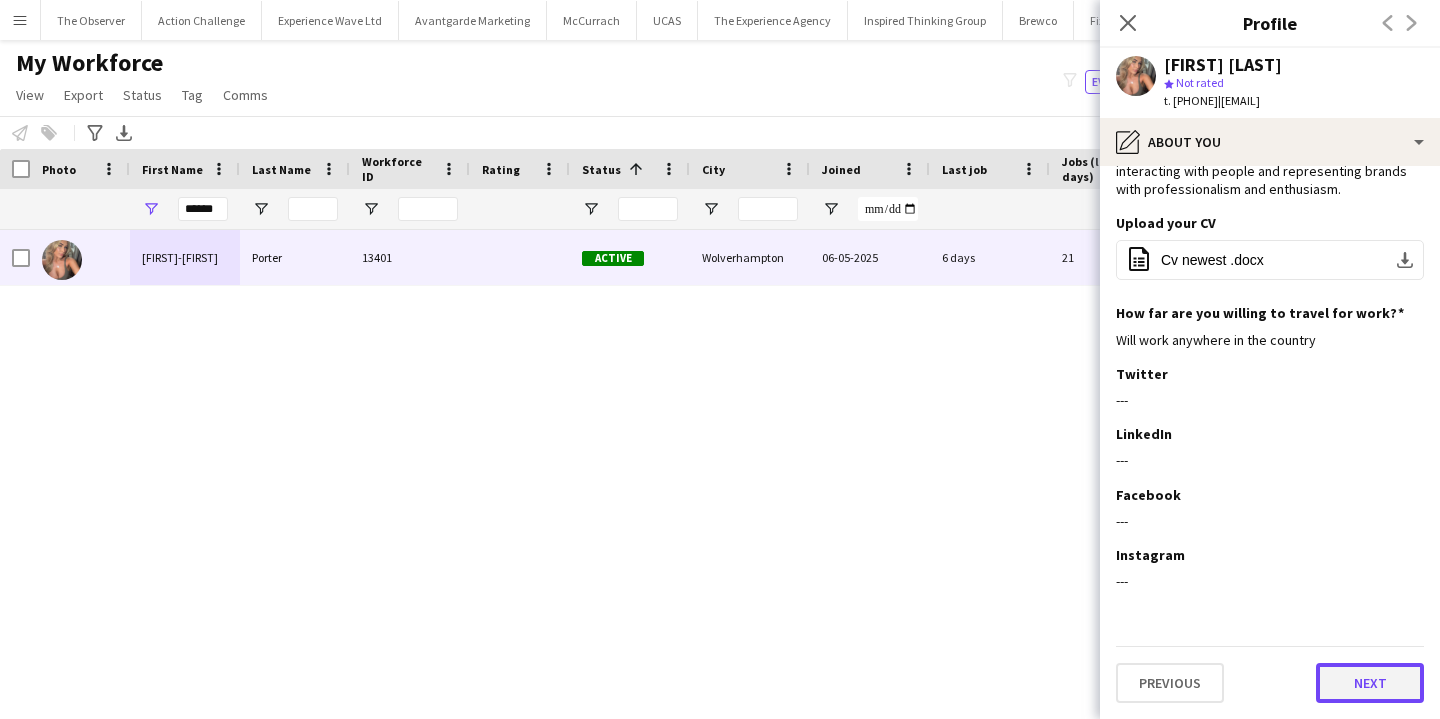 click on "Next" 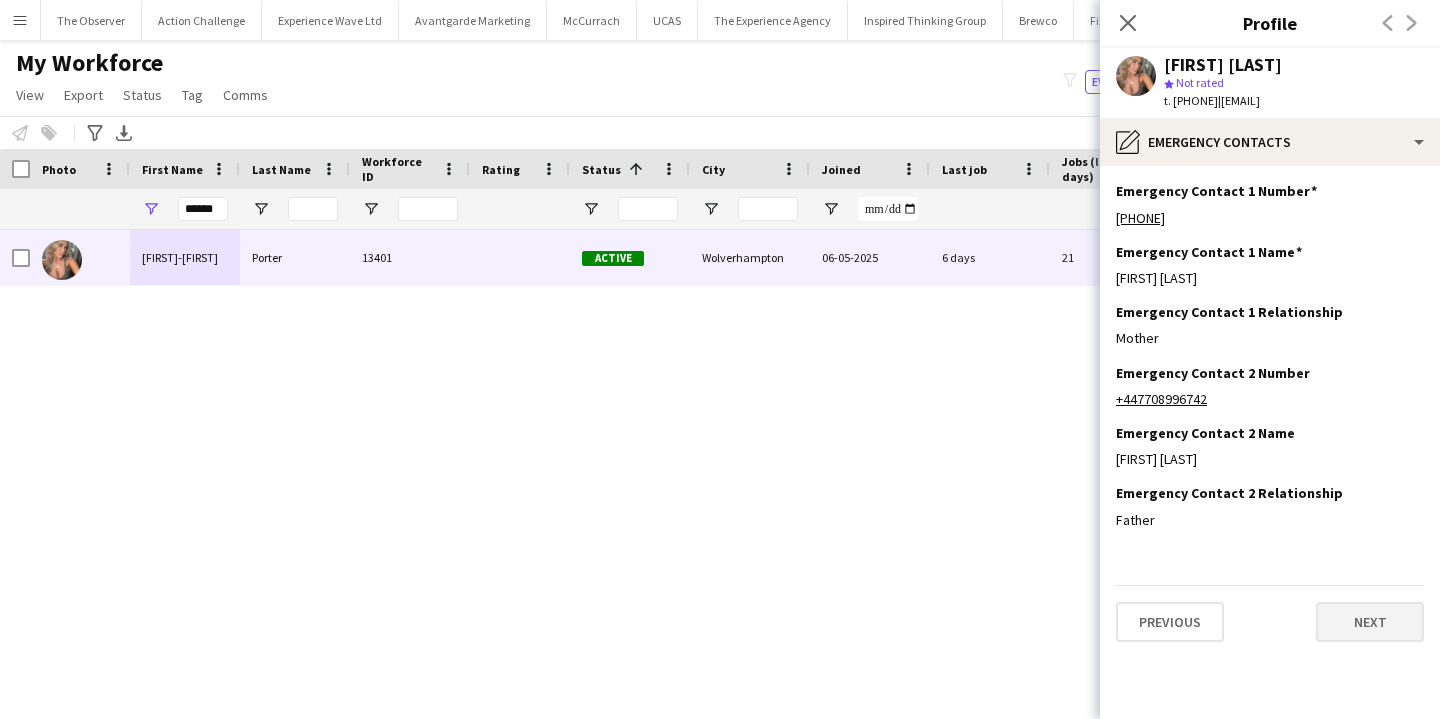 scroll, scrollTop: 0, scrollLeft: 0, axis: both 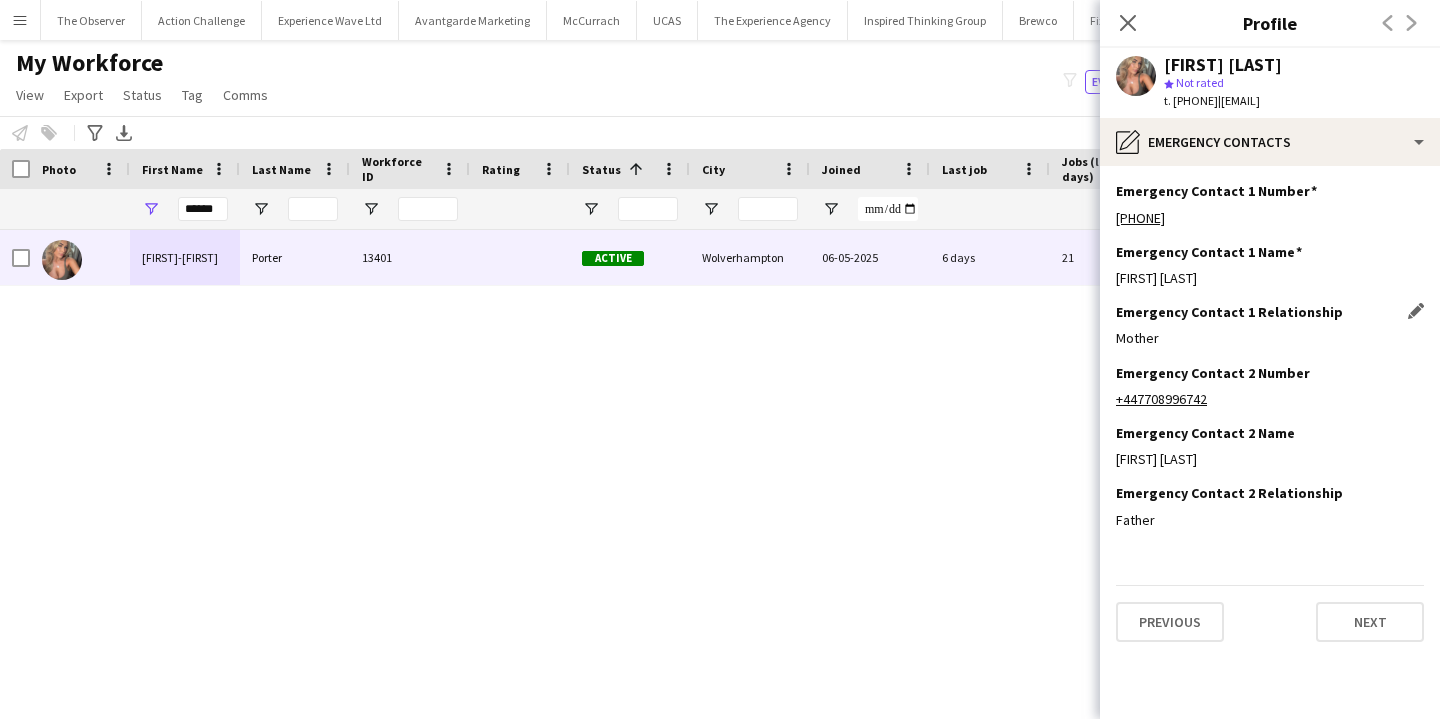 click on "Mother" 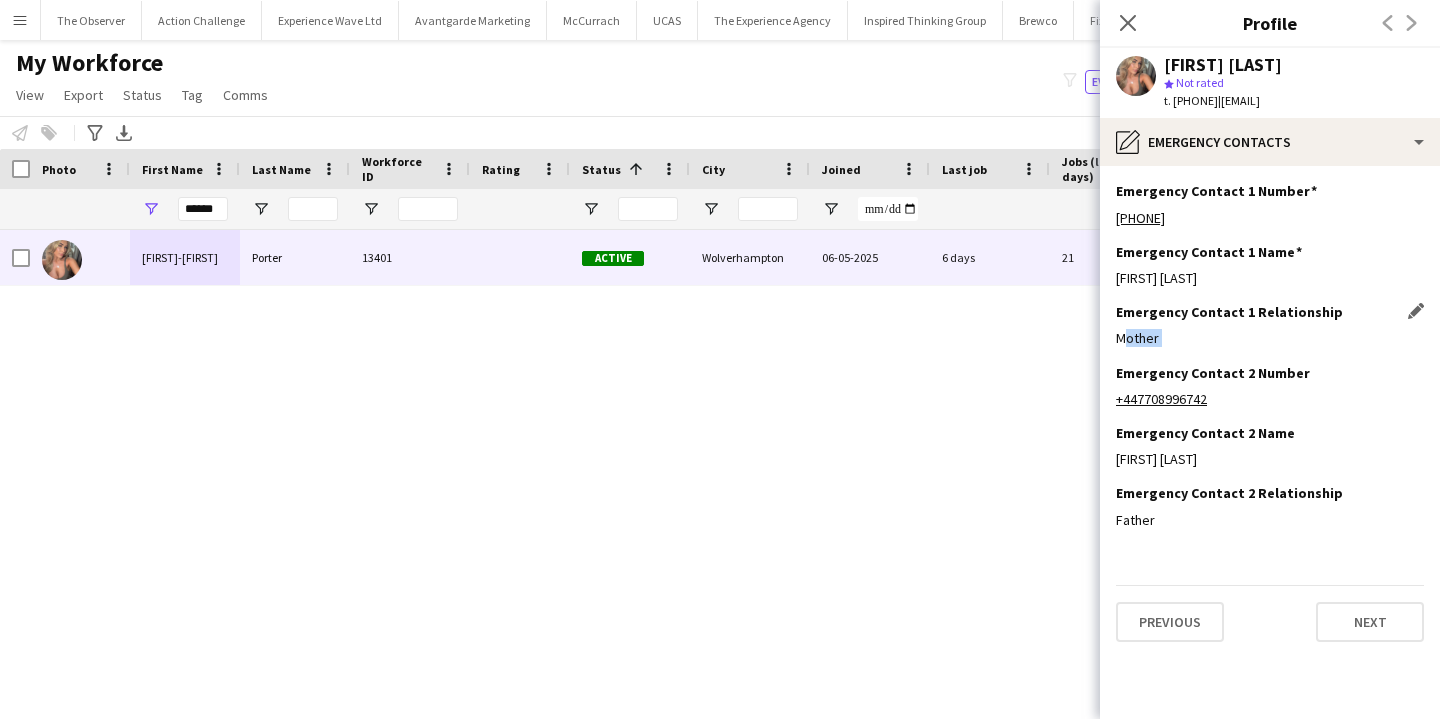 click on "Mother" 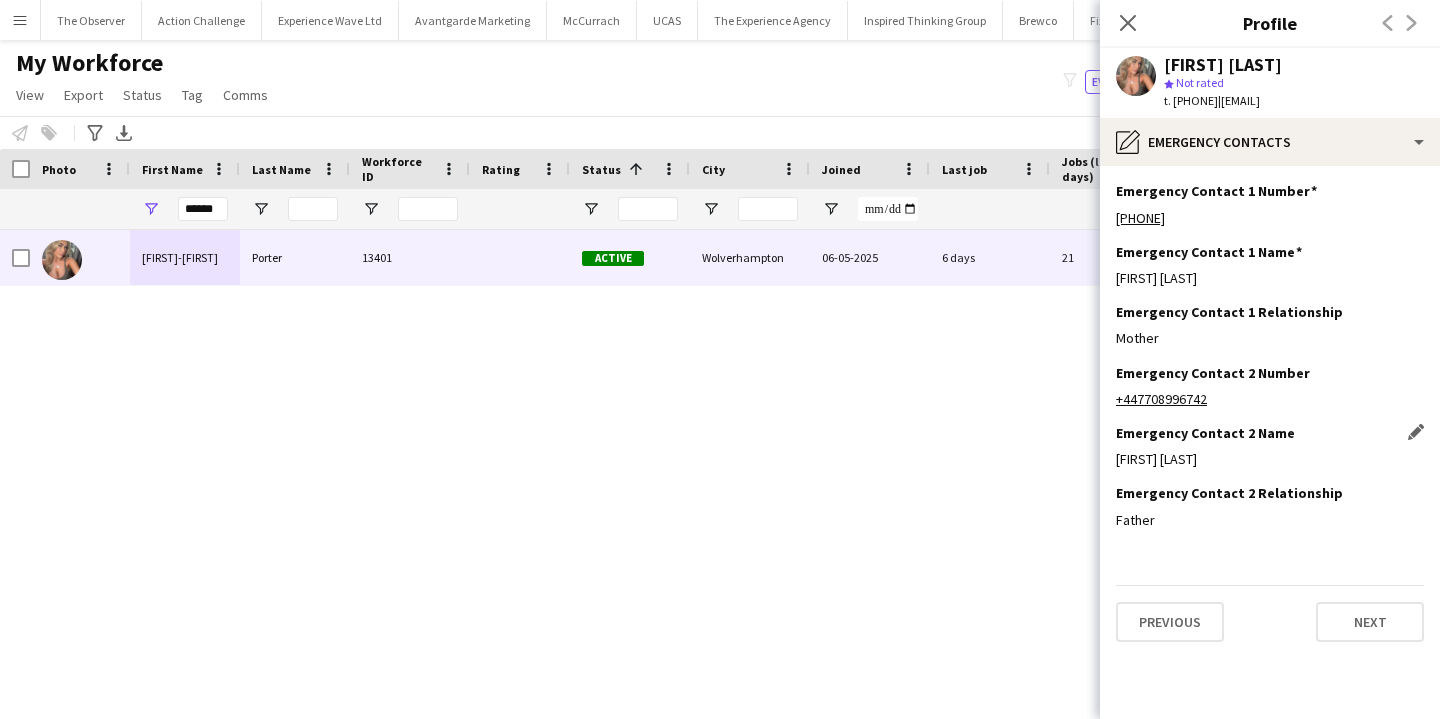 click on "[FIRST] [LAST]" 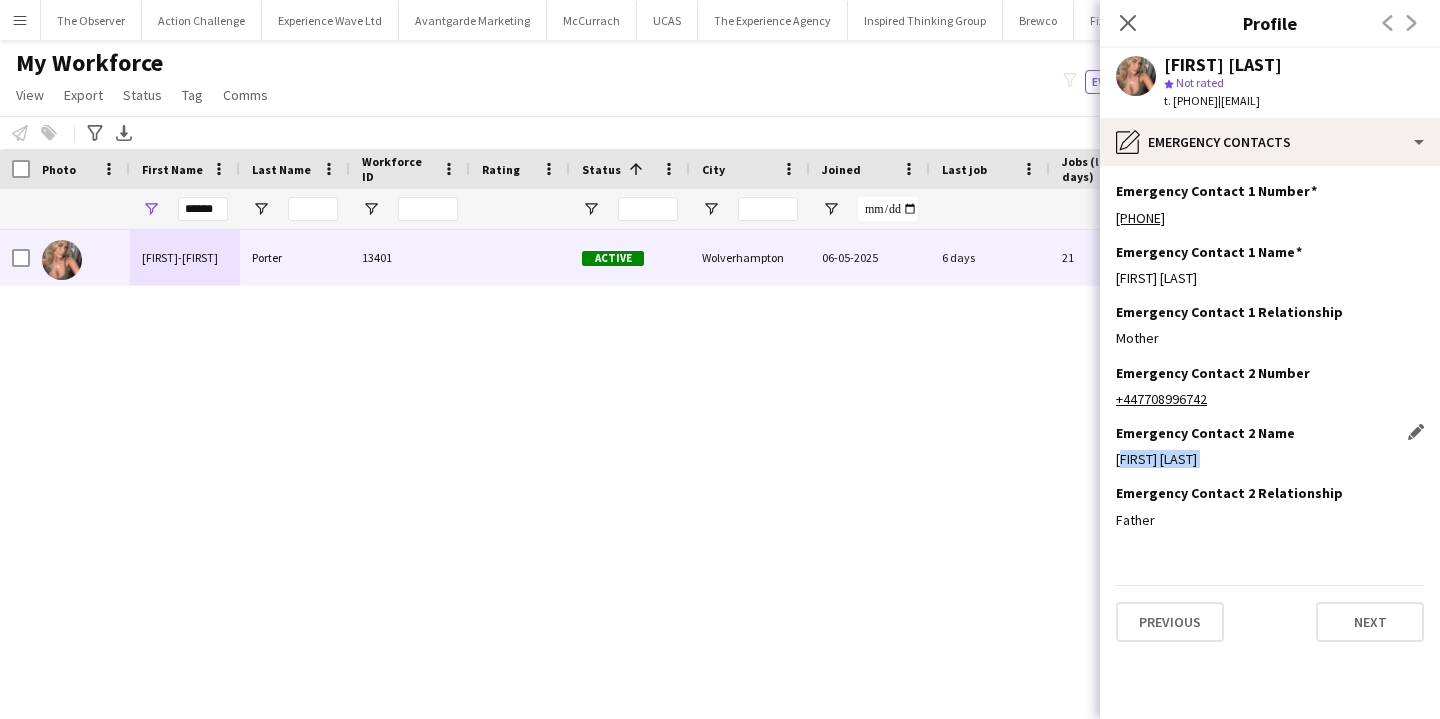click on "[FIRST] [LAST]" 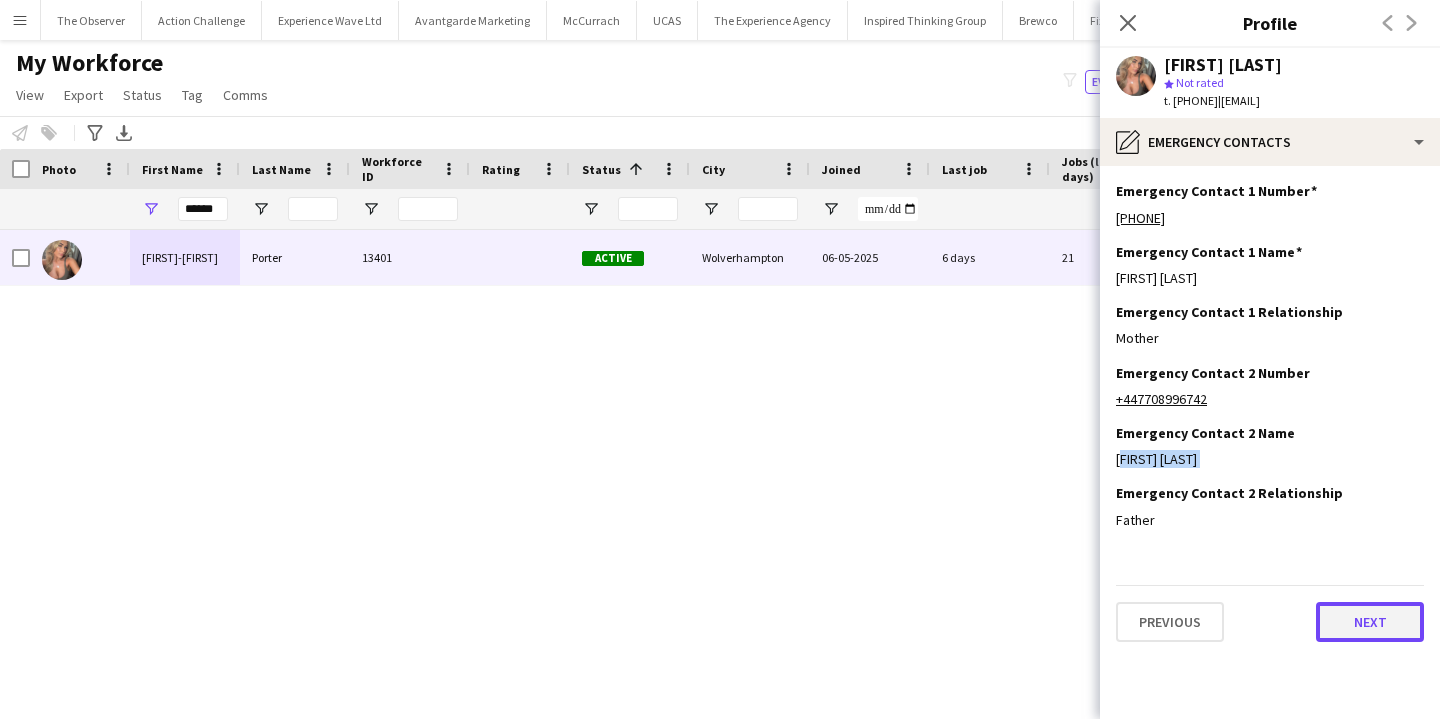 click on "Next" 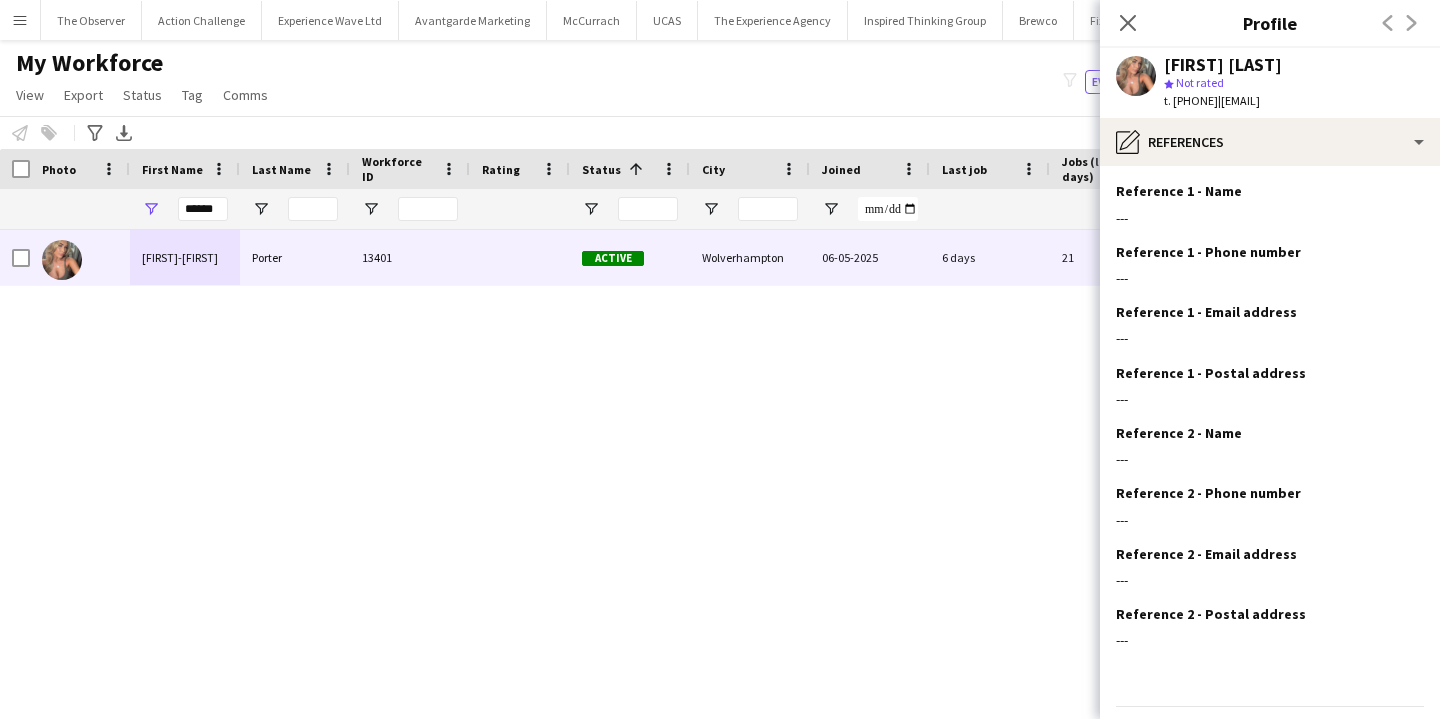 scroll, scrollTop: 59, scrollLeft: 0, axis: vertical 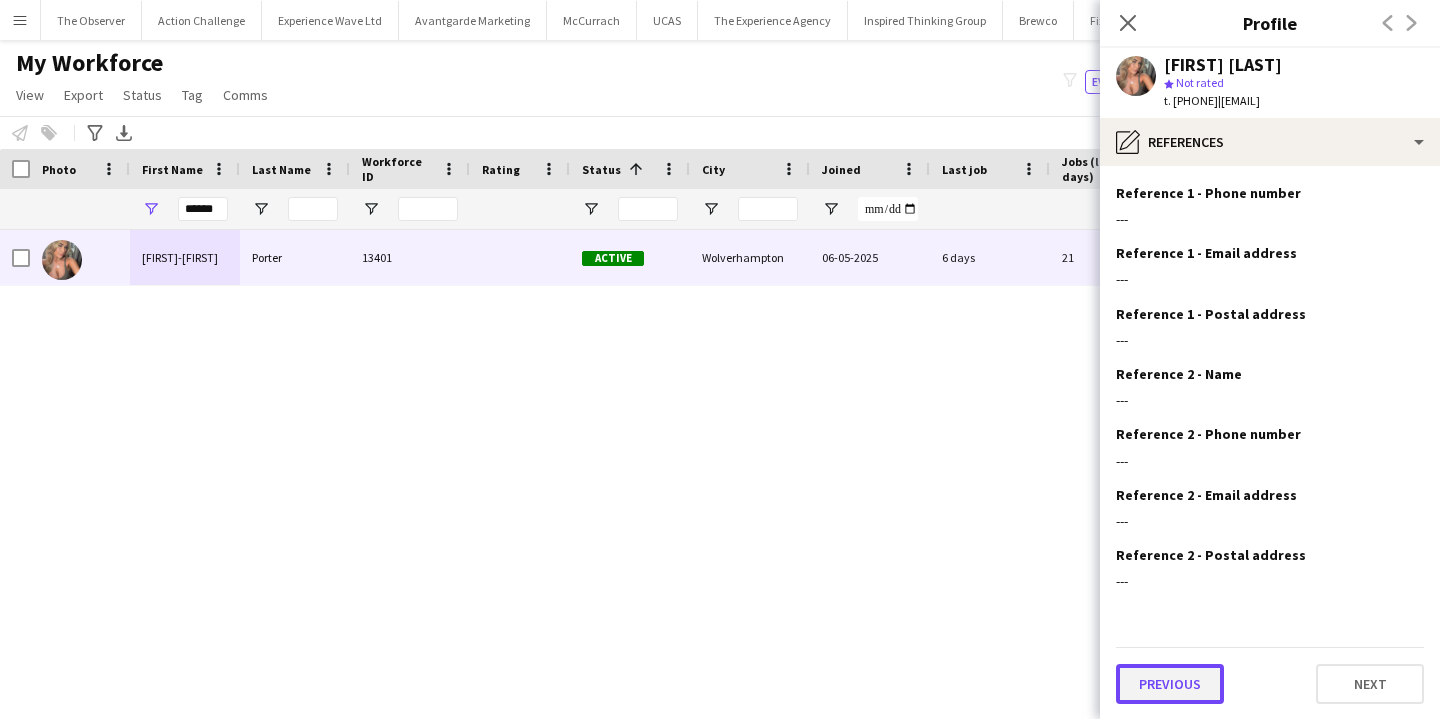 click on "Previous" 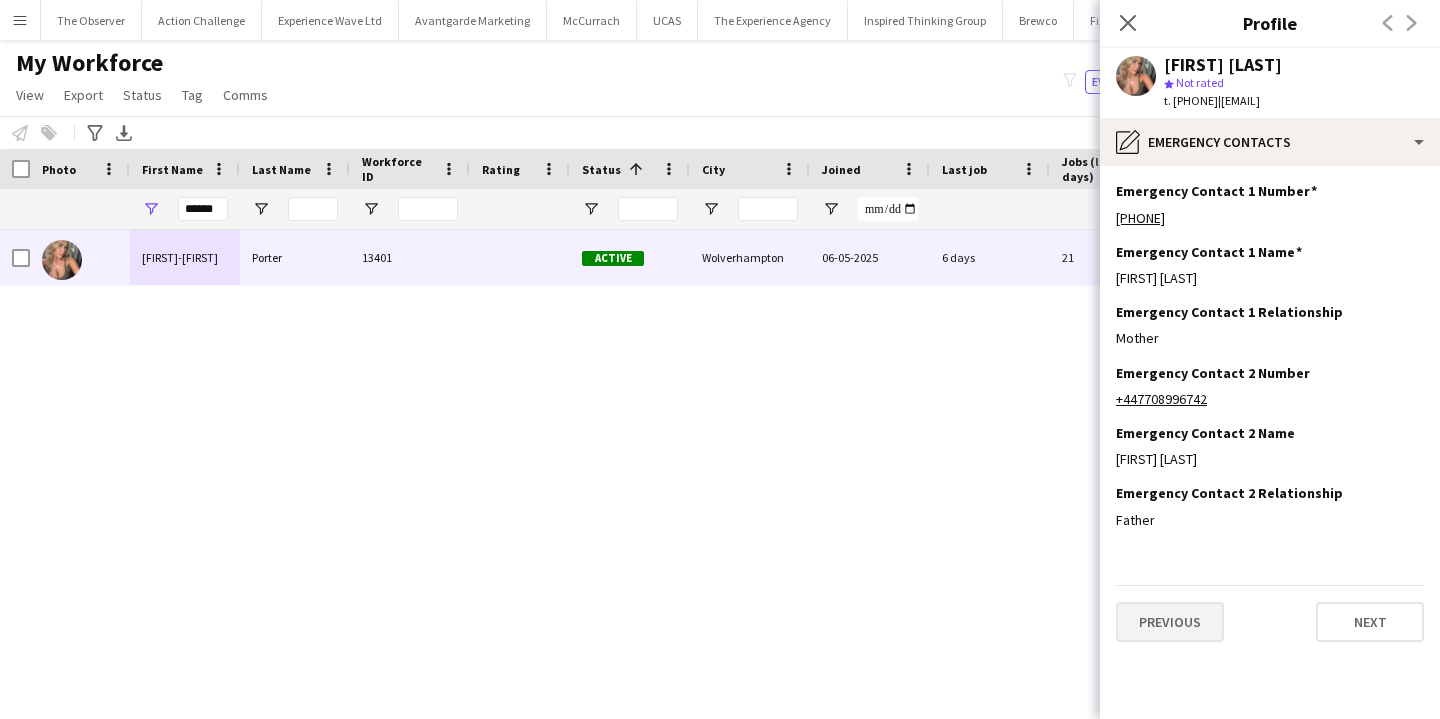 scroll, scrollTop: 0, scrollLeft: 0, axis: both 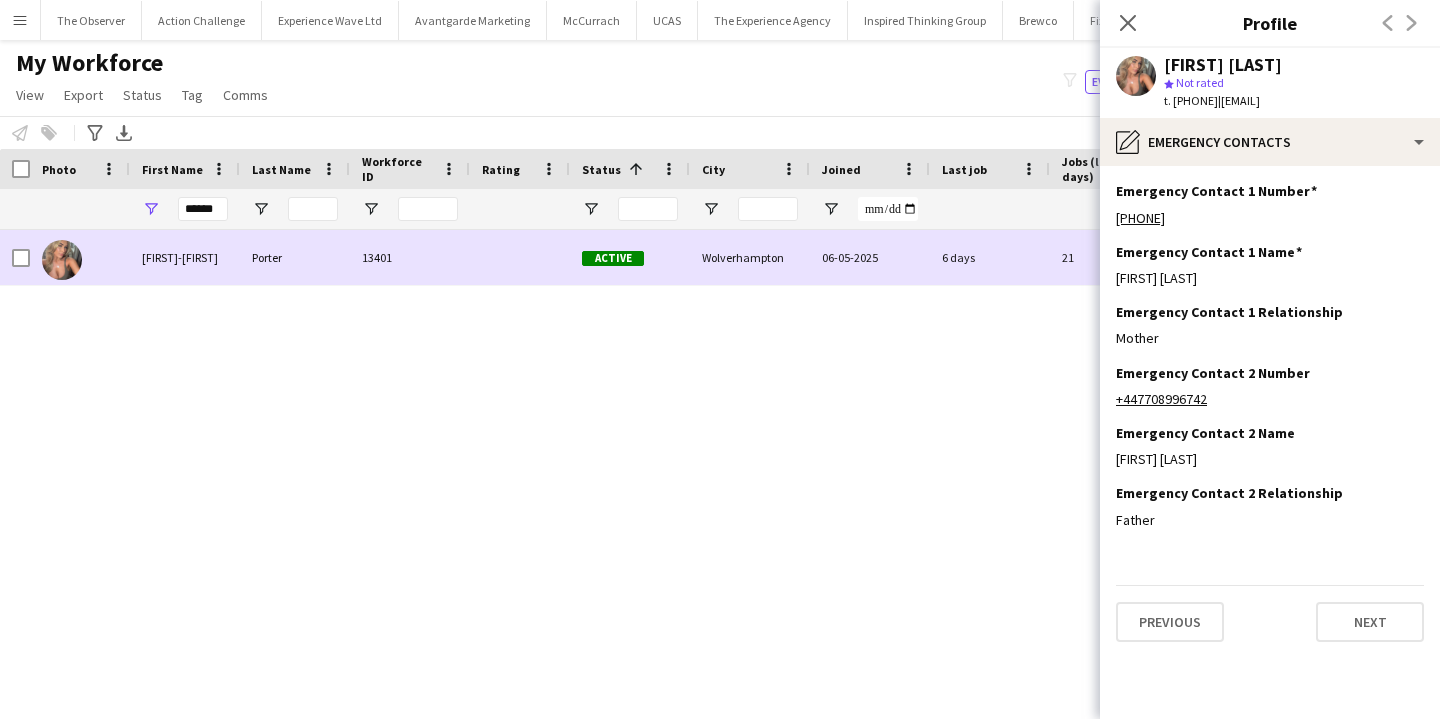 click on "Porter" at bounding box center (295, 257) 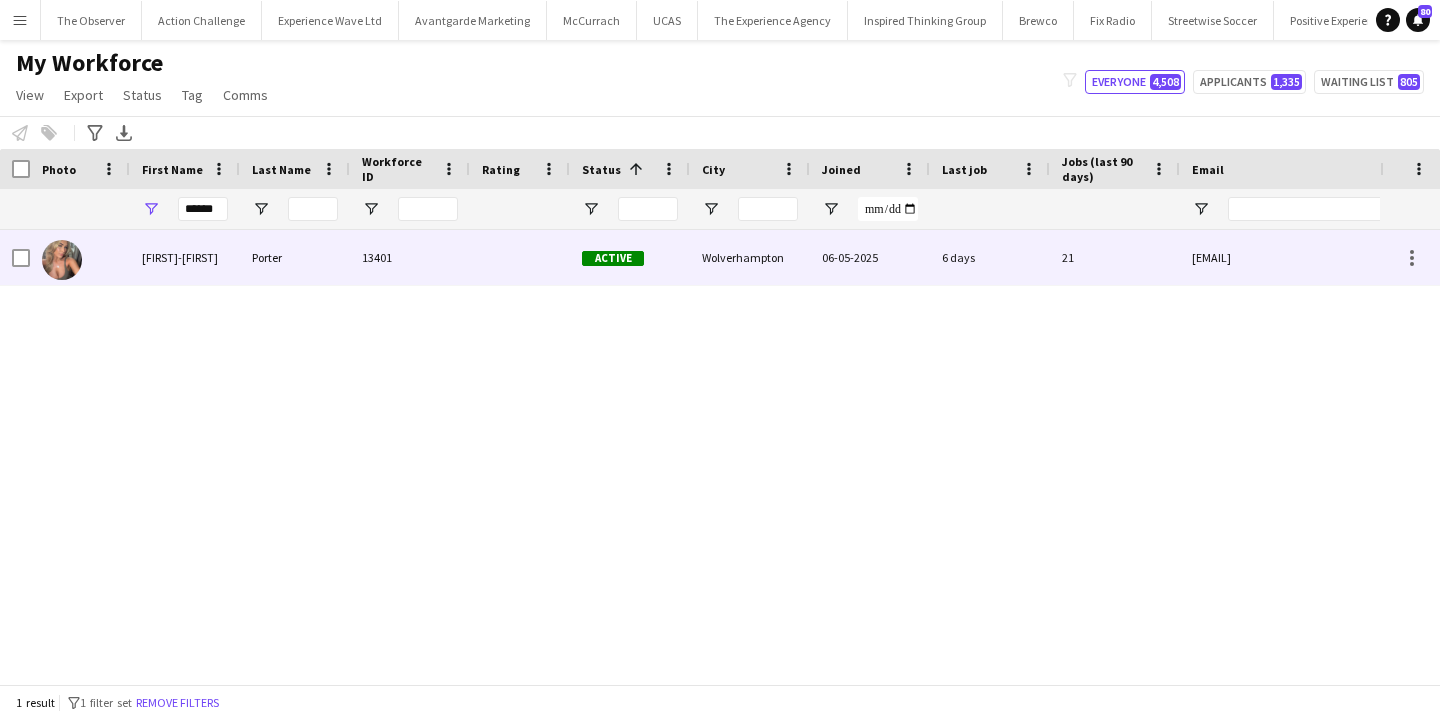 click on "Porter" at bounding box center (295, 257) 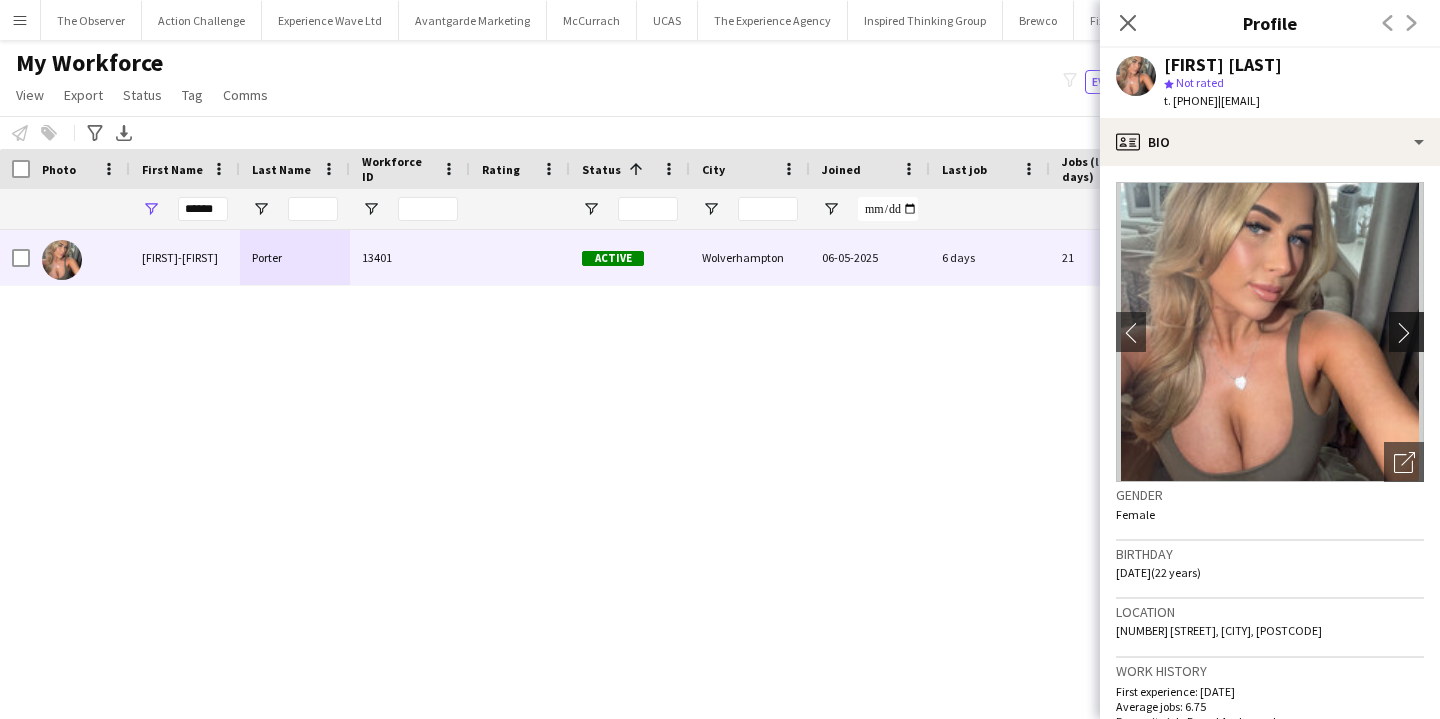click on "chevron-right" 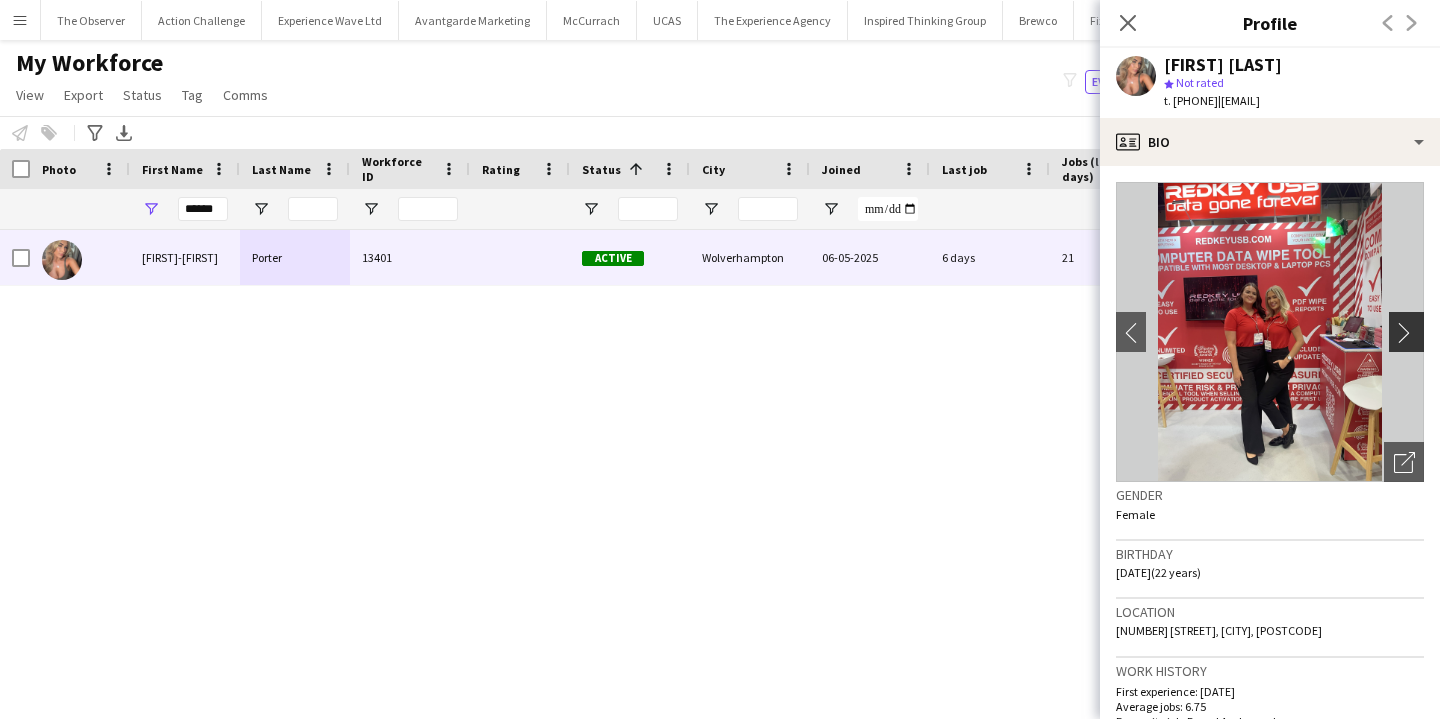 click on "chevron-right" 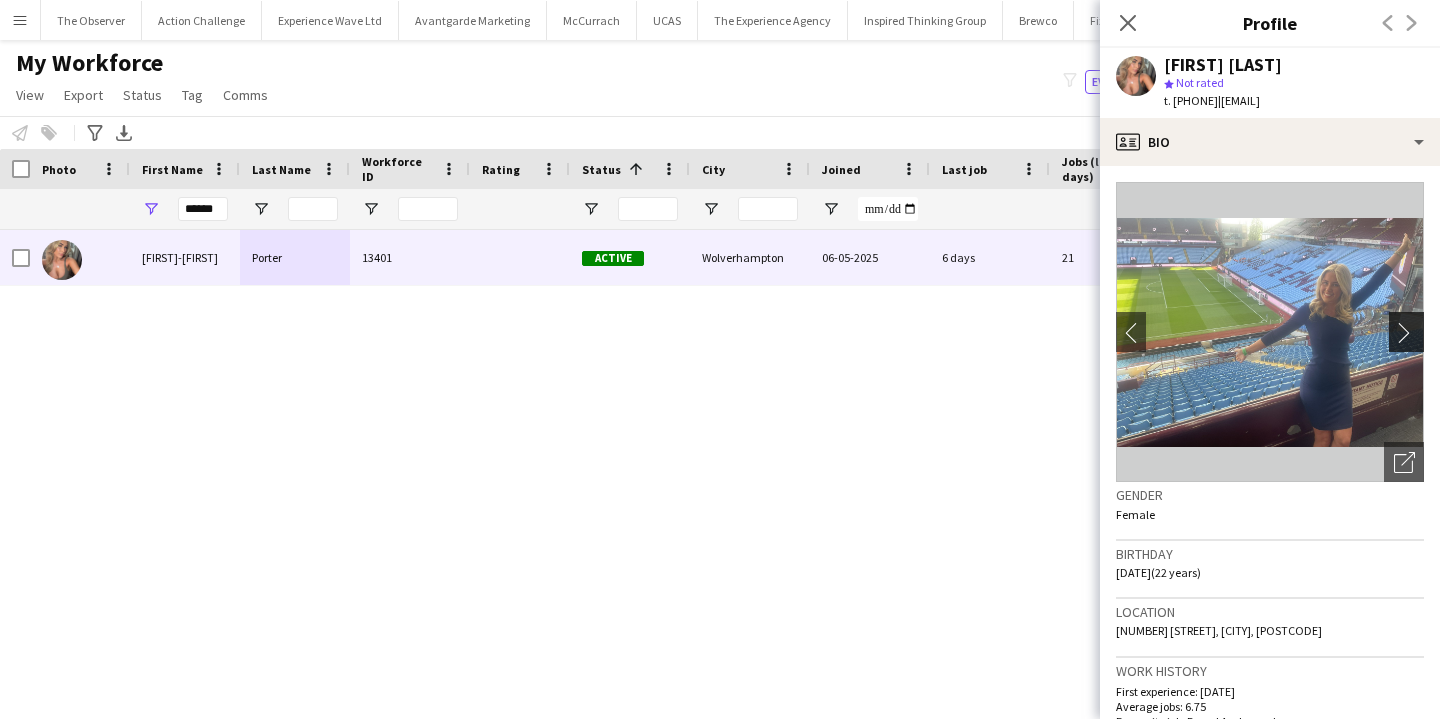 click on "chevron-right" 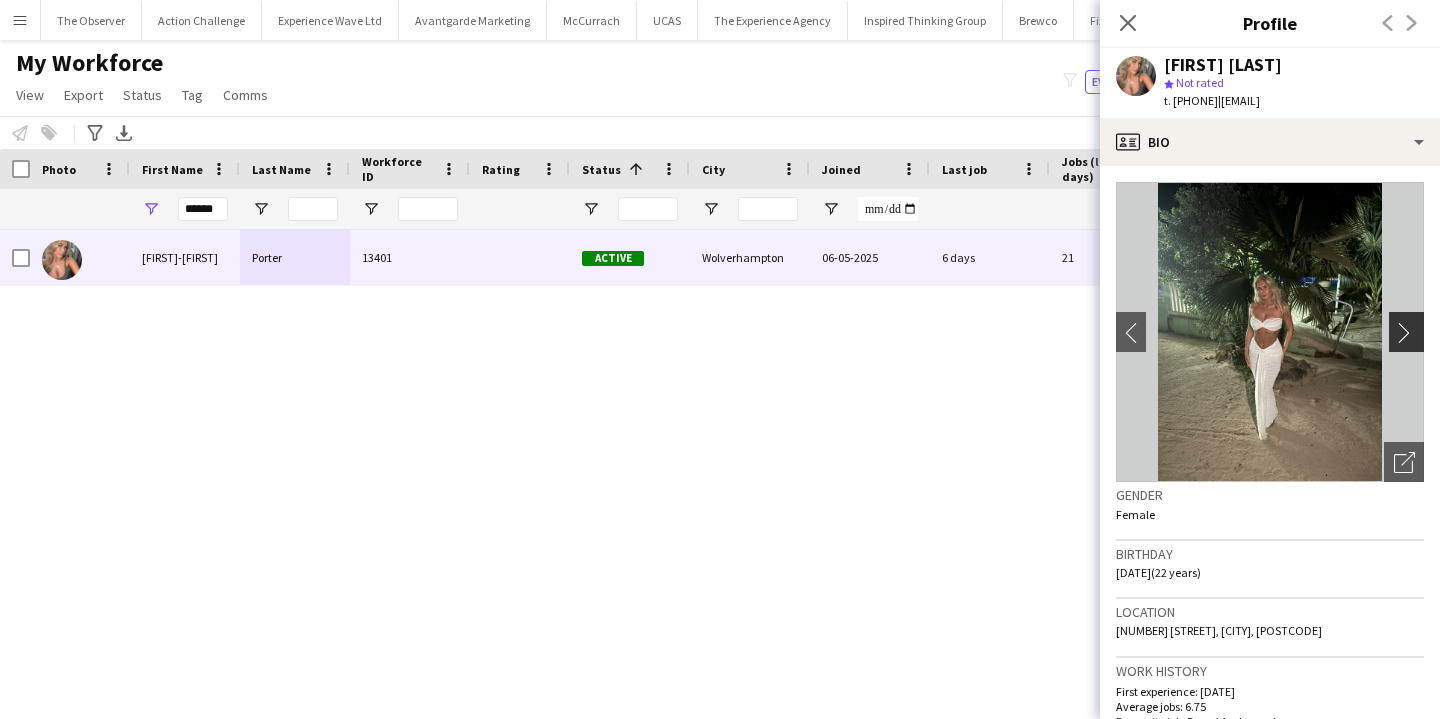 click on "chevron-right" 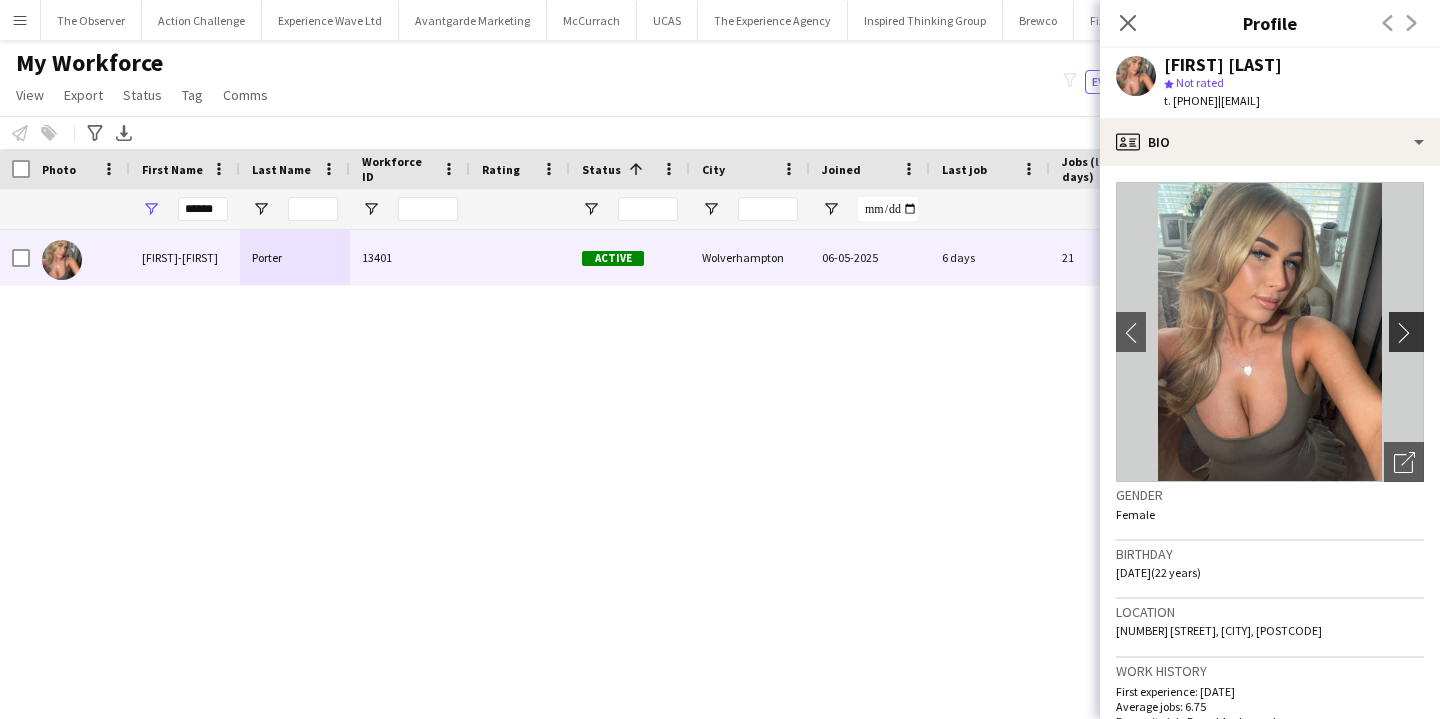 click on "chevron-right" 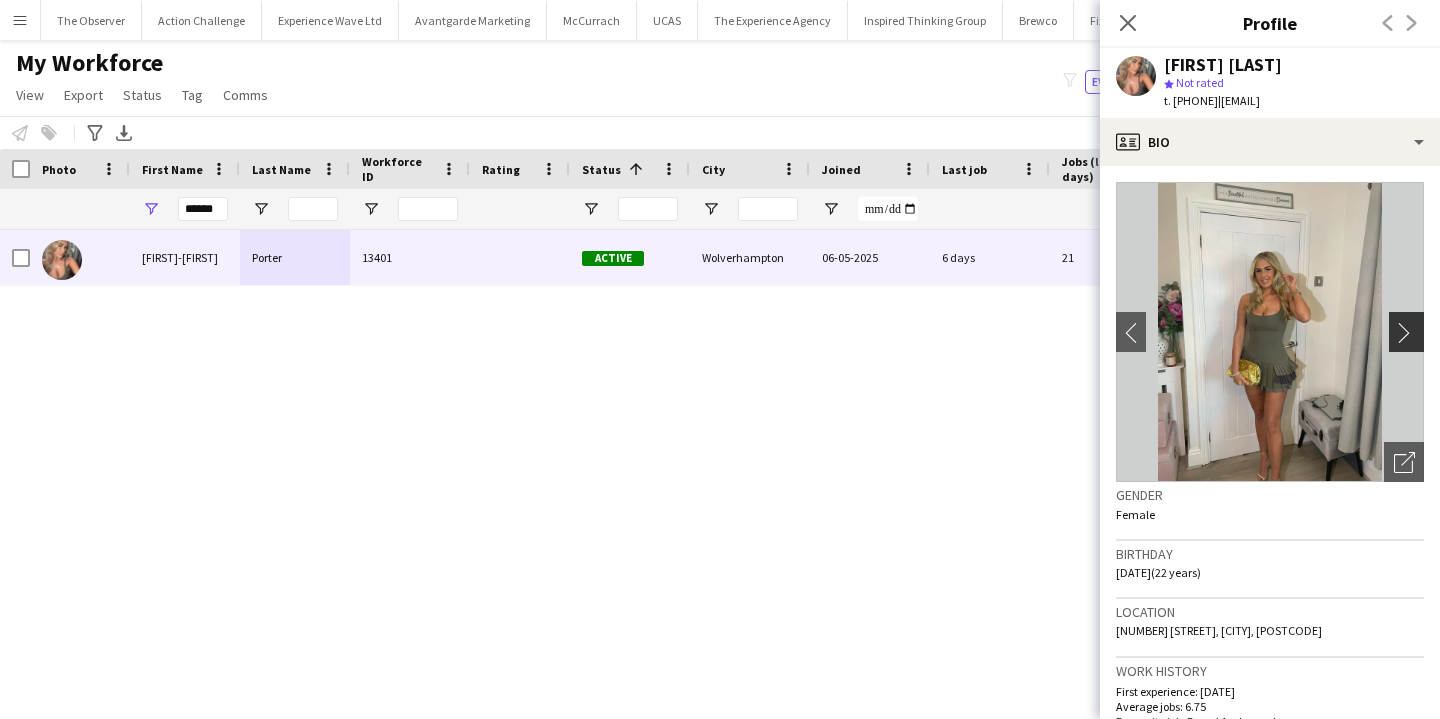 click on "chevron-right" 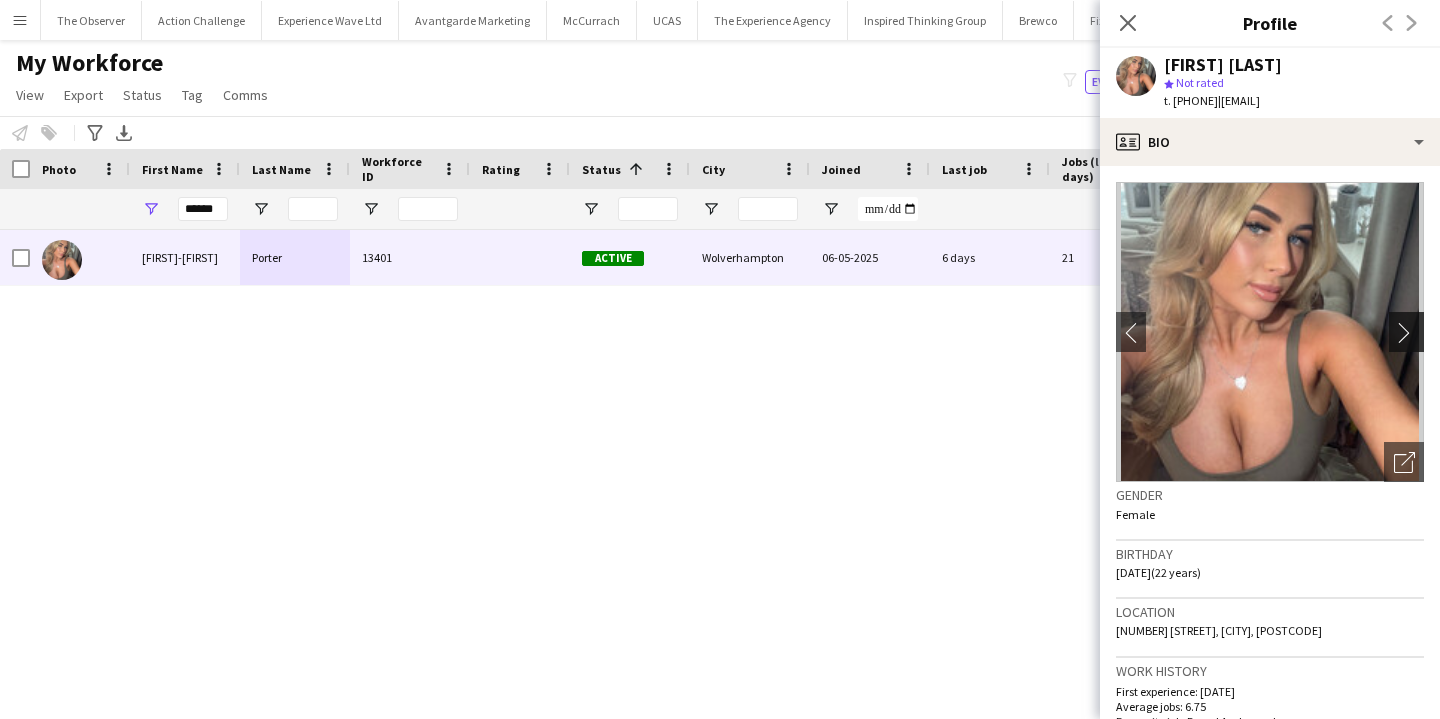 click on "chevron-right" 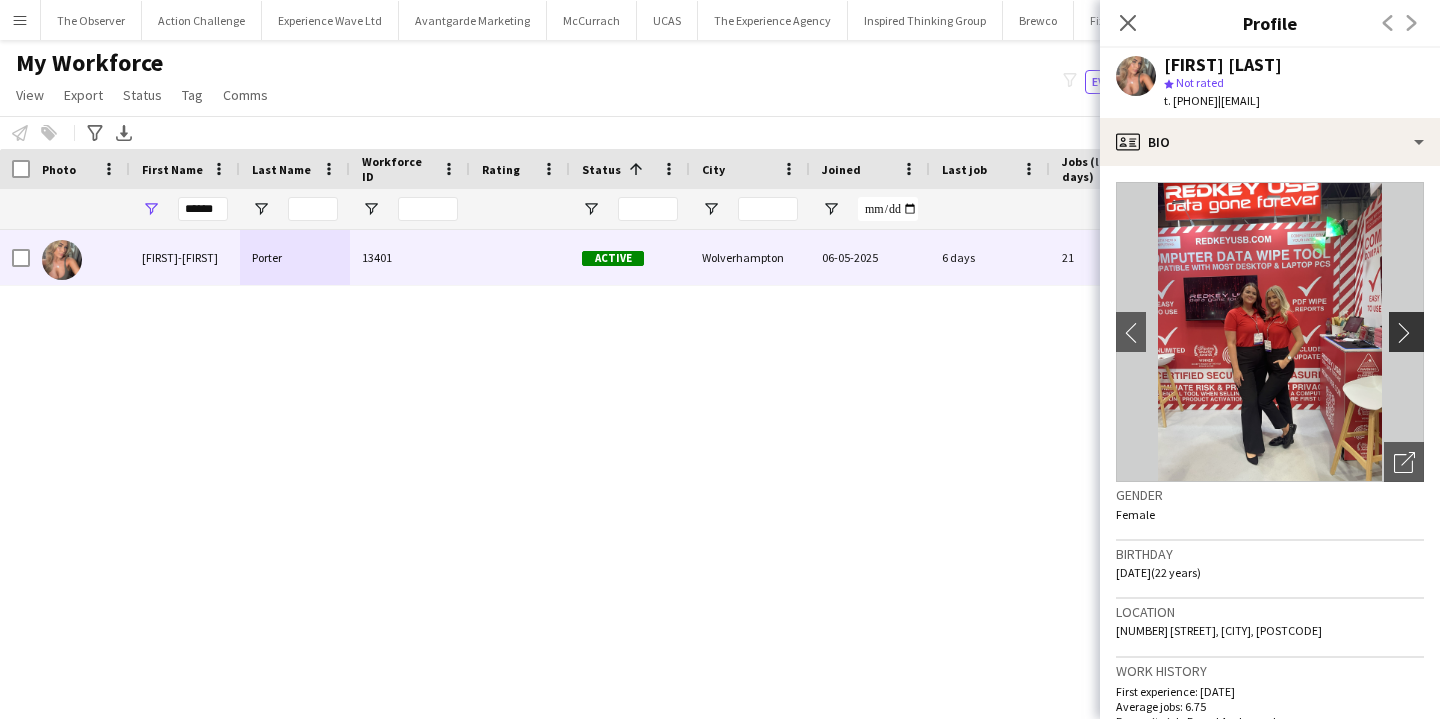 click on "chevron-right" 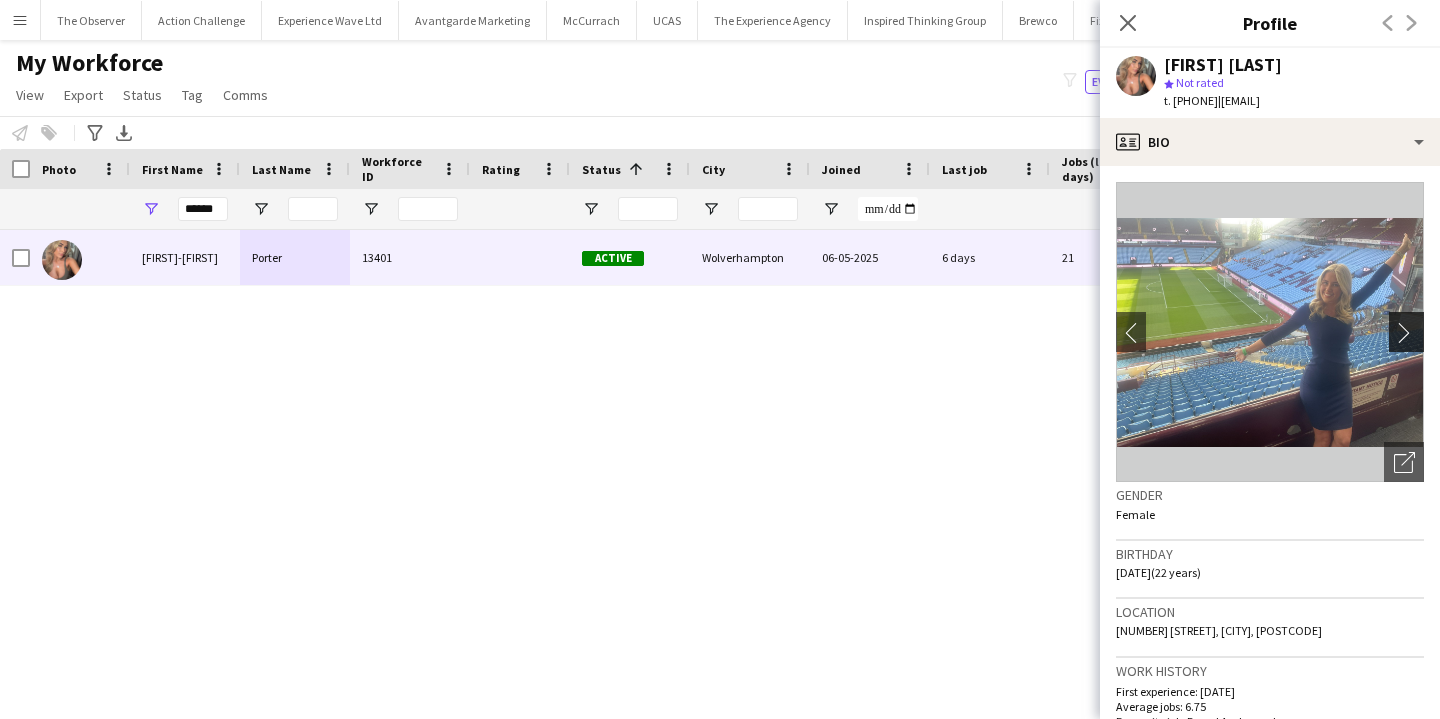 click on "chevron-right" 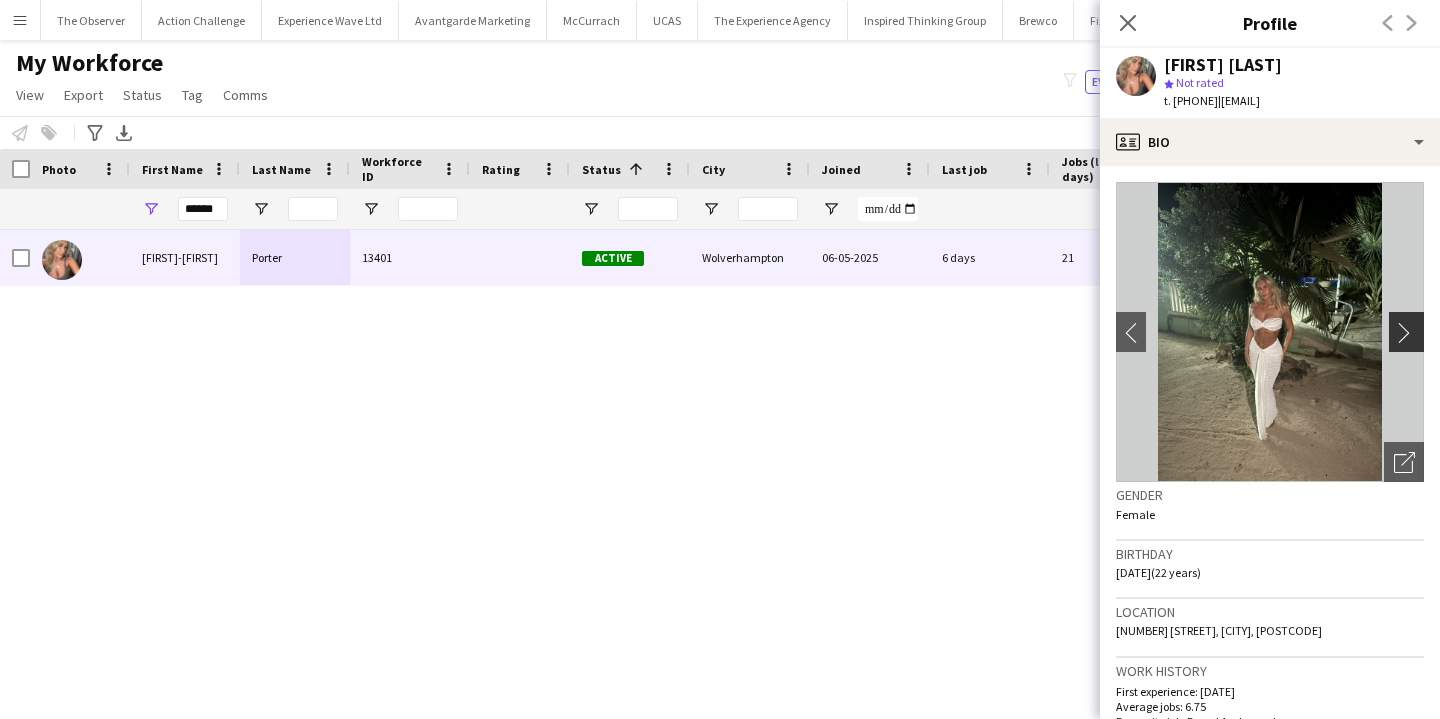click on "chevron-right" 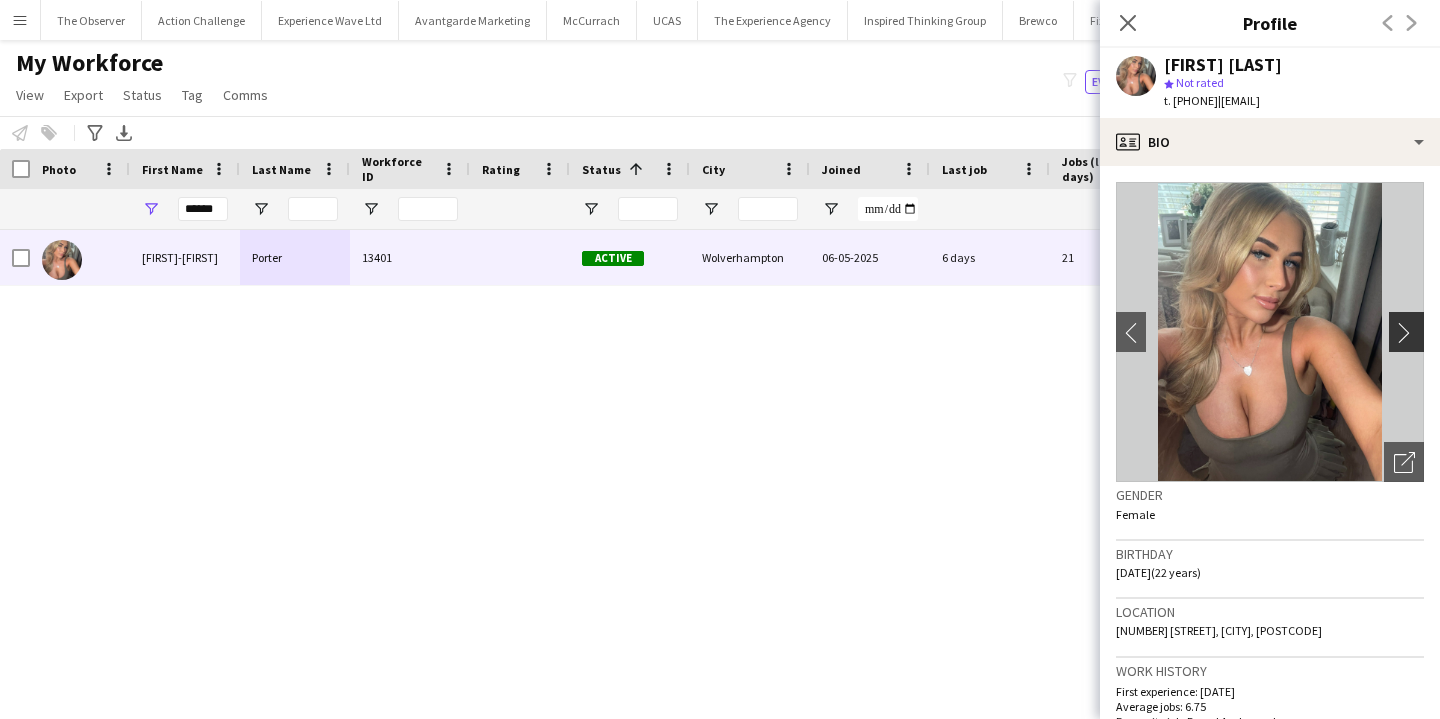 click on "chevron-right" 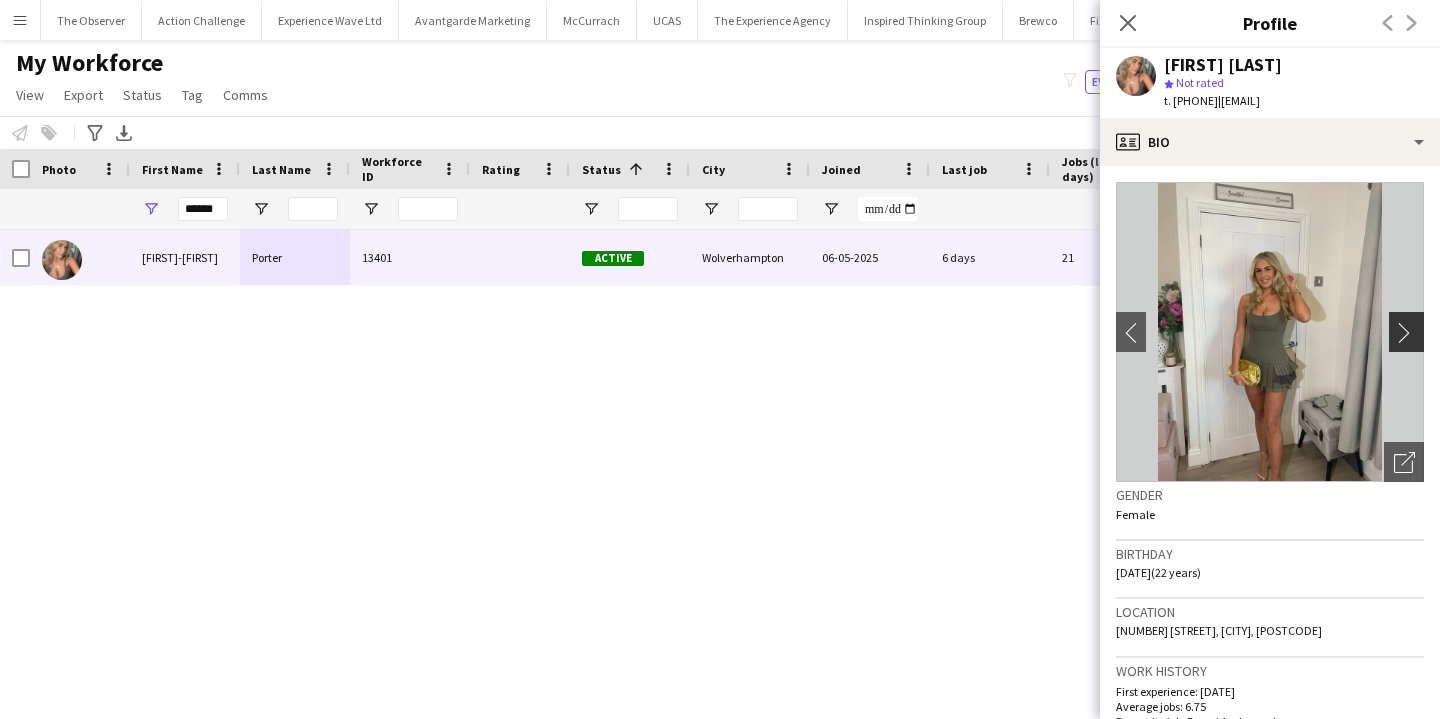 click on "chevron-right" 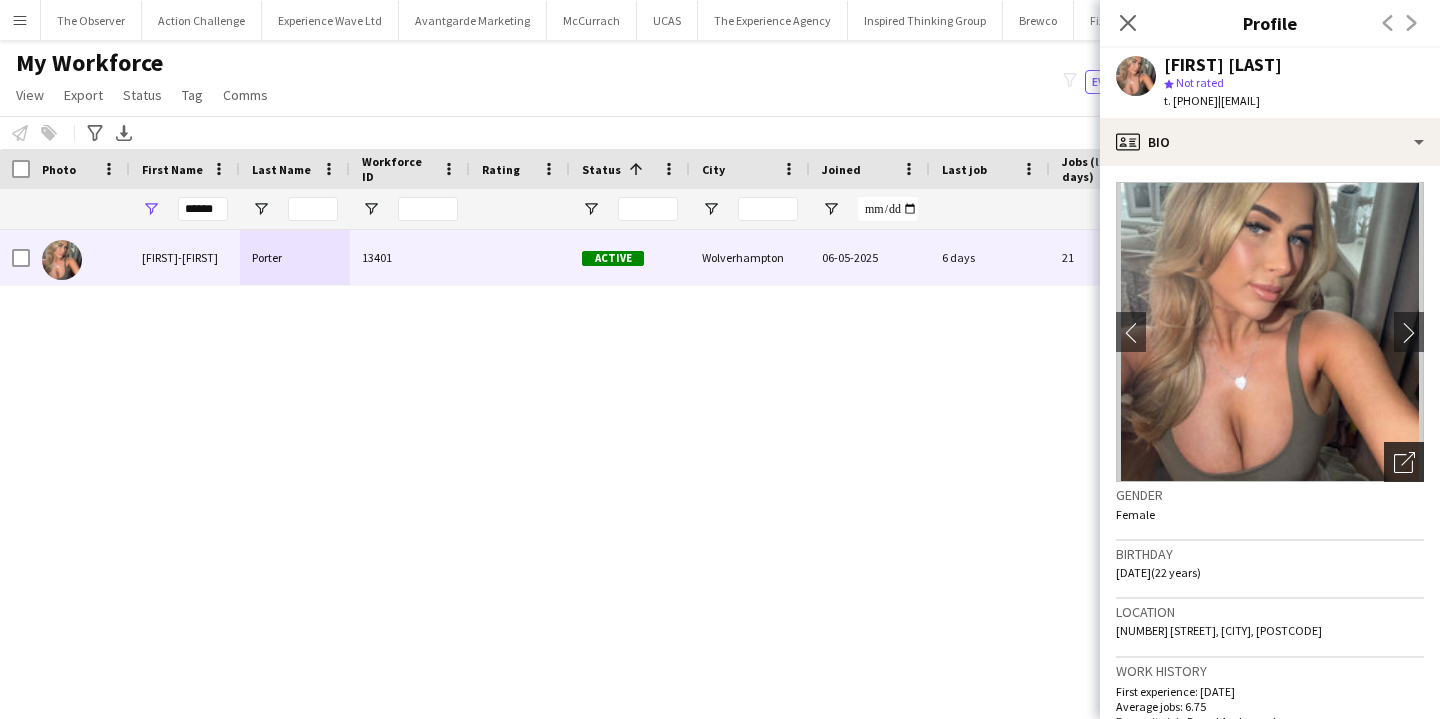 click on "Open photos pop-in" 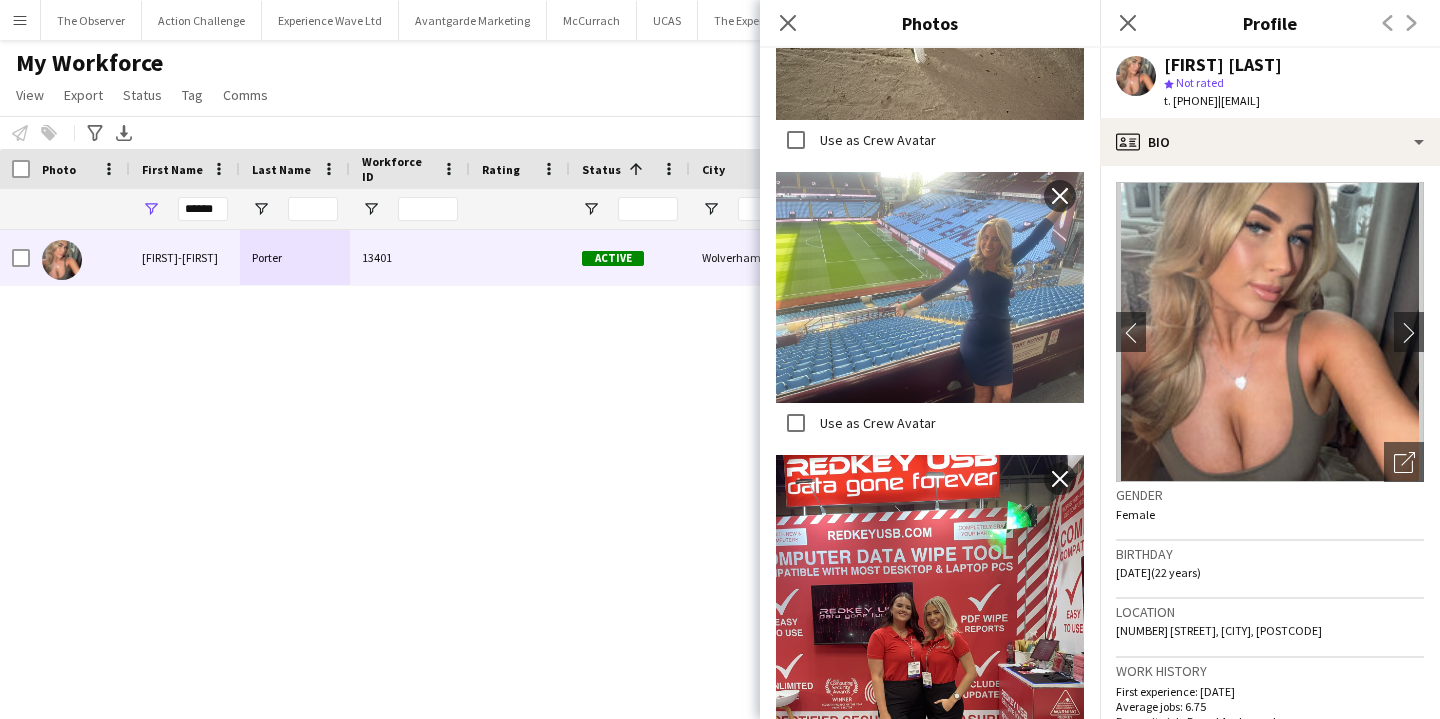scroll, scrollTop: 1890, scrollLeft: 0, axis: vertical 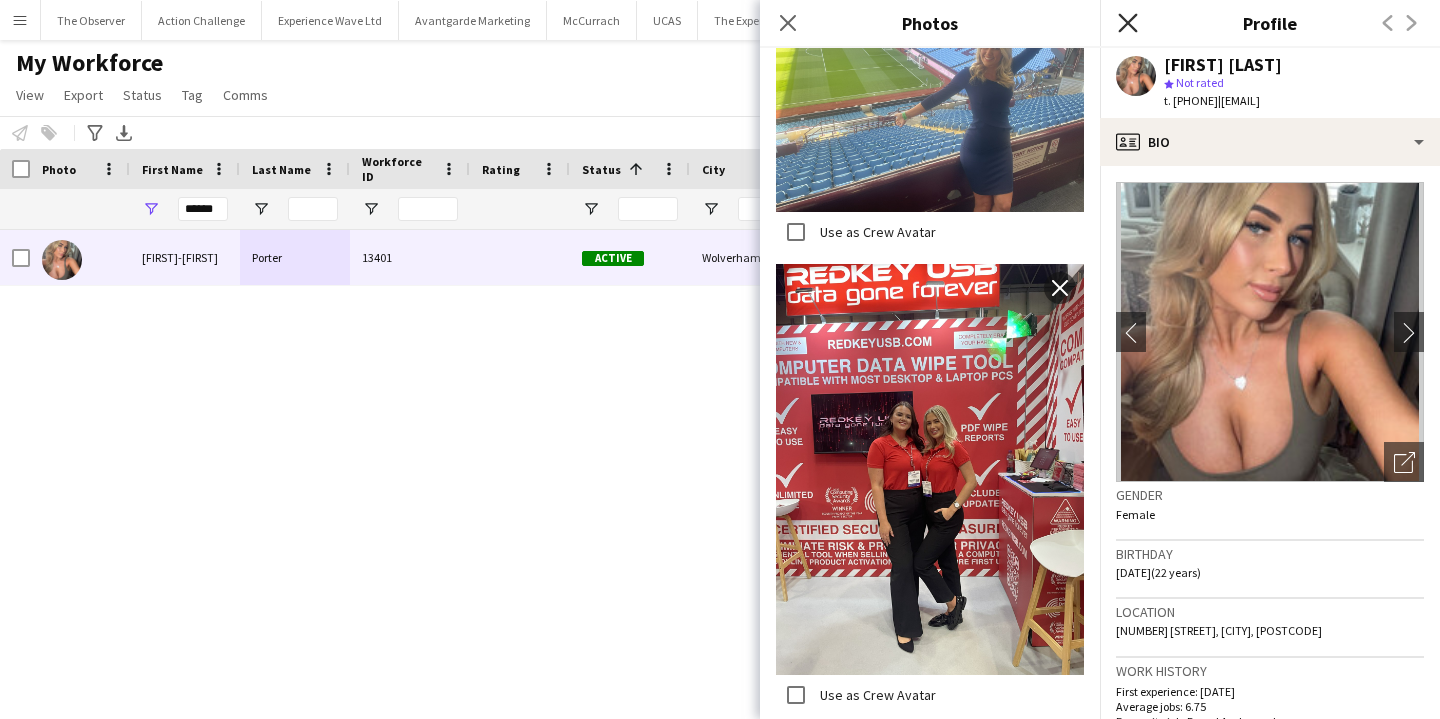 click on "Close pop-in" 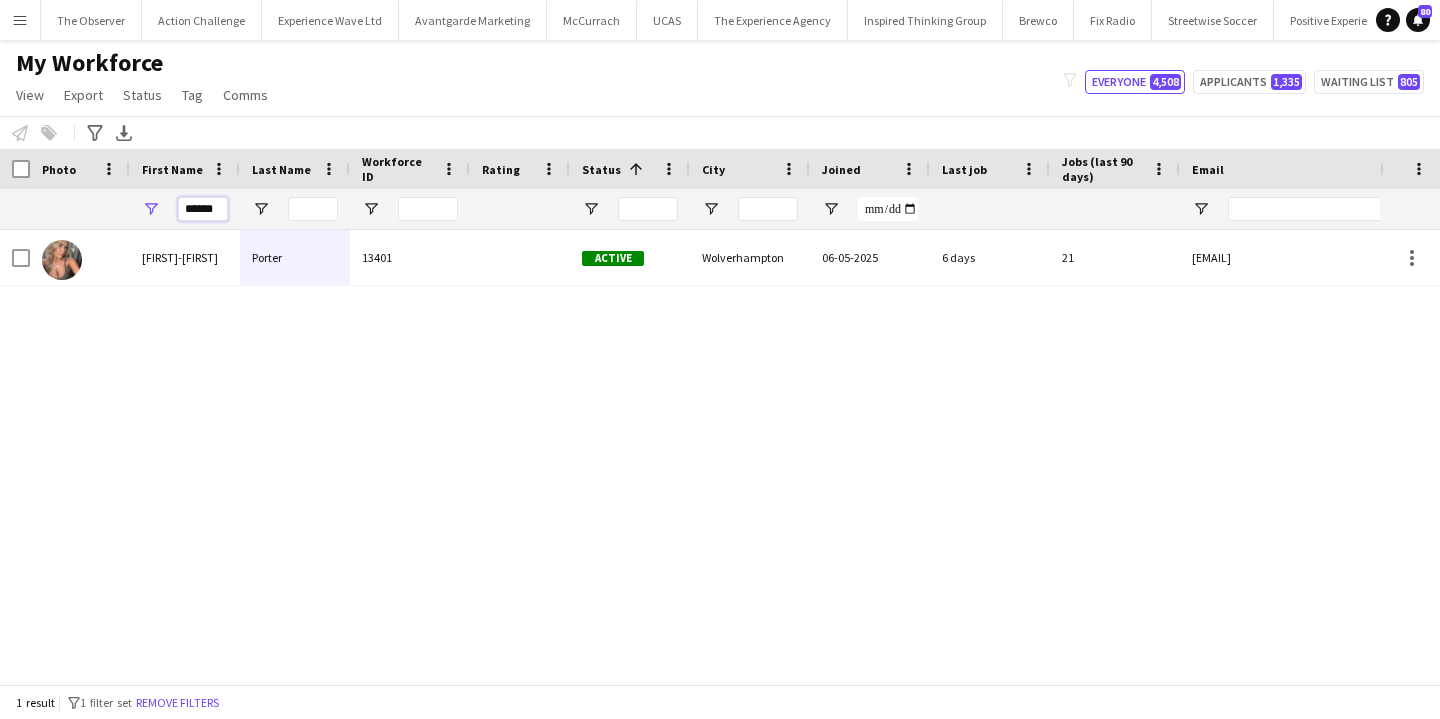 click on "******" at bounding box center (203, 209) 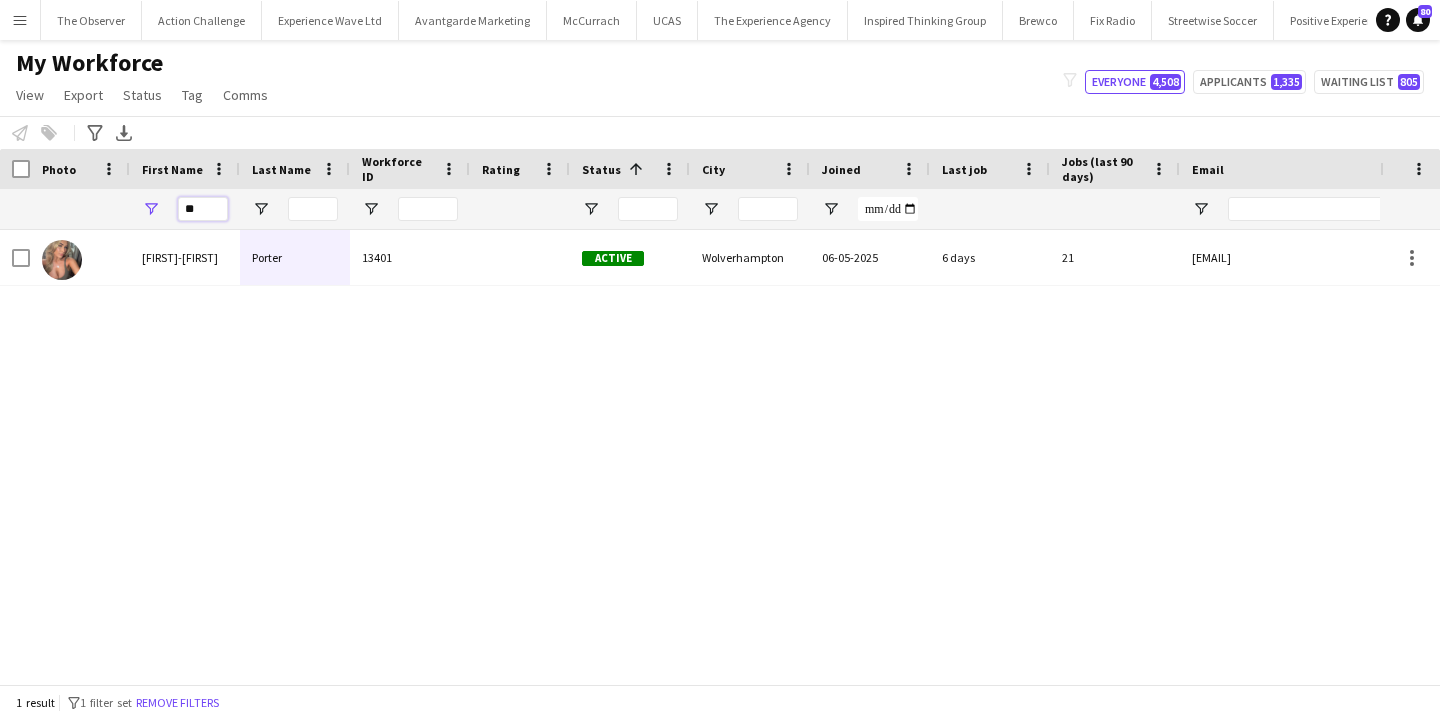 type on "*" 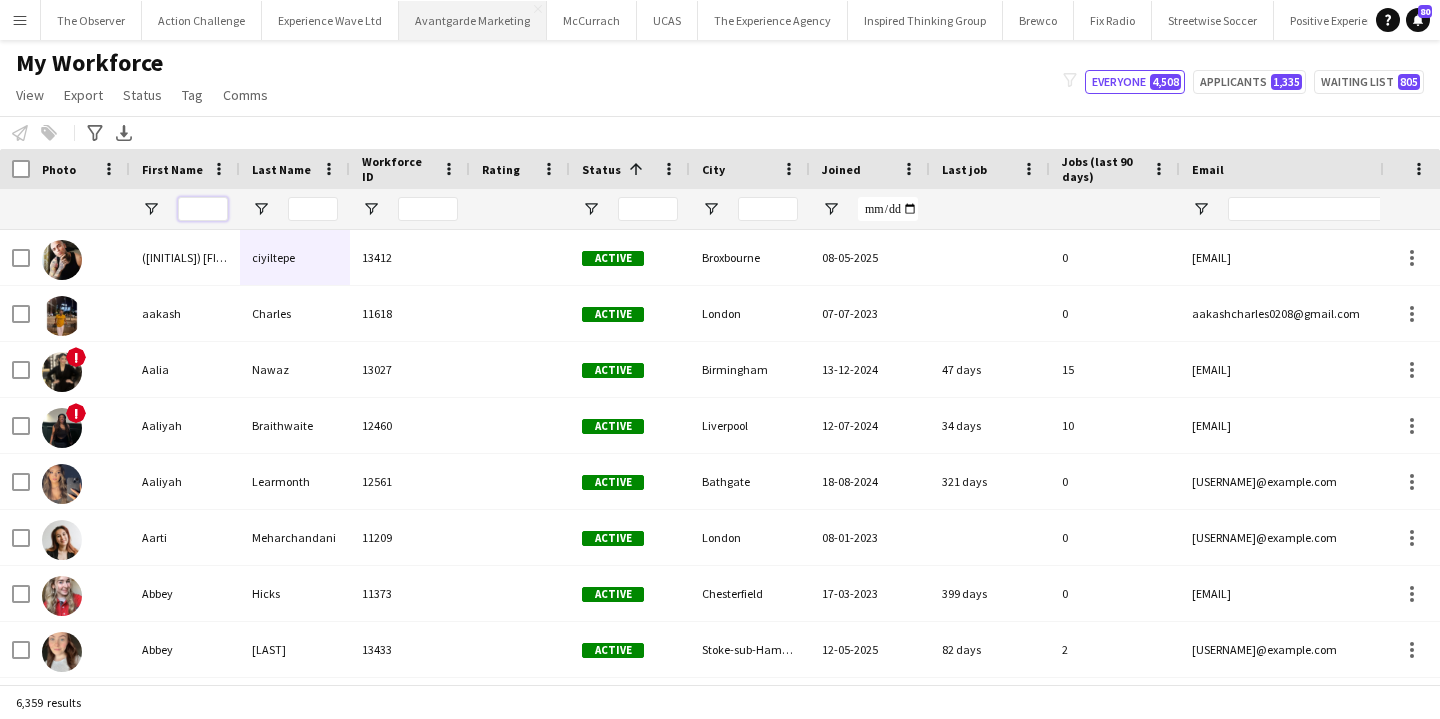 type 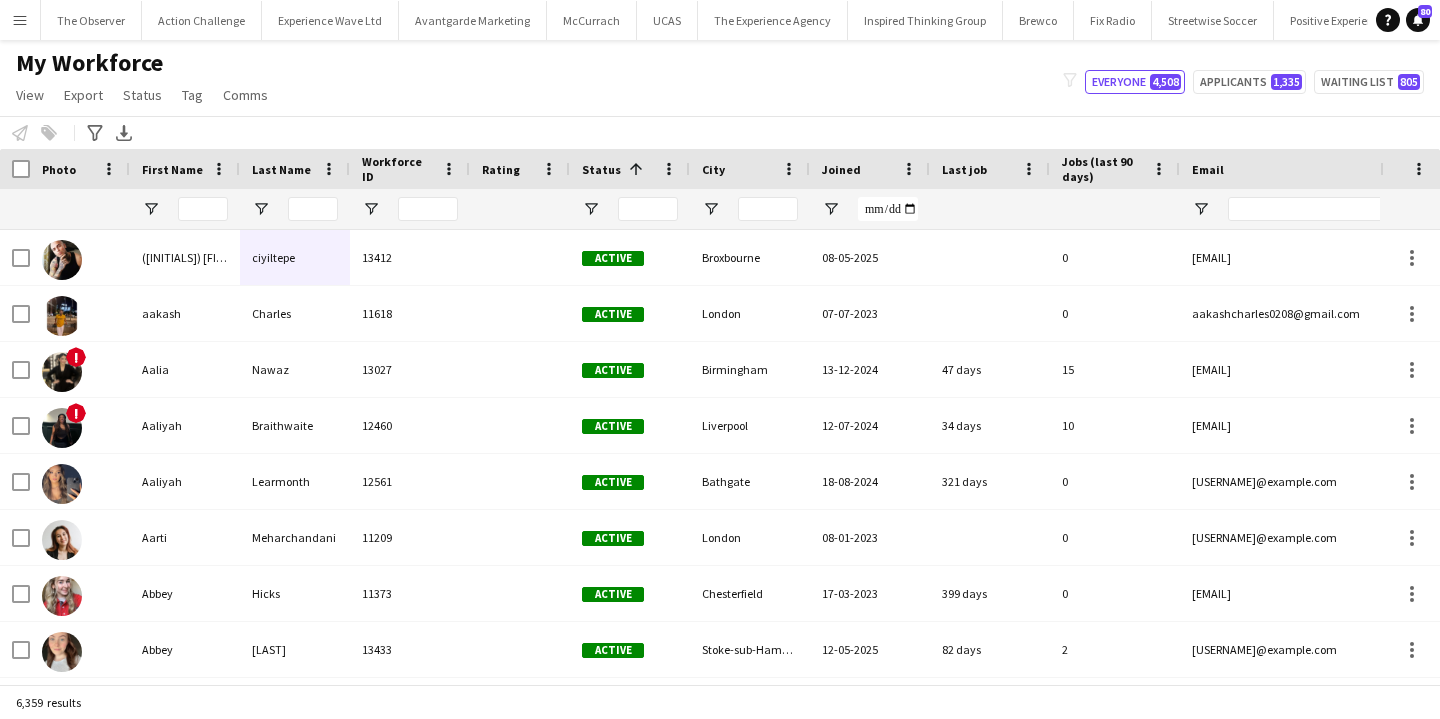 click on "Notify workforce
Add to tag
Select at least one crew to tag him or her.
Advanced filters
Advanced filters   Availability   Start Time   End Time   Skills   Role types   Worked with these clients...   Address
Address
Distance from address (km)   Clear   View results
Export XLSX" 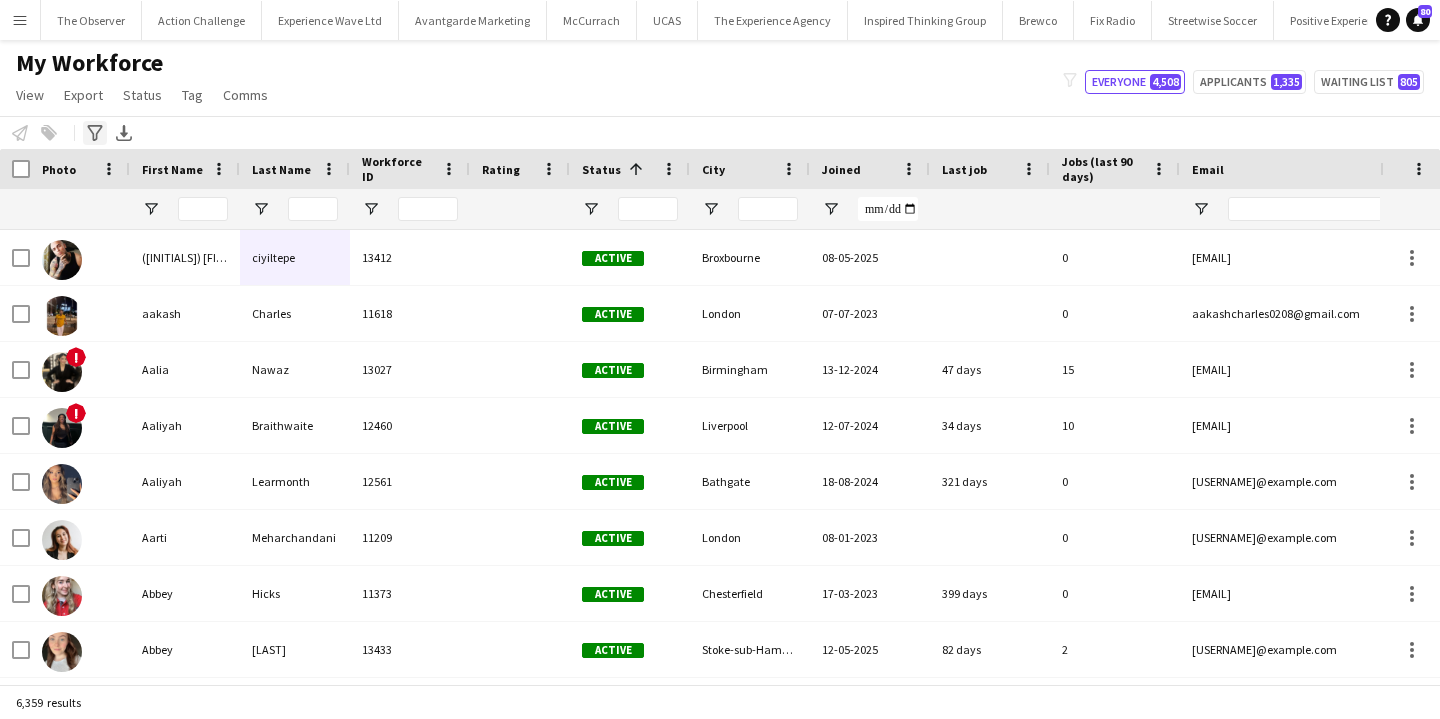 click on "Advanced filters" 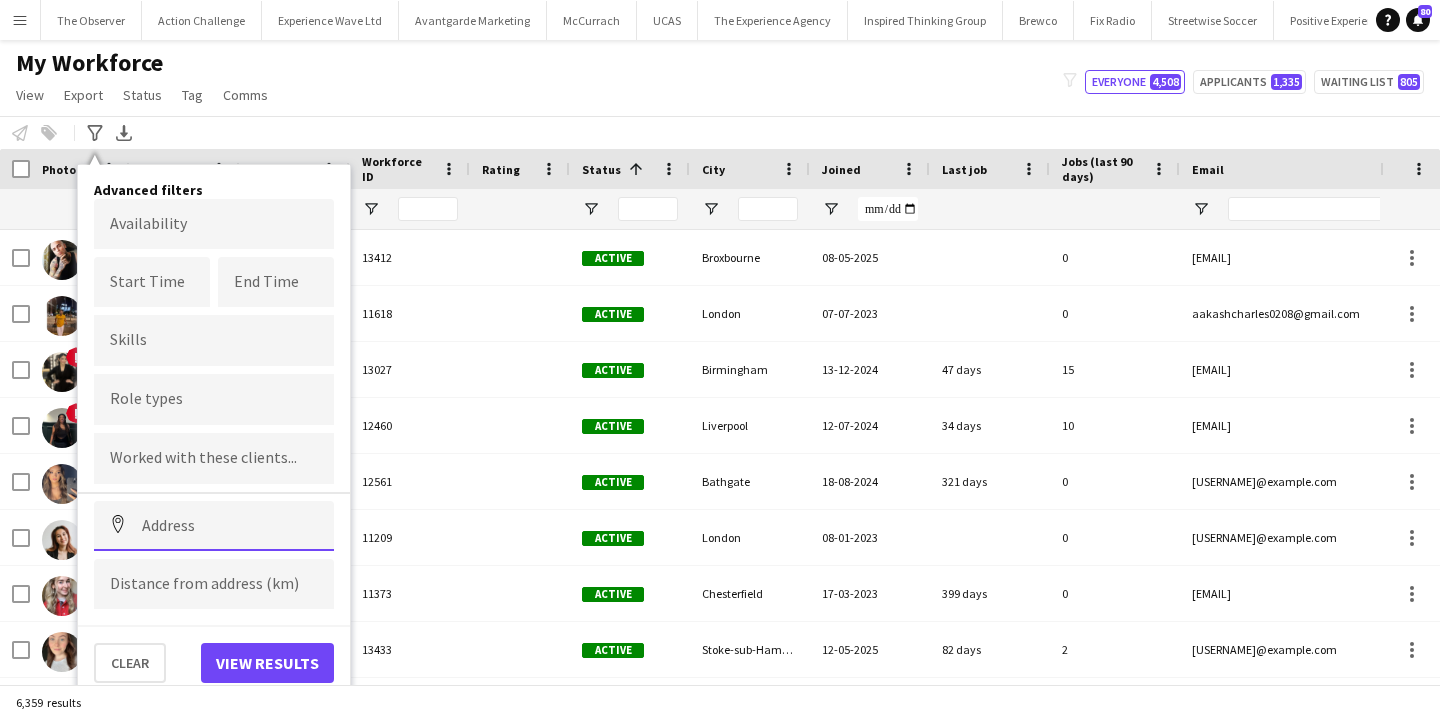 click at bounding box center [214, 526] 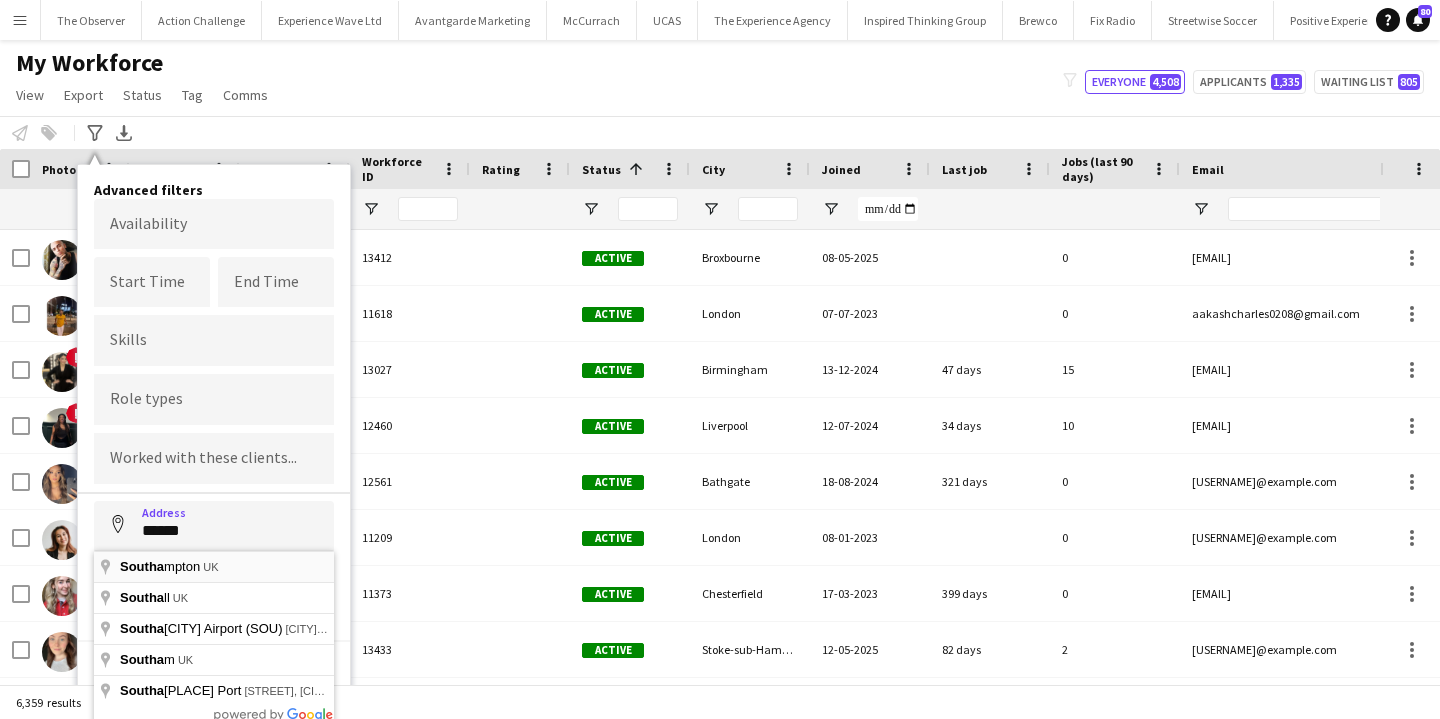 type on "**********" 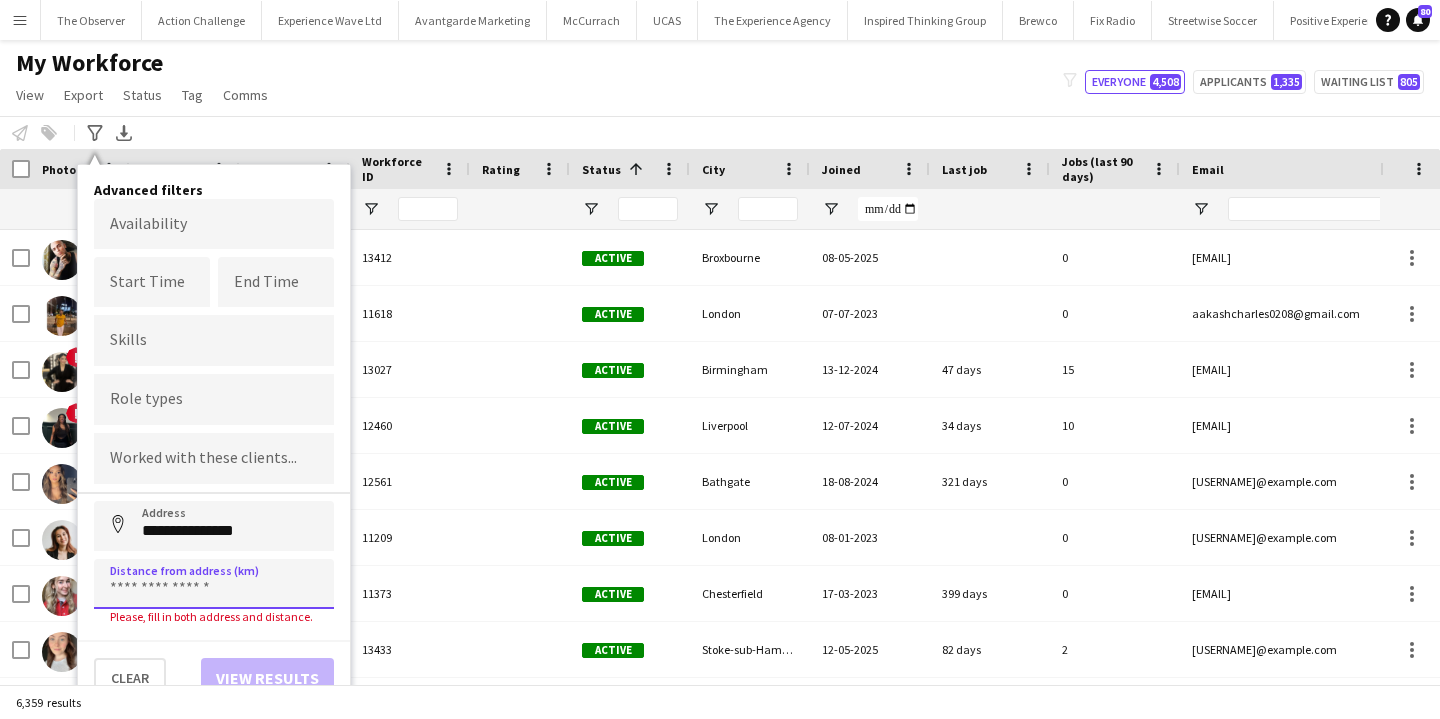 click at bounding box center [214, 584] 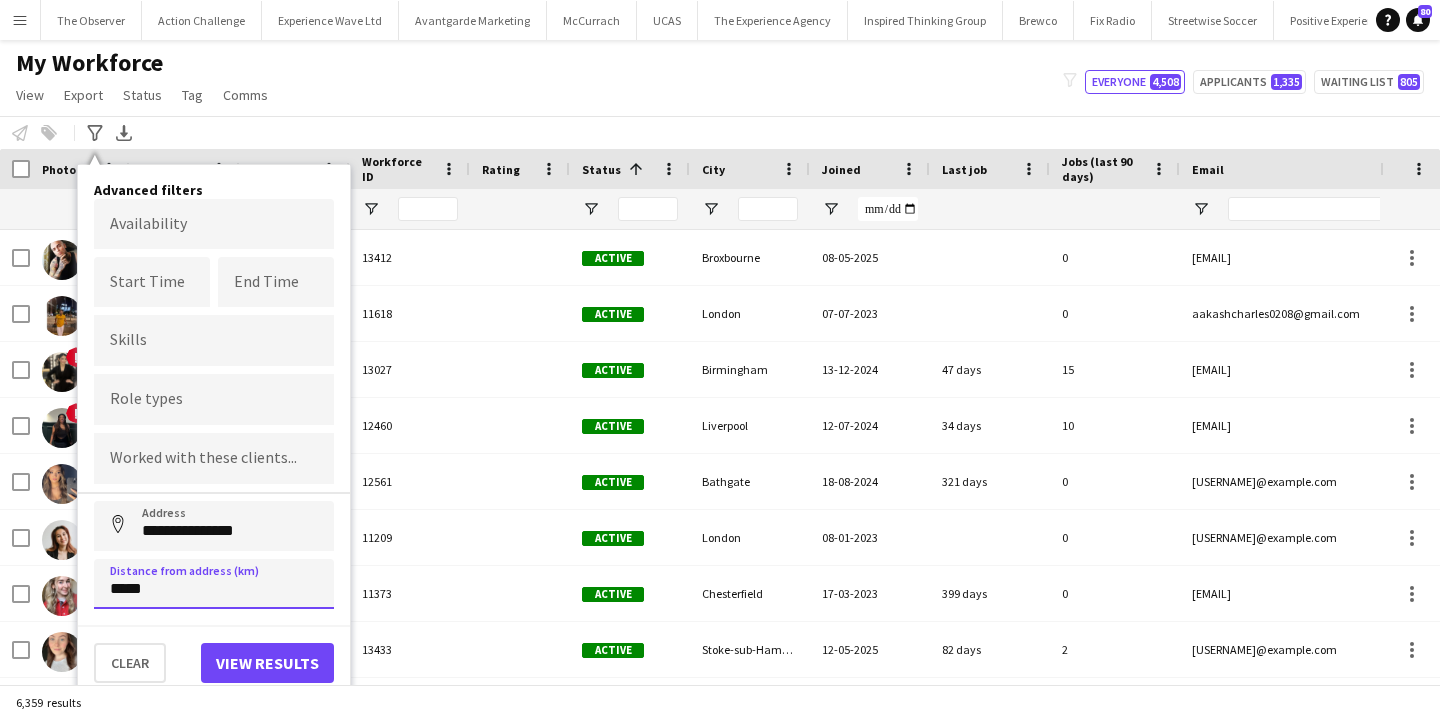 type on "*****" 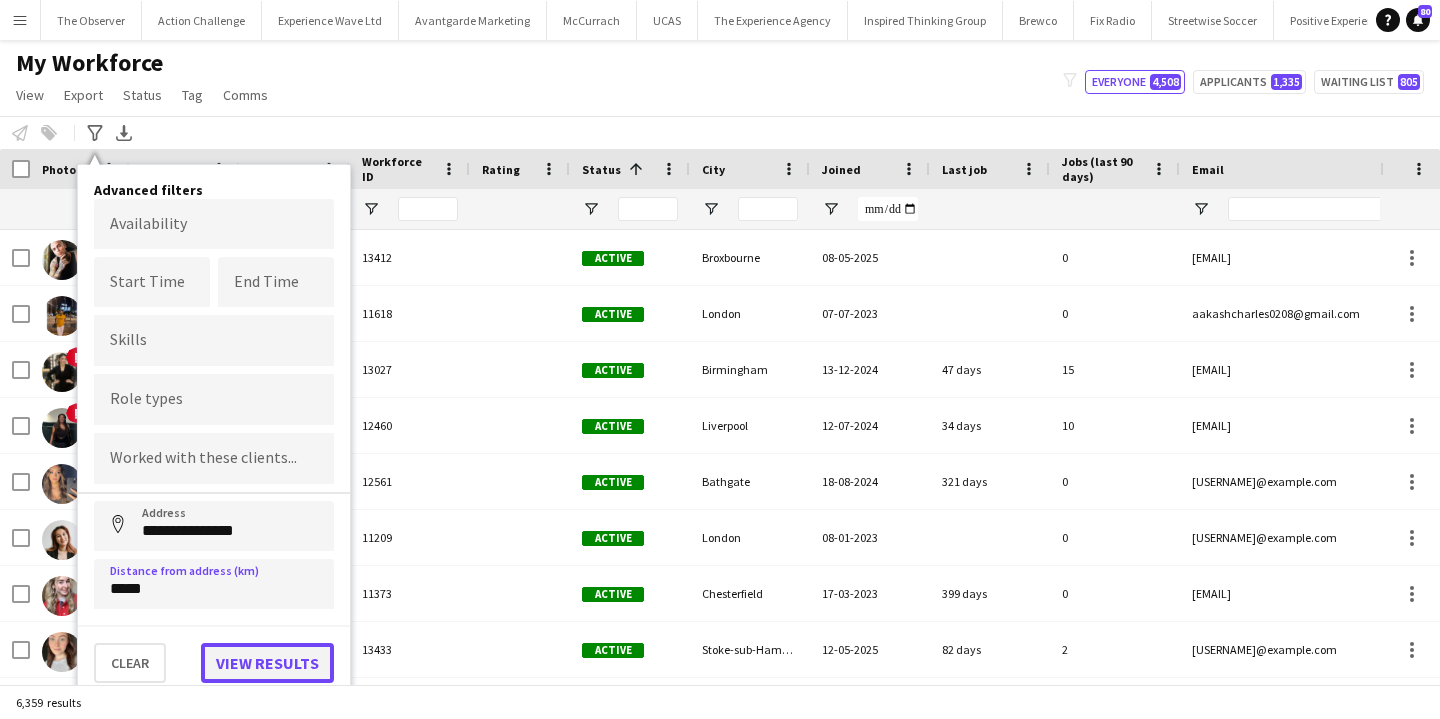 click on "View results" at bounding box center [267, 663] 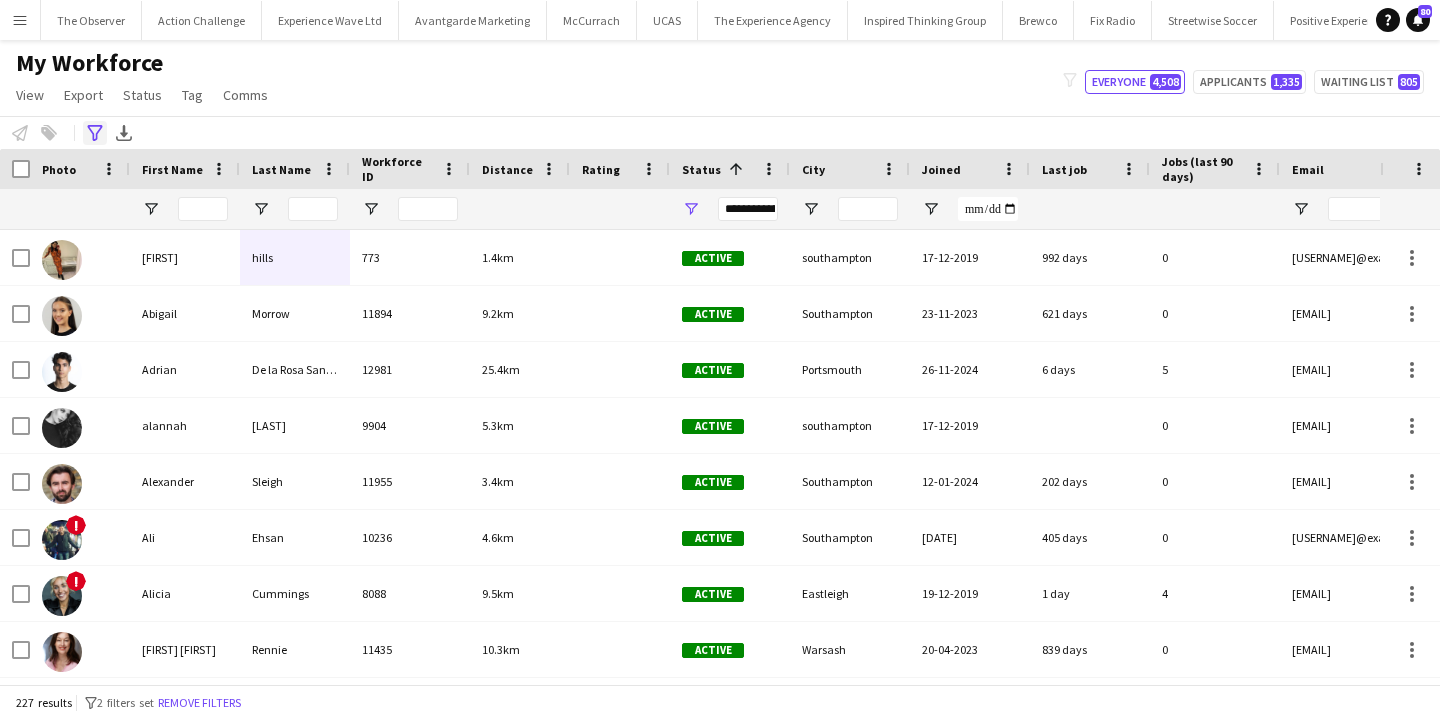 click on "Advanced filters" 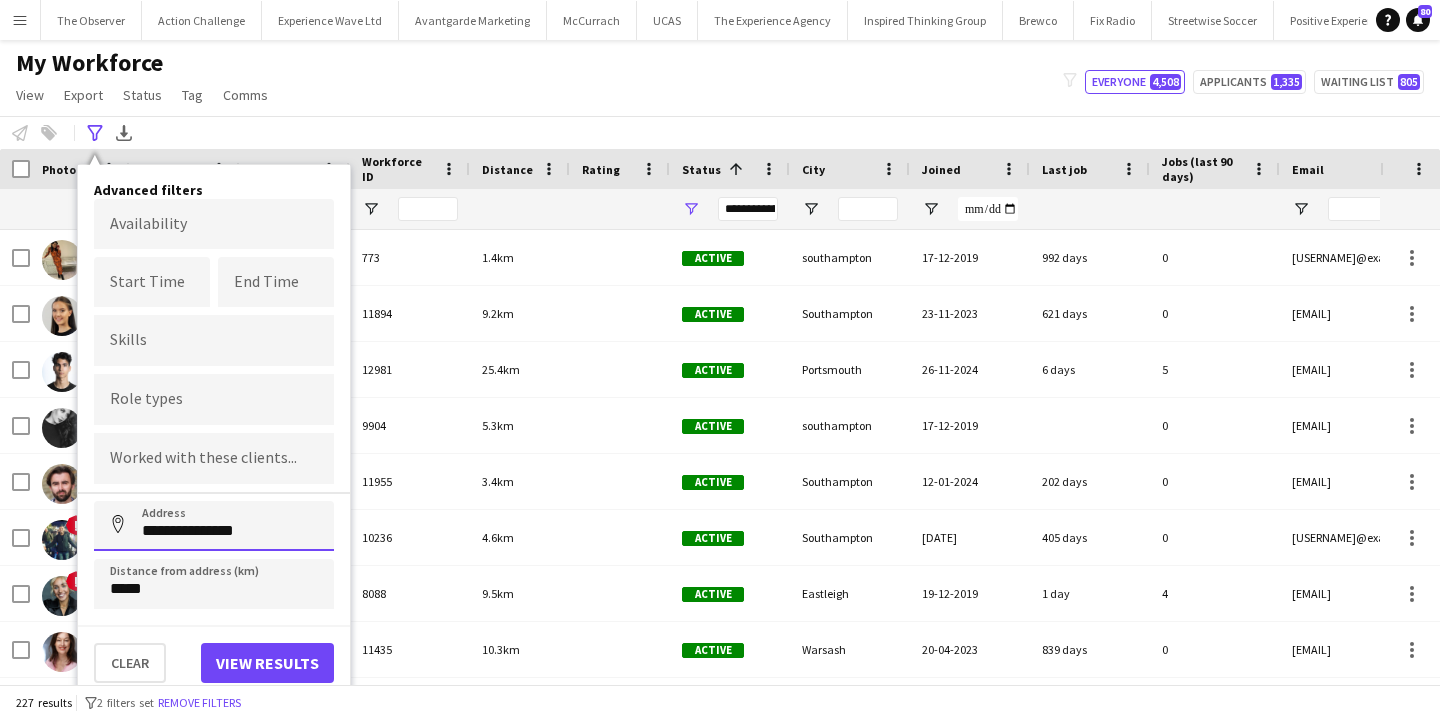 click on "**********" at bounding box center [214, 526] 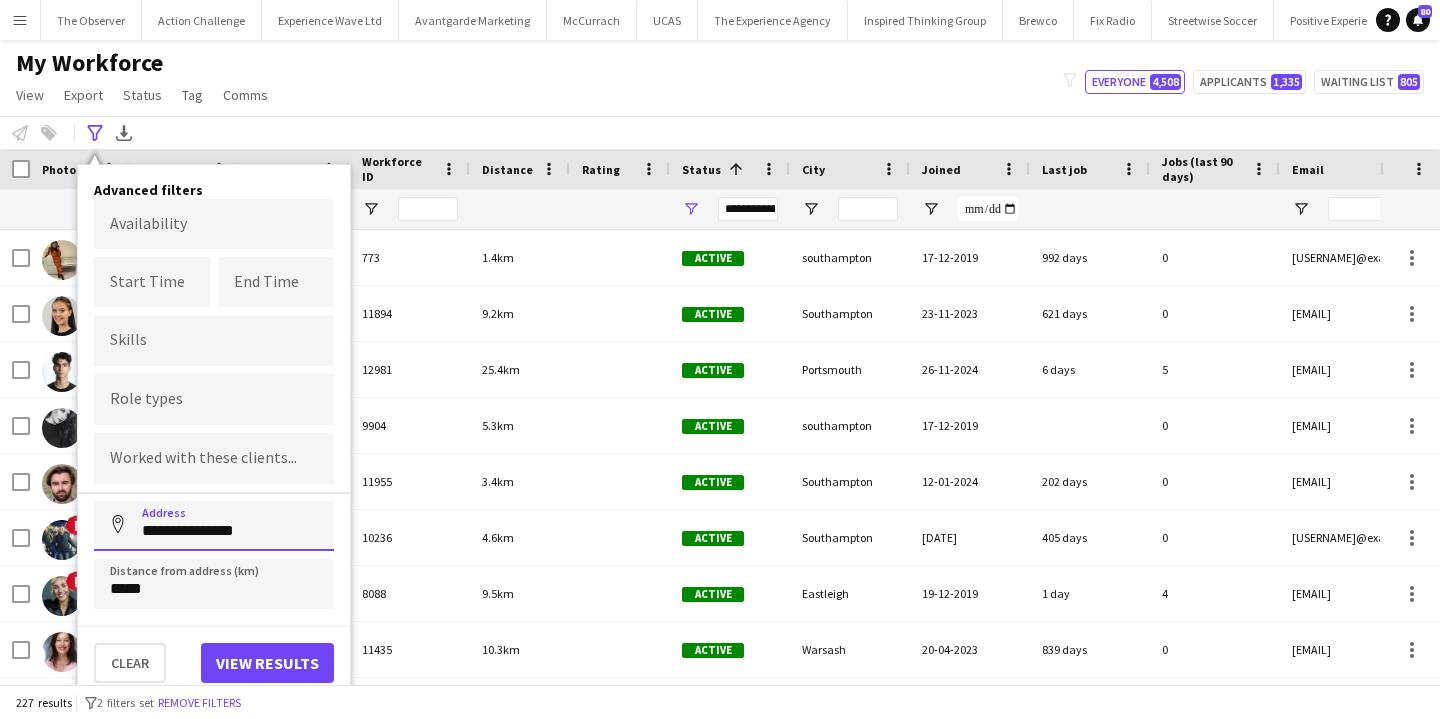 click on "**********" at bounding box center [214, 526] 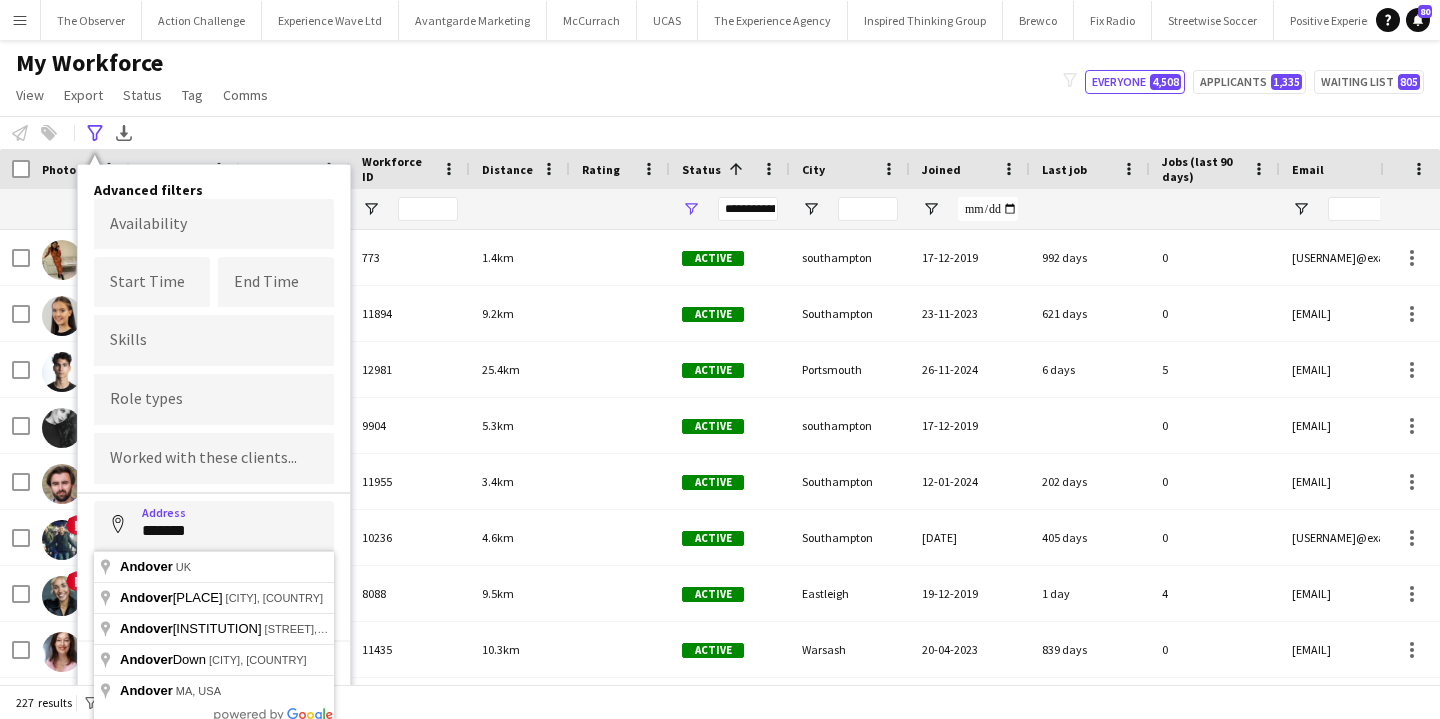 type on "**********" 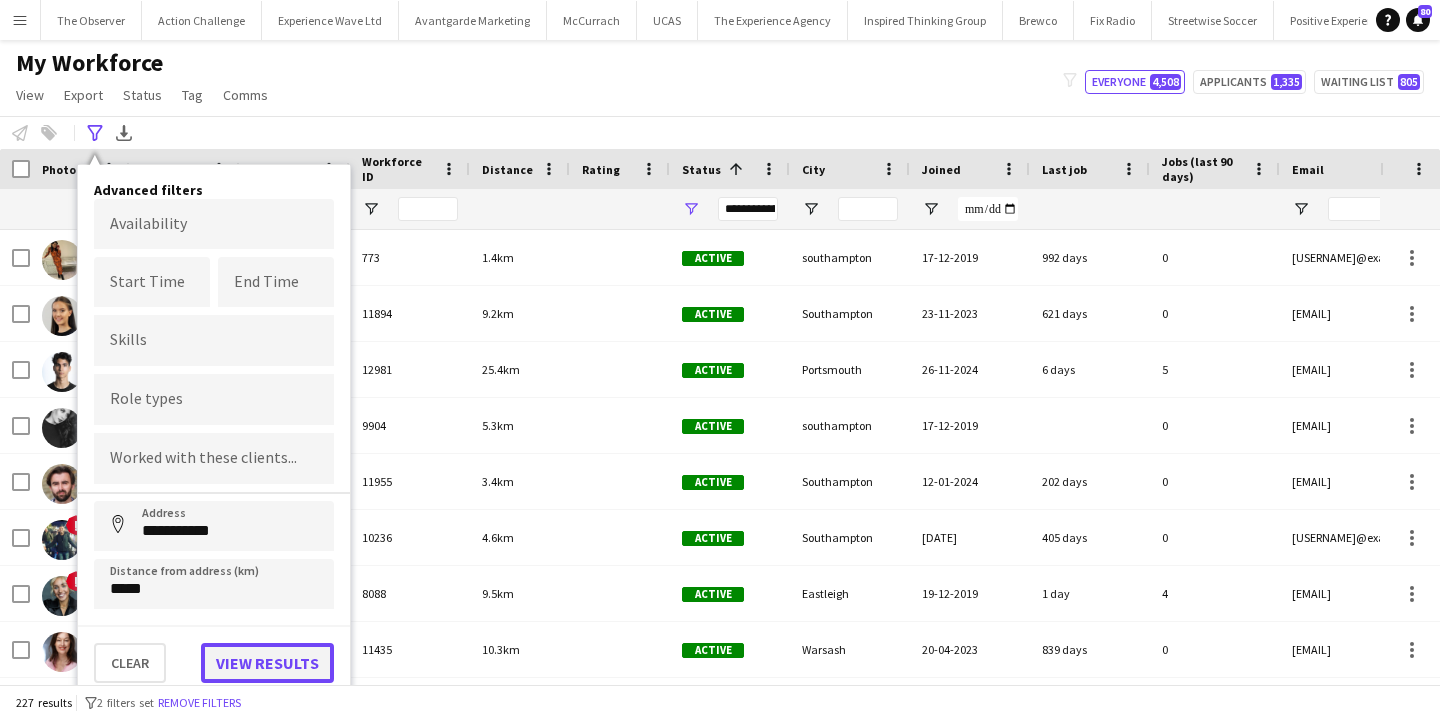 click on "View results" at bounding box center [267, 663] 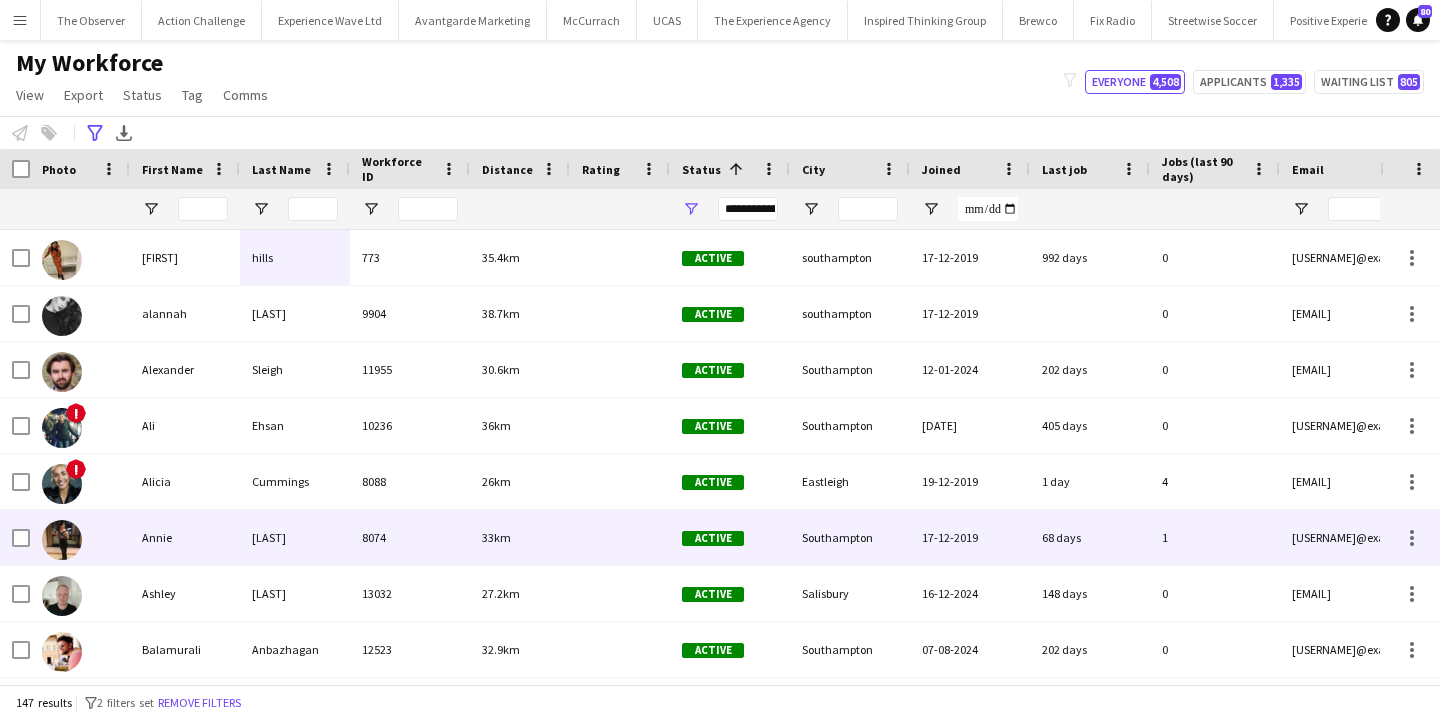 scroll, scrollTop: 626, scrollLeft: 0, axis: vertical 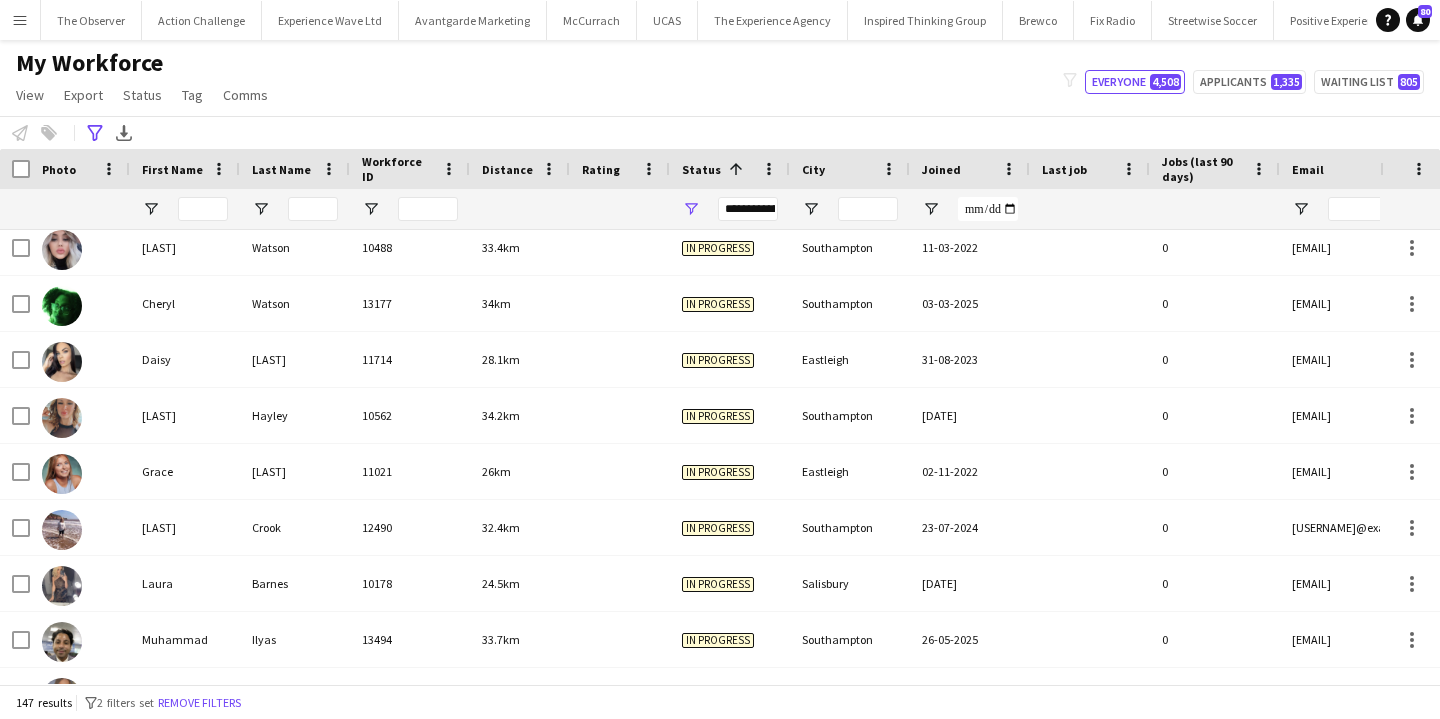 click on "**********" at bounding box center [748, 209] 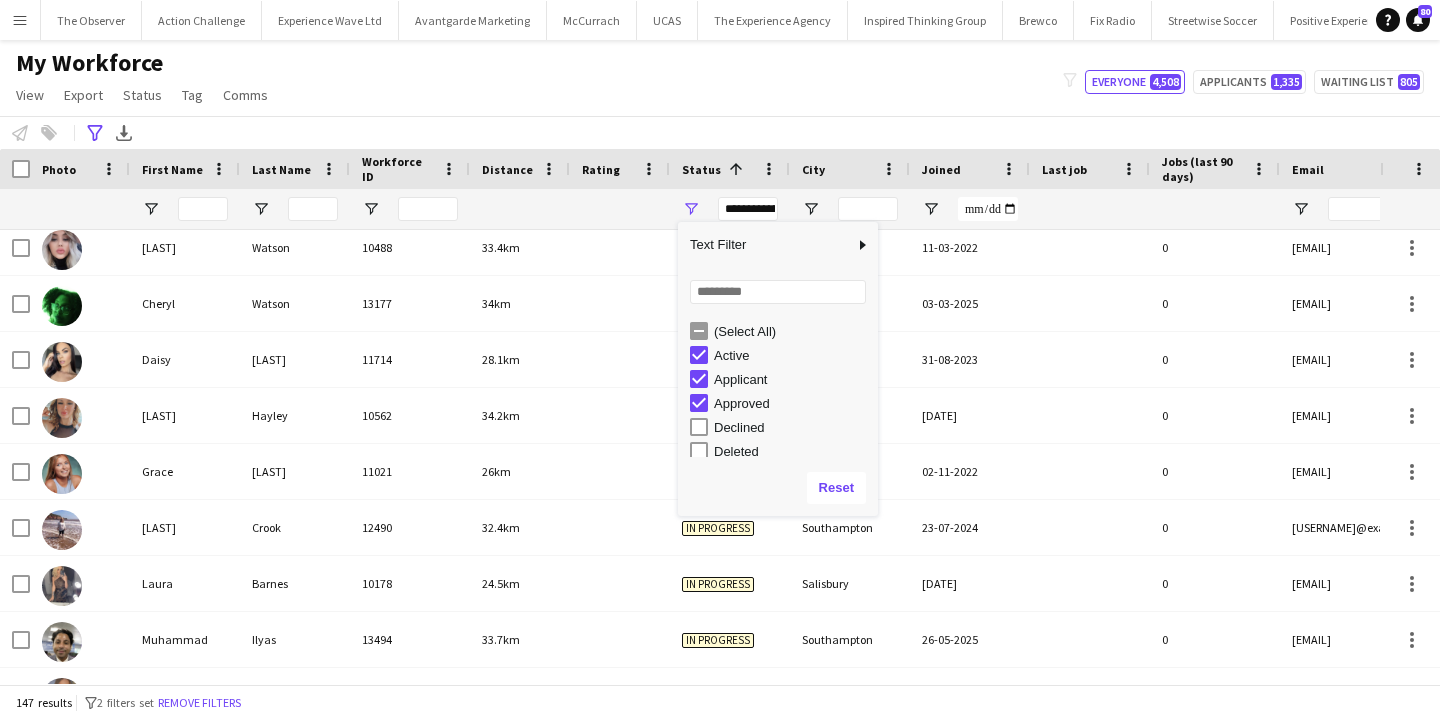 scroll, scrollTop: 126, scrollLeft: 0, axis: vertical 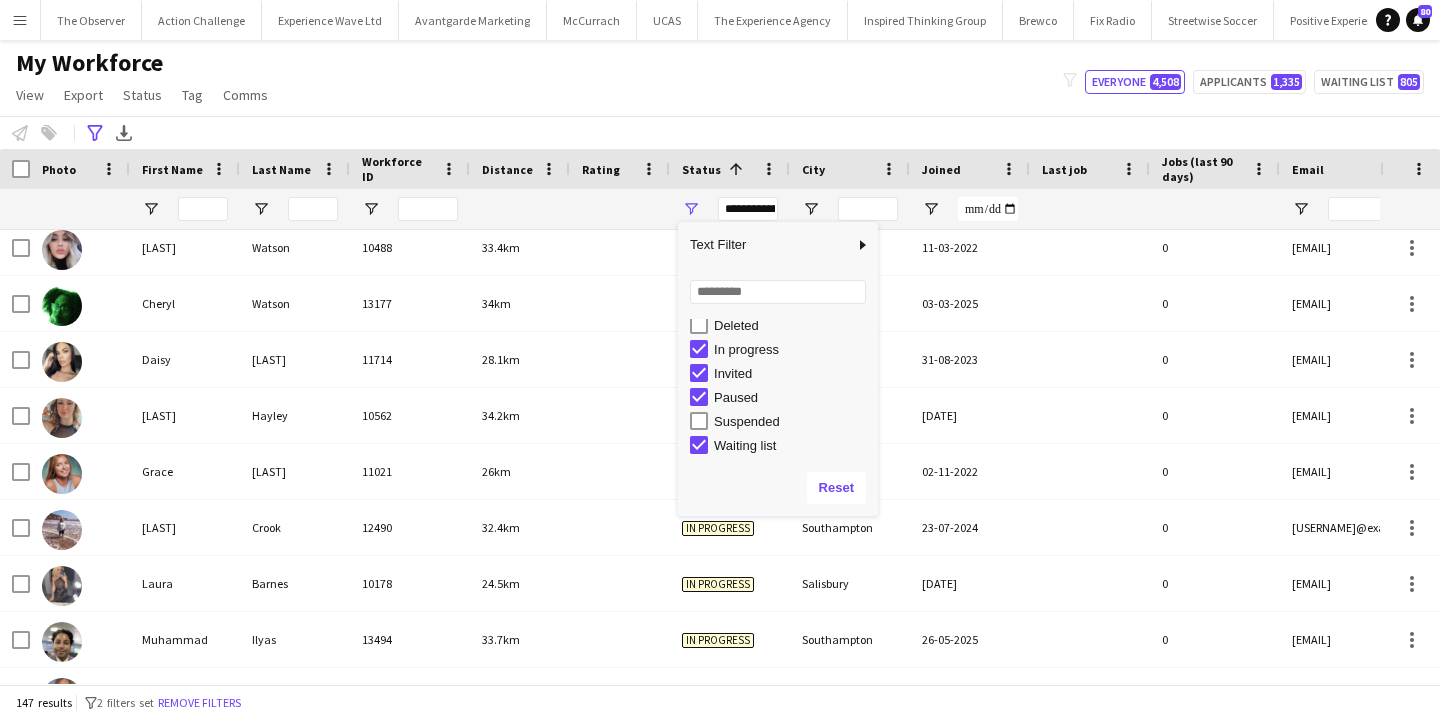 click on "Paused" at bounding box center [793, 397] 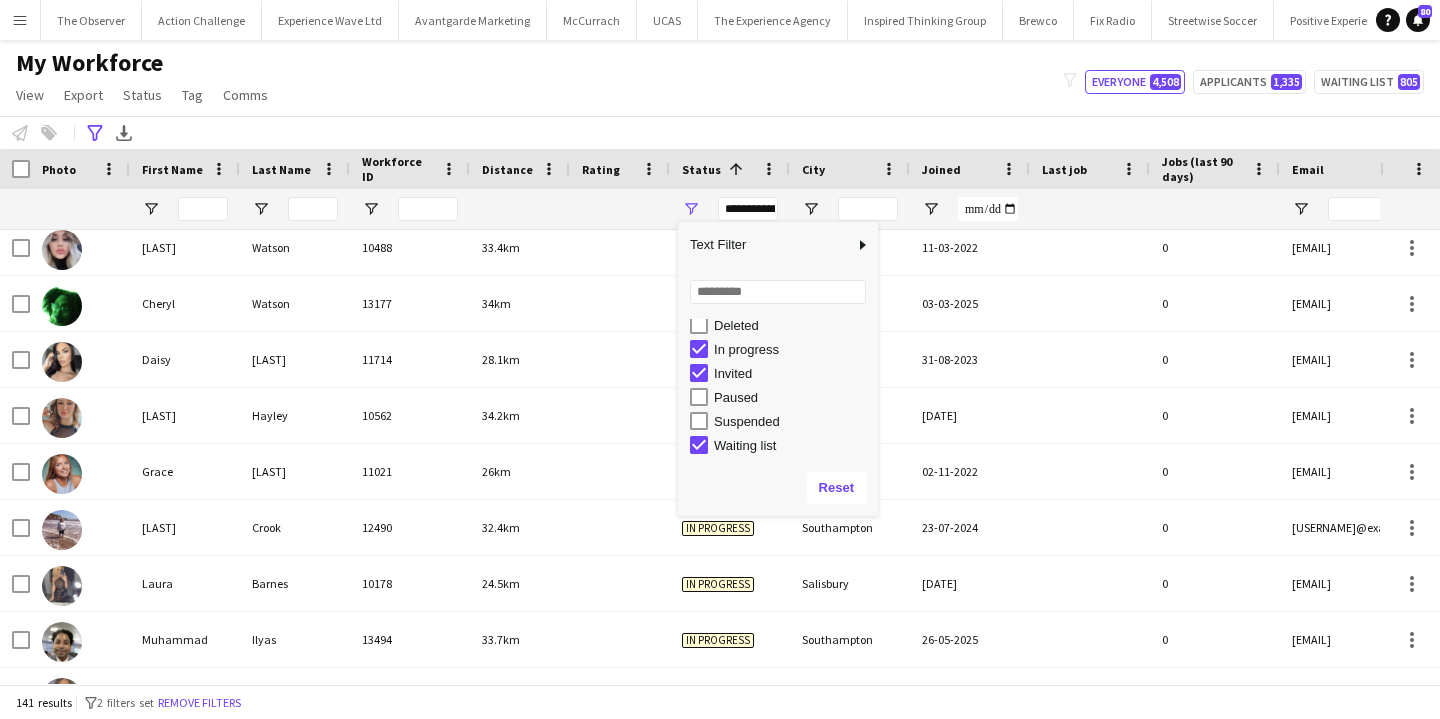 click on "Invited" at bounding box center [793, 373] 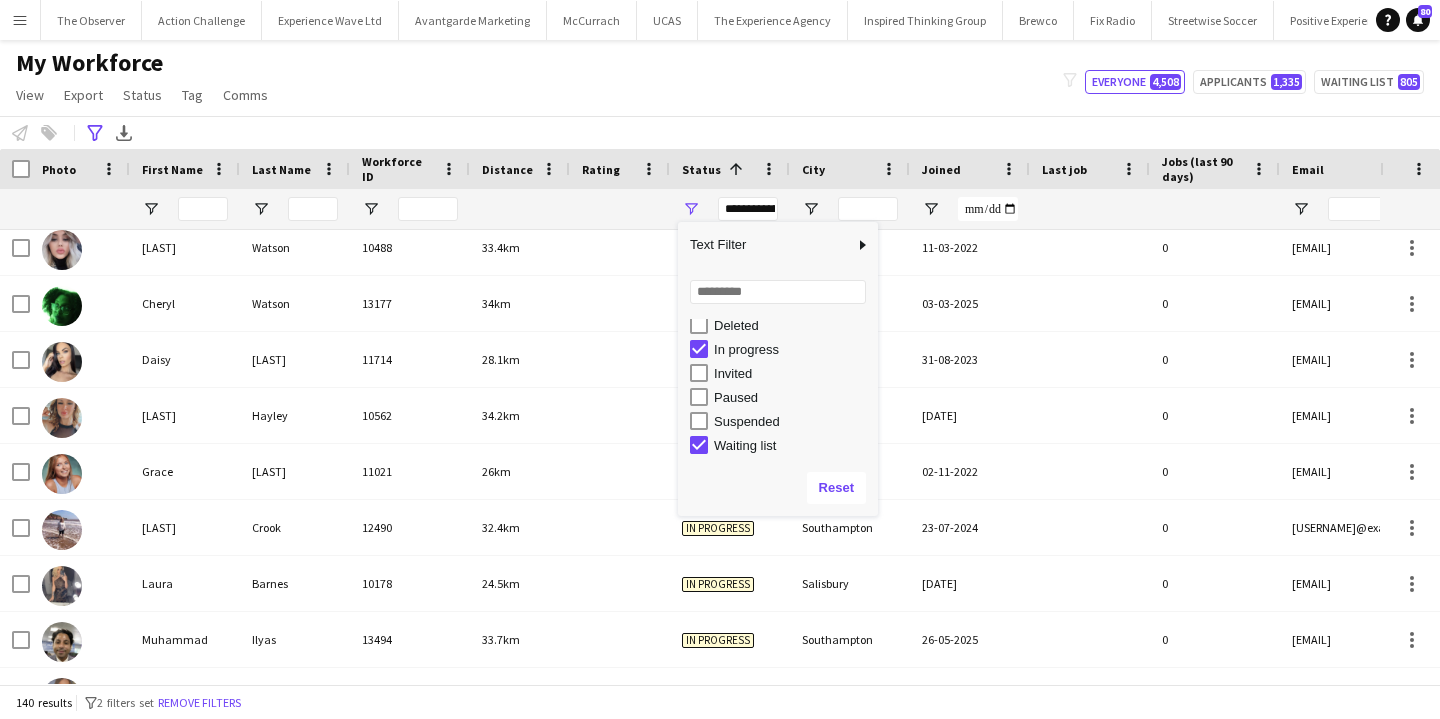 click on "In progress" at bounding box center [784, 349] 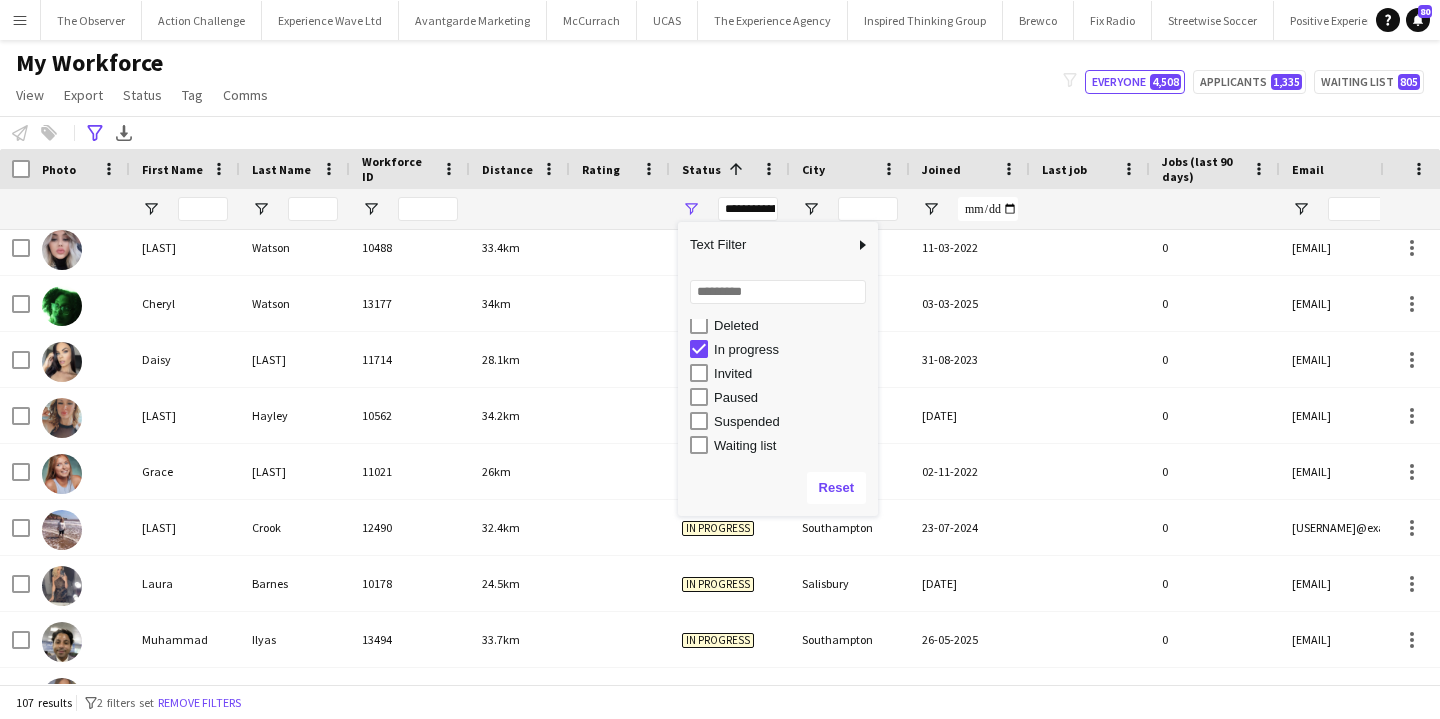 click on "My Workforce   View   Views  Default view New view Update view Delete view Edit name Customise view Customise filters Reset Filters Reset View Reset All  Export  New starters report Export as XLSX Export as PDF  Status  Edit  Tag  New tag  Edit tag  2025 Specalist Talent (7) Bestival (31st July - 1st August) (14) BLUEWATER - Brewco - Promo Model (7) Bold Bean - Paddington Station (2) Bold Bean - Victoria Station (3) BP Pulse - Carfest 2025 (4) Brands Hatch - local BA's (4) Cadwell Park - local BA's (4) Car Fest 2025 (10) CarFest - Armor All  (3) Circio - Waitrose (4) Cloakroom - Summer in the Square (1) Core Staff - 5 Star Feedback (14) Core Staff - 5 Star Feedback London (12) Core Staff - Birmingham (33) Core Staff - Bristol (2) Core Staff - Glasgow (14) Core Staff - Liverpool (5) Core Staff - London (90) Core Staff - Manchester (31) Core Staff - Newcastle (3) CREATISAN - Event Managers (4) Donnington Park - local BA's (4) Driscolls Berries - Bradford (1) Event Managers - Yorkshire Tea (5) FixFest (4)" 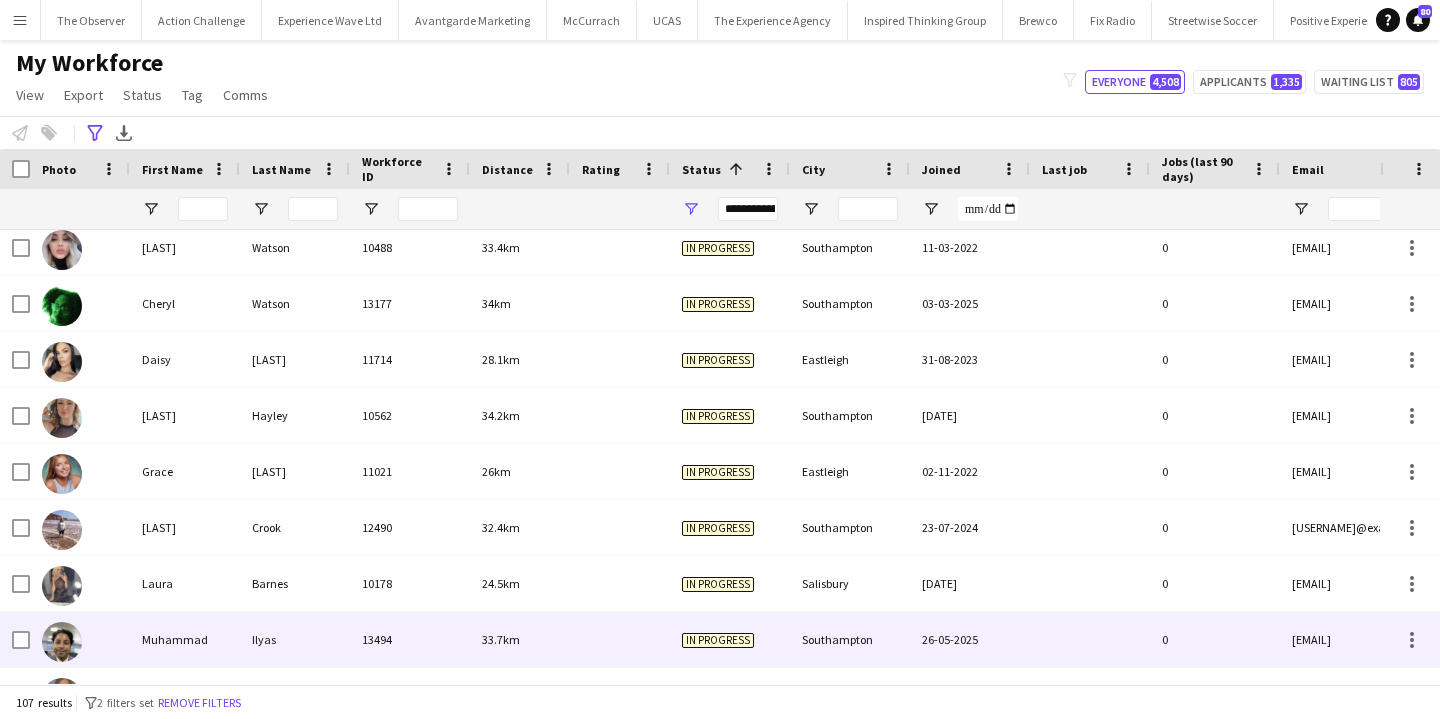 scroll, scrollTop: 5538, scrollLeft: 0, axis: vertical 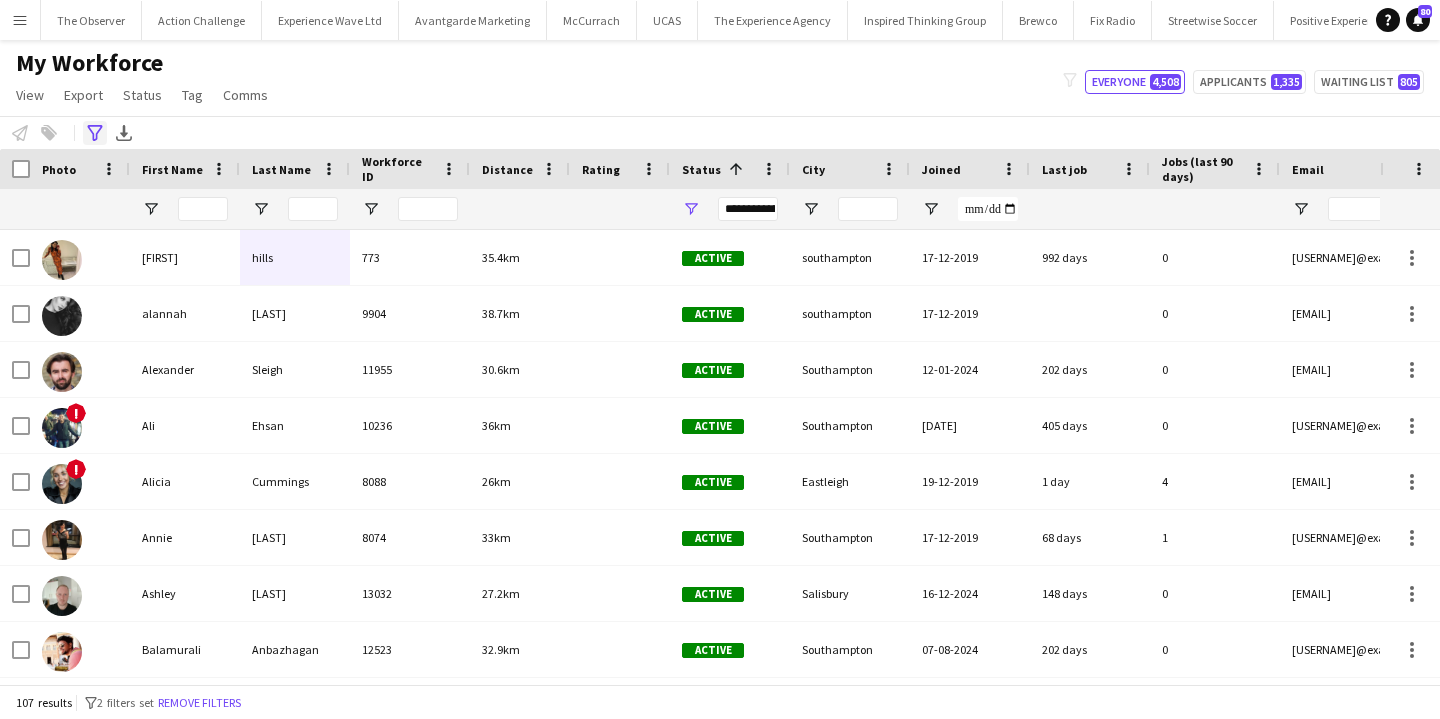 click on "Advanced filters" 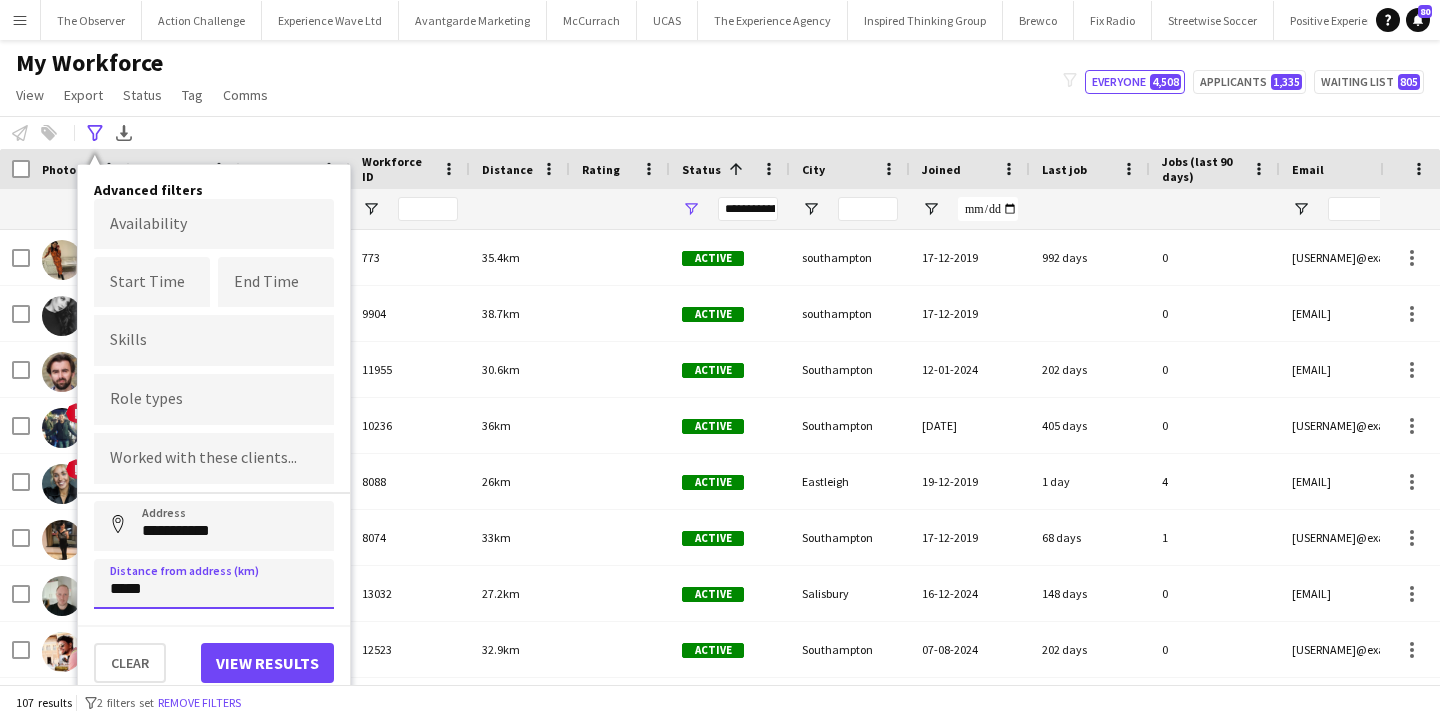 drag, startPoint x: 116, startPoint y: 589, endPoint x: 95, endPoint y: 589, distance: 21 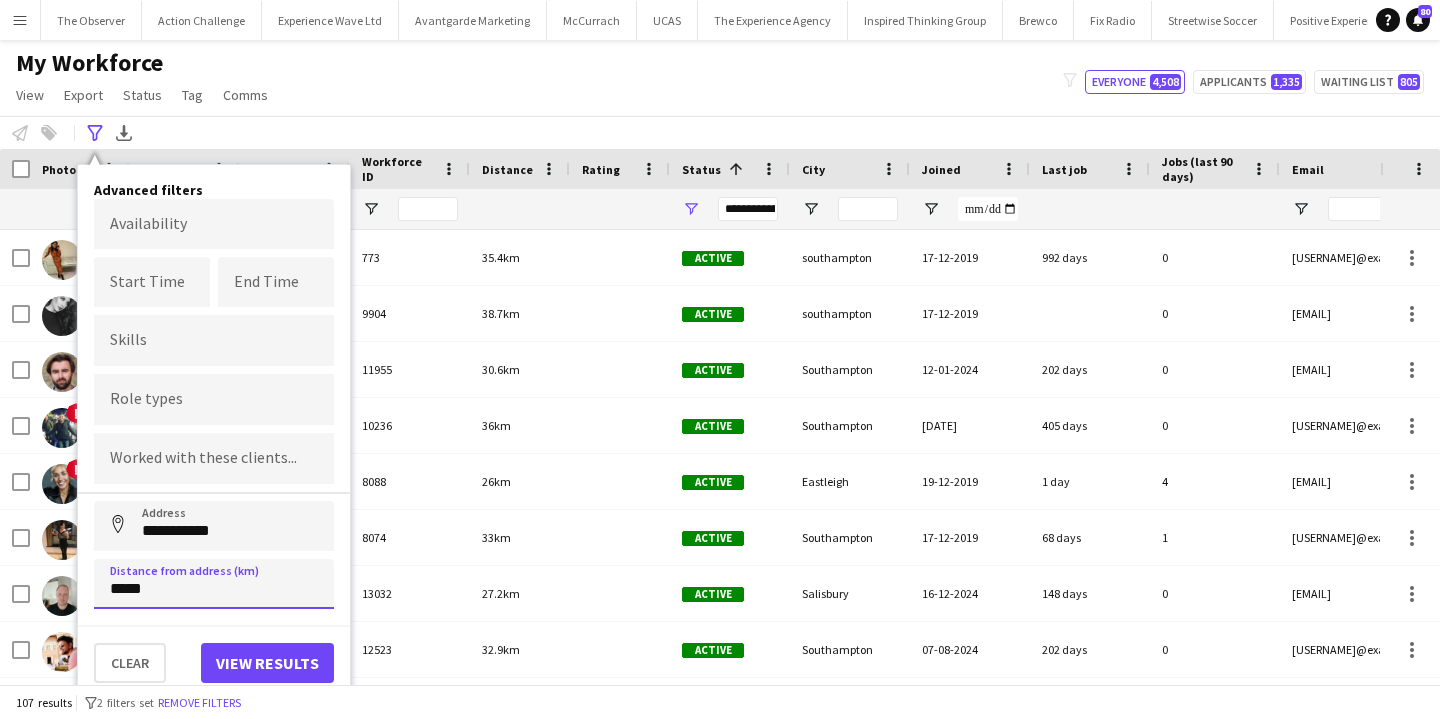 type on "*****" 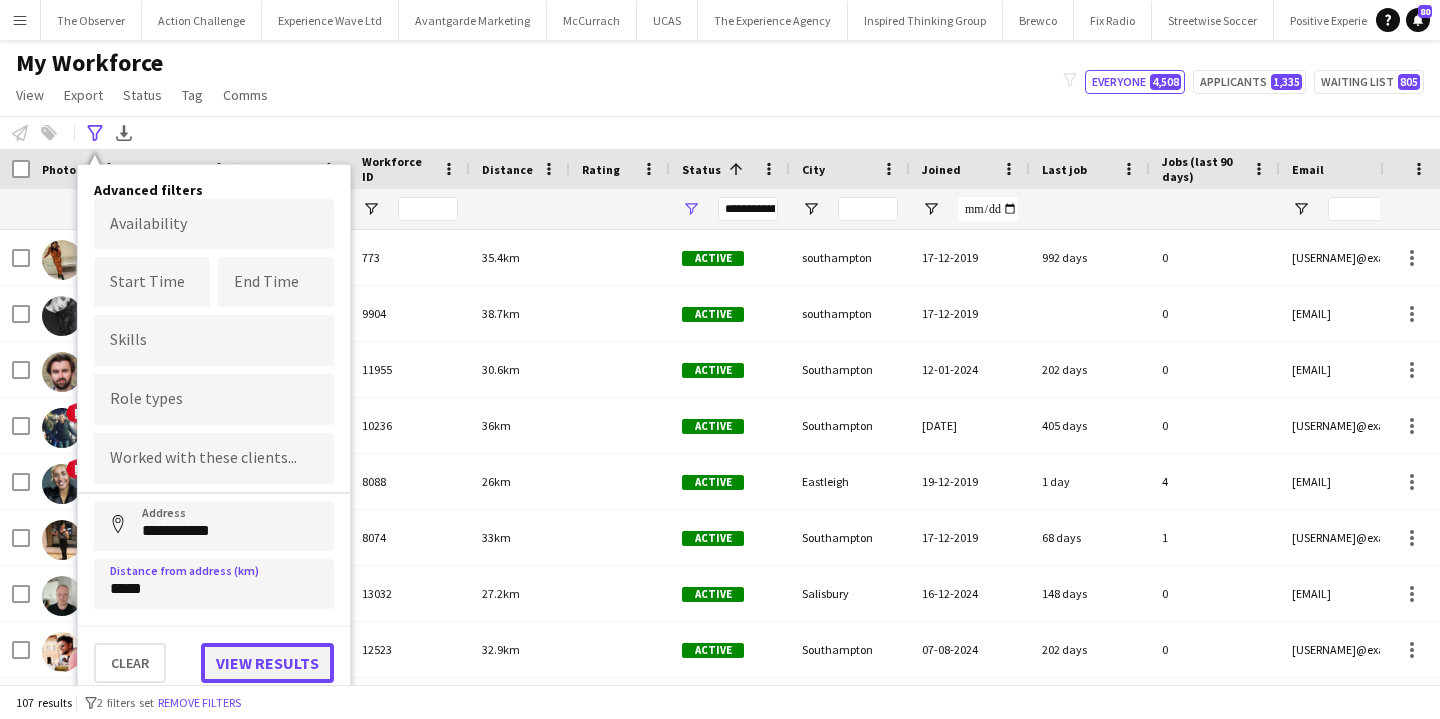 click on "View results" at bounding box center [267, 663] 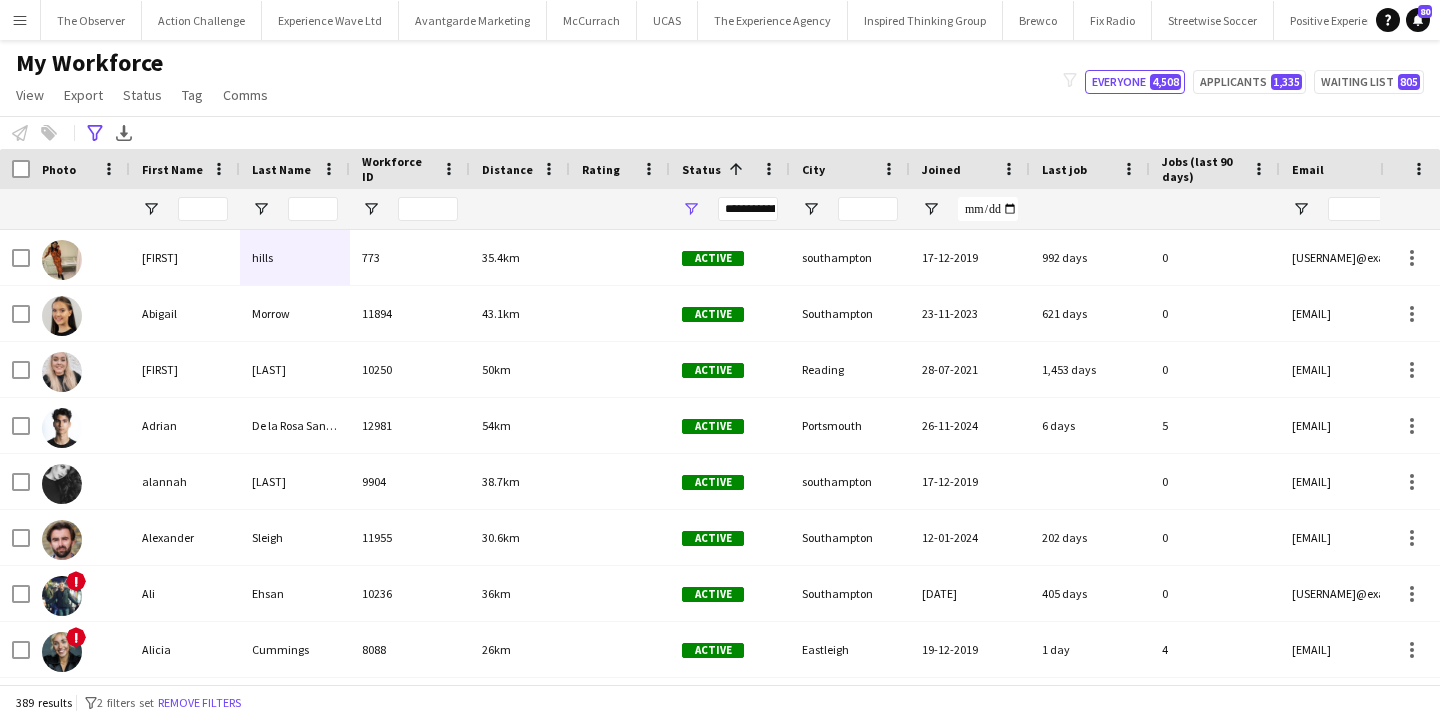 click at bounding box center (15, 169) 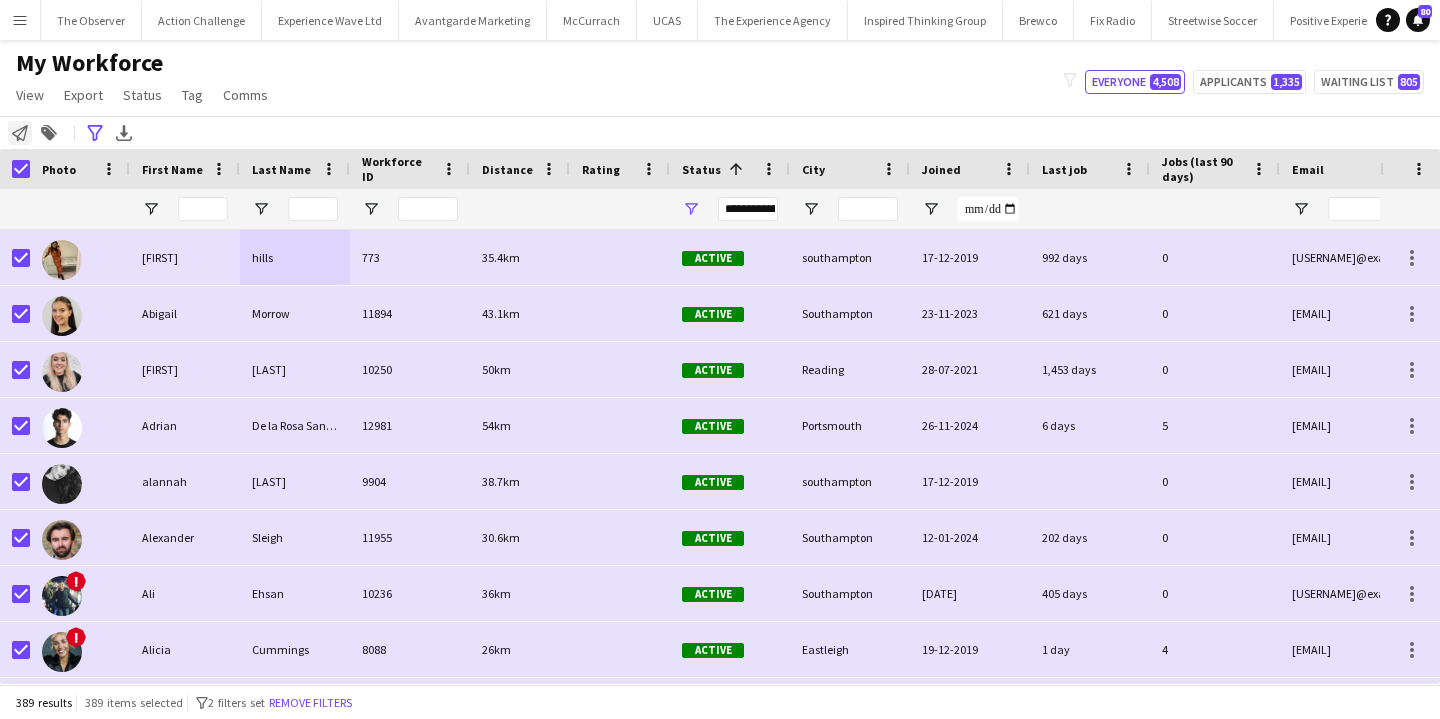 click on "Notify workforce" 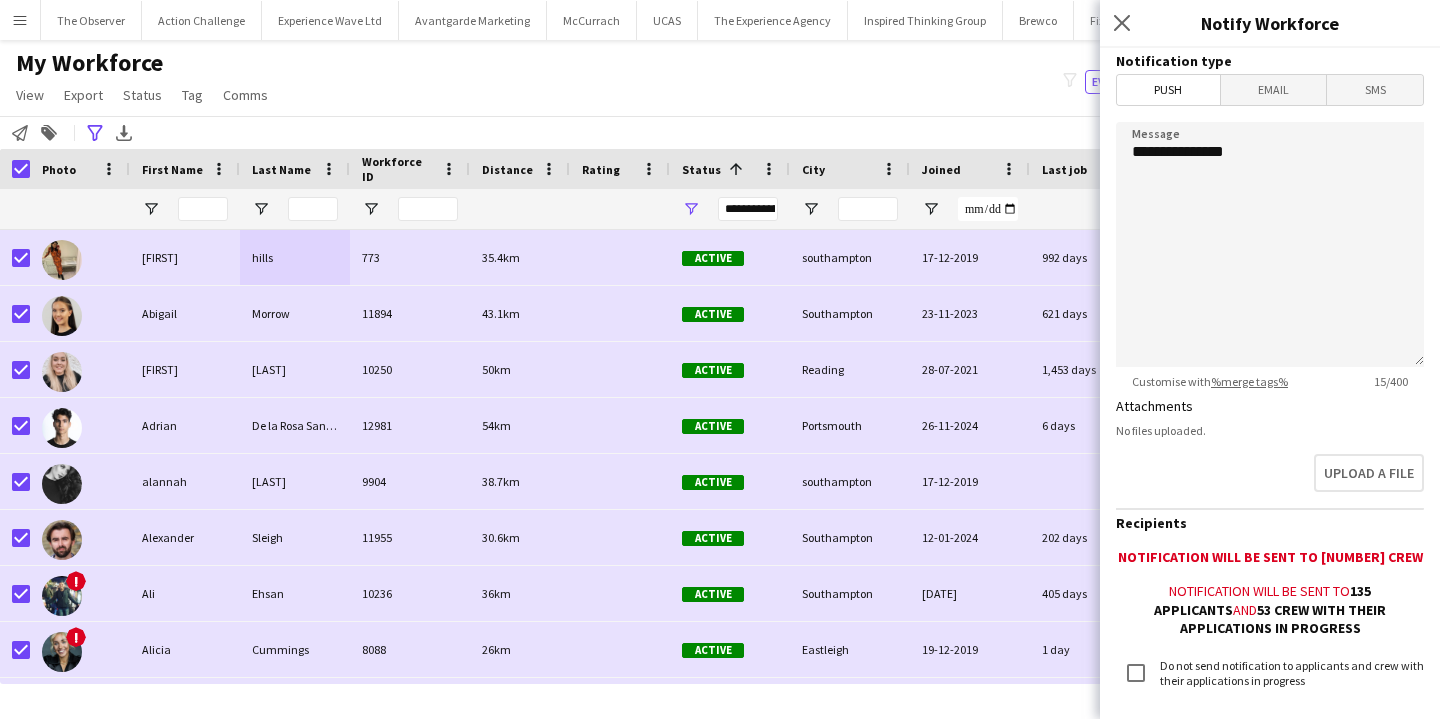 click on "Email" at bounding box center [1274, 90] 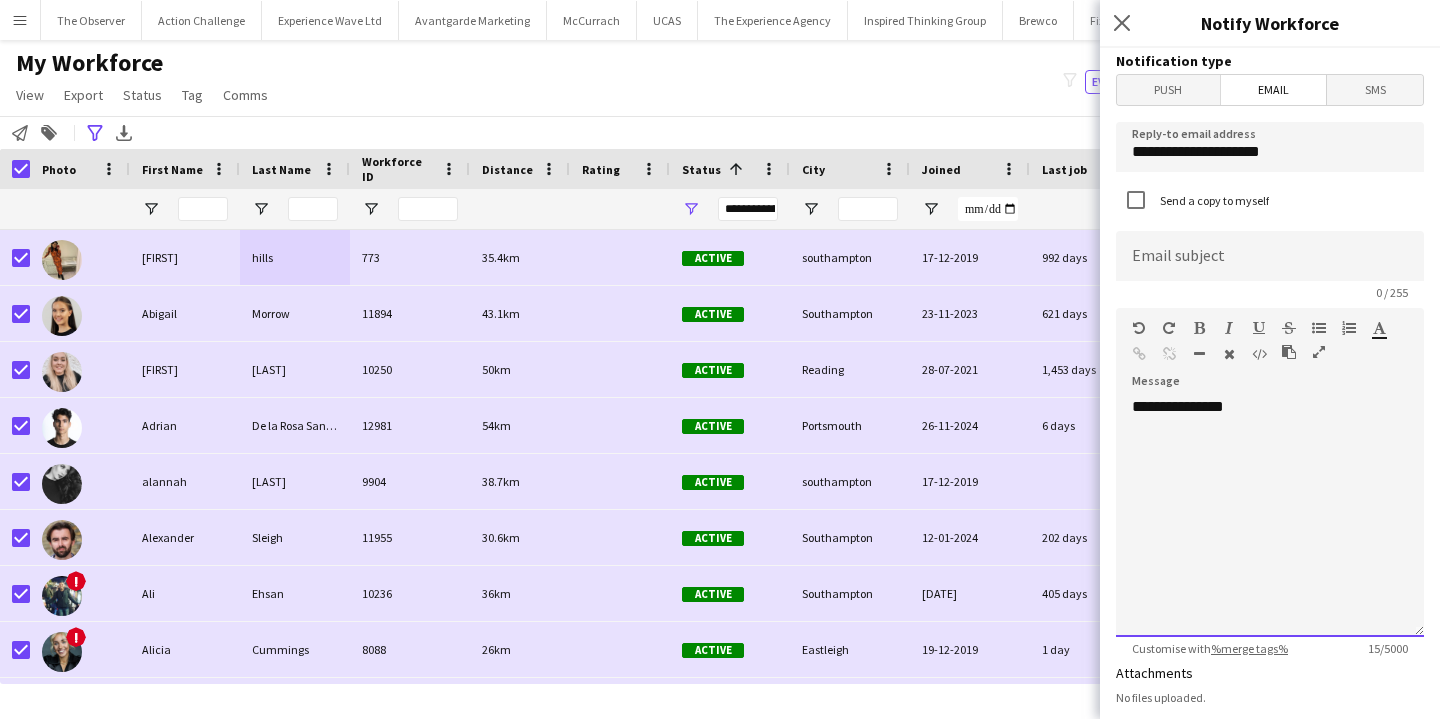 click on "**********" 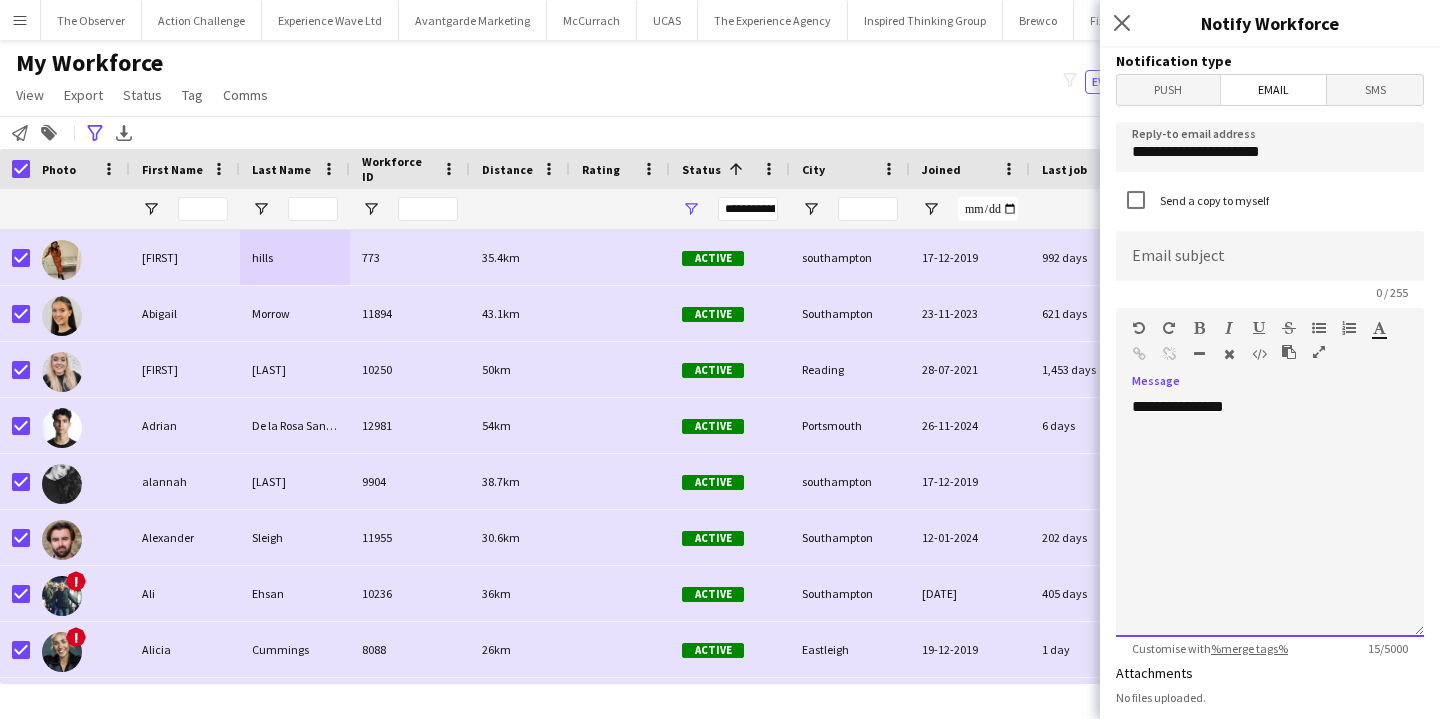 type 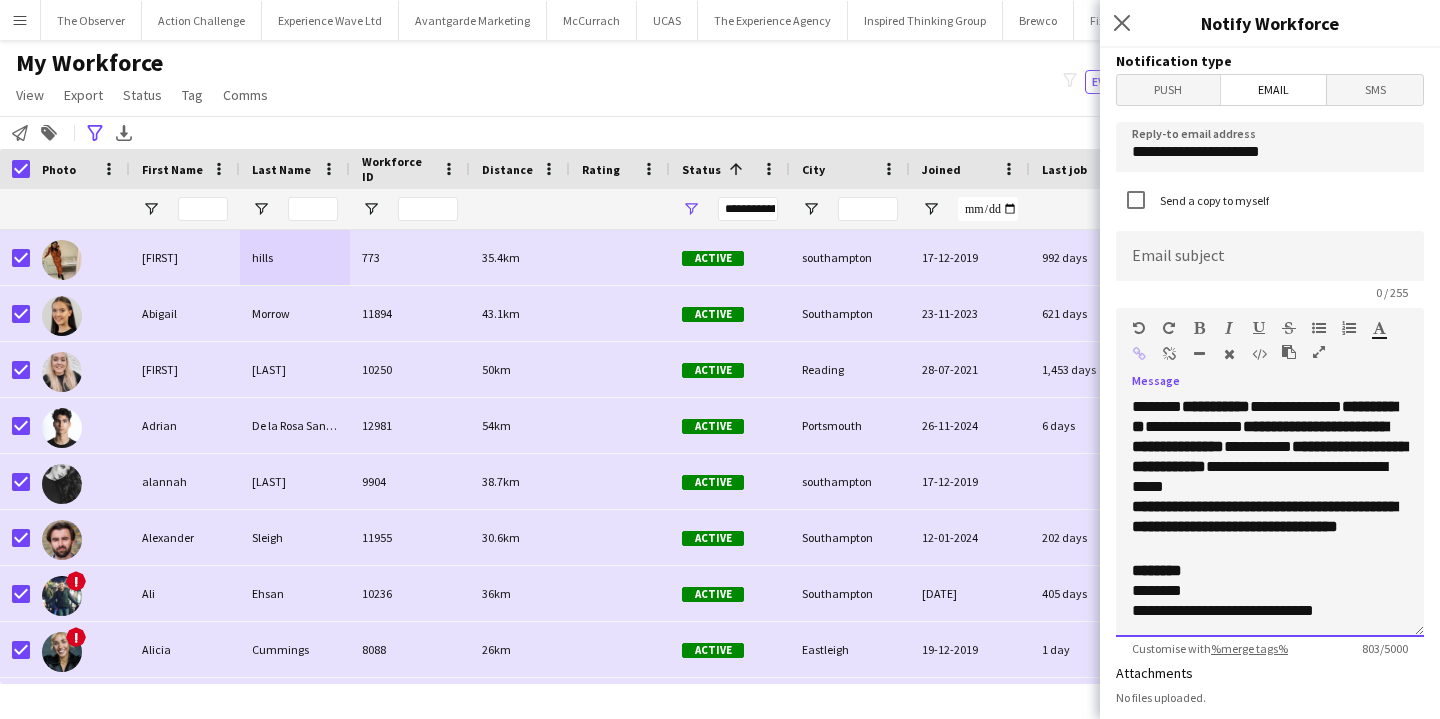 click on "**********" 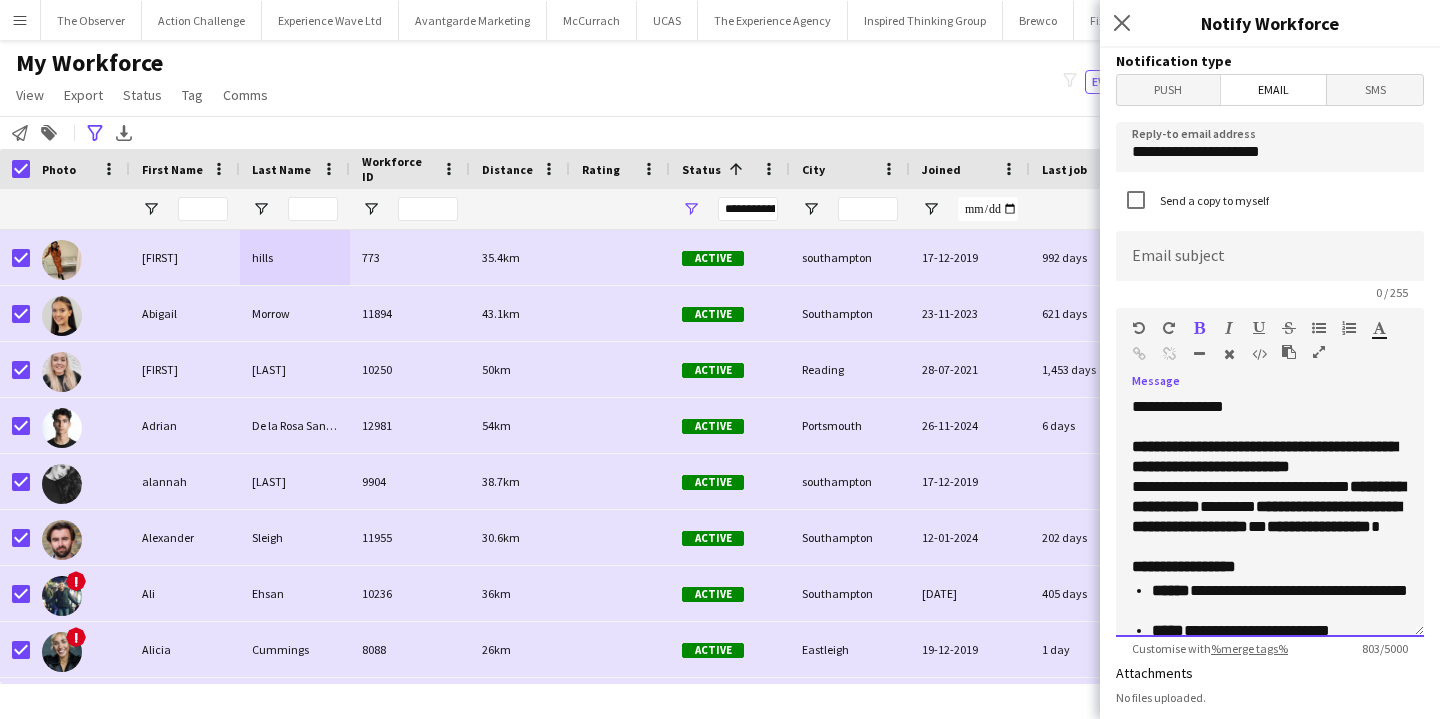 click on "**********" 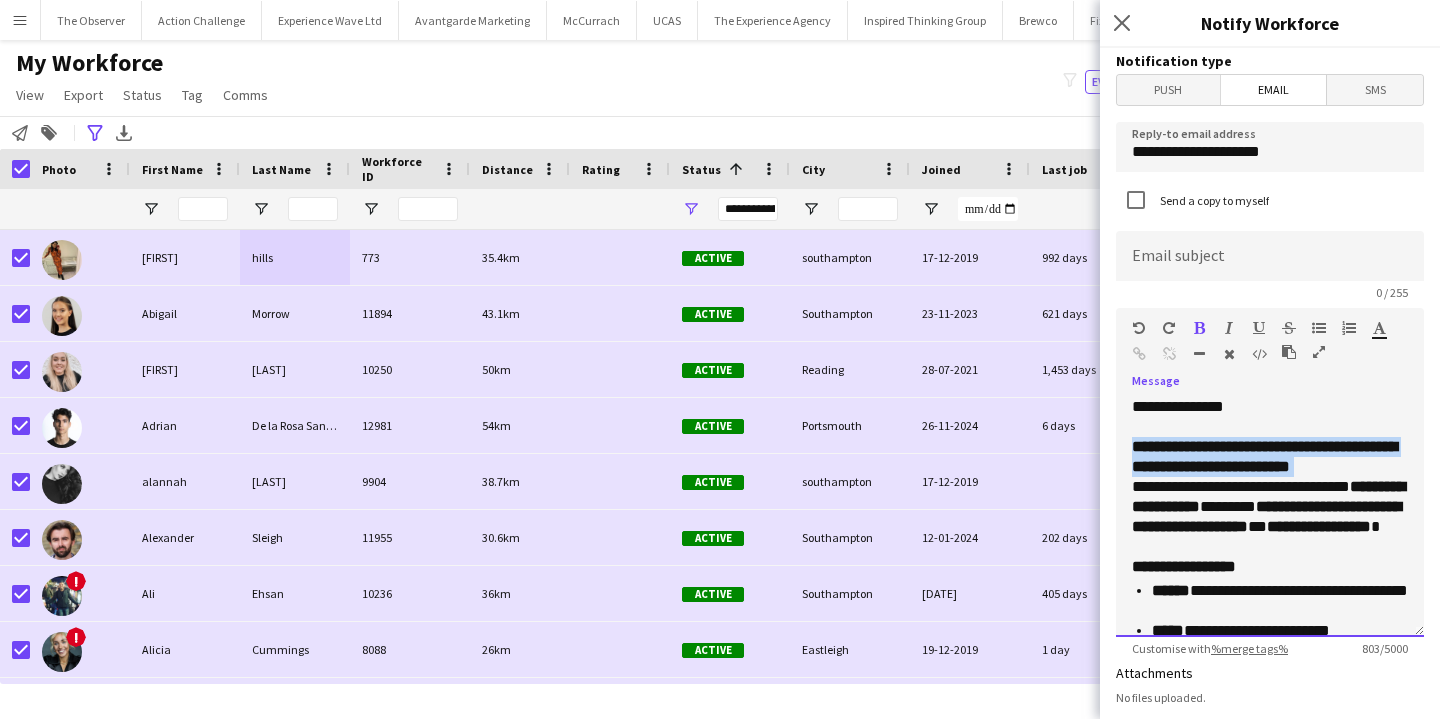 click on "**********" 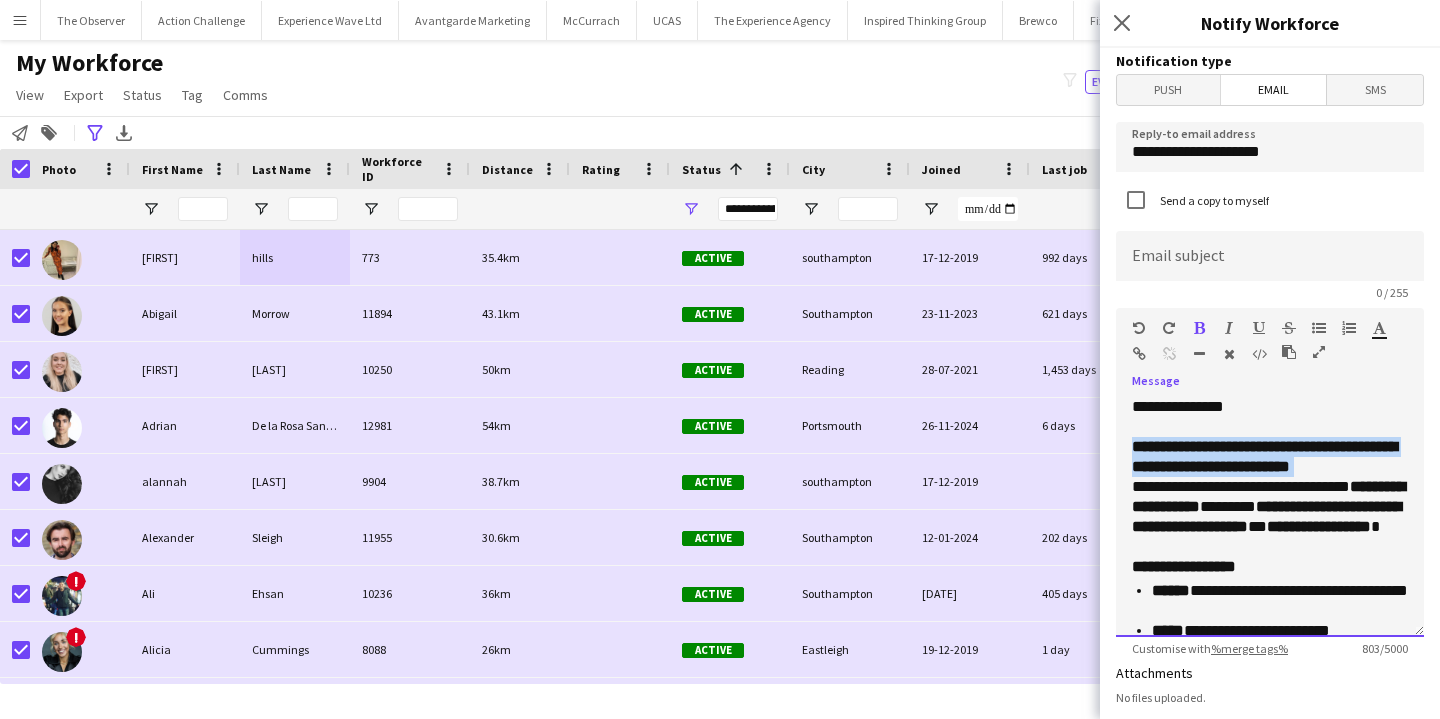 copy on "**********" 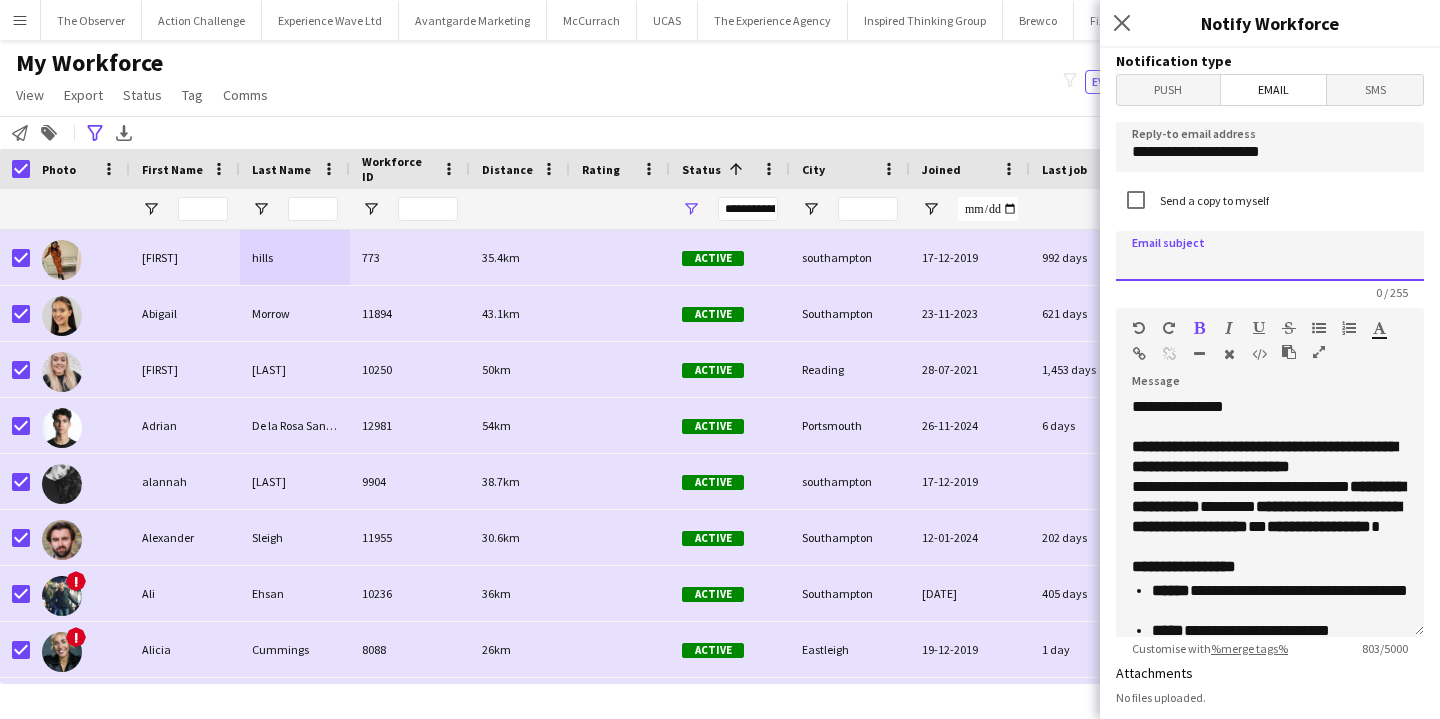 click 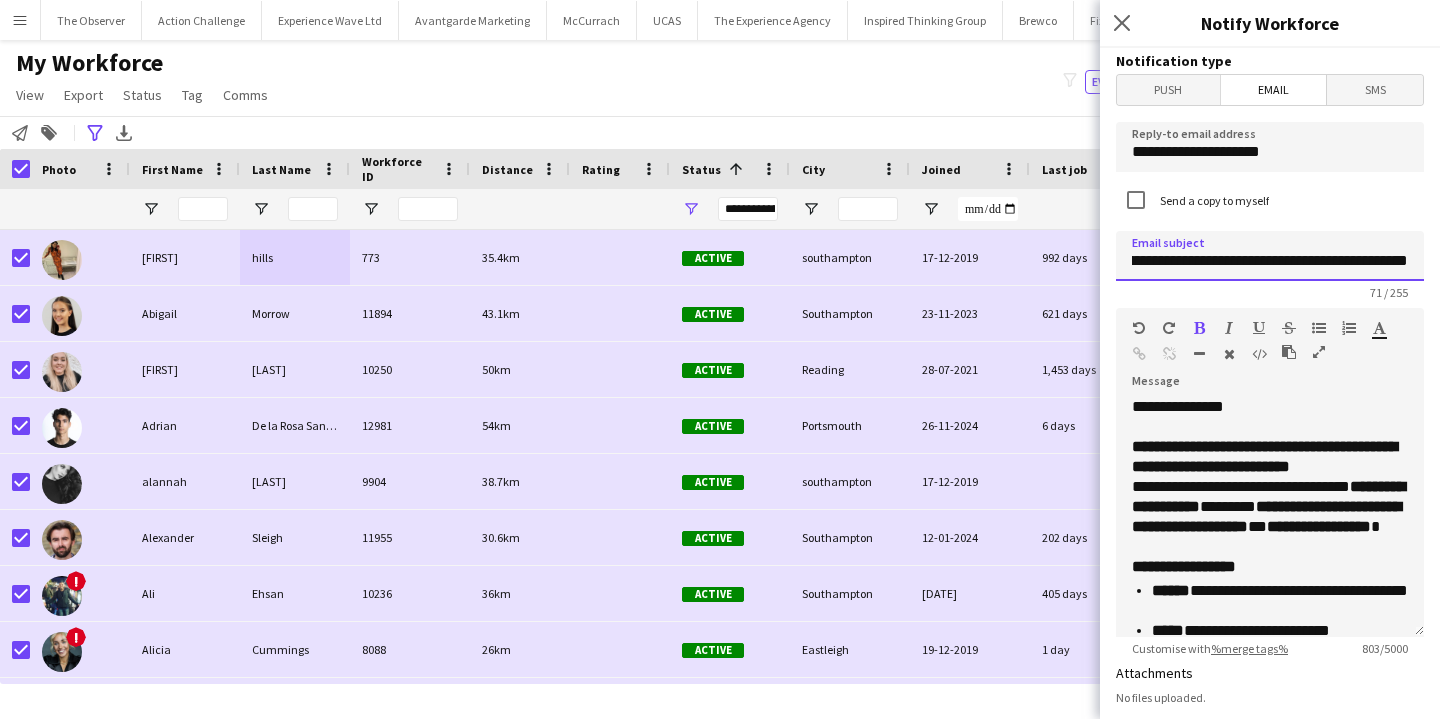 type on "**********" 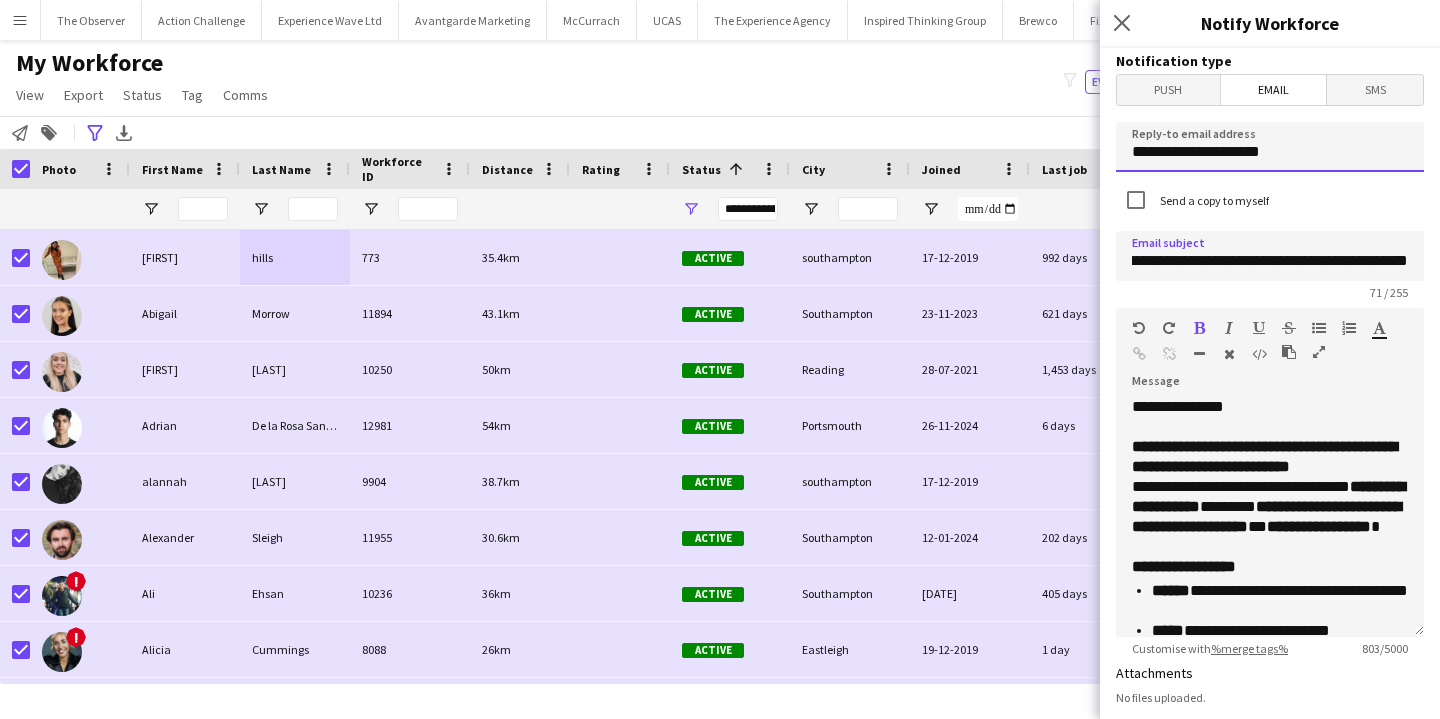 click on "**********" 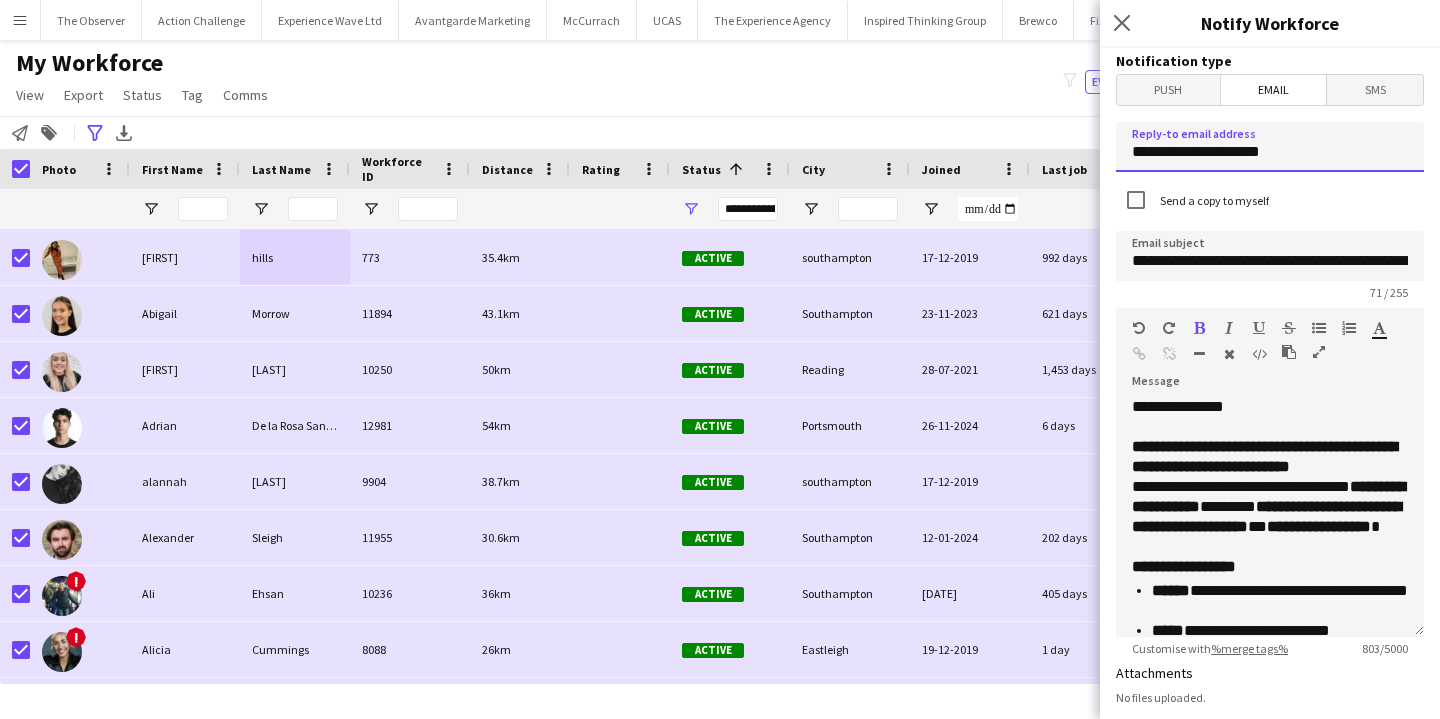 click on "**********" 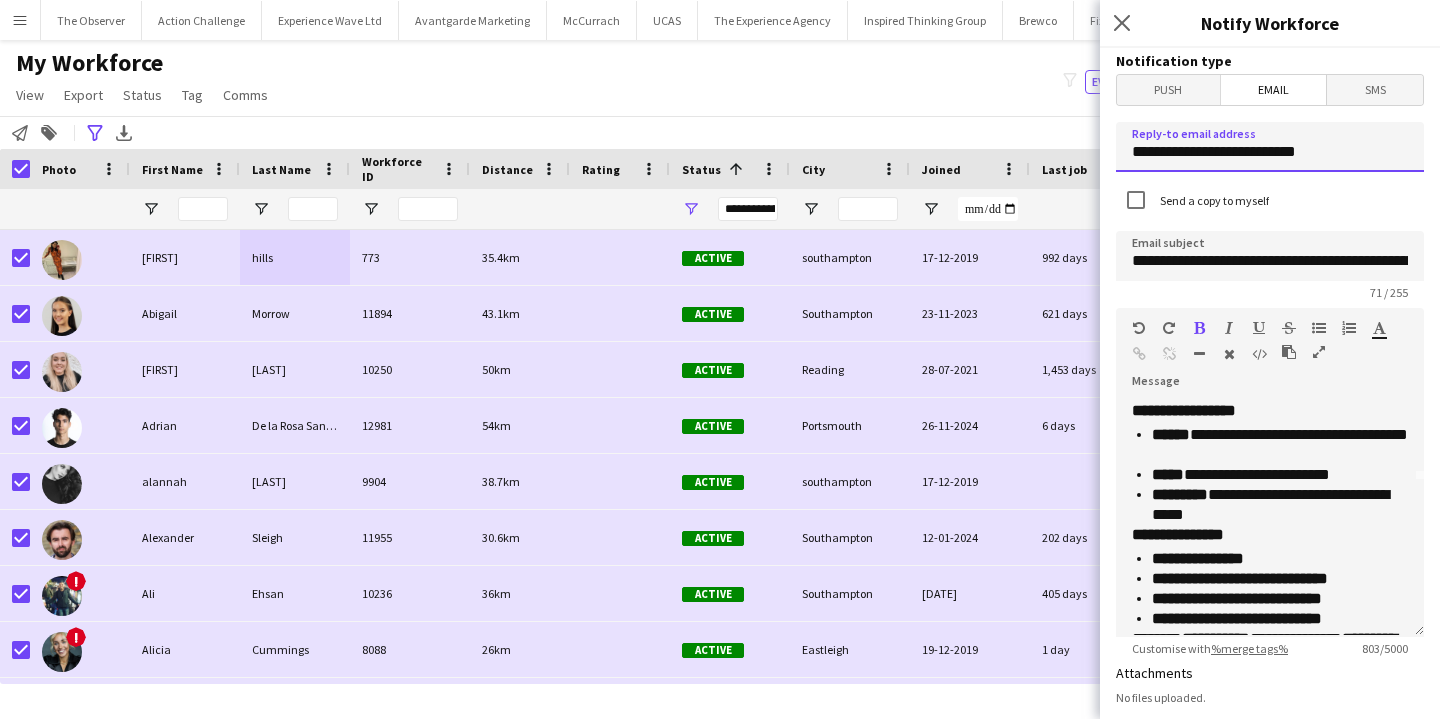 type on "**********" 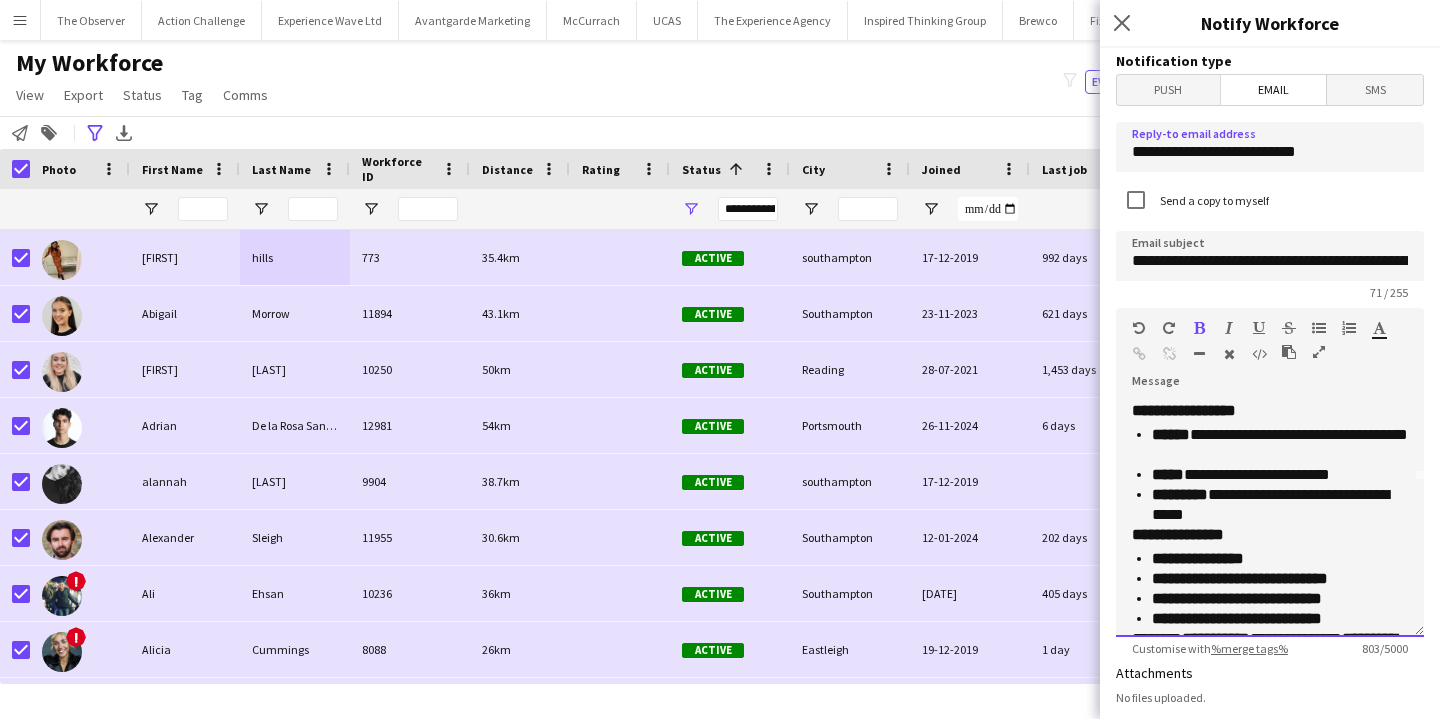 click on "**********" 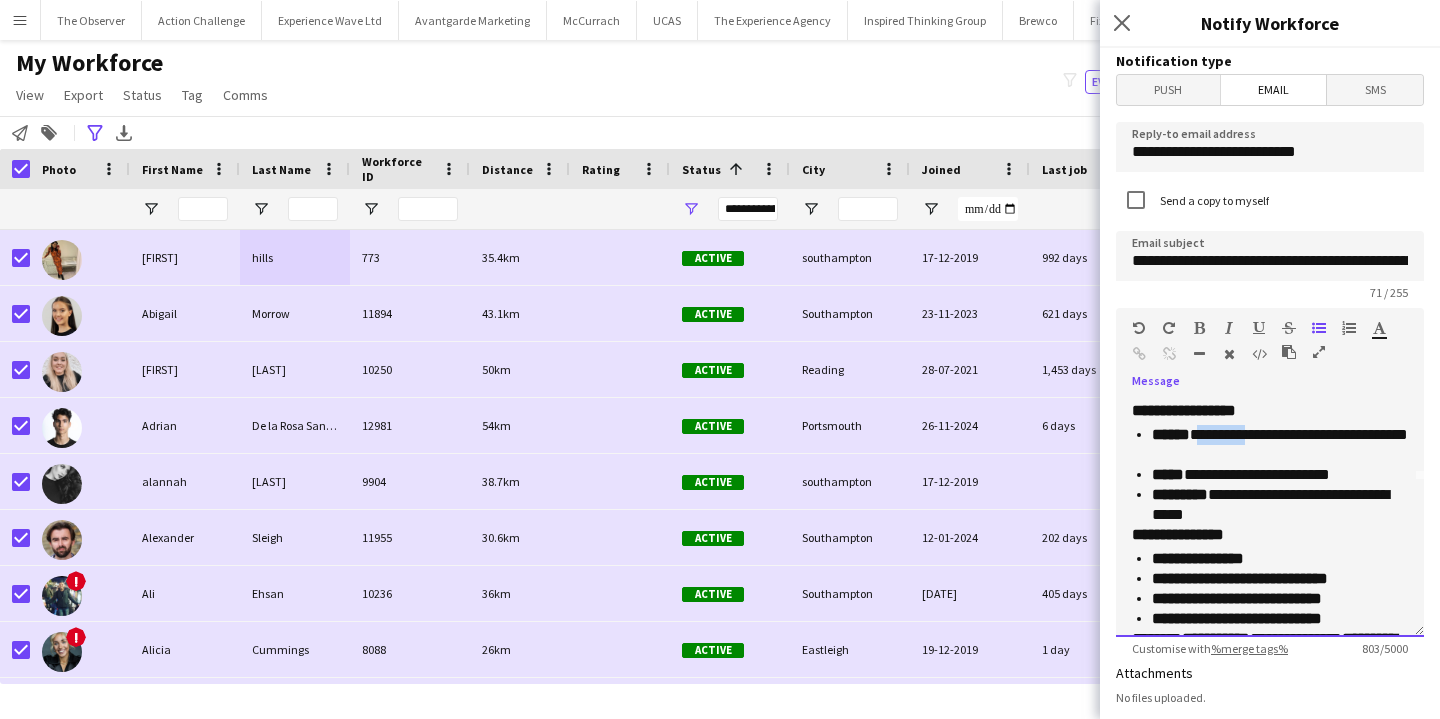 click on "**********" 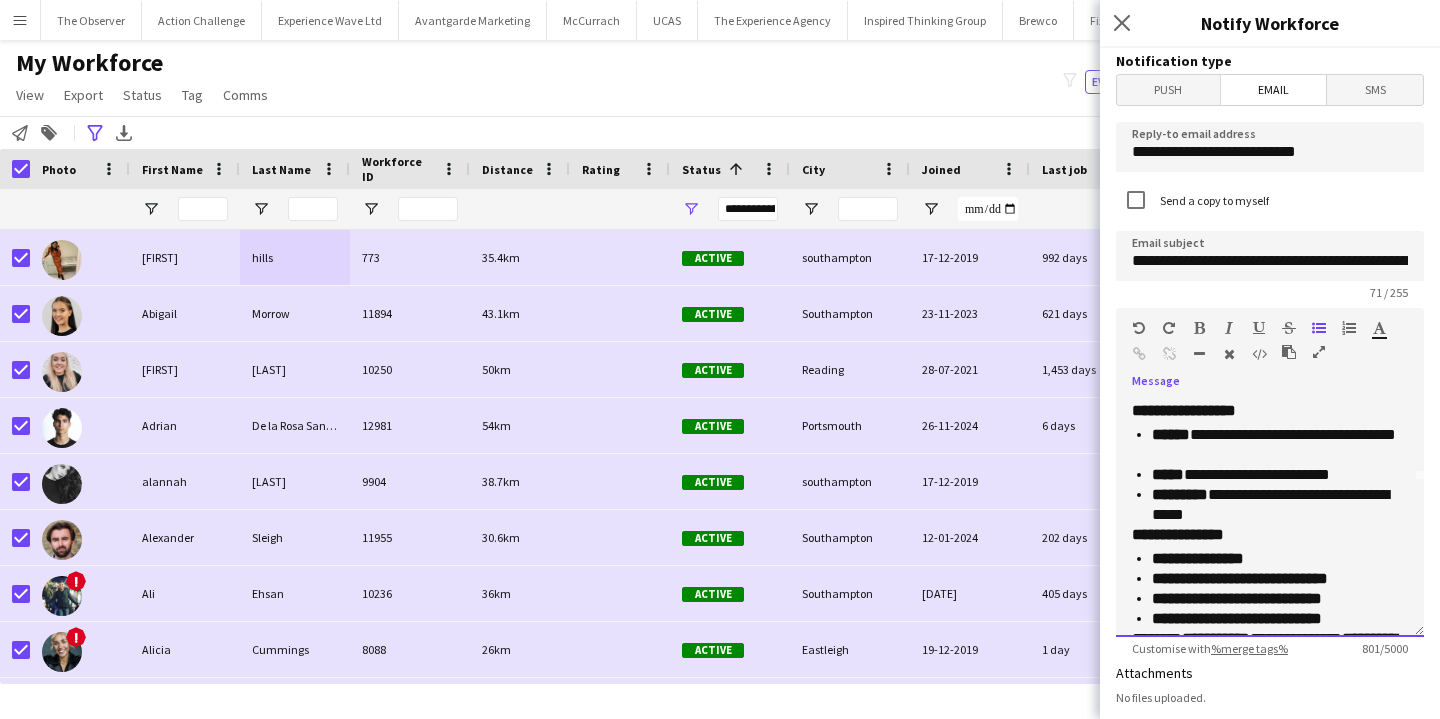 click on "**********" 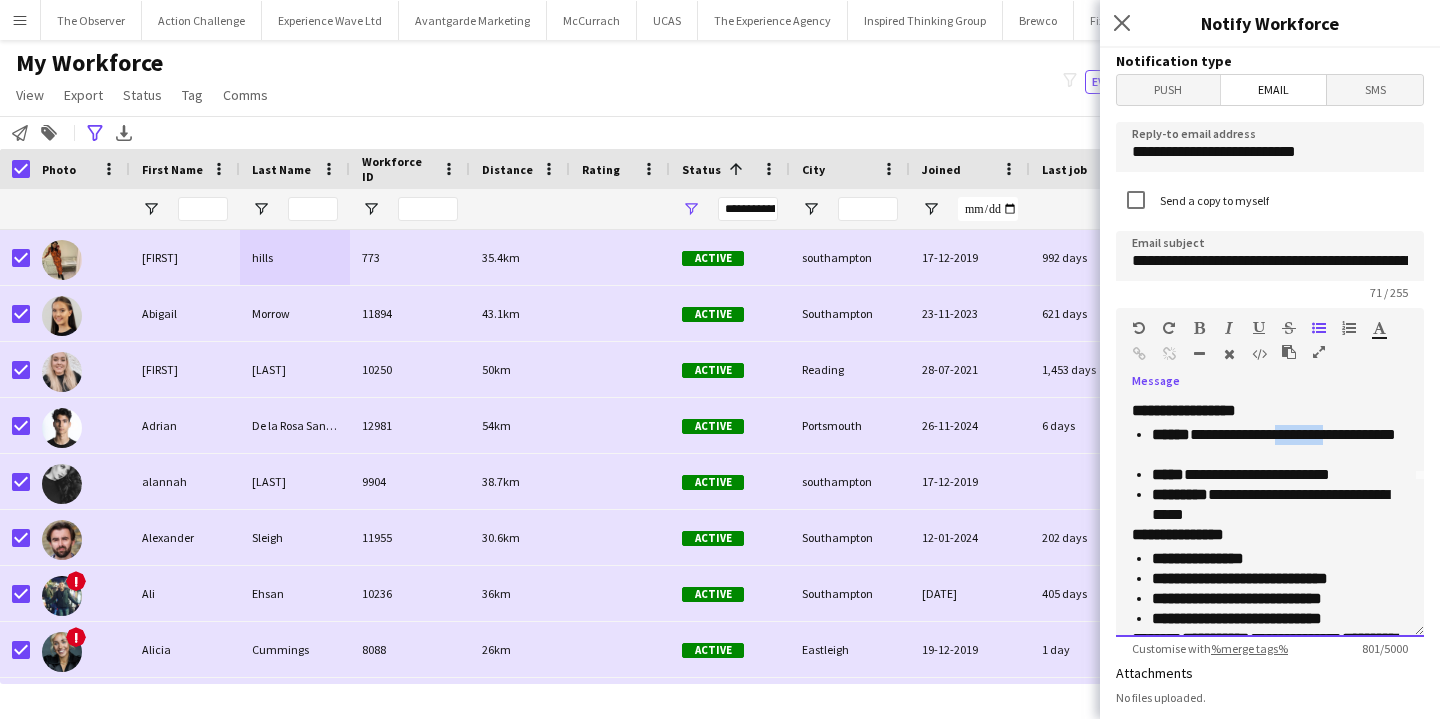 click on "**********" 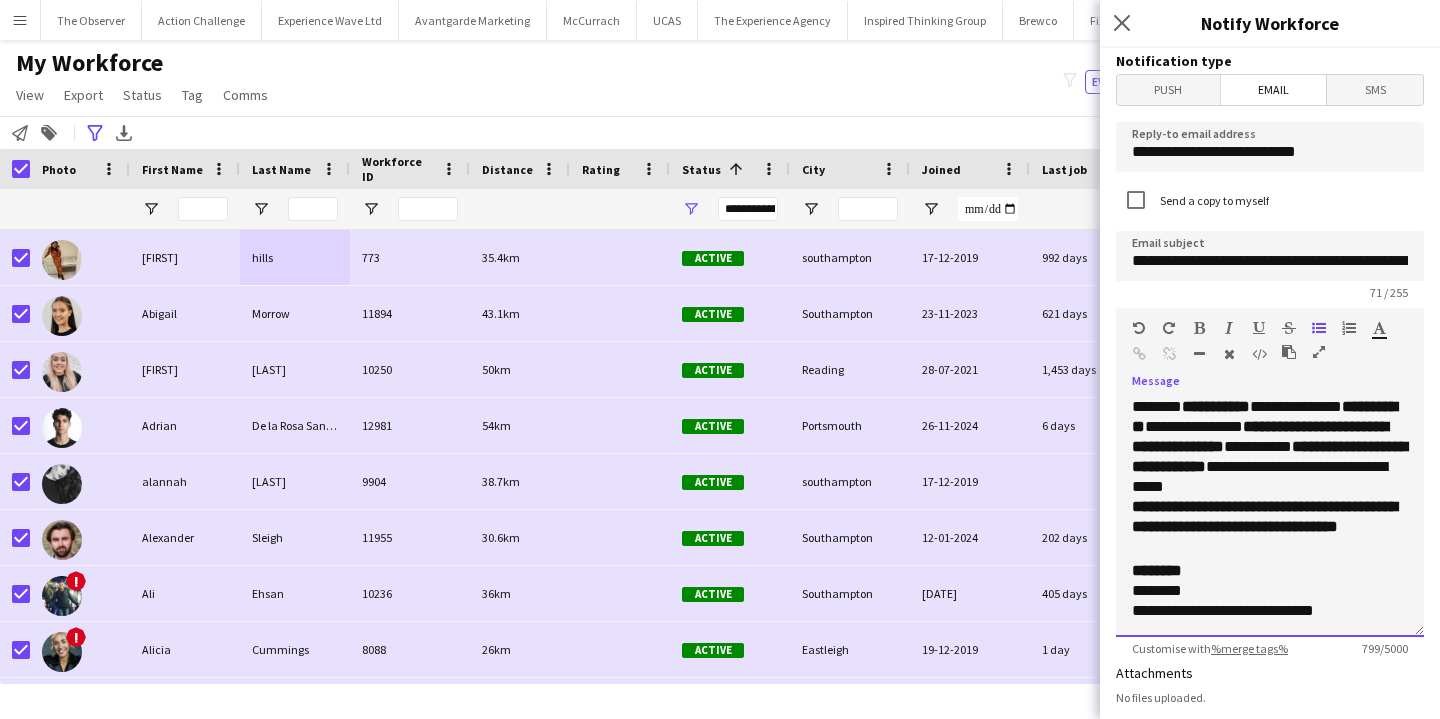 click on "**********" 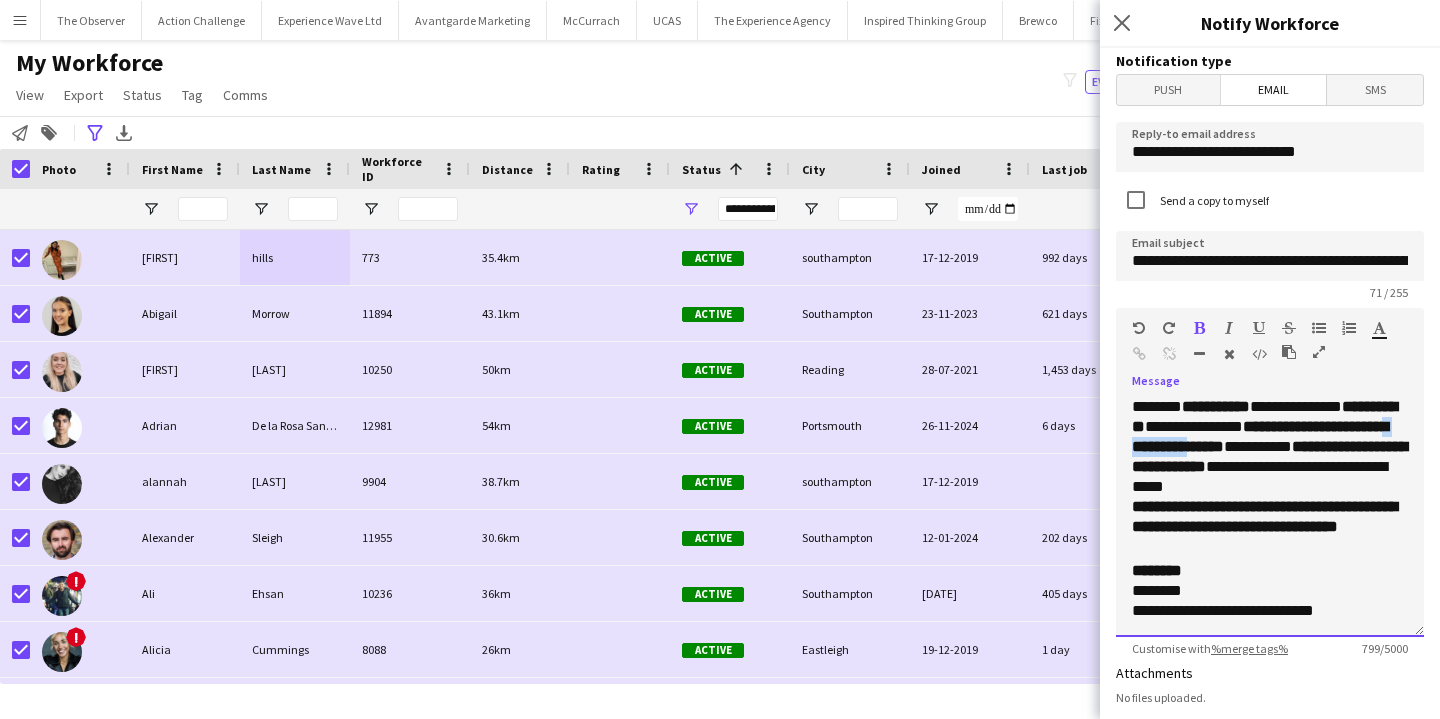 drag, startPoint x: 1252, startPoint y: 449, endPoint x: 1187, endPoint y: 449, distance: 65 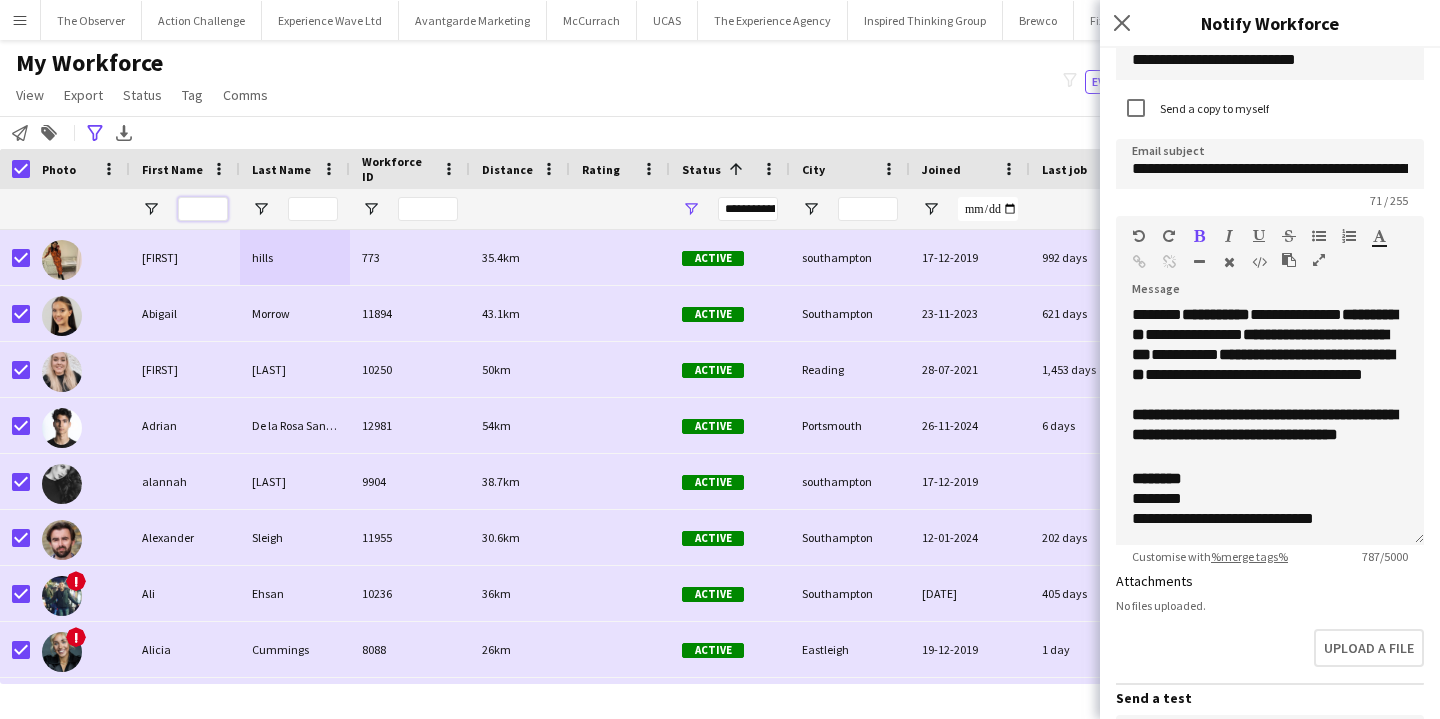 click at bounding box center (203, 209) 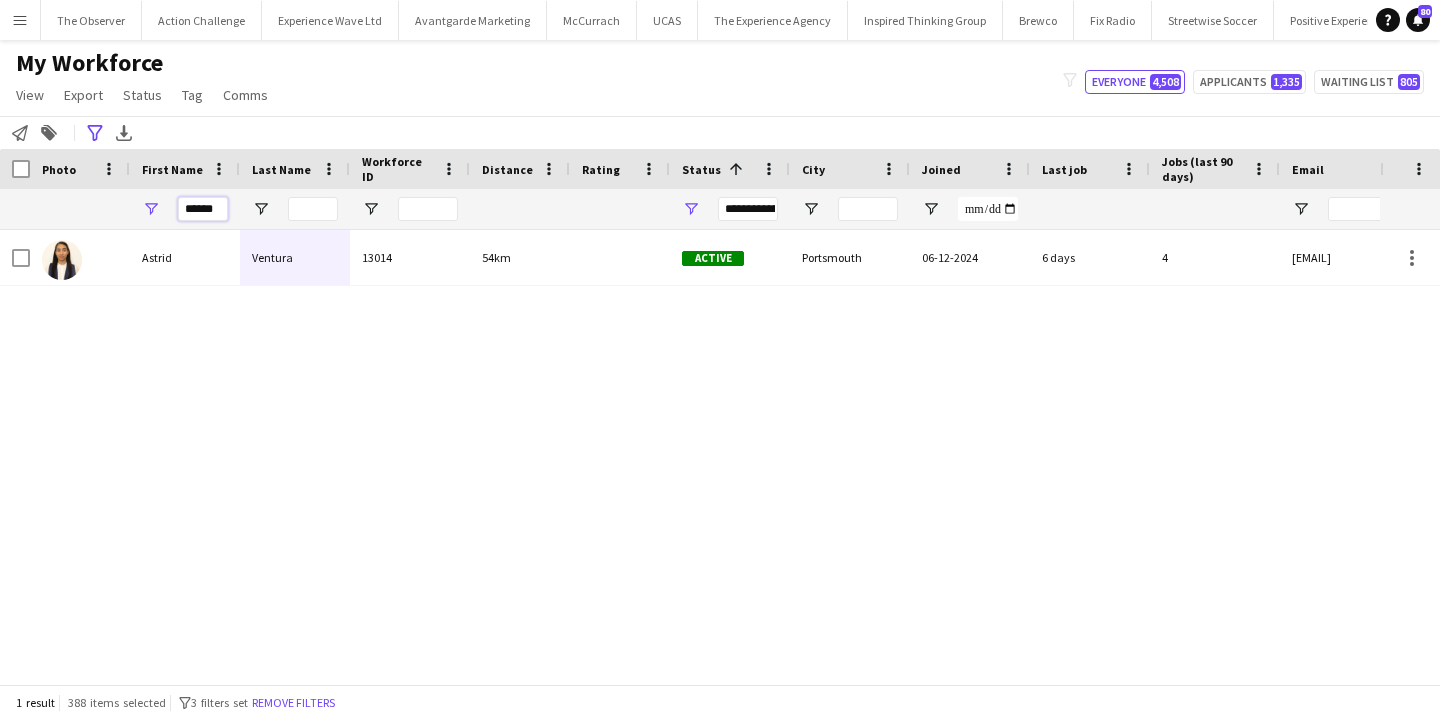 click on "******" at bounding box center [203, 209] 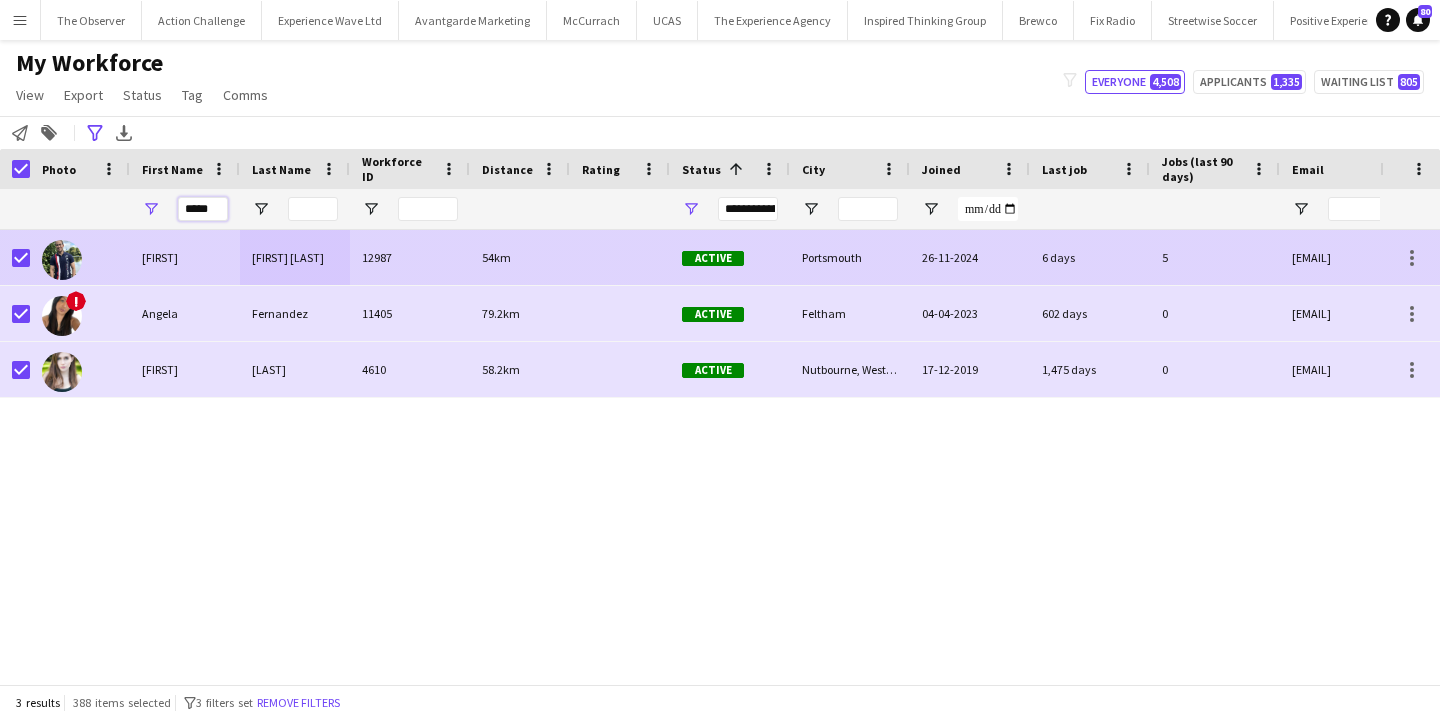 type on "*****" 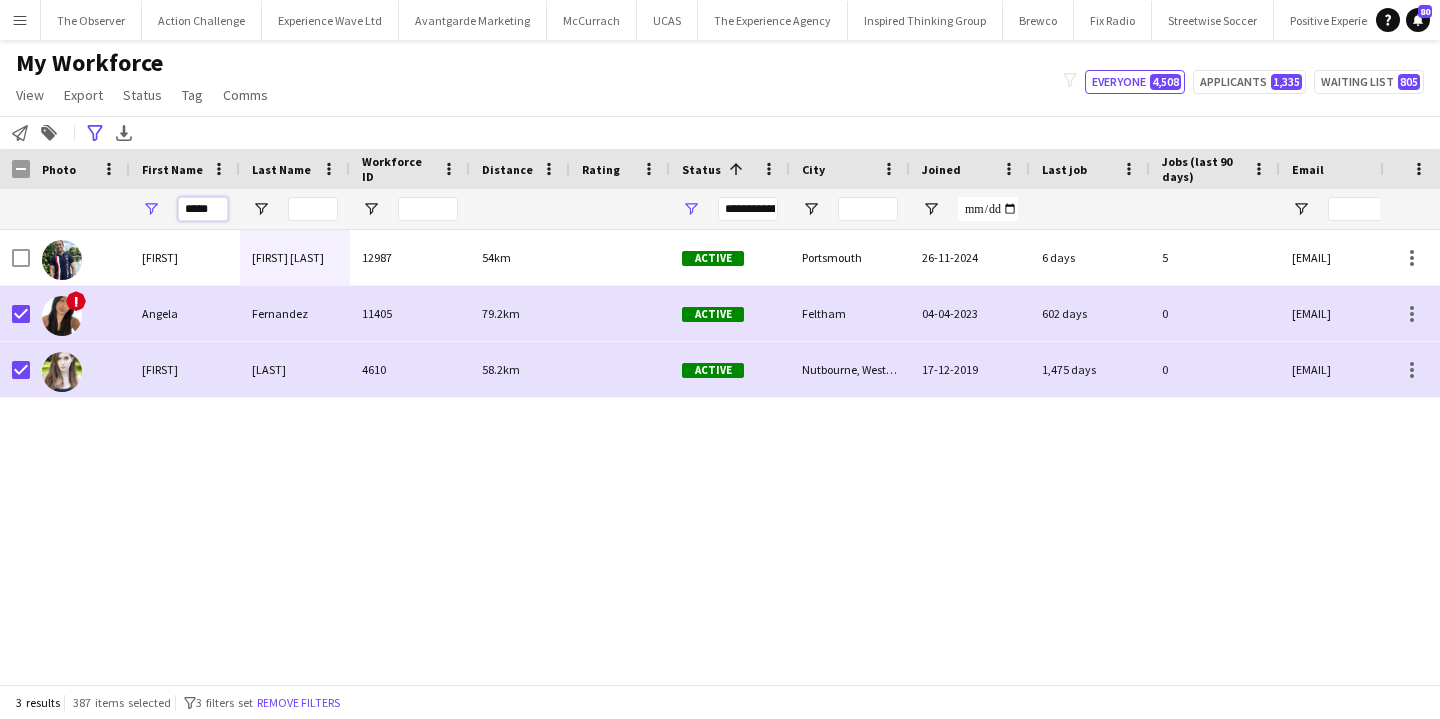 click on "*****" at bounding box center [203, 209] 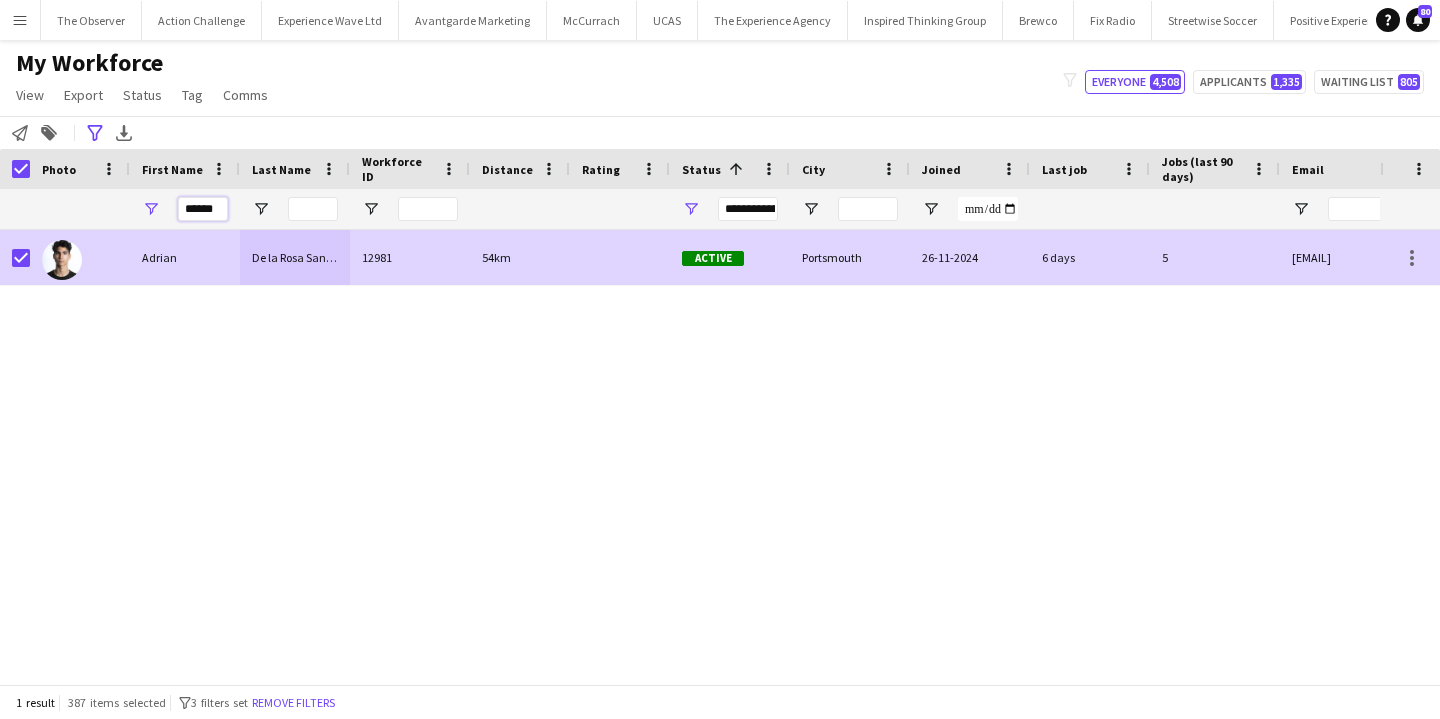 type on "******" 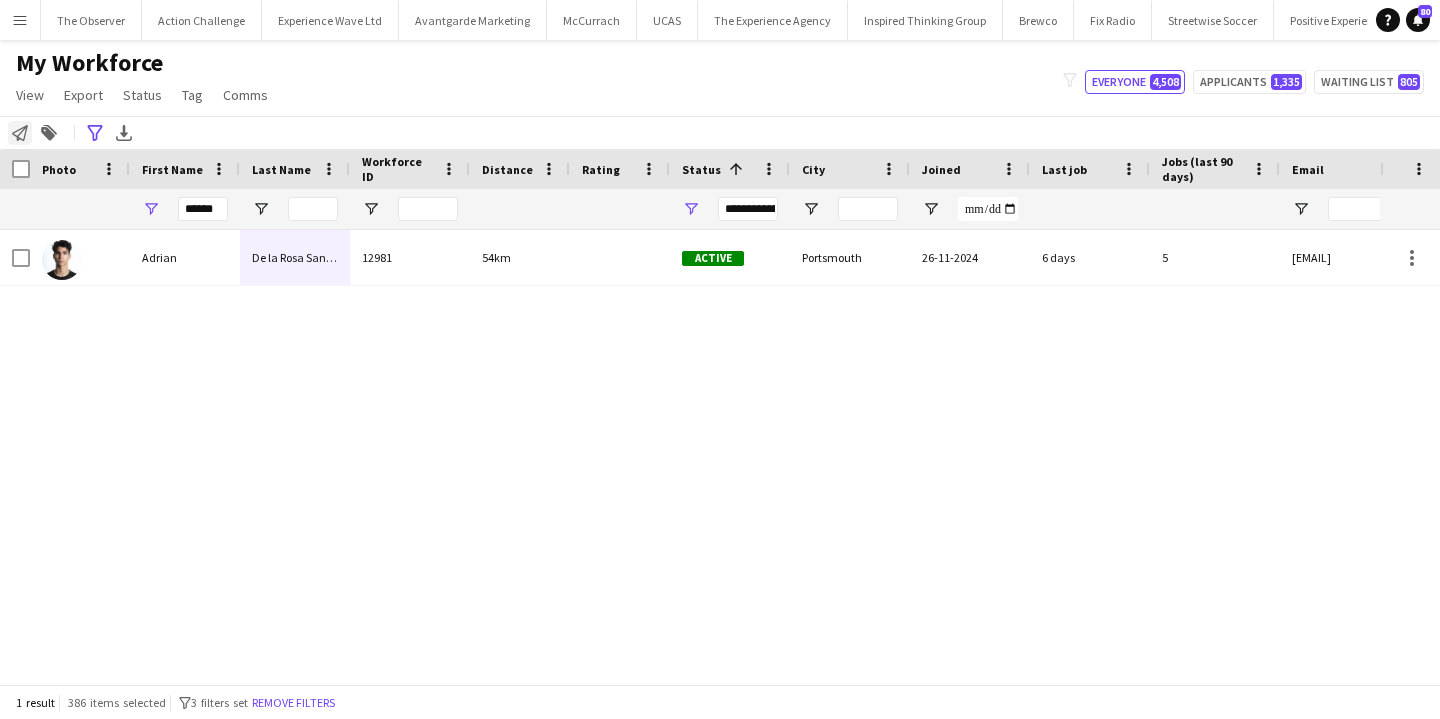 click on "Notify workforce" 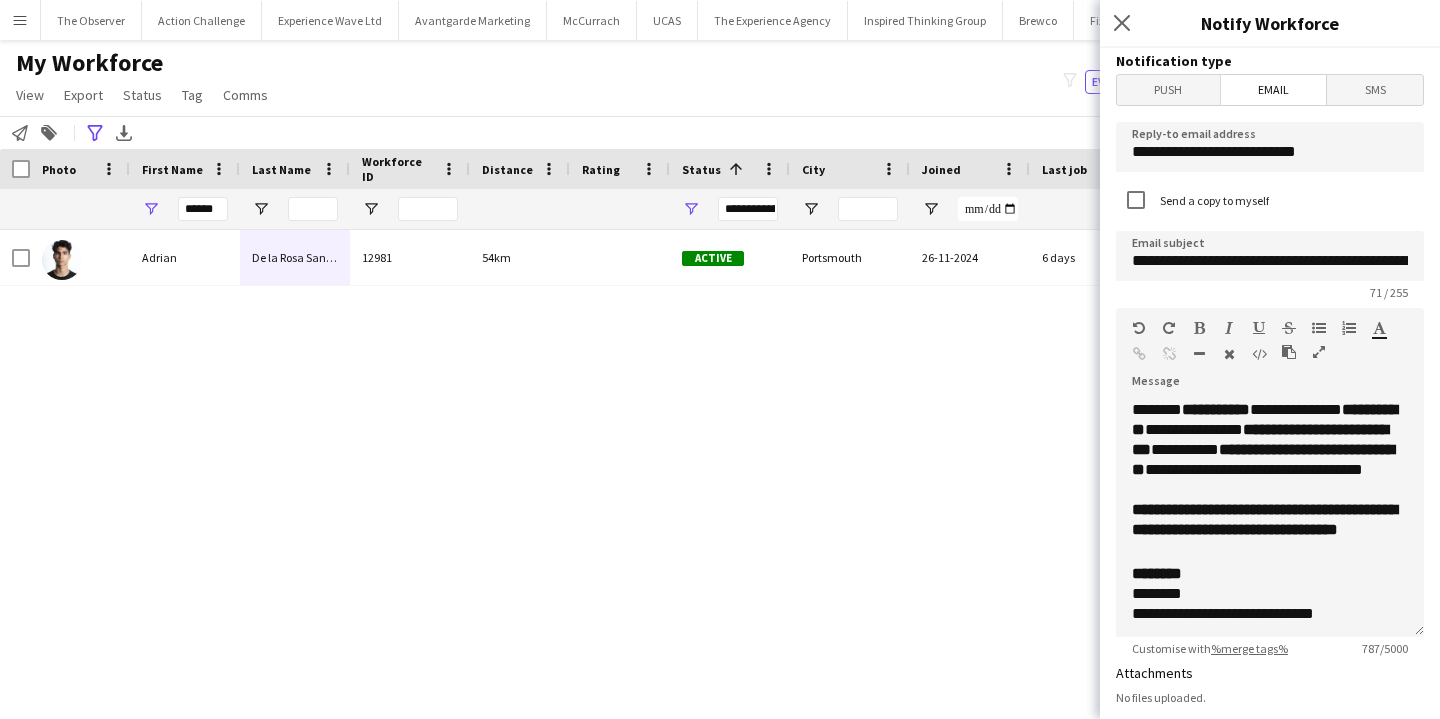 scroll, scrollTop: 408, scrollLeft: 0, axis: vertical 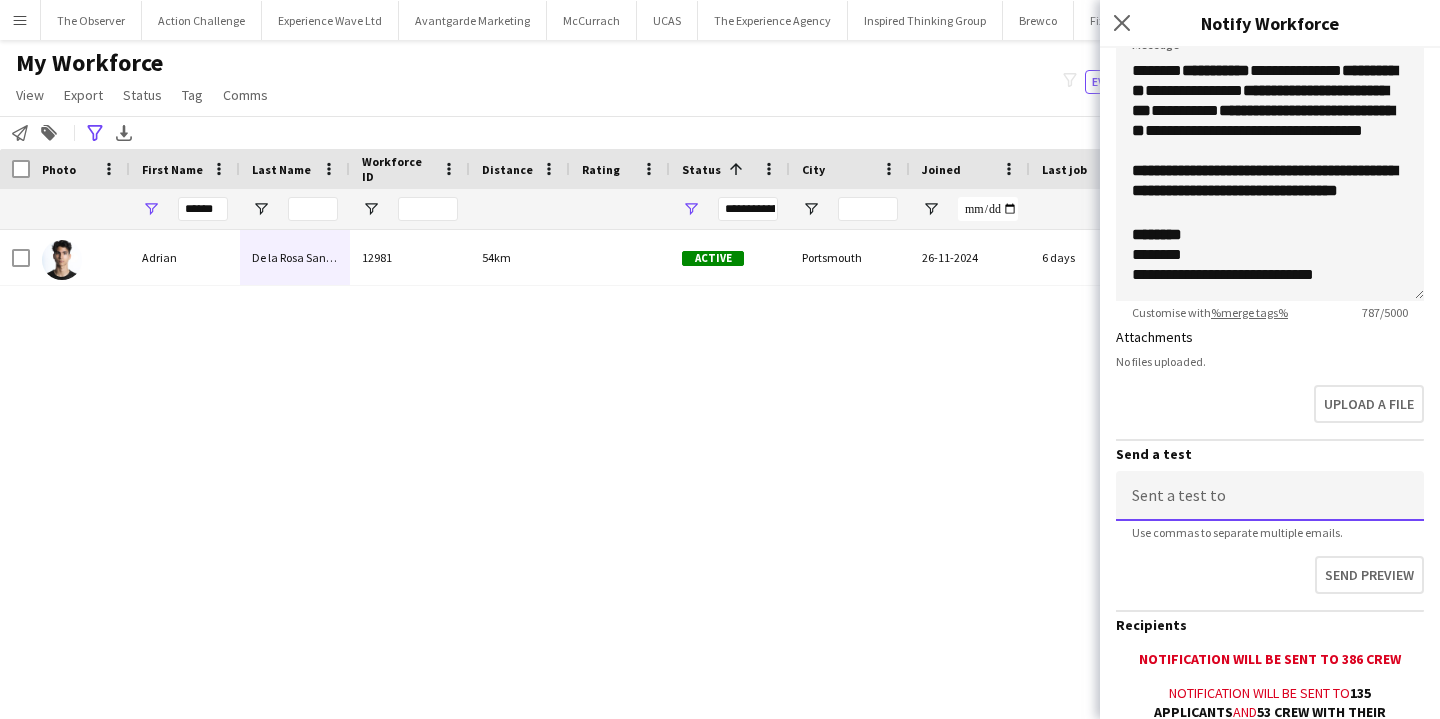 click 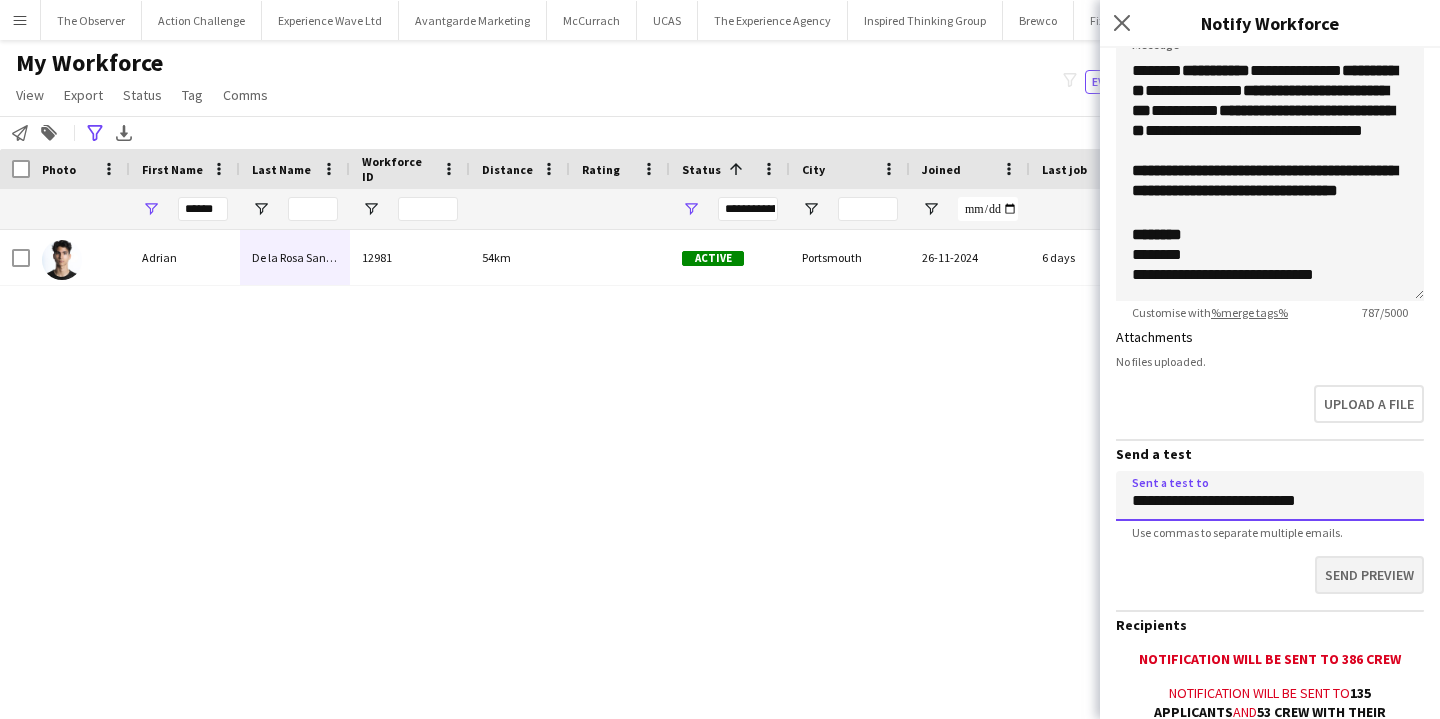 type on "**********" 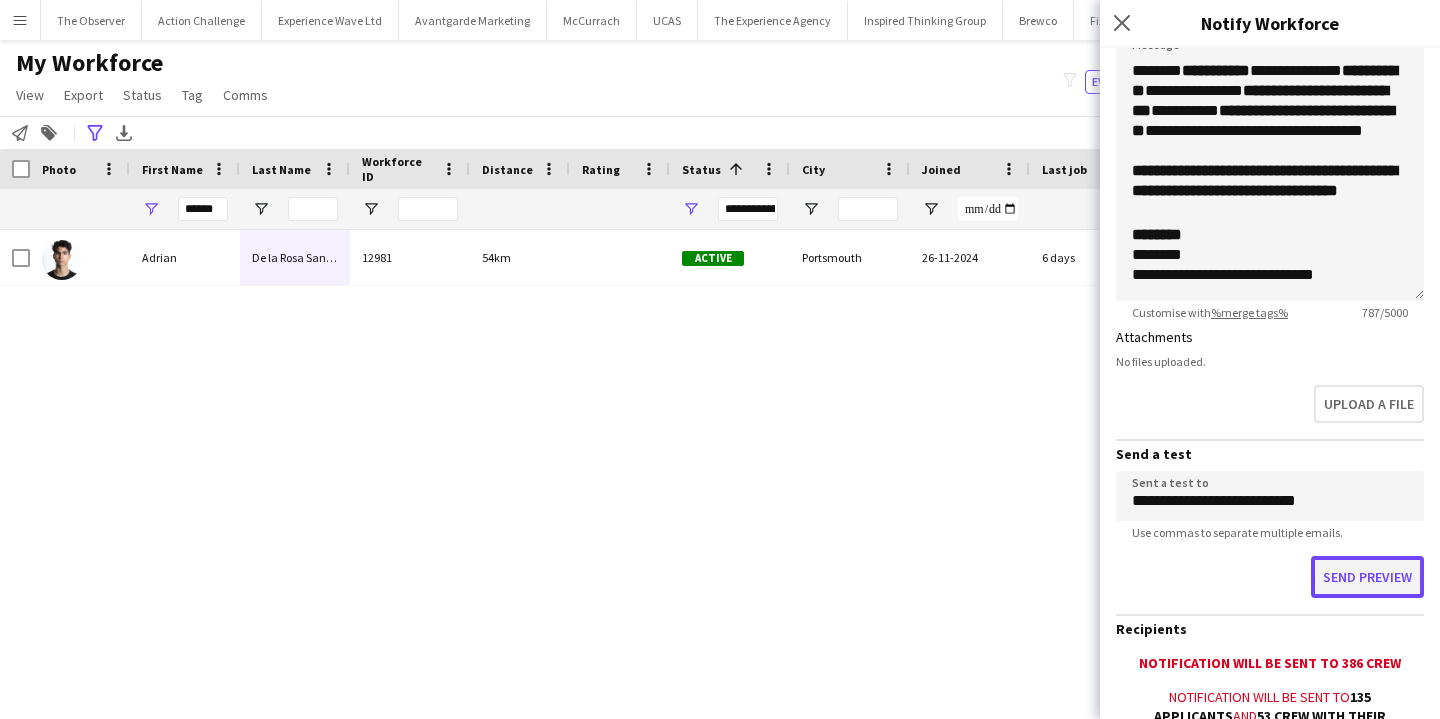 click on "Send preview" 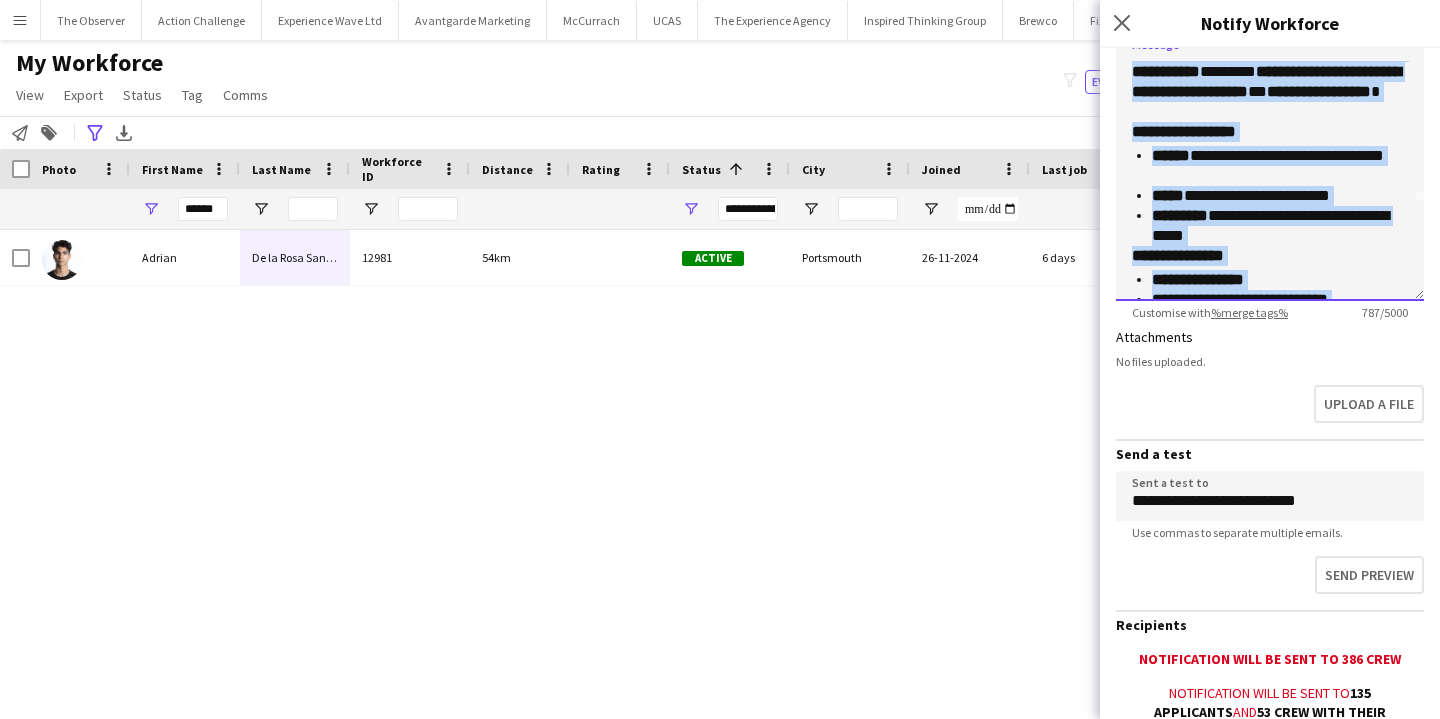 scroll, scrollTop: 0, scrollLeft: 0, axis: both 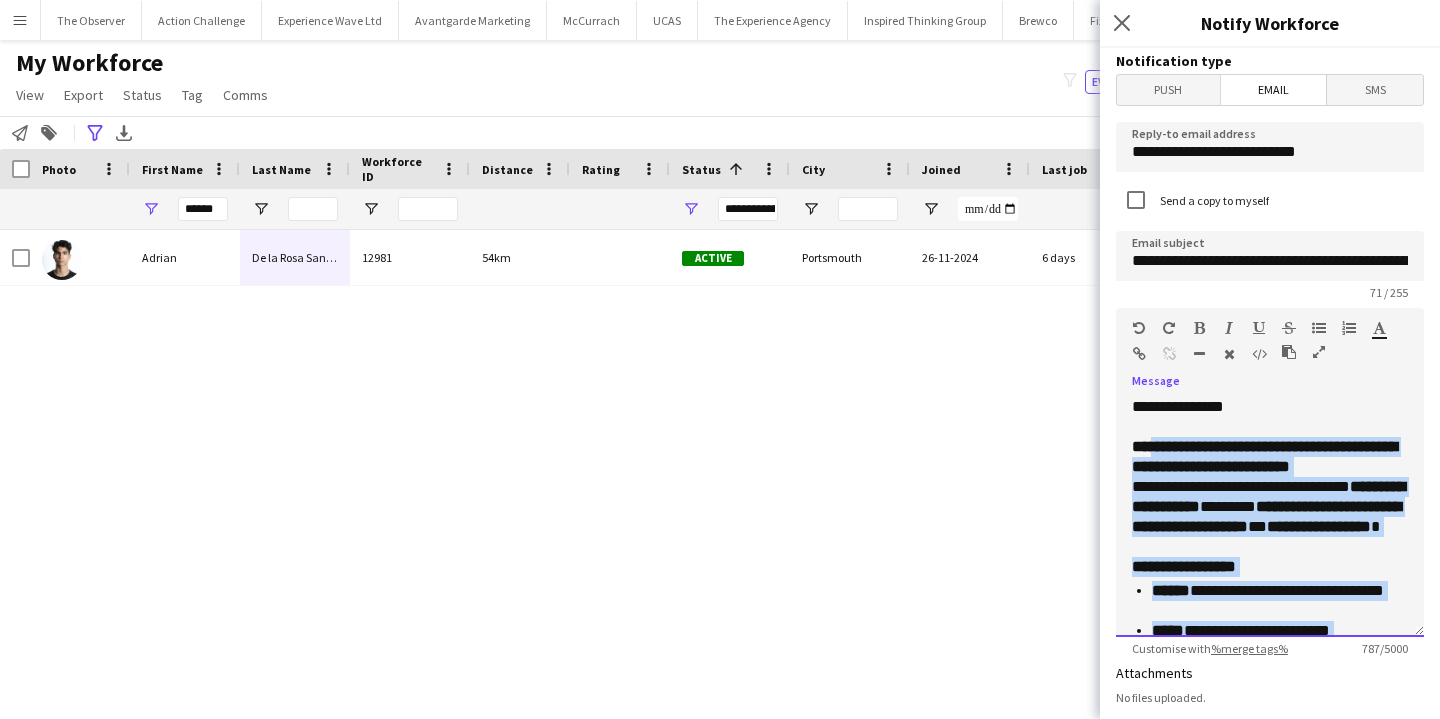 drag, startPoint x: 1323, startPoint y: 252, endPoint x: 1152, endPoint y: 448, distance: 260.1096 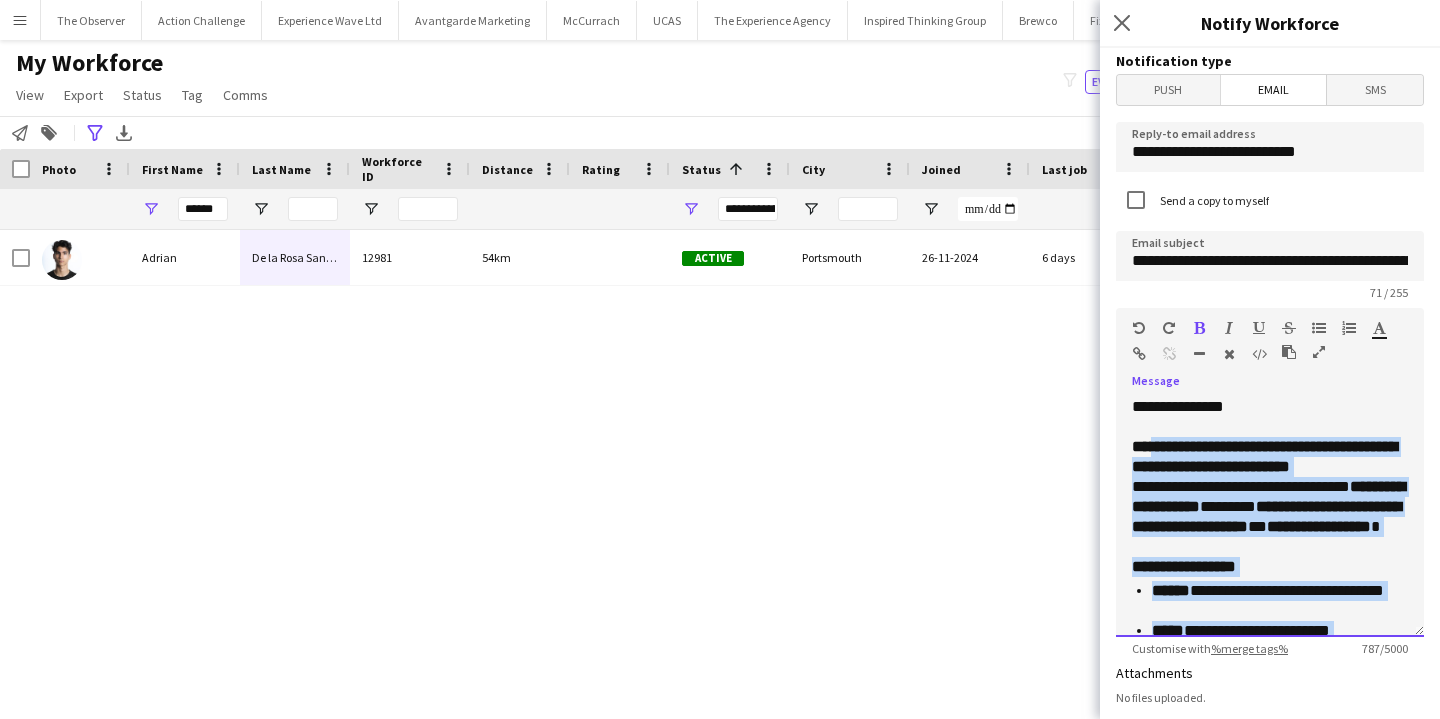 paste 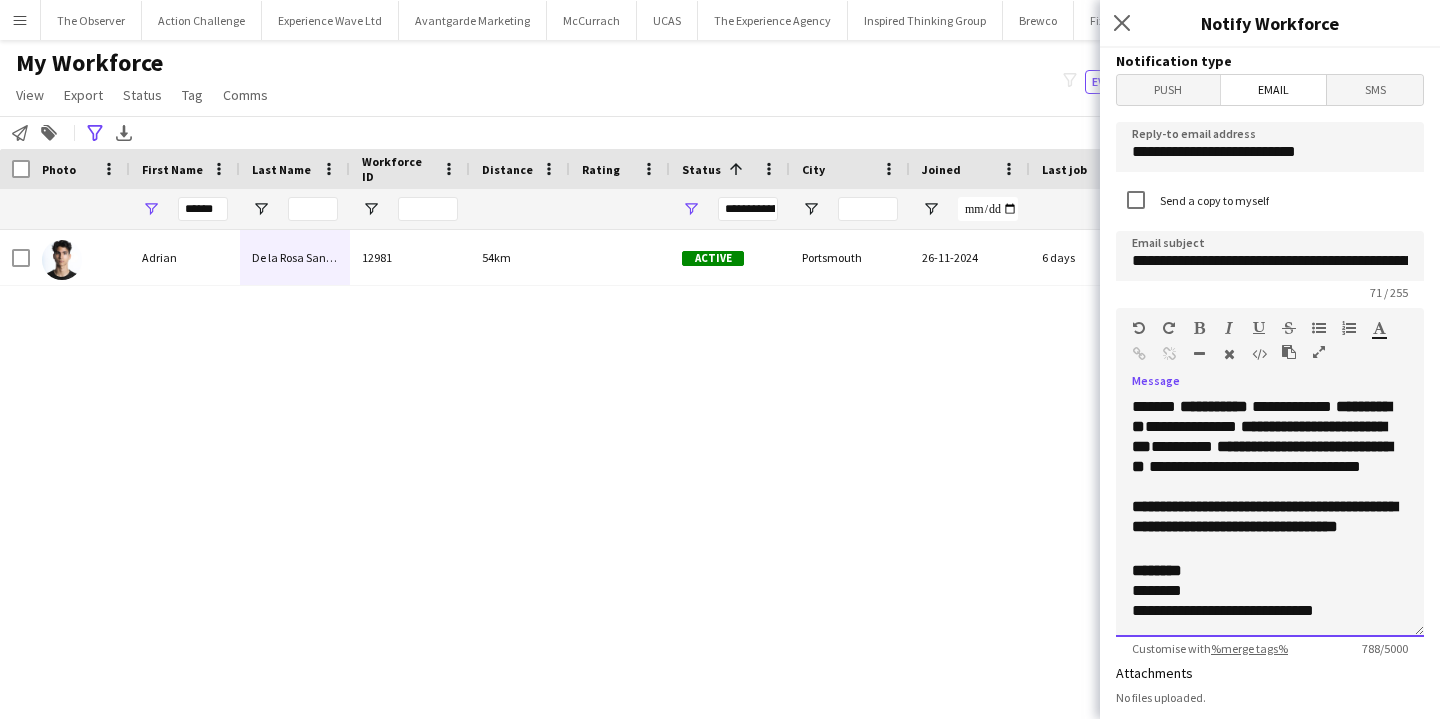 scroll, scrollTop: 408, scrollLeft: 0, axis: vertical 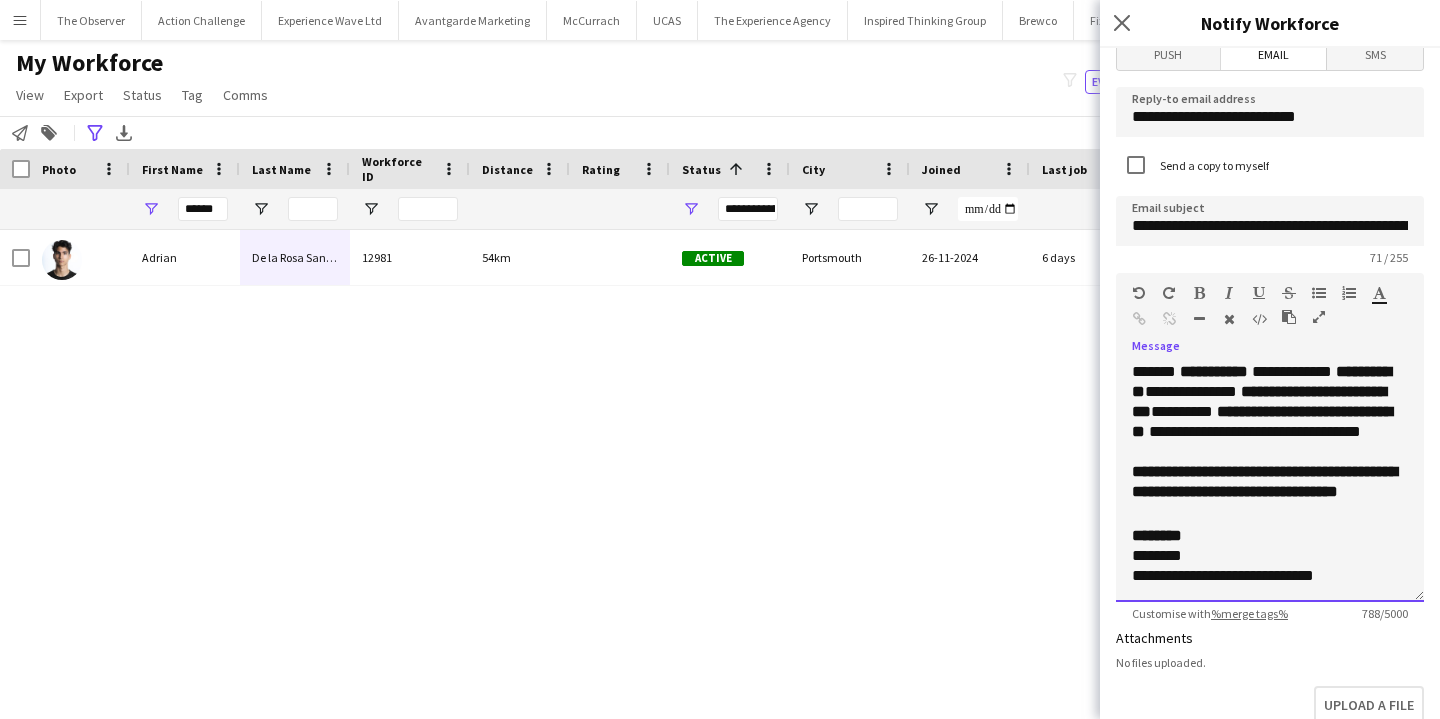 click on "**********" 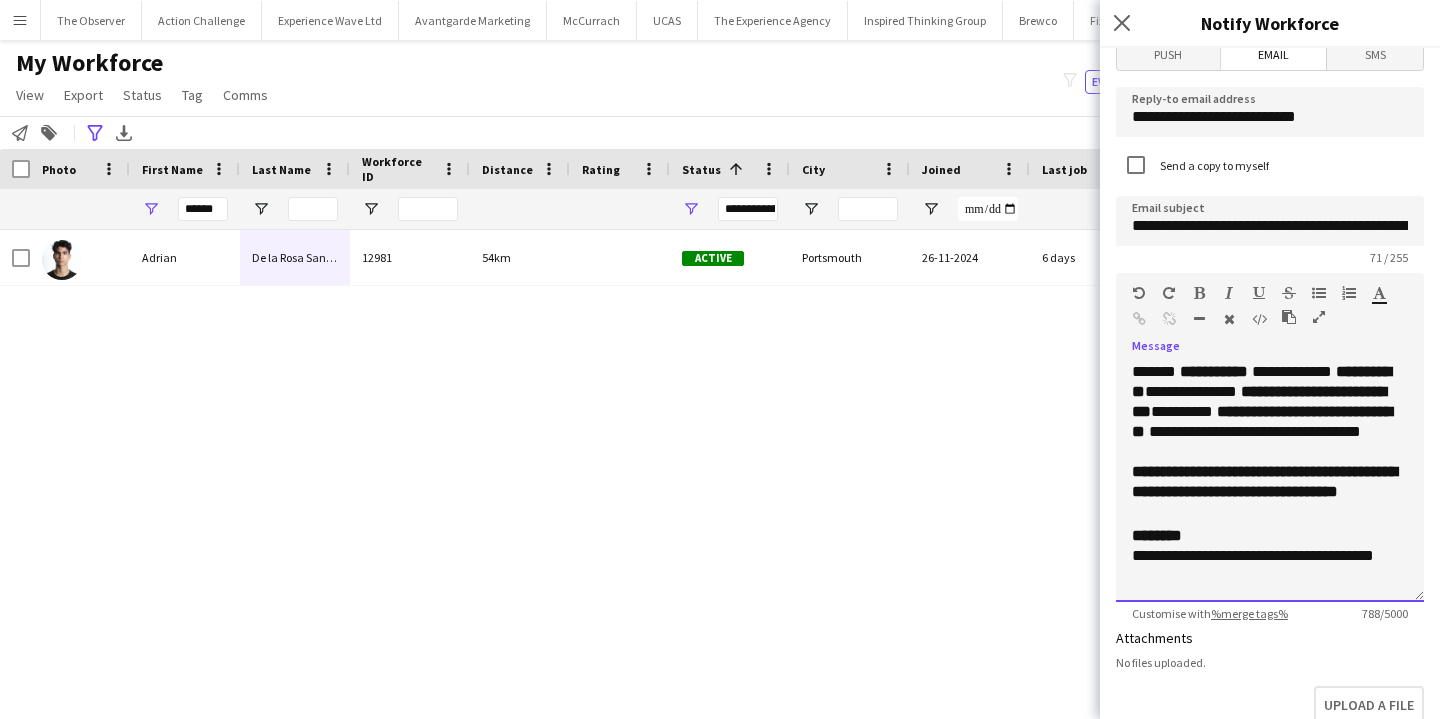 click on "**********" 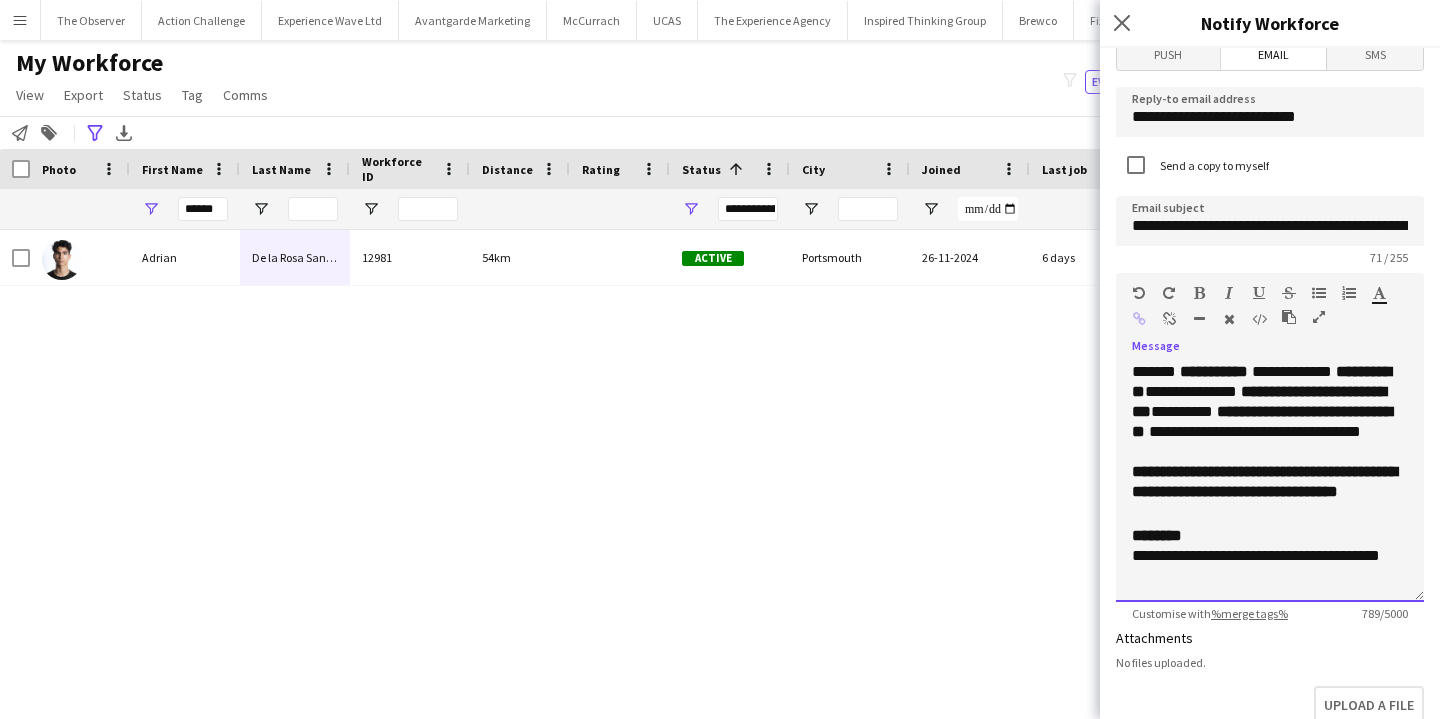 click on "**********" 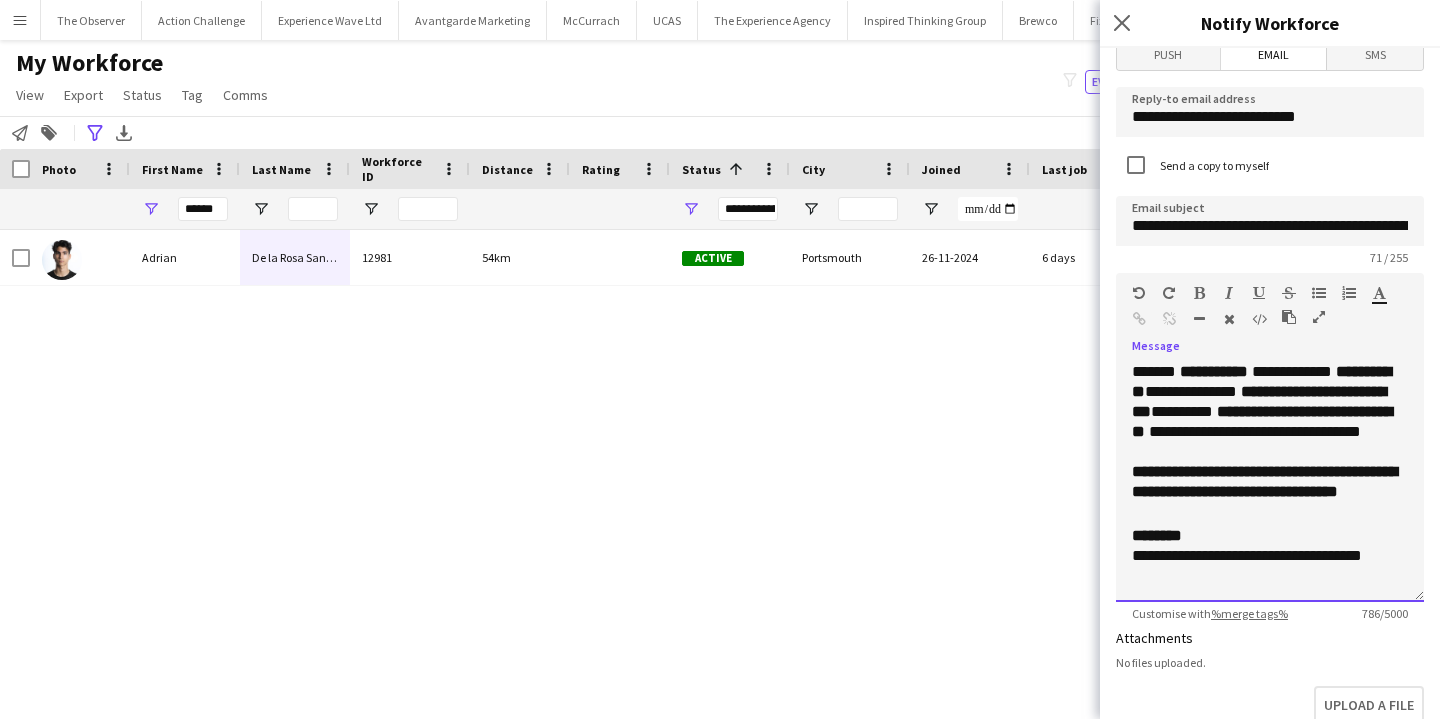 scroll, scrollTop: 388, scrollLeft: 0, axis: vertical 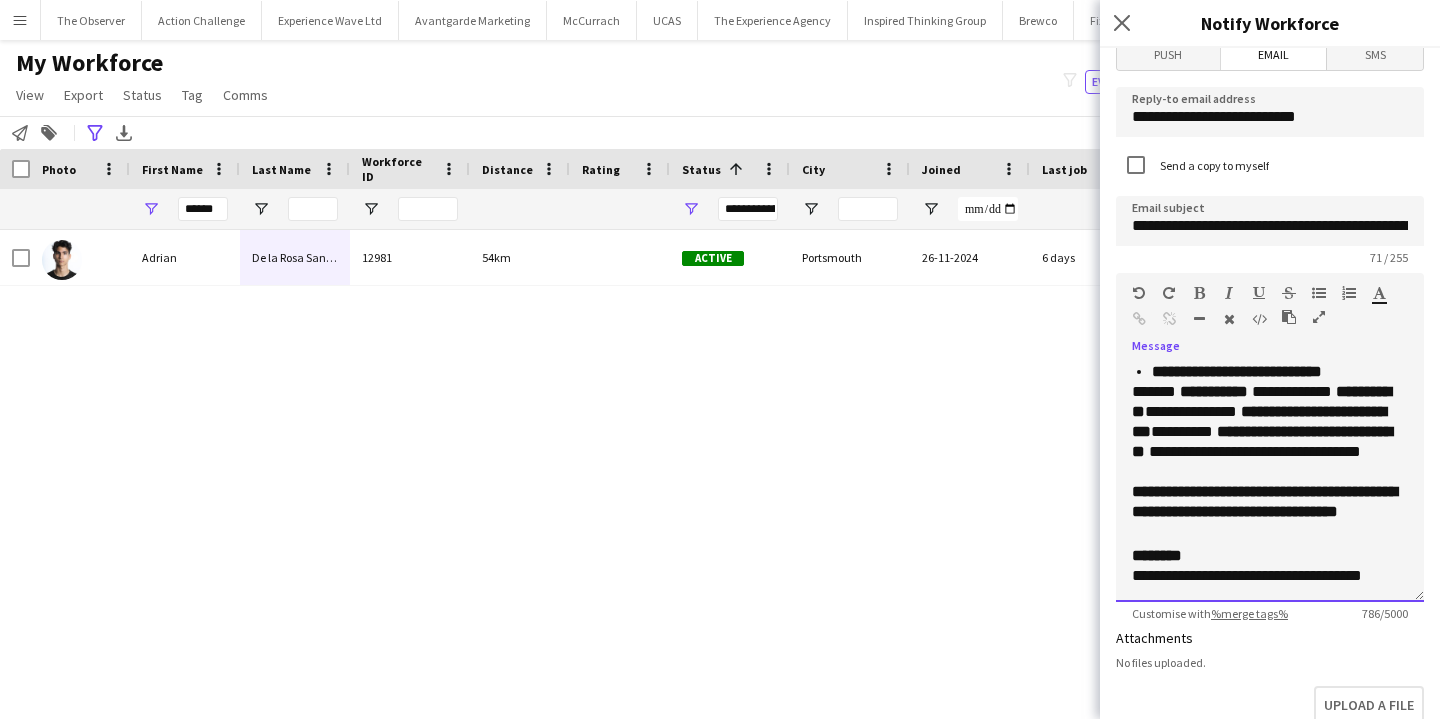 click on "**********" 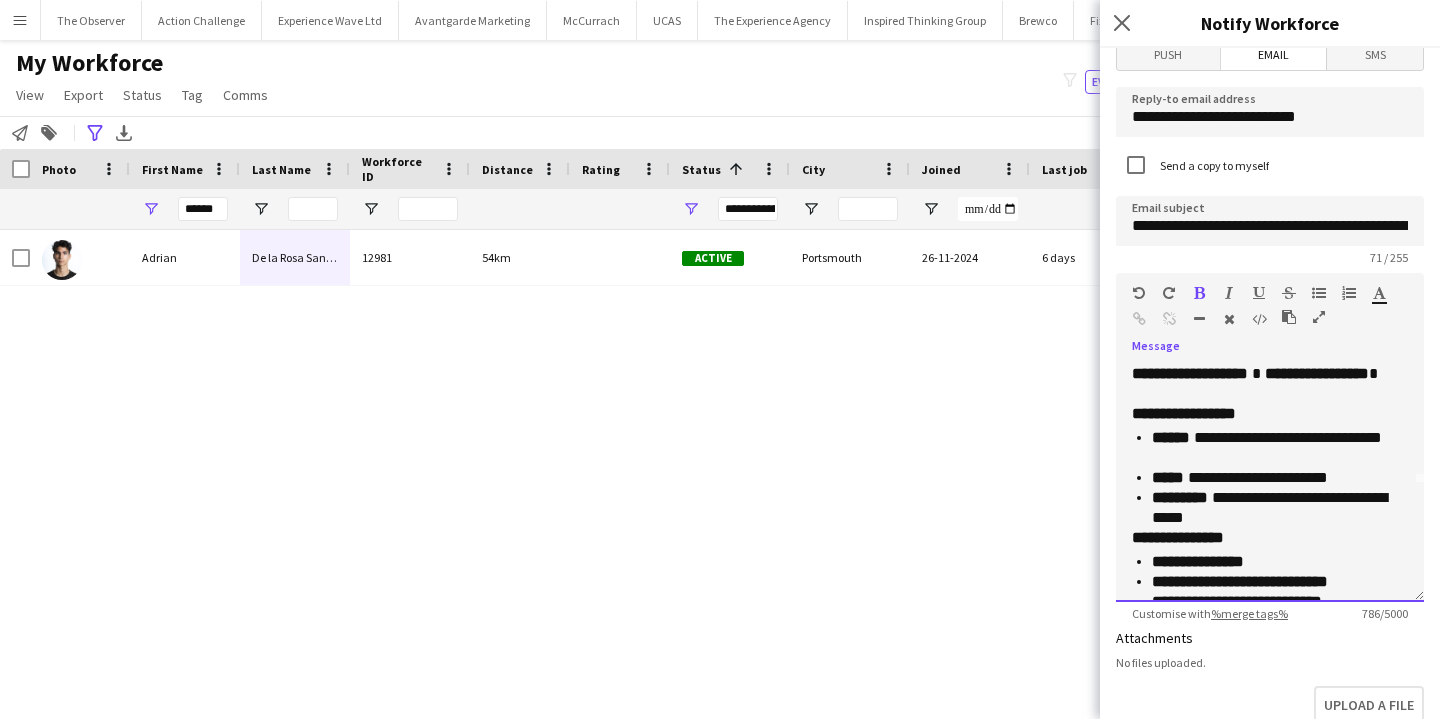 scroll, scrollTop: 127, scrollLeft: 0, axis: vertical 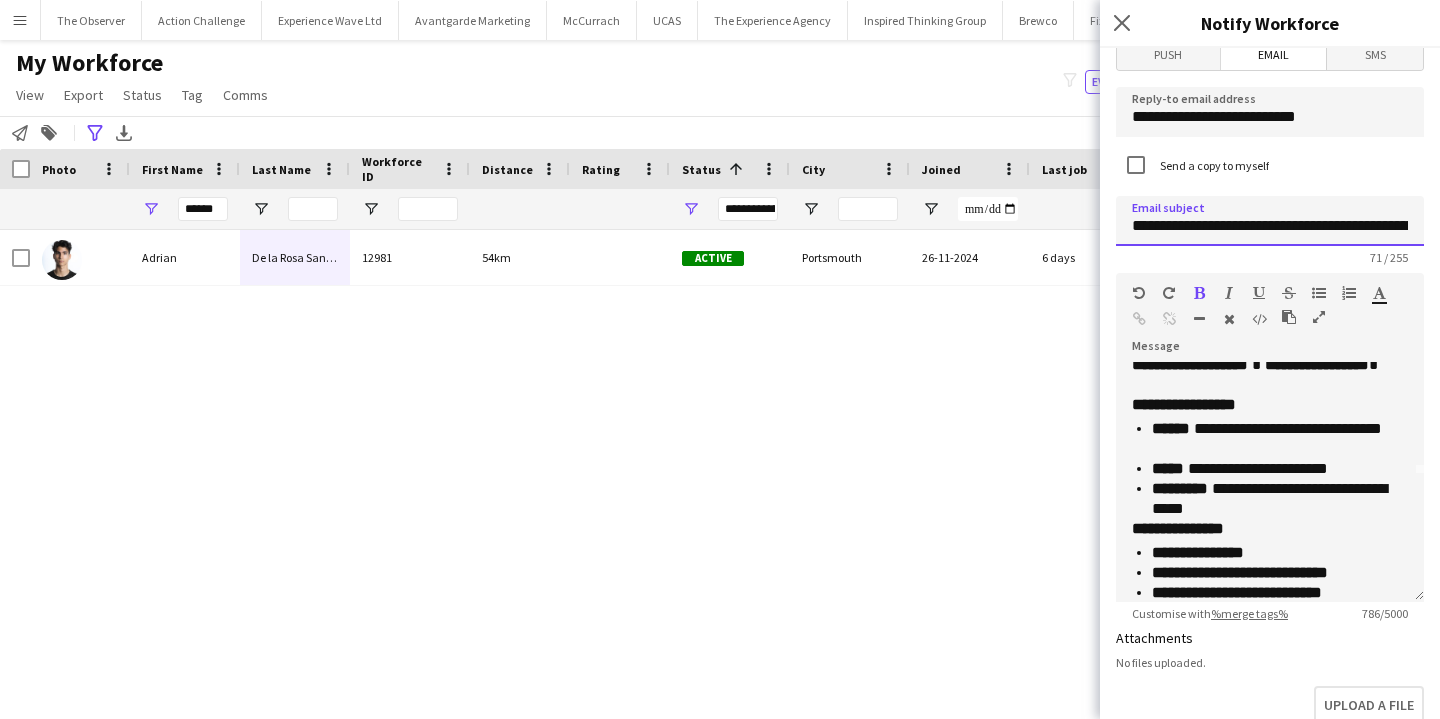 click on "**********" 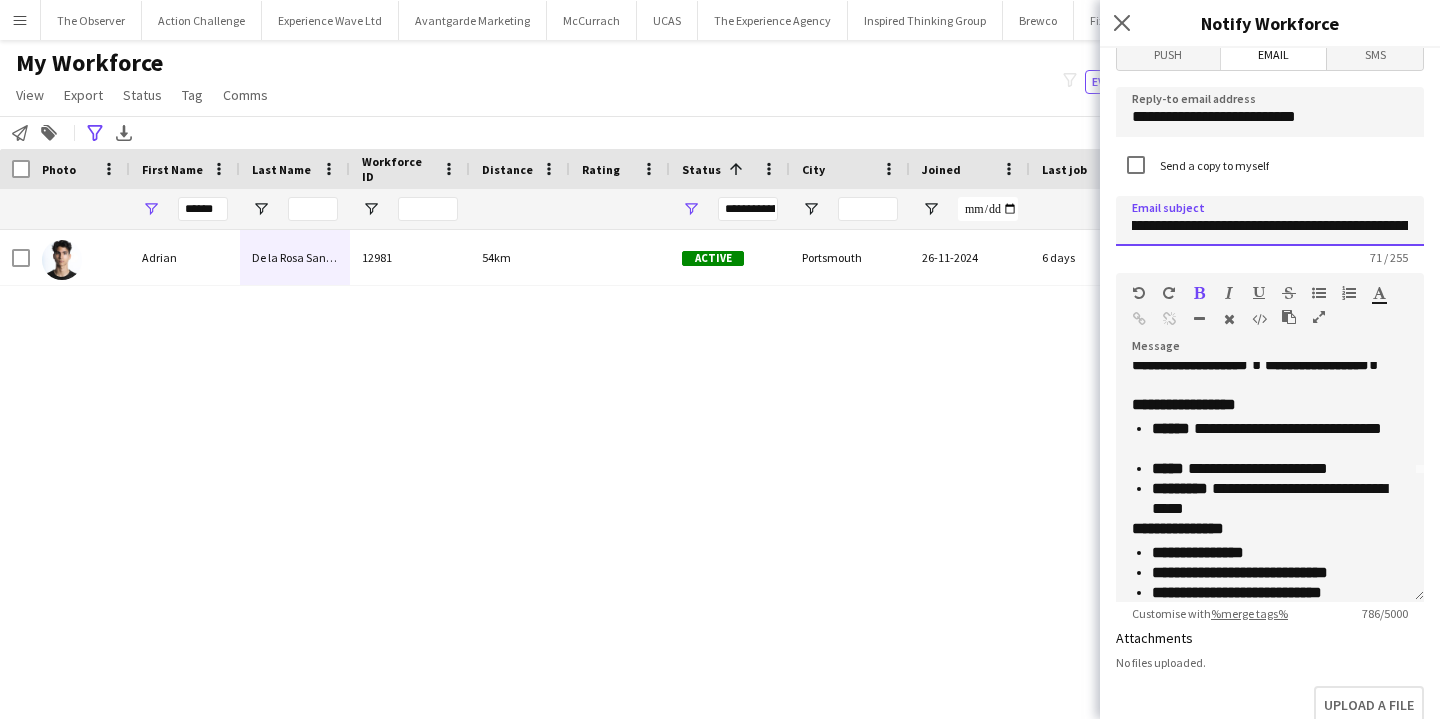 scroll, scrollTop: 0, scrollLeft: 234, axis: horizontal 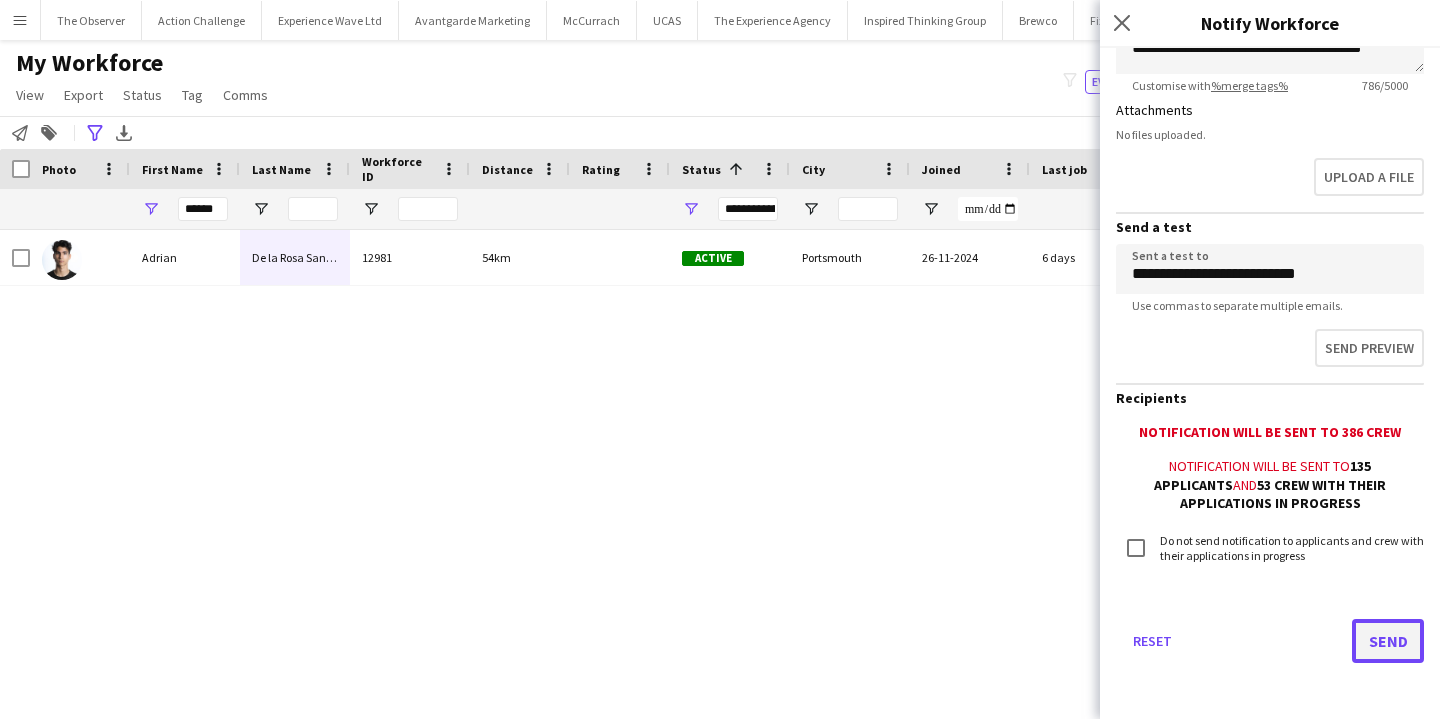 click on "Send" 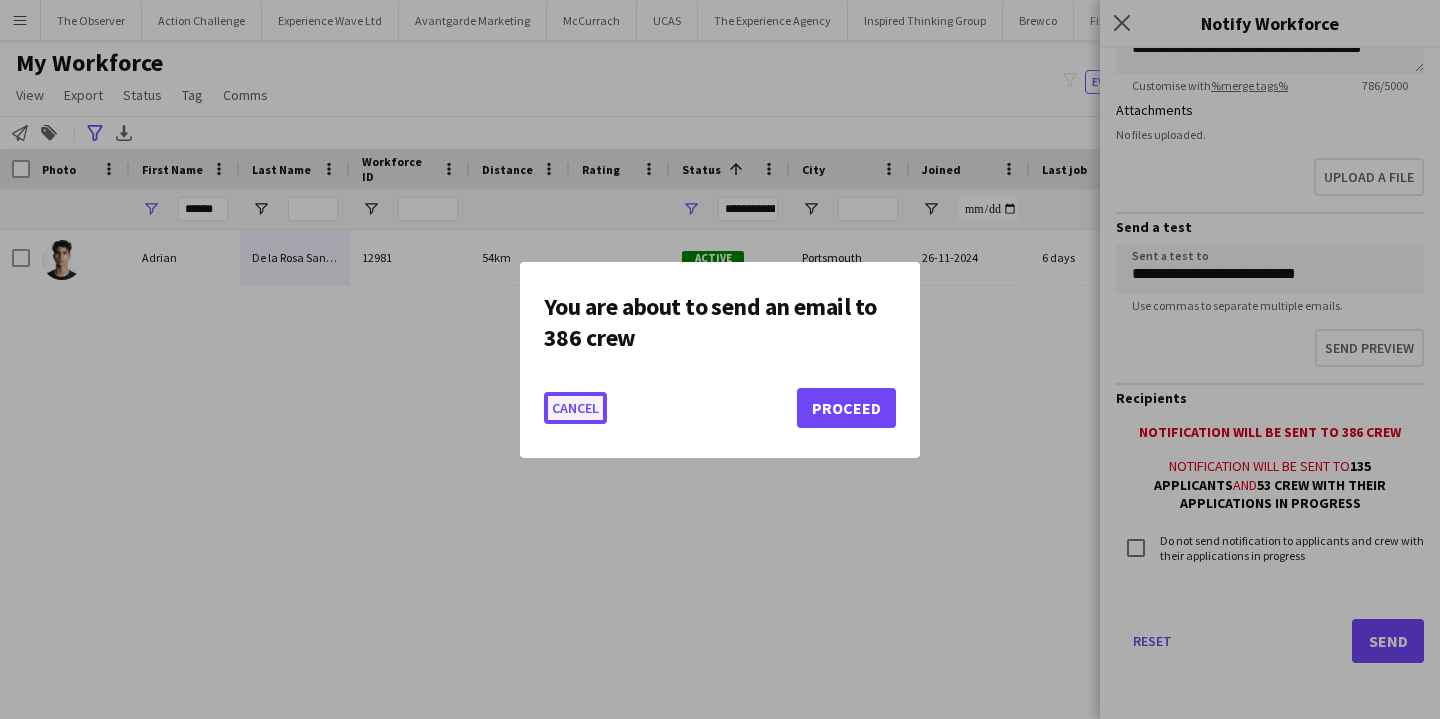 click on "Cancel" 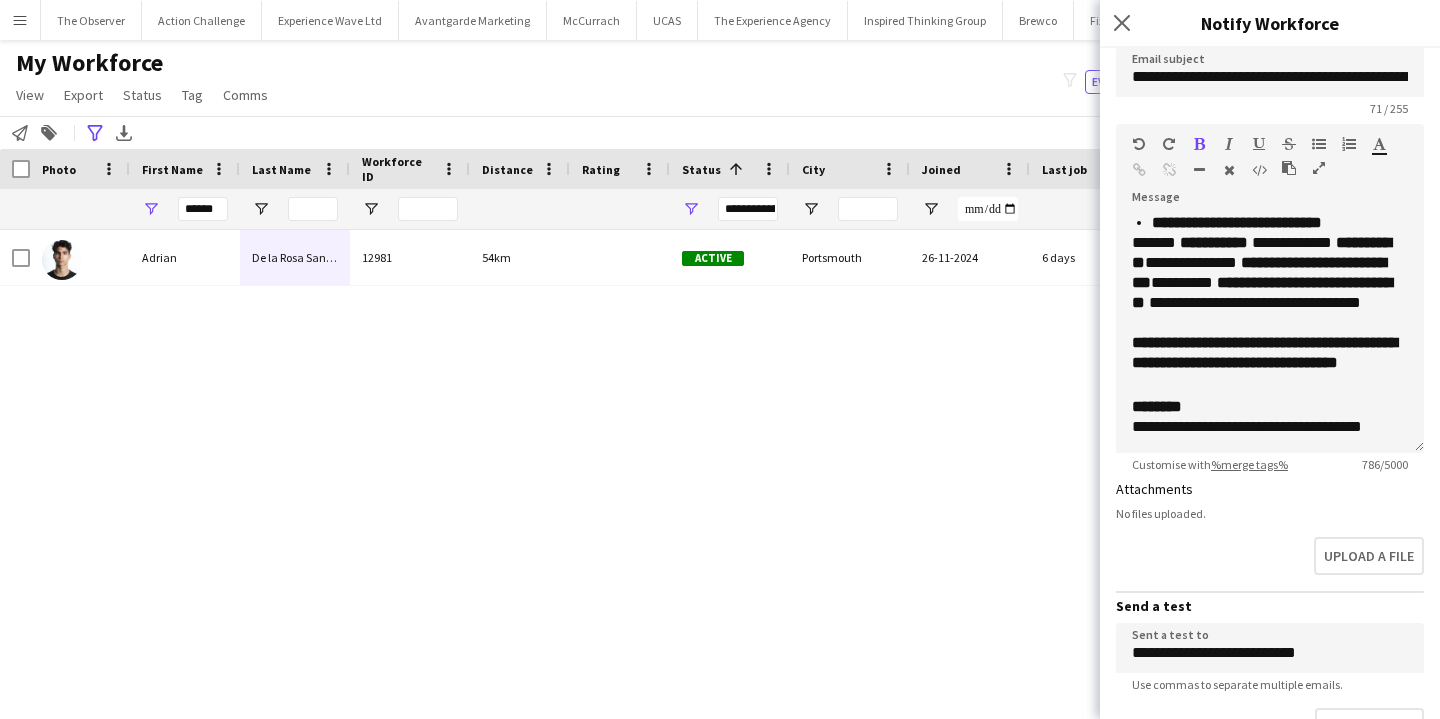 scroll, scrollTop: 149, scrollLeft: 0, axis: vertical 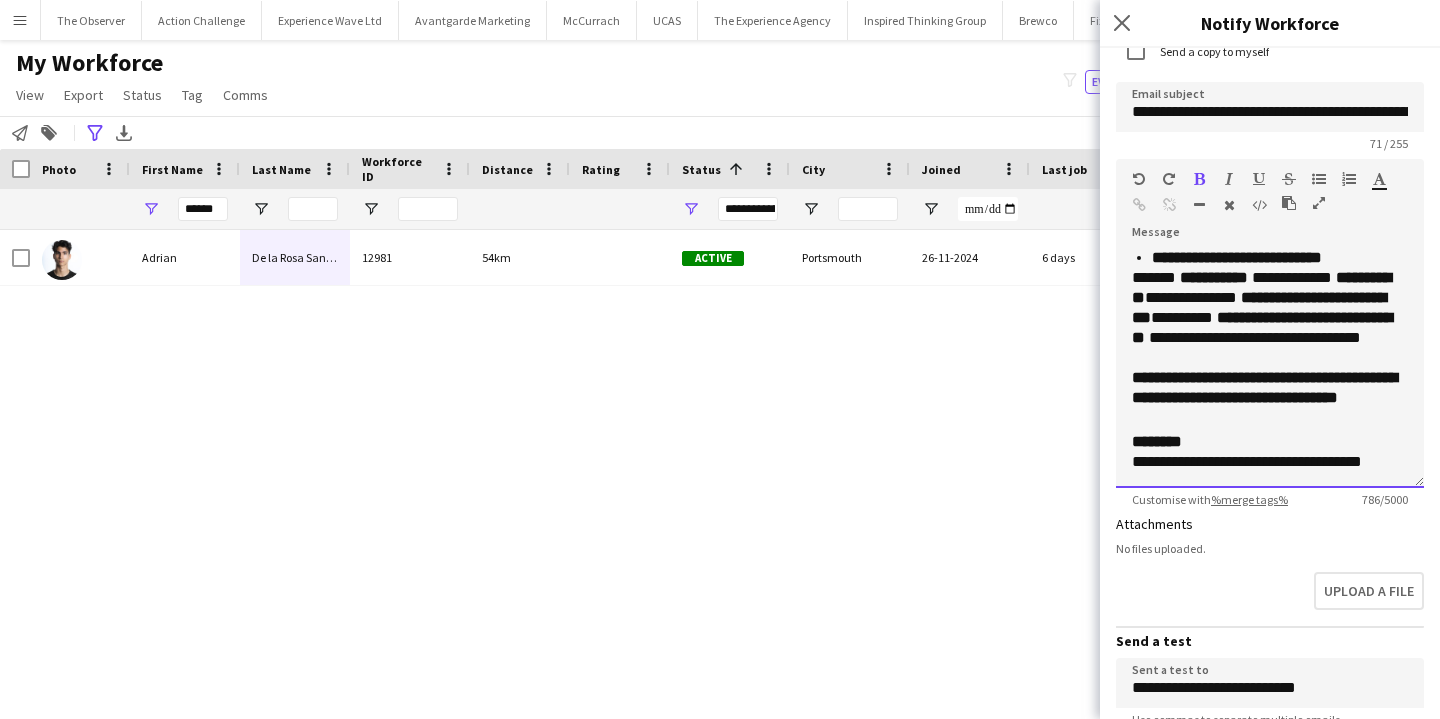 click on "**********" 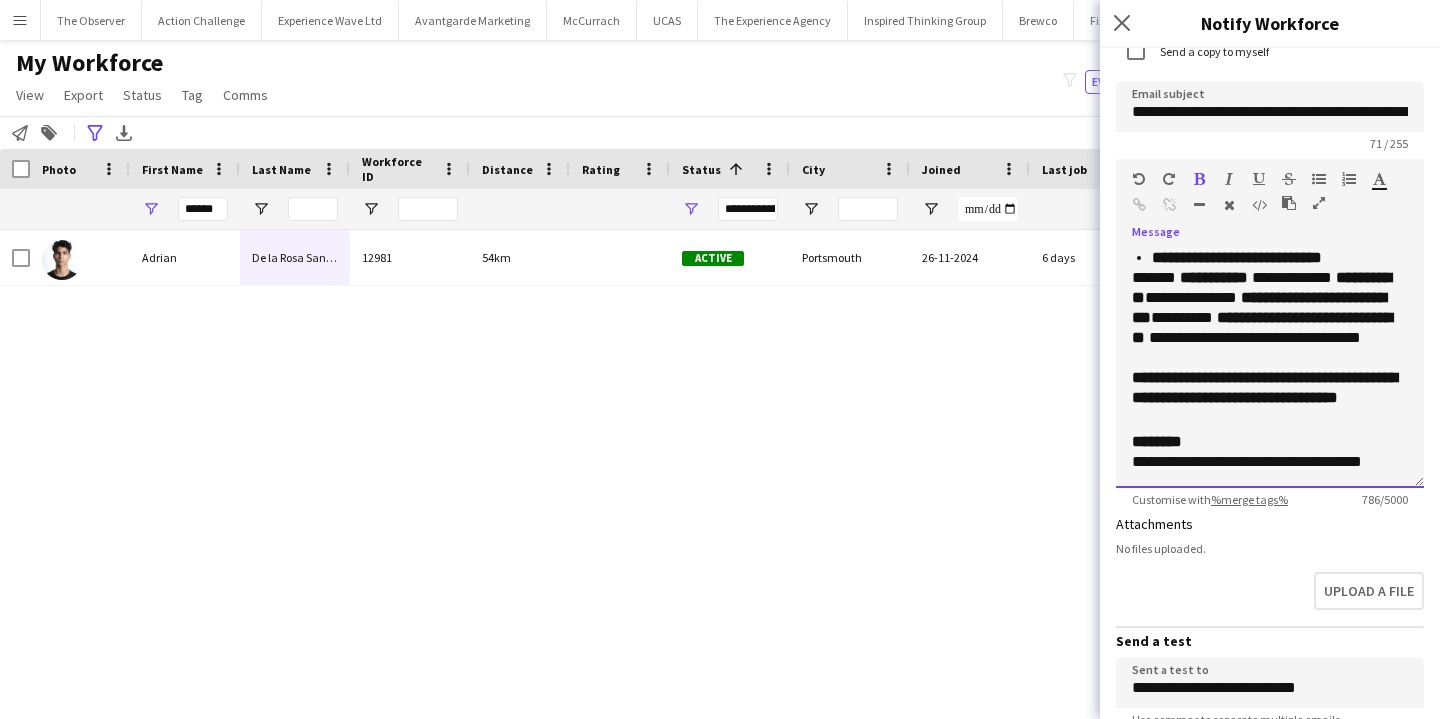 click on "**********" 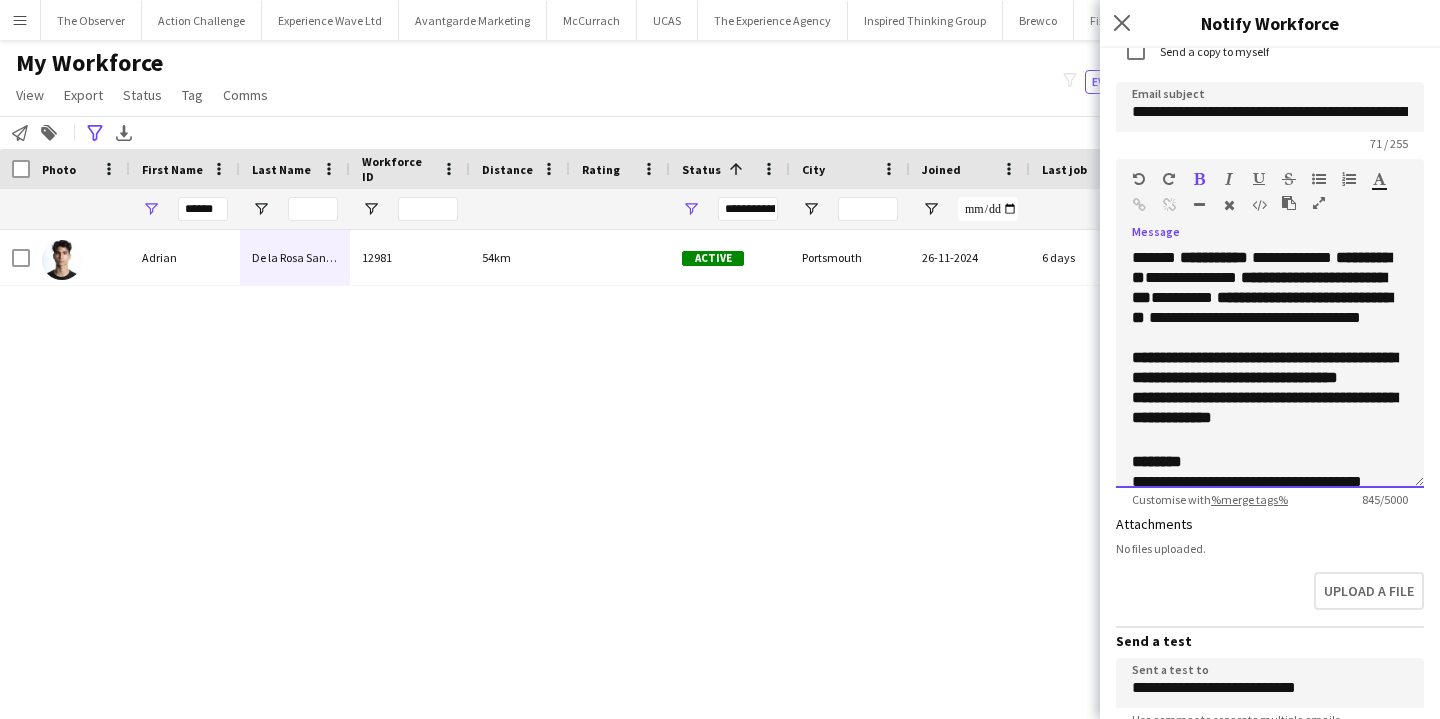 click on "**********" 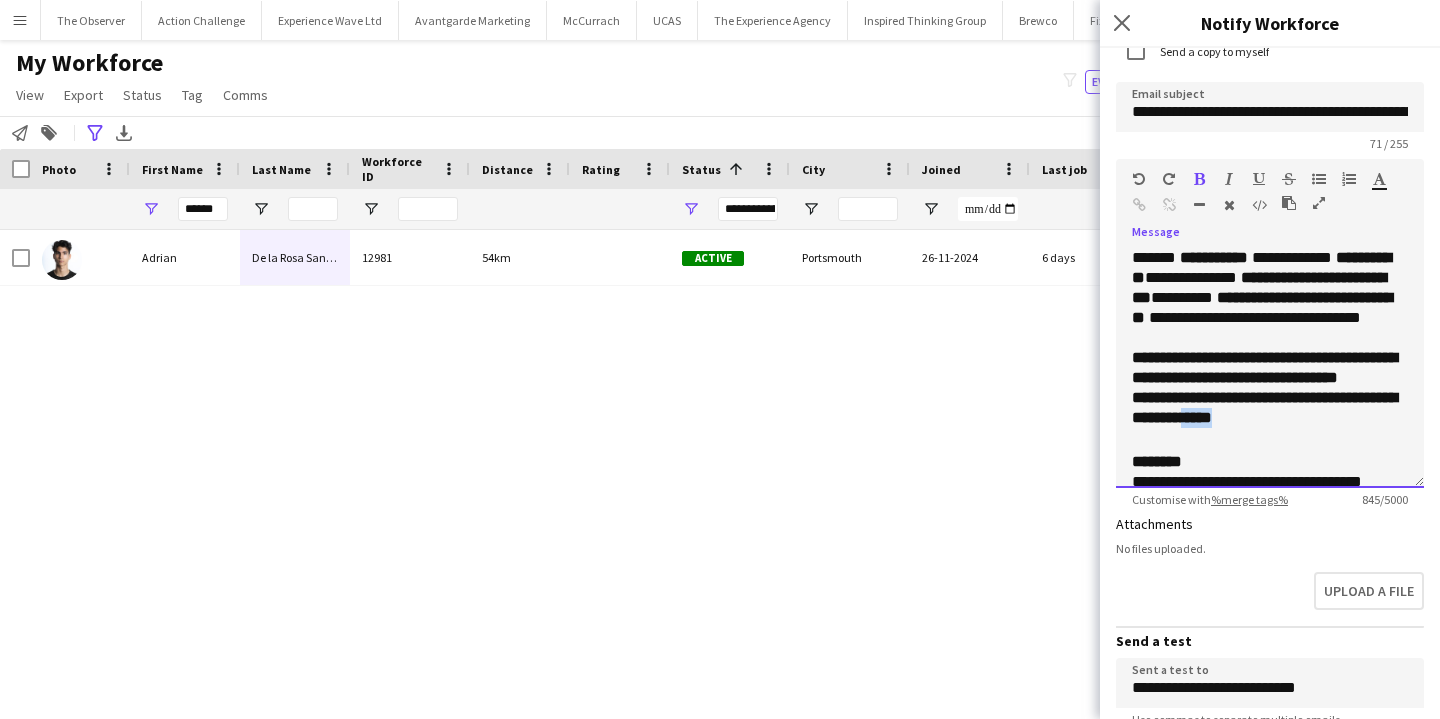 click on "**********" 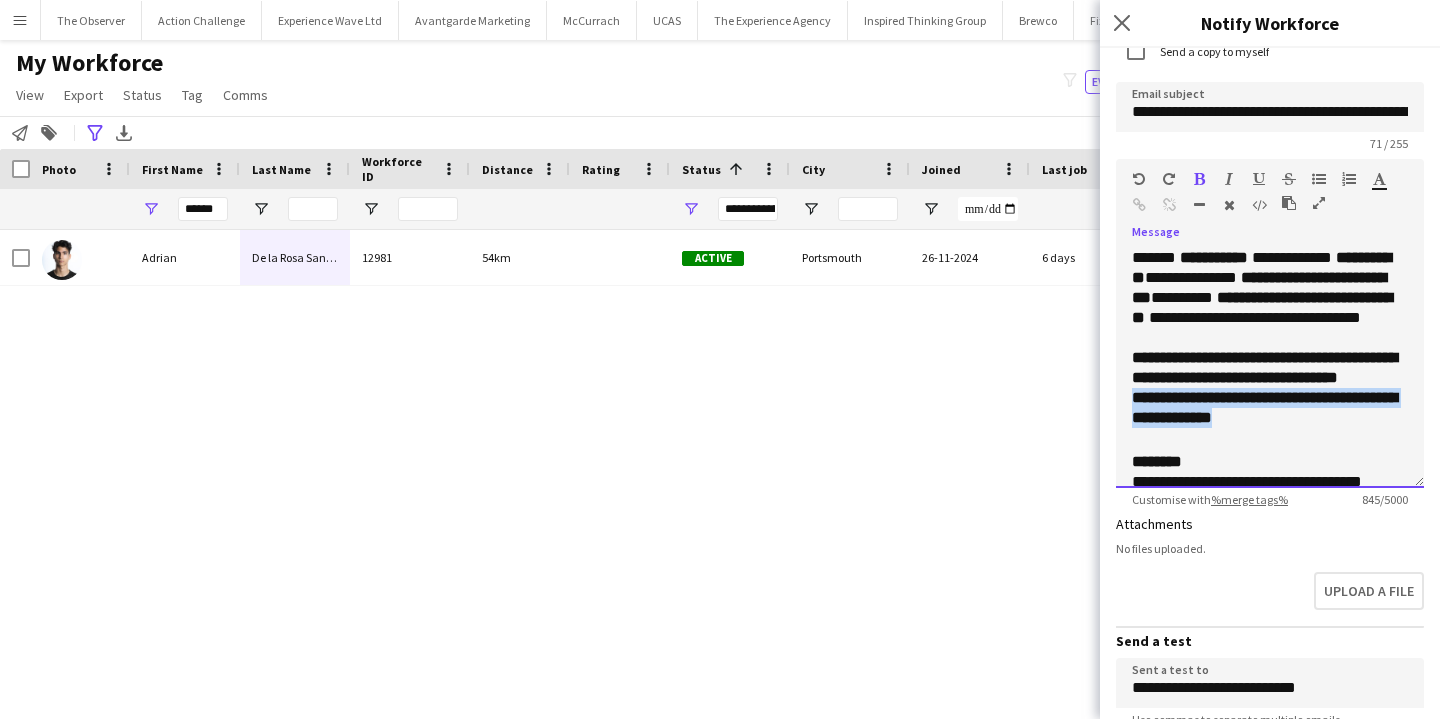 click on "**********" 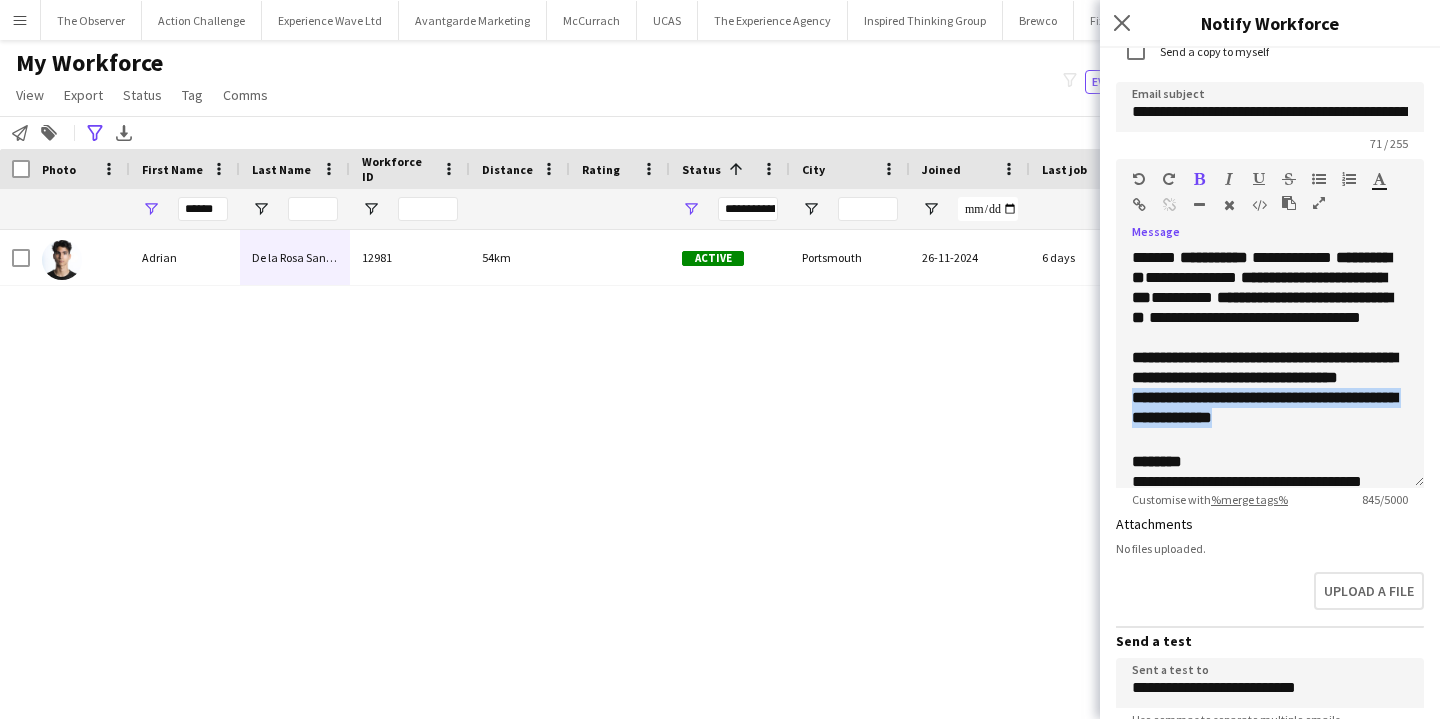 click at bounding box center (1259, 179) 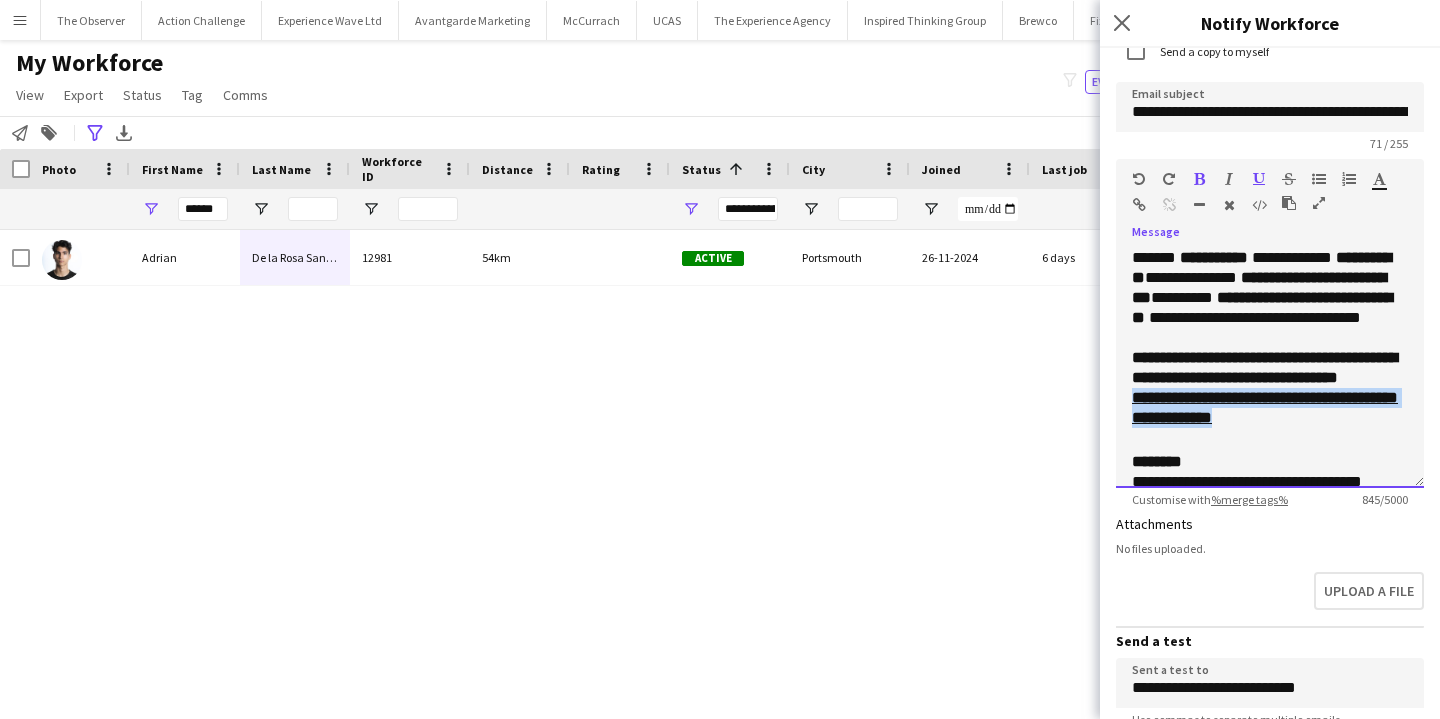 scroll, scrollTop: 428, scrollLeft: 0, axis: vertical 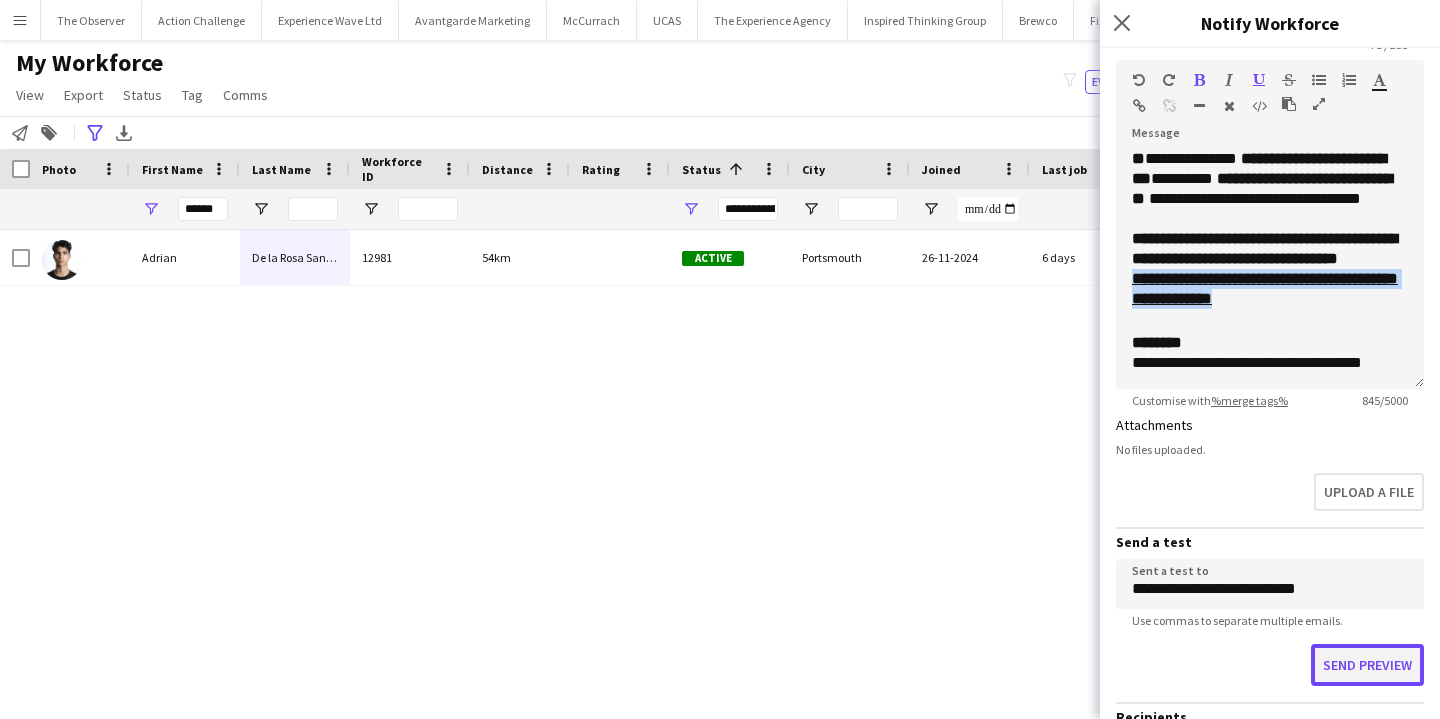 click on "Send preview" 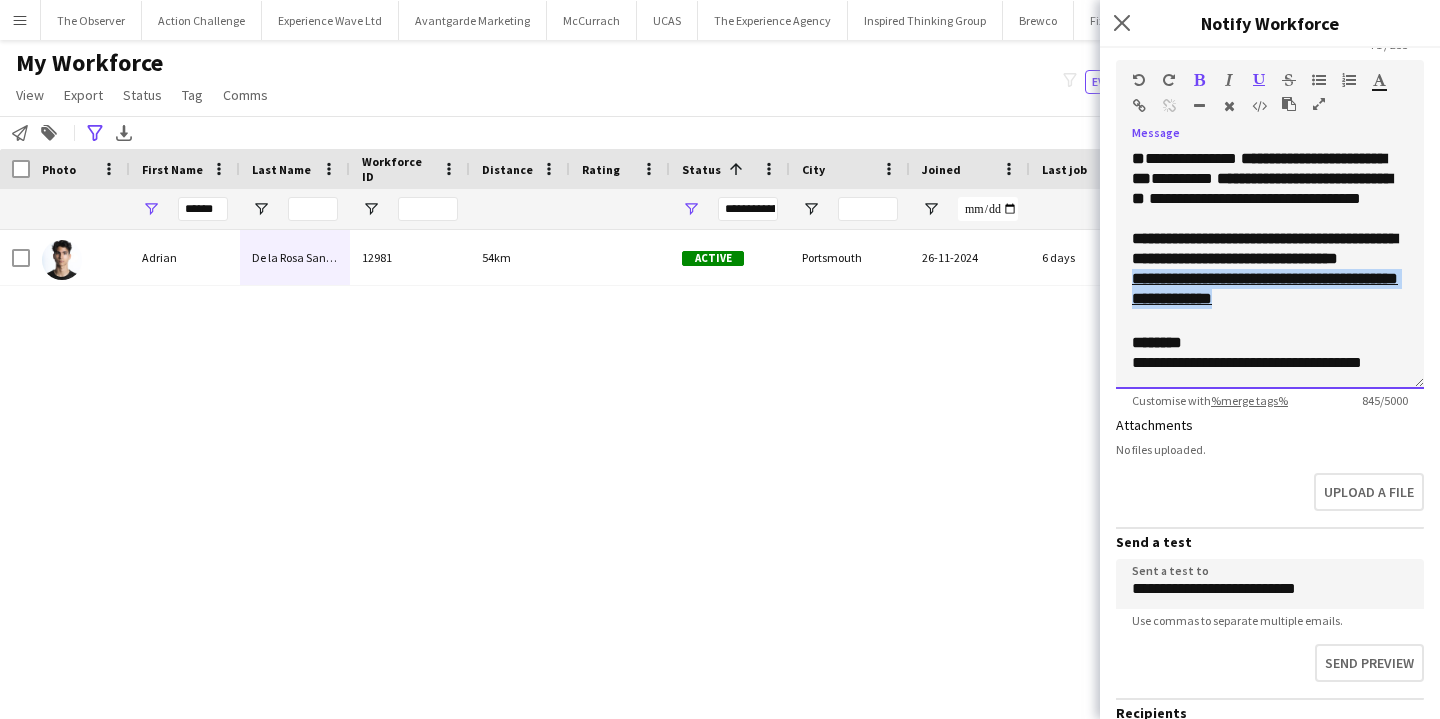 click on "**********" 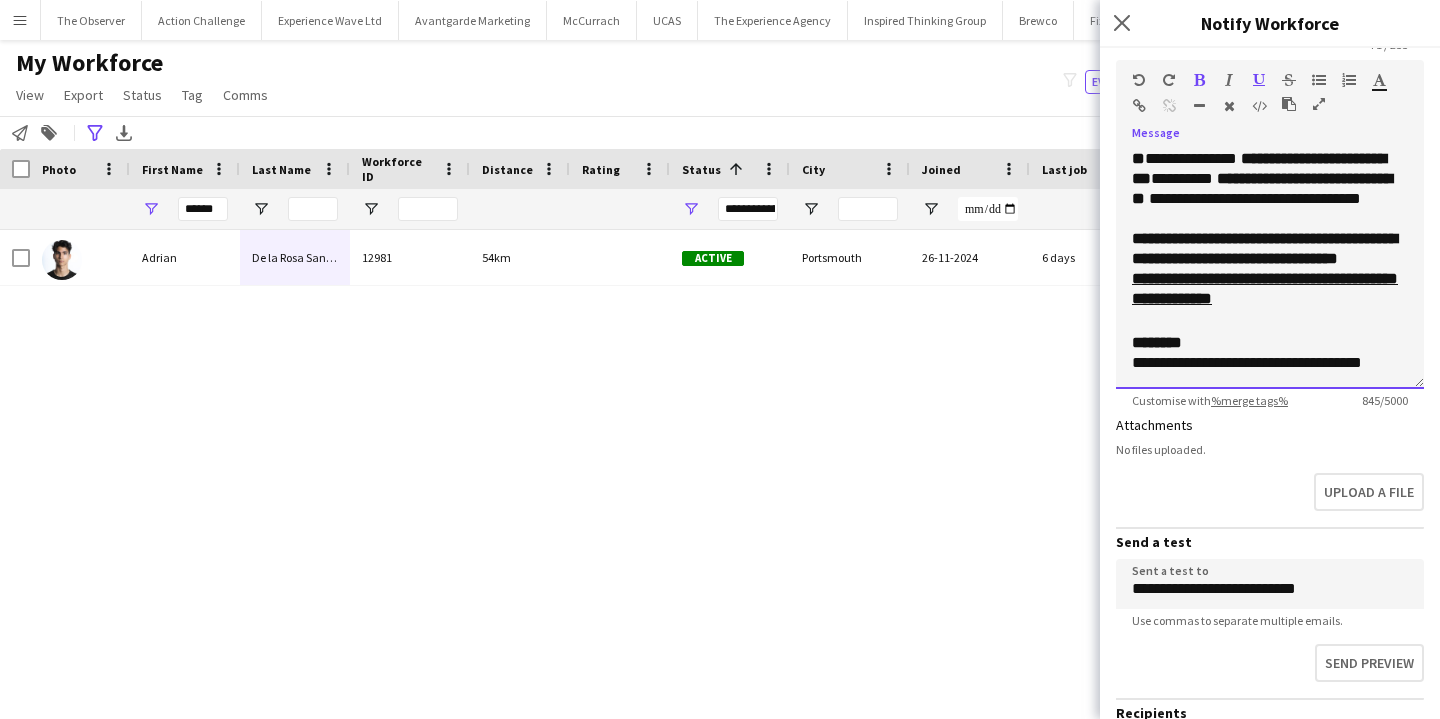 click on "**********" 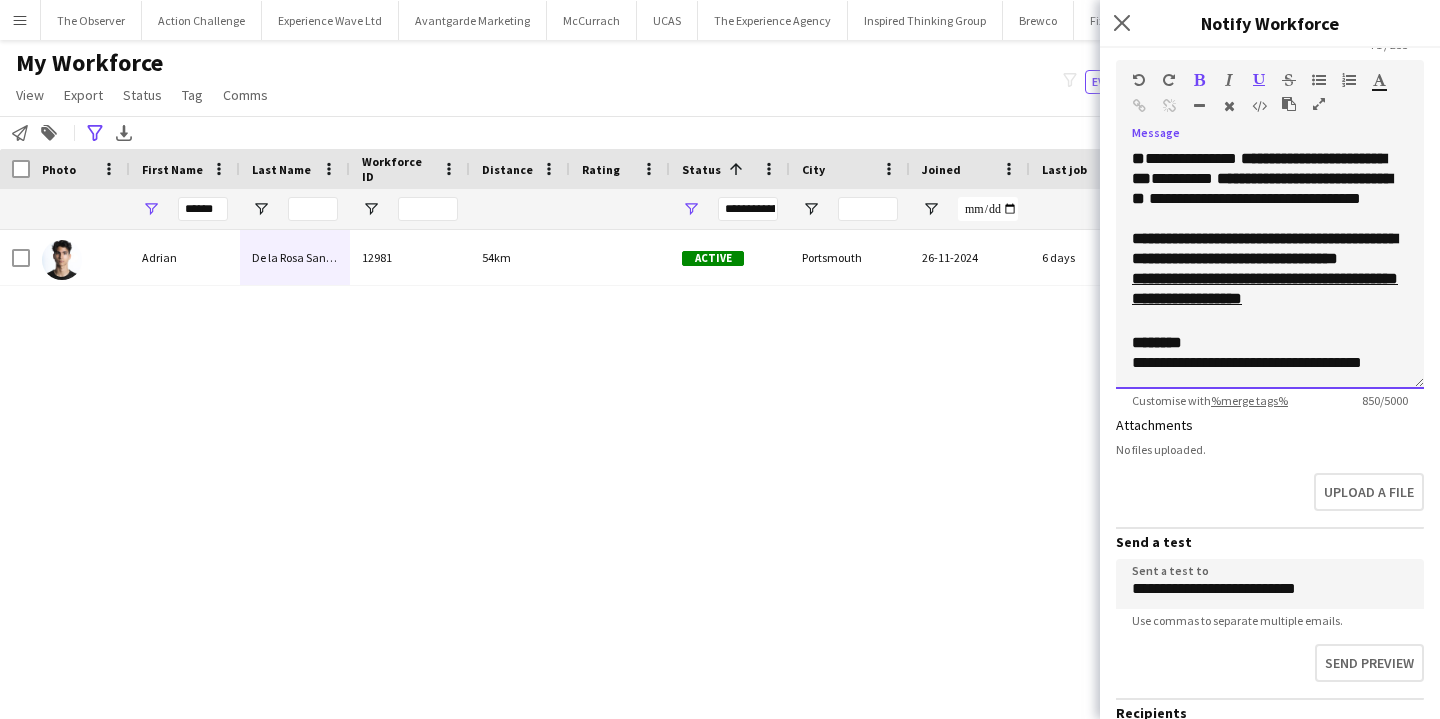 click on "**********" 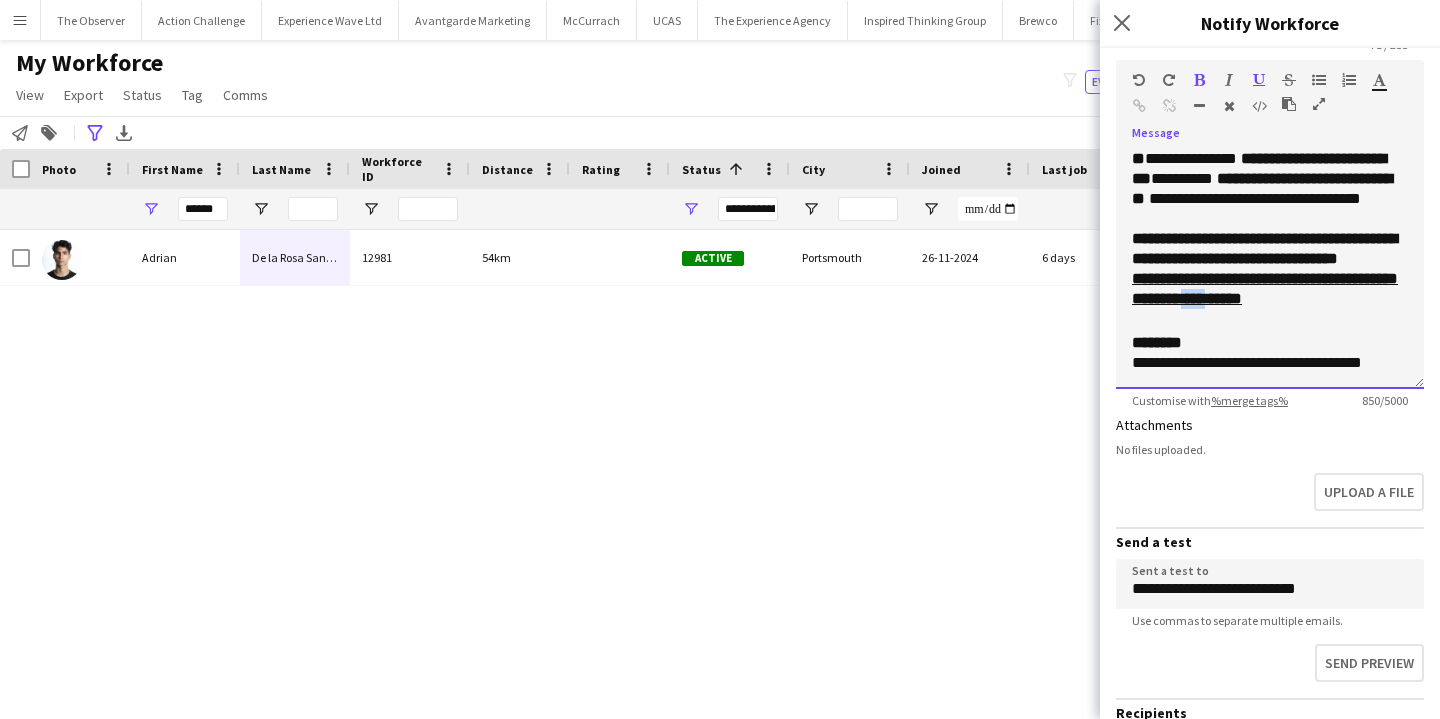 click on "**********" 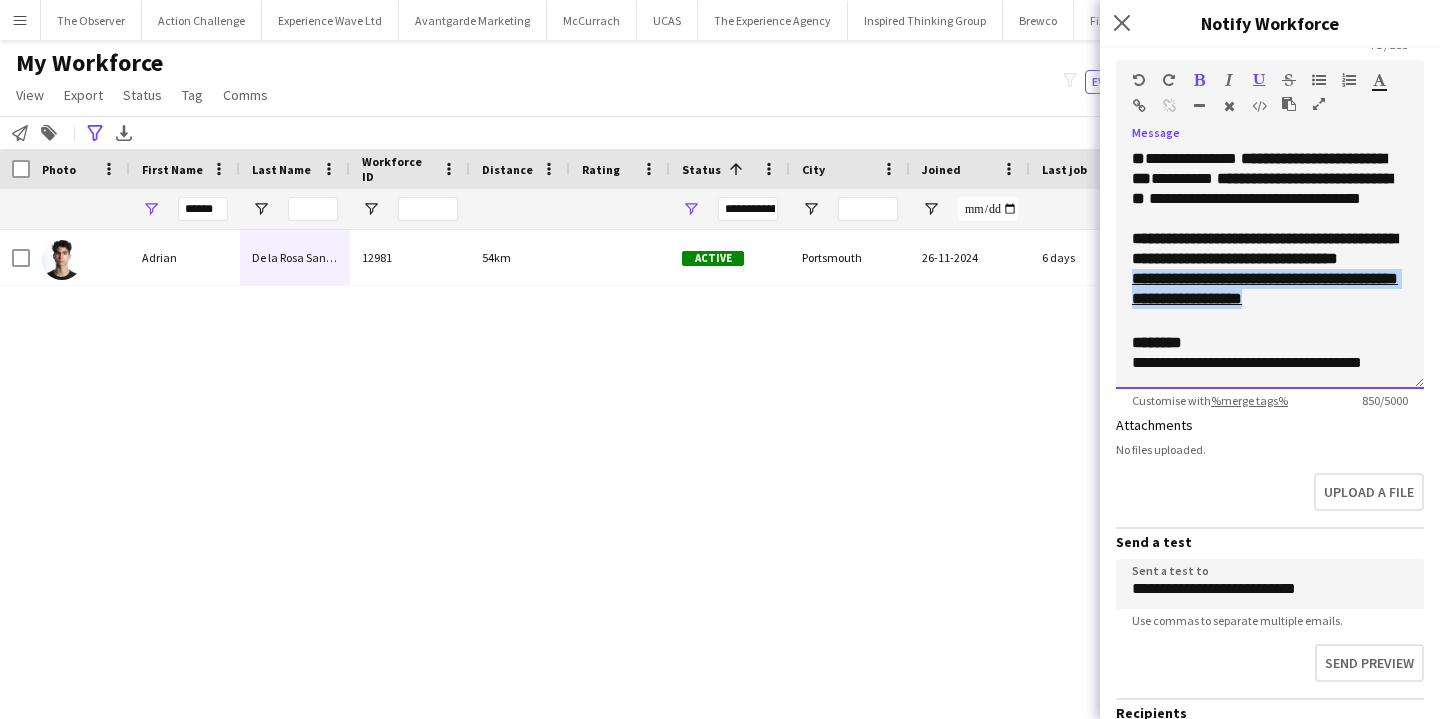 click on "**********" 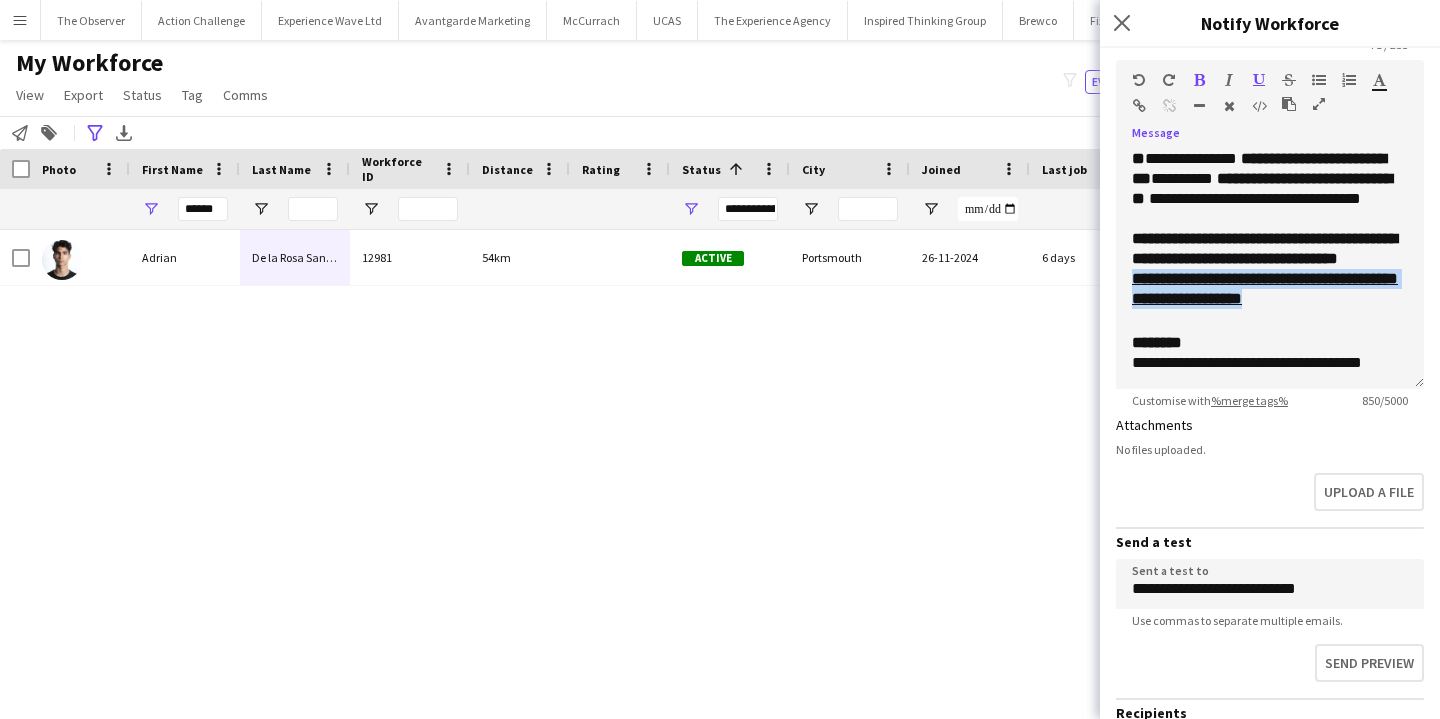 click at bounding box center [1259, 80] 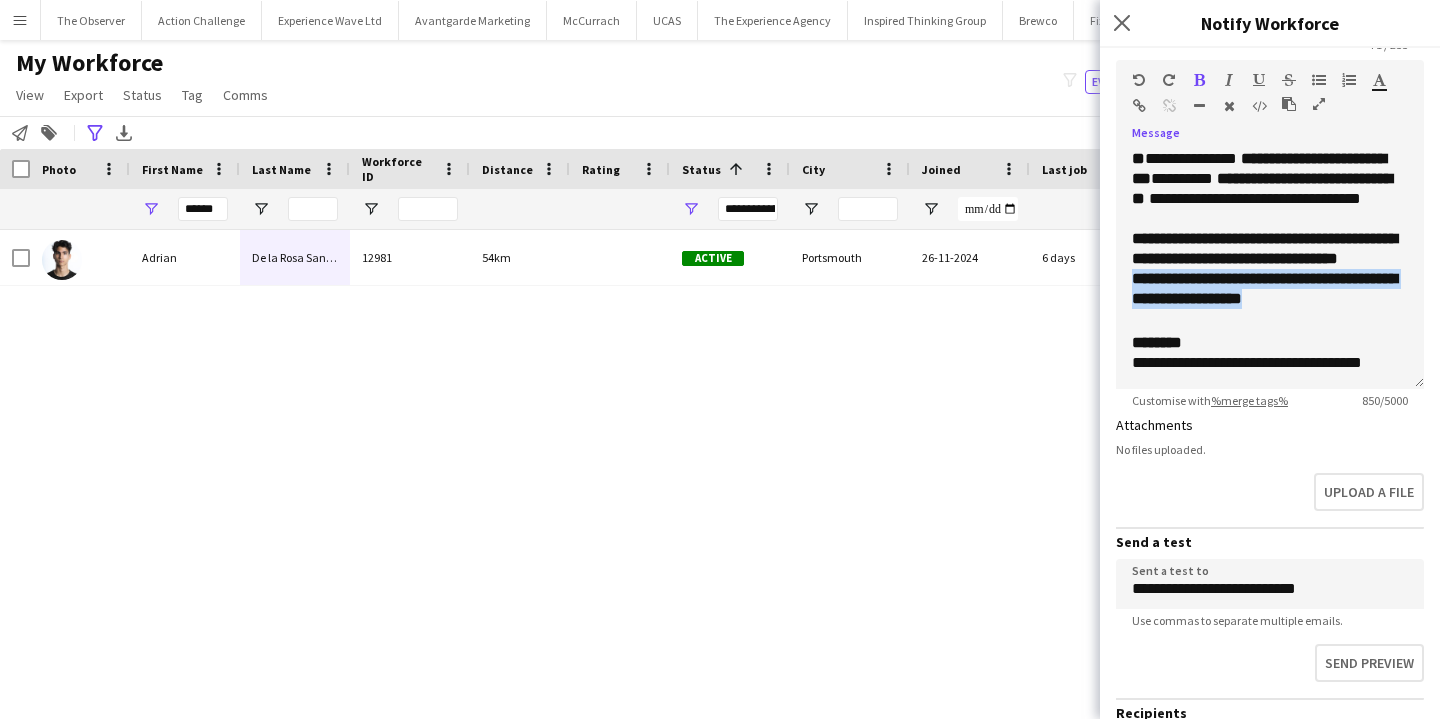 click at bounding box center [1199, 80] 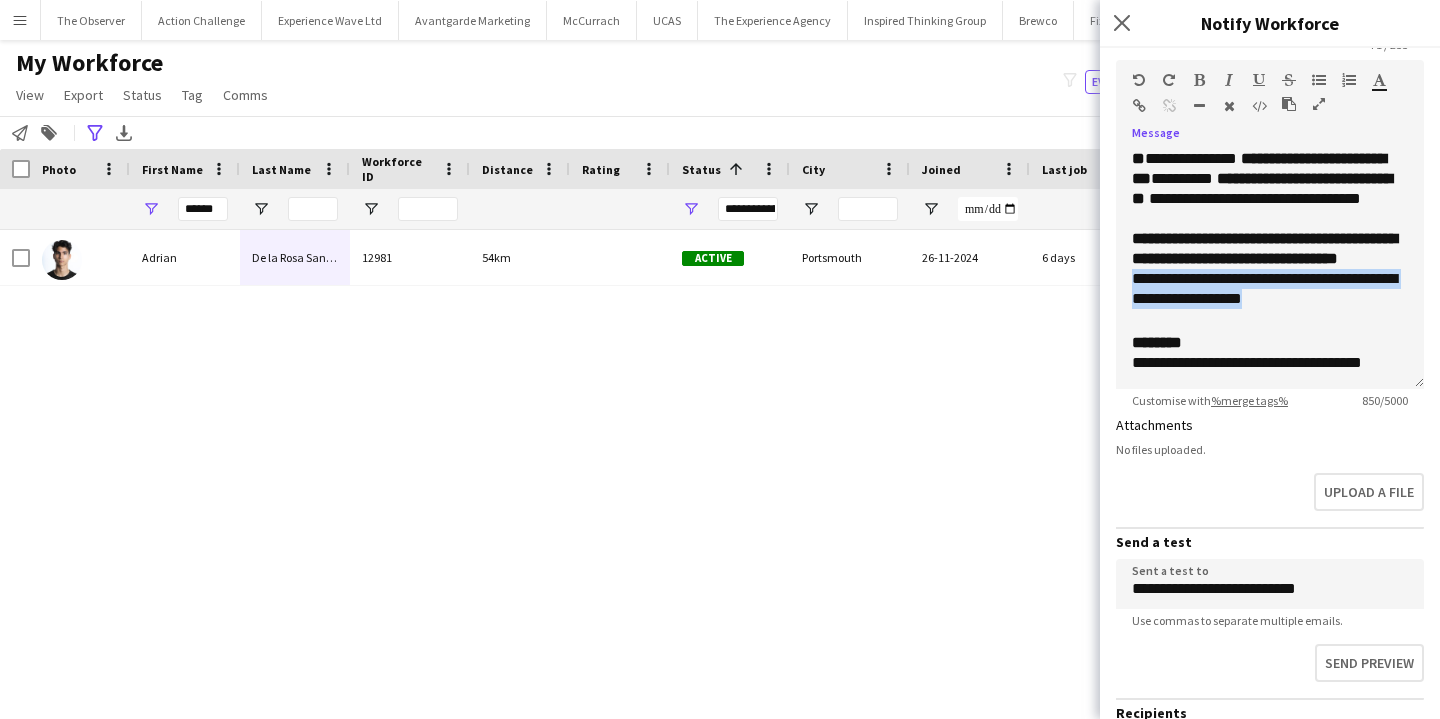 click at bounding box center (1199, 80) 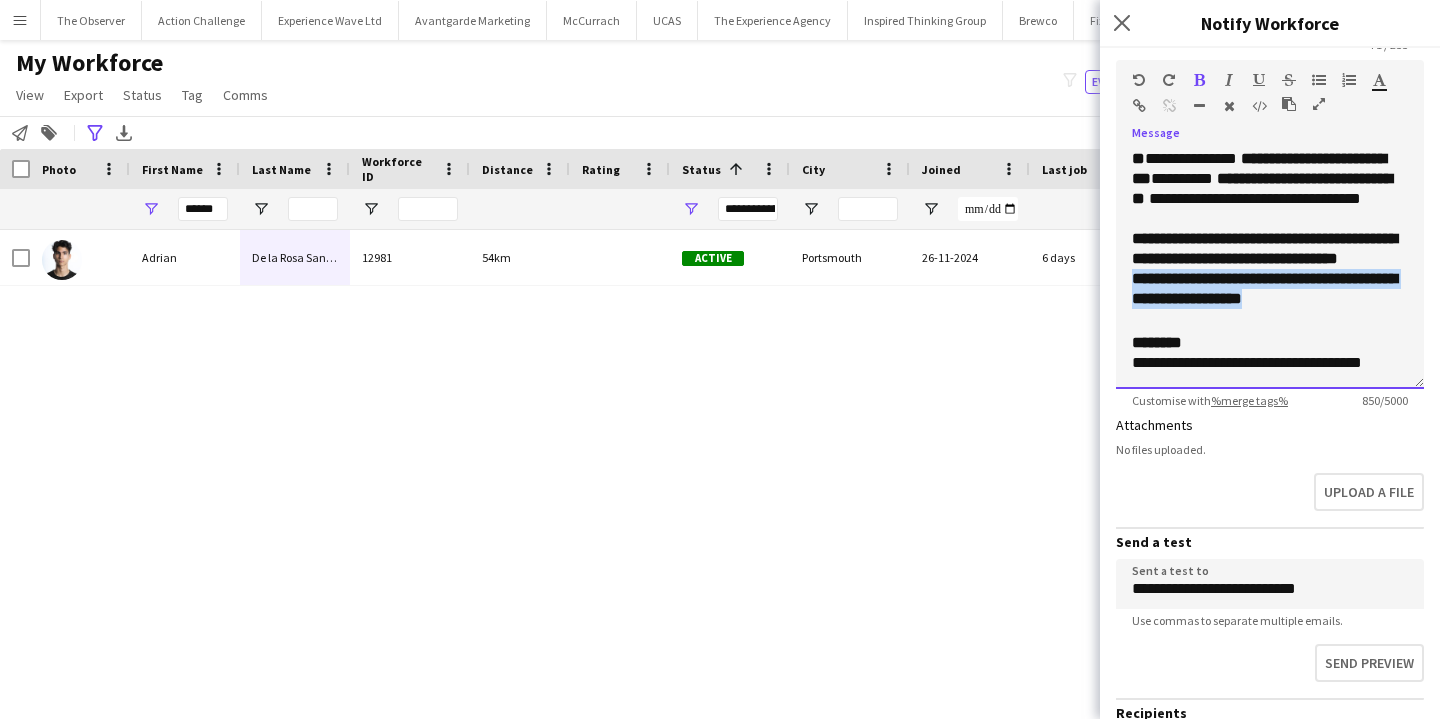 click on "**********" 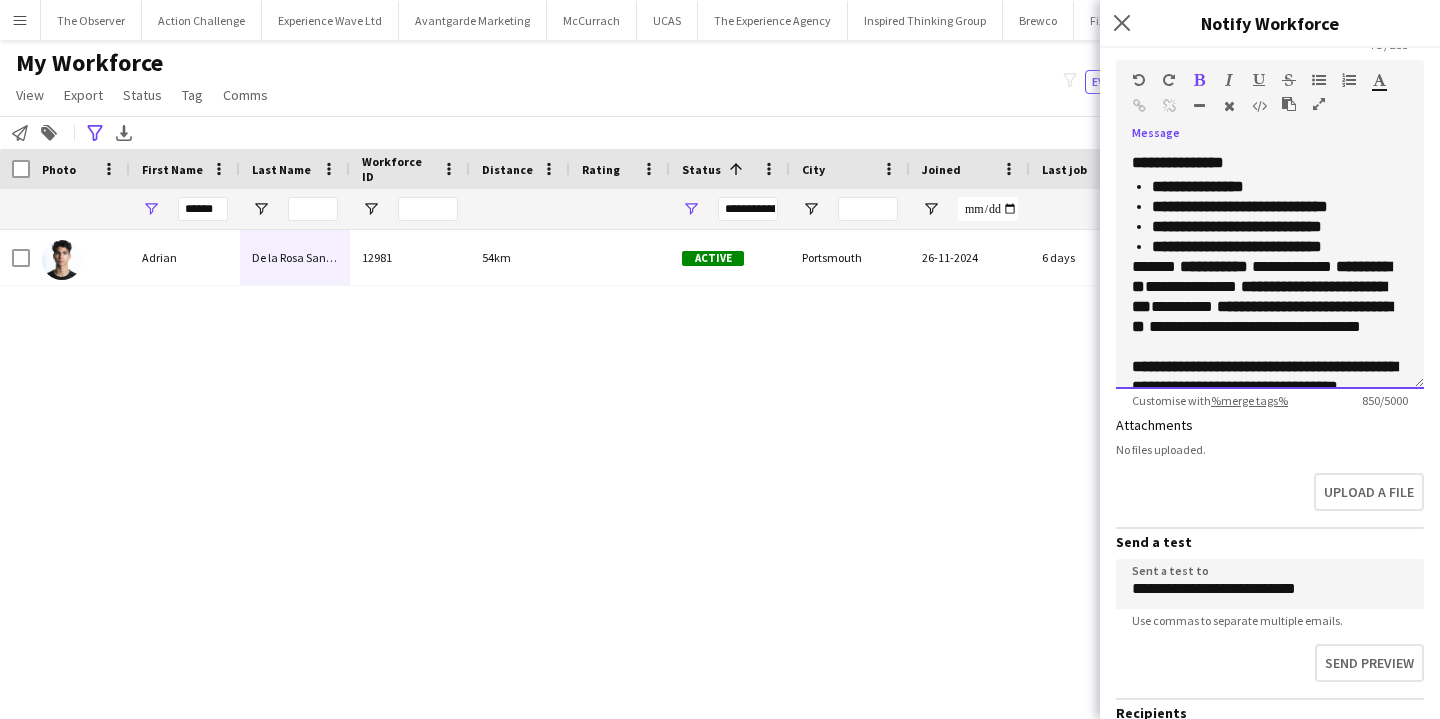scroll, scrollTop: 428, scrollLeft: 0, axis: vertical 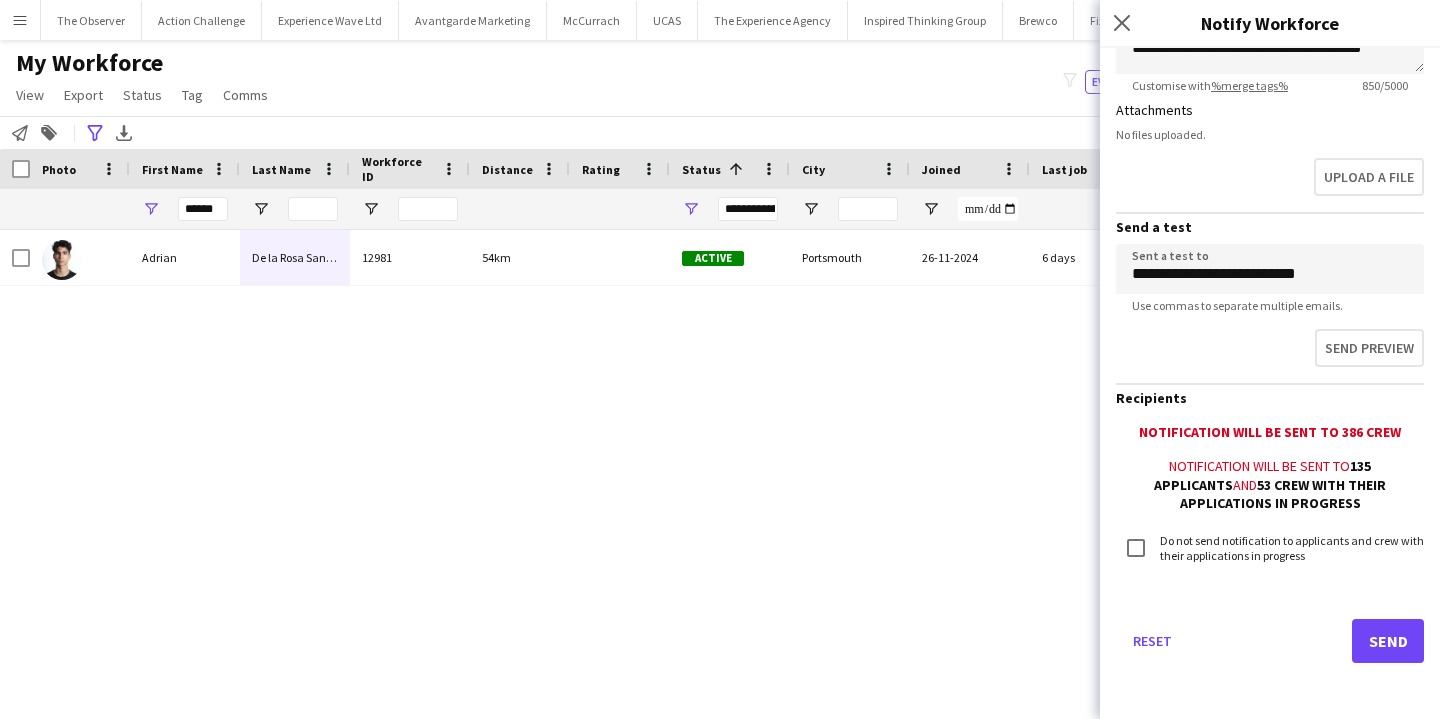 click on "Reset   Send" 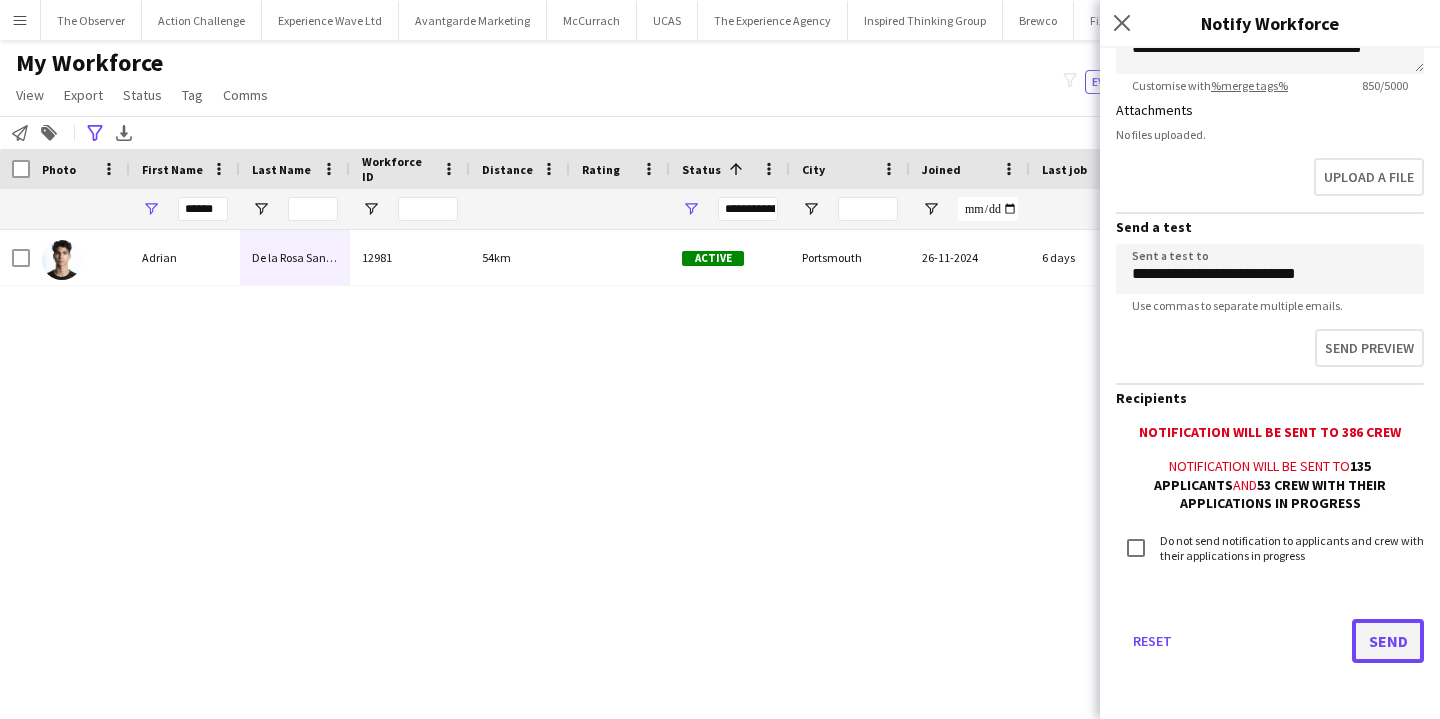 click on "Send" 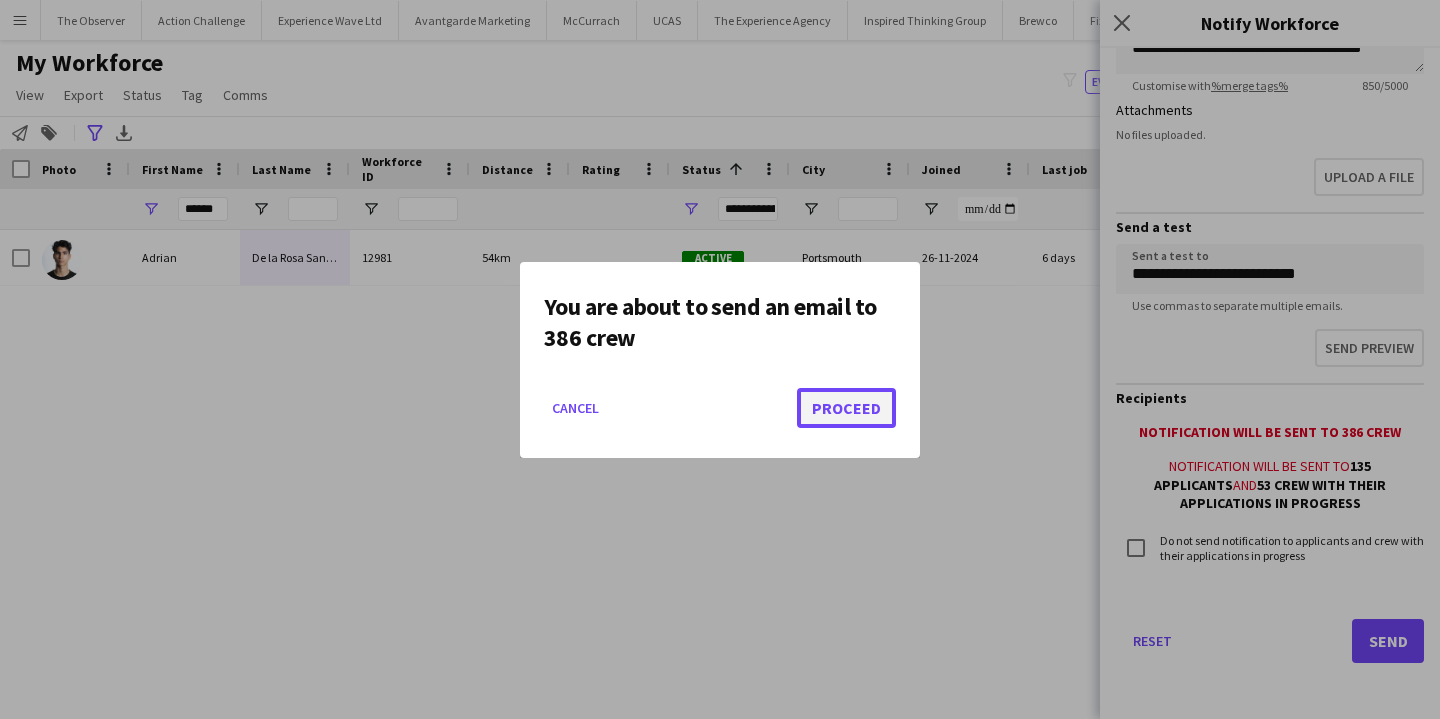 click on "Proceed" 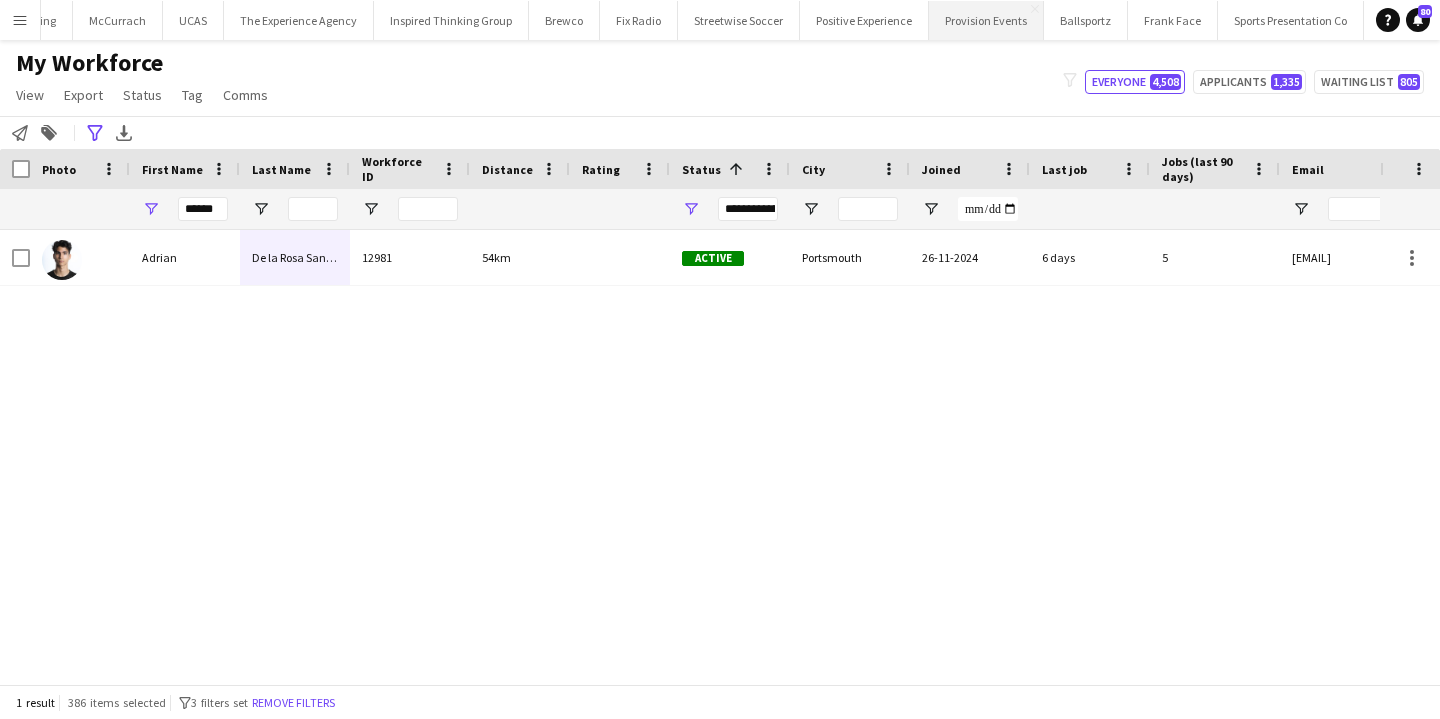 scroll, scrollTop: 0, scrollLeft: 0, axis: both 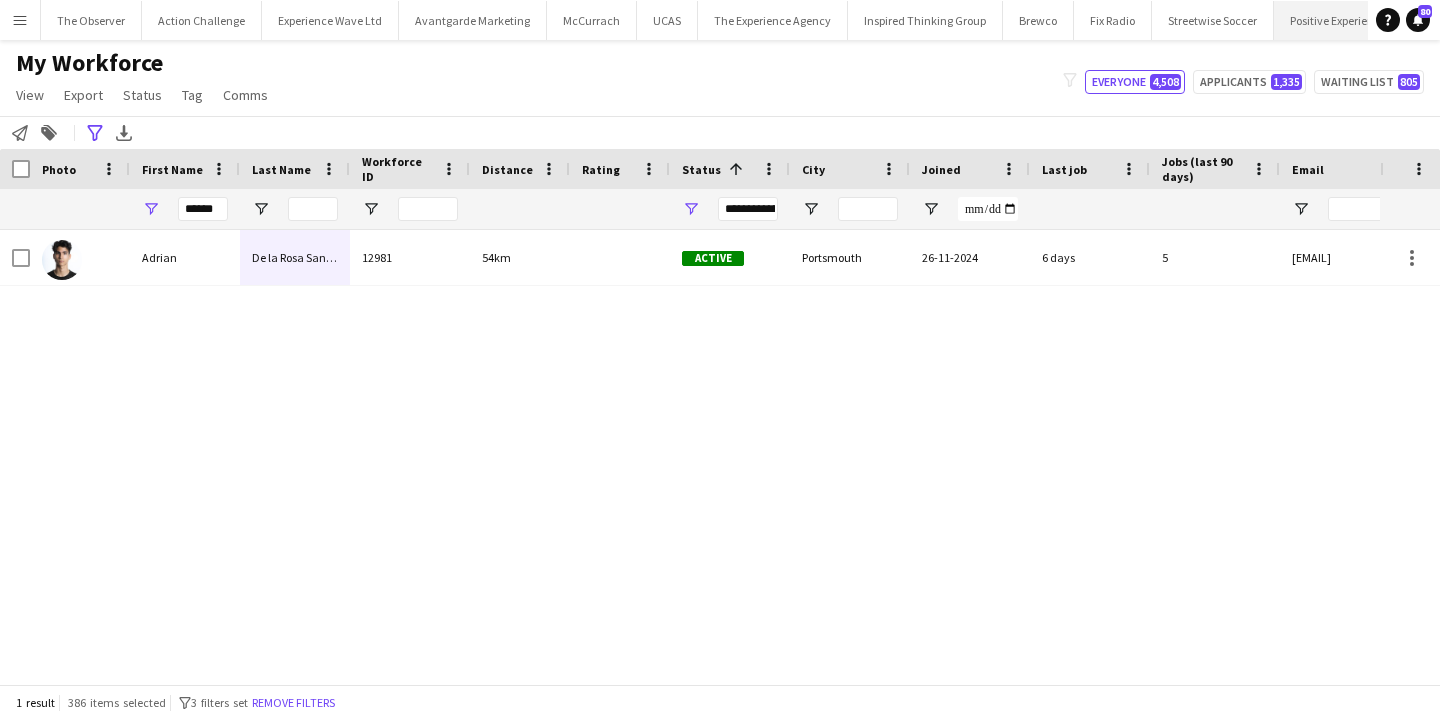click on "Positive Experience
Close" at bounding box center [1338, 20] 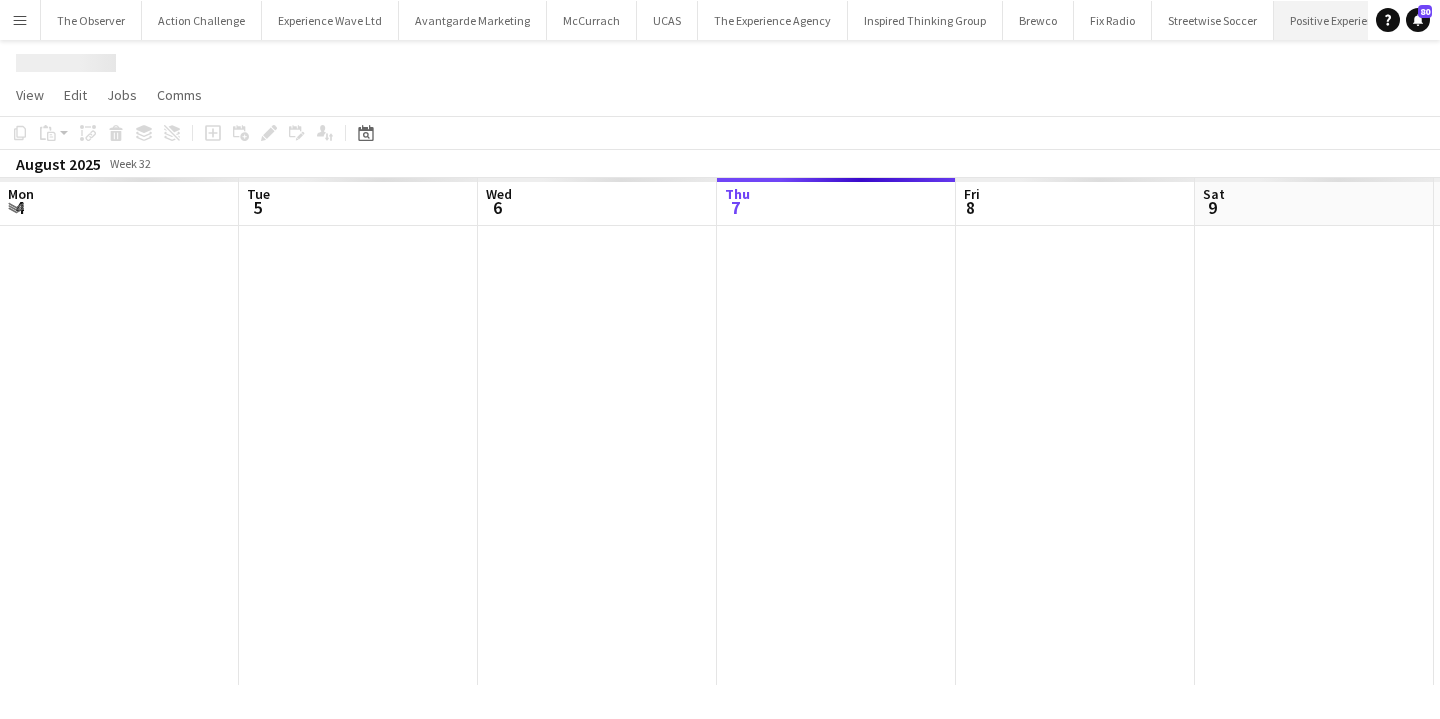 scroll, scrollTop: 0, scrollLeft: 478, axis: horizontal 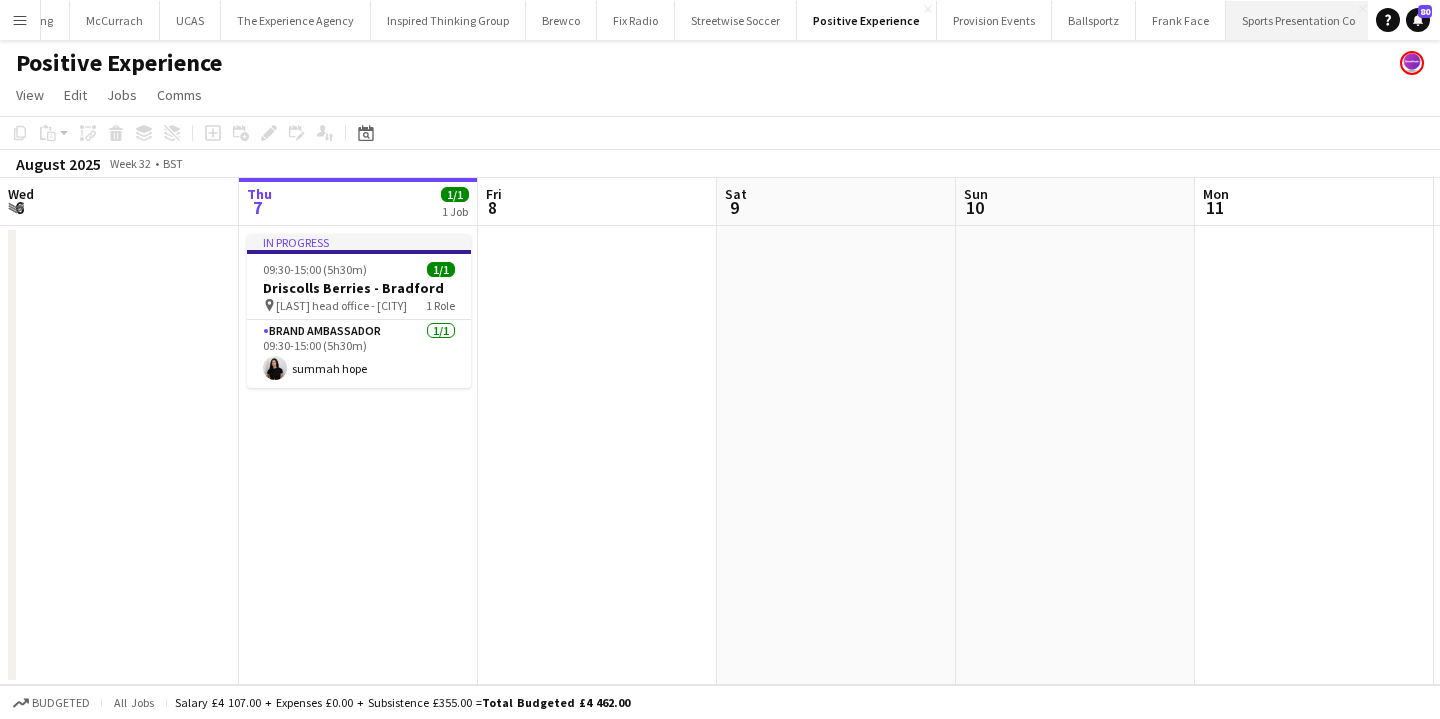 click on "Sports Presentation Co
Close" at bounding box center (1299, 20) 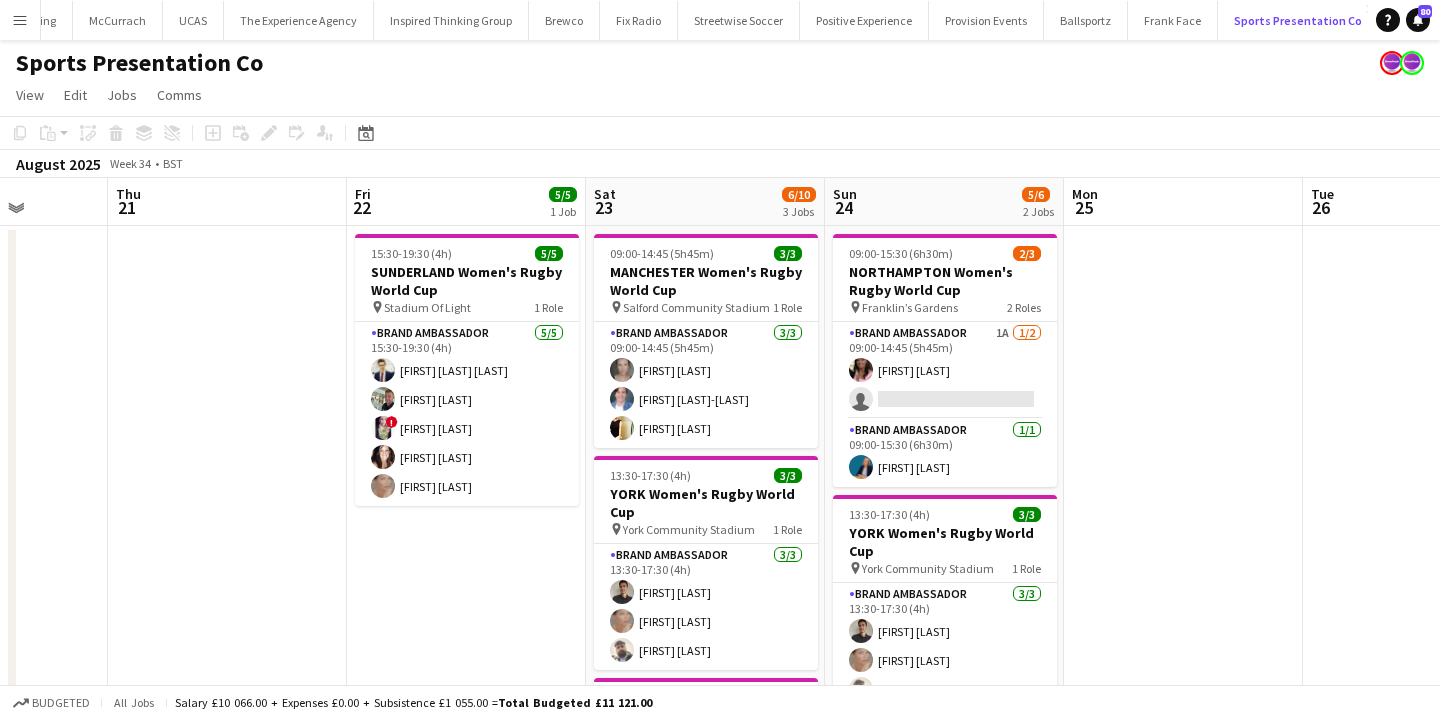 scroll, scrollTop: 0, scrollLeft: 630, axis: horizontal 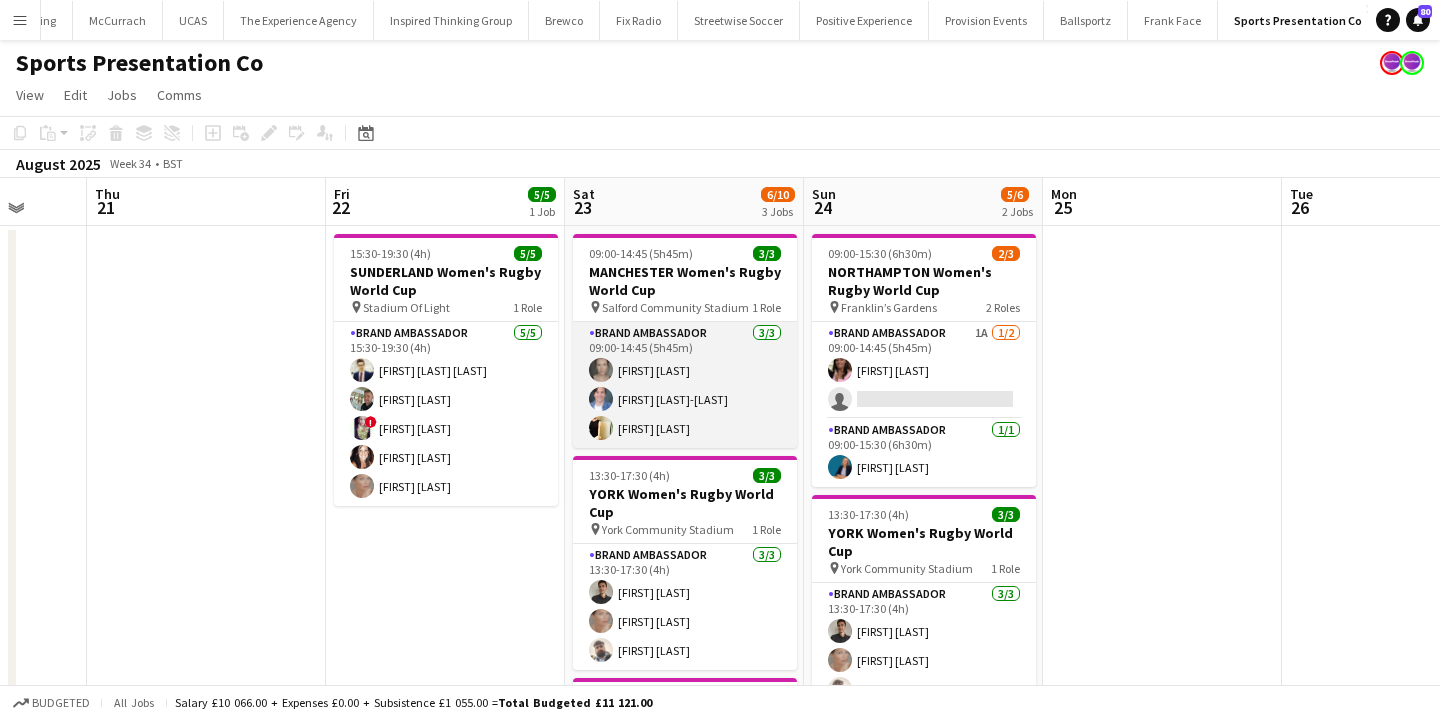 click on "Brand Ambassador   3/3   09:00-14:45 (5h45m)
Samantha Vaughan Nathan Hobley-Smith Gemma Hayden" at bounding box center (685, 385) 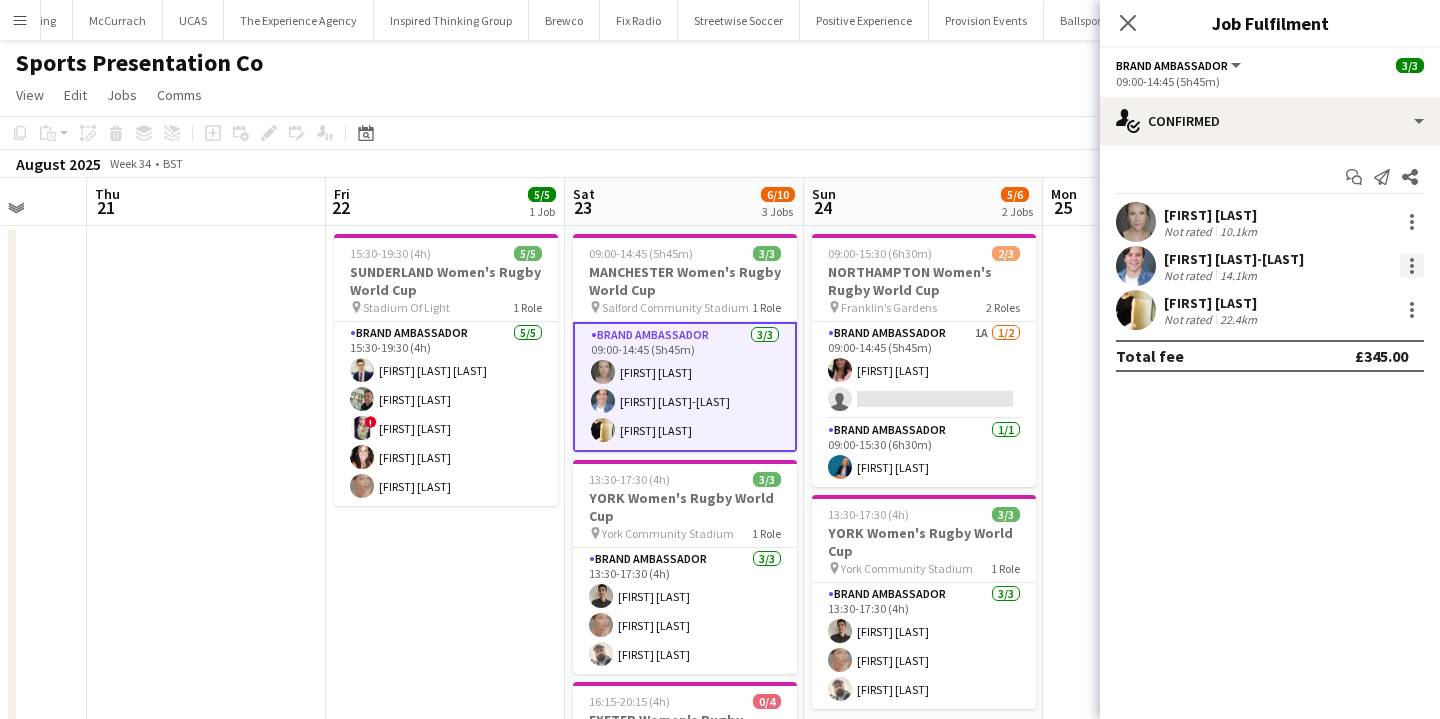click at bounding box center [1412, 266] 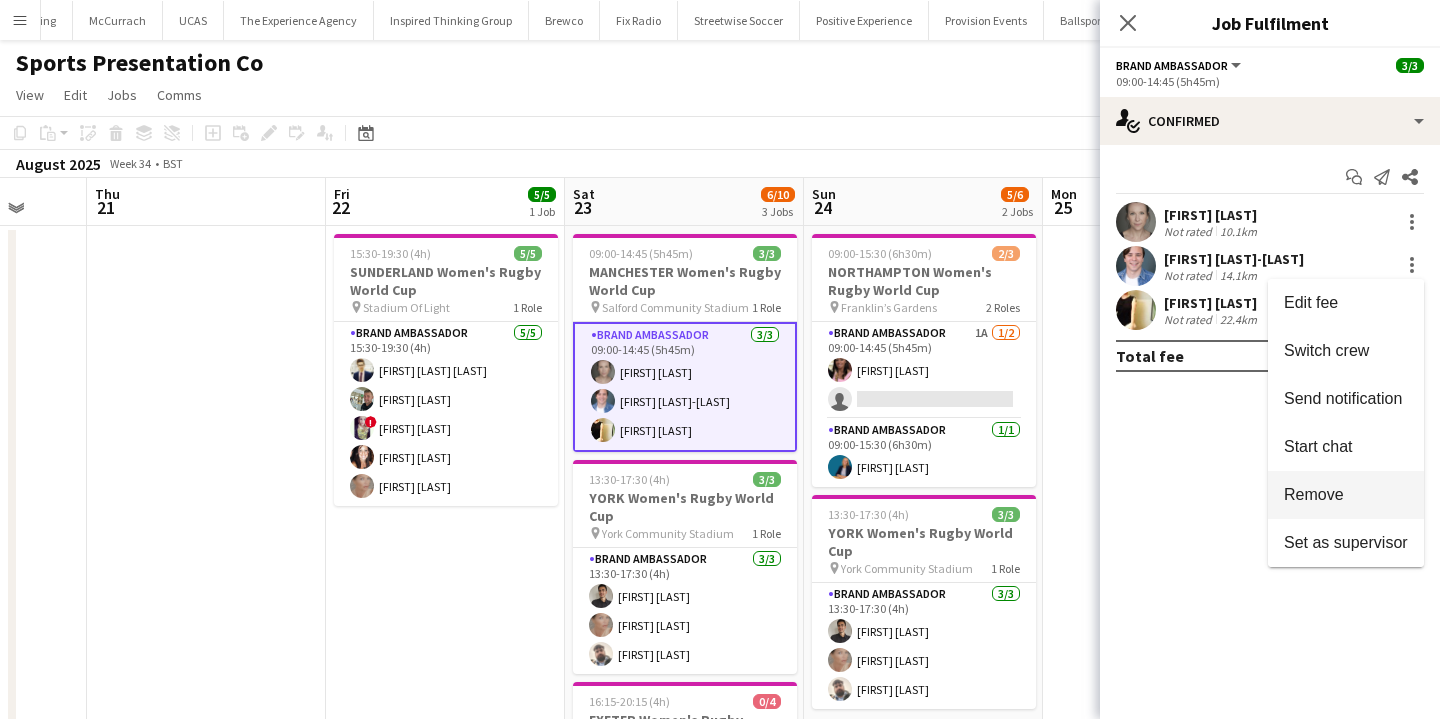 click on "Remove" at bounding box center [1346, 495] 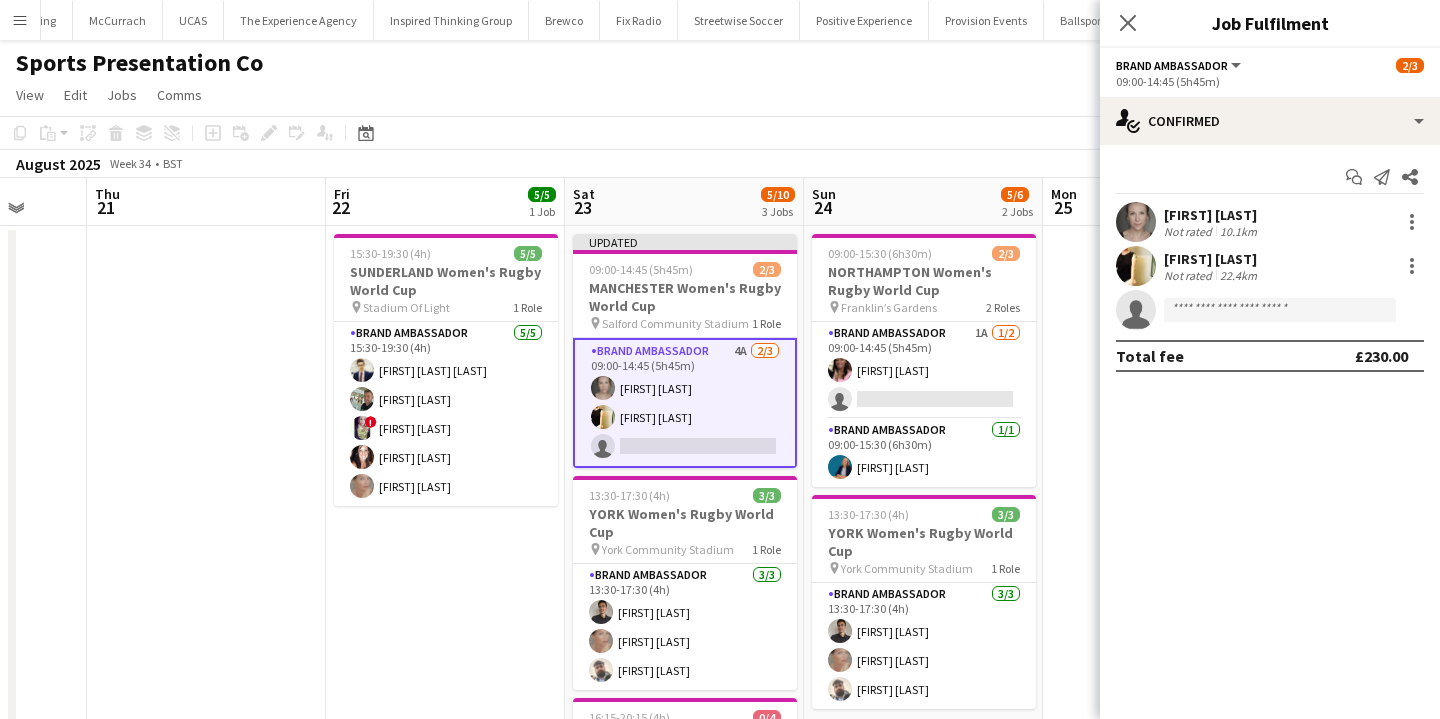 click at bounding box center (1162, 596) 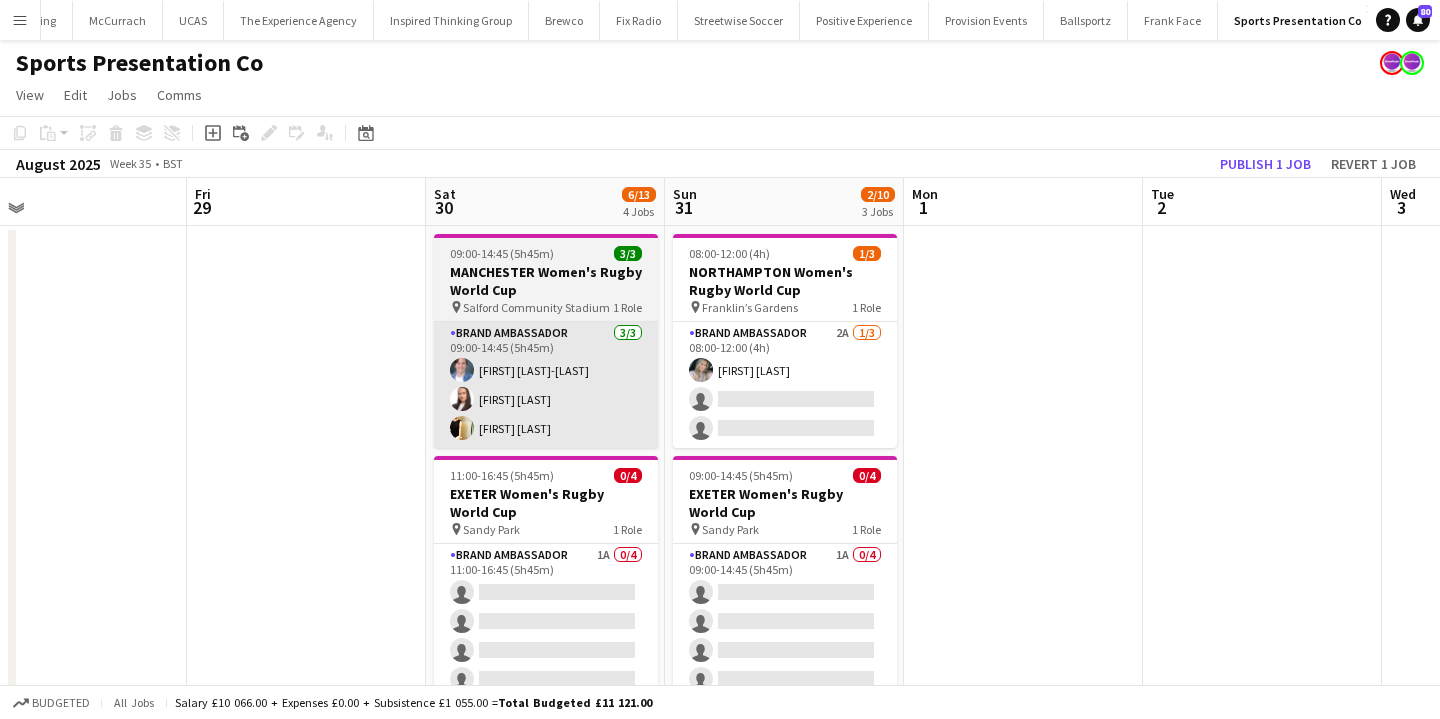 scroll, scrollTop: 0, scrollLeft: 403, axis: horizontal 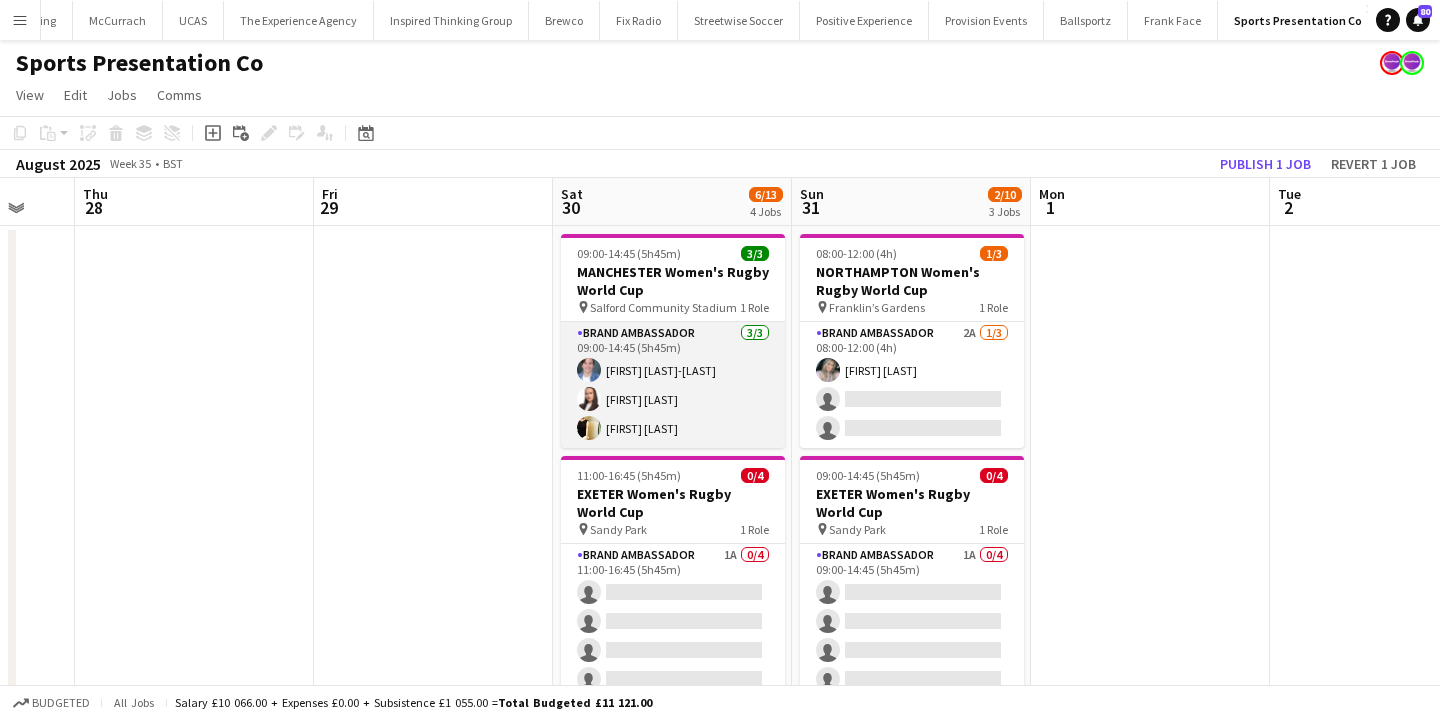 click on "Brand Ambassador   3/3   09:00-14:45 (5h45m)
Nathan Hobley-Smith Lillie Howes Gemma Hayden" at bounding box center [673, 385] 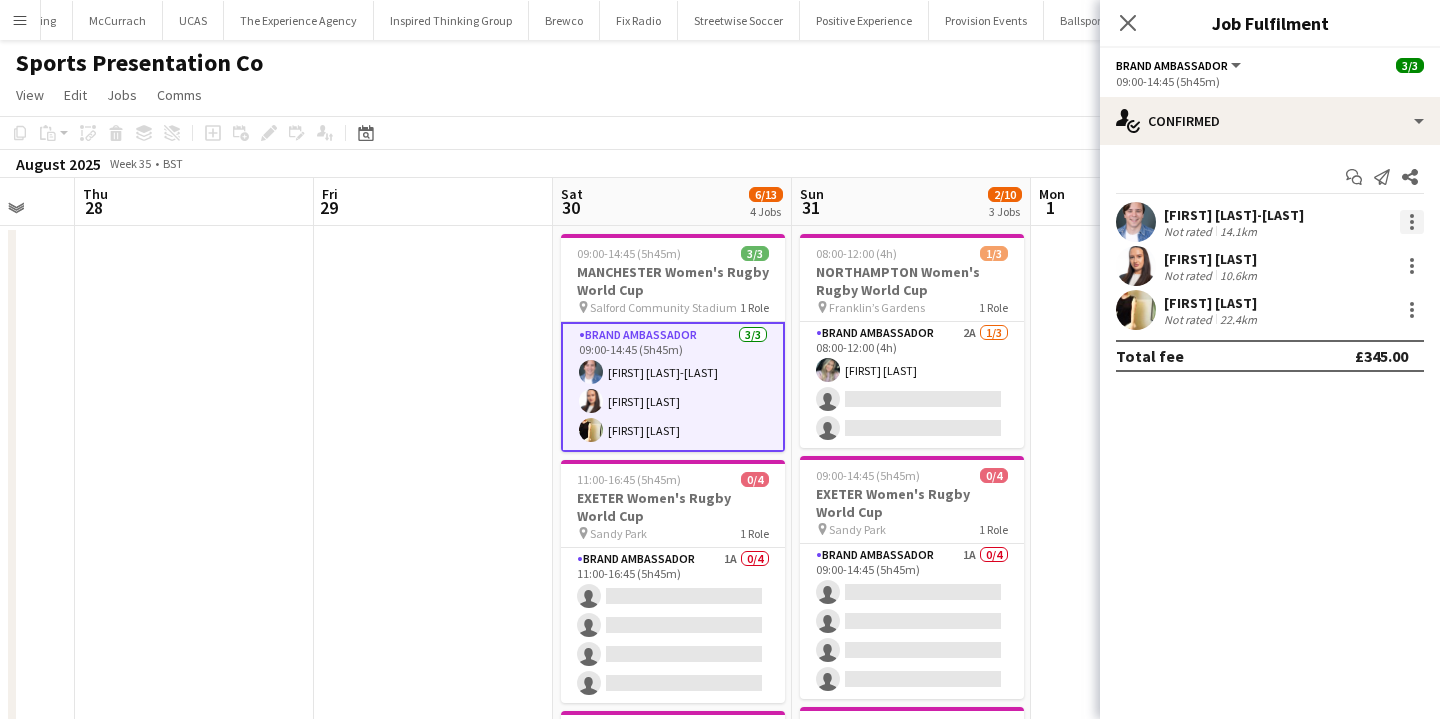 click at bounding box center (1412, 222) 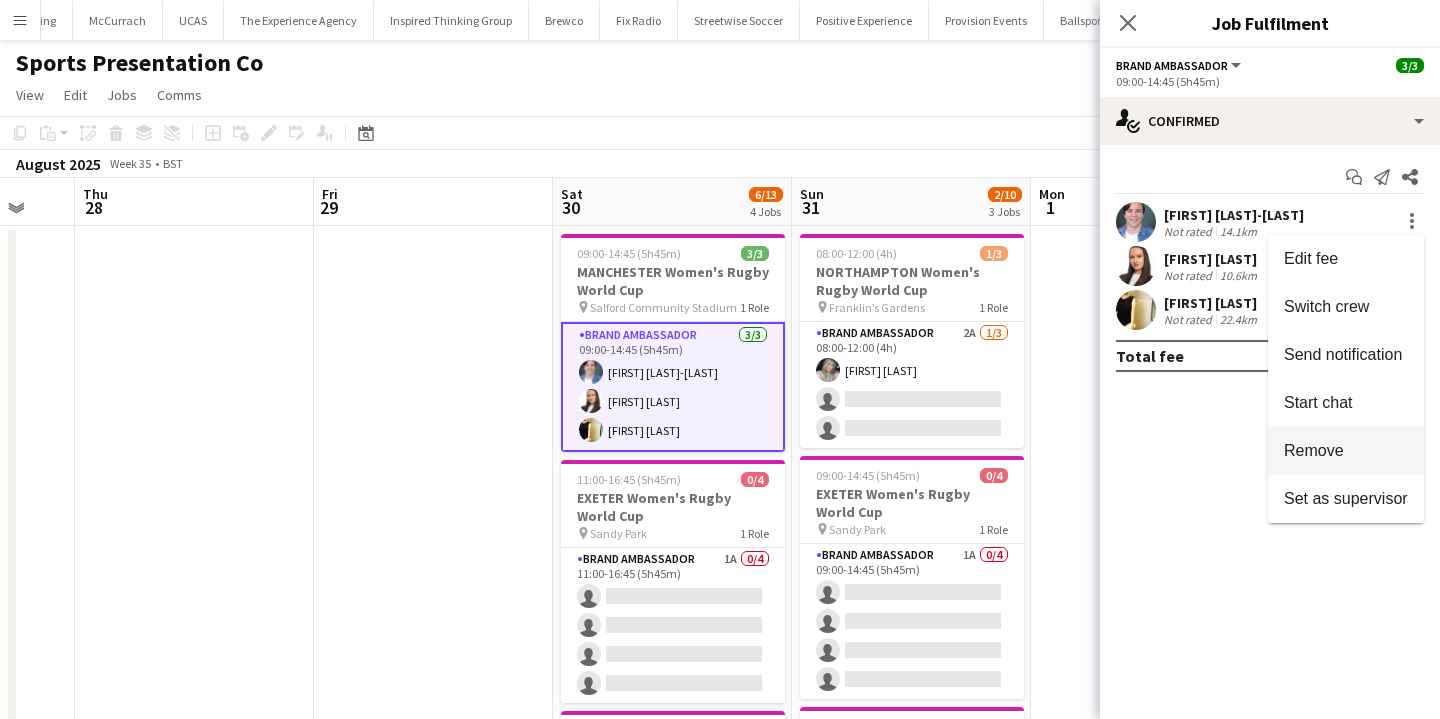 click on "Remove" at bounding box center [1346, 451] 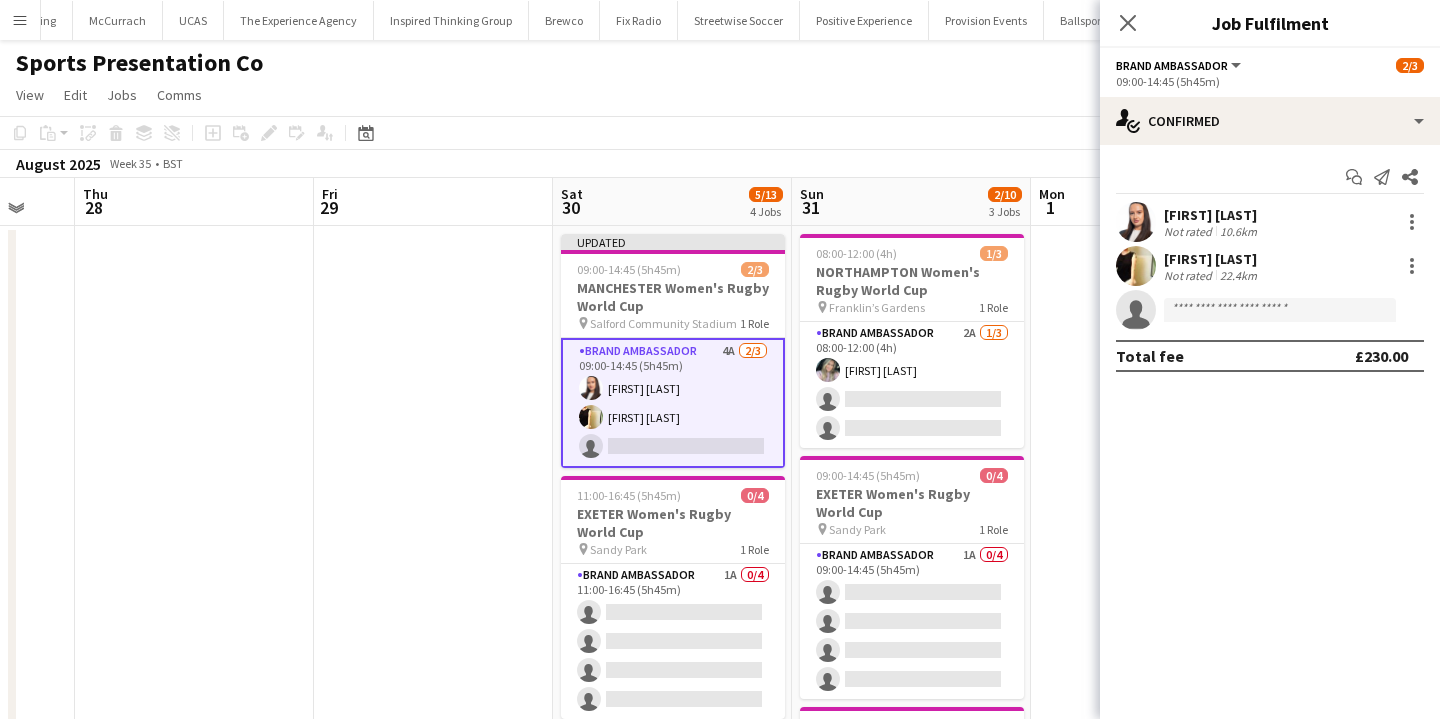 click at bounding box center [1150, 707] 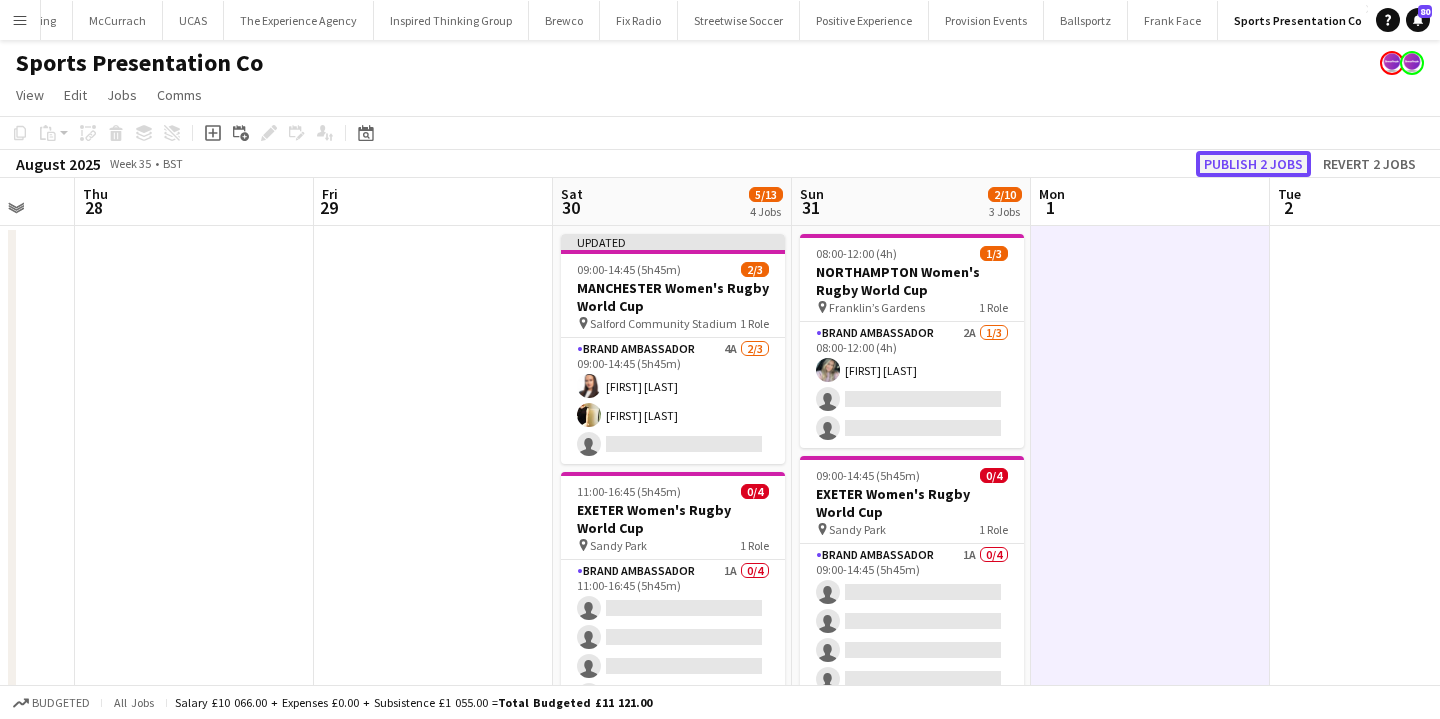 click on "Publish 2 jobs" 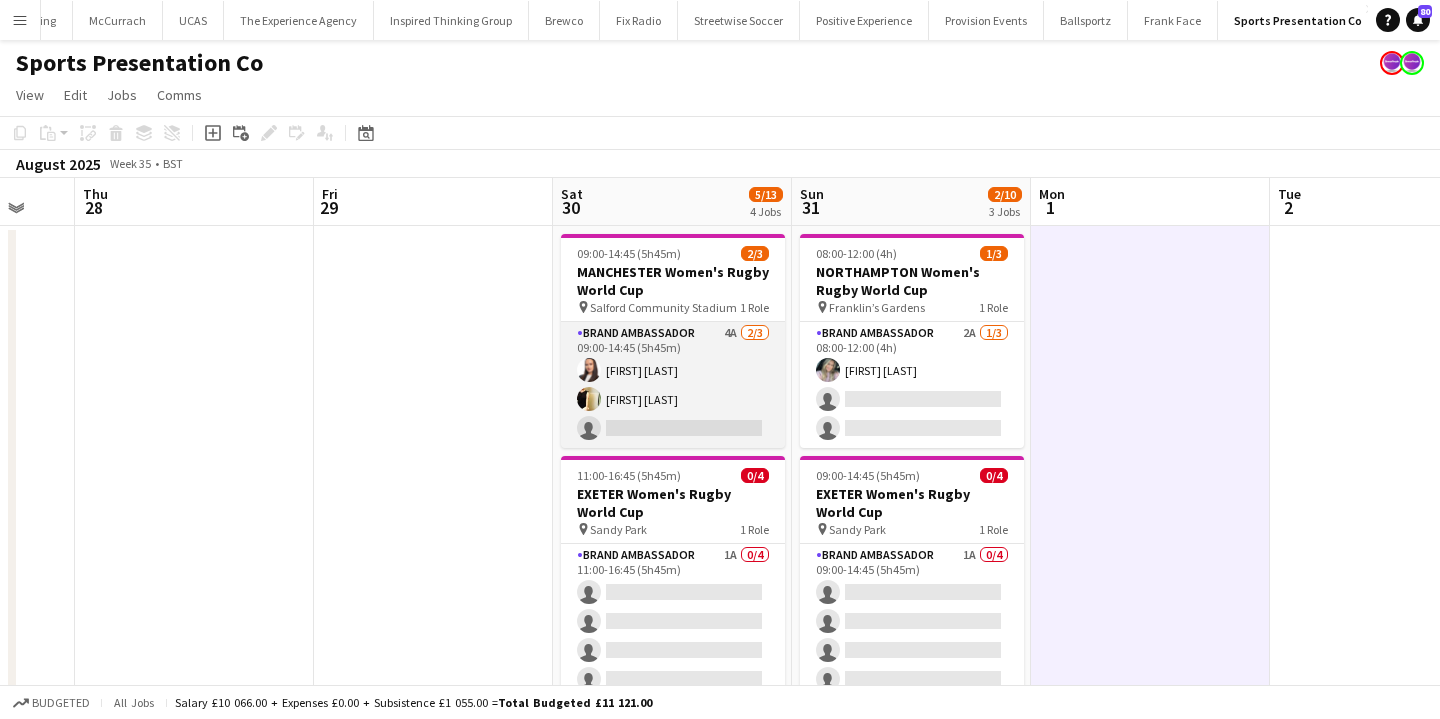 click on "Brand Ambassador   4A   2/3   09:00-14:45 (5h45m)
Lillie Howes Gemma Hayden
single-neutral-actions" at bounding box center [673, 385] 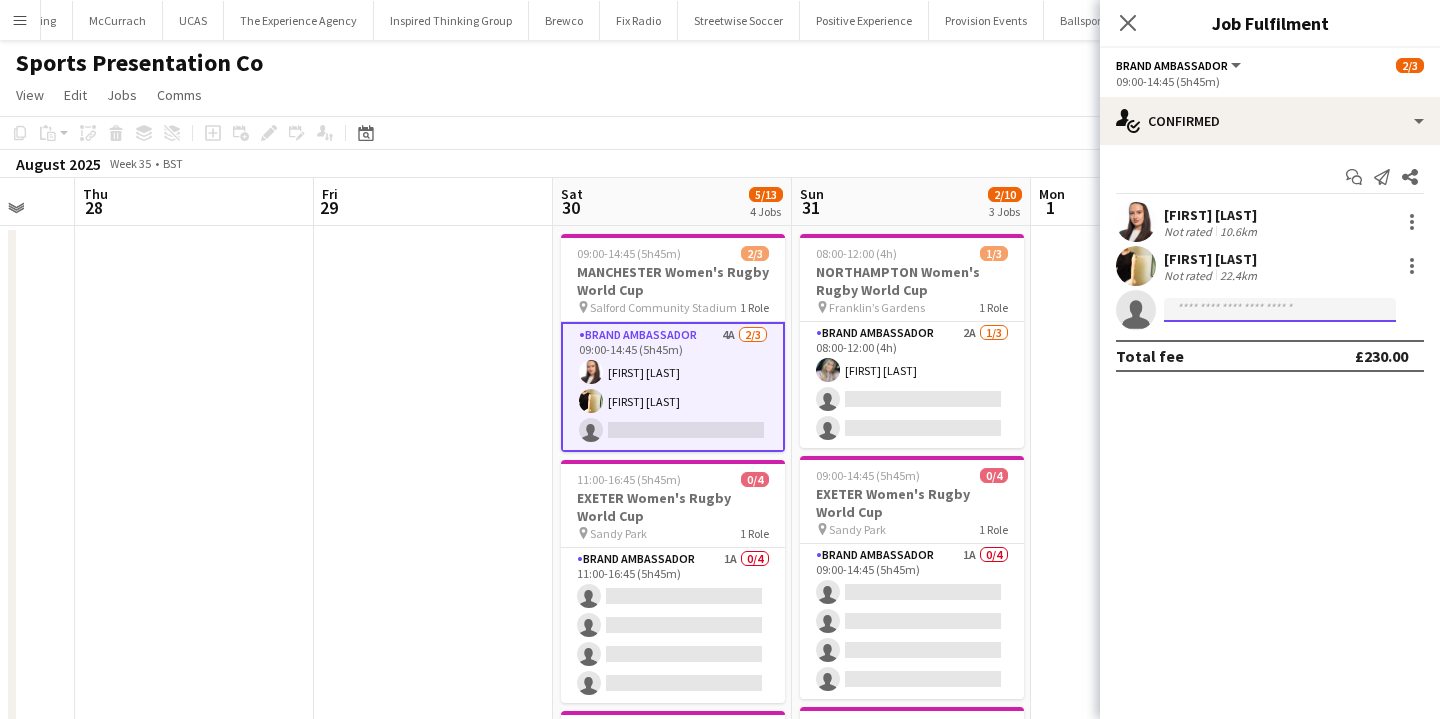 click 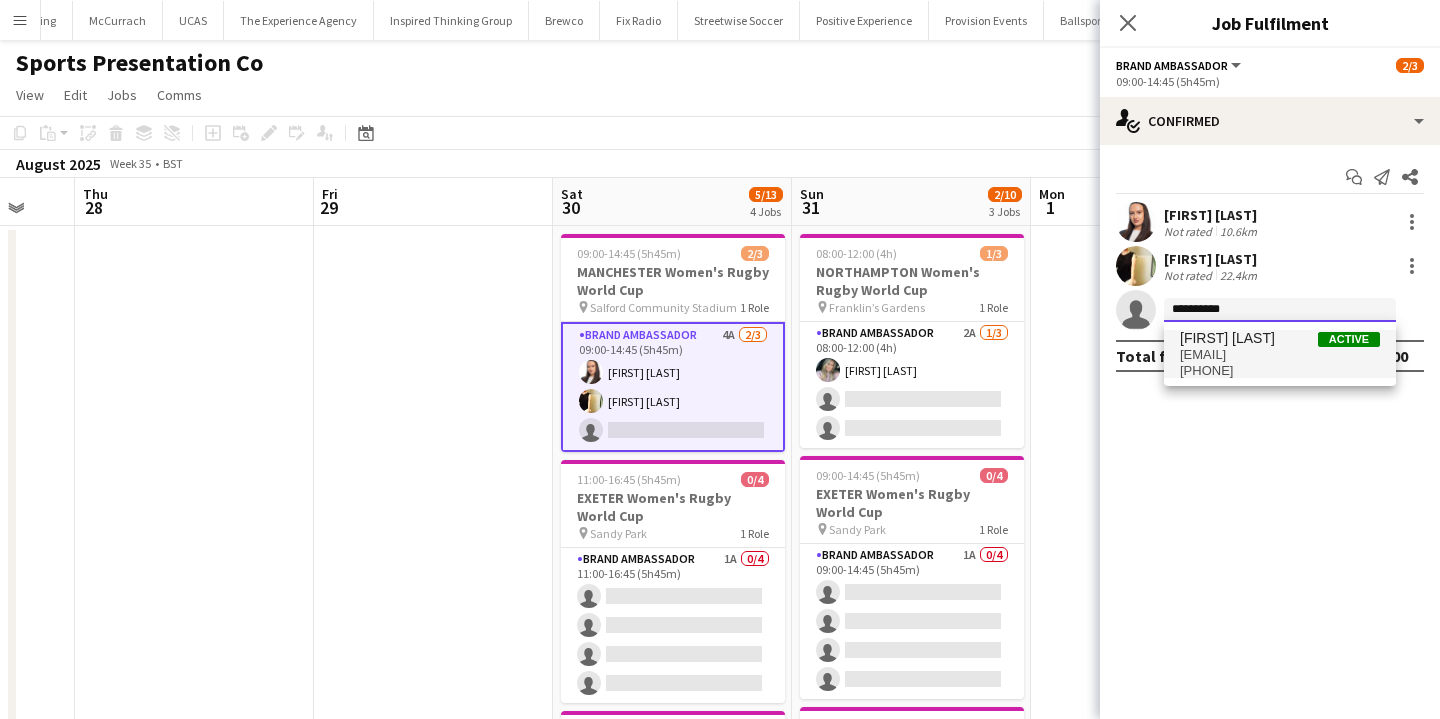 type on "**********" 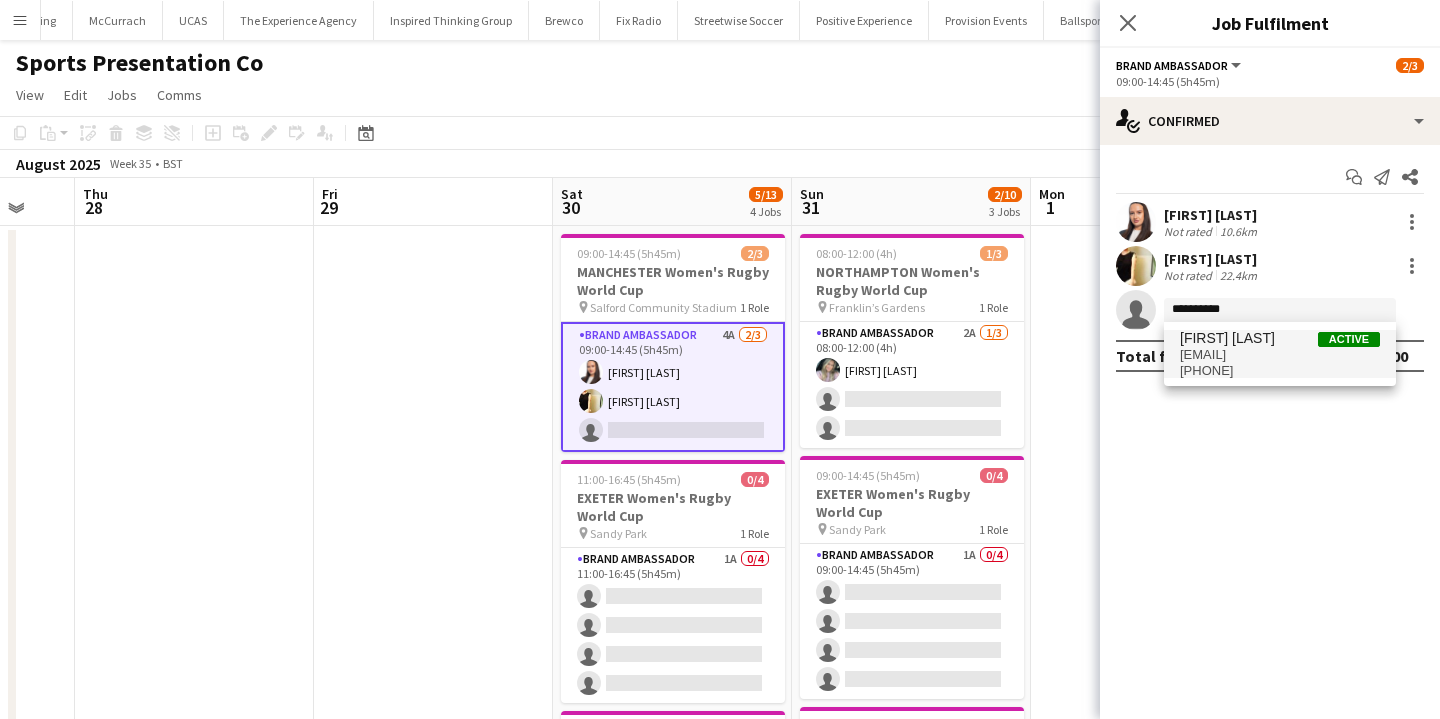 click on "jodie_wallis@hotmail.co.uk" at bounding box center (1280, 355) 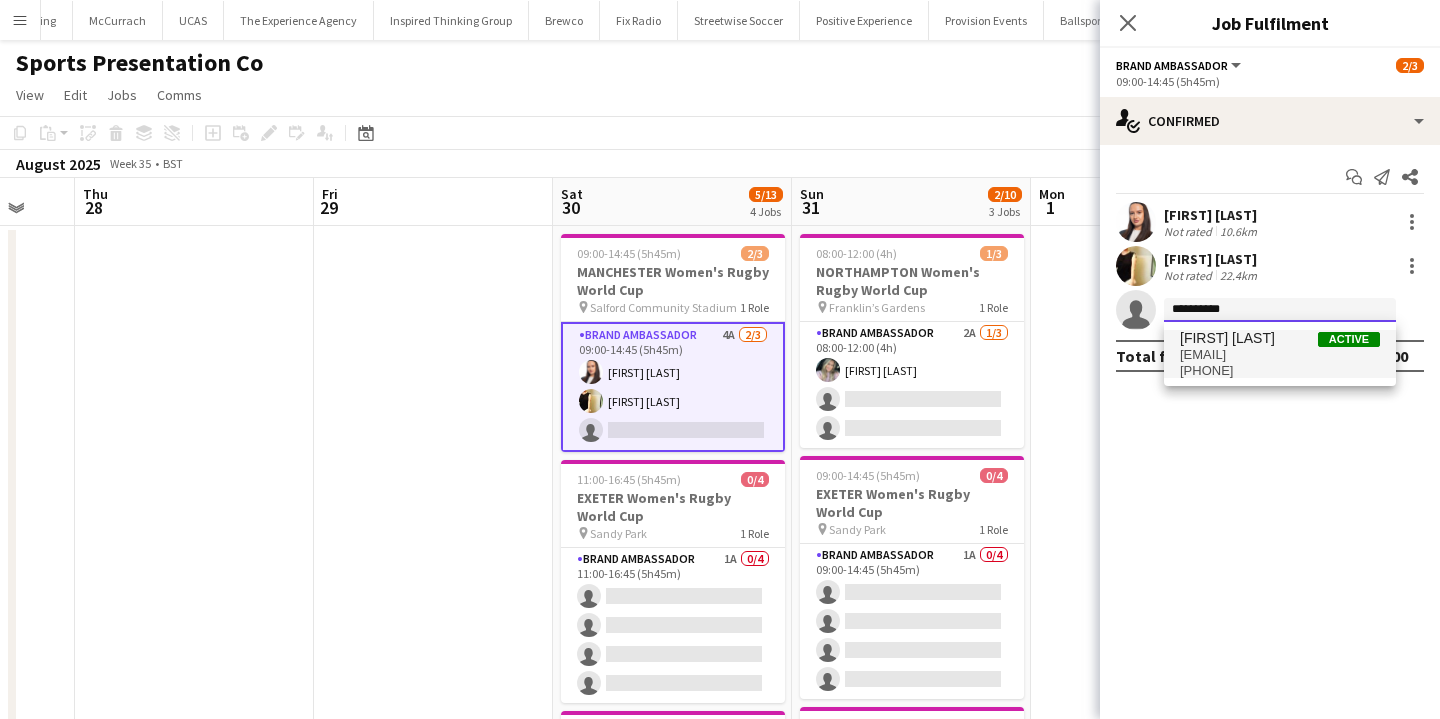 type 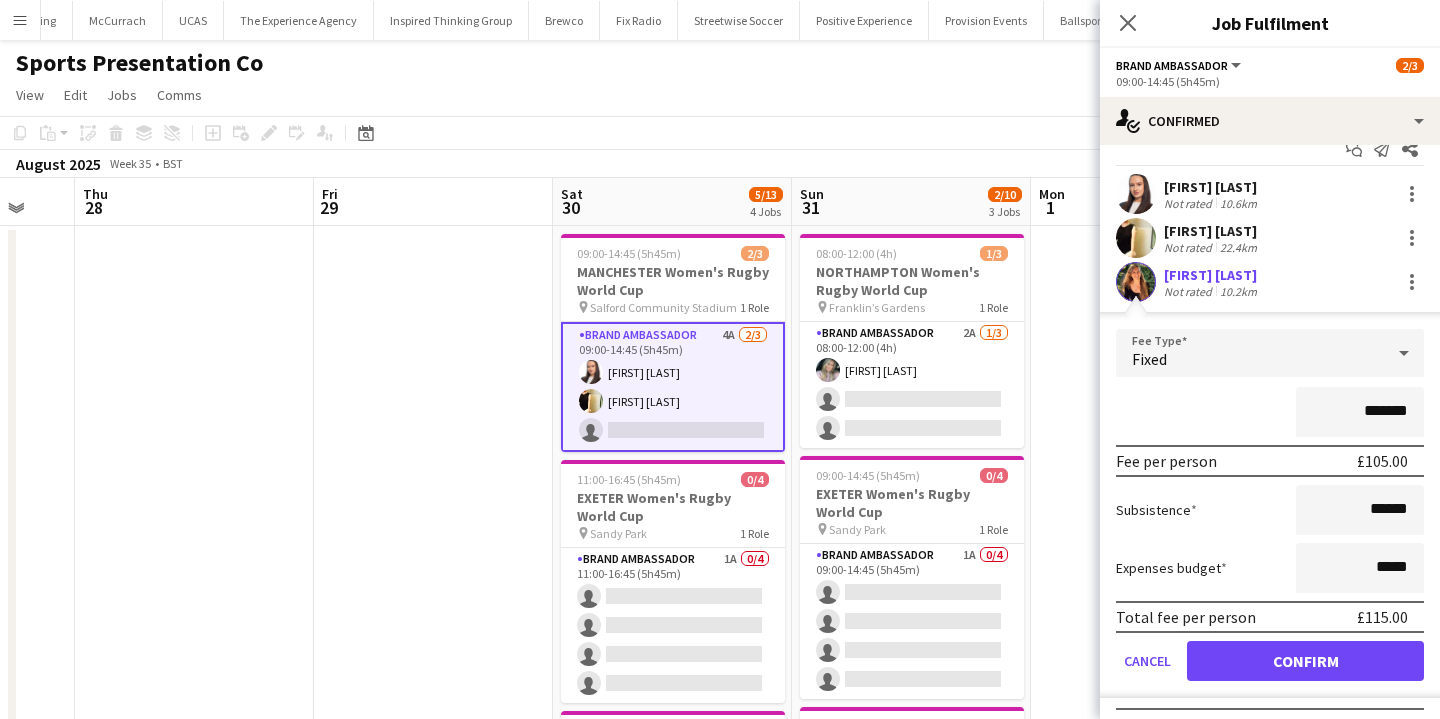 scroll, scrollTop: 33, scrollLeft: 0, axis: vertical 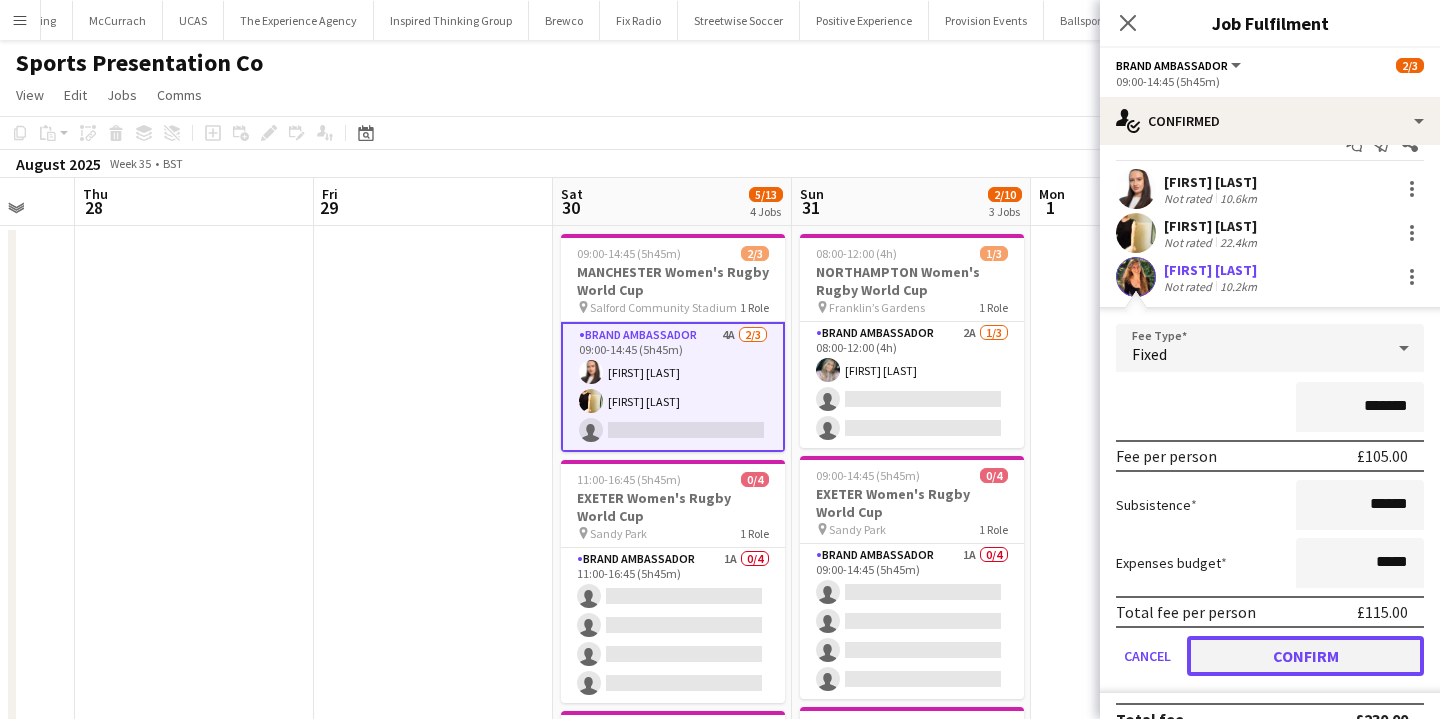 click on "Confirm" at bounding box center [1305, 656] 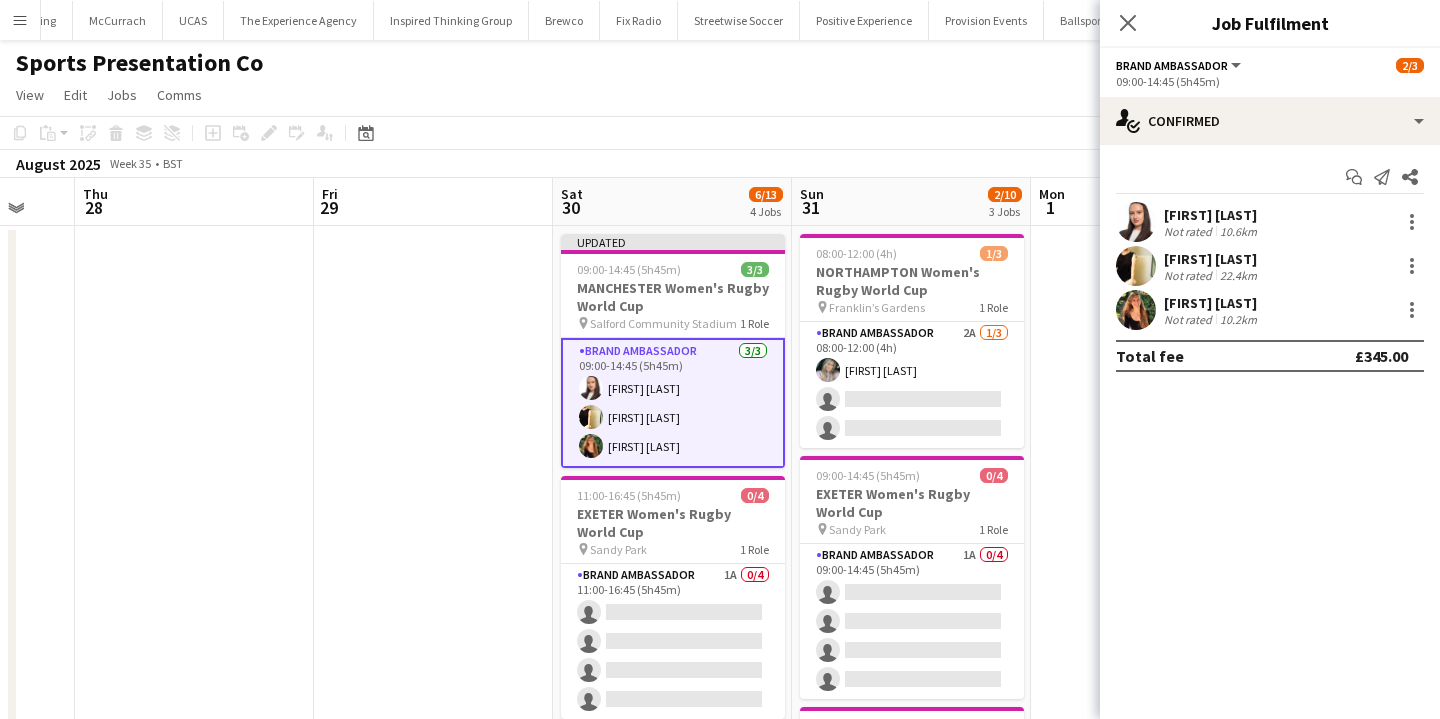 scroll, scrollTop: 0, scrollLeft: 0, axis: both 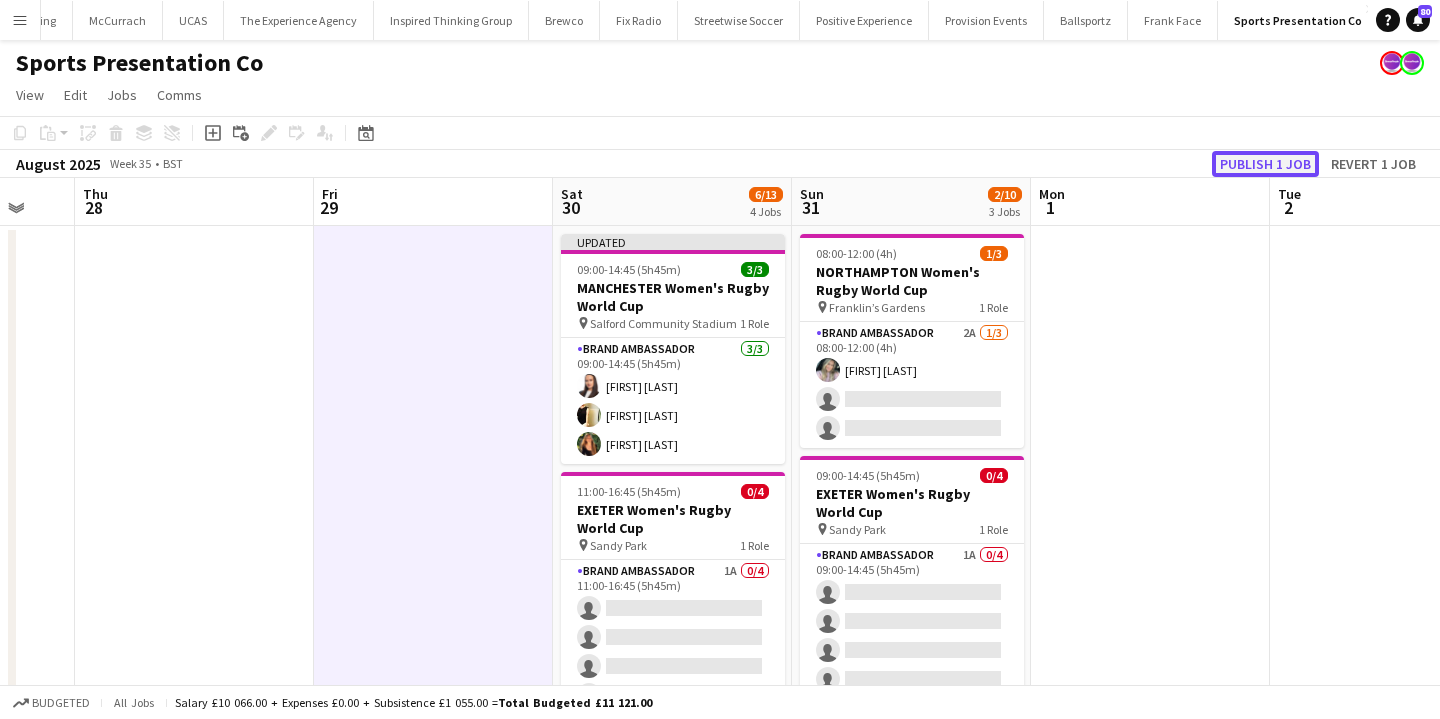 click on "Publish 1 job" 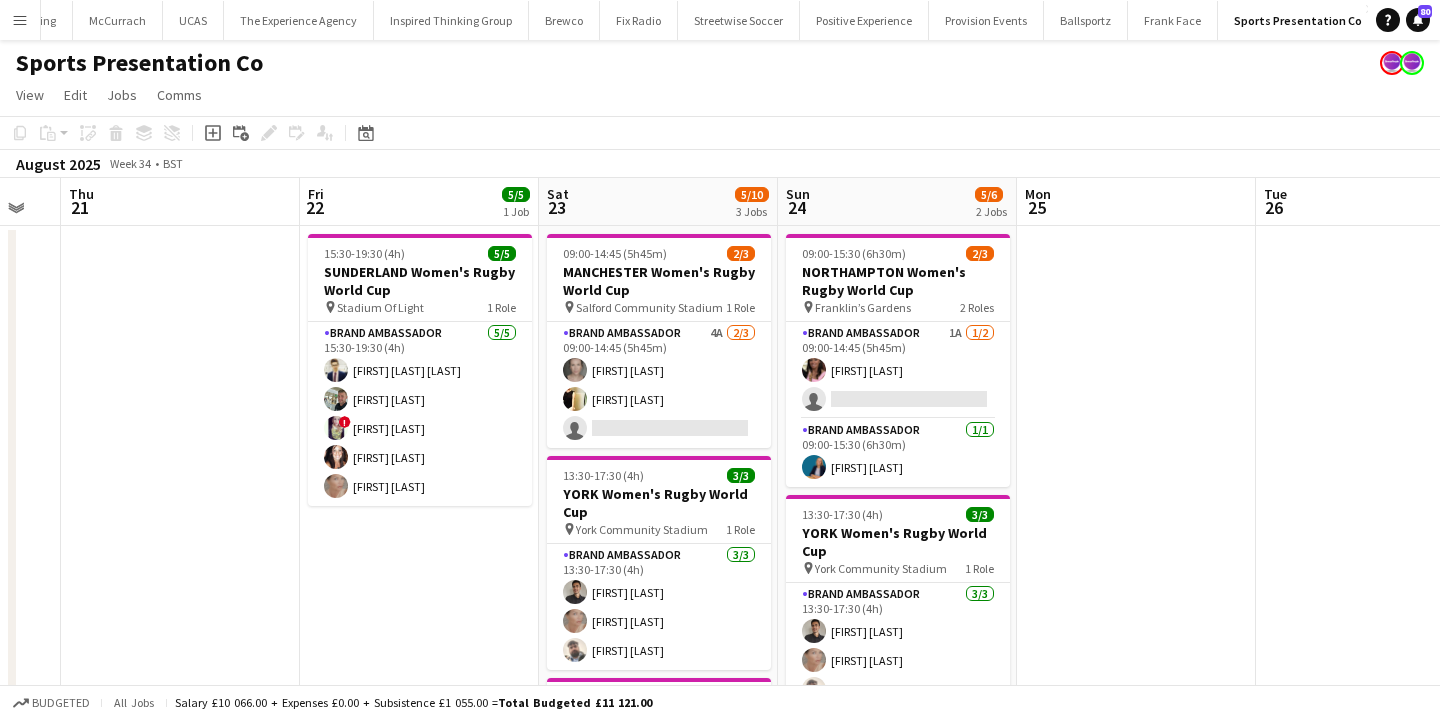 scroll, scrollTop: 0, scrollLeft: 410, axis: horizontal 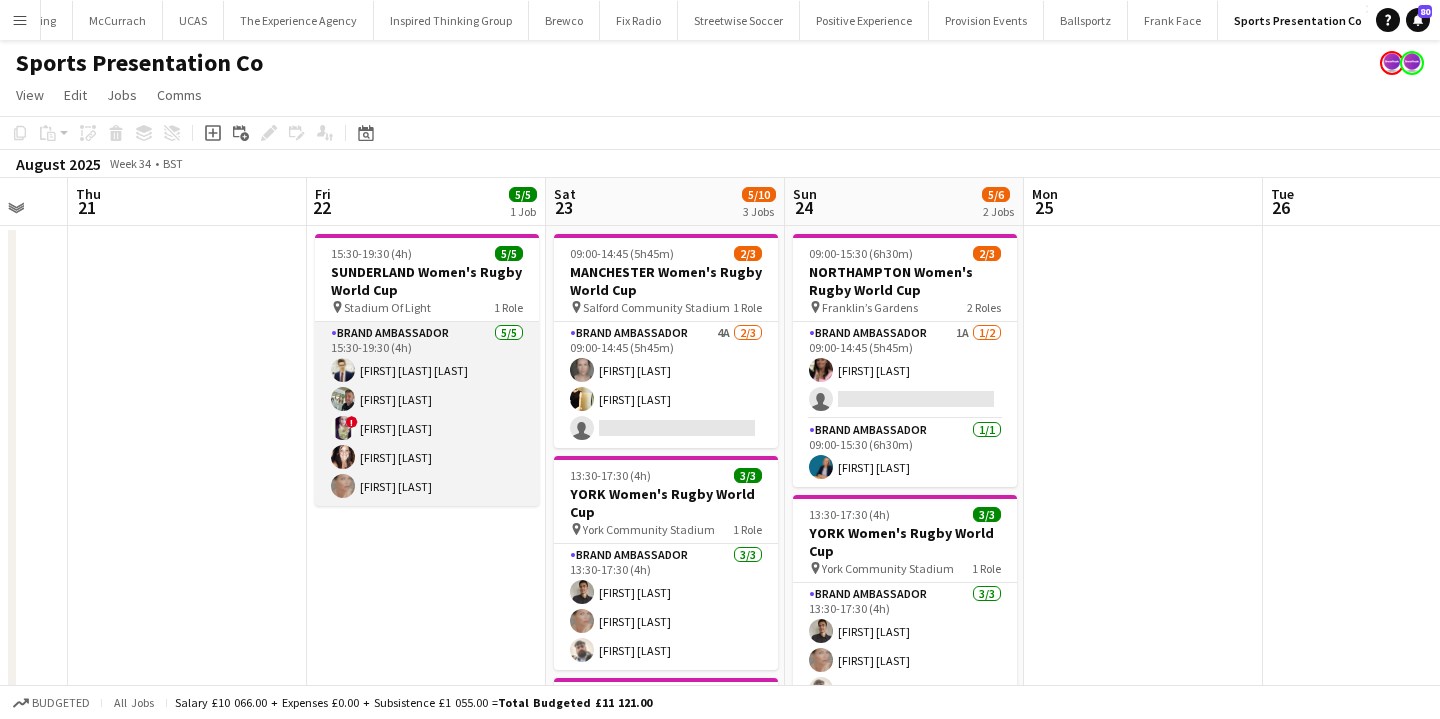 click on "Brand Ambassador   5/5   15:30-19:30 (4h)
Mohamad Khairul Mohamad Ali Paul McDonald ! Lucy Mercel Lisa Matthews Nicola Graham" at bounding box center (427, 414) 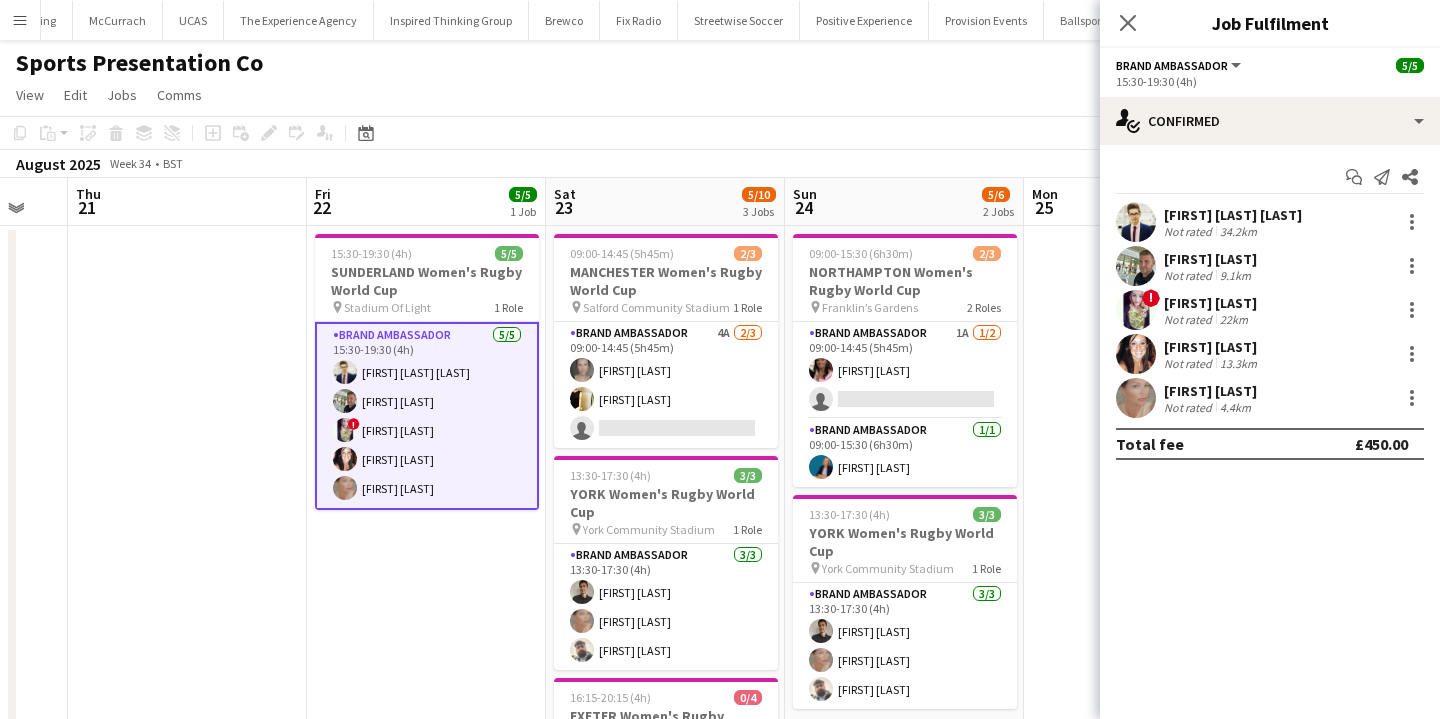 click at bounding box center [1136, 398] 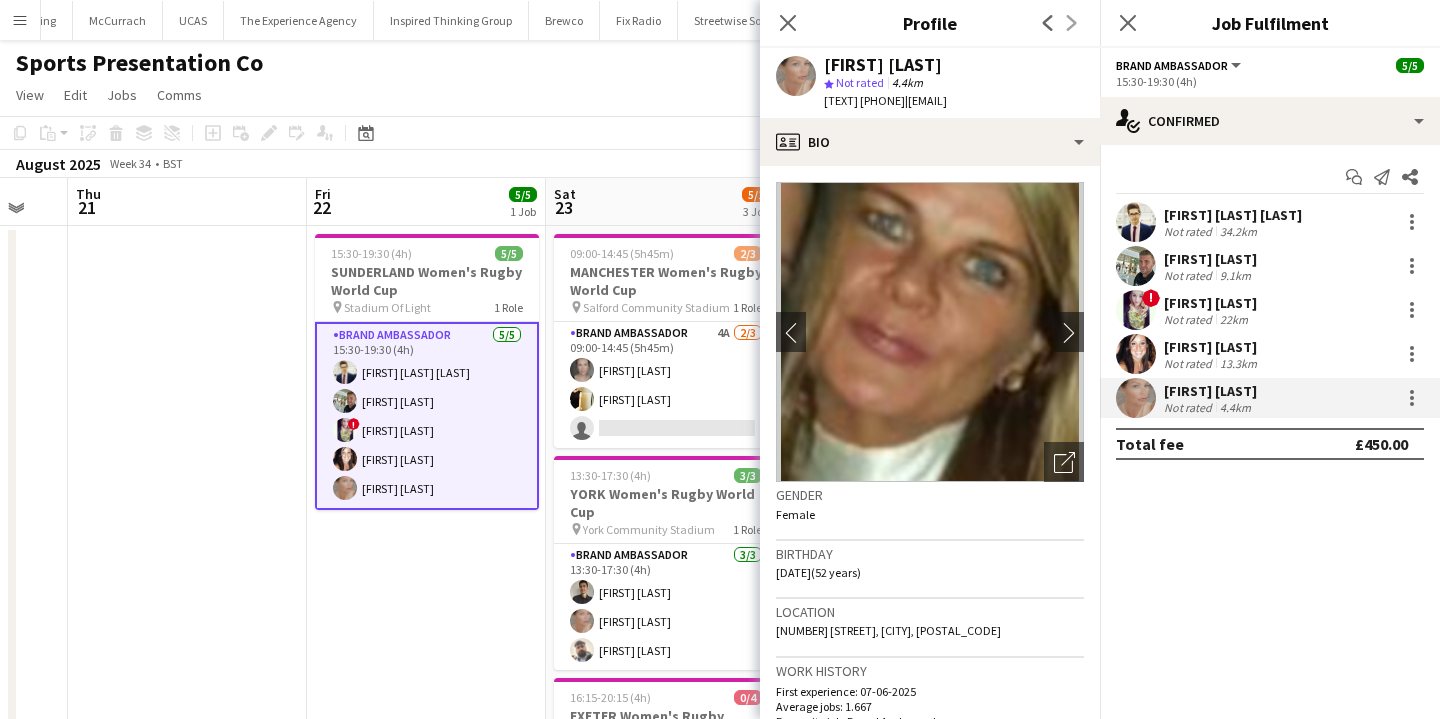 click at bounding box center [1136, 354] 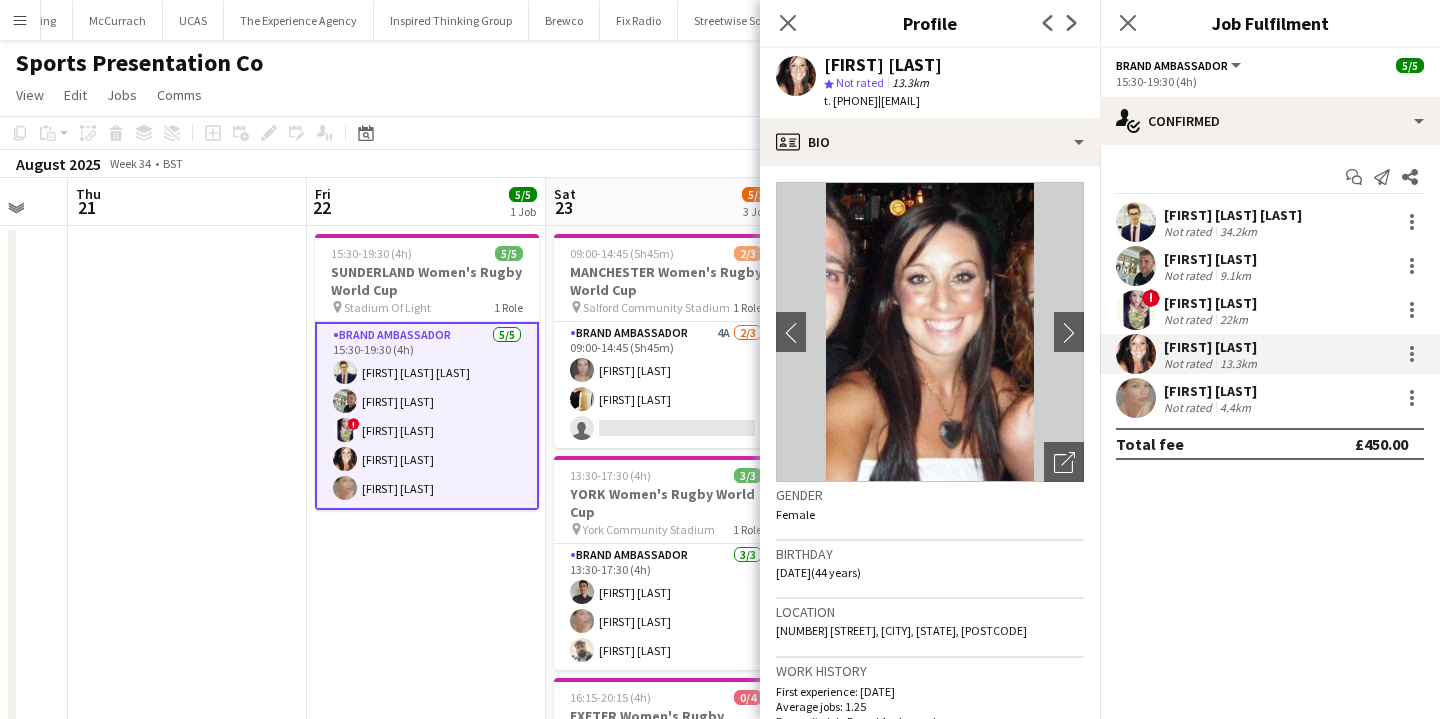 click at bounding box center (1136, 310) 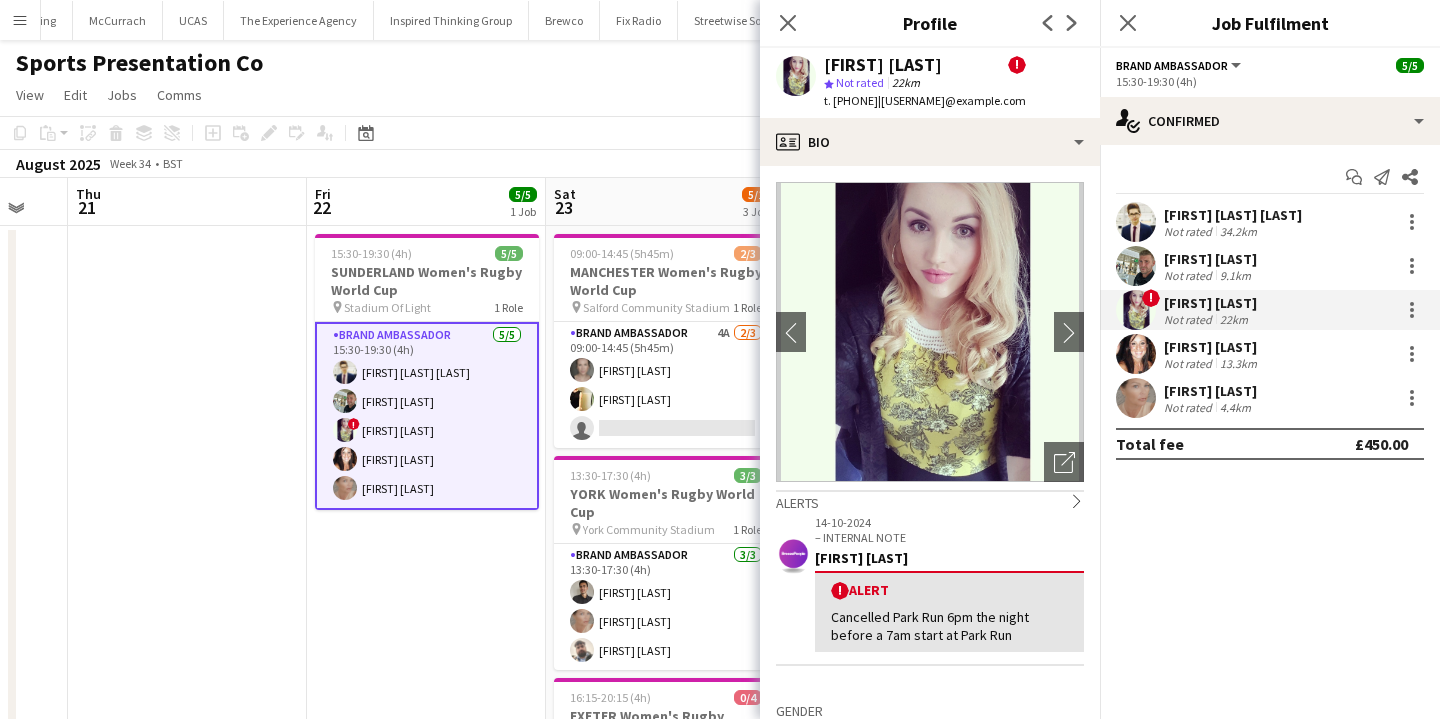 click at bounding box center [1136, 266] 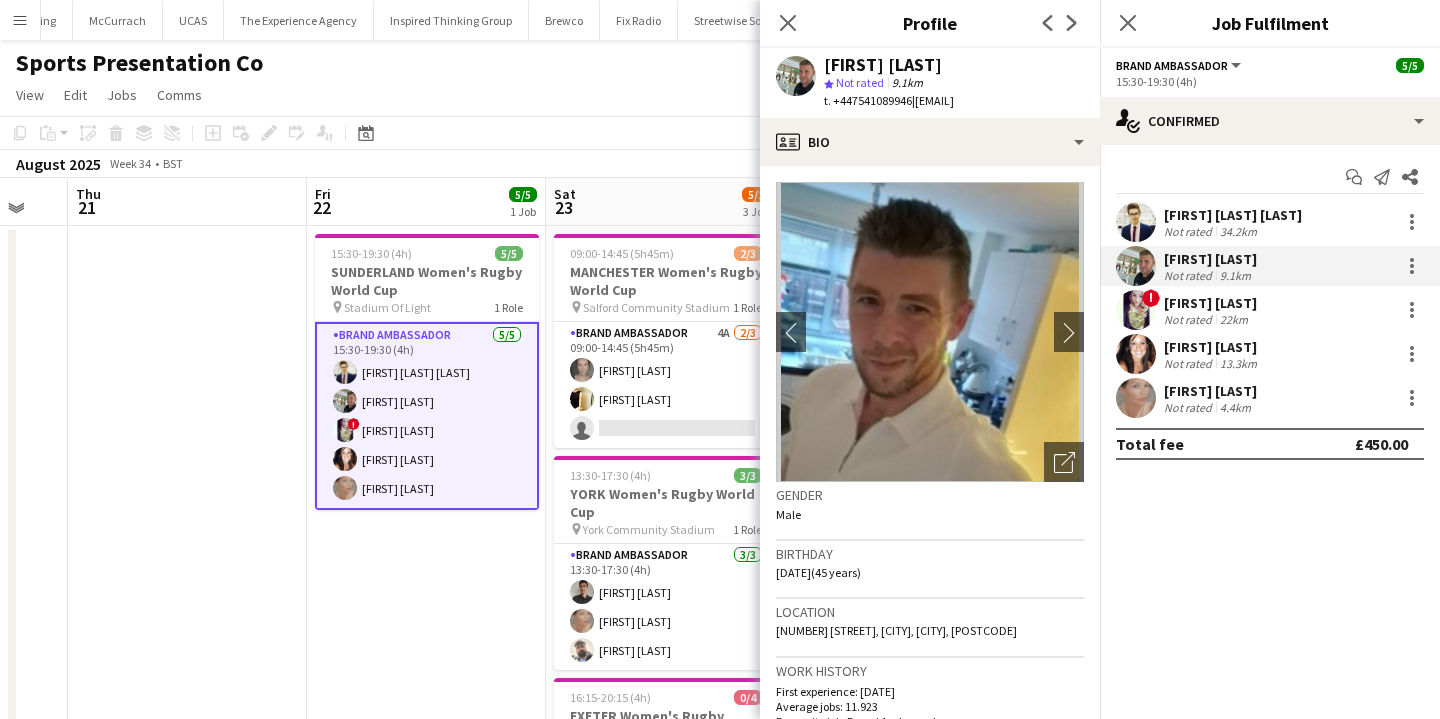 click at bounding box center (1136, 310) 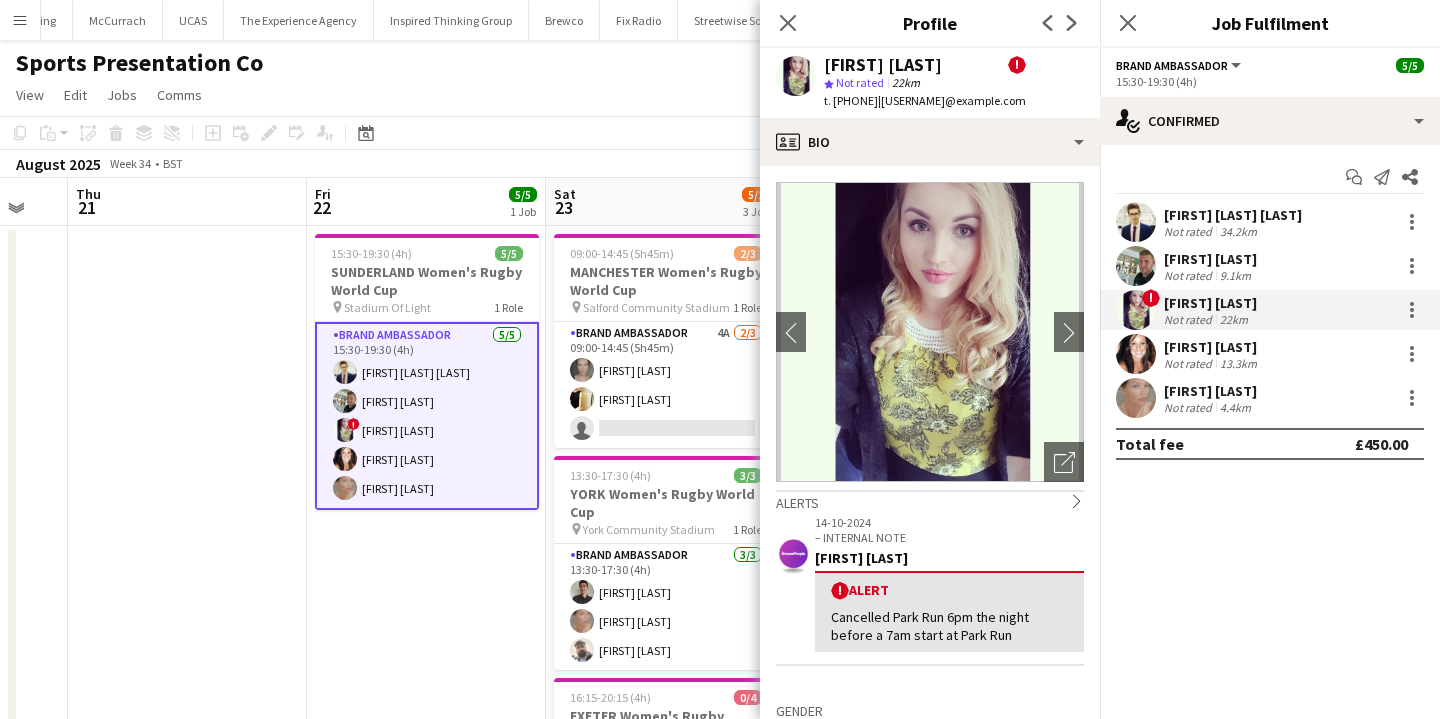click at bounding box center (1136, 266) 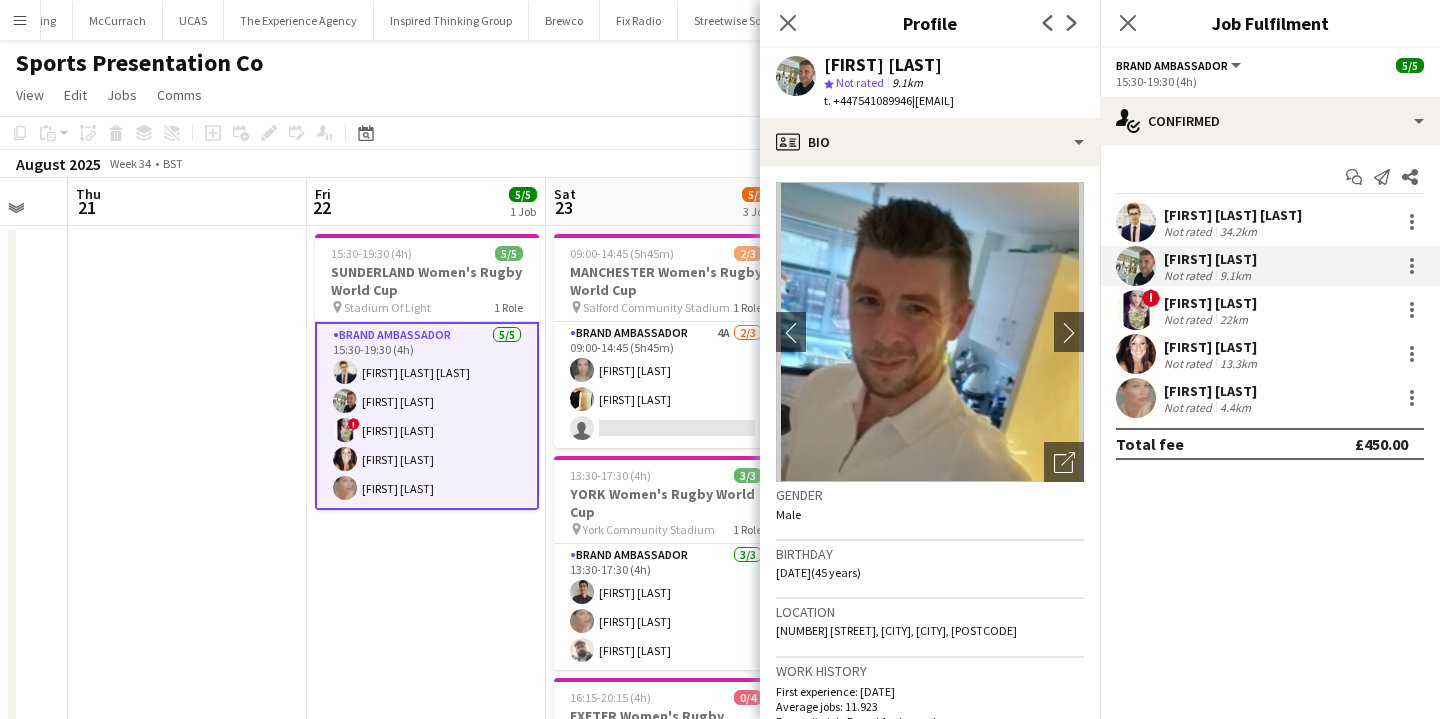 click at bounding box center (1136, 222) 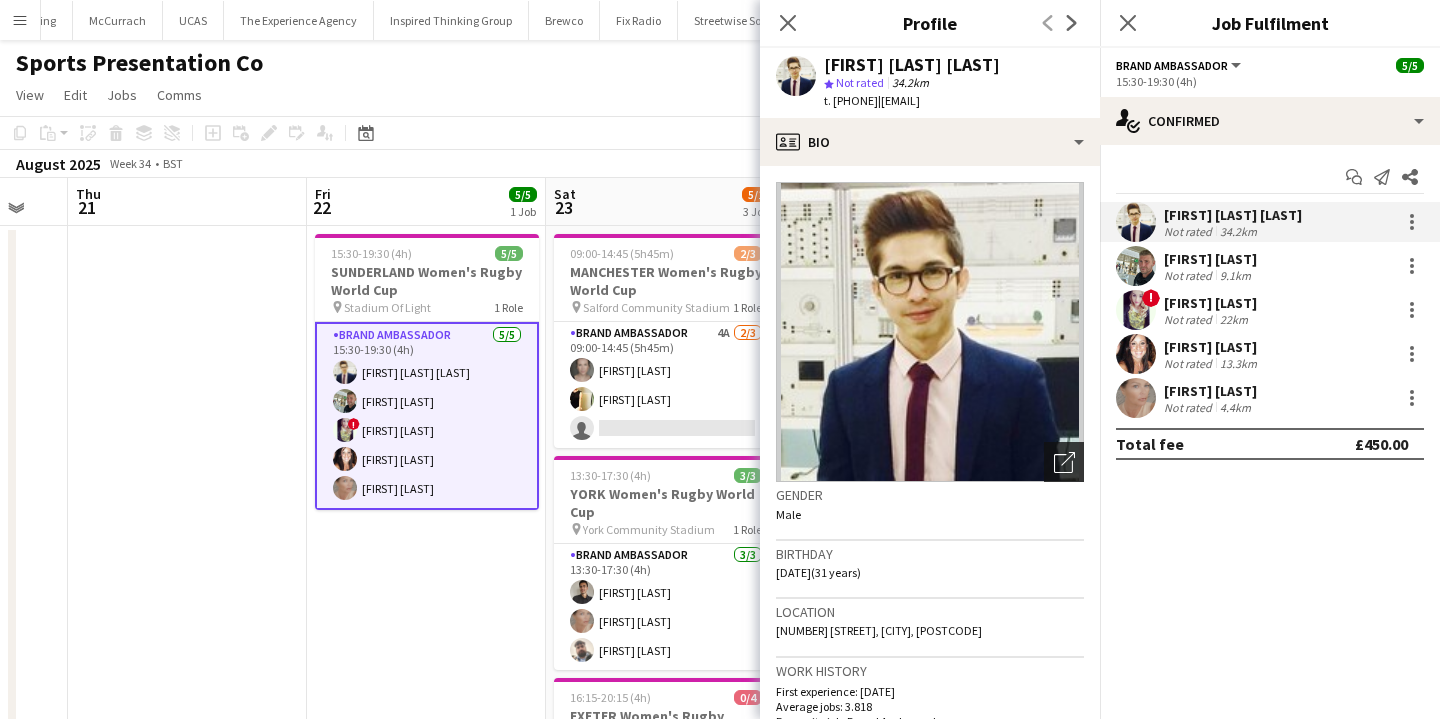 click on "Open photos pop-in" 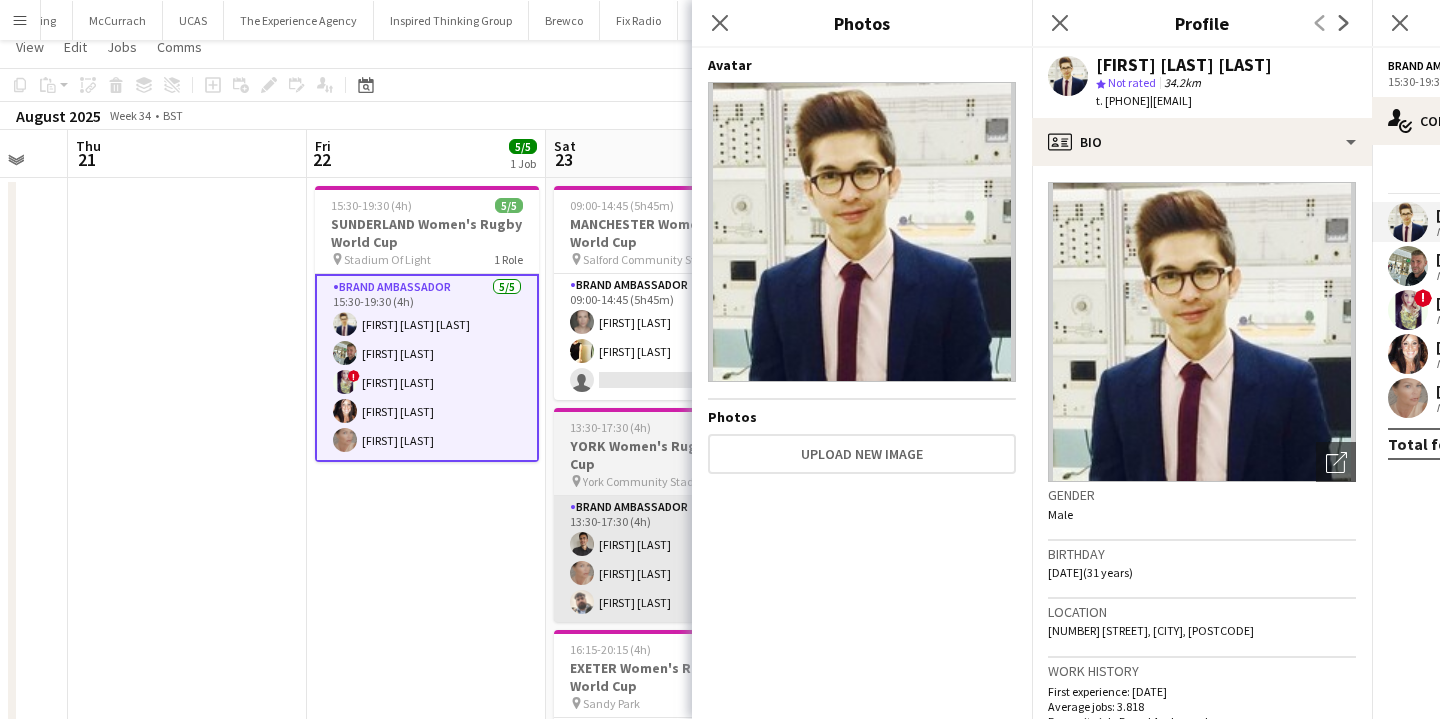 scroll, scrollTop: 0, scrollLeft: 0, axis: both 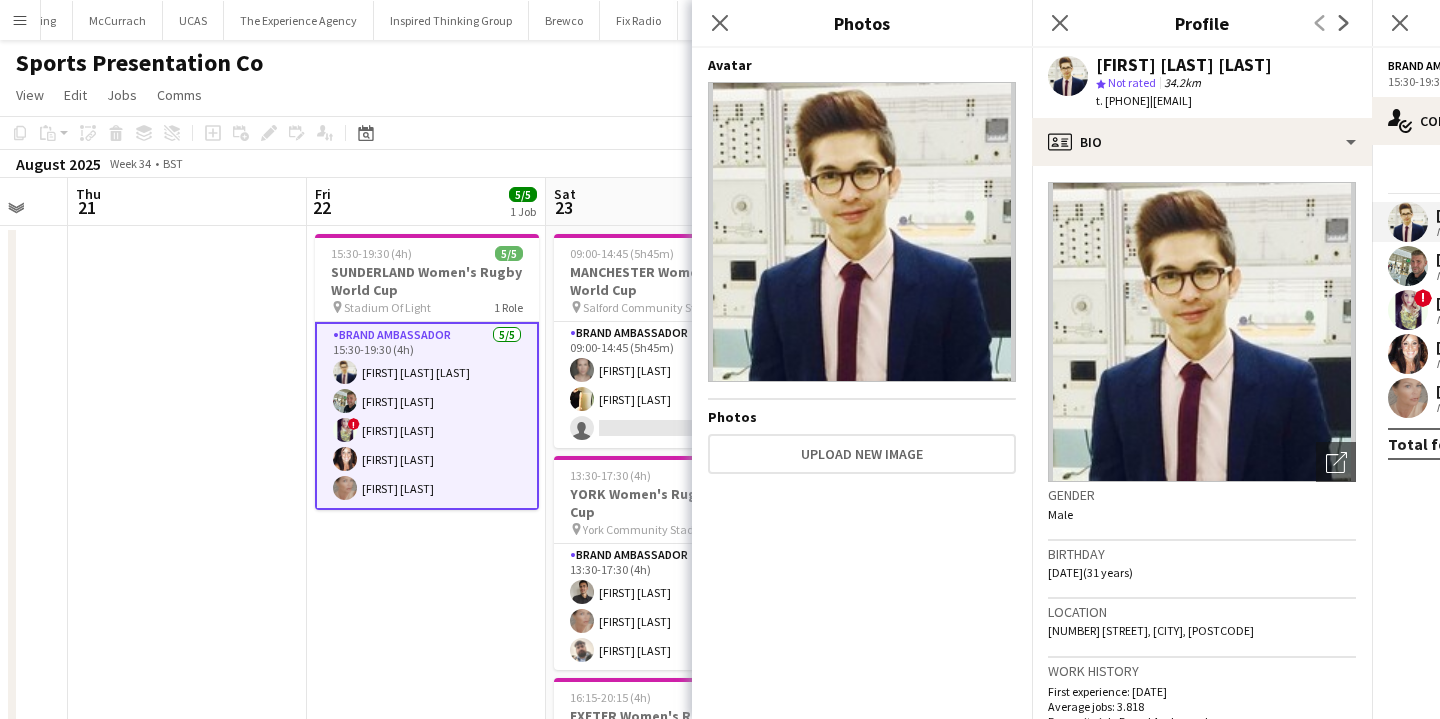 click on "15:30-19:30 (4h)    5/5   SUNDERLAND Women's Rugby World Cup
pin
Stadium Of Light   1 Role   Brand Ambassador   5/5   15:30-19:30 (4h)
Mohamad Khairul Mohamad Ali Paul McDonald ! Lucy Mercel Lisa Matthews Nicola Graham" at bounding box center [426, 707] 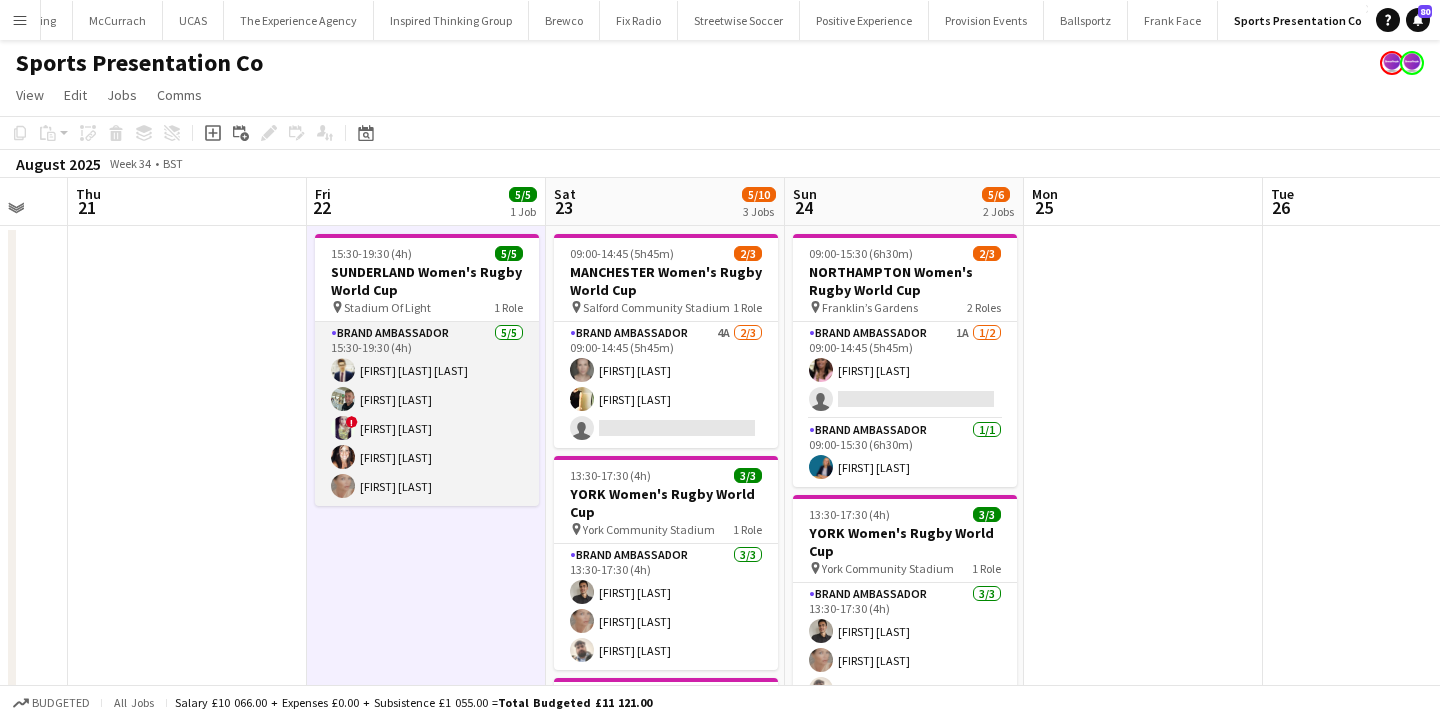 click on "Brand Ambassador   5/5   15:30-19:30 (4h)
Mohamad Khairul Mohamad Ali Paul McDonald ! Lucy Mercel Lisa Matthews Nicola Graham" at bounding box center [427, 414] 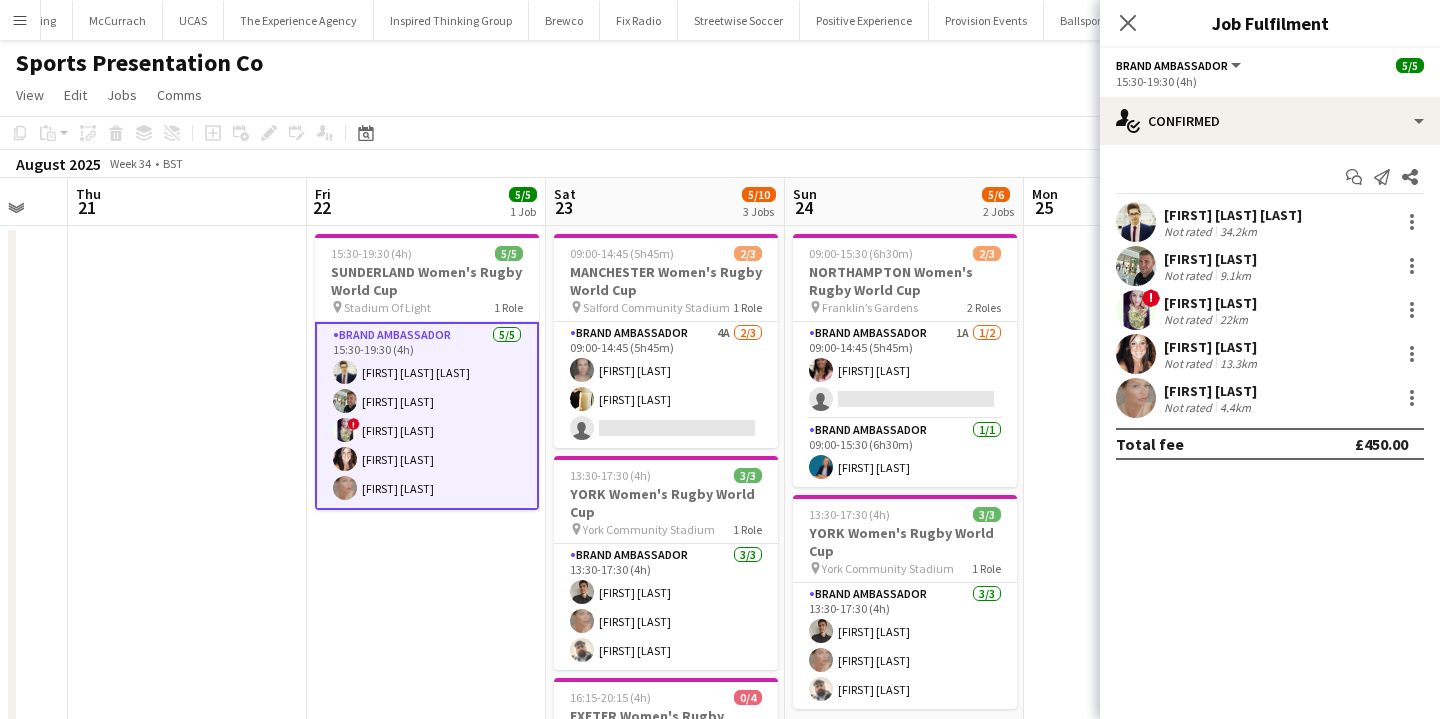 scroll, scrollTop: 0, scrollLeft: 617, axis: horizontal 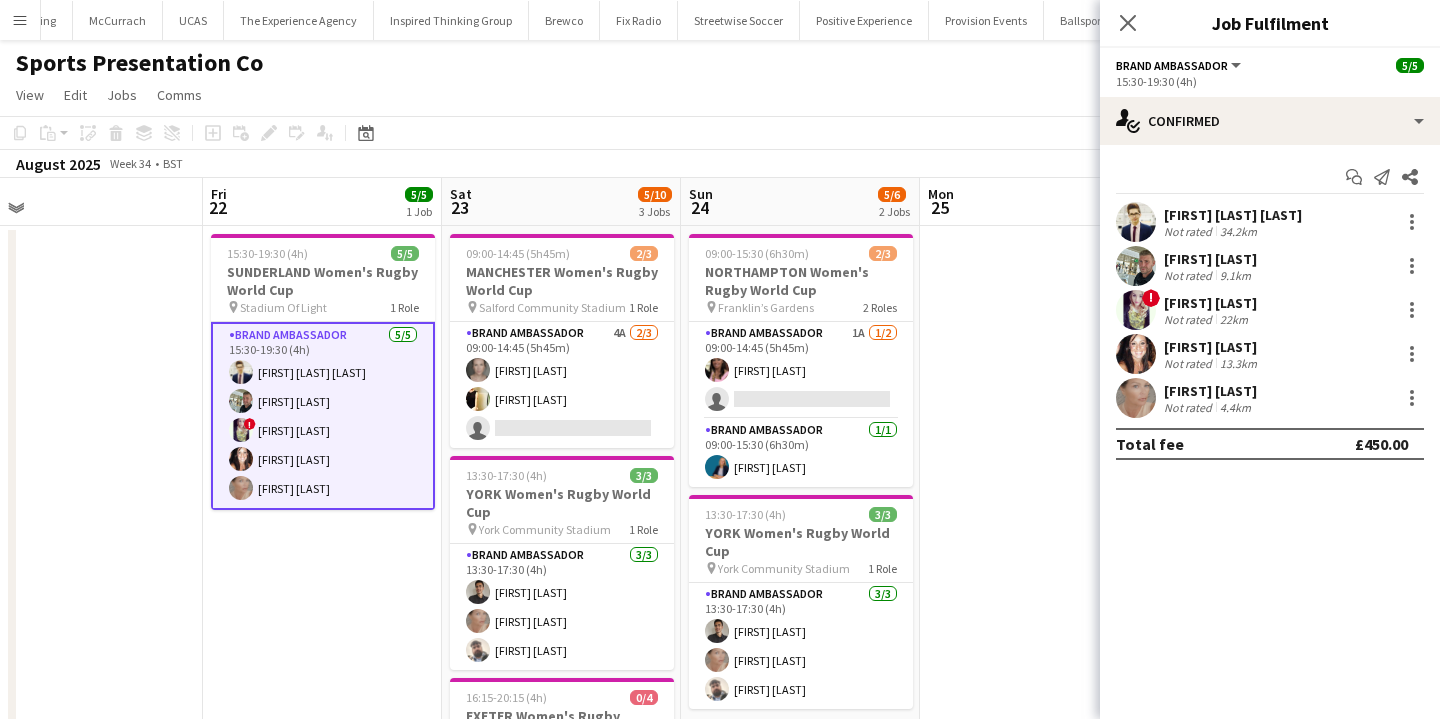 click at bounding box center (1039, 707) 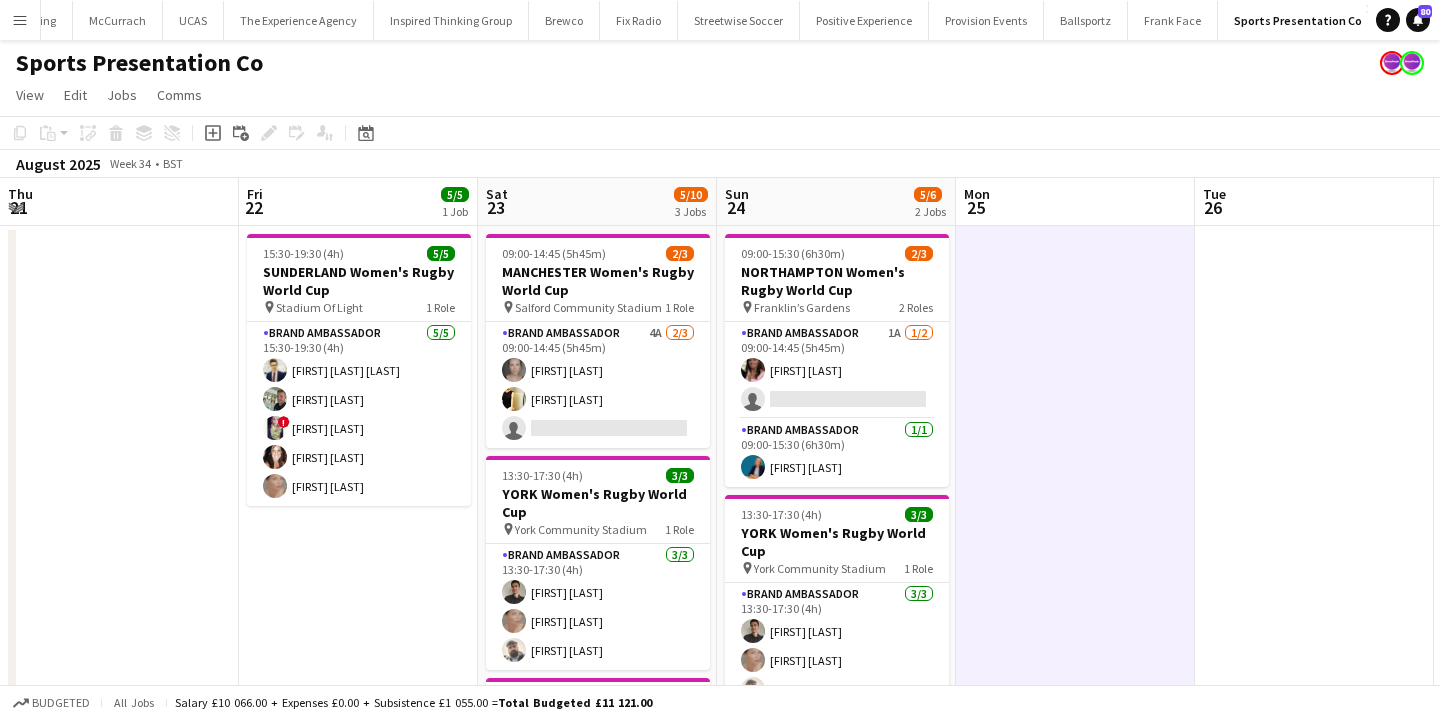 scroll, scrollTop: 0, scrollLeft: 710, axis: horizontal 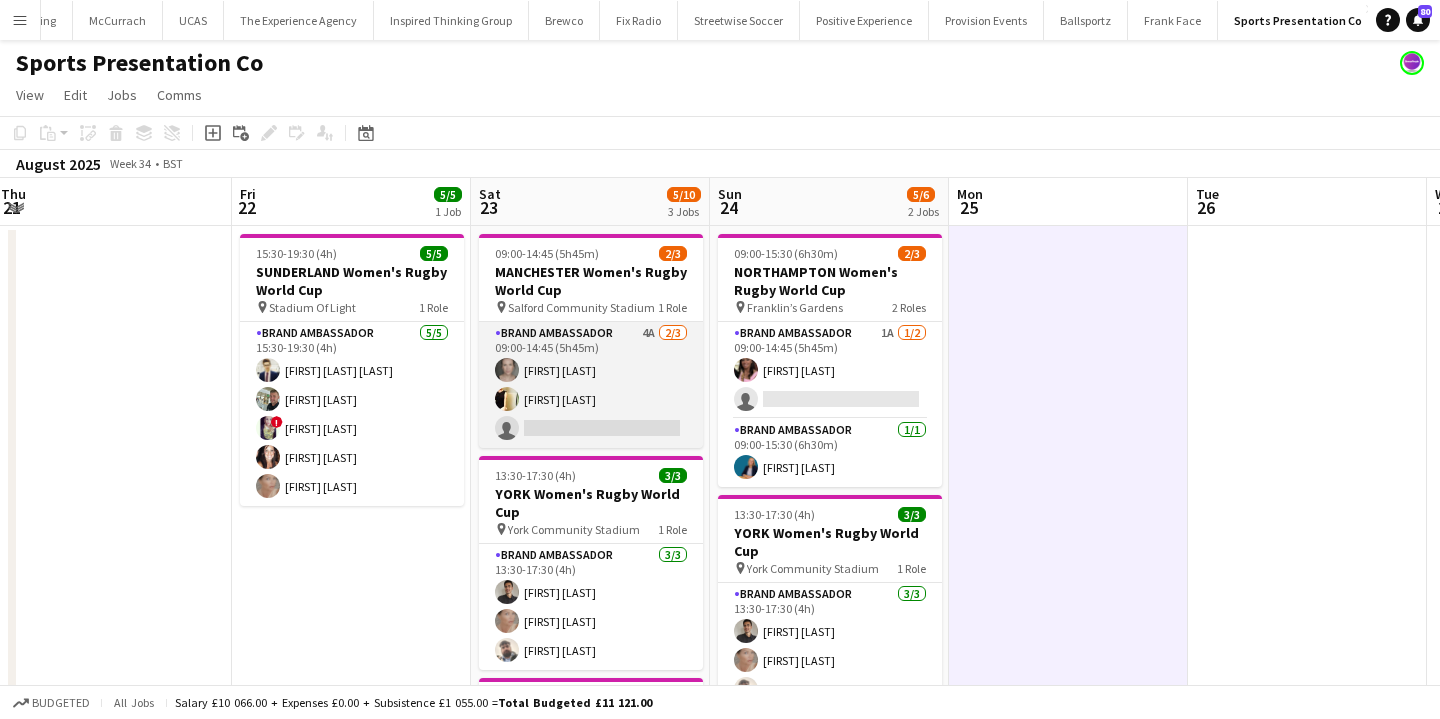 click on "Brand Ambassador   4A   2/3   09:00-14:45 (5h45m)
[FIRST] [LAST] [FIRST] [LAST]
single-neutral-actions" at bounding box center [591, 385] 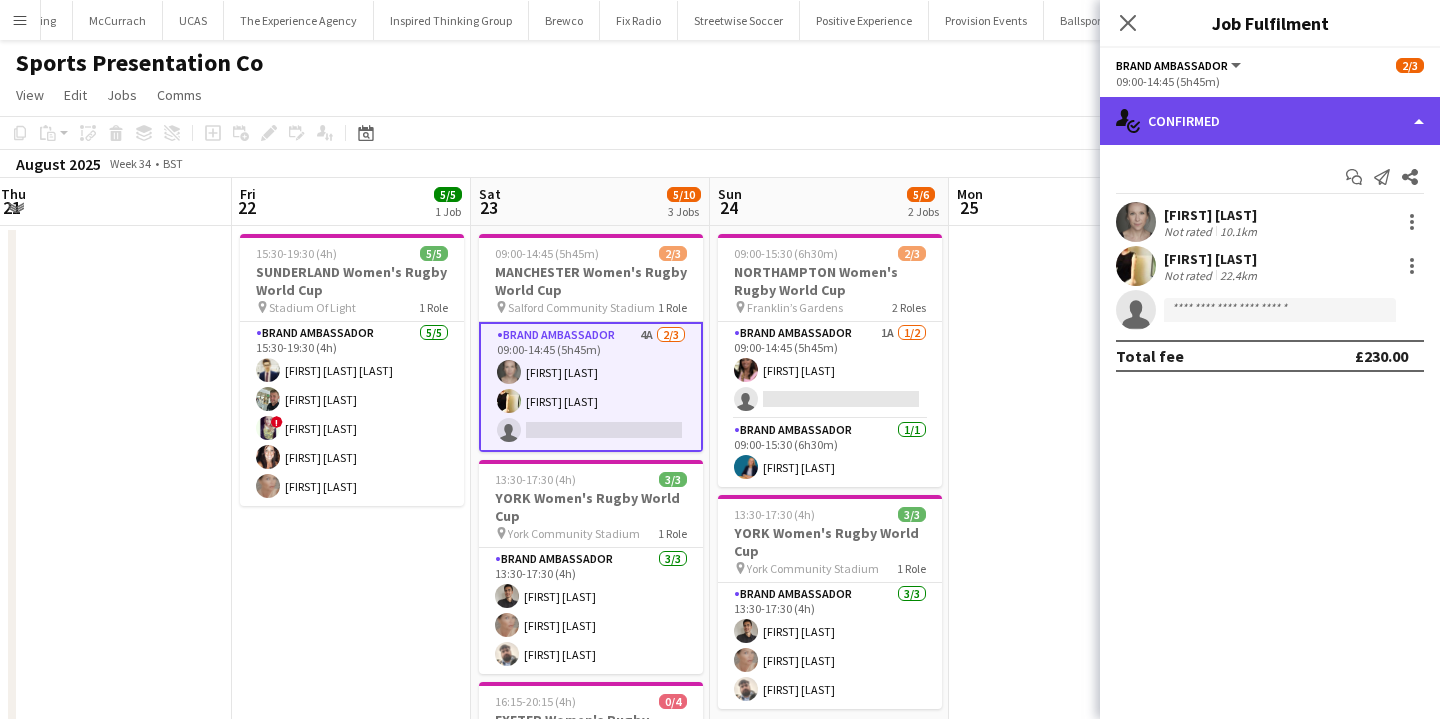 click on "single-neutral-actions-check-2
Confirmed" 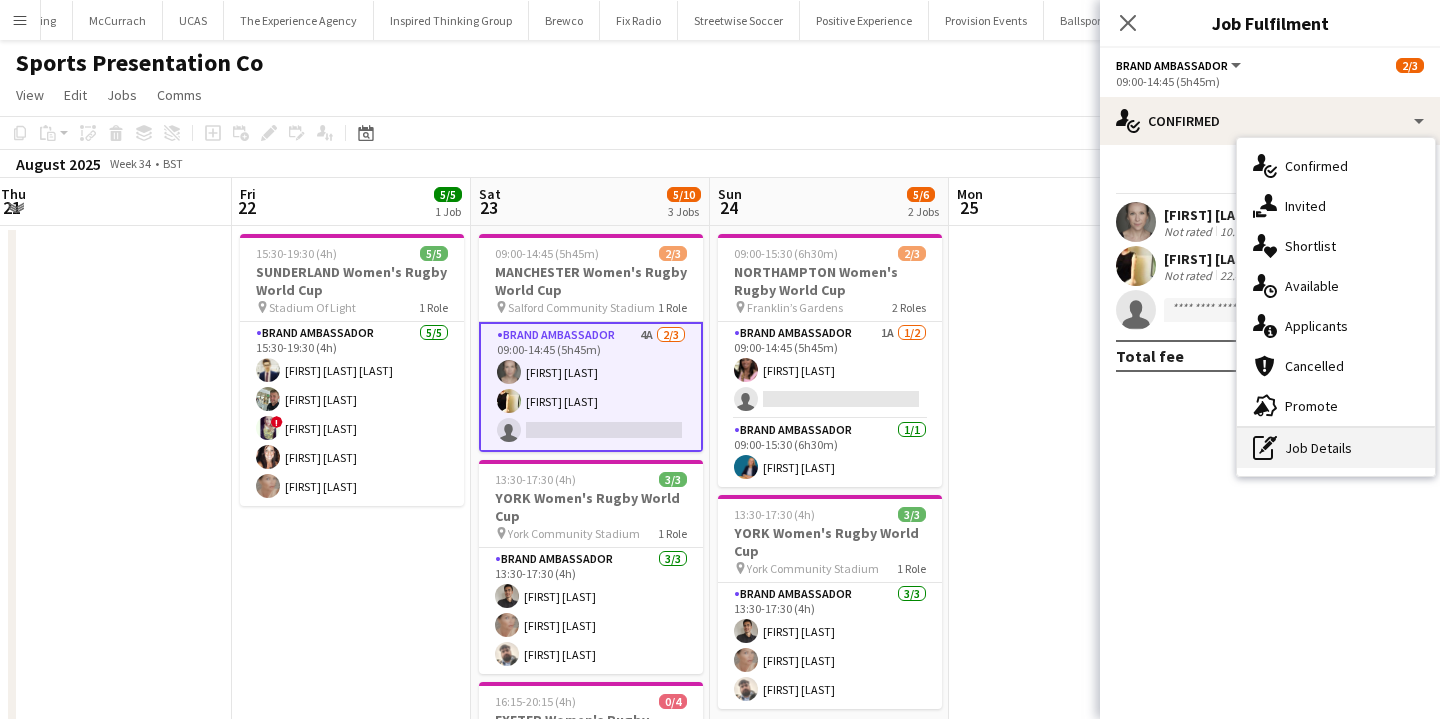 click on "pen-write
Job Details" at bounding box center [1336, 448] 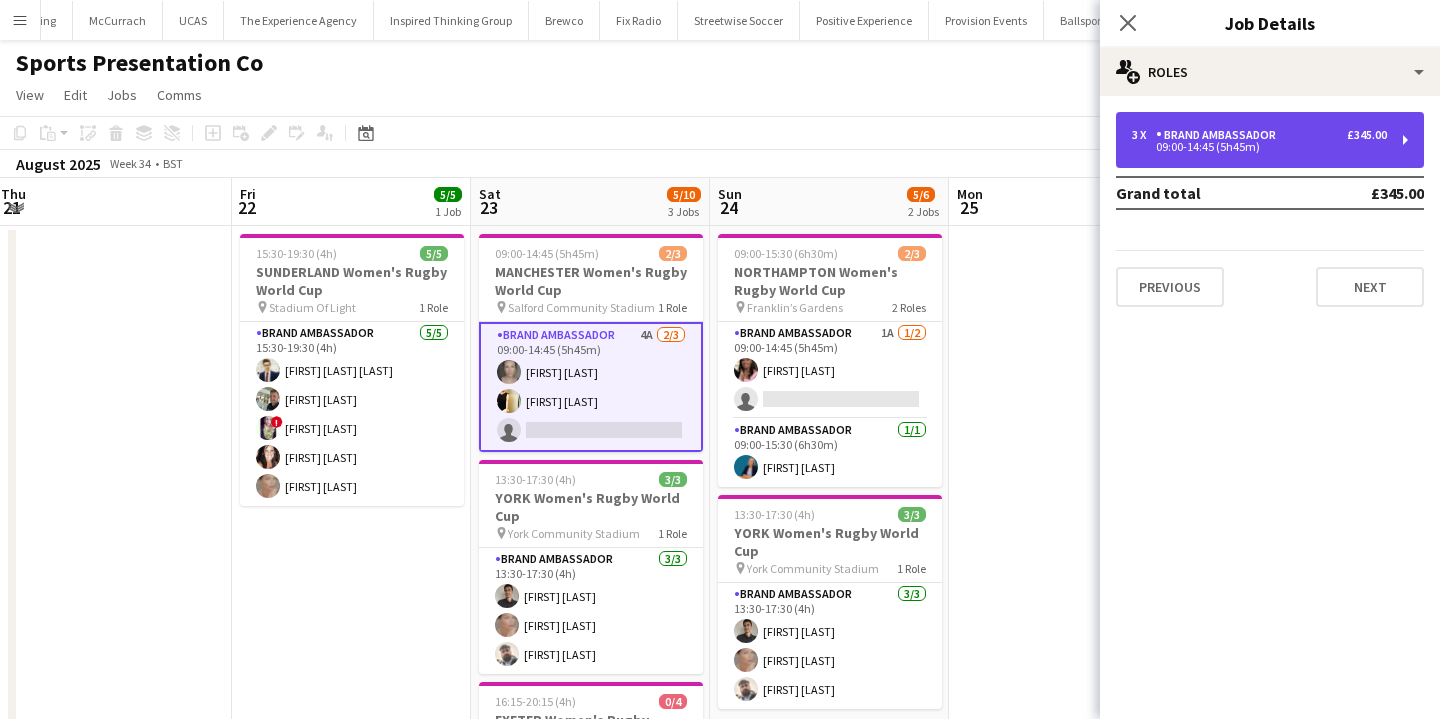 click on "3 x   Brand Ambassador   £345.00   09:00-14:45 (5h45m)" at bounding box center [1270, 140] 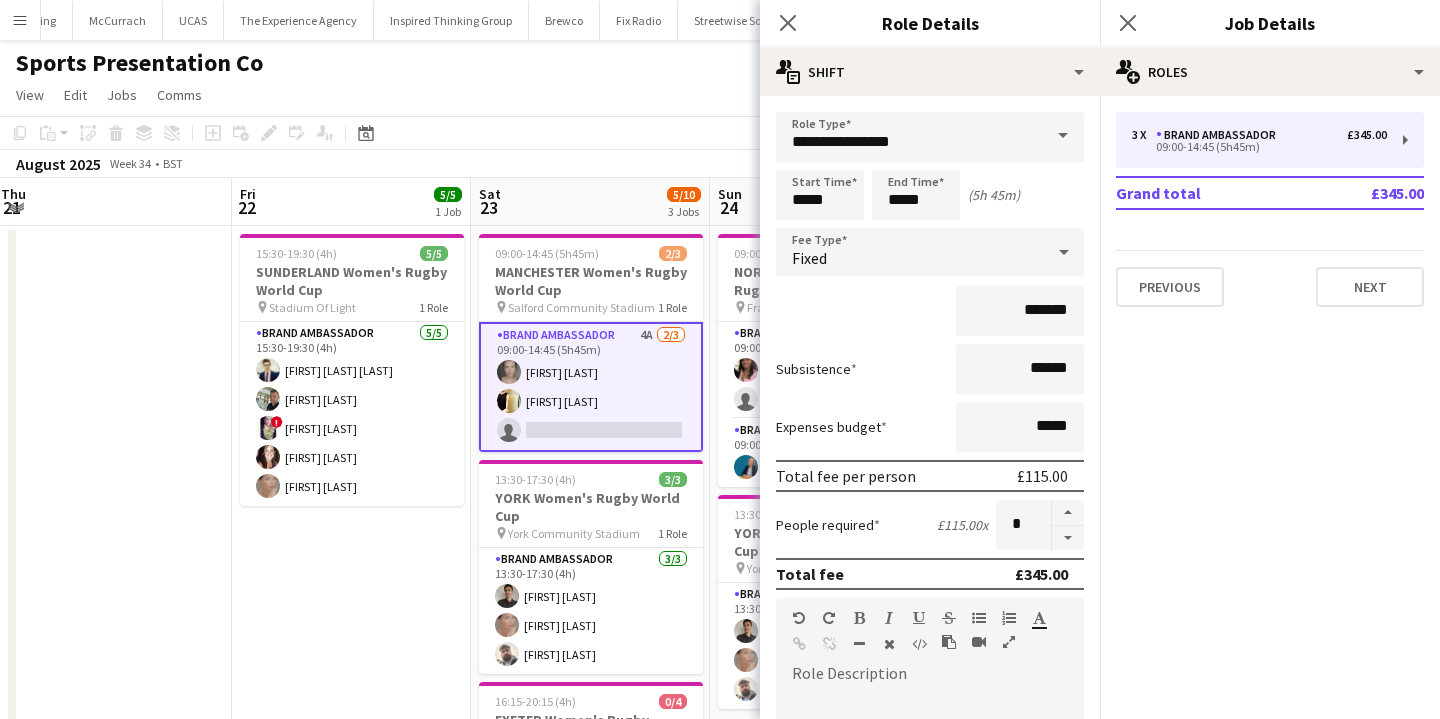 click on "15:30-19:30 (4h)    5/5   SUNDERLAND Women's Rugby World Cup
pin
Stadium Of Light   1 Role   Brand Ambassador   5/5   15:30-19:30 (4h)
Mohamad Khairul Mohamad Ali Paul McDonald ! Lucy Mercel Lisa Matthews Nicola Graham" at bounding box center [351, 707] 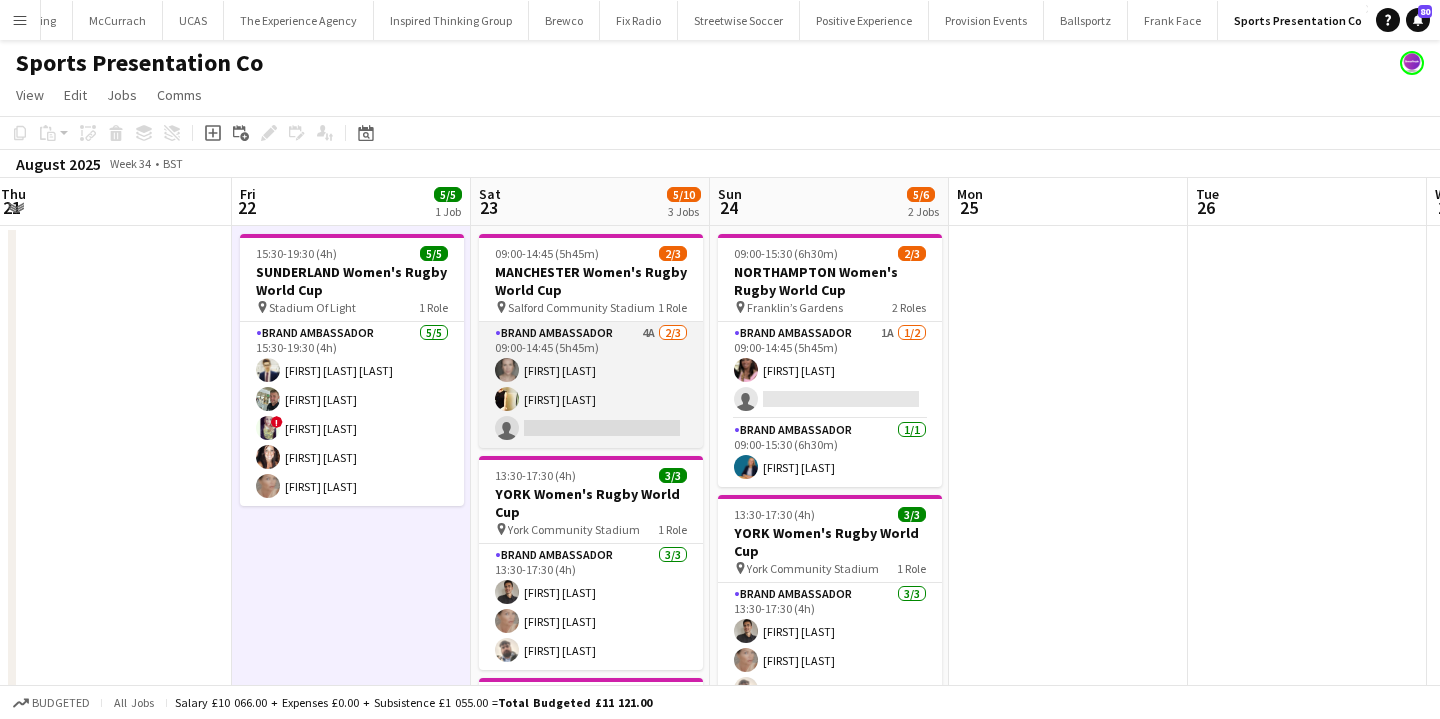 click on "Brand Ambassador   4A   2/3   09:00-14:45 (5h45m)
[FIRST] [LAST] [FIRST] [LAST]
single-neutral-actions" at bounding box center [591, 385] 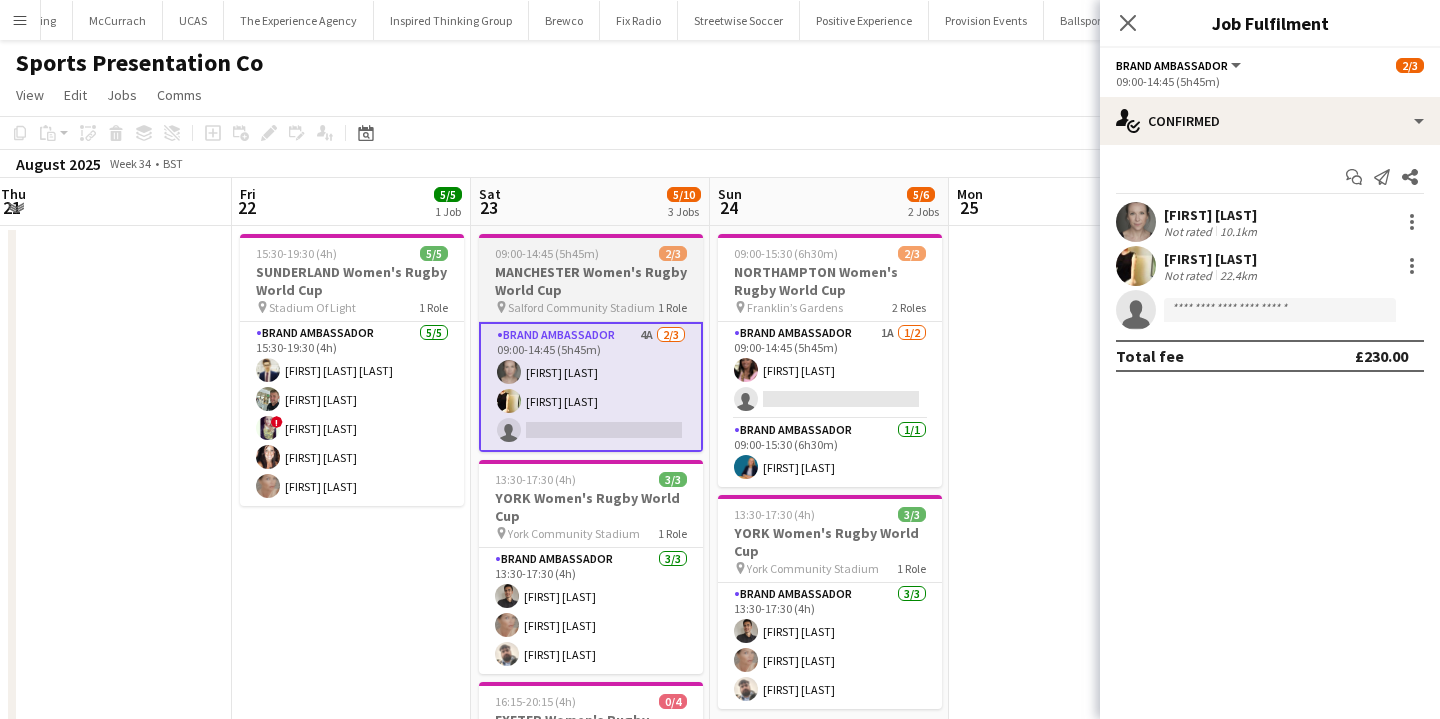 click on "Salford Community Stadium" at bounding box center (581, 307) 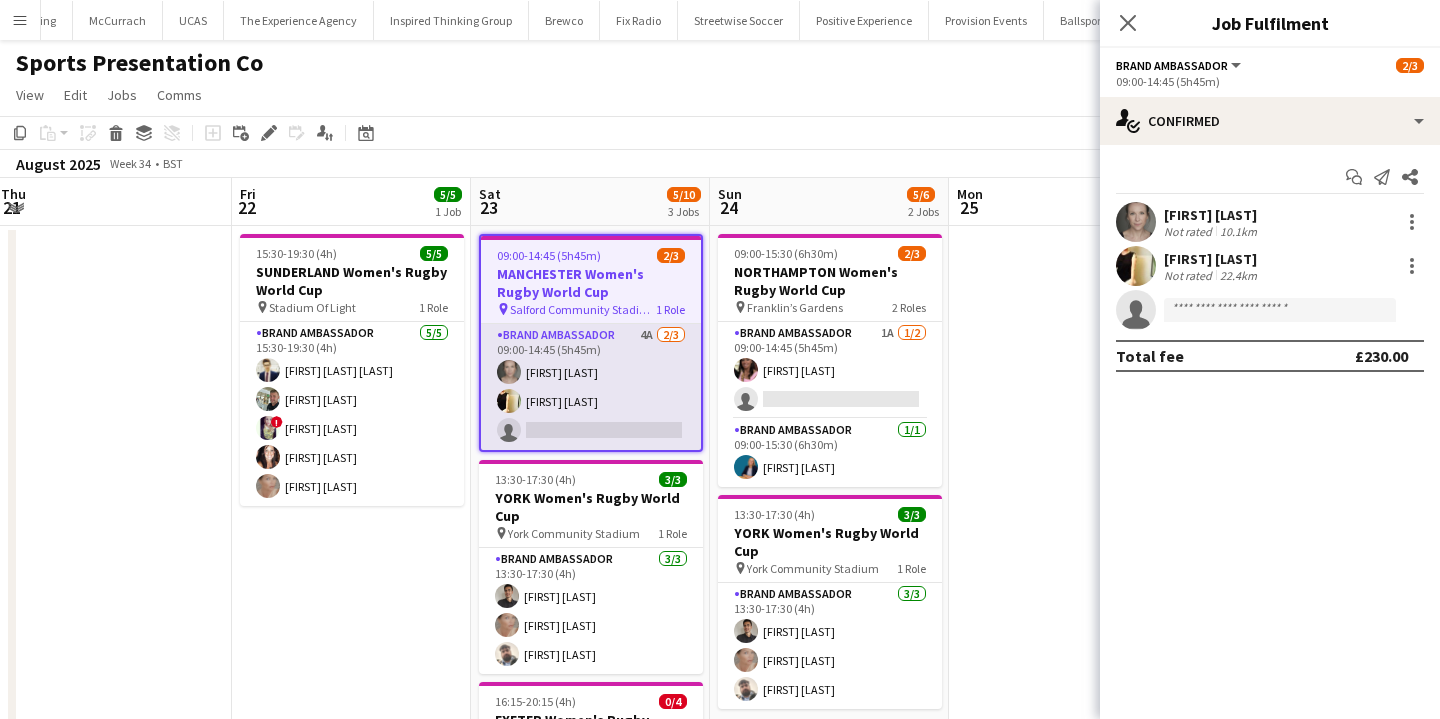 click on "Brand Ambassador   4A   2/3   09:00-14:45 (5h45m)
Samantha Vaughan Gemma Hayden
single-neutral-actions" at bounding box center [591, 387] 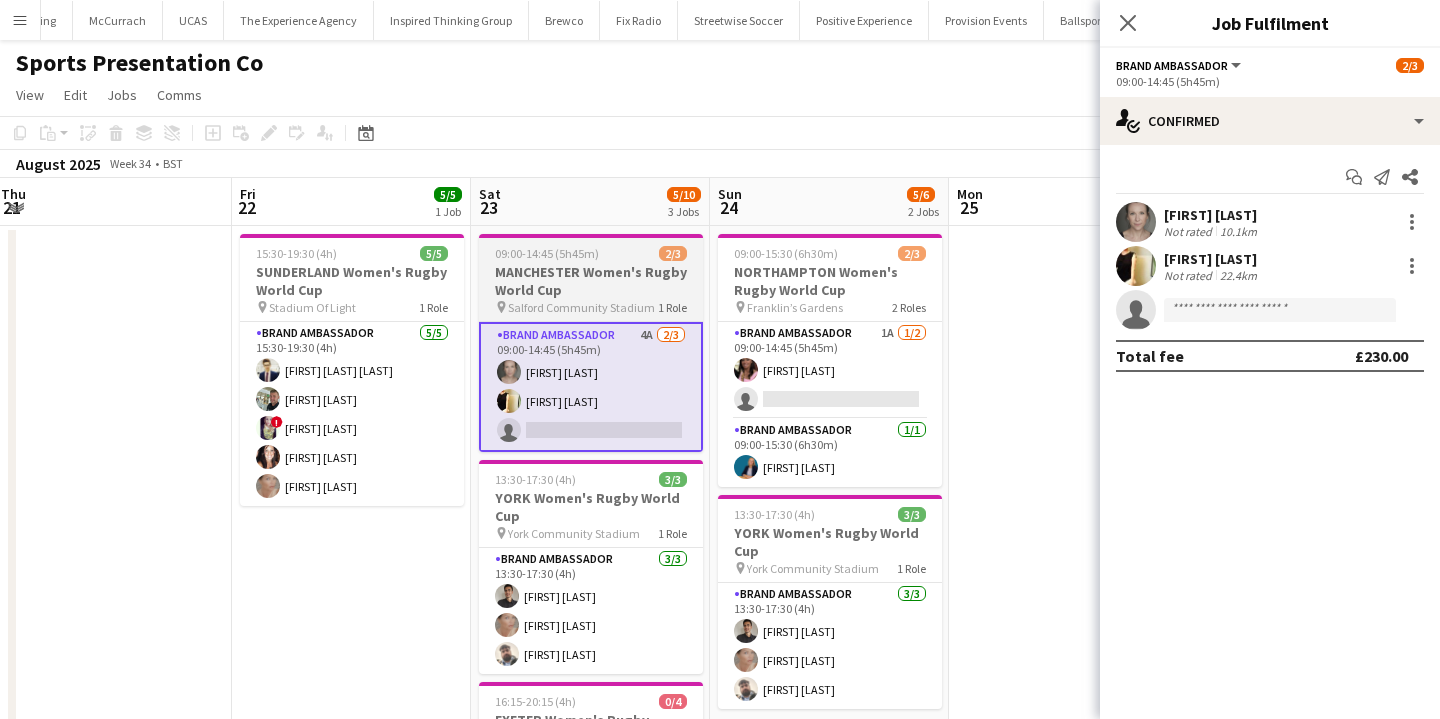 click on "Salford Community Stadium" at bounding box center [581, 307] 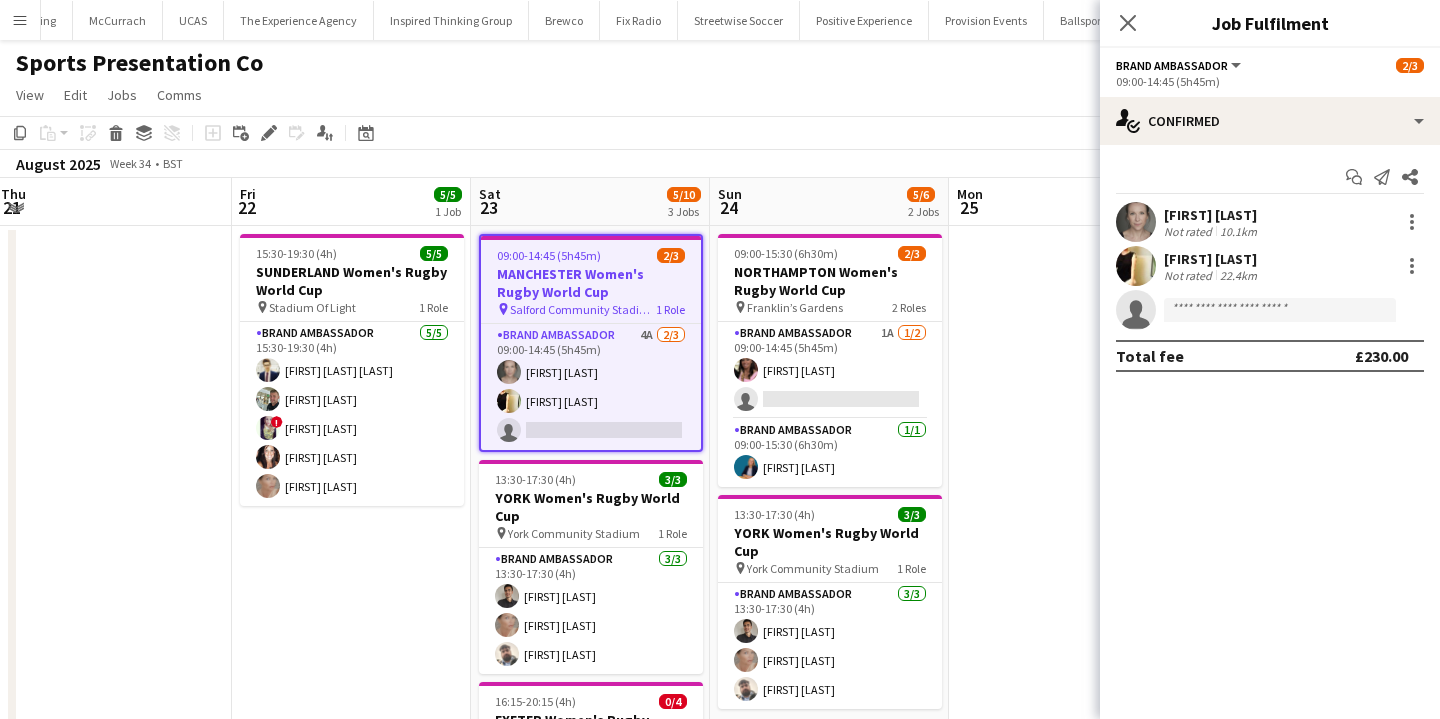 click at bounding box center [1068, 707] 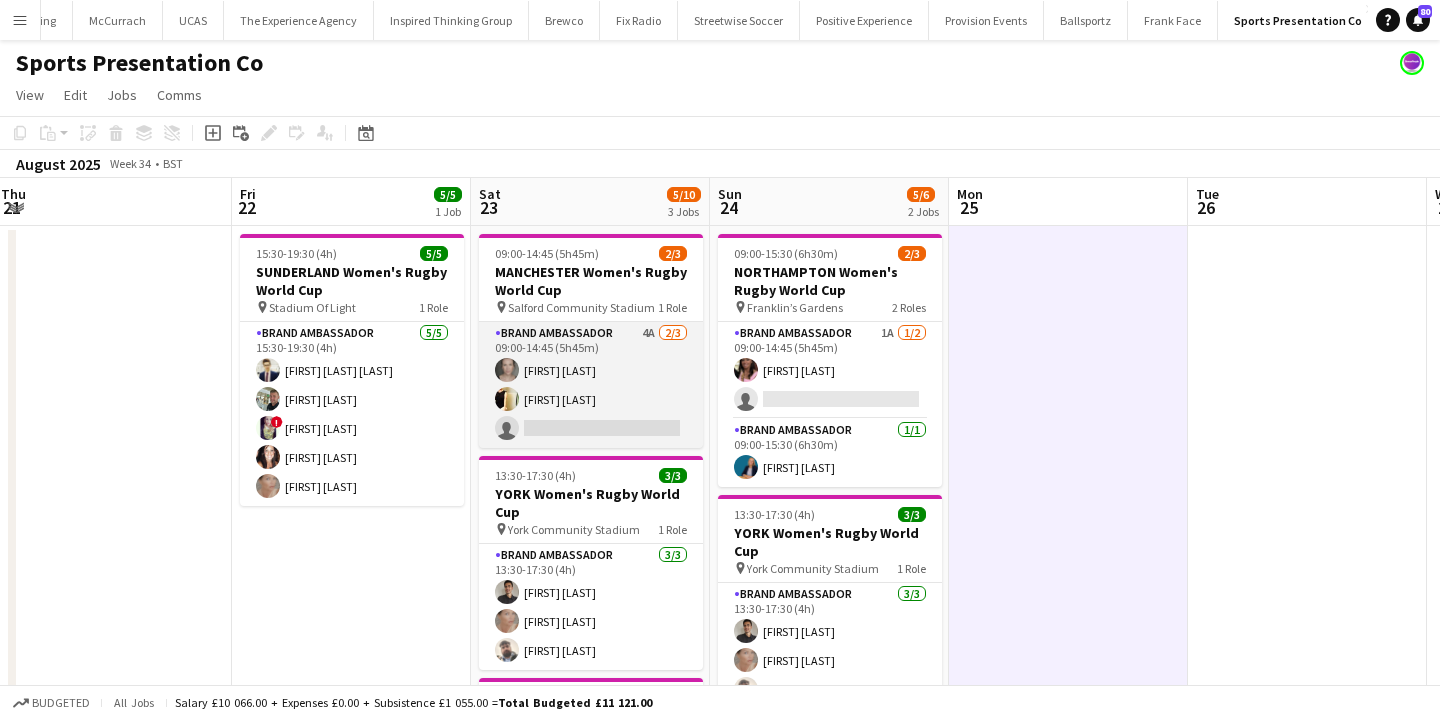 click on "Brand Ambassador   4A   2/3   09:00-14:45 (5h45m)
Samantha Vaughan Gemma Hayden
single-neutral-actions" at bounding box center (591, 385) 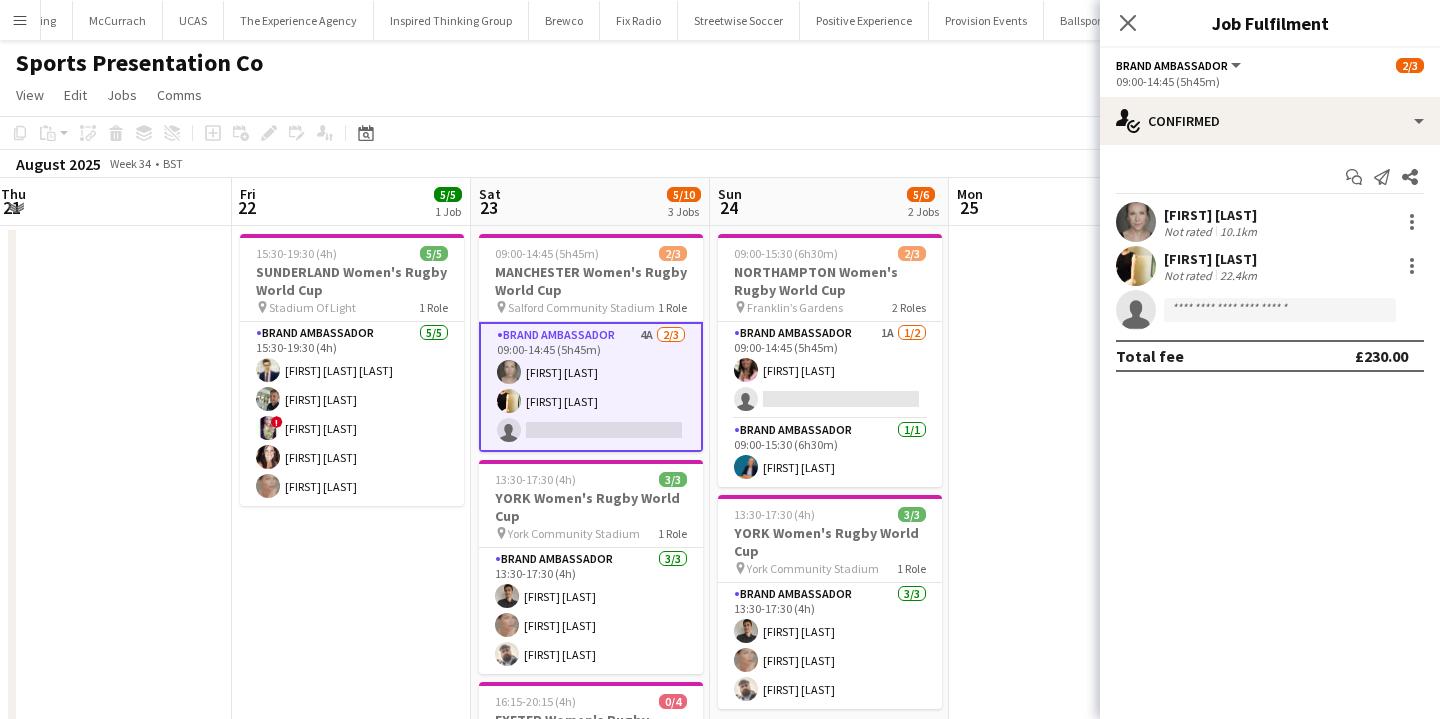 click at bounding box center (1068, 707) 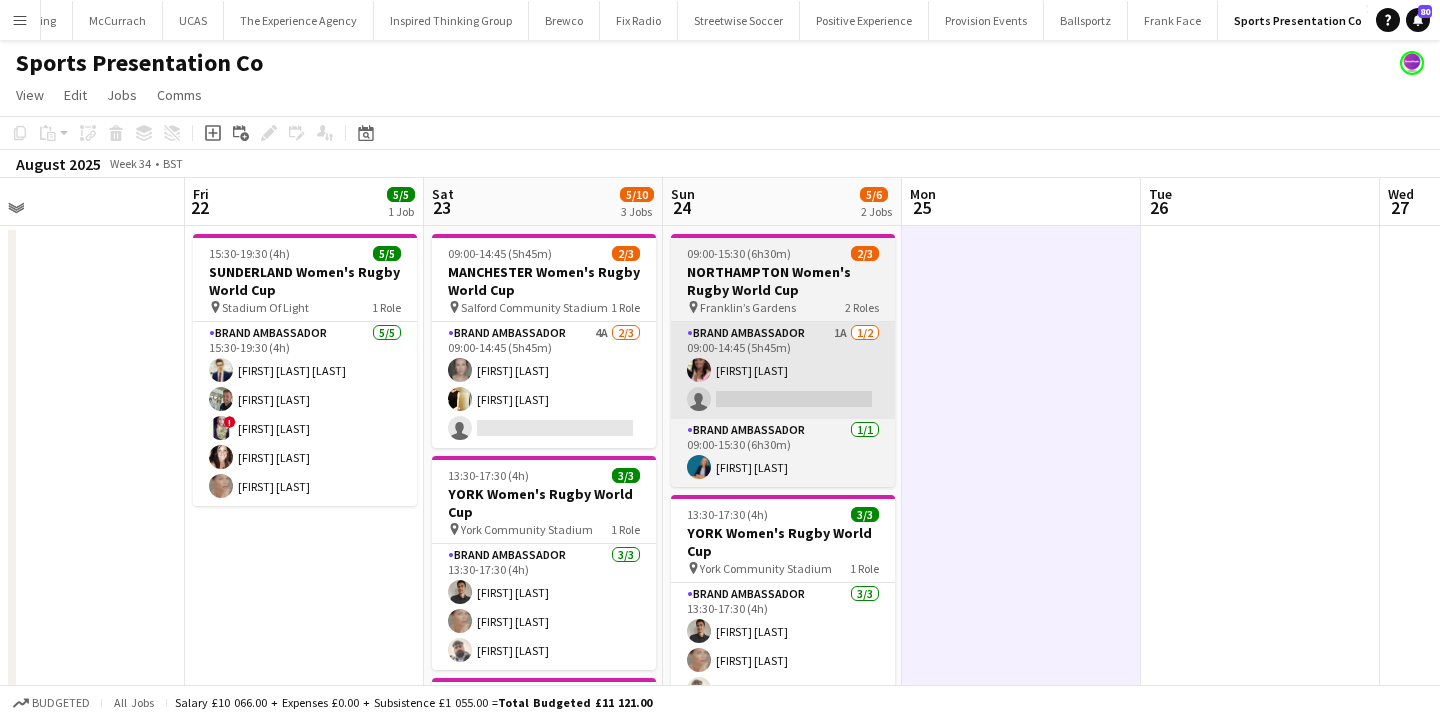 scroll, scrollTop: 0, scrollLeft: 765, axis: horizontal 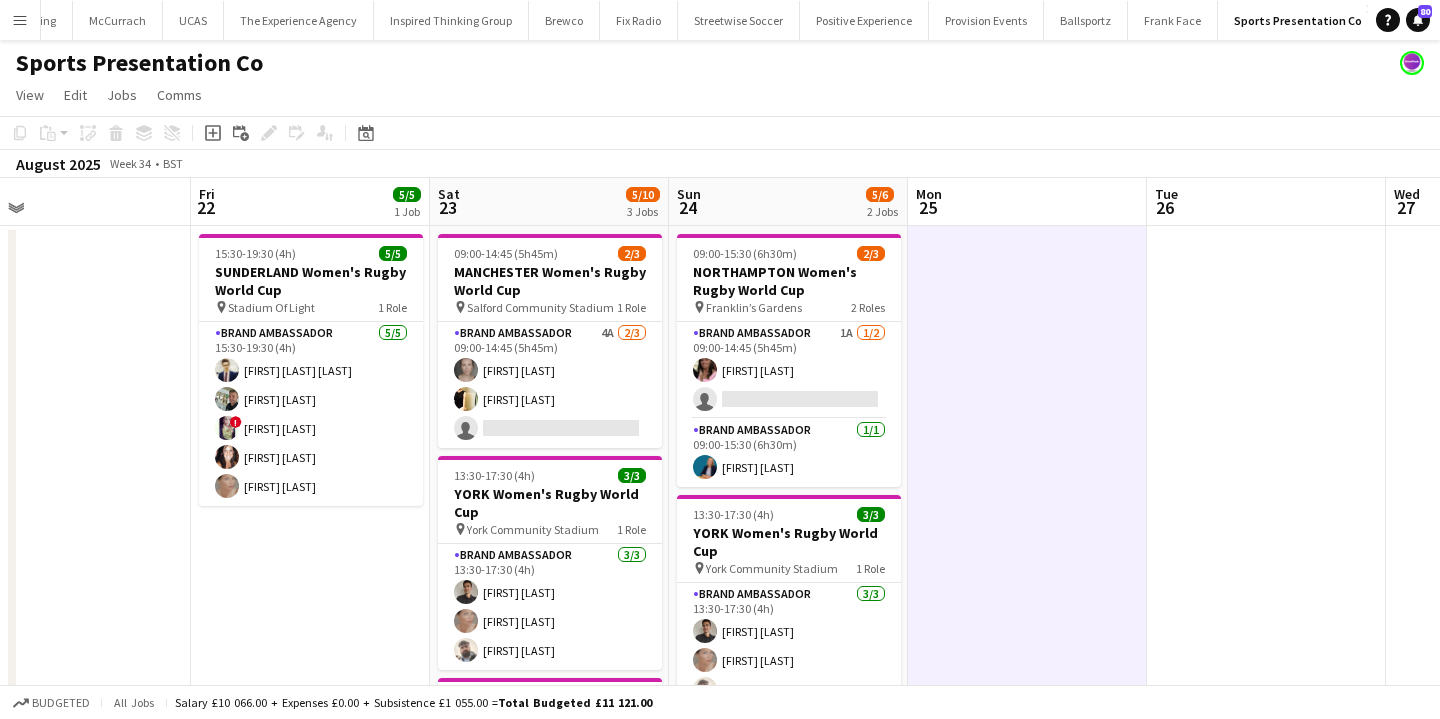 click on "Menu" at bounding box center (20, 20) 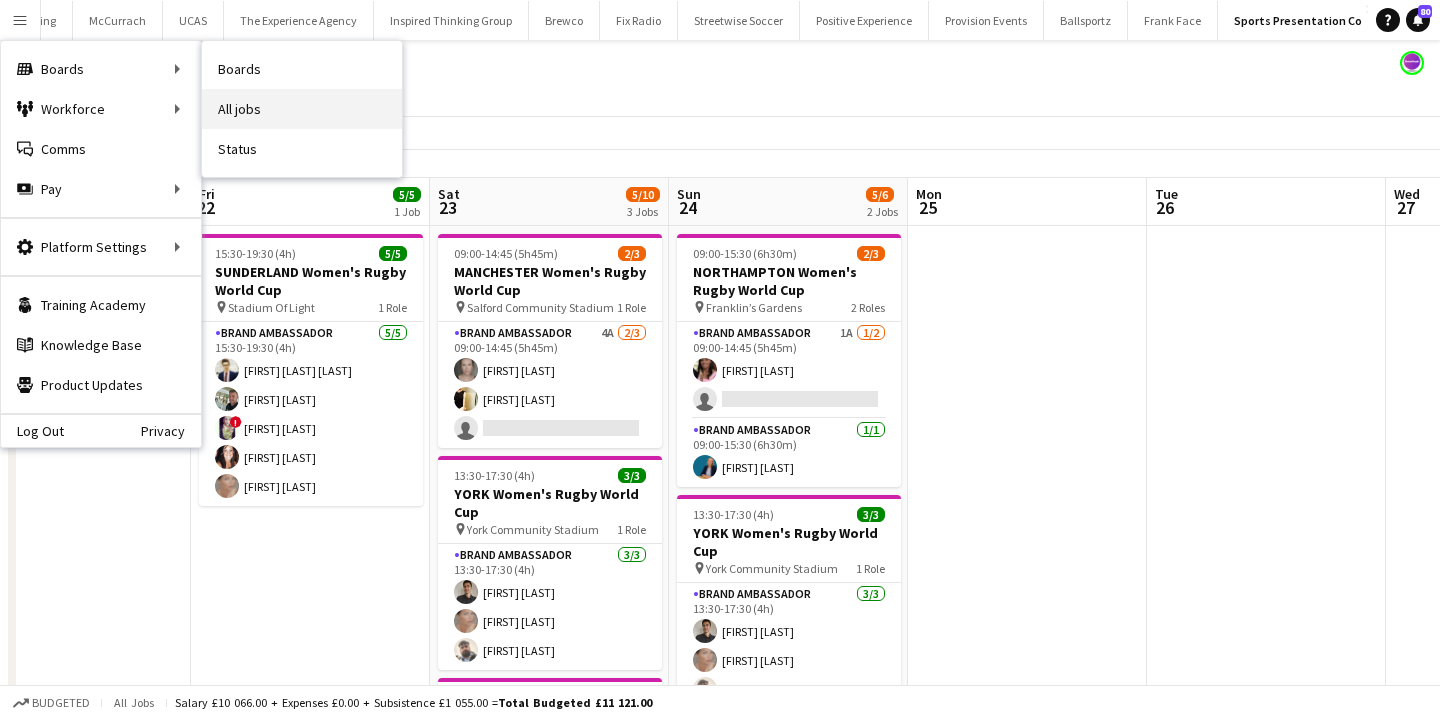 click on "All jobs" at bounding box center (302, 109) 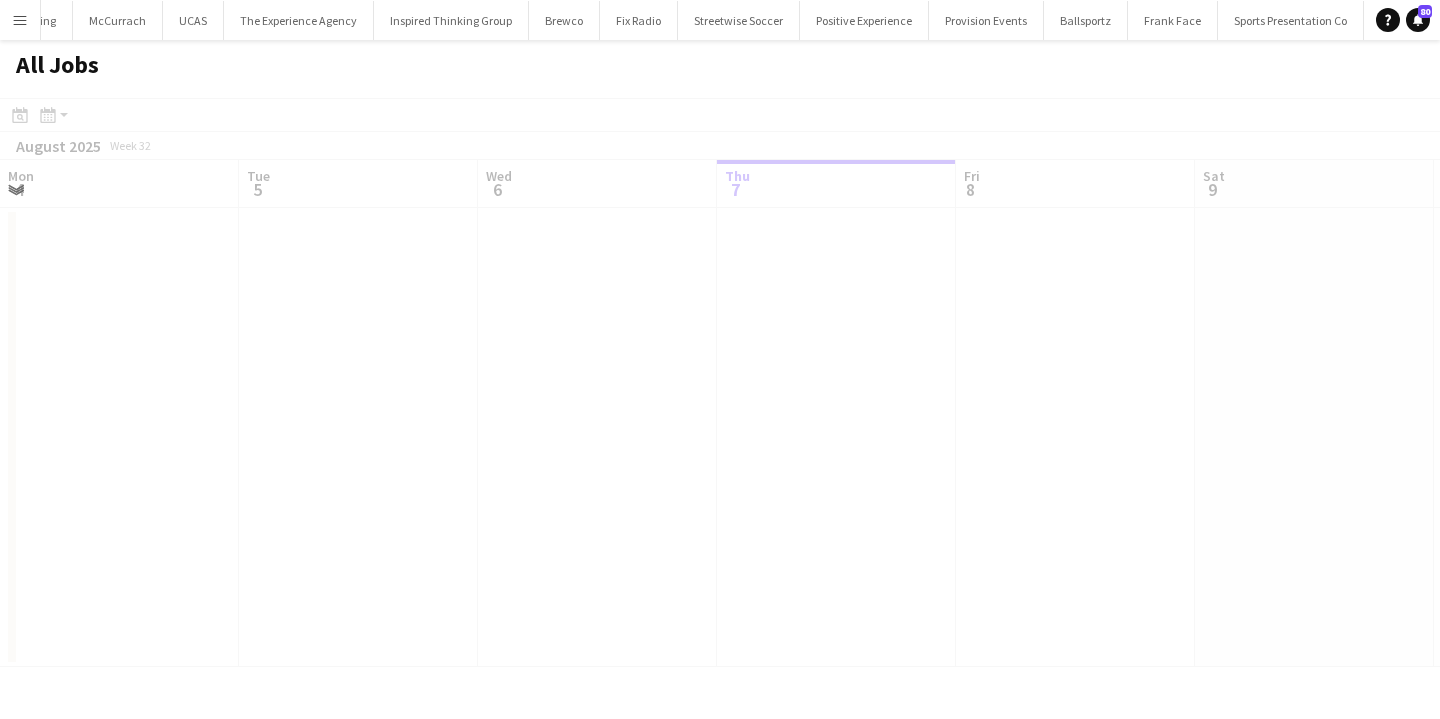 scroll, scrollTop: 0, scrollLeft: 478, axis: horizontal 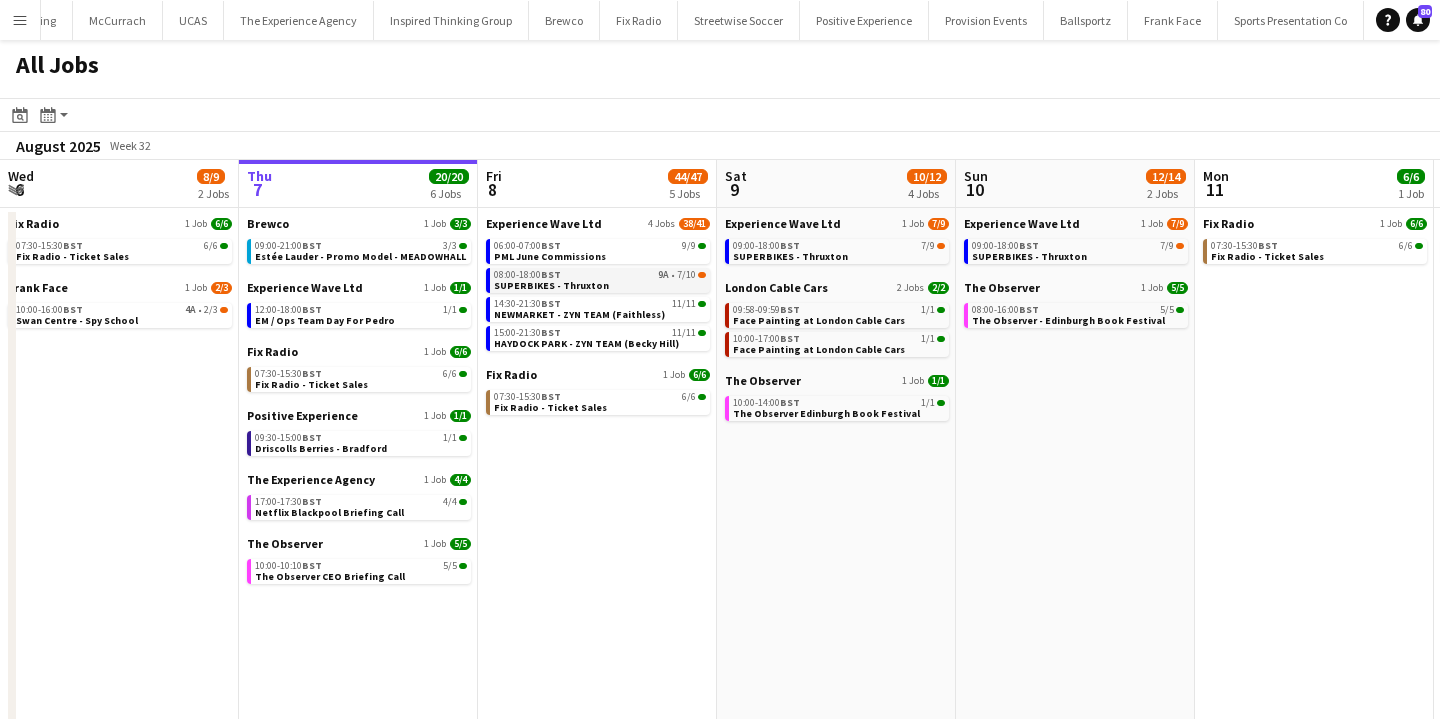click on "SUPERBIKES - Thruxton" at bounding box center [551, 285] 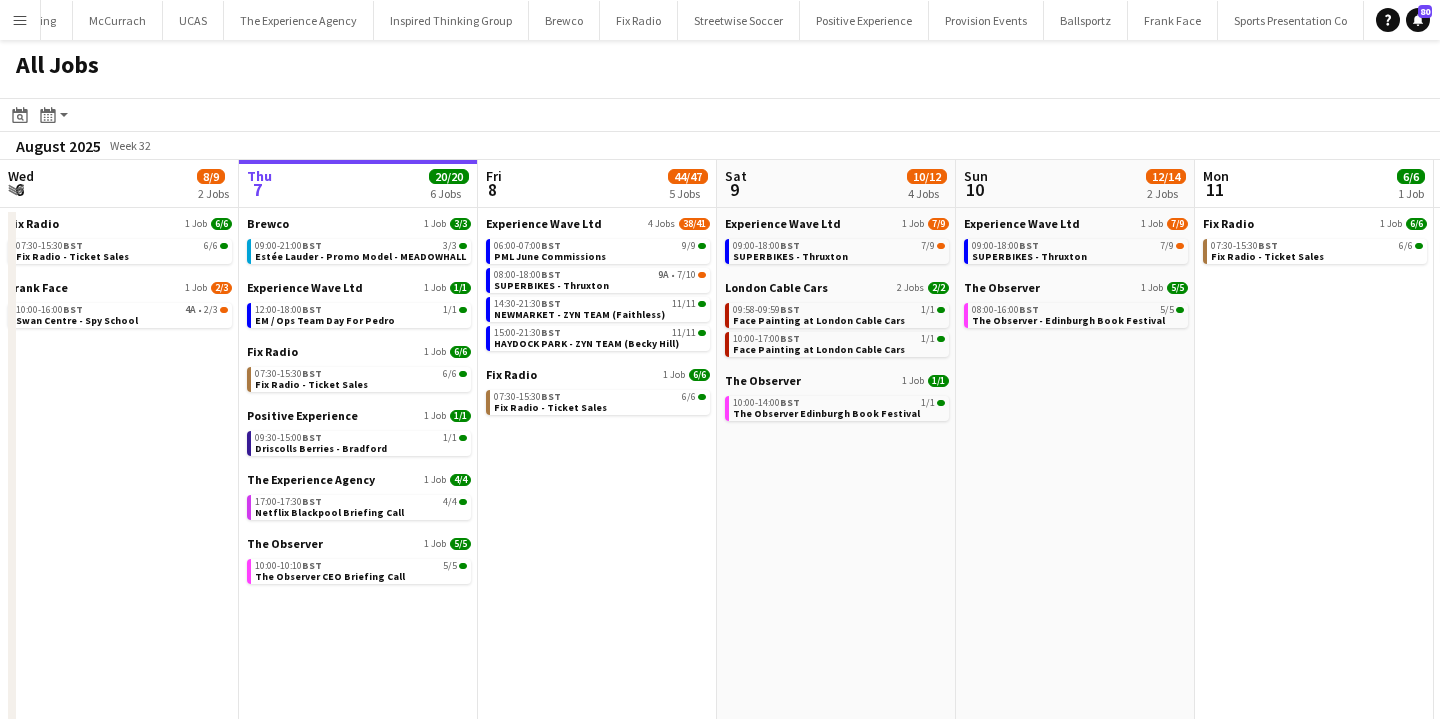 click on "Menu" at bounding box center (20, 20) 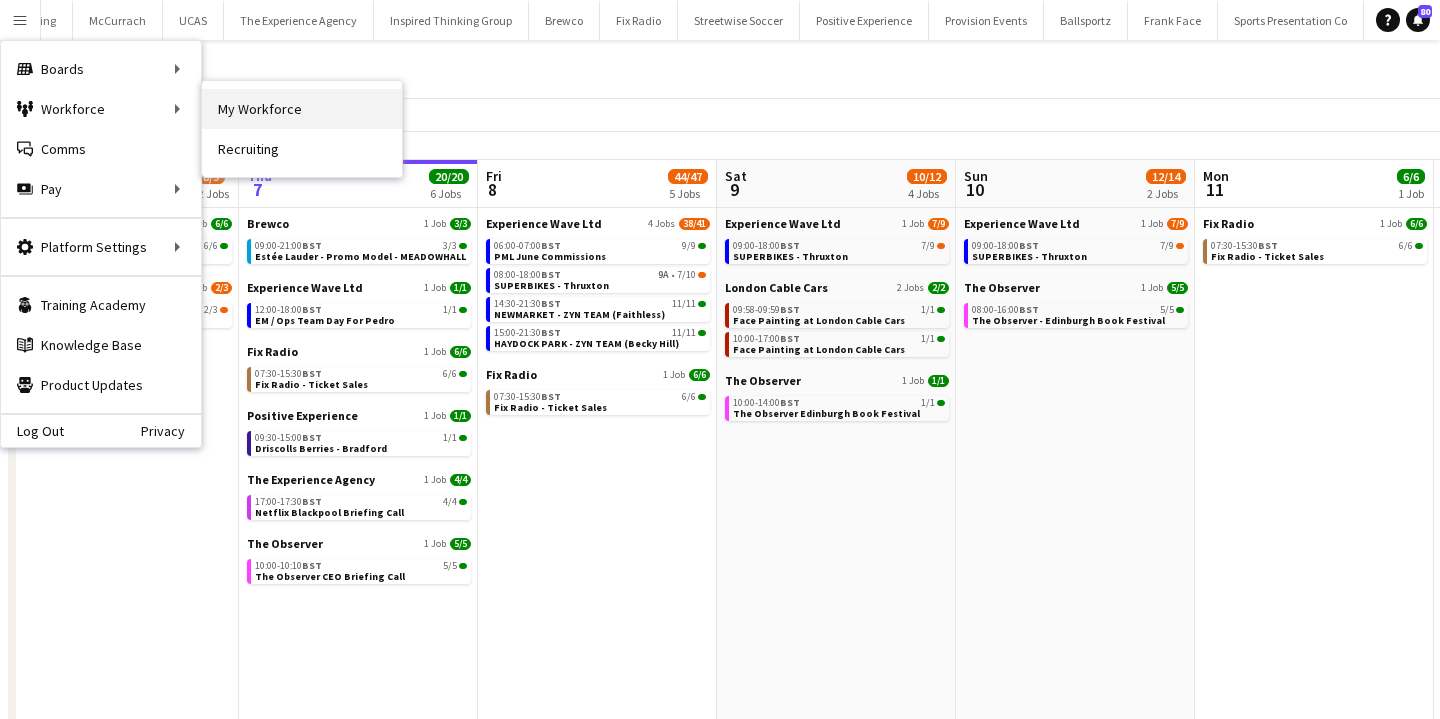 click on "My Workforce" at bounding box center [302, 109] 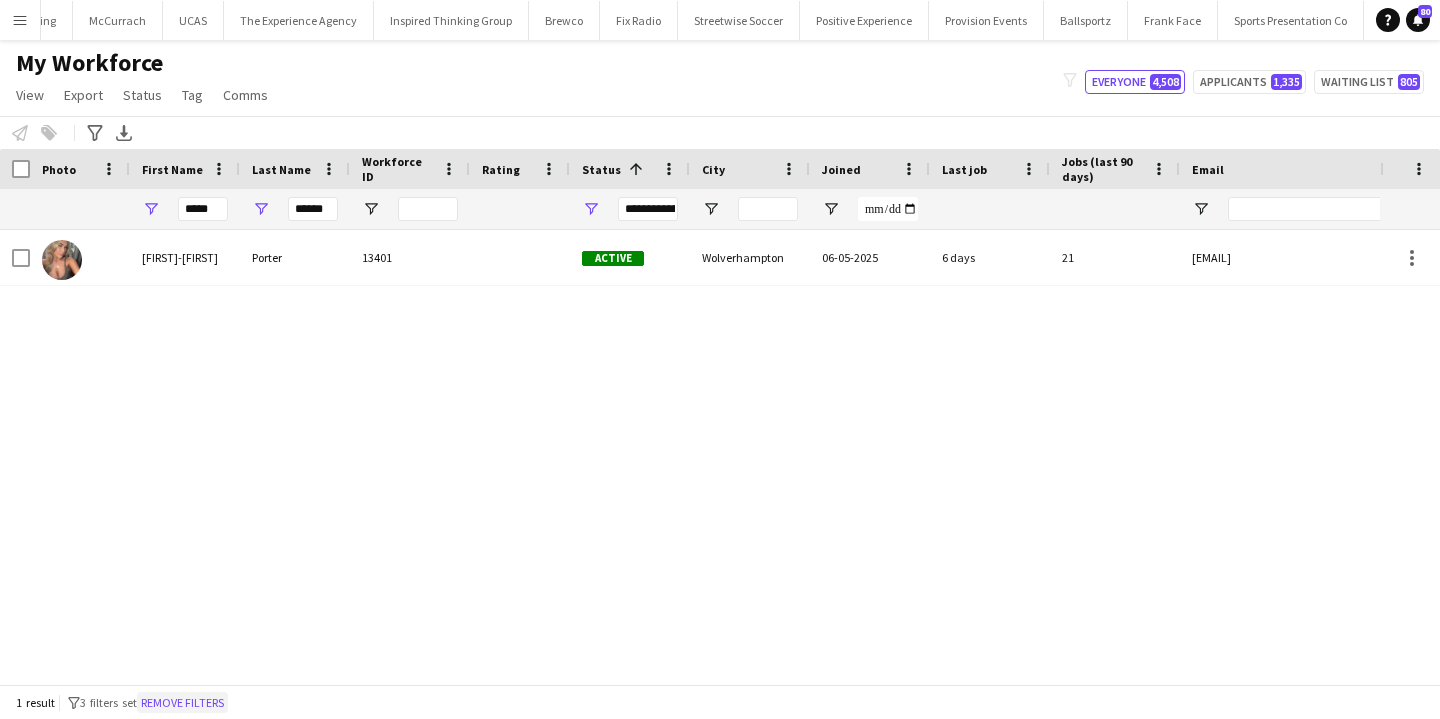 click on "Remove filters" 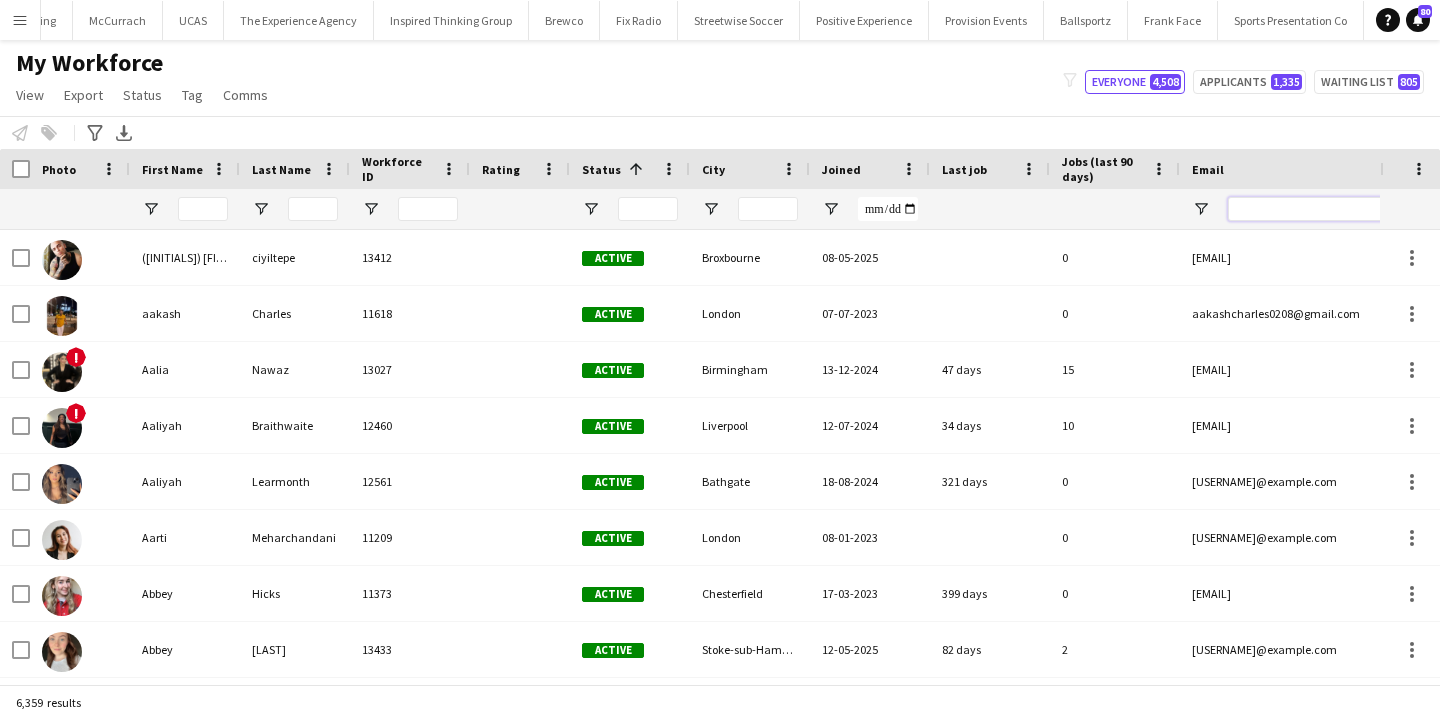 click at bounding box center [1398, 209] 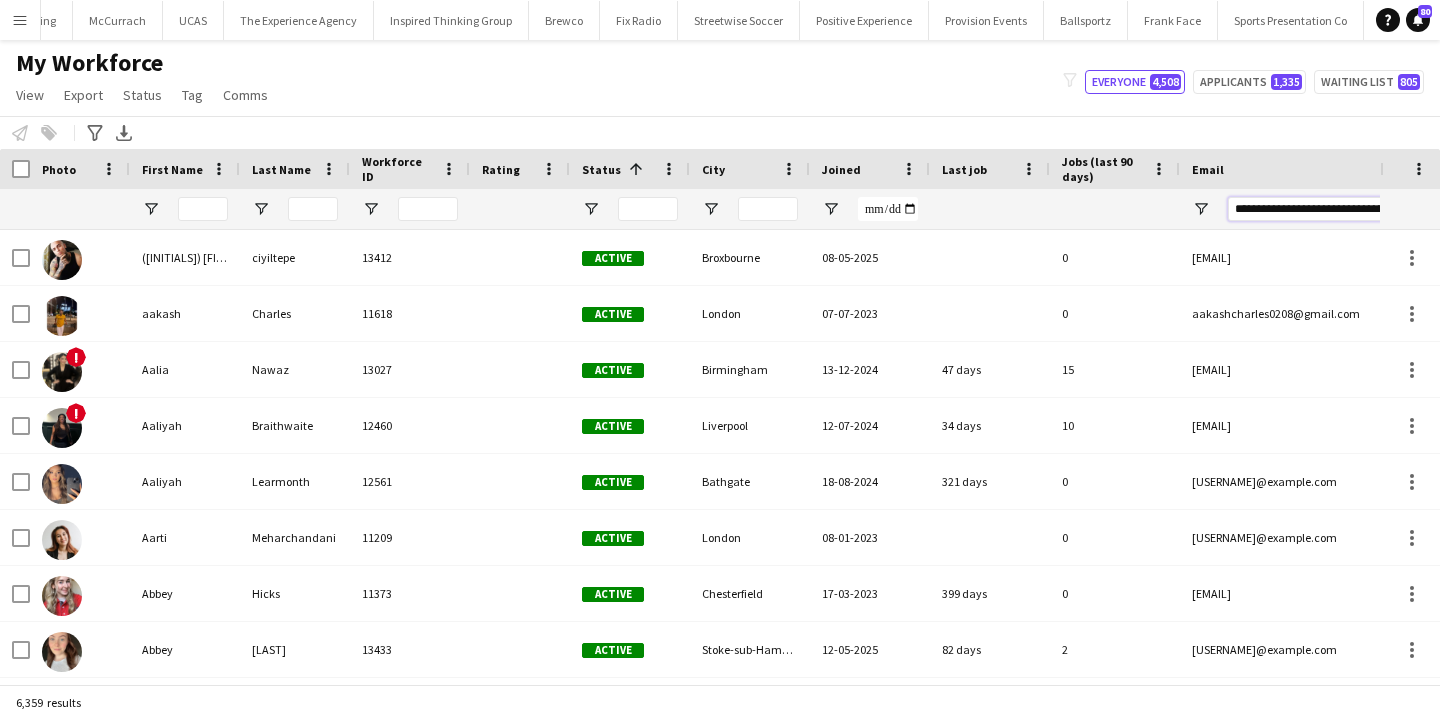 scroll, scrollTop: 0, scrollLeft: 86, axis: horizontal 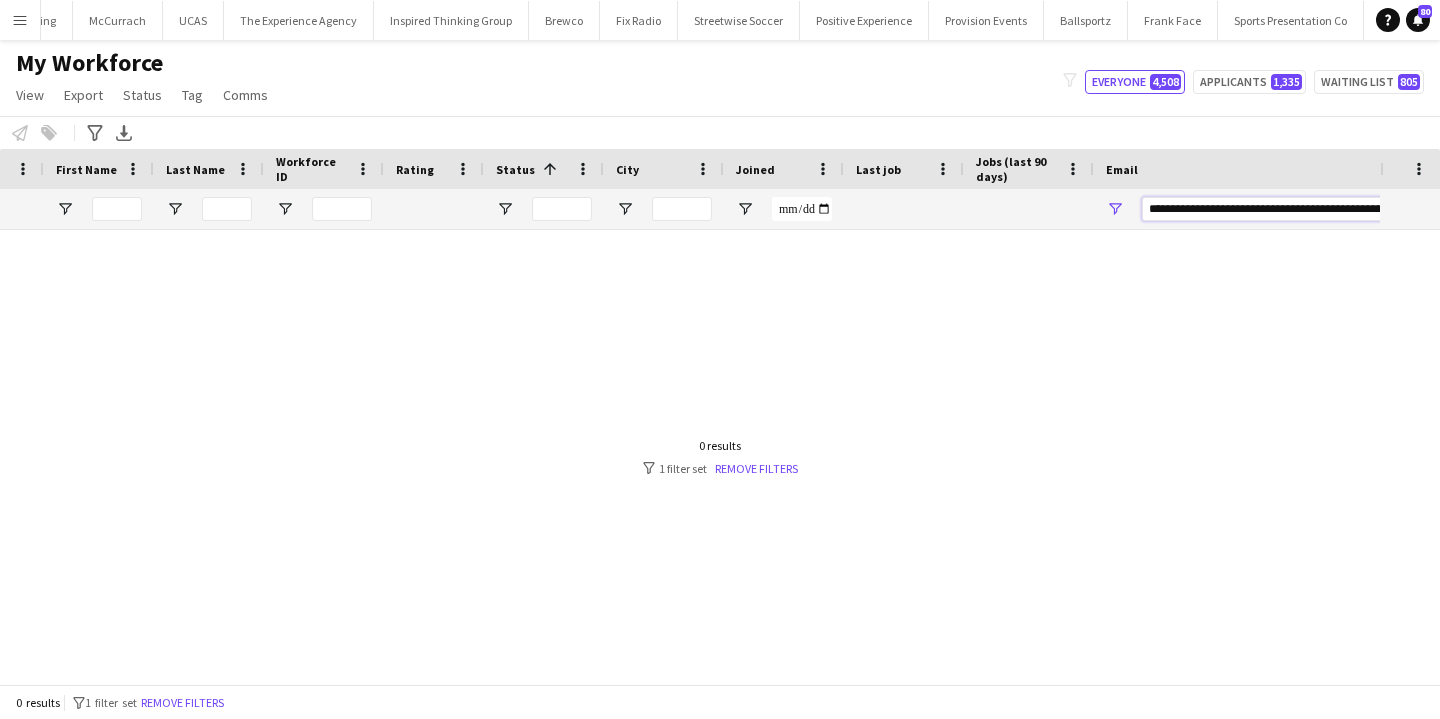 click on "**********" at bounding box center [1312, 209] 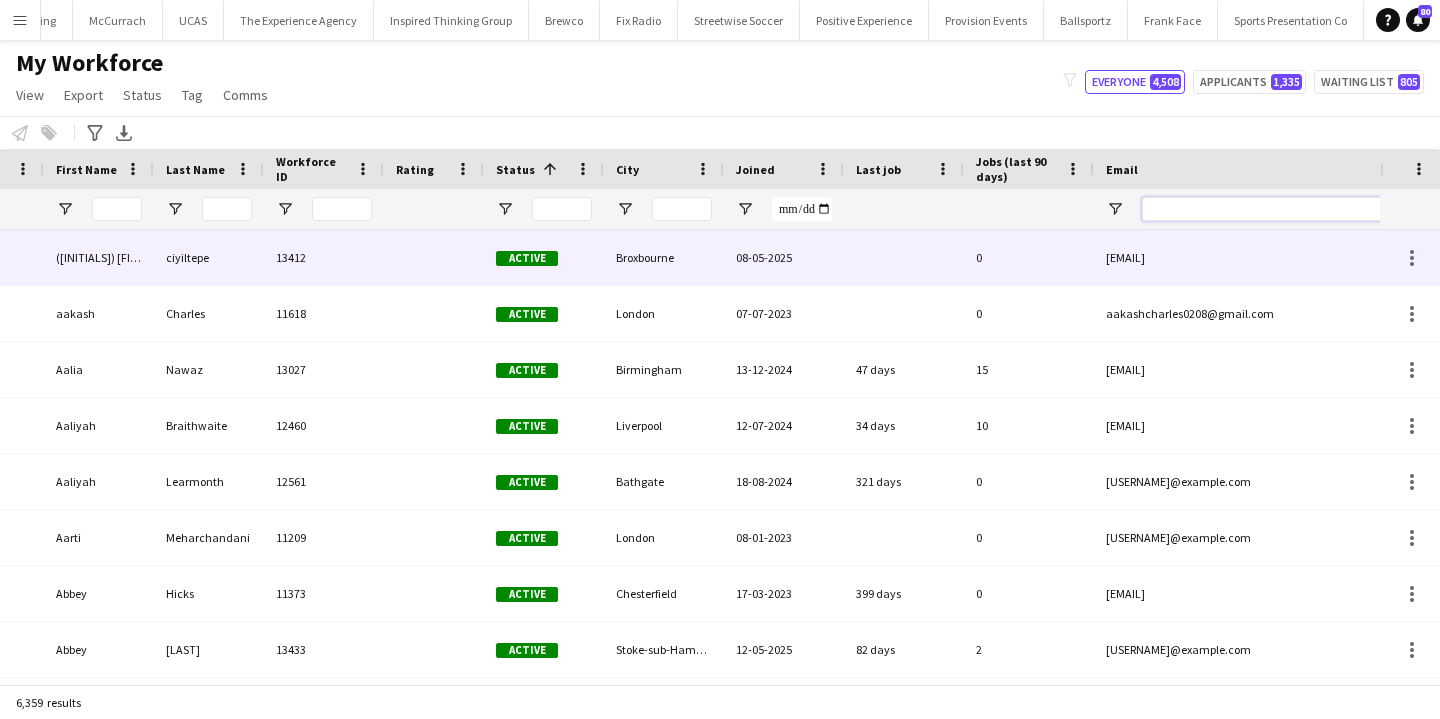 paste on "**********" 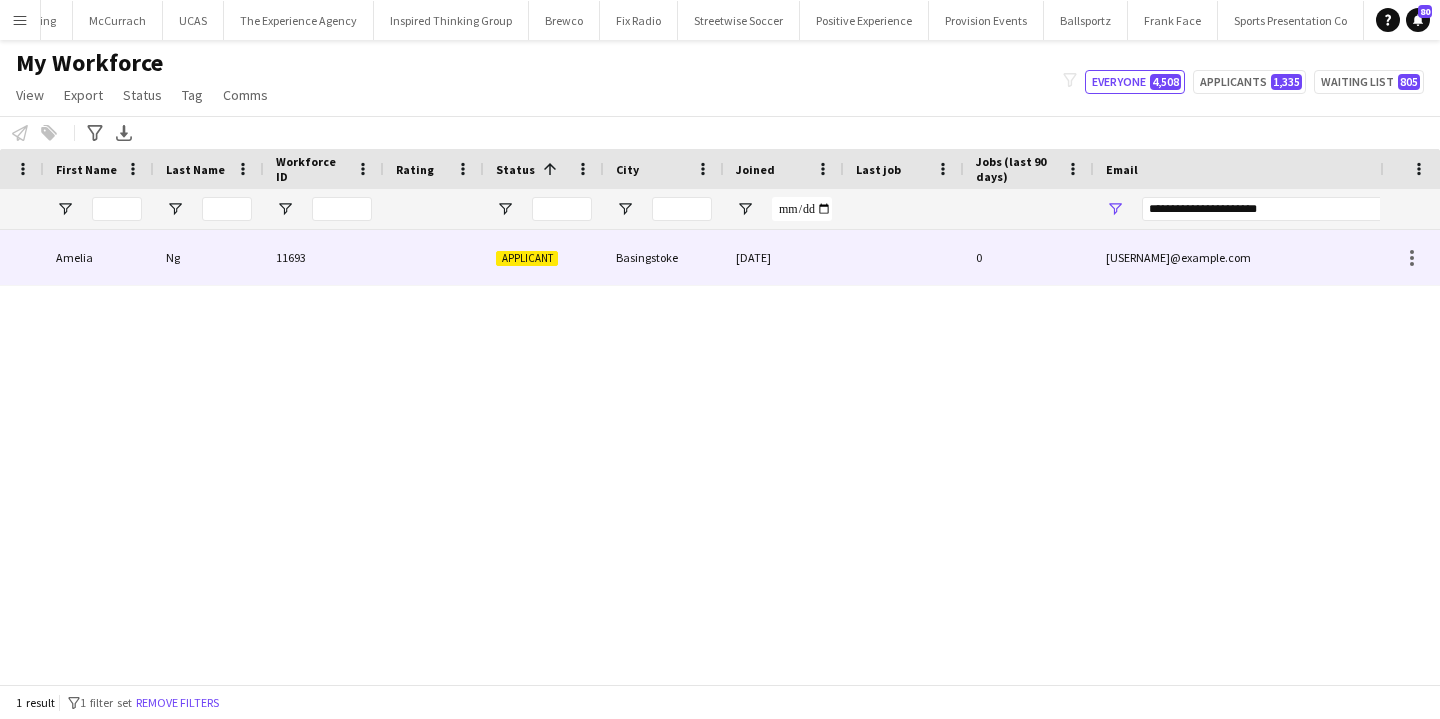 click on "amelia.ng@hotmail.co.uk" at bounding box center [1294, 257] 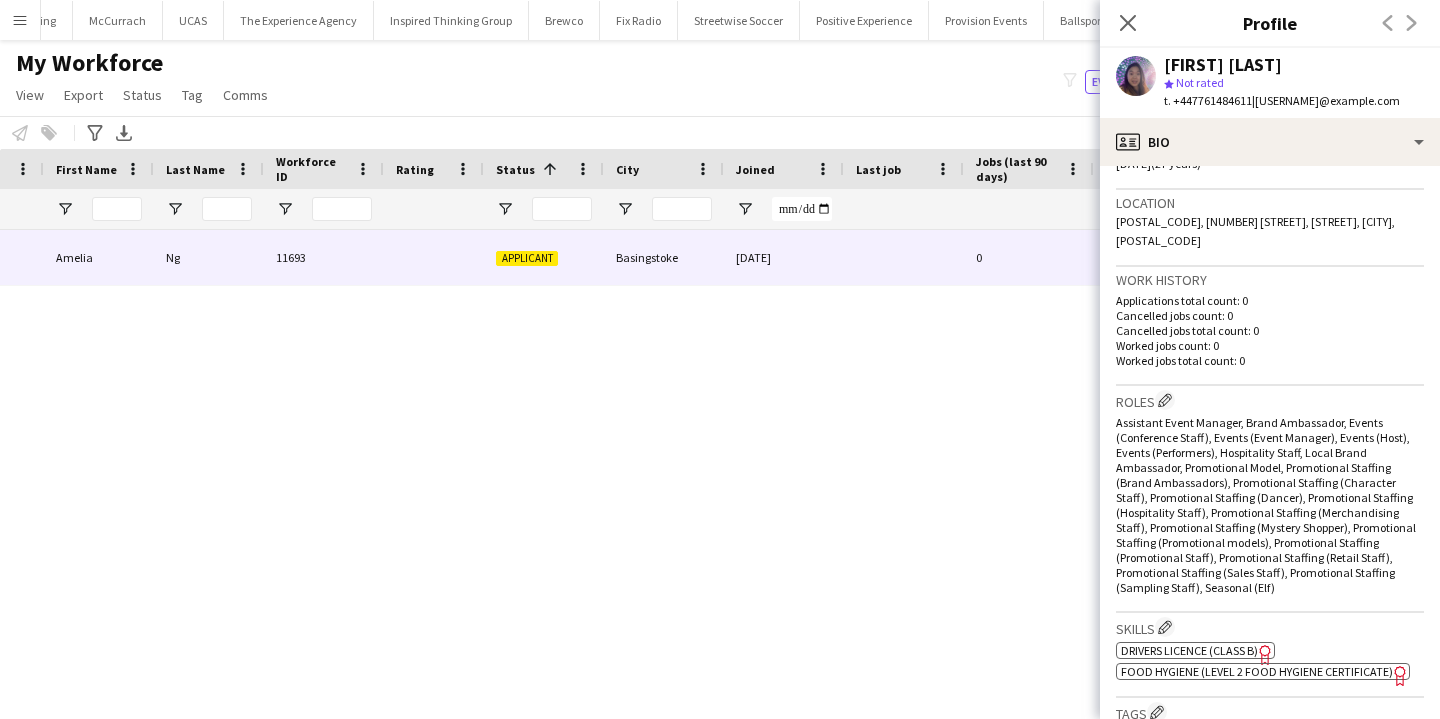 scroll, scrollTop: 0, scrollLeft: 0, axis: both 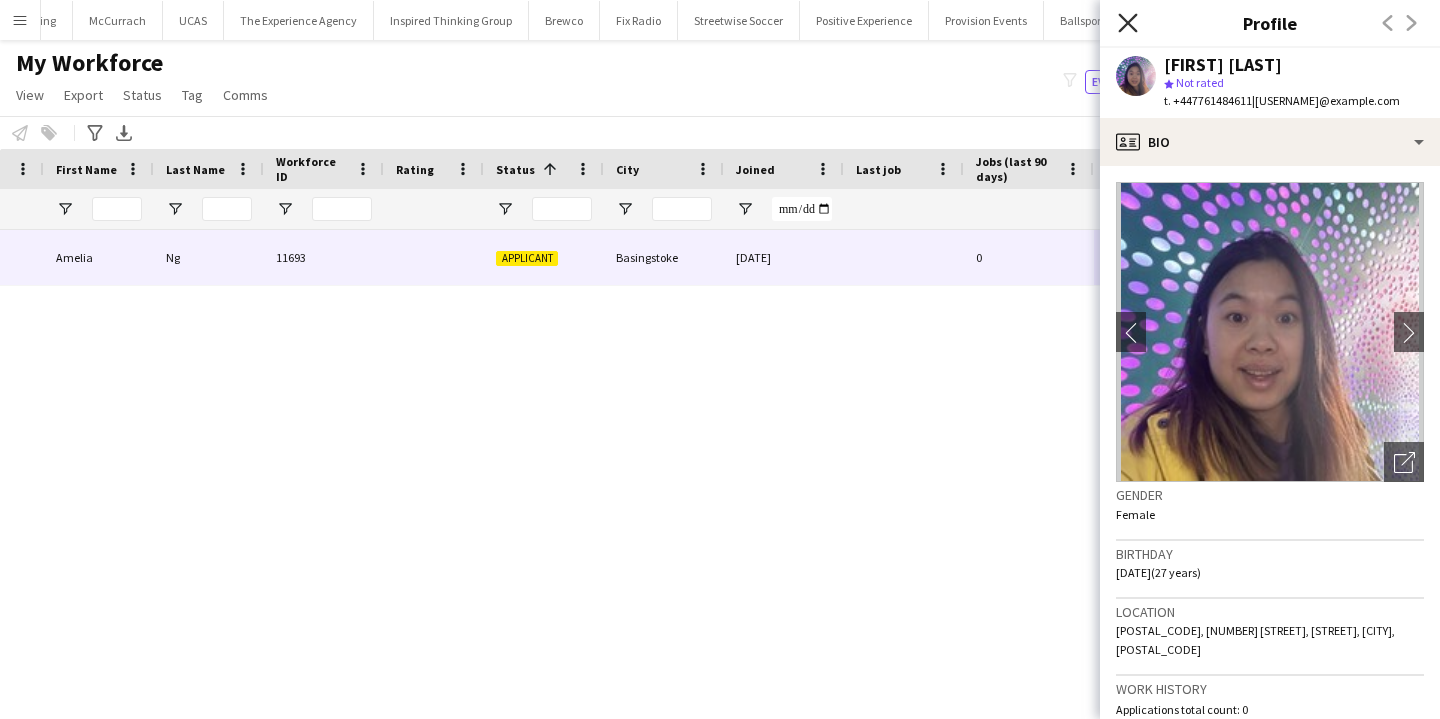 click on "Close pop-in" 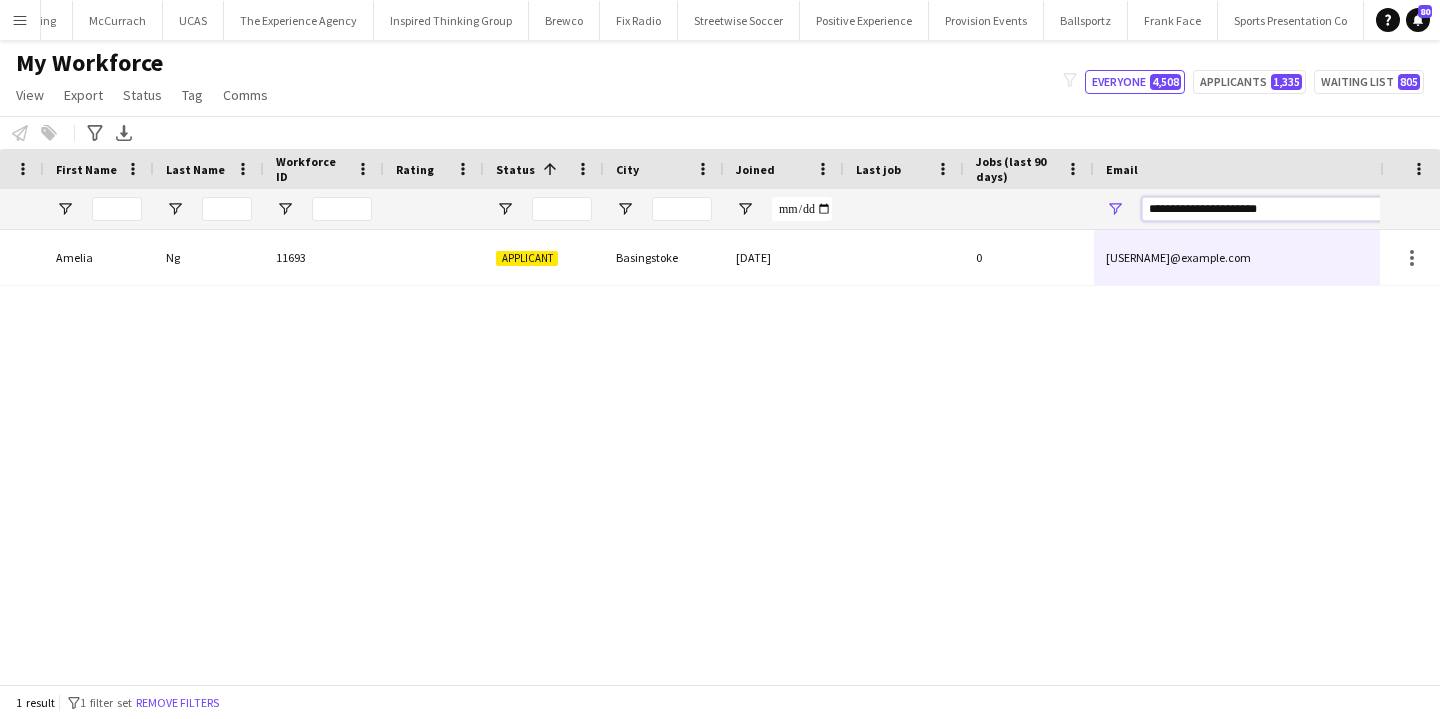 click on "**********" at bounding box center (1312, 209) 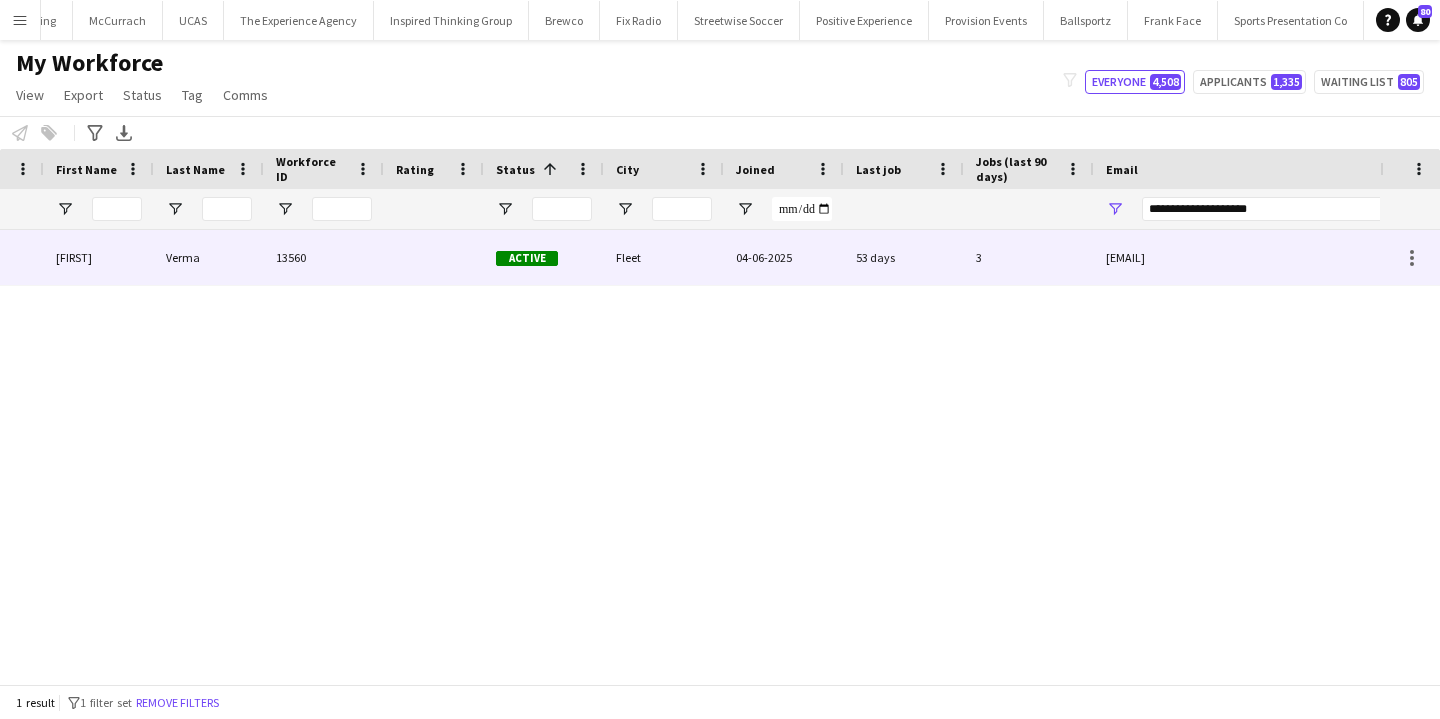 click on "gjwork1498@gmail.com" at bounding box center (1294, 257) 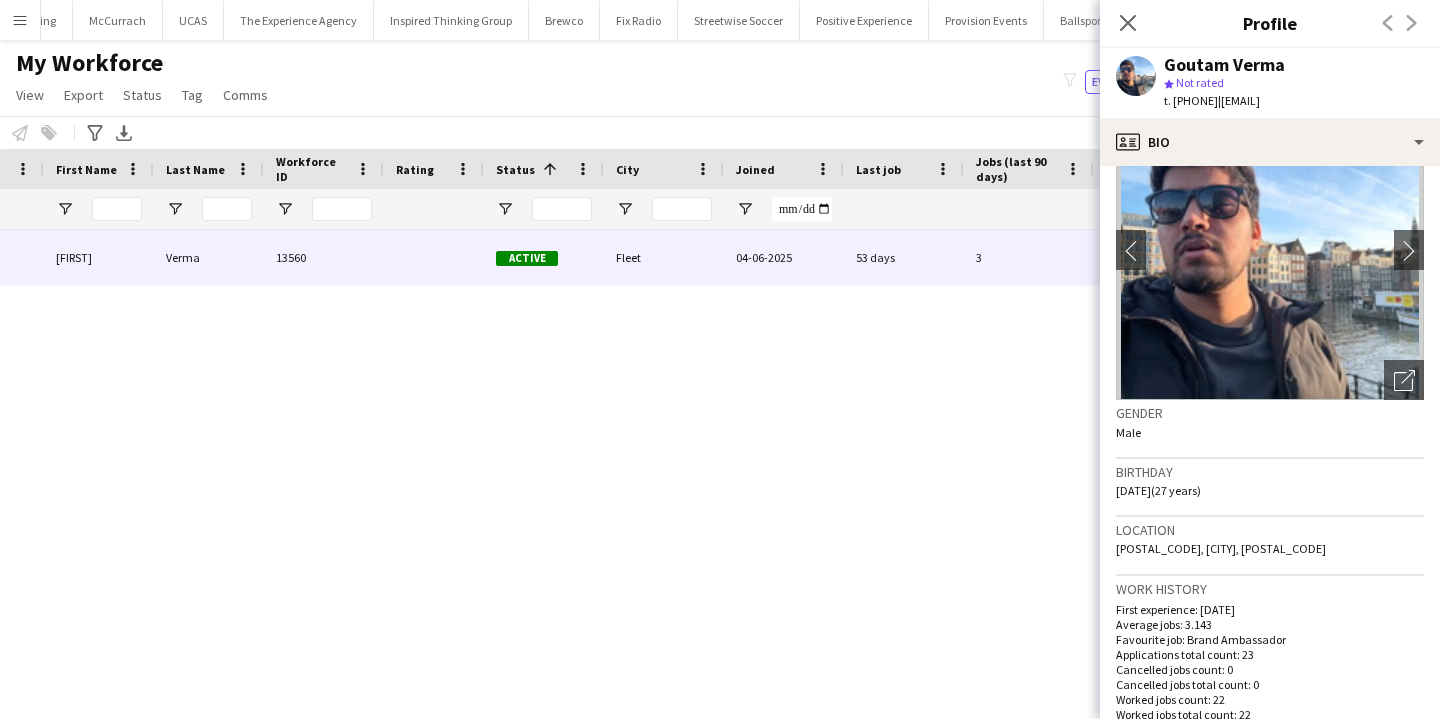 scroll, scrollTop: 101, scrollLeft: 0, axis: vertical 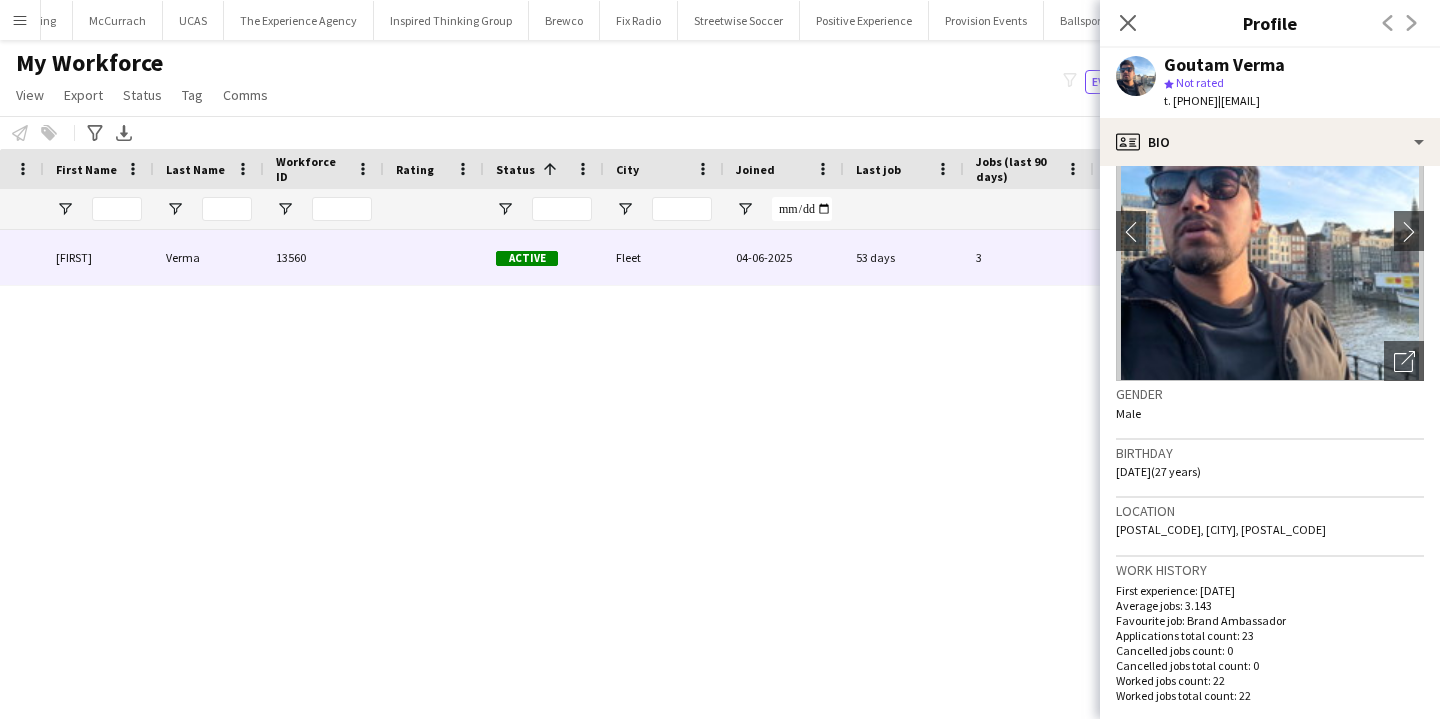 click on "Gu511hf, Fleet, GU51 1HF" 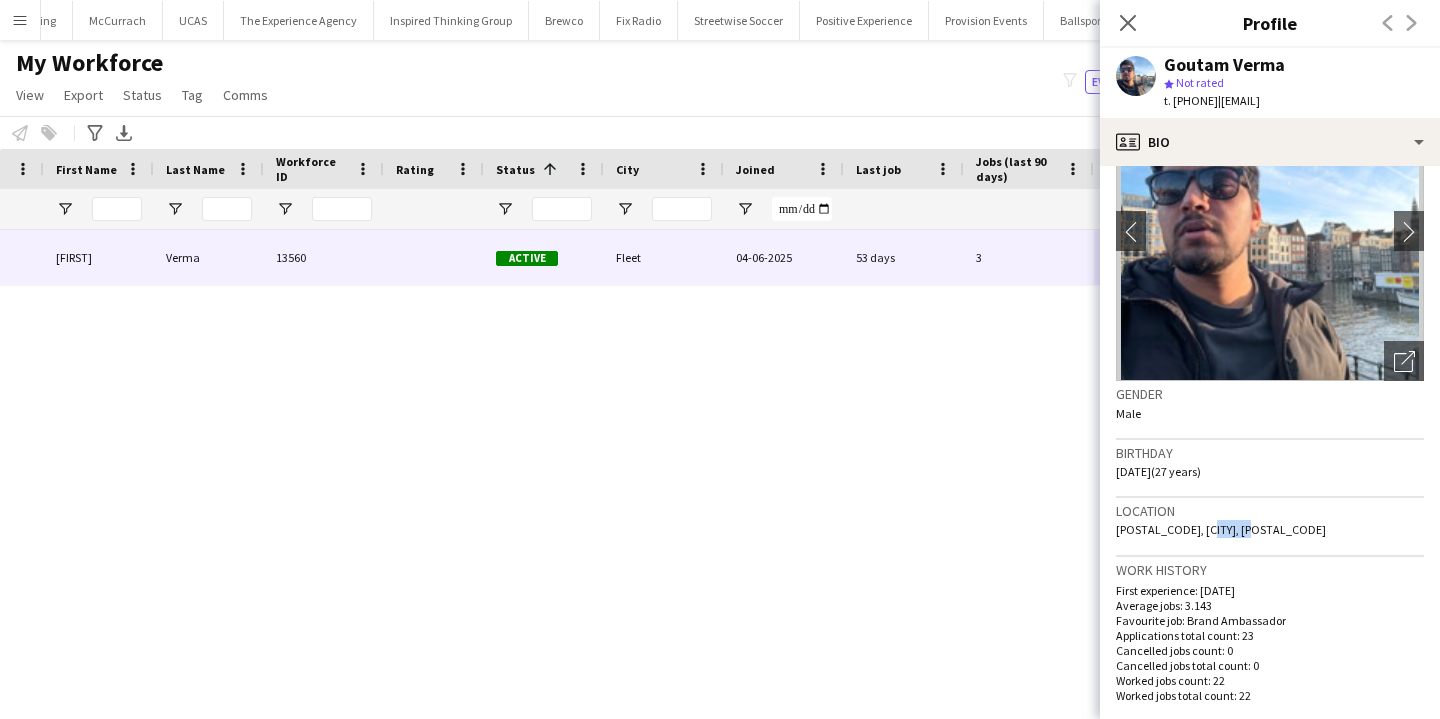 drag, startPoint x: 1202, startPoint y: 526, endPoint x: 1231, endPoint y: 526, distance: 29 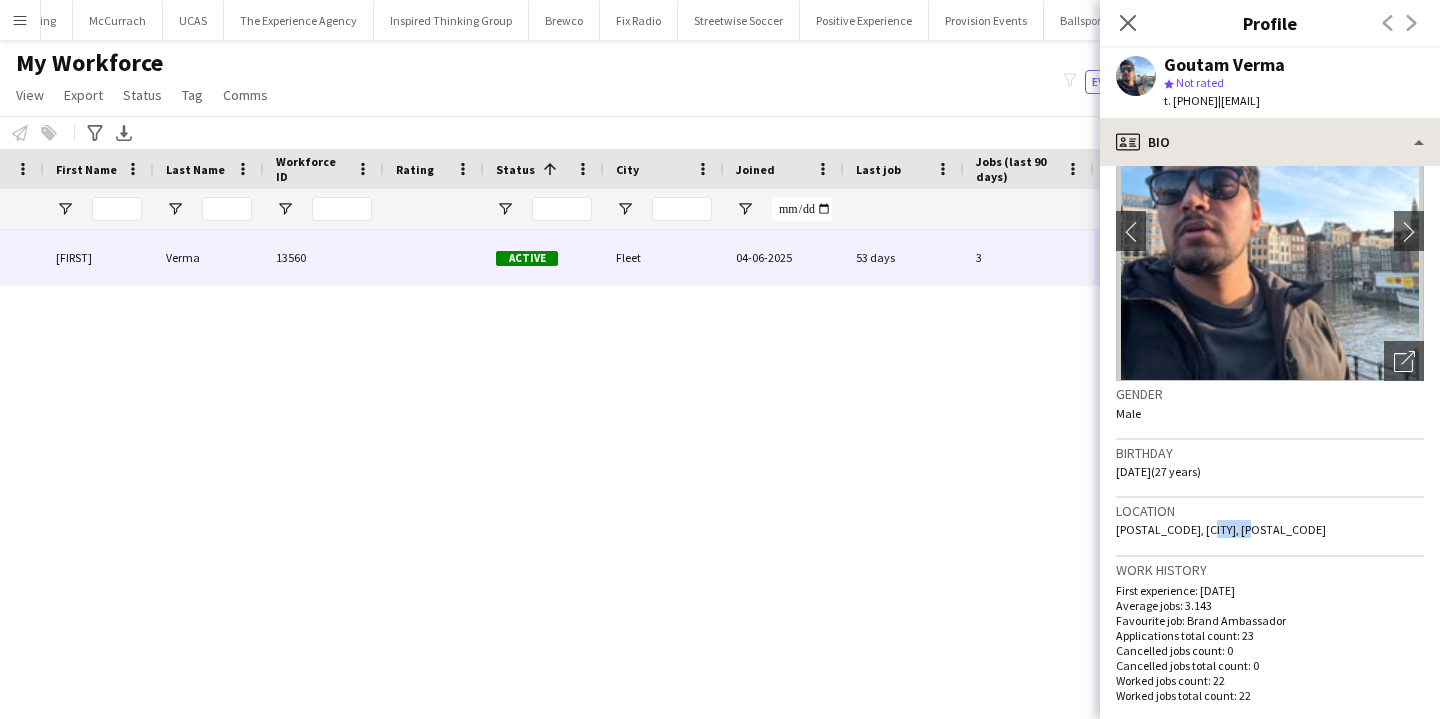 copy on "GU51 1HF" 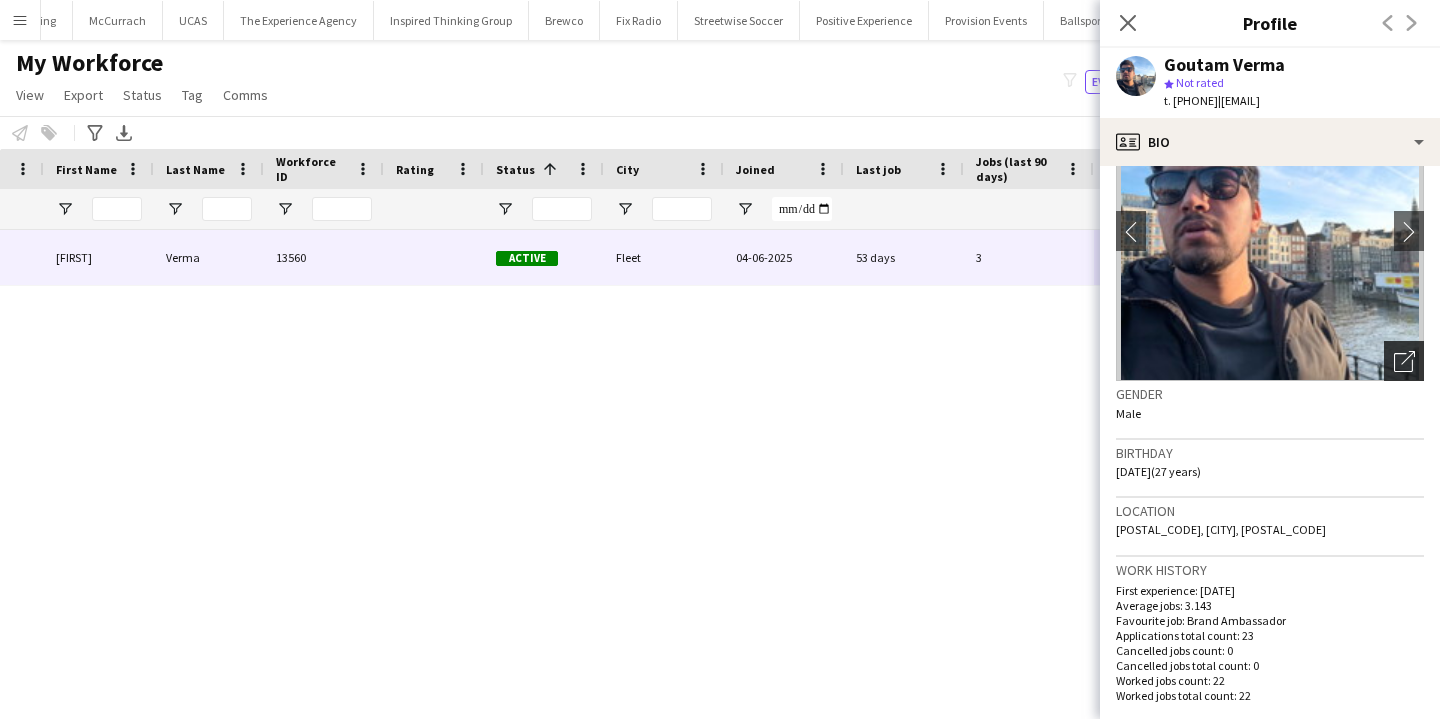 click on "Open photos pop-in" 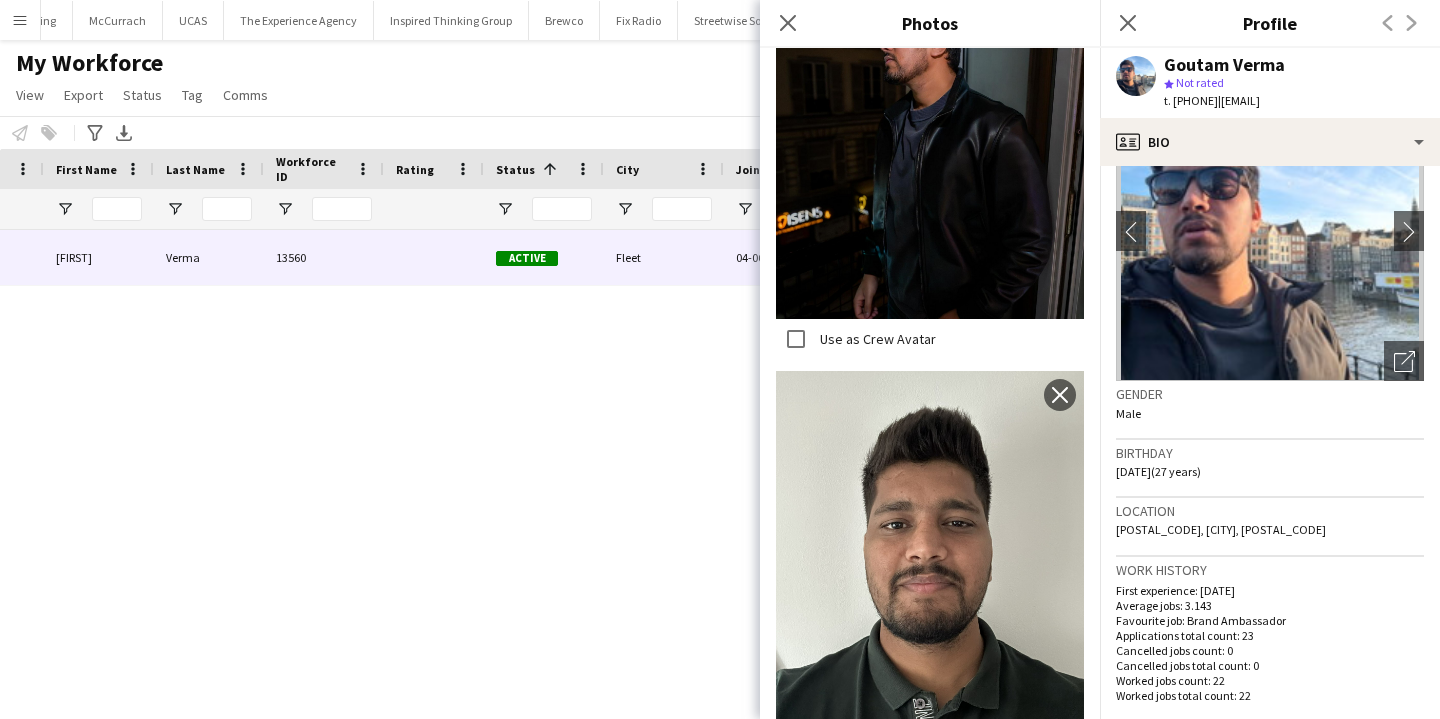 scroll, scrollTop: 1376, scrollLeft: 0, axis: vertical 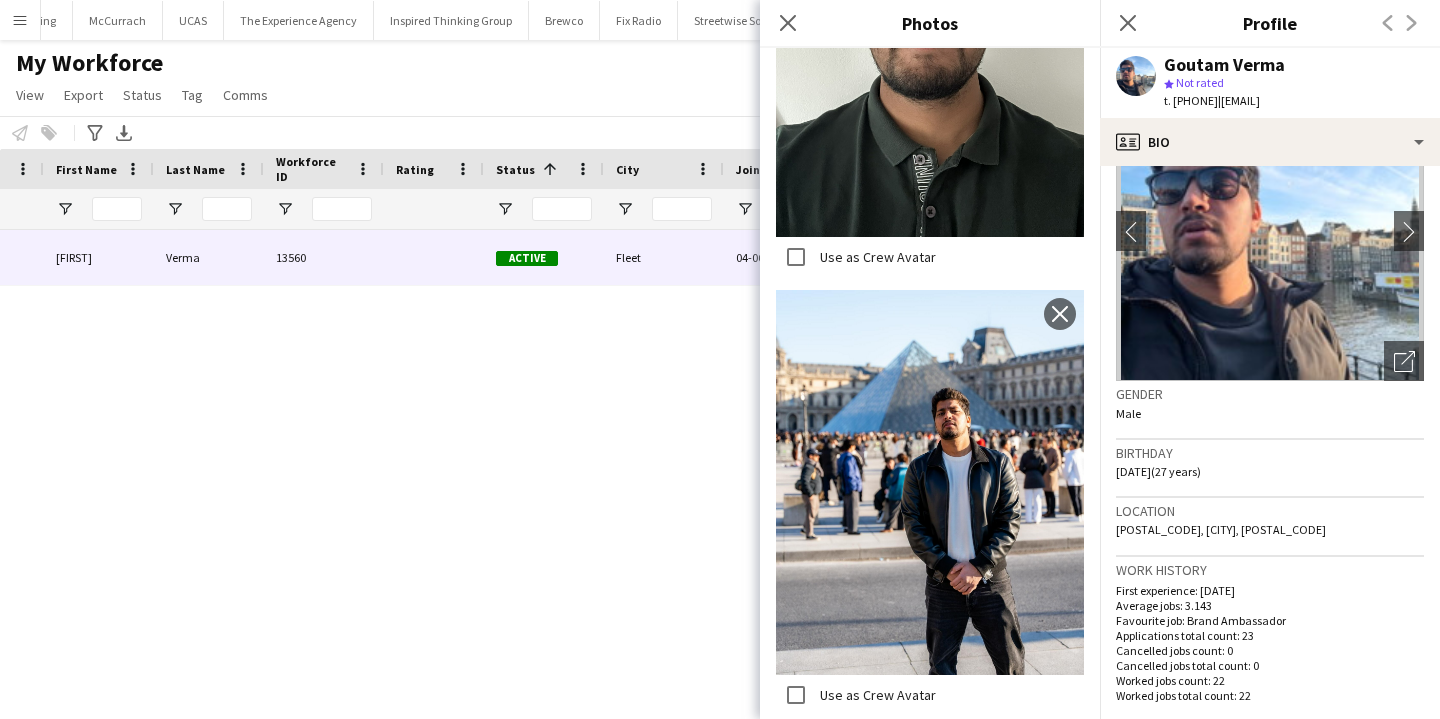 click on "Goutam Verma" 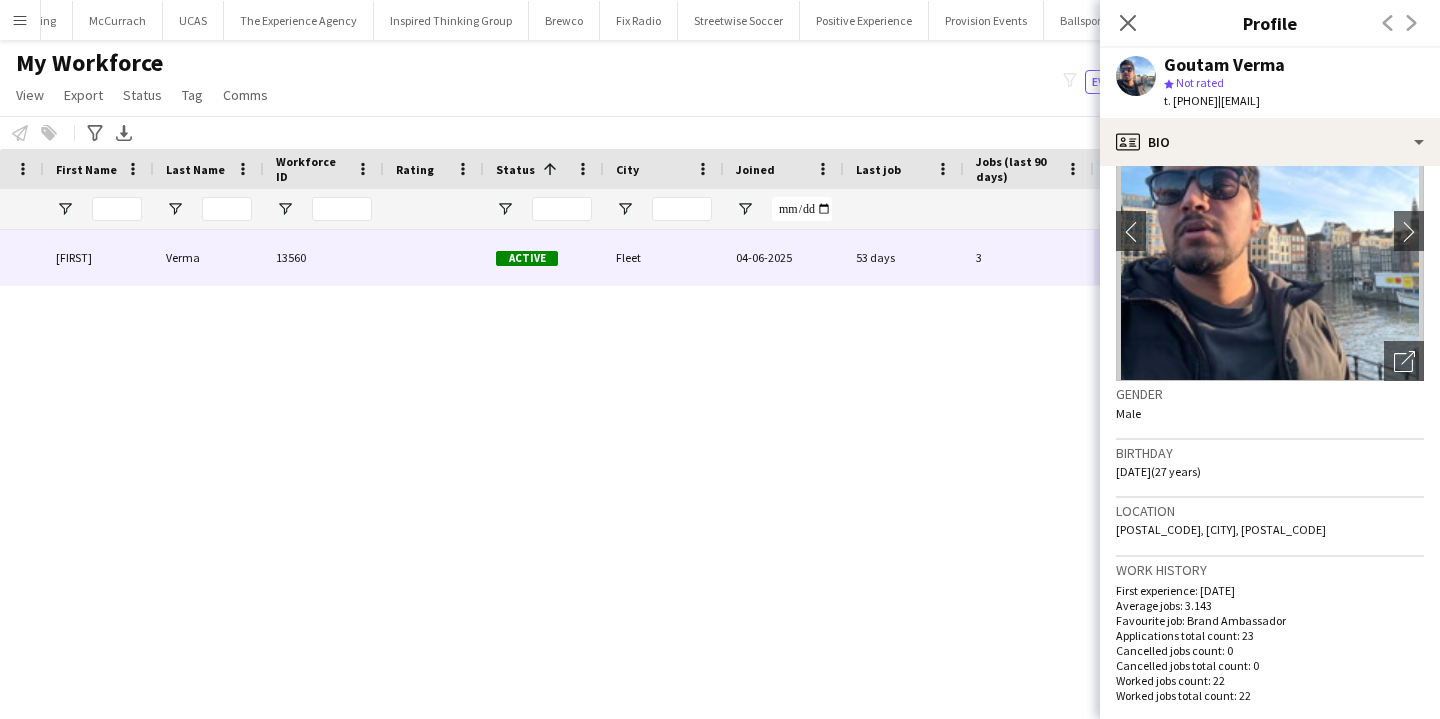drag, startPoint x: 1195, startPoint y: 67, endPoint x: 1233, endPoint y: 68, distance: 38.013157 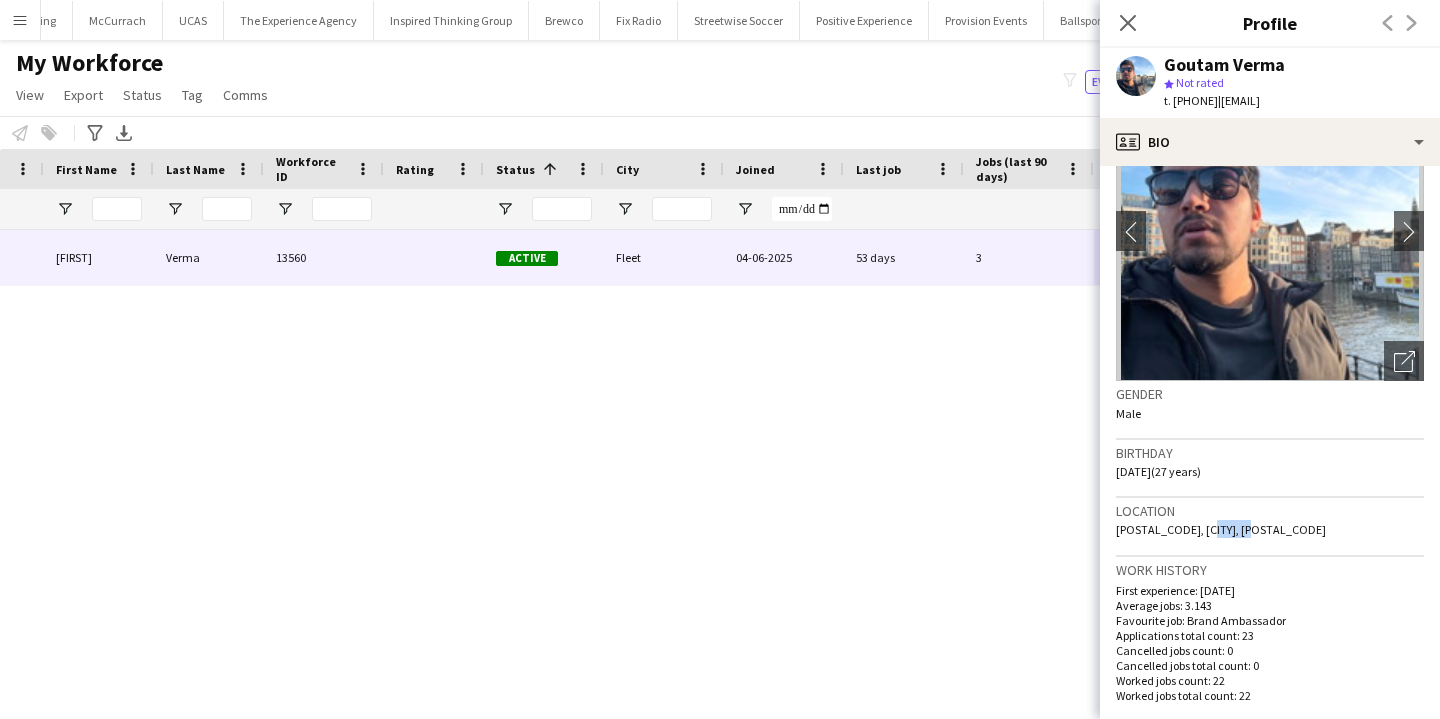 drag, startPoint x: 1212, startPoint y: 526, endPoint x: 1235, endPoint y: 528, distance: 23.086792 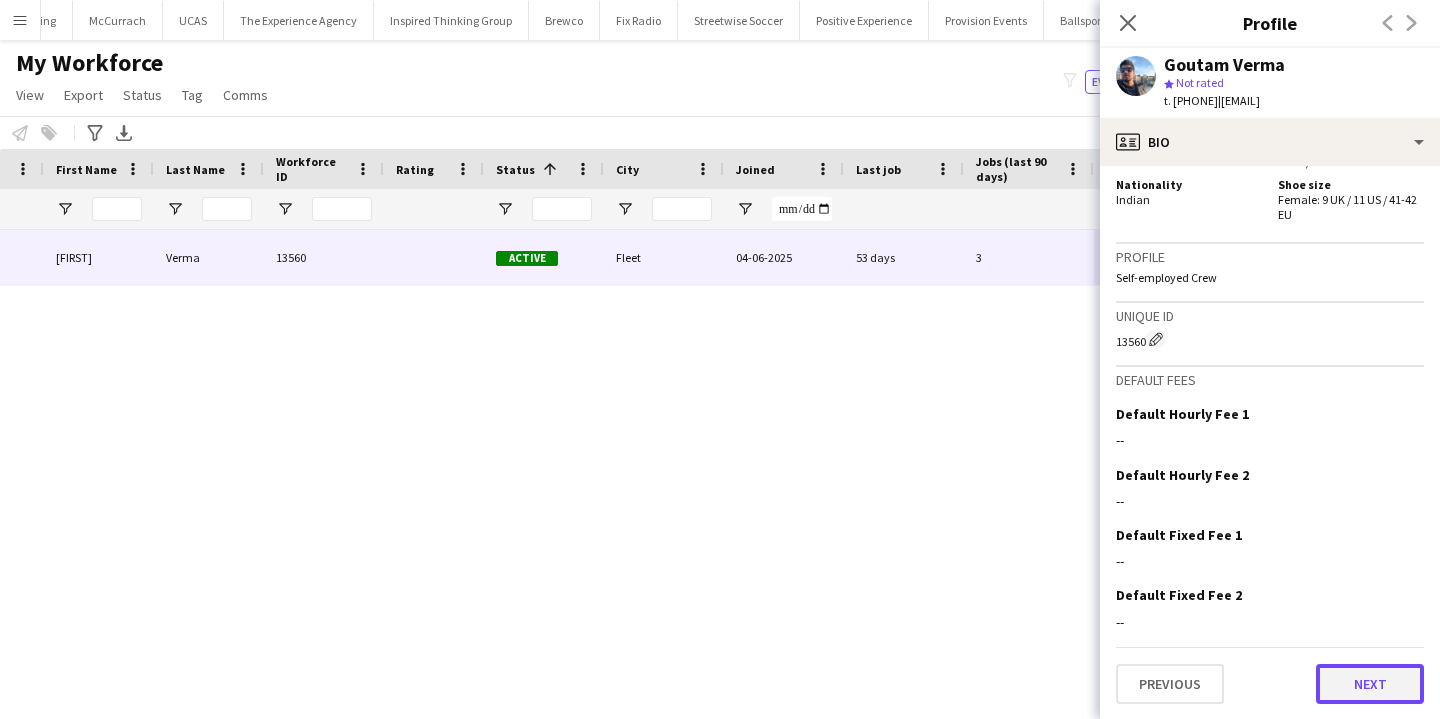 click on "Next" 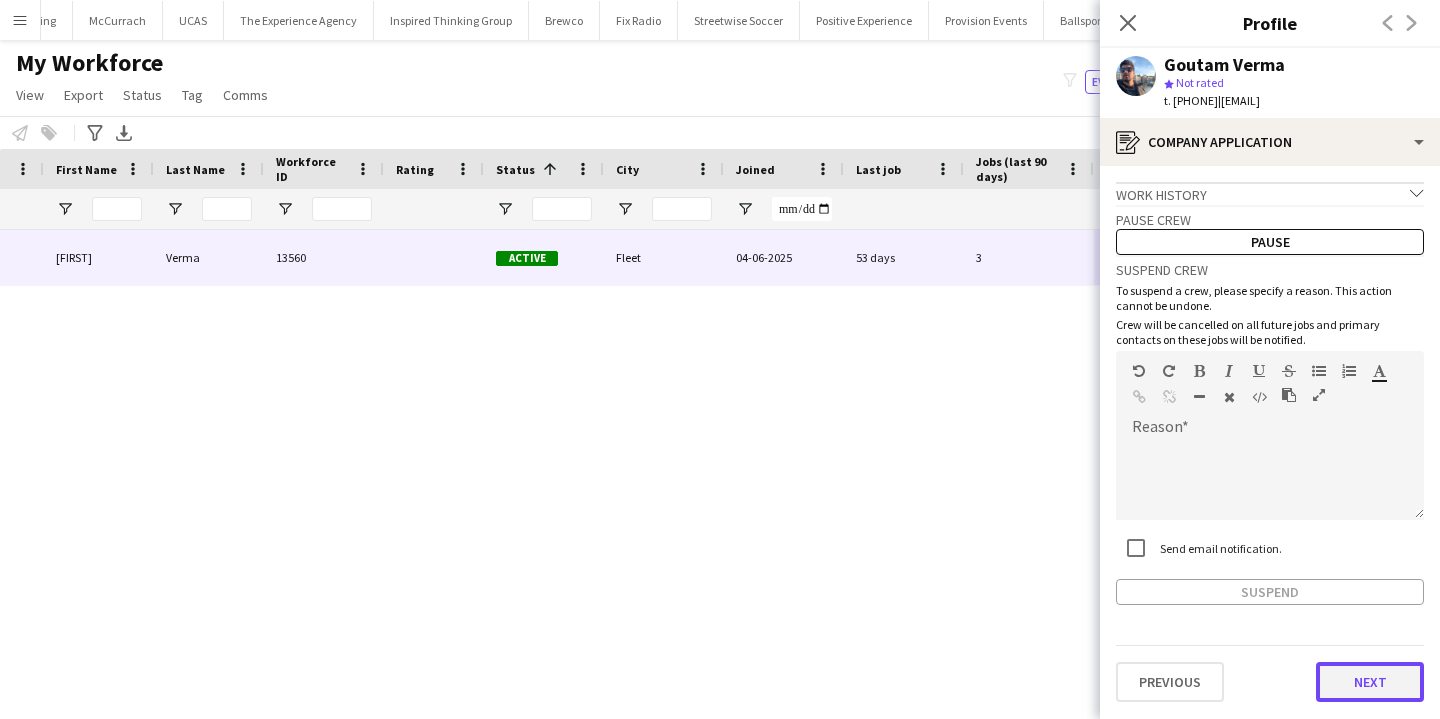 click on "Next" 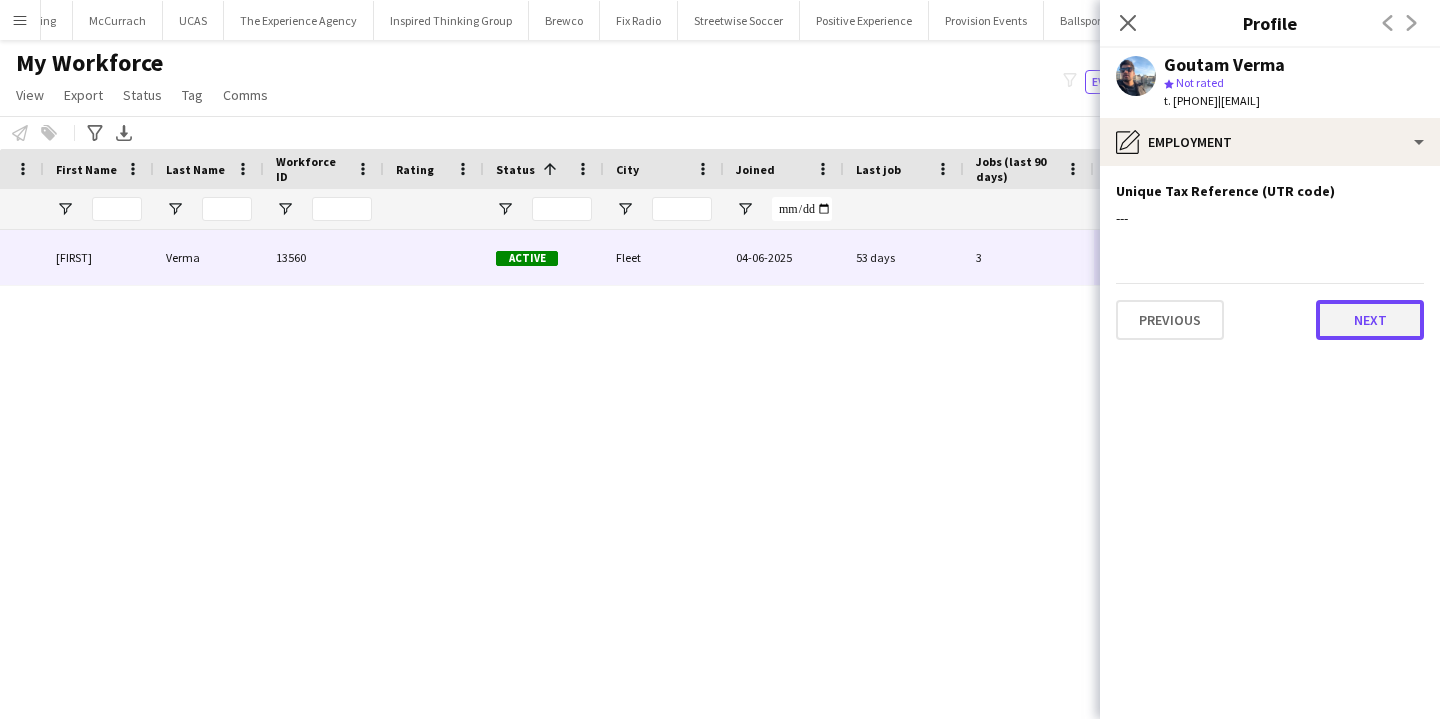 click on "Next" 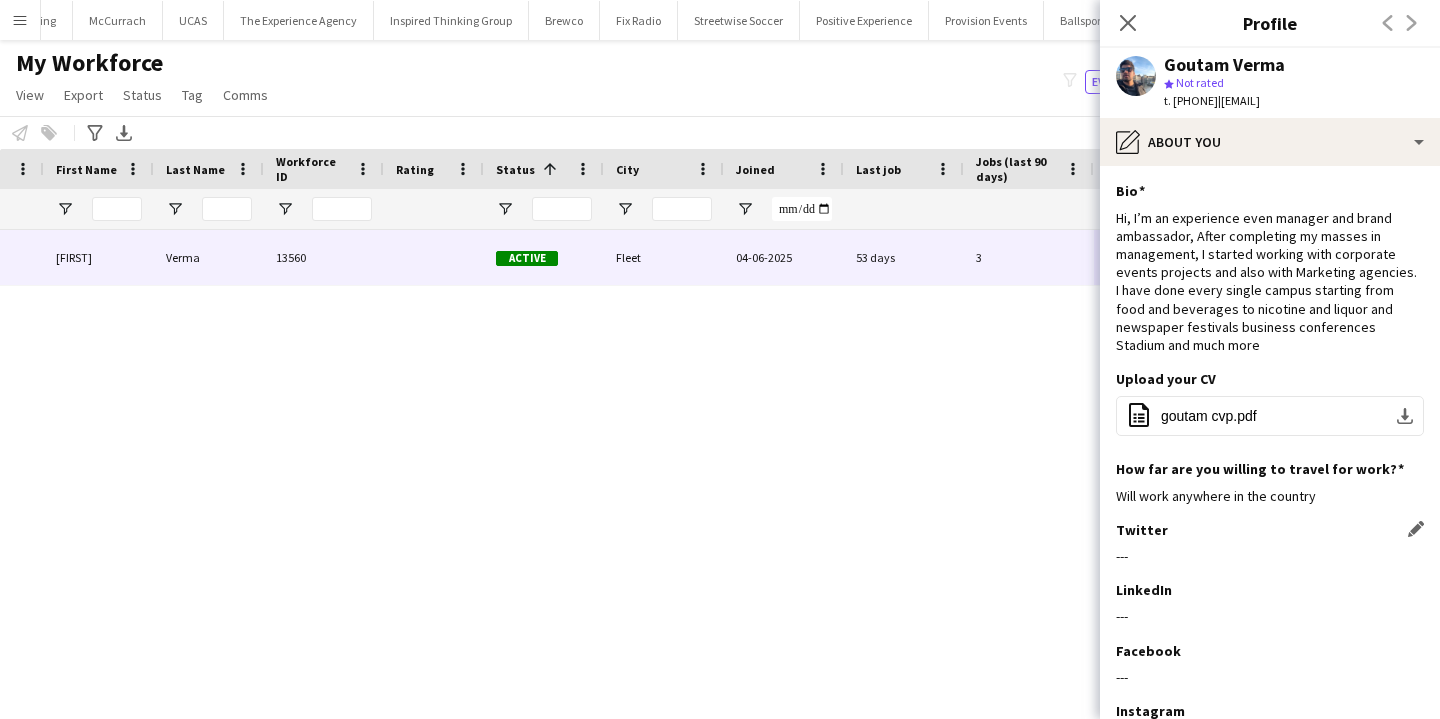 scroll, scrollTop: 156, scrollLeft: 0, axis: vertical 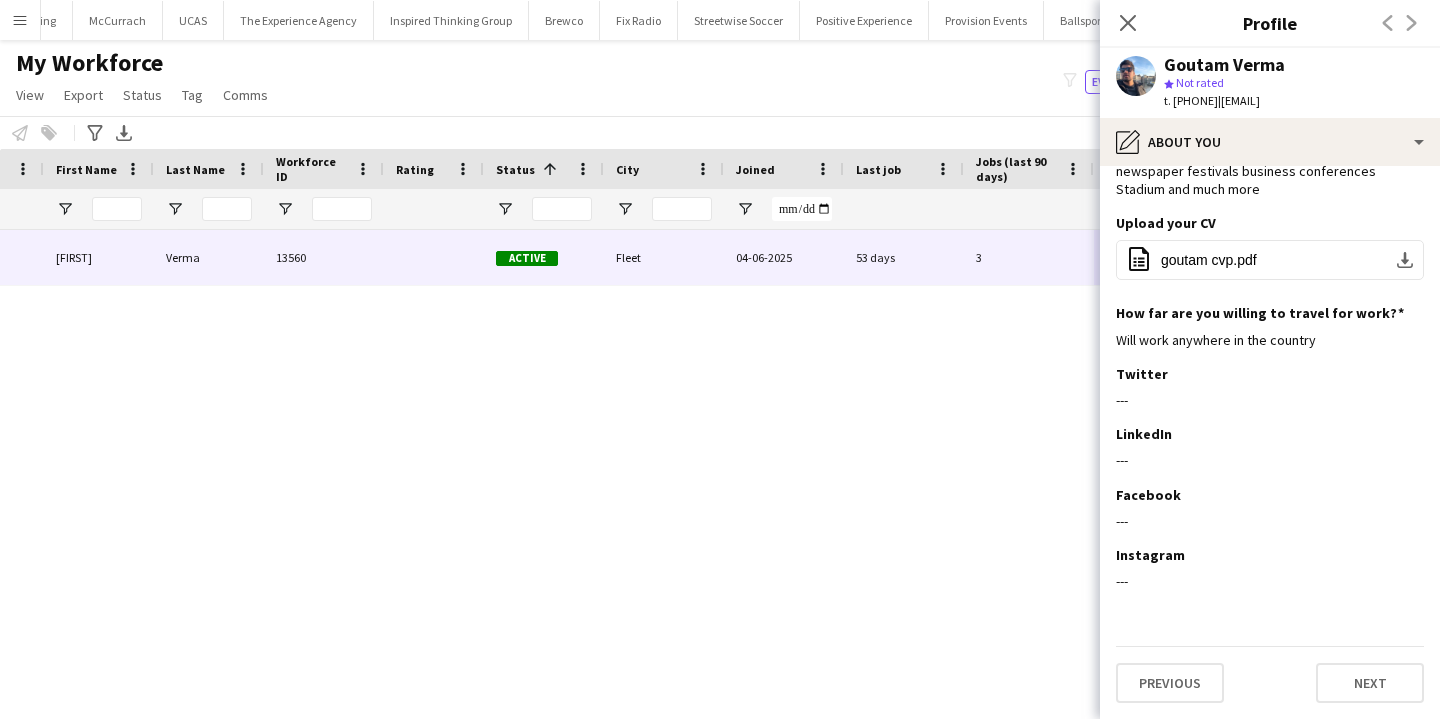 click on "Bio
Edit this field
Hi, I’m an experience even manager and brand ambassador, After completing my masses in management, I started working with corporate events projects and also with Marketing agencies.
I have done every single campus starting from food and beverages to nicotine and liquor and newspaper festivals business conferences Stadium and much more Upload your CV
Edit this field
office-file-sheet
goutam cvp.pdf
download-bottom
How far are you willing to travel for work?
Edit this field
Will work anywhere in the country  Twitter
Edit this field
---  LinkedIn
Edit this field
---  Facebook
Edit this field
---  Instagram" 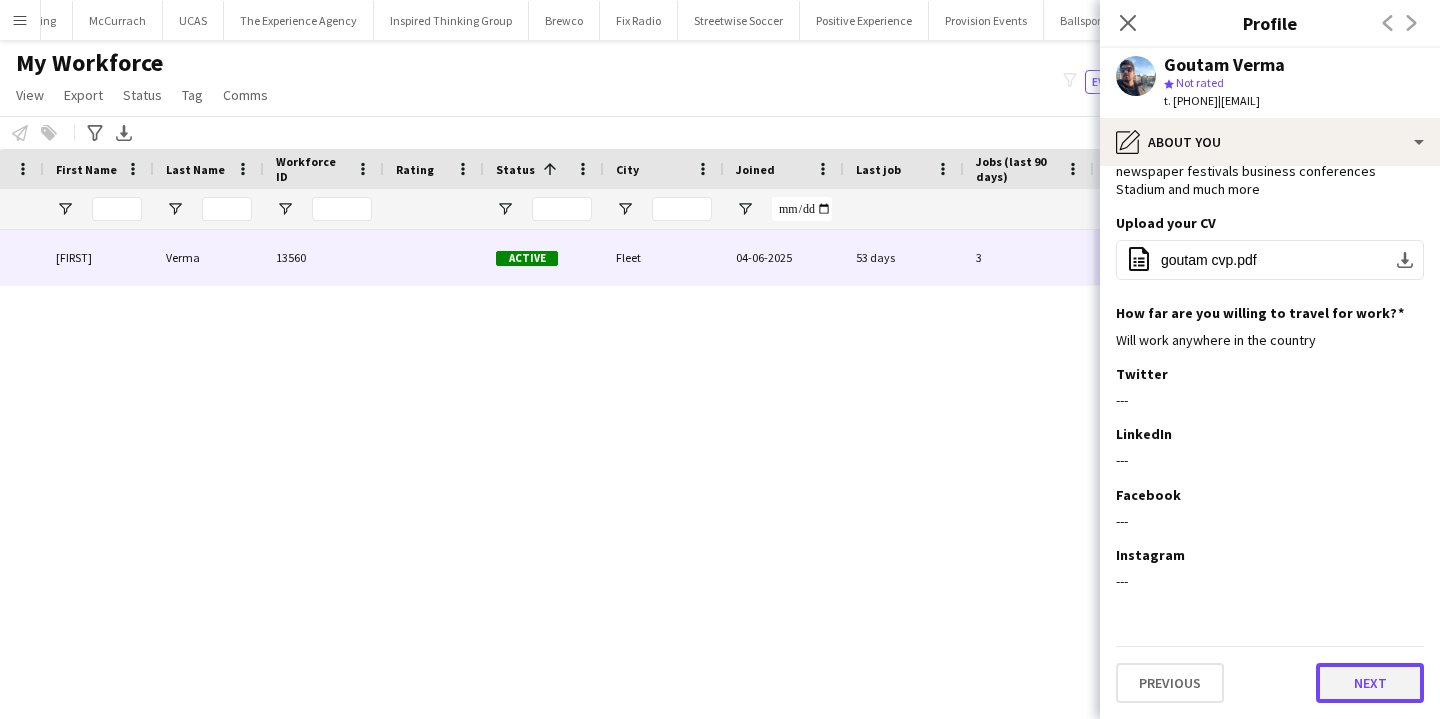 click on "Next" 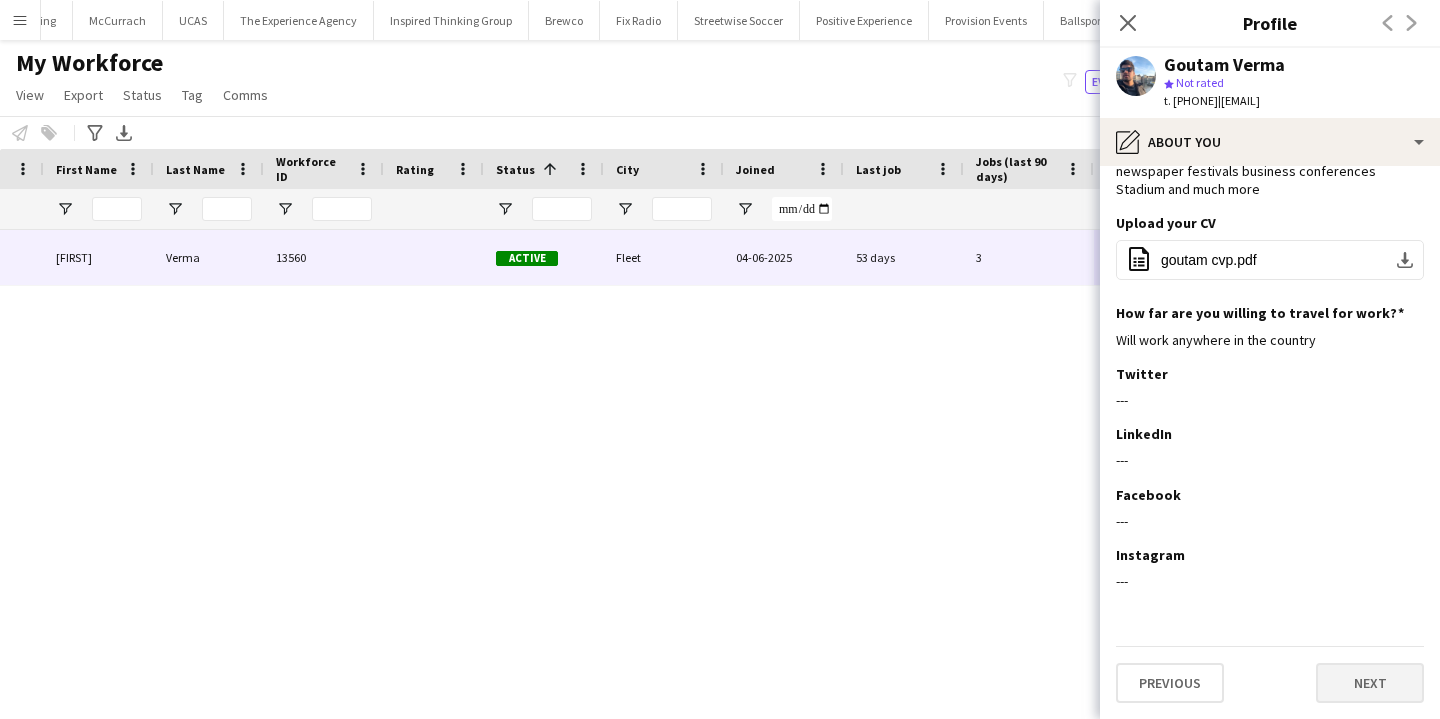 scroll, scrollTop: 0, scrollLeft: 0, axis: both 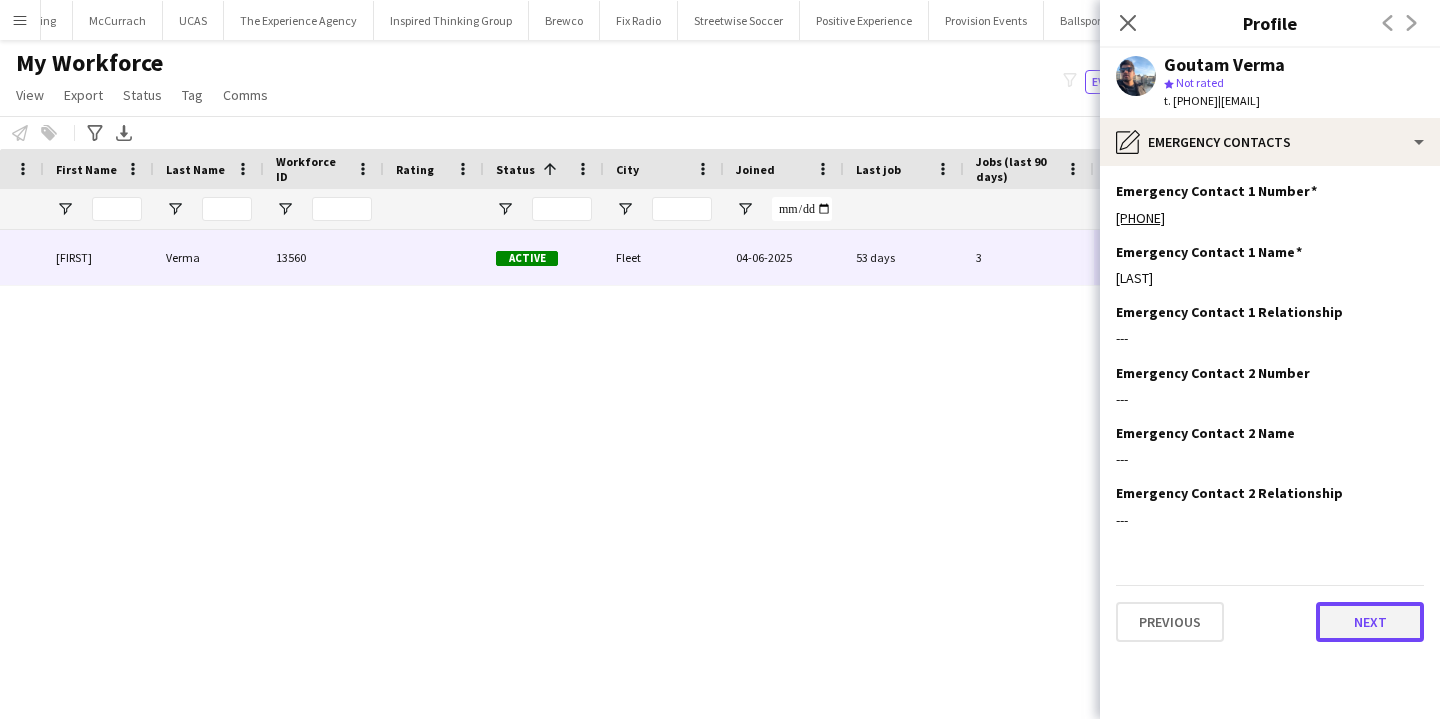 click on "Next" 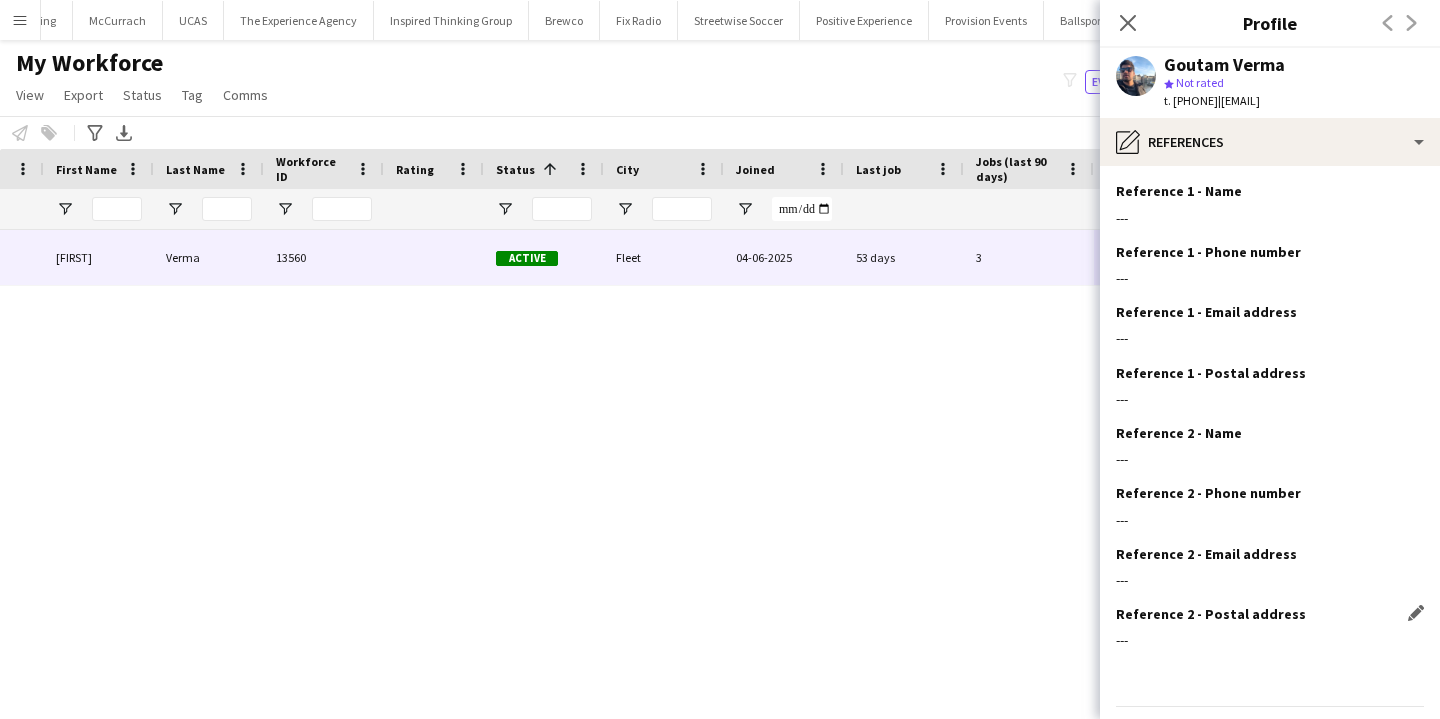 scroll, scrollTop: 59, scrollLeft: 0, axis: vertical 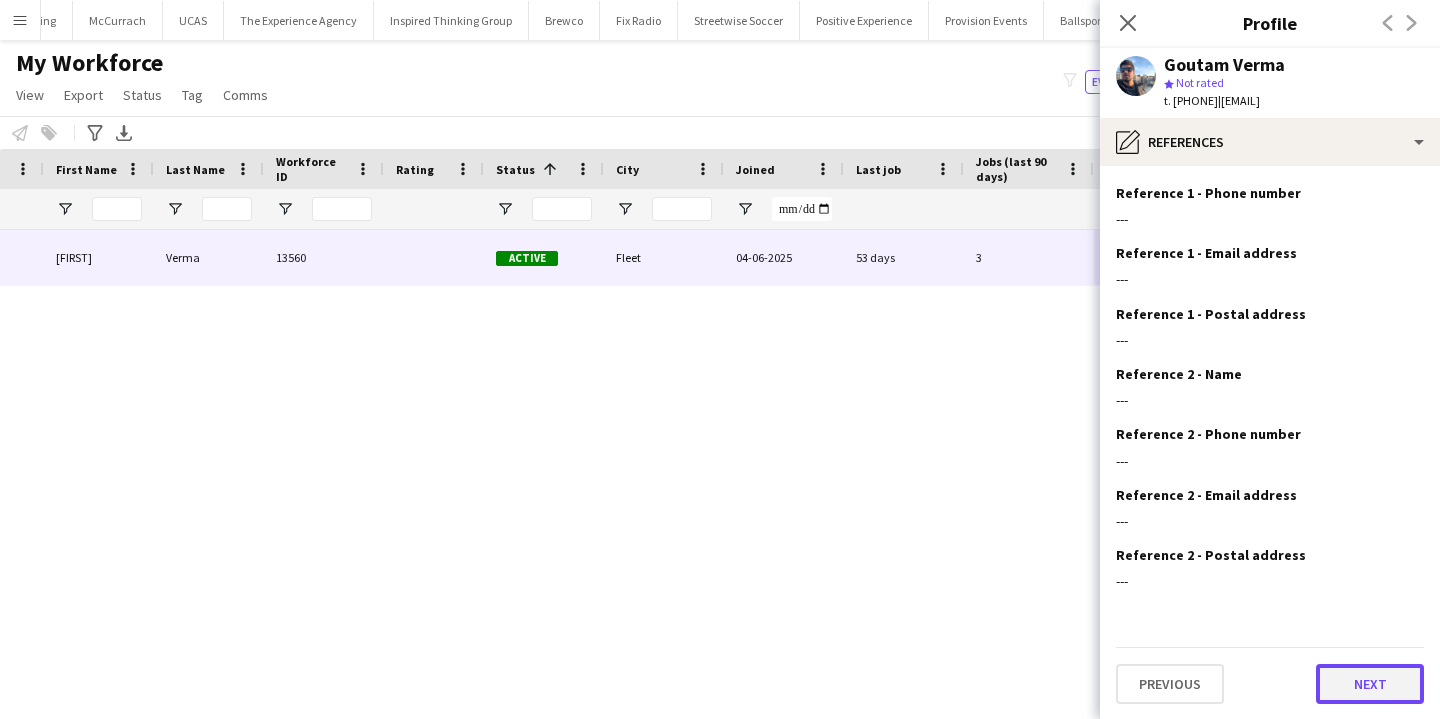 click on "Next" 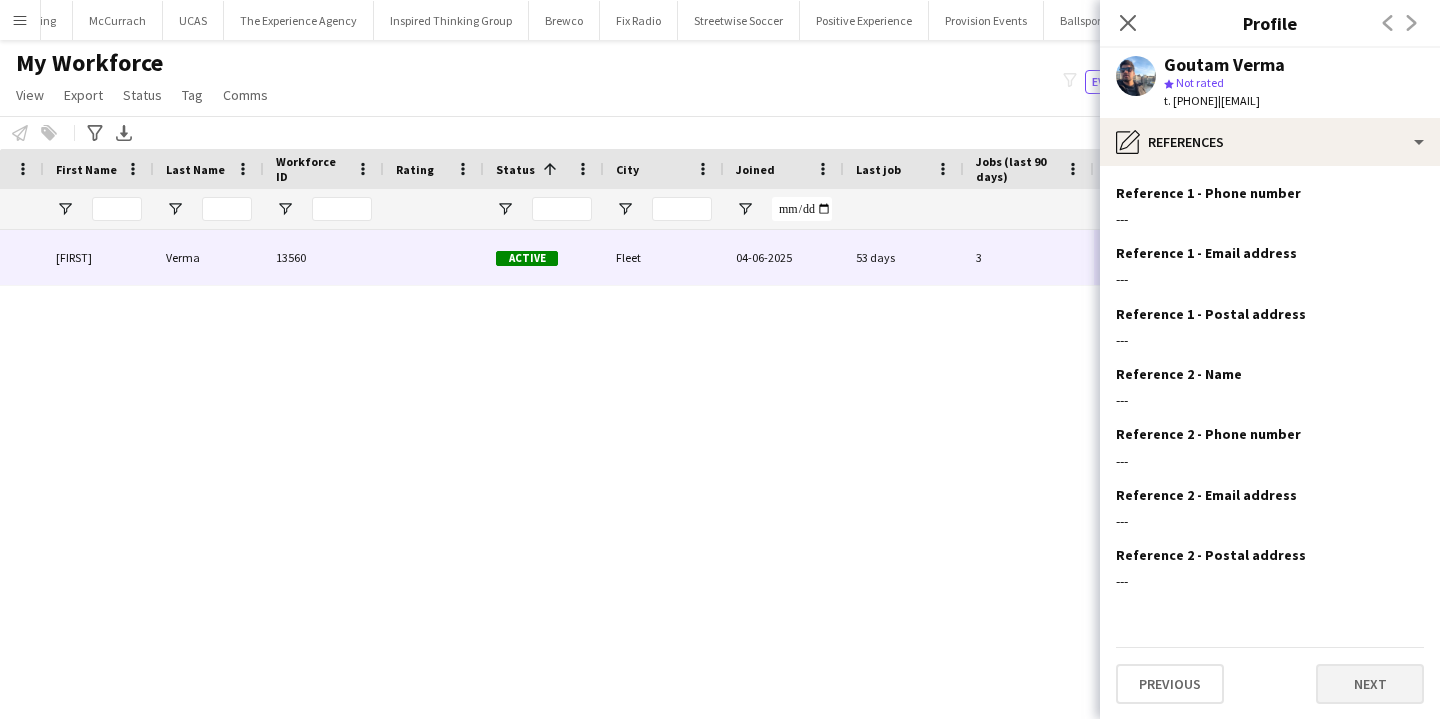 scroll, scrollTop: 0, scrollLeft: 0, axis: both 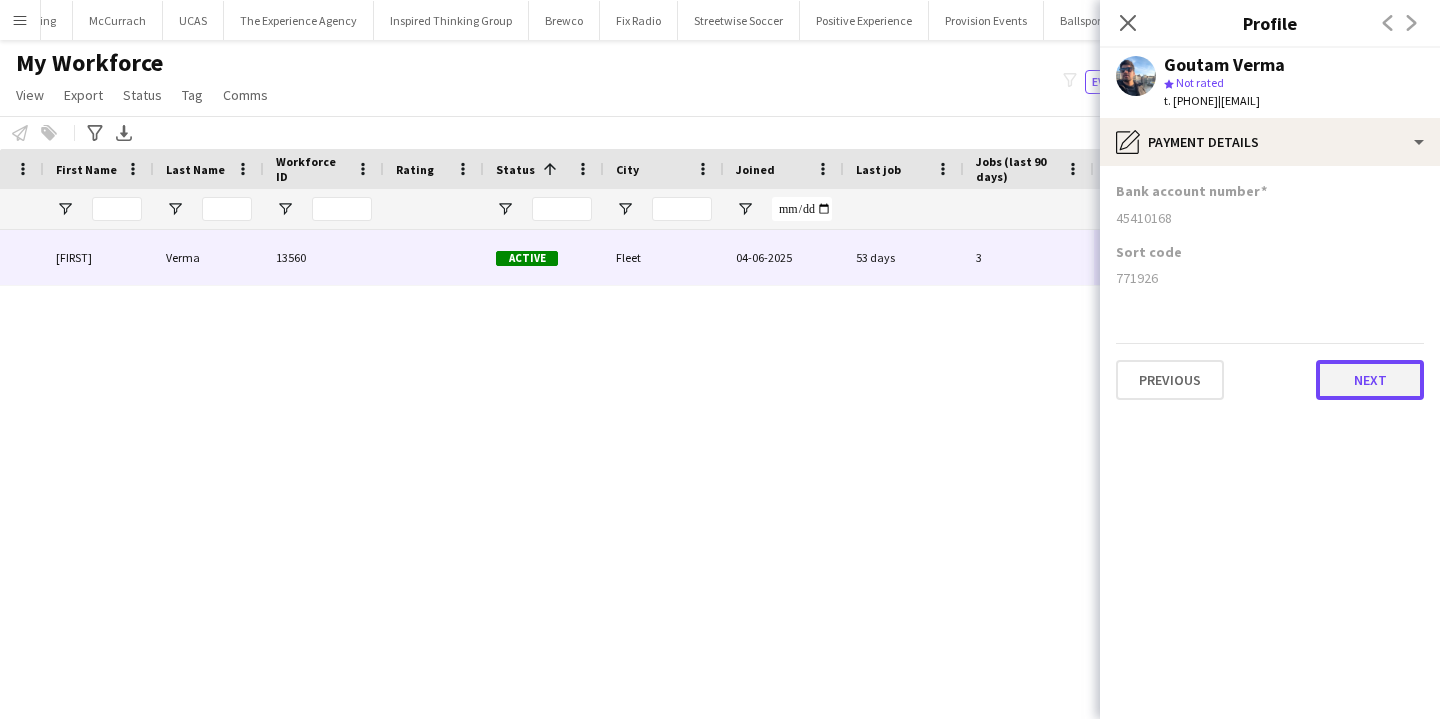 click on "Next" 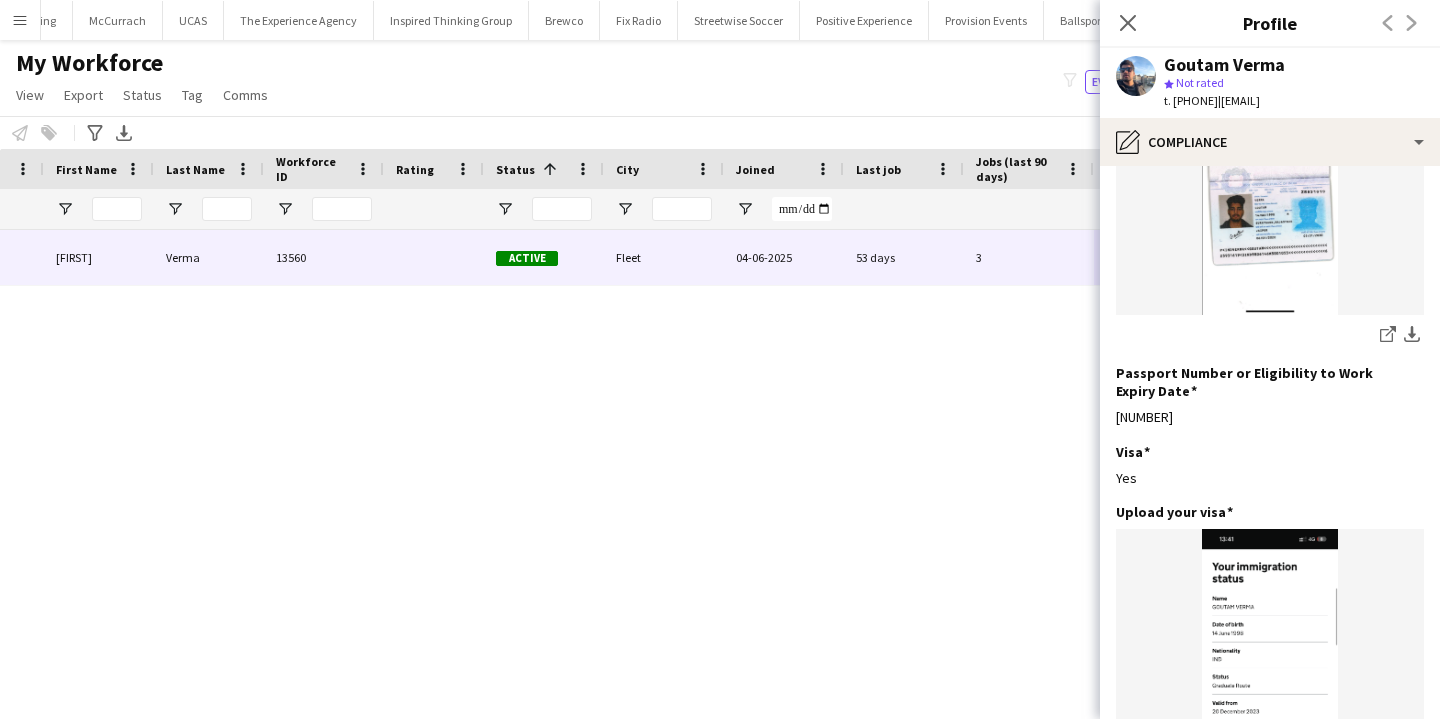 scroll, scrollTop: 753, scrollLeft: 0, axis: vertical 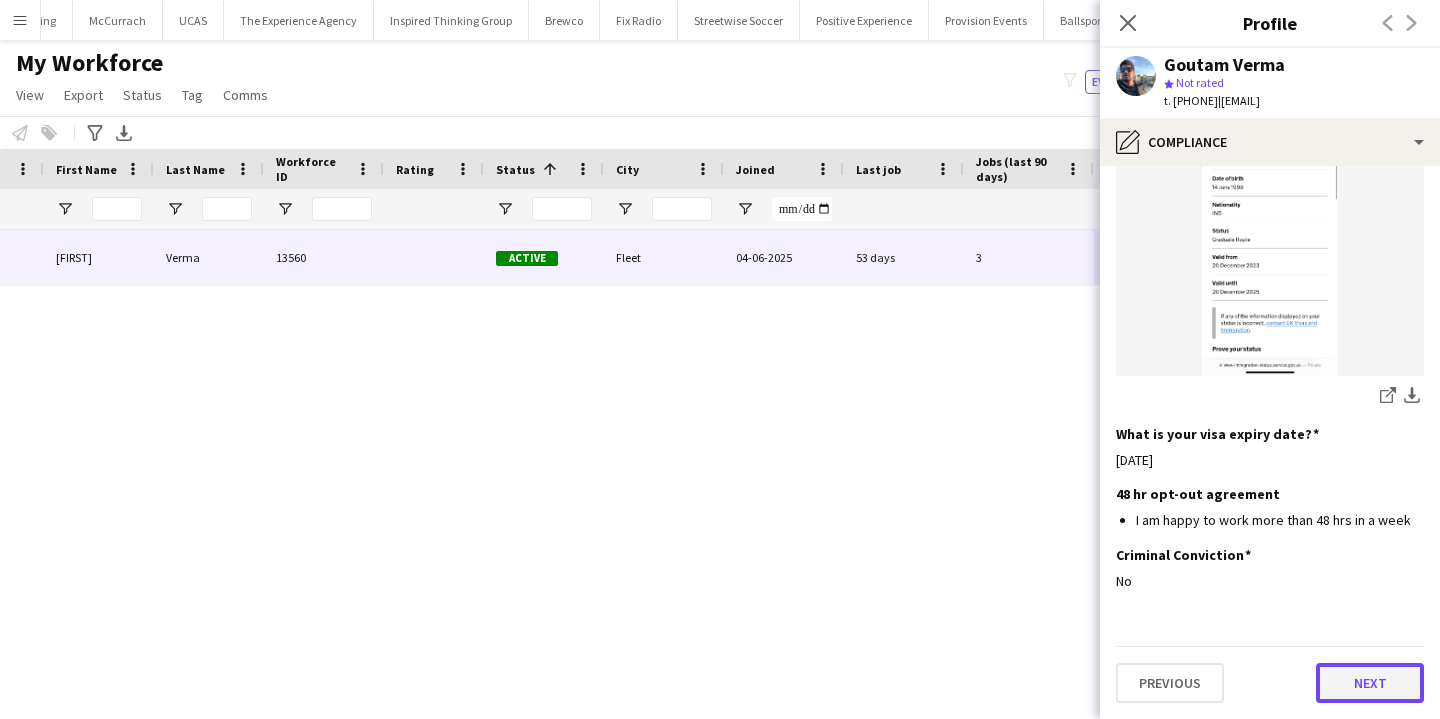 click on "Next" 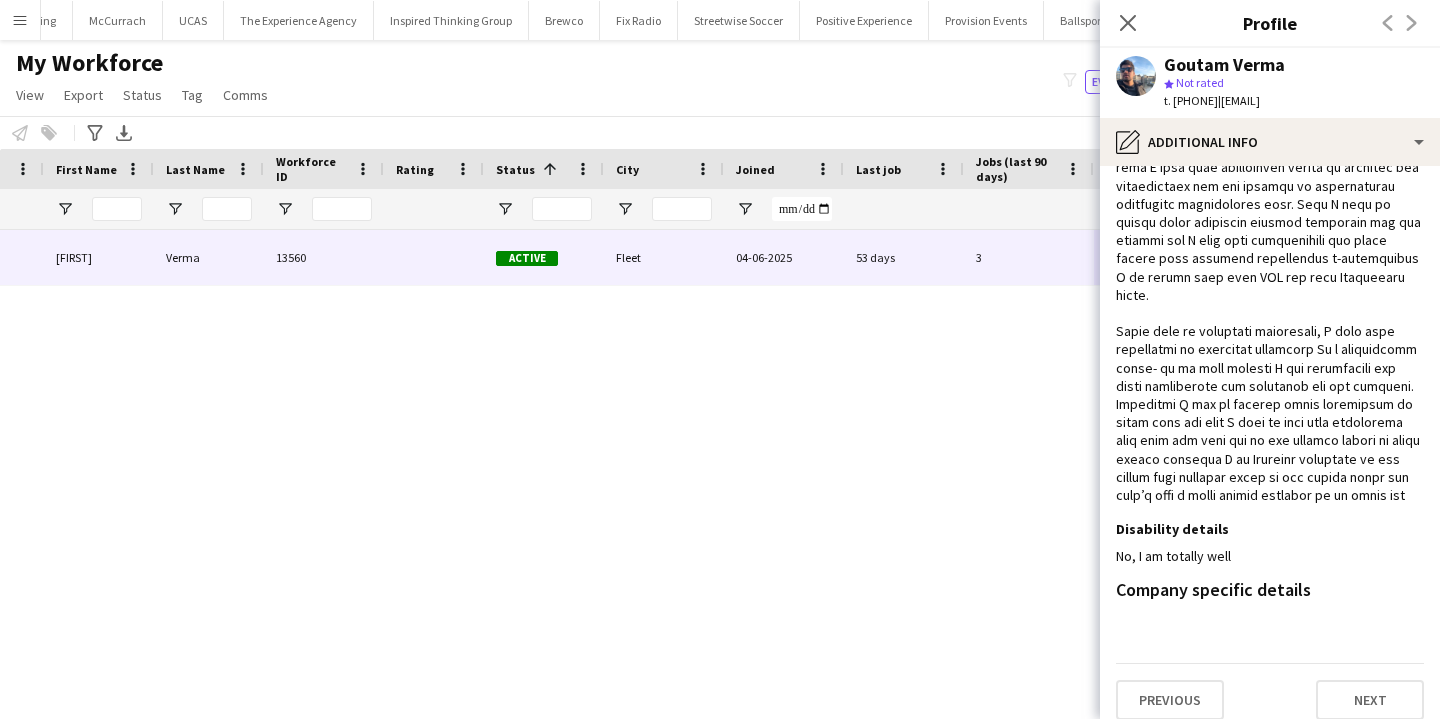 scroll, scrollTop: 255, scrollLeft: 0, axis: vertical 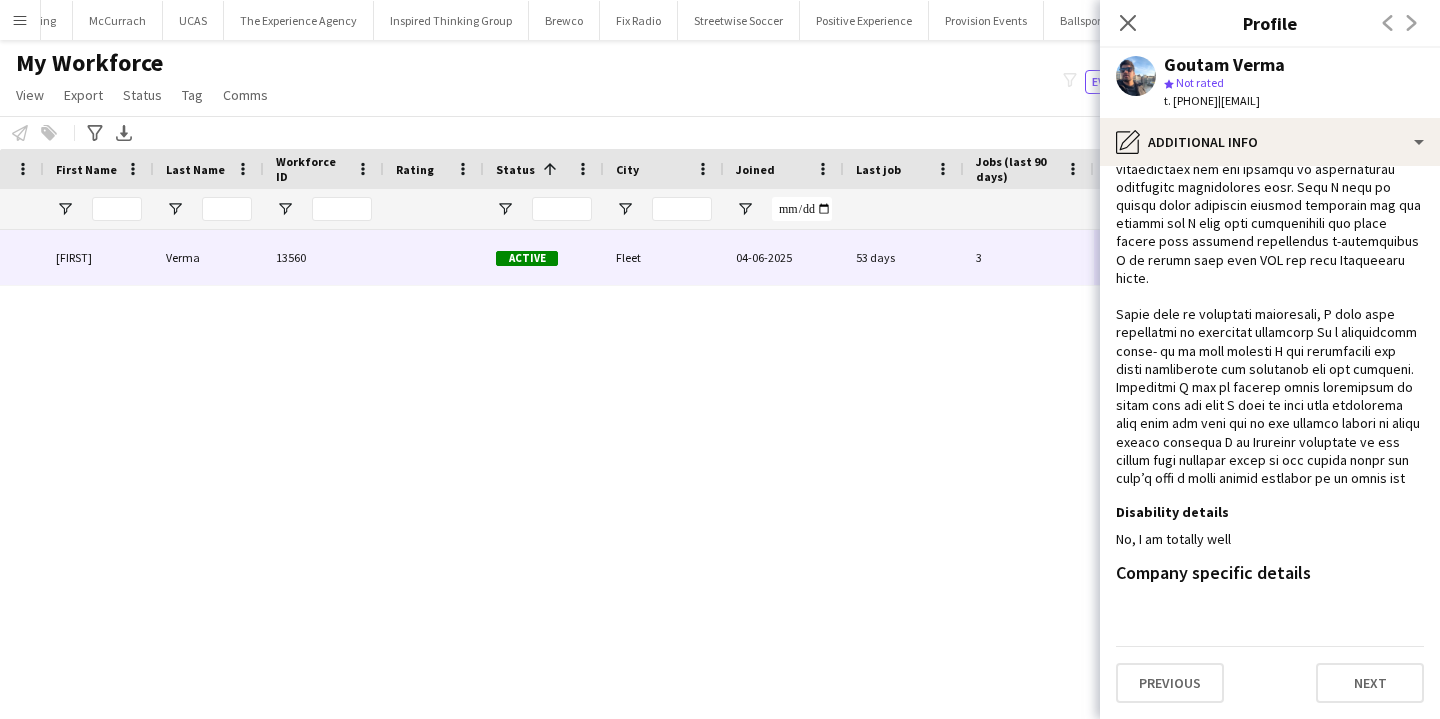 click on "Previous   Next" 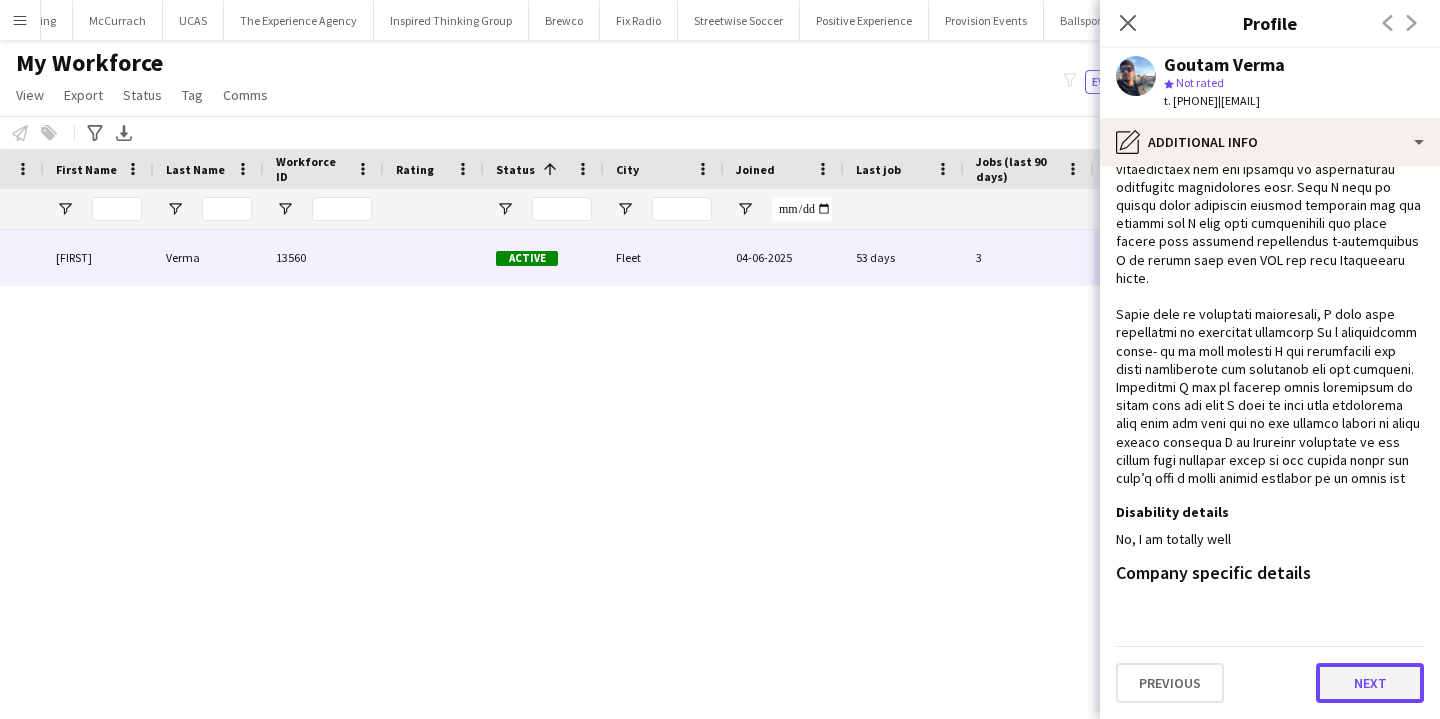 click on "Next" 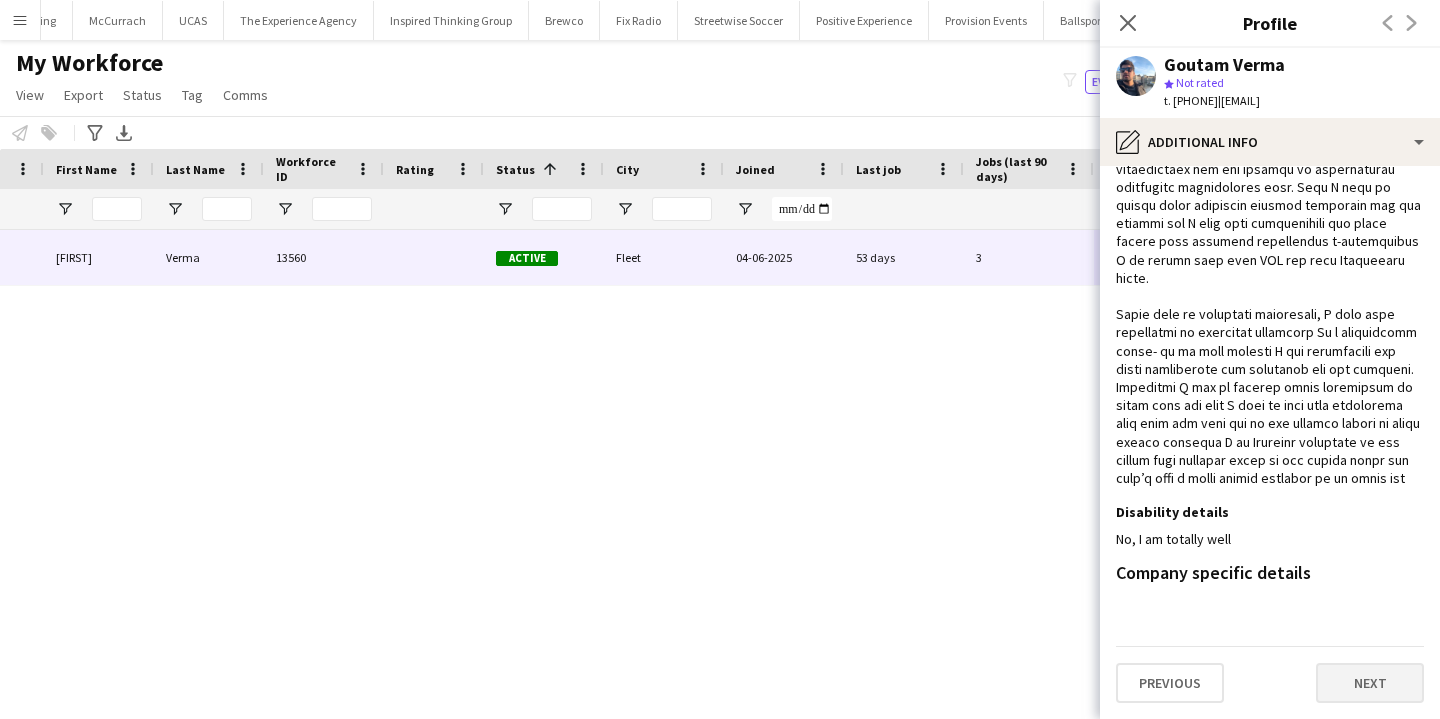 scroll, scrollTop: 0, scrollLeft: 0, axis: both 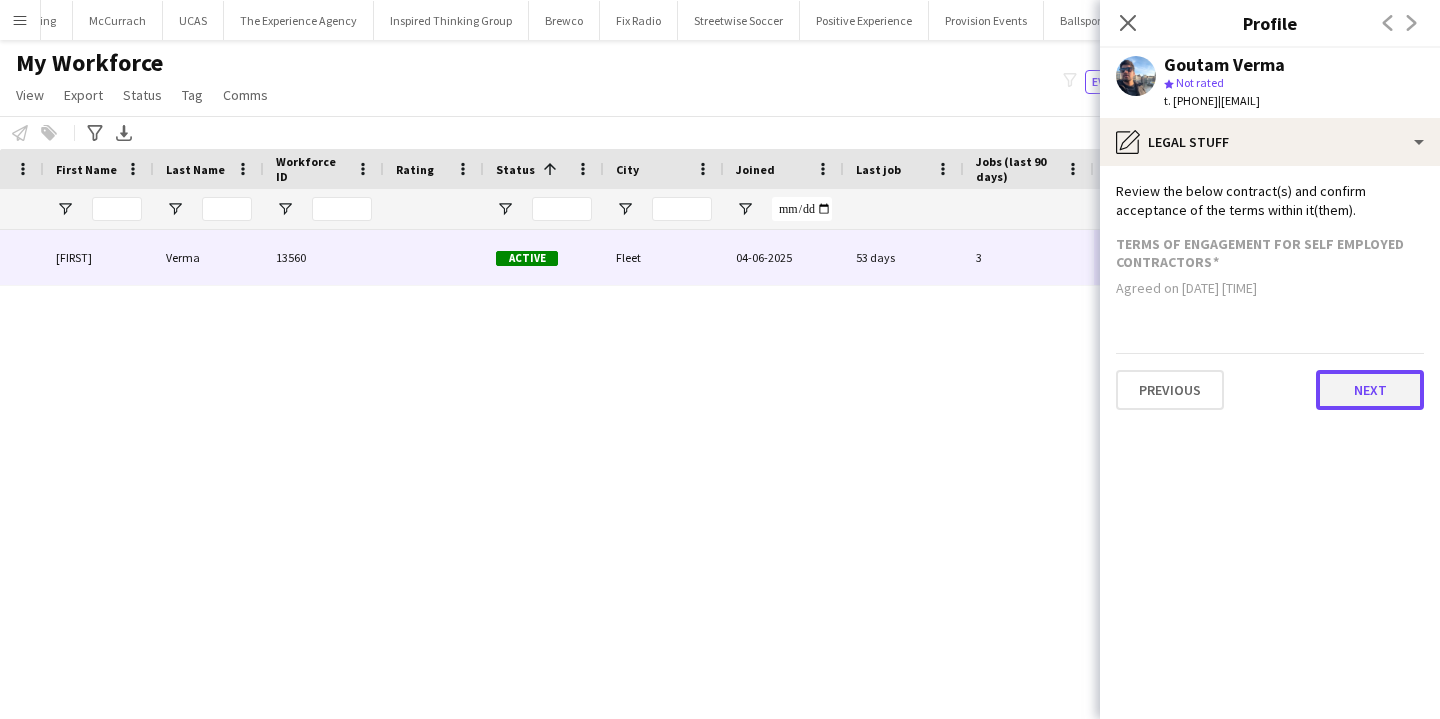 click on "Next" 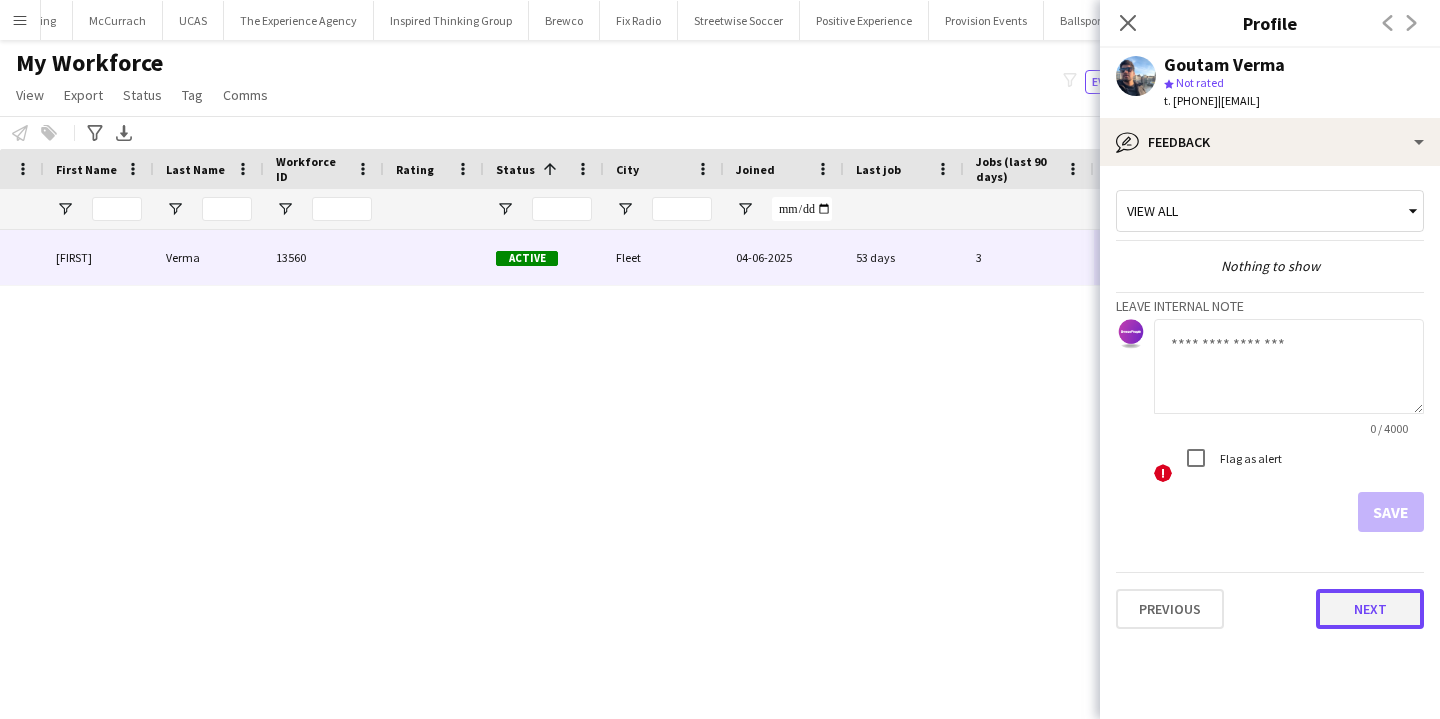 click on "Next" 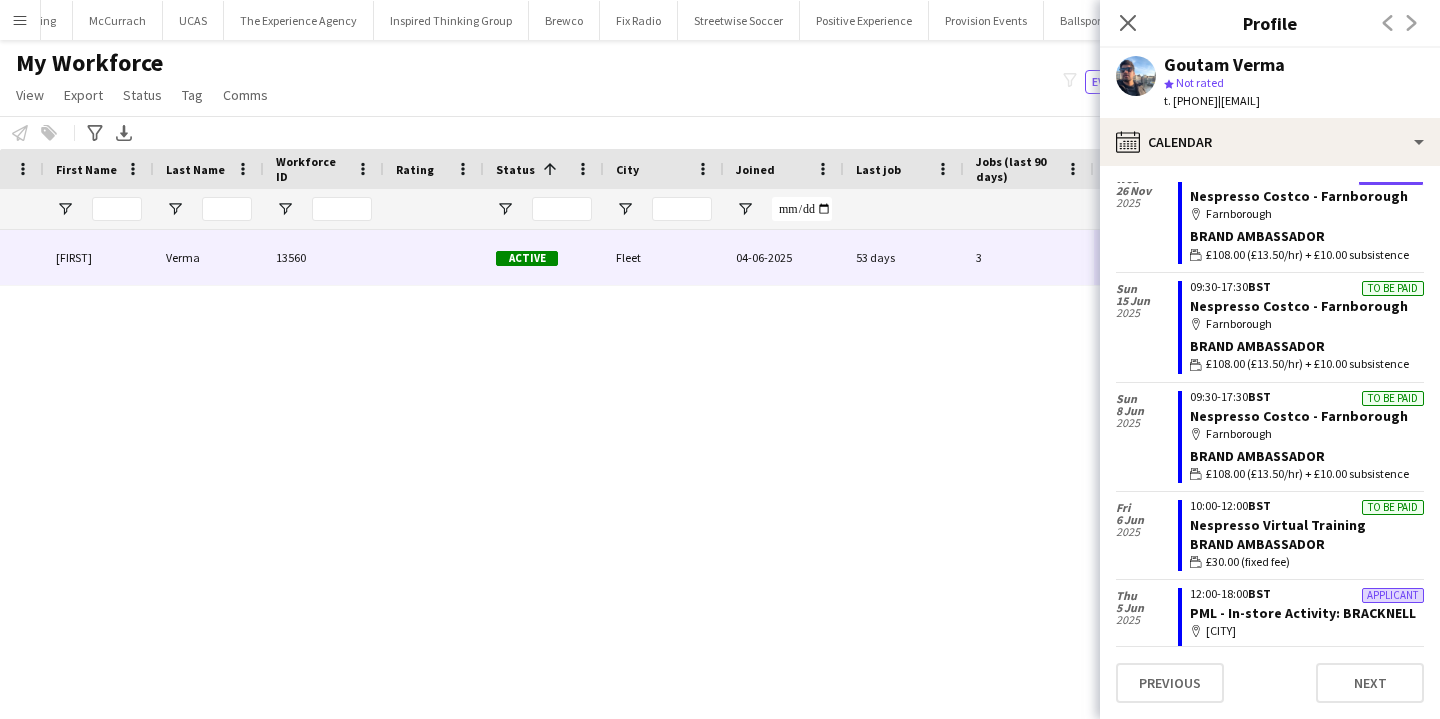 scroll, scrollTop: 2094, scrollLeft: 0, axis: vertical 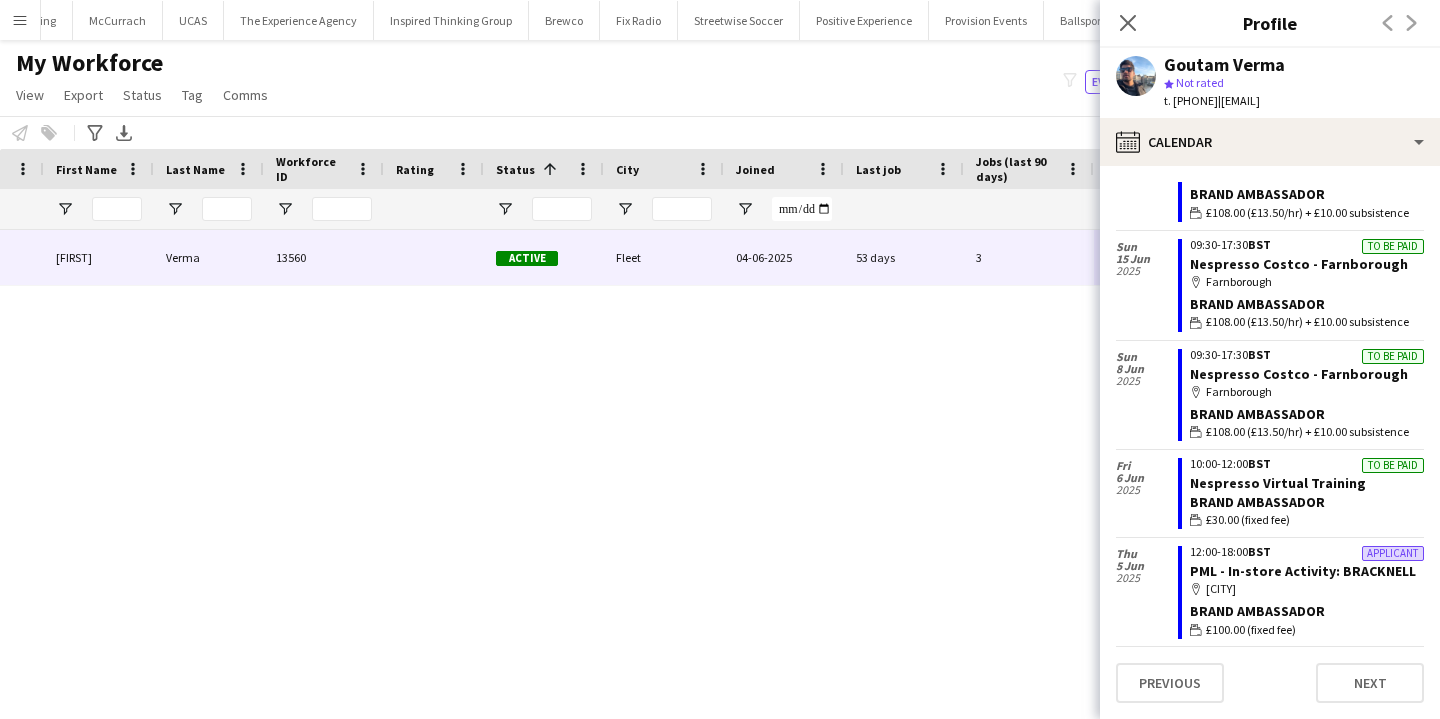 click on "Notify workforce
Add to tag
Select at least one crew to tag him or her.
Advanced filters
Advanced filters   Availability   Start Time   End Time   Skills   Role types   Worked with these clients...   Address
Address
Distance from address (km)   Clear   View results
Export XLSX" 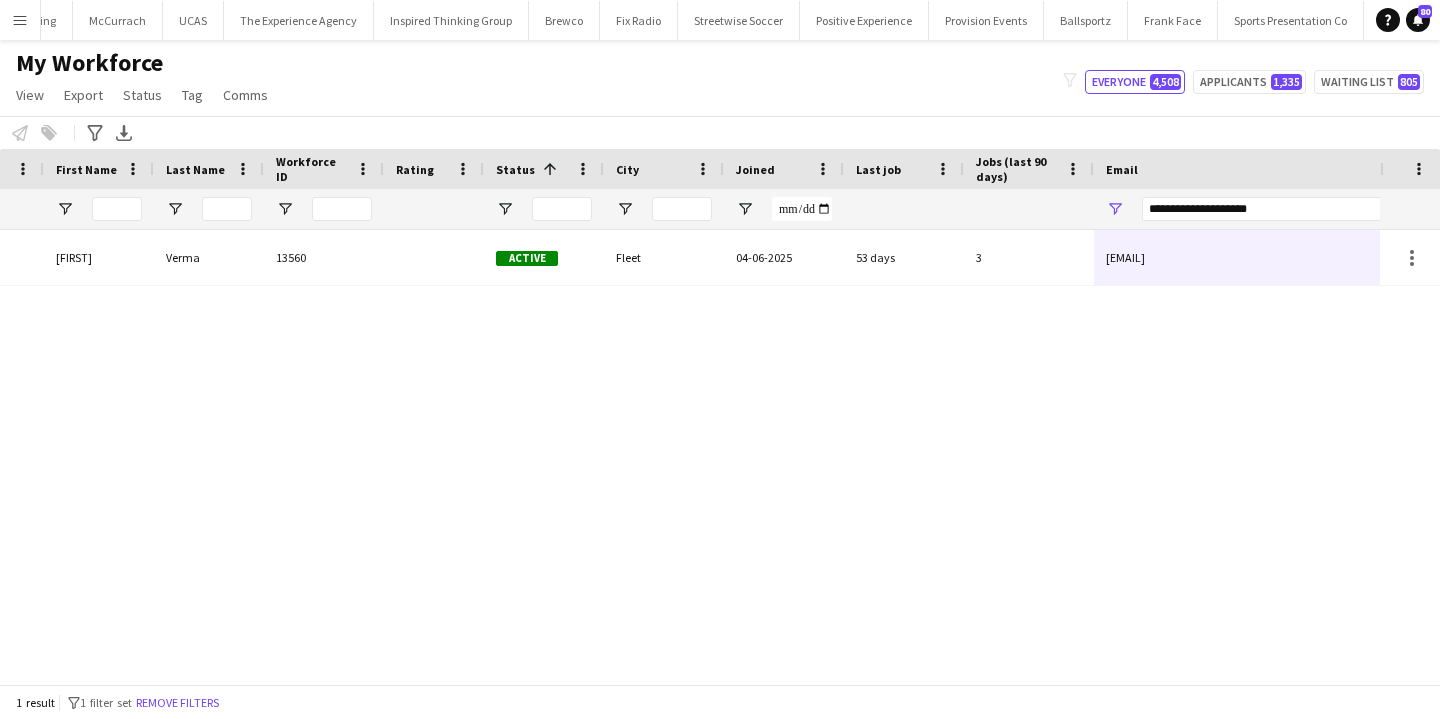 click on "**********" at bounding box center (1312, 209) 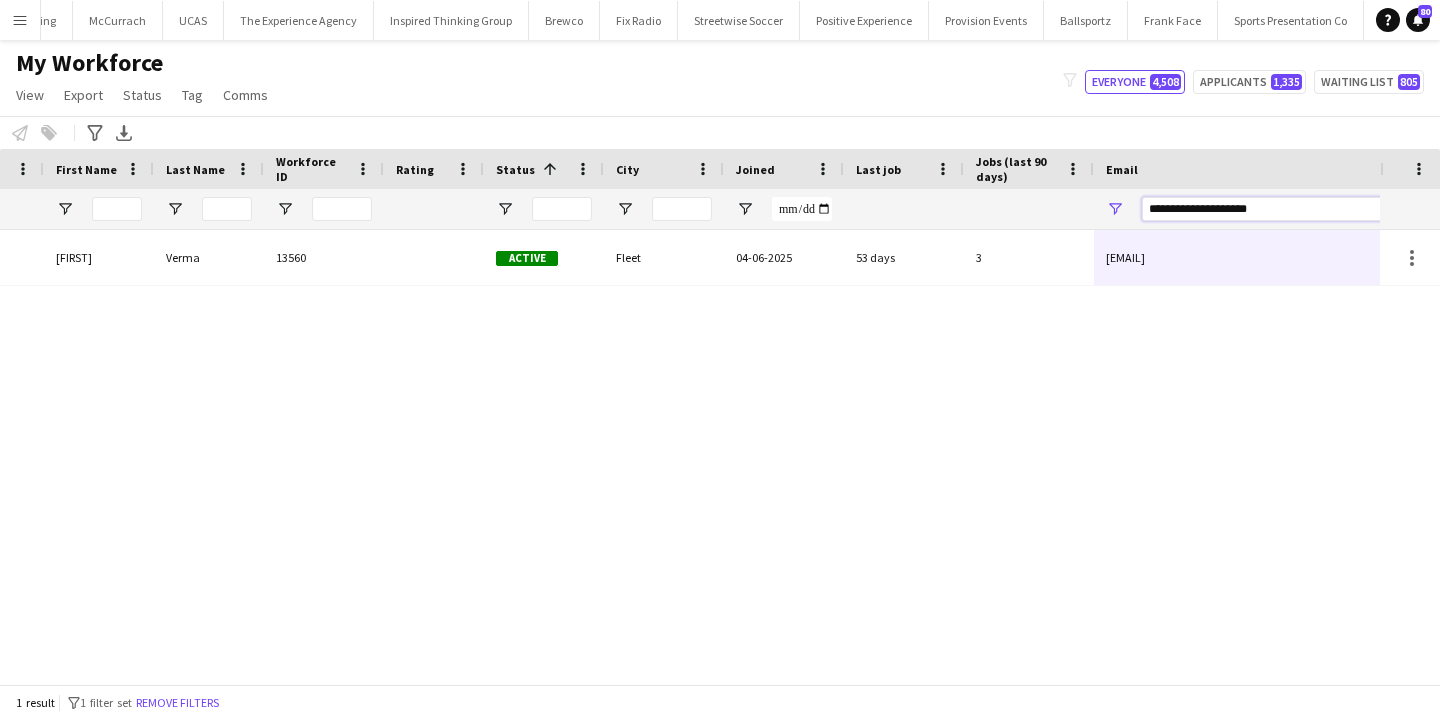 click on "**********" at bounding box center (1312, 209) 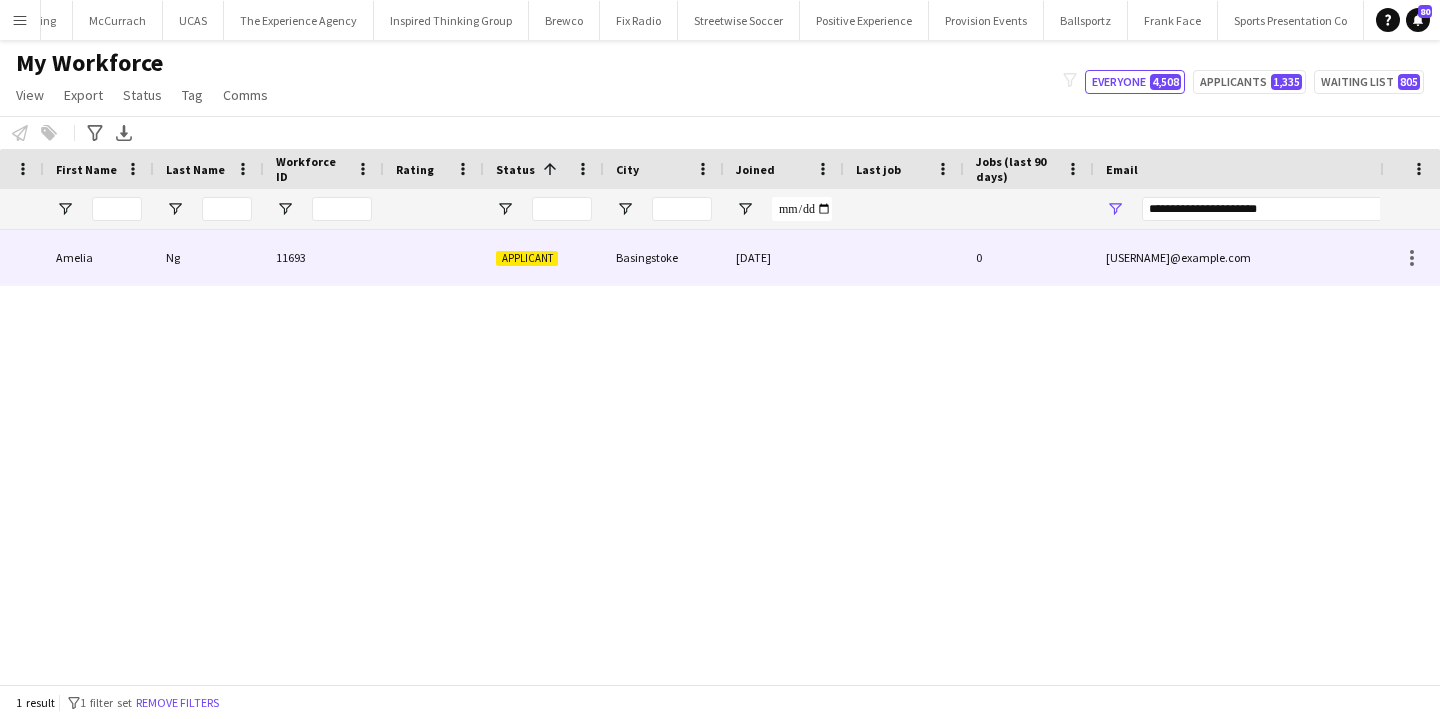 click on "amelia.ng@hotmail.co.uk" at bounding box center (1294, 257) 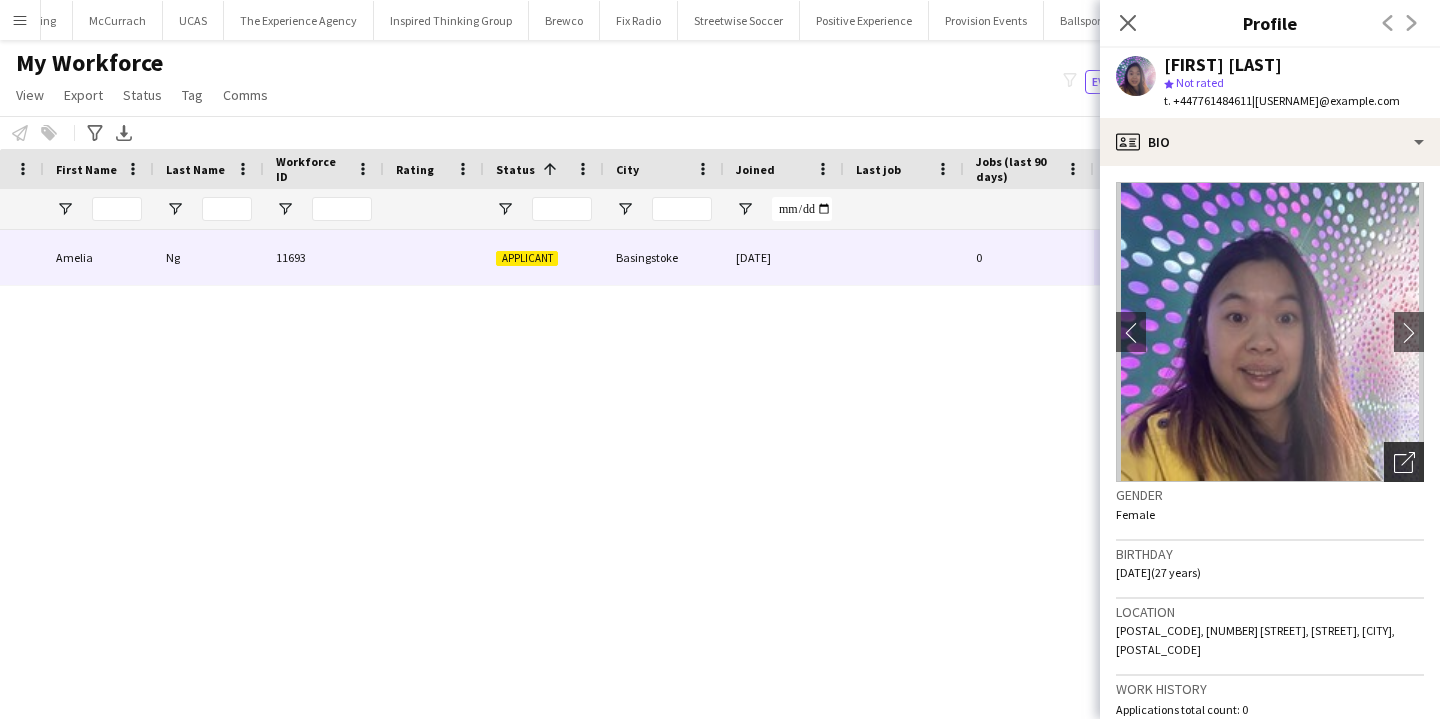 click on "Open photos pop-in" 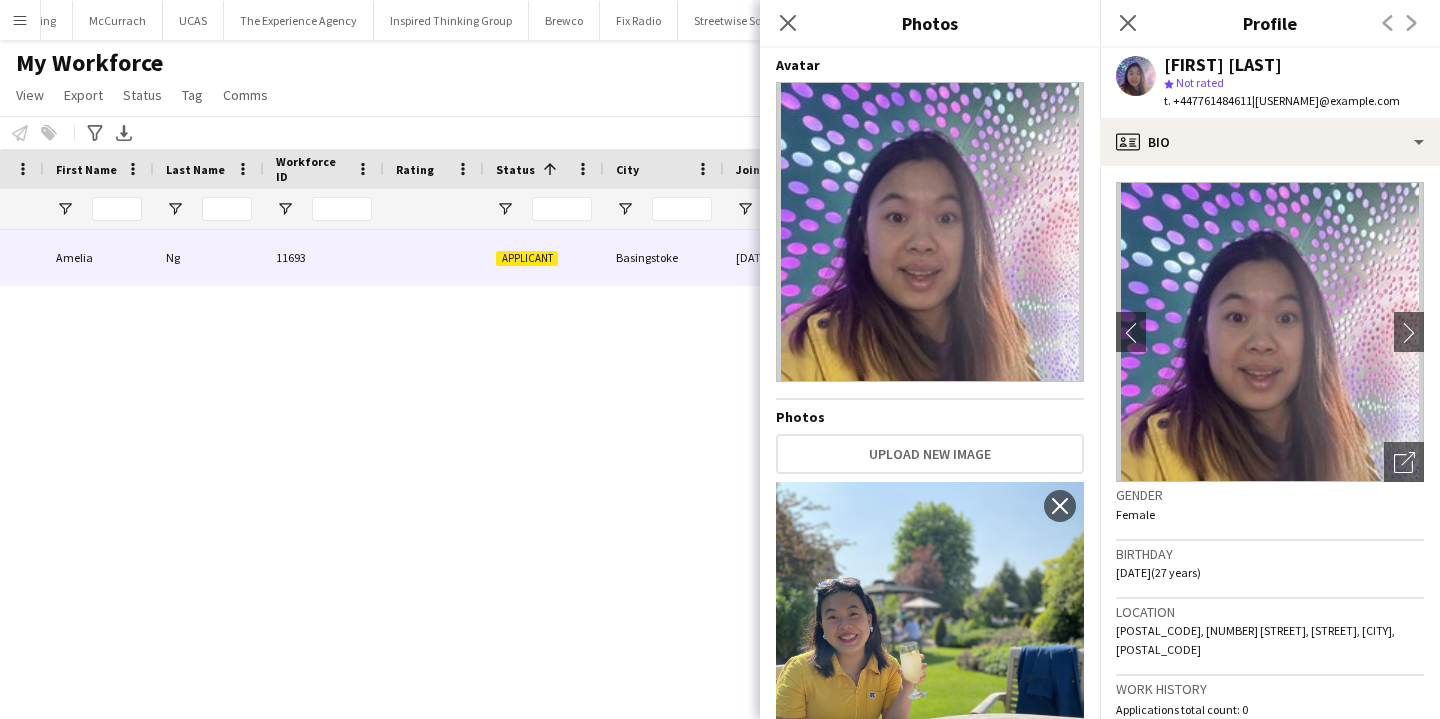 scroll, scrollTop: 218, scrollLeft: 0, axis: vertical 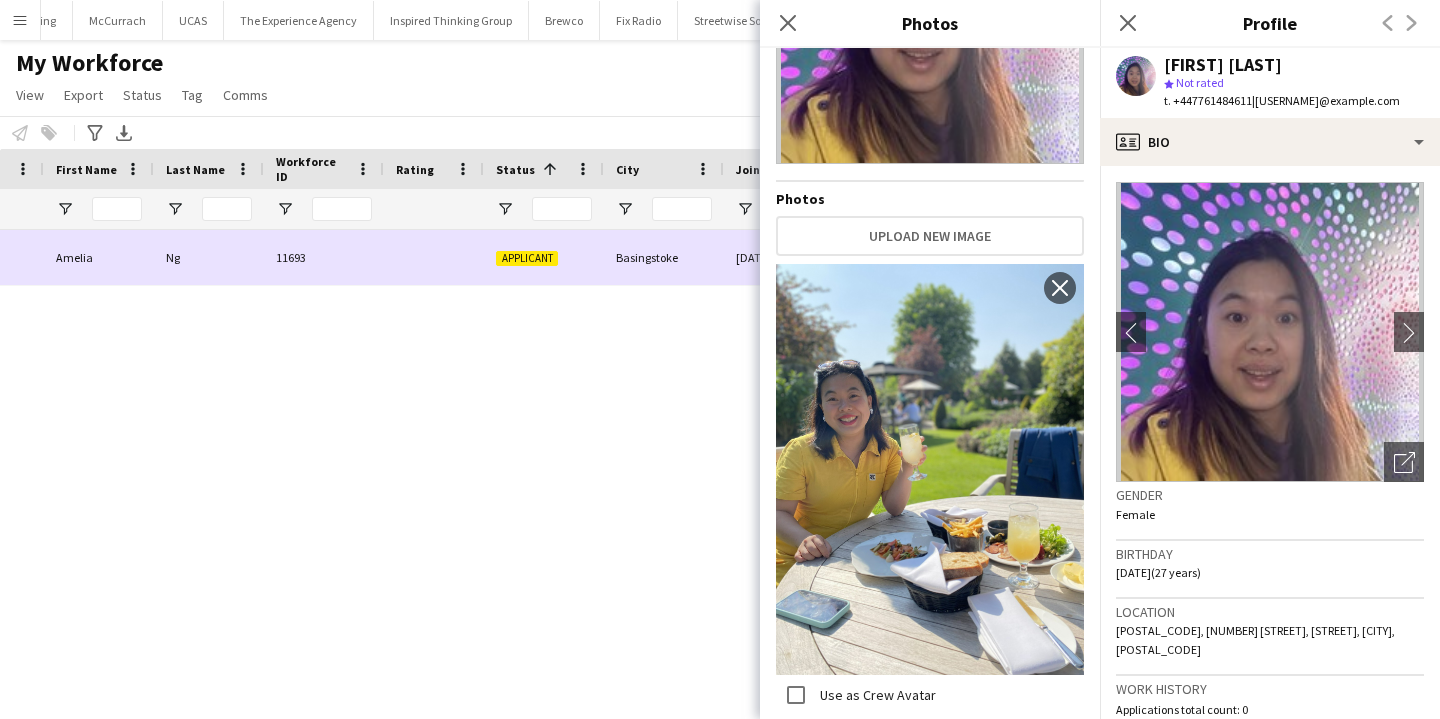 click on "Basingstoke" at bounding box center (664, 257) 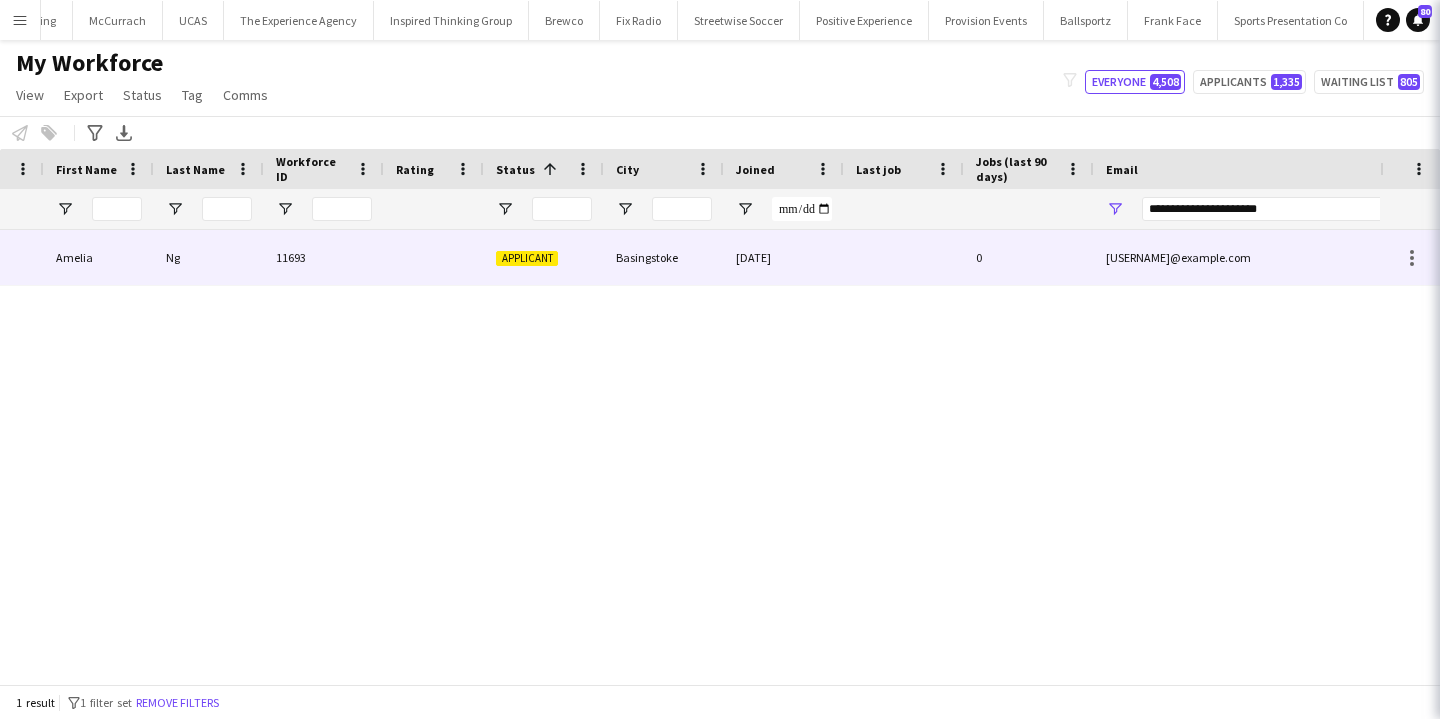 click on "Basingstoke" at bounding box center (664, 257) 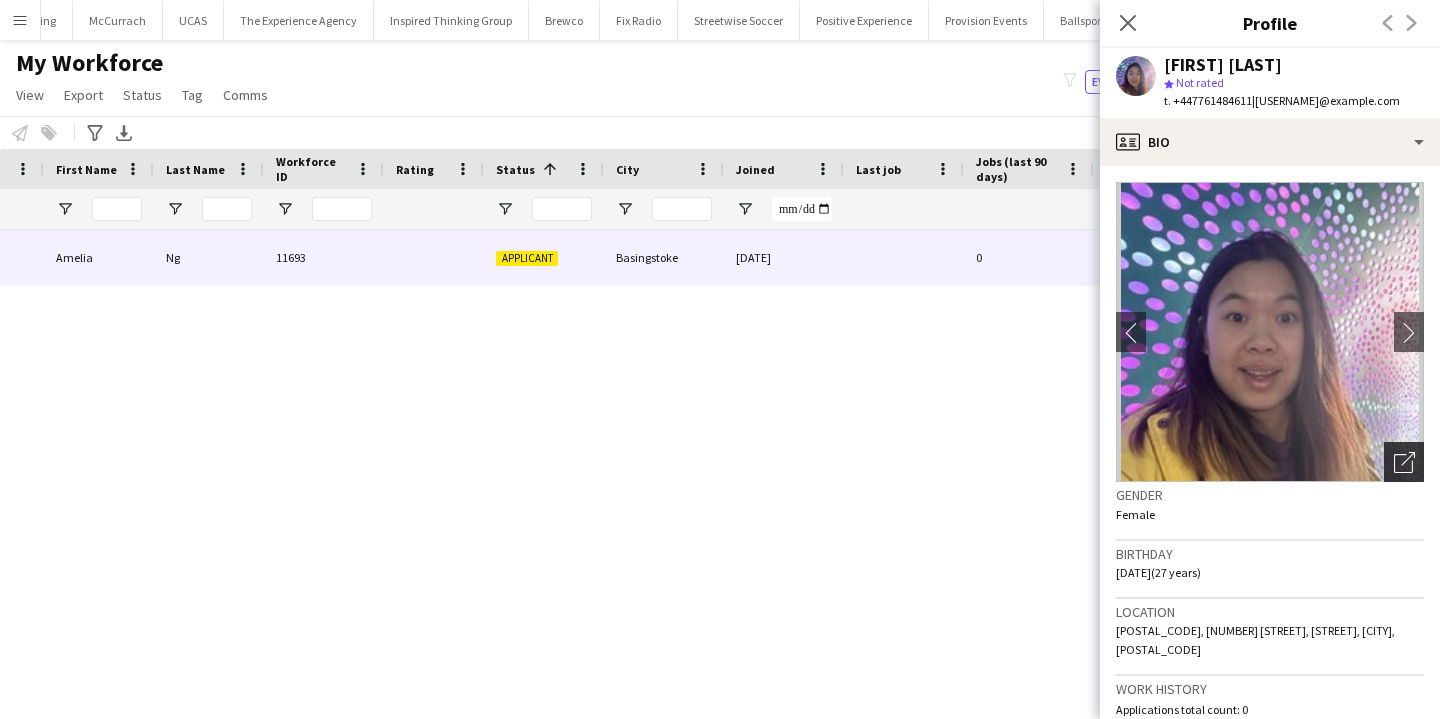 click on "Open photos pop-in" 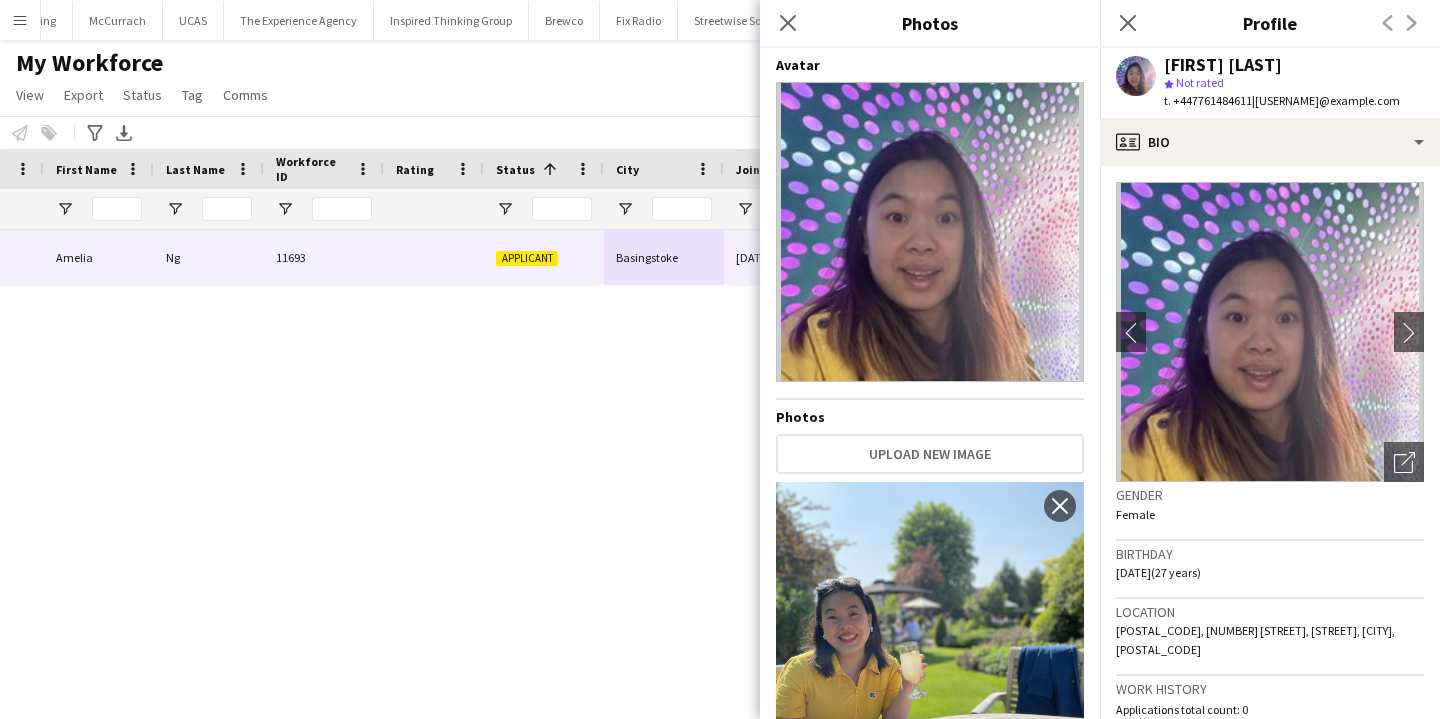click on "Notify workforce
Add to tag
Select at least one crew to tag him or her.
Advanced filters
Advanced filters   Availability   Start Time   End Time   Skills   Role types   Worked with these clients...   Address
Address
Distance from address (km)   Clear   View results
Export XLSX" 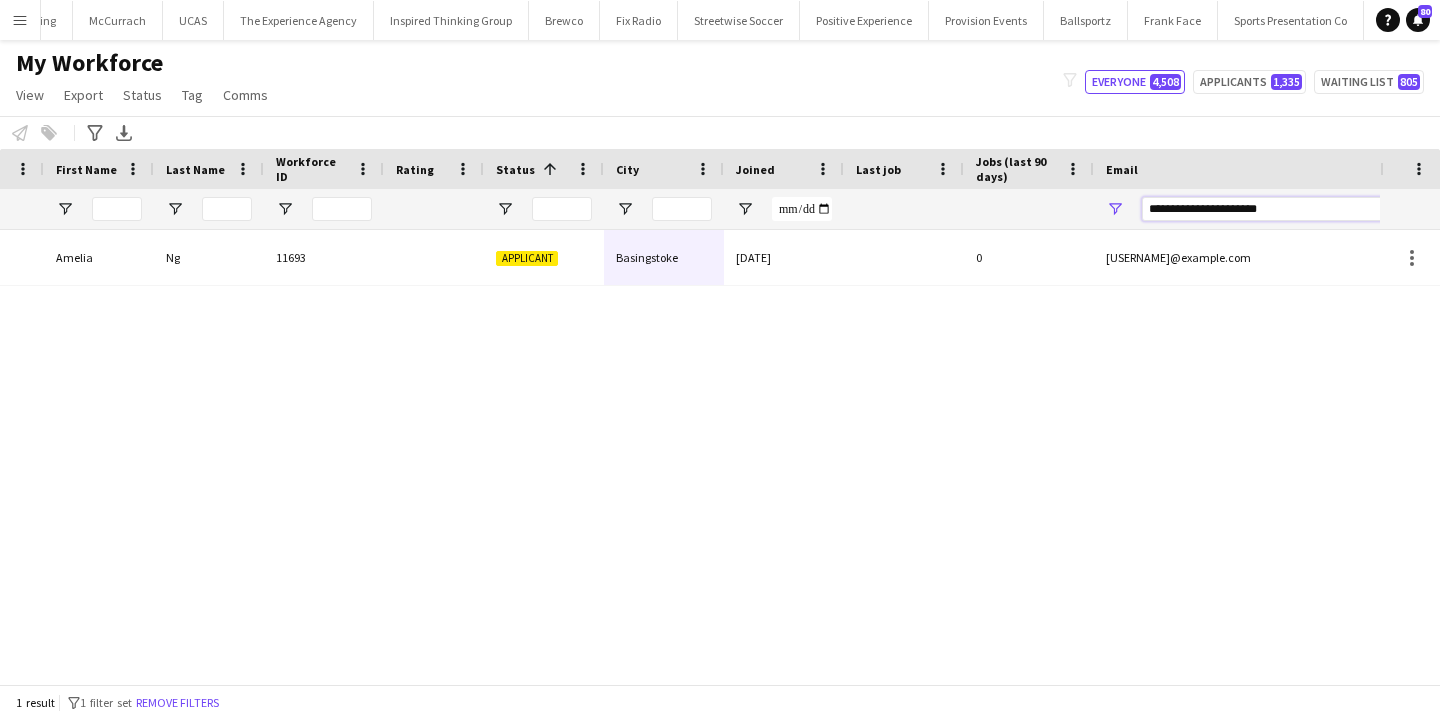 click on "**********" at bounding box center [1312, 209] 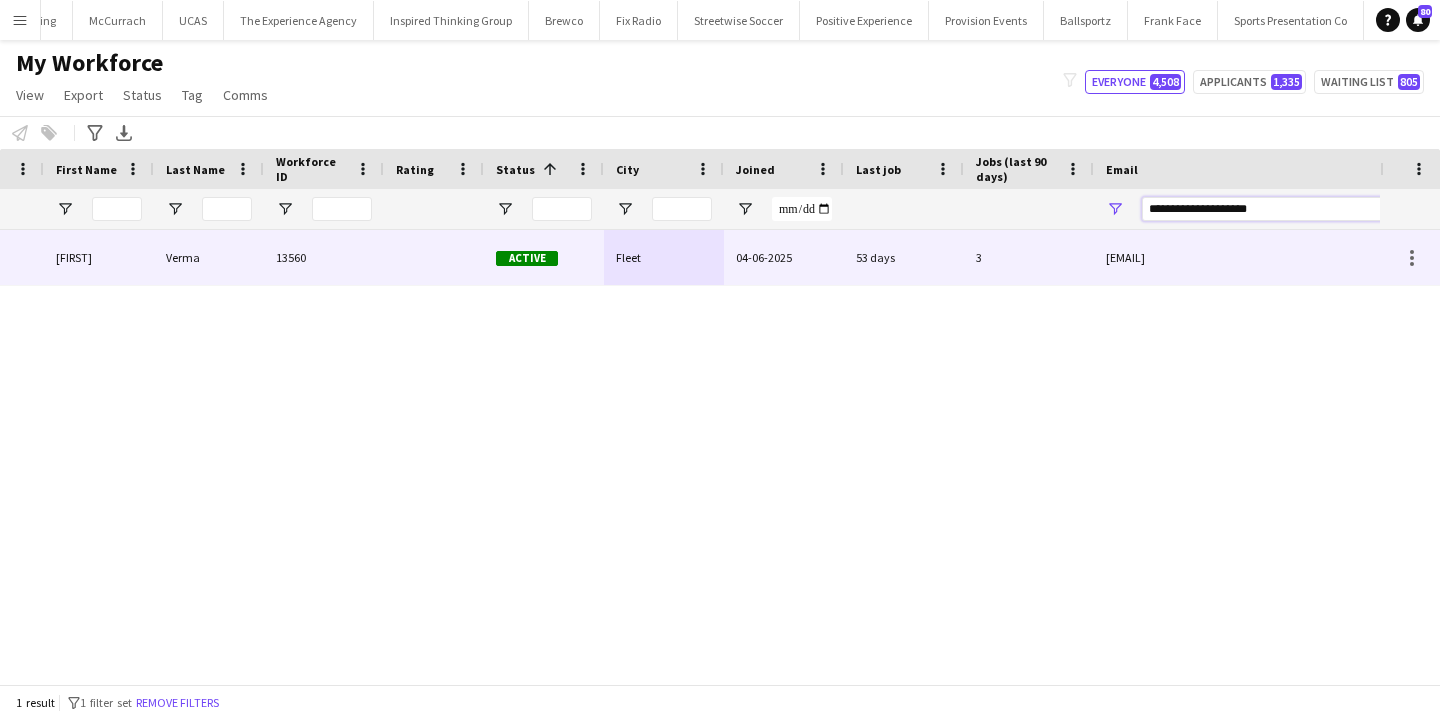 type on "**********" 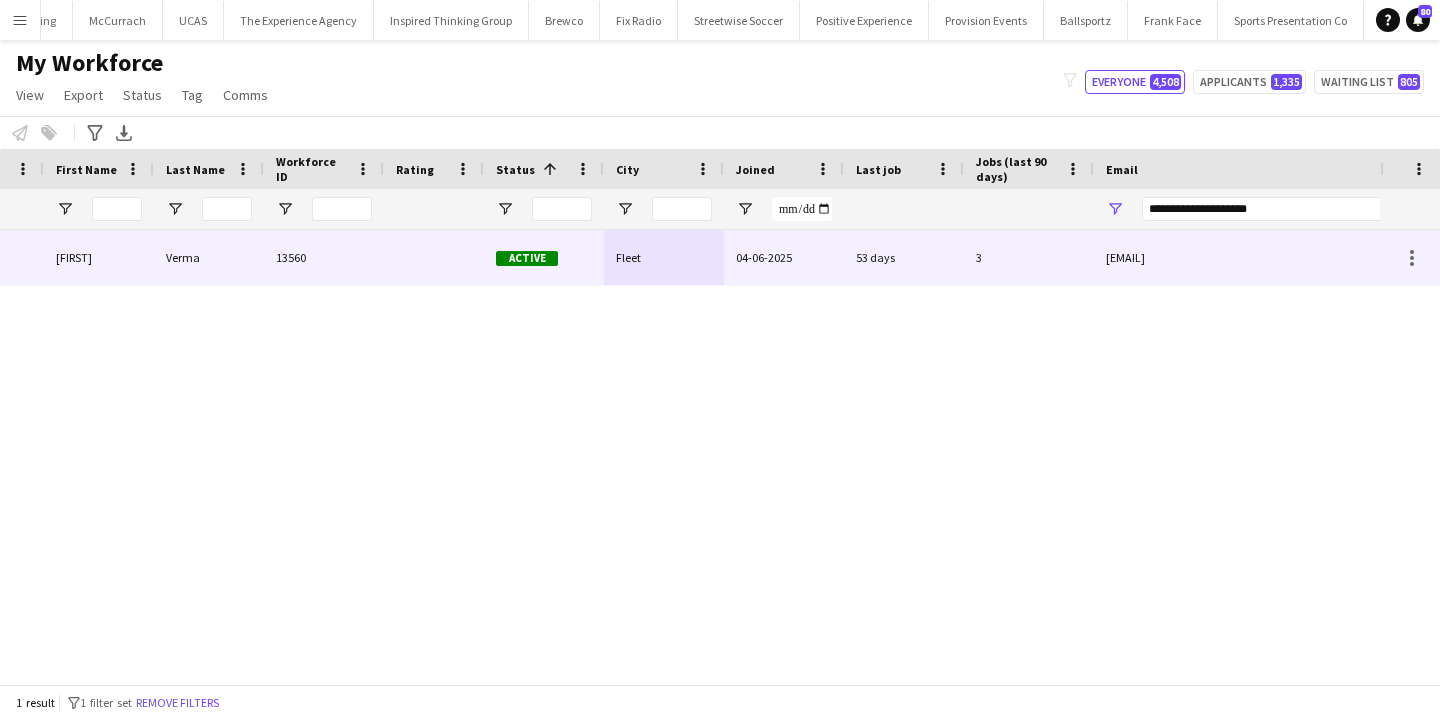 click on "gjwork1498@gmail.com" at bounding box center (1294, 257) 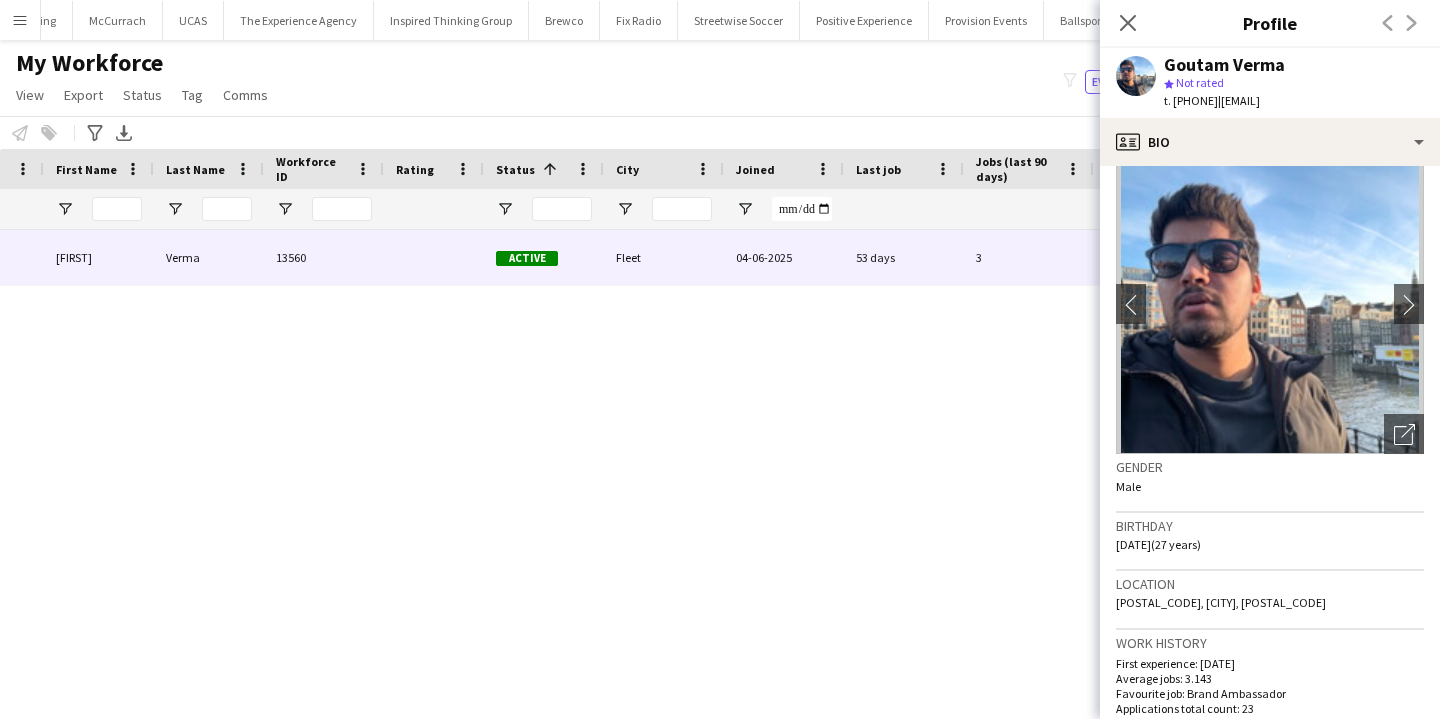 scroll, scrollTop: 36, scrollLeft: 0, axis: vertical 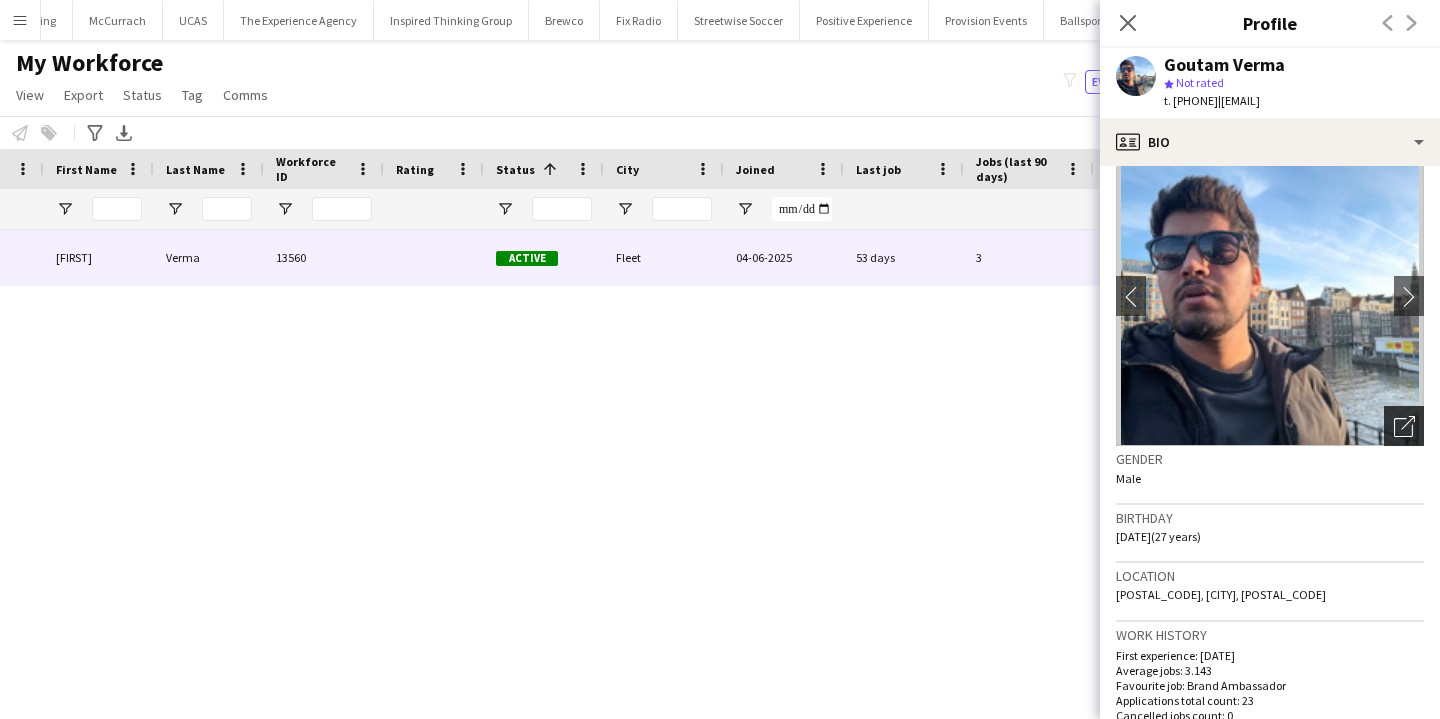 click on "Open photos pop-in" 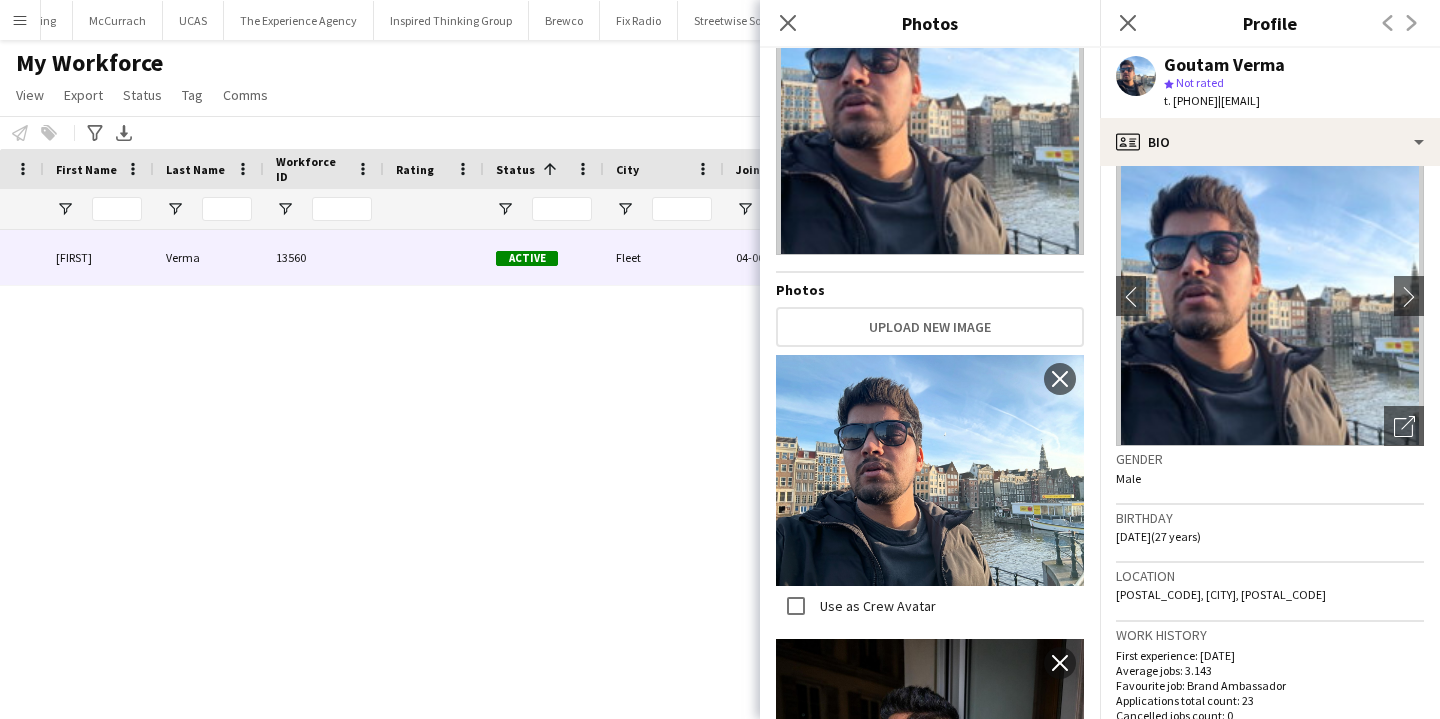 scroll, scrollTop: 0, scrollLeft: 0, axis: both 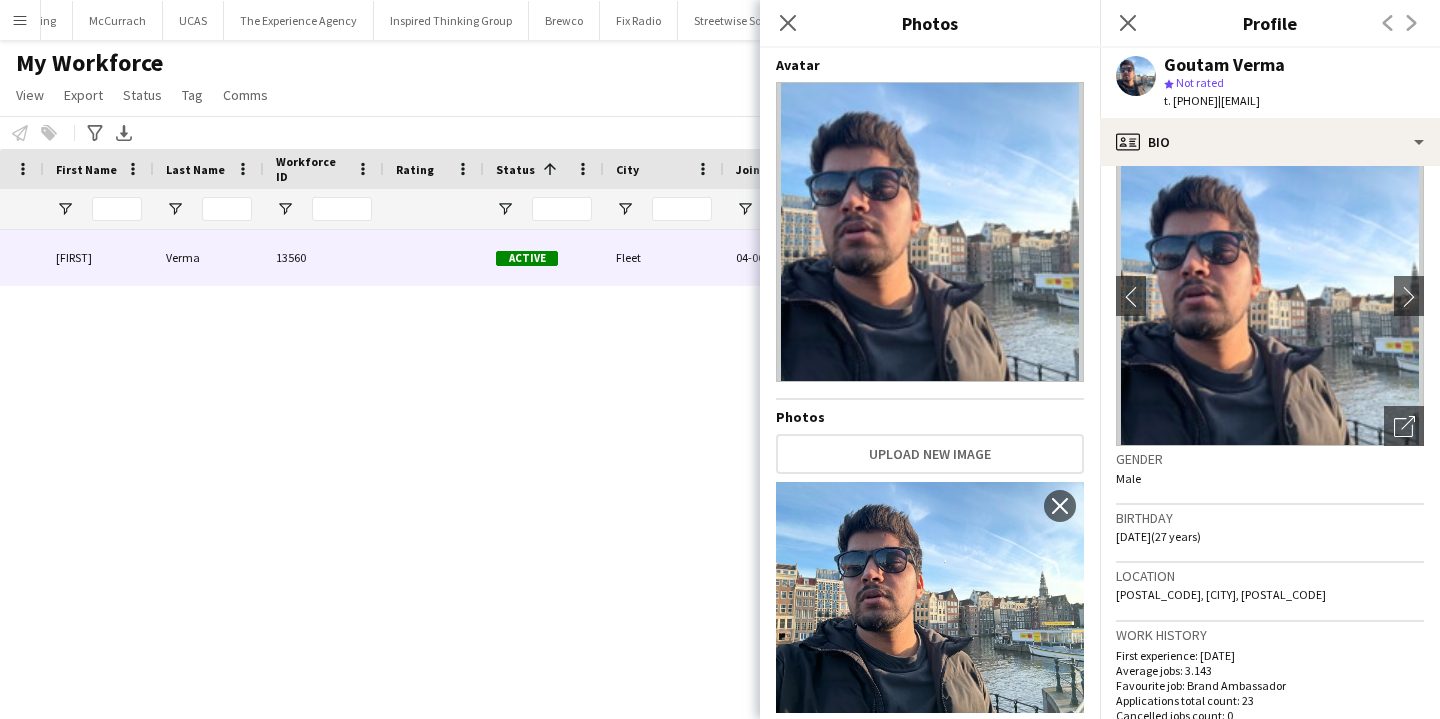 click on "Gu511hf, Fleet, GU51 1HF" 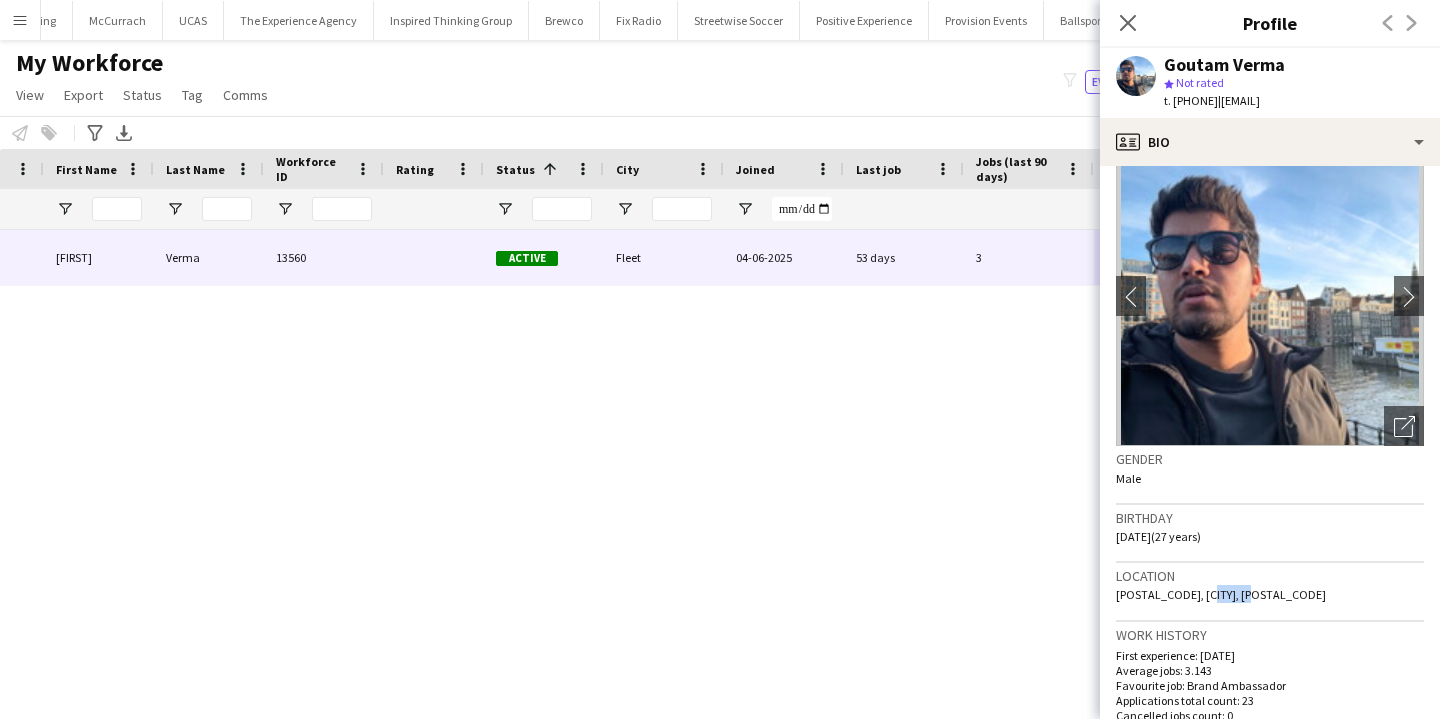 drag, startPoint x: 1204, startPoint y: 599, endPoint x: 1222, endPoint y: 597, distance: 18.110771 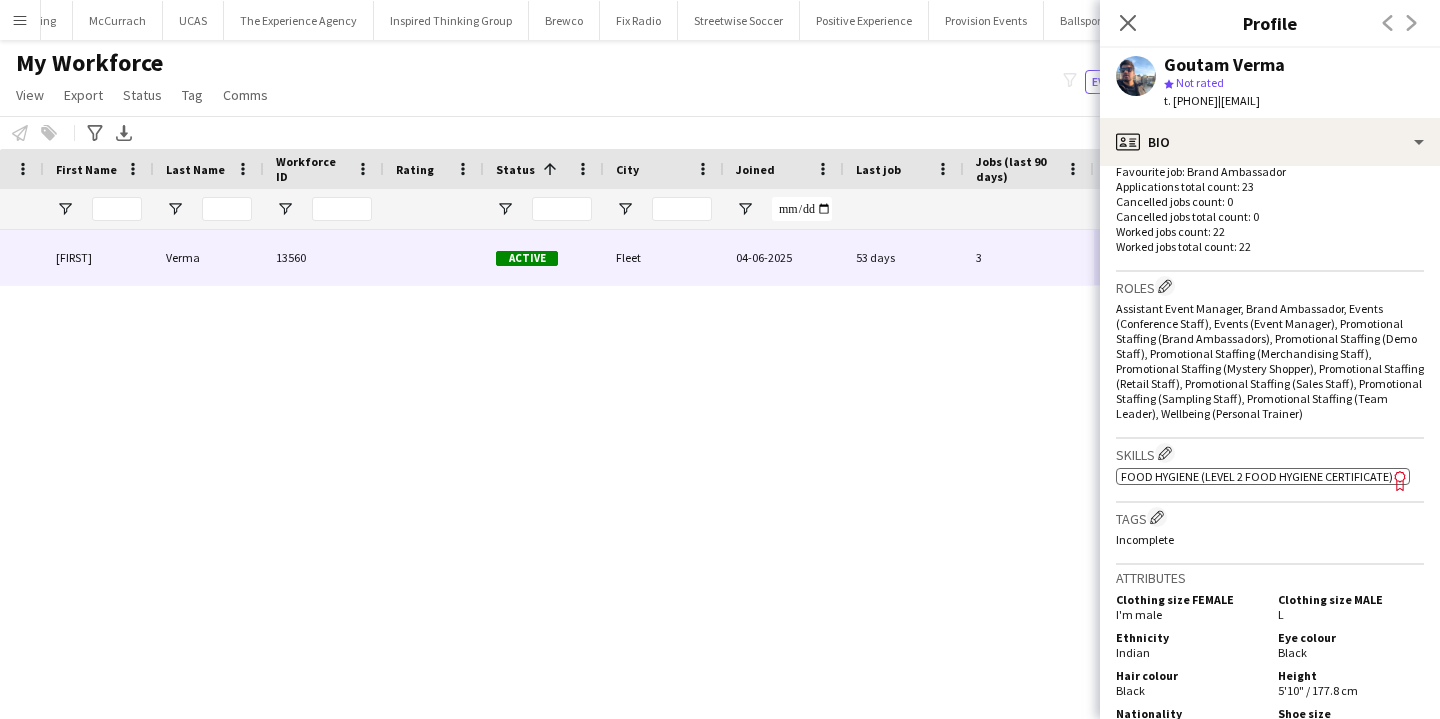 scroll, scrollTop: 85, scrollLeft: 0, axis: vertical 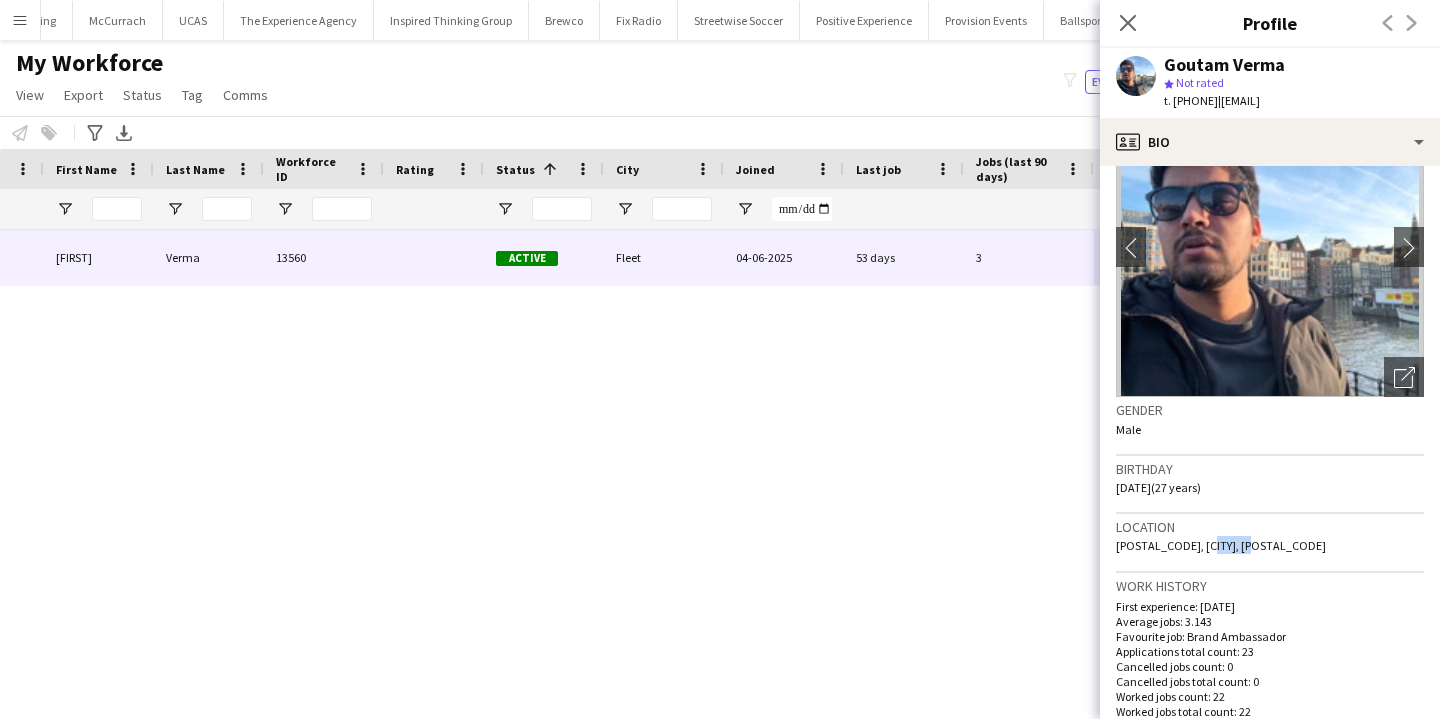 click on "Gu511hf, Fleet, GU51 1HF" 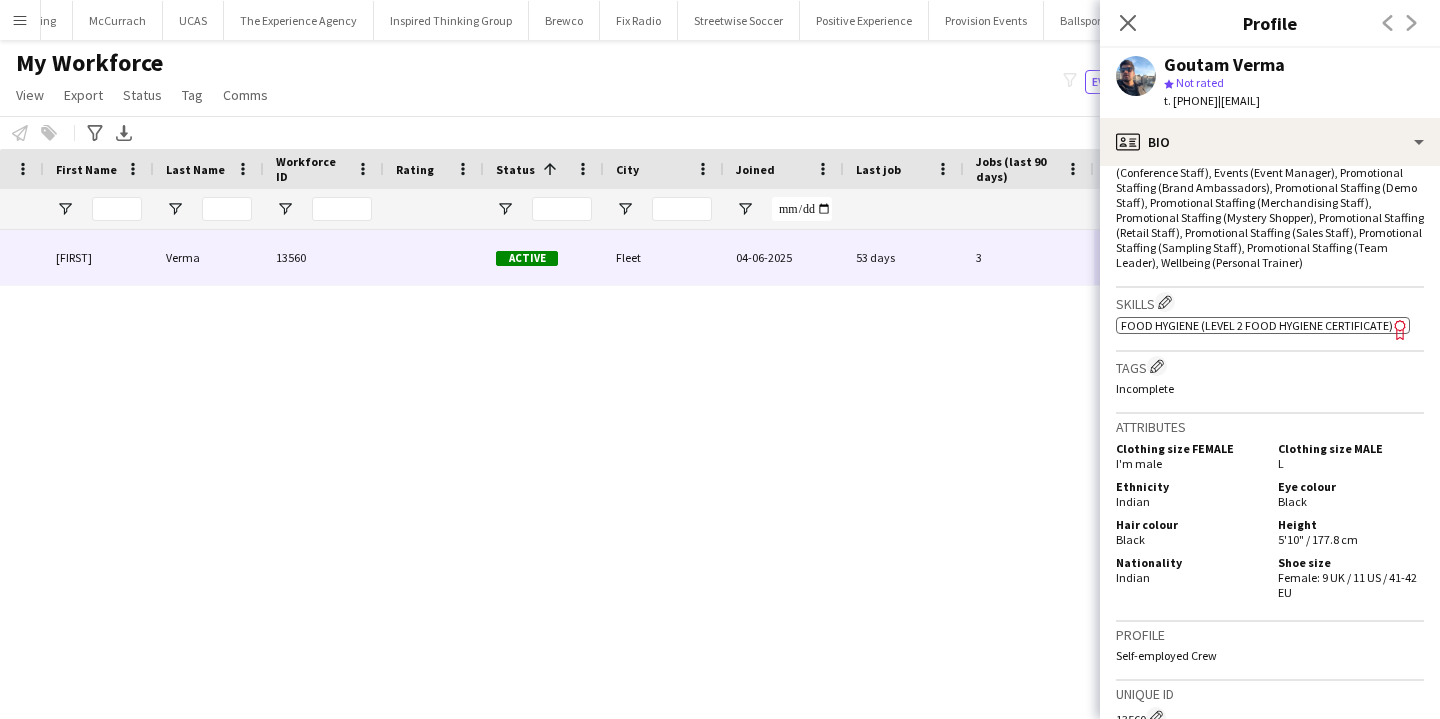 scroll, scrollTop: 1081, scrollLeft: 0, axis: vertical 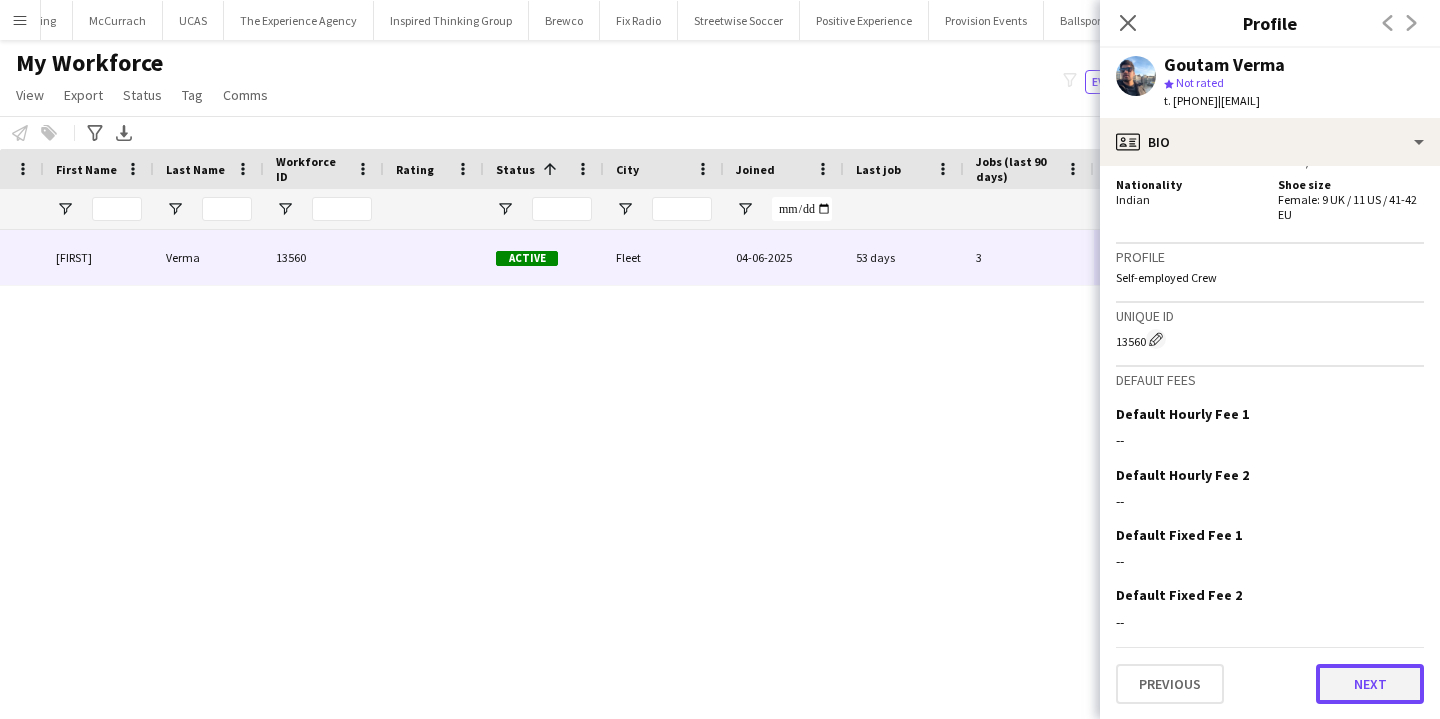 click on "Next" 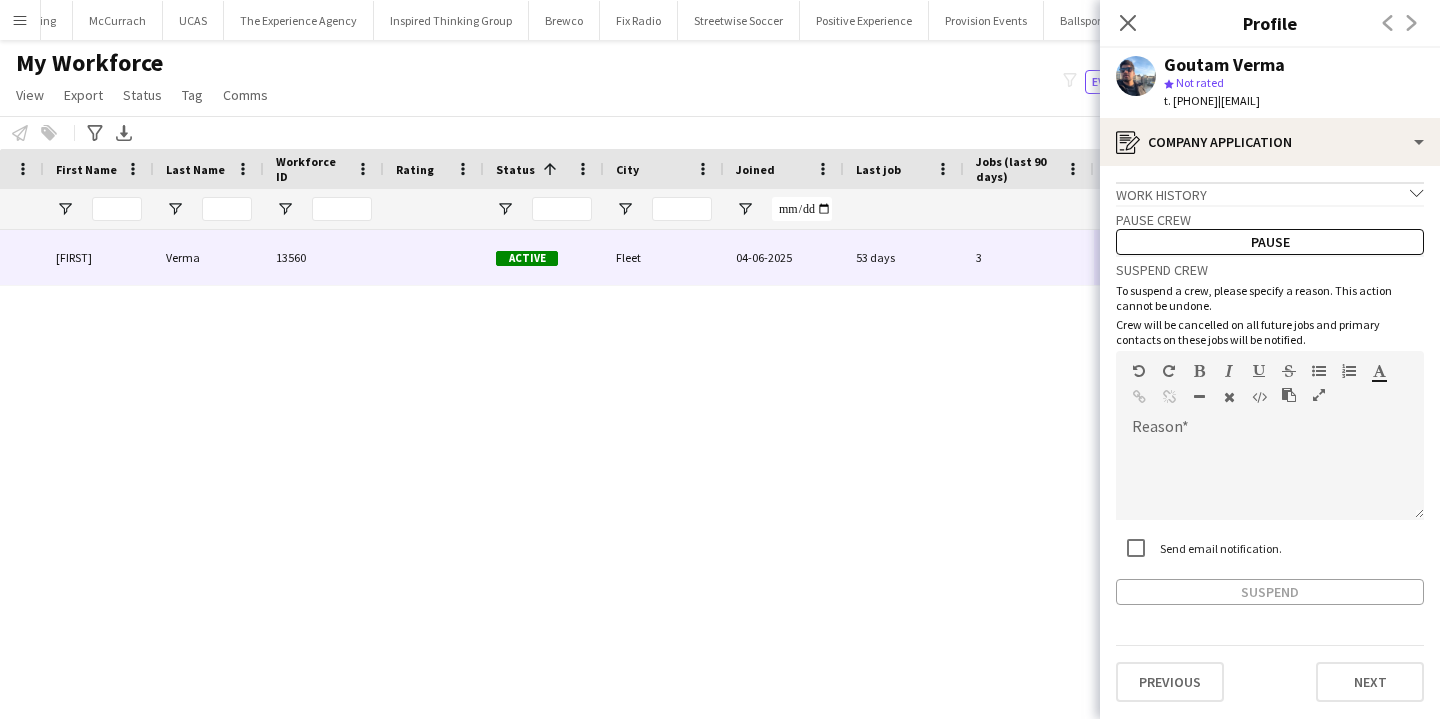 click on "Previous   Next" 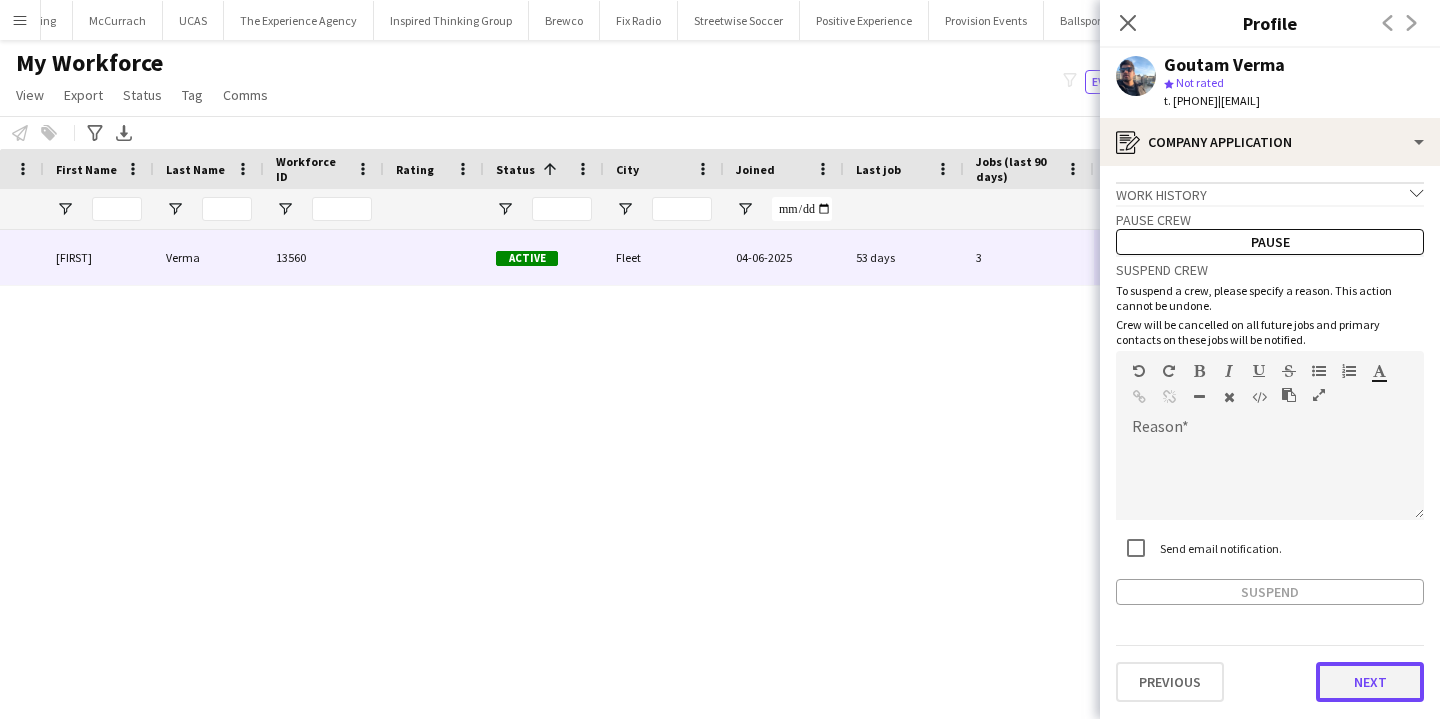 click on "Next" 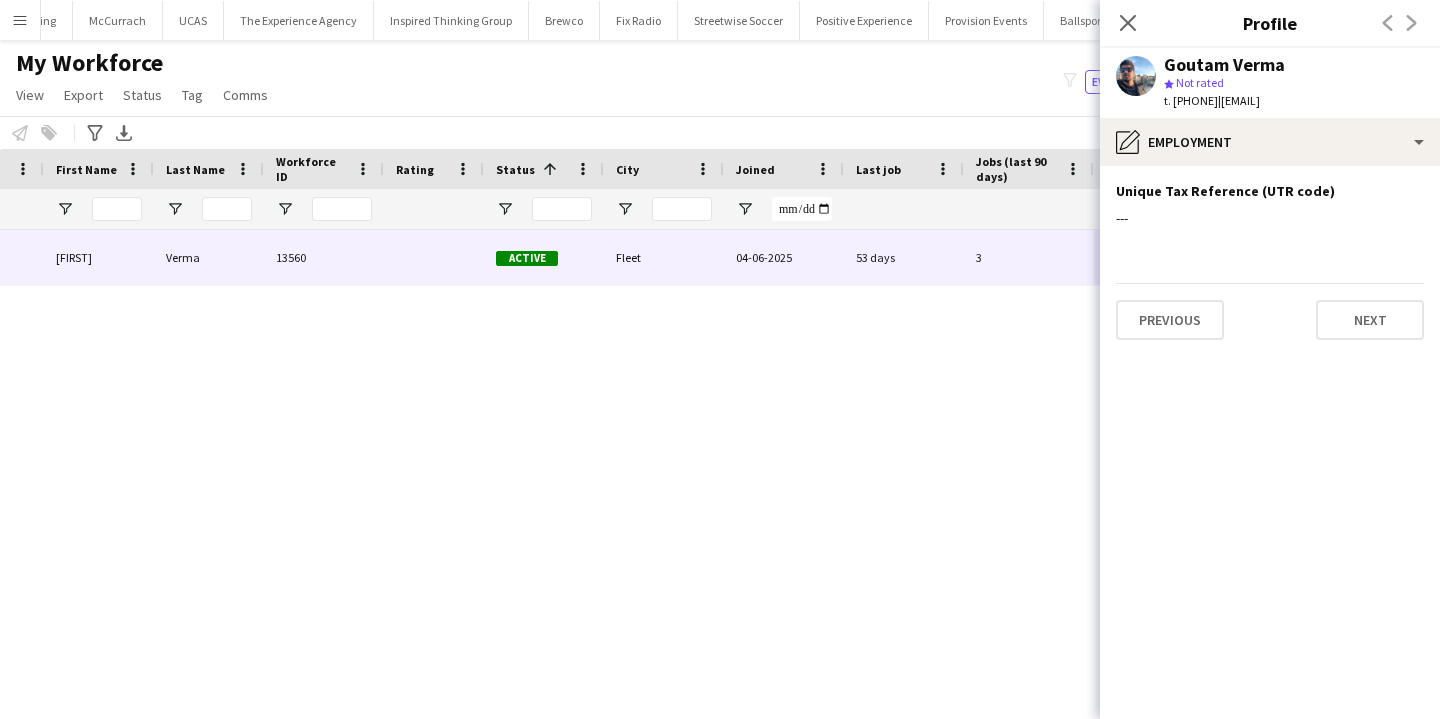 click on "Previous   Next" 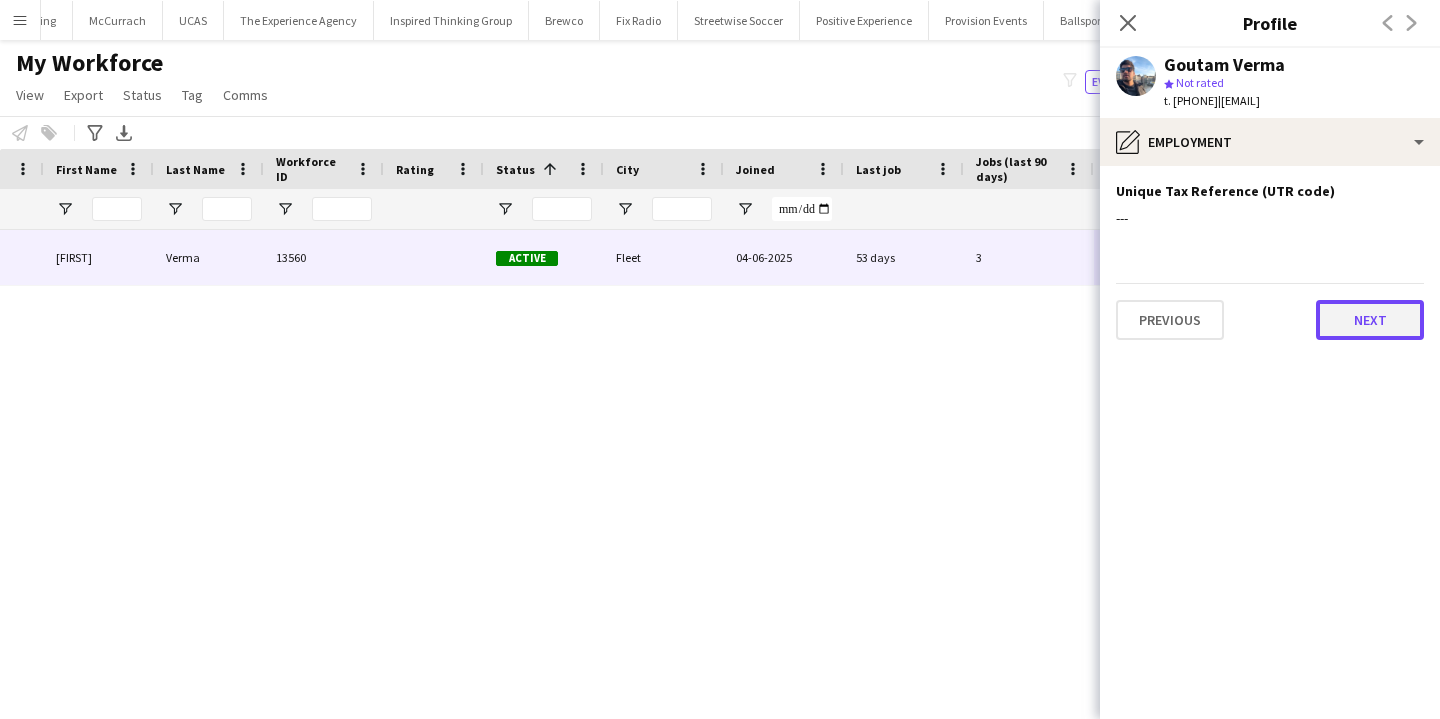 click on "Next" 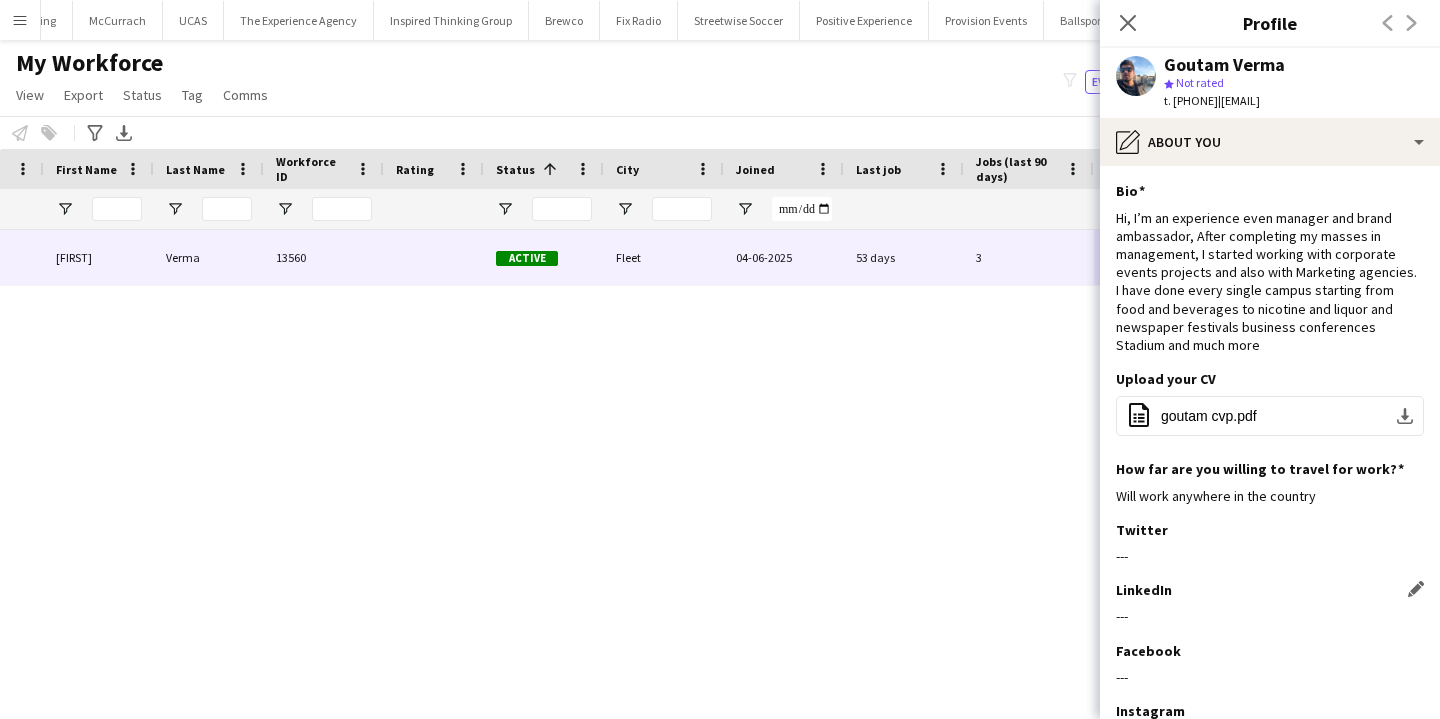 scroll, scrollTop: 156, scrollLeft: 0, axis: vertical 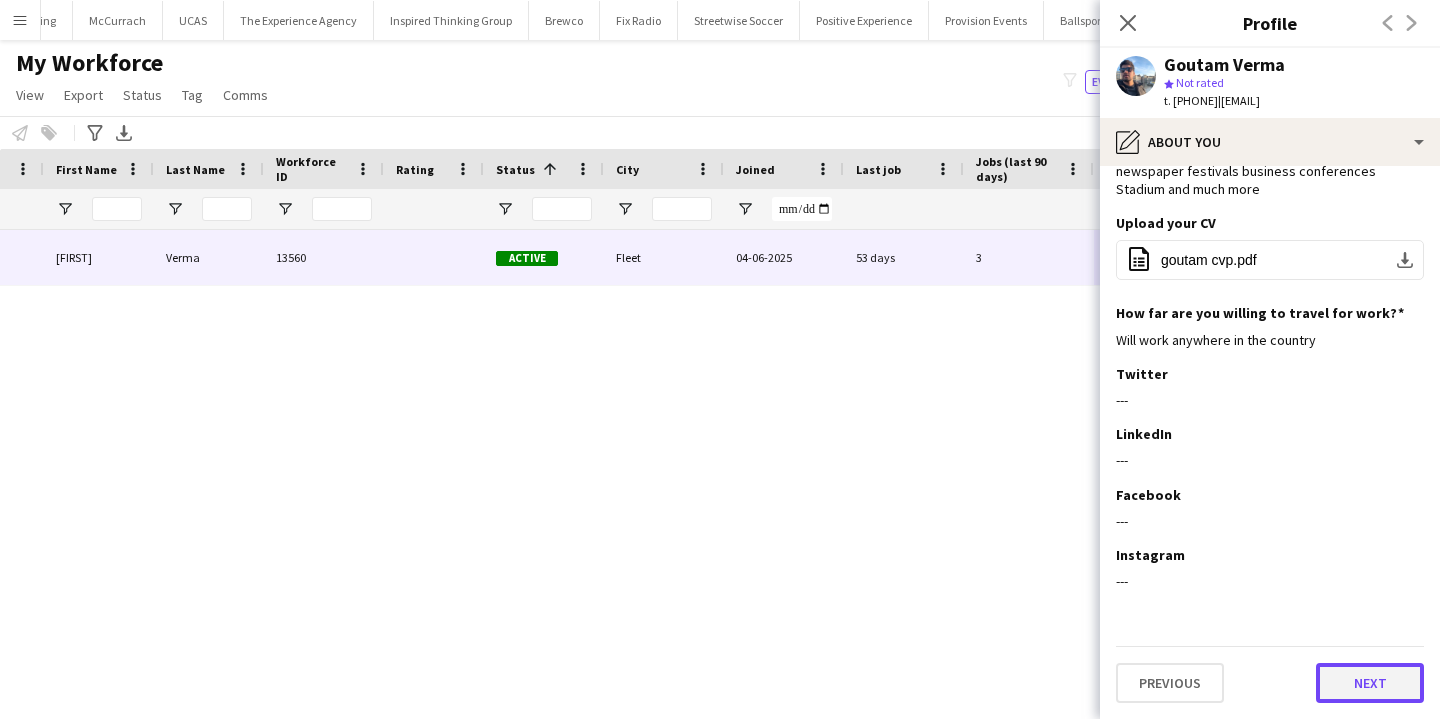 click on "Next" 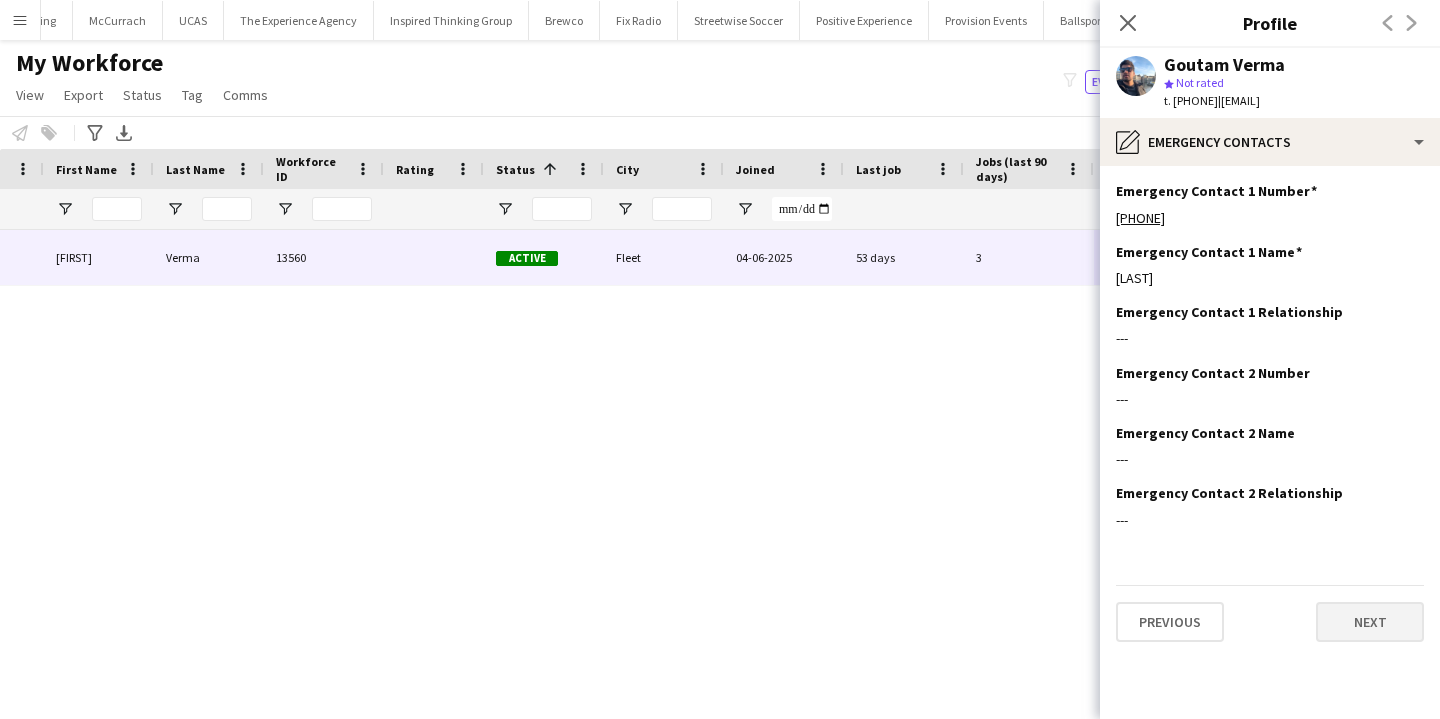 scroll, scrollTop: 0, scrollLeft: 0, axis: both 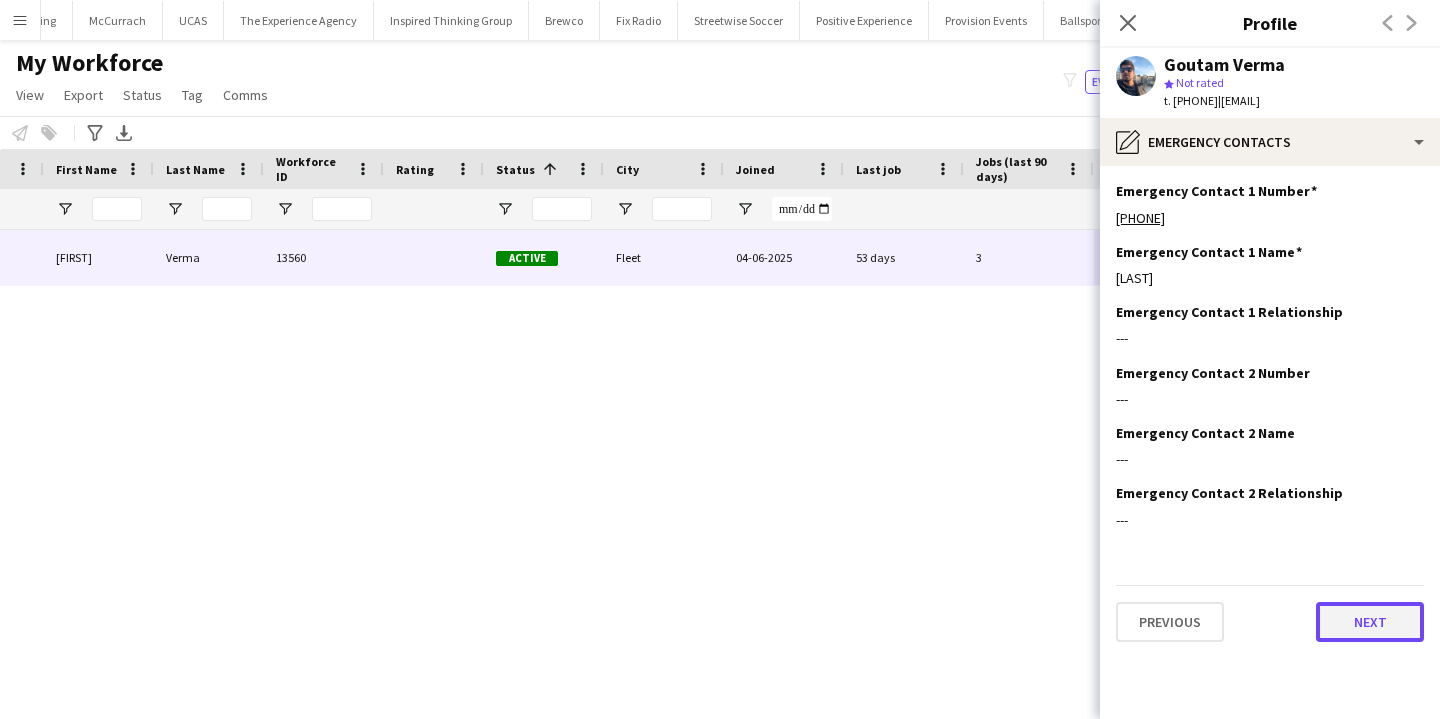 click on "Next" 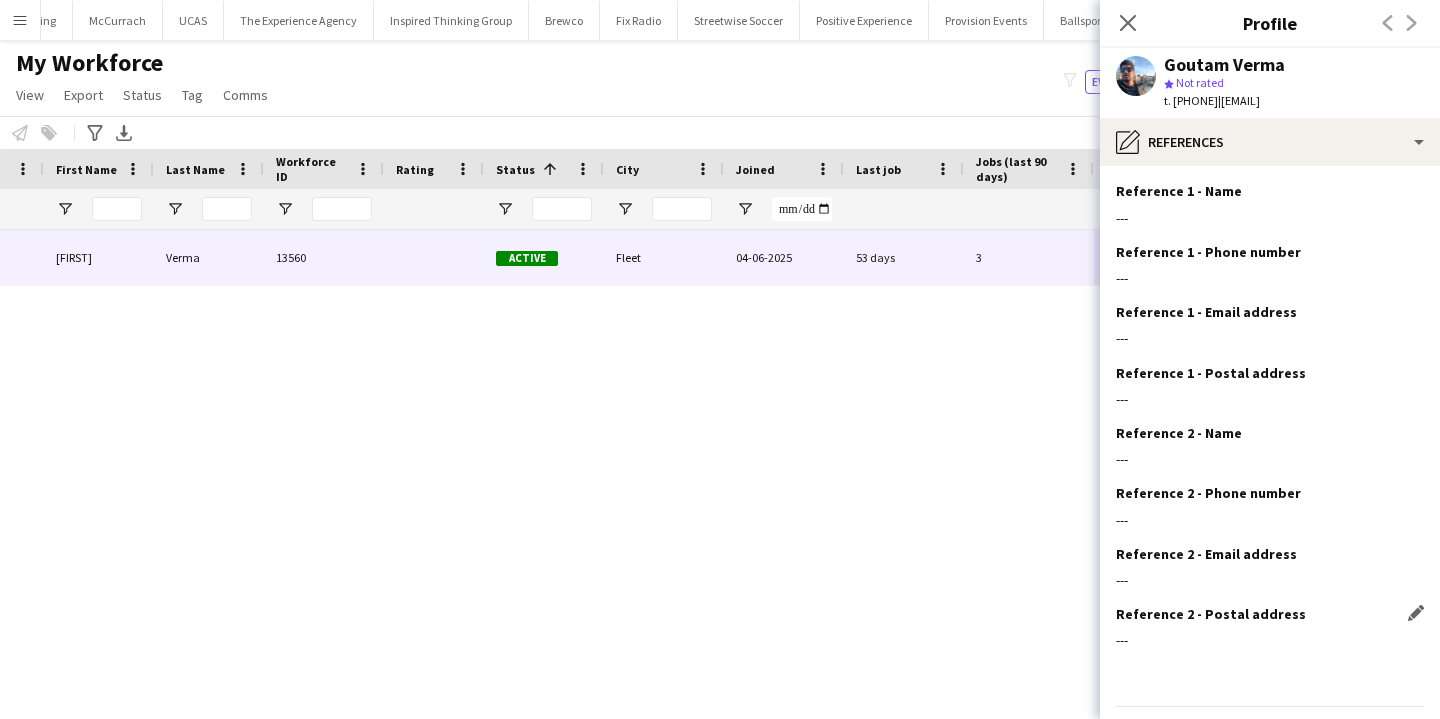 scroll, scrollTop: 59, scrollLeft: 0, axis: vertical 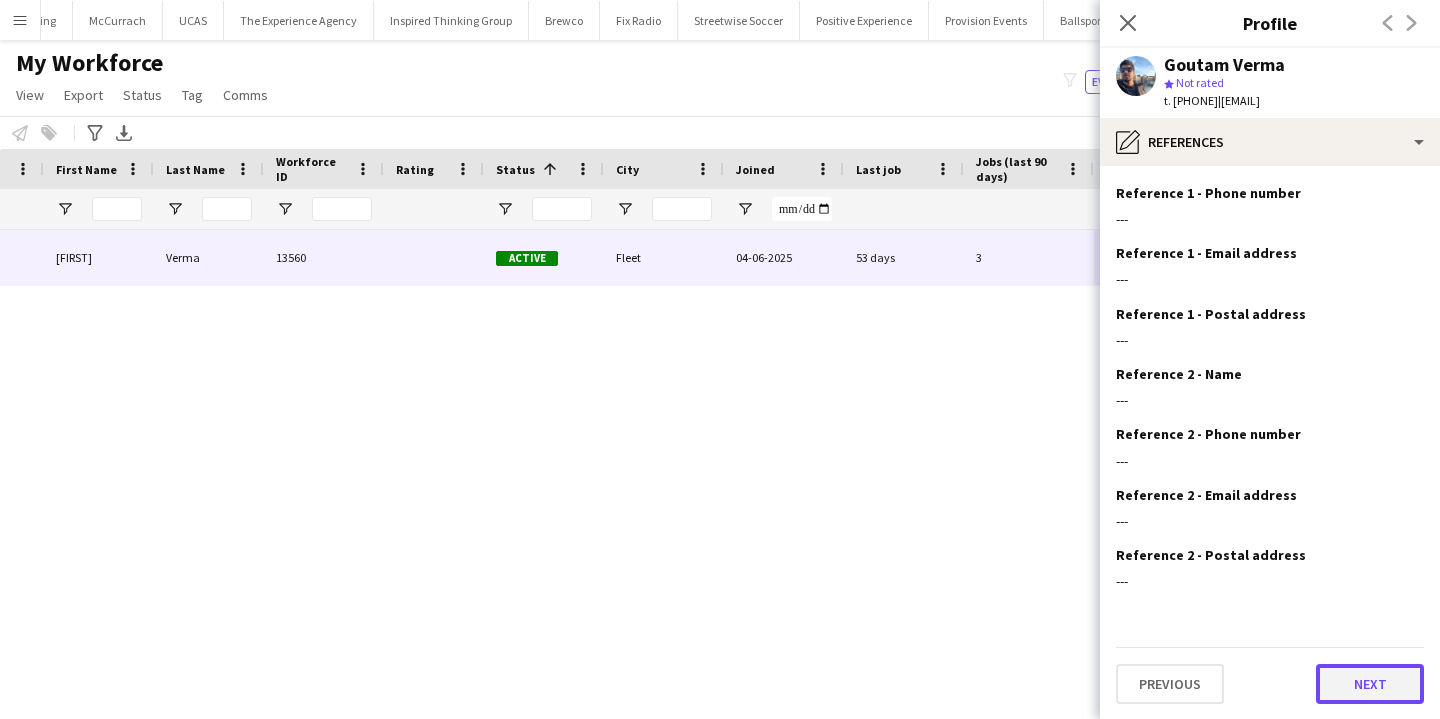 click on "Next" 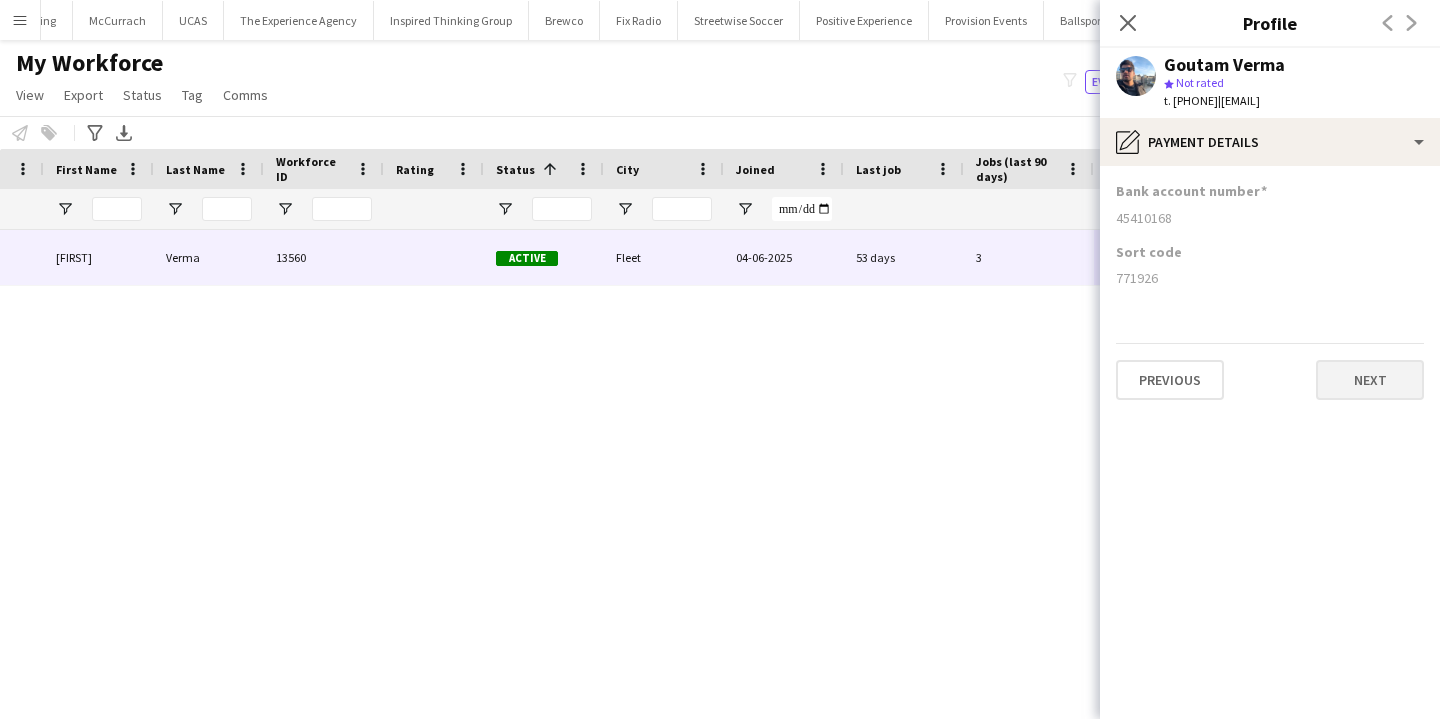 scroll, scrollTop: 0, scrollLeft: 0, axis: both 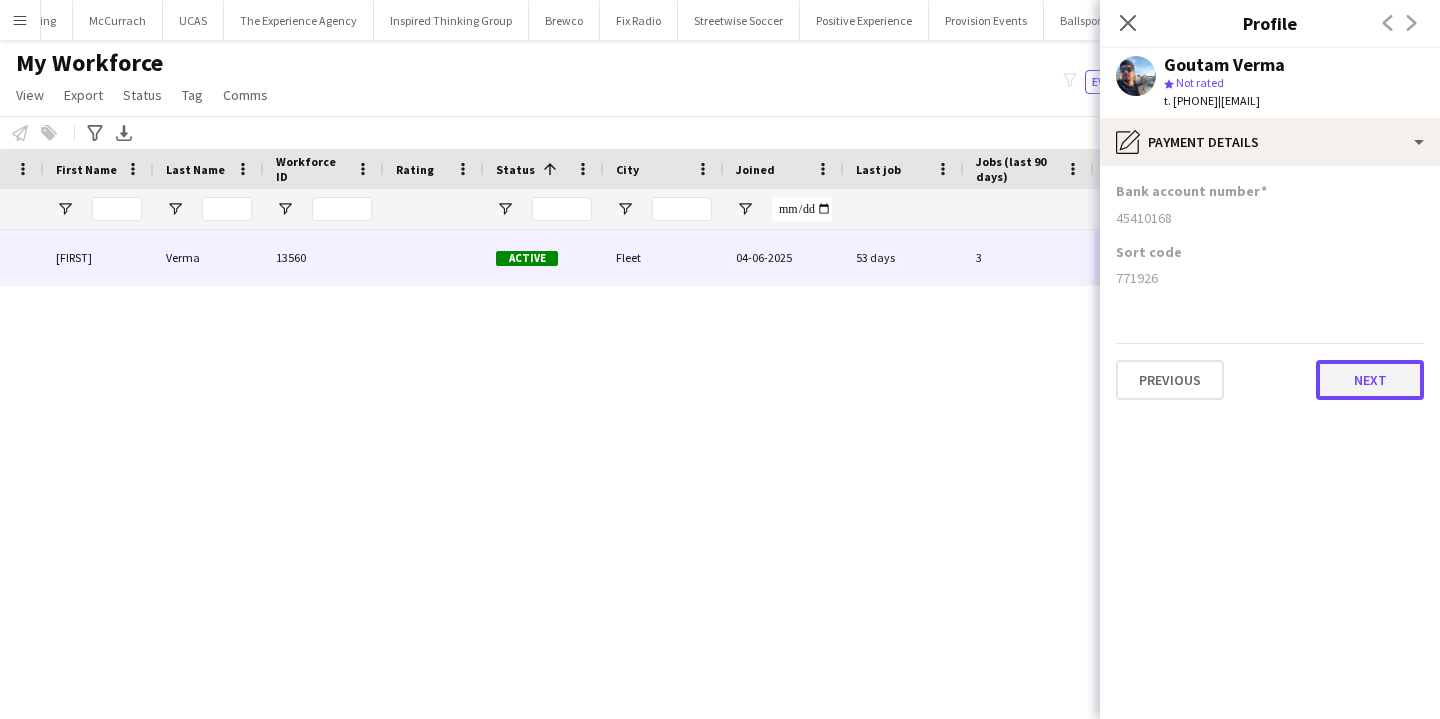 click on "Next" 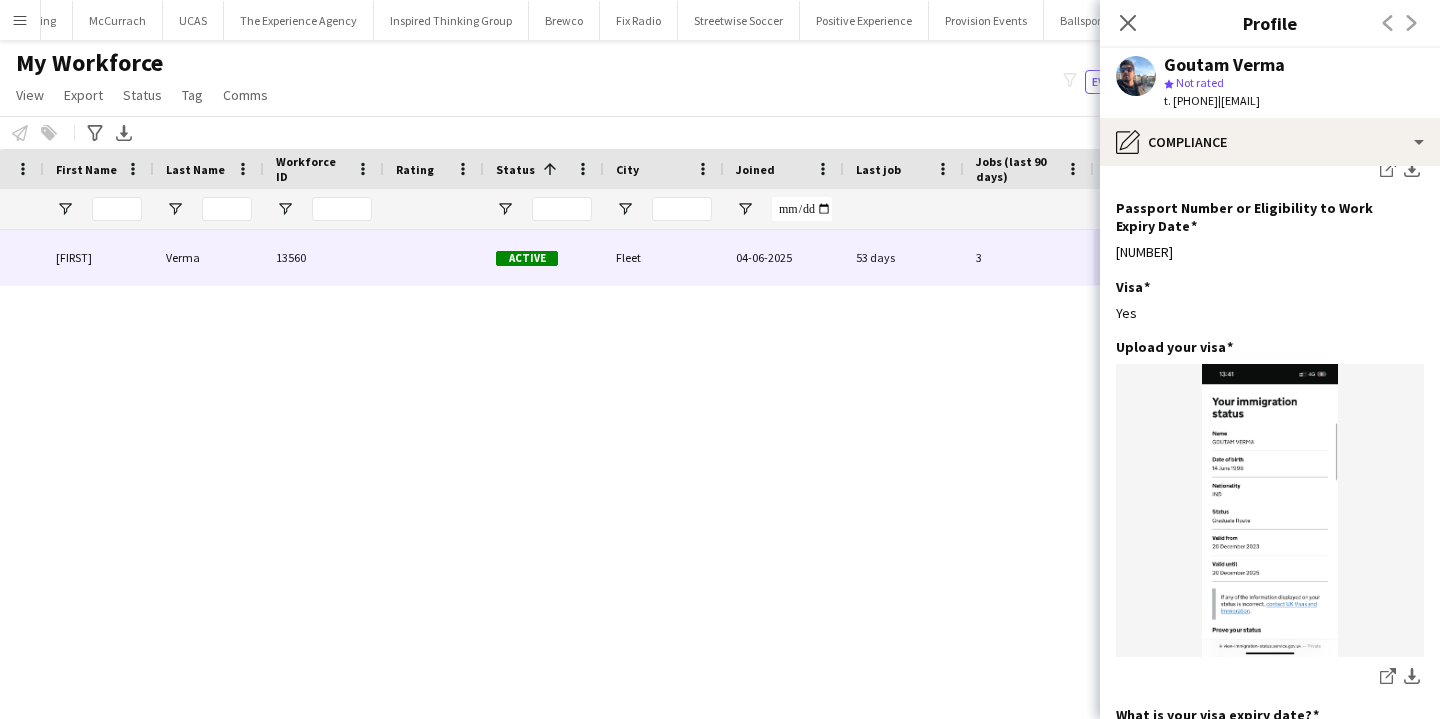 scroll, scrollTop: 753, scrollLeft: 0, axis: vertical 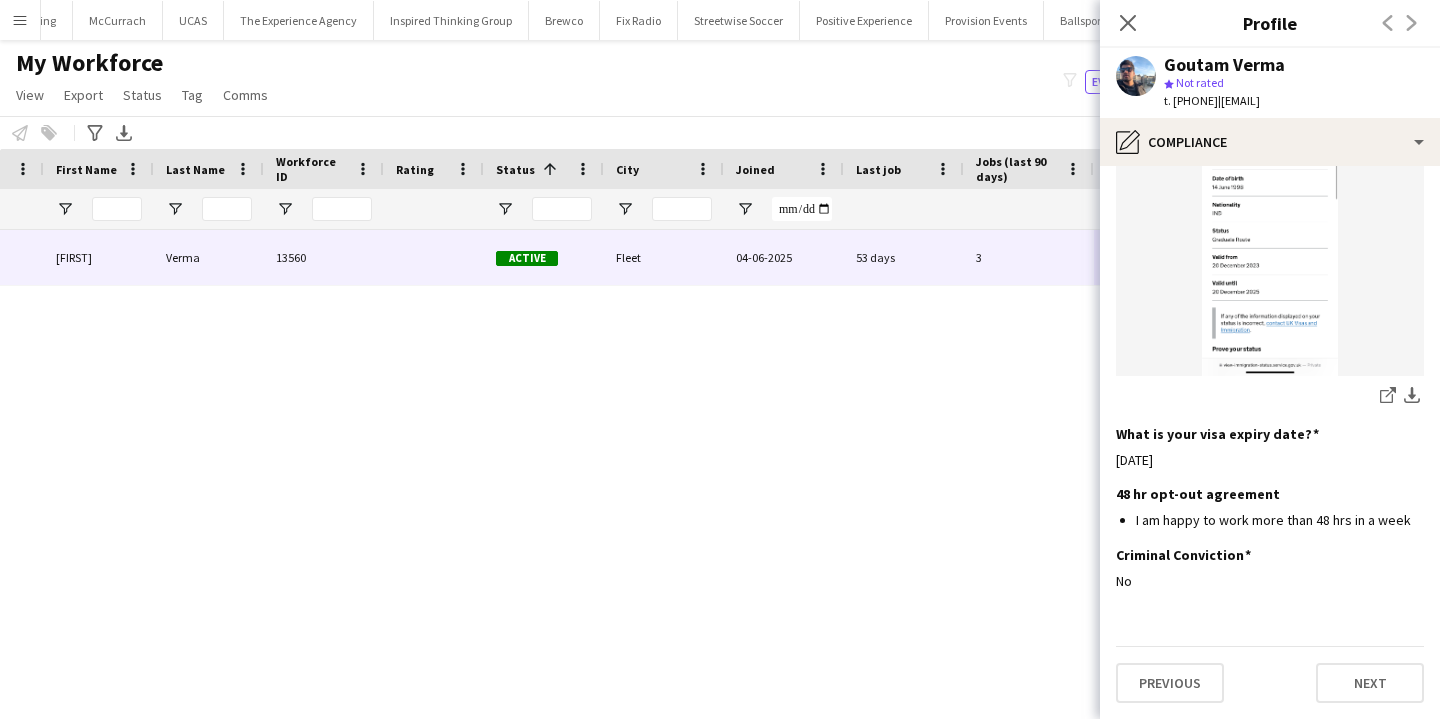 click on "Nationality
Edit this field
Indian  Permission to Work in the UK
Edit this field
Yes  Upload your passport
Edit this field
share-external-link-1
download-bottom
Passport Number or Eligibility to Work Expiry Date
Edit this field
Z5931619  Visa
Edit this field
Yes  Upload your visa
Edit this field
share-external-link-1
download-bottom
What is your visa expiry date?
Edit this field
20-12-2025  48 hr opt-out agreement
Edit this field
I am happy to work more than 48 hrs in a week  Criminal Conviction
Edit this field
No   Next" 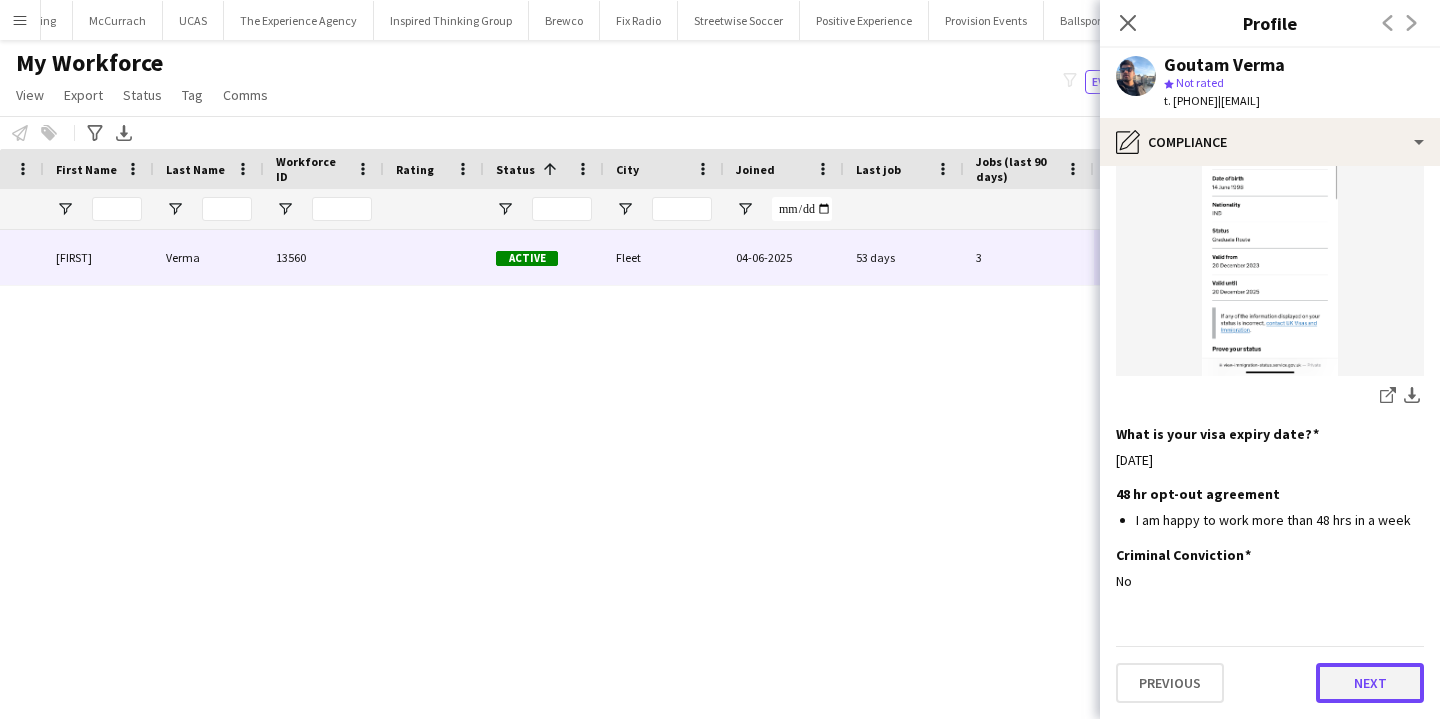 click on "Next" 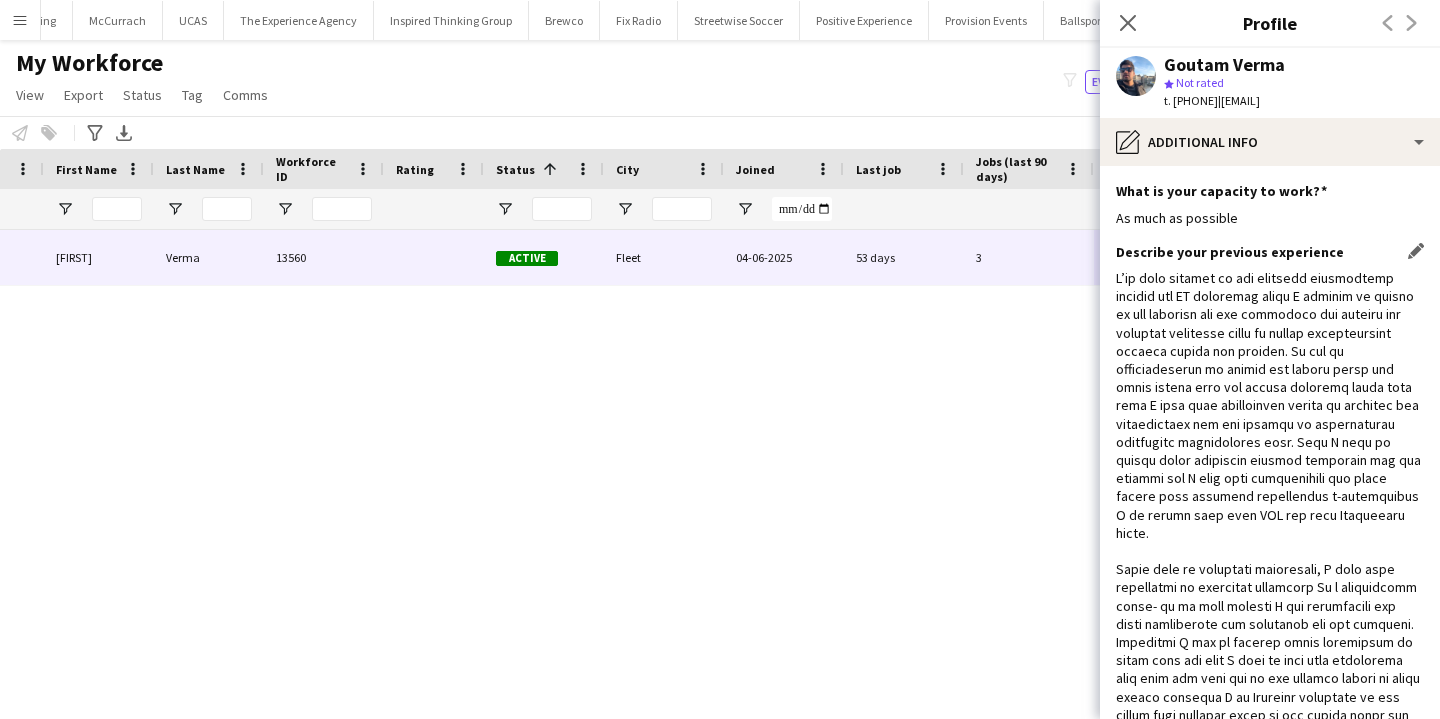 scroll, scrollTop: 255, scrollLeft: 0, axis: vertical 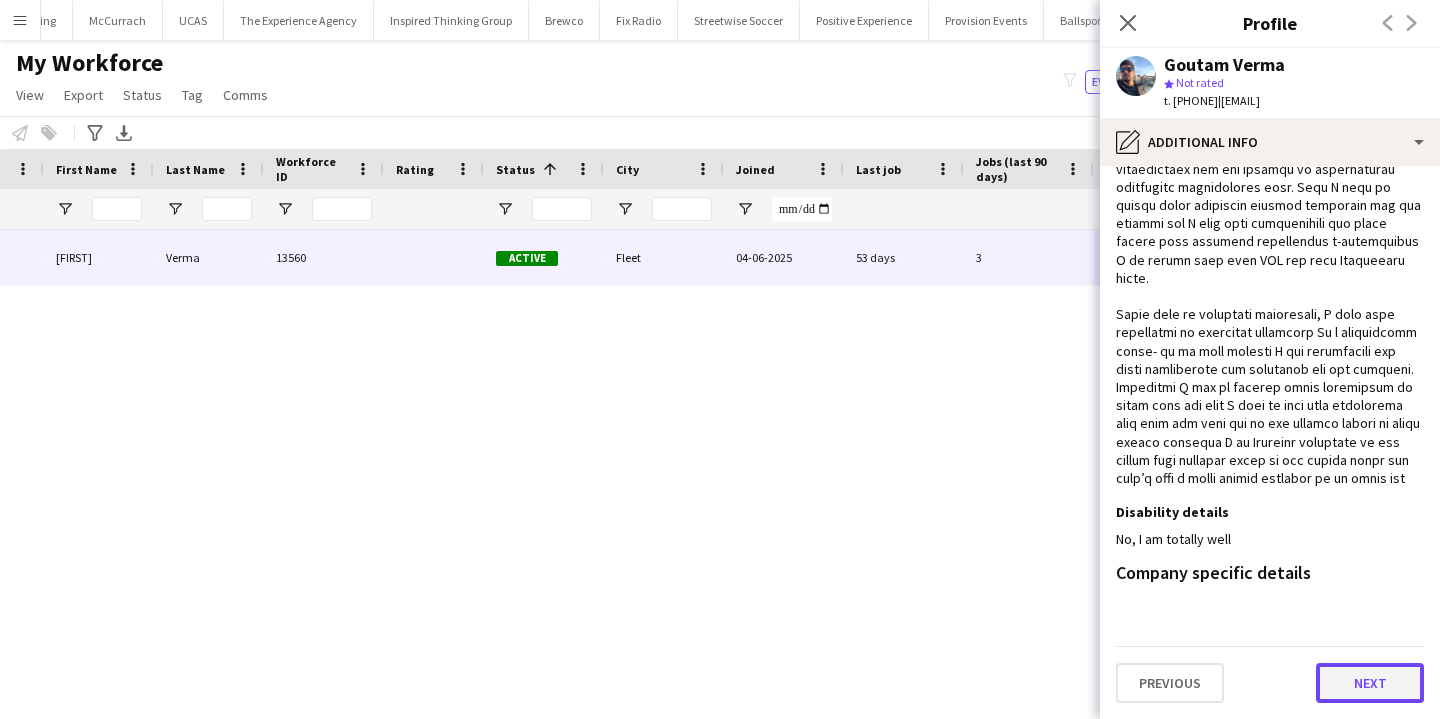 click on "Next" 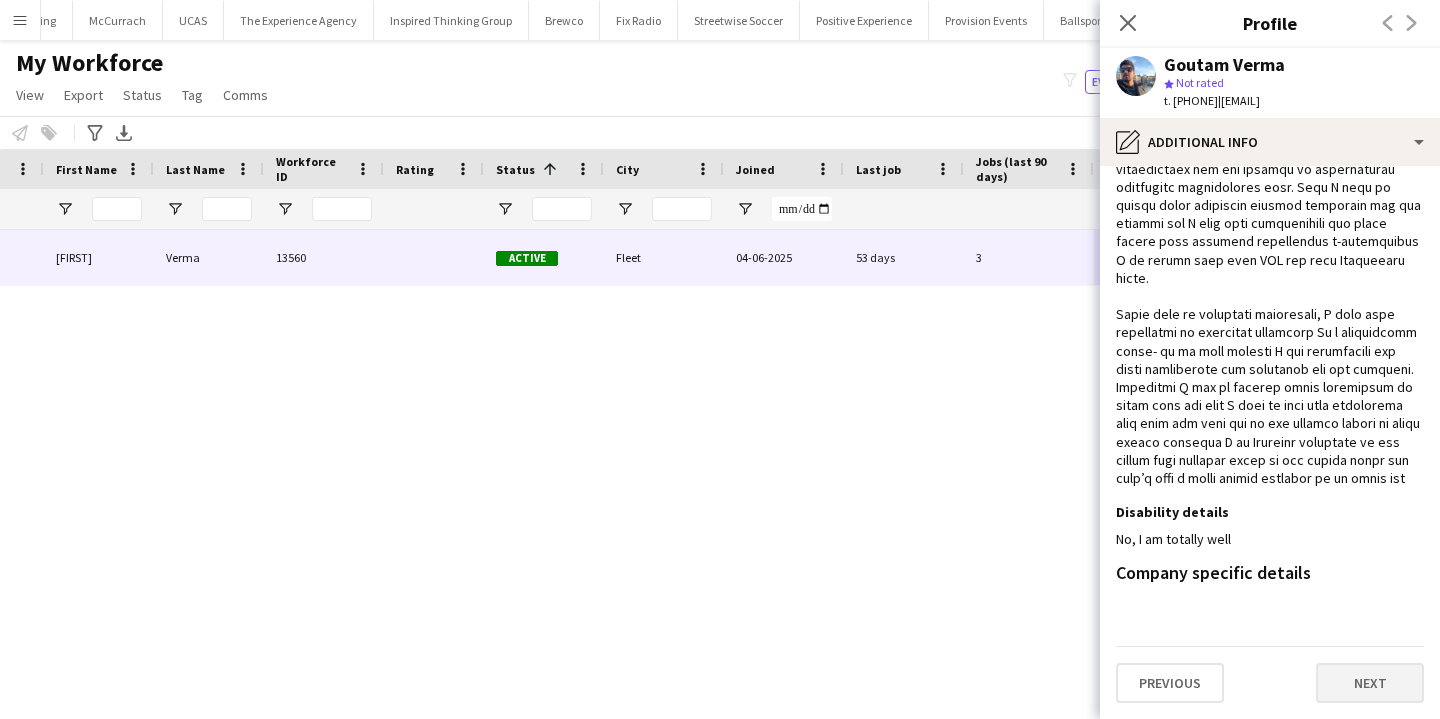 scroll, scrollTop: 0, scrollLeft: 0, axis: both 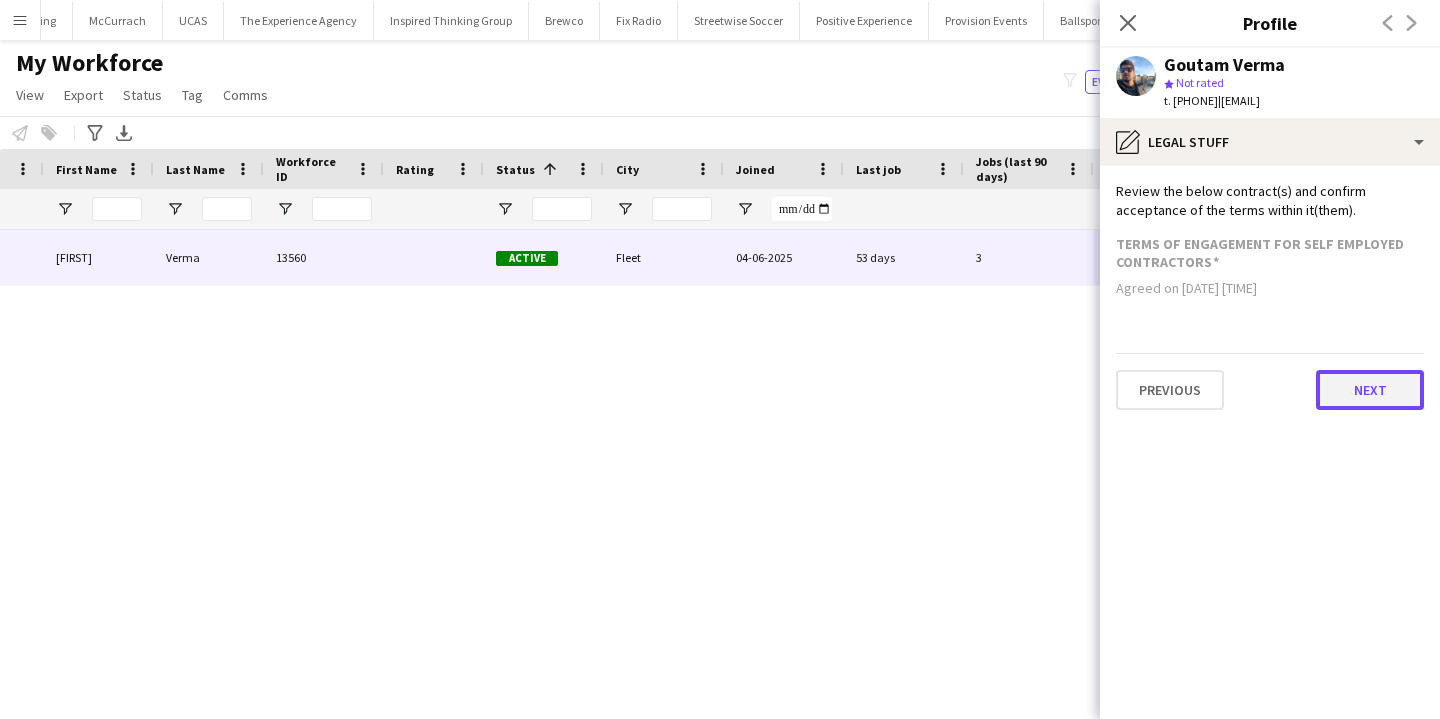 click on "Next" 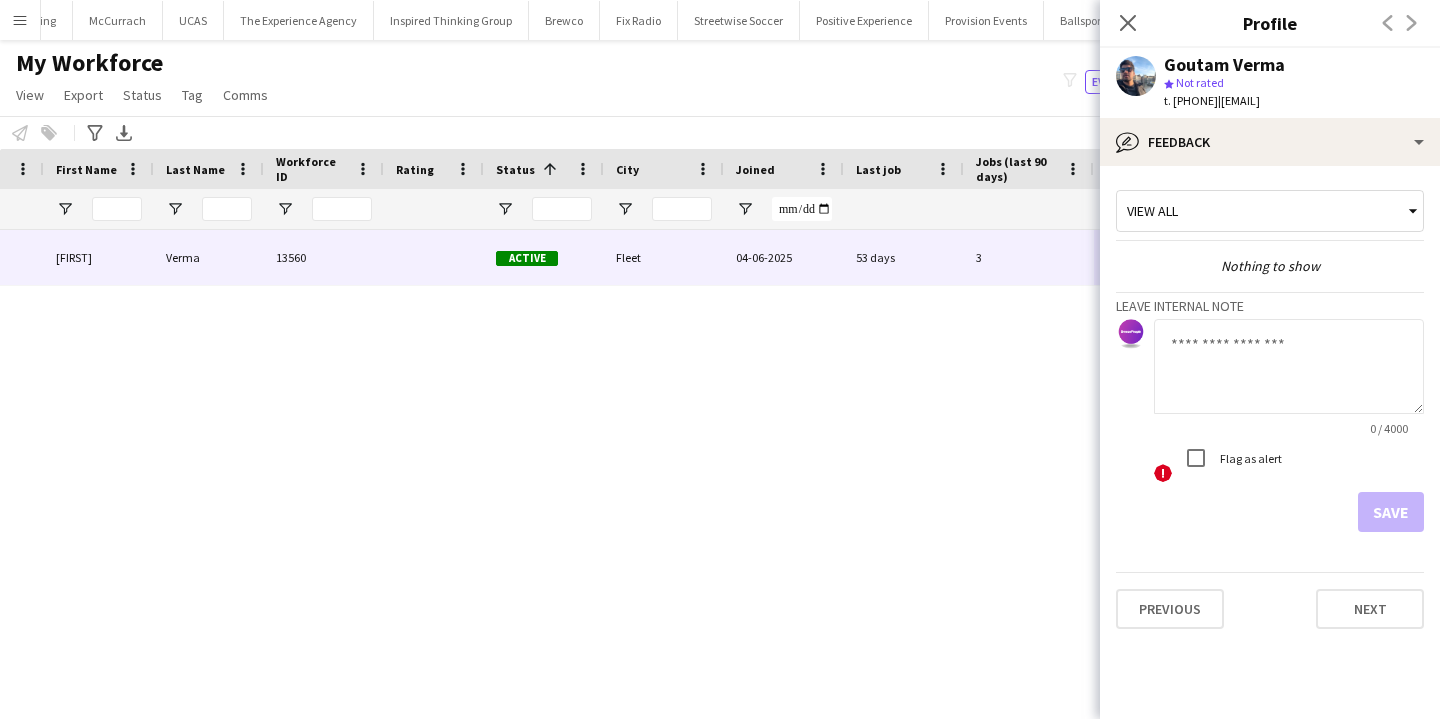 click on "Goutam Verma 13560 Active Fleet 04-06-2025 53 days 3 gjwork1498@gmail.com +447436976632" at bounding box center (690, 457) 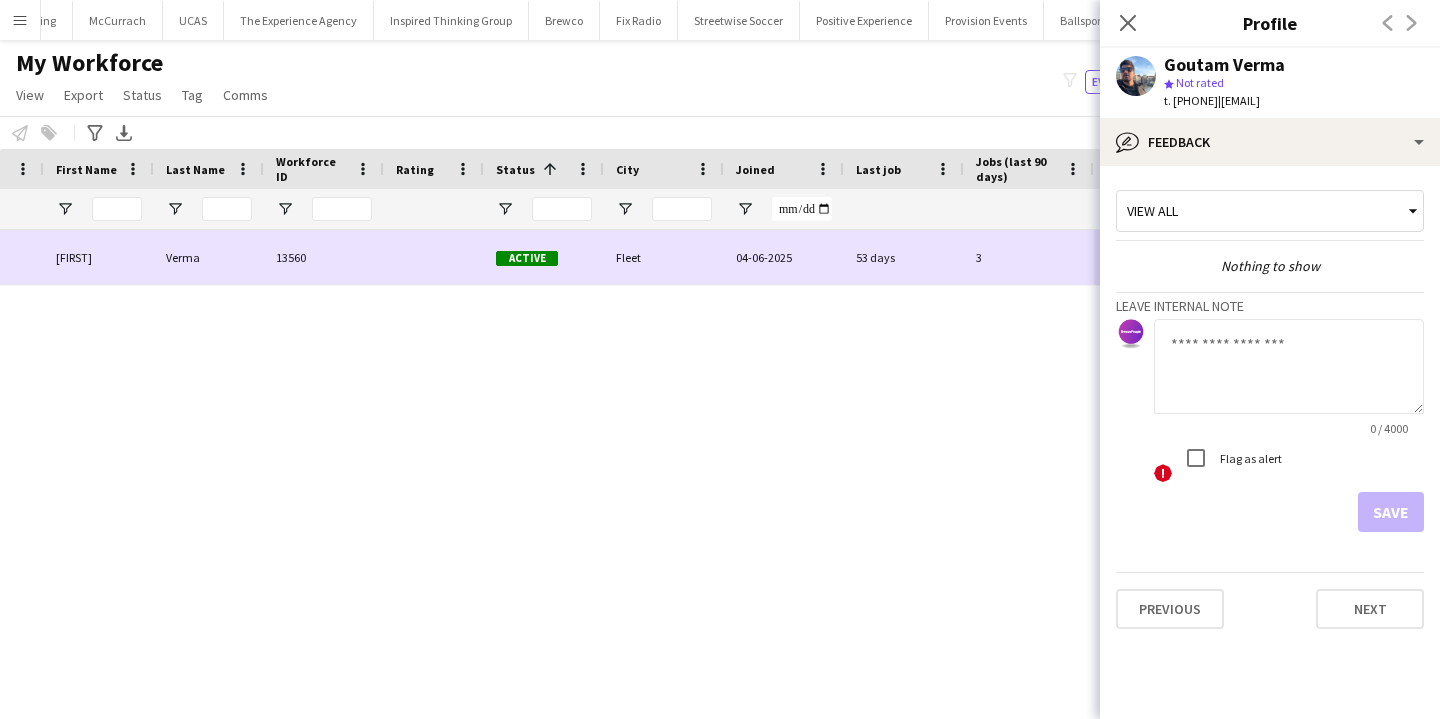 click on "53 days" at bounding box center [904, 257] 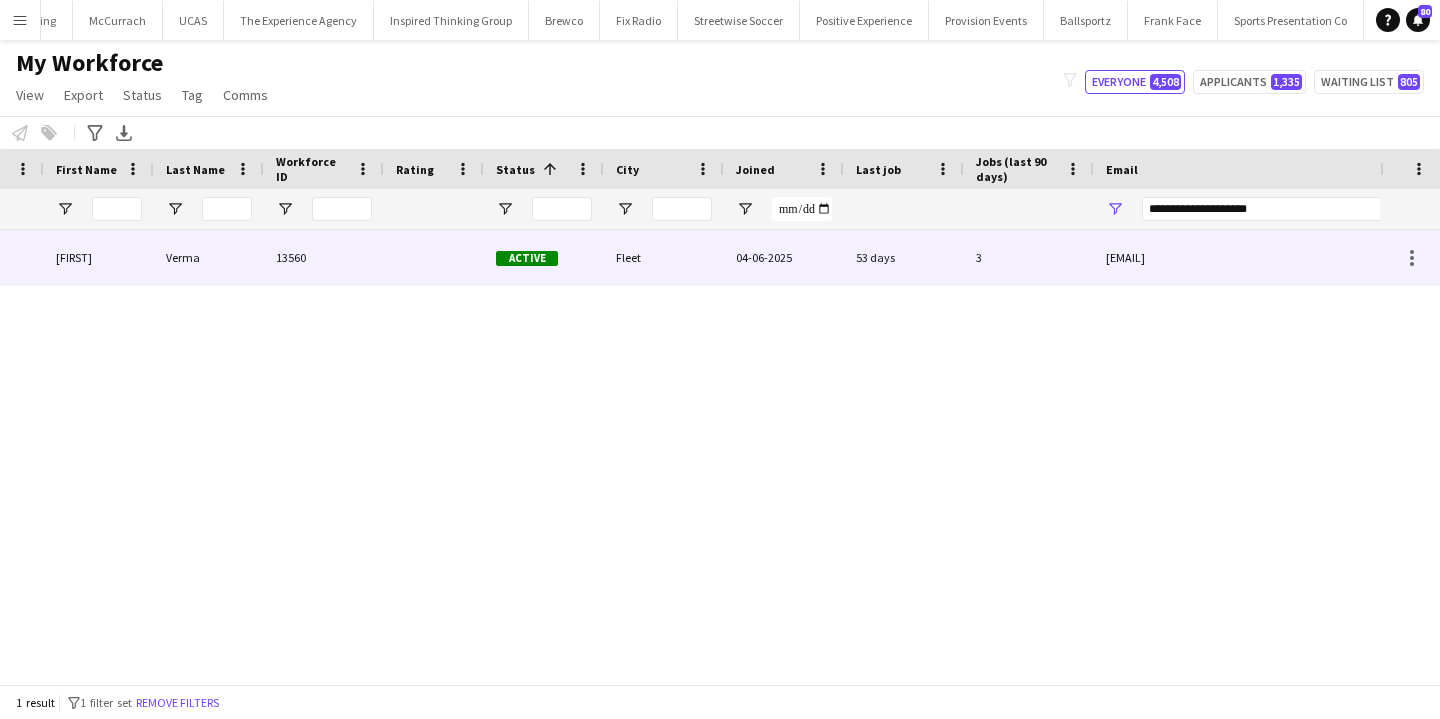 scroll, scrollTop: 0, scrollLeft: 0, axis: both 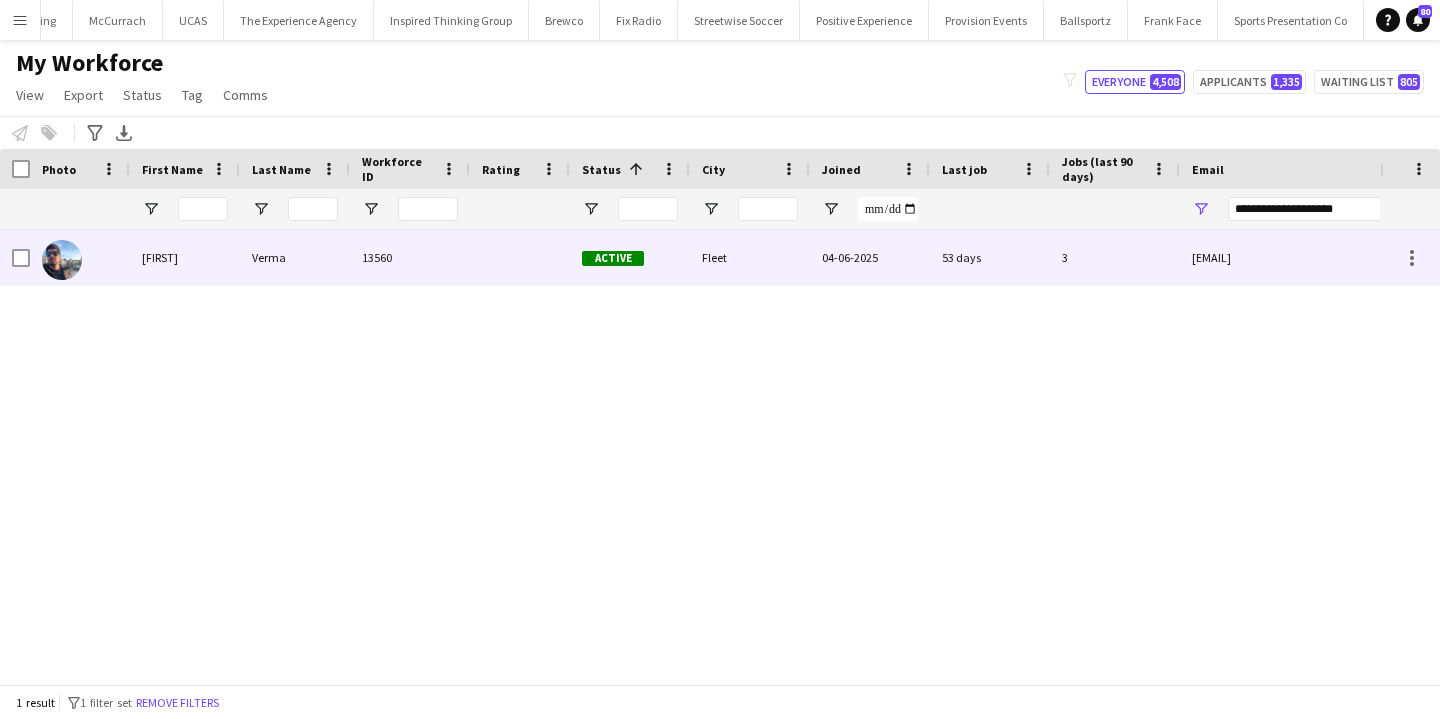 click on "04-06-2025" at bounding box center [870, 257] 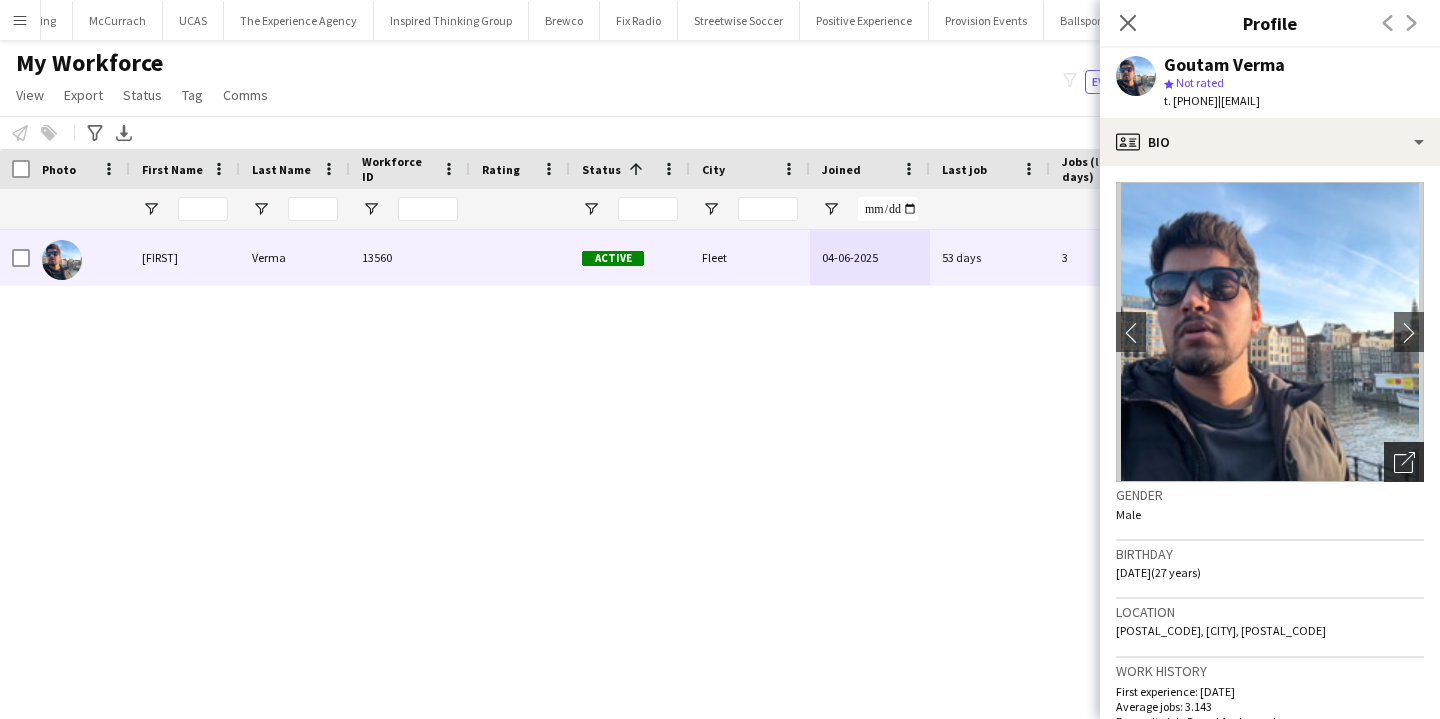 click on "Open photos pop-in" 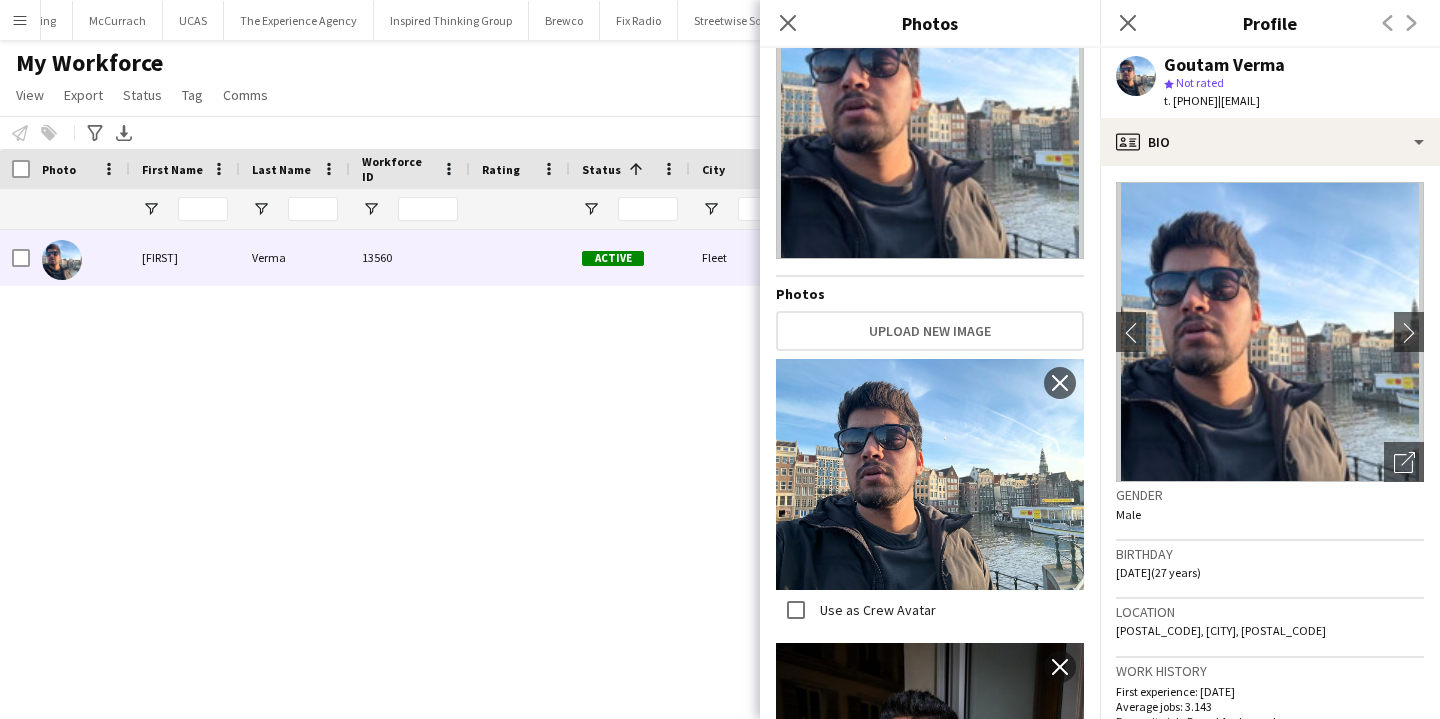 scroll, scrollTop: 125, scrollLeft: 0, axis: vertical 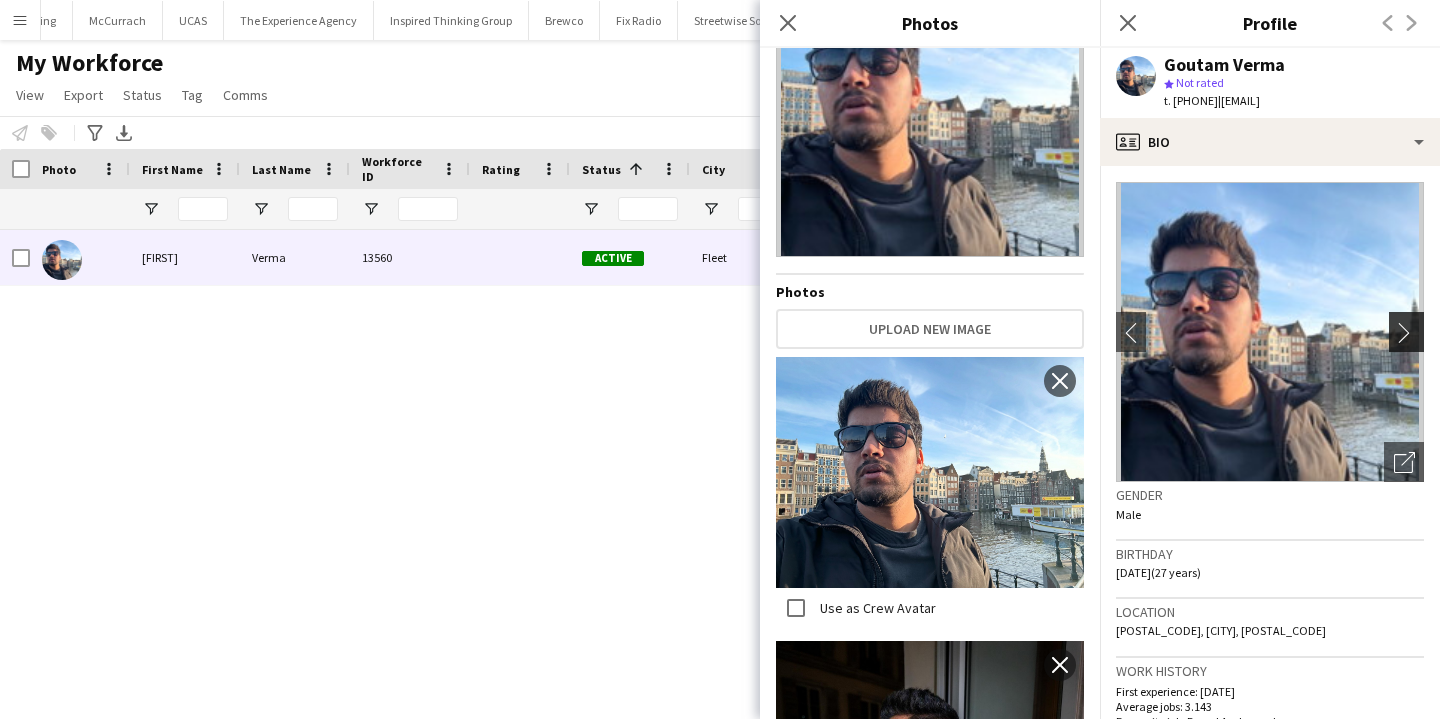 click on "chevron-right" 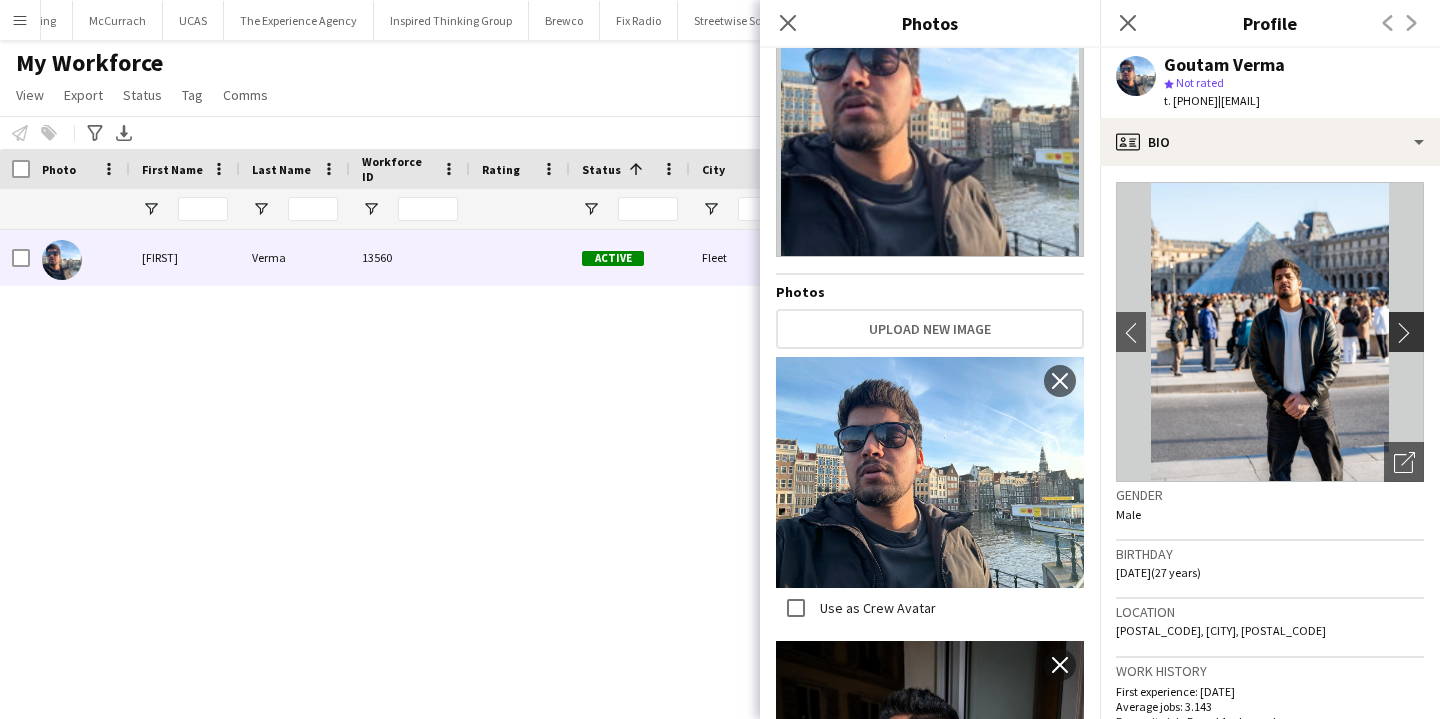 click on "chevron-right" 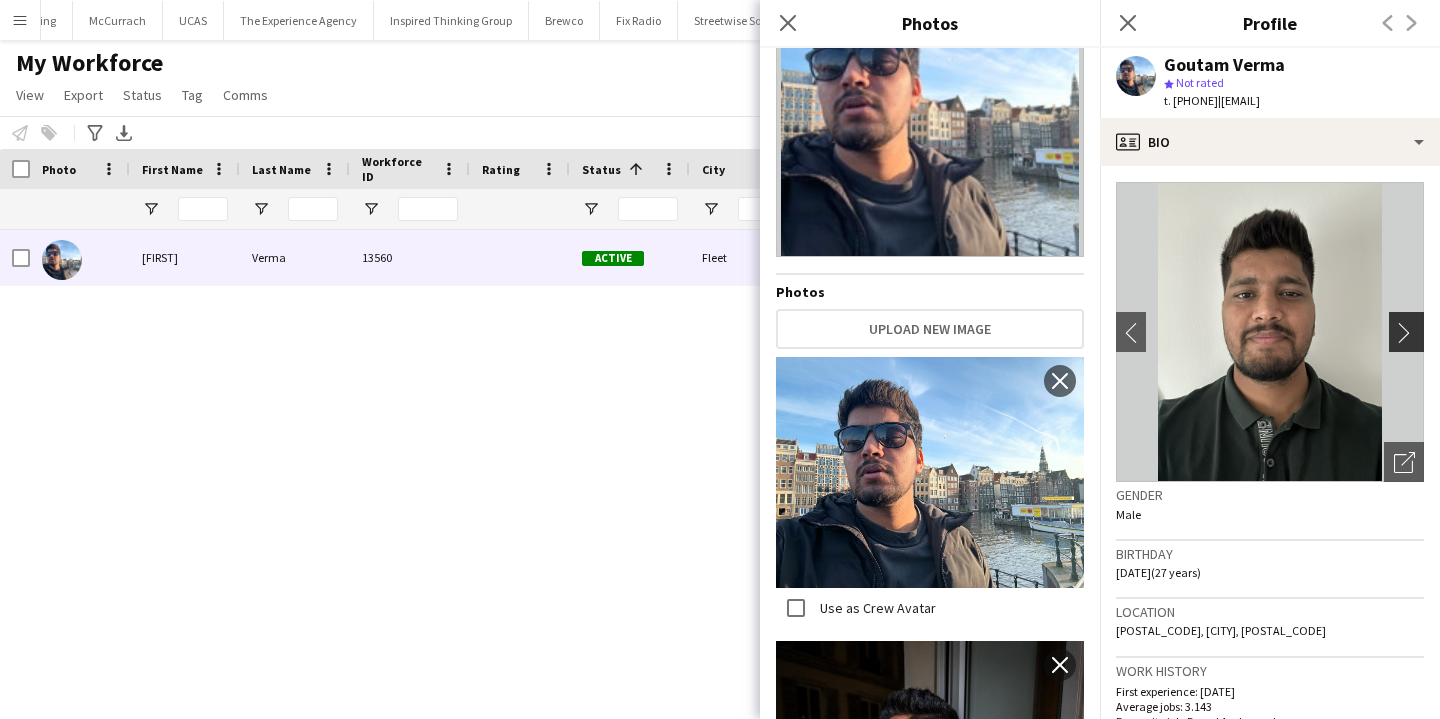 click on "chevron-right" 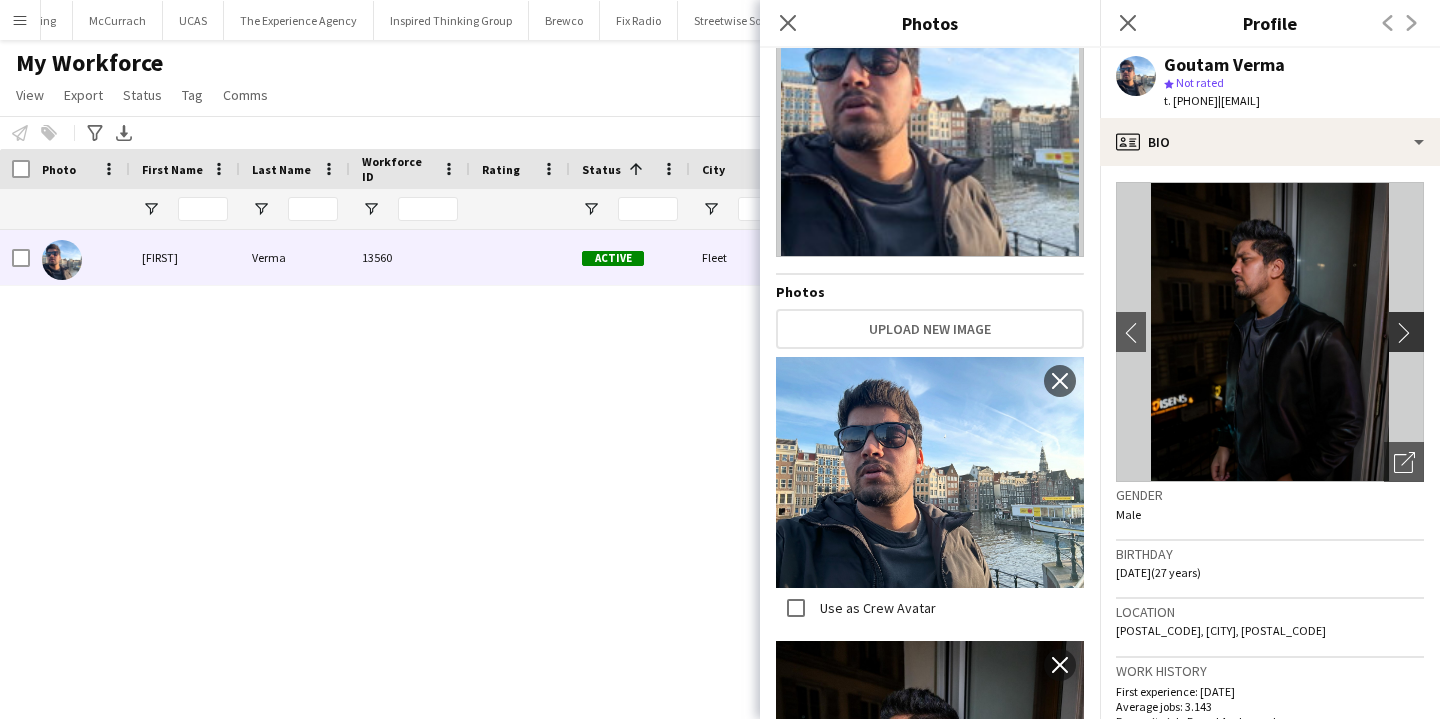 click on "chevron-right" 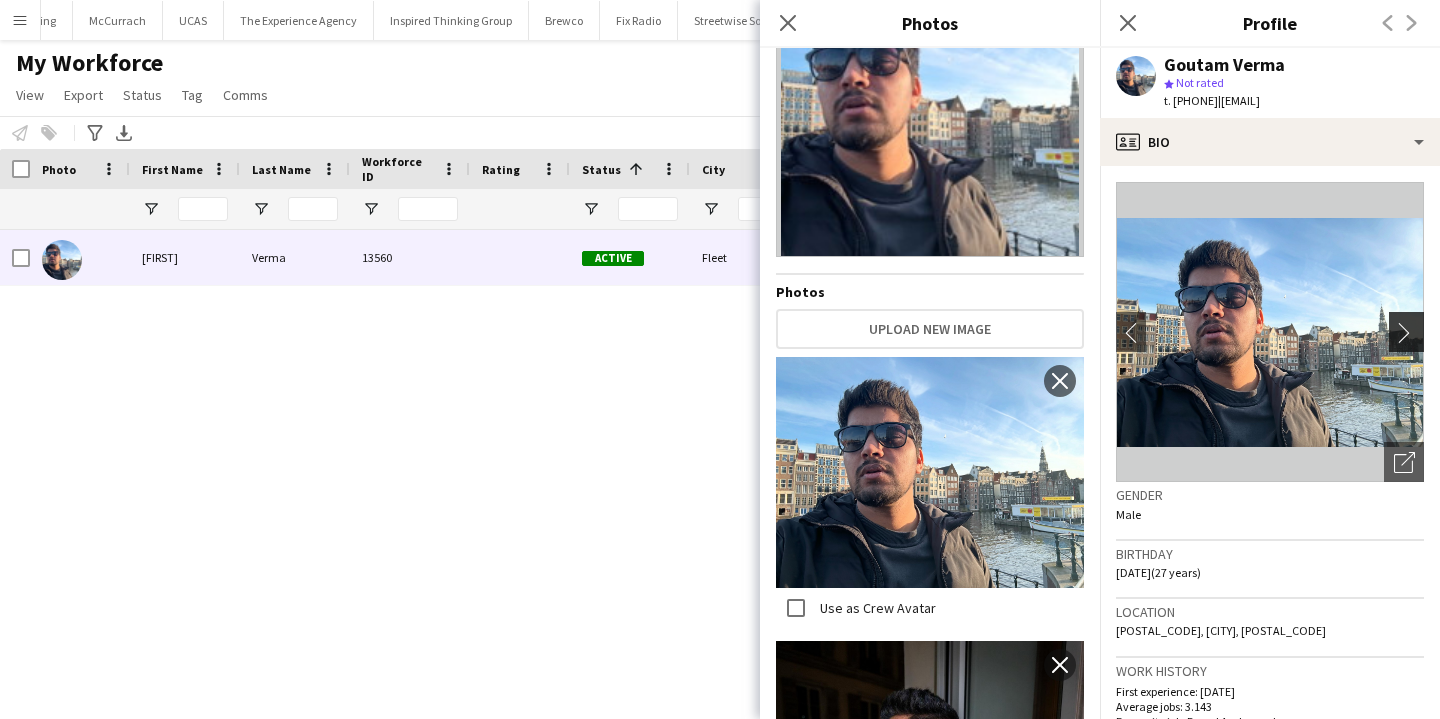 click on "chevron-right" 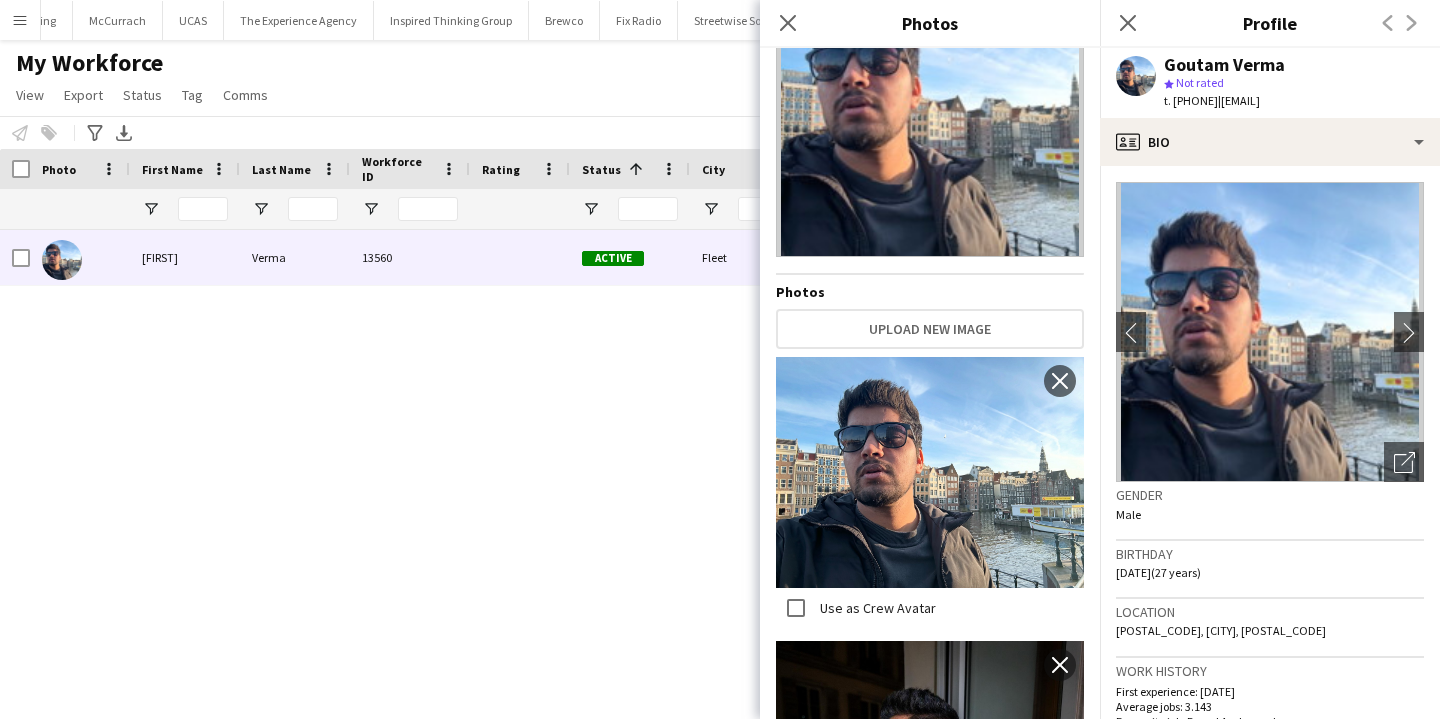 click on "Gu511hf, Fleet, GU51 1HF" 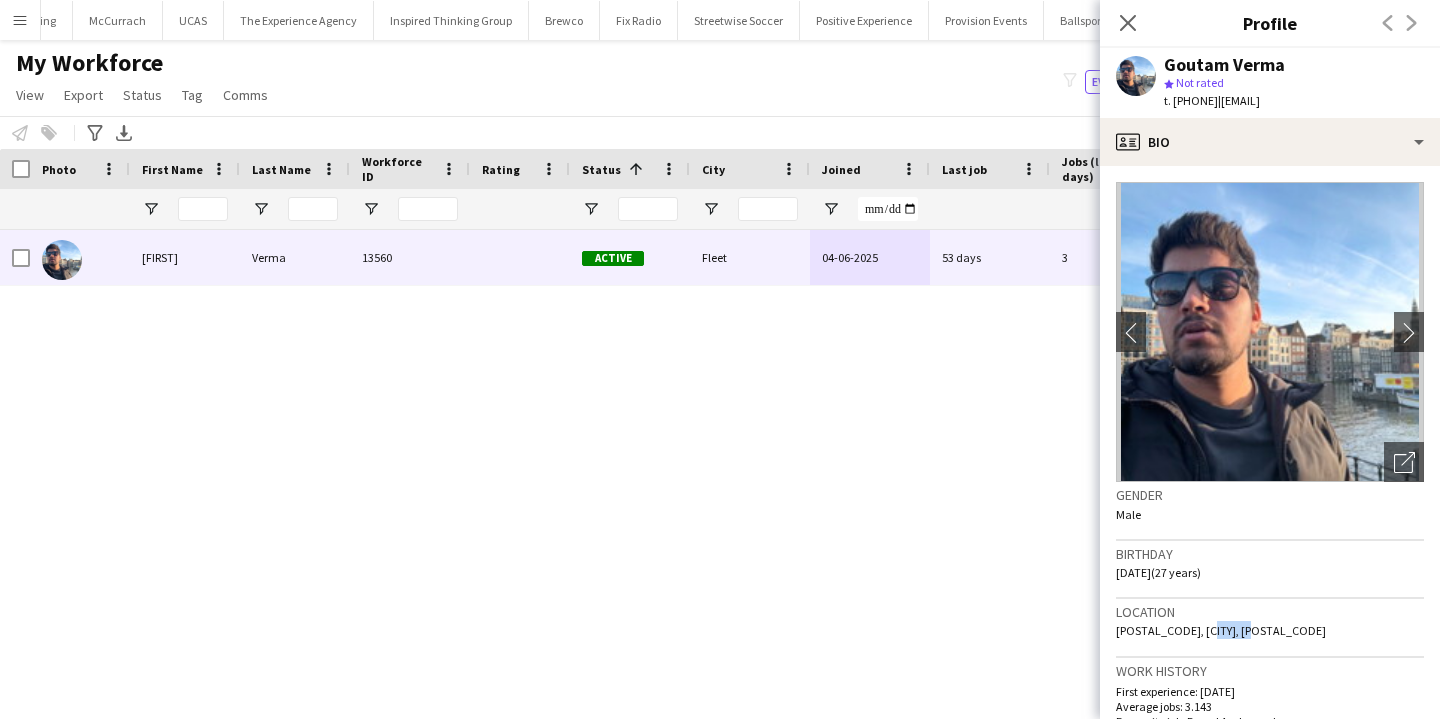 drag, startPoint x: 1208, startPoint y: 626, endPoint x: 1223, endPoint y: 630, distance: 15.524175 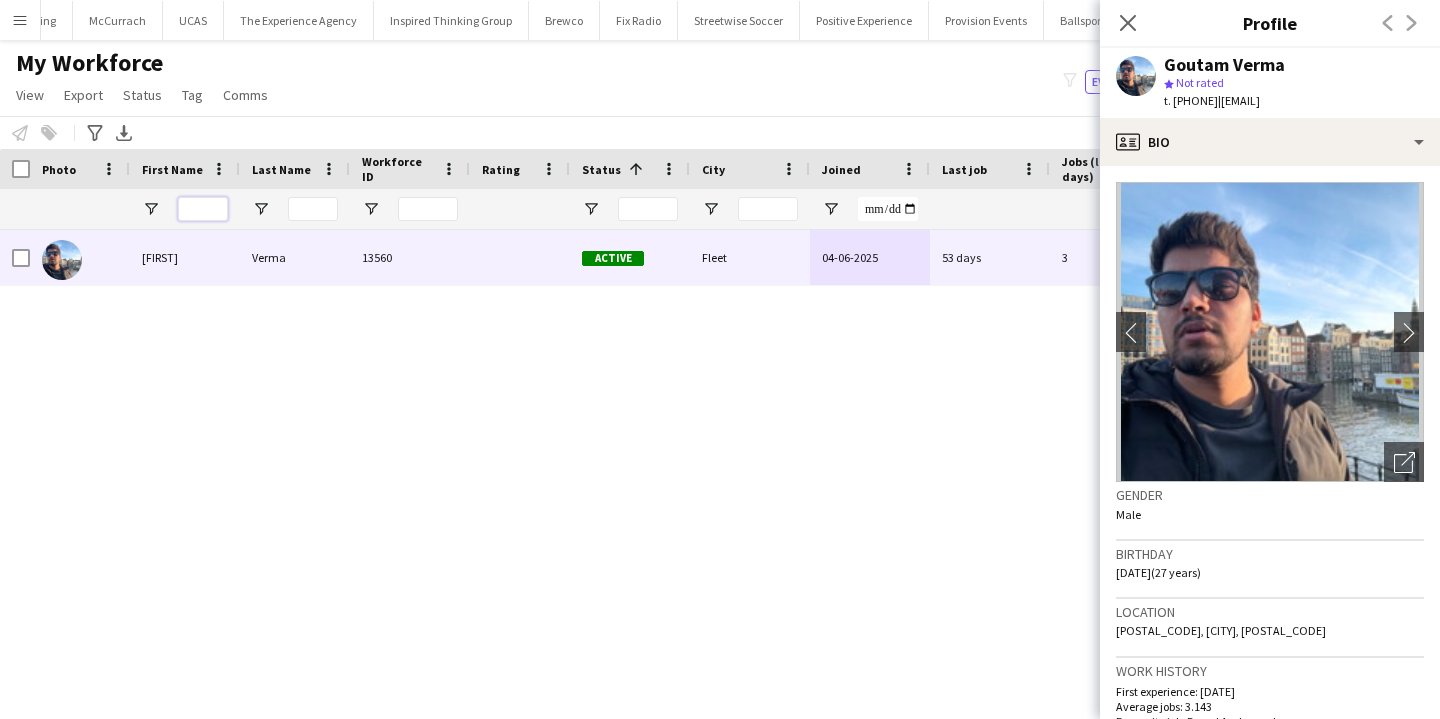click at bounding box center [203, 209] 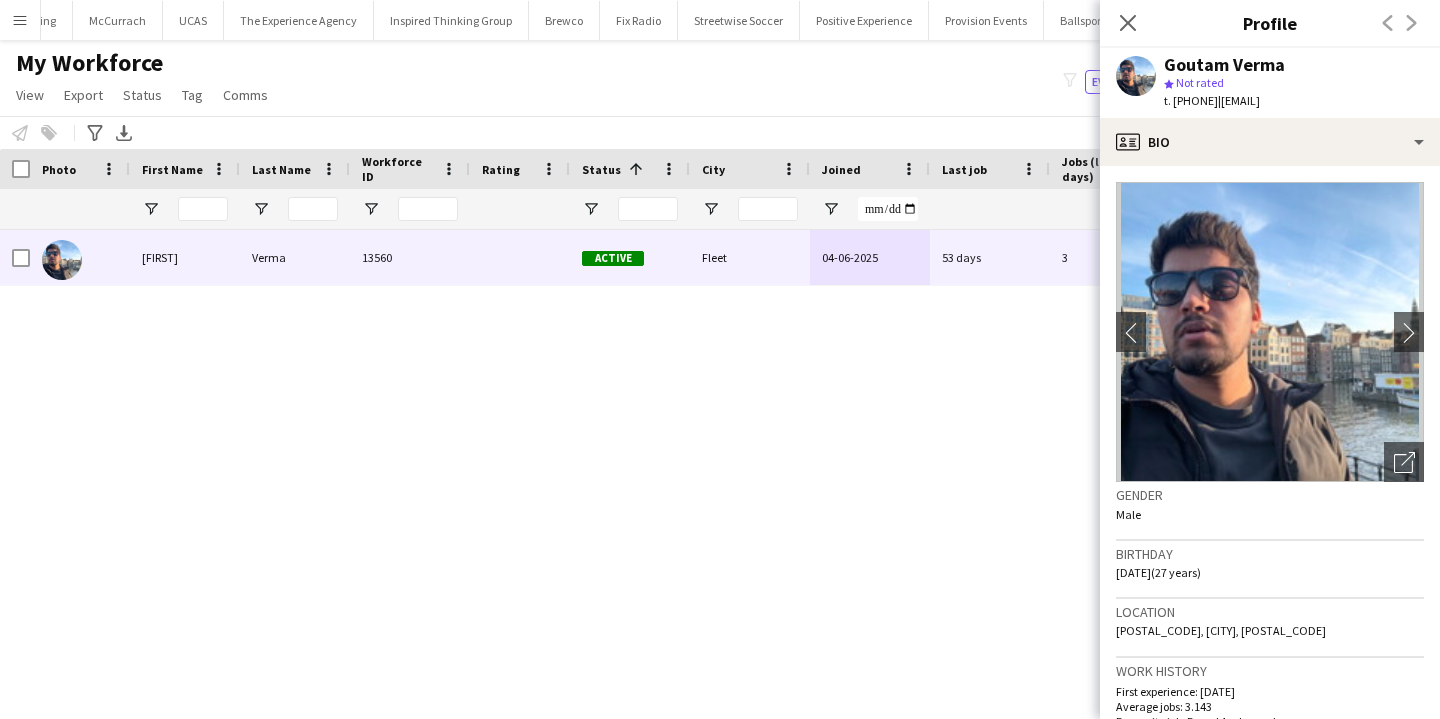 click on "Notify workforce
Add to tag
Select at least one crew to tag him or her.
Advanced filters
Advanced filters   Availability   Start Time   End Time   Skills   Role types   Worked with these clients...   Address
Address
Distance from address (km)   Clear   View results
Export XLSX" 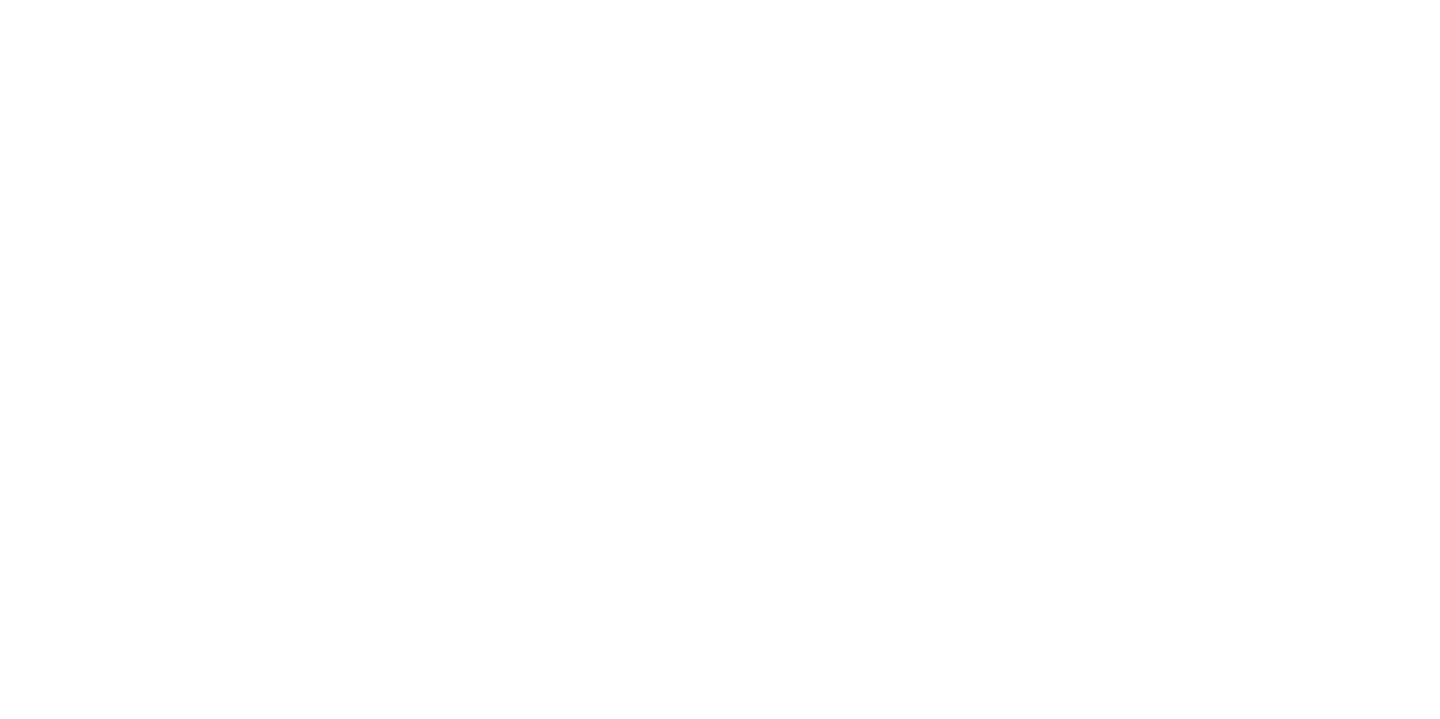 scroll, scrollTop: 0, scrollLeft: 0, axis: both 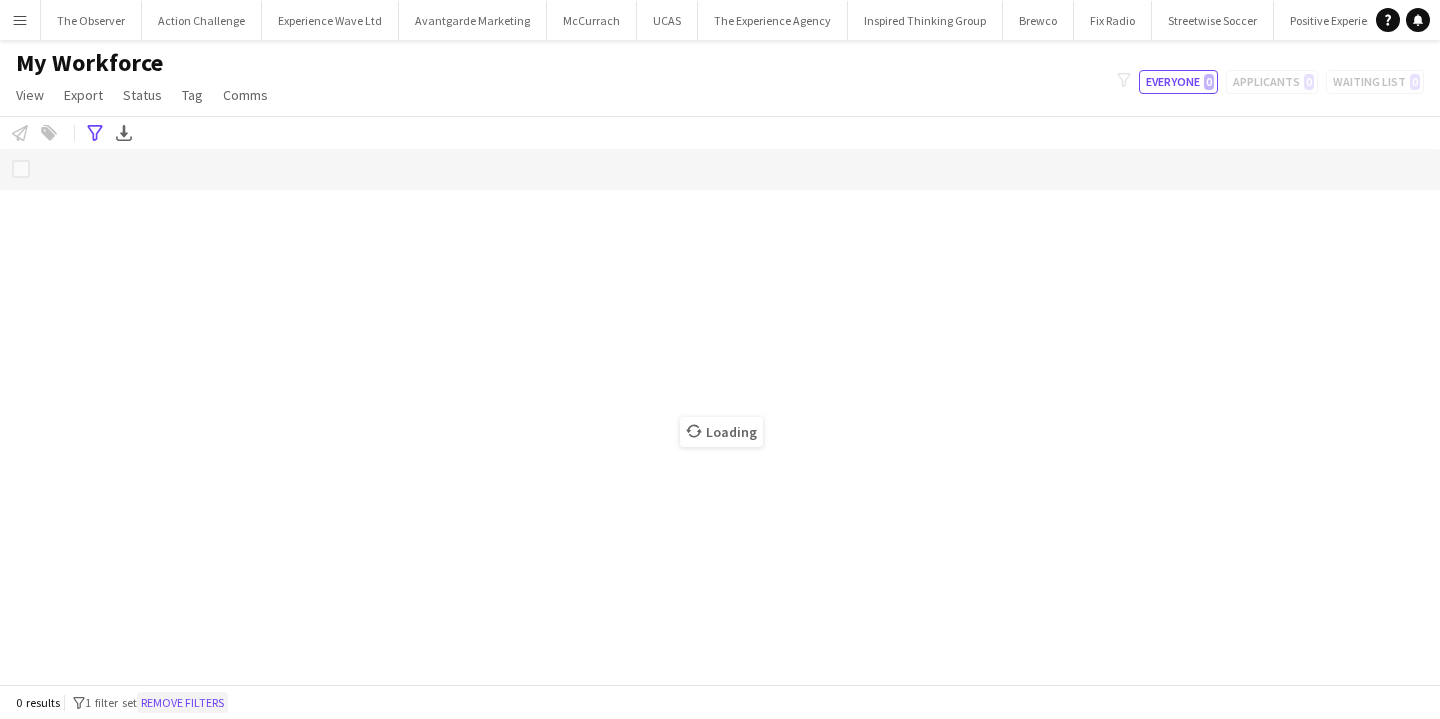click on "Remove filters" 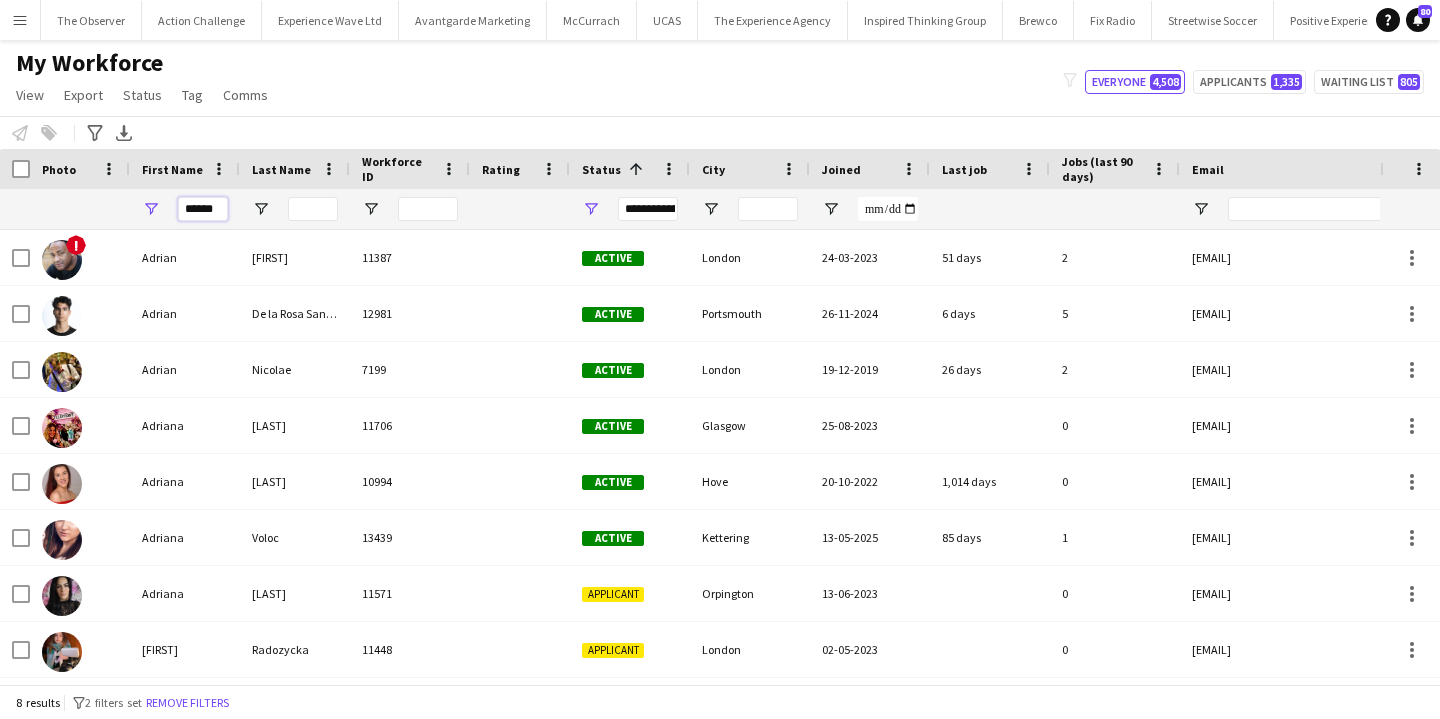 click on "******" at bounding box center (203, 209) 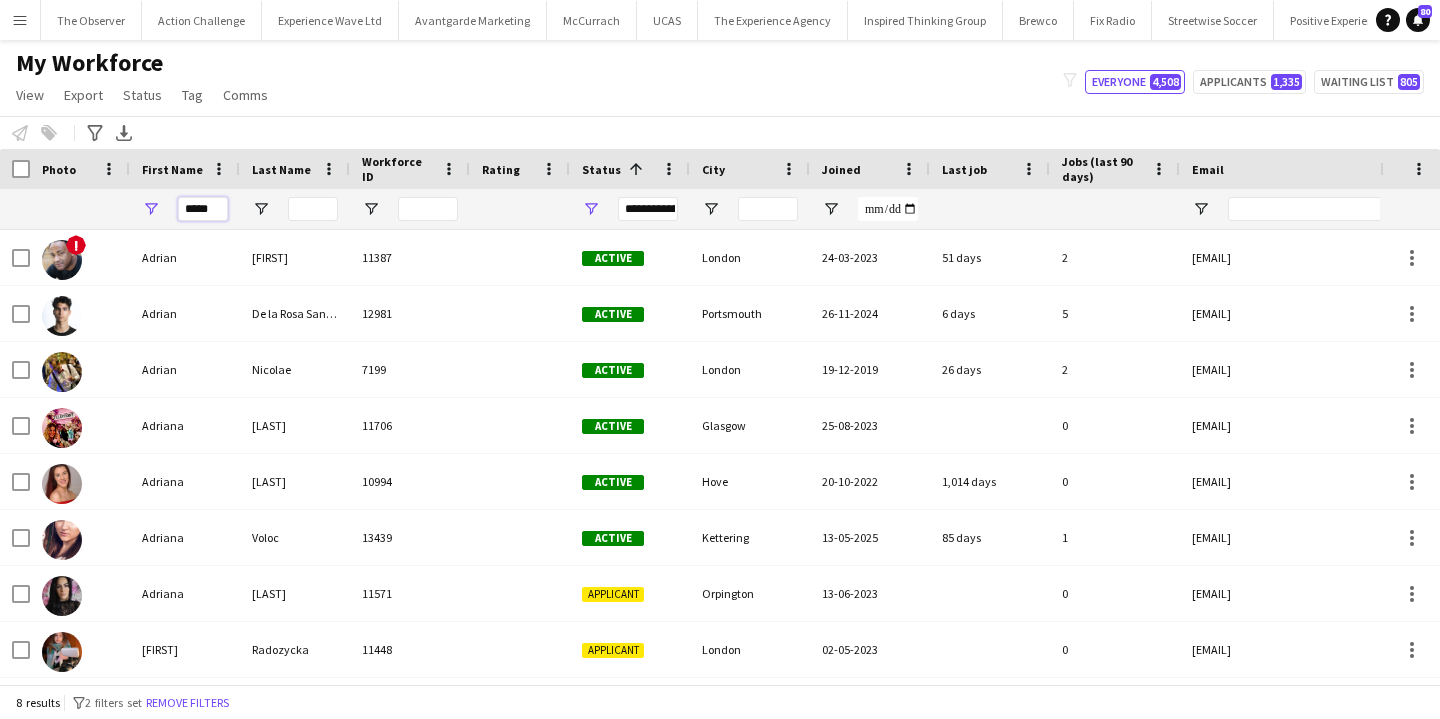 type on "*****" 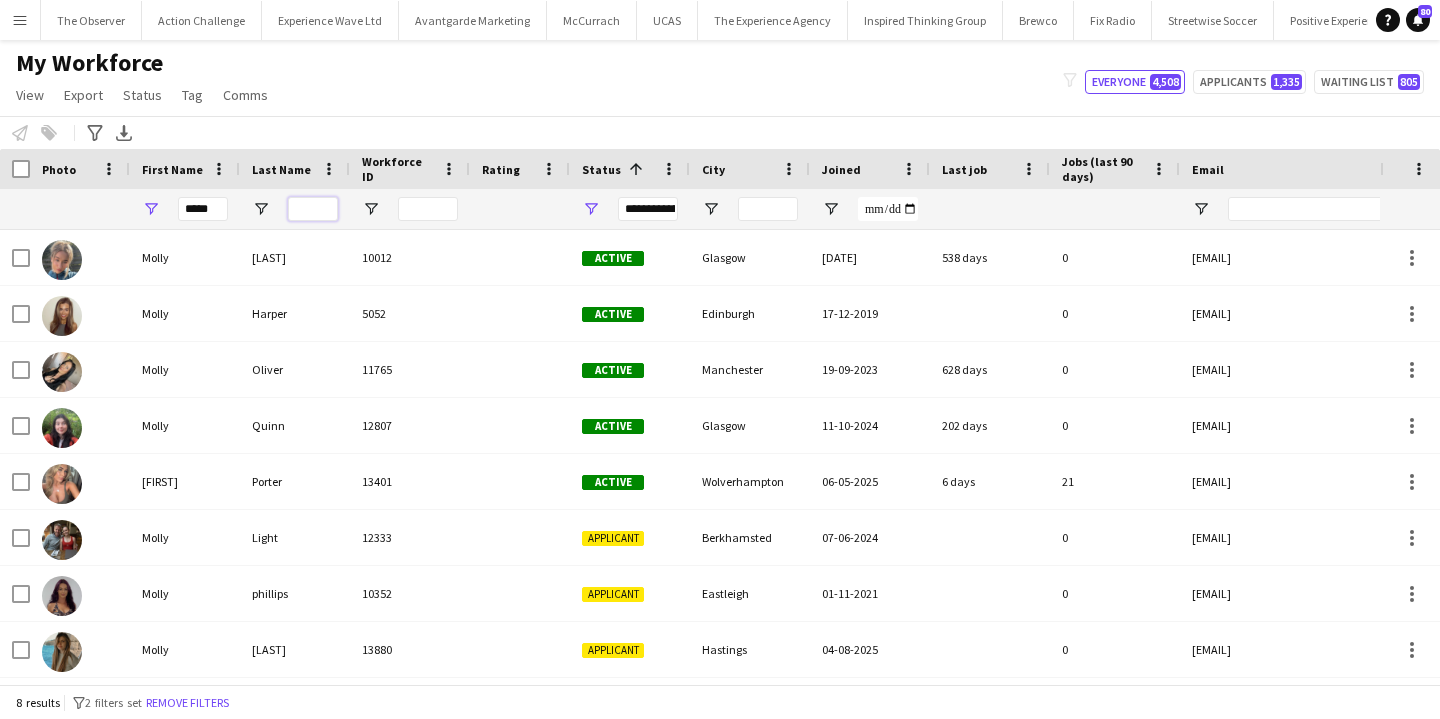 click at bounding box center [313, 209] 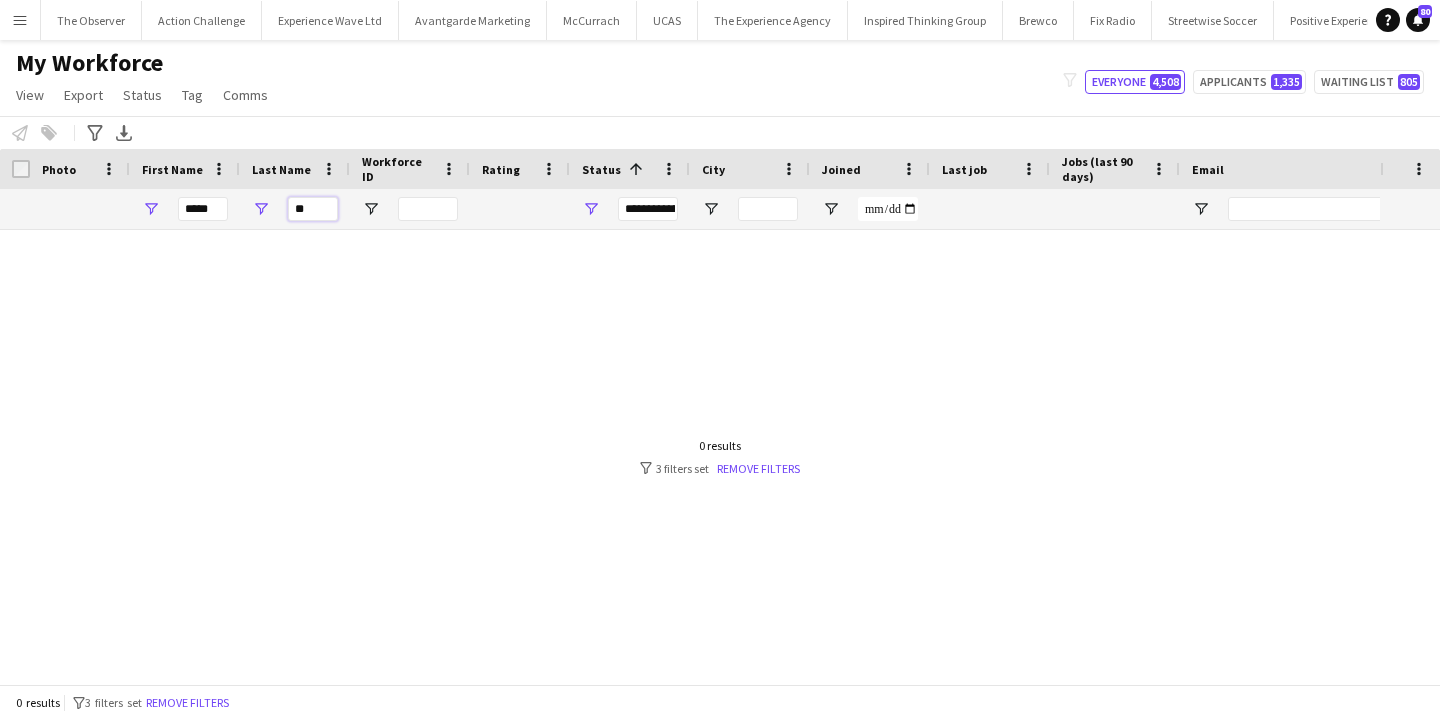 type on "*" 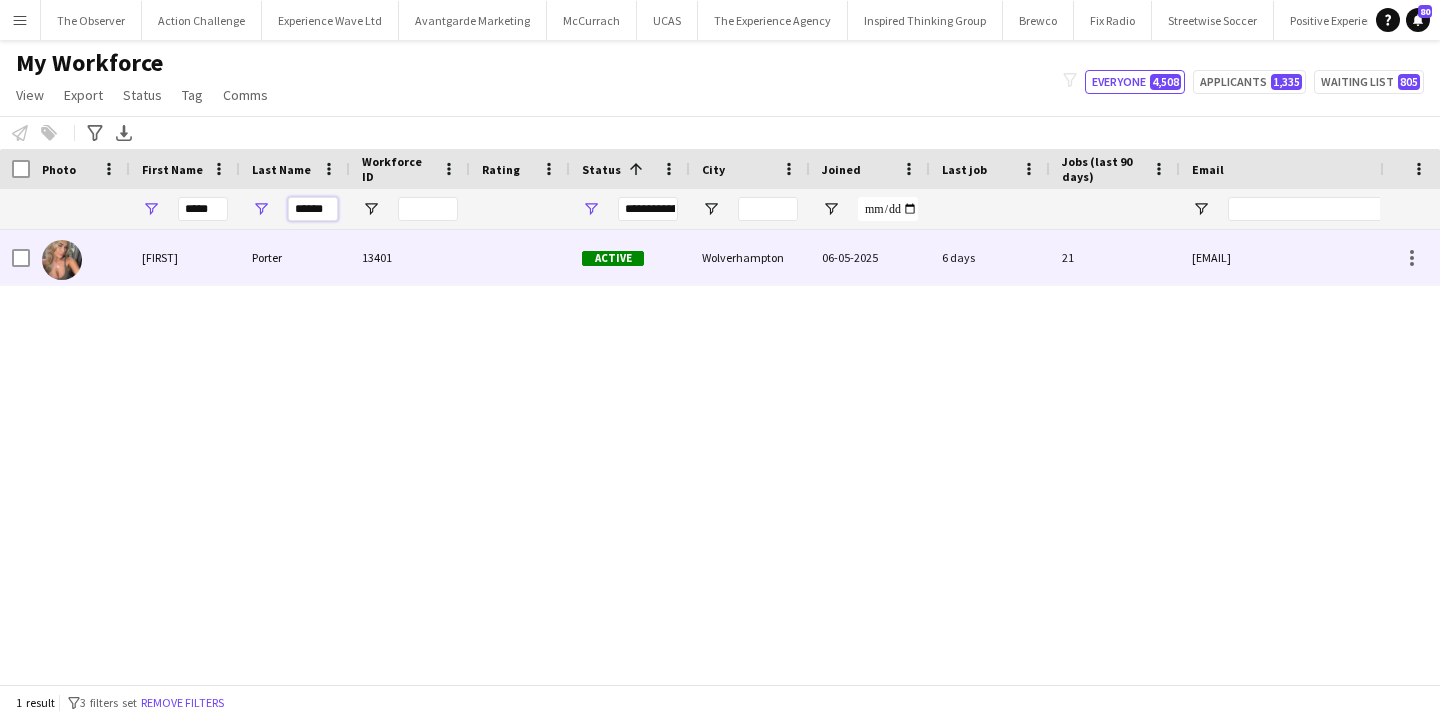type on "******" 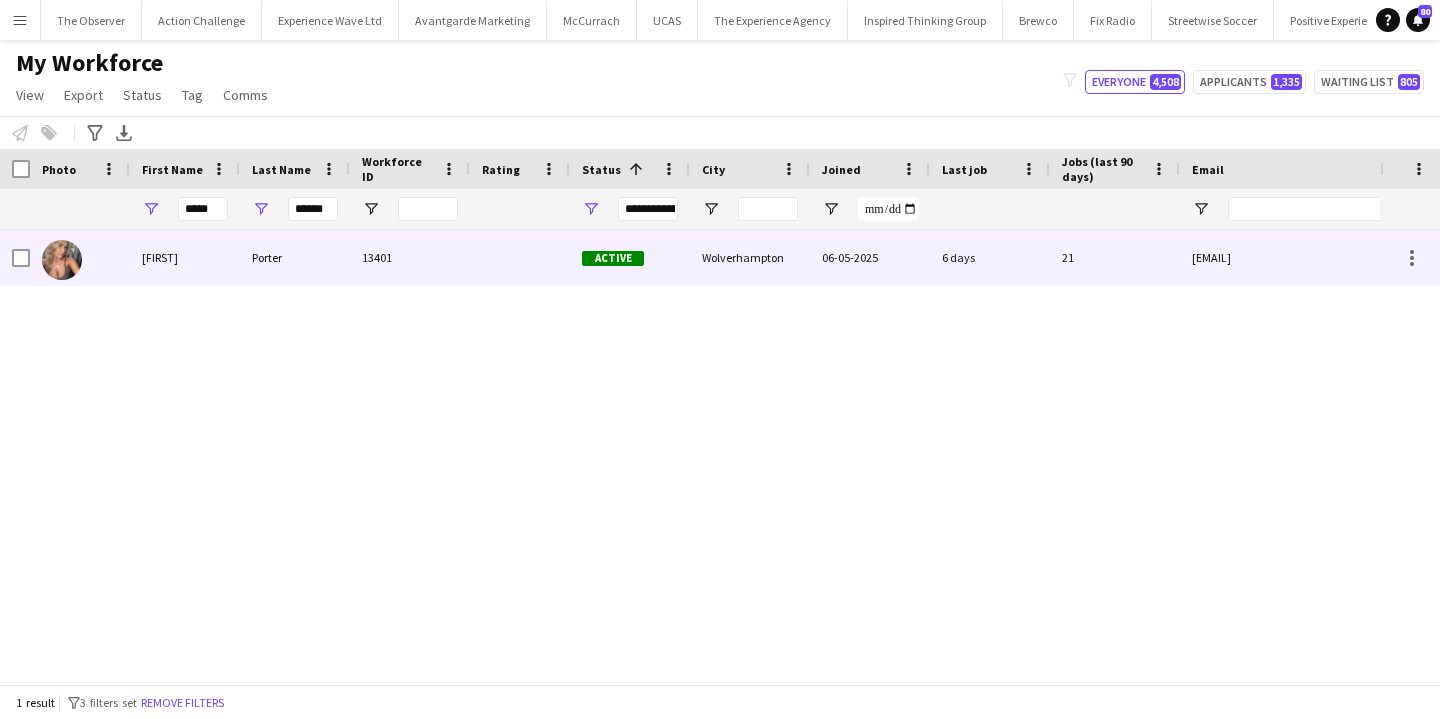 click on "Porter" at bounding box center [295, 257] 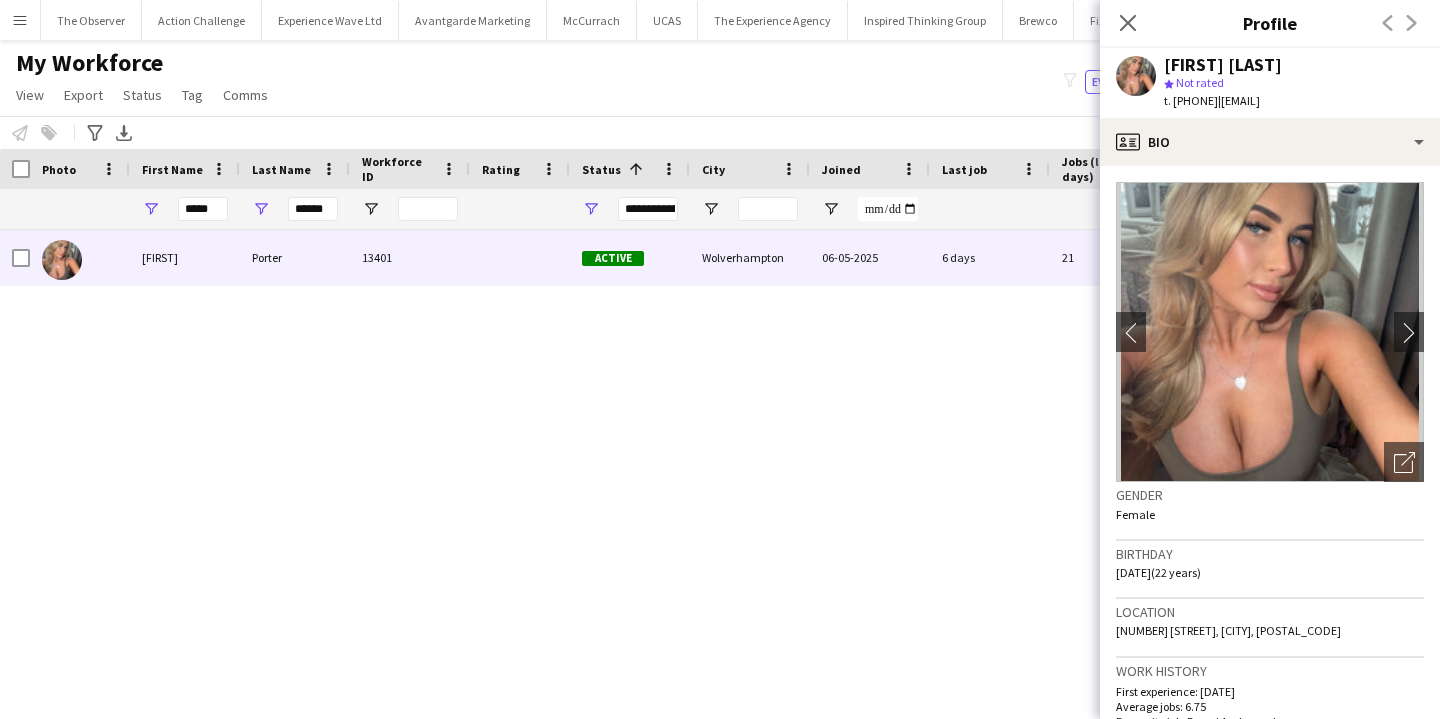 scroll, scrollTop: 1080, scrollLeft: 0, axis: vertical 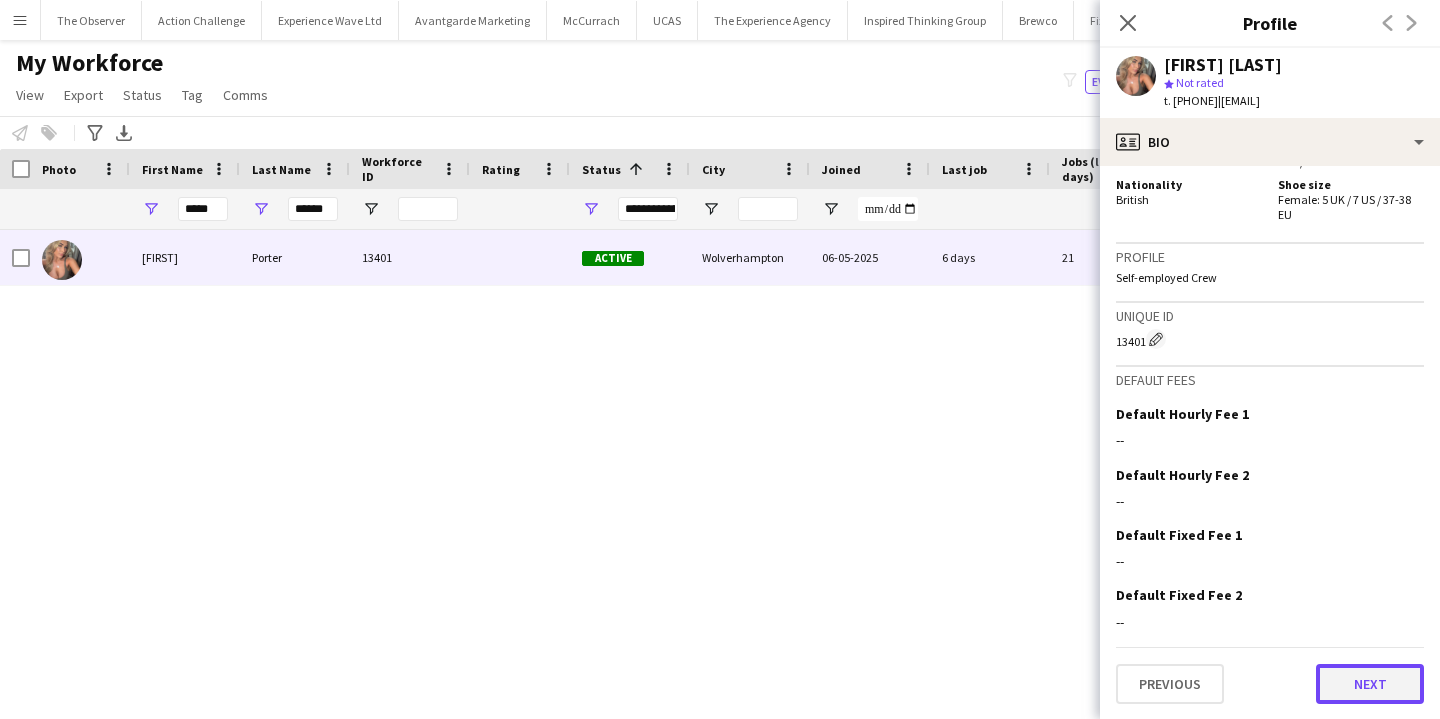 click on "Next" 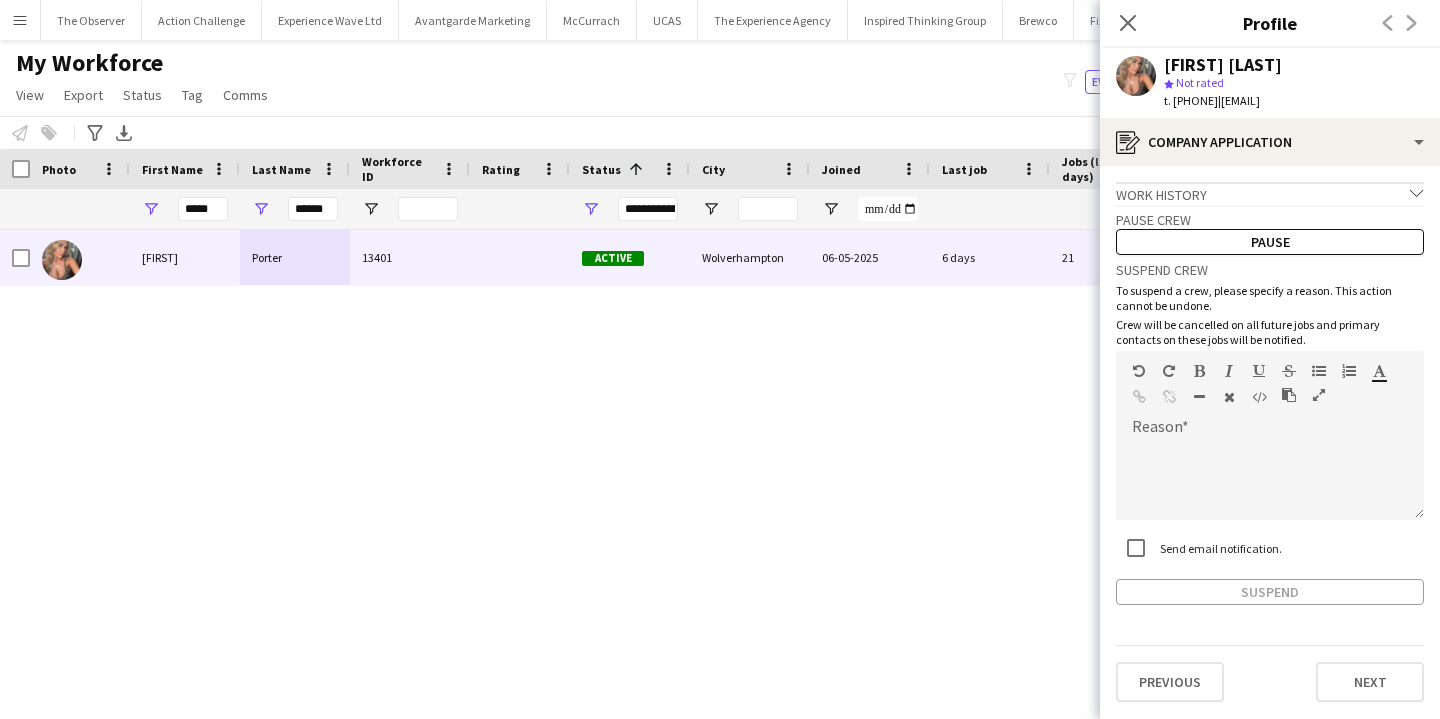 click on "Work history
chevron-down
Incomplete   Pause crew   Pause   Suspend crew   To suspend a crew, please specify a reason. This action cannot be undone.   Crew will be cancelled on all future jobs and primary contacts on these jobs will be notified.   Reason  default   Heading 1   Heading 2   Heading 3   Heading 4   Heading 5   Heading 6   Heading 7   Paragraph   Predefined   Standard   default  Times New Roman   Arial   Times New Roman   Calibri   Comic Sans MS  3   1   2   3   4   5   6   7  ******* *******  Send email notification.   Suspend   Previous   Next" 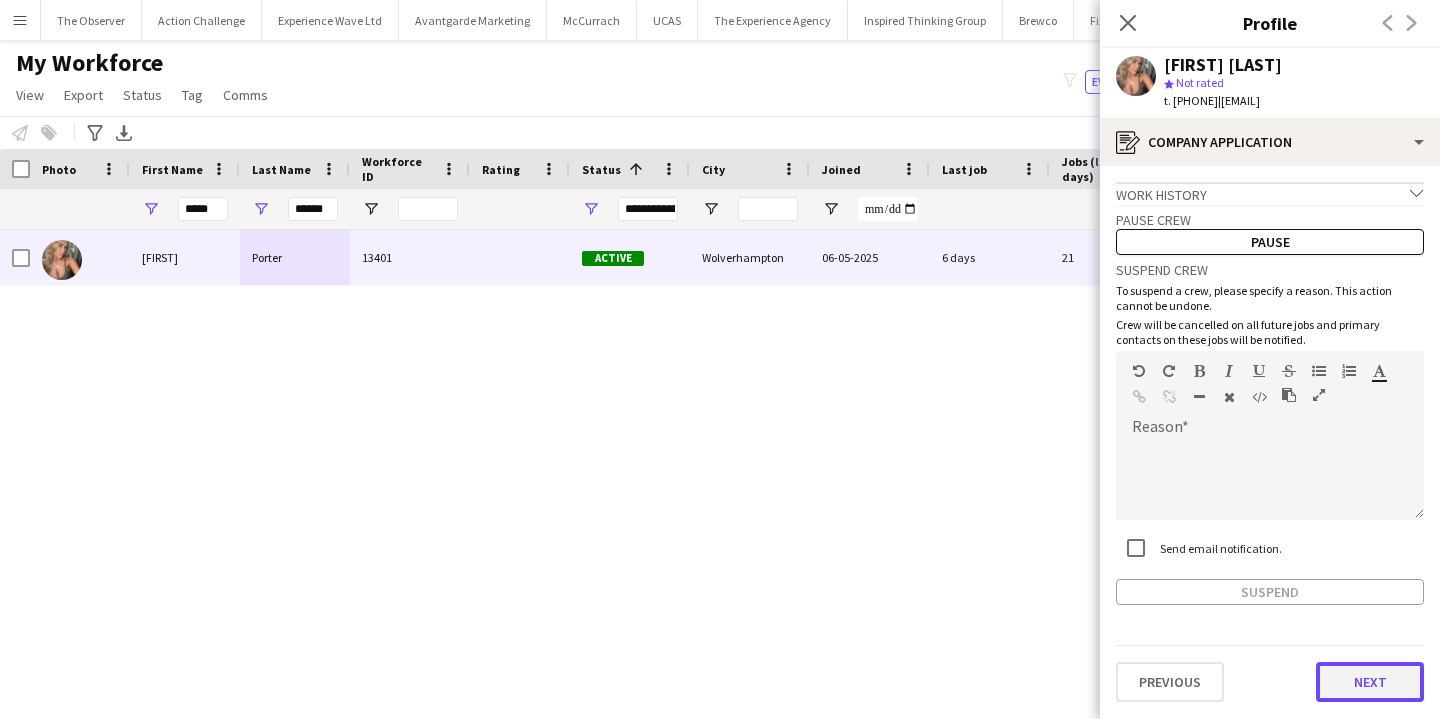 click on "Next" 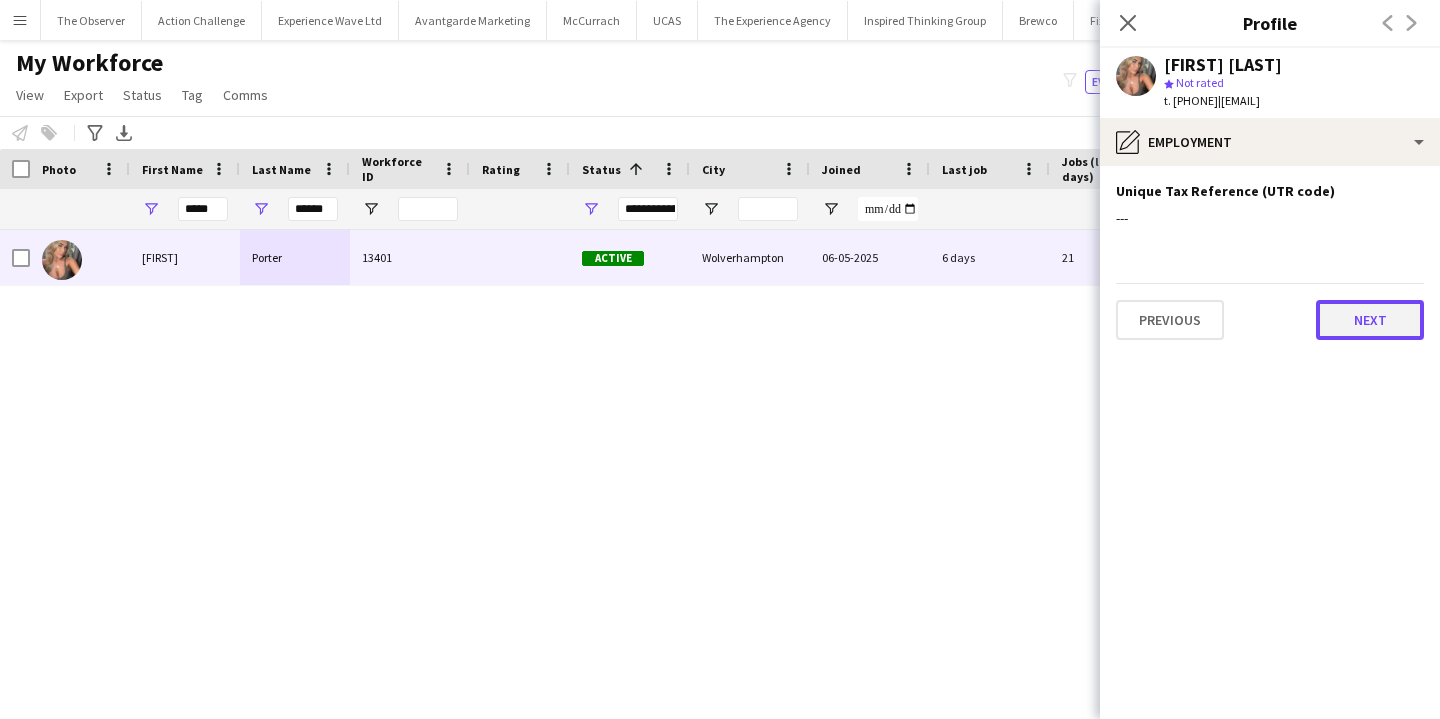 click on "Next" 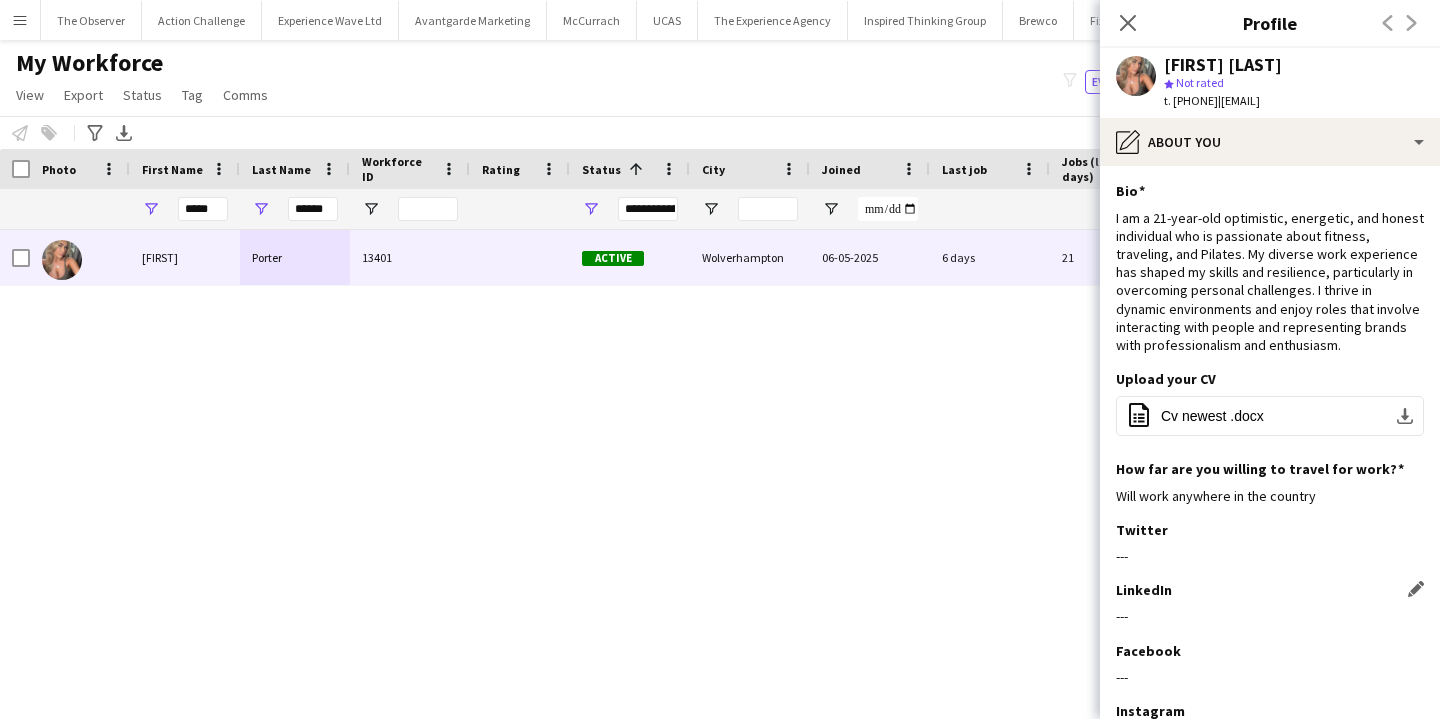 scroll, scrollTop: 156, scrollLeft: 0, axis: vertical 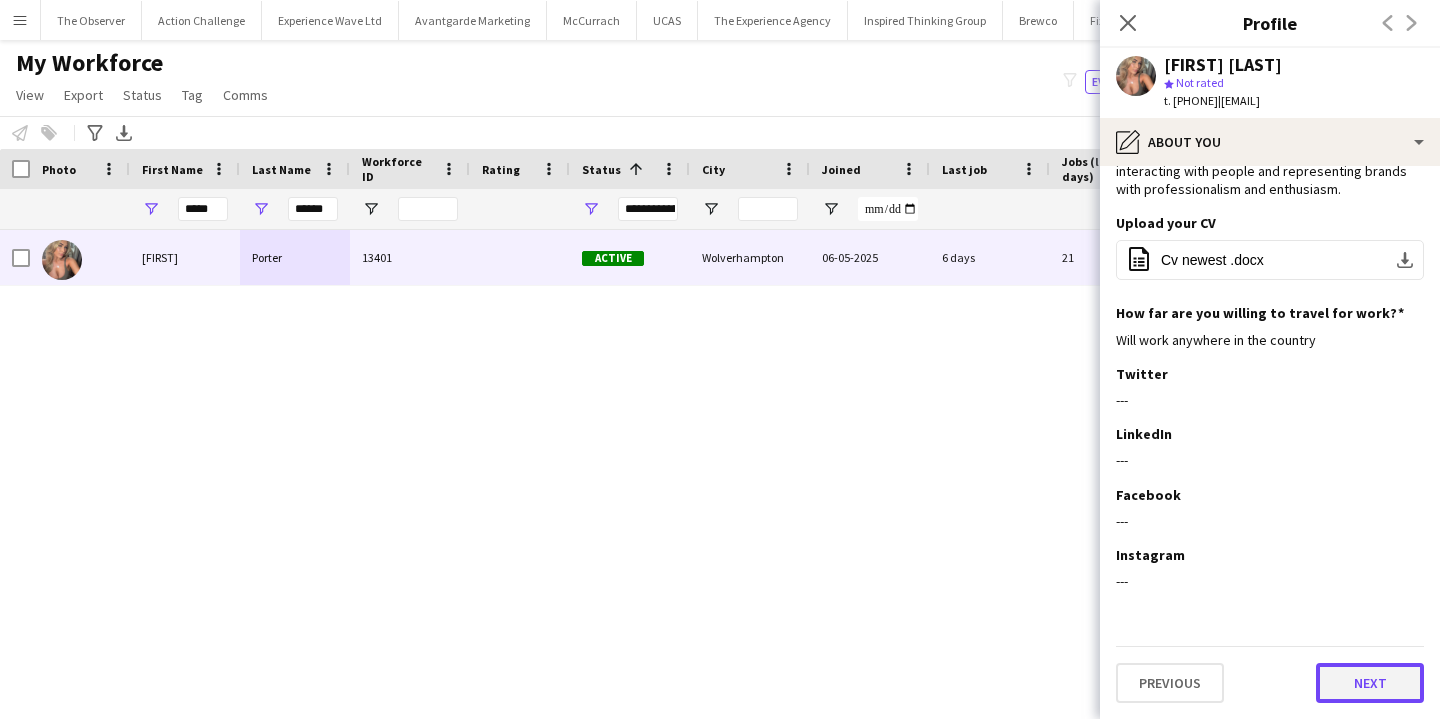click on "Next" 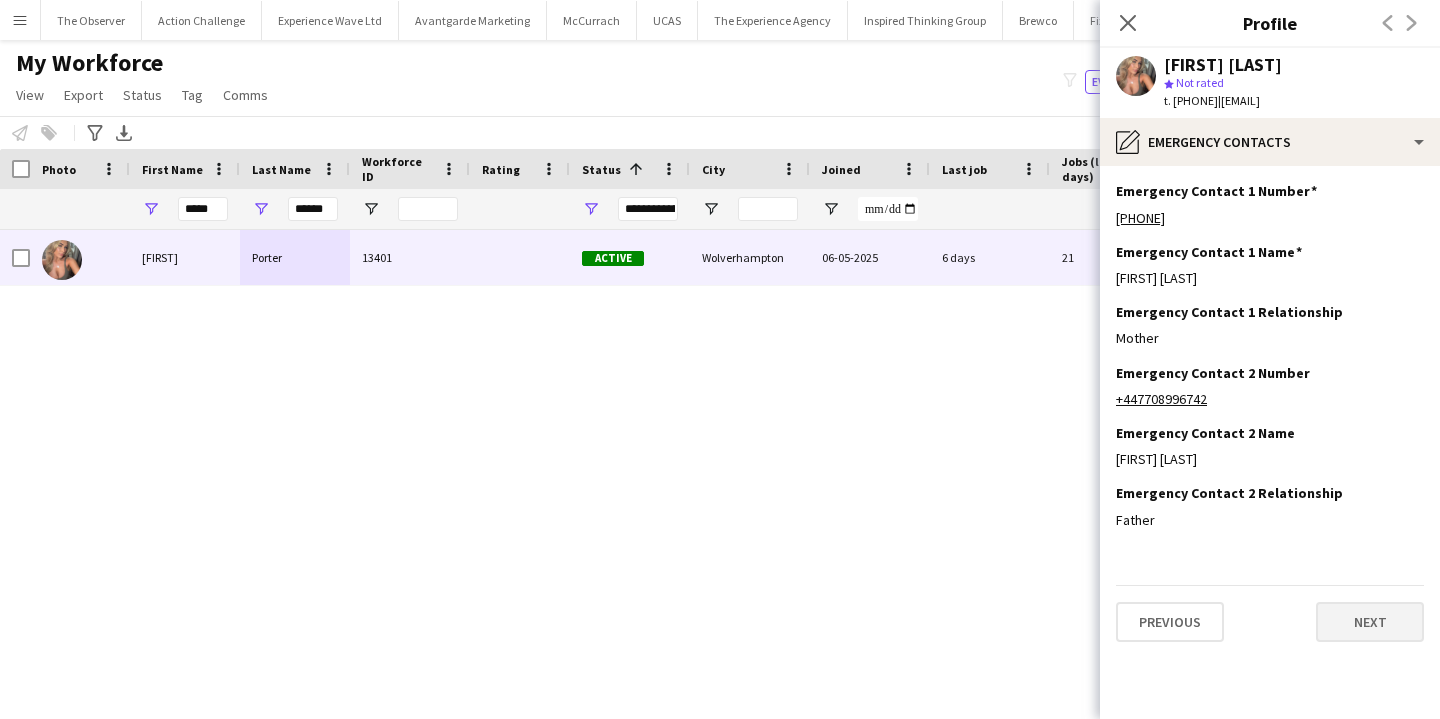 scroll, scrollTop: 0, scrollLeft: 0, axis: both 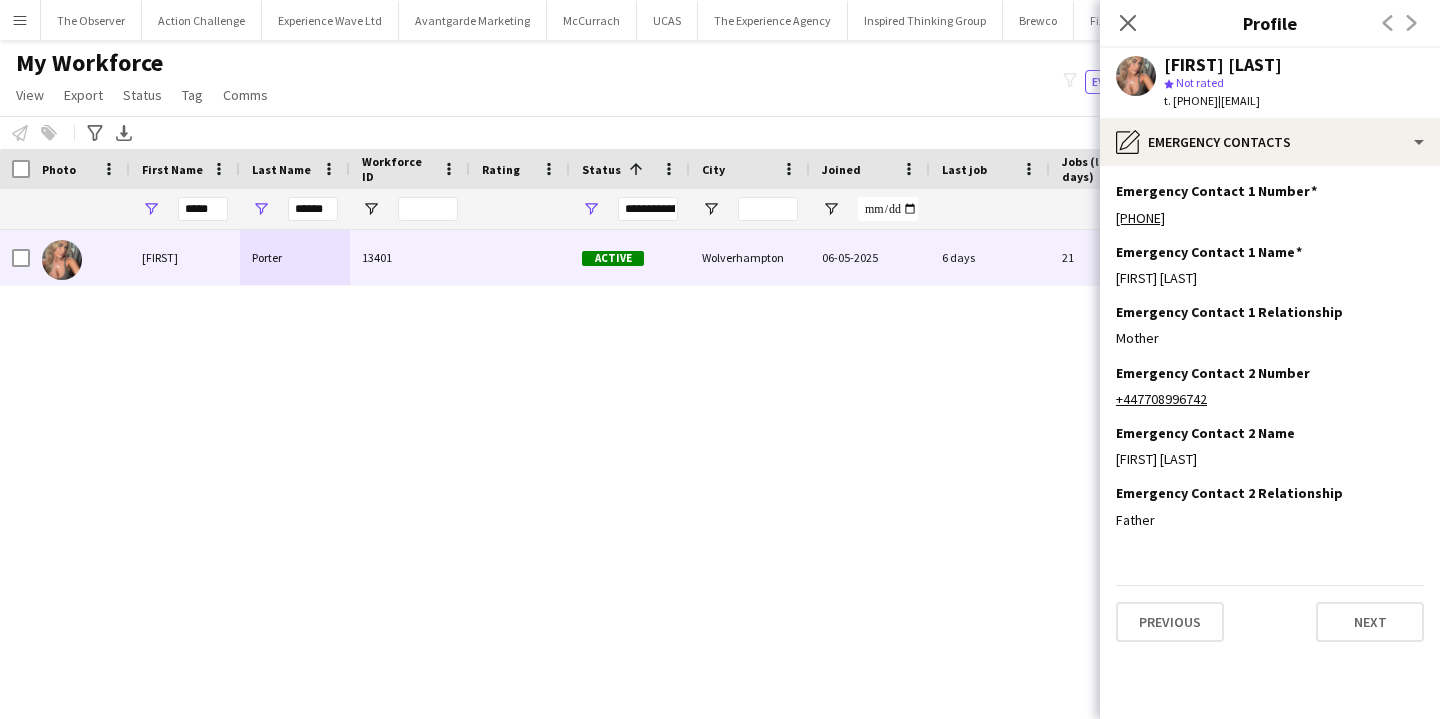 drag, startPoint x: 1299, startPoint y: 534, endPoint x: 1290, endPoint y: 176, distance: 358.1131 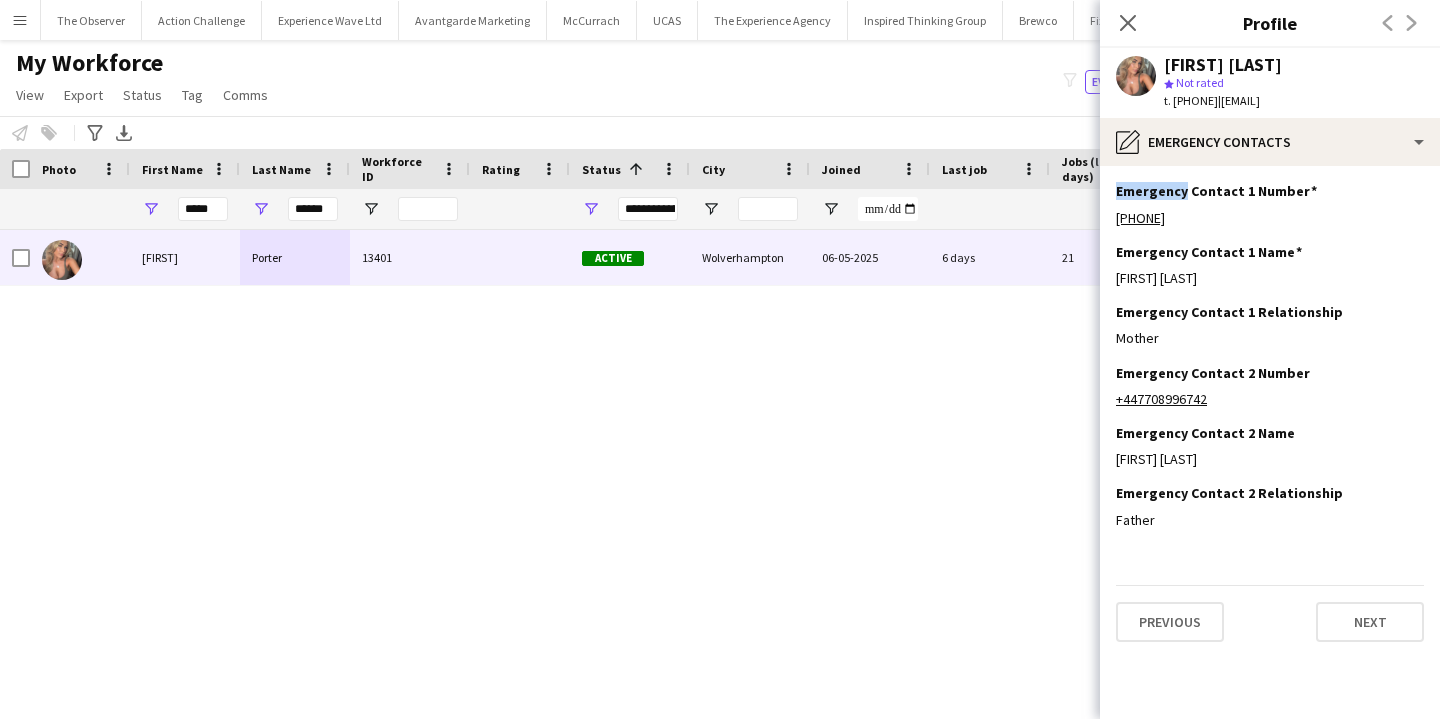 click on "Emergency Contact 1 Number
Edit this field
[PHONE]  Emergency Contact 1 Name
Edit this field
[FIRST] [LAST]   Emergency Contact 1 Relationship
Edit this field
Mother   Emergency Contact 2 Number
Edit this field
[PHONE]  Emergency Contact 2 Name
Edit this field
[FIRST] [LAST]  Emergency Contact 2 Relationship
Edit this field
Father    Previous   Next" 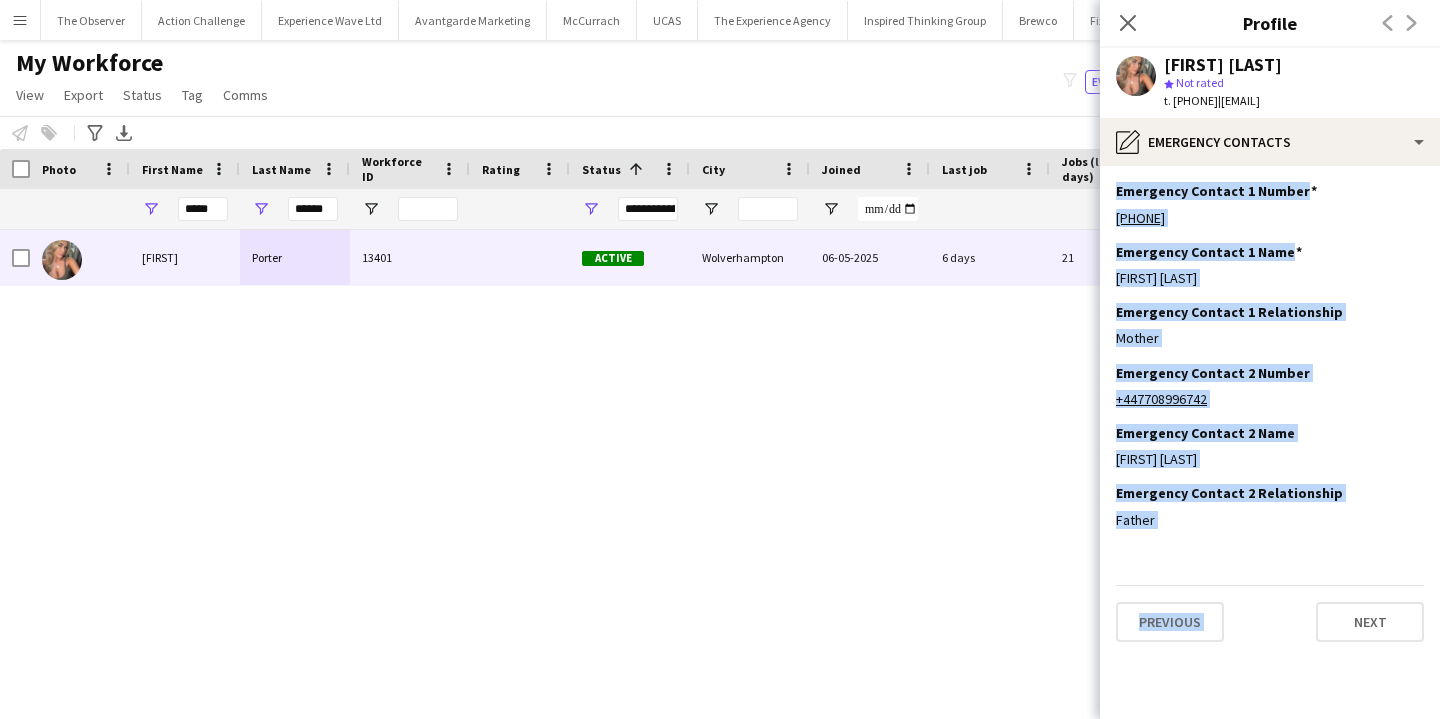 drag, startPoint x: 1290, startPoint y: 176, endPoint x: 1268, endPoint y: 567, distance: 391.61844 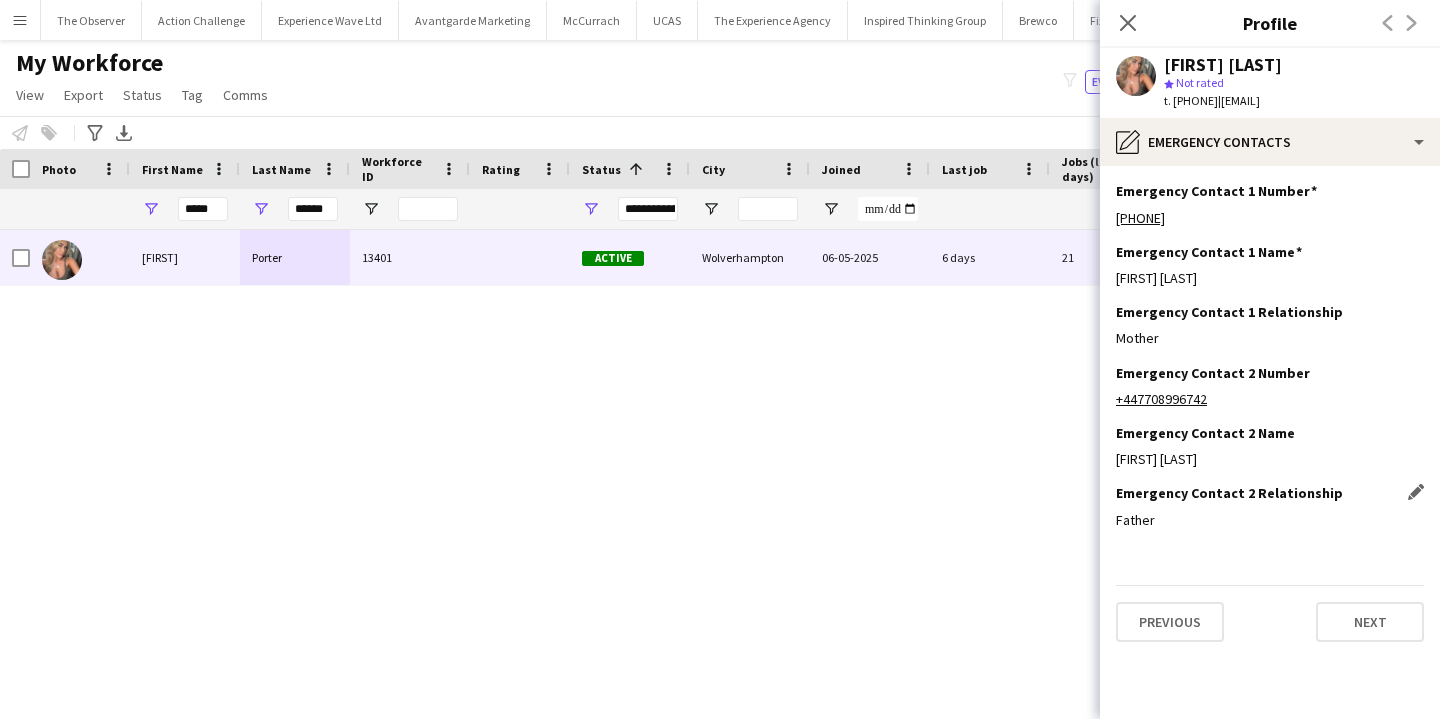 click on "Father" 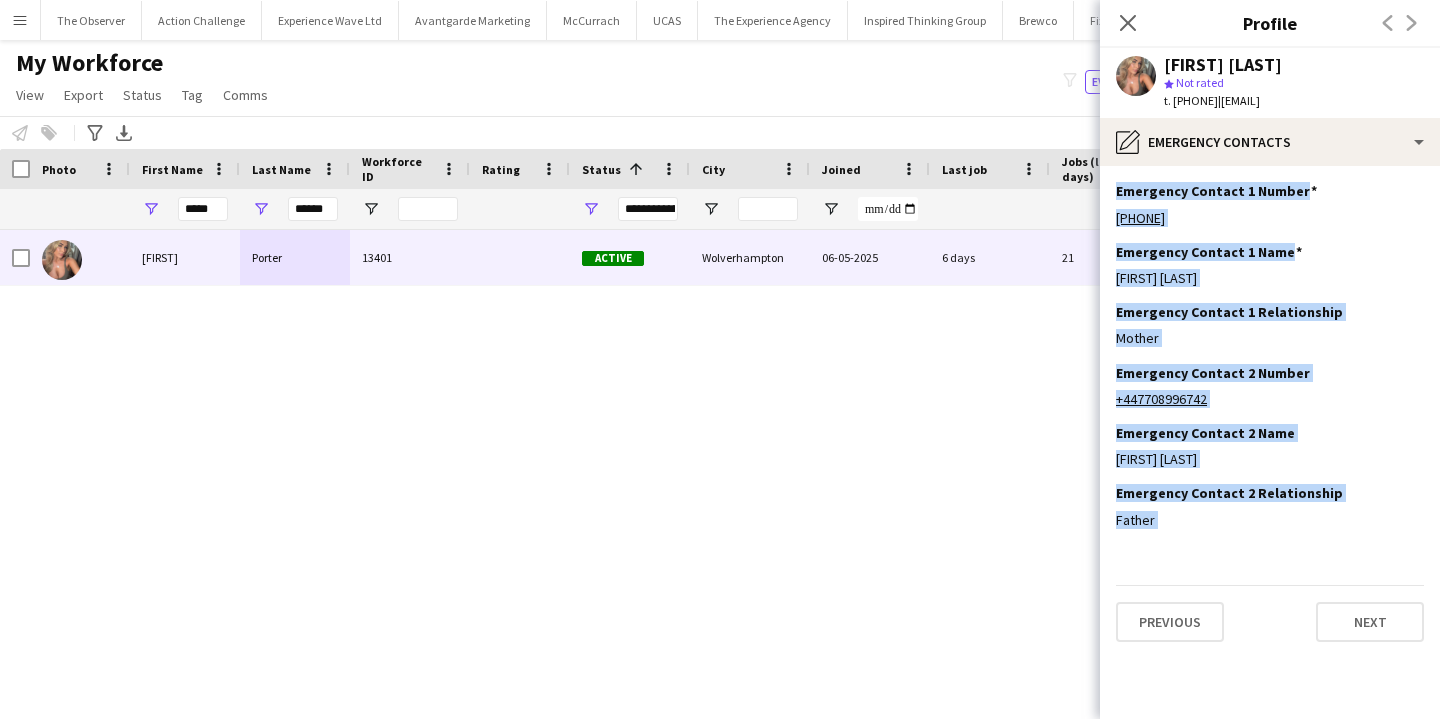 drag, startPoint x: 1212, startPoint y: 518, endPoint x: 1137, endPoint y: 177, distance: 349.1504 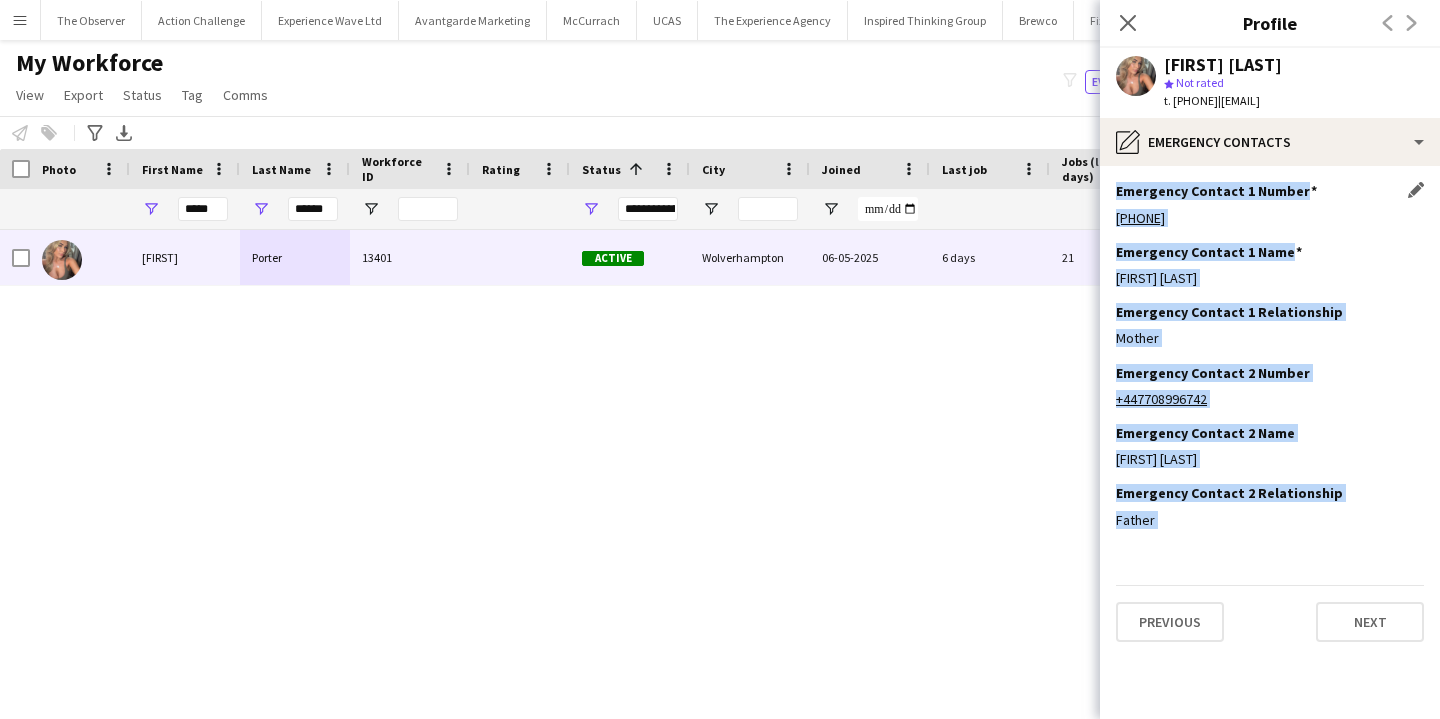 click on "[PHONE]" 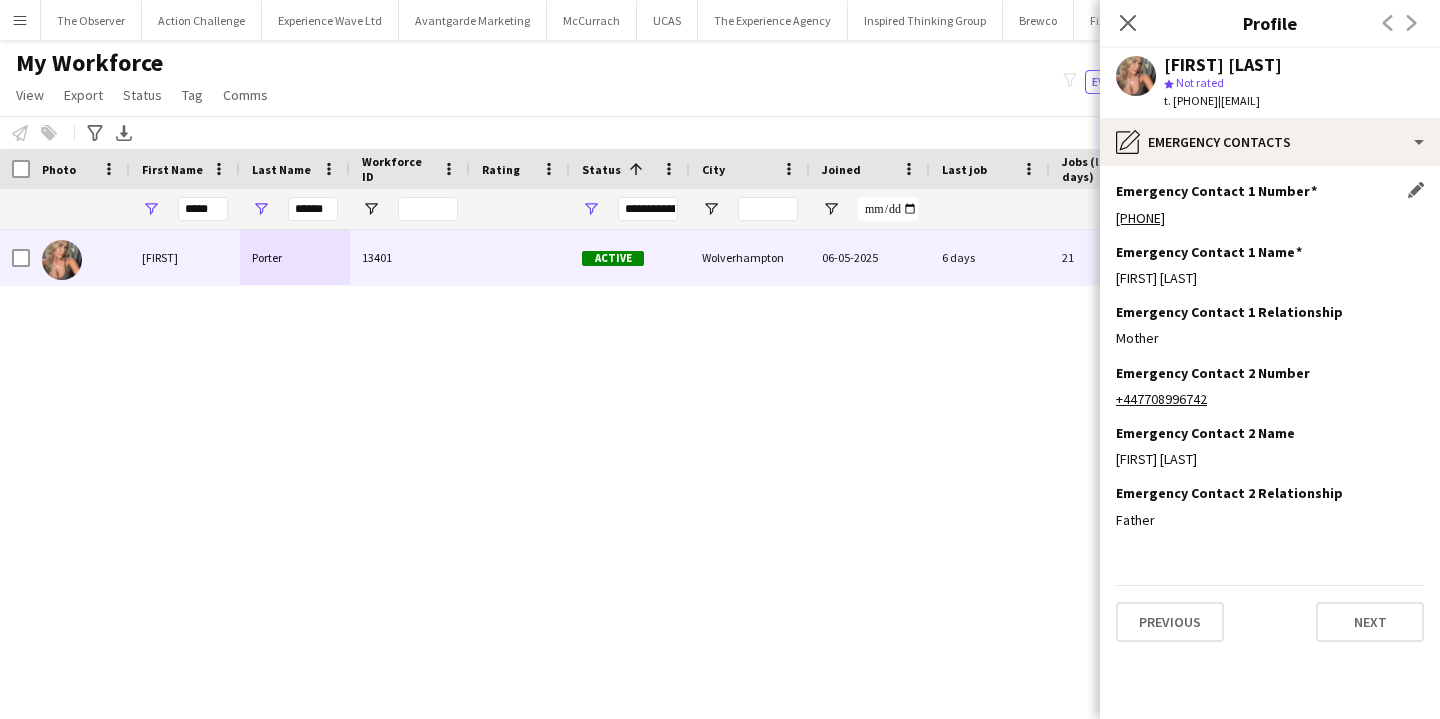 click on "[PHONE]" 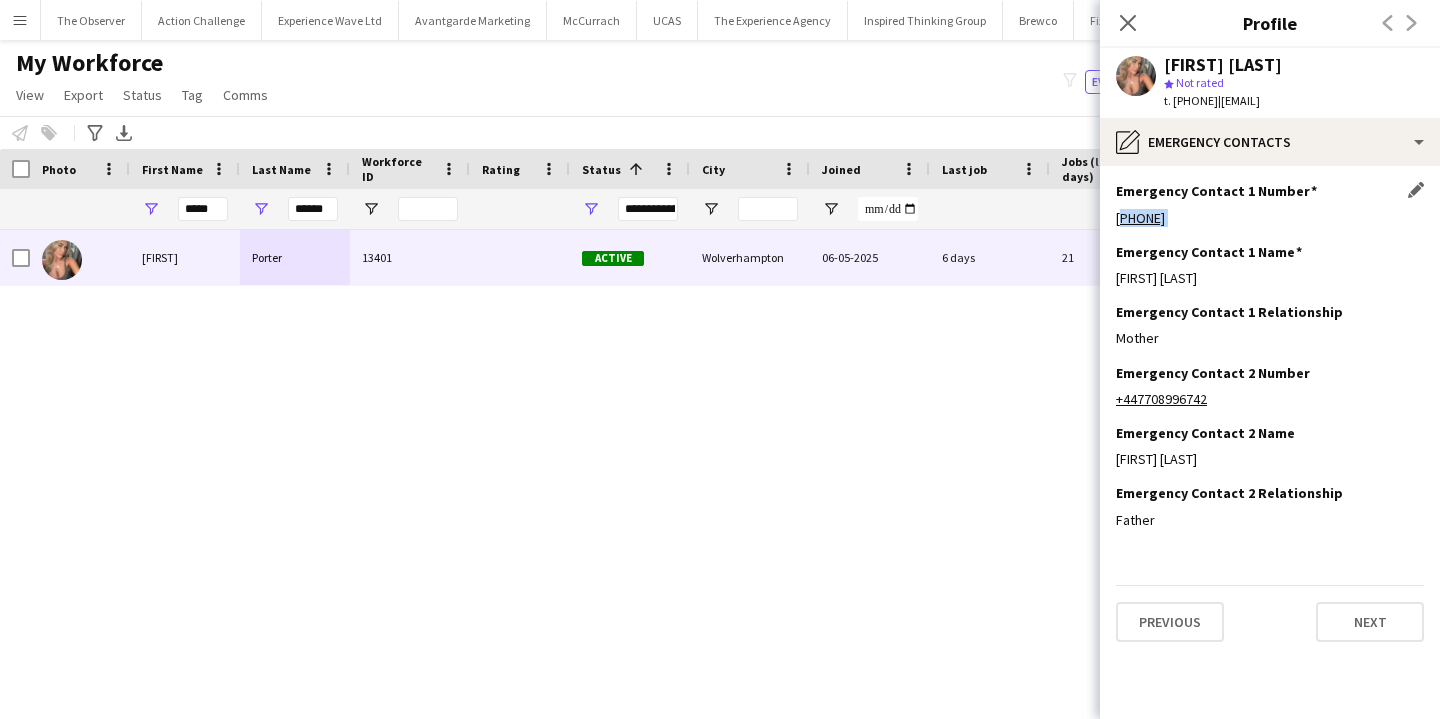 click on "[PHONE]" 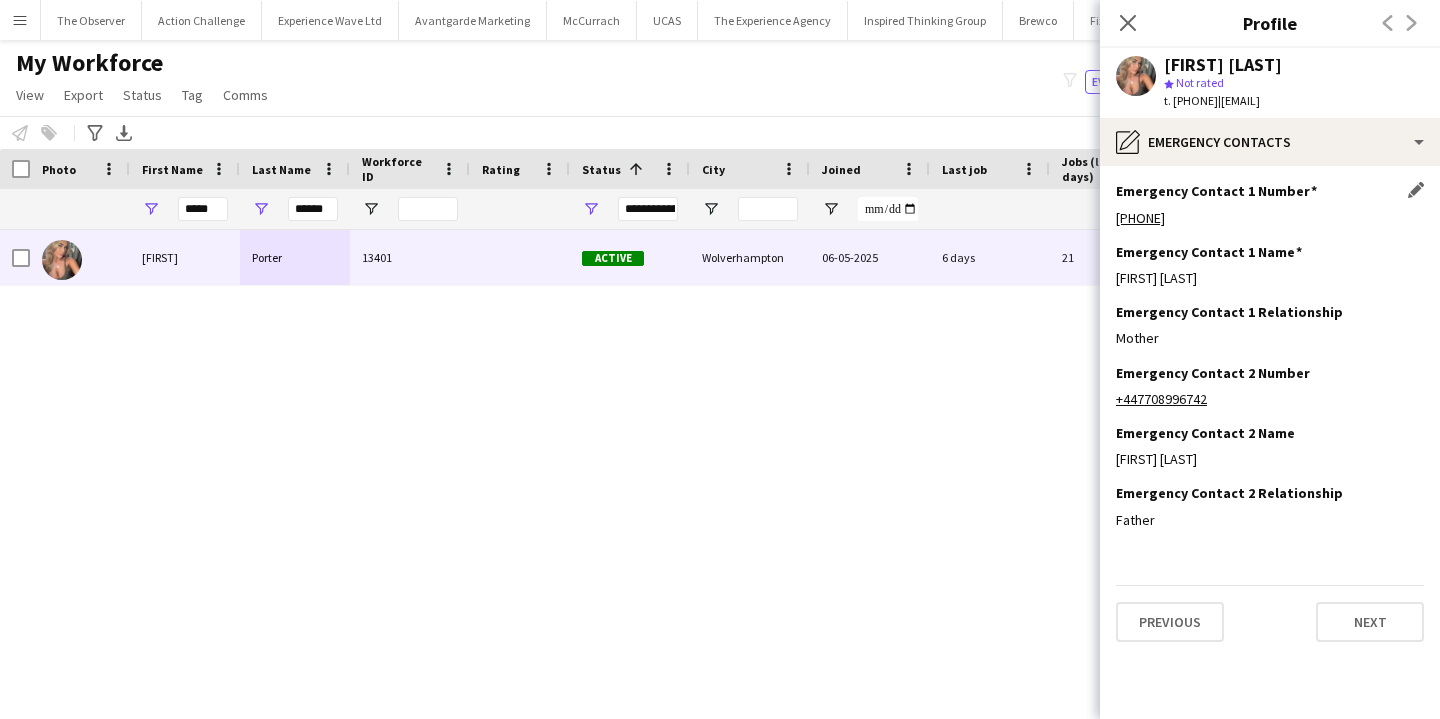 click on "[PHONE]" 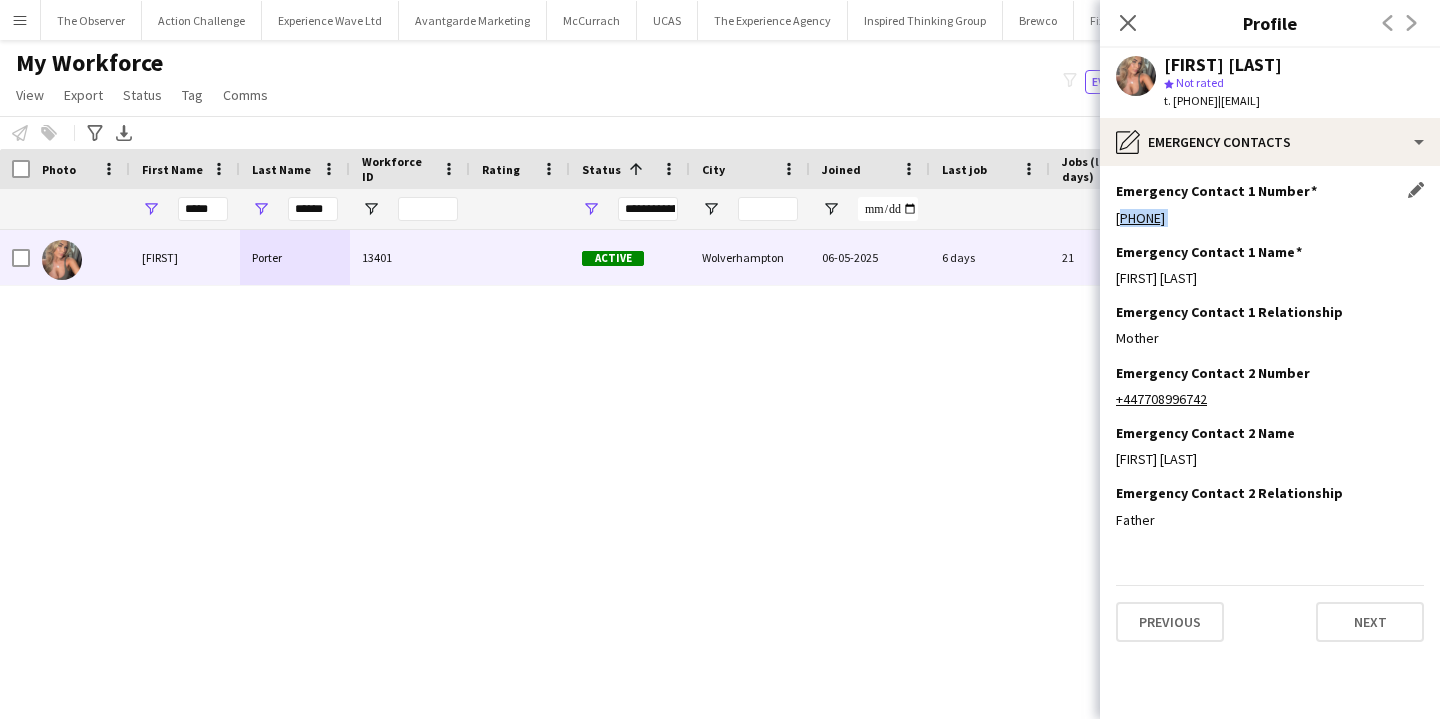 click on "[PHONE]" 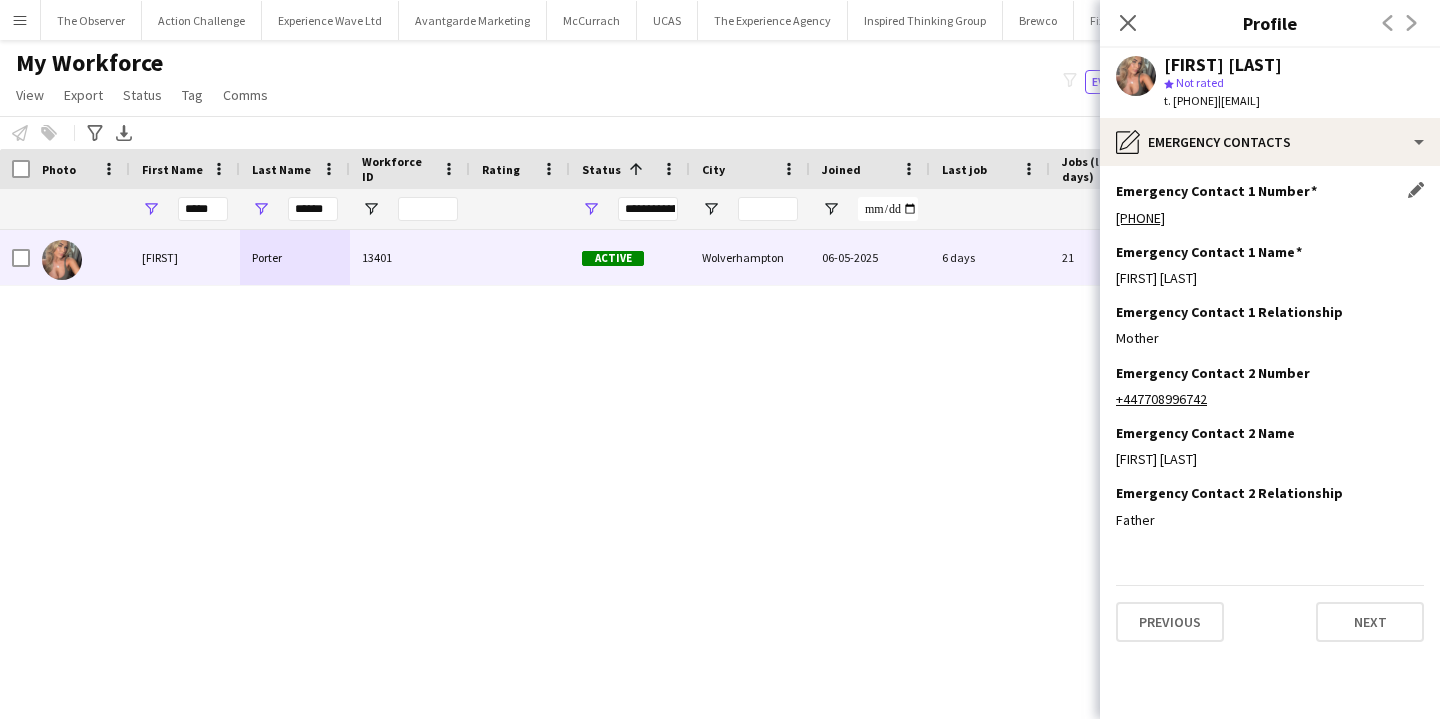 click on "[PHONE]" 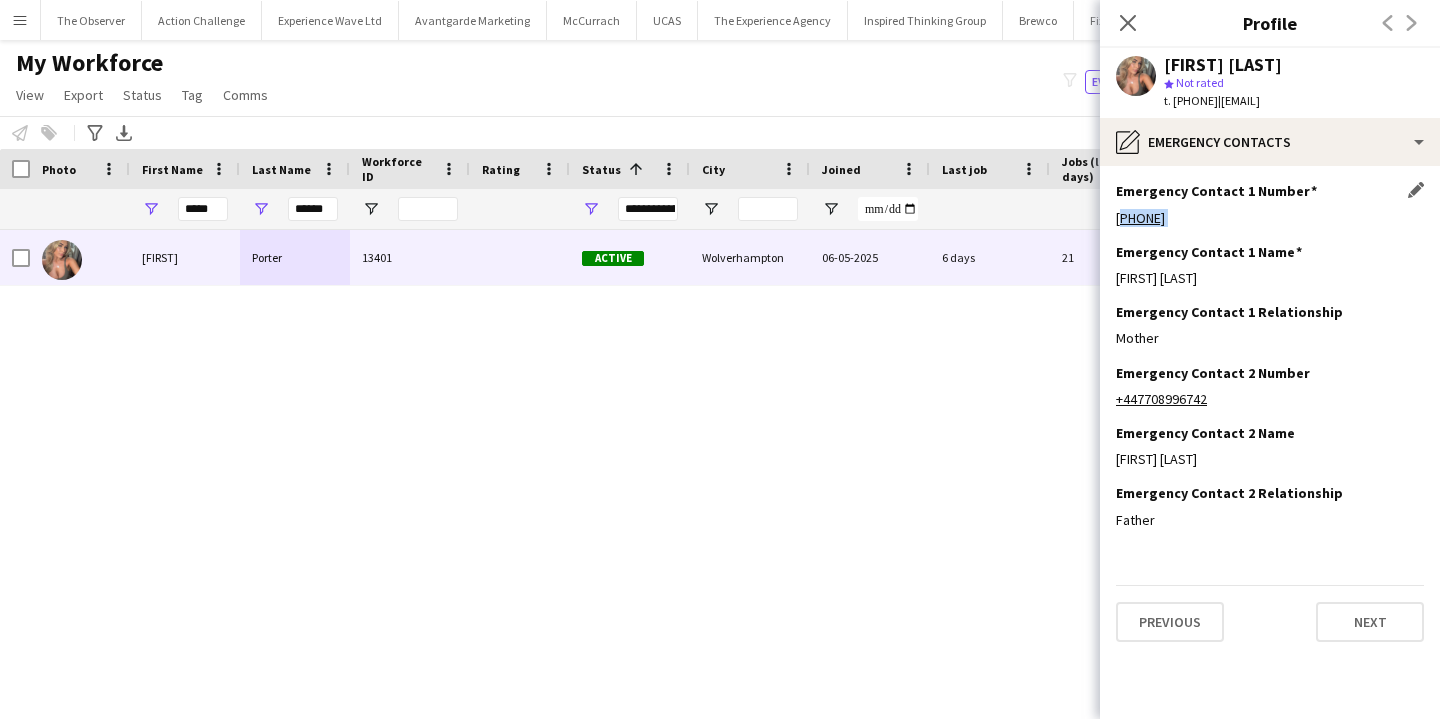 click on "[PHONE]" 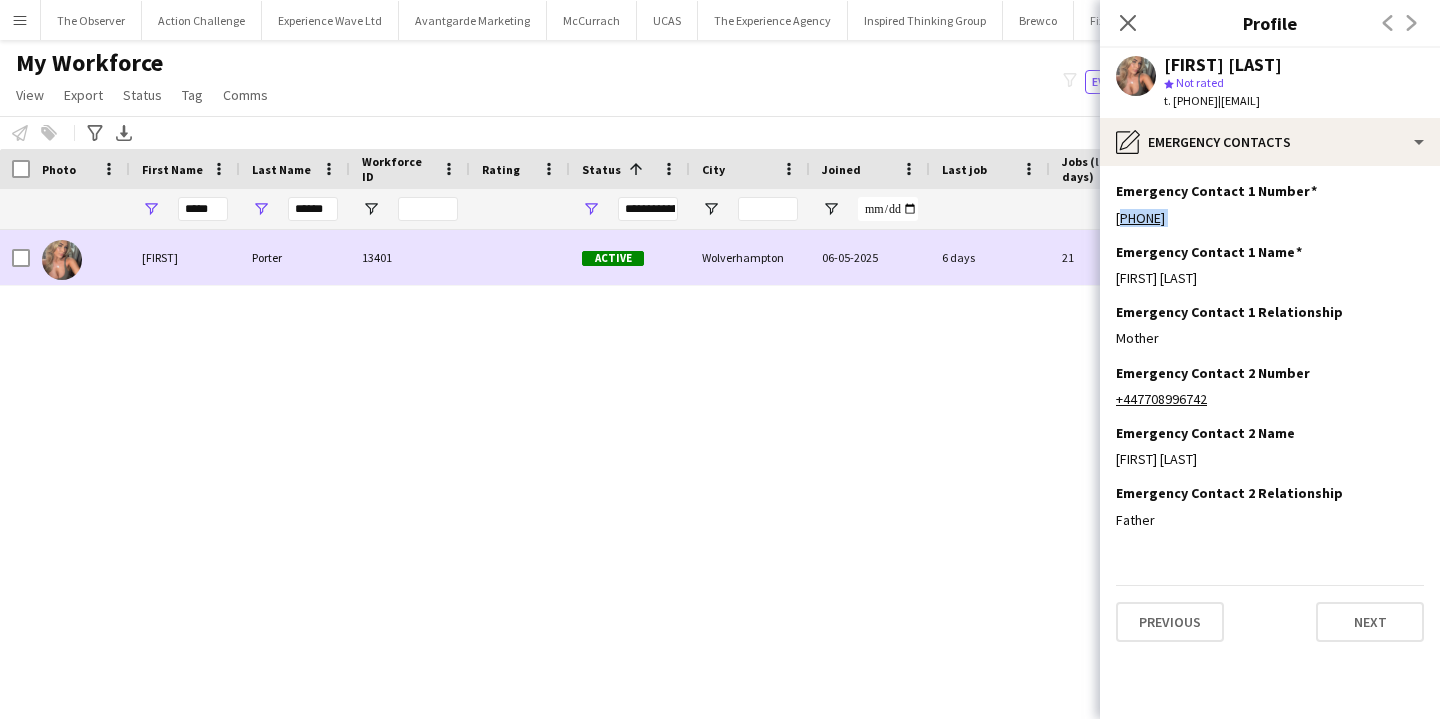 click on "[FIRST]" at bounding box center [185, 257] 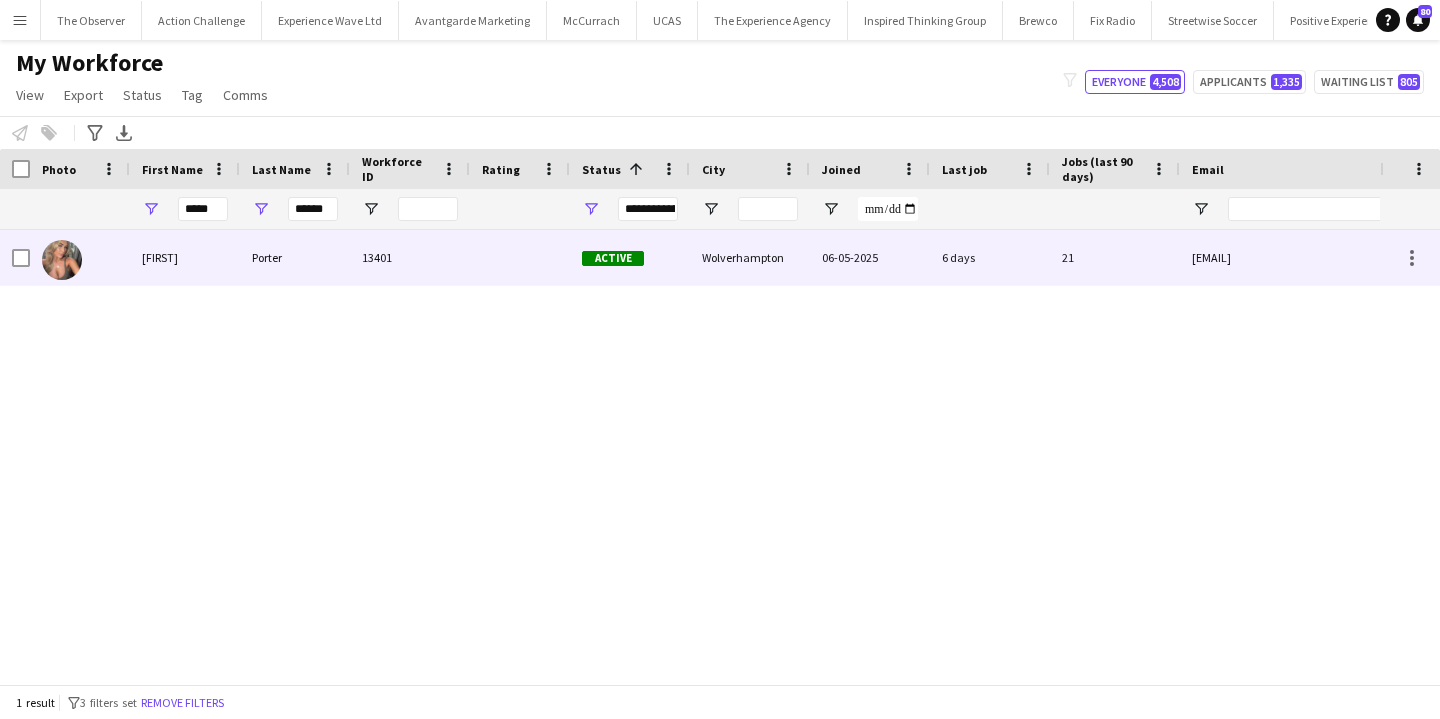click on "[FIRST]" at bounding box center [185, 257] 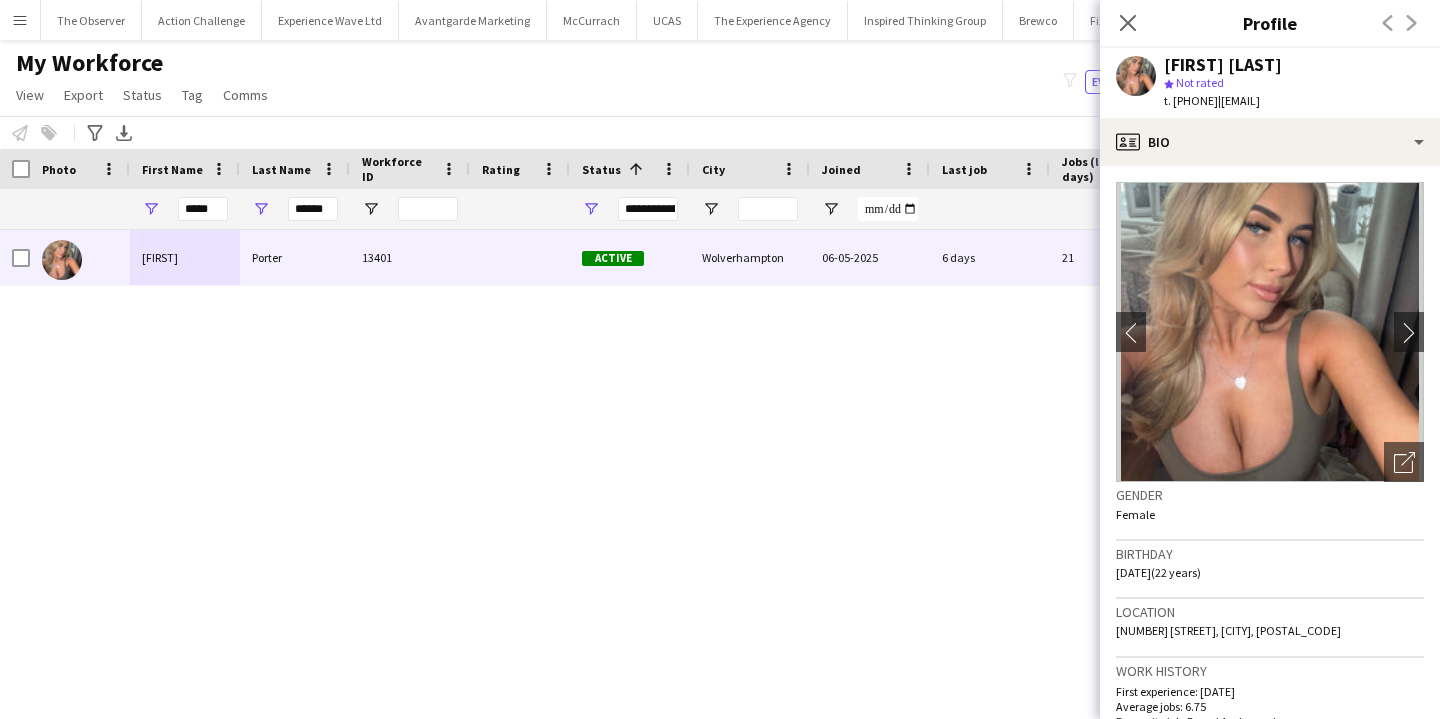 drag, startPoint x: 1306, startPoint y: 633, endPoint x: 1355, endPoint y: 636, distance: 49.09175 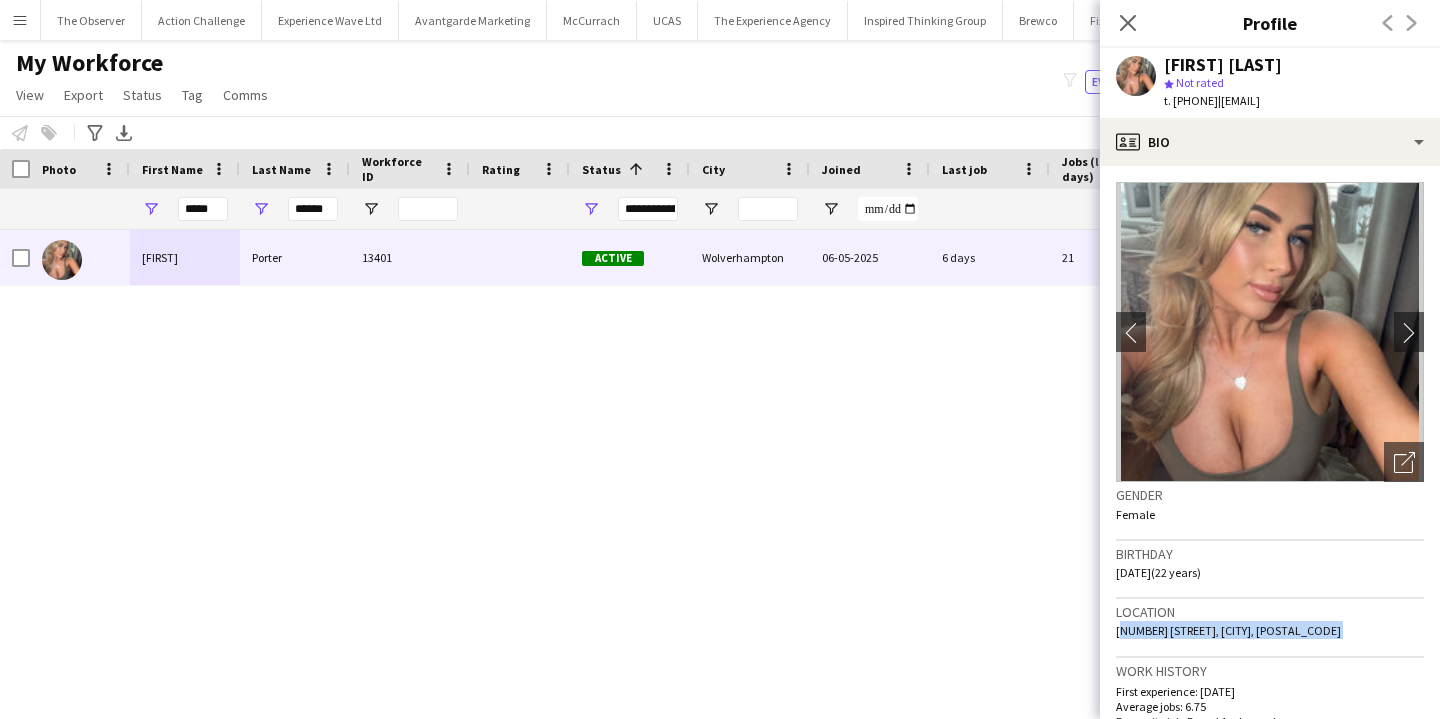 click on "Location   [NUMBER] [STREET], [CITY], [POSTAL_CODE]" 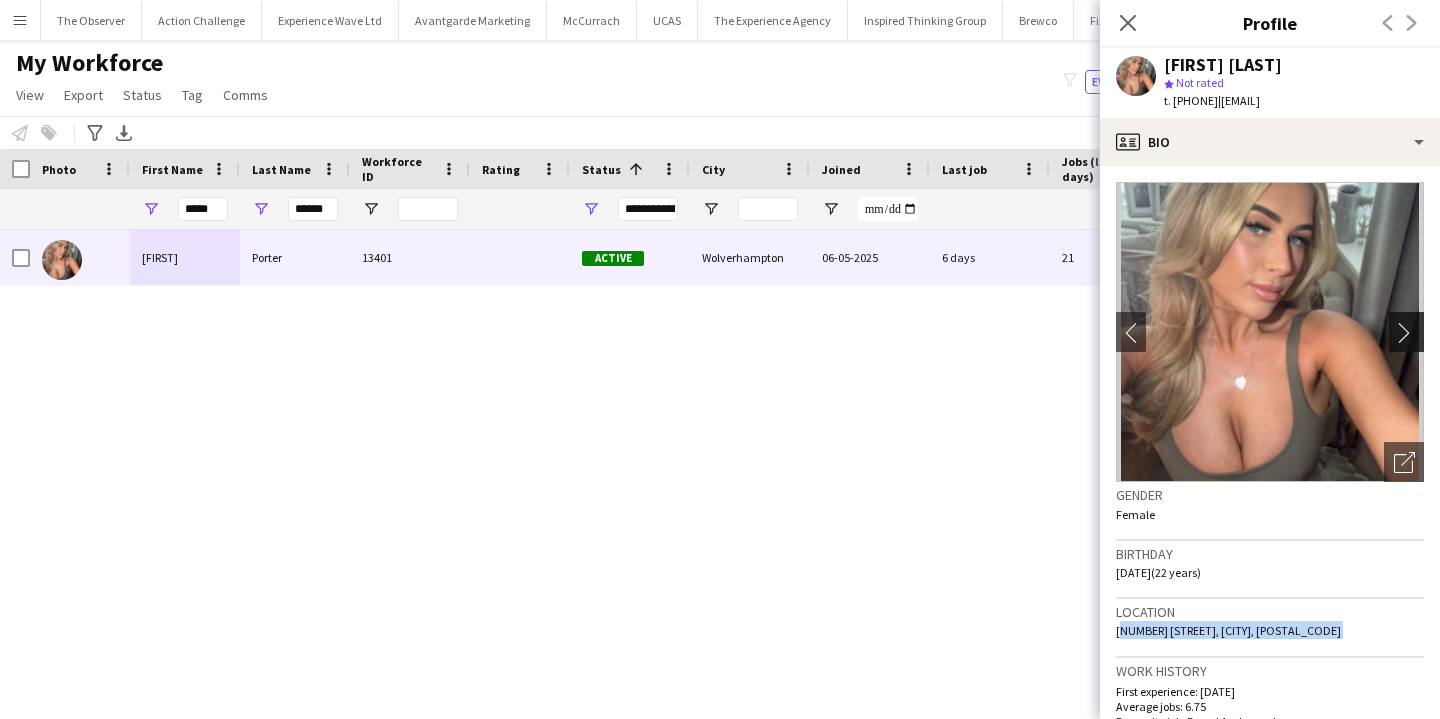 click on "chevron-right" 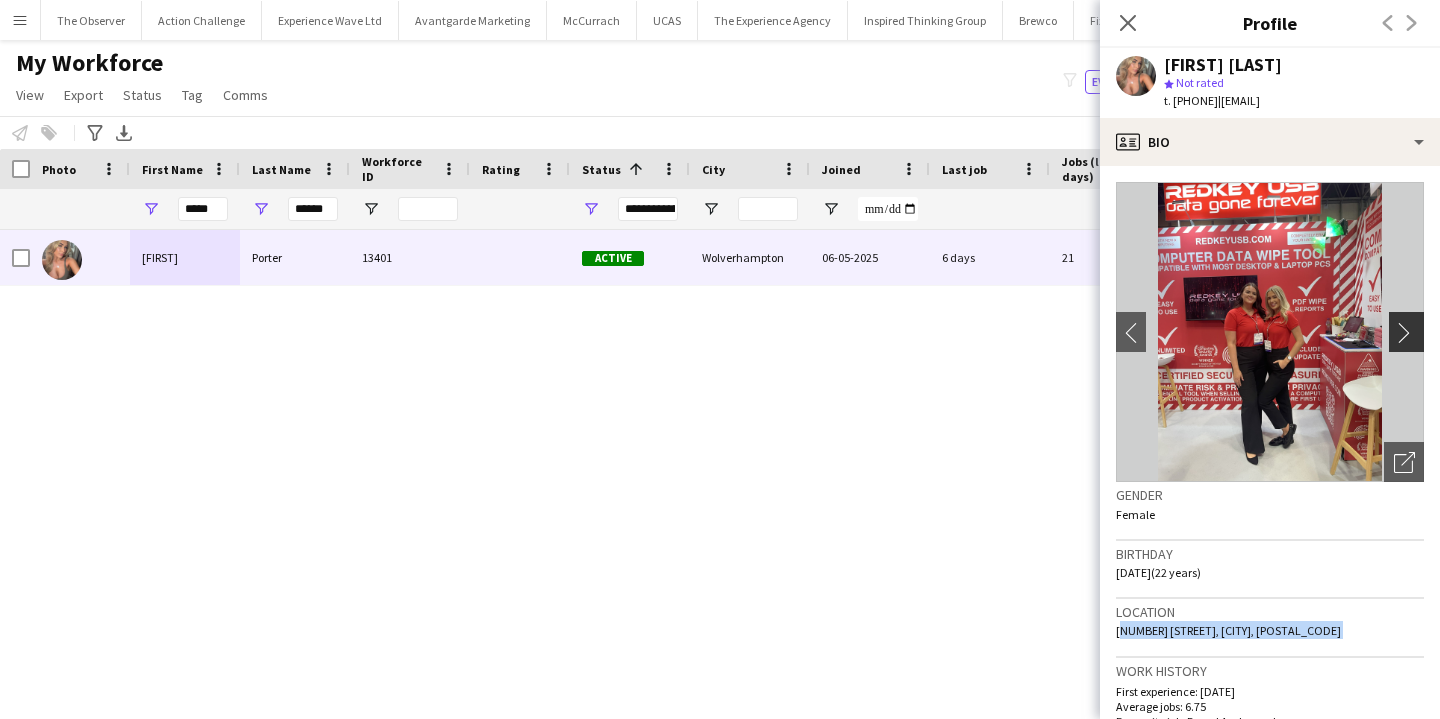 click on "chevron-right" 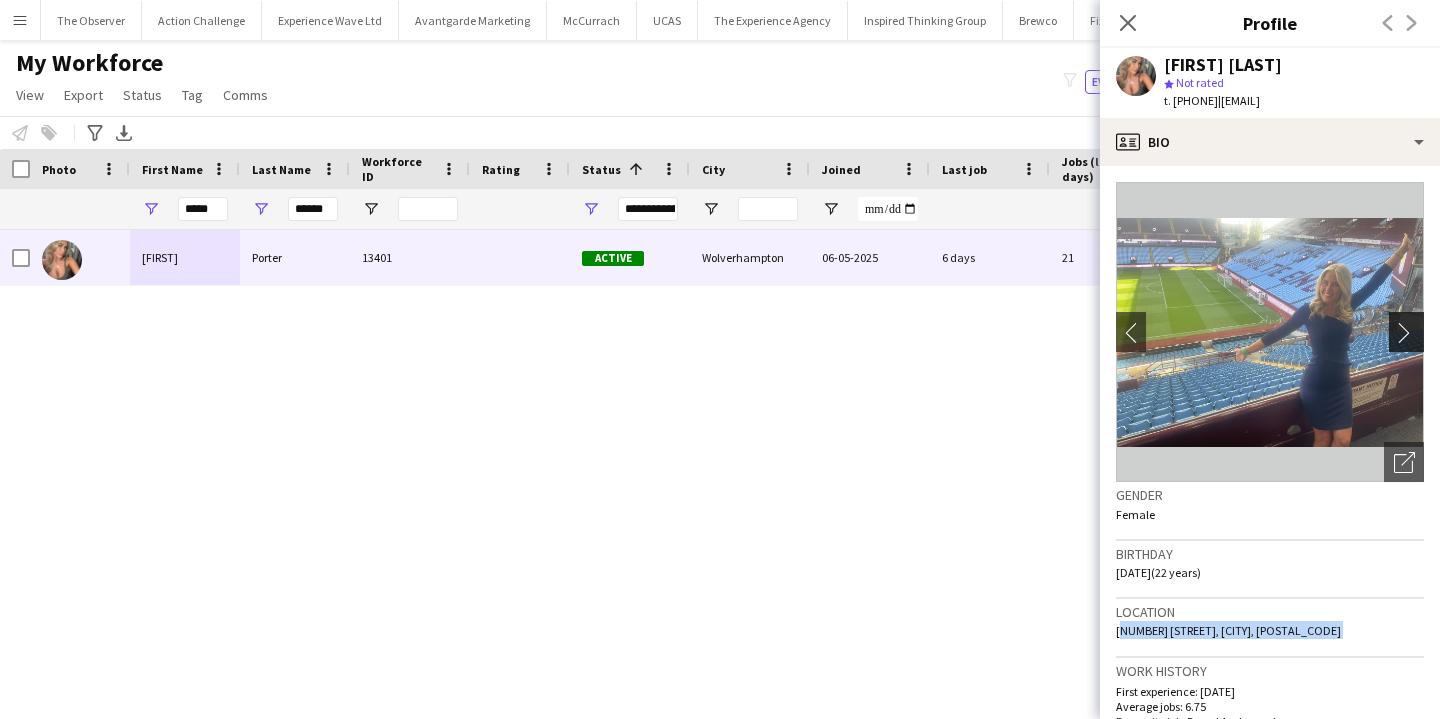 click on "chevron-right" 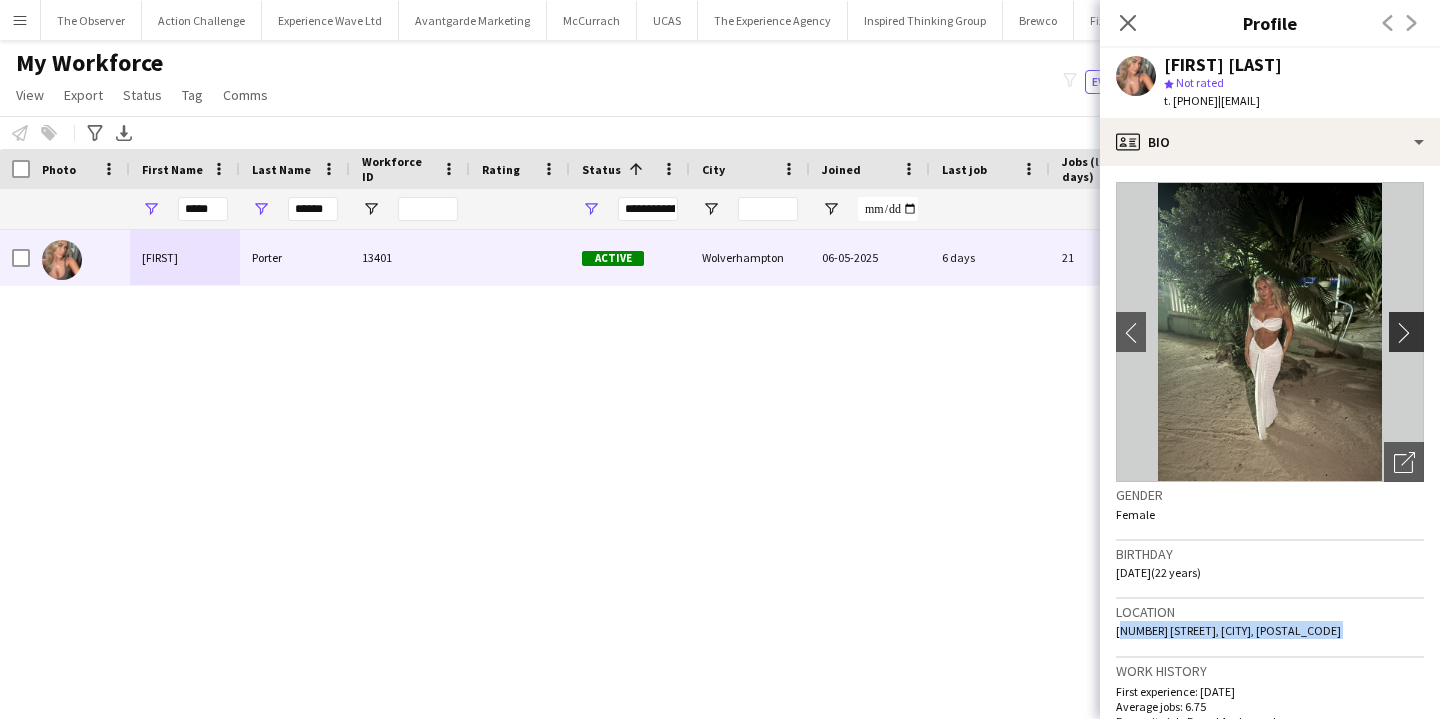 click on "chevron-right" 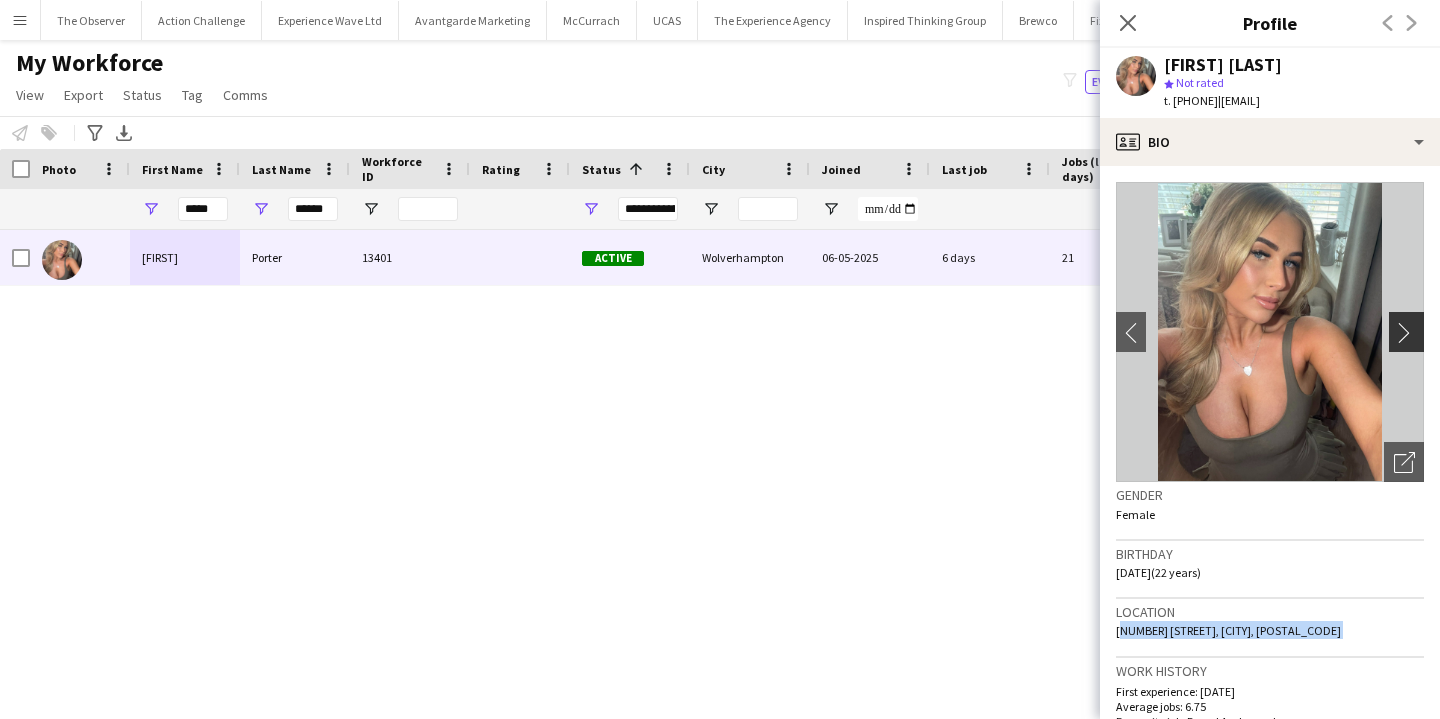 click on "chevron-right" 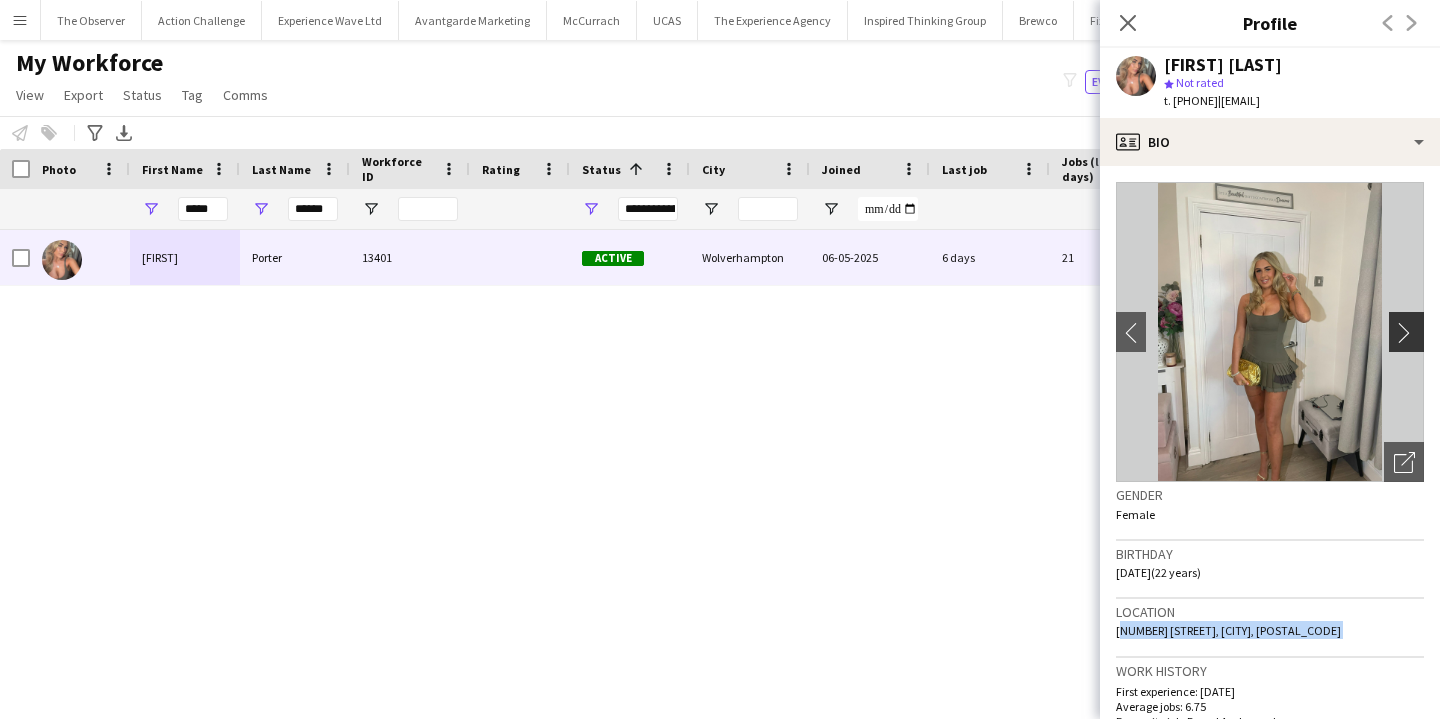 click on "chevron-right" 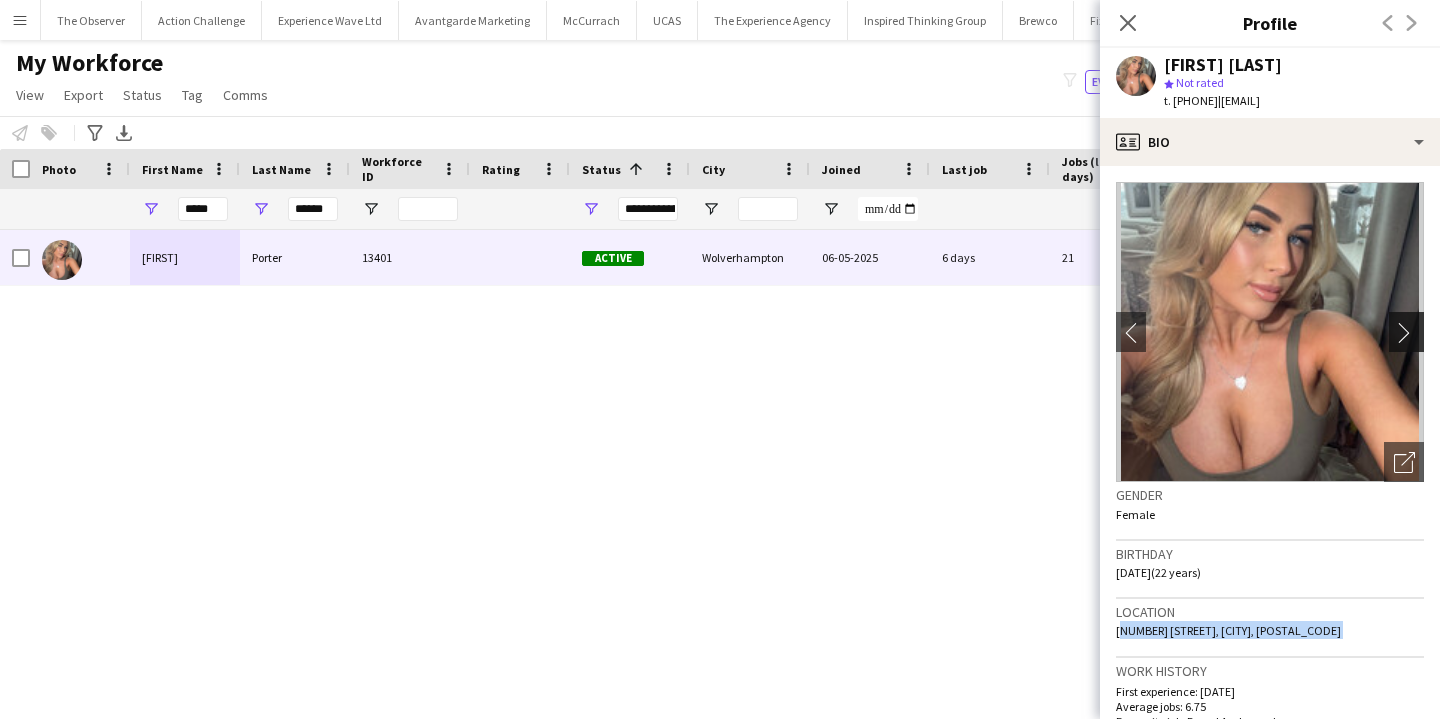 click on "chevron-right" 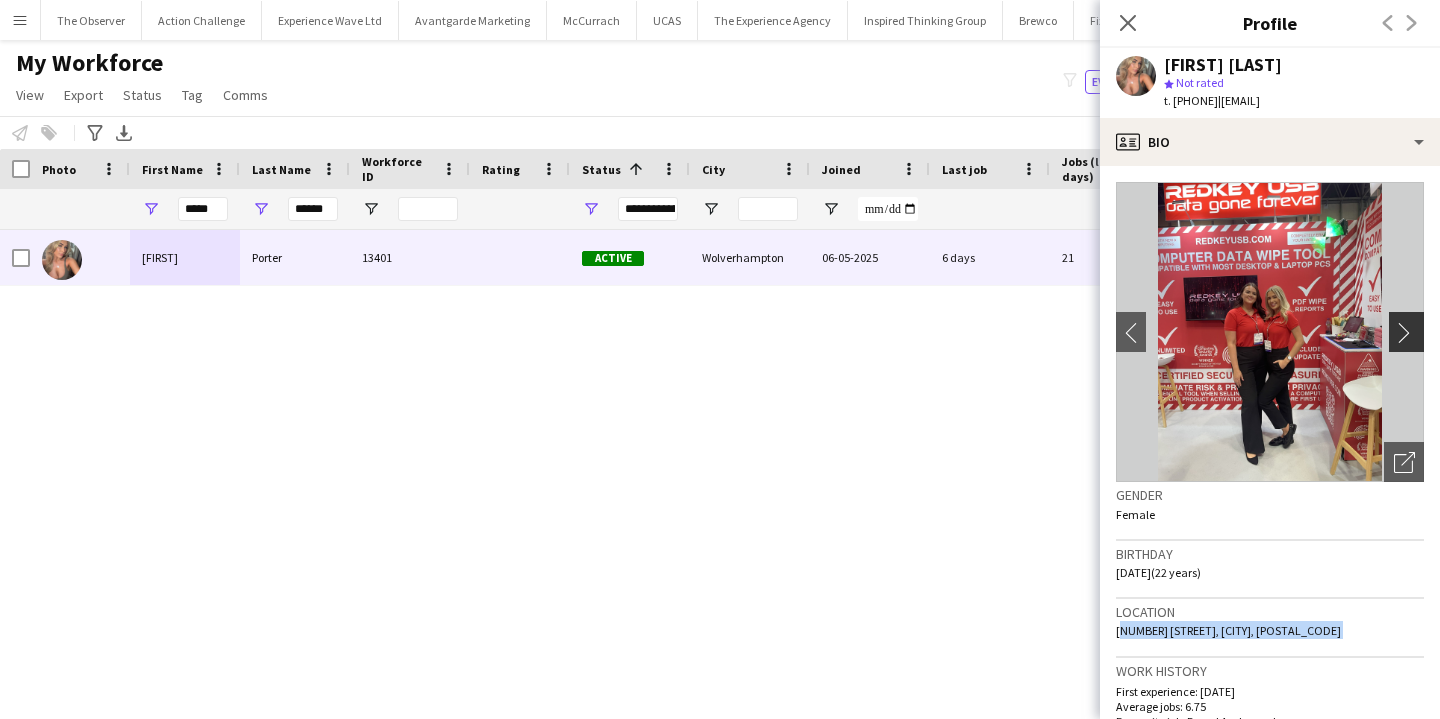 click on "chevron-right" 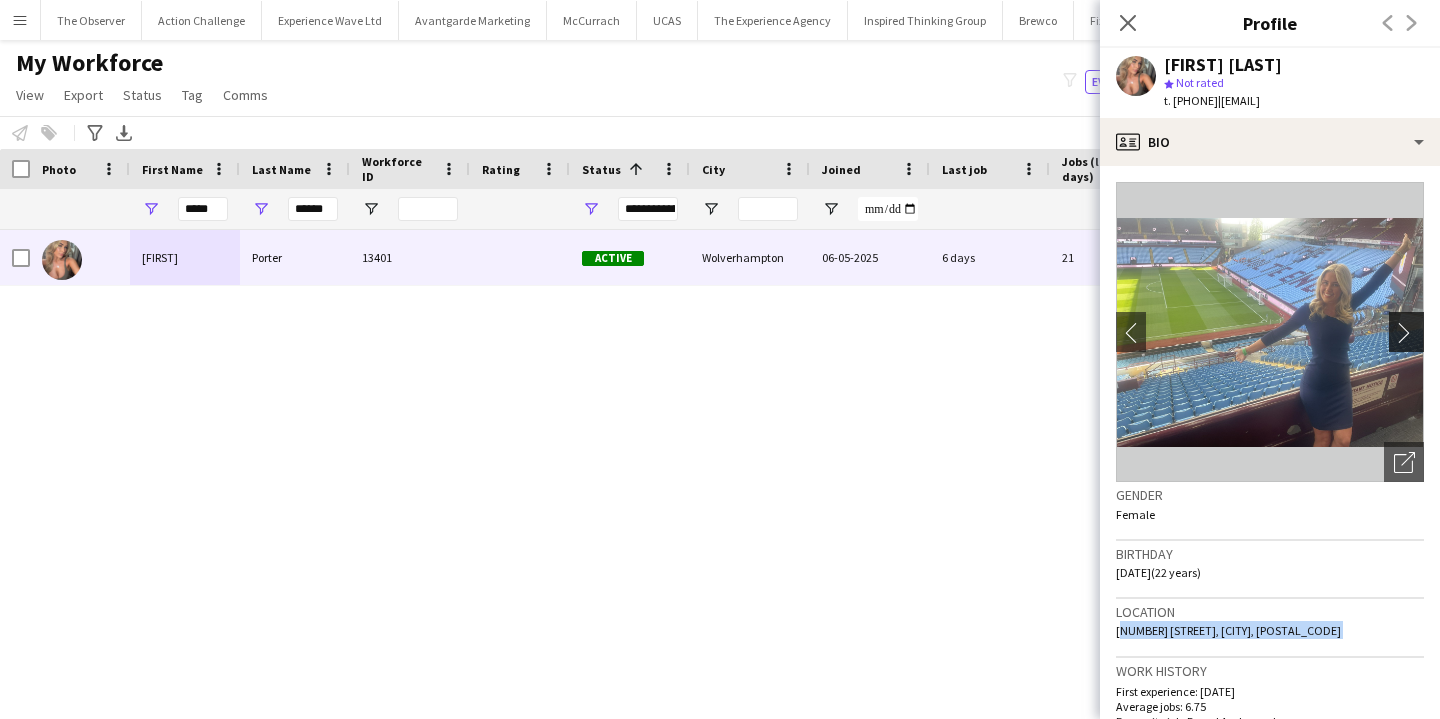 click on "chevron-right" 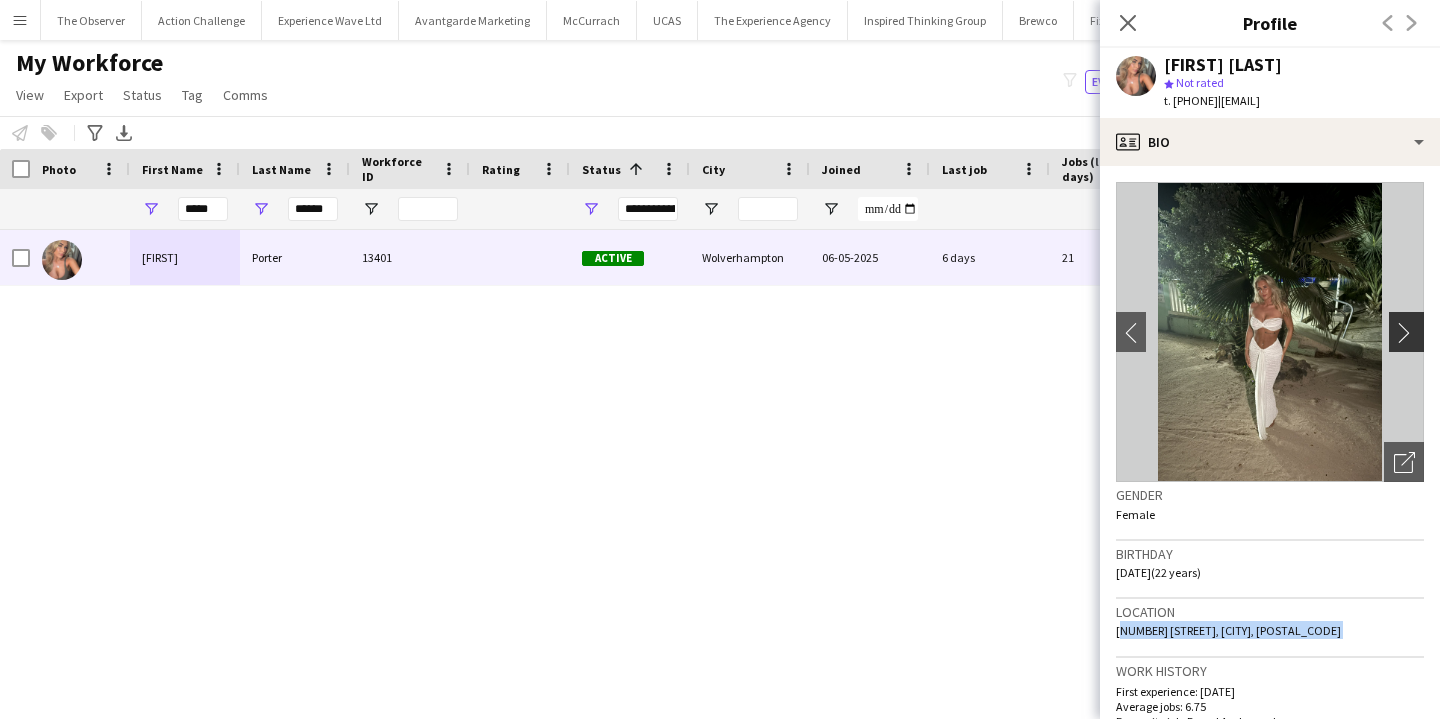 click on "chevron-right" 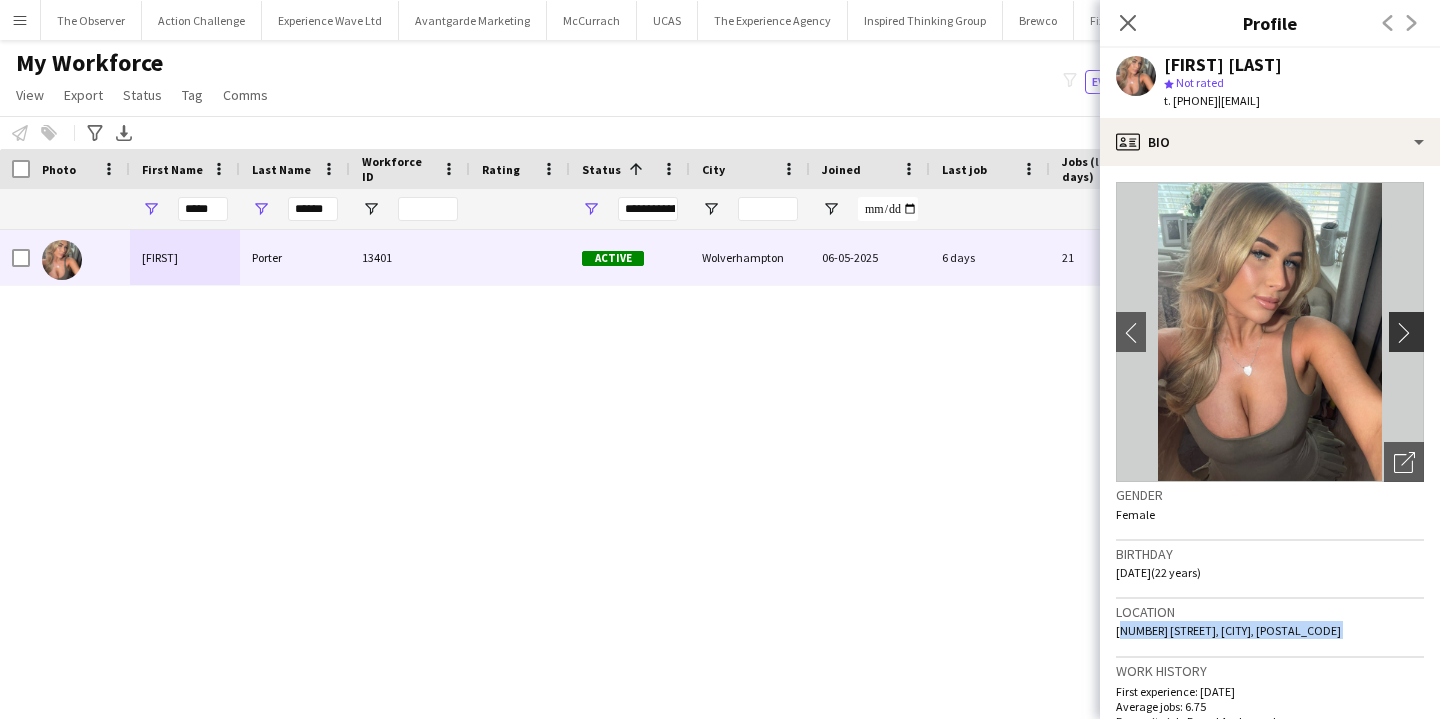 click on "chevron-right" 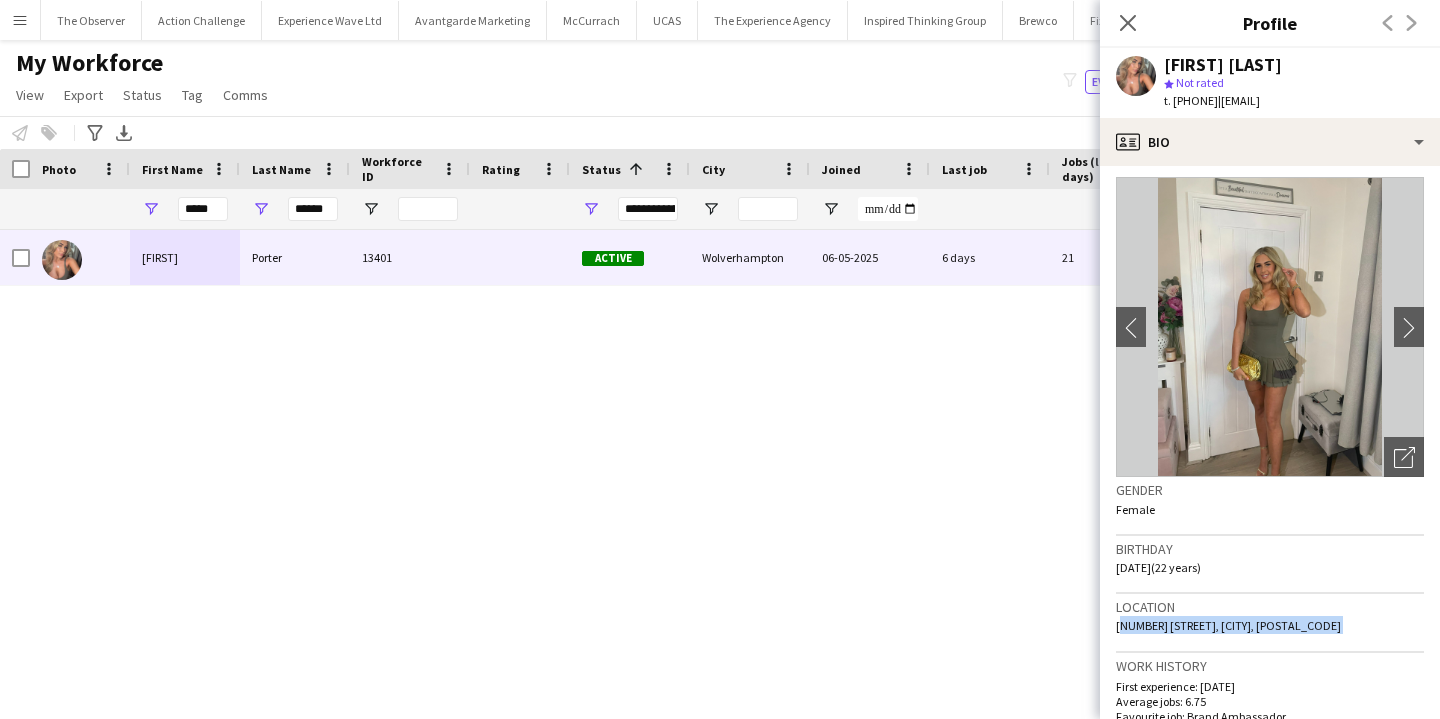scroll, scrollTop: 3, scrollLeft: 0, axis: vertical 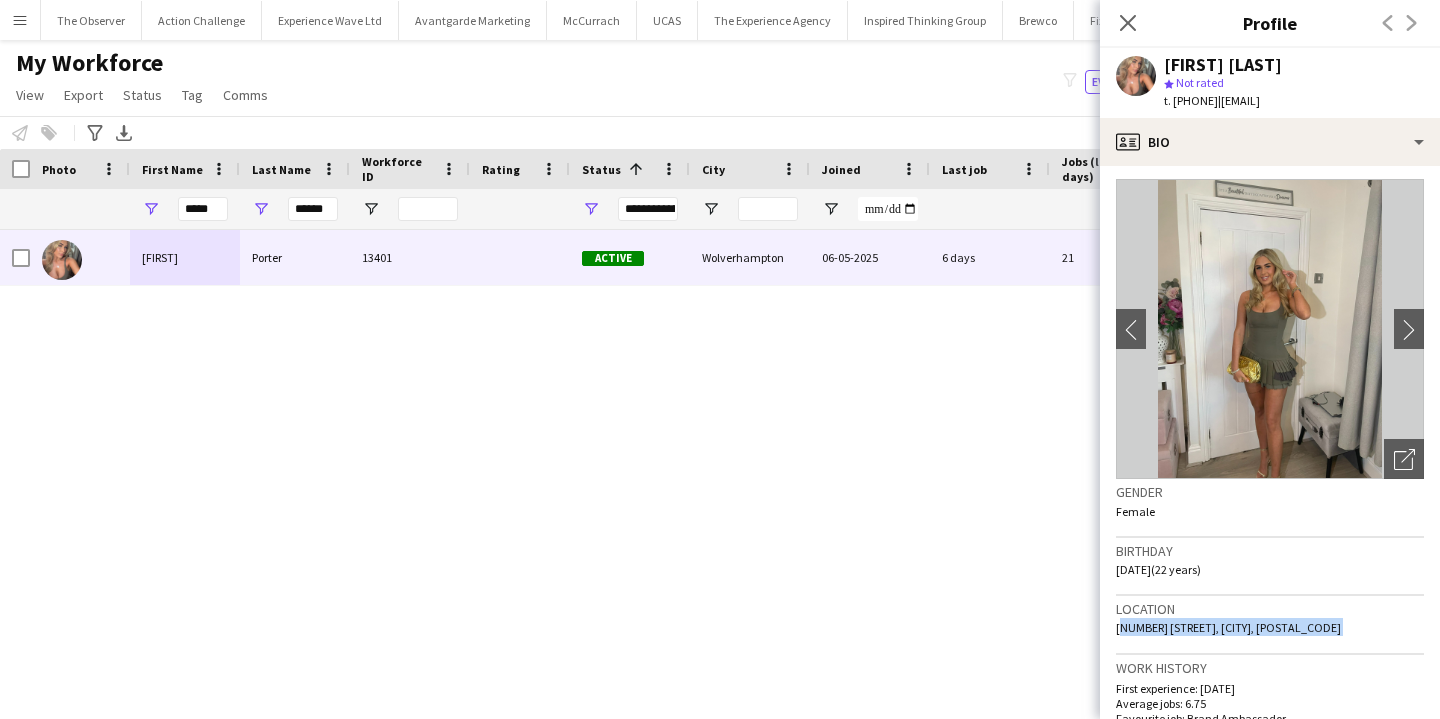 click on "[NUMBER] [STREET], [CITY], [POSTAL_CODE]" 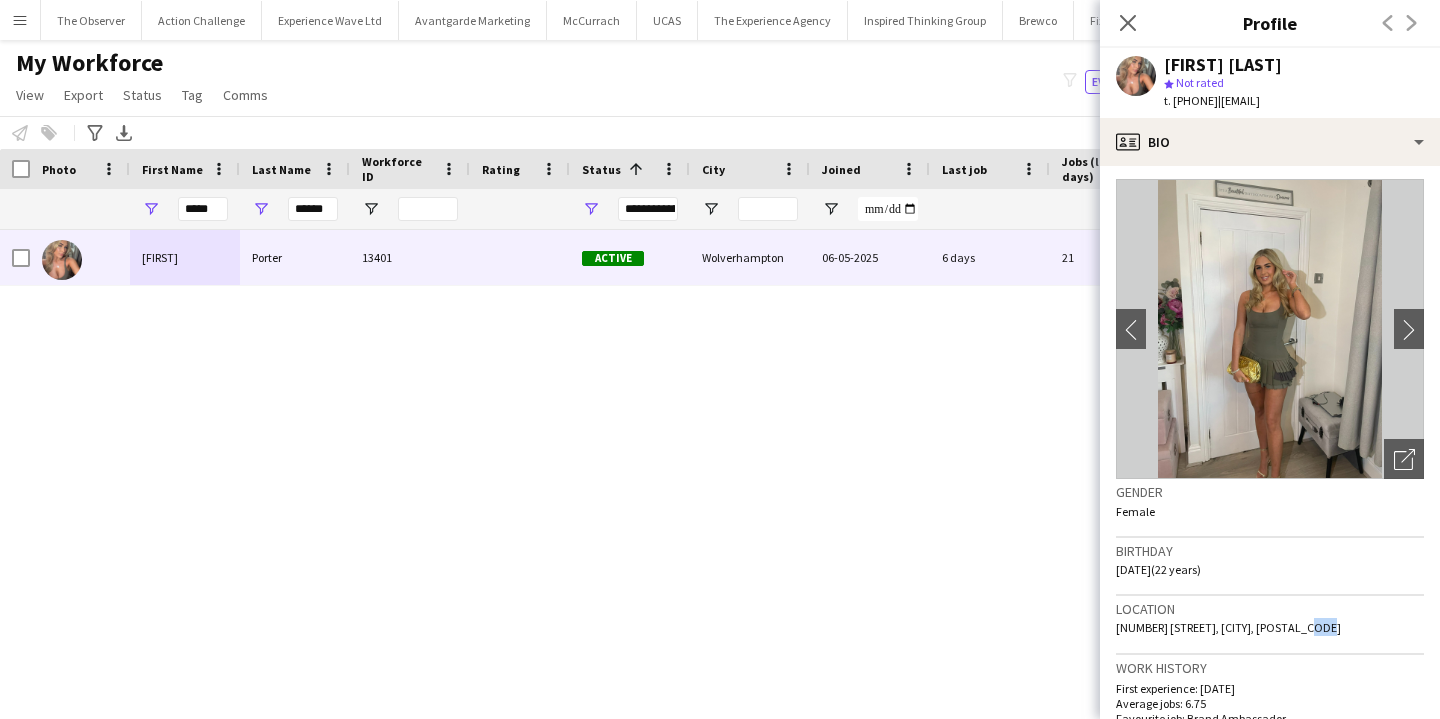 click on "[NUMBER] [STREET], [CITY], [POSTAL_CODE]" 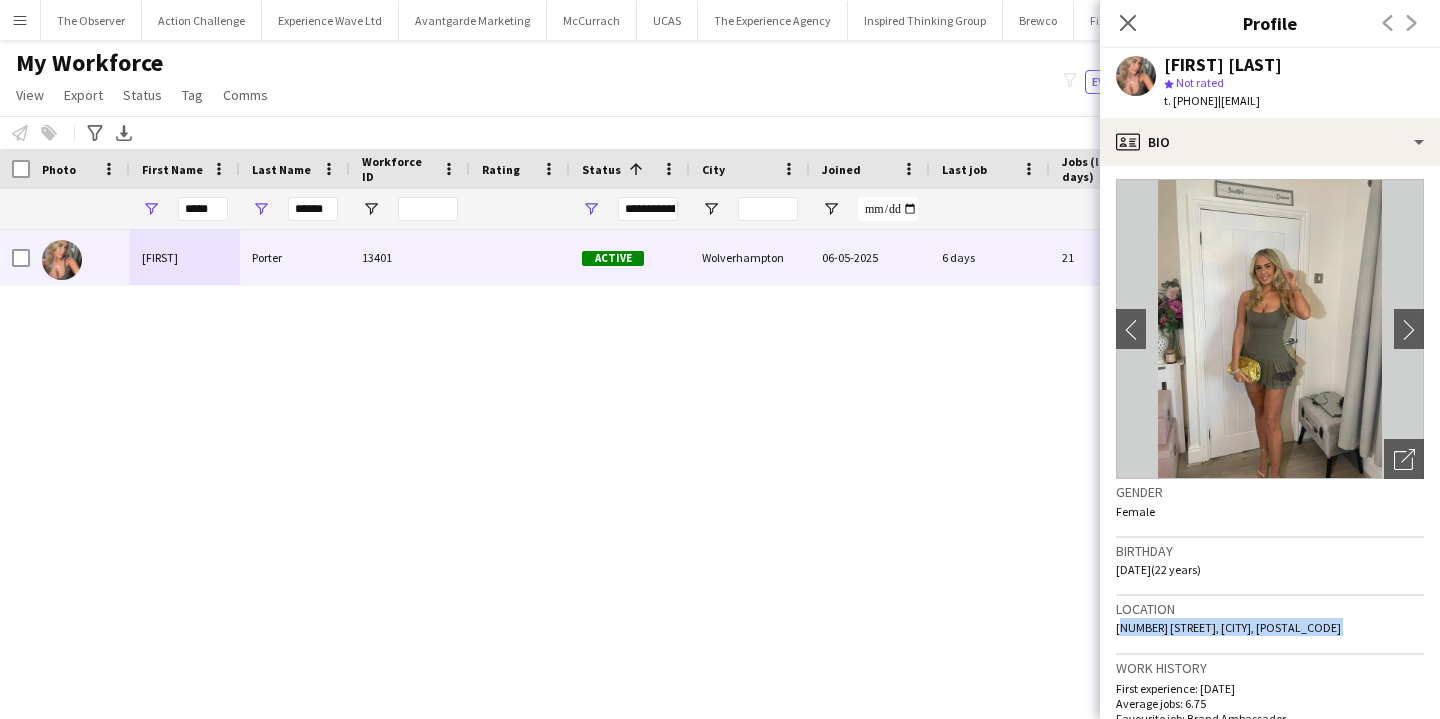 click on "[NUMBER] [STREET], [CITY], [POSTAL_CODE]" 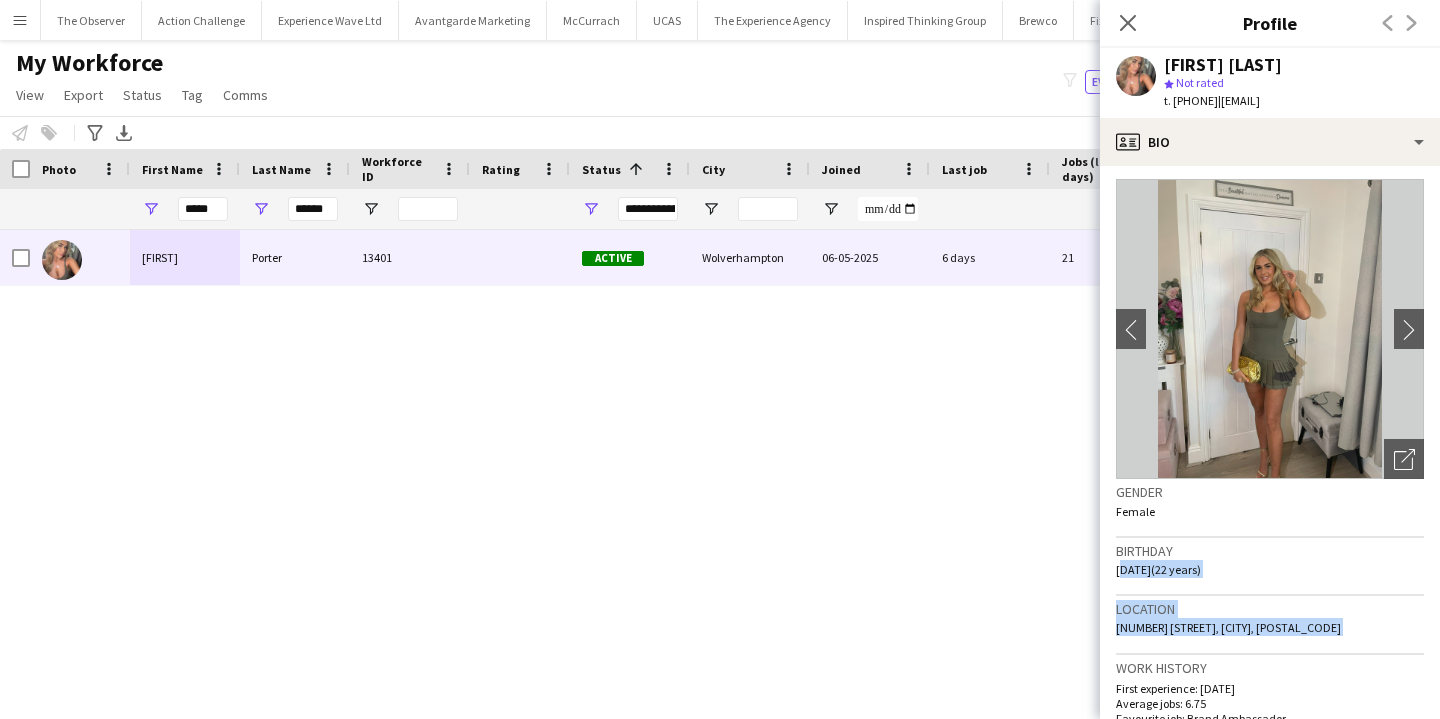 drag, startPoint x: 1187, startPoint y: 639, endPoint x: 1195, endPoint y: 562, distance: 77.41447 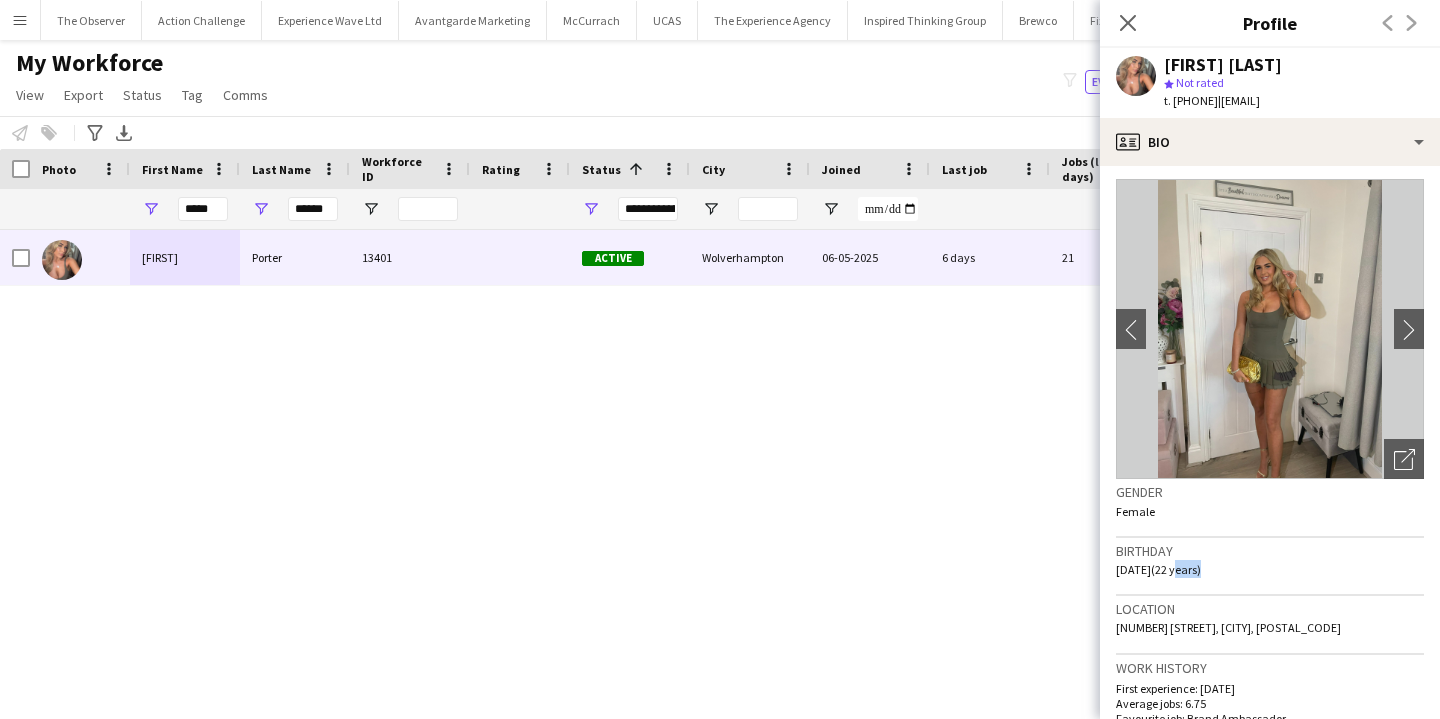 click on "[DATE]   ([AGE] years)" 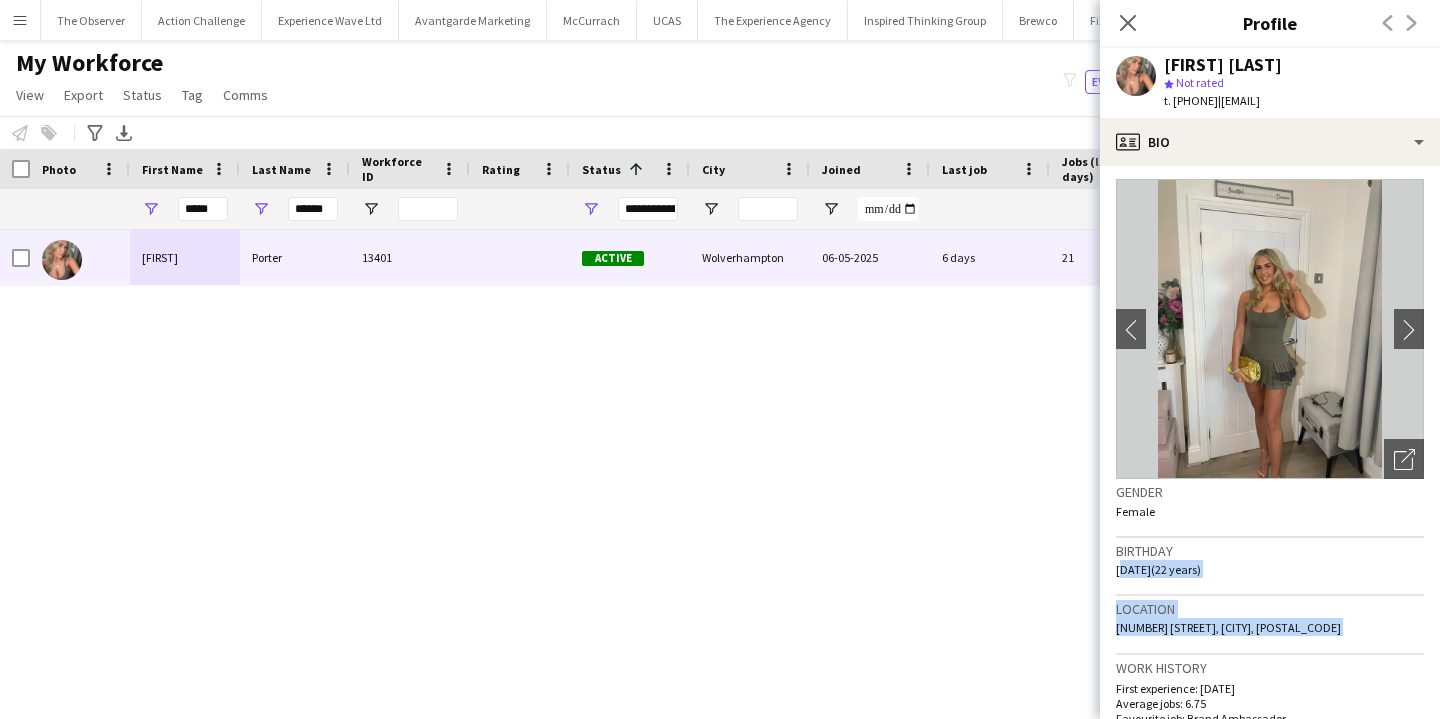 drag, startPoint x: 1195, startPoint y: 561, endPoint x: 1209, endPoint y: 645, distance: 85.158676 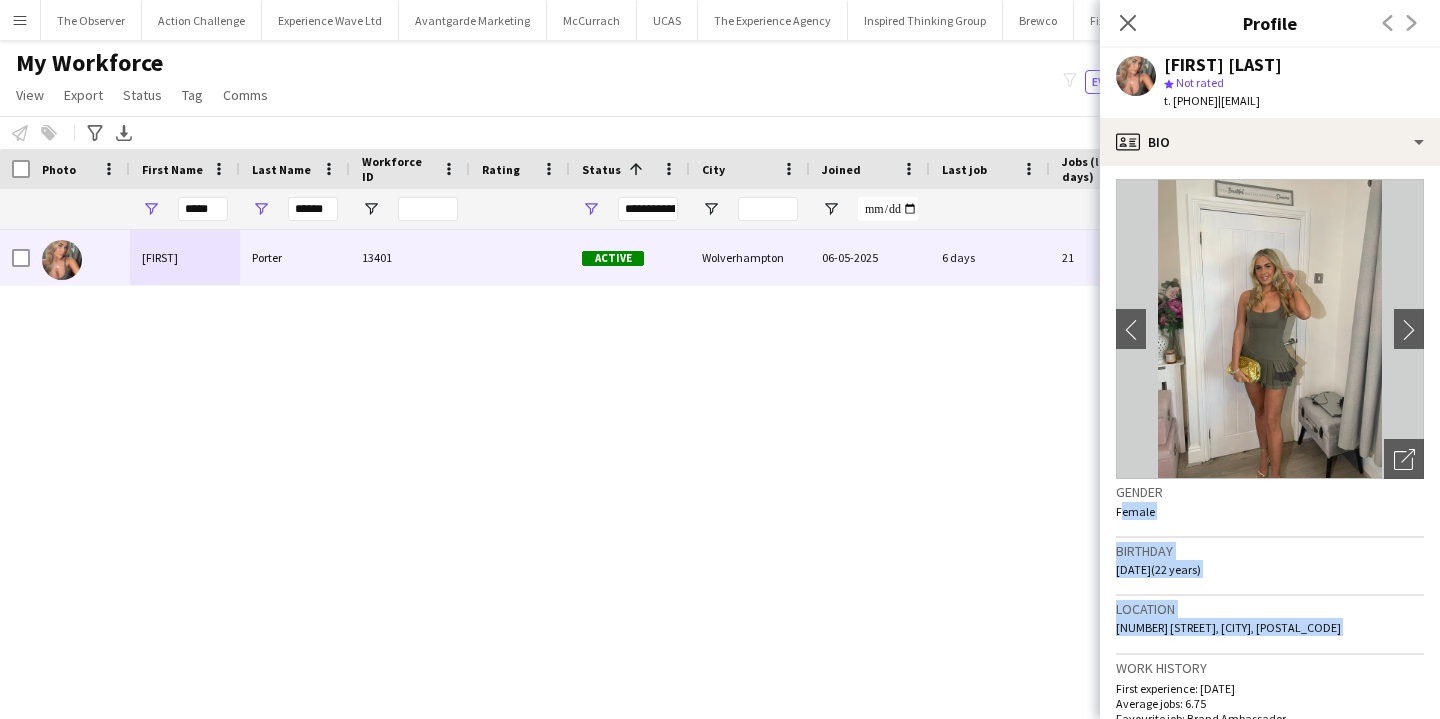 drag, startPoint x: 1209, startPoint y: 645, endPoint x: 1225, endPoint y: 525, distance: 121.061966 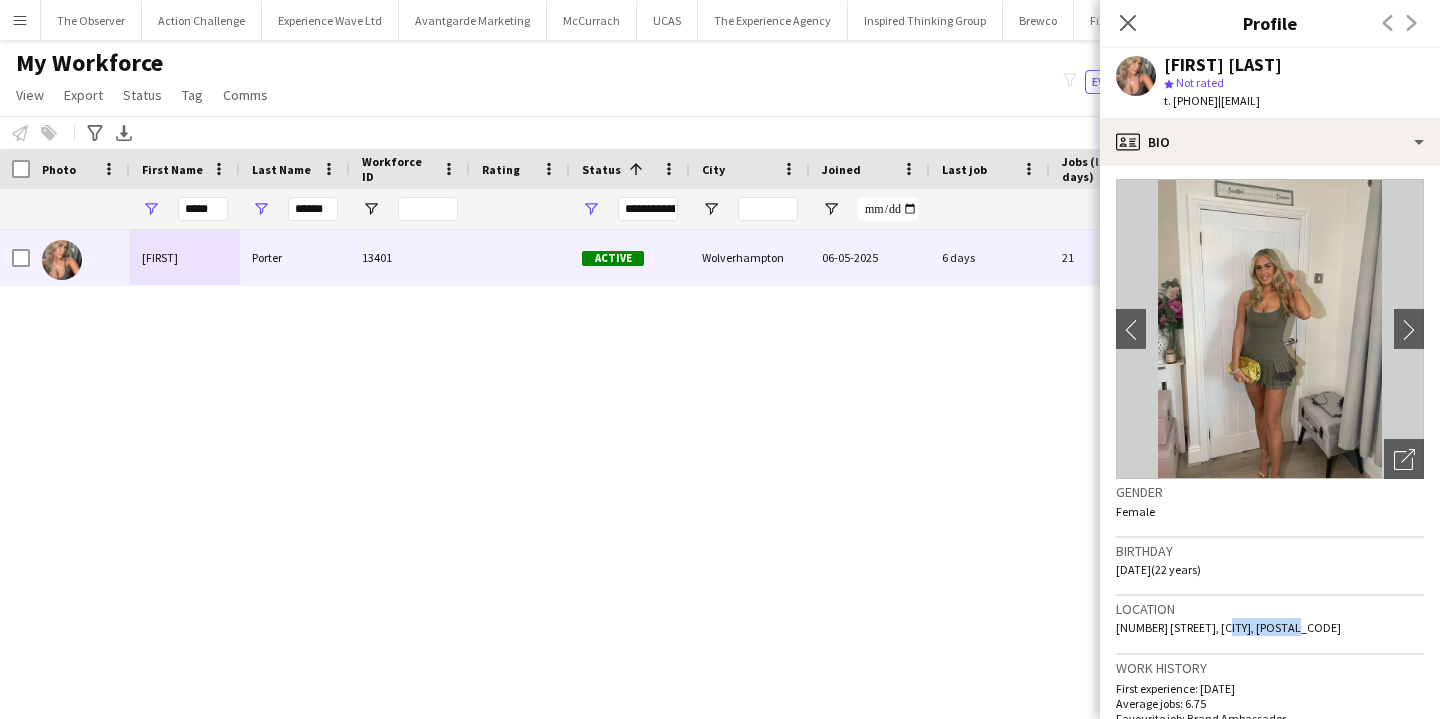 click on "[NUMBER] [STREET], [CITY], [POSTAL_CODE]" 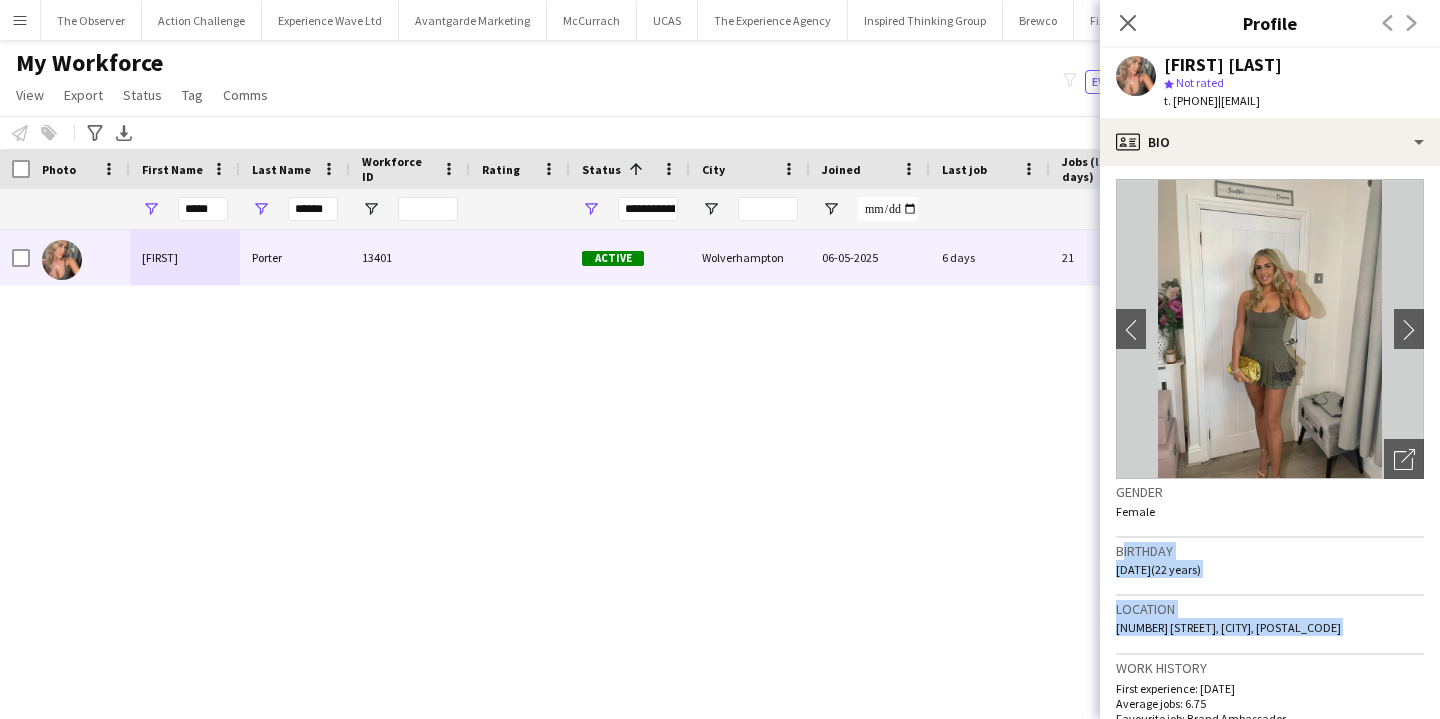 drag, startPoint x: 1243, startPoint y: 633, endPoint x: 1252, endPoint y: 546, distance: 87.46428 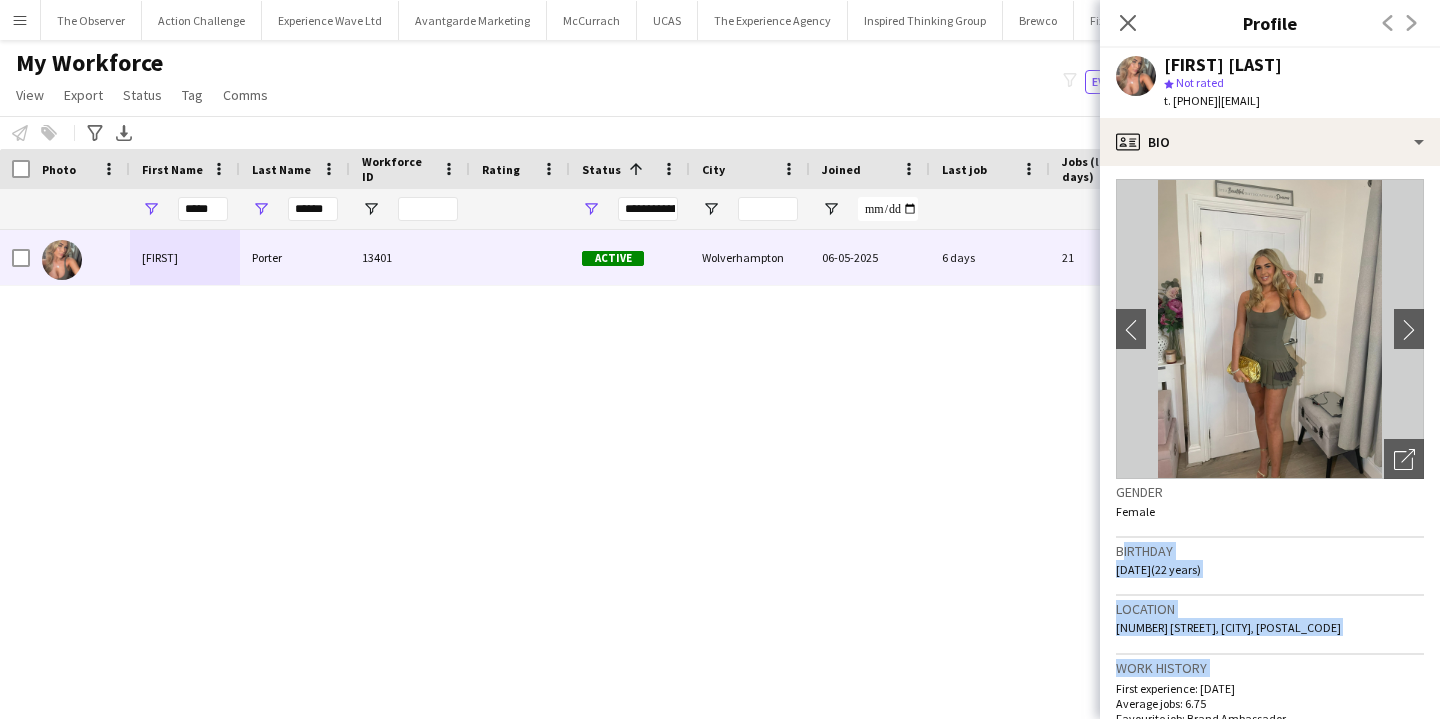 click on "Location   [NUMBER] [STREET], [CITY], [POSTAL_CODE]" 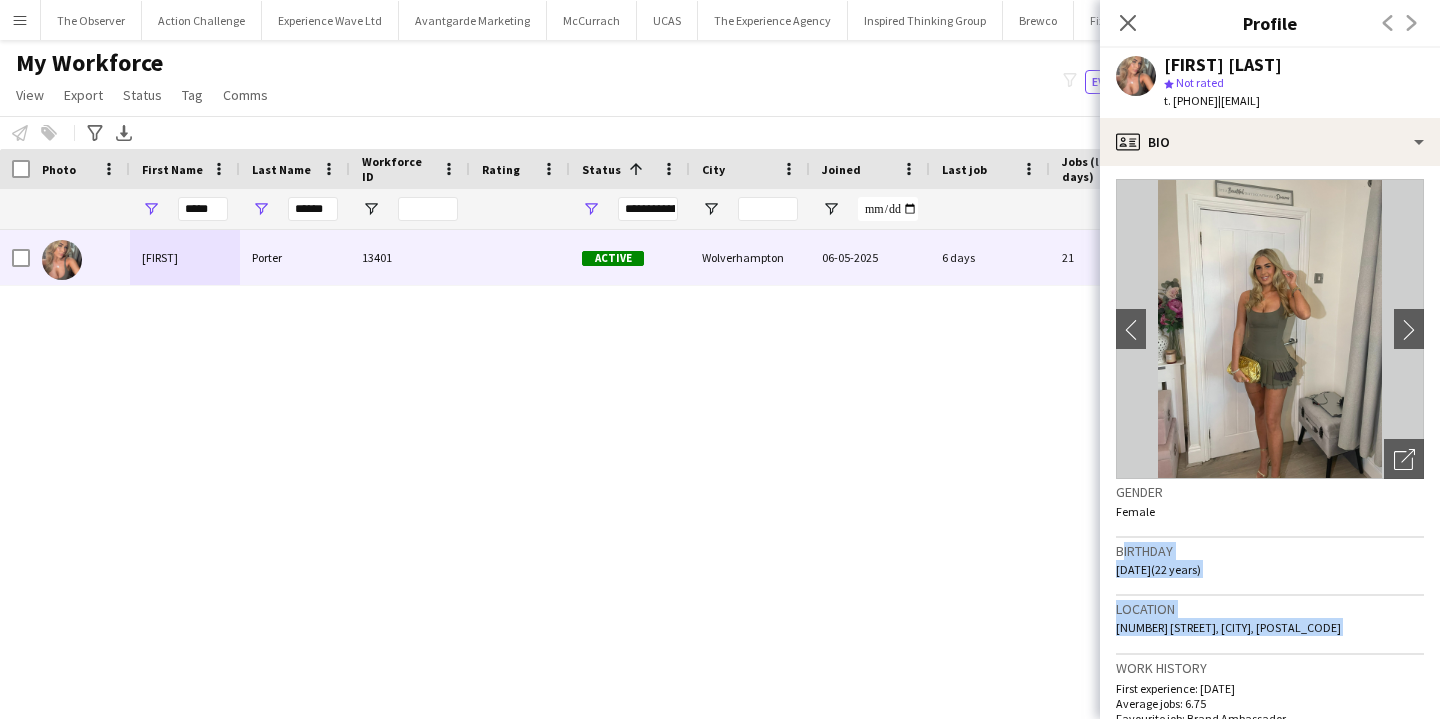 drag, startPoint x: 1267, startPoint y: 636, endPoint x: 1274, endPoint y: 553, distance: 83.294655 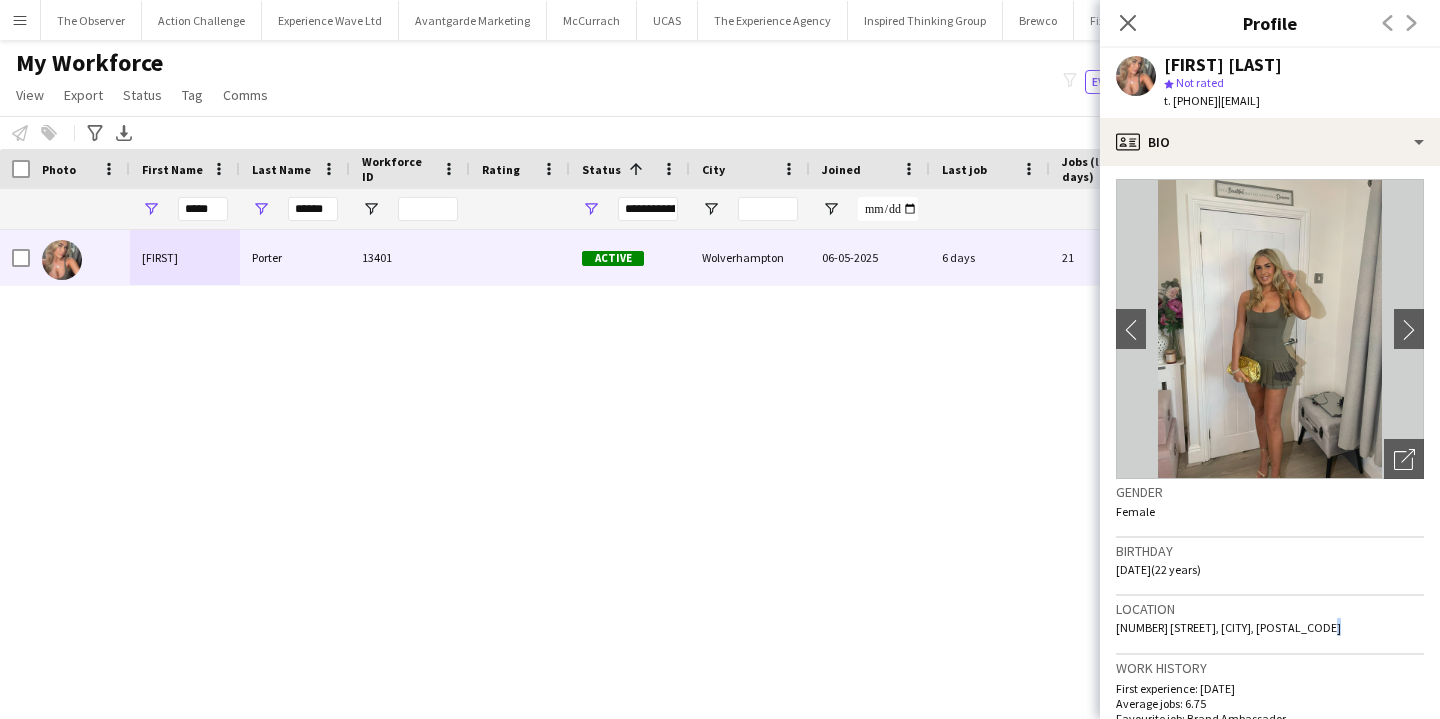 click on "[NUMBER] [STREET], [CITY], [POSTAL_CODE]" 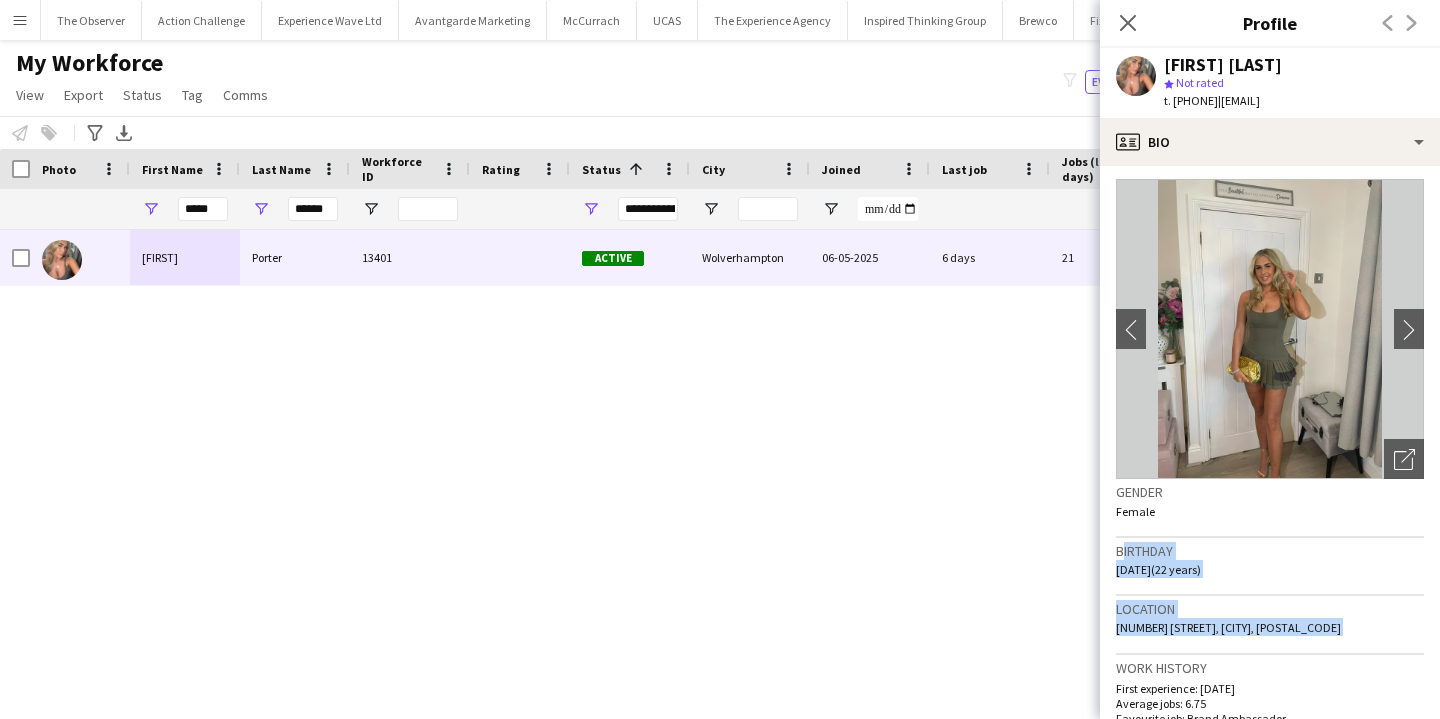 drag, startPoint x: 1325, startPoint y: 621, endPoint x: 1338, endPoint y: 541, distance: 81.04937 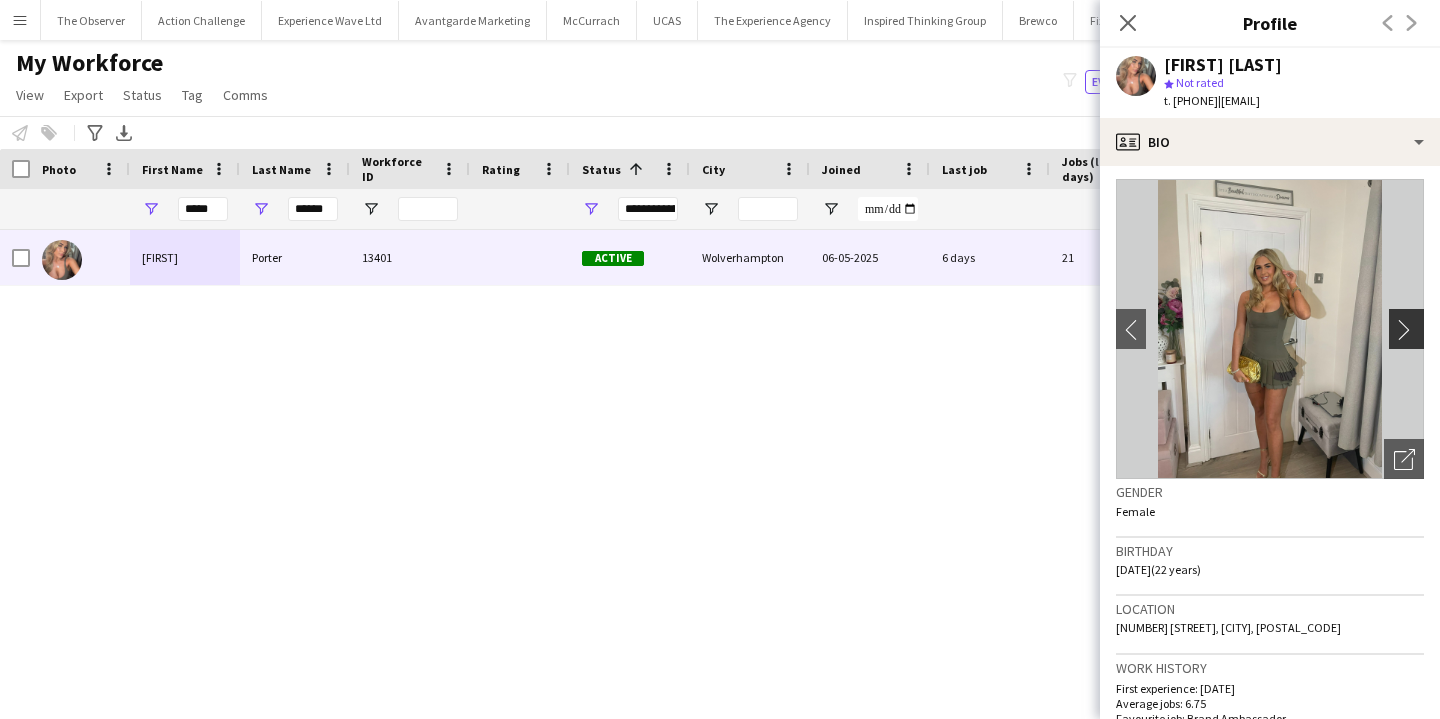 click on "chevron-right" 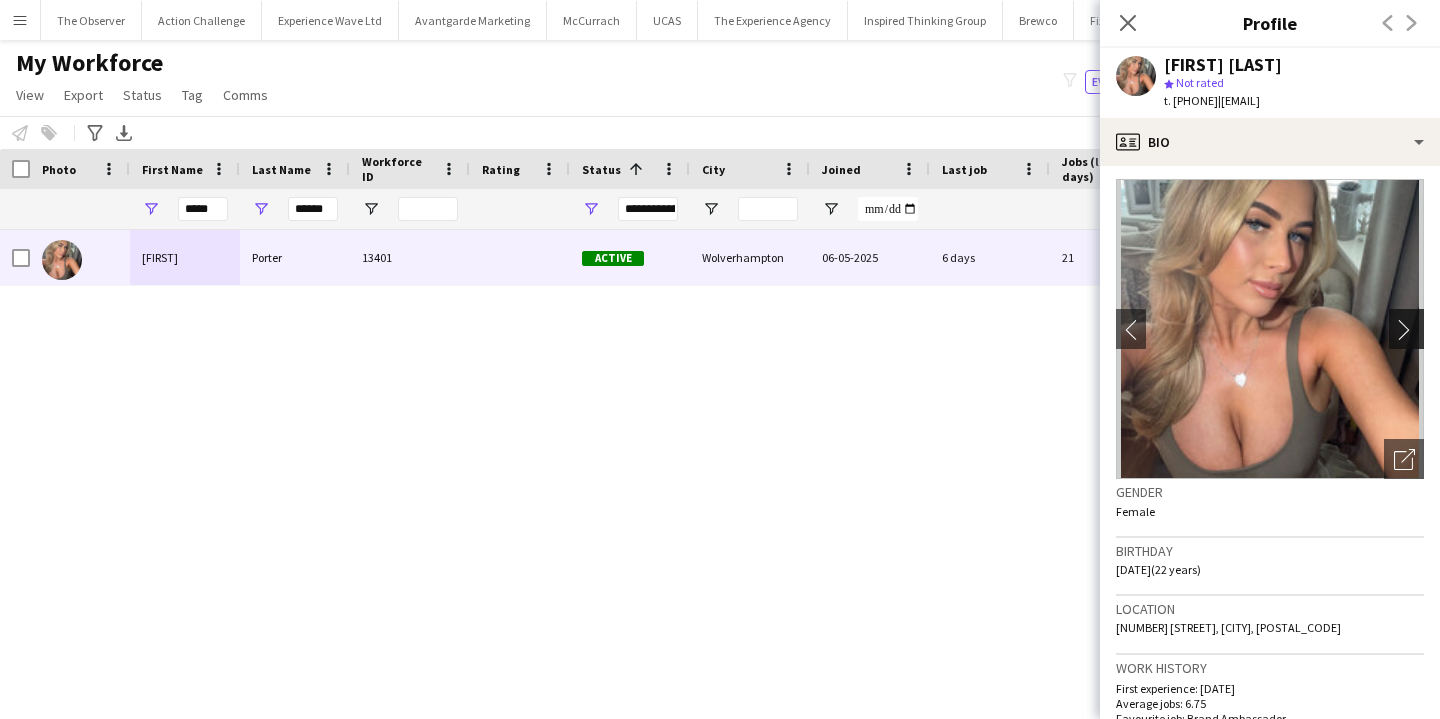 click on "chevron-right" 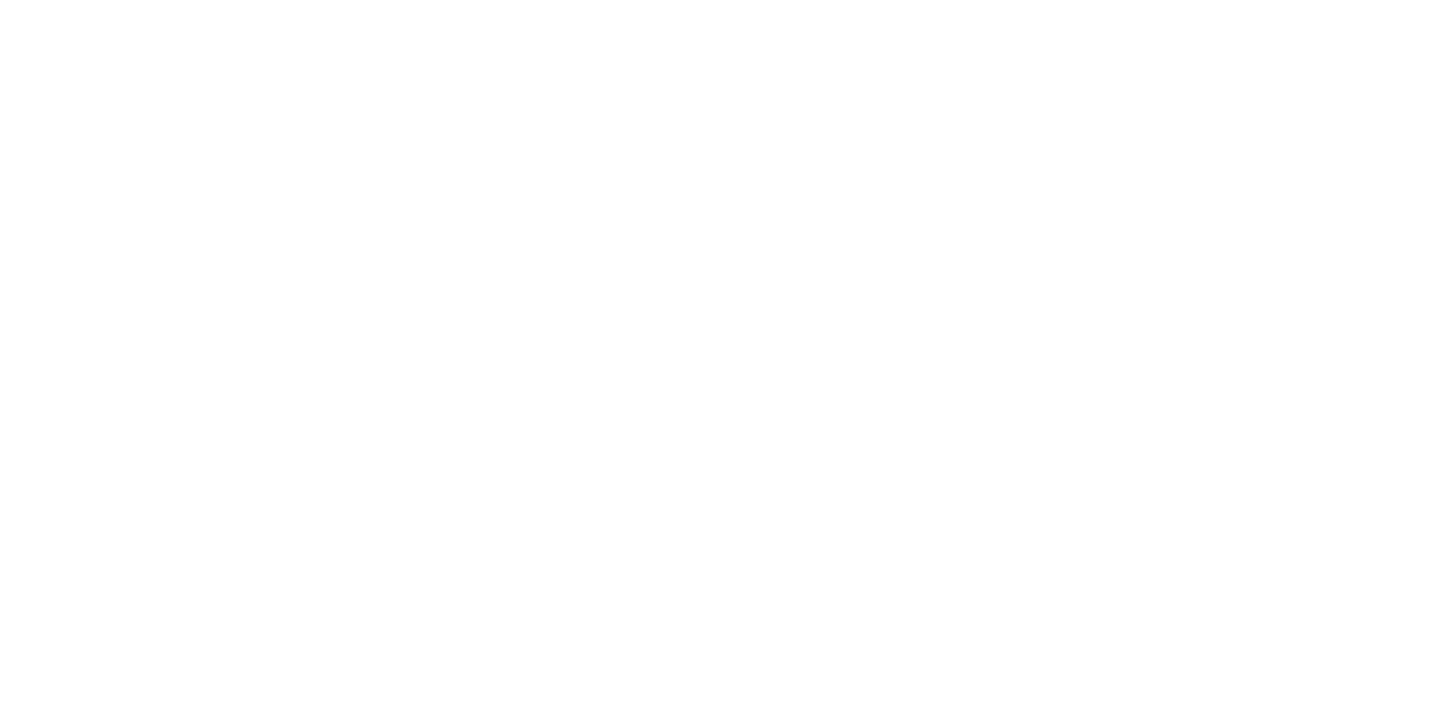 scroll, scrollTop: 0, scrollLeft: 0, axis: both 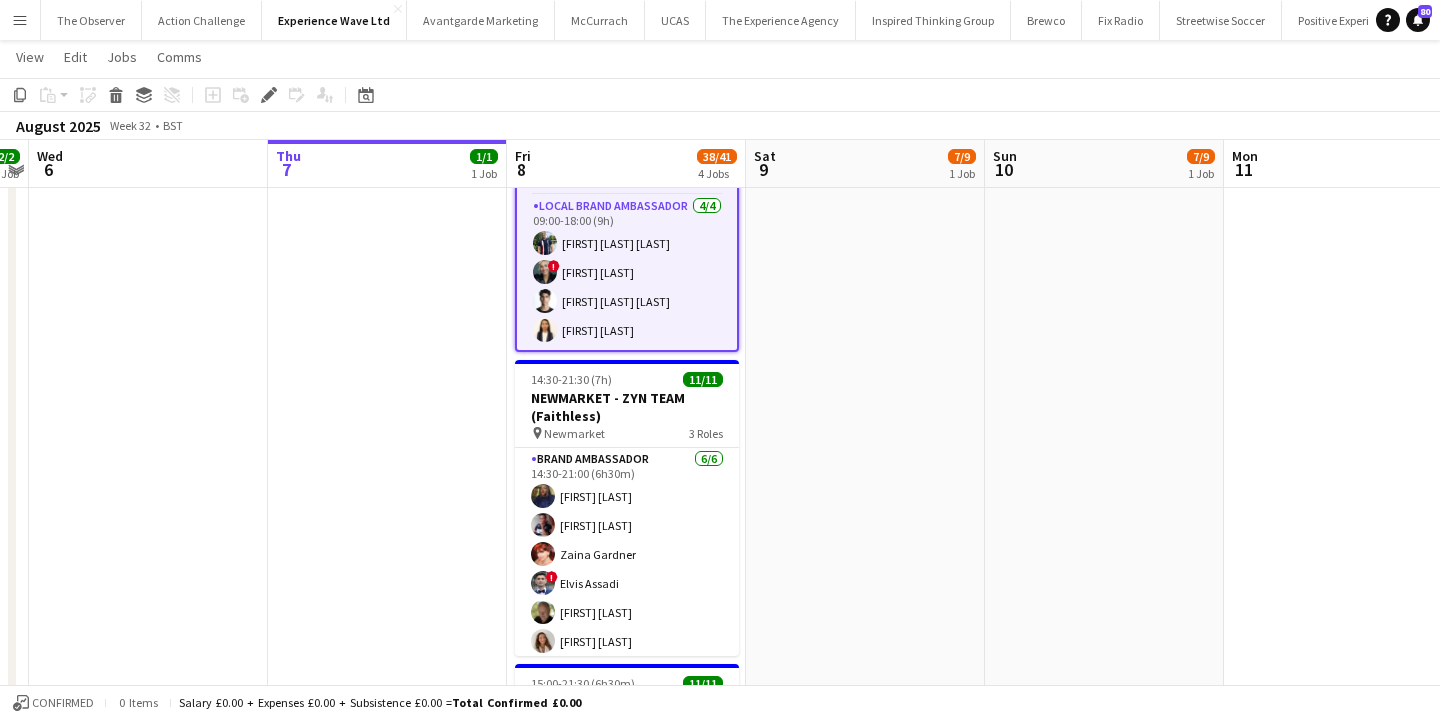 click on "Brand Ambassador   6/6   14:30-21:00 (6h30m)
[FIRST] [LAST] [FIRST] [LAST] [FIRST] [LAST] ! [FIRST] [LAST] [FIRST] [LAST] [FIRST] [LAST] [FIRST] [LAST]" at bounding box center [627, 554] 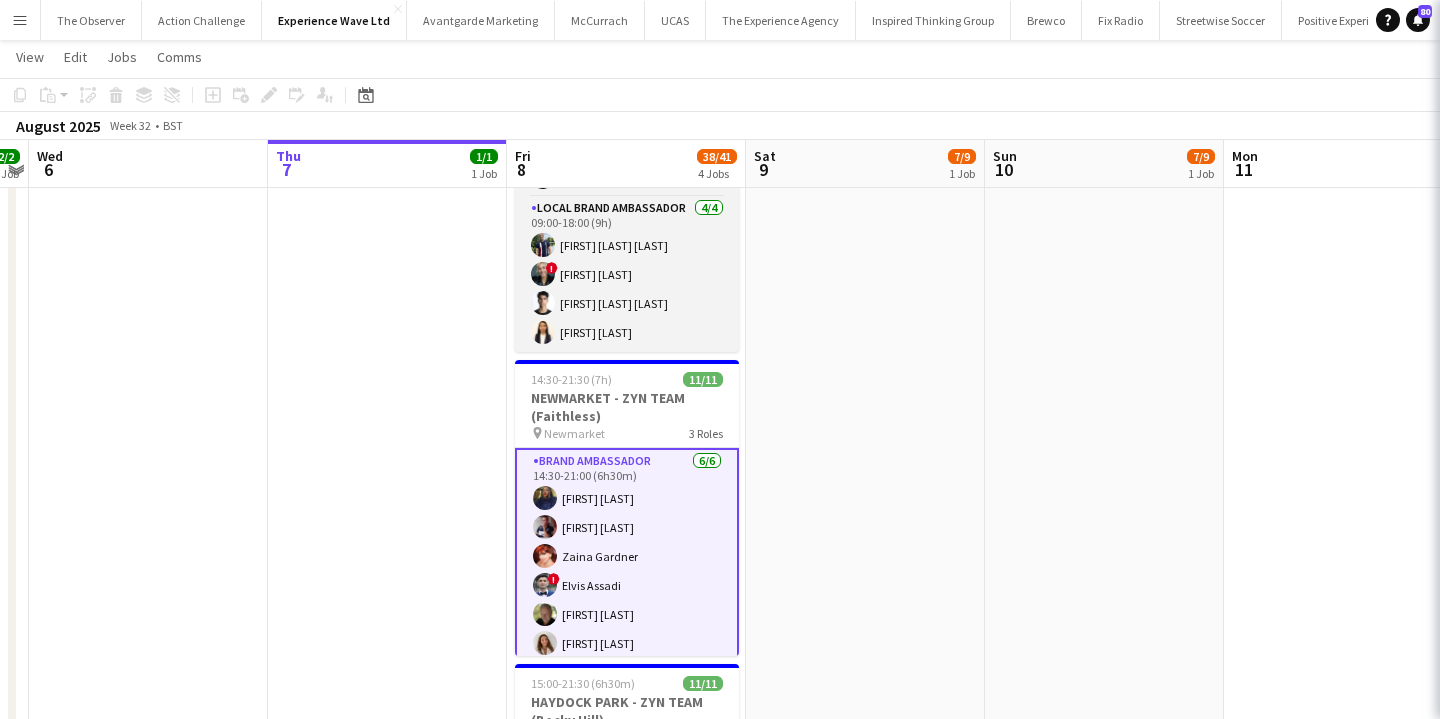 scroll, scrollTop: 220, scrollLeft: 0, axis: vertical 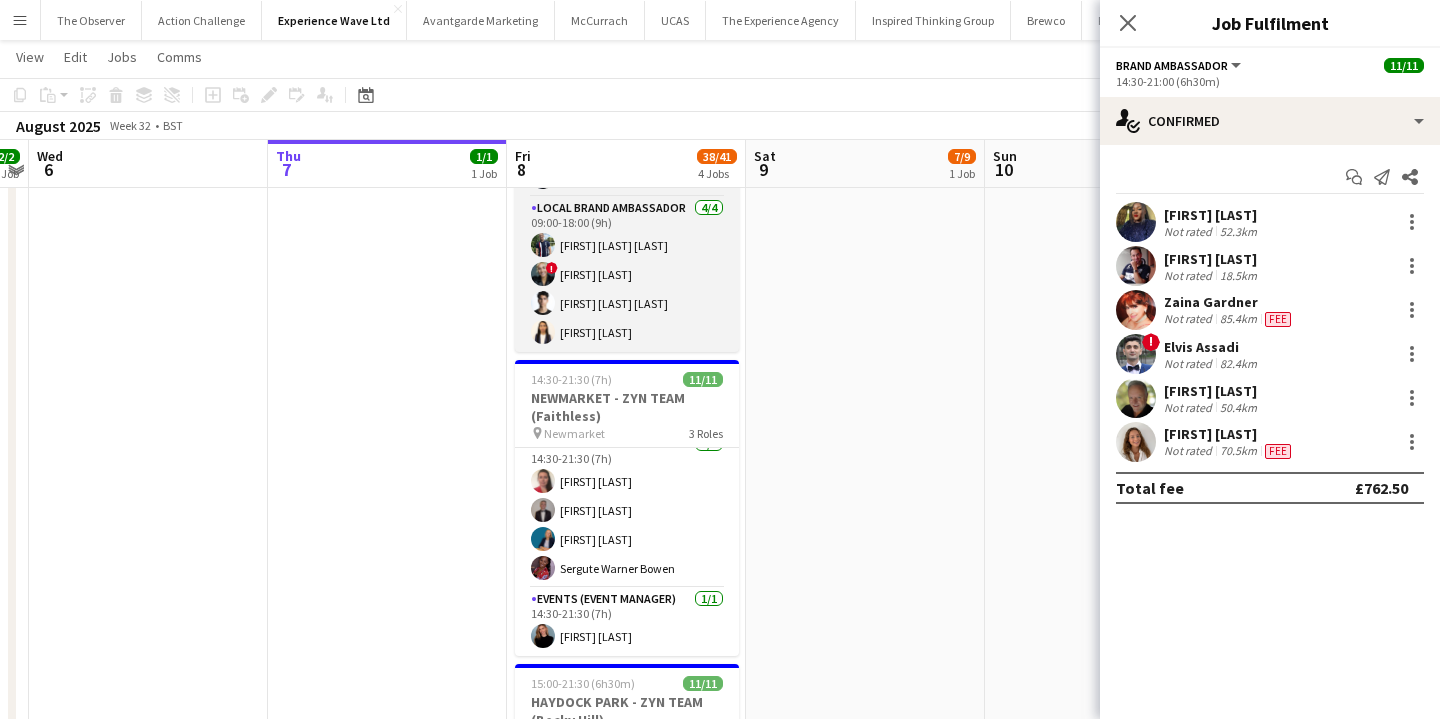 click on "Brand Ambassador   4/4   14:30-21:30 (7h)
[FIRST] [LAST] [FIRST] [LAST] [FIRST] [LAST] [FIRST] [LAST]" at bounding box center (627, 510) 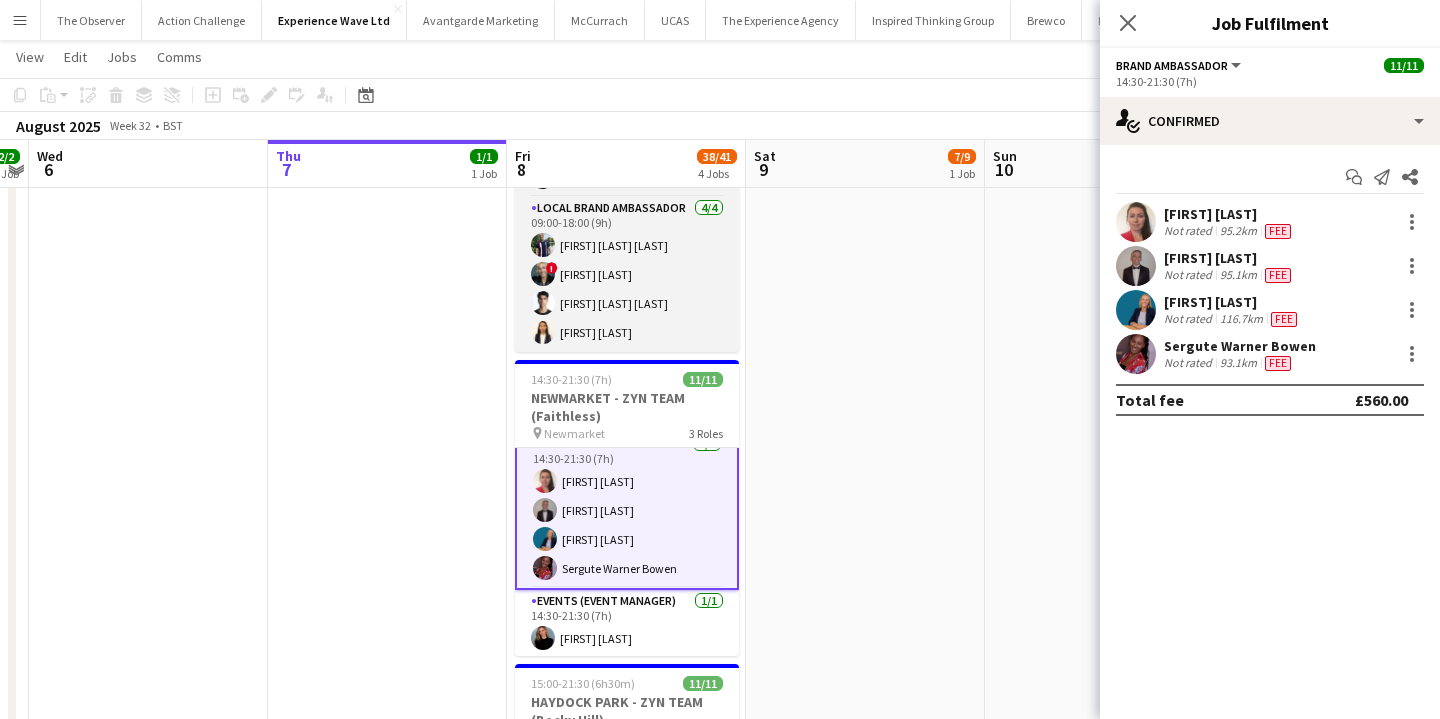 scroll, scrollTop: 232, scrollLeft: 0, axis: vertical 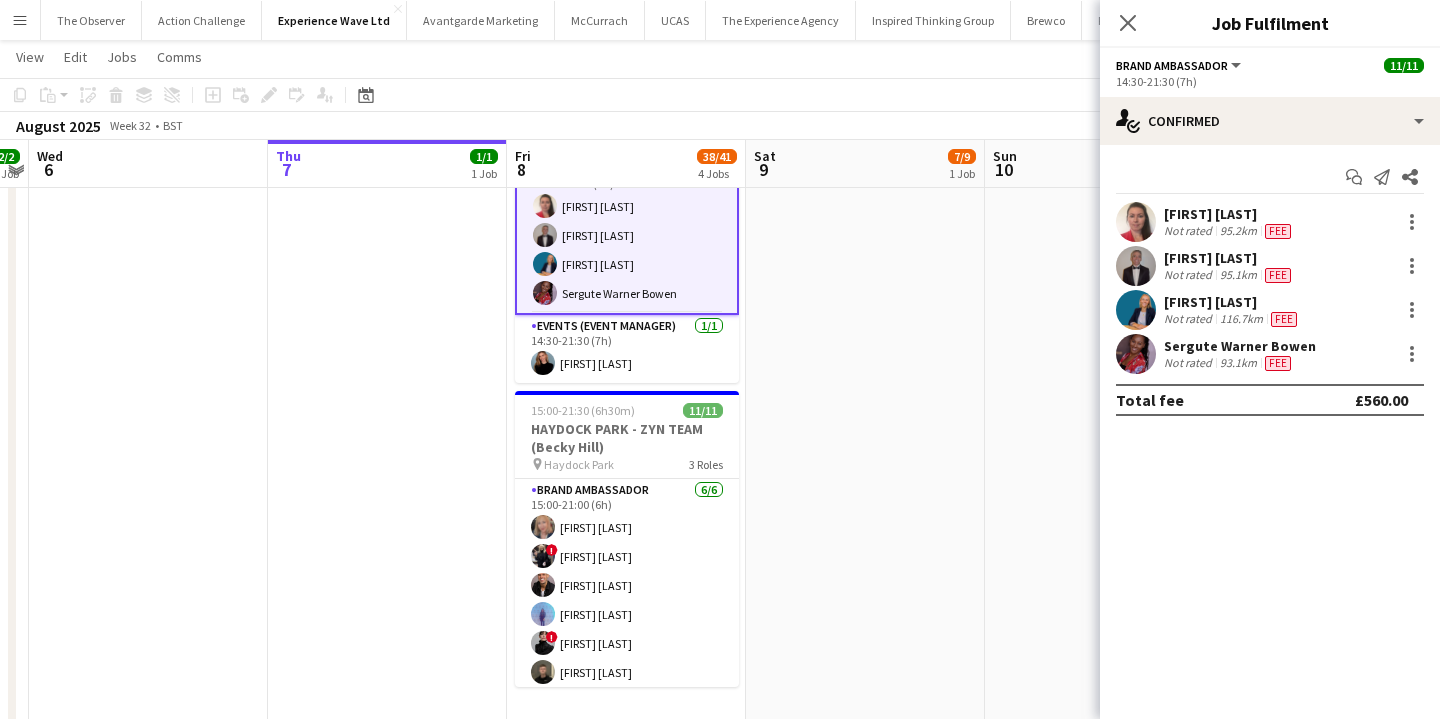 click on "Brand Ambassador   6/6   15:00-21:00 (6h)
[FIRST] [LAST] ! [FIRST] [LAST] [FIRST] [LAST] [FIRST] [LAST] ! [FIRST] [LAST] [FIRST] [LAST]" at bounding box center (627, 585) 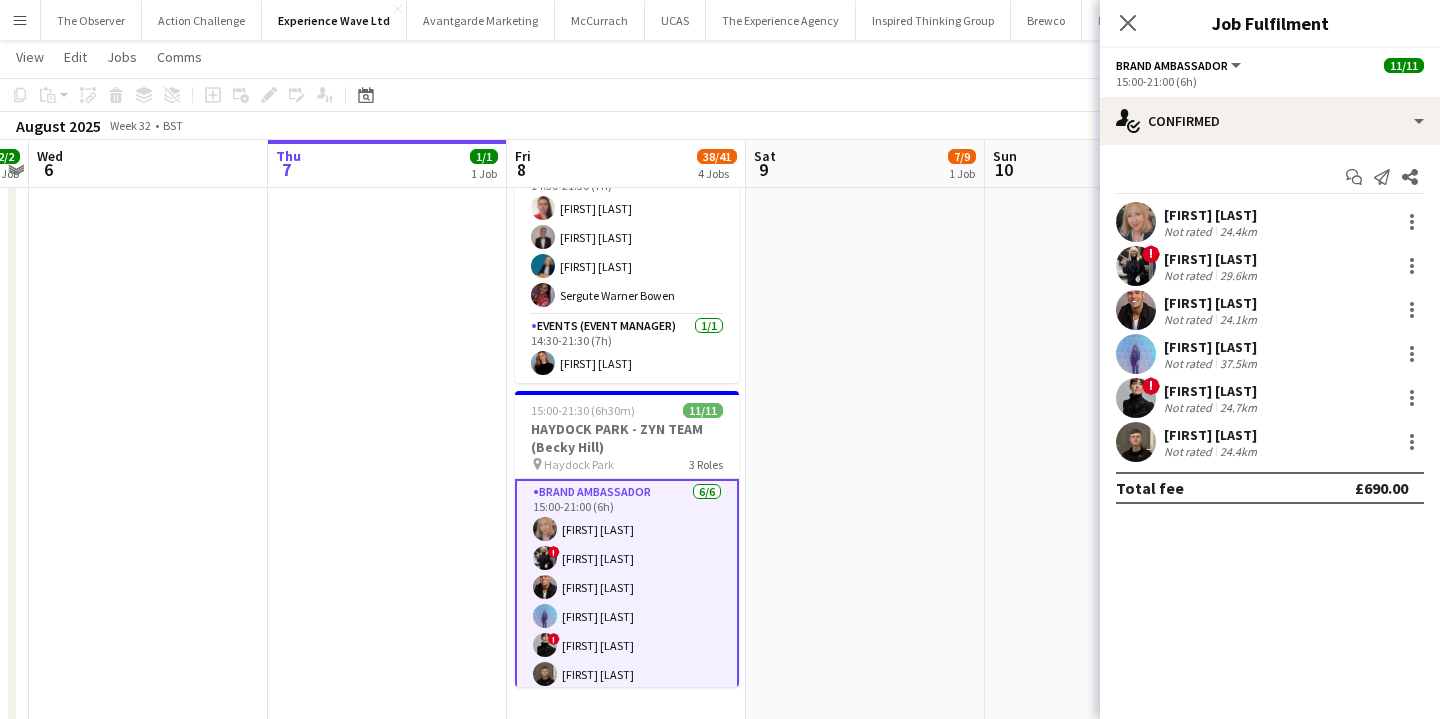 scroll, scrollTop: 228, scrollLeft: 0, axis: vertical 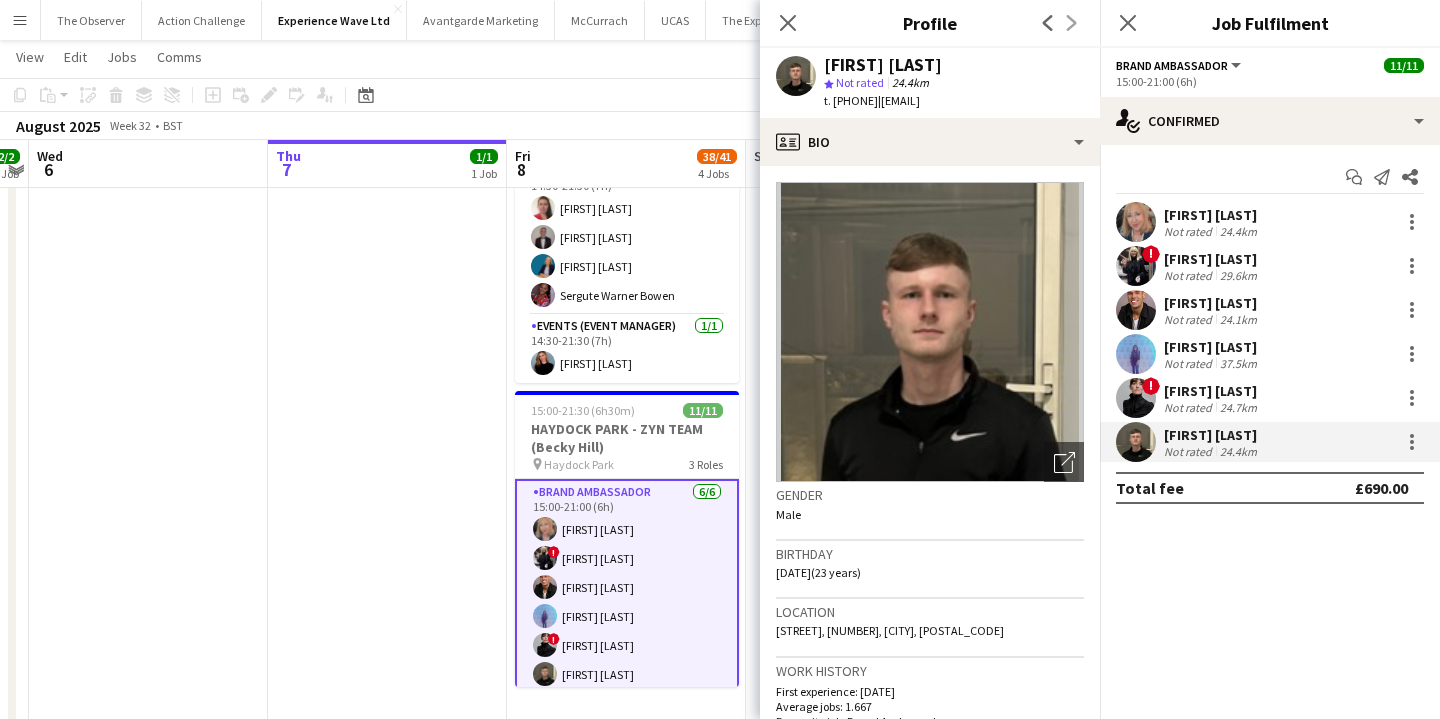 click at bounding box center [1136, 442] 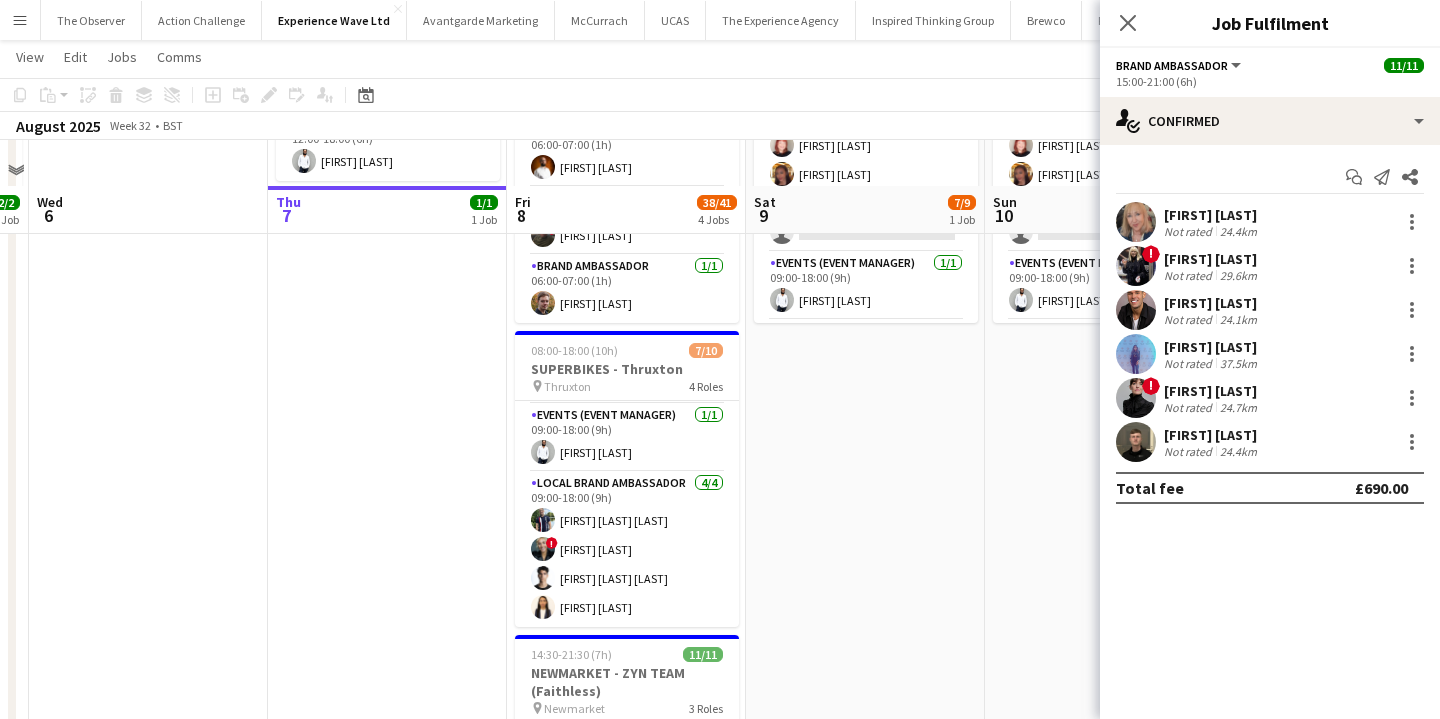 scroll, scrollTop: 257, scrollLeft: 0, axis: vertical 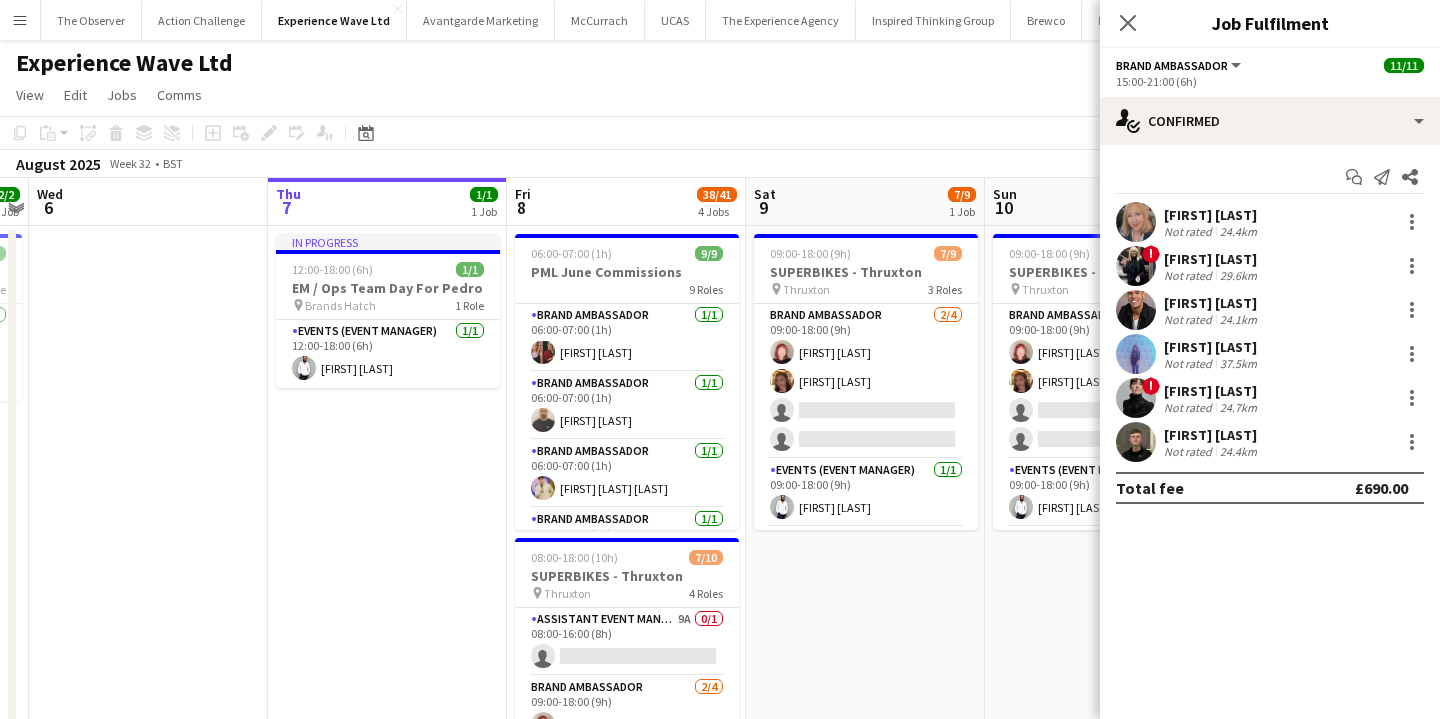 click on "In progress   12:00-18:00 (6h)    1/1   EM / Ops Team Day For [FIRST]
pin
Brands Hatch   1 Role   Events (Event Manager)   1/1   12:00-18:00 (6h)
[FIRST] [LAST]" at bounding box center [387, 854] 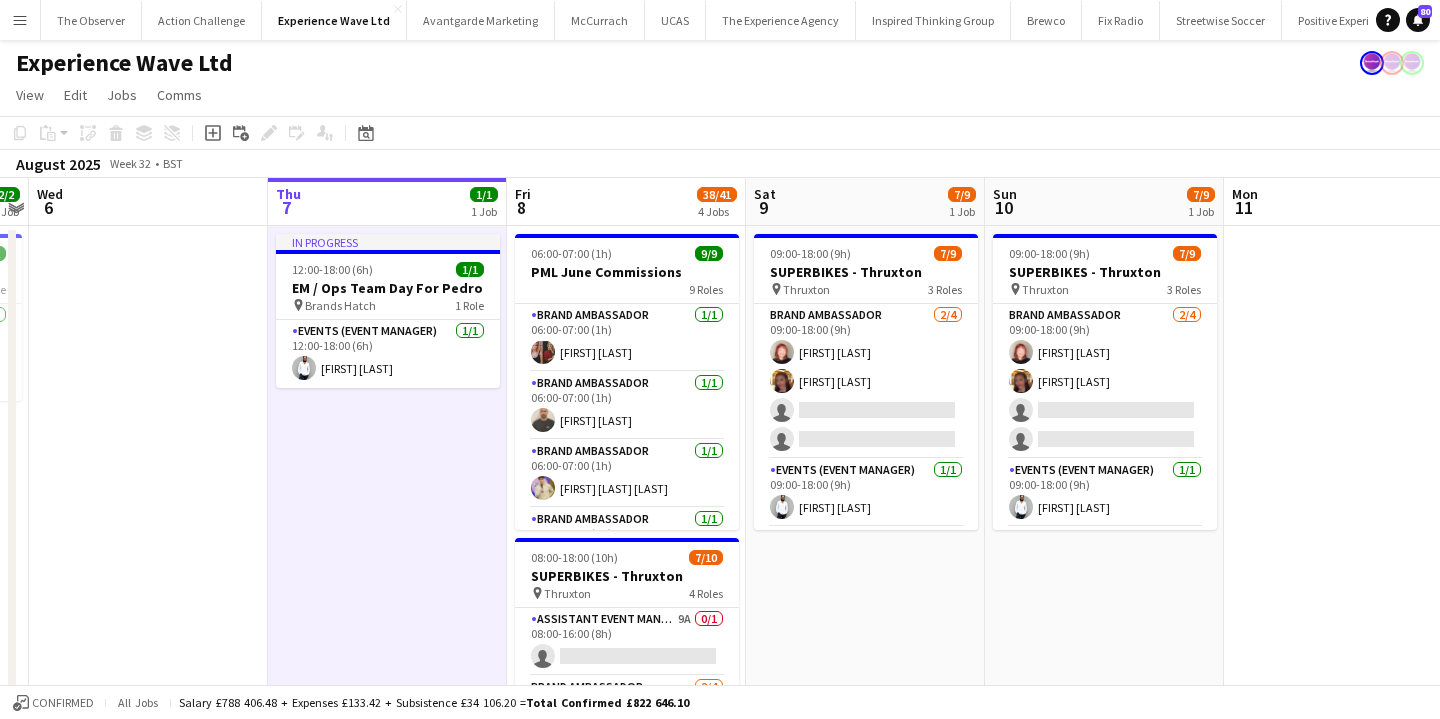 scroll, scrollTop: 0, scrollLeft: 708, axis: horizontal 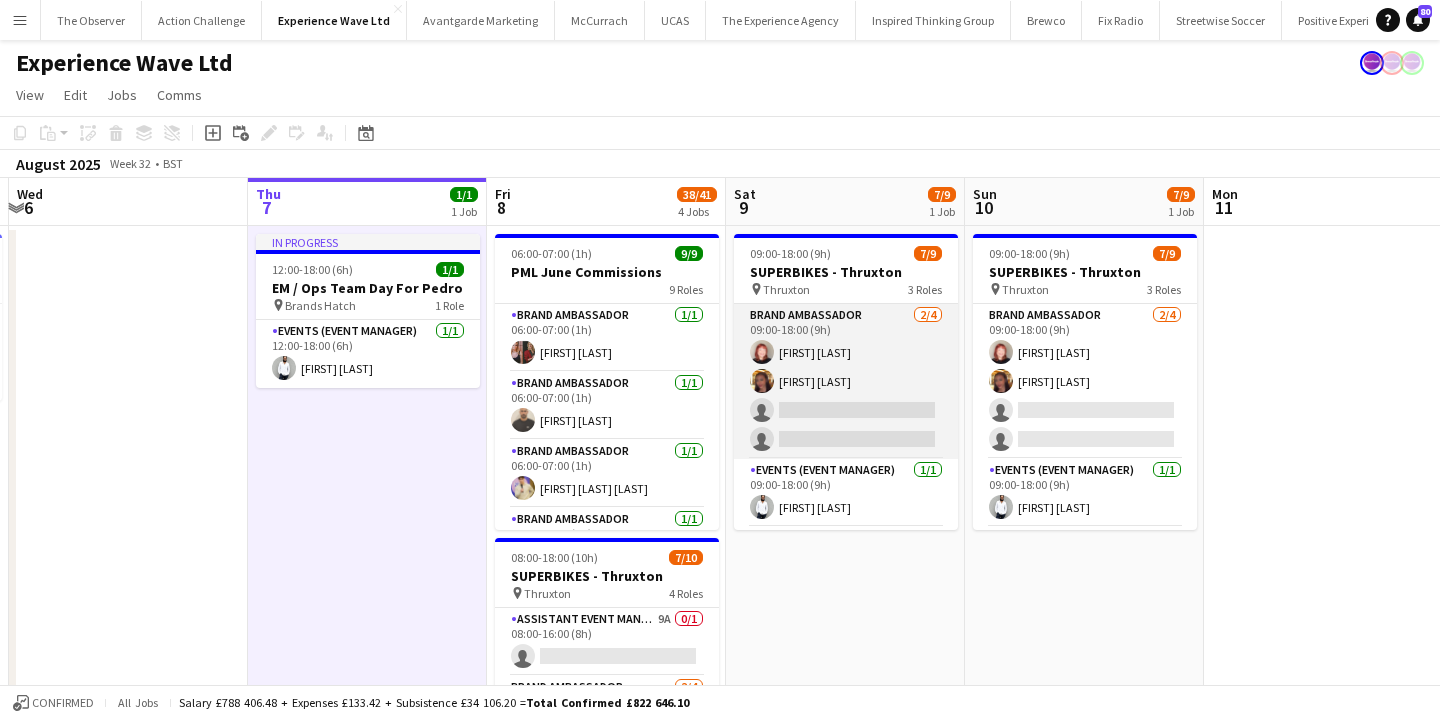 click on "Brand Ambassador   2/4   09:00-18:00 (9h)
[FIRST] [LAST] [FIRST] [LAST]
single-neutral-actions
single-neutral-actions" at bounding box center [846, 381] 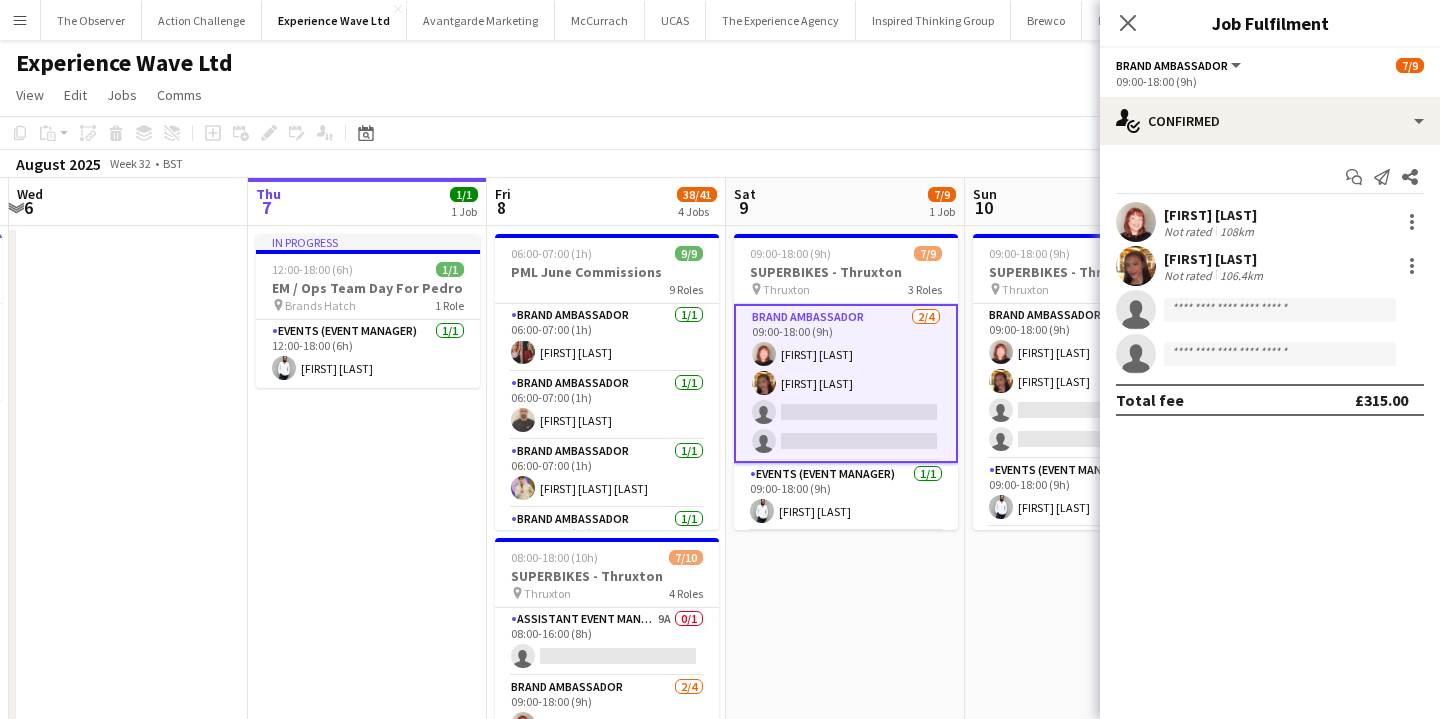 click on "09:00-18:00 (9h)    7/9   SUPERBIKES - Thruxton
pin
Thruxton   3 Roles   Brand Ambassador   2/4   09:00-18:00 (9h)
[FIRST] [LAST] [FIRST] [LAST]
single-neutral-actions
single-neutral-actions
Events (Event Manager)   1/1   09:00-18:00 (9h)
[FIRST] [LAST]  Local Brand Ambassador   4/4   09:00-18:00 (9h)
[FIRST] [LAST] ! [FIRST] [LAST] [FIRST] [LAST] [FIRST] [LAST]" at bounding box center [845, 854] 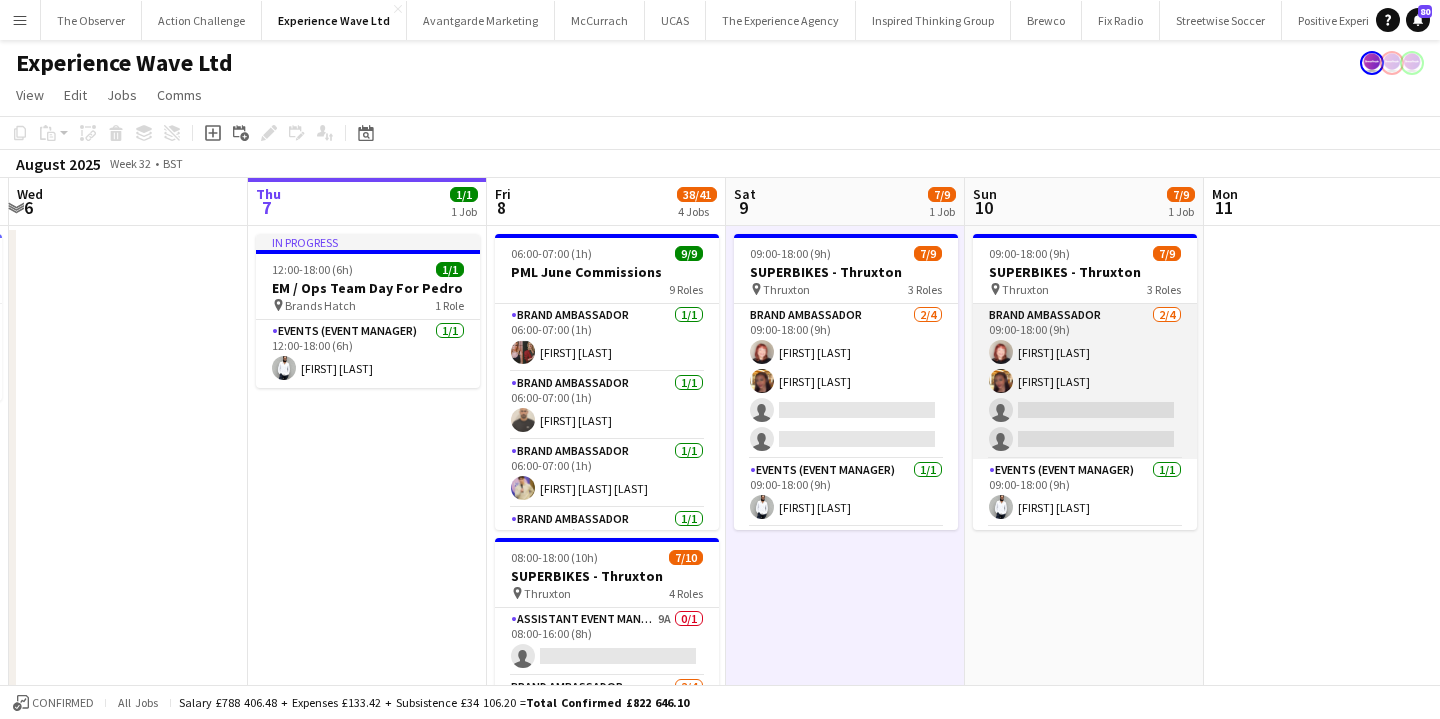 click on "Brand Ambassador   2/4   09:00-18:00 (9h)
[FIRST] [LAST] [FIRST] [LAST]
single-neutral-actions
single-neutral-actions" at bounding box center [1085, 381] 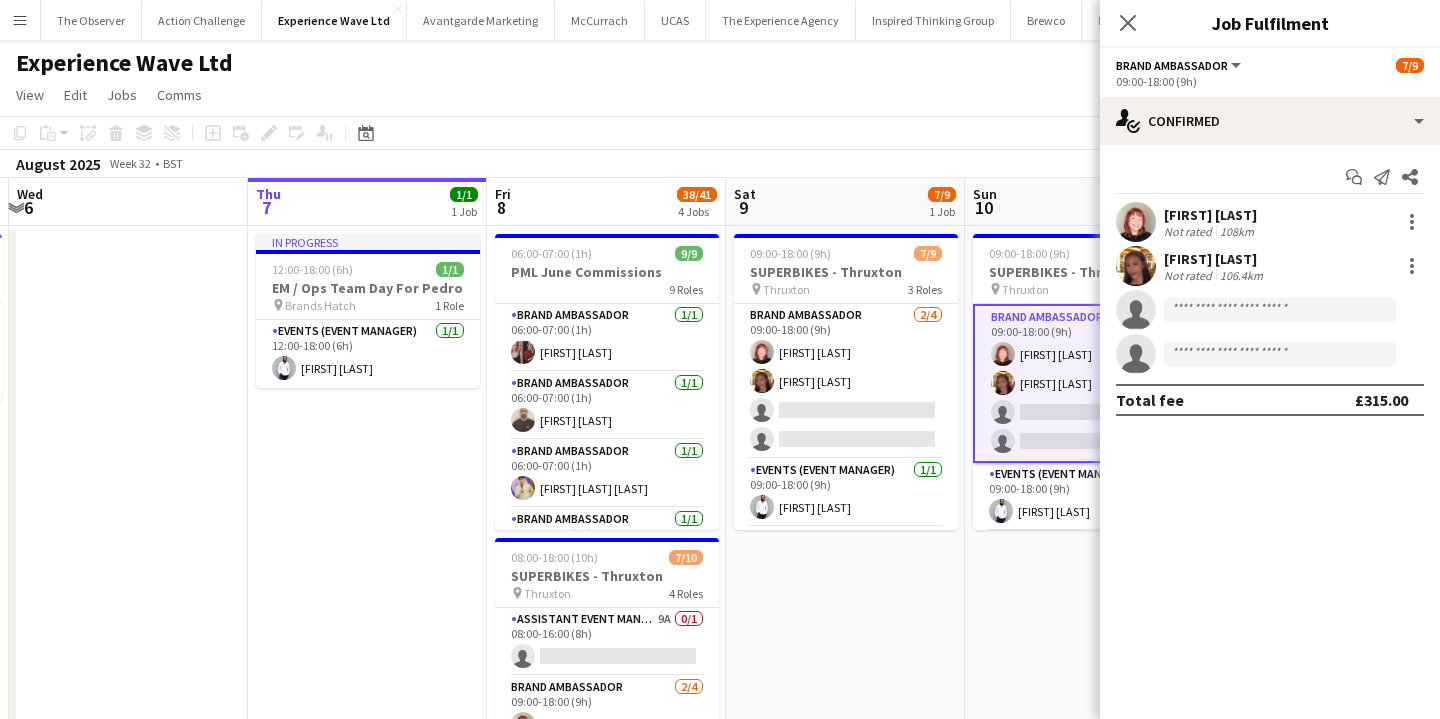 click on "09:00-18:00 (9h)    7/9   SUPERBIKES - Thruxton
pin
Thruxton   3 Roles   Brand Ambassador   2/4   09:00-18:00 (9h)
[FIRST] [LAST] [FIRST] [LAST]
single-neutral-actions
single-neutral-actions
Events (Event Manager)   1/1   09:00-18:00 (9h)
[FIRST] [LAST]  Local Brand Ambassador   4/4   09:00-18:00 (9h)
[FIRST] [LAST] ! [FIRST] [LAST] [FIRST] [LAST] [FIRST] [LAST]" at bounding box center [845, 854] 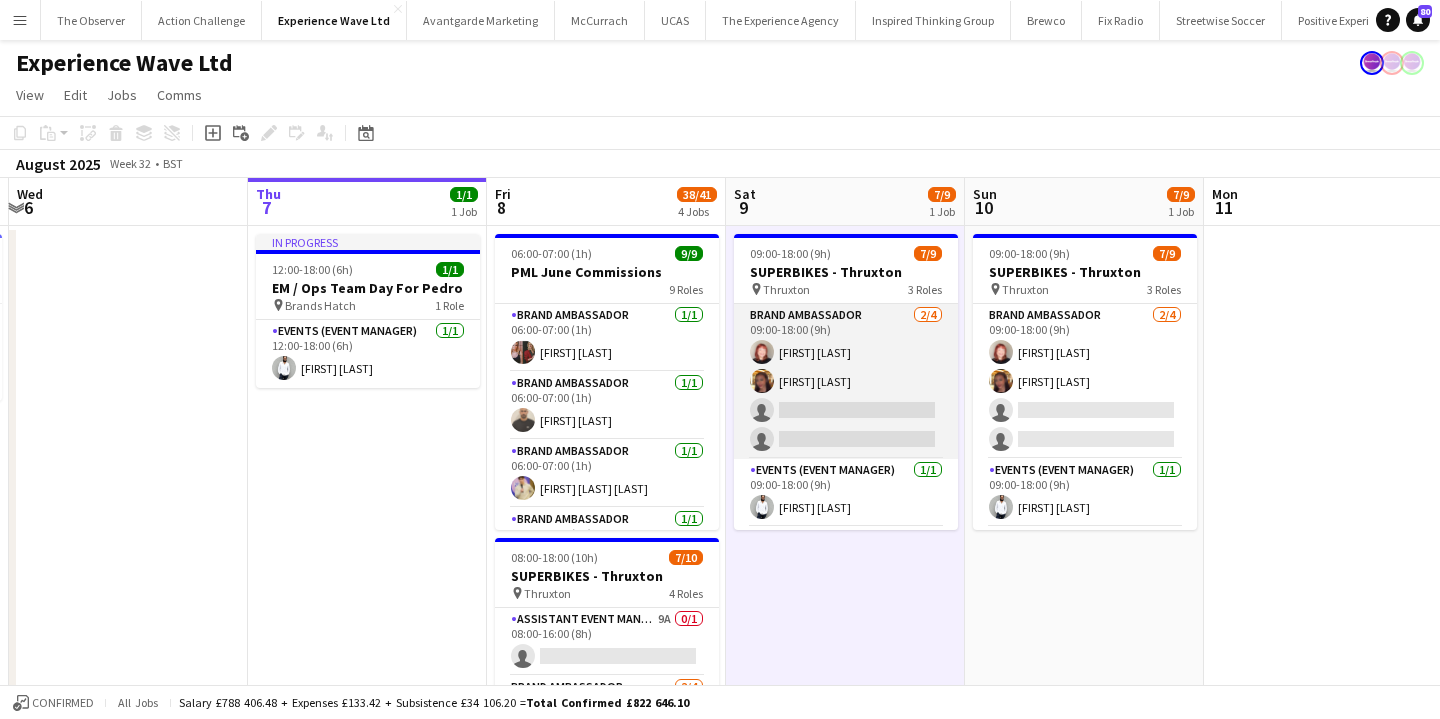 click on "Brand Ambassador   2/4   09:00-18:00 (9h)
[FIRST] [LAST] [FIRST] [LAST]
single-neutral-actions
single-neutral-actions" at bounding box center (846, 381) 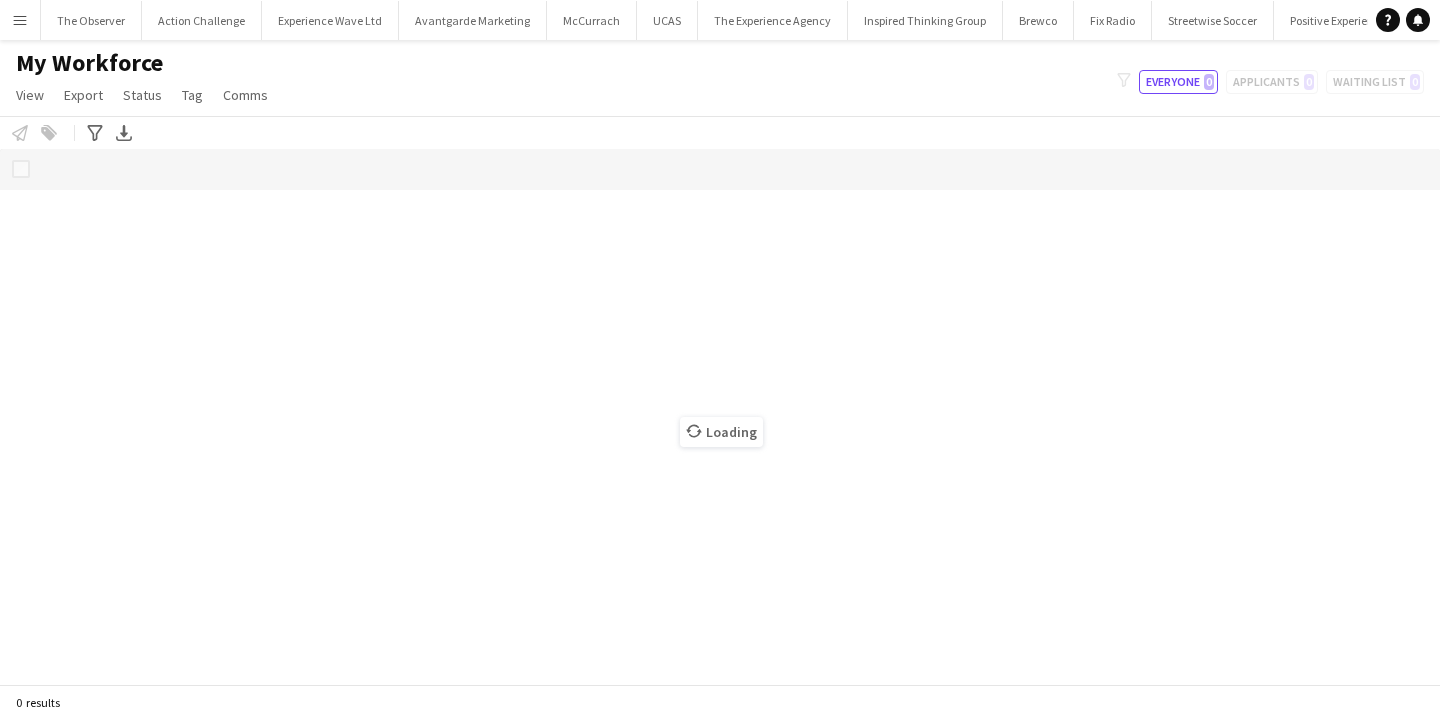 scroll, scrollTop: 0, scrollLeft: 0, axis: both 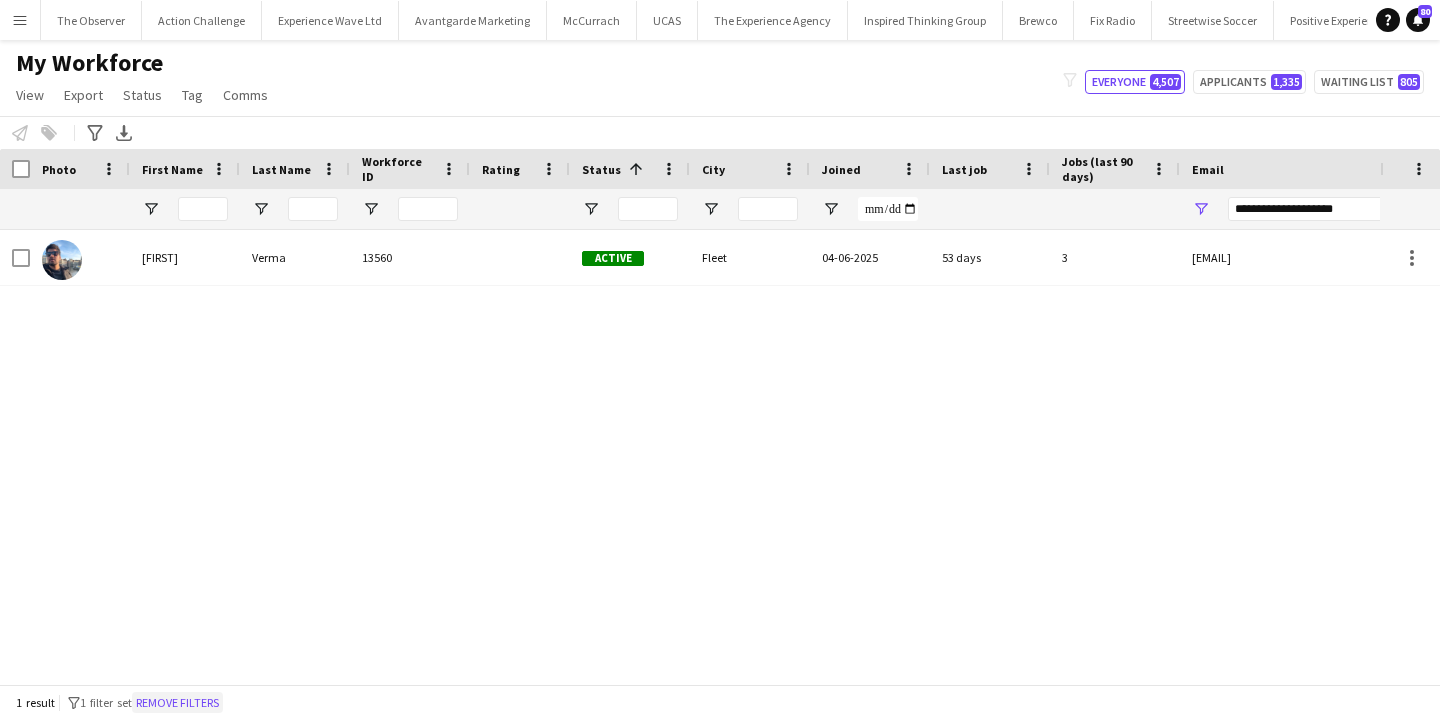 click on "Remove filters" 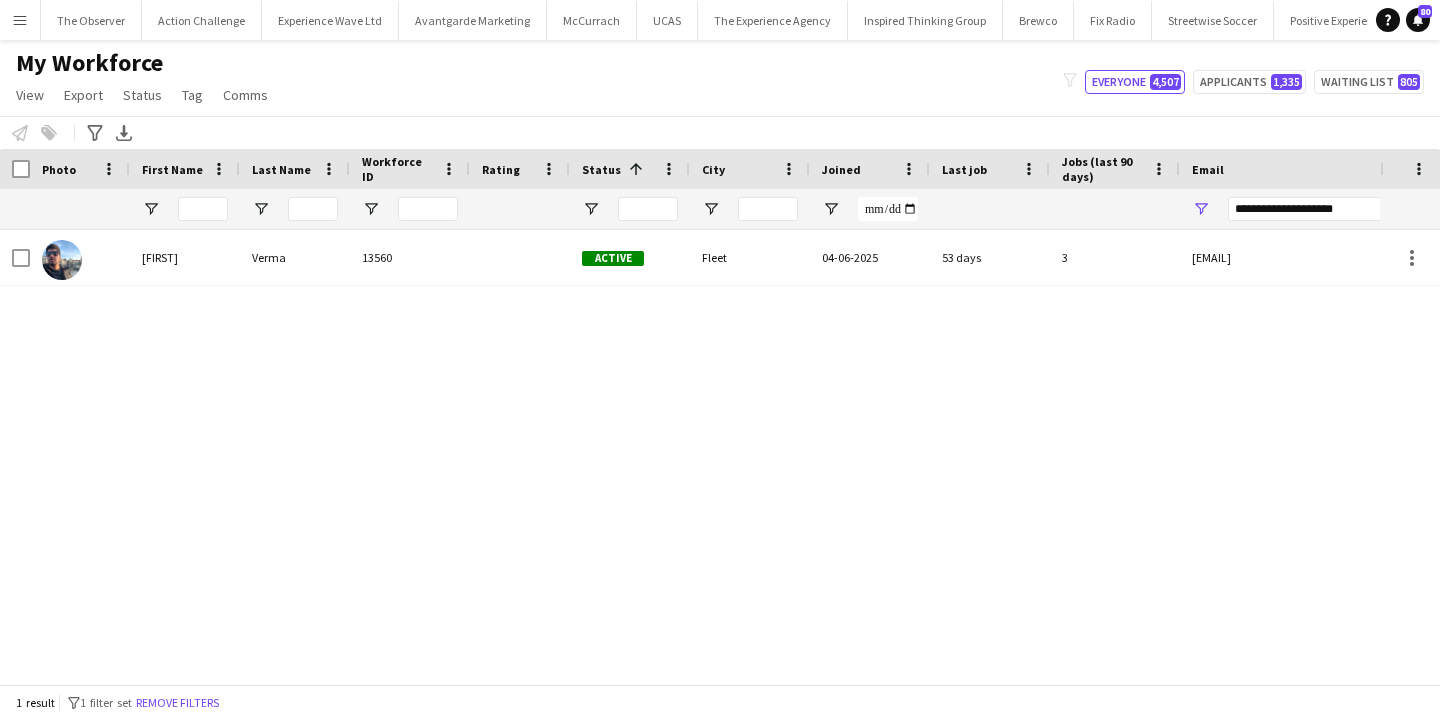 type 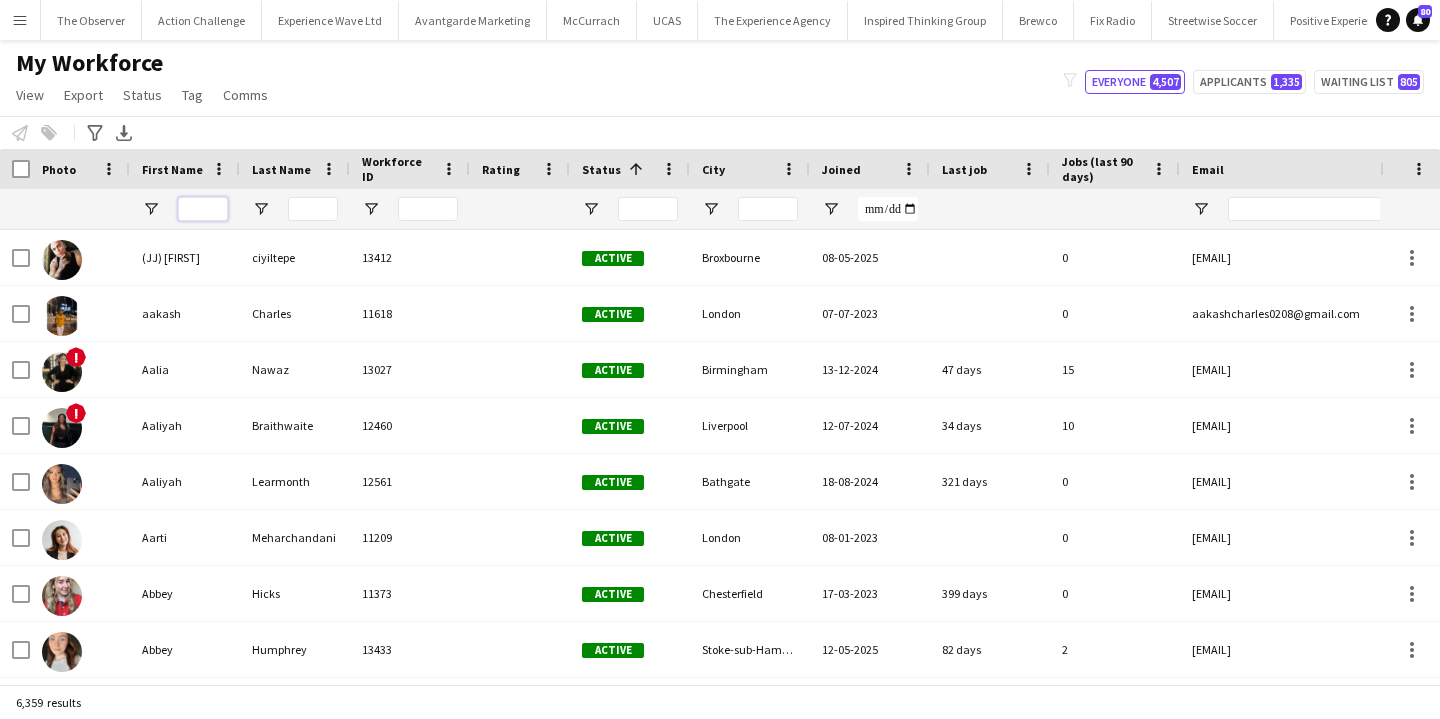click at bounding box center [203, 209] 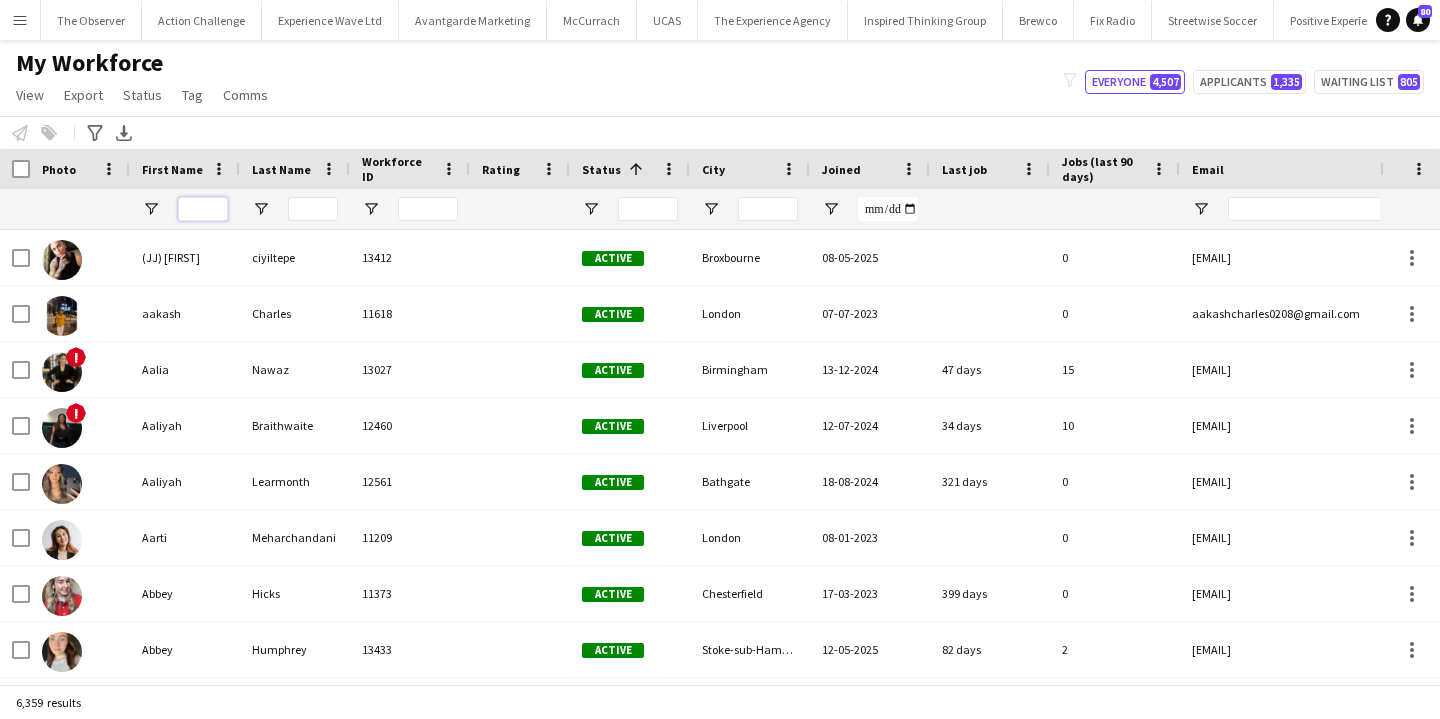 type on "*" 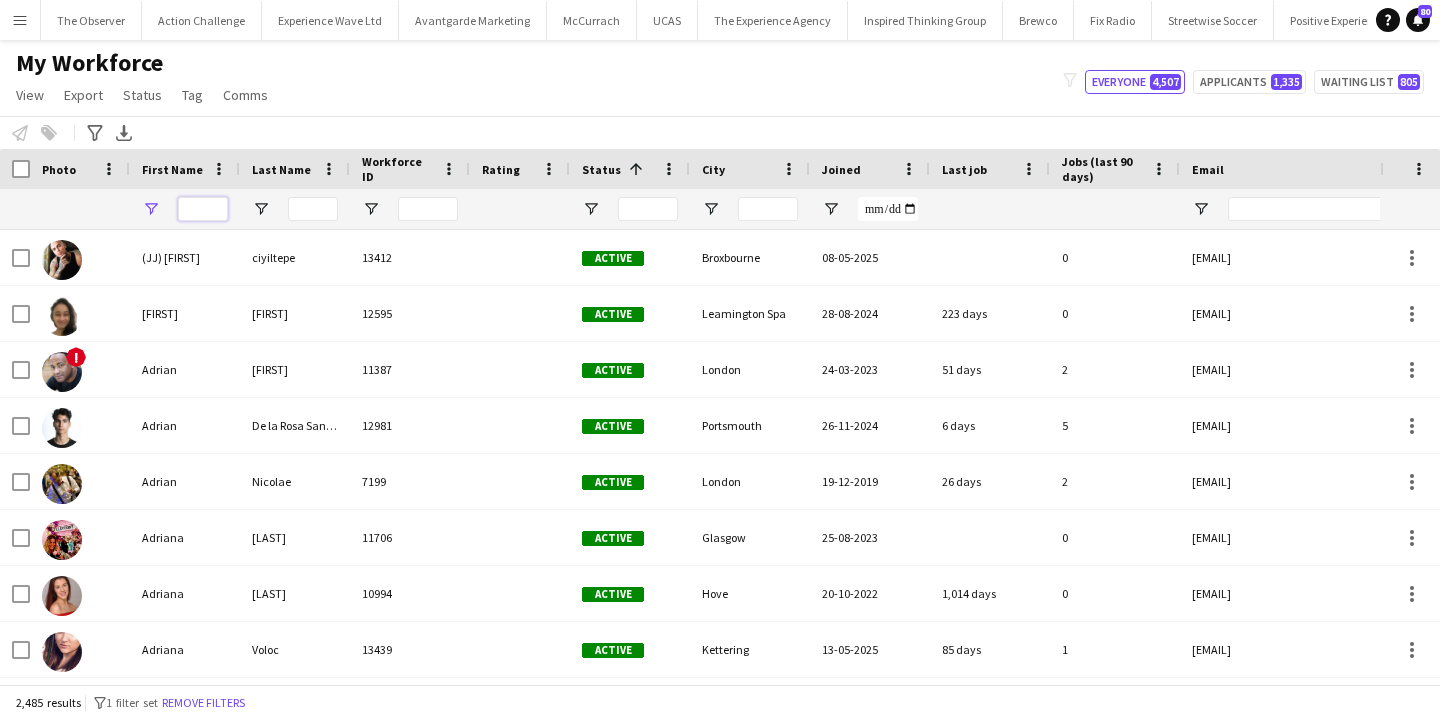 type on "*" 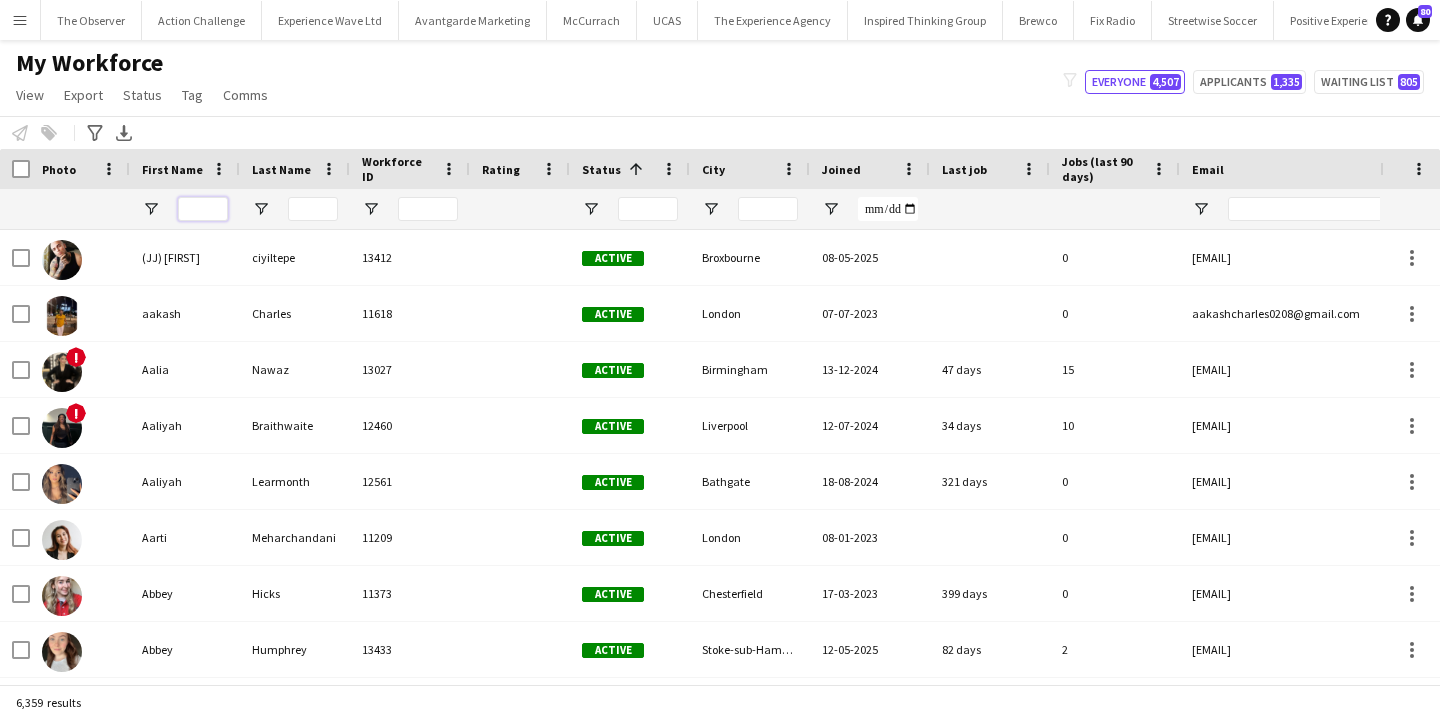 type on "*" 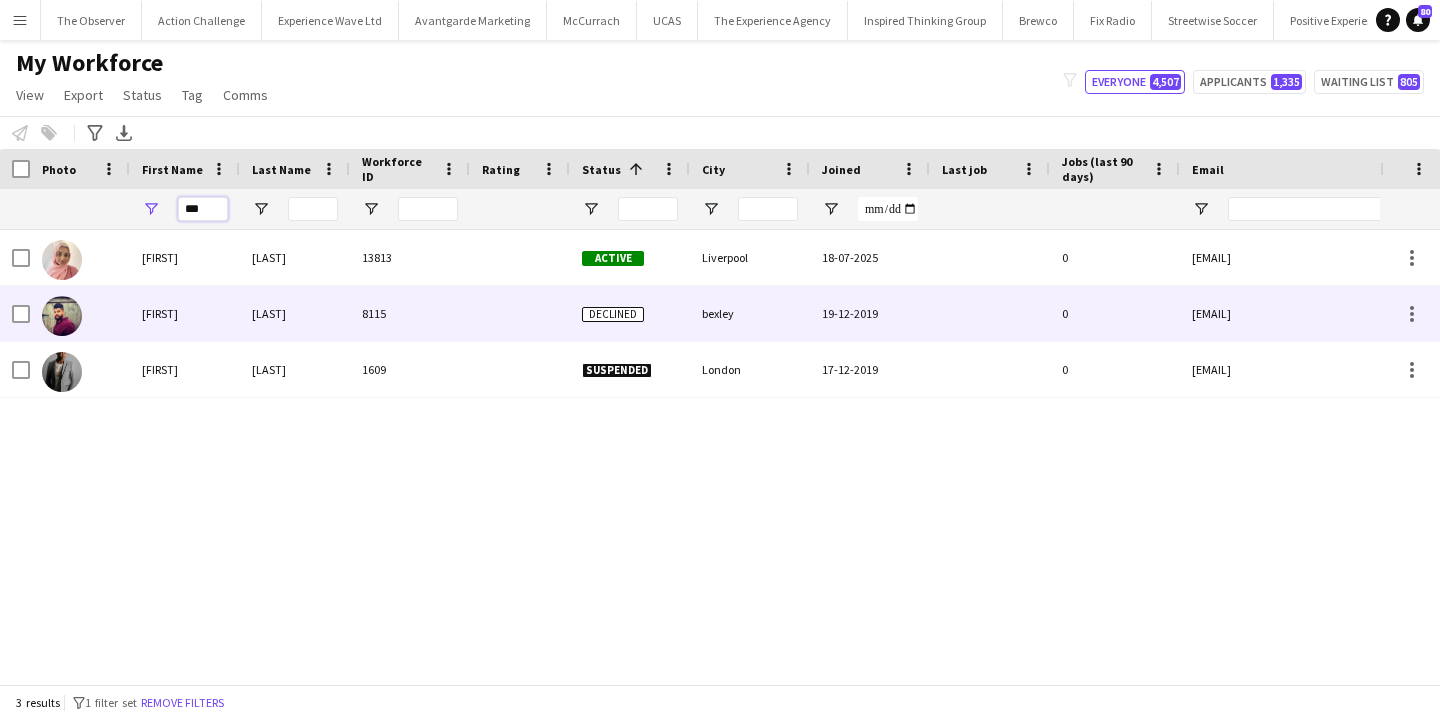 type on "***" 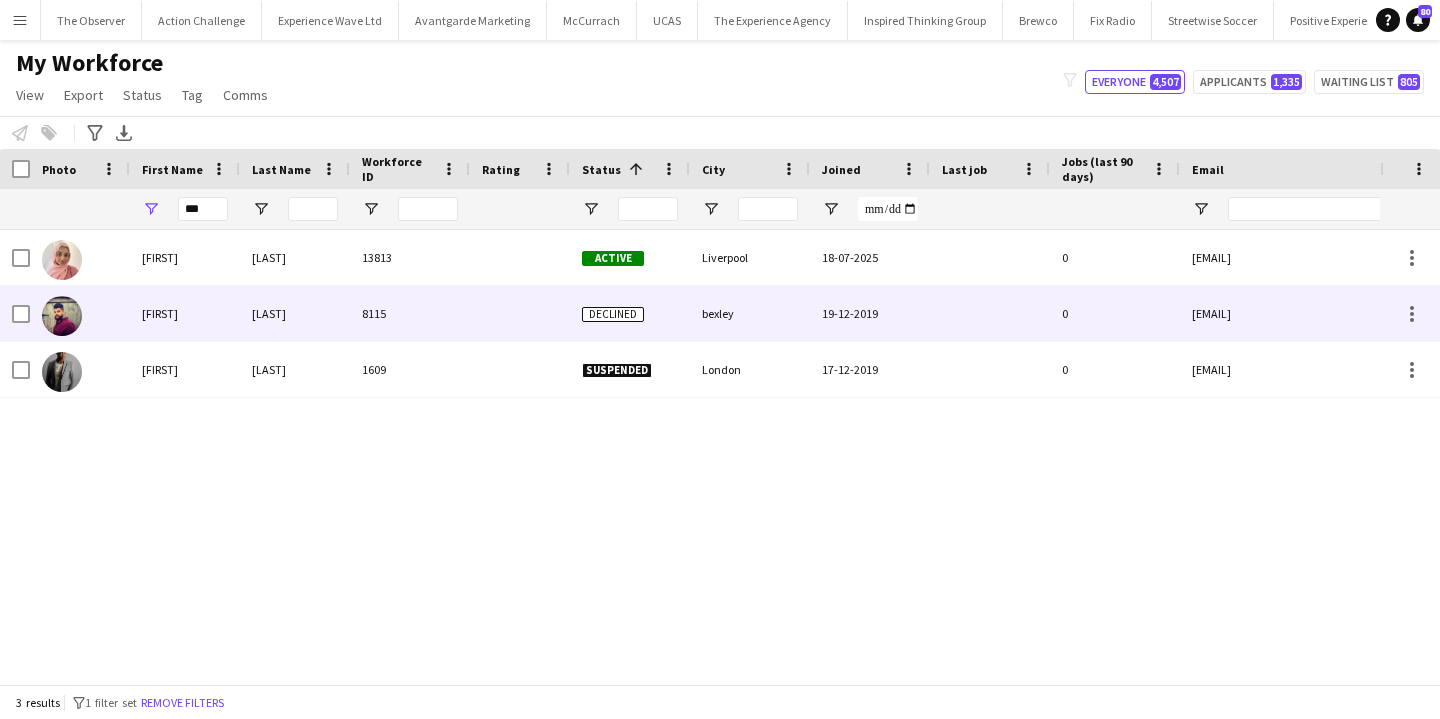 click on "[LAST]" at bounding box center [295, 313] 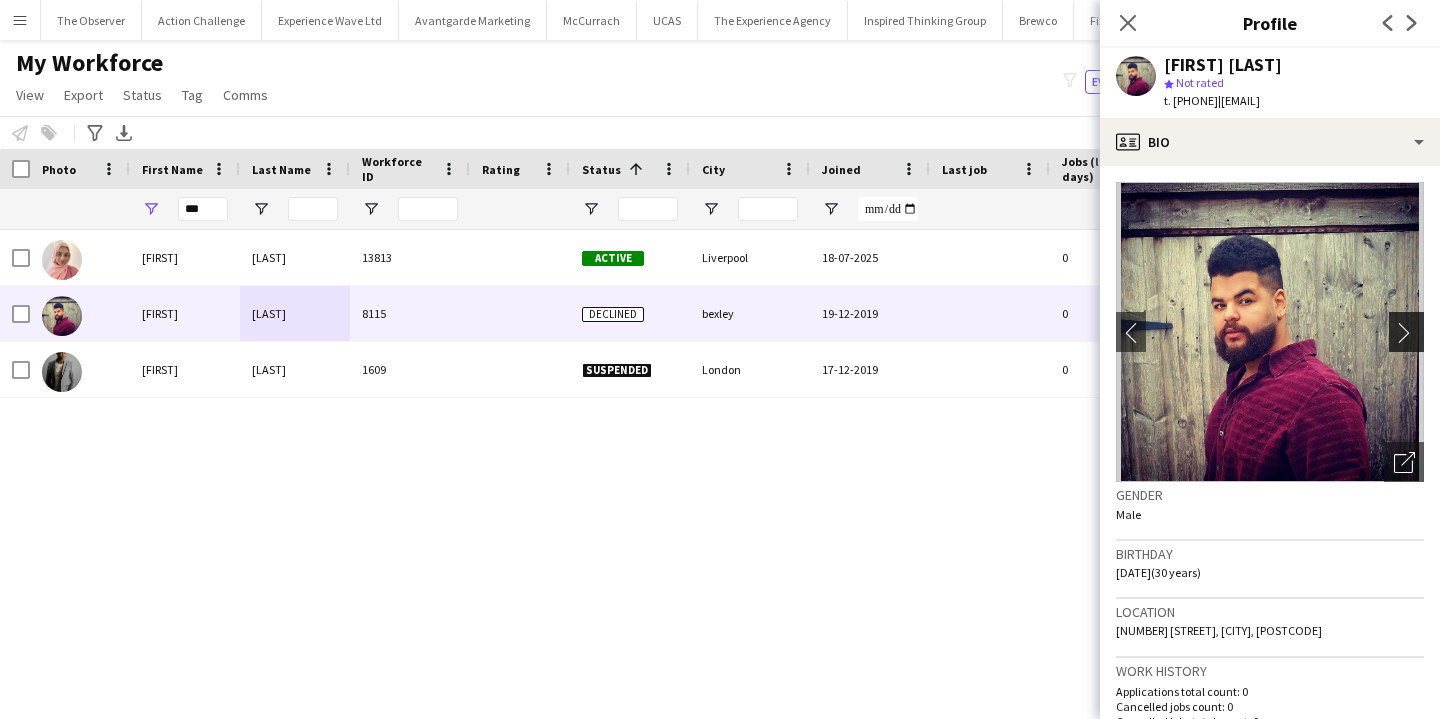 click on "chevron-right" 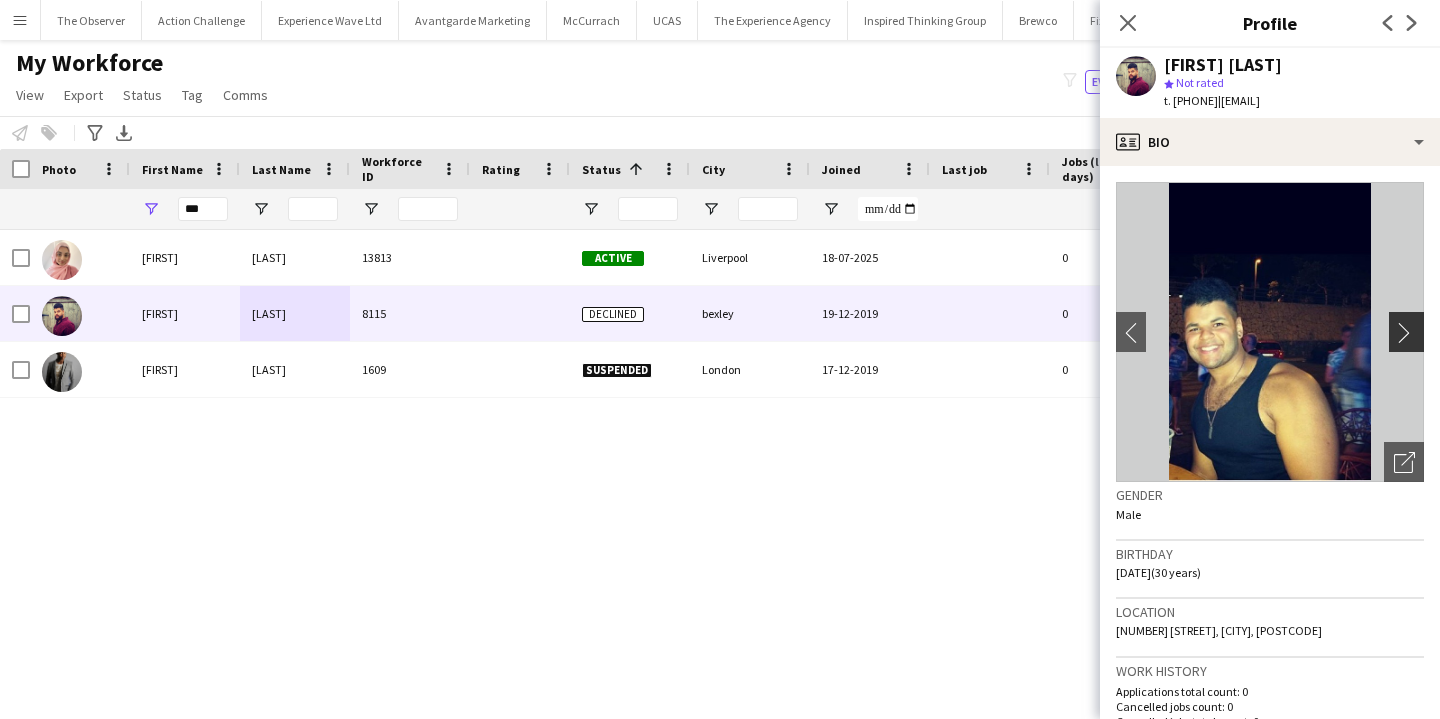 click on "chevron-right" 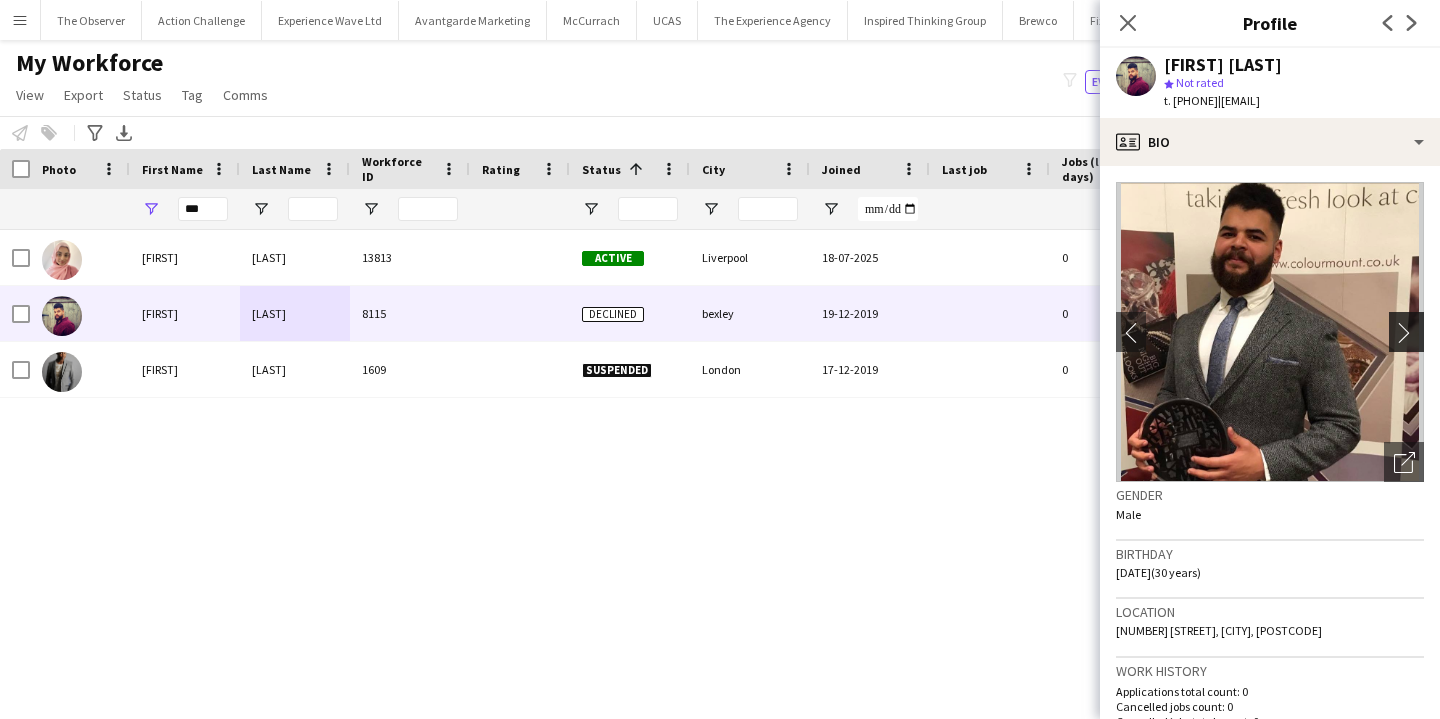 click on "chevron-right" 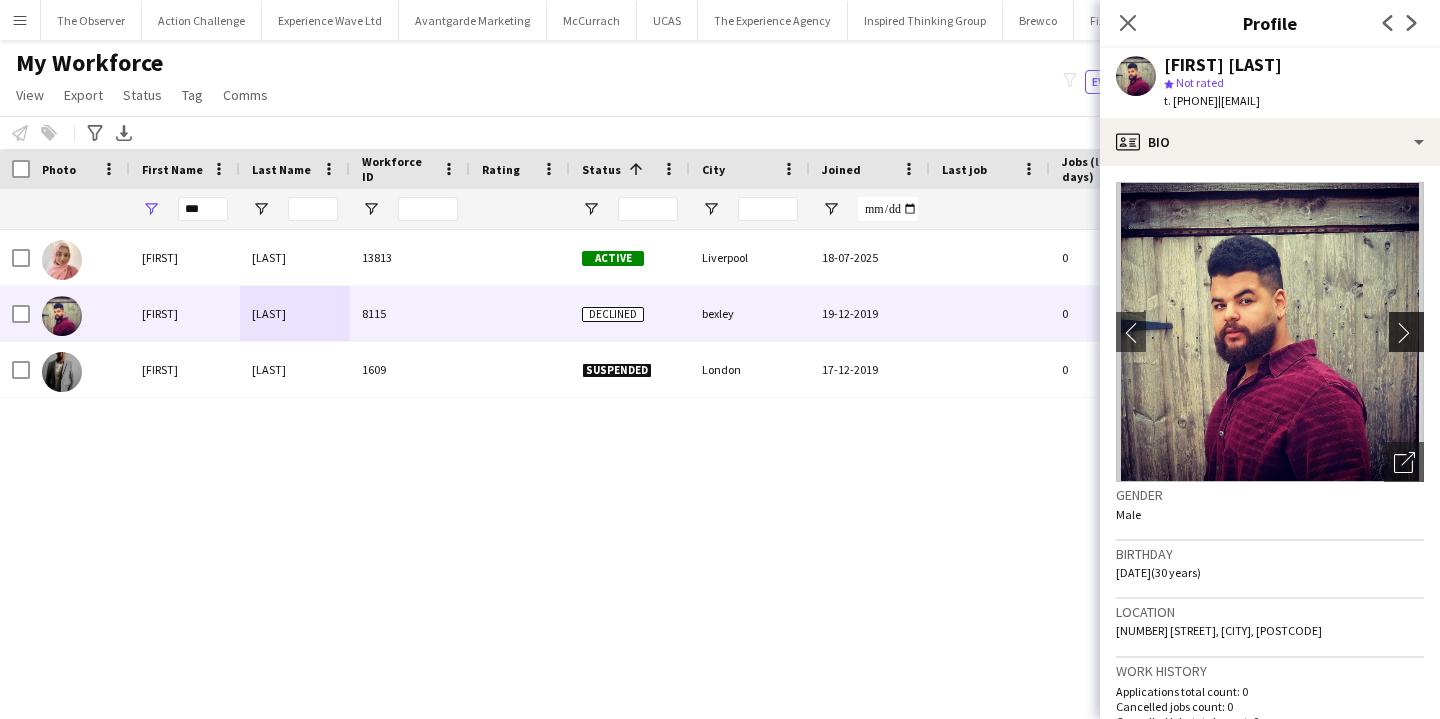 click on "chevron-right" 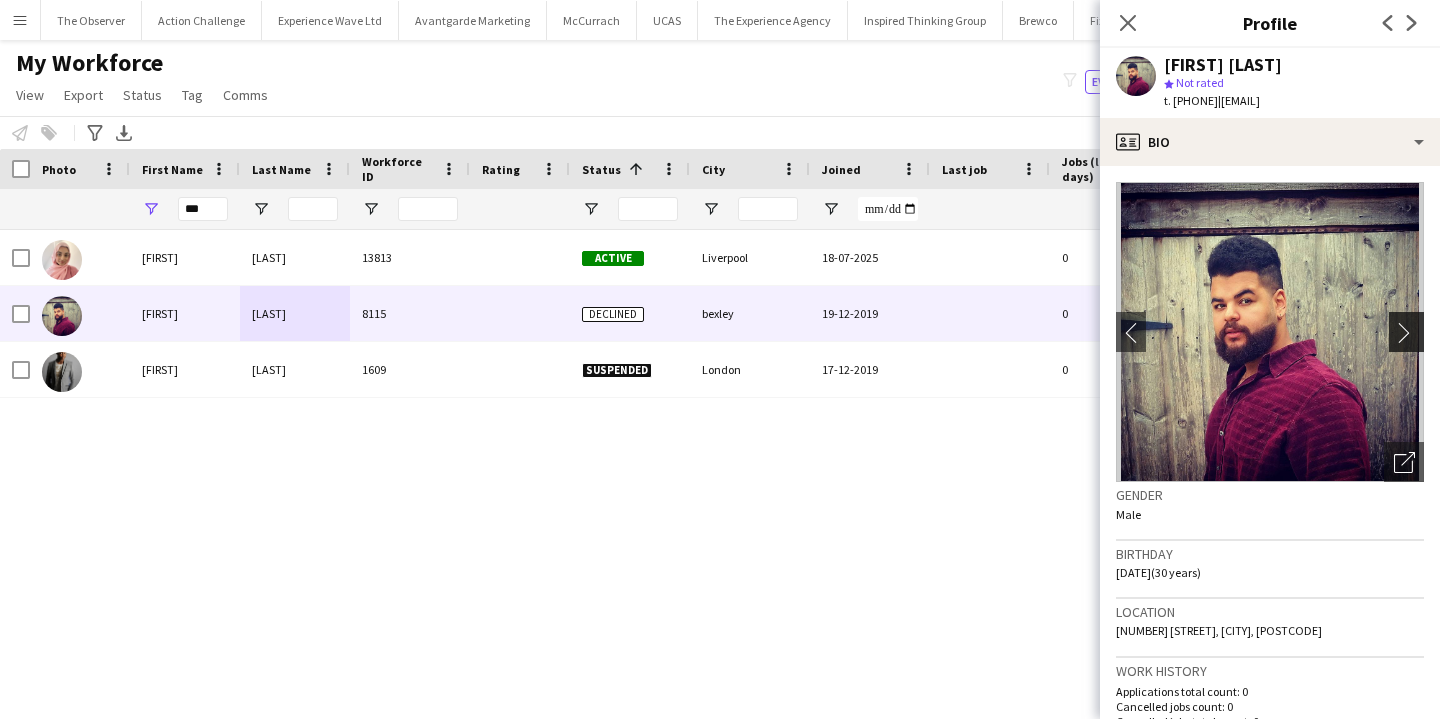 click on "chevron-right" 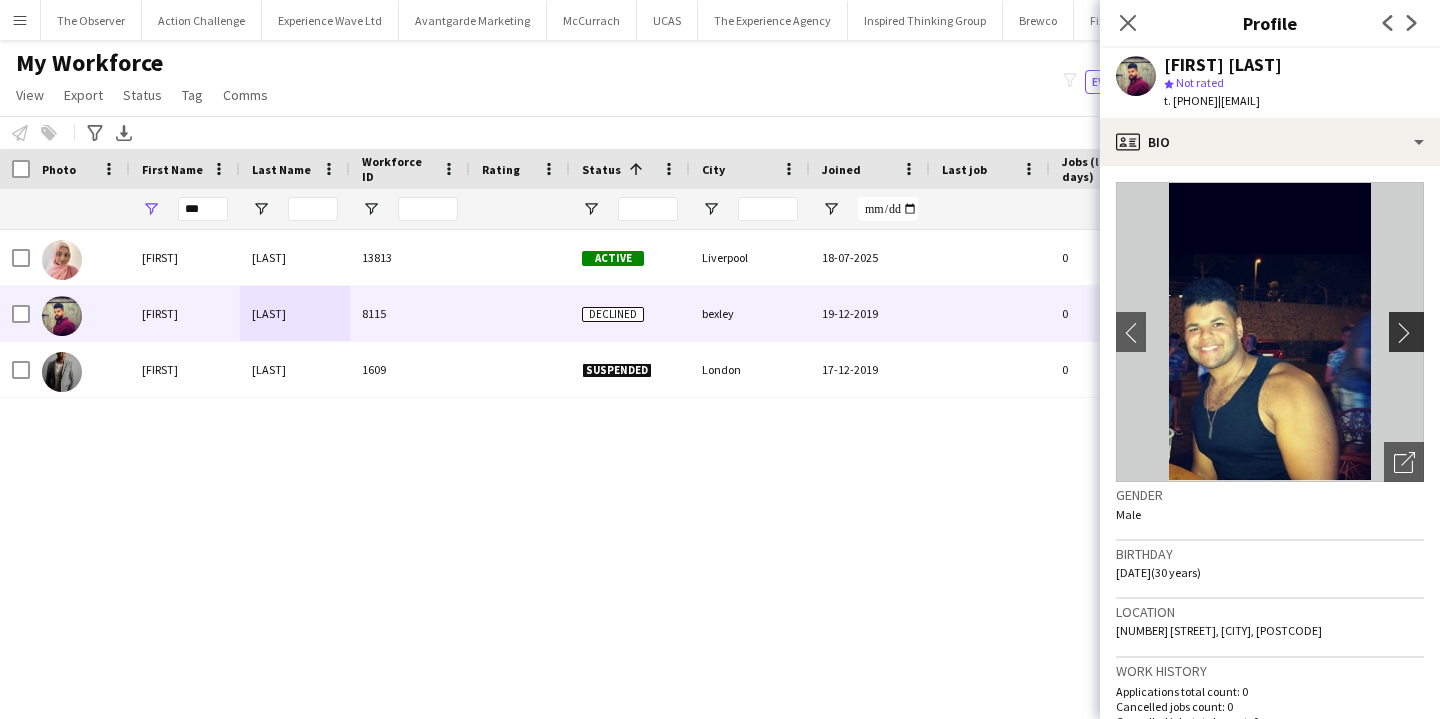 click on "chevron-right" 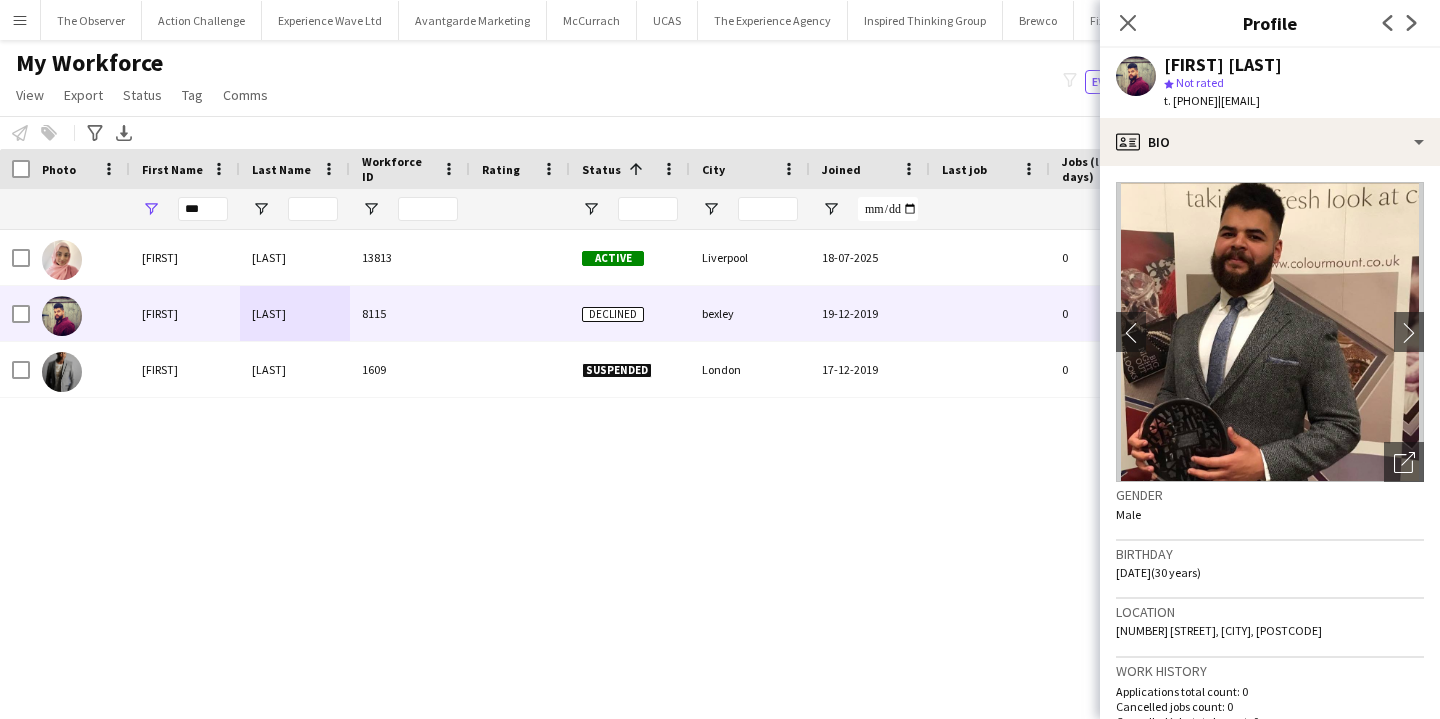 click on "[FIRST] [LAST] 13813 Active Liverpool 18-07-2025 0 [EMAIL] [PHONE]
[FIRST] [LAST] 8115 Declined bexley 19-12-2019 0 [EMAIL] [PHONE]
[FIRST] [LAST] 1609 Suspended London 17-12-2019 0 [EMAIL] [PHONE]" at bounding box center [690, 457] 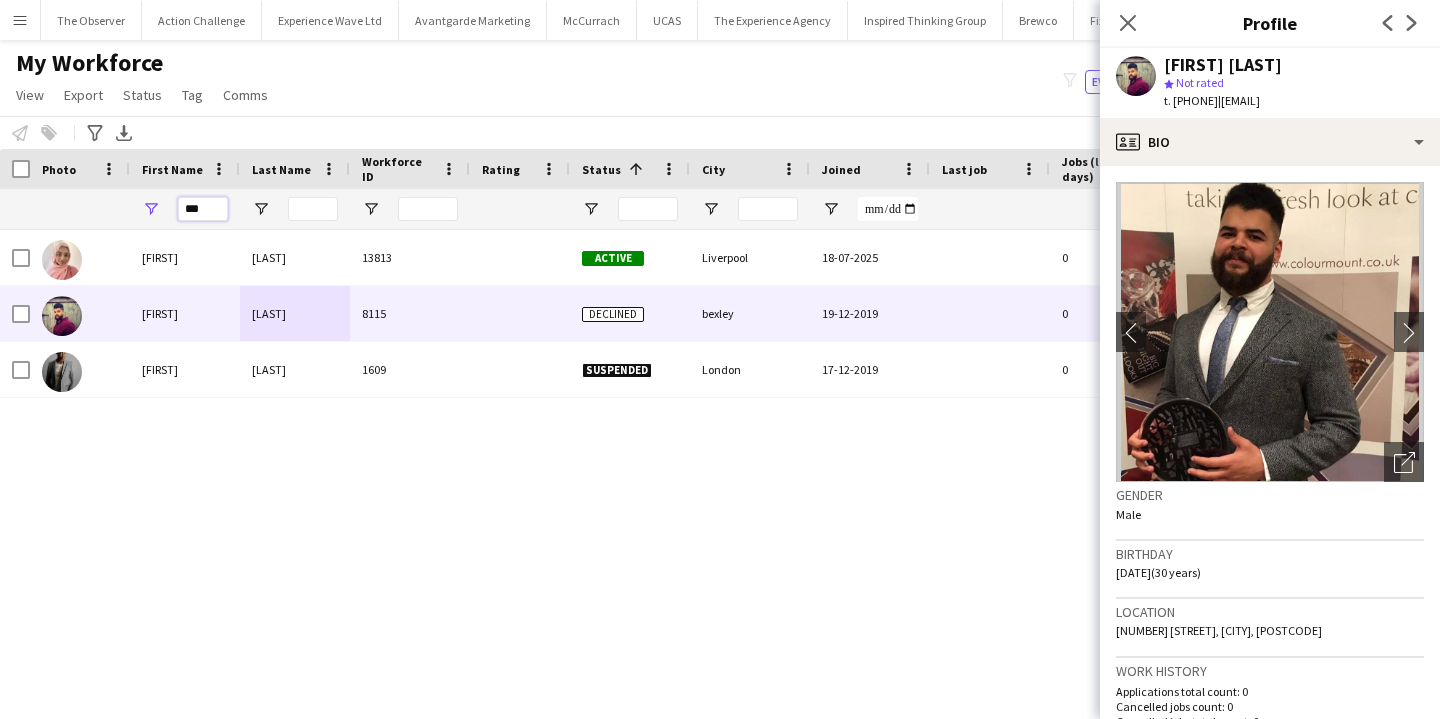 click on "***" at bounding box center (203, 209) 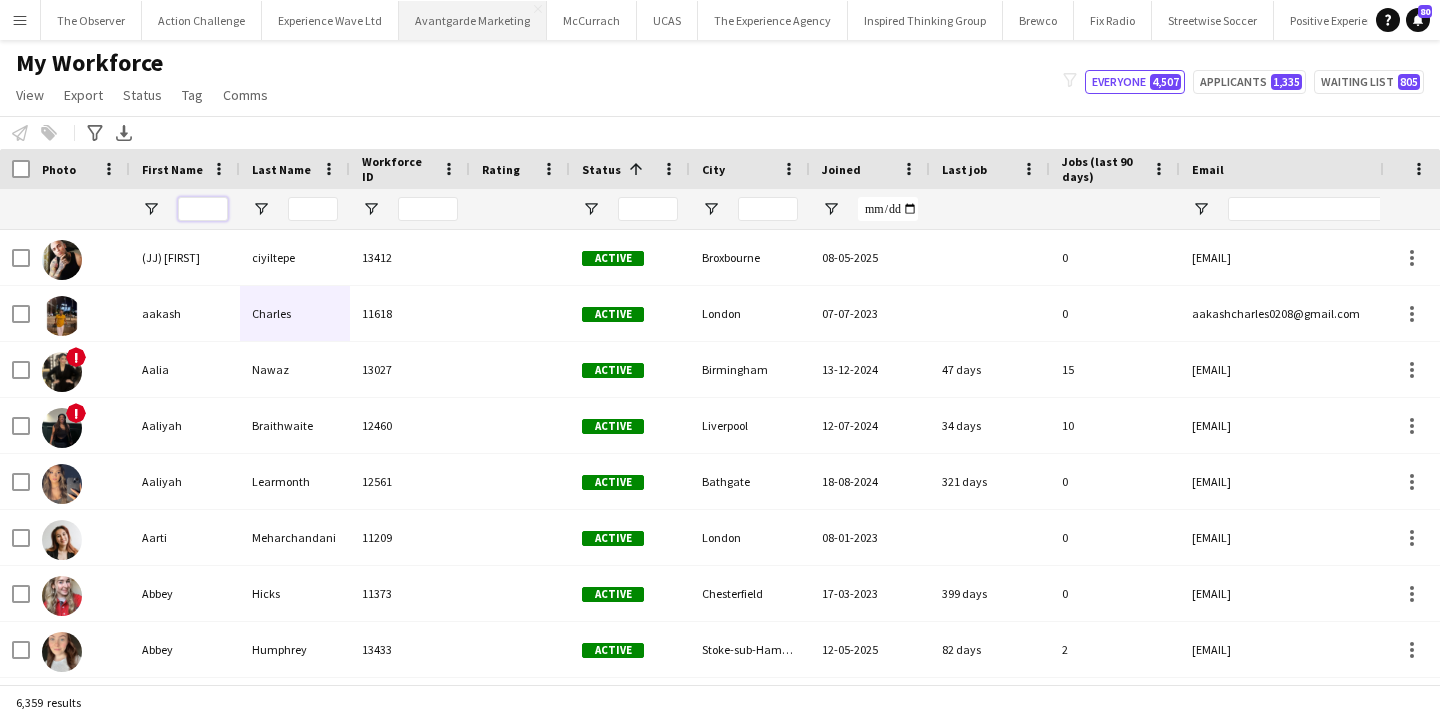 type 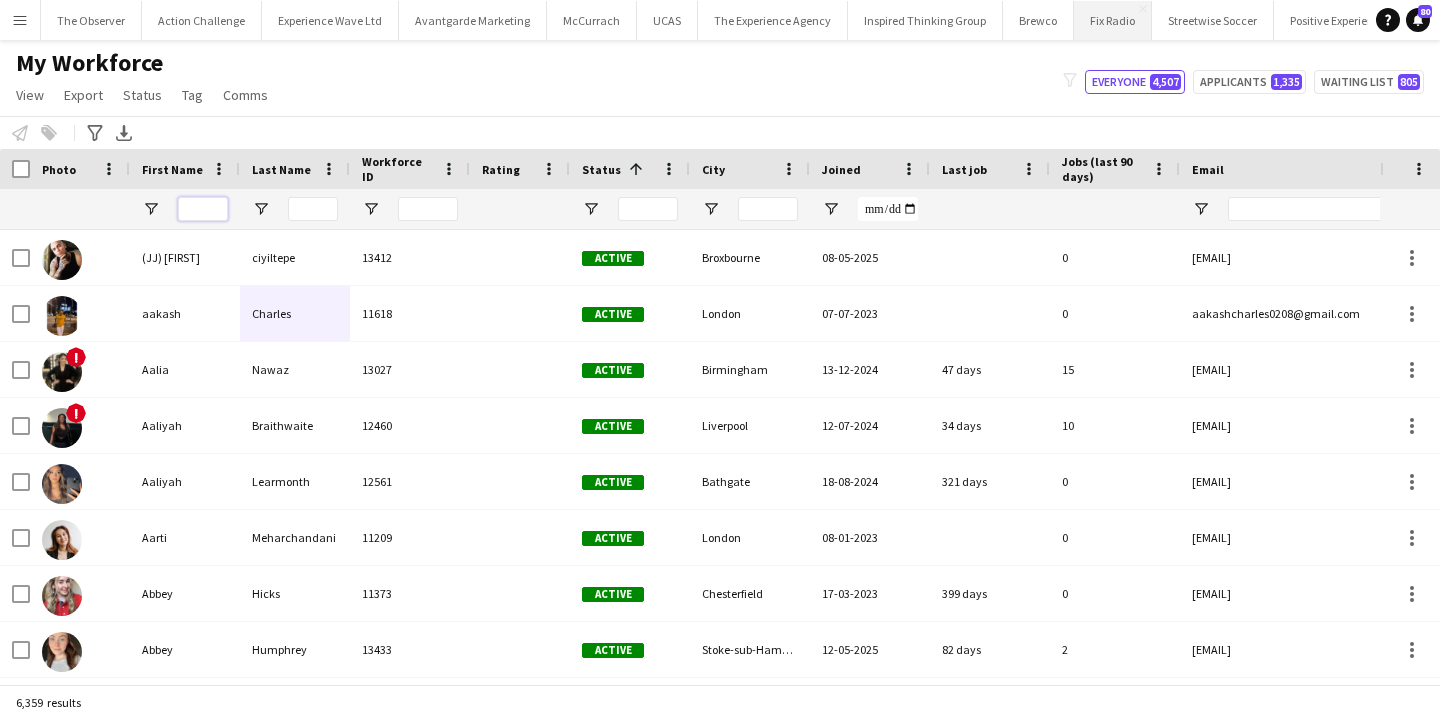scroll, scrollTop: 0, scrollLeft: 474, axis: horizontal 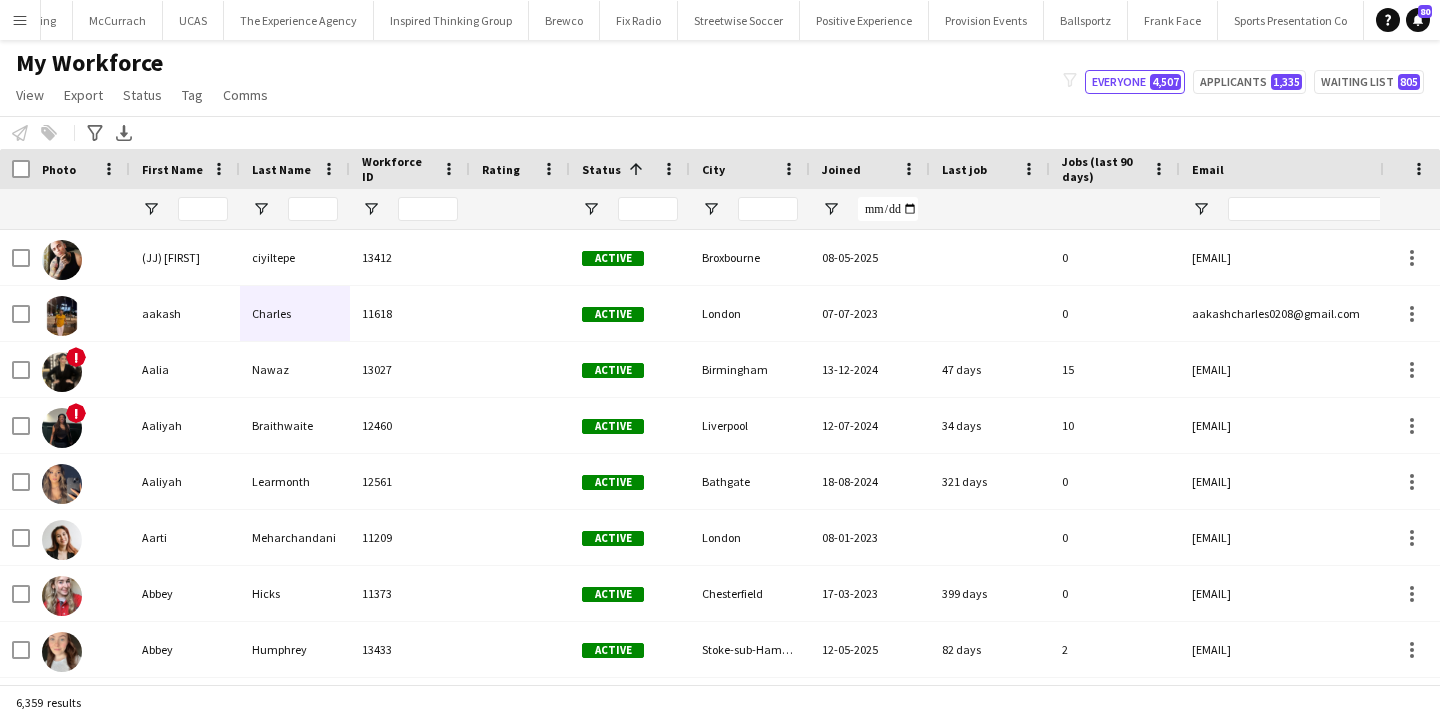 click on "Add" at bounding box center (1376, 20) 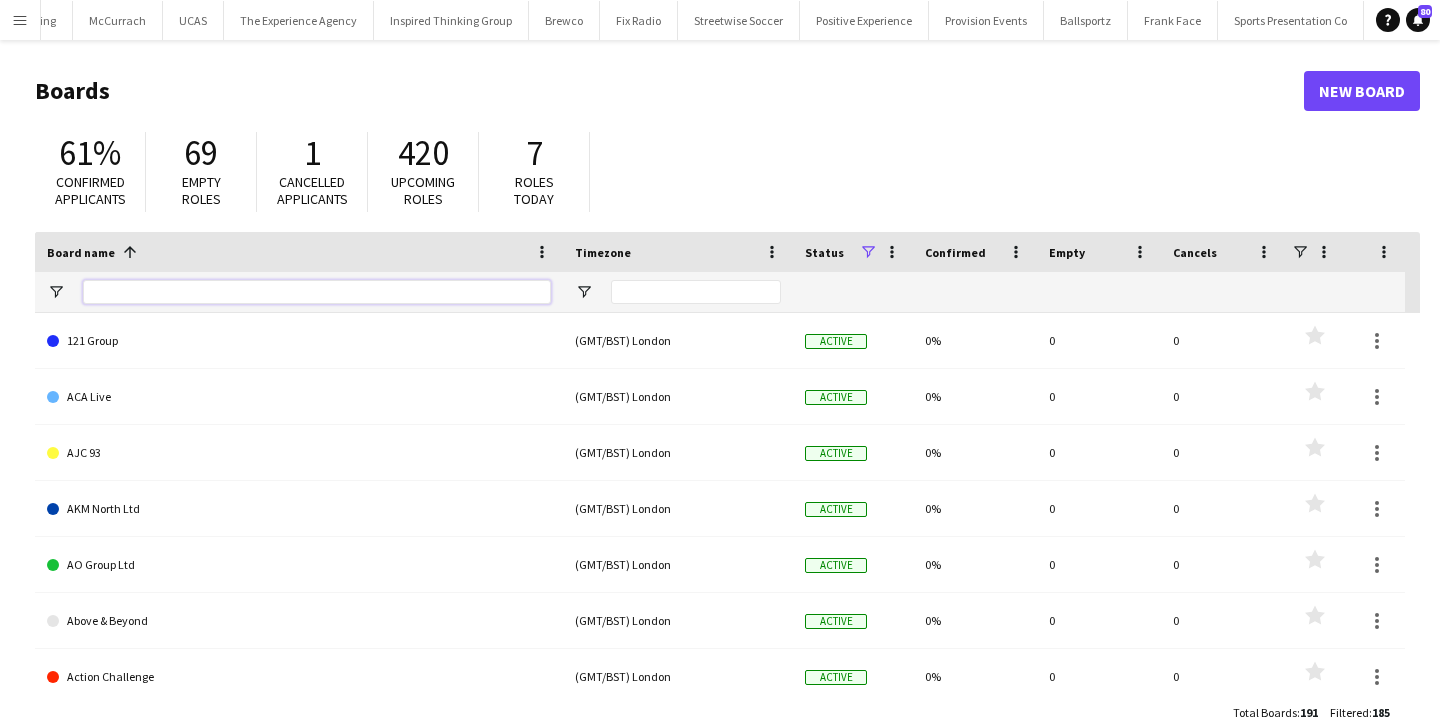 click at bounding box center [317, 292] 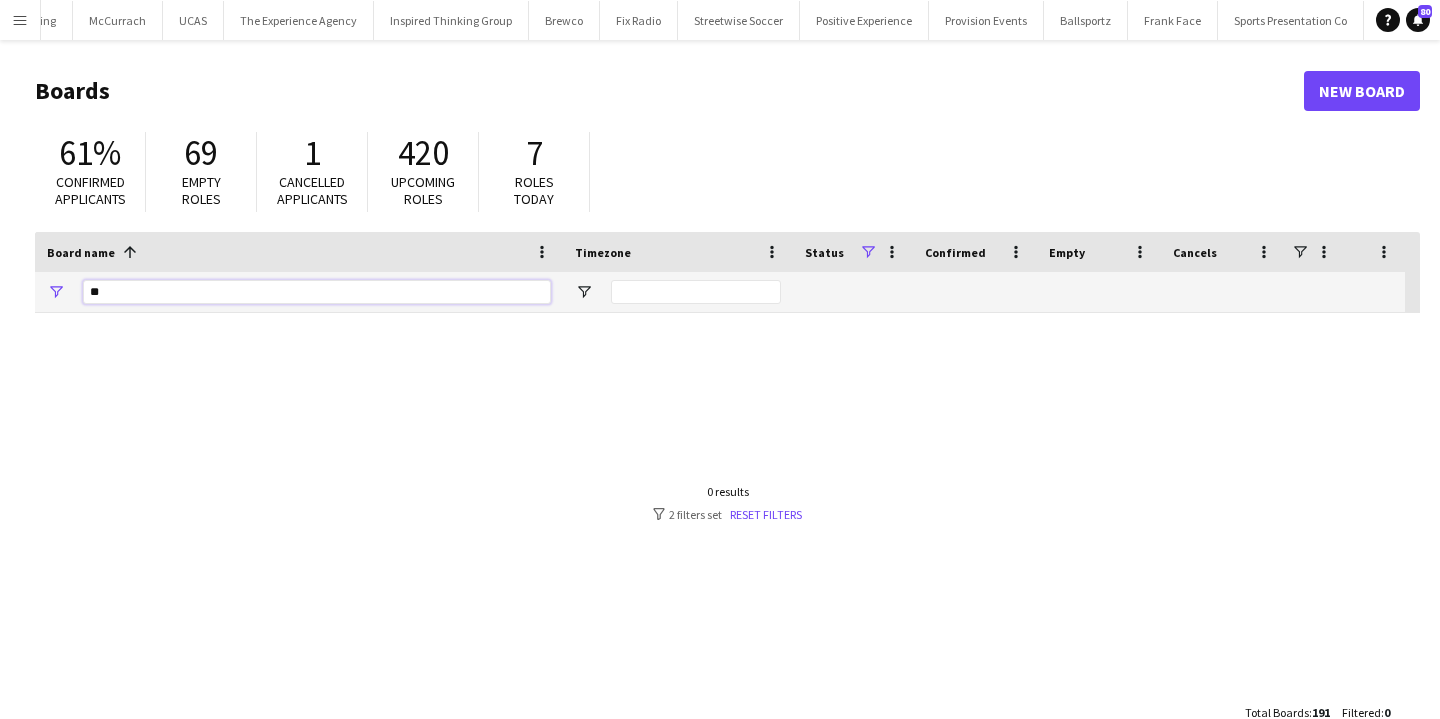 type on "*" 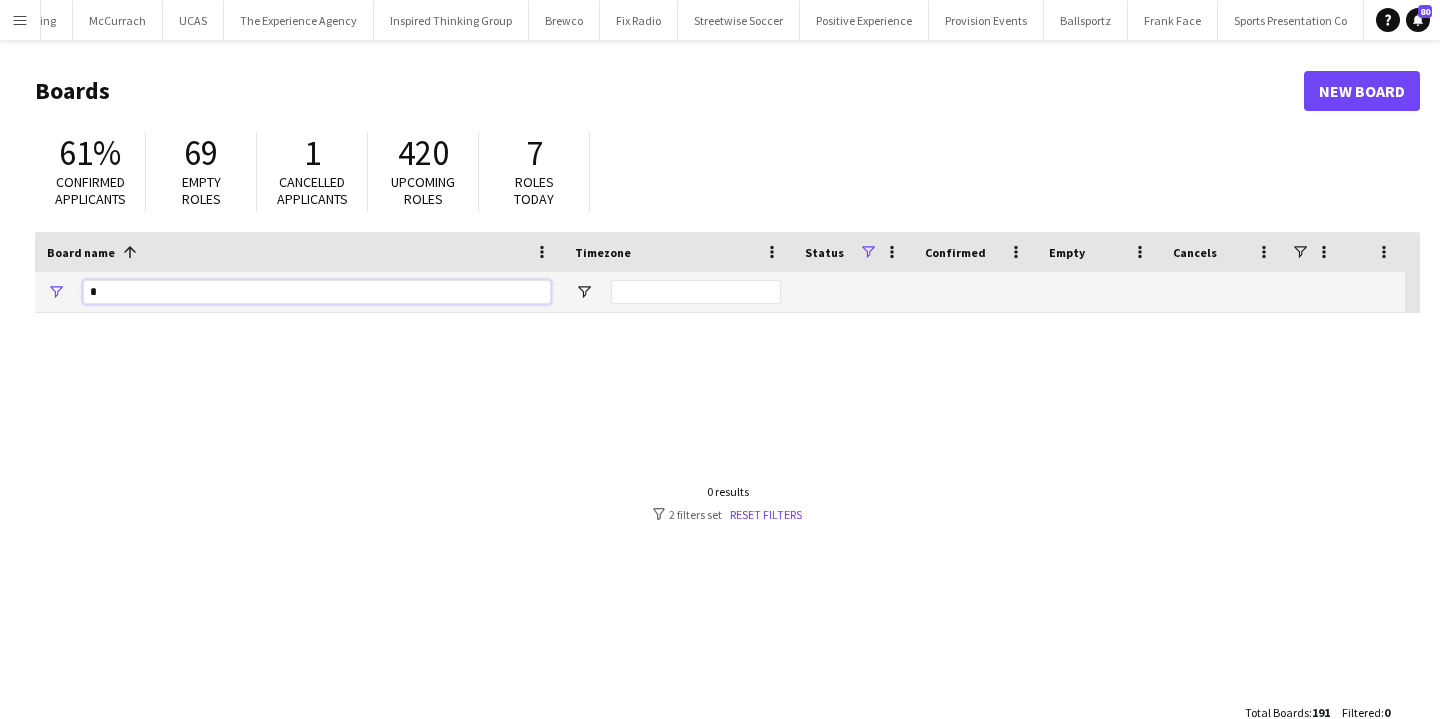 type 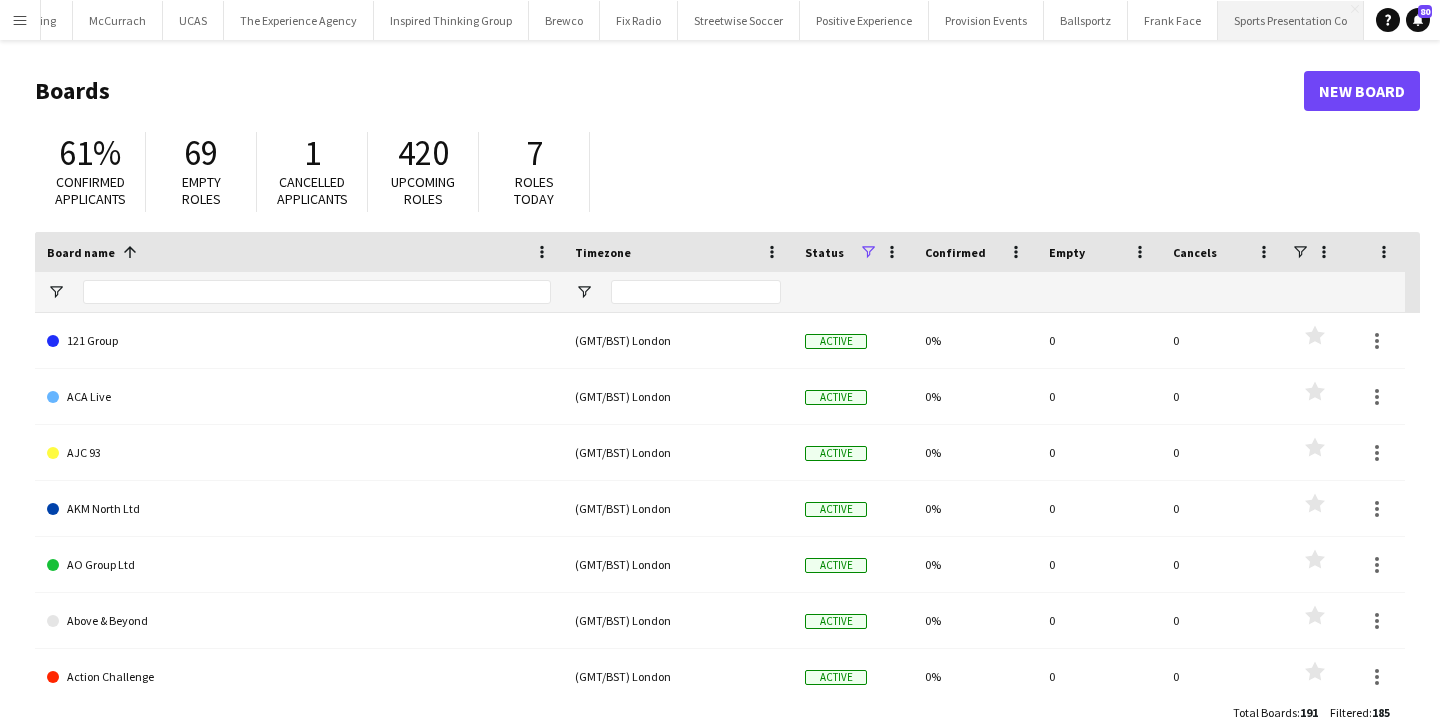 click on "Sports Presentation Co
Close" at bounding box center [1291, 20] 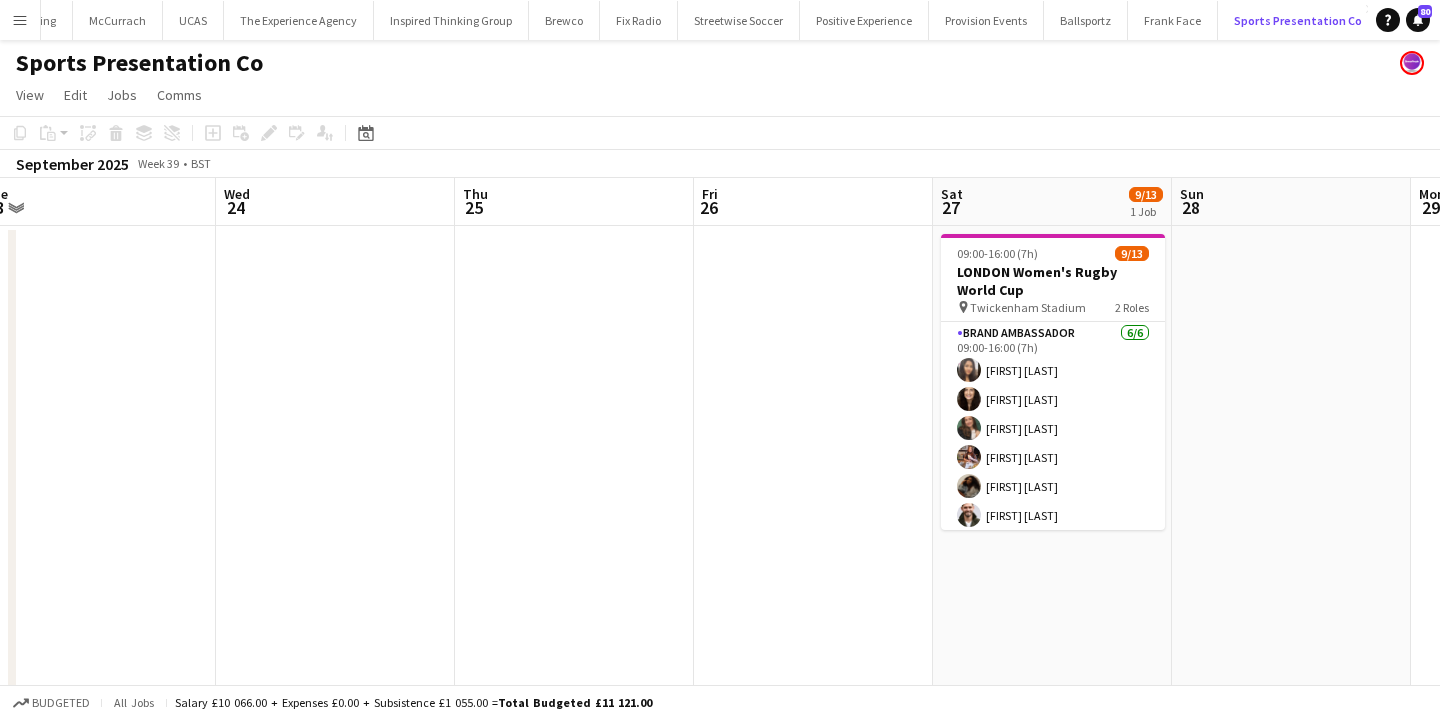 scroll, scrollTop: 0, scrollLeft: 743, axis: horizontal 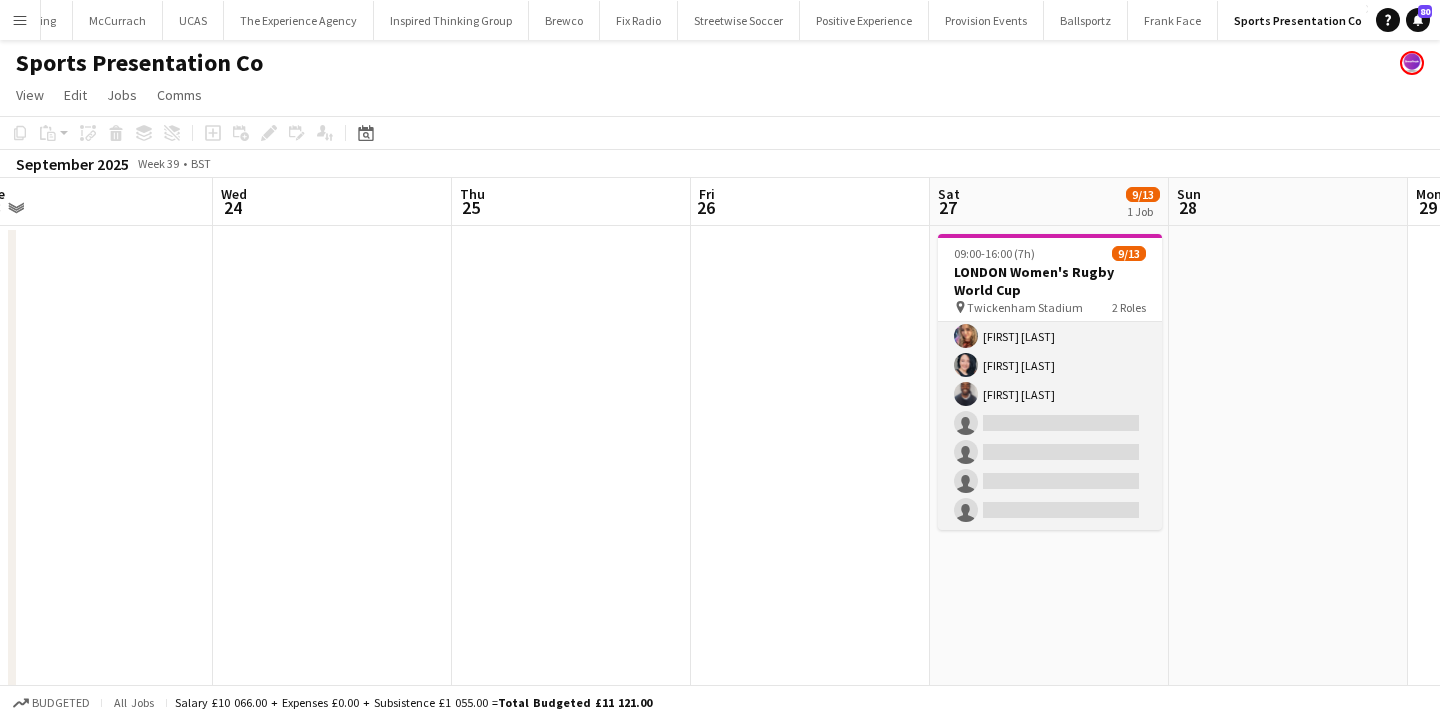 click on "Brand Ambassador   3A   3/7   09:30-16:00 (6h30m)
[FIRST] [LAST] [FIRST] [LAST] [FIRST] [LAST]
single-neutral-actions
single-neutral-actions
single-neutral-actions
single-neutral-actions" at bounding box center [1050, 409] 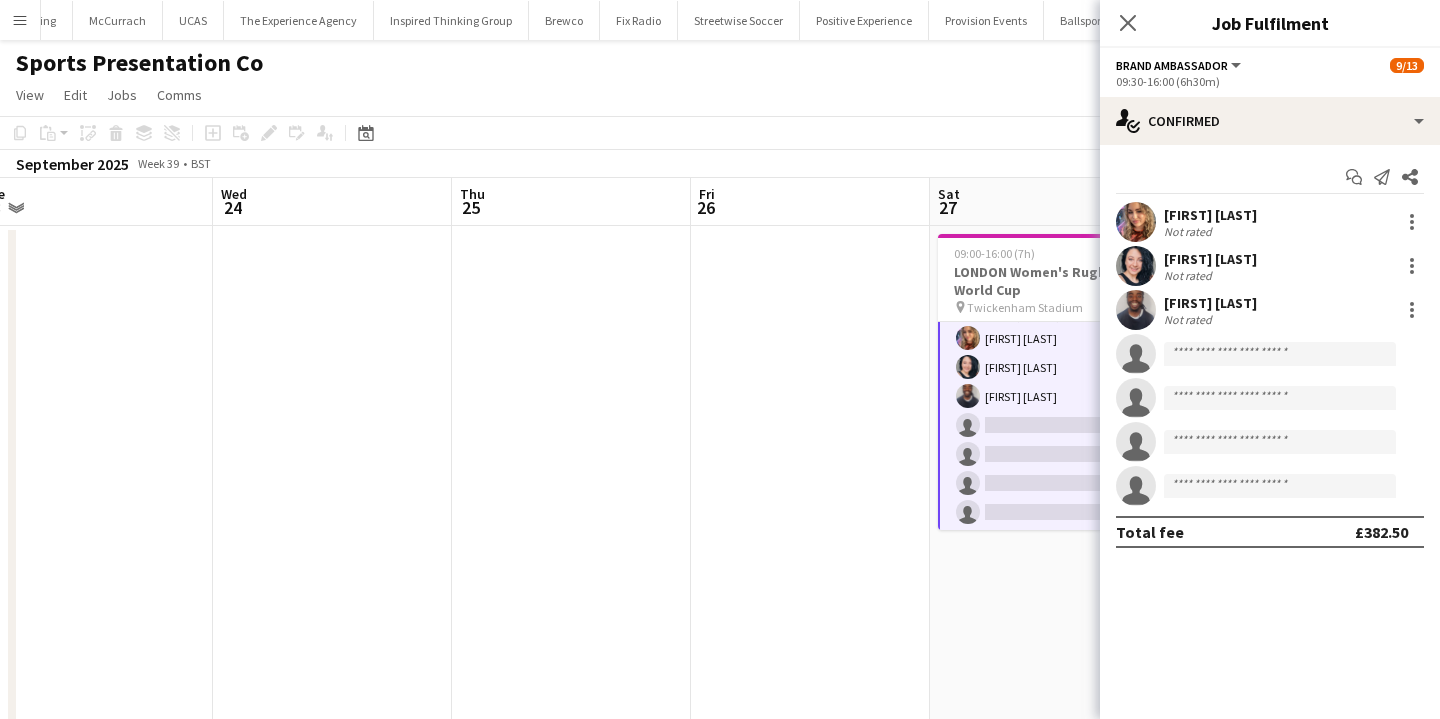 scroll, scrollTop: 249, scrollLeft: 0, axis: vertical 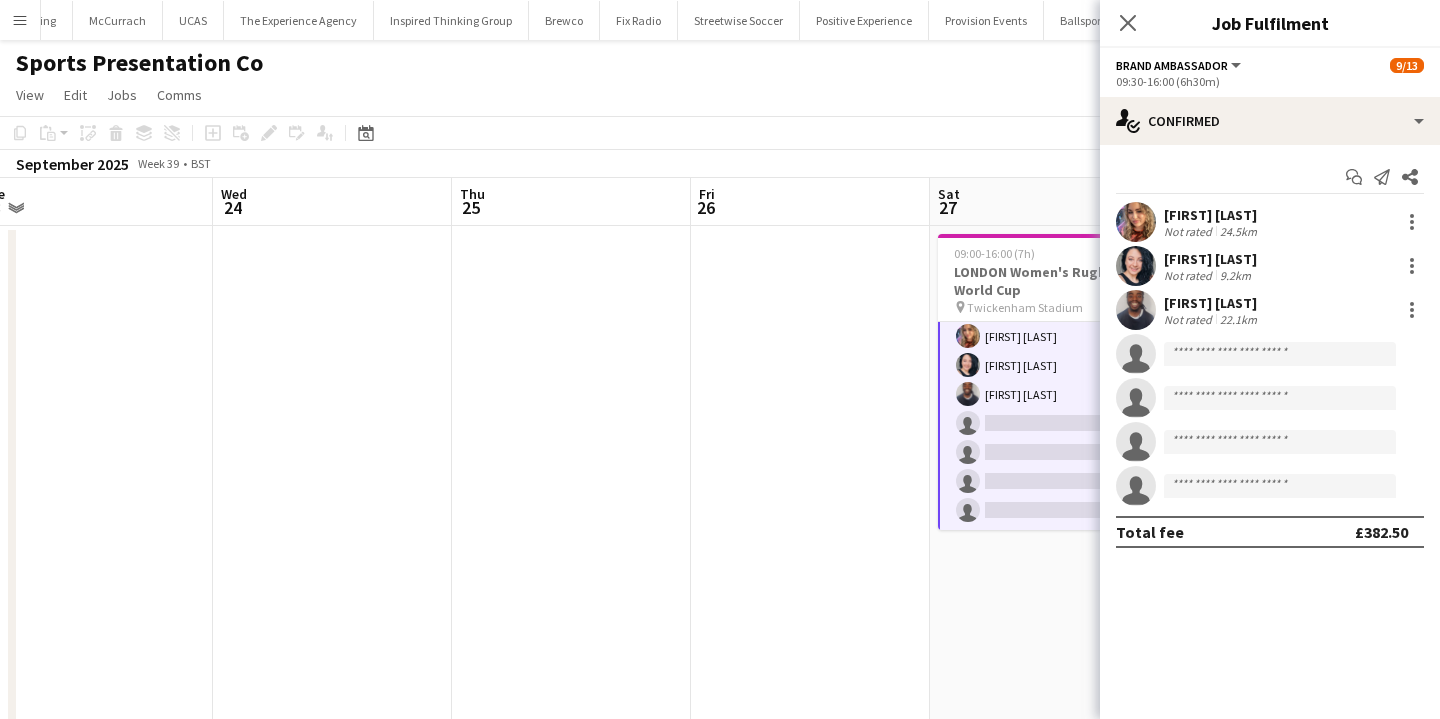 click on "single-neutral-actions" 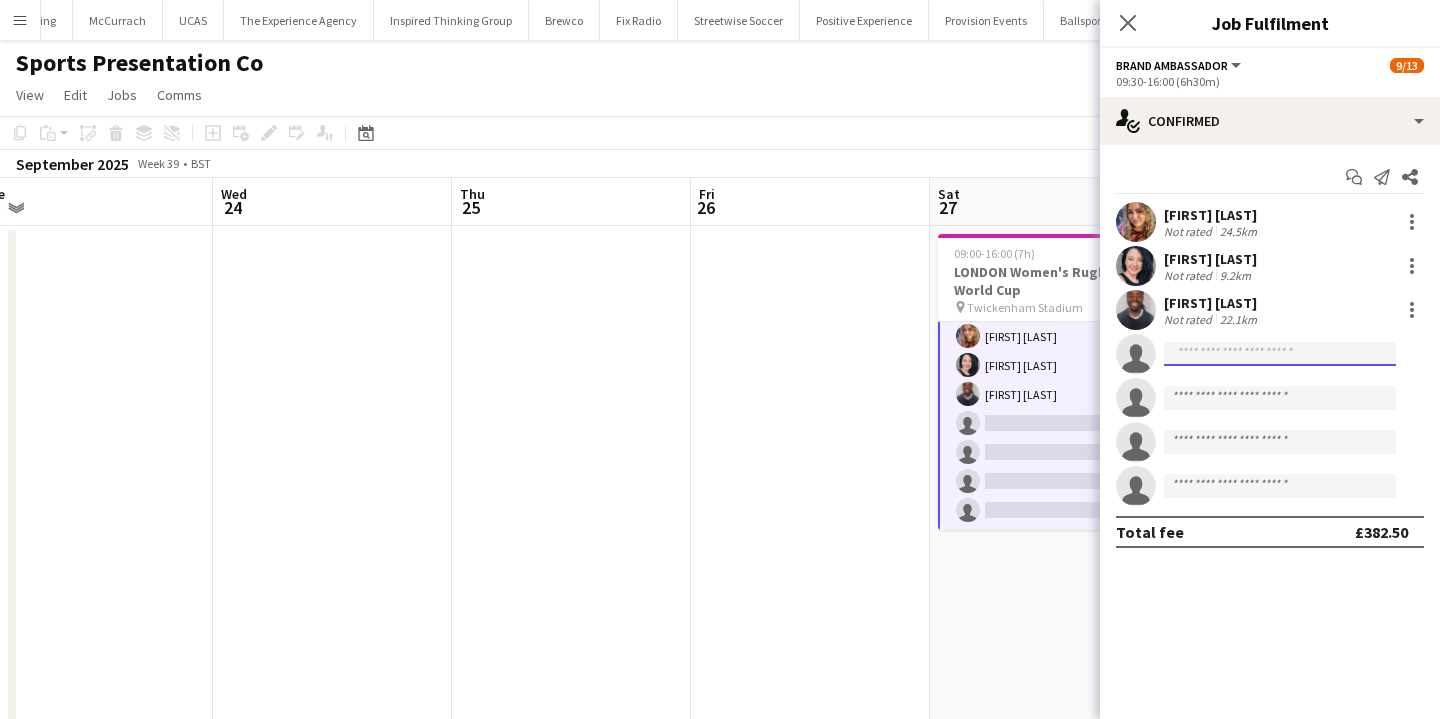 click at bounding box center (1280, 486) 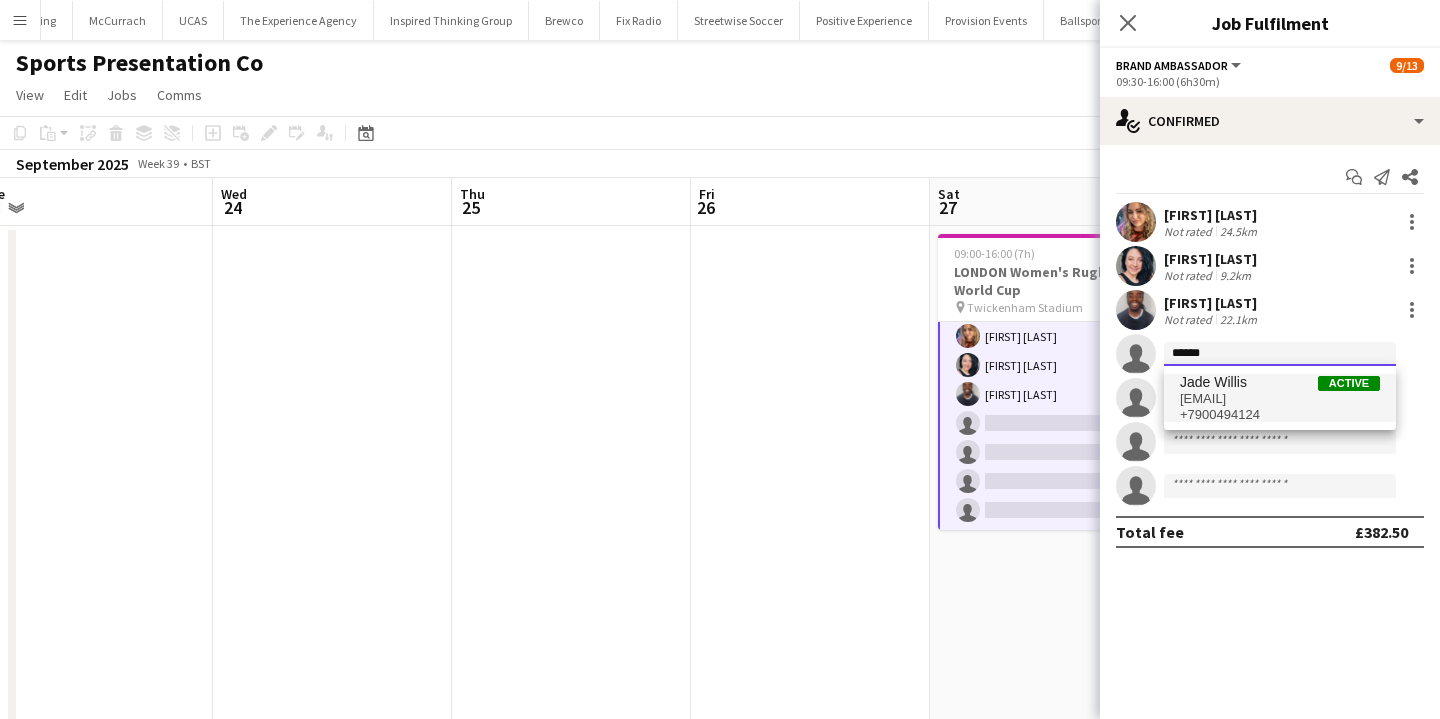 type on "******" 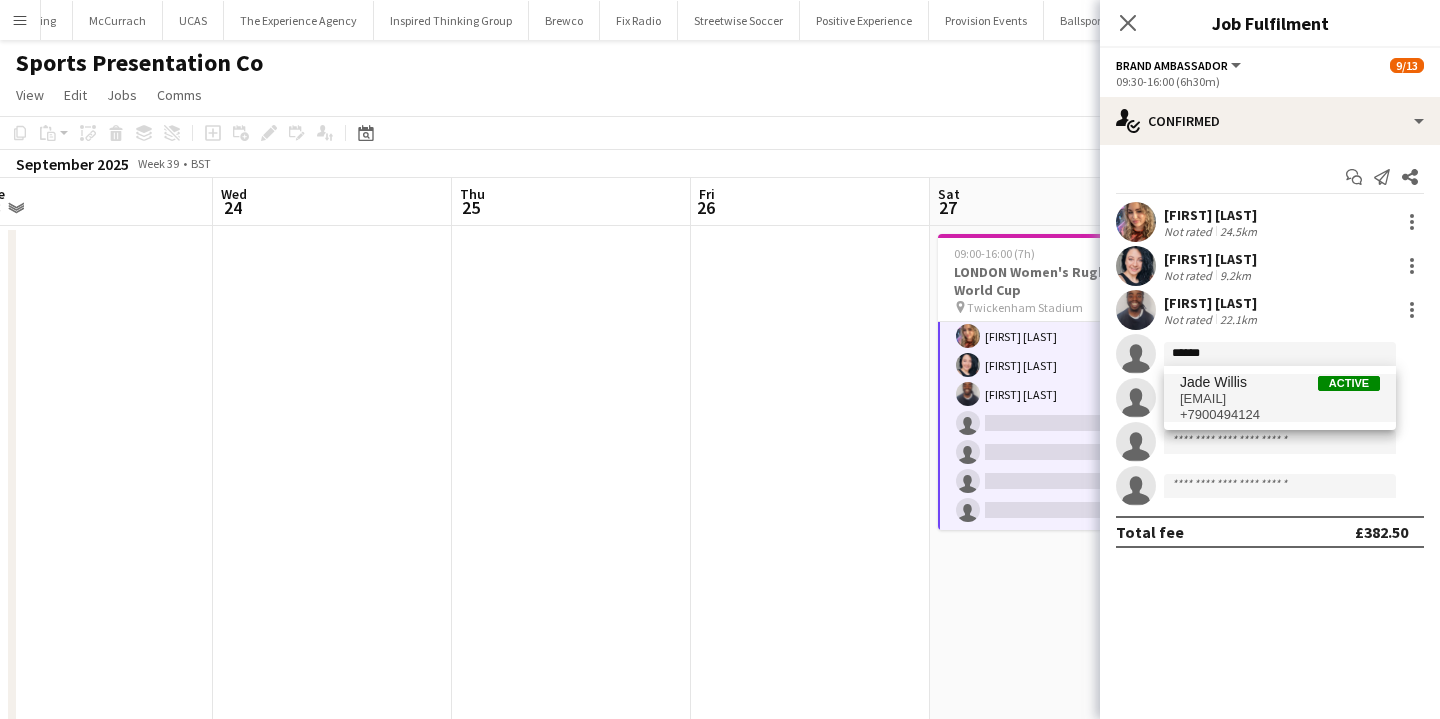 click on "[EMAIL]" at bounding box center (1280, 399) 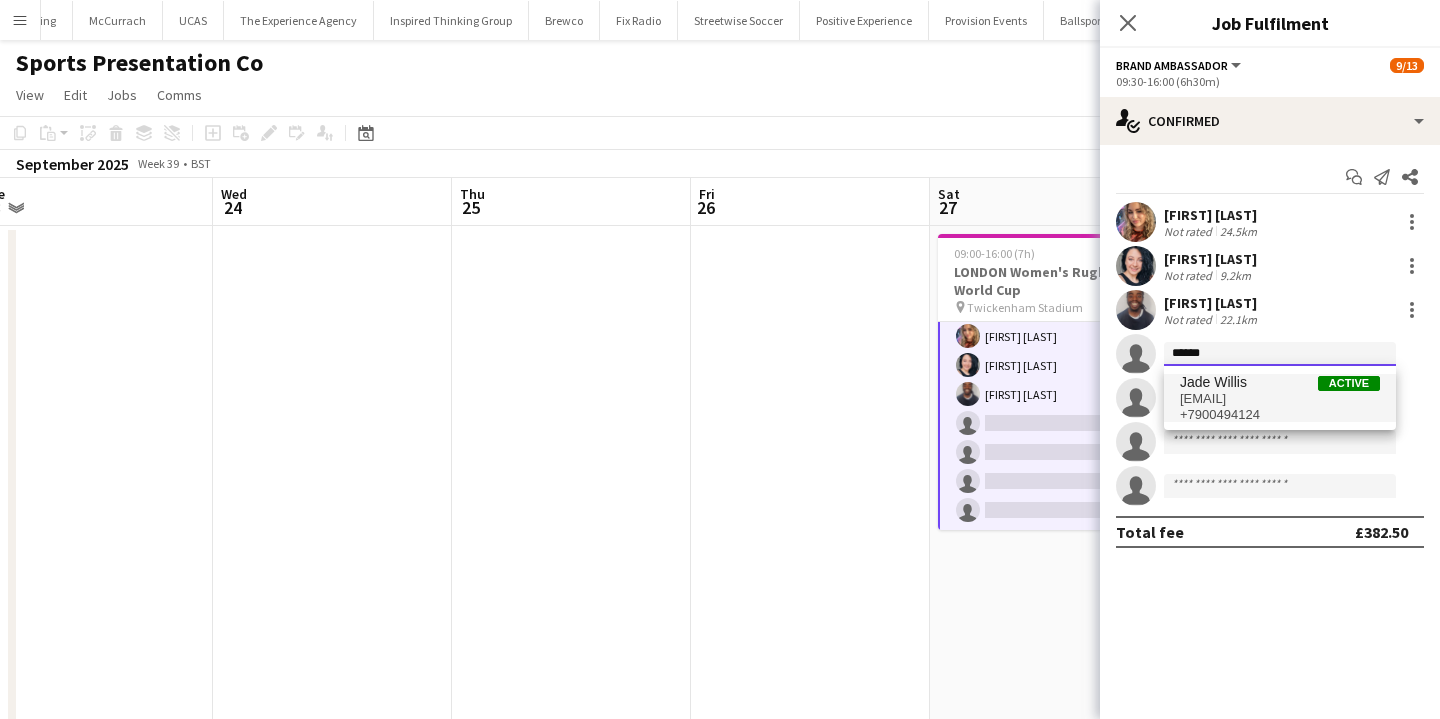 type 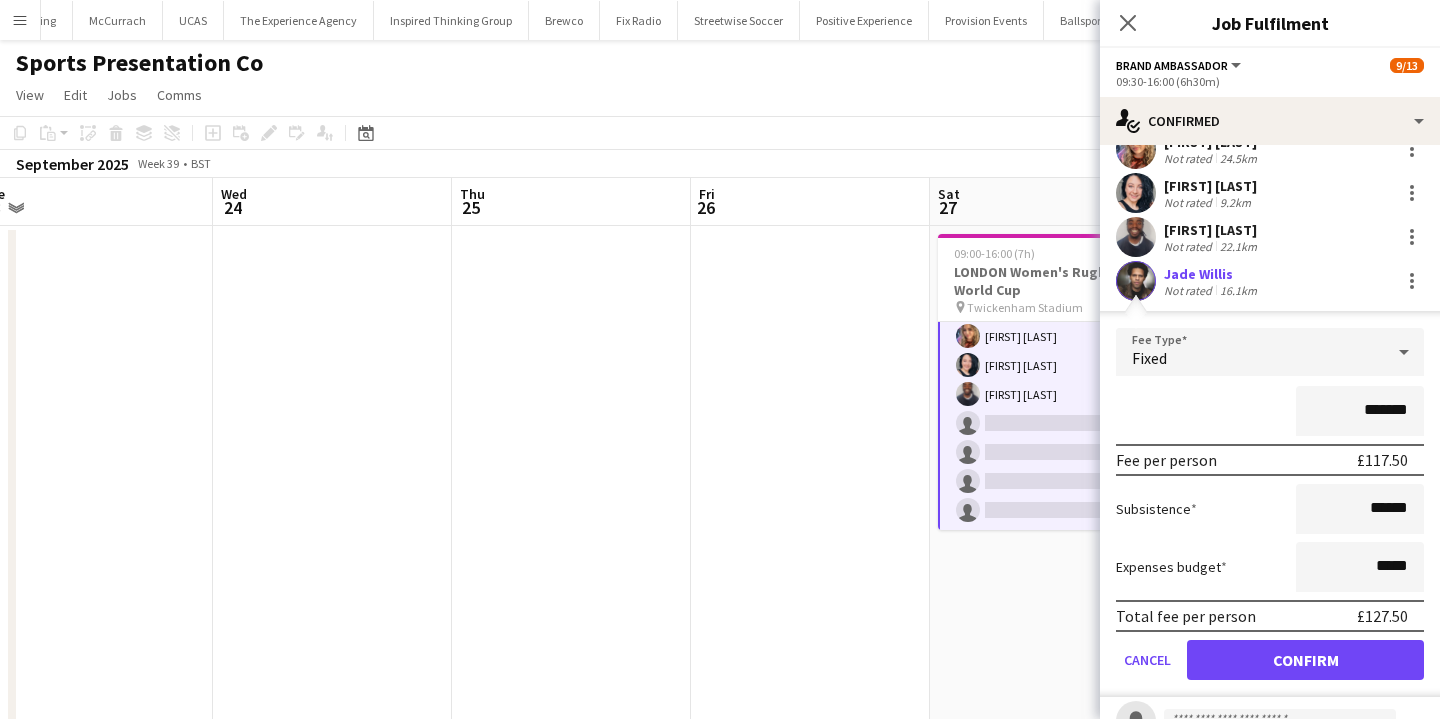 scroll, scrollTop: 88, scrollLeft: 0, axis: vertical 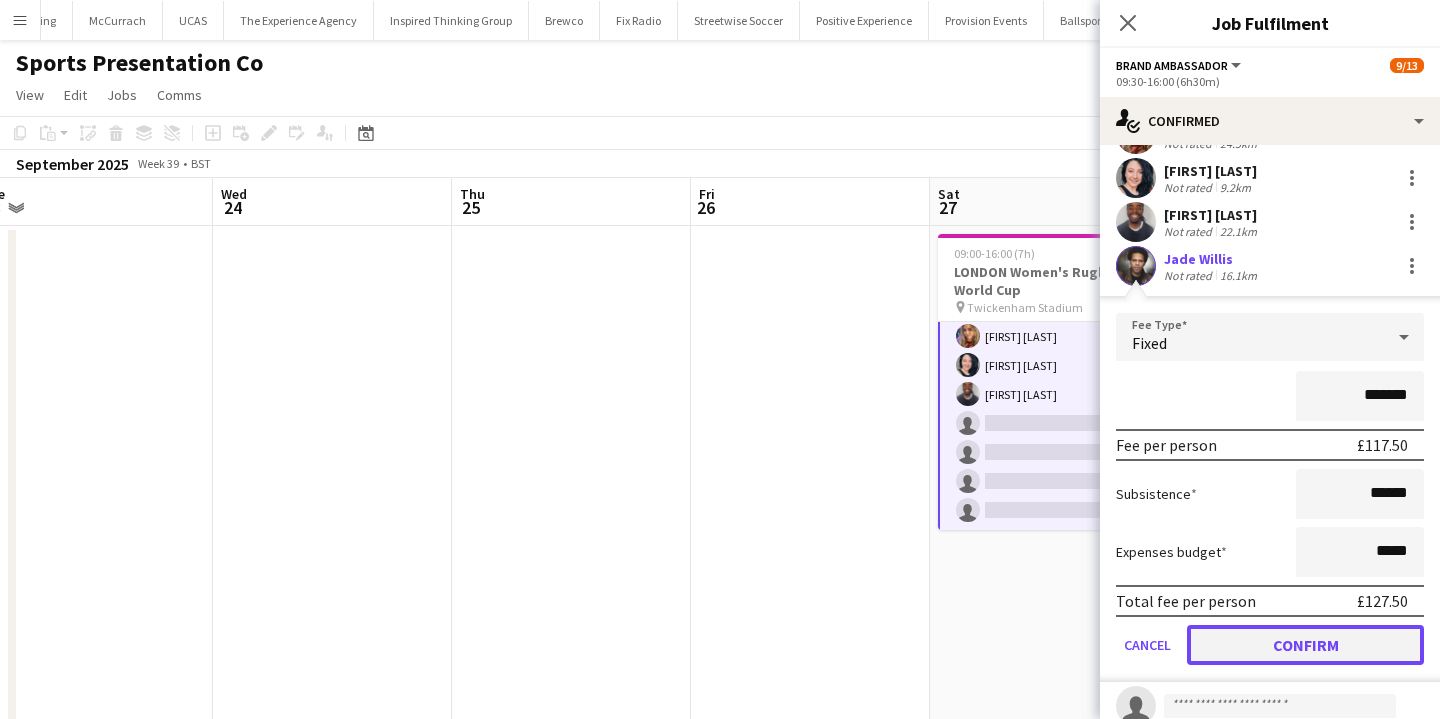 click on "Confirm" at bounding box center (1305, 645) 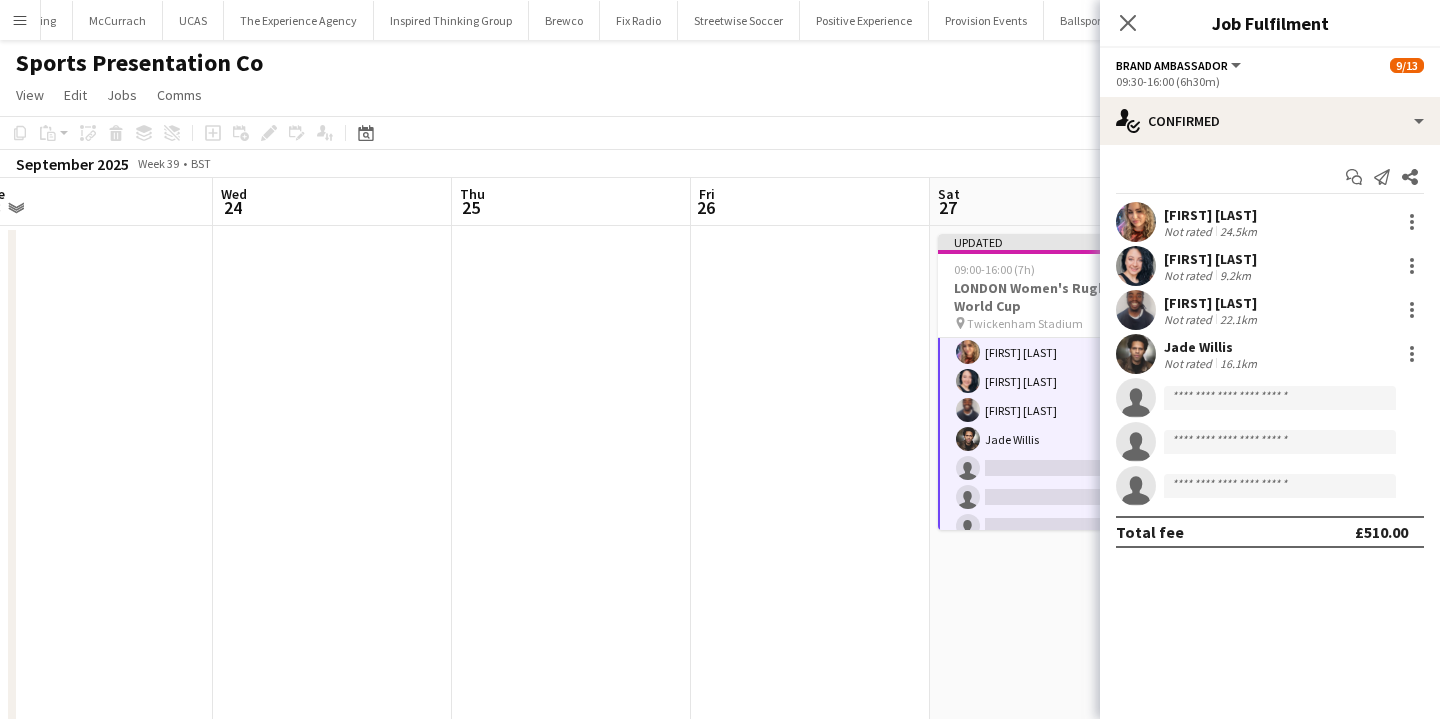 scroll, scrollTop: 0, scrollLeft: 0, axis: both 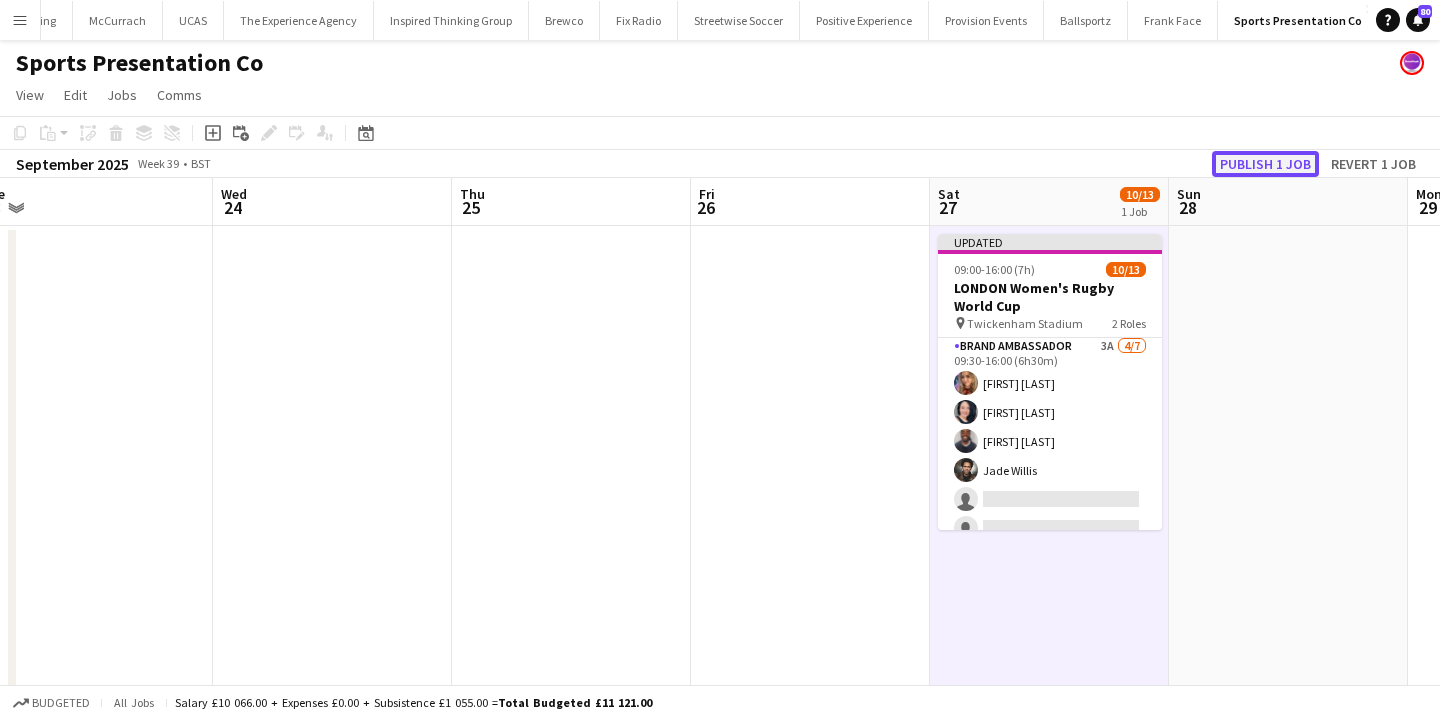 click on "Publish 1 job" 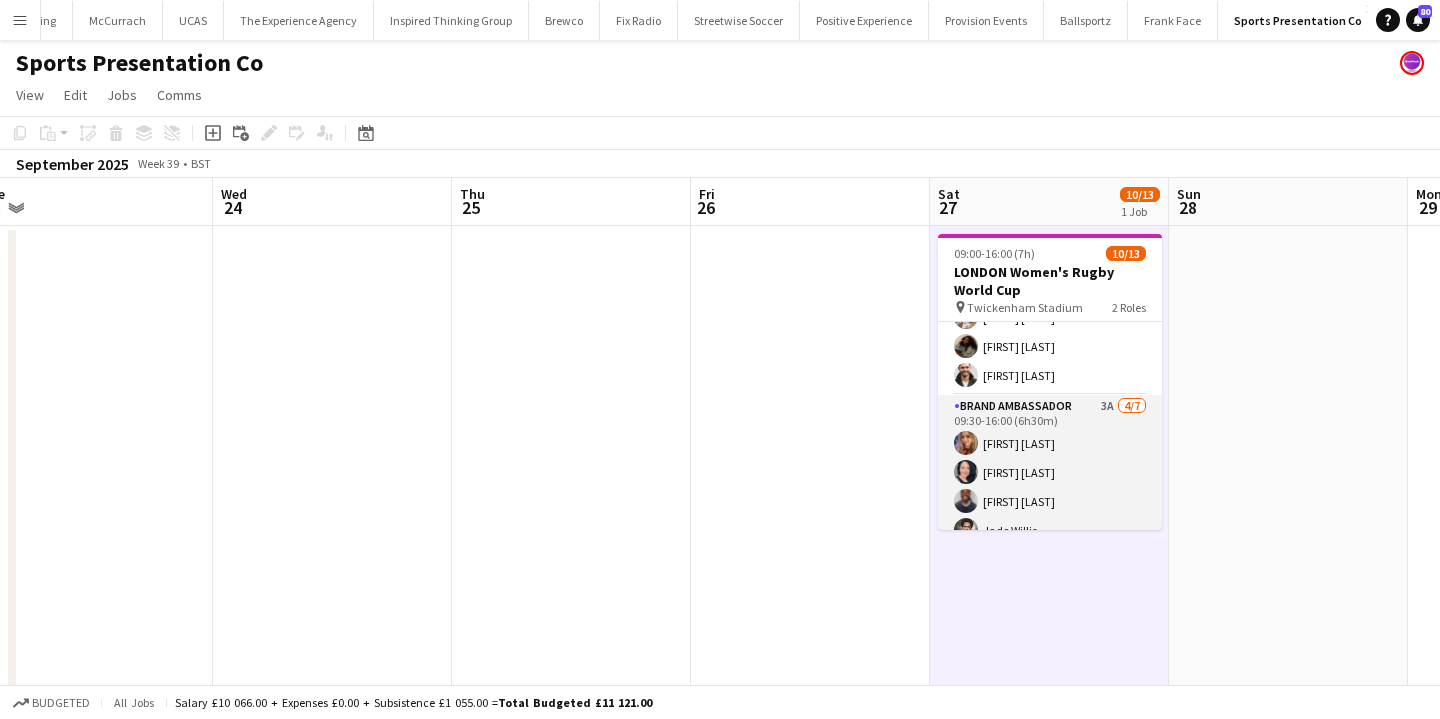 scroll, scrollTop: 247, scrollLeft: 0, axis: vertical 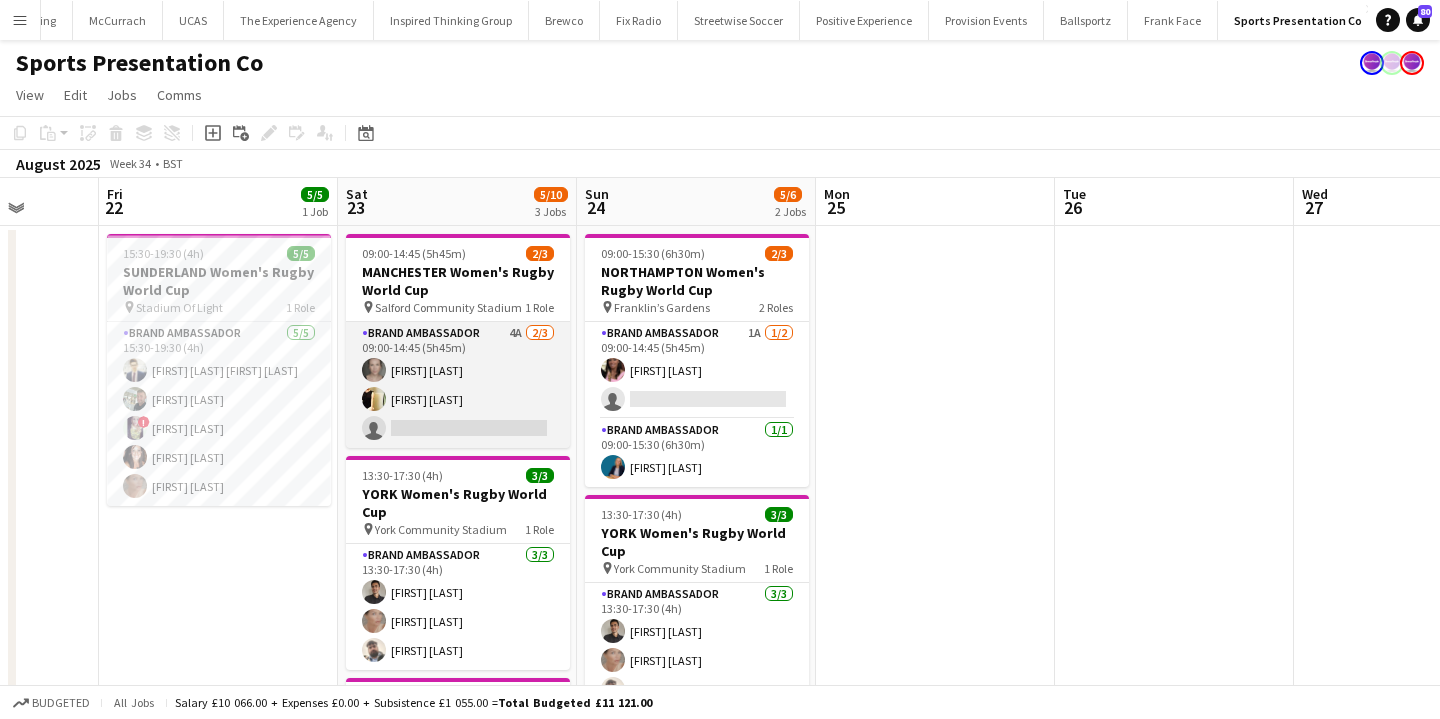 click on "Brand Ambassador   4A   2/3   09:00-14:45 (5h45m)
[FIRST] [LAST] [FIRST] [LAST]
single-neutral-actions" at bounding box center [458, 385] 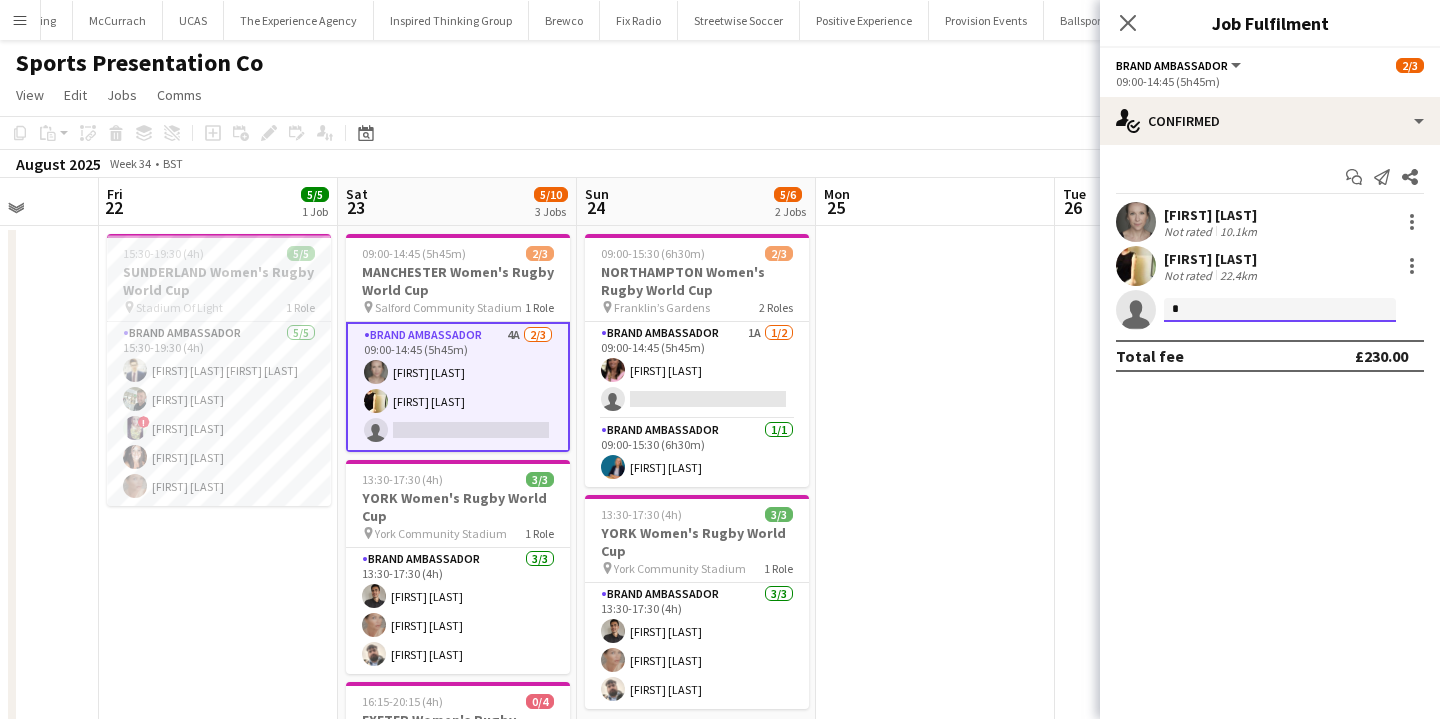 click on "*" 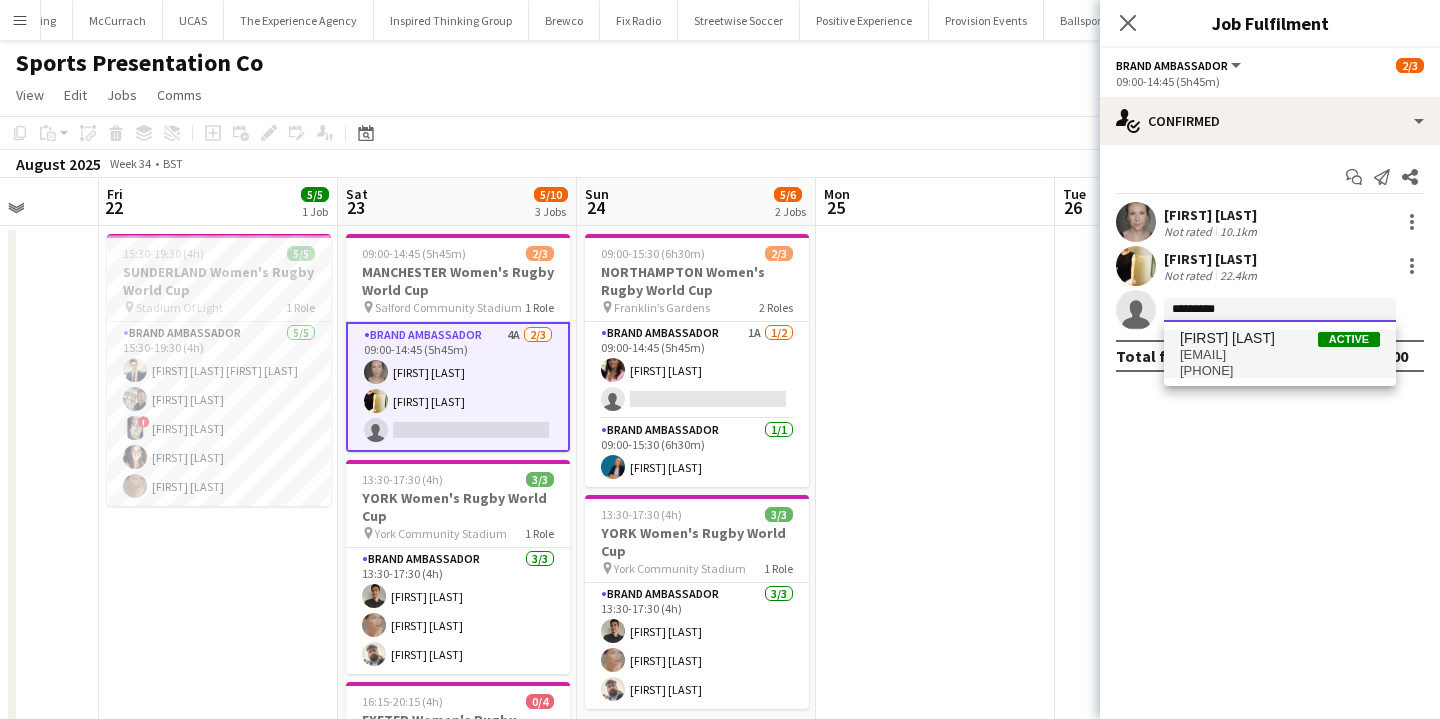 type on "*********" 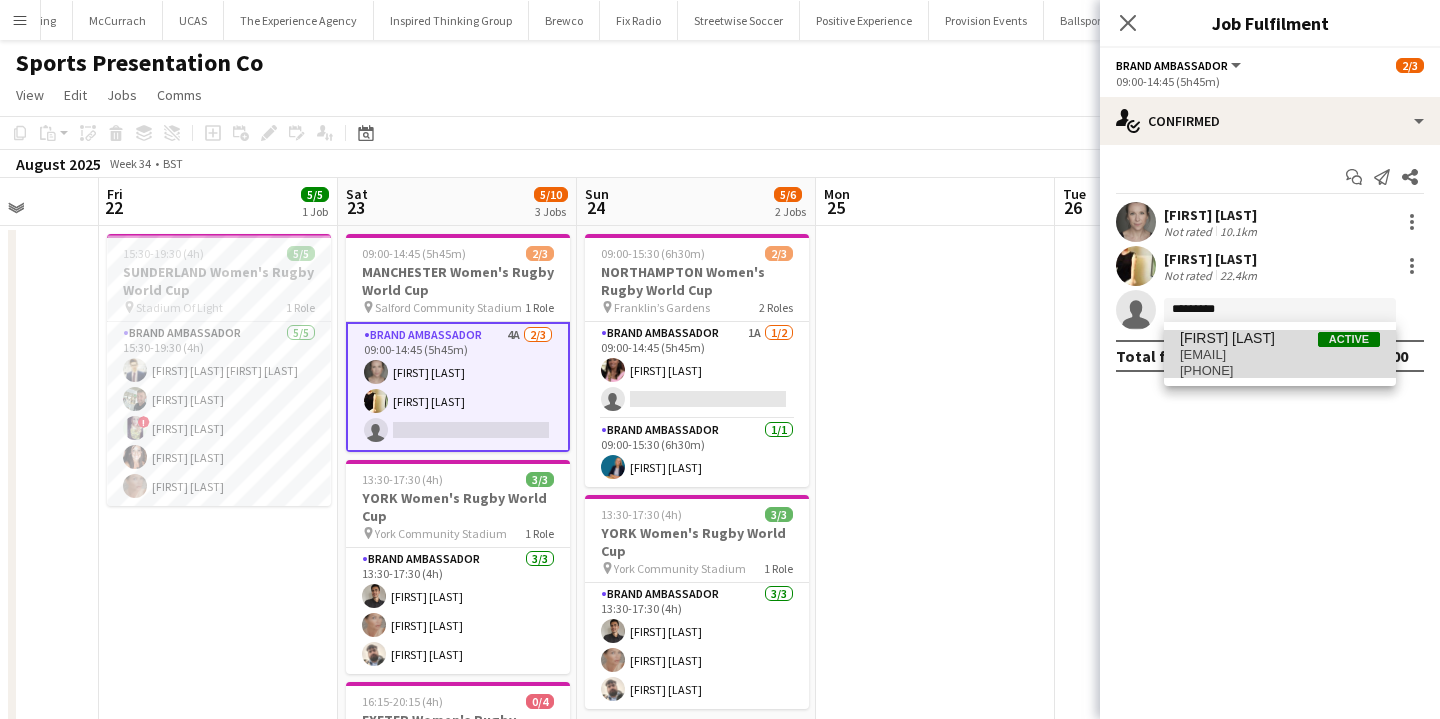 click on "[PHONE]" at bounding box center (1280, 371) 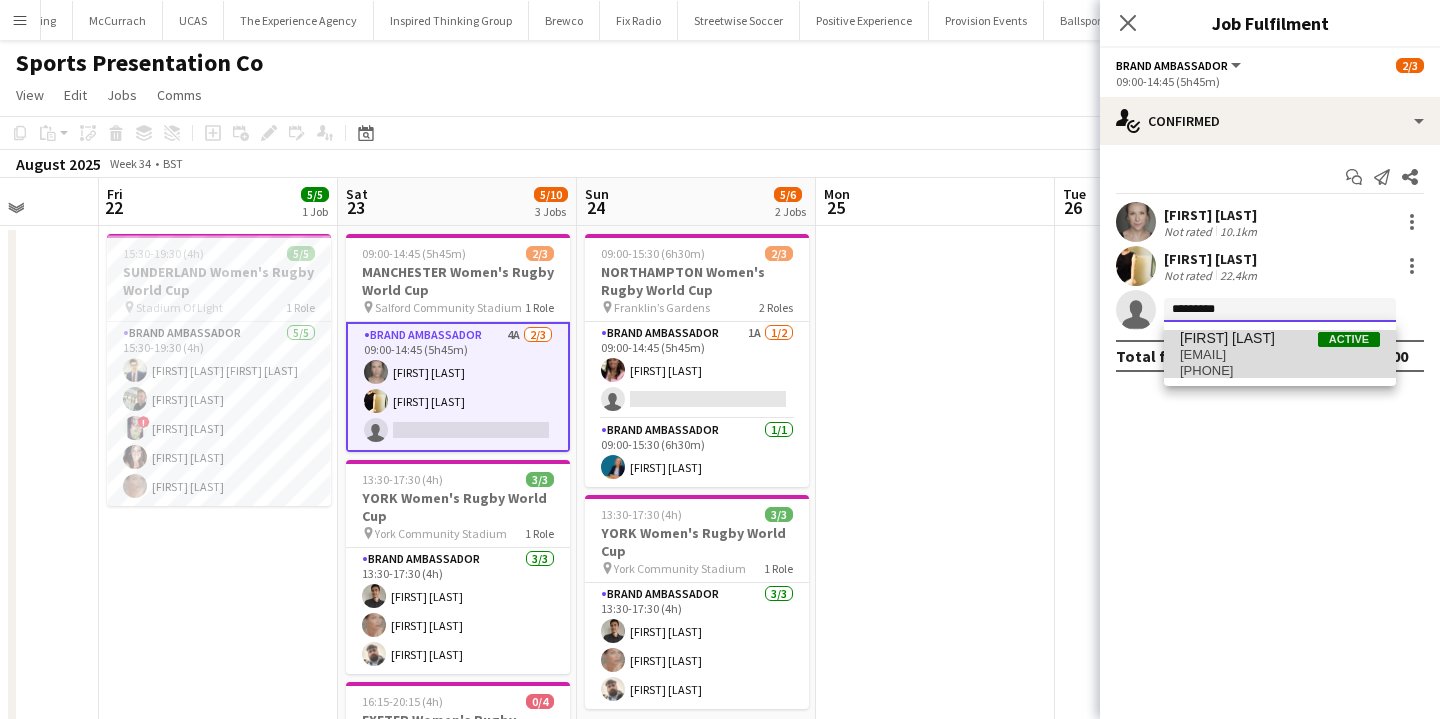 type 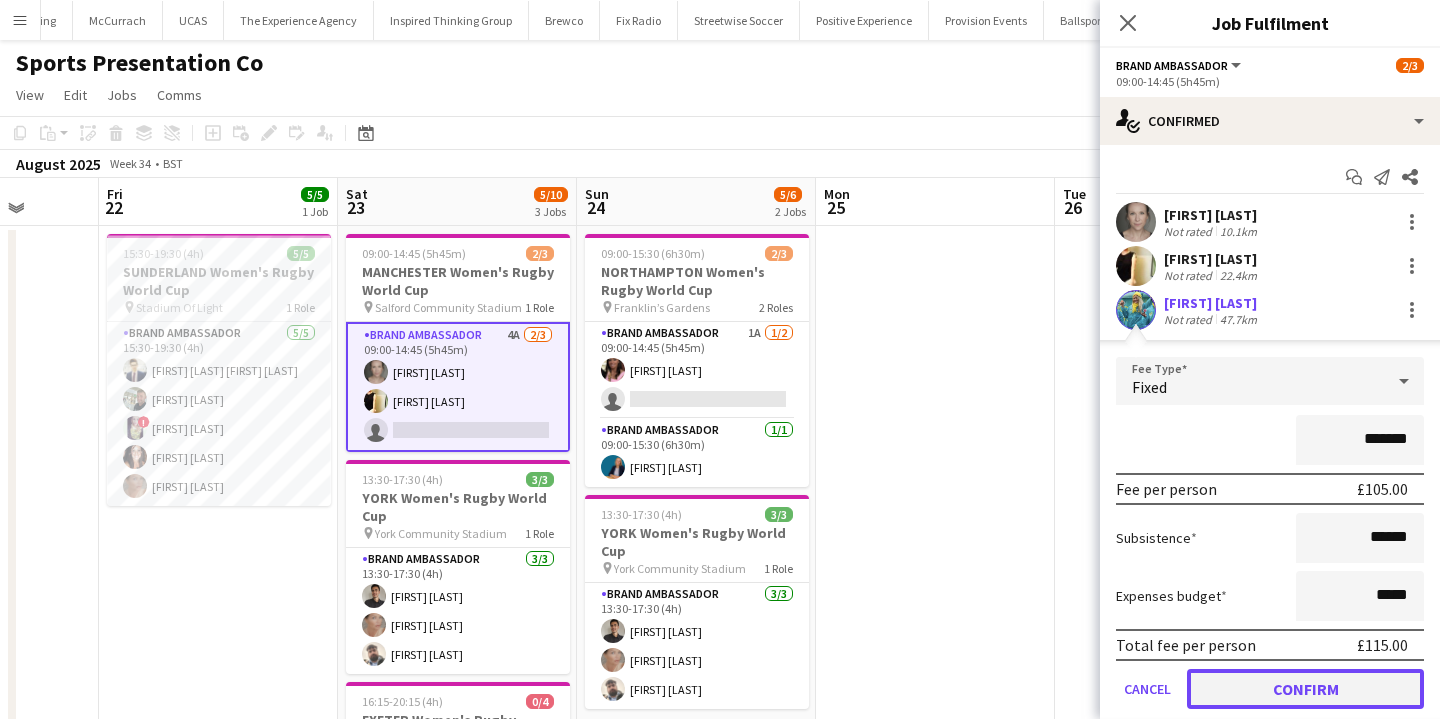 click on "Confirm" at bounding box center [1305, 689] 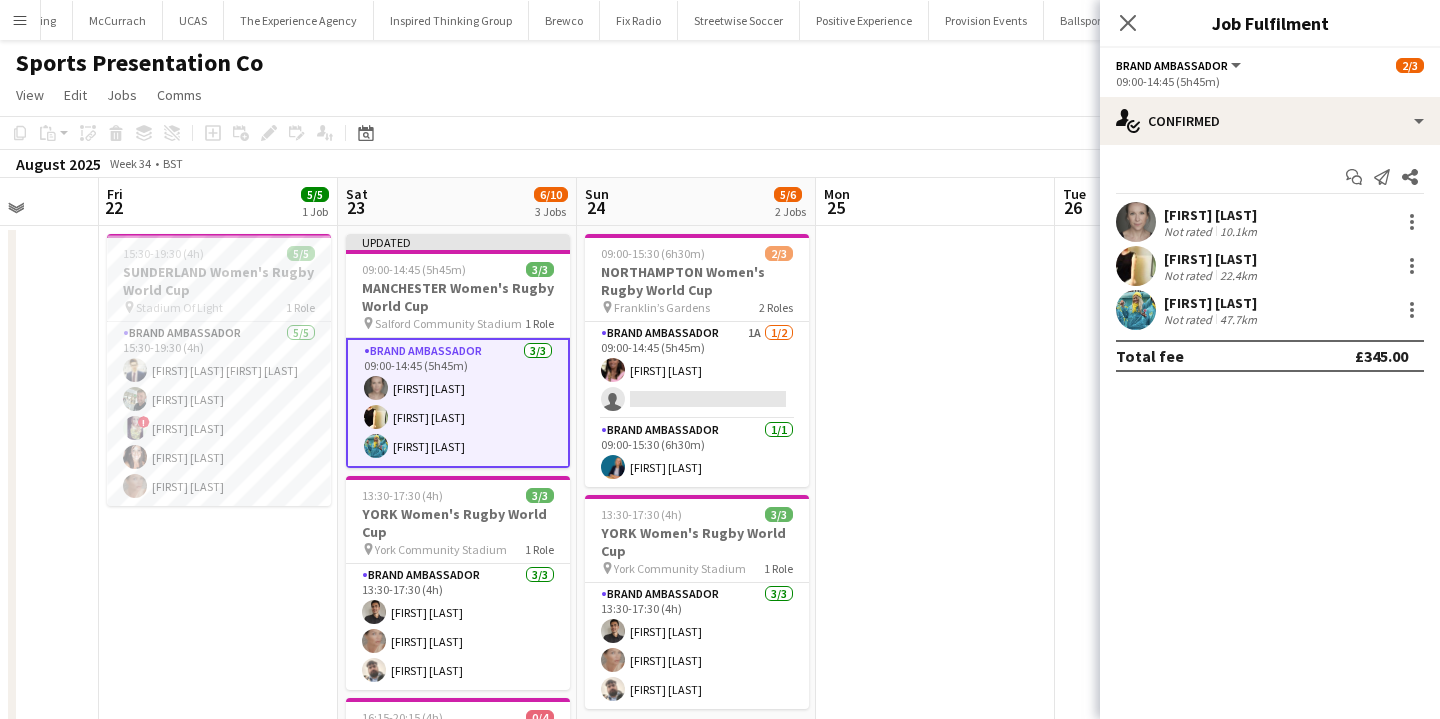 click at bounding box center [935, 596] 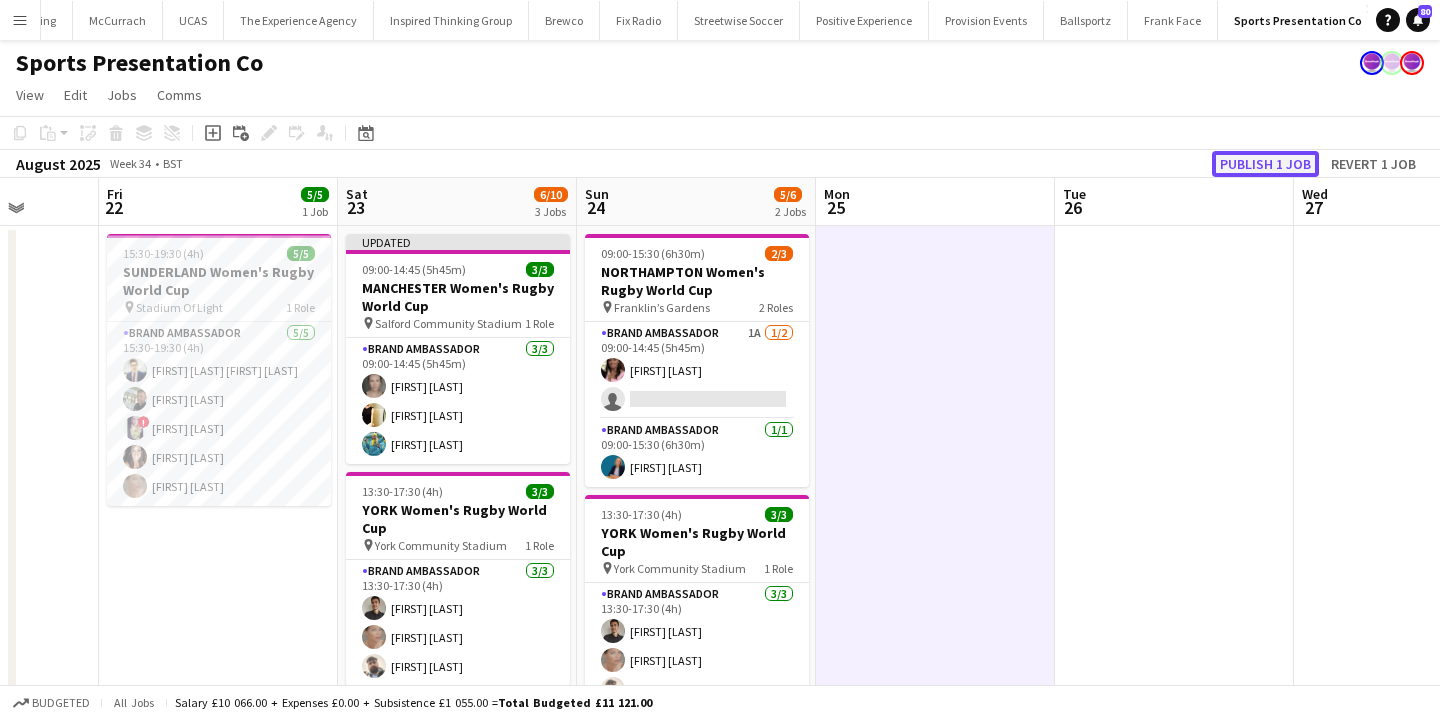 click on "Publish 1 job" 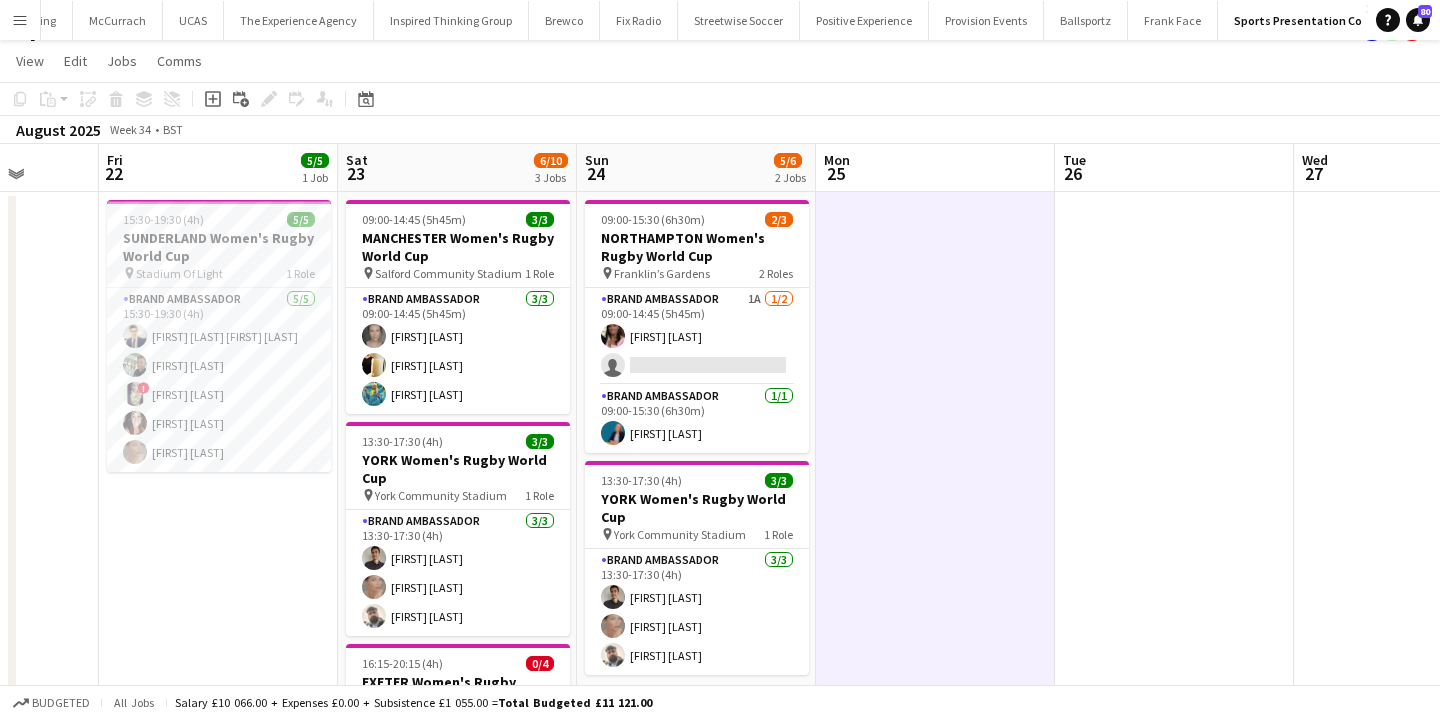 scroll, scrollTop: 36, scrollLeft: 0, axis: vertical 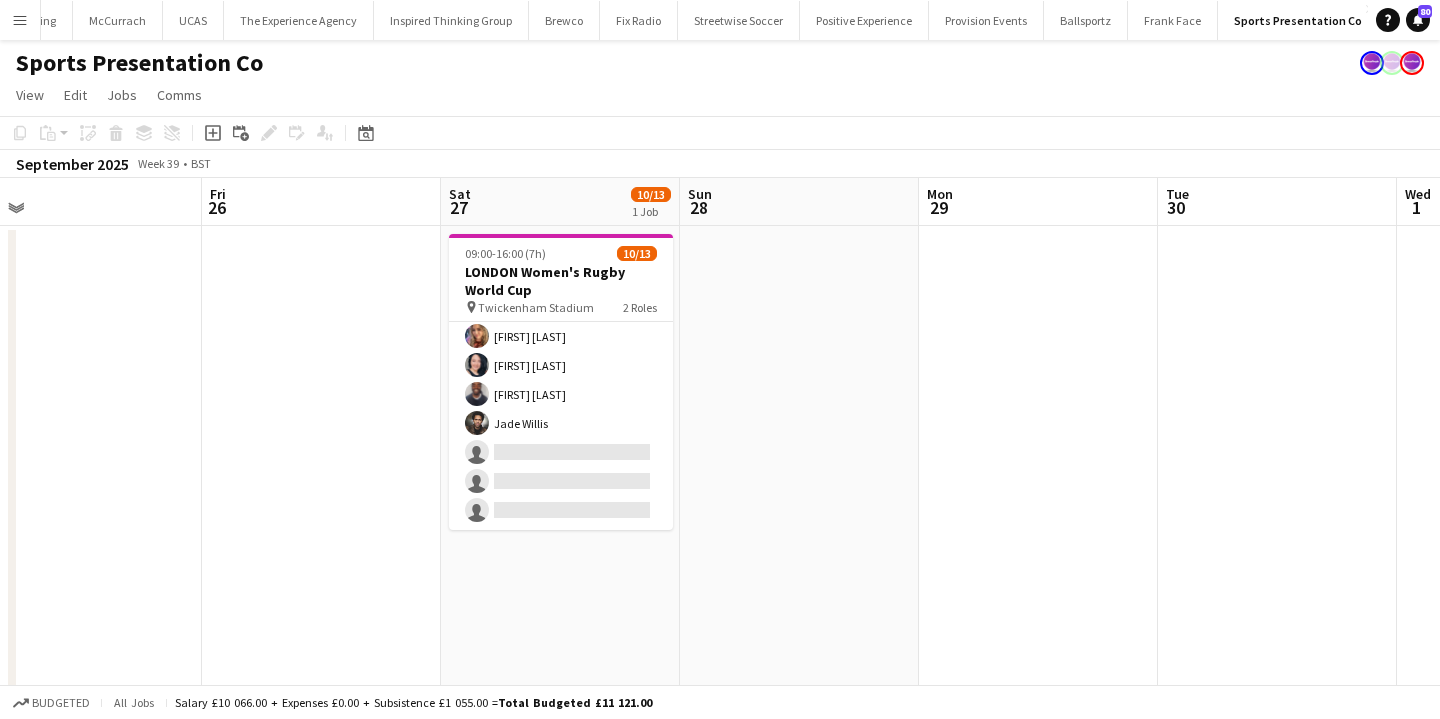 click on "Brand Ambassador   3A   4/7   09:30-16:00 (6h30m)
[FIRST] [LAST] [FIRST] [LAST] [FIRST] [LAST] [FIRST] [LAST]
single-neutral-actions
single-neutral-actions
single-neutral-actions" at bounding box center (561, 409) 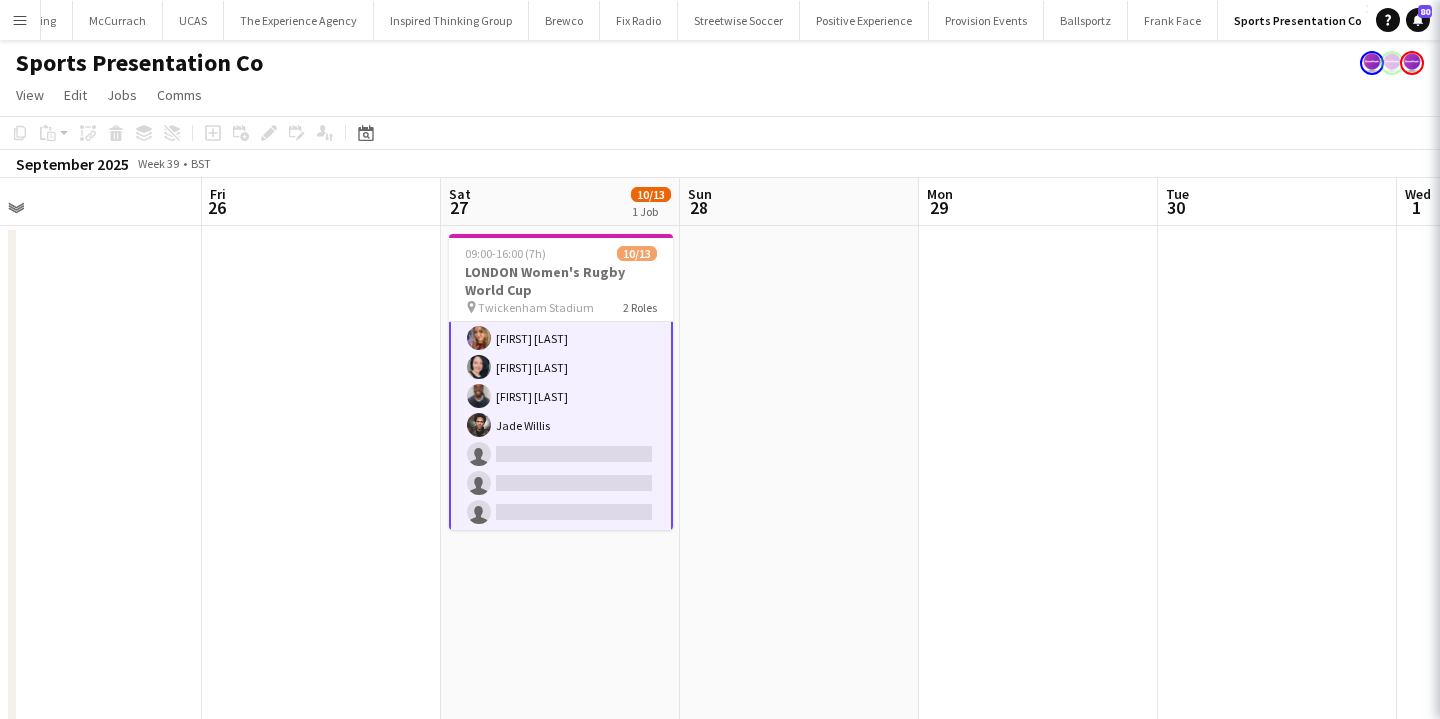 scroll, scrollTop: 249, scrollLeft: 0, axis: vertical 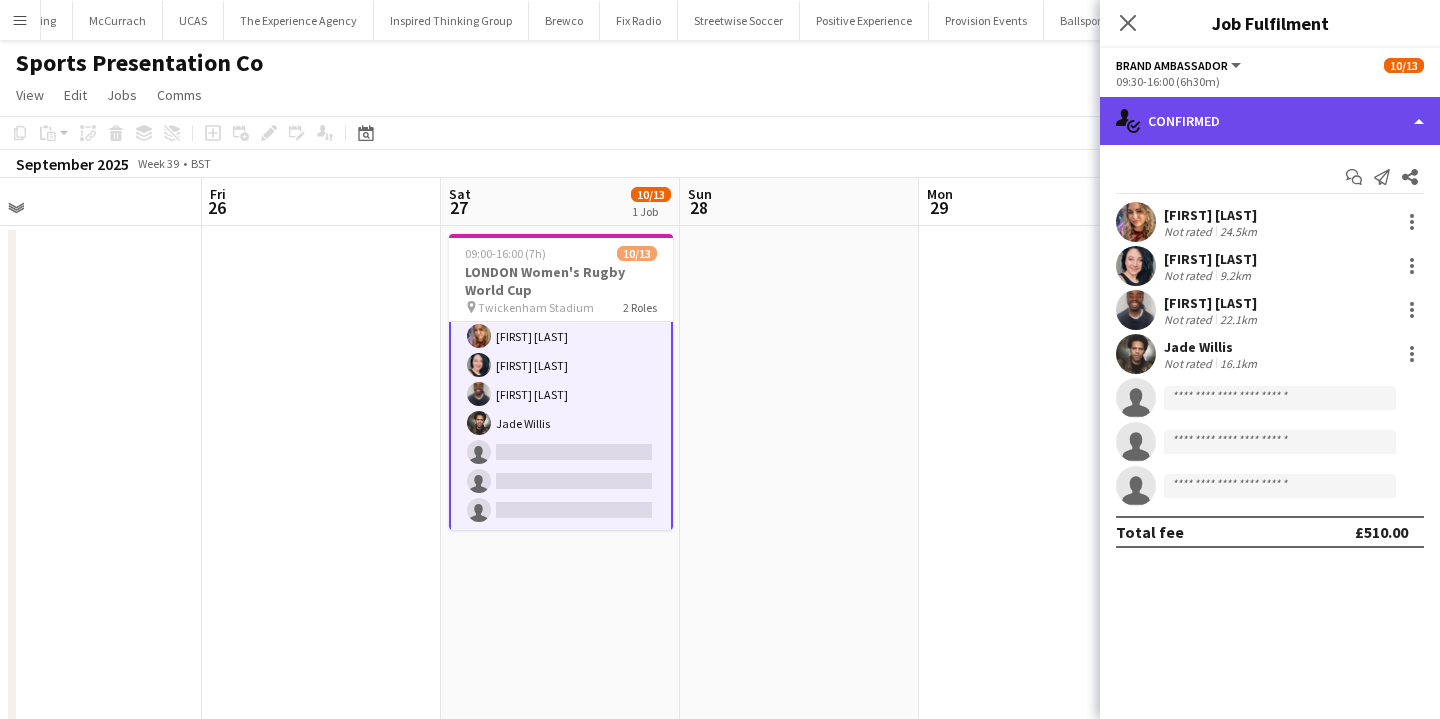 click on "single-neutral-actions-check-2
Confirmed" 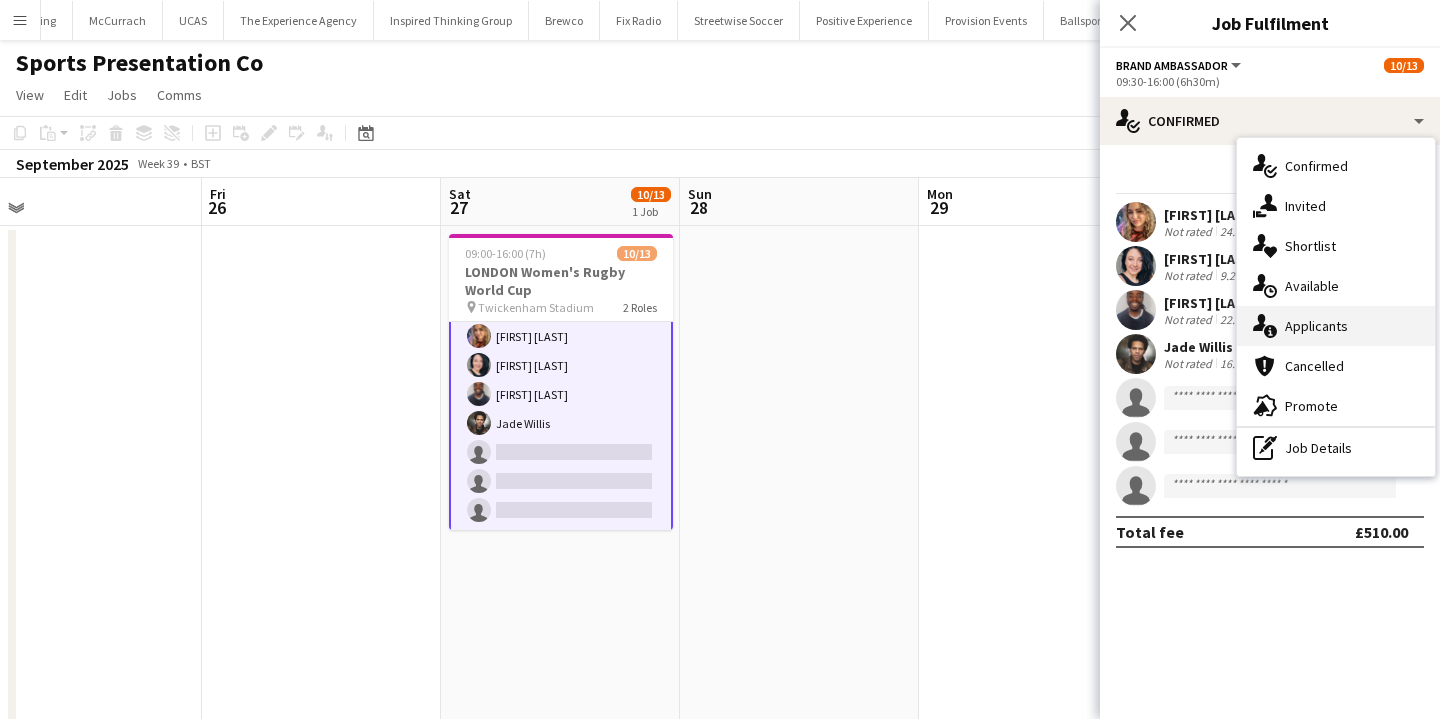click on "single-neutral-actions-information
Applicants" at bounding box center [1336, 326] 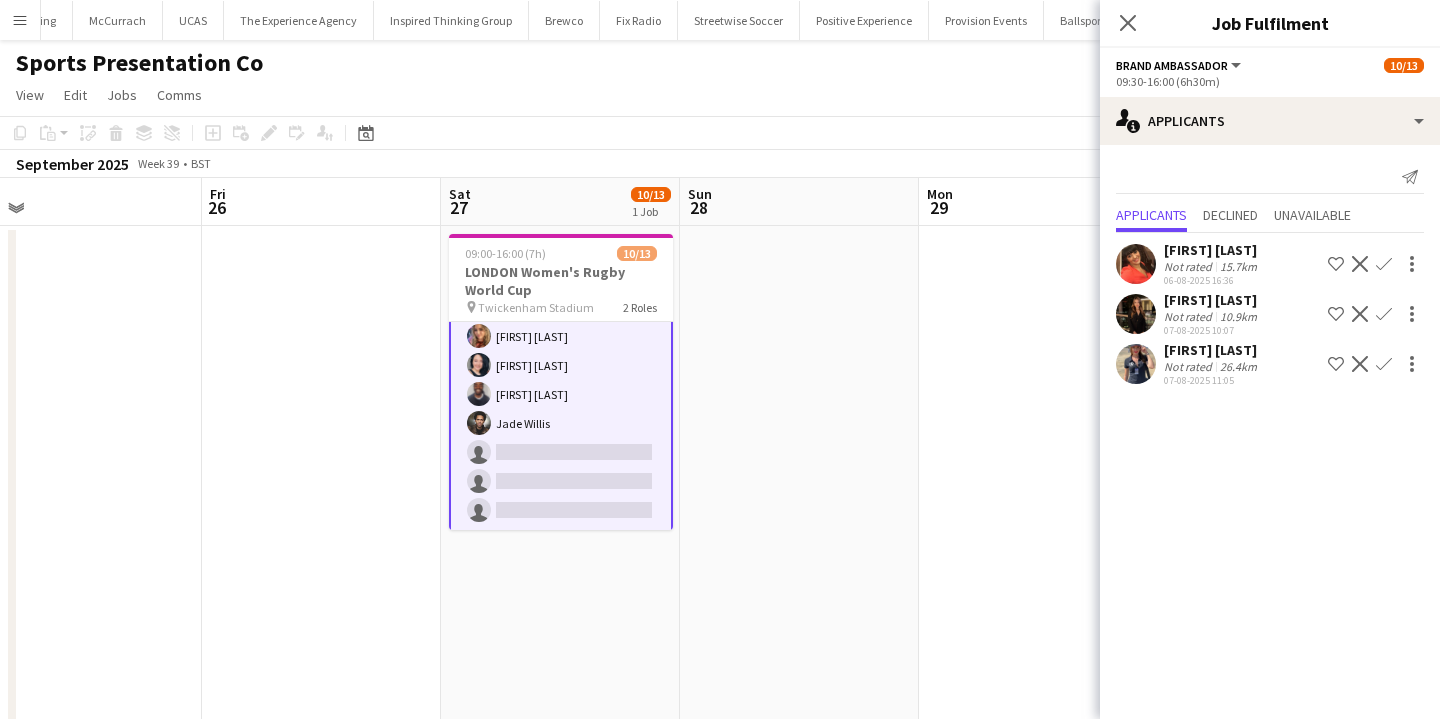 click at bounding box center [799, 707] 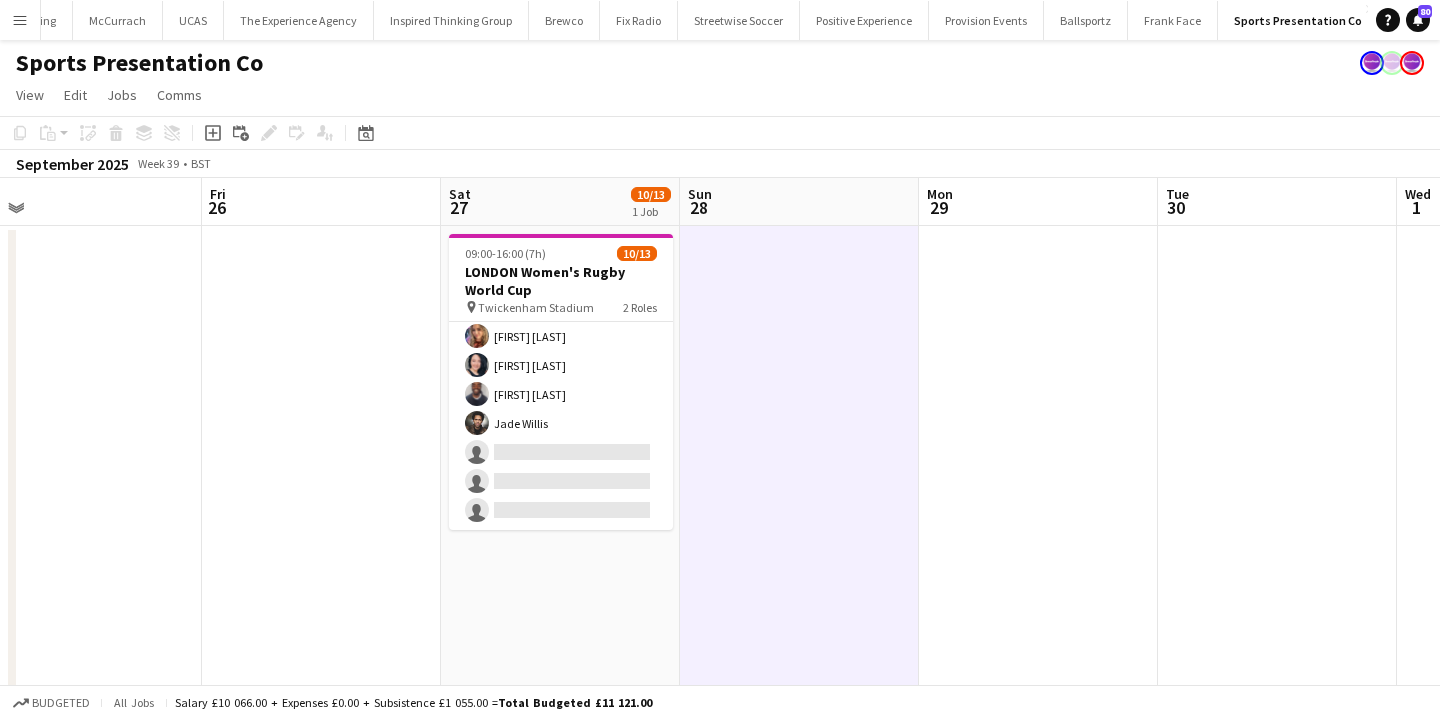 scroll, scrollTop: 247, scrollLeft: 0, axis: vertical 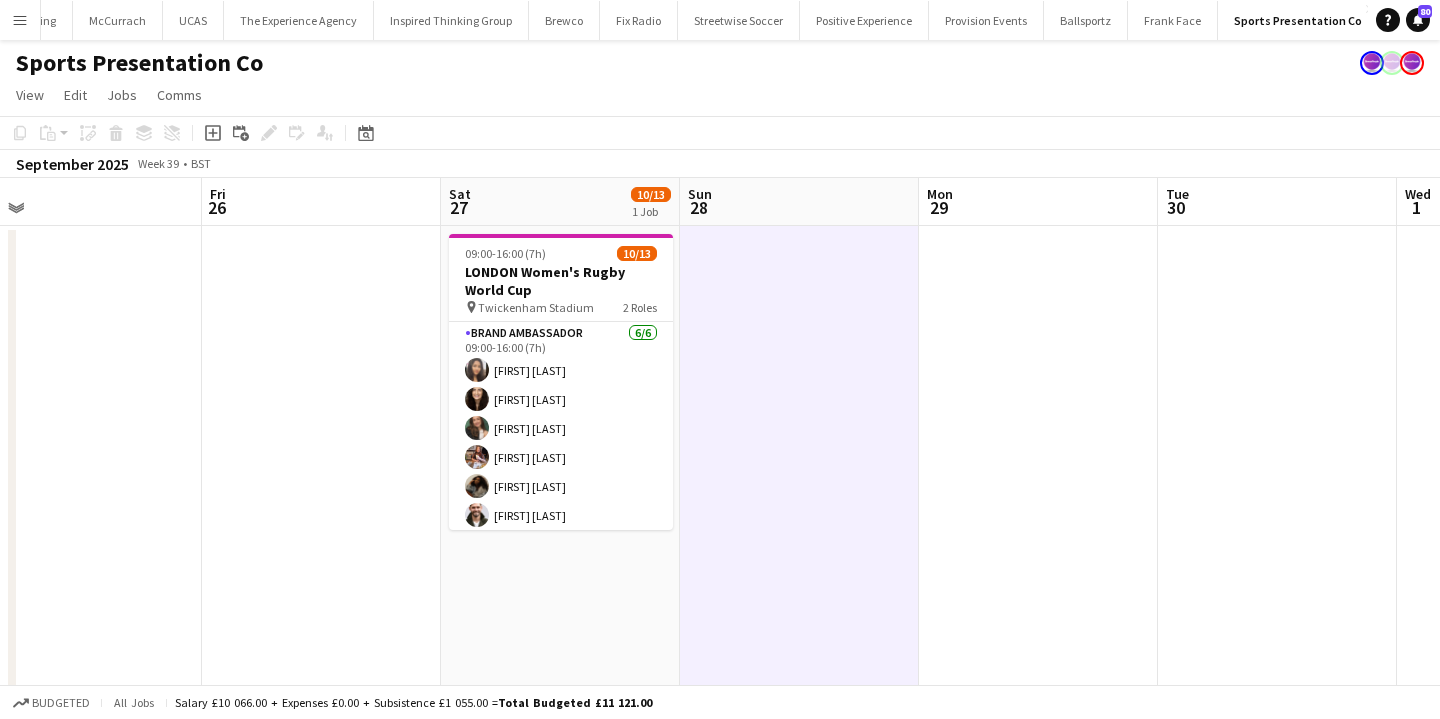 click on "Menu" at bounding box center [20, 20] 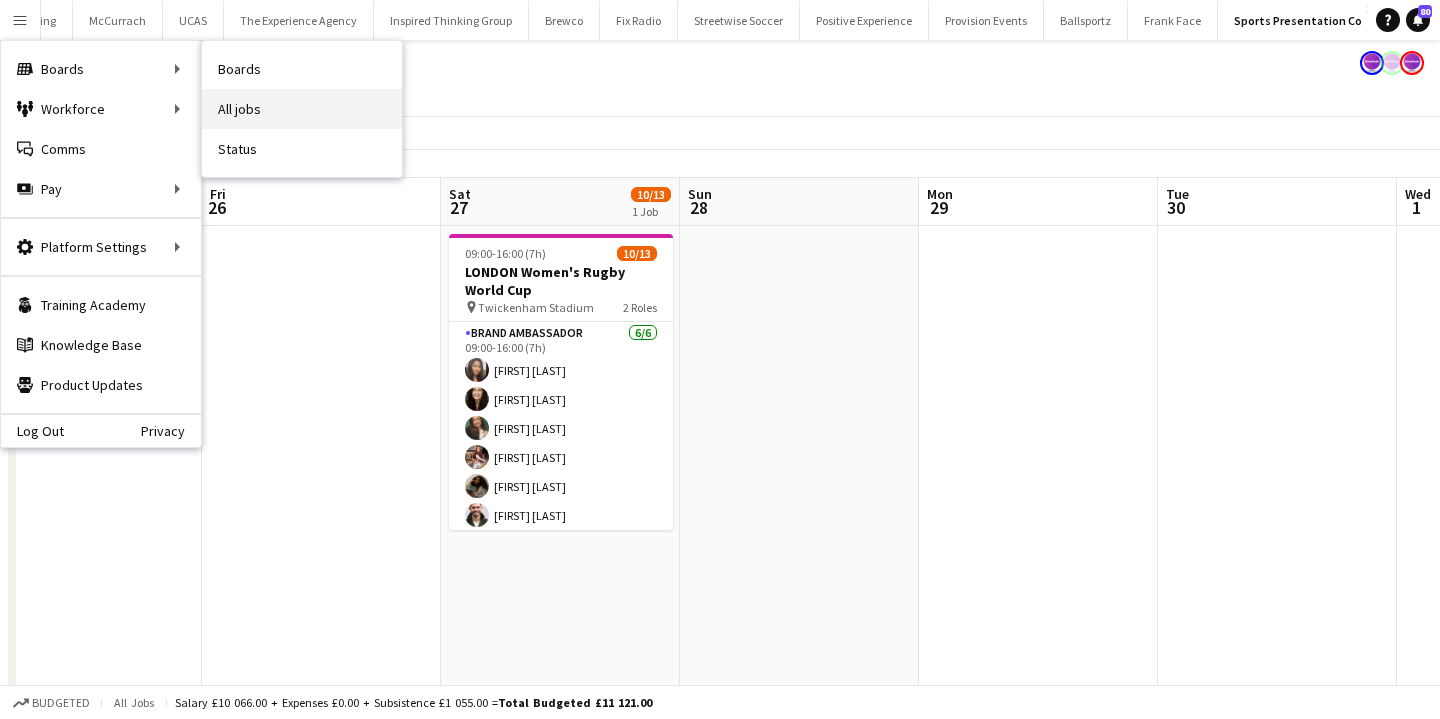 click on "All jobs" at bounding box center (302, 109) 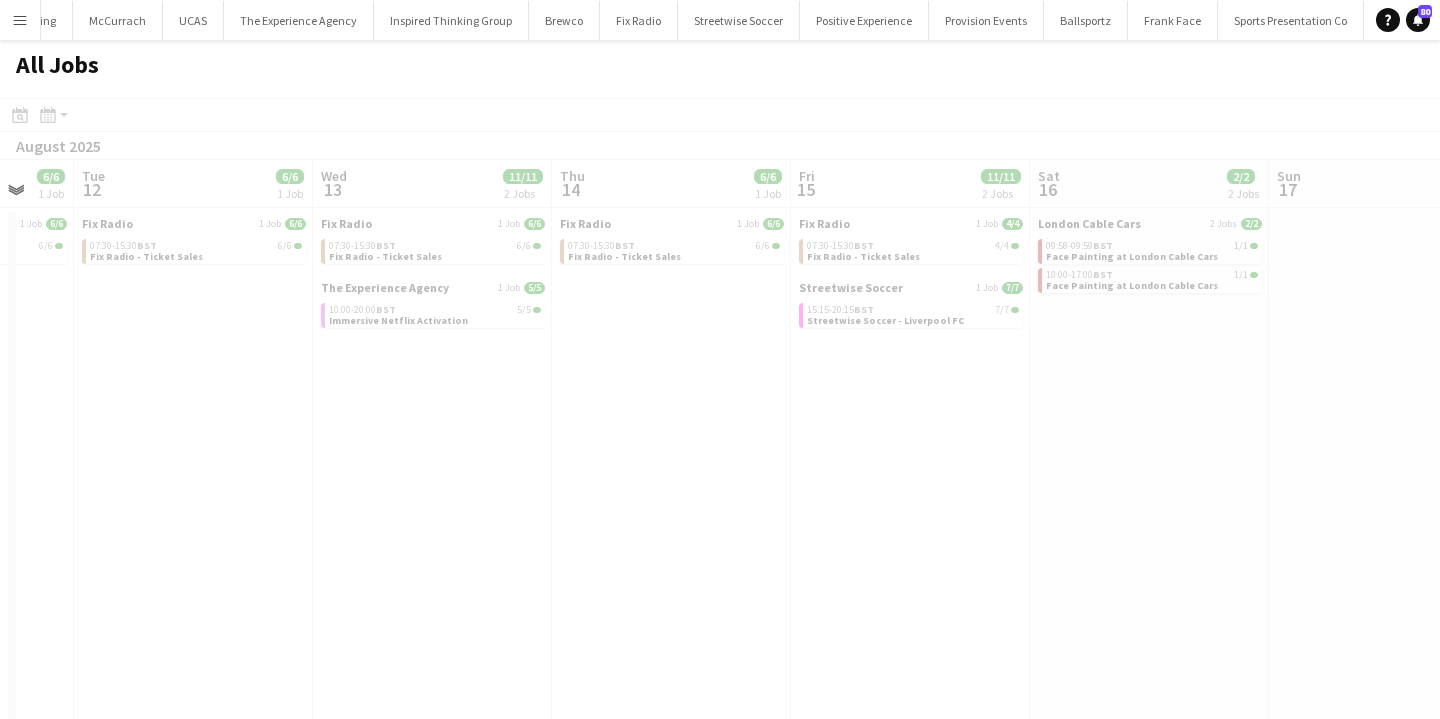 scroll, scrollTop: 0, scrollLeft: 669, axis: horizontal 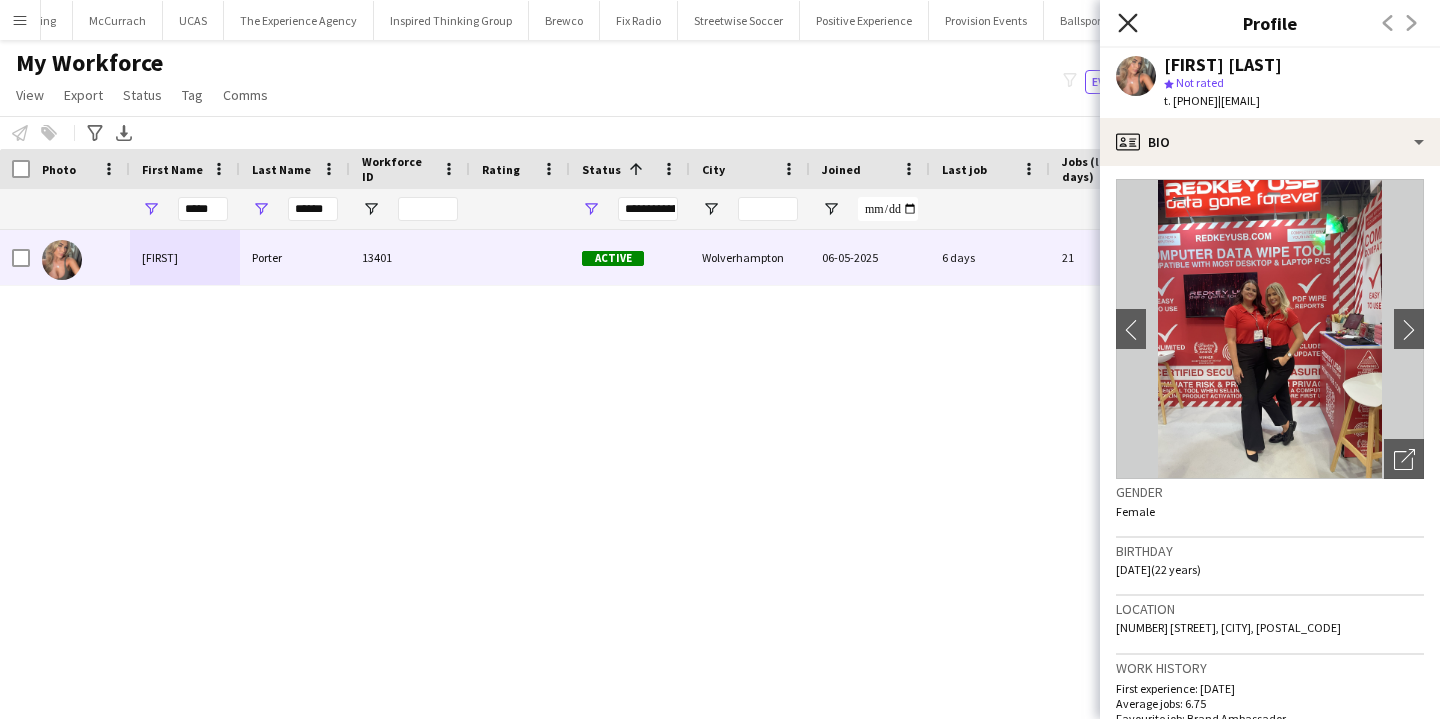 click 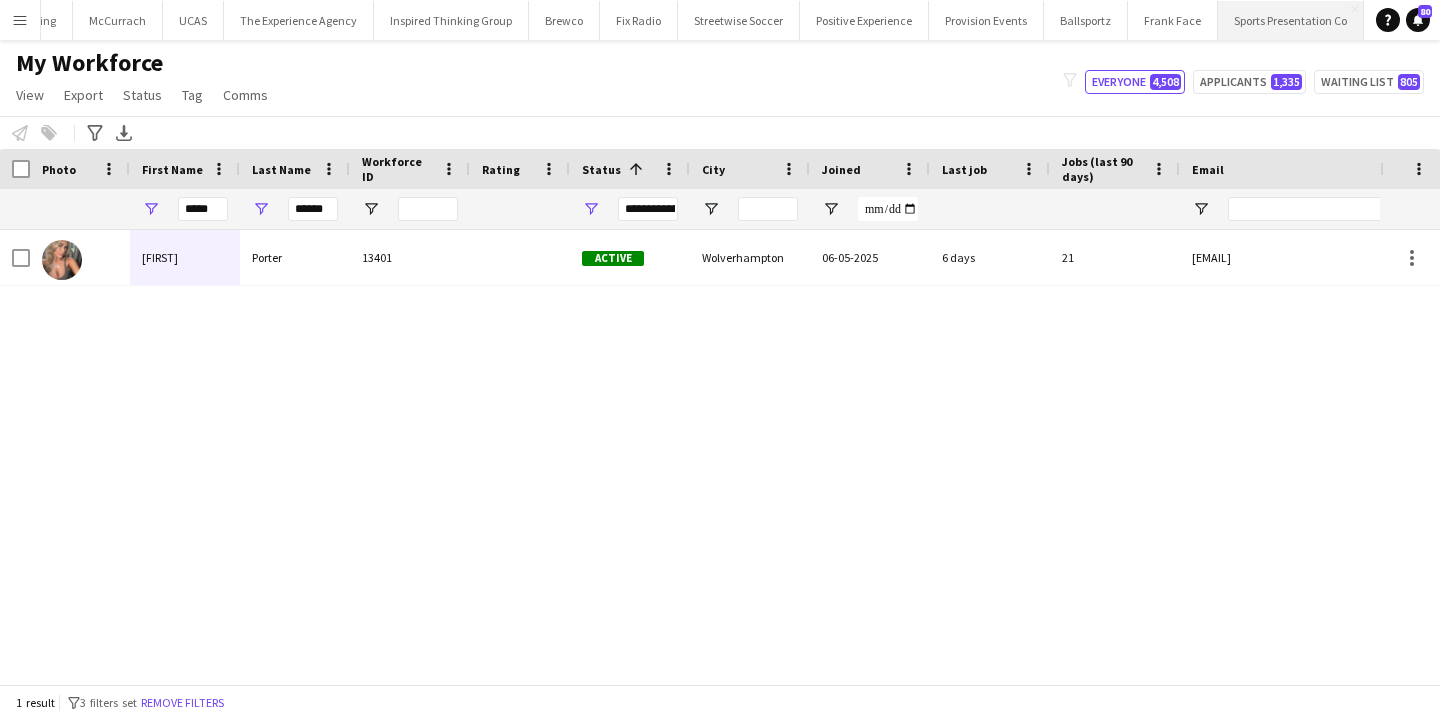 click on "Sports Presentation Co
Close" at bounding box center (1291, 20) 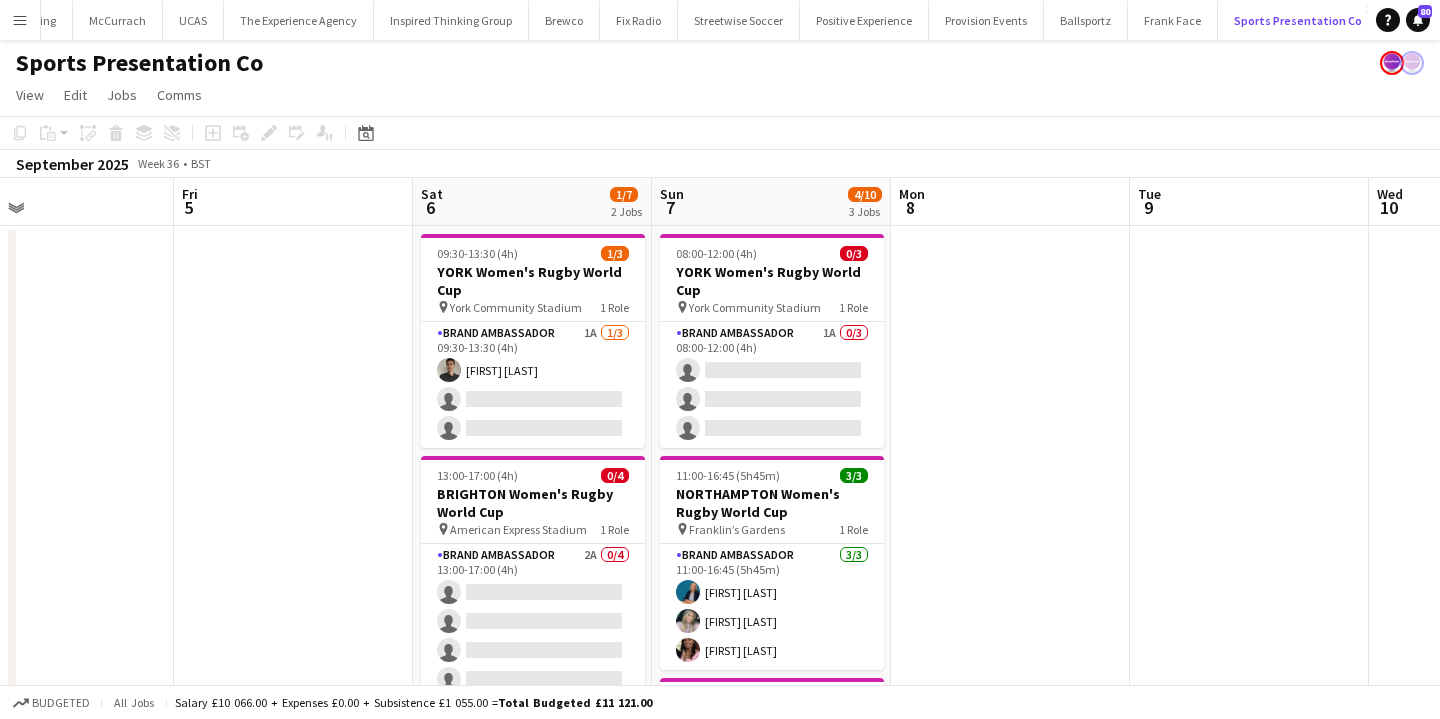 scroll, scrollTop: 0, scrollLeft: 689, axis: horizontal 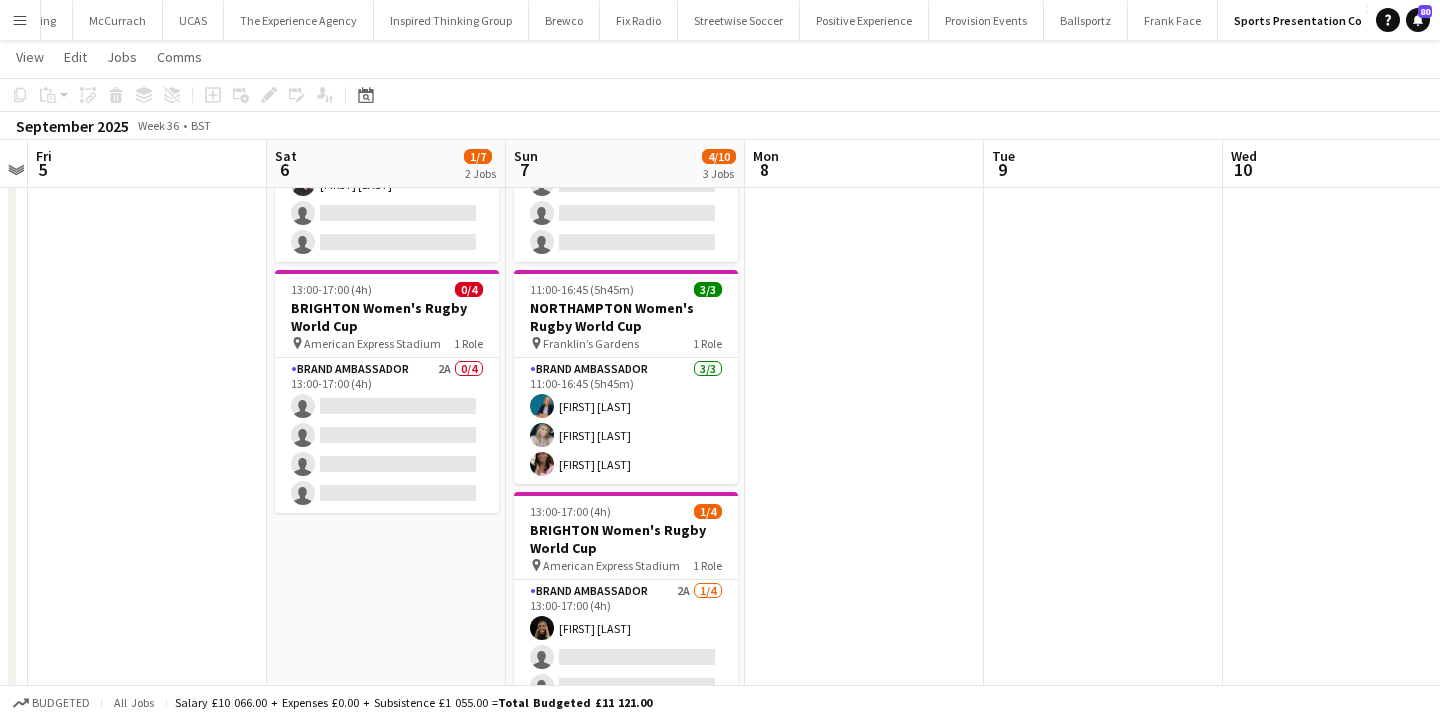 click on "Menu" at bounding box center [20, 20] 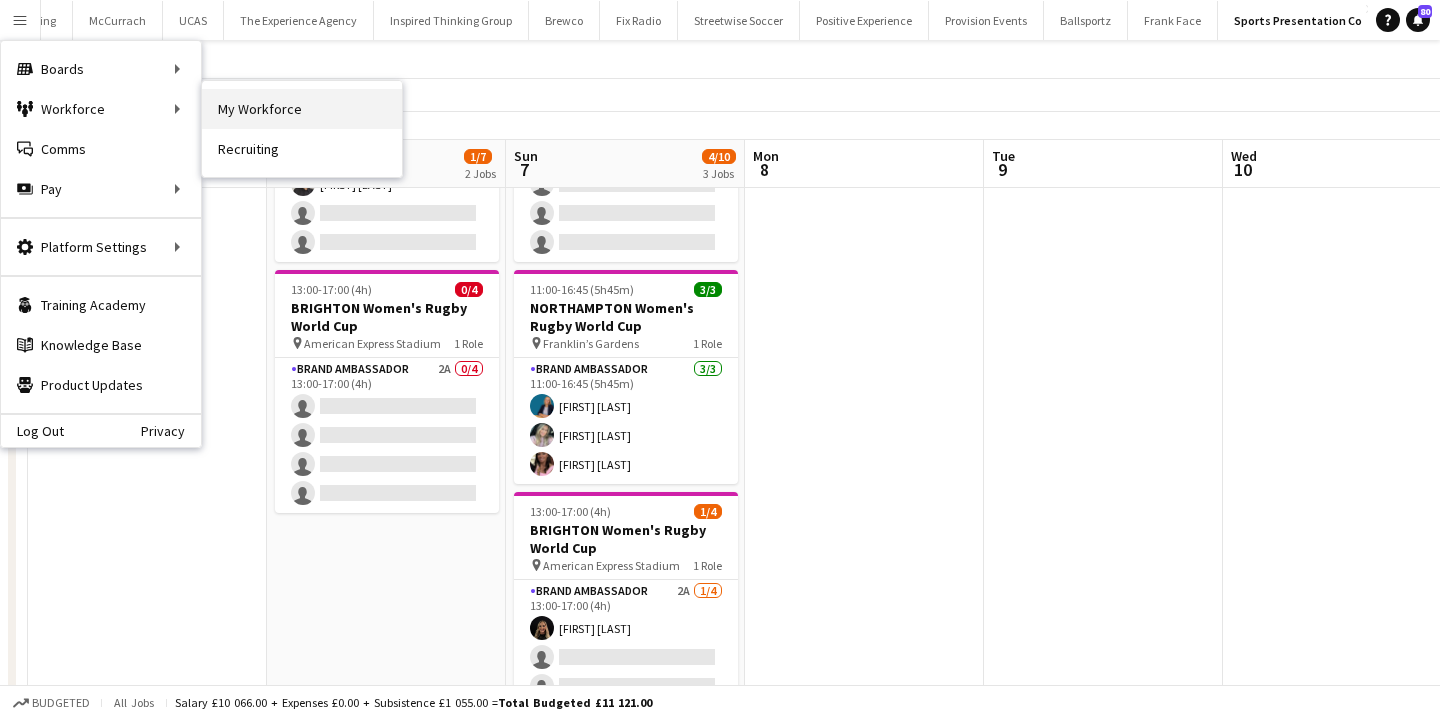 click on "My Workforce" at bounding box center [302, 109] 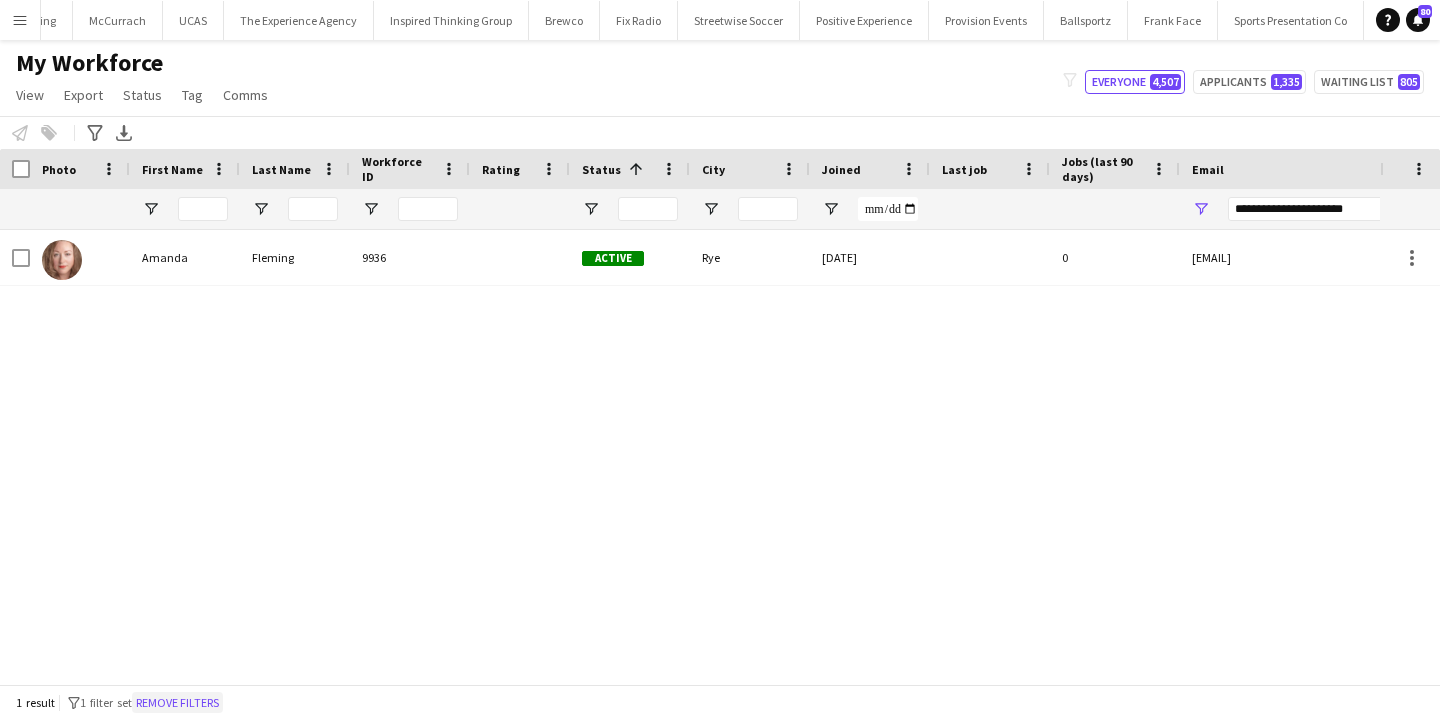 click on "Remove filters" 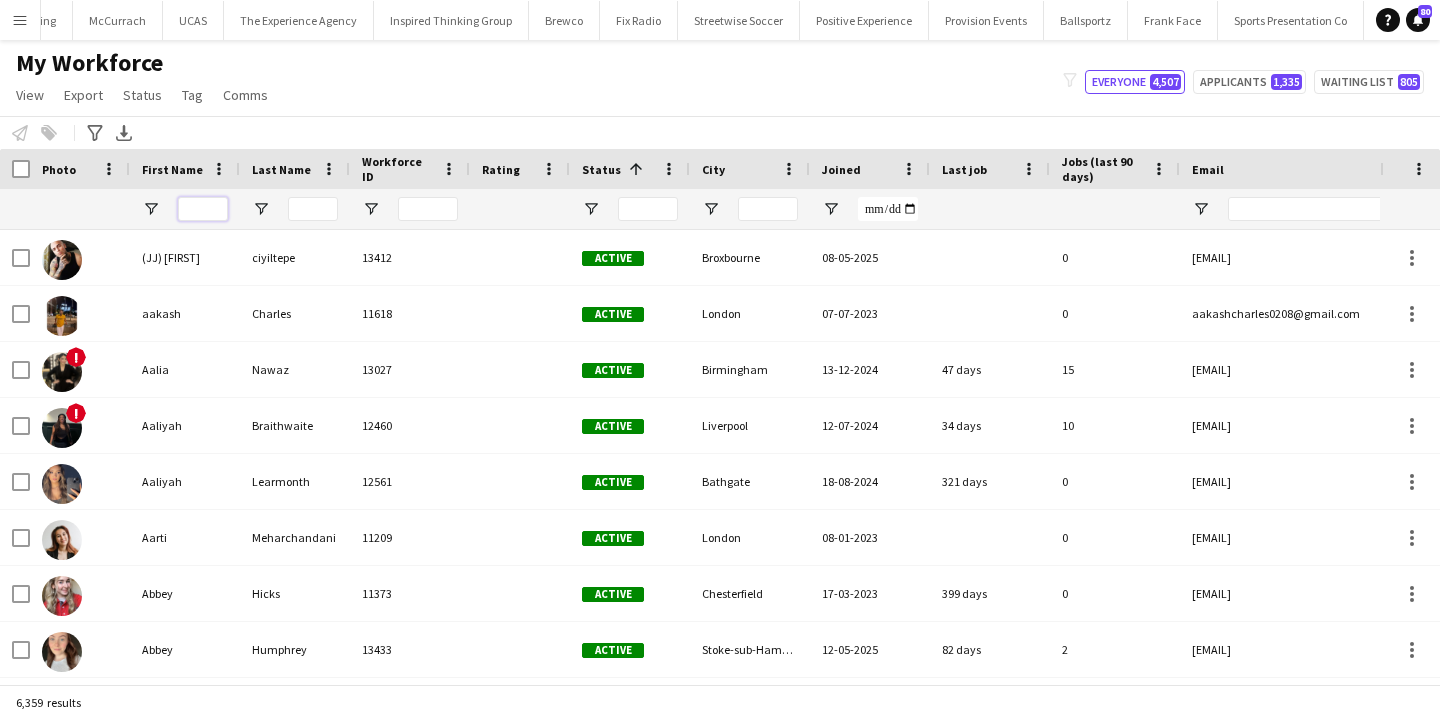 click at bounding box center (203, 209) 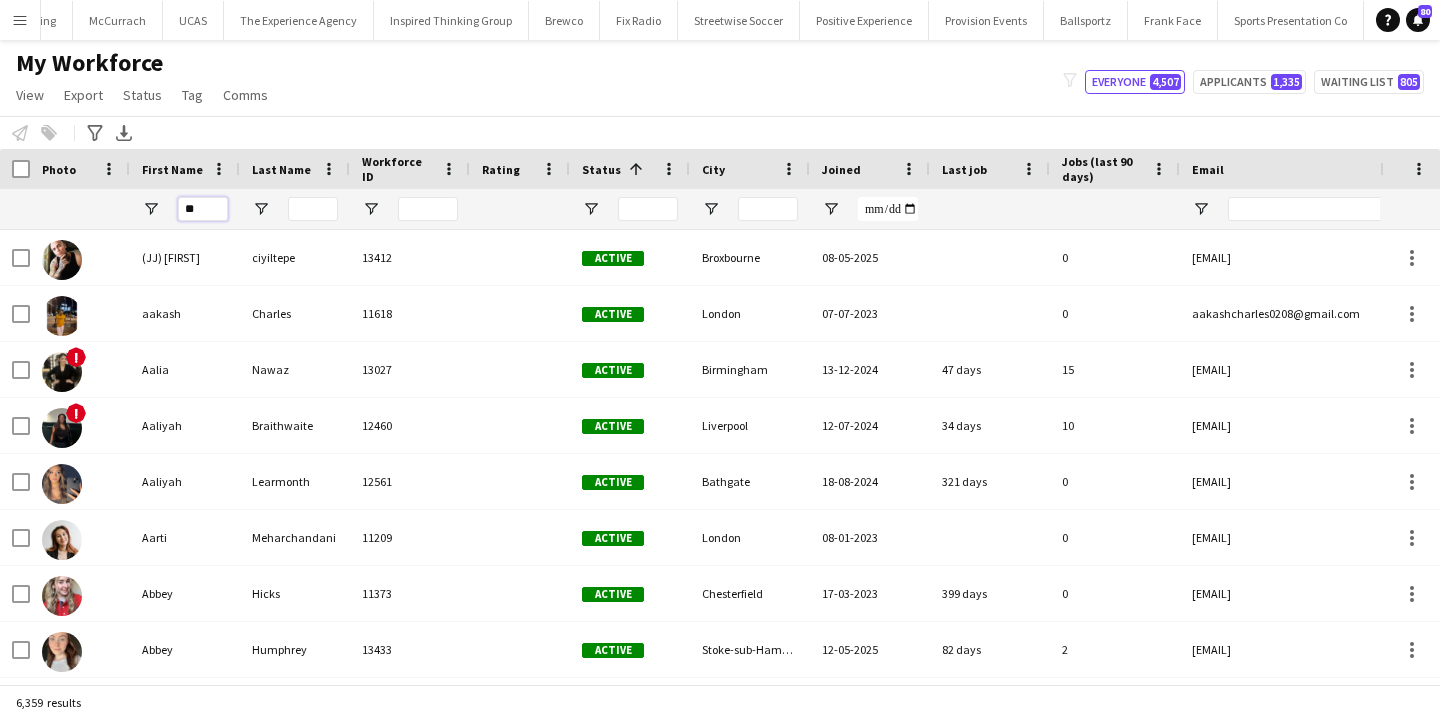 type on "*" 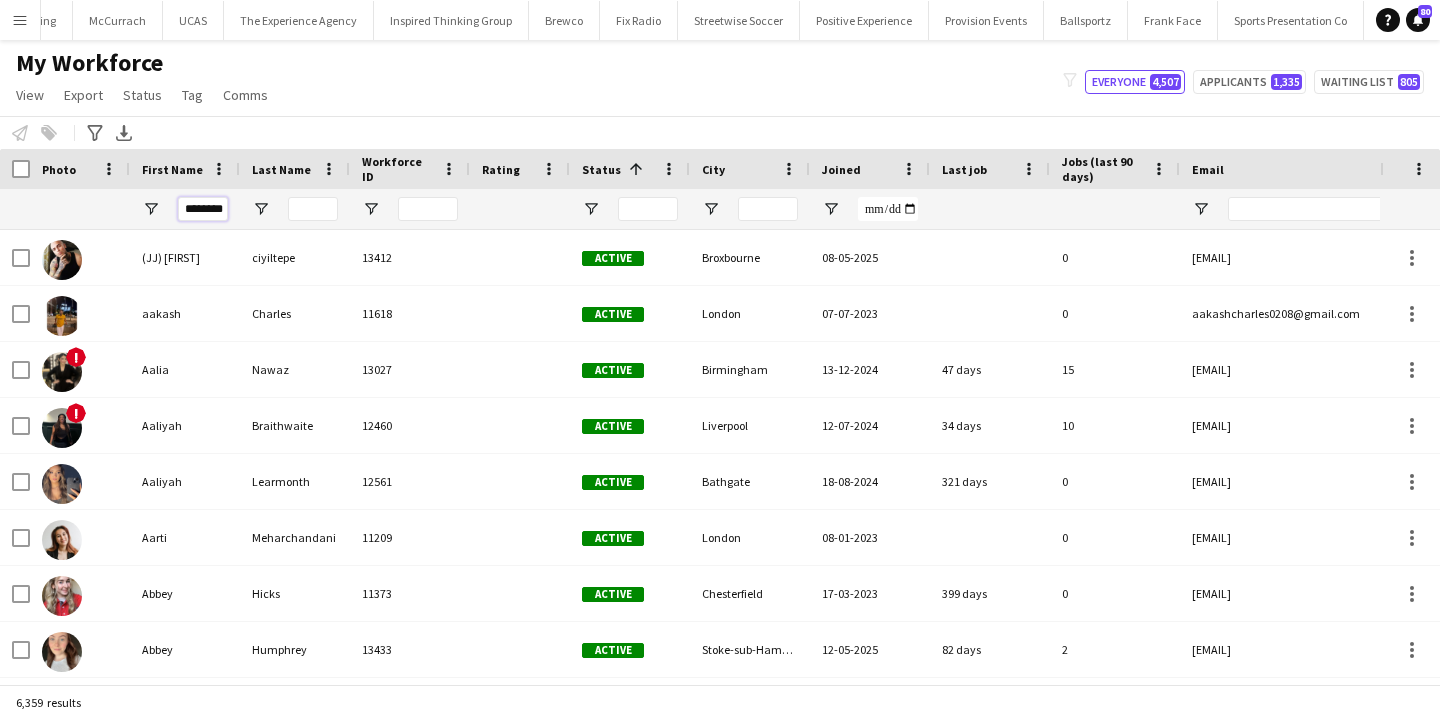 scroll, scrollTop: 0, scrollLeft: 2, axis: horizontal 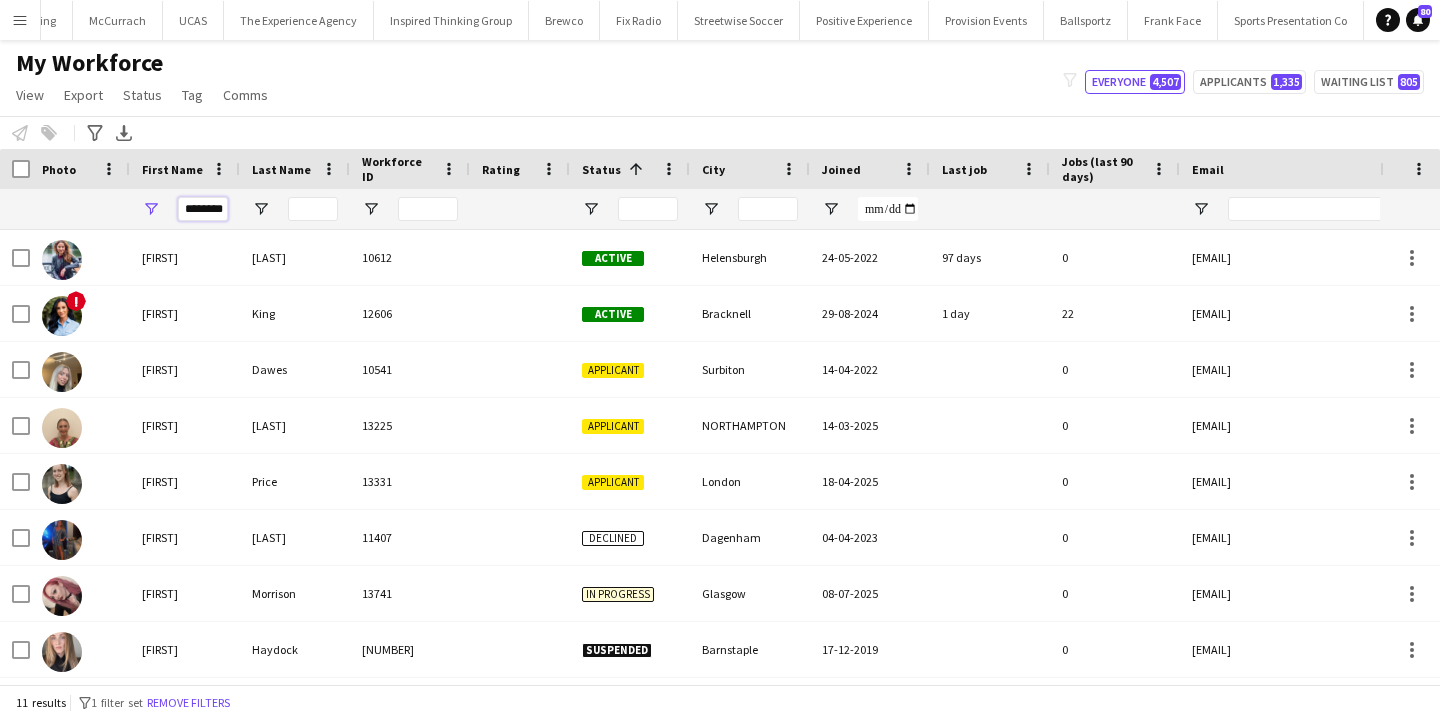 type on "********" 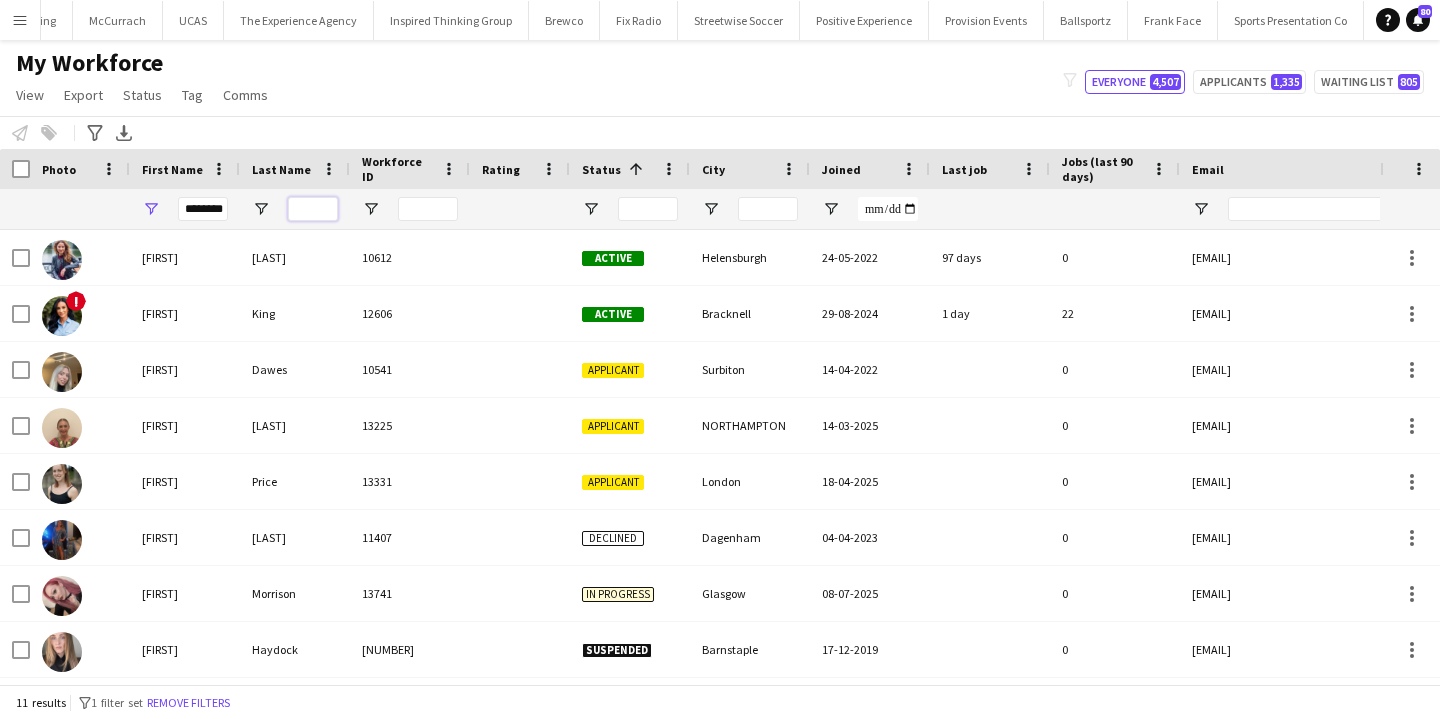 scroll, scrollTop: 0, scrollLeft: 0, axis: both 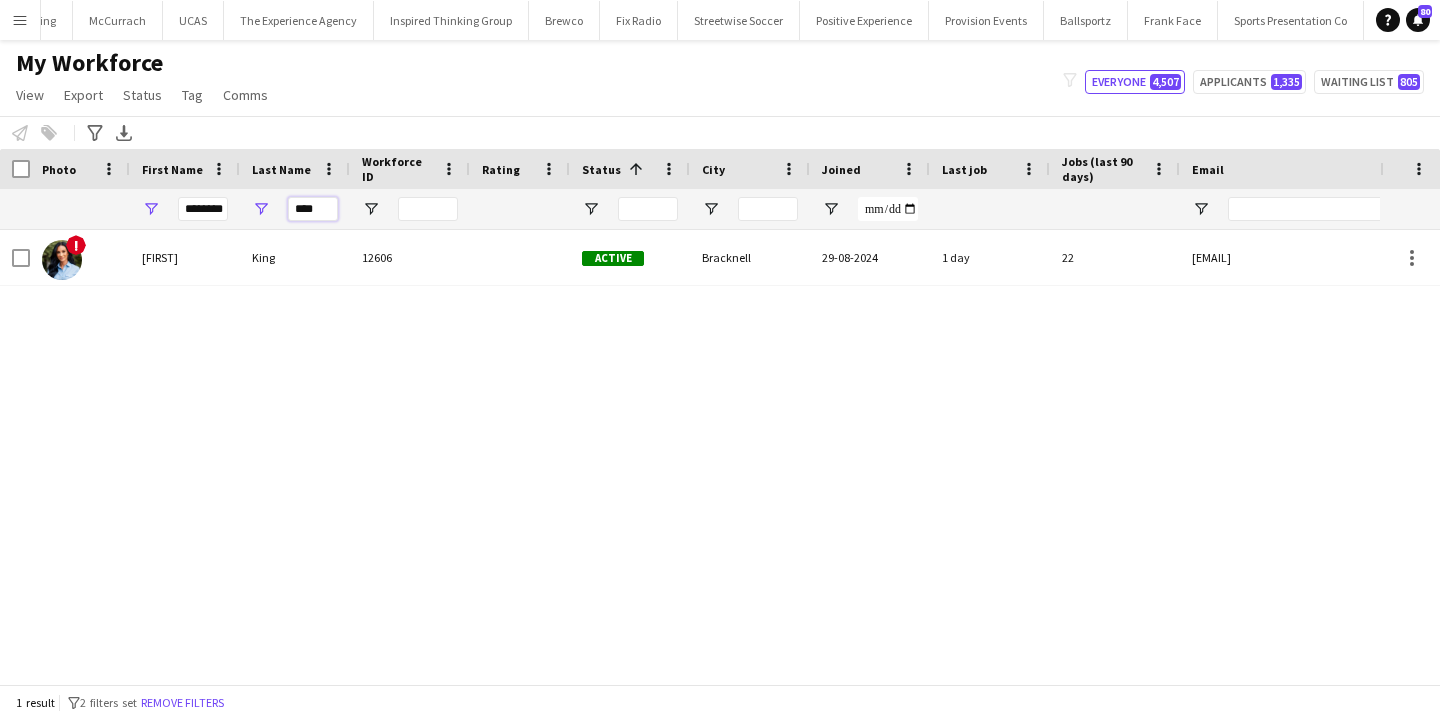 type on "****" 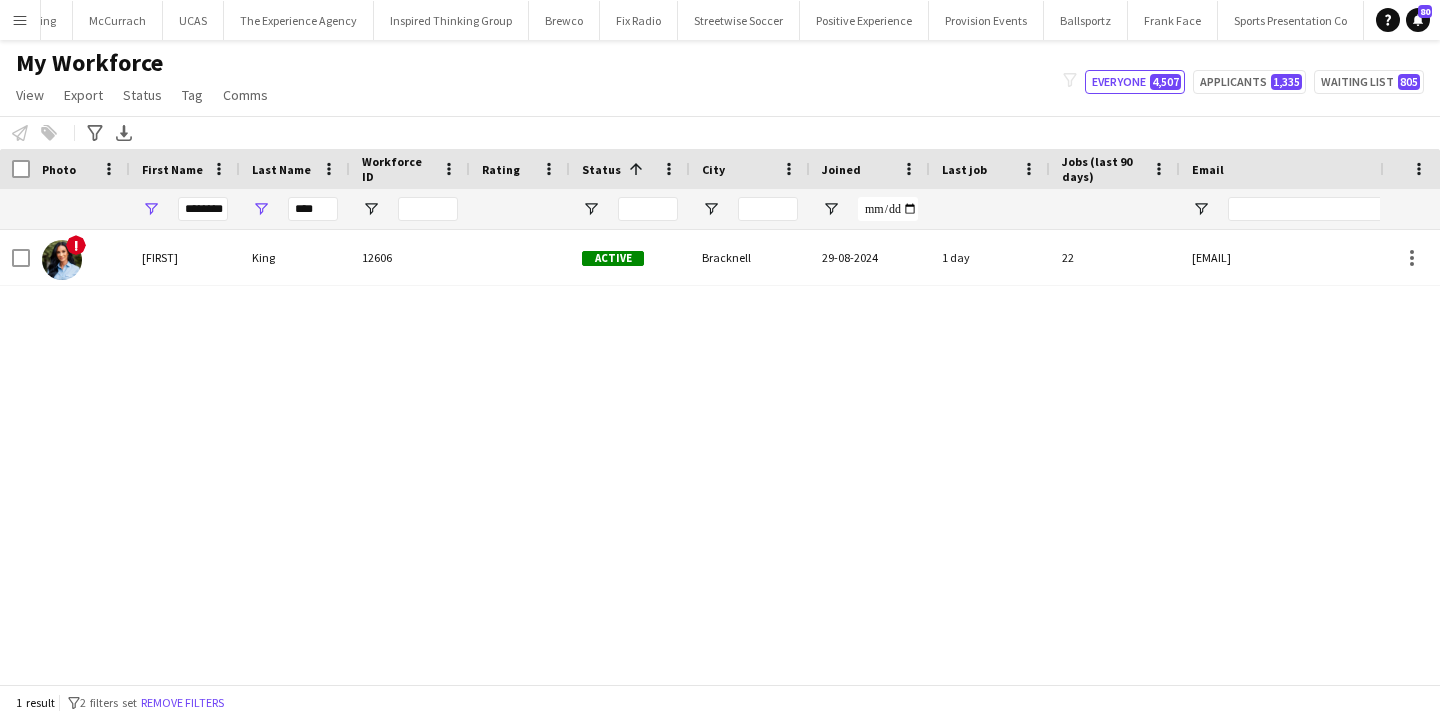 click on "King" at bounding box center (295, 257) 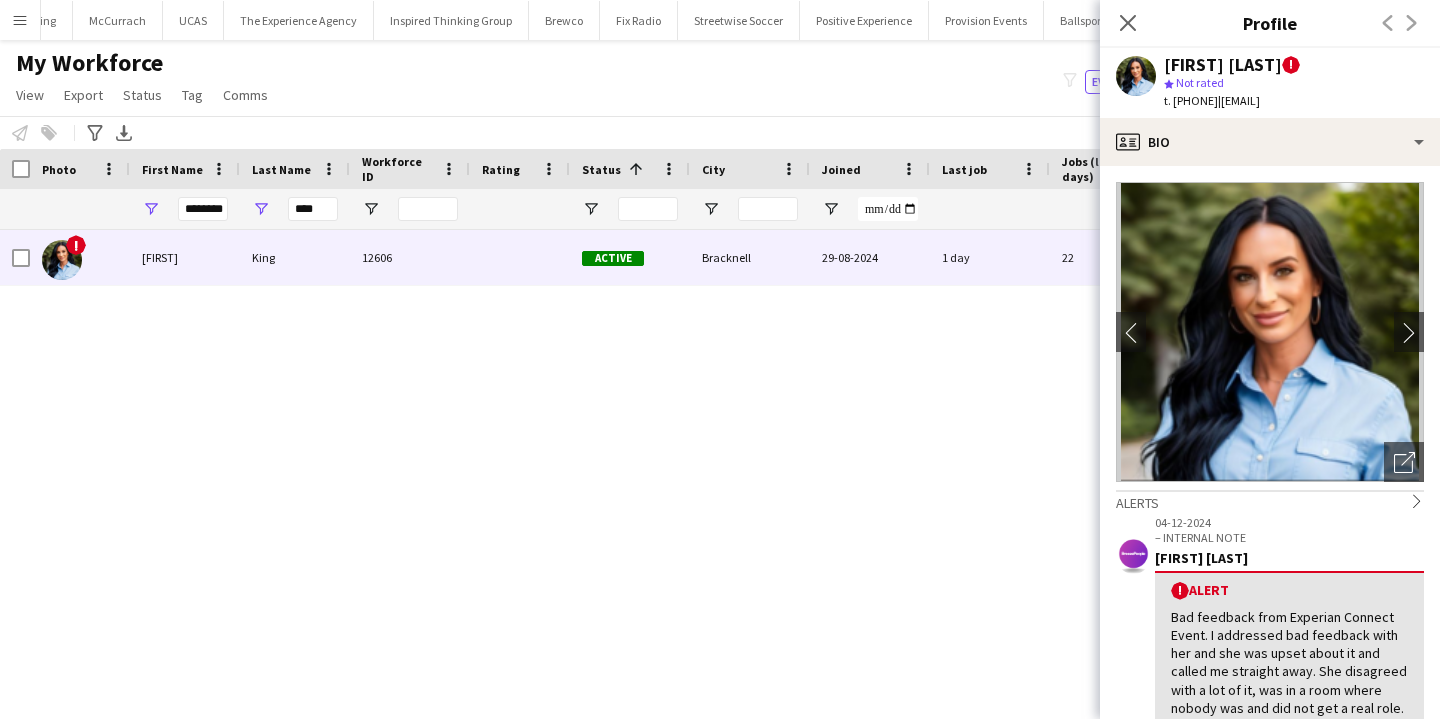 click on "Menu" at bounding box center (20, 20) 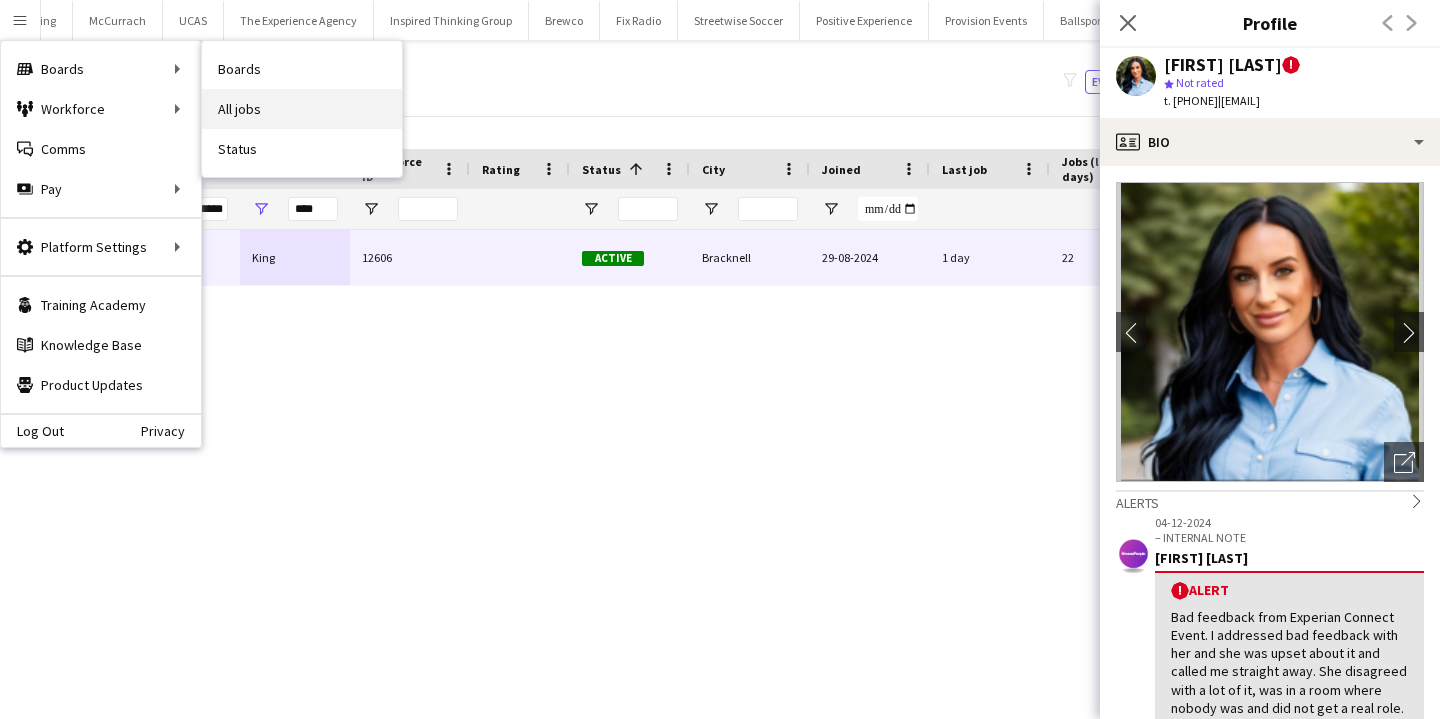 click on "All jobs" at bounding box center (302, 109) 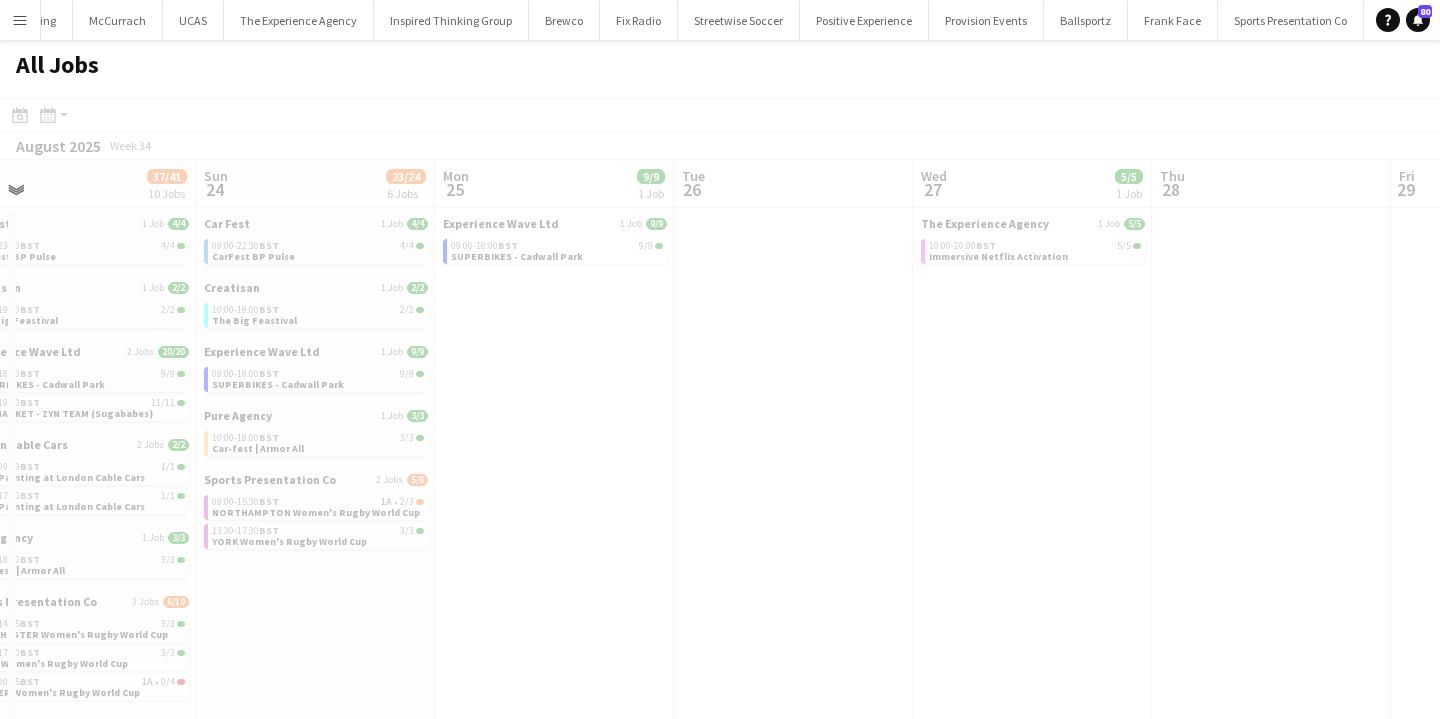 scroll, scrollTop: 0, scrollLeft: 826, axis: horizontal 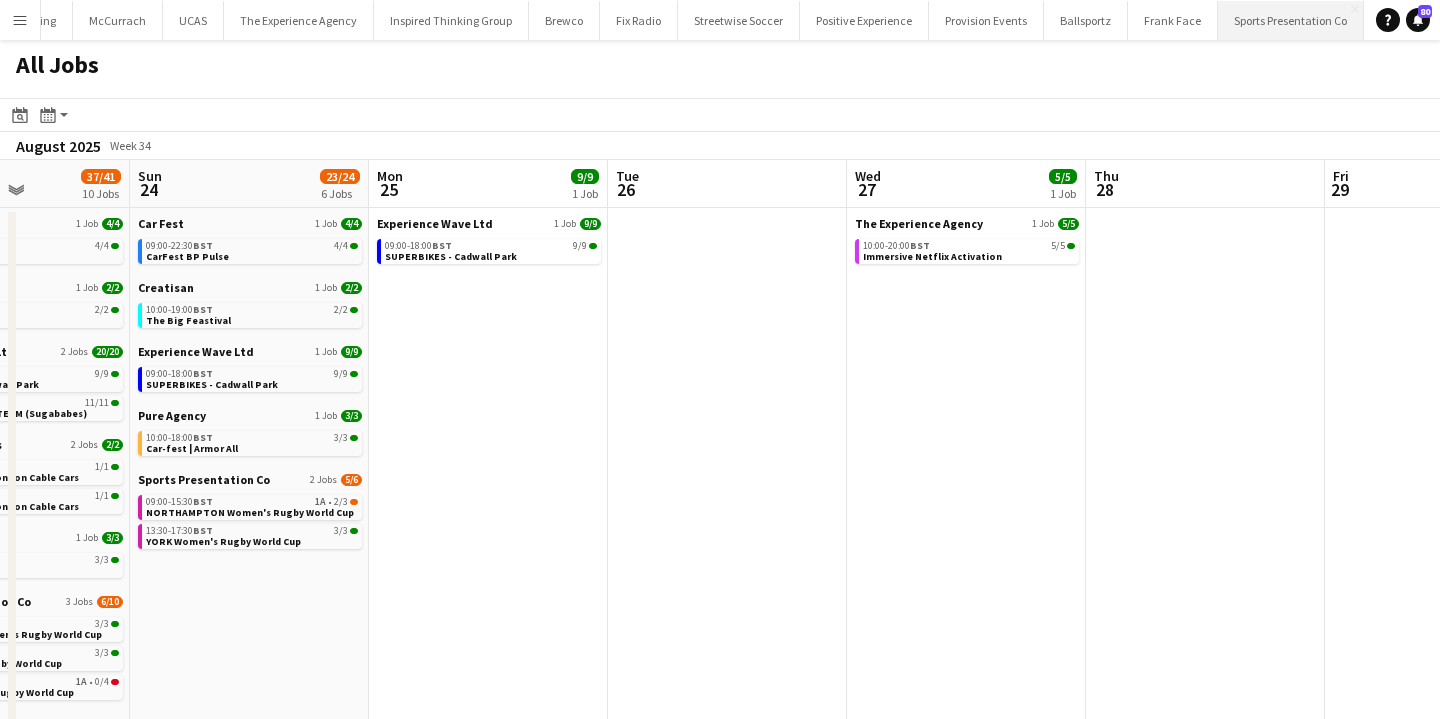 click on "Sports Presentation Co
Close" at bounding box center [1291, 20] 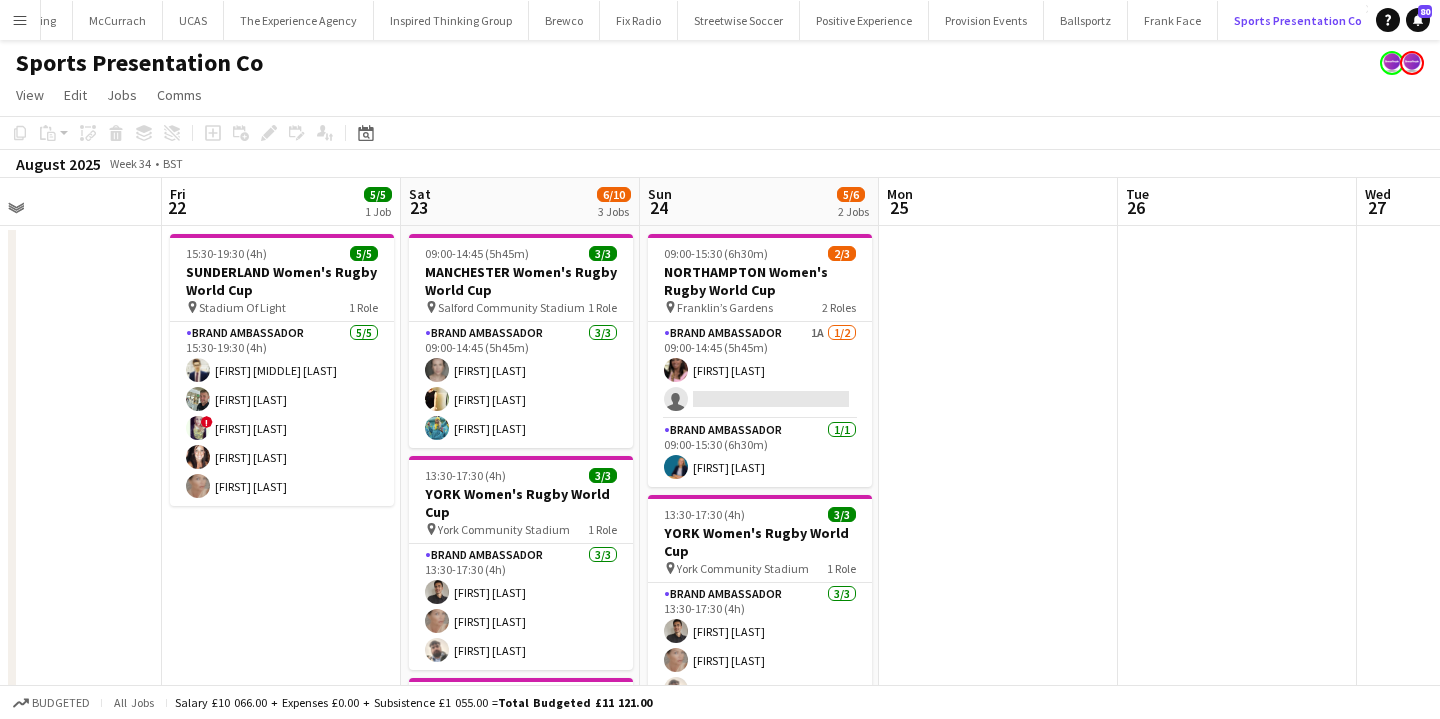 scroll, scrollTop: 0, scrollLeft: 800, axis: horizontal 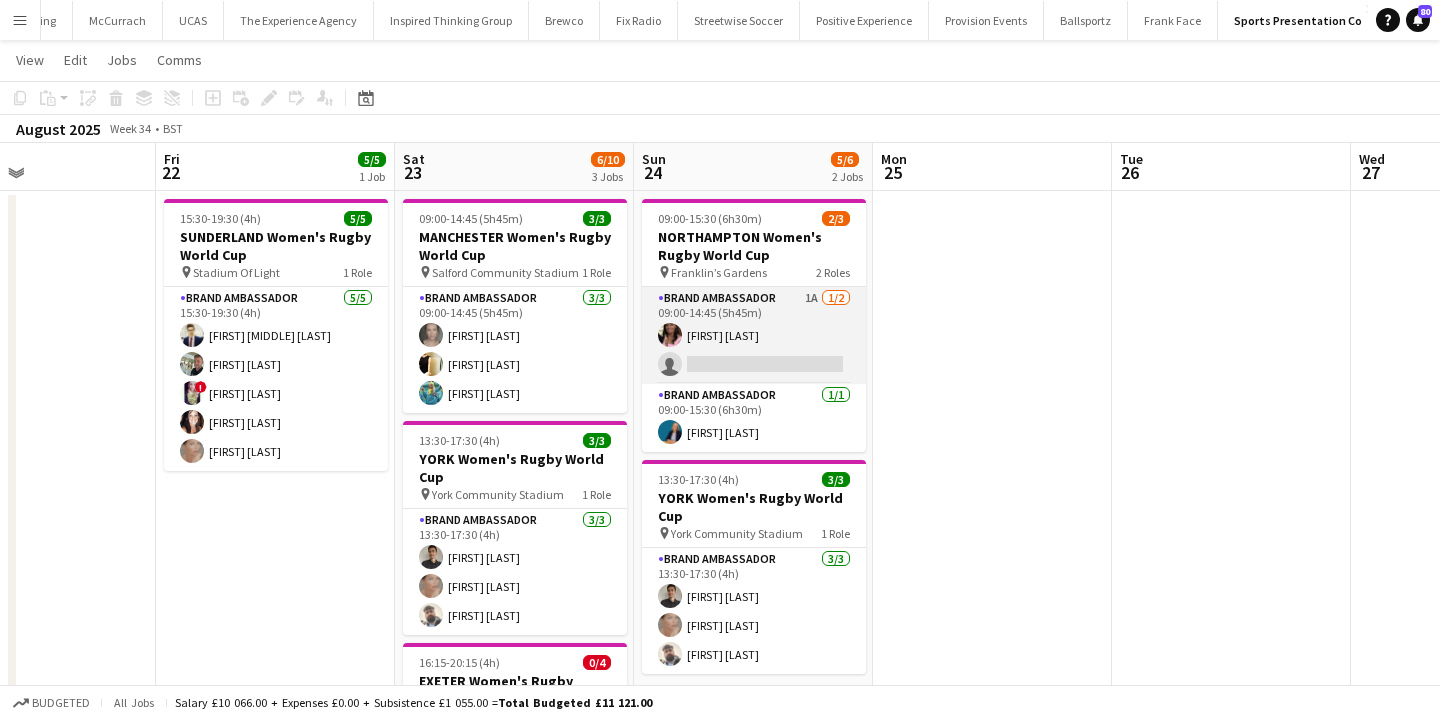 click on "Brand Ambassador   1A   1/2   09:00-14:45 (5h45m)
Carla Alexander
single-neutral-actions" at bounding box center [754, 335] 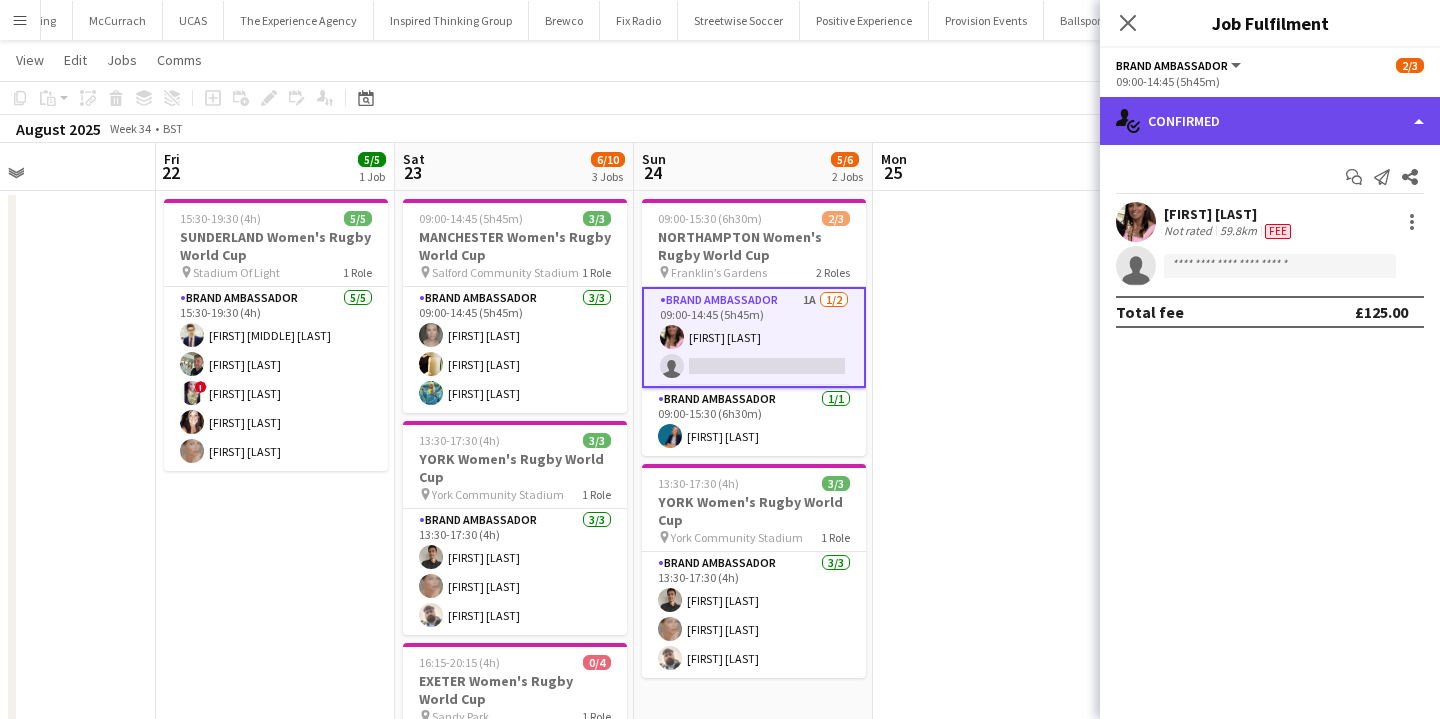 click on "single-neutral-actions-check-2
Confirmed" 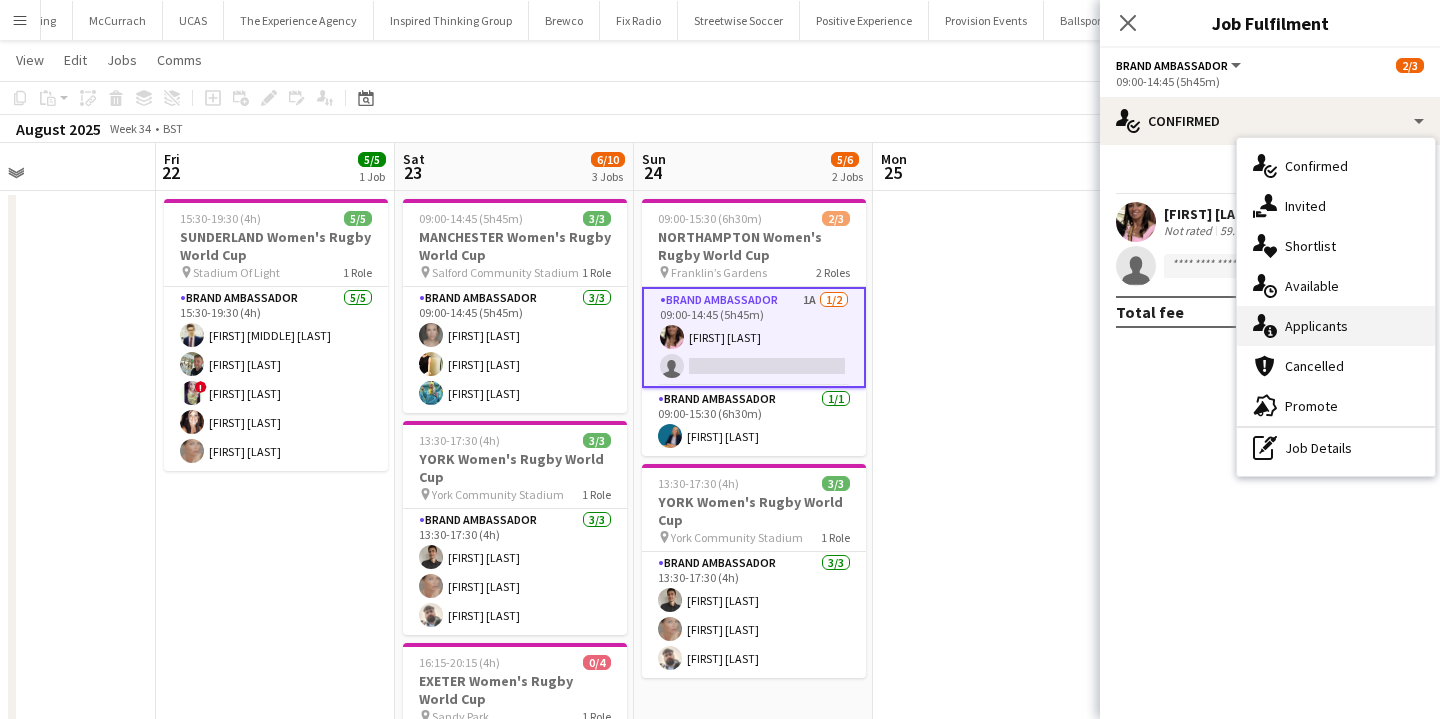 click on "single-neutral-actions-information
Applicants" at bounding box center [1336, 326] 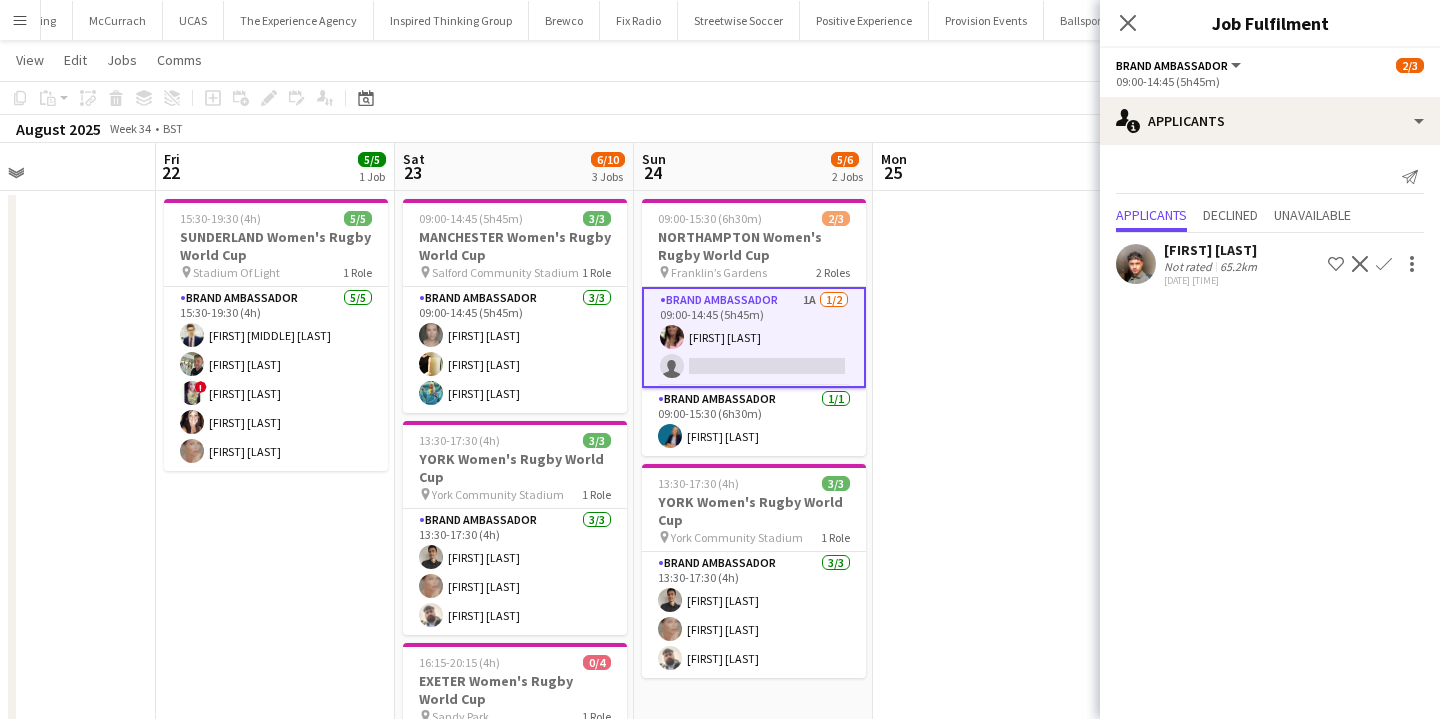 click on "65.2km" 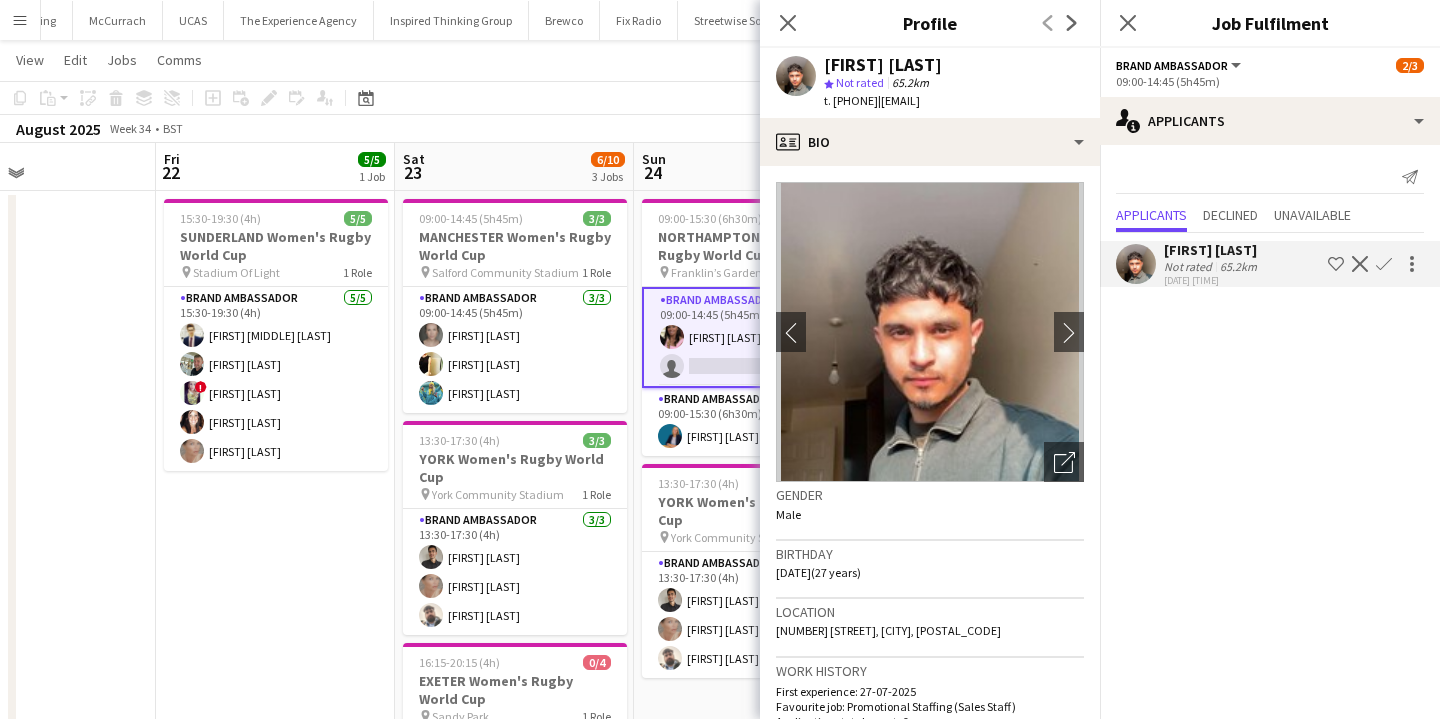 click on "August 2025   Week 34
•   BST" 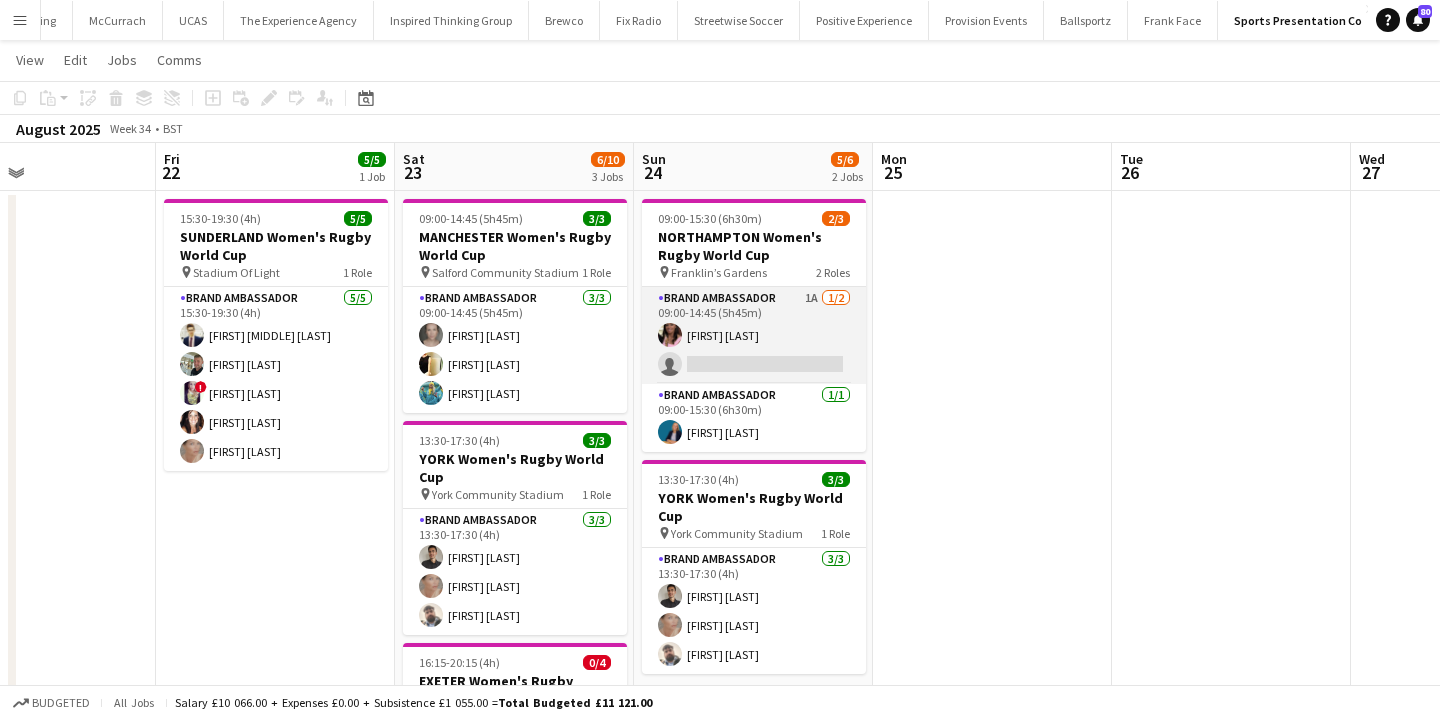 click on "Brand Ambassador   1A   1/2   09:00-14:45 (5h45m)
Carla Alexander
single-neutral-actions" at bounding box center (754, 335) 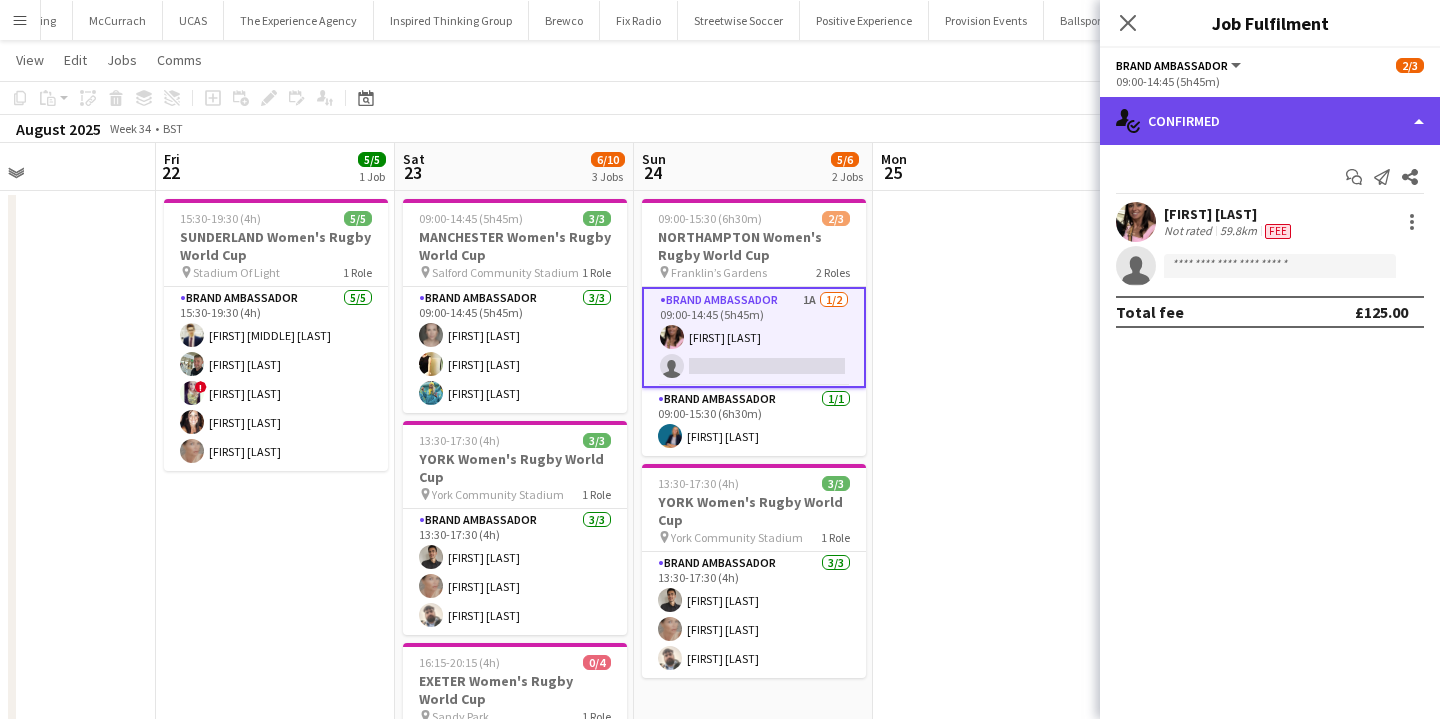 click on "single-neutral-actions-check-2
Confirmed" 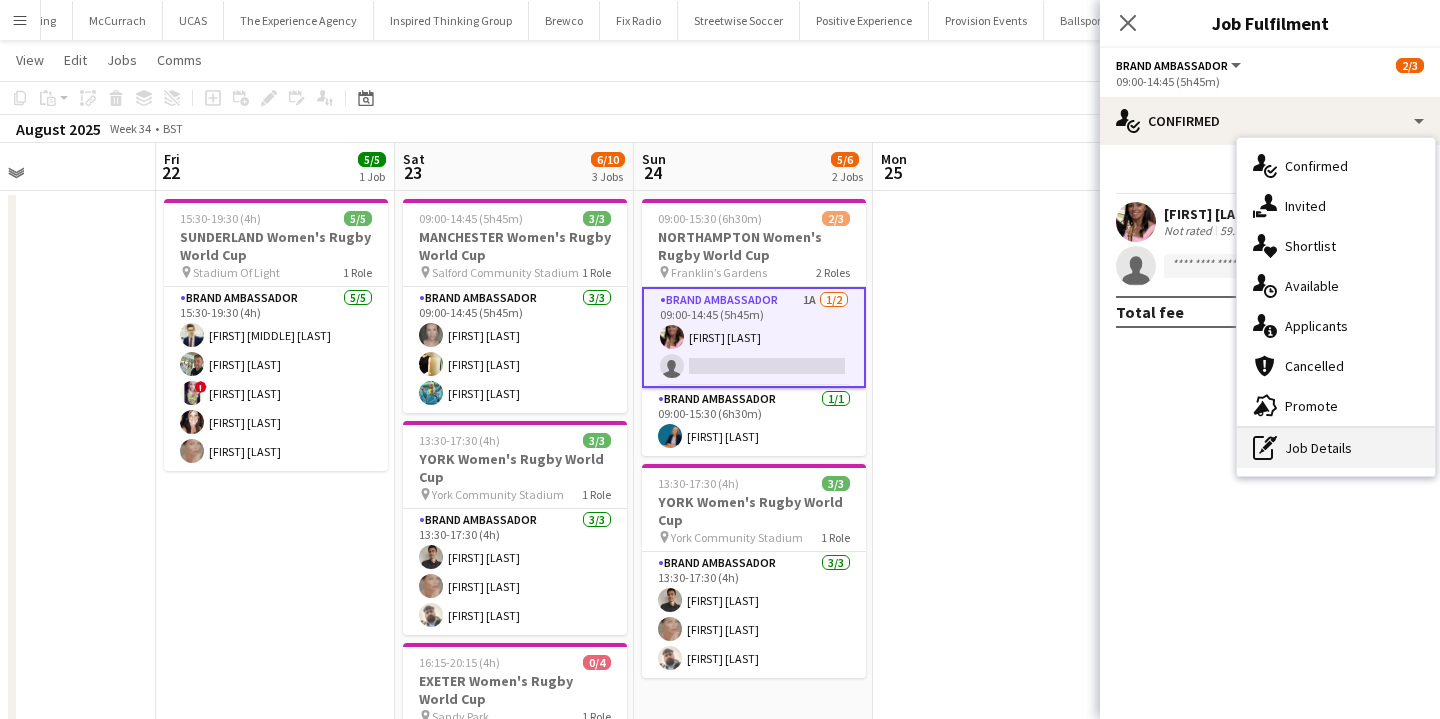 click on "pen-write
Job Details" at bounding box center [1336, 448] 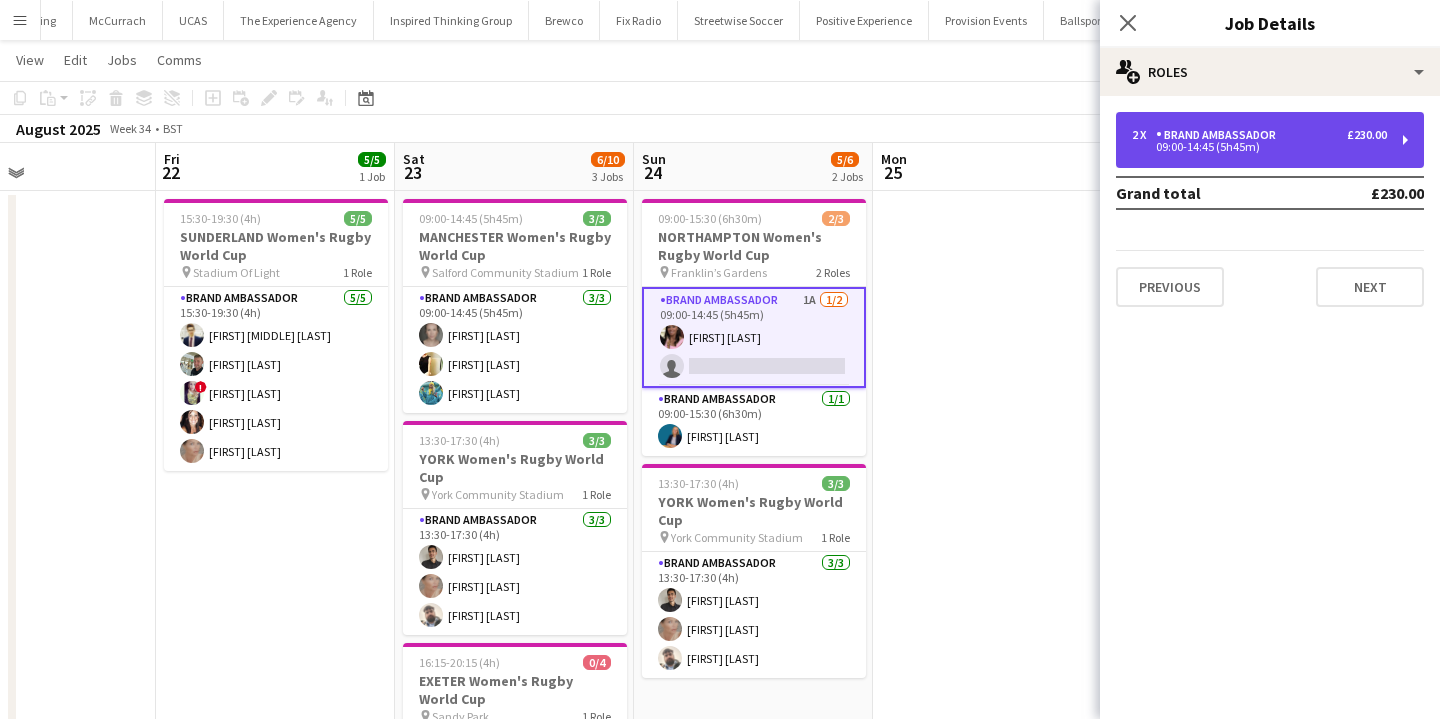 click on "2 x   Brand Ambassador   £230.00   09:00-14:45 (5h45m)" at bounding box center [1270, 140] 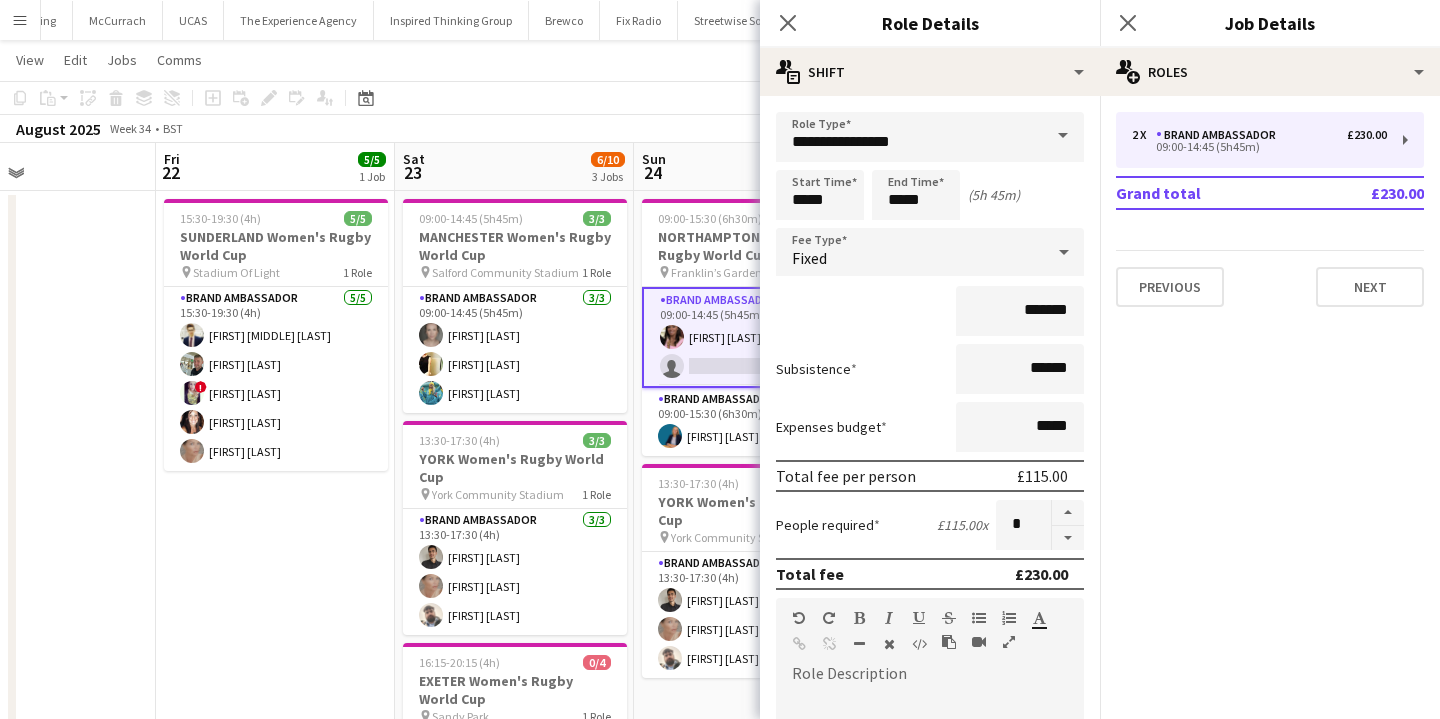 click on "August 2025   Week 34
•   BST" 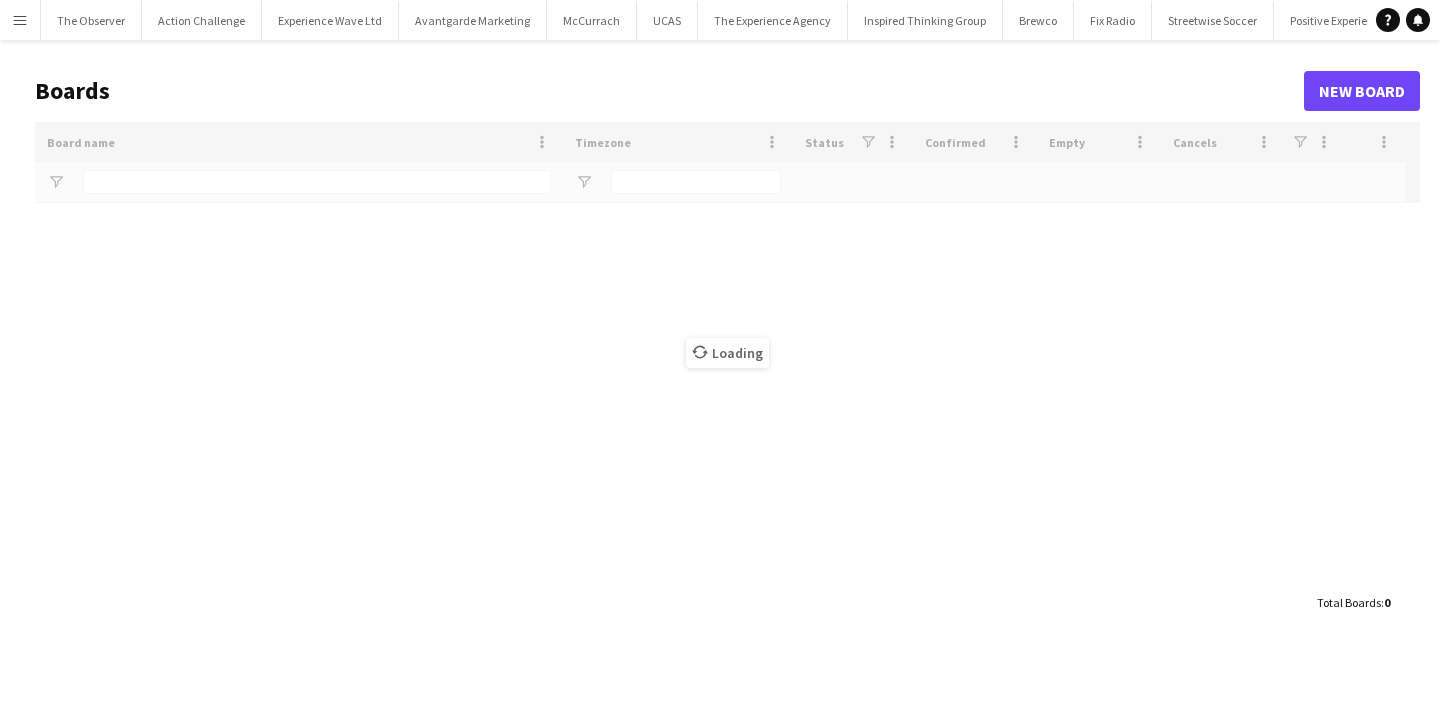 scroll, scrollTop: 0, scrollLeft: 0, axis: both 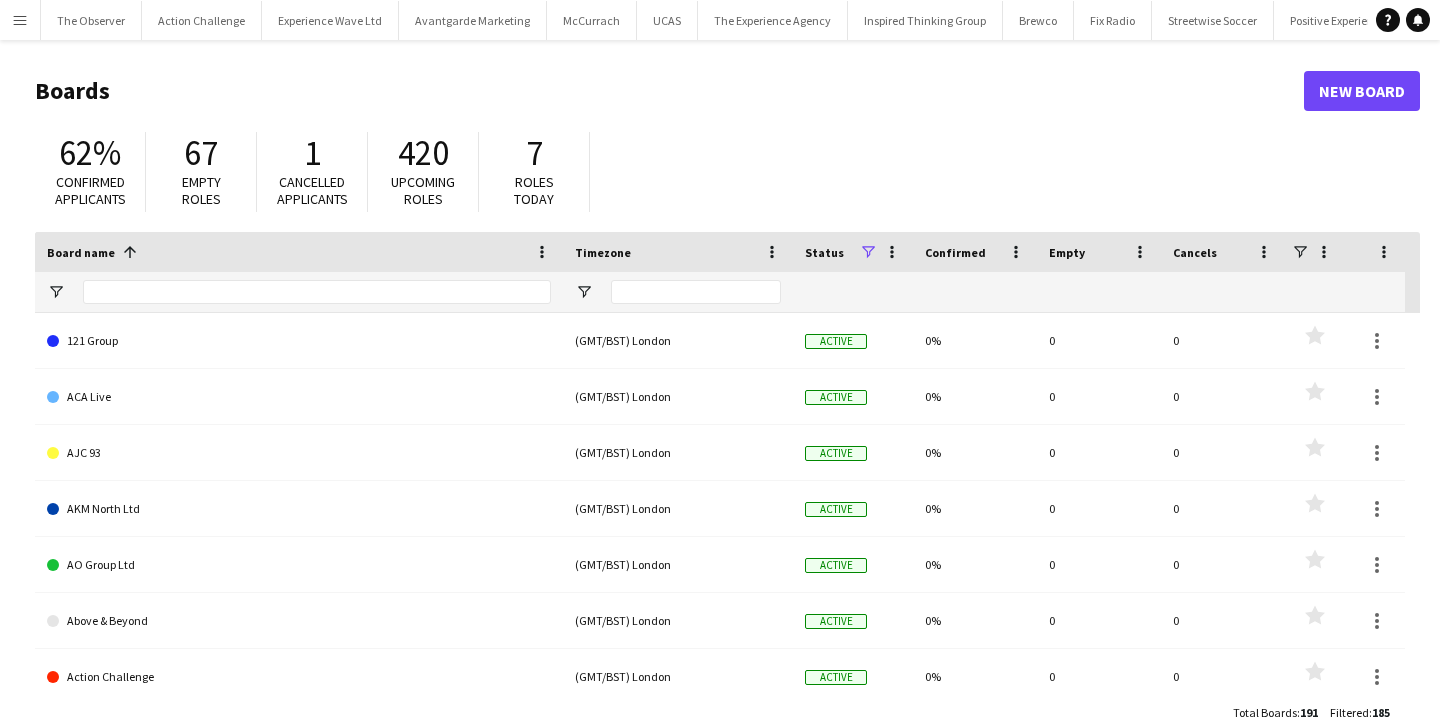 click on "Menu" at bounding box center (20, 20) 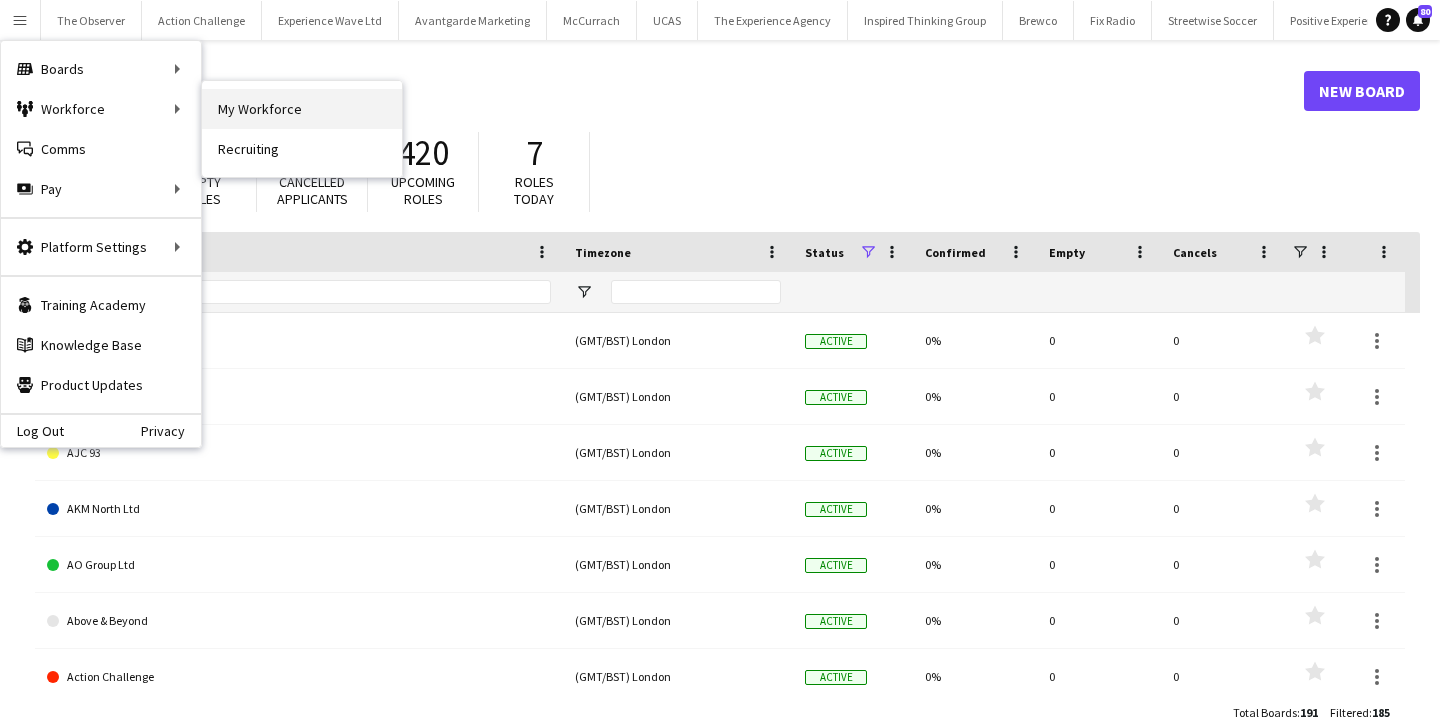 click on "My Workforce" at bounding box center [302, 109] 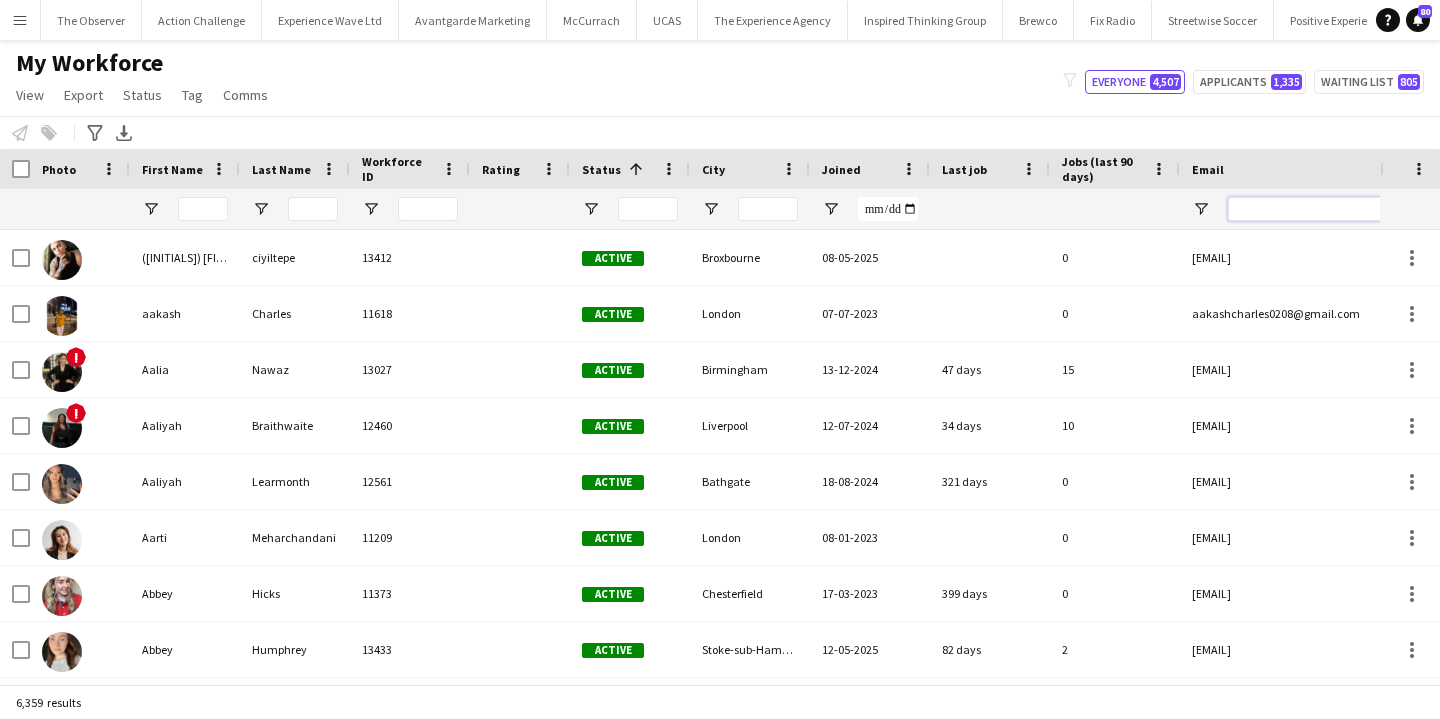 click at bounding box center [1398, 209] 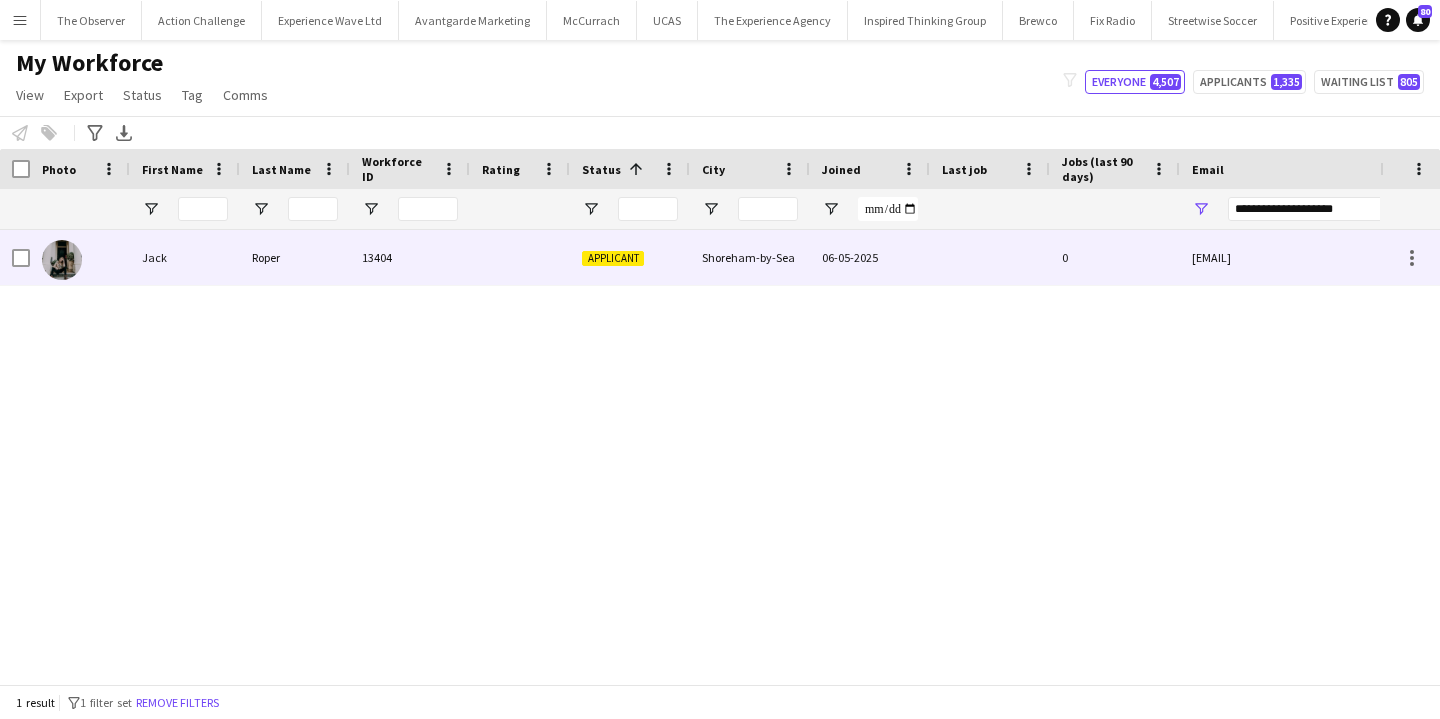 click on "[EMAIL]" at bounding box center [1380, 257] 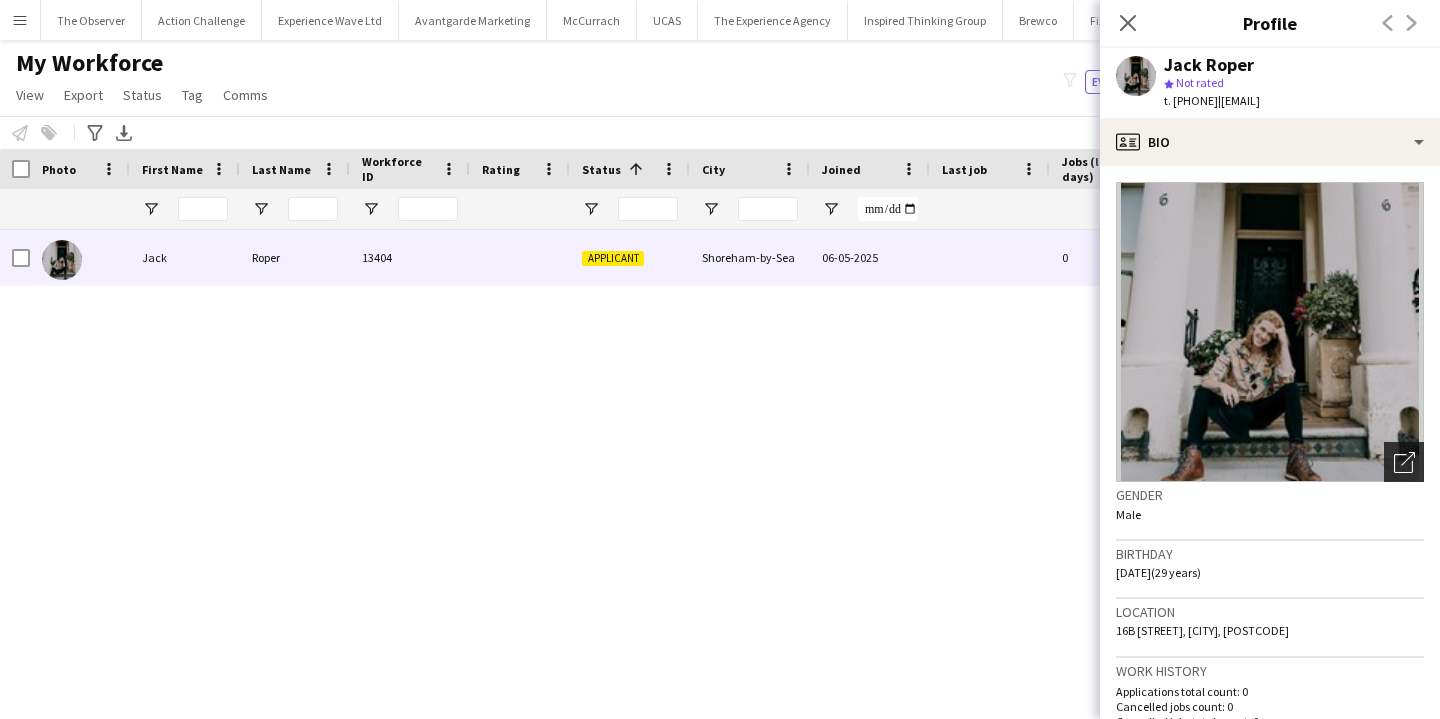 click on "Open photos pop-in" 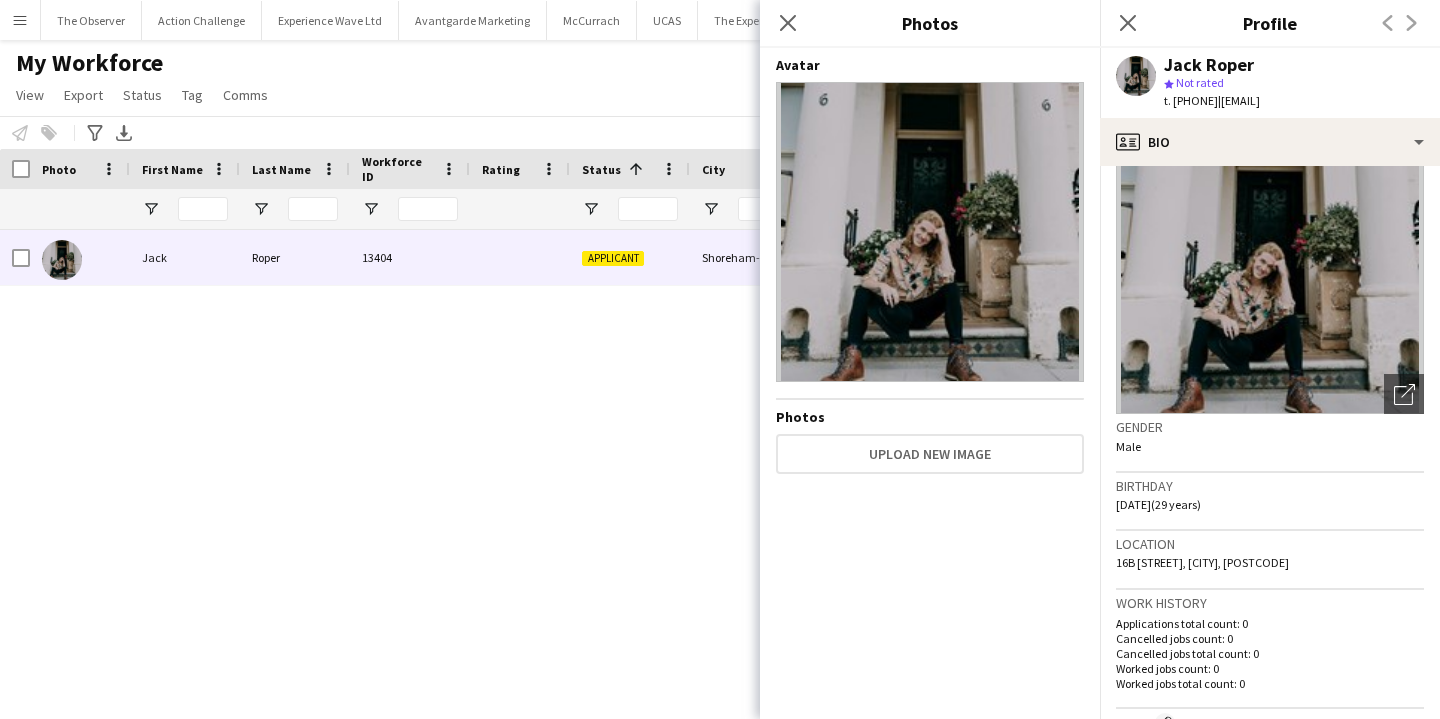 scroll, scrollTop: 0, scrollLeft: 0, axis: both 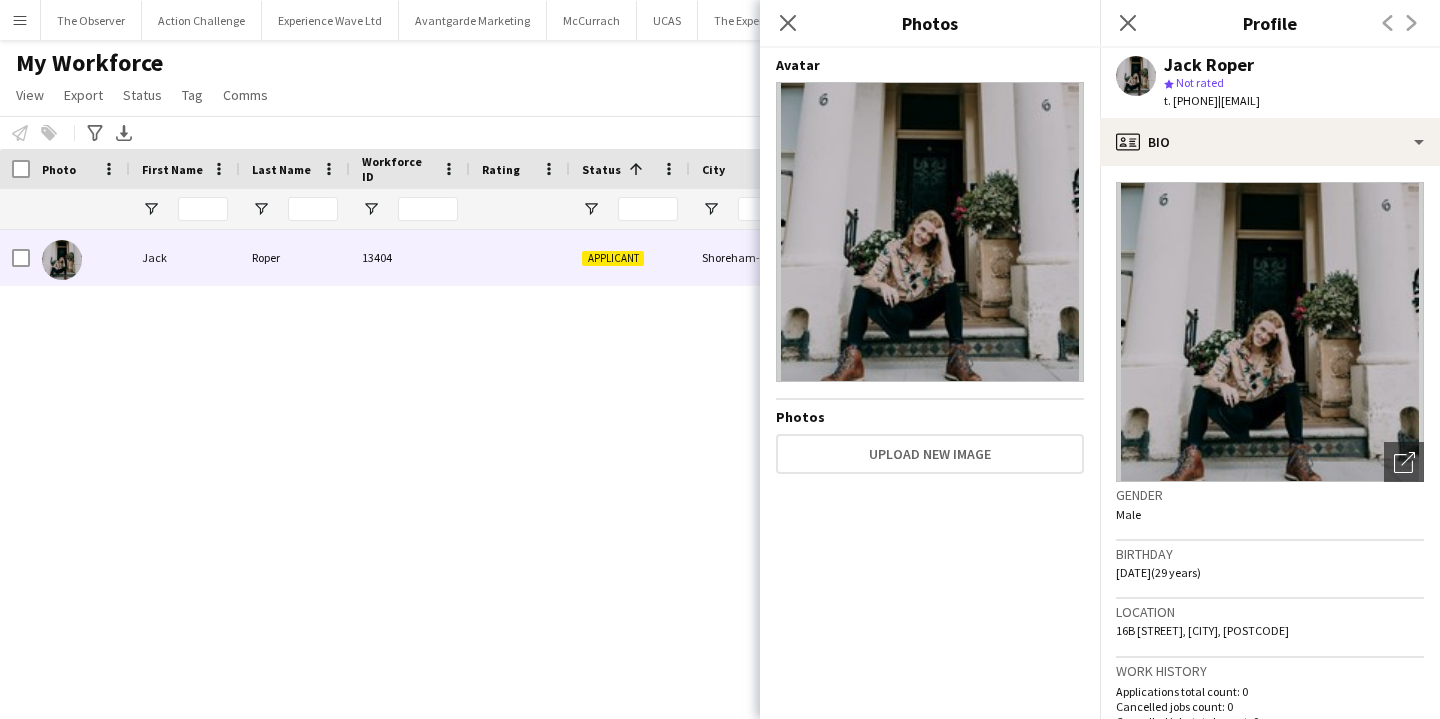 click on "Jack Roper 13404 Applicant Shoreham-by-Sea 06-05-2025 0 [EMAIL] [PHONE]" at bounding box center (690, 457) 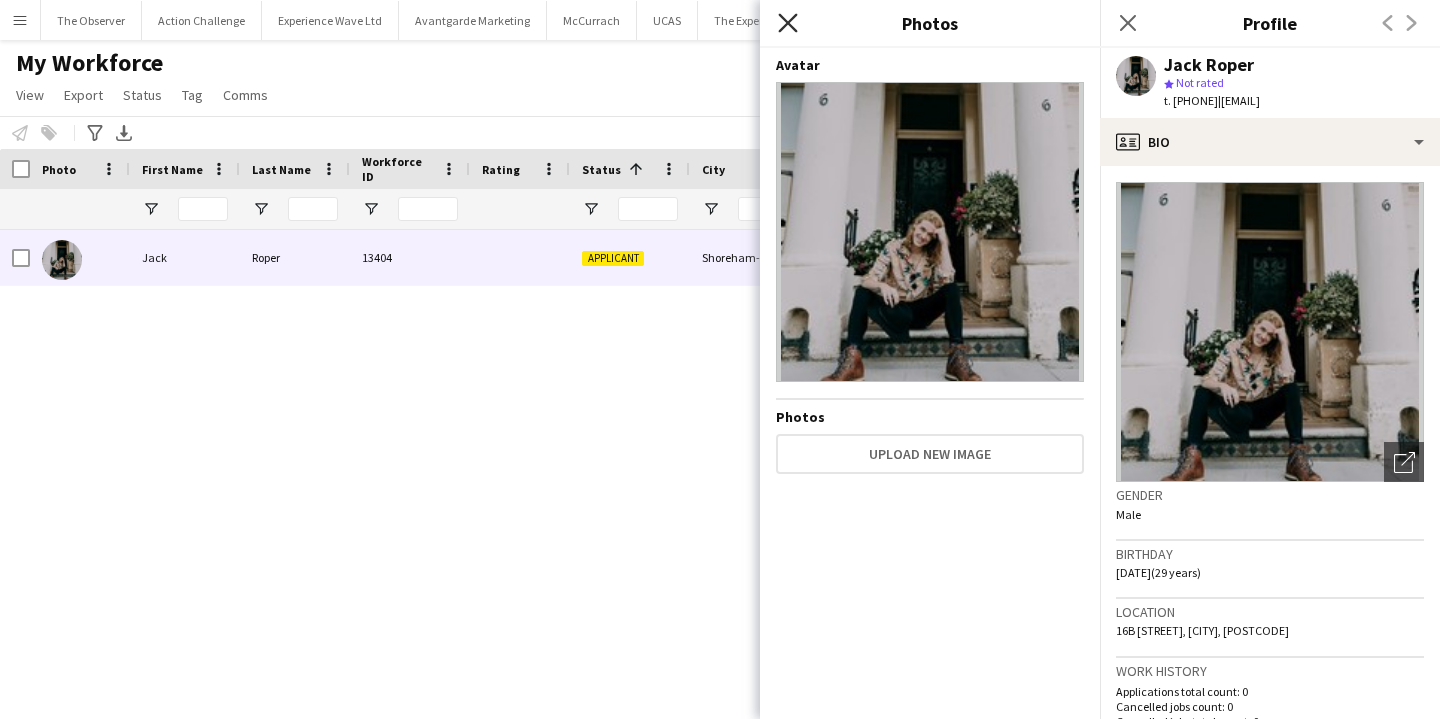 click on "Close pop-in" 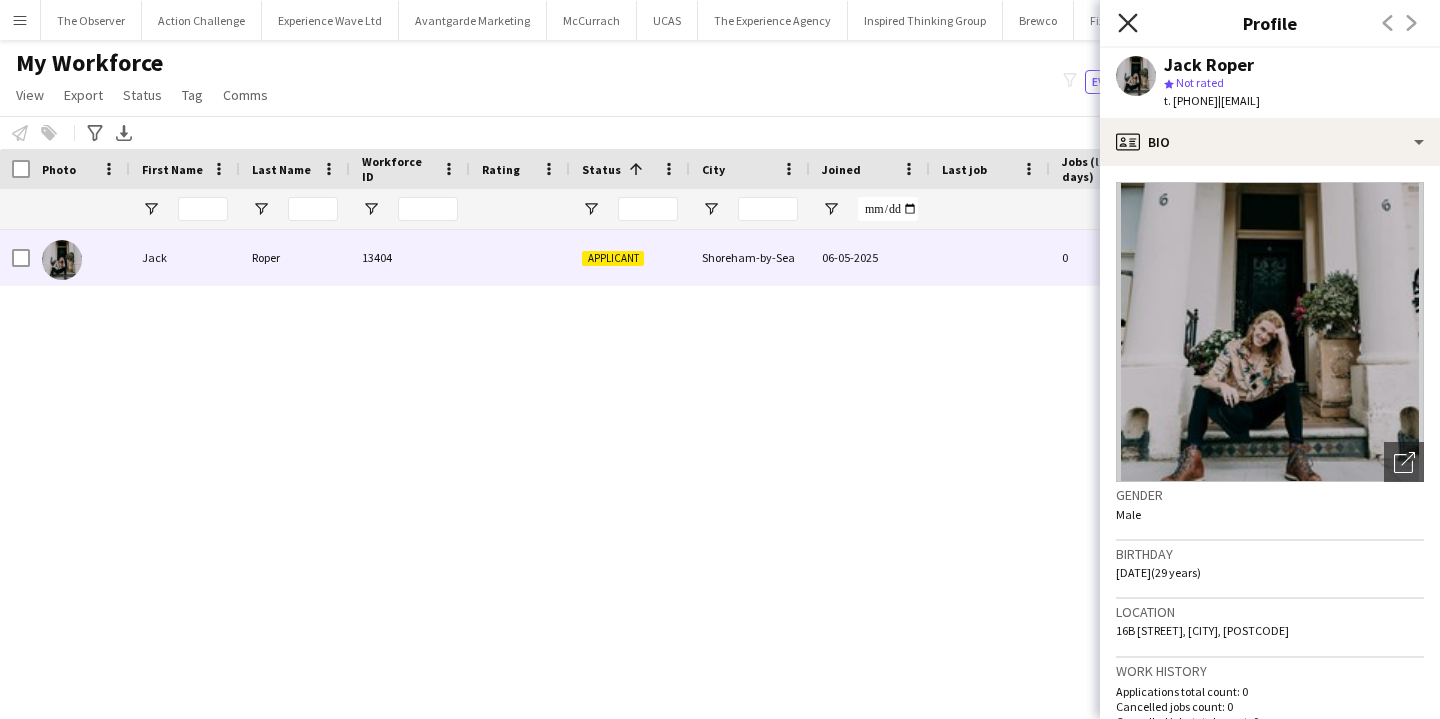 click 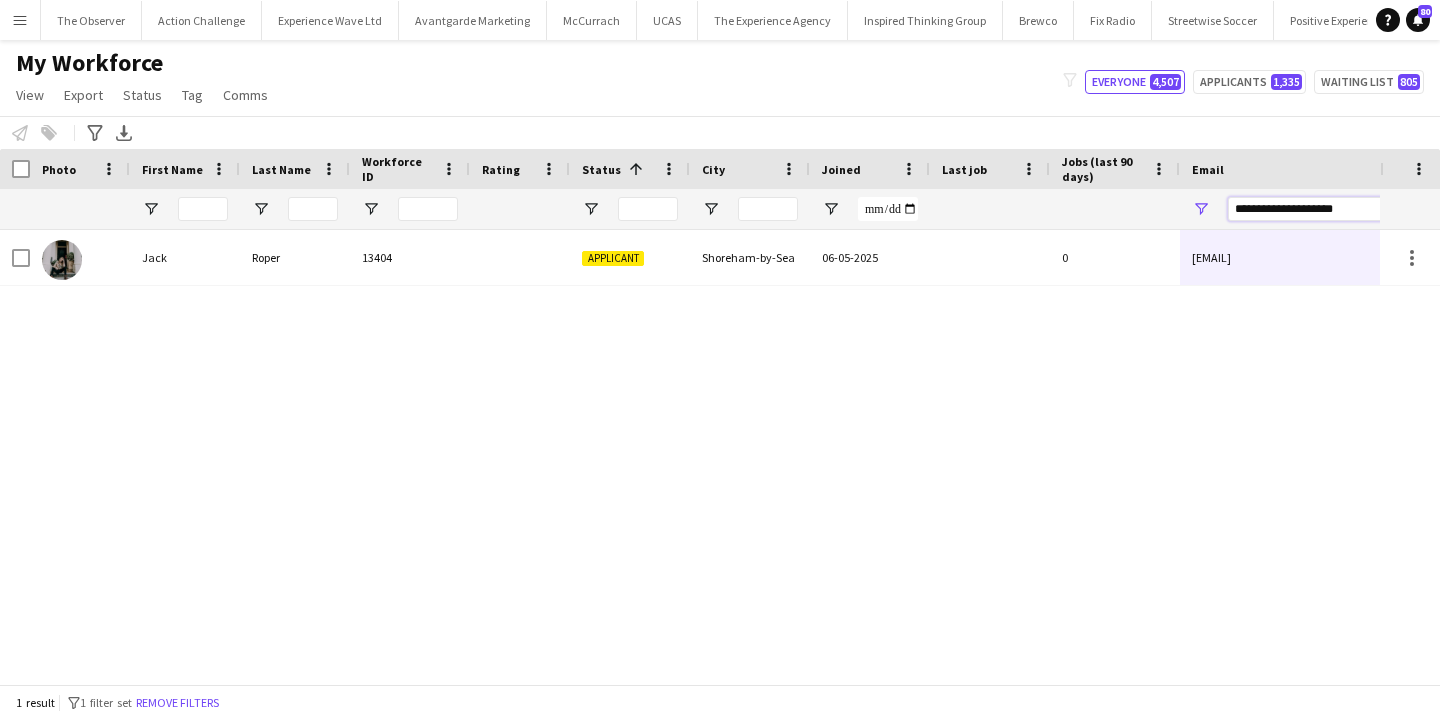 click on "**********" at bounding box center [1398, 209] 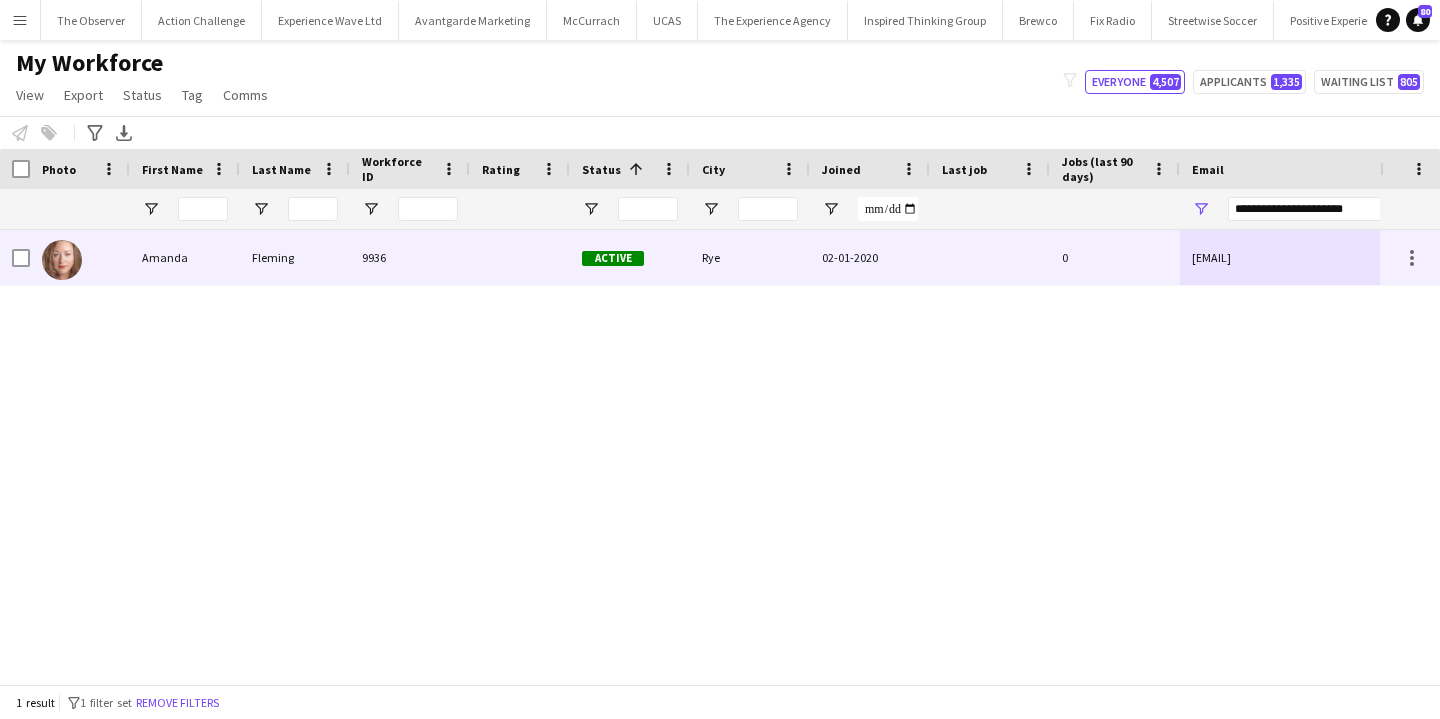 click on "[EMAIL]" at bounding box center (1380, 257) 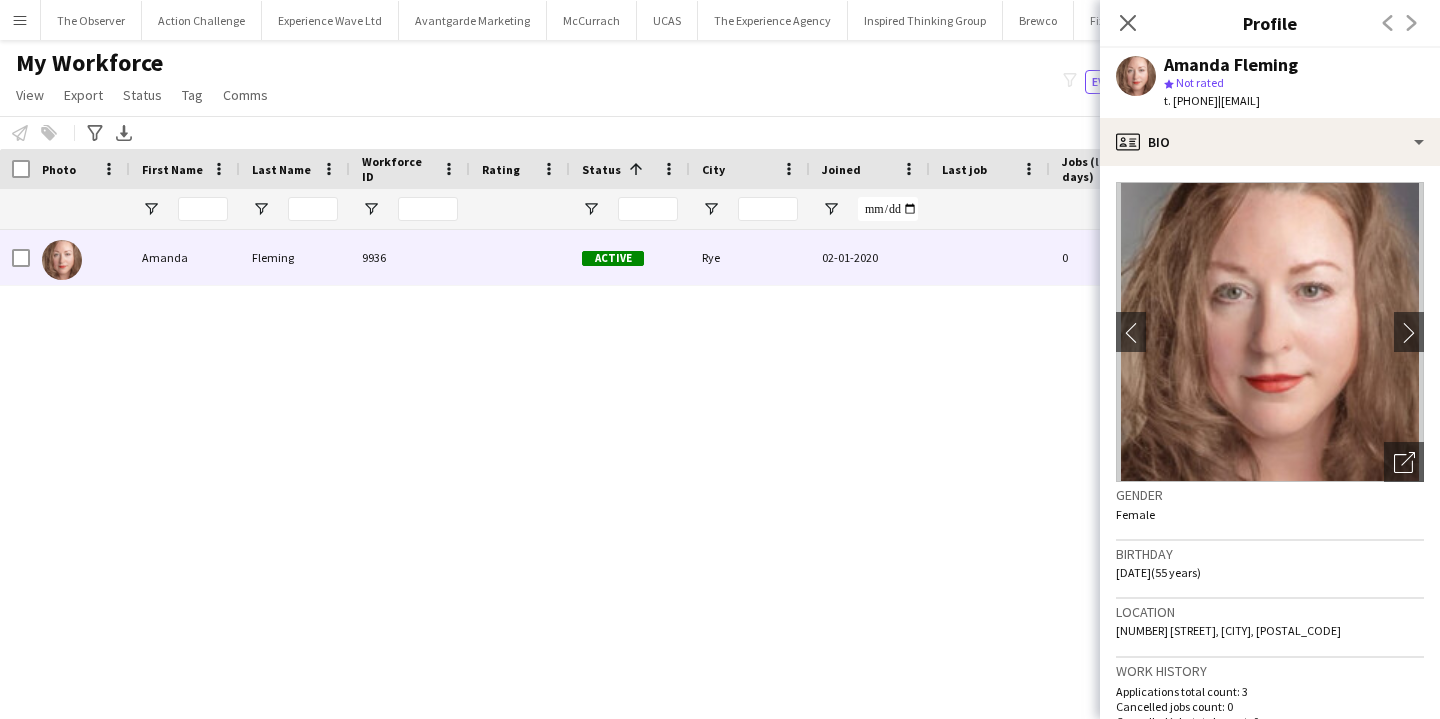 scroll, scrollTop: 12, scrollLeft: 0, axis: vertical 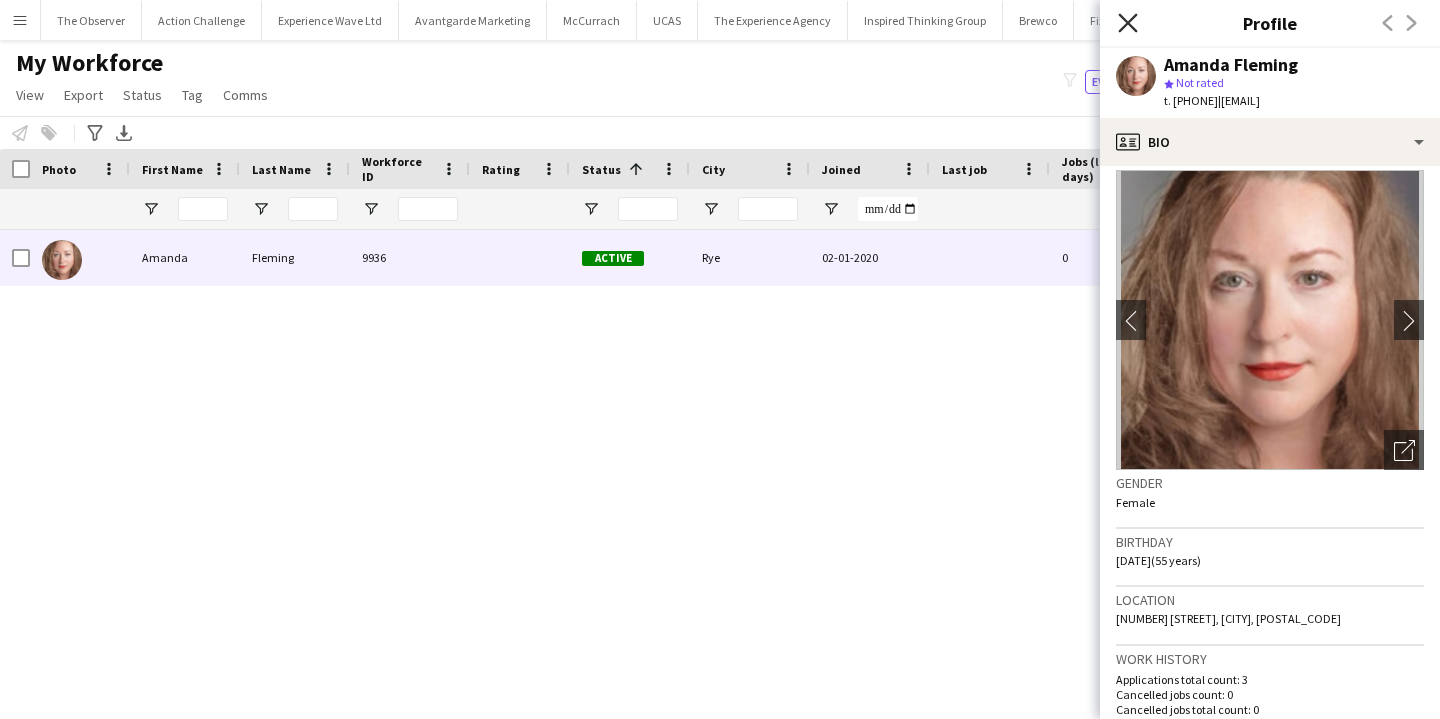 click on "Close pop-in" 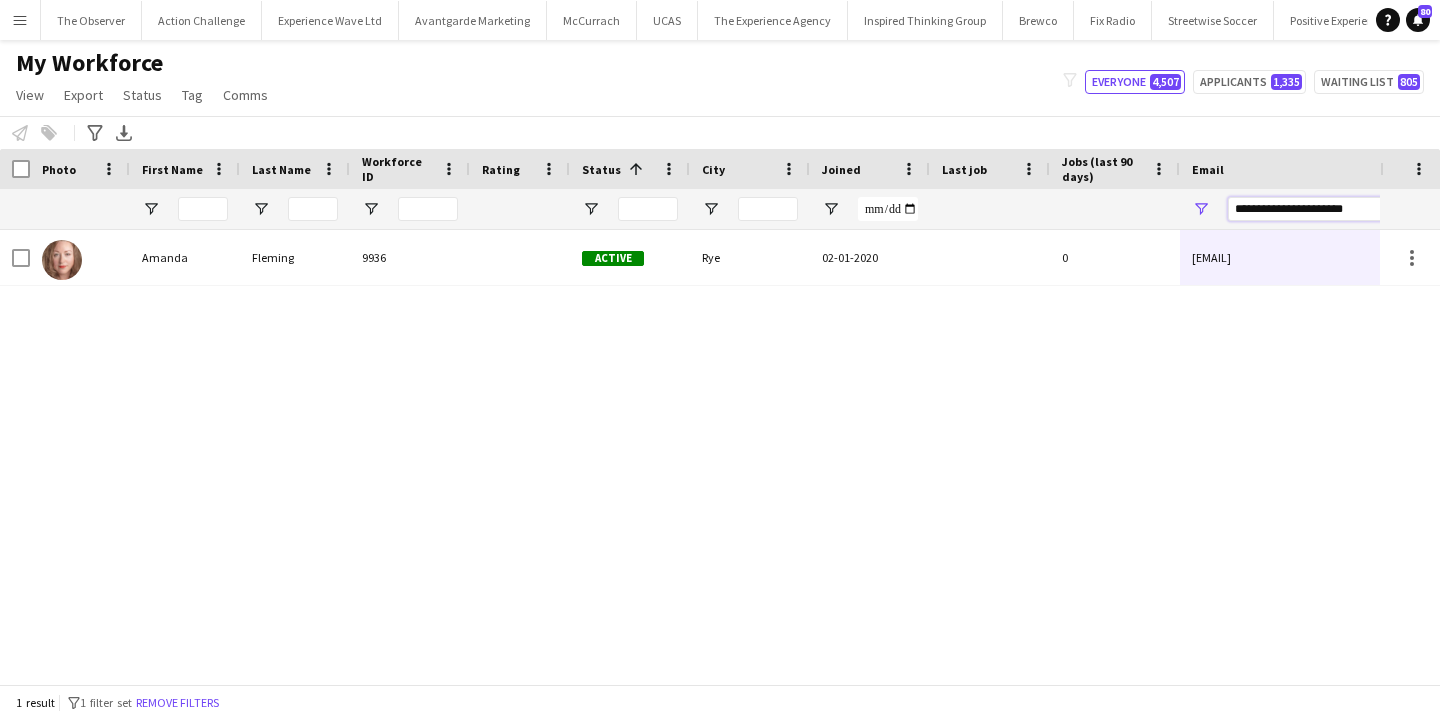 click on "**********" at bounding box center (1398, 209) 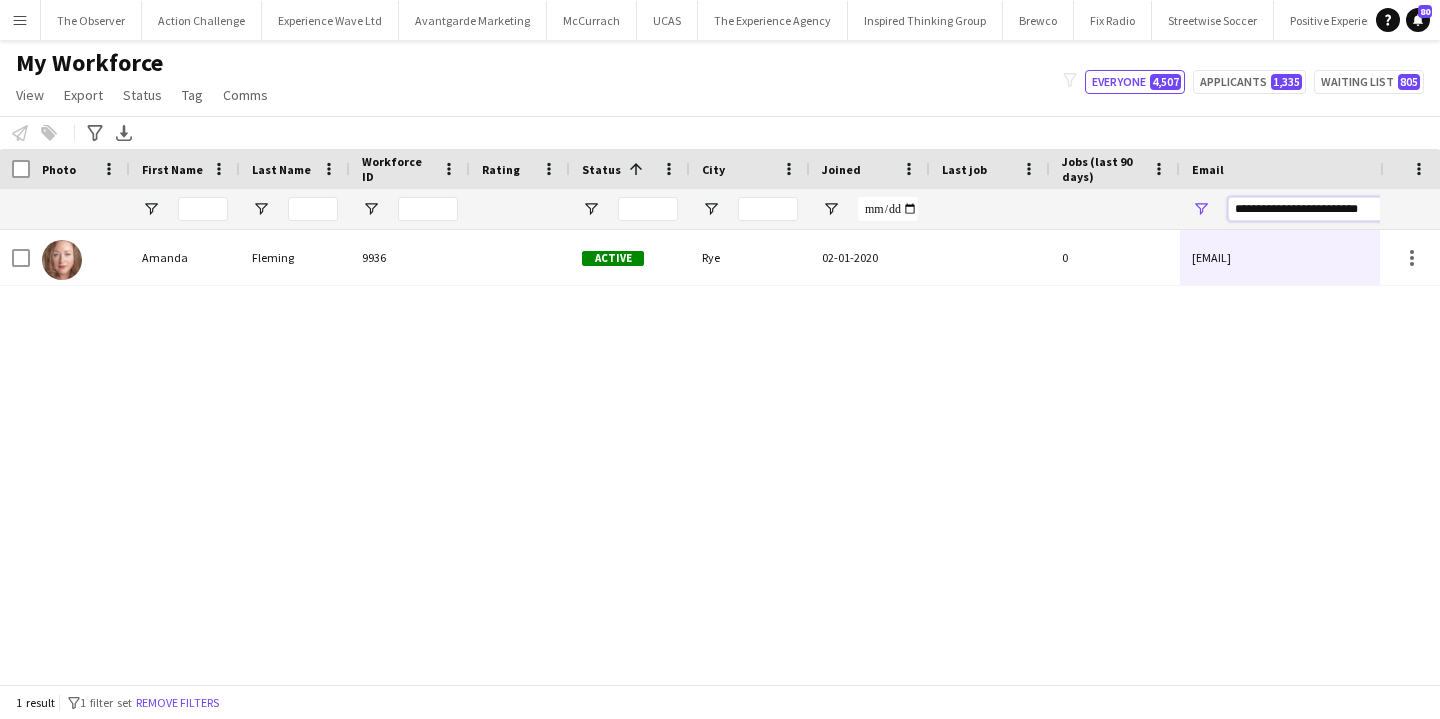 scroll, scrollTop: 0, scrollLeft: 6, axis: horizontal 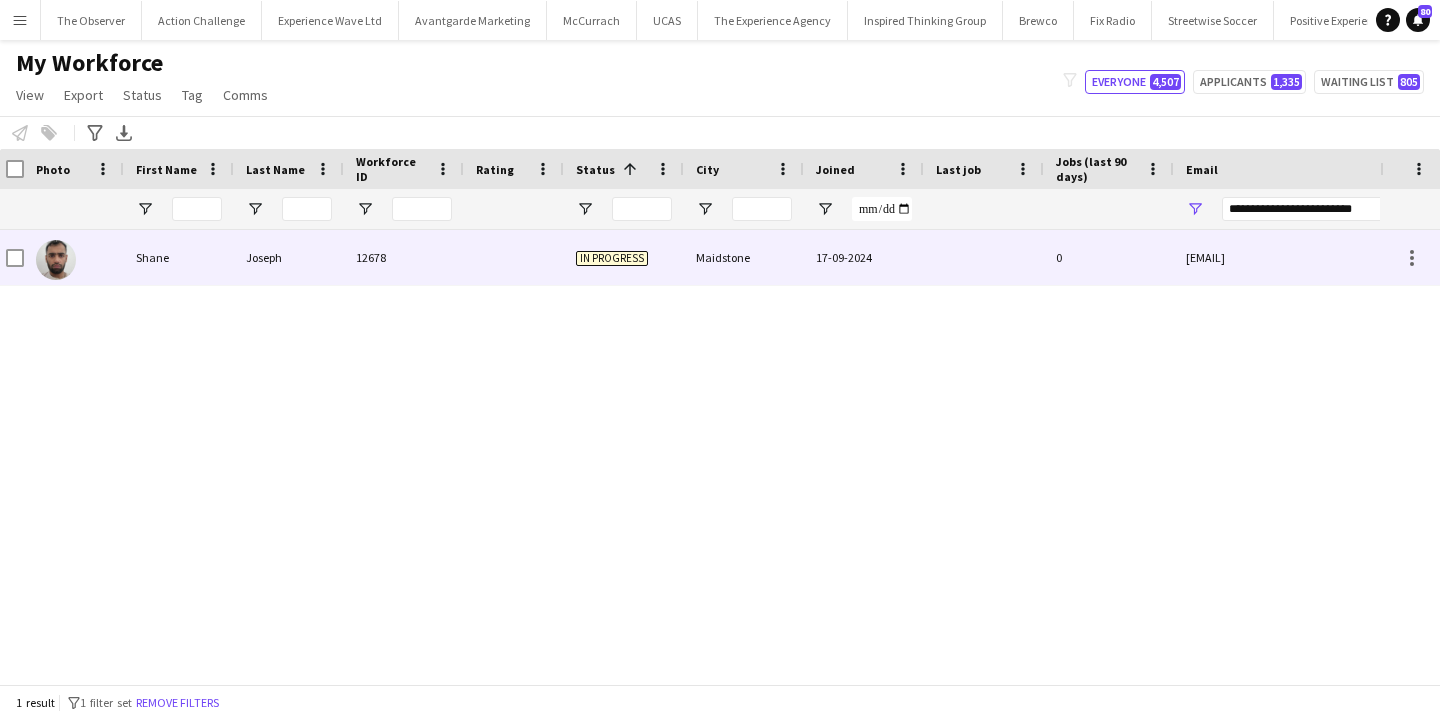 click on "shanejoseph1973@gmail.com" at bounding box center (1374, 257) 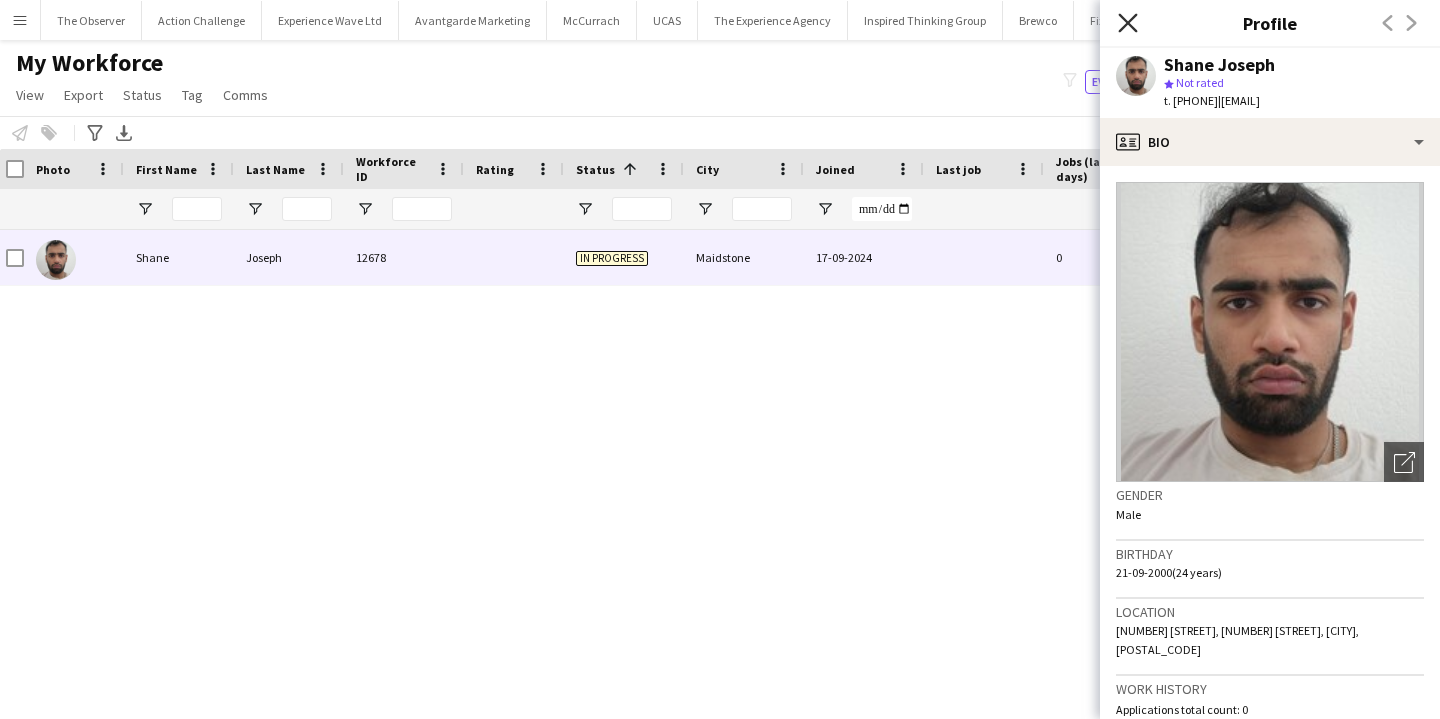 click 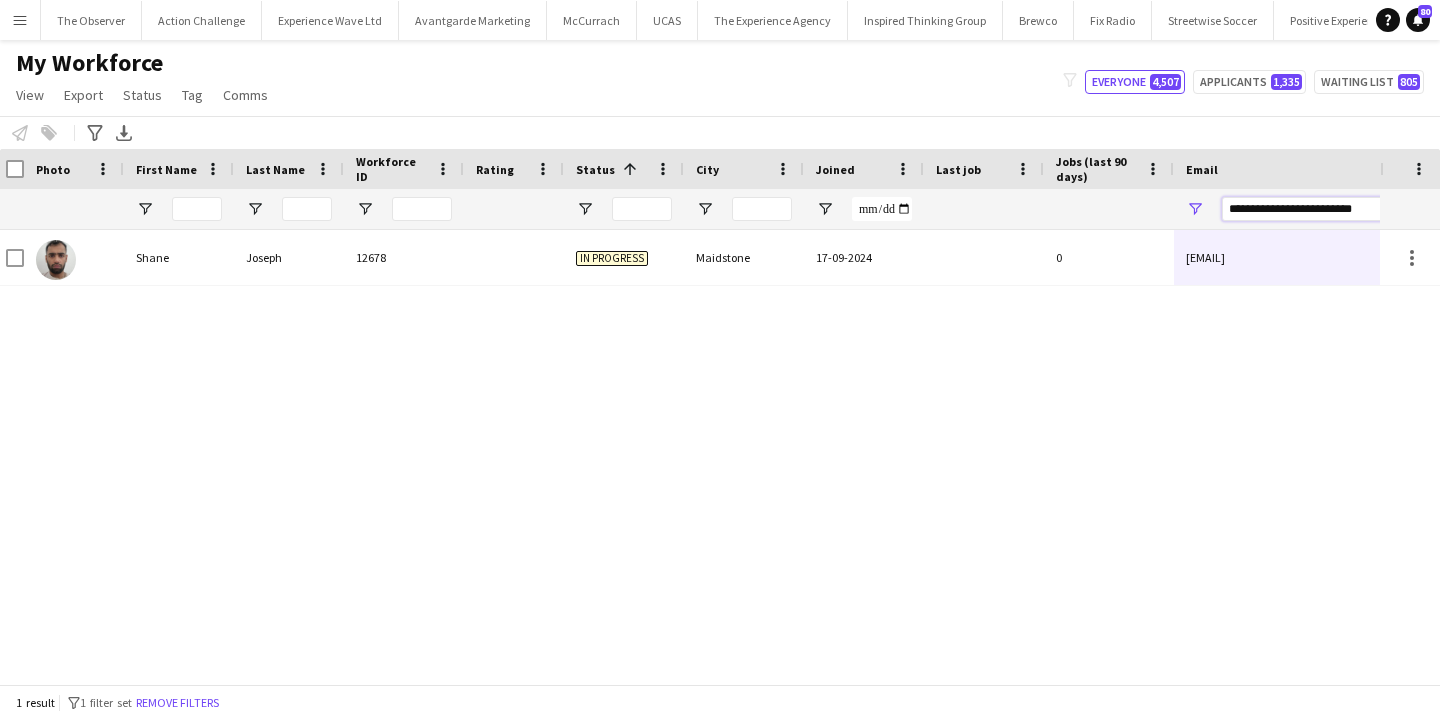 click on "**********" at bounding box center [1392, 209] 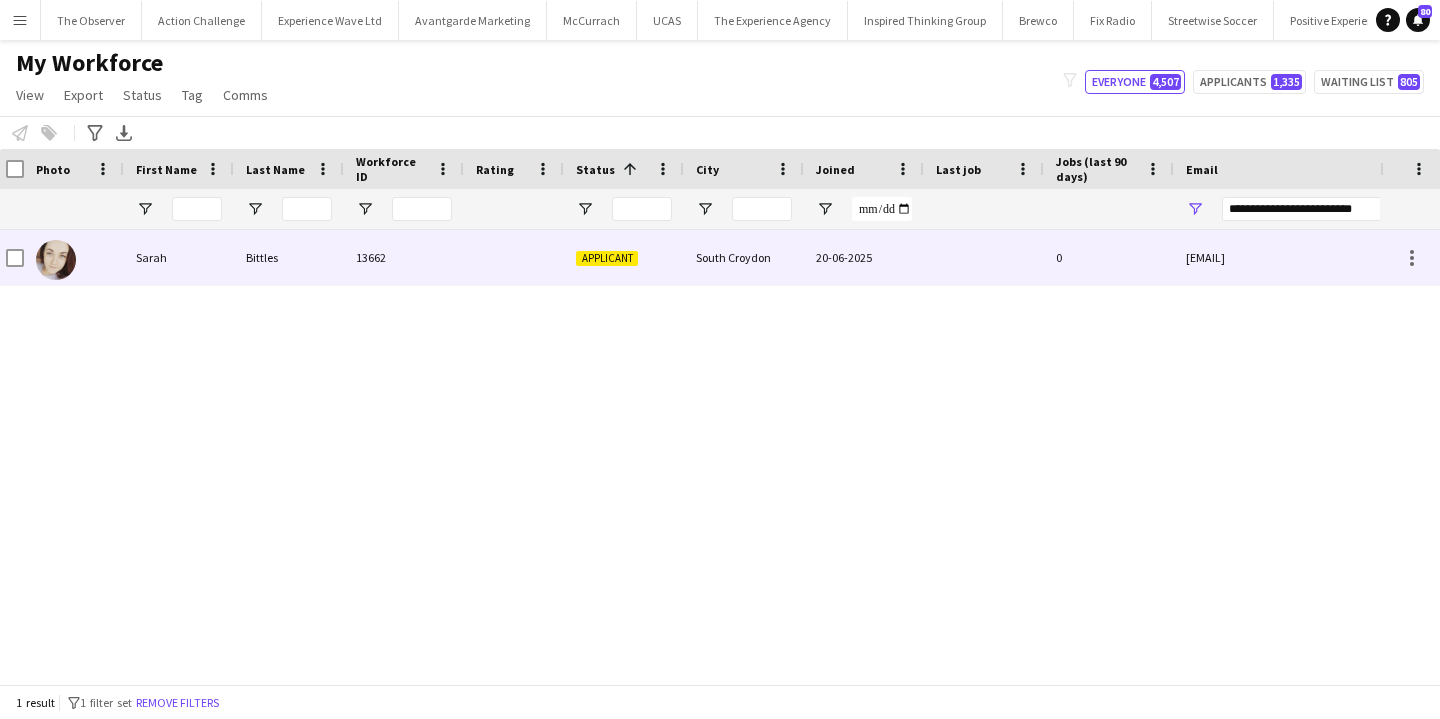 click on "sarah_bittles@yahoo.co.uk" at bounding box center (1374, 257) 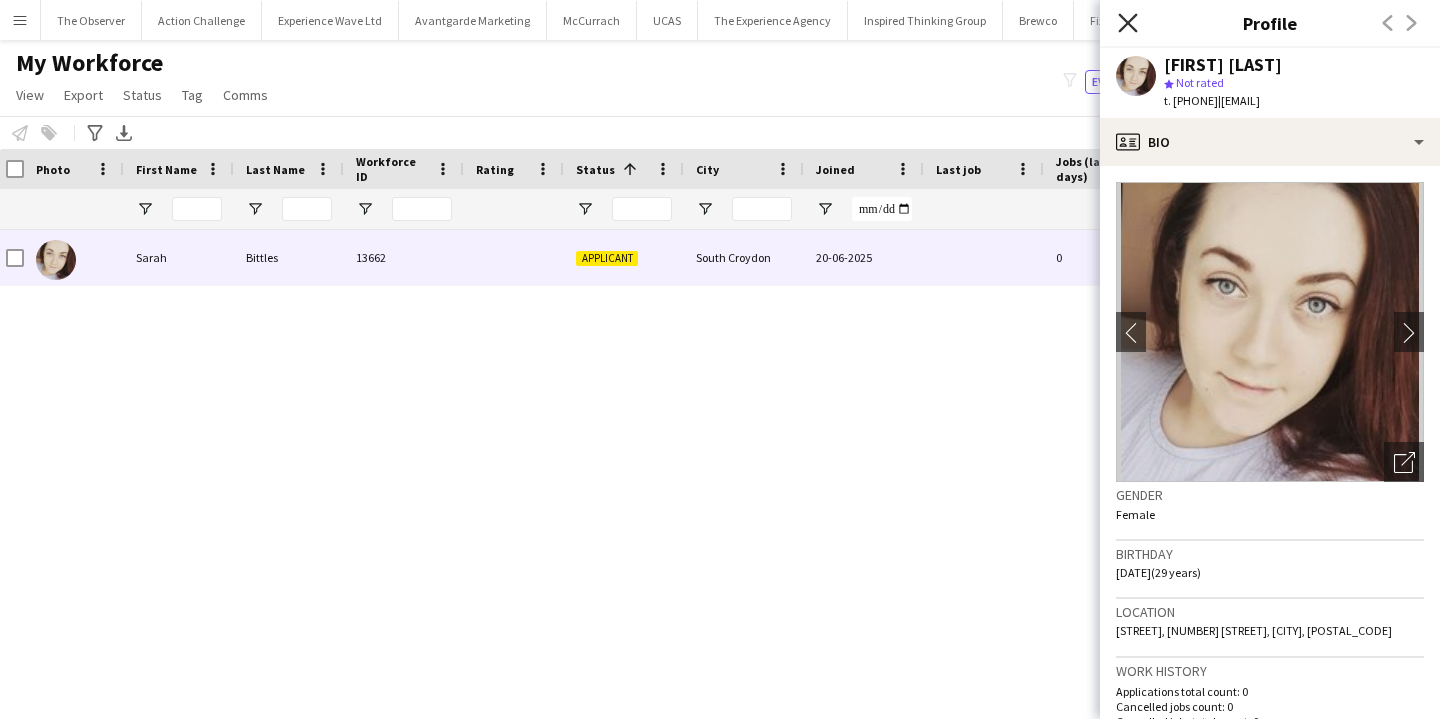 click on "Close pop-in" 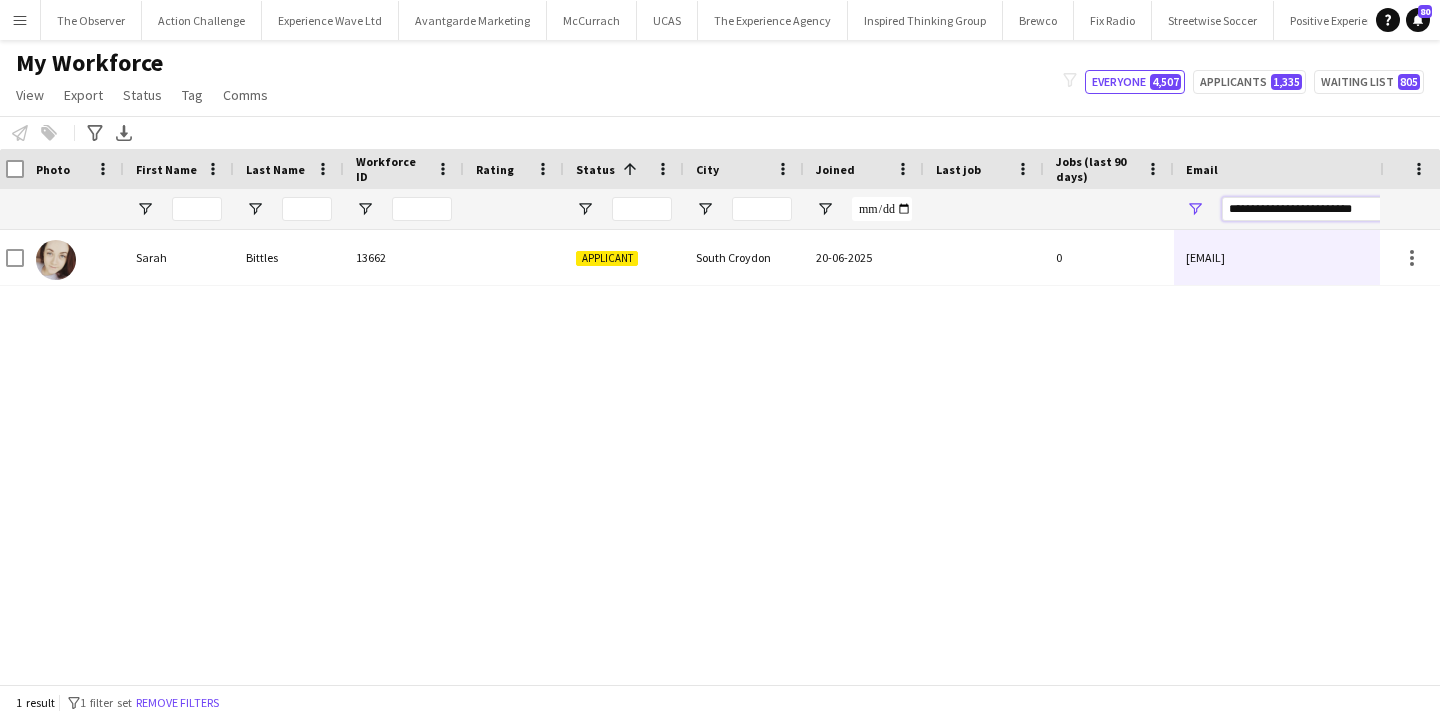 click on "**********" at bounding box center [1392, 209] 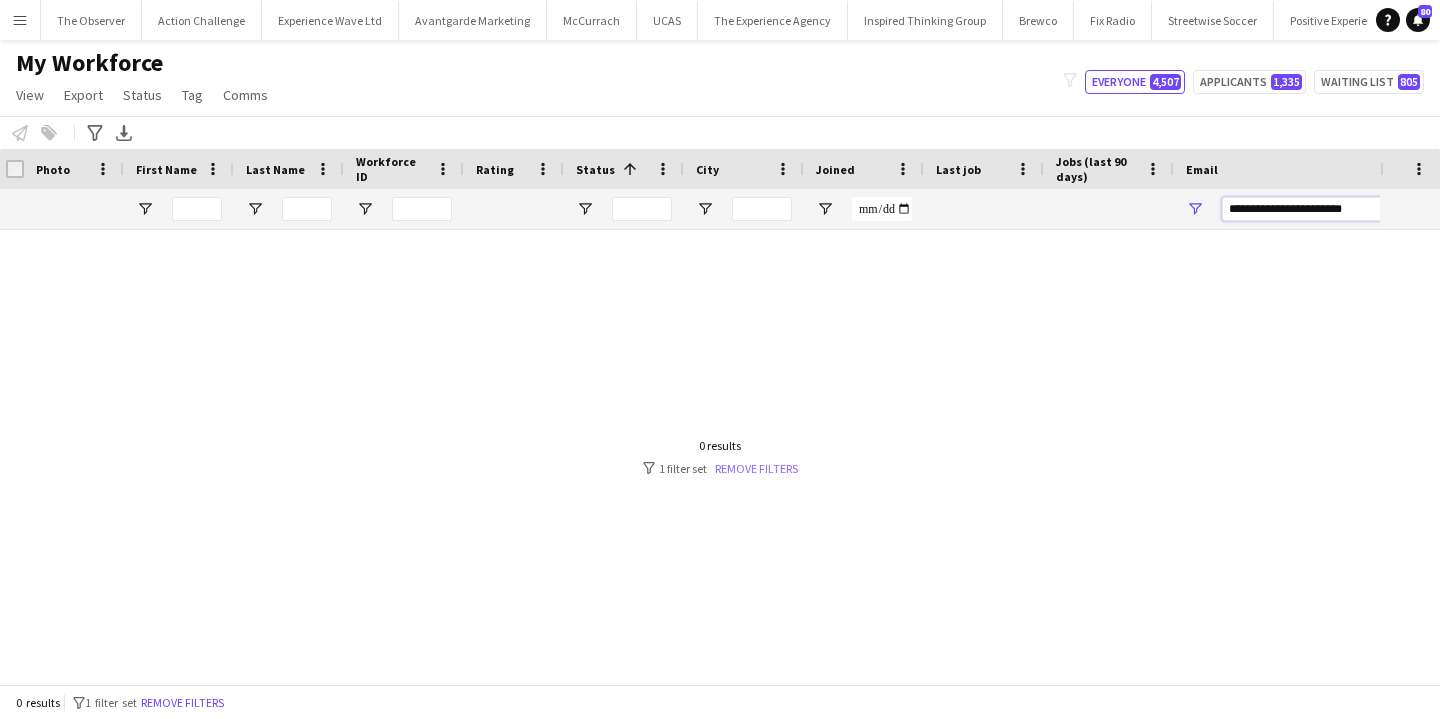type on "**********" 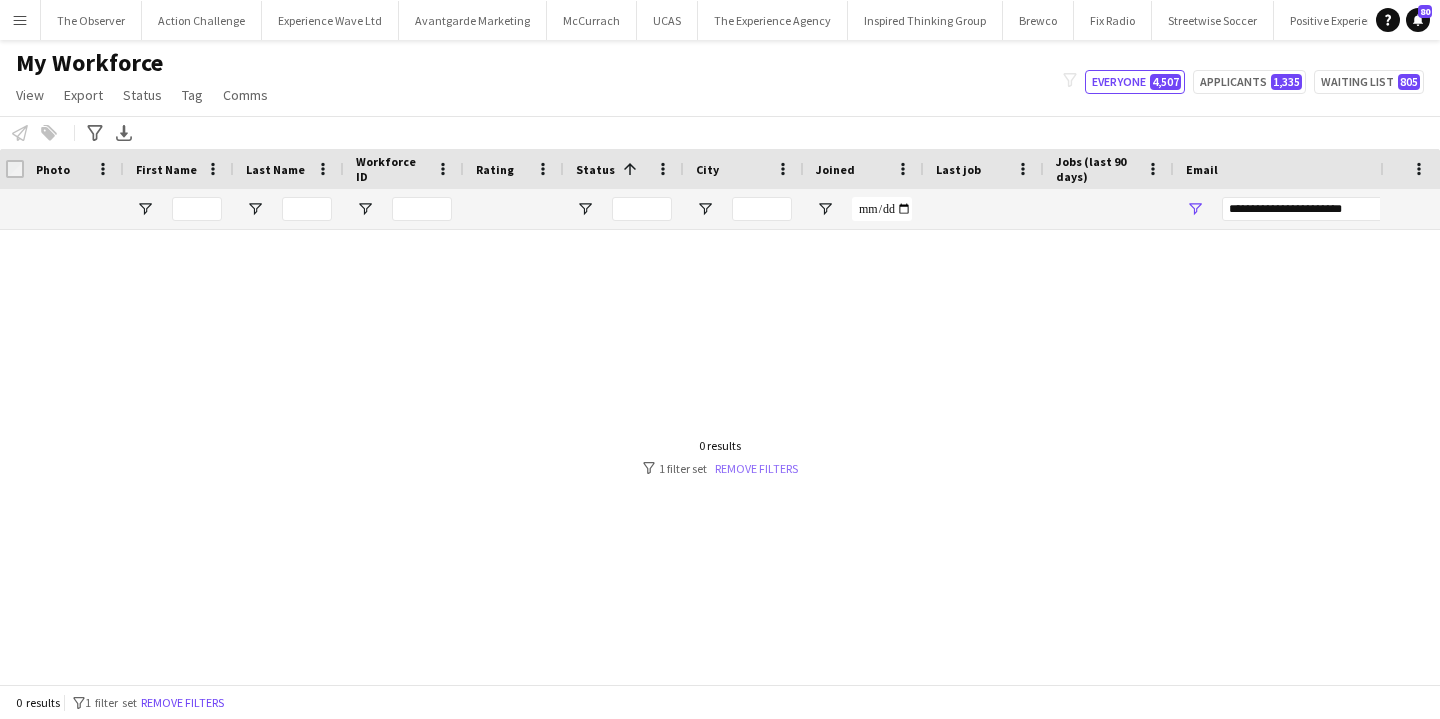 click on "Remove filters" at bounding box center [756, 468] 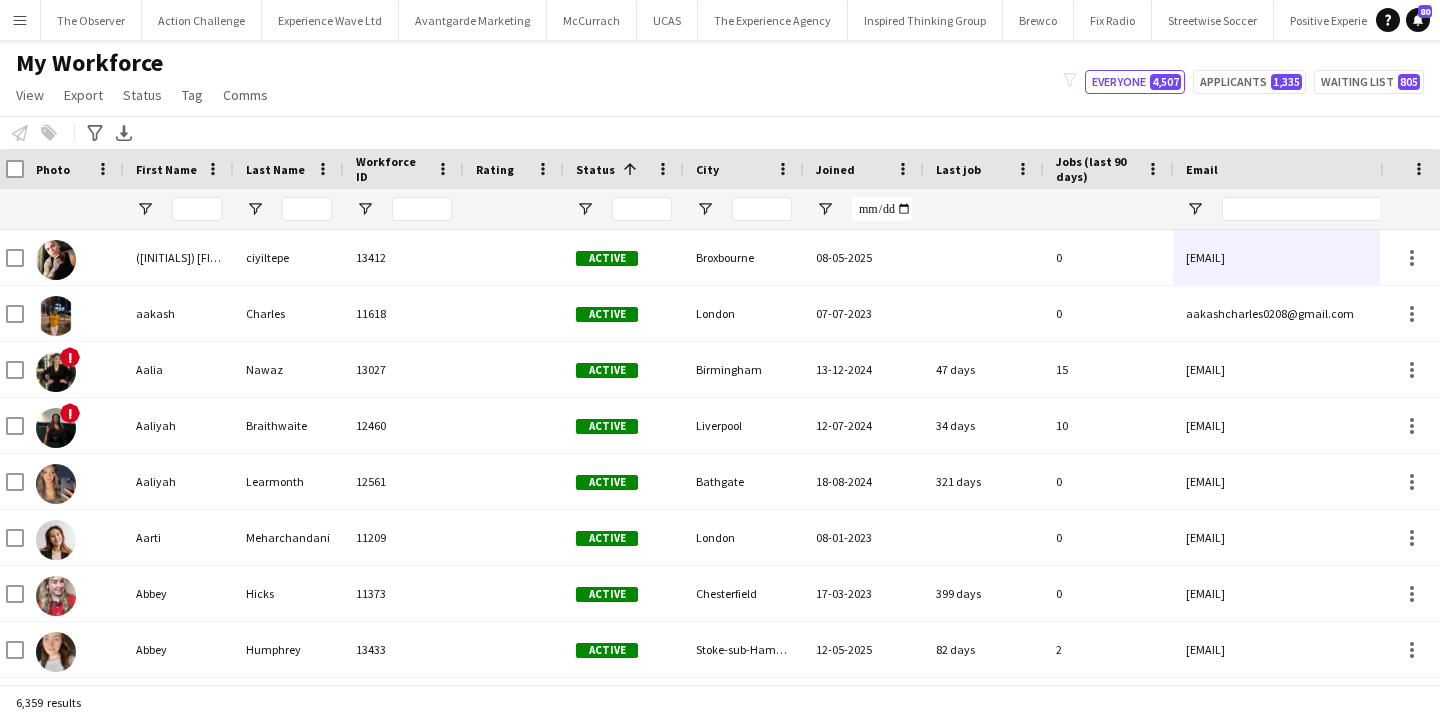 click at bounding box center [1392, 209] 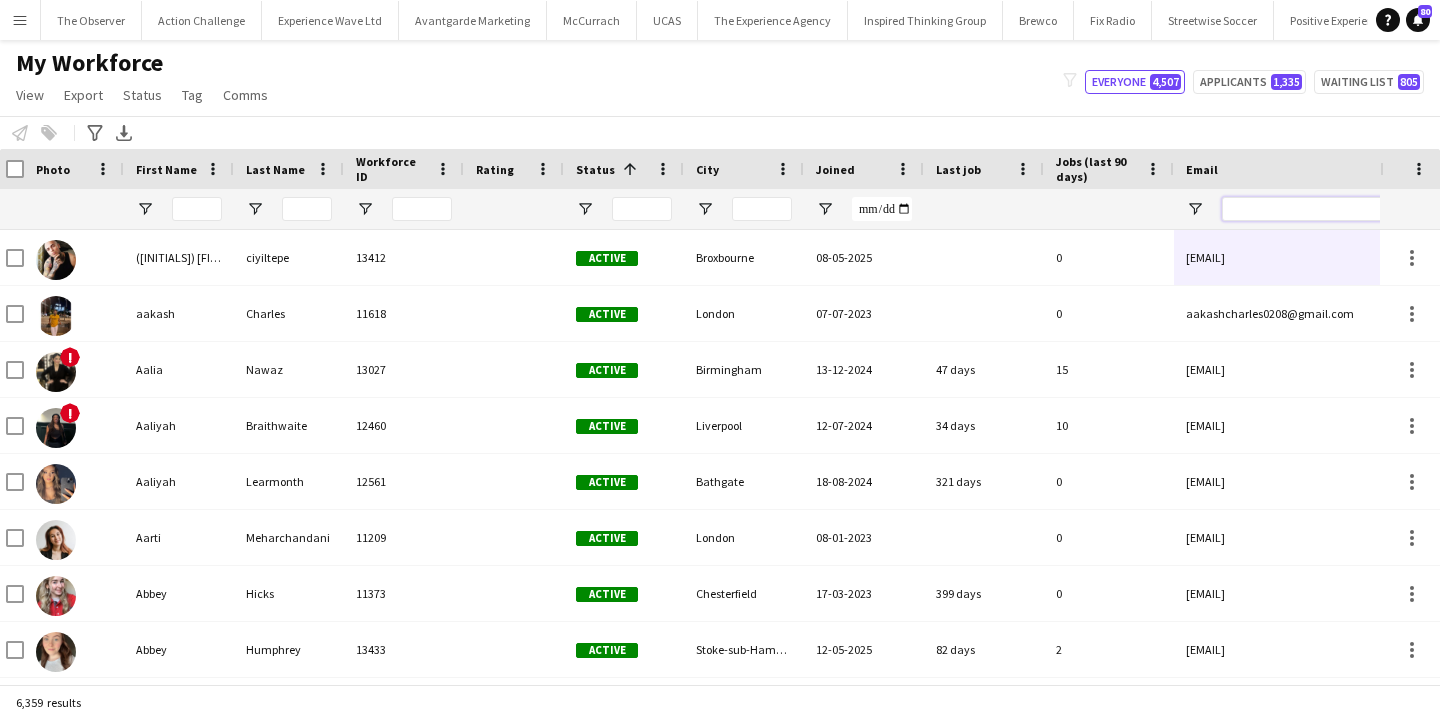click at bounding box center (1392, 209) 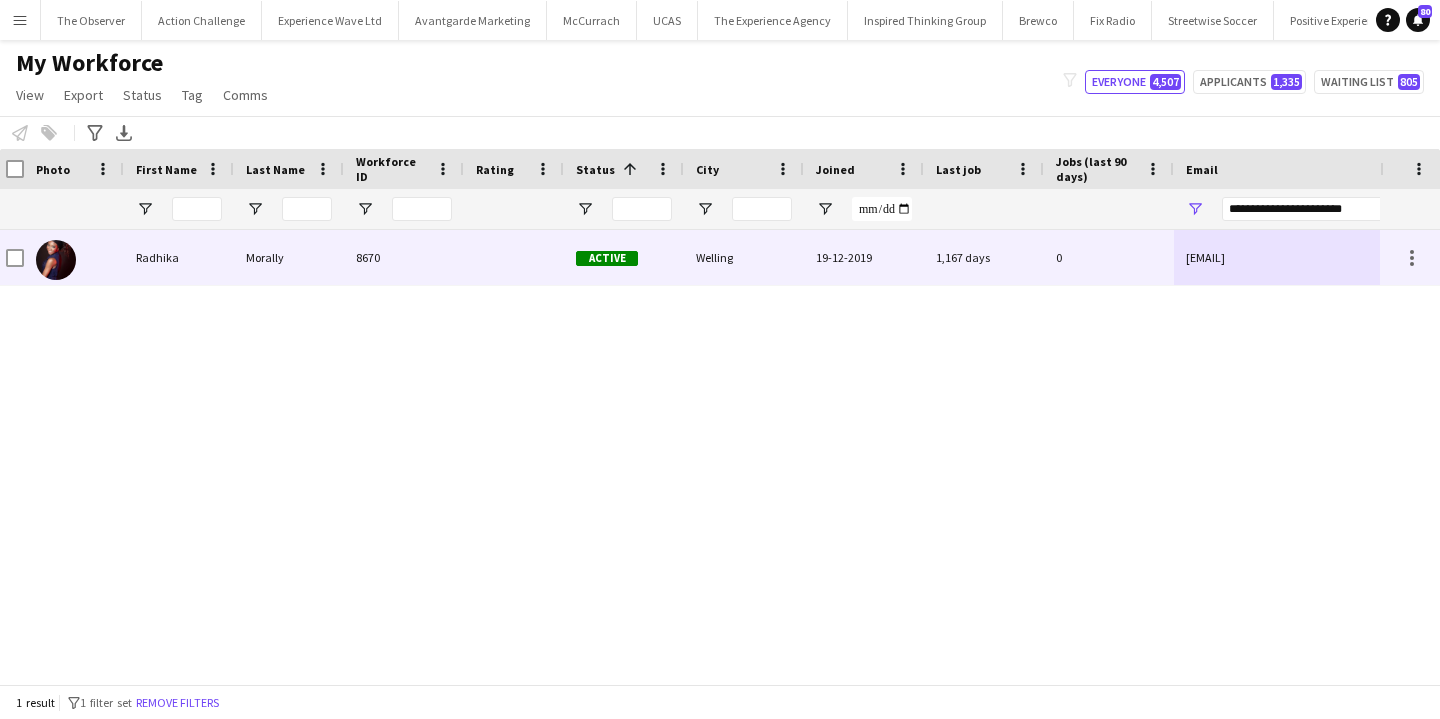 click on "radhika5778@hotmail.com" at bounding box center (1374, 257) 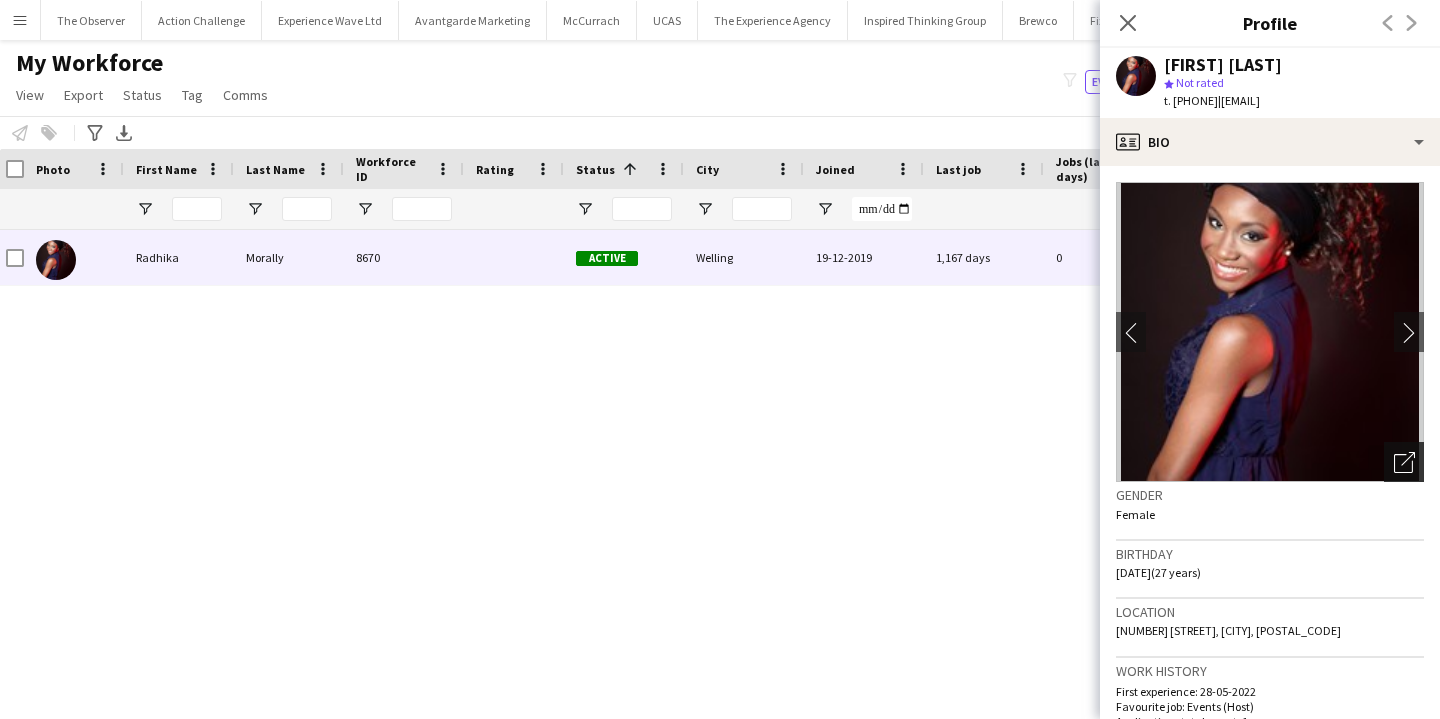 click on "Open photos pop-in" 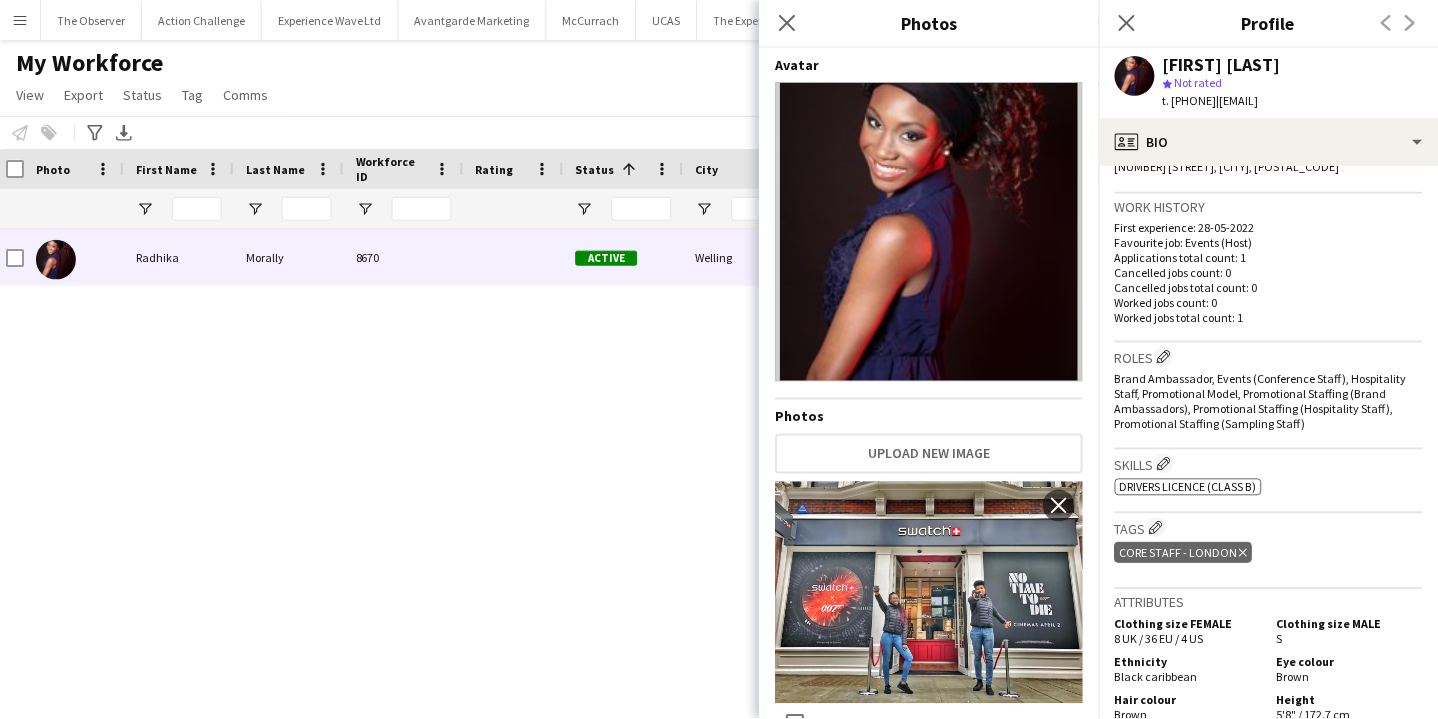 scroll, scrollTop: 0, scrollLeft: 0, axis: both 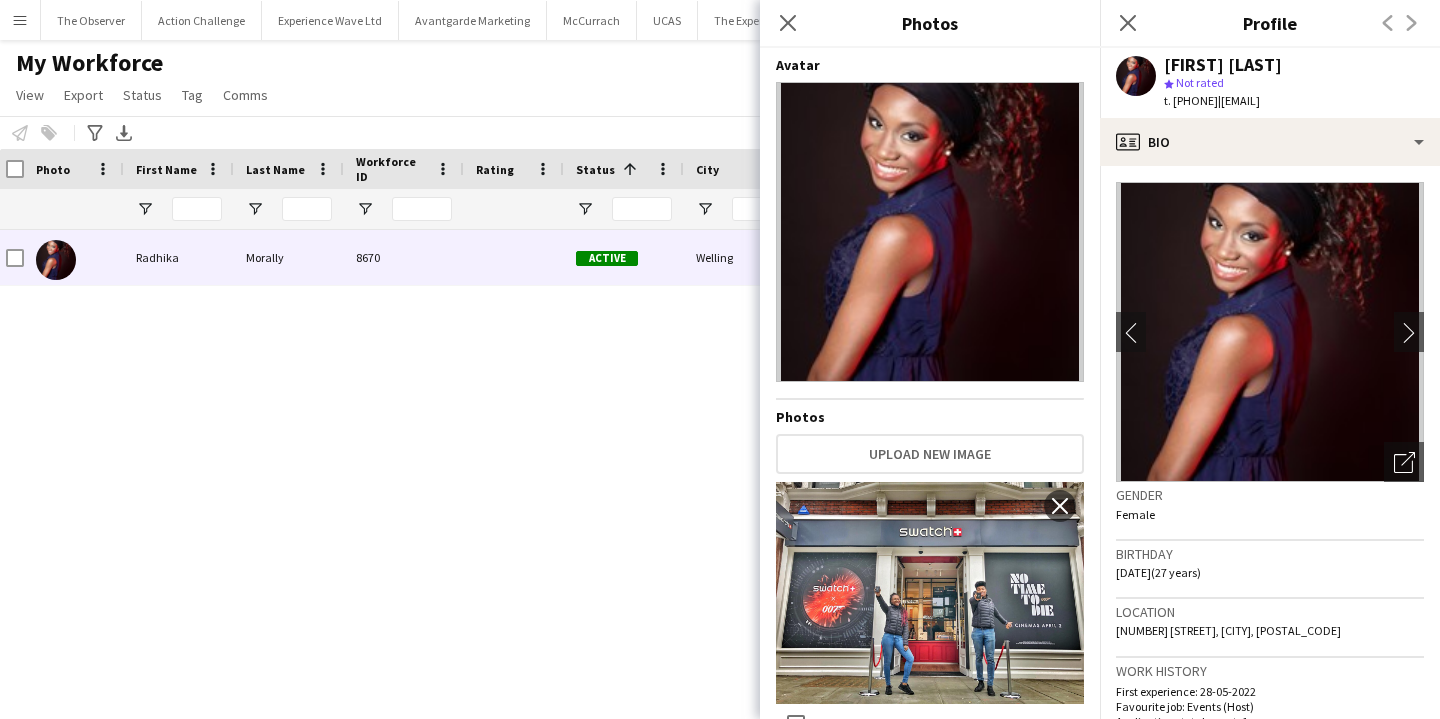 click on "7 New Road, Welling, DA16 1QJ" 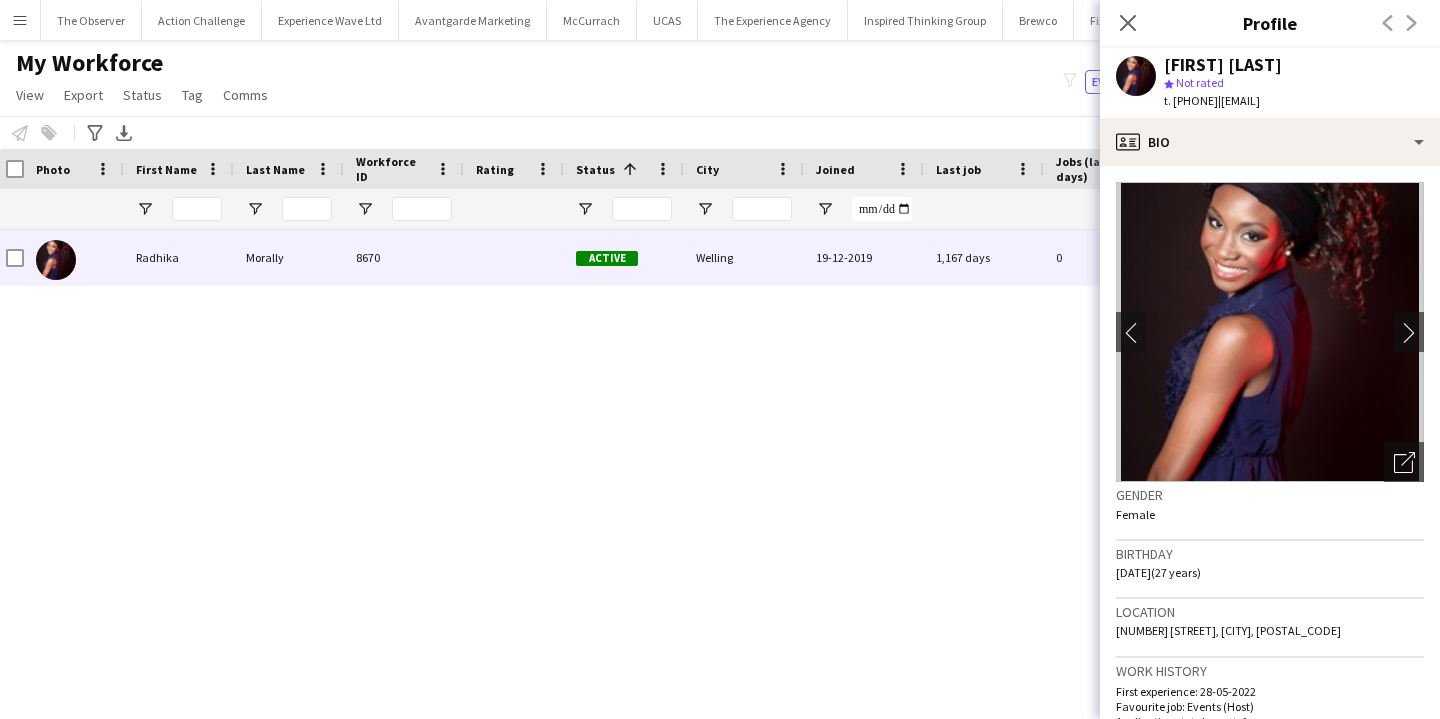 click on "7 New Road, Welling, DA16 1QJ" 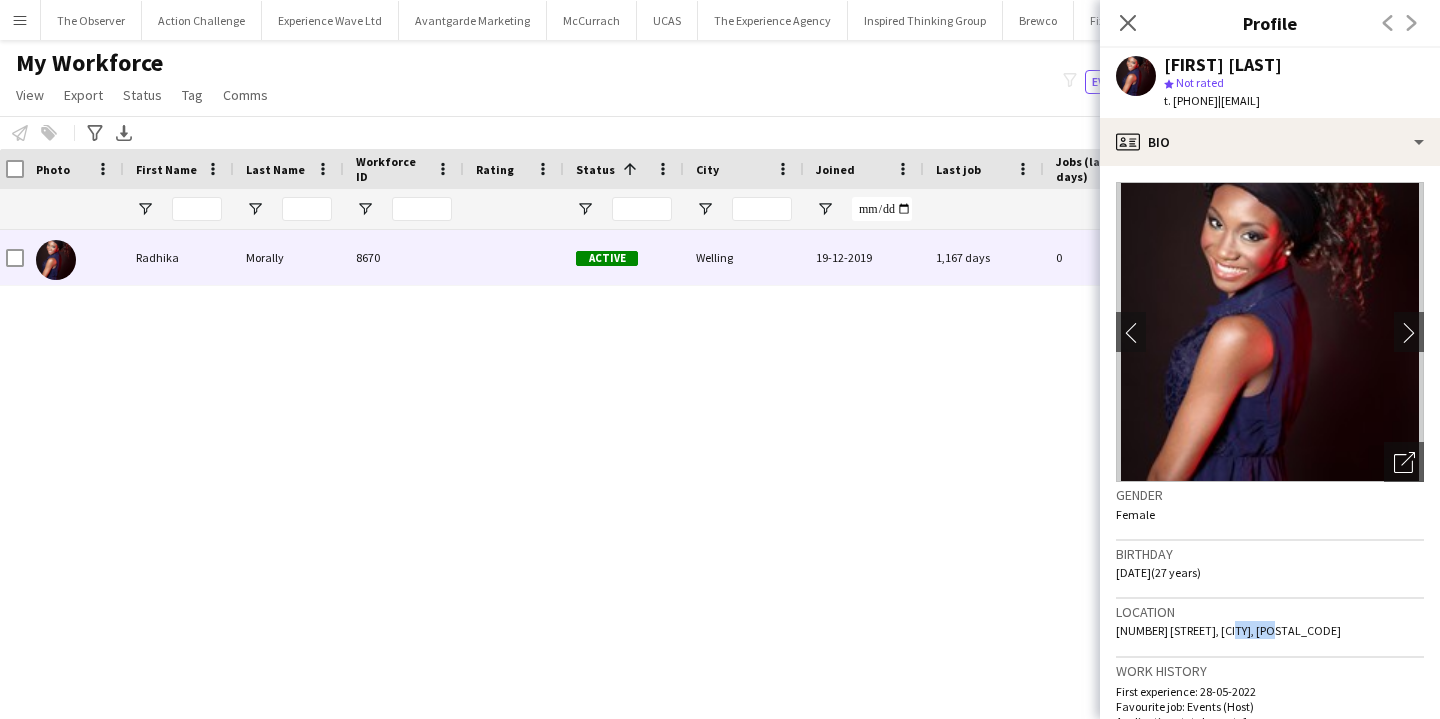 drag, startPoint x: 1236, startPoint y: 632, endPoint x: 1259, endPoint y: 629, distance: 23.194826 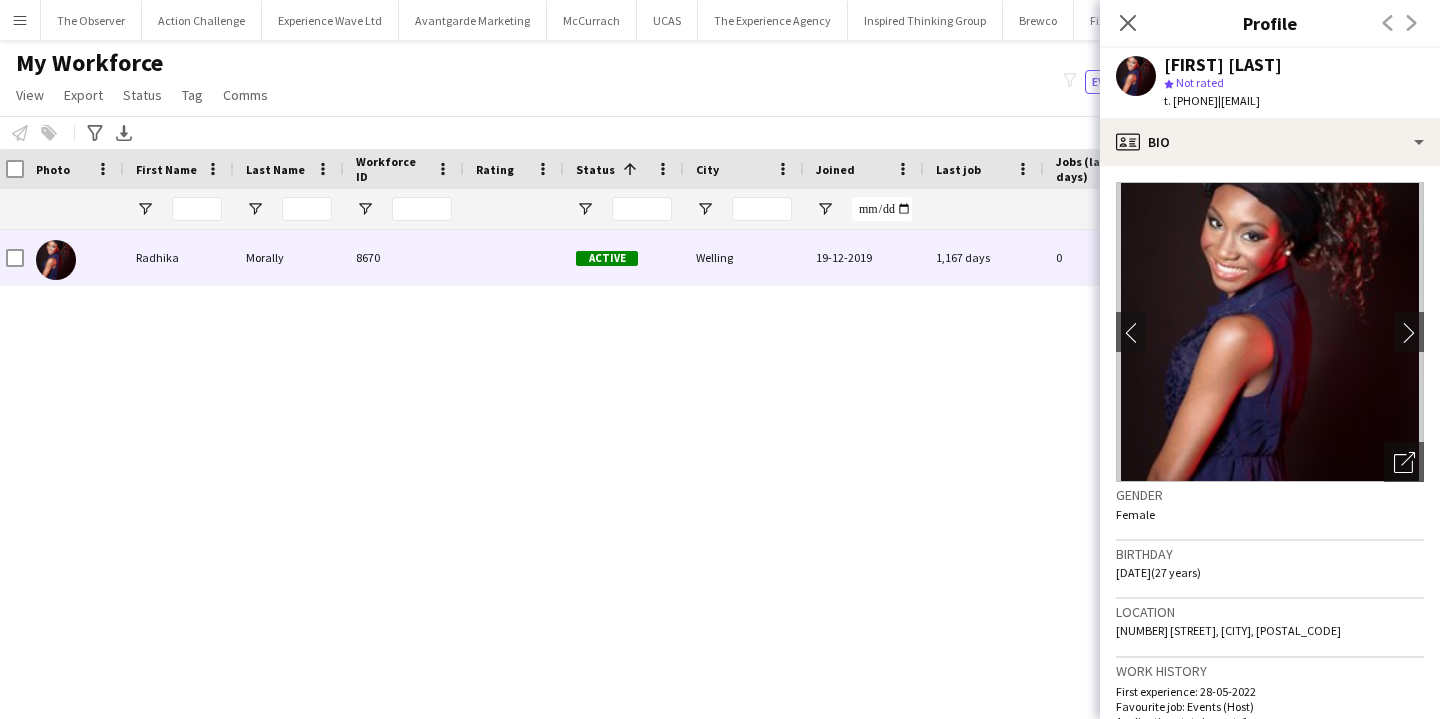 click on "Close pop-in" 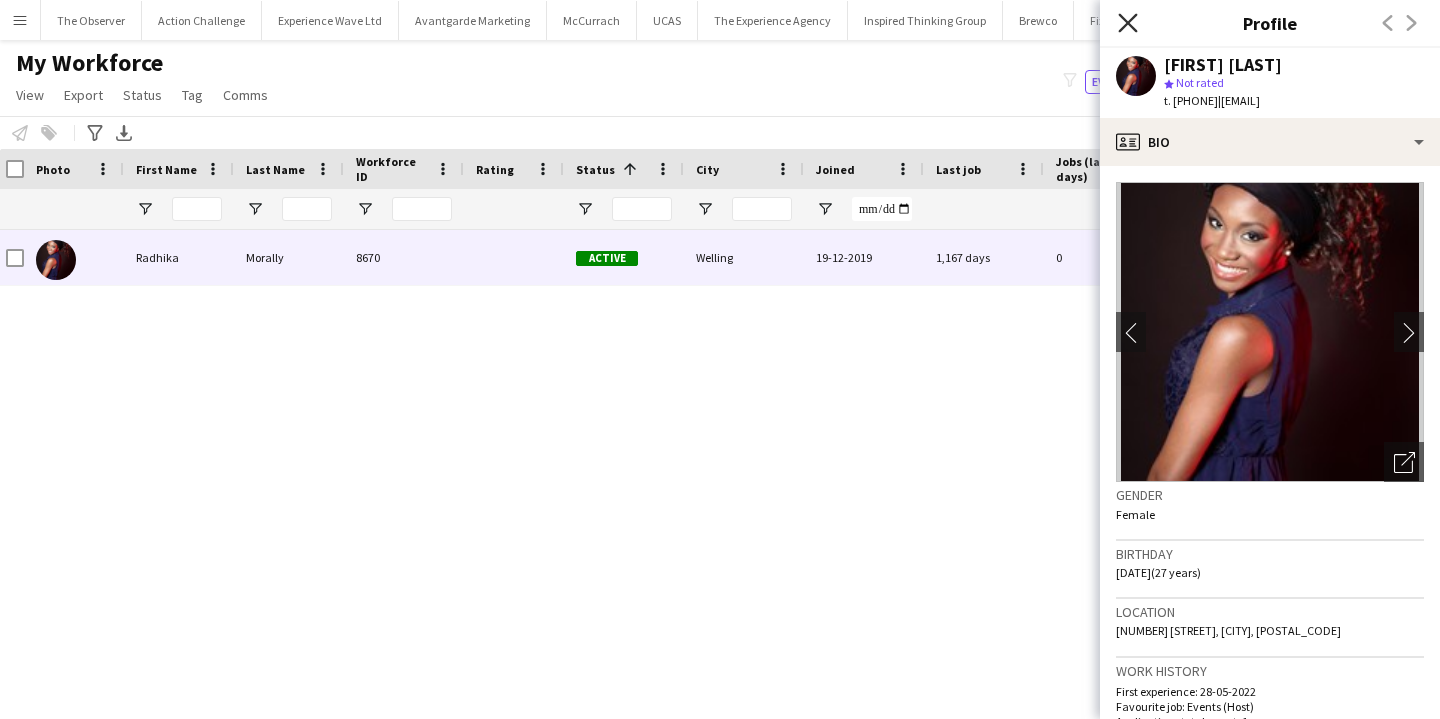 click on "Close pop-in" 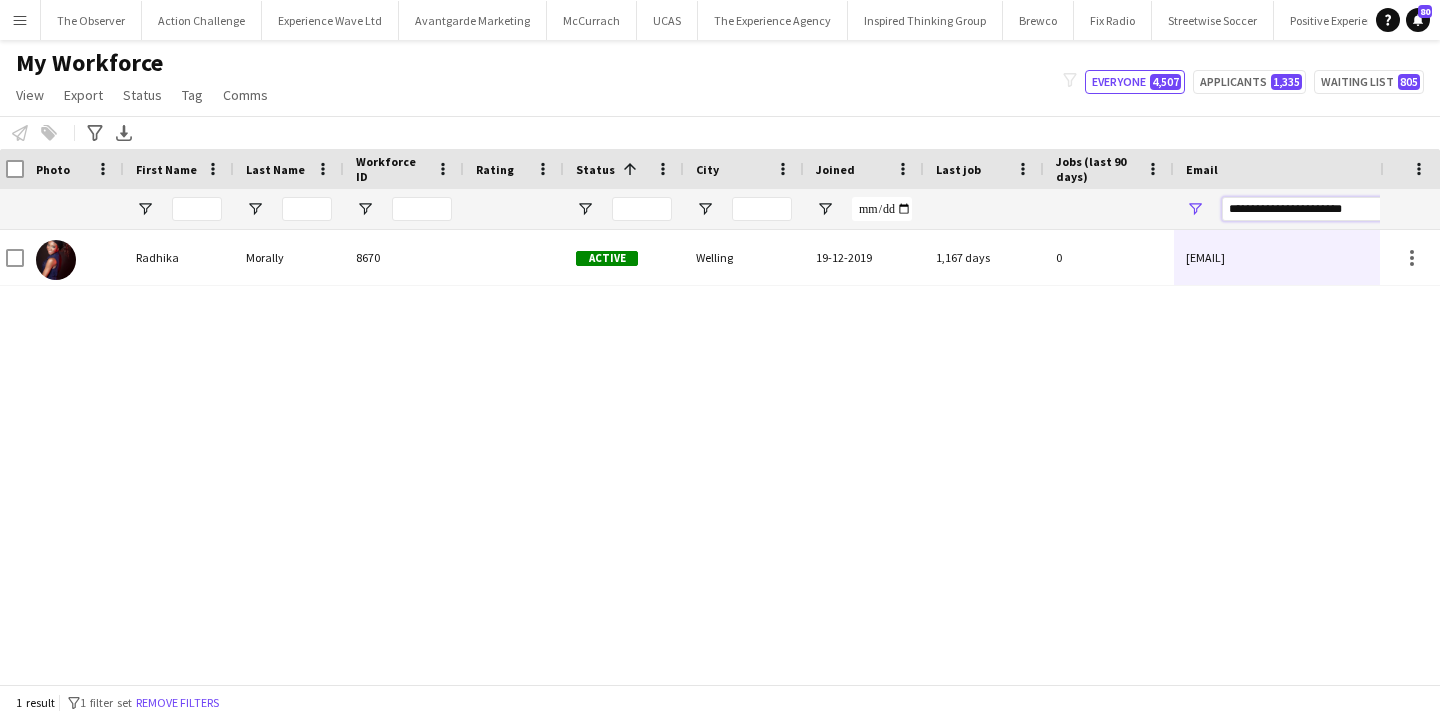 click on "**********" at bounding box center [1392, 209] 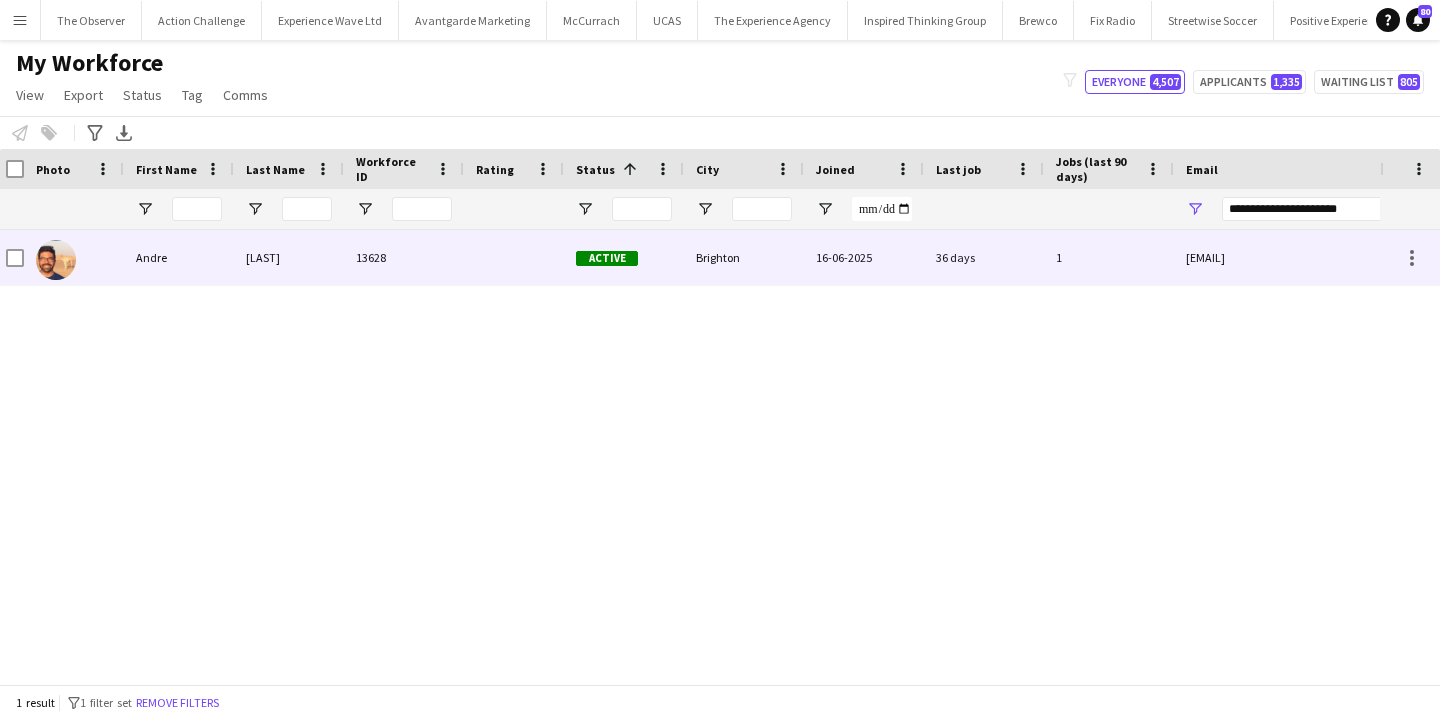 click on "andrewgustav@gmail.com" at bounding box center [1374, 257] 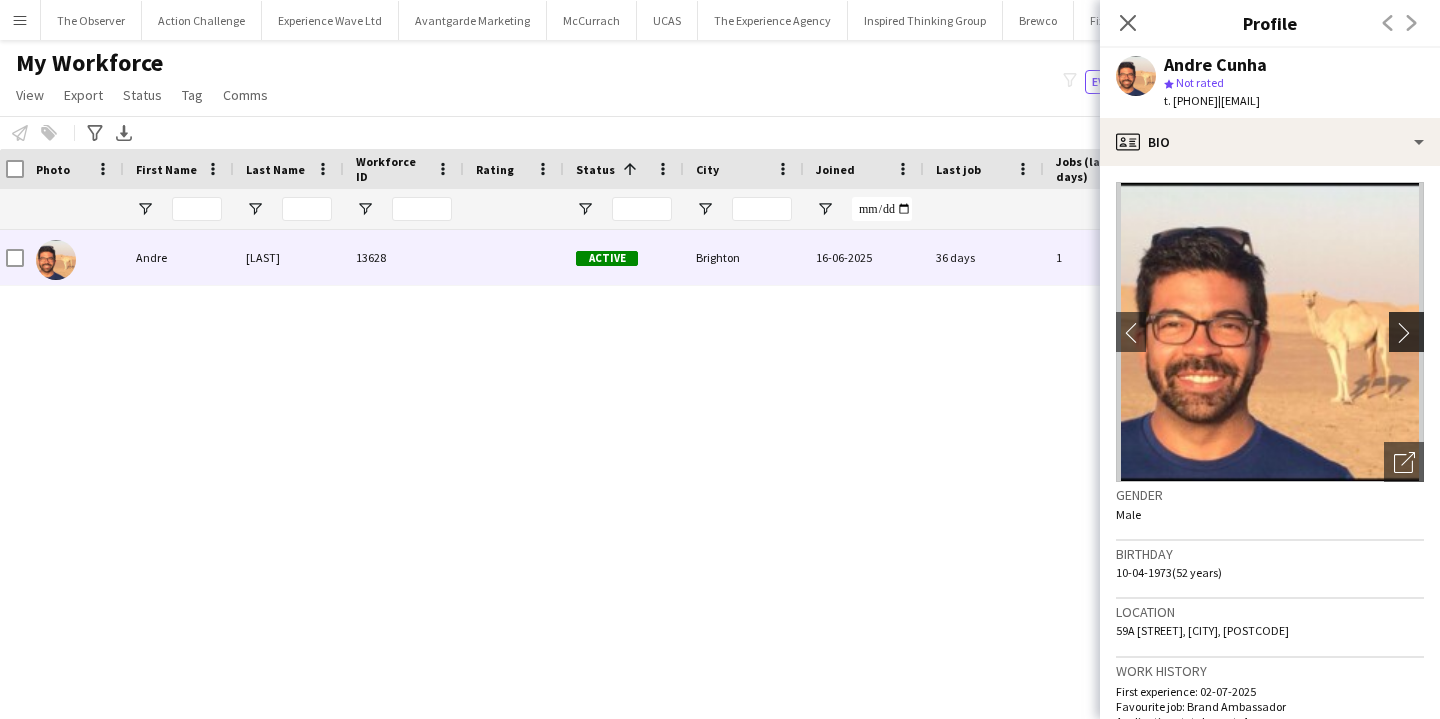 click on "chevron-right" 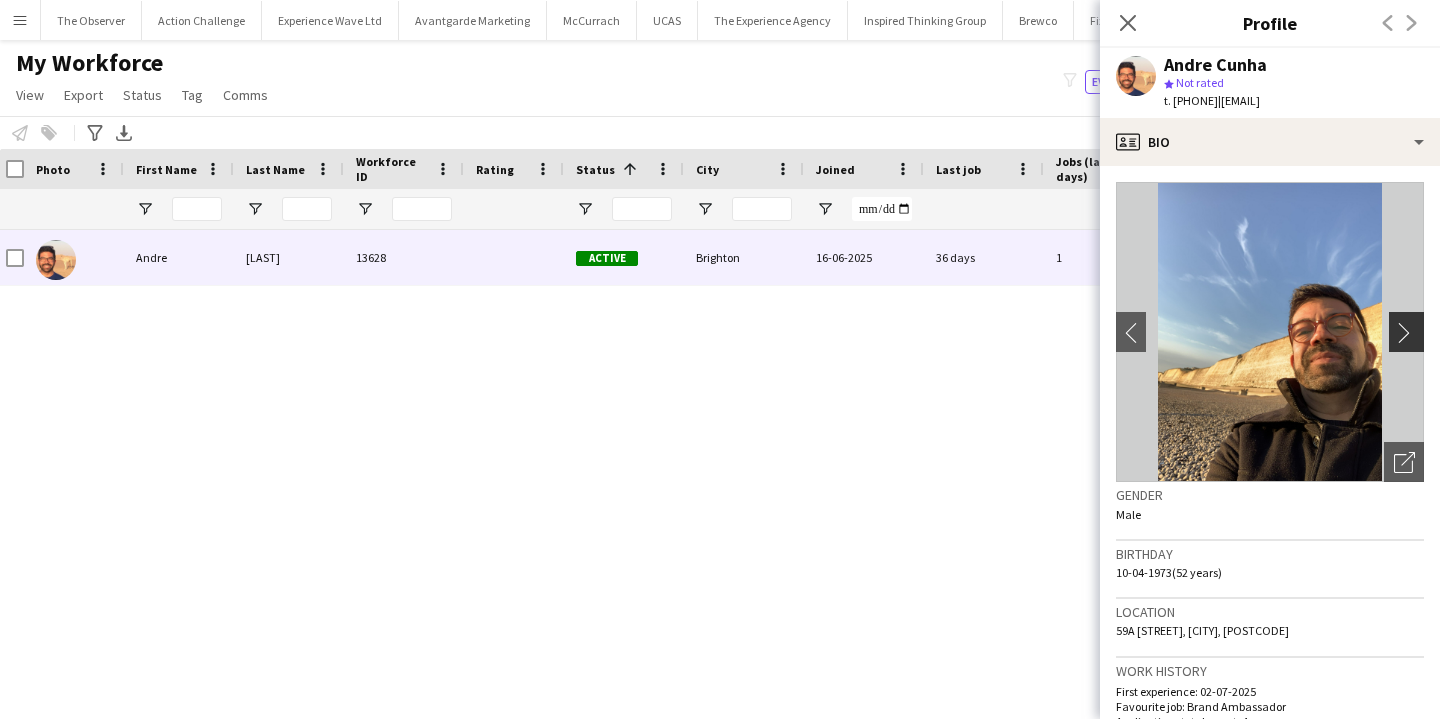 click on "chevron-right" 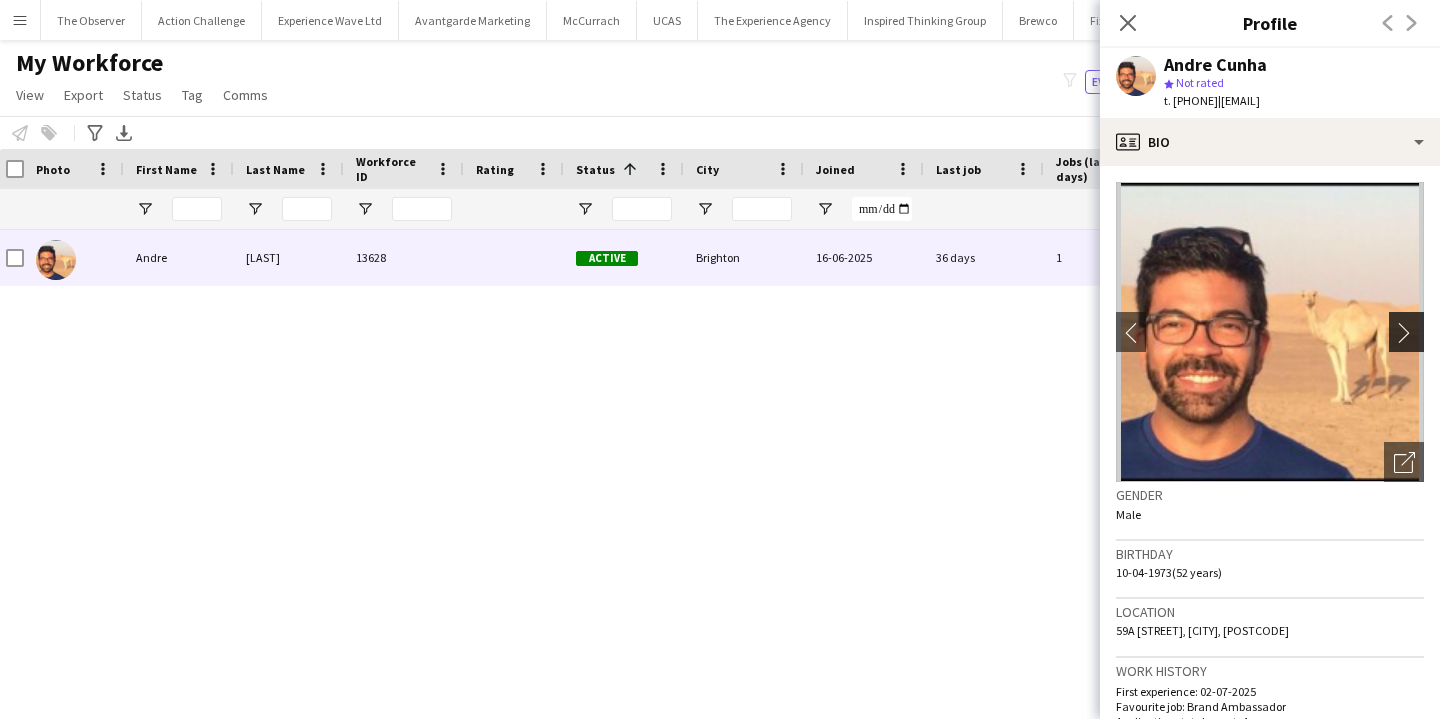 click on "chevron-right" 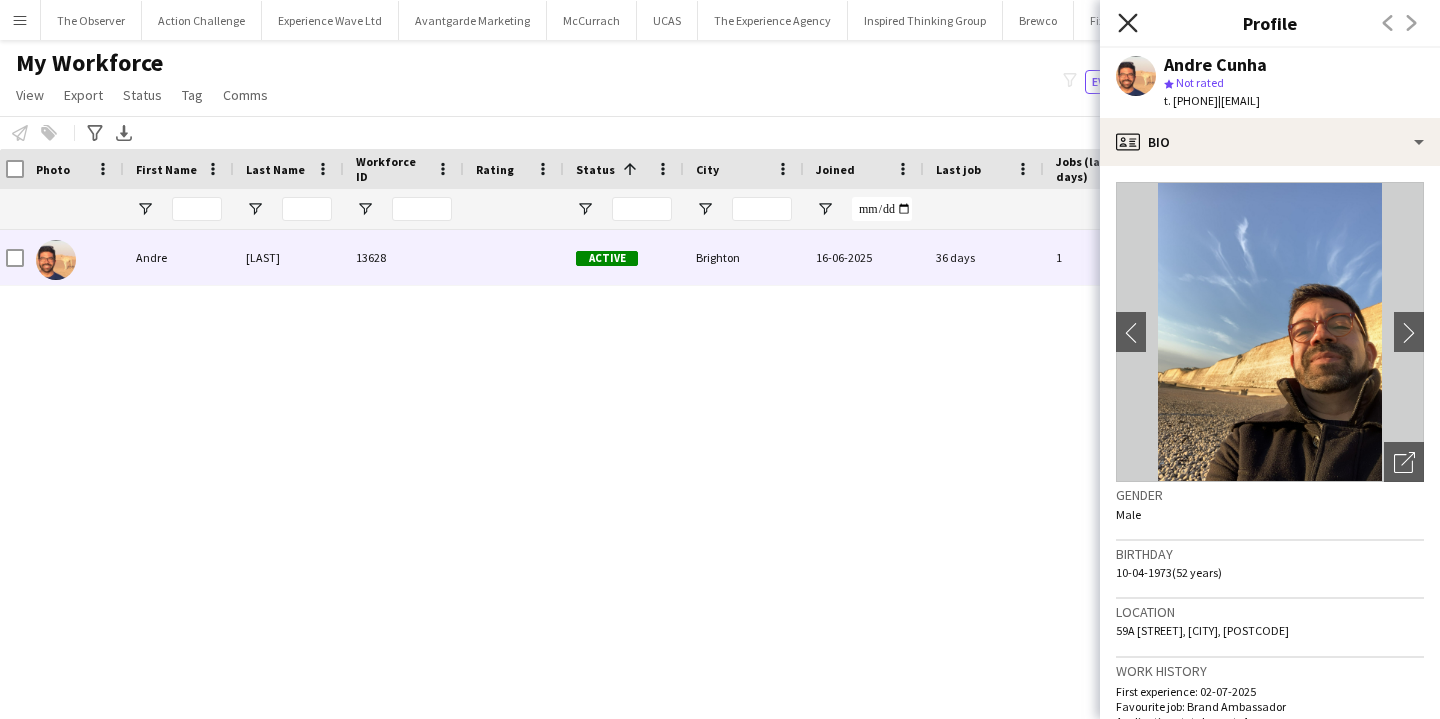 click 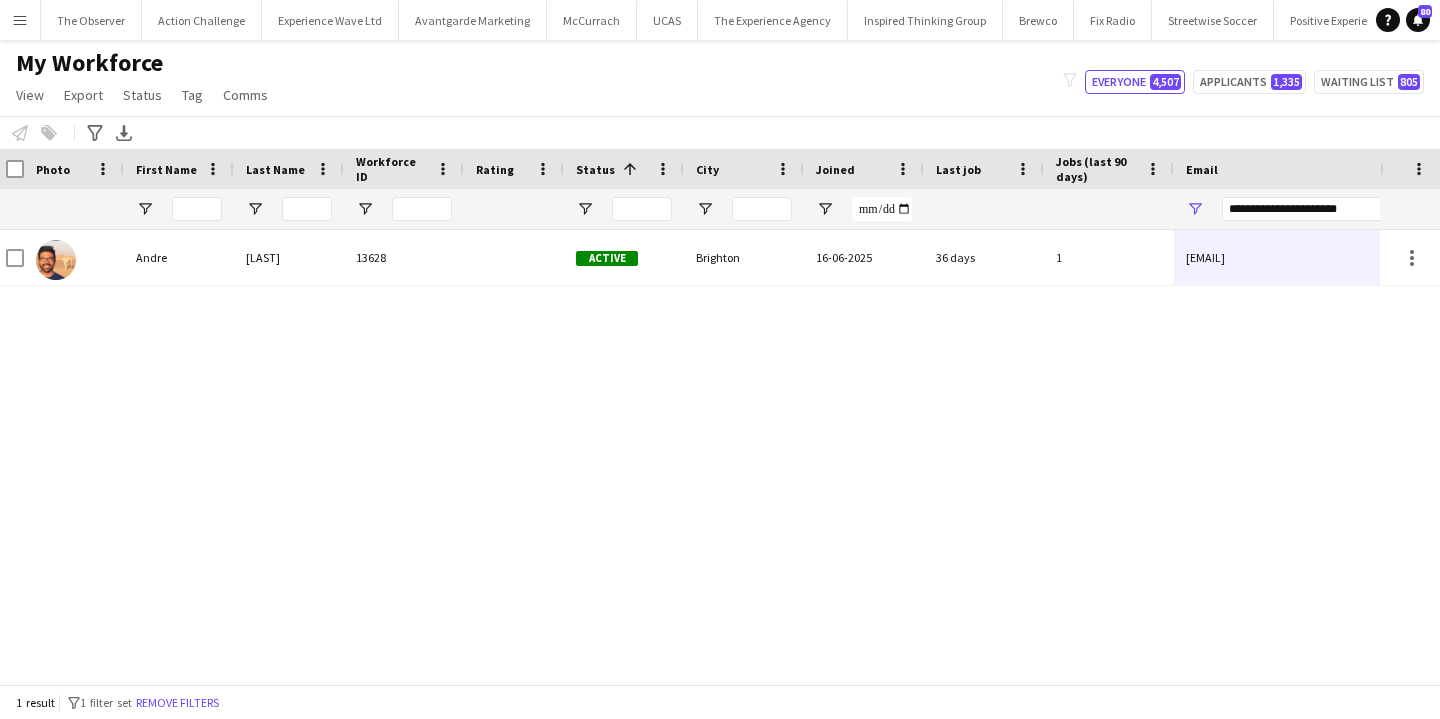 click on "**********" at bounding box center (1374, 209) 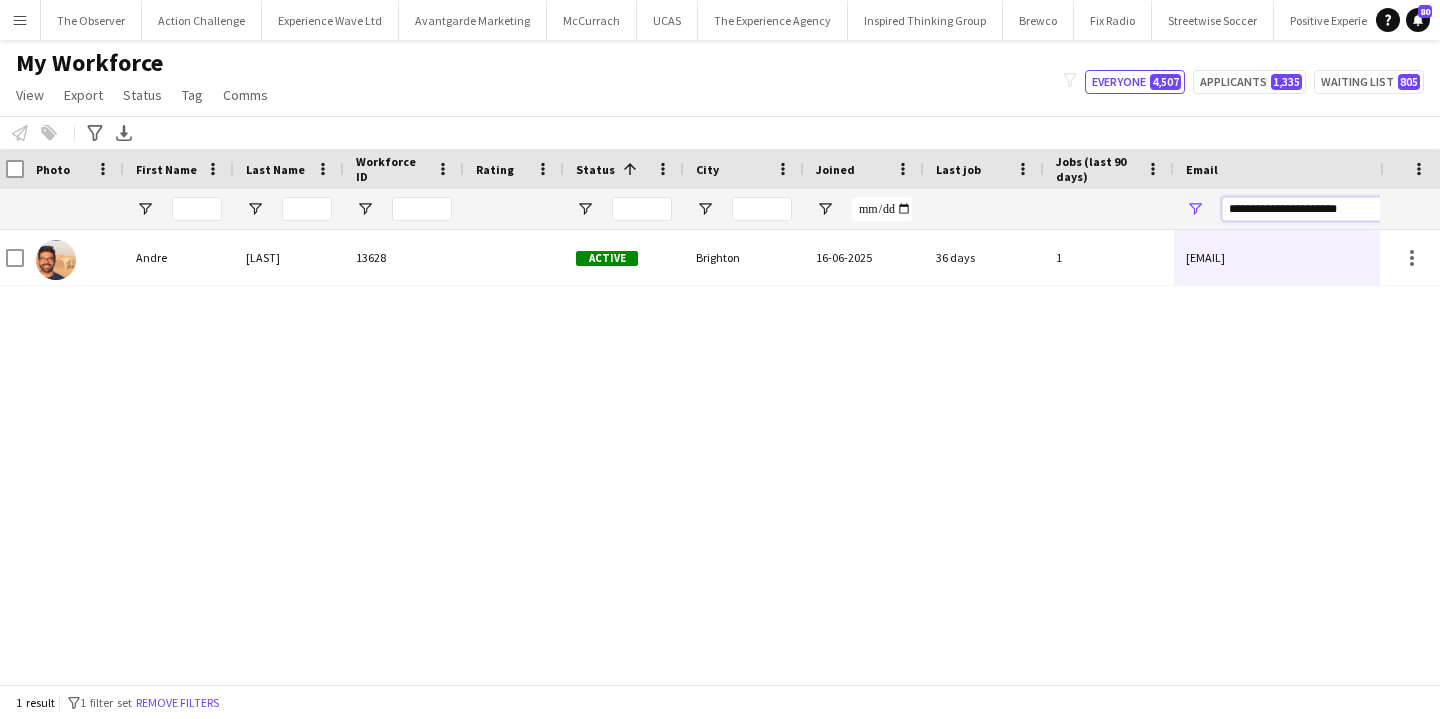 click on "**********" at bounding box center [1392, 209] 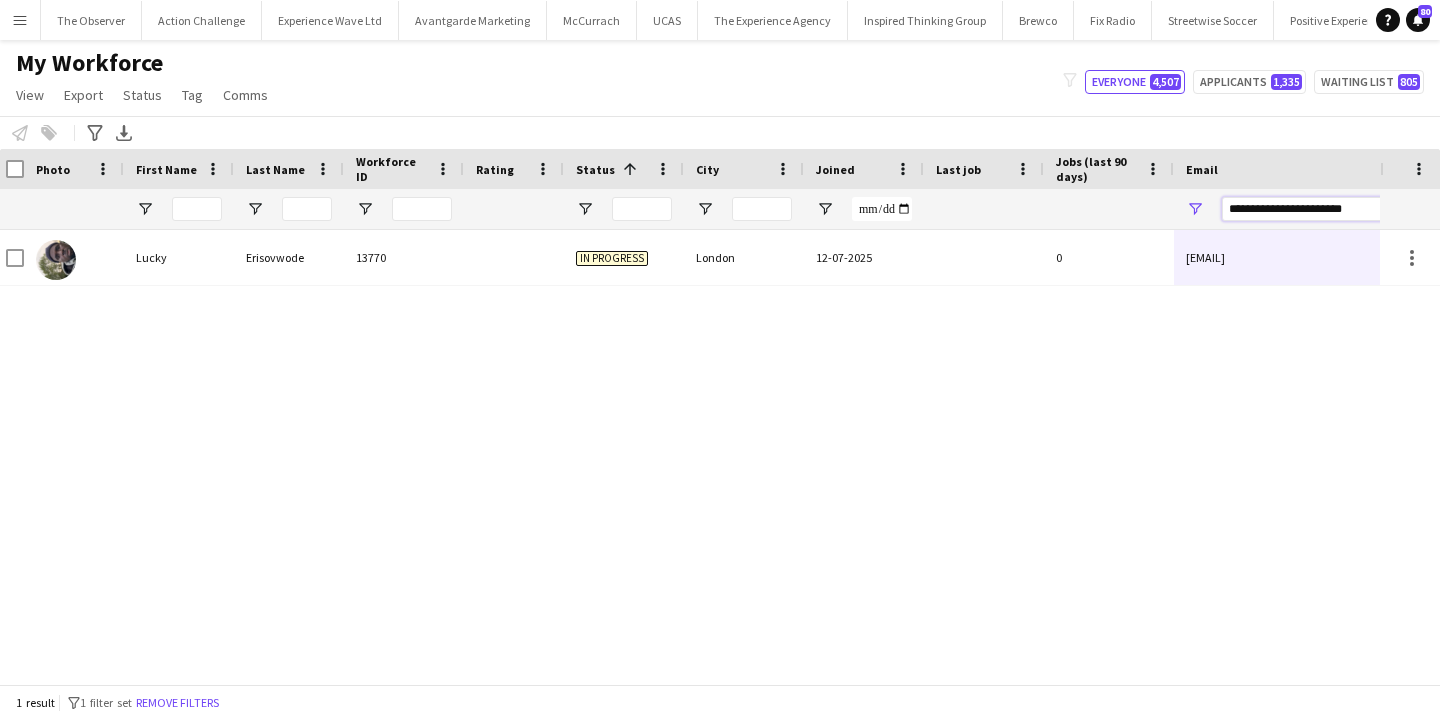 type on "**********" 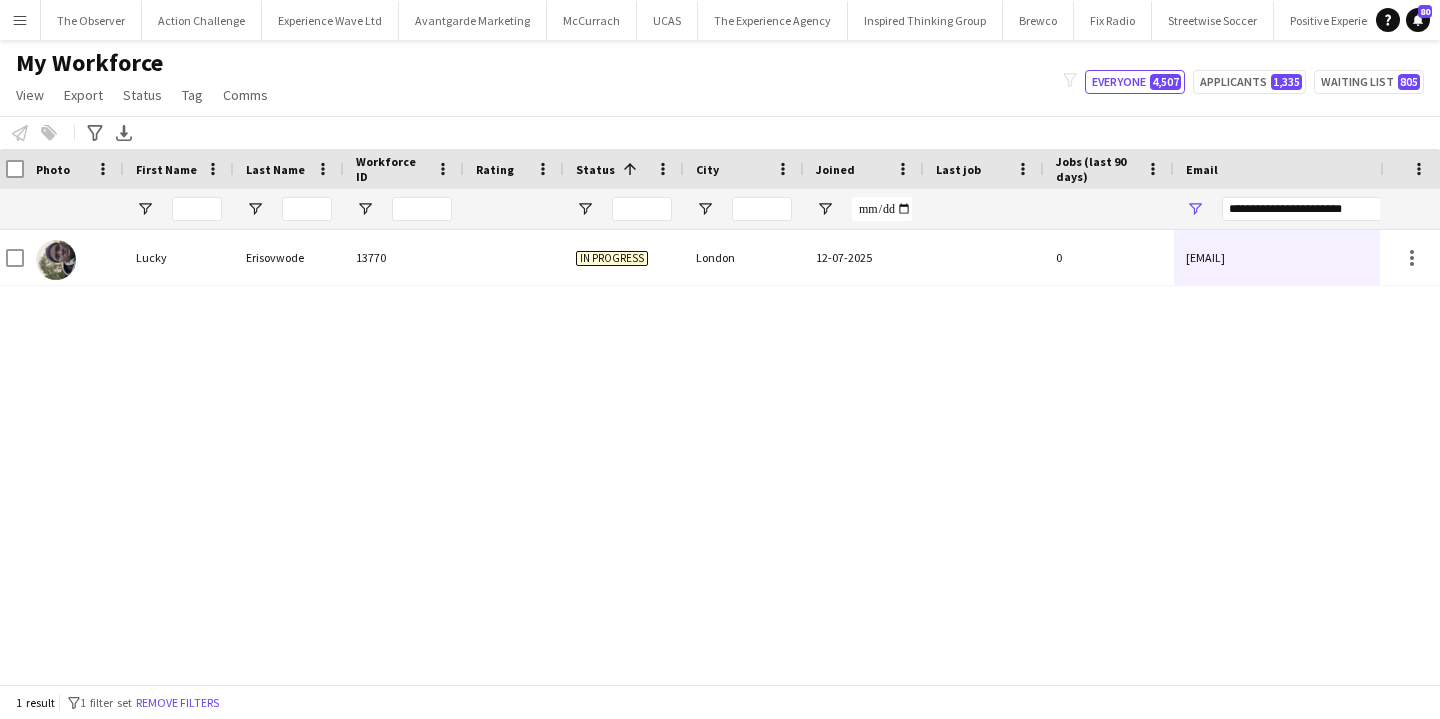 click on "Workforce Details
Photo
First Name
1" at bounding box center (1078, 189) 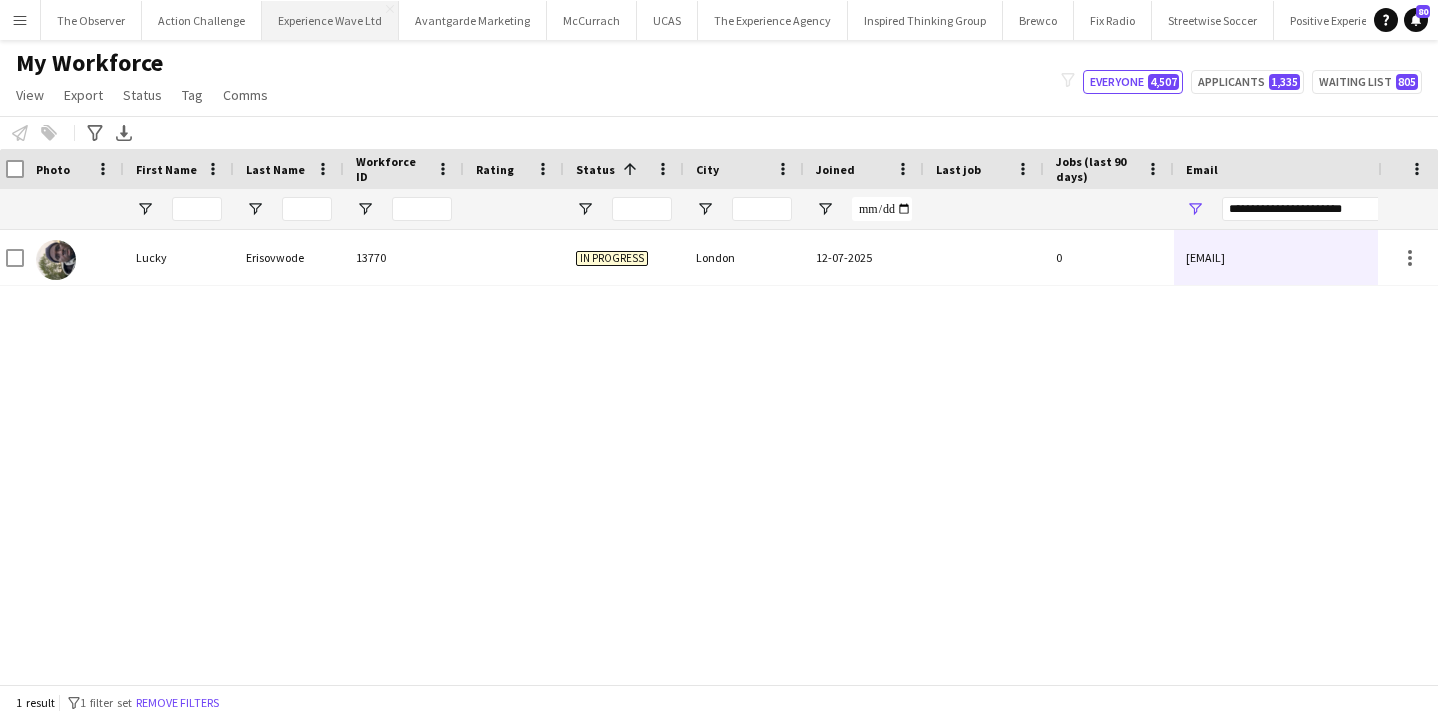 click on "Experience Wave Ltd
Close" at bounding box center [330, 20] 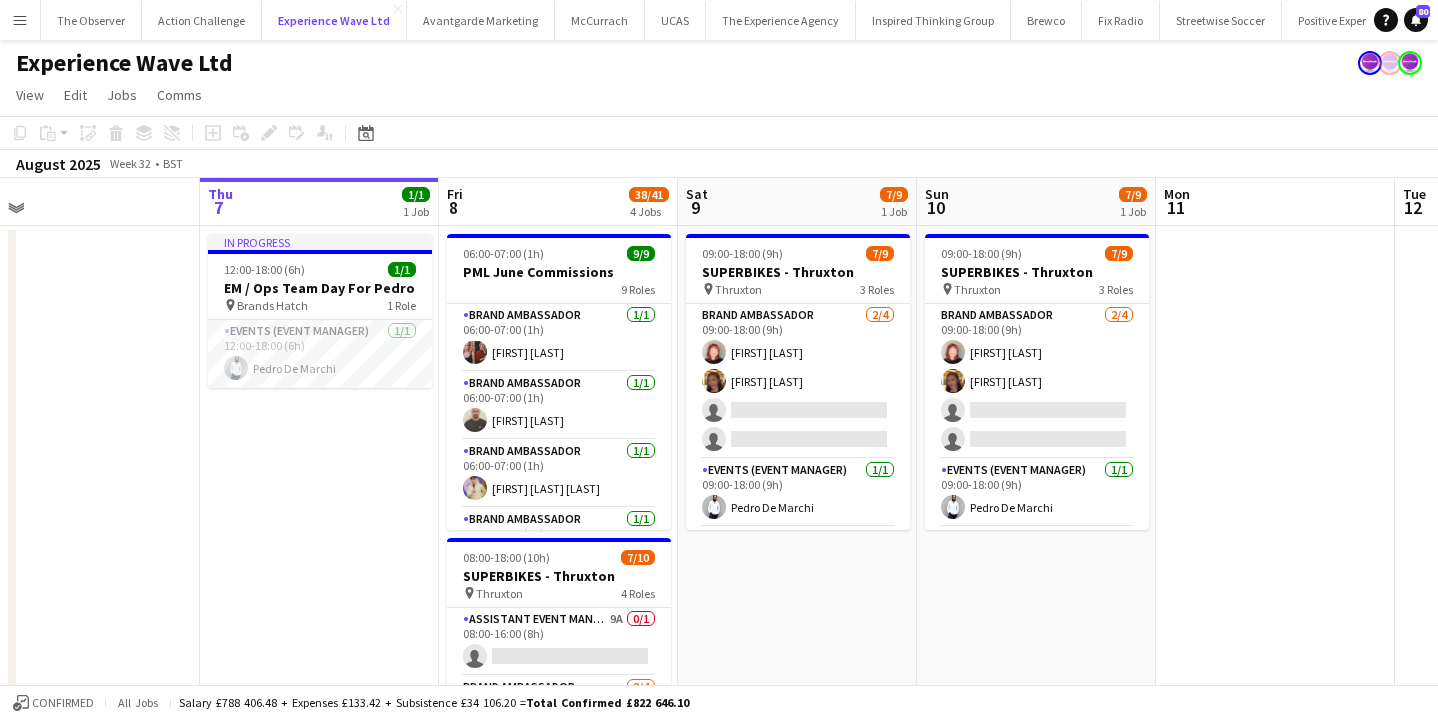 scroll, scrollTop: 0, scrollLeft: 520, axis: horizontal 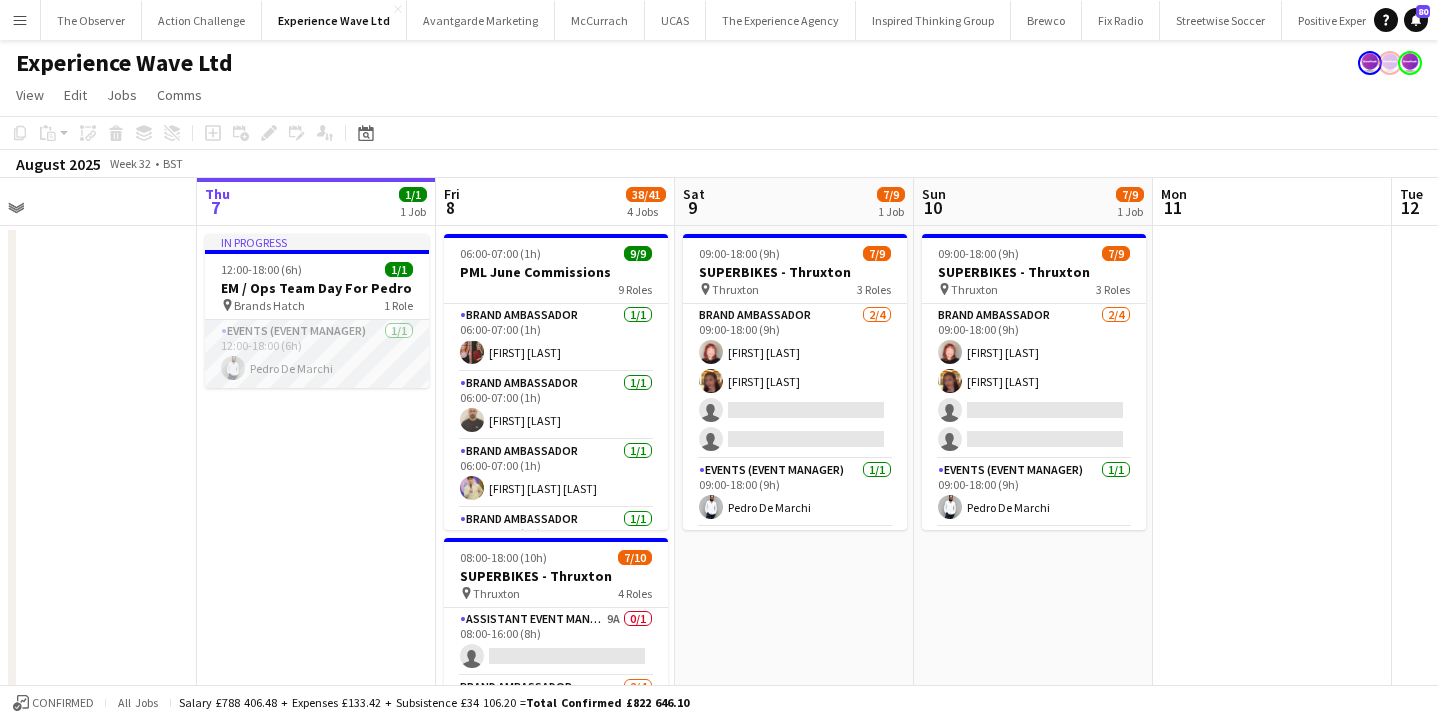 click on "Events (Event Manager)   1/1   12:00-18:00 (6h)
Pedro De Marchi" at bounding box center [317, 354] 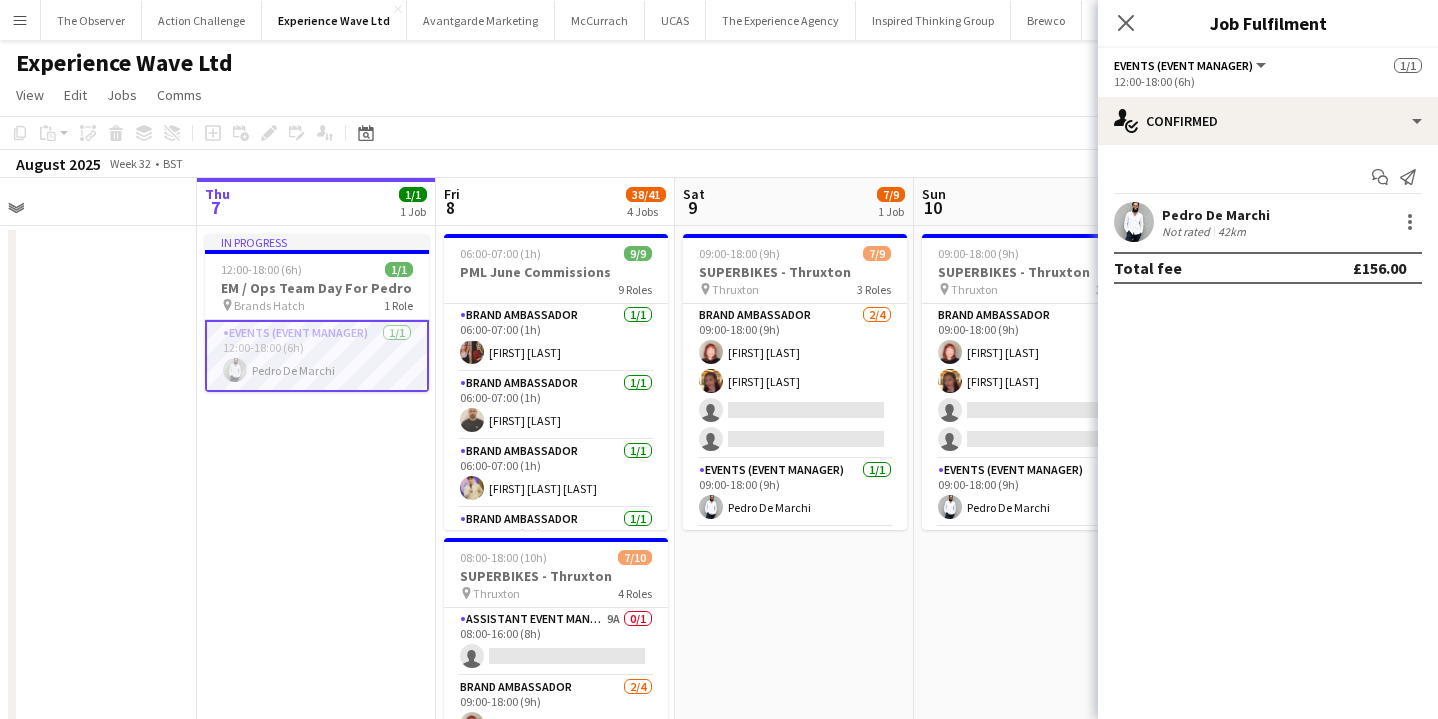 click on "09:00-18:00 (9h)    7/9   SUPERBIKES - Thruxton
pin
Thruxton   3 Roles   Brand Ambassador   2/4   09:00-18:00 (9h)
Lily Exall Mollie NJOKU
single-neutral-actions
single-neutral-actions
Events (Event Manager)   1/1   09:00-18:00 (9h)
Pedro De Marchi  Local Brand Ambassador   4/4   09:00-18:00 (9h)
Angel Gervacio Bido ! Alicia Cummings Adrian De la Rosa Sanchez Astrid Ventura" at bounding box center [794, 854] 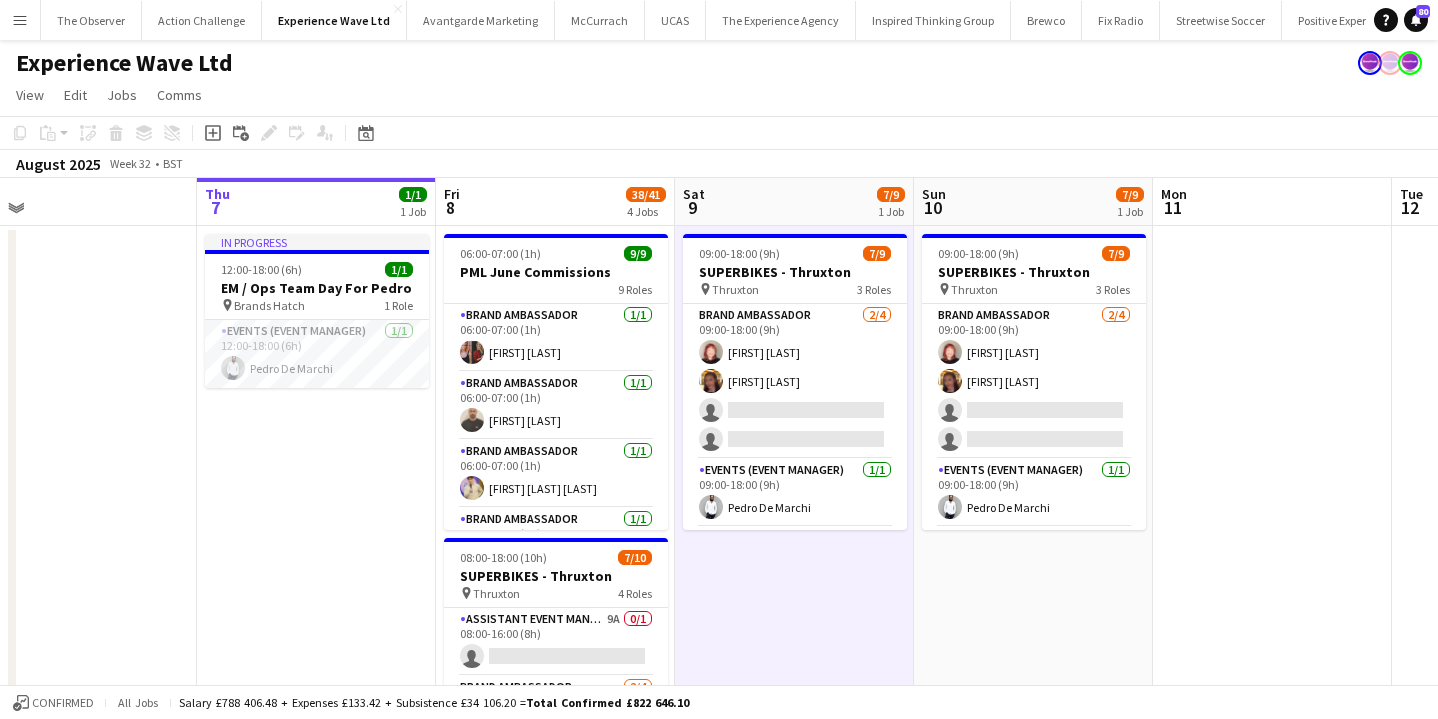 click on "Menu" at bounding box center [20, 20] 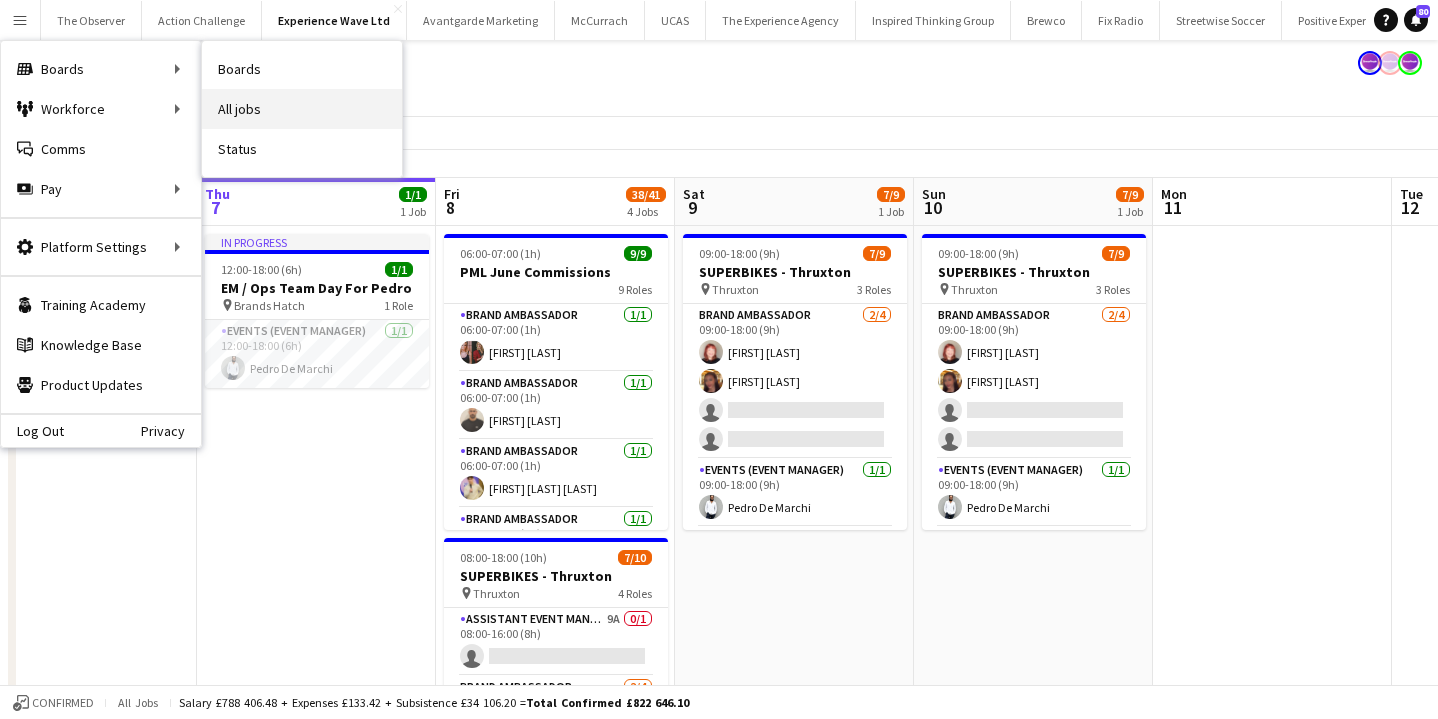 click on "All jobs" at bounding box center [302, 109] 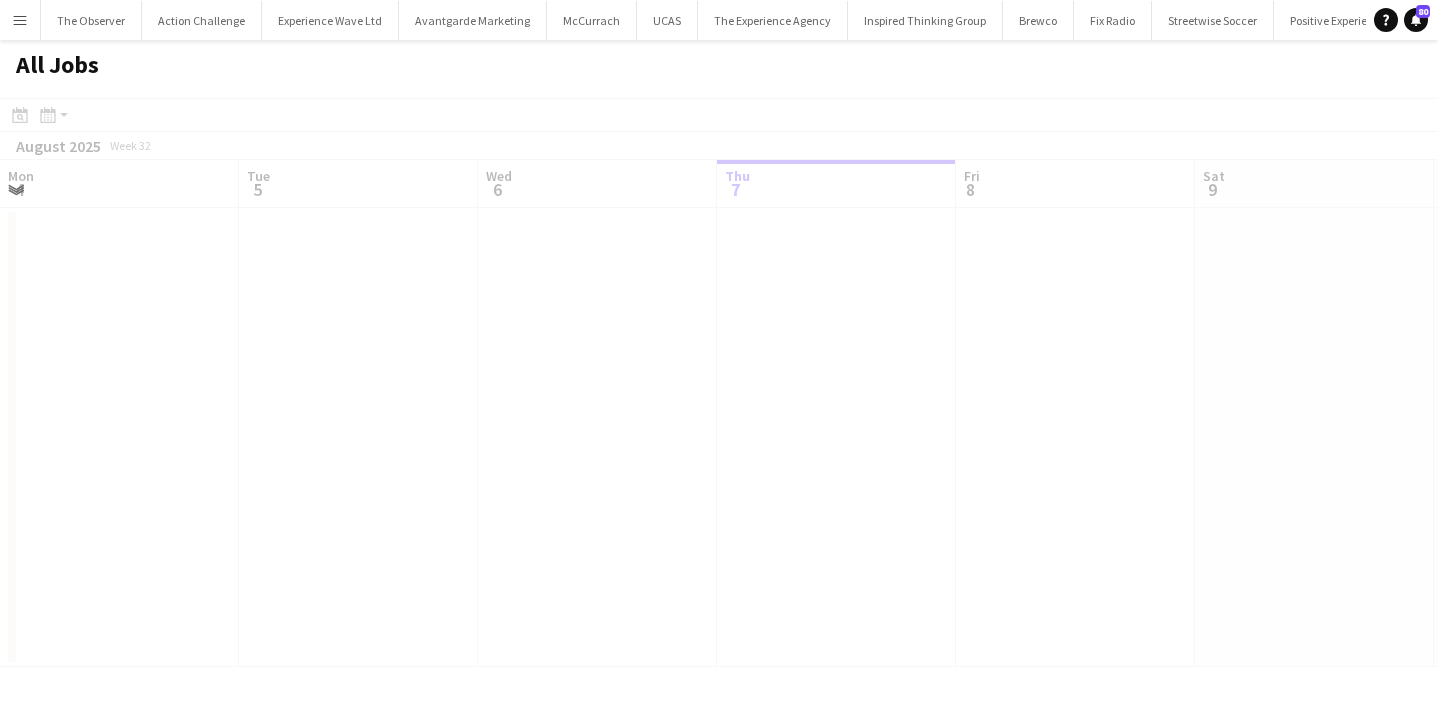 scroll, scrollTop: 0, scrollLeft: 478, axis: horizontal 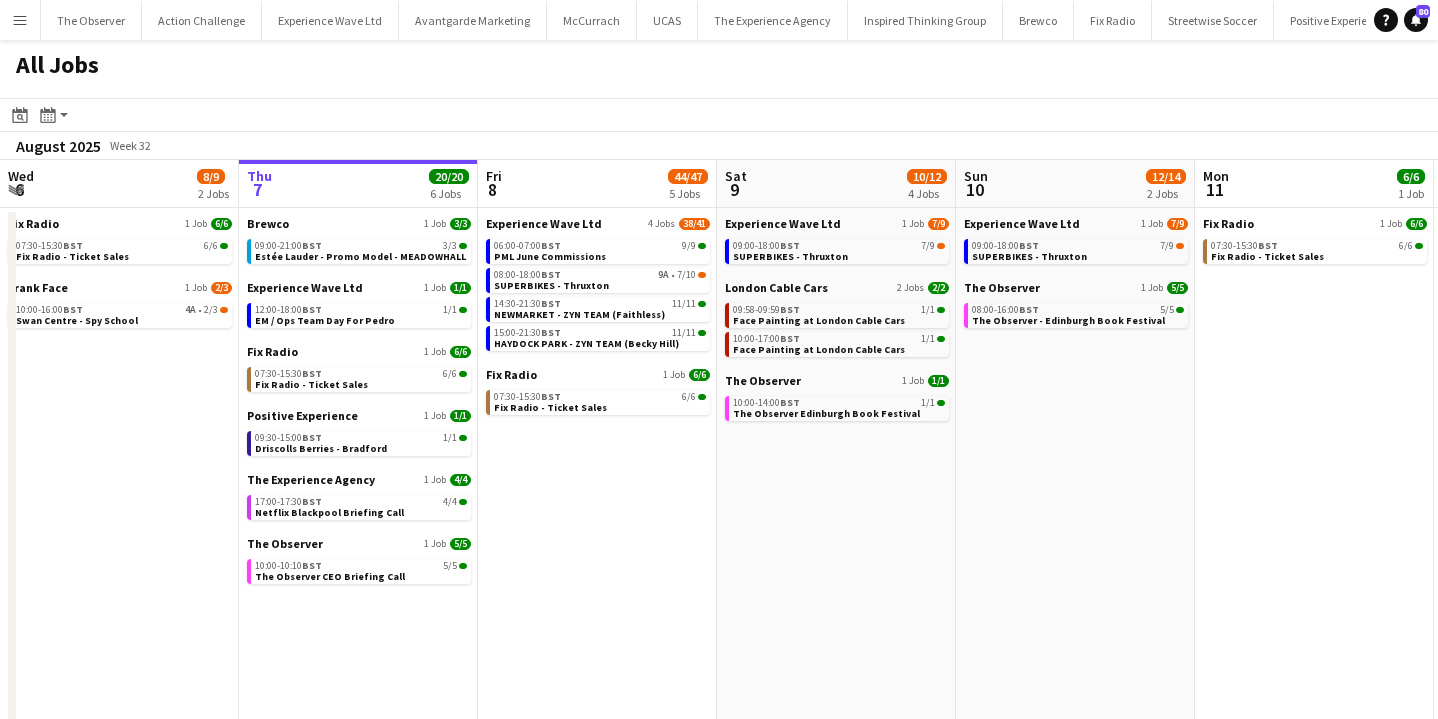 click on "Menu" at bounding box center [20, 20] 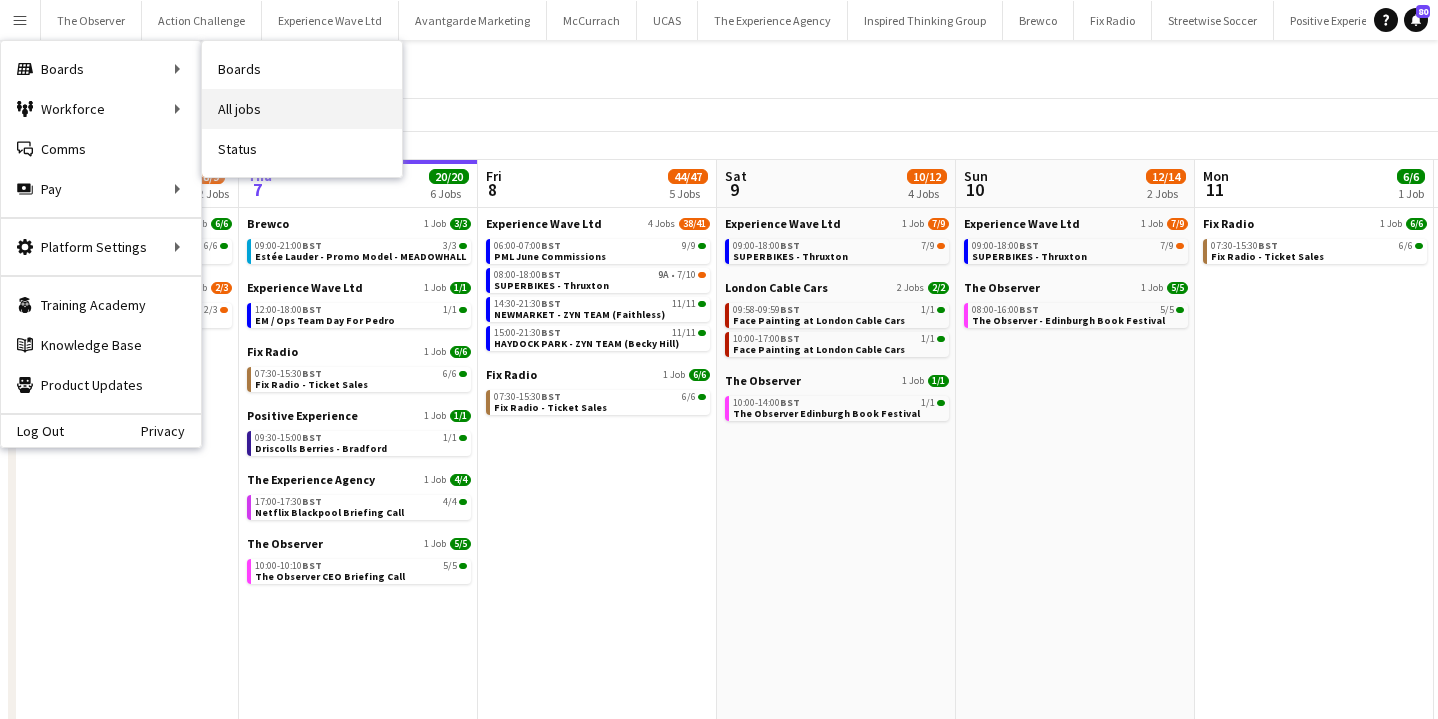 click on "All jobs" at bounding box center (302, 109) 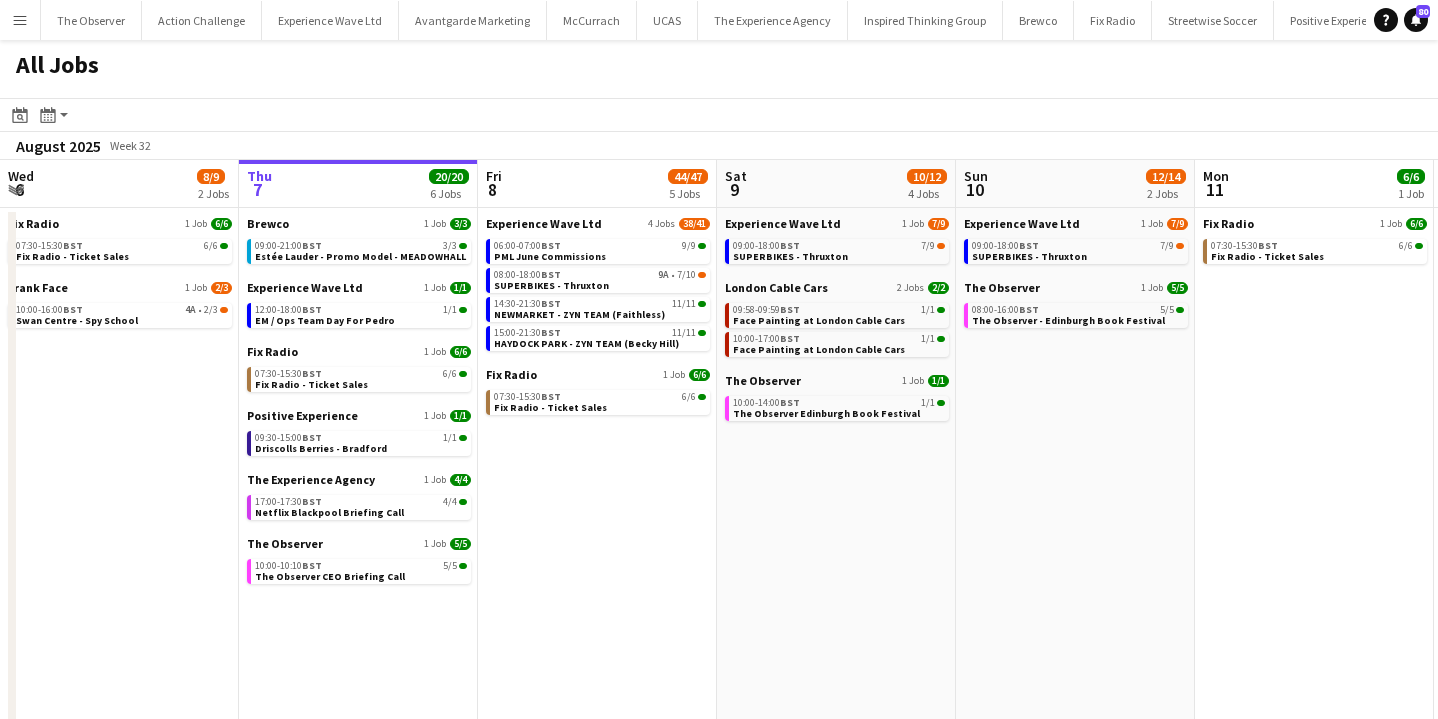click on "Menu" at bounding box center [20, 20] 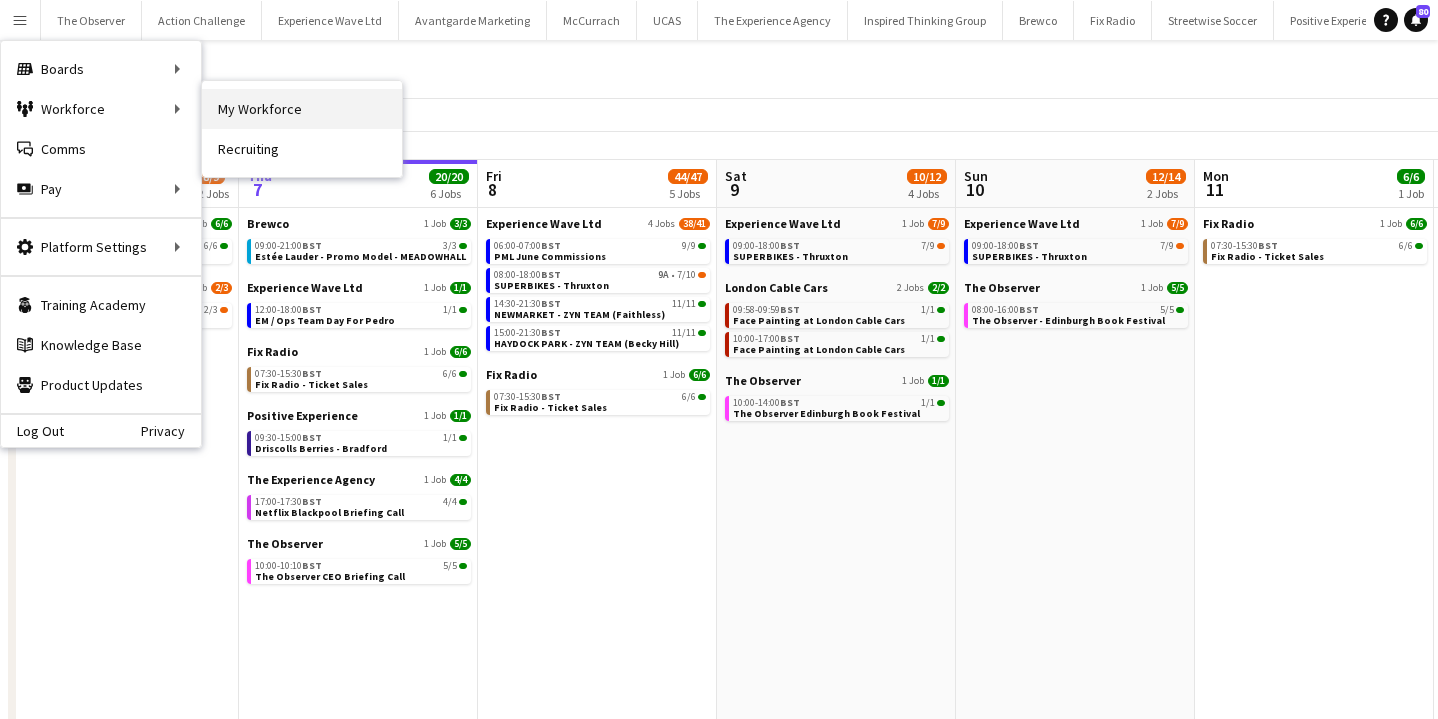 click on "My Workforce" at bounding box center [302, 109] 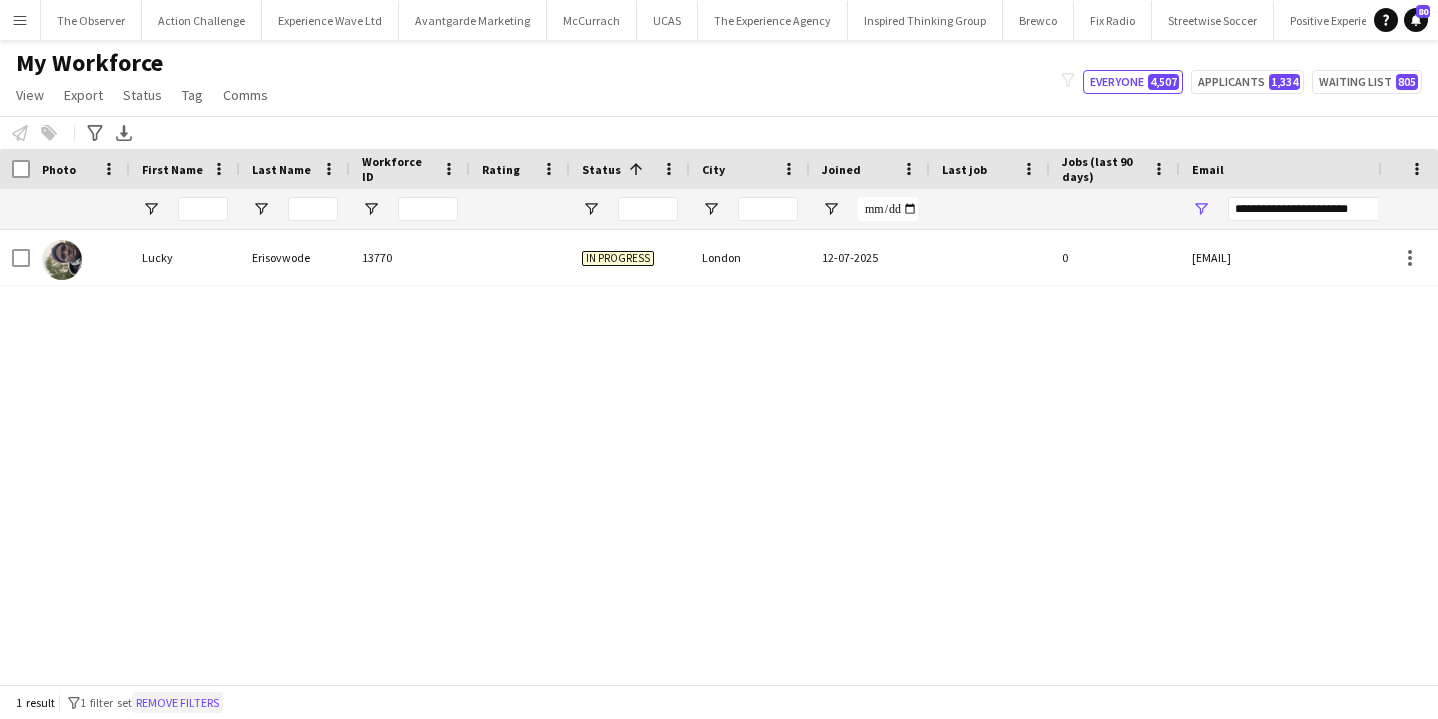 click on "Remove filters" 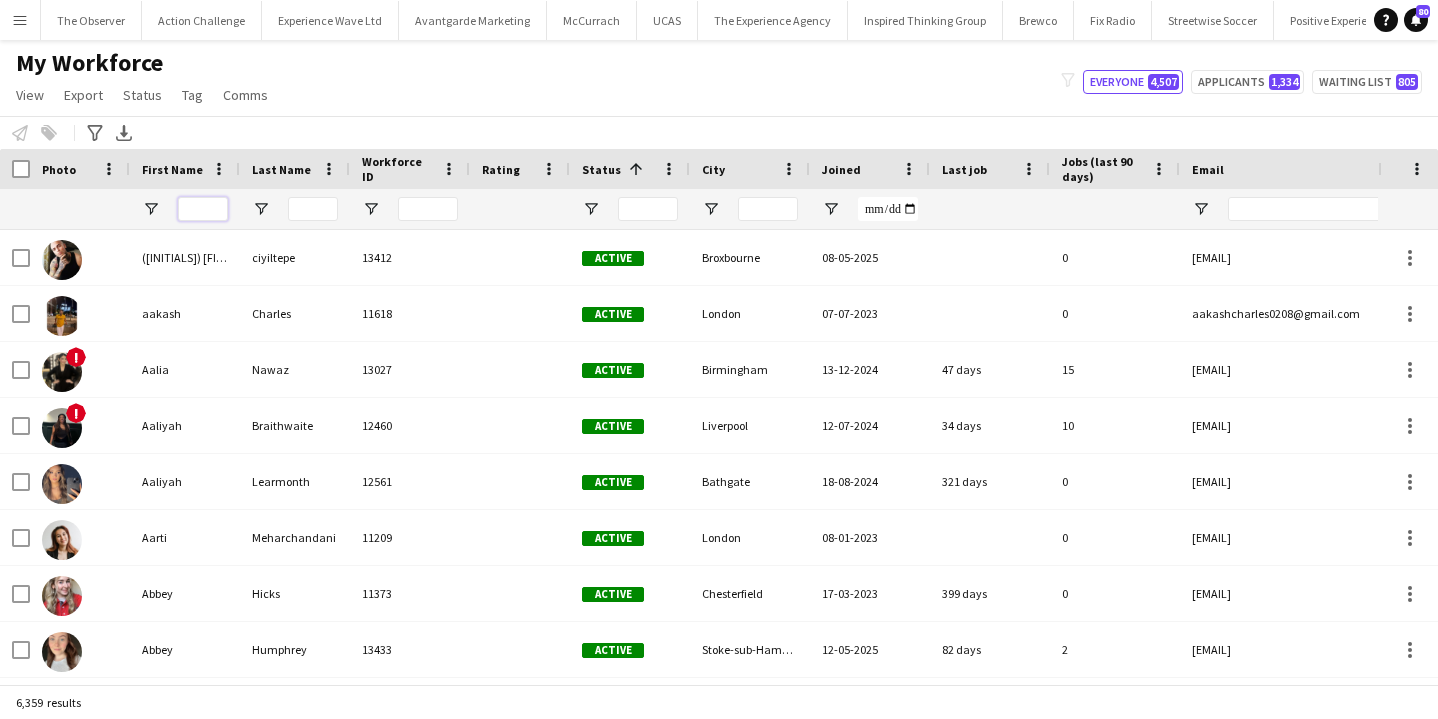 click at bounding box center (203, 209) 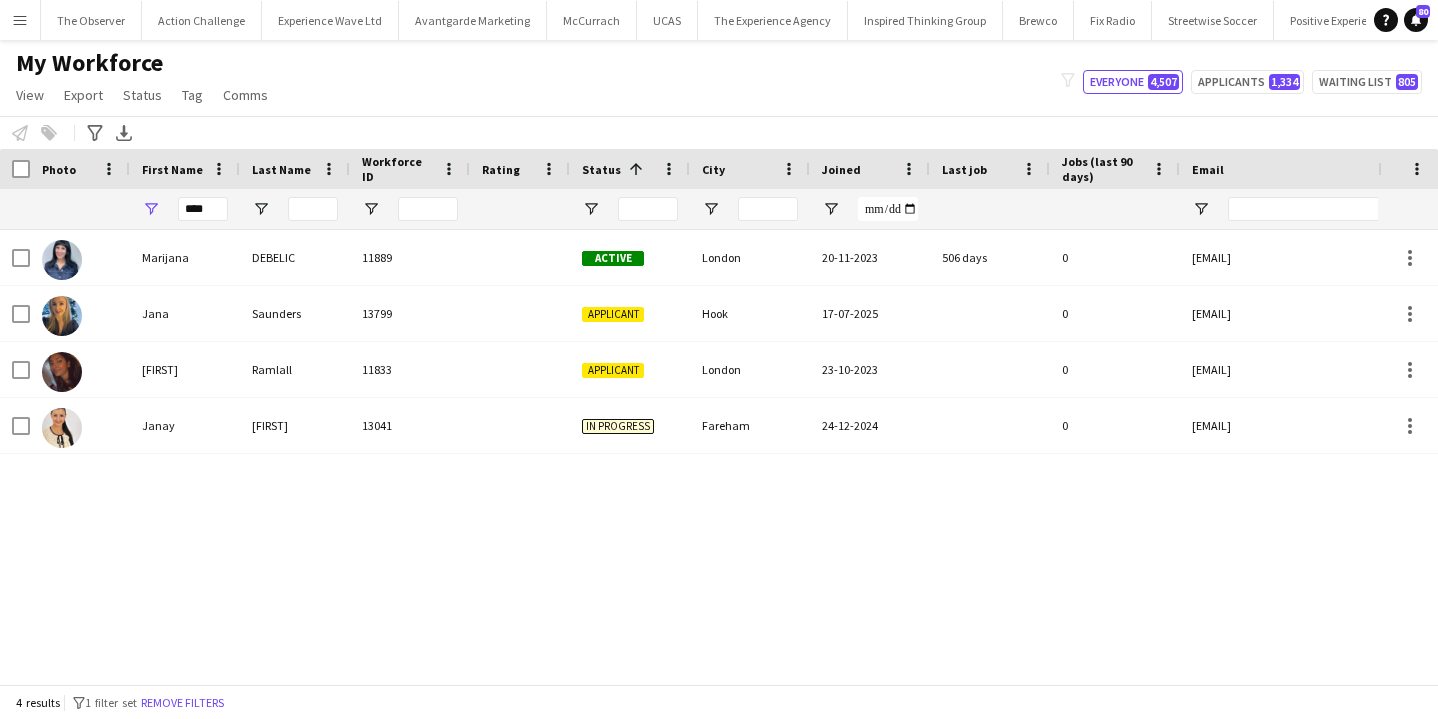 click at bounding box center (295, 209) 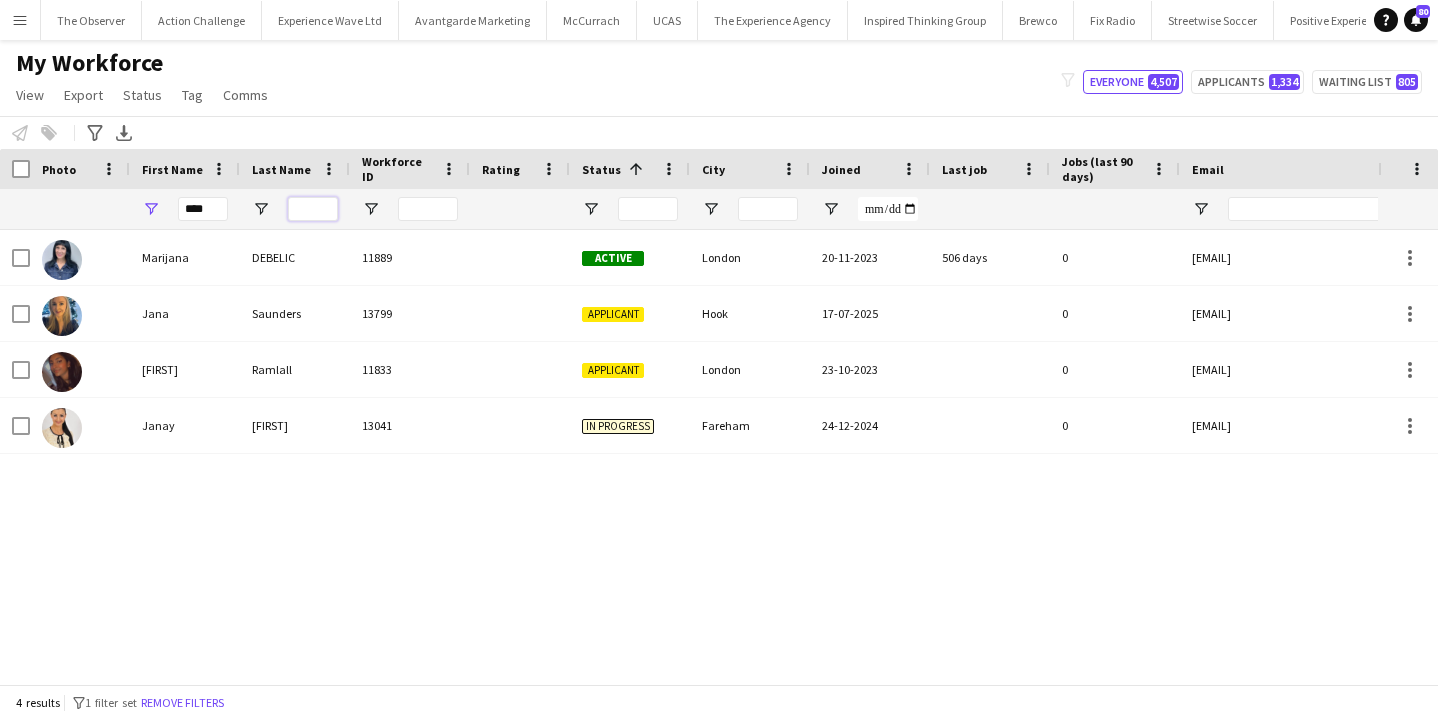 click at bounding box center (313, 209) 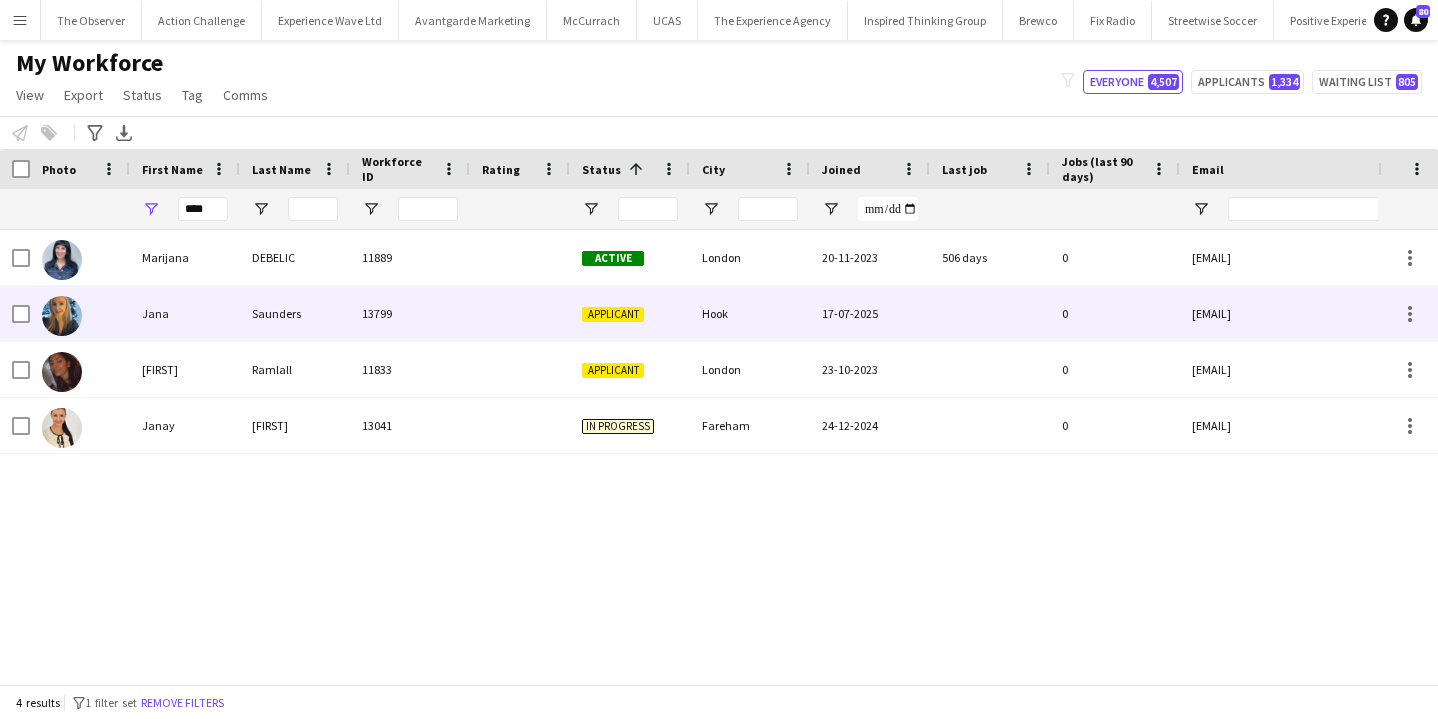click on "Saunders" at bounding box center [295, 313] 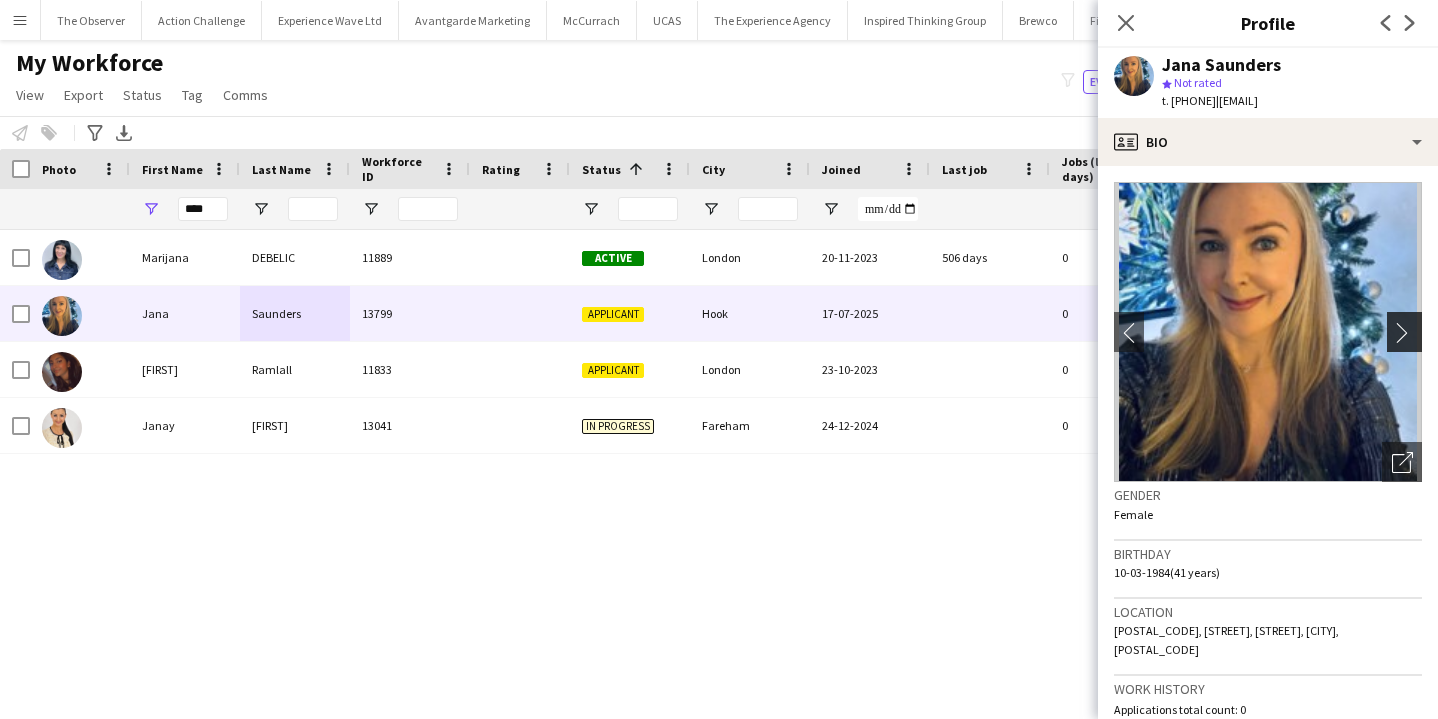 click on "chevron-right" 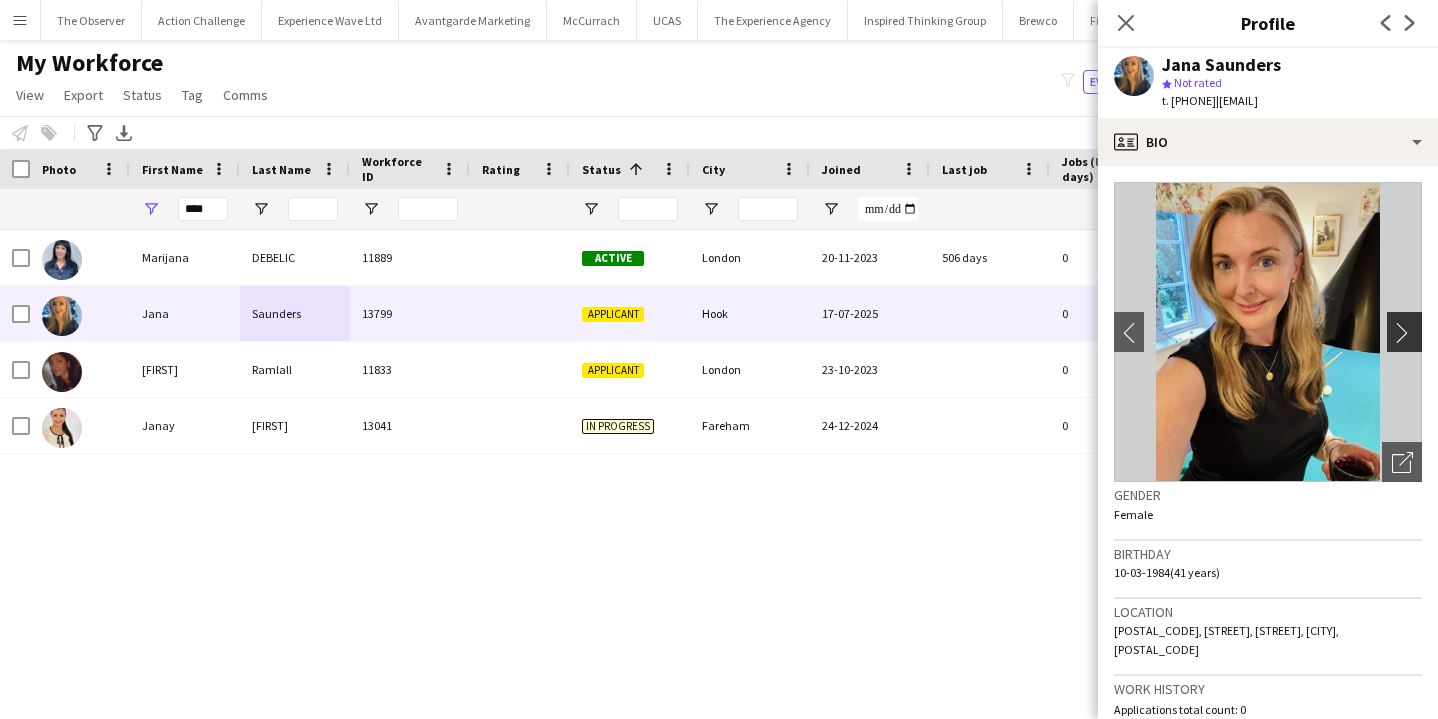click on "chevron-right" 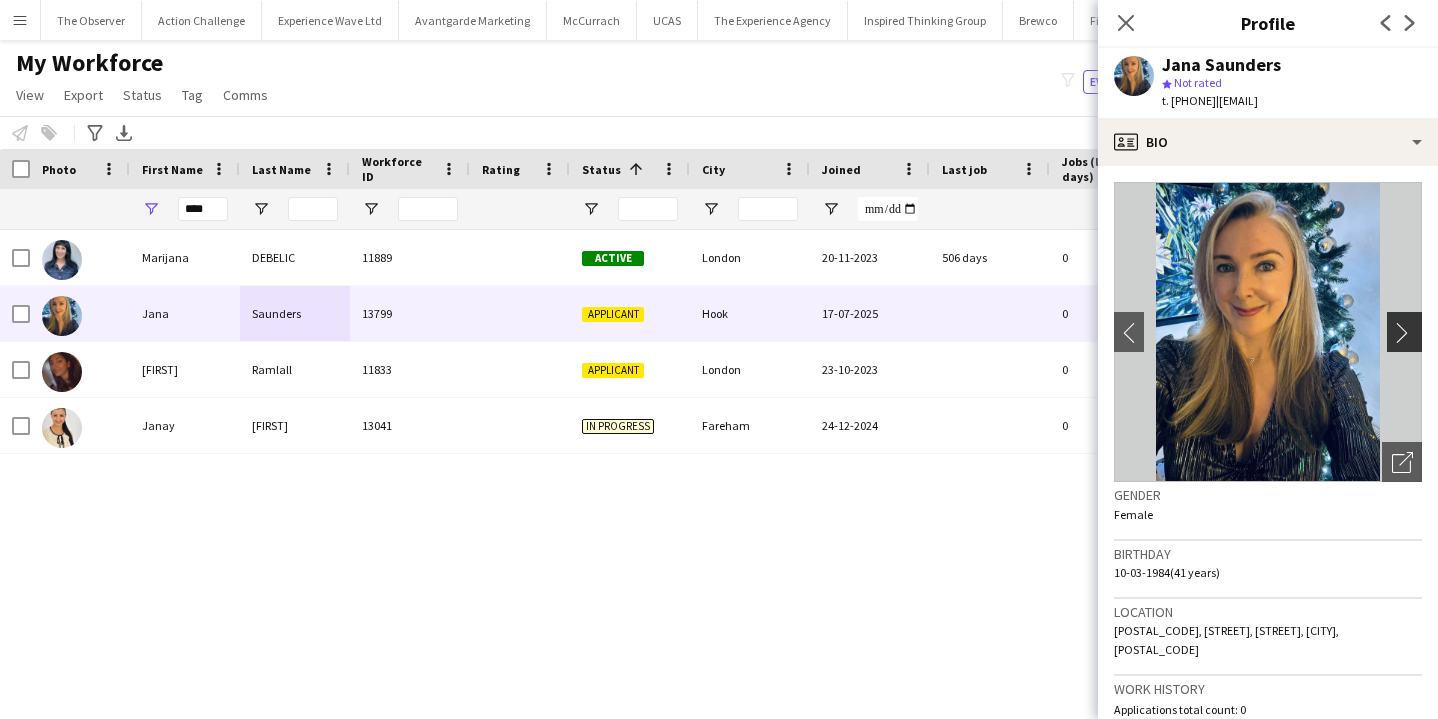 click on "chevron-right" 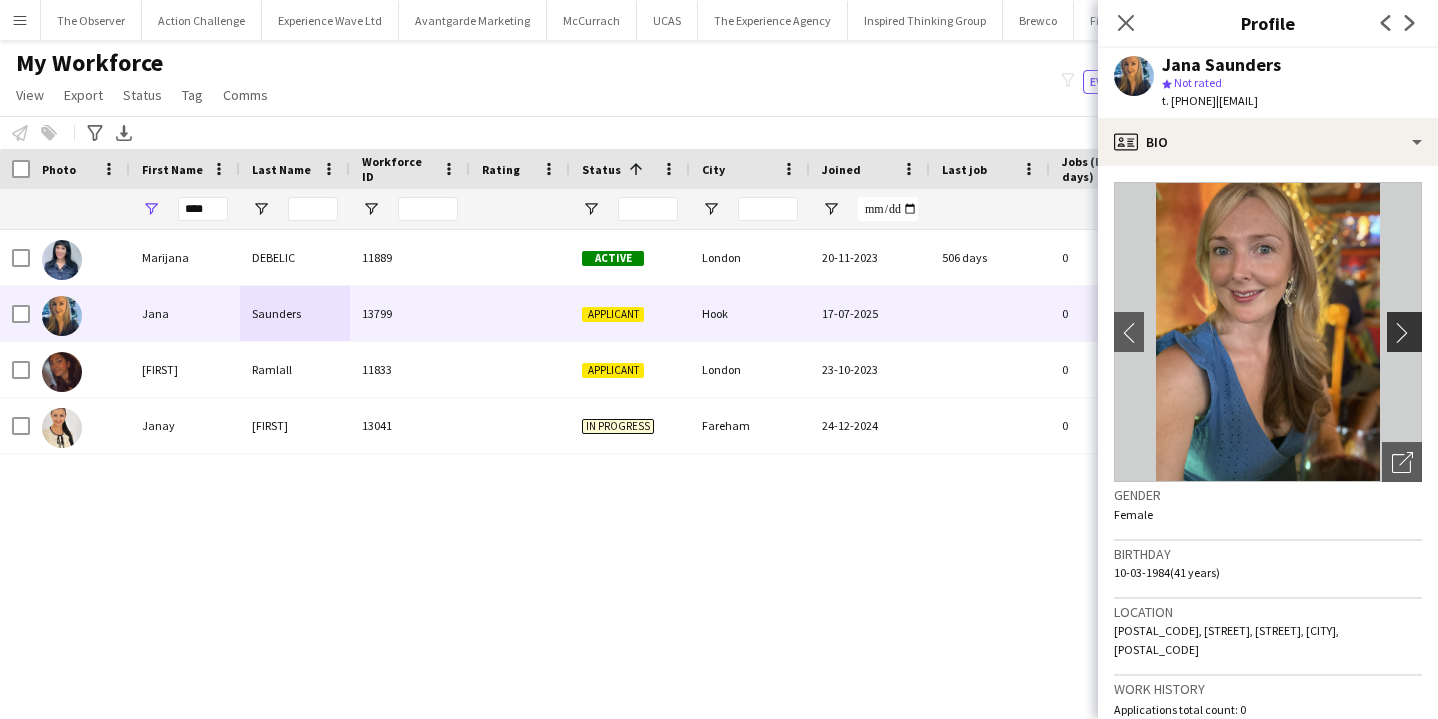 click on "chevron-right" 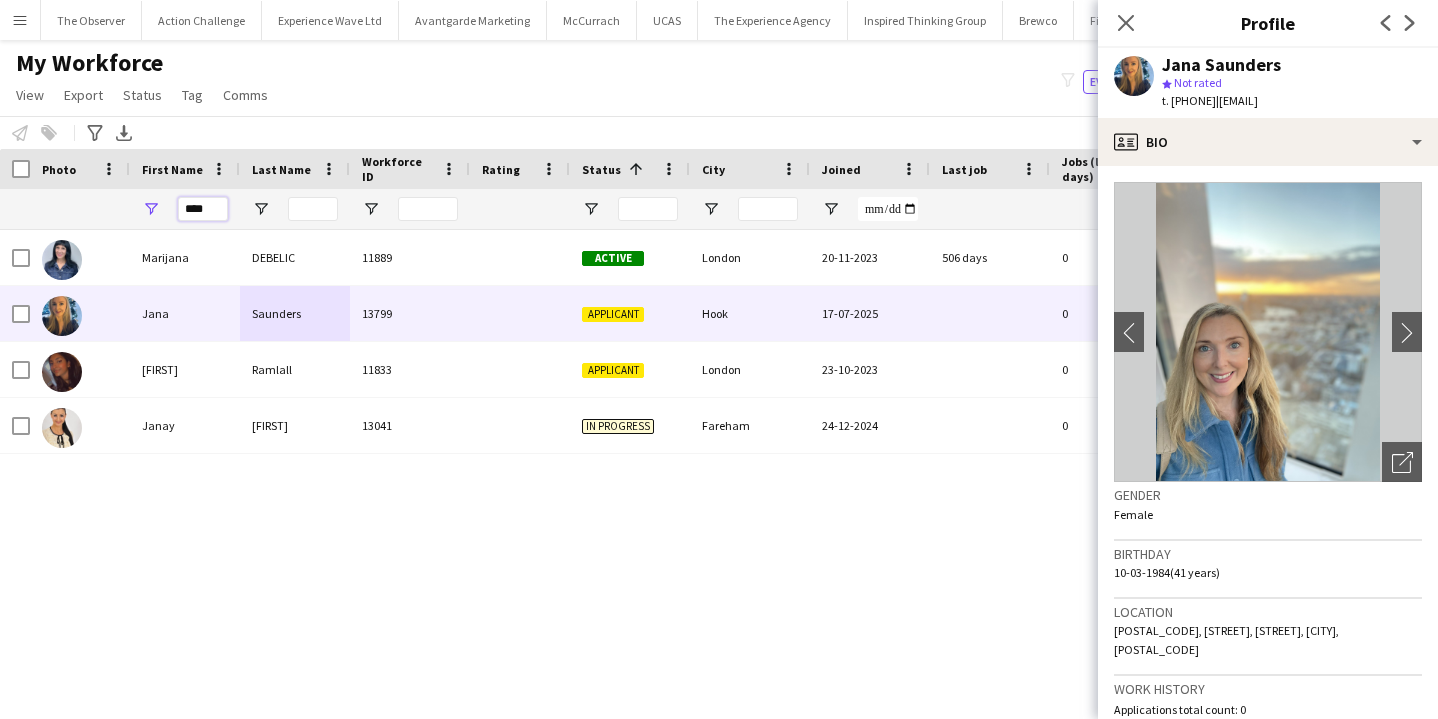 click on "****" at bounding box center [203, 209] 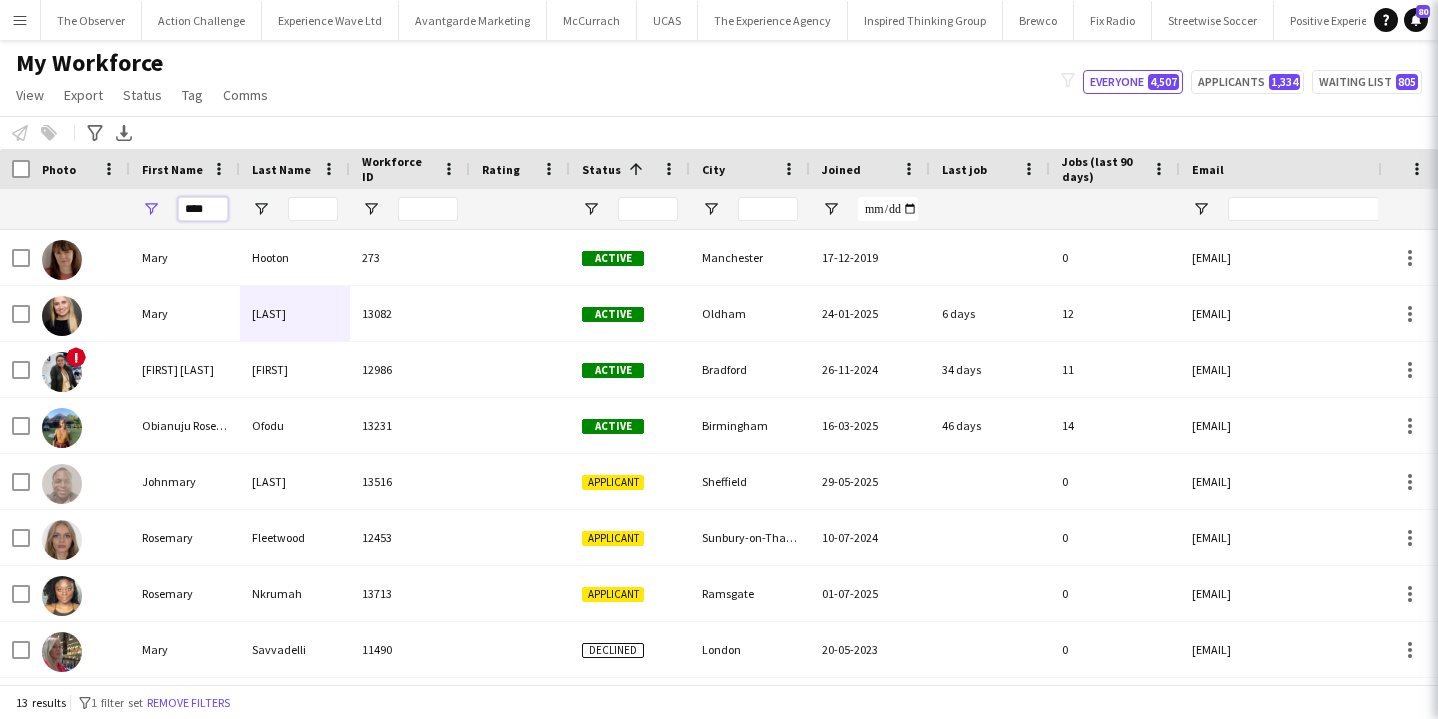 type on "****" 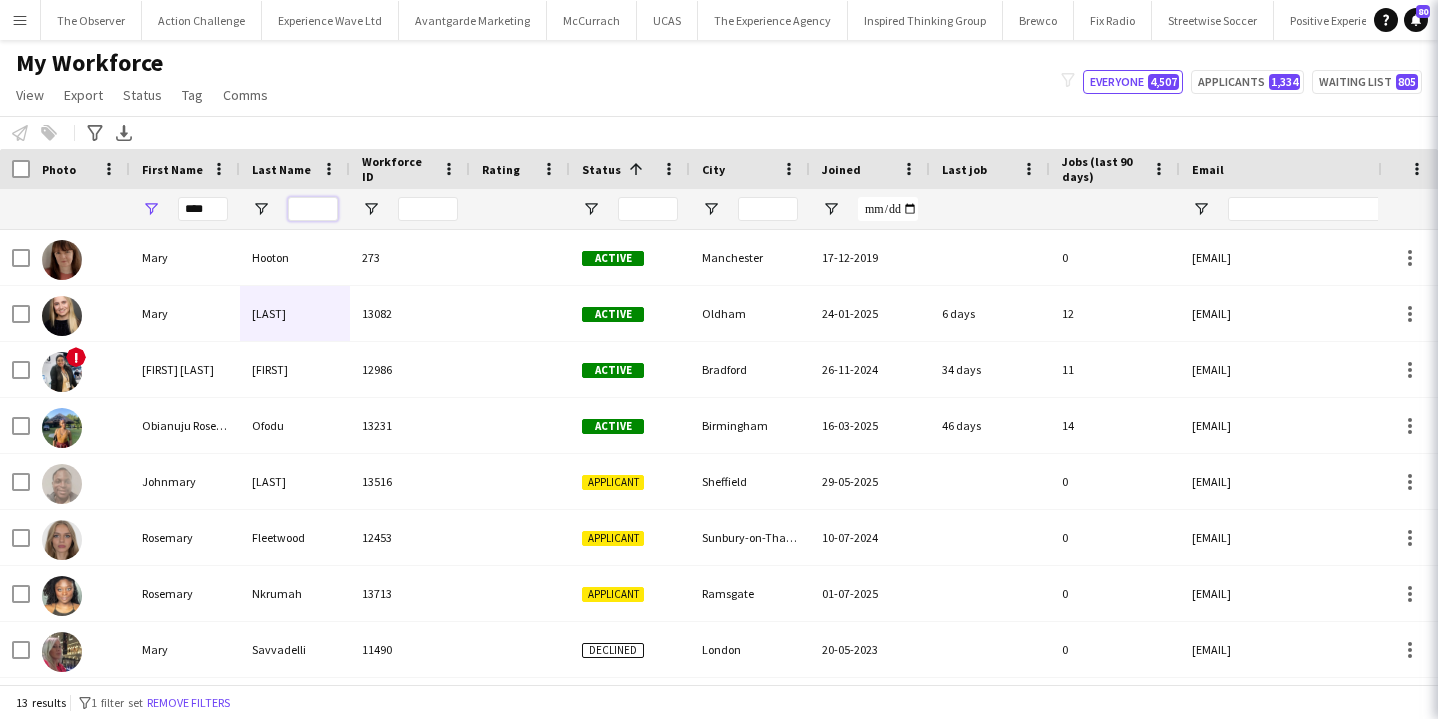 click at bounding box center (313, 209) 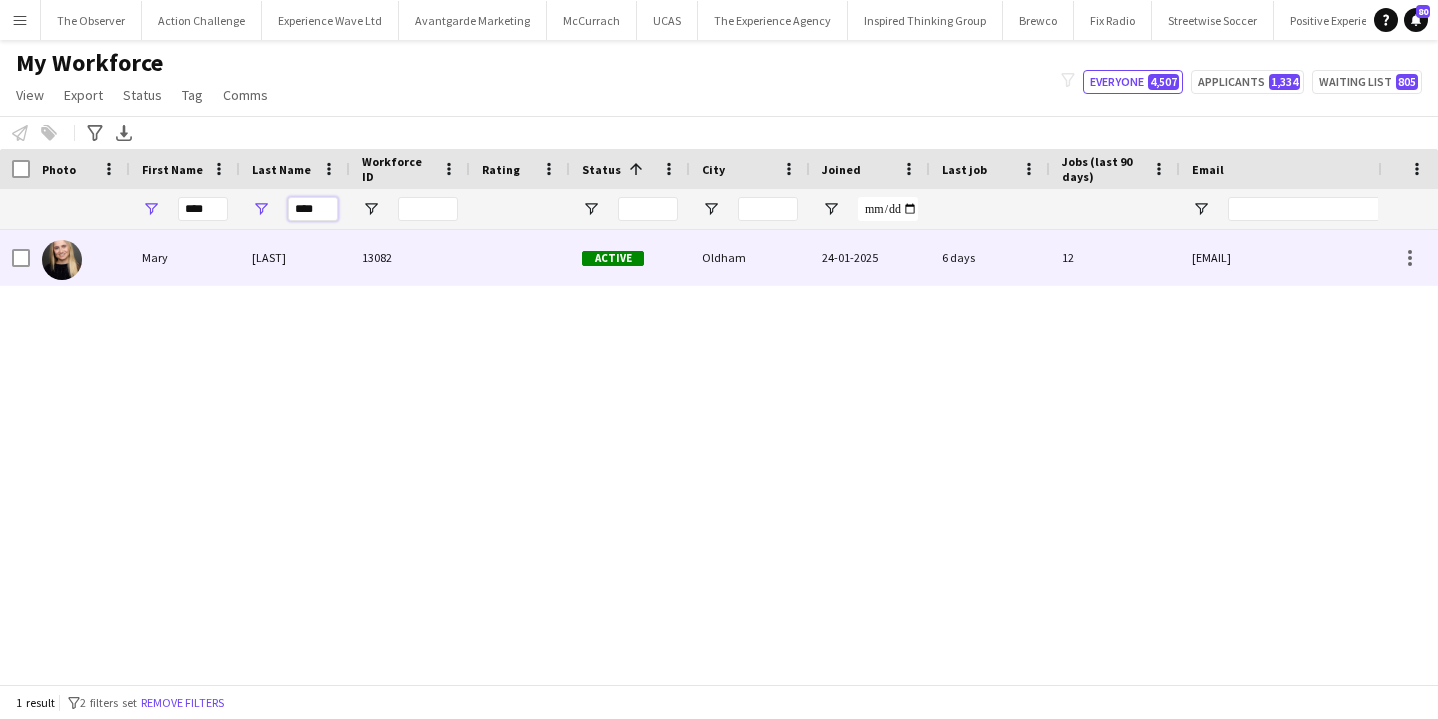 type on "****" 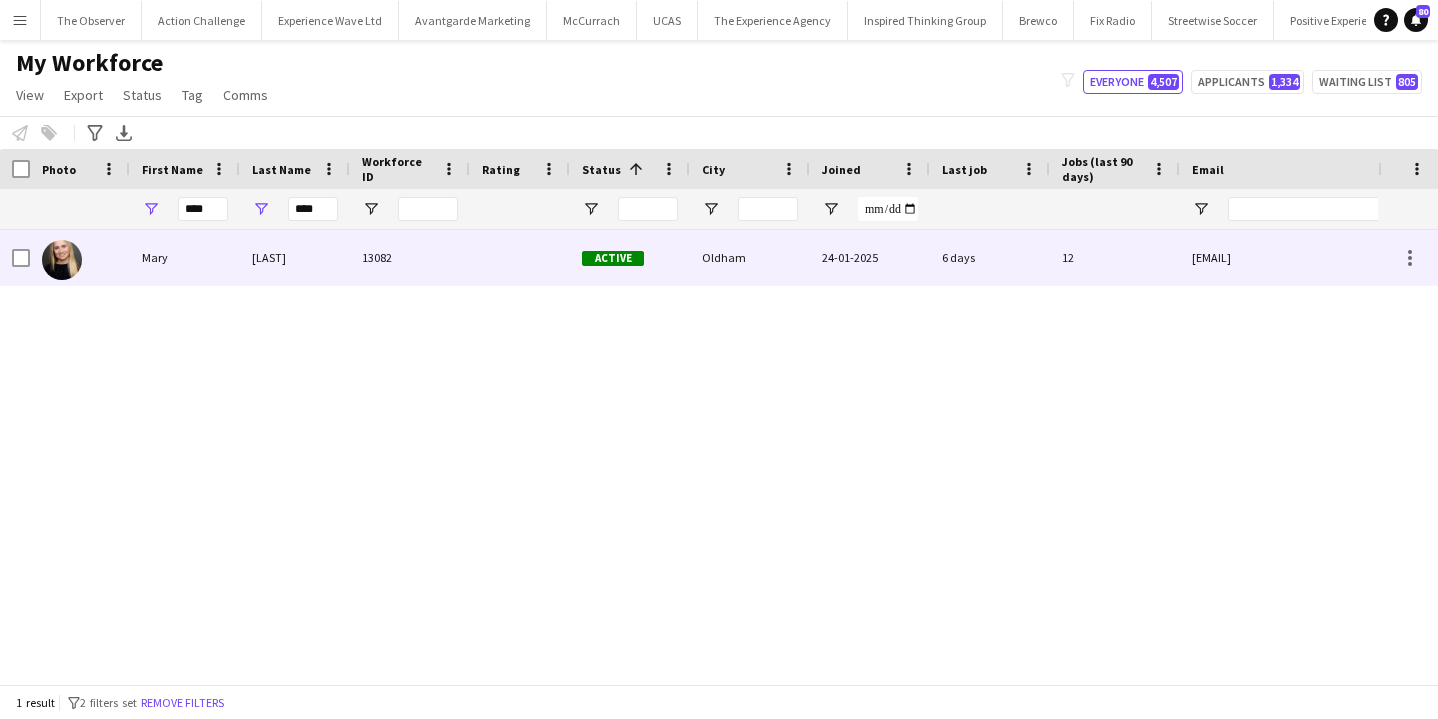 click on "Shanker" at bounding box center [295, 257] 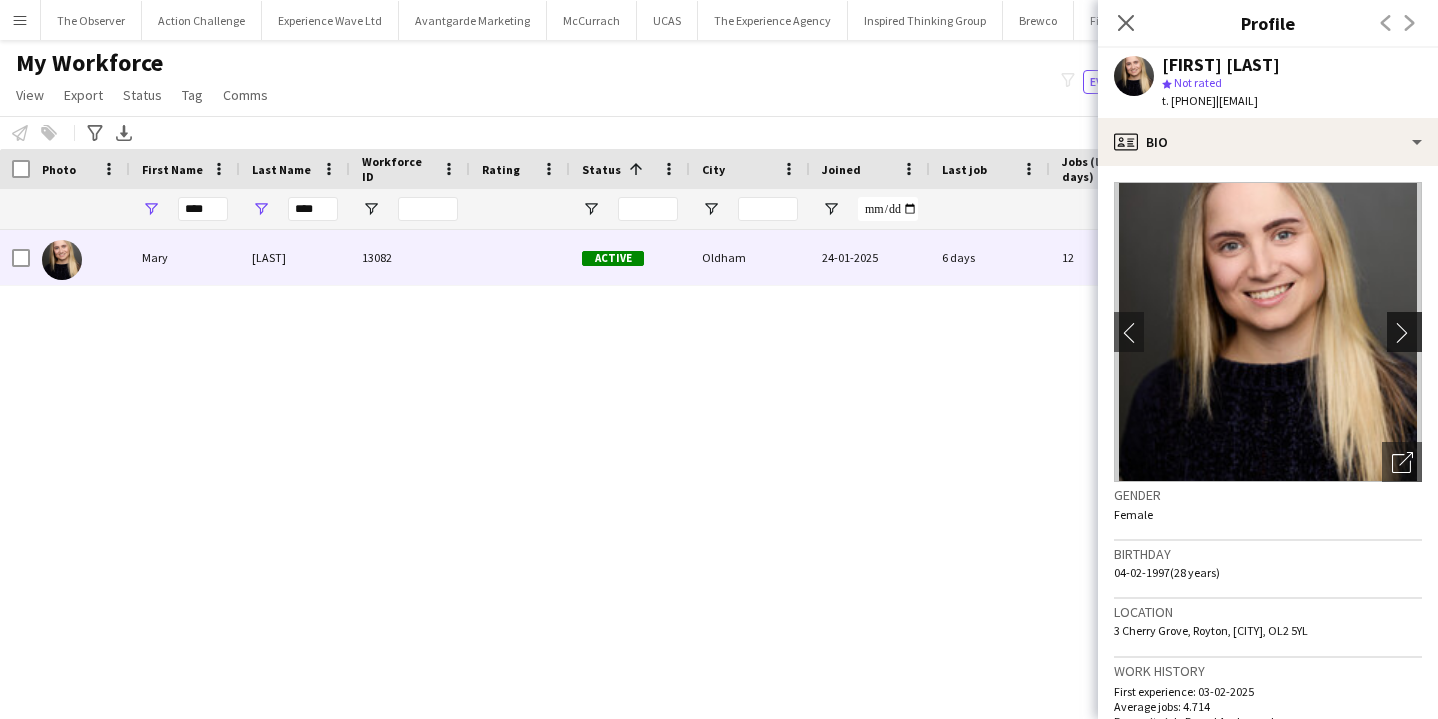 click on "chevron-right" 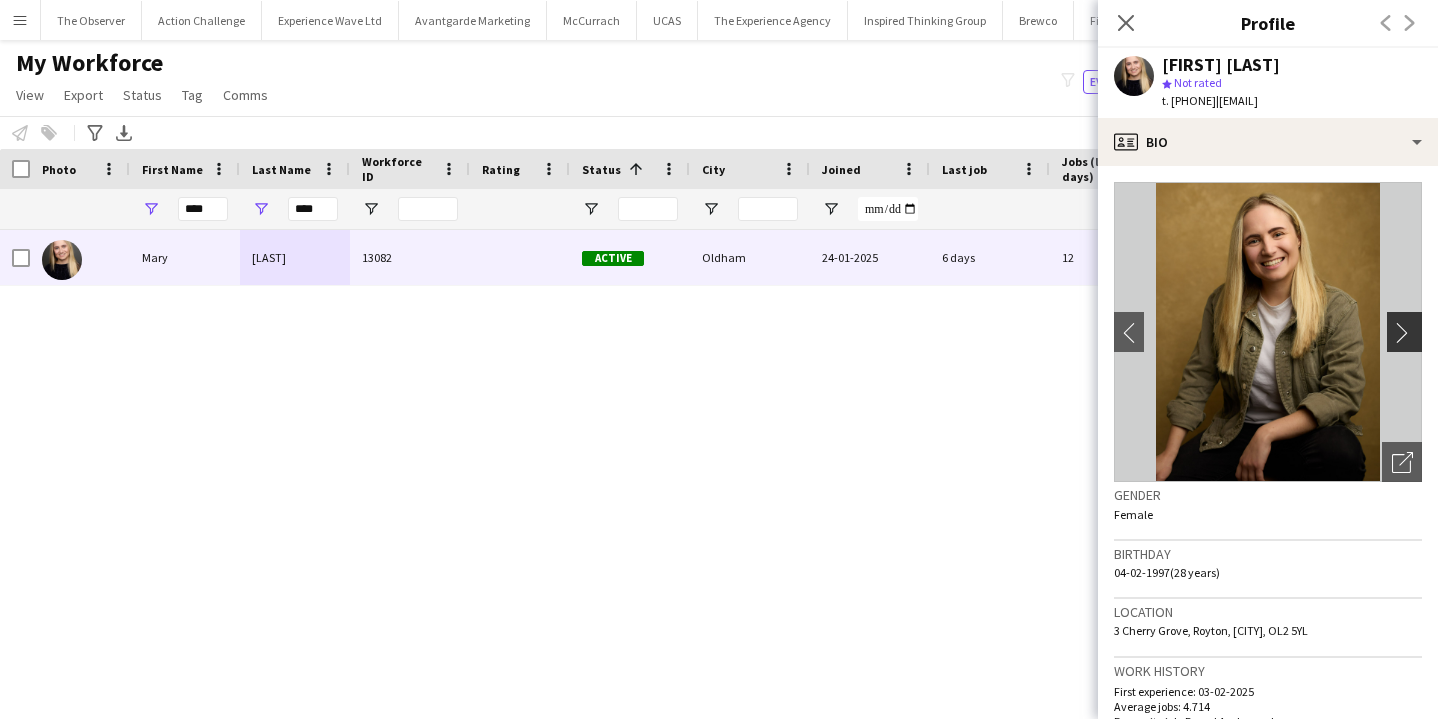 click on "chevron-right" 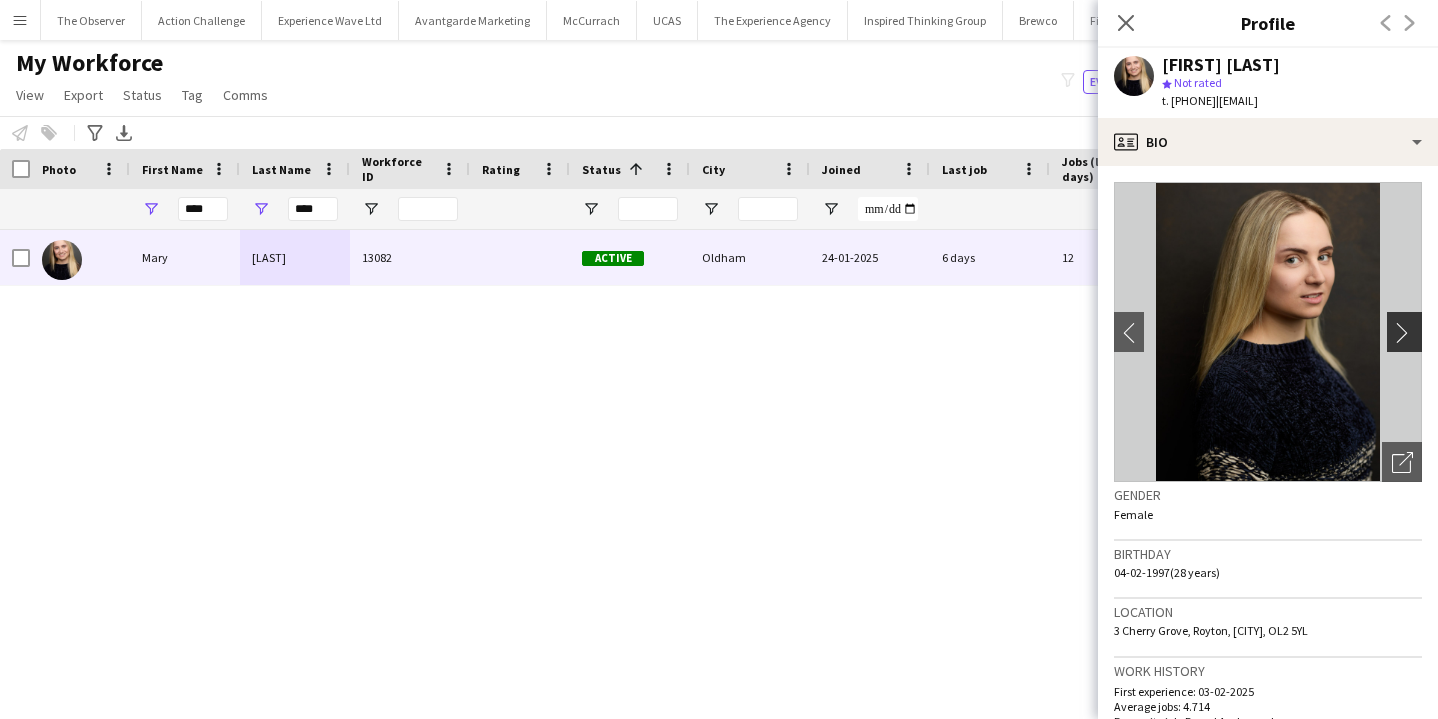 click on "chevron-right" 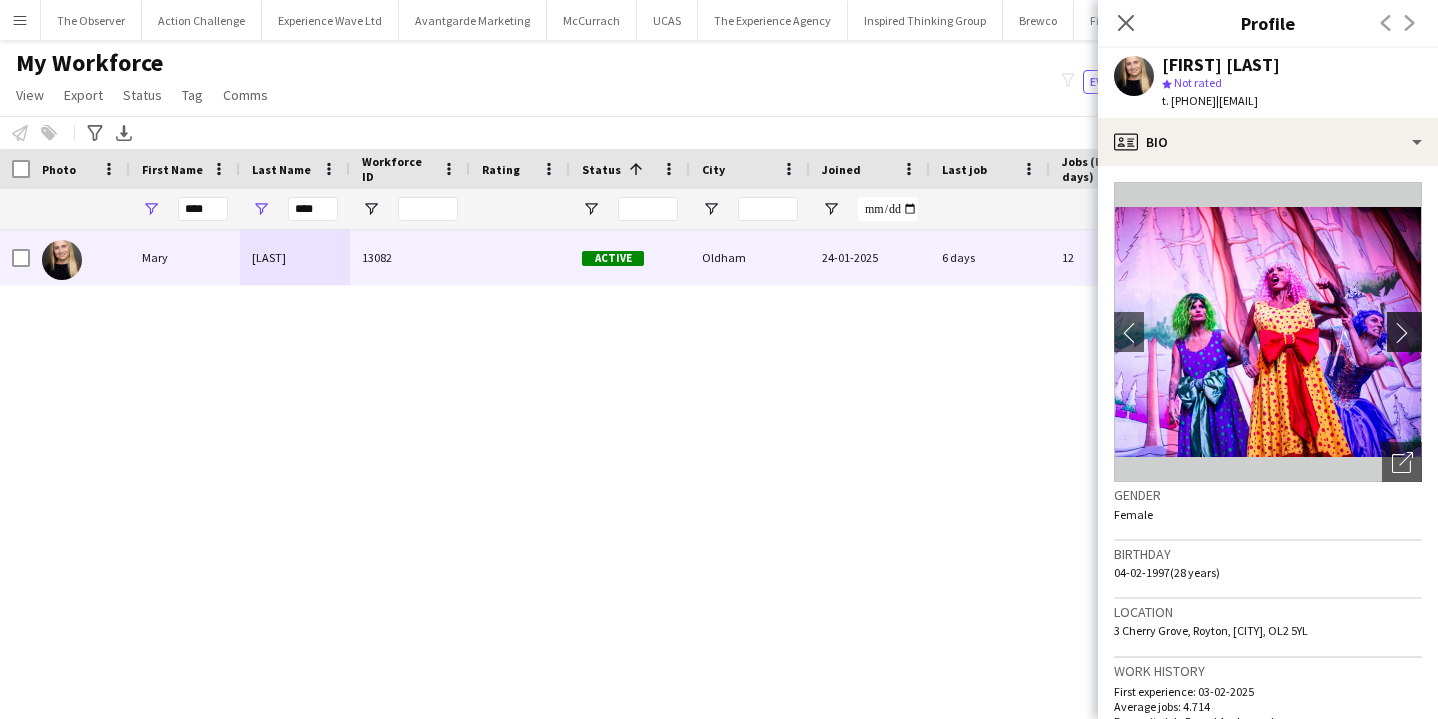 click on "chevron-right" 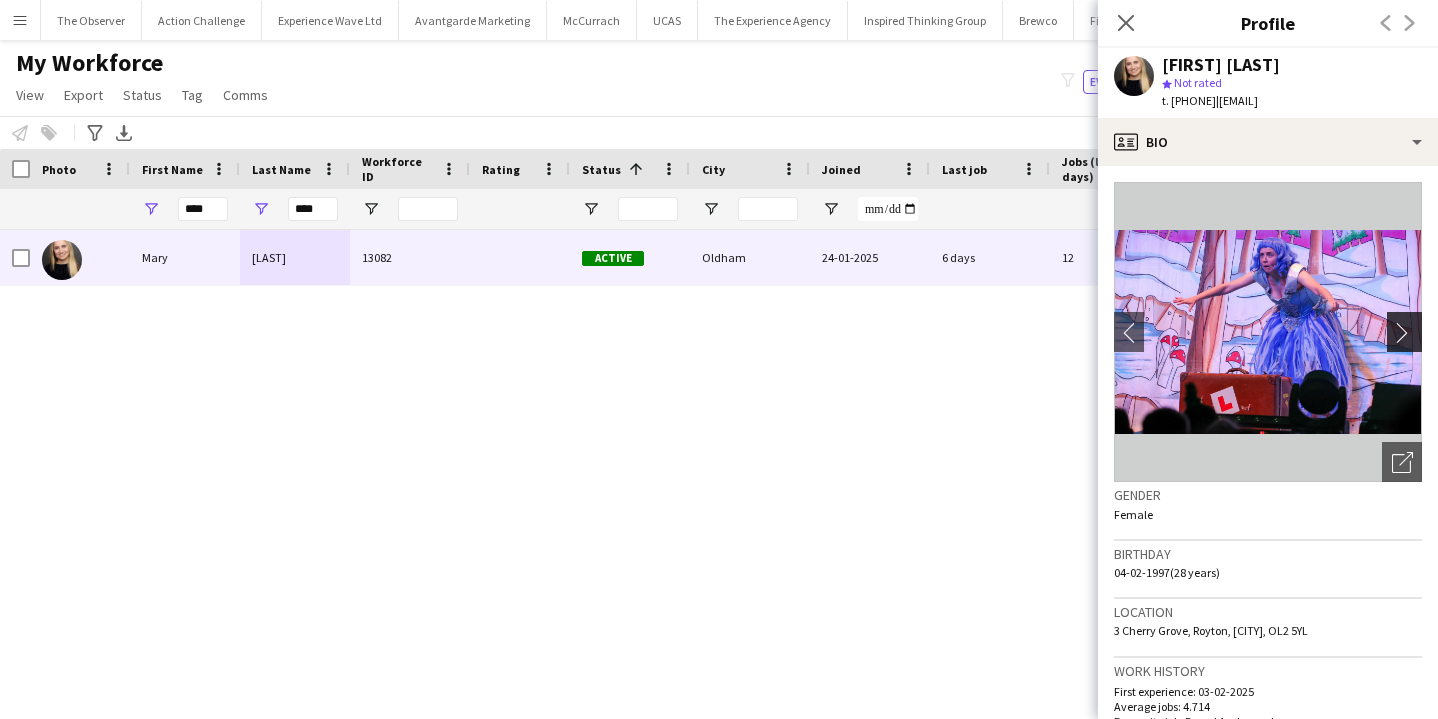 click on "chevron-right" 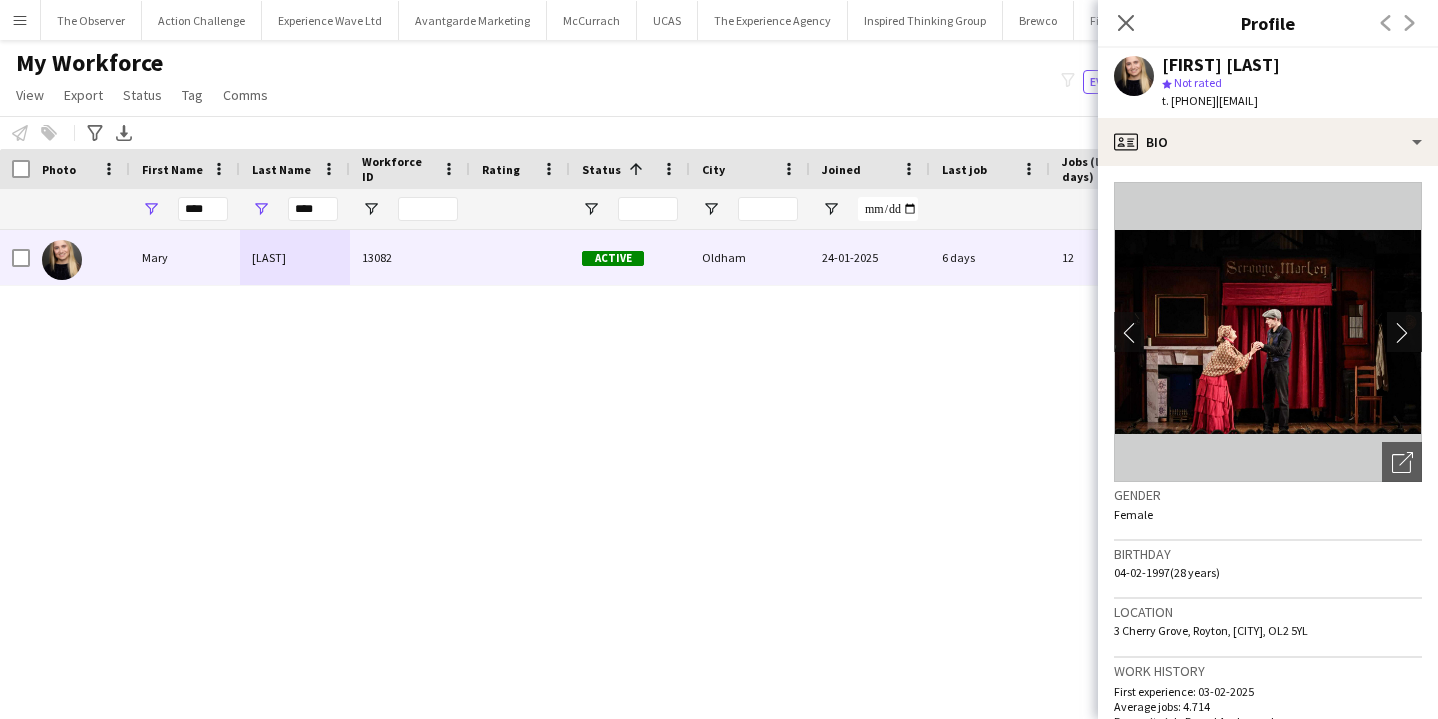 click on "chevron-right" 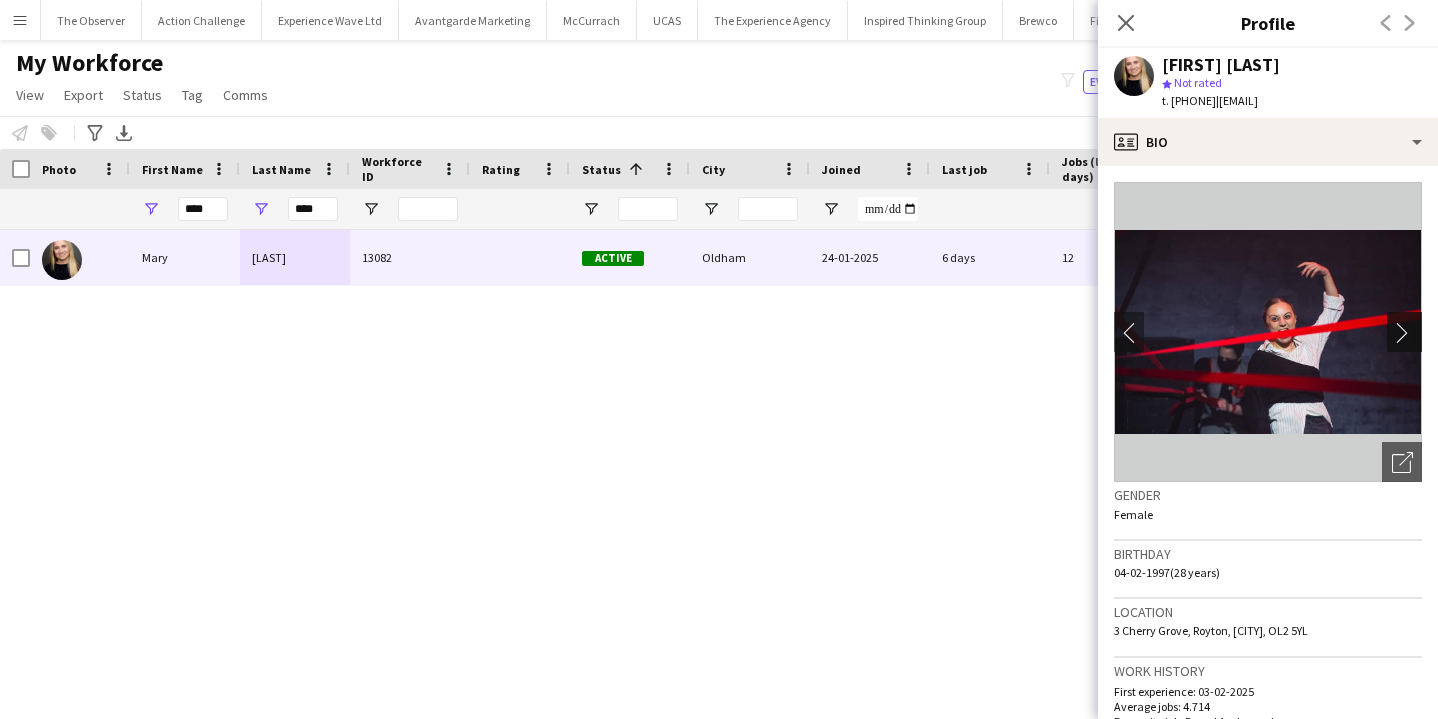 click on "chevron-right" 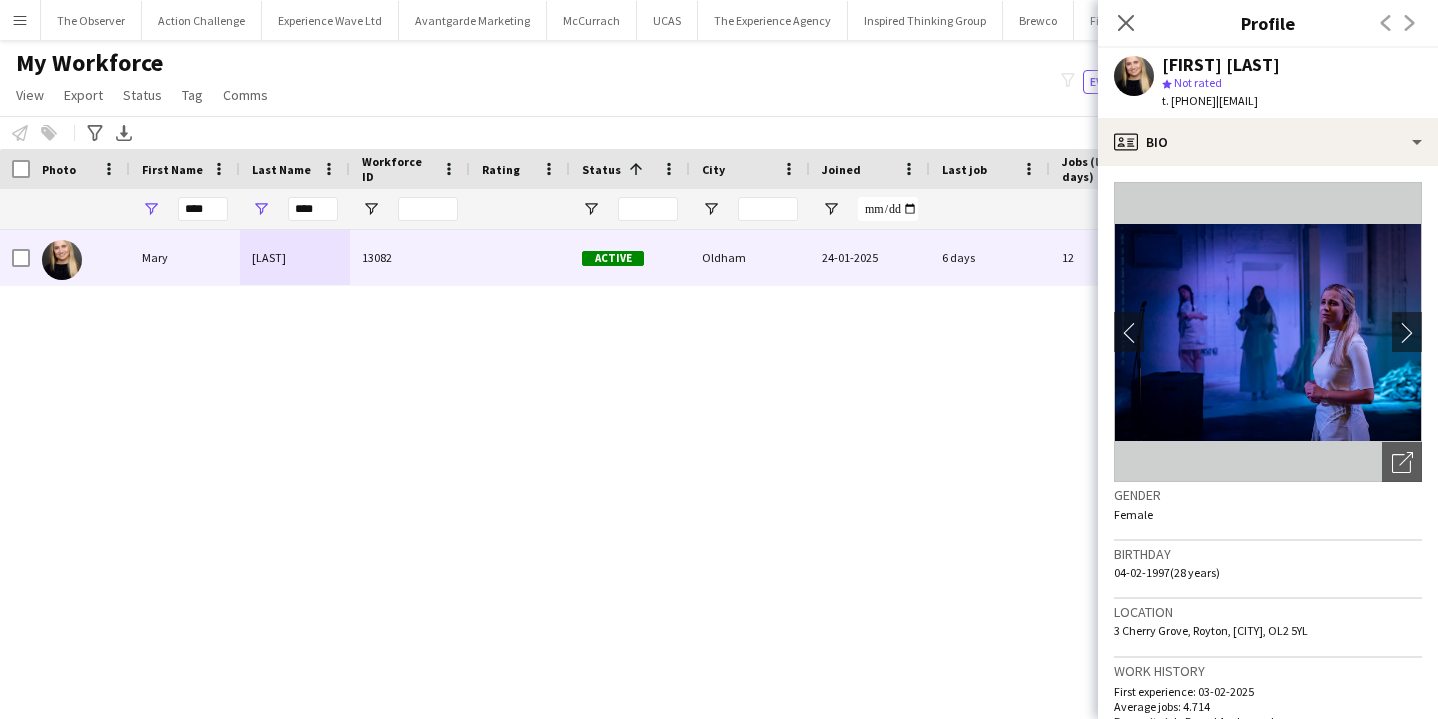 click on "t. +447703569045" 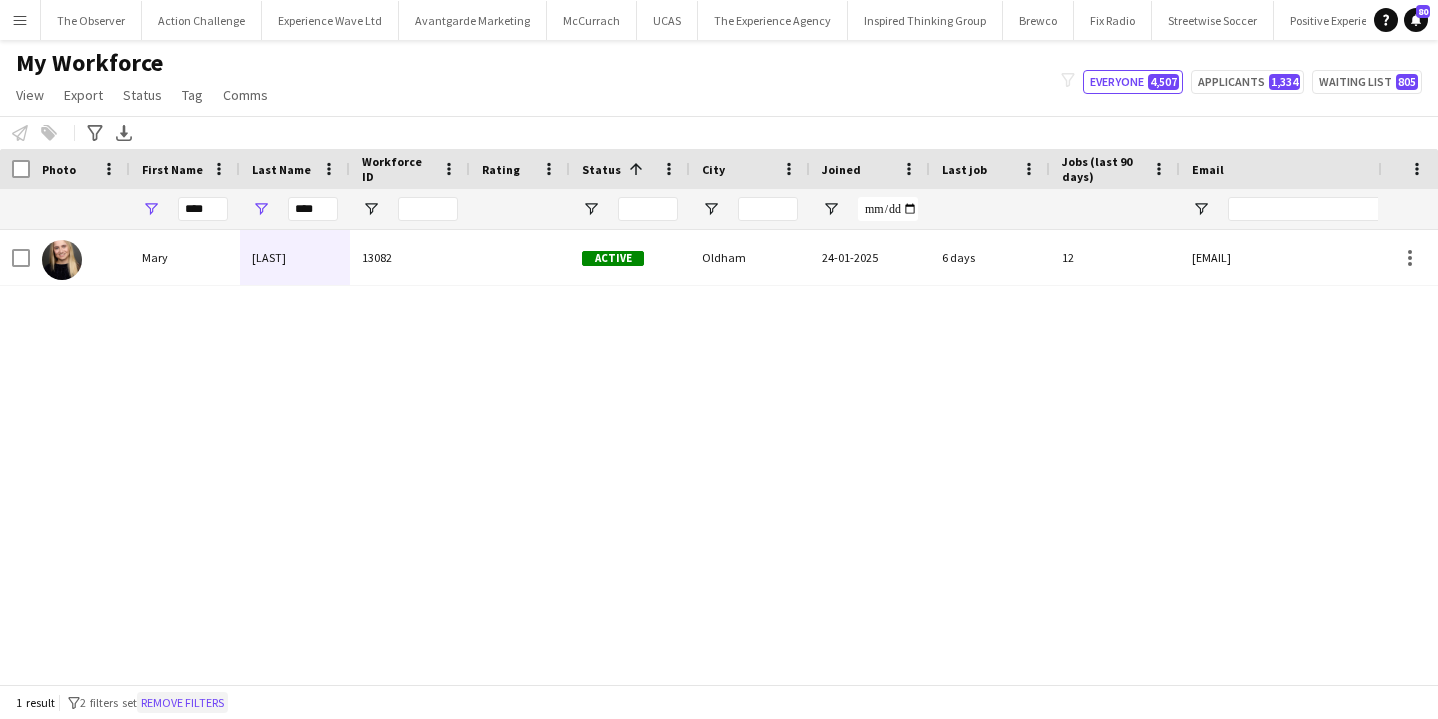 click on "Remove filters" 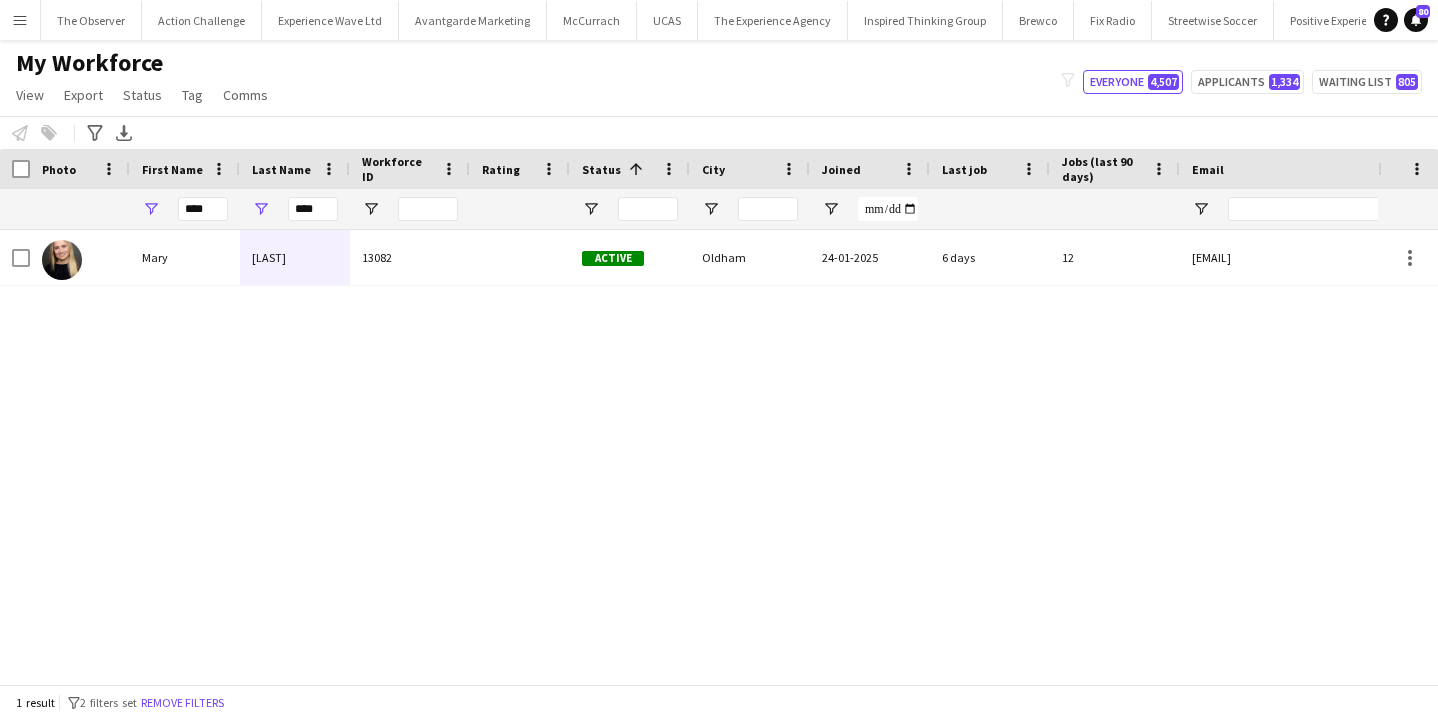 type 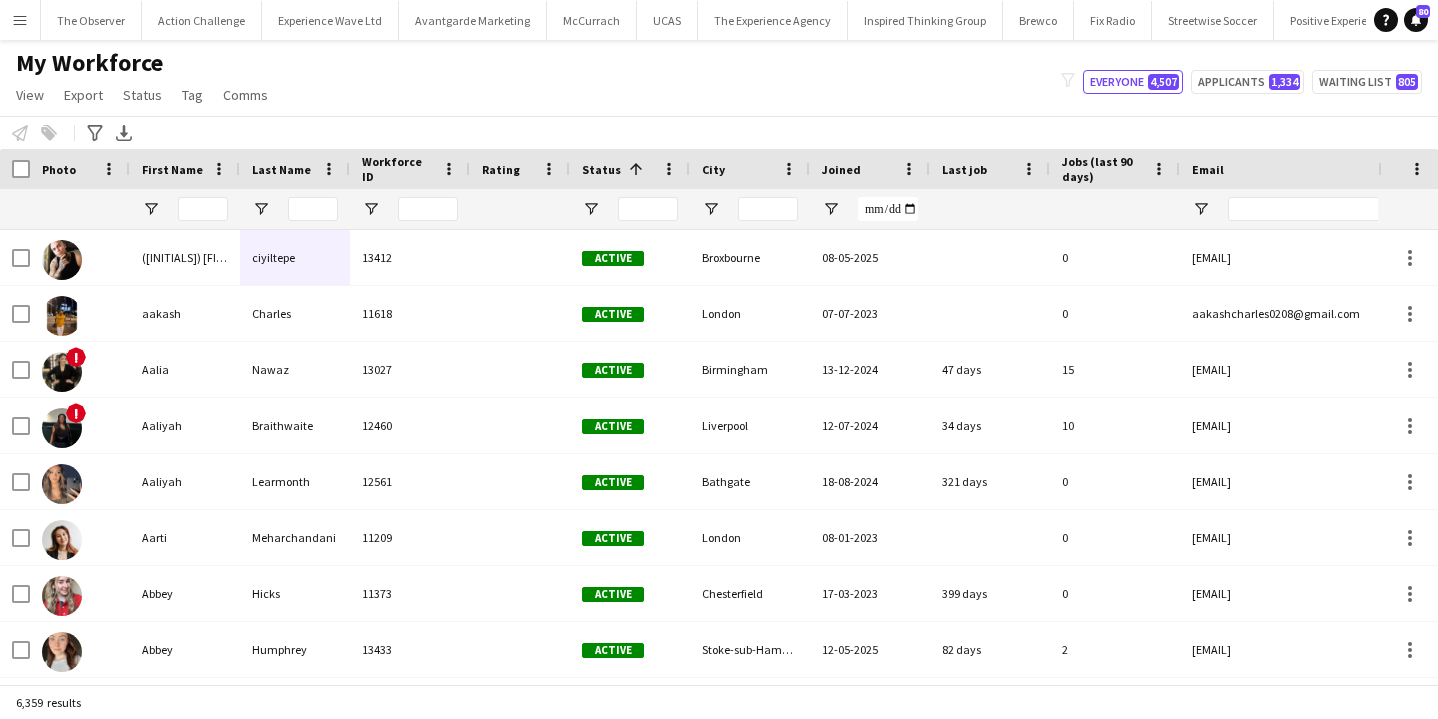 click on "Menu" at bounding box center (20, 20) 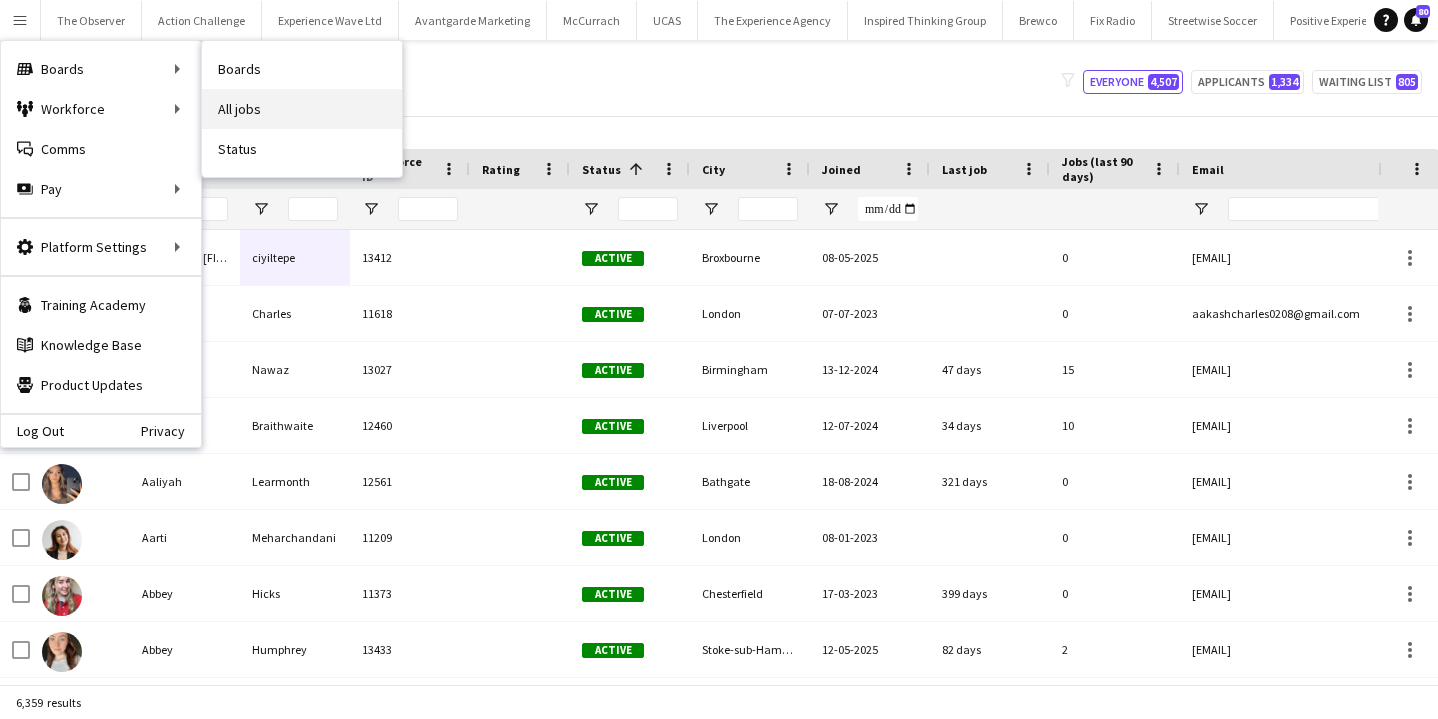 click on "All jobs" at bounding box center (302, 109) 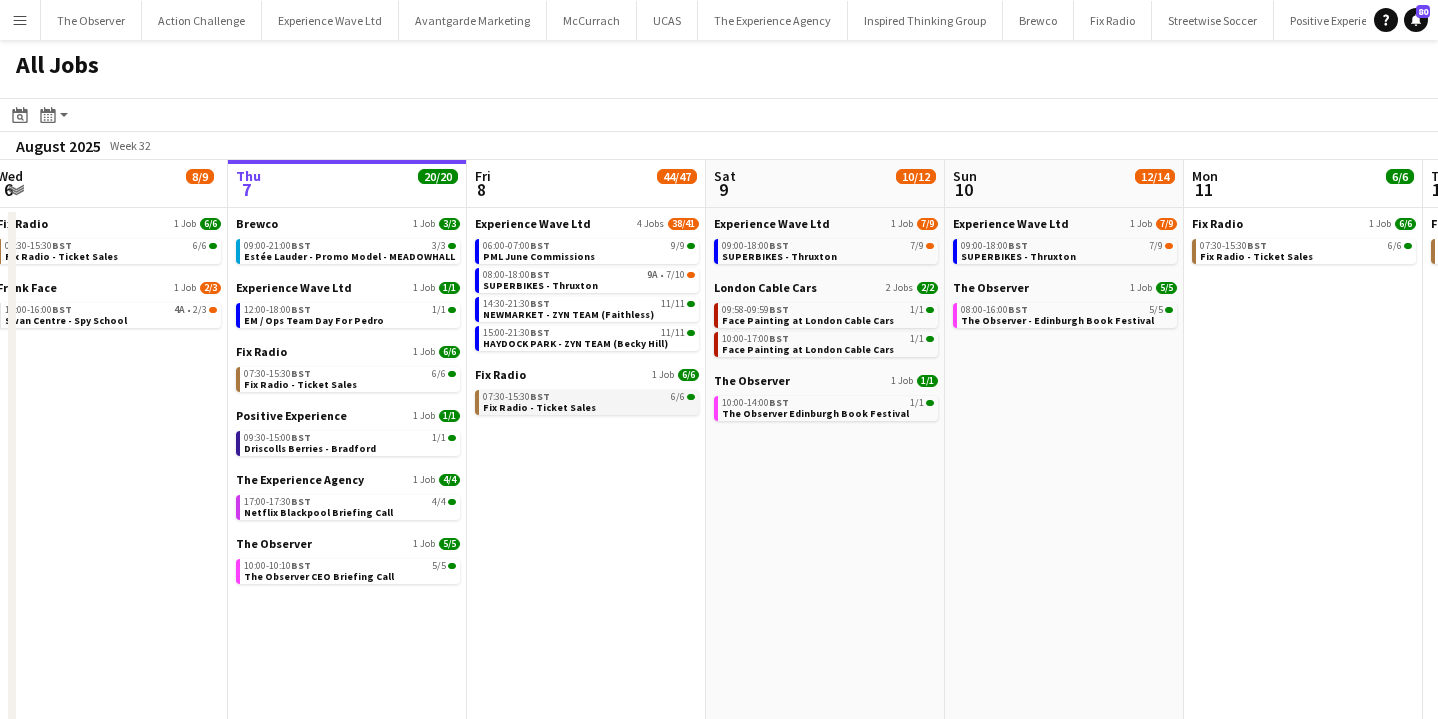 scroll, scrollTop: 0, scrollLeft: 479, axis: horizontal 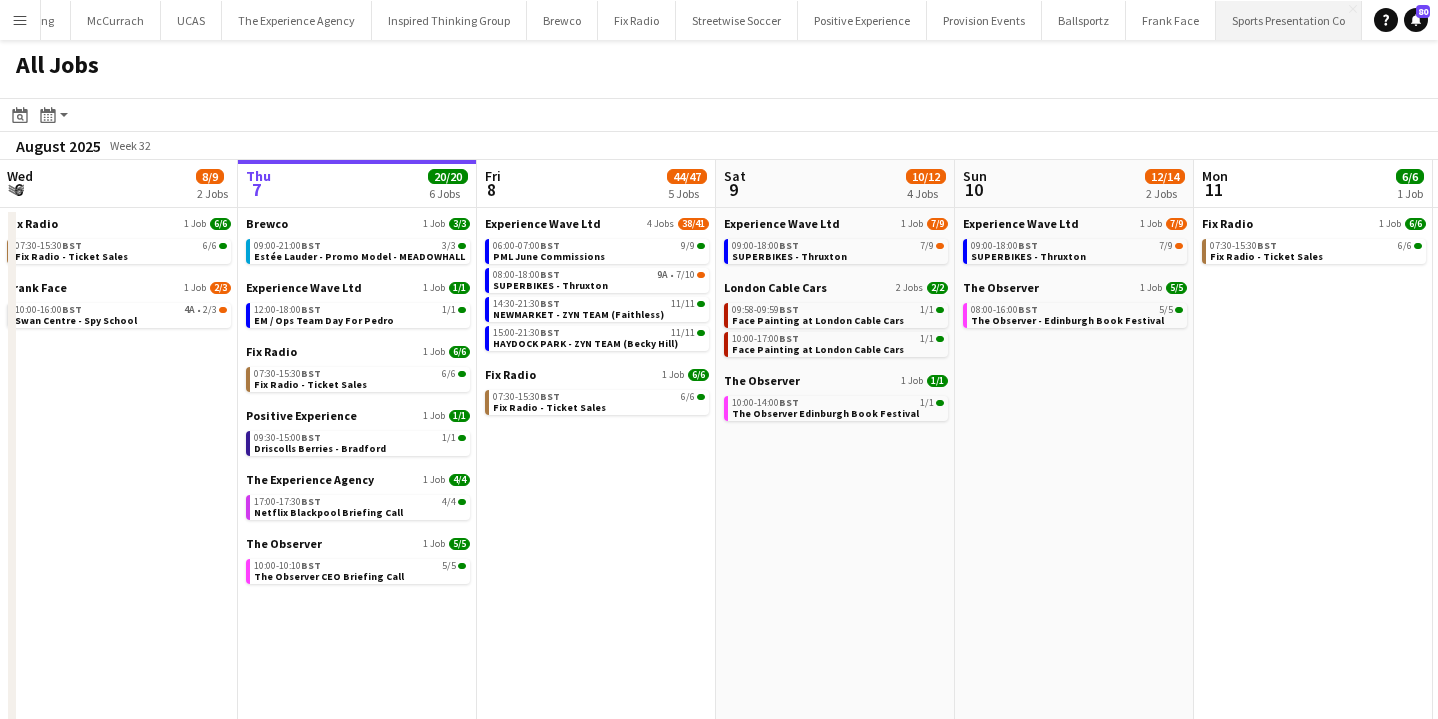 click on "Sports Presentation Co
Close" at bounding box center [1289, 20] 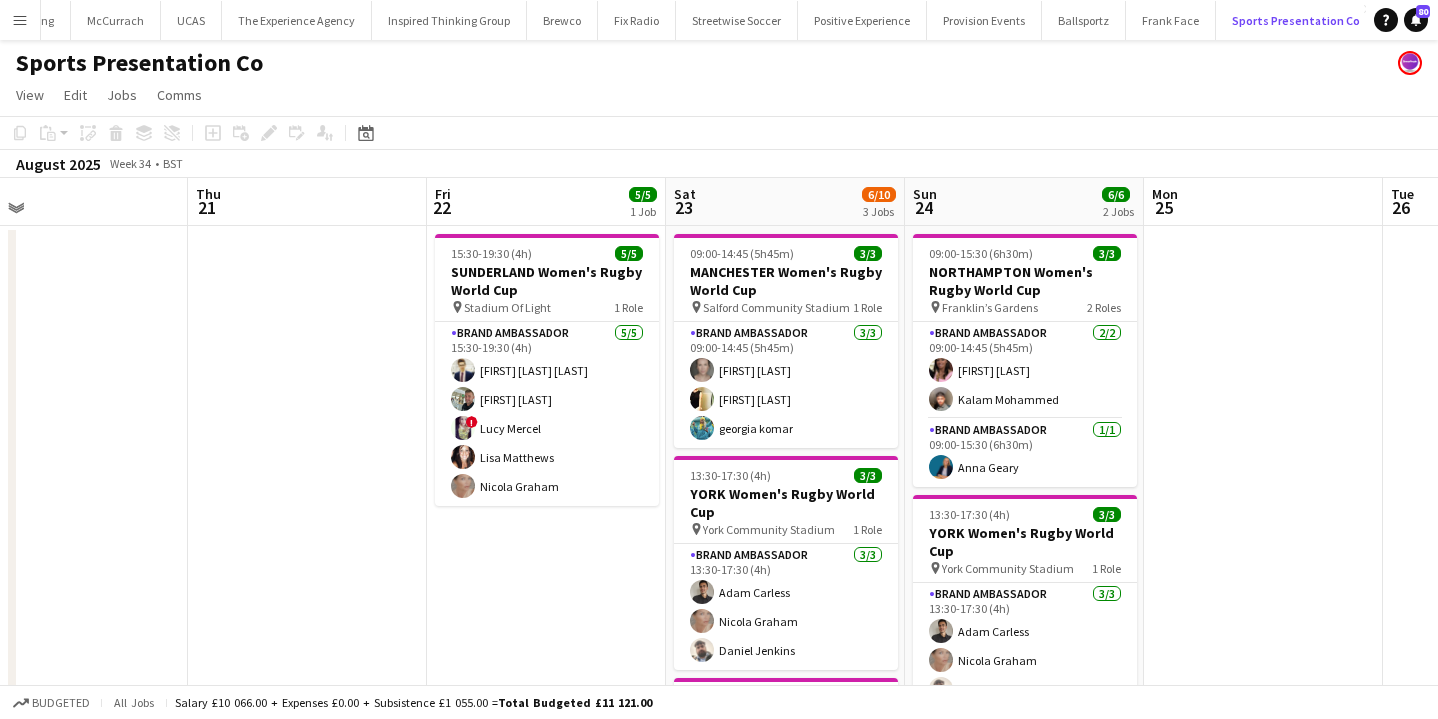 scroll, scrollTop: 0, scrollLeft: 1014, axis: horizontal 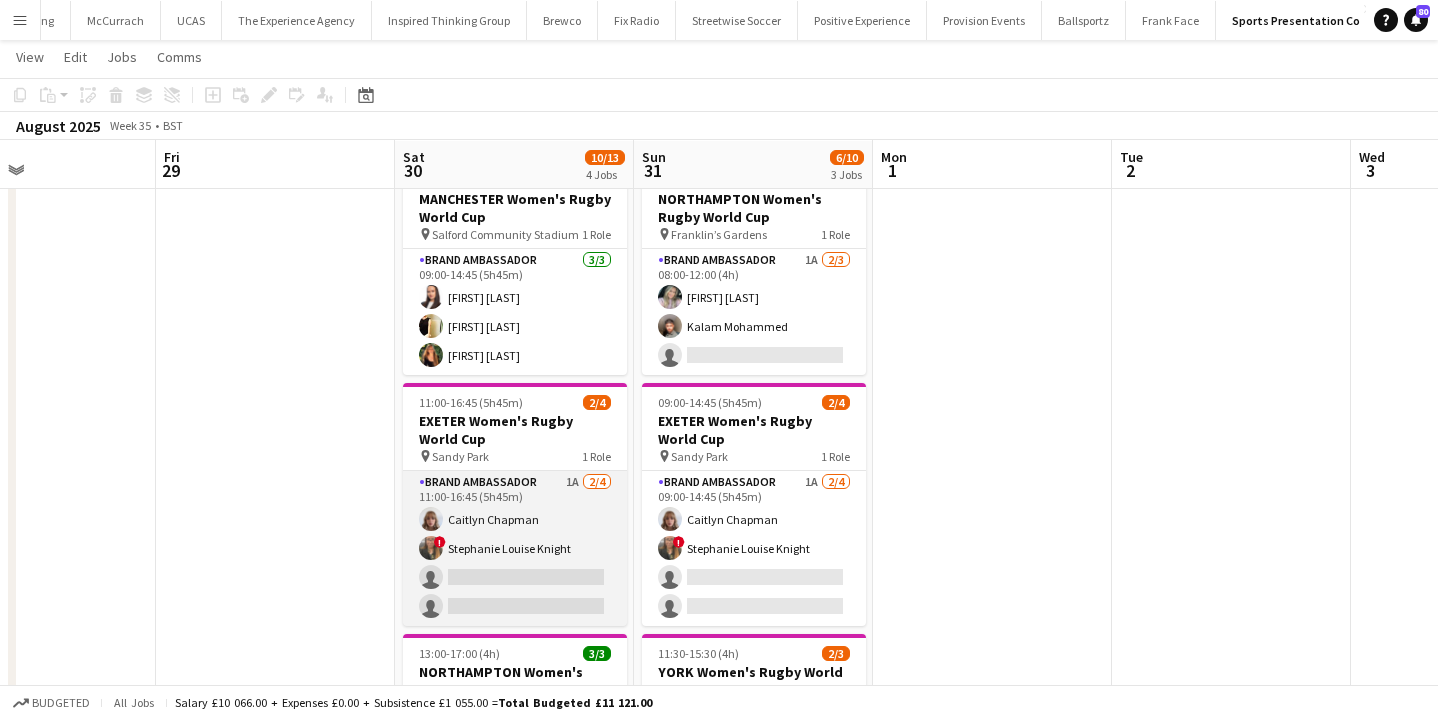 click on "Brand Ambassador   1A   2/4   11:00-16:45 (5h45m)
Caitlyn Chapman ! Stephanie Louise Knight
single-neutral-actions
single-neutral-actions" at bounding box center (515, 548) 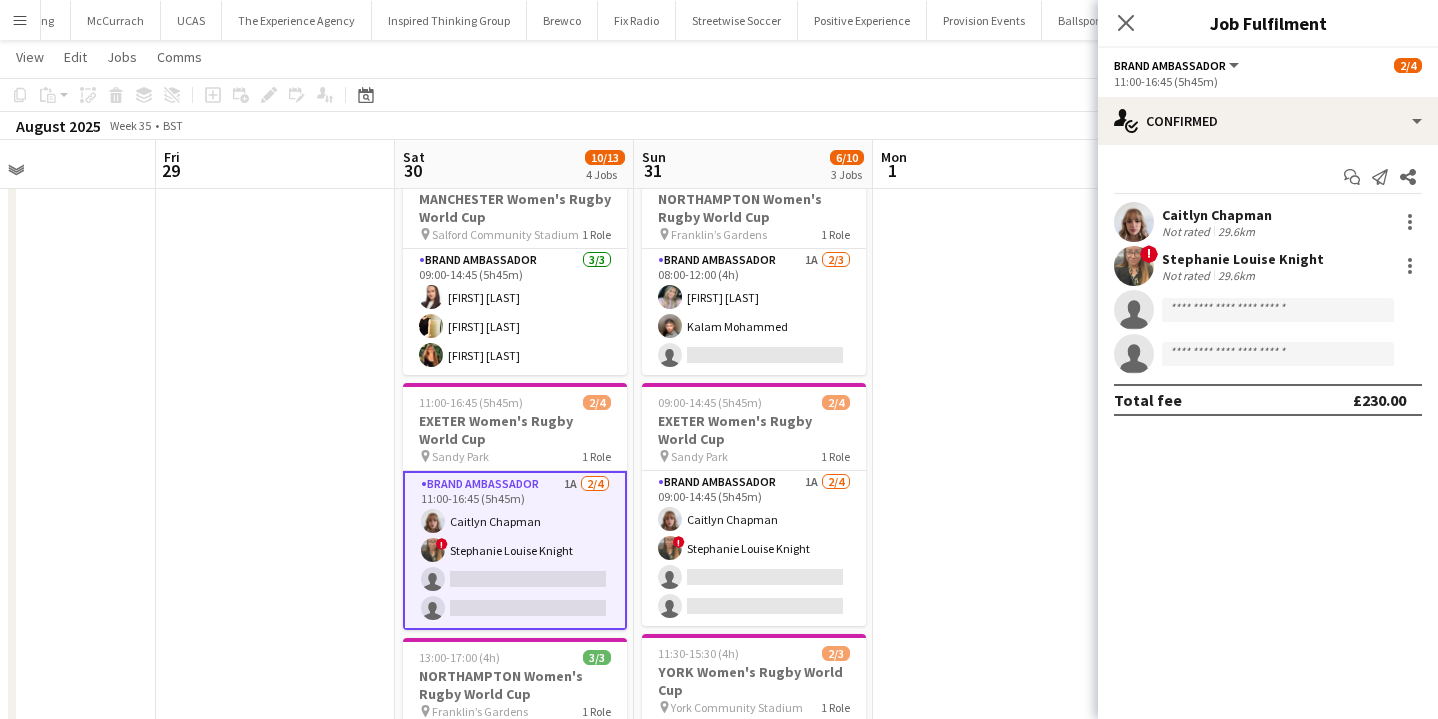 click at bounding box center [1134, 266] 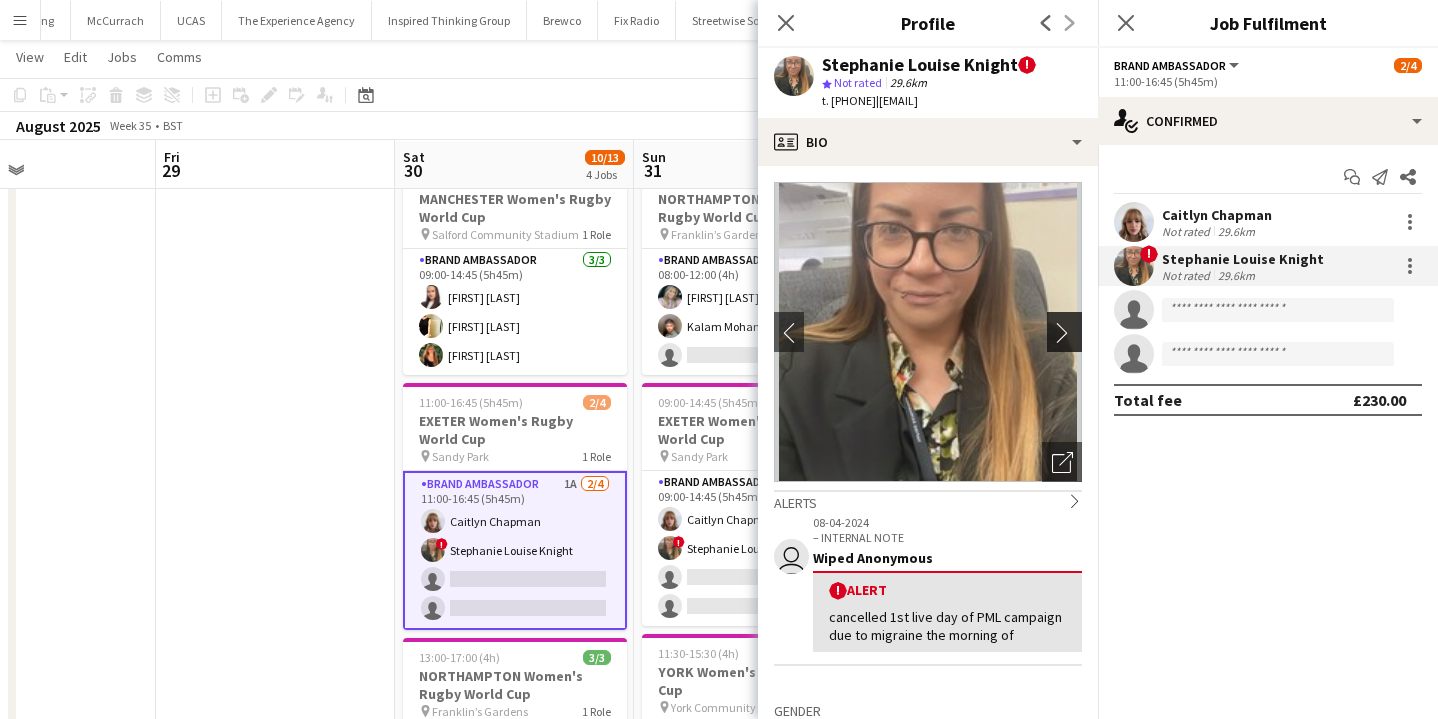click on "chevron-right" 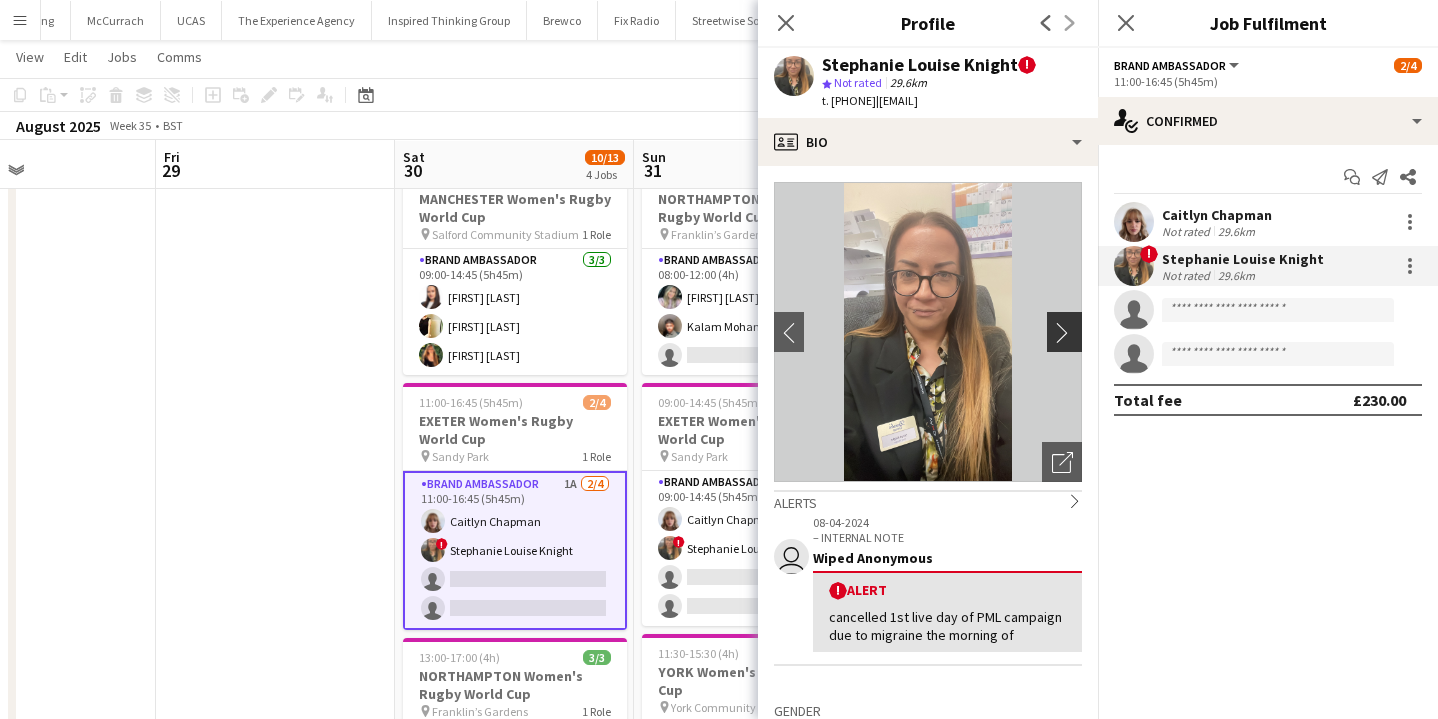 click on "chevron-right" 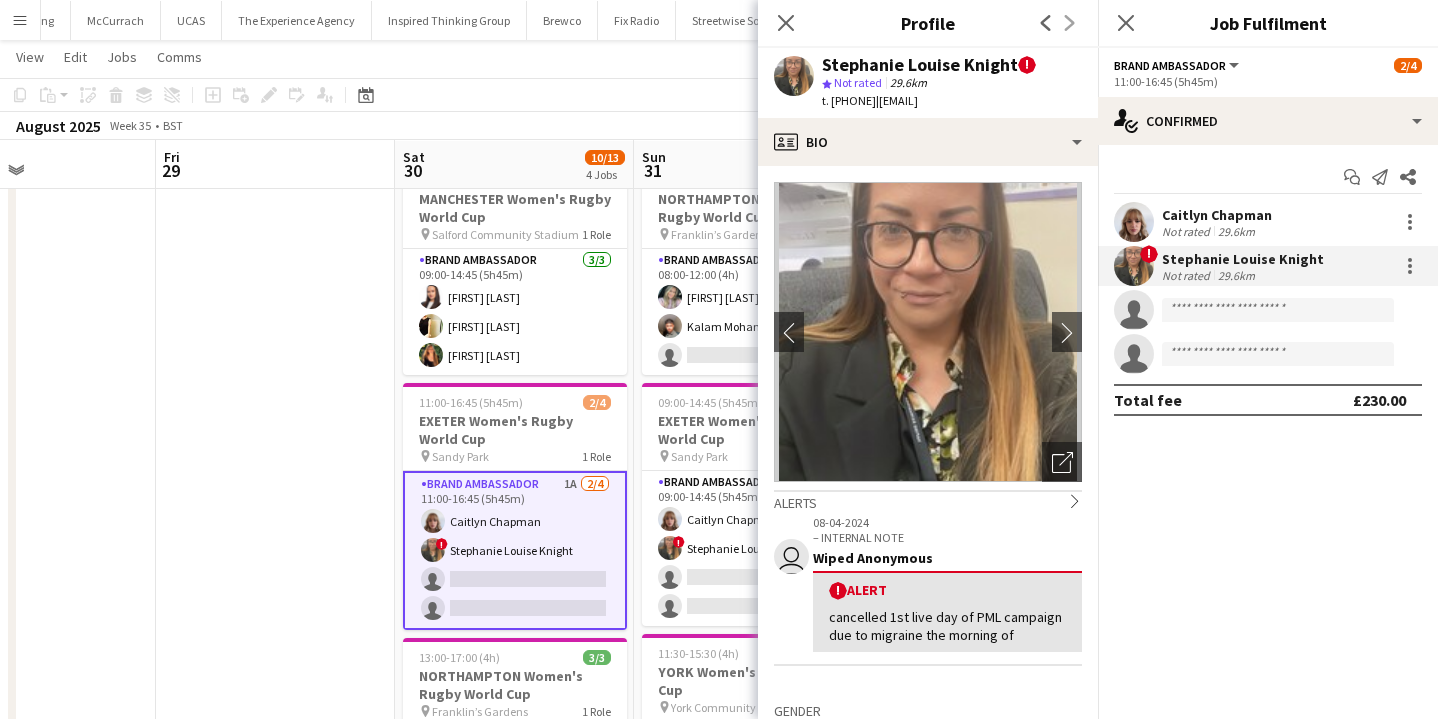 click on "Brand Ambassador   1A   2/4   11:00-16:45 (5h45m)
Caitlyn Chapman ! Stephanie Louise Knight
single-neutral-actions
single-neutral-actions" at bounding box center [515, 550] 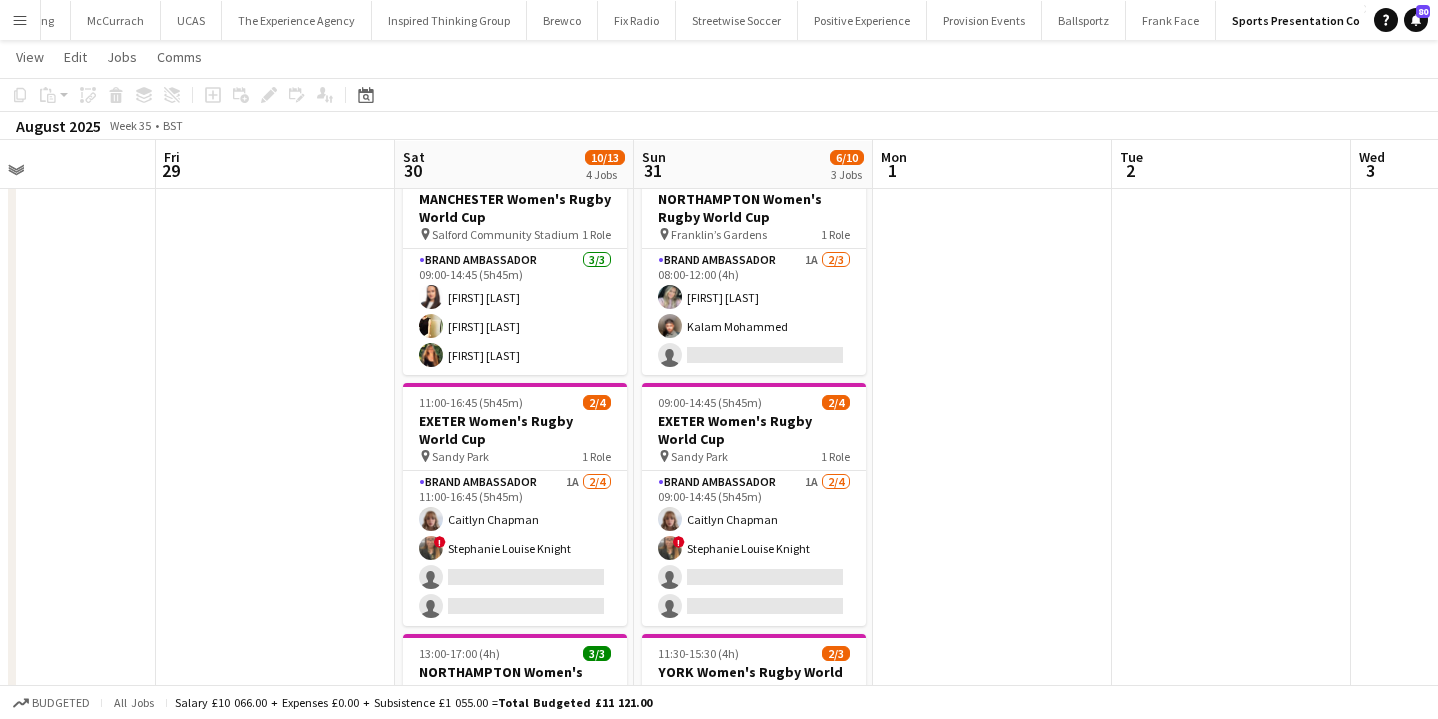 click at bounding box center (275, 634) 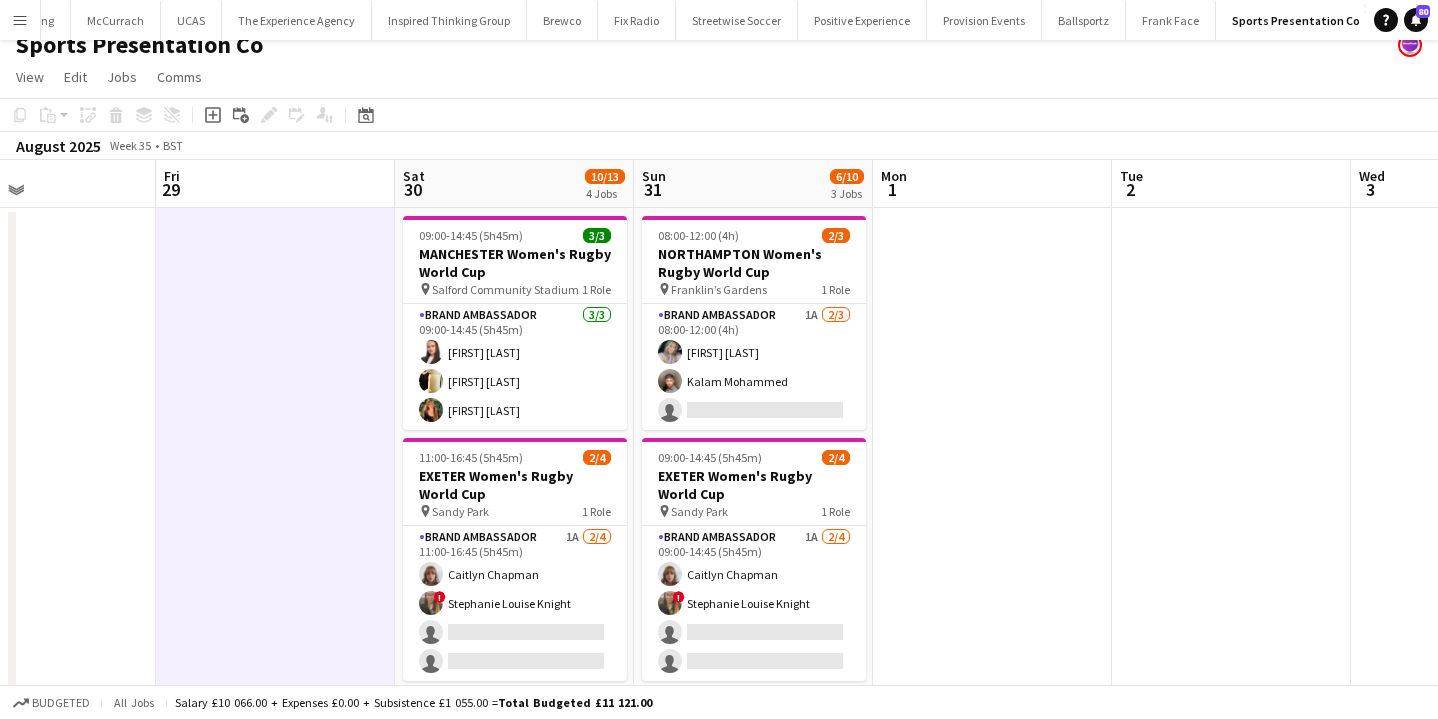 scroll, scrollTop: 0, scrollLeft: 0, axis: both 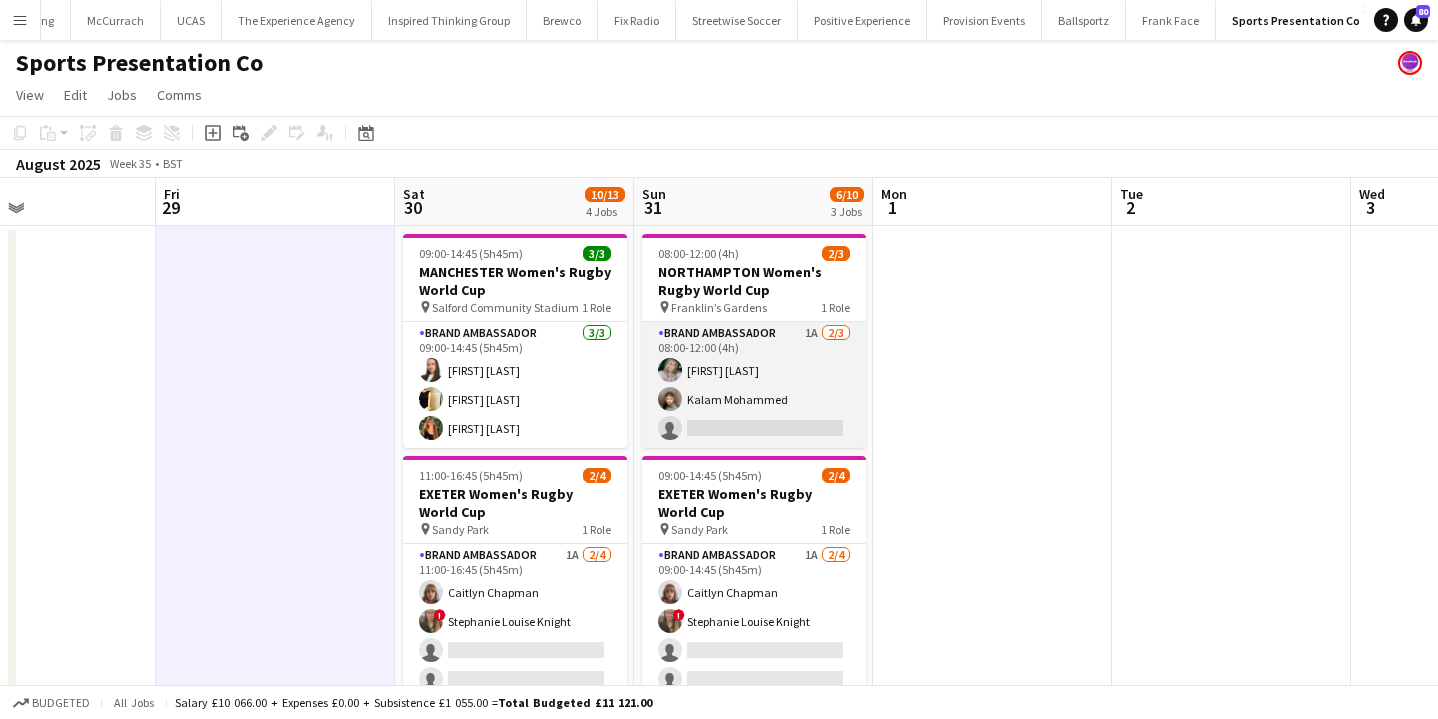 click on "Brand Ambassador   1A   2/3   08:00-12:00 (4h)
Sophie Fowler Kalam Mohammed
single-neutral-actions" at bounding box center (754, 385) 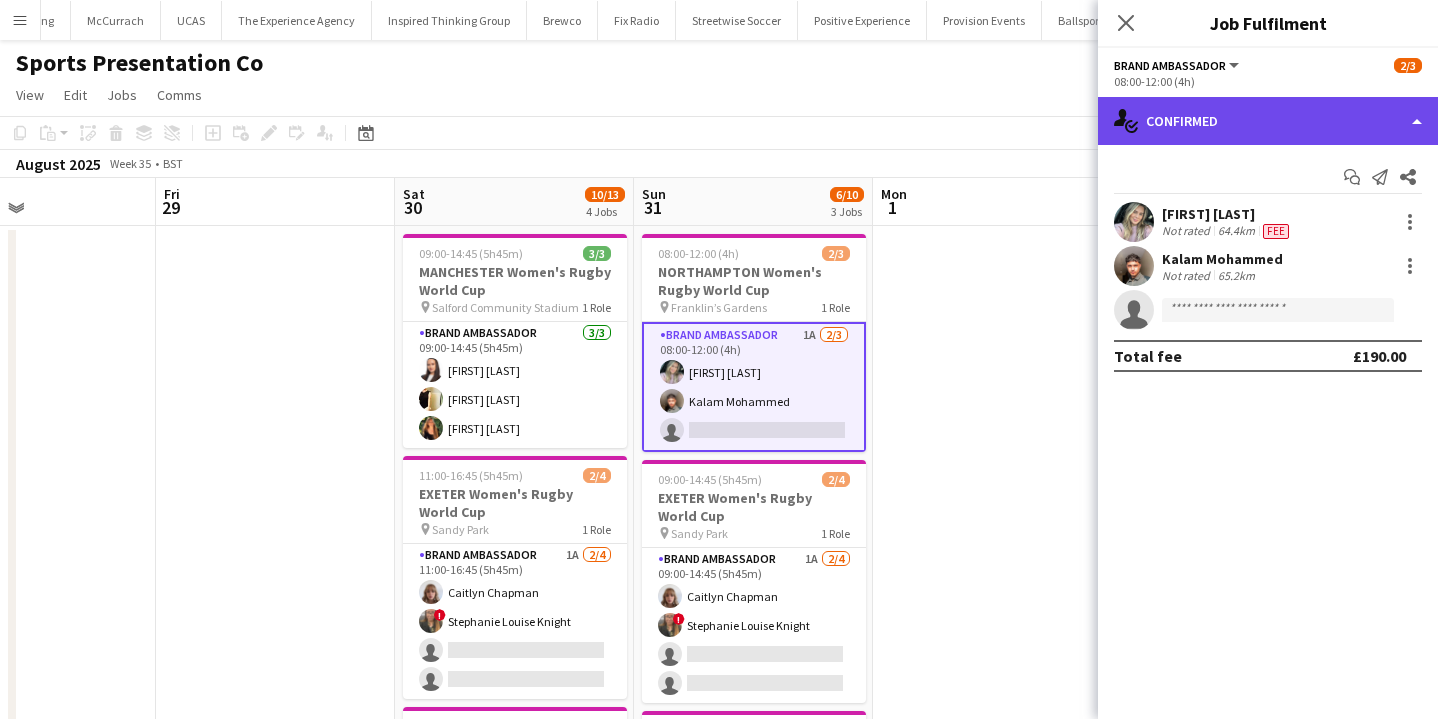 click on "single-neutral-actions-check-2
Confirmed" 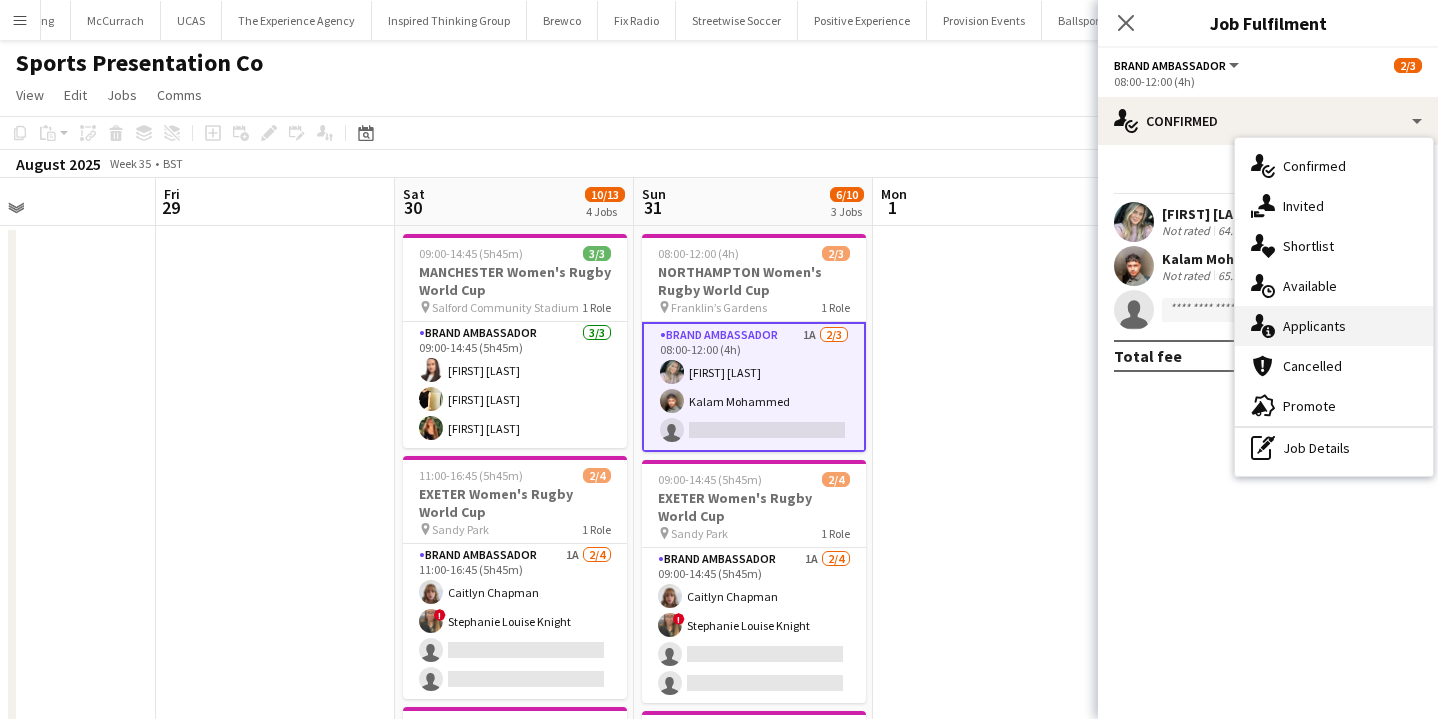 click on "single-neutral-actions-information
Applicants" at bounding box center (1334, 326) 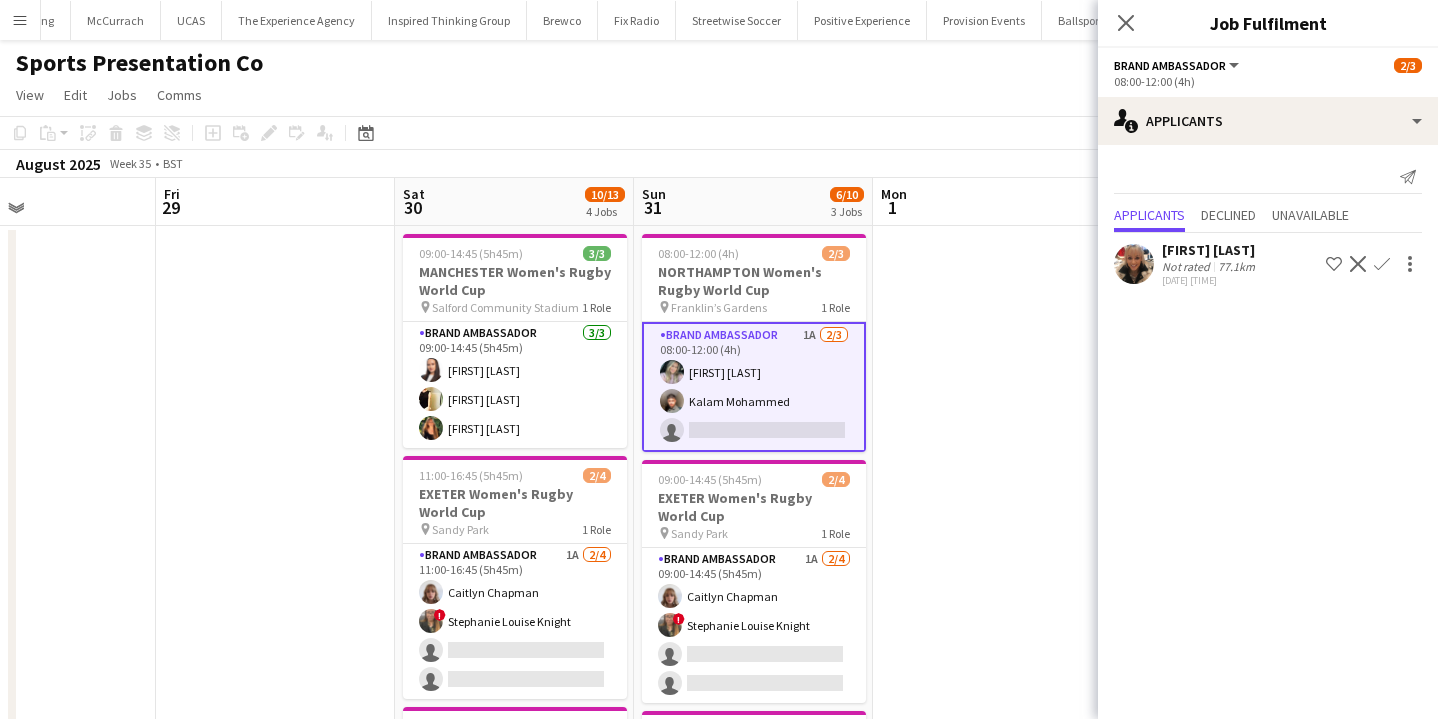 click on "Not rated" 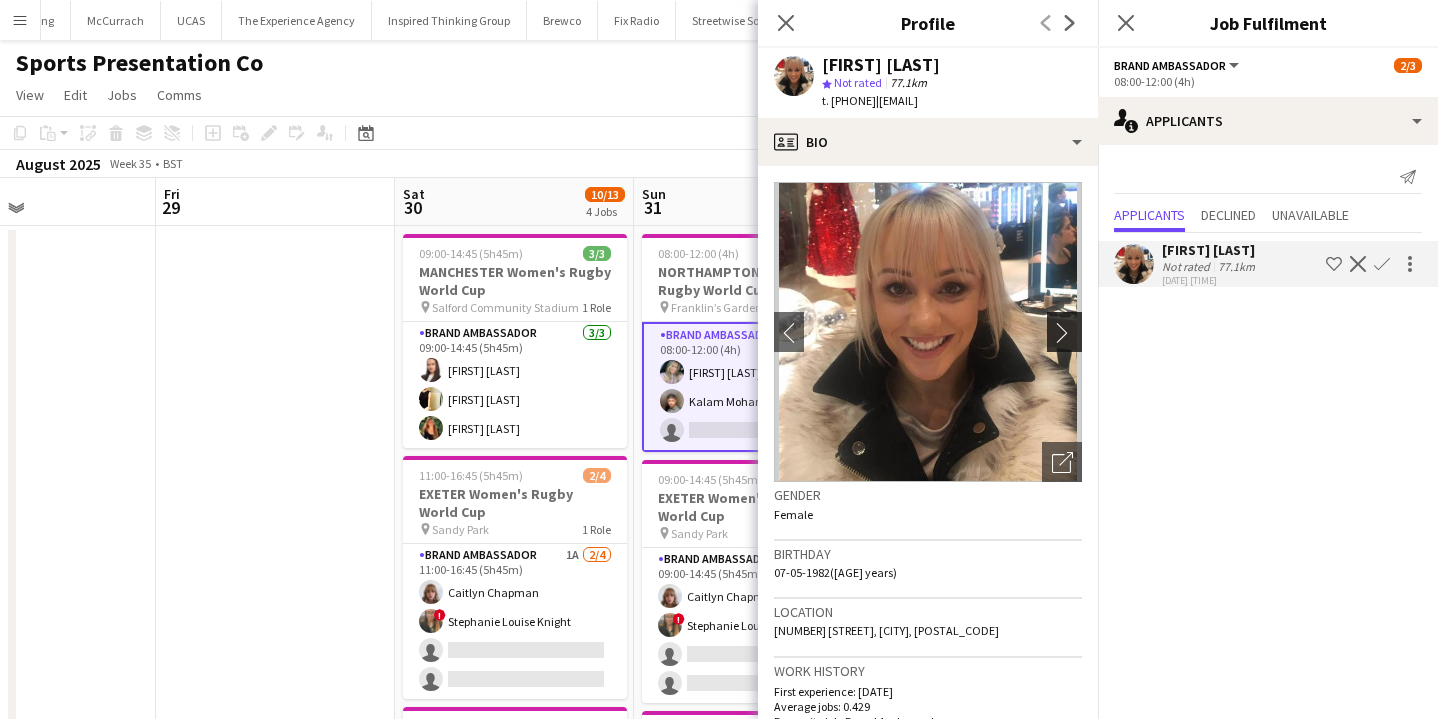 click on "chevron-right" 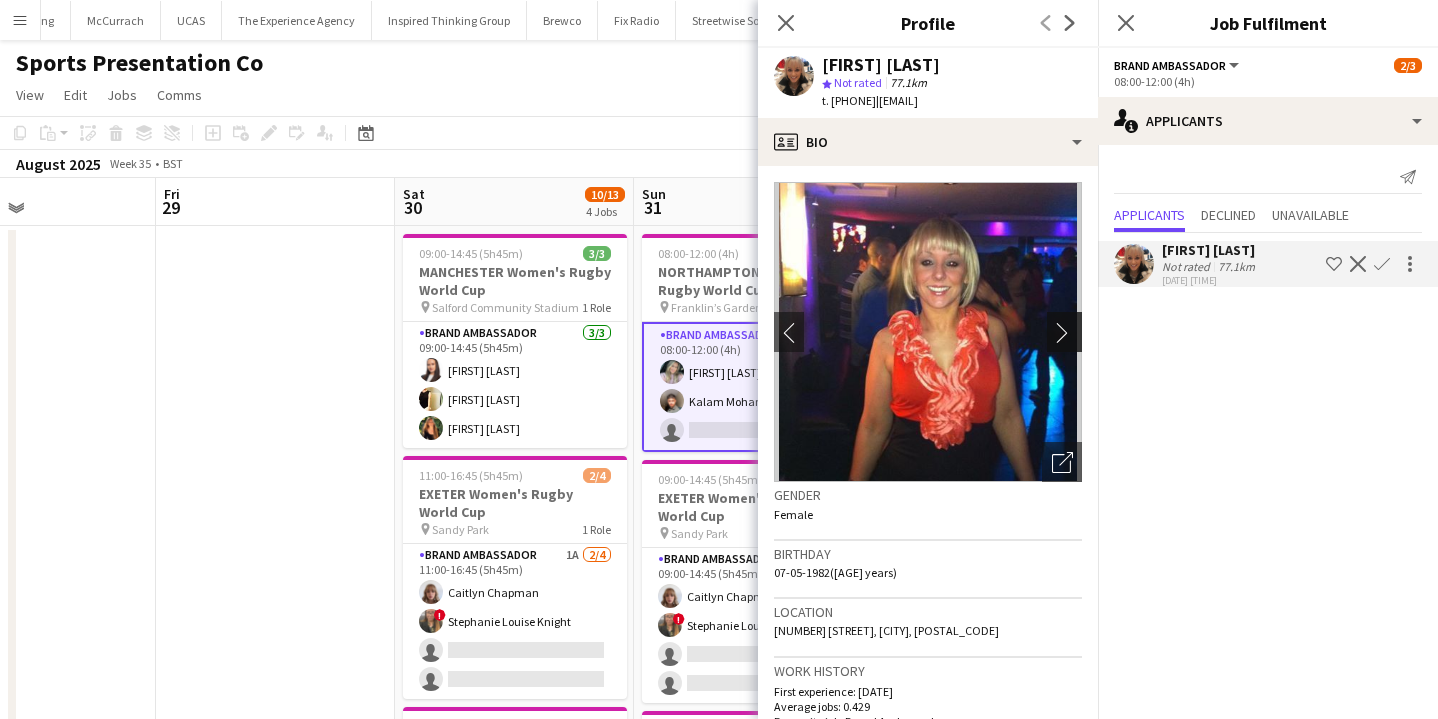 click on "chevron-right" 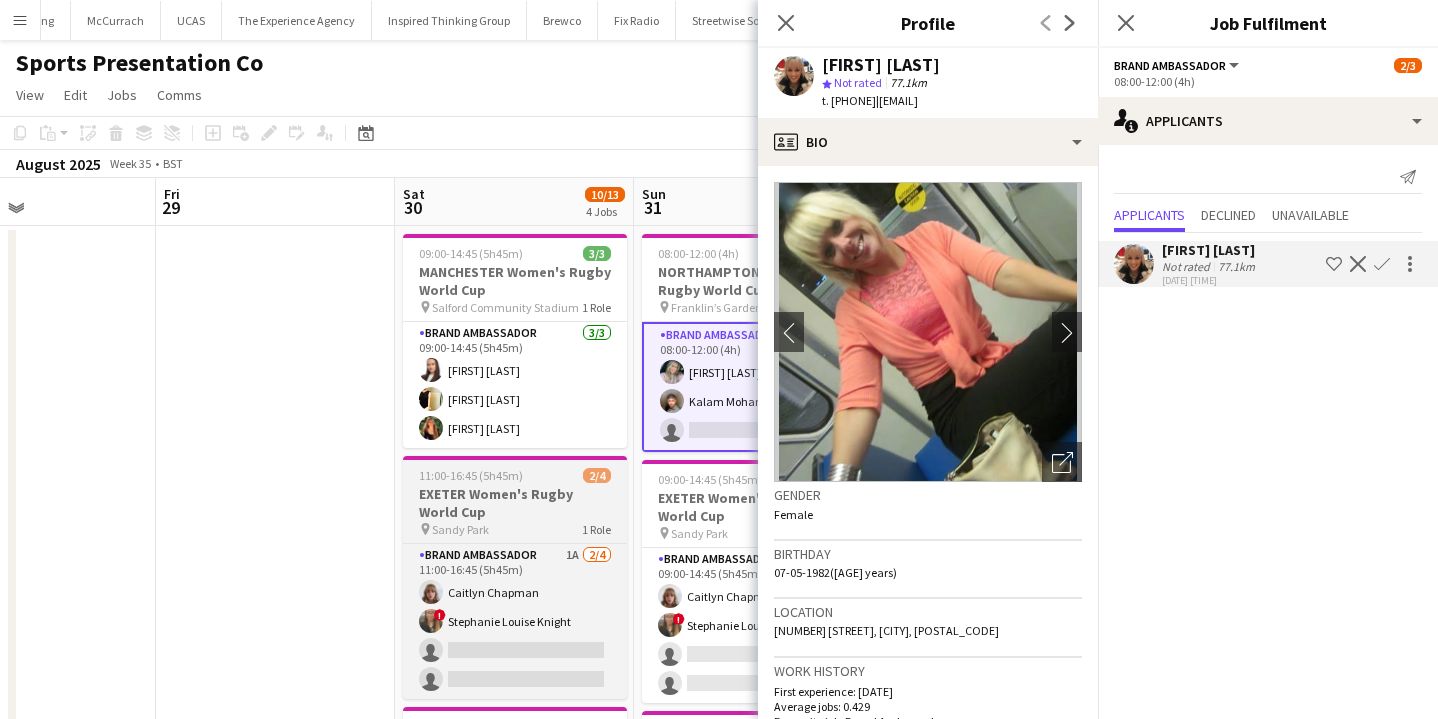 click on "11:00-16:45 (5h45m)" at bounding box center [471, 475] 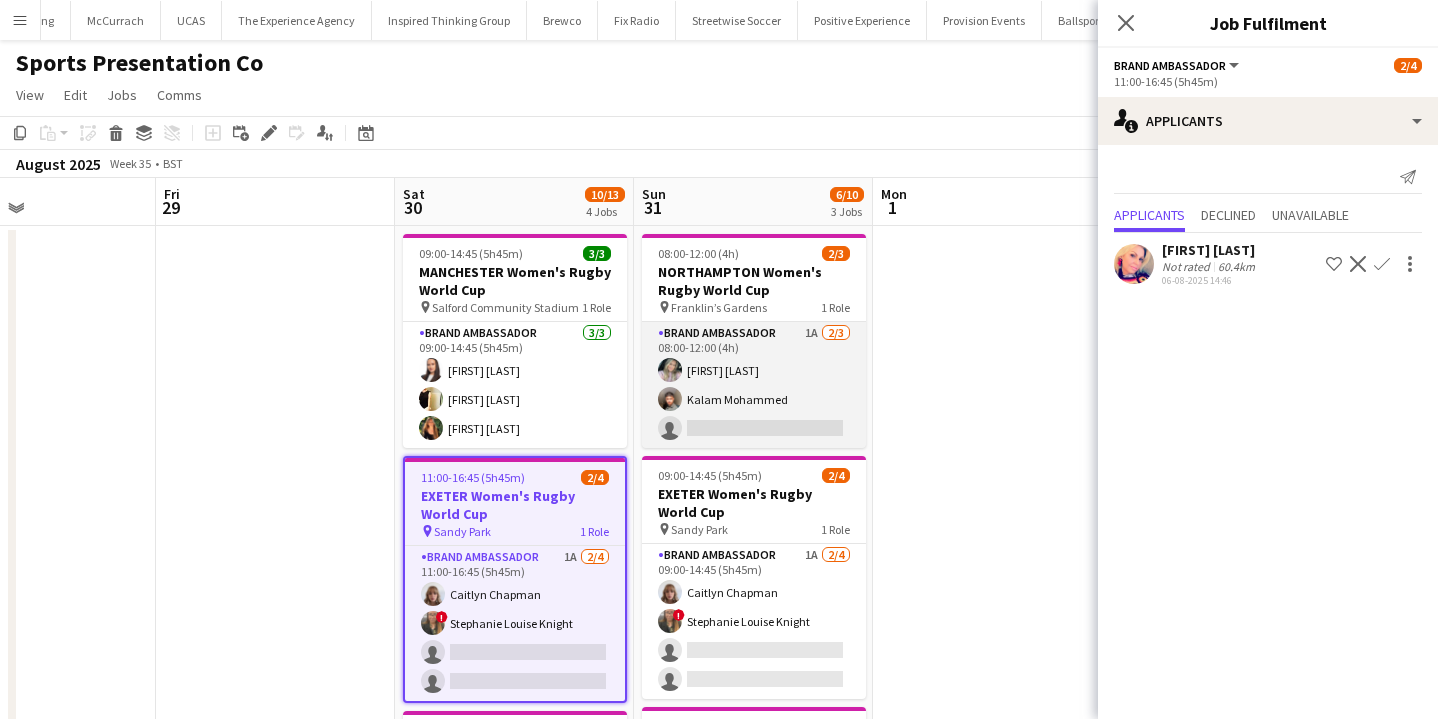 click on "Brand Ambassador   1A   2/3   08:00-12:00 (4h)
Sophie Fowler Kalam Mohammed
single-neutral-actions" at bounding box center [754, 385] 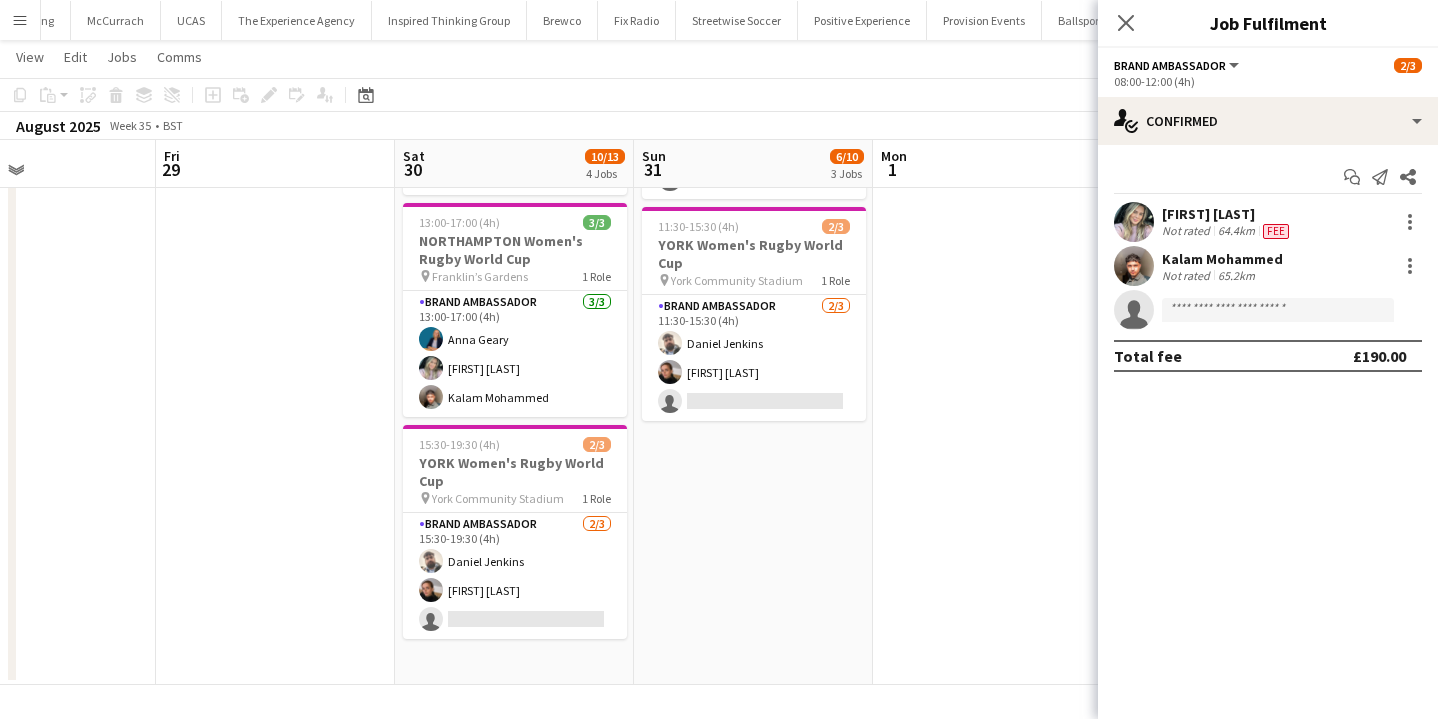 click on "08:00-12:00 (4h)    2/3   NORTHAMPTON Women's Rugby World Cup
pin
Franklin’s Gardens   1 Role   Brand Ambassador   1A   2/3   08:00-12:00 (4h)
Sophie Fowler Kalam Mohammed
single-neutral-actions
09:00-14:45 (5h45m)    2/4   EXETER Women's Rugby World Cup
pin
Sandy Park   1 Role   Brand Ambassador   1A   2/4   09:00-14:45 (5h45m)
Caitlyn Chapman ! Stephanie Louise Knight
single-neutral-actions
single-neutral-actions
11:30-15:30 (4h)    2/3   YORK Women's Rugby World Cup
pin
York Community Stadium   1 Role   Brand Ambassador   2/3   11:30-15:30 (4h)
Daniel Jenkins Lizzie Greenwood
single-neutral-actions" at bounding box center [753, 203] 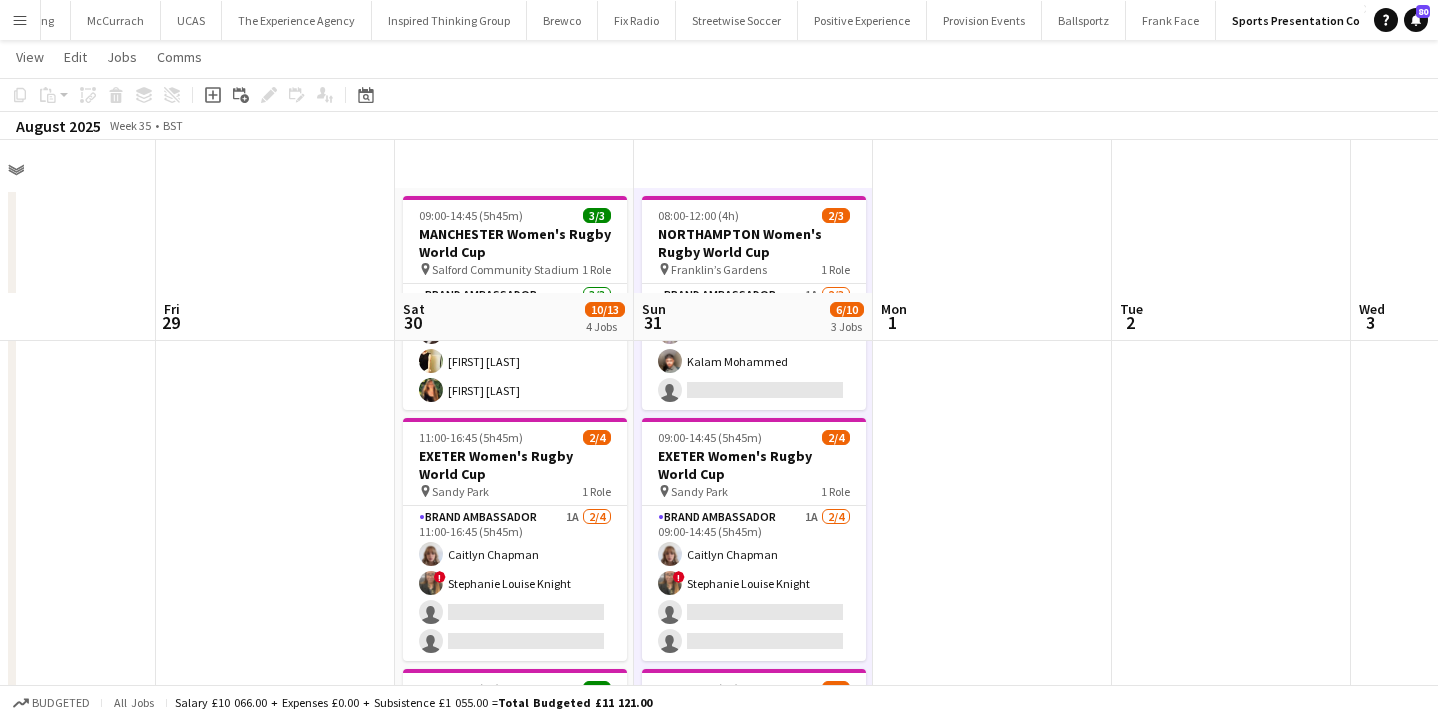 scroll, scrollTop: 0, scrollLeft: 0, axis: both 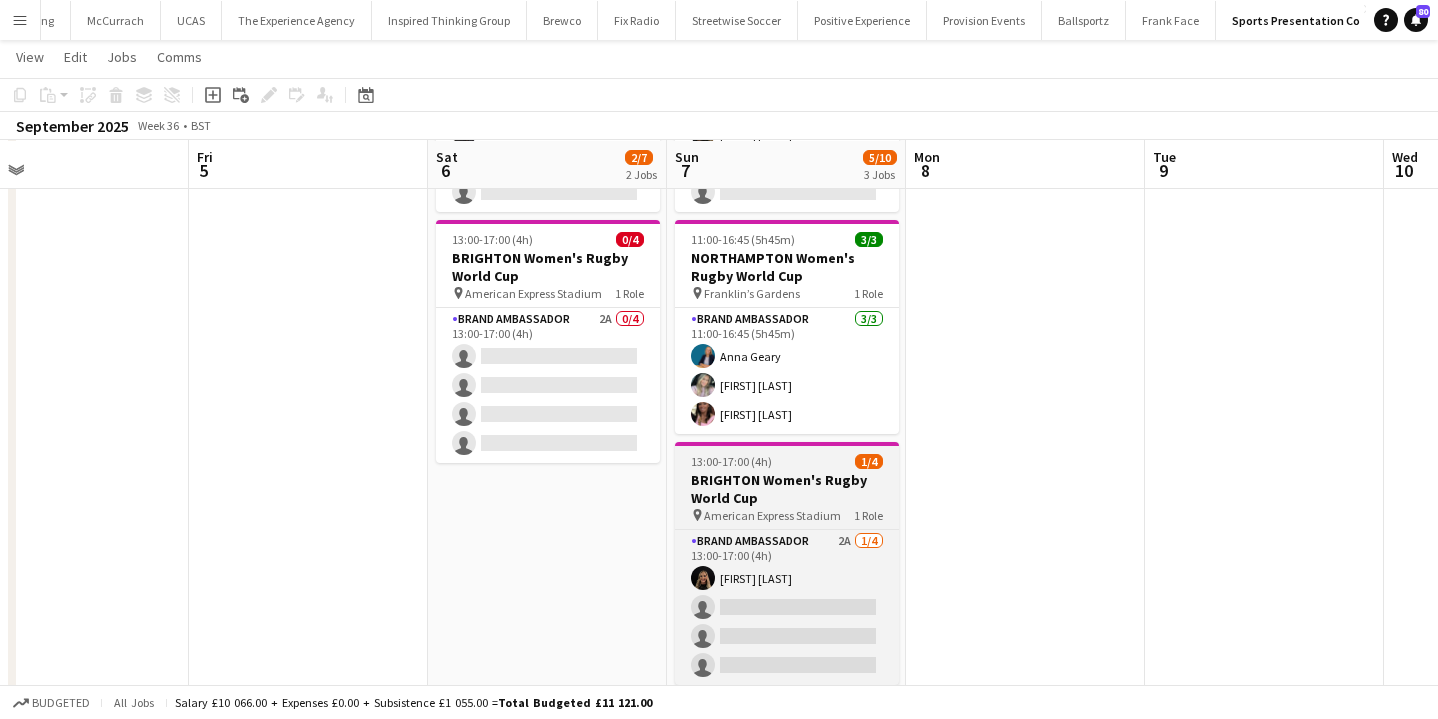 click on "BRIGHTON Women's Rugby World Cup" at bounding box center (787, 489) 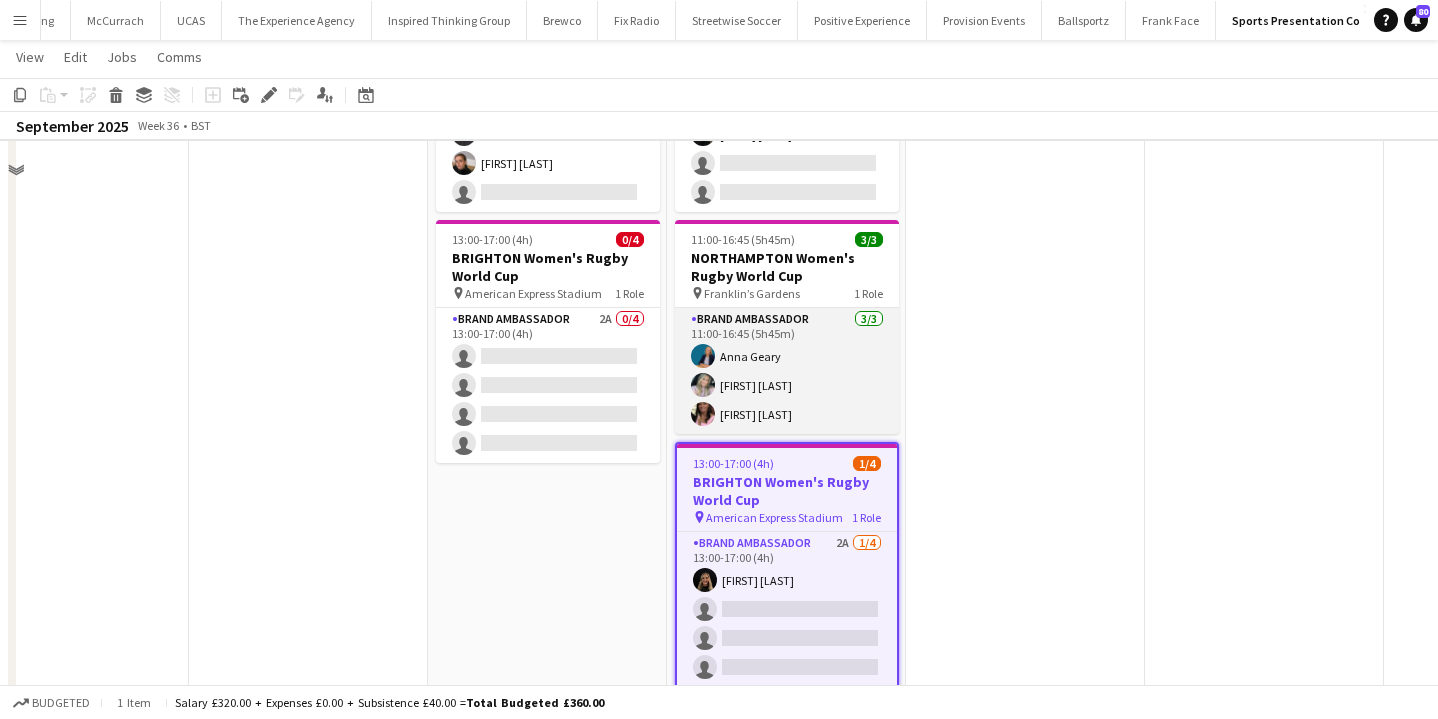 scroll, scrollTop: 0, scrollLeft: 0, axis: both 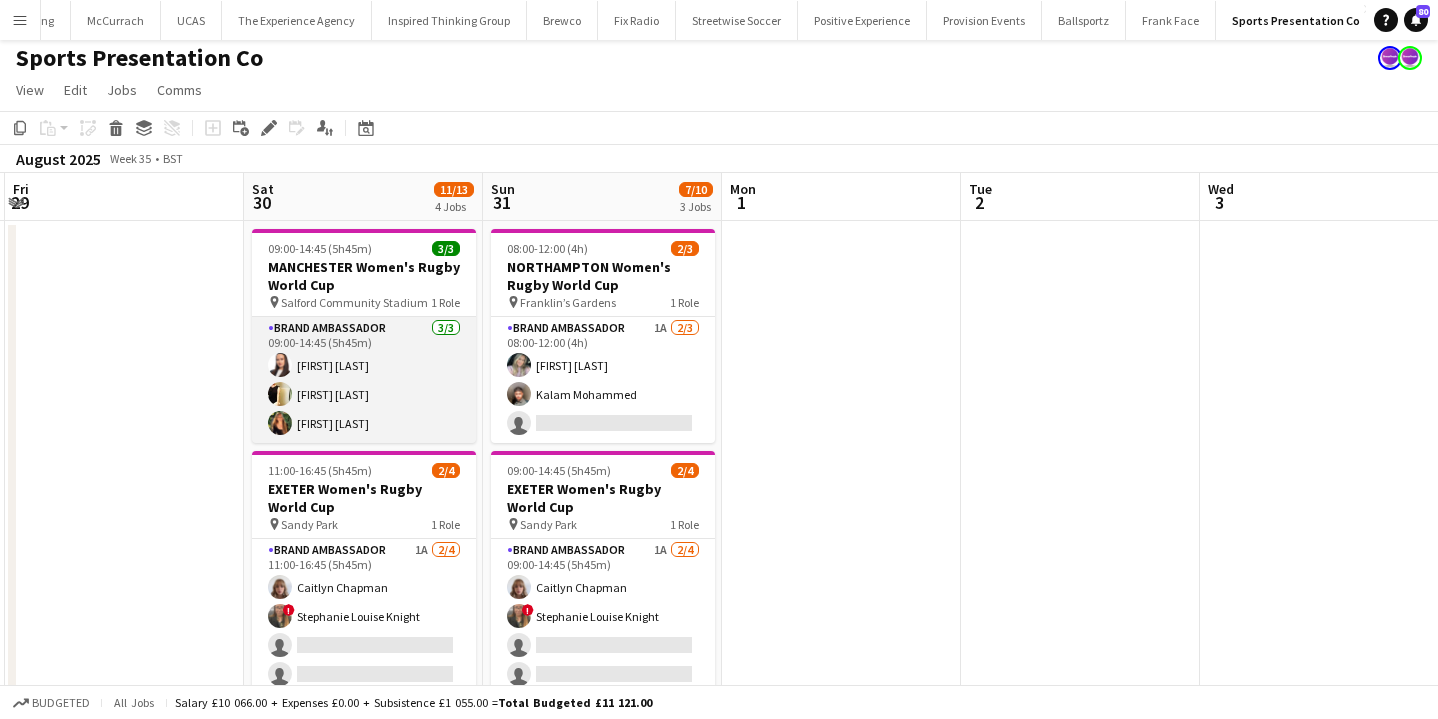 click on "Brand Ambassador   3/3   09:00-14:45 (5h45m)
Lillie Howes Gemma Hayden jodie wallis" at bounding box center (364, 380) 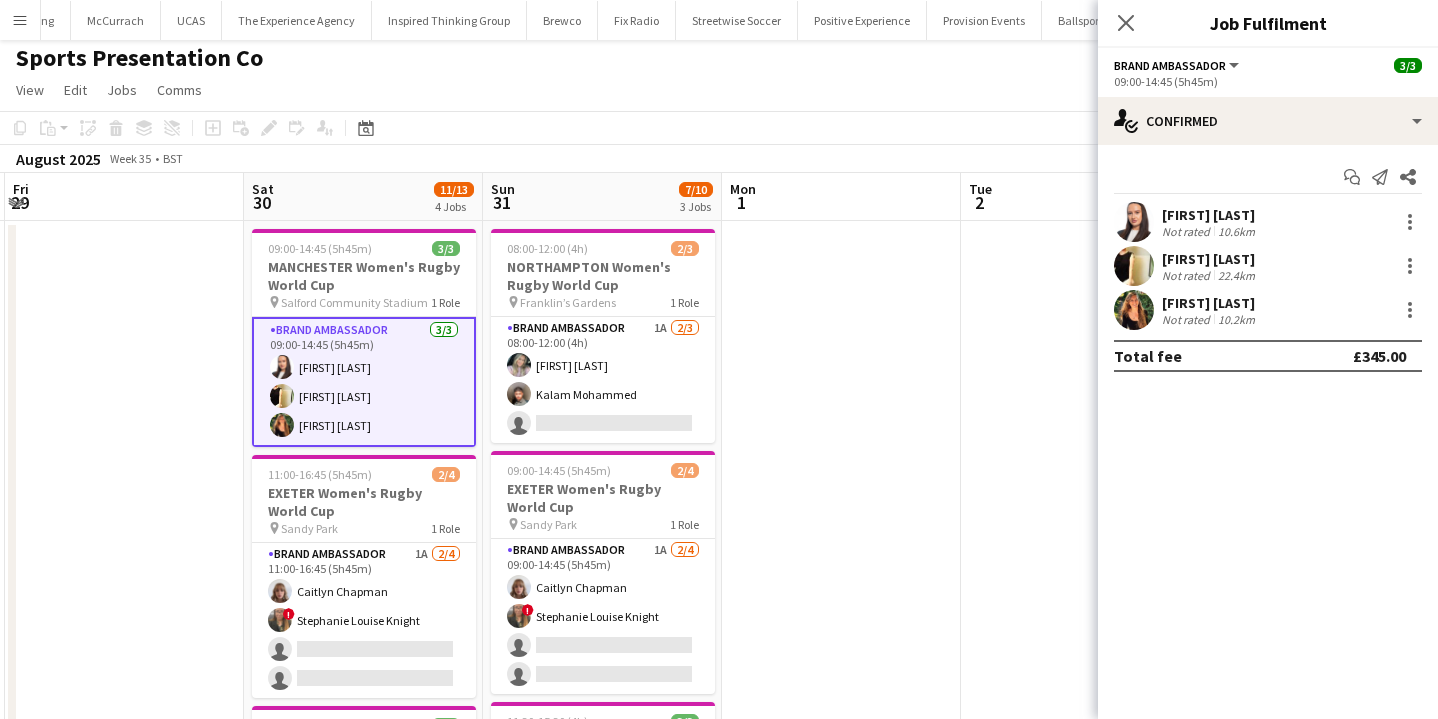 click on "Brand Ambassador   3/3   09:00-14:45 (5h45m)
Lillie Howes Gemma Hayden jodie wallis" at bounding box center (364, 382) 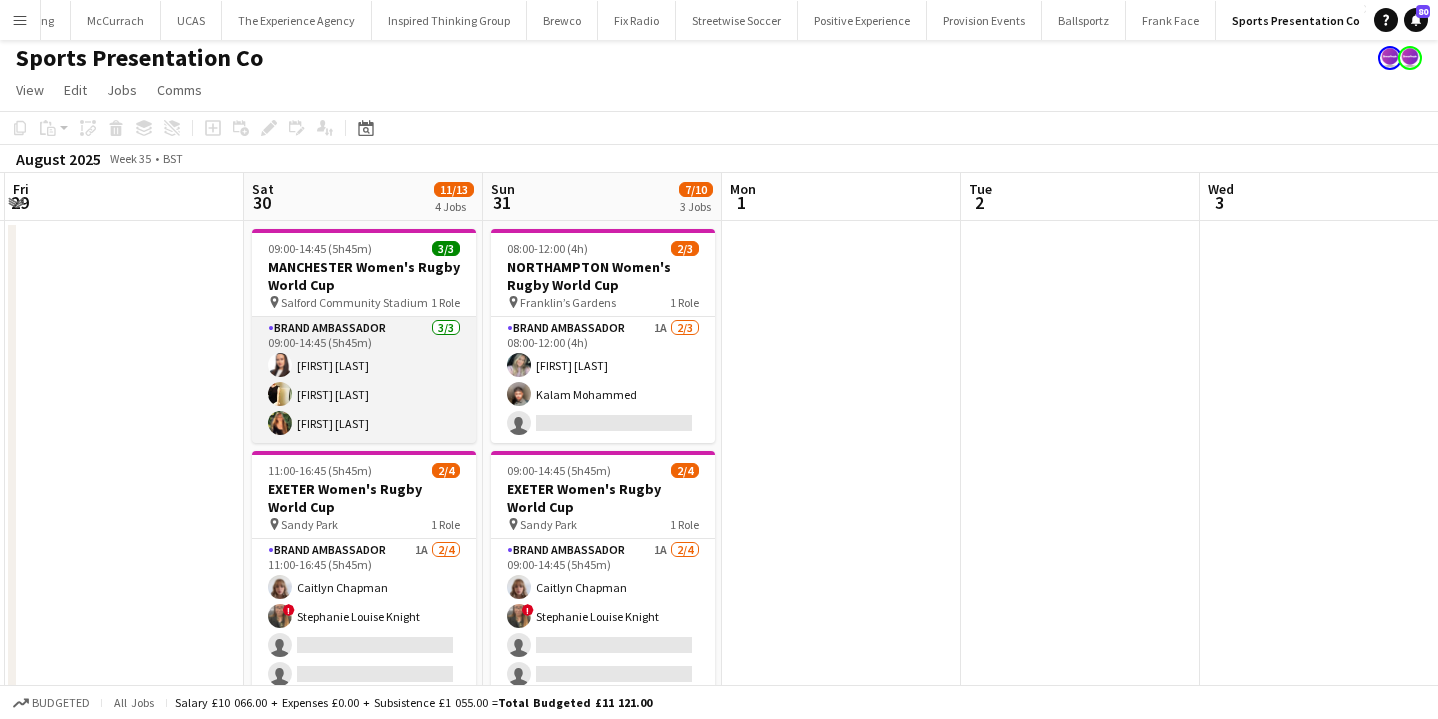click on "Brand Ambassador   3/3   09:00-14:45 (5h45m)
Lillie Howes Gemma Hayden jodie wallis" at bounding box center (364, 380) 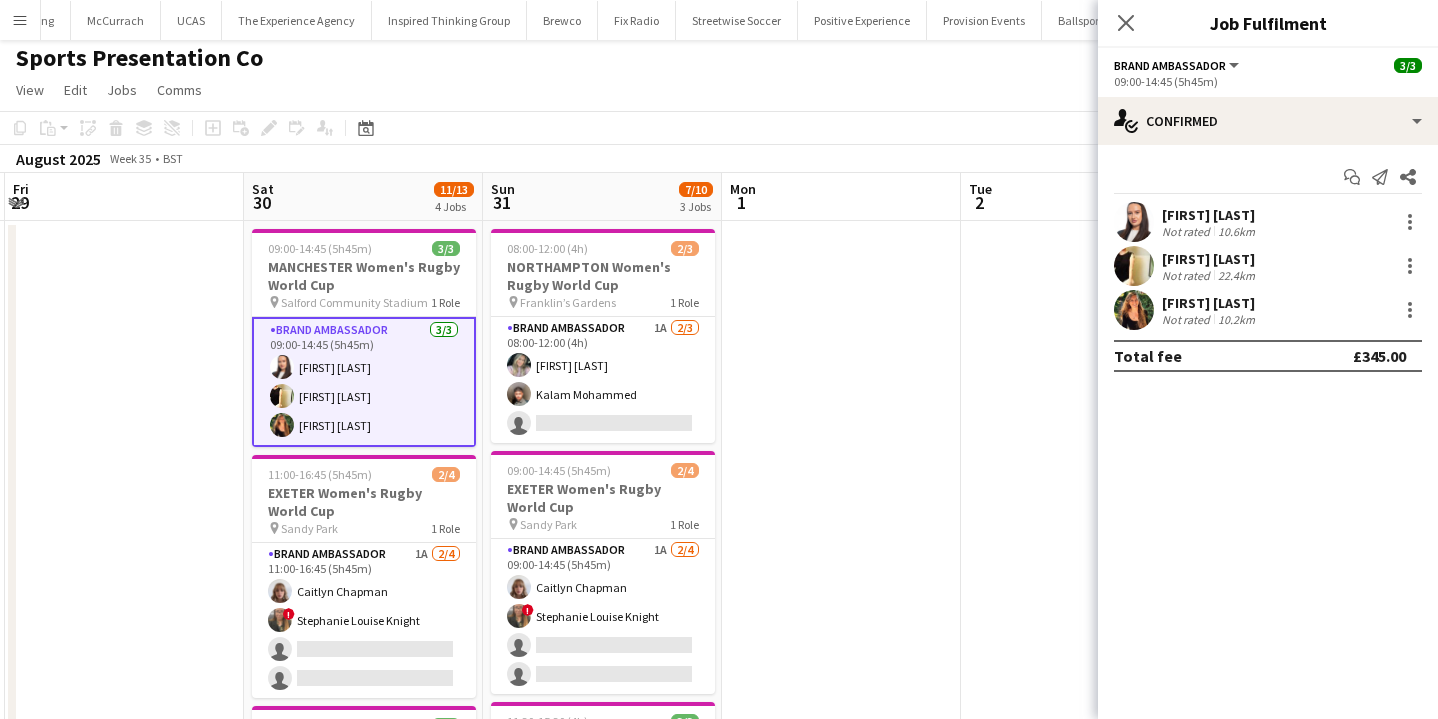 click on "Brand Ambassador   3/3   09:00-14:45 (5h45m)
Lillie Howes Gemma Hayden jodie wallis" at bounding box center (364, 382) 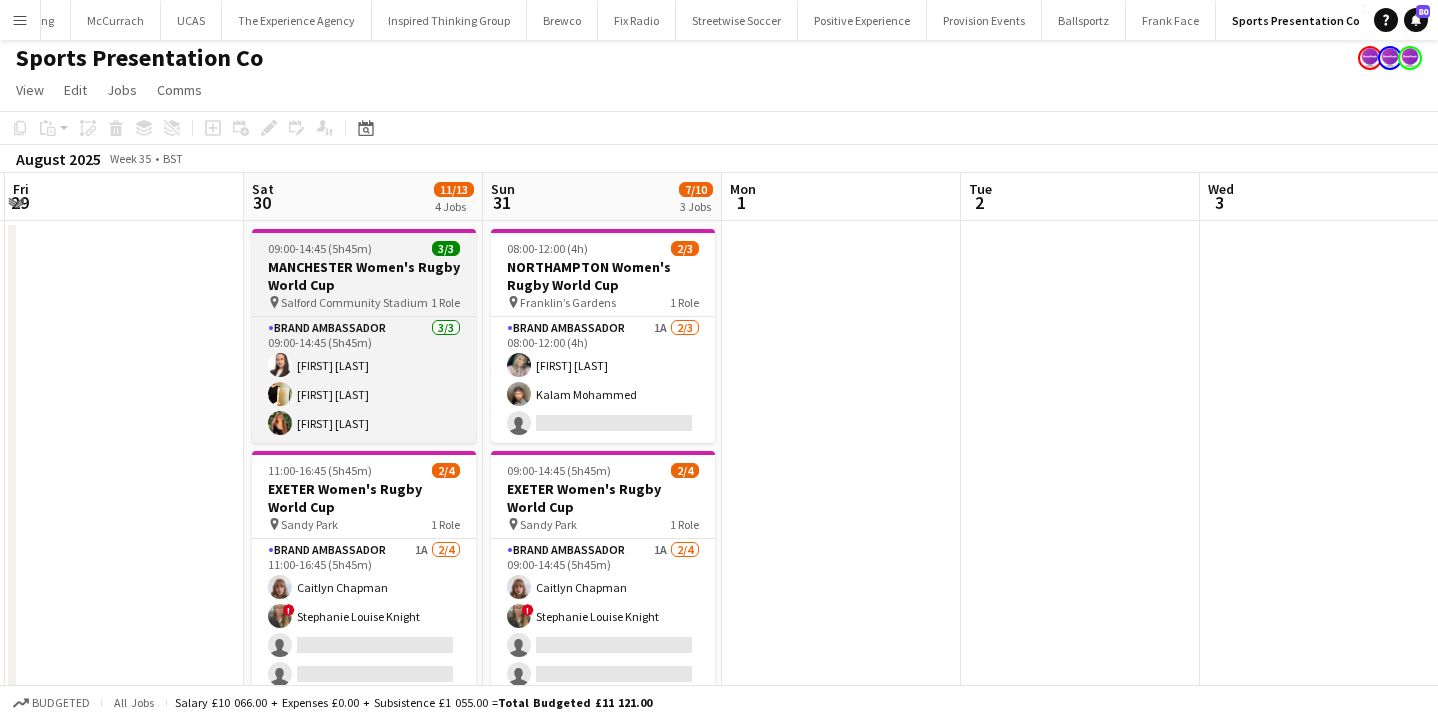 click on "09:00-14:45 (5h45m)    3/3   MANCHESTER Women's Rugby World Cup
pin
Salford Community Stadium   1 Role   Brand Ambassador   3/3   09:00-14:45 (5h45m)
Lillie Howes Gemma Hayden jodie wallis" at bounding box center (364, 336) 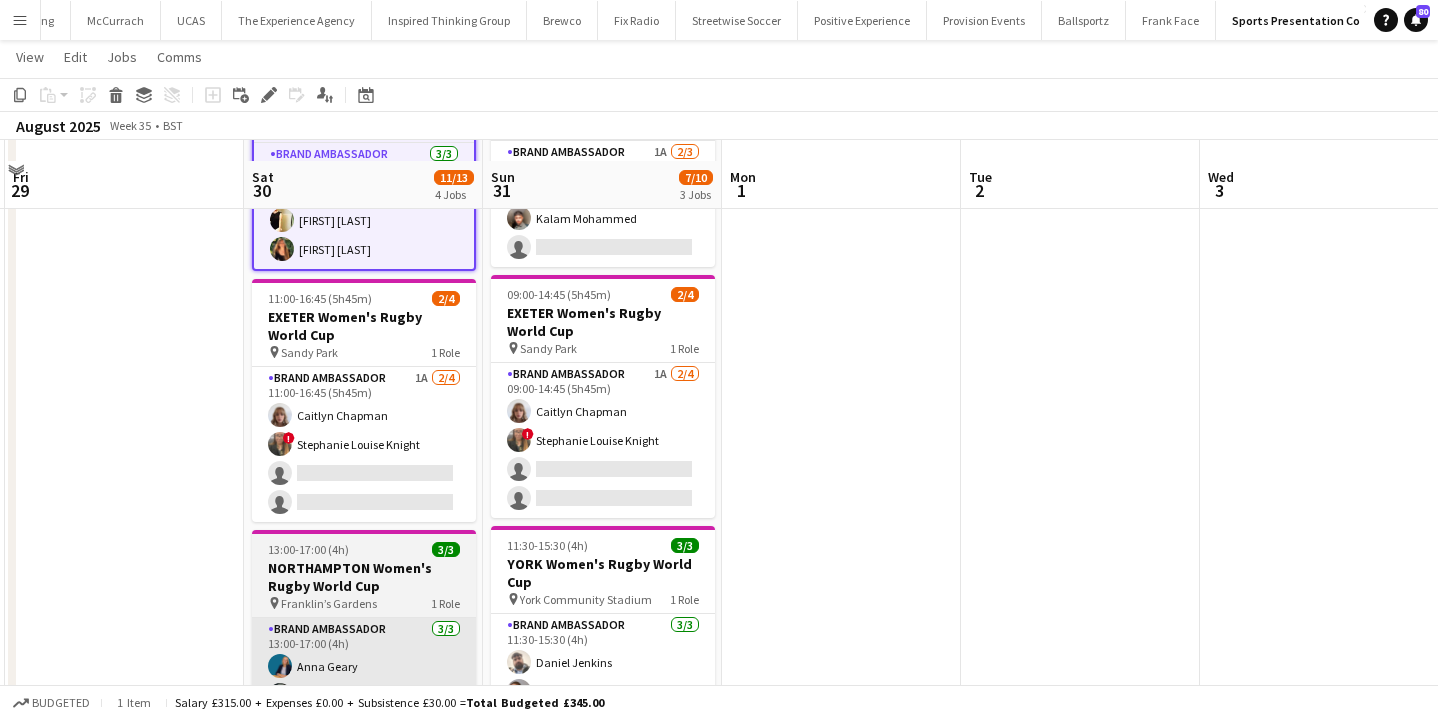 scroll, scrollTop: 50, scrollLeft: 0, axis: vertical 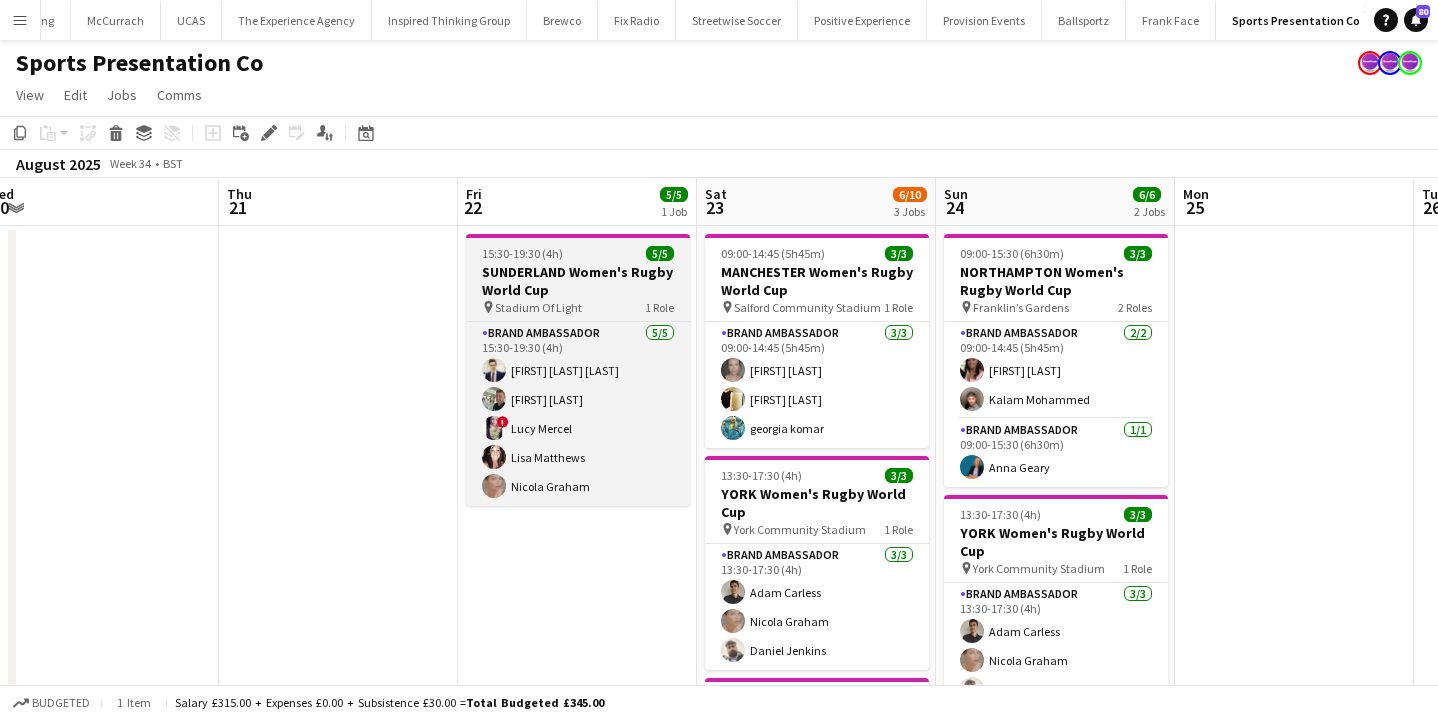 click on "15:30-19:30 (4h)    5/5   SUNDERLAND Women's Rugby World Cup
pin
Stadium Of Light   1 Role   Brand Ambassador   5/5   15:30-19:30 (4h)
Mohamad Khairul Mohamad Ali Paul McDonald ! Lucy Mercel Lisa Matthews Nicola Graham" at bounding box center (578, 370) 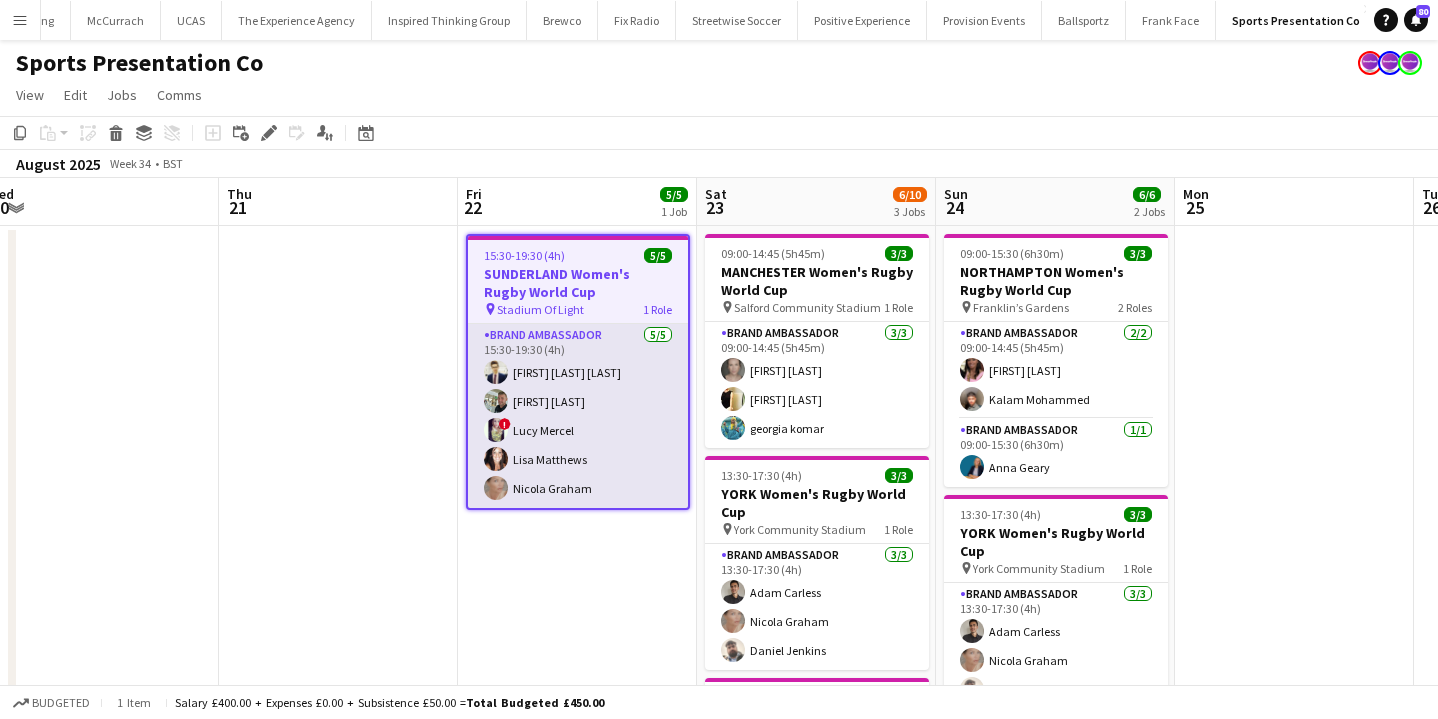 click on "Brand Ambassador   5/5   15:30-19:30 (4h)
Mohamad Khairul Mohamad Ali Paul McDonald ! Lucy Mercel Lisa Matthews Nicola Graham" at bounding box center (578, 416) 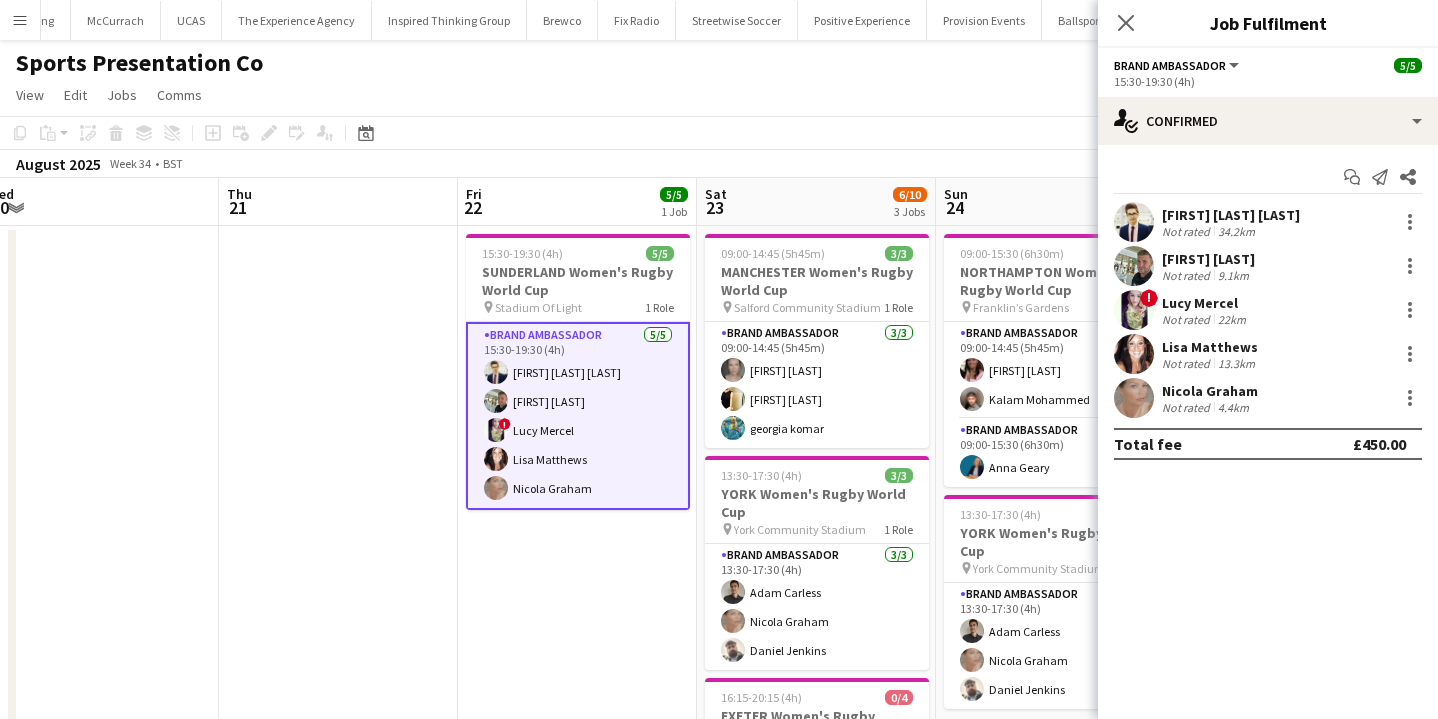 click on "15:30-19:30 (4h)    5/5   SUNDERLAND Women's Rugby World Cup
pin
Stadium Of Light   1 Role   Brand Ambassador   5/5   15:30-19:30 (4h)
Mohamad Khairul Mohamad Ali Paul McDonald ! Lucy Mercel Lisa Matthews Nicola Graham" at bounding box center (577, 707) 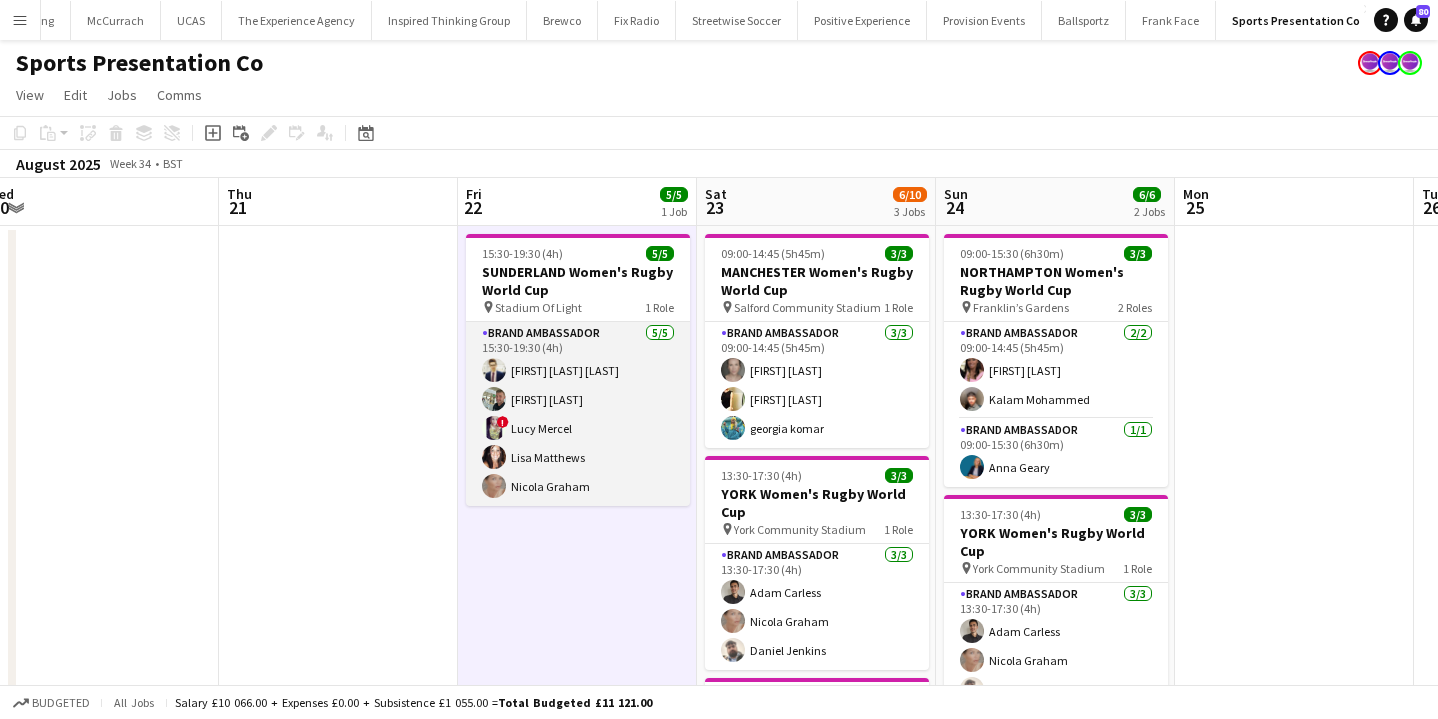 click on "Brand Ambassador   5/5   15:30-19:30 (4h)
Mohamad Khairul Mohamad Ali Paul McDonald ! Lucy Mercel Lisa Matthews Nicola Graham" at bounding box center [578, 414] 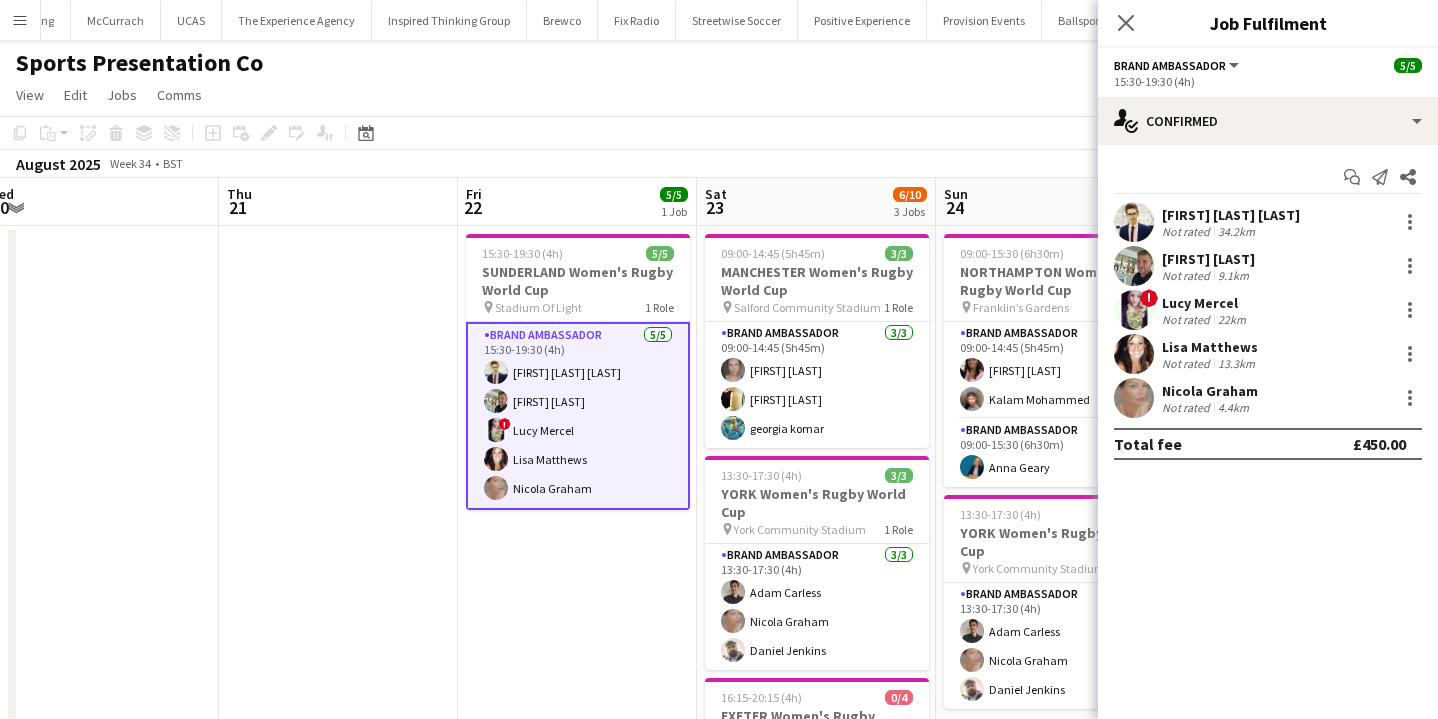 click on "15:30-19:30 (4h)    5/5   SUNDERLAND Women's Rugby World Cup
pin
Stadium Of Light   1 Role   Brand Ambassador   5/5   15:30-19:30 (4h)
Mohamad Khairul Mohamad Ali Paul McDonald ! Lucy Mercel Lisa Matthews Nicola Graham" at bounding box center (577, 707) 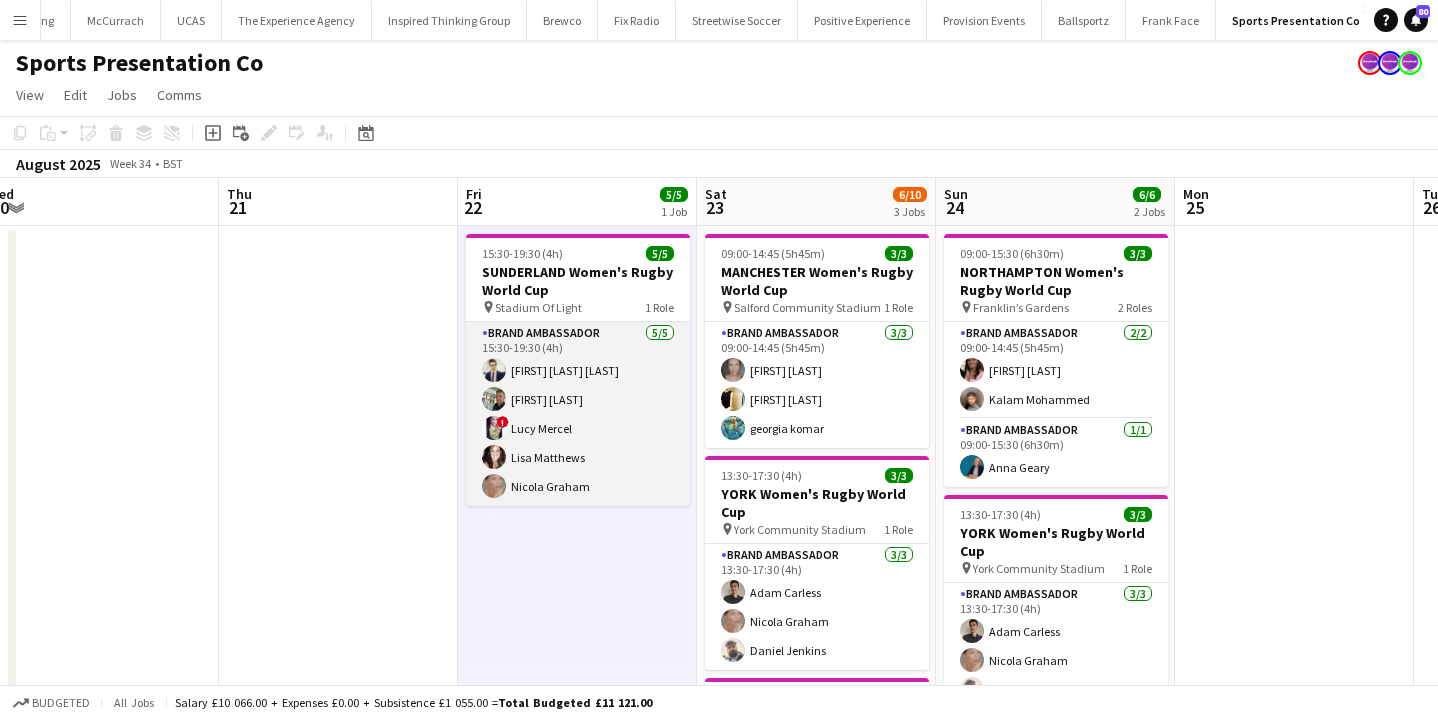 click on "Brand Ambassador   5/5   15:30-19:30 (4h)
Mohamad Khairul Mohamad Ali Paul McDonald ! Lucy Mercel Lisa Matthews Nicola Graham" at bounding box center (578, 414) 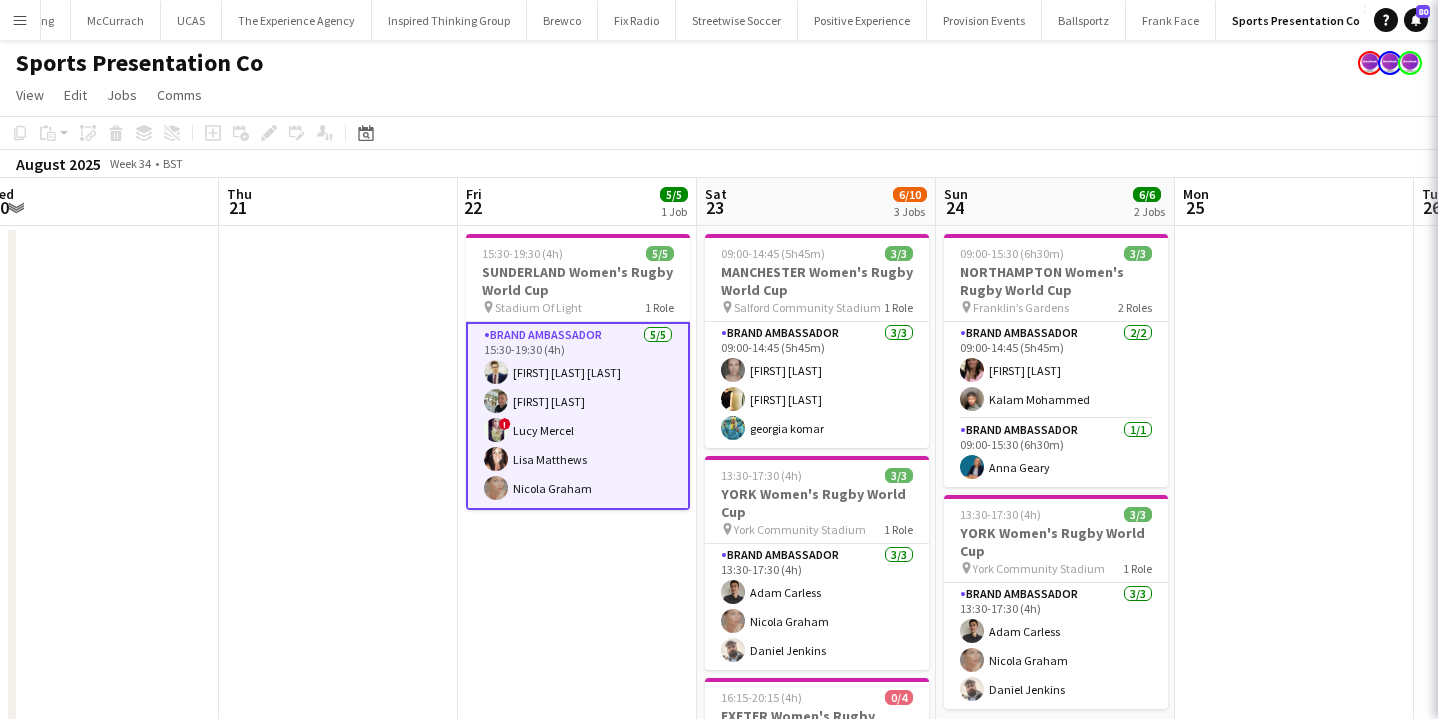 click on "15:30-19:30 (4h)    5/5   SUNDERLAND Women's Rugby World Cup
pin
Stadium Of Light   1 Role   Brand Ambassador   5/5   15:30-19:30 (4h)
Mohamad Khairul Mohamad Ali Paul McDonald ! Lucy Mercel Lisa Matthews Nicola Graham" at bounding box center (577, 707) 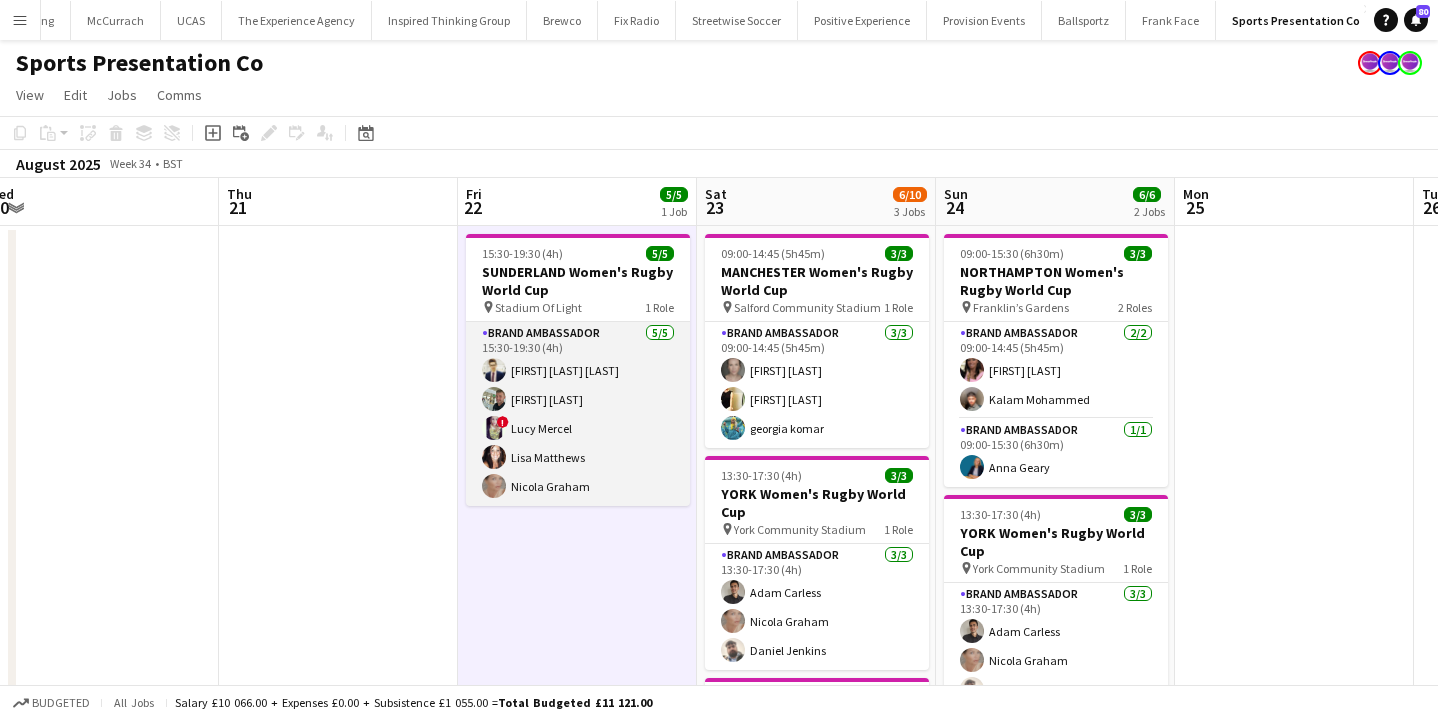 click on "Brand Ambassador   5/5   15:30-19:30 (4h)
Mohamad Khairul Mohamad Ali Paul McDonald ! Lucy Mercel Lisa Matthews Nicola Graham" at bounding box center [578, 414] 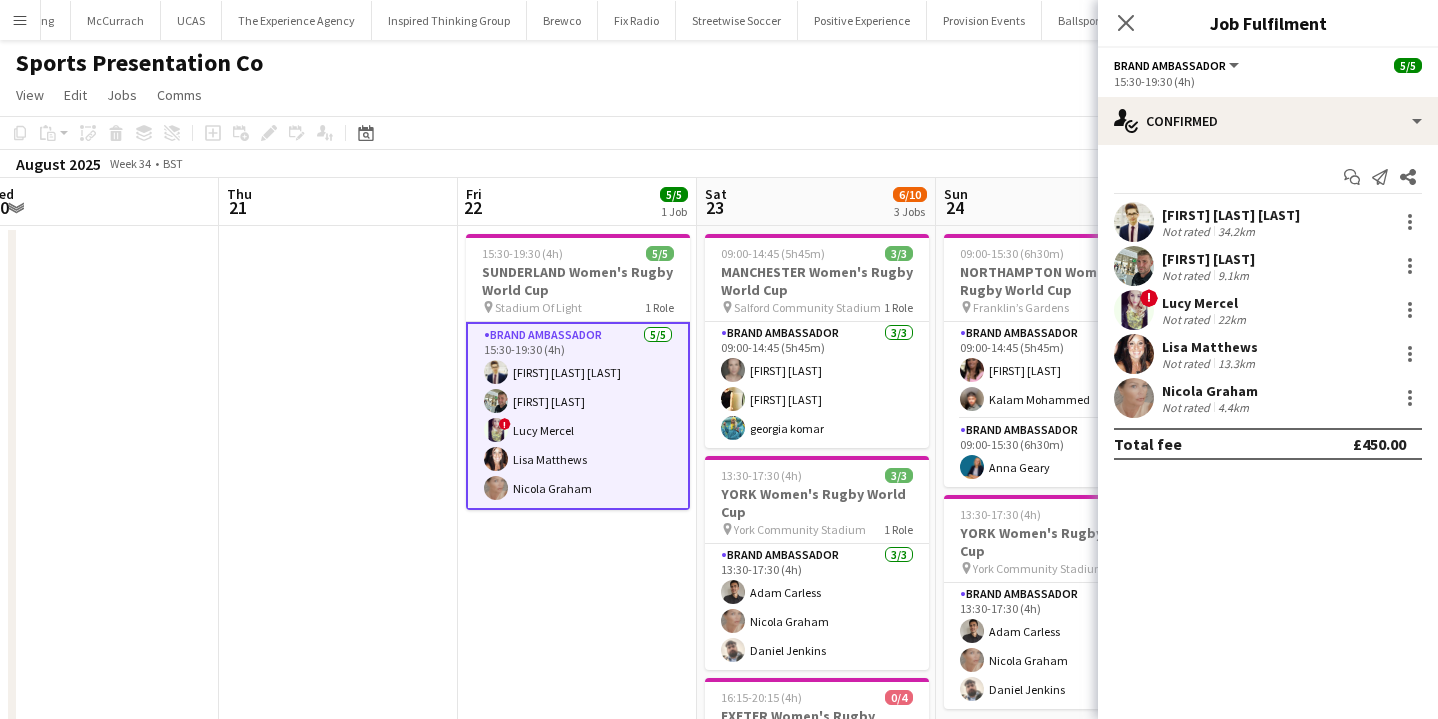 click on "15:30-19:30 (4h)    5/5   SUNDERLAND Women's Rugby World Cup
pin
Stadium Of Light   1 Role   Brand Ambassador   5/5   15:30-19:30 (4h)
Mohamad Khairul Mohamad Ali Paul McDonald ! Lucy Mercel Lisa Matthews Nicola Graham" at bounding box center (577, 707) 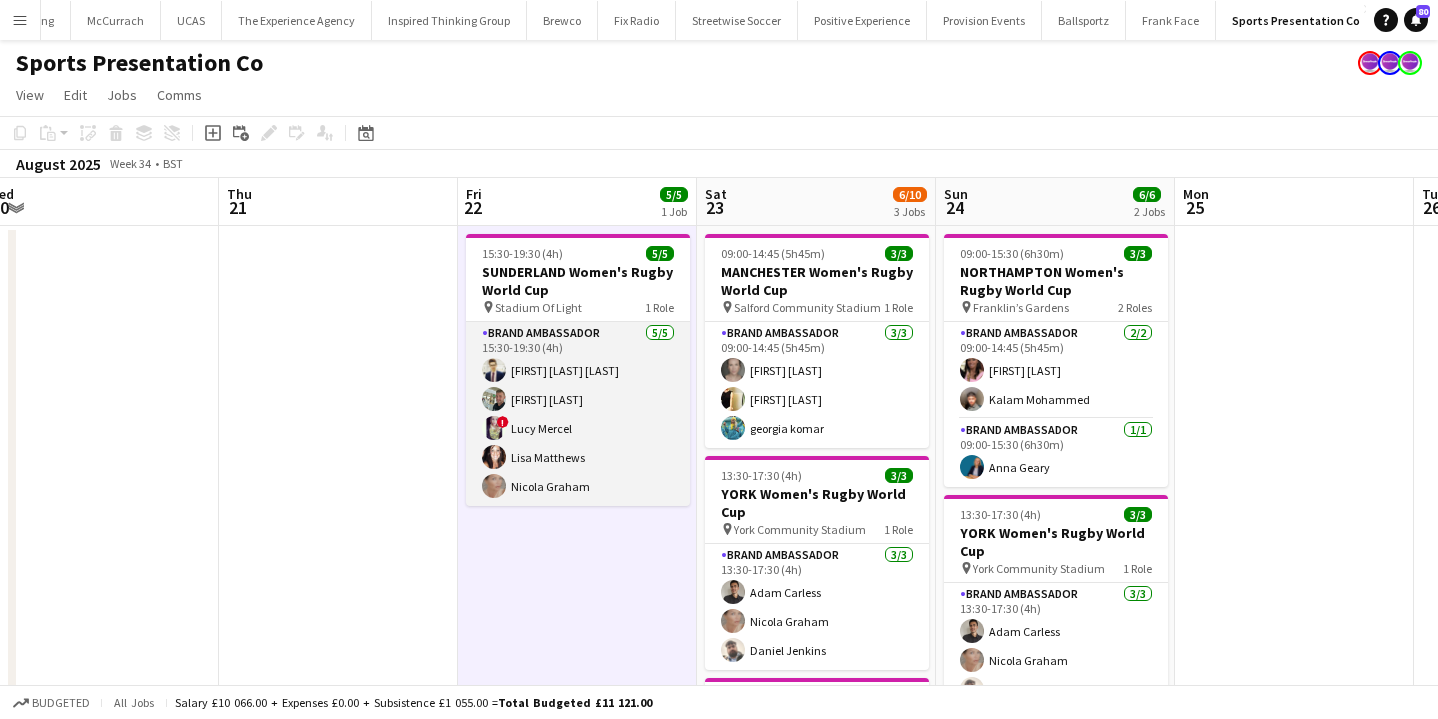 click on "Brand Ambassador   5/5   15:30-19:30 (4h)
Mohamad Khairul Mohamad Ali Paul McDonald ! Lucy Mercel Lisa Matthews Nicola Graham" at bounding box center (578, 414) 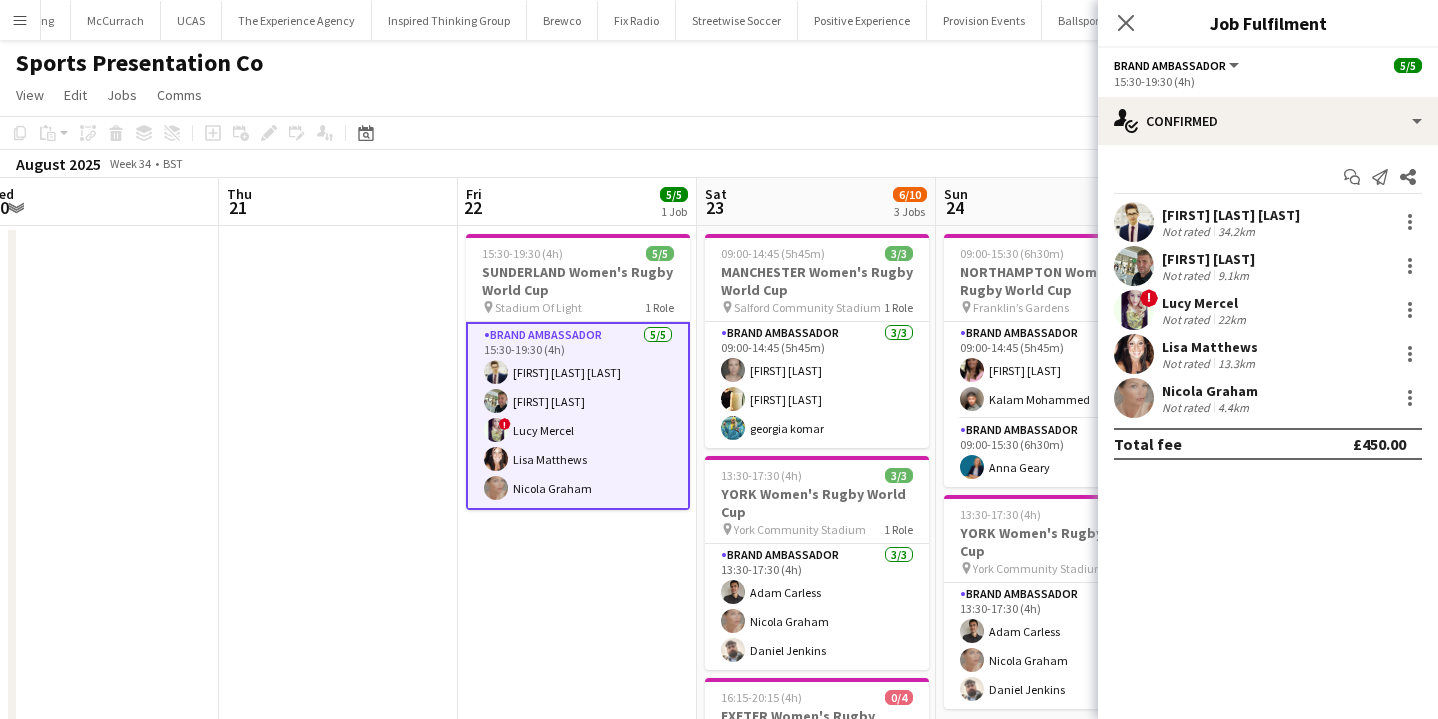 click on "15:30-19:30 (4h)    5/5   SUNDERLAND Women's Rugby World Cup
pin
Stadium Of Light   1 Role   Brand Ambassador   5/5   15:30-19:30 (4h)
Mohamad Khairul Mohamad Ali Paul McDonald ! Lucy Mercel Lisa Matthews Nicola Graham" at bounding box center [577, 707] 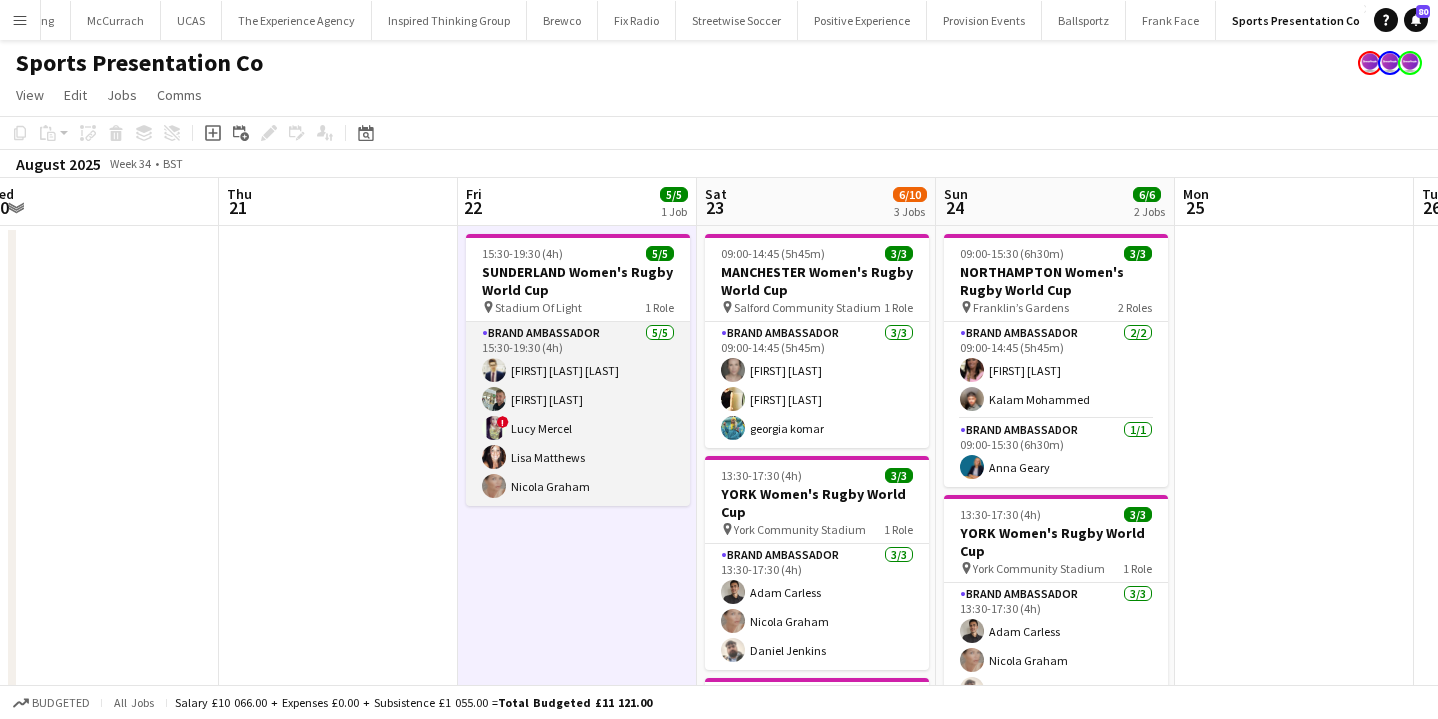 click on "Brand Ambassador   5/5   15:30-19:30 (4h)
Mohamad Khairul Mohamad Ali Paul McDonald ! Lucy Mercel Lisa Matthews Nicola Graham" at bounding box center [578, 414] 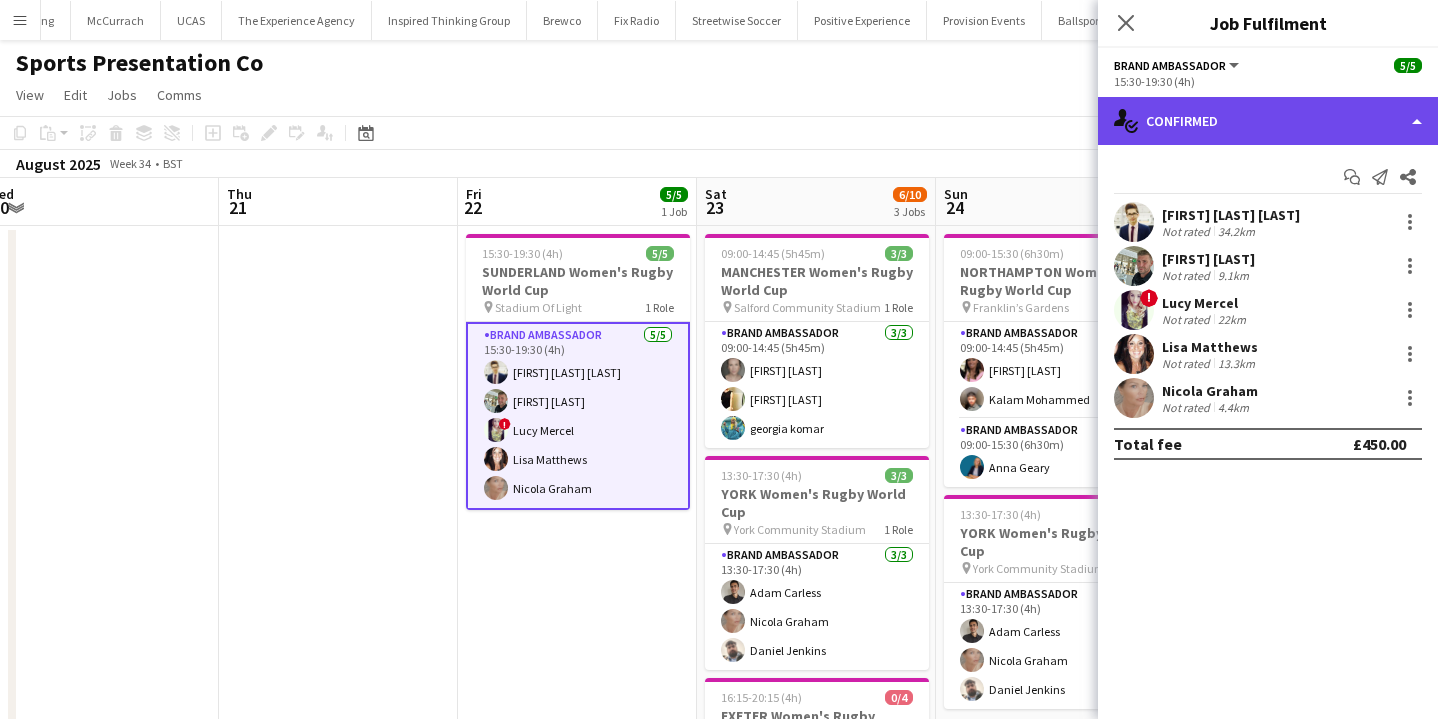 click on "single-neutral-actions-check-2
Confirmed" 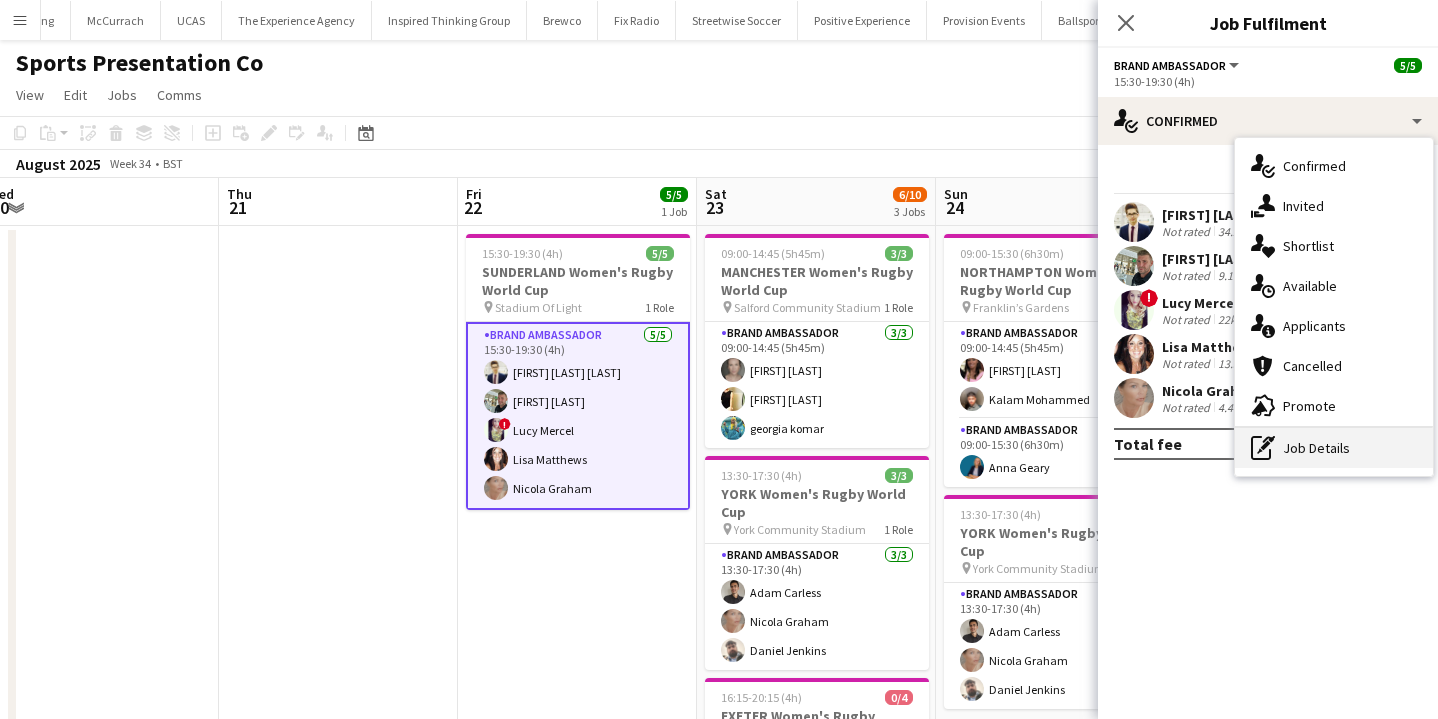 click on "pen-write
Job Details" at bounding box center [1334, 448] 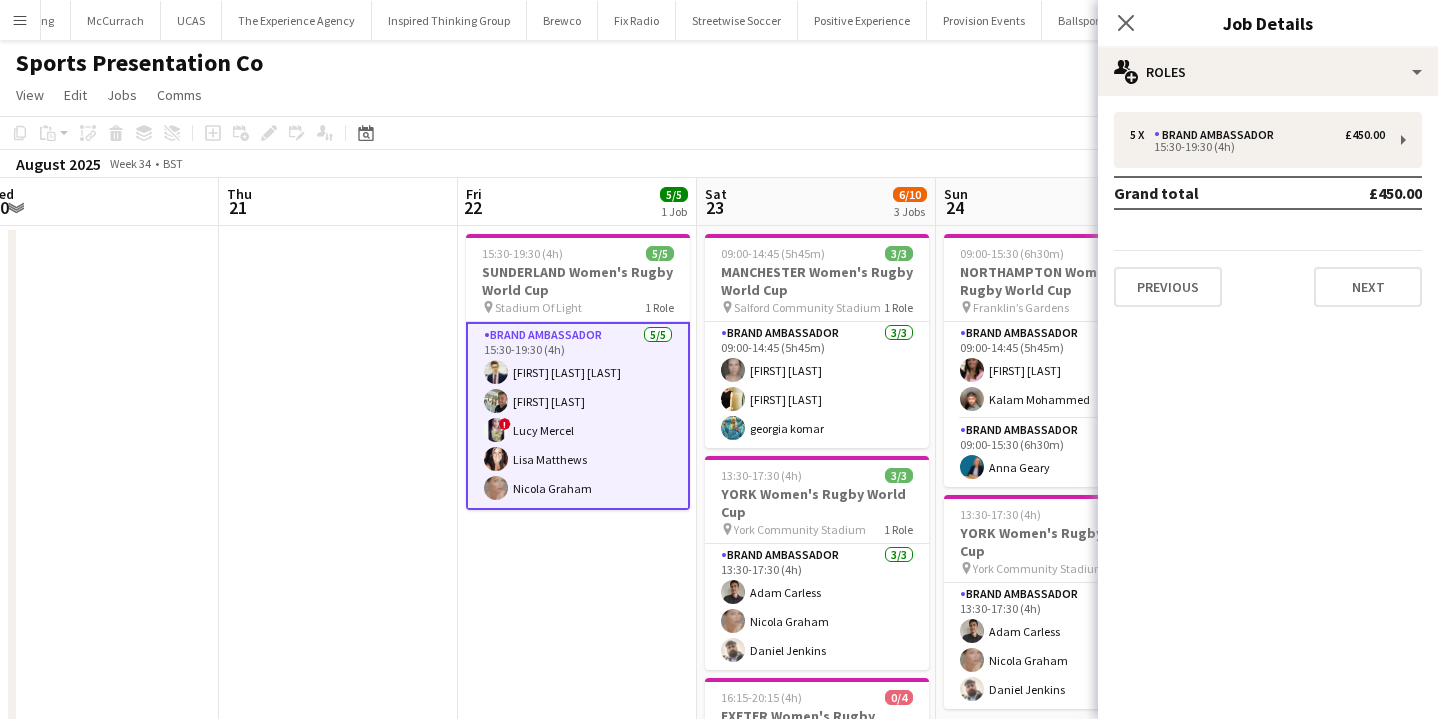 click on "Brand Ambassador   5/5   15:30-19:30 (4h)
Mohamad Khairul Mohamad Ali Paul McDonald ! Lucy Mercel Lisa Matthews Nicola Graham" at bounding box center [578, 416] 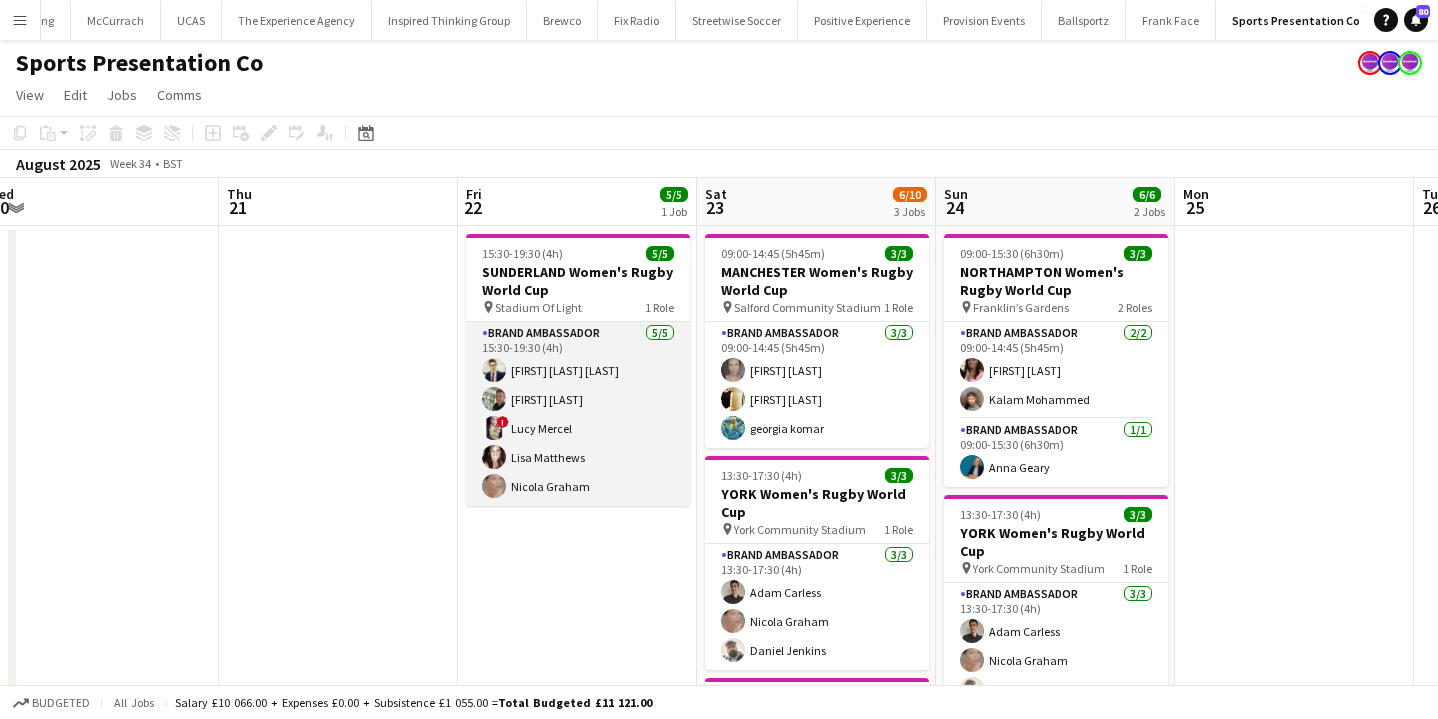 click on "Brand Ambassador   5/5   15:30-19:30 (4h)
Mohamad Khairul Mohamad Ali Paul McDonald ! Lucy Mercel Lisa Matthews Nicola Graham" at bounding box center (578, 414) 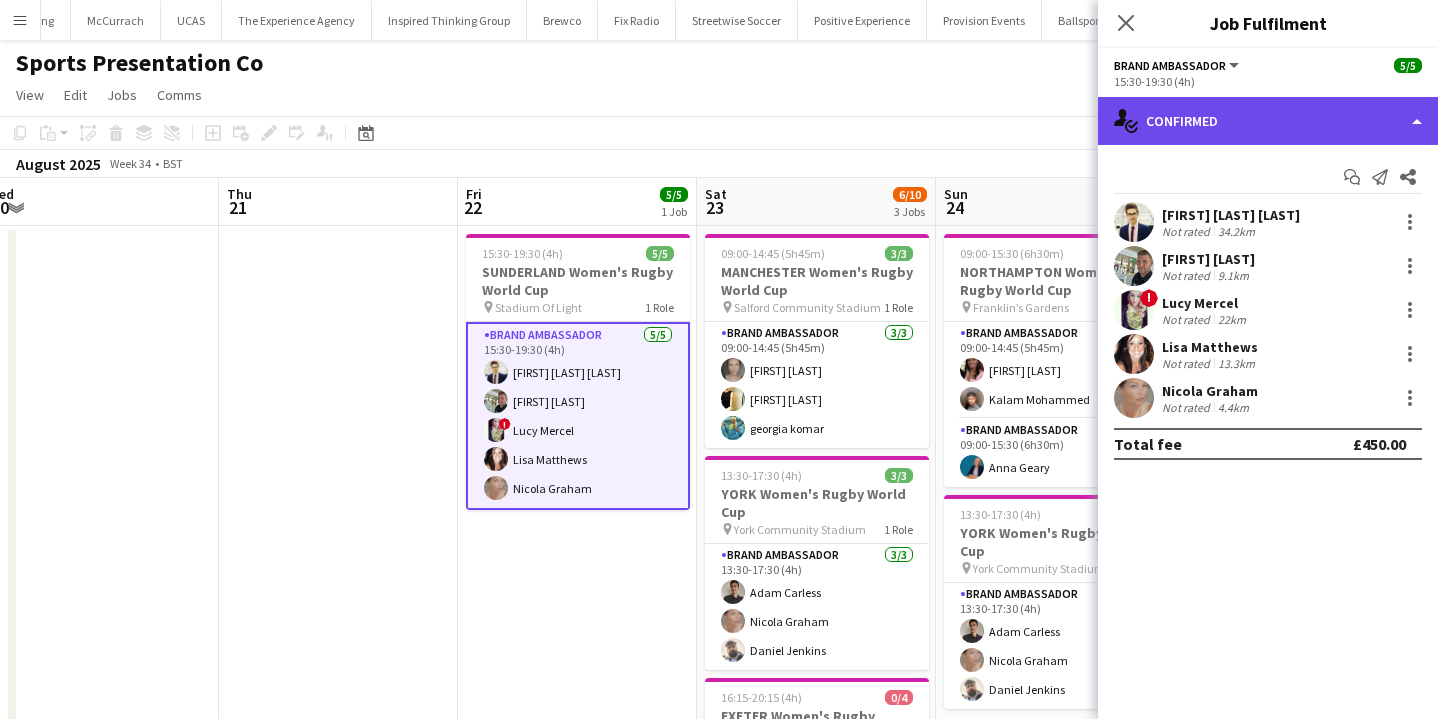 click on "single-neutral-actions-check-2
Confirmed" 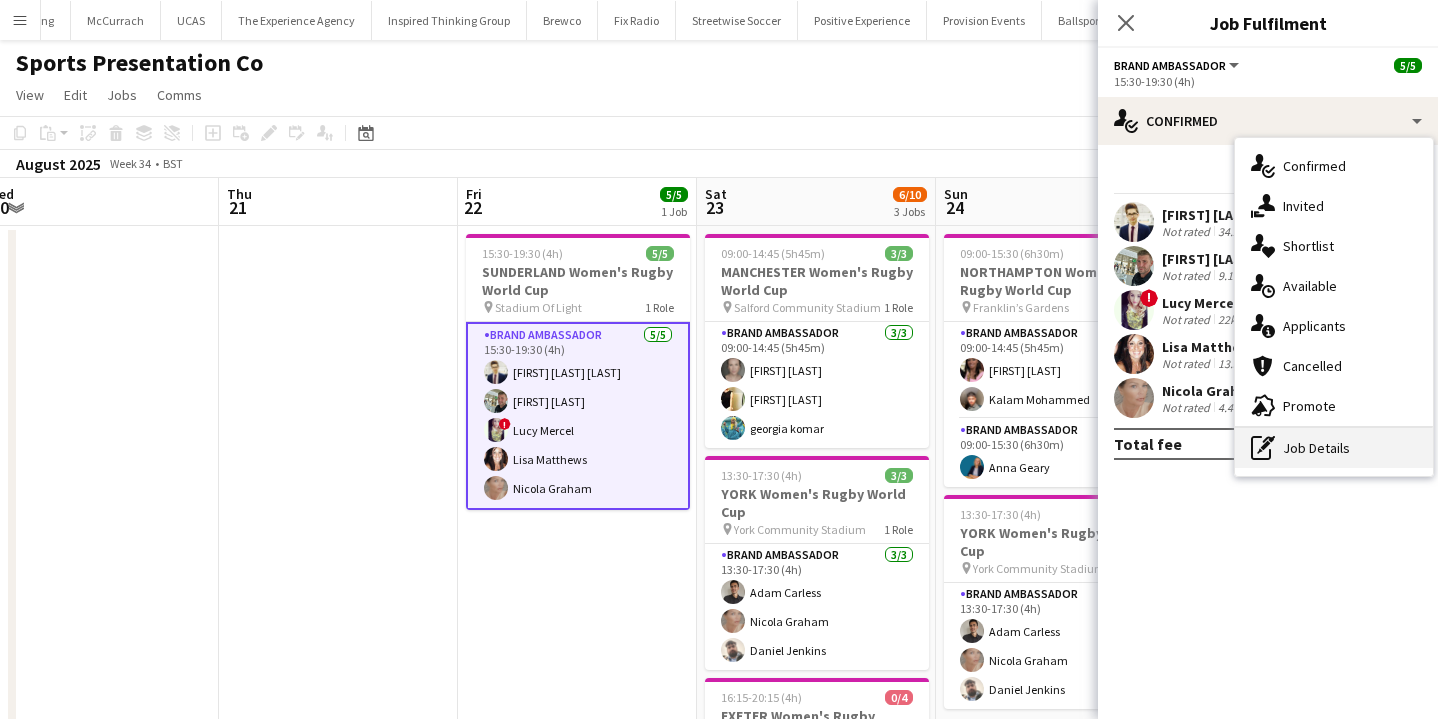 click on "pen-write
Job Details" at bounding box center (1334, 448) 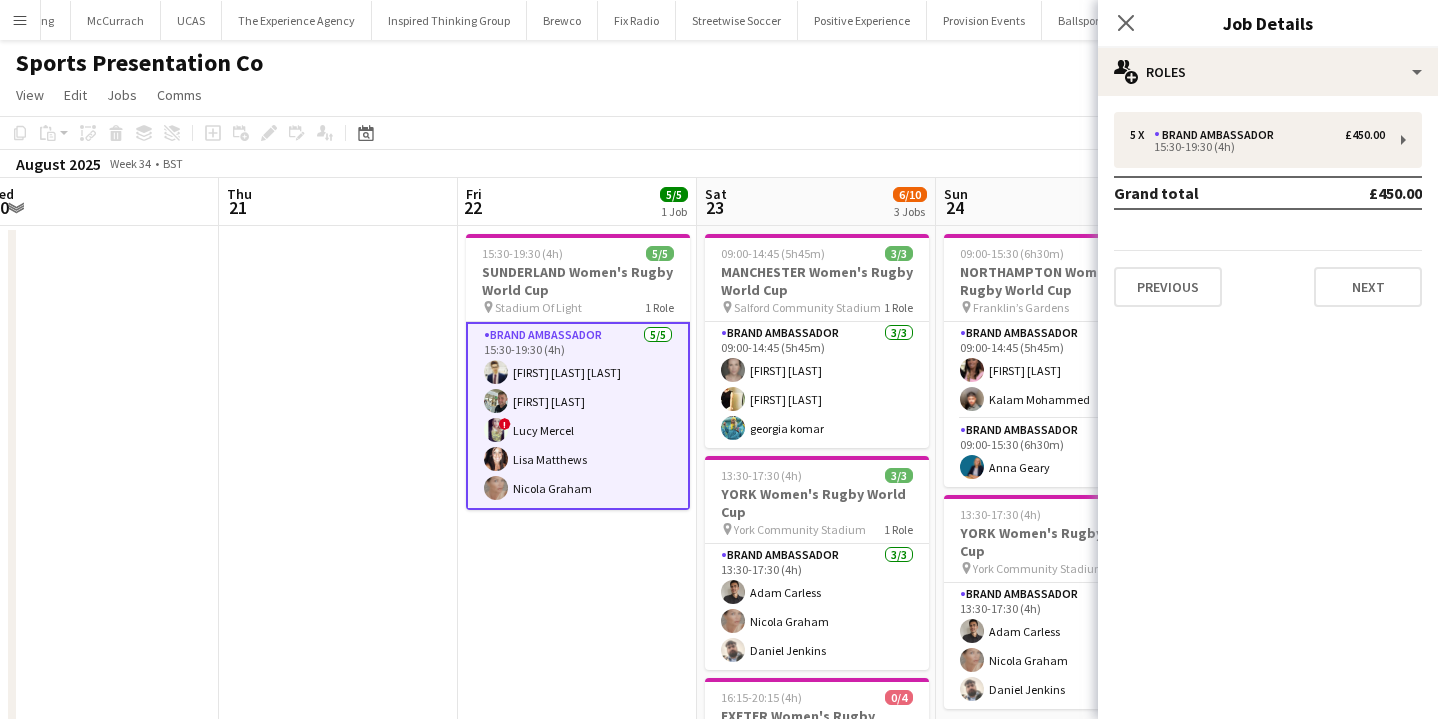 click on "15:30-19:30 (4h)    5/5   SUNDERLAND Women's Rugby World Cup
pin
Stadium Of Light   1 Role   Brand Ambassador   5/5   15:30-19:30 (4h)
Mohamad Khairul Mohamad Ali Paul McDonald ! Lucy Mercel Lisa Matthews Nicola Graham" at bounding box center (577, 707) 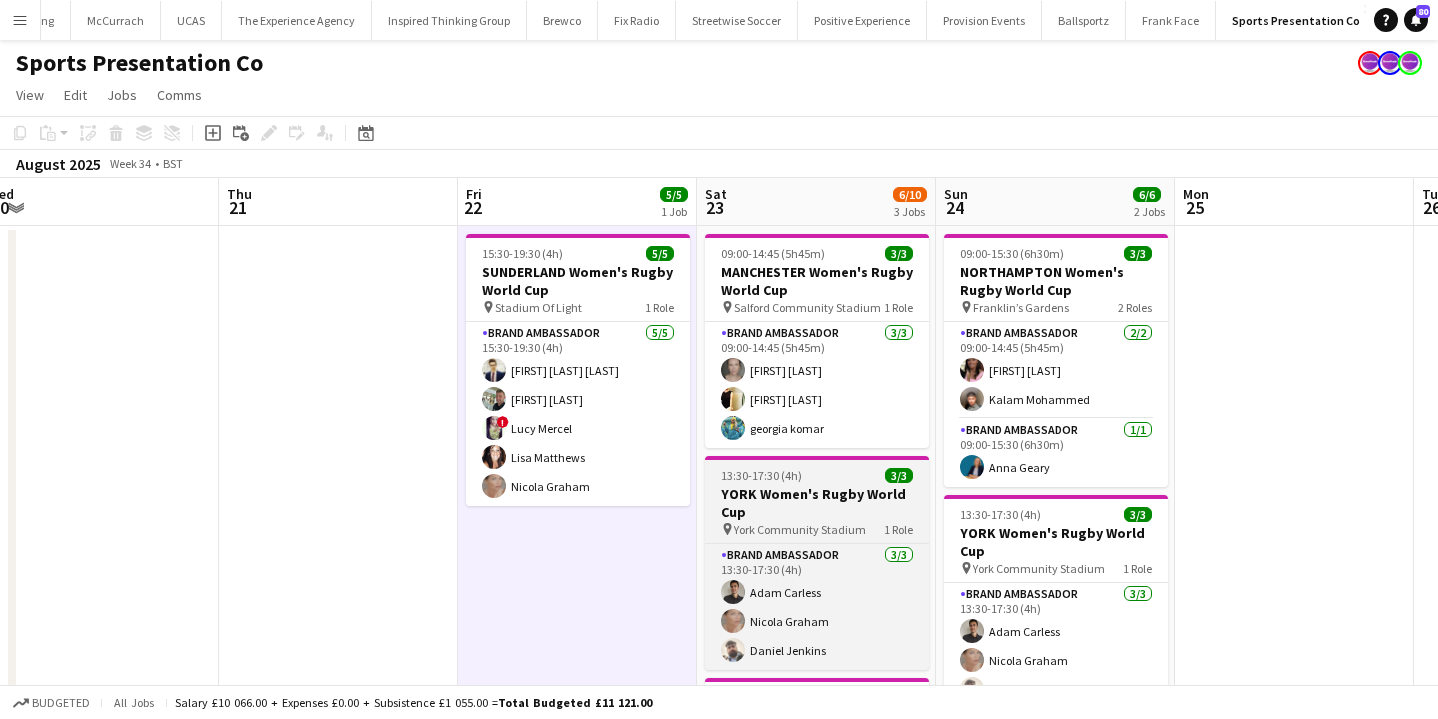scroll, scrollTop: 0, scrollLeft: 577, axis: horizontal 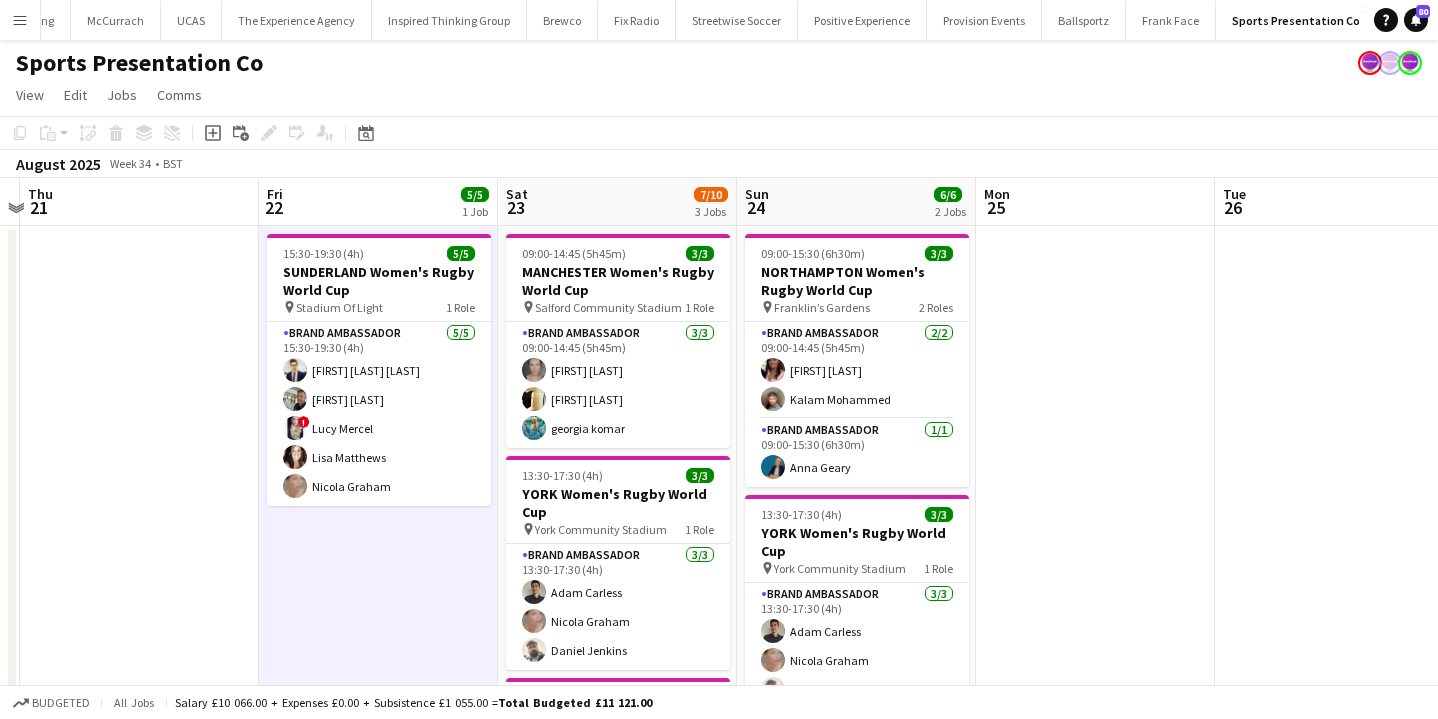 click on "Brand Ambassador   3/3   09:00-14:45 (5h45m)
Samantha Vaughan Gemma Hayden georgia komar" at bounding box center [618, 385] 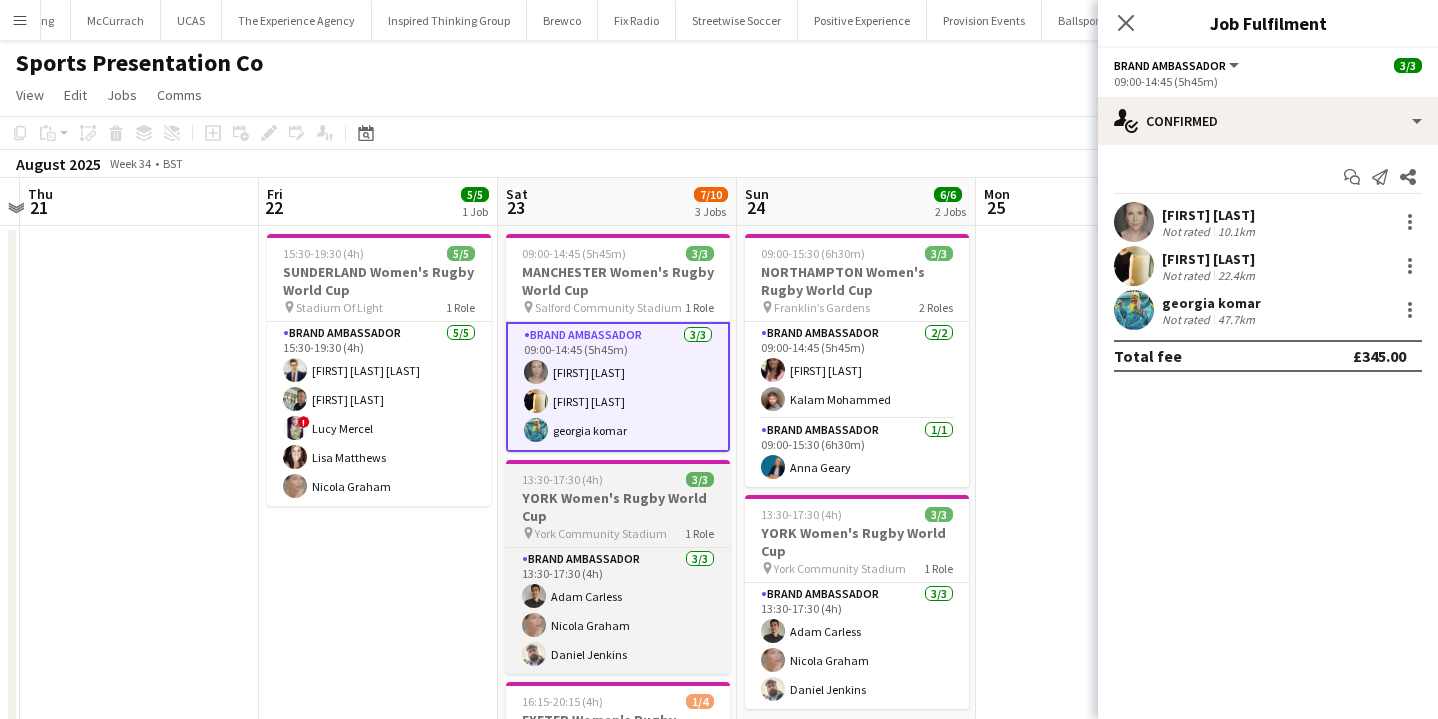 click on "13:30-17:30 (4h)    3/3   YORK Women's Rugby World Cup
pin
York Community Stadium   1 Role   Brand Ambassador   3/3   13:30-17:30 (4h)
Adam Carless Nicola Graham Daniel Jenkins" at bounding box center [618, 567] 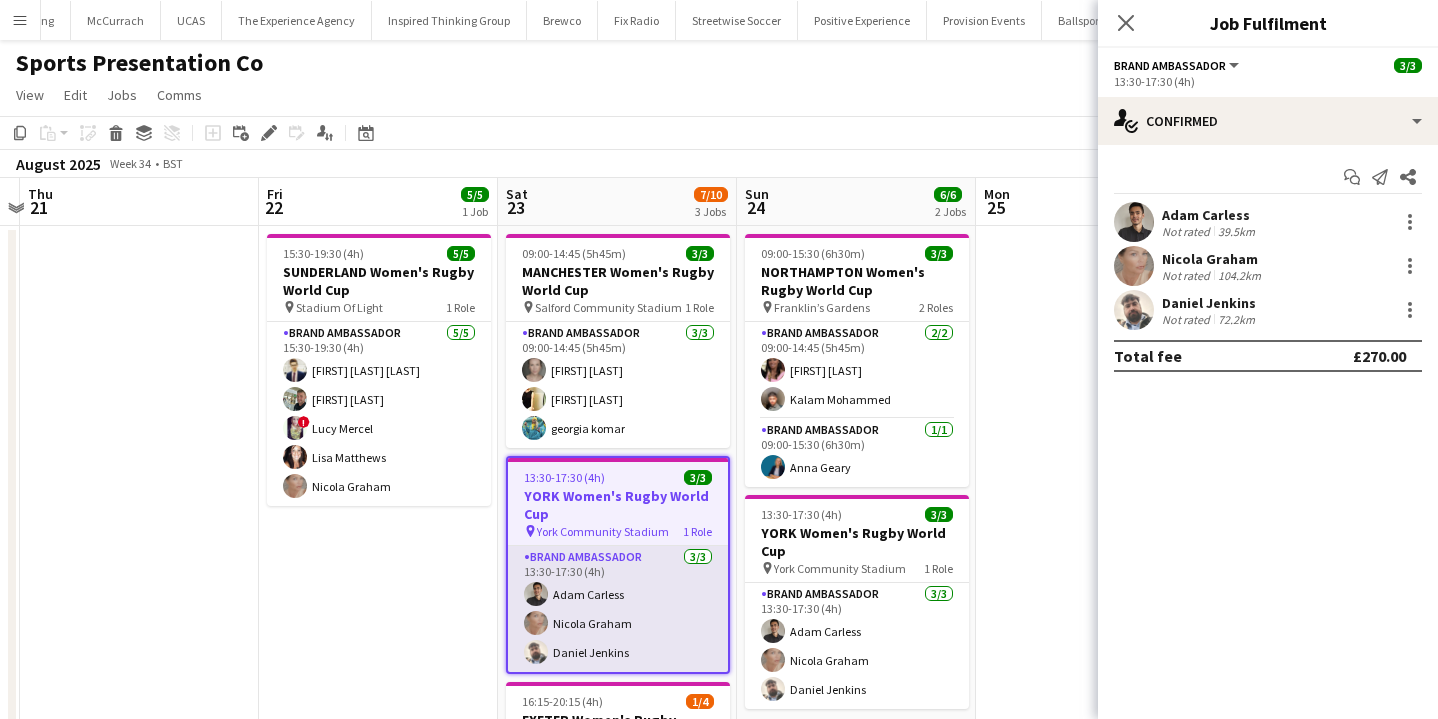 click on "Brand Ambassador   3/3   13:30-17:30 (4h)
Adam Carless Nicola Graham Daniel Jenkins" at bounding box center (618, 609) 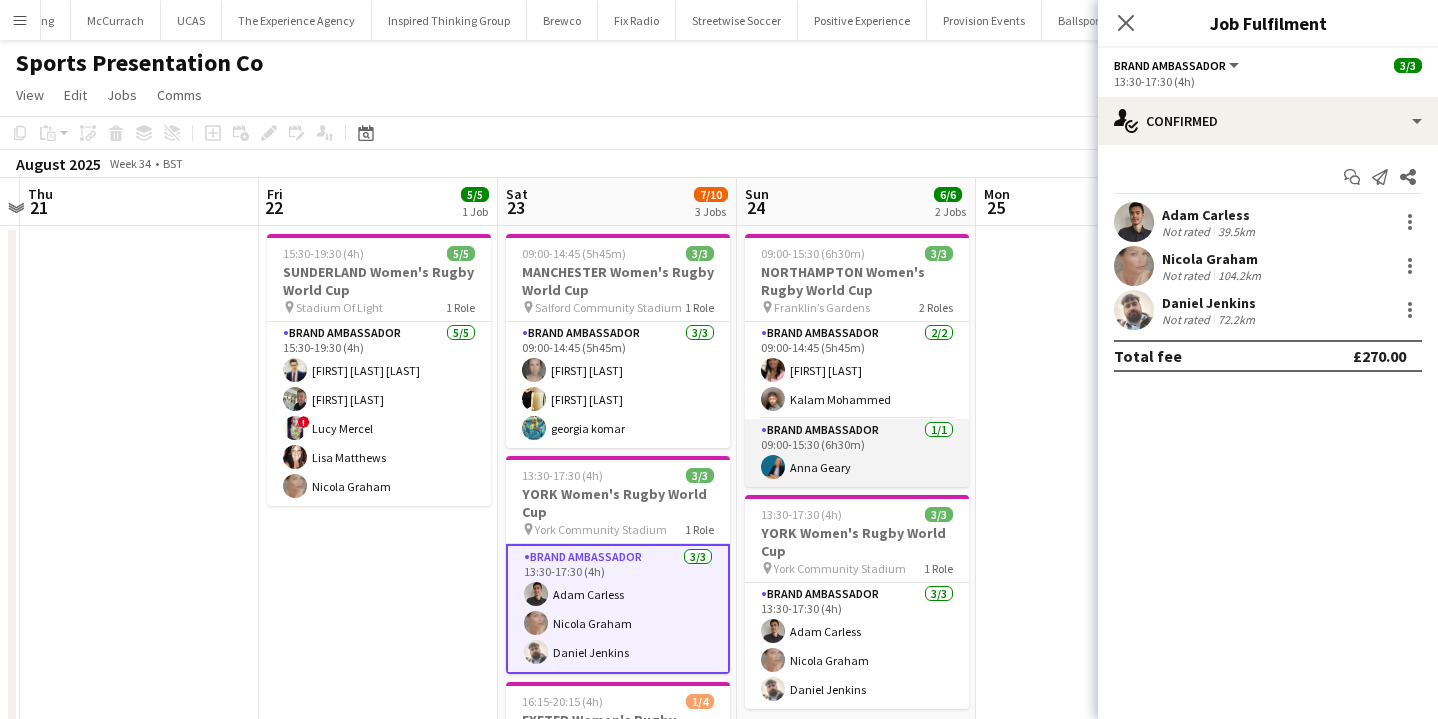 click on "Brand Ambassador   1/1   09:00-15:30 (6h30m)
Anna Geary" at bounding box center (857, 453) 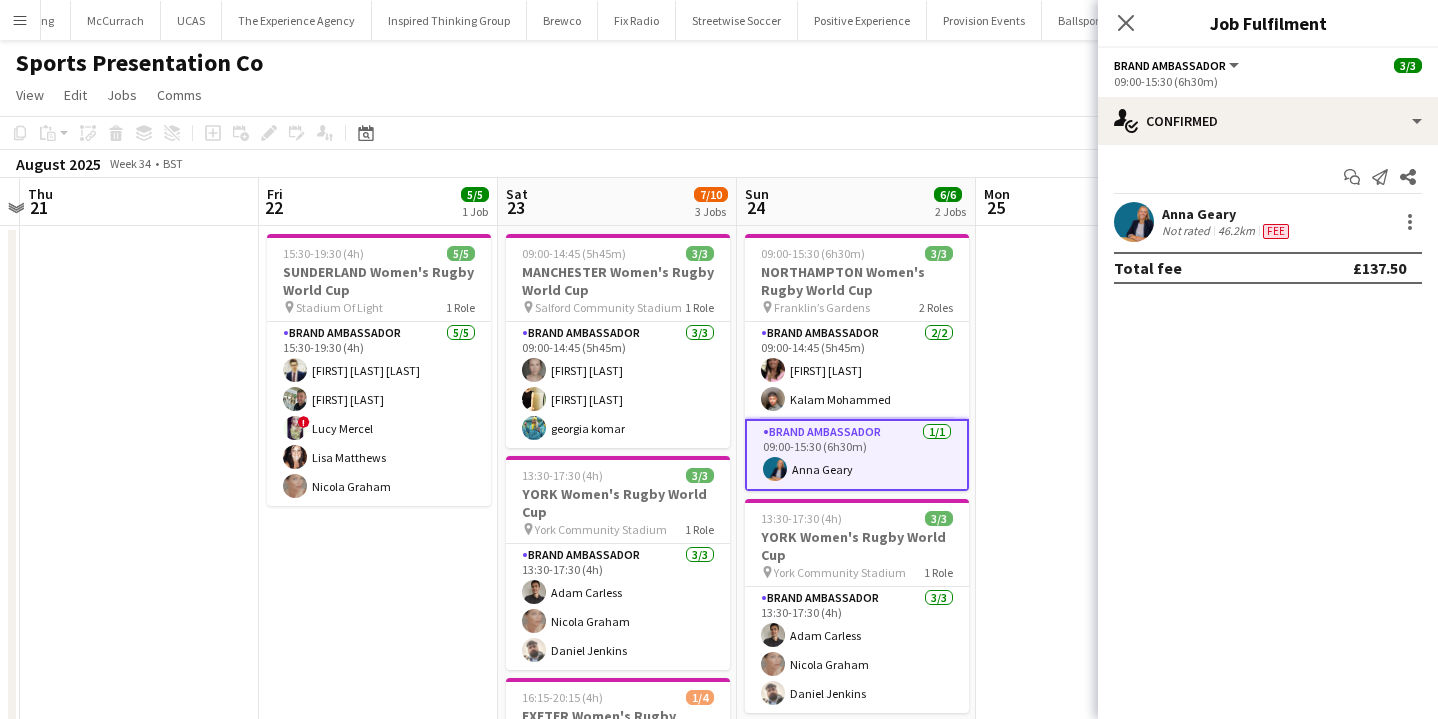 click at bounding box center (1095, 707) 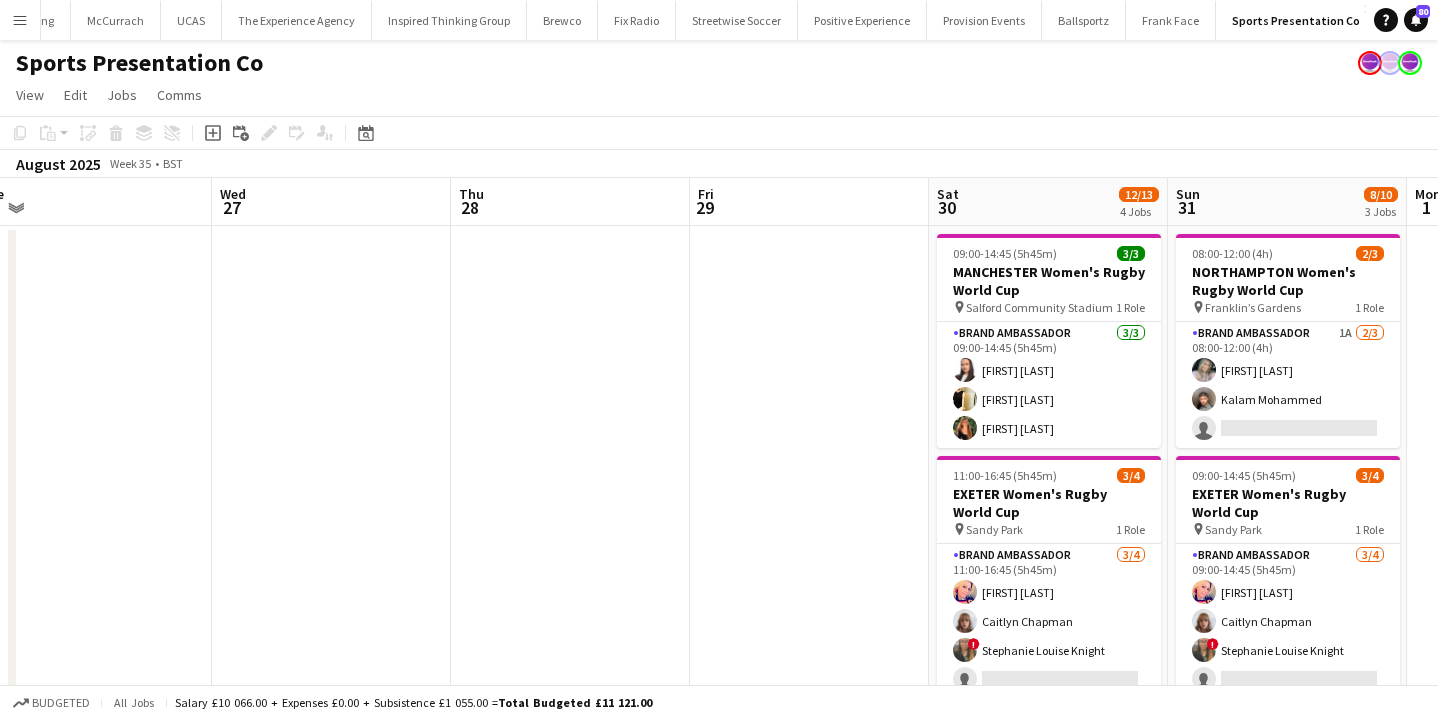 scroll, scrollTop: 0, scrollLeft: 659, axis: horizontal 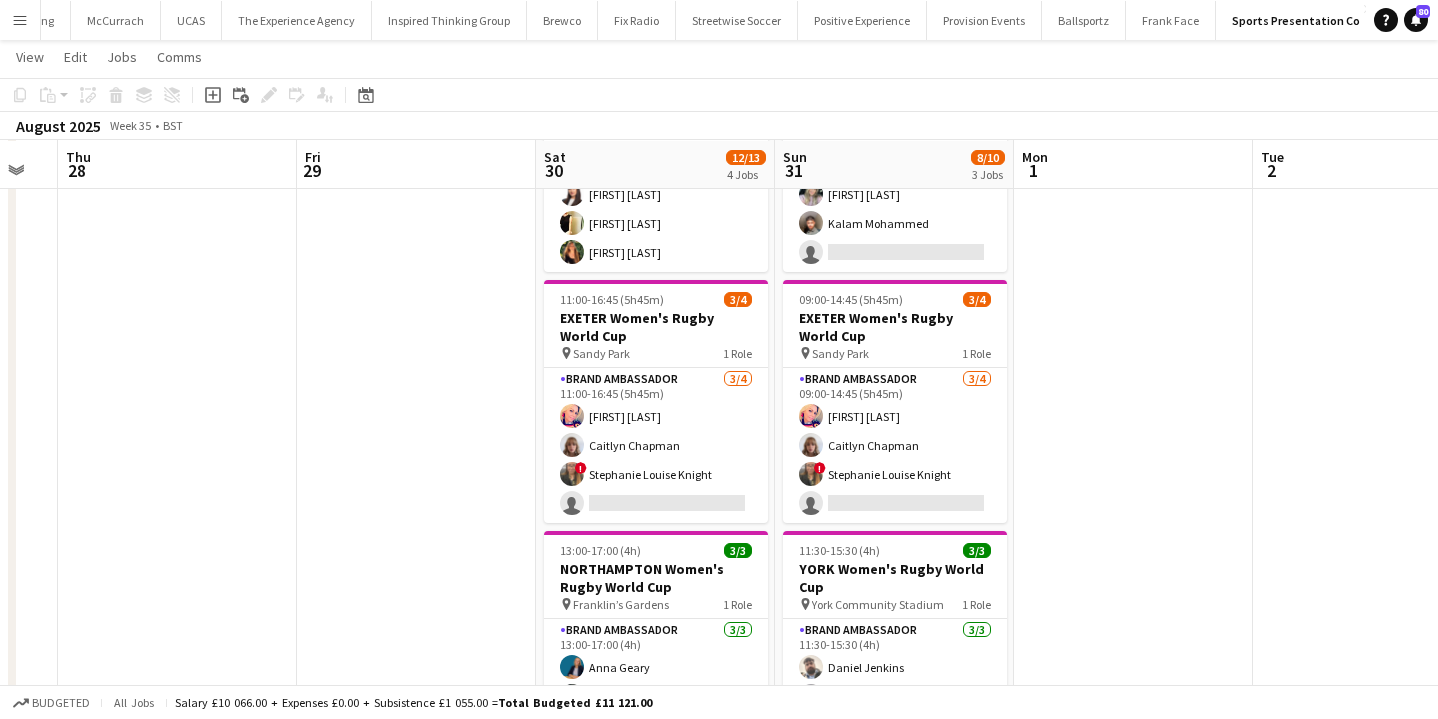 click on "Brand Ambassador   3/4   09:00-14:45 (5h45m)
Volha Zhylach Caitlyn Chapman ! Stephanie Louise Knight
single-neutral-actions" at bounding box center (895, 445) 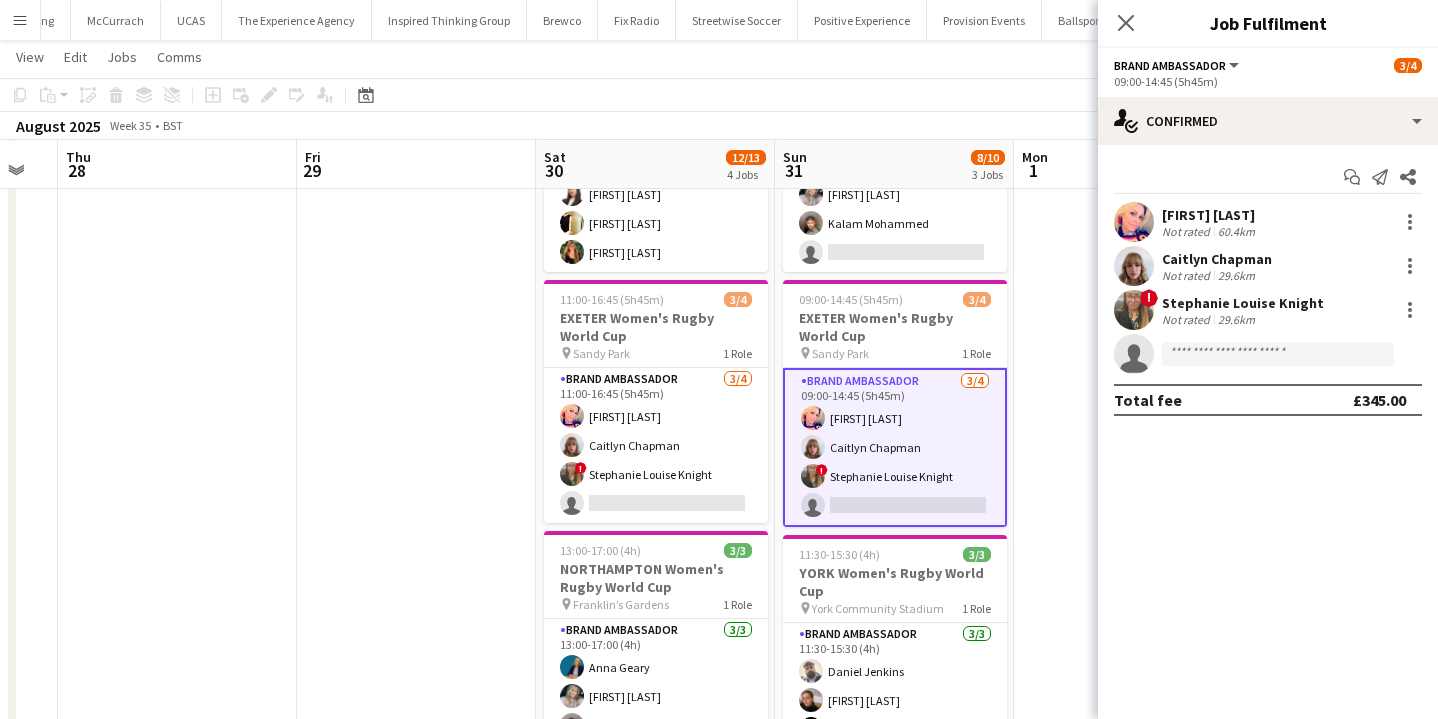 click at bounding box center [1133, 531] 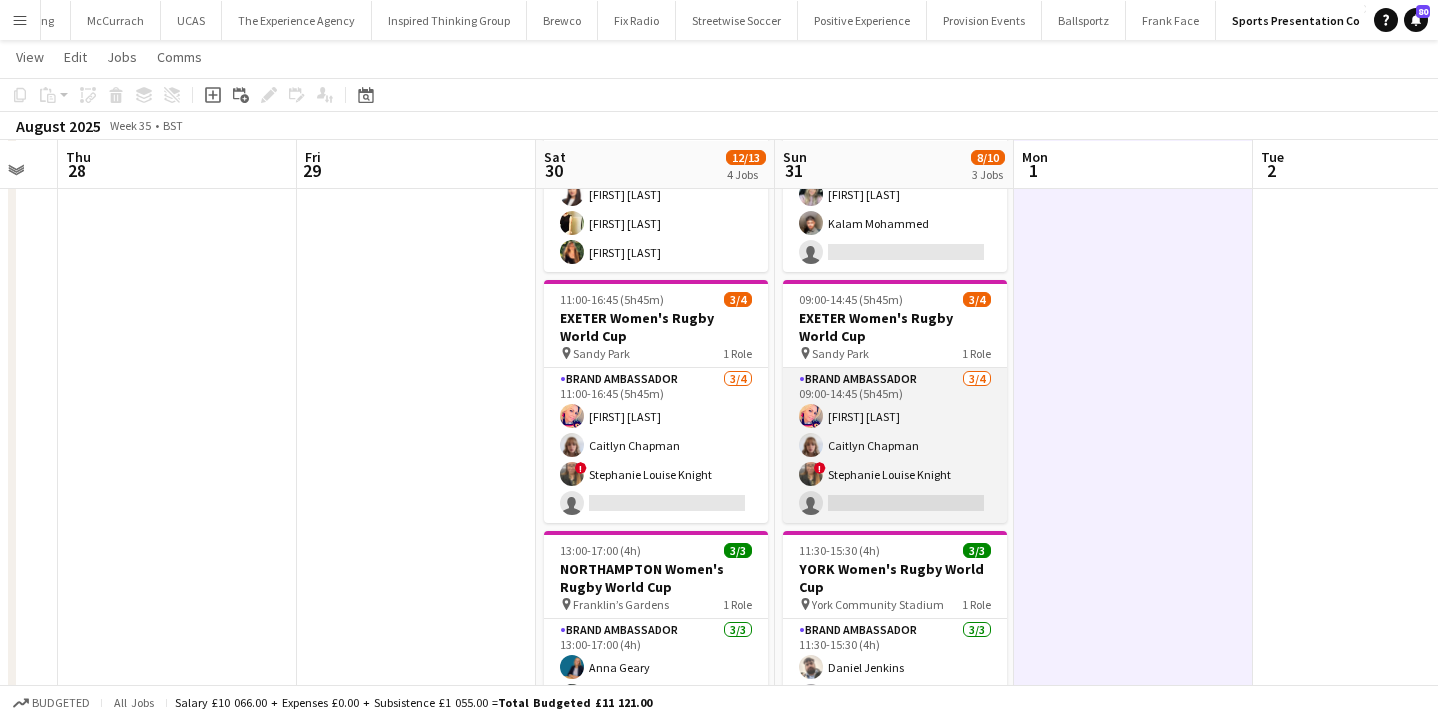 click on "Brand Ambassador   3/4   09:00-14:45 (5h45m)
Volha Zhylach Caitlyn Chapman ! Stephanie Louise Knight
single-neutral-actions" at bounding box center (895, 445) 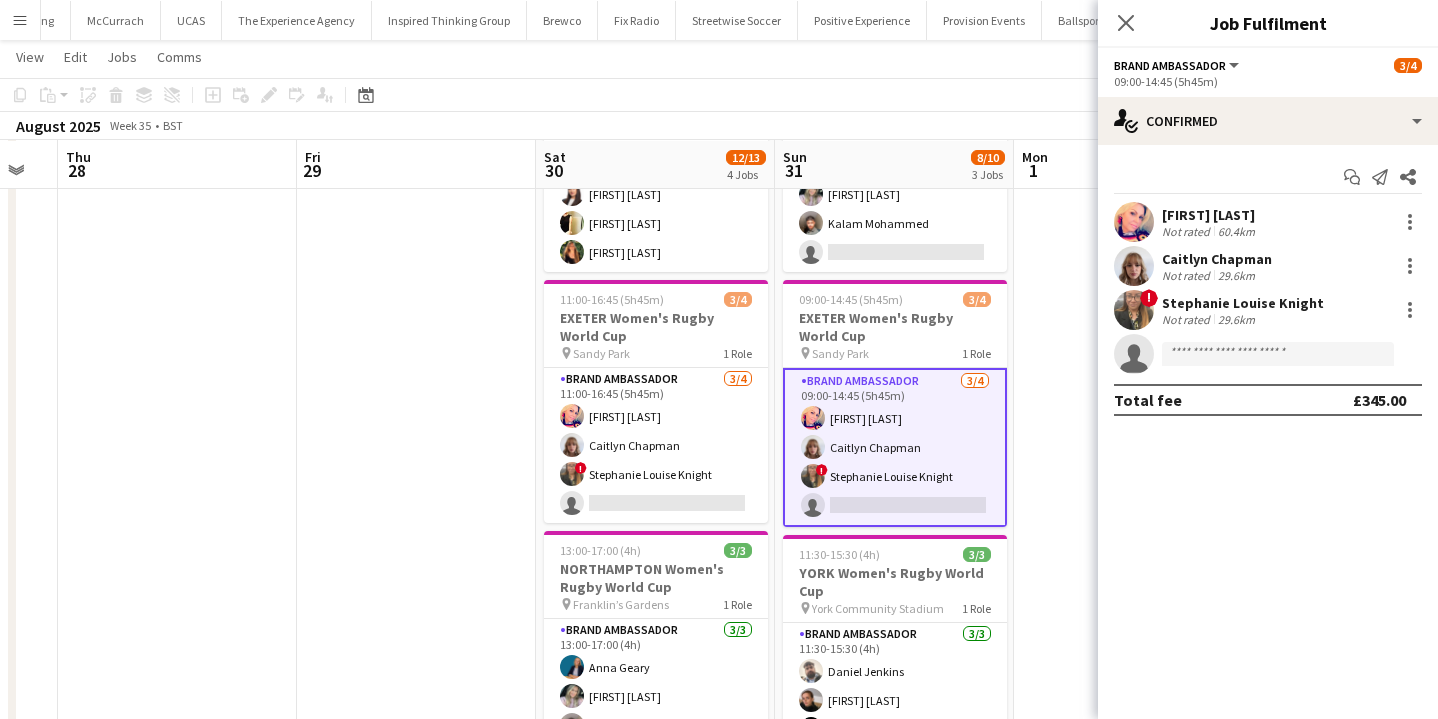 click on "!" at bounding box center [1134, 310] 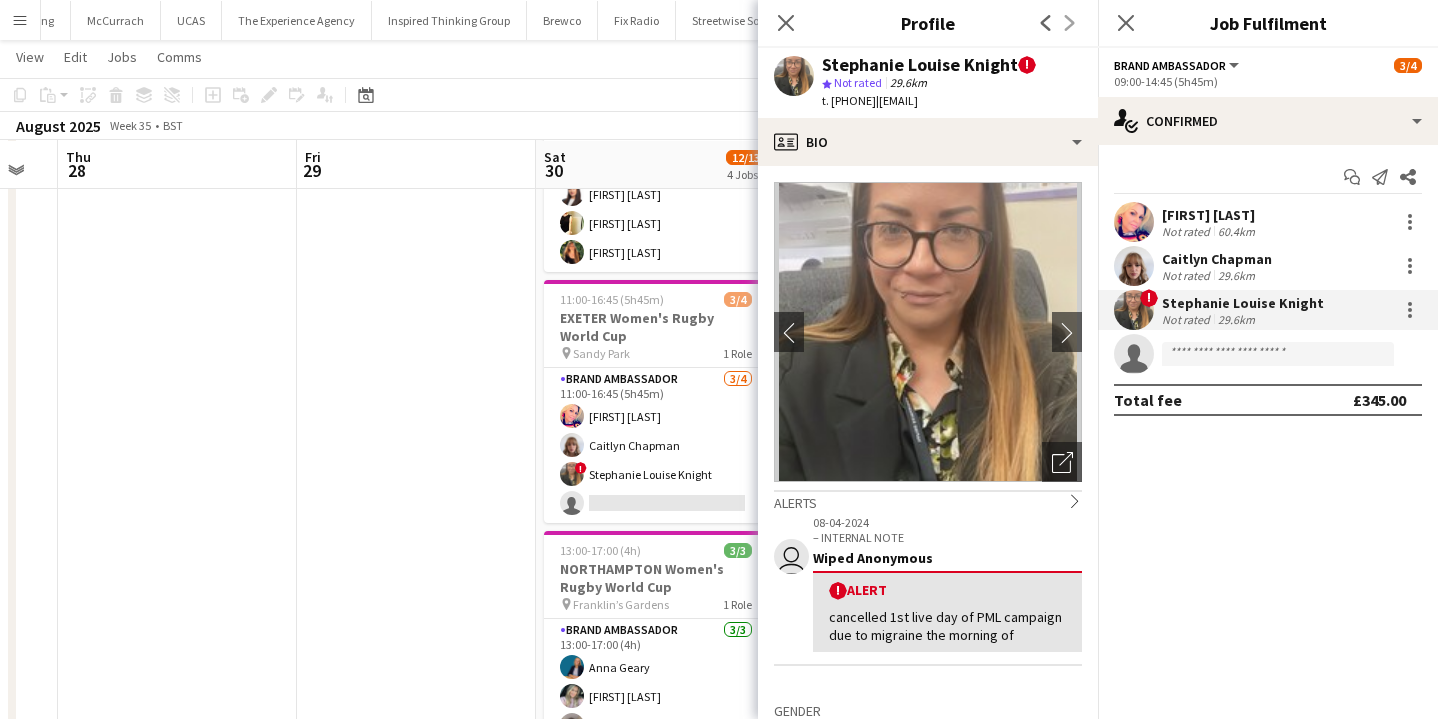 click at bounding box center [1134, 266] 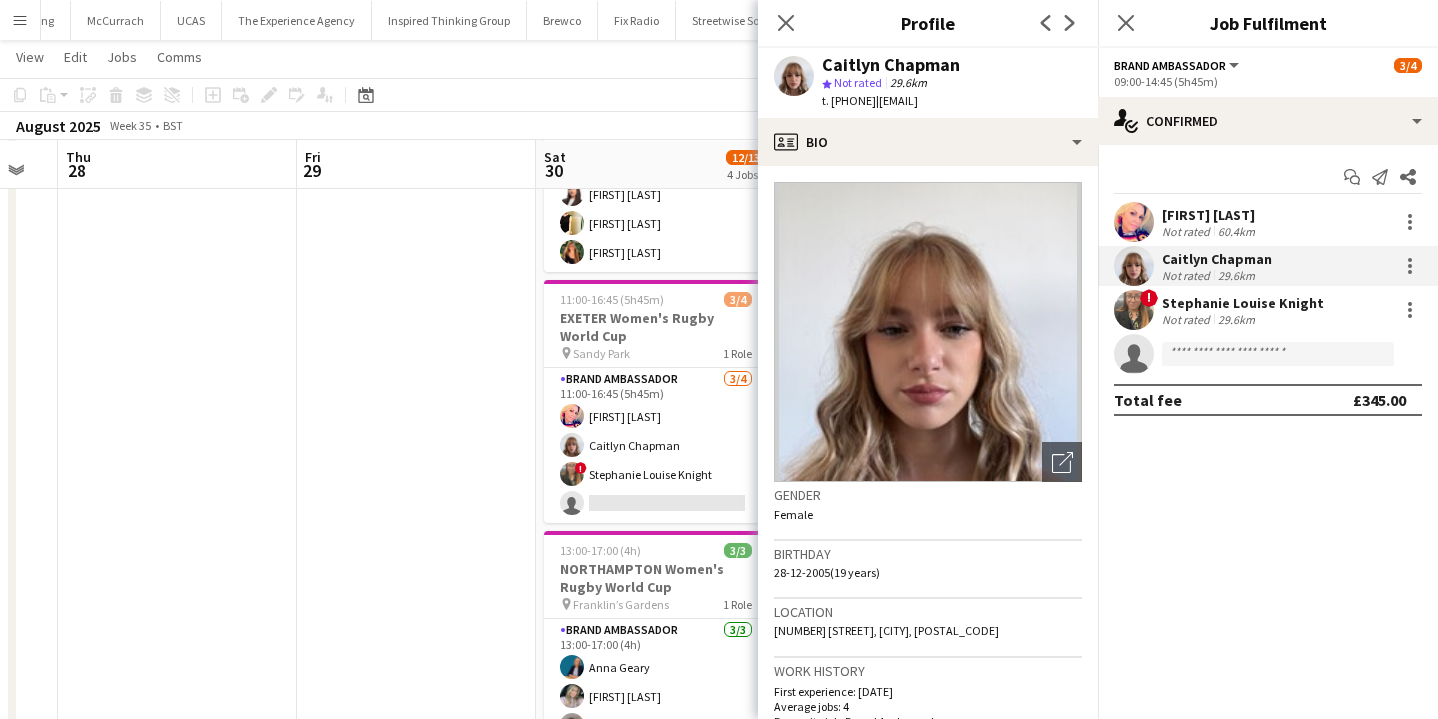 click at bounding box center (1134, 310) 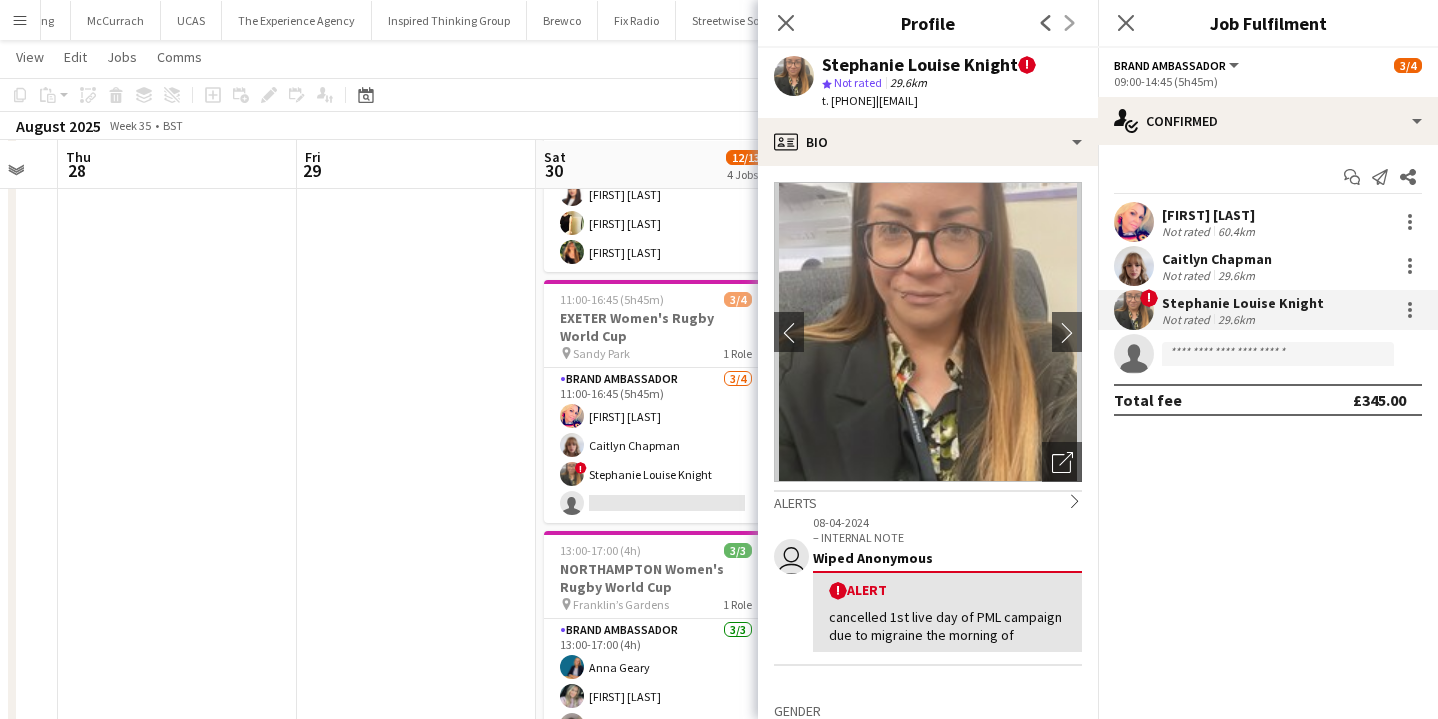 click on "cancelled 1st live day of PML campaign due to migraine the morning of" 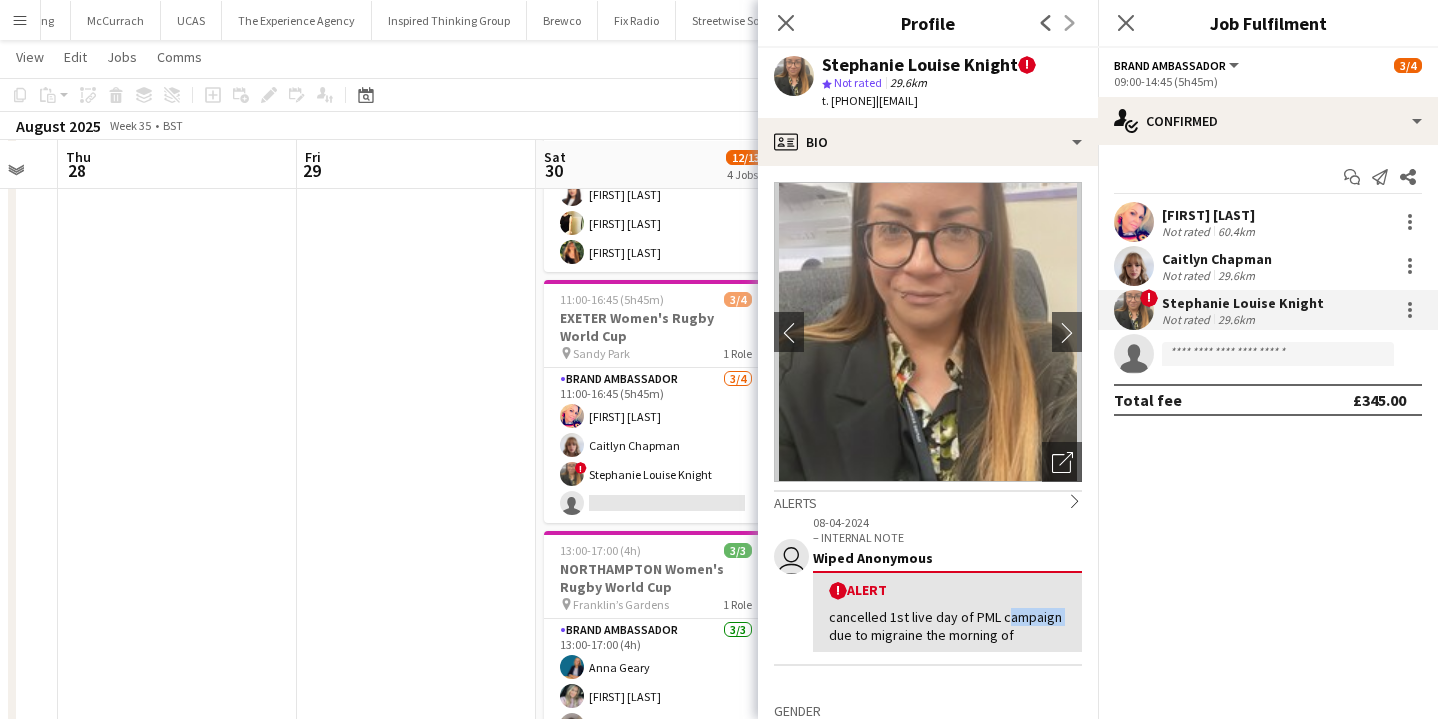 click on "cancelled 1st live day of PML campaign due to migraine the morning of" 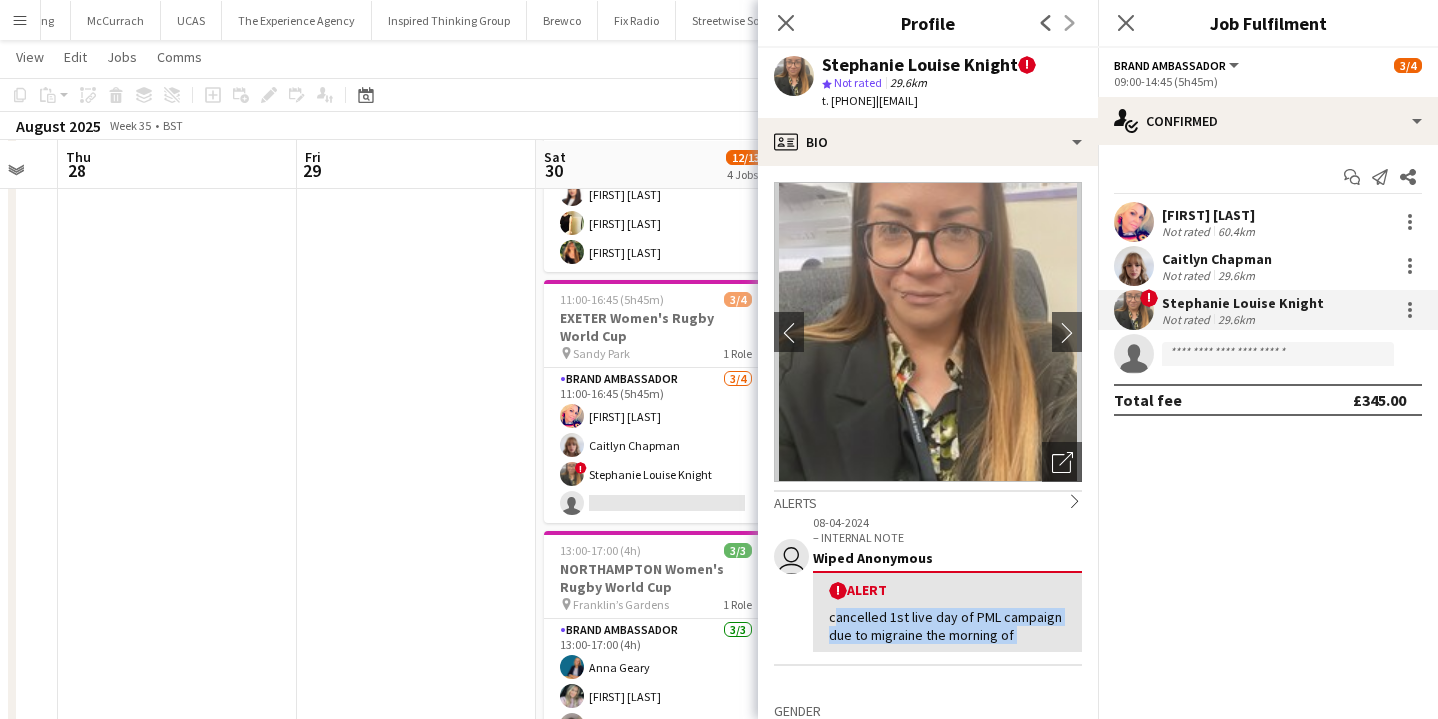 click on "cancelled 1st live day of PML campaign due to migraine the morning of" 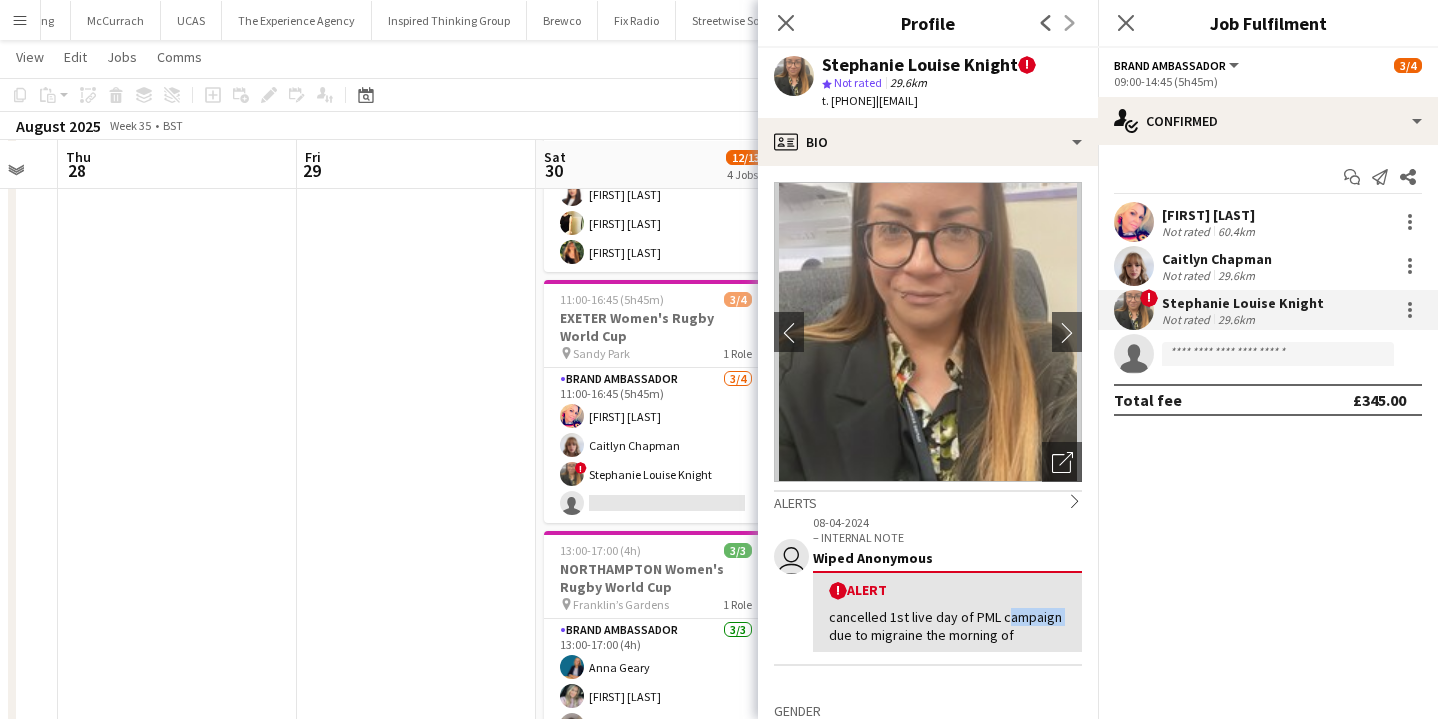 click on "cancelled 1st live day of PML campaign due to migraine the morning of" 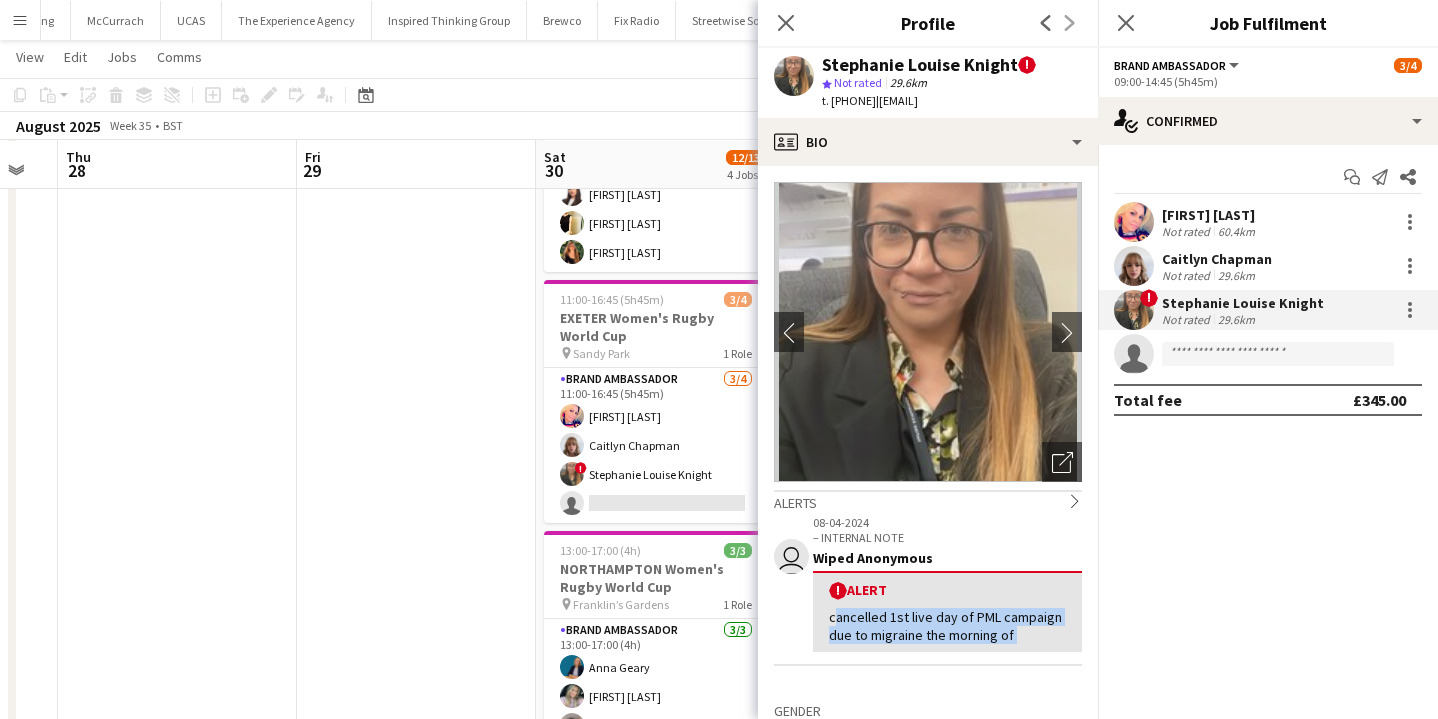 click on "cancelled 1st live day of PML campaign due to migraine the morning of" 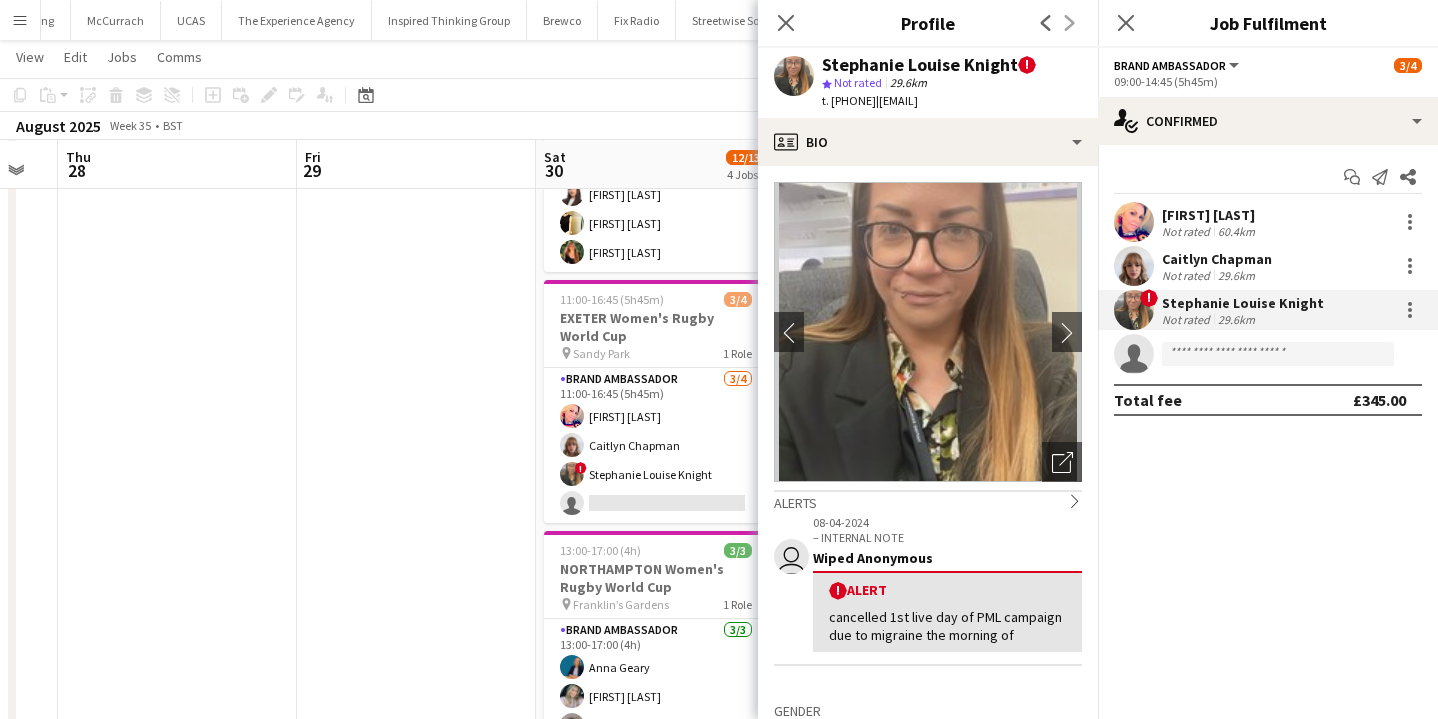 click at bounding box center (1134, 266) 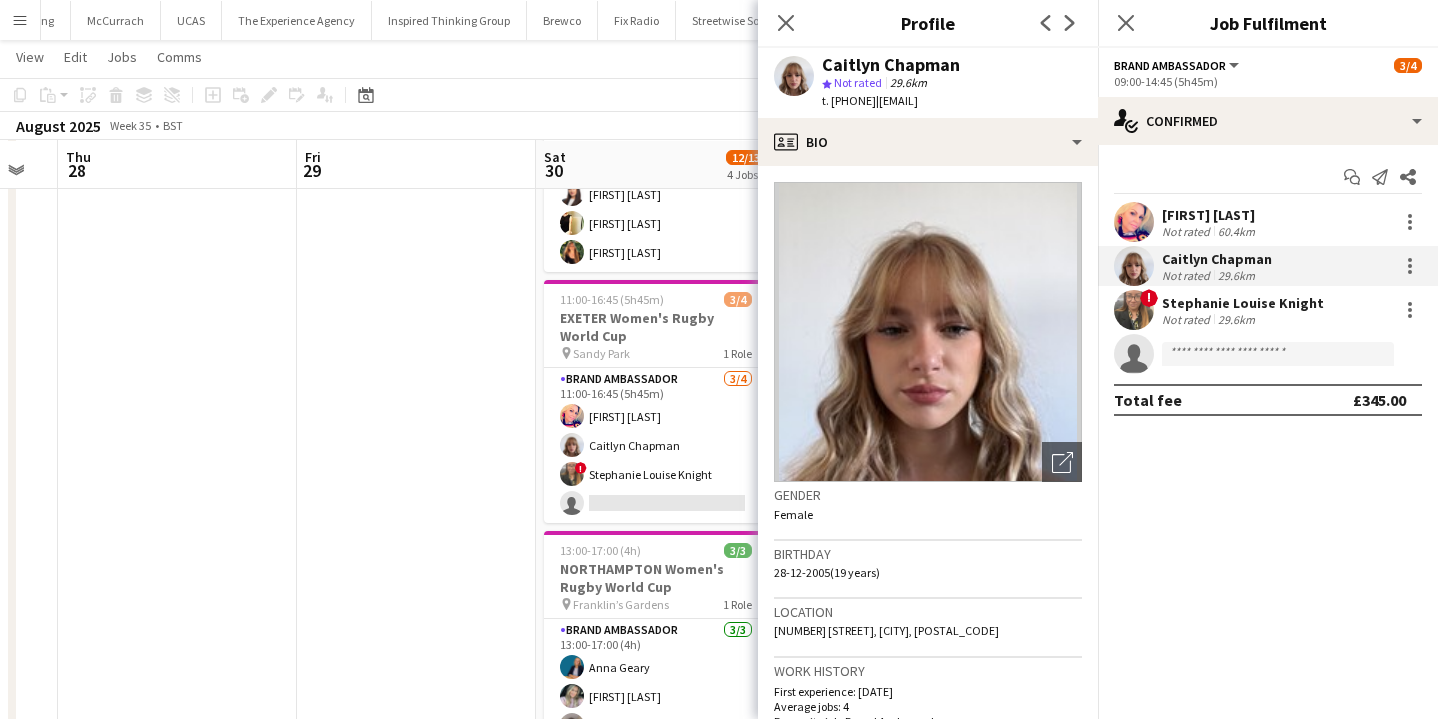 click at bounding box center [1134, 310] 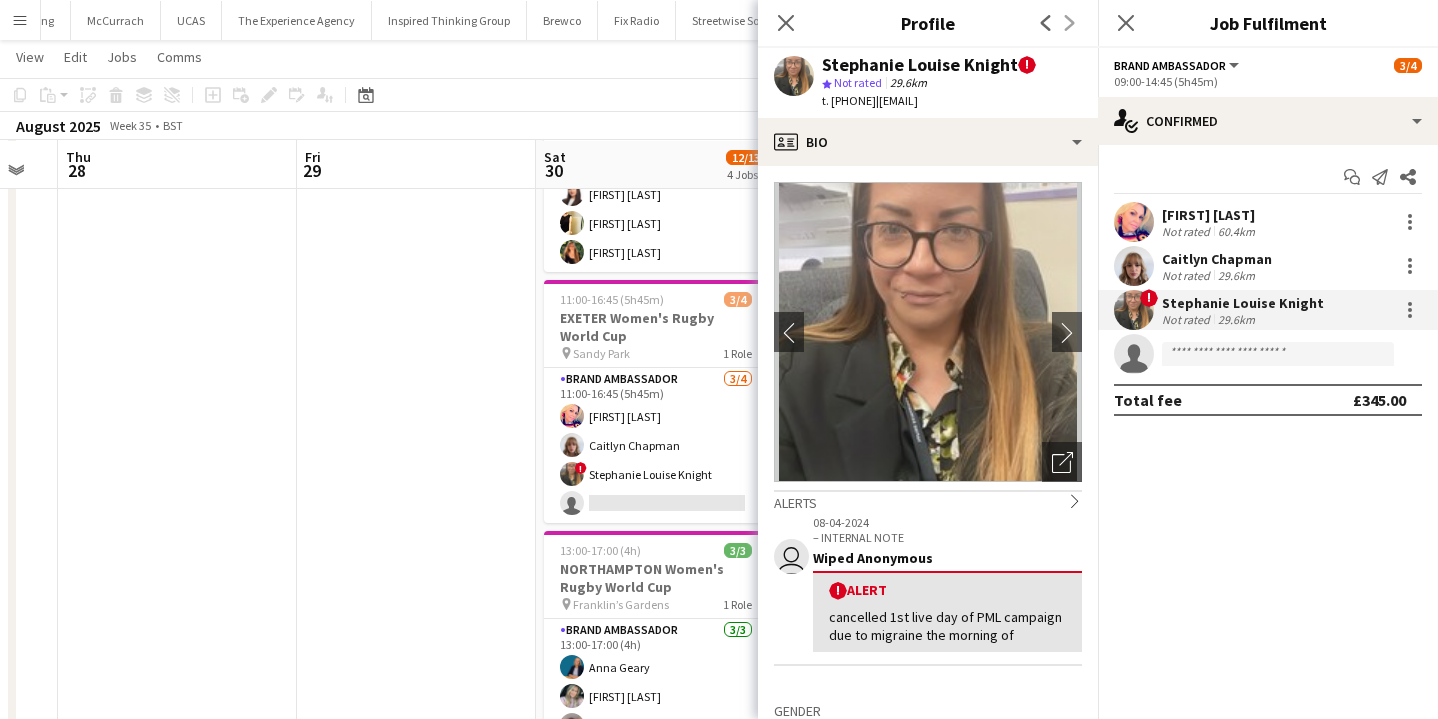 click on "08-04-2024" 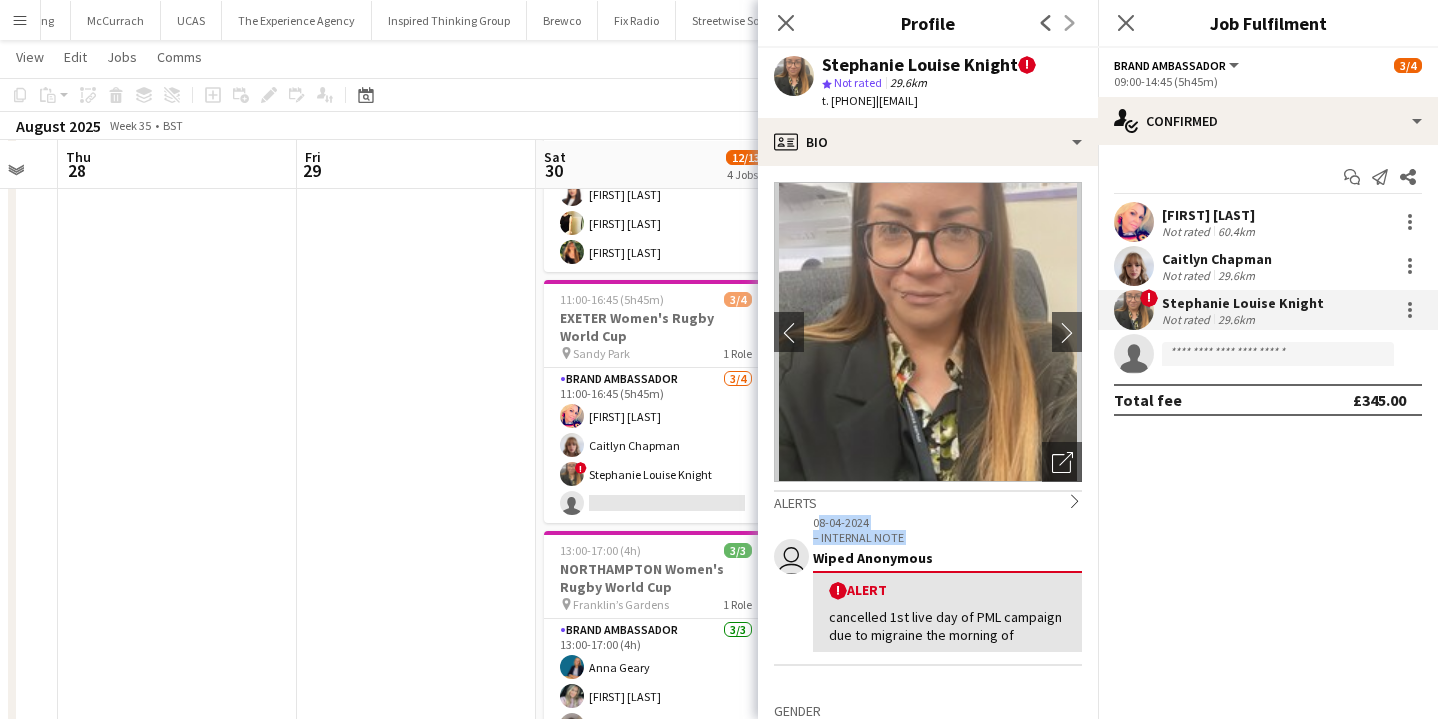 drag, startPoint x: 930, startPoint y: 517, endPoint x: 930, endPoint y: 544, distance: 27 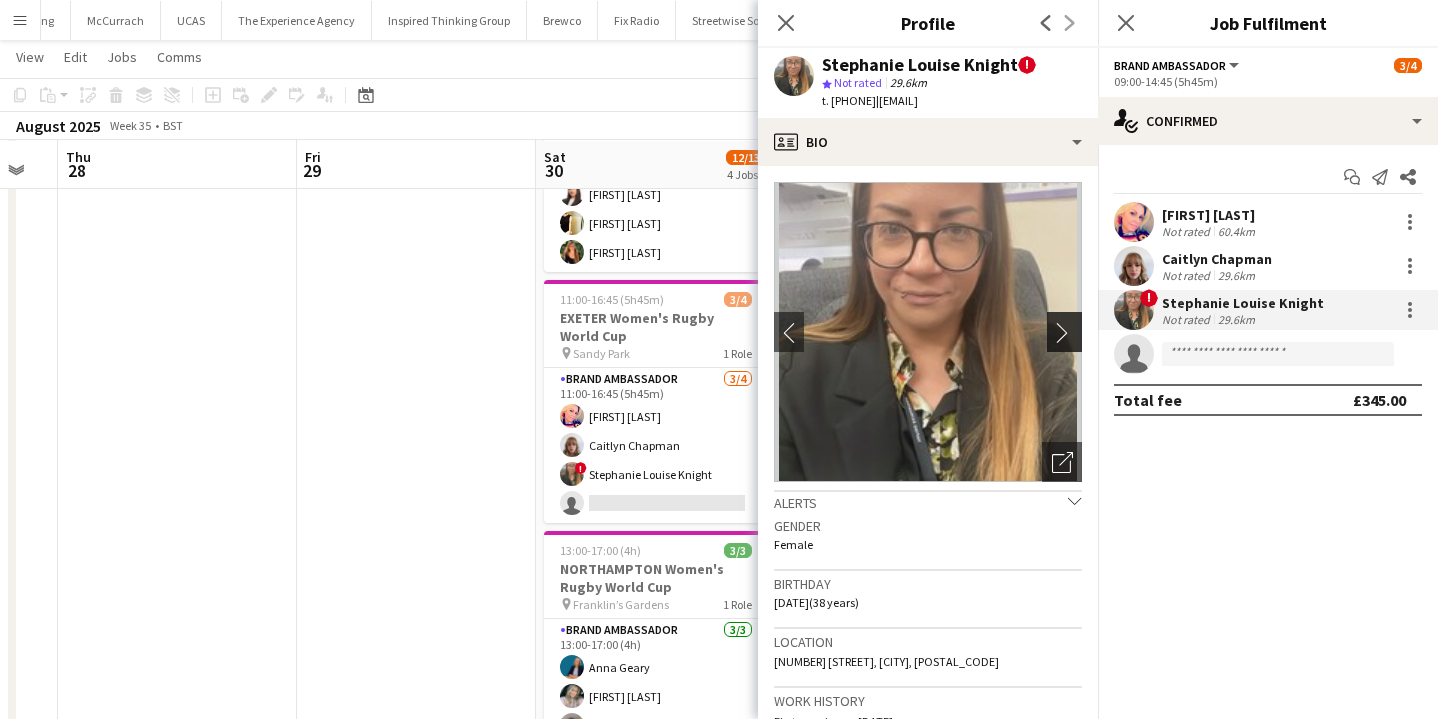 click on "chevron-right" 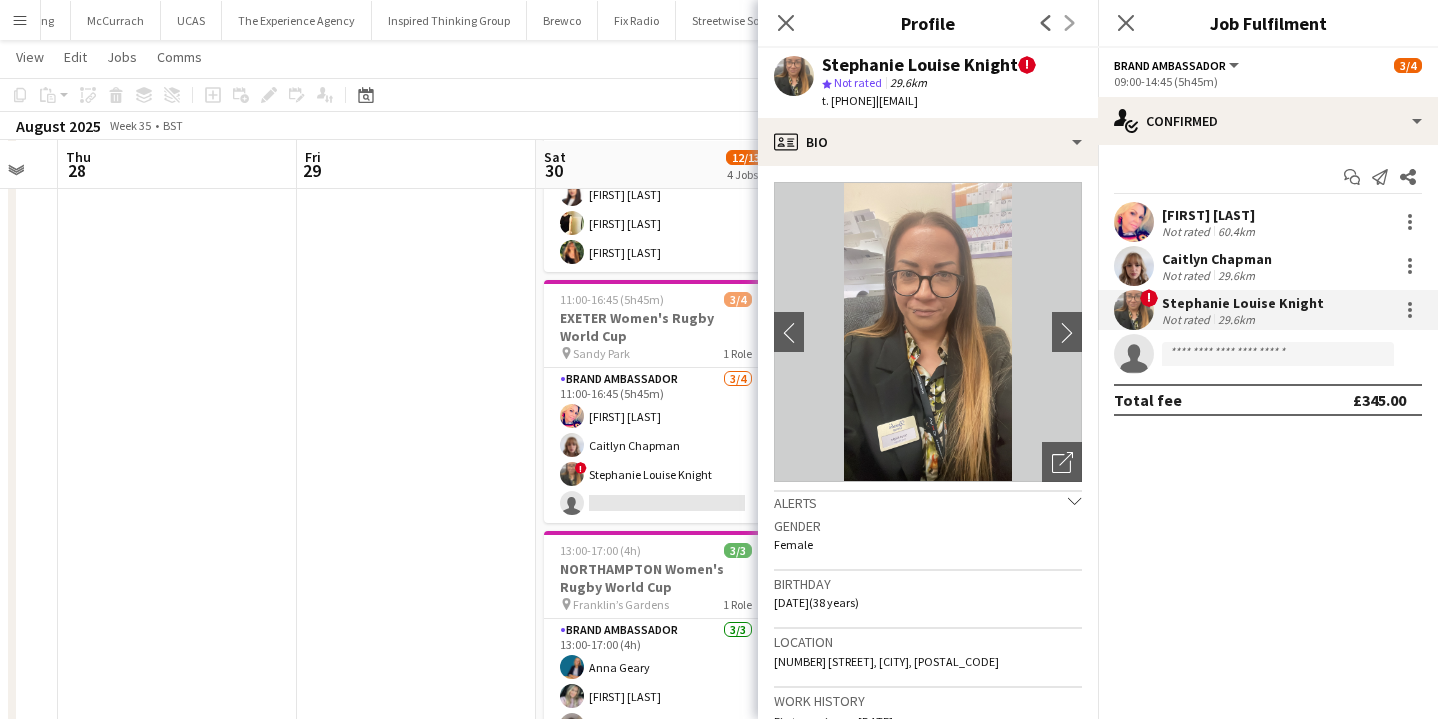 click at bounding box center [1134, 266] 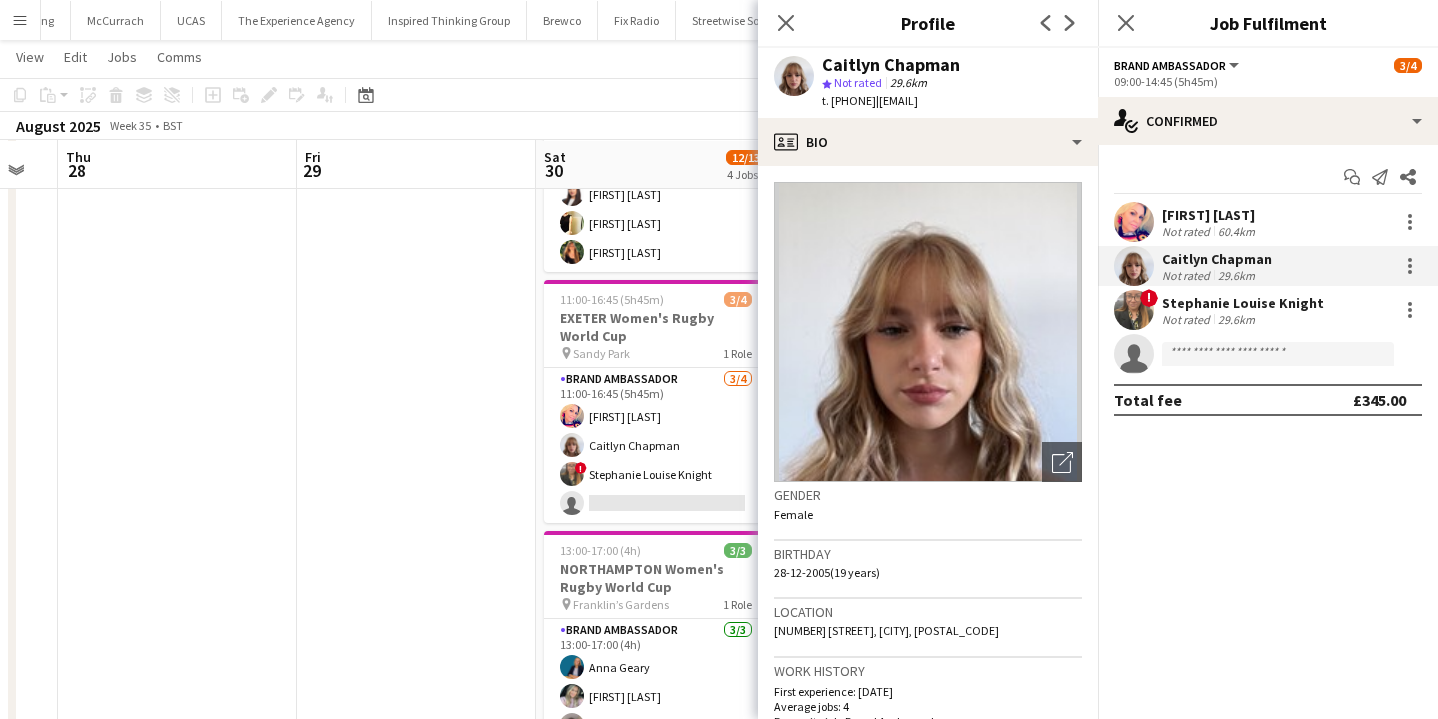click at bounding box center [1134, 222] 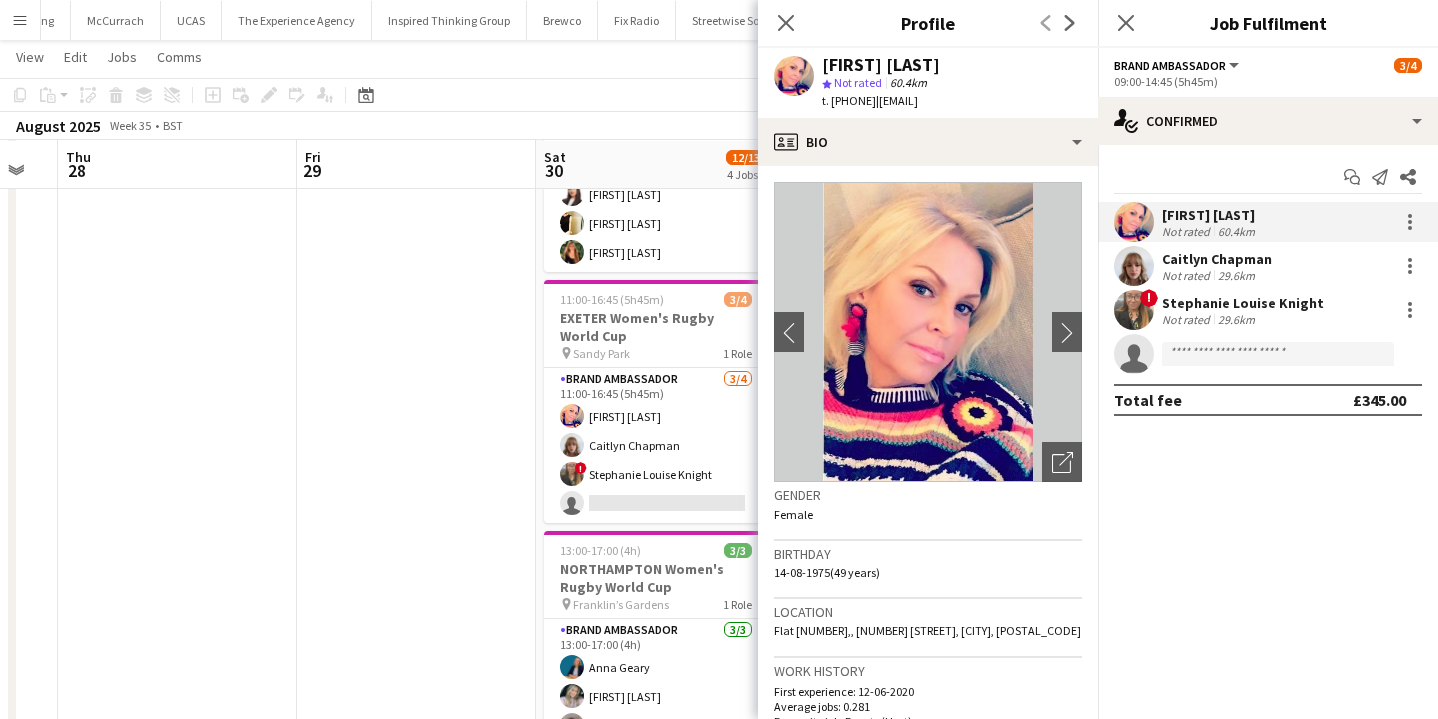 click on "Volha Zhylach   Not rated   60.4km   Caitlyn Chapman   Not rated   29.6km  !  Stephanie Louise Knight   Not rated   29.6km
single-neutral-actions" at bounding box center [1268, 288] 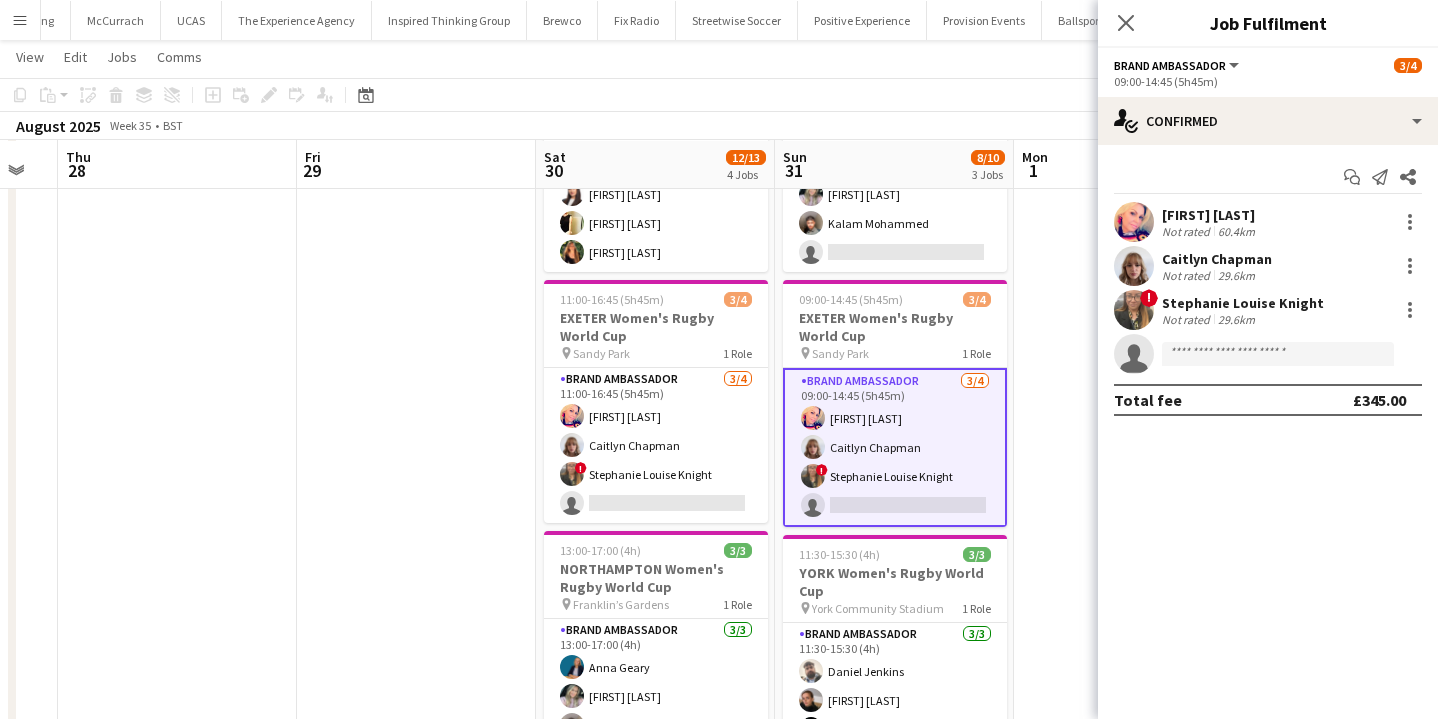 click at bounding box center (1134, 310) 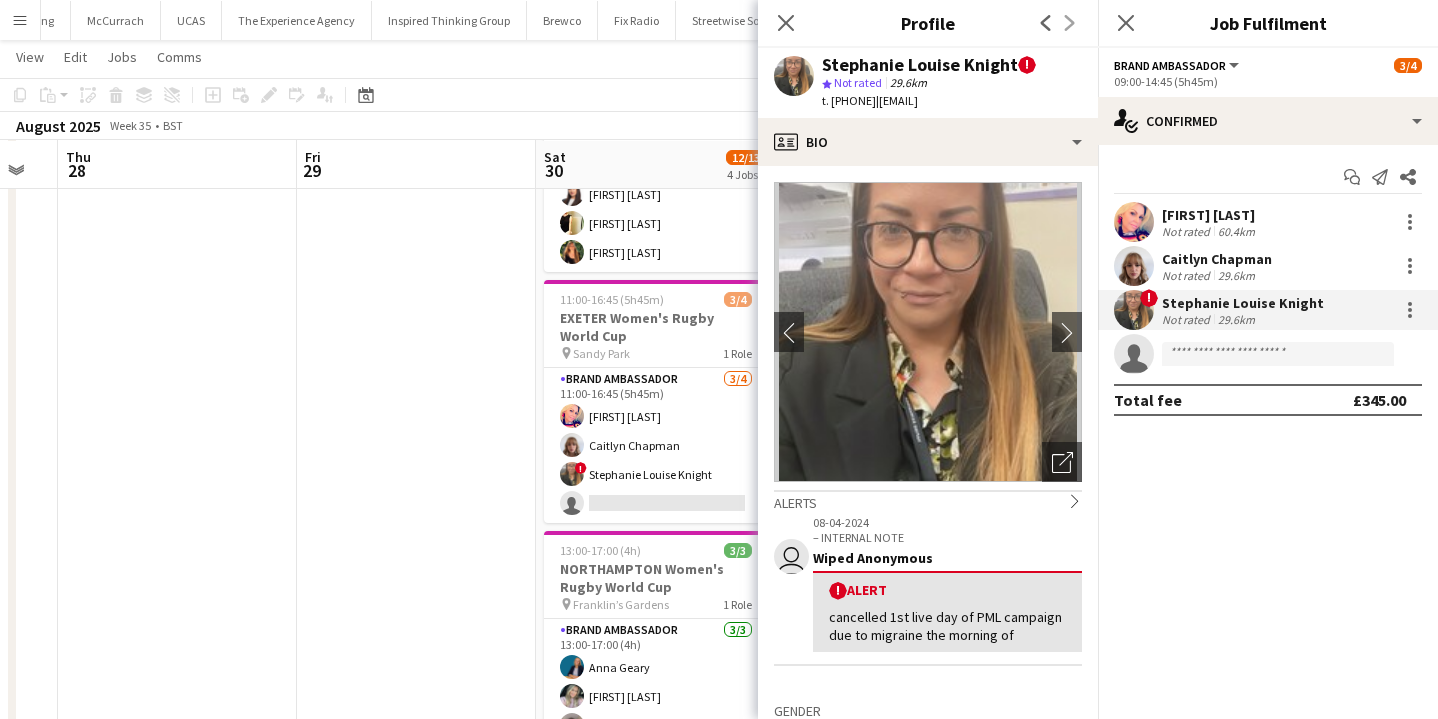click at bounding box center [1134, 266] 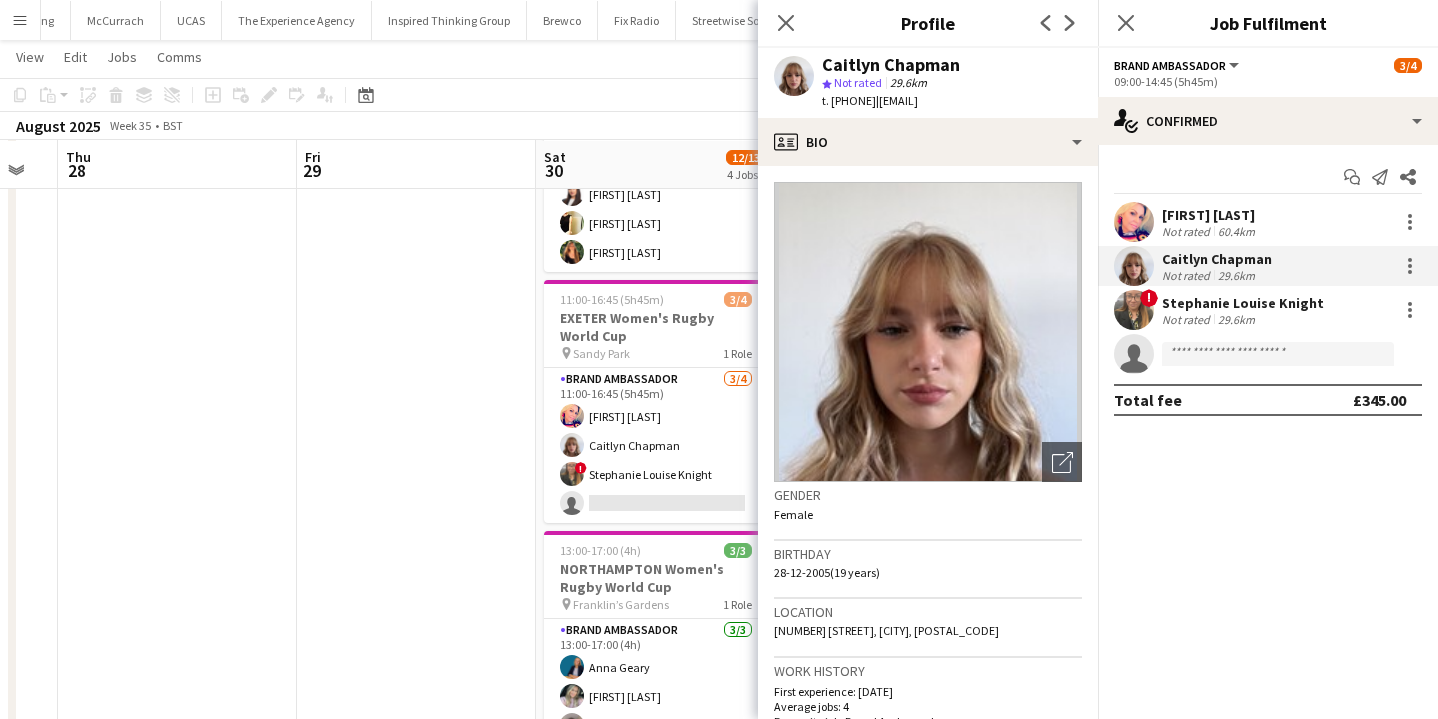 click at bounding box center [1134, 222] 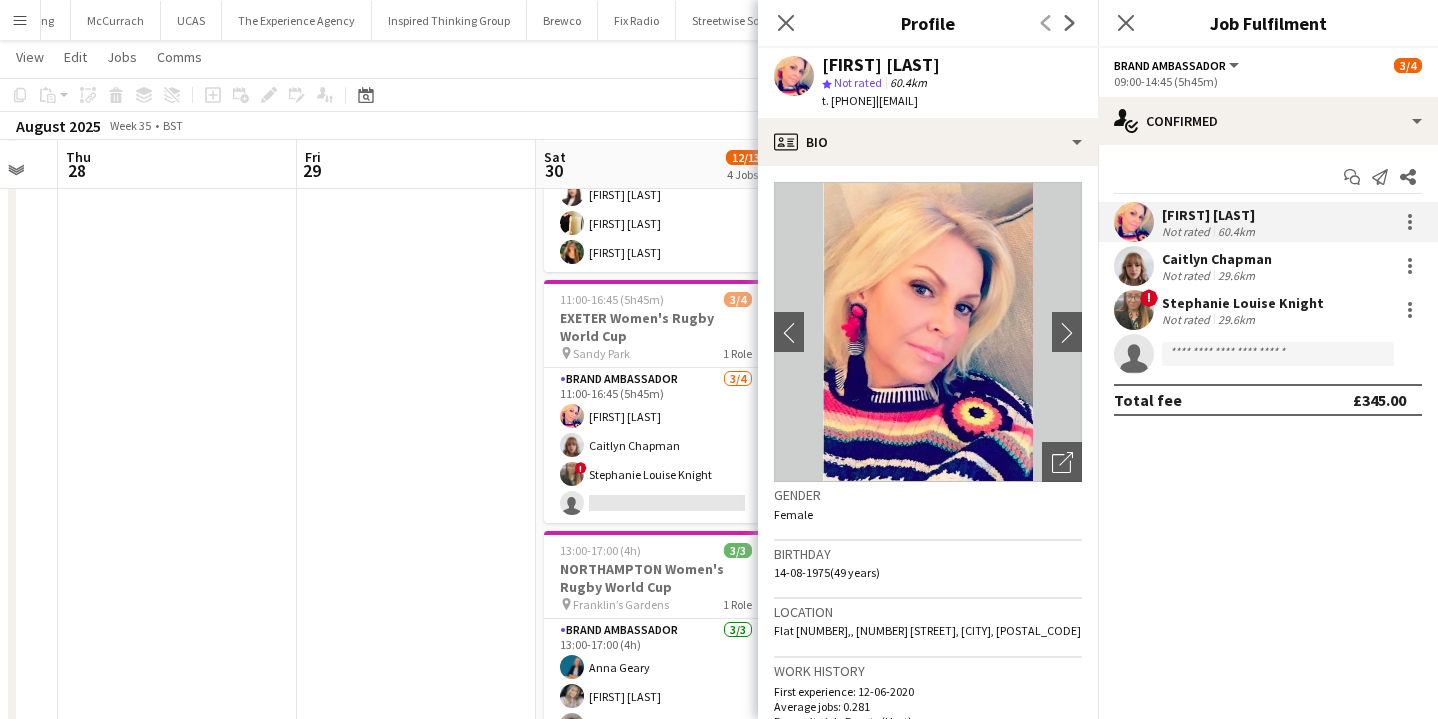click at bounding box center (1134, 266) 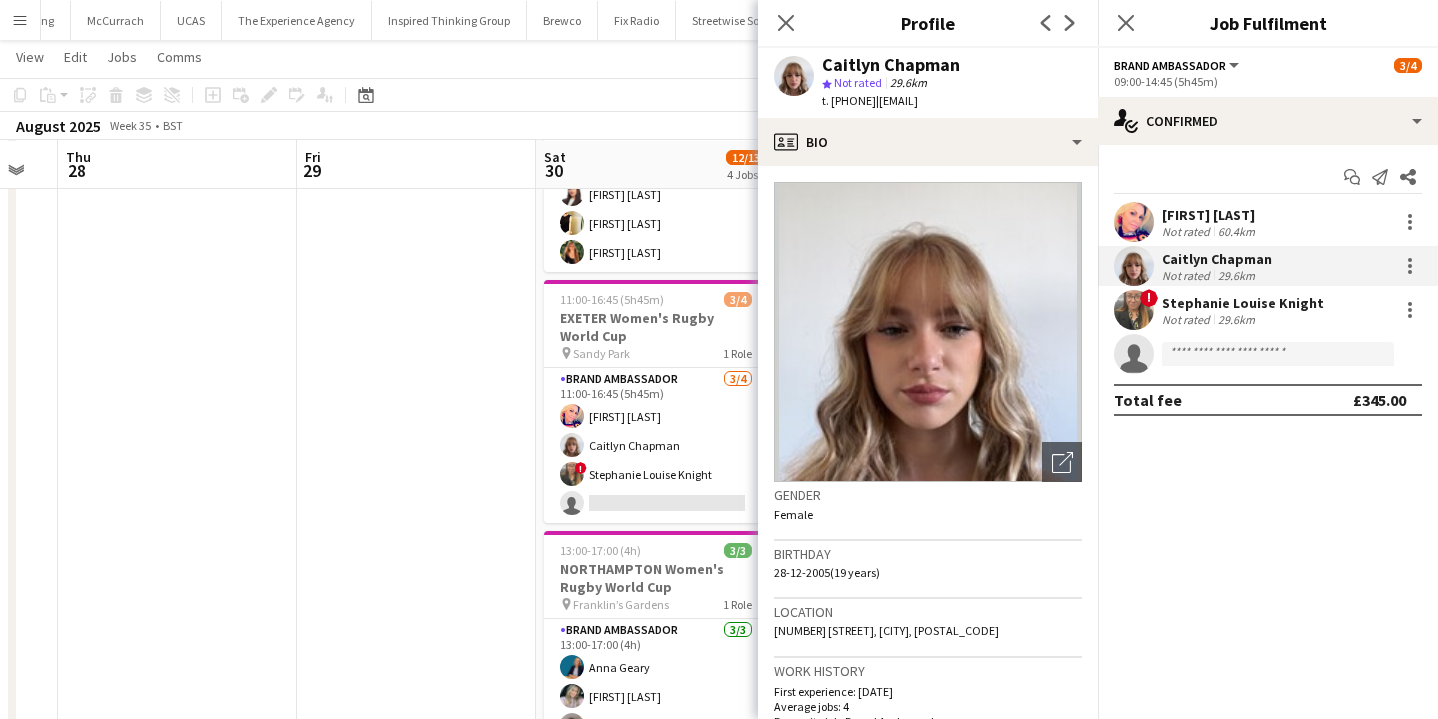 click at bounding box center (1134, 310) 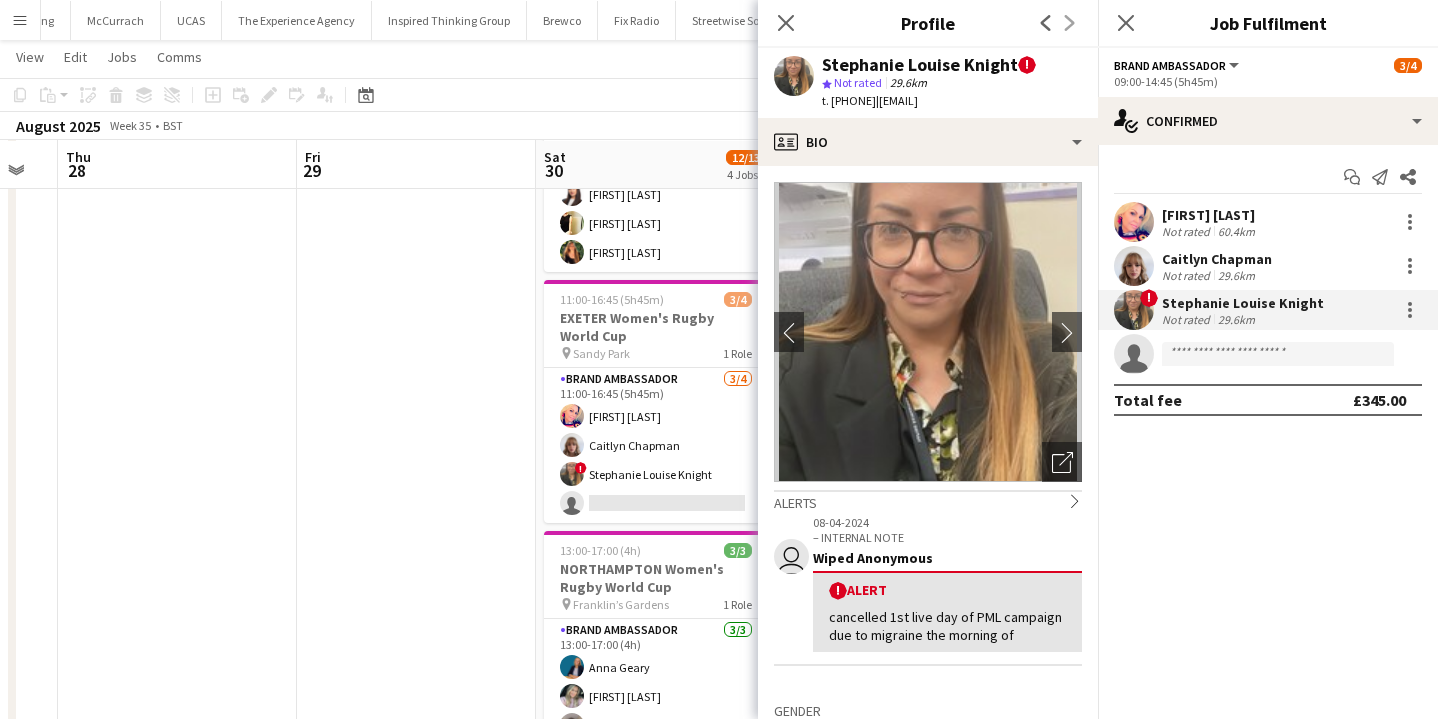 click on "Caitlyn Chapman" at bounding box center (1217, 259) 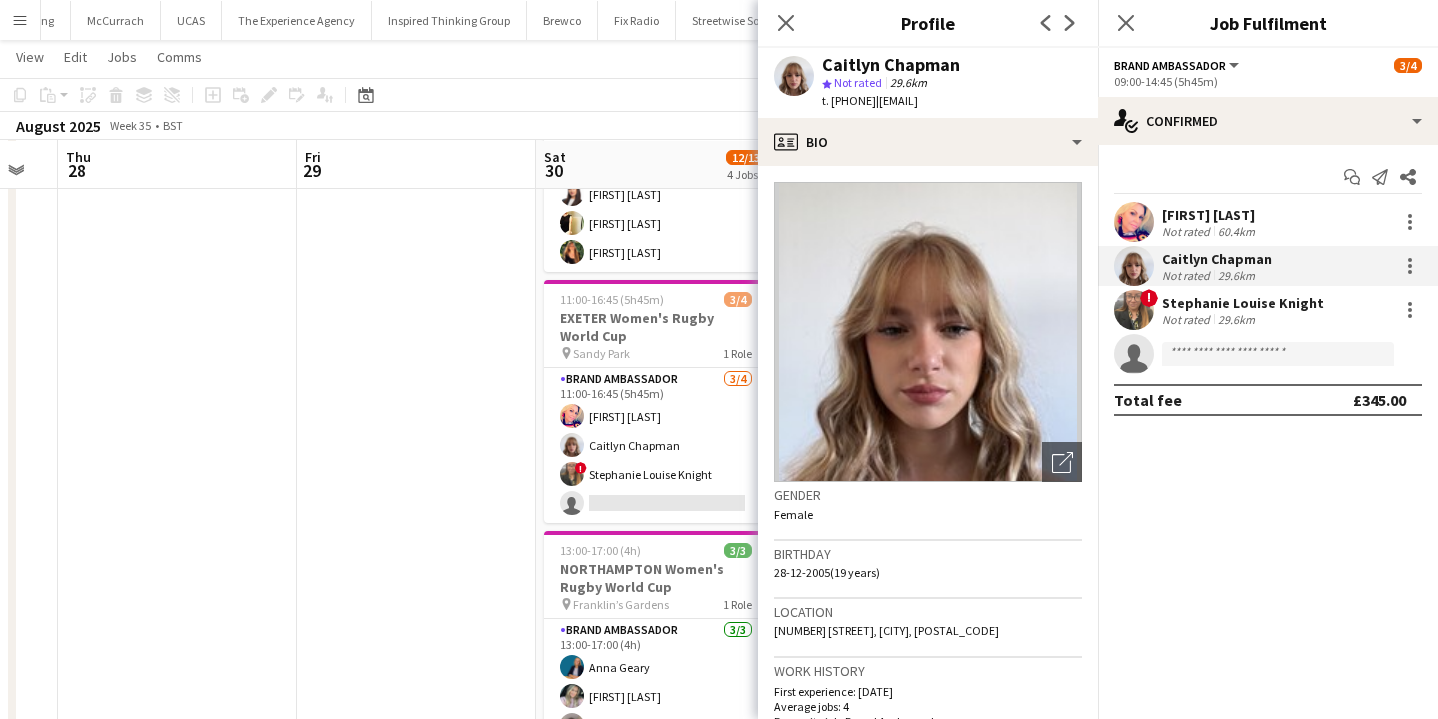 click on "Not rated" at bounding box center [1188, 231] 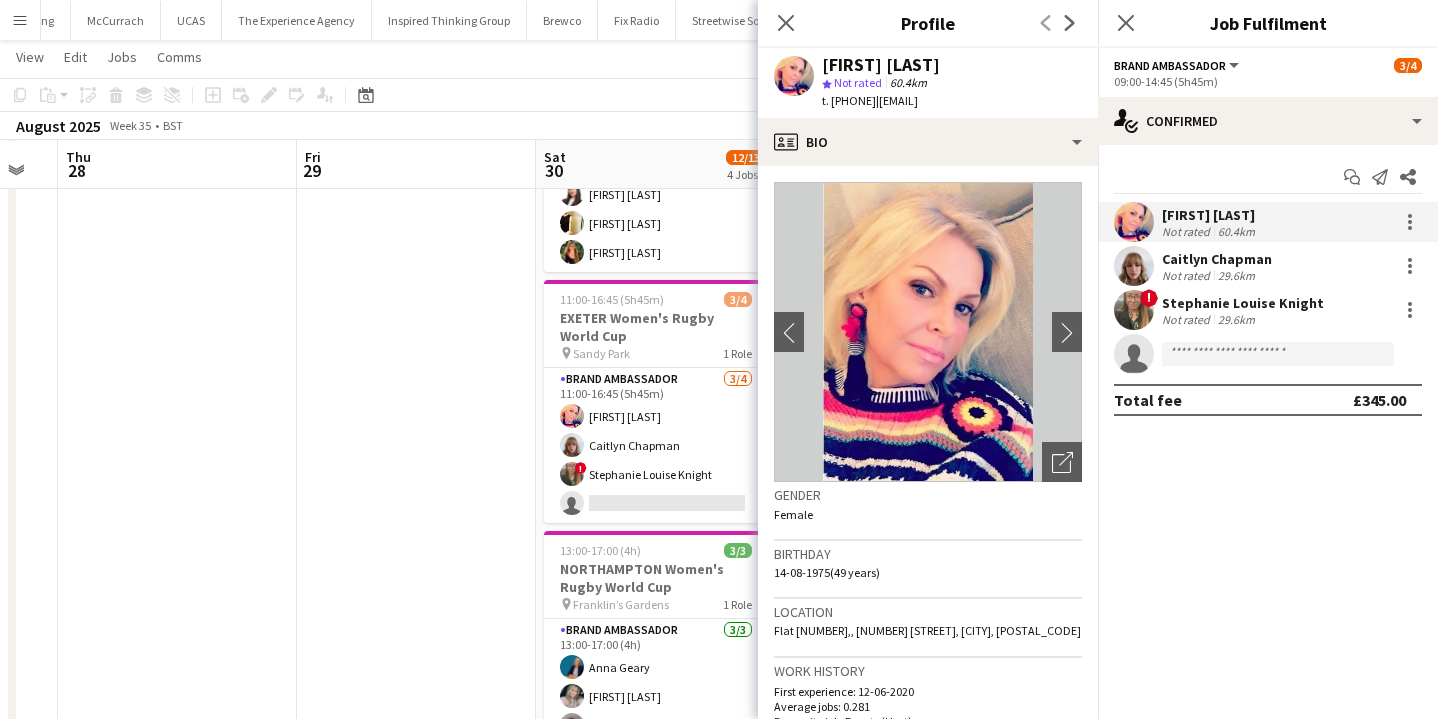 click on "Caitlyn Chapman" at bounding box center [1217, 259] 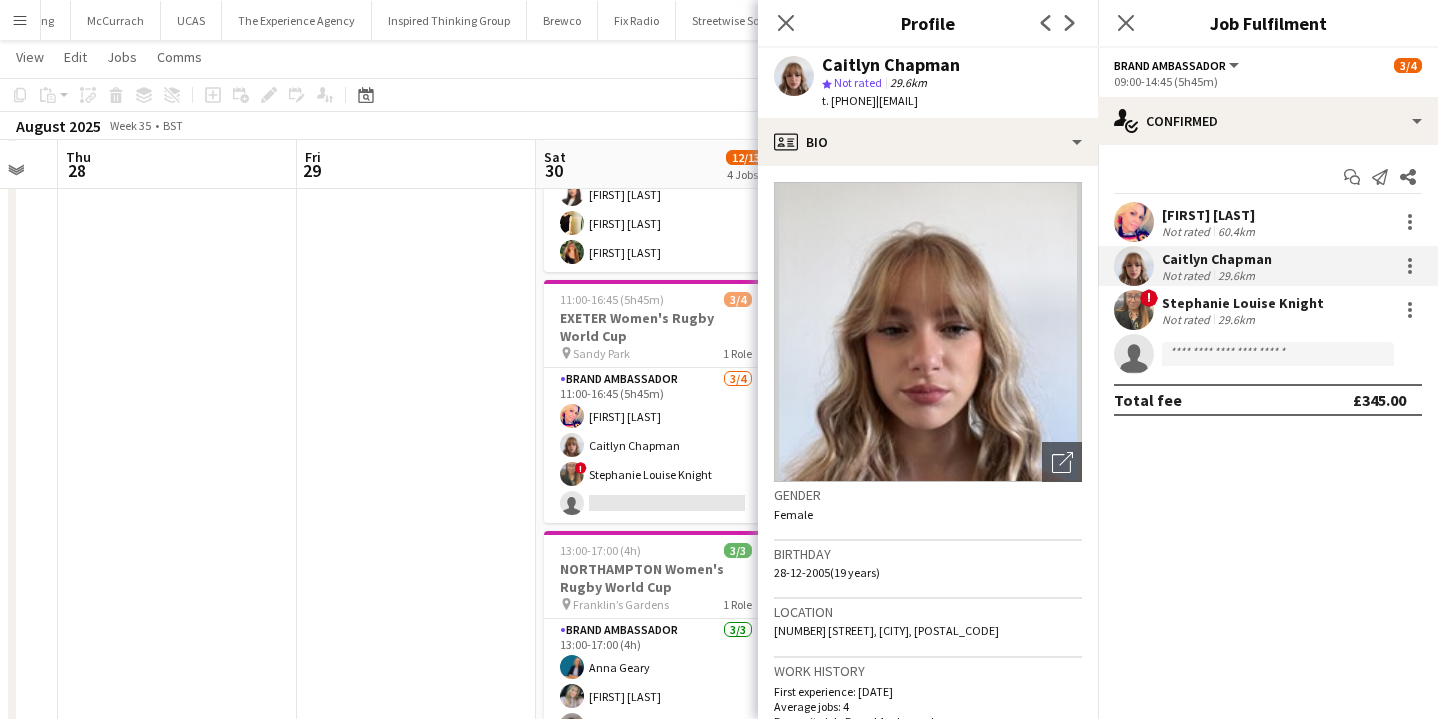 click on "Stephanie Louise Knight" at bounding box center [1243, 303] 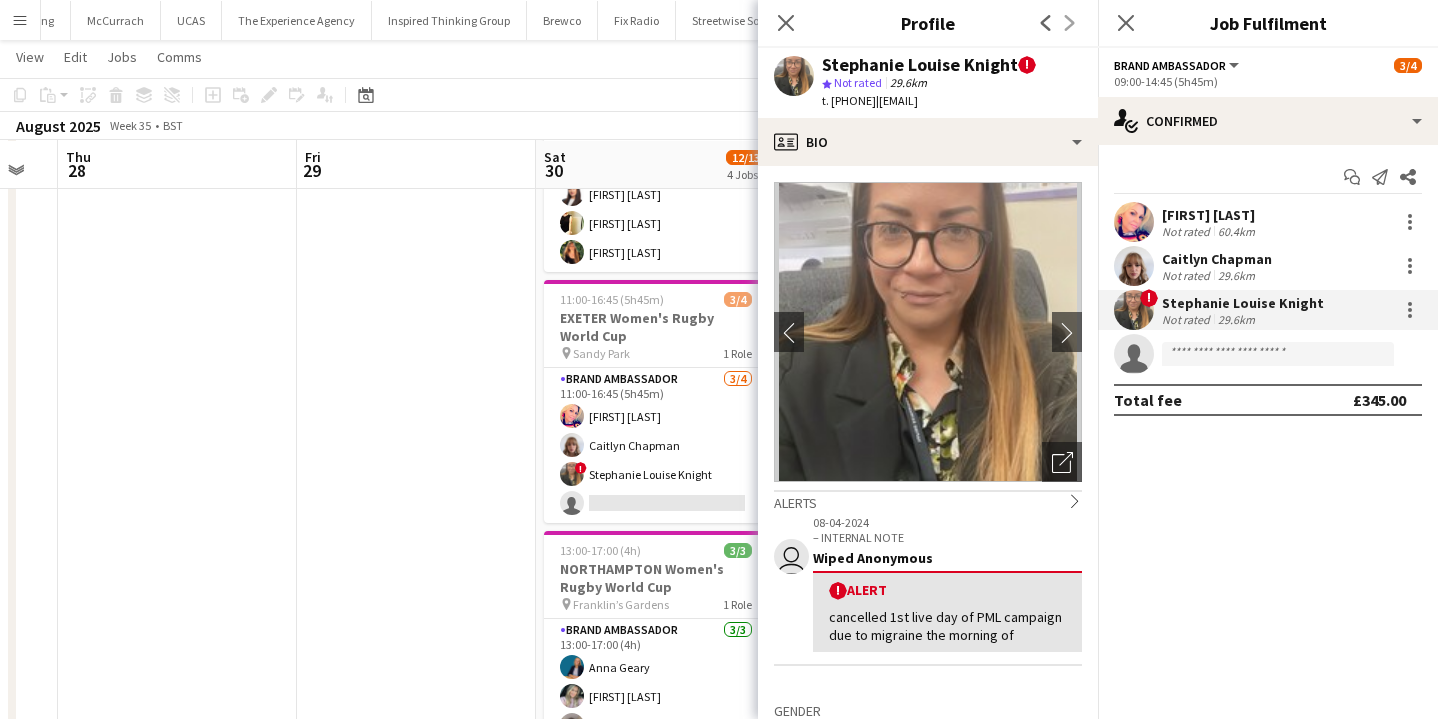 click on "Not rated" at bounding box center [1188, 231] 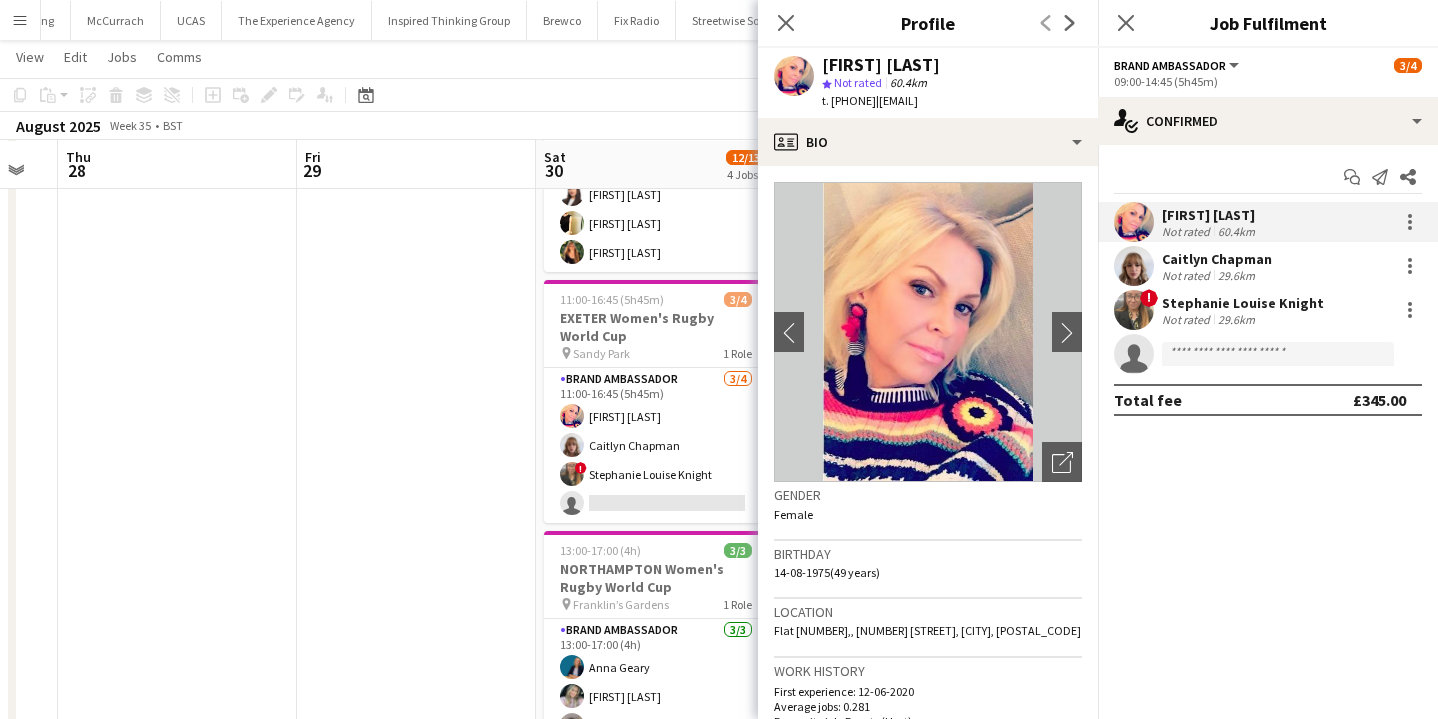 click on "Caitlyn Chapman" at bounding box center [1217, 259] 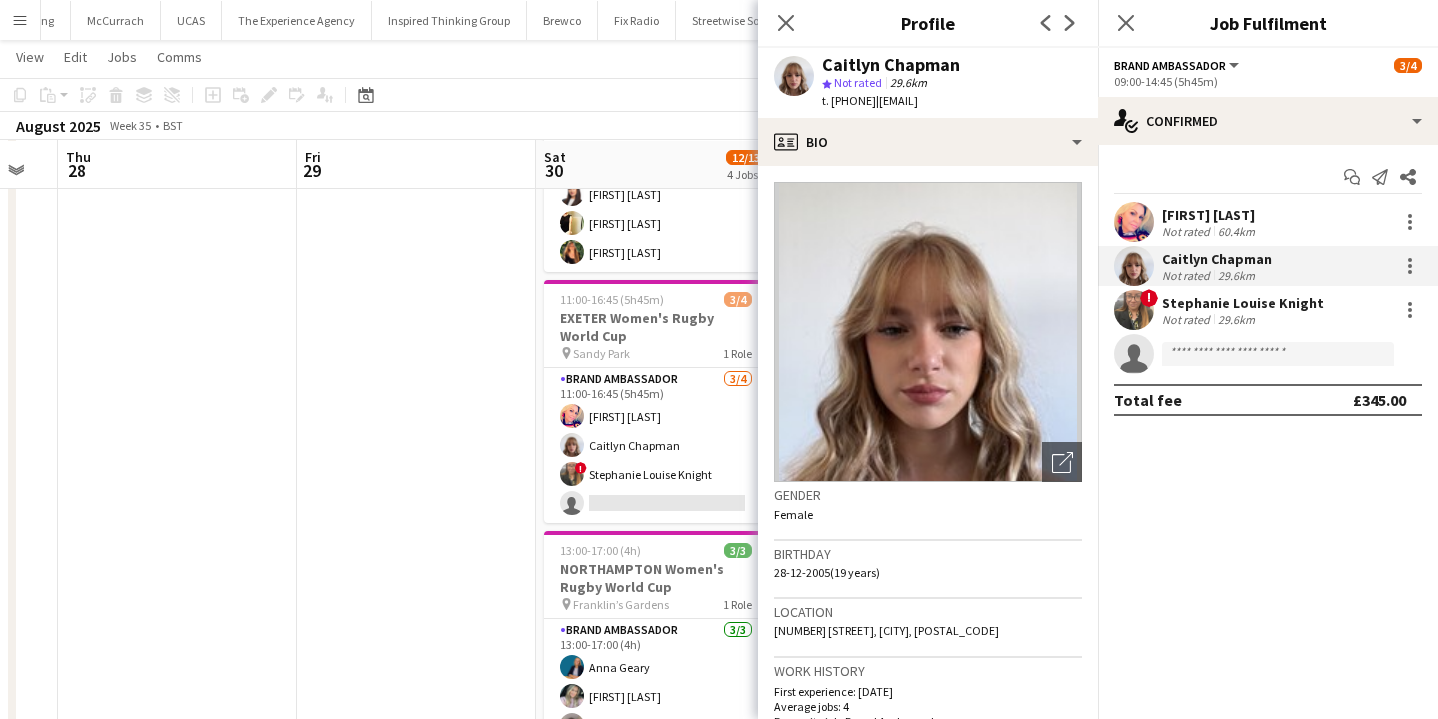 click on "Stephanie Louise Knight" at bounding box center (1243, 303) 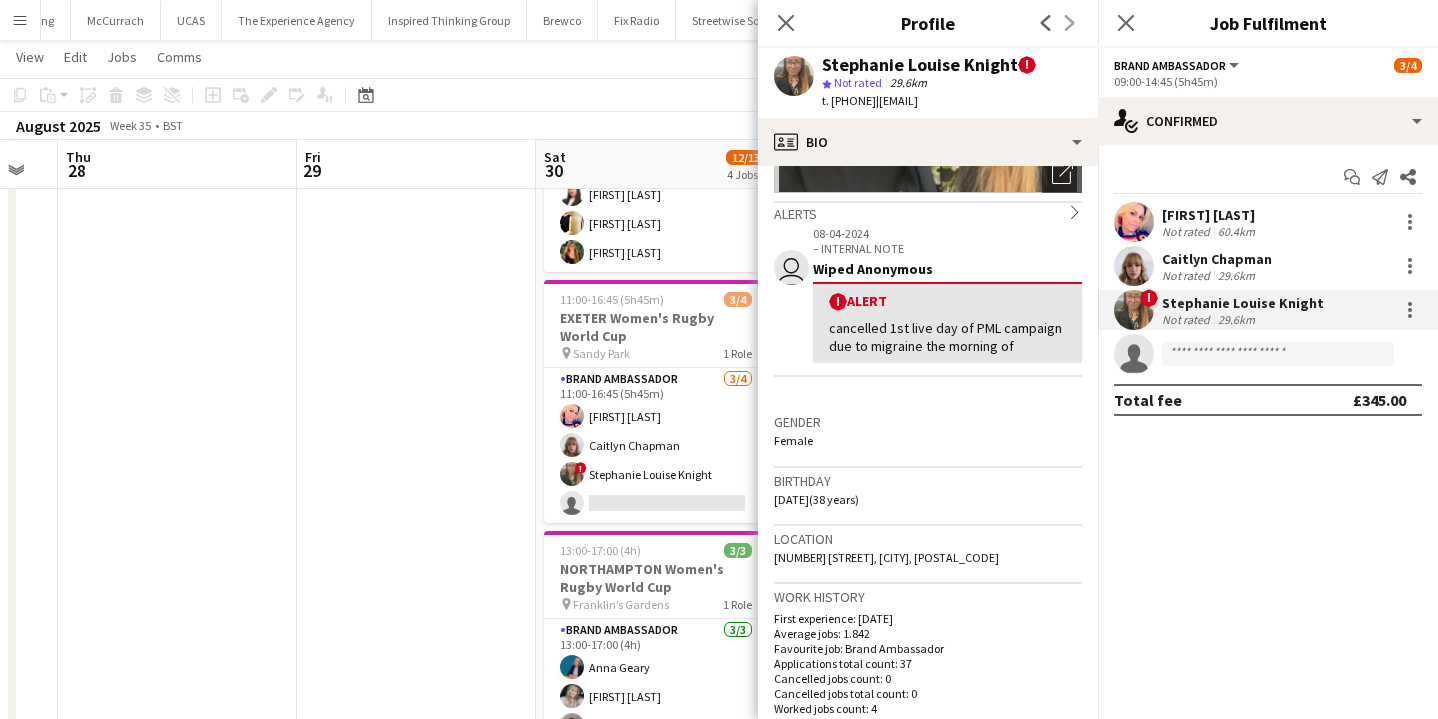 scroll, scrollTop: 355, scrollLeft: 0, axis: vertical 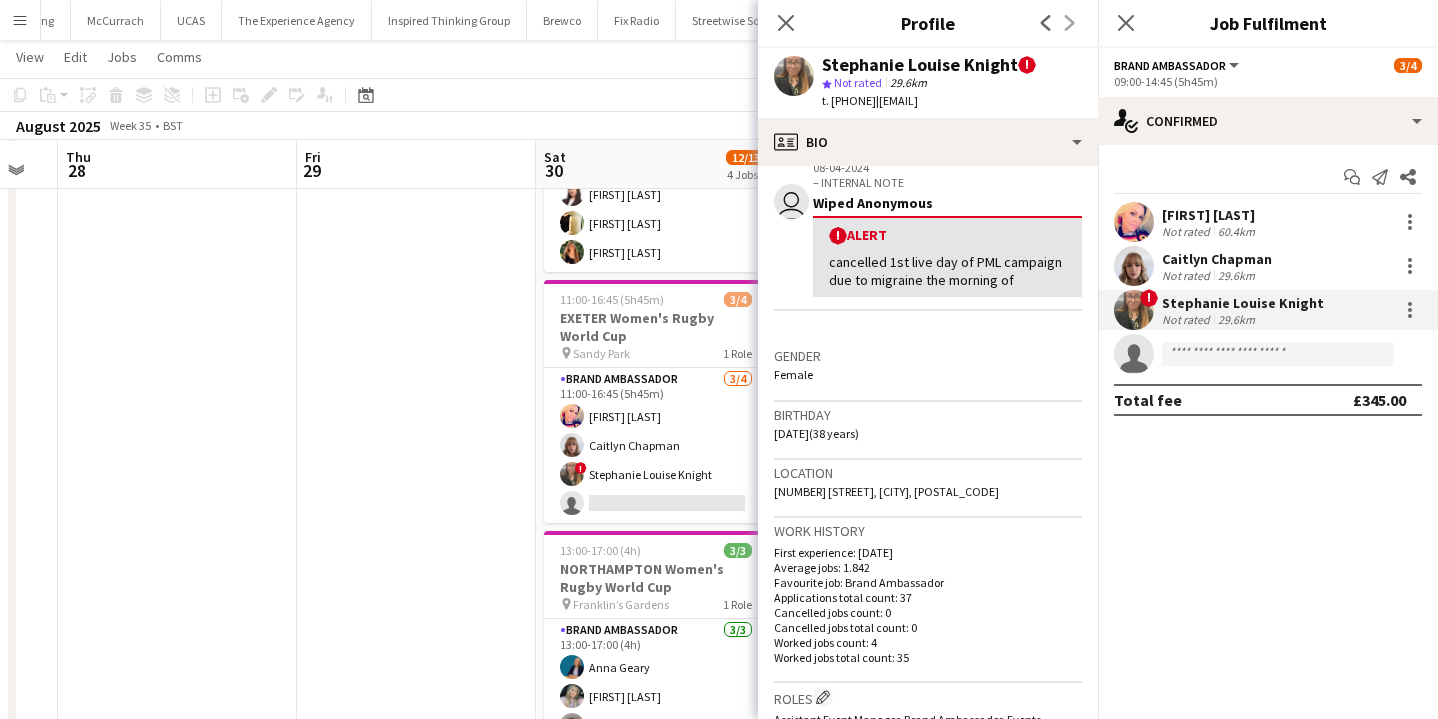 drag, startPoint x: 1029, startPoint y: 500, endPoint x: 1043, endPoint y: 415, distance: 86.145226 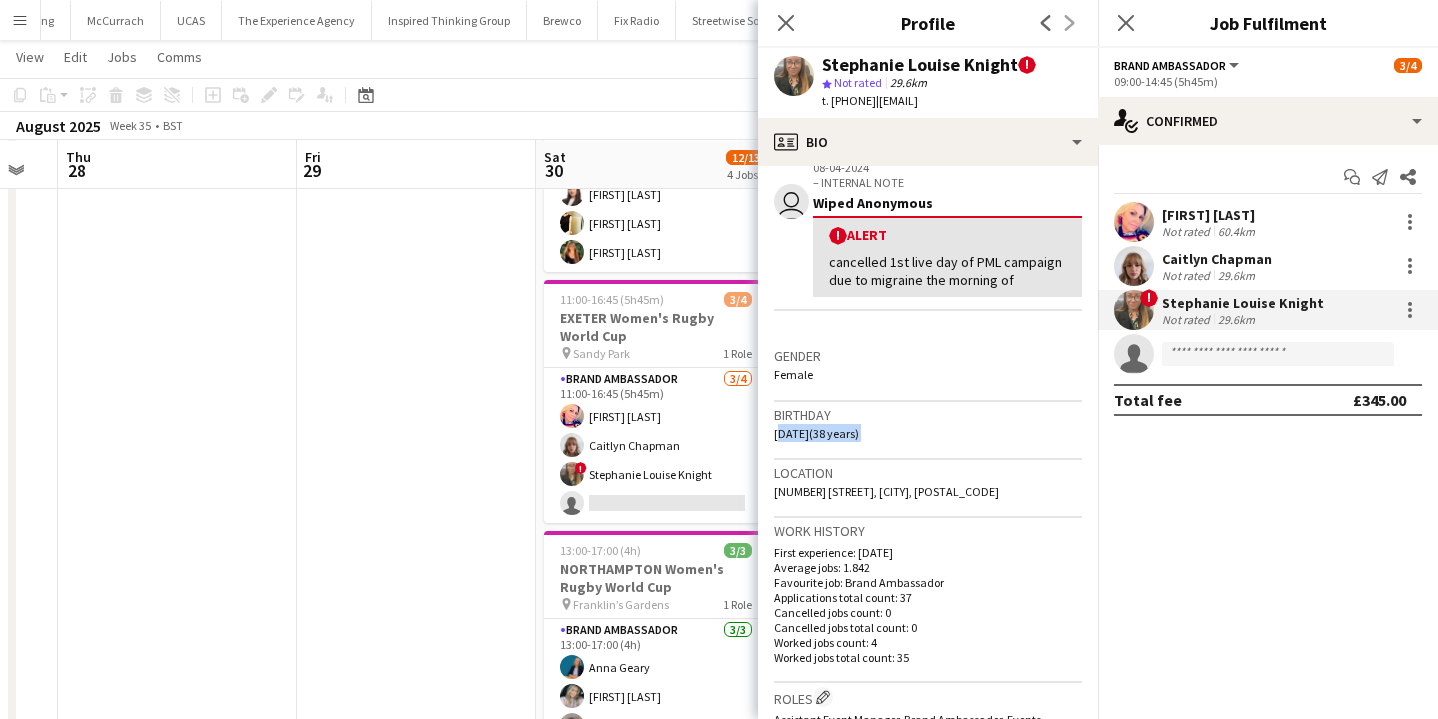 click on "Birthday   24-12-1986   (38 years)" 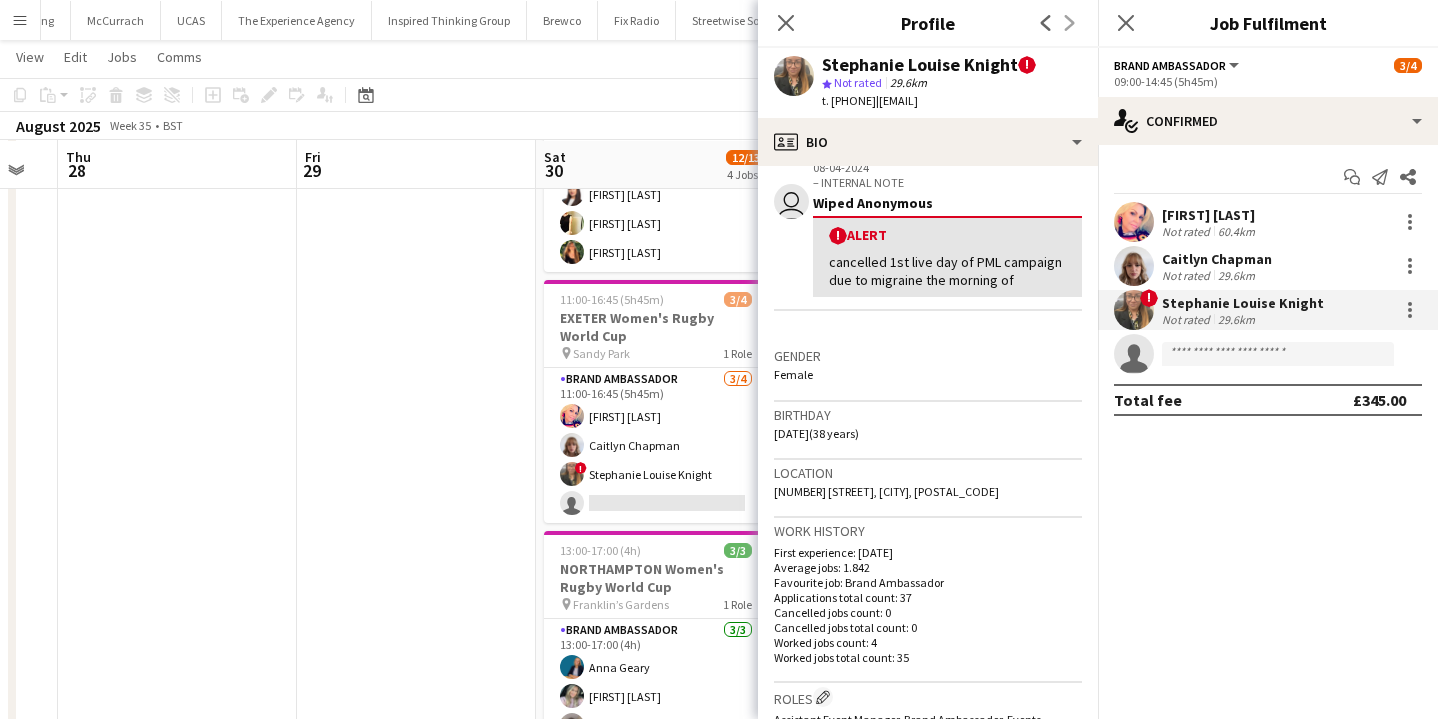 click on "60.4km" at bounding box center (1236, 231) 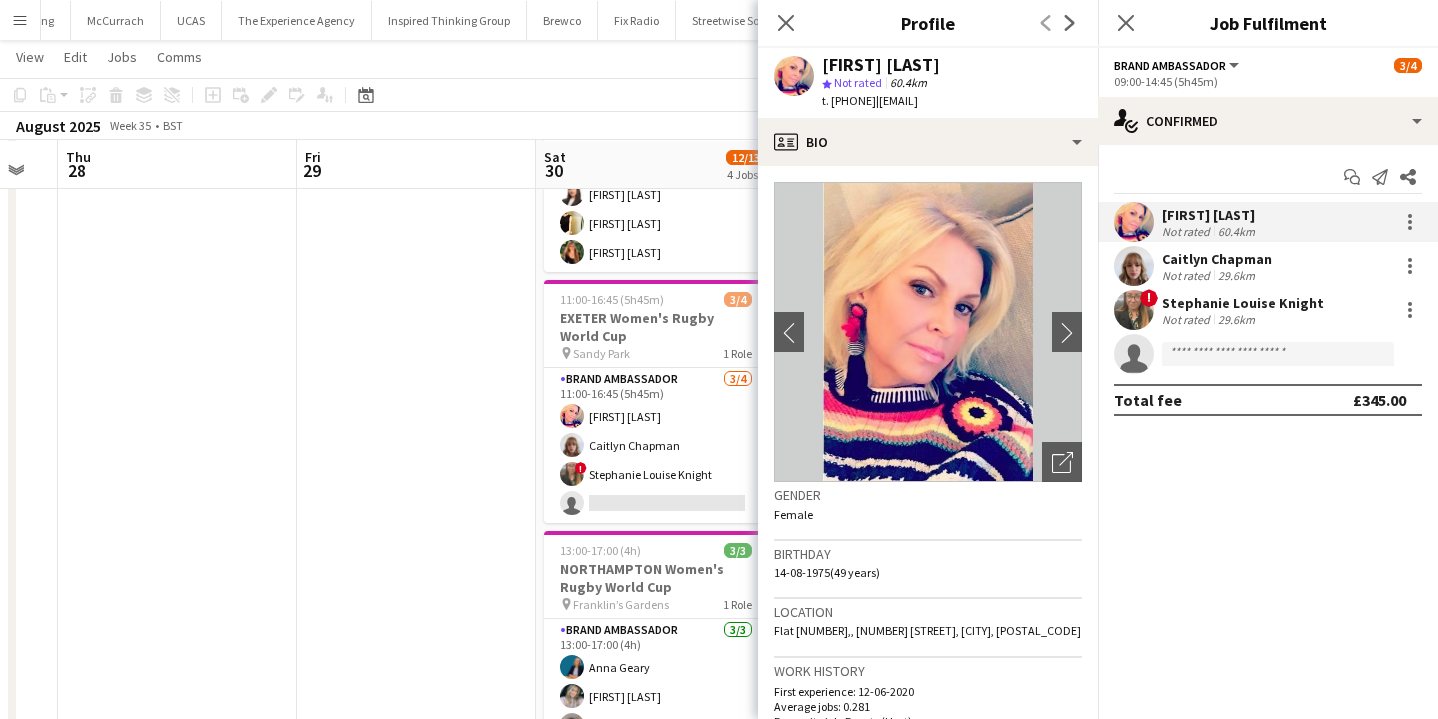 click on "Stephanie Louise Knight" at bounding box center (1243, 303) 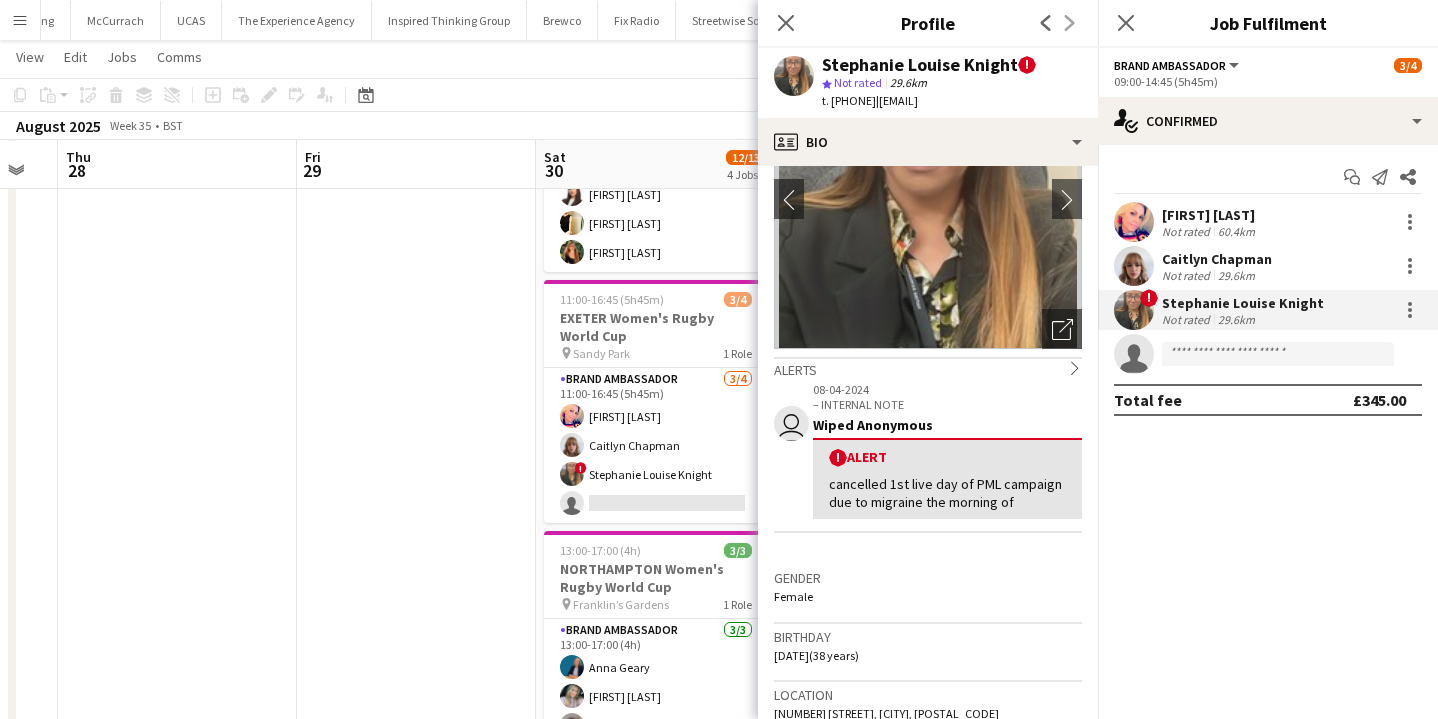 scroll, scrollTop: 137, scrollLeft: 0, axis: vertical 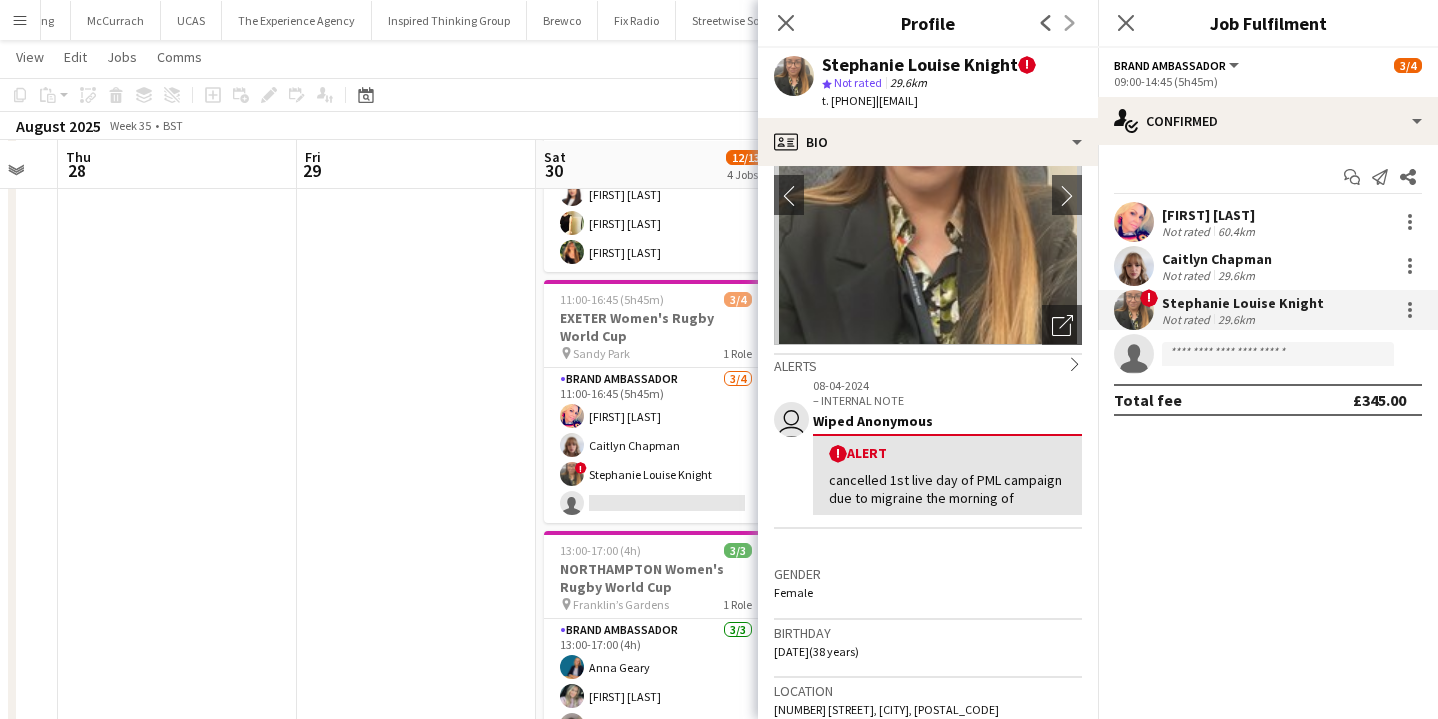 click on "Caitlyn Chapman" at bounding box center (1217, 259) 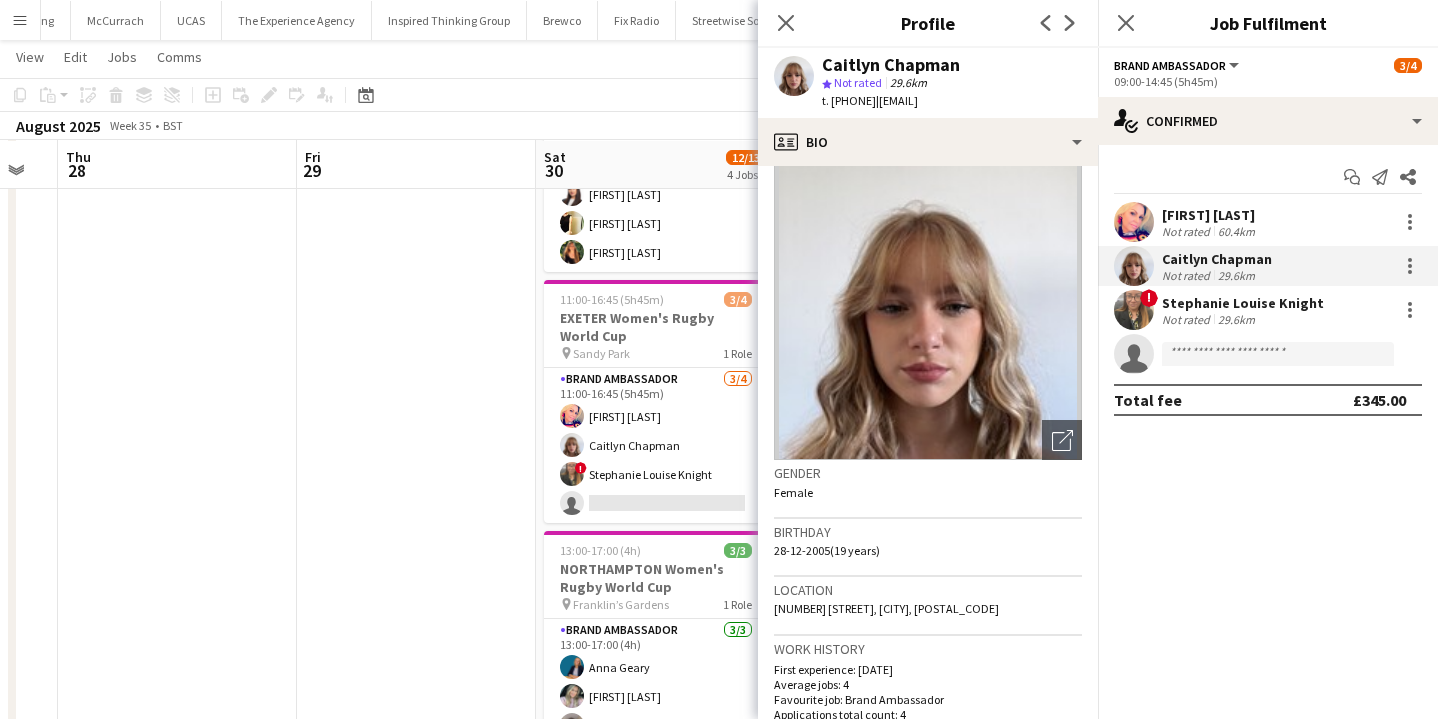 scroll, scrollTop: 23, scrollLeft: 0, axis: vertical 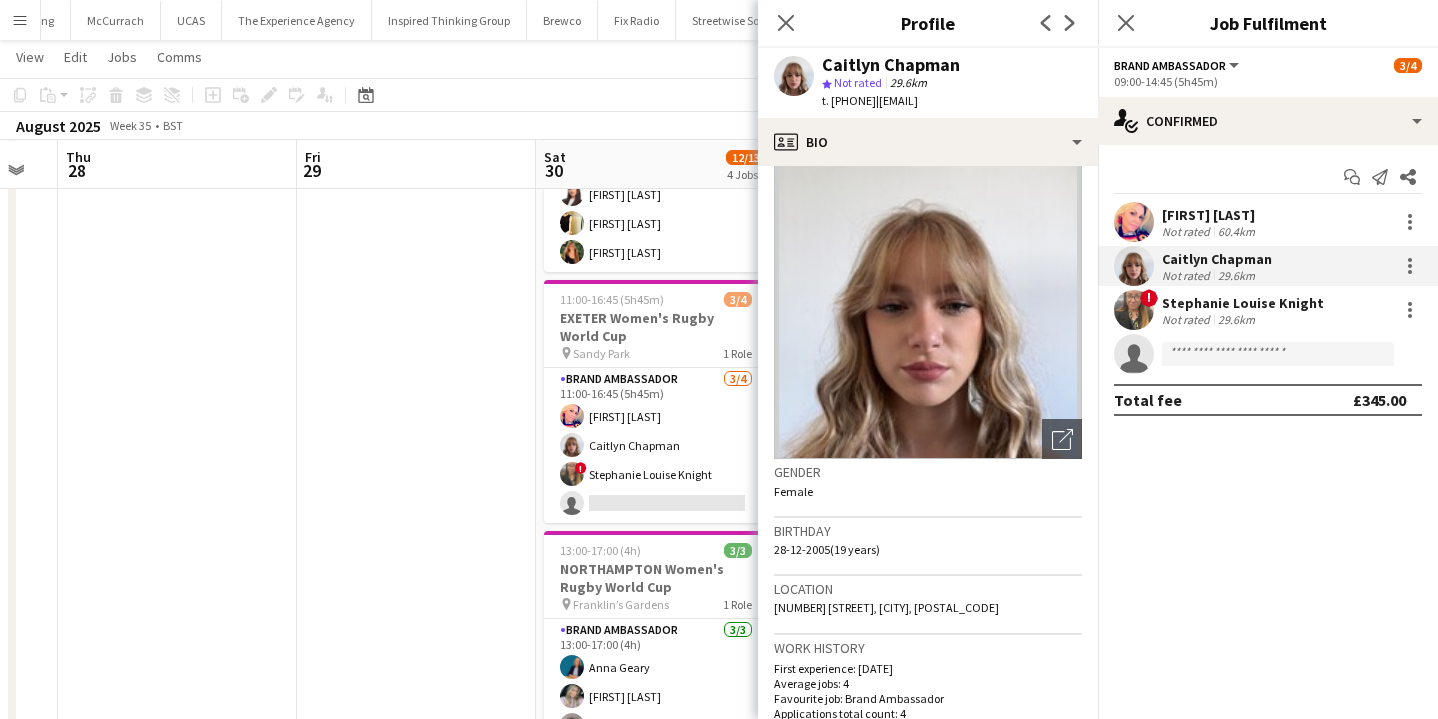 click on "Not rated" at bounding box center (1188, 319) 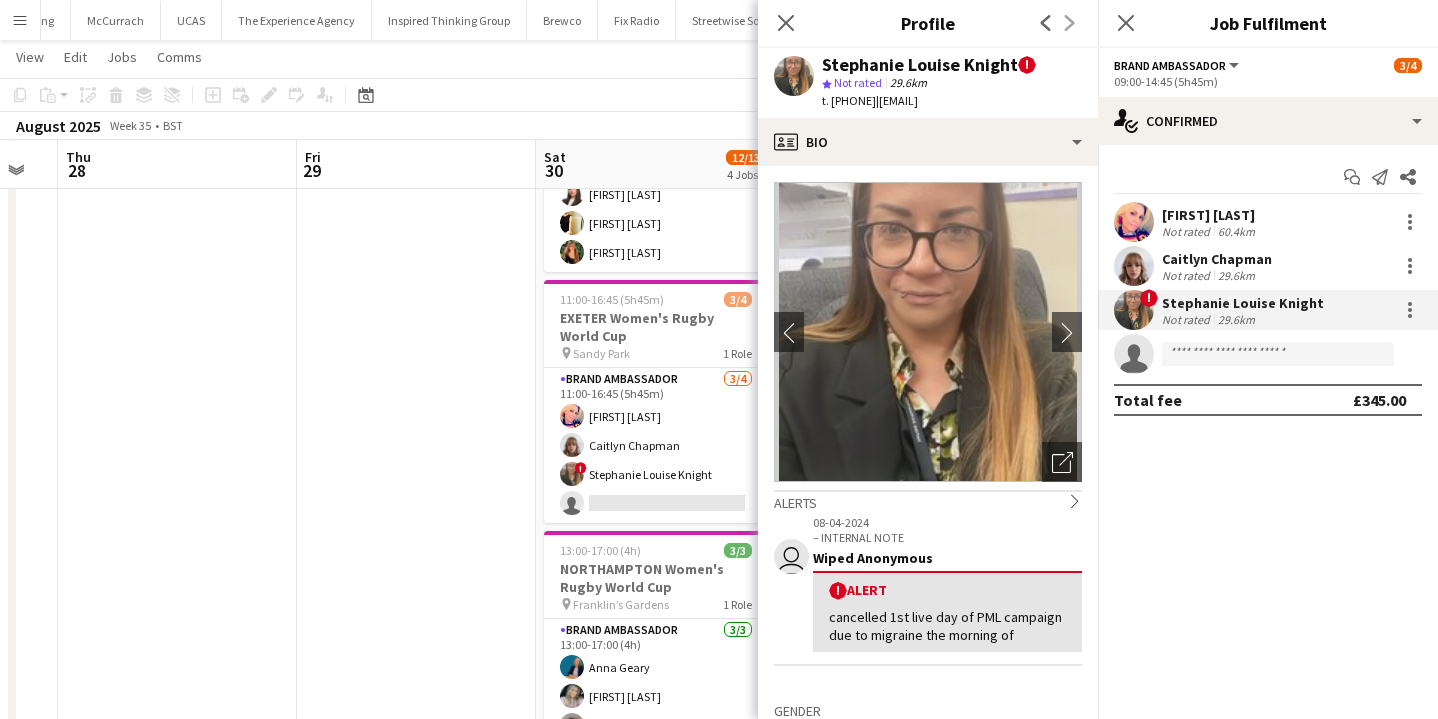 click on "Not rated" at bounding box center [1188, 319] 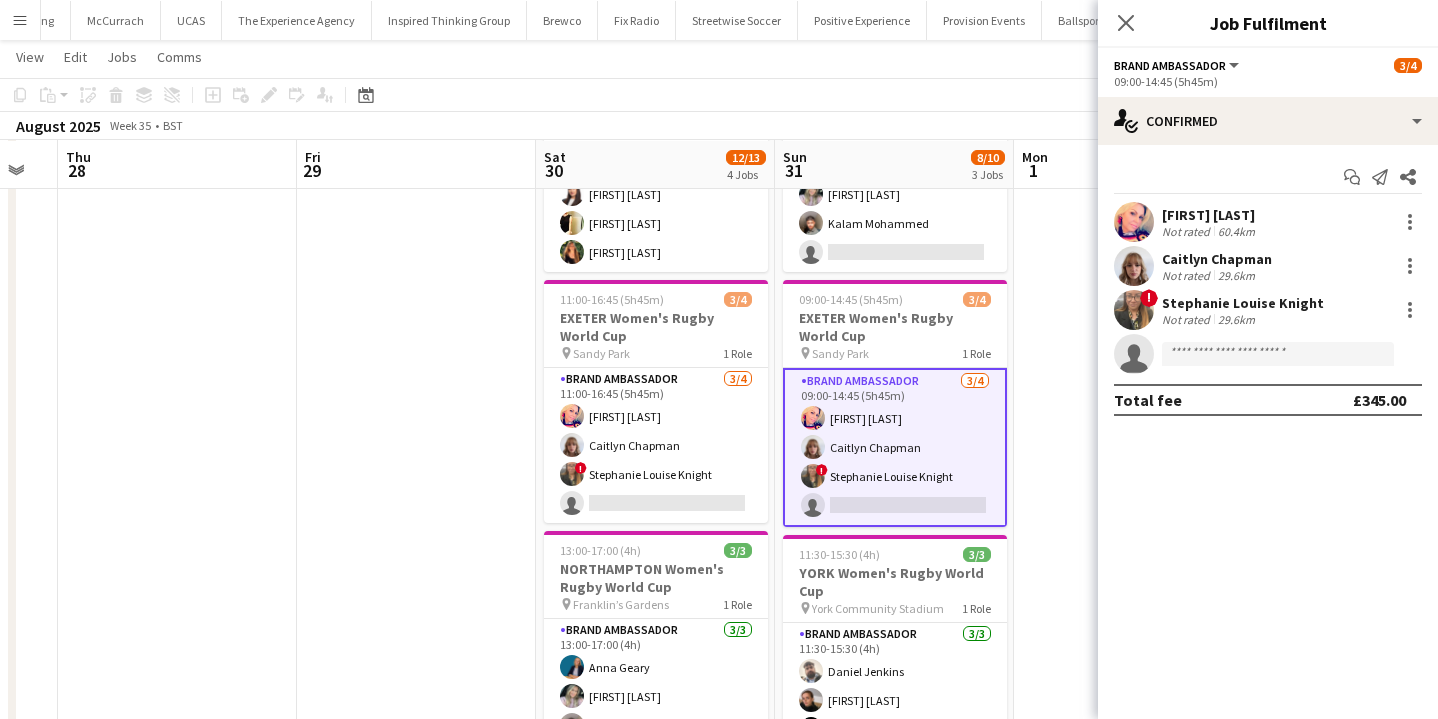 click on "Not rated" at bounding box center (1188, 319) 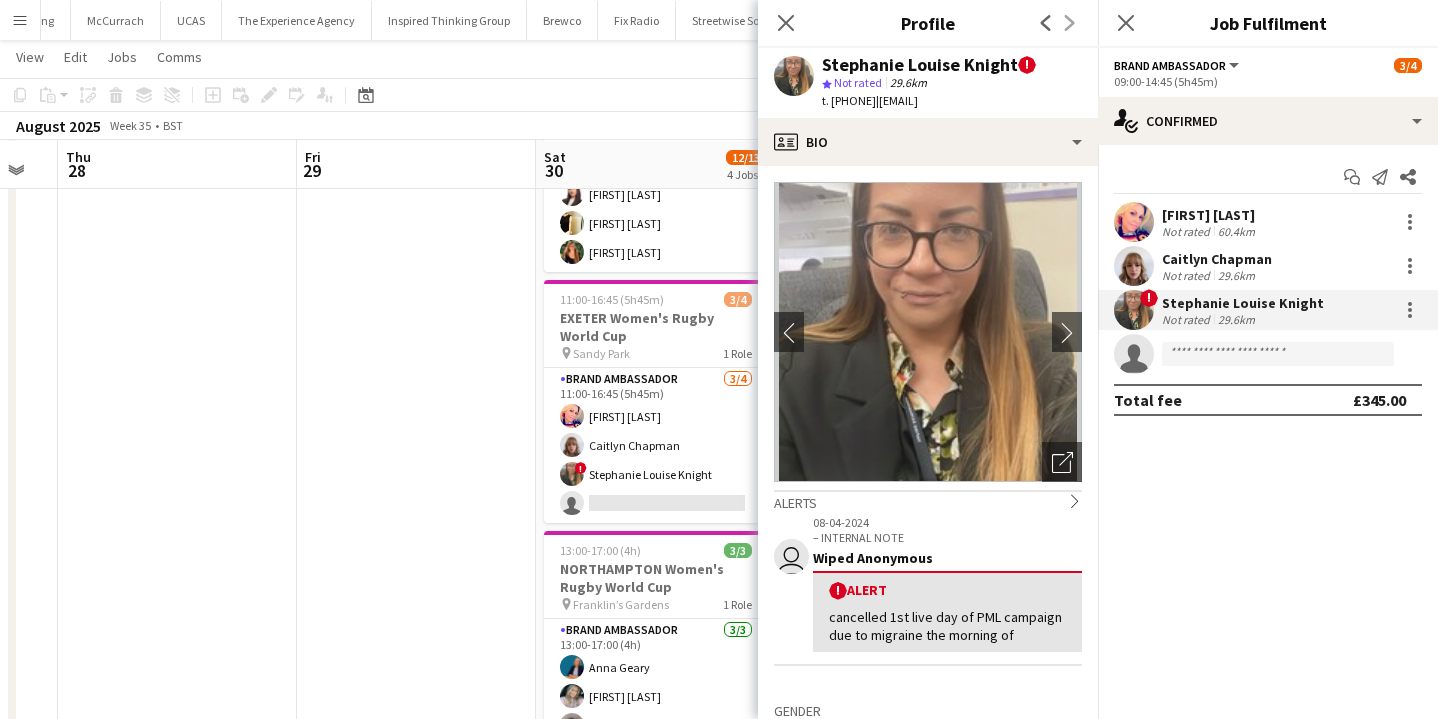 click on "60.4km" at bounding box center (1236, 231) 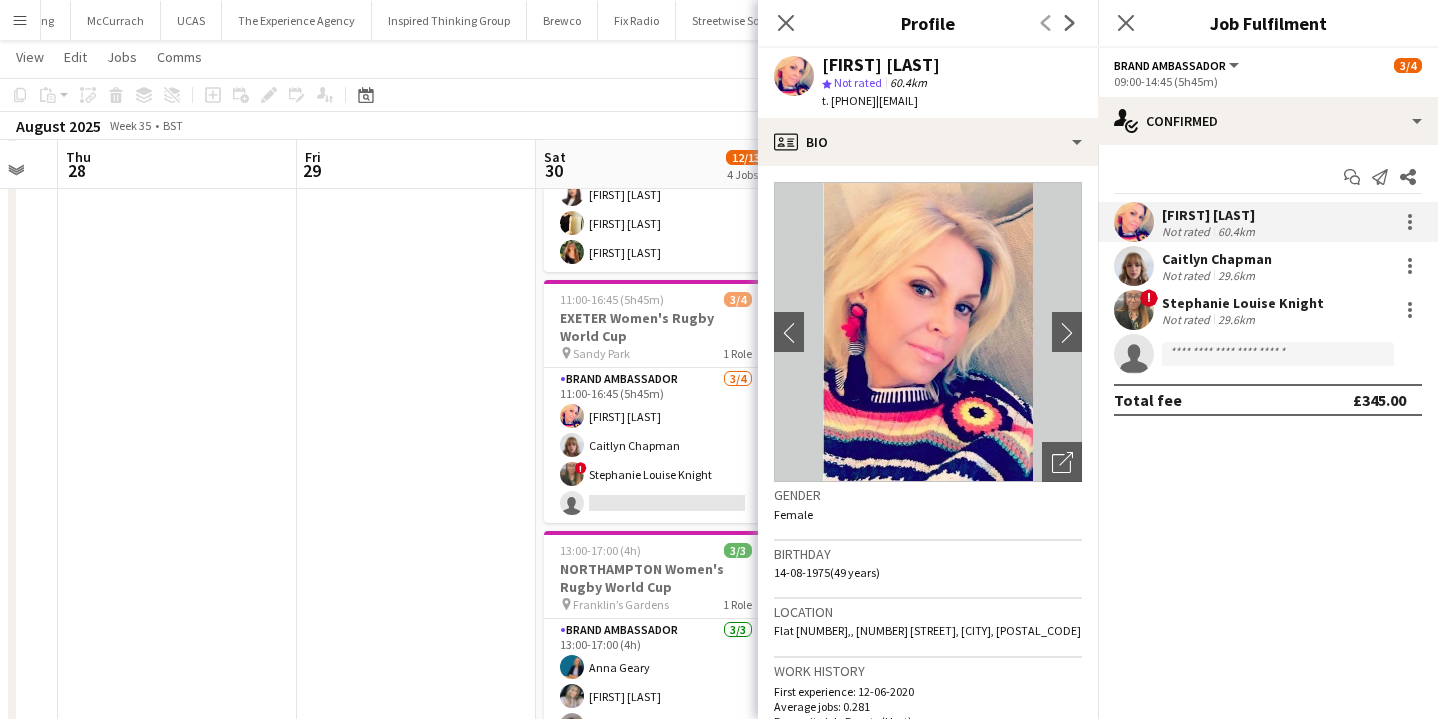 click on "29.6km" at bounding box center [1236, 275] 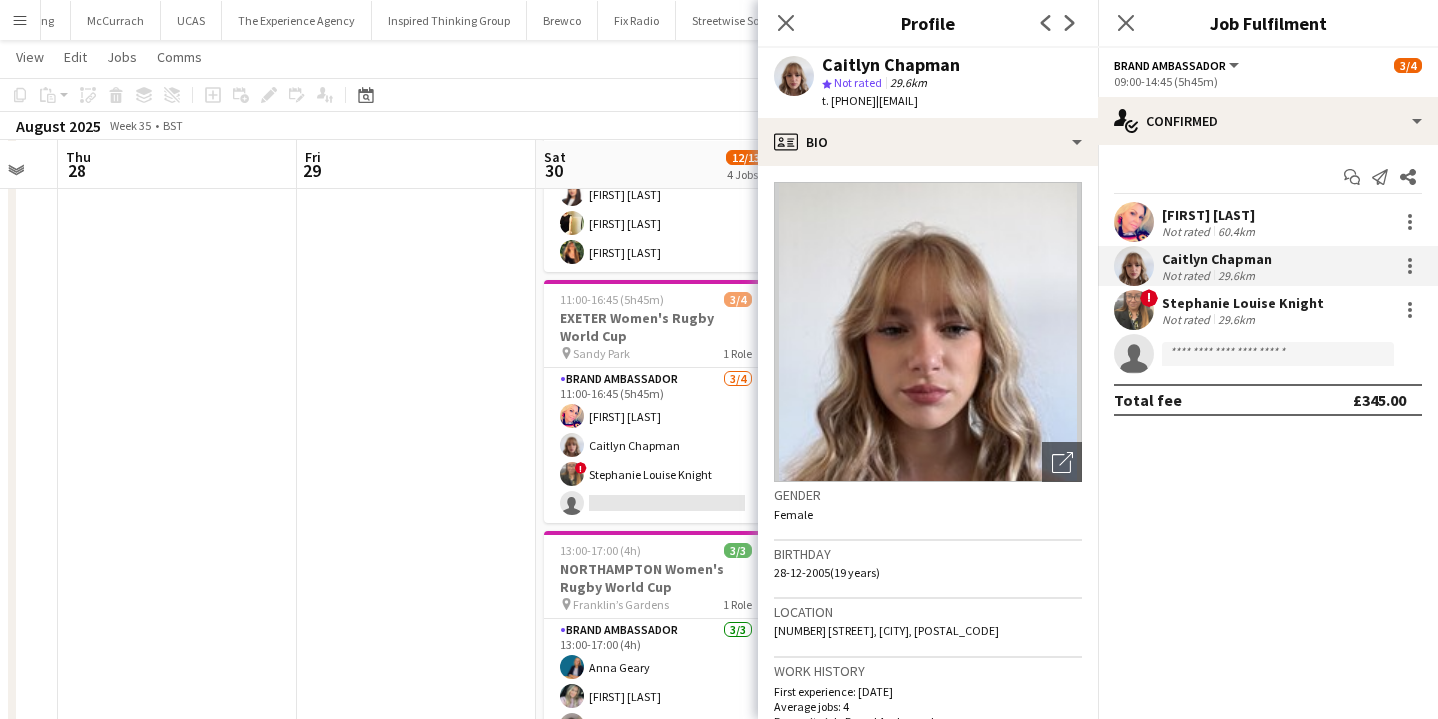 click on "29.6km" at bounding box center [1236, 319] 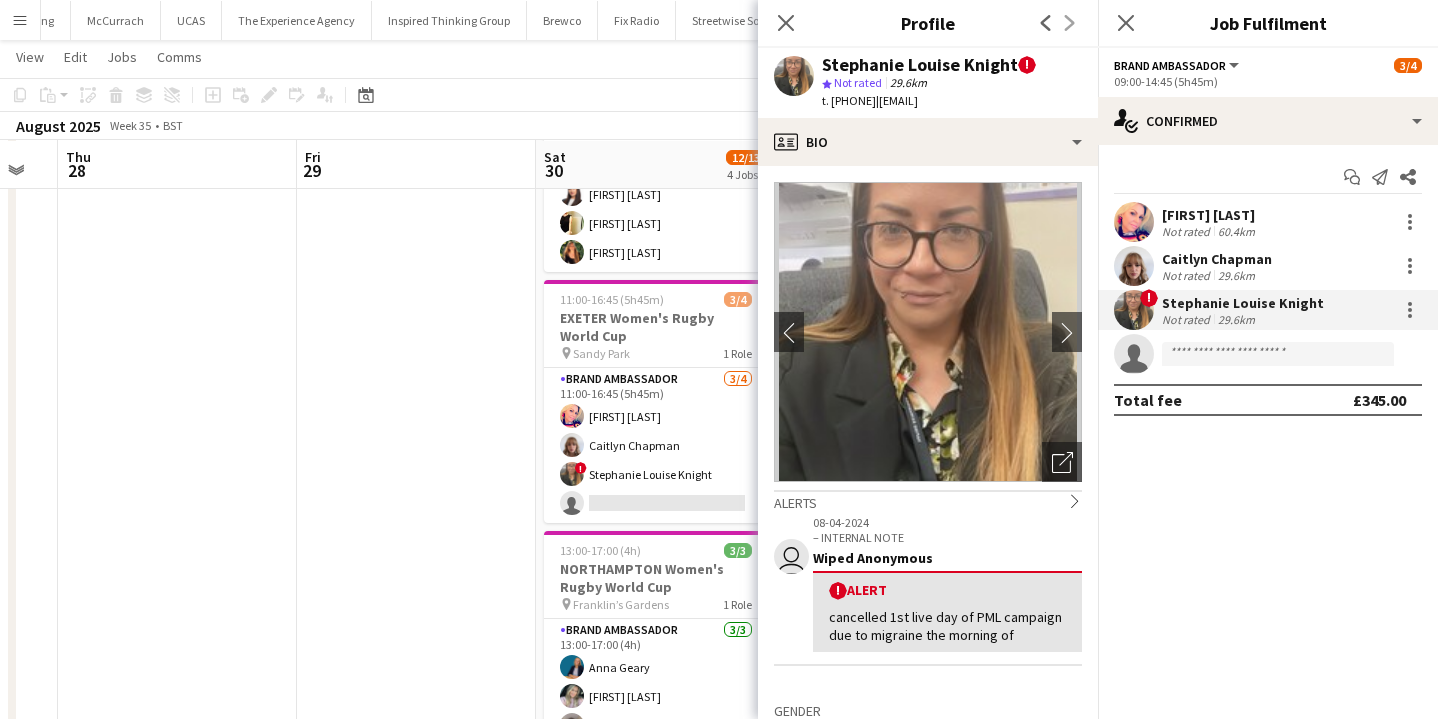 click on "29.6km" at bounding box center (1236, 275) 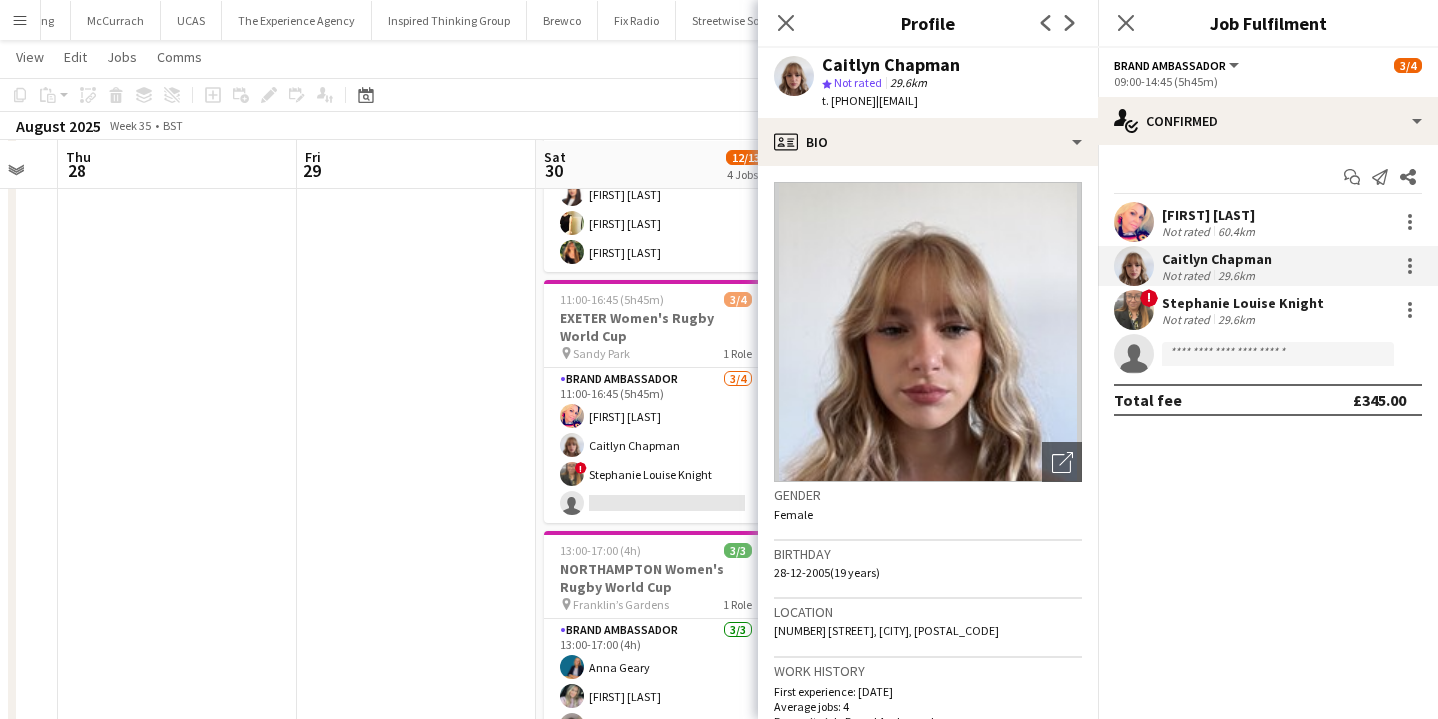 click on "Stephanie Louise Knight" at bounding box center [1243, 303] 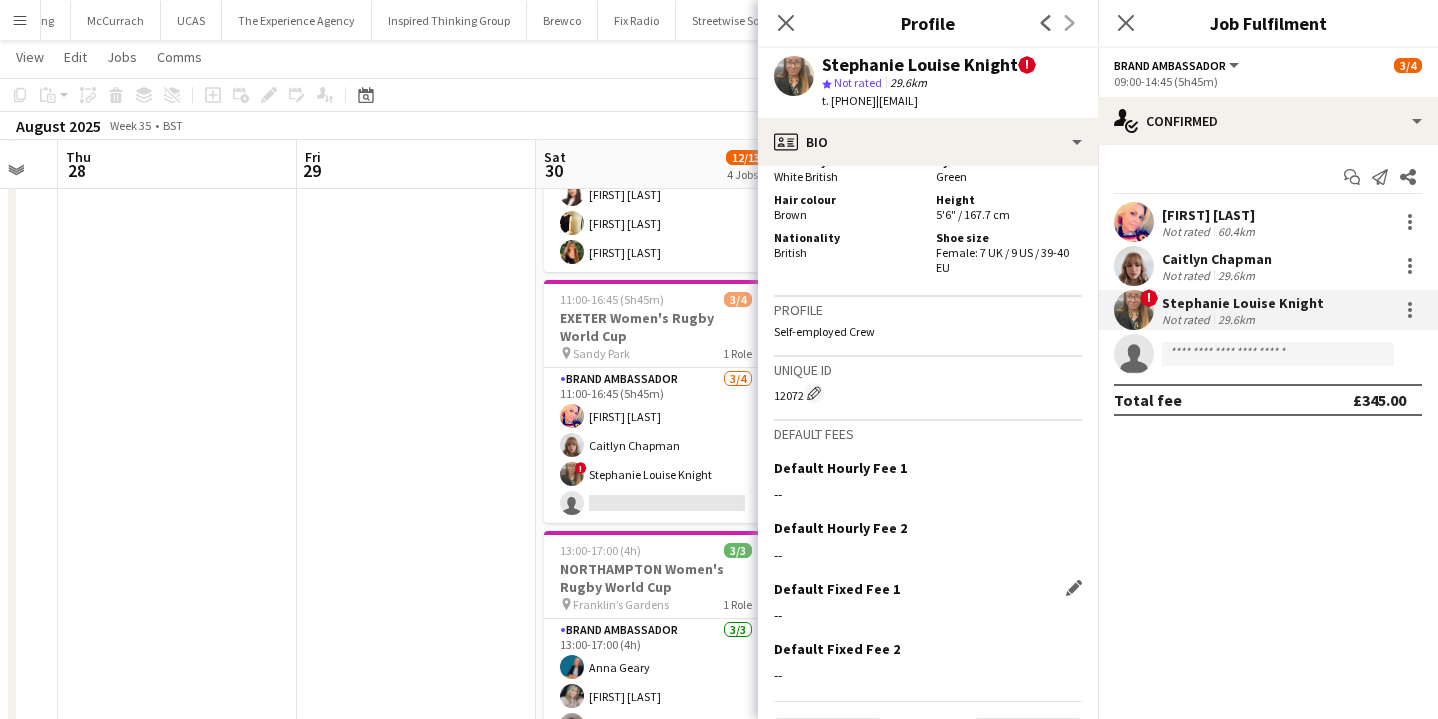 scroll, scrollTop: 1377, scrollLeft: 0, axis: vertical 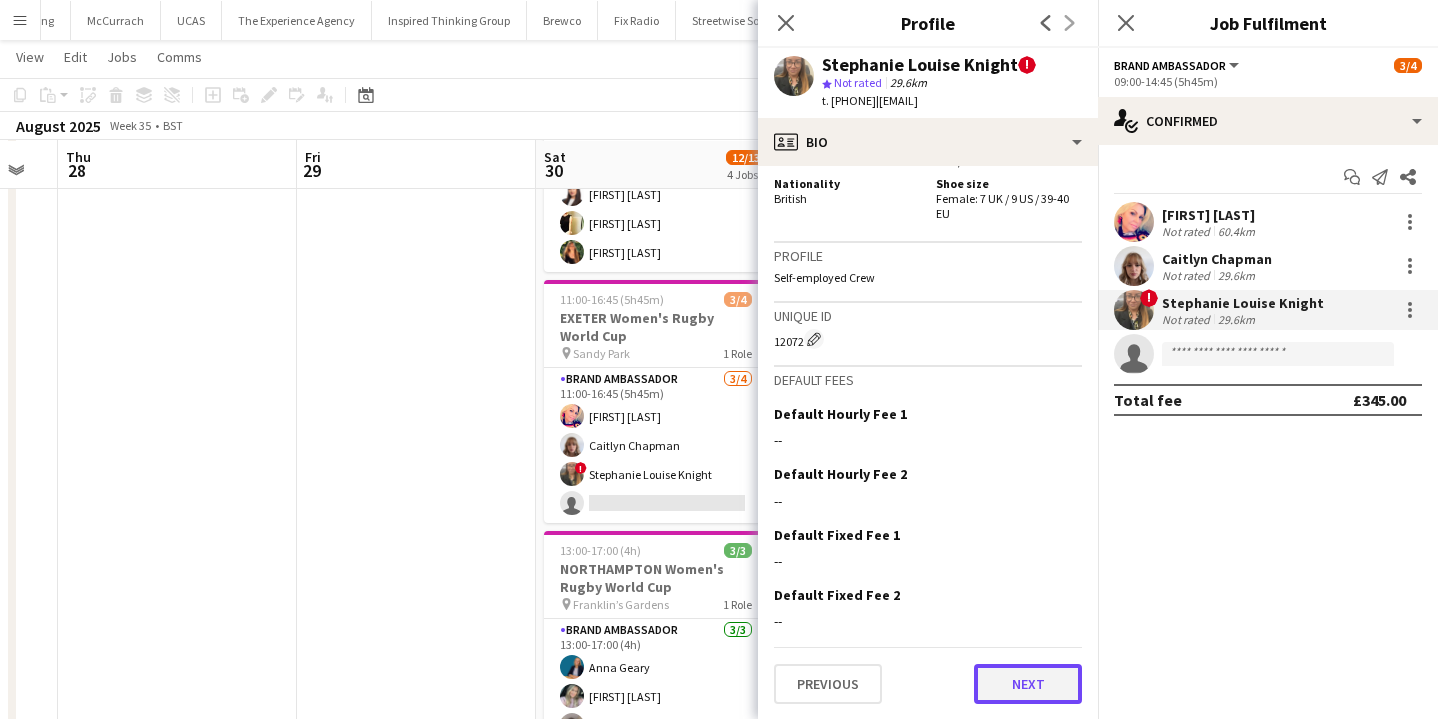 click on "Next" 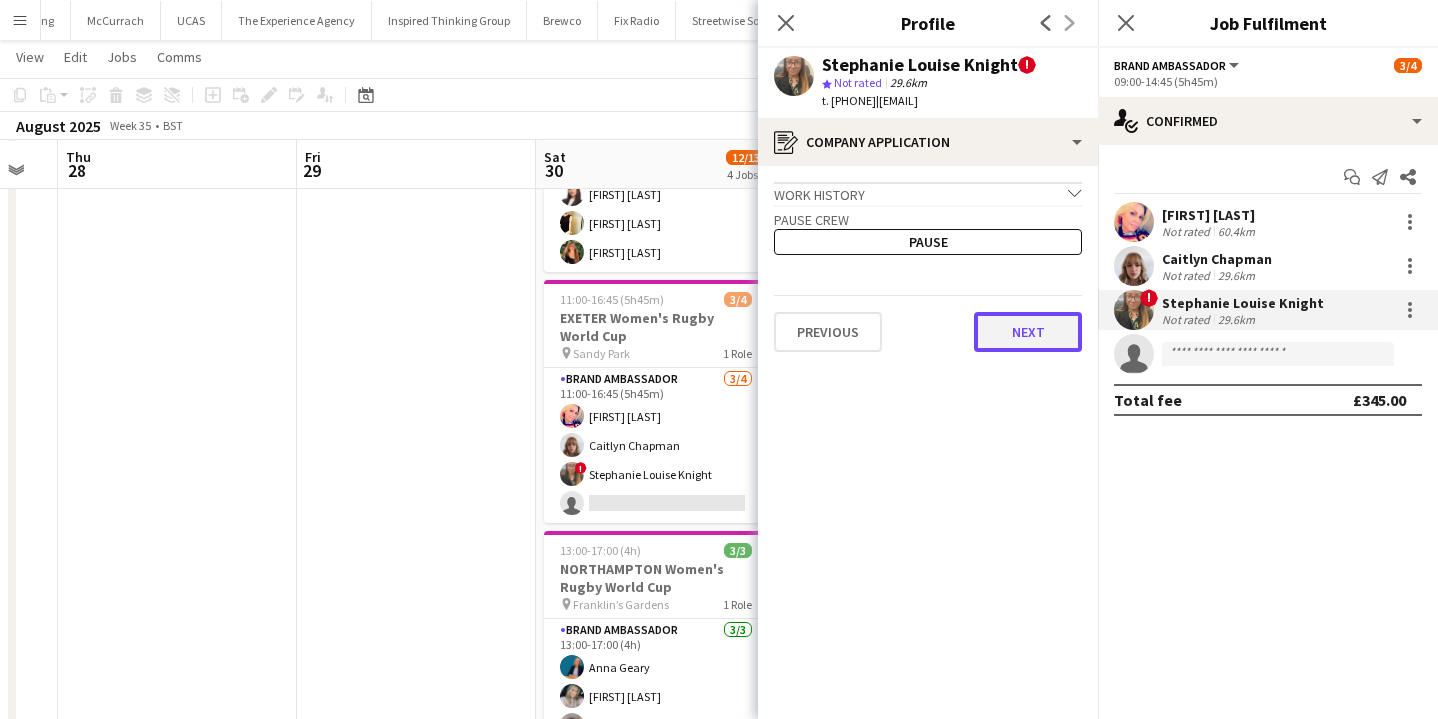 click on "Next" 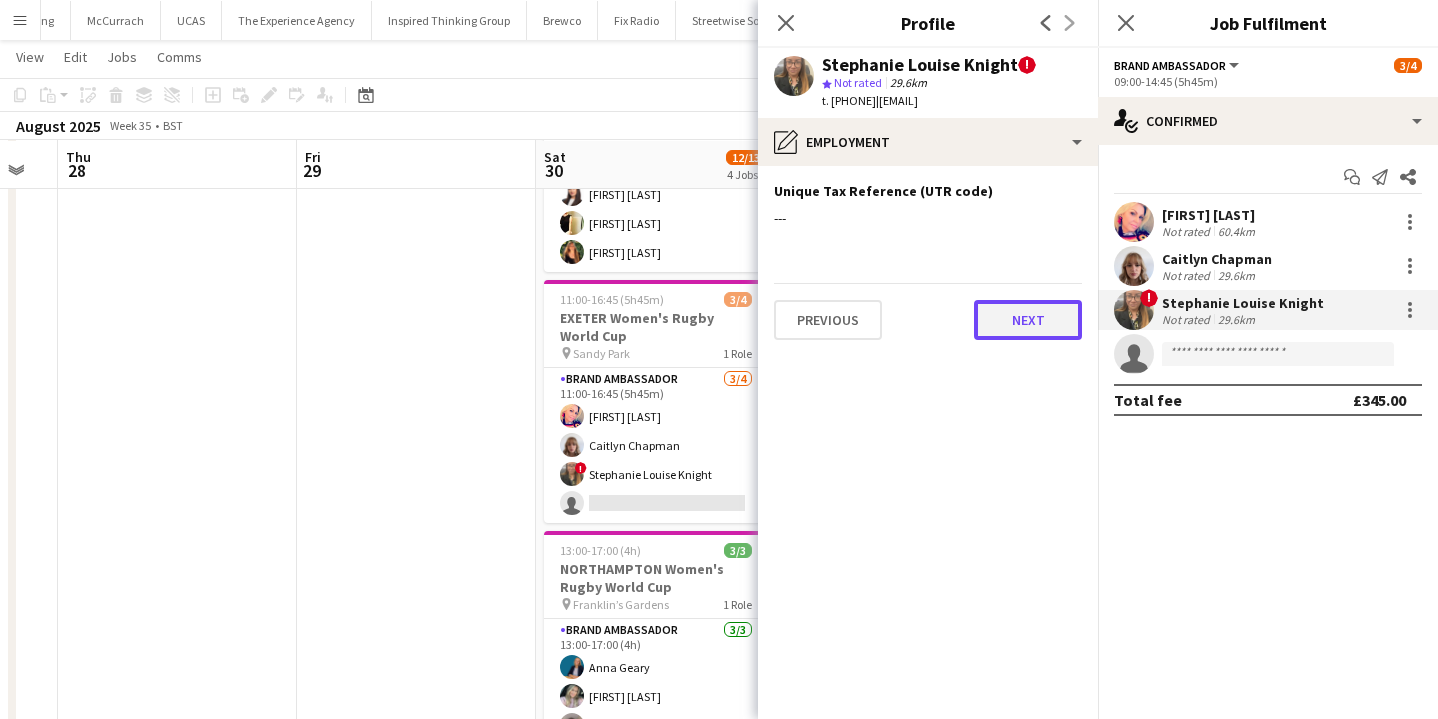 click on "Next" 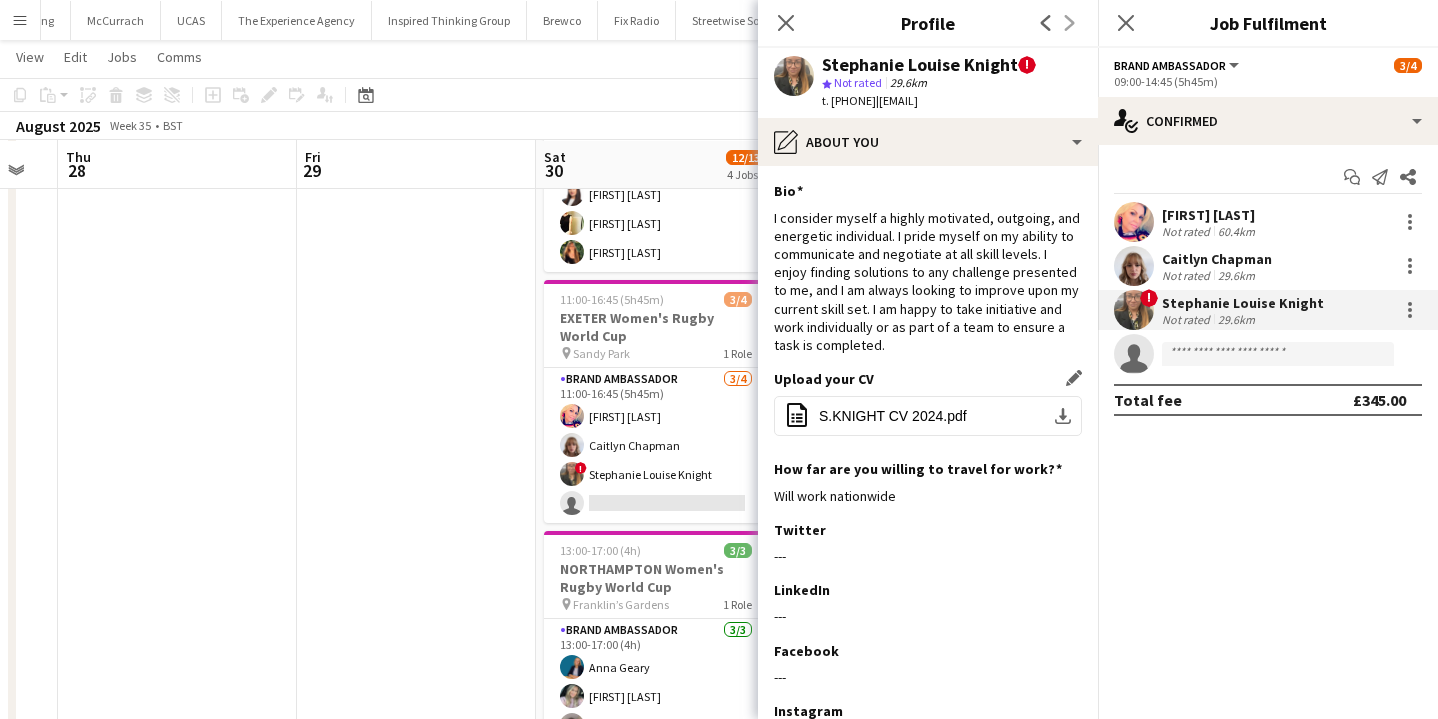 scroll, scrollTop: 156, scrollLeft: 0, axis: vertical 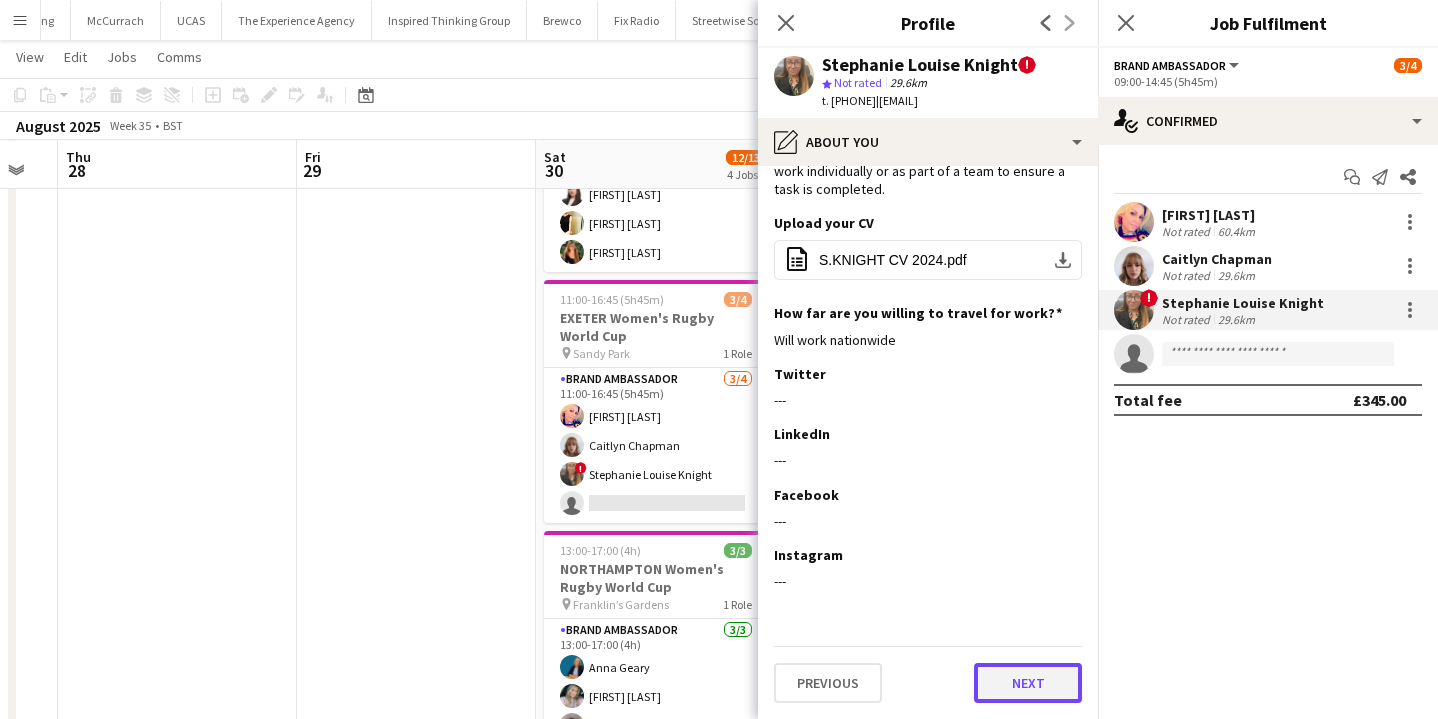 click on "Next" 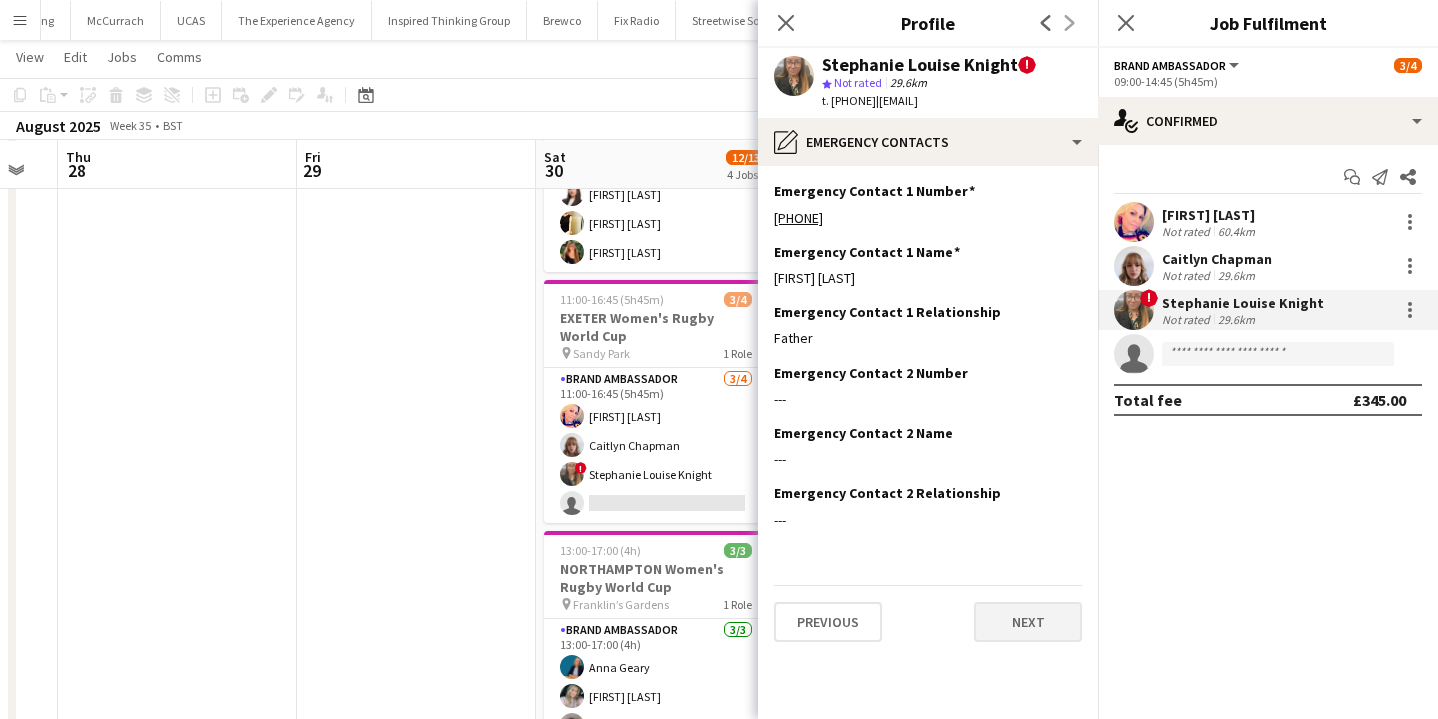 scroll, scrollTop: 0, scrollLeft: 0, axis: both 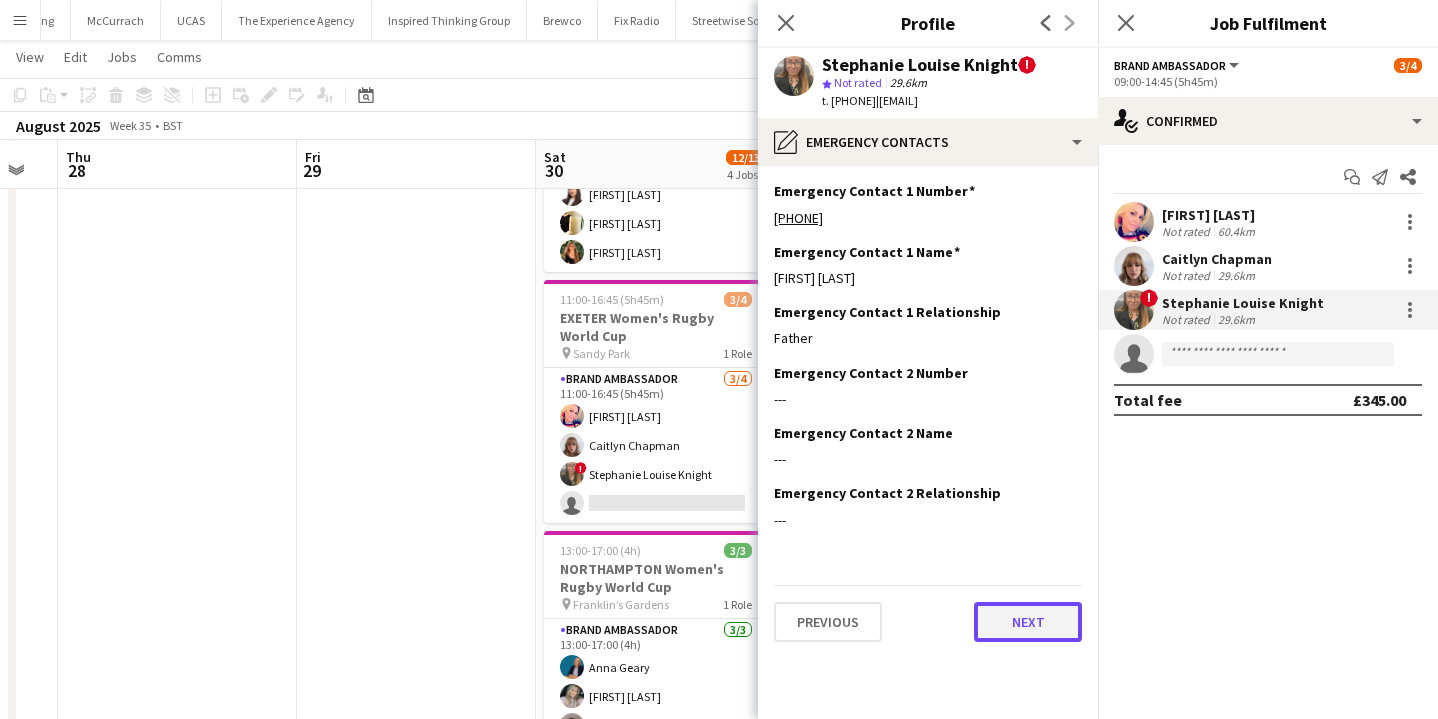 click on "Next" 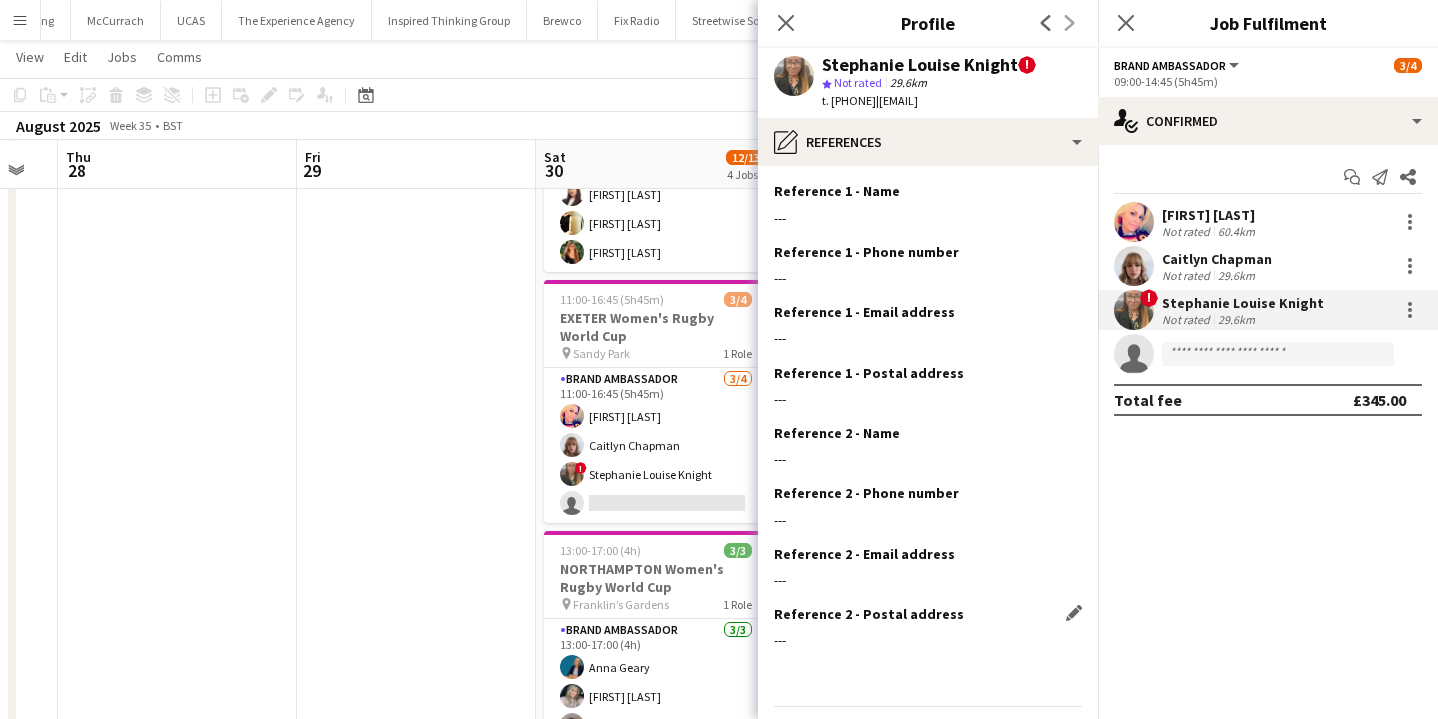 scroll, scrollTop: 59, scrollLeft: 0, axis: vertical 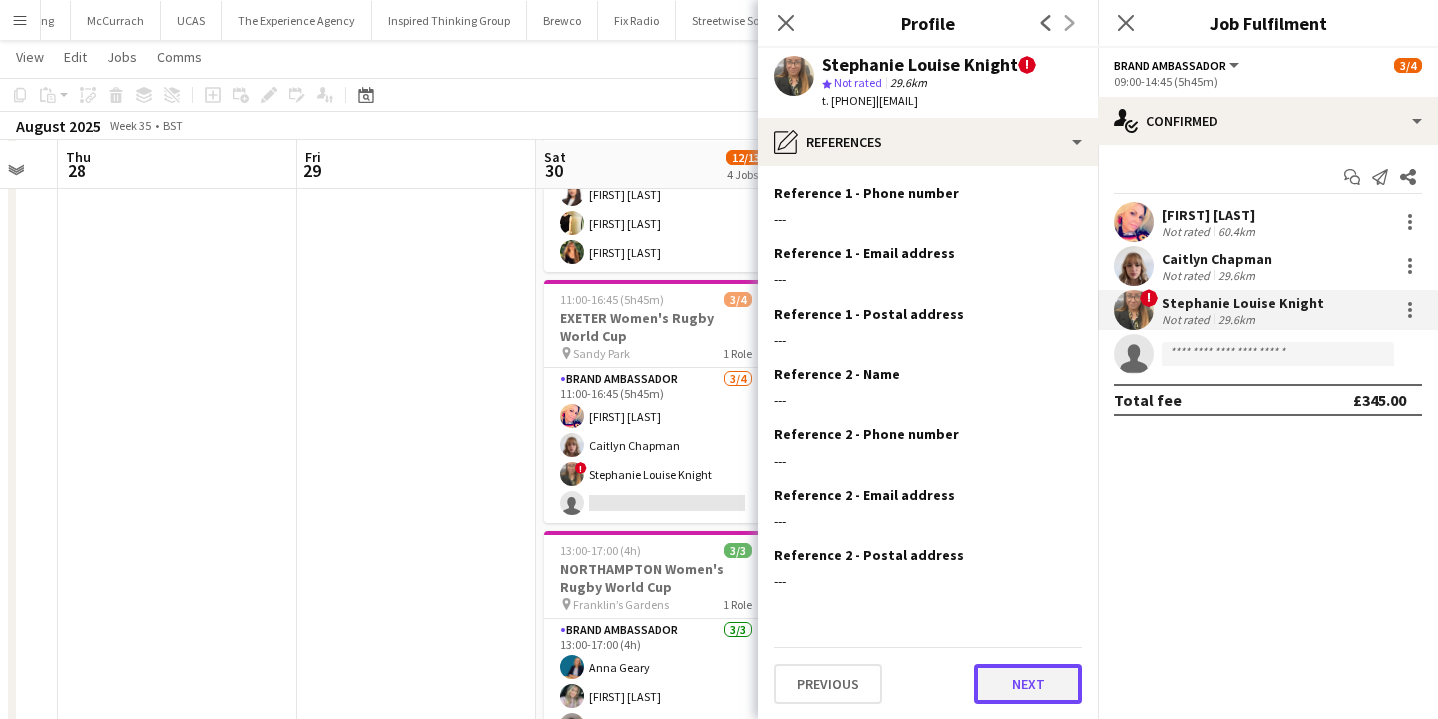 click on "Next" 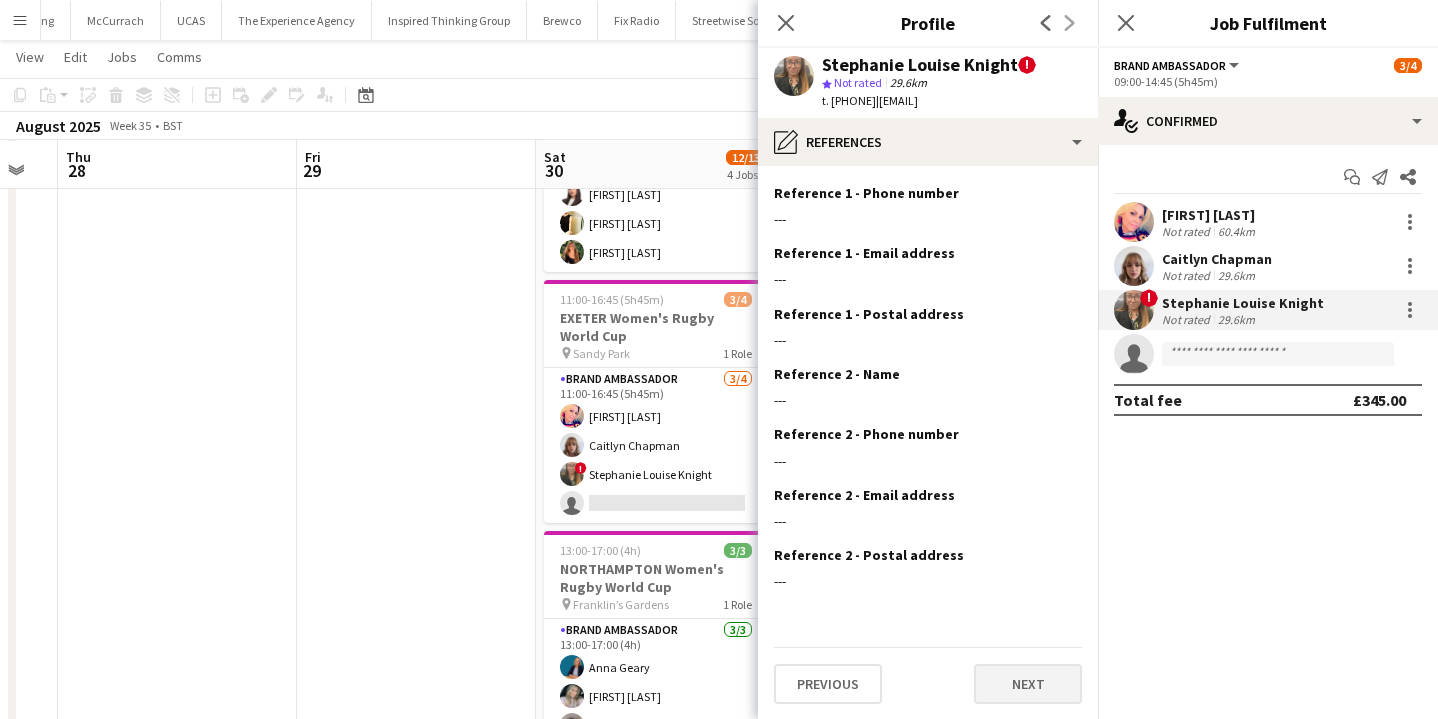 scroll, scrollTop: 0, scrollLeft: 0, axis: both 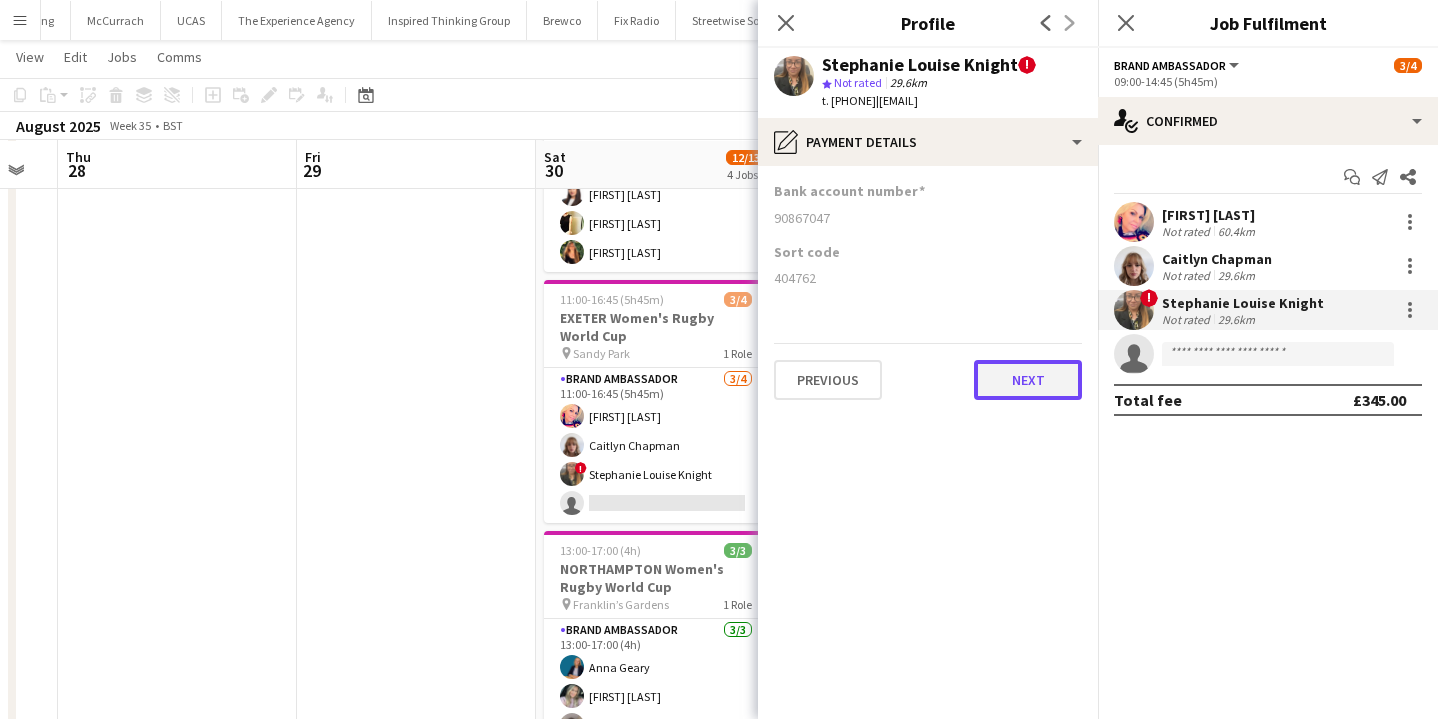 click on "Next" 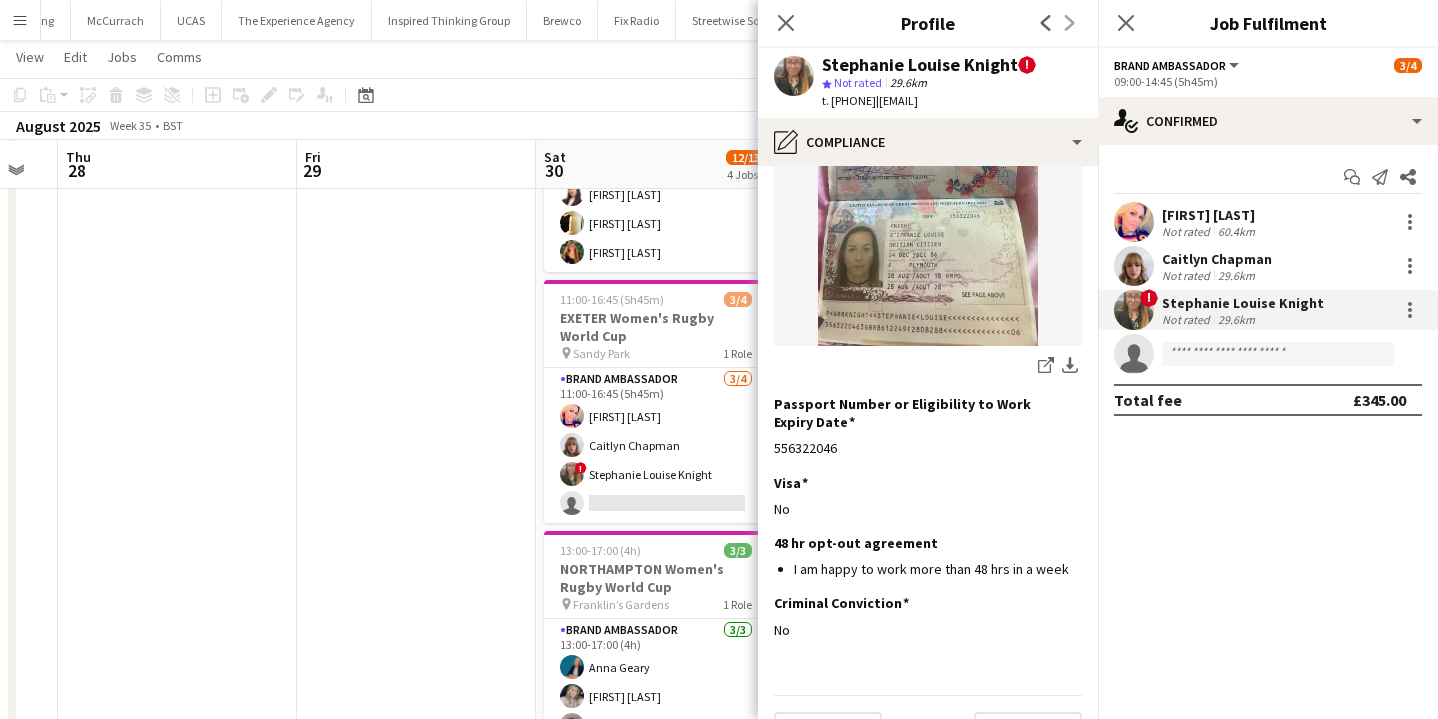 scroll, scrollTop: 325, scrollLeft: 0, axis: vertical 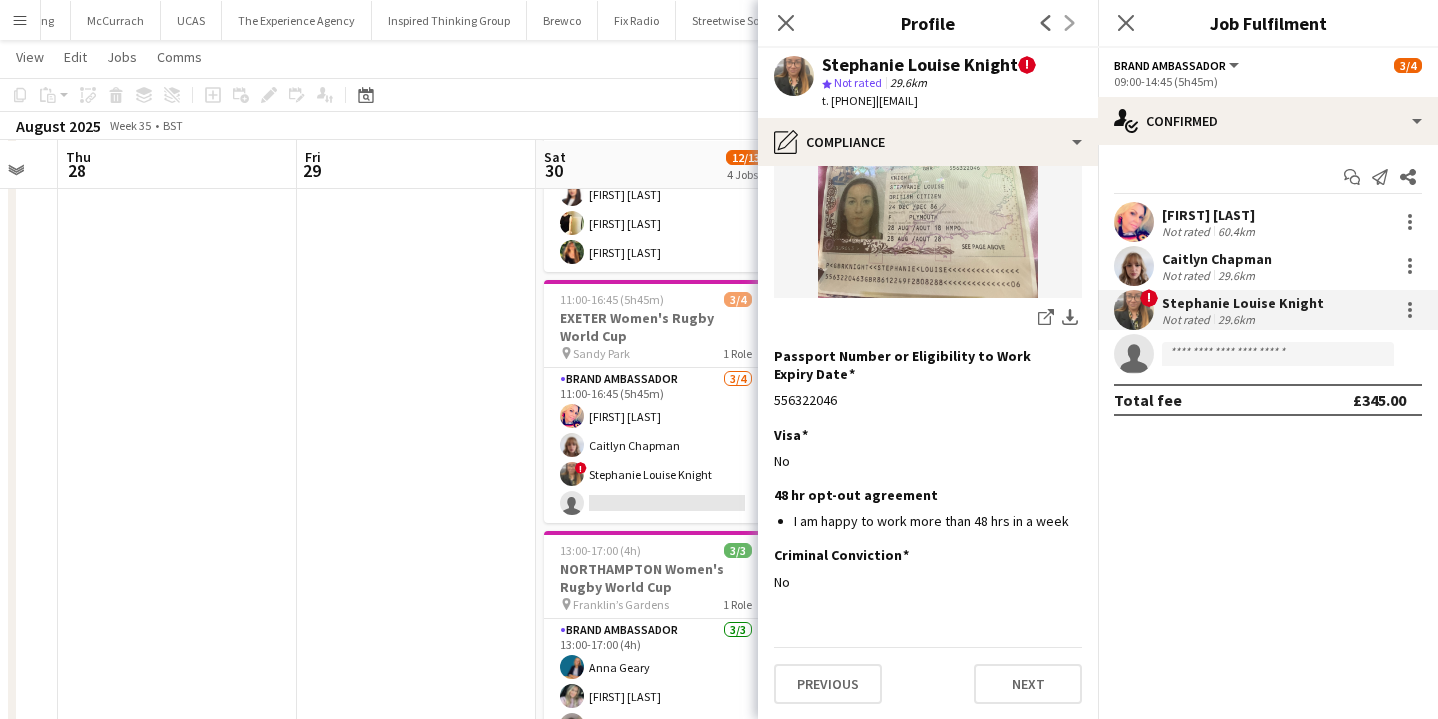click on "Nationality
Edit this field
British  Permission to Work in the UK
Edit this field
Yes  Upload your passport
Edit this field
share-external-link-1
download-bottom
Passport Number or Eligibility to Work Expiry Date
Edit this field
556322046  Visa
Edit this field
No  48 hr opt-out agreement
Edit this field
I am happy to work more than 48 hrs in a week  Criminal Conviction
Edit this field
No   Previous   Next" 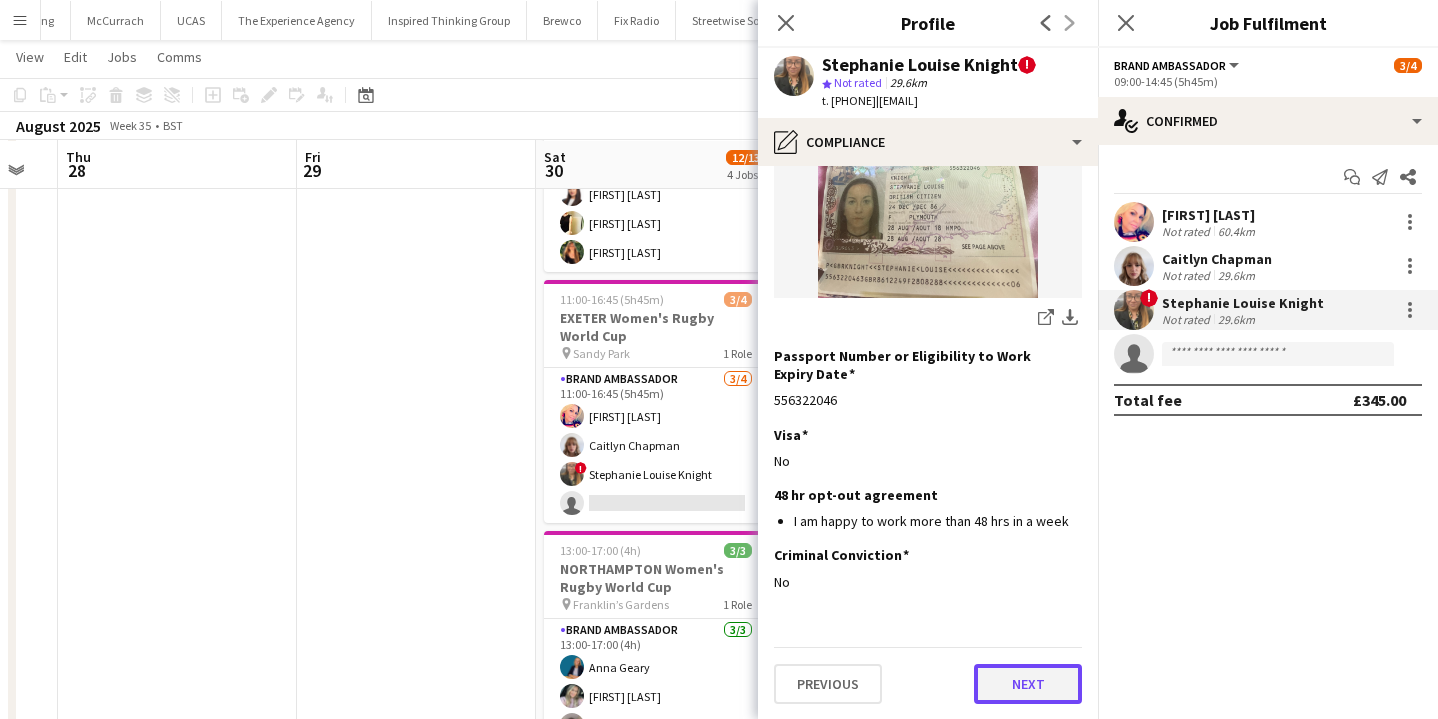 click on "Next" 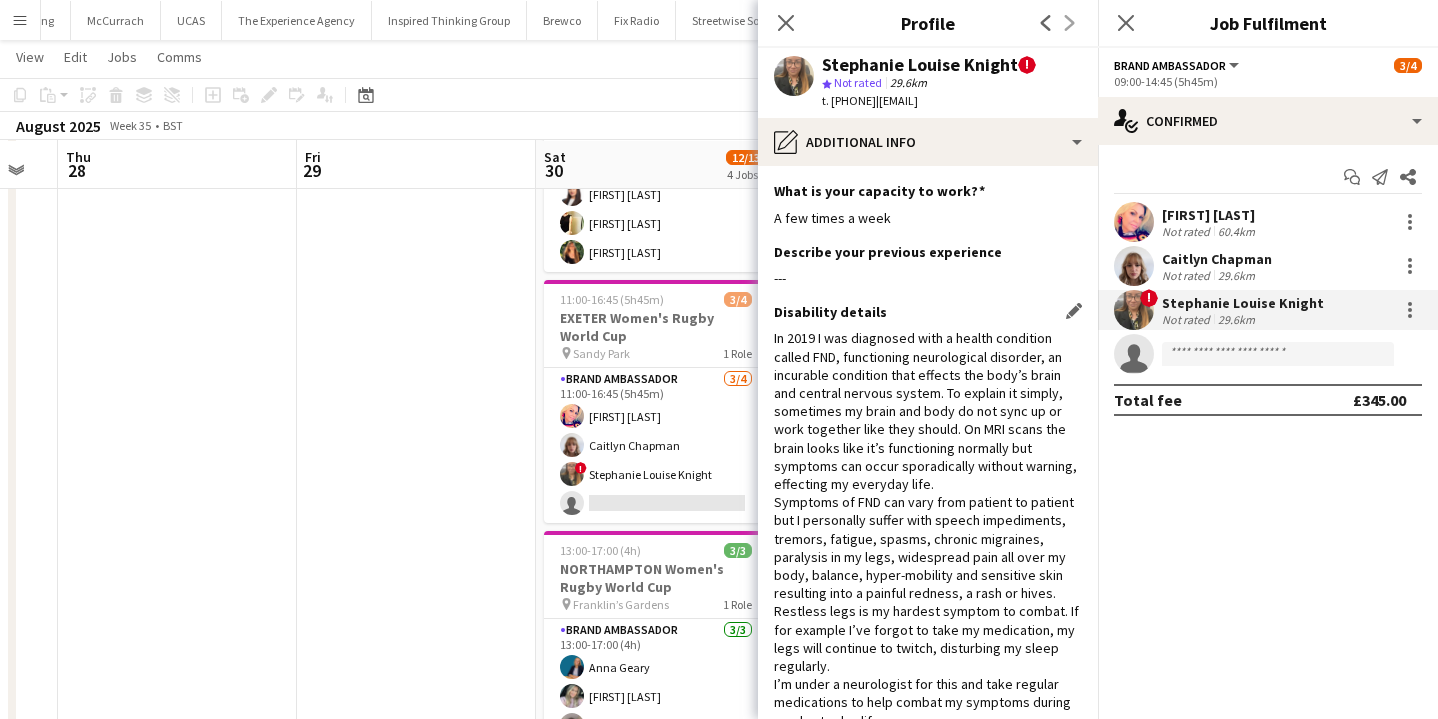 scroll, scrollTop: 182, scrollLeft: 0, axis: vertical 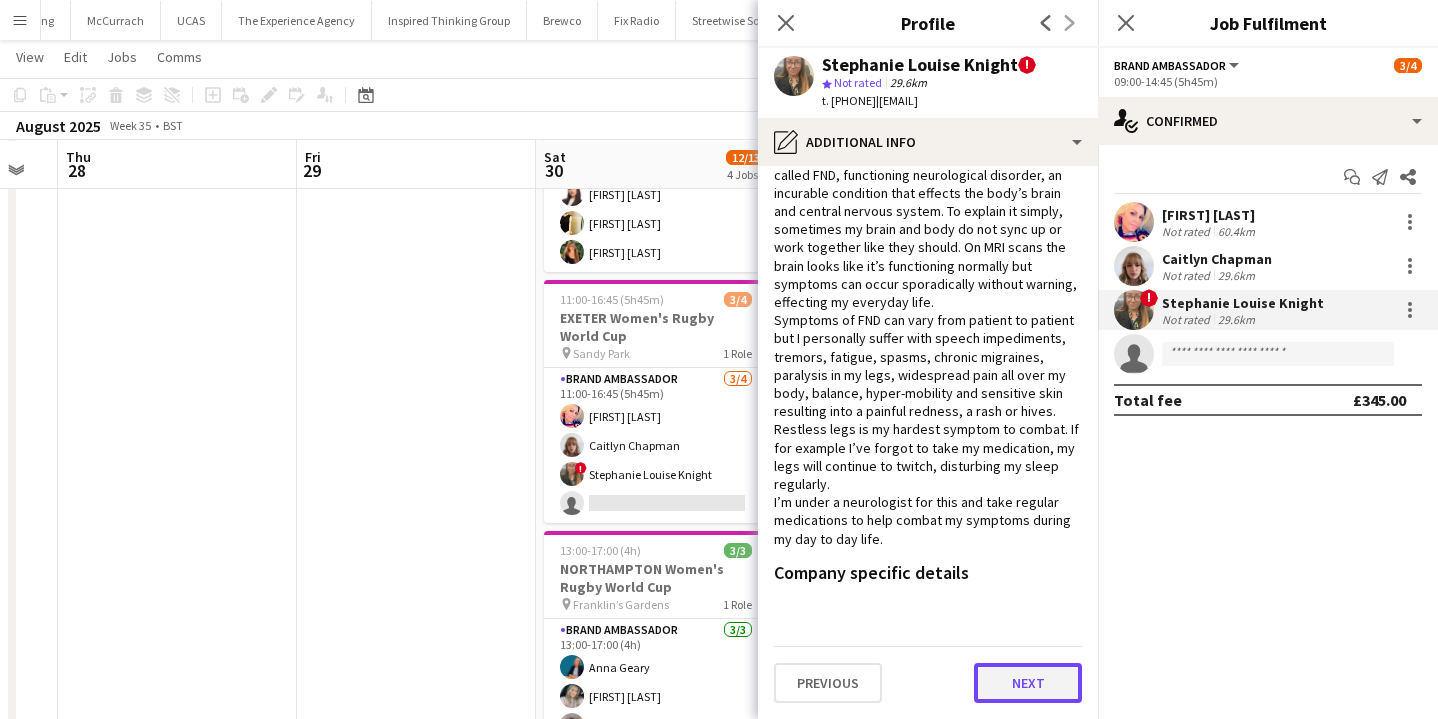 click on "Next" 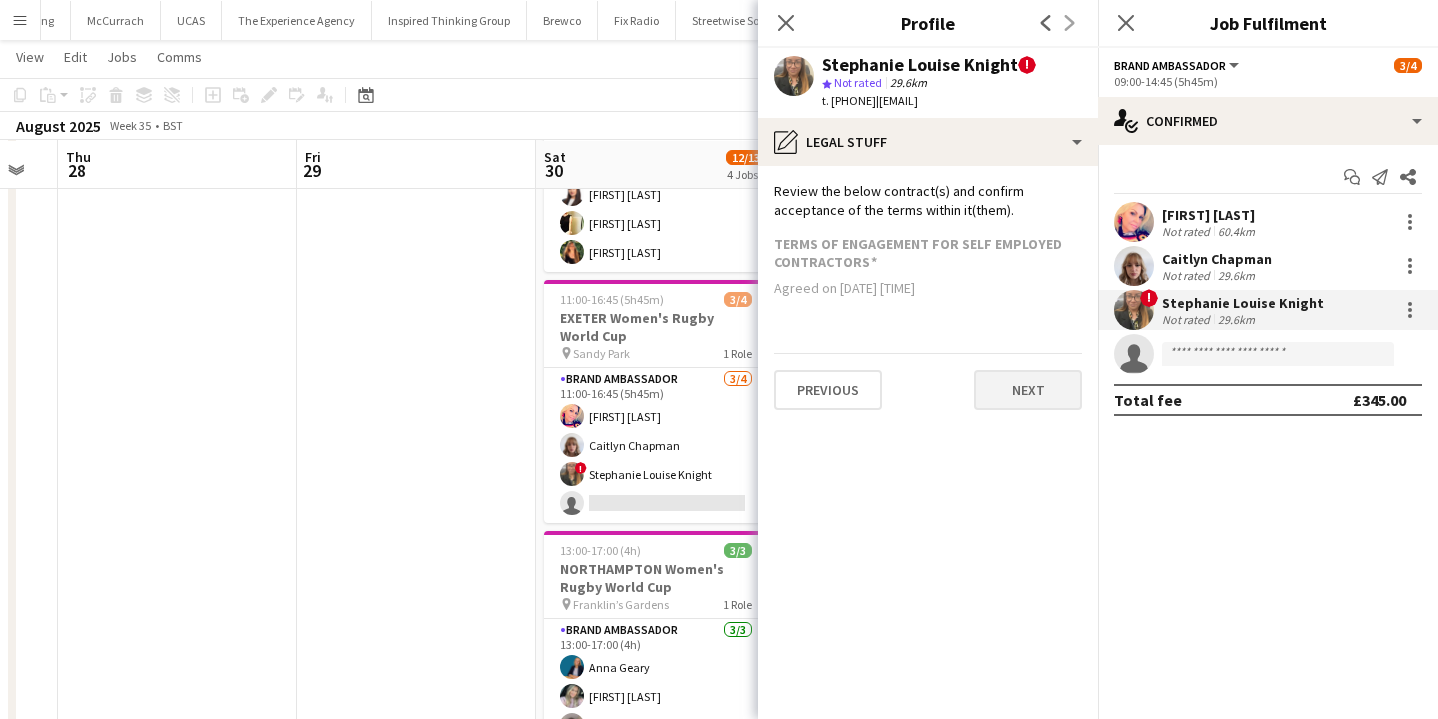 scroll, scrollTop: 0, scrollLeft: 0, axis: both 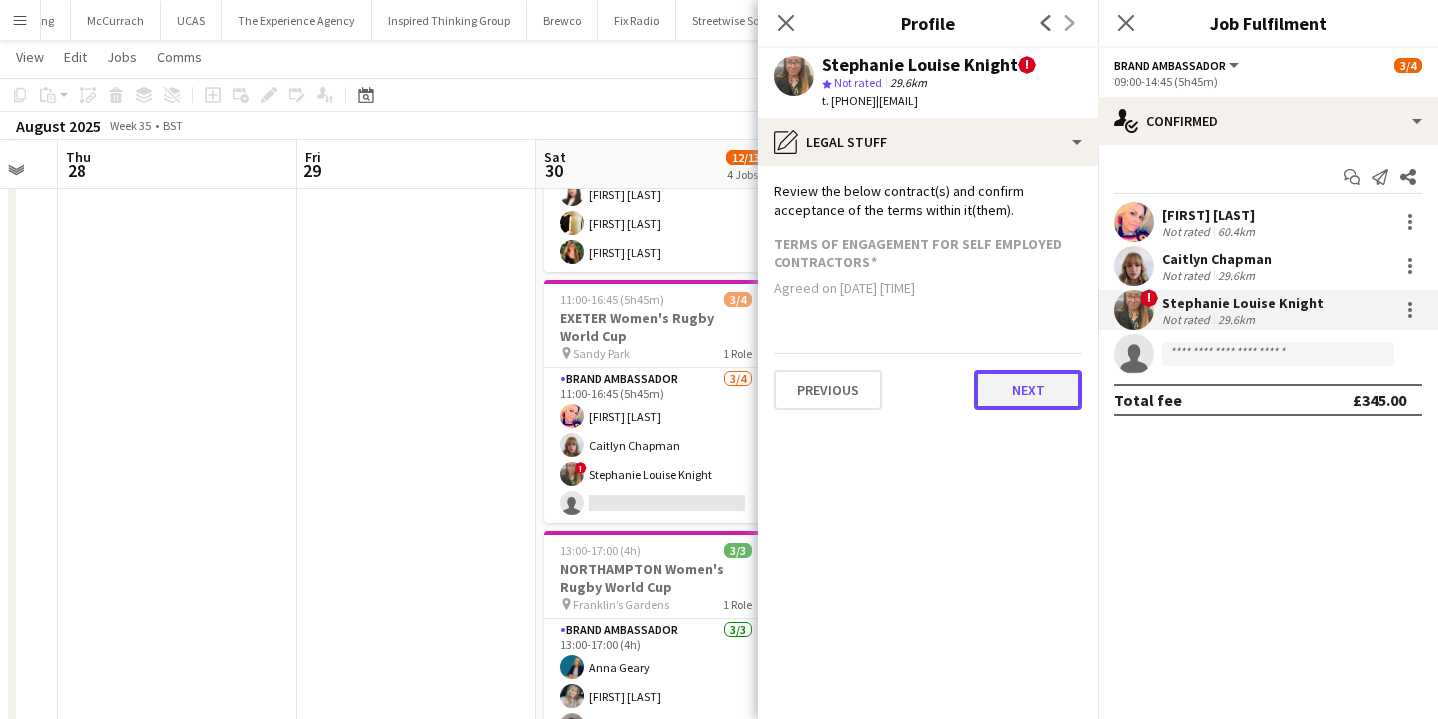 click on "Next" 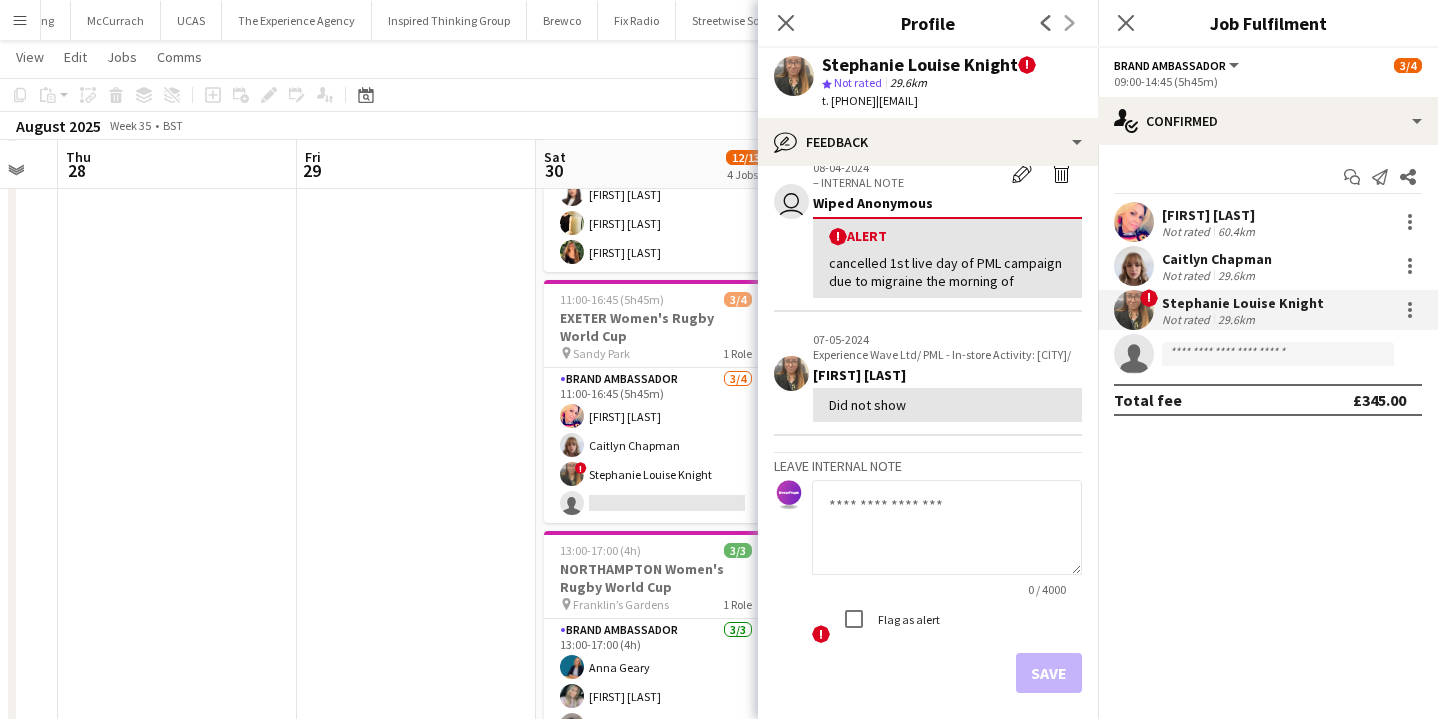 scroll, scrollTop: 184, scrollLeft: 0, axis: vertical 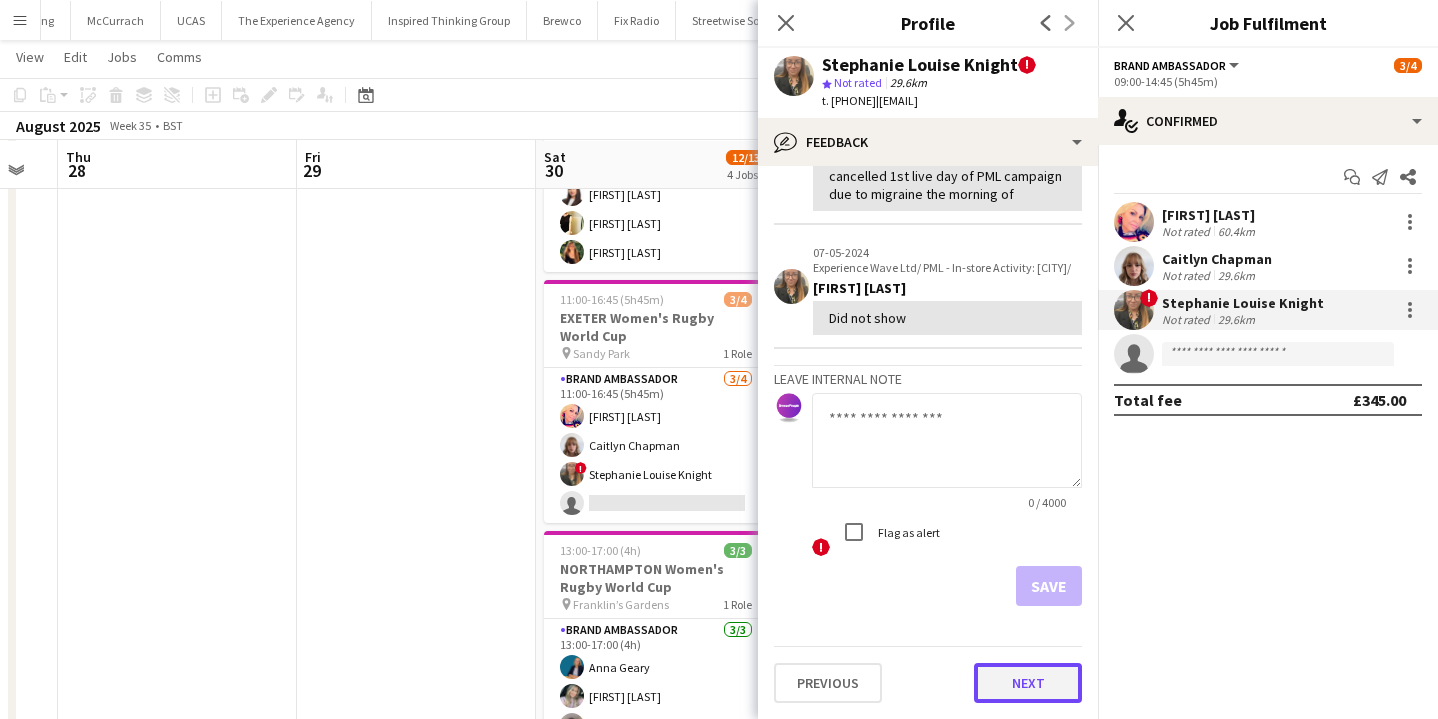 click on "Next" 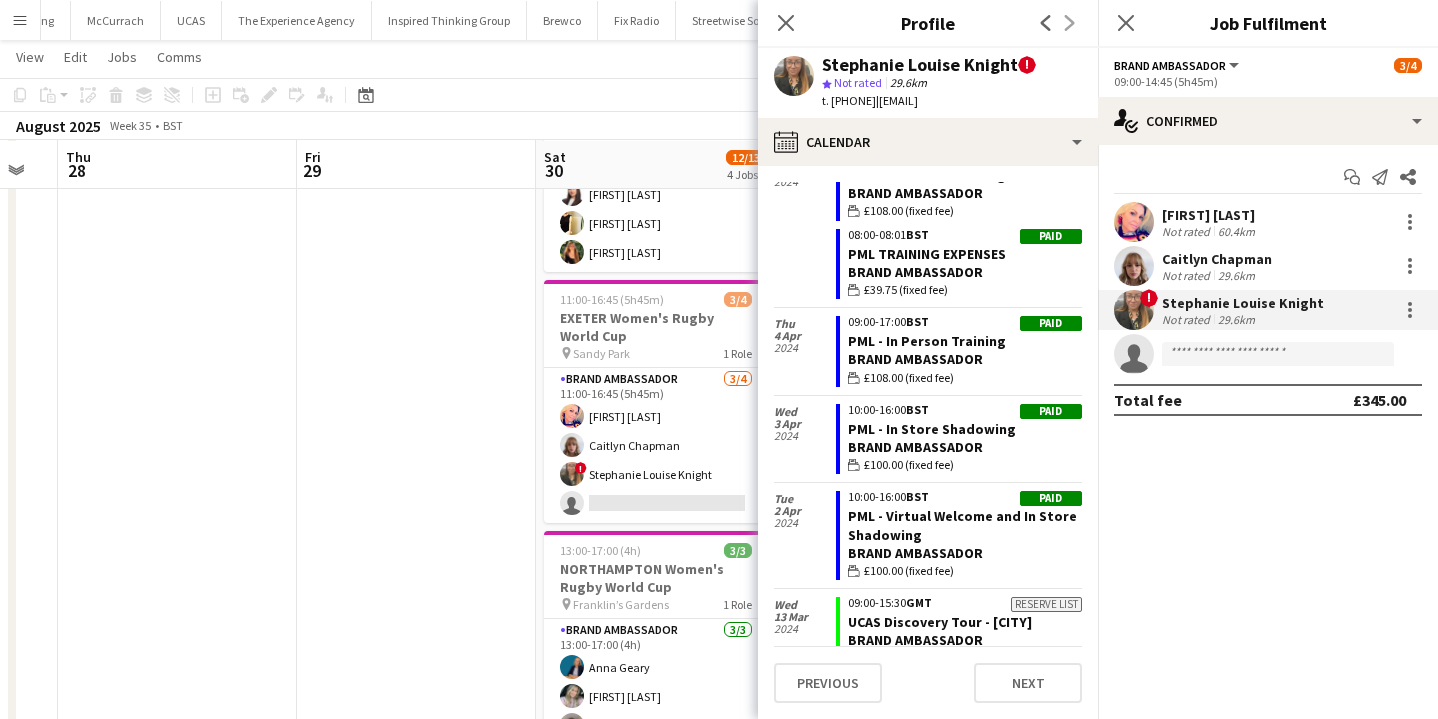 scroll, scrollTop: 3527, scrollLeft: 0, axis: vertical 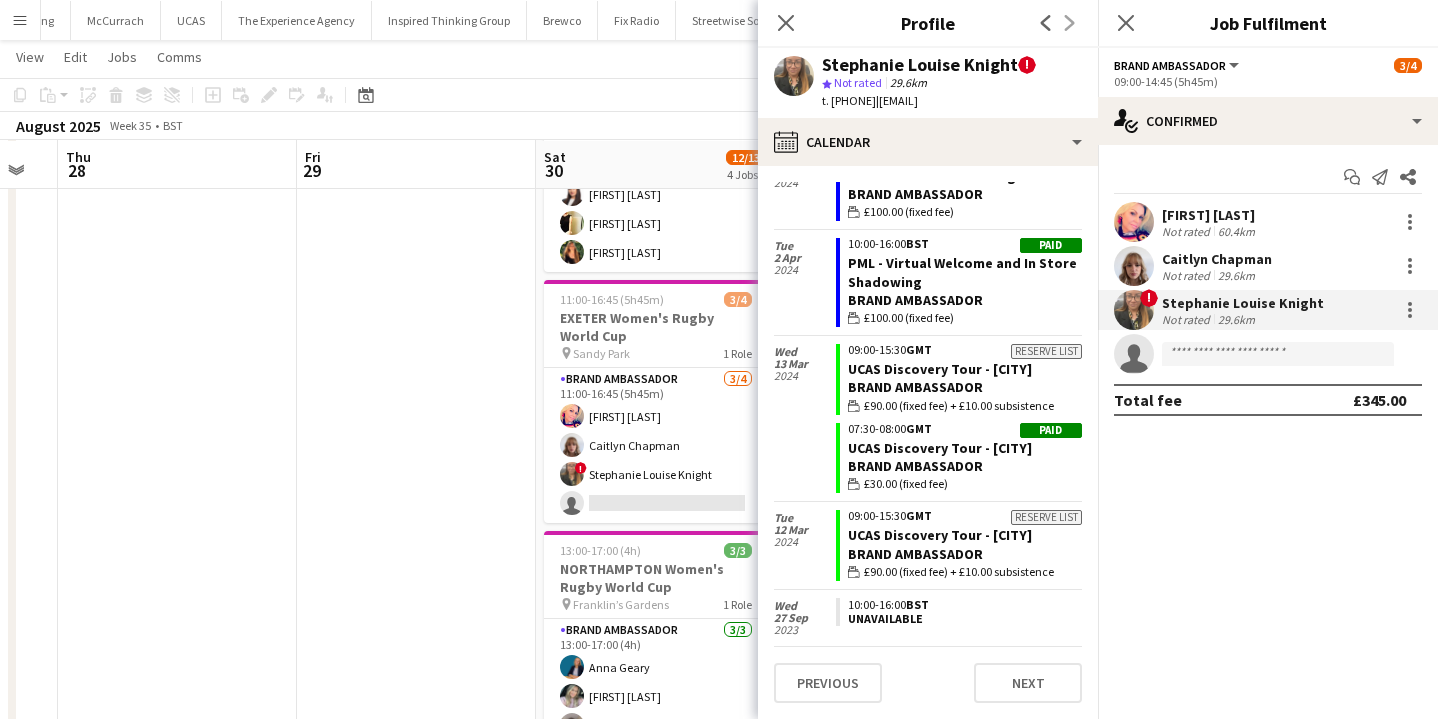 click at bounding box center (416, 531) 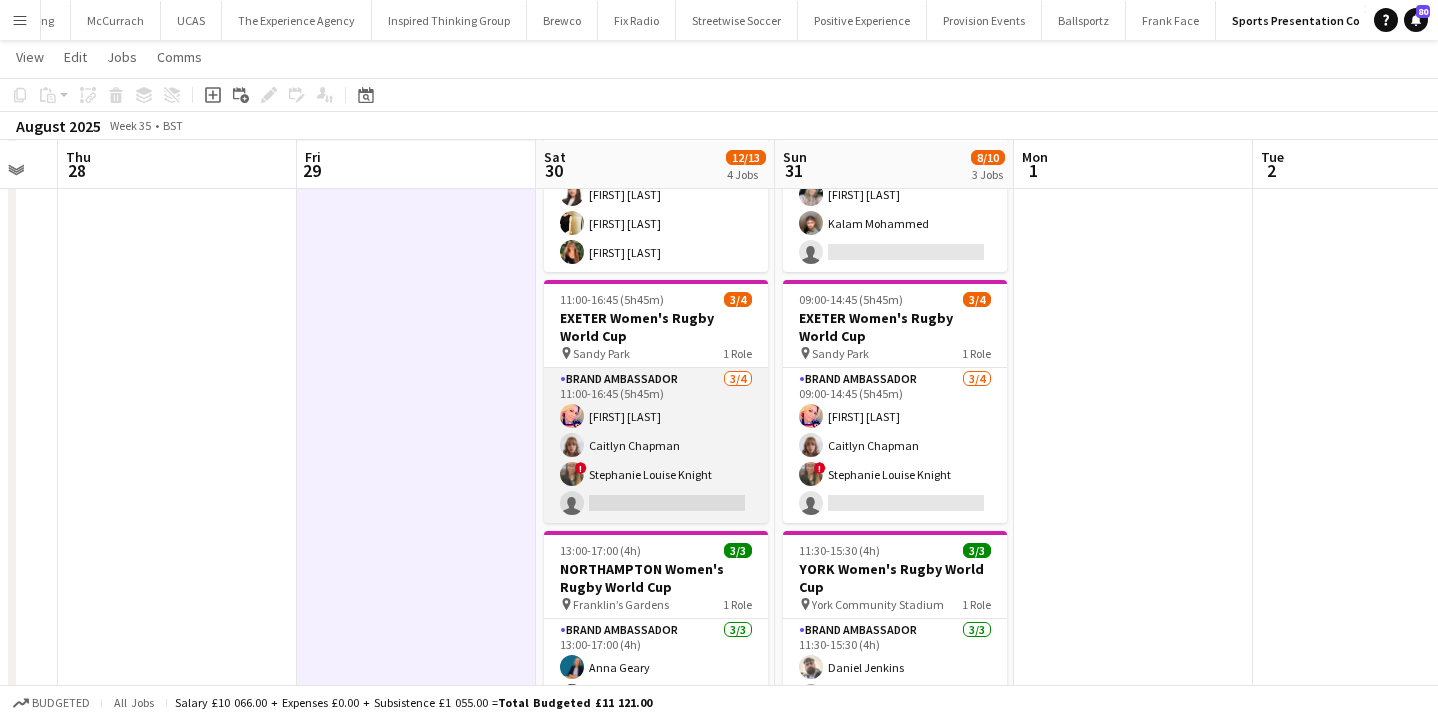 click on "Brand Ambassador   3/4   11:00-16:45 (5h45m)
Volha Zhylach Caitlyn Chapman ! Stephanie Louise Knight
single-neutral-actions" at bounding box center [656, 445] 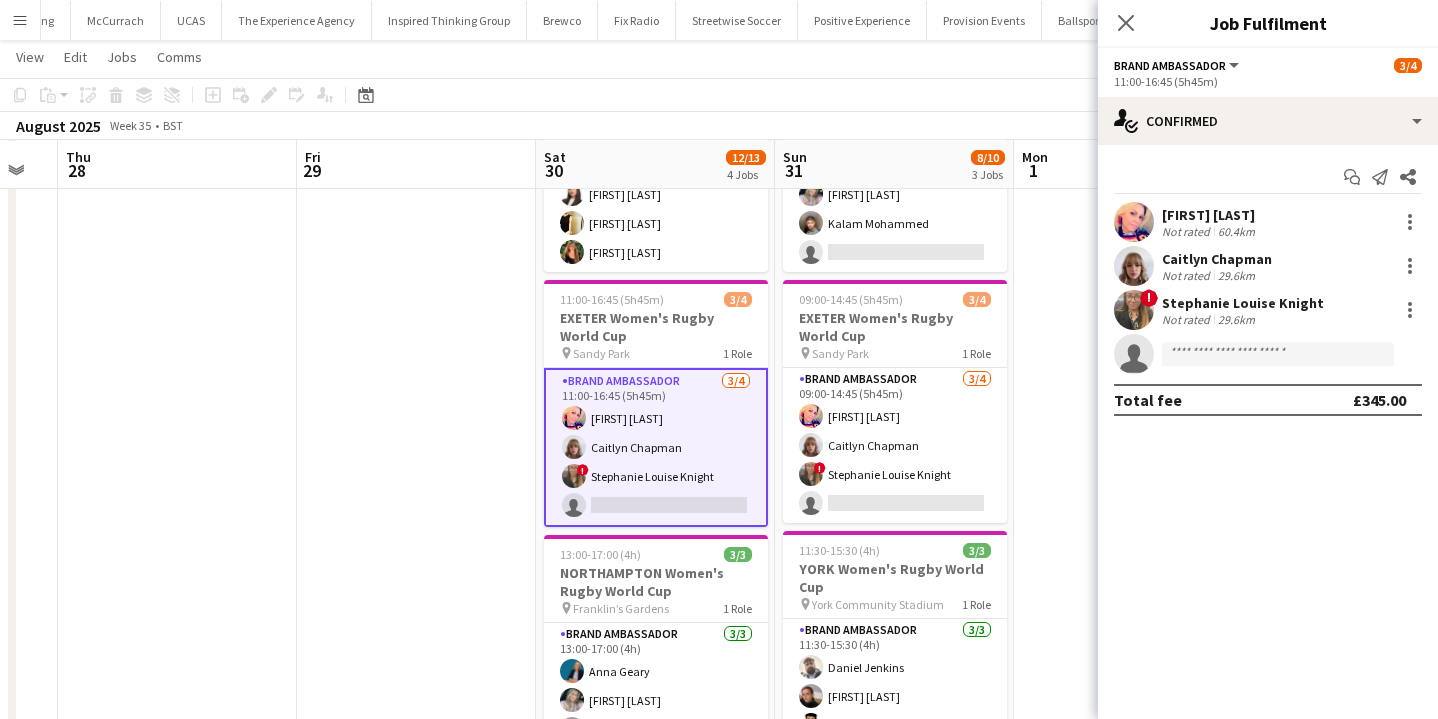 click at bounding box center (416, 531) 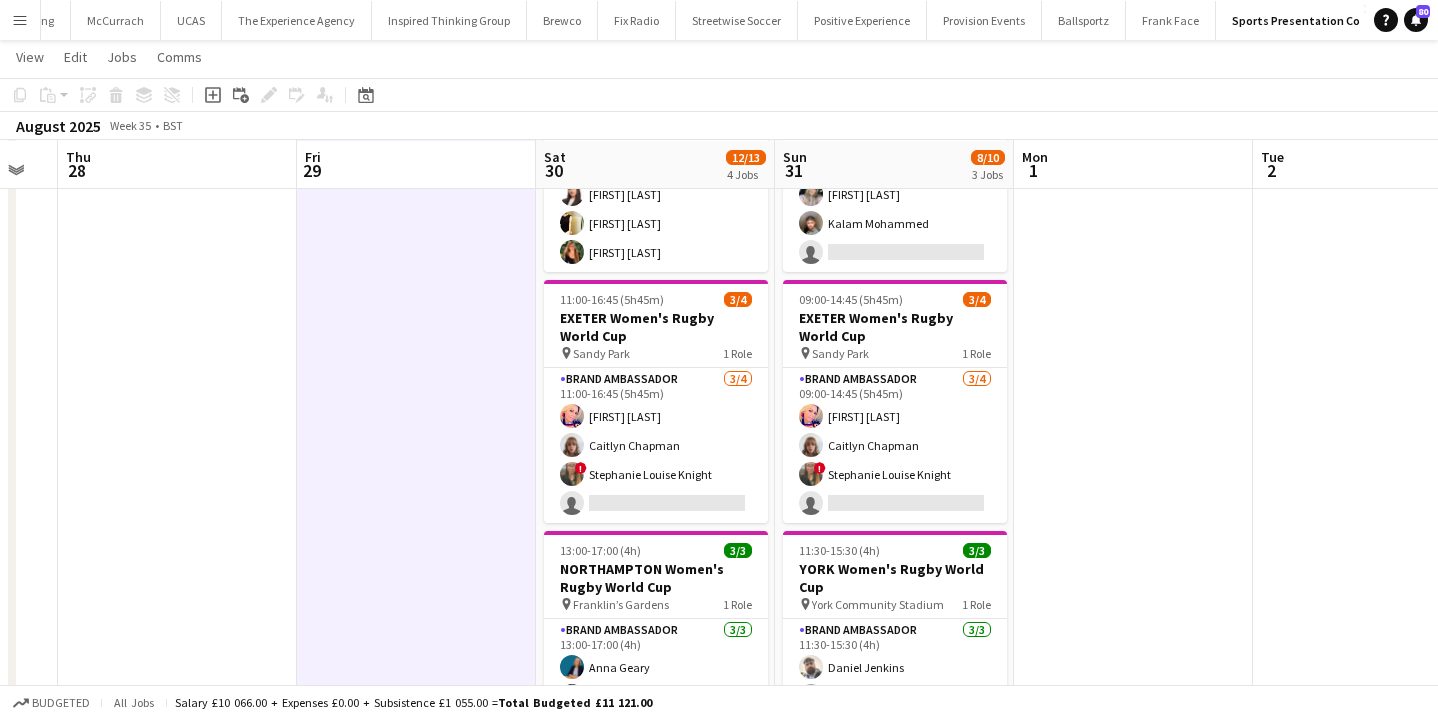 scroll, scrollTop: 0, scrollLeft: 0, axis: both 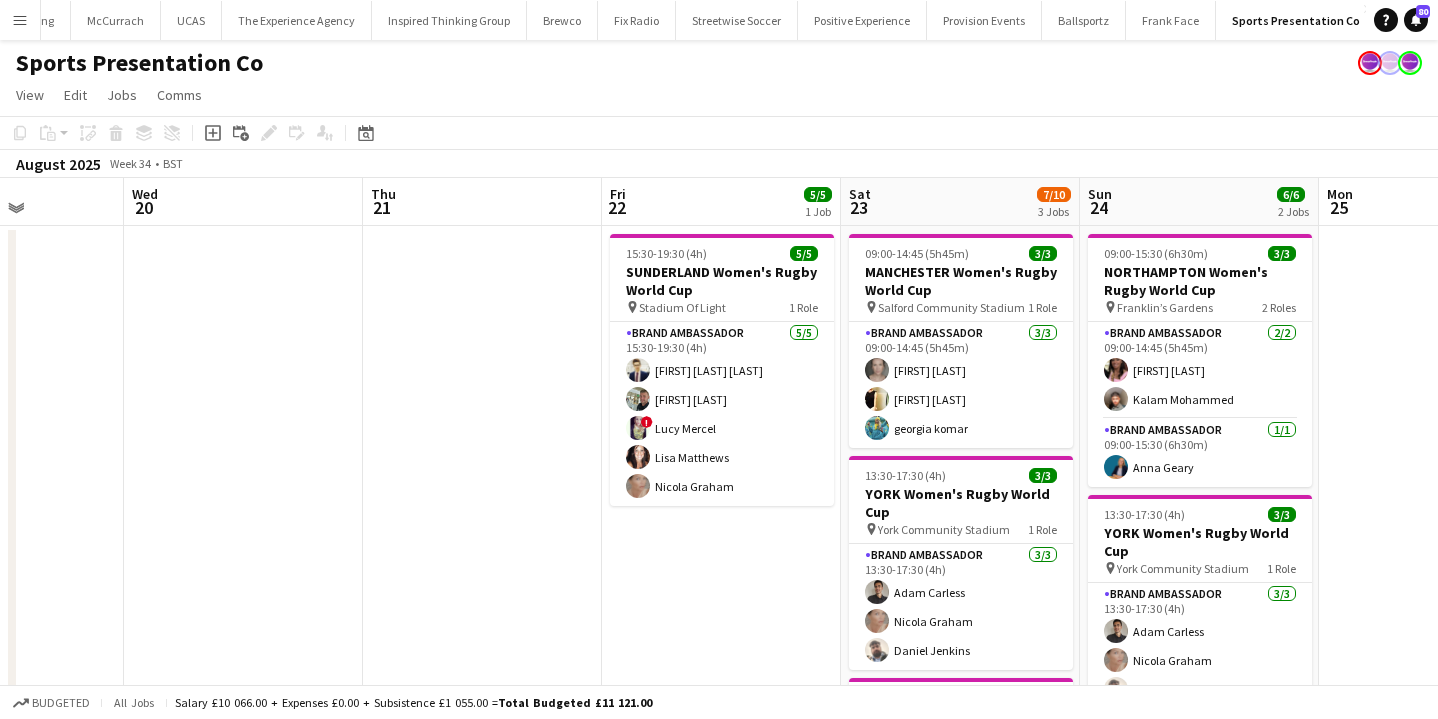 click on "Menu" at bounding box center [20, 20] 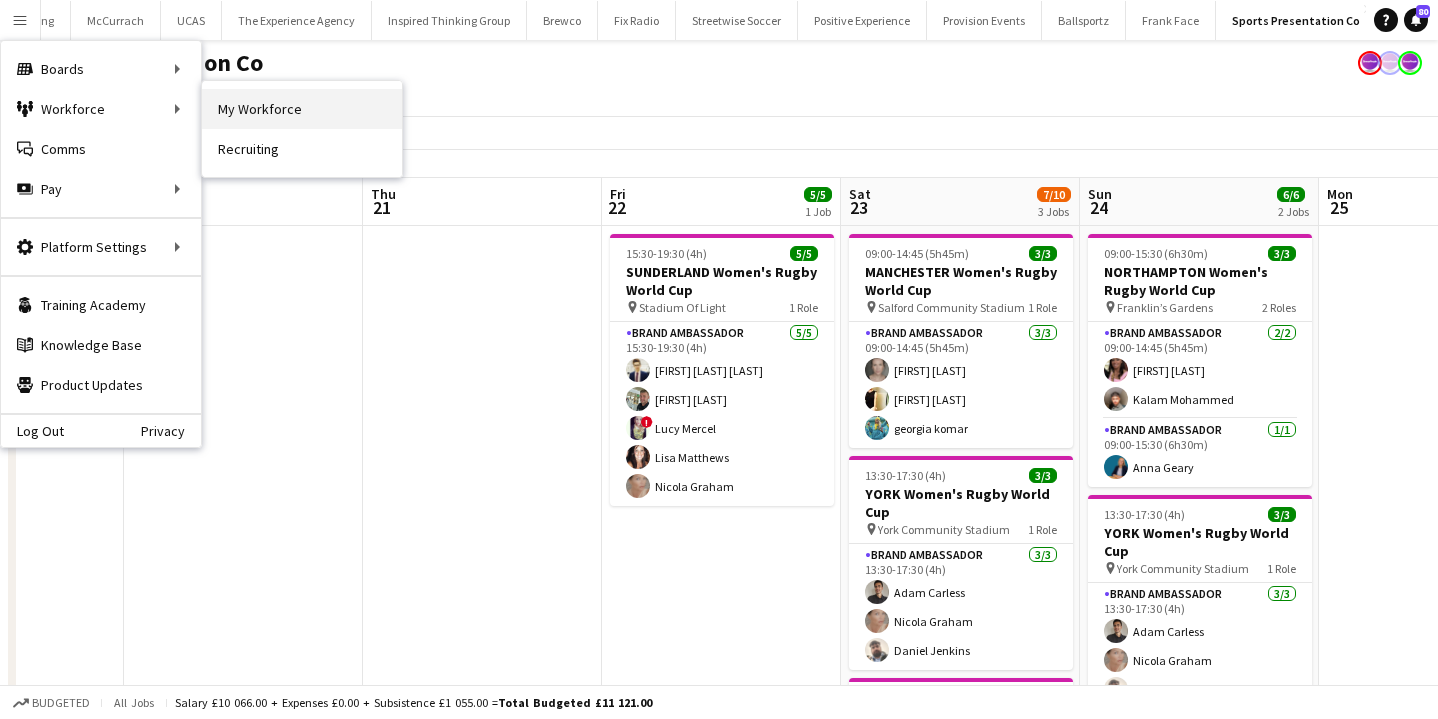 click on "My Workforce" at bounding box center (302, 109) 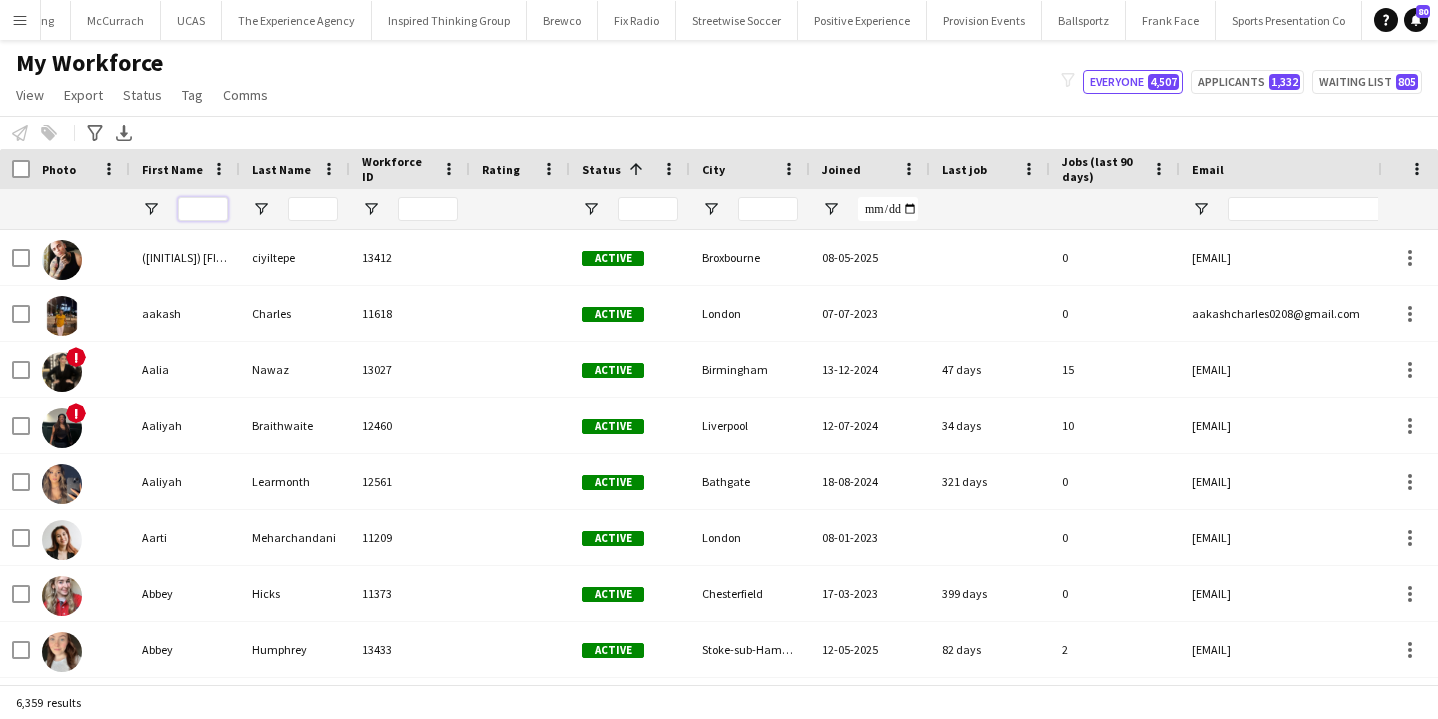 click at bounding box center (203, 209) 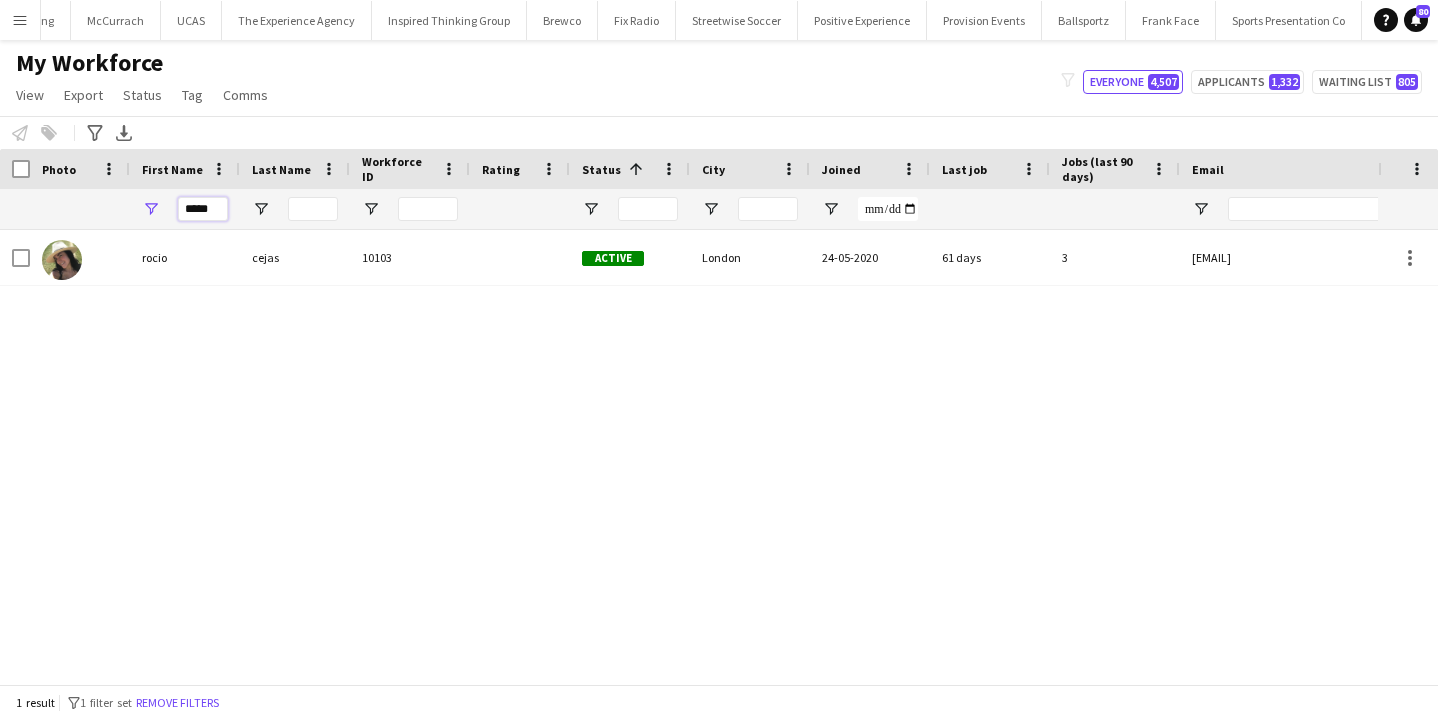 type on "*****" 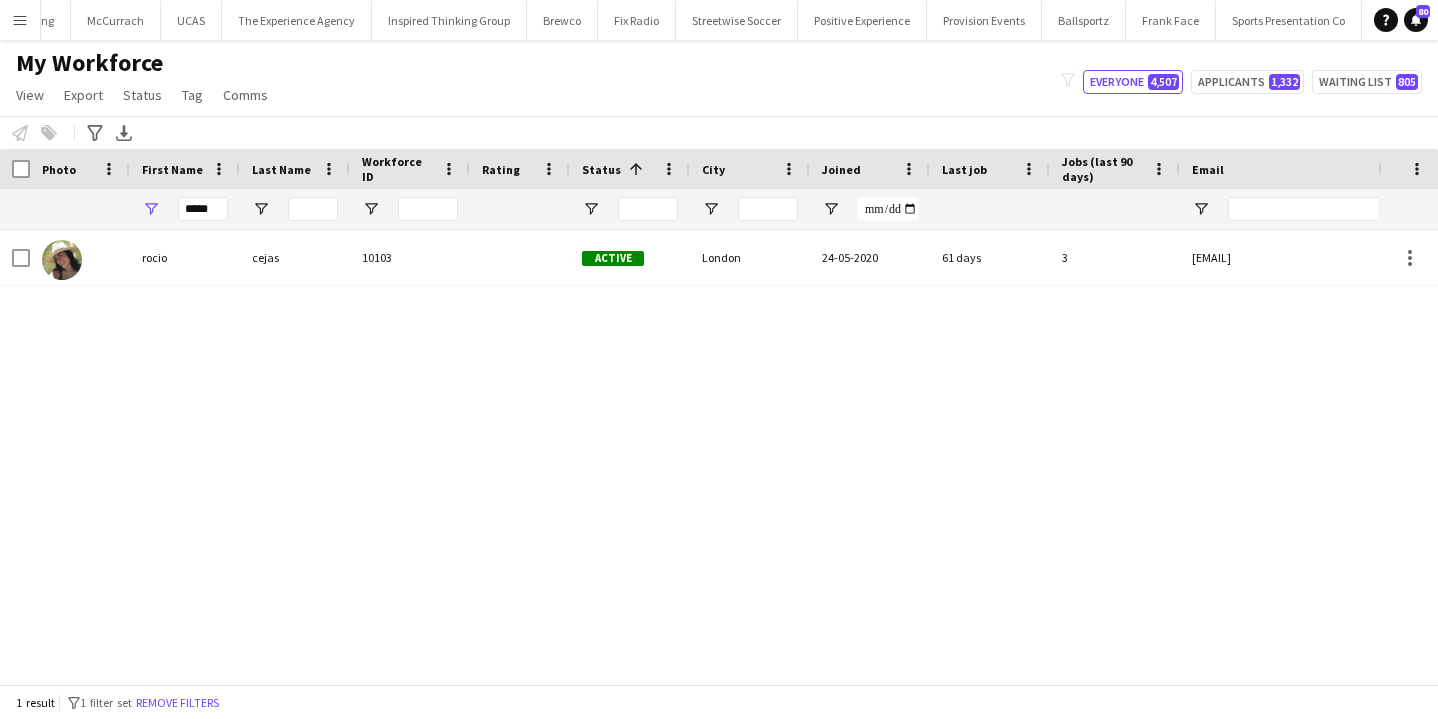 click at bounding box center [313, 209] 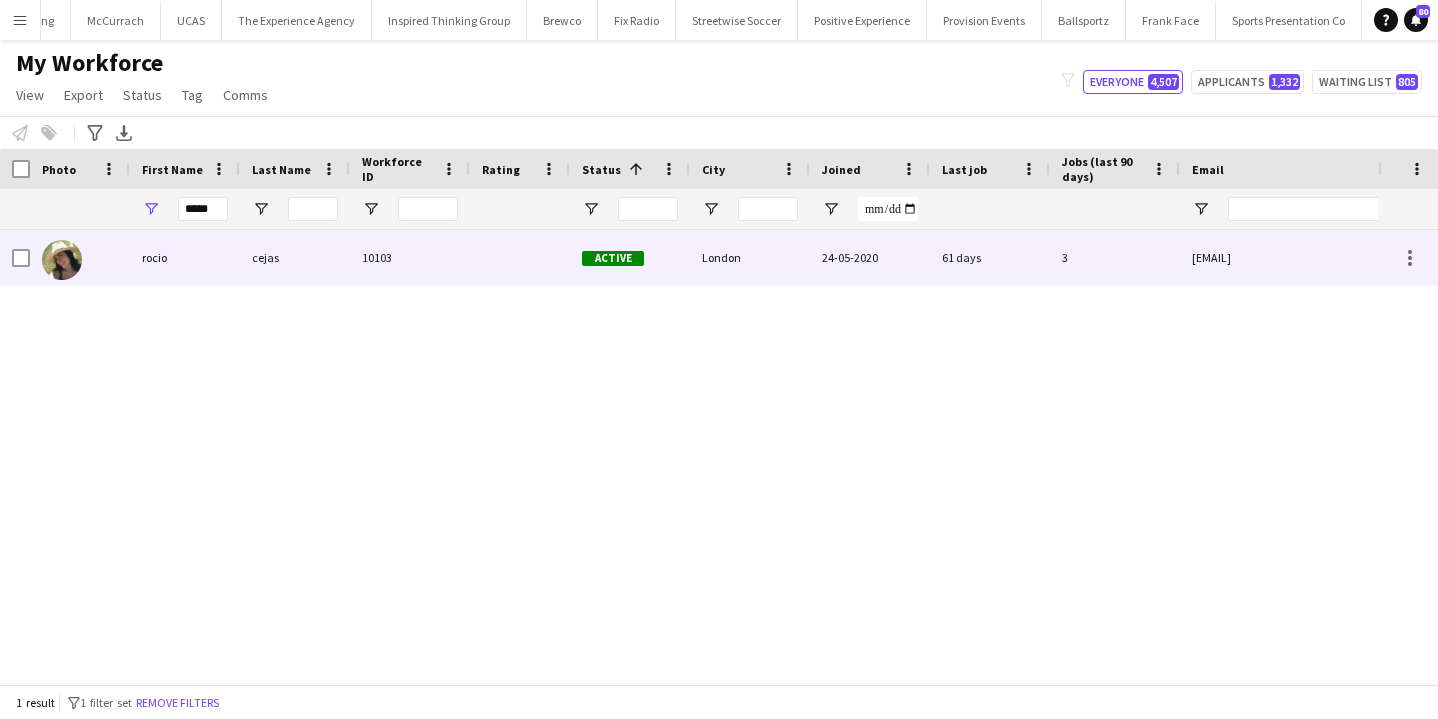 click on "cejas" at bounding box center [295, 257] 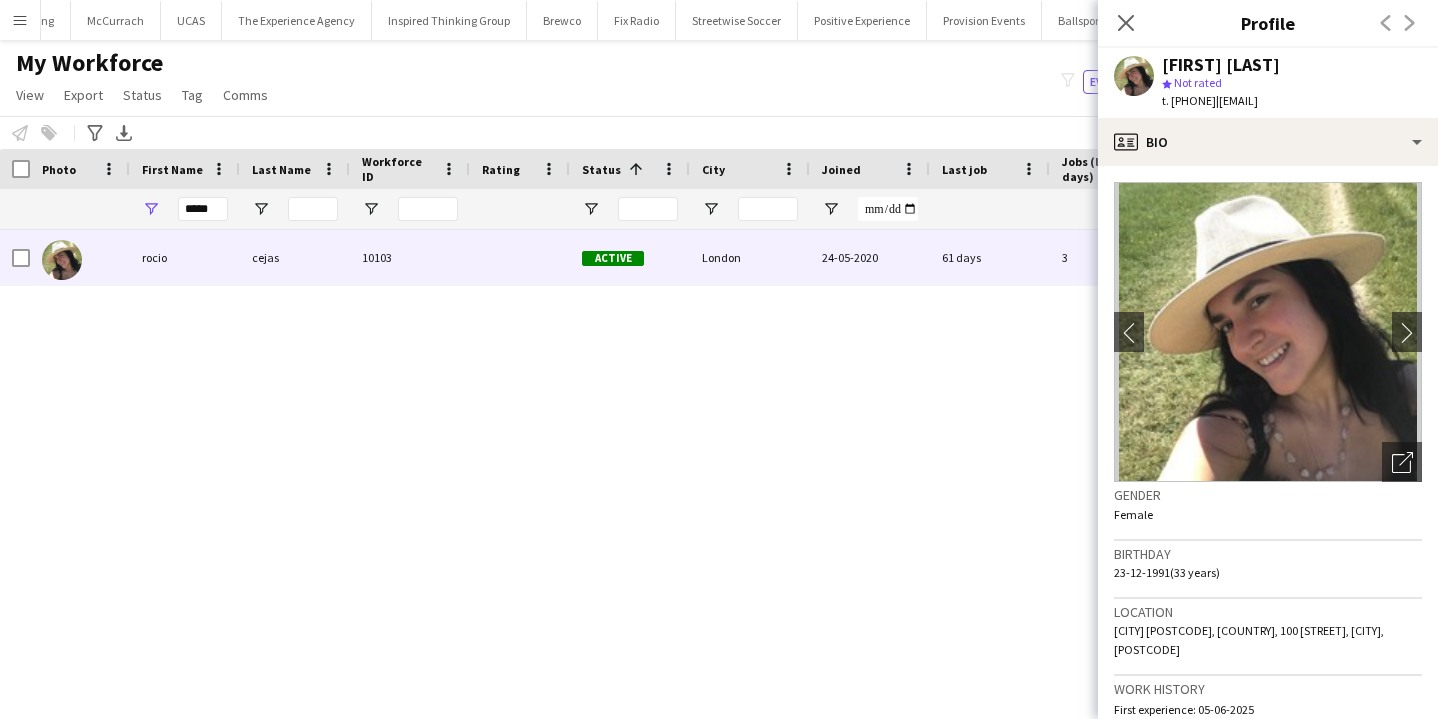 click on "rocio cejas" 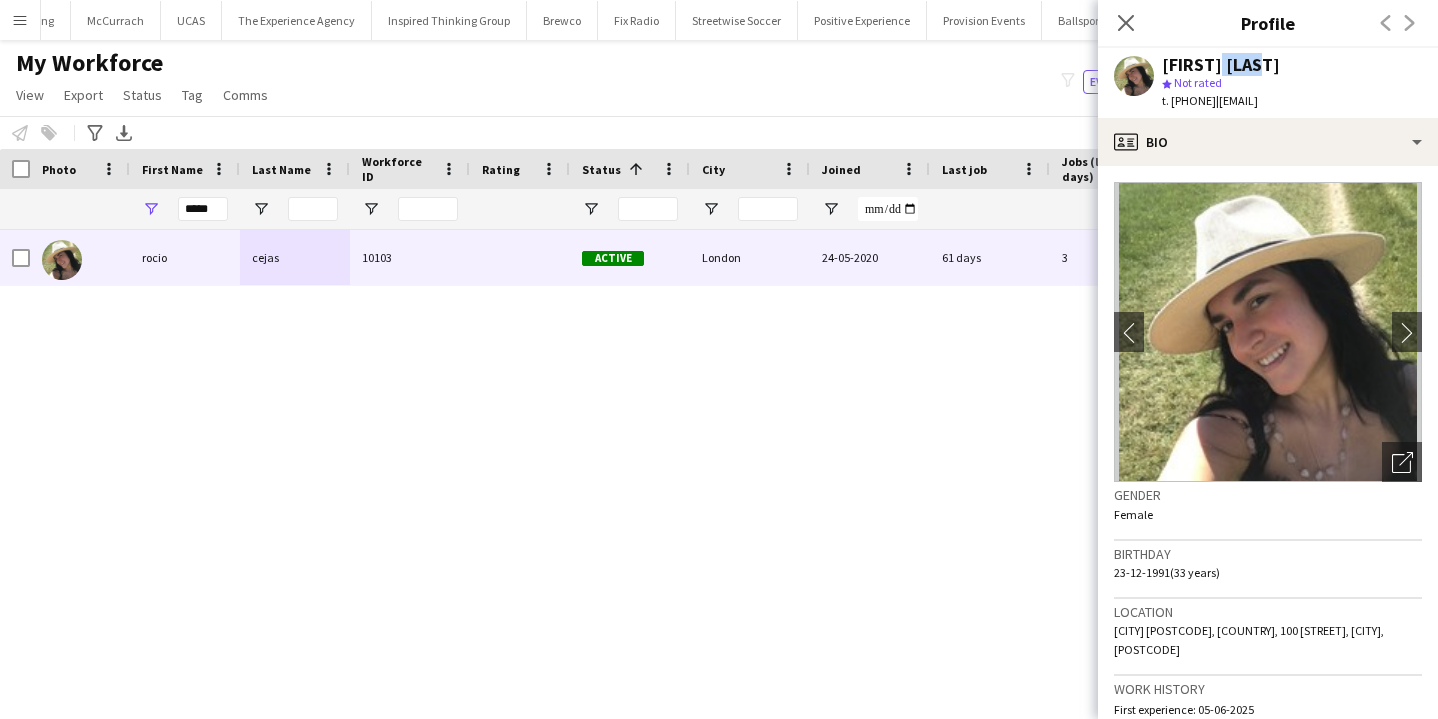 click on "rocio cejas" 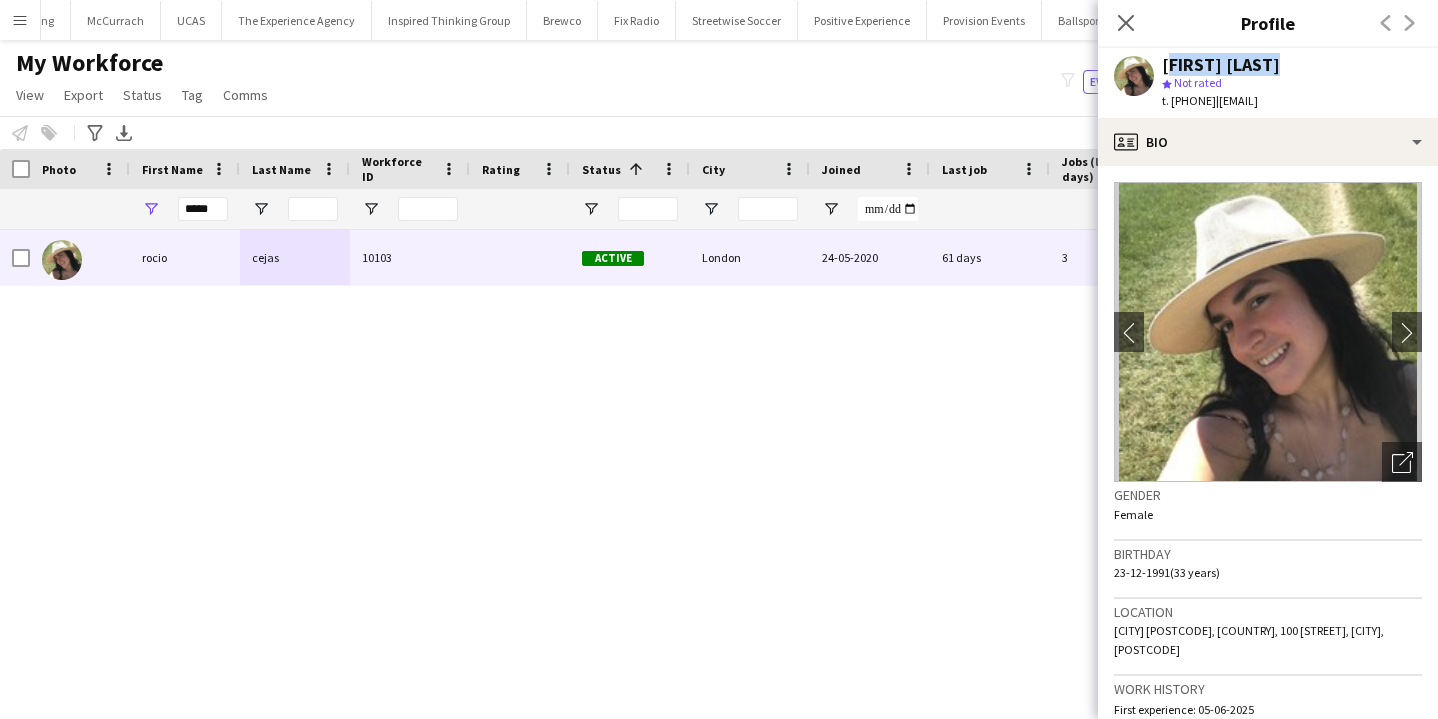 click on "rocio cejas" 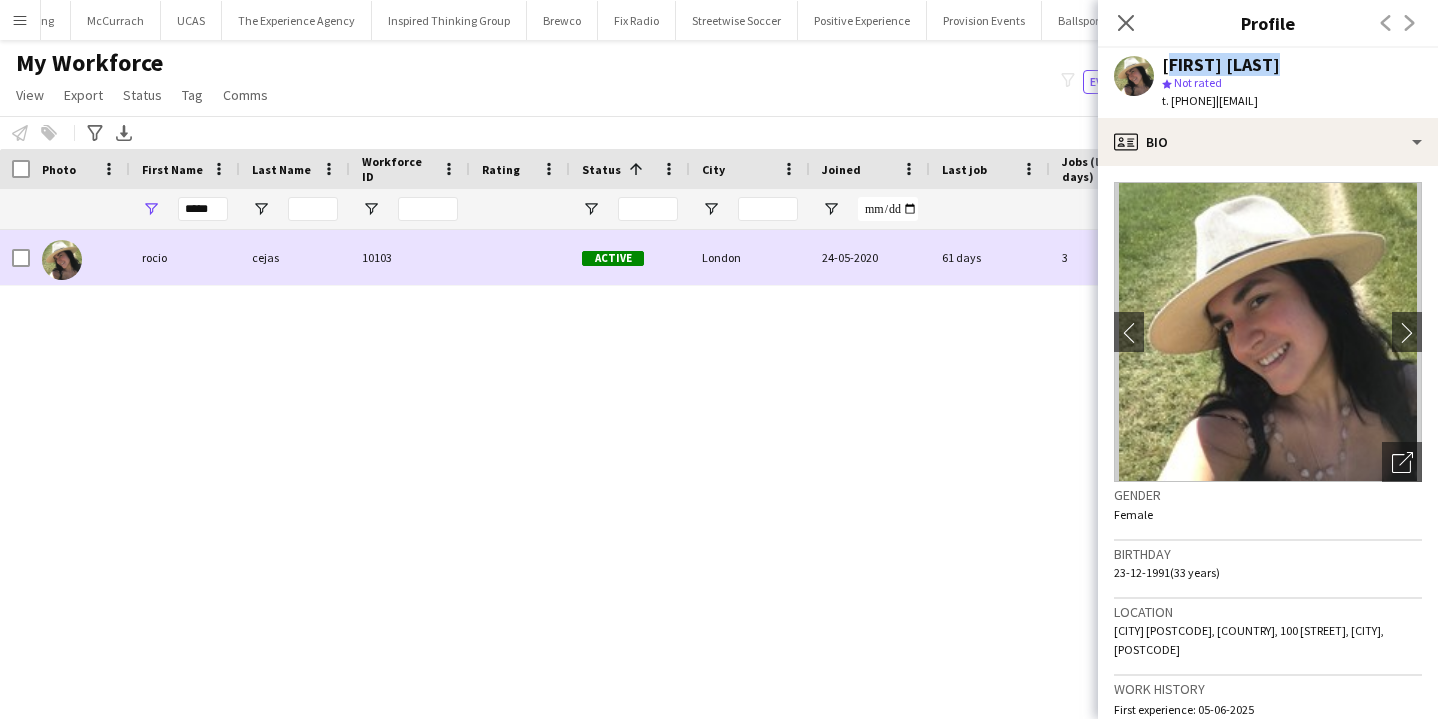 click on "London" at bounding box center [750, 257] 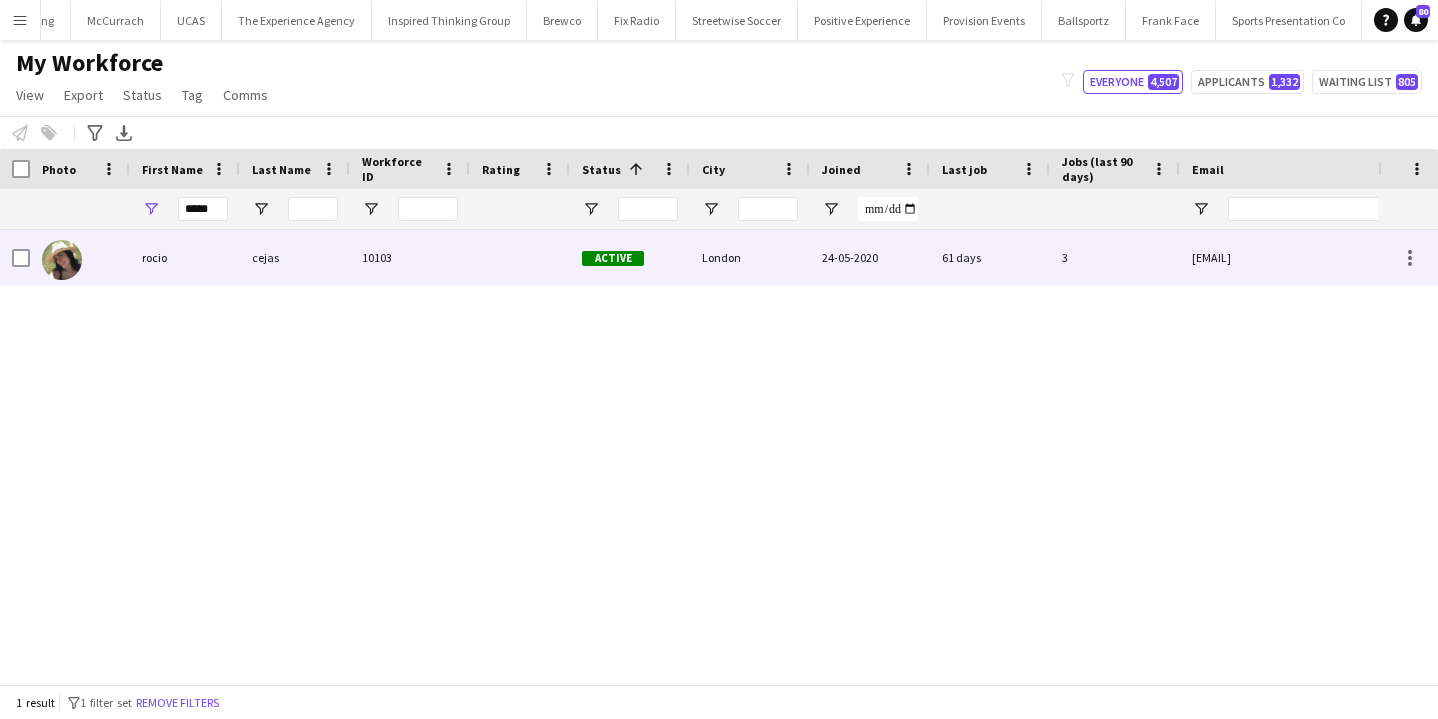 click on "London" at bounding box center (750, 257) 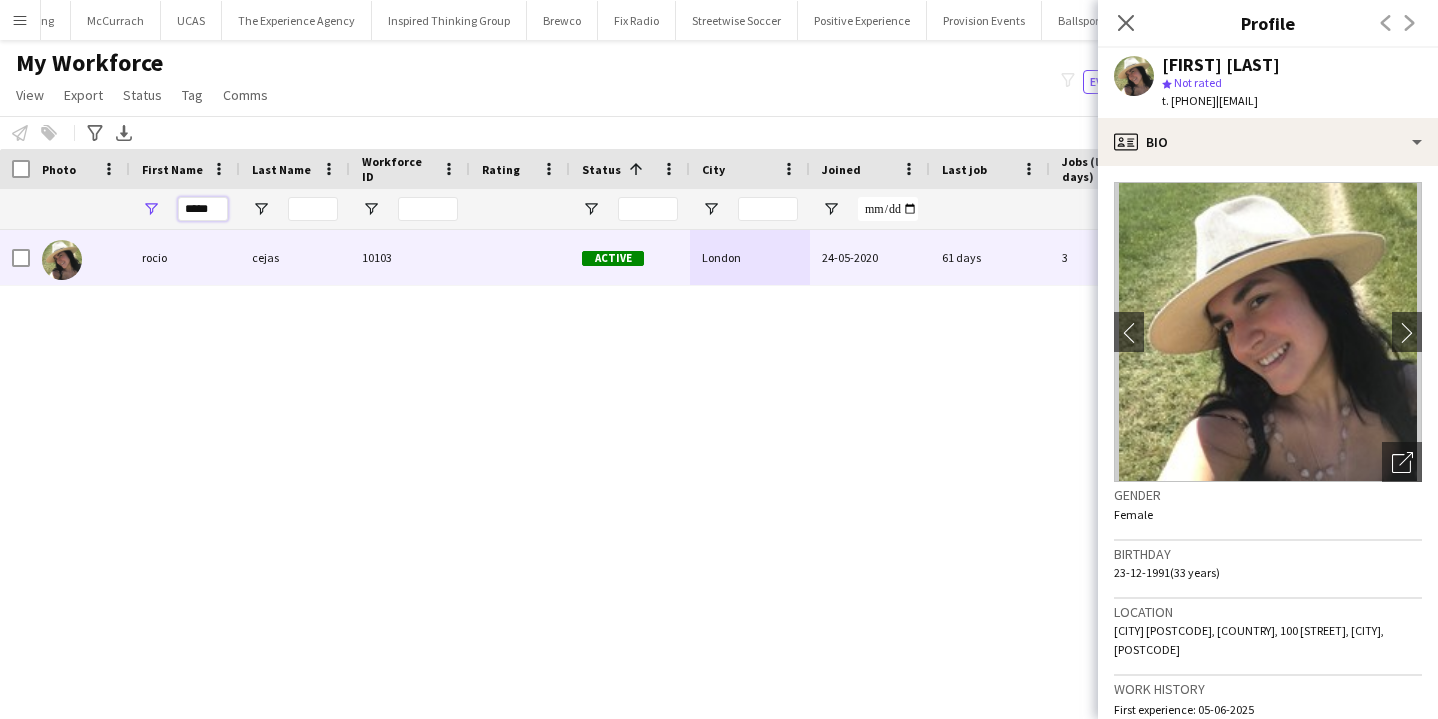 click on "*****" at bounding box center [203, 209] 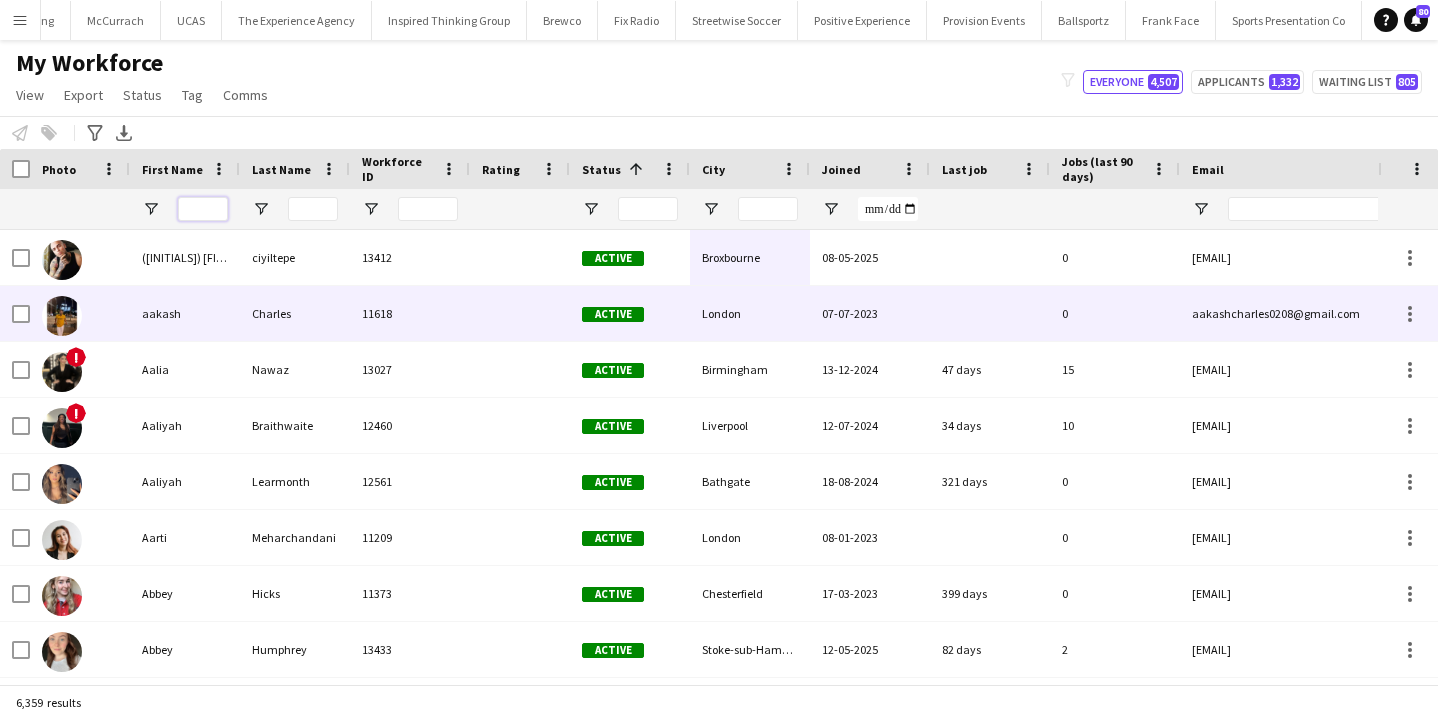 type 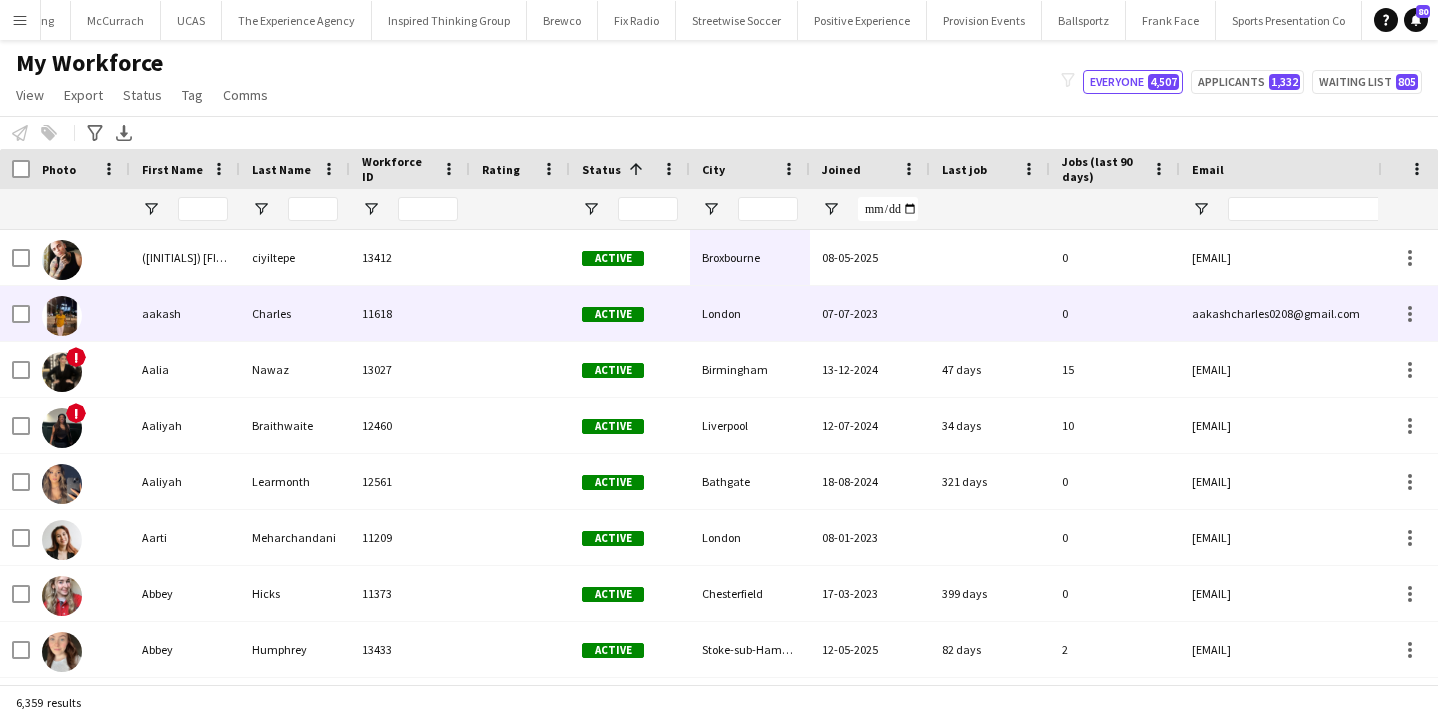 click on "aakash" at bounding box center [185, 313] 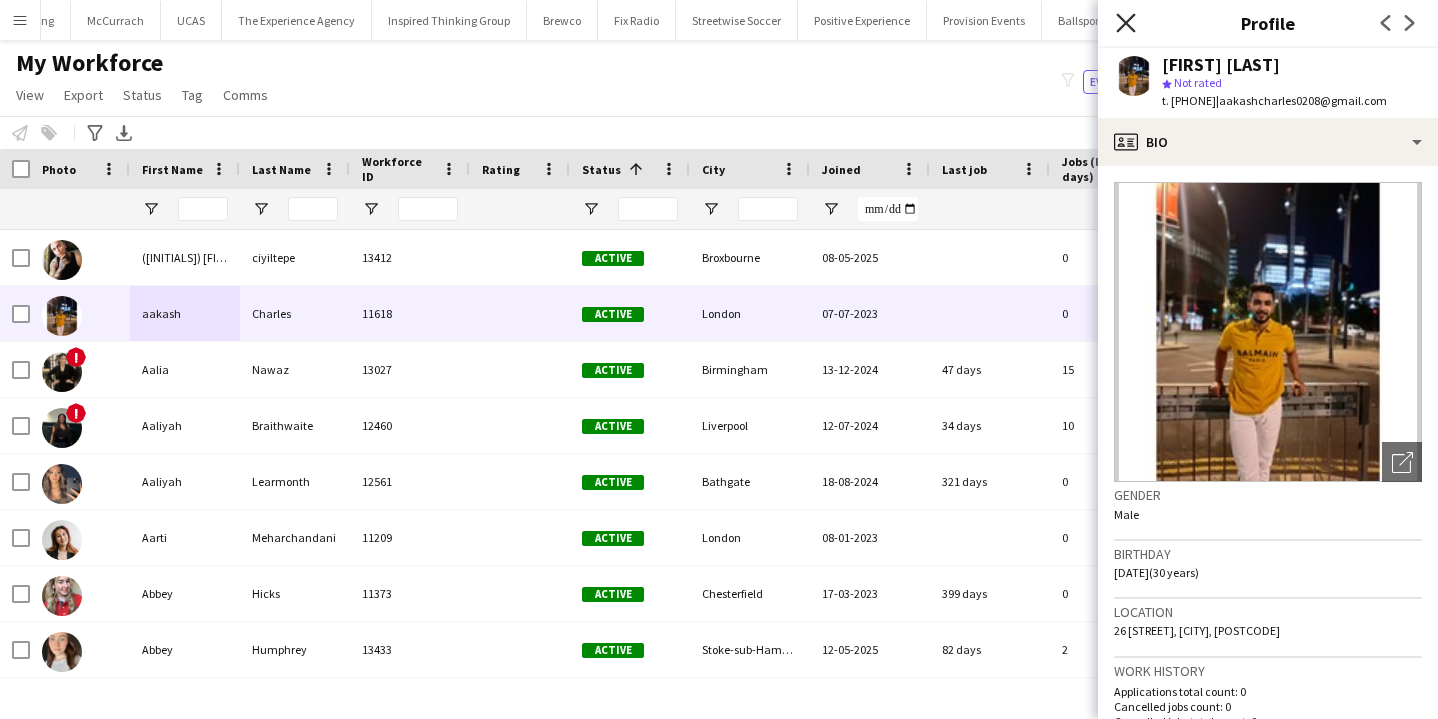 click on "Close pop-in" 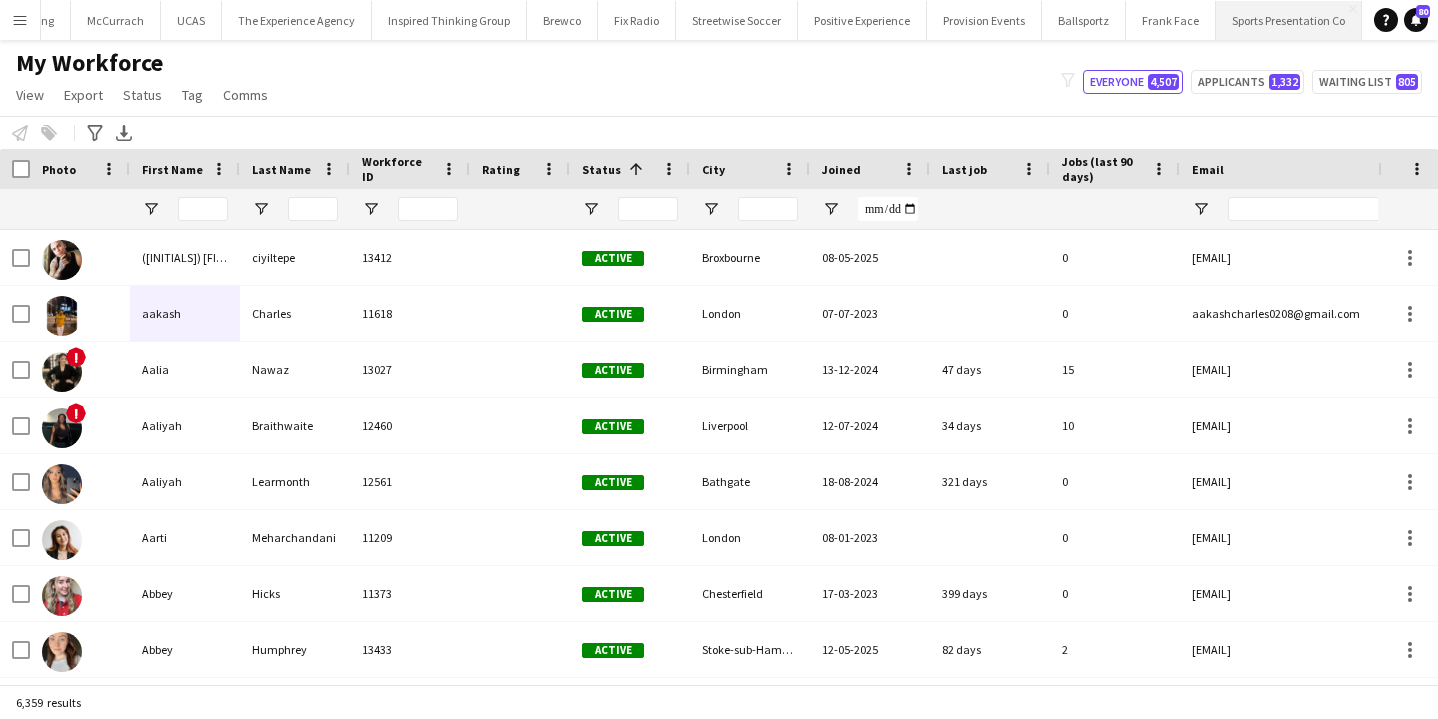 click on "Sports Presentation Co
Close" at bounding box center (1289, 20) 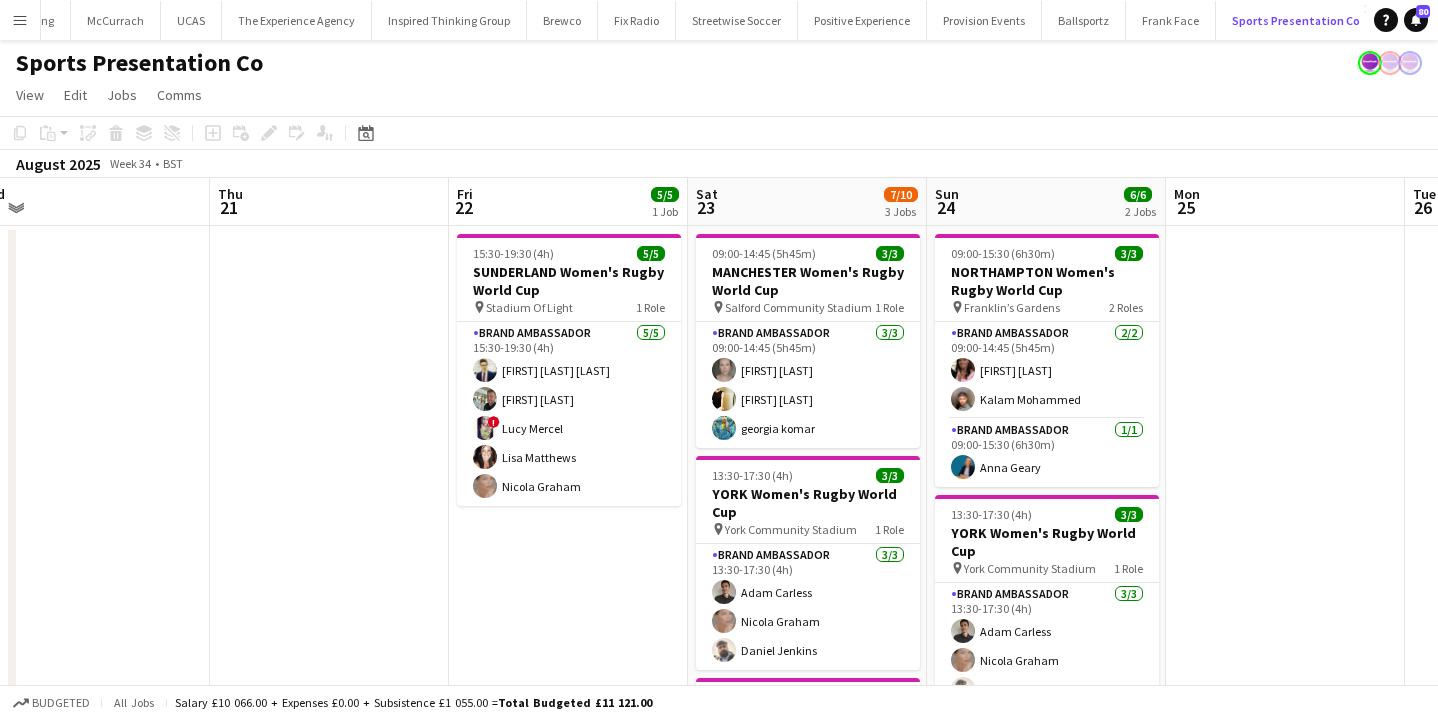 scroll, scrollTop: 0, scrollLeft: 988, axis: horizontal 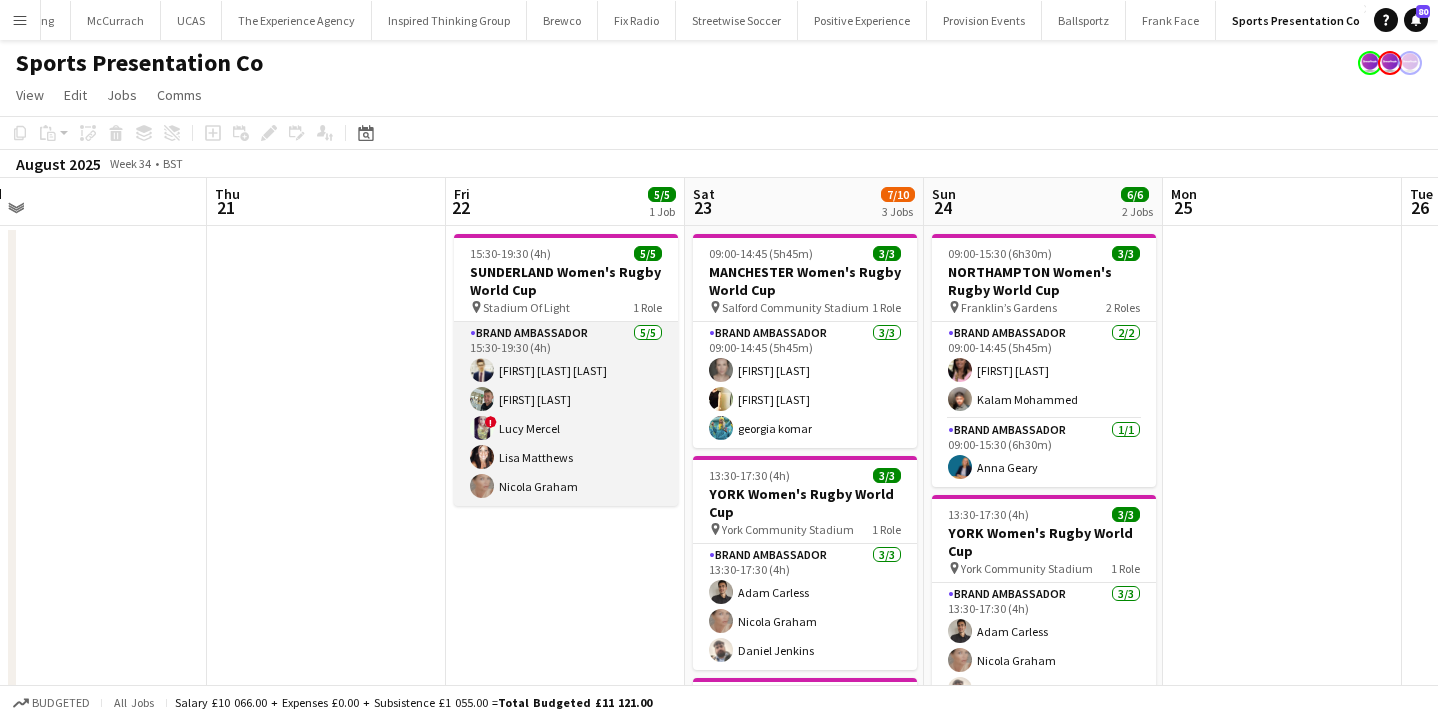 click on "Brand Ambassador   5/5   15:30-19:30 (4h)
Mohamad Khairul Mohamad Ali Paul McDonald ! Lucy Mercel Lisa Matthews Nicola Graham" at bounding box center [566, 414] 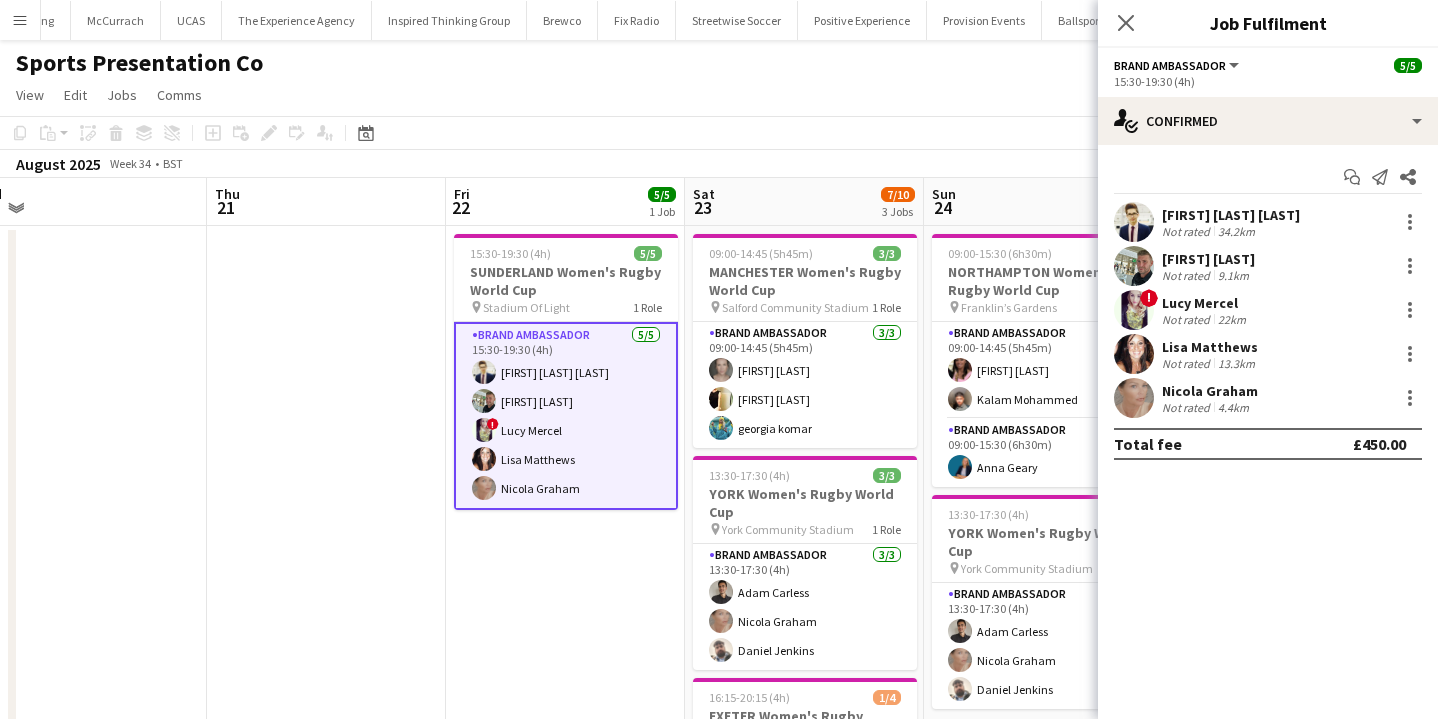 click on "Mohamad Khairul Mohamad Ali" at bounding box center (1231, 215) 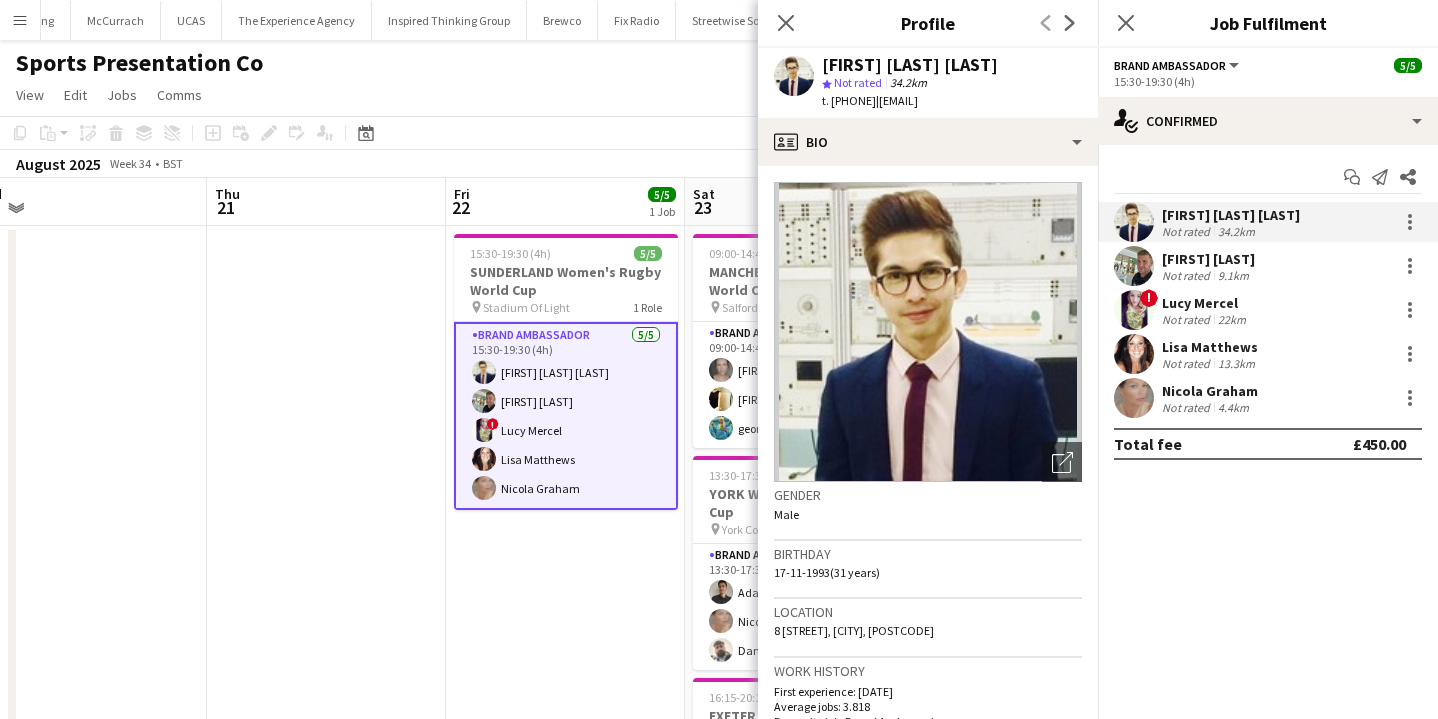 click on "Brand Ambassador   5/5   15:30-19:30 (4h)
Mohamad Khairul Mohamad Ali Paul McDonald ! Lucy Mercel Lisa Matthews Nicola Graham" at bounding box center [566, 416] 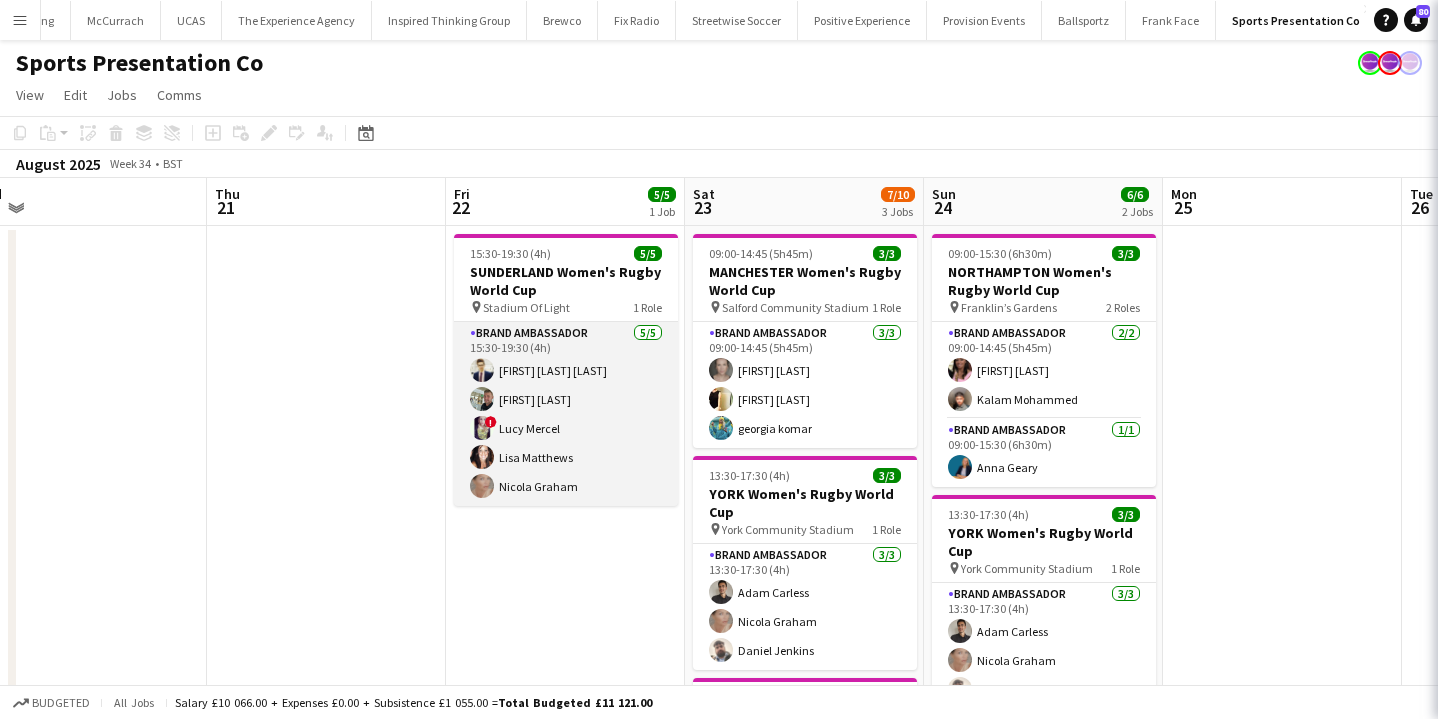click on "Brand Ambassador   5/5   15:30-19:30 (4h)
Mohamad Khairul Mohamad Ali Paul McDonald ! Lucy Mercel Lisa Matthews Nicola Graham" at bounding box center [566, 414] 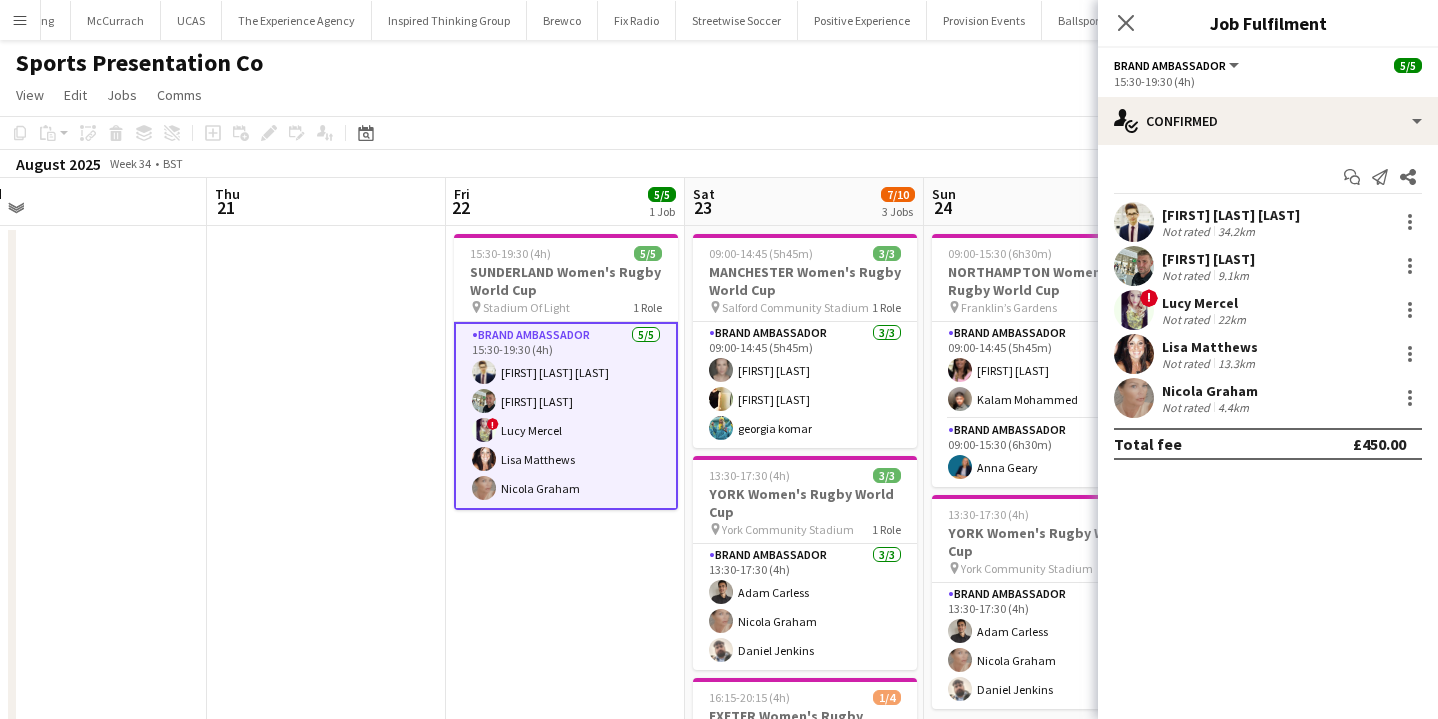 click at bounding box center (1134, 222) 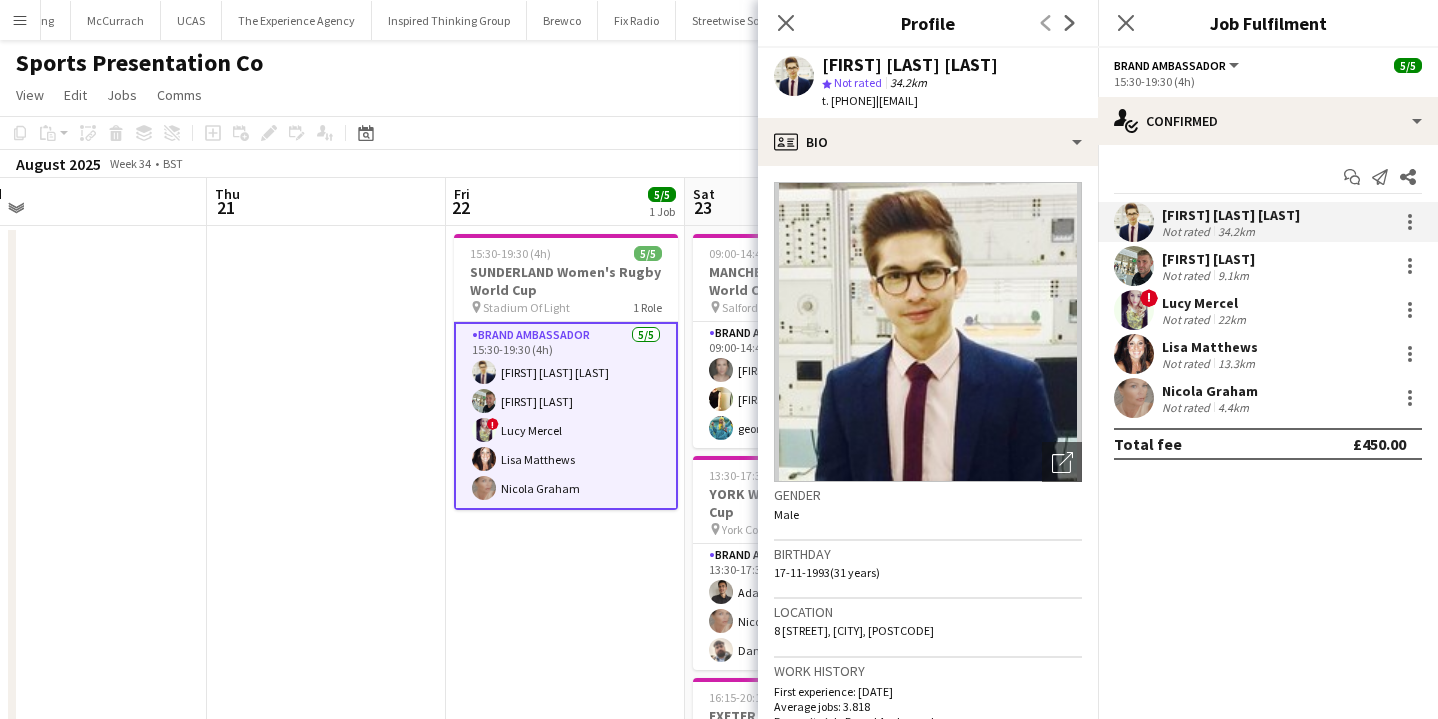 drag, startPoint x: 1064, startPoint y: 102, endPoint x: 791, endPoint y: 50, distance: 277.90826 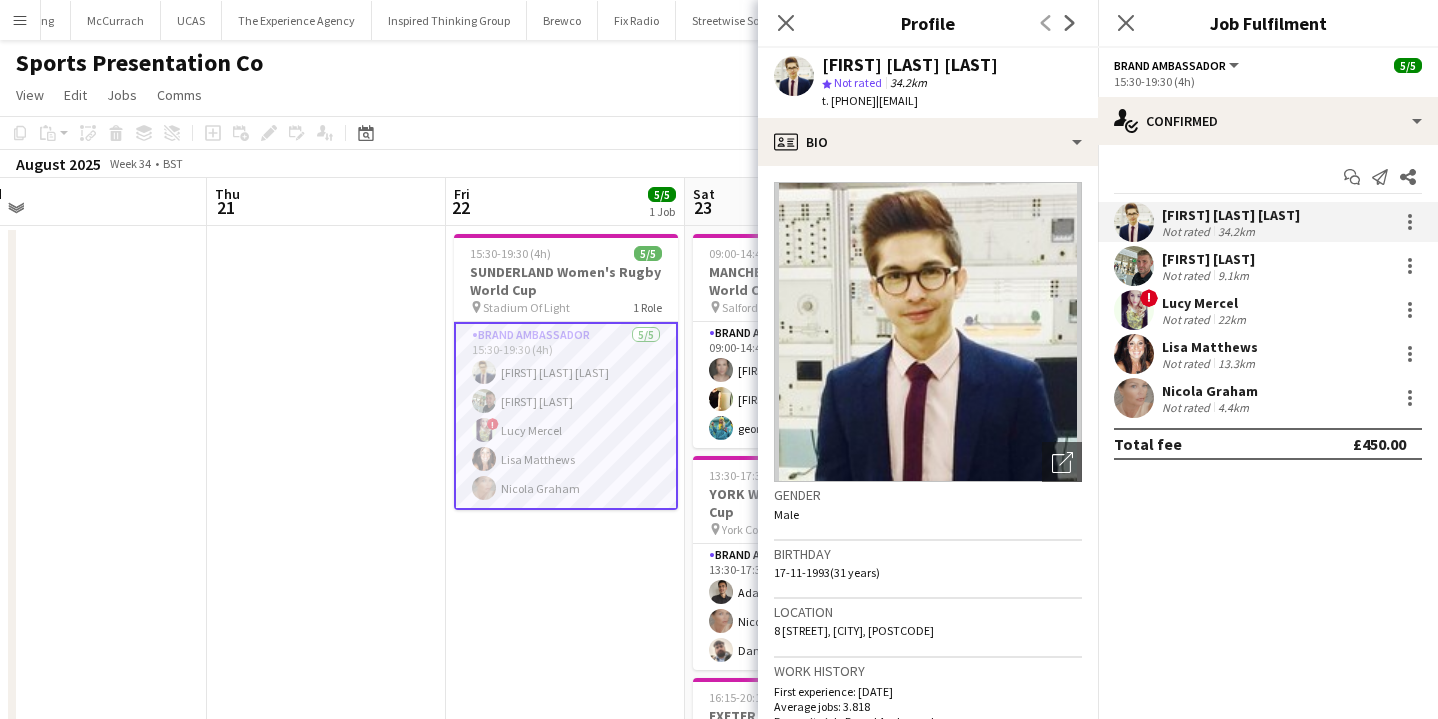 copy on "Mohamad Khairul Mohamad Ali
star
Not rated   34.2km   t. +447918114797   |   mohdkhairul93@yahoo.com" 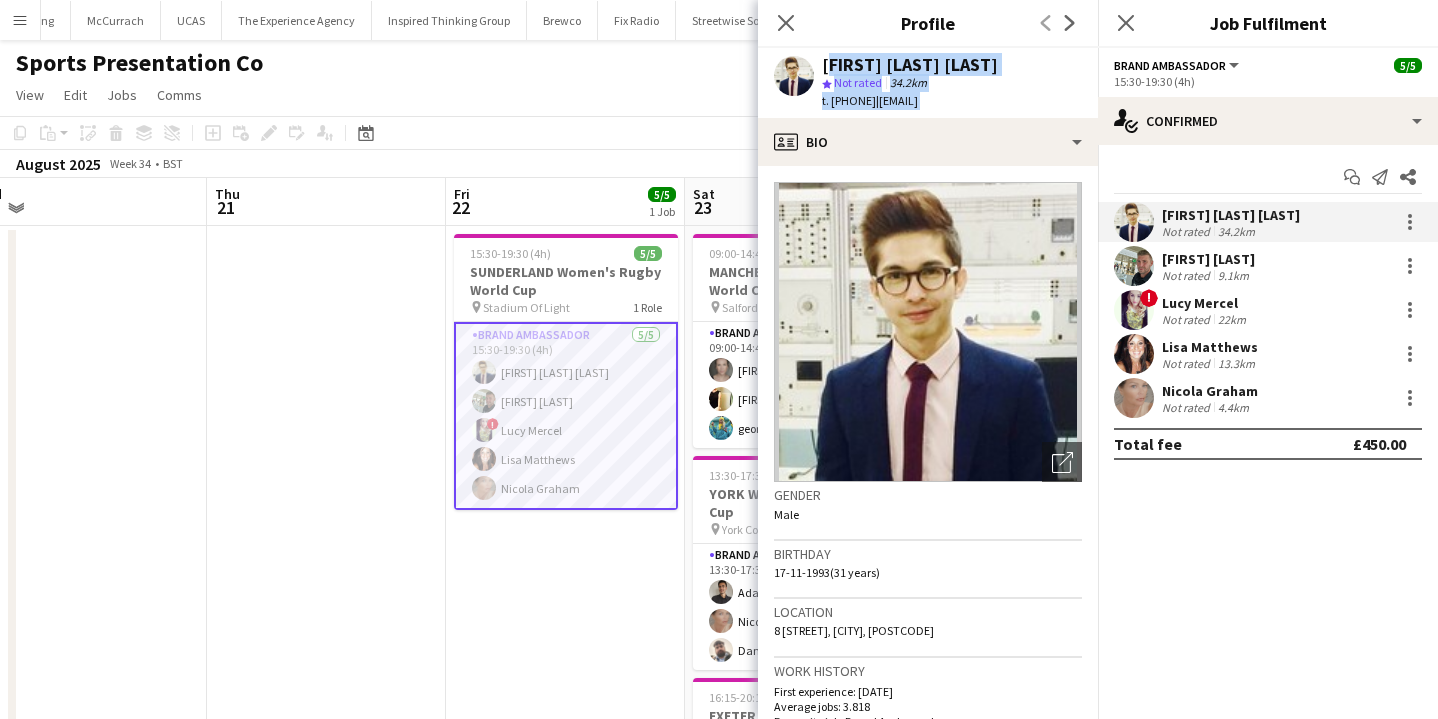 drag, startPoint x: 885, startPoint y: 103, endPoint x: 885, endPoint y: 61, distance: 42 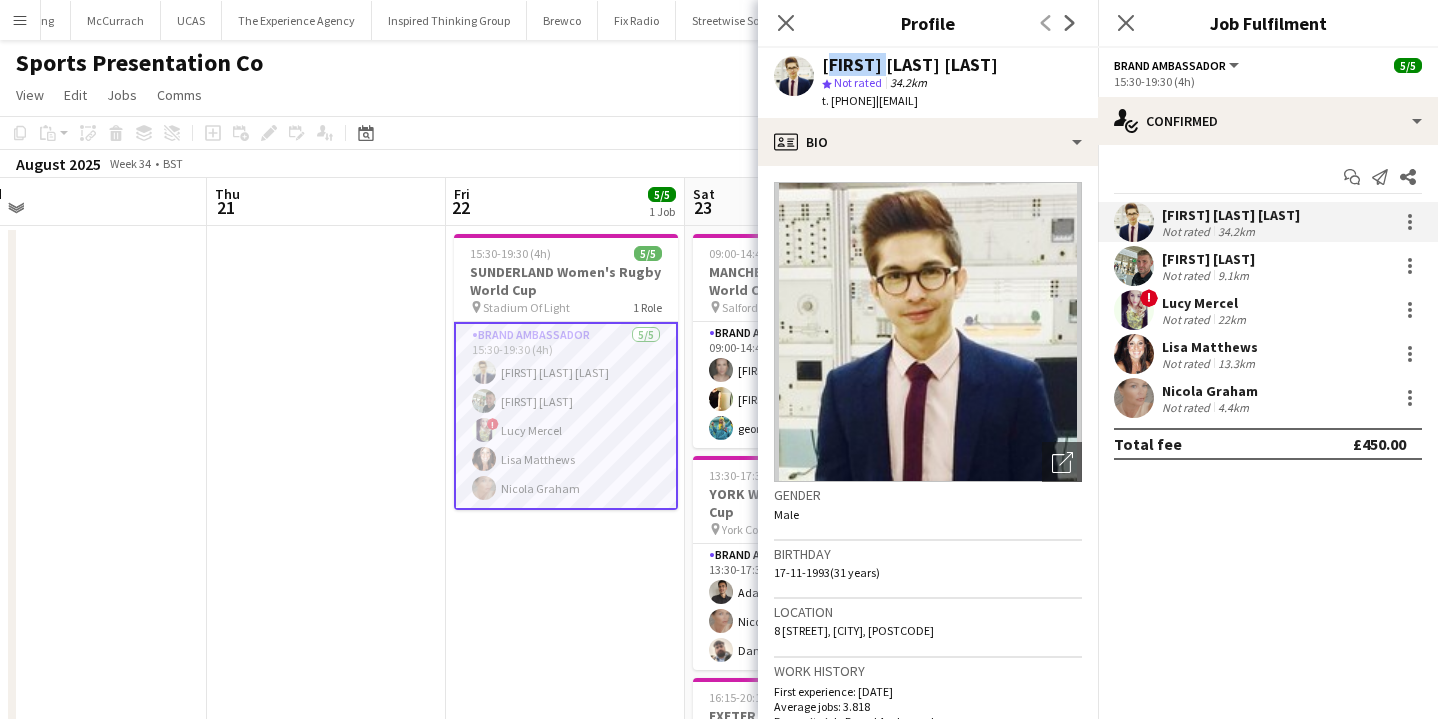 click on "Mohamad Khairul Mohamad Ali" 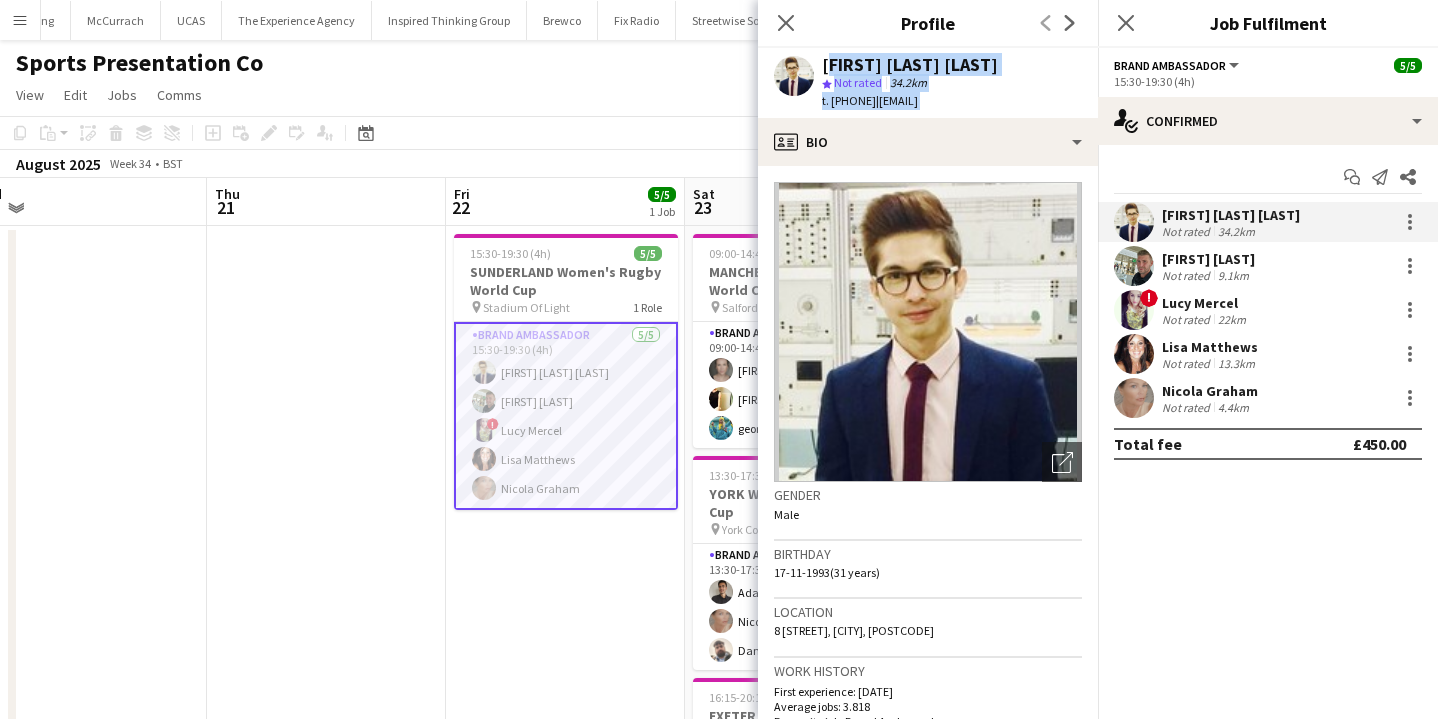 drag, startPoint x: 885, startPoint y: 62, endPoint x: 908, endPoint y: 102, distance: 46.141087 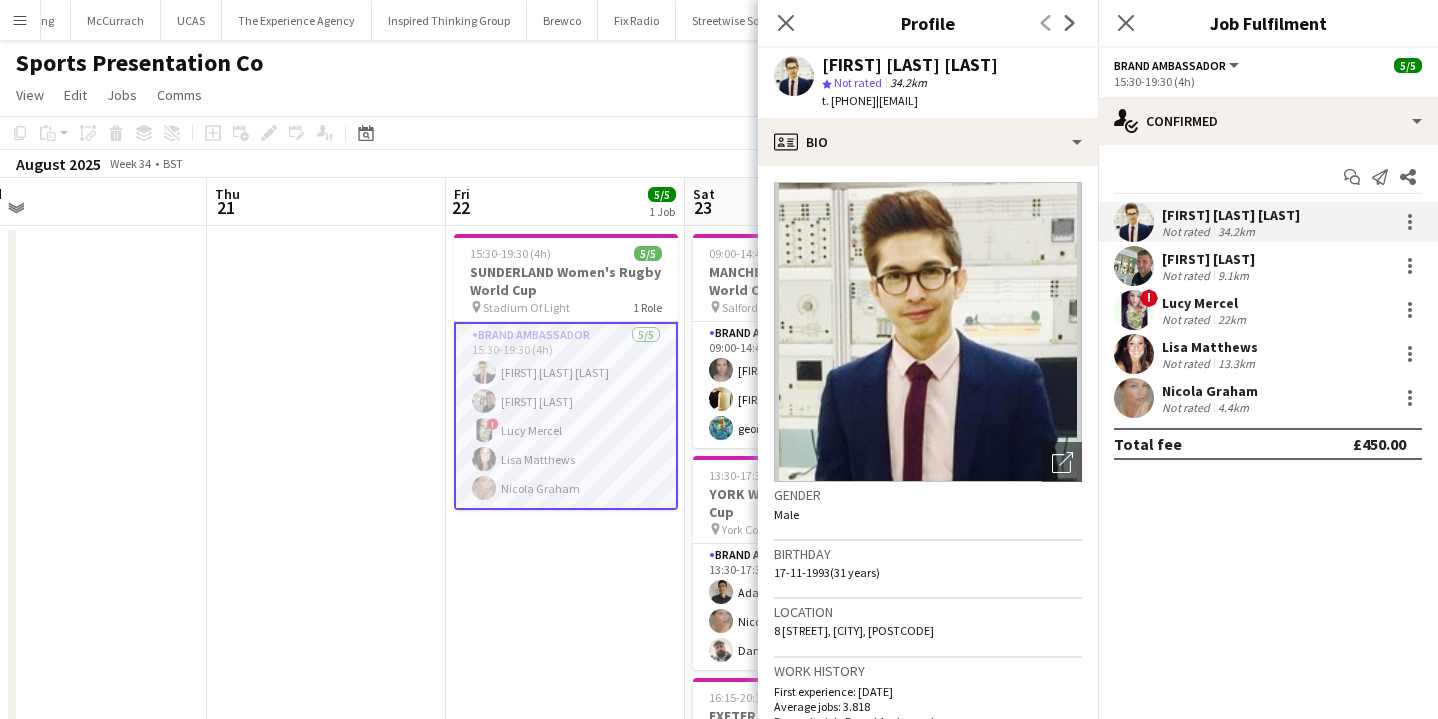 click on "t. +447918114797" 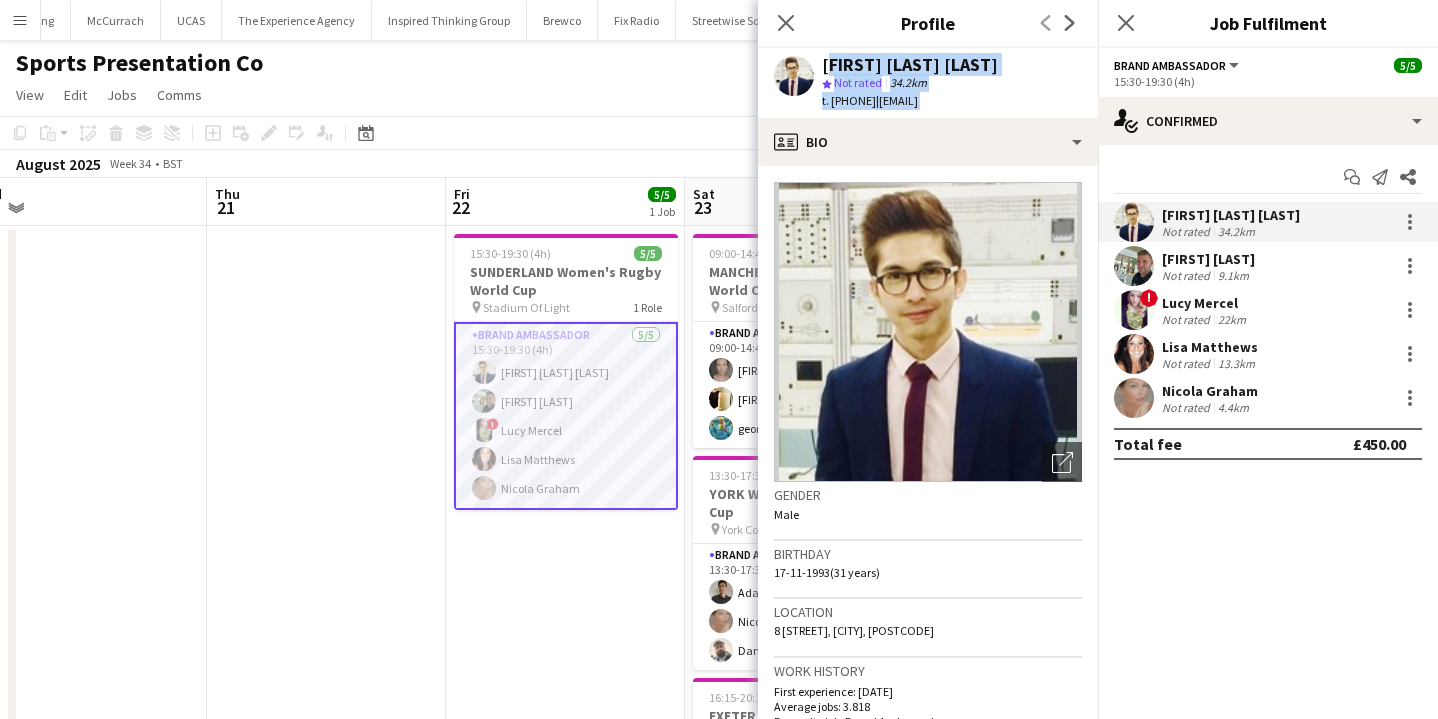 drag, startPoint x: 908, startPoint y: 102, endPoint x: 908, endPoint y: 60, distance: 42 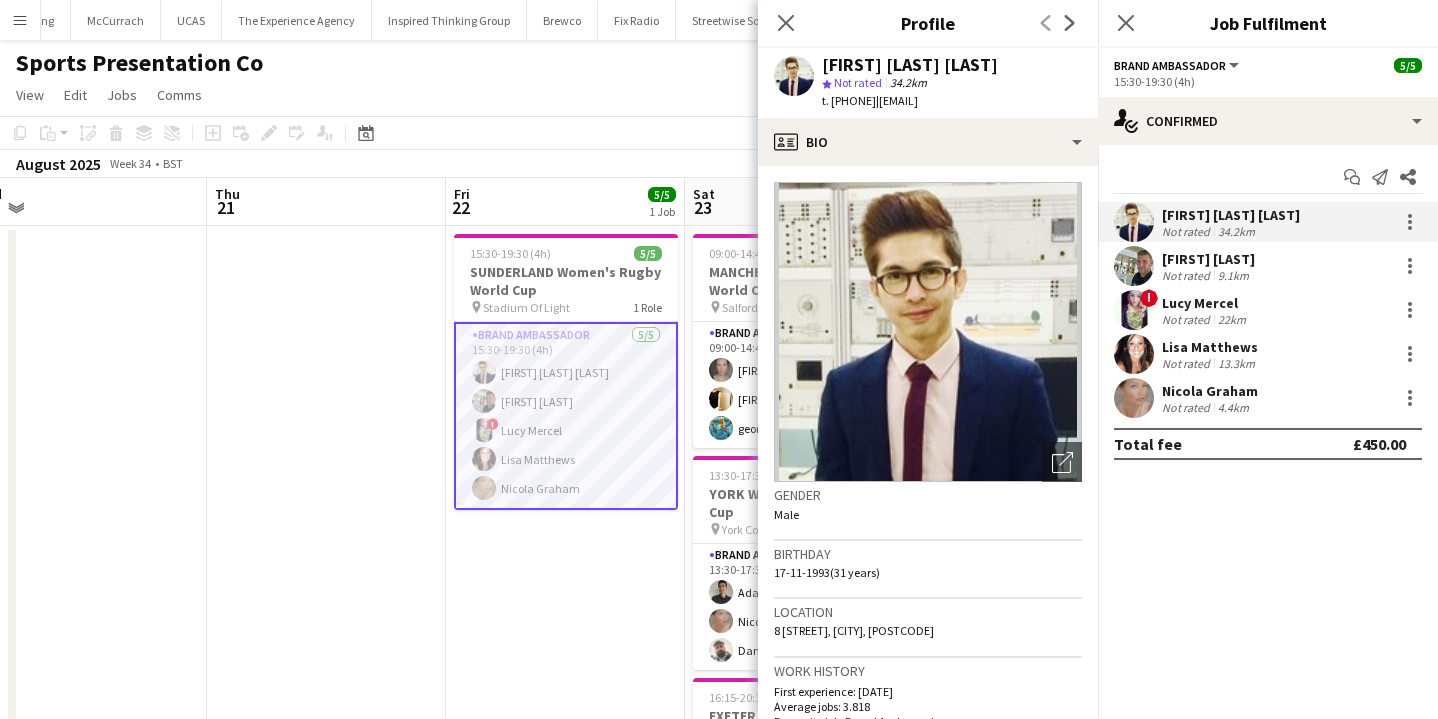 click on "Paul McDonald   Not rated   9.1km" at bounding box center [1268, 266] 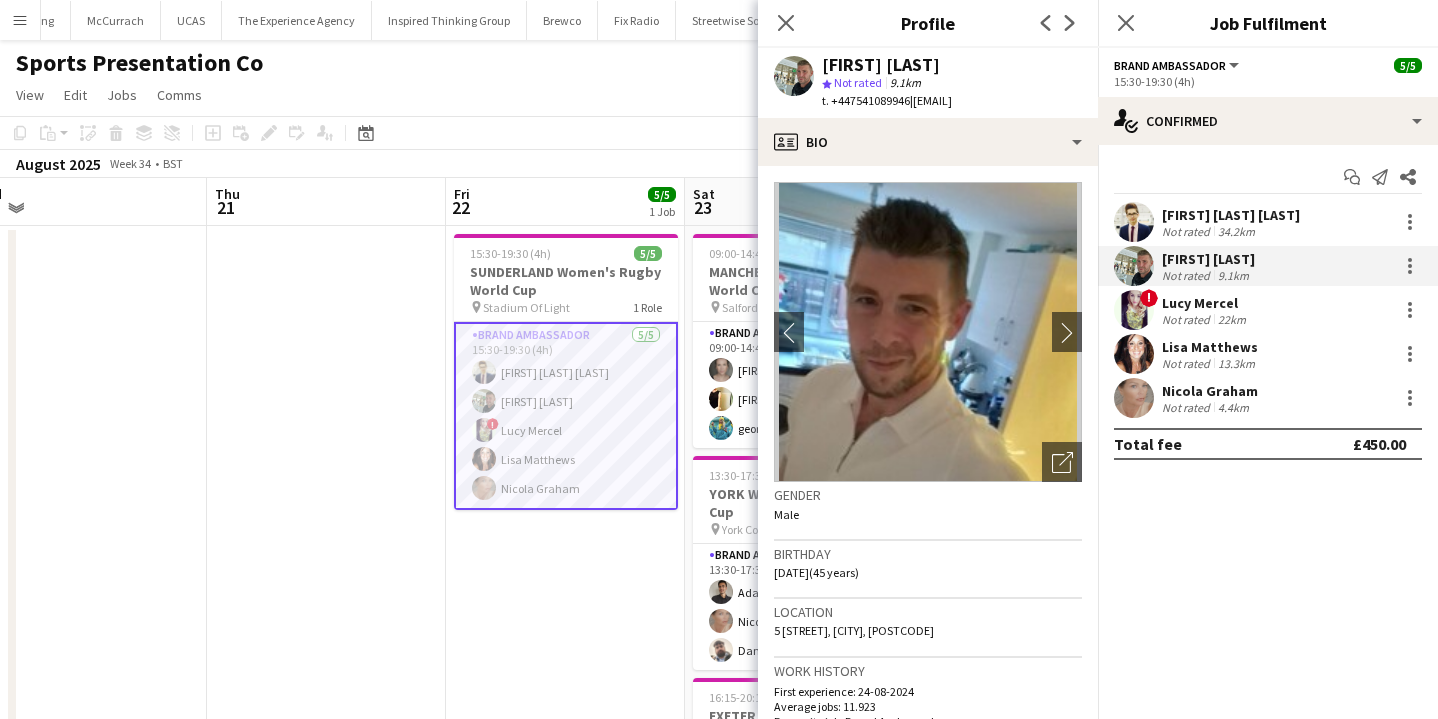 click on "|   paulmac2106@gmail.com" 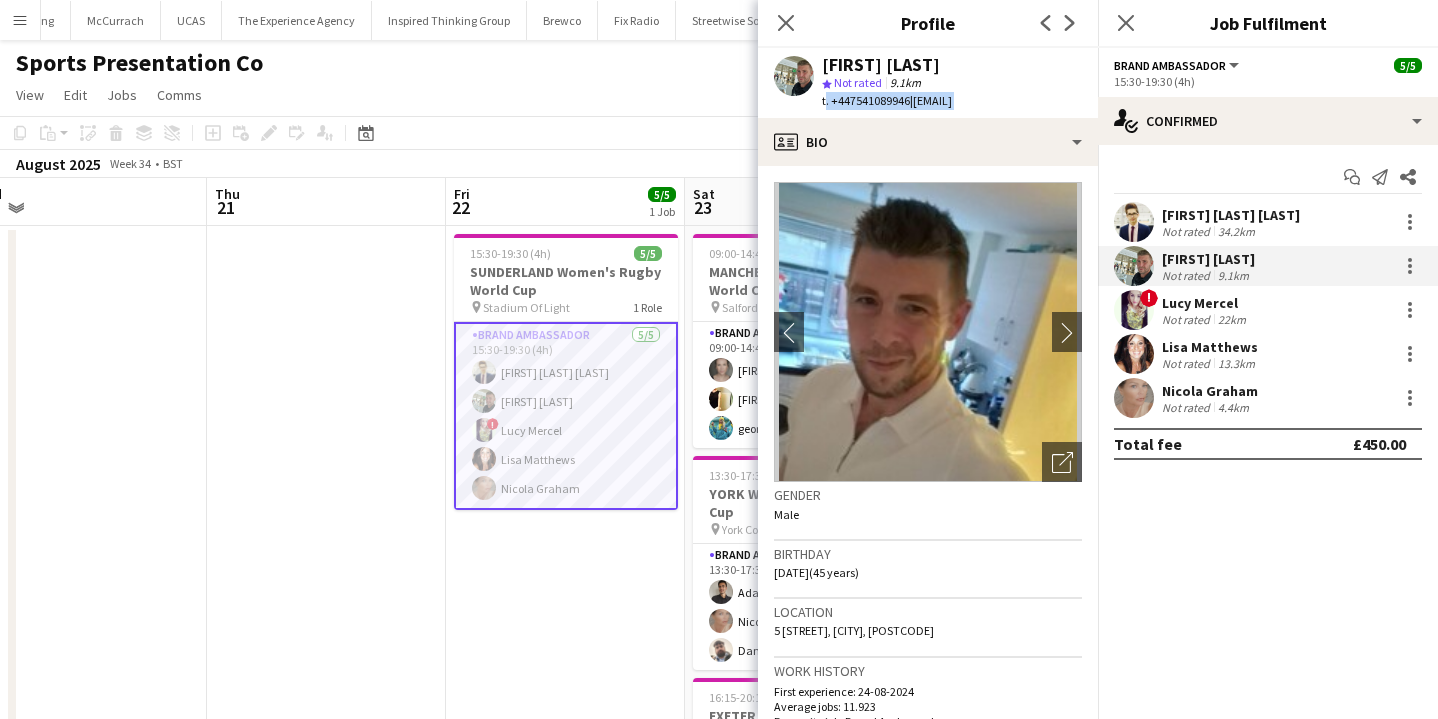 click on "|   paulmac2106@gmail.com" 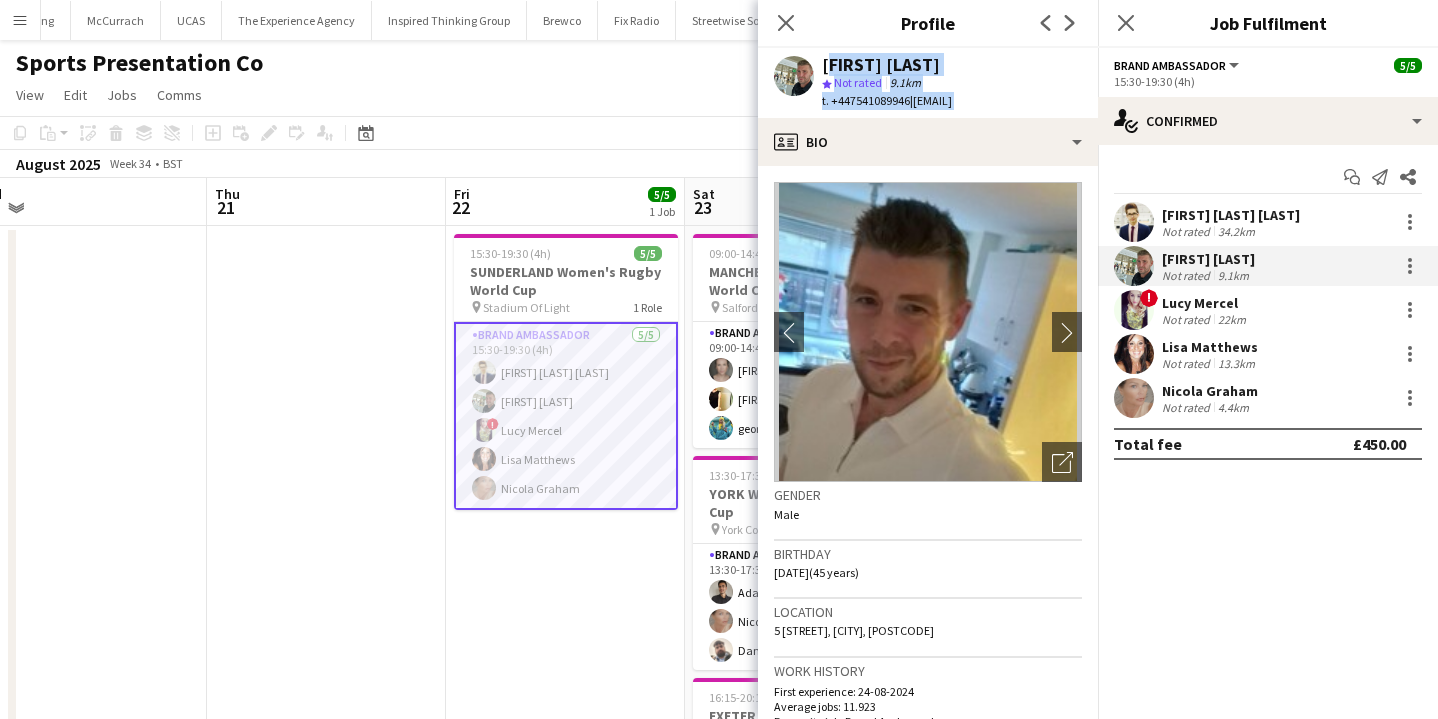 drag, startPoint x: 965, startPoint y: 100, endPoint x: 950, endPoint y: 63, distance: 39.92493 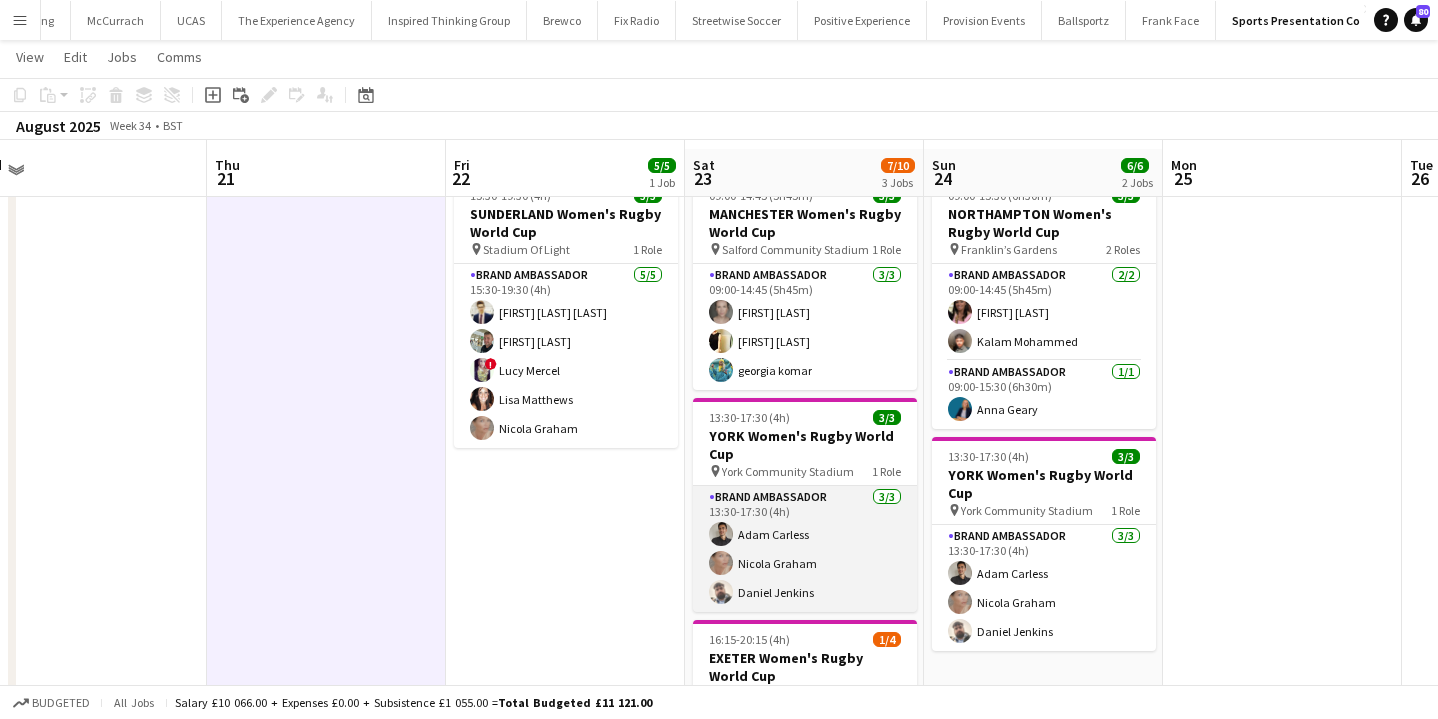 scroll, scrollTop: 0, scrollLeft: 0, axis: both 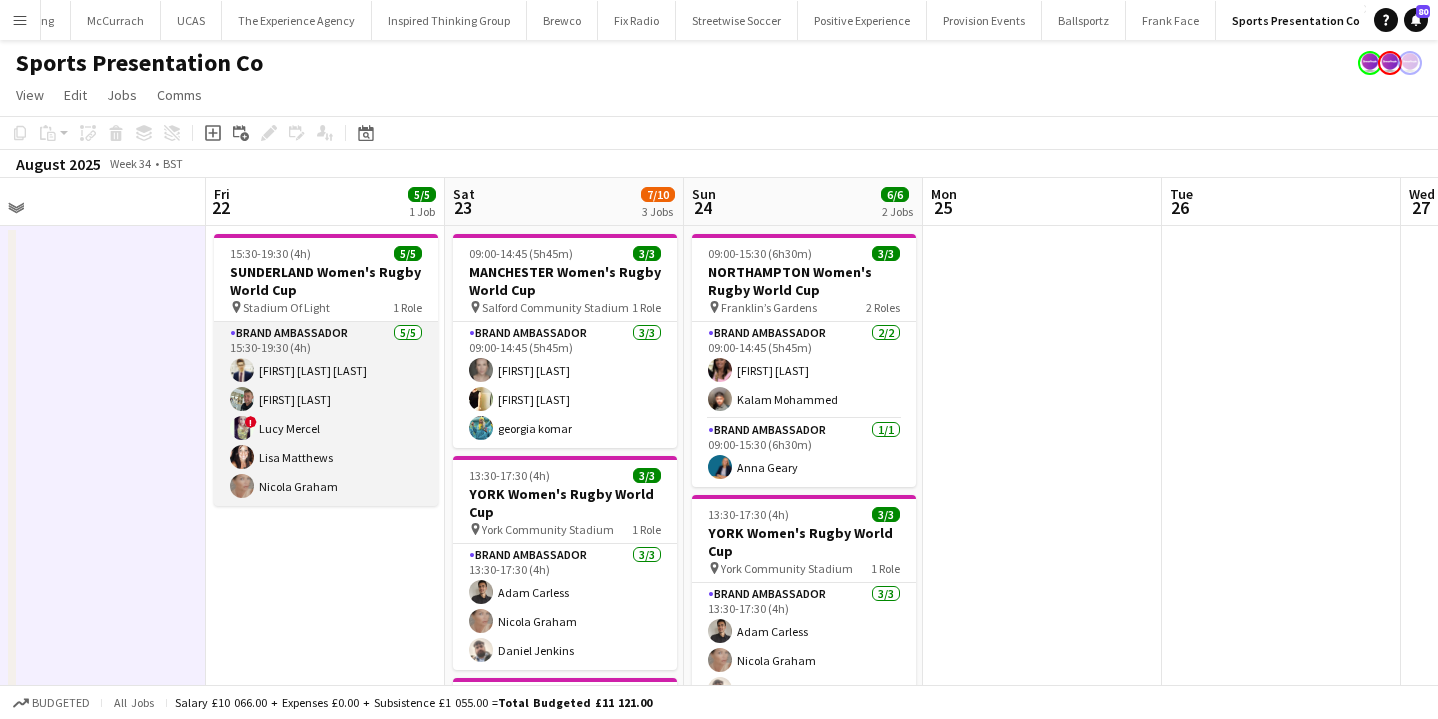 click on "Brand Ambassador   5/5   15:30-19:30 (4h)
Mohamad Khairul Mohamad Ali Paul McDonald ! Lucy Mercel Lisa Matthews Nicola Graham" at bounding box center (326, 414) 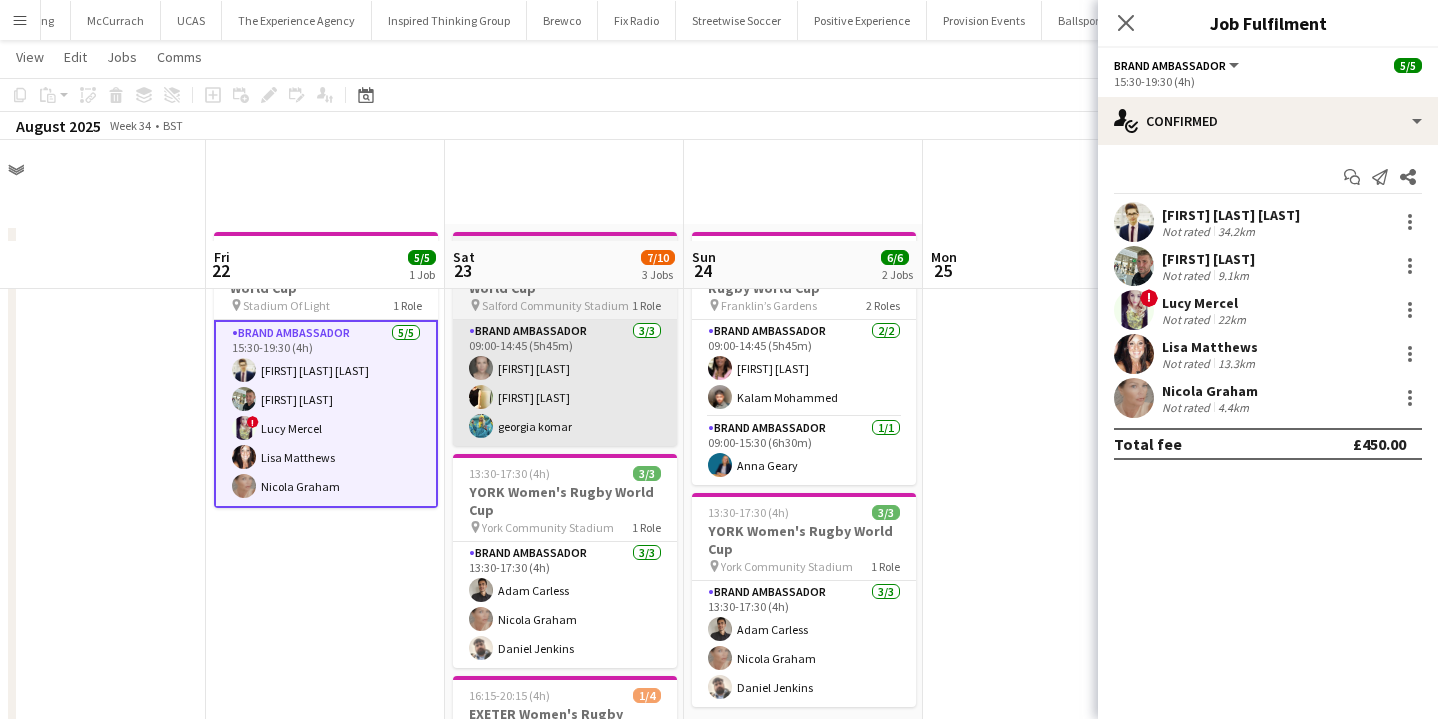 scroll, scrollTop: 123, scrollLeft: 0, axis: vertical 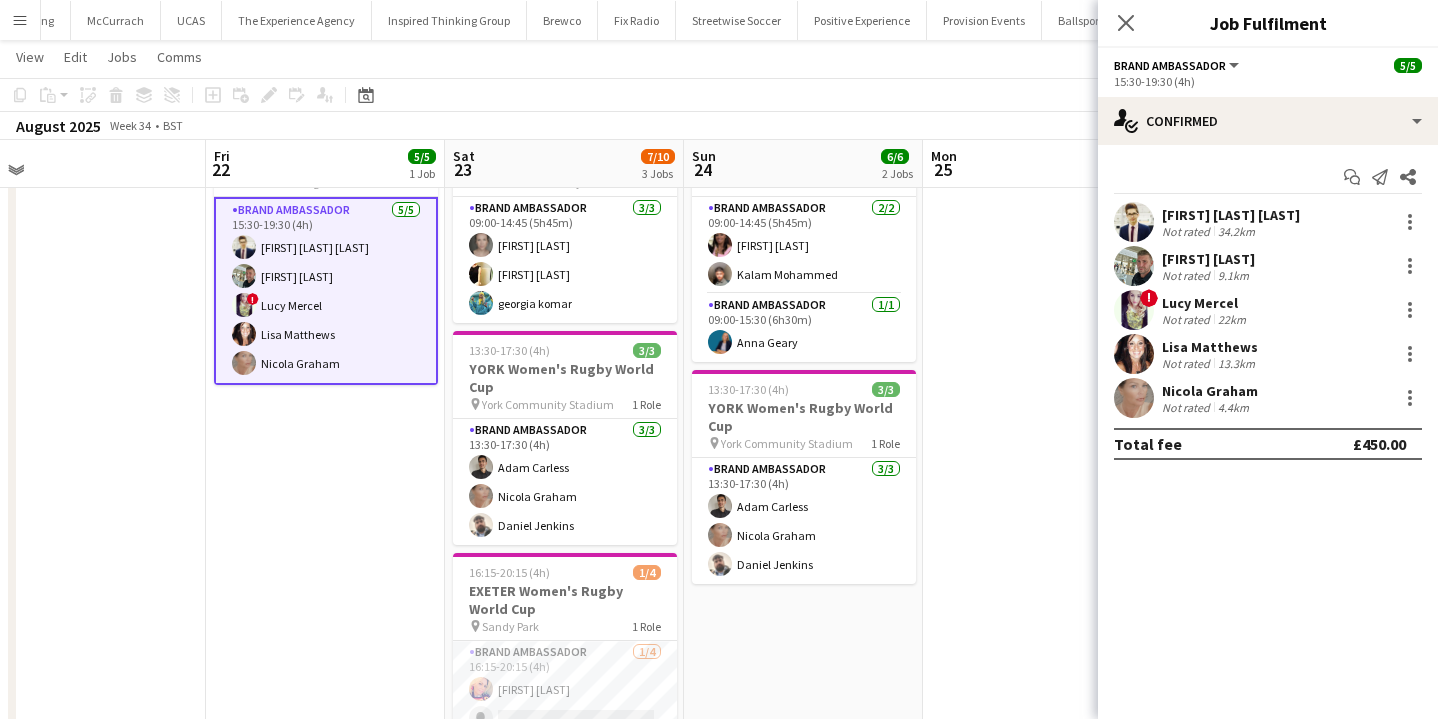 click at bounding box center [1042, 582] 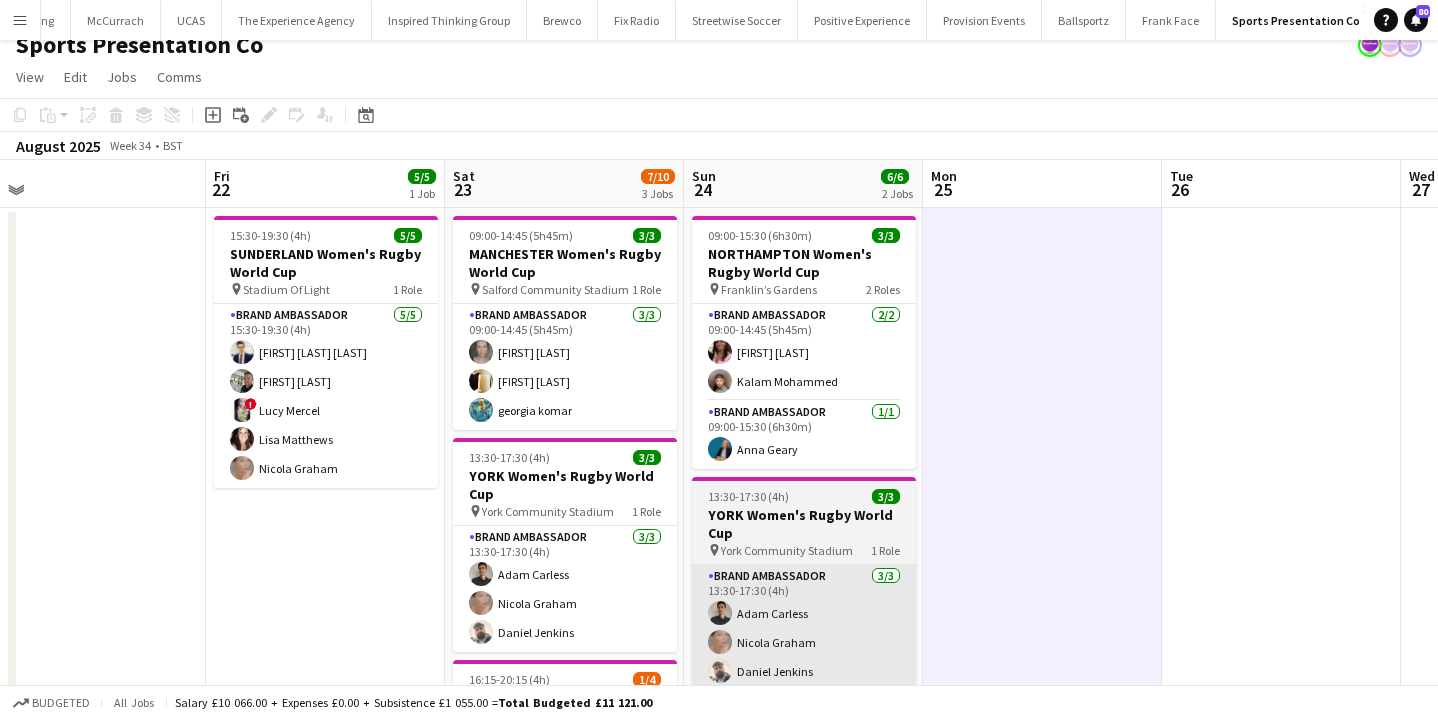 scroll, scrollTop: 0, scrollLeft: 0, axis: both 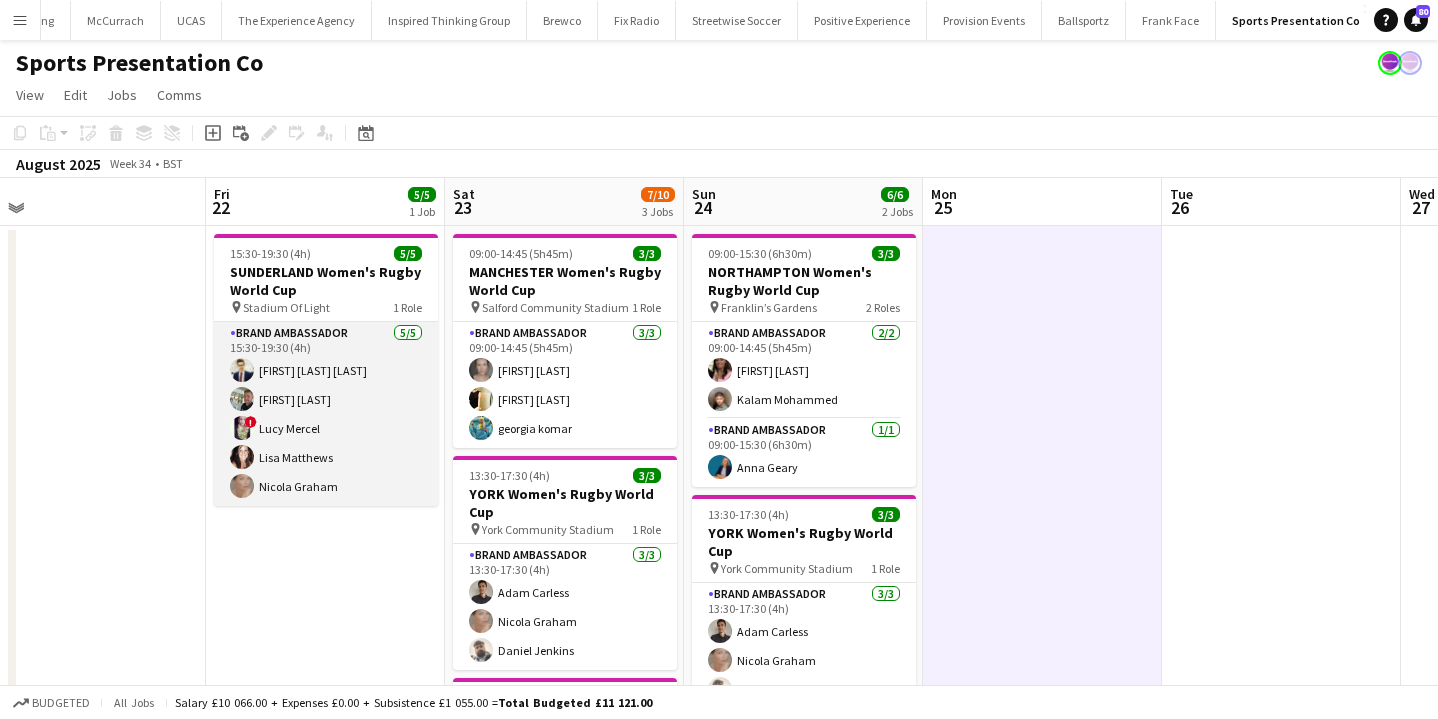 click on "Brand Ambassador   5/5   15:30-19:30 (4h)
Mohamad Khairul Mohamad Ali Paul McDonald ! Lucy Mercel Lisa Matthews Nicola Graham" at bounding box center (326, 414) 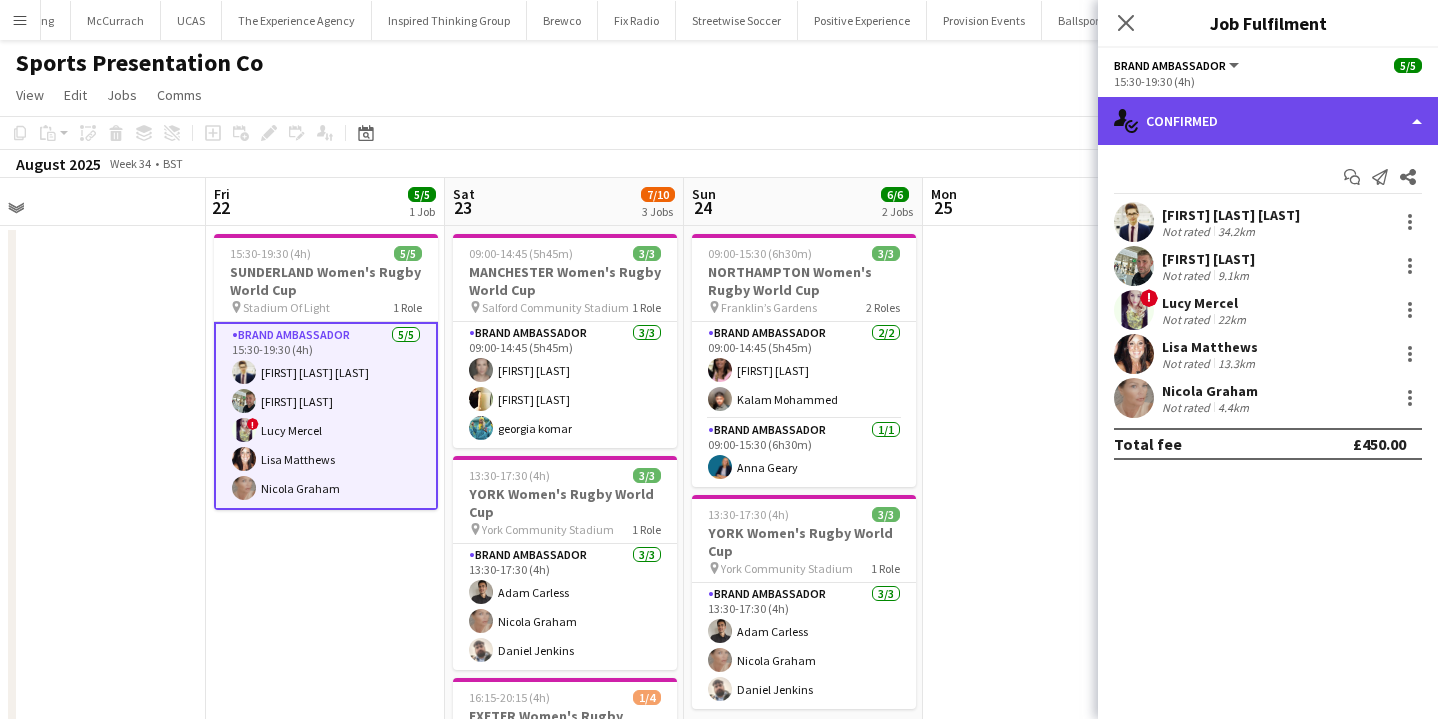 click on "single-neutral-actions-check-2
Confirmed" 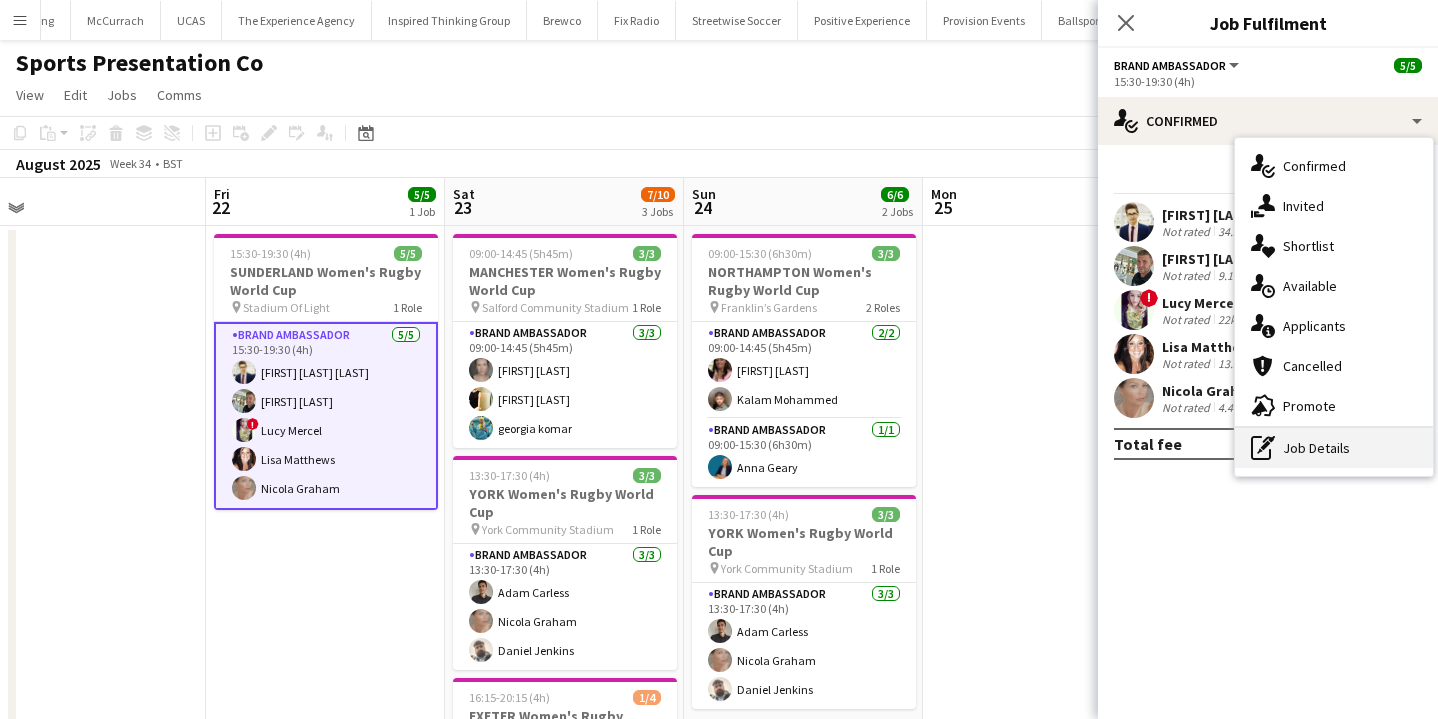 click on "pen-write
Job Details" at bounding box center (1334, 448) 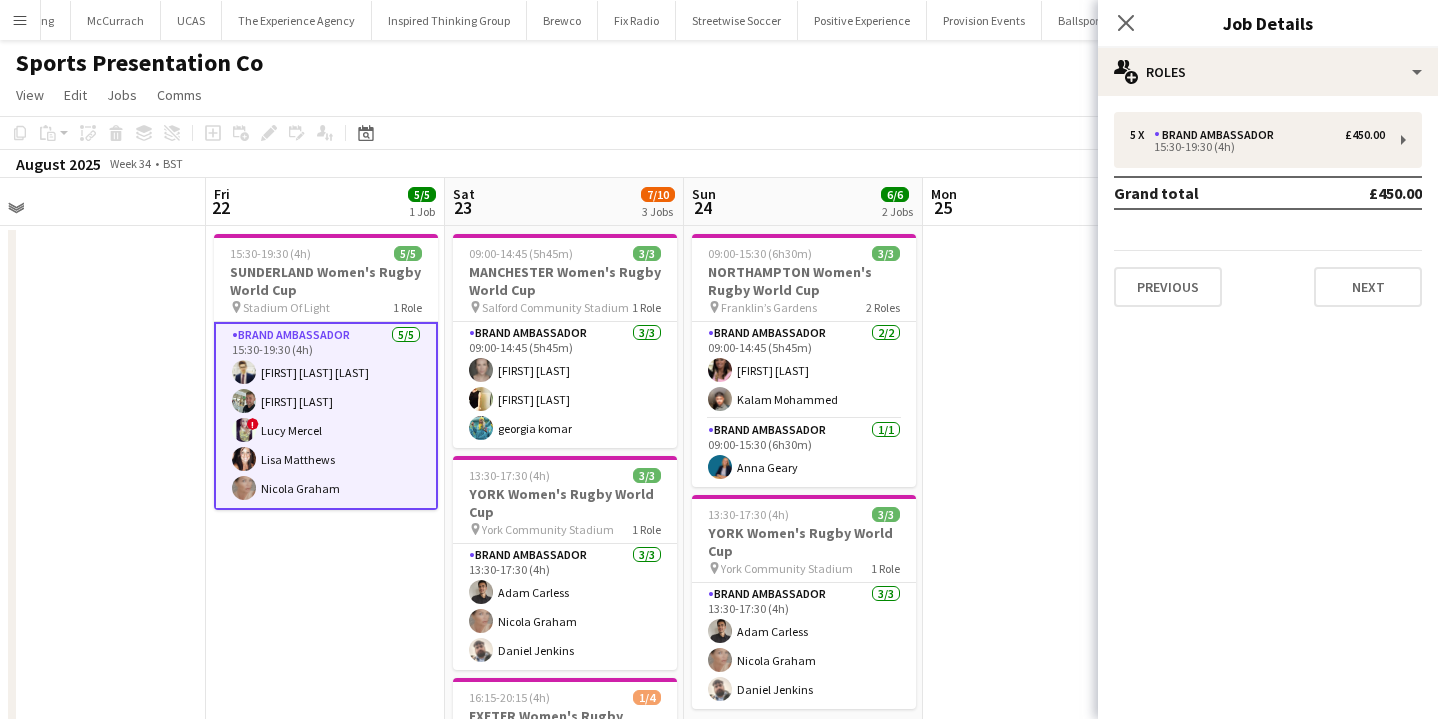 click on "Brand Ambassador   5/5   15:30-19:30 (4h)
Mohamad Khairul Mohamad Ali Paul McDonald ! Lucy Mercel Lisa Matthews Nicola Graham" at bounding box center (326, 416) 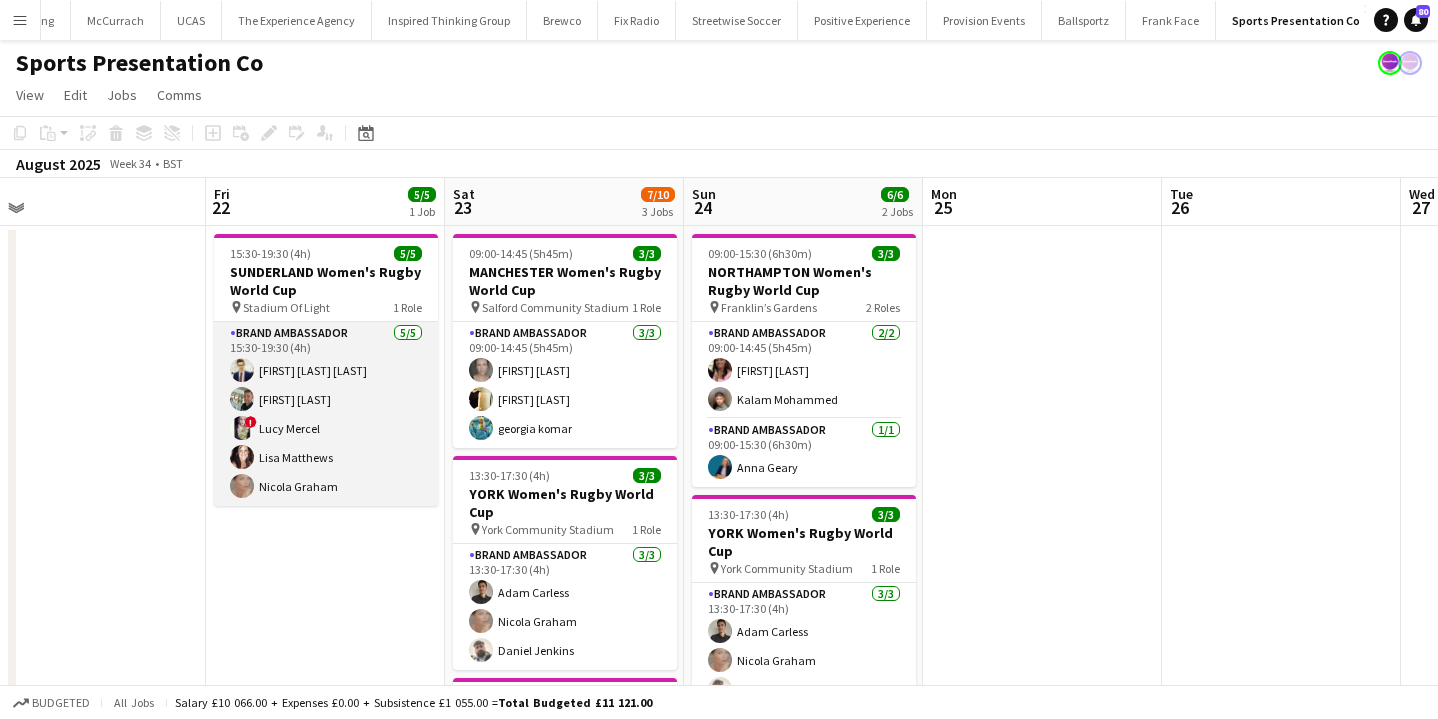 click on "Brand Ambassador   5/5   15:30-19:30 (4h)
Mohamad Khairul Mohamad Ali Paul McDonald ! Lucy Mercel Lisa Matthews Nicola Graham" at bounding box center (326, 414) 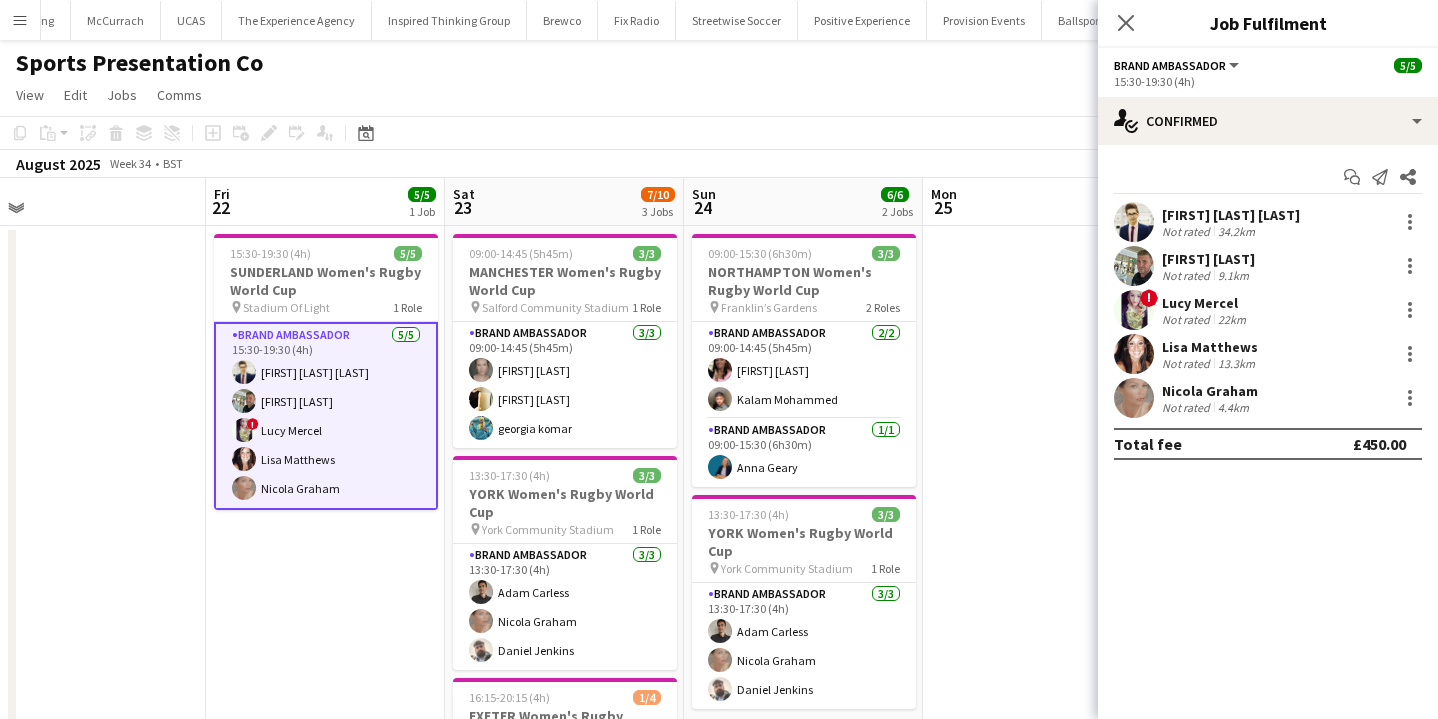 click on "Brand Ambassador   5/5   15:30-19:30 (4h)
Mohamad Khairul Mohamad Ali Paul McDonald ! Lucy Mercel Lisa Matthews Nicola Graham" at bounding box center [326, 416] 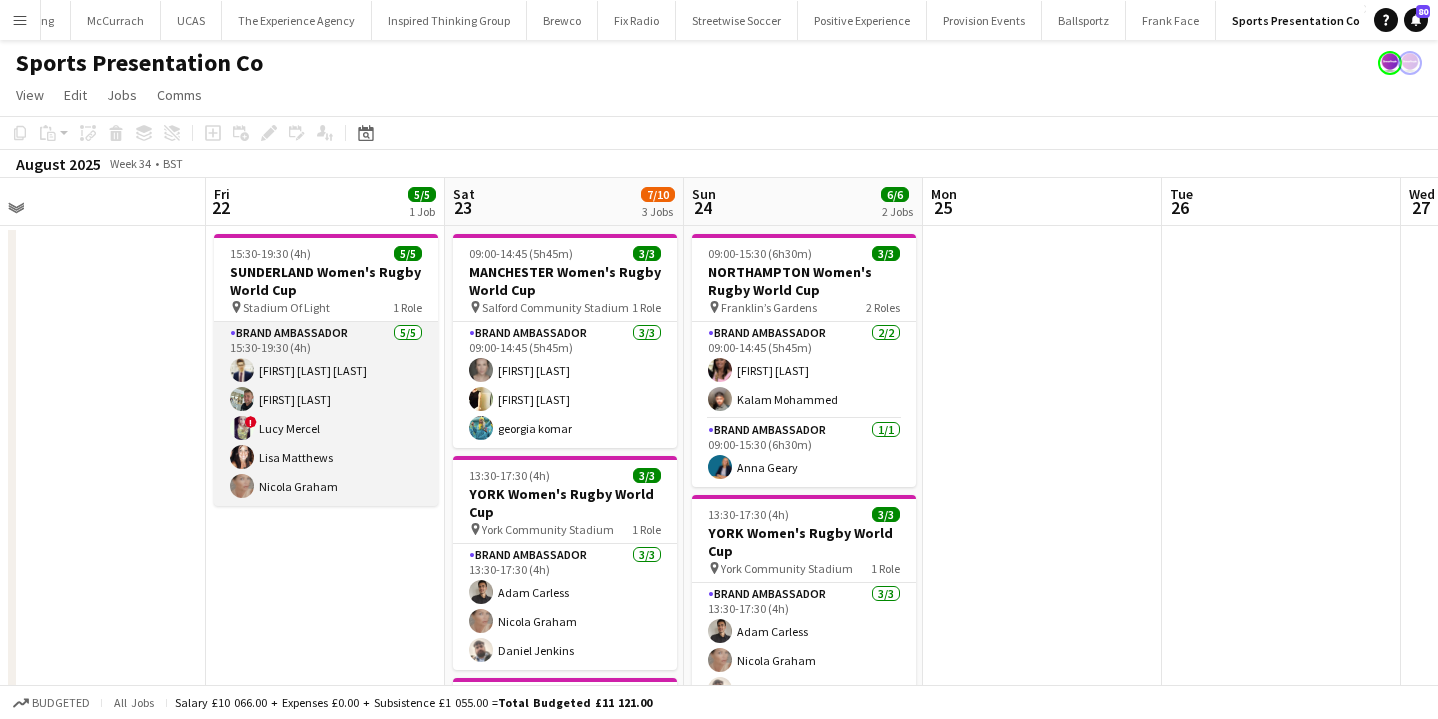 click on "Brand Ambassador   5/5   15:30-19:30 (4h)
Mohamad Khairul Mohamad Ali Paul McDonald ! Lucy Mercel Lisa Matthews Nicola Graham" at bounding box center [326, 414] 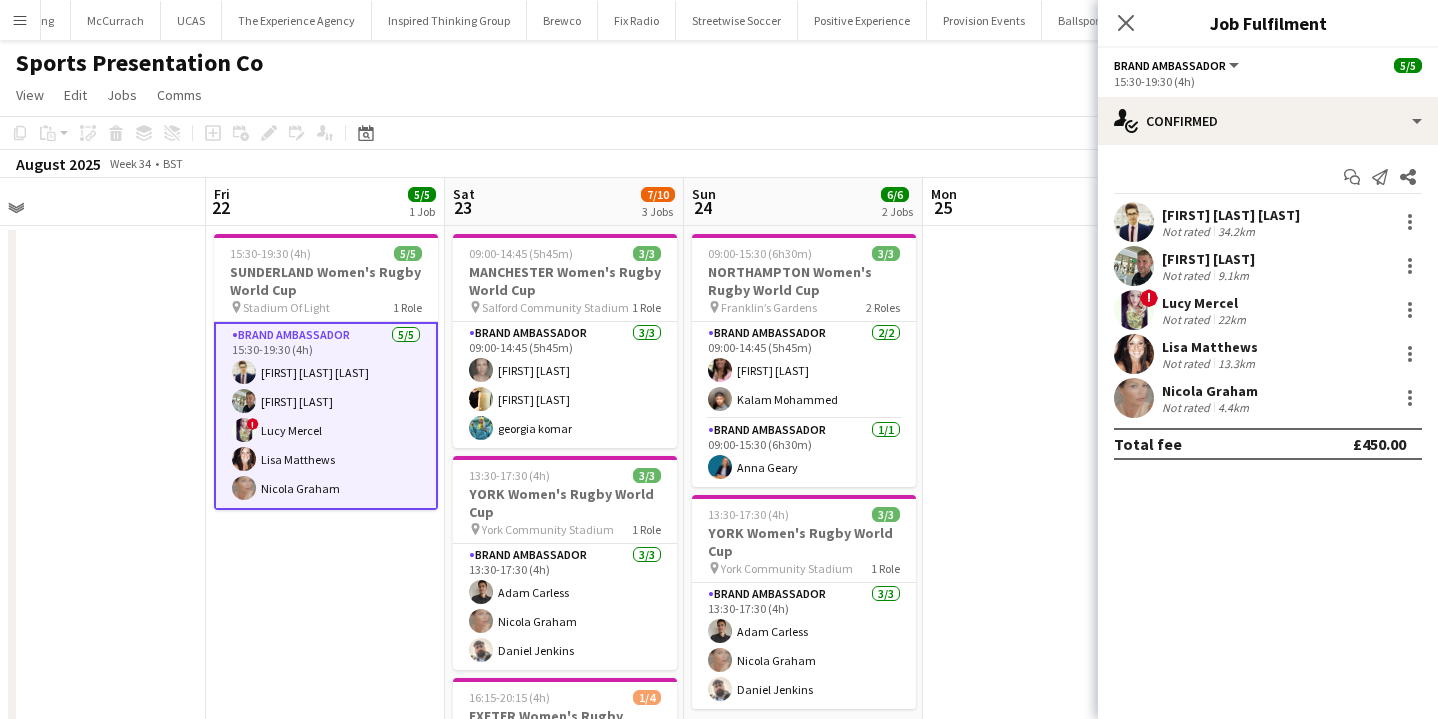 click on "Brand Ambassador   5/5   15:30-19:30 (4h)
Mohamad Khairul Mohamad Ali Paul McDonald ! Lucy Mercel Lisa Matthews Nicola Graham" at bounding box center (326, 416) 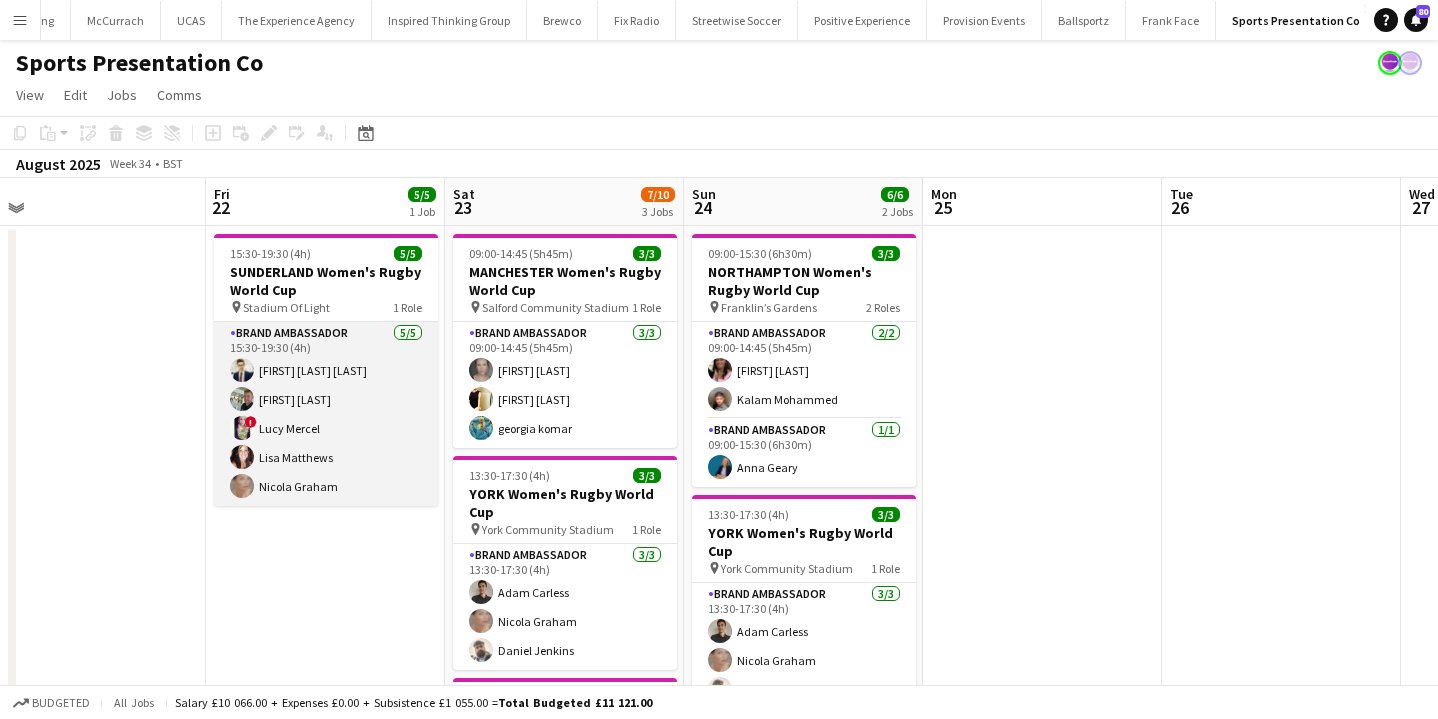 click on "Brand Ambassador   5/5   15:30-19:30 (4h)
Mohamad Khairul Mohamad Ali Paul McDonald ! Lucy Mercel Lisa Matthews Nicola Graham" at bounding box center (326, 414) 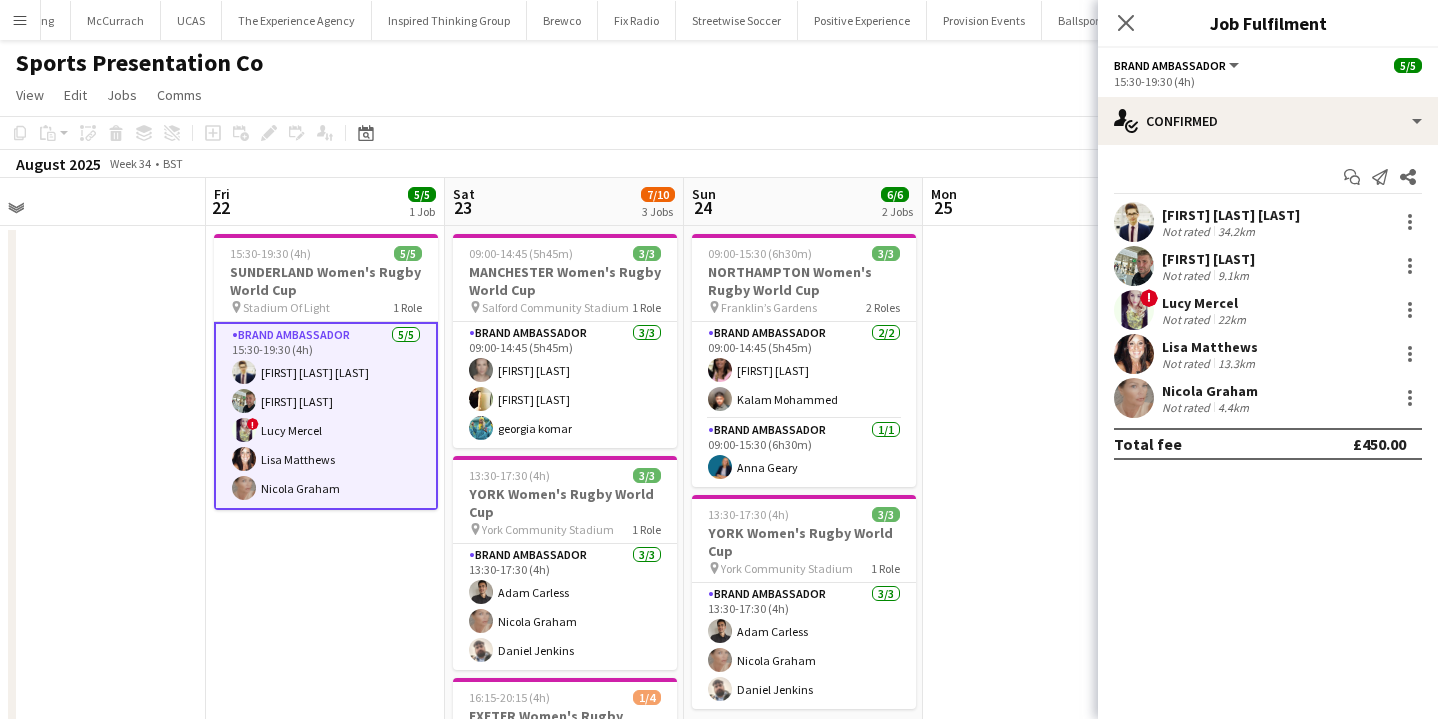 click at bounding box center (86, 707) 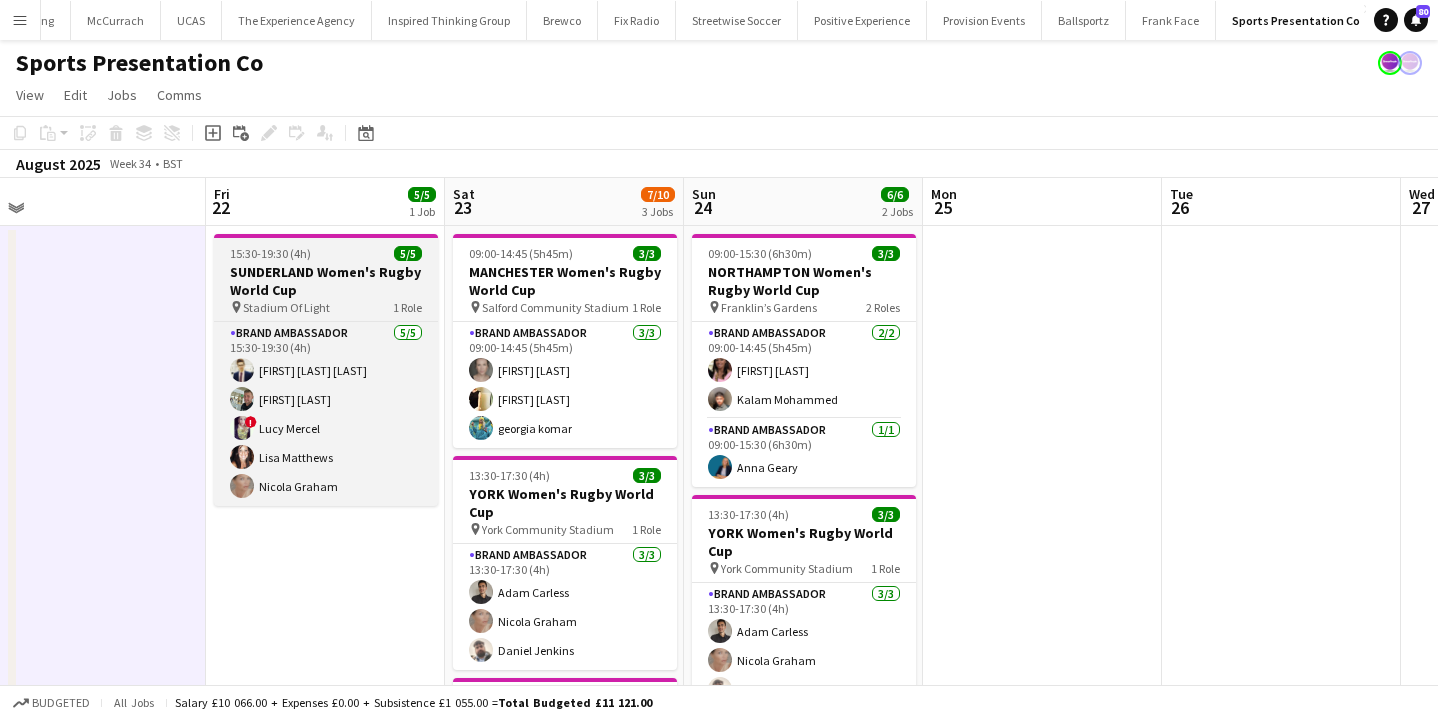 click on "SUNDERLAND Women's Rugby World Cup" at bounding box center (326, 281) 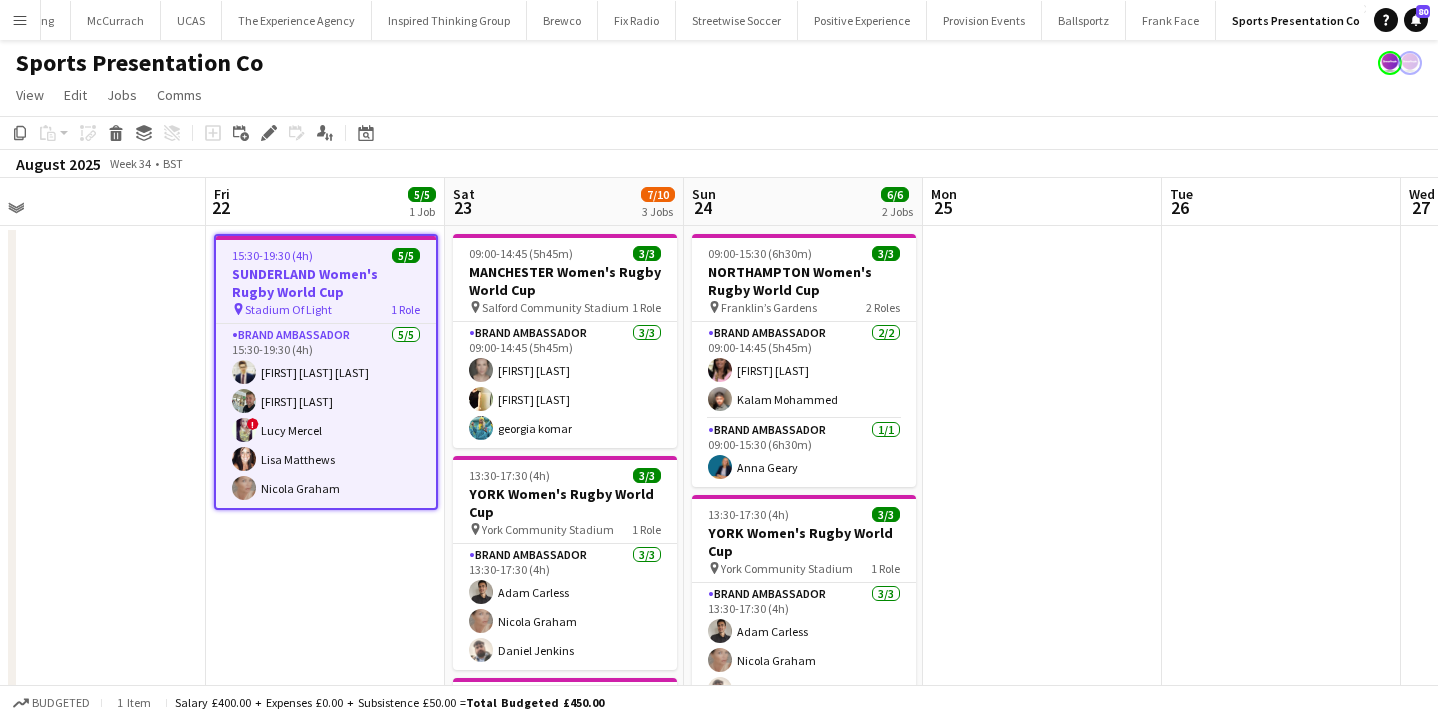 click on "Add job
Add linked Job
Edit
Edit linked Job
Applicants" 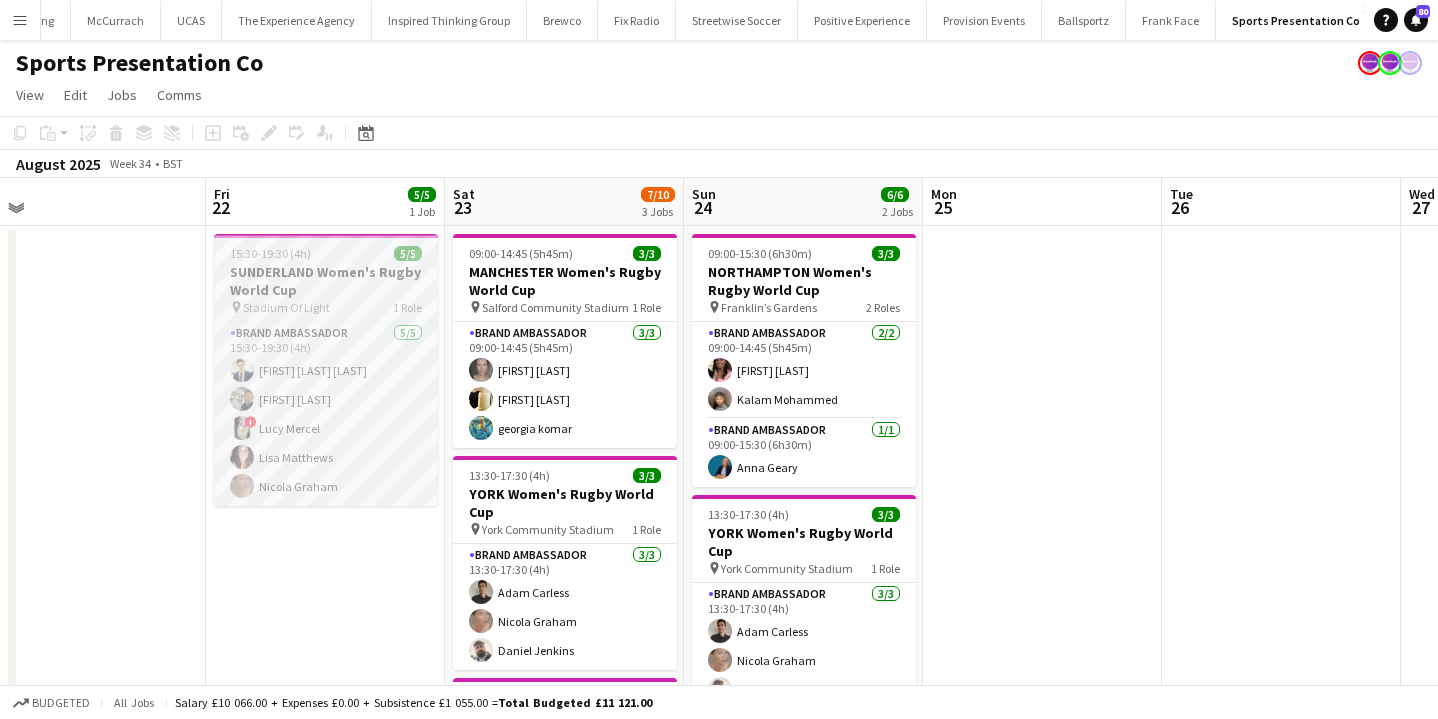 click on "15:30-19:30 (4h)    5/5   SUNDERLAND Women's Rugby World Cup
pin
Stadium Of Light   1 Role   Brand Ambassador   5/5   15:30-19:30 (4h)
Mohamad Khairul Mohamad Ali Paul McDonald ! Lucy Mercel Lisa Matthews Nicola Graham" at bounding box center (326, 370) 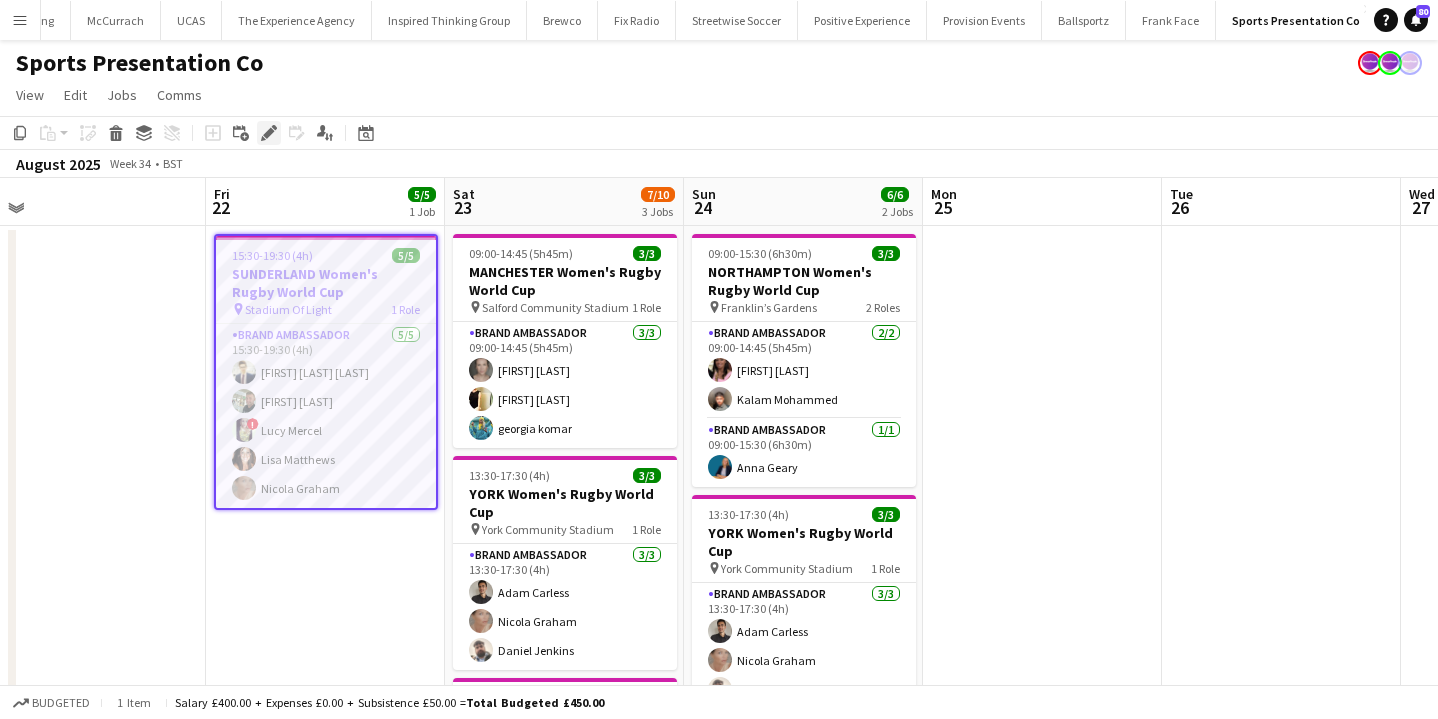 click on "Edit" 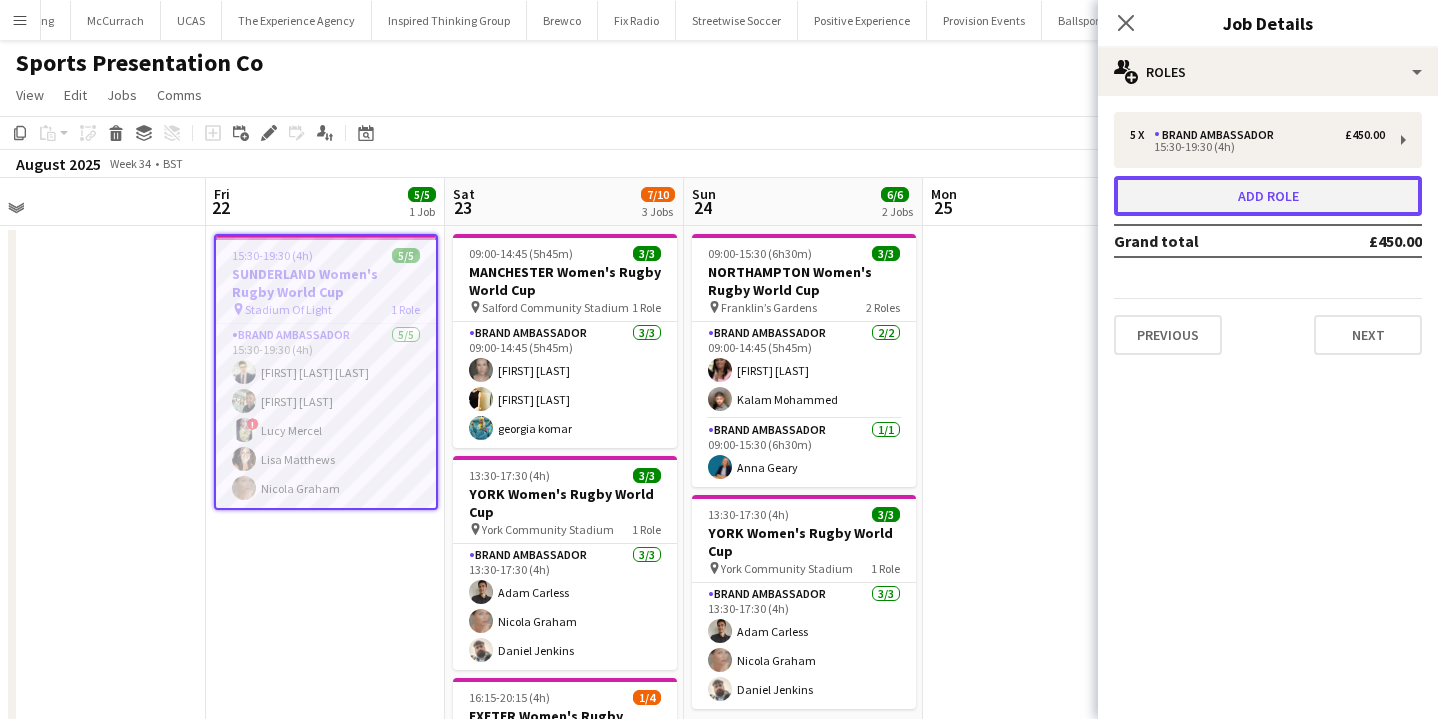click on "Add role" at bounding box center (1268, 196) 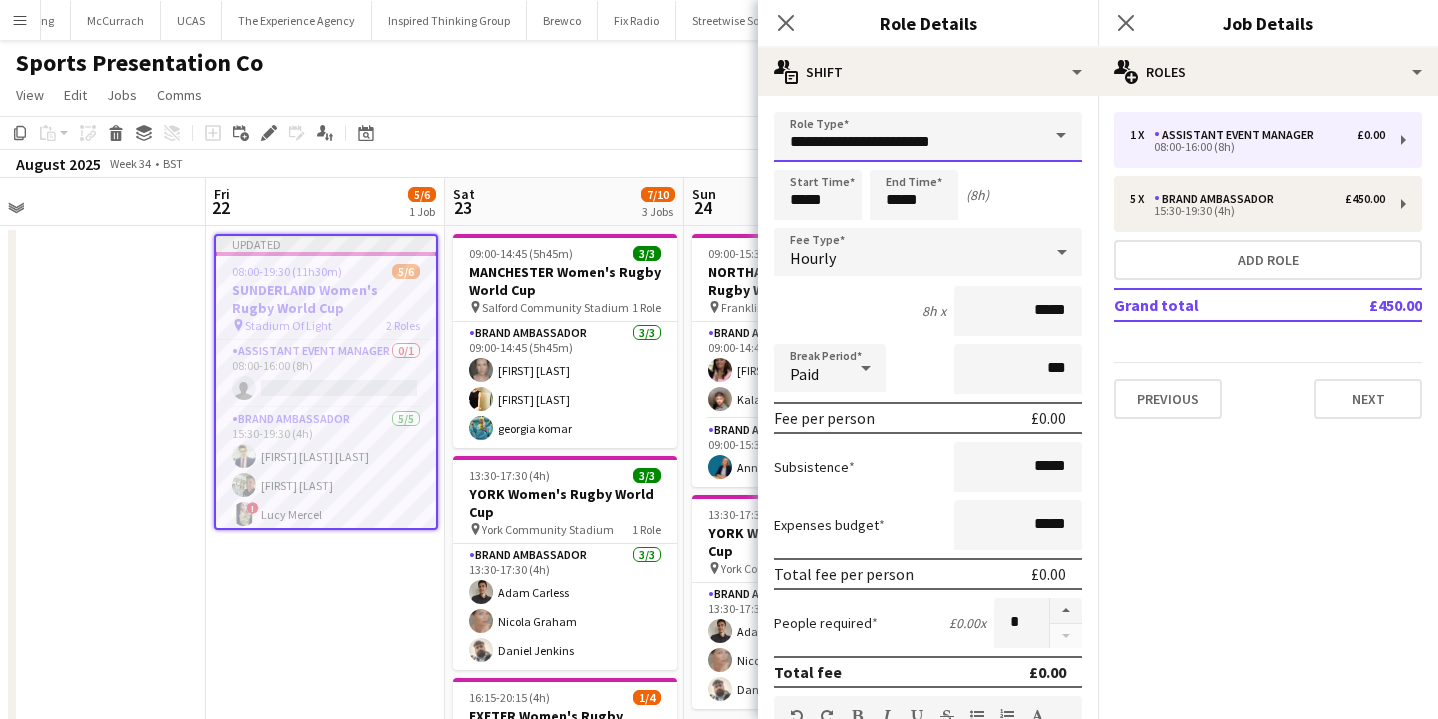 click on "**********" at bounding box center (928, 137) 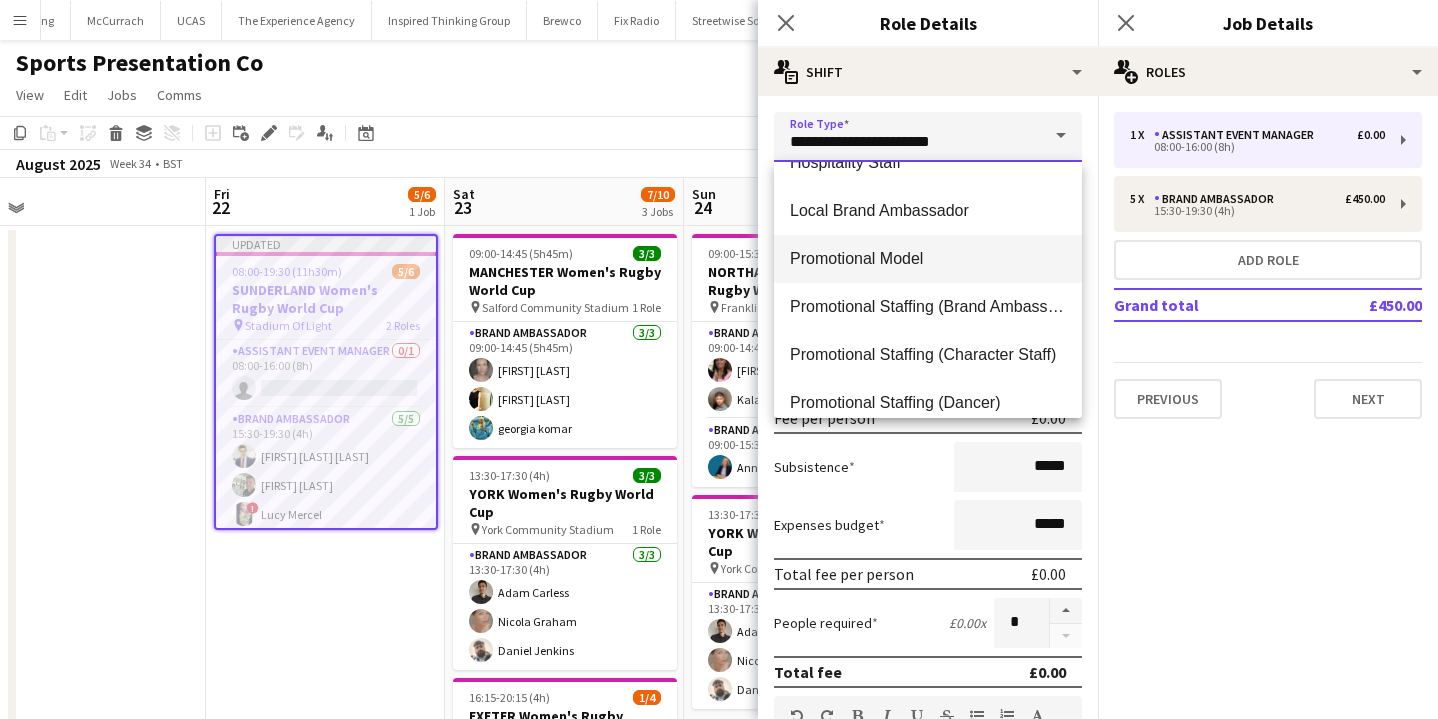scroll, scrollTop: 417, scrollLeft: 0, axis: vertical 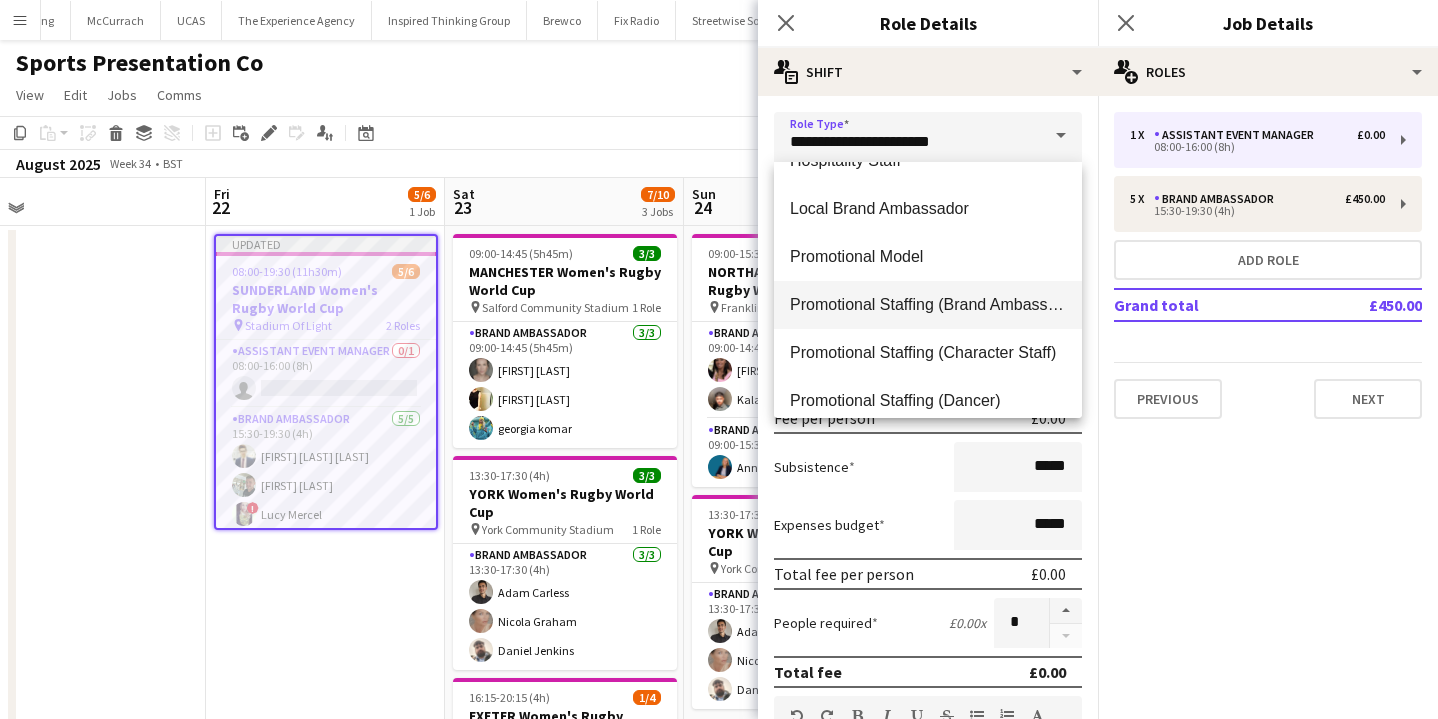 click on "Promotional Staffing (Brand Ambassadors)" at bounding box center (928, 305) 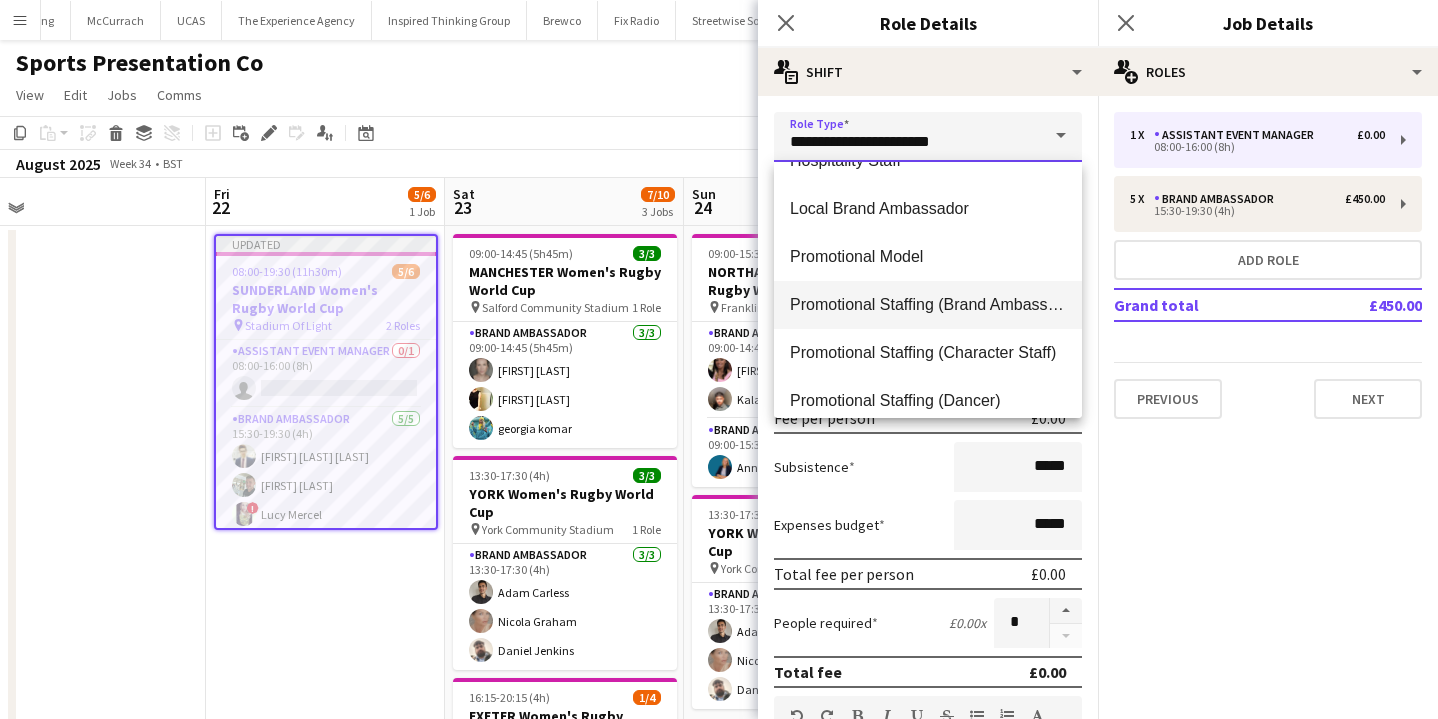 type on "**********" 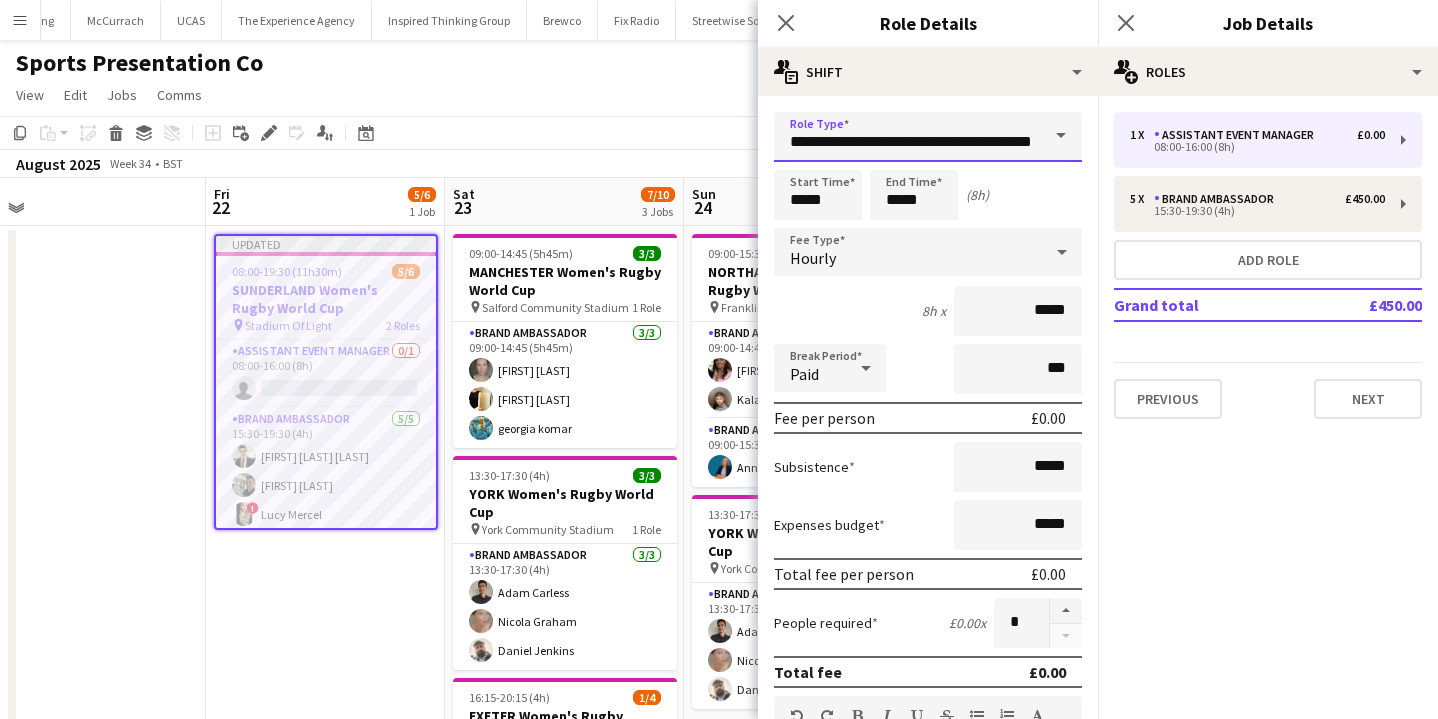 scroll, scrollTop: 0, scrollLeft: 34, axis: horizontal 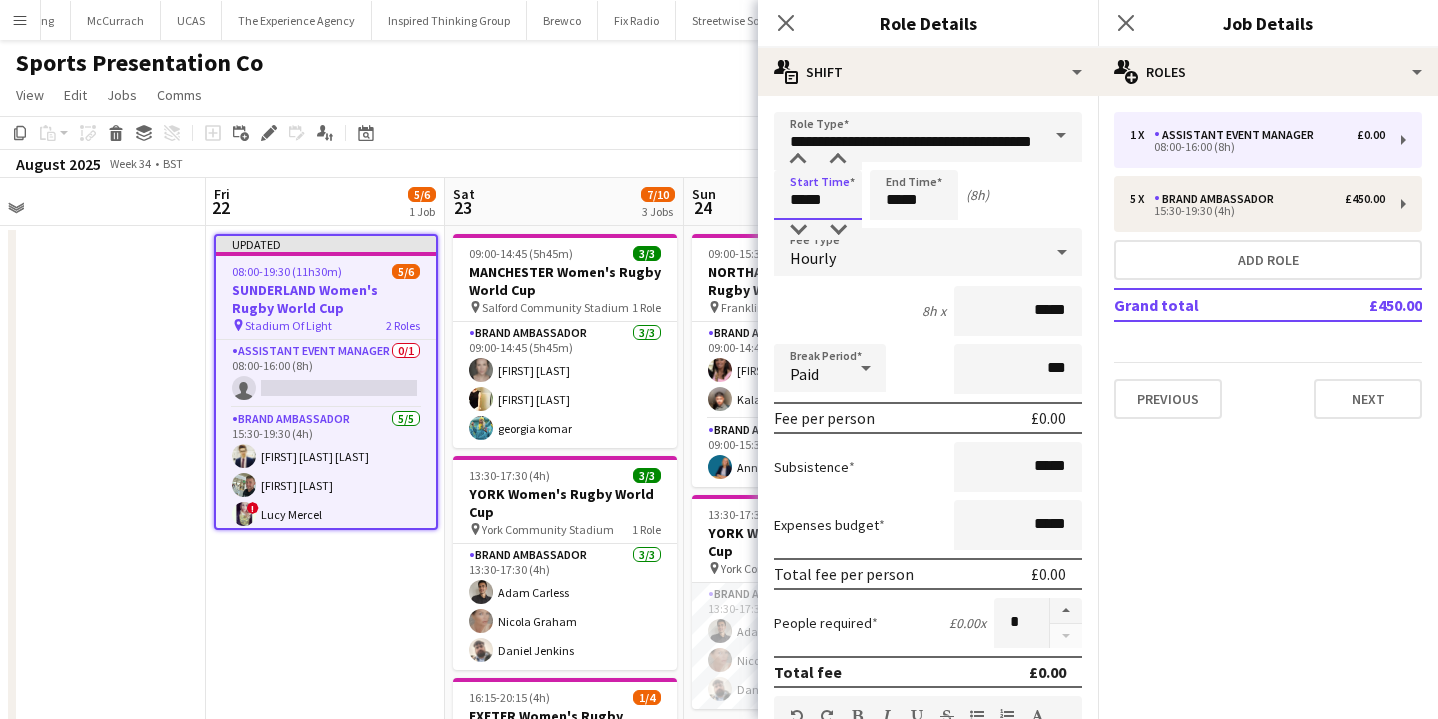 click on "*****" at bounding box center [818, 195] 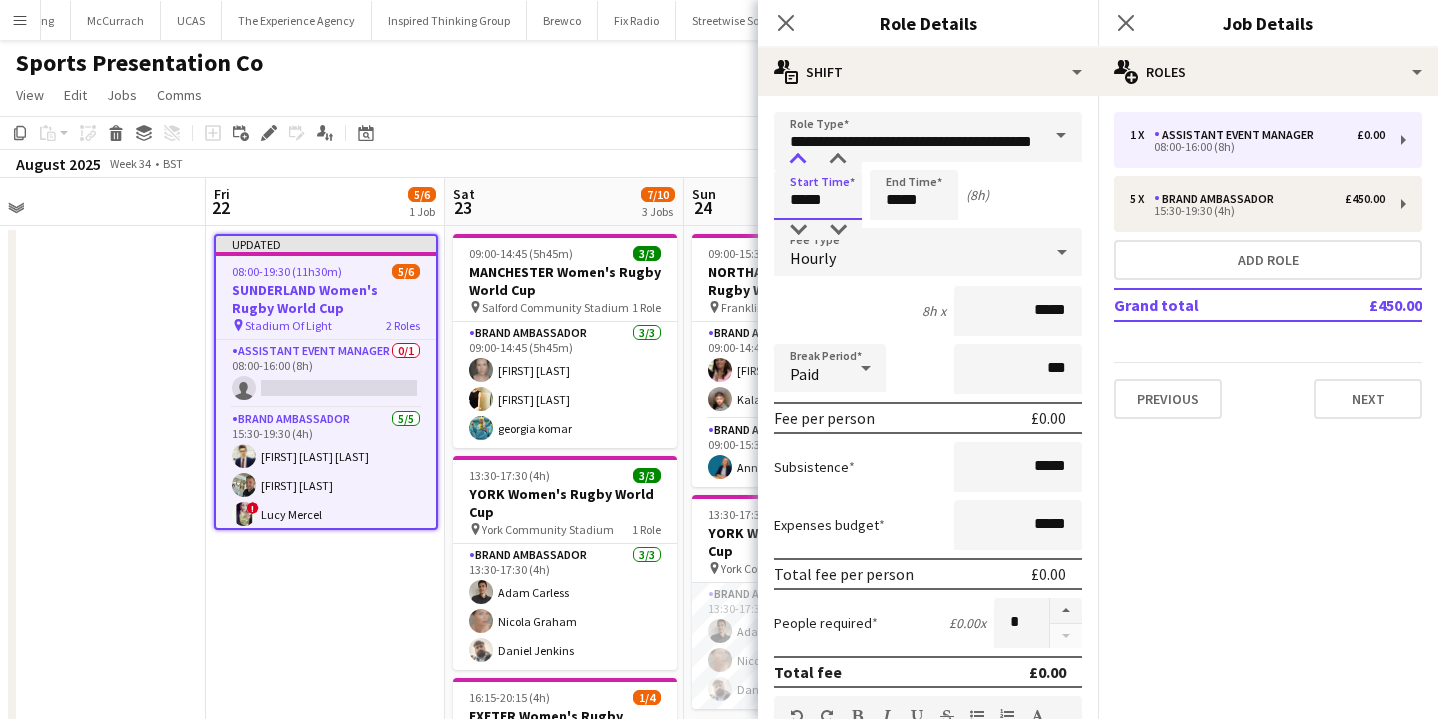 click at bounding box center [798, 160] 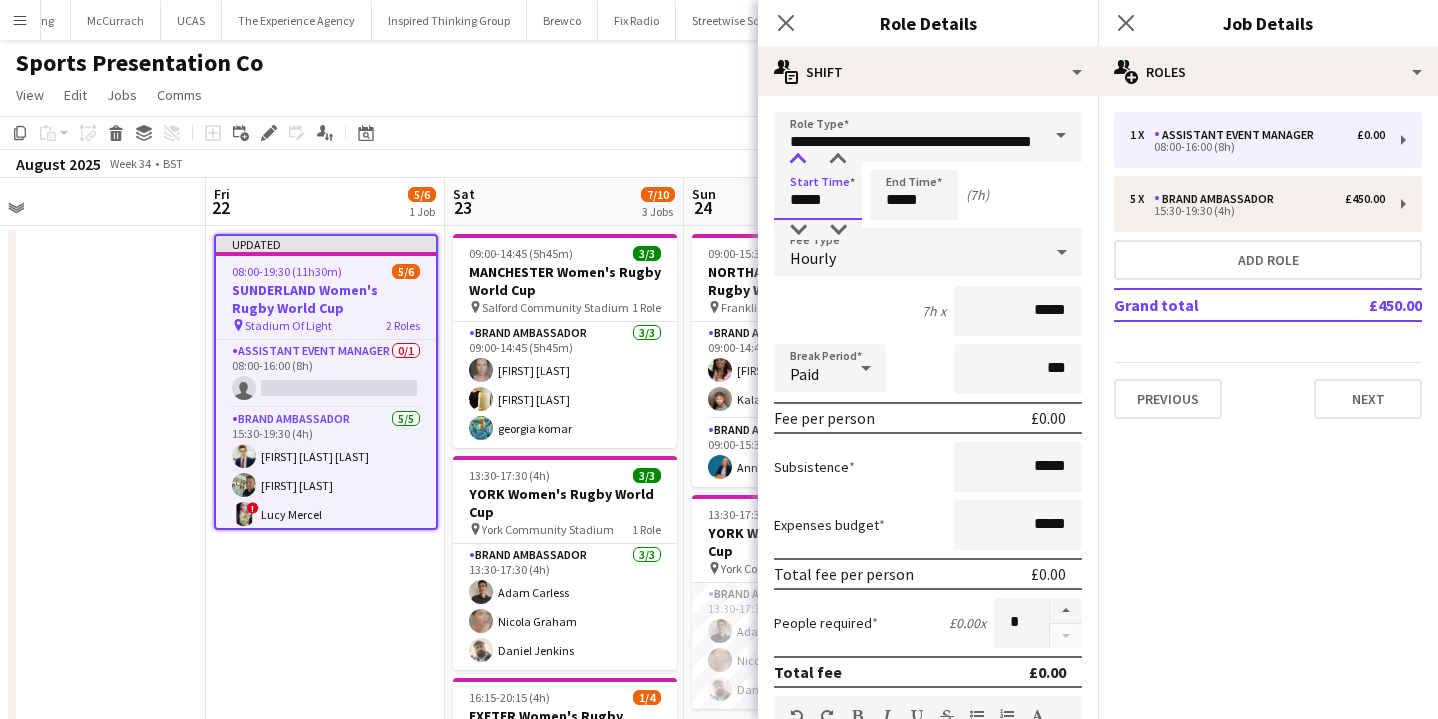click at bounding box center [798, 160] 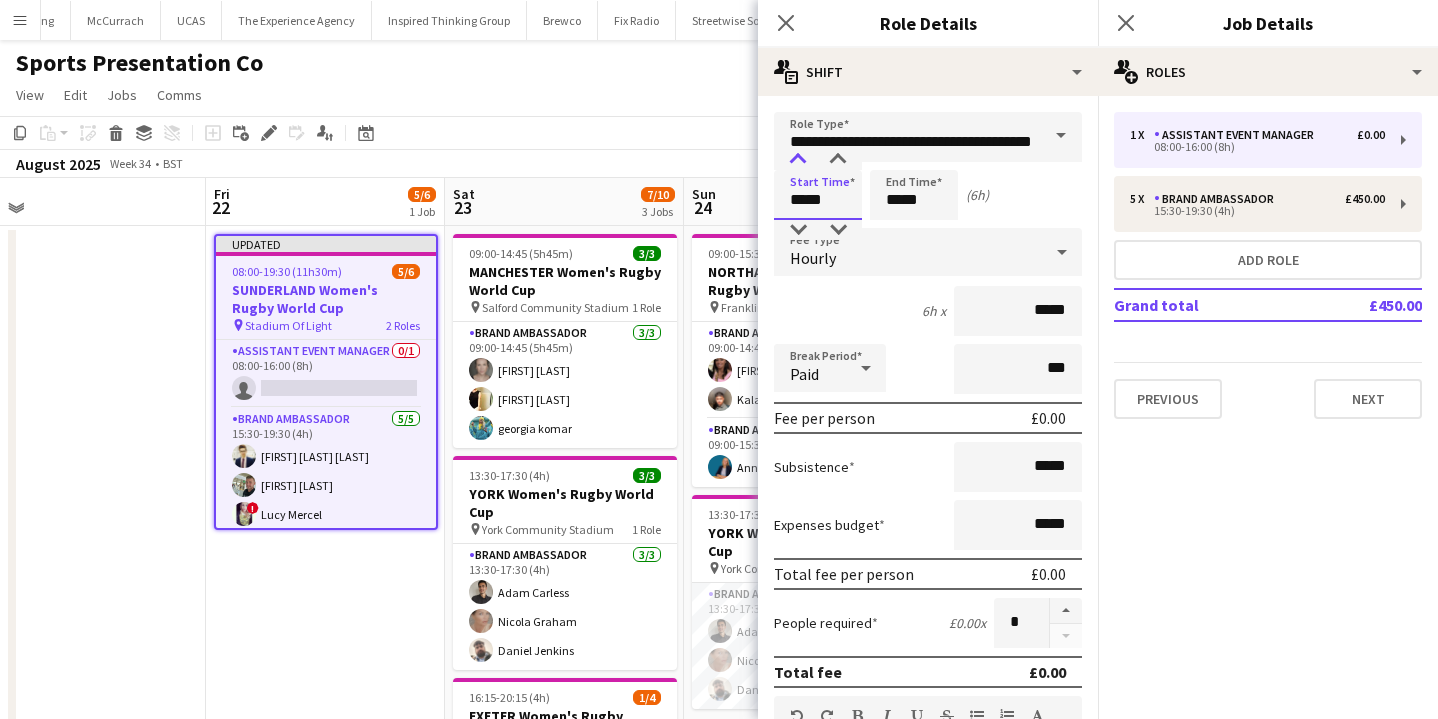 click at bounding box center [798, 160] 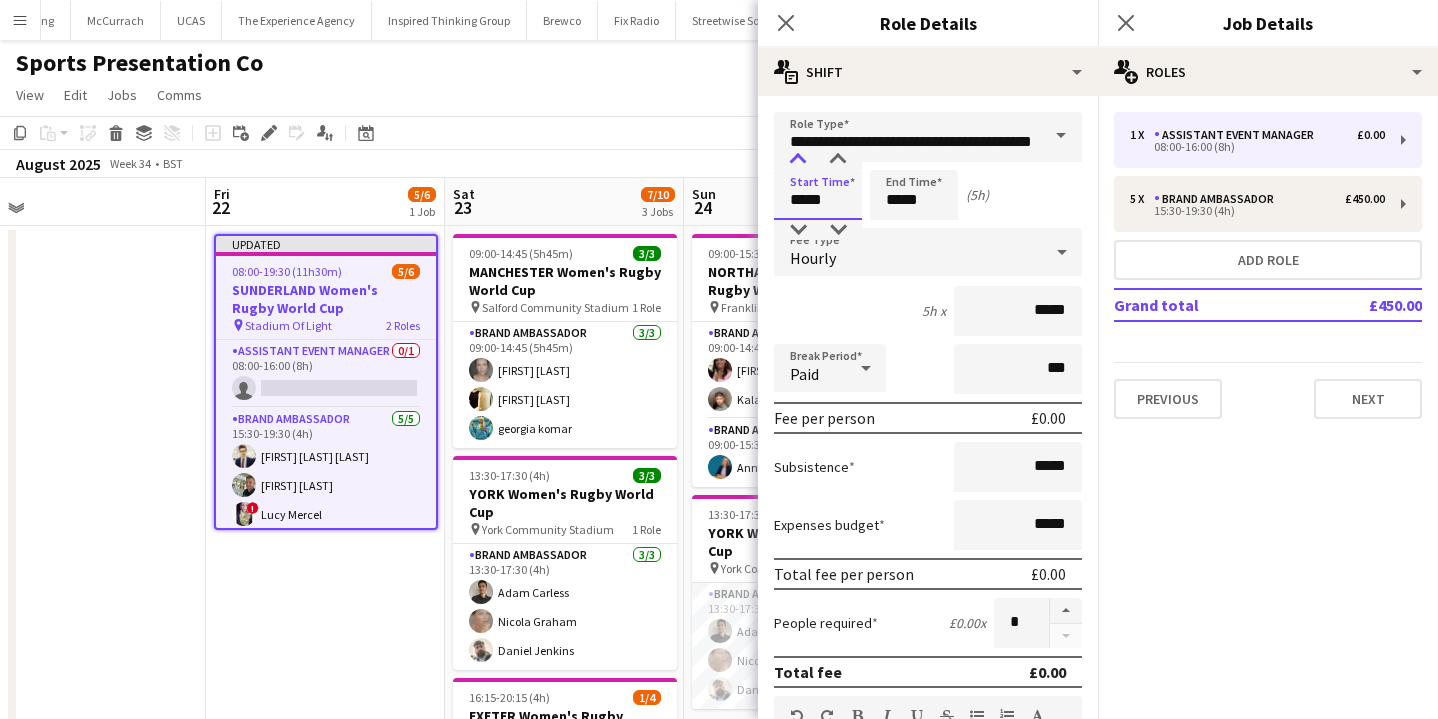 click at bounding box center (798, 160) 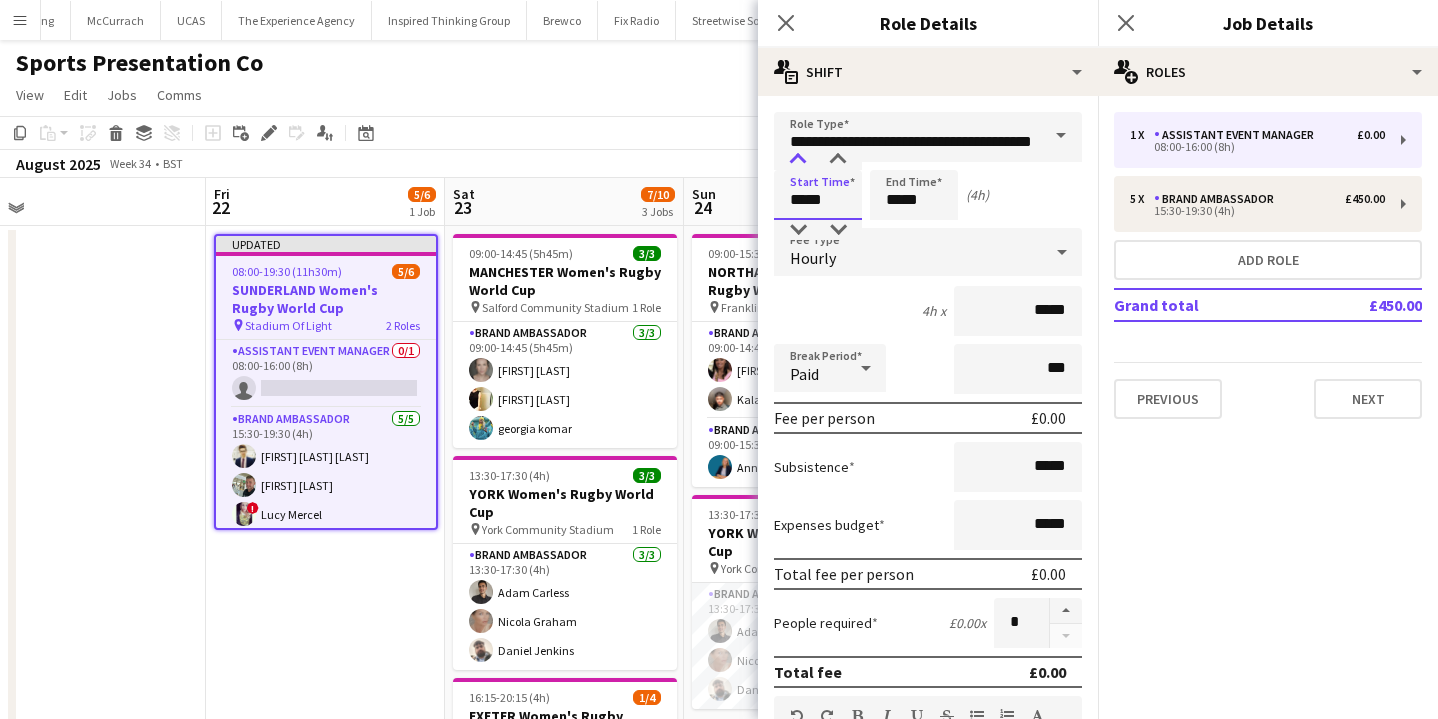 click at bounding box center [798, 160] 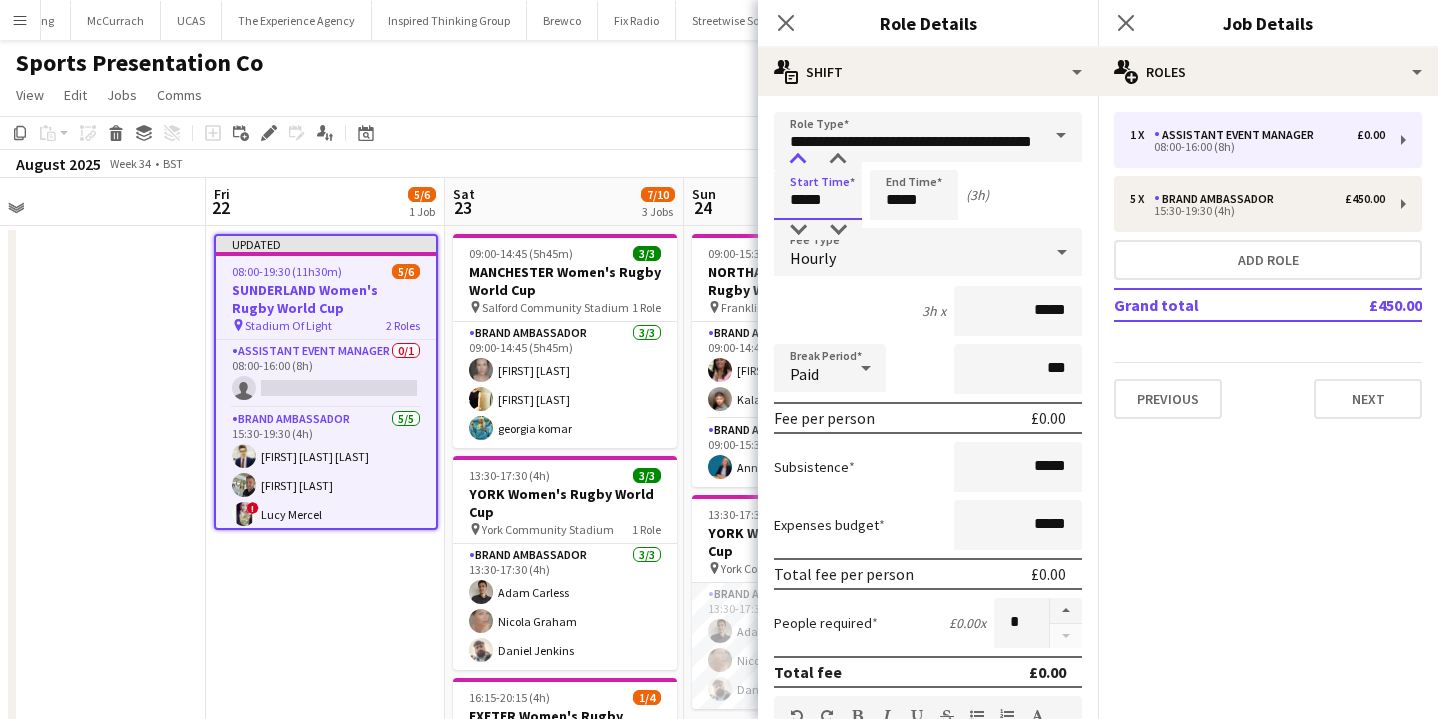 click at bounding box center (798, 160) 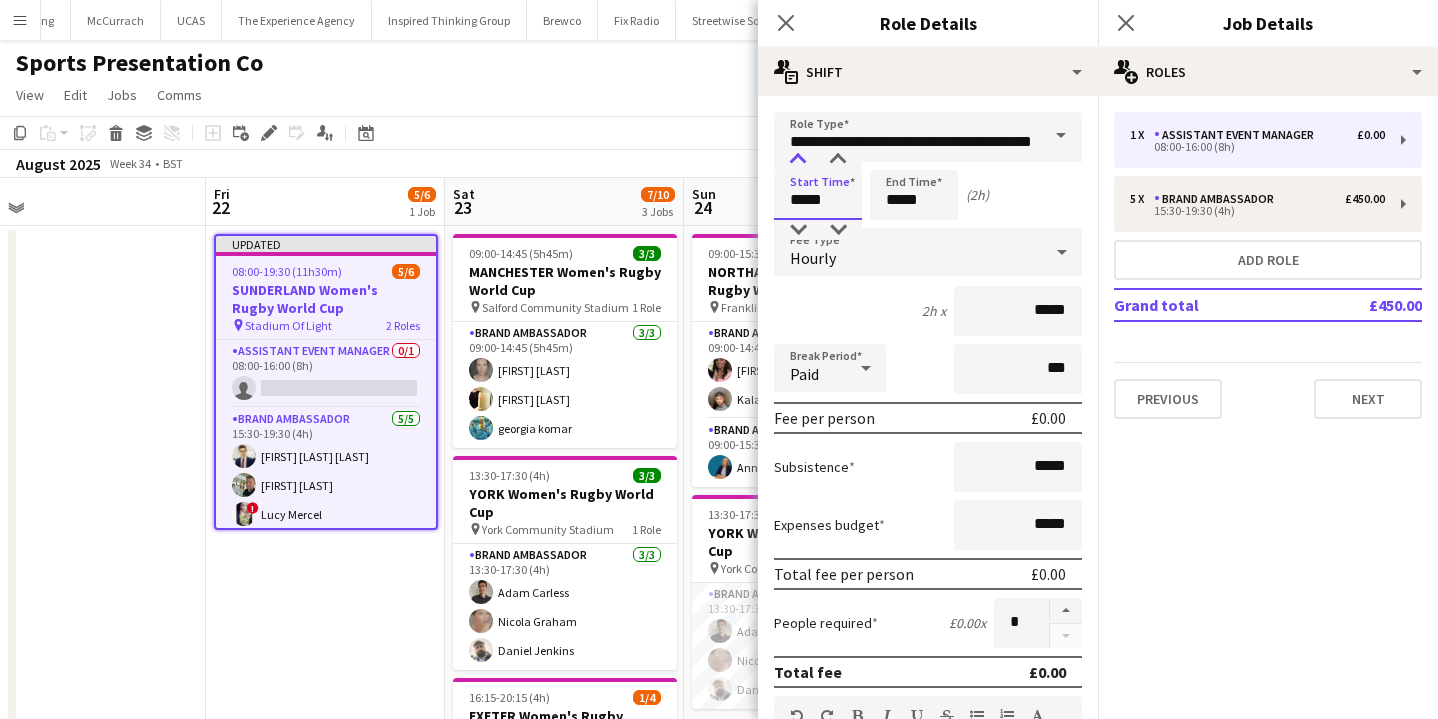 click at bounding box center [798, 160] 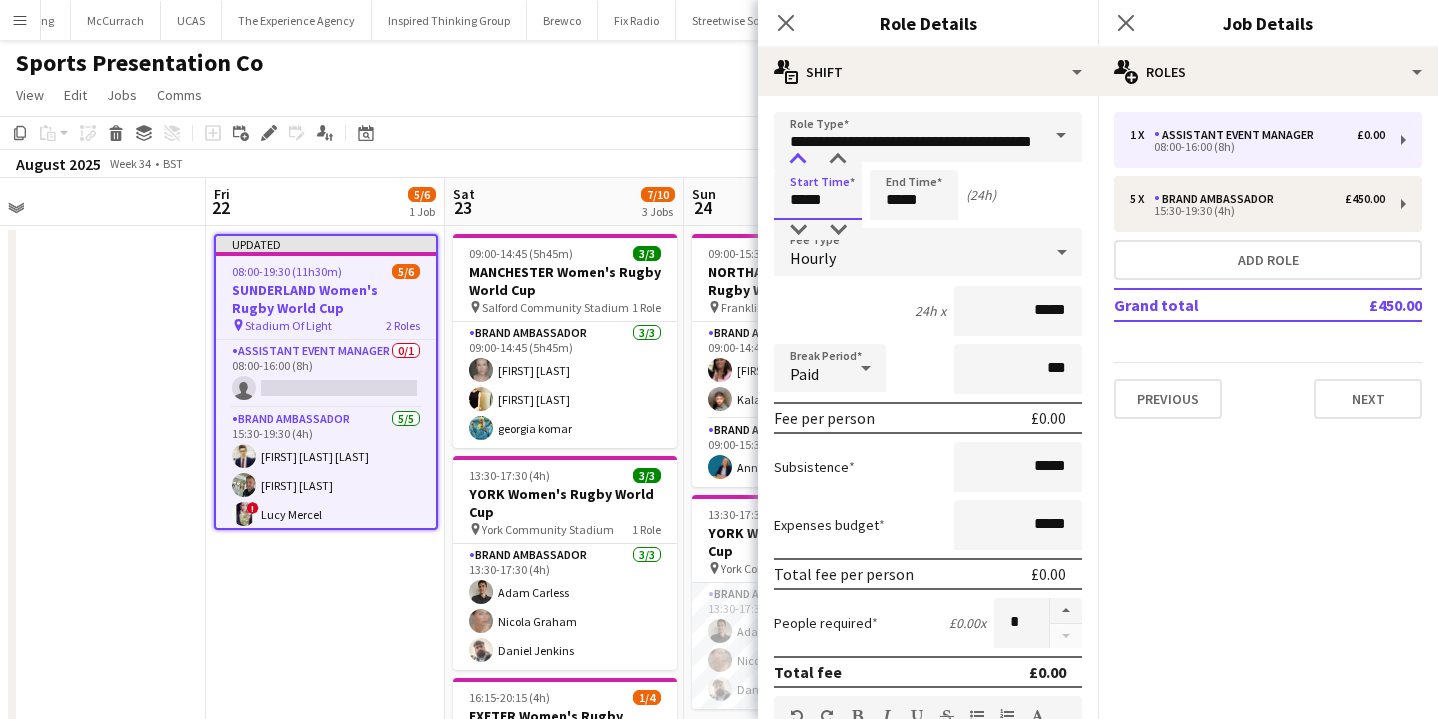 click at bounding box center (798, 160) 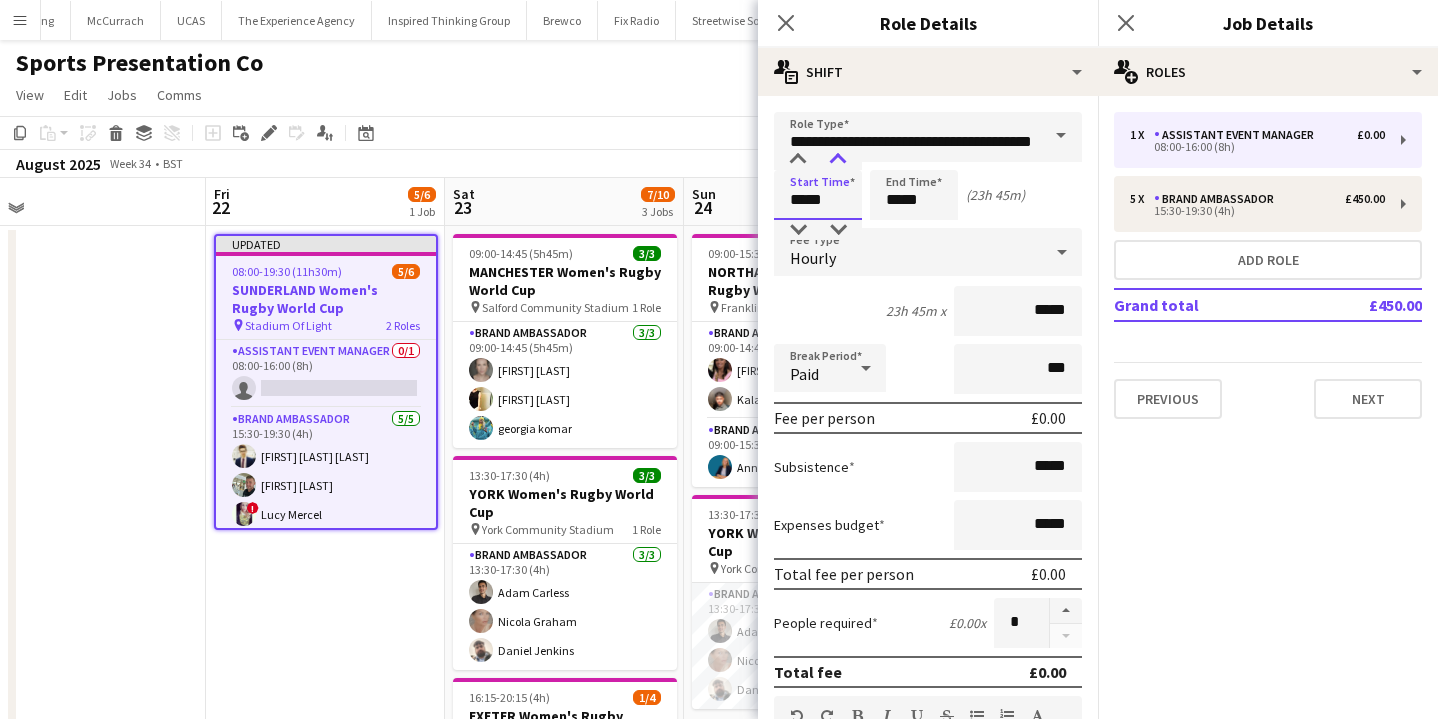 click at bounding box center [838, 160] 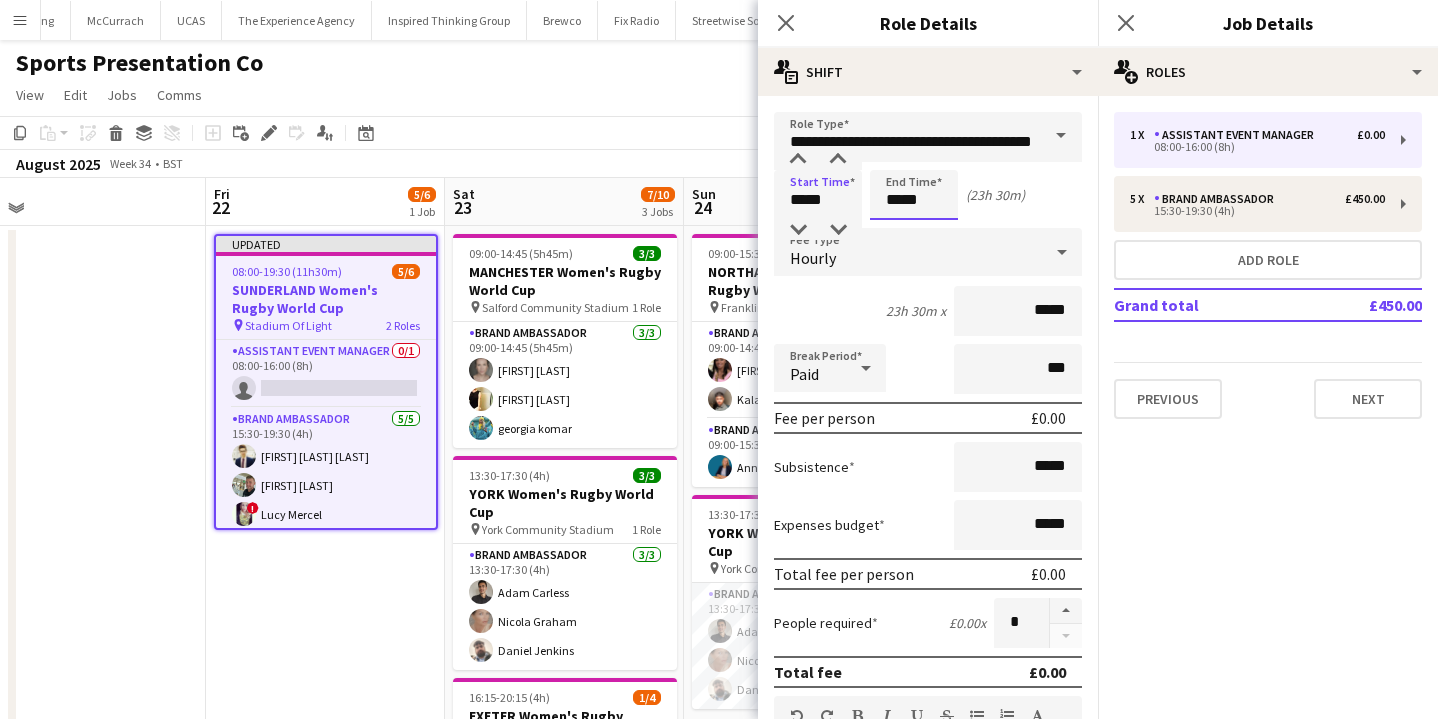 click on "*****" at bounding box center (914, 195) 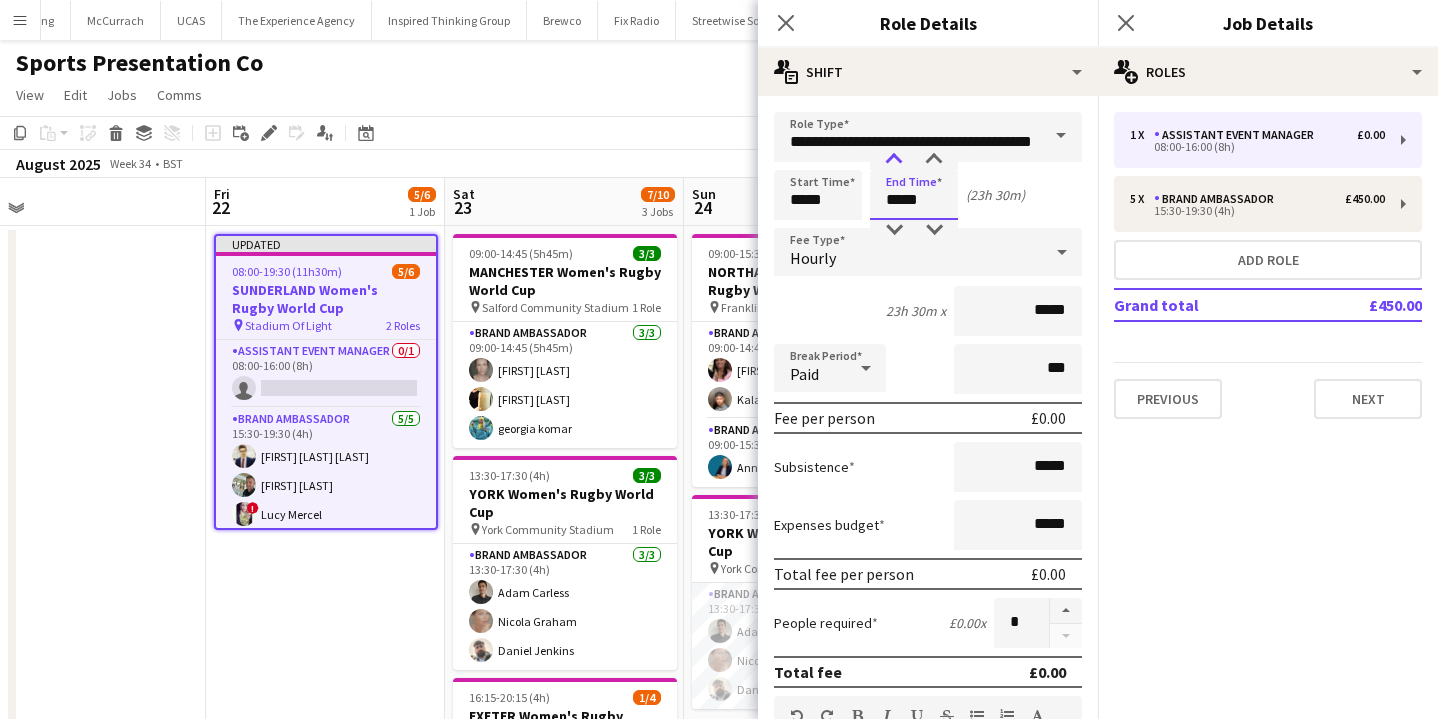 click at bounding box center (894, 160) 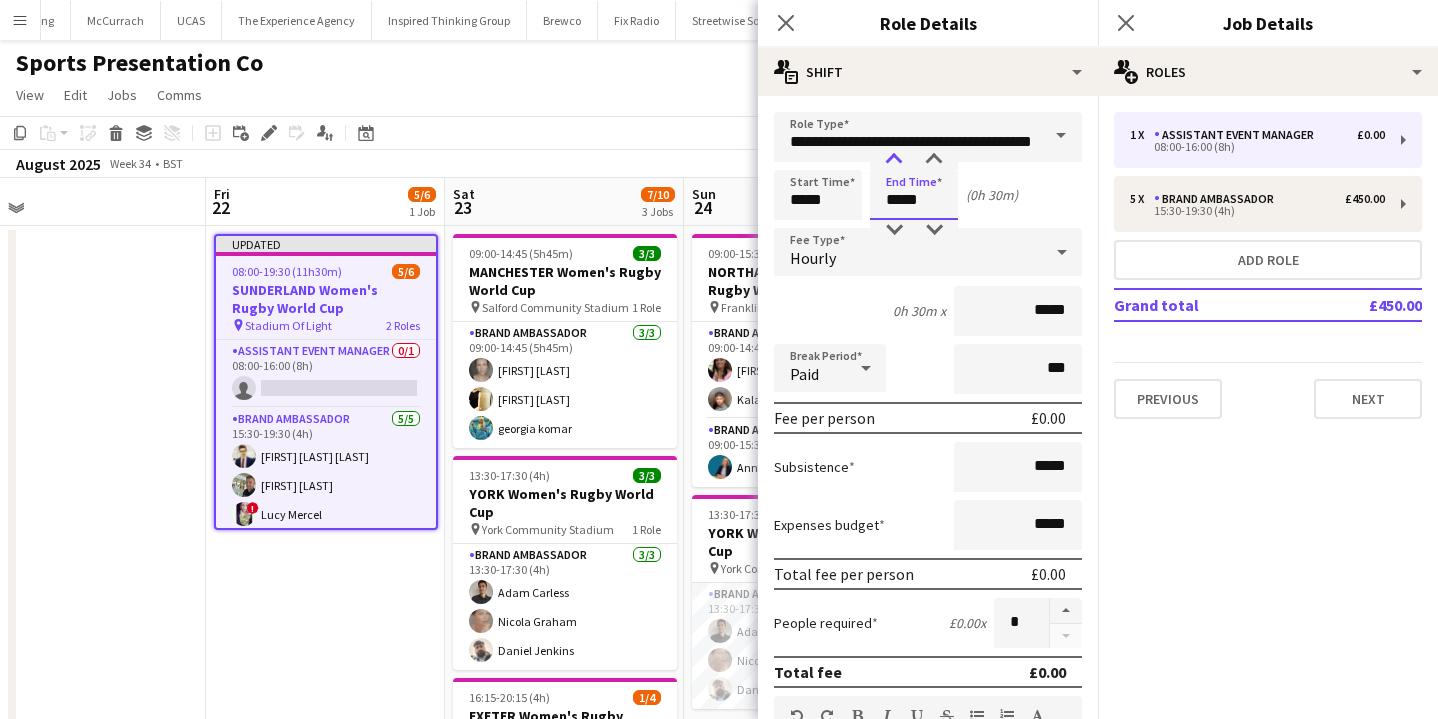 click at bounding box center (894, 160) 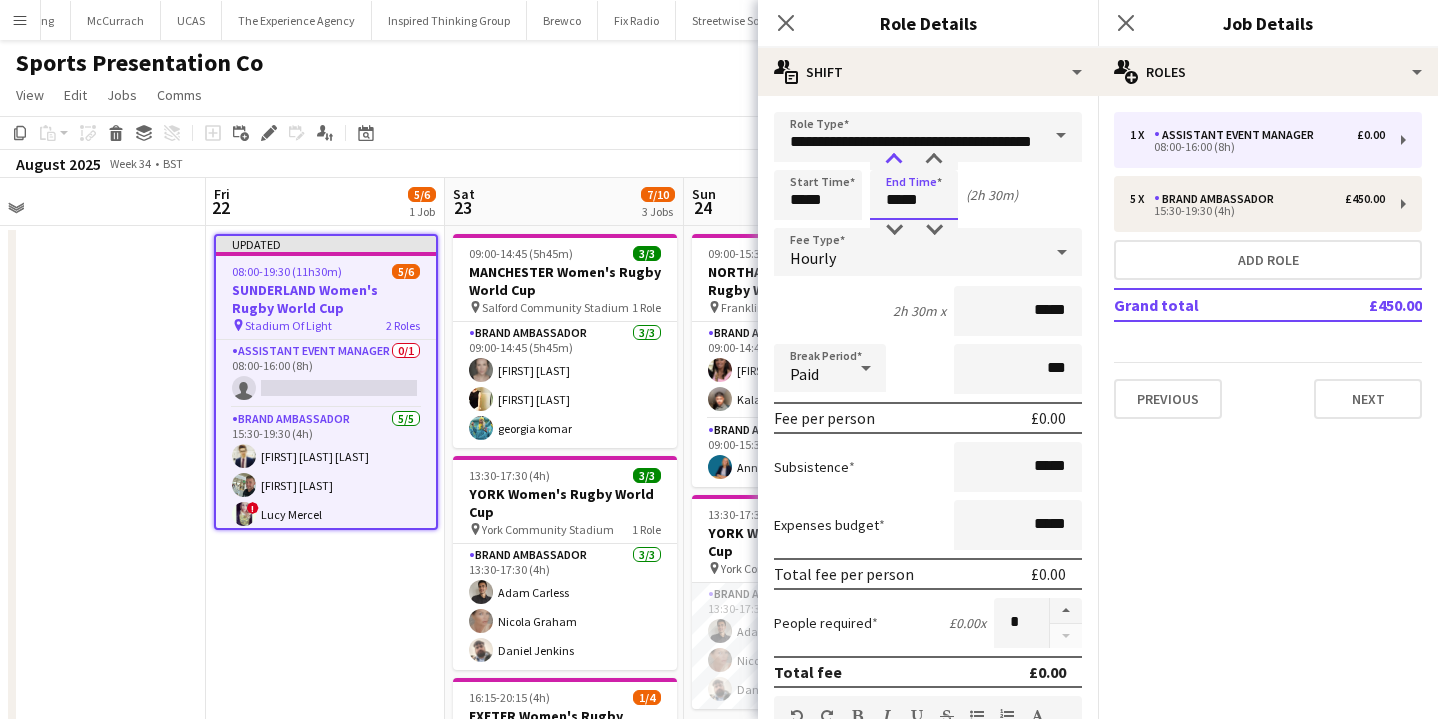 click at bounding box center [894, 160] 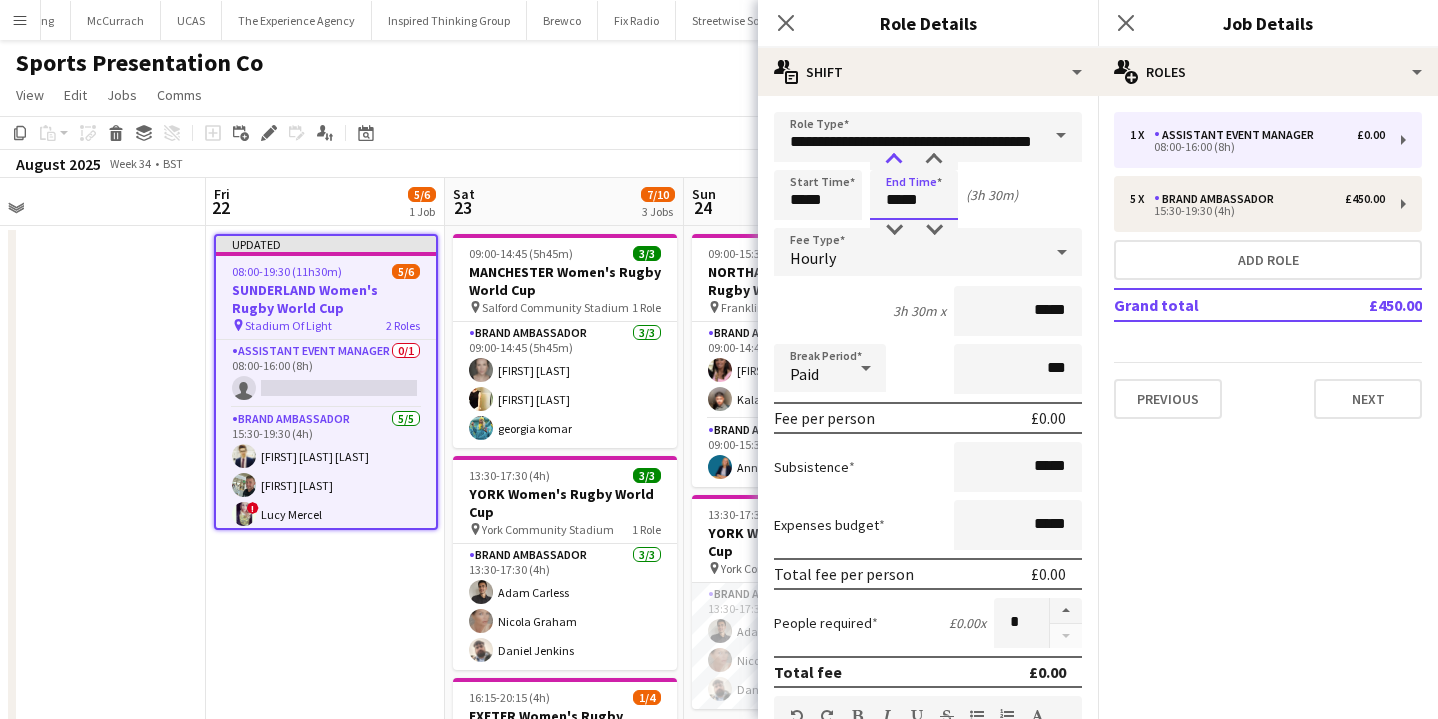 click at bounding box center [894, 160] 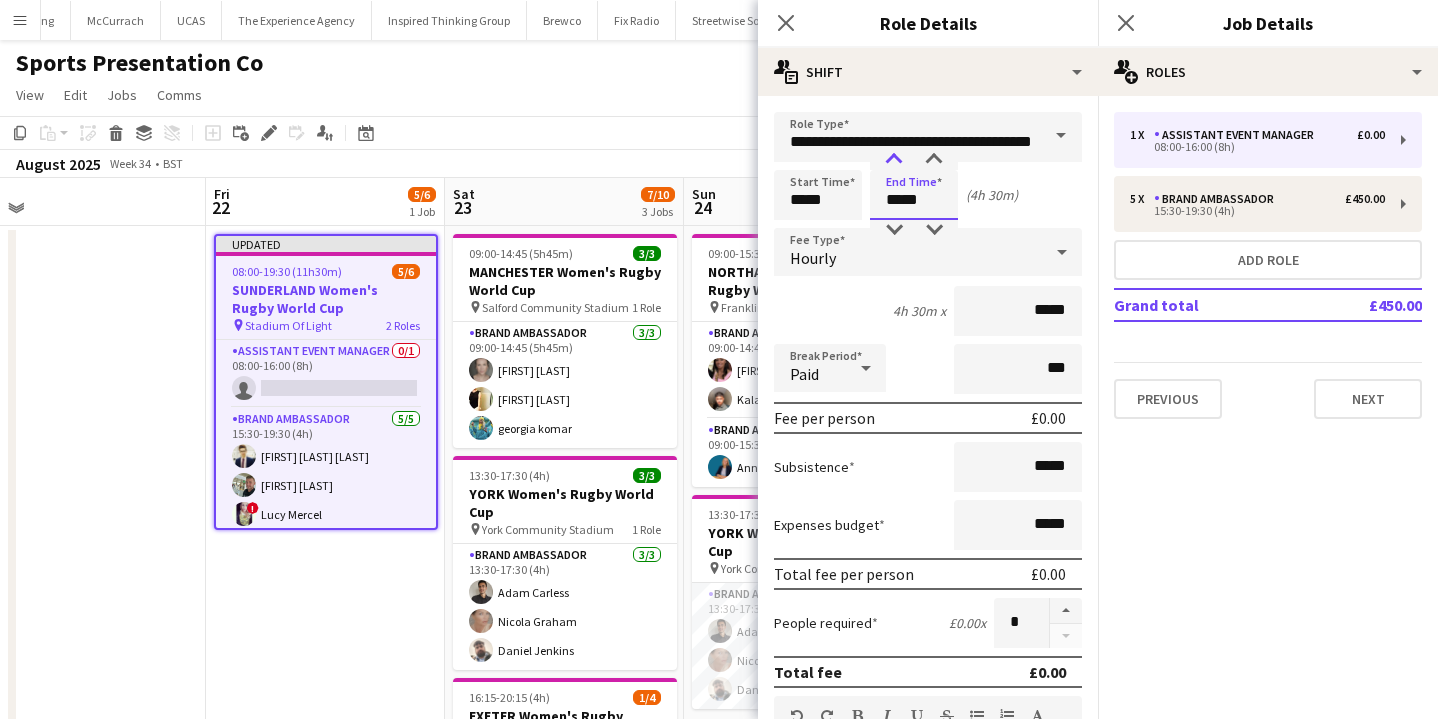 click at bounding box center (894, 160) 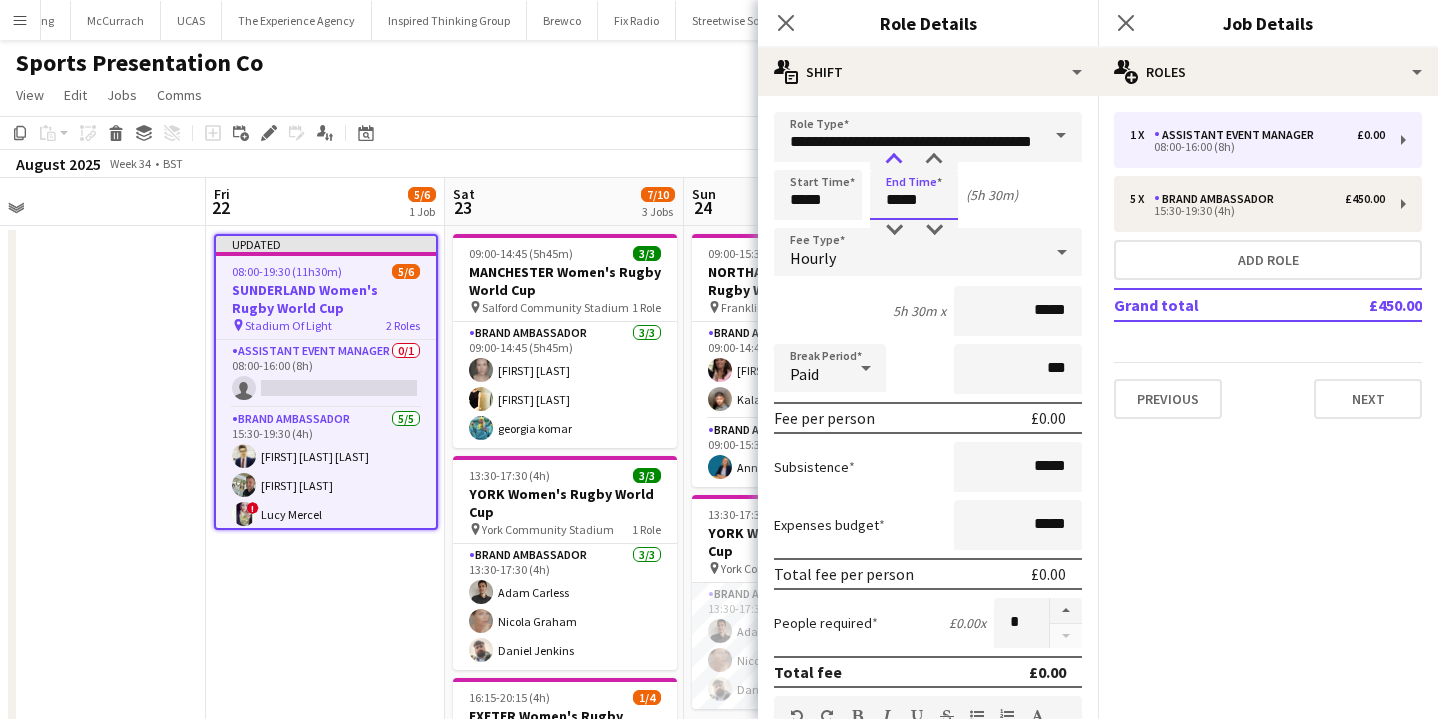 click at bounding box center [894, 160] 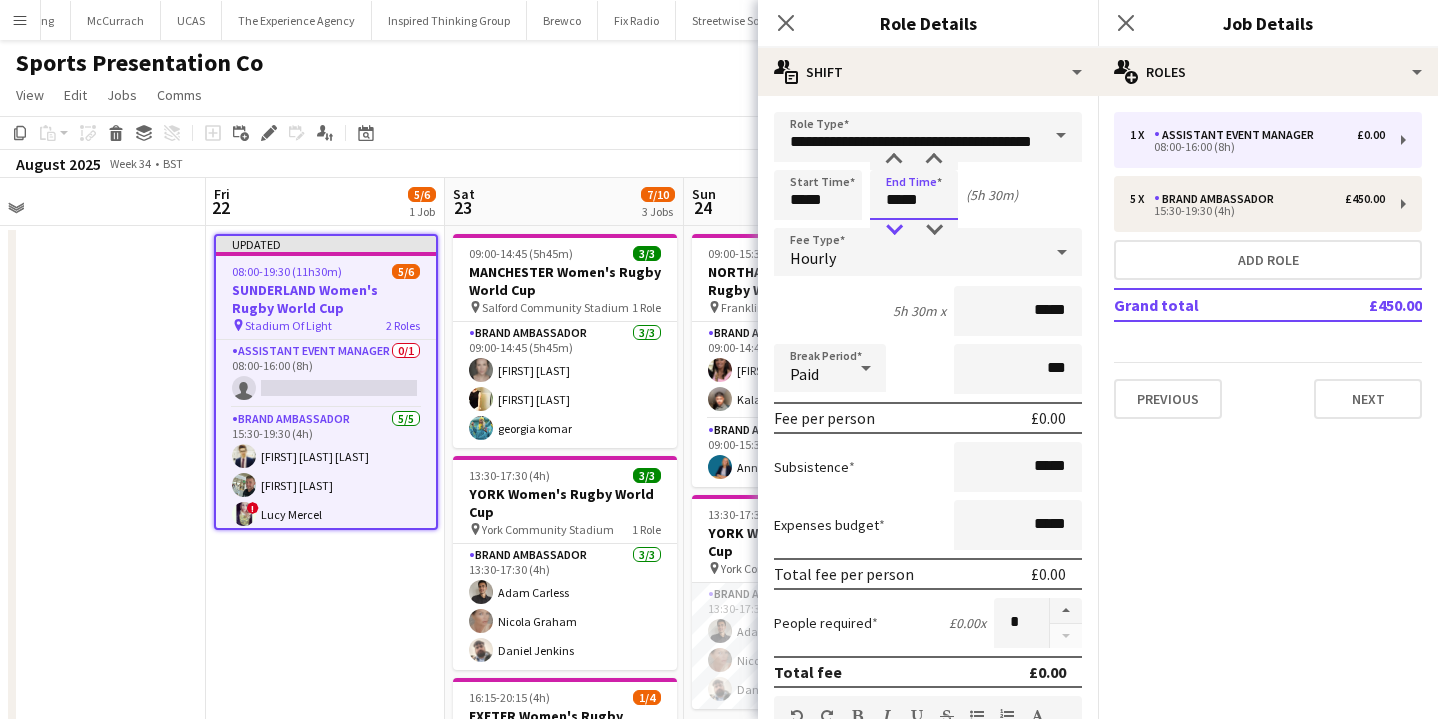 click at bounding box center (894, 230) 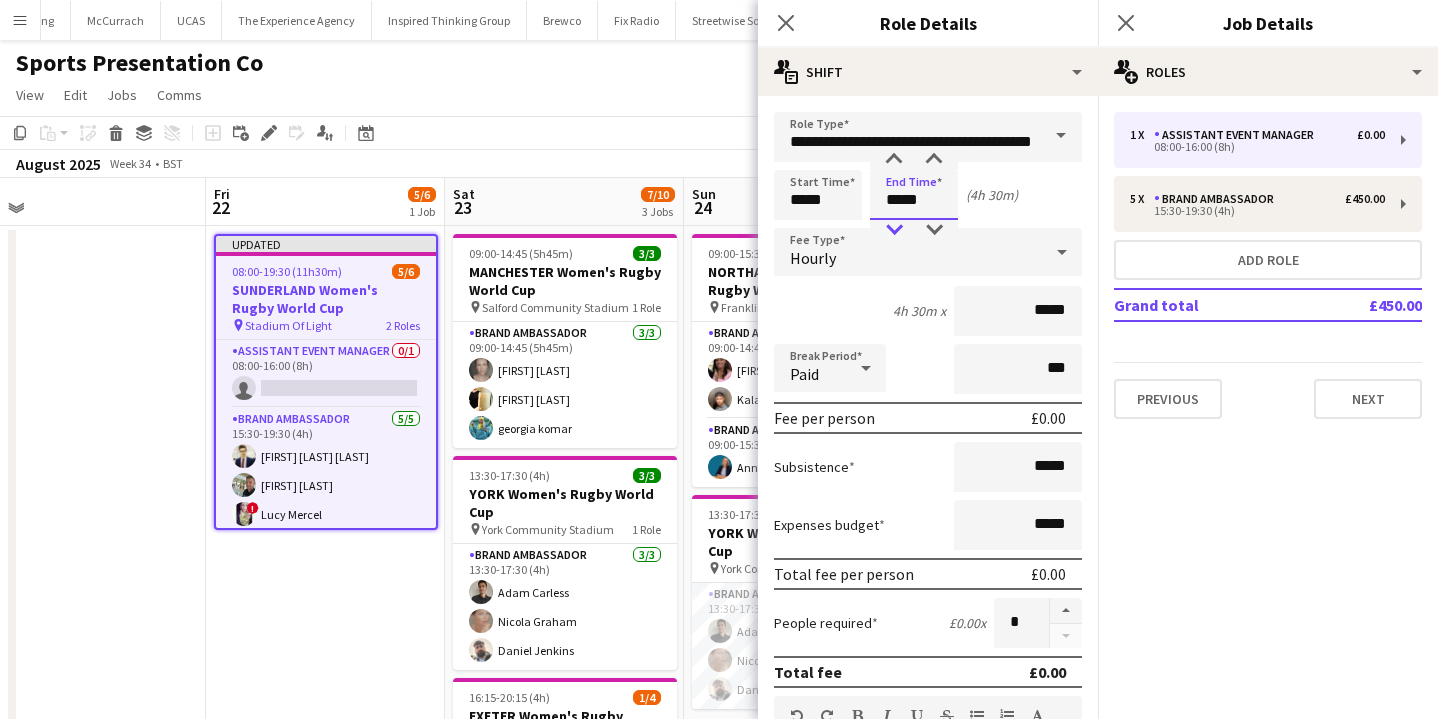 click at bounding box center [894, 230] 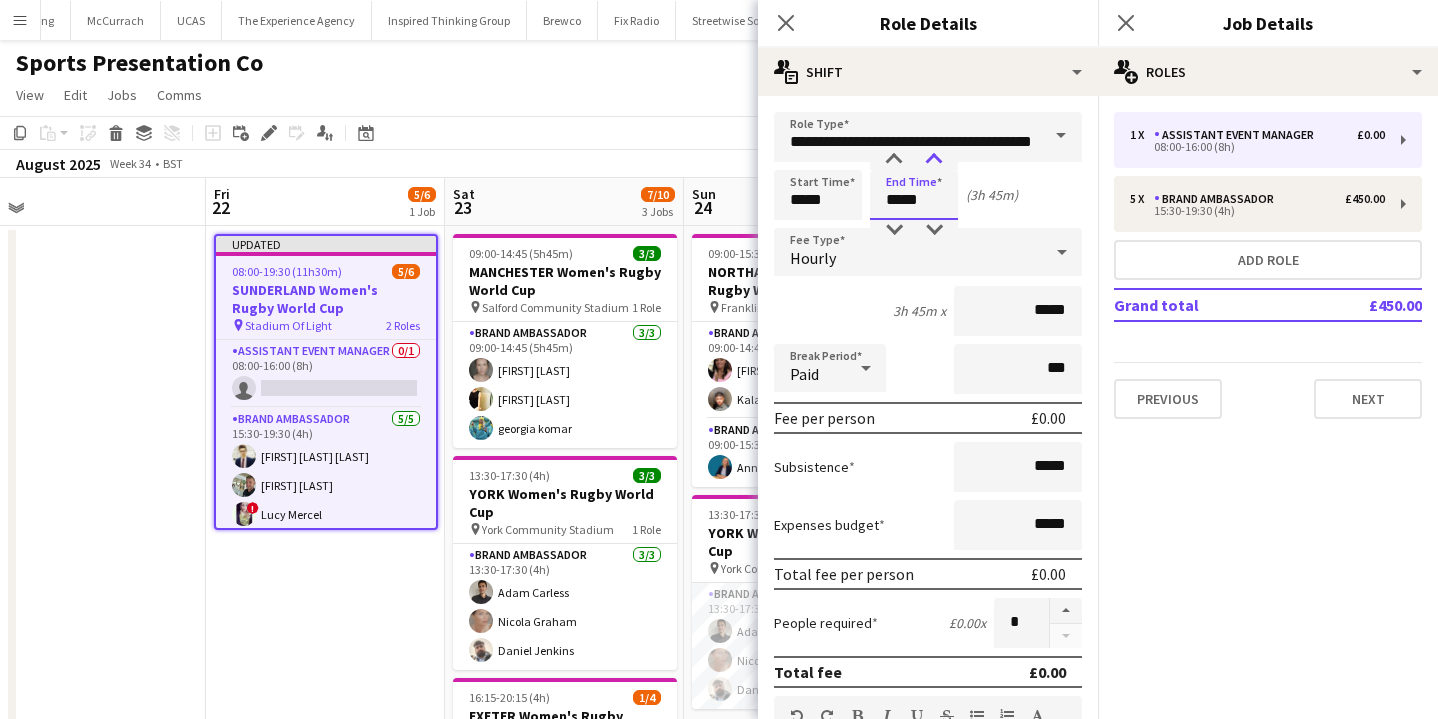 click at bounding box center (934, 160) 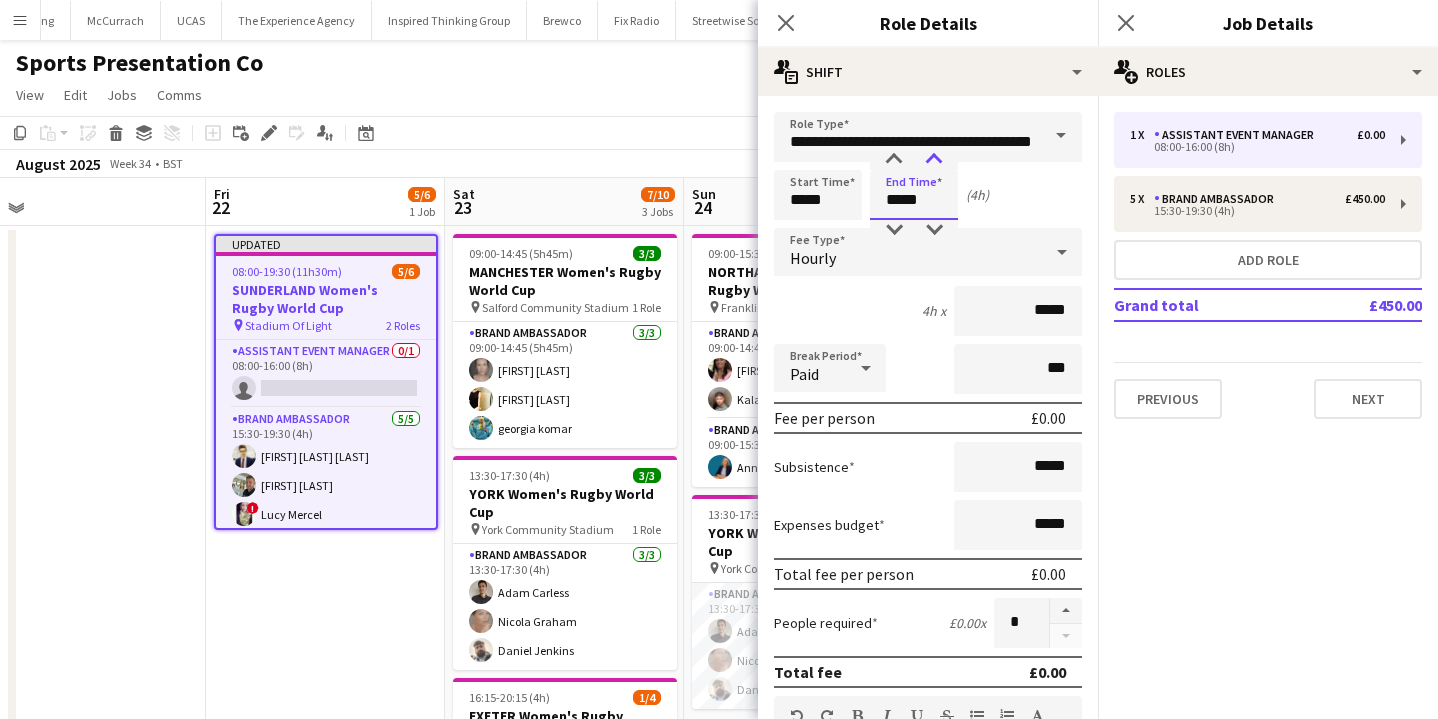 click at bounding box center (934, 160) 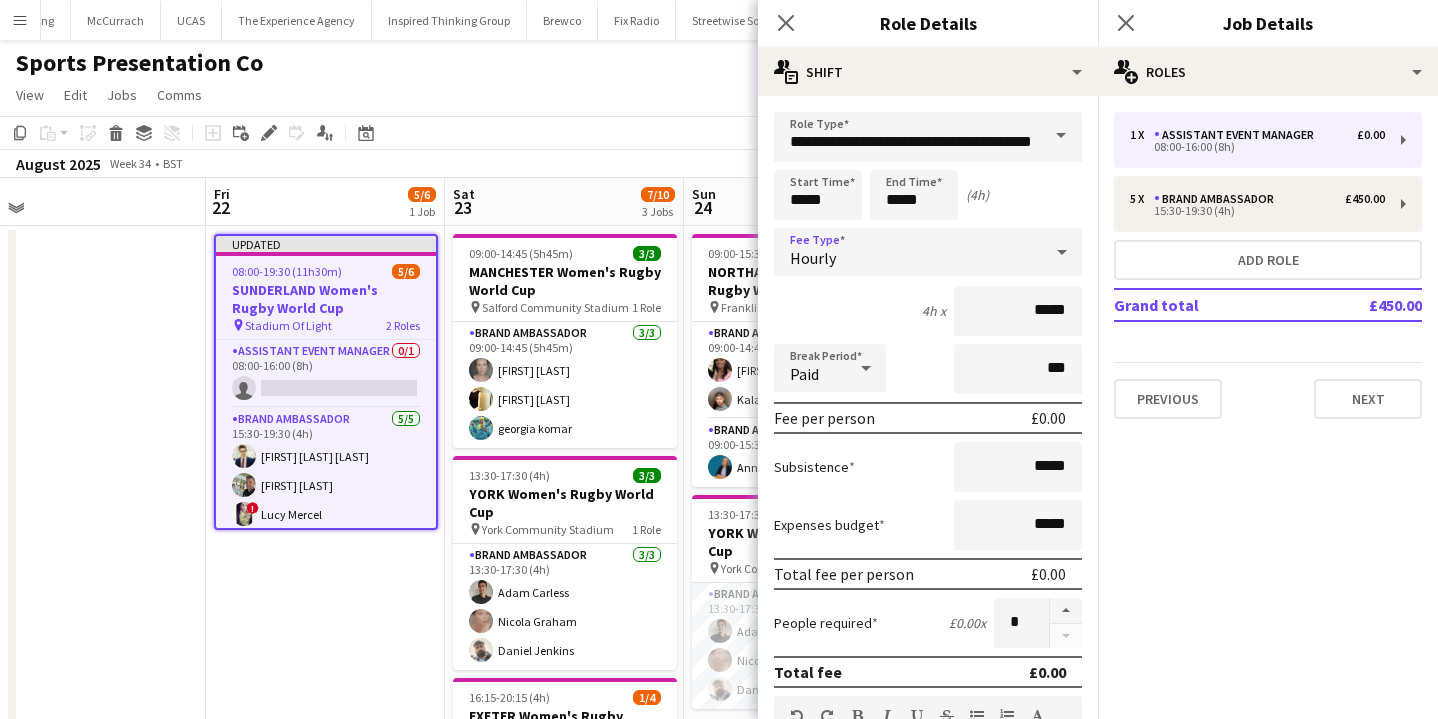 click on "Hourly" at bounding box center [908, 252] 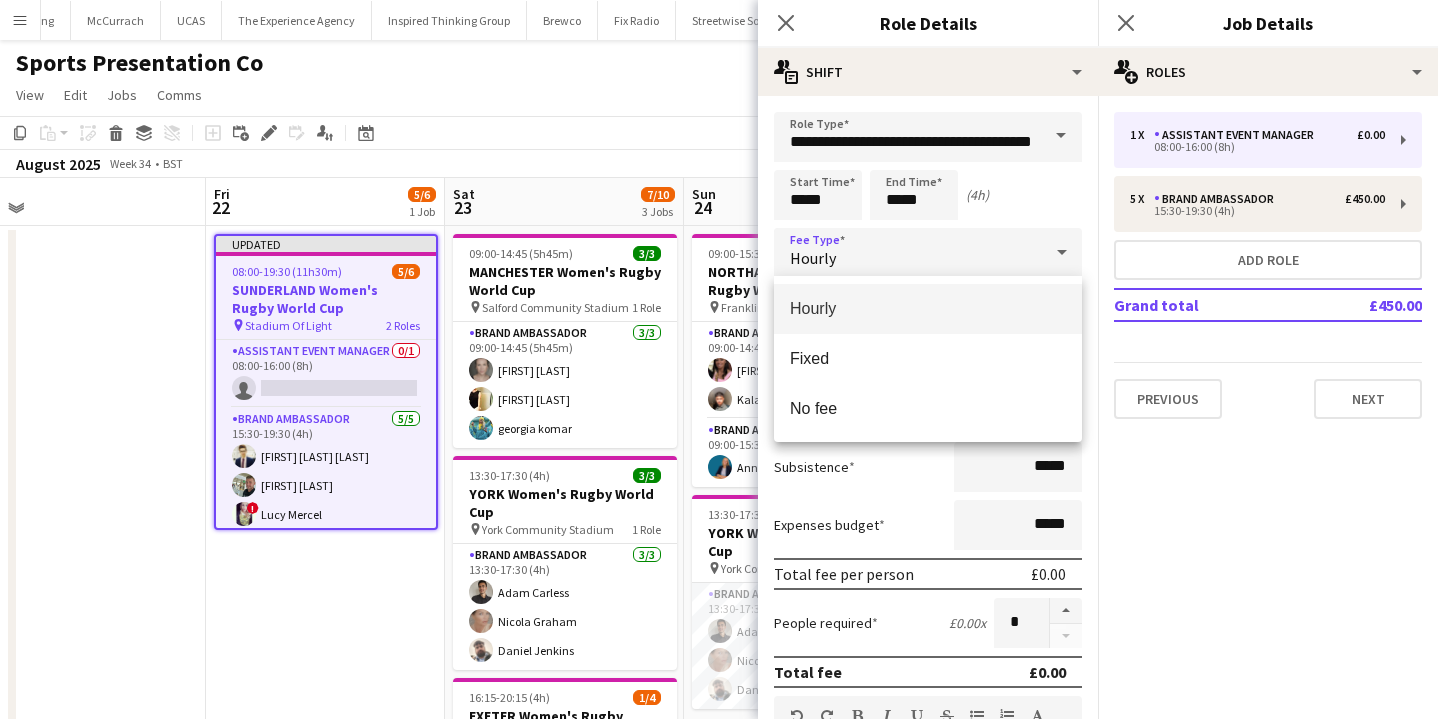 click on "Hourly" at bounding box center (928, 308) 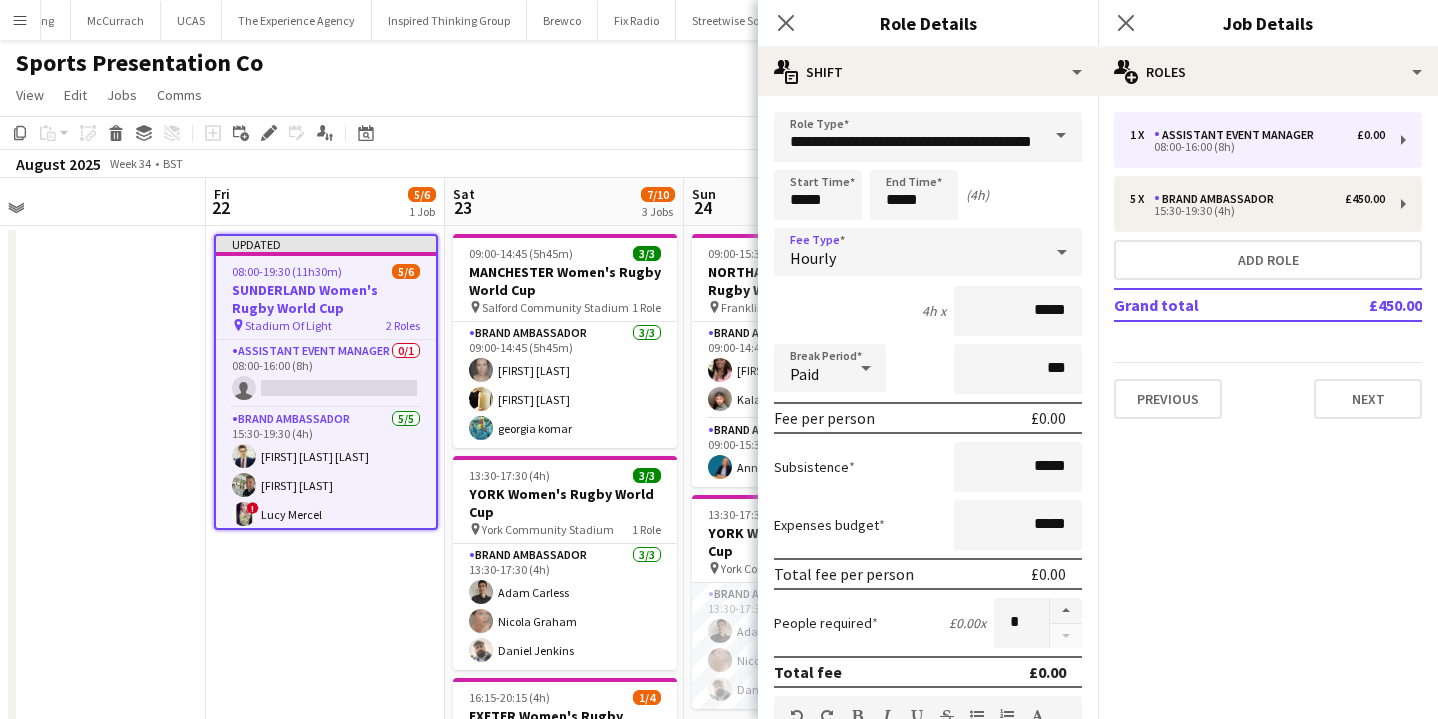 click on "Hourly" at bounding box center [908, 252] 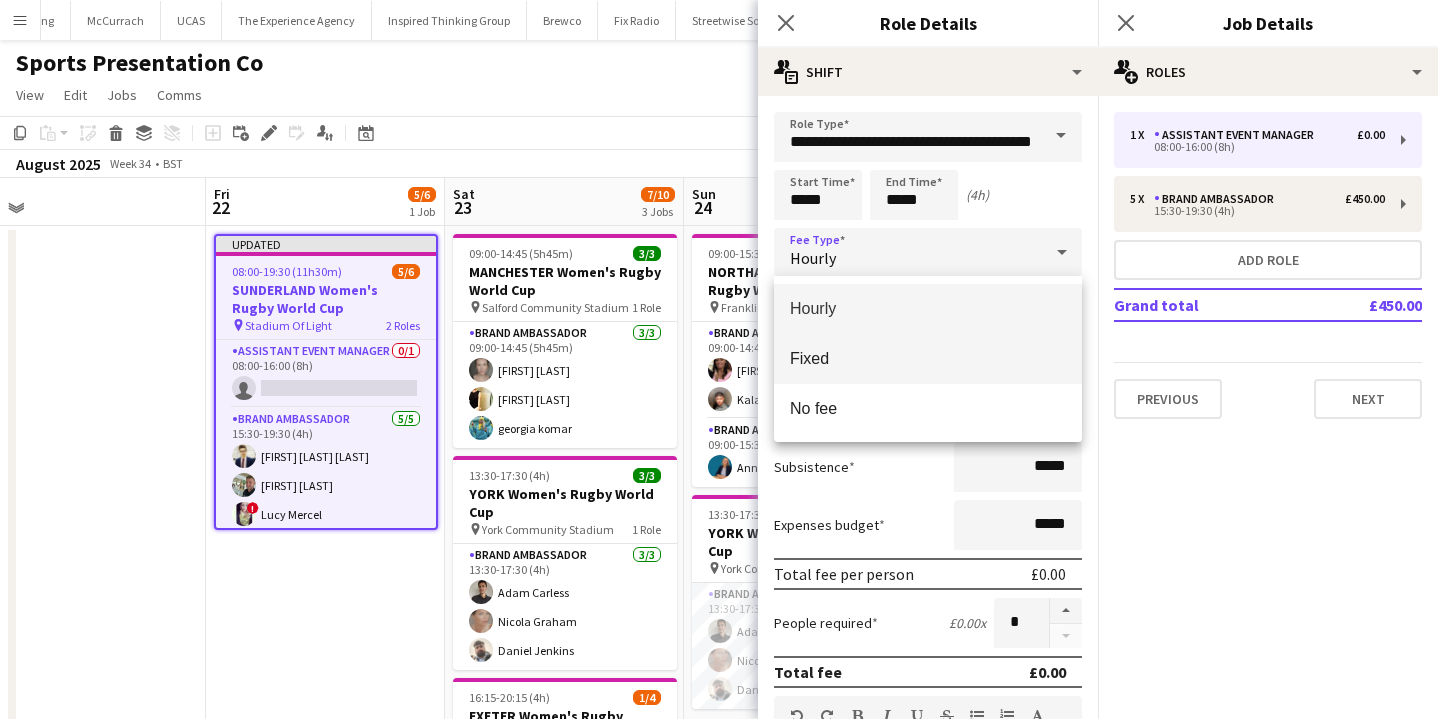 click on "Fixed" at bounding box center (928, 358) 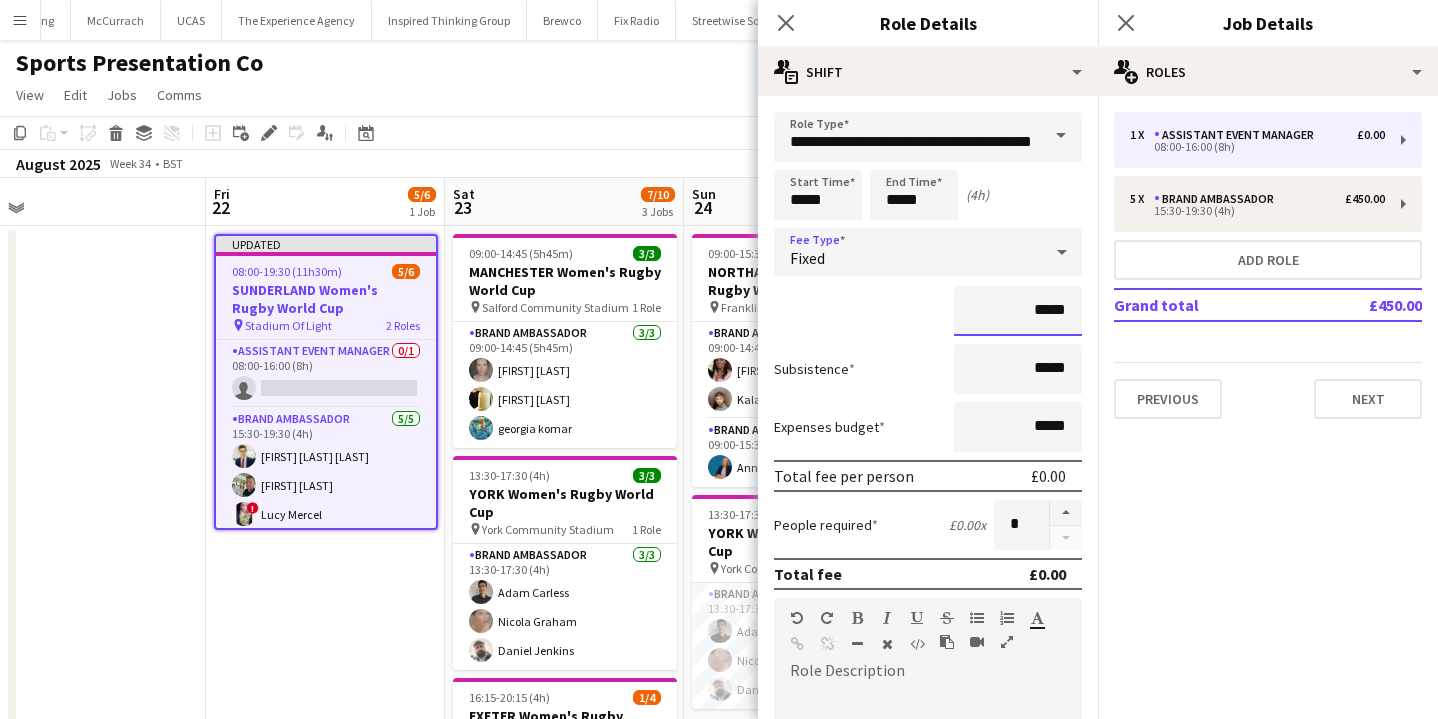 click on "*****" at bounding box center [1018, 311] 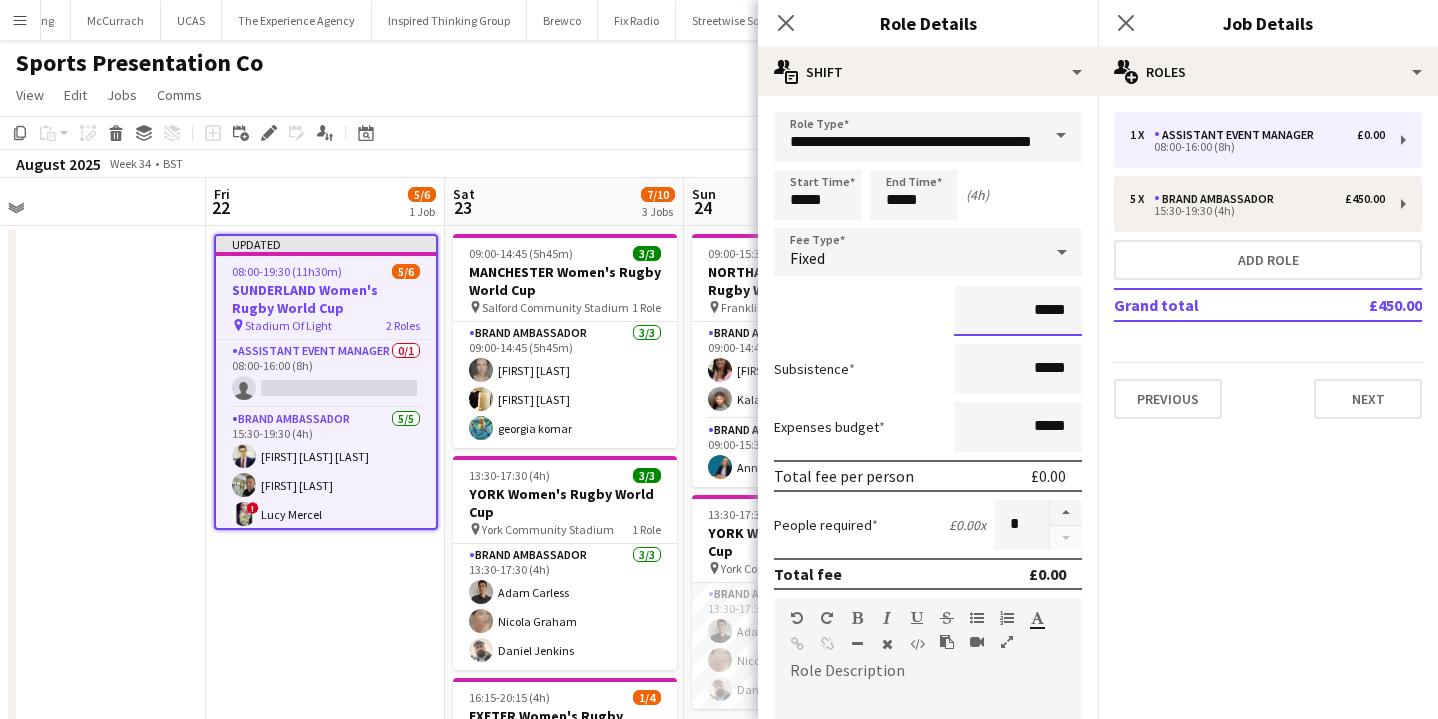 click on "*****" at bounding box center (1018, 311) 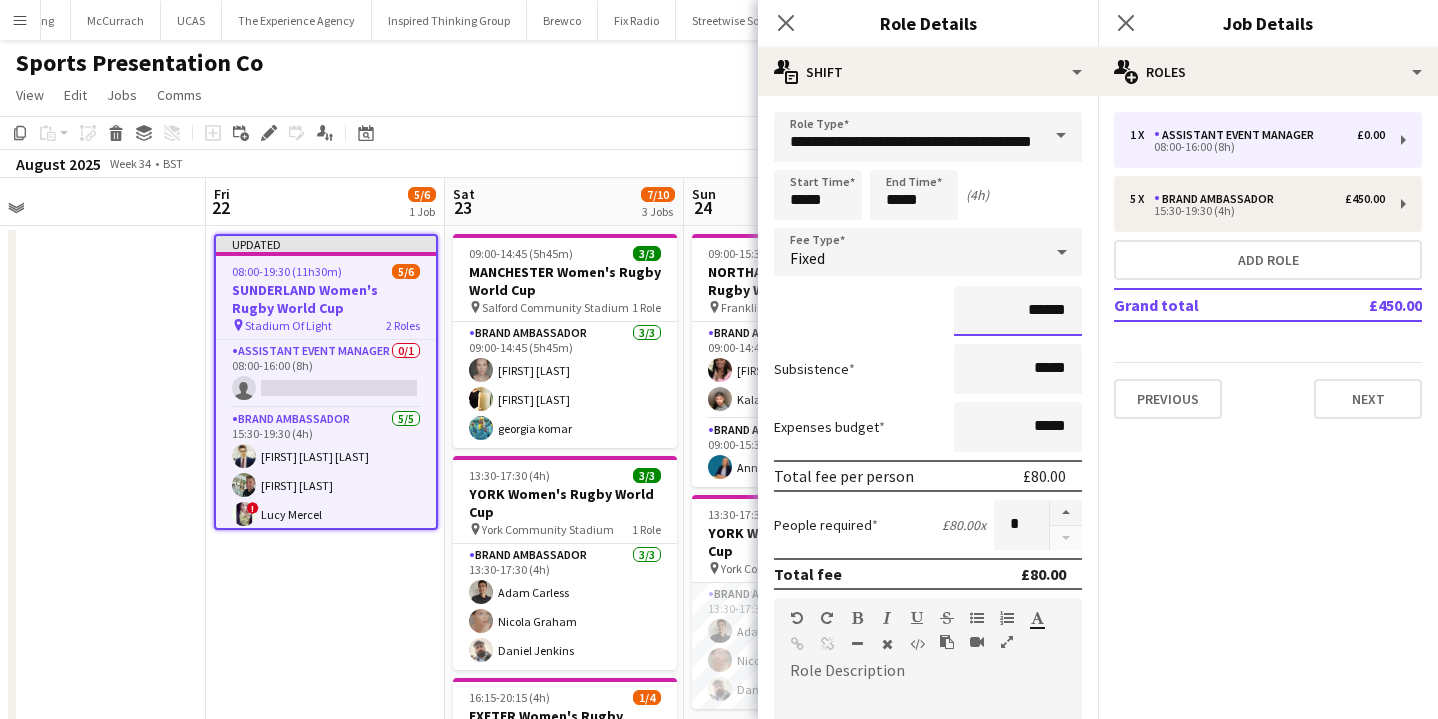 type on "******" 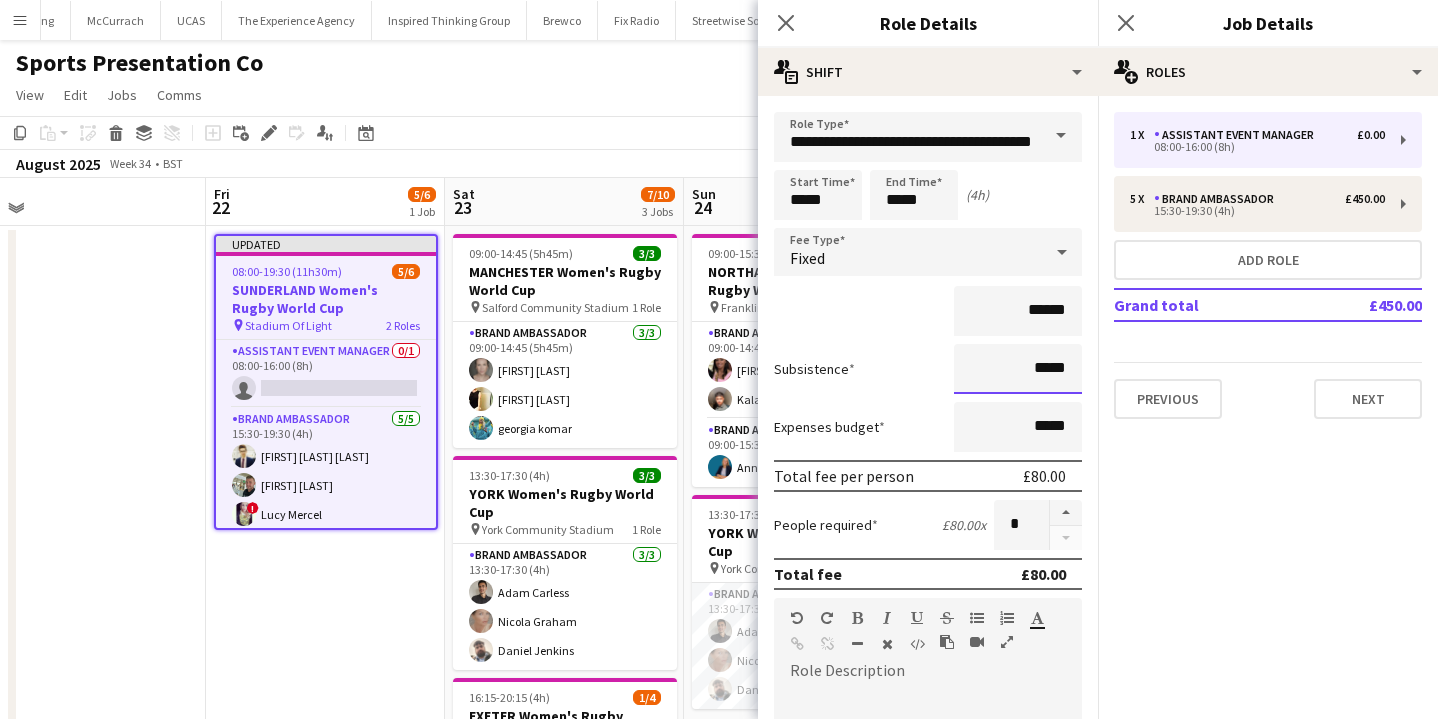 click on "*****" at bounding box center (1018, 369) 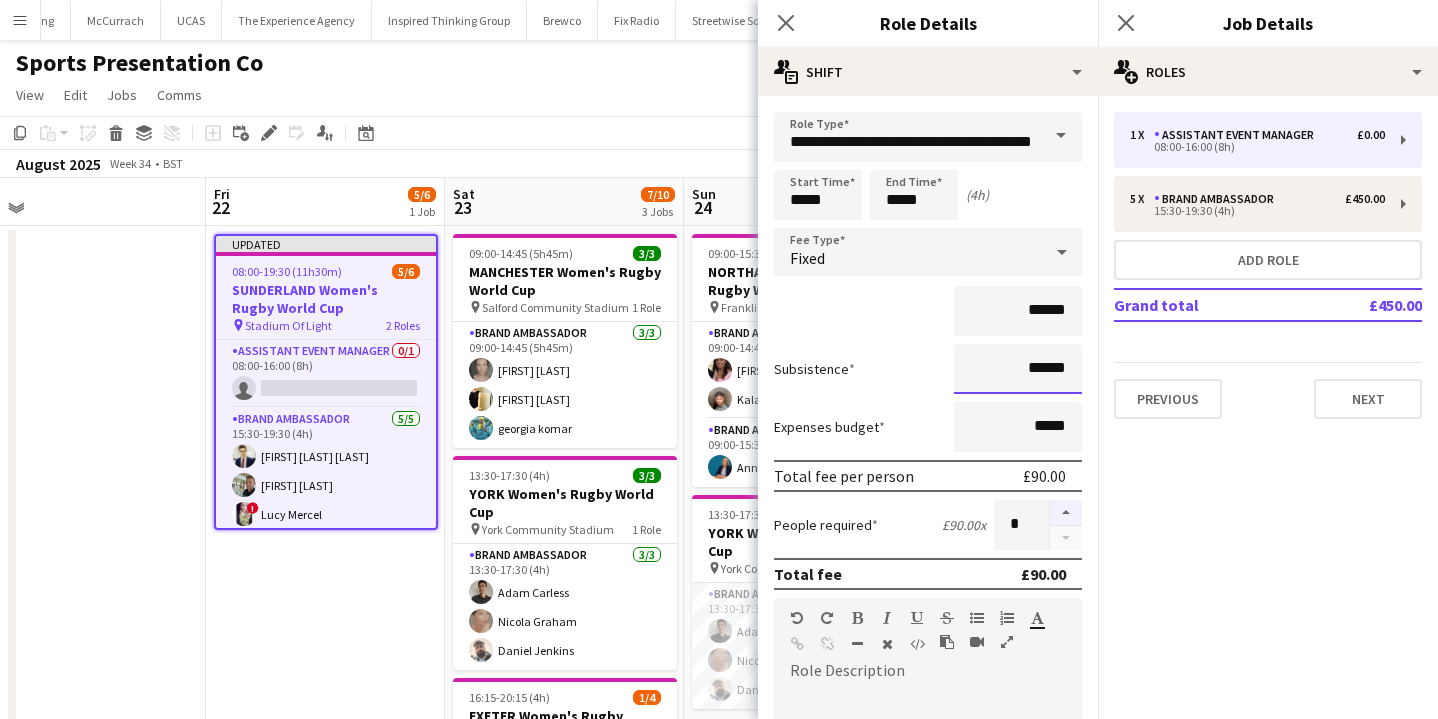 type on "******" 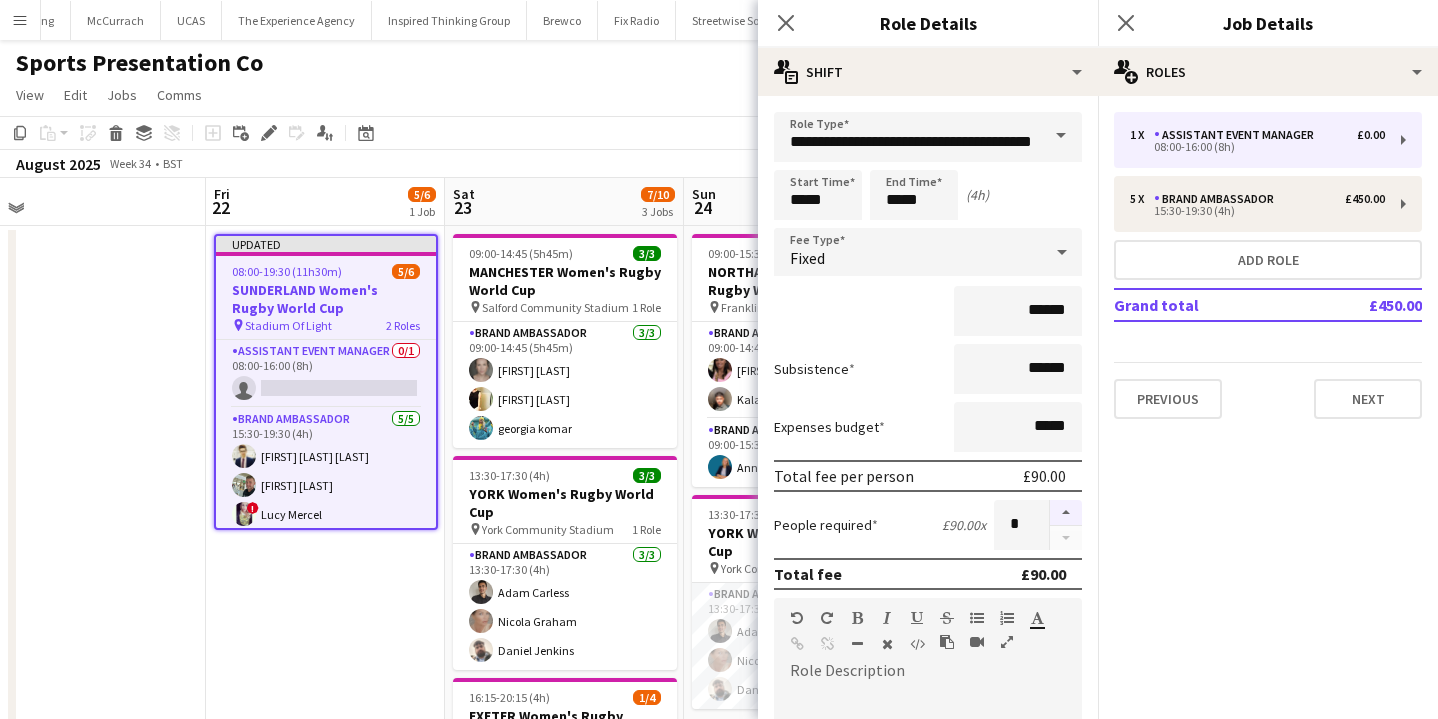 click at bounding box center [1066, 513] 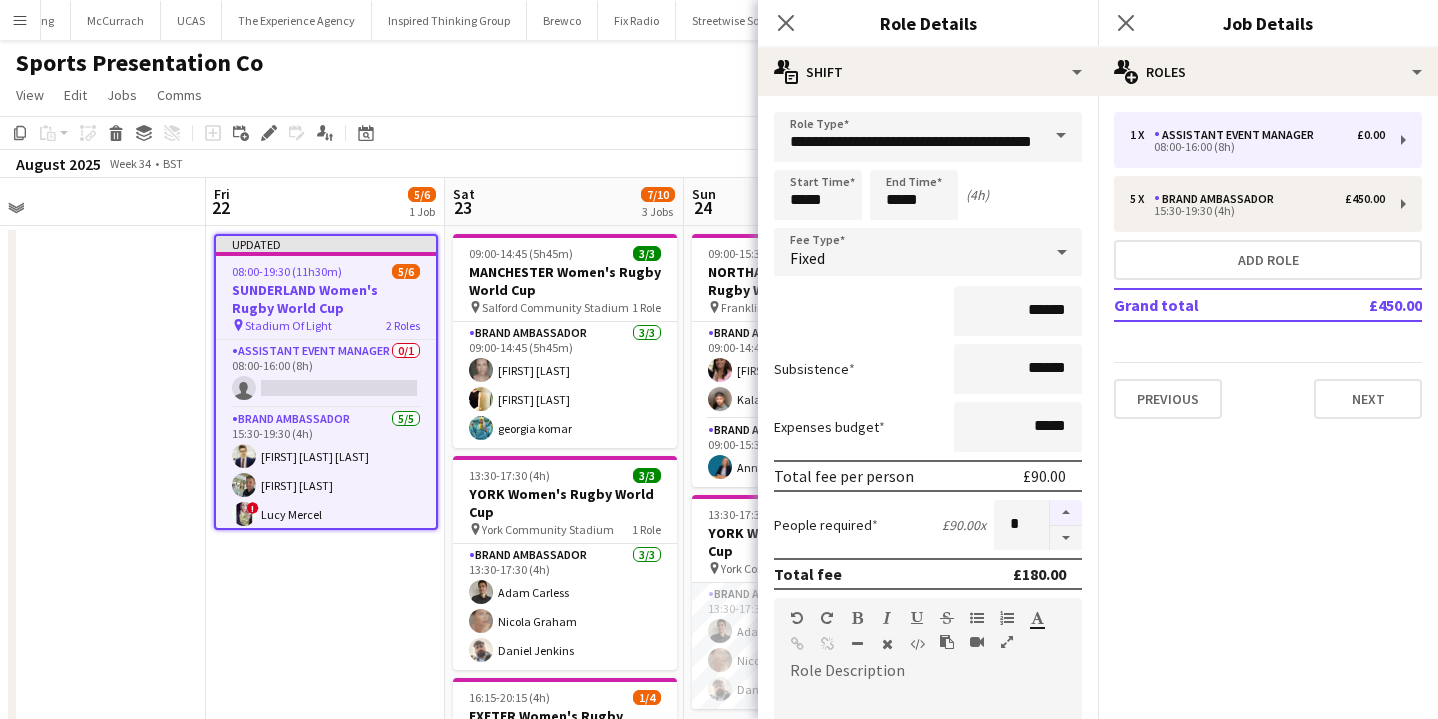 click at bounding box center [1066, 513] 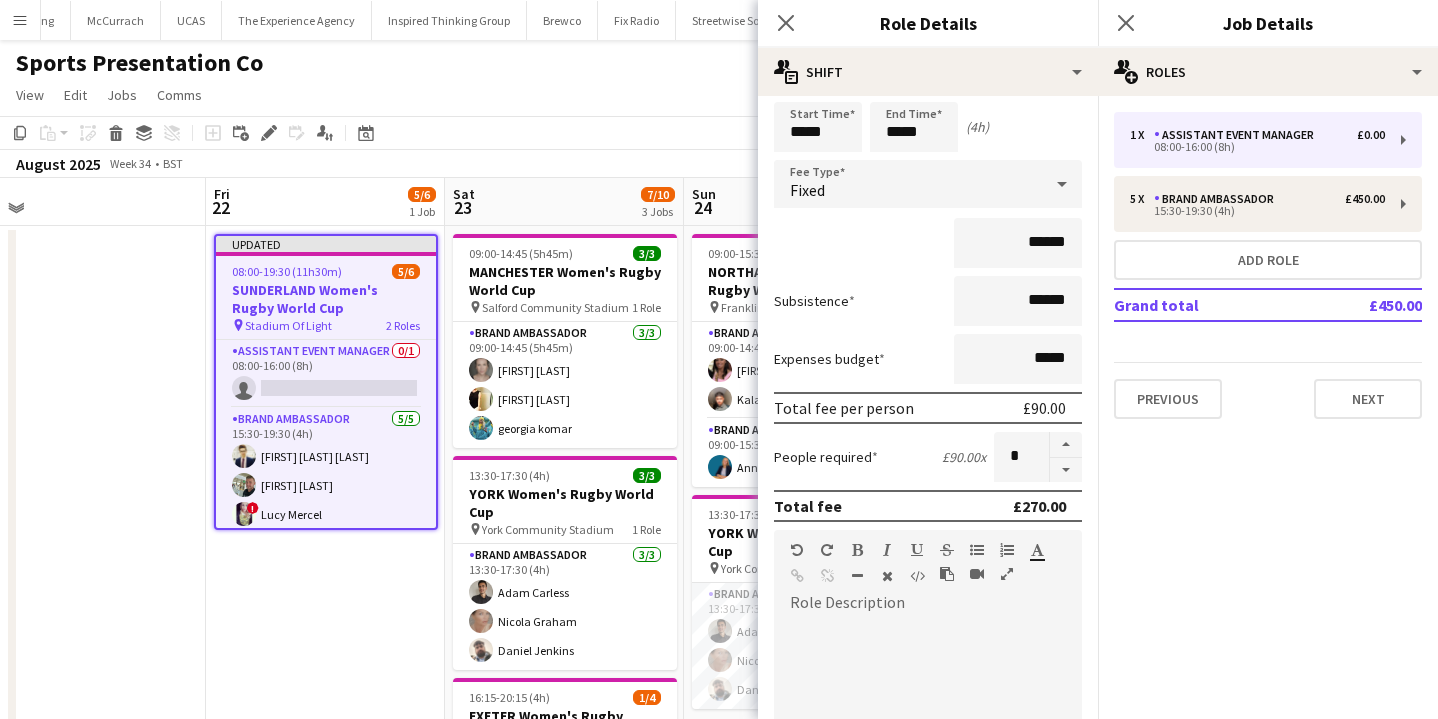 scroll, scrollTop: 67, scrollLeft: 0, axis: vertical 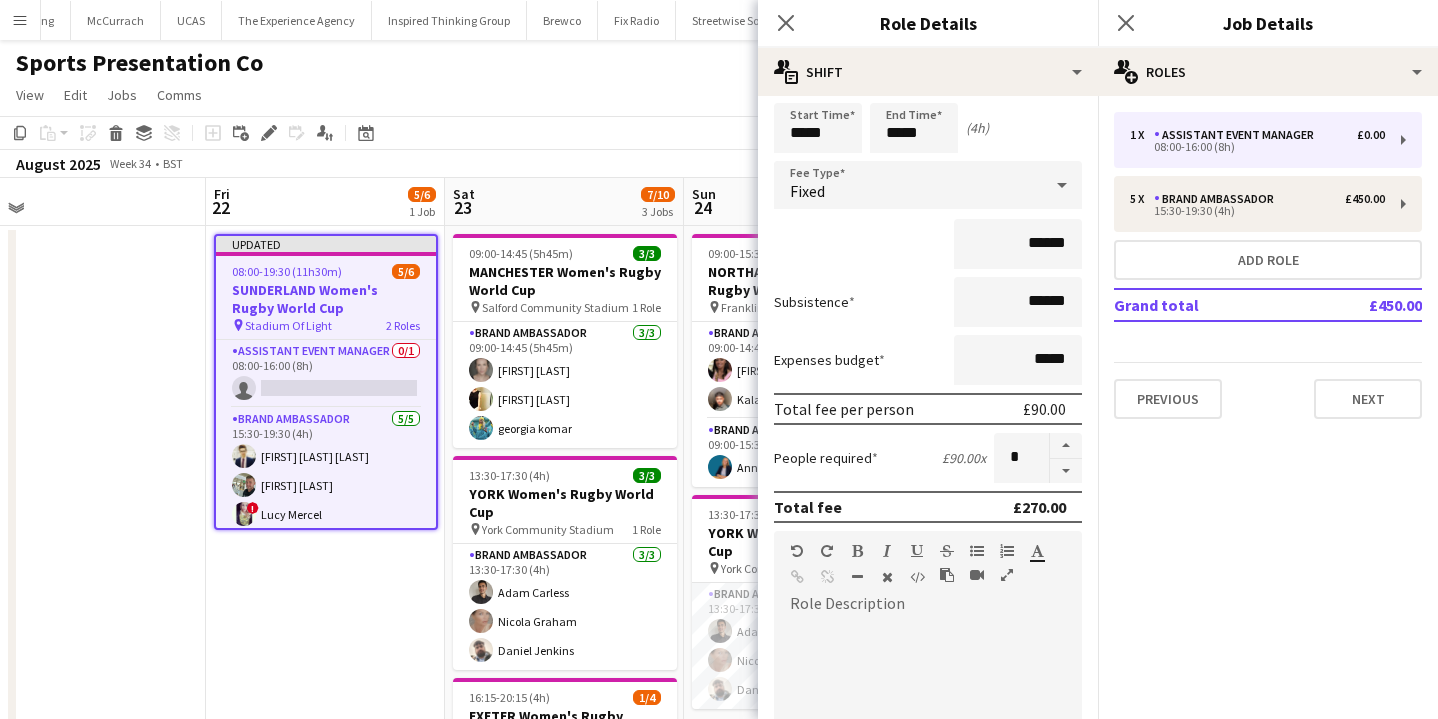 click on "Updated   08:00-19:30 (11h30m)    5/6   SUNDERLAND Women's Rugby World Cup
pin
Stadium Of Light   2 Roles   Assistant Event Manager   0/1   08:00-16:00 (8h)
single-neutral-actions
Brand Ambassador   5/5   15:30-19:30 (4h)
Mohamad Khairul Mohamad Ali Paul McDonald ! Lucy Mercel Lisa Matthews Nicola Graham" at bounding box center (325, 707) 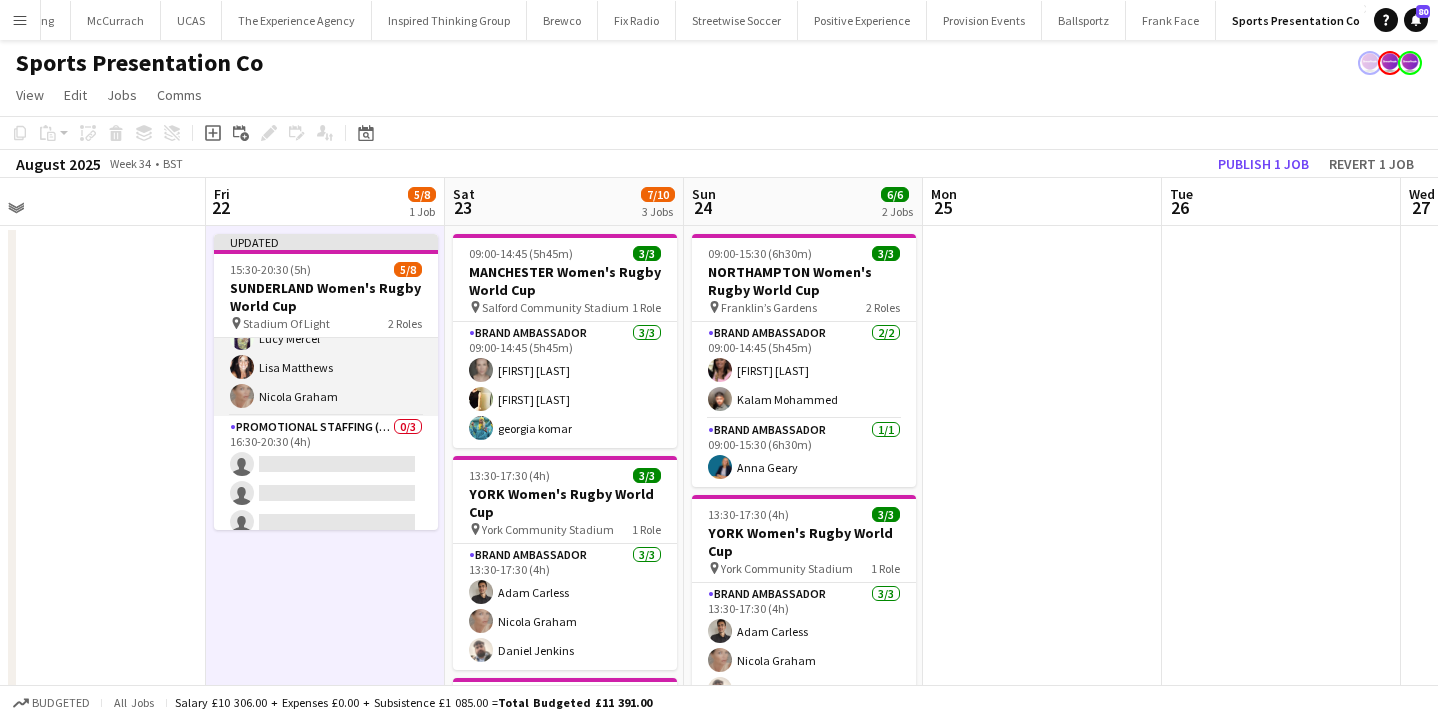scroll, scrollTop: 118, scrollLeft: 0, axis: vertical 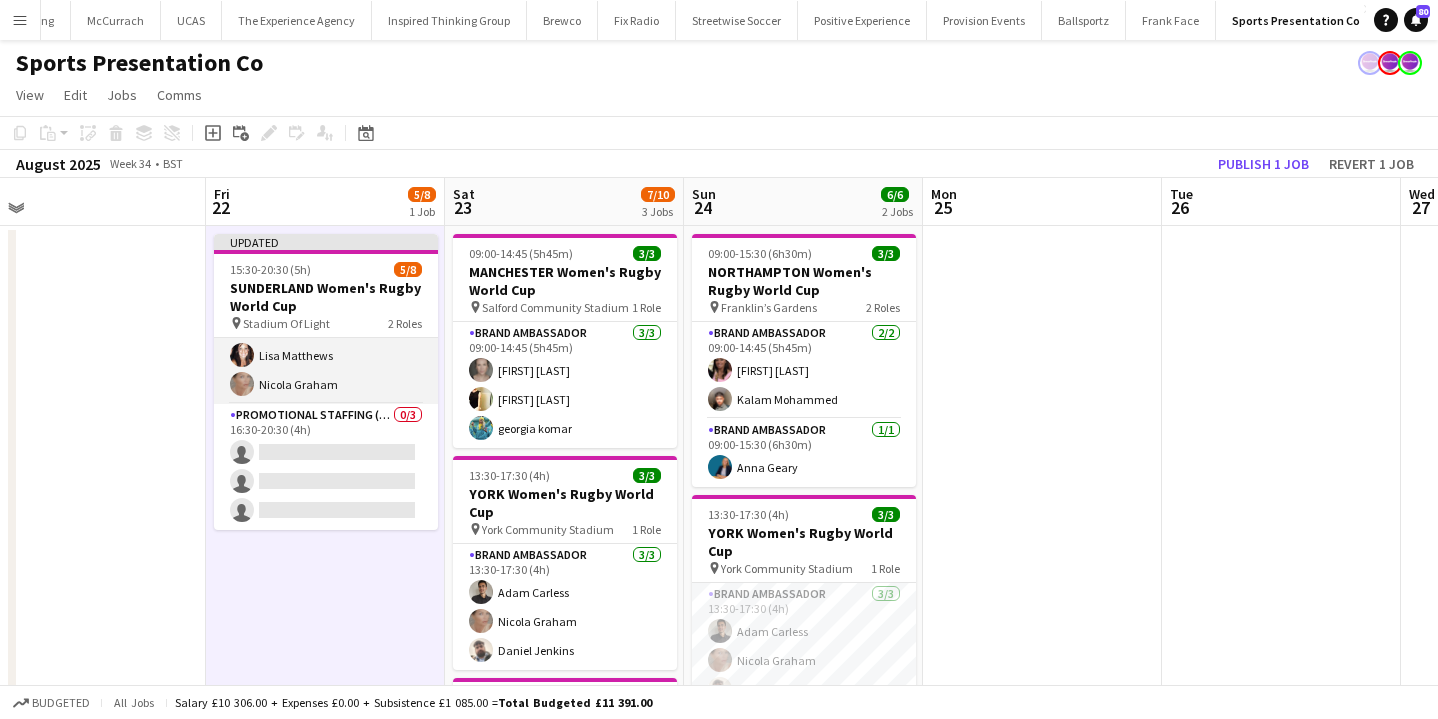 click on "Brand Ambassador   5/5   15:30-19:30 (4h)
Mohamad Khairul Mohamad Ali Paul McDonald ! Lucy Mercel Lisa Matthews Nicola Graham" at bounding box center [326, 312] 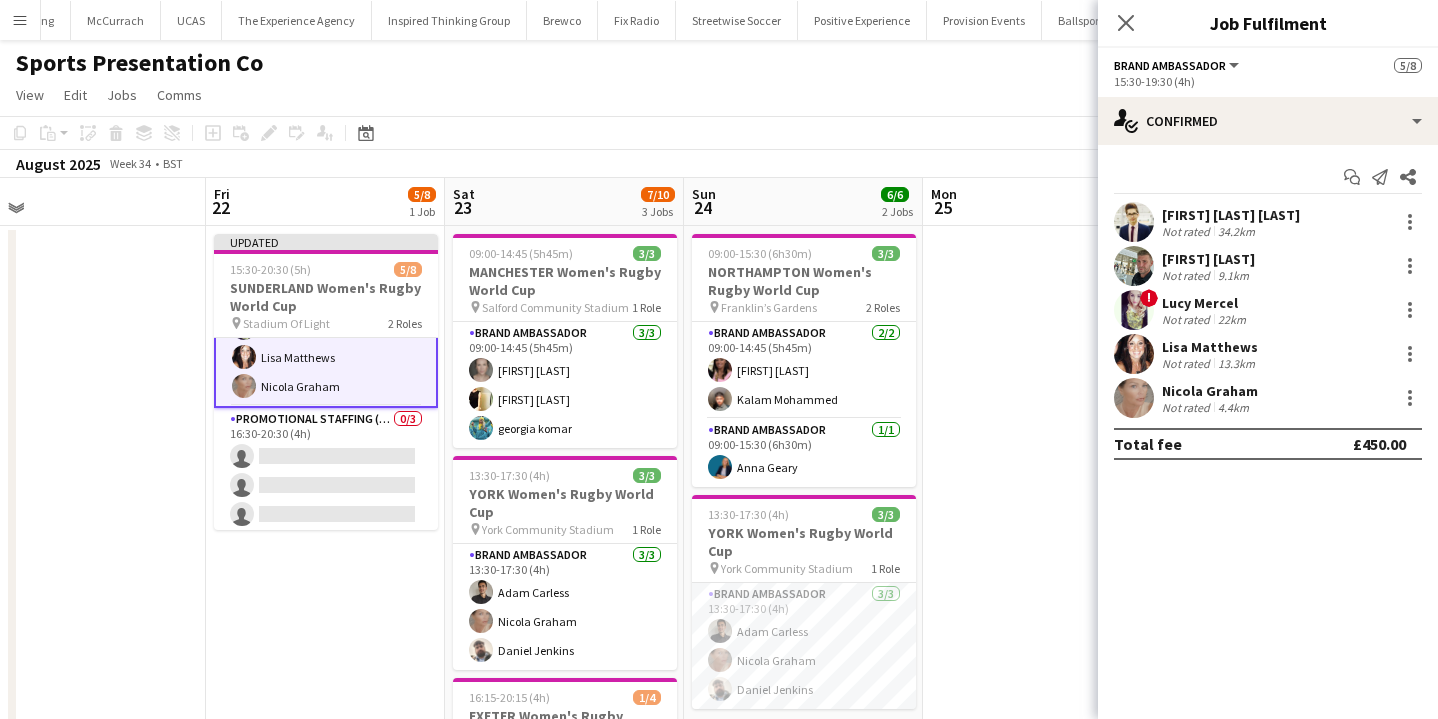 scroll, scrollTop: 120, scrollLeft: 0, axis: vertical 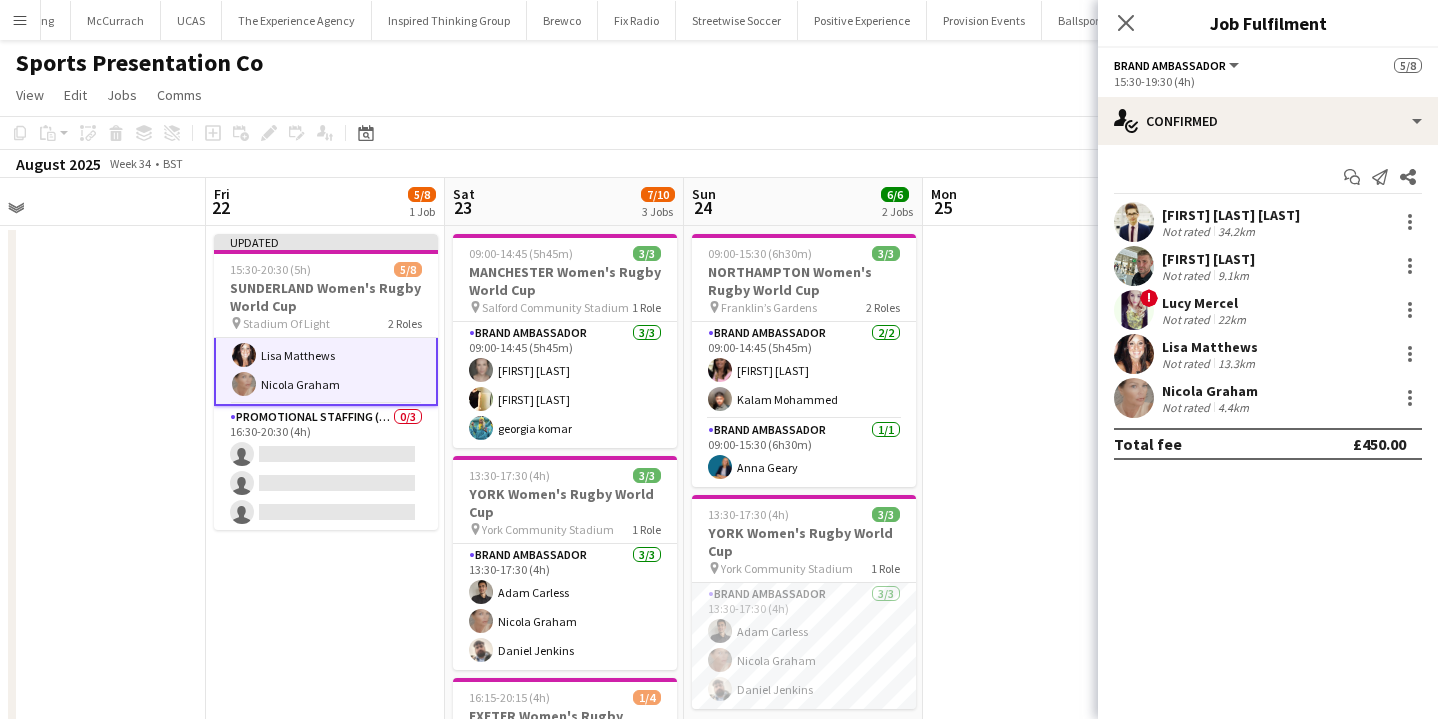 click at bounding box center [1134, 398] 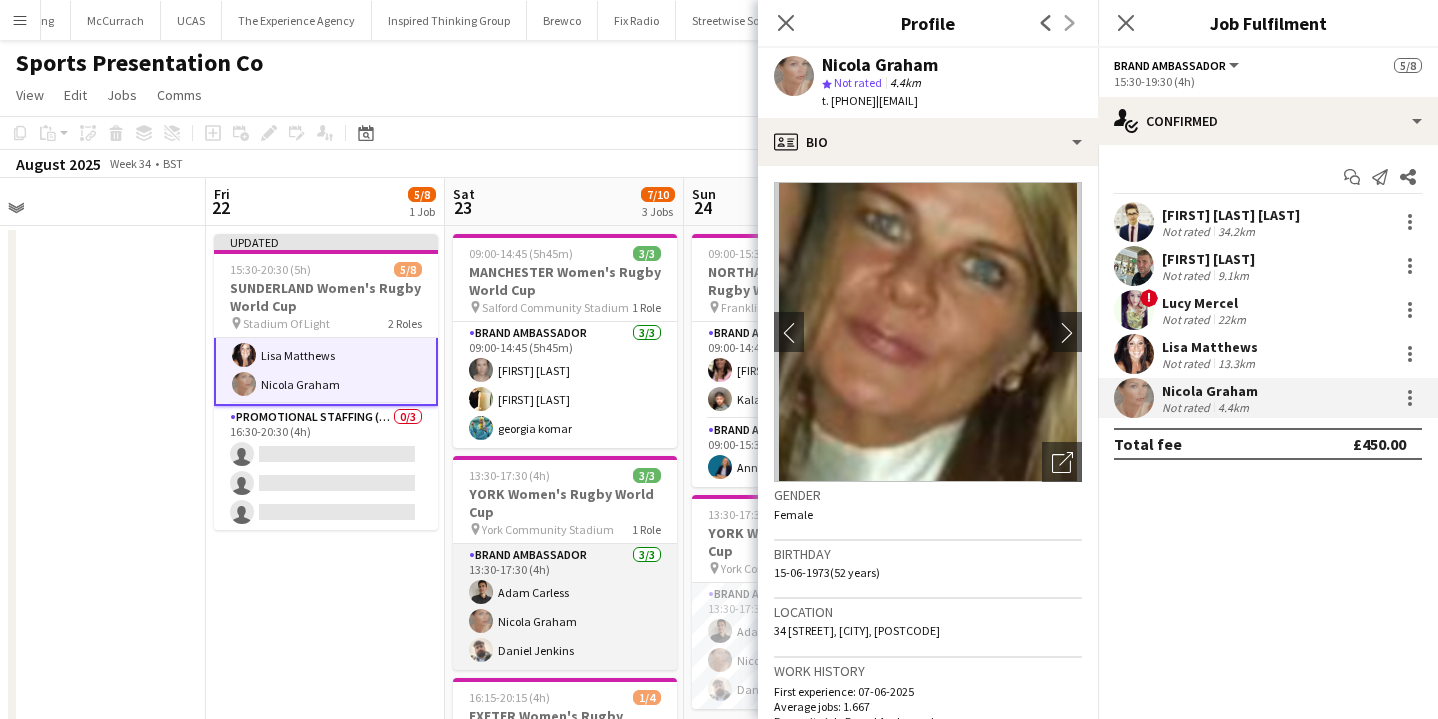 click on "Brand Ambassador   3/3   13:30-17:30 (4h)
Adam Carless Nicola Graham Daniel Jenkins" at bounding box center [565, 607] 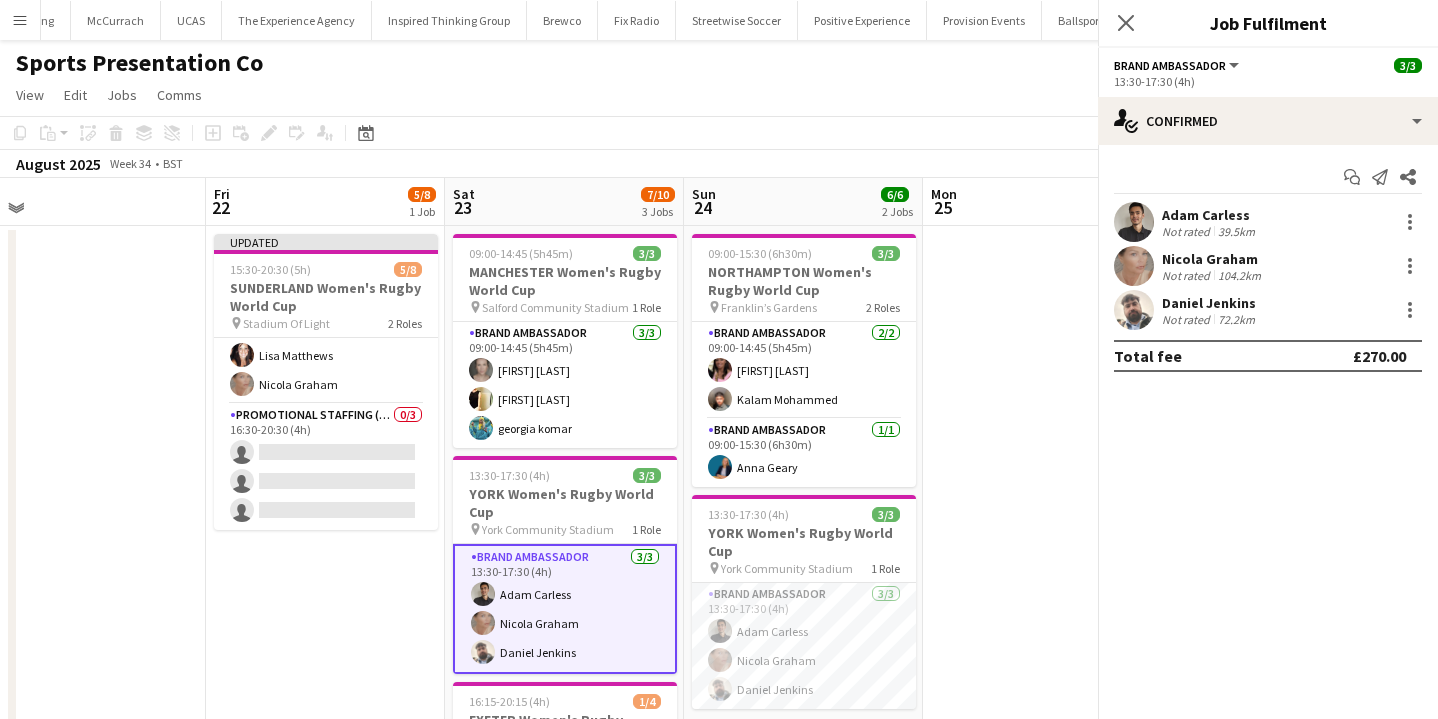 scroll, scrollTop: 118, scrollLeft: 0, axis: vertical 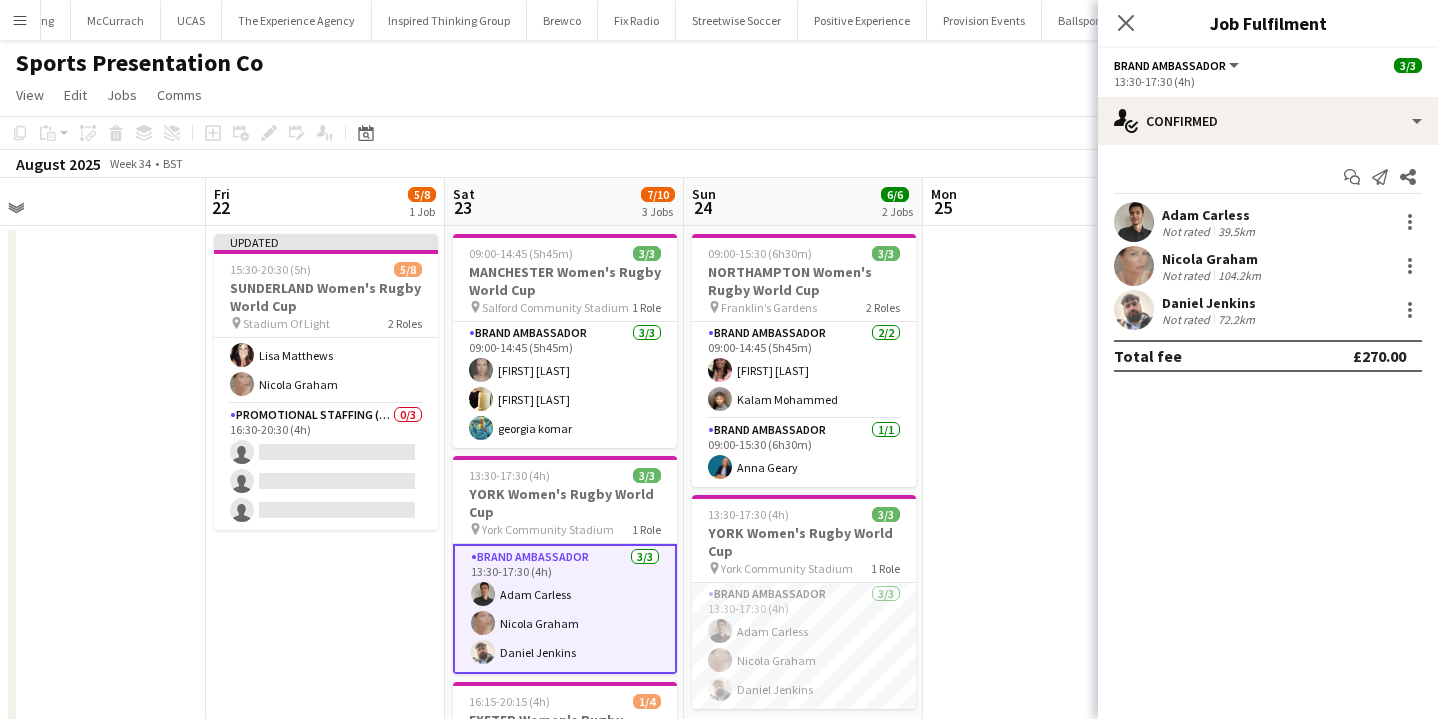 click on "Daniel Jenkins" at bounding box center (1210, 303) 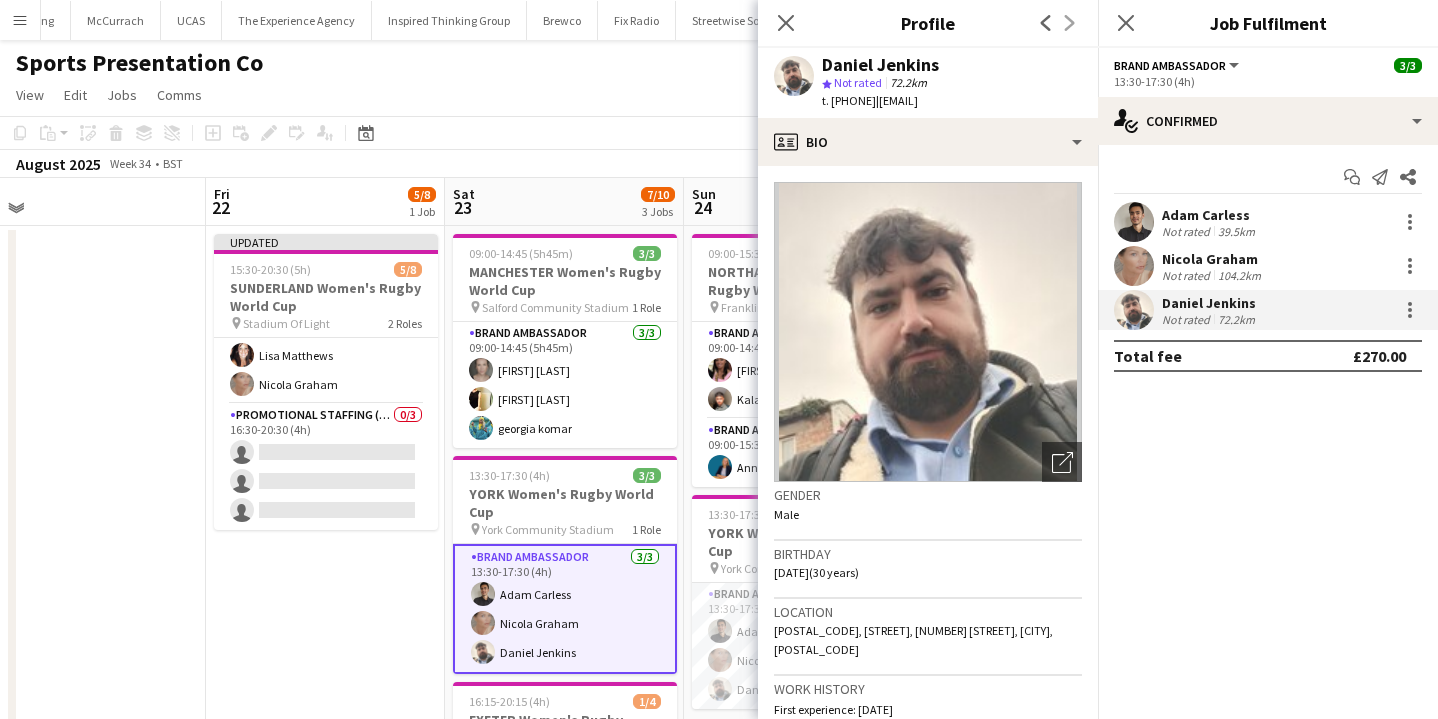 click on "Not rated" at bounding box center (1188, 275) 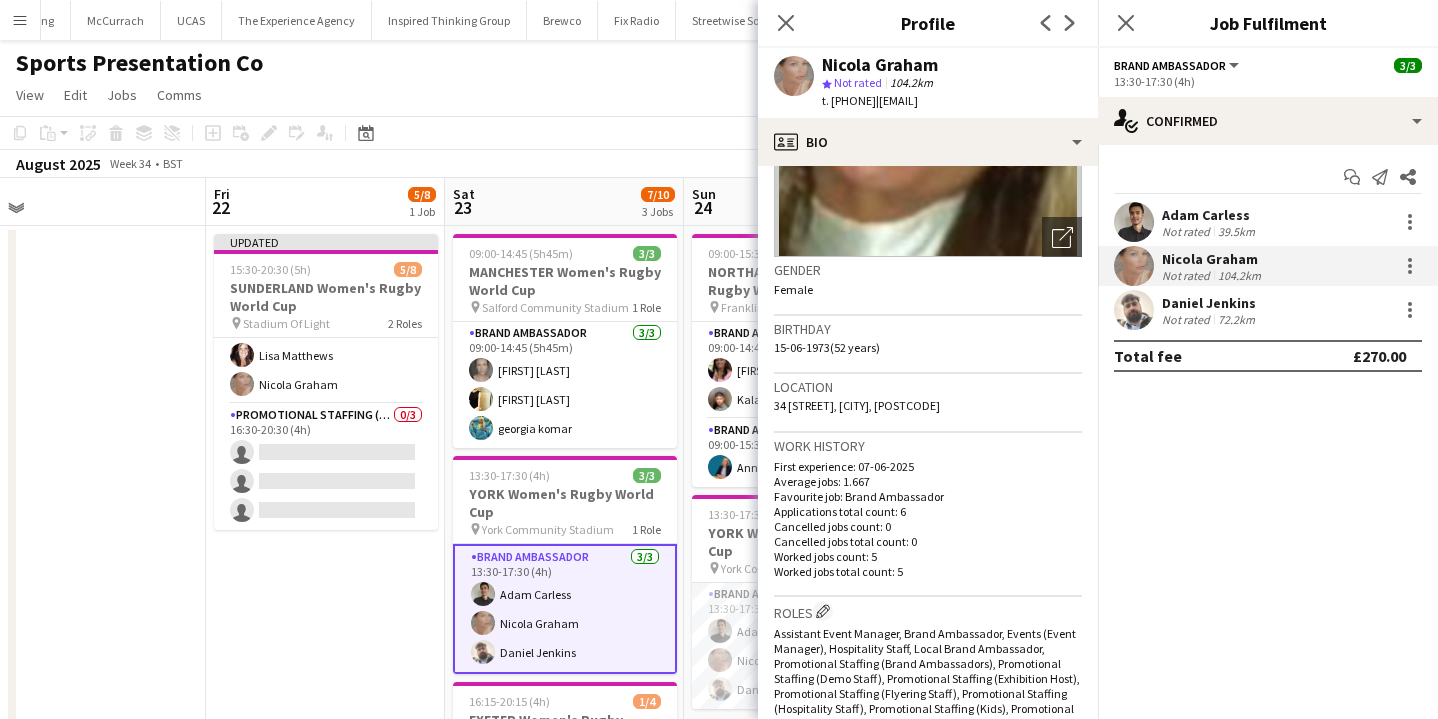 scroll, scrollTop: 240, scrollLeft: 0, axis: vertical 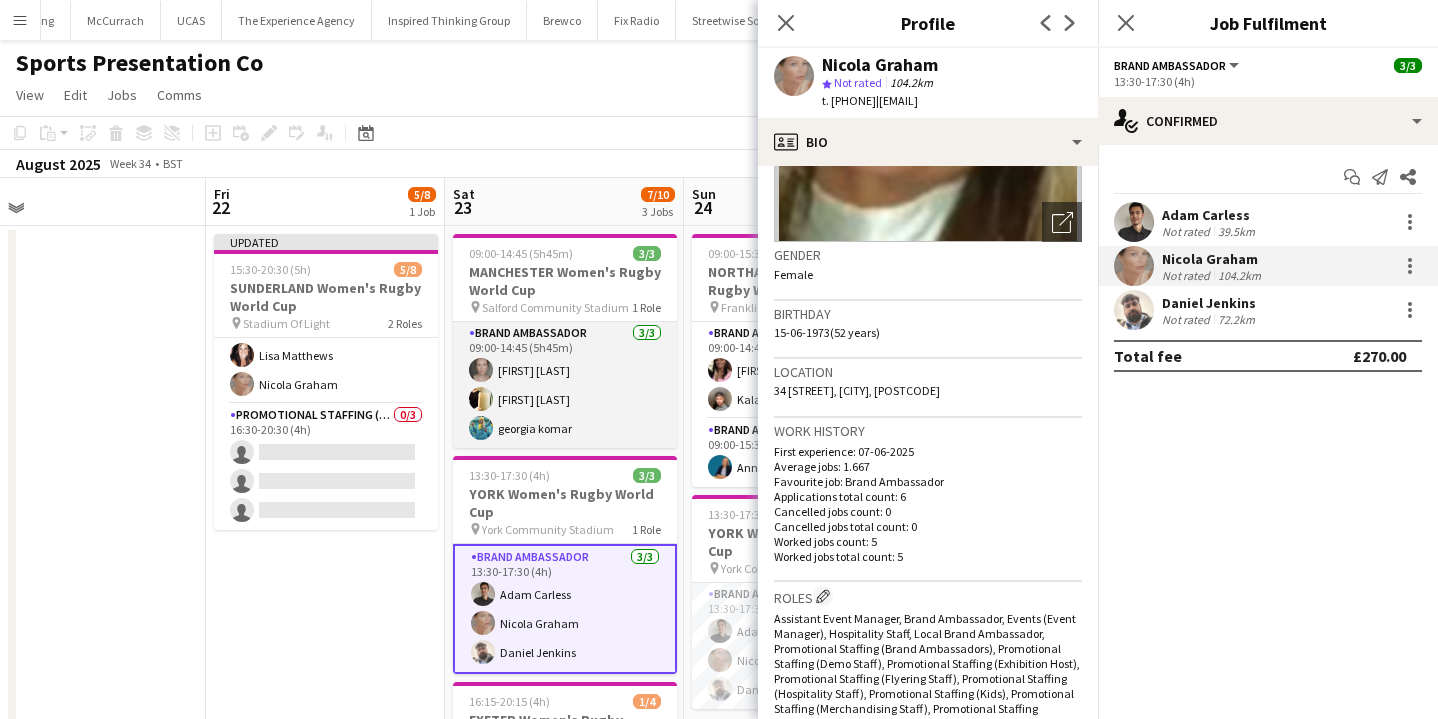 click on "Brand Ambassador   3/3   09:00-14:45 (5h45m)
Samantha Vaughan Gemma Hayden georgia komar" at bounding box center [565, 385] 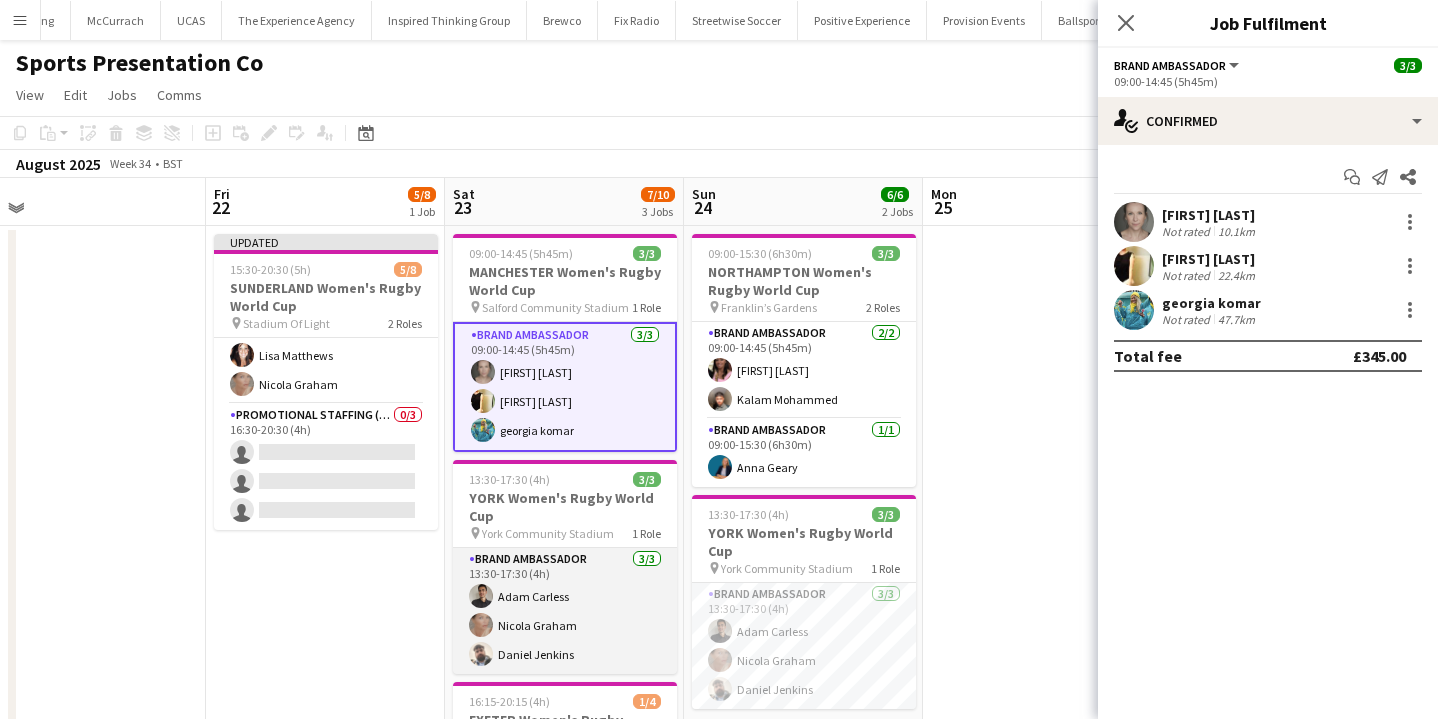 click on "Brand Ambassador   3/3   13:30-17:30 (4h)
Adam Carless Nicola Graham Daniel Jenkins" at bounding box center (565, 611) 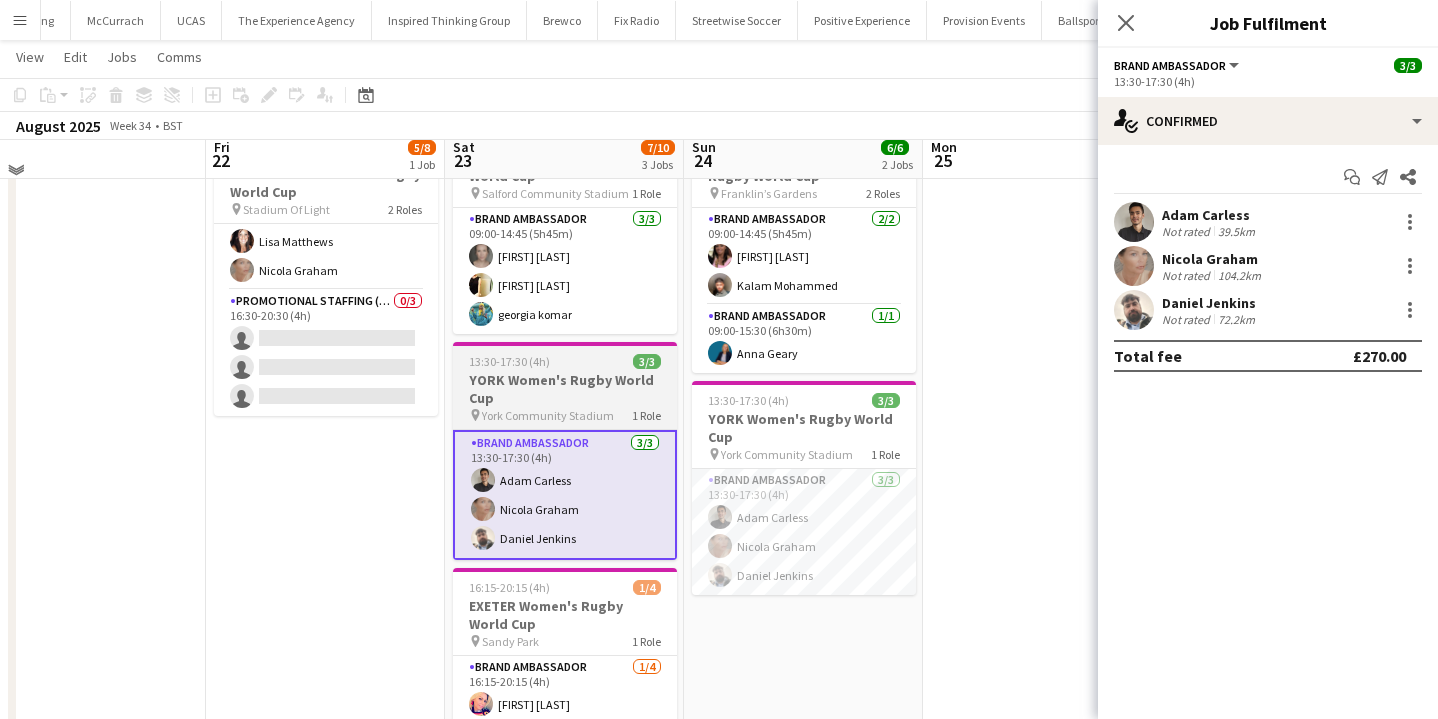 scroll, scrollTop: 0, scrollLeft: 0, axis: both 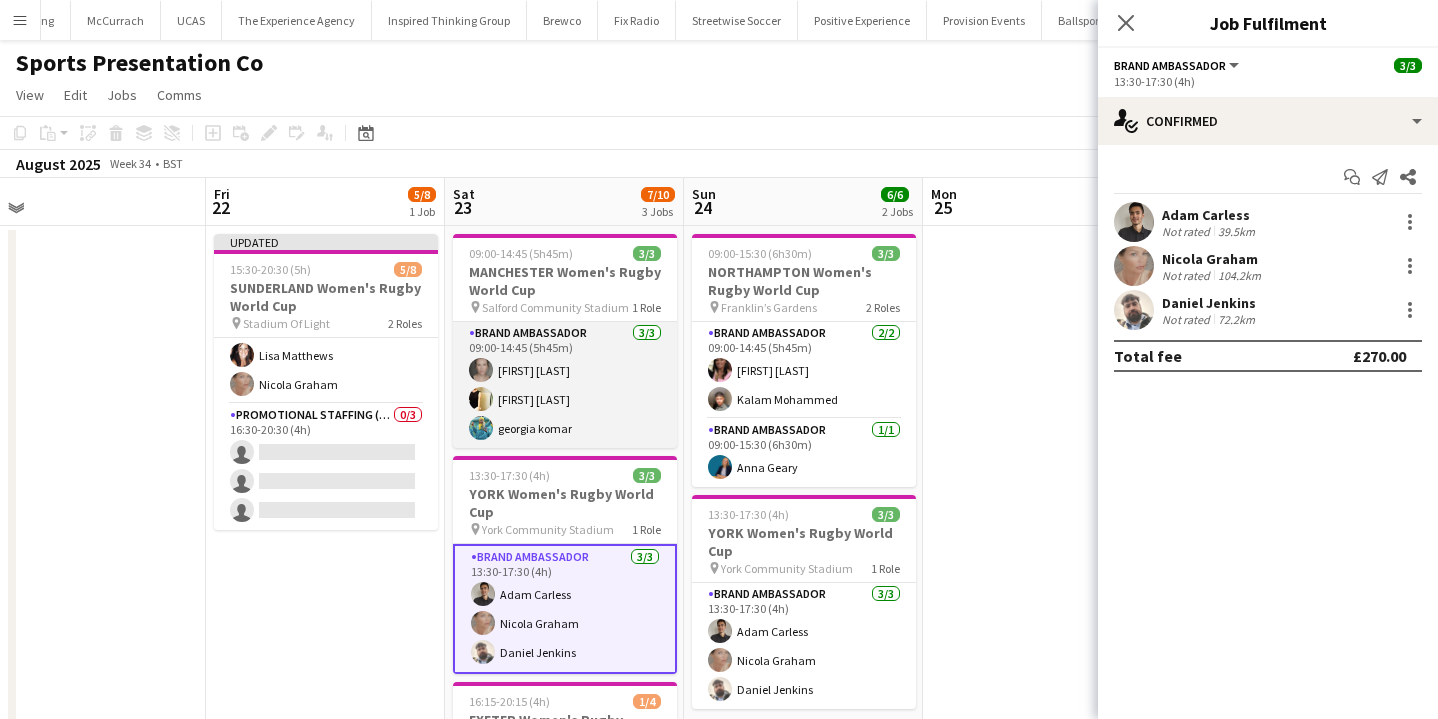 click on "Brand Ambassador   3/3   09:00-14:45 (5h45m)
Samantha Vaughan Gemma Hayden georgia komar" at bounding box center [565, 385] 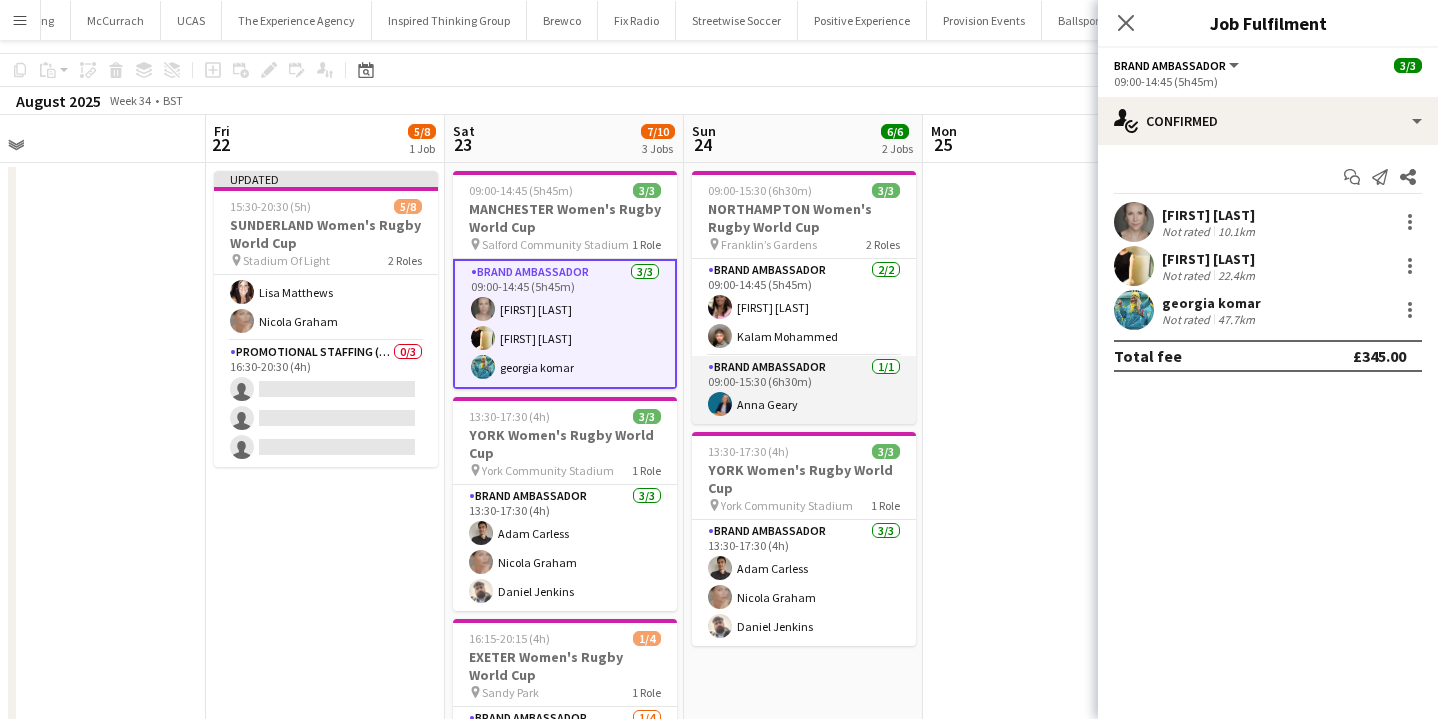 scroll, scrollTop: 74, scrollLeft: 0, axis: vertical 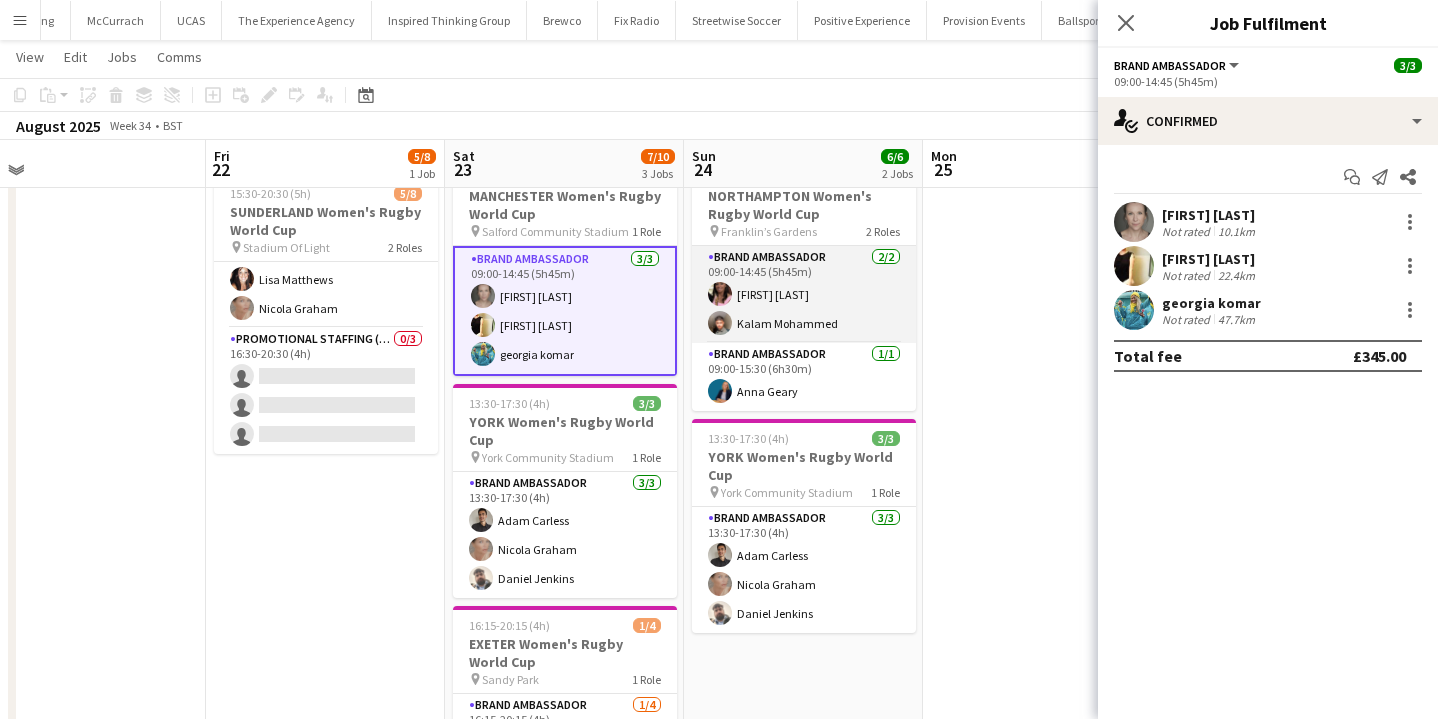 click on "Brand Ambassador   2/2   09:00-14:45 (5h45m)
Carla Alexander Kalam Mohammed" at bounding box center (804, 294) 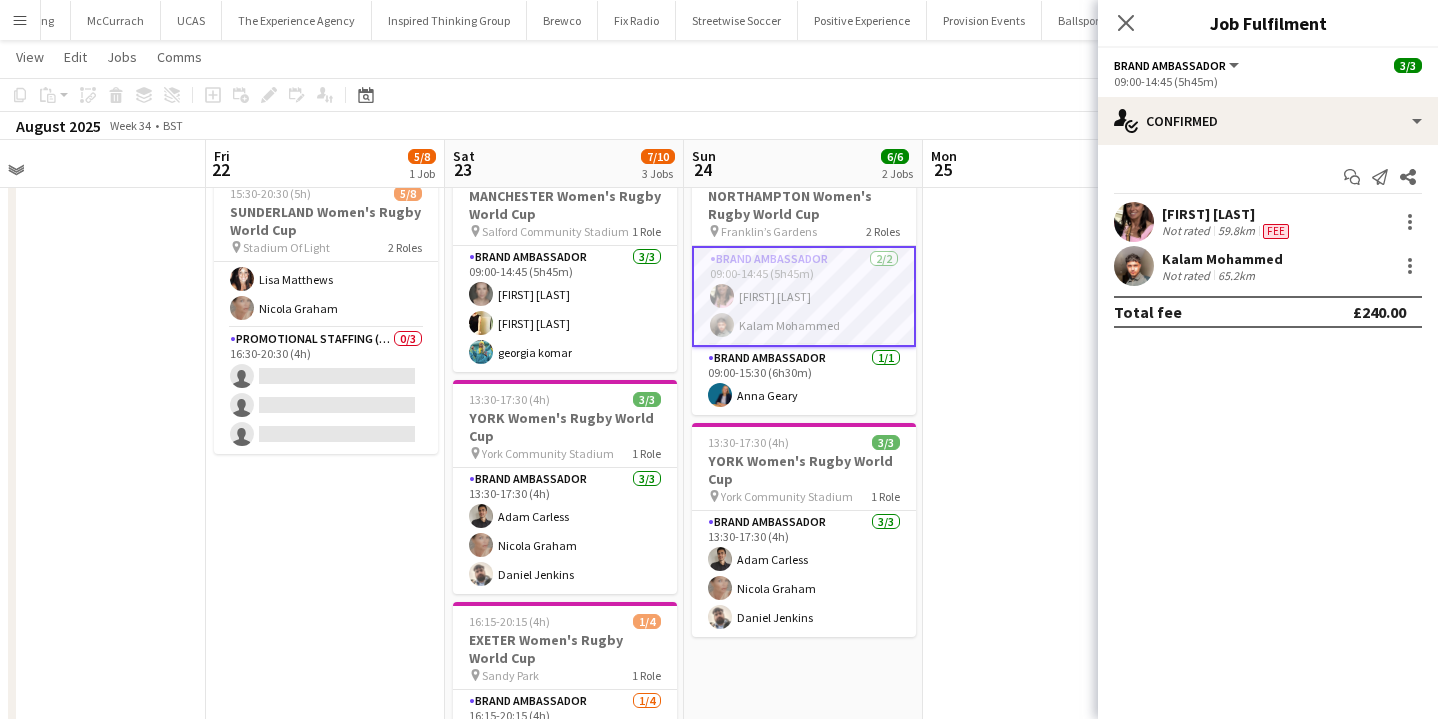 click on "Not rated" at bounding box center [1188, 275] 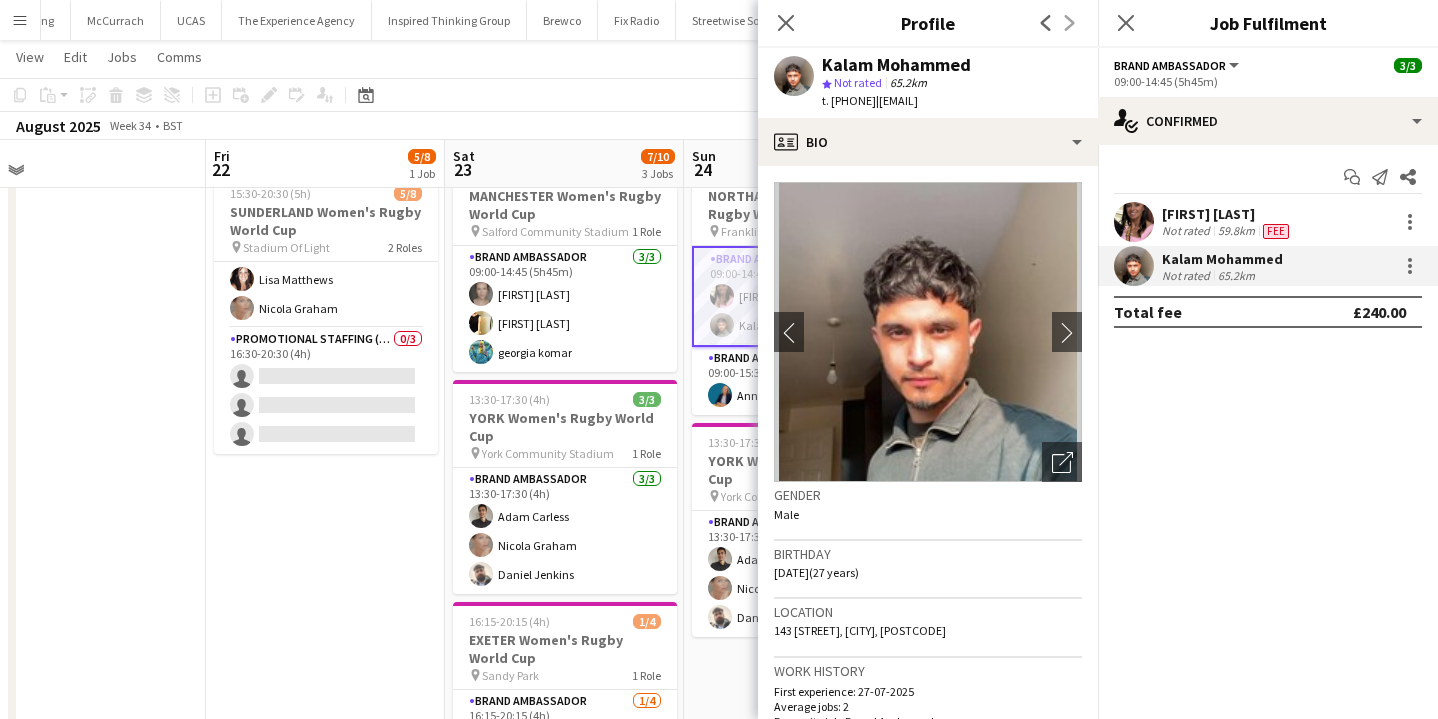 click on "Carla Alexander" at bounding box center (1227, 214) 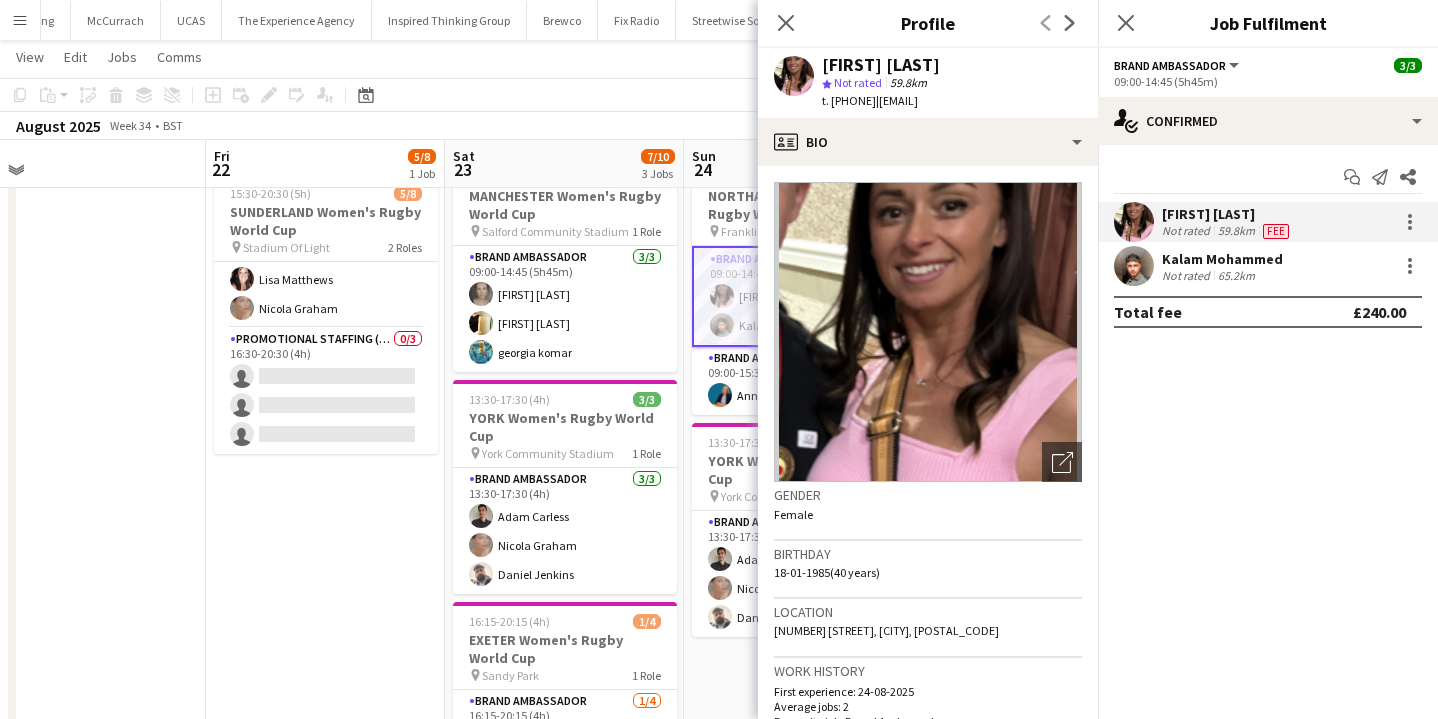 click on "Kalam Mohammed" at bounding box center (1222, 259) 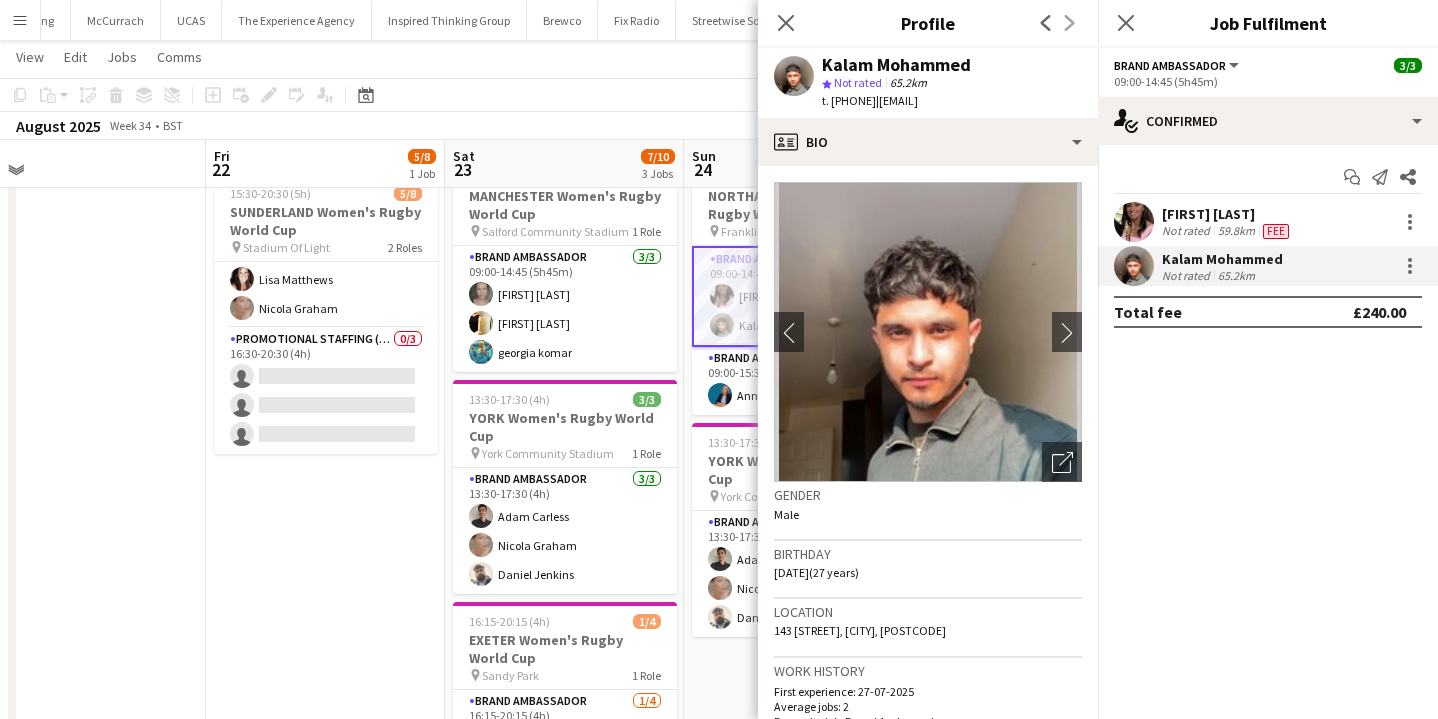 click on "Not rated" at bounding box center (1188, 231) 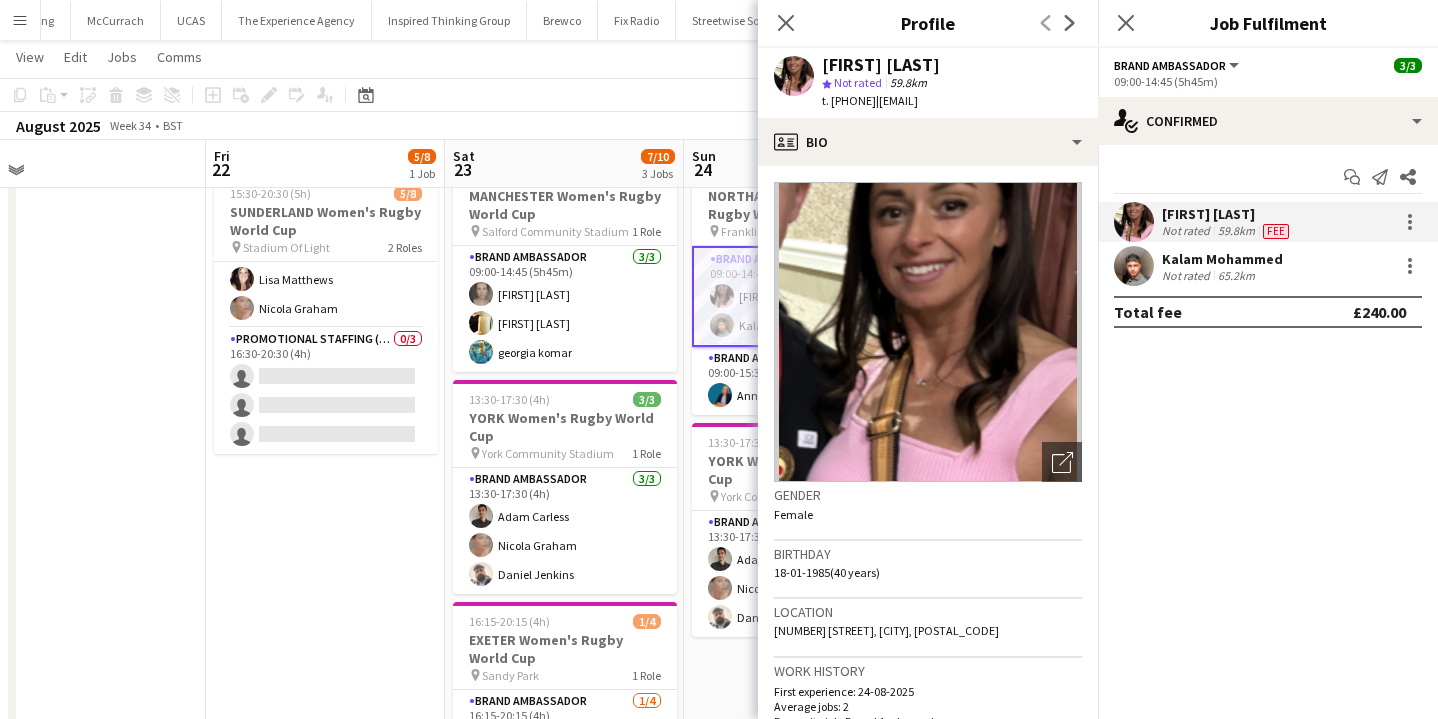 click at bounding box center (1134, 266) 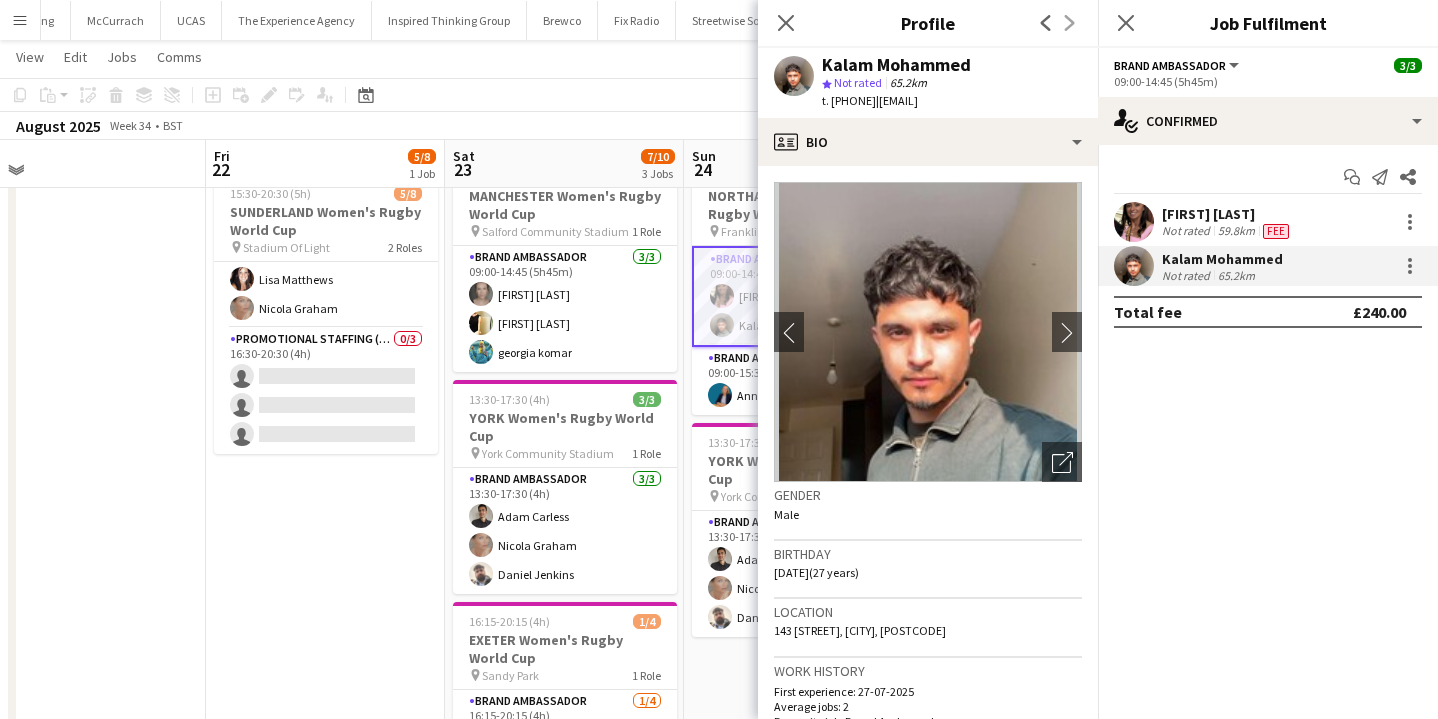 click on "143 Queens Road, Birmingham, B26 2AS" 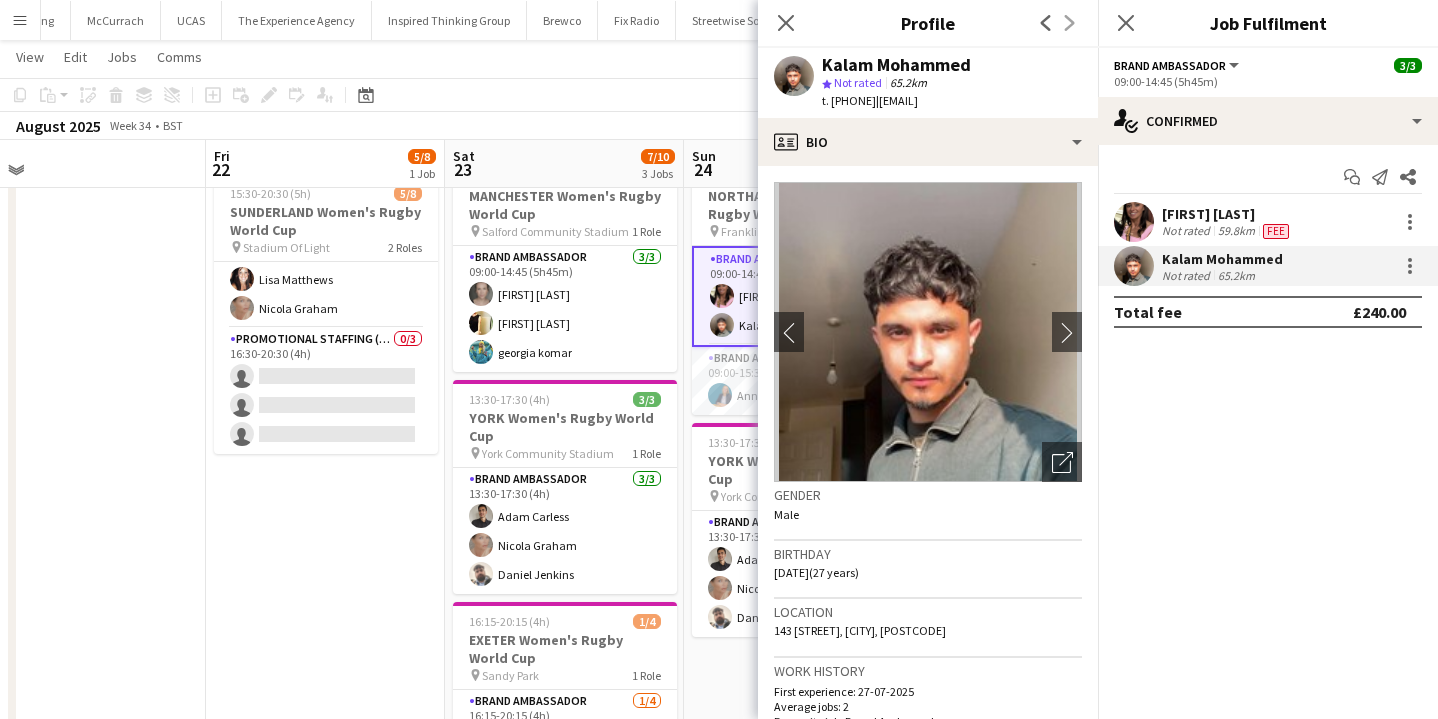 drag, startPoint x: 942, startPoint y: 643, endPoint x: 968, endPoint y: 639, distance: 26.305893 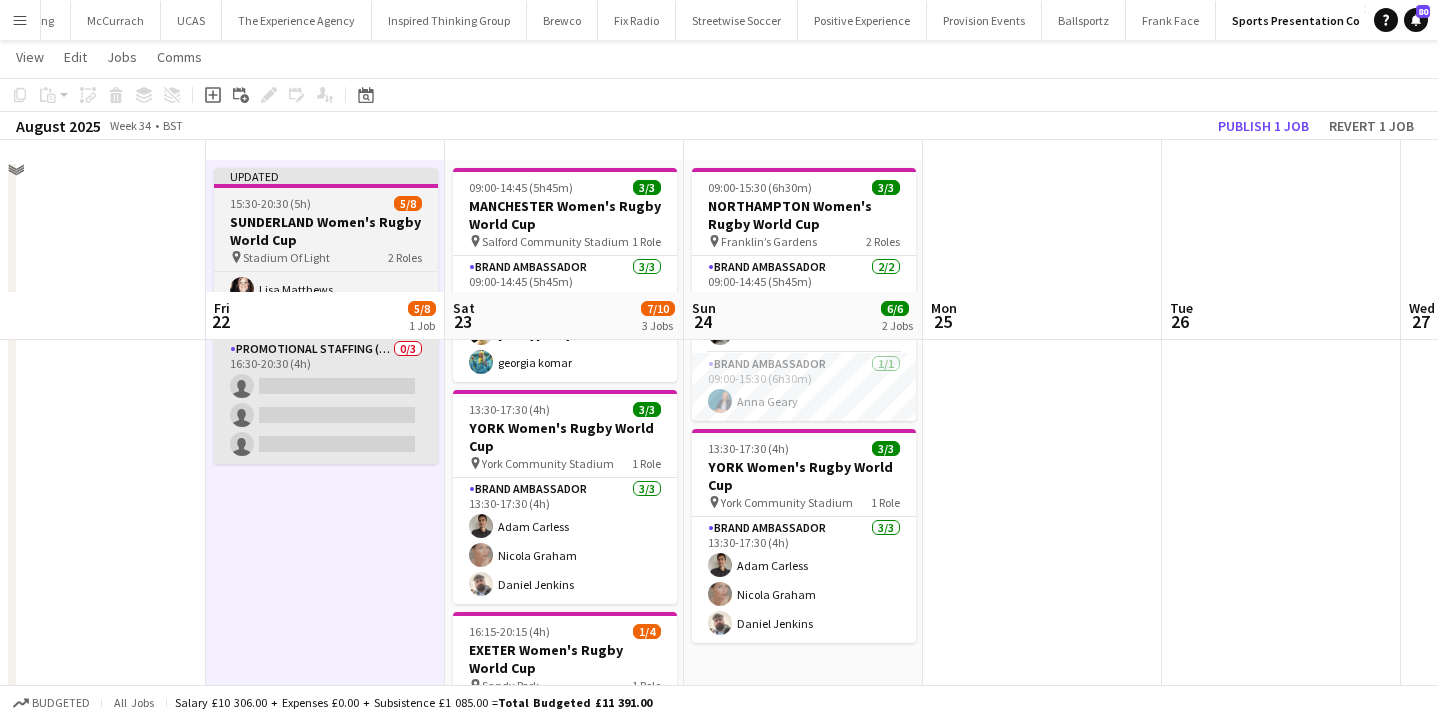 scroll, scrollTop: 0, scrollLeft: 0, axis: both 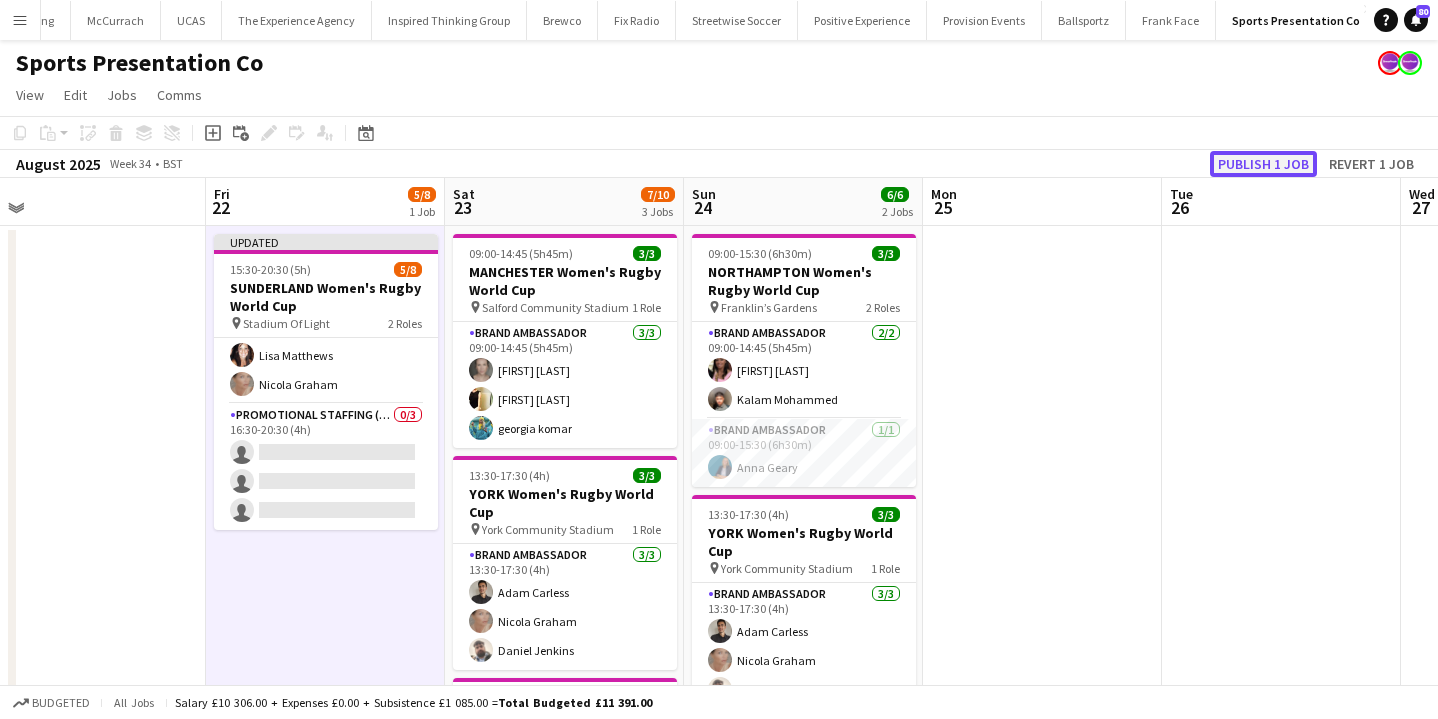 click on "Publish 1 job" 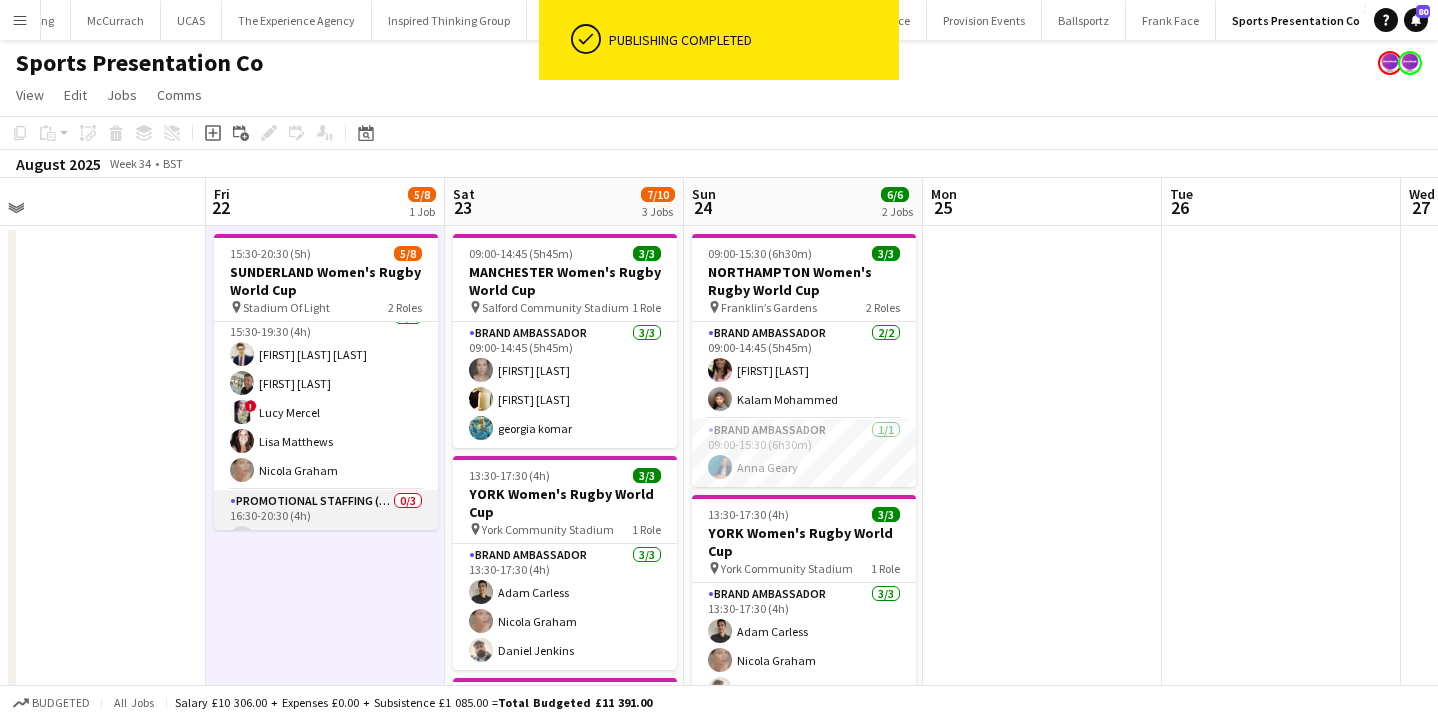 scroll, scrollTop: 0, scrollLeft: 0, axis: both 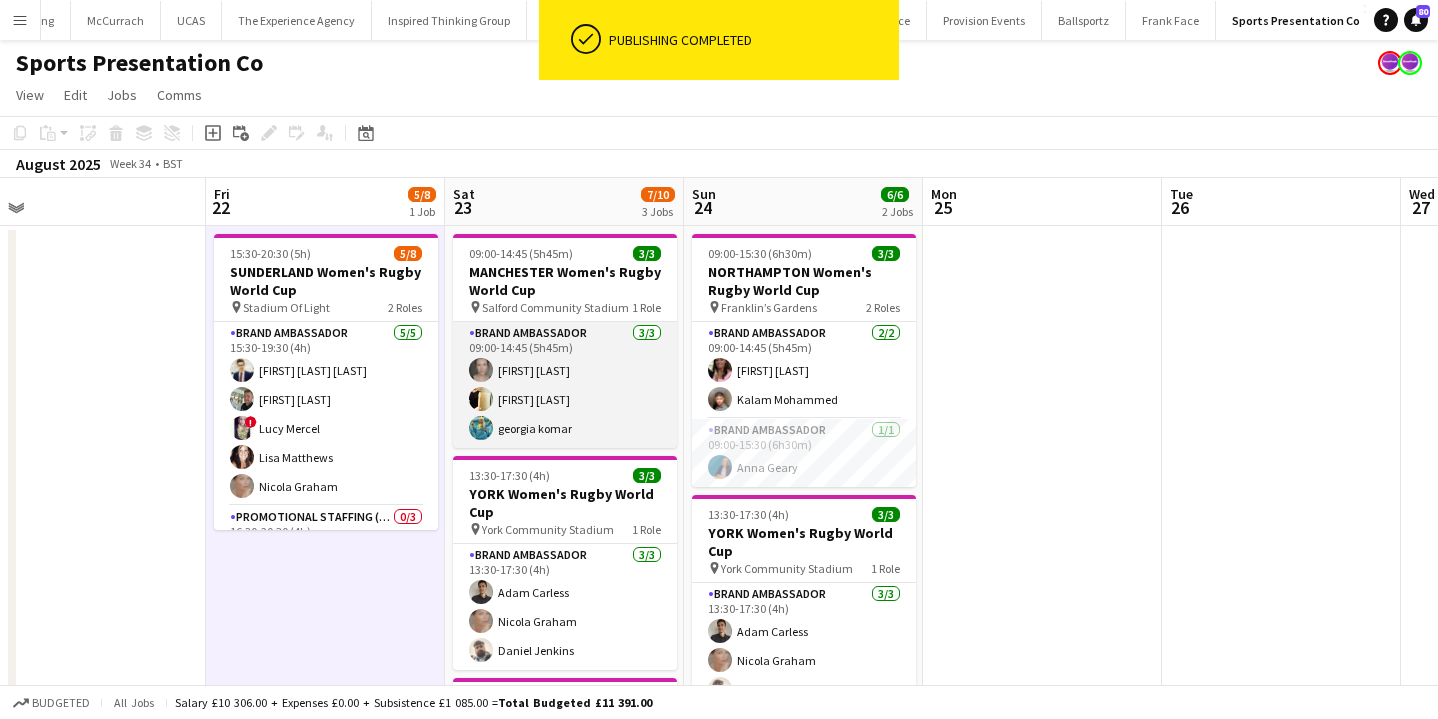 click on "Brand Ambassador   3/3   09:00-14:45 (5h45m)
Samantha Vaughan Gemma Hayden georgia komar" at bounding box center (565, 385) 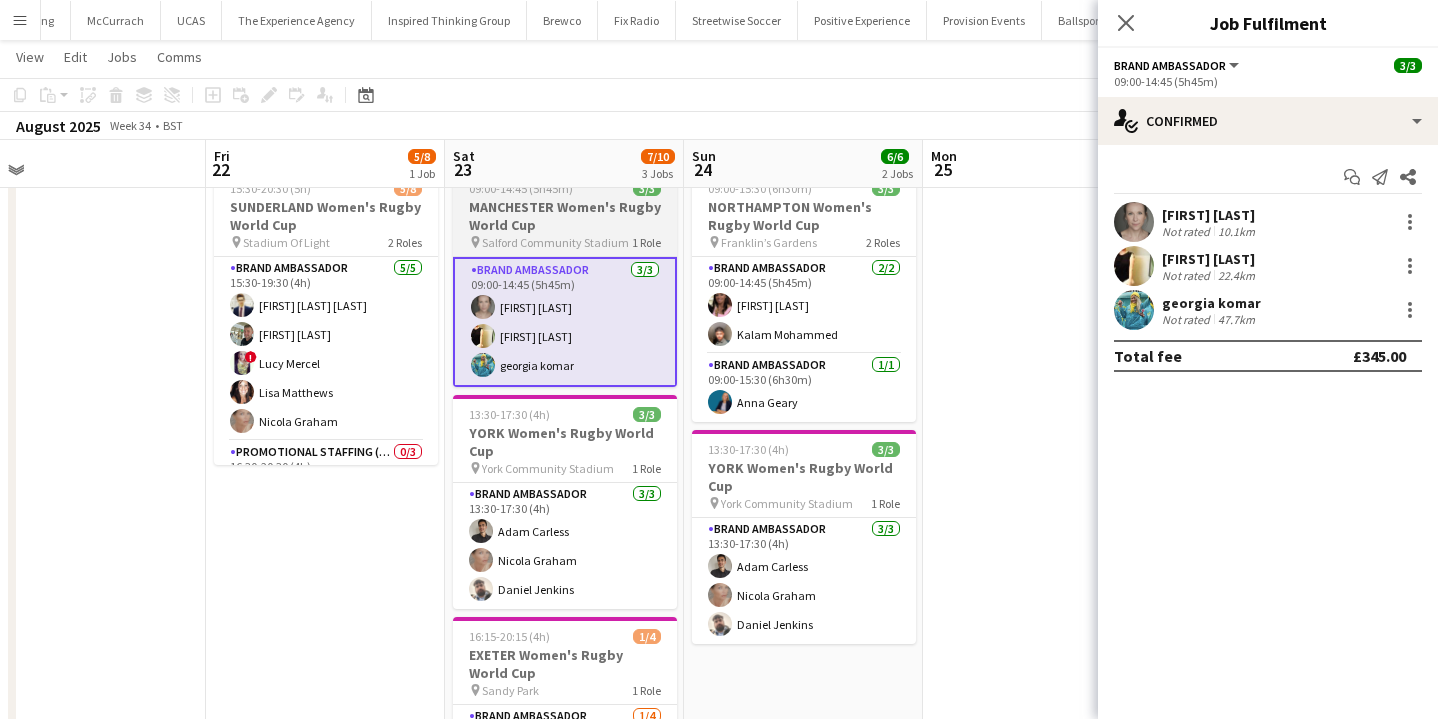 scroll, scrollTop: 74, scrollLeft: 0, axis: vertical 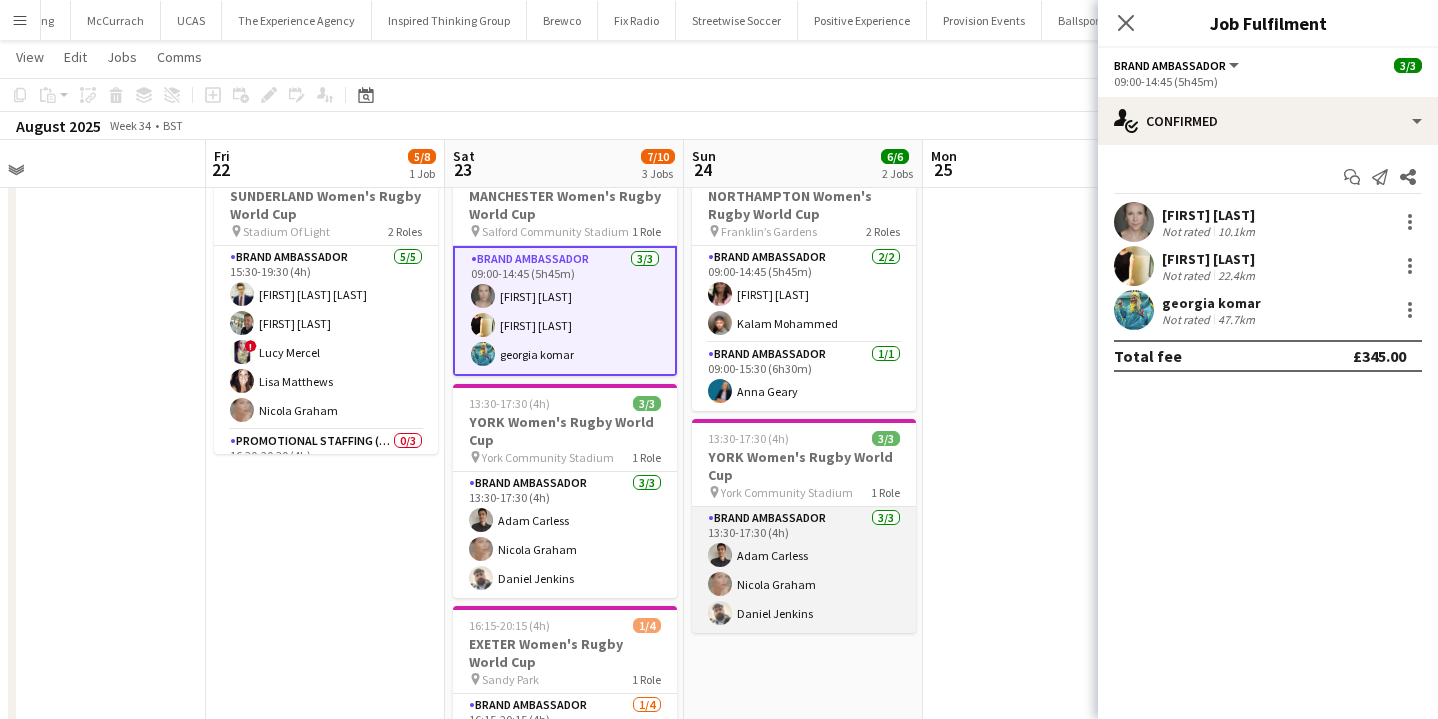 click on "Brand Ambassador   3/3   13:30-17:30 (4h)
Adam Carless Nicola Graham Daniel Jenkins" at bounding box center (804, 570) 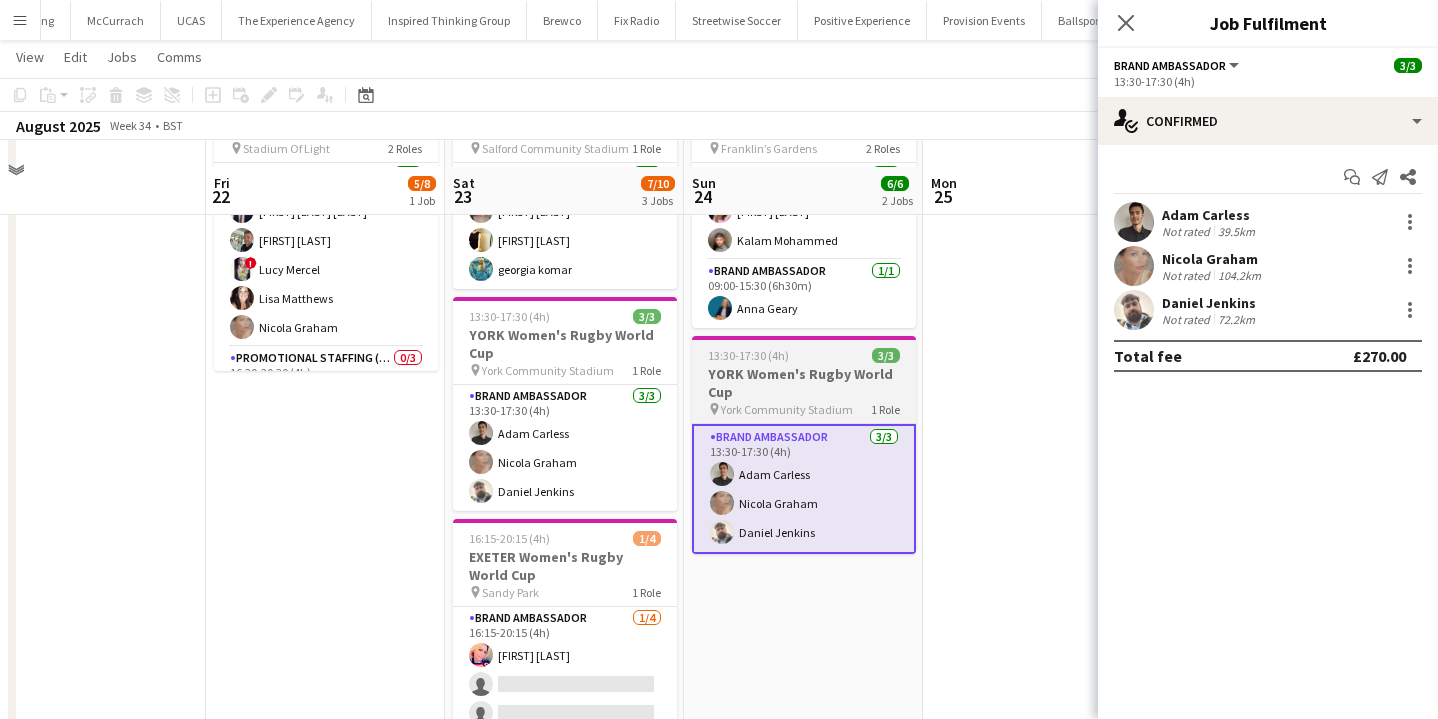 scroll, scrollTop: 208, scrollLeft: 0, axis: vertical 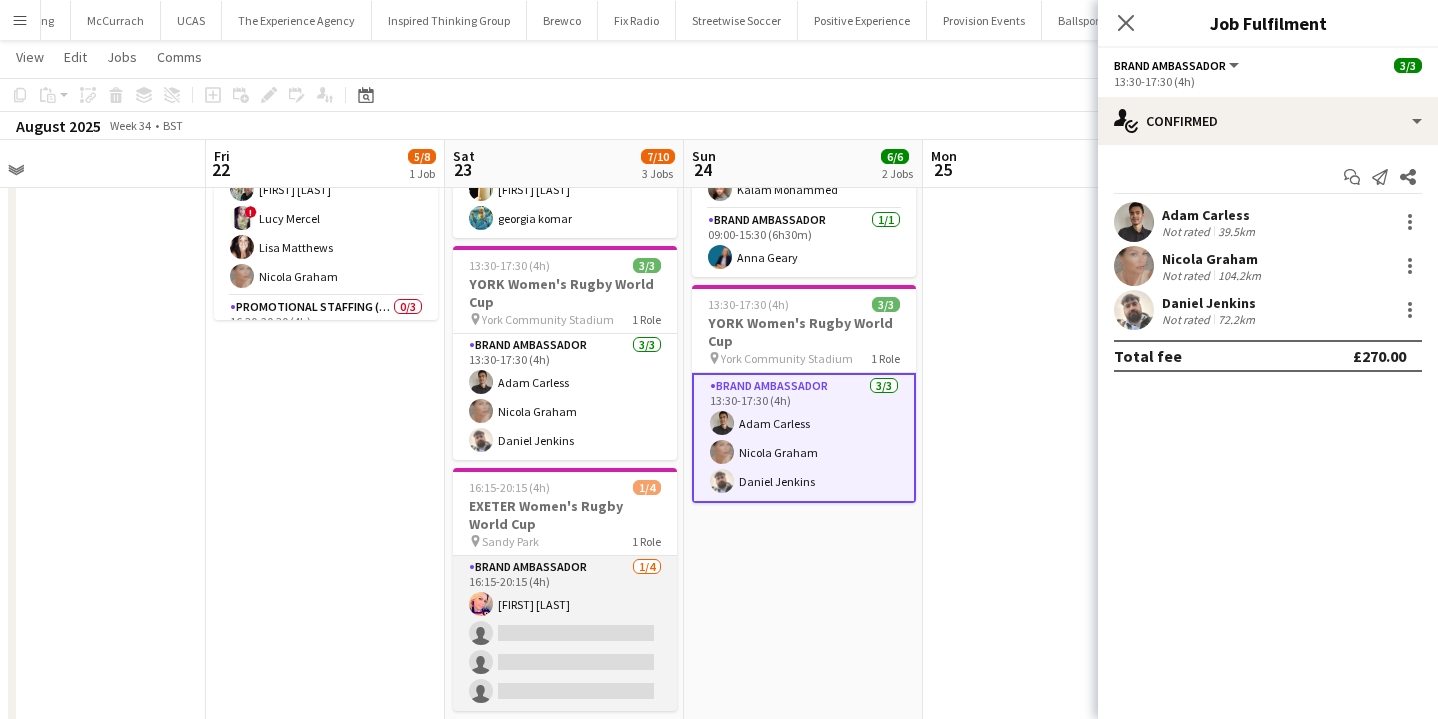 click on "Brand Ambassador   1/4   16:15-20:15 (4h)
Volha Zhylach
single-neutral-actions
single-neutral-actions
single-neutral-actions" at bounding box center (565, 633) 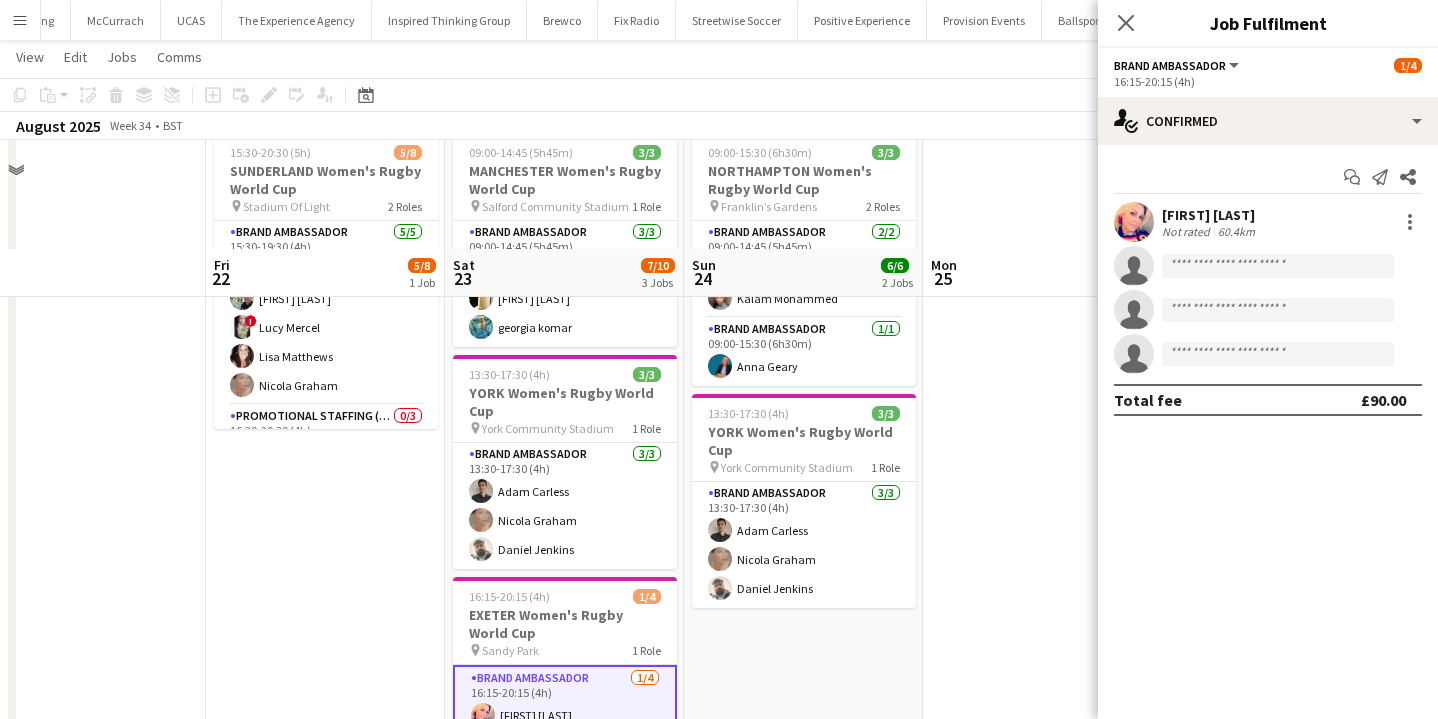 scroll, scrollTop: 0, scrollLeft: 0, axis: both 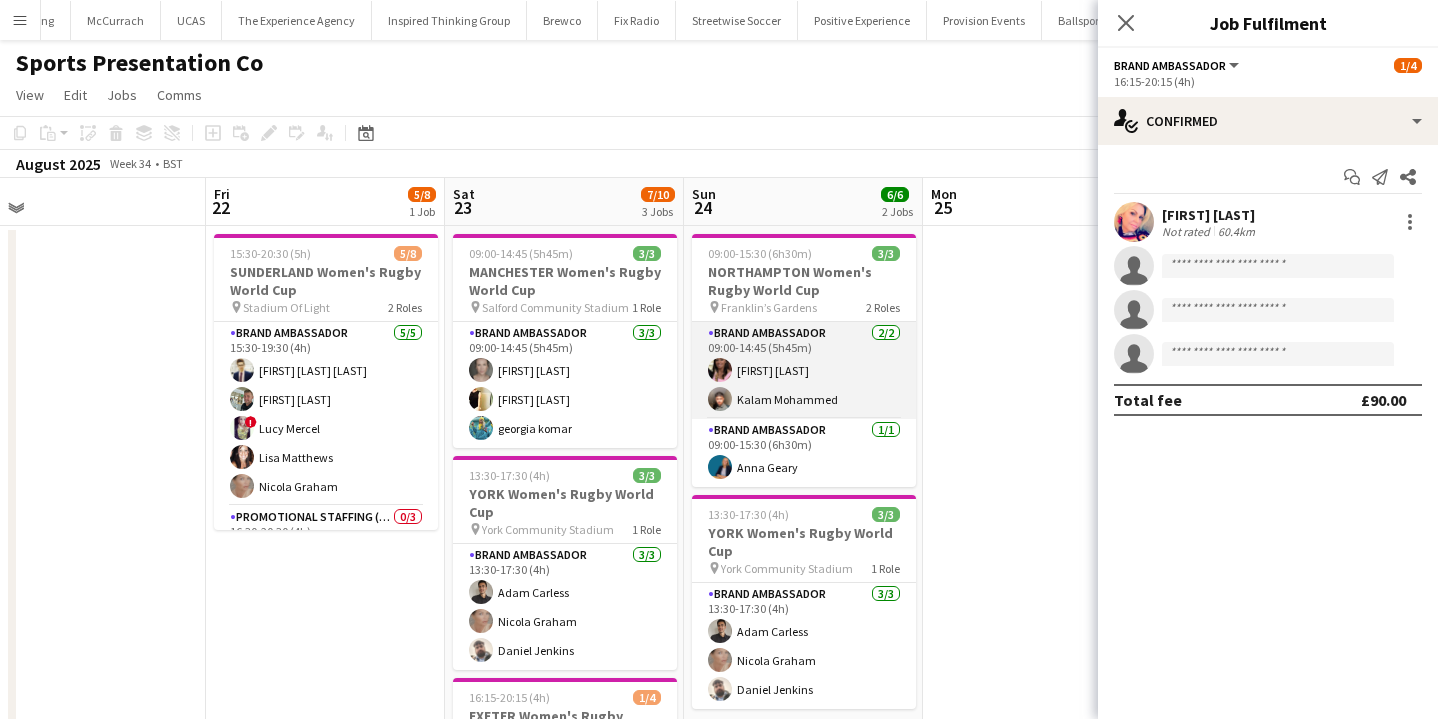 click on "Brand Ambassador   2/2   09:00-14:45 (5h45m)
Carla Alexander Kalam Mohammed" at bounding box center (804, 370) 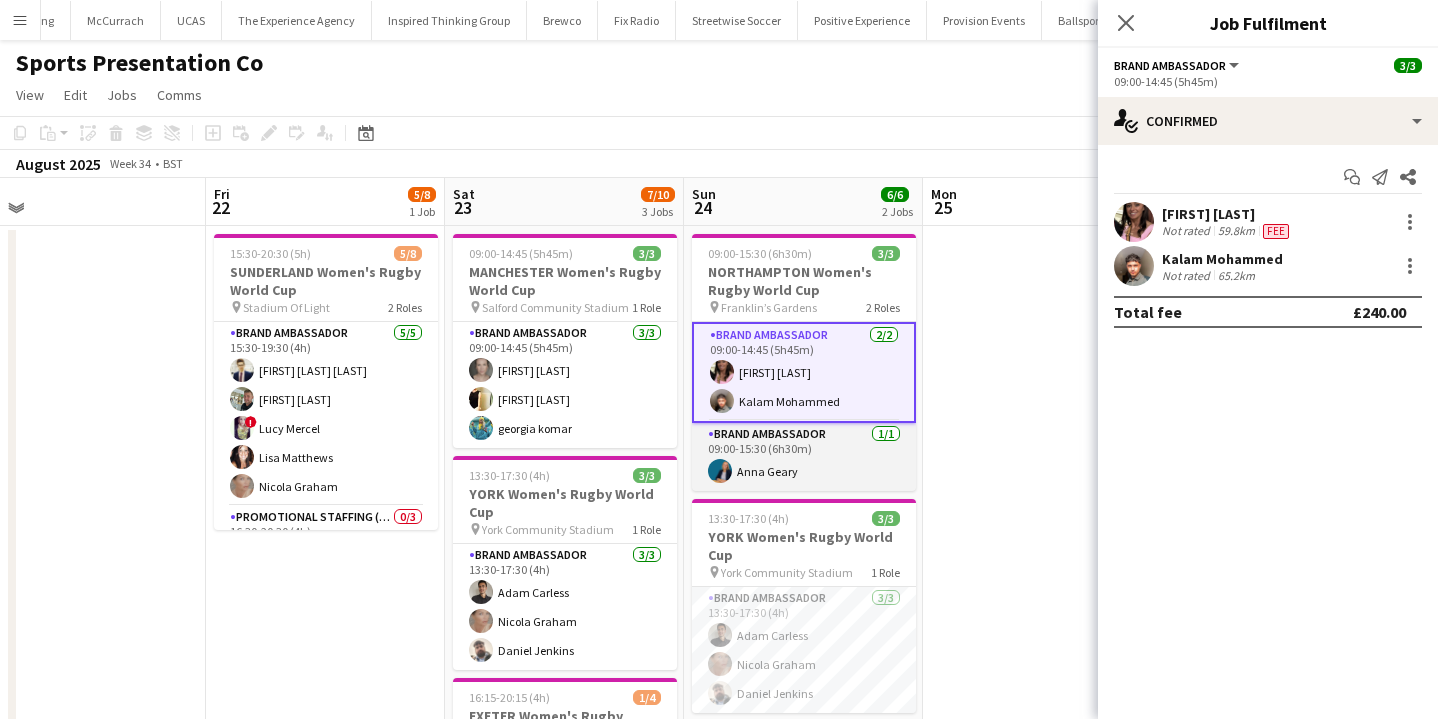 click on "Brand Ambassador   1/1   09:00-15:30 (6h30m)
Anna Geary" at bounding box center [804, 457] 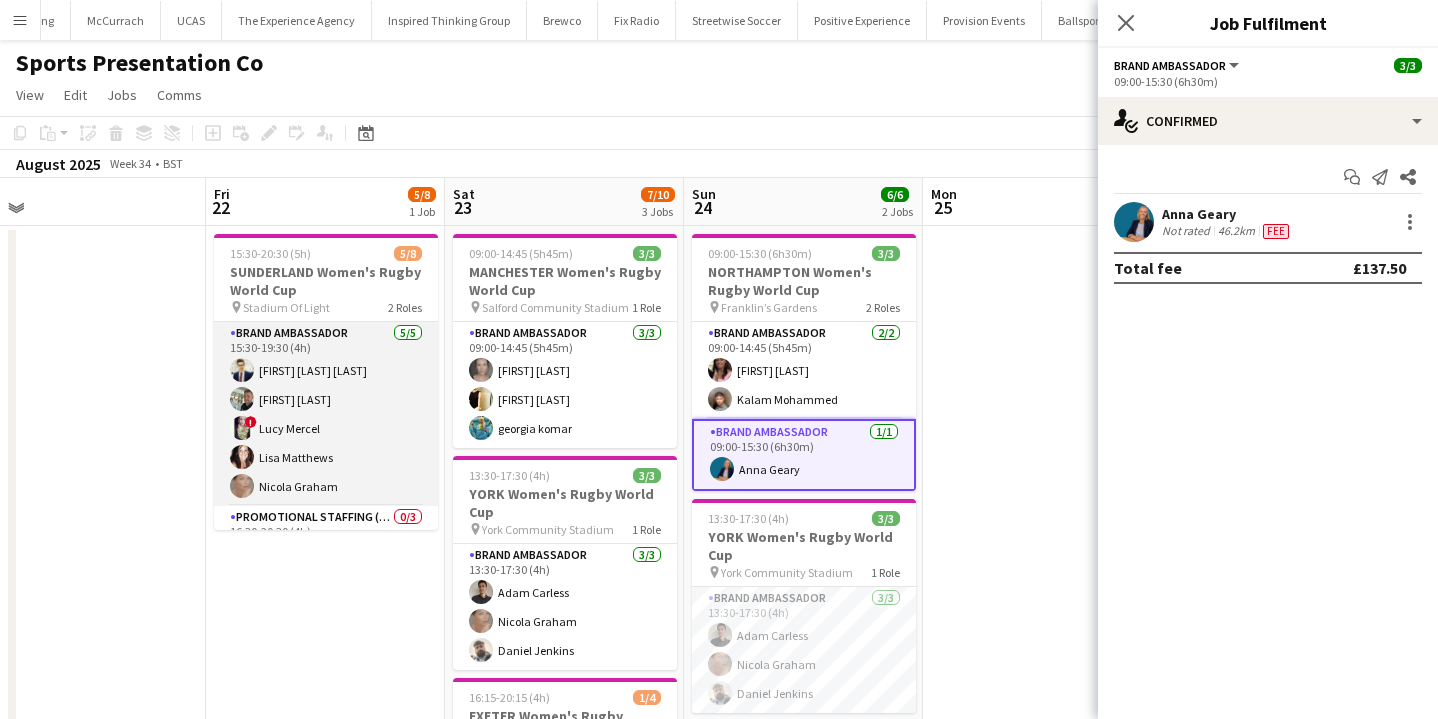 click on "Brand Ambassador   5/5   15:30-19:30 (4h)
Mohamad Khairul Mohamad Ali Paul McDonald ! Lucy Mercel Lisa Matthews Nicola Graham" at bounding box center (326, 414) 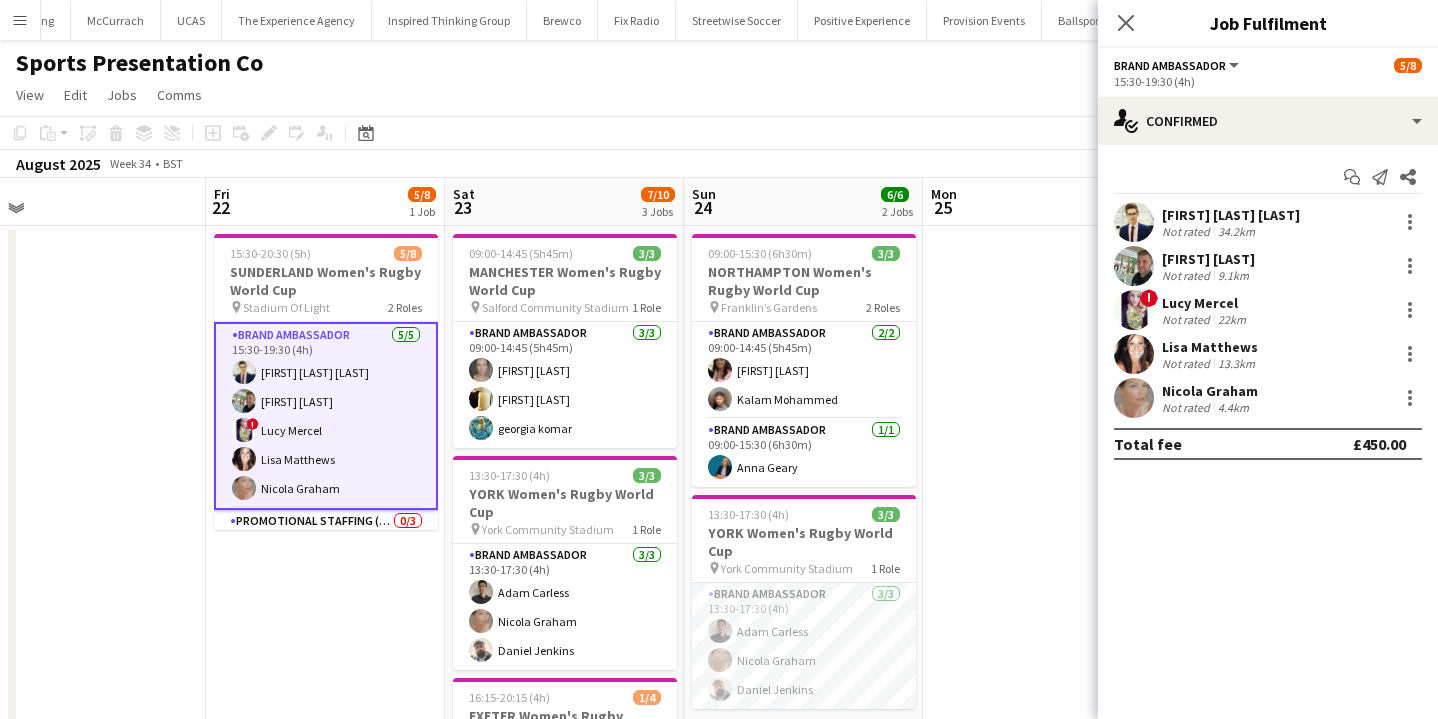 click at bounding box center [1134, 398] 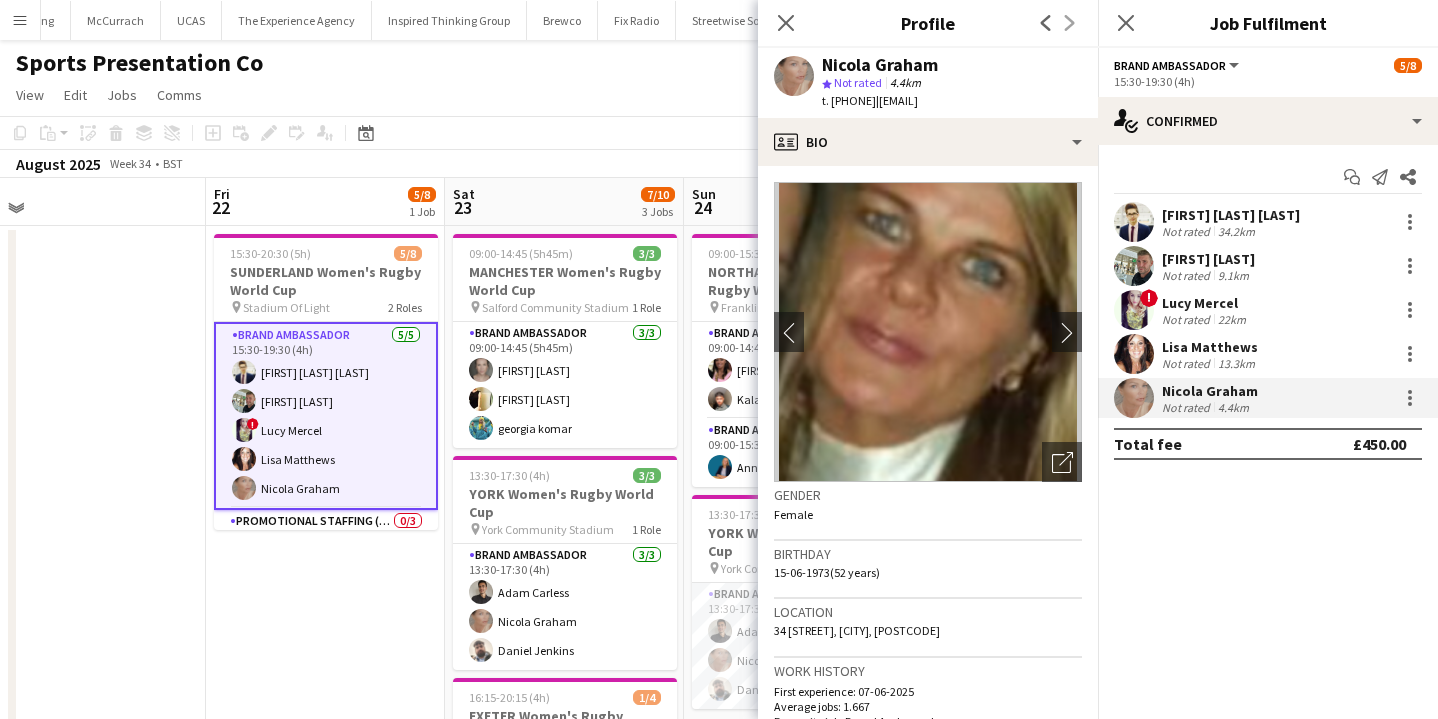 click at bounding box center (1134, 398) 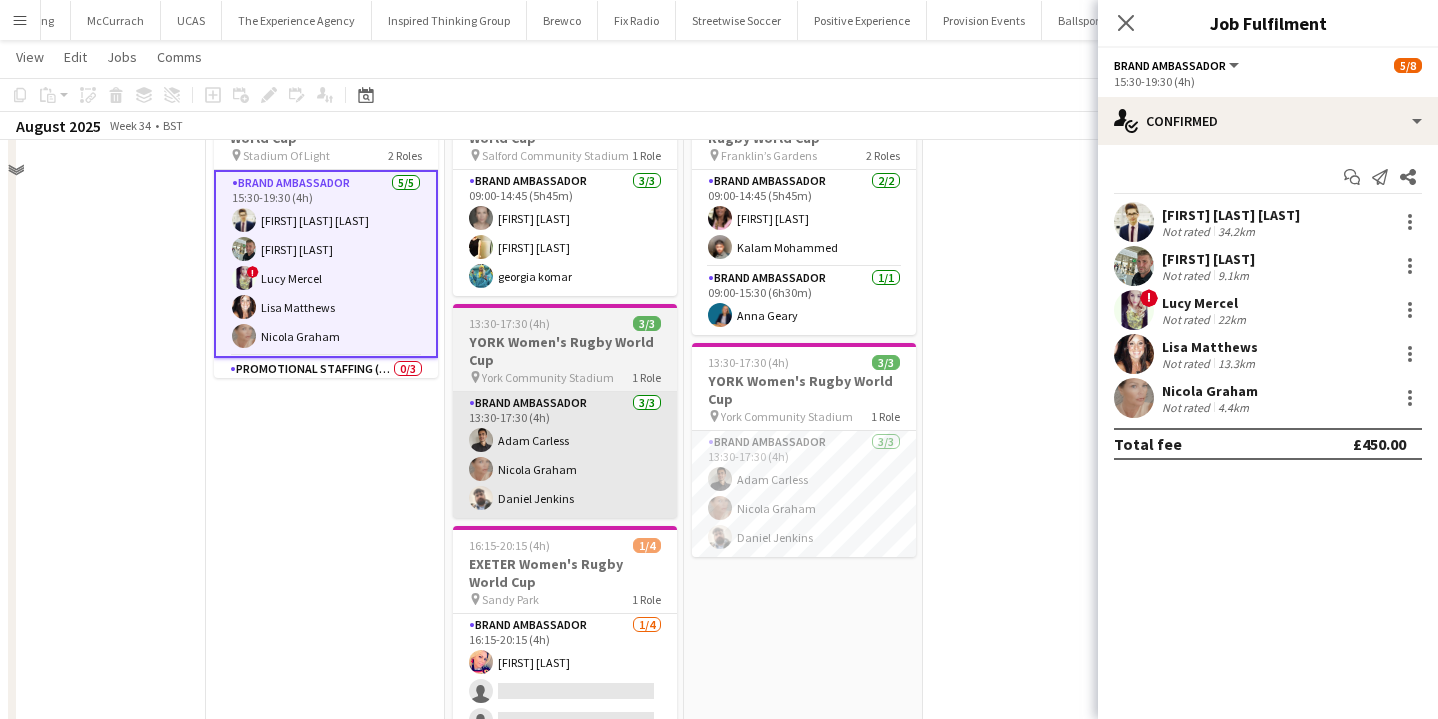 scroll, scrollTop: 66, scrollLeft: 0, axis: vertical 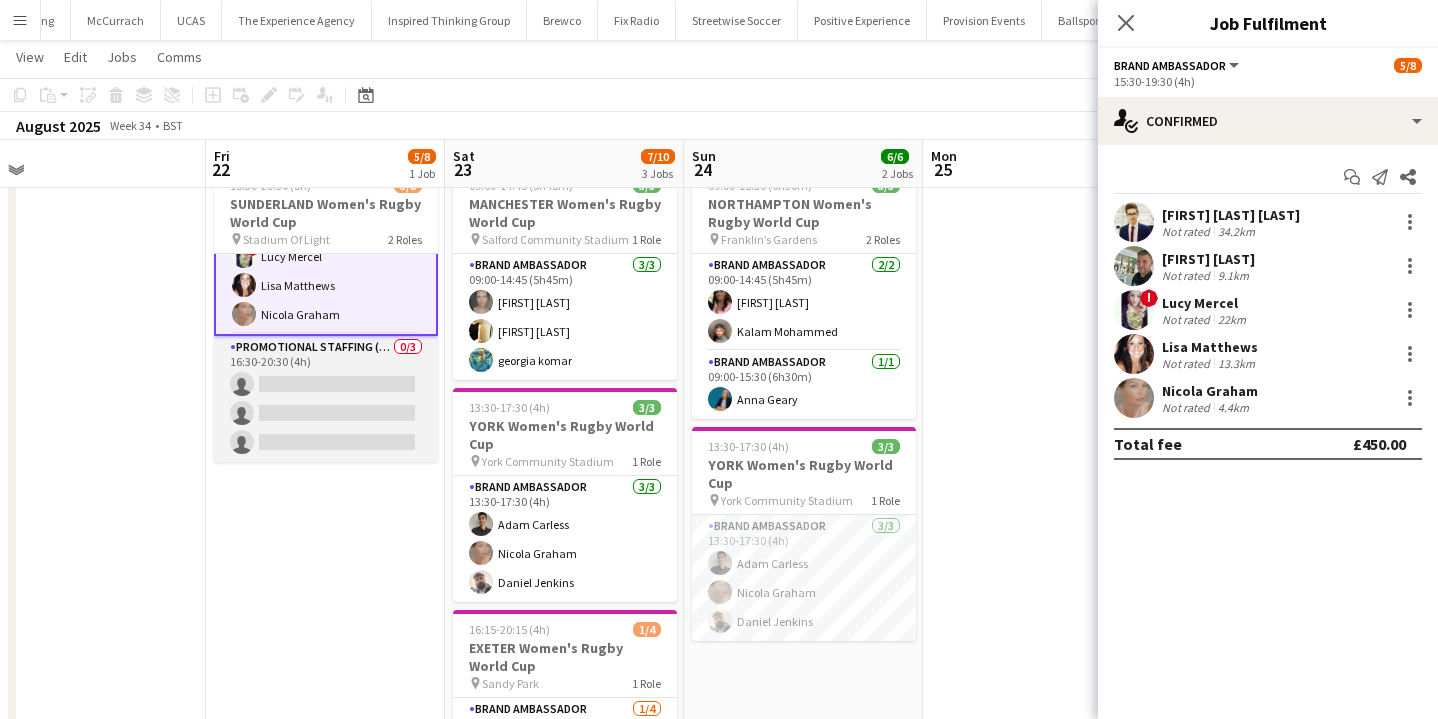 click on "Promotional Staffing (Brand Ambassadors)   0/3   16:30-20:30 (4h)
single-neutral-actions
single-neutral-actions
single-neutral-actions" at bounding box center (326, 399) 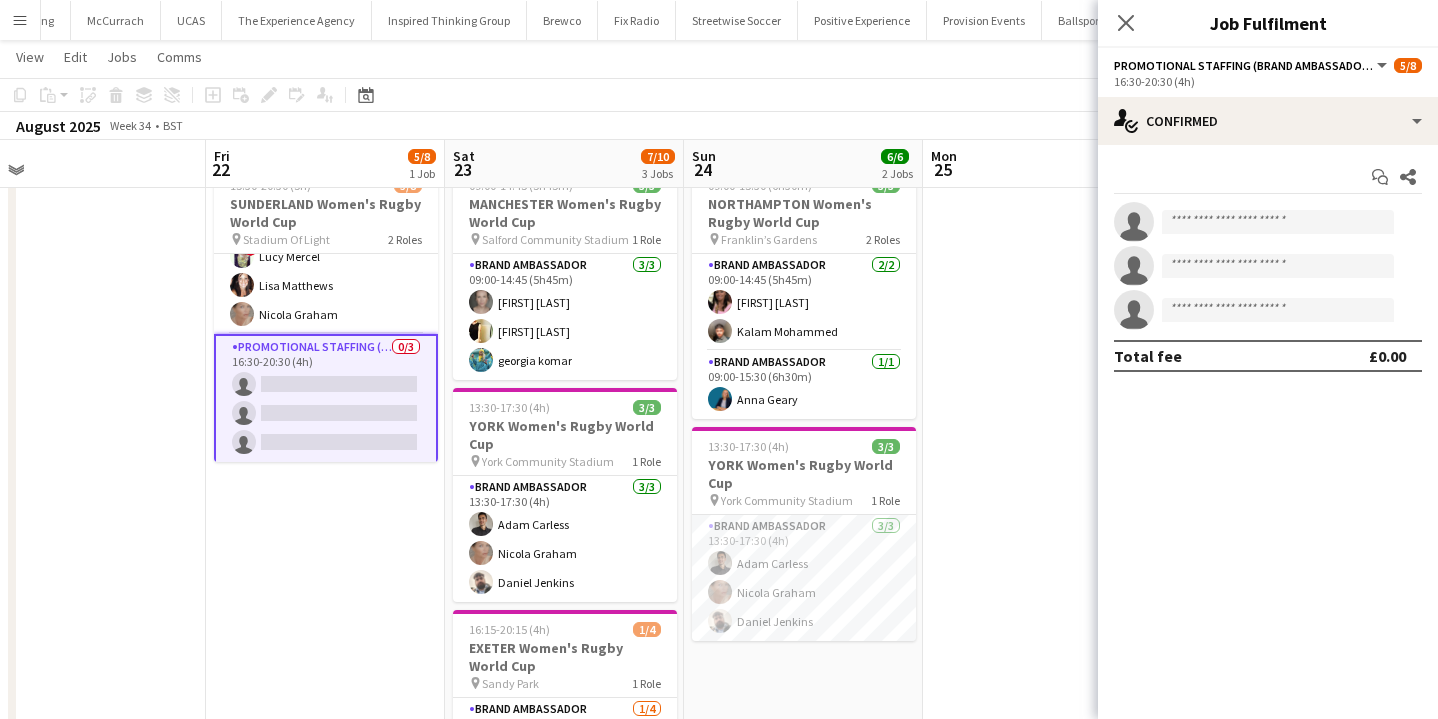 click at bounding box center [1042, 639] 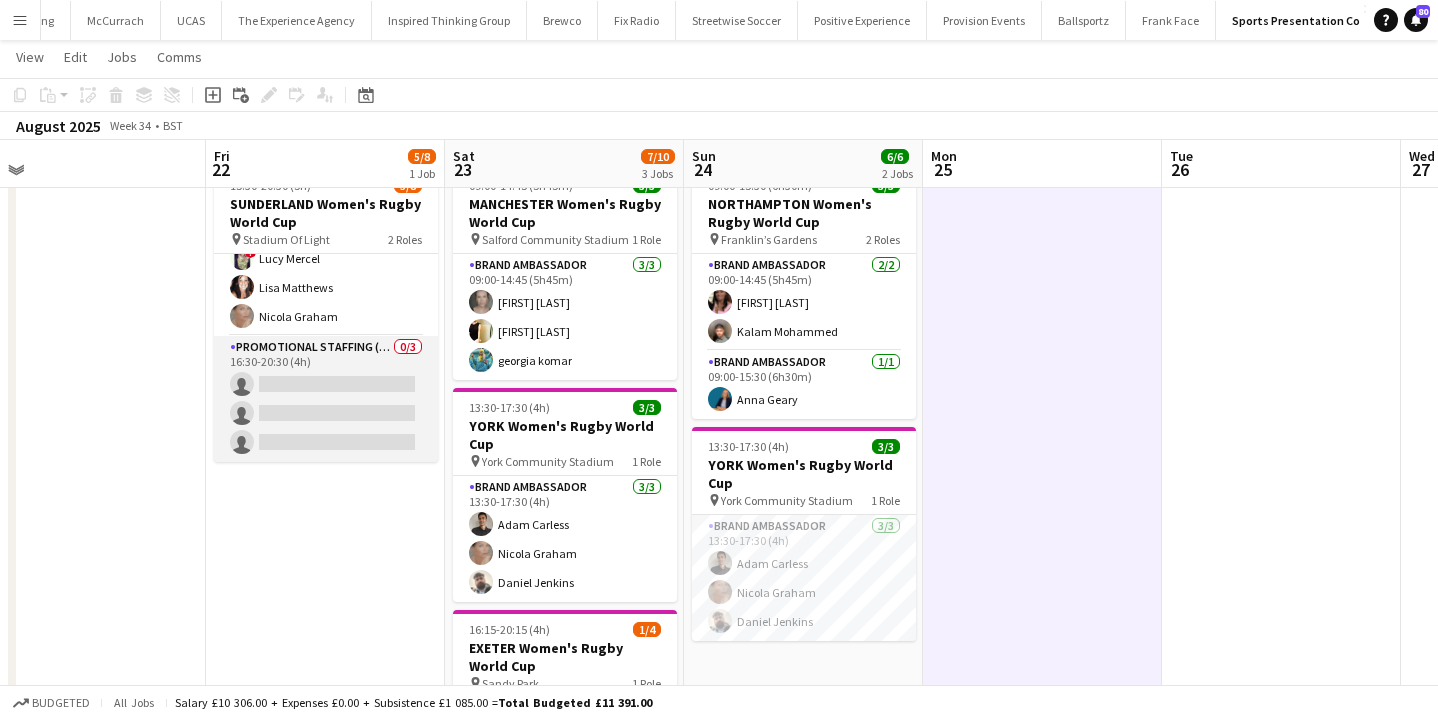 click on "Promotional Staffing (Brand Ambassadors)   0/3   16:30-20:30 (4h)
single-neutral-actions
single-neutral-actions
single-neutral-actions" at bounding box center [326, 399] 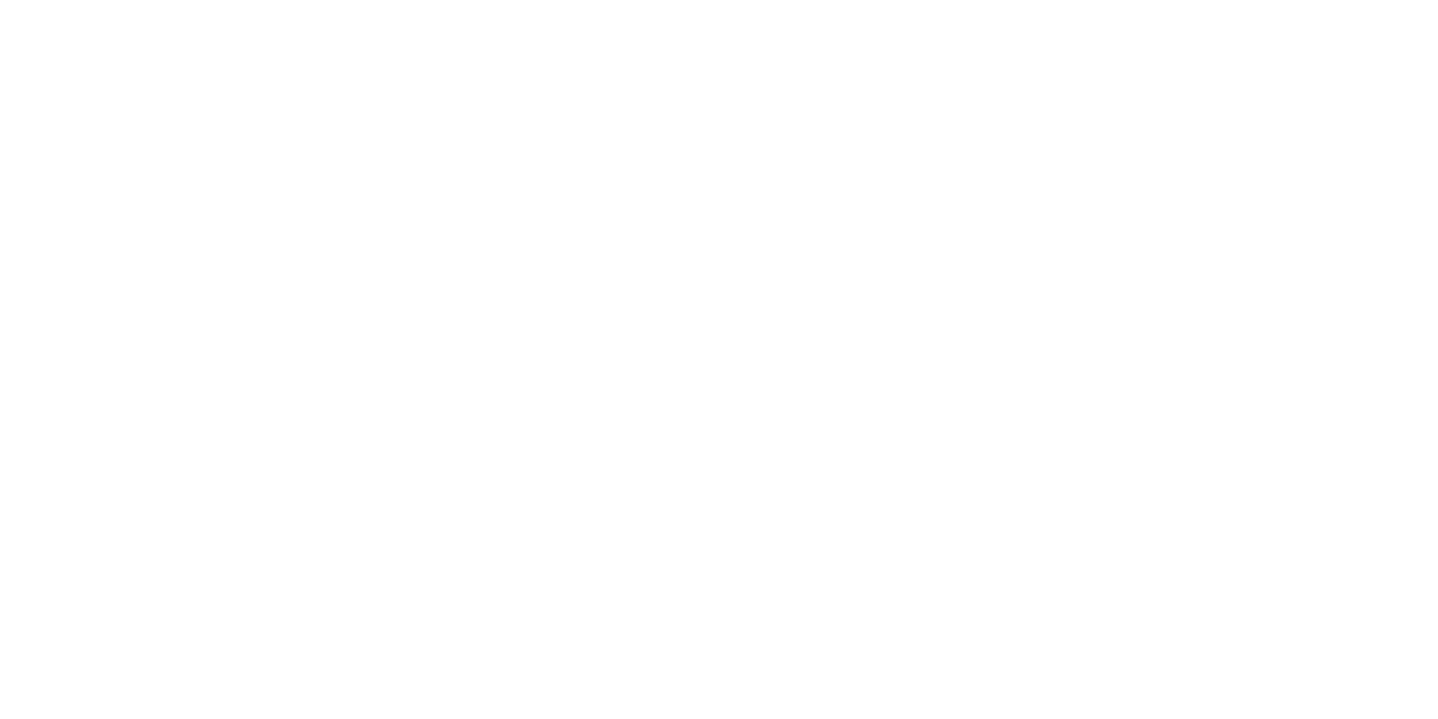 scroll, scrollTop: 0, scrollLeft: 0, axis: both 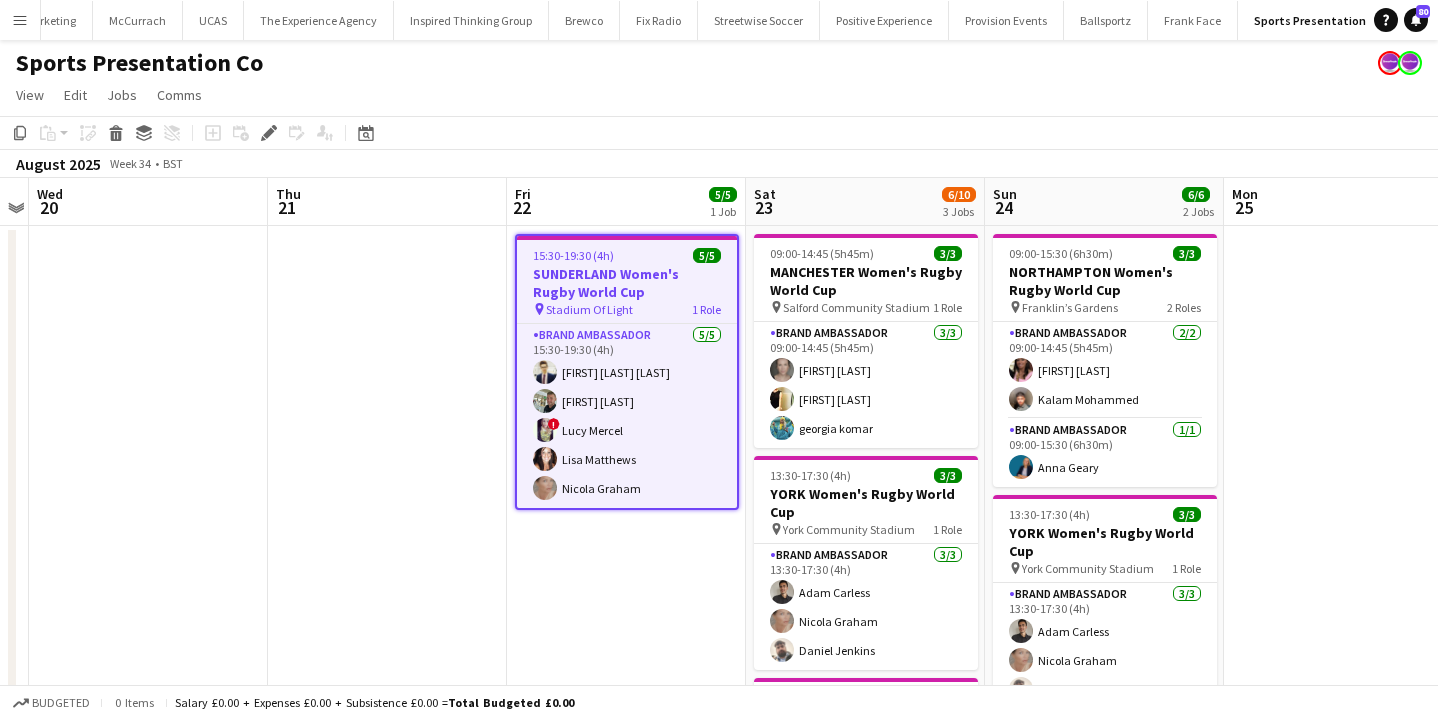 click on "15:30-19:30 (4h)    5/5   SUNDERLAND Women's Rugby World Cup
pin
Stadium Of Light   1 Role   Brand Ambassador   5/5   15:30-19:30 (4h)
Mohamad Khairul Mohamad Ali Paul McDonald ! Lucy Mercel Lisa Matthews Nicola Graham" at bounding box center (626, 596) 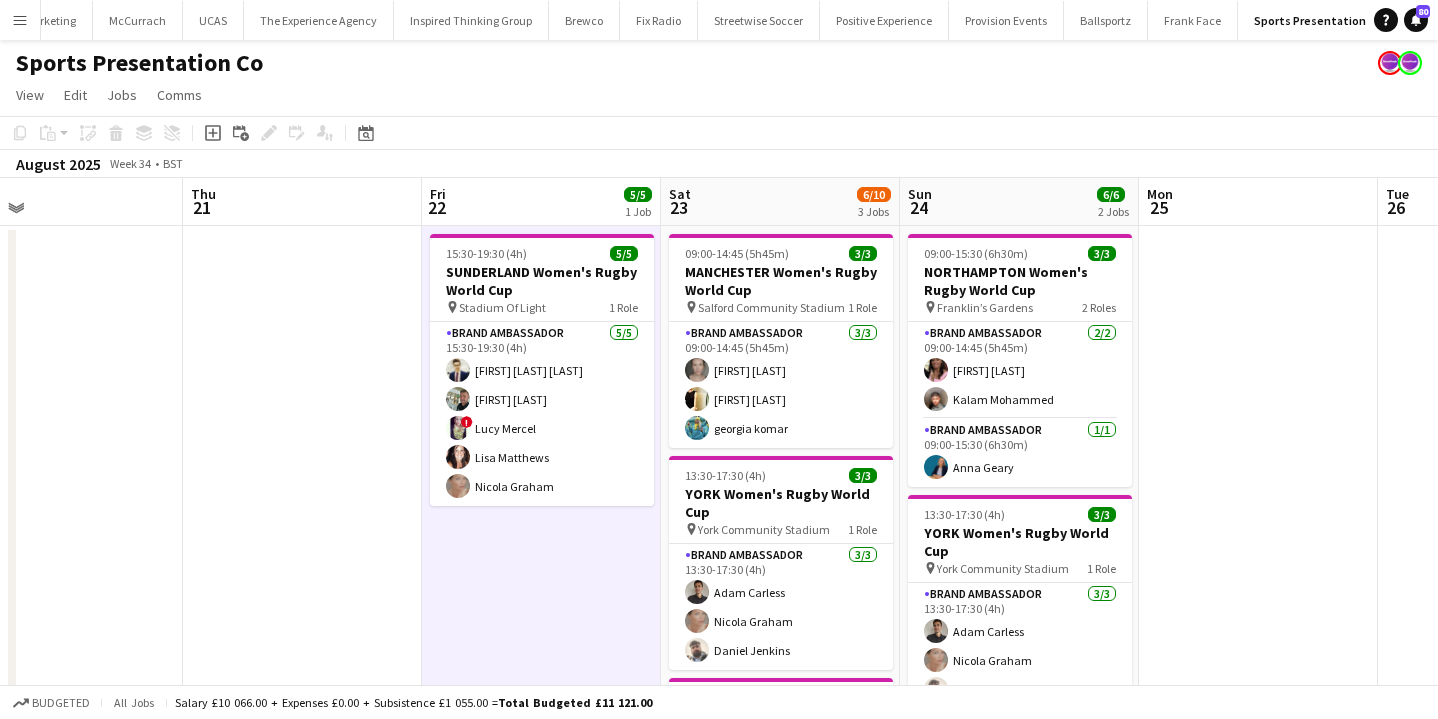 scroll, scrollTop: 0, scrollLeft: 796, axis: horizontal 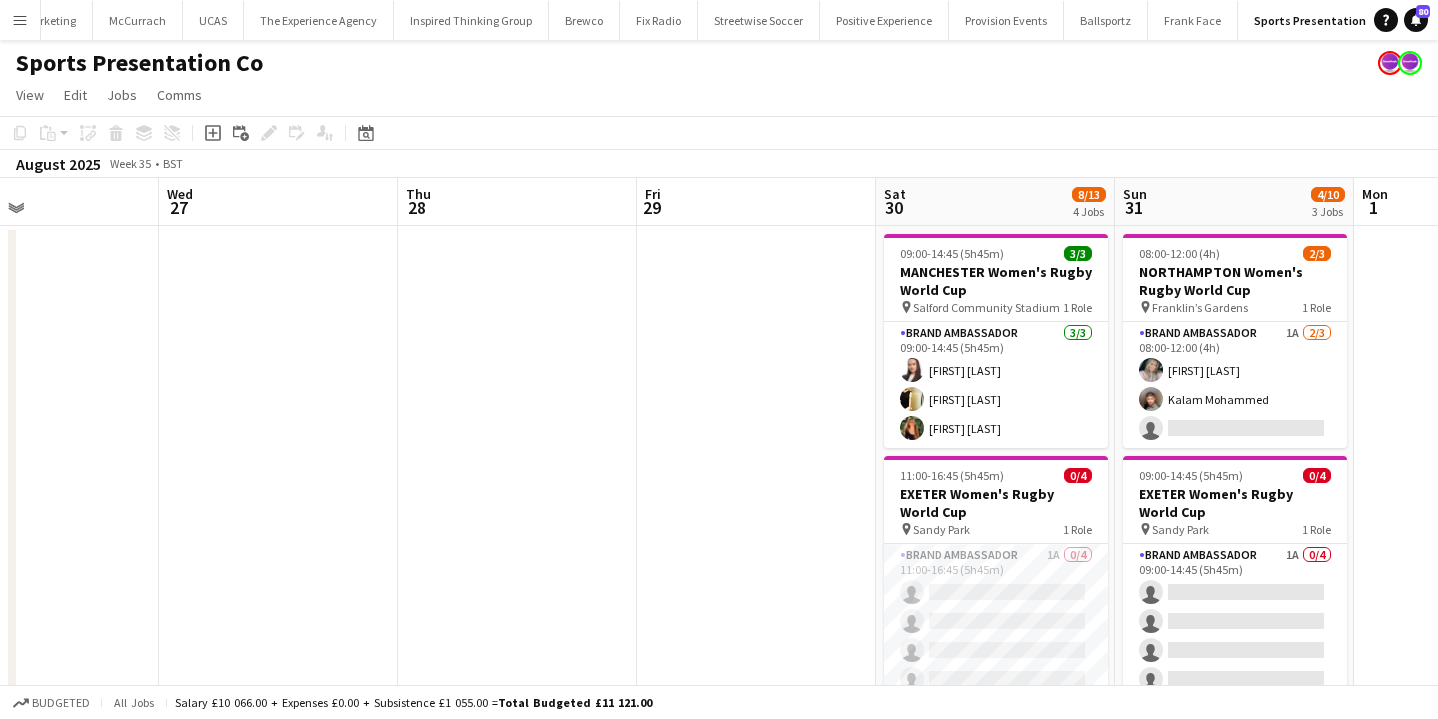 click on "Menu" at bounding box center (20, 20) 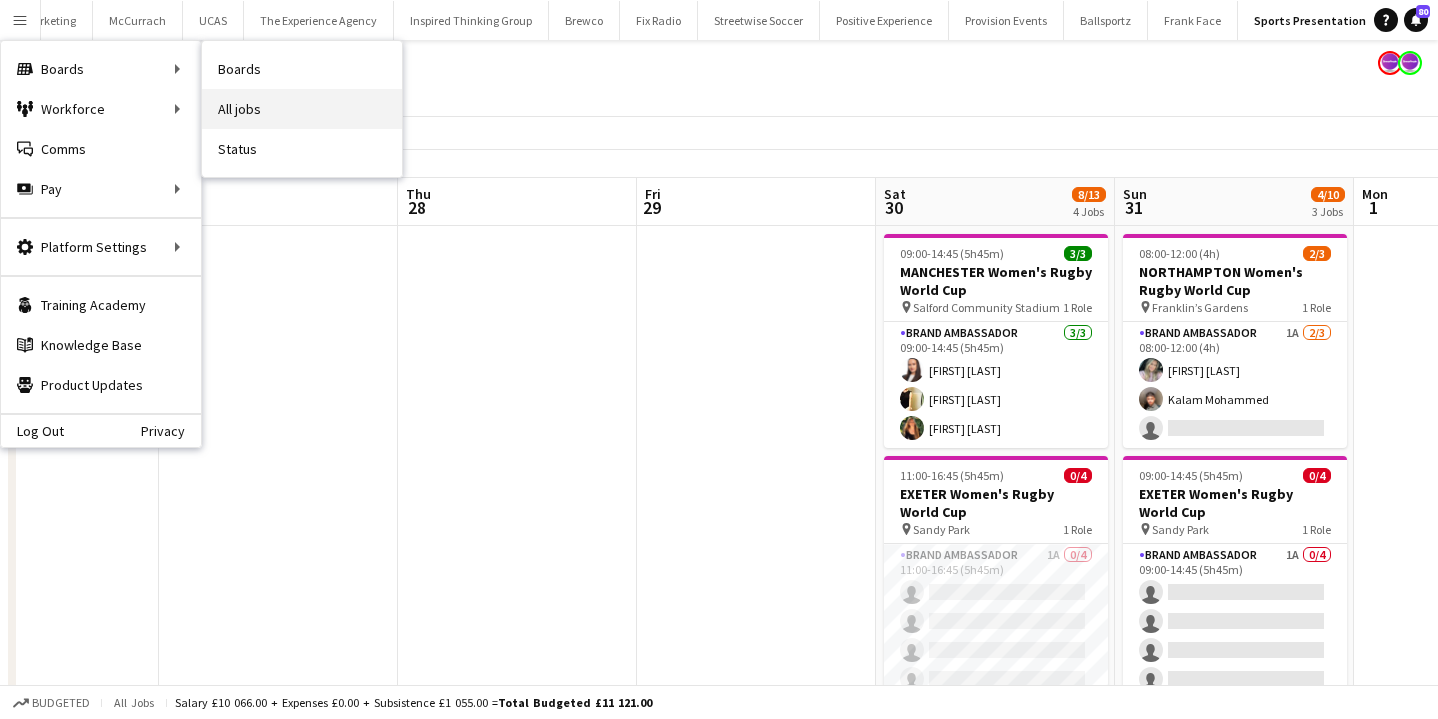 click on "All jobs" at bounding box center (302, 109) 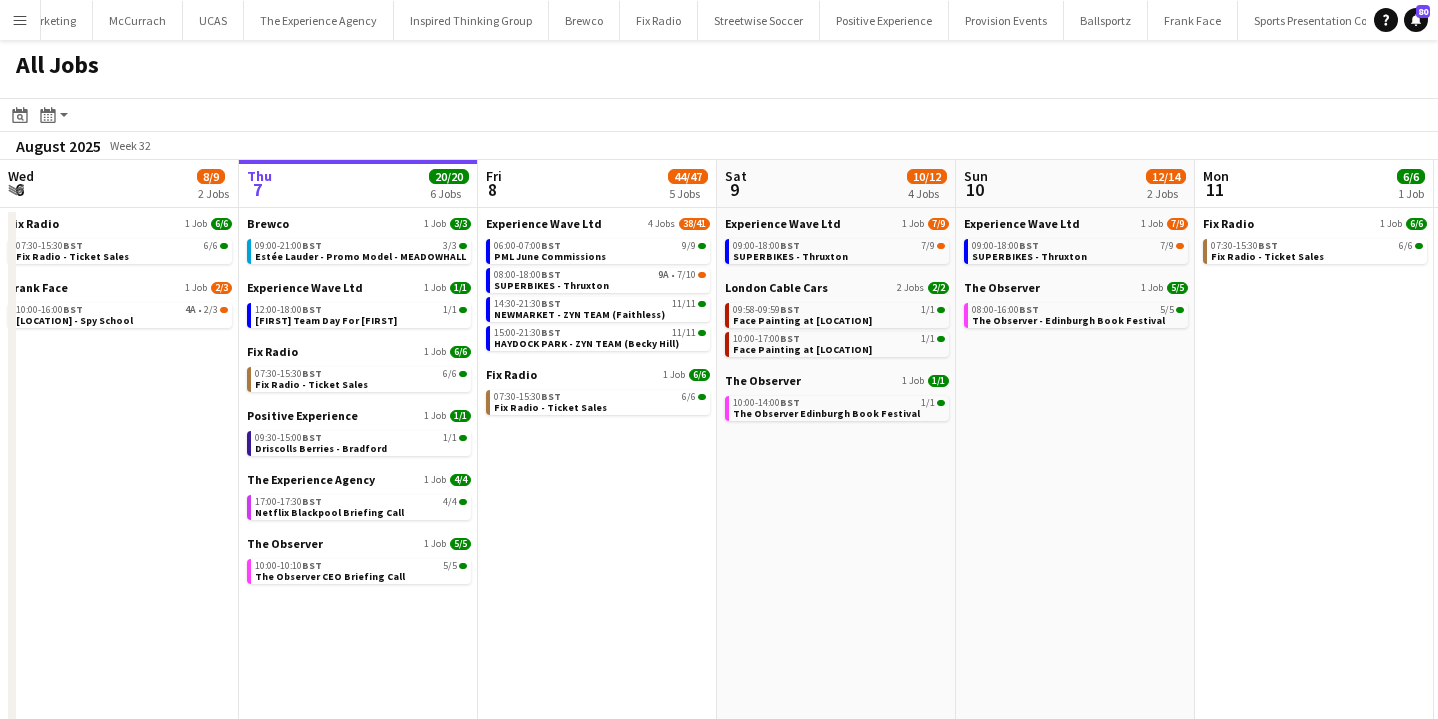 scroll, scrollTop: 0, scrollLeft: 472, axis: horizontal 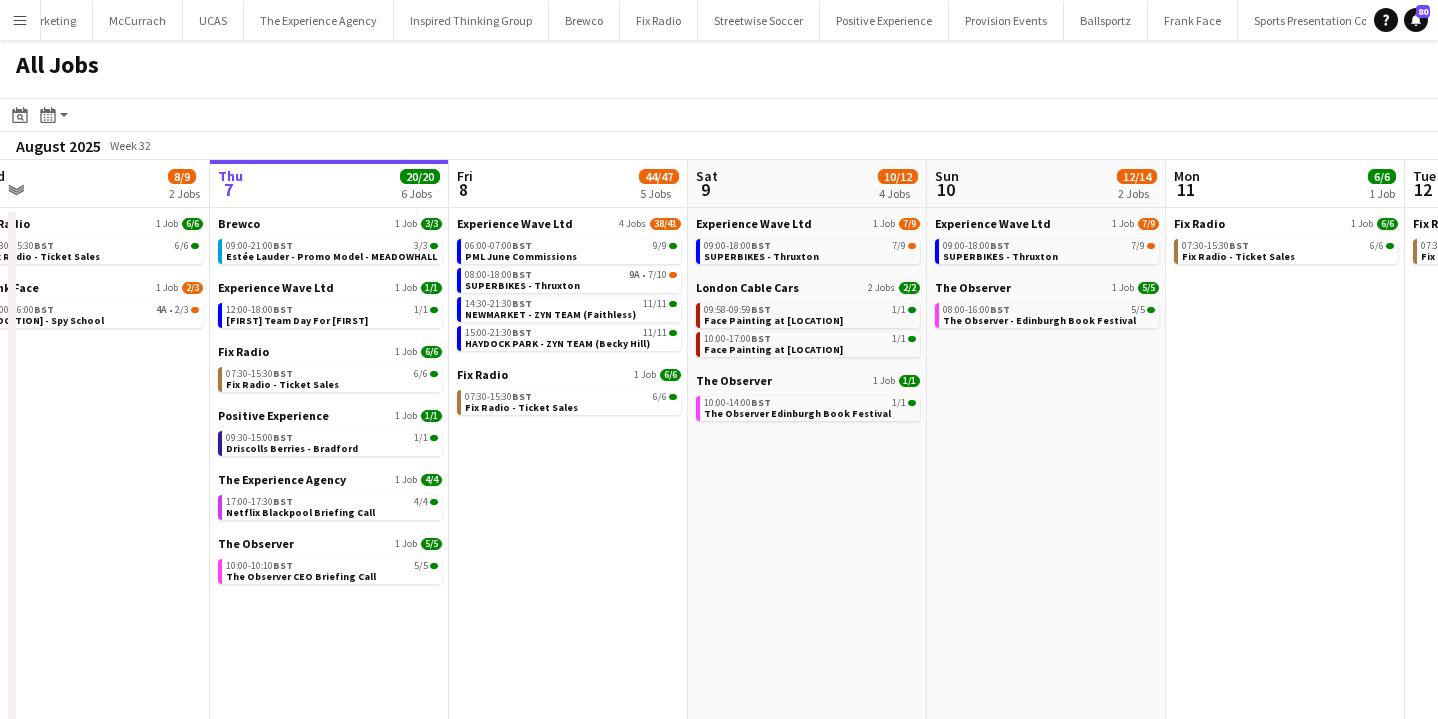 drag, startPoint x: 989, startPoint y: 466, endPoint x: 969, endPoint y: 78, distance: 388.51514 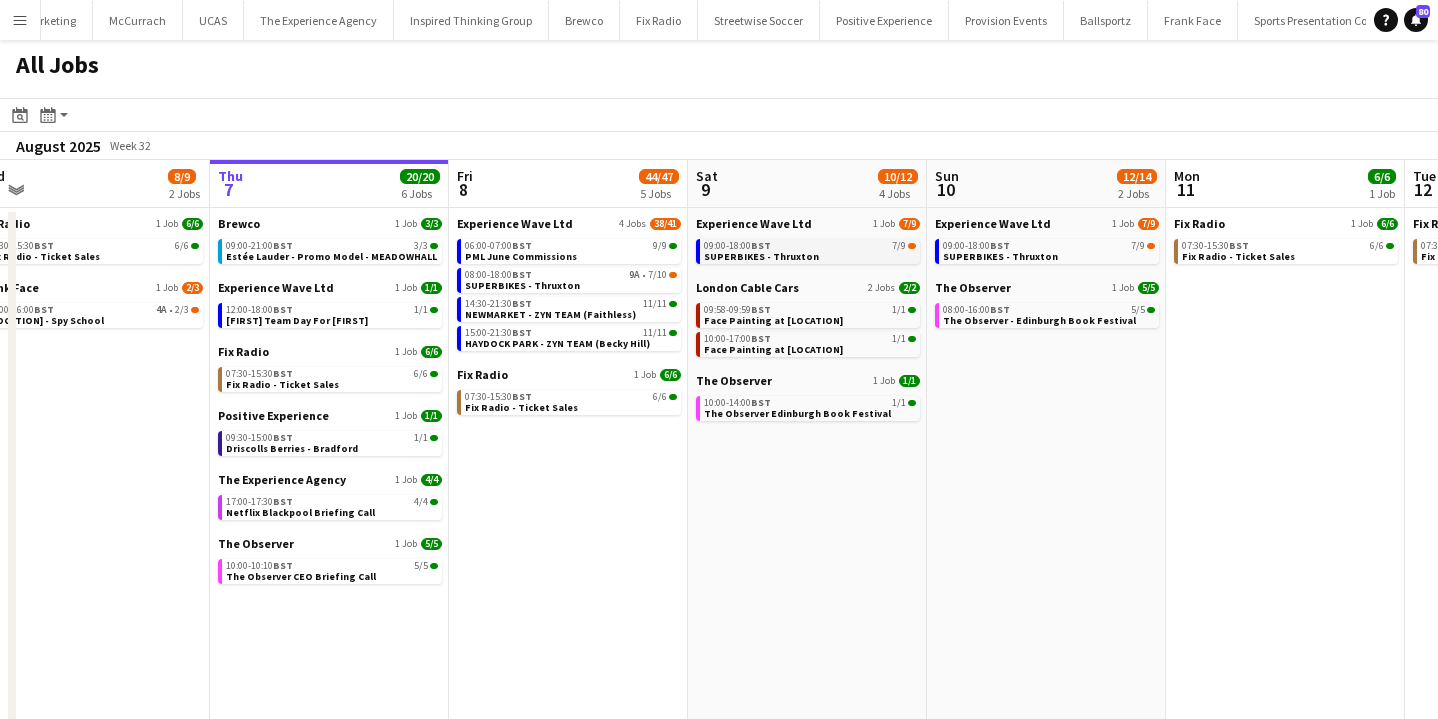 click on "SUPERBIKES - Thruxton" at bounding box center [761, 256] 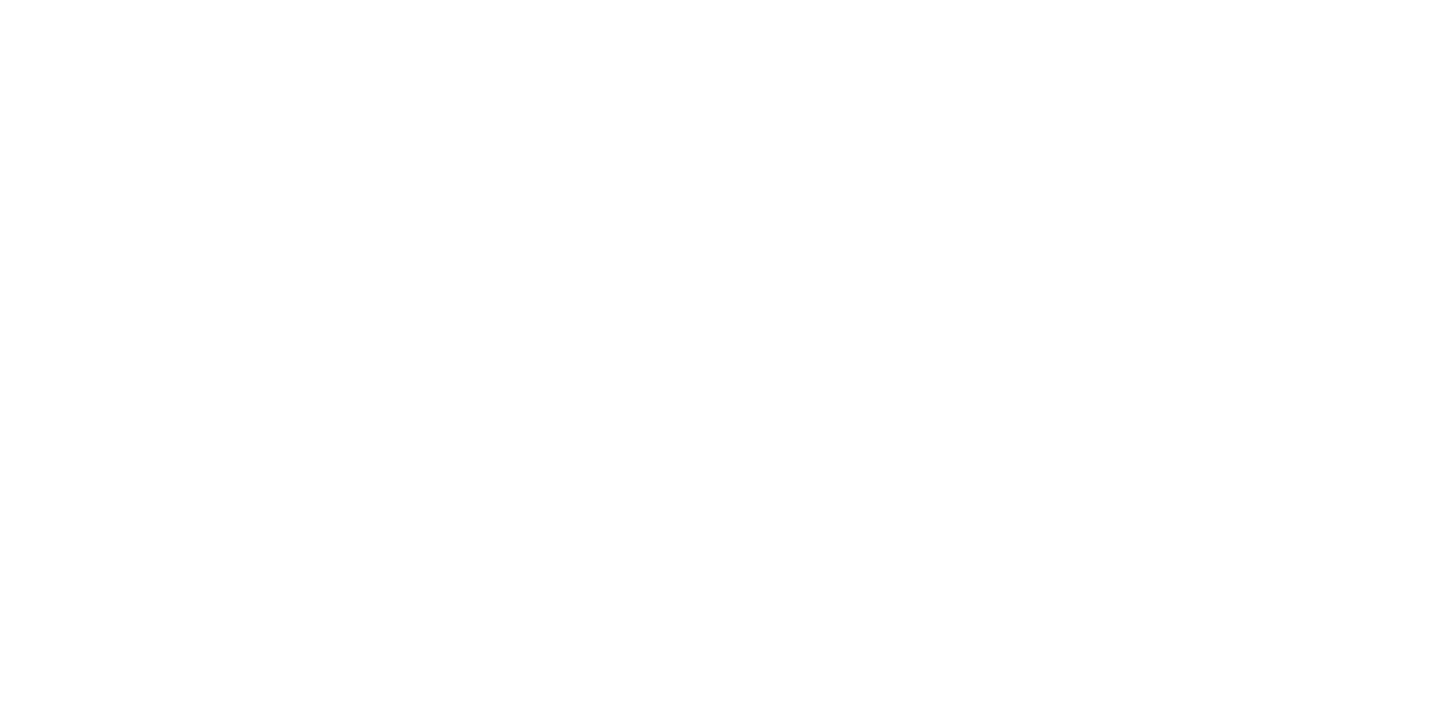scroll, scrollTop: 0, scrollLeft: 0, axis: both 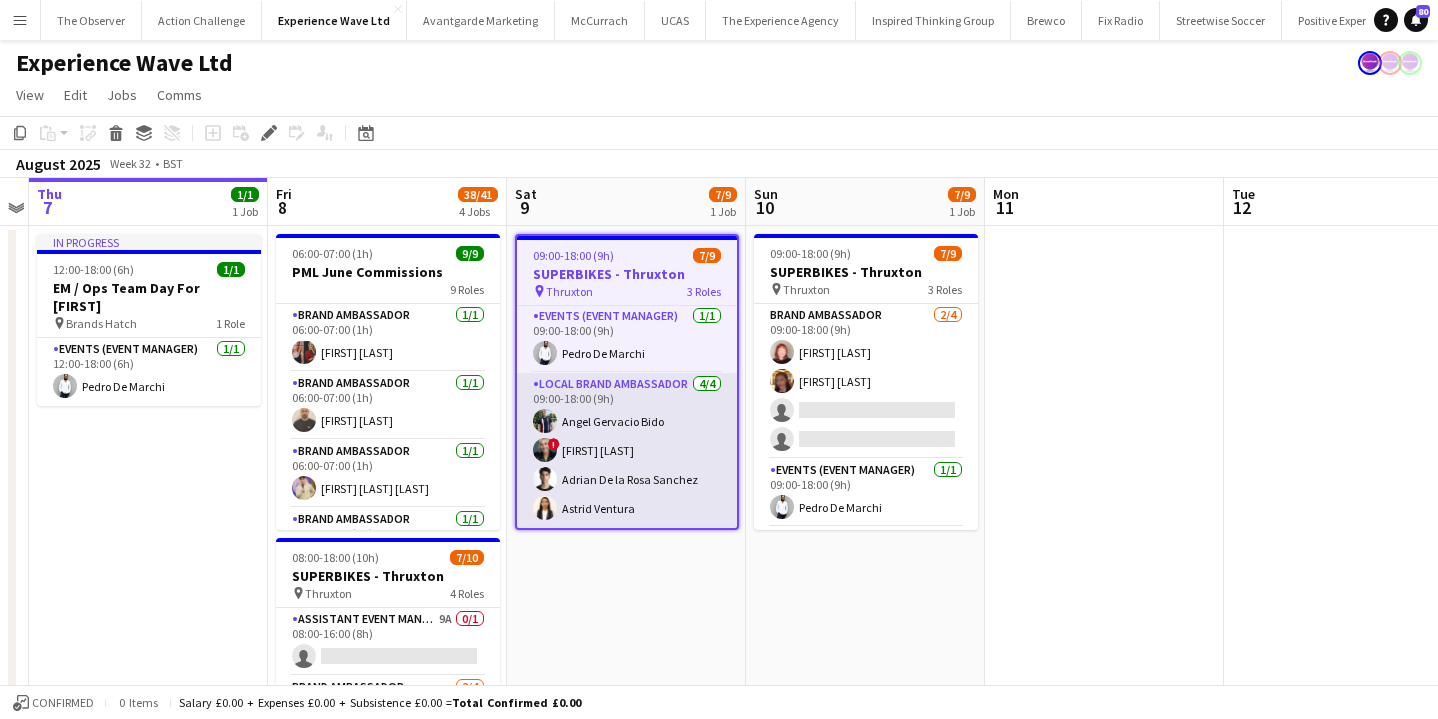 click on "Local Brand Ambassador   4/4   09:00-18:00 (9h)
[FIRST] [LAST] [LAST] [LAST] [LAST]" at bounding box center [627, 450] 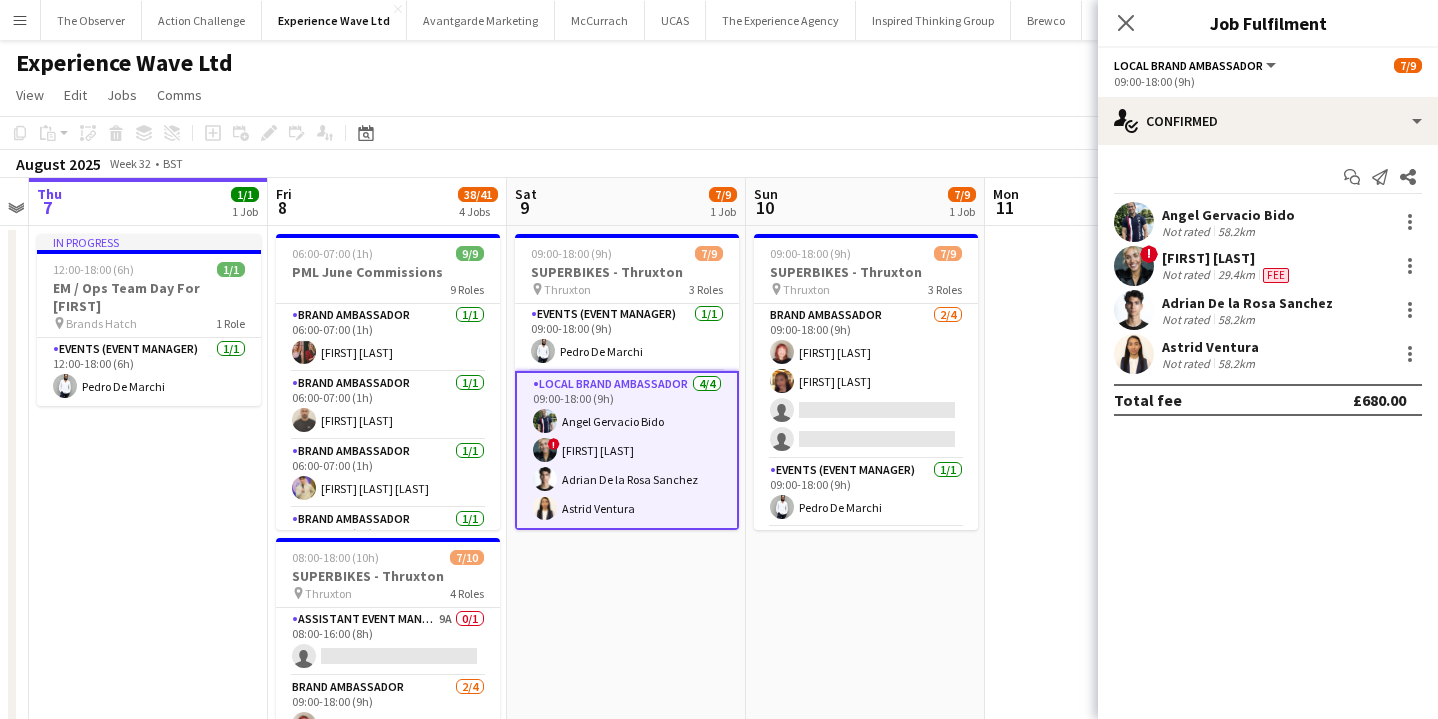 click at bounding box center [1134, 266] 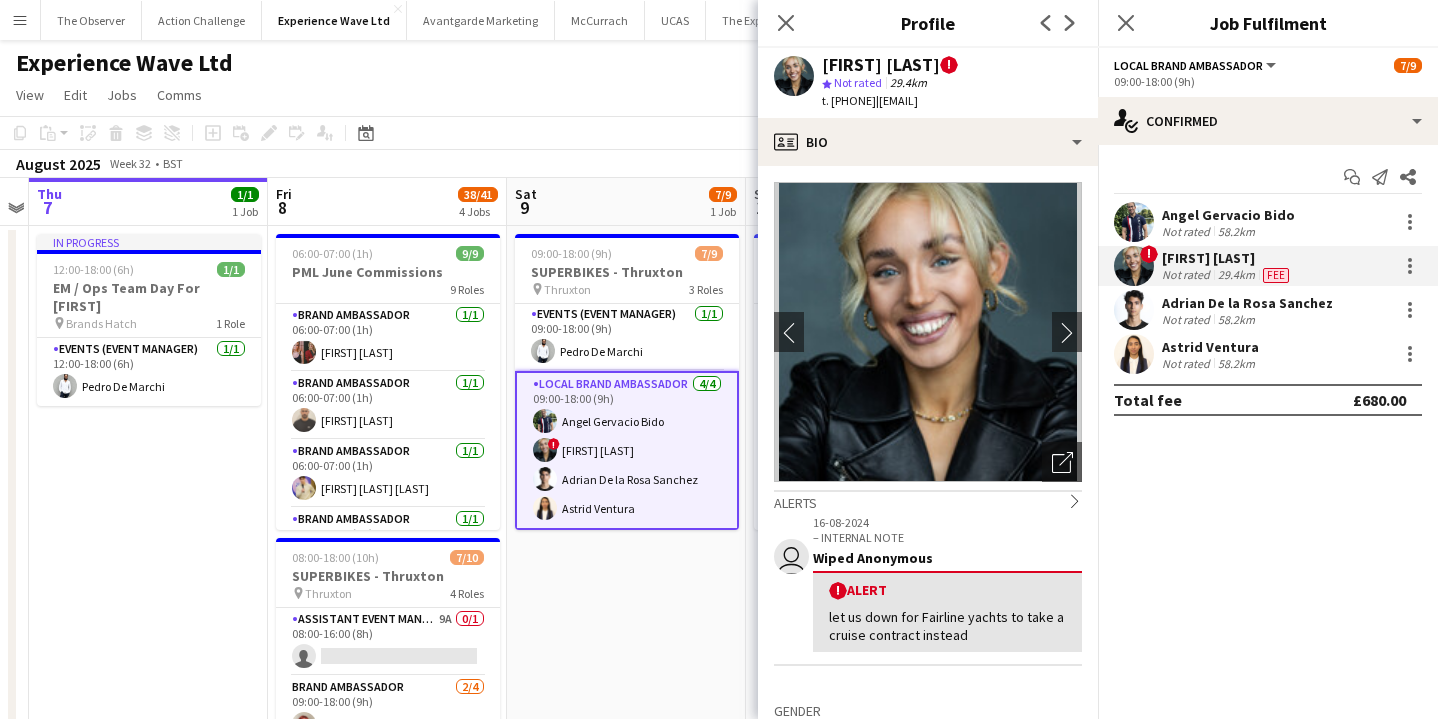 click at bounding box center [1134, 222] 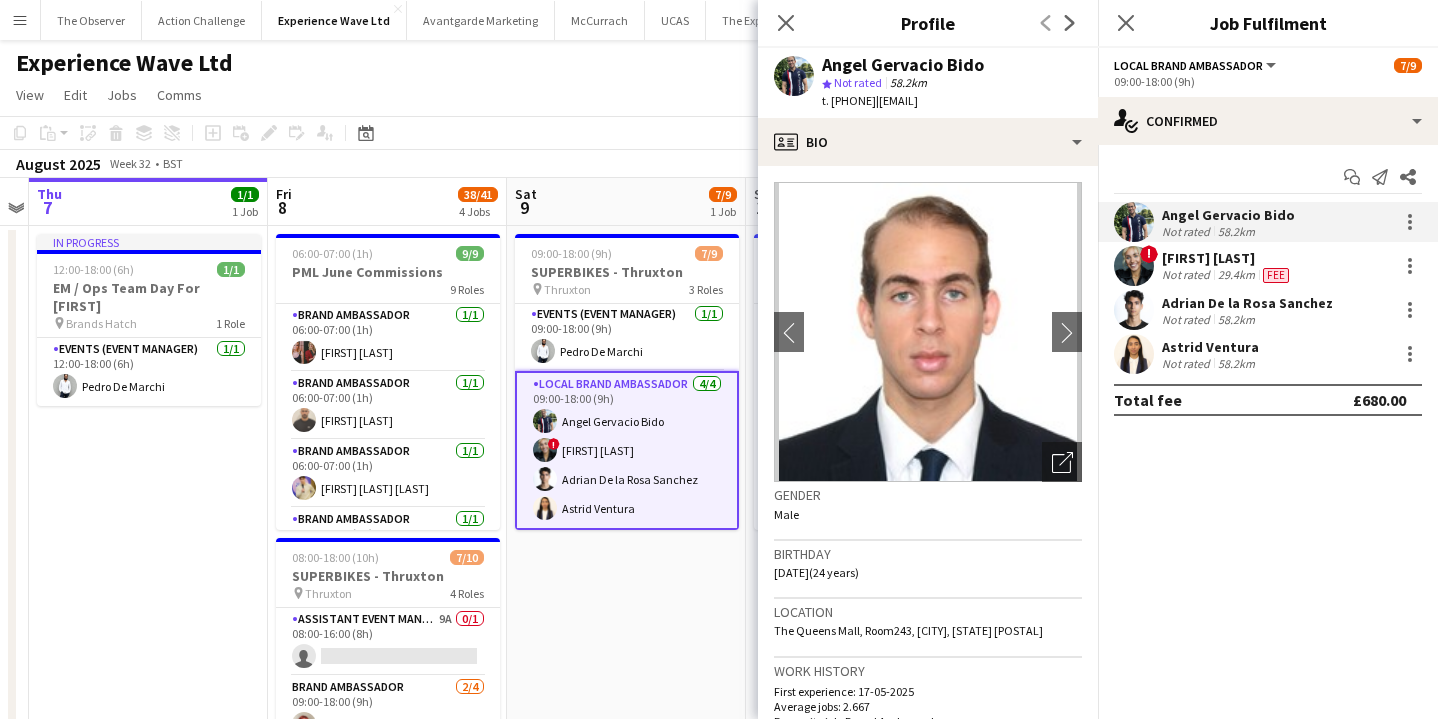click at bounding box center [1134, 354] 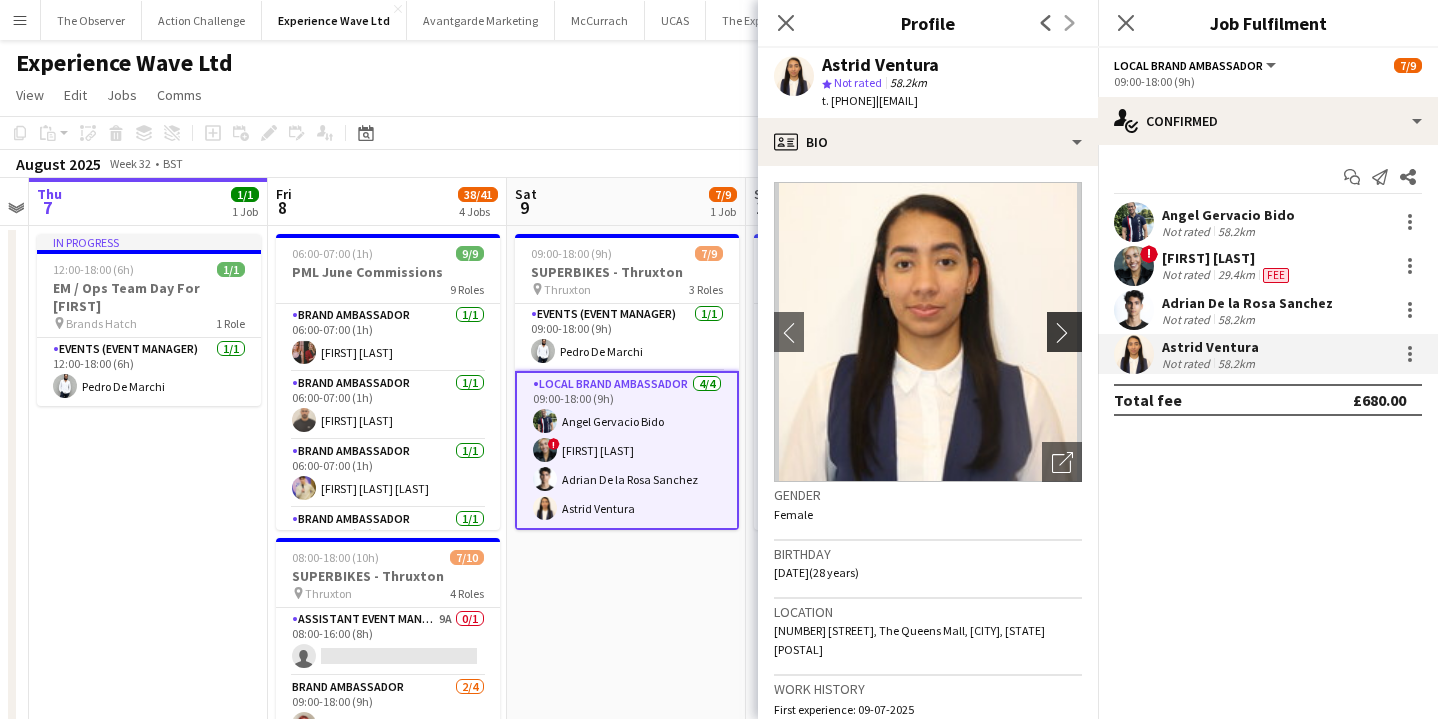 click on "chevron-right" 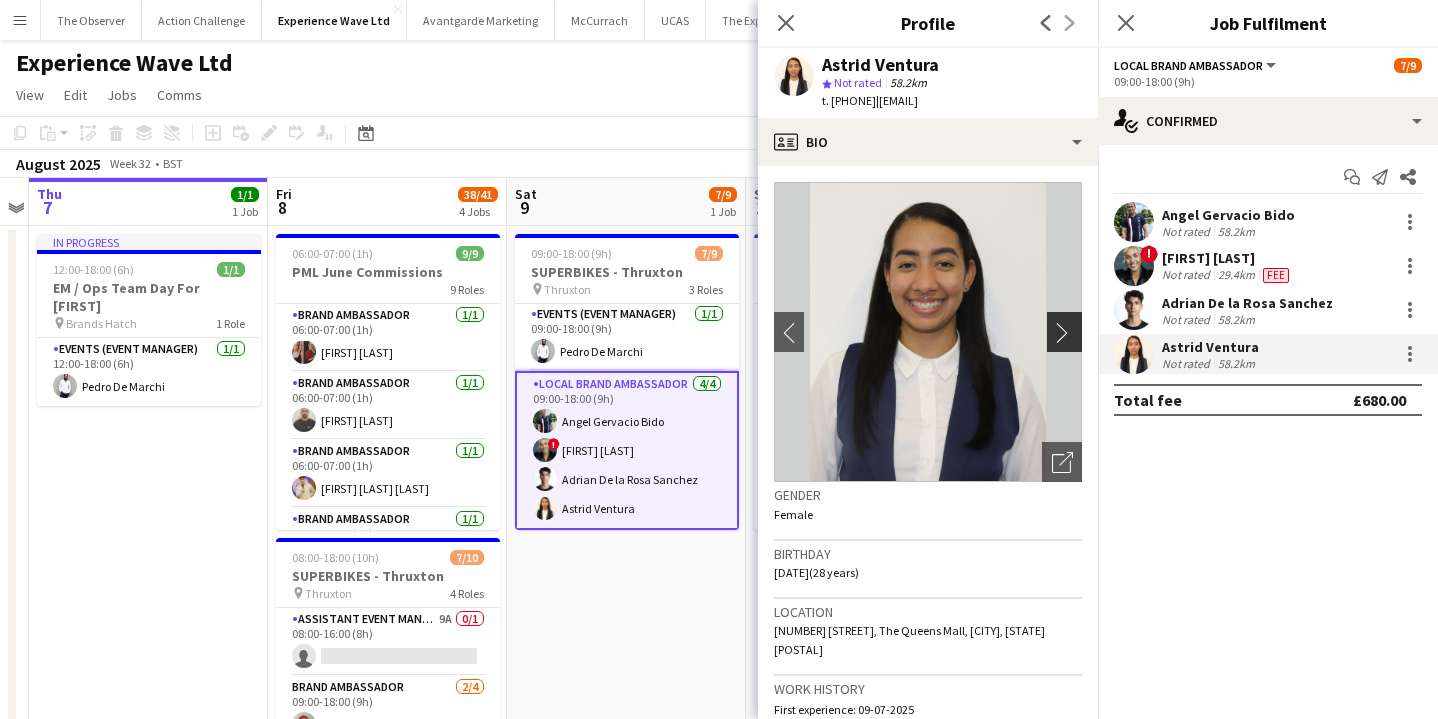 click on "chevron-right" 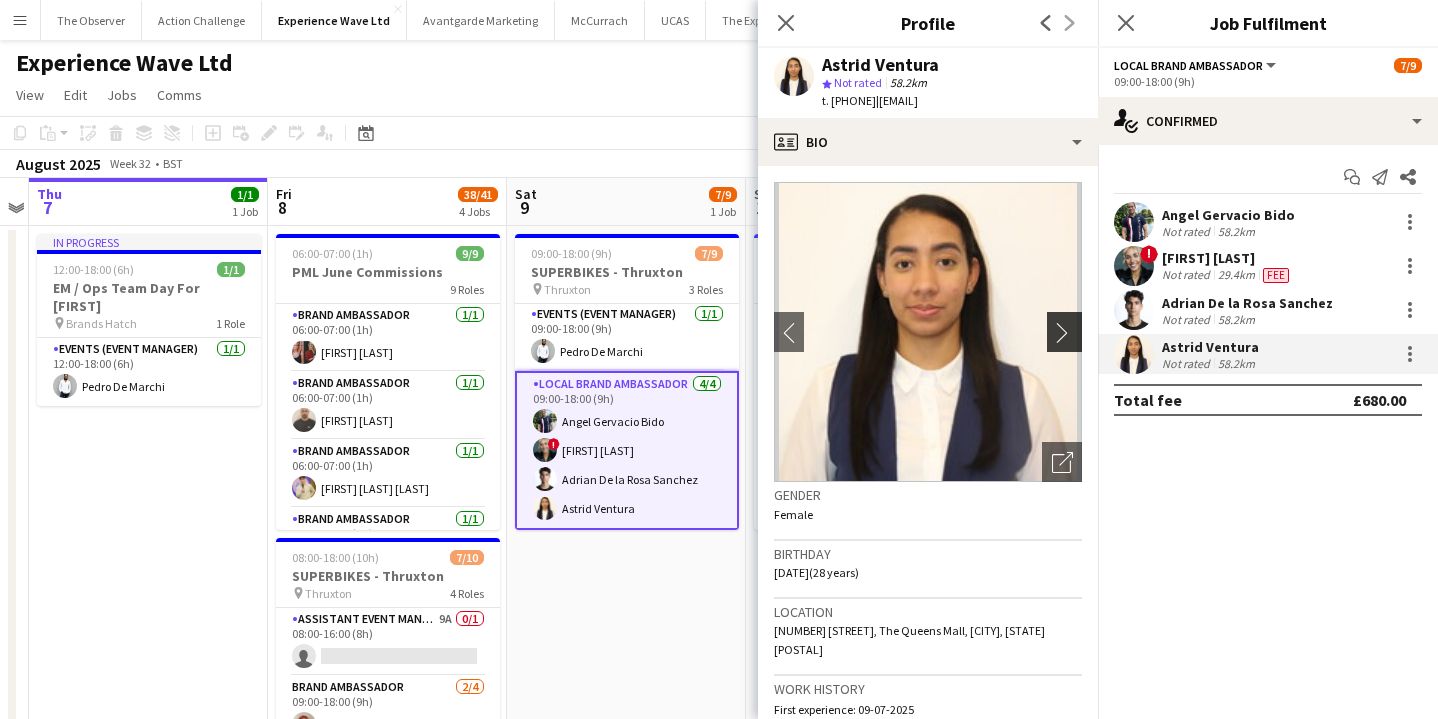 click on "chevron-right" 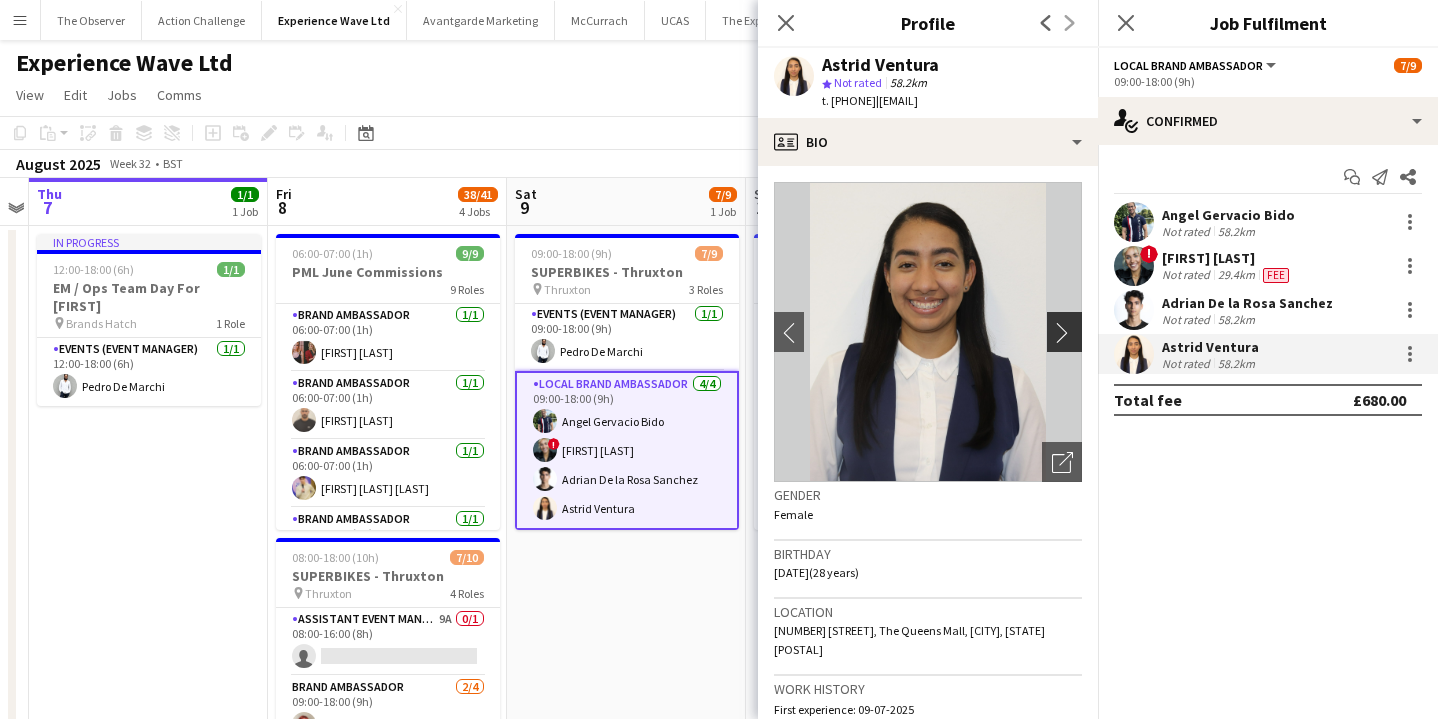 click on "chevron-right" 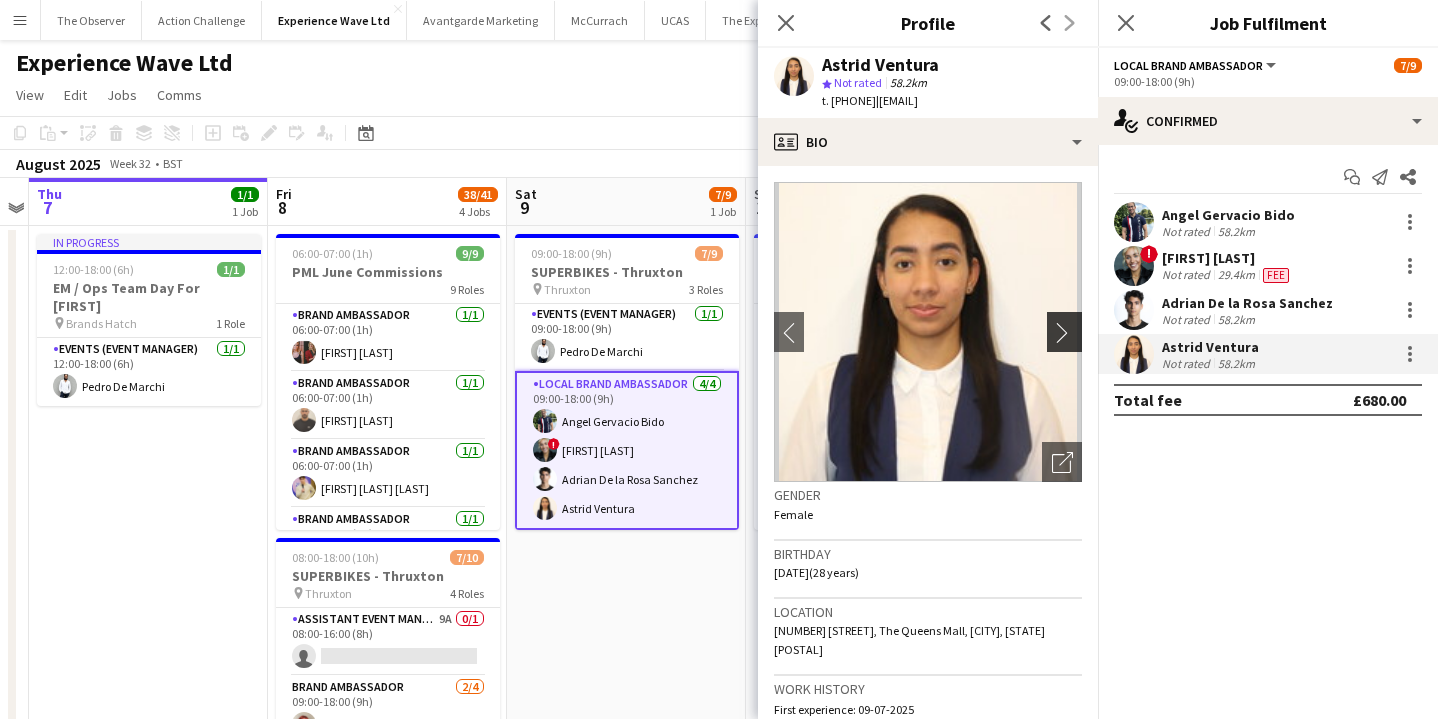 click on "chevron-right" 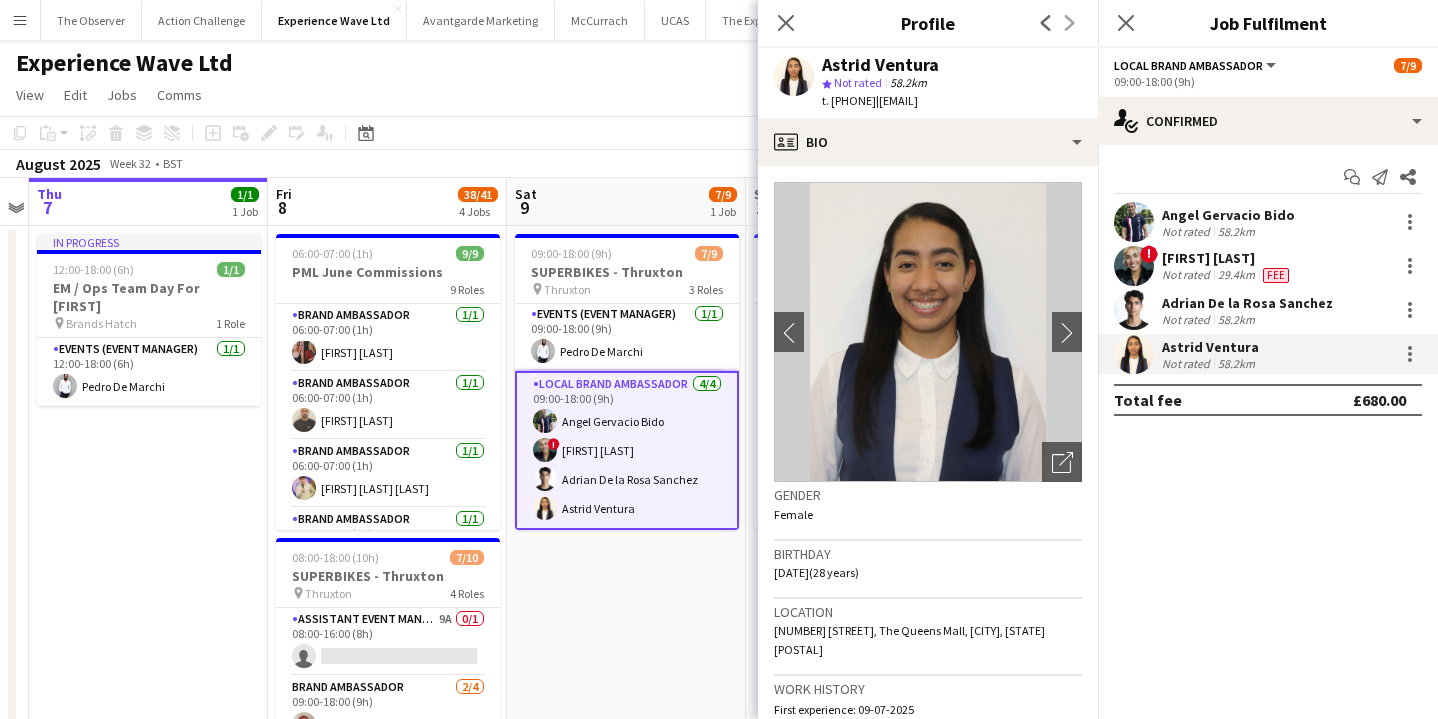 click at bounding box center (1134, 222) 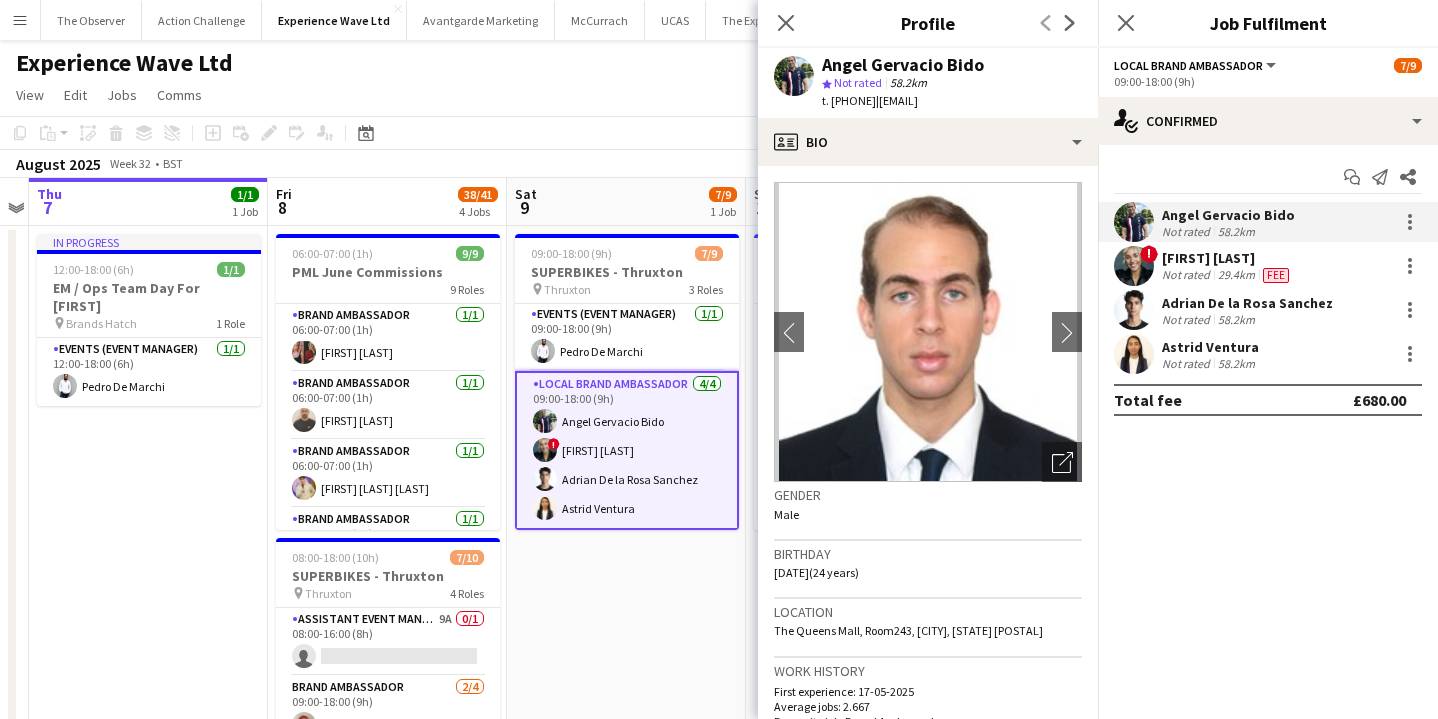 scroll, scrollTop: 0, scrollLeft: 0, axis: both 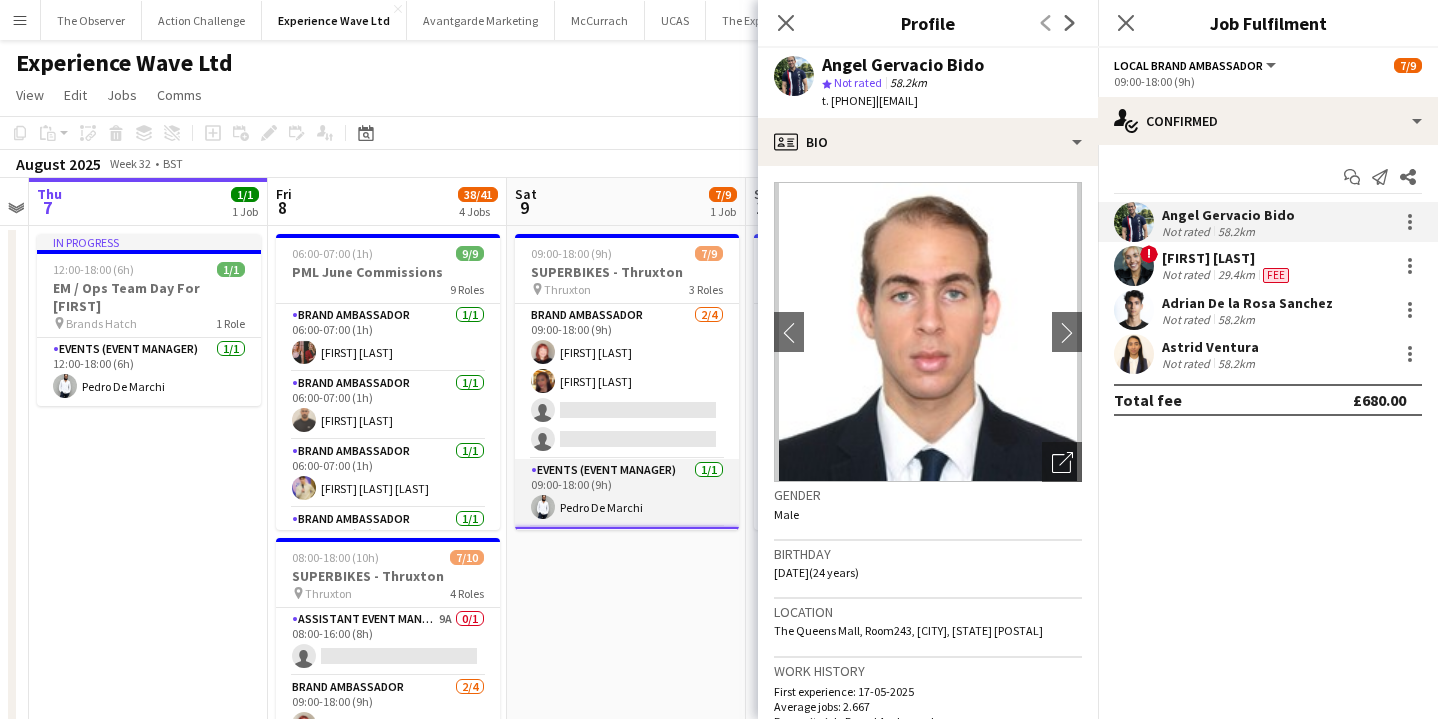 click on "Events (Event Manager)   1/1   09:00-18:00 (9h)
[FIRST] [LAST]" at bounding box center (627, 493) 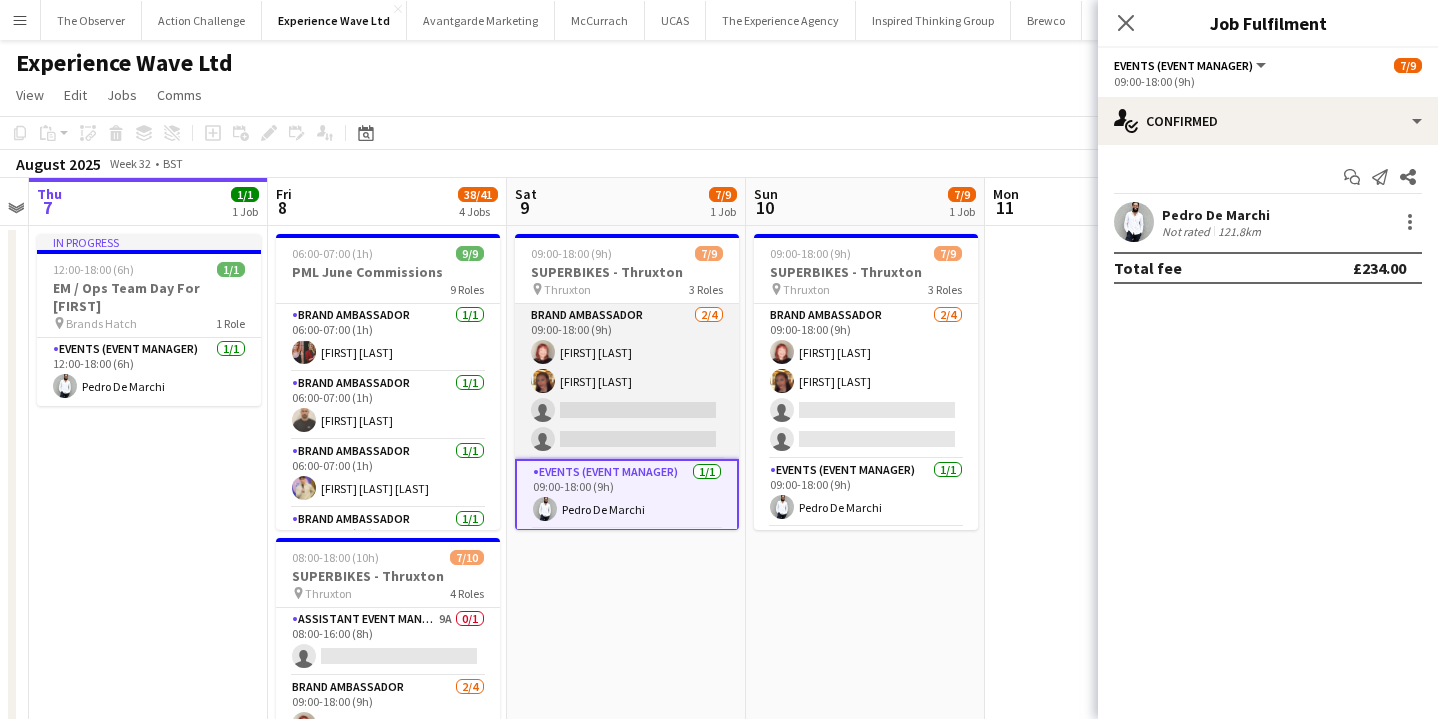 click on "Brand Ambassador   2/4   09:00-18:00 (9h)
[FIRST] [LAST] [FIRST] [LAST]
single-neutral-actions
single-neutral-actions" at bounding box center [627, 381] 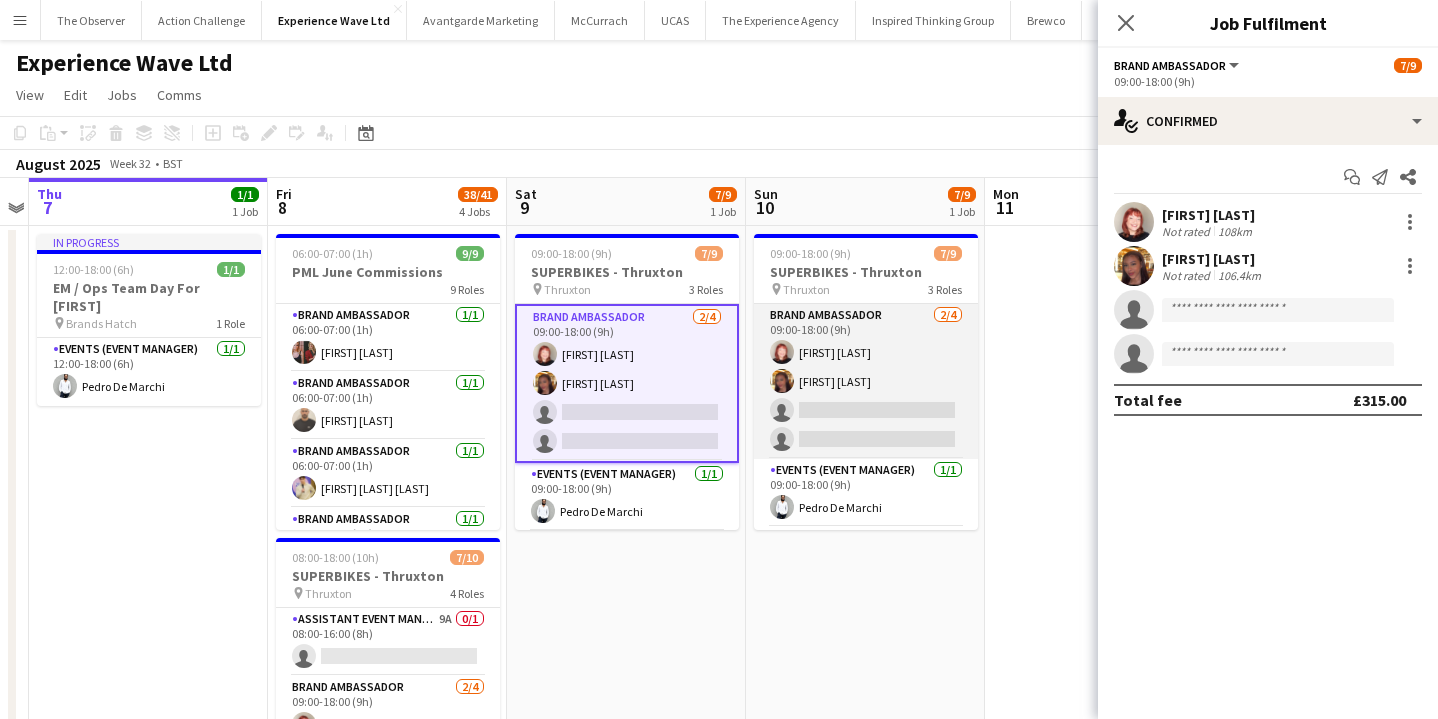 click on "Brand Ambassador   2/4   09:00-18:00 (9h)
[FIRST] [LAST] [FIRST] [LAST]
single-neutral-actions
single-neutral-actions" at bounding box center [866, 381] 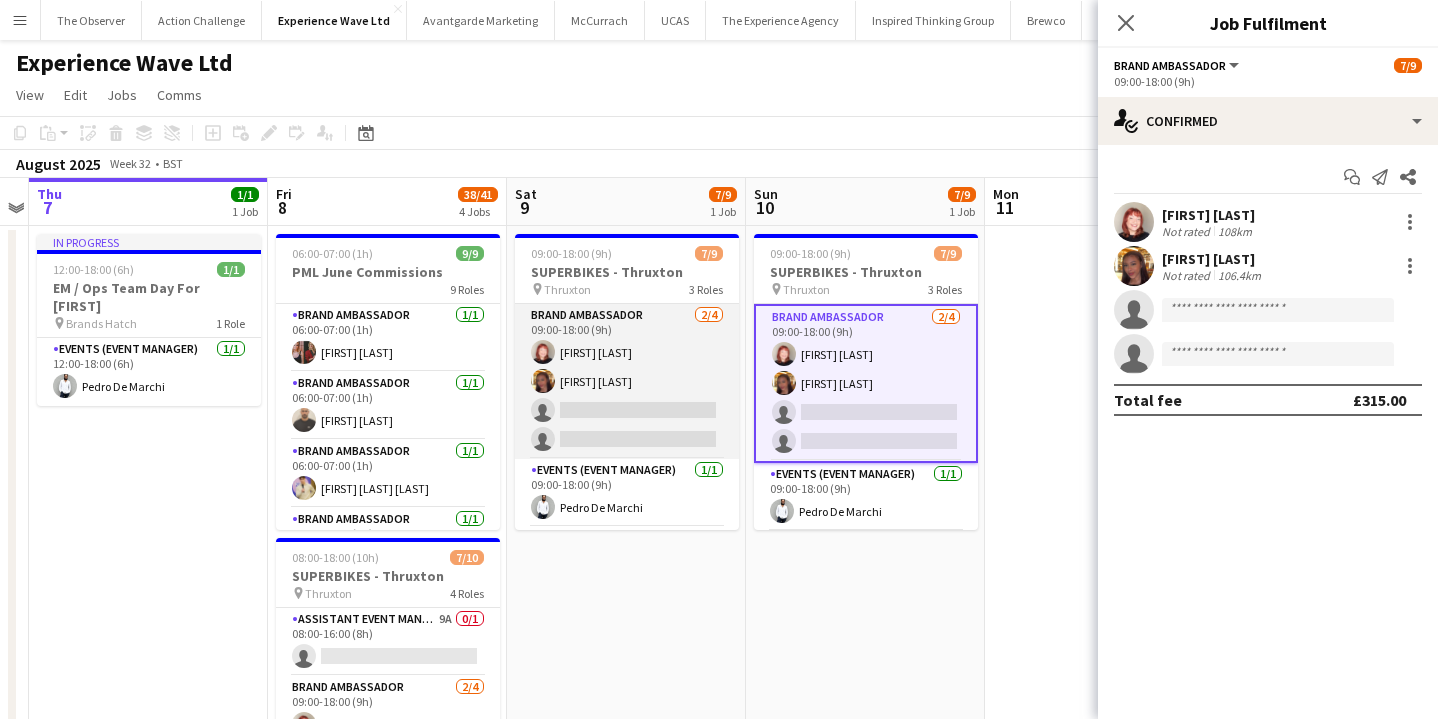 scroll, scrollTop: 152, scrollLeft: 0, axis: vertical 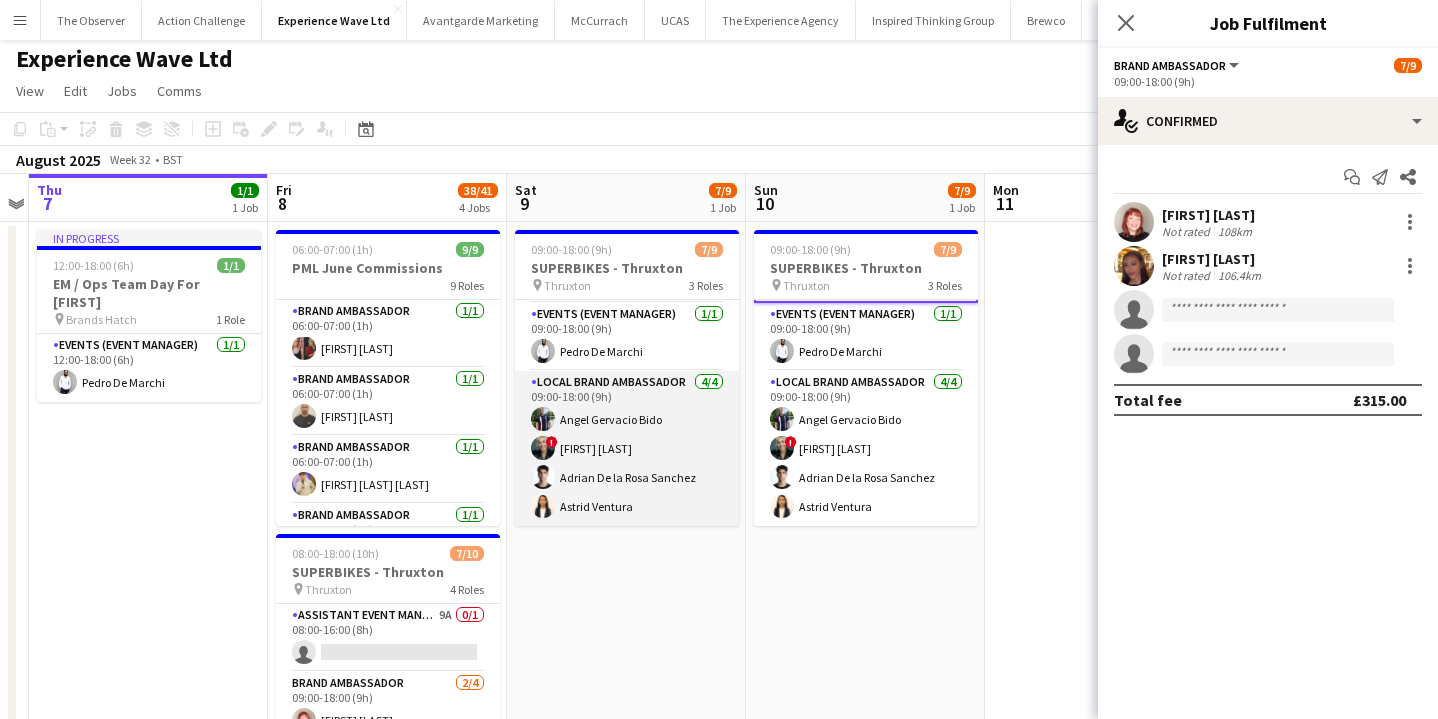 click on "Local Brand Ambassador   4/4   09:00-18:00 (9h)
[FIRST] [LAST] [LAST] [LAST] [LAST]" at bounding box center [627, 448] 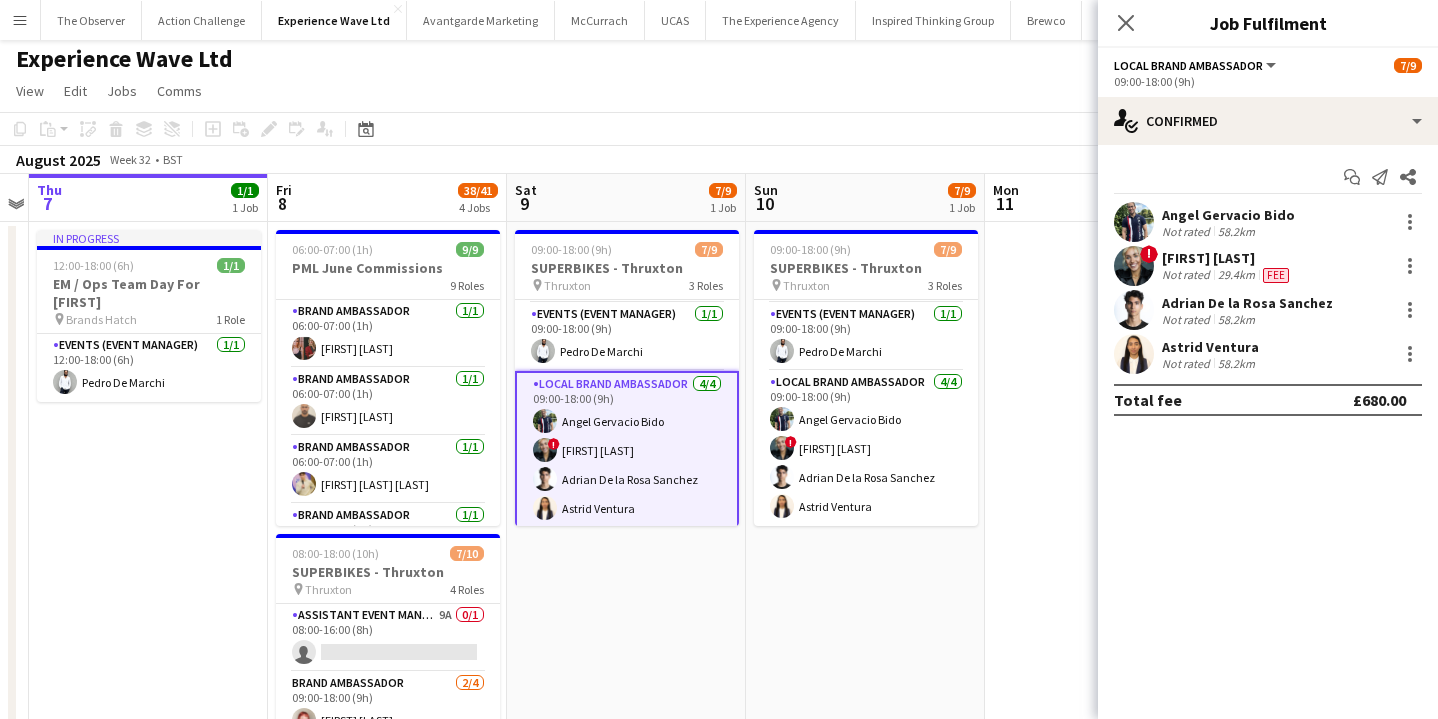 scroll, scrollTop: 152, scrollLeft: 0, axis: vertical 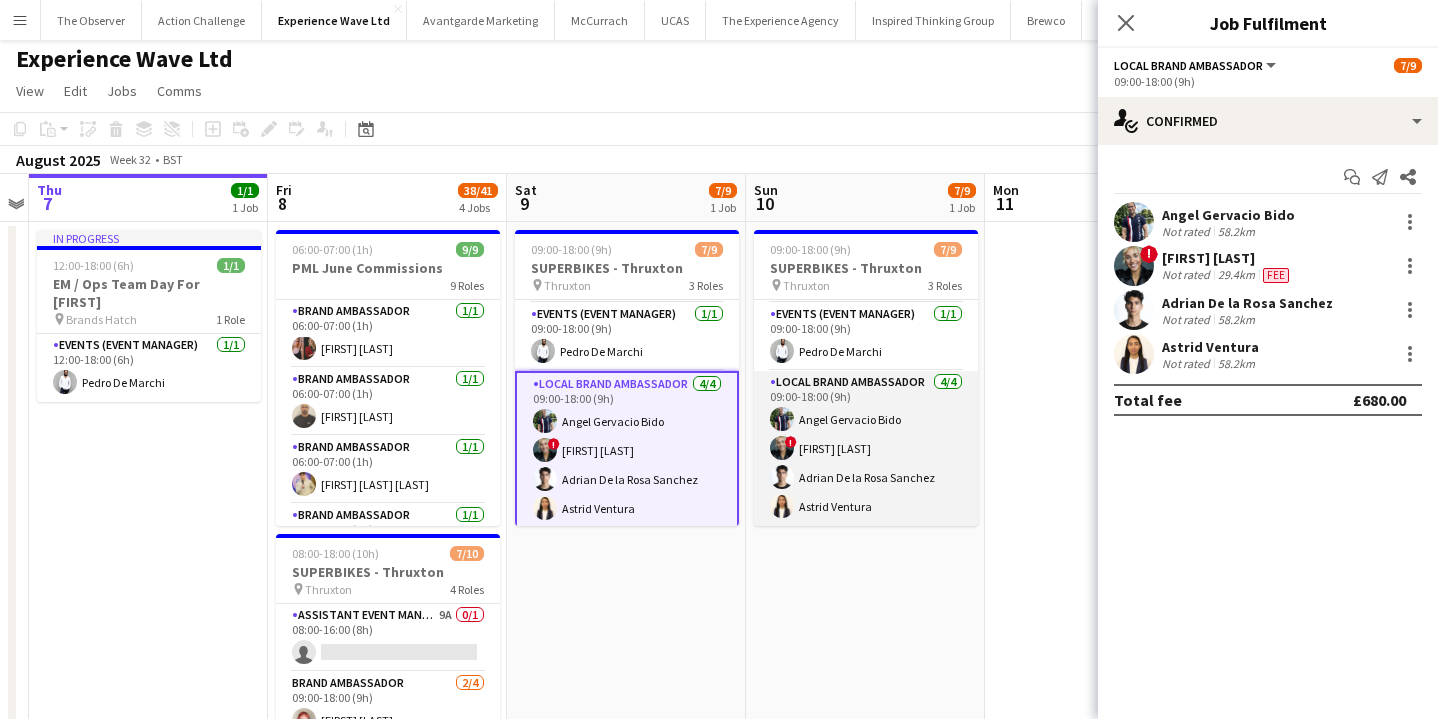click on "Local Brand Ambassador   4/4   09:00-18:00 (9h)
[FIRST] [LAST] [LAST] [LAST] [LAST]" at bounding box center [866, 448] 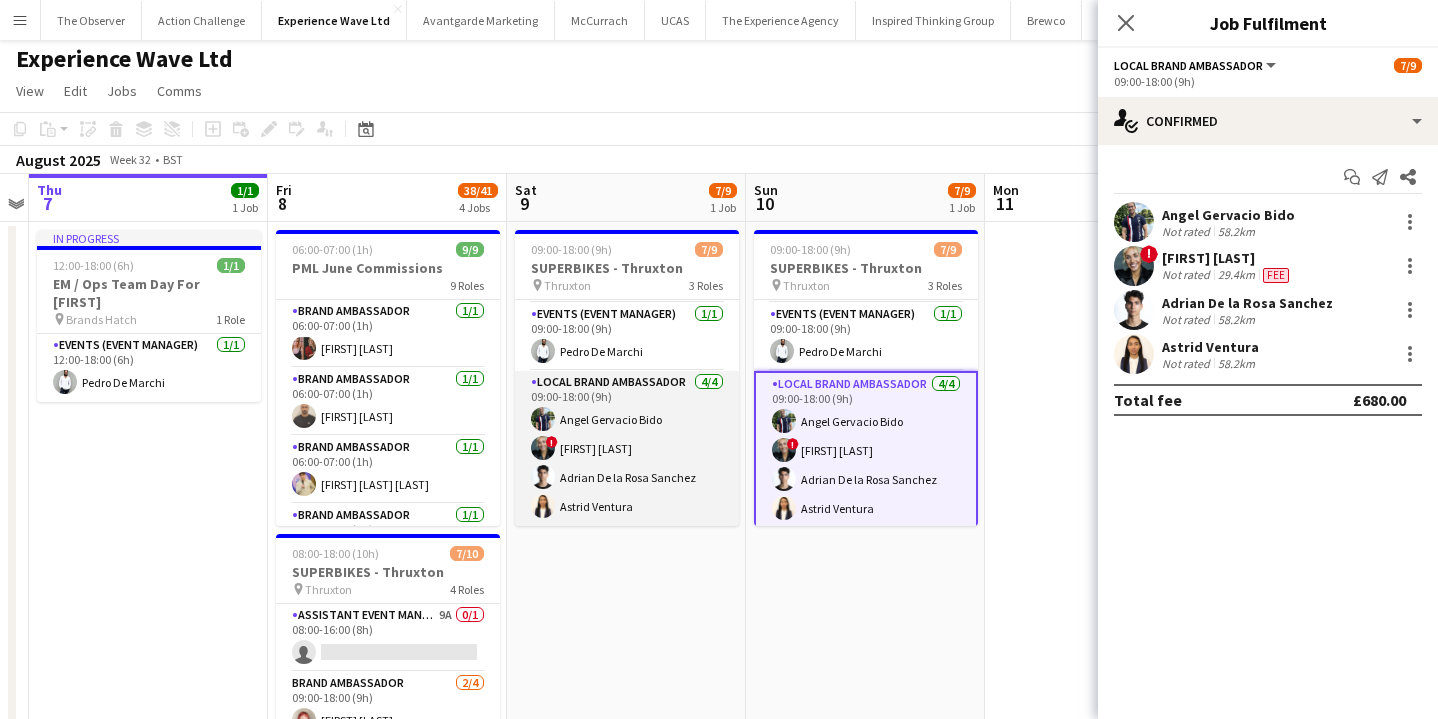 click on "Local Brand Ambassador   4/4   09:00-18:00 (9h)
[FIRST] [LAST] [LAST] [LAST] [LAST]" at bounding box center [627, 448] 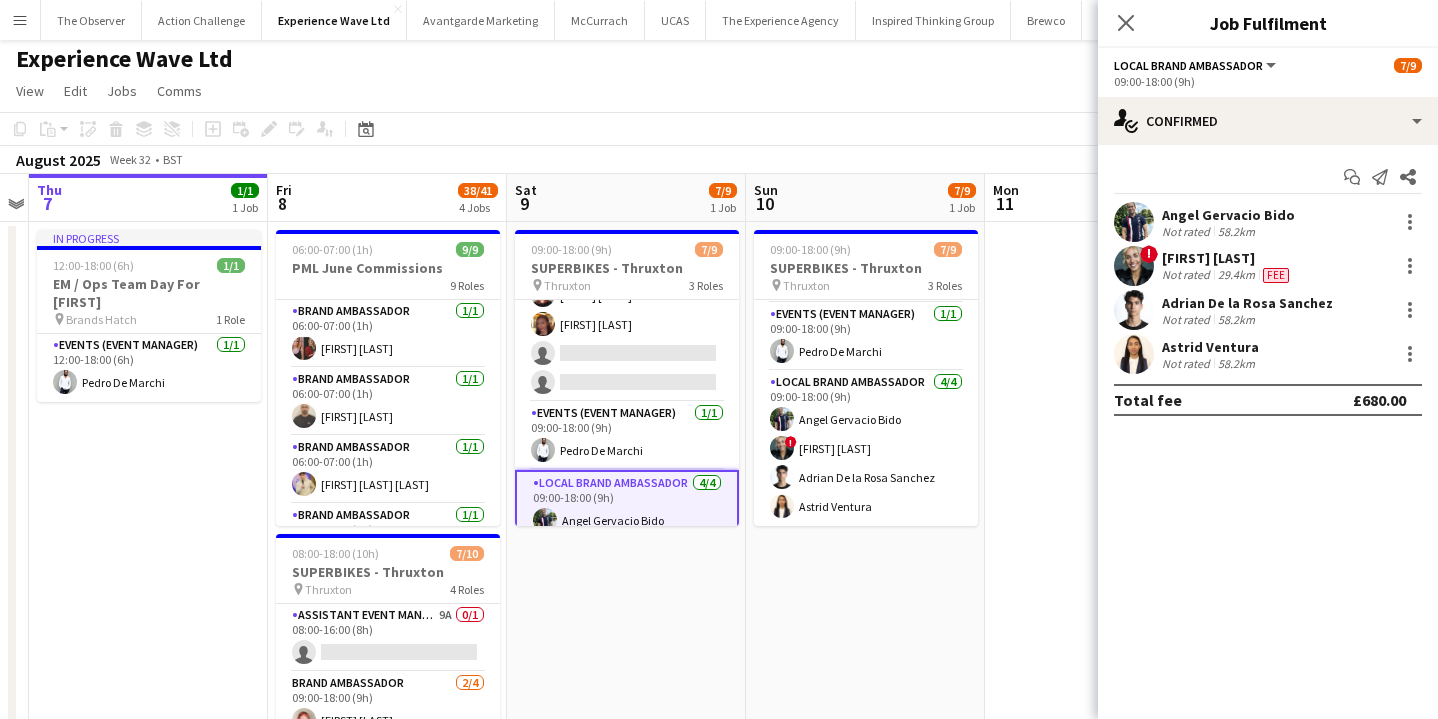 scroll, scrollTop: 0, scrollLeft: 0, axis: both 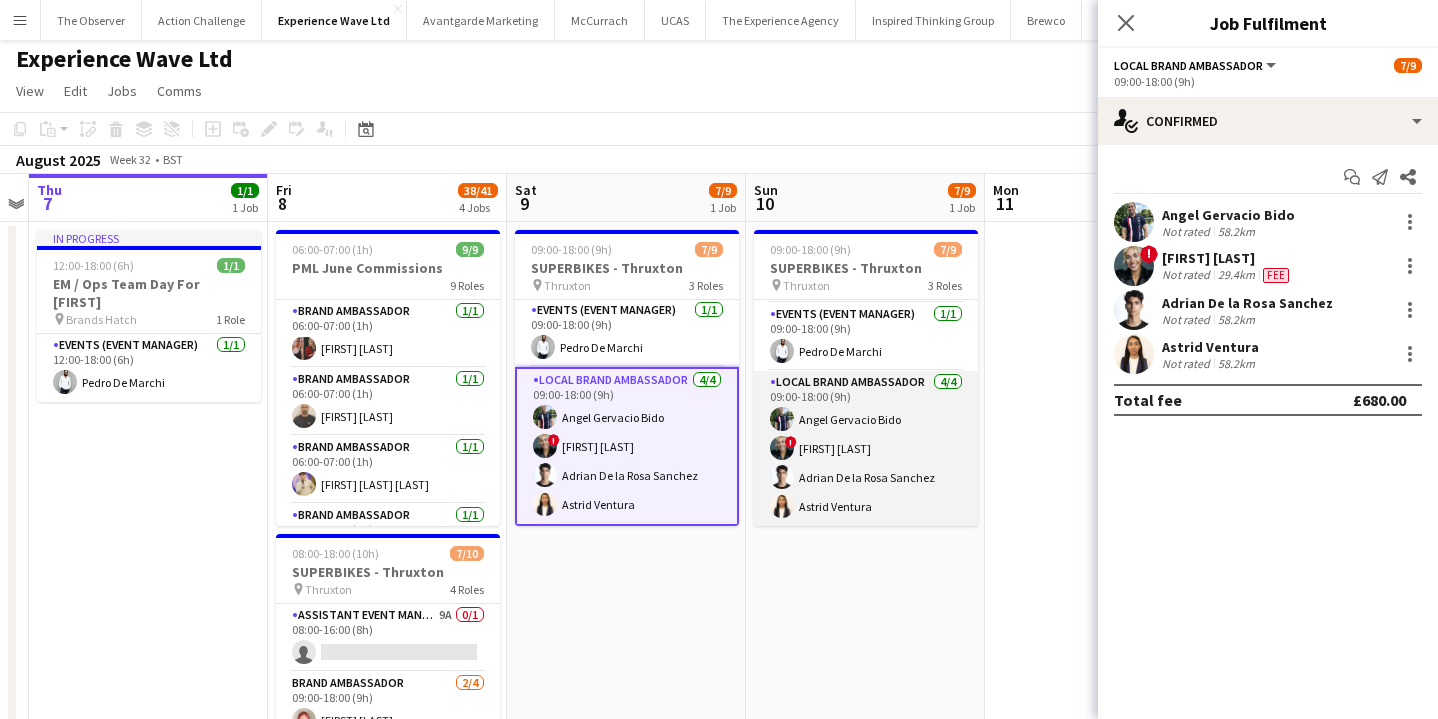 click on "Local Brand Ambassador   4/4   09:00-18:00 (9h)
[FIRST] [LAST] [LAST] [LAST] [LAST]" at bounding box center (866, 448) 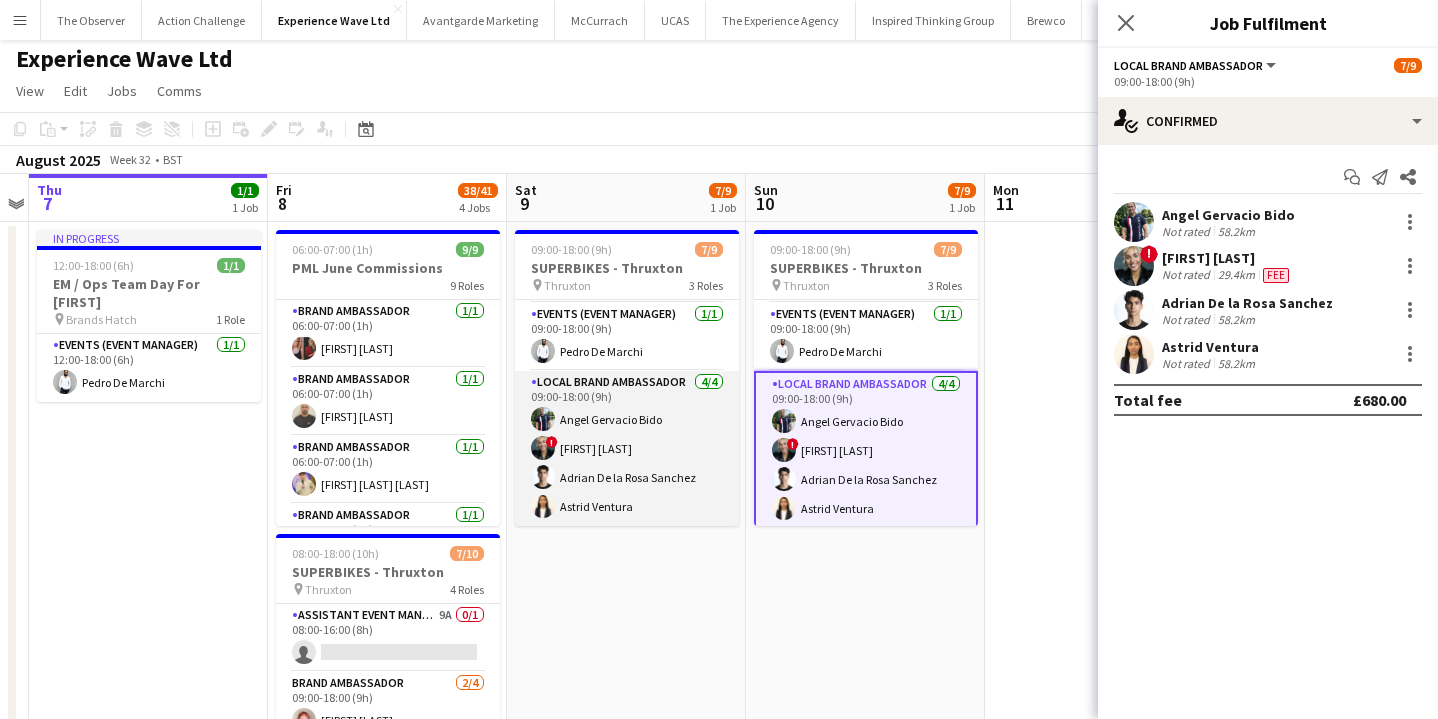 click on "Local Brand Ambassador   4/4   09:00-18:00 (9h)
[FIRST] [LAST] [LAST] [LAST] [LAST]" at bounding box center [627, 448] 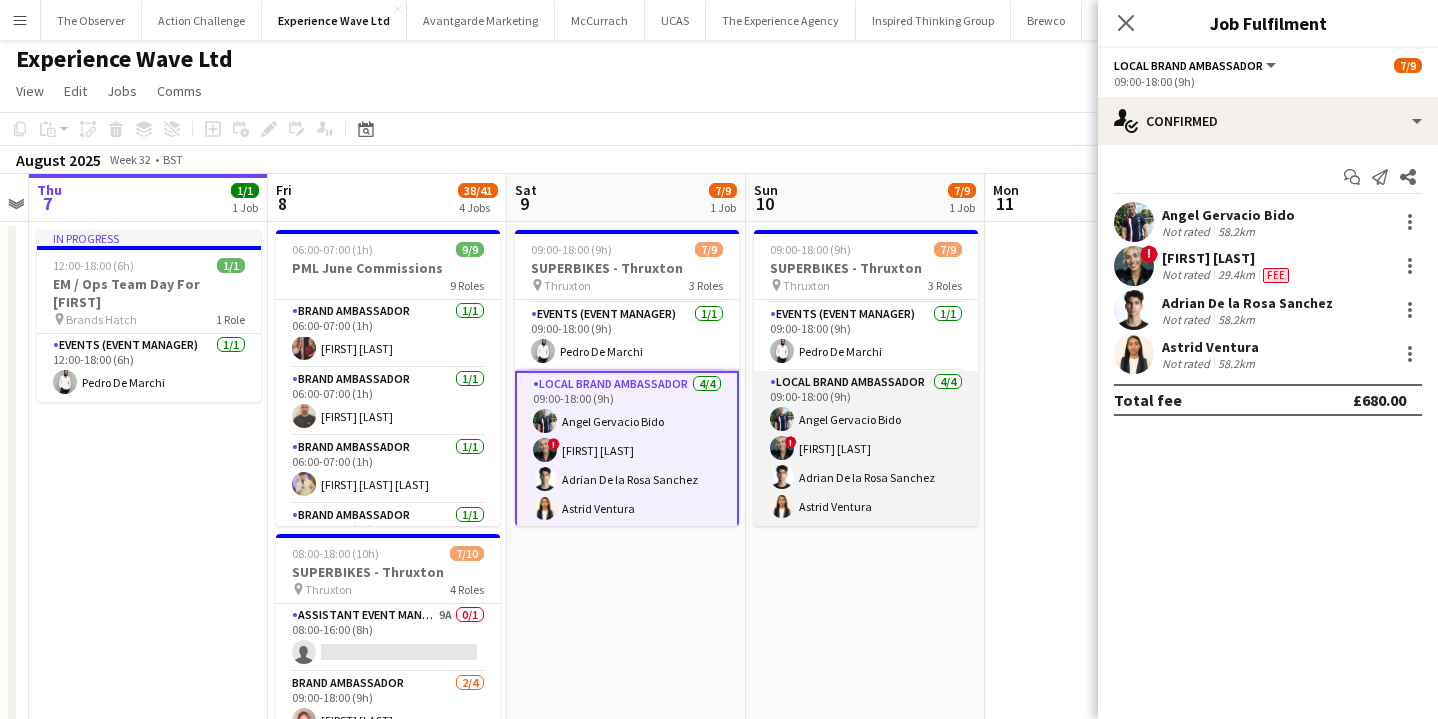 click on "Local Brand Ambassador   4/4   09:00-18:00 (9h)
[FIRST] [LAST] [LAST] [LAST] [LAST]" at bounding box center [866, 448] 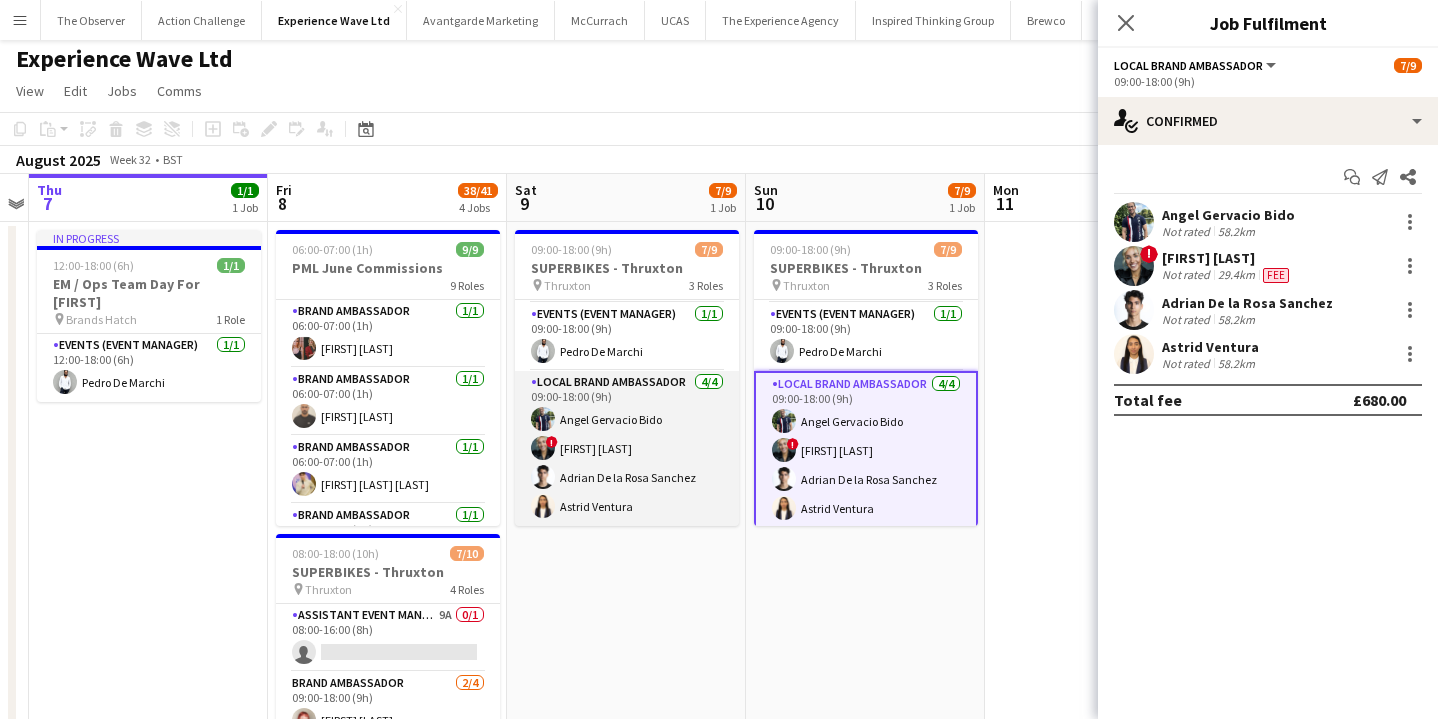click on "Local Brand Ambassador   4/4   09:00-18:00 (9h)
[FIRST] [LAST] [LAST] [LAST] [LAST]" at bounding box center (627, 448) 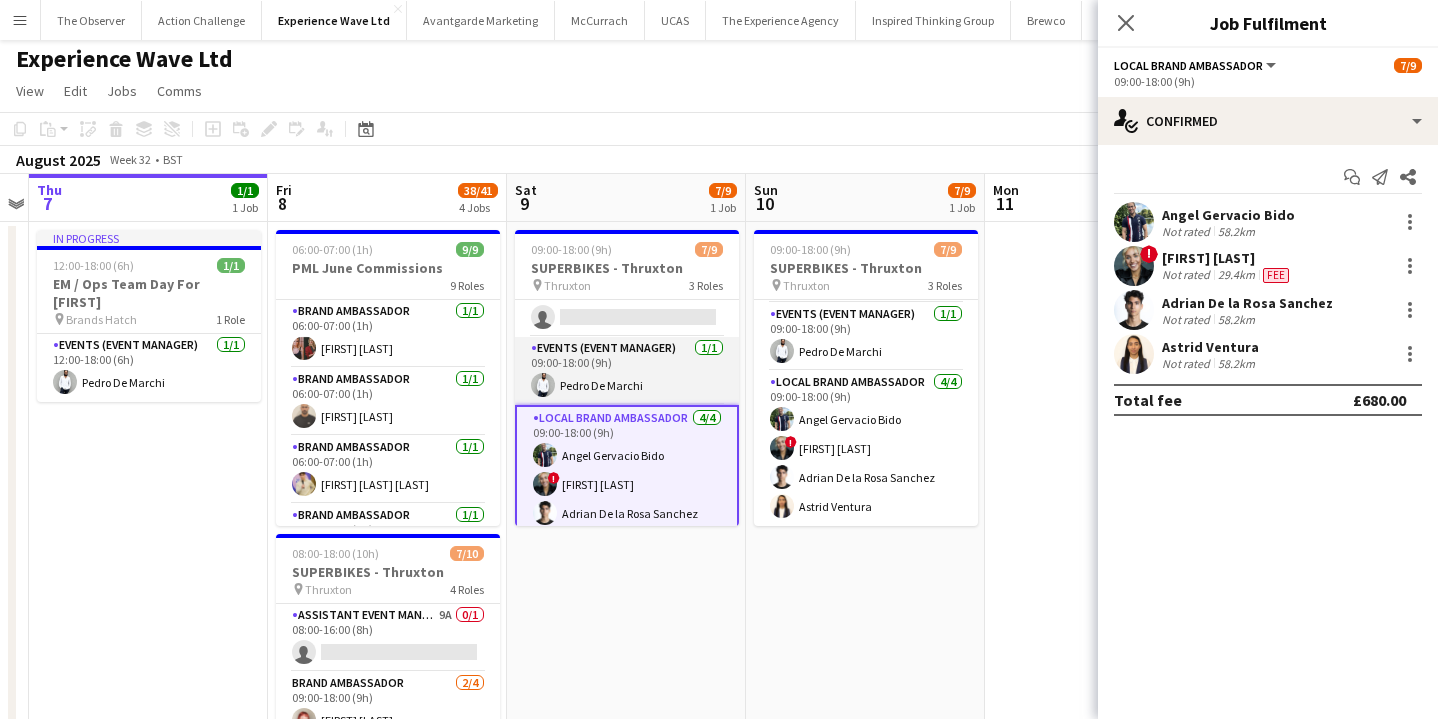 scroll, scrollTop: 129, scrollLeft: 0, axis: vertical 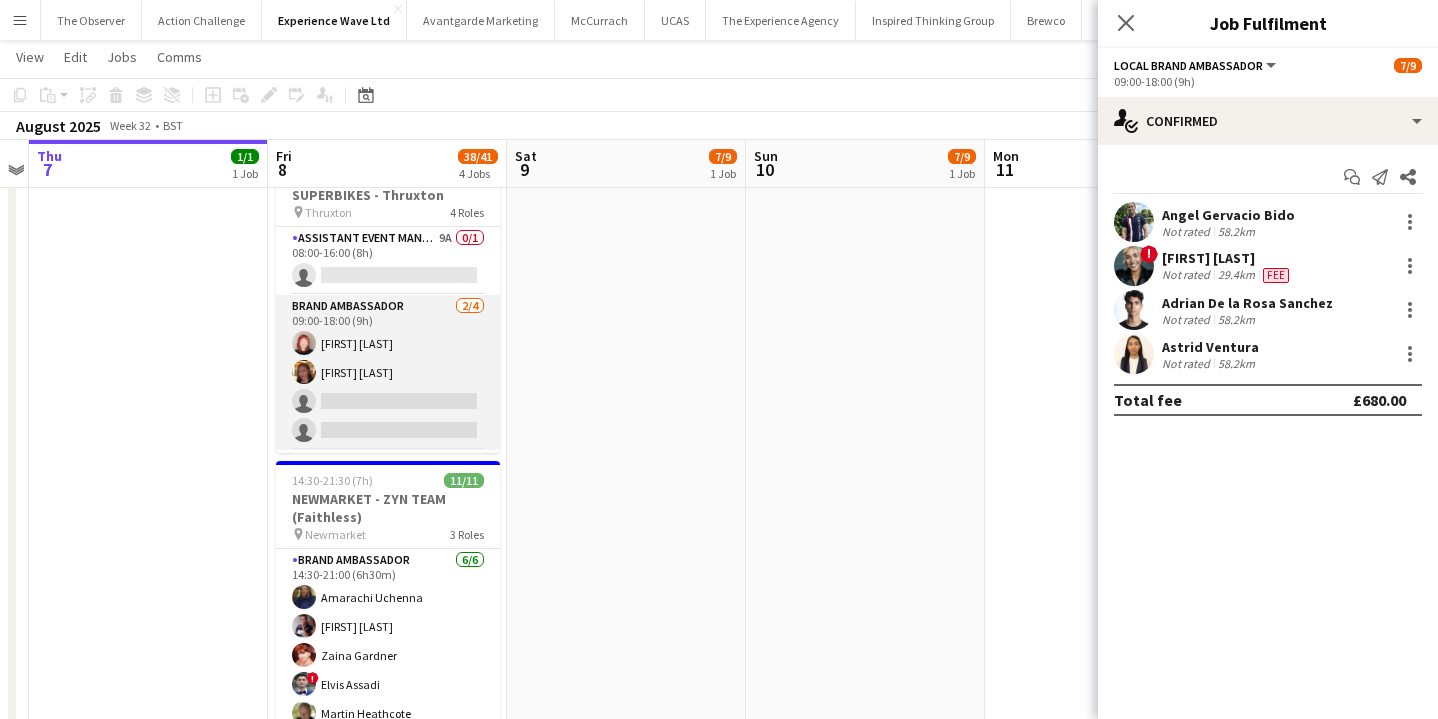 click on "Brand Ambassador   2/4   09:00-18:00 (9h)
[FIRST] [LAST] [FIRST] [LAST]
single-neutral-actions
single-neutral-actions" at bounding box center [388, 372] 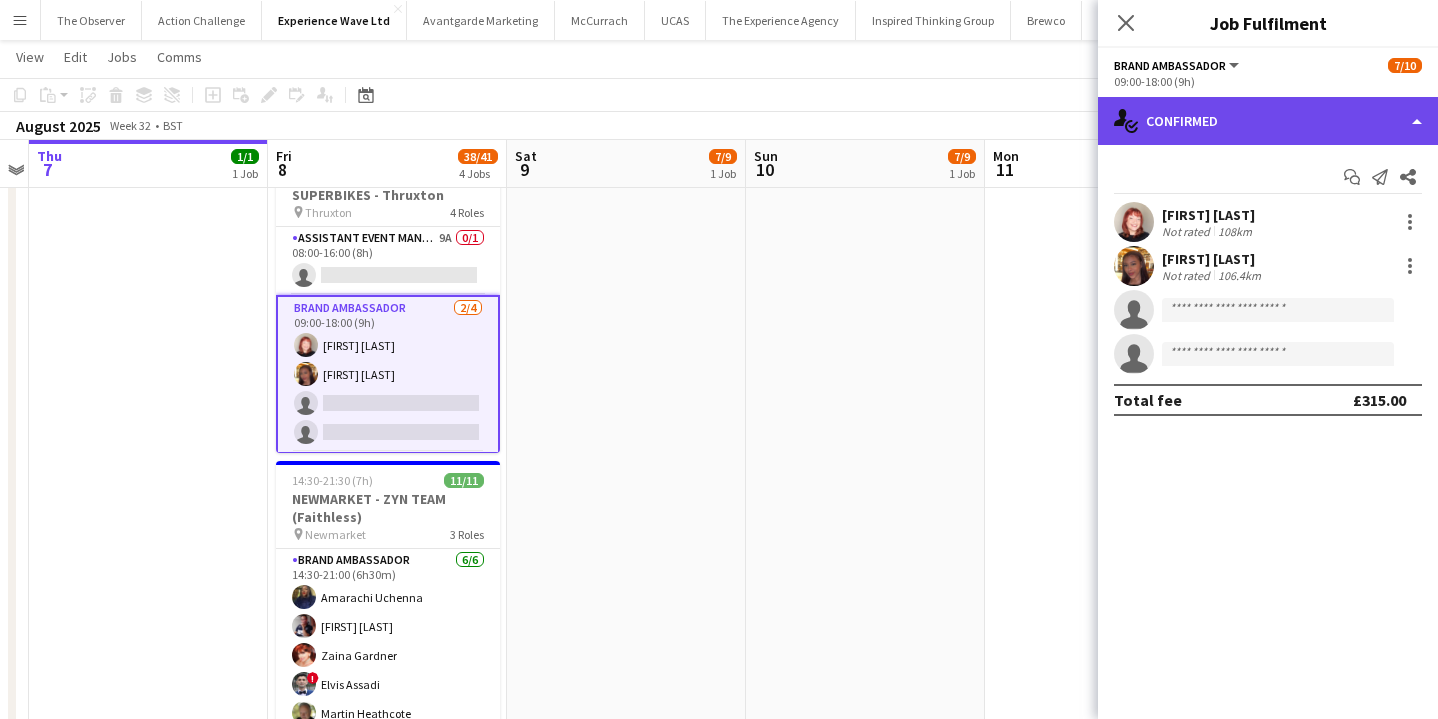 click on "single-neutral-actions-check-2
Confirmed" 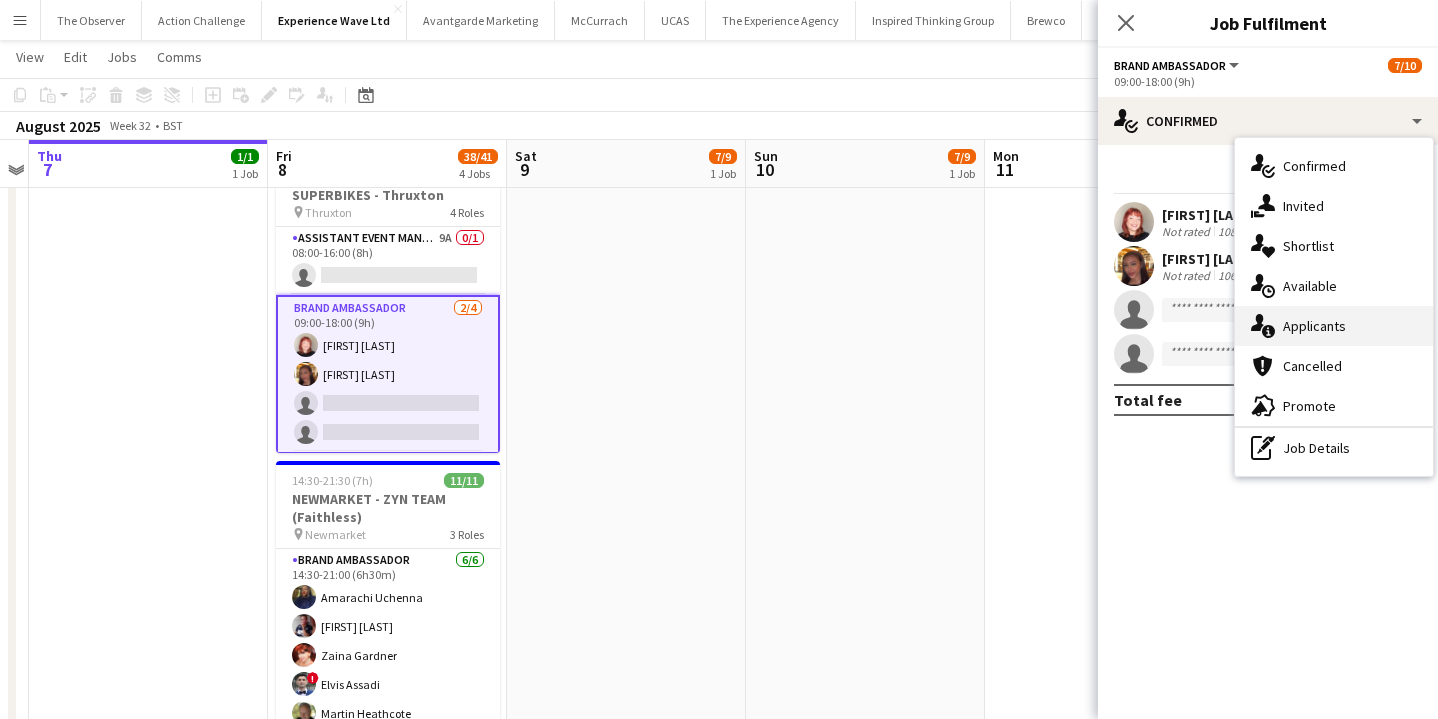 click on "single-neutral-actions-information
Applicants" at bounding box center (1334, 326) 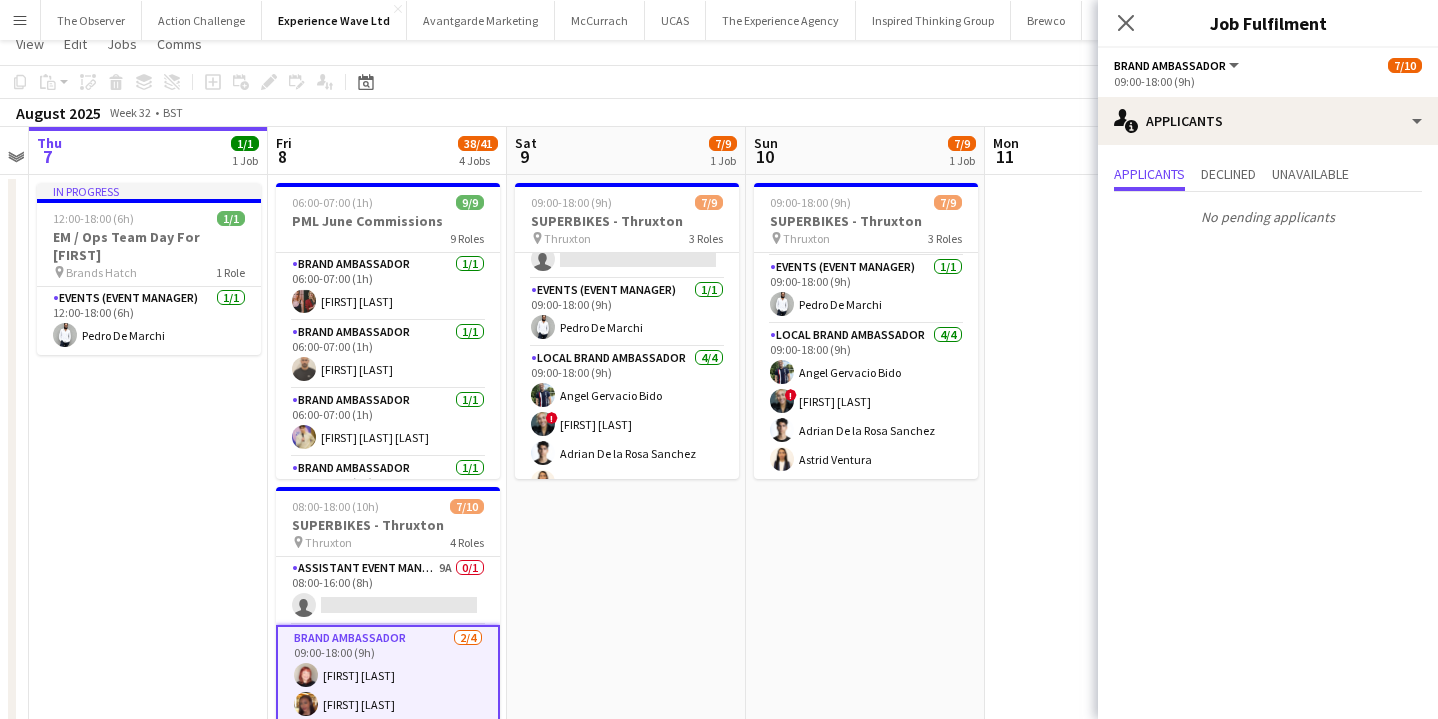 scroll, scrollTop: 0, scrollLeft: 0, axis: both 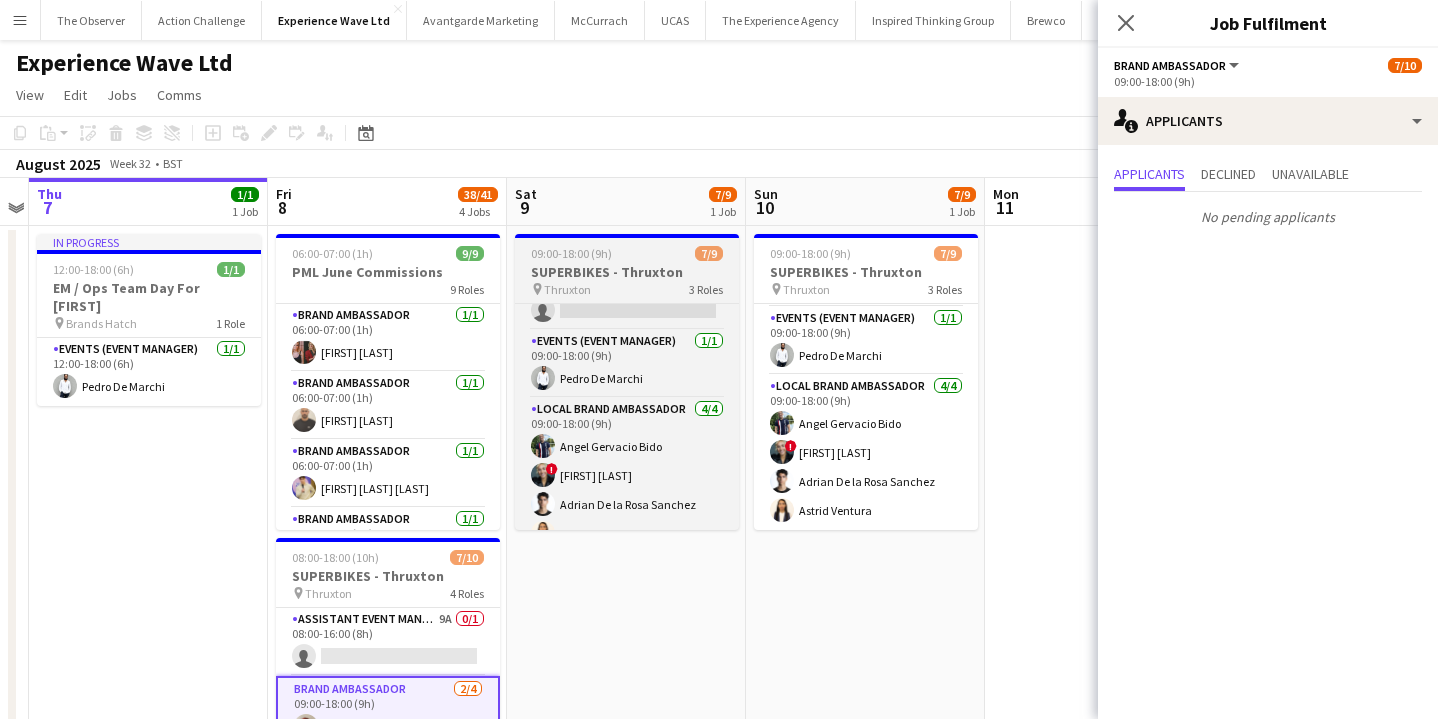 click on "pin
Thruxton   3 Roles" at bounding box center (627, 289) 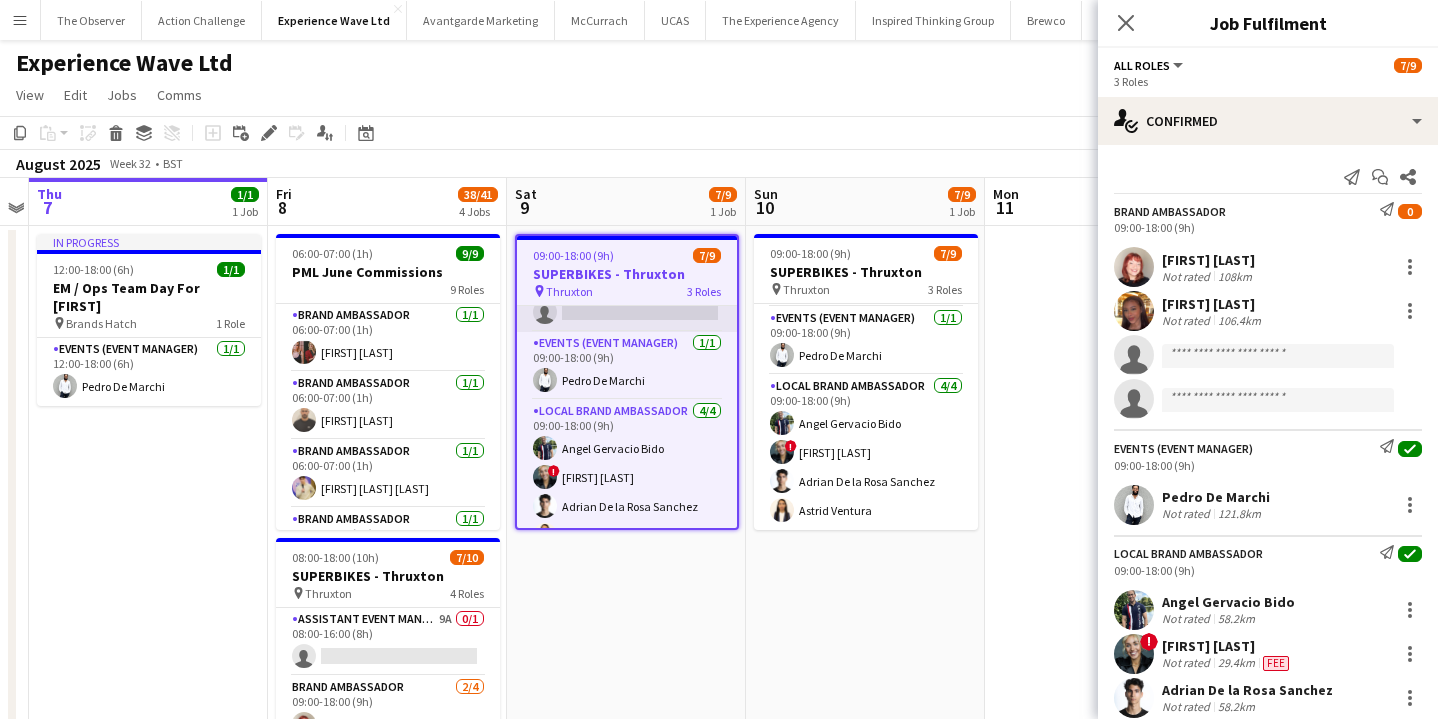 click on "Brand Ambassador   2/4   09:00-18:00 (9h)
[FIRST] [LAST] [FIRST] [LAST]
single-neutral-actions
single-neutral-actions" at bounding box center (627, 254) 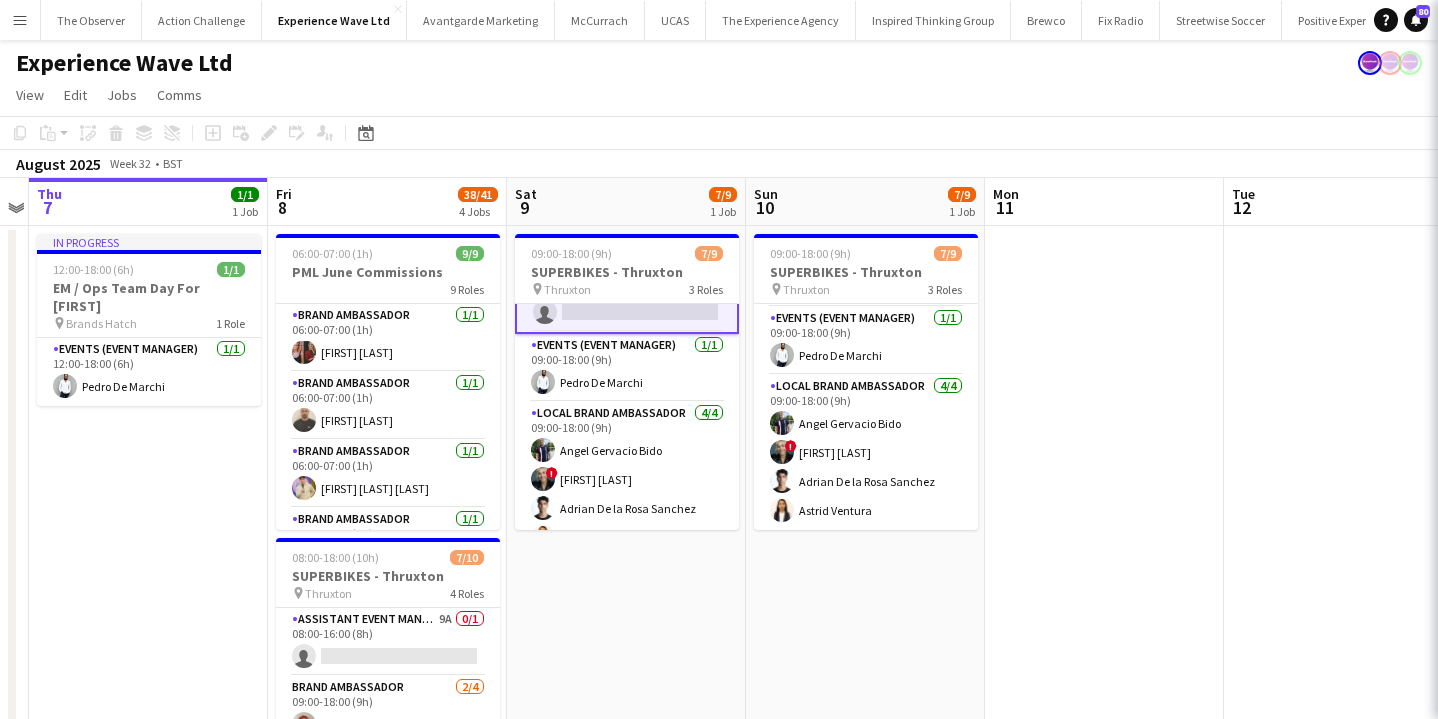 scroll, scrollTop: 131, scrollLeft: 0, axis: vertical 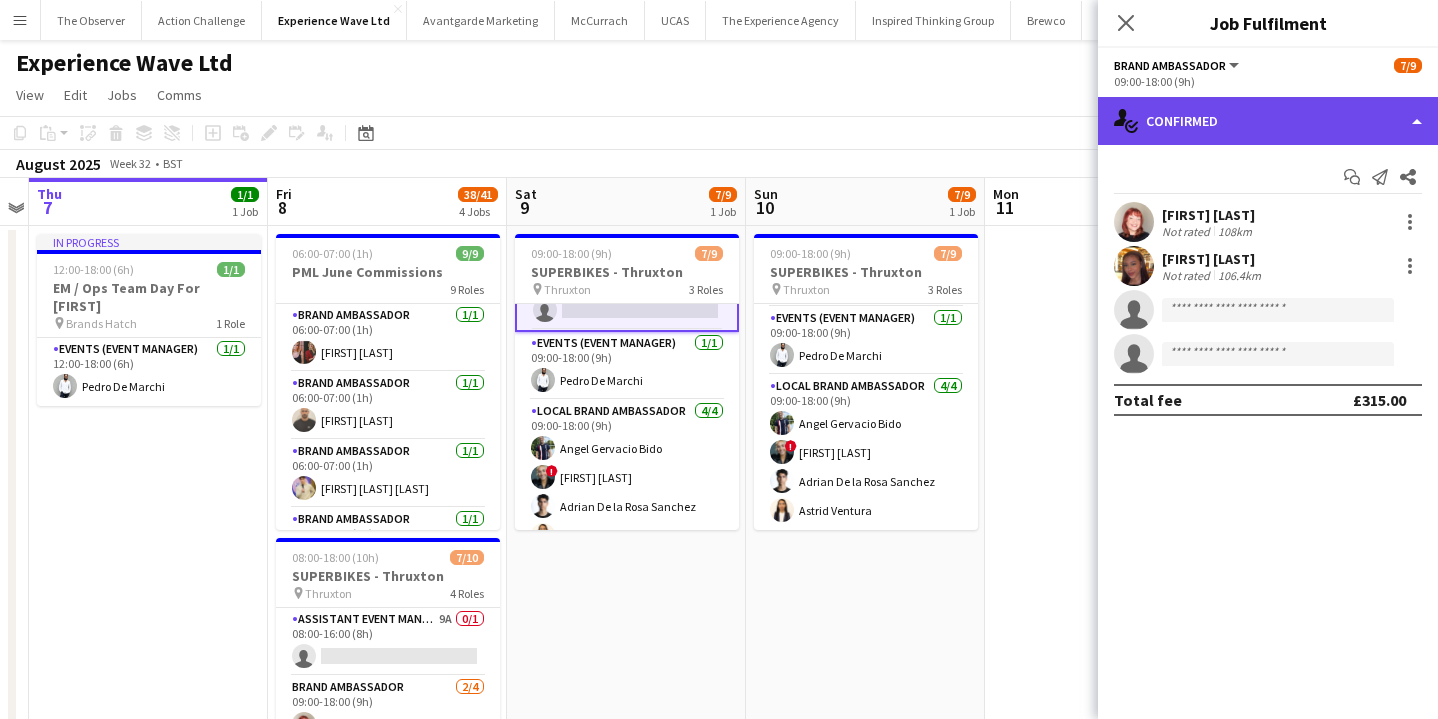 click on "single-neutral-actions-check-2
Confirmed" 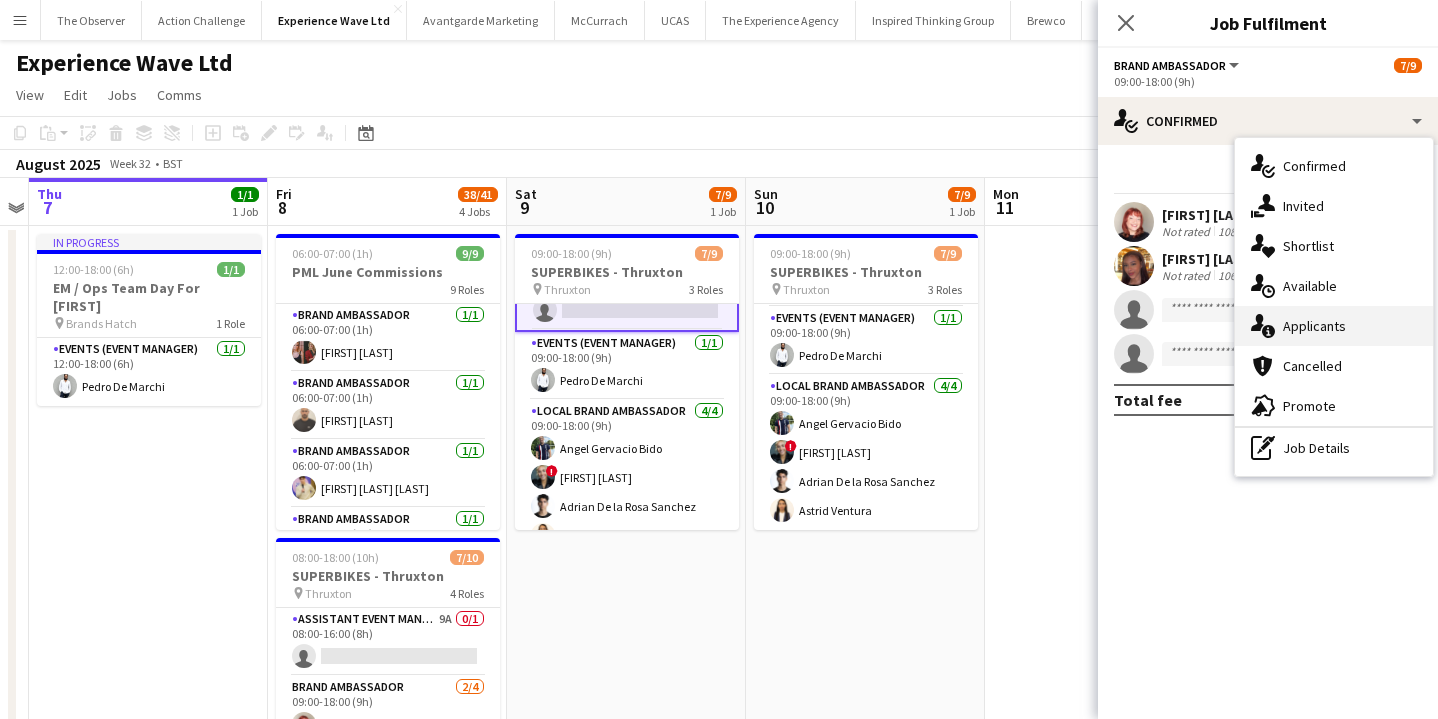 click on "single-neutral-actions-information
Applicants" at bounding box center (1334, 326) 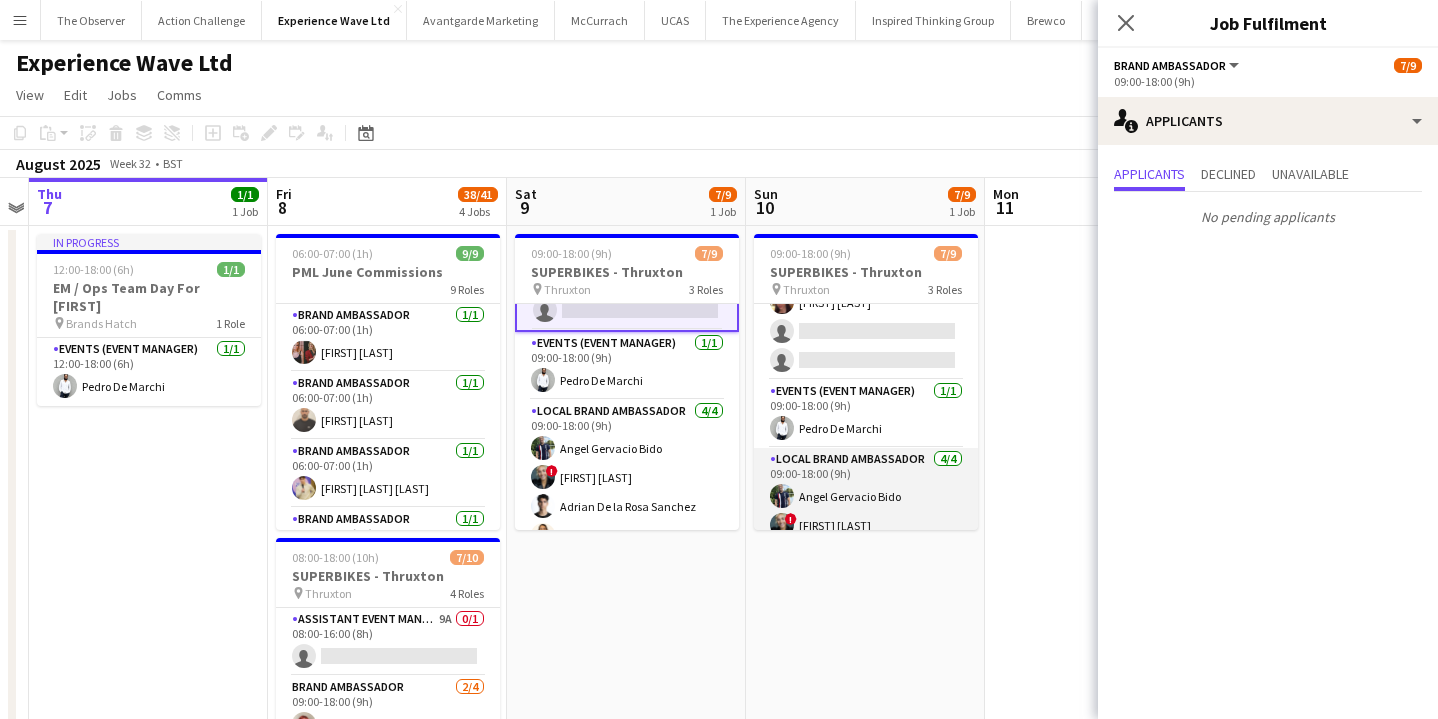 scroll, scrollTop: 0, scrollLeft: 0, axis: both 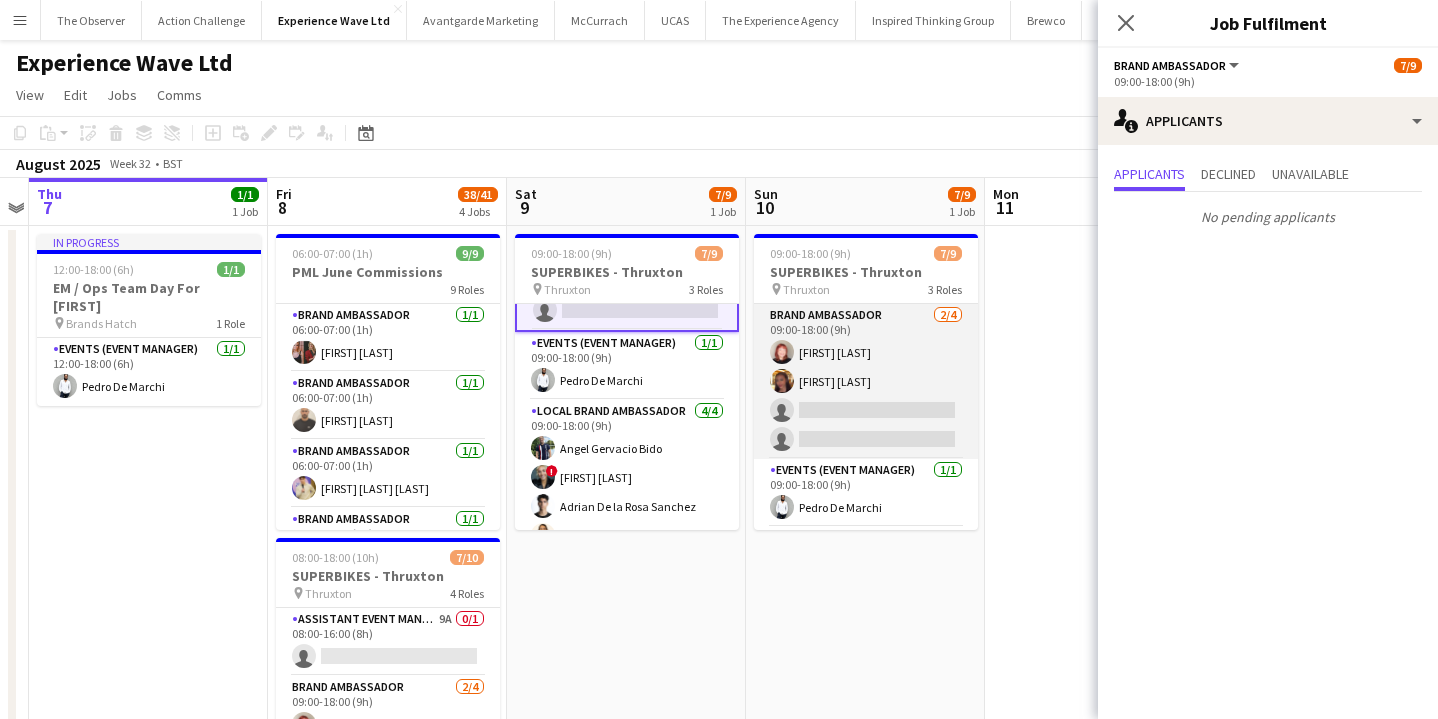 click on "Brand Ambassador   2/4   09:00-18:00 (9h)
[FIRST] [LAST] [FIRST] [LAST]
single-neutral-actions
single-neutral-actions" at bounding box center (866, 381) 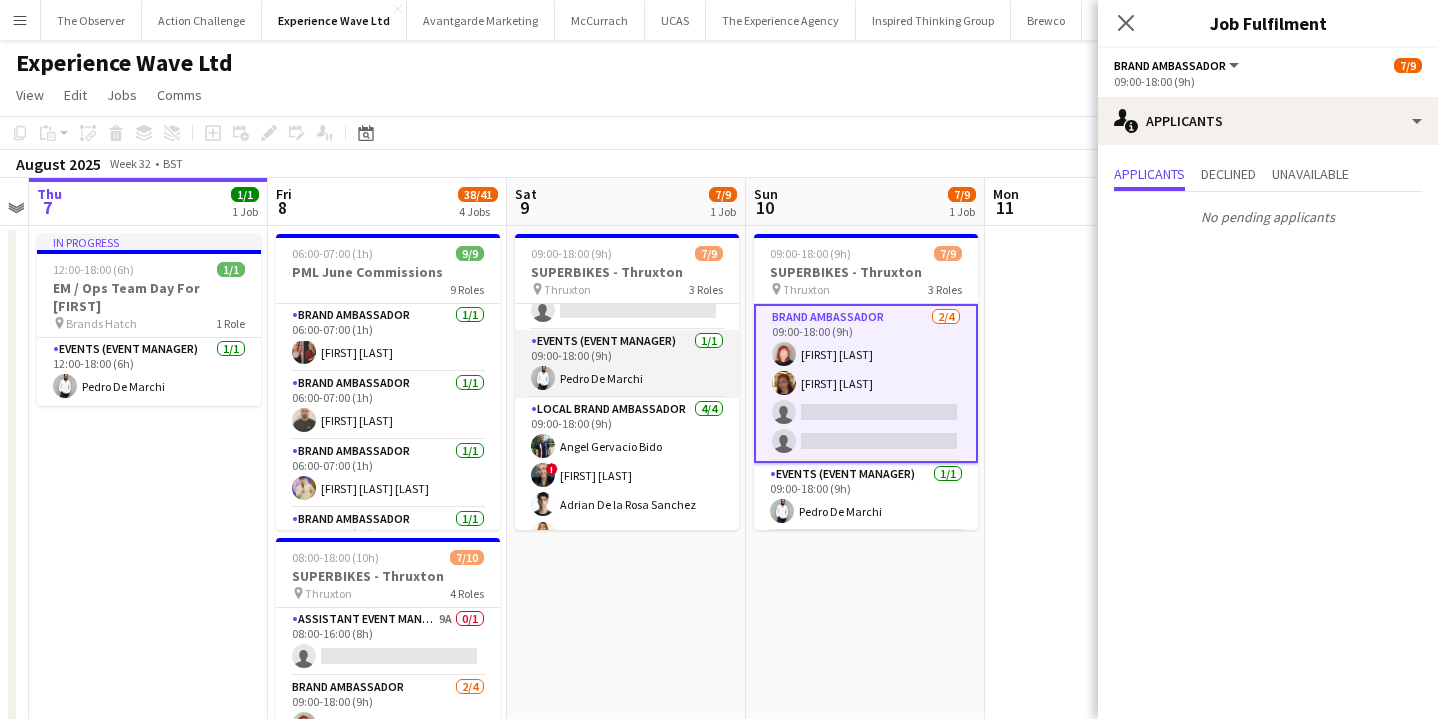 scroll, scrollTop: 0, scrollLeft: 0, axis: both 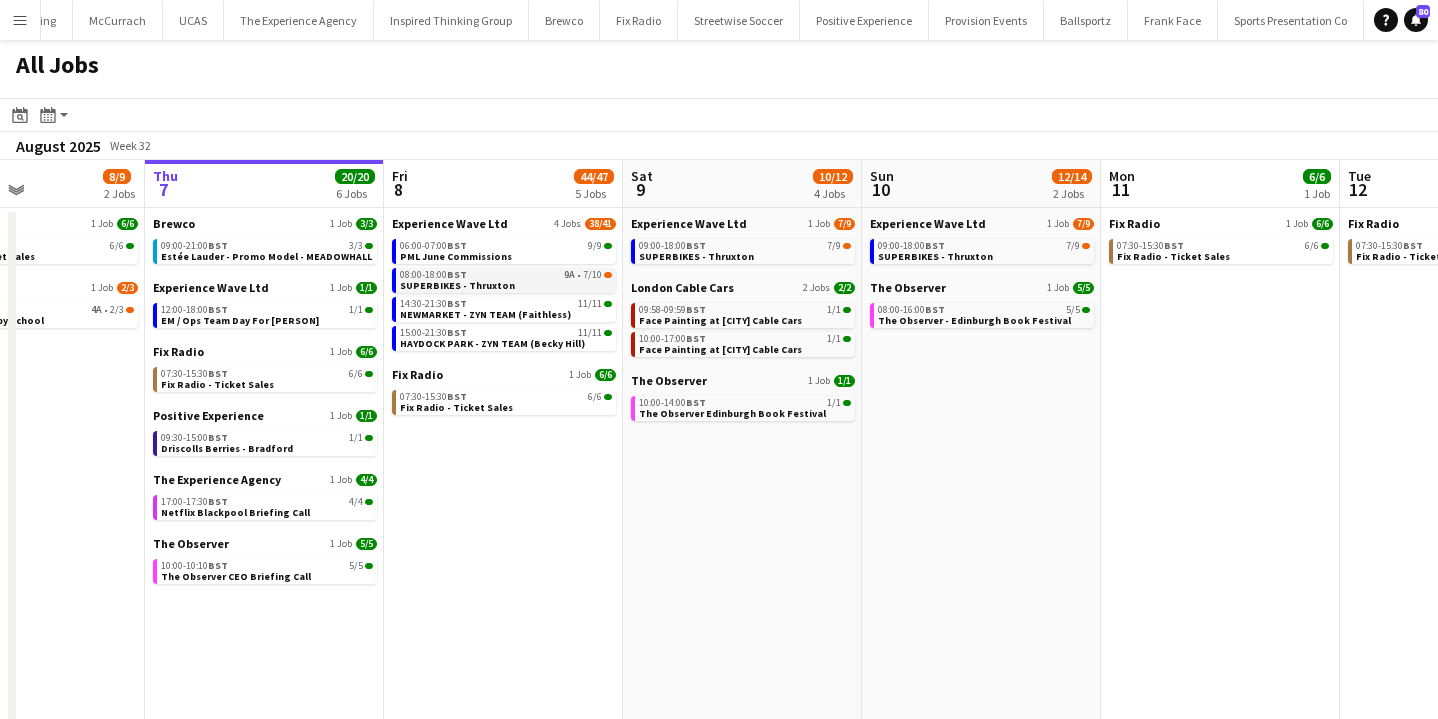 click on "08:00-18:00    BST   9A   •   7/10   SUPERBIKES - Thruxton" at bounding box center [504, 280] 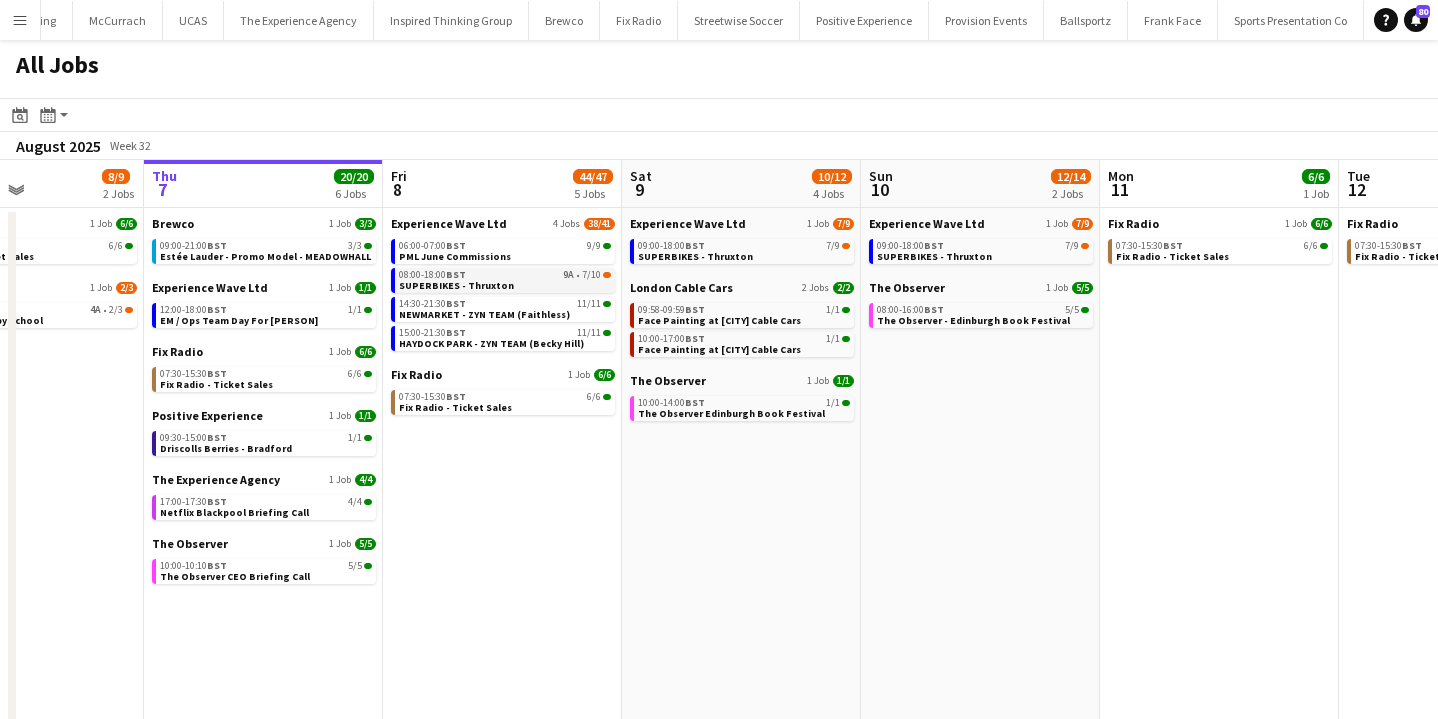 click on "SUPERBIKES - Thruxton" at bounding box center [456, 285] 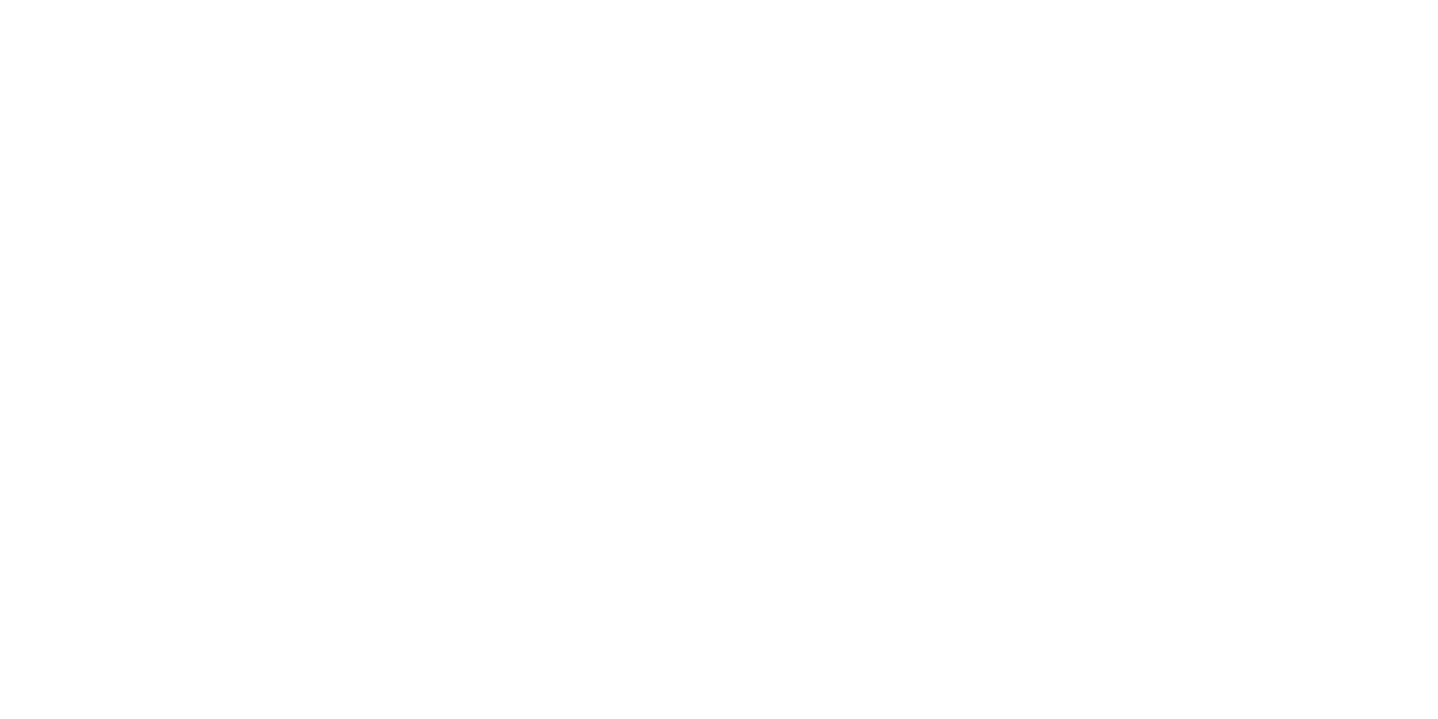 scroll, scrollTop: 0, scrollLeft: 0, axis: both 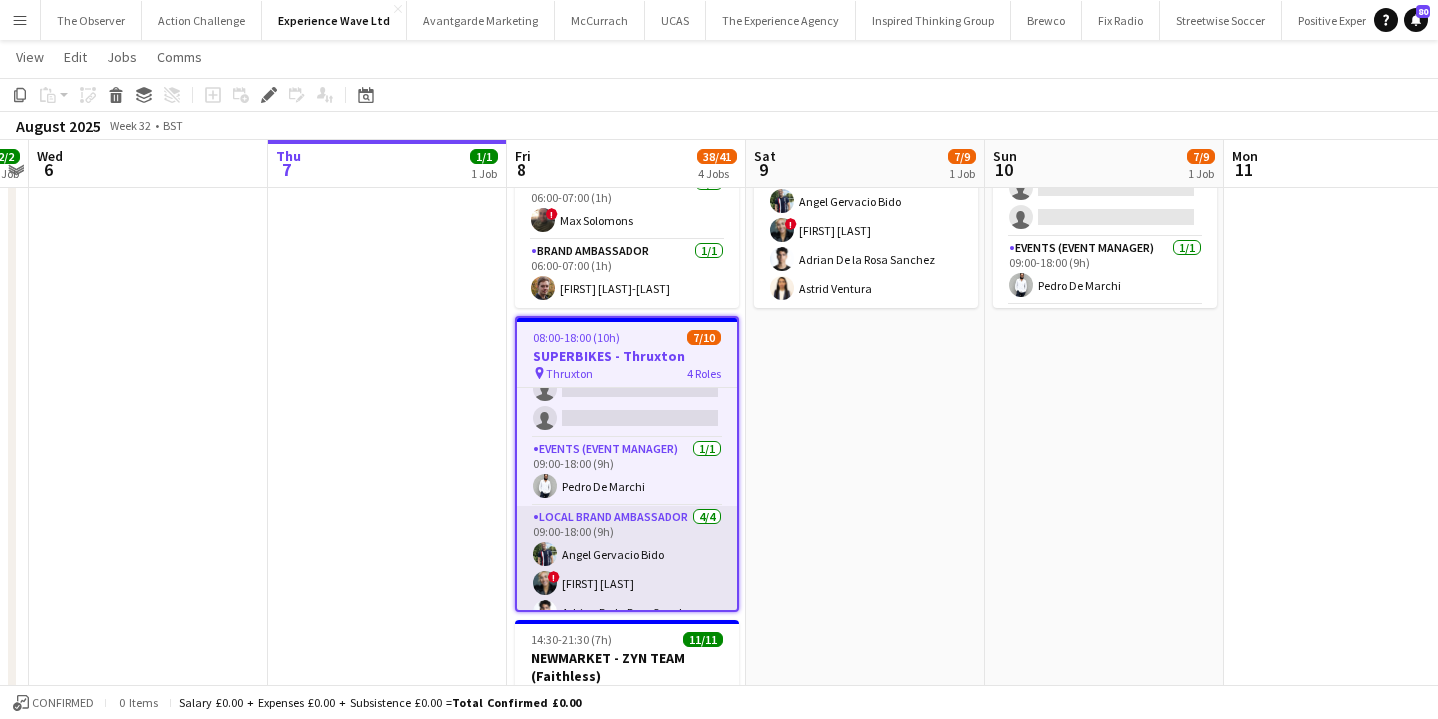 click on "Events (Event Manager)   1/1   09:00-18:00 (9h)
[FIRST] [LAST]" at bounding box center [627, 472] 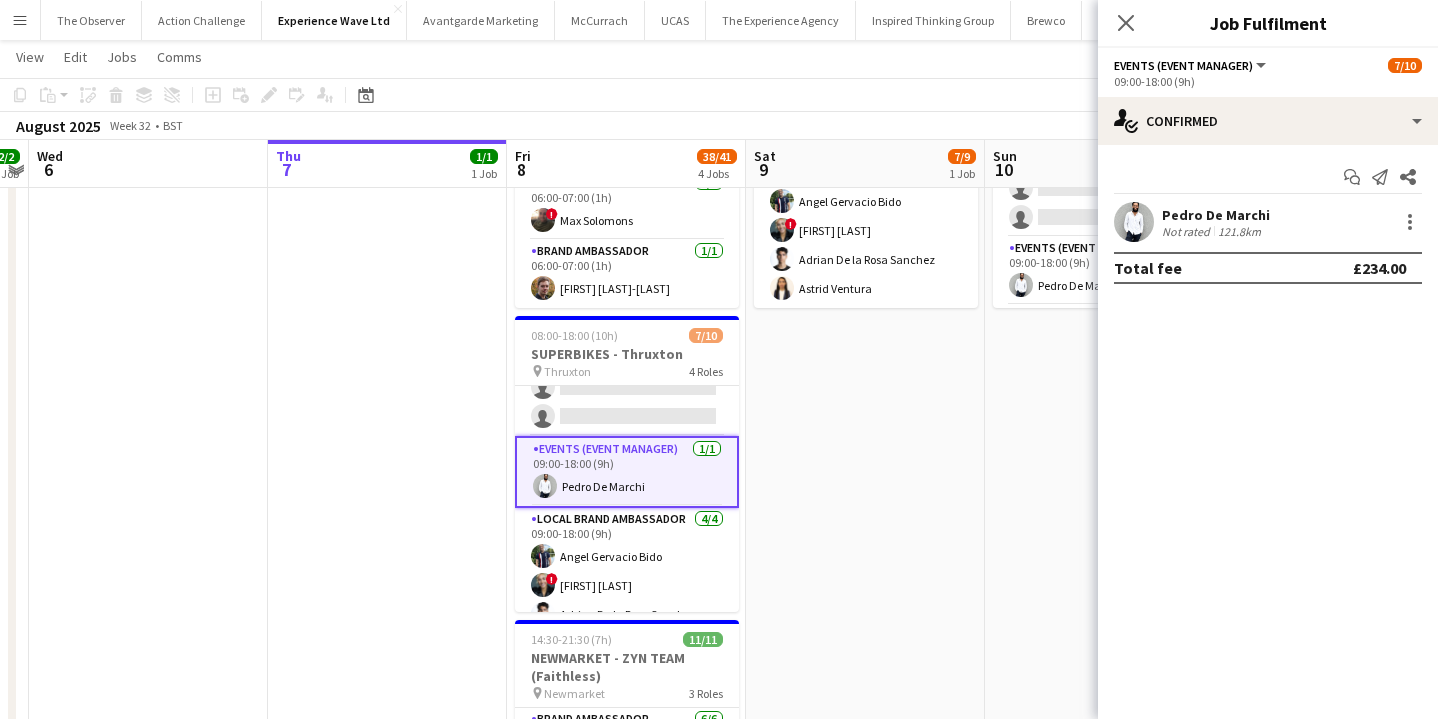 click on "09:00-18:00 (9h)    7/9   SUPERBIKES - Thruxton
pin
Thruxton   3 Roles   Brand Ambassador   2/4   09:00-18:00 (9h)
Lily Exall Mollie NJOKU
single-neutral-actions
single-neutral-actions
Events (Event Manager)   1/1   09:00-18:00 (9h)
Pedro De Marchi  Local Brand Ambassador   4/4   09:00-18:00 (9h)
Angel Gervacio Bido ! Alicia Cummings Adrian De la Rosa Sanchez Astrid Ventura" at bounding box center (865, 632) 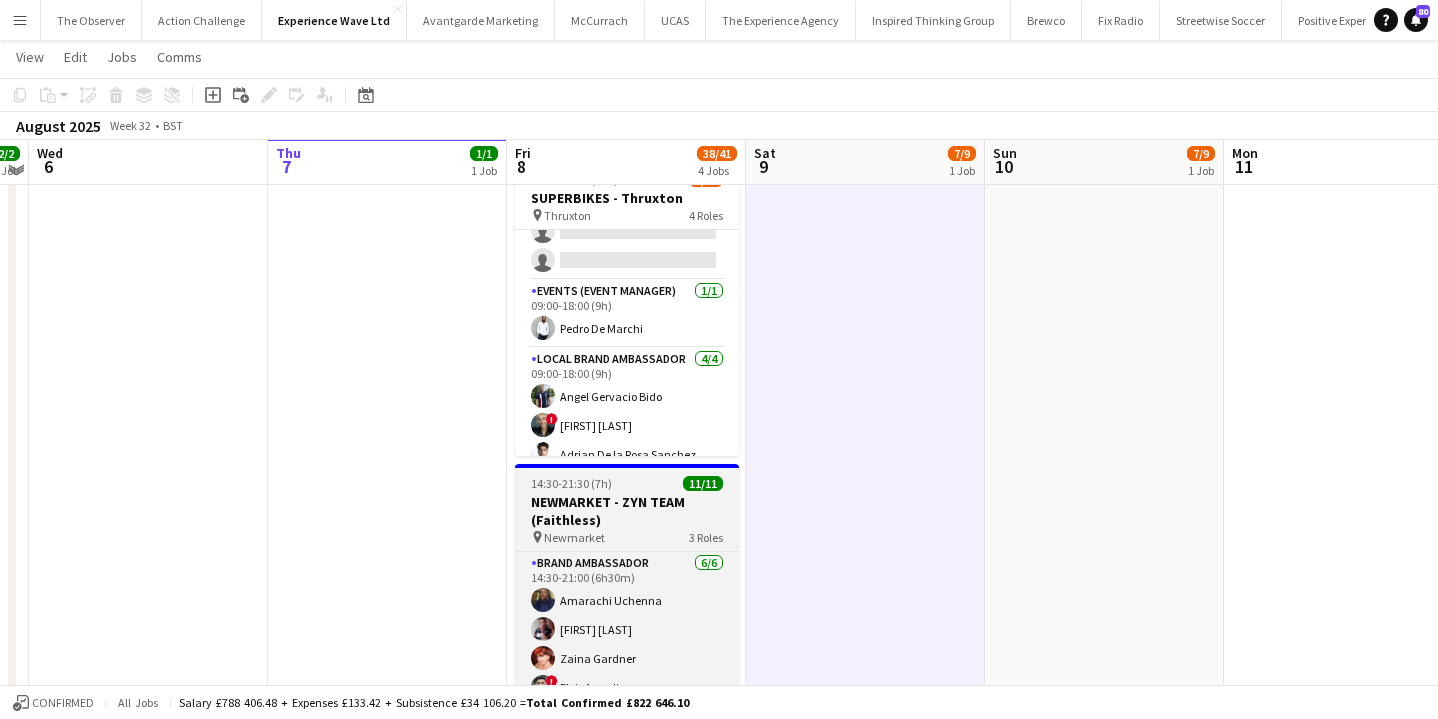 scroll, scrollTop: 373, scrollLeft: 0, axis: vertical 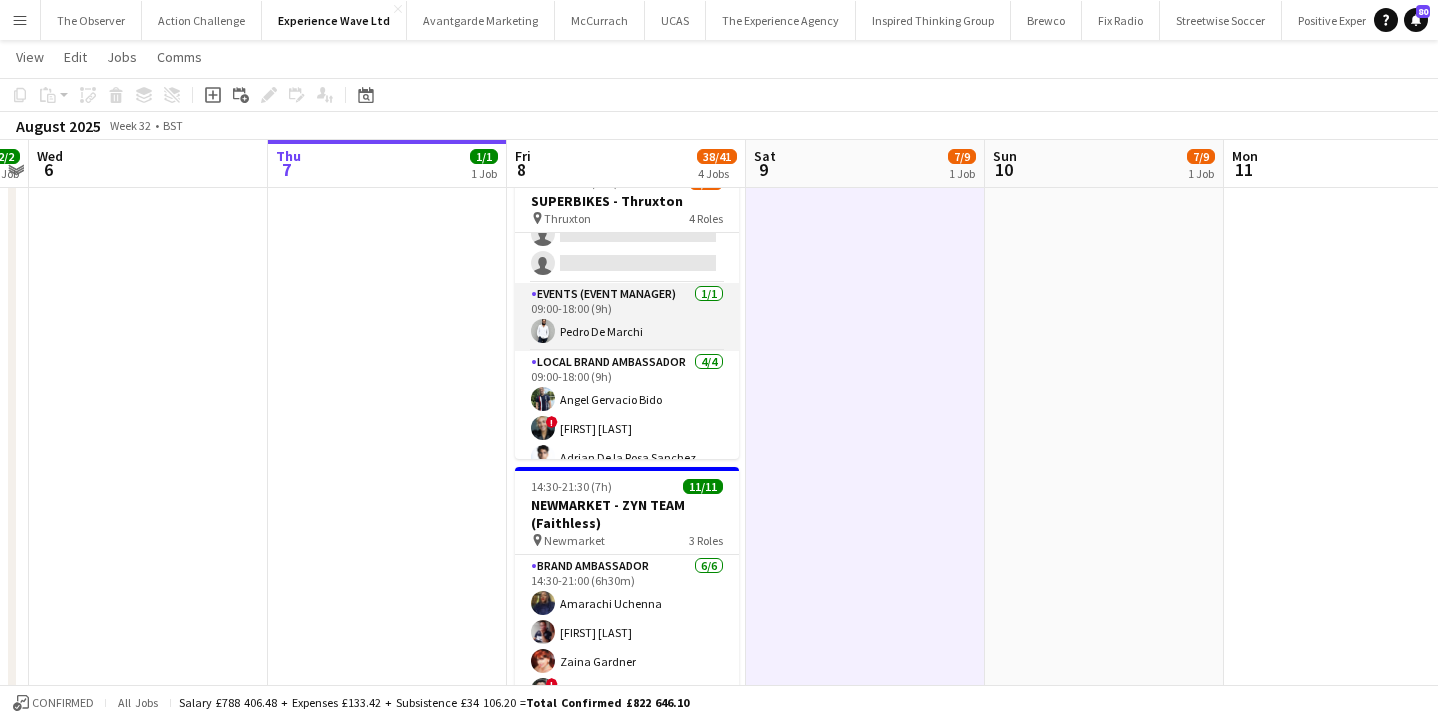 click on "Events (Event Manager)   1/1   09:00-18:00 (9h)
[FIRST] [LAST]" at bounding box center [627, 317] 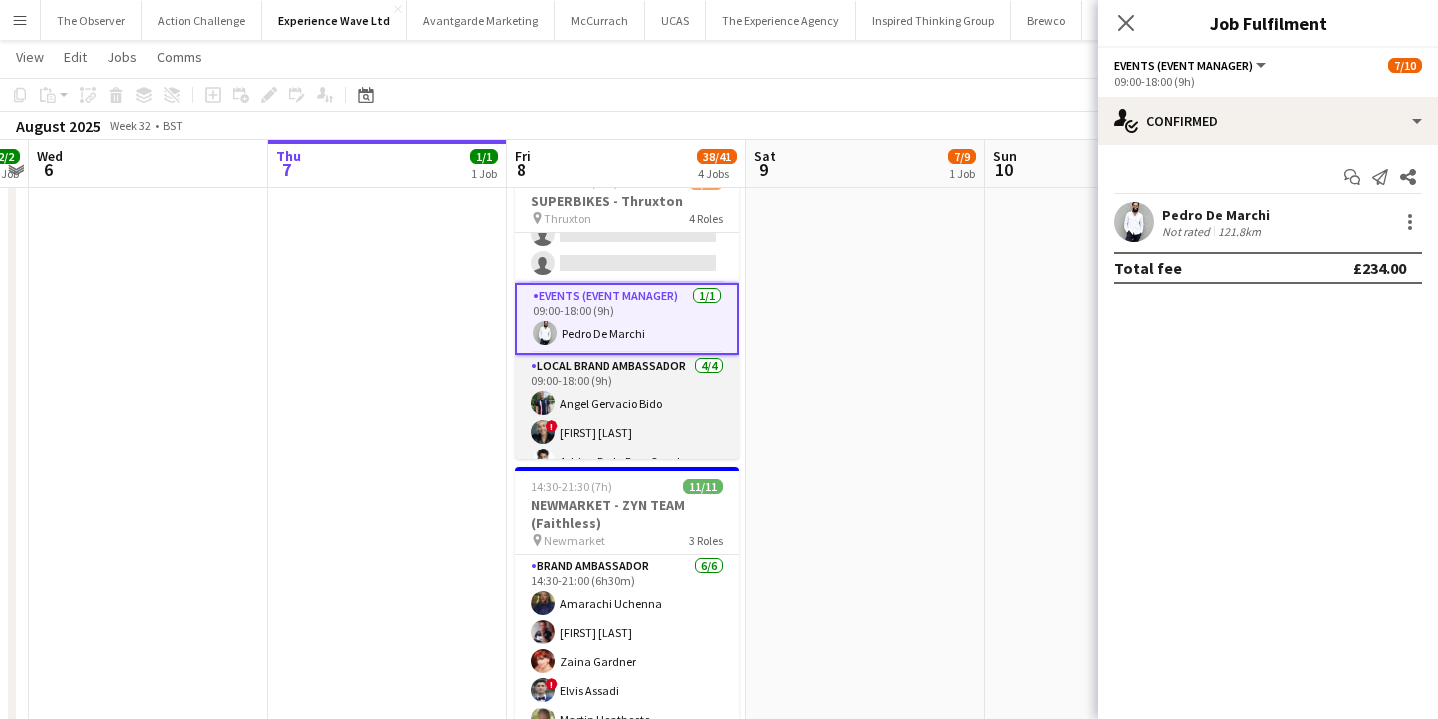 click on "Local Brand Ambassador   4/4   09:00-18:00 (9h)
[FIRST] [LAST] ! [FIRST] [LAST] [FIRST] [LAST] [FIRST] [LAST]" at bounding box center (627, 432) 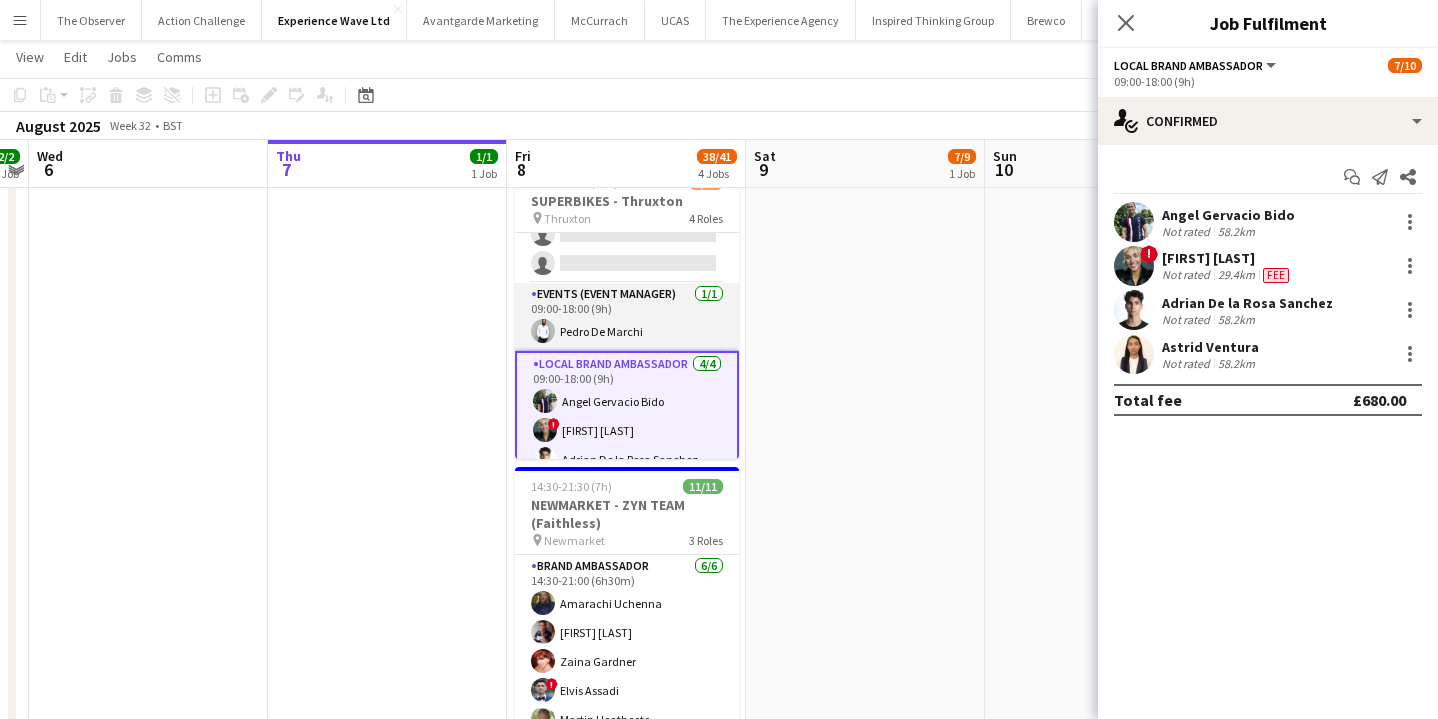 click on "Events (Event Manager)   1/1   09:00-18:00 (9h)
[FIRST] [LAST]" at bounding box center (627, 317) 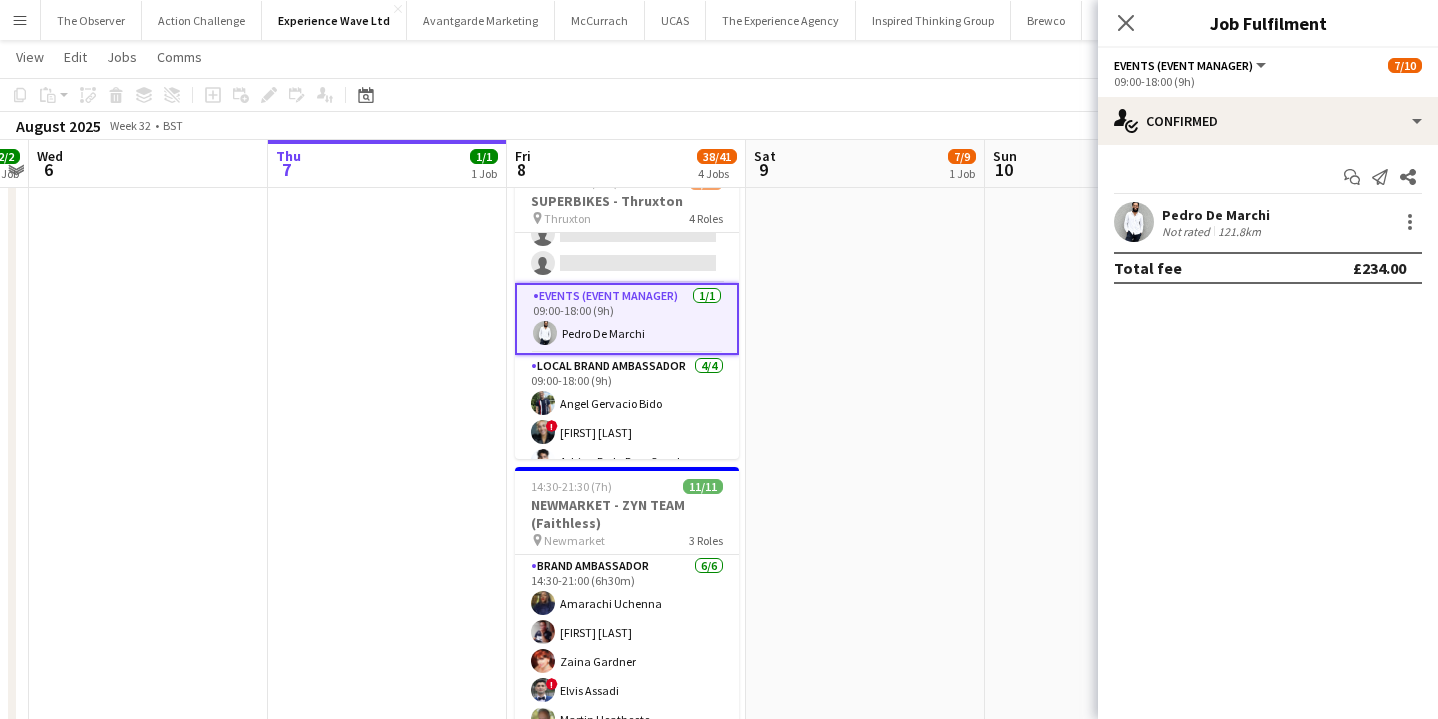 click on "Pedro De Marchi" at bounding box center [1216, 215] 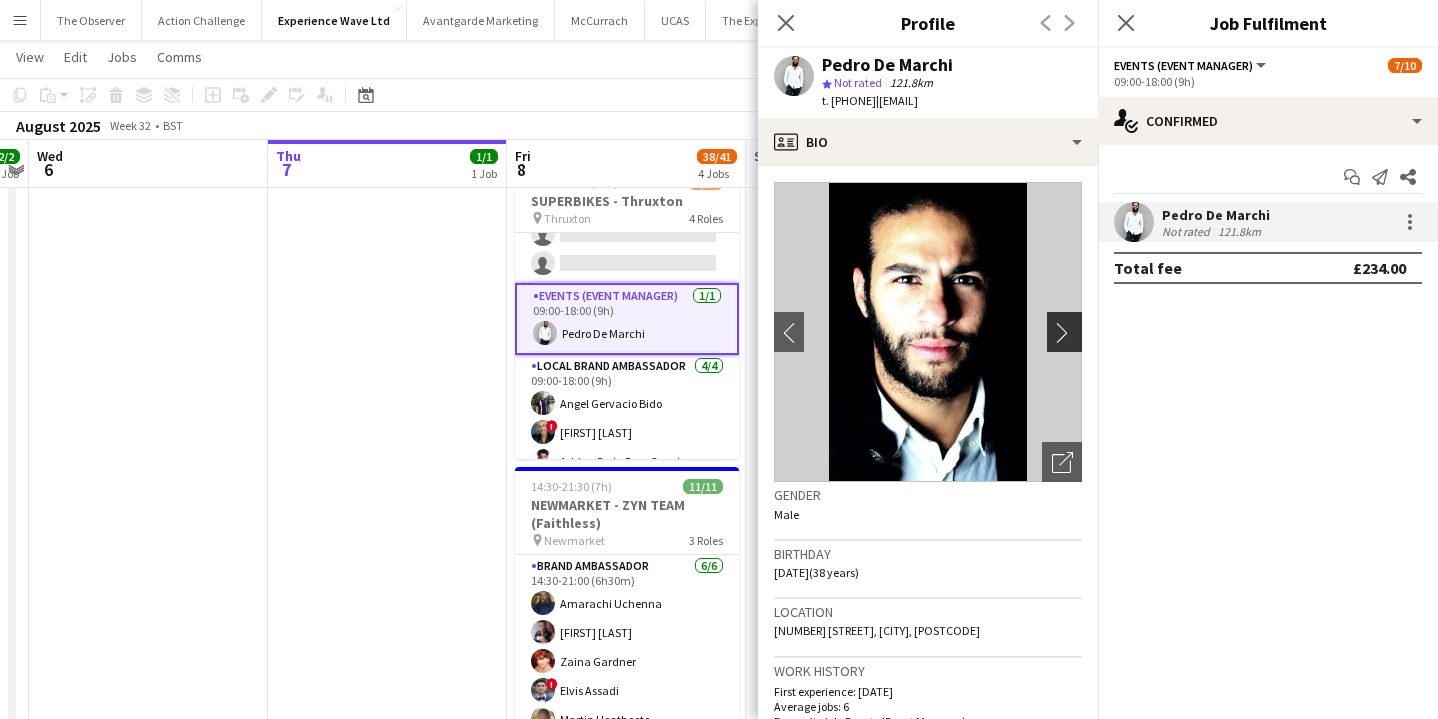 click on "chevron-right" 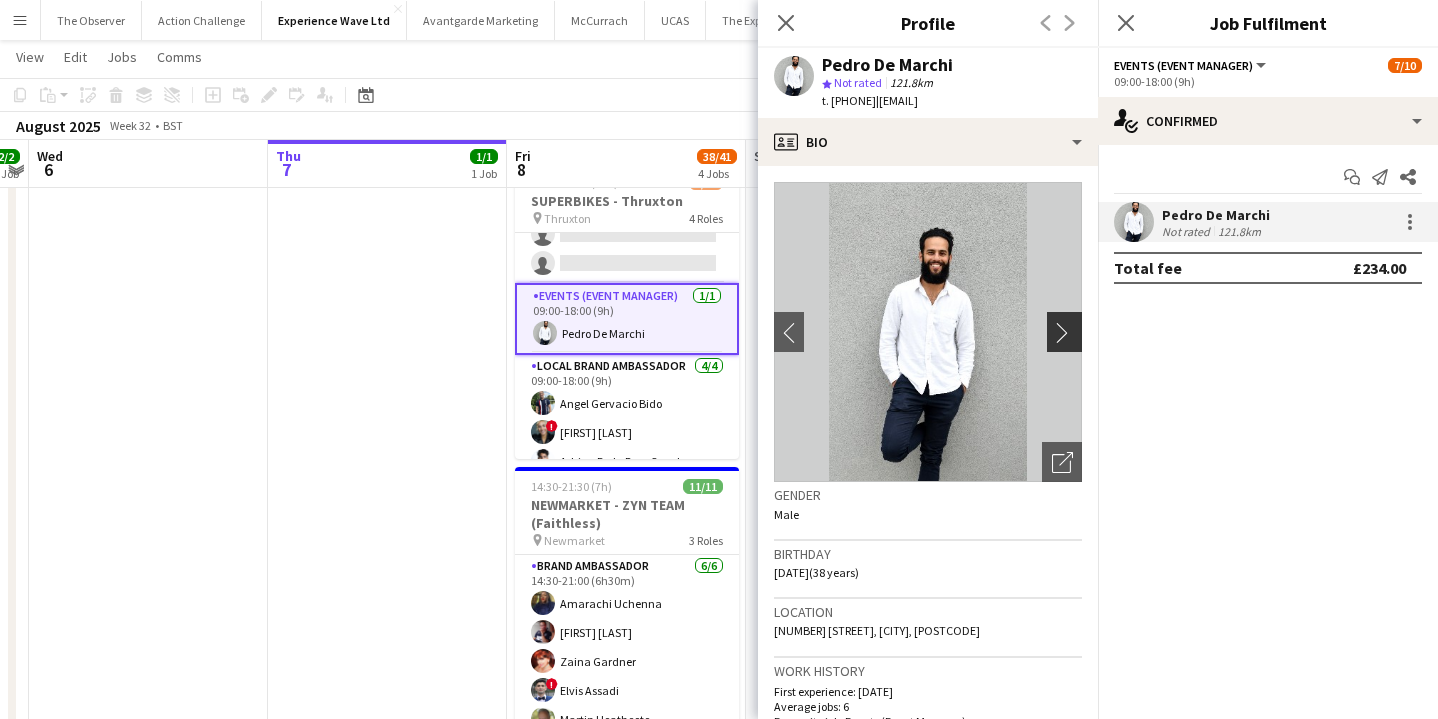 click on "chevron-right" 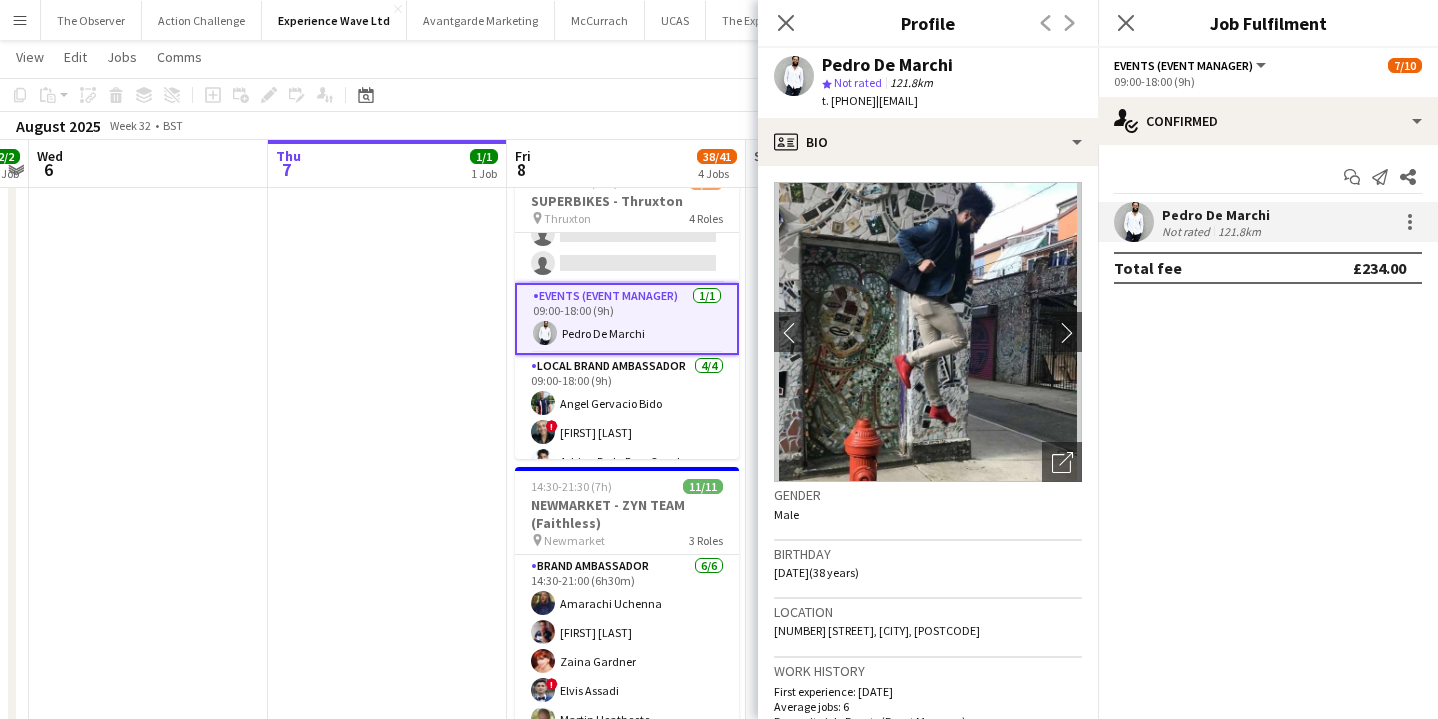 click on "In progress   12:00-18:00 (6h)    1/1   EM / Ops Team Day For [FIRST]
pin
Brands Hatch   1 Role   Events (Event Manager)   1/1   12:00-18:00 (6h)
[FIRST] [LAST]" at bounding box center (387, 479) 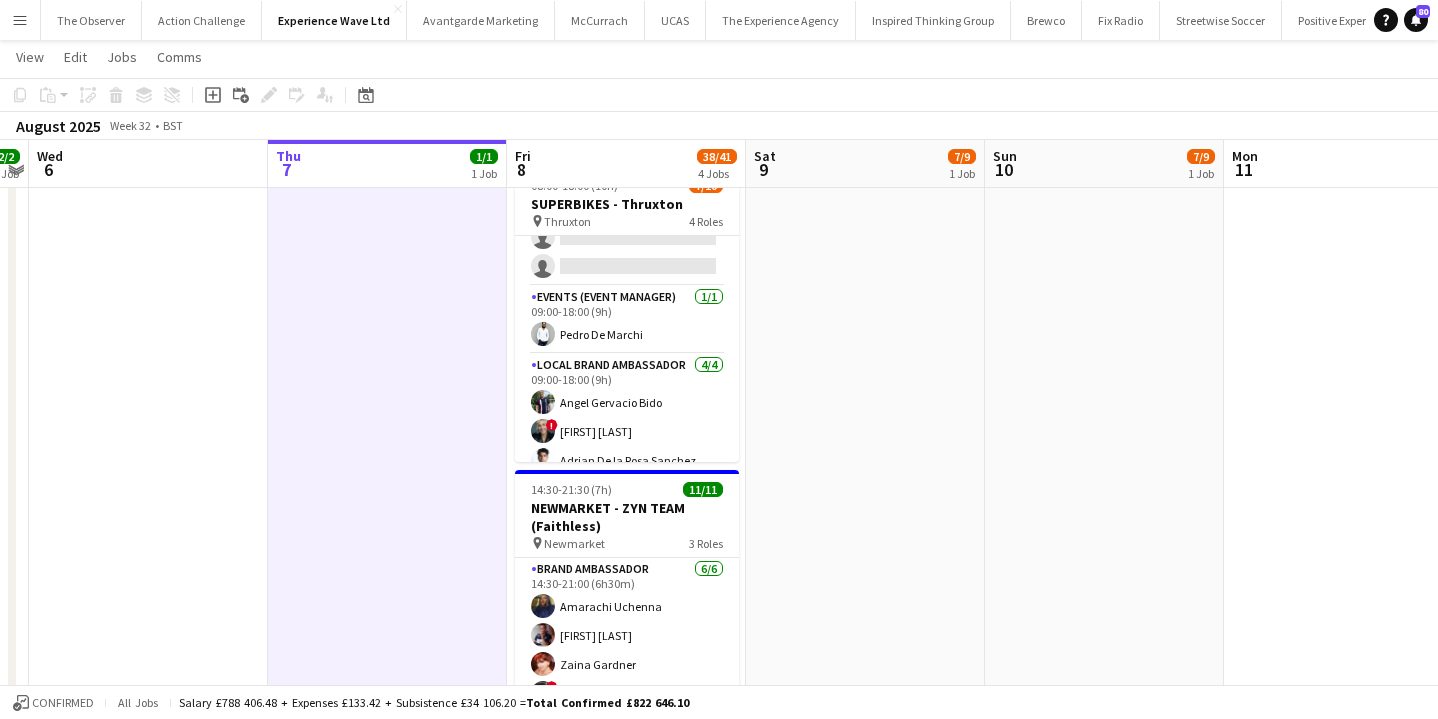 scroll, scrollTop: 0, scrollLeft: 0, axis: both 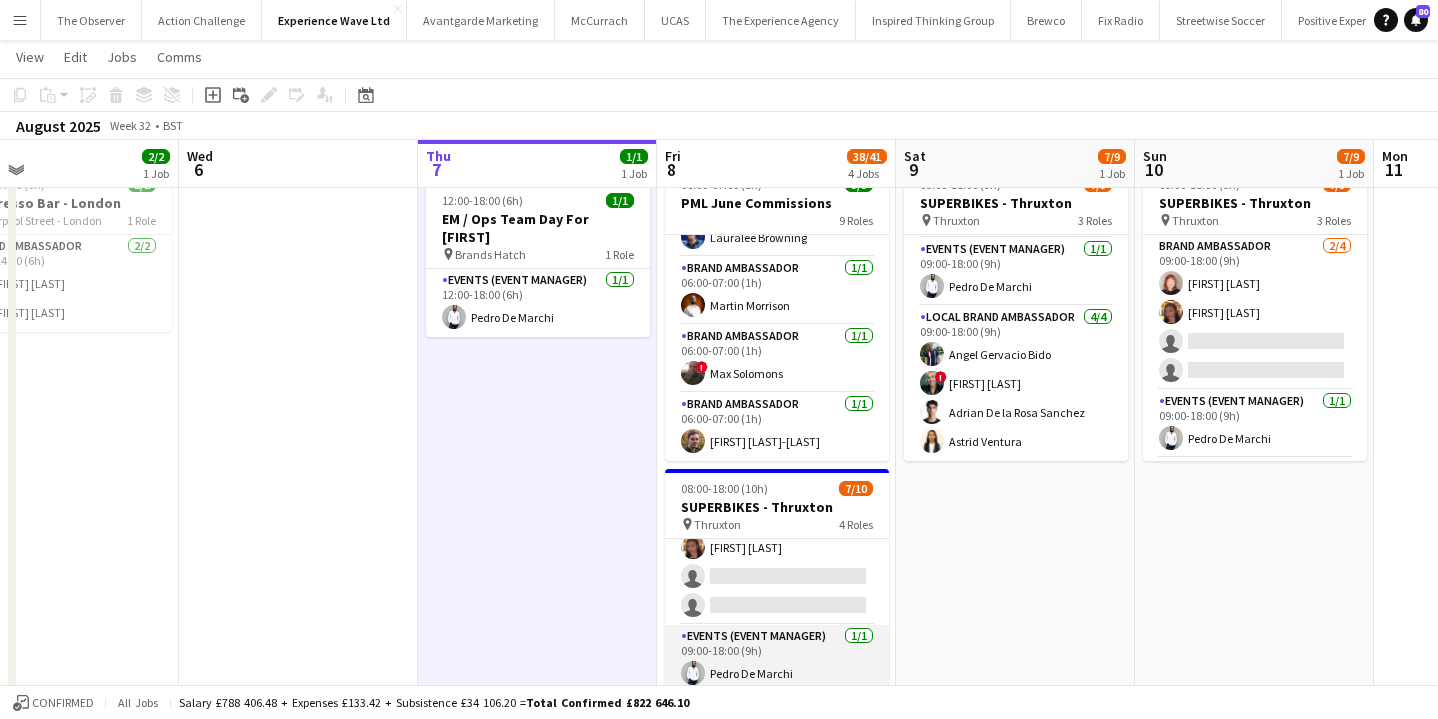 click on "Brand Ambassador   2/4   09:00-18:00 (9h)
[FIRST] [LAST]
single-neutral-actions
single-neutral-actions" at bounding box center (777, 547) 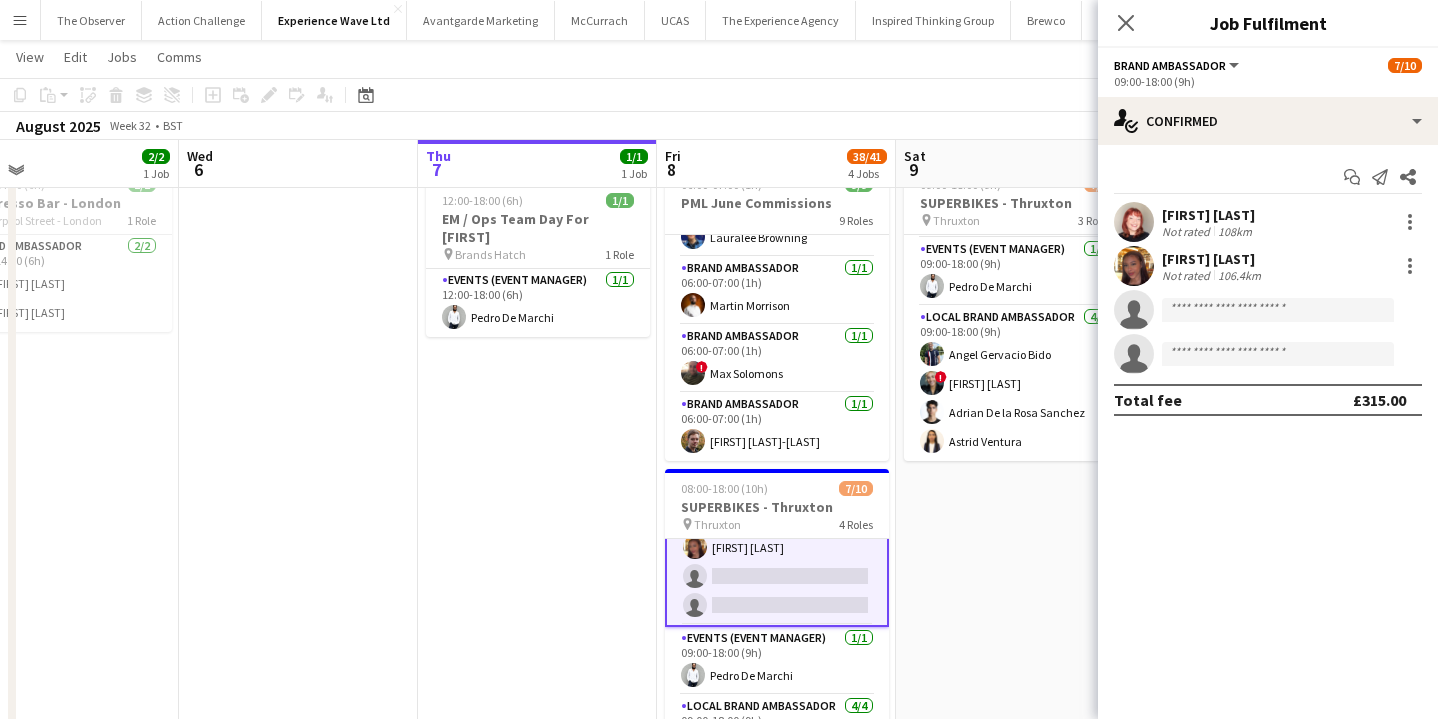 click on "In progress   12:00-18:00 (6h)    1/1   EM / Ops Team Day For [FIRST]
pin
Brands Hatch   1 Role   Events (Event Manager)   1/1   12:00-18:00 (6h)
[FIRST] [LAST]" at bounding box center (537, 785) 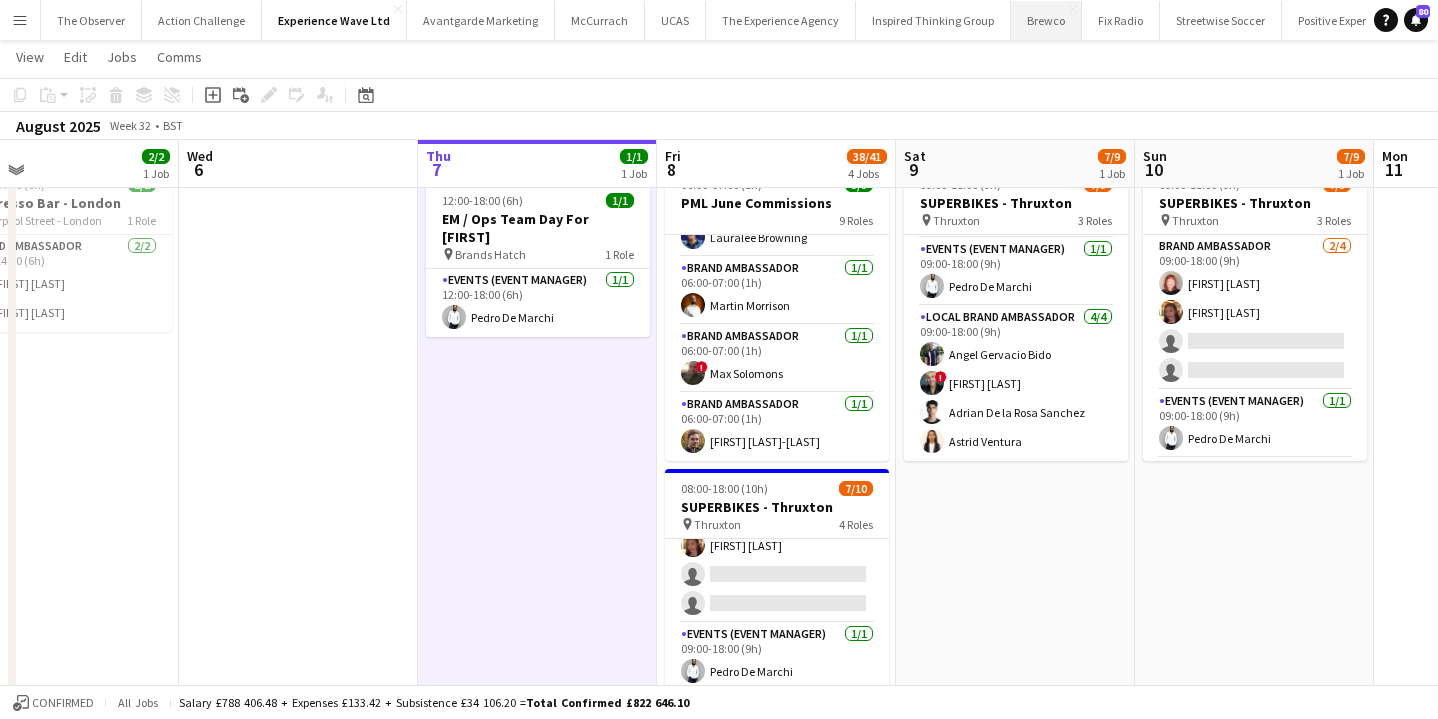 scroll, scrollTop: 137, scrollLeft: 0, axis: vertical 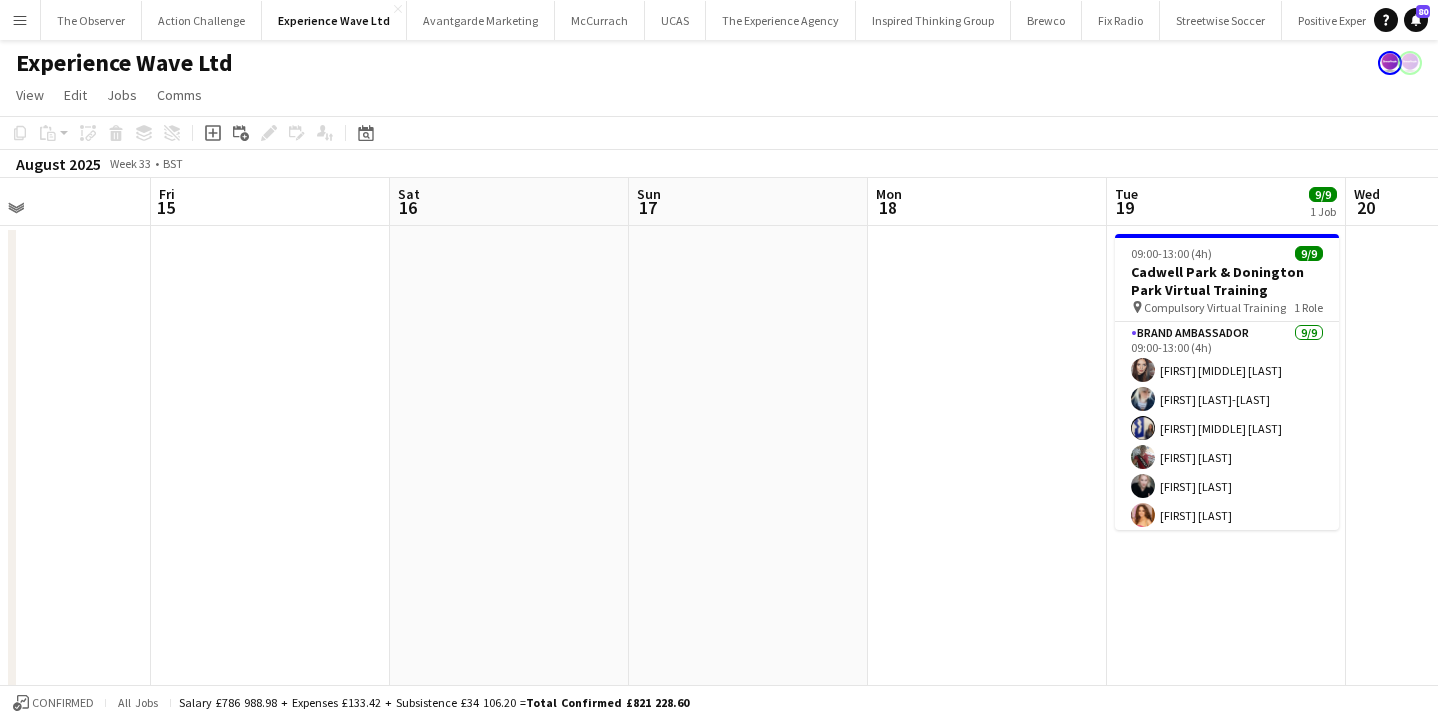 click on "Menu" at bounding box center (20, 20) 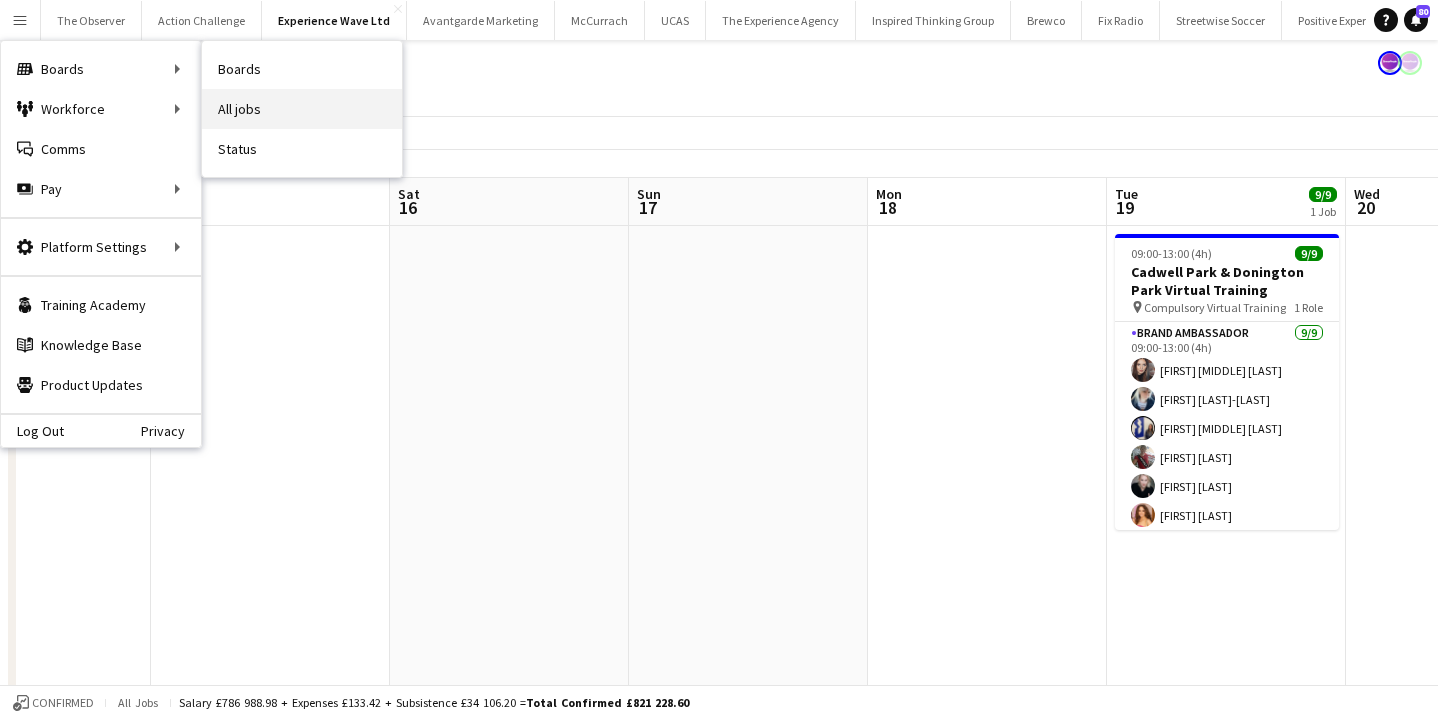 click on "All jobs" at bounding box center [302, 109] 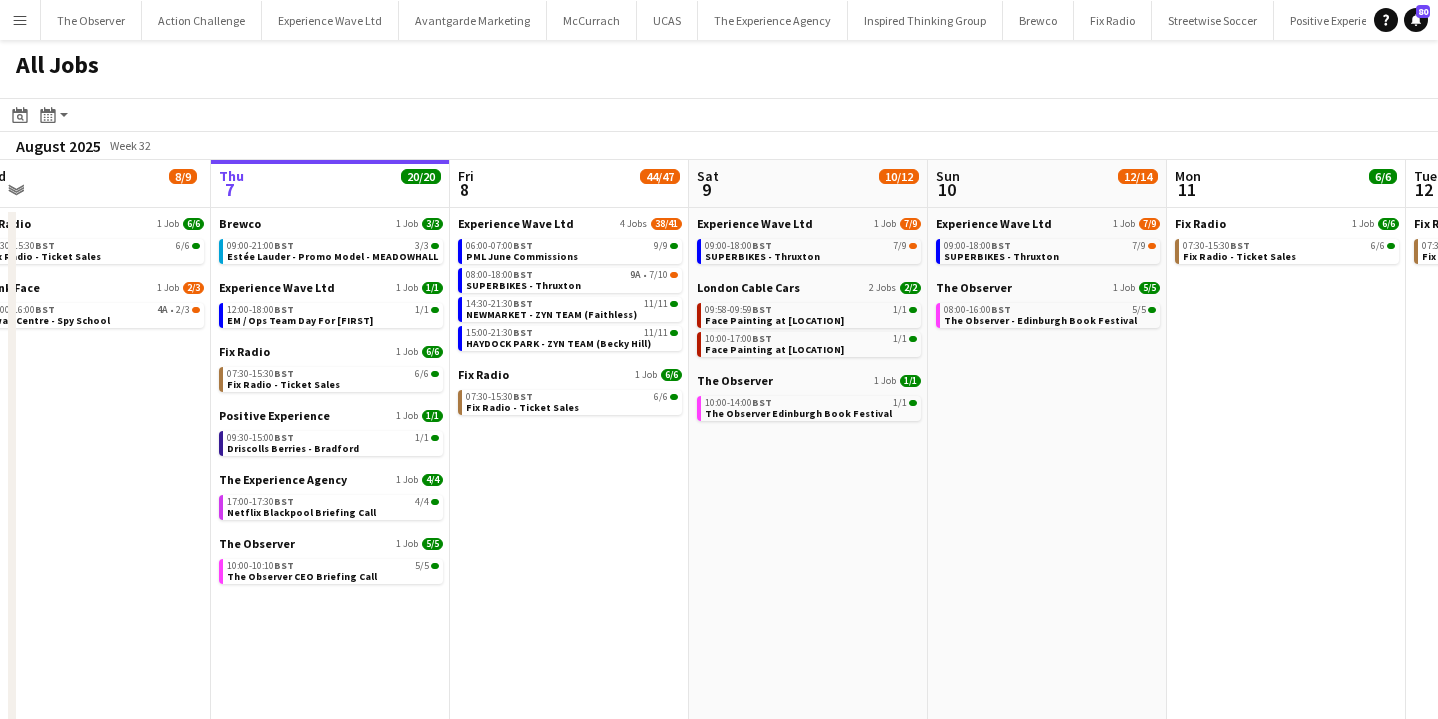 scroll, scrollTop: 0, scrollLeft: 507, axis: horizontal 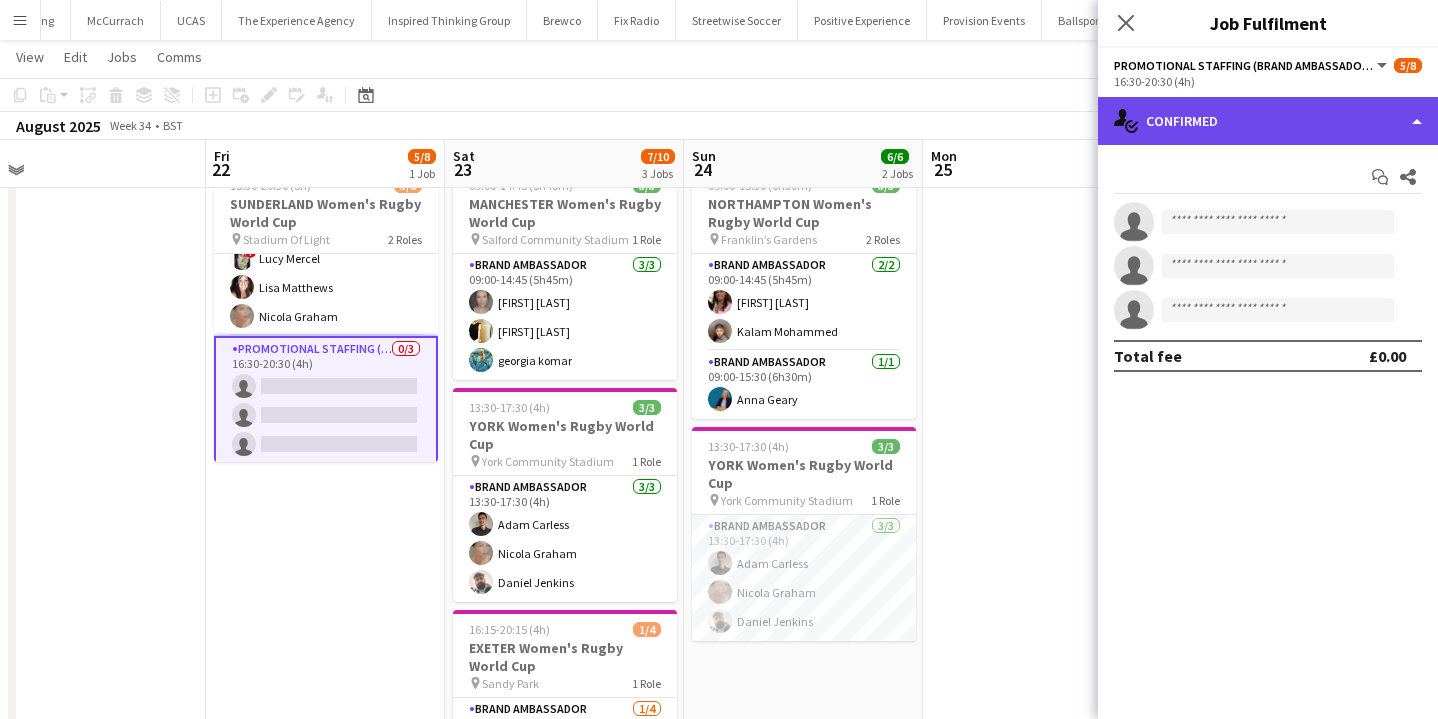 click on "single-neutral-actions-check-2
Confirmed" 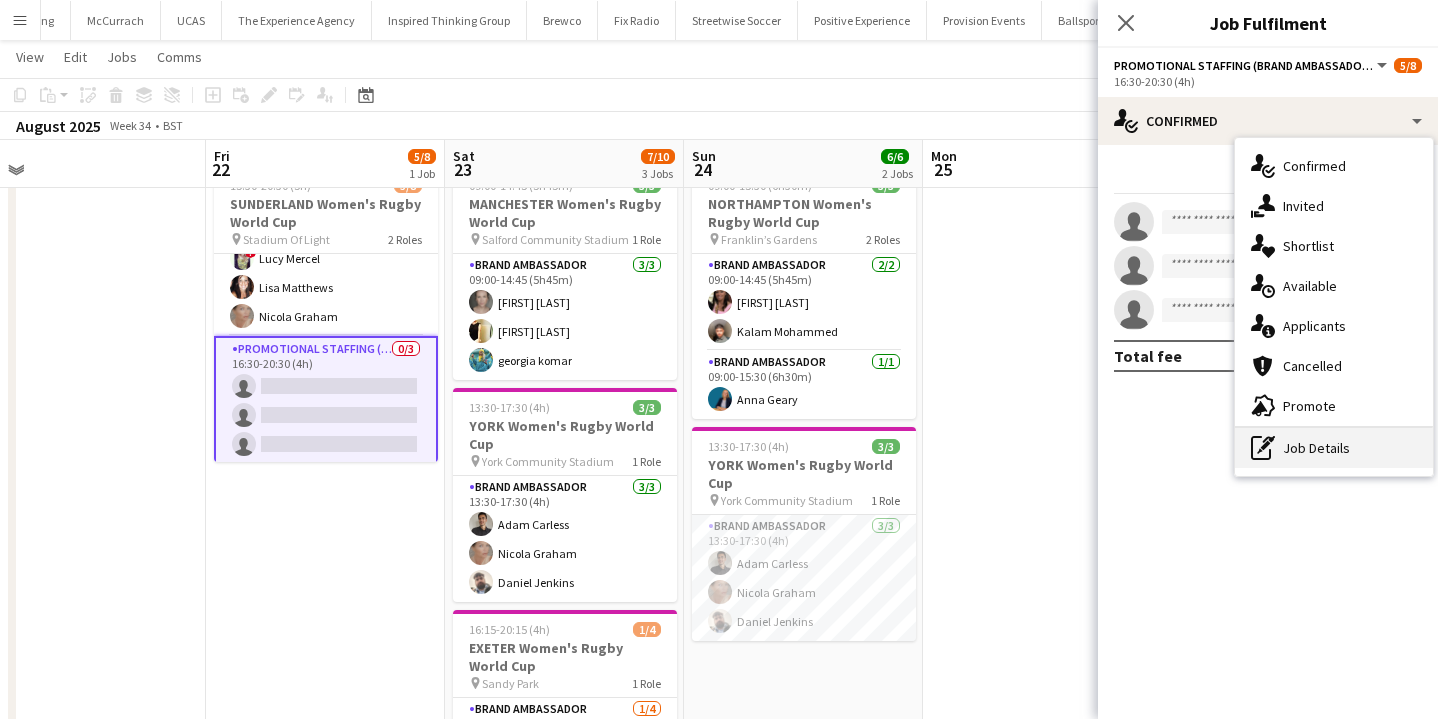 click on "pen-write
Job Details" at bounding box center (1334, 448) 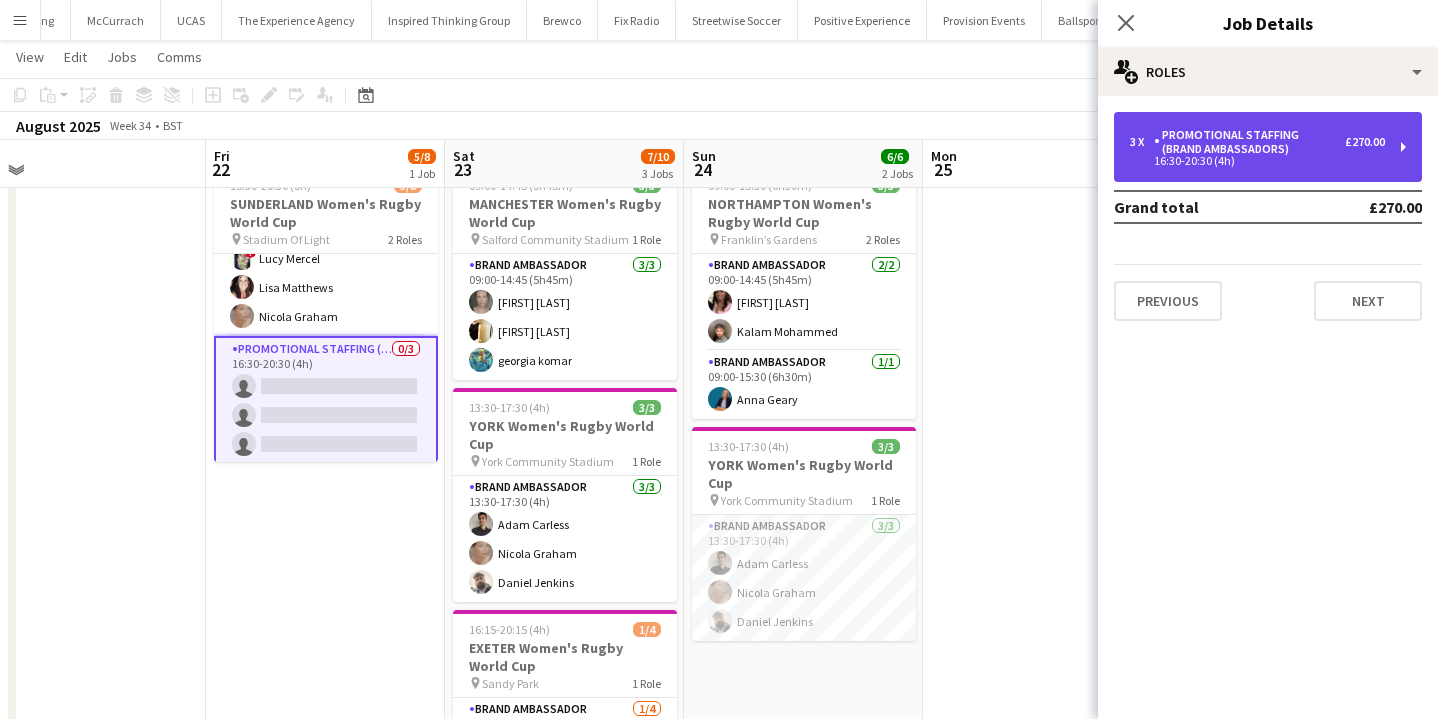 click on "3 x   Promotional Staffing (Brand Ambassadors)   £270.00   16:30-20:30 (4h)" at bounding box center (1268, 147) 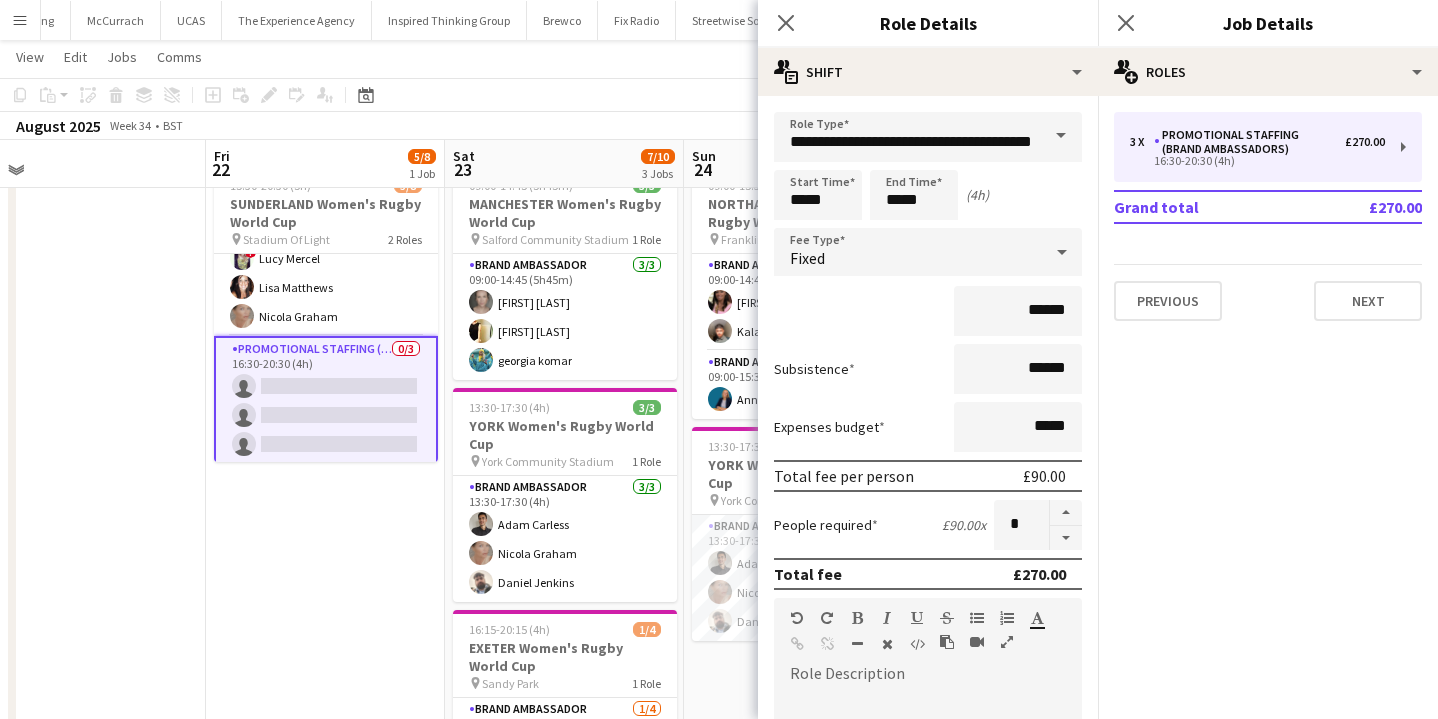 click on "15:30-20:30 (5h)    5/8   SUNDERLAND Women's Rugby World Cup
pin
Stadium Of Light   2 Roles   Brand Ambassador   5/5   15:30-19:30 (4h)
[FIRST] [LAST] [FIRST] [LAST] ! [FIRST] [LAST] [FIRST] [LAST] [FIRST] [LAST]  Promotional Staffing (Brand Ambassadors)   0/3   16:30-20:30 (4h)
single-neutral-actions
single-neutral-actions
single-neutral-actions" at bounding box center (325, 639) 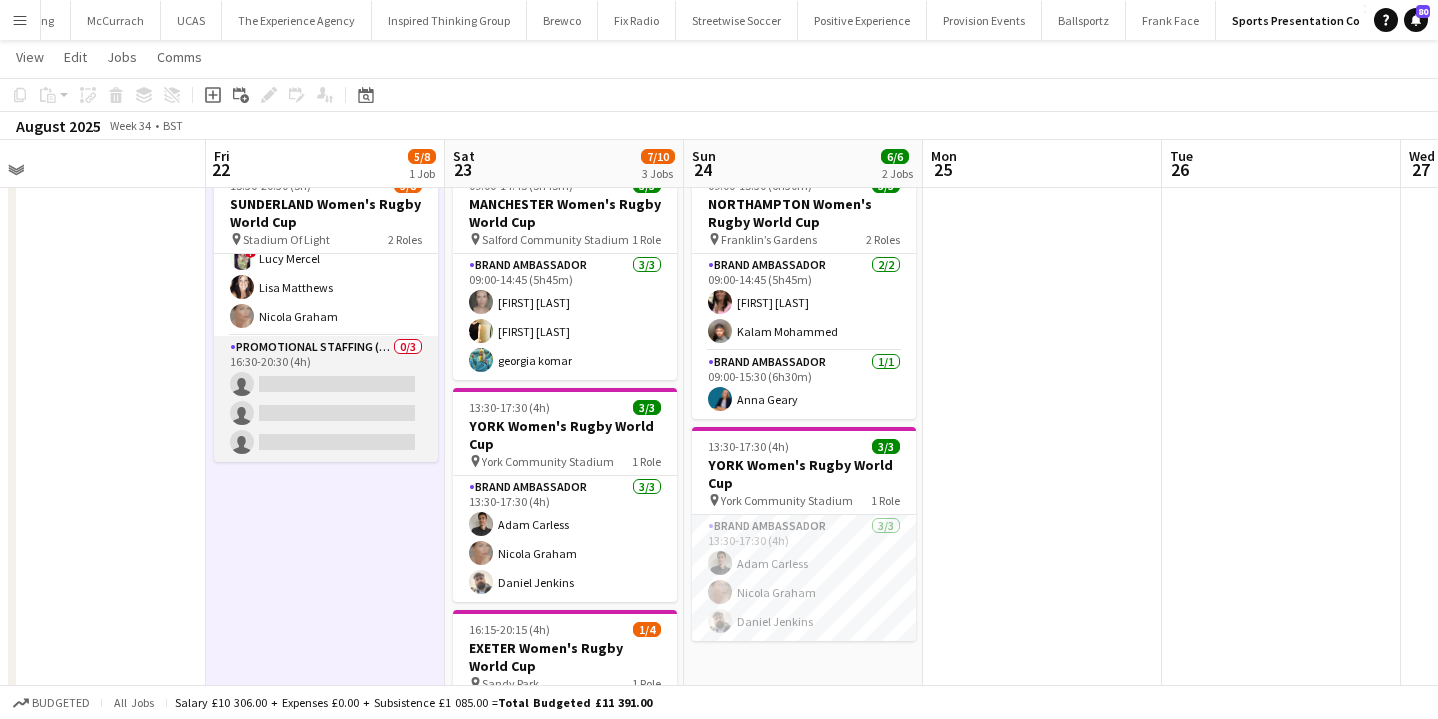 scroll, scrollTop: 0, scrollLeft: 0, axis: both 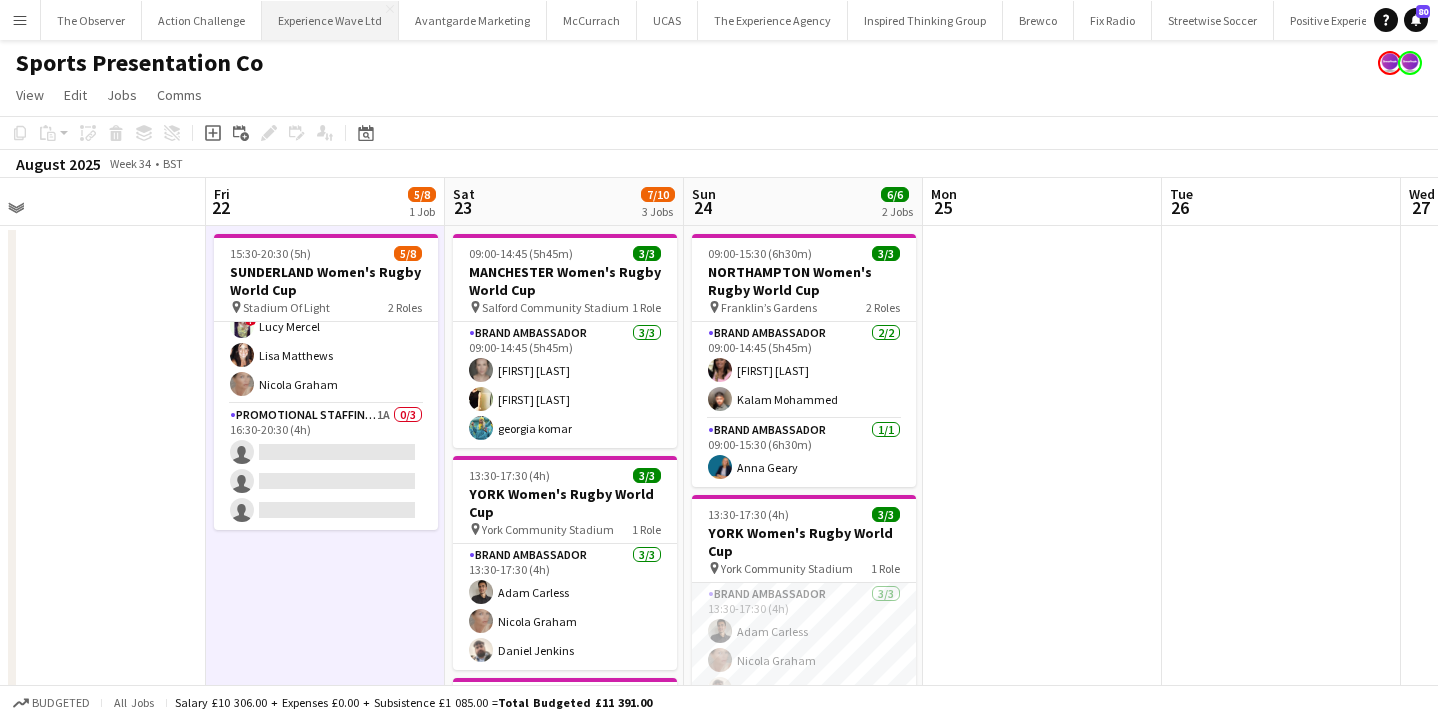 click on "Experience Wave Ltd
Close" at bounding box center (330, 20) 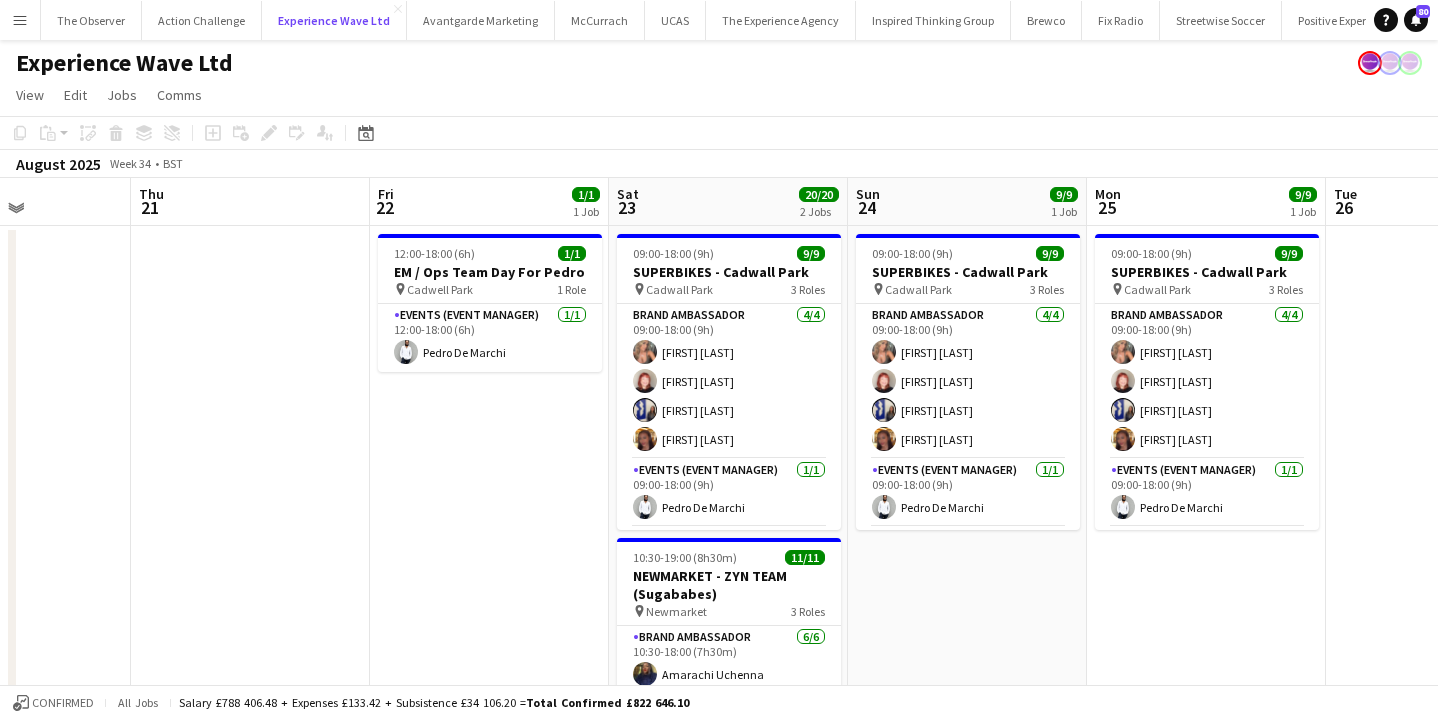 scroll, scrollTop: 0, scrollLeft: 714, axis: horizontal 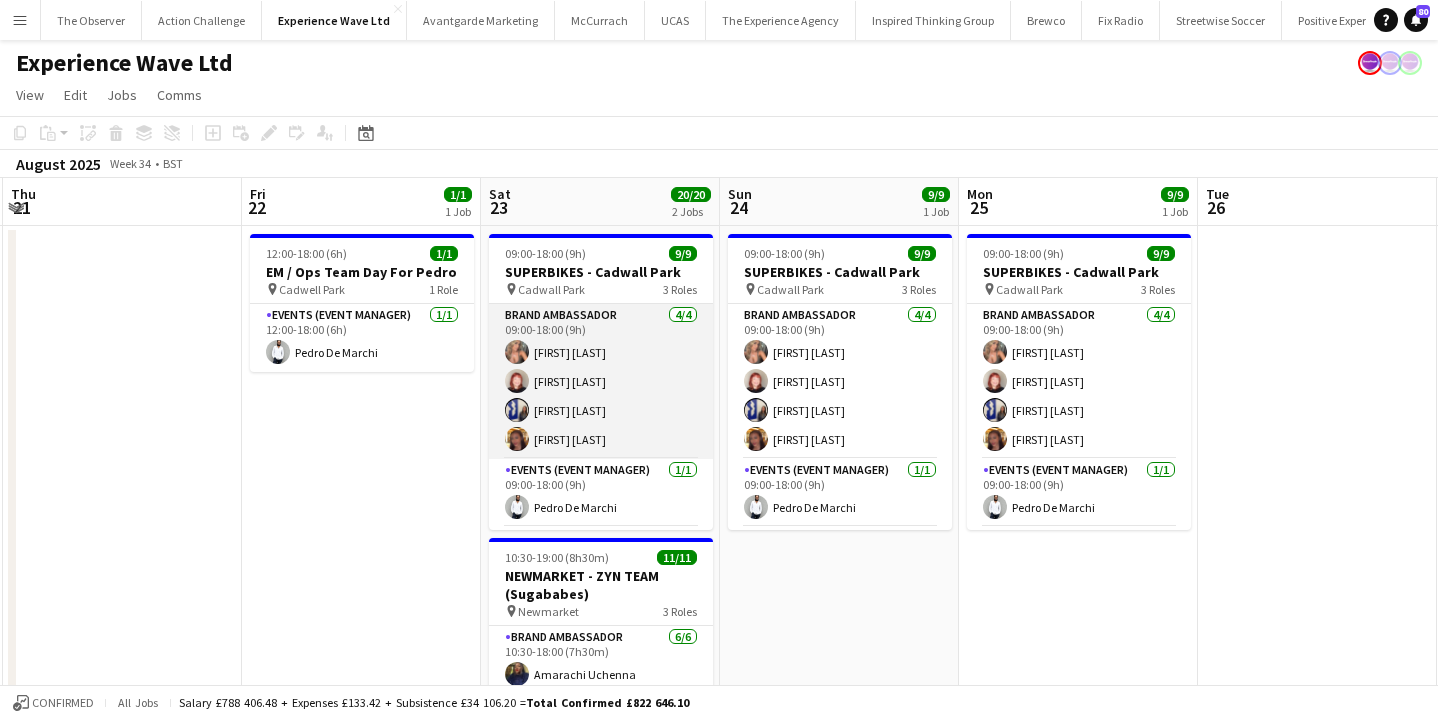 click on "Brand Ambassador   4/4   09:00-18:00 (9h)
[FIRST] [LAST] [FIRST] [LAST] [FIRST] [LAST] [FIRST] [LAST]" at bounding box center [601, 381] 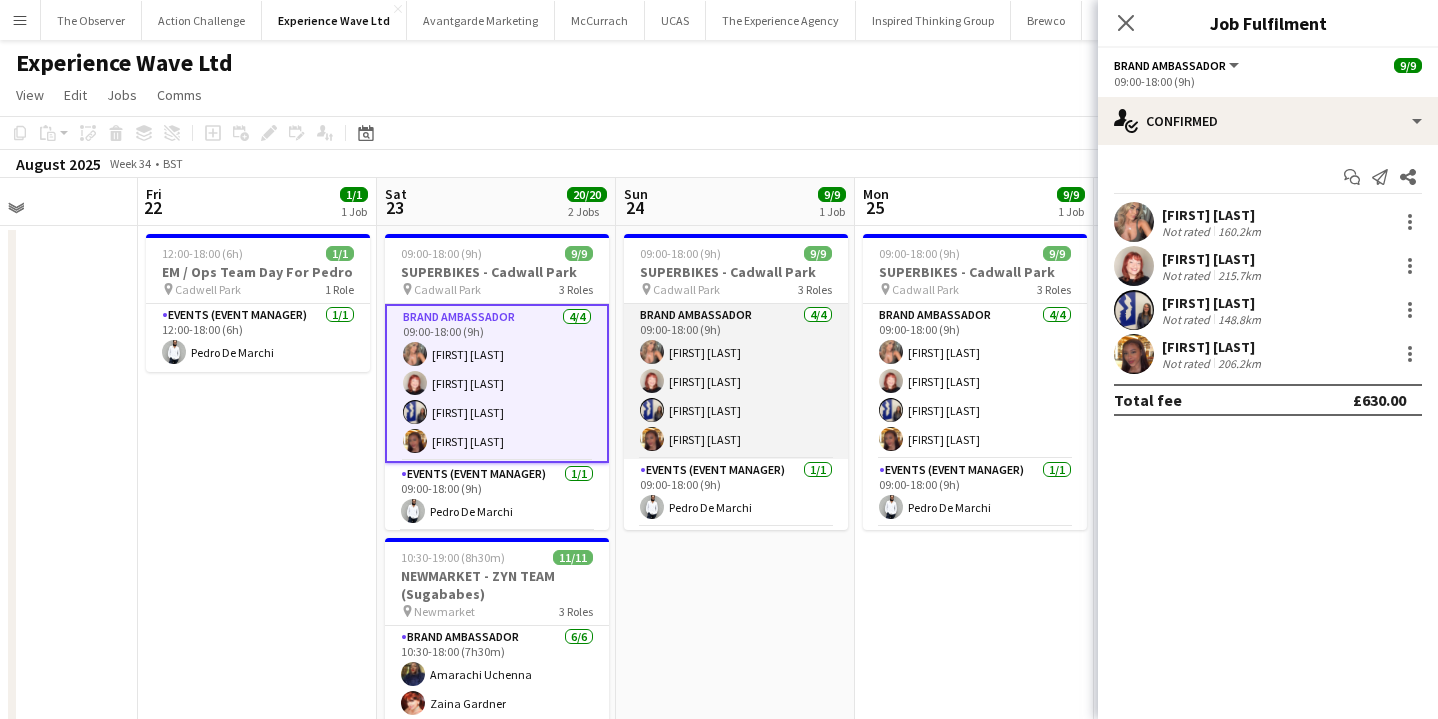 scroll, scrollTop: 0, scrollLeft: 825, axis: horizontal 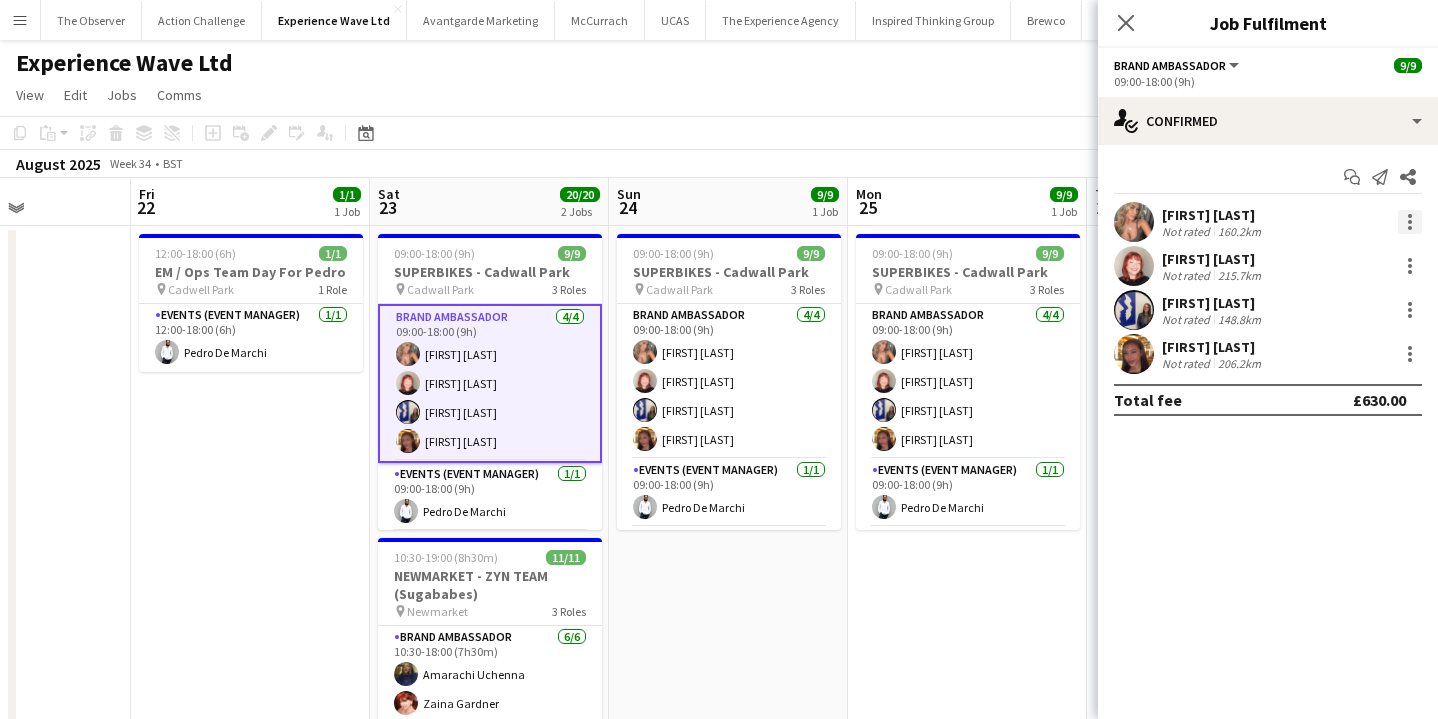 click at bounding box center (1410, 222) 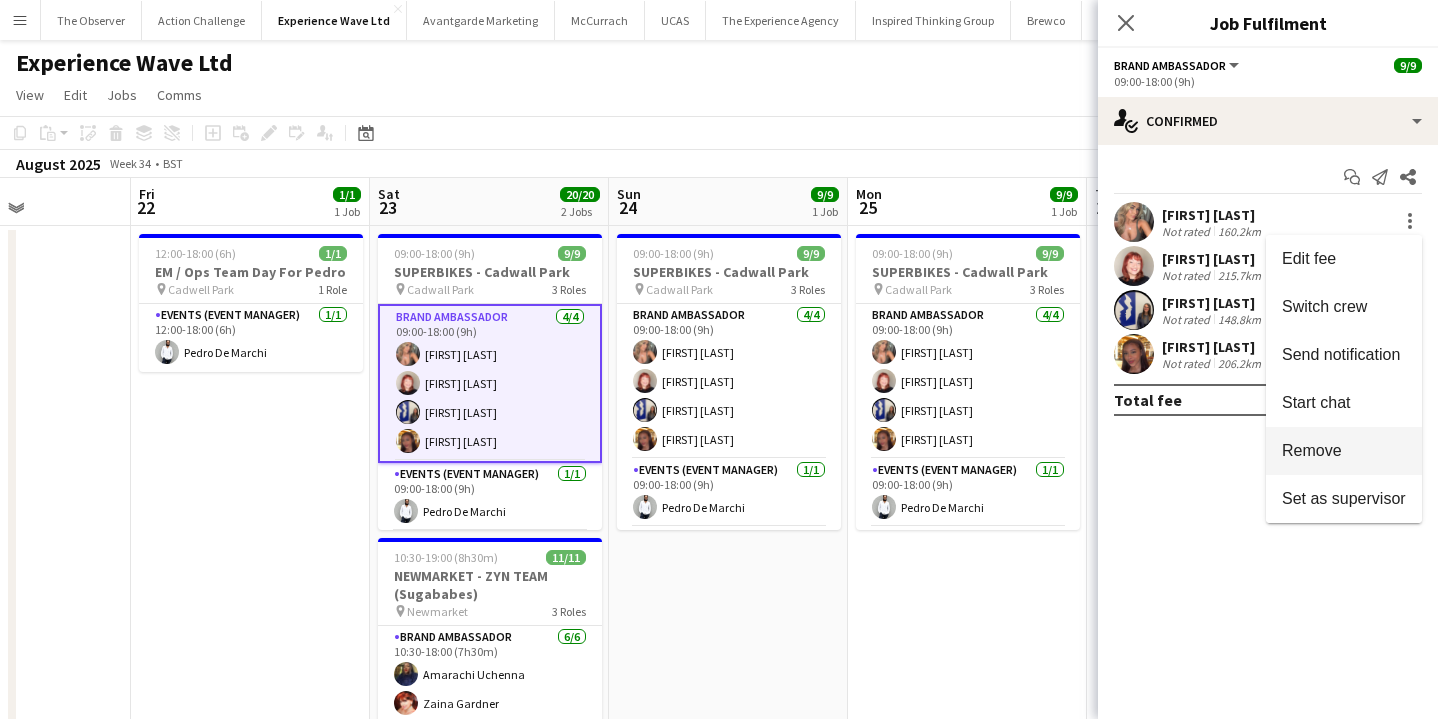 click on "Remove" at bounding box center [1344, 451] 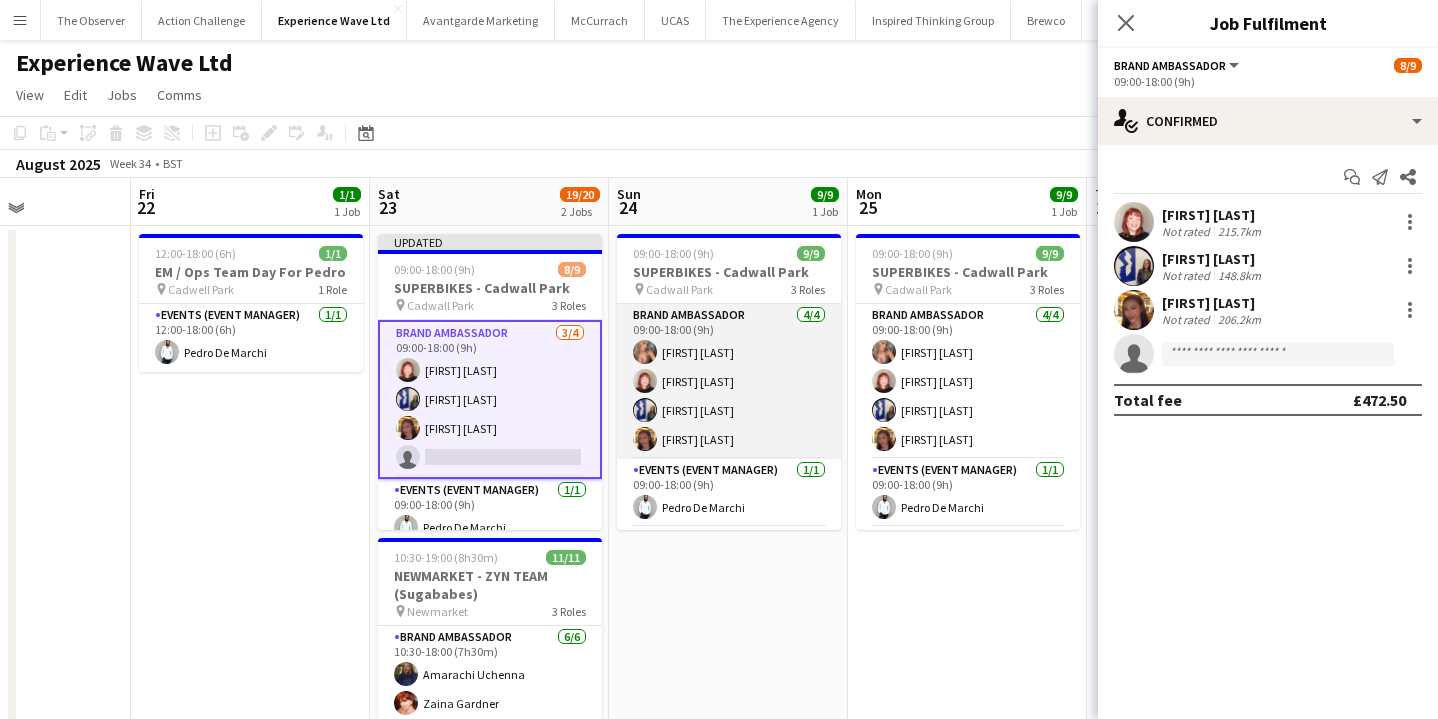 click on "Brand Ambassador   4/4   09:00-18:00 (9h)
[FIRST] [LAST] [FIRST] [LAST] [FIRST] [LAST] [FIRST] [LAST]" at bounding box center [729, 381] 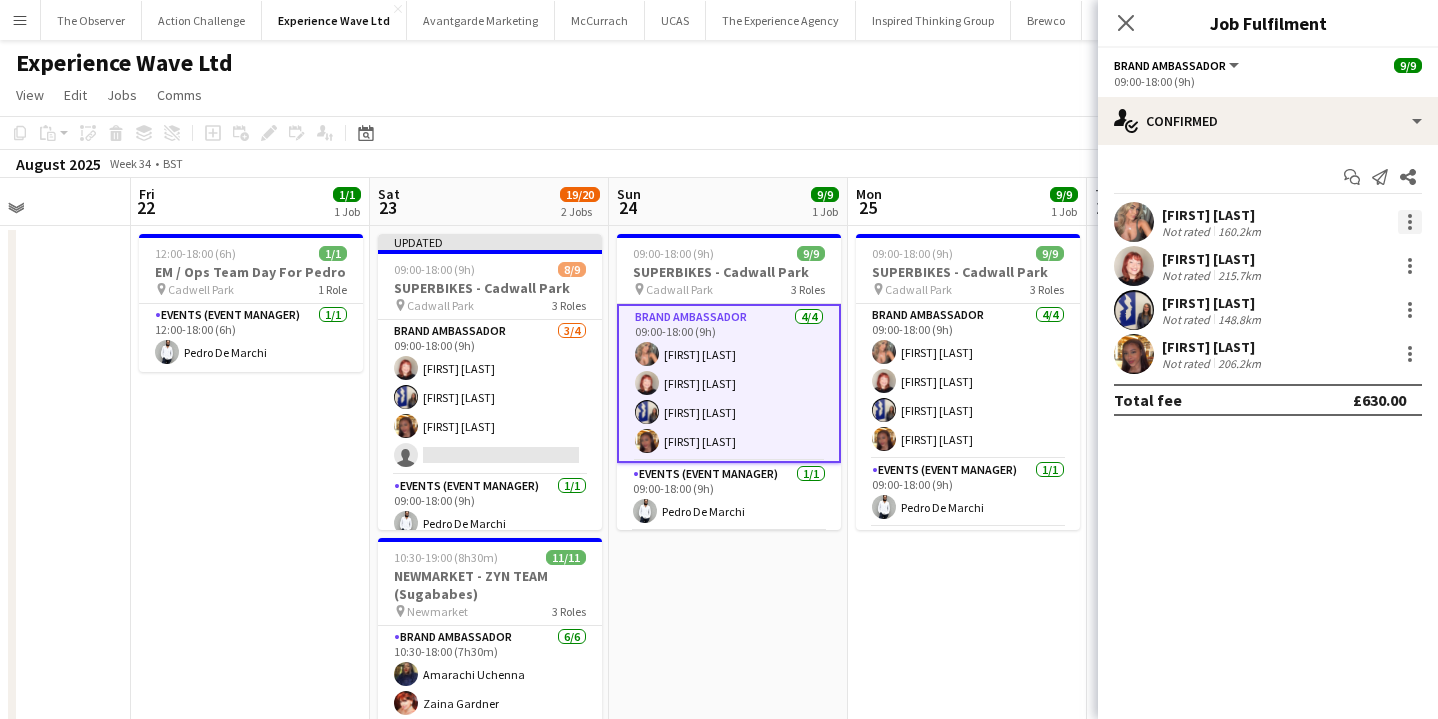 click at bounding box center [1410, 222] 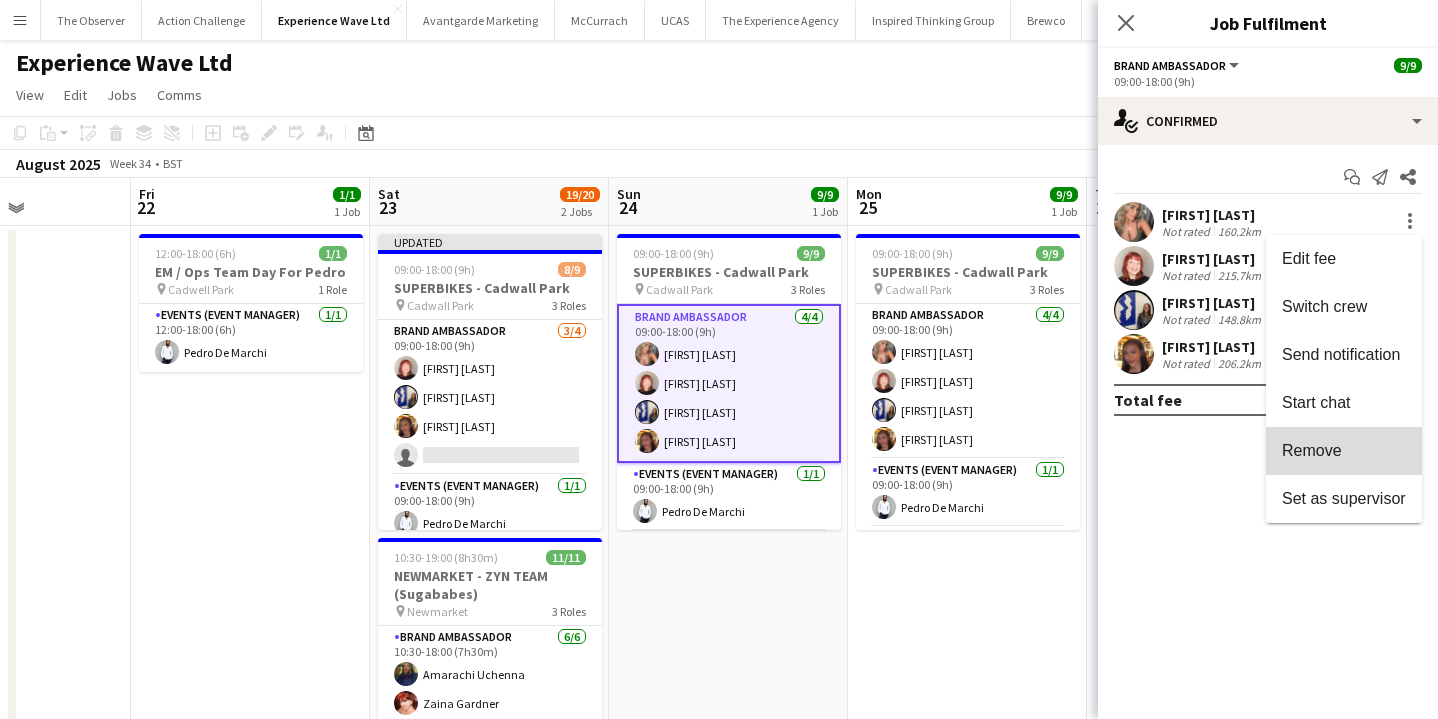 click on "Remove" at bounding box center (1344, 451) 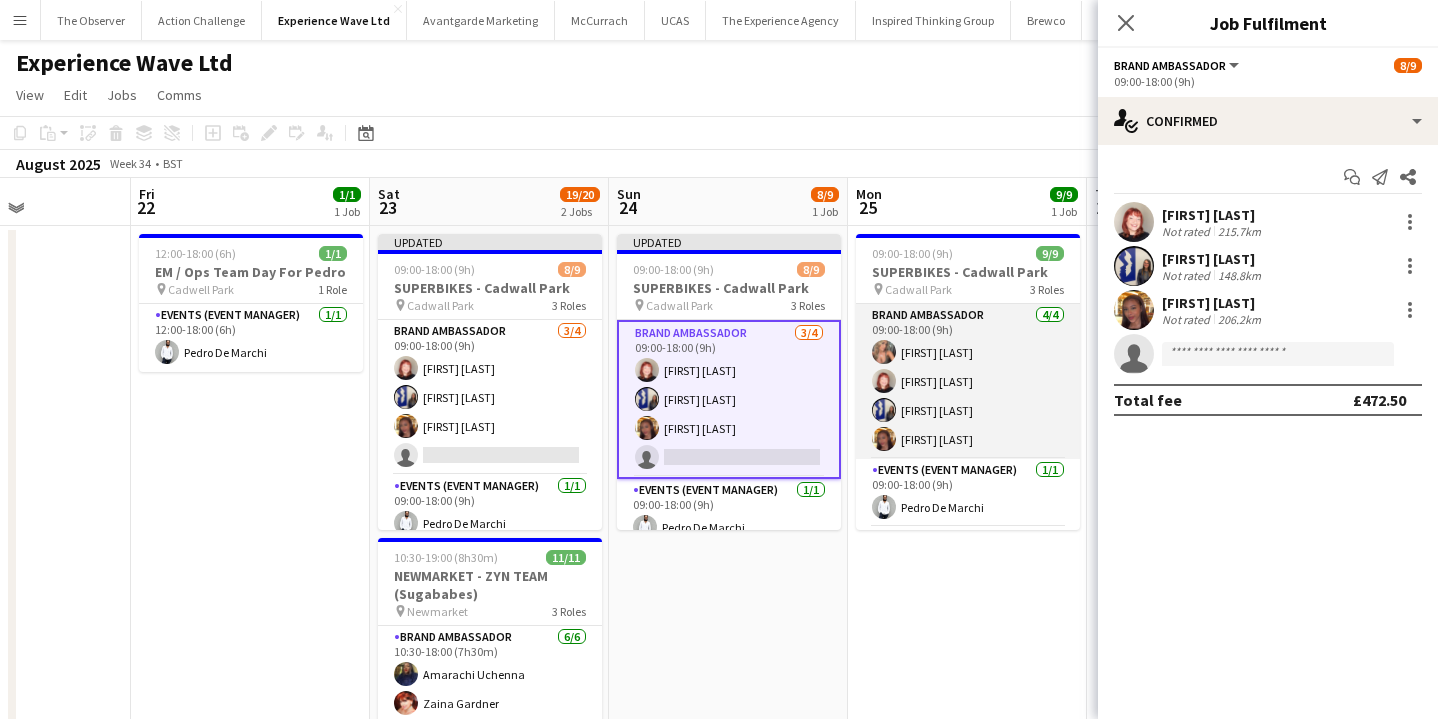click on "Brand Ambassador   4/4   09:00-18:00 (9h)
[FIRST] [LAST] [FIRST] [LAST] [FIRST] [LAST] [FIRST] [LAST]" at bounding box center [968, 381] 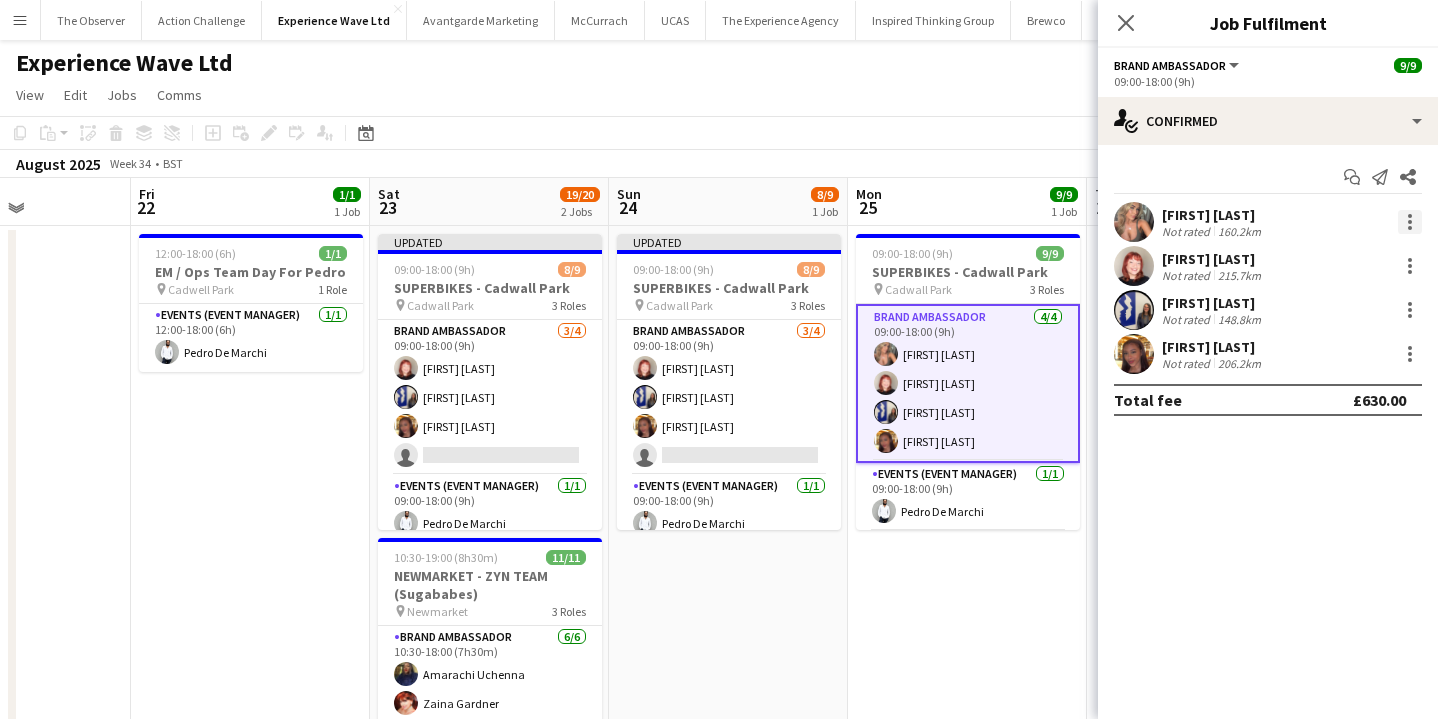 click at bounding box center [1410, 222] 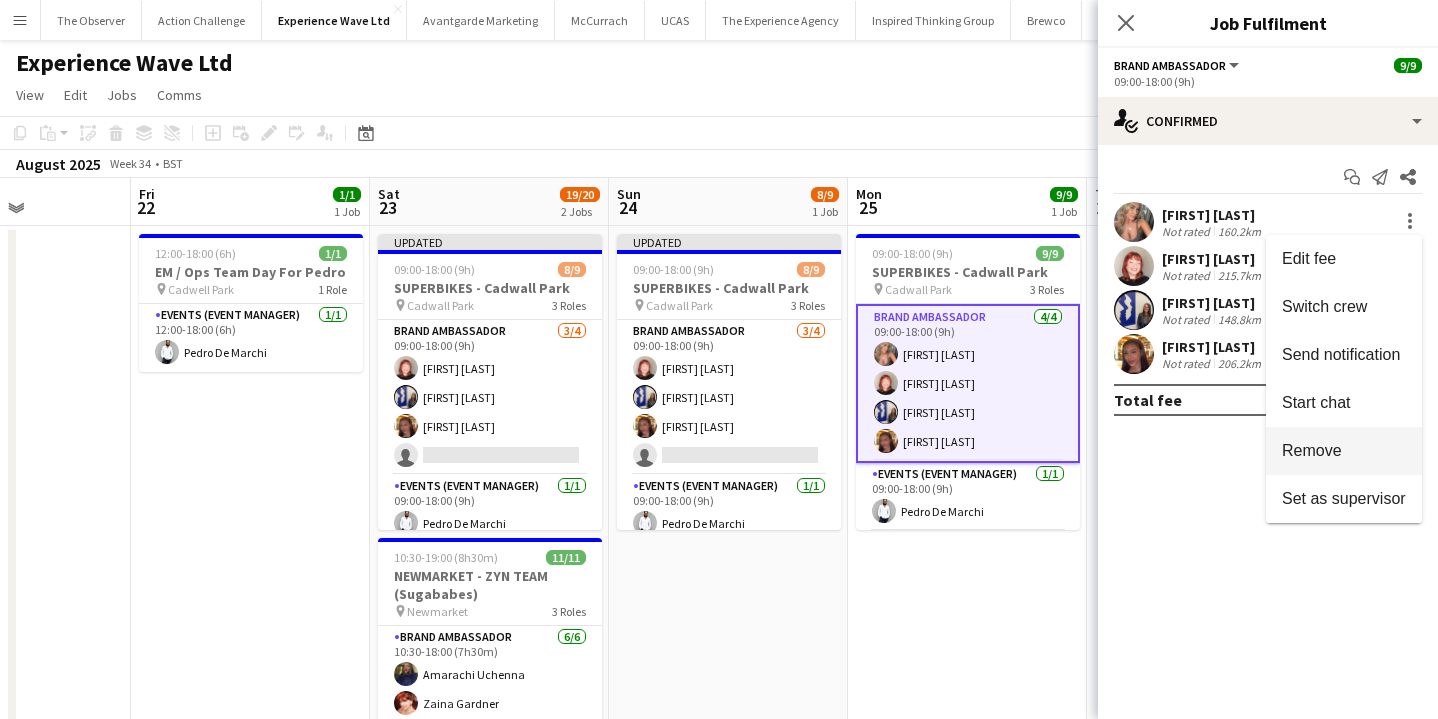 click on "Remove" at bounding box center [1344, 451] 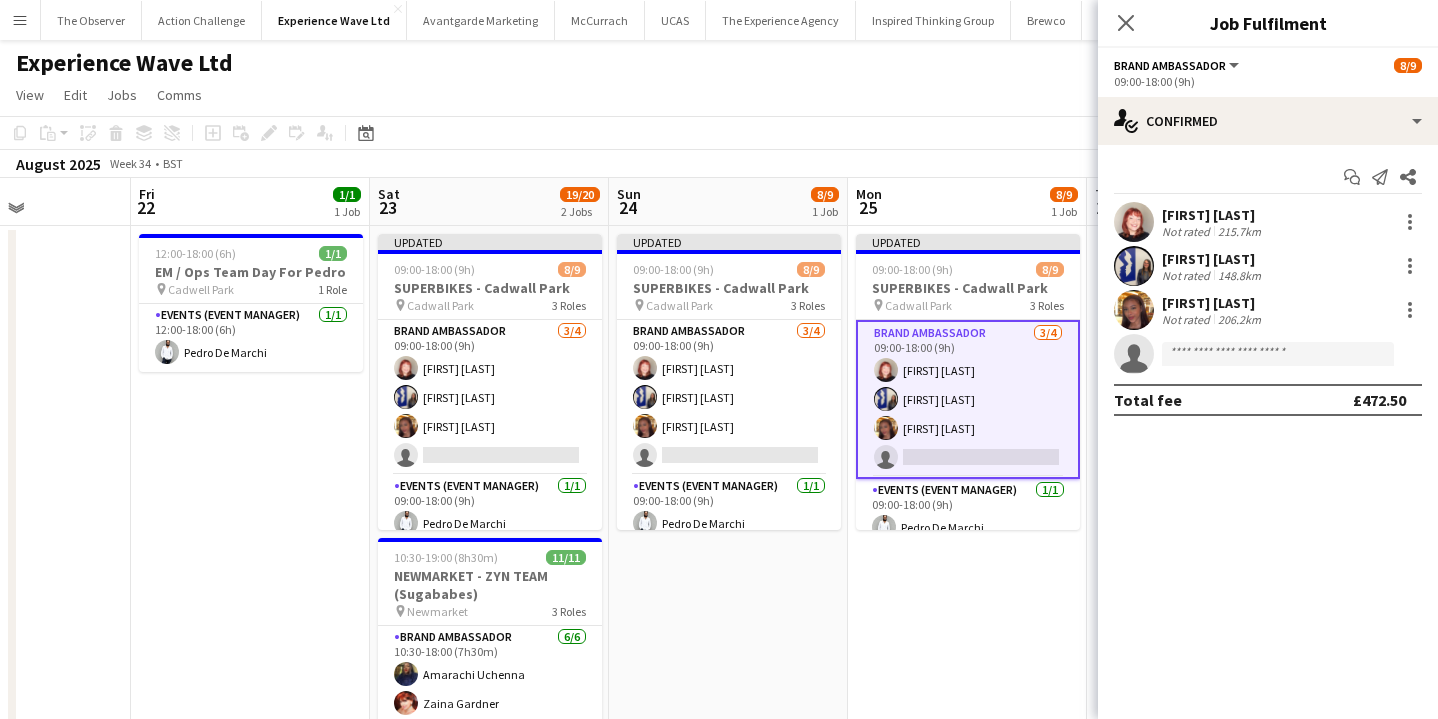 click on "Updated   09:00-18:00 (9h)    8/9   SUPERBIKES - Cadwall Park
pin
Cadwall Park   3 Roles   Brand Ambassador   3/4   09:00-18:00 (9h)
[FIRST] [LAST] [FIRST] [LAST] [FIRST] [LAST]
single-neutral-actions
Events (Event Manager)   1/1   09:00-18:00 (9h)
[FIRST] [LAST]   Local Brand Ambassador   4/4   09:00-18:00 (9h)
[FIRST] [LAST] [FIRST] [LAST] [FIRST] [LAST]" at bounding box center (967, 854) 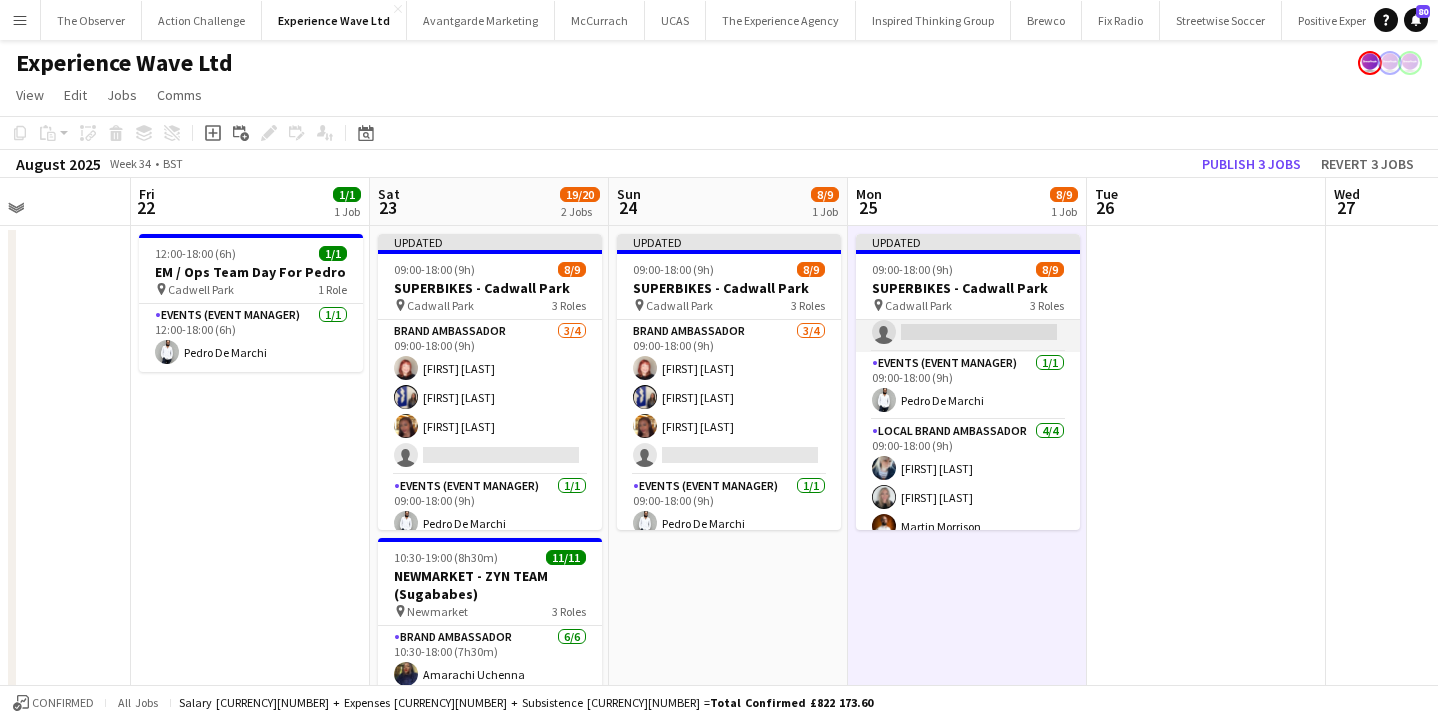 scroll, scrollTop: 168, scrollLeft: 0, axis: vertical 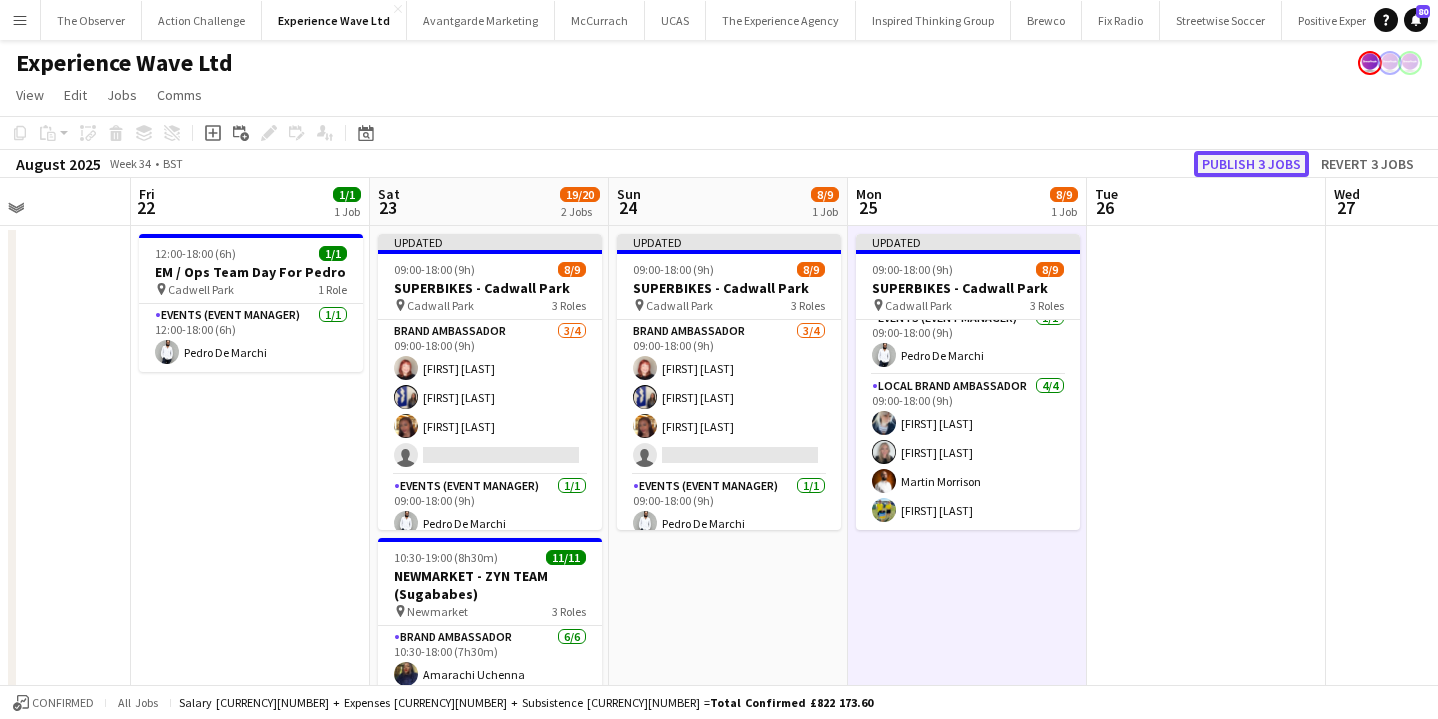 click on "Publish 3 jobs" 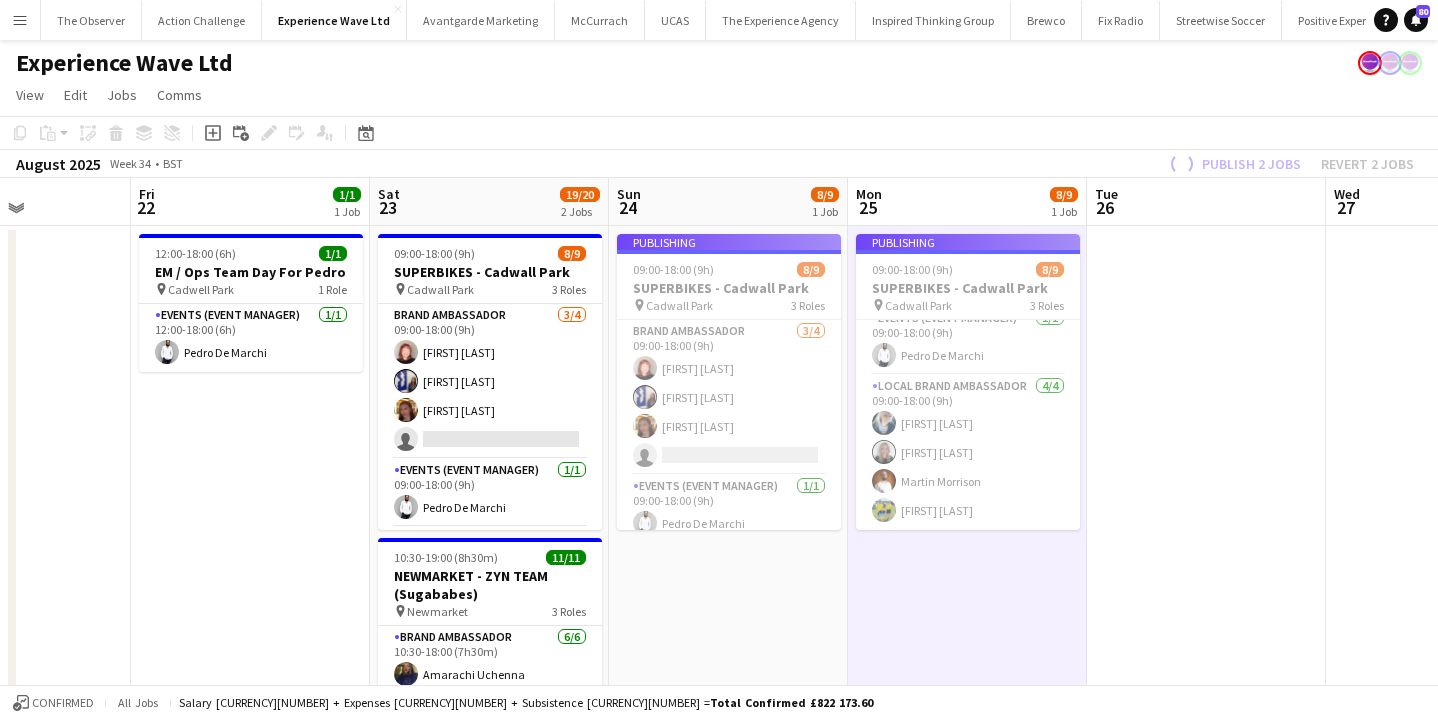 scroll, scrollTop: 152, scrollLeft: 0, axis: vertical 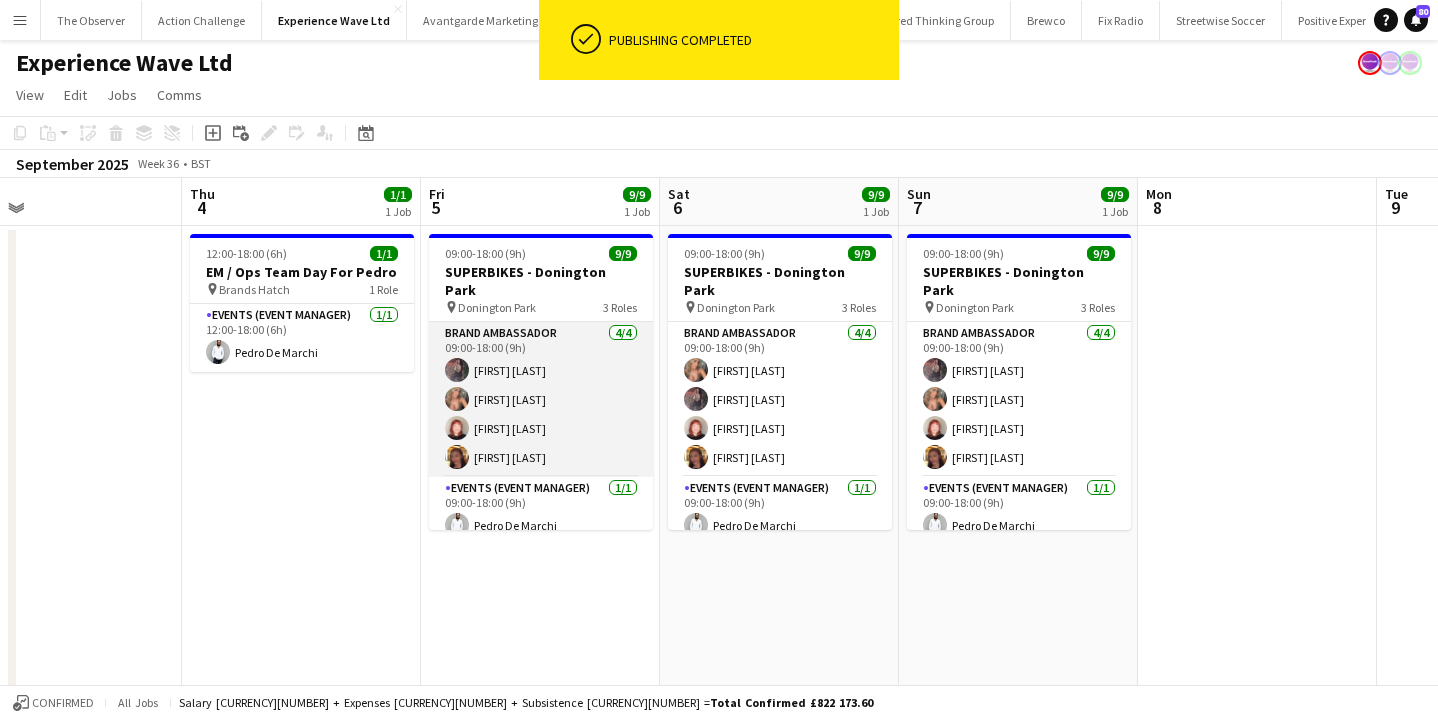 click on "Brand Ambassador   4/4   09:00-18:00 (9h)
[FIRST] [LAST] [FIRST] [LAST] [FIRST] [LAST] [FIRST] [LAST]" at bounding box center [541, 399] 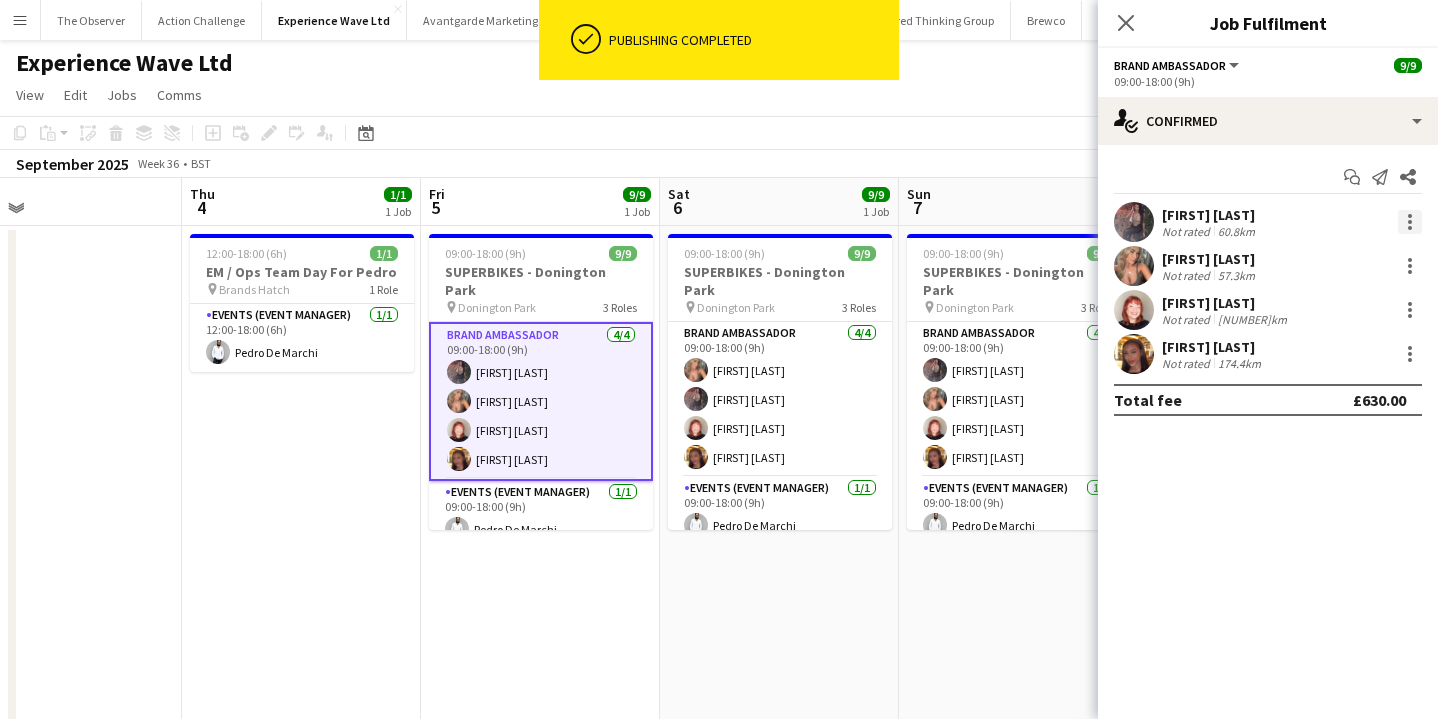 click at bounding box center (1410, 222) 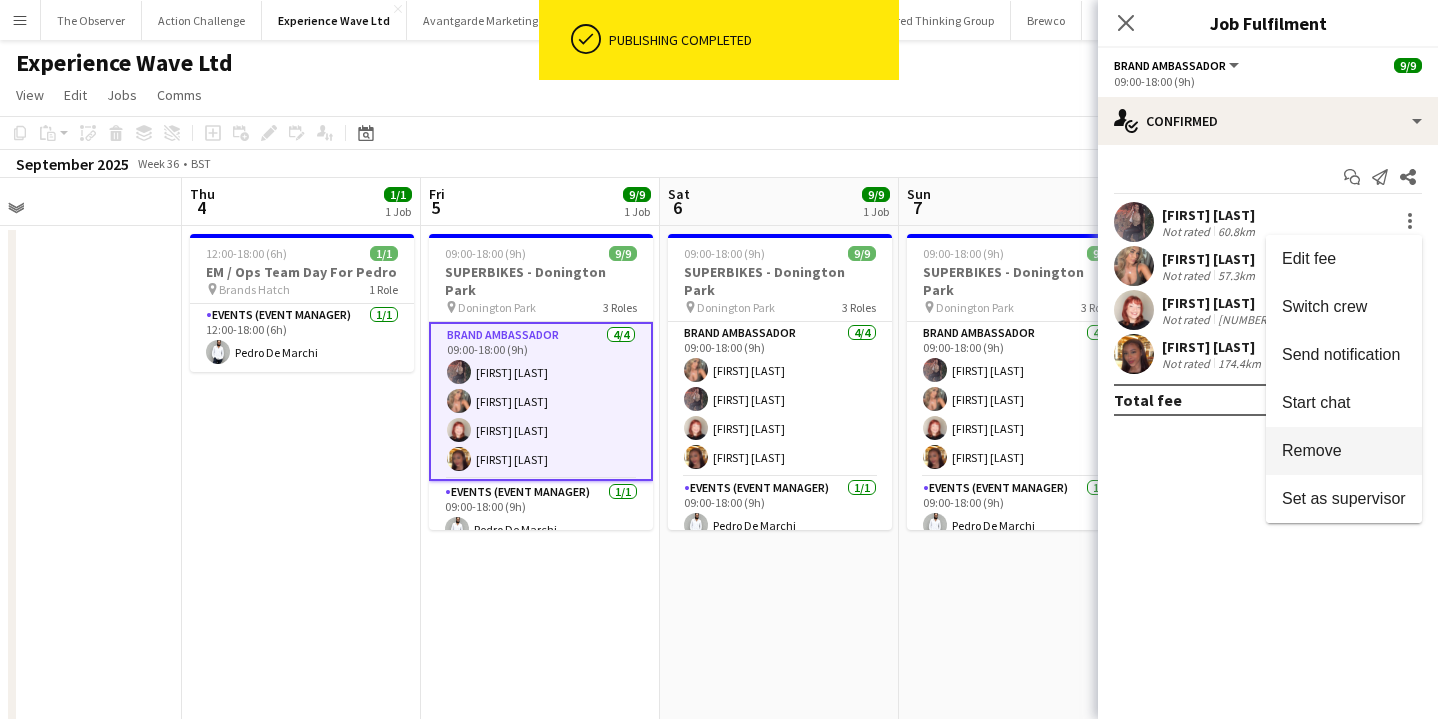 click on "Remove" at bounding box center (1344, 451) 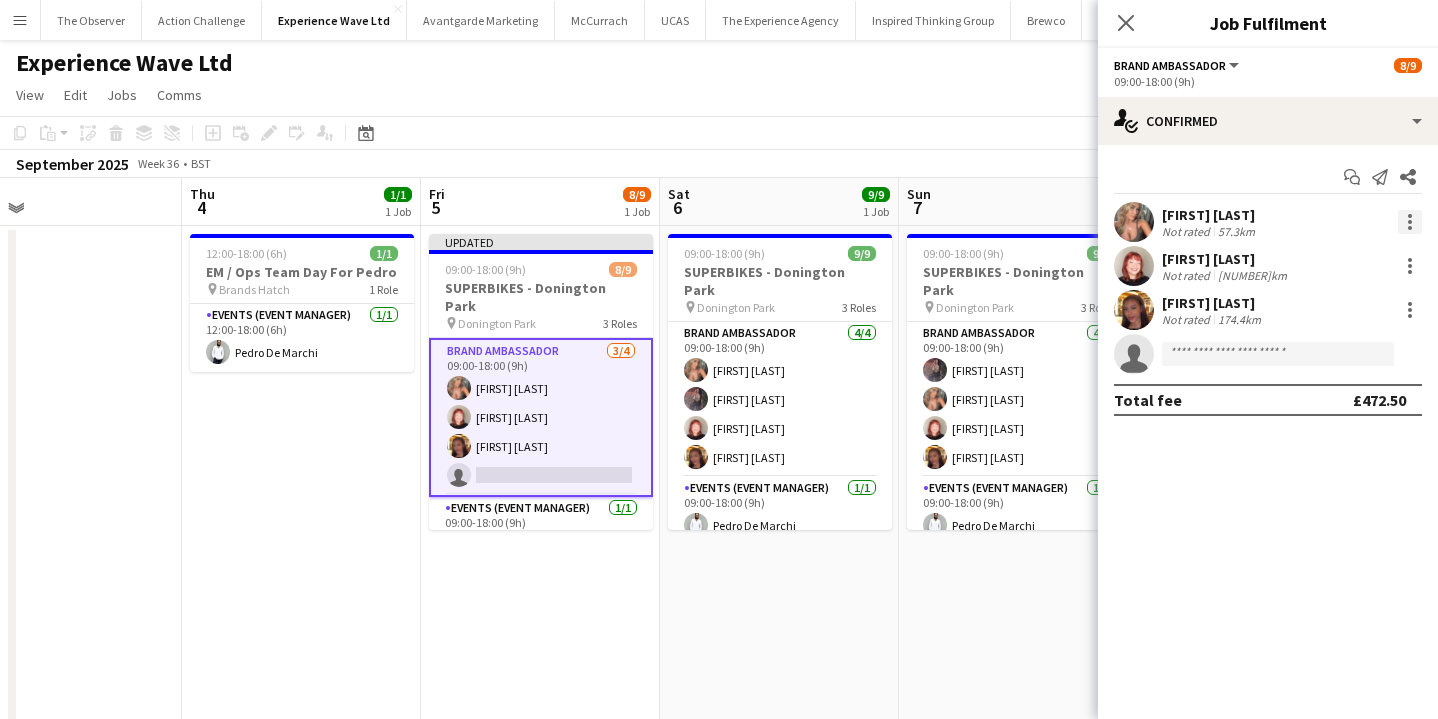 click at bounding box center (1410, 222) 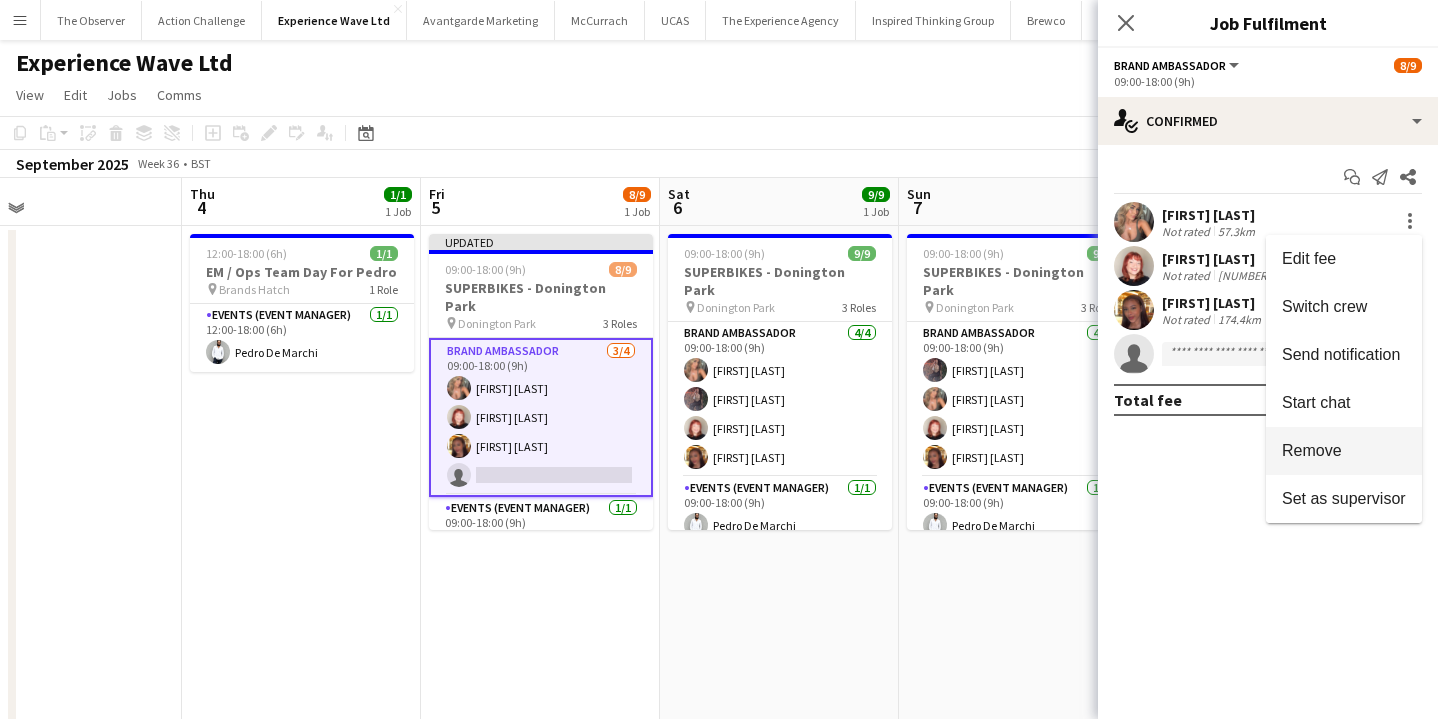 click on "Remove" at bounding box center [1344, 451] 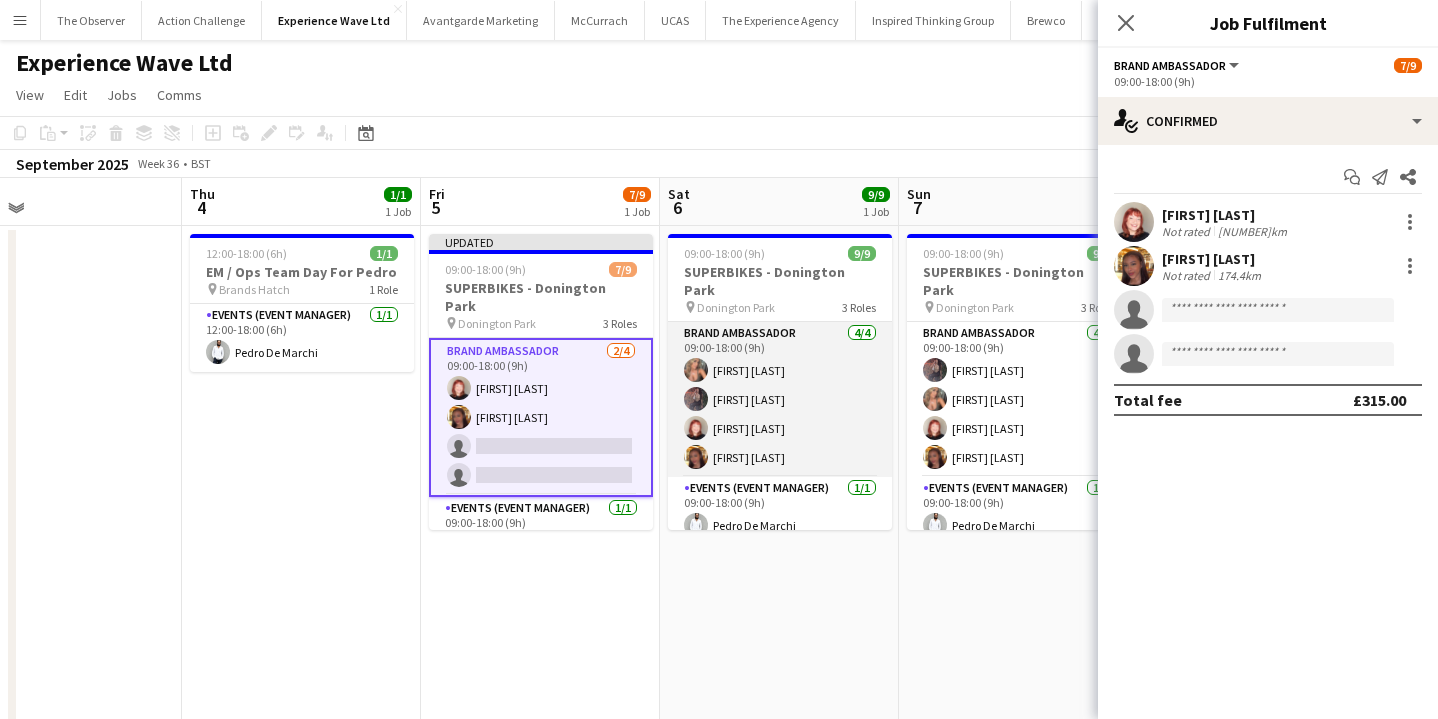 click on "Brand Ambassador   4/4   09:00-18:00 (9h)
[FIRST] [LAST] [FIRST] [LAST] [FIRST] [LAST] [FIRST] [LAST]" at bounding box center (780, 399) 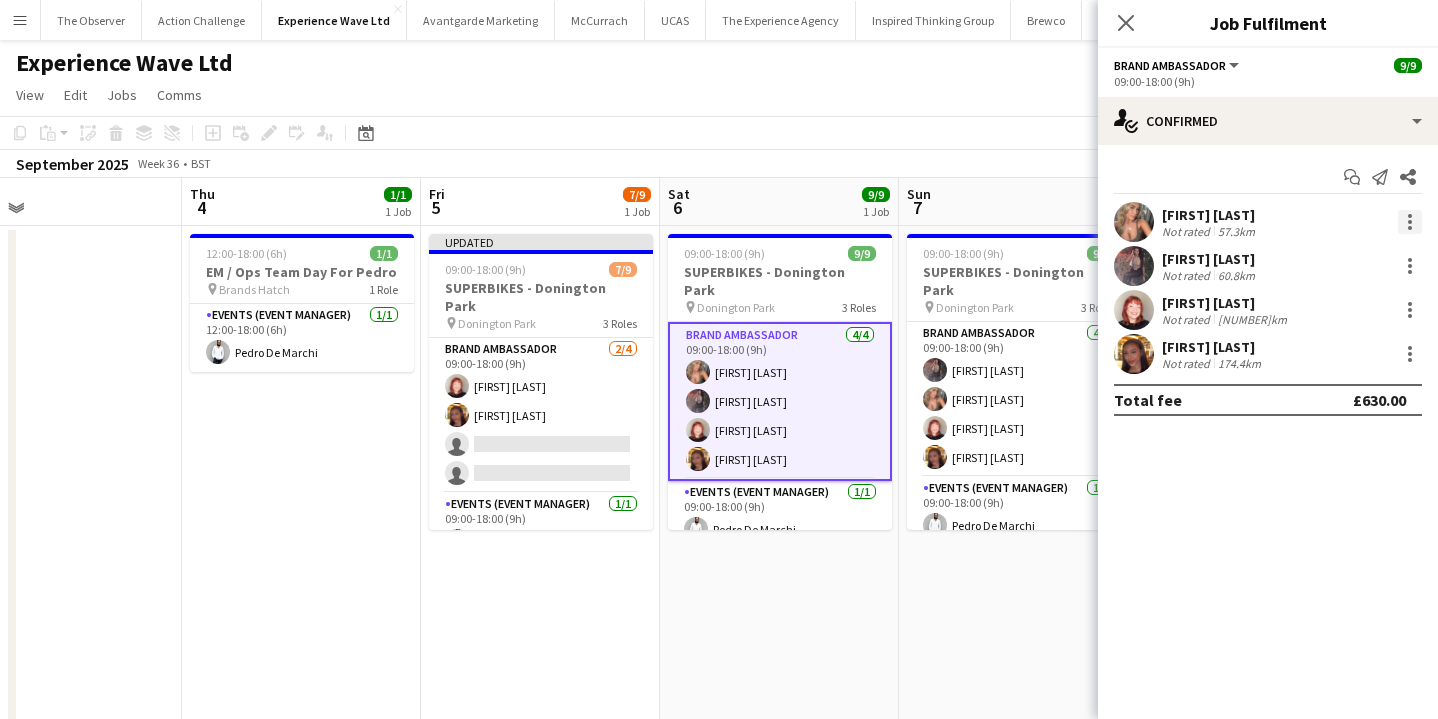 click at bounding box center [1410, 222] 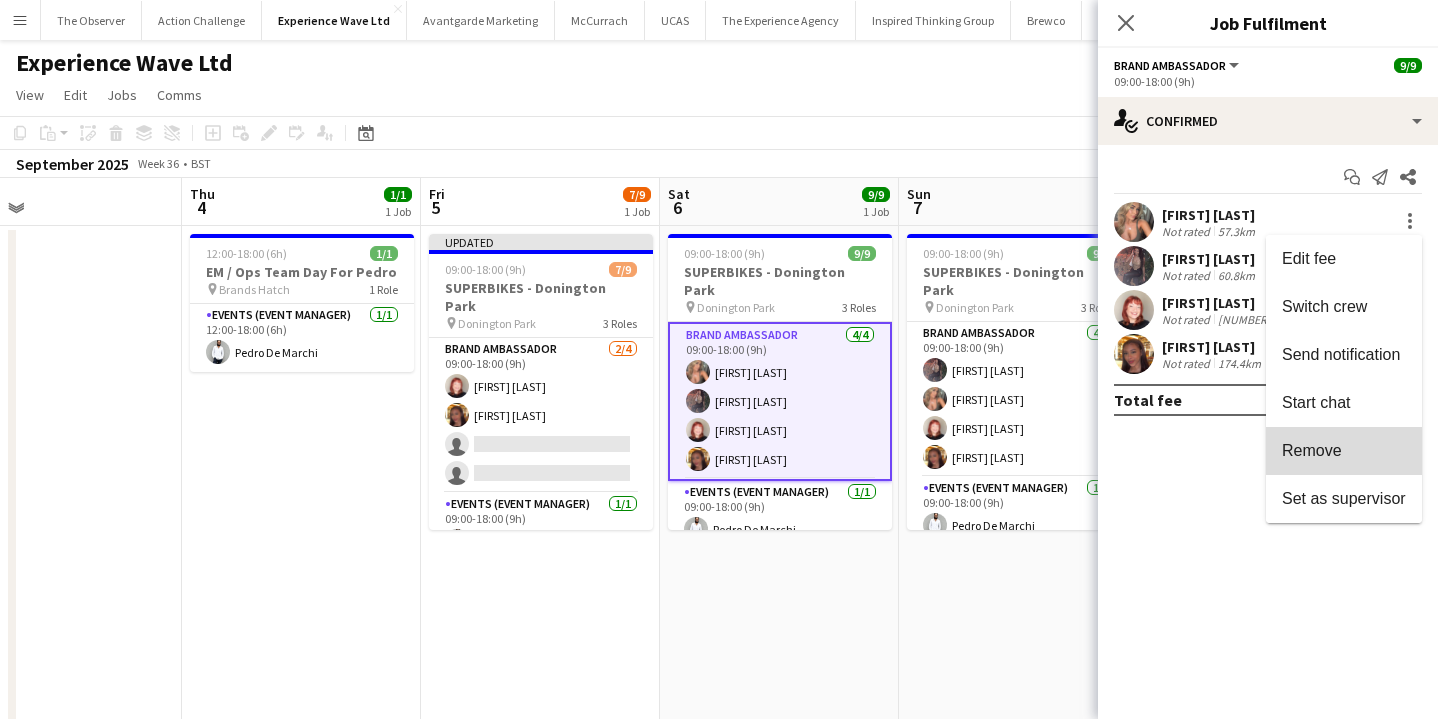 click on "Remove" at bounding box center (1344, 451) 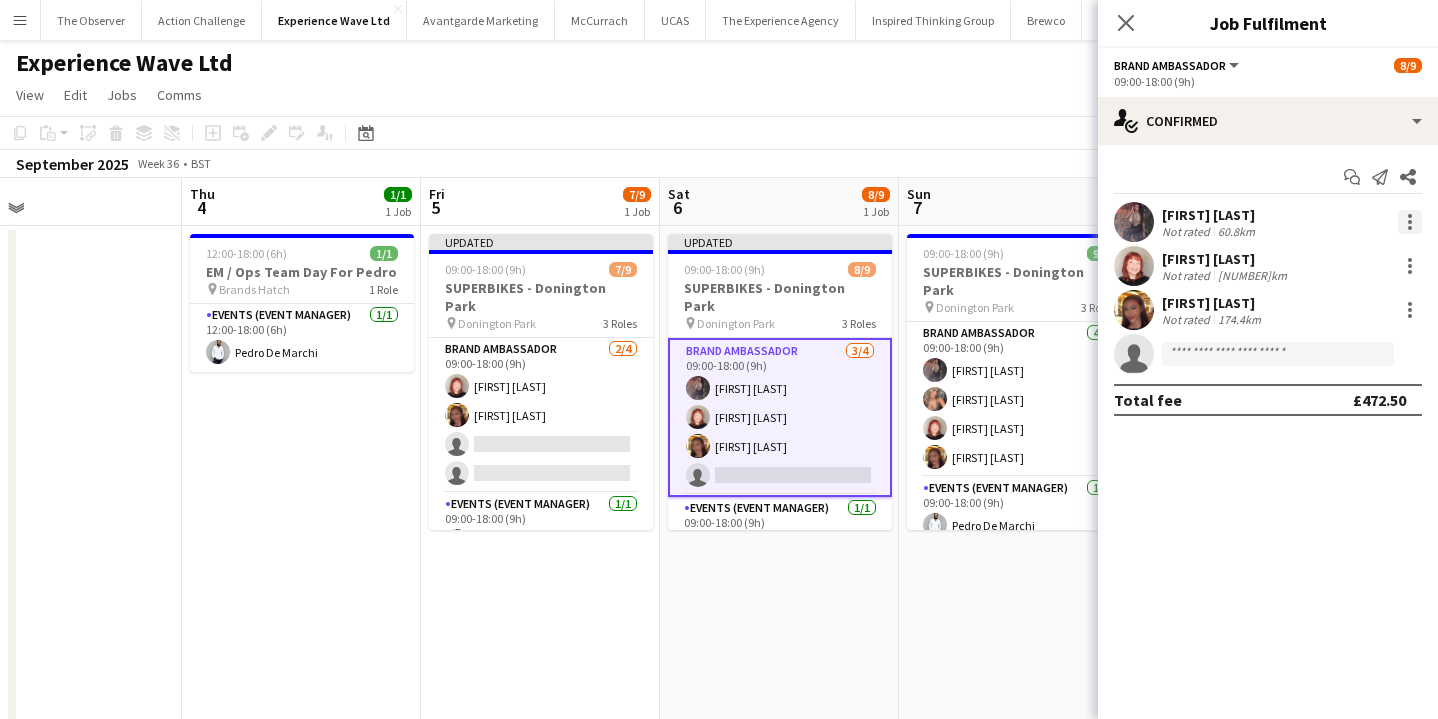 click at bounding box center [1410, 222] 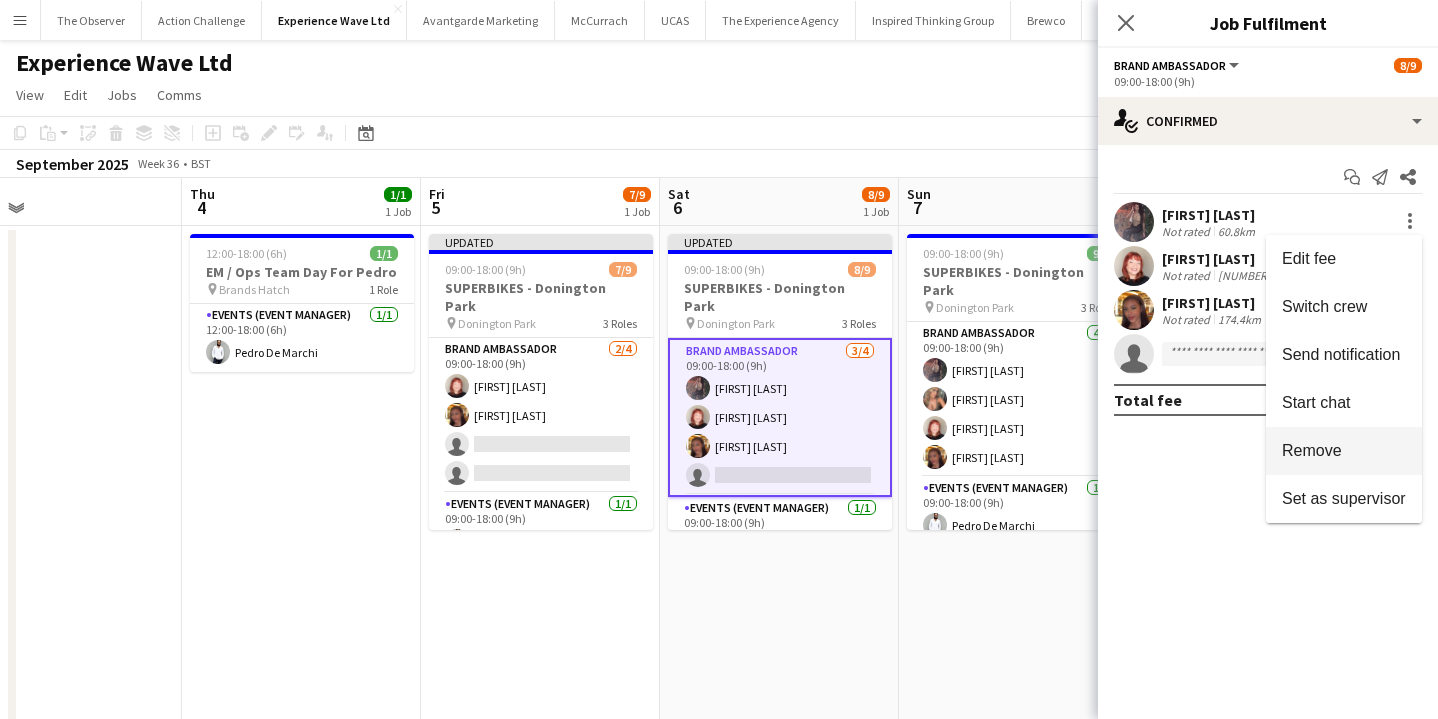 click on "Remove" at bounding box center [1344, 451] 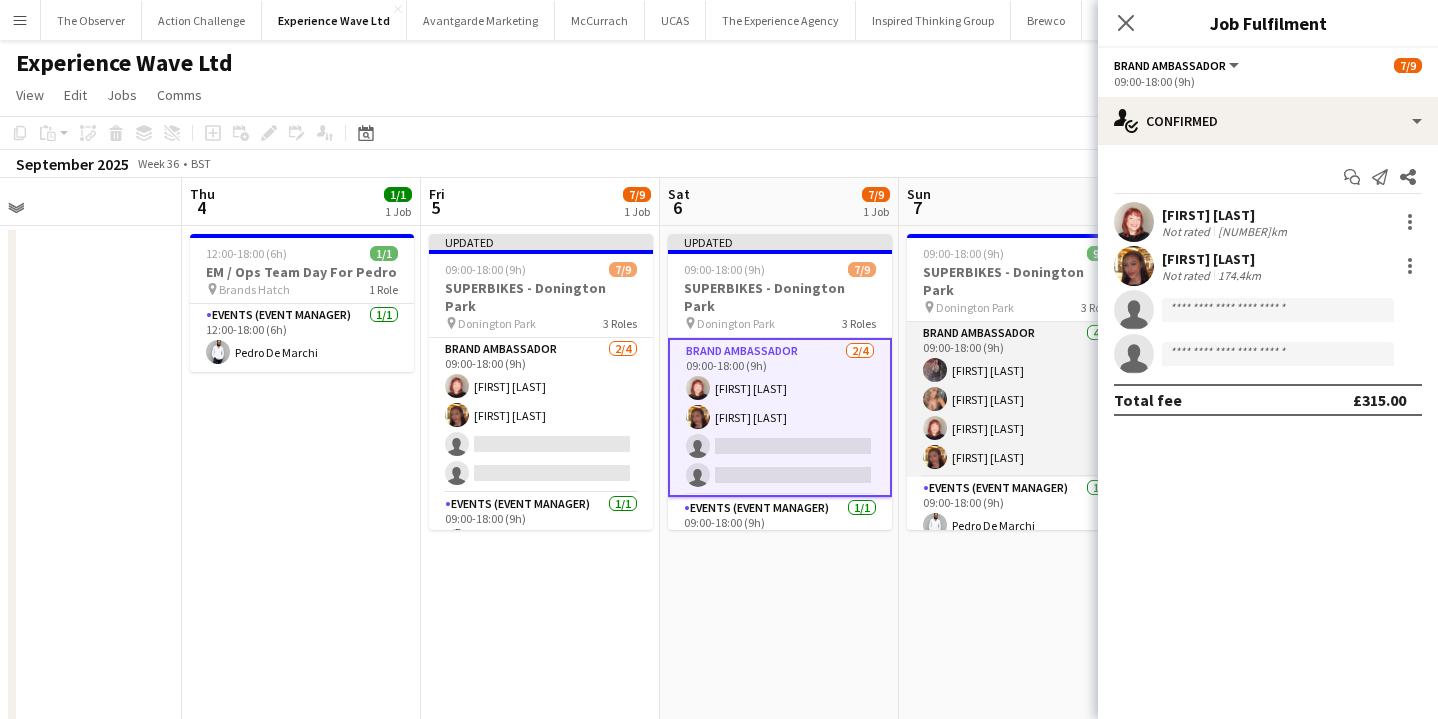 click on "Brand Ambassador   4/4   09:00-18:00 (9h)
[FIRST] [LAST] [FIRST] [LAST] [FIRST] [LAST] [FIRST] [LAST]" at bounding box center [1019, 399] 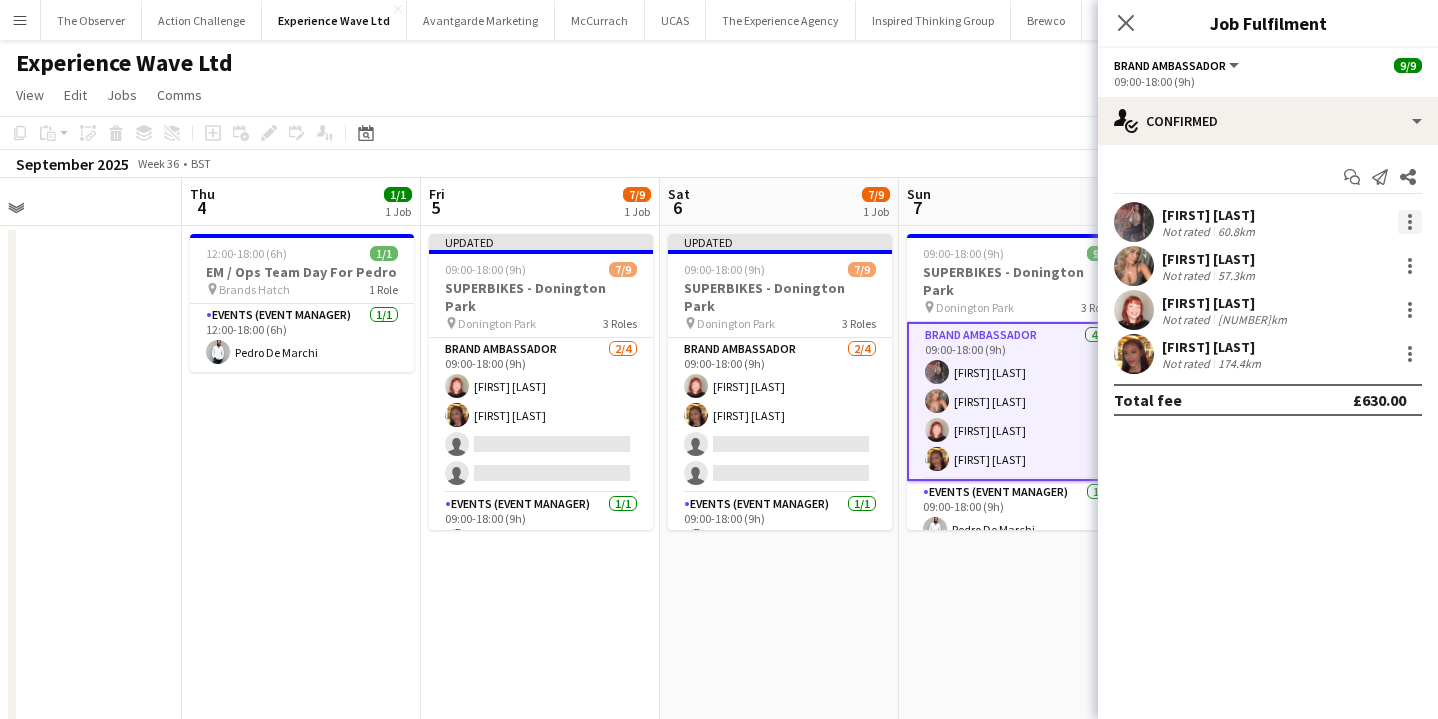 click at bounding box center (1410, 222) 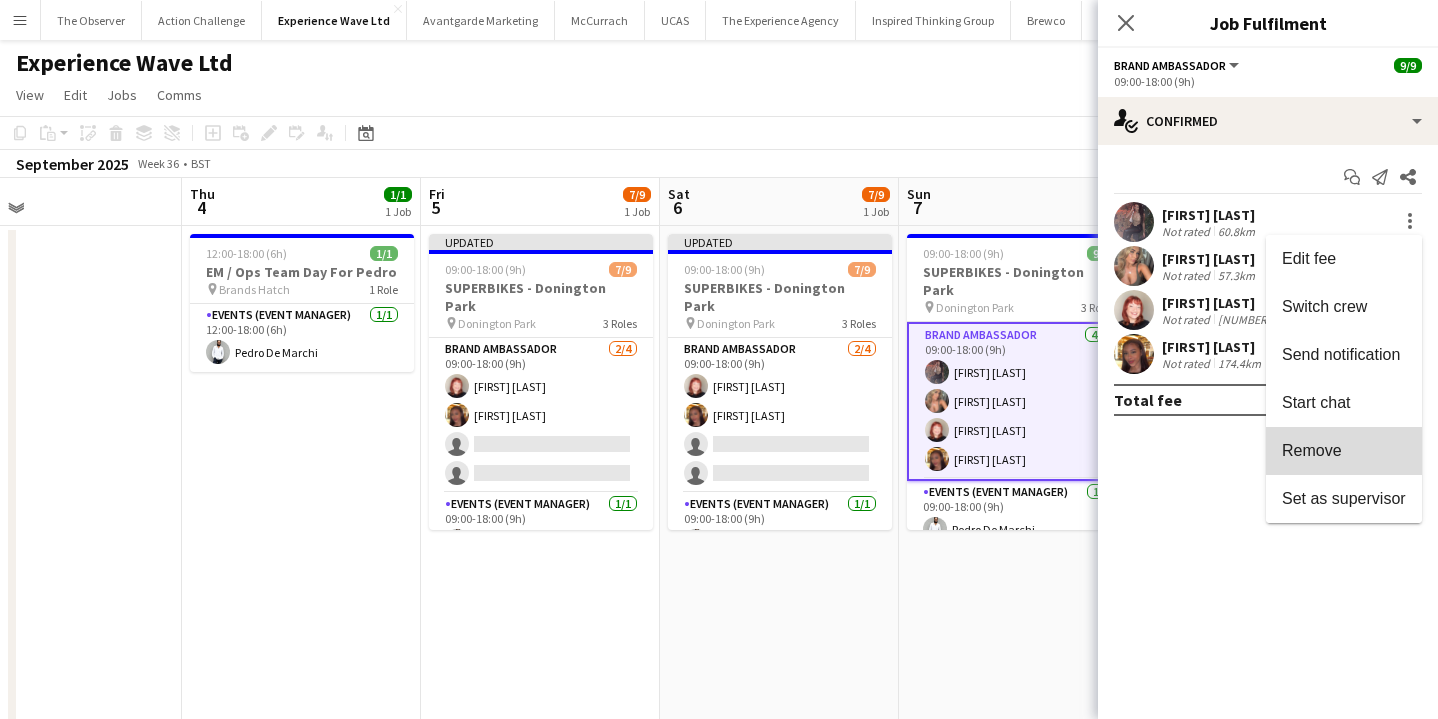 click on "Remove" at bounding box center (1344, 451) 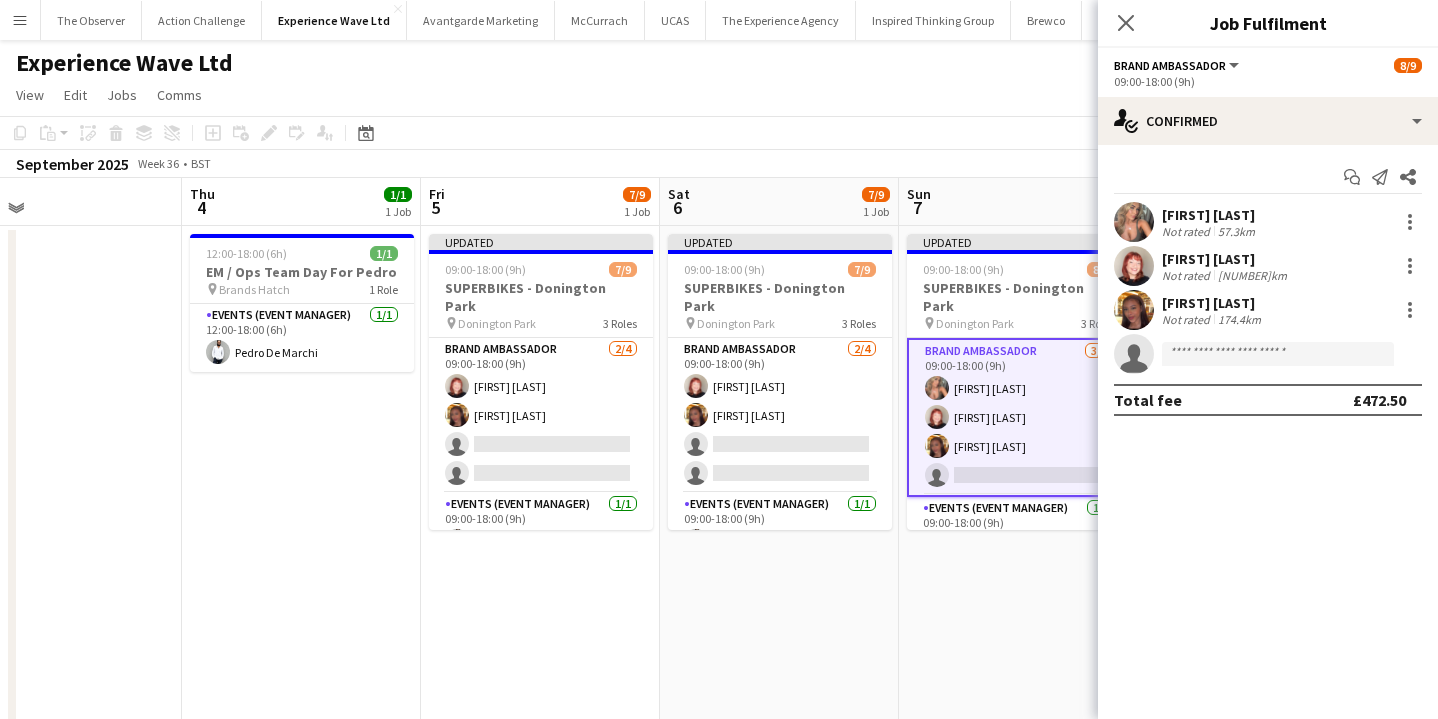 click on "[FIRST] [LAST]   Not rated   [NUMBER]km" at bounding box center (1268, 222) 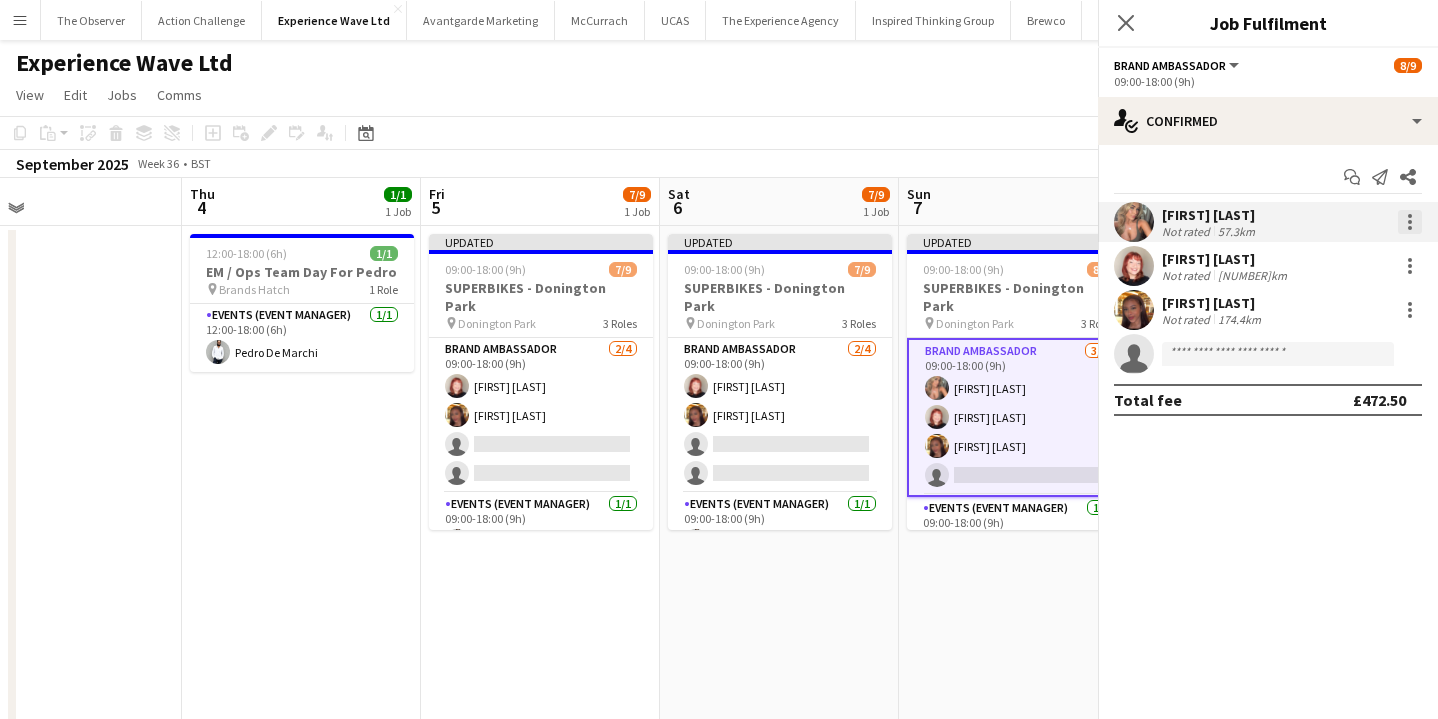 click at bounding box center (1410, 222) 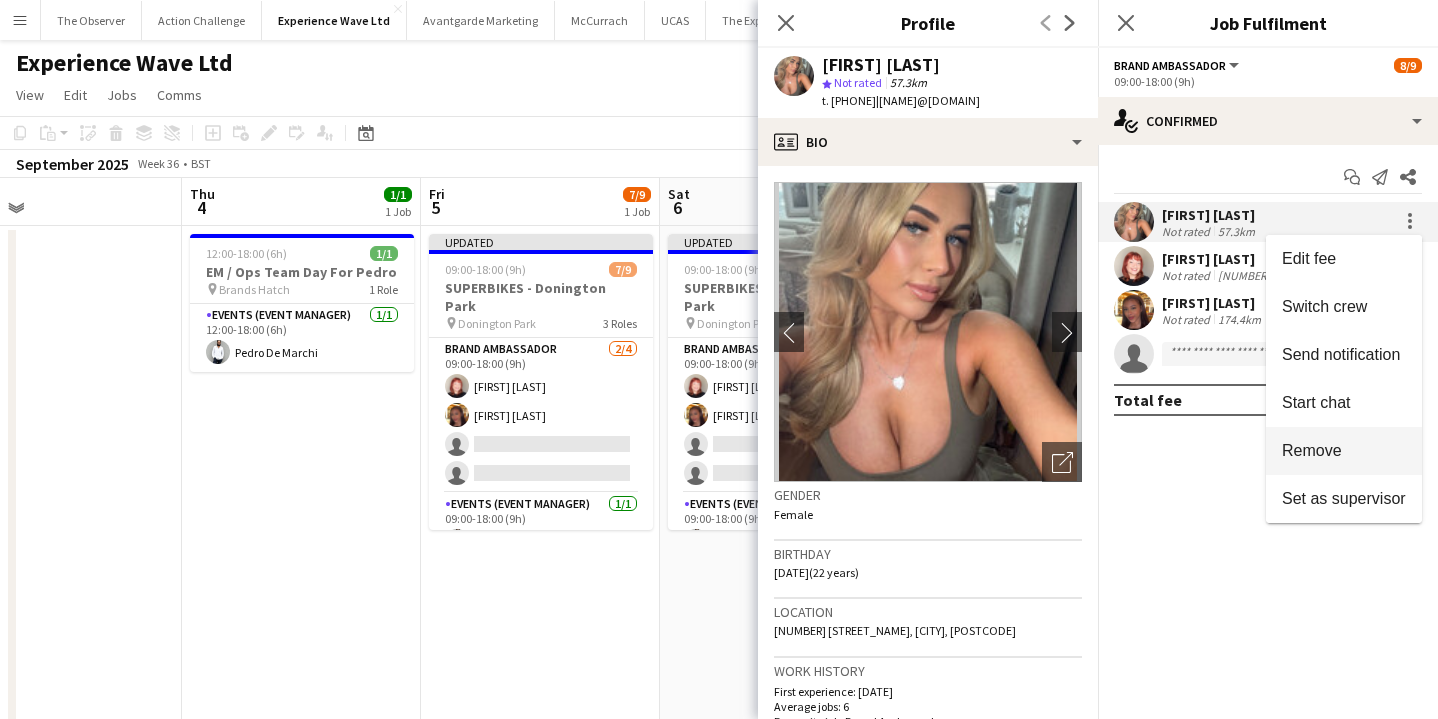 click on "Remove" at bounding box center (1344, 451) 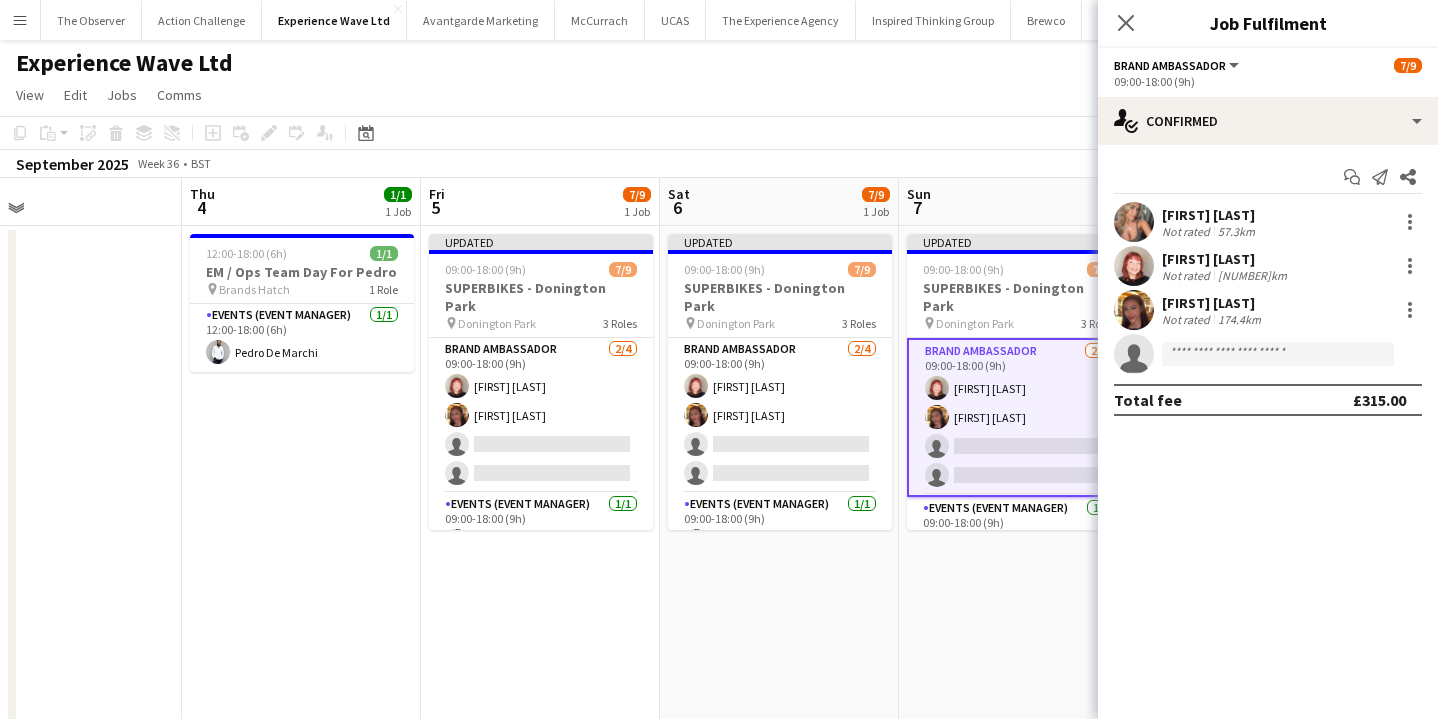 click on "Updated   09:00-18:00 (9h)    7/9   SUPERBIKES - Donington Park
pin
Donington Park   3 Roles   Brand Ambassador   2/4   09:00-18:00 (9h)
[FIRST] [LAST] [FIRST] [LAST]
single-neutral-actions
single-neutral-actions
Events (Event Manager)   1/1   09:00-18:00 (9h)
[FIRST] [LAST]  Local Brand Ambassador   4/4   09:00-18:00 (9h)
[FIRST] [LAST] [FIRST] [LAST] [FIRST] [LAST]" at bounding box center (1018, 854) 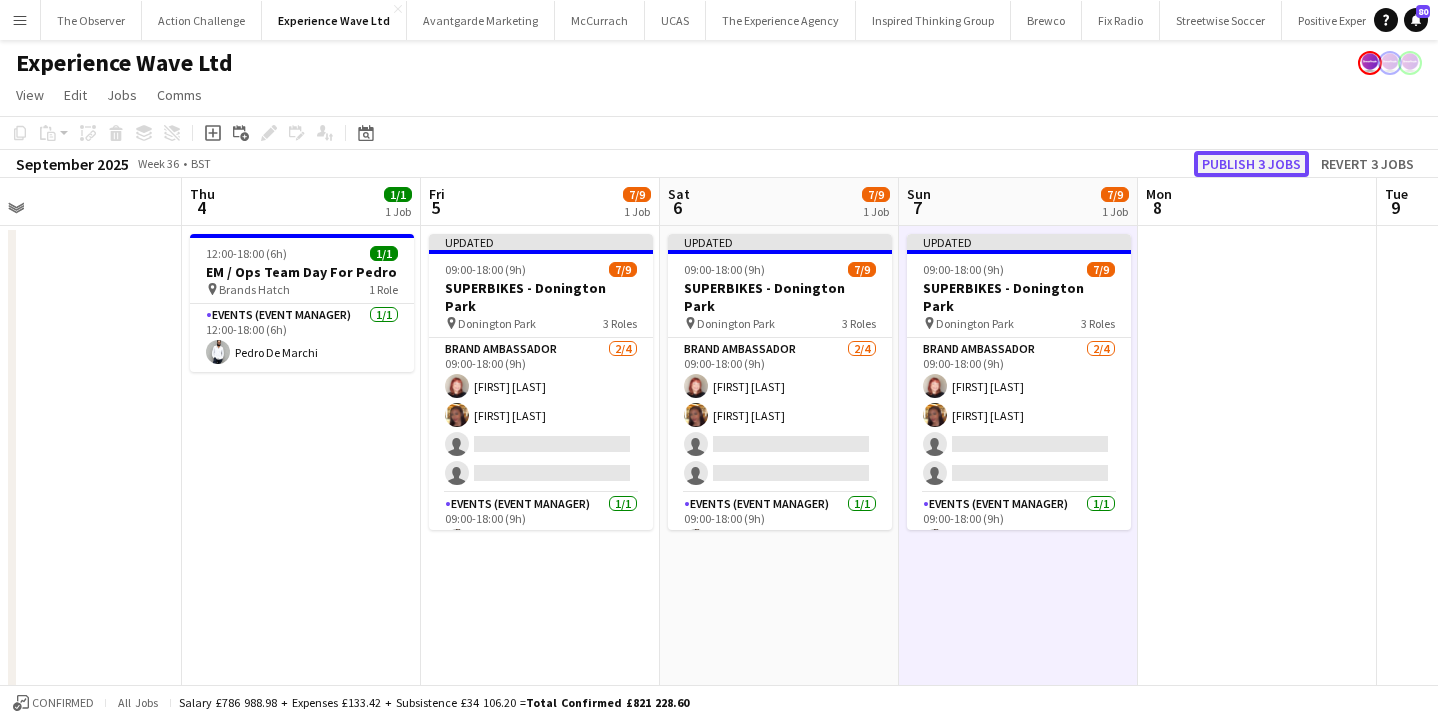 click on "Publish 3 jobs" 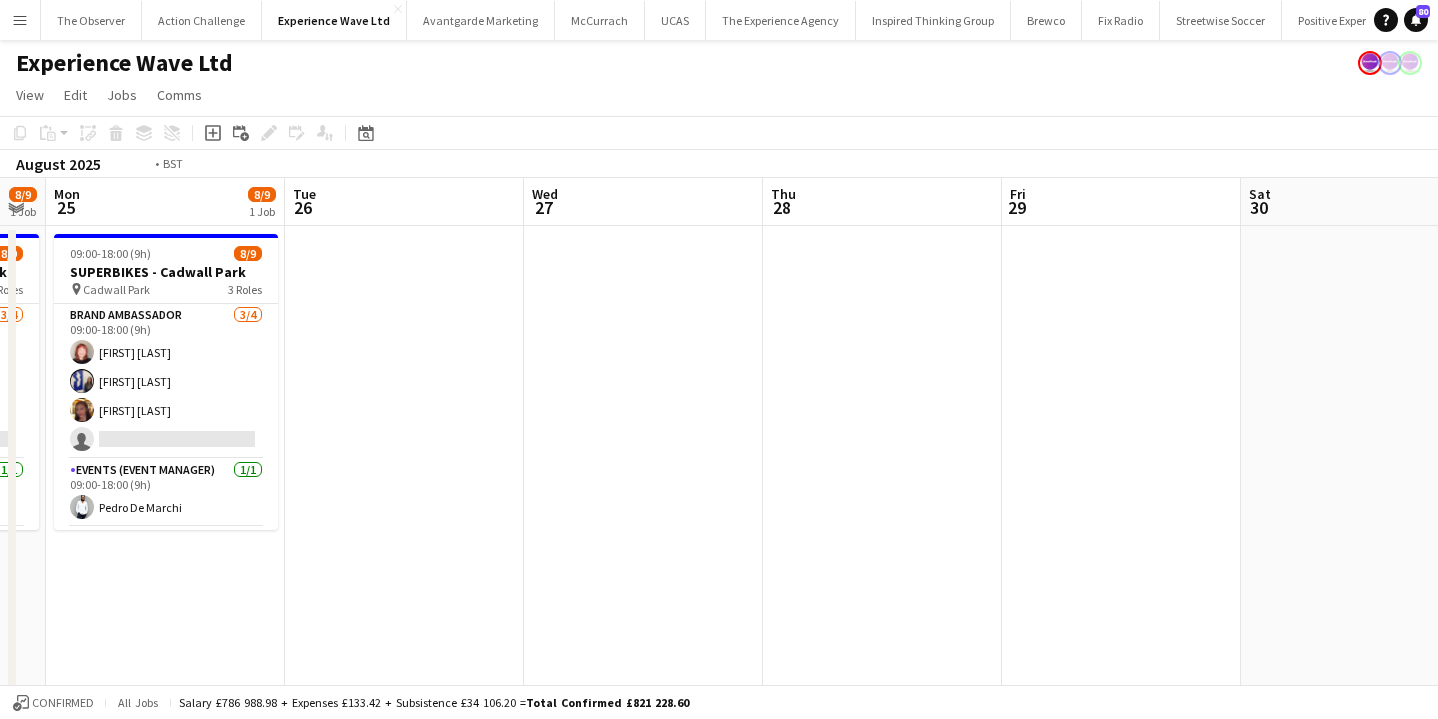scroll, scrollTop: 0, scrollLeft: 430, axis: horizontal 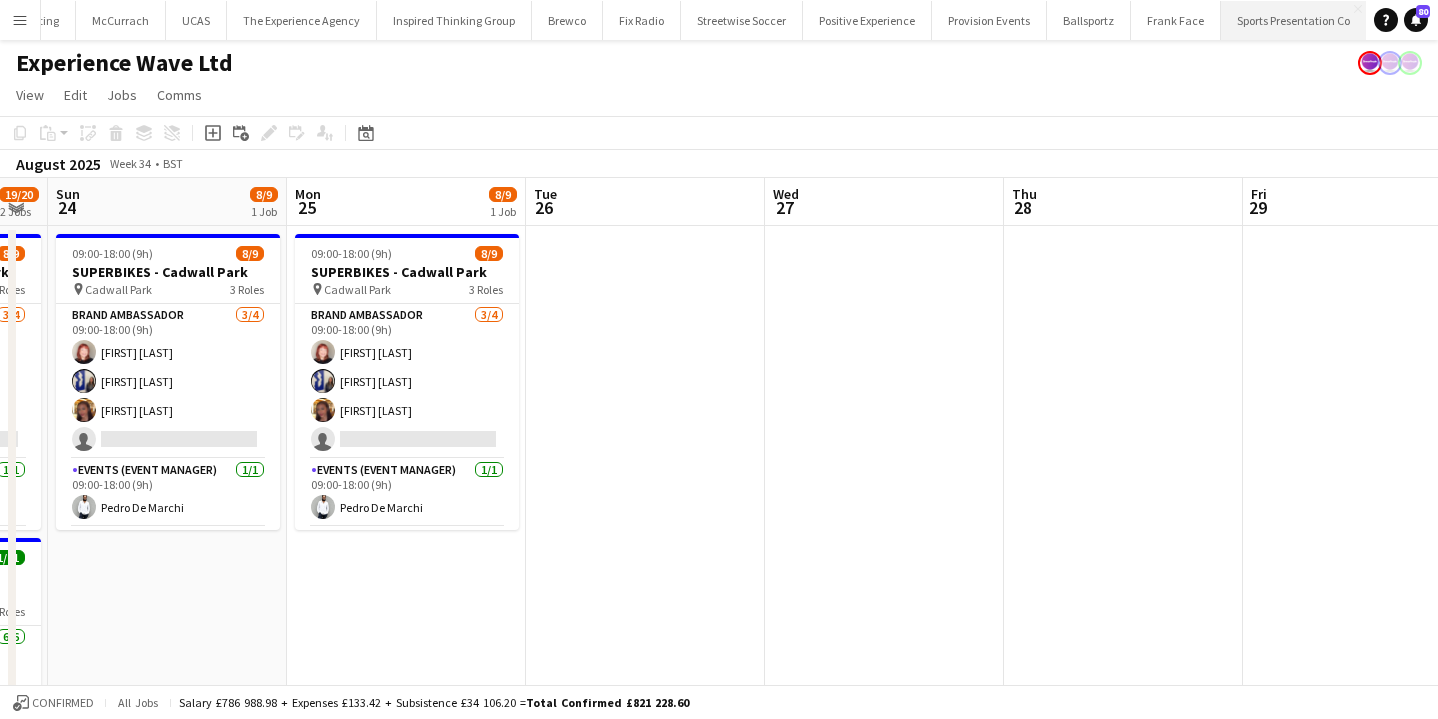 click on "Sports Presentation Co
Close" at bounding box center [1294, 20] 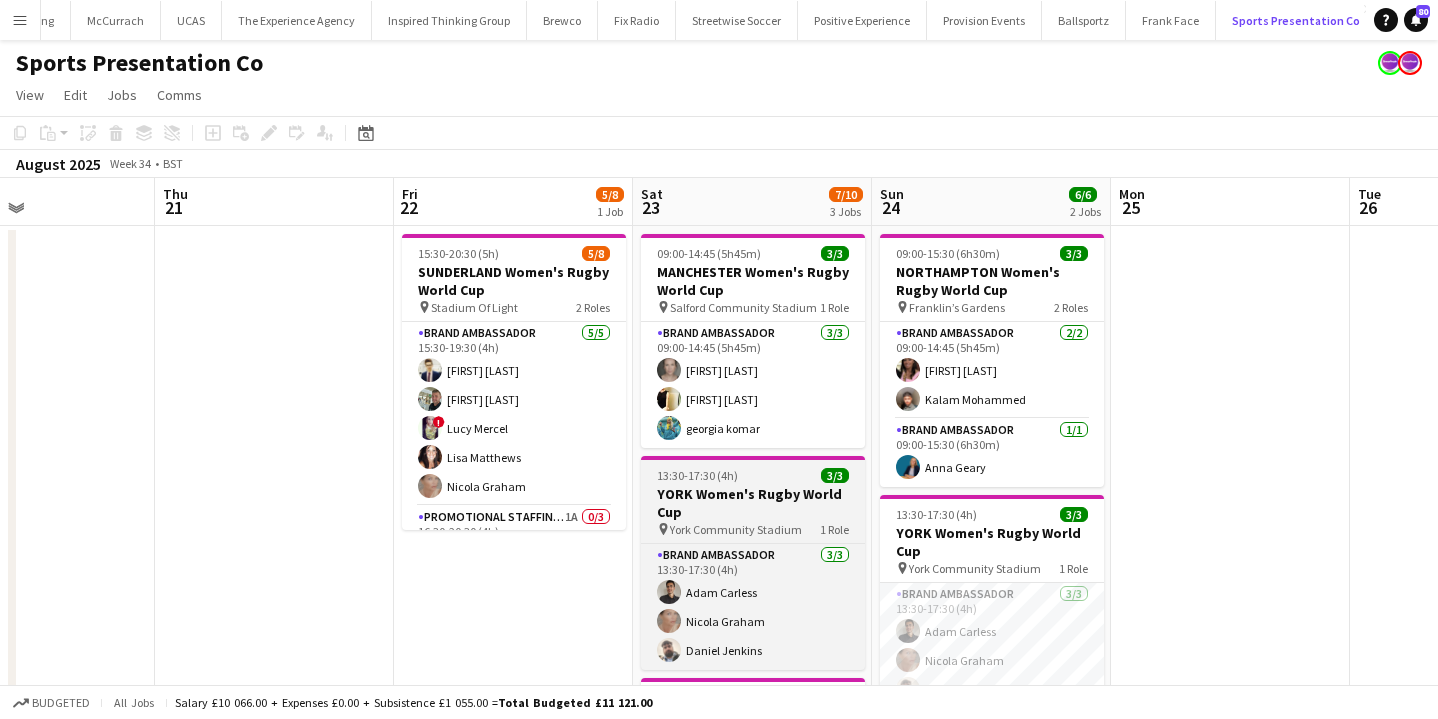 scroll, scrollTop: 0, scrollLeft: 654, axis: horizontal 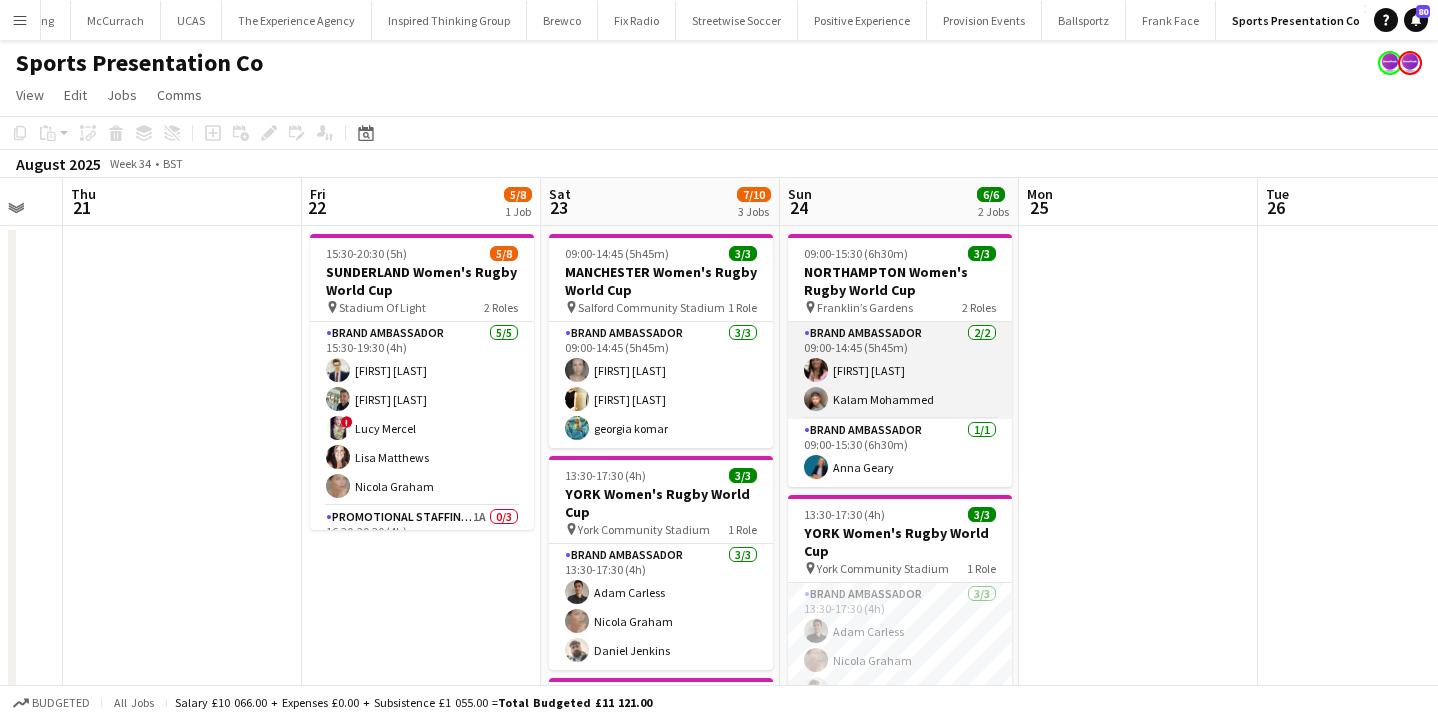 click on "Brand Ambassador   2/2   09:00-14:45 (5h45m)
Carla Alexander Kalam Mohammed" at bounding box center [900, 370] 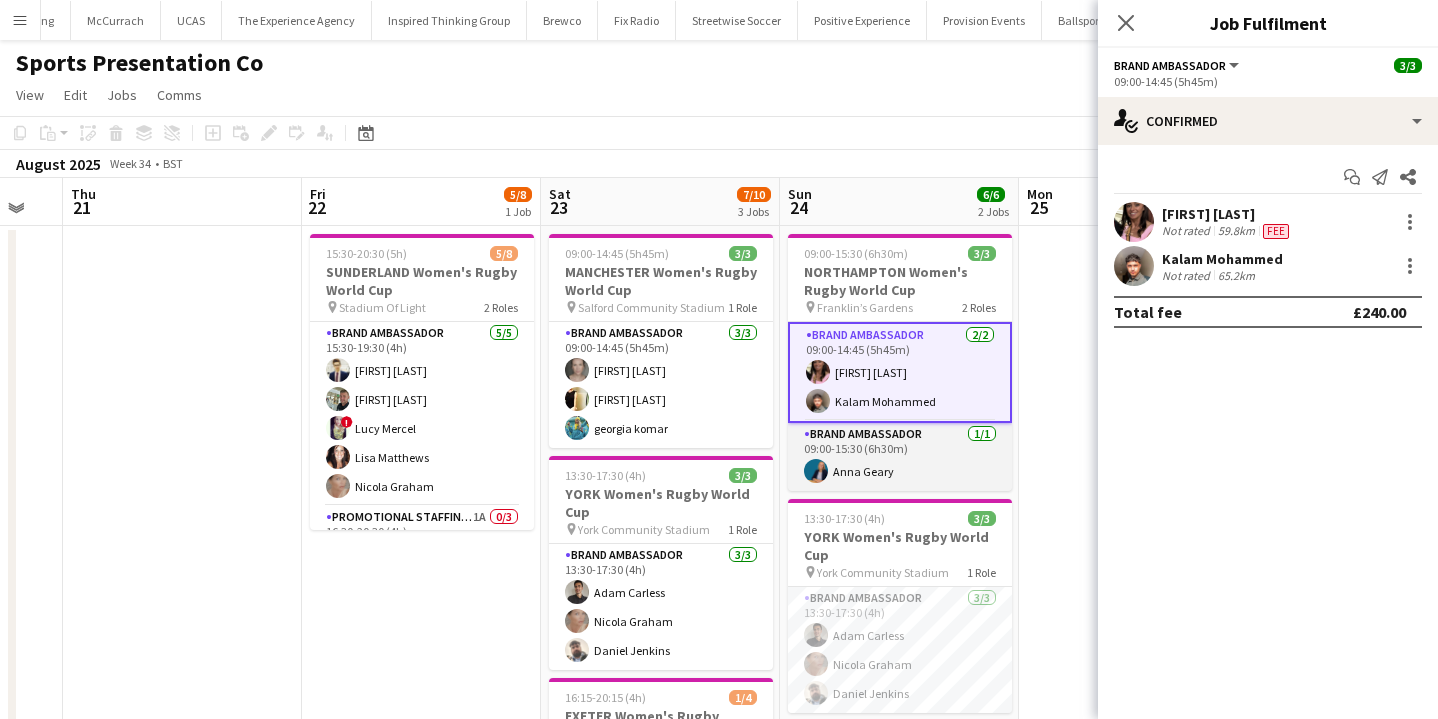 click on "Brand Ambassador   1/1   09:00-15:30 (6h30m)
[FIRST] [LAST]" at bounding box center (900, 457) 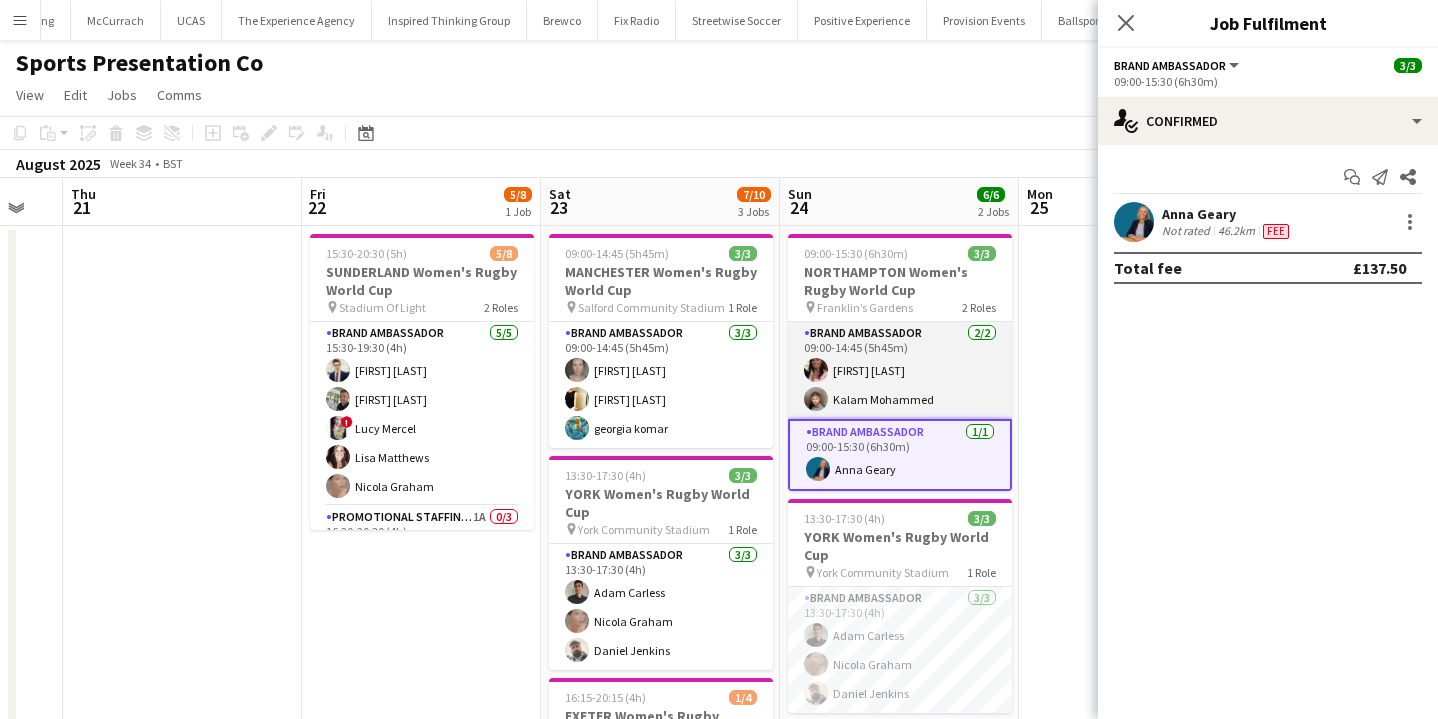 click on "Brand Ambassador   2/2   09:00-14:45 (5h45m)
Carla Alexander Kalam Mohammed" at bounding box center [900, 370] 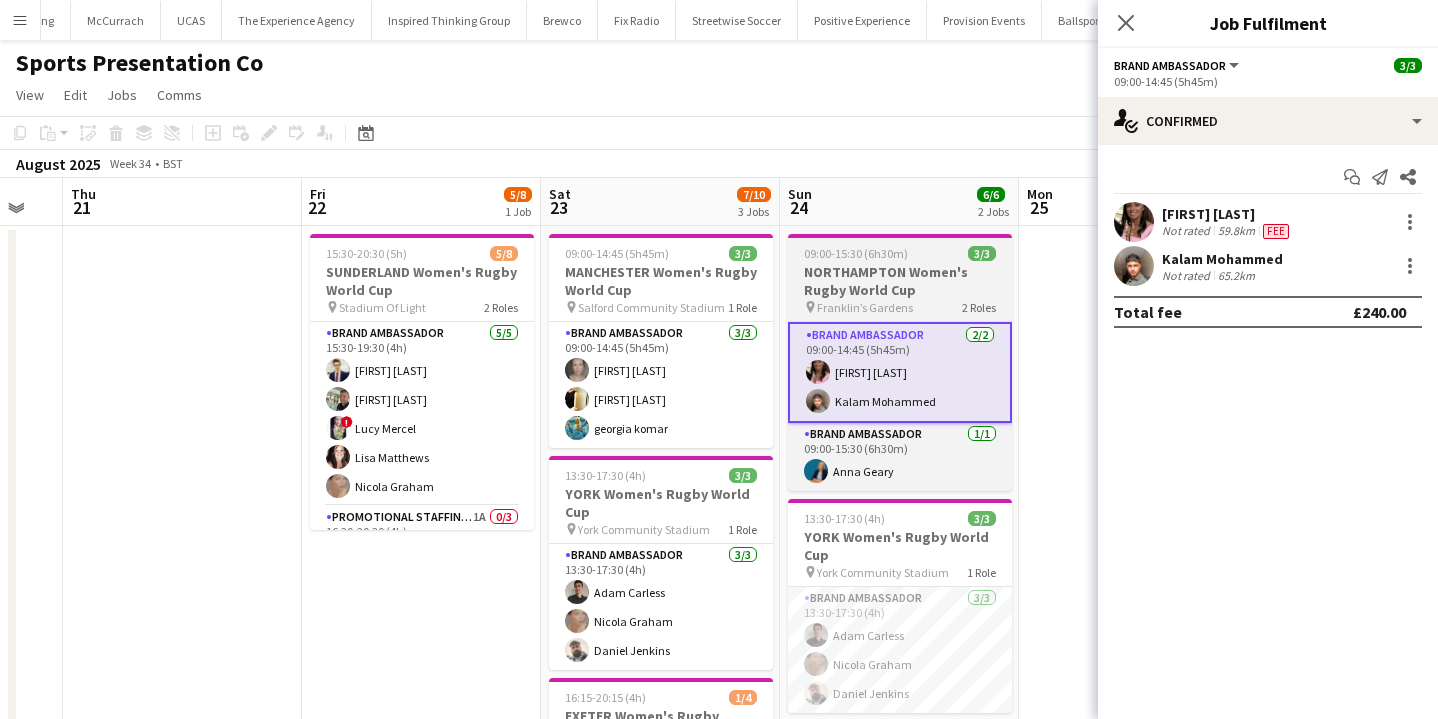 click on "NORTHAMPTON Women's Rugby World Cup" at bounding box center [900, 281] 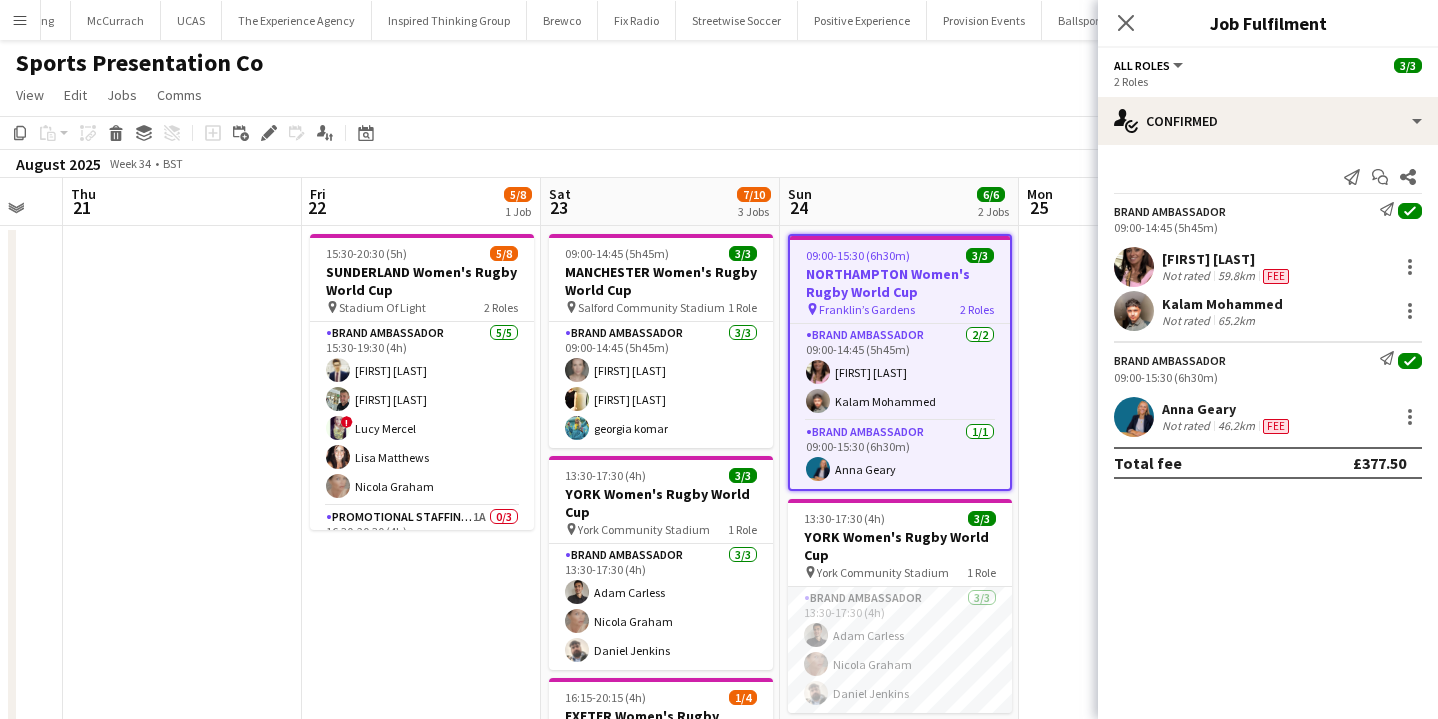 click at bounding box center (1138, 596) 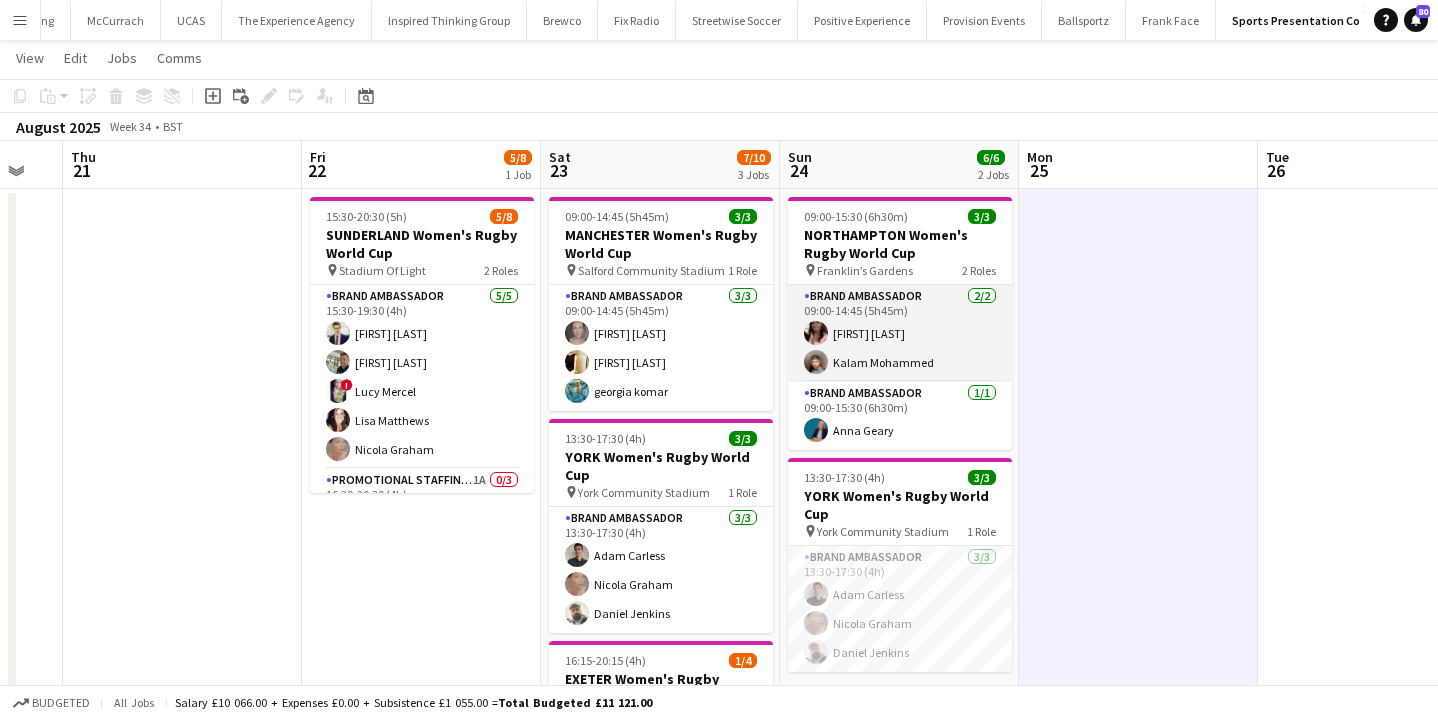 scroll, scrollTop: 35, scrollLeft: 0, axis: vertical 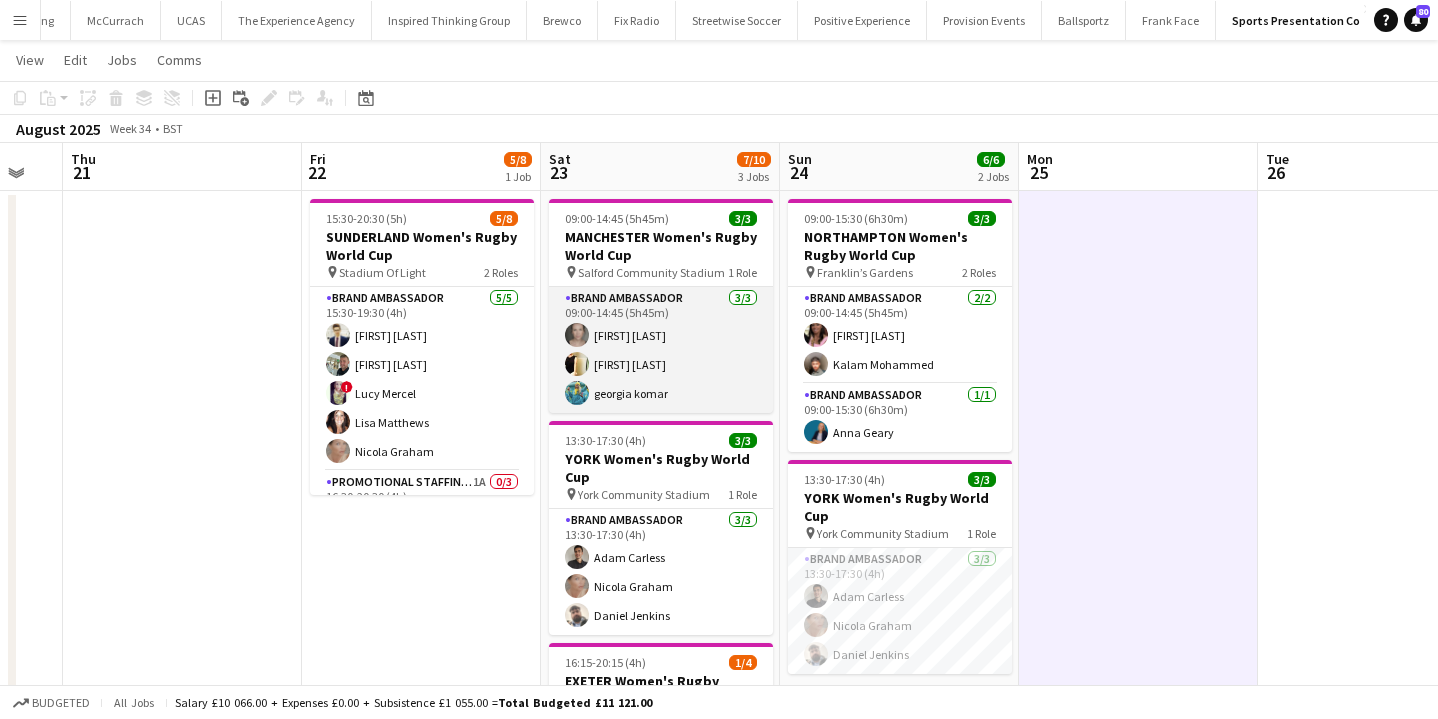 click on "Brand Ambassador   3/3   09:00-14:45 (5h45m)
Samantha Vaughan Gemma Hayden georgia komar" at bounding box center [661, 350] 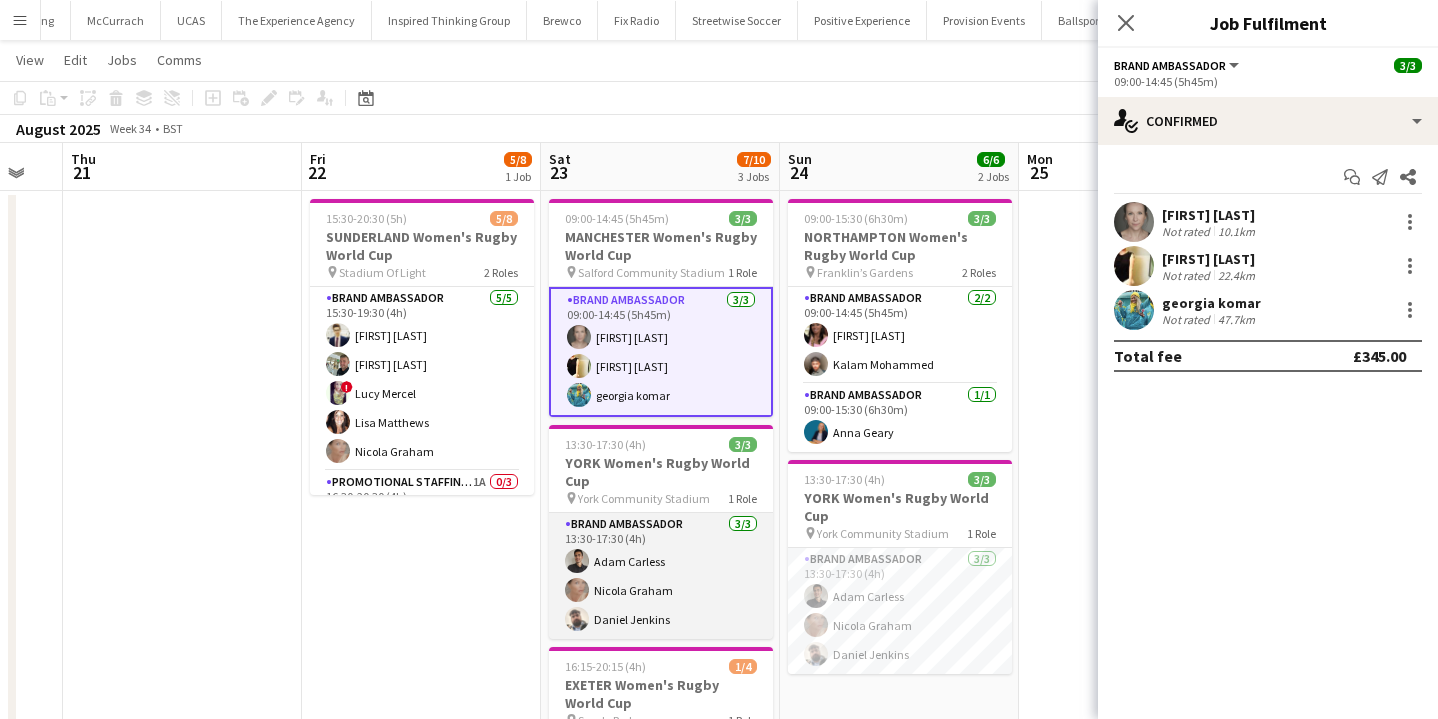 click on "Brand Ambassador   3/3   13:30-17:30 (4h)
Adam Carless Nicola Graham Daniel Jenkins" at bounding box center [661, 576] 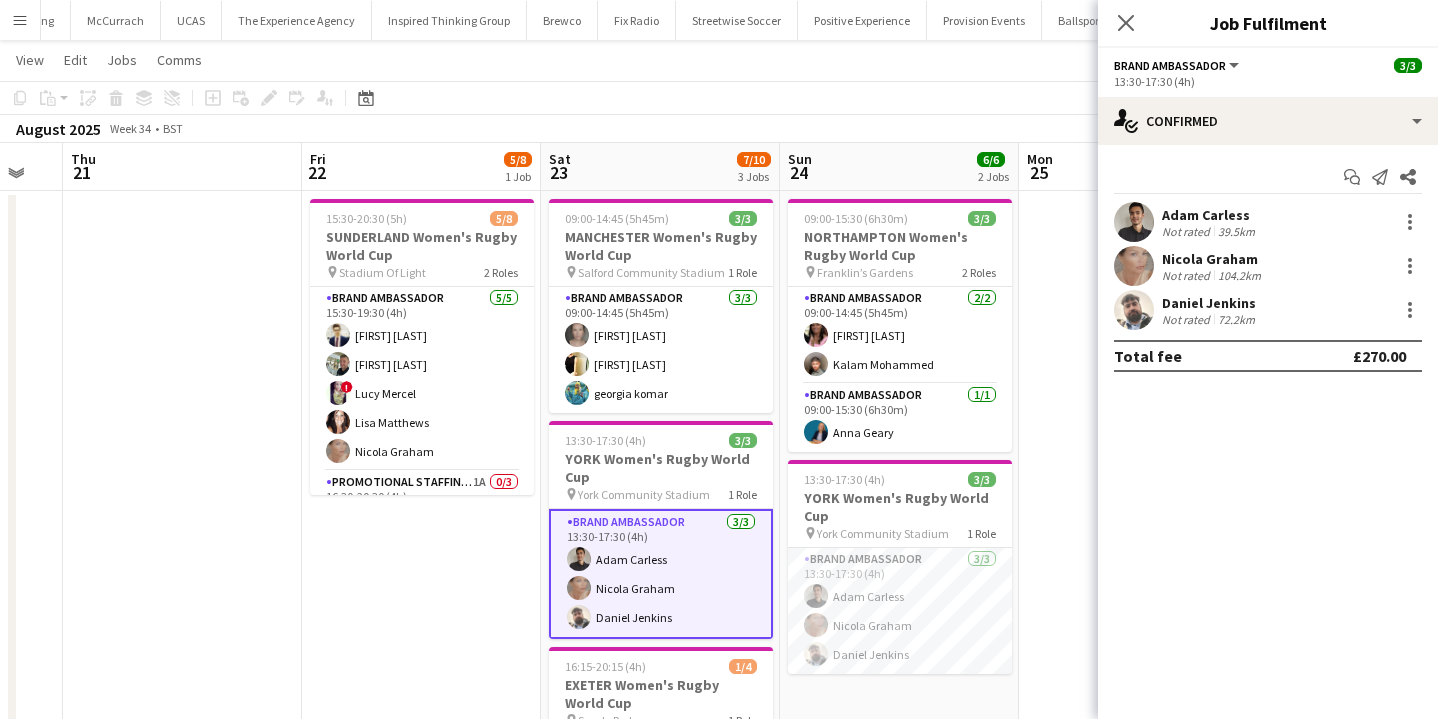 click at bounding box center [1134, 310] 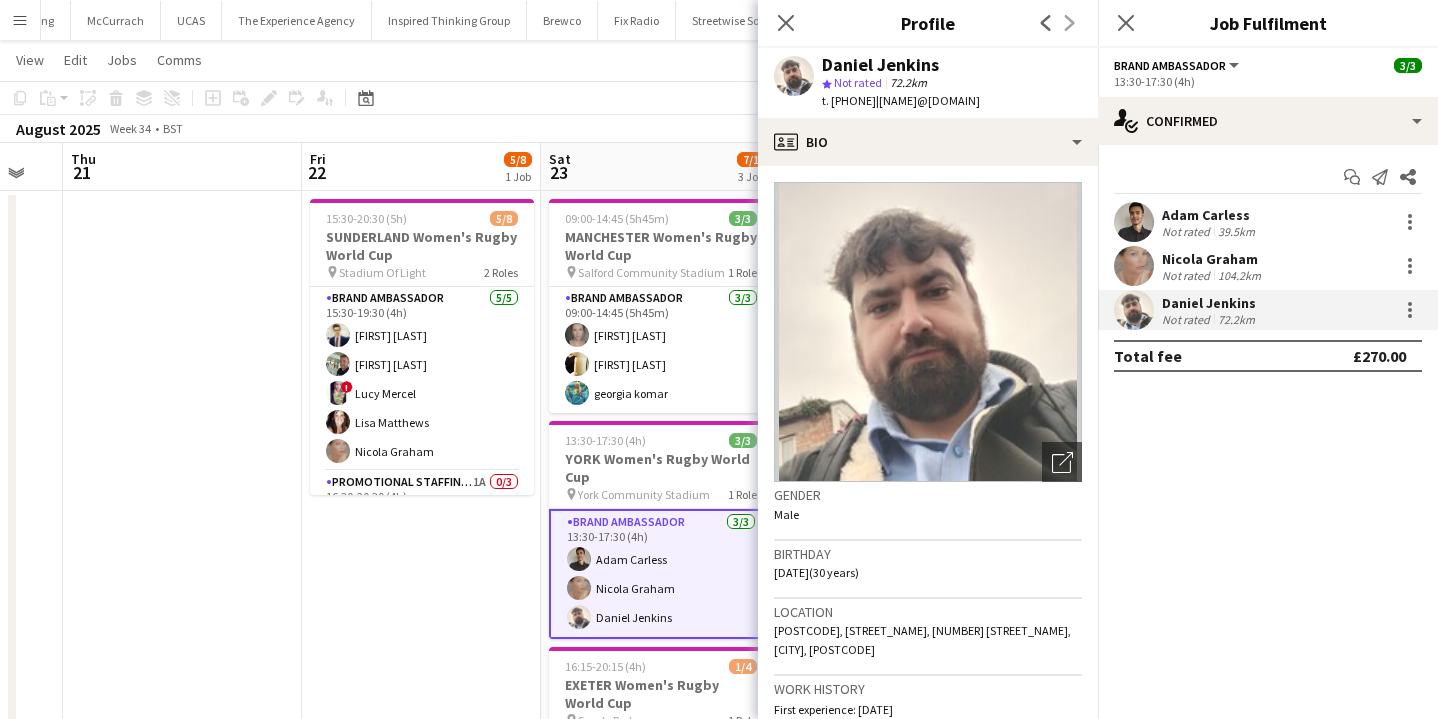 click at bounding box center (1134, 310) 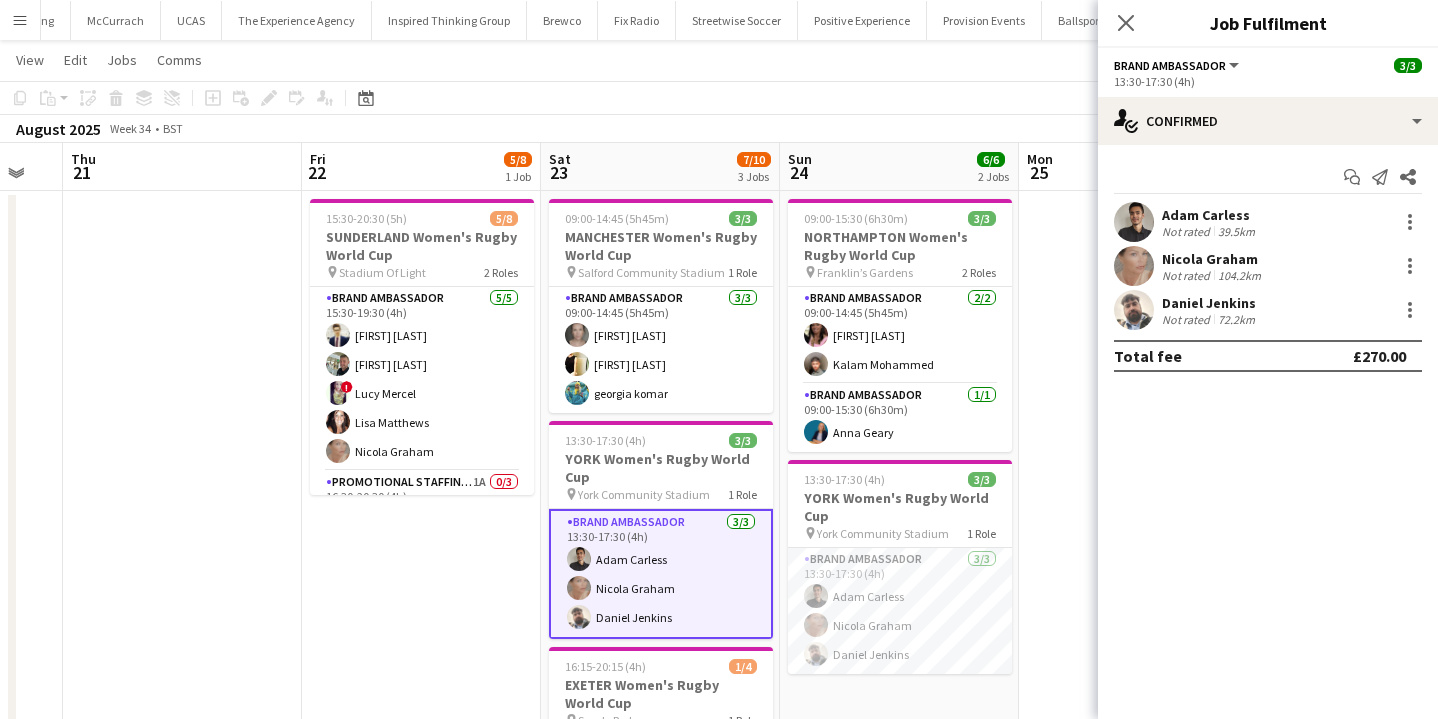 click on "Not rated" at bounding box center (1188, 275) 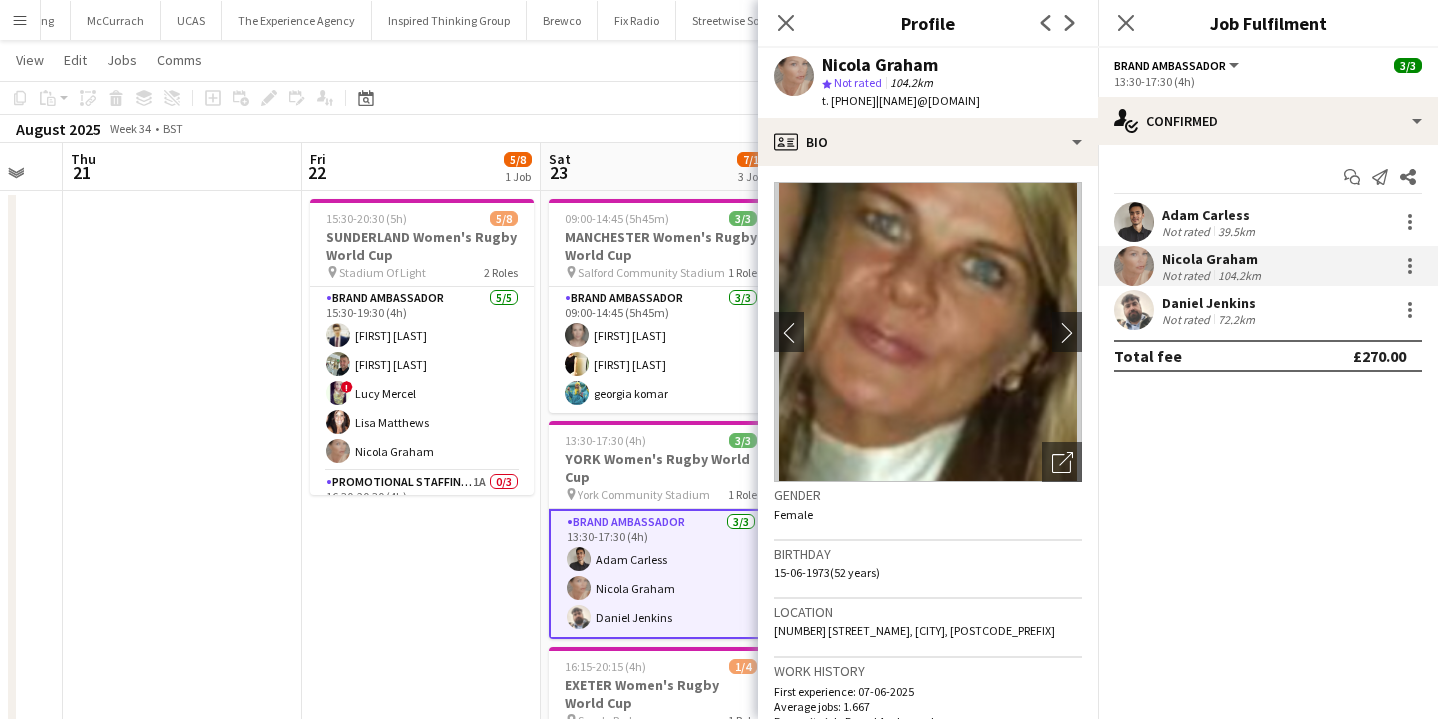 click on "[FIRST] [LAST]   Not rated   [NUMBER]km" at bounding box center (1268, 310) 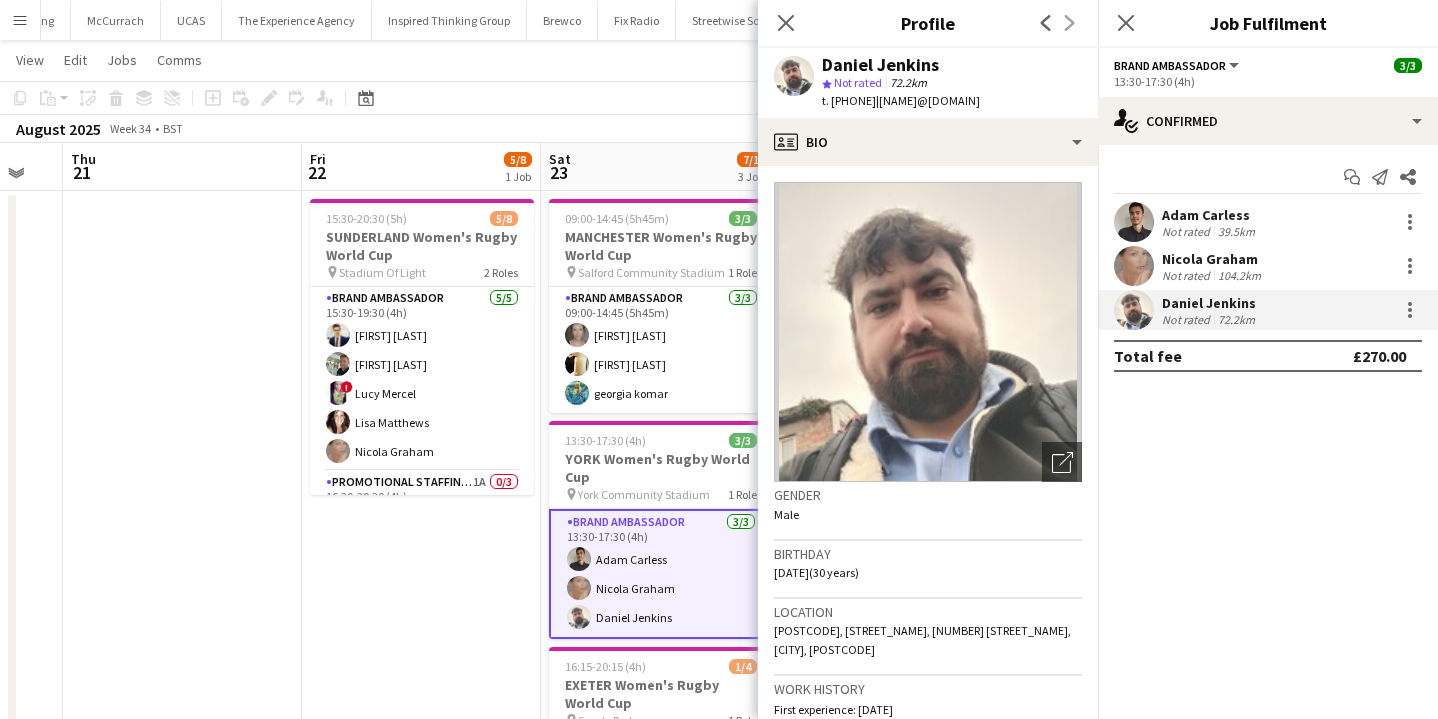 click on "15:30-20:30 (5h)    5/8   SUNDERLAND Women's Rugby World Cup
pin
Stadium Of Light   2 Roles   Brand Ambassador   5/5   15:30-19:30 (4h)
[FIRST] [LAST] [FIRST] [LAST] ! [FIRST] [LAST] [FIRST] [LAST] [FIRST] [LAST]  Promotional Staffing (Brand Ambassadors)   1A   0/3   16:30-20:30 (4h)
single-neutral-actions
single-neutral-actions
single-neutral-actions" at bounding box center (421, 561) 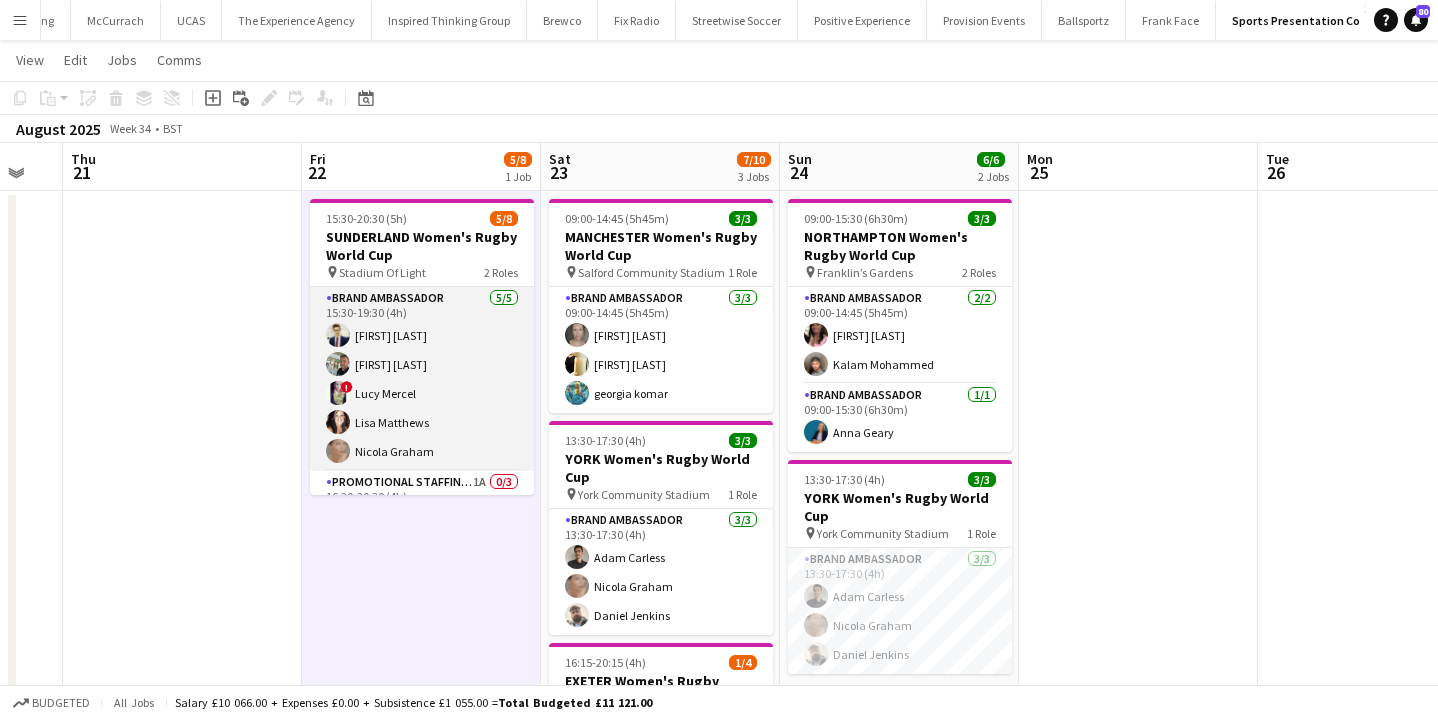 scroll, scrollTop: 102, scrollLeft: 0, axis: vertical 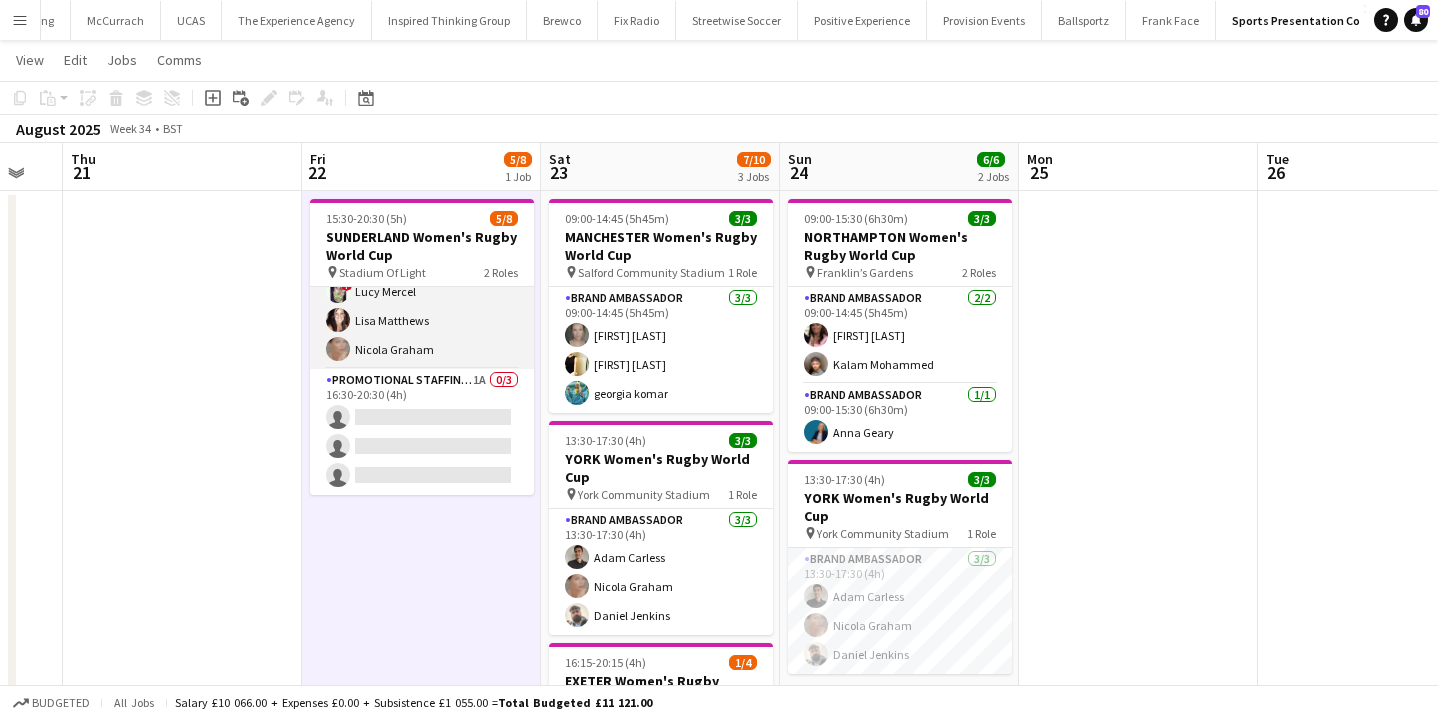 click on "Promotional Staffing (Brand Ambassadors)   1A   0/3   16:30-20:30 (4h)
single-neutral-actions
single-neutral-actions
single-neutral-actions" at bounding box center (422, 432) 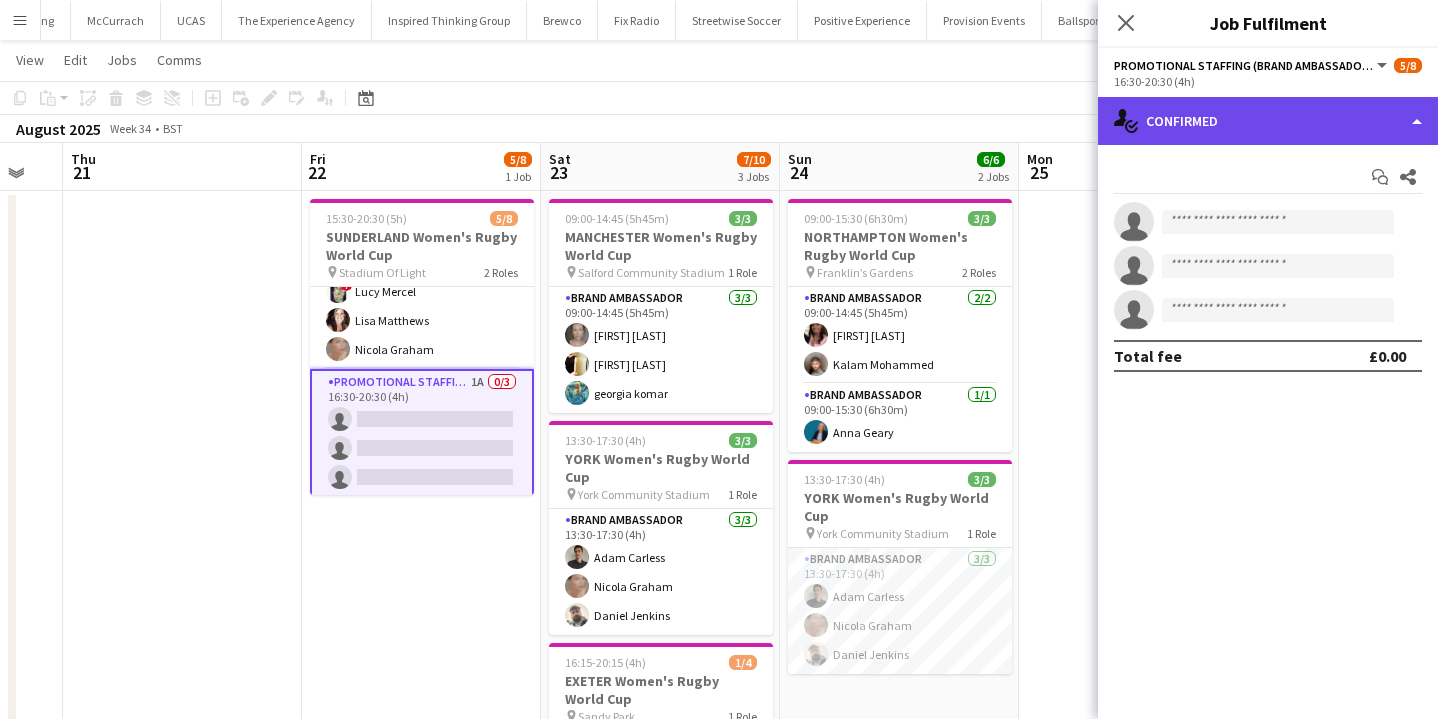 click on "single-neutral-actions-check-2
Confirmed" 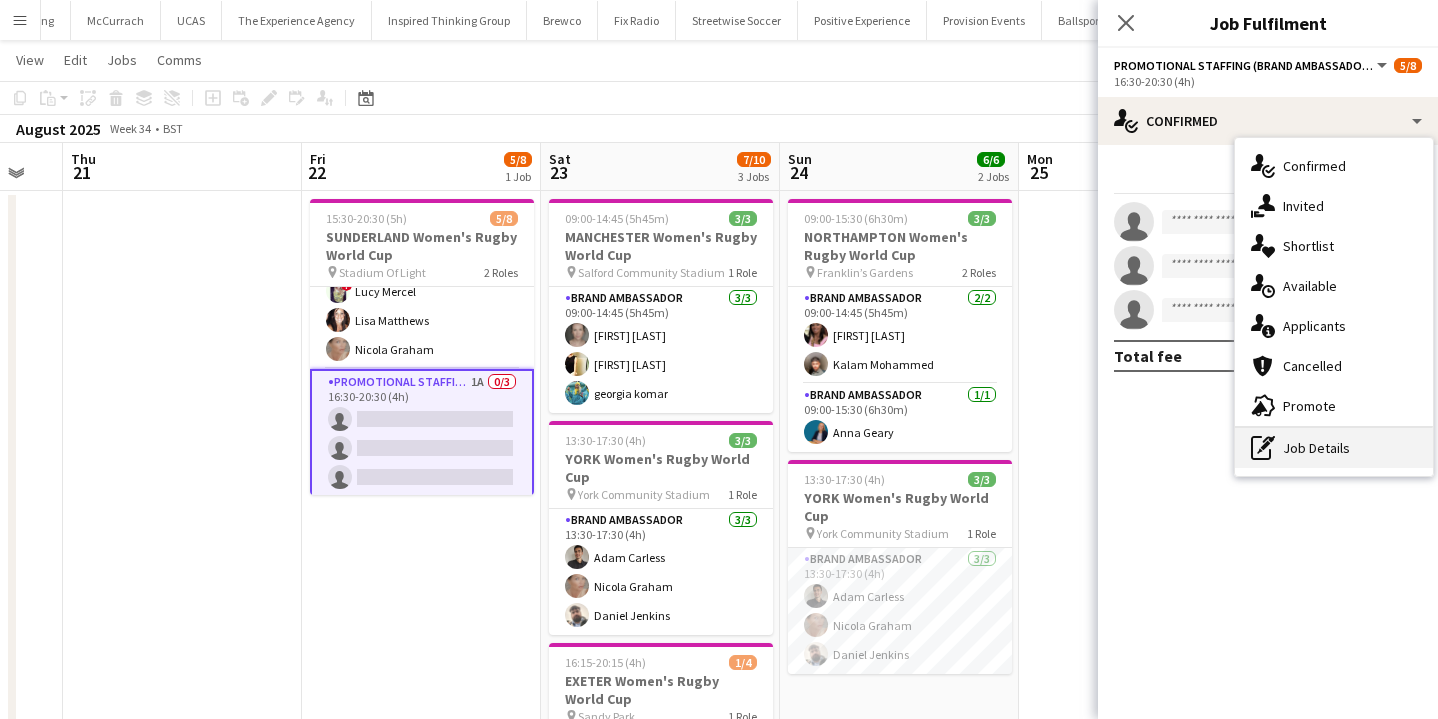 click on "pen-write
Job Details" at bounding box center [1334, 448] 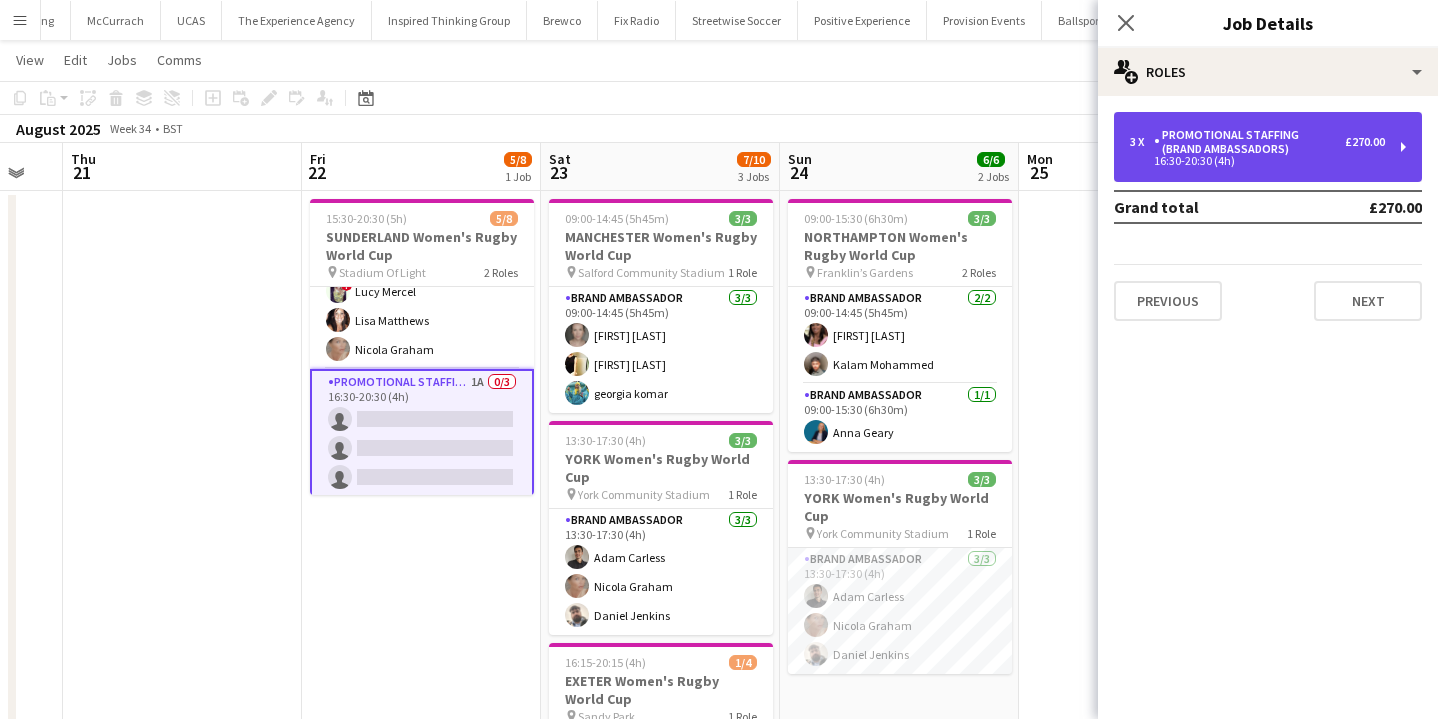 click on "3 x   Promotional Staffing (Brand Ambassadors)   £270.00   16:30-20:30 (4h)" at bounding box center (1268, 147) 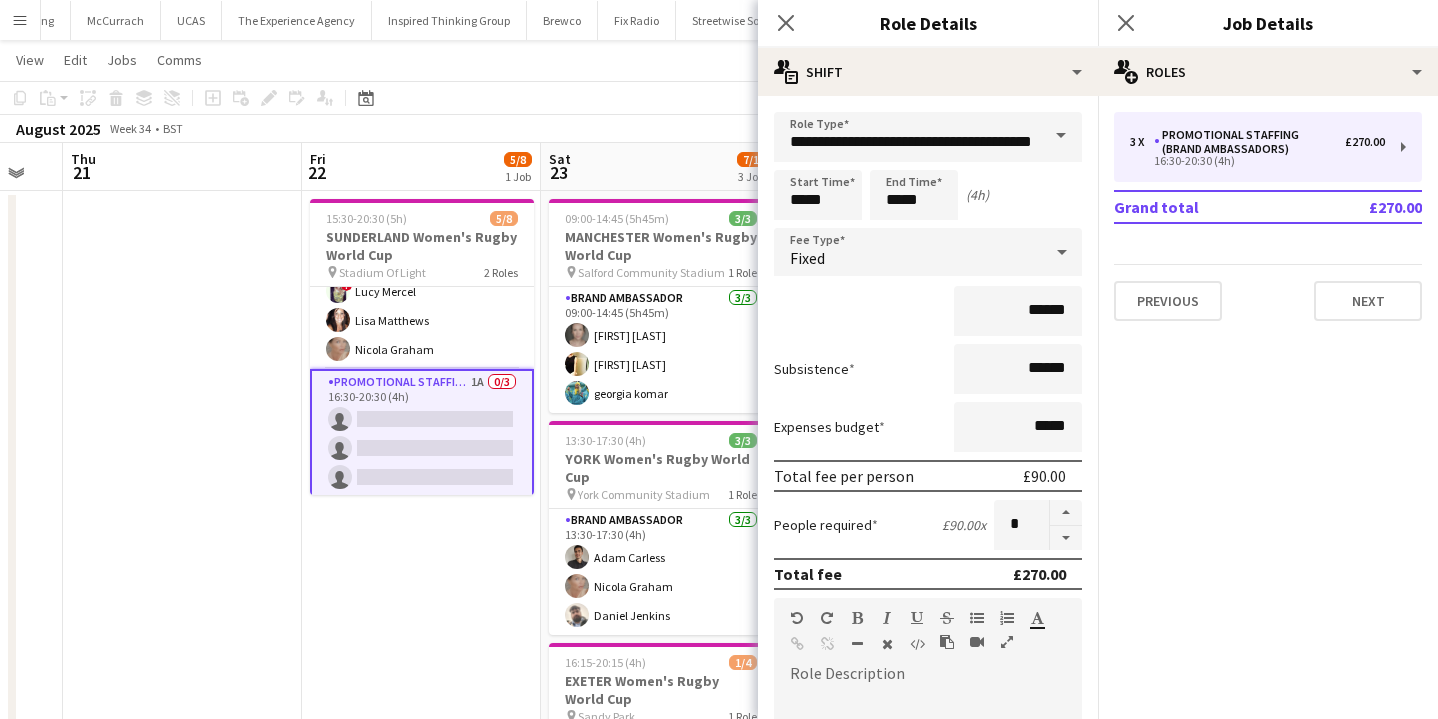 click on "15:30-20:30 (5h)    5/8   SUNDERLAND Women's Rugby World Cup
pin
Stadium Of Light   2 Roles   Brand Ambassador   5/5   15:30-19:30 (4h)
[FIRST] [LAST] [FIRST] [LAST] ! [FIRST] [LAST] [FIRST] [LAST] [FIRST] [LAST]  Promotional Staffing (Brand Ambassadors)   1A   0/3   16:30-20:30 (4h)
single-neutral-actions
single-neutral-actions
single-neutral-actions" at bounding box center [421, 561] 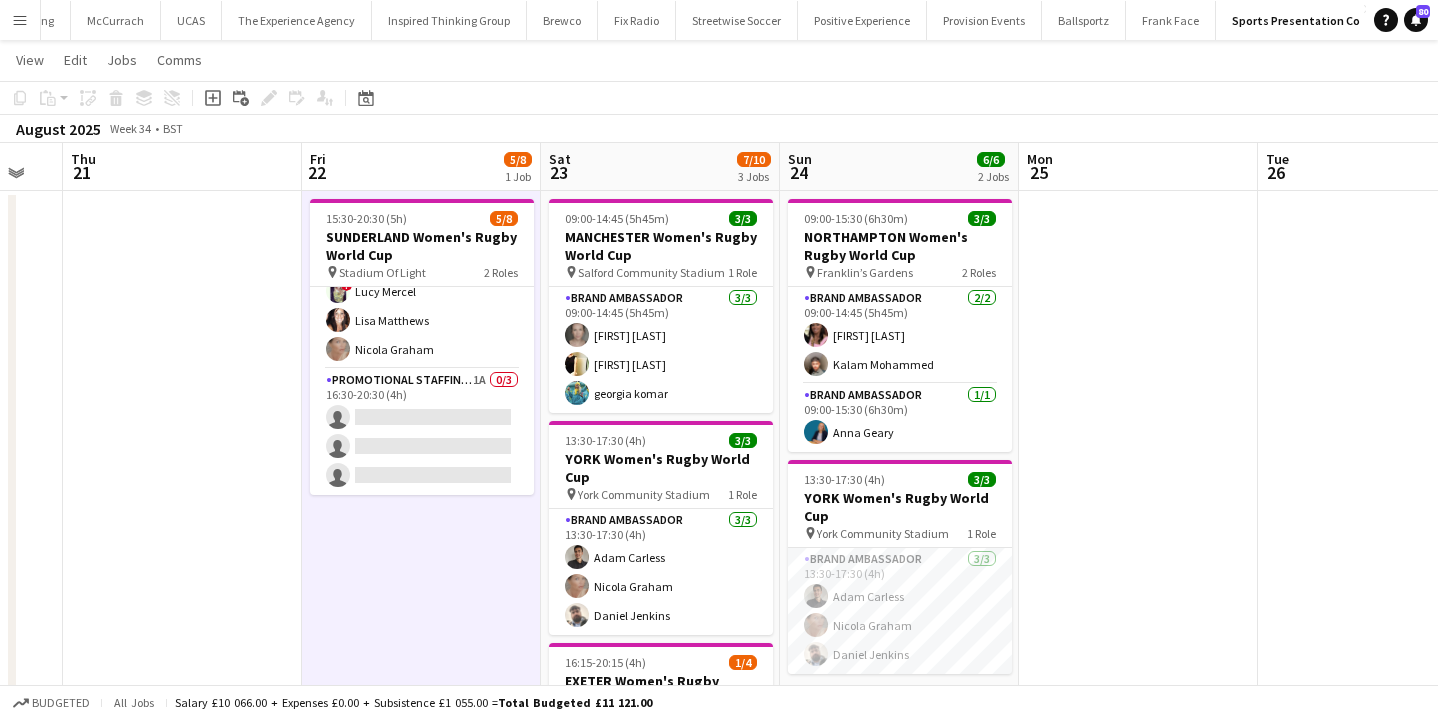 scroll, scrollTop: 23, scrollLeft: 0, axis: vertical 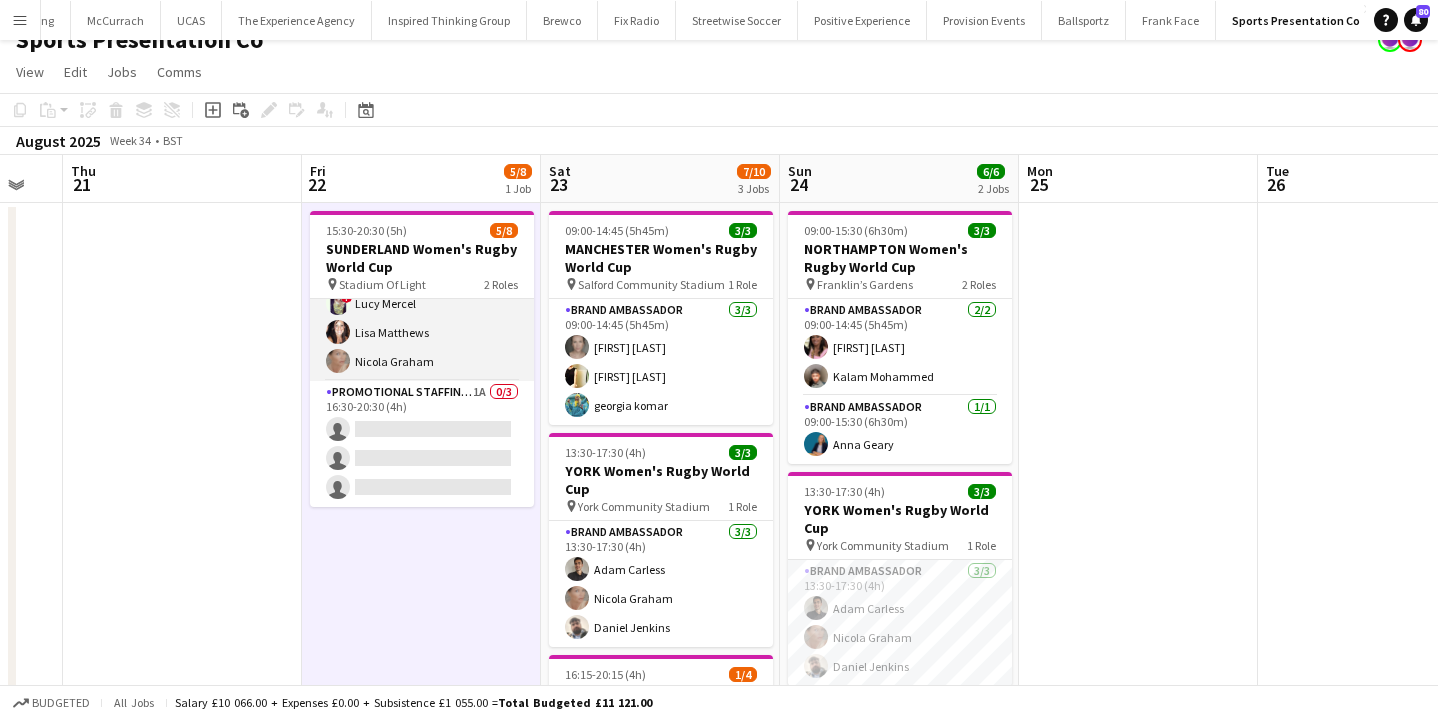 click on "Promotional Staffing (Brand Ambassadors)   1A   0/3   16:30-20:30 (4h)
single-neutral-actions
single-neutral-actions
single-neutral-actions" at bounding box center [422, 444] 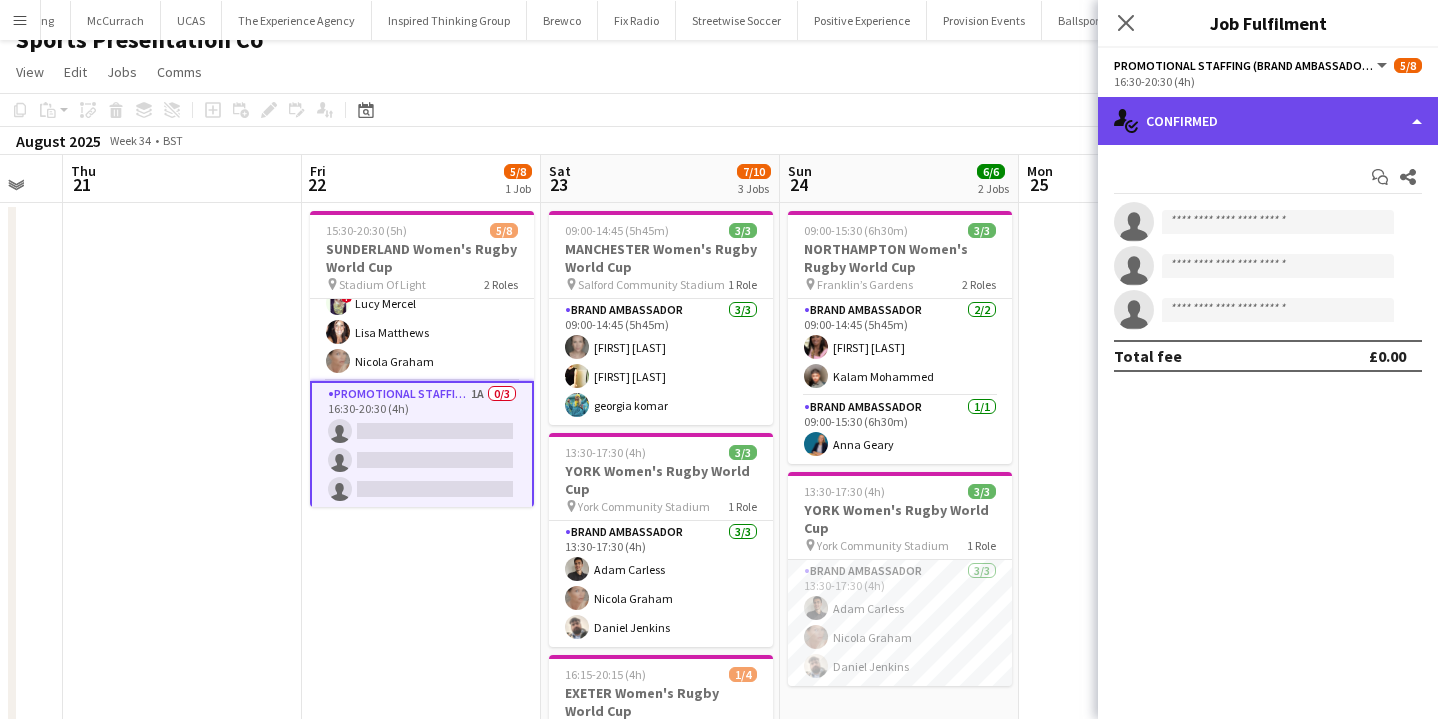 click on "single-neutral-actions-check-2
Confirmed" 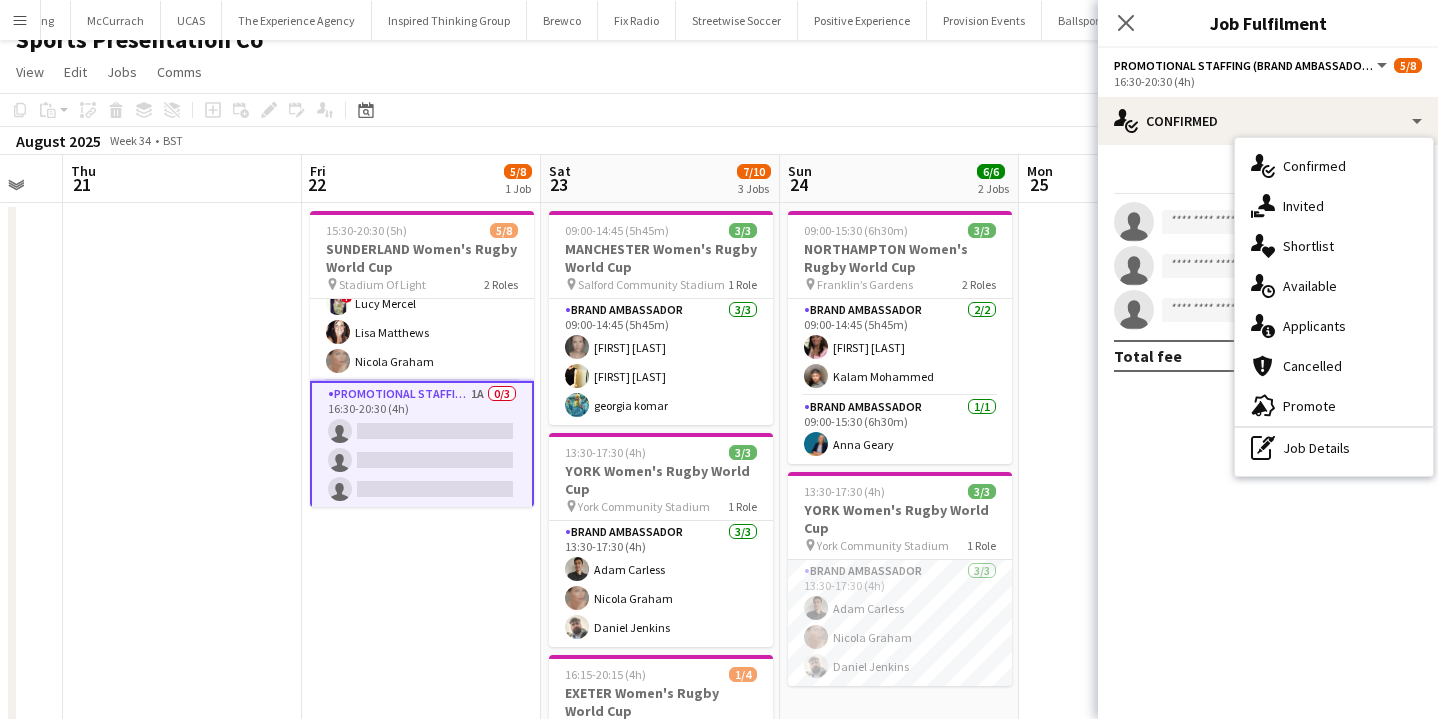 click on "single-neutral-actions-check-2
Confirmed
single-neutral-actions-share-1
Invited
single-neutral-actions-heart
Shortlist
single-neutral-actions-upload
Available
single-neutral-actions-information
Applicants
cancellation
Cancelled
advertising-megaphone
Promote
pen-write
Job Details" at bounding box center [1334, 307] 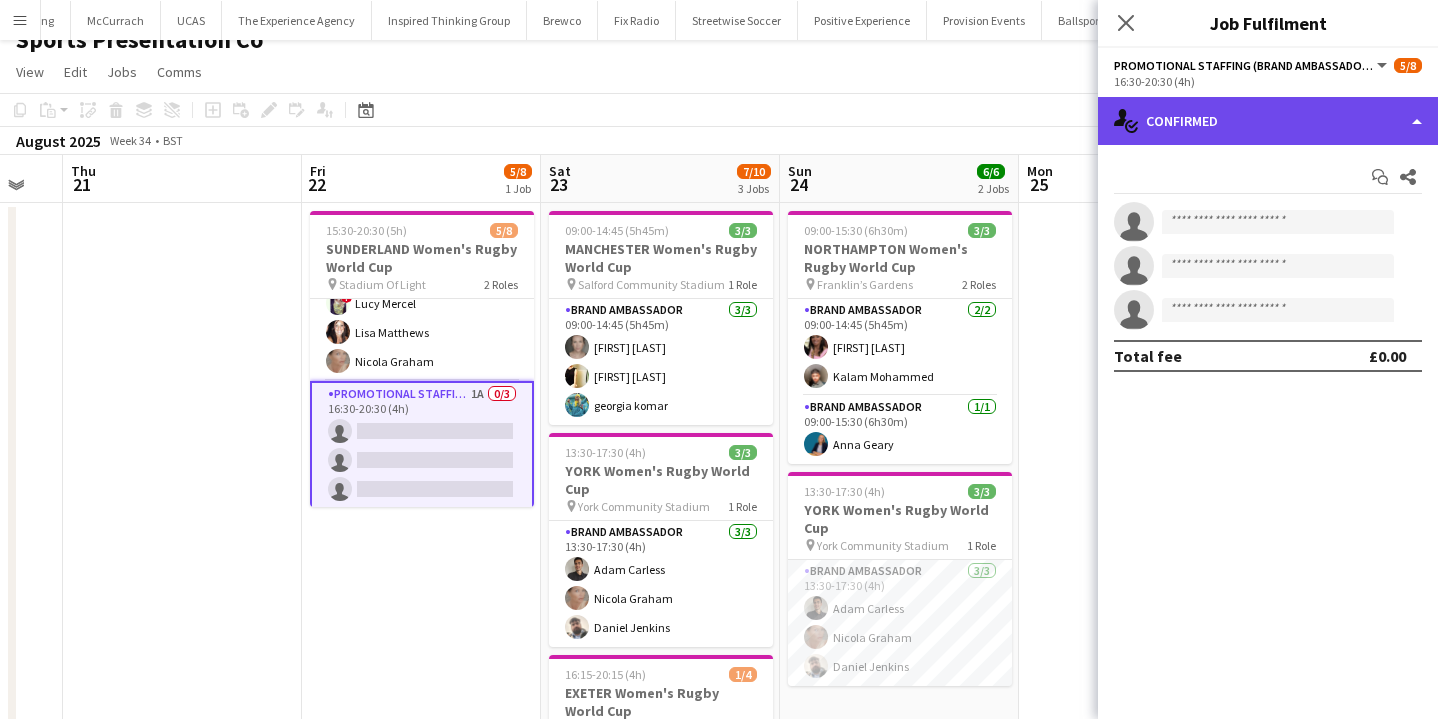 click on "single-neutral-actions-check-2
Confirmed" 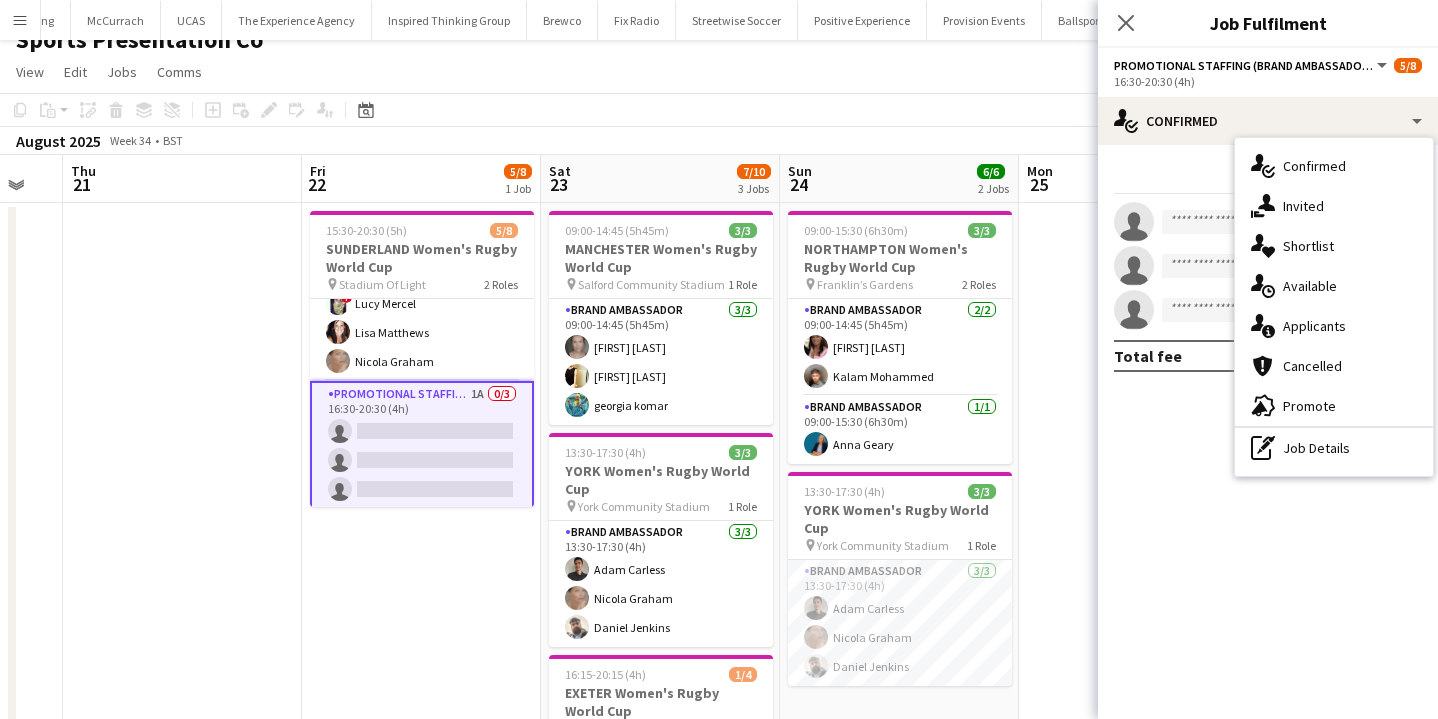 click on "single-neutral-actions-check-2
Confirmed
single-neutral-actions-share-1
Invited
single-neutral-actions-heart
Shortlist
single-neutral-actions-upload
Available
single-neutral-actions-information
Applicants
cancellation
Cancelled
advertising-megaphone
Promote
pen-write
Job Details" at bounding box center (1334, 307) 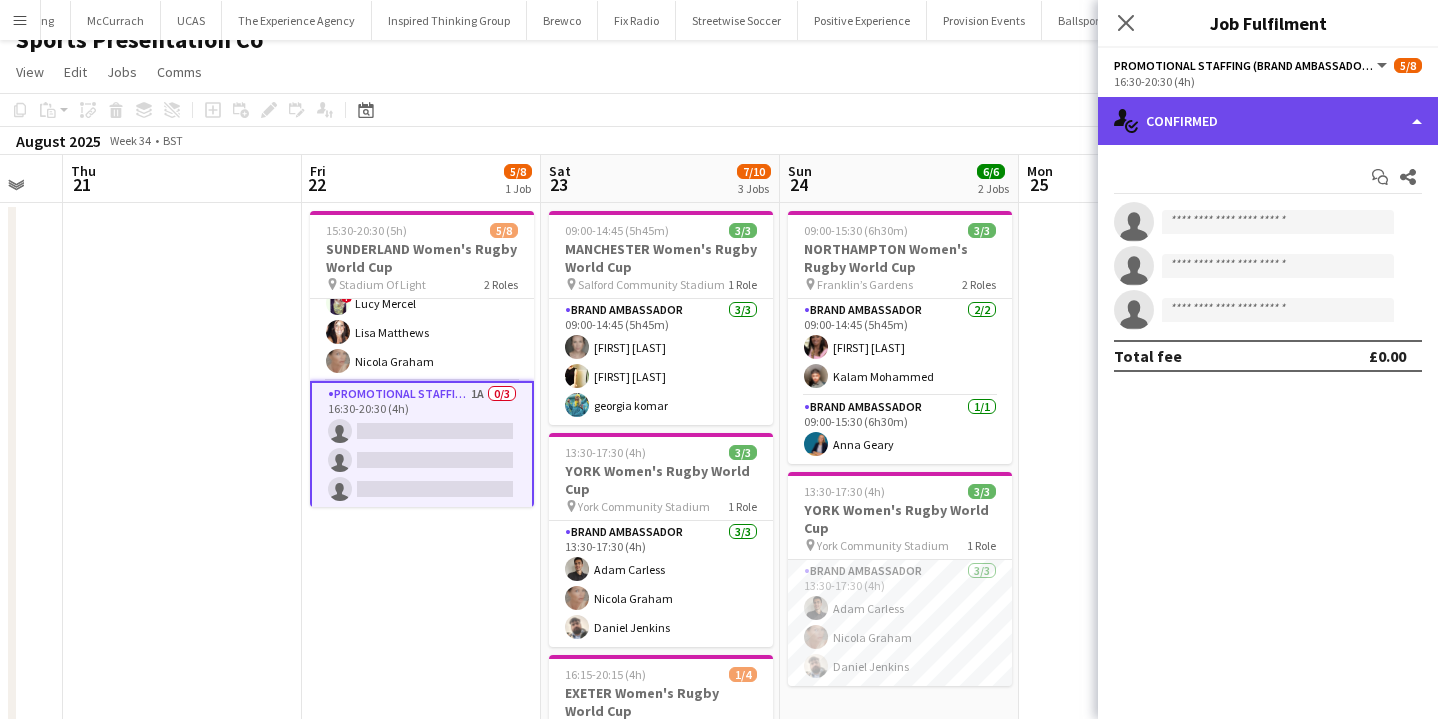 click on "single-neutral-actions-check-2
Confirmed" 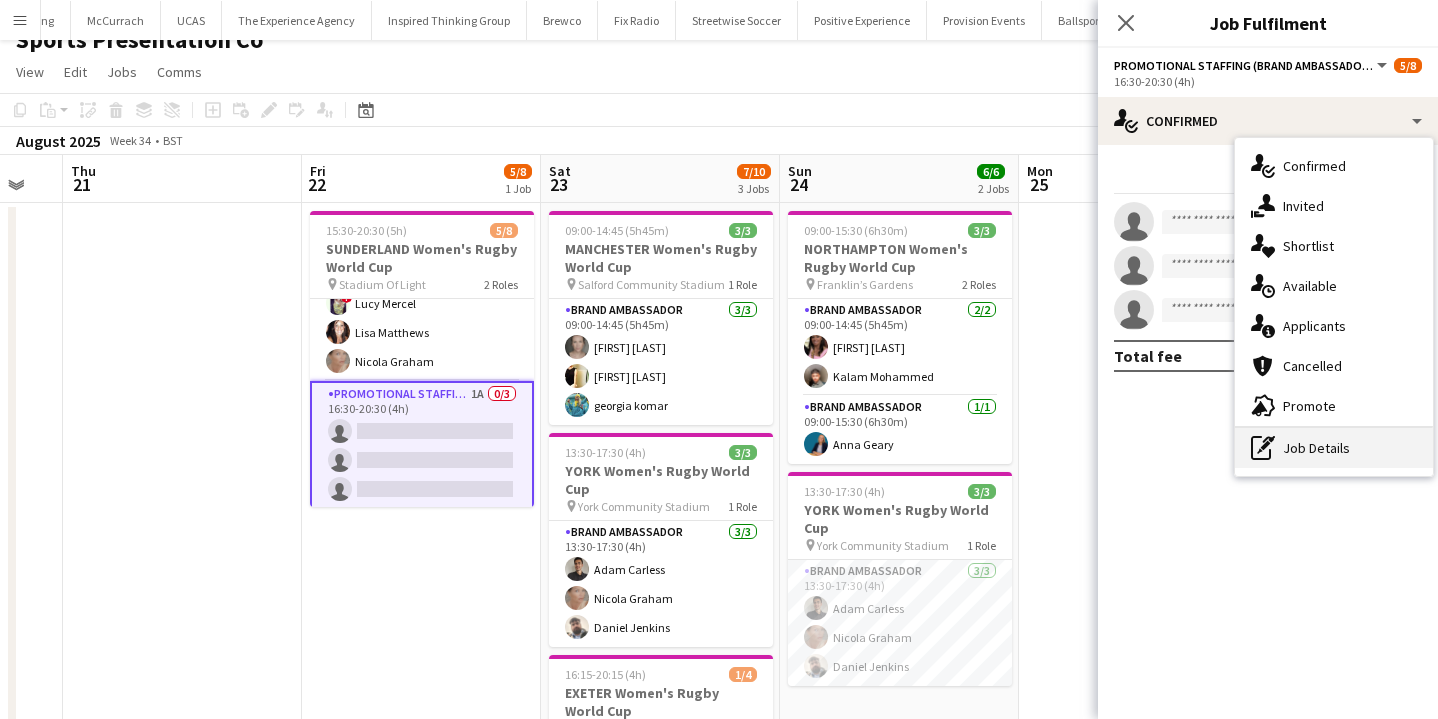 click on "pen-write
Job Details" at bounding box center [1334, 448] 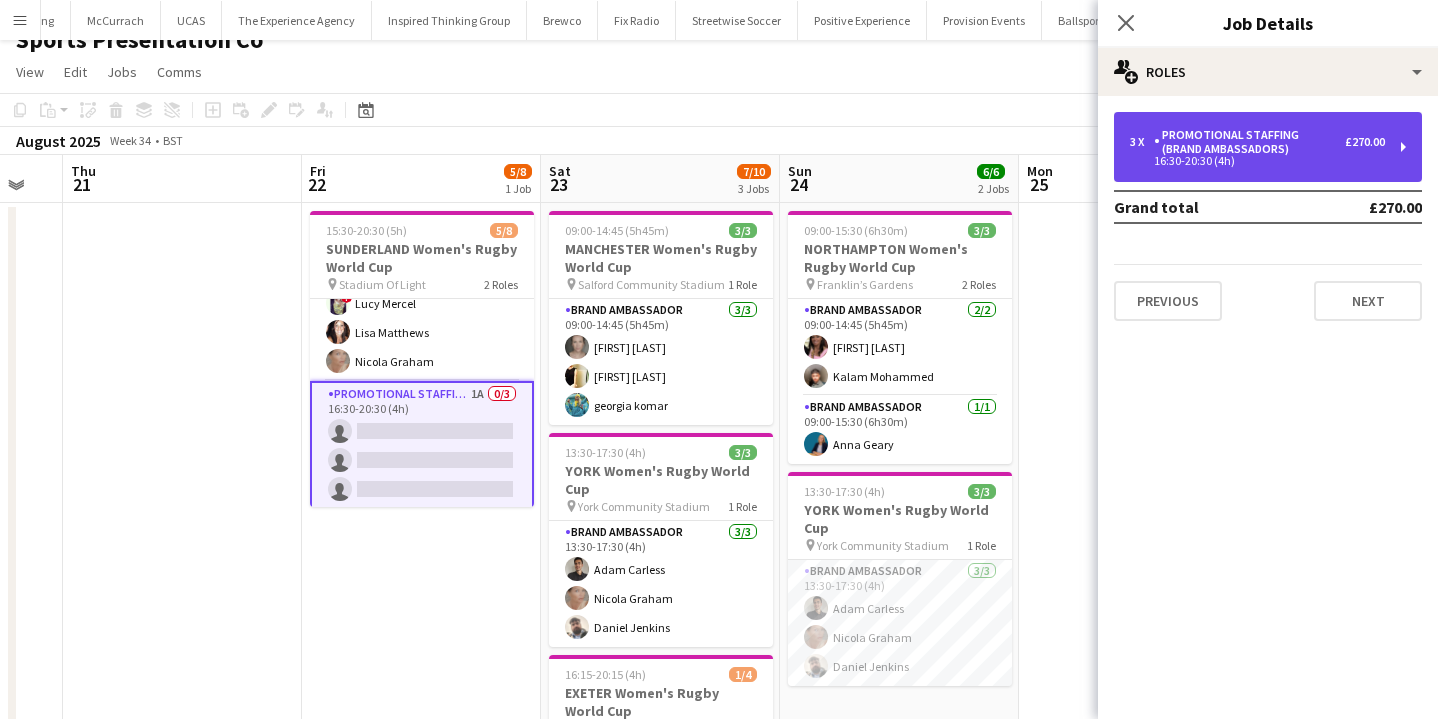 click on "Promotional Staffing (Brand Ambassadors)" at bounding box center [1249, 142] 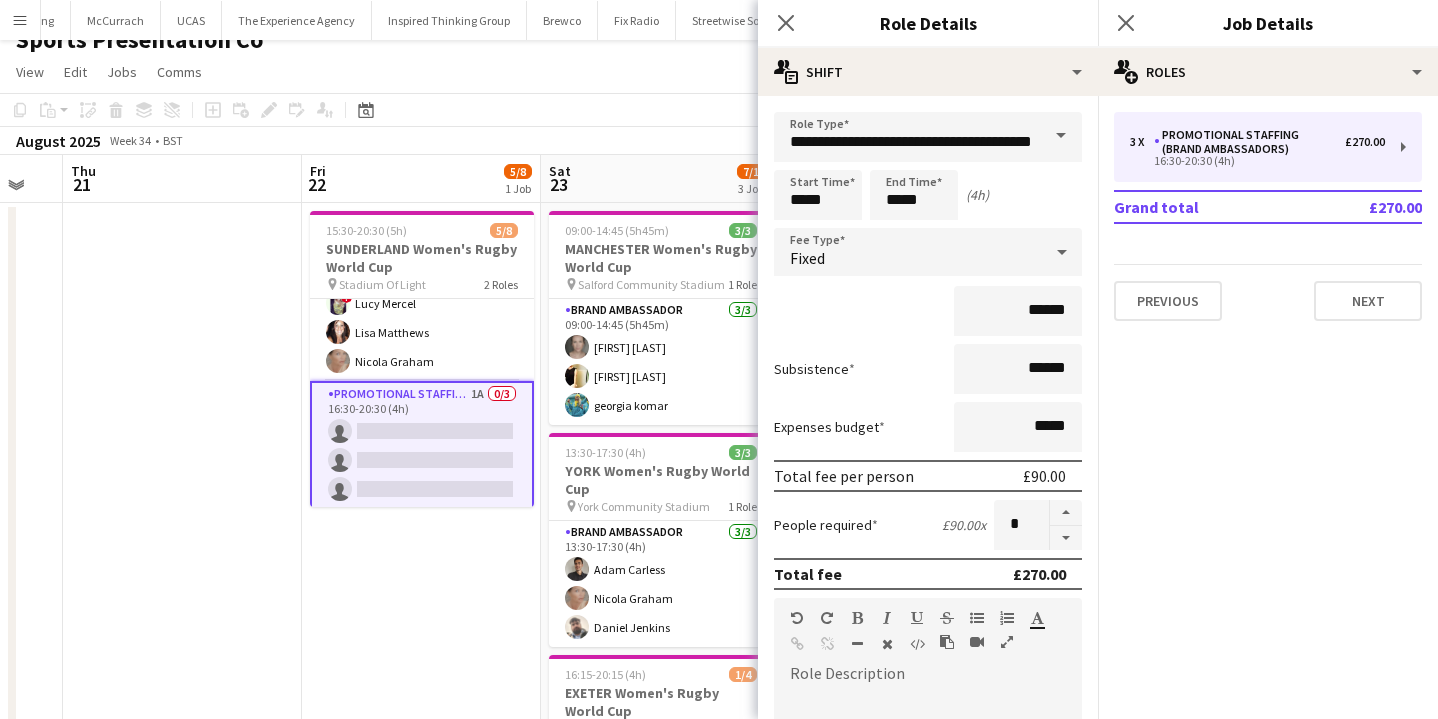 click on "15:30-20:30 (5h)    5/8   SUNDERLAND Women's Rugby World Cup
pin
Stadium Of Light   2 Roles   Brand Ambassador   5/5   15:30-19:30 (4h)
[FIRST] [LAST] [FIRST] [LAST] ! [FIRST] [LAST] [FIRST] [LAST] [FIRST] [LAST]  Promotional Staffing (Brand Ambassadors)   1A   0/3   16:30-20:30 (4h)
single-neutral-actions
single-neutral-actions
single-neutral-actions" at bounding box center (421, 573) 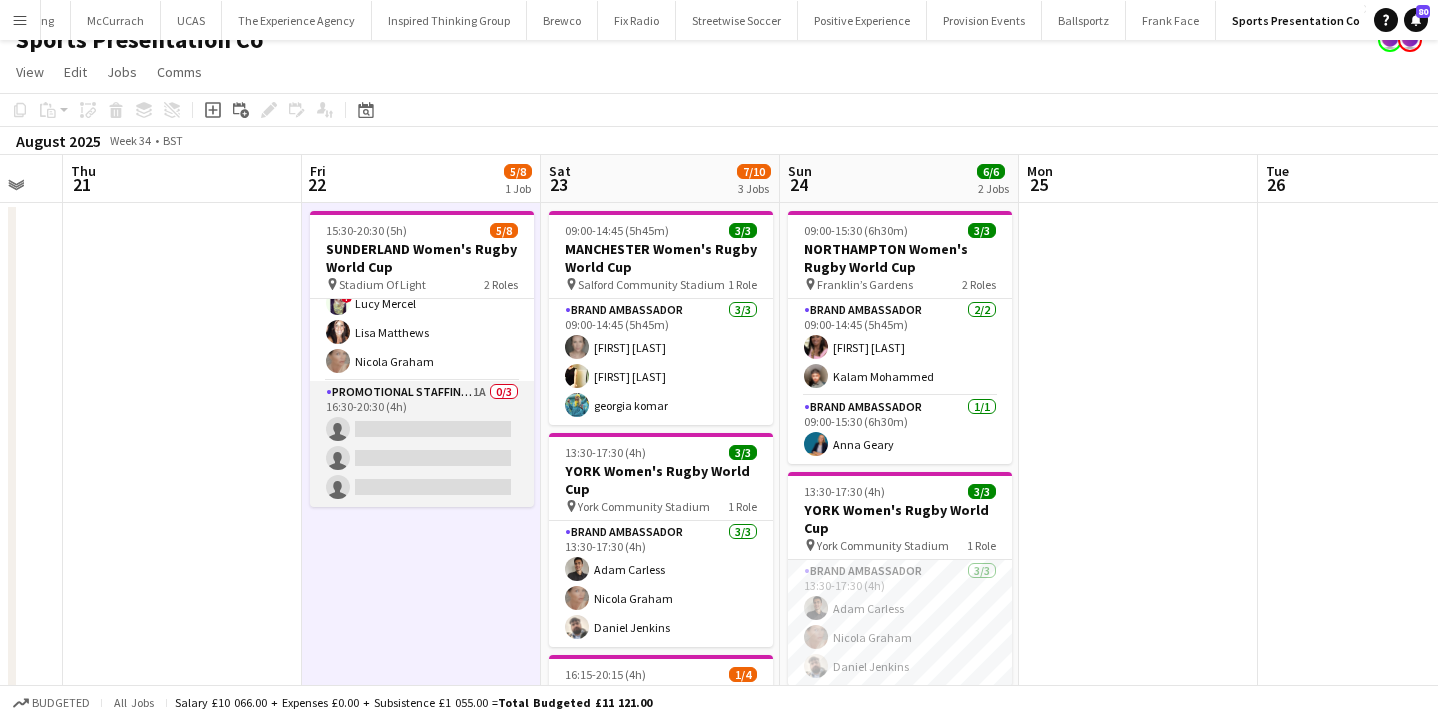 scroll, scrollTop: 92, scrollLeft: 0, axis: vertical 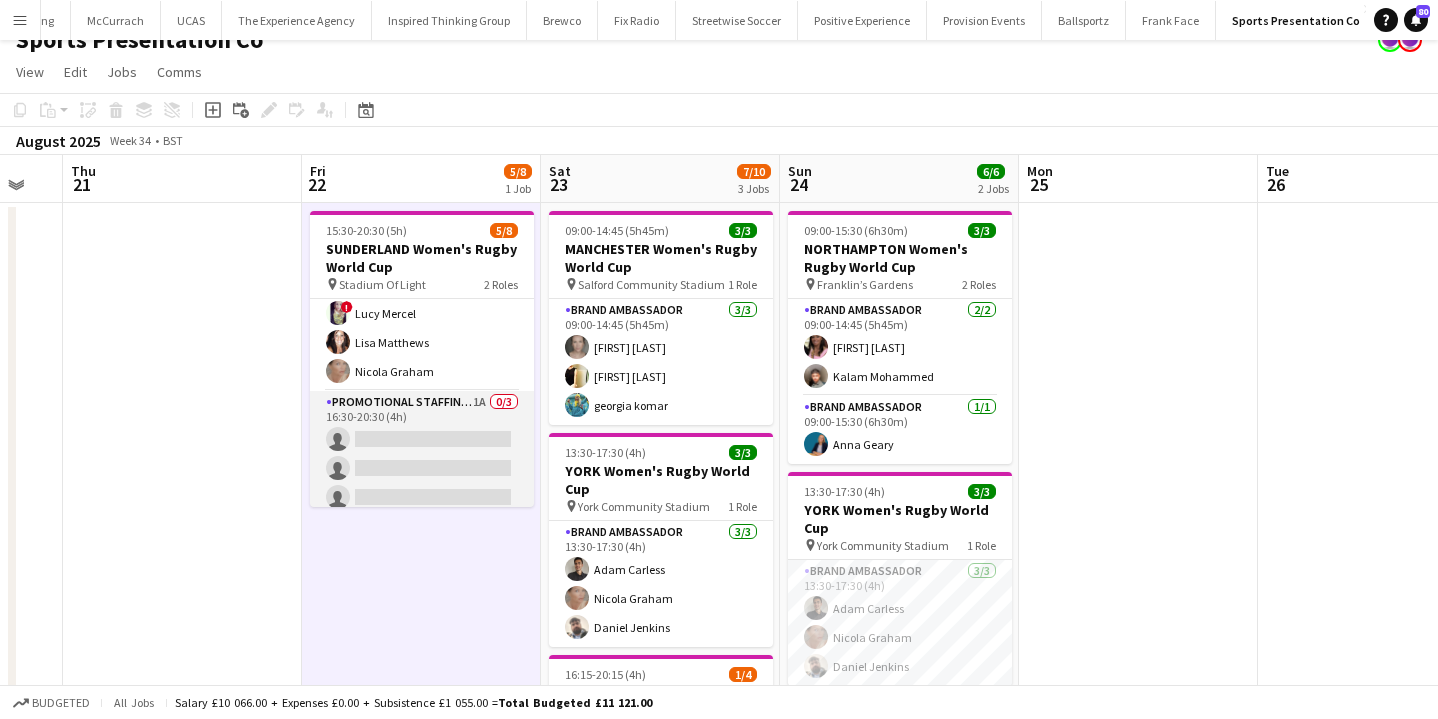 click on "Promotional Staffing (Brand Ambassadors)   1A   0/3   16:30-20:30 (4h)
single-neutral-actions
single-neutral-actions
single-neutral-actions" at bounding box center (422, 454) 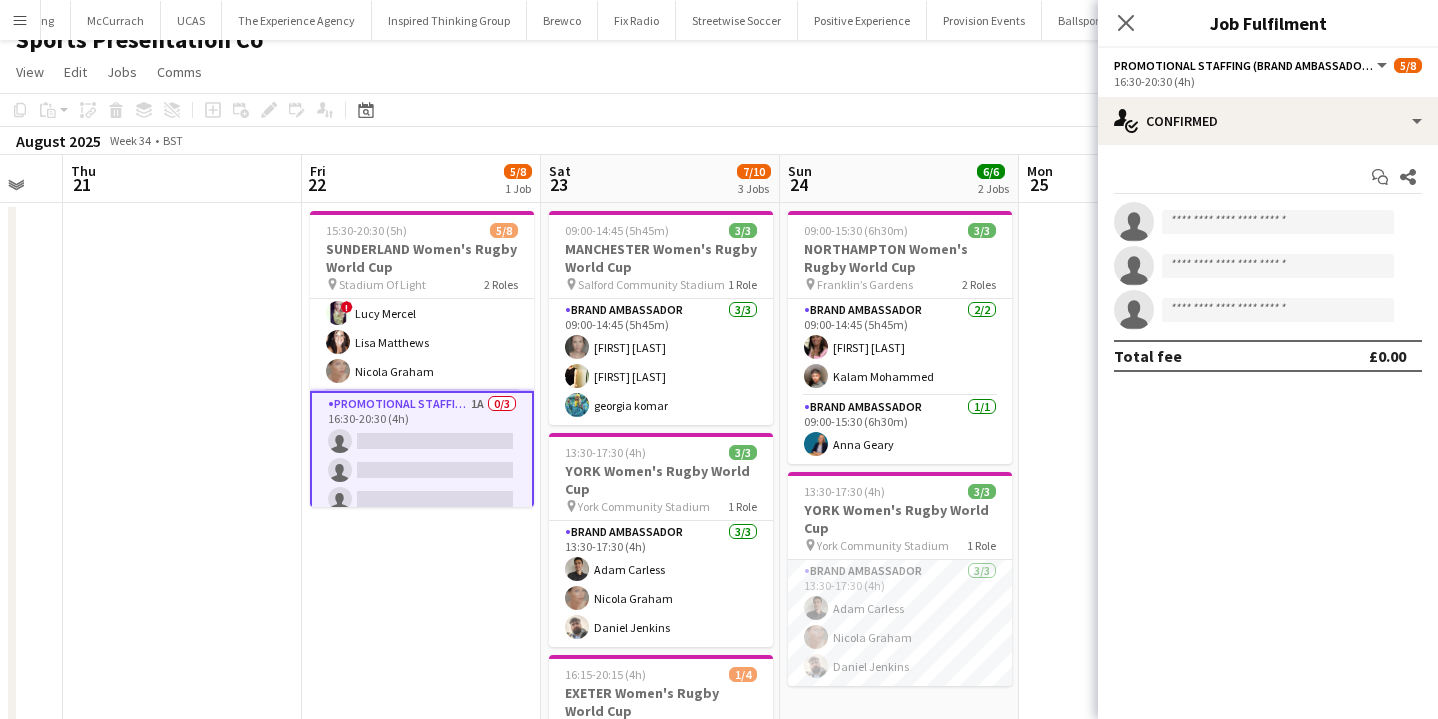 click on "15:30-20:30 (5h)    5/8   SUNDERLAND Women's Rugby World Cup
pin
Stadium Of Light   2 Roles   Brand Ambassador   5/5   15:30-19:30 (4h)
[FIRST] [LAST] [FIRST] [LAST] ! [FIRST] [LAST] [FIRST] [LAST] [FIRST] [LAST]  Promotional Staffing (Brand Ambassadors)   1A   0/3   16:30-20:30 (4h)
single-neutral-actions
single-neutral-actions
single-neutral-actions" at bounding box center (421, 573) 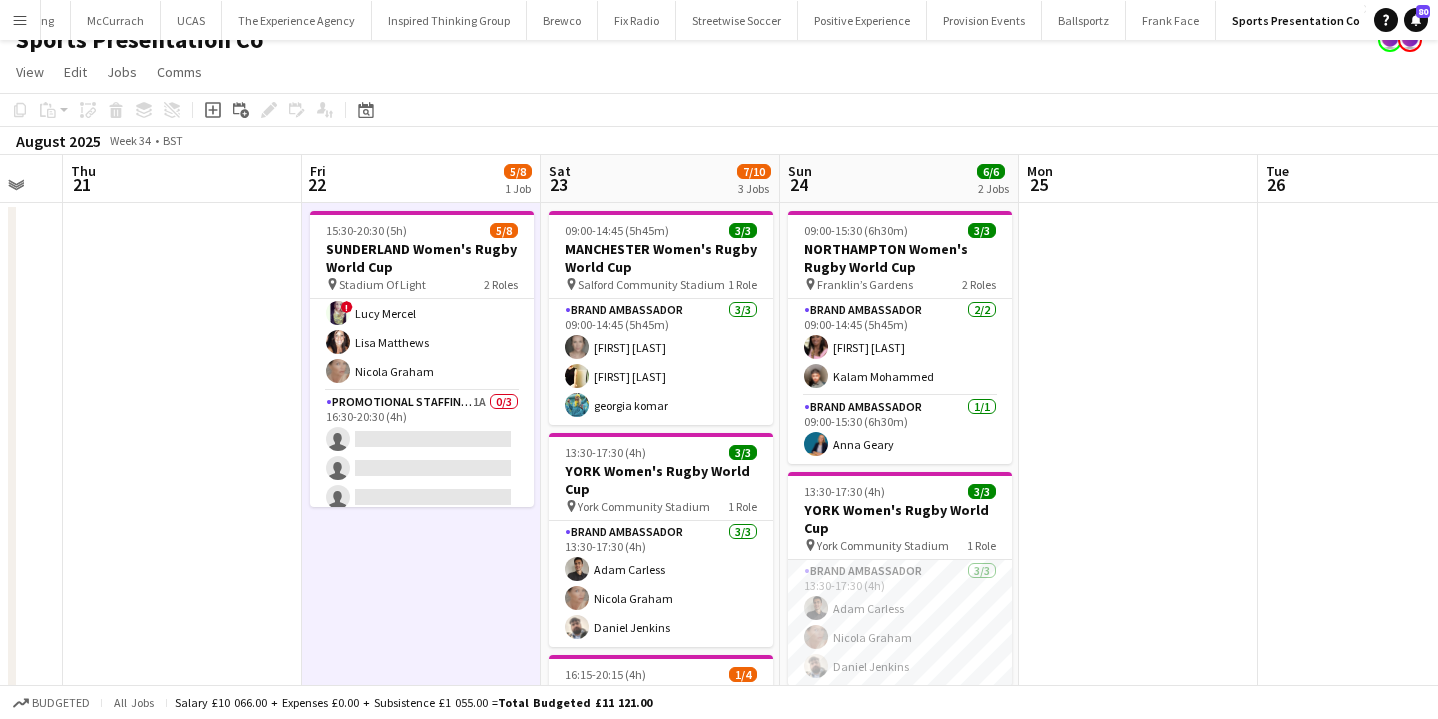 scroll, scrollTop: 15, scrollLeft: 0, axis: vertical 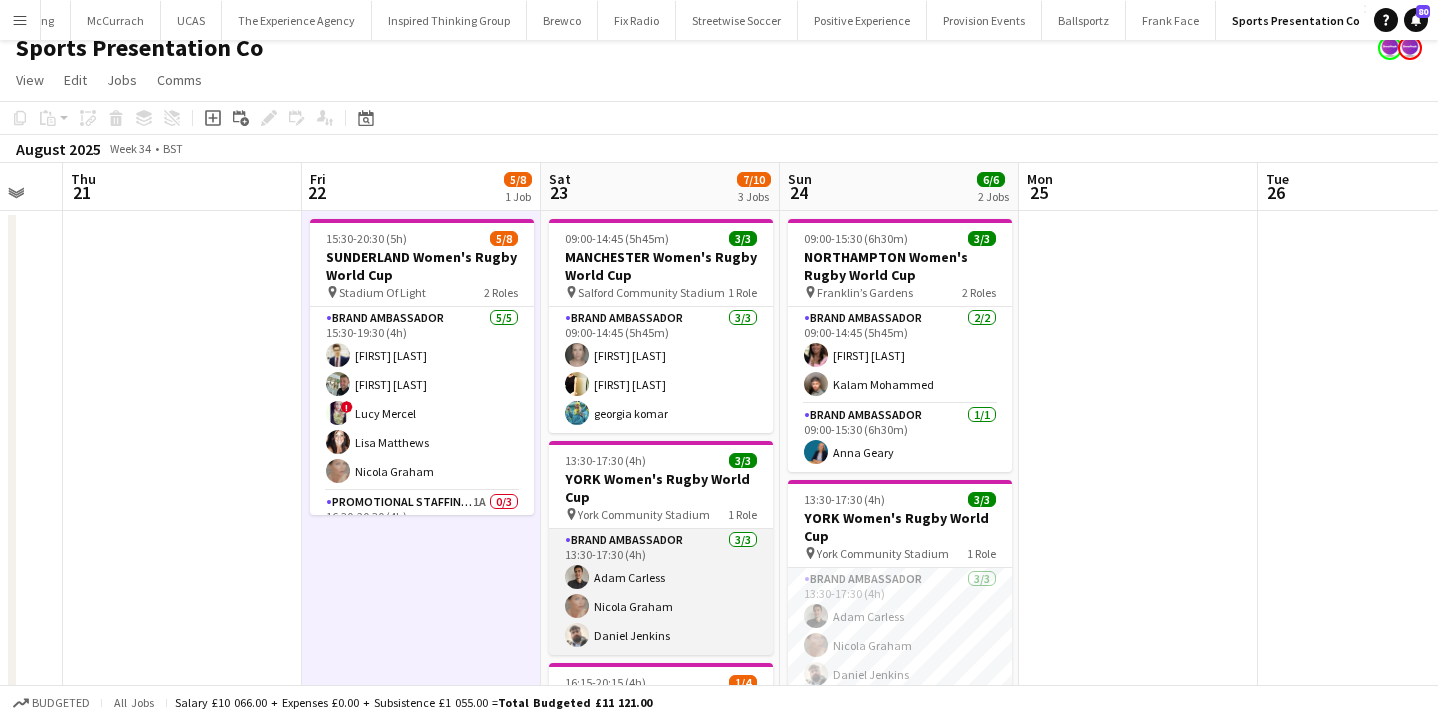 click on "Brand Ambassador   3/3   13:30-17:30 (4h)
Adam Carless Nicola Graham Daniel Jenkins" at bounding box center [661, 592] 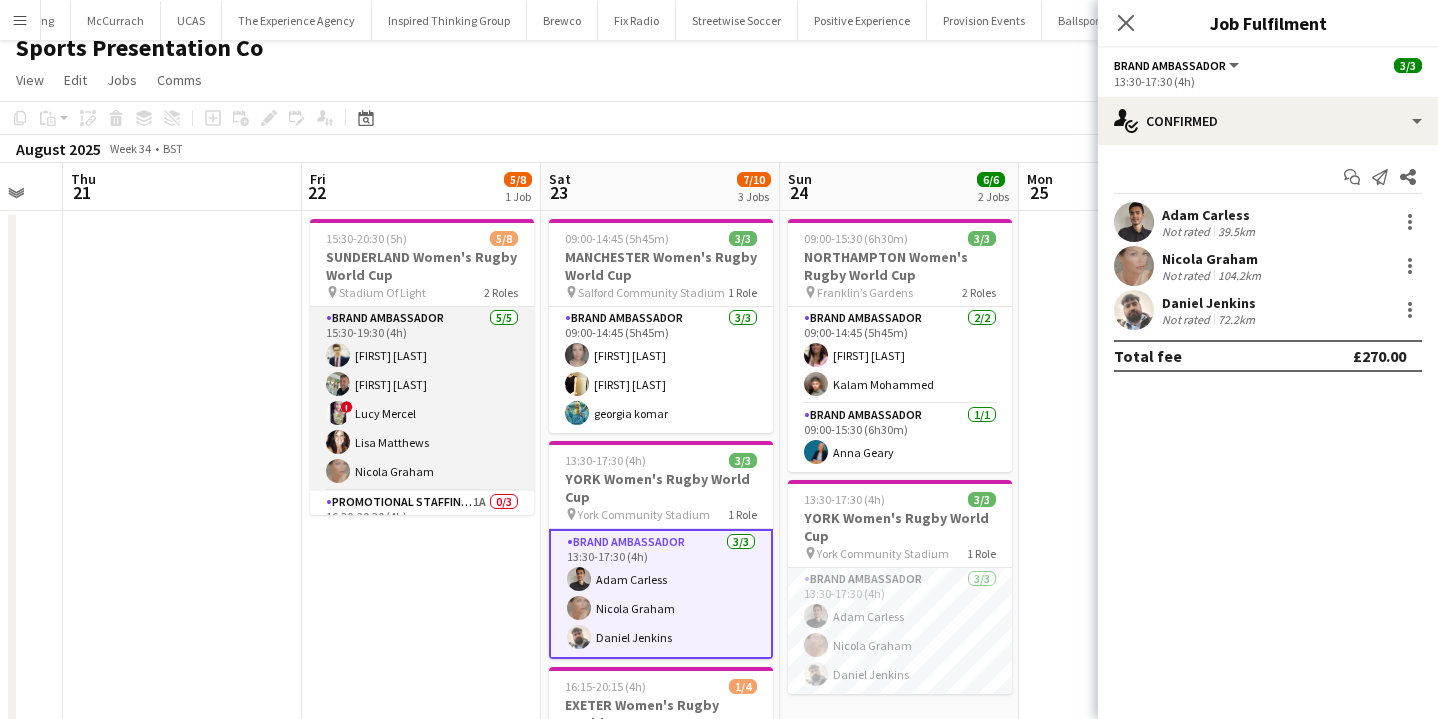scroll, scrollTop: 102, scrollLeft: 0, axis: vertical 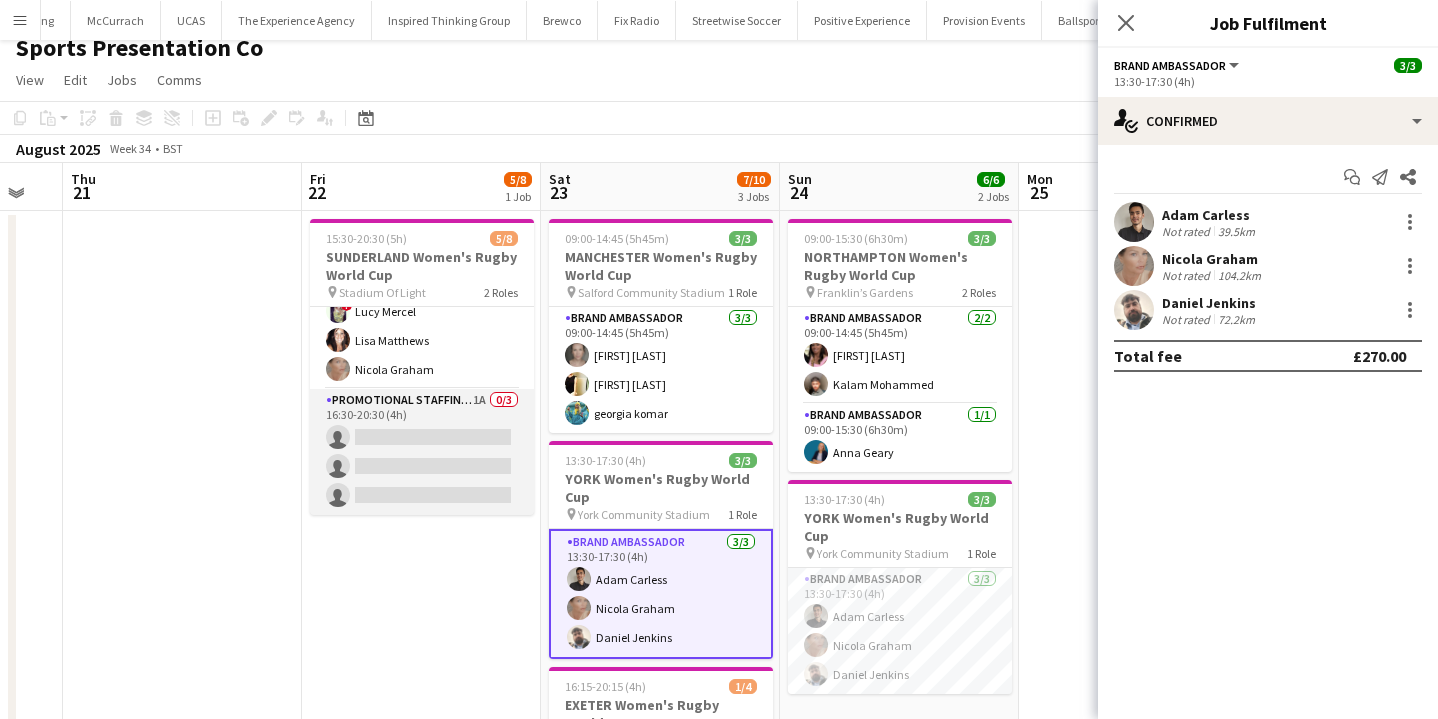 click on "Promotional Staffing (Brand Ambassadors)   1A   0/3   16:30-20:30 (4h)
single-neutral-actions
single-neutral-actions
single-neutral-actions" at bounding box center [422, 452] 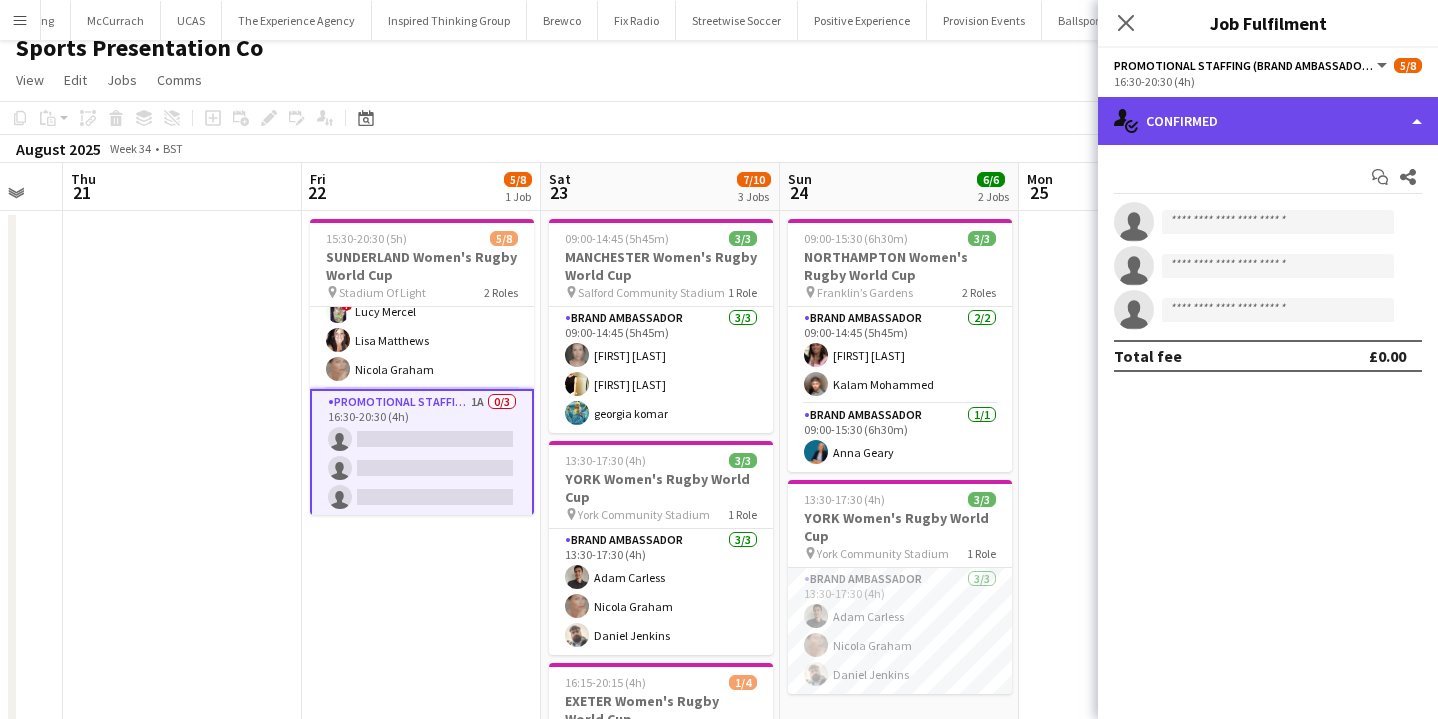 click on "single-neutral-actions-check-2
Confirmed" 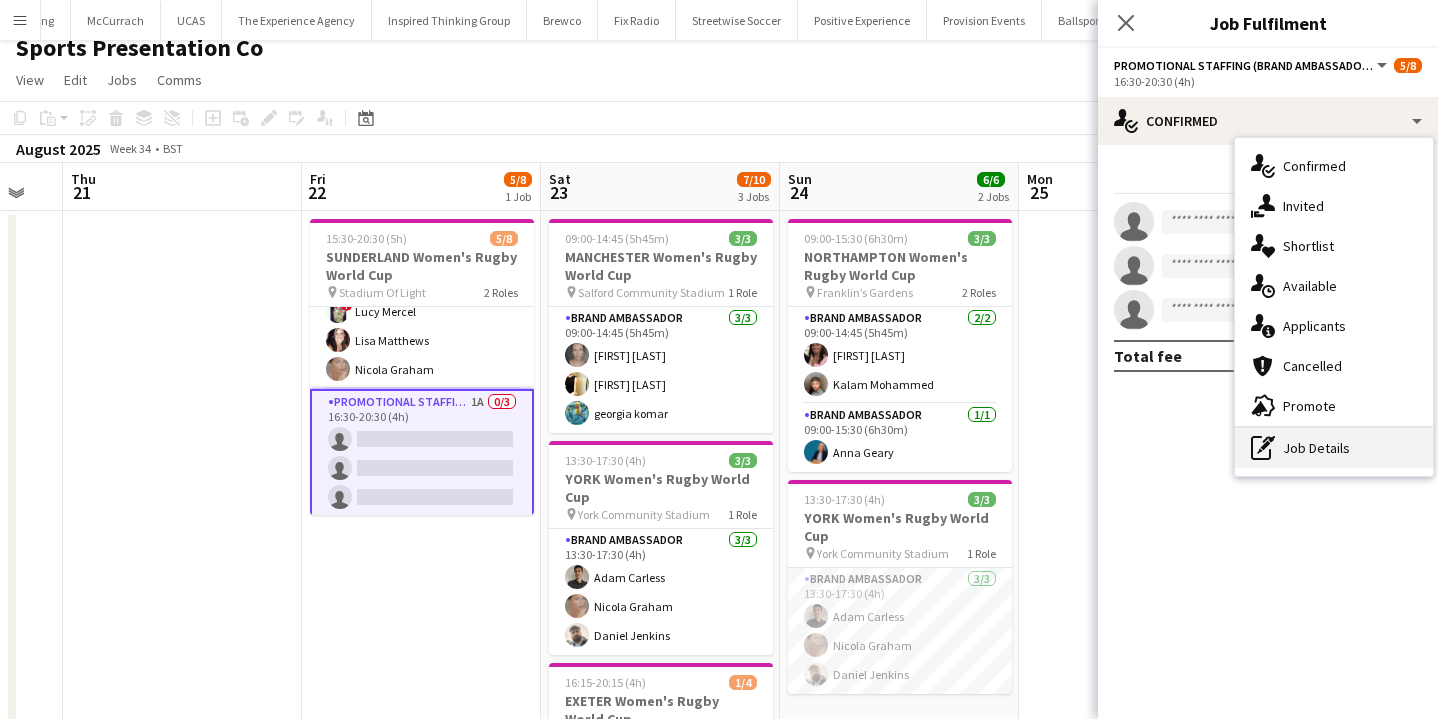 click 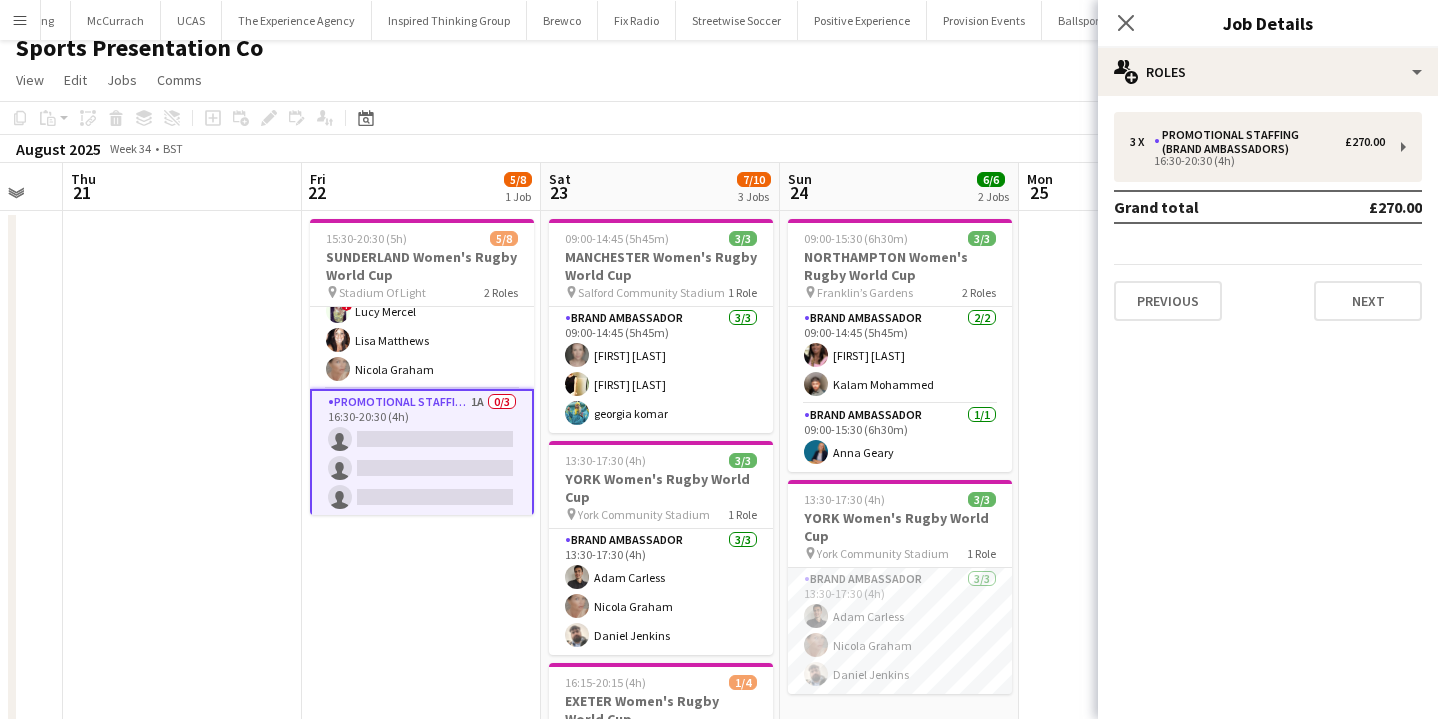 click at bounding box center (1138, 581) 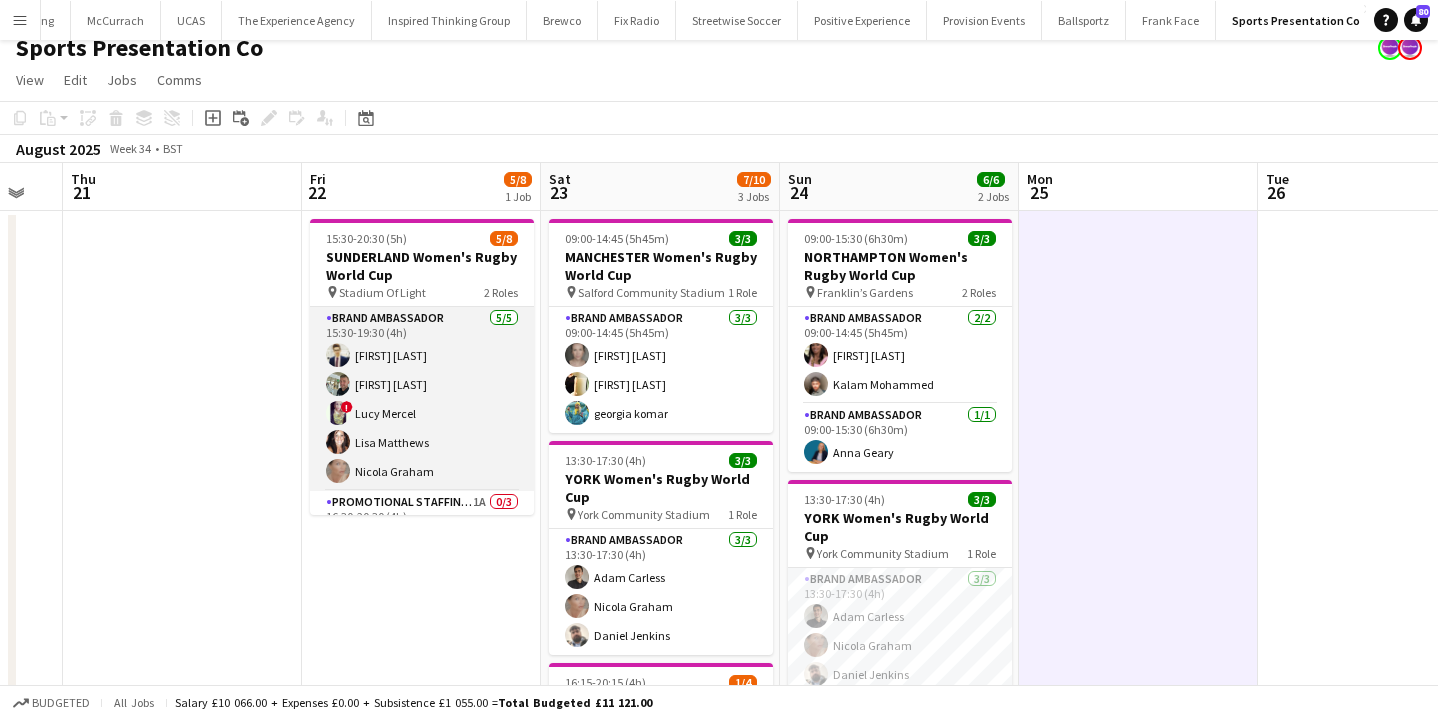 scroll, scrollTop: 102, scrollLeft: 0, axis: vertical 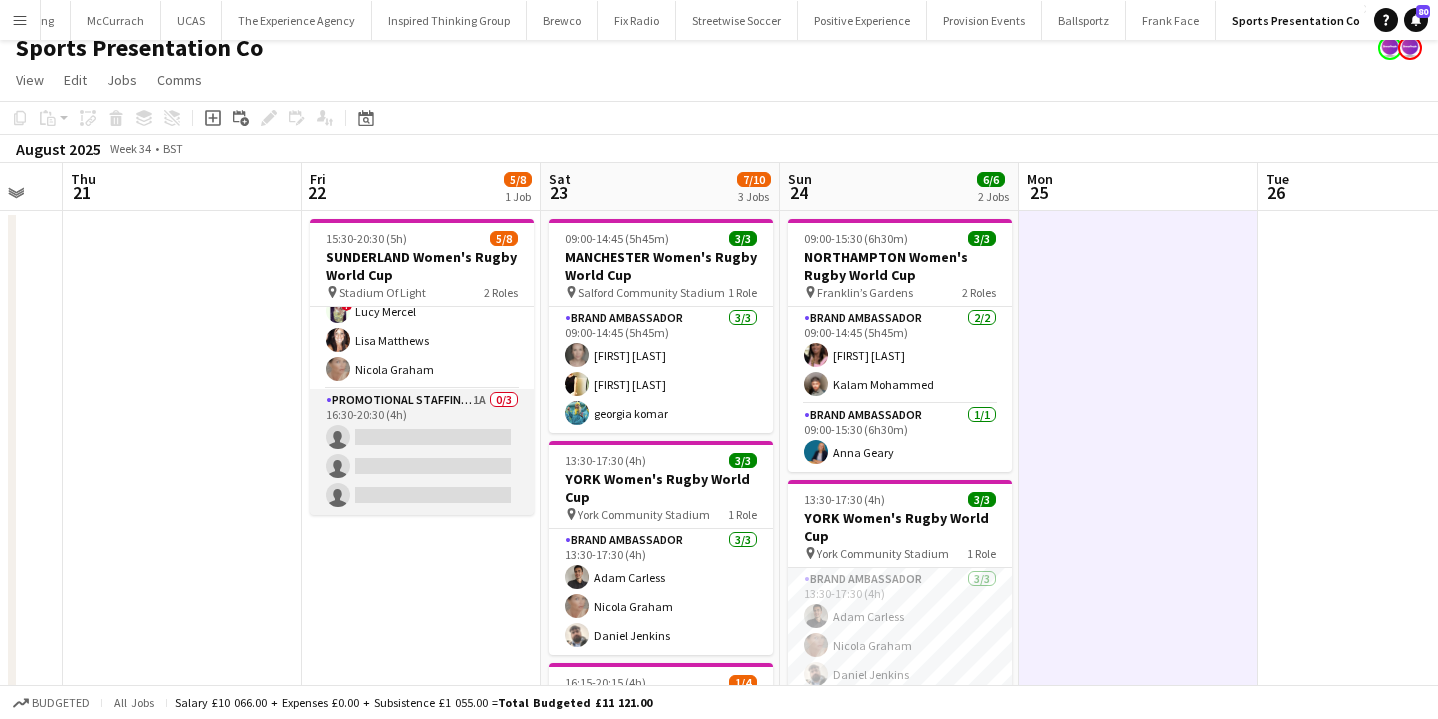 click on "Promotional Staffing (Brand Ambassadors)   1A   0/3   16:30-20:30 (4h)
single-neutral-actions
single-neutral-actions
single-neutral-actions" at bounding box center [422, 452] 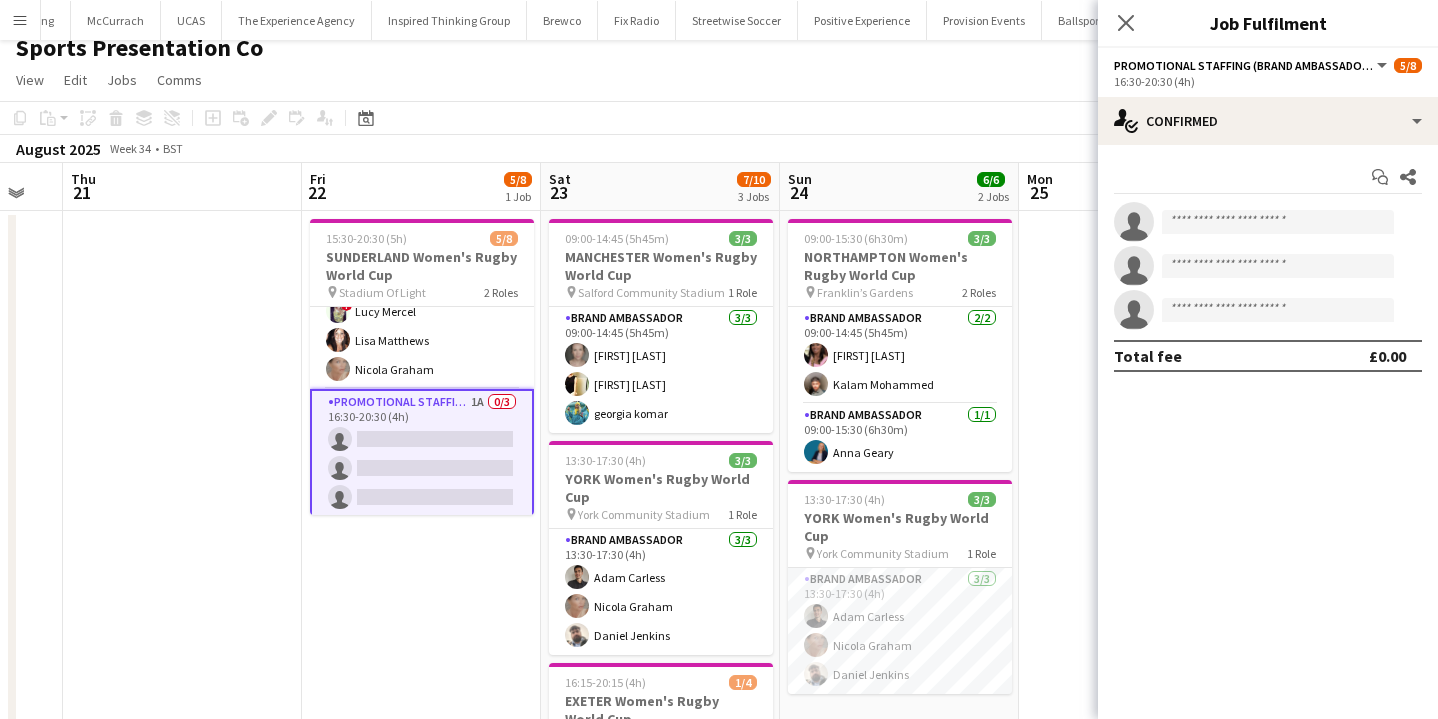 click on "15:30-20:30 (5h)    5/8   SUNDERLAND Women's Rugby World Cup
pin
Stadium Of Light   2 Roles   Brand Ambassador   5/5   15:30-19:30 (4h)
[FIRST] [LAST] [FIRST] [LAST] ! [FIRST] [LAST] [FIRST] [LAST] [FIRST] [LAST]  Promotional Staffing (Brand Ambassadors)   1A   0/3   16:30-20:30 (4h)
single-neutral-actions
single-neutral-actions
single-neutral-actions" at bounding box center (421, 581) 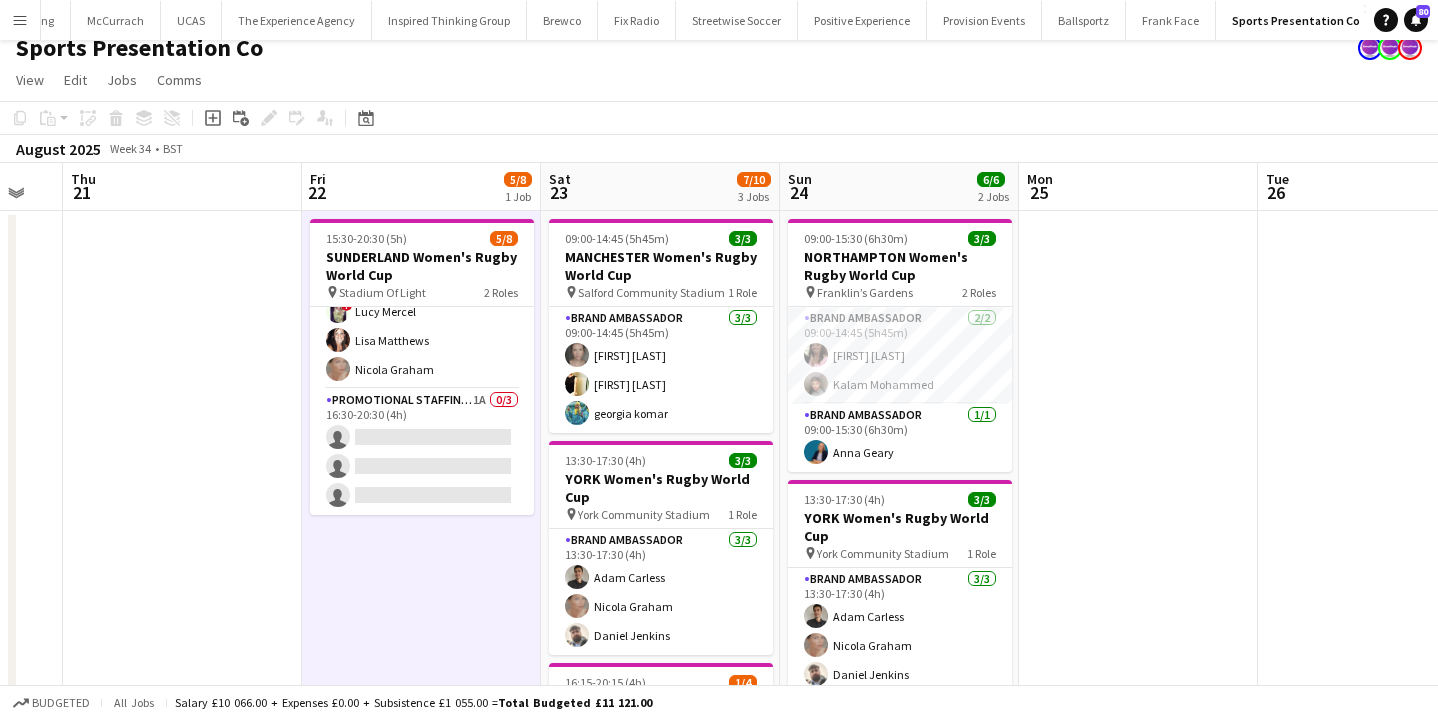 click on "Menu" at bounding box center (20, 20) 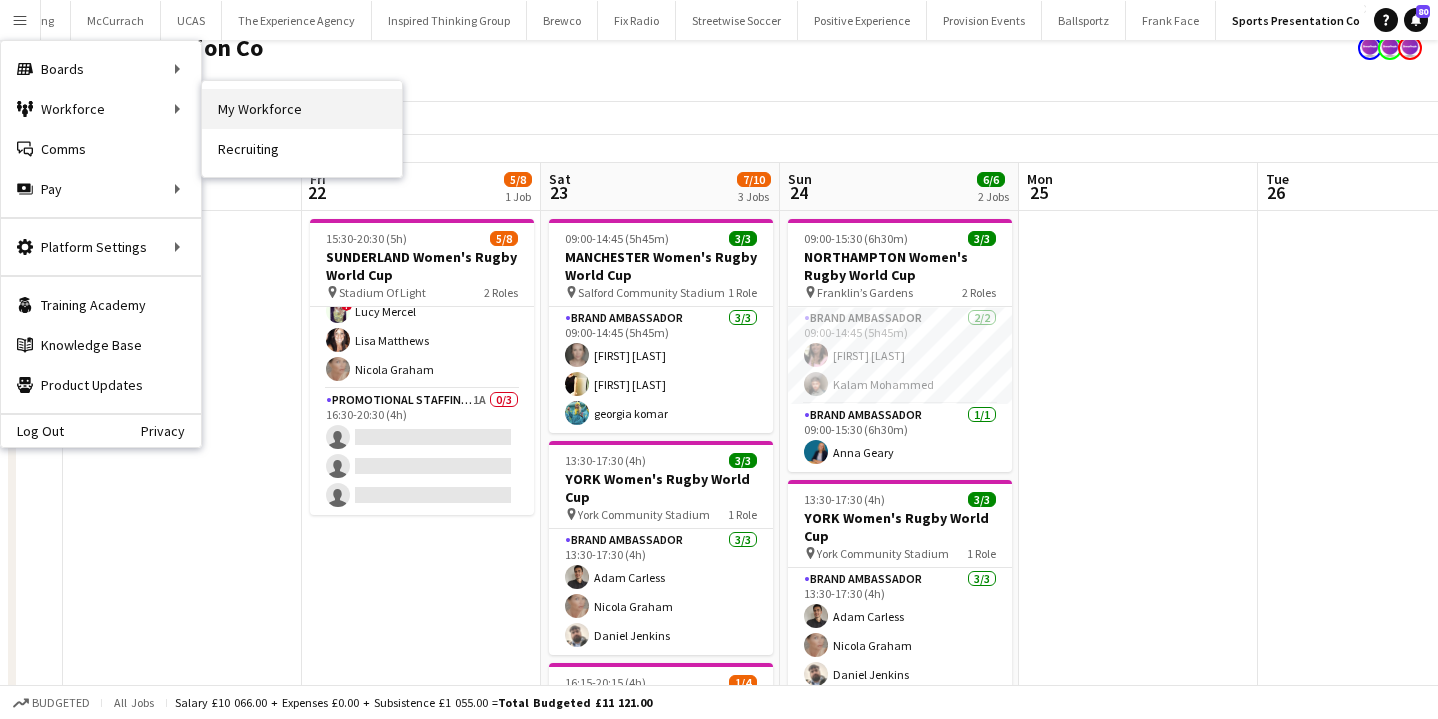 click on "My Workforce" at bounding box center (302, 109) 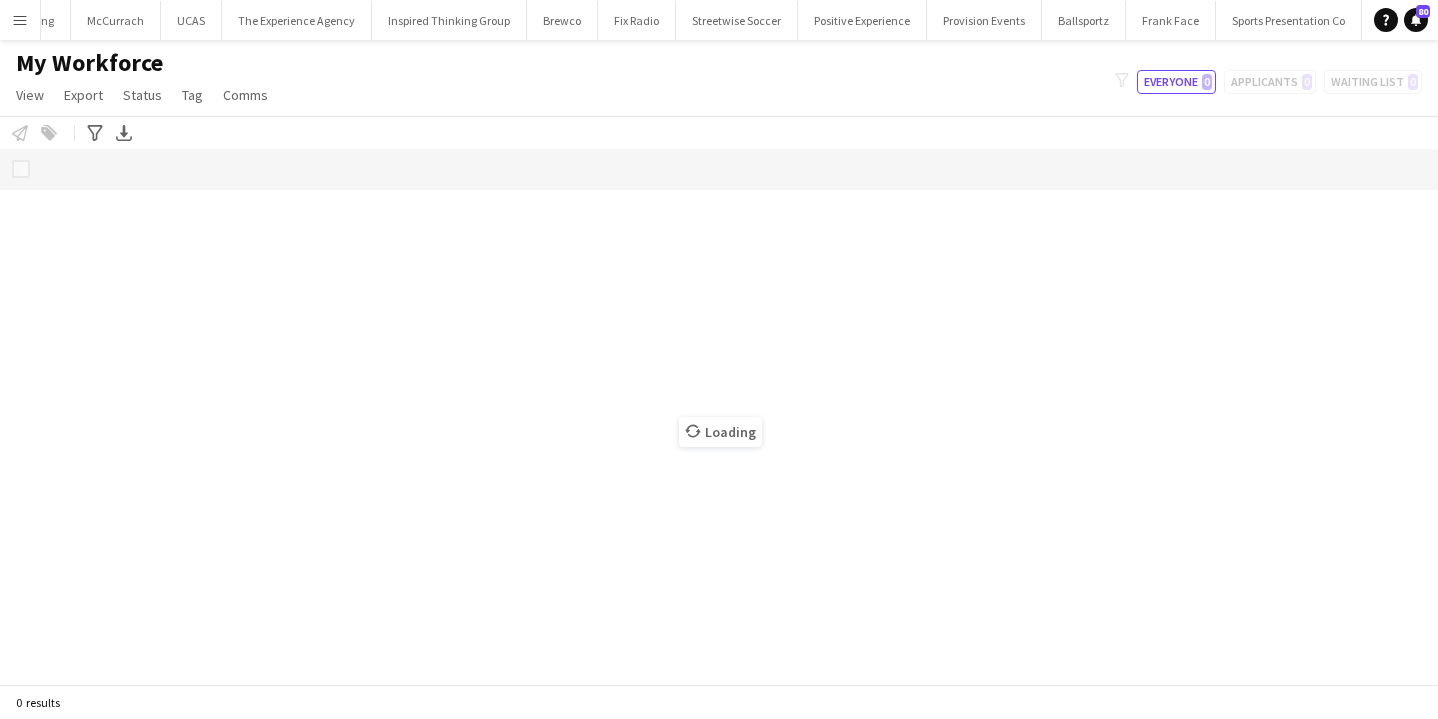 scroll, scrollTop: 0, scrollLeft: 0, axis: both 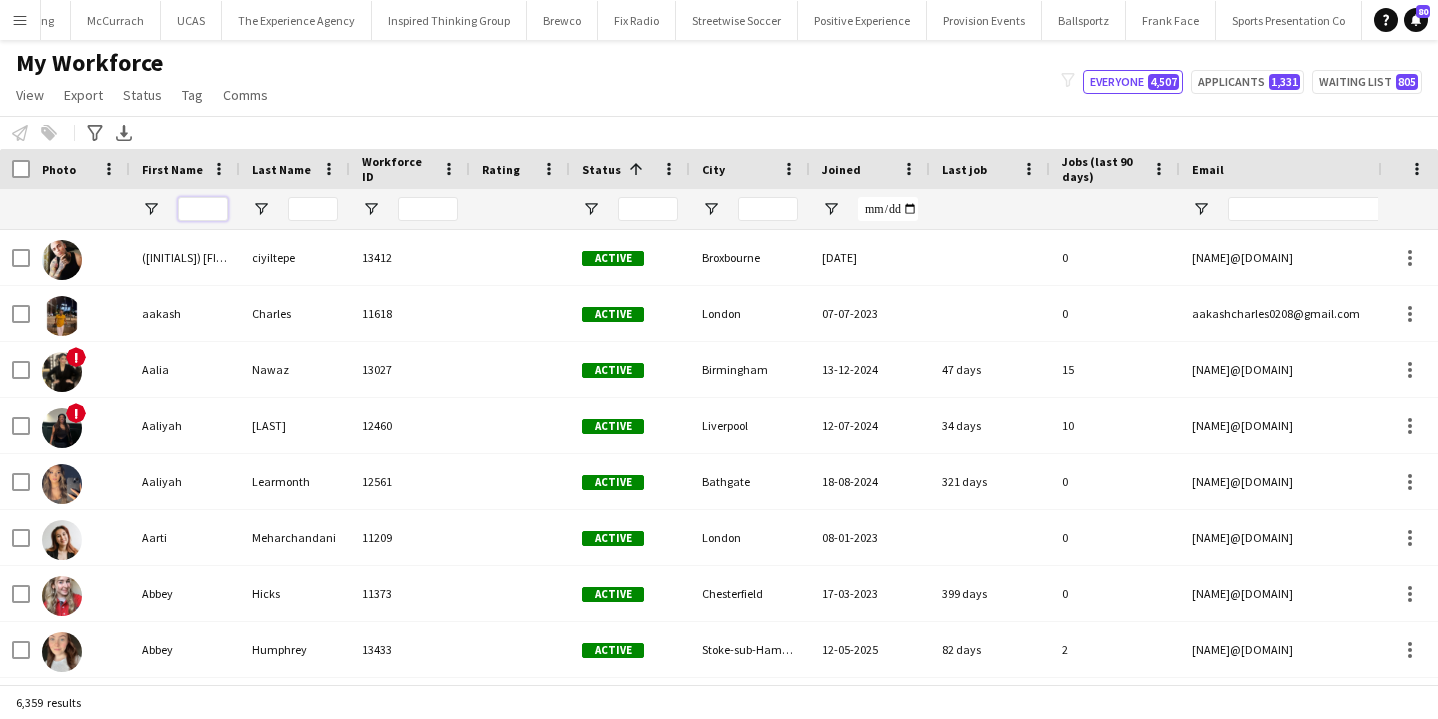 click at bounding box center [203, 209] 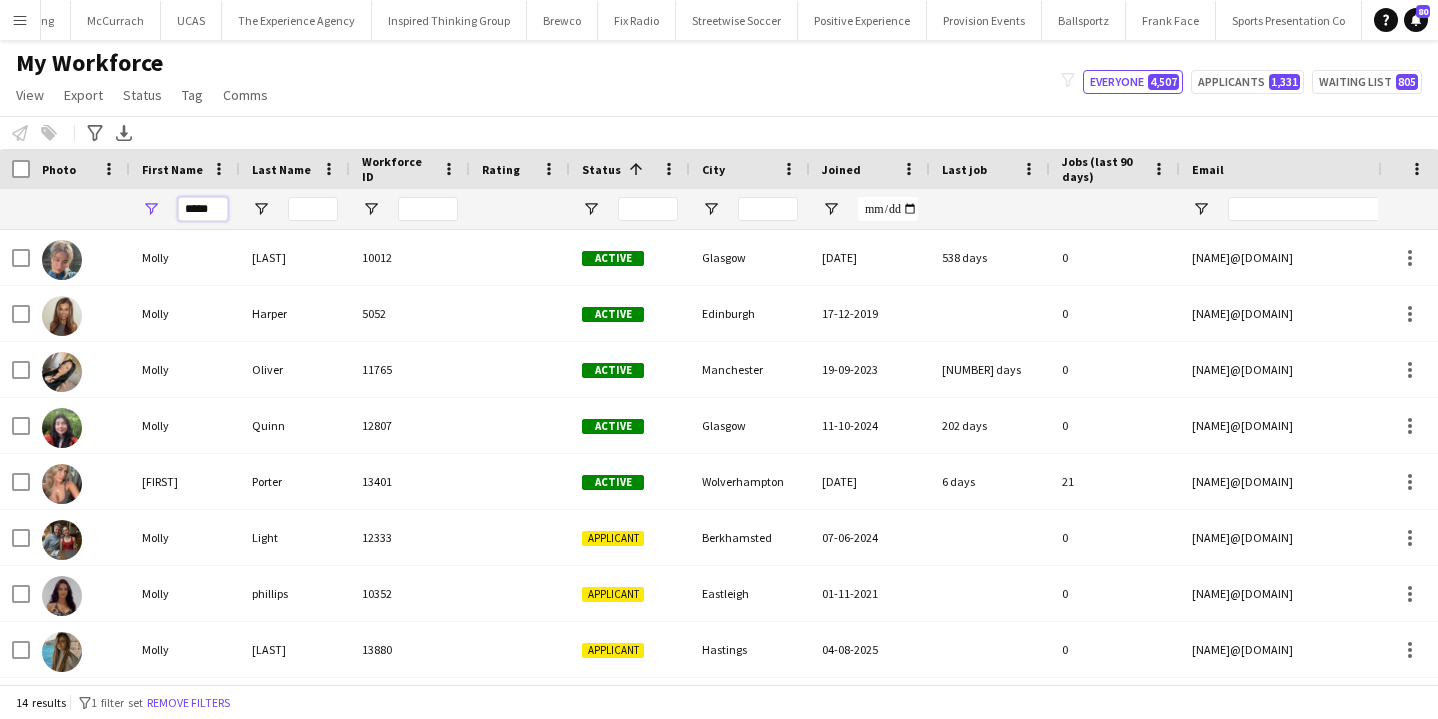 type on "*****" 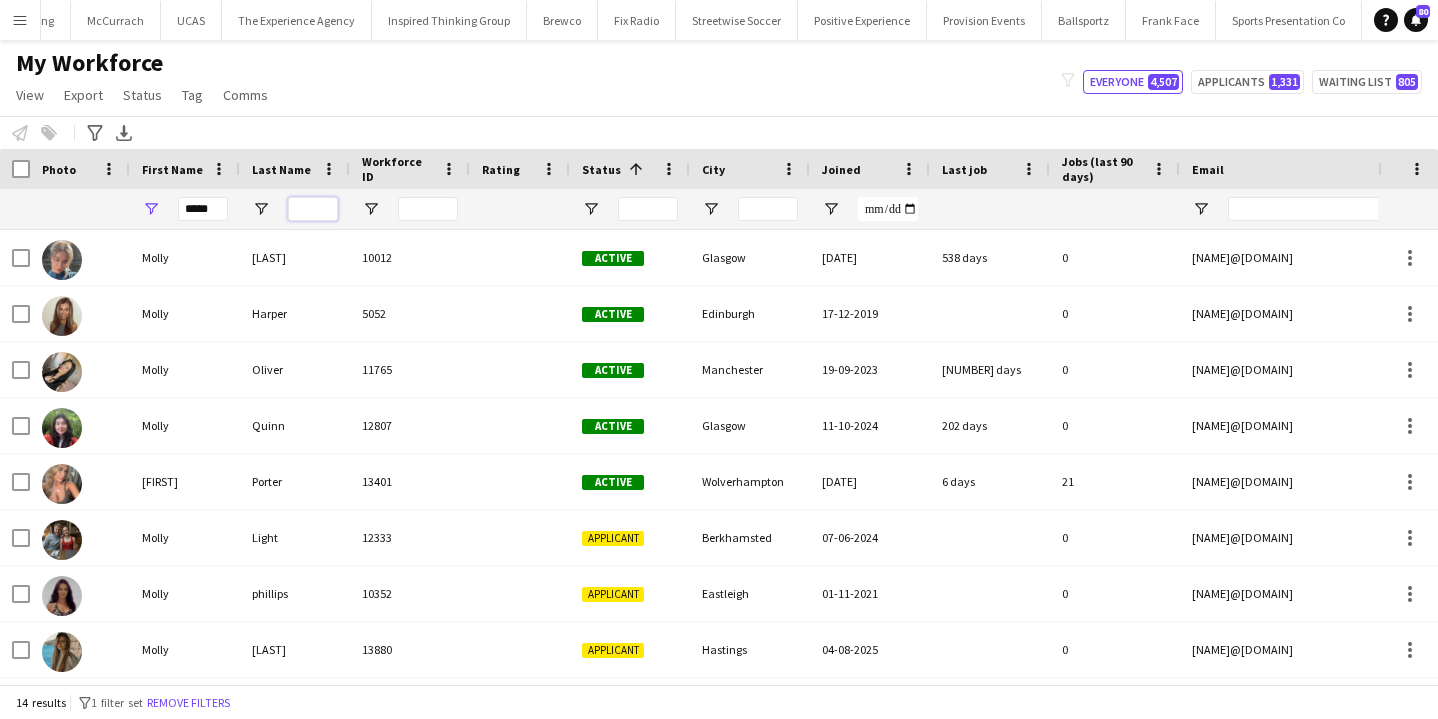 click at bounding box center (313, 209) 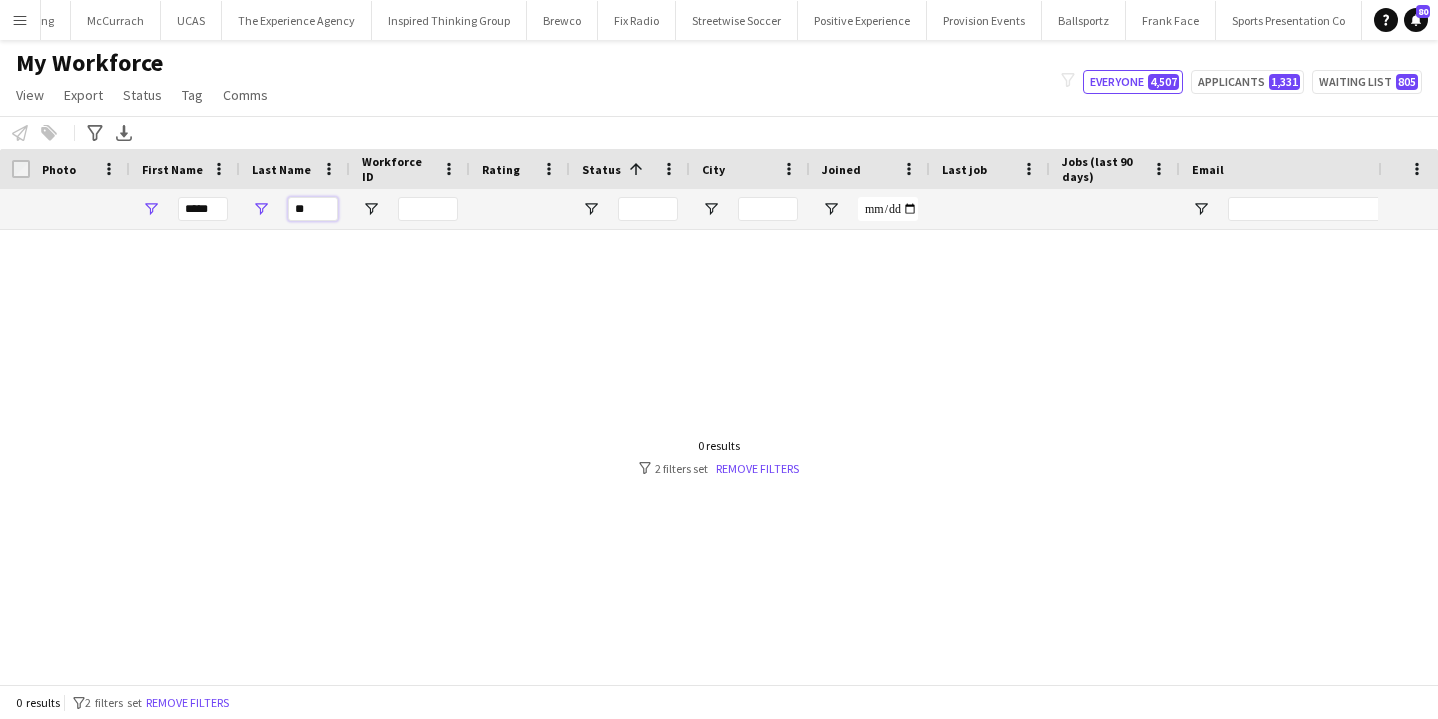 type on "*" 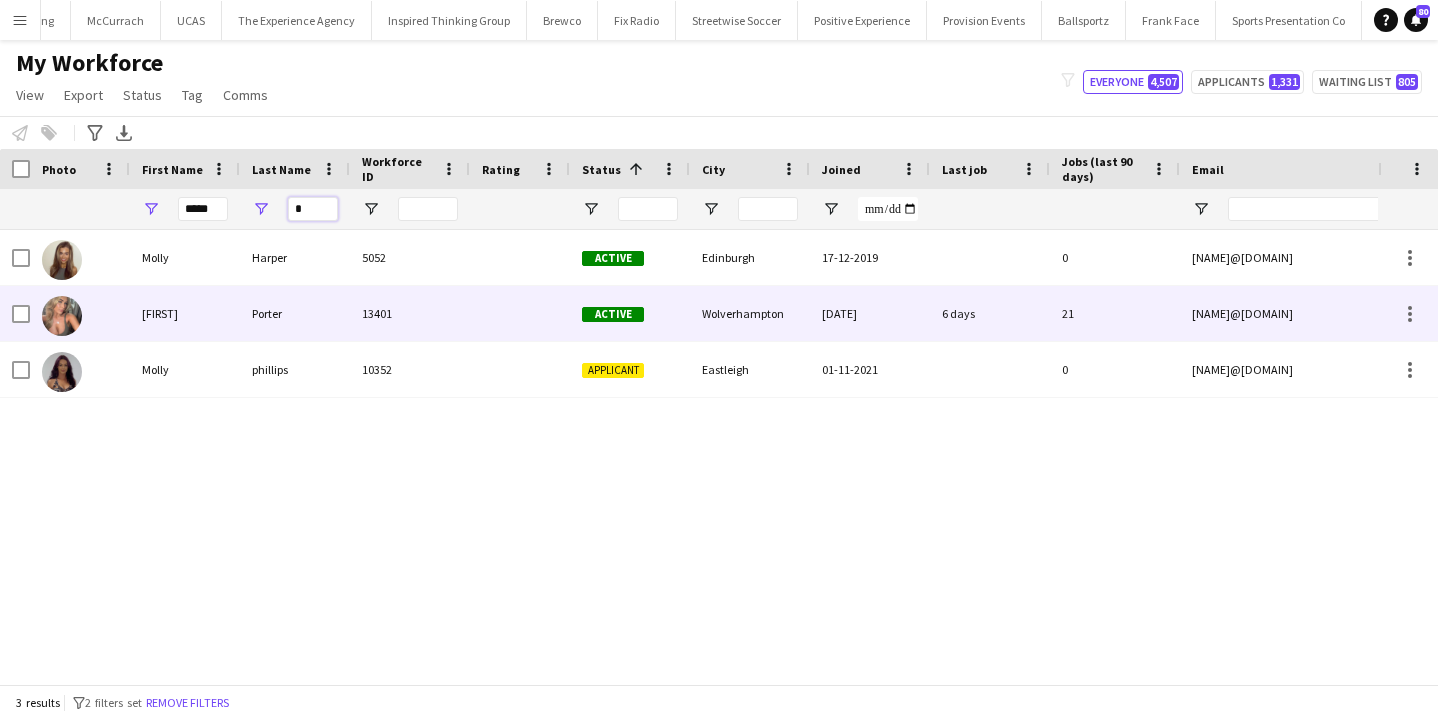type on "*" 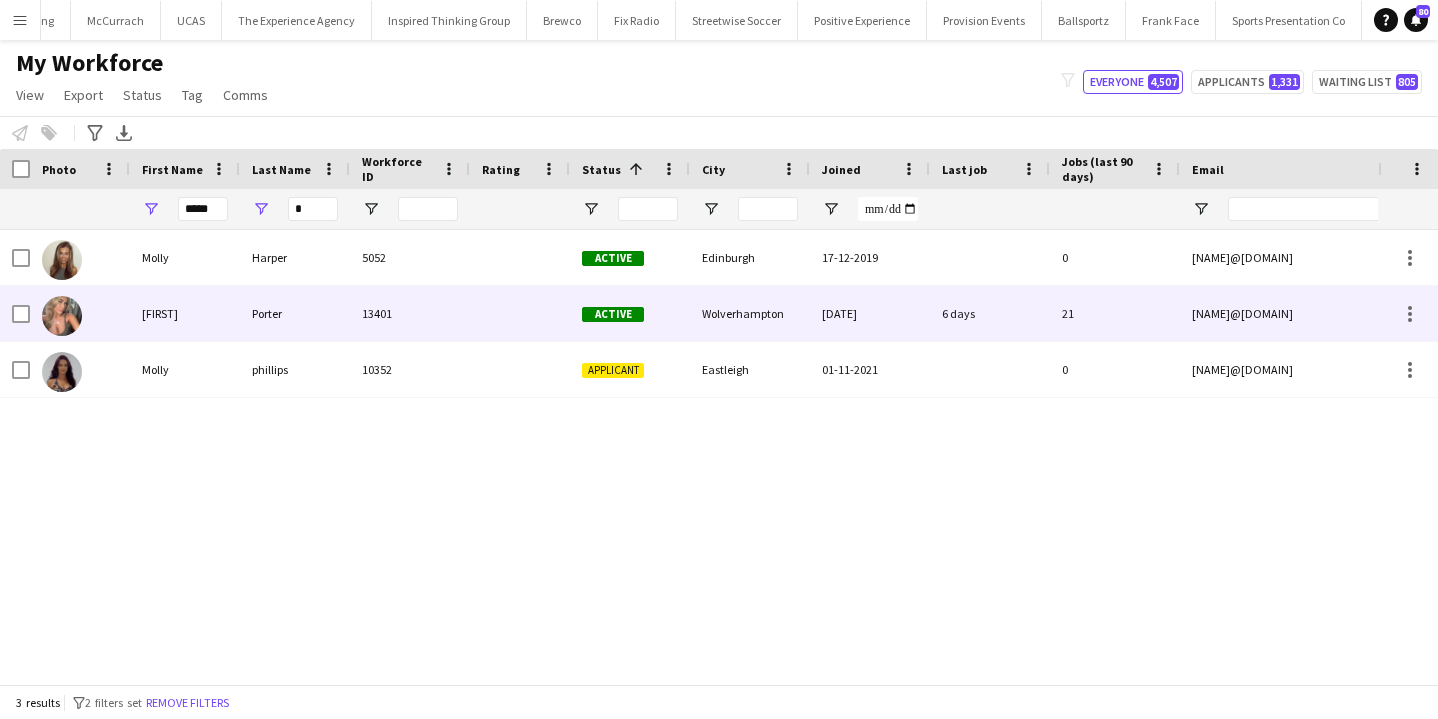 click on "Porter" at bounding box center (295, 313) 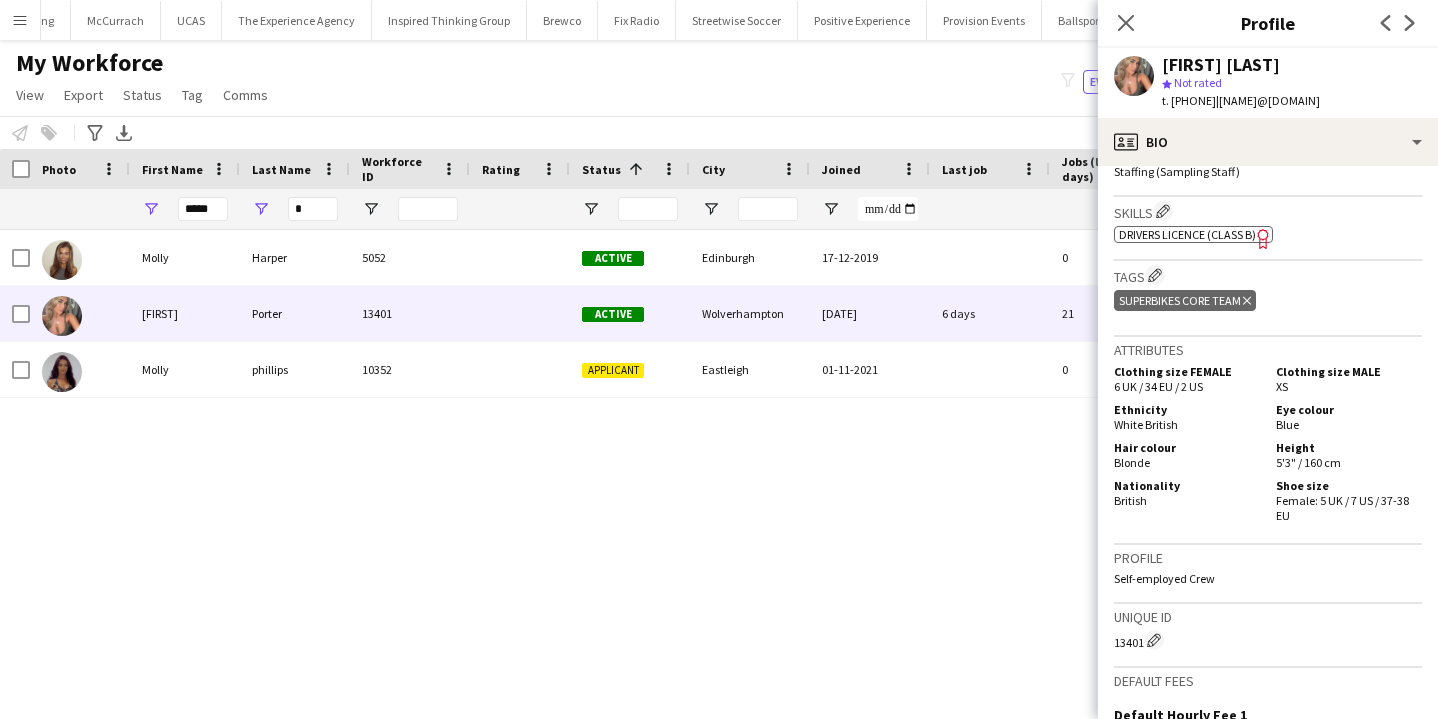 scroll, scrollTop: 1080, scrollLeft: 0, axis: vertical 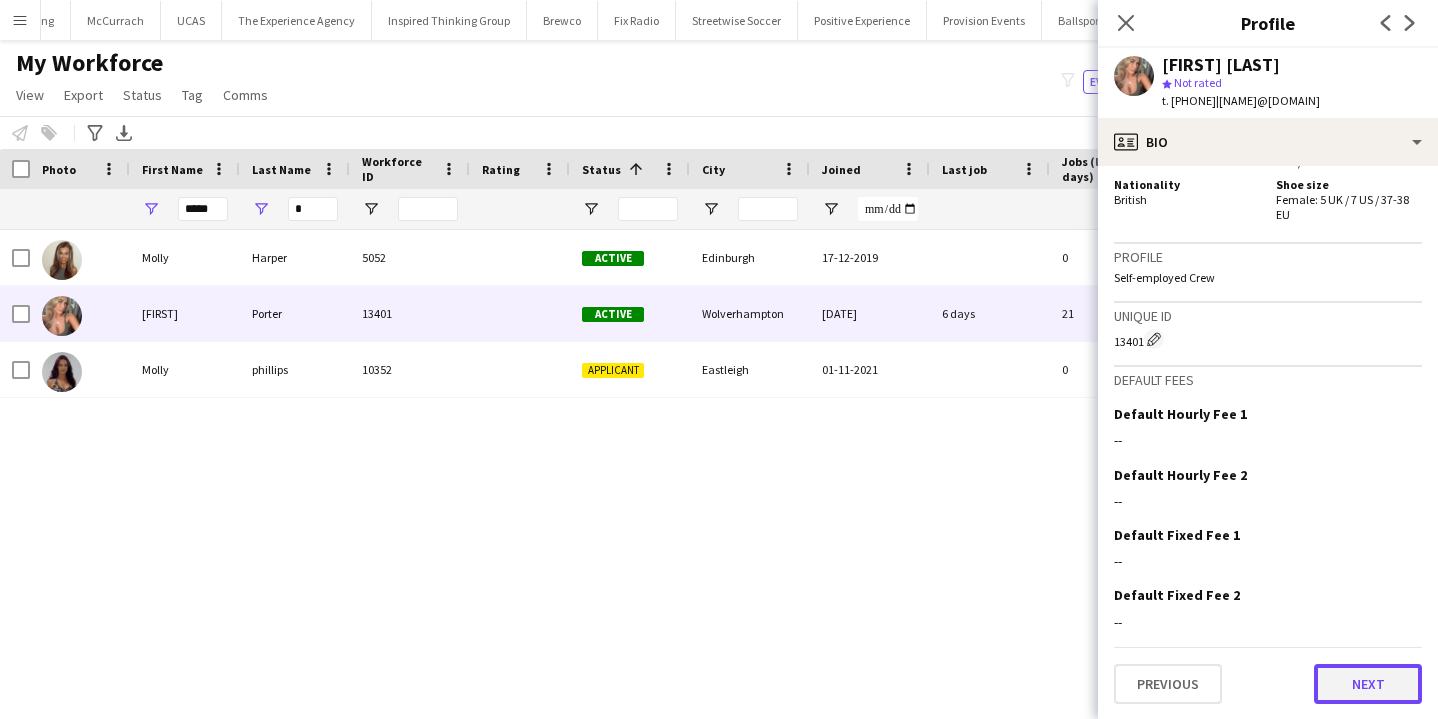 click on "Next" 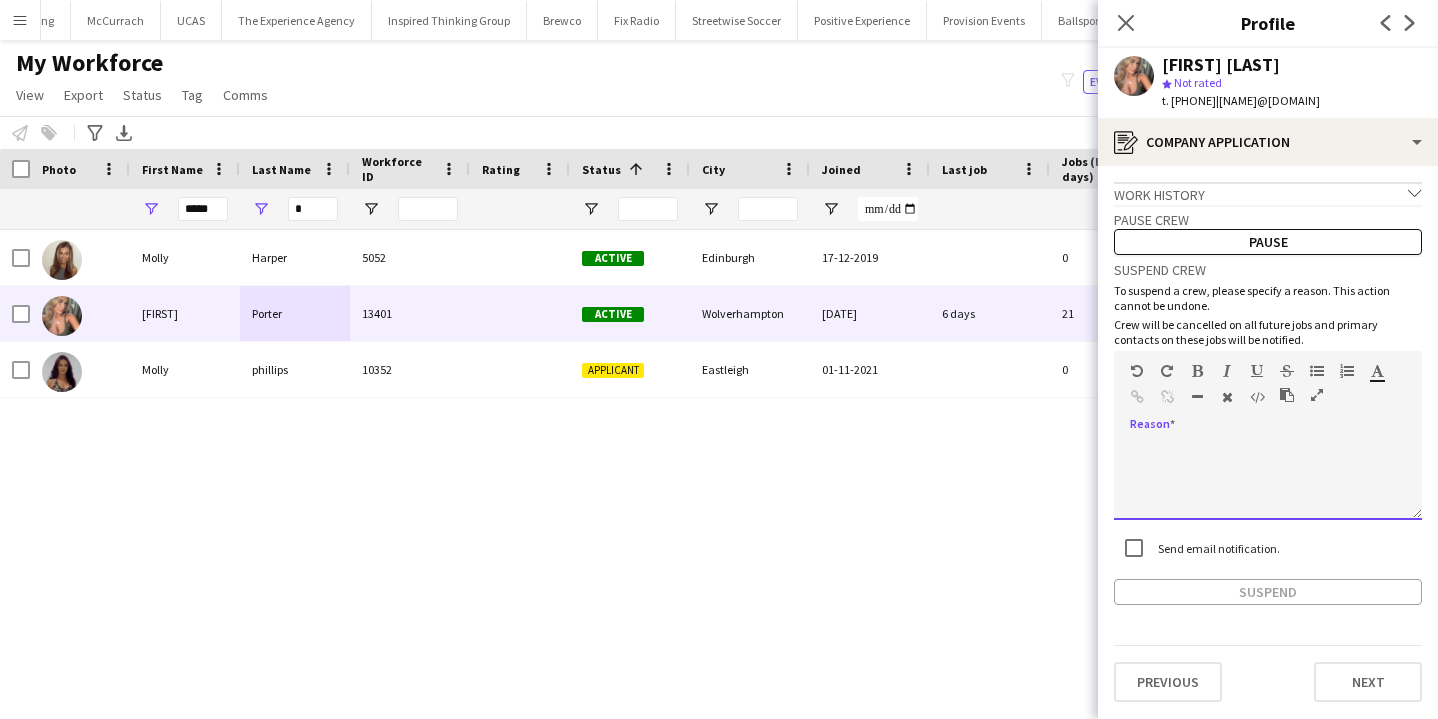 click at bounding box center [1268, 480] 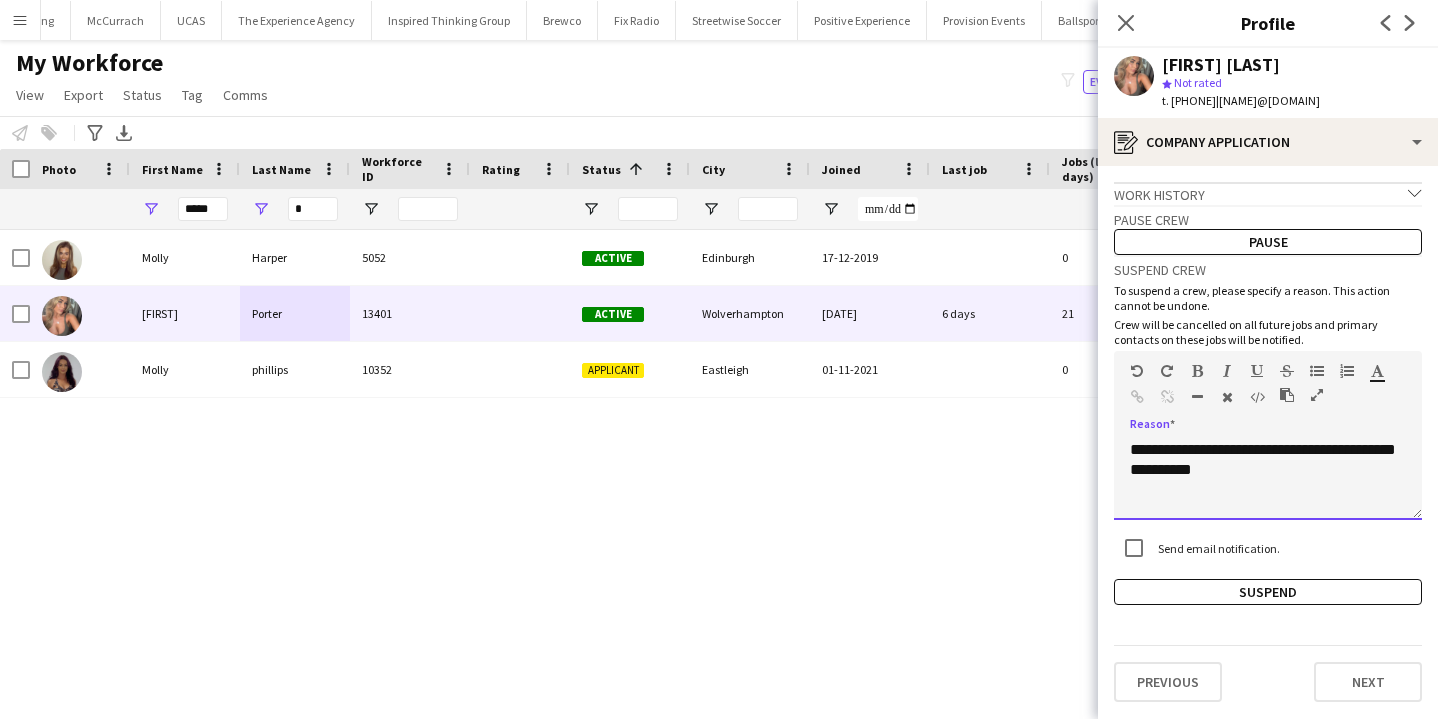 click on "**********" at bounding box center [1268, 480] 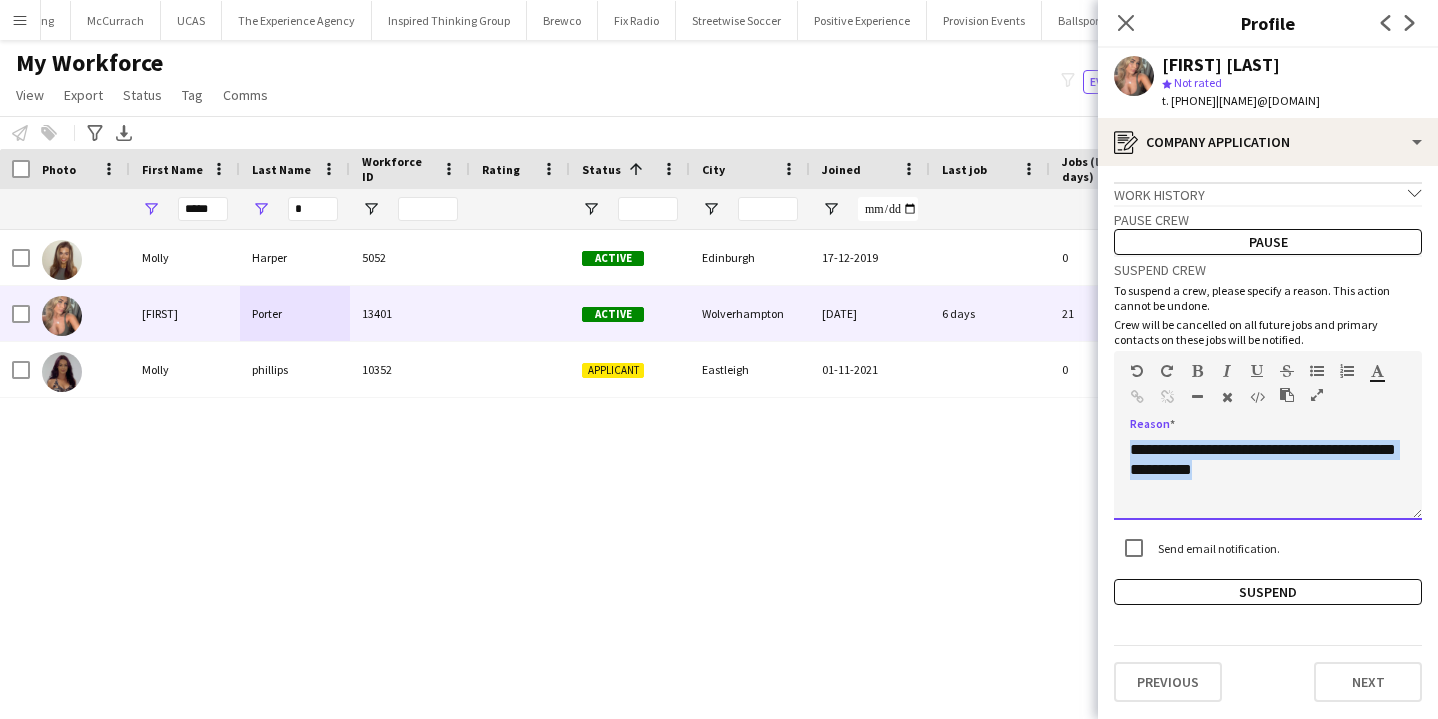 click on "**********" at bounding box center (1268, 480) 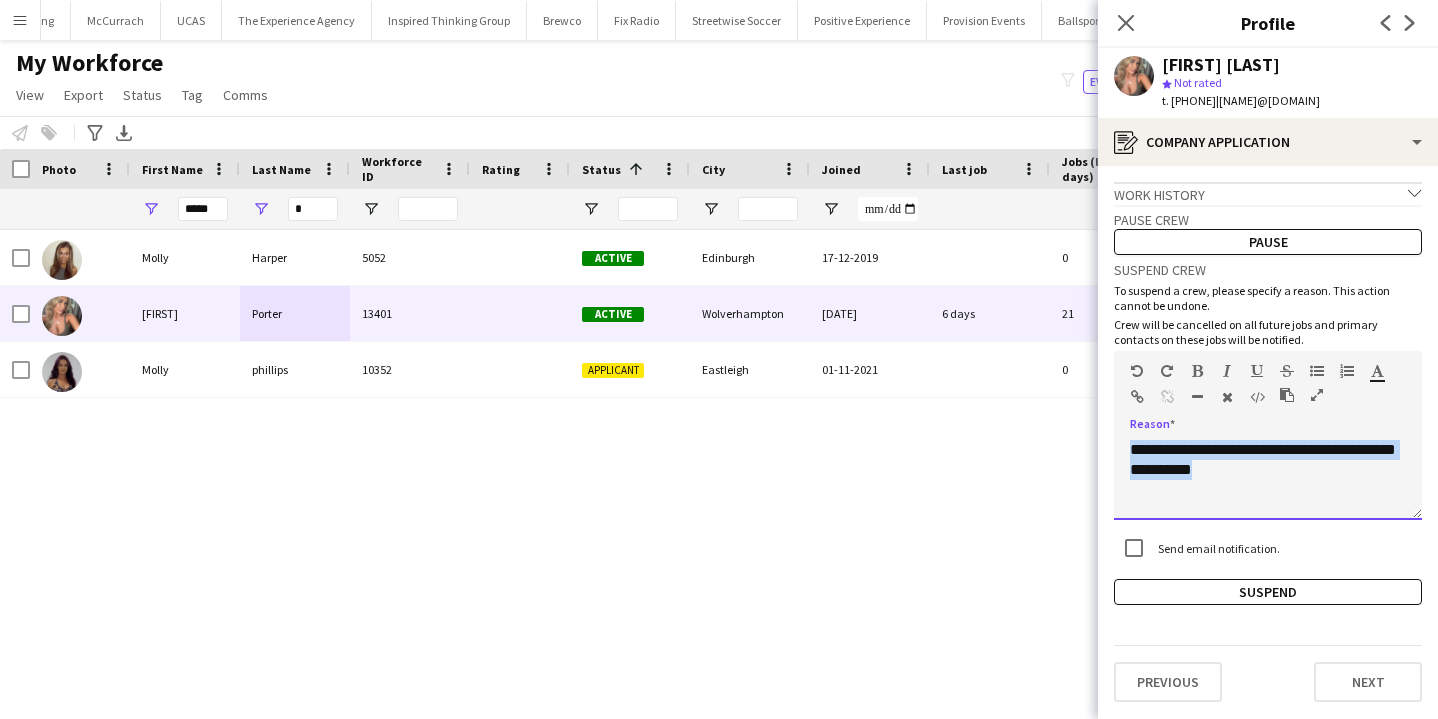 copy on "**********" 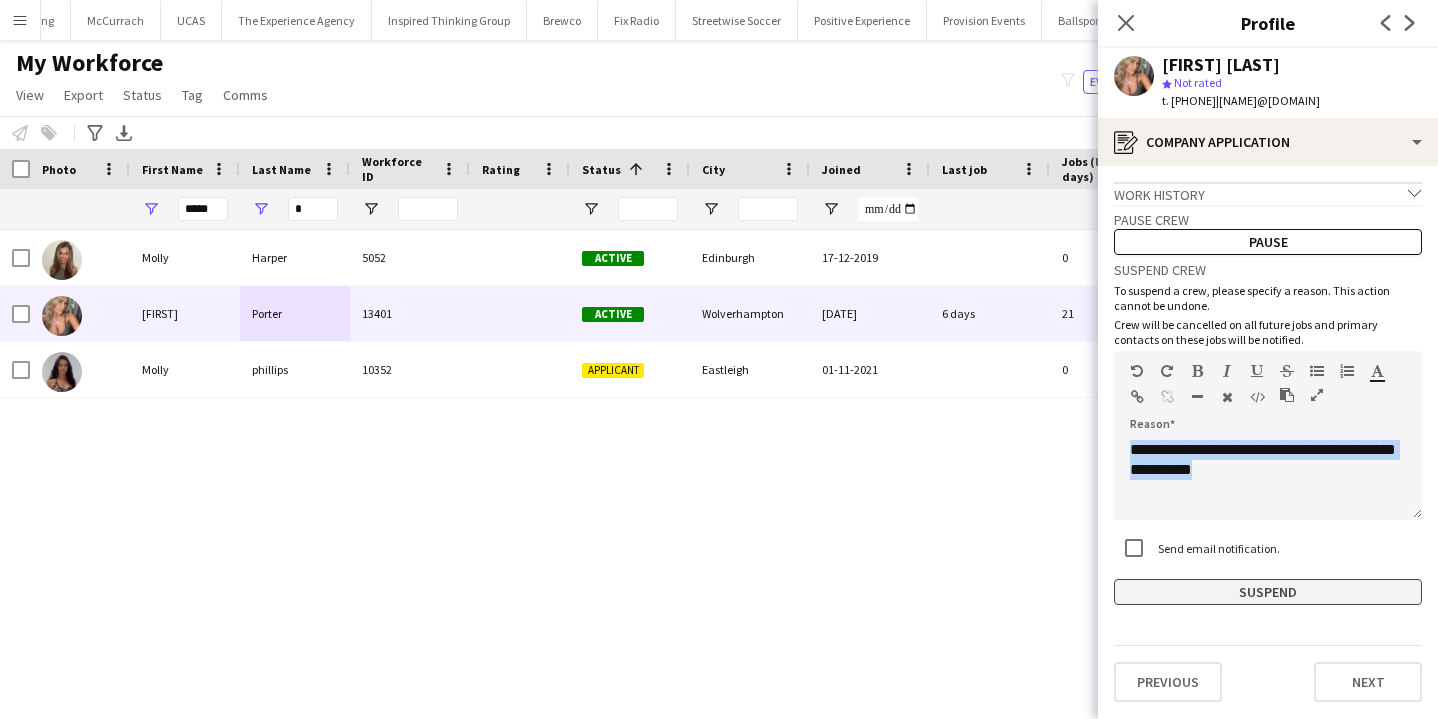 click on "Suspend" 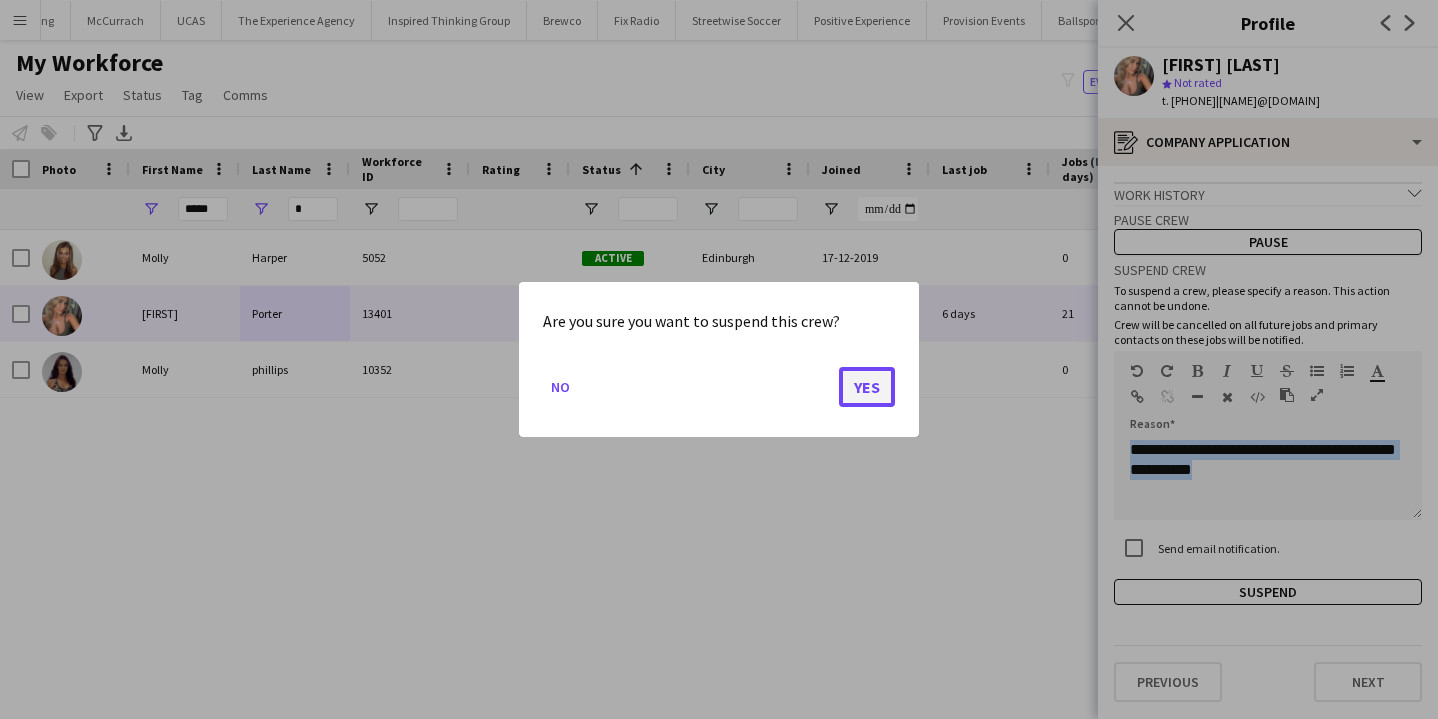 click on "Yes" 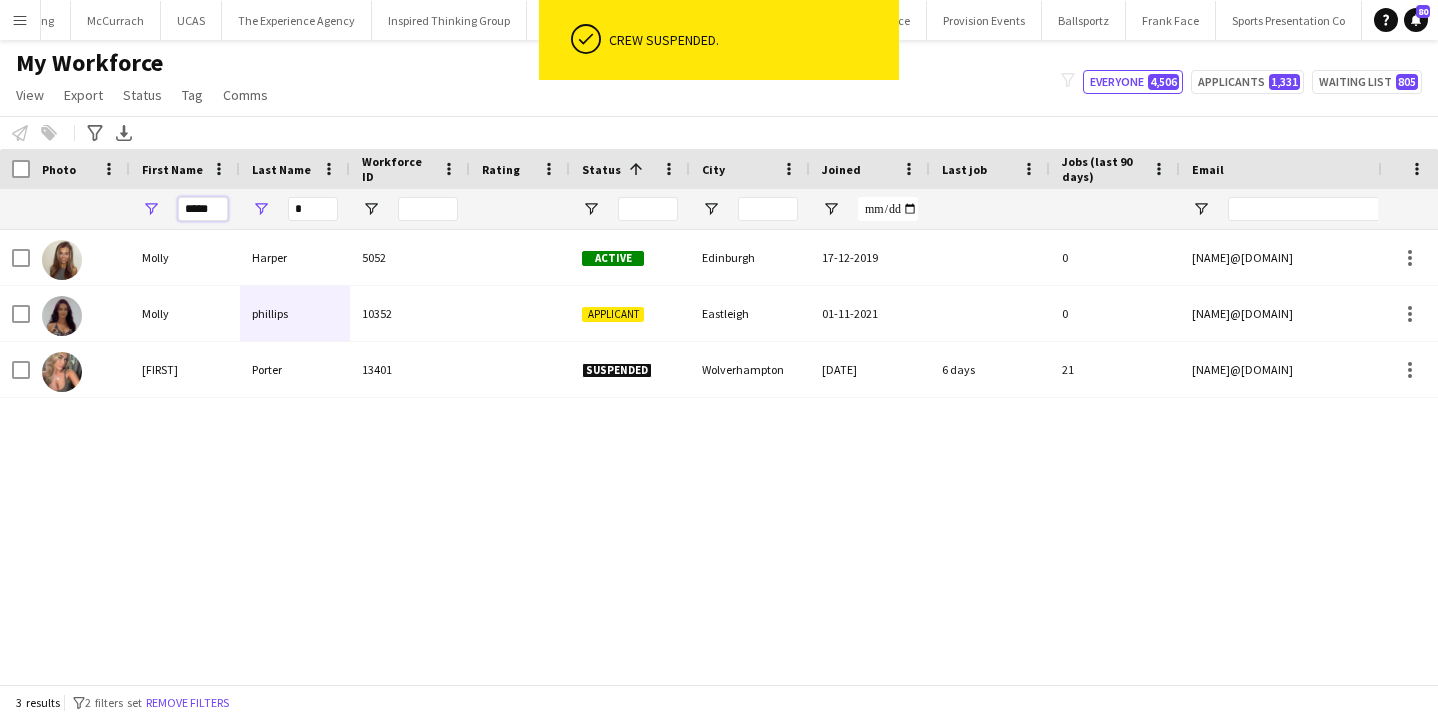 click on "*****" at bounding box center [203, 209] 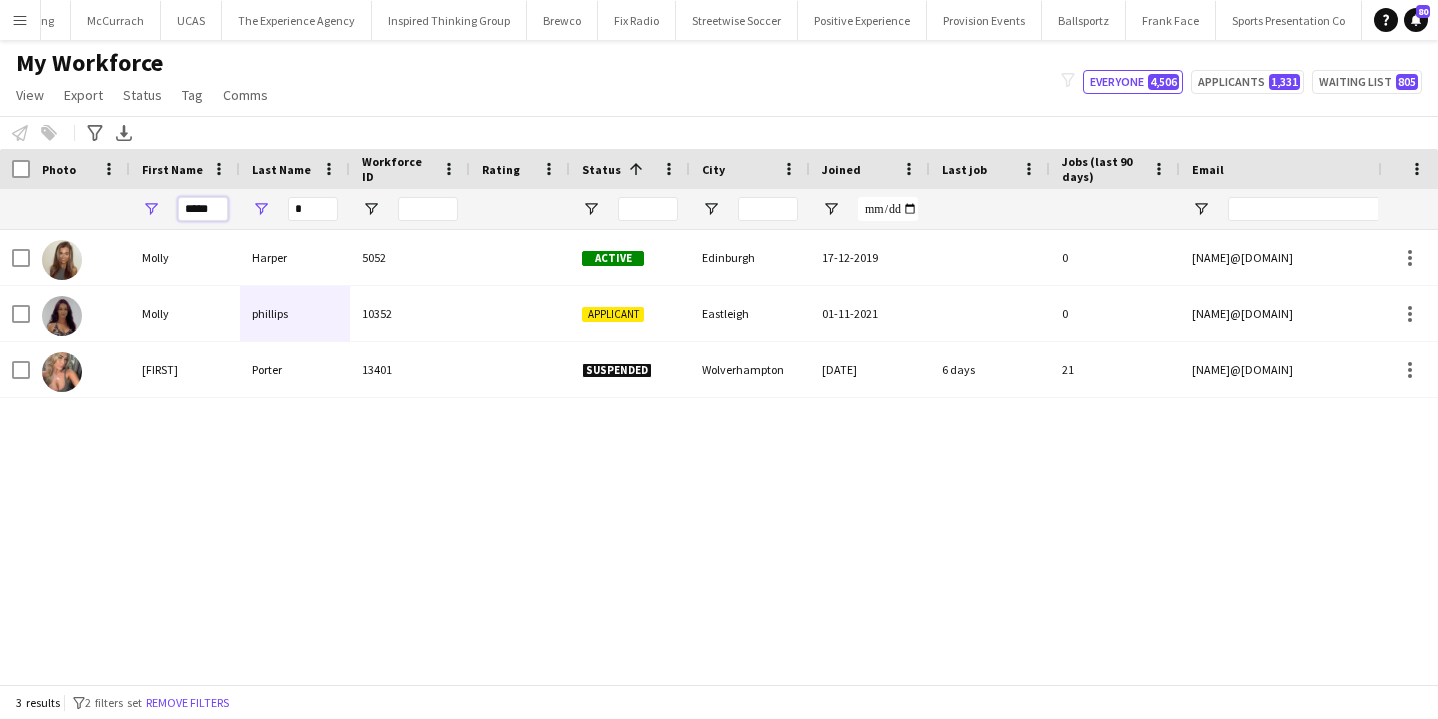 click on "*****" at bounding box center [203, 209] 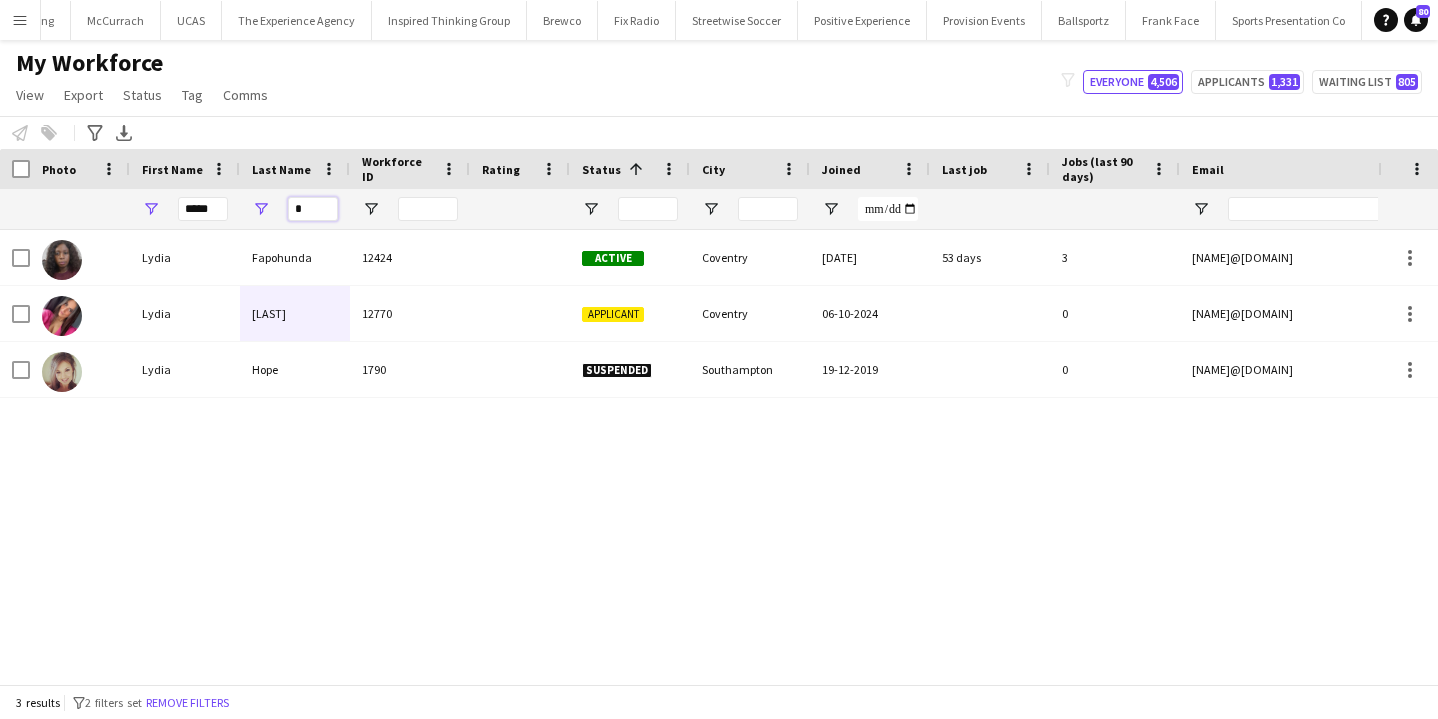 click on "*" at bounding box center [313, 209] 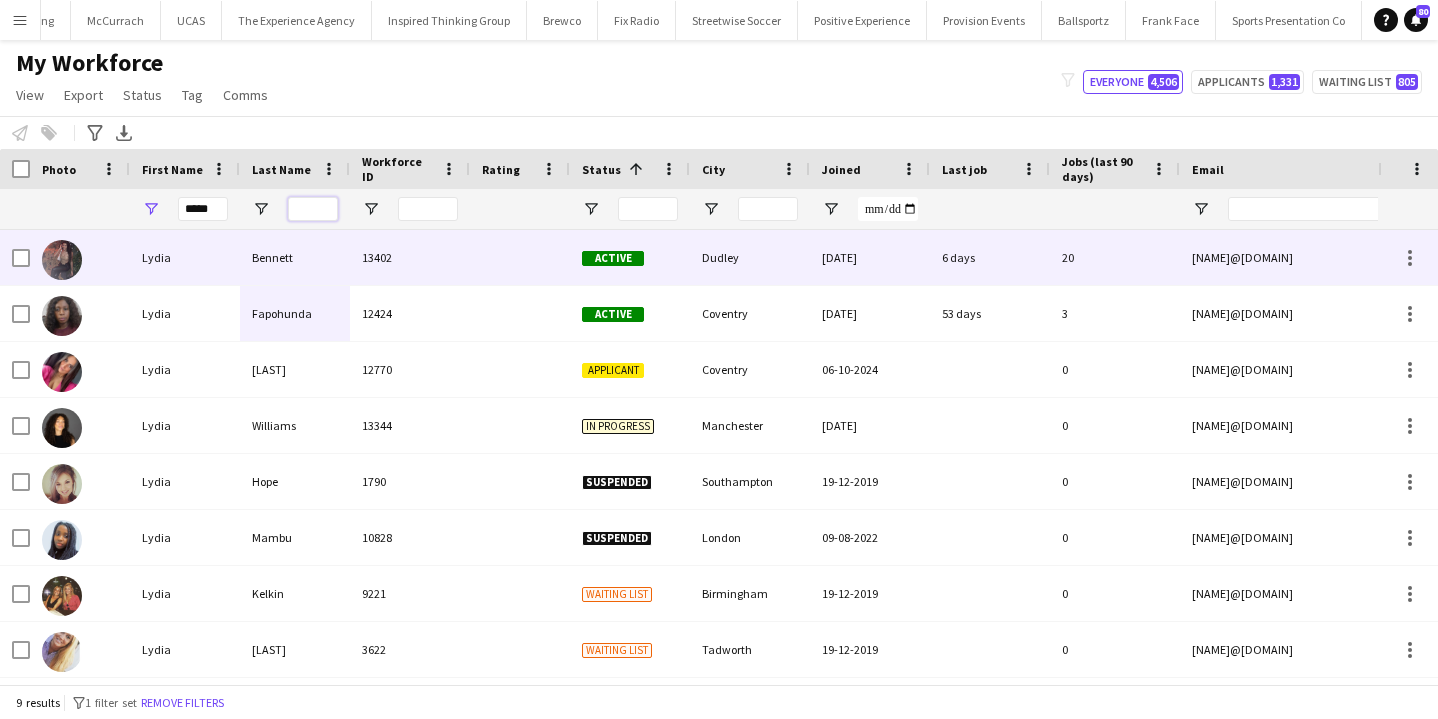 type 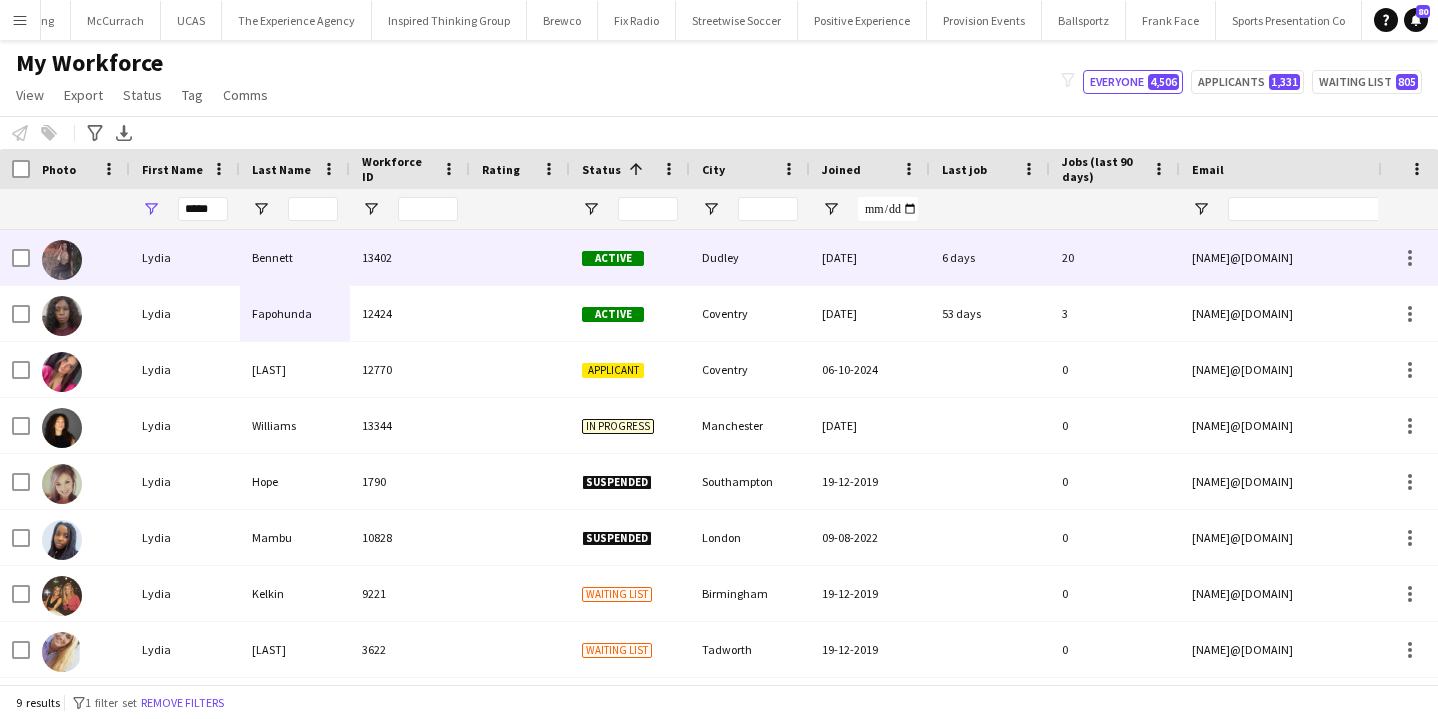 click on "Bennett" at bounding box center (295, 257) 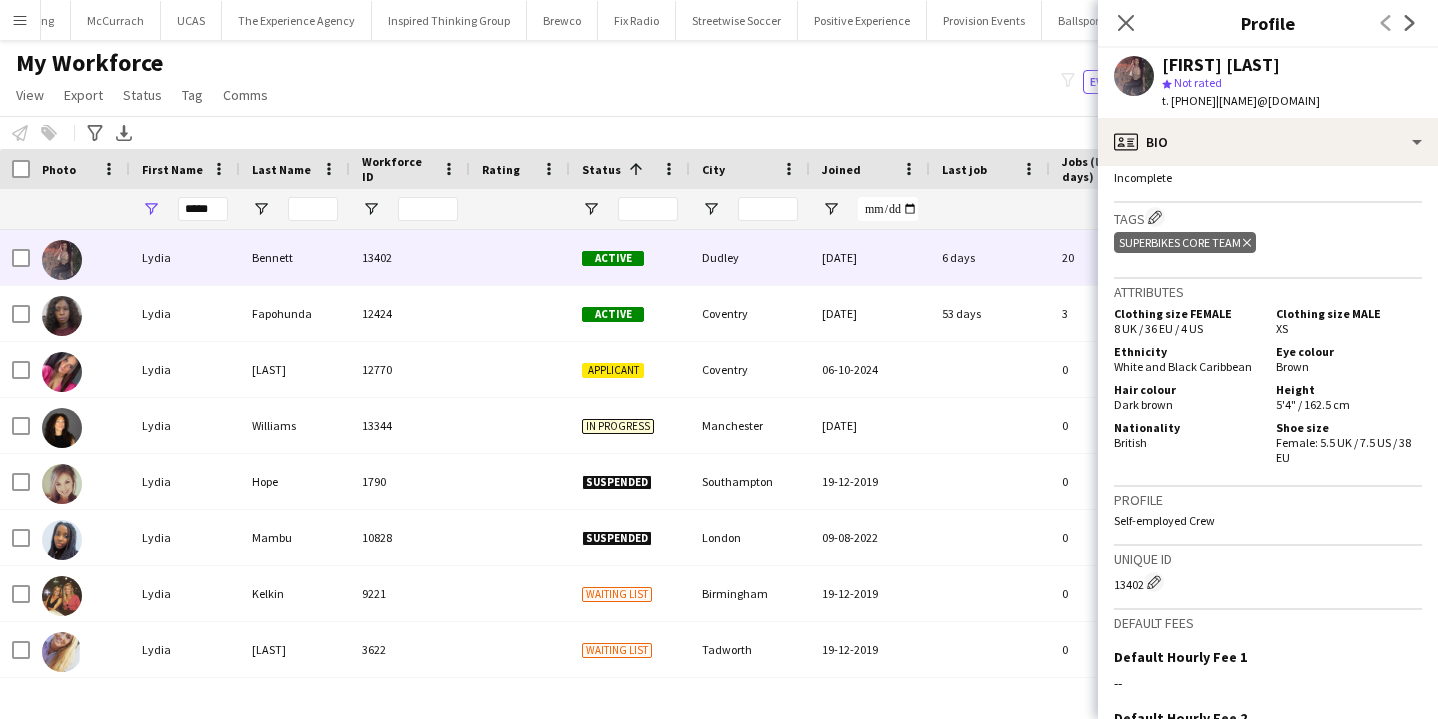 scroll, scrollTop: 1032, scrollLeft: 0, axis: vertical 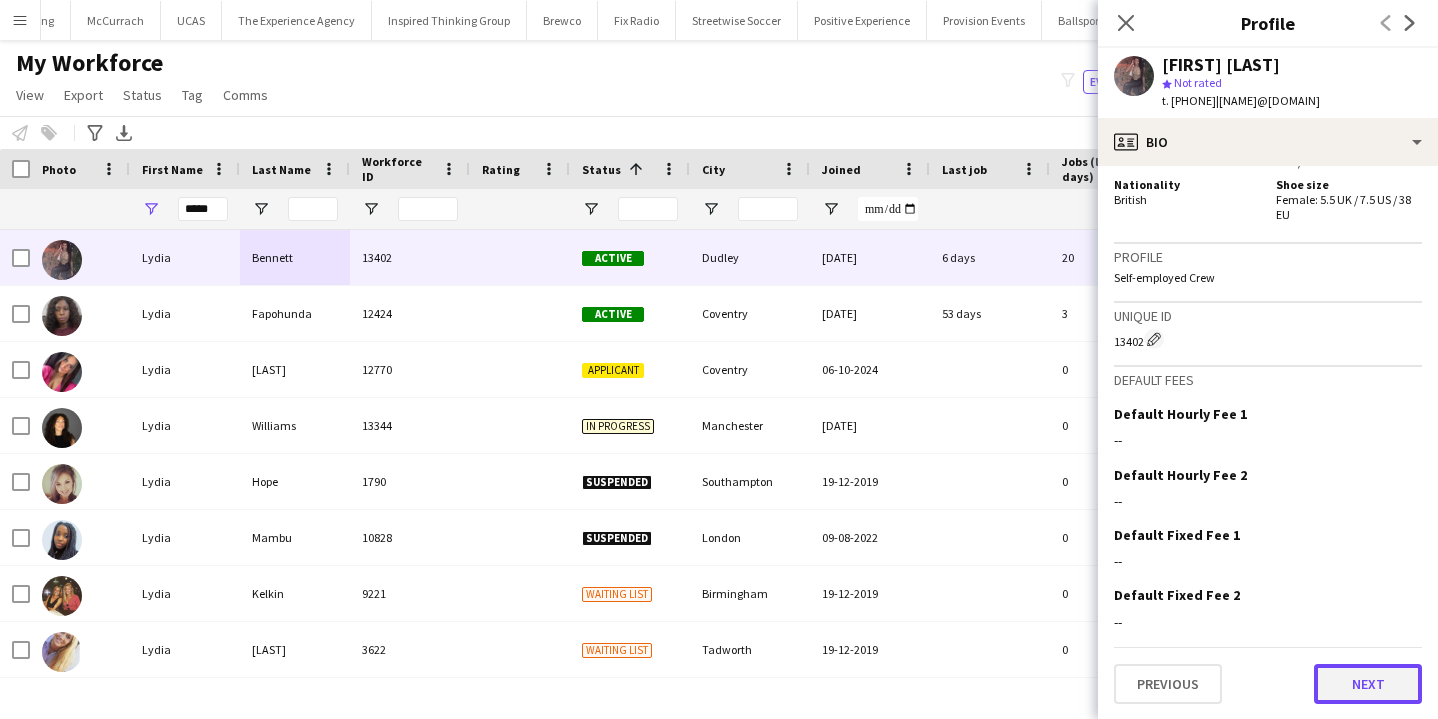 click on "Next" 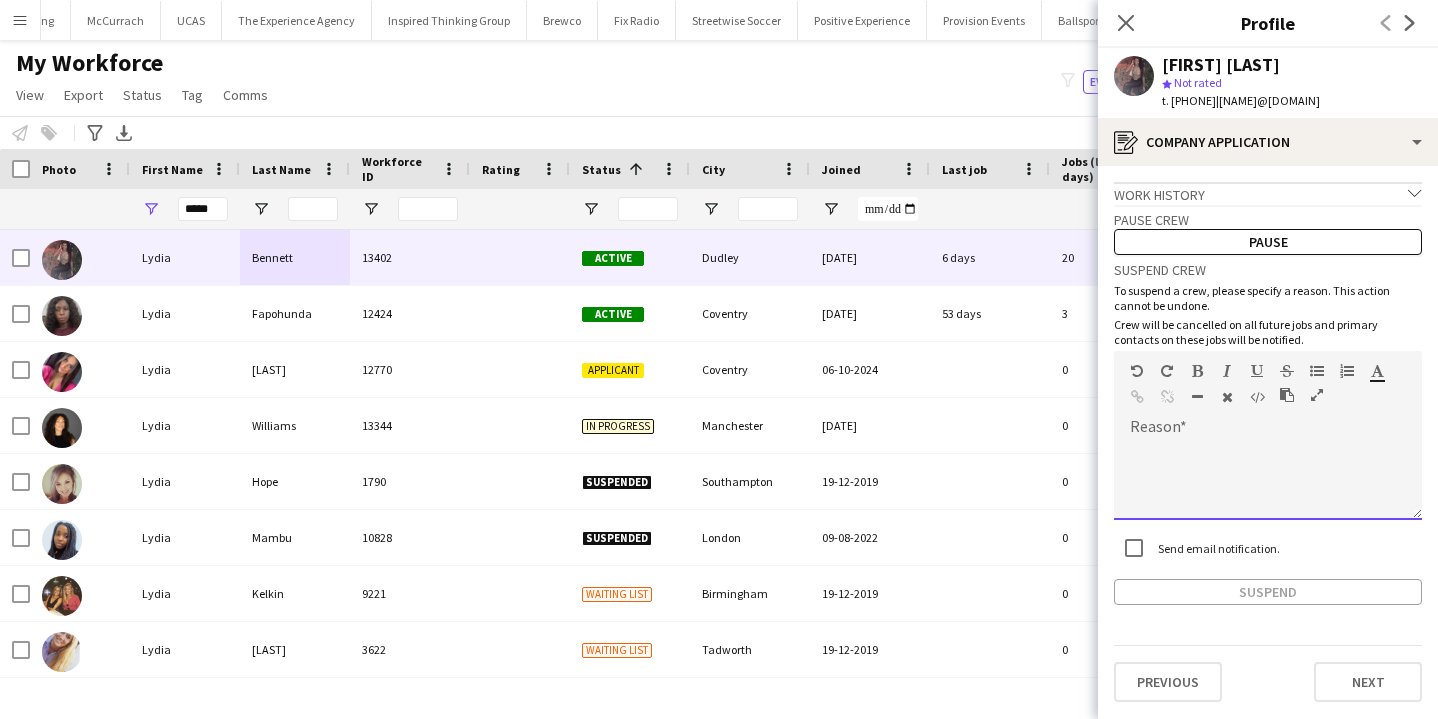 click at bounding box center (1268, 480) 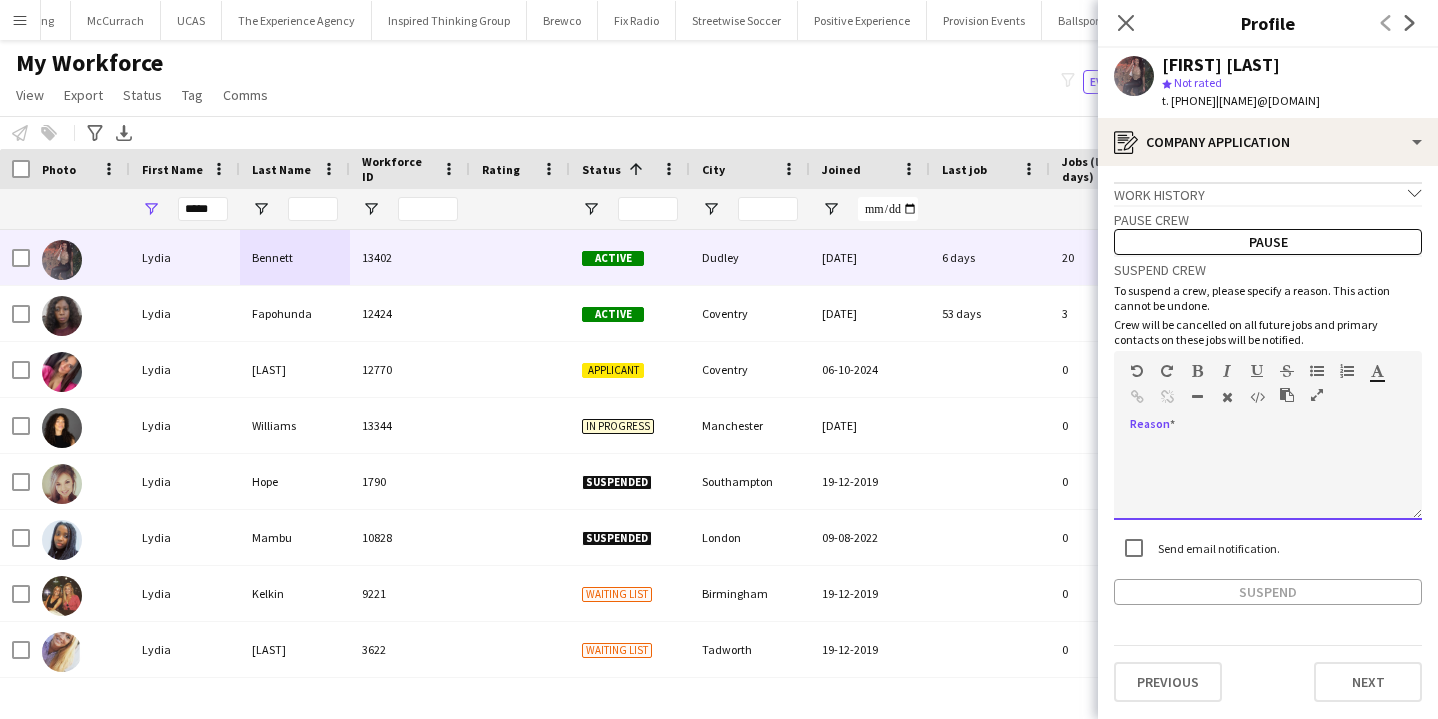 paste 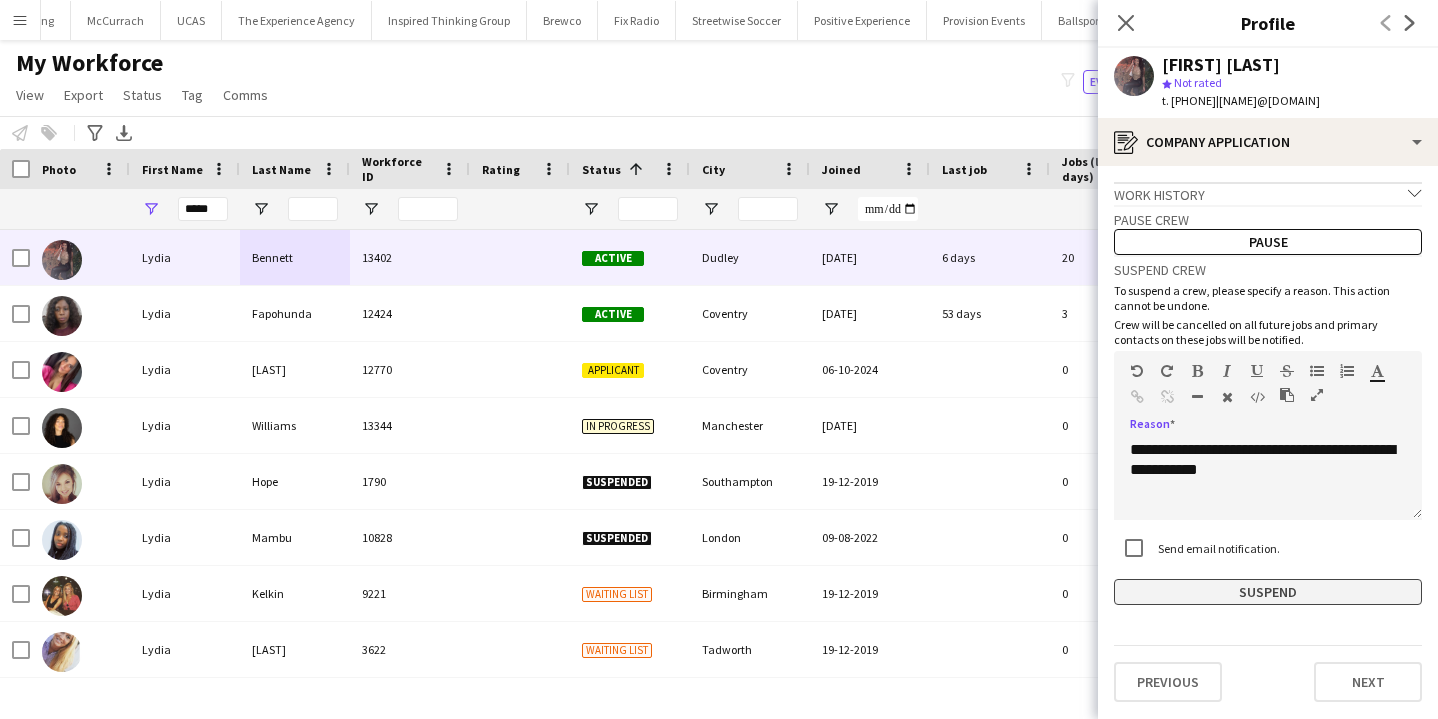 click on "Suspend" 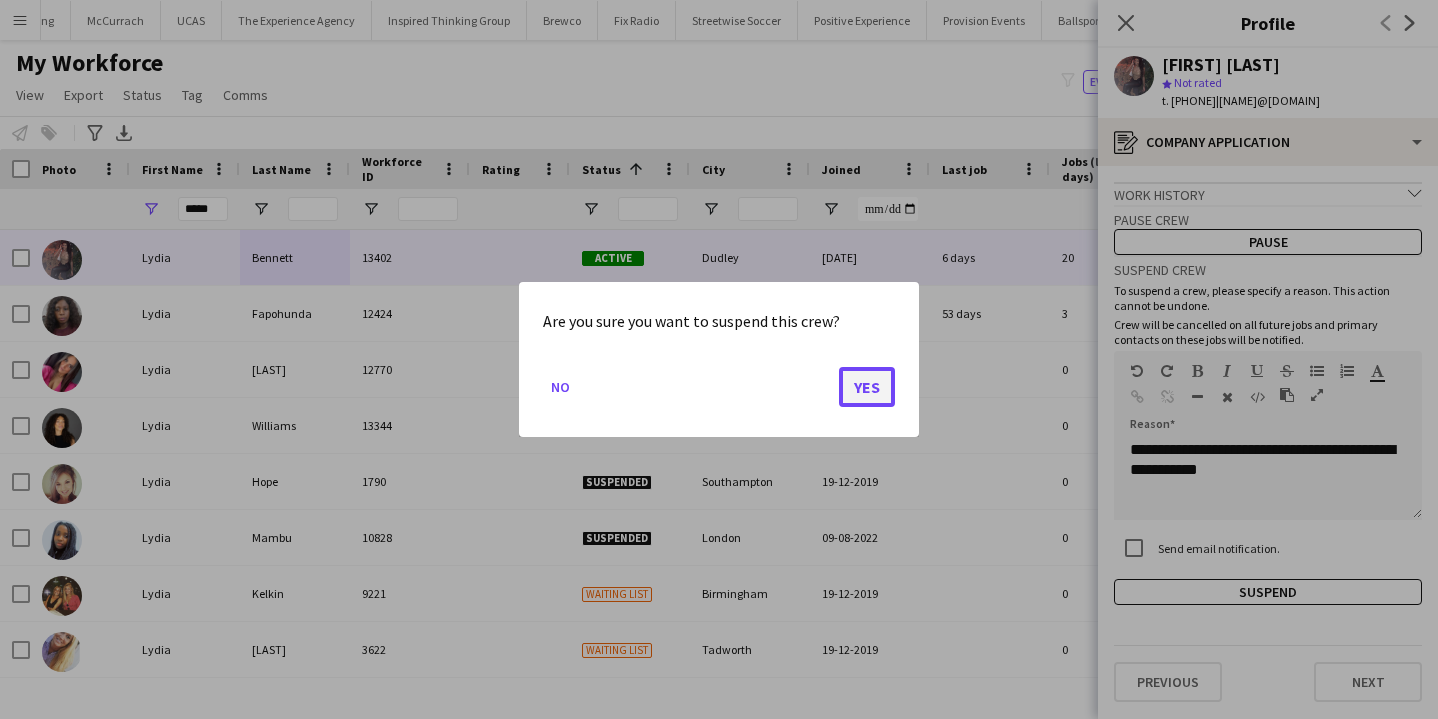 click on "Yes" 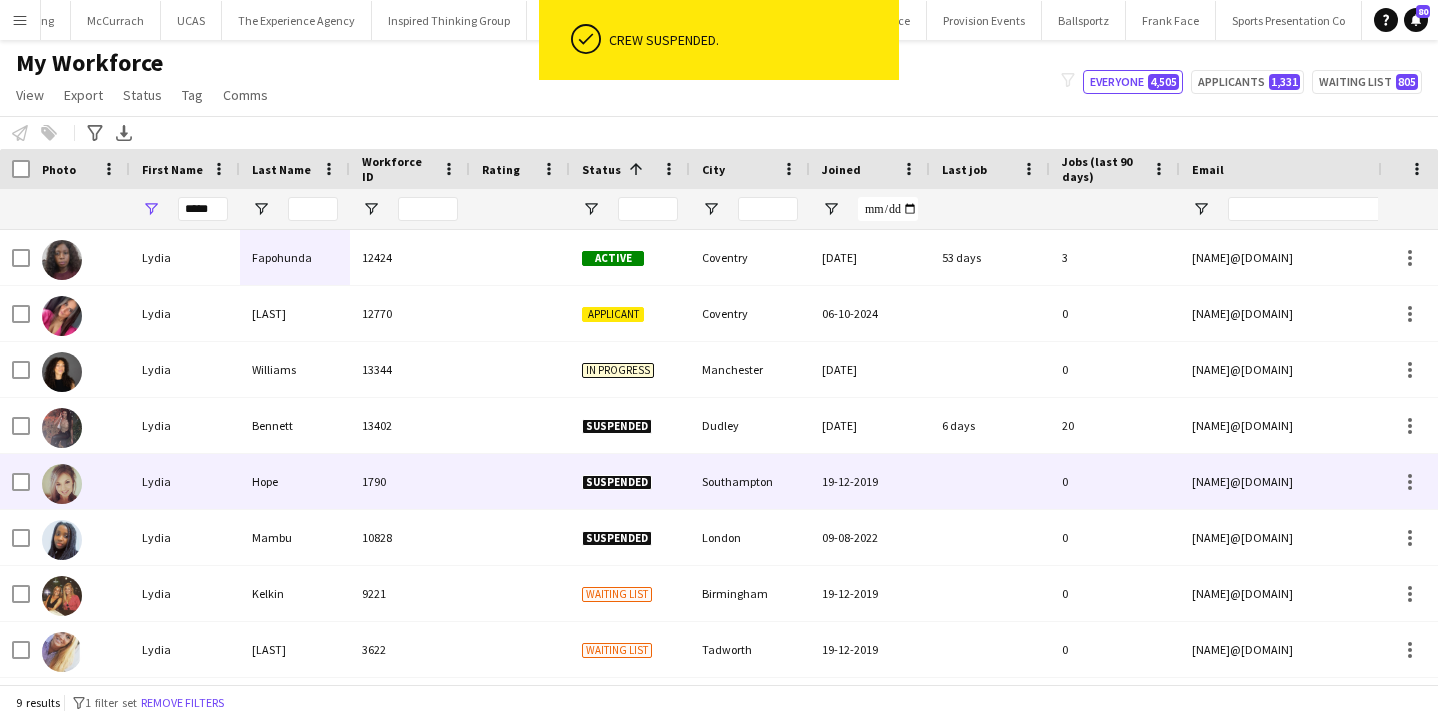 scroll, scrollTop: 15, scrollLeft: 0, axis: vertical 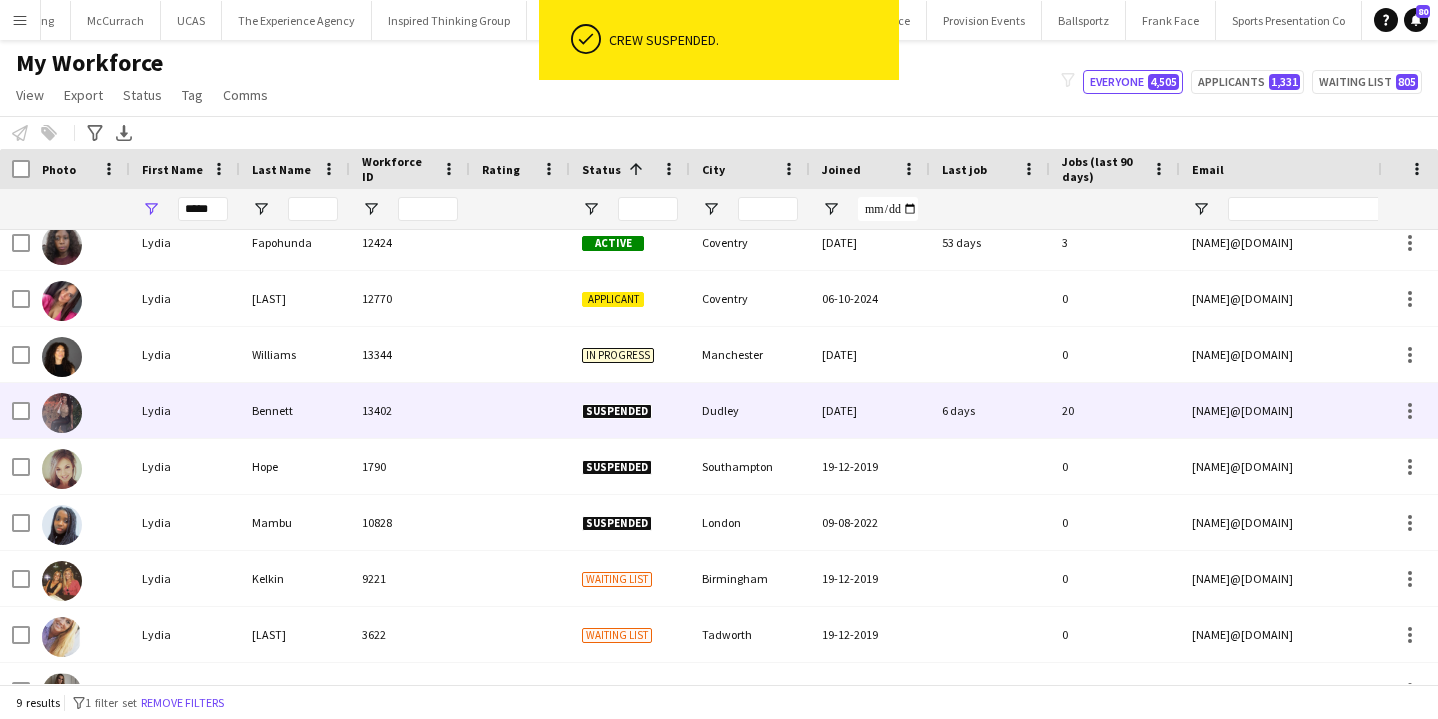 click on "Lydia" at bounding box center [185, 410] 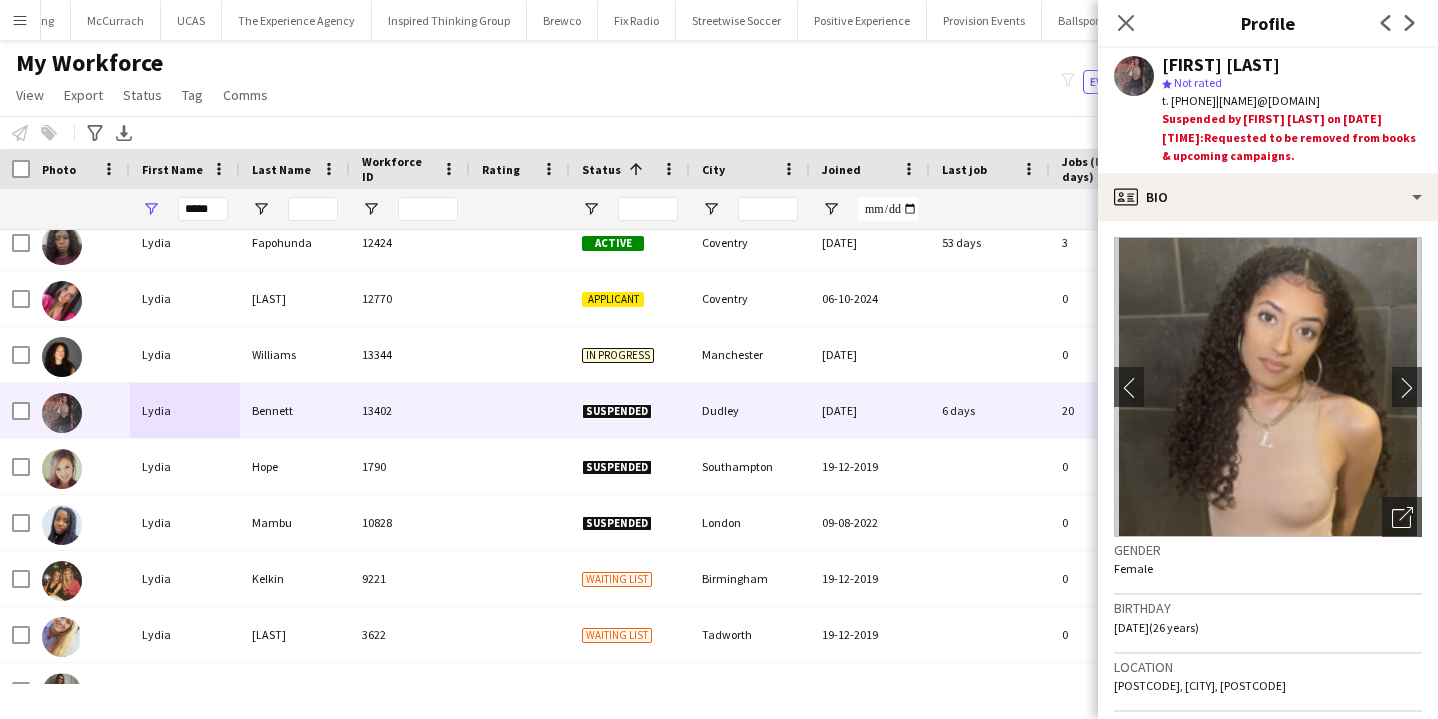 click on "Menu" at bounding box center [20, 20] 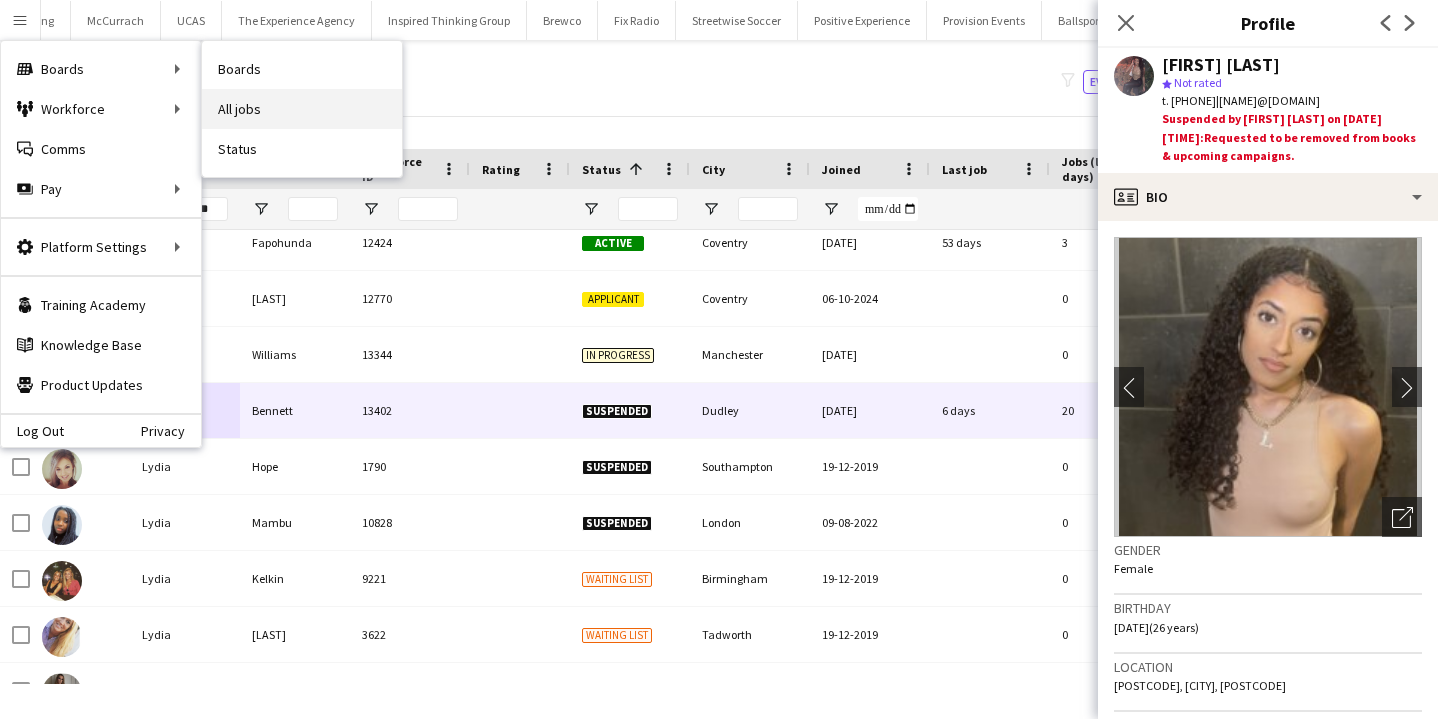 click on "All jobs" at bounding box center [302, 109] 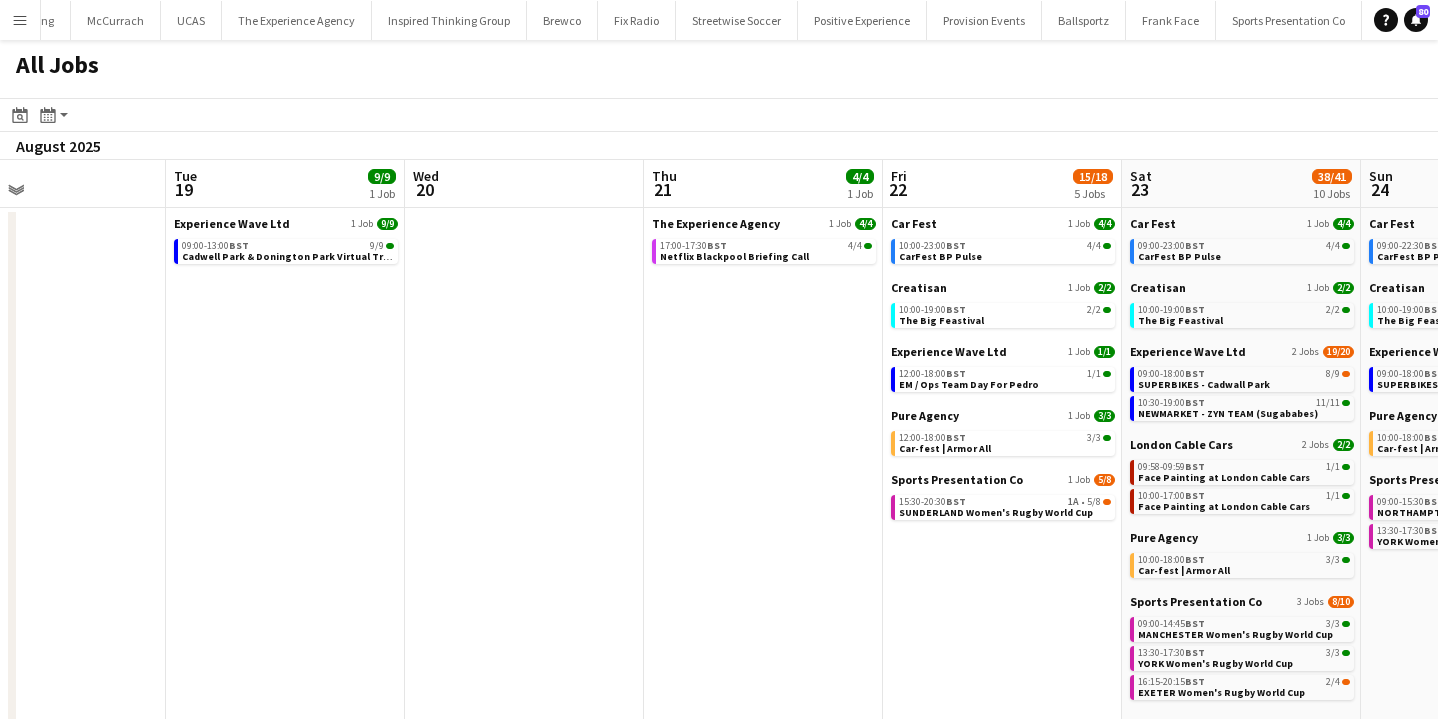 scroll, scrollTop: 0, scrollLeft: 669, axis: horizontal 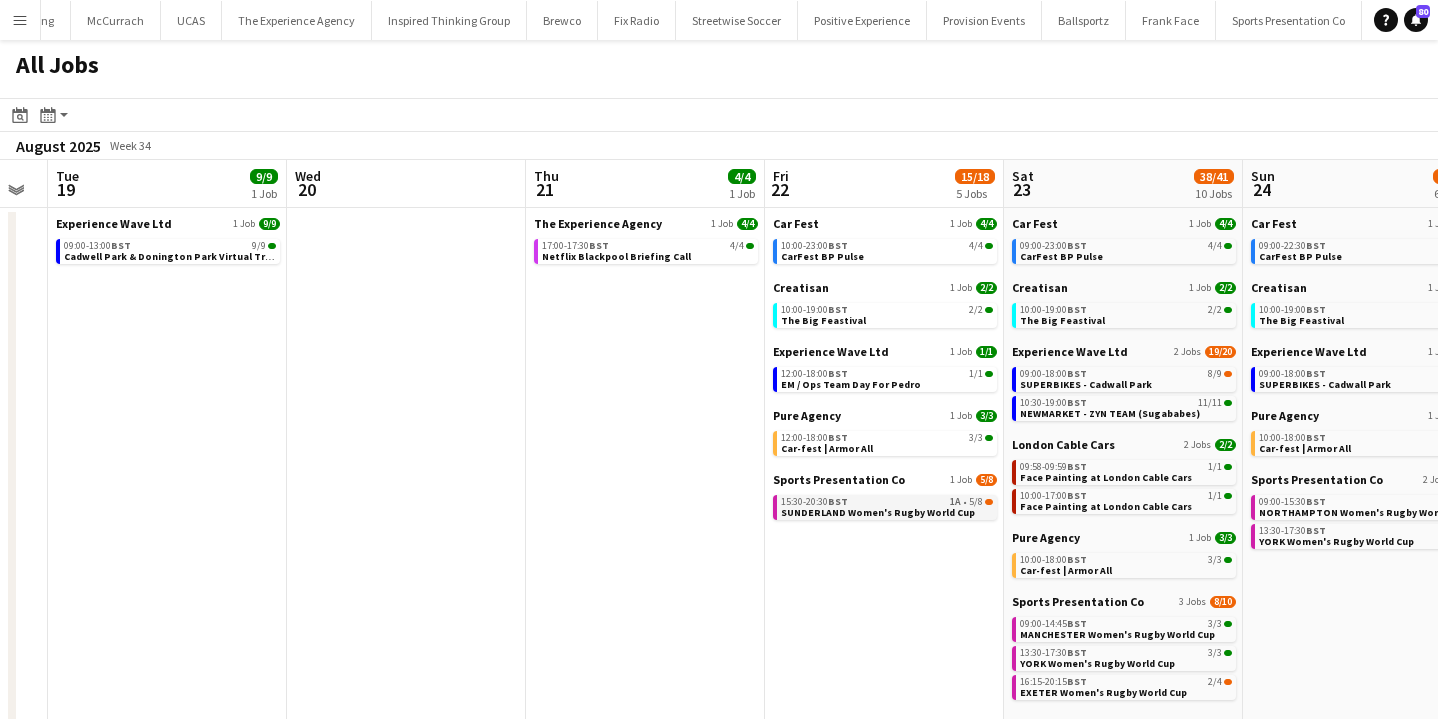 click on "SUNDERLAND Women's Rugby World Cup" at bounding box center (878, 512) 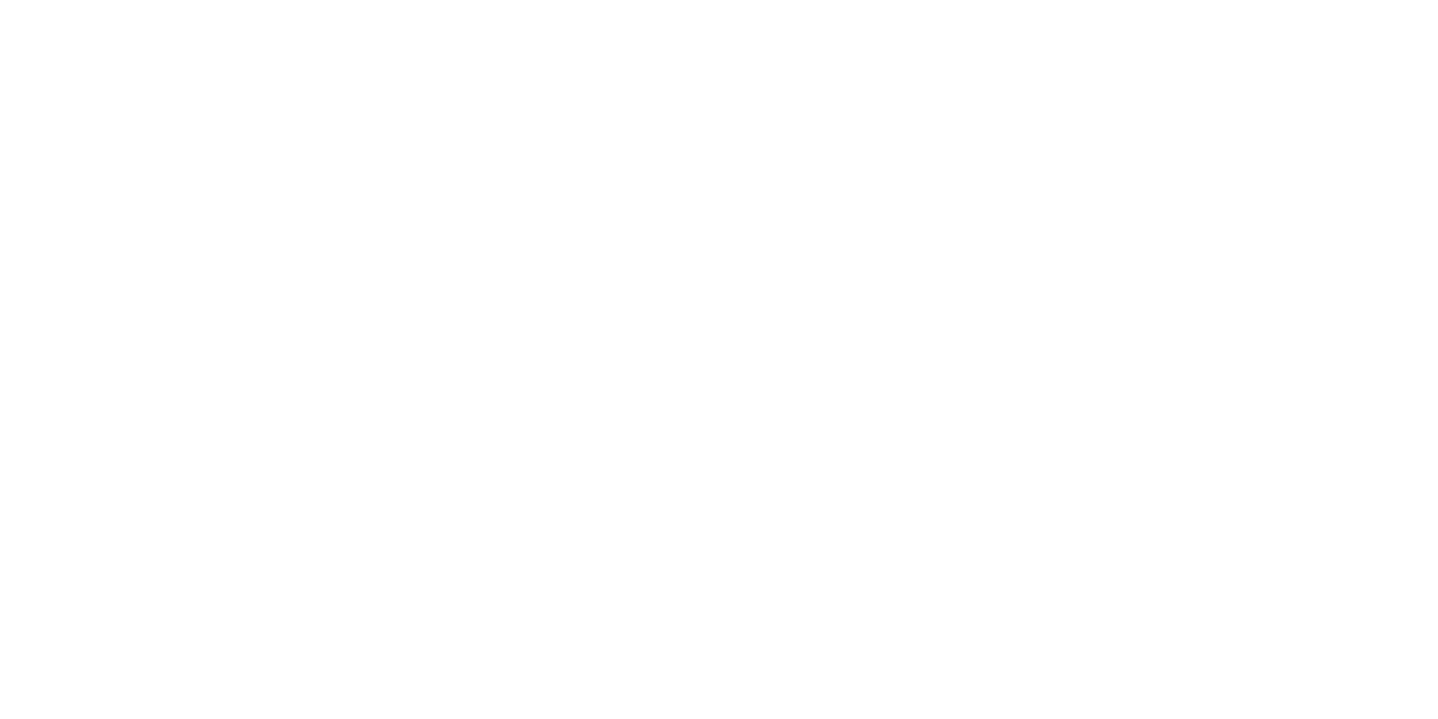 scroll, scrollTop: 0, scrollLeft: 0, axis: both 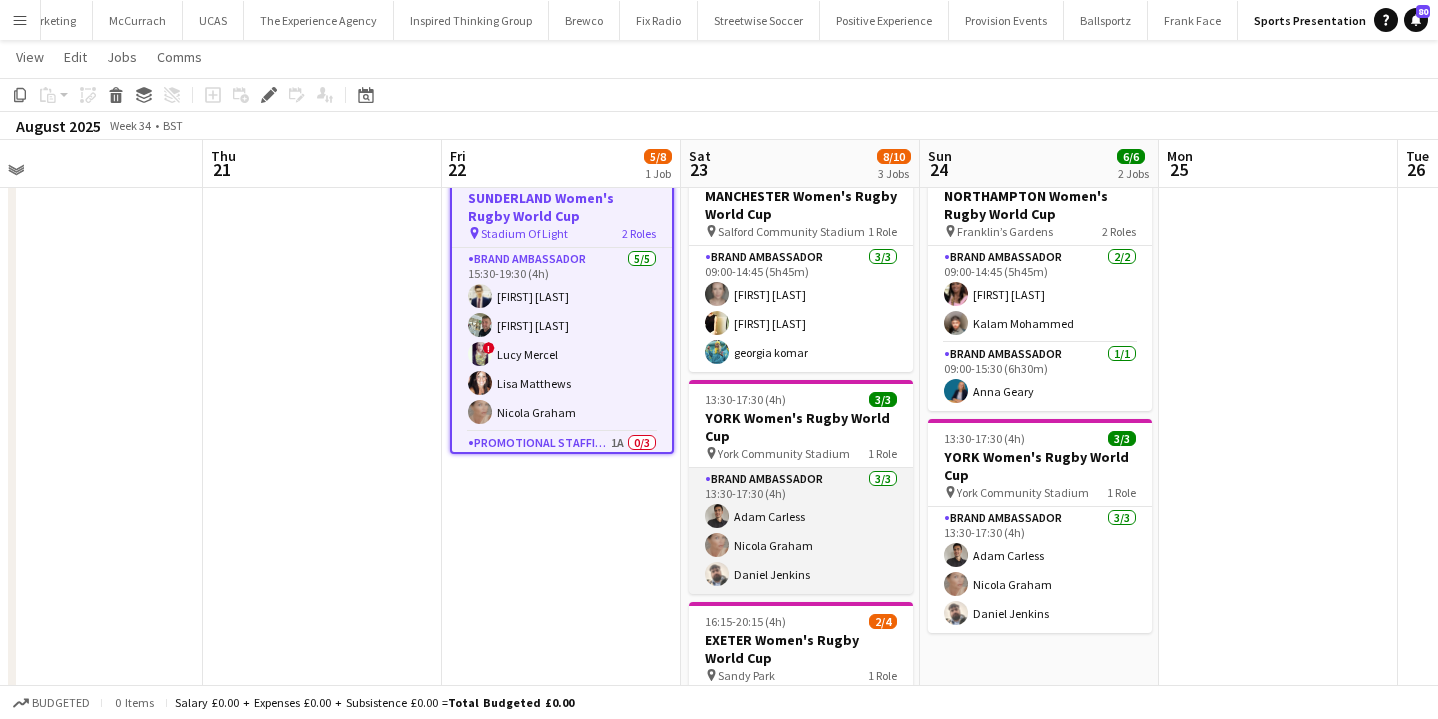 click on "Brand Ambassador   3/3   13:30-17:30 (4h)
Adam Carless Nicola Graham Daniel Jenkins" at bounding box center (801, 531) 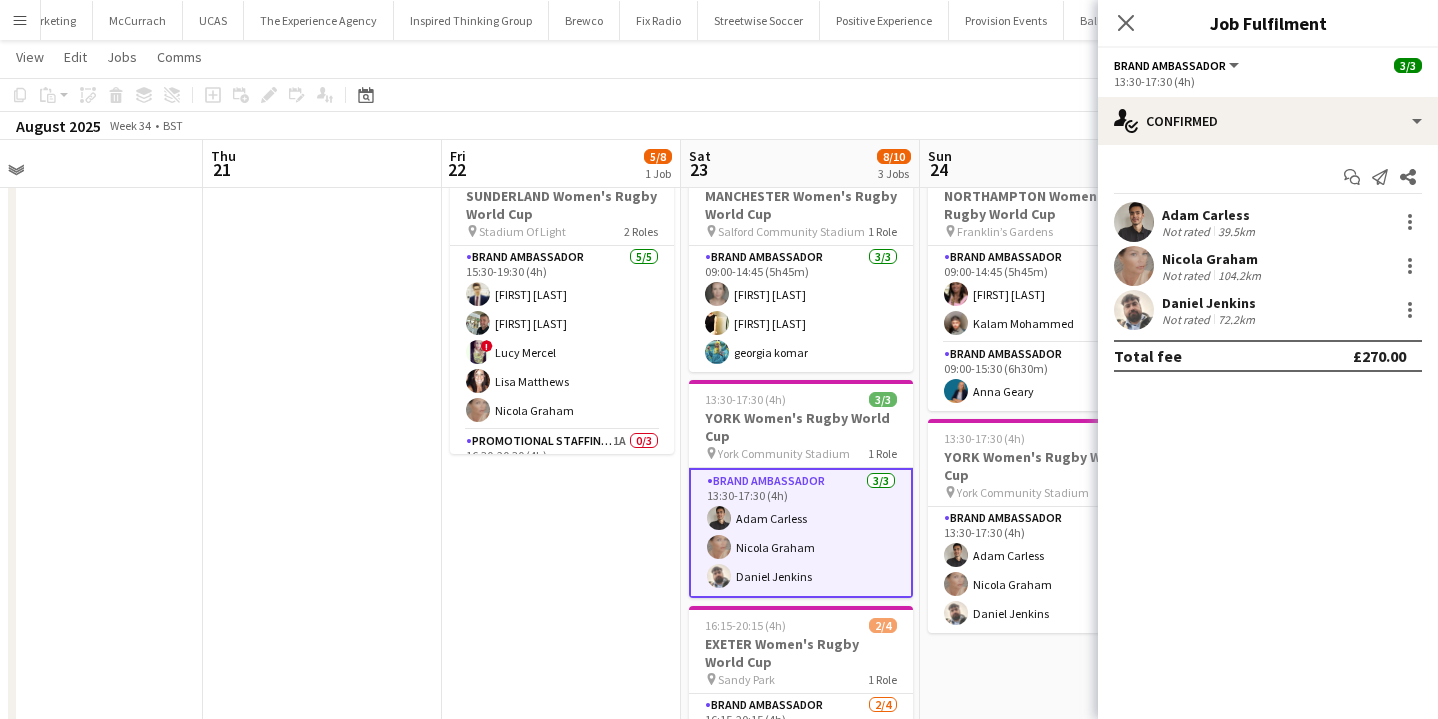 click at bounding box center [1134, 266] 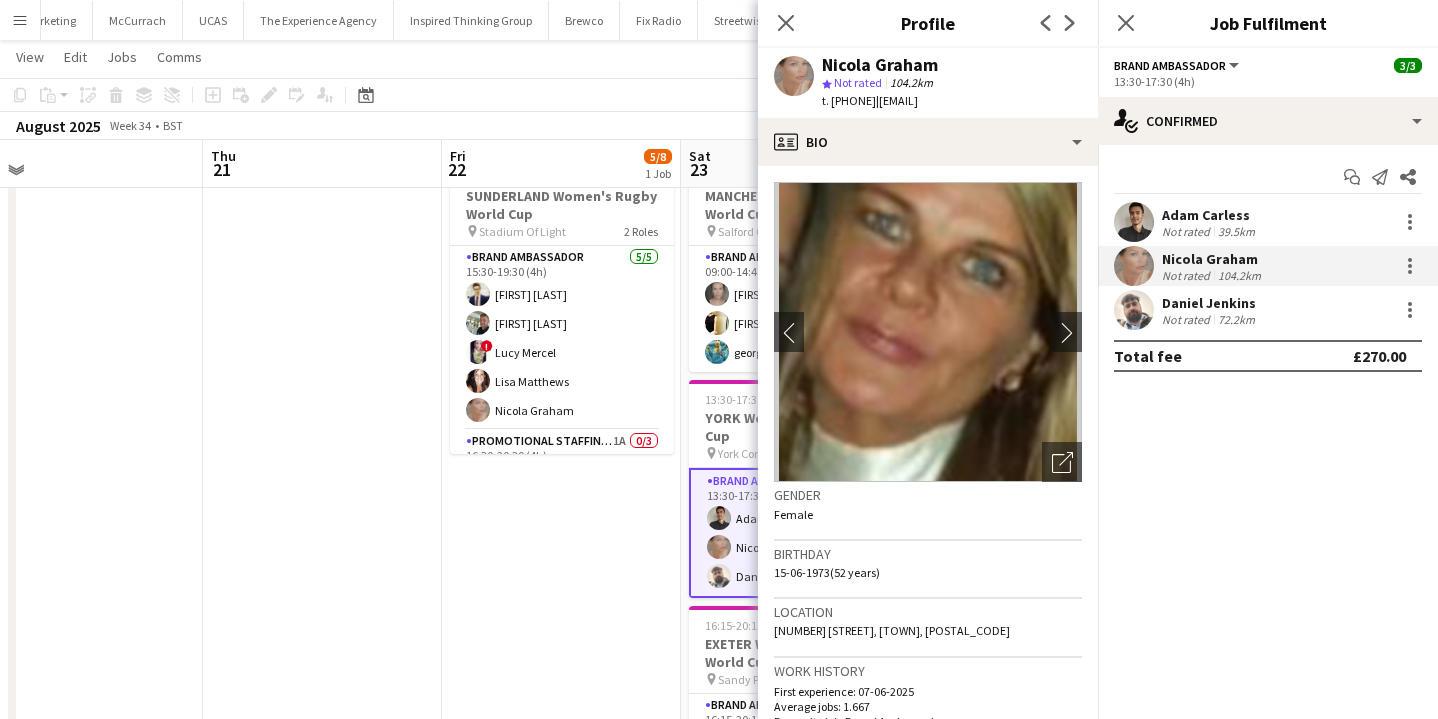click on "[NUMBER] [STREET], [TOWN], [POSTAL_CODE]" 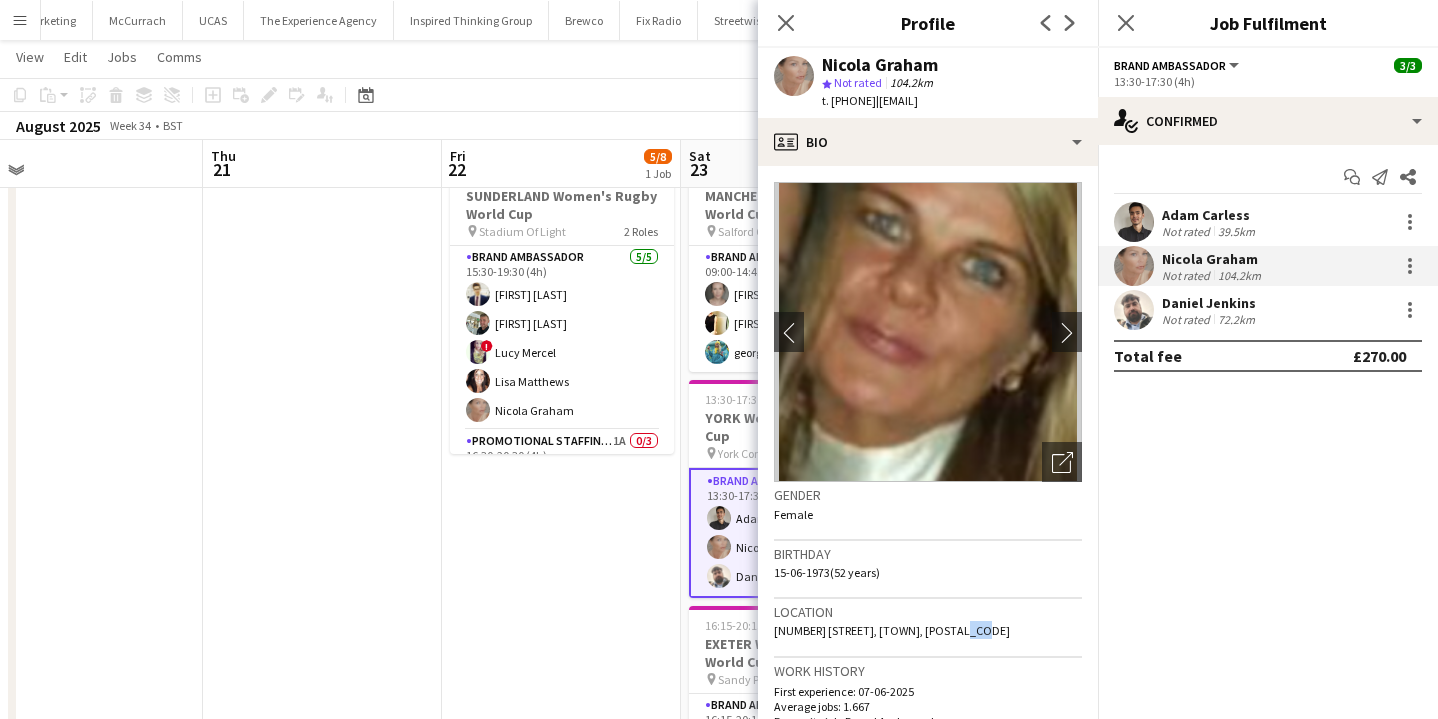 click on "[NUMBER] [STREET], [TOWN], [POSTAL_CODE]" 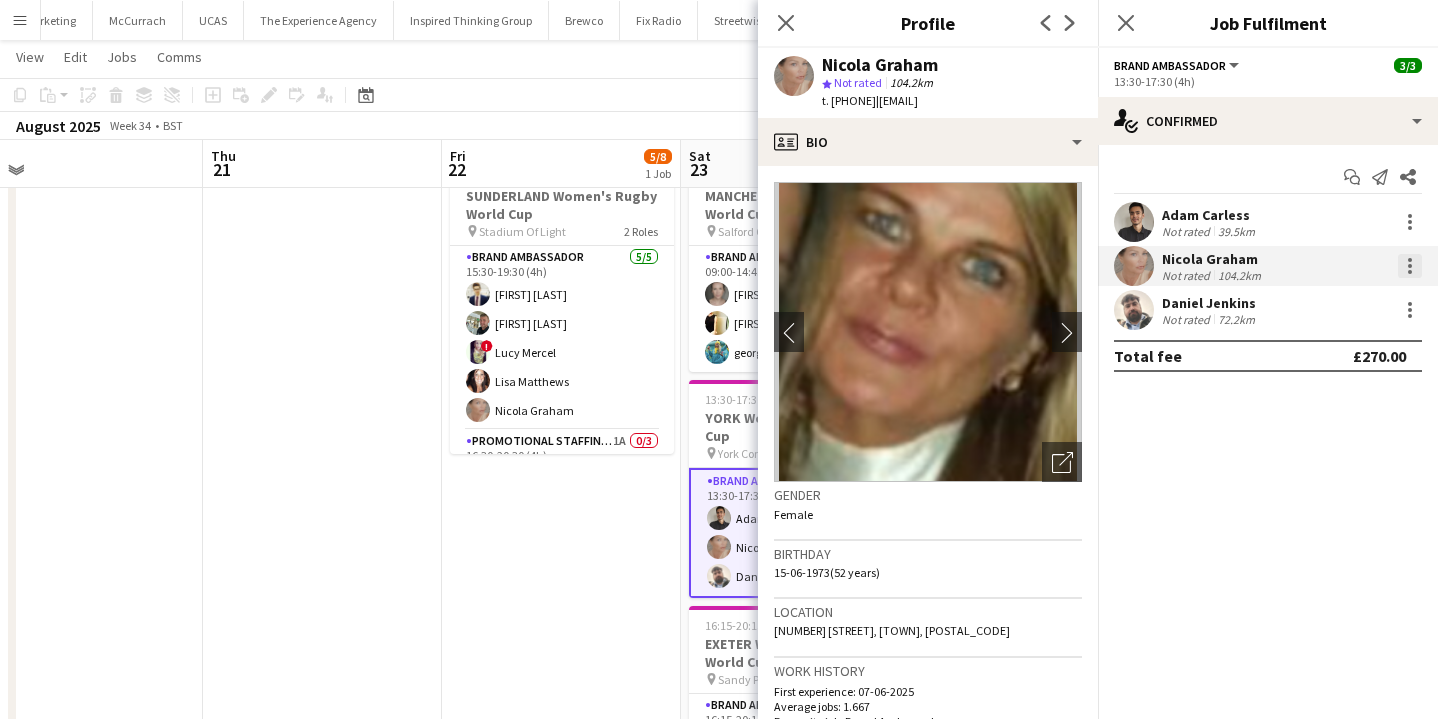 click at bounding box center (1410, 266) 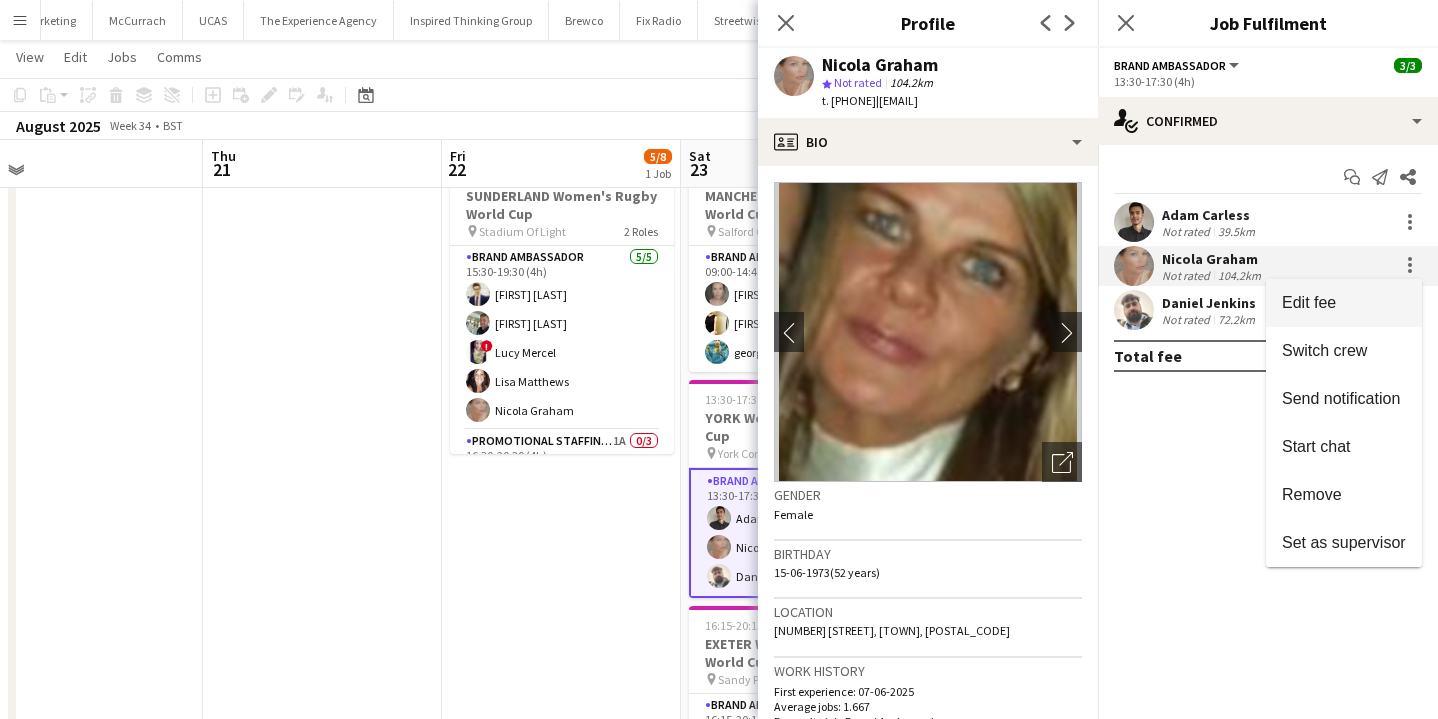 click on "Edit fee" at bounding box center [1344, 303] 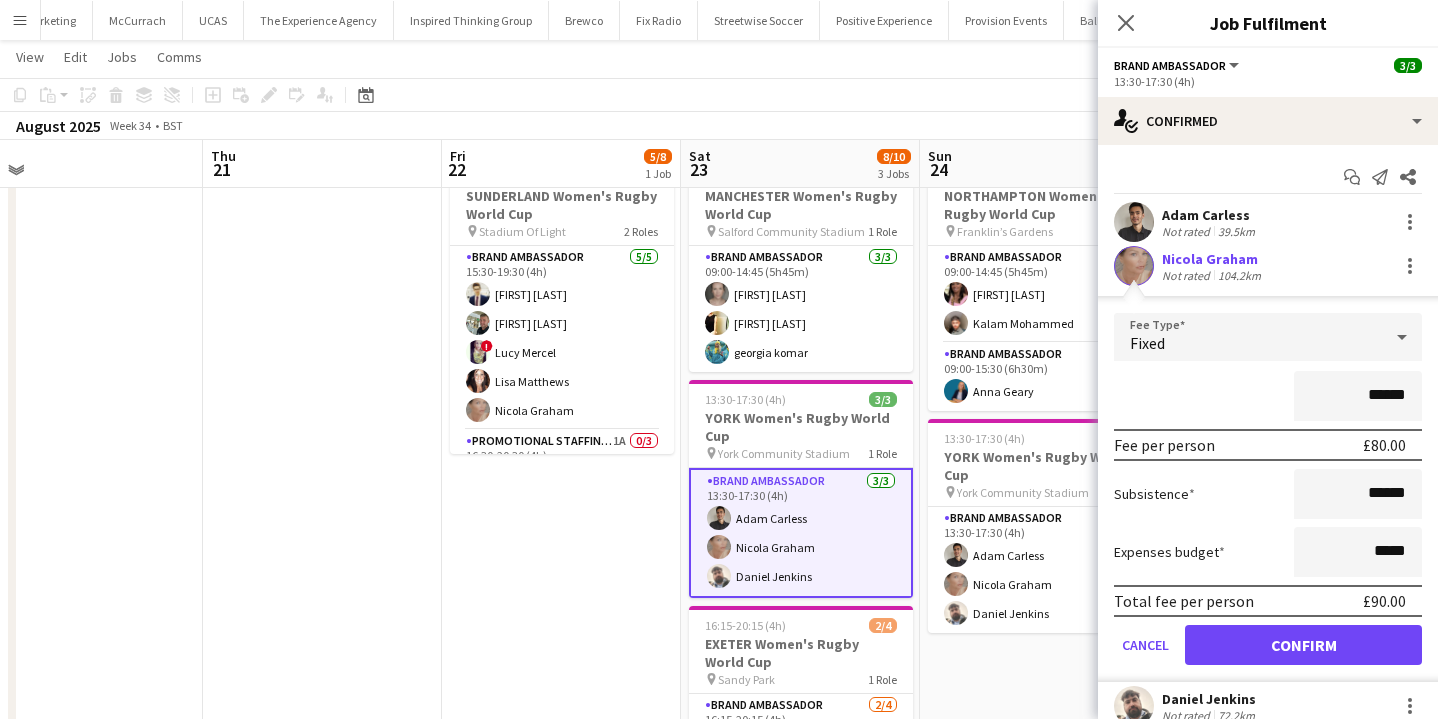 click on "Brand Ambassador   3/3   13:30-17:30 (4h)
Adam Carless Nicola Graham Daniel Jenkins" at bounding box center [801, 533] 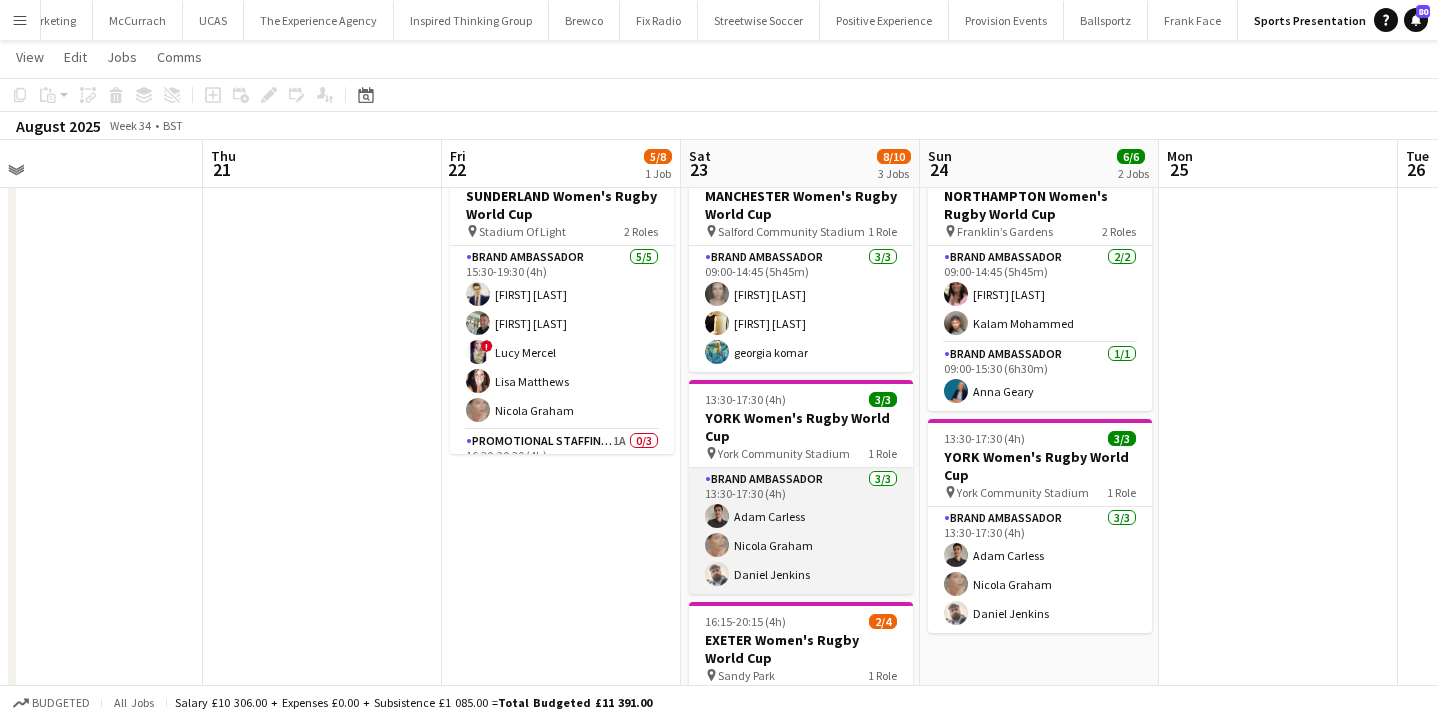 click on "Brand Ambassador   3/3   13:30-17:30 (4h)
Adam Carless Nicola Graham Daniel Jenkins" at bounding box center [801, 531] 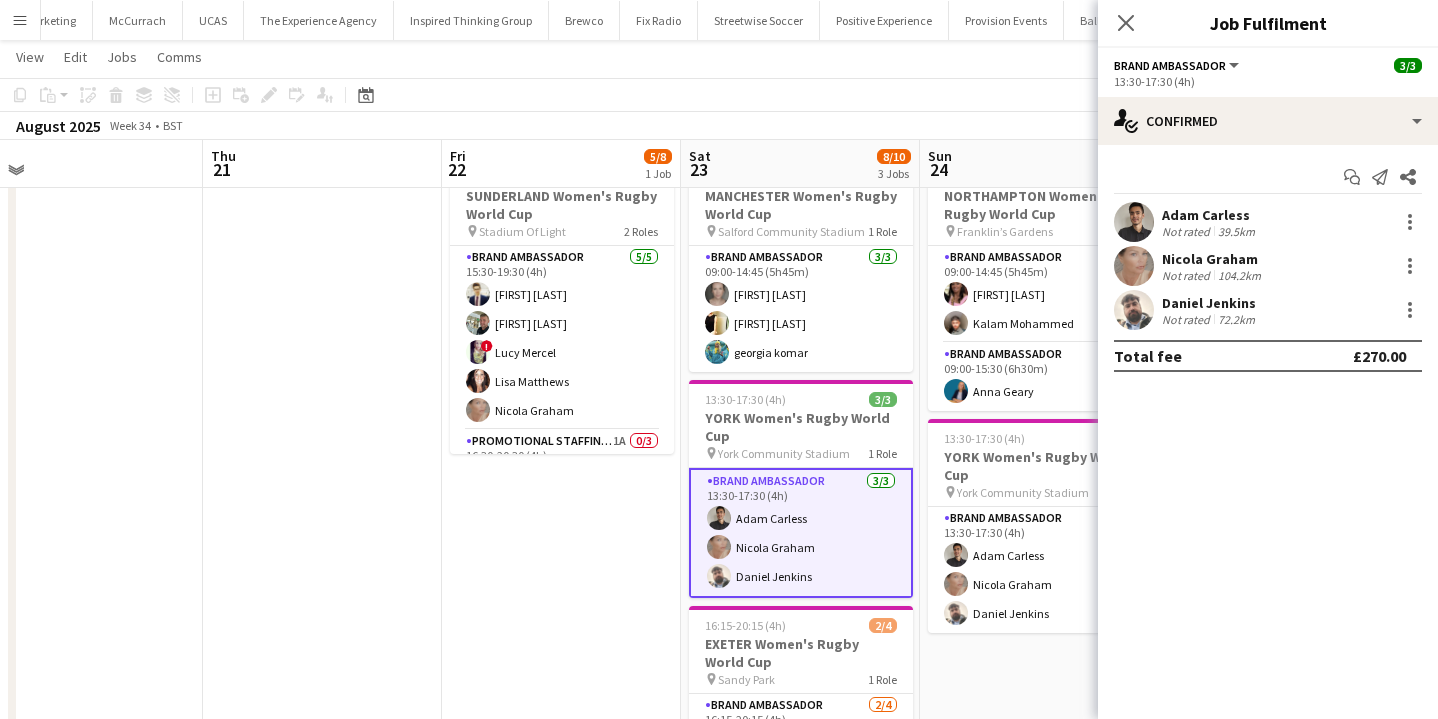 click on "Daniel Jenkins" at bounding box center [1210, 303] 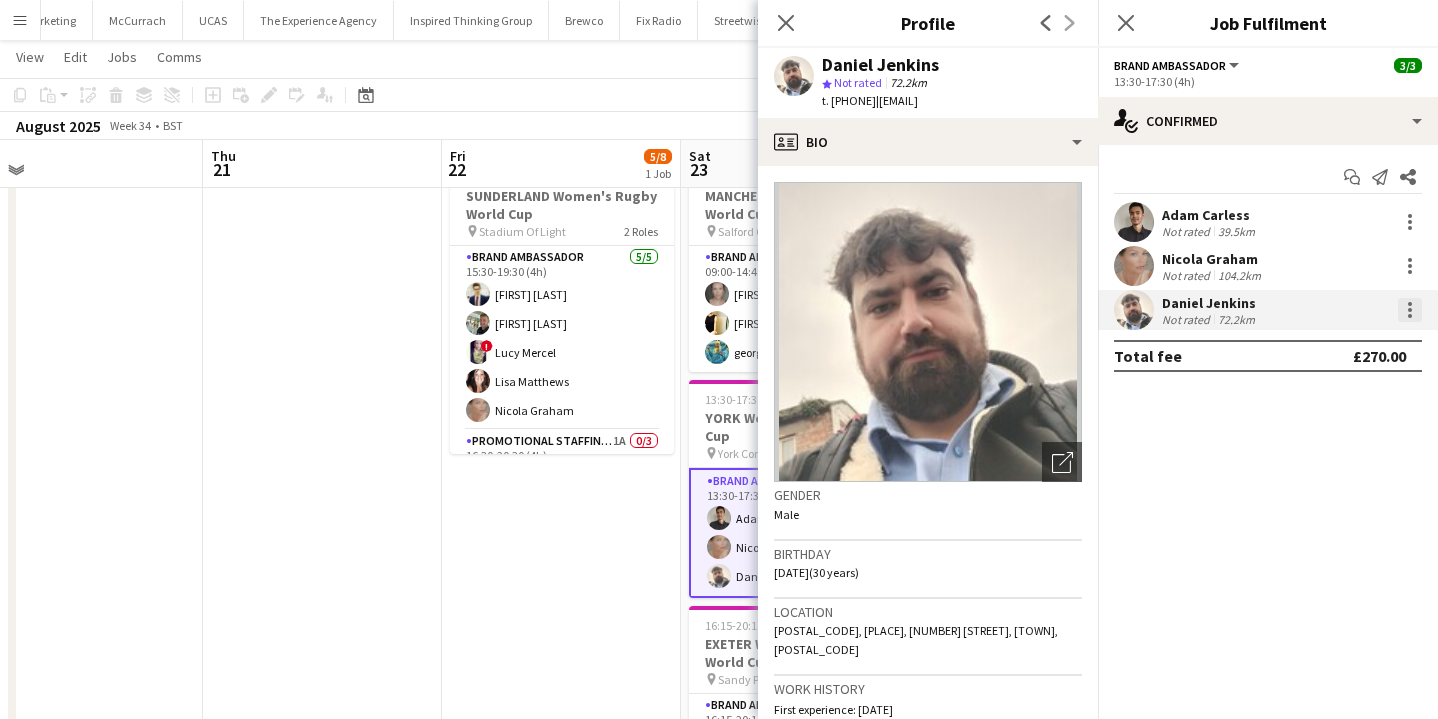 click at bounding box center [1410, 316] 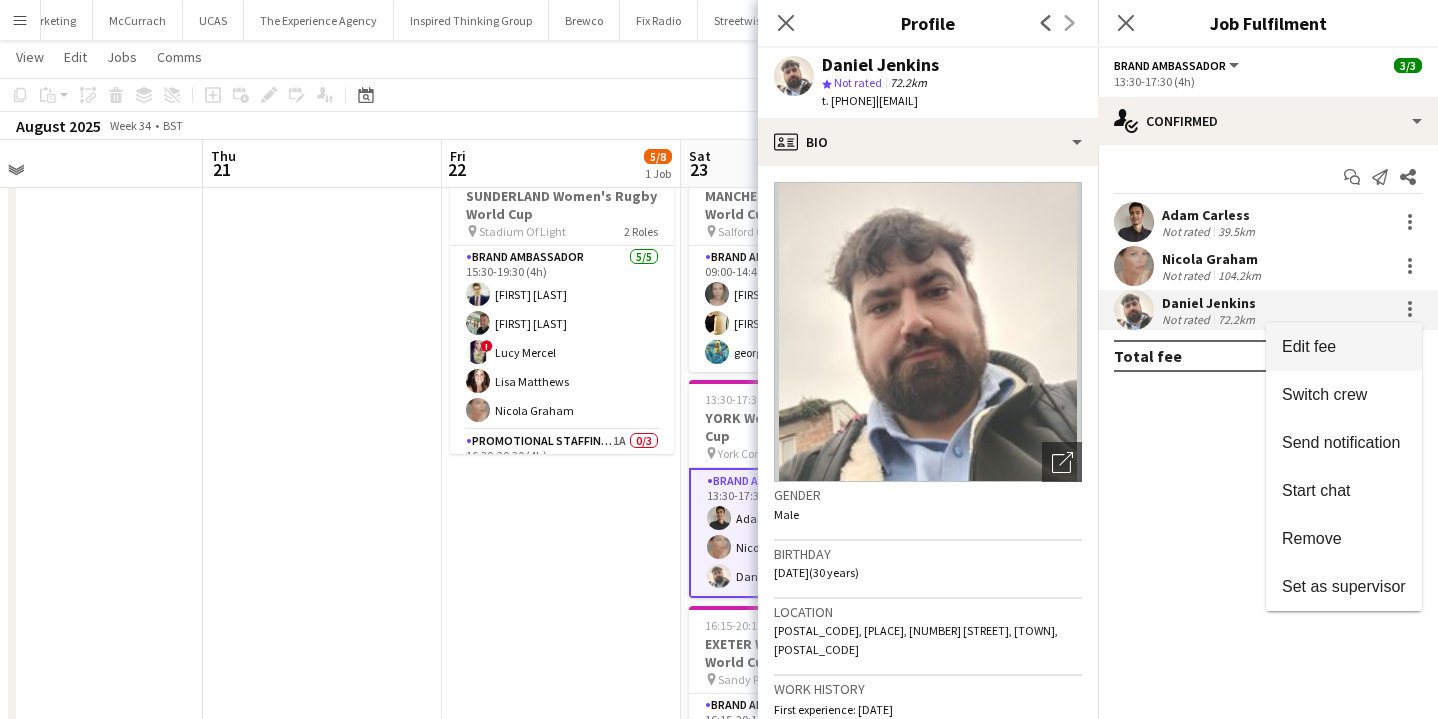 click on "Edit fee" at bounding box center [1344, 347] 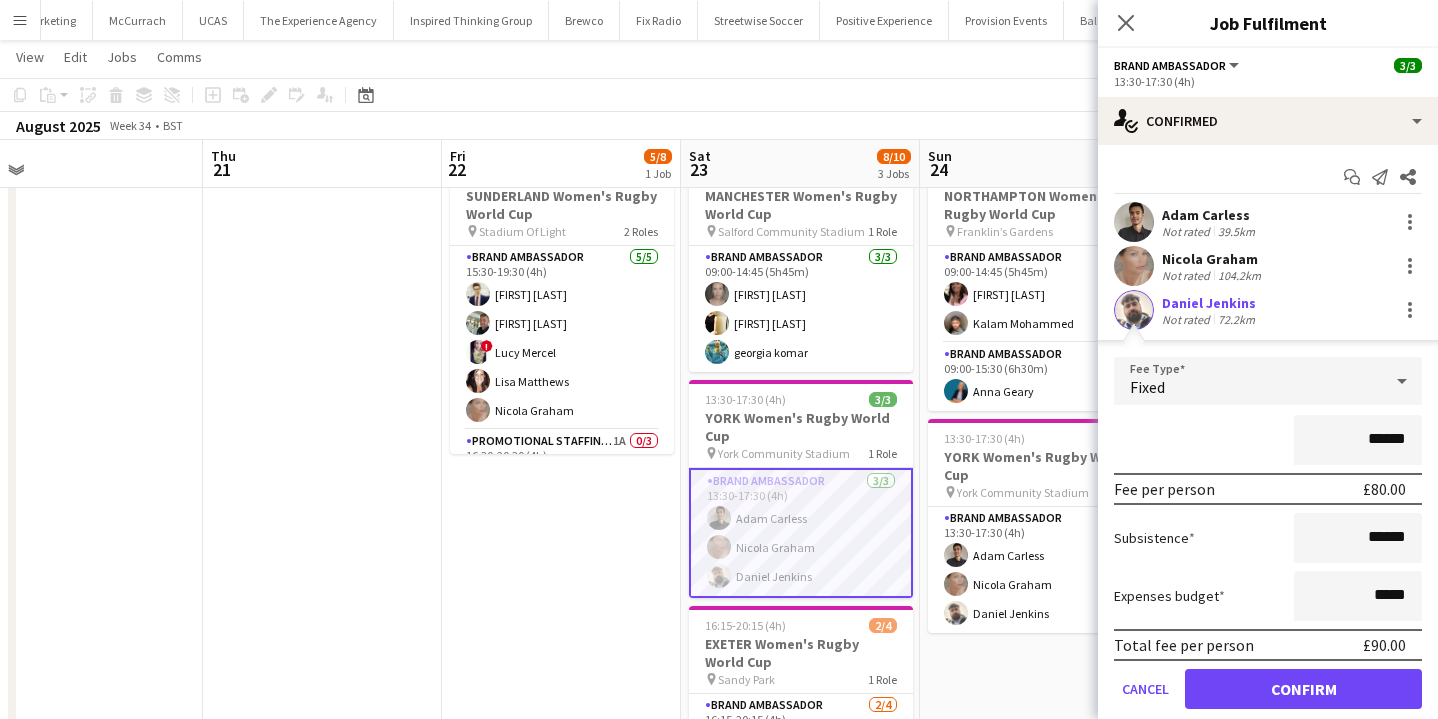 click on "[NAME] [LAST] [NAME] [LAST] ! [NAME] [LAST] [NAME] [LAST]" at bounding box center [561, 520] 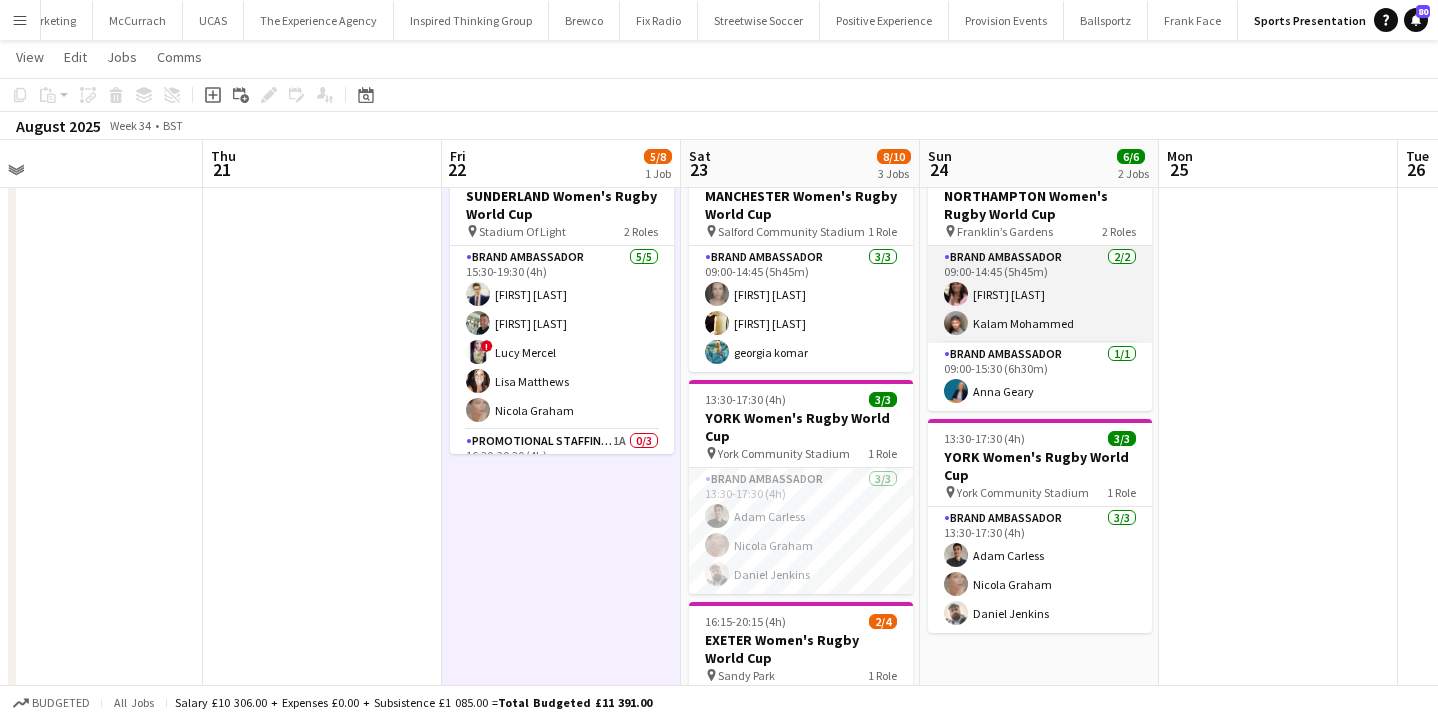 click on "Brand Ambassador   2/2   09:00-14:45 (5h45m)
Carla Alexander Kalam Mohammed" at bounding box center [1040, 294] 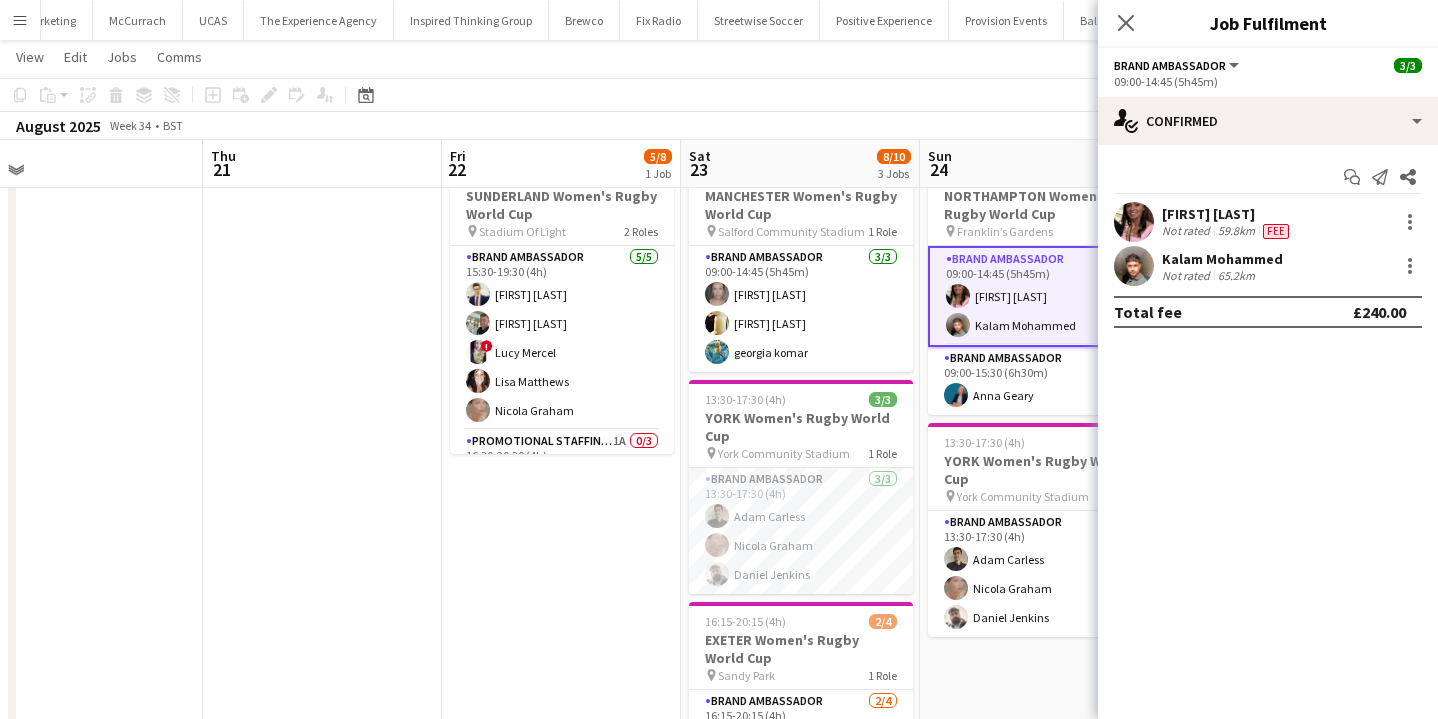 click on "Not rated" at bounding box center [1188, 275] 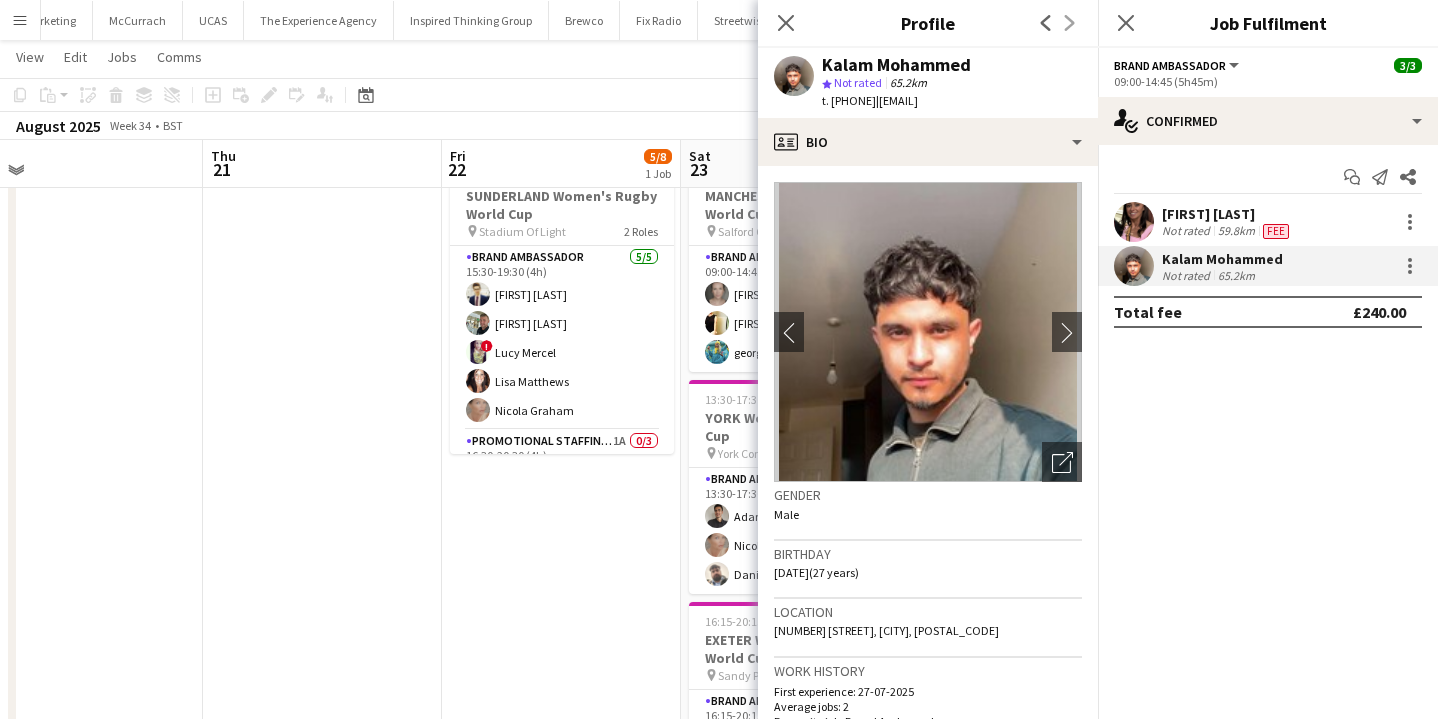 click on "15:30-20:30 (5h)    5/8   SUNDERLAND Women's Rugby World Cup
pin
Stadium Of Light   2 Roles   Brand Ambassador   5/5   15:30-19:30 (4h)
Mohamad Khairul Mohamad Ali Paul McDonald ! Lucy Mercel Lisa Matthews Nicola Graham  Promotional Staffing (Brand Ambassadors)   1A   0/3   16:30-20:30 (4h)
single-neutral-actions
single-neutral-actions
single-neutral-actions" at bounding box center (561, 520) 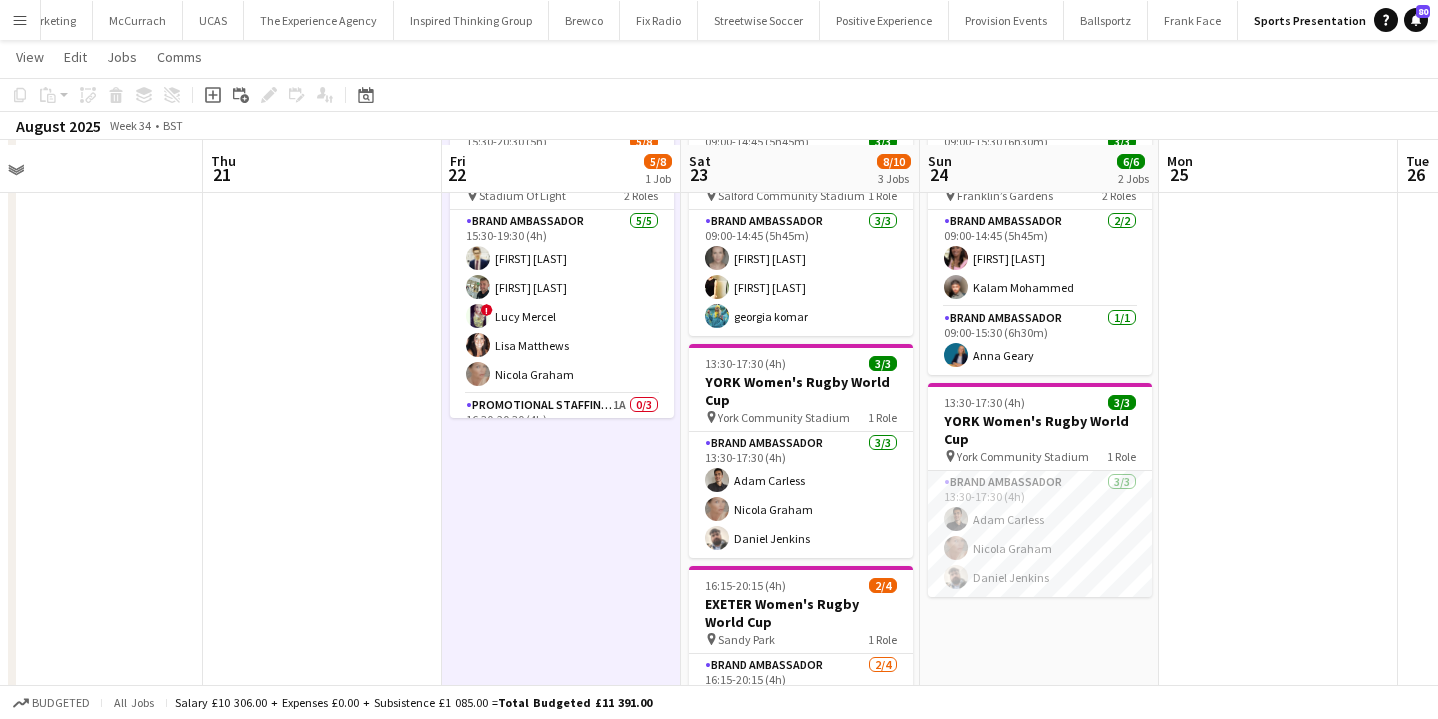 scroll, scrollTop: 115, scrollLeft: 0, axis: vertical 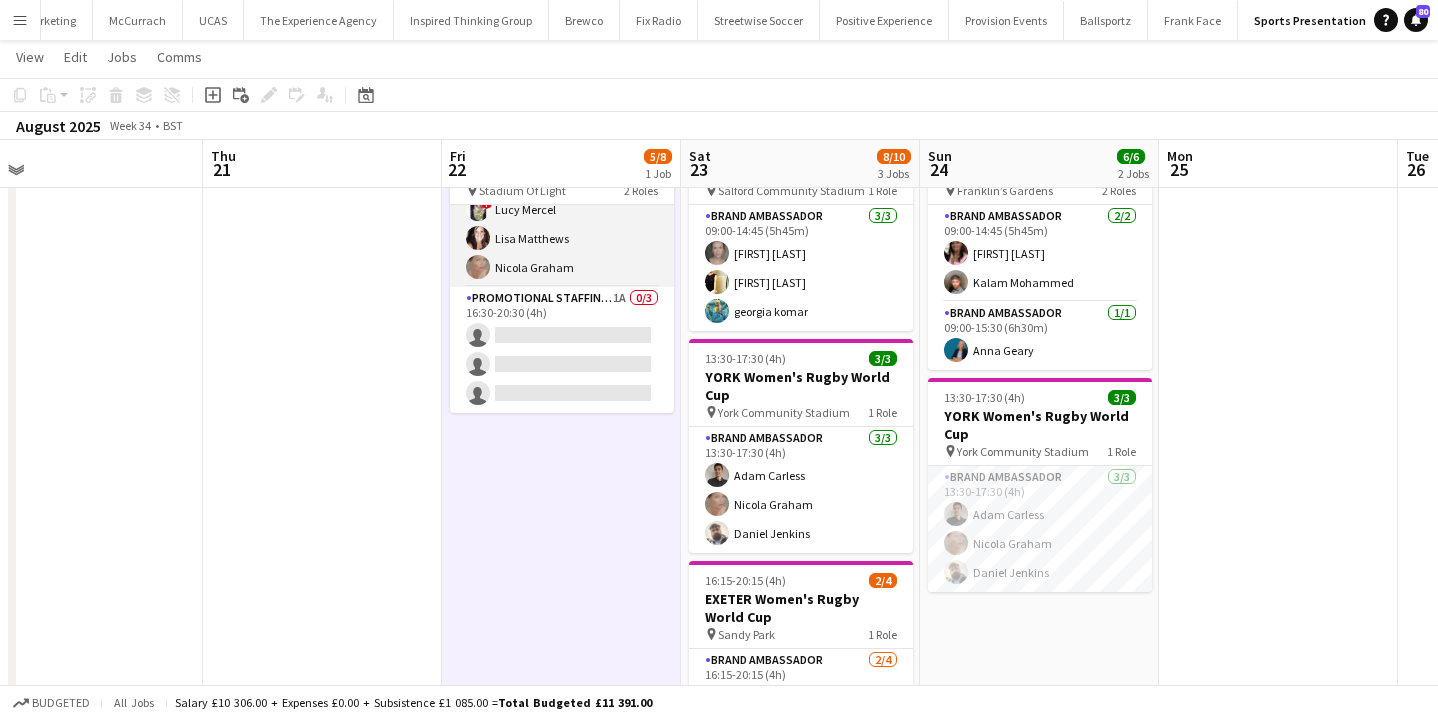 click on "Promotional Staffing (Brand Ambassadors)   1A   0/3   16:30-20:30 (4h)
single-neutral-actions
single-neutral-actions
single-neutral-actions" at bounding box center [562, 350] 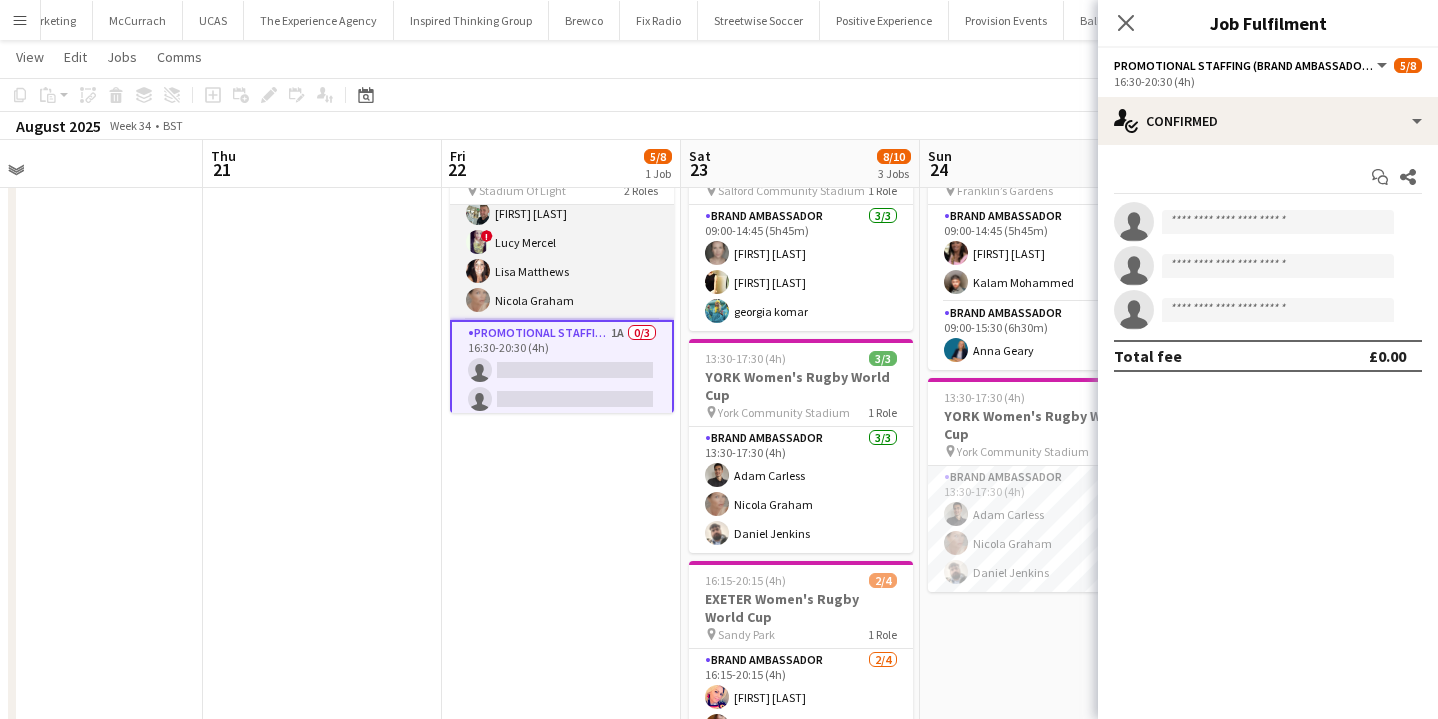 scroll, scrollTop: 95, scrollLeft: 0, axis: vertical 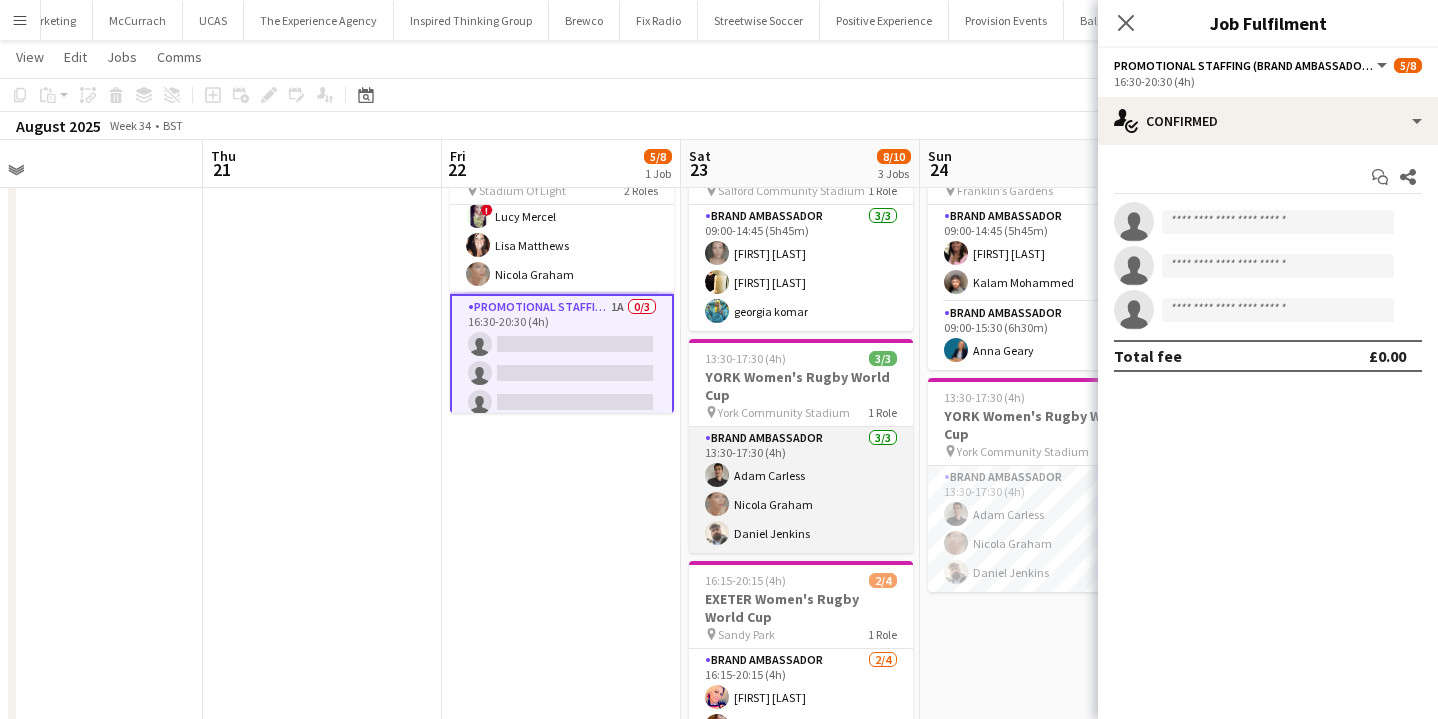 click on "Brand Ambassador   3/3   13:30-17:30 (4h)
Adam Carless Nicola Graham Daniel Jenkins" at bounding box center (801, 490) 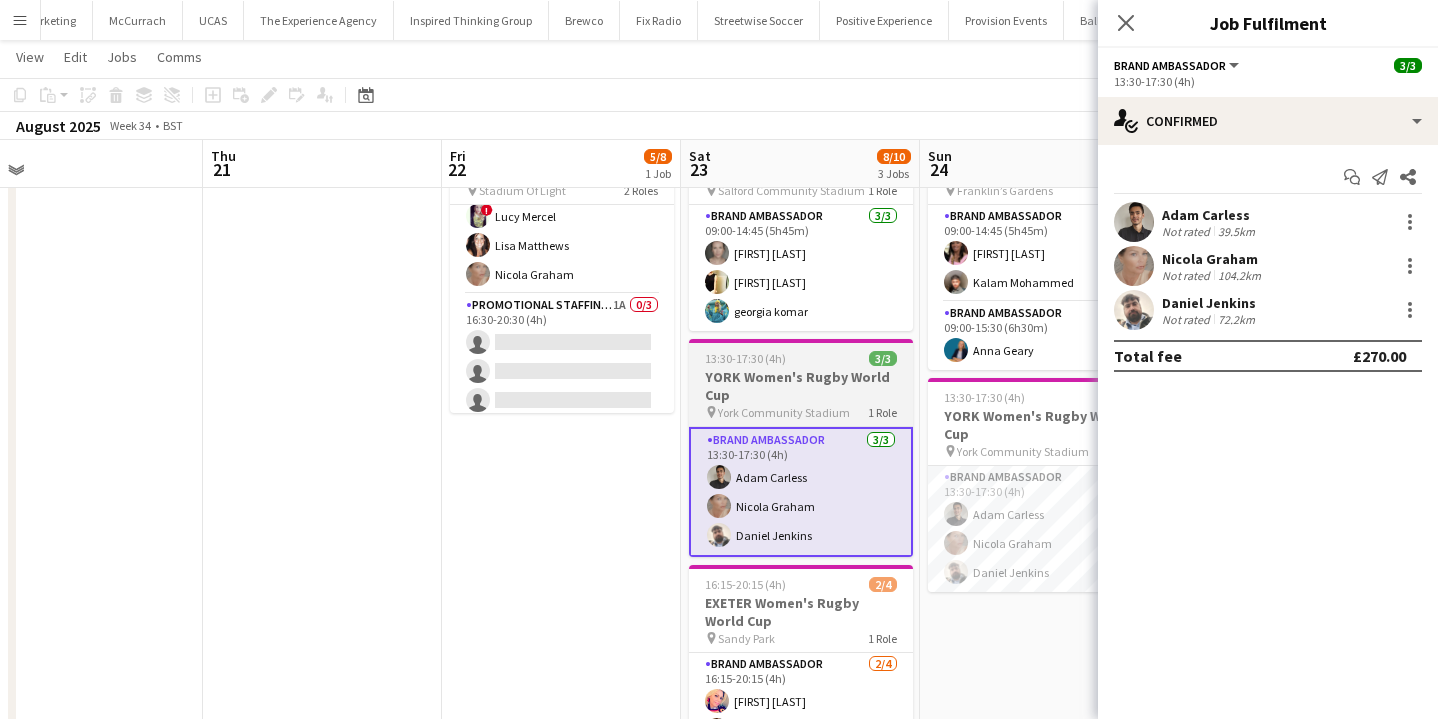 click on "York Community Stadium" at bounding box center (784, 412) 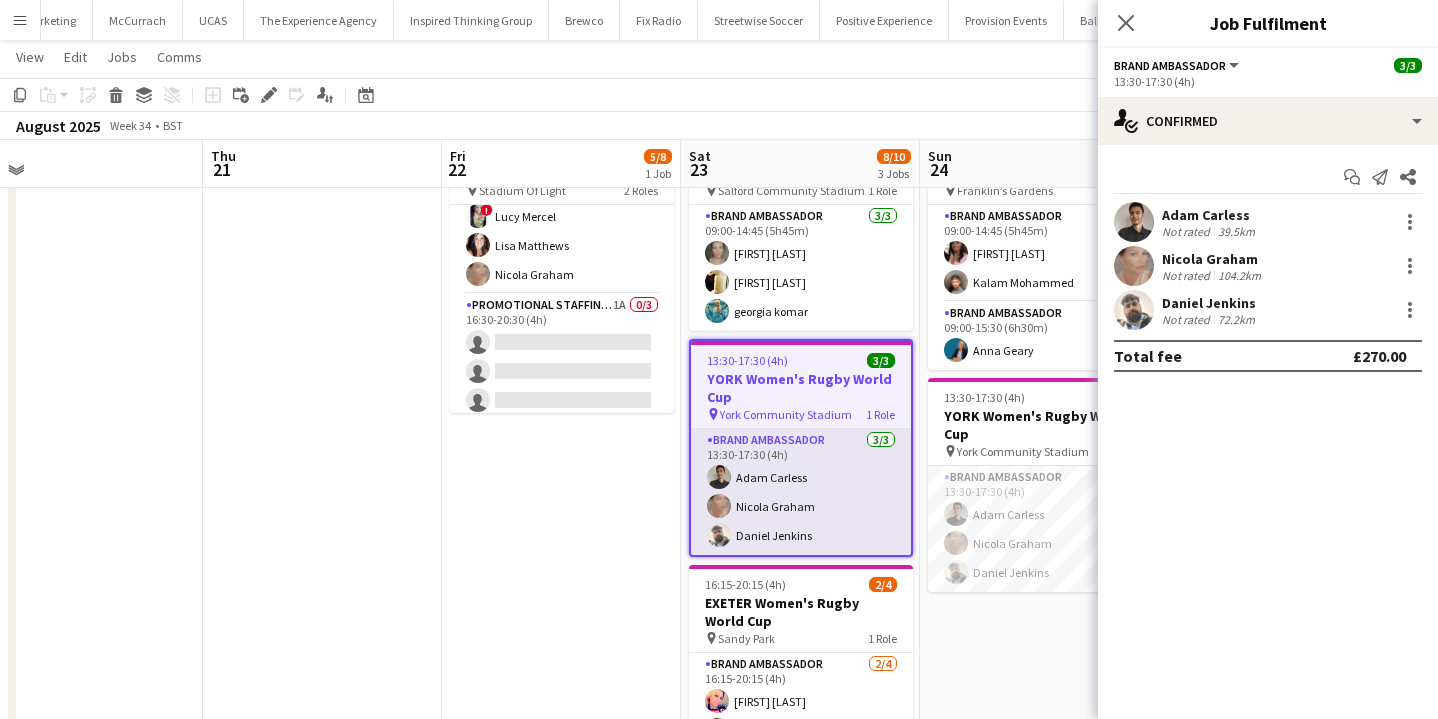 click on "Brand Ambassador   3/3   13:30-17:30 (4h)
Adam Carless Nicola Graham Daniel Jenkins" at bounding box center (801, 492) 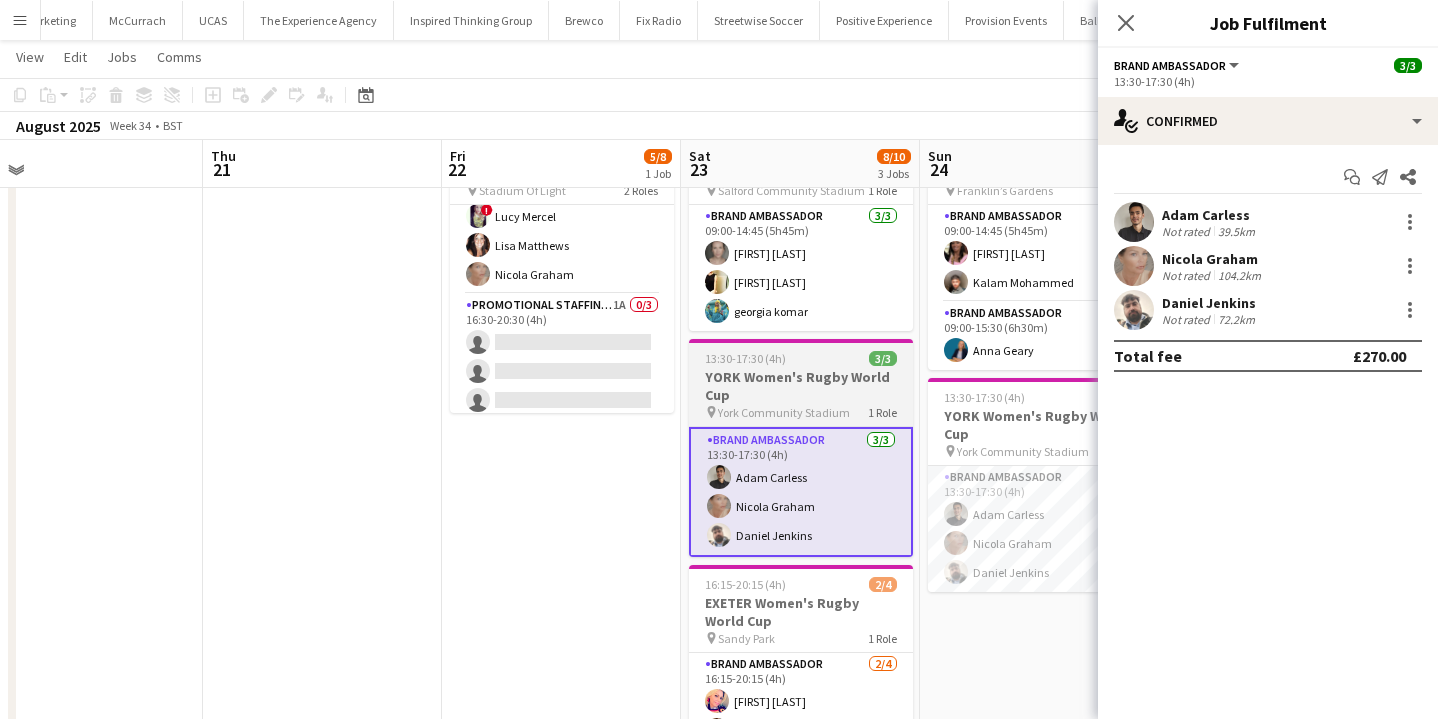 click on "YORK Women's Rugby World Cup" at bounding box center (801, 386) 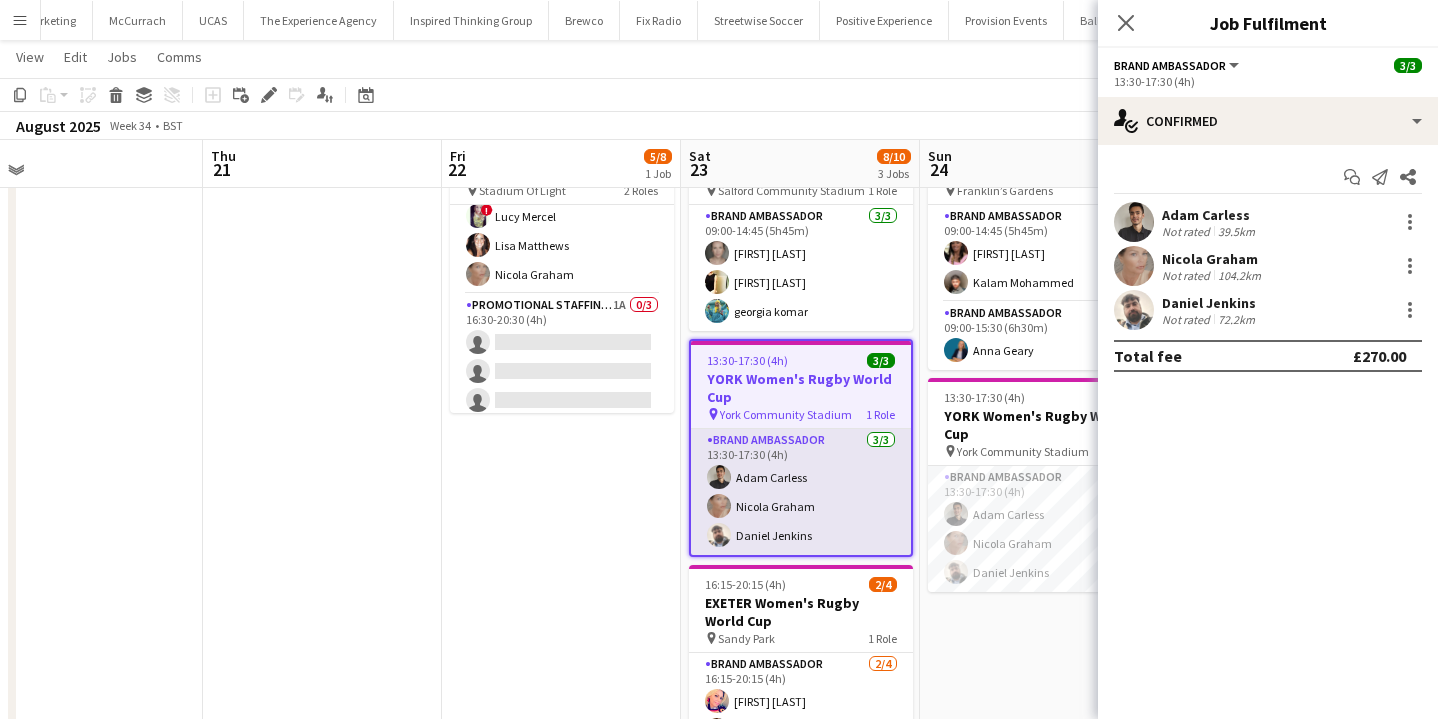 click on "Brand Ambassador   3/3   13:30-17:30 (4h)
Adam Carless Nicola Graham Daniel Jenkins" at bounding box center (801, 492) 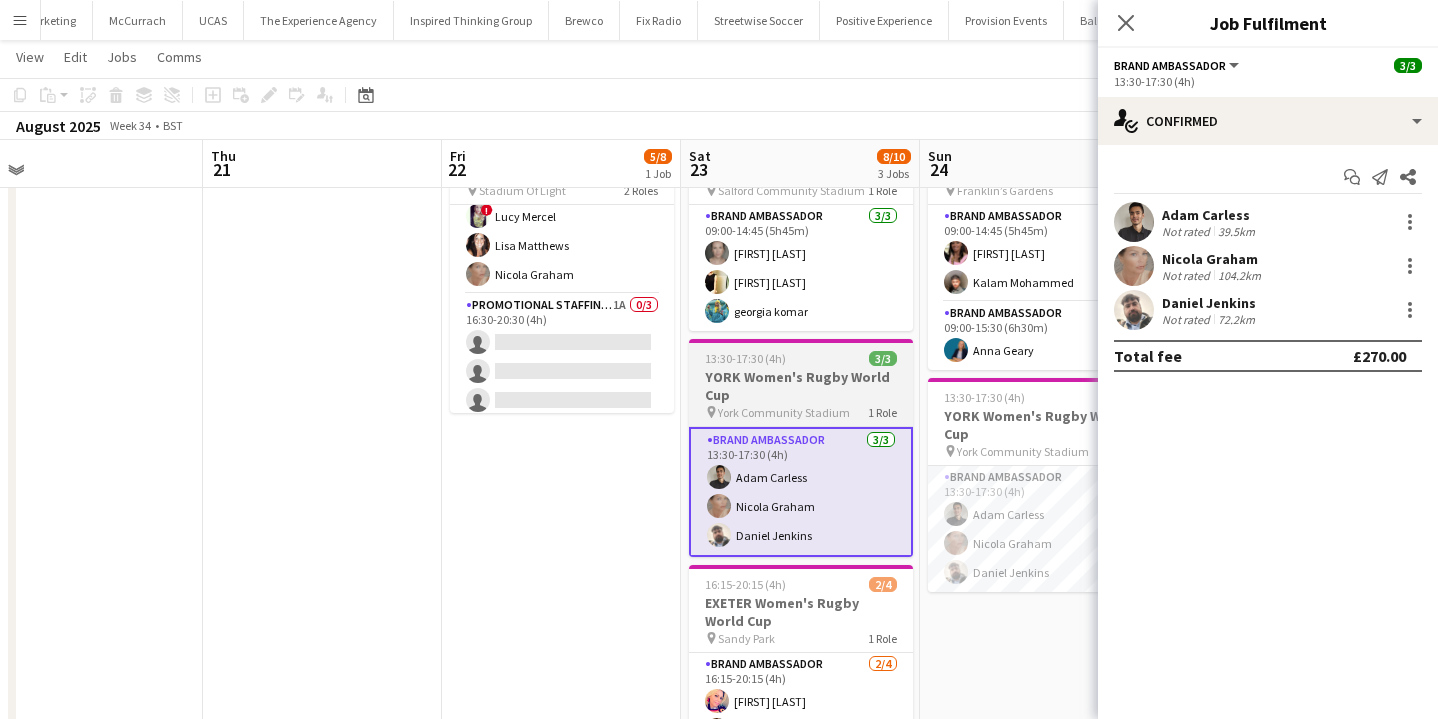 click on "York Community Stadium" at bounding box center [784, 412] 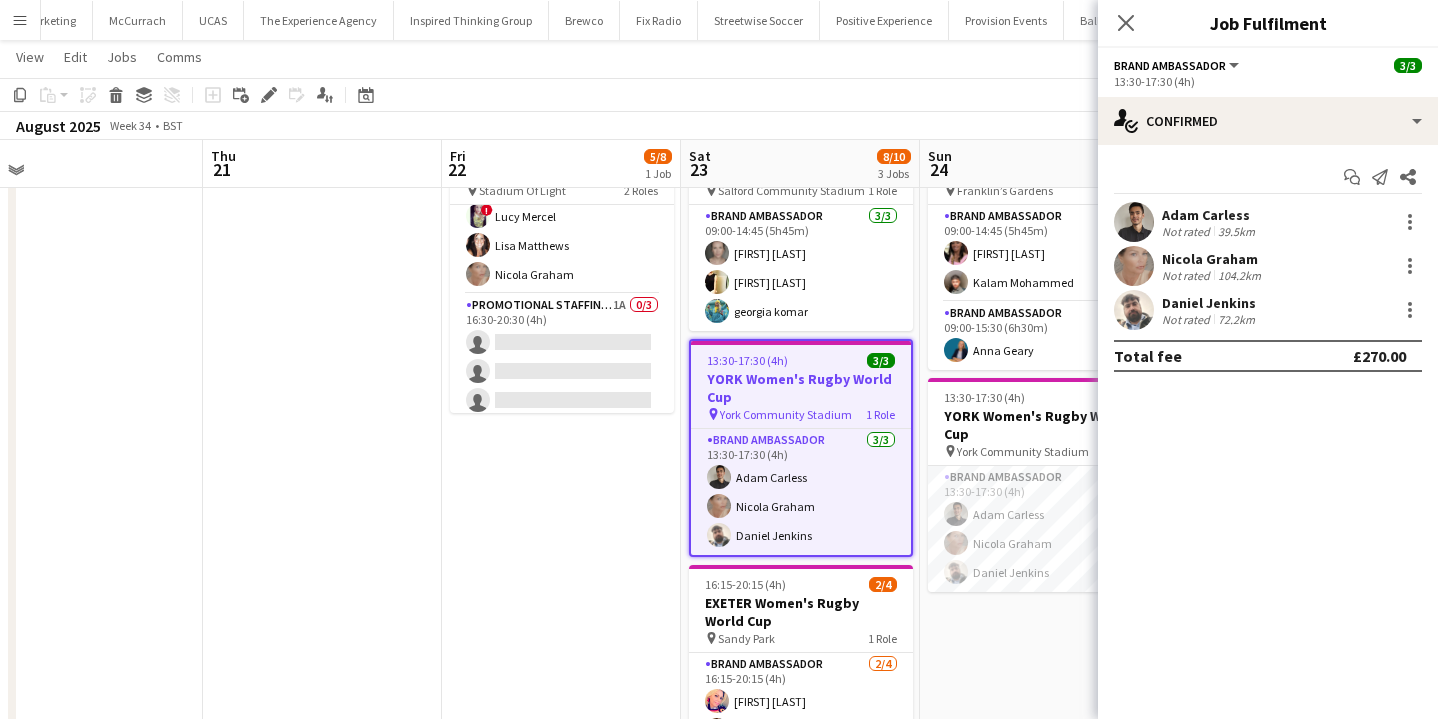 click at bounding box center [1134, 310] 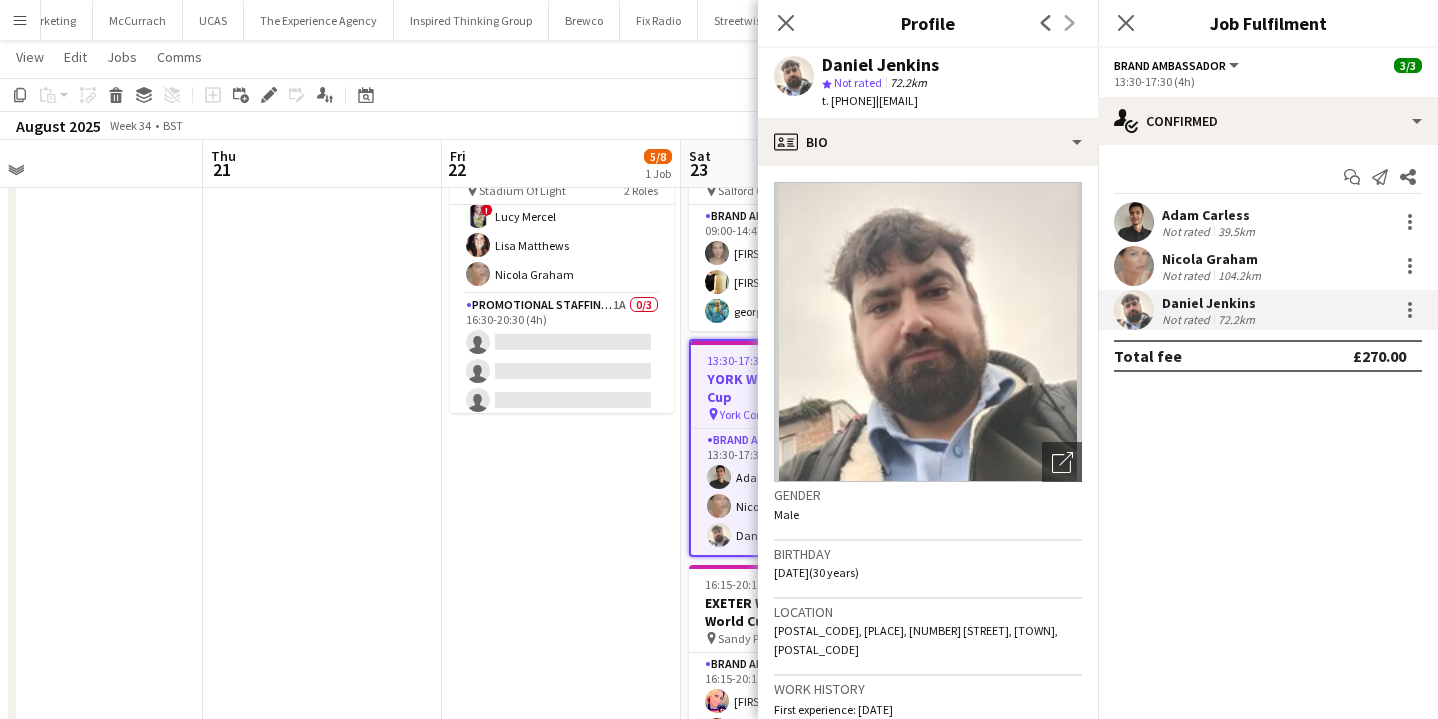 click on "Ts23 3ud, Springfield House, 10 Deighton Grove, Billingham, Ts23 3ud" 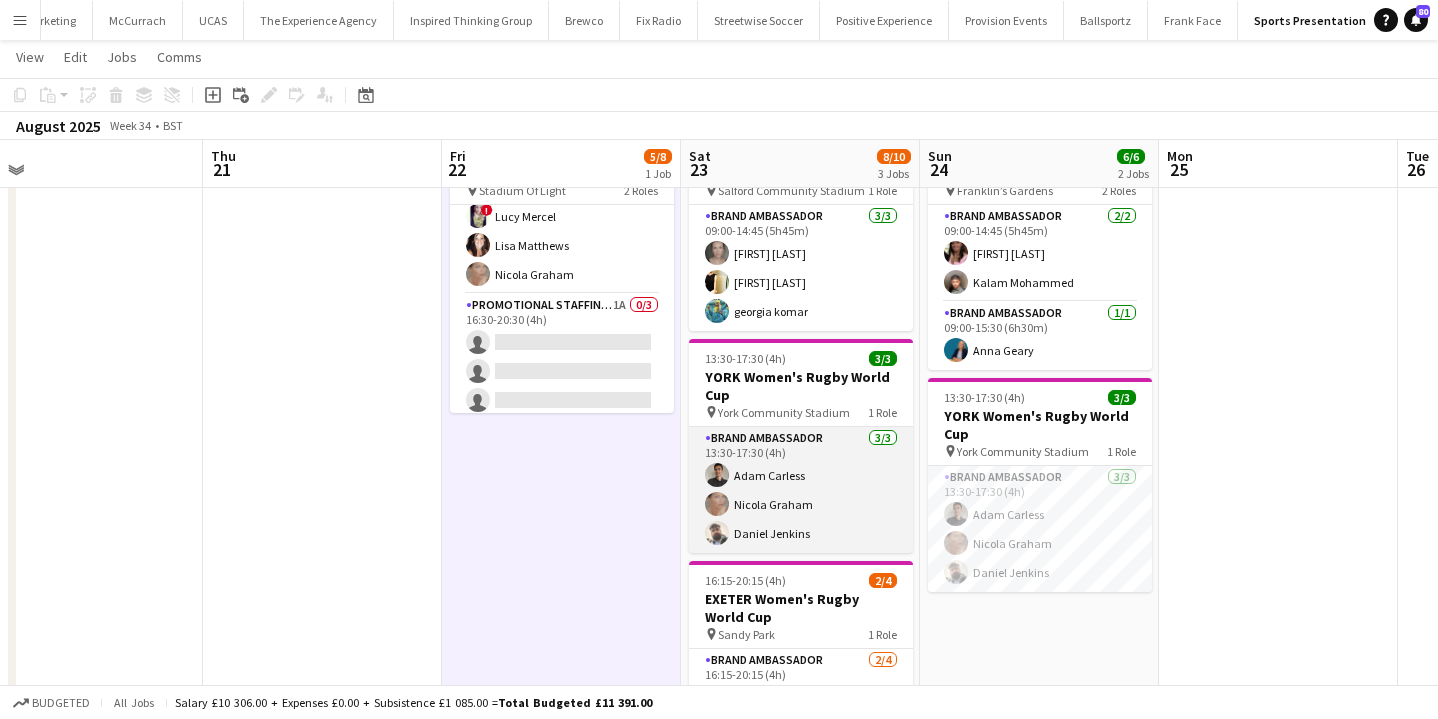 click on "Brand Ambassador   3/3   13:30-17:30 (4h)
Adam Carless Nicola Graham Daniel Jenkins" at bounding box center (801, 490) 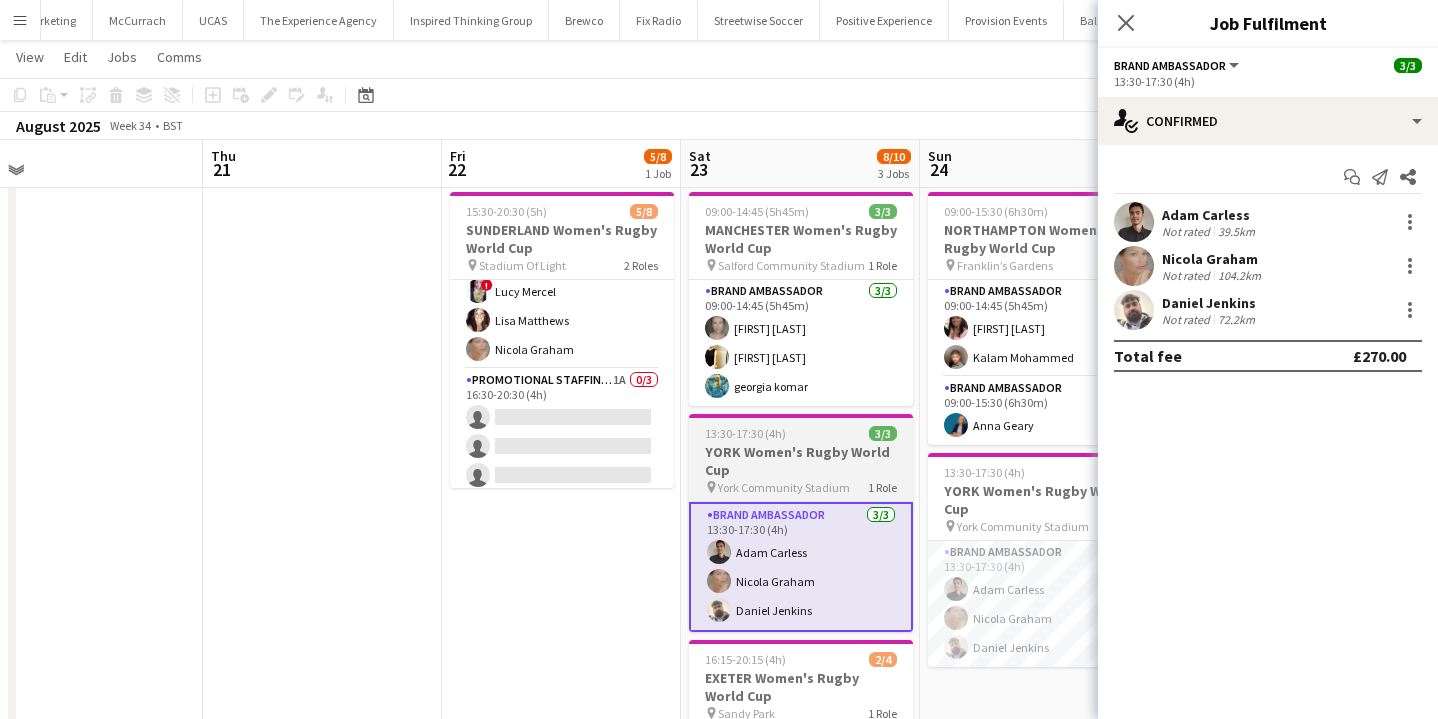 scroll, scrollTop: 26, scrollLeft: 0, axis: vertical 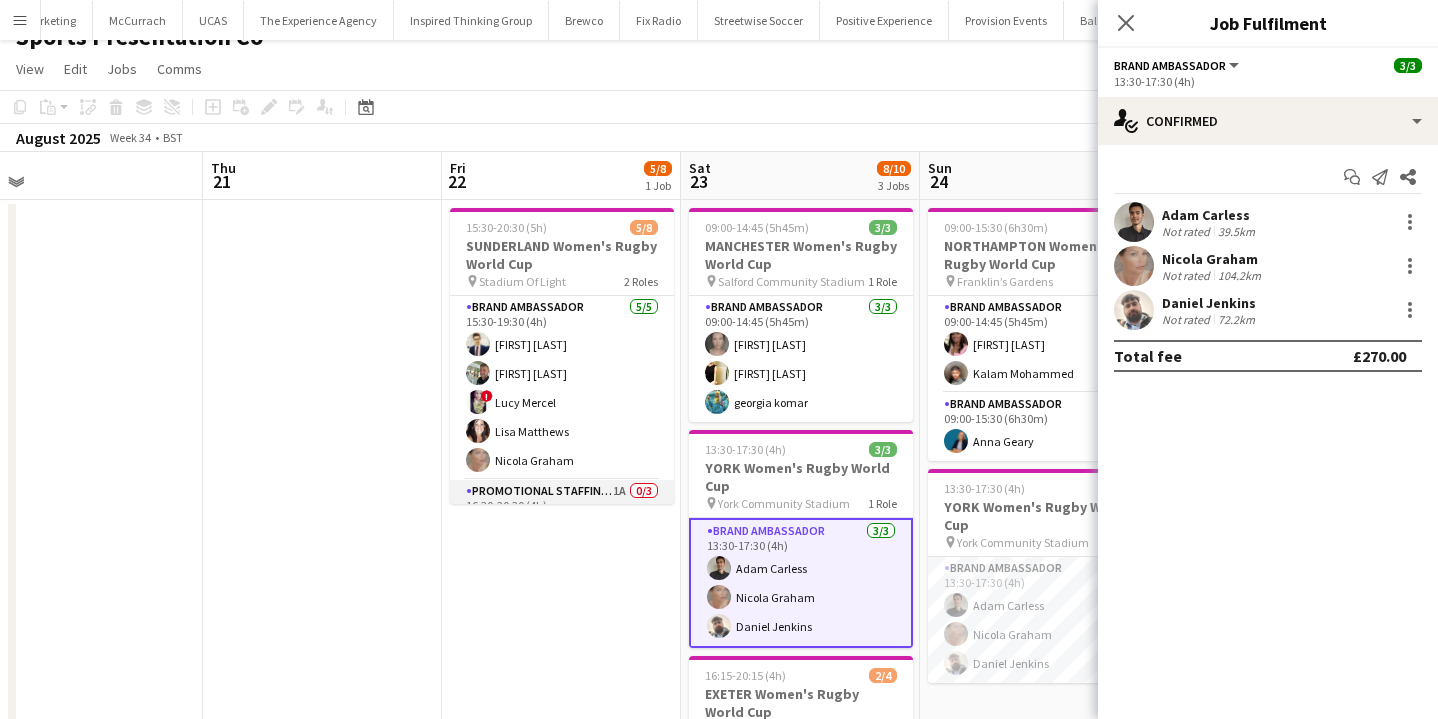 click on "Brand Ambassador   5/5   15:30-19:30 (4h)
Mohamad Khairul Mohamad Ali Paul McDonald ! Lucy Mercel Lisa Matthews Nicola Graham" at bounding box center [562, 388] 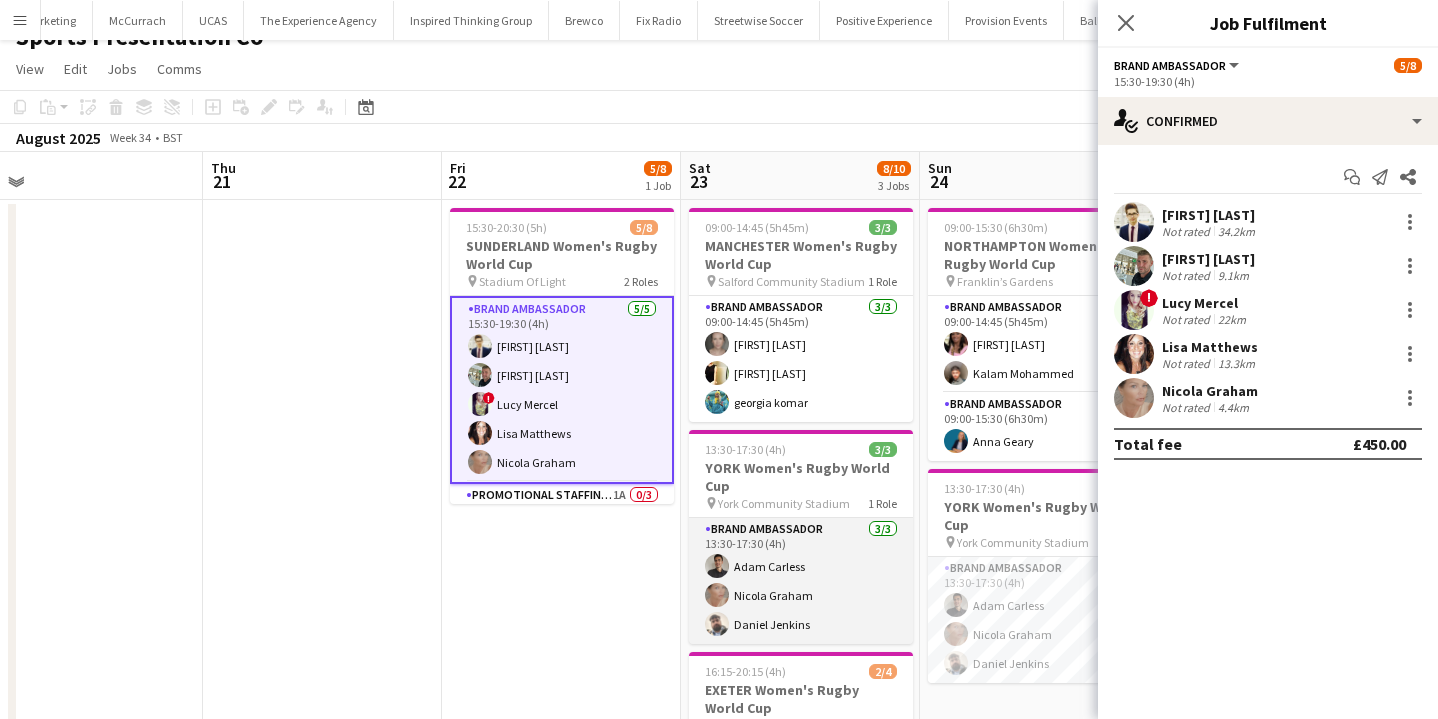 click on "Brand Ambassador   3/3   13:30-17:30 (4h)
Adam Carless Nicola Graham Daniel Jenkins" at bounding box center [801, 581] 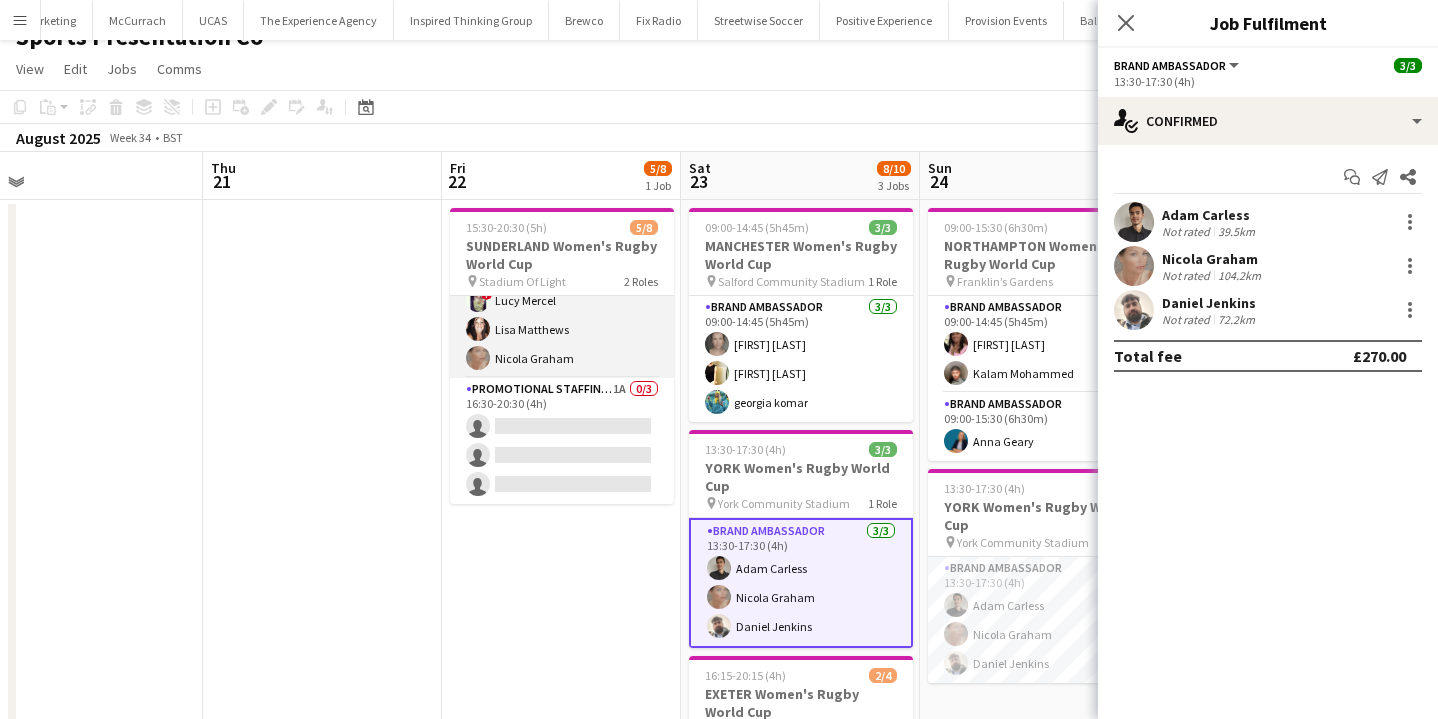 scroll, scrollTop: 0, scrollLeft: 0, axis: both 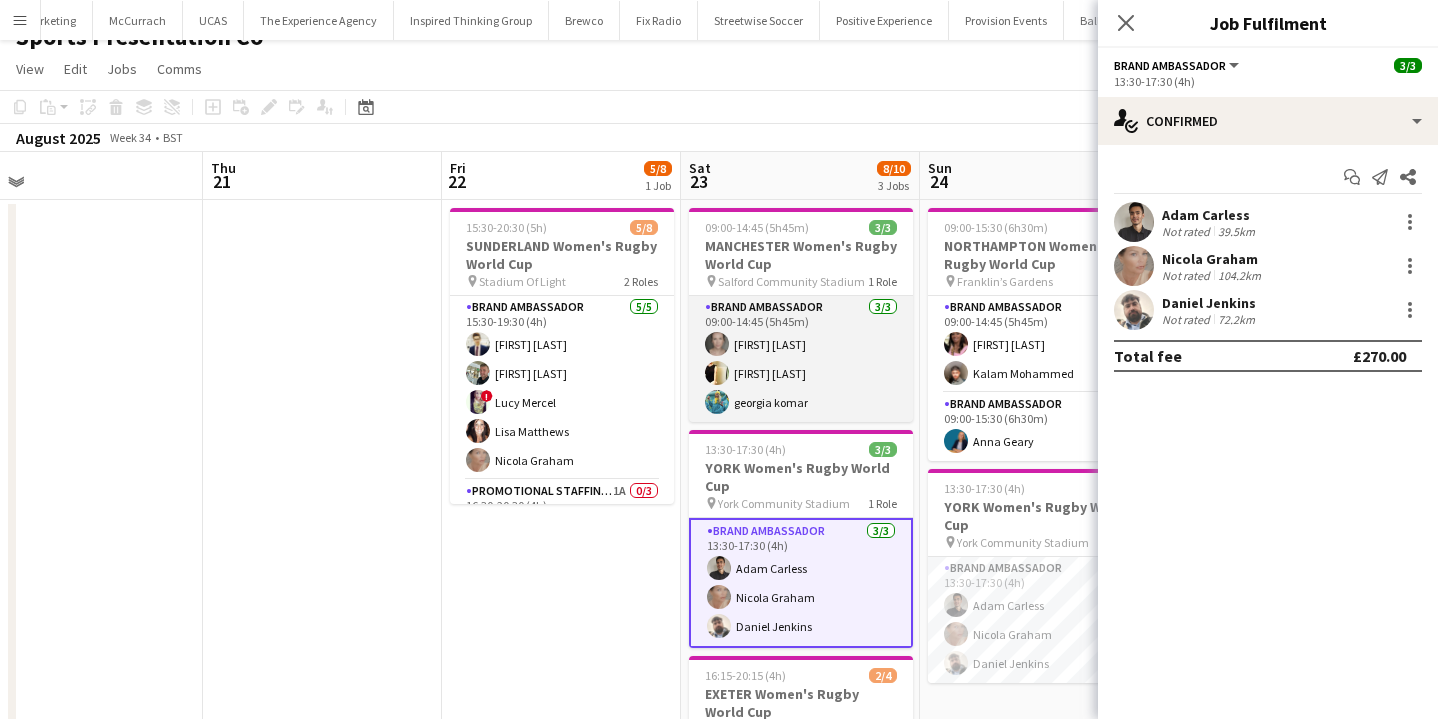 click on "Brand Ambassador   3/3   09:00-14:45 (5h45m)
Samantha Vaughan Gemma Hayden georgia komar" at bounding box center (801, 359) 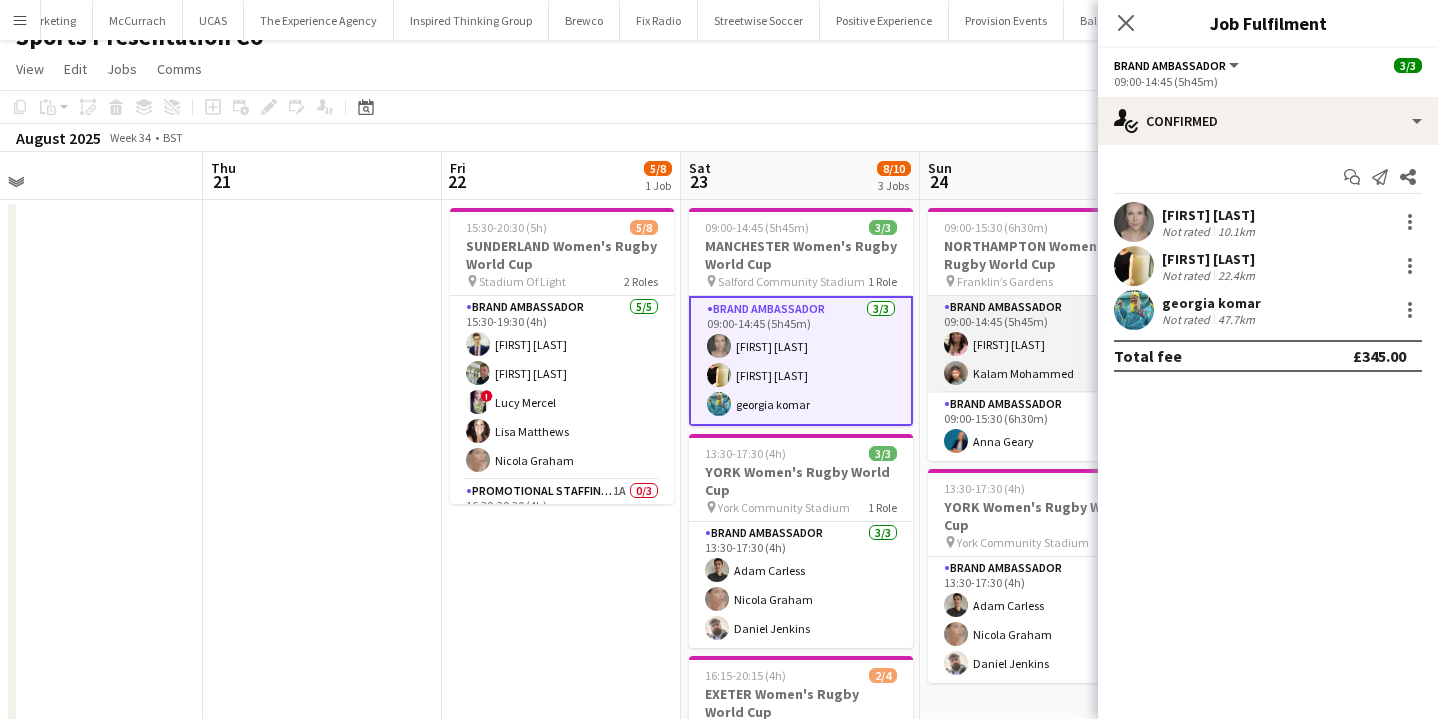 click on "Brand Ambassador   2/2   09:00-14:45 (5h45m)
Carla Alexander Kalam Mohammed" at bounding box center [1040, 344] 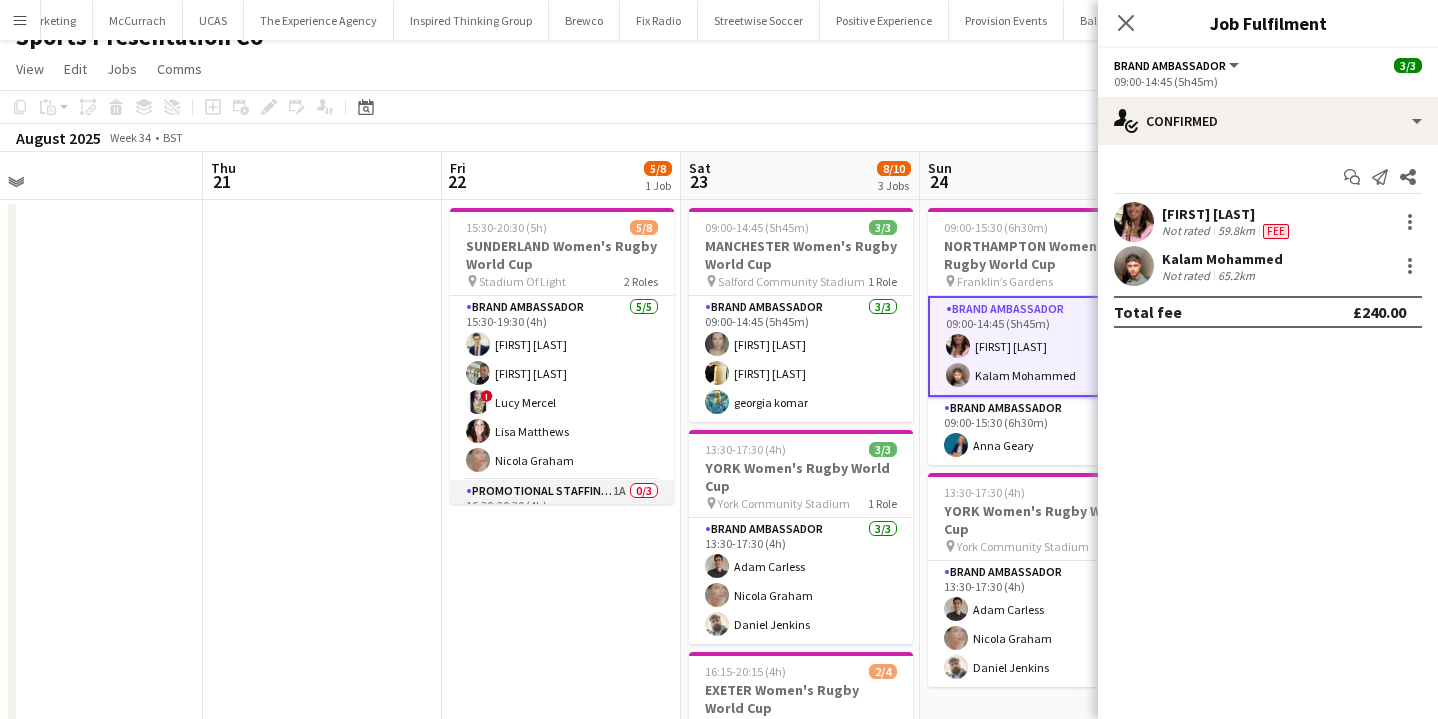 scroll, scrollTop: 102, scrollLeft: 0, axis: vertical 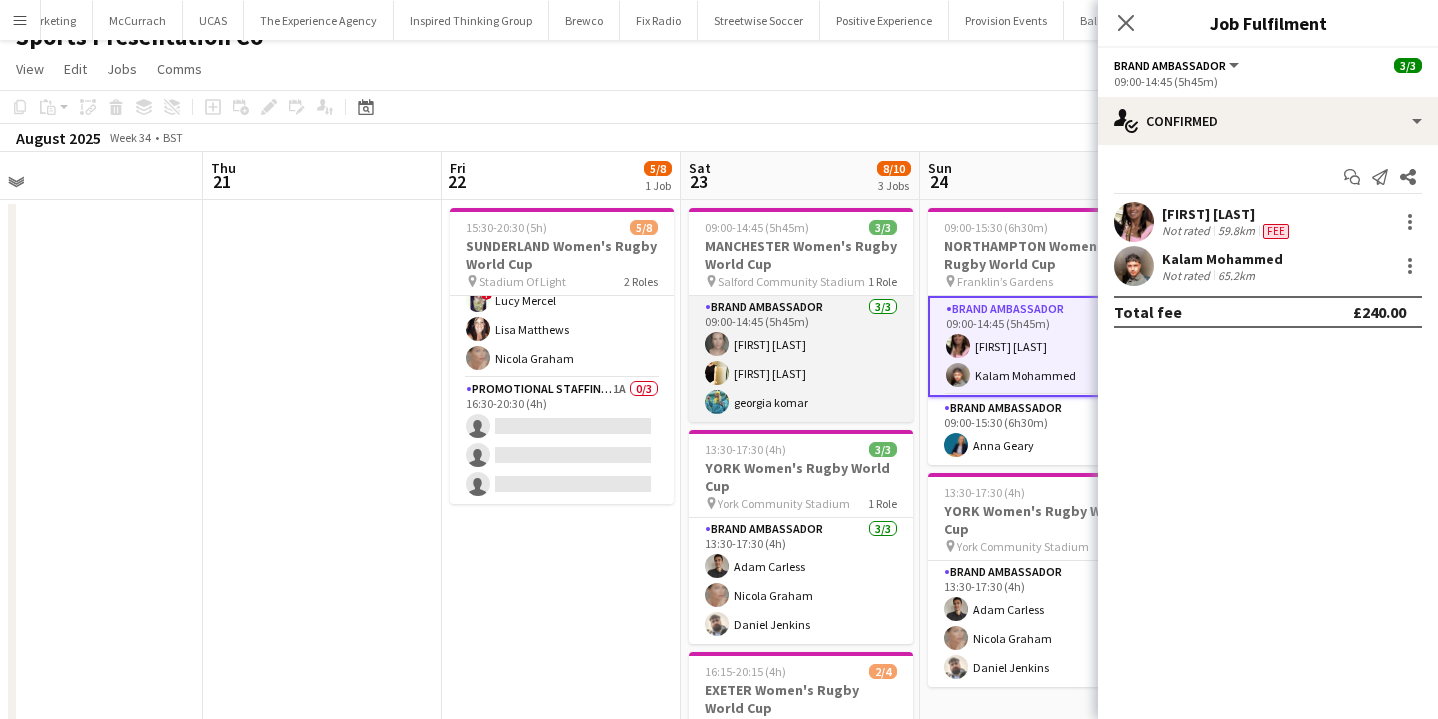 click on "Brand Ambassador   3/3   09:00-14:45 (5h45m)
Samantha Vaughan Gemma Hayden georgia komar" at bounding box center (801, 359) 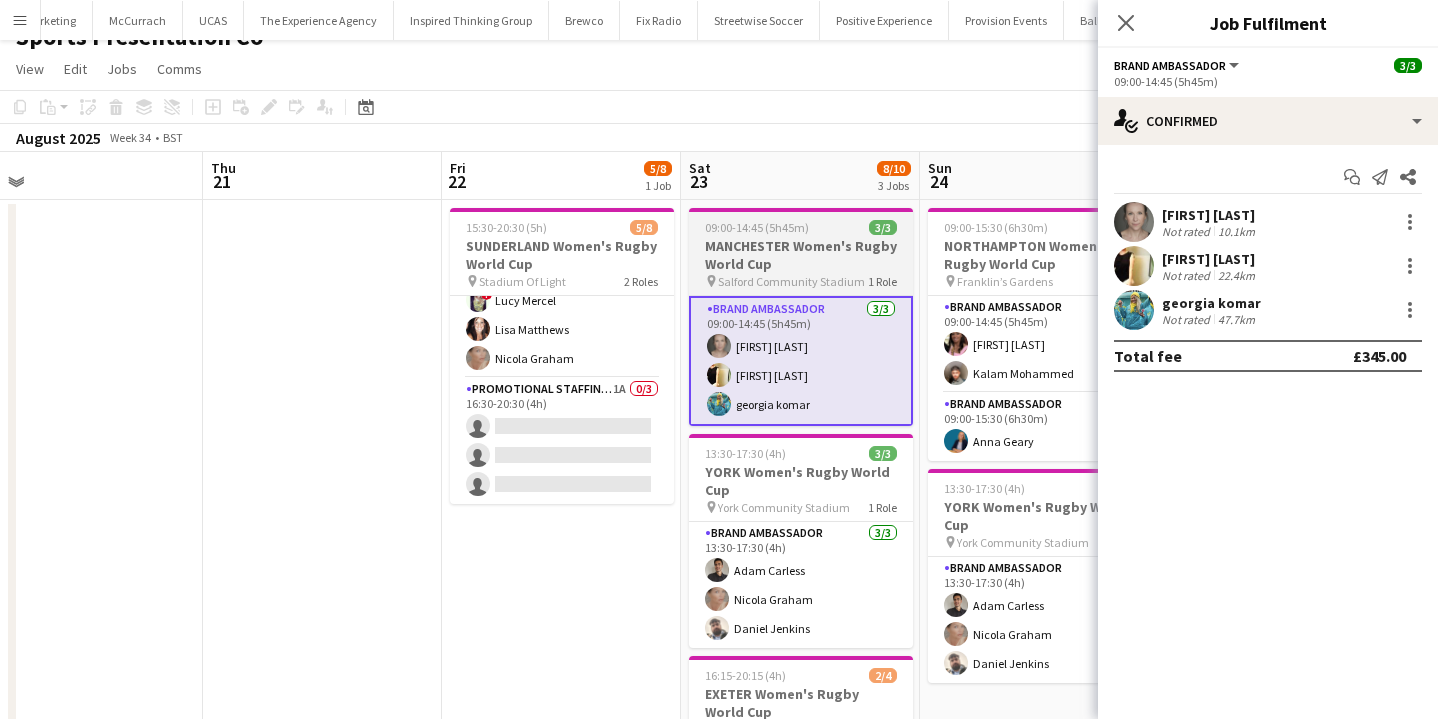 click on "MANCHESTER Women's Rugby World Cup" at bounding box center [801, 255] 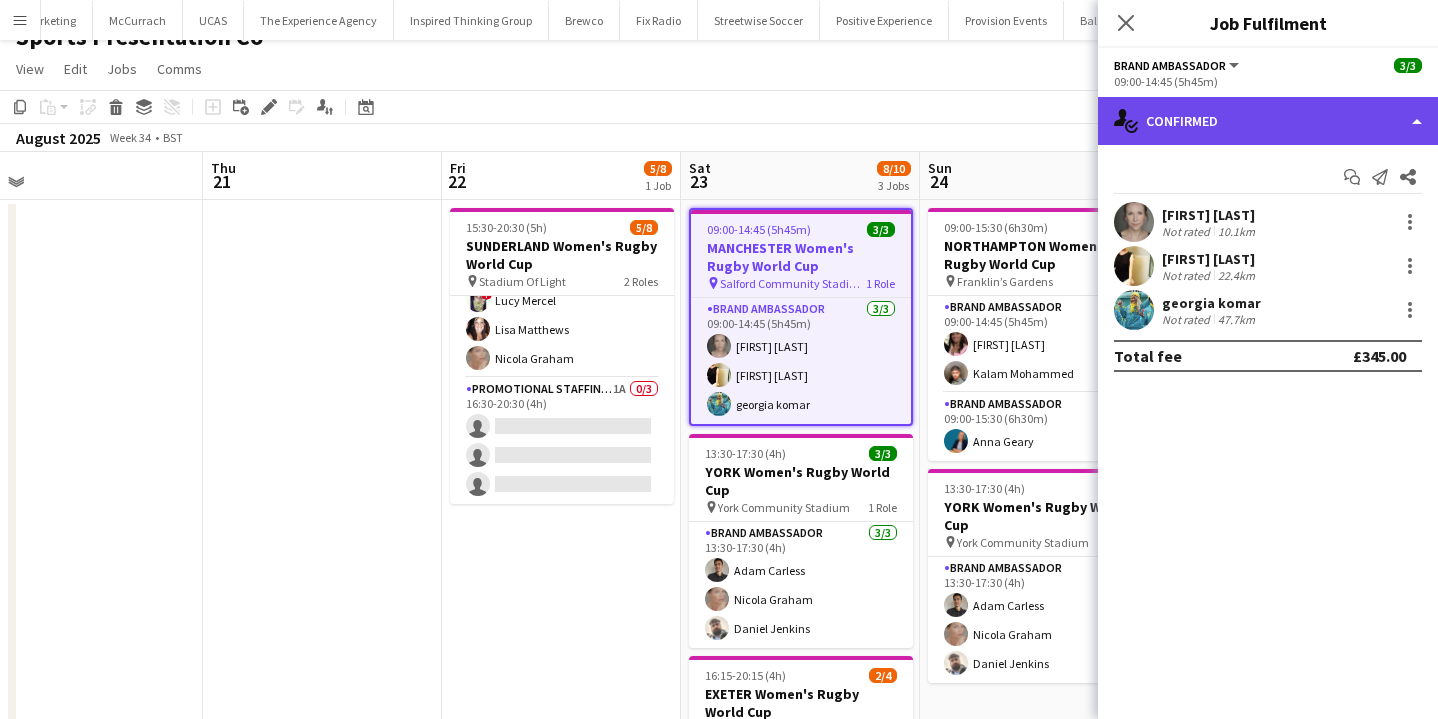 click on "single-neutral-actions-check-2
Confirmed" 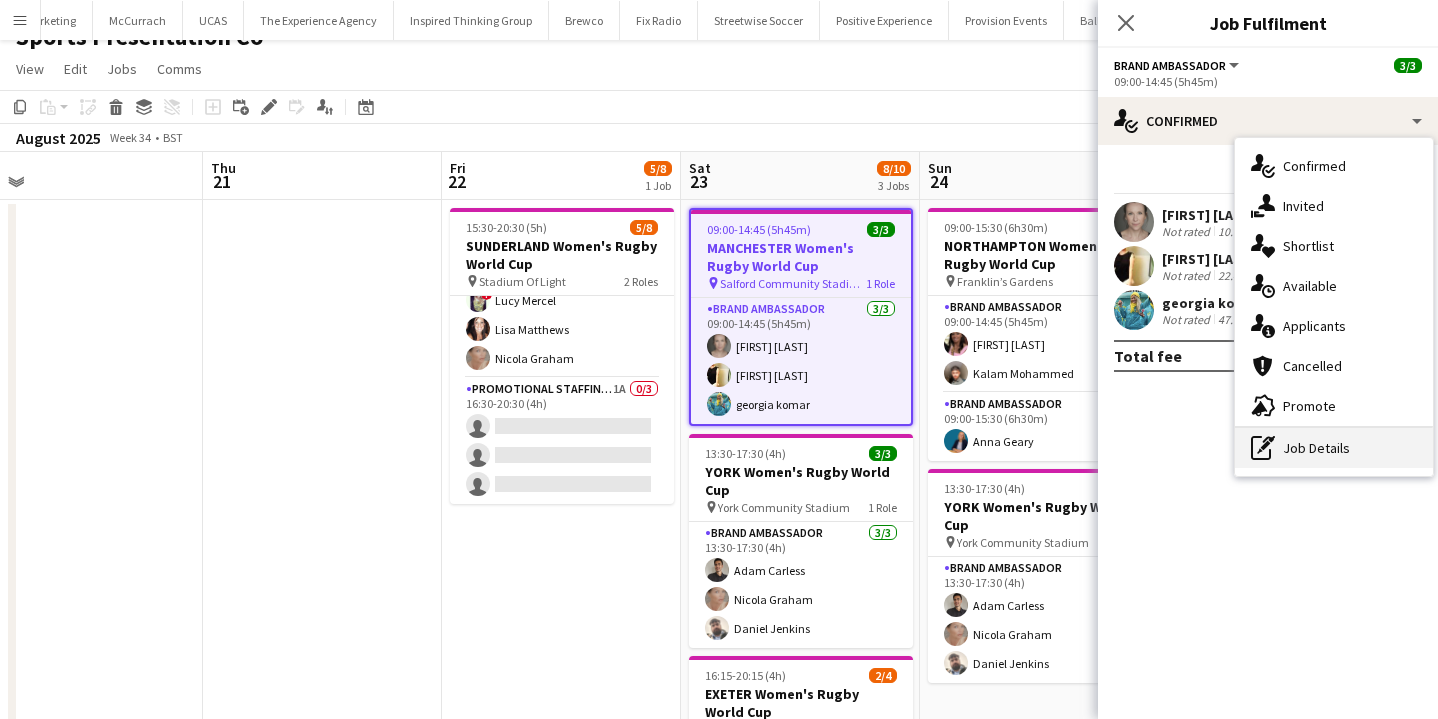 click 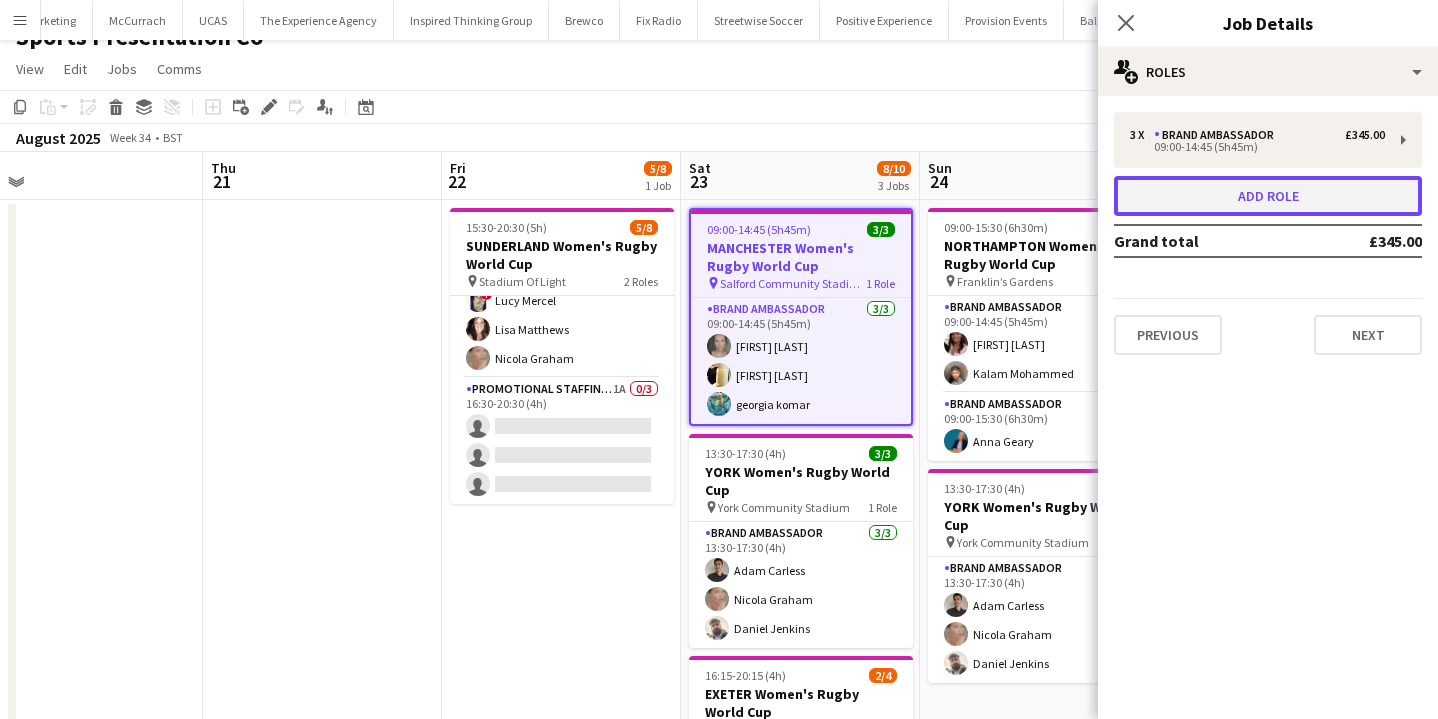 click on "Add role" at bounding box center [1268, 196] 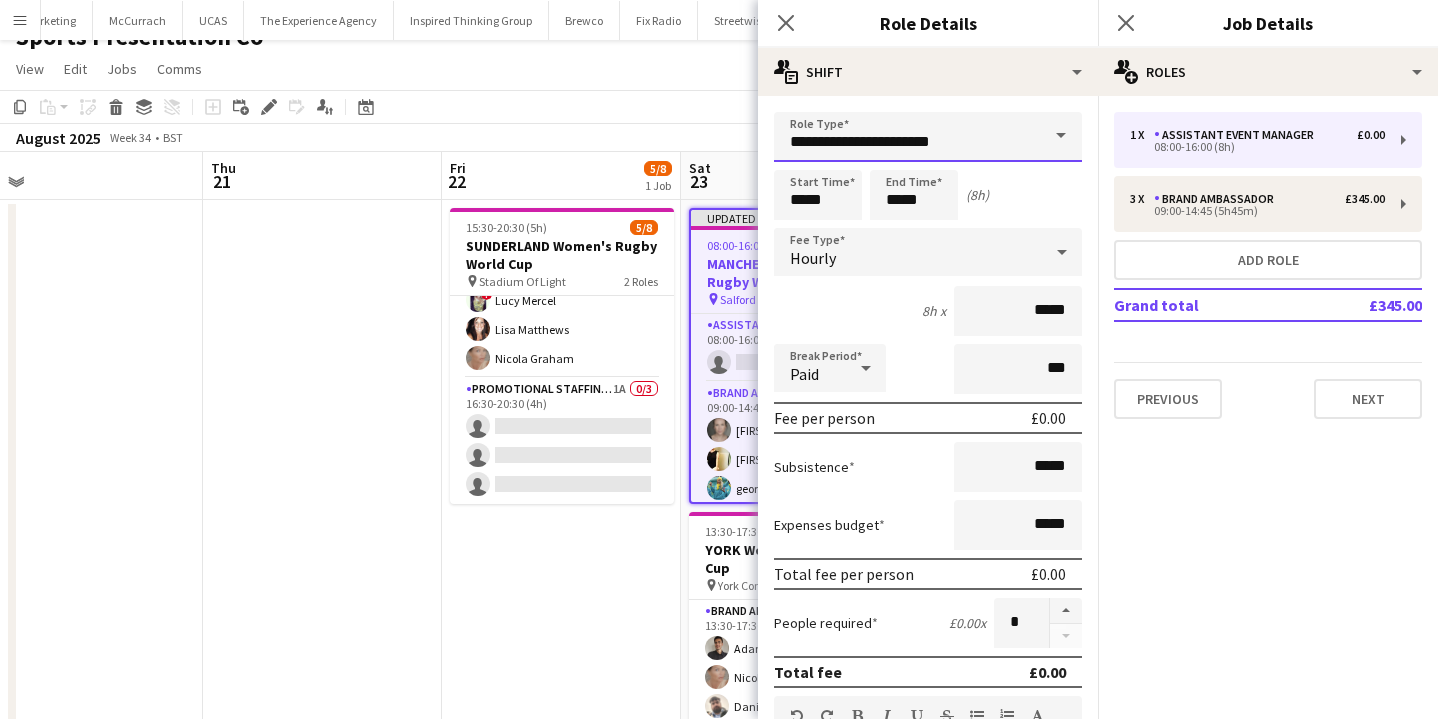 click on "**********" at bounding box center (928, 137) 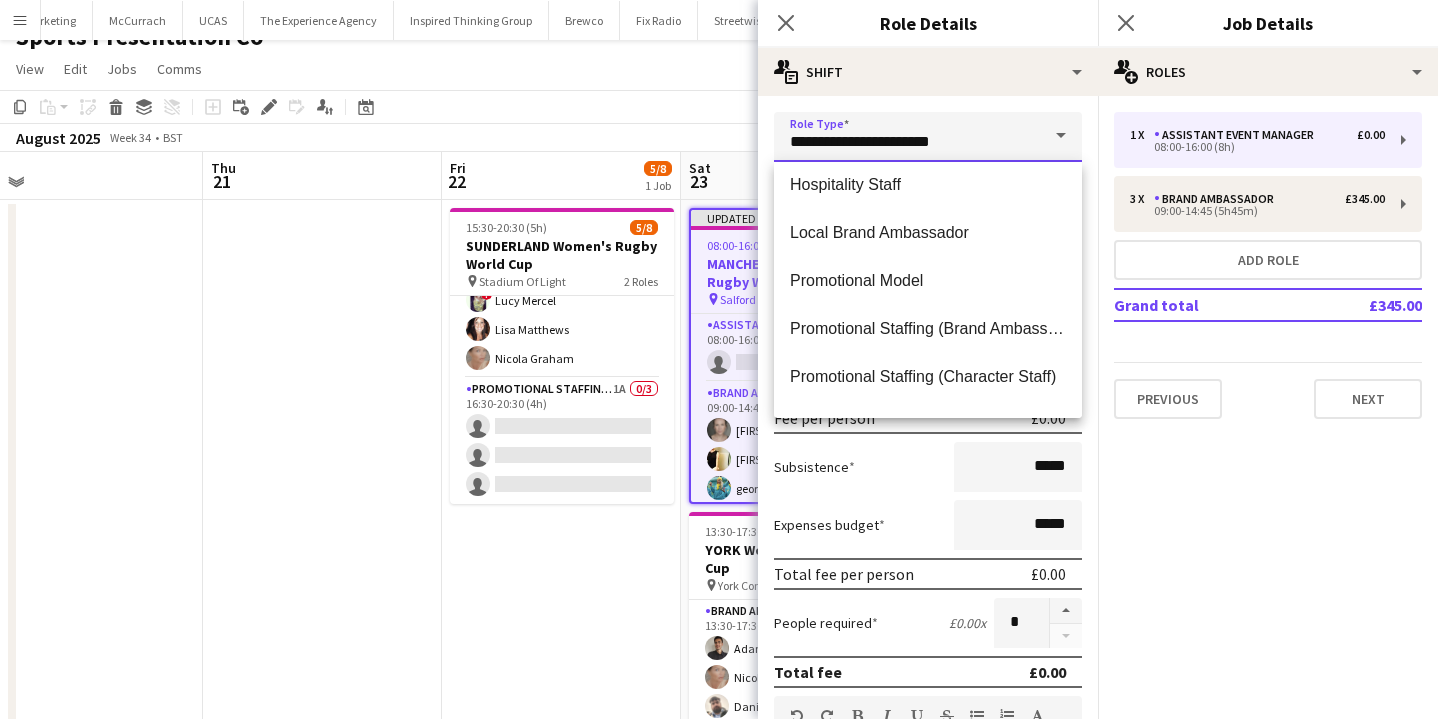 scroll, scrollTop: 398, scrollLeft: 0, axis: vertical 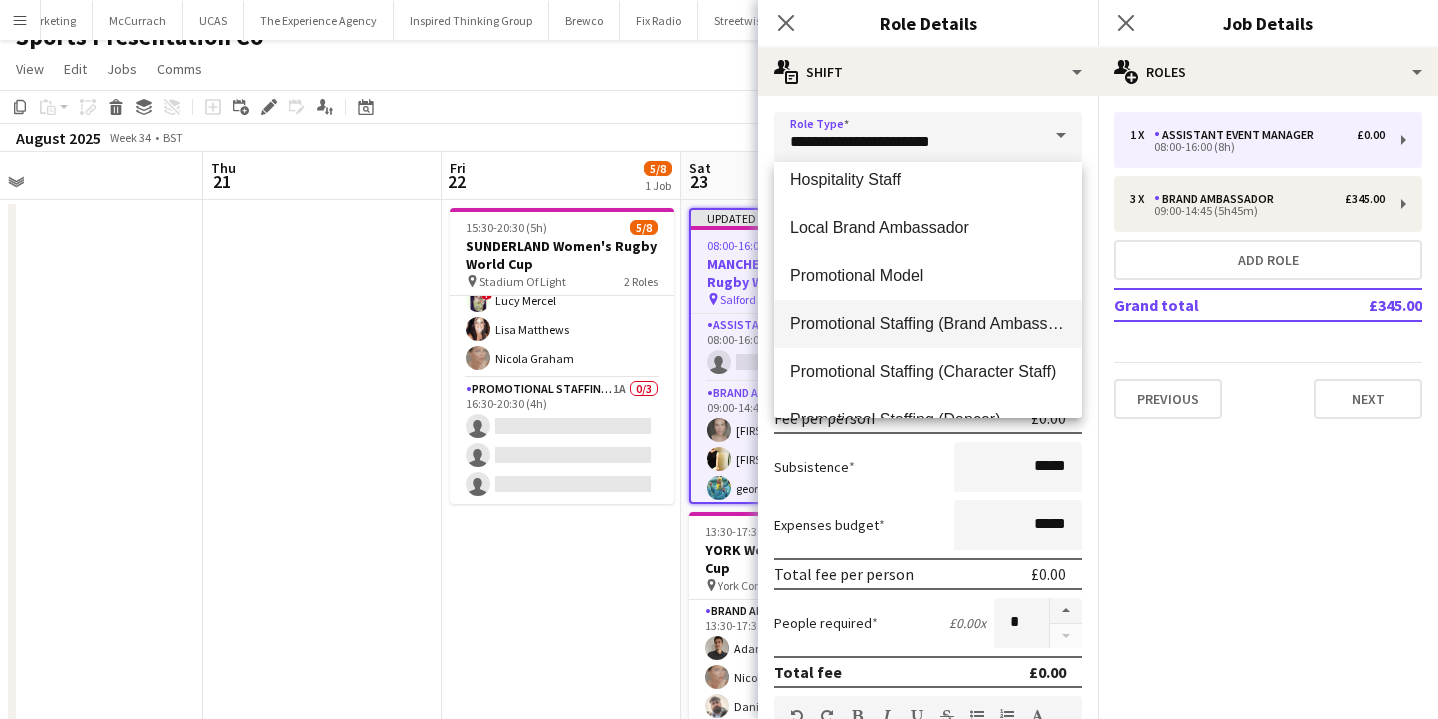 click on "Promotional Staffing (Brand Ambassadors)" at bounding box center (928, 324) 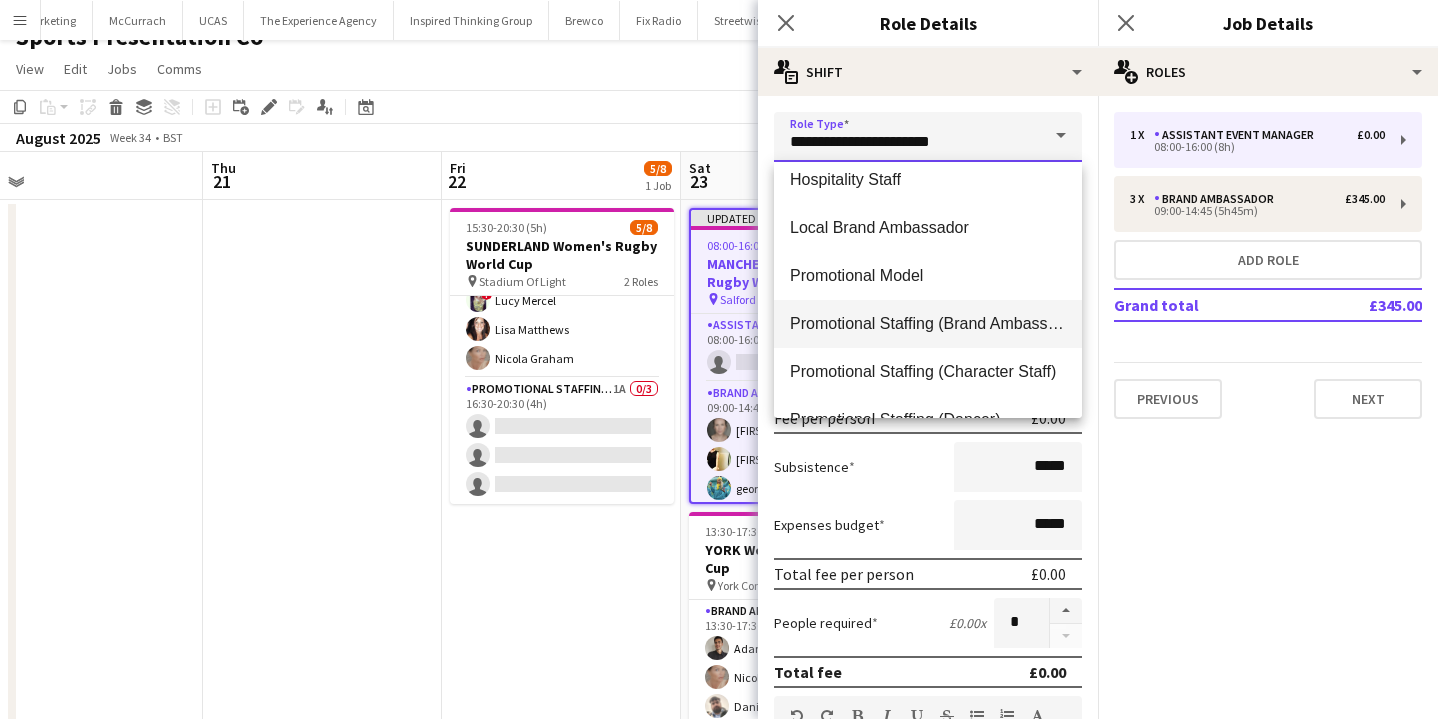 type on "**********" 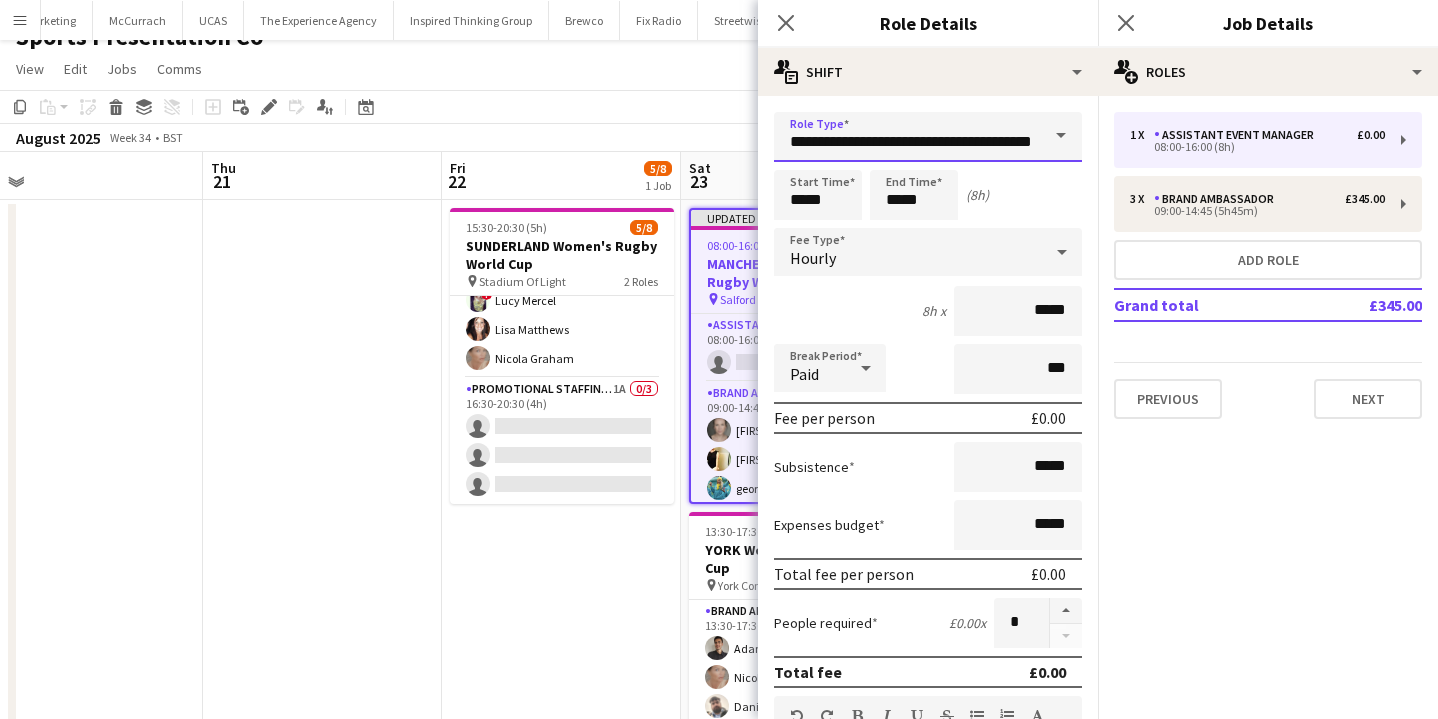 scroll, scrollTop: 0, scrollLeft: 34, axis: horizontal 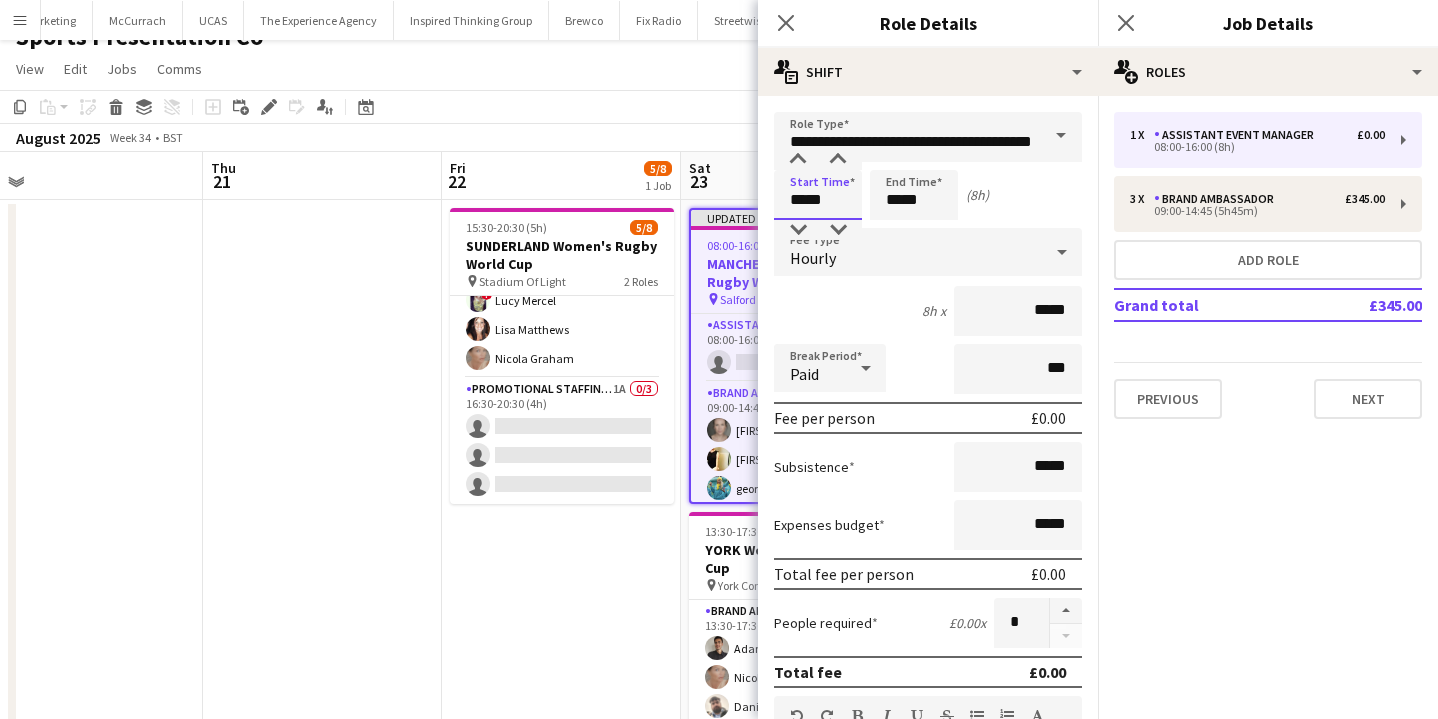 click on "*****" at bounding box center (818, 195) 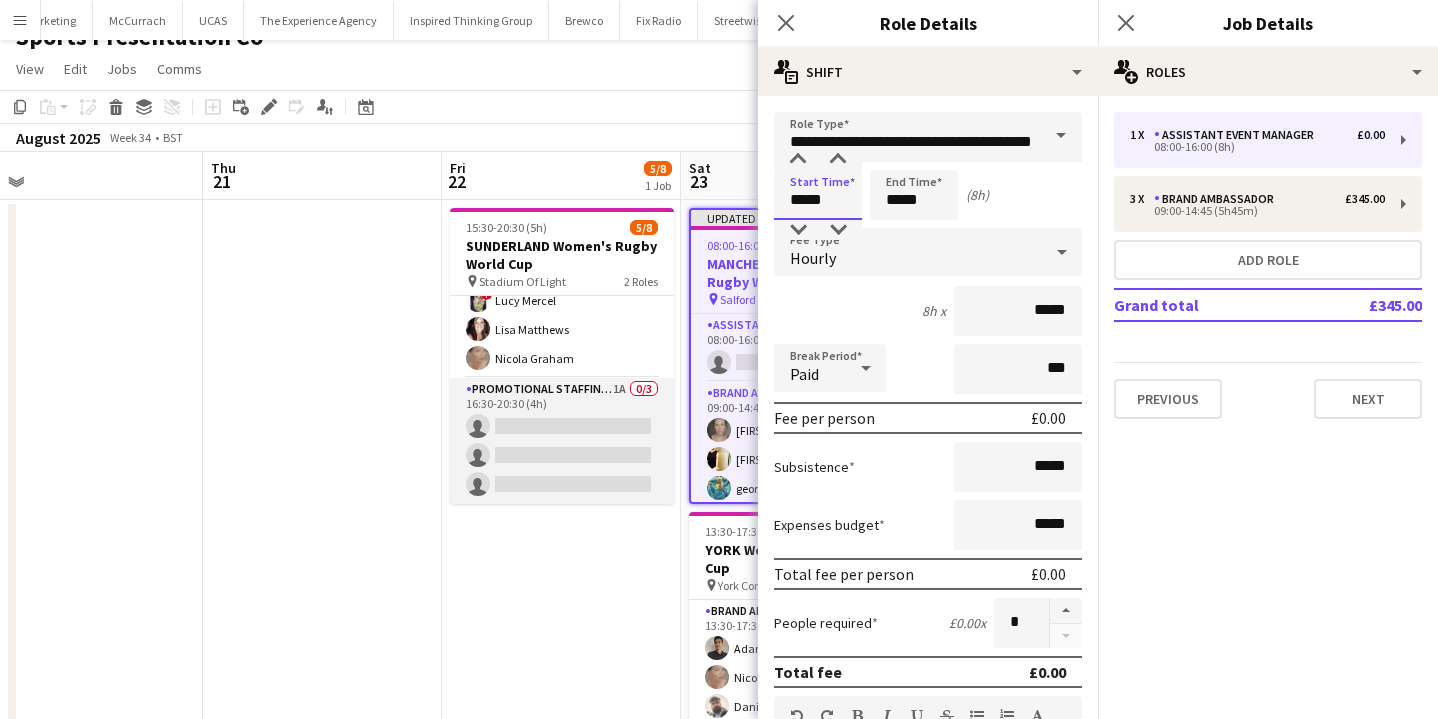 scroll, scrollTop: 0, scrollLeft: 0, axis: both 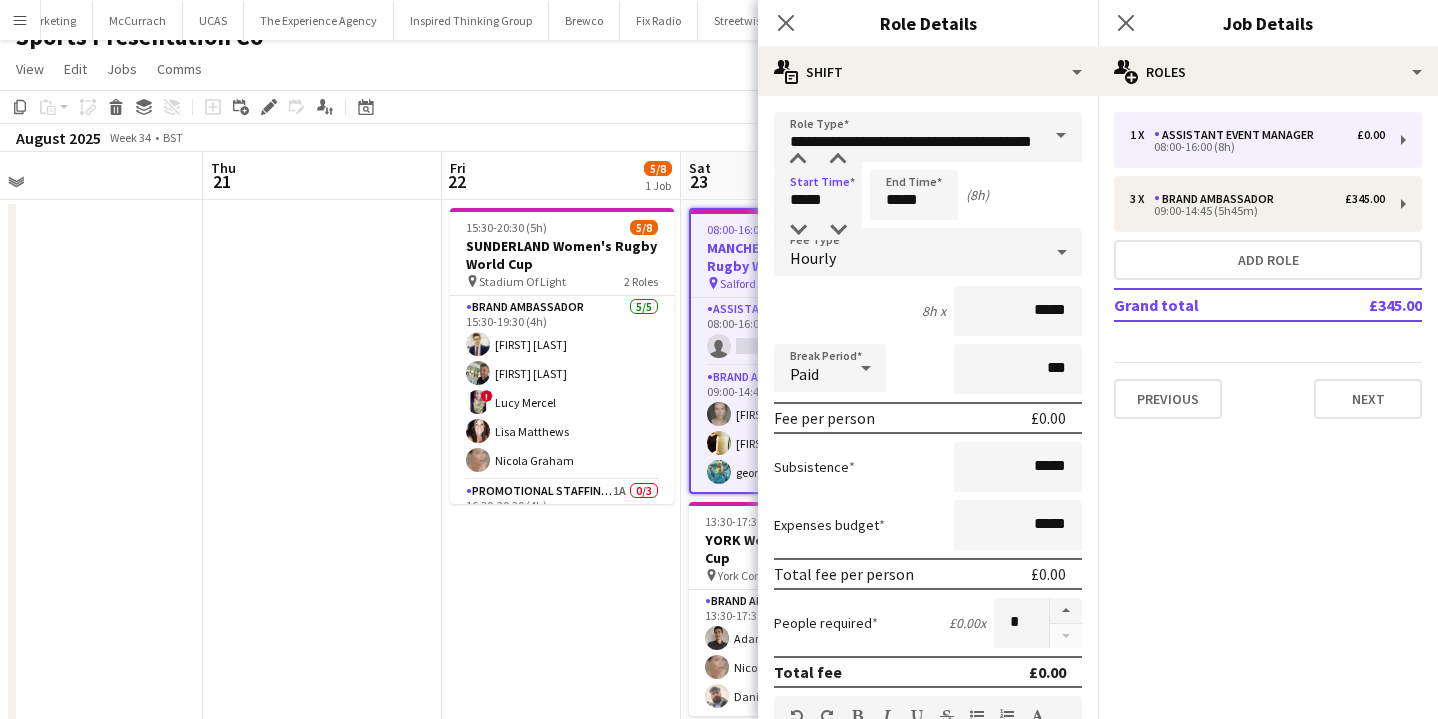 click on "15:30-20:30 (5h)    5/8   SUNDERLAND Women's Rugby World Cup
pin
Stadium Of Light   2 Roles   Brand Ambassador   5/5   15:30-19:30 (4h)
Mohamad Khairul Mohamad Ali Paul McDonald ! Lucy Mercel Lisa Matthews Nicola Graham  Promotional Staffing (Brand Ambassadors)   1A   0/3   16:30-20:30 (4h)
single-neutral-actions
single-neutral-actions
single-neutral-actions" at bounding box center [561, 570] 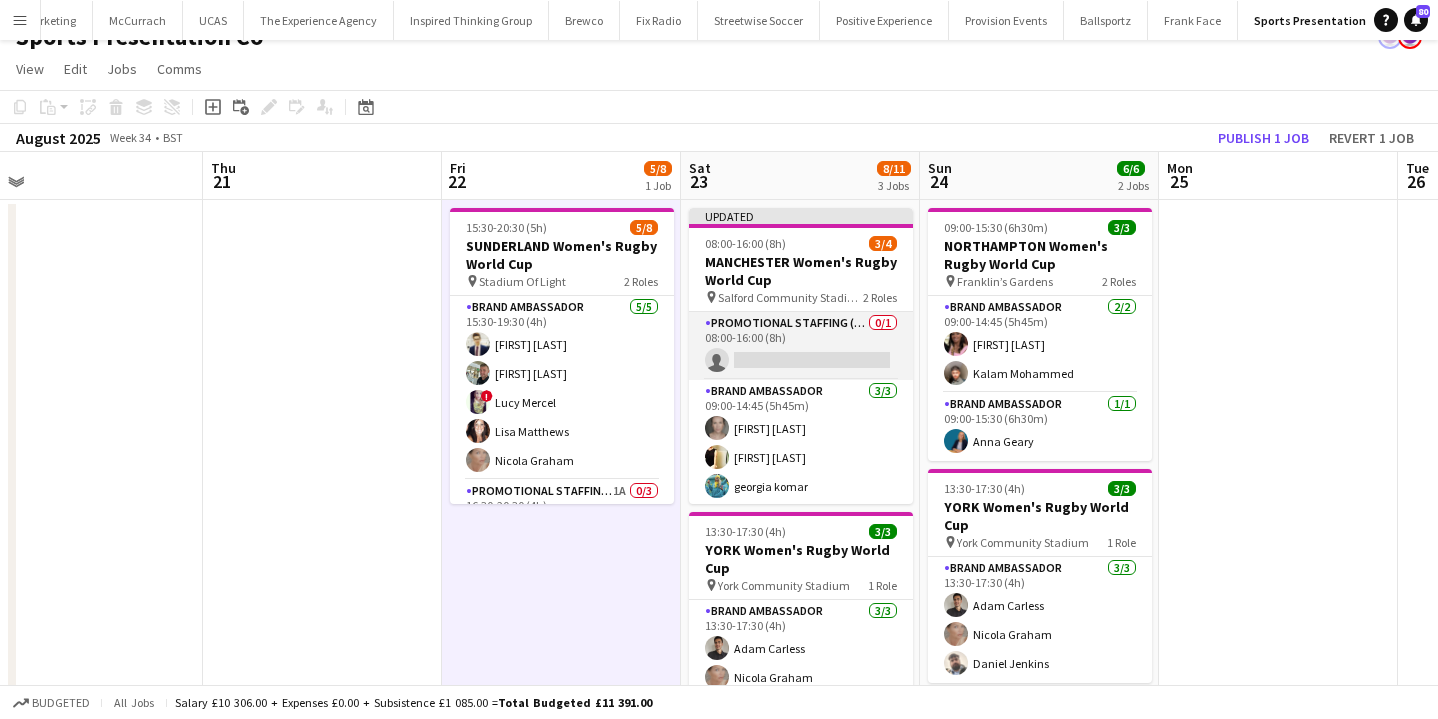 click on "Promotional Staffing (Brand Ambassadors)   0/1   08:00-16:00 (8h)
single-neutral-actions" at bounding box center [801, 346] 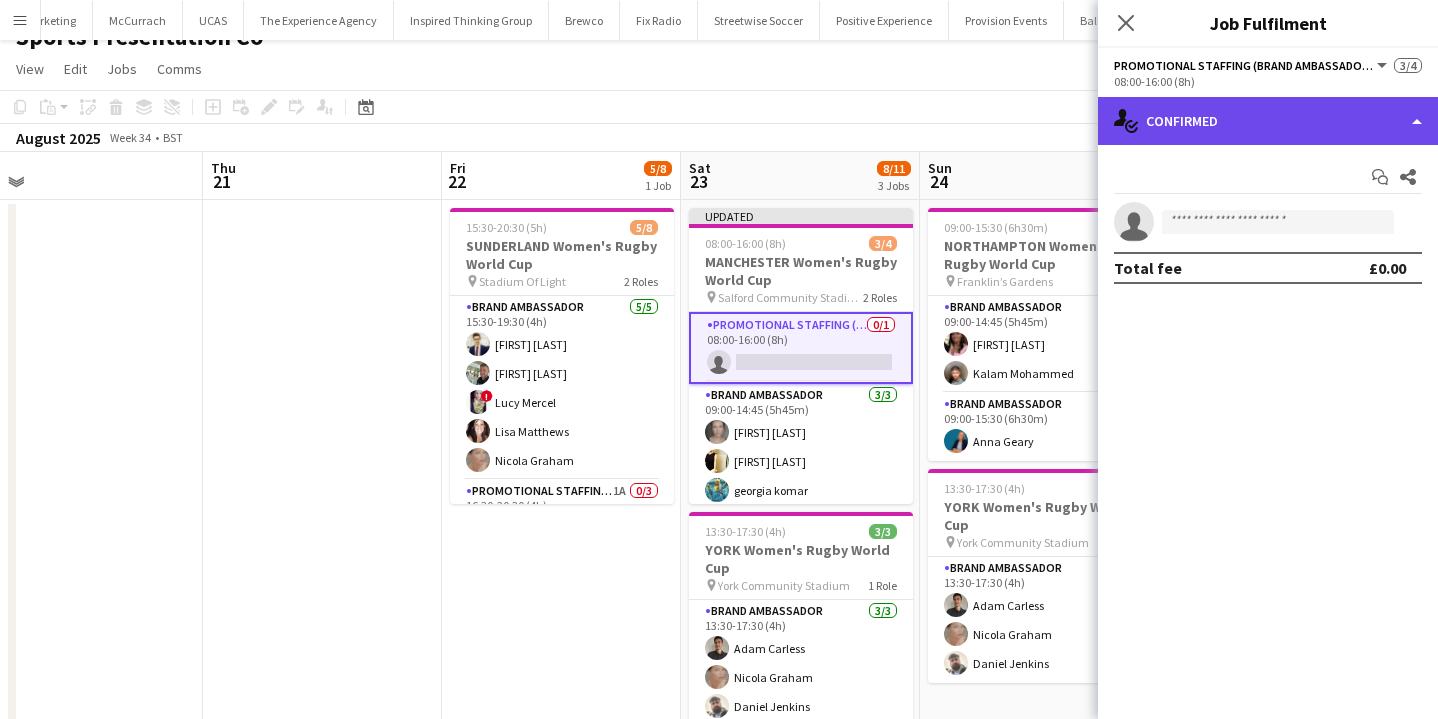 click on "single-neutral-actions-check-2
Confirmed" 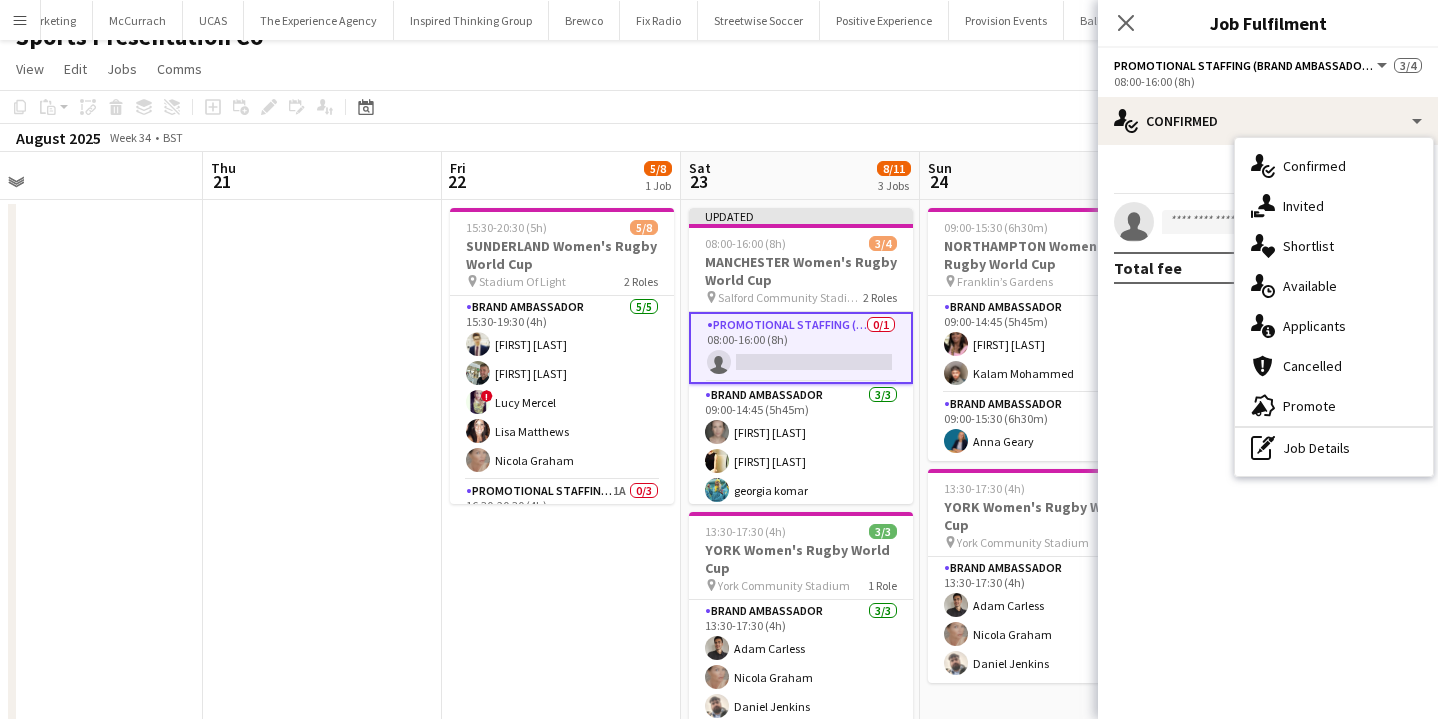 click on "Promotional Staffing (Brand Ambassadors)   0/1   08:00-16:00 (8h)
single-neutral-actions" at bounding box center (801, 348) 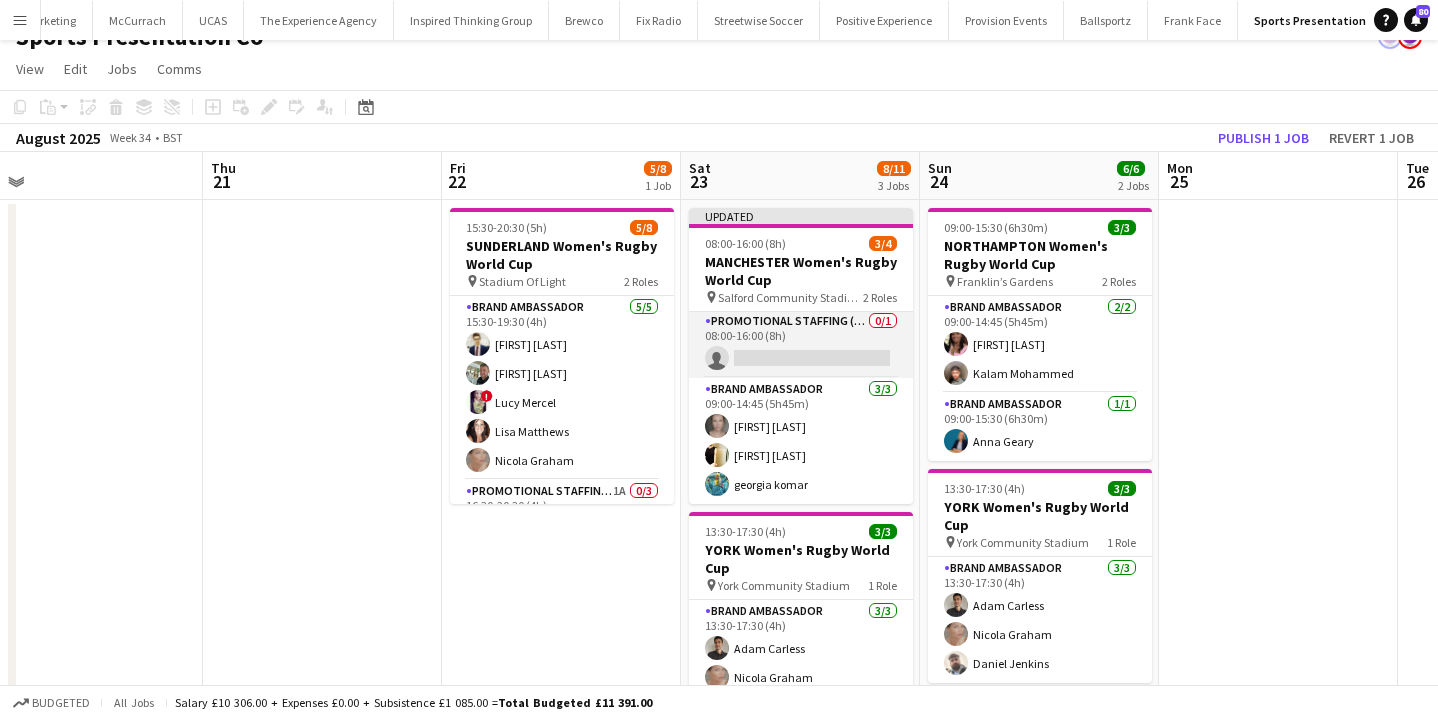 click on "Promotional Staffing (Brand Ambassadors)   0/1   08:00-16:00 (8h)
single-neutral-actions" at bounding box center [801, 344] 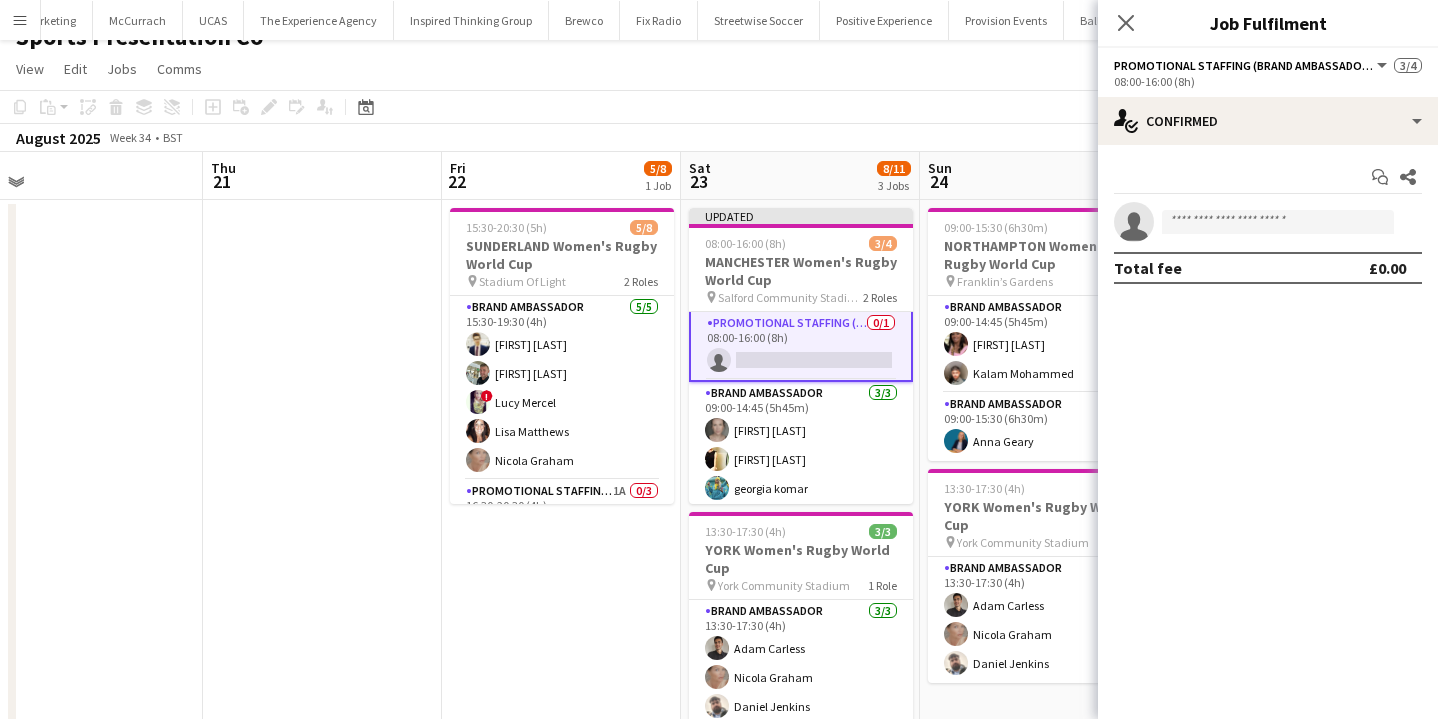 scroll, scrollTop: 4, scrollLeft: 0, axis: vertical 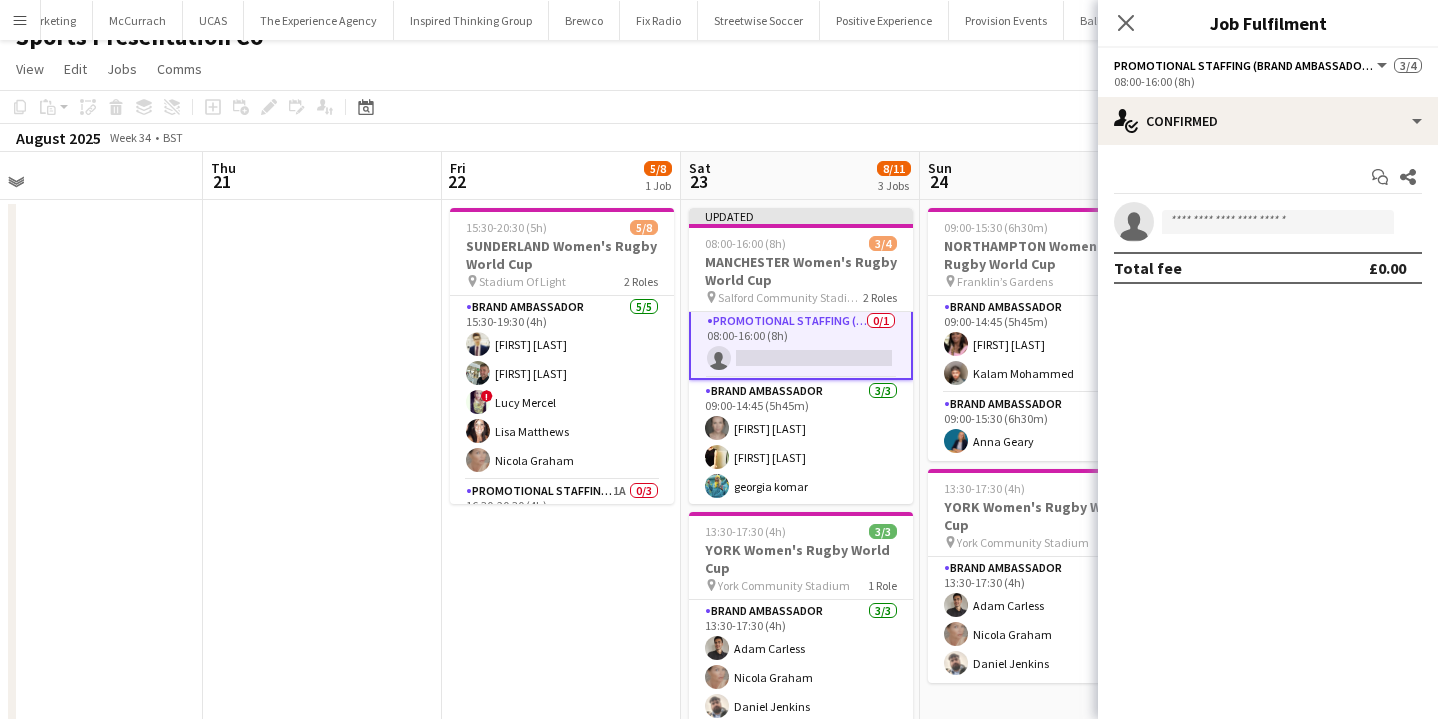 click on "Copy
Paste
Paste
Command
V Paste with crew
Command
Shift
V
Paste linked Job
Delete
Group
Ungroup
Add job
Add linked Job
Edit
Edit linked Job
Applicants
Date picker
AUG 2025 AUG 2025 Monday M Tuesday T Wednesday W Thursday T Friday F Saturday S Sunday S  AUG   1   2   3   4   5   6   7   8   9   10   11   12   13   14   15   16   17   18   19   20   21   22   23   24   25" 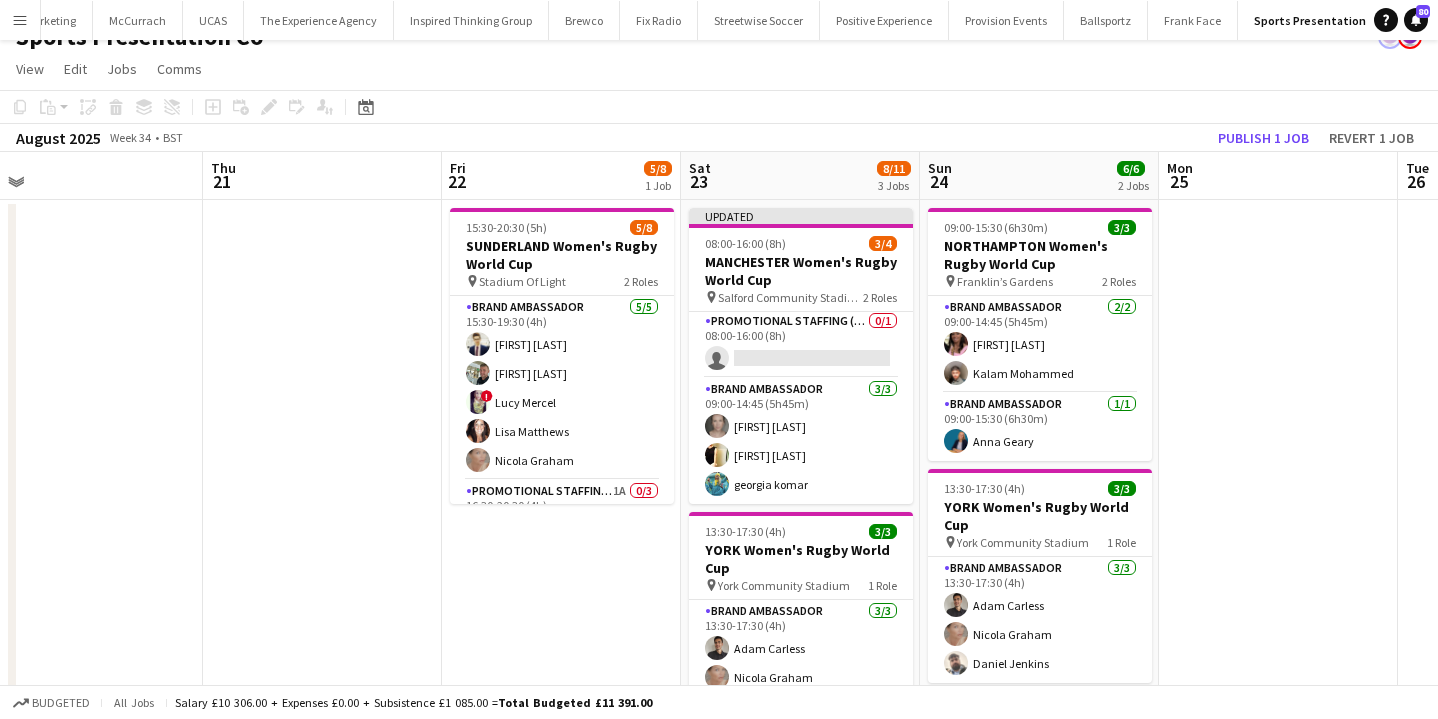 scroll, scrollTop: 2, scrollLeft: 0, axis: vertical 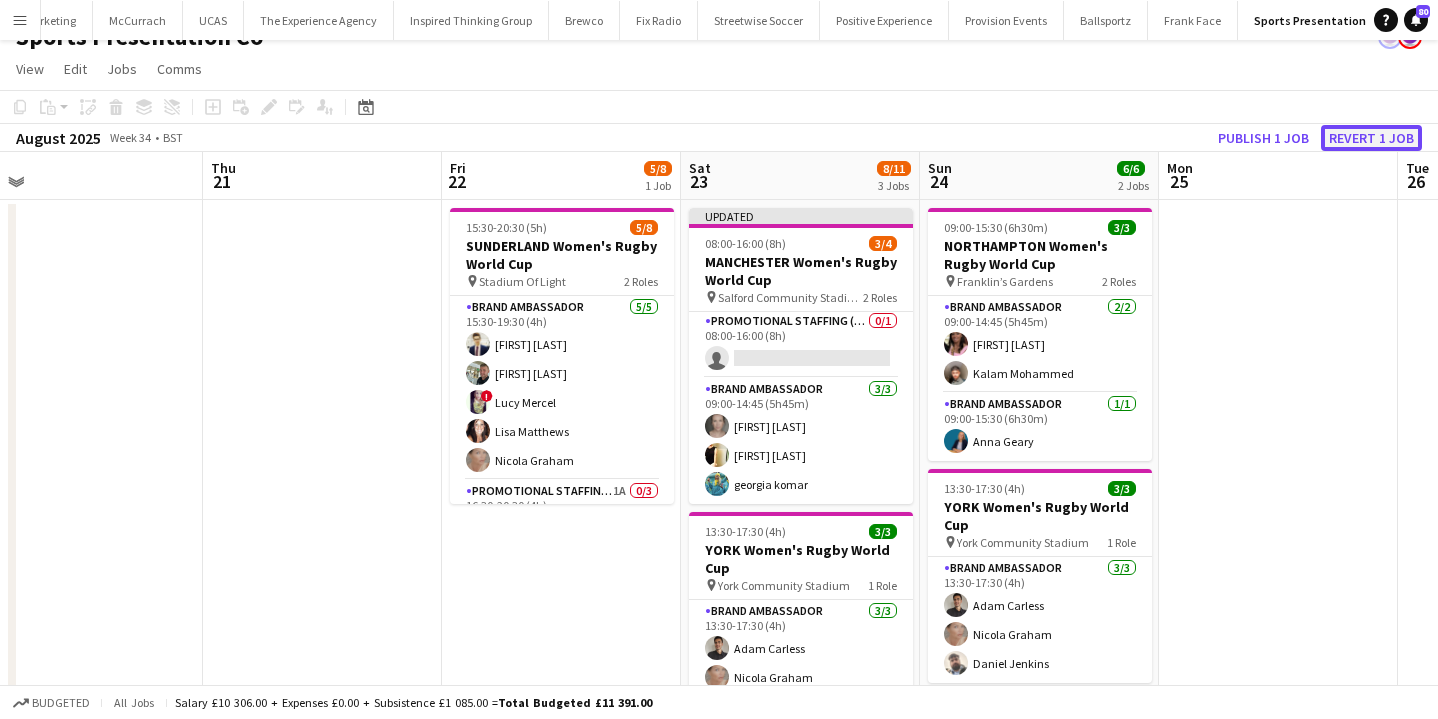 click on "Revert 1 job" 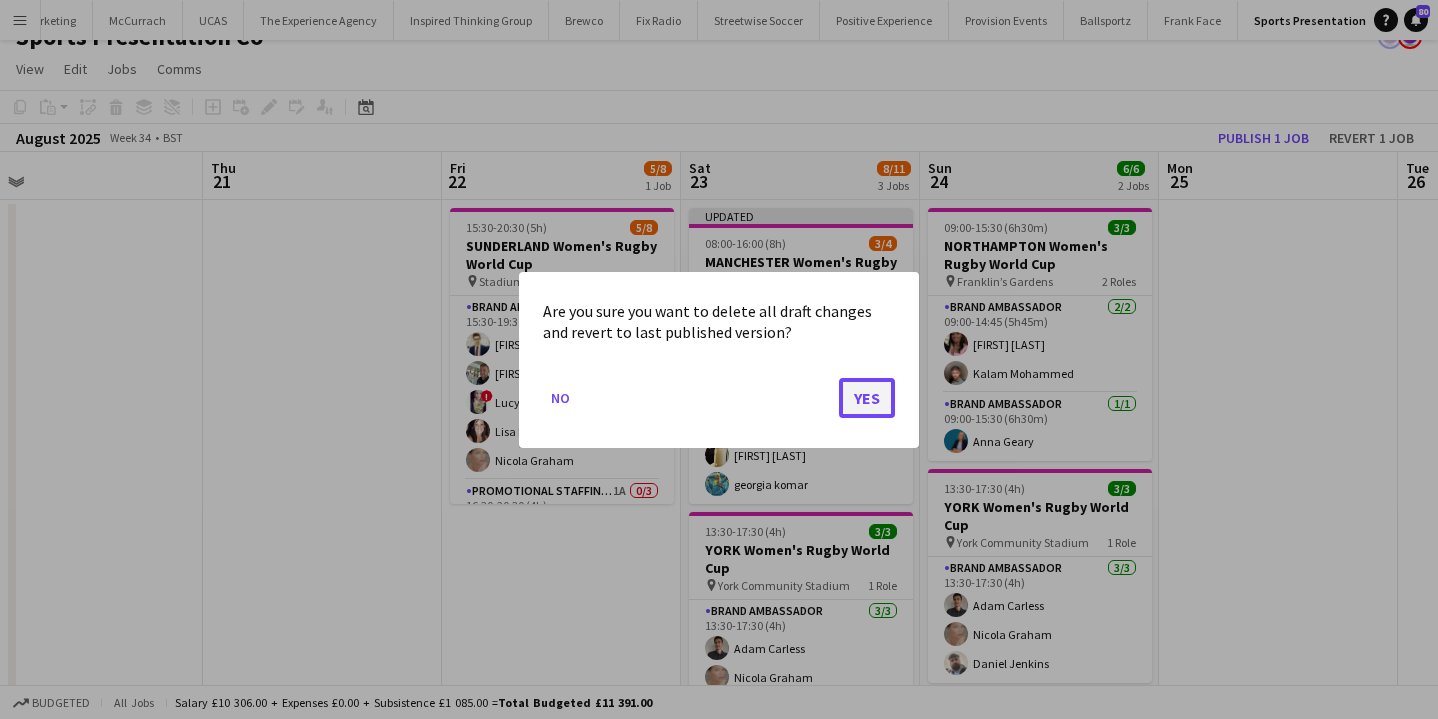 click on "Yes" 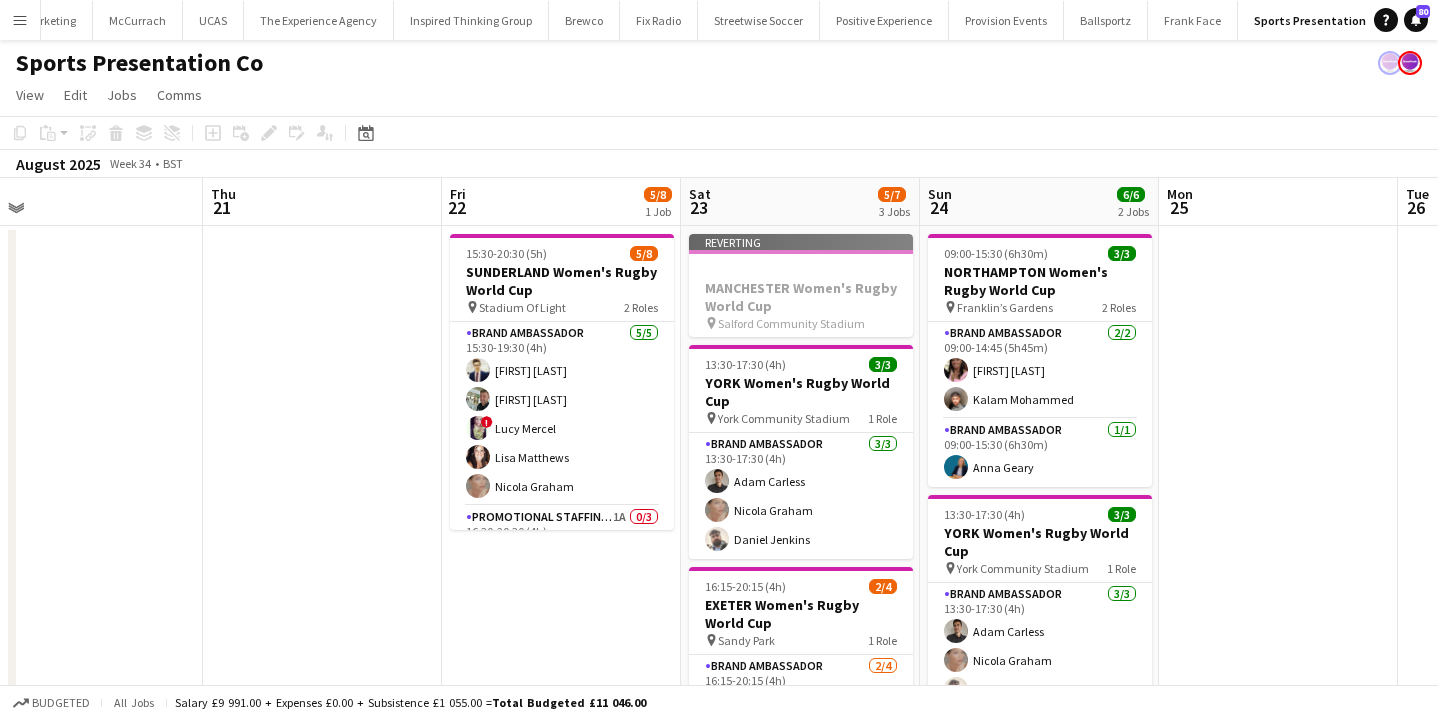 scroll, scrollTop: 26, scrollLeft: 0, axis: vertical 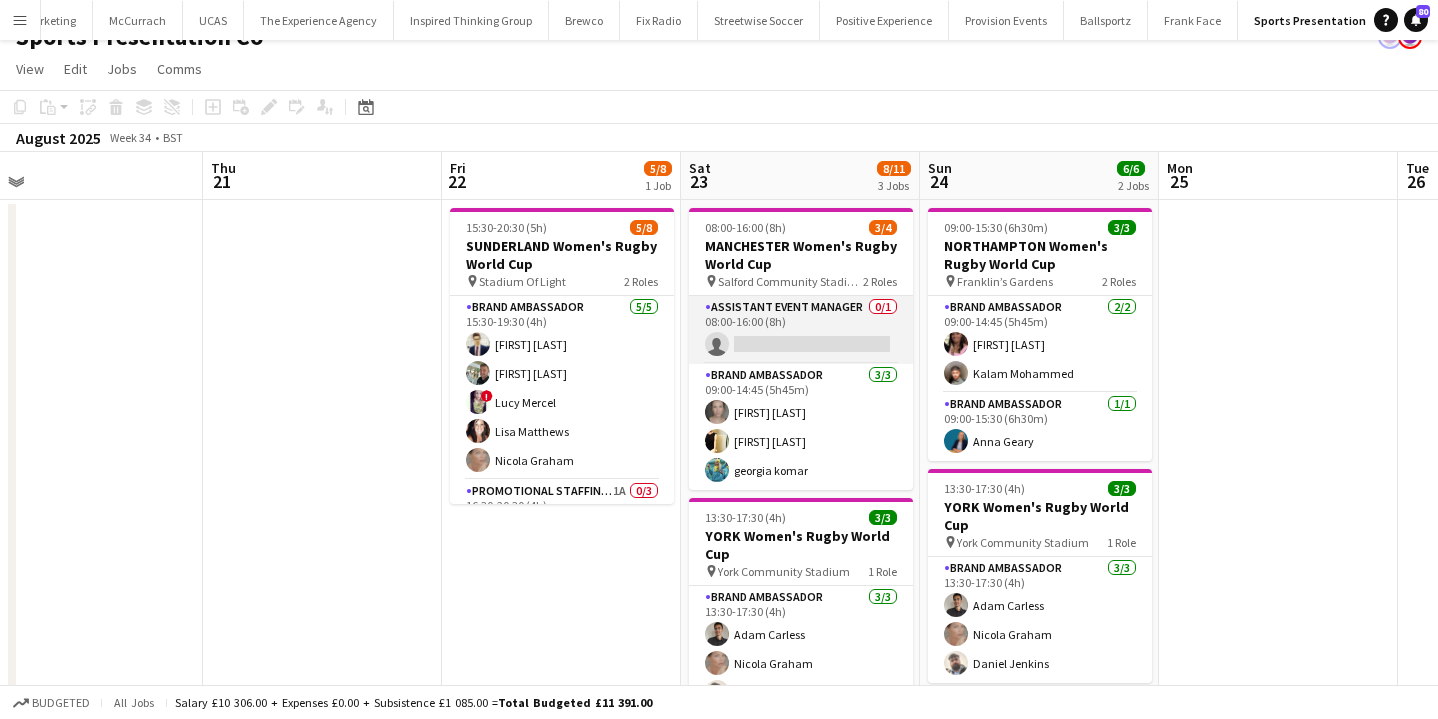 click on "Assistant Event Manager   0/1   08:00-16:00 (8h)
single-neutral-actions" at bounding box center (801, 330) 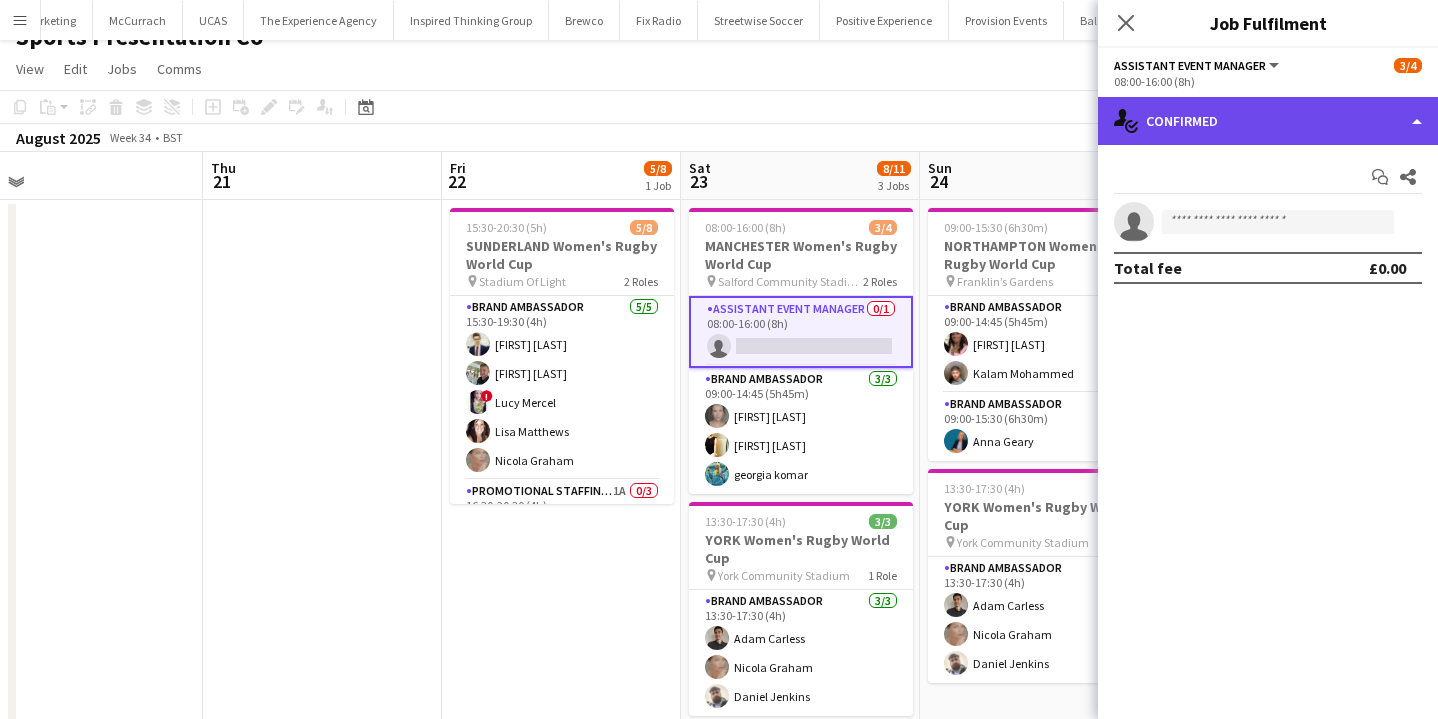 click on "single-neutral-actions-check-2
Confirmed" 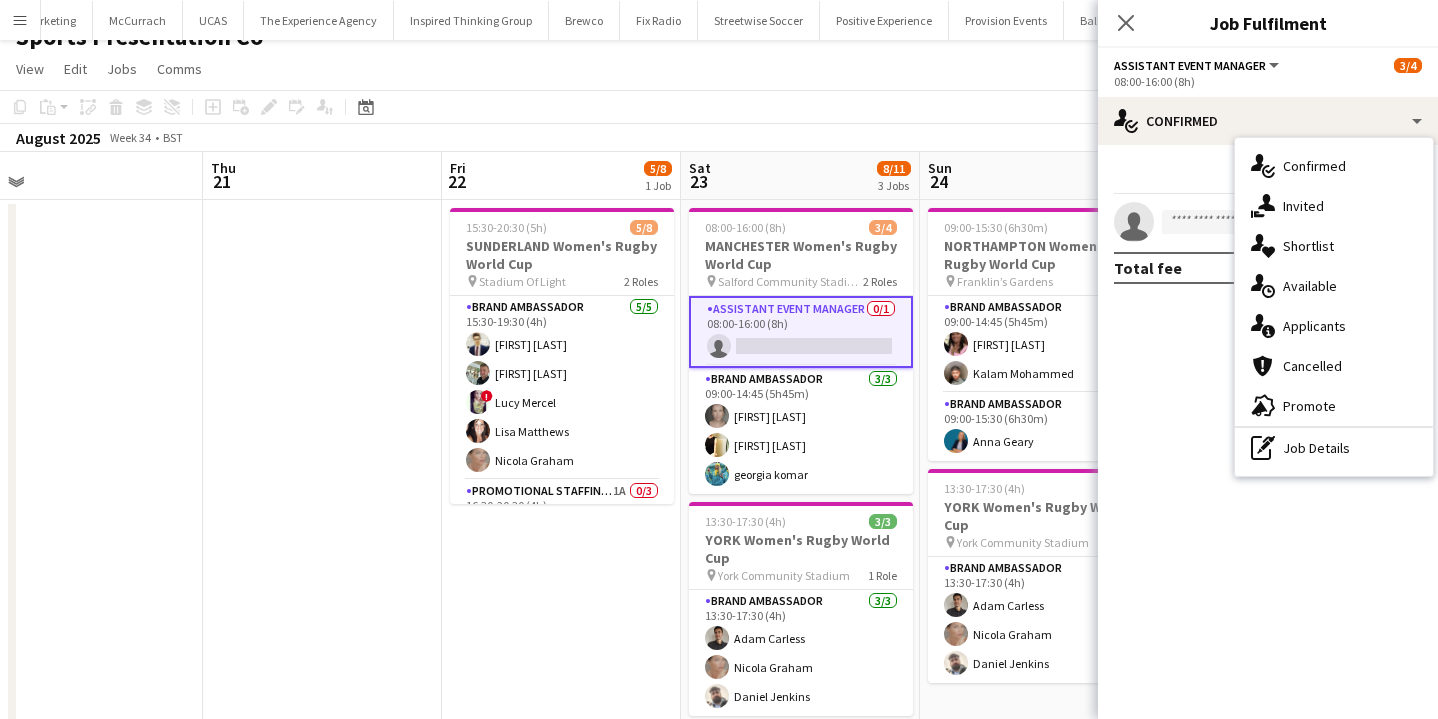 click on "August 2025   Week 34
•   BST" 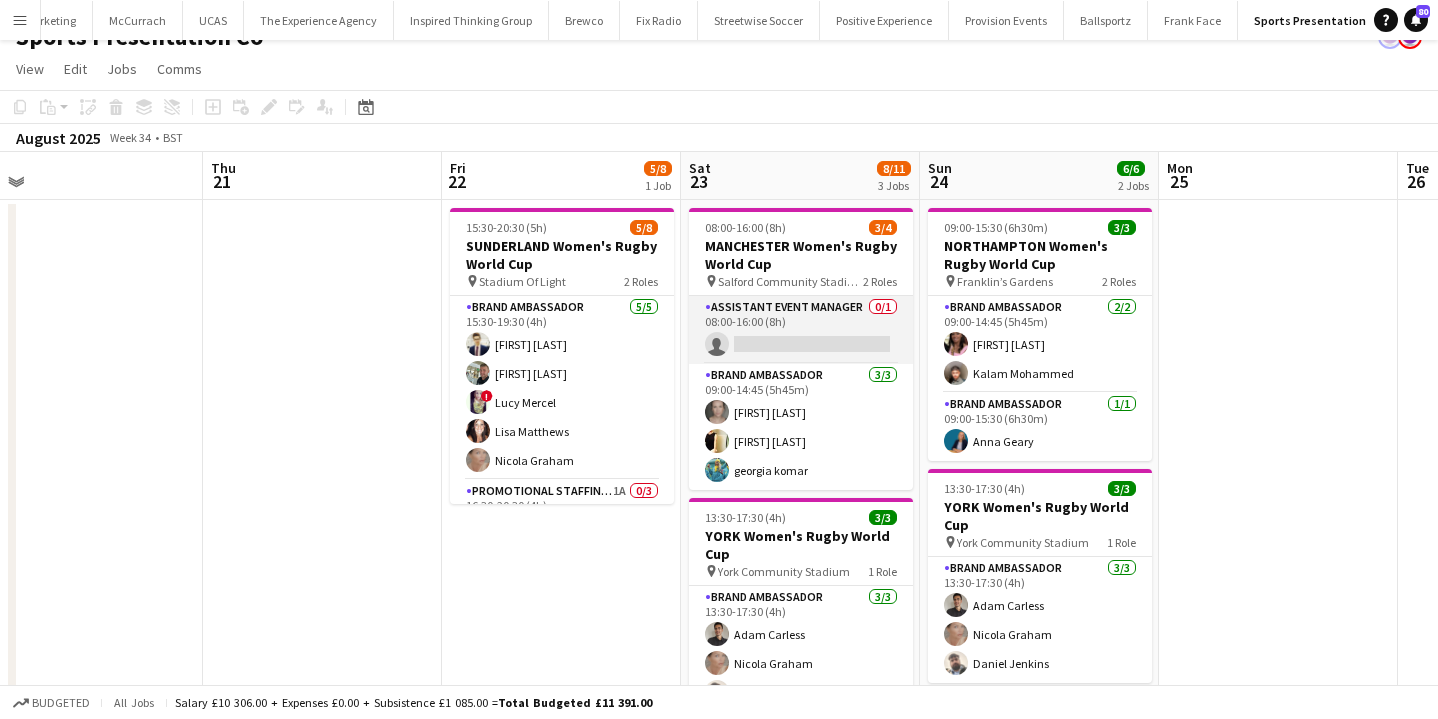 click on "Assistant Event Manager   0/1   08:00-16:00 (8h)
single-neutral-actions" at bounding box center [801, 330] 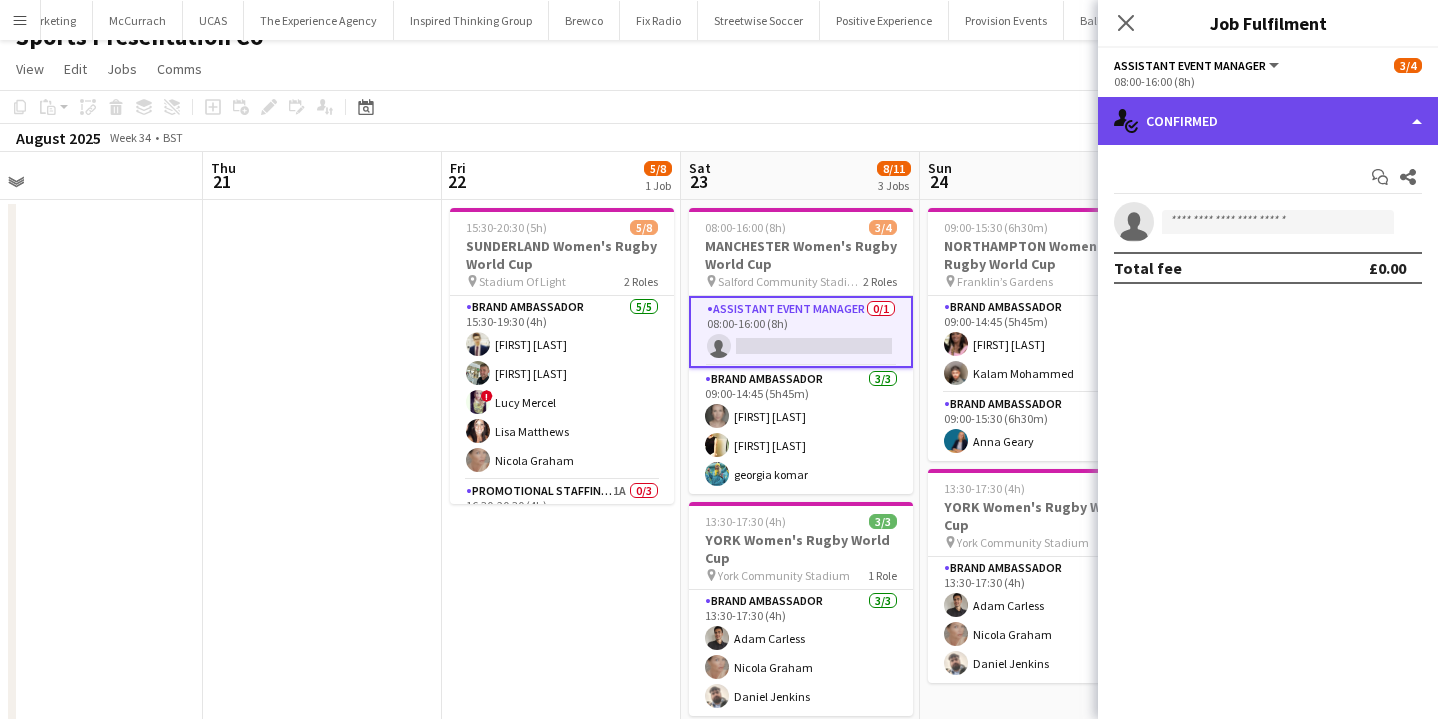 click on "single-neutral-actions-check-2
Confirmed" 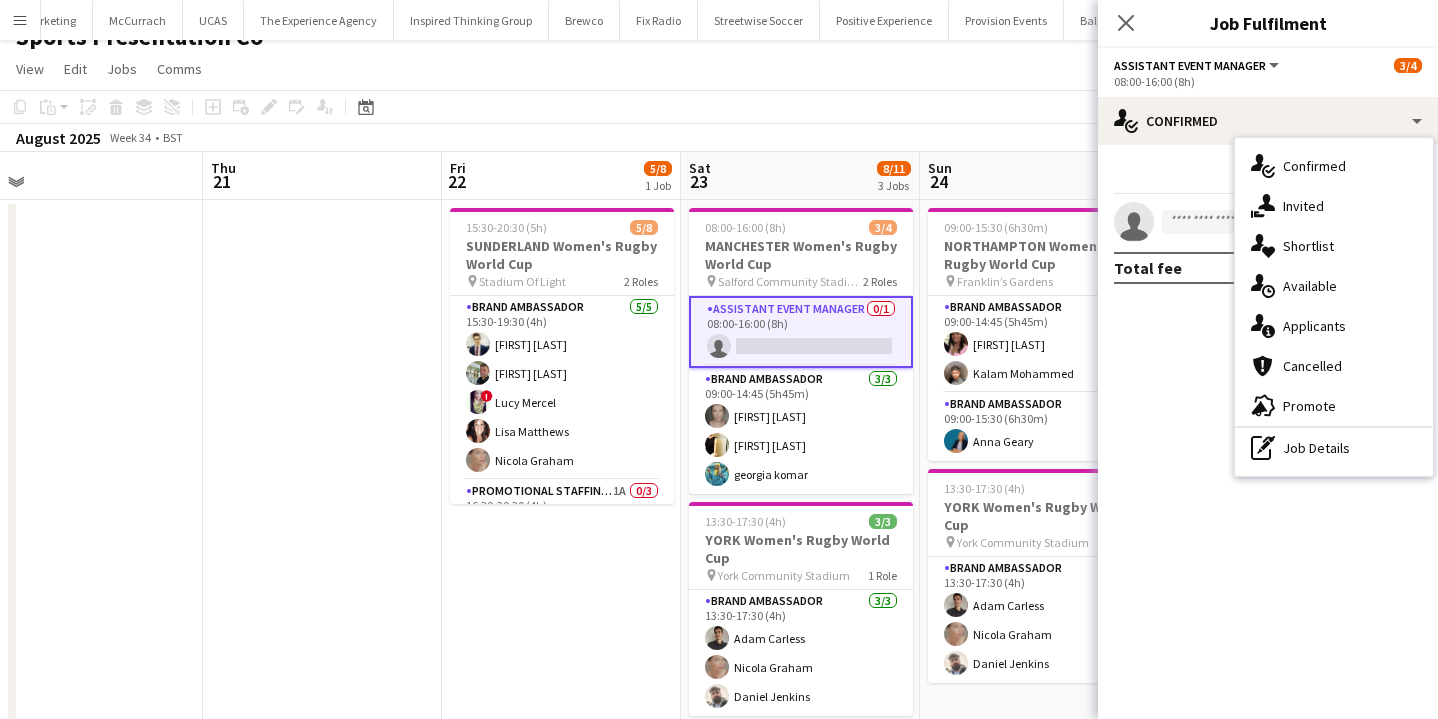 click on "Assistant Event Manager" 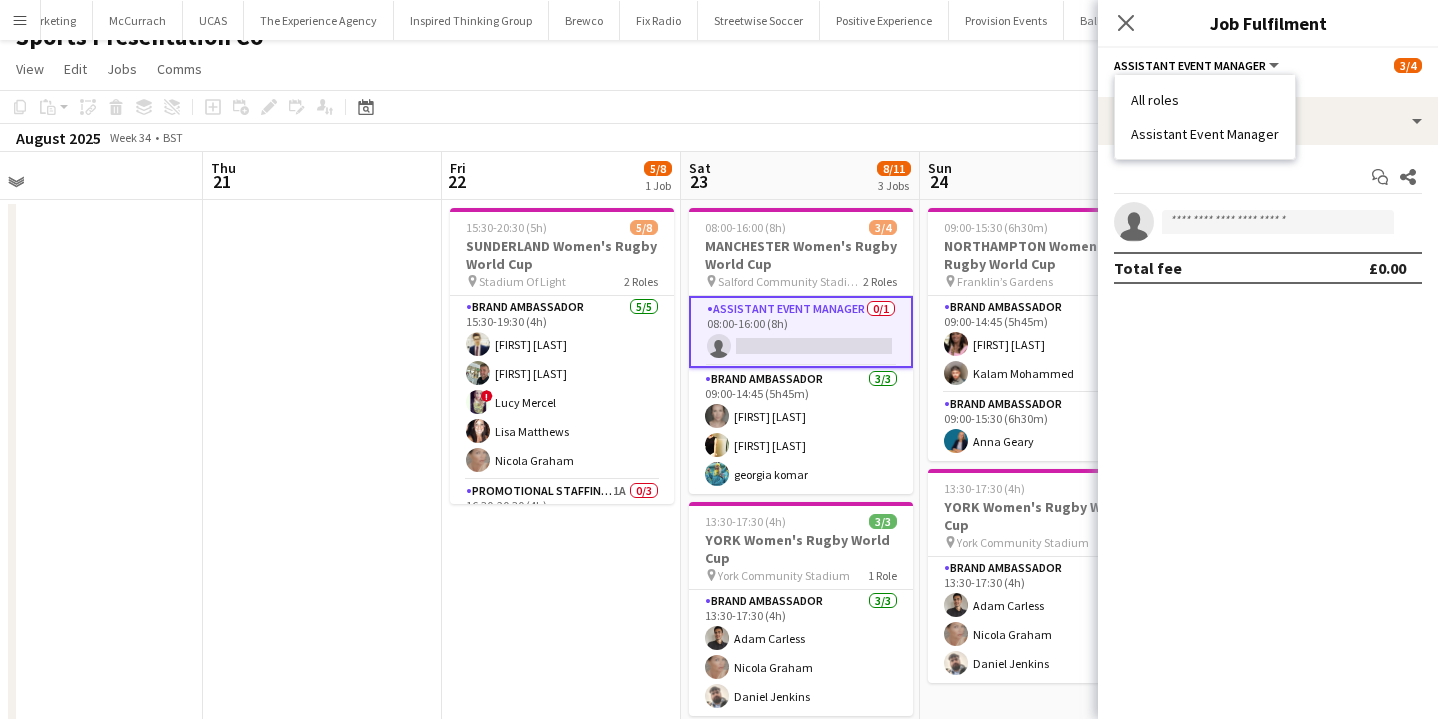 click on "All roles" at bounding box center (1205, 100) 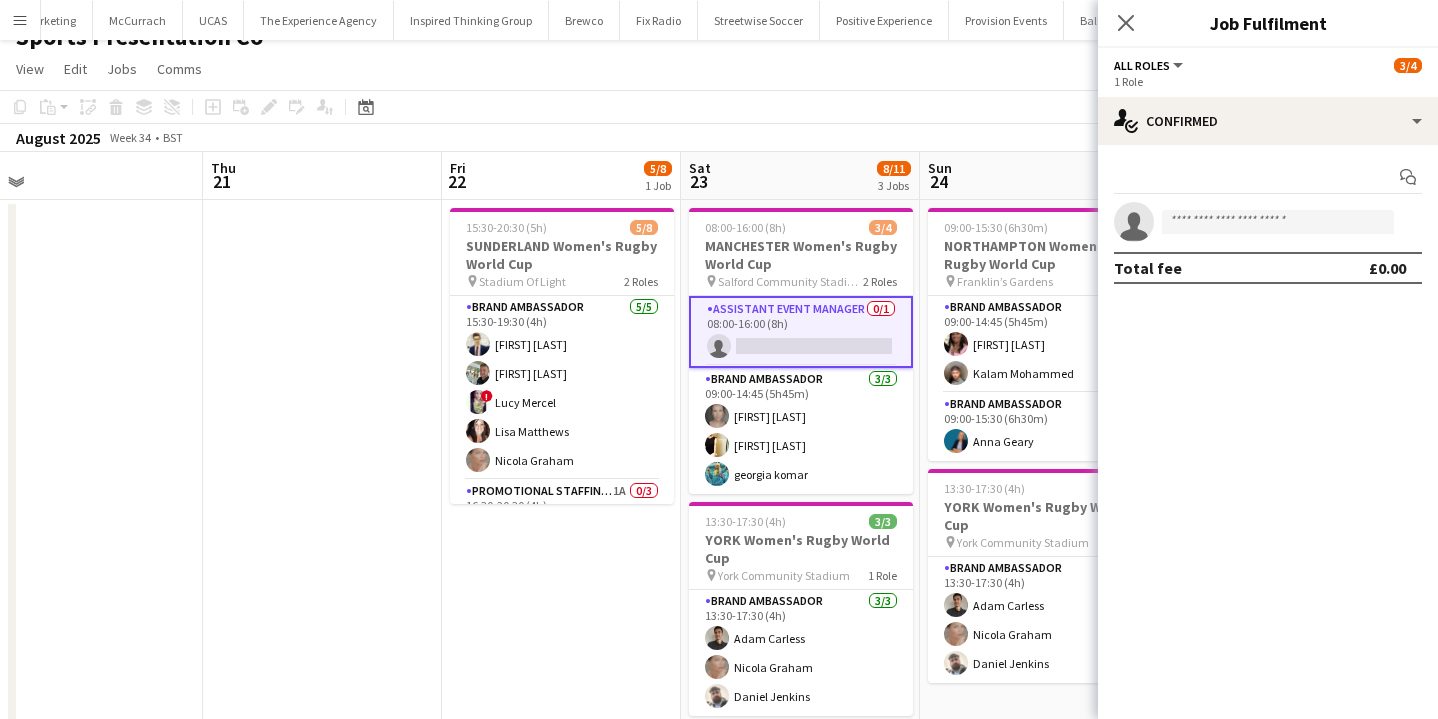 click on "All roles   All roles   Assistant Event Manager" 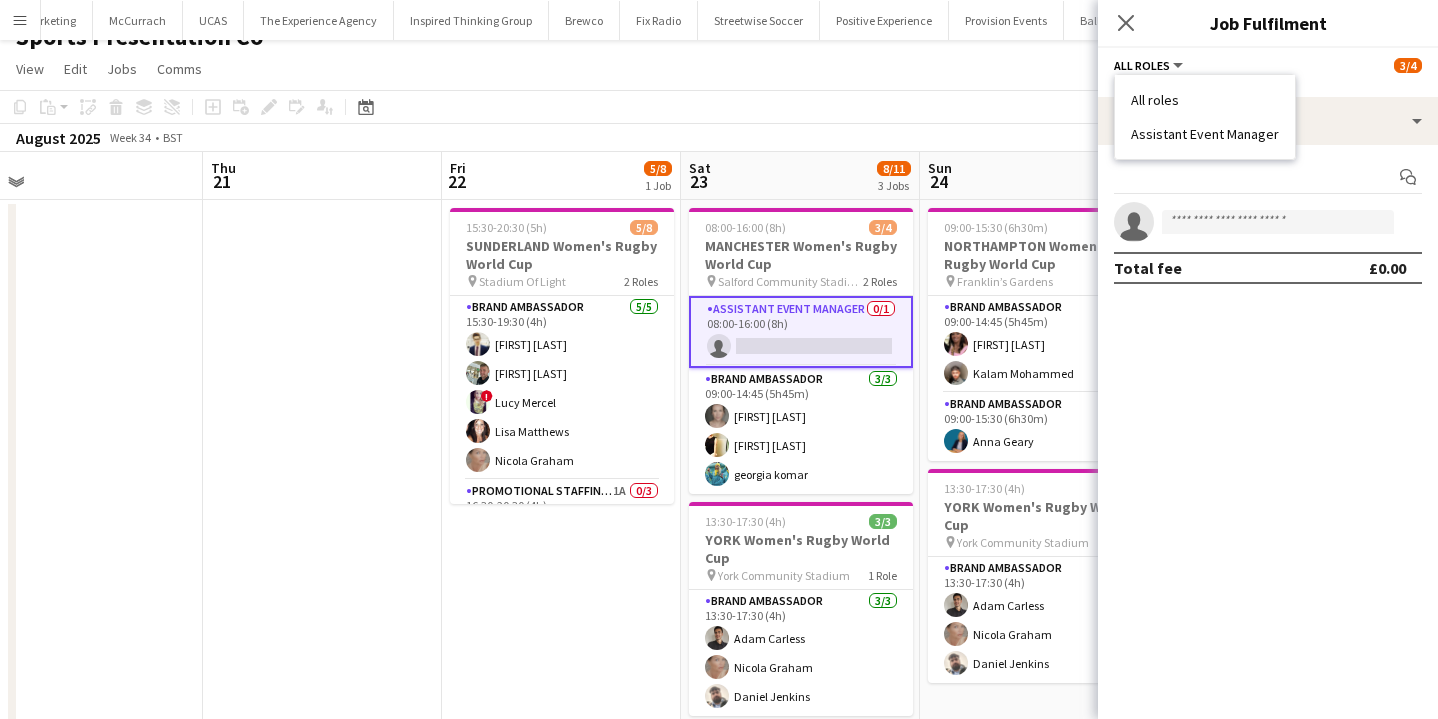 click on "All roles" at bounding box center [1205, 100] 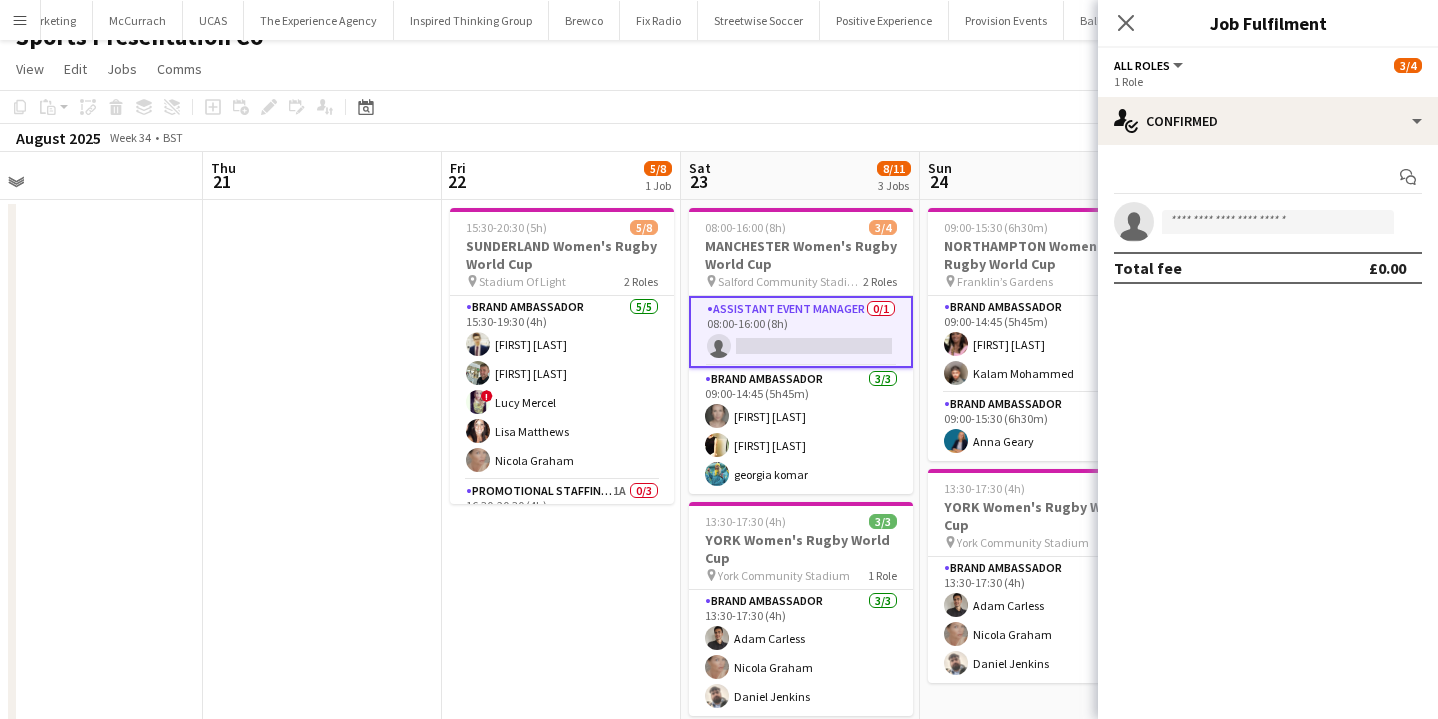 click on "single-neutral-actions
Total fee   £0.00" at bounding box center (1268, 243) 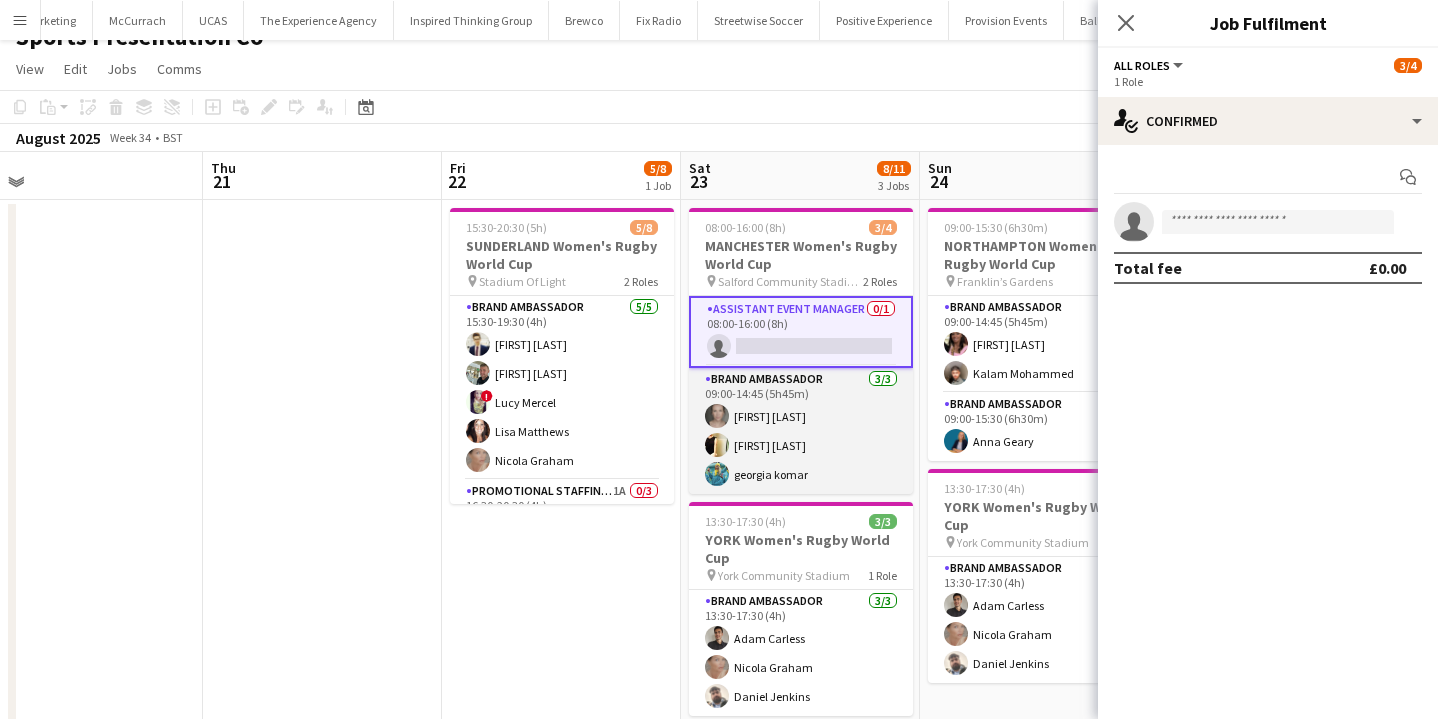 click on "Brand Ambassador   3/3   09:00-14:45 (5h45m)
Samantha Vaughan Gemma Hayden georgia komar" at bounding box center (801, 431) 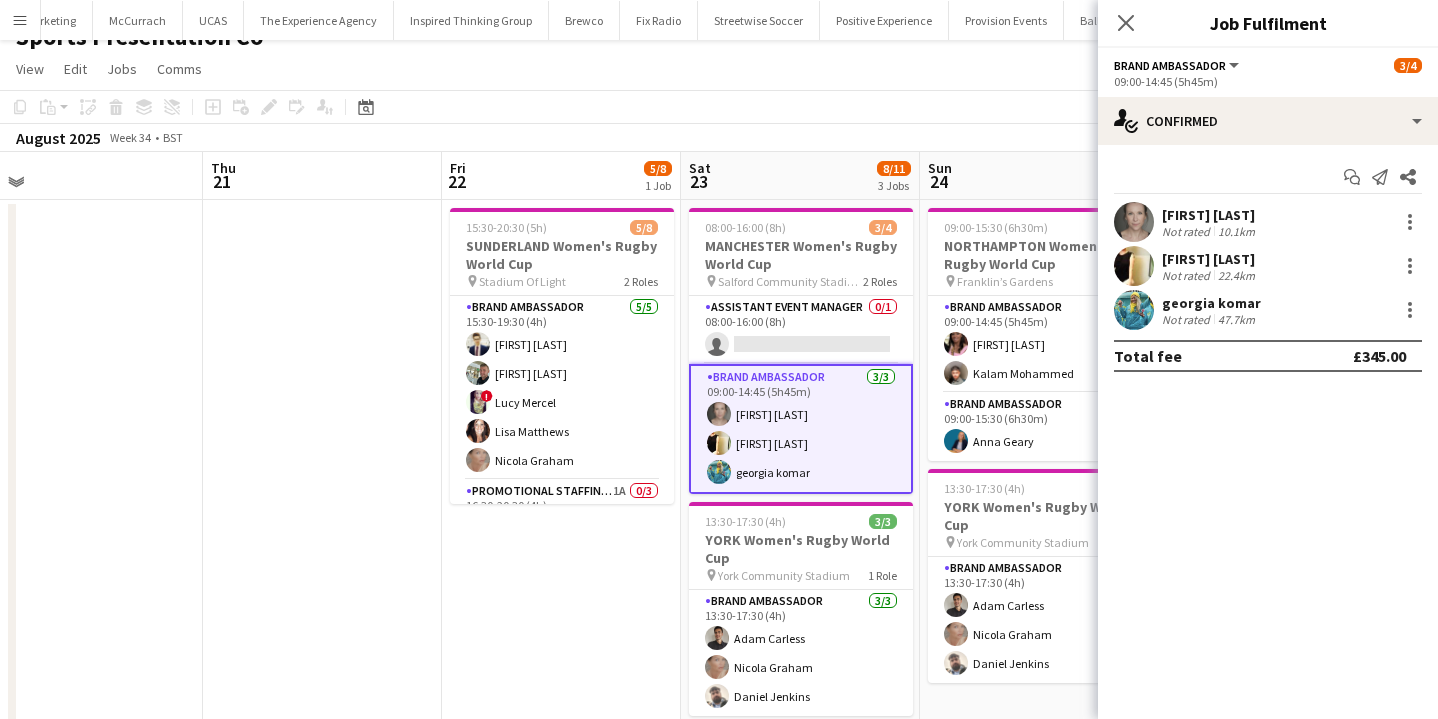 scroll, scrollTop: 27, scrollLeft: 753, axis: both 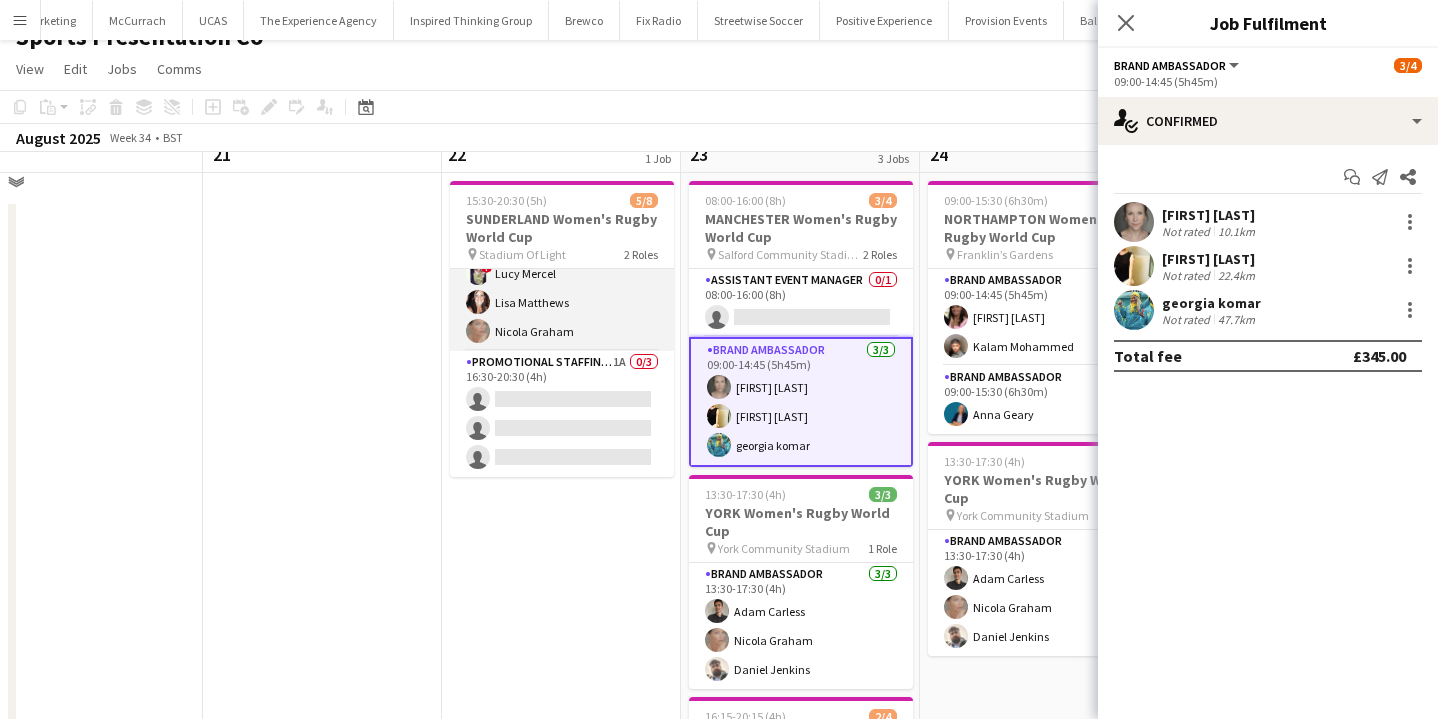 click on "Promotional Staffing (Brand Ambassadors)   1A   0/3   16:30-20:30 (4h)
single-neutral-actions
single-neutral-actions
single-neutral-actions" at bounding box center [562, 414] 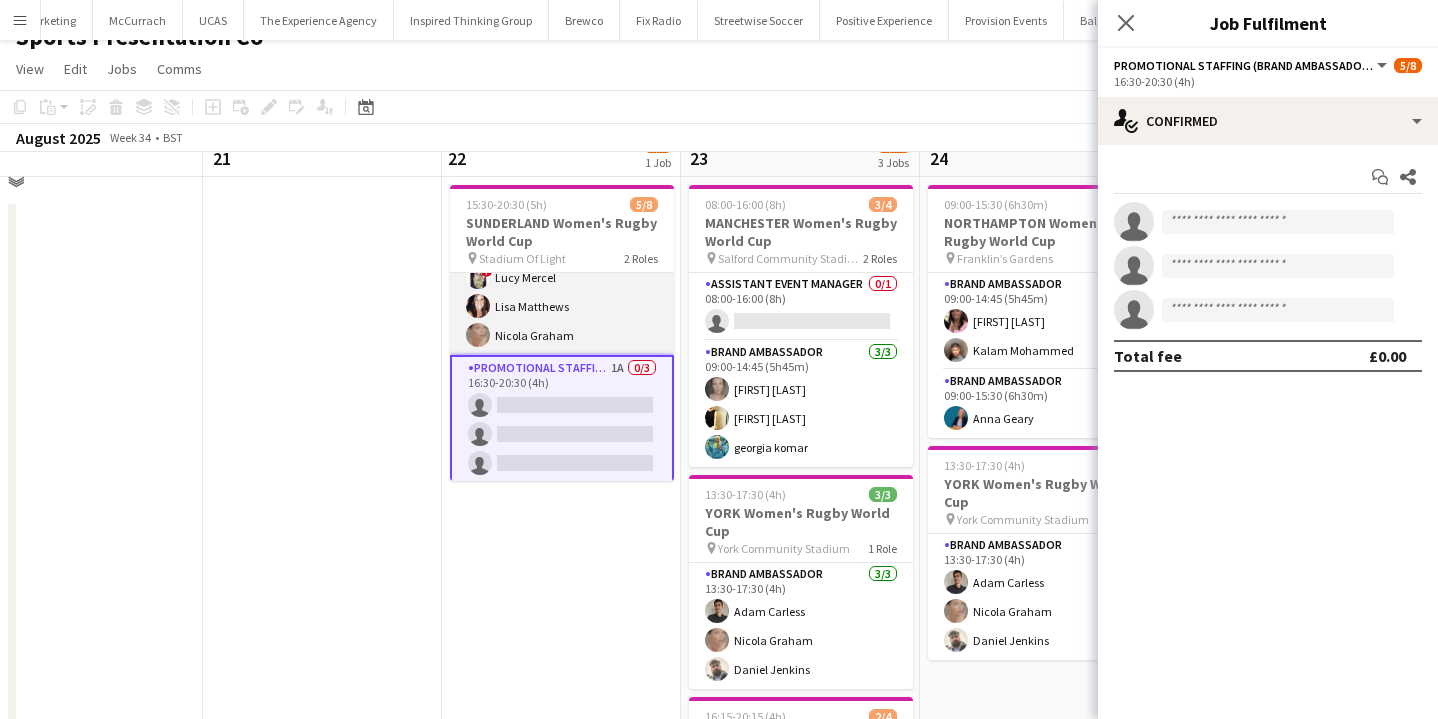 scroll, scrollTop: 23, scrollLeft: 753, axis: both 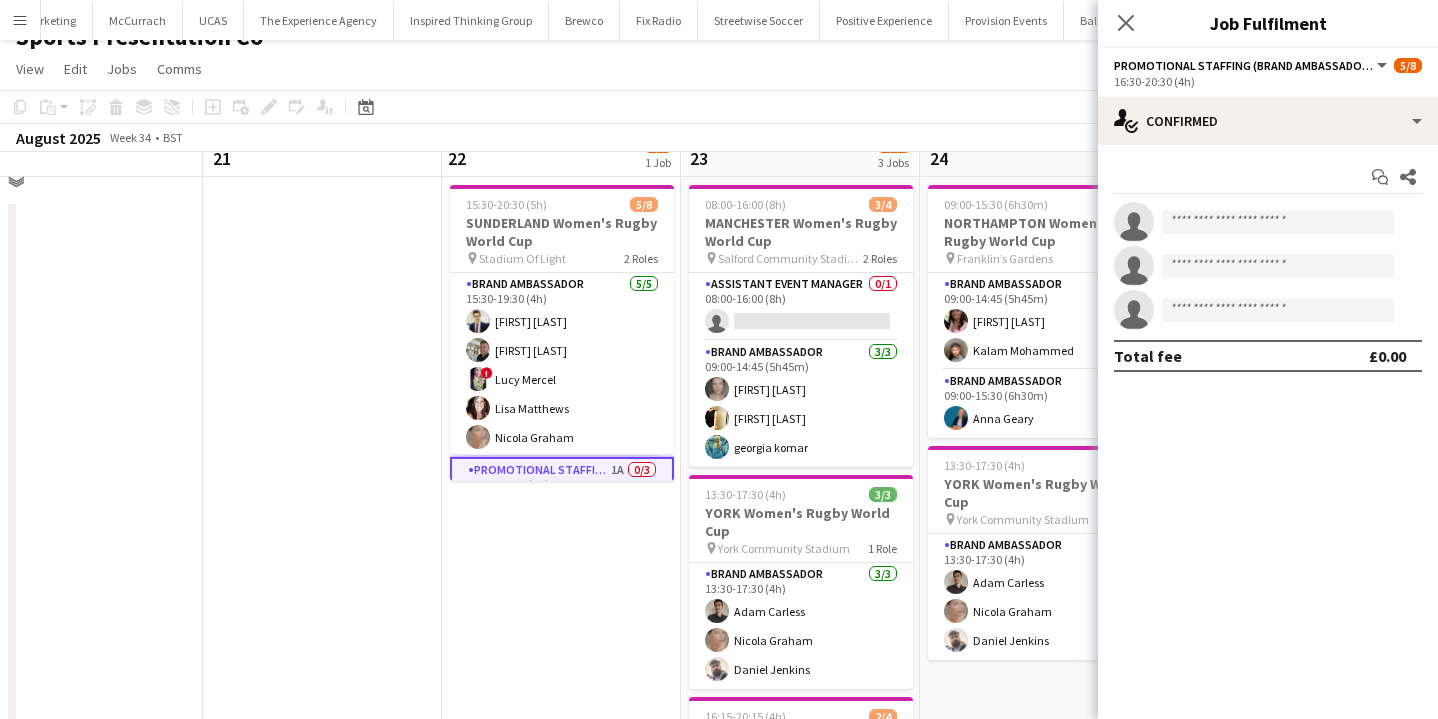 click on "15:30-20:30 (5h)    5/8   SUNDERLAND Women's Rugby World Cup
pin
Stadium Of Light   2 Roles   Brand Ambassador   5/5   15:30-19:30 (4h)
Mohamad Khairul Mohamad Ali Paul McDonald ! Lucy Mercel Lisa Matthews Nicola Graham  Promotional Staffing (Brand Ambassadors)   1A   0/3   16:30-20:30 (4h)
single-neutral-actions
single-neutral-actions
single-neutral-actions" at bounding box center [561, 547] 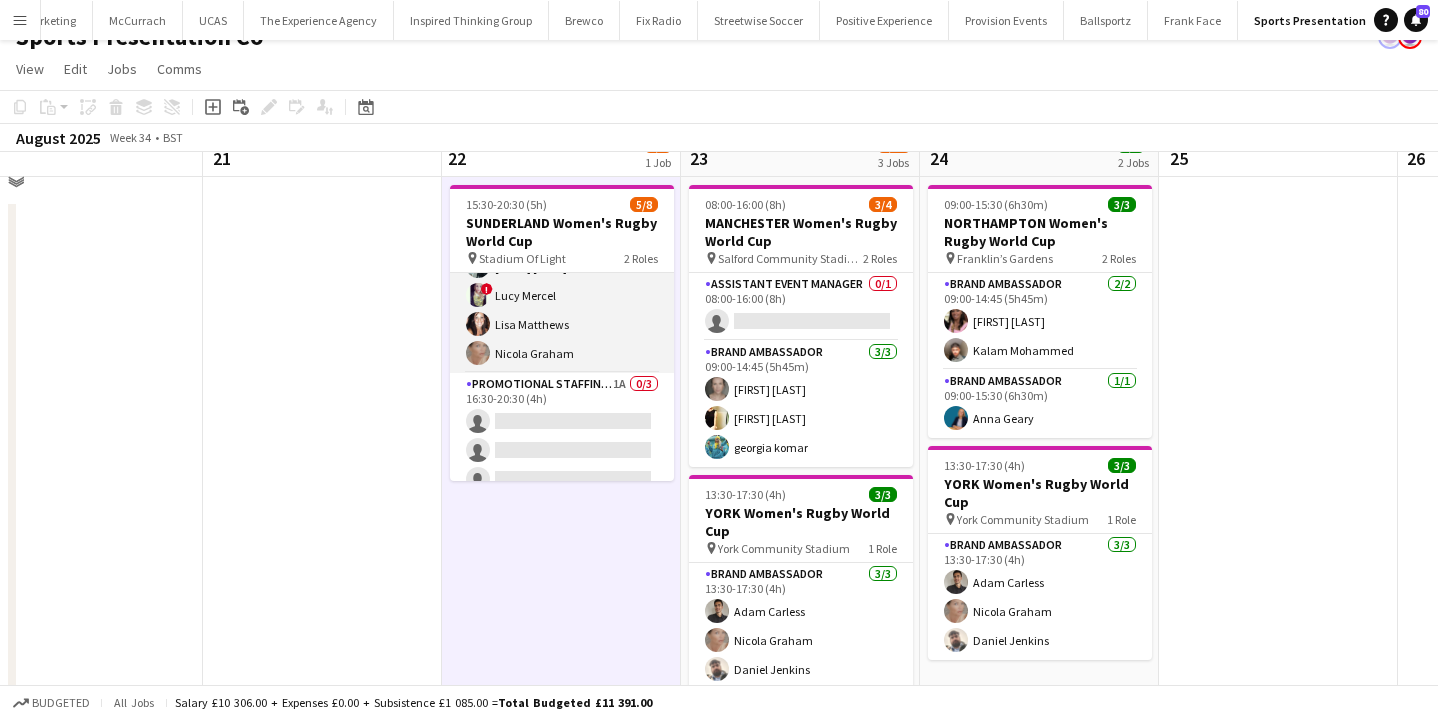 scroll, scrollTop: 88, scrollLeft: 0, axis: vertical 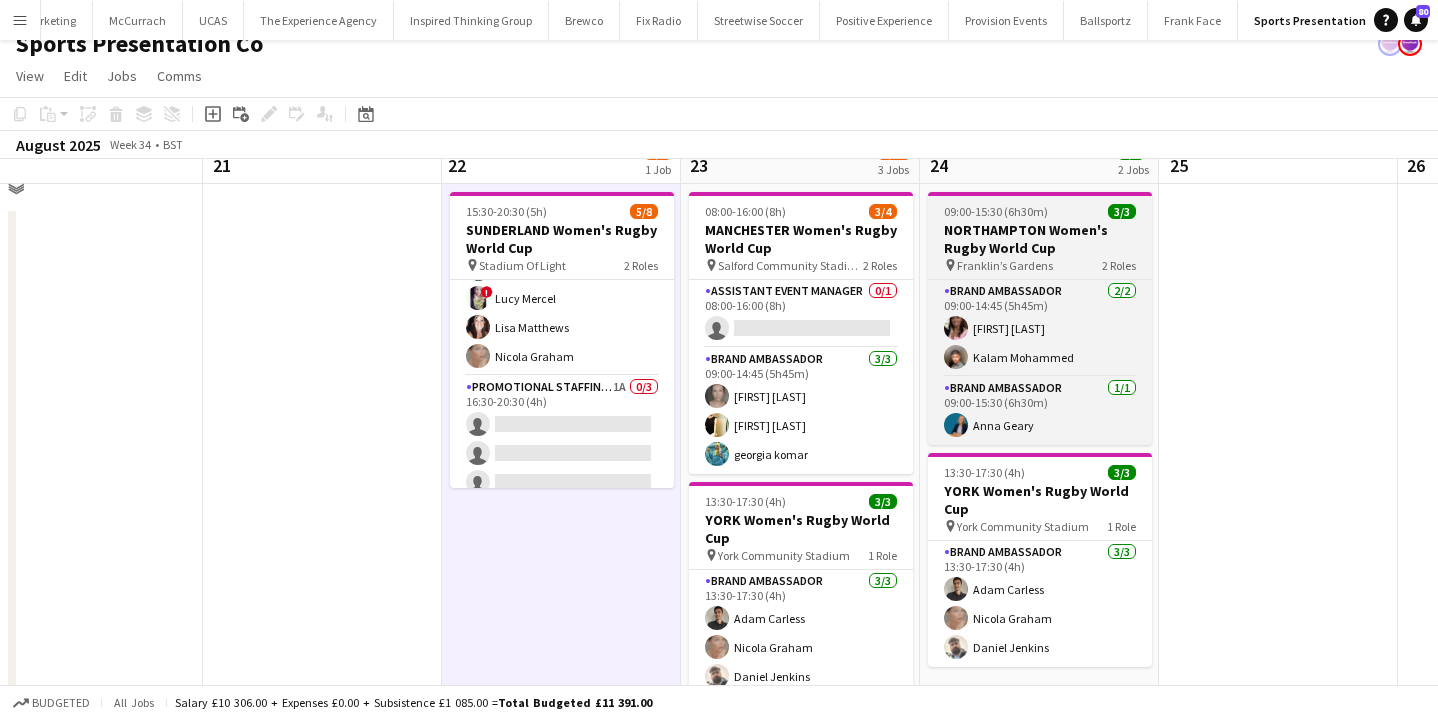 click on "NORTHAMPTON Women's Rugby World Cup" at bounding box center [1040, 239] 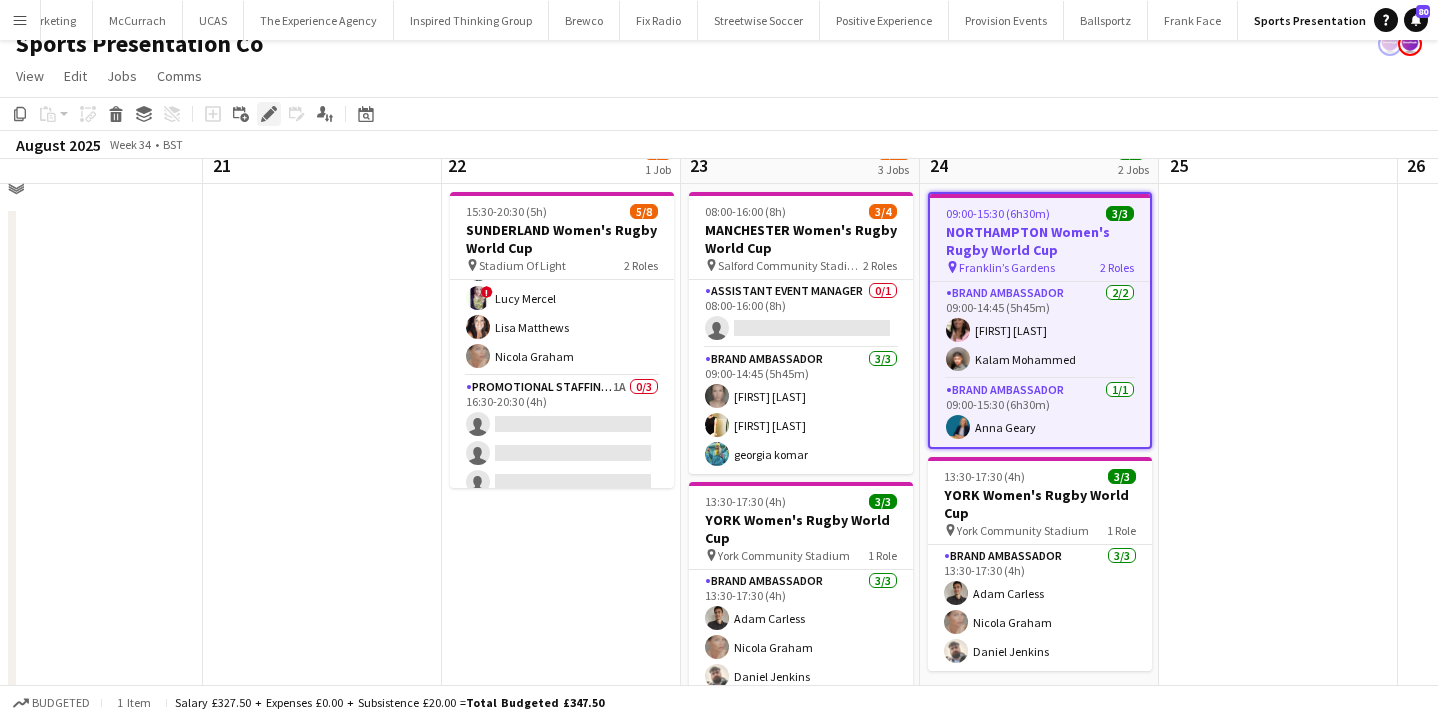 click 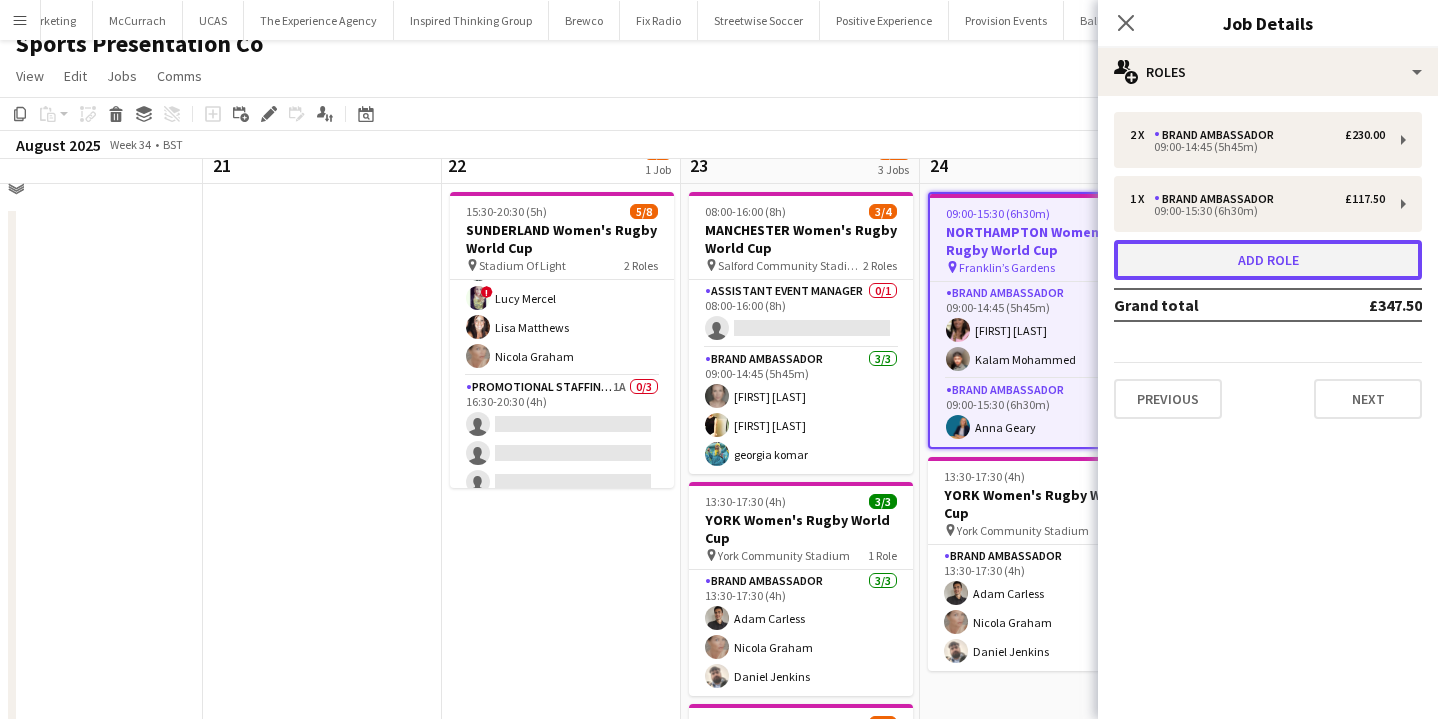 click on "Add role" at bounding box center [1268, 260] 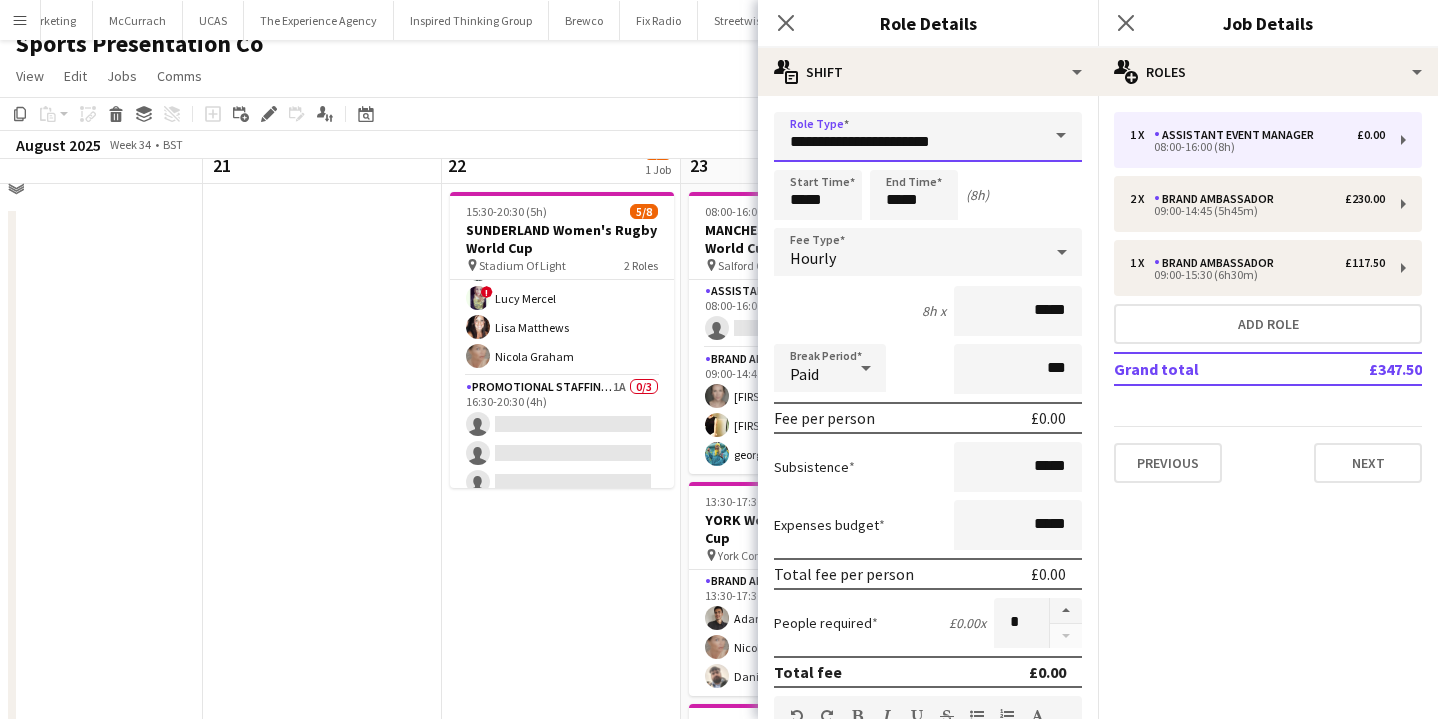 click on "**********" at bounding box center (928, 137) 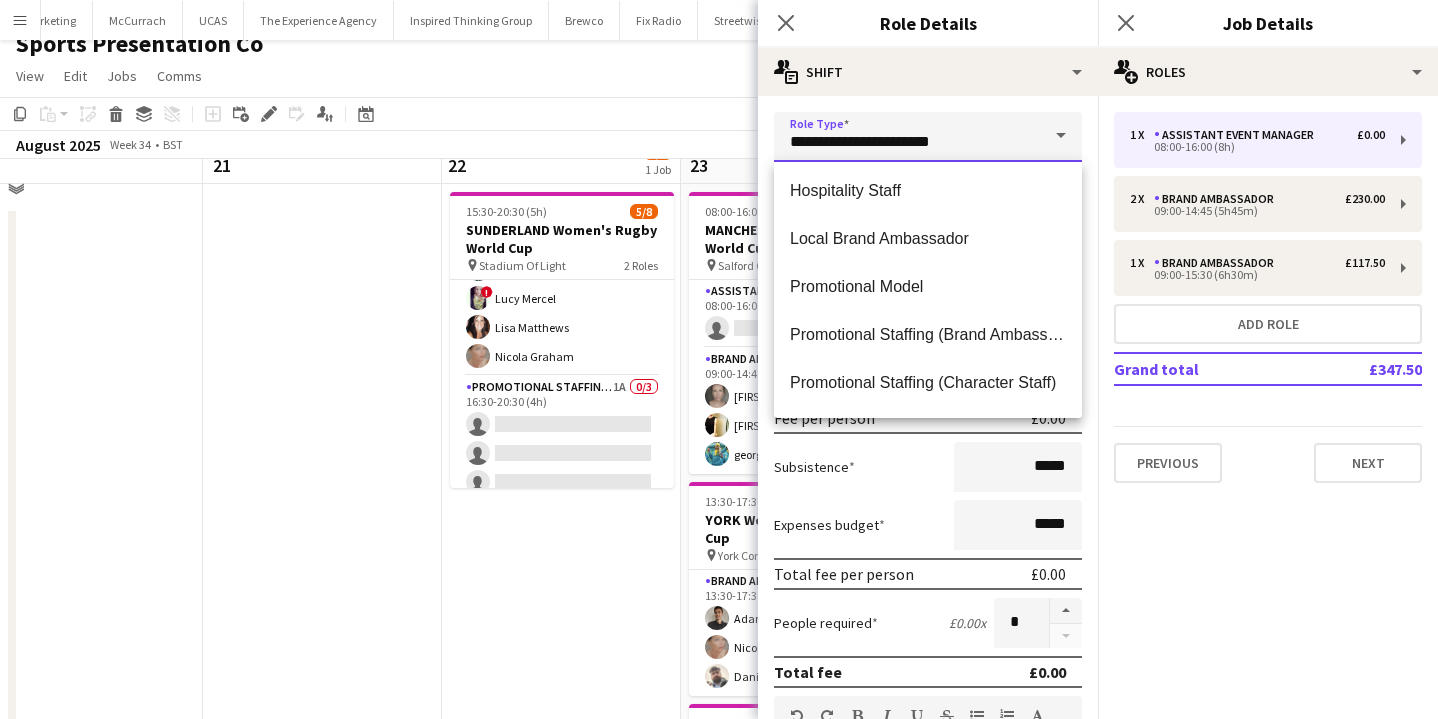 scroll, scrollTop: 427, scrollLeft: 0, axis: vertical 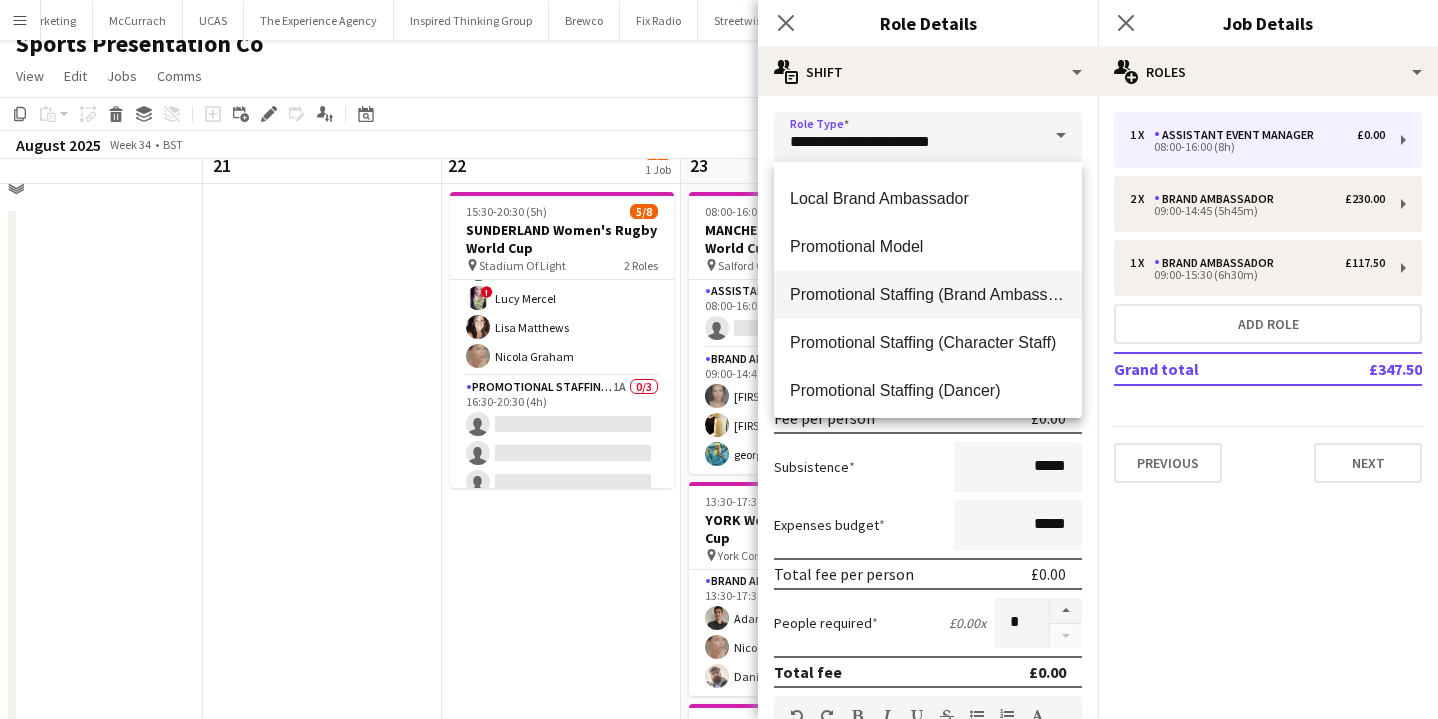 click on "Promotional Staffing (Brand Ambassadors)" at bounding box center [928, 294] 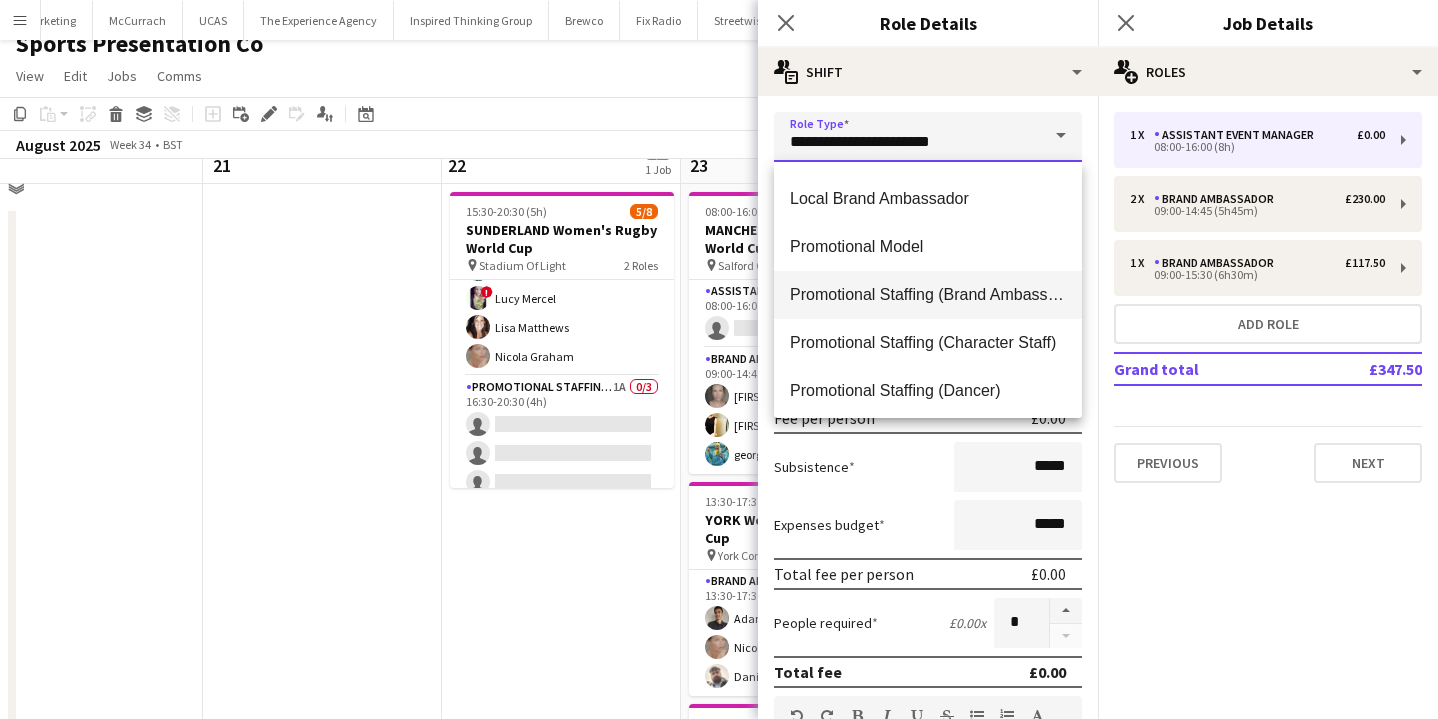 type on "**********" 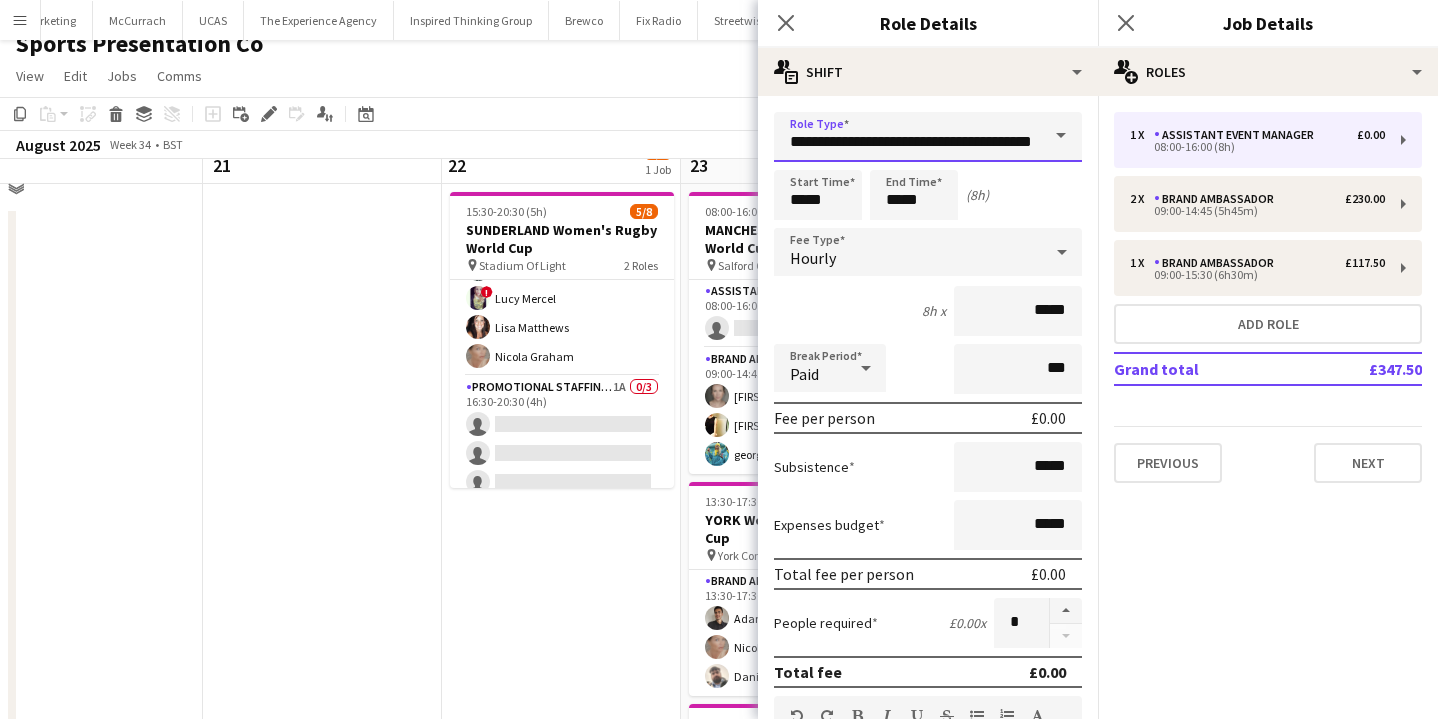 scroll, scrollTop: 0, scrollLeft: 34, axis: horizontal 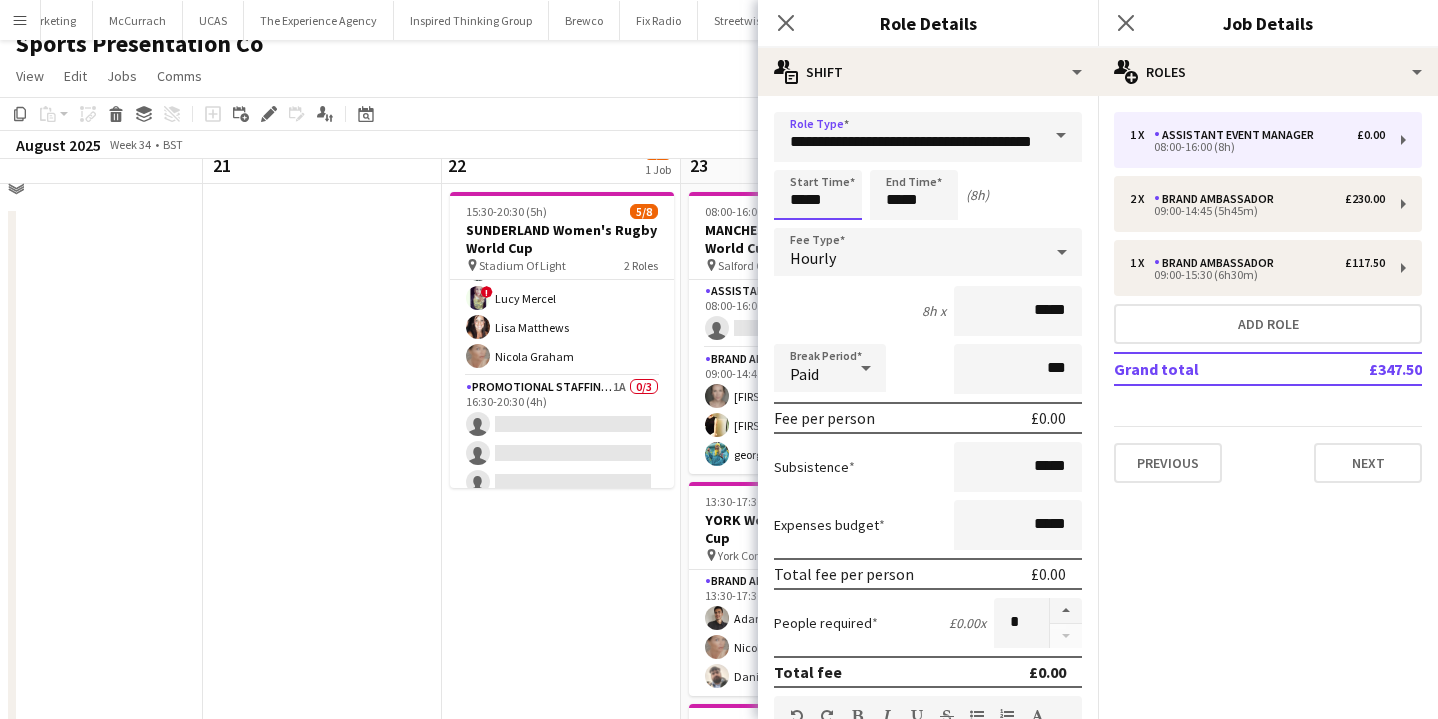click on "*****" at bounding box center (818, 195) 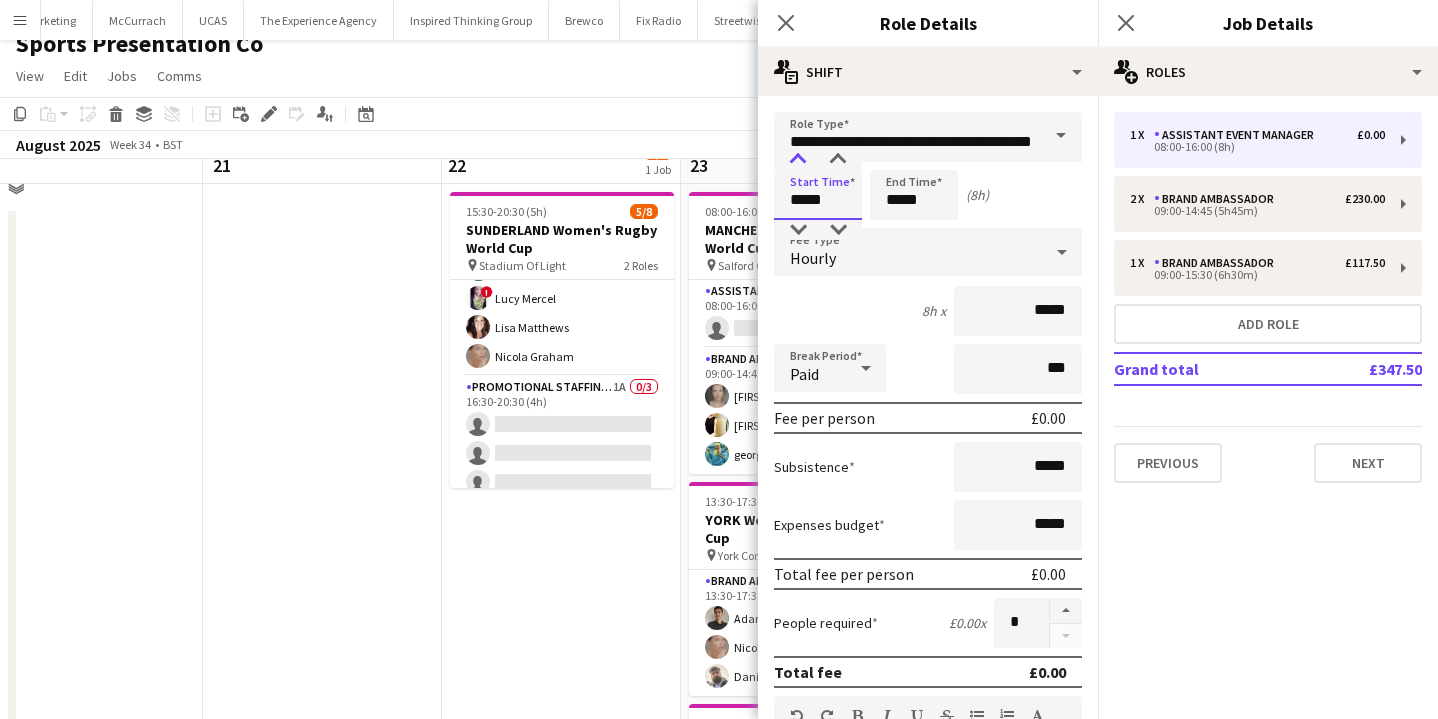 type on "*****" 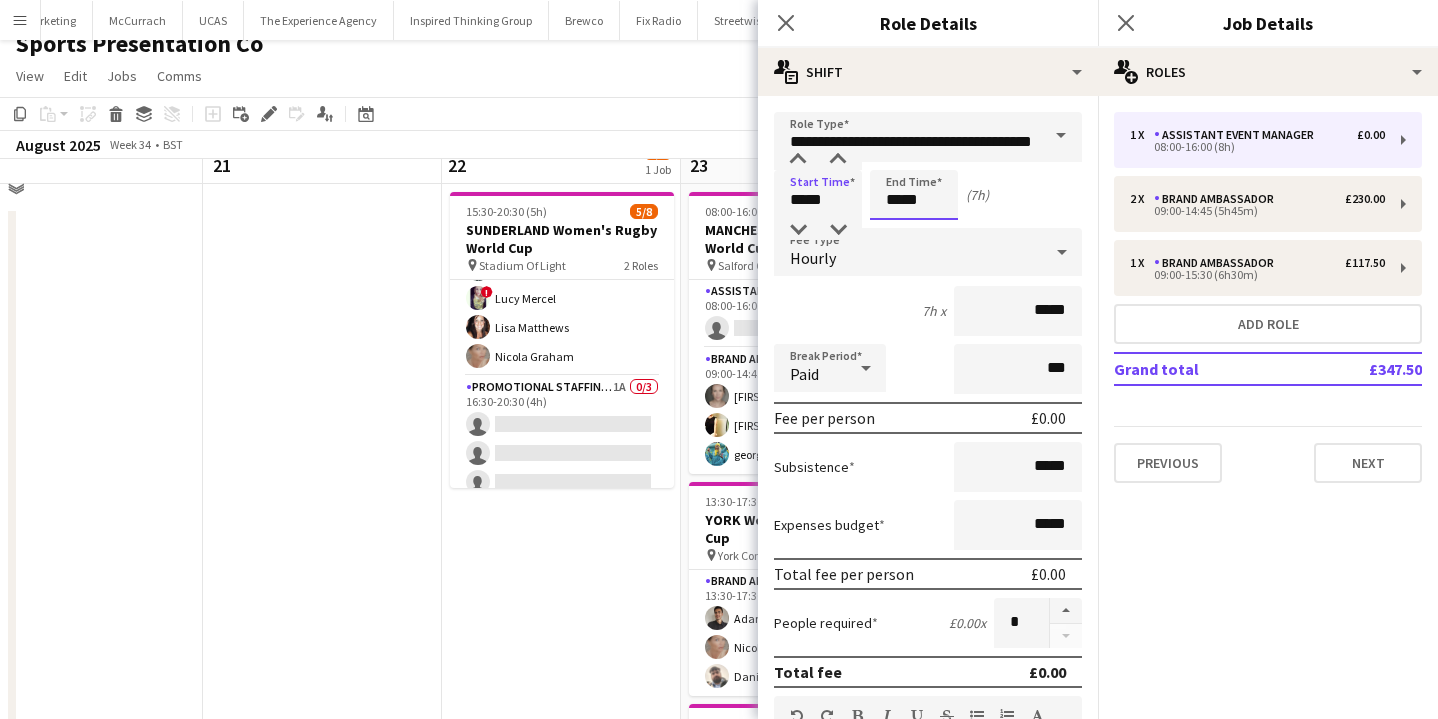 click on "*****" at bounding box center (914, 195) 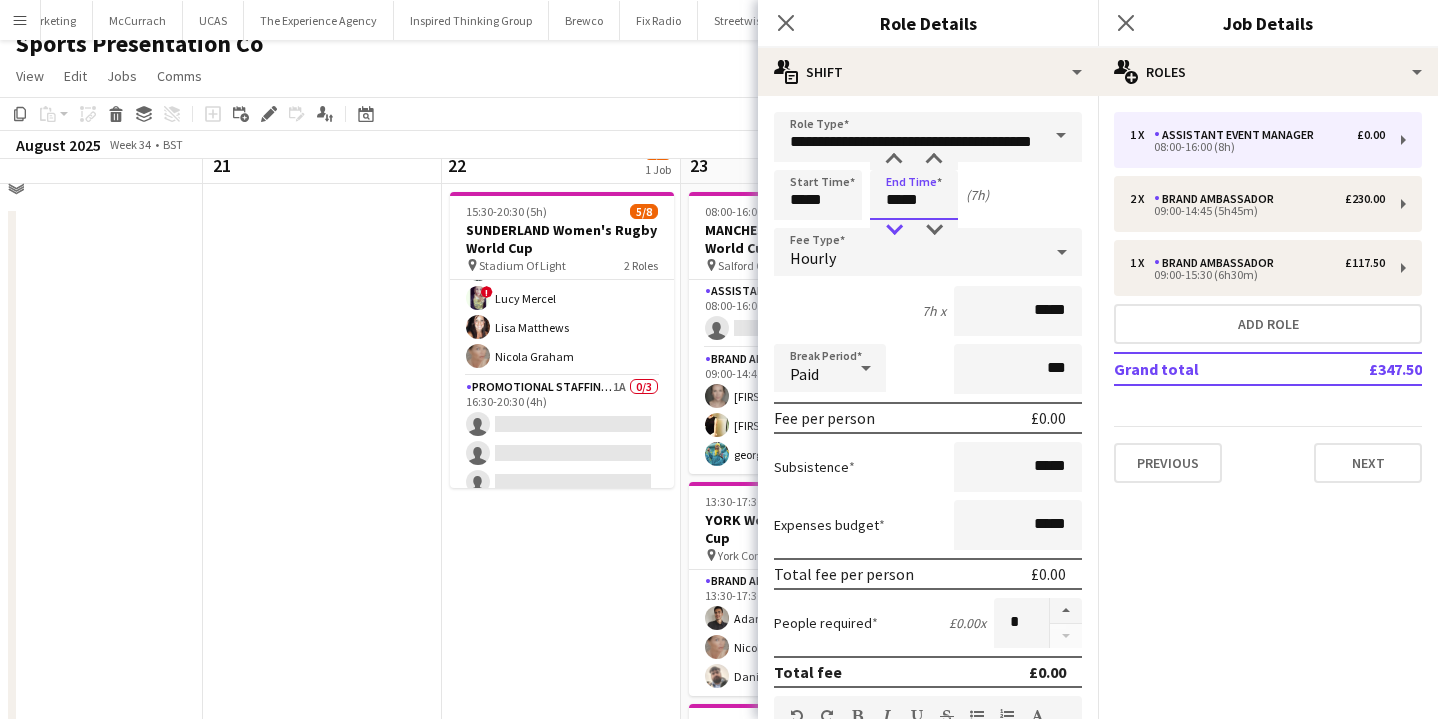click at bounding box center [894, 230] 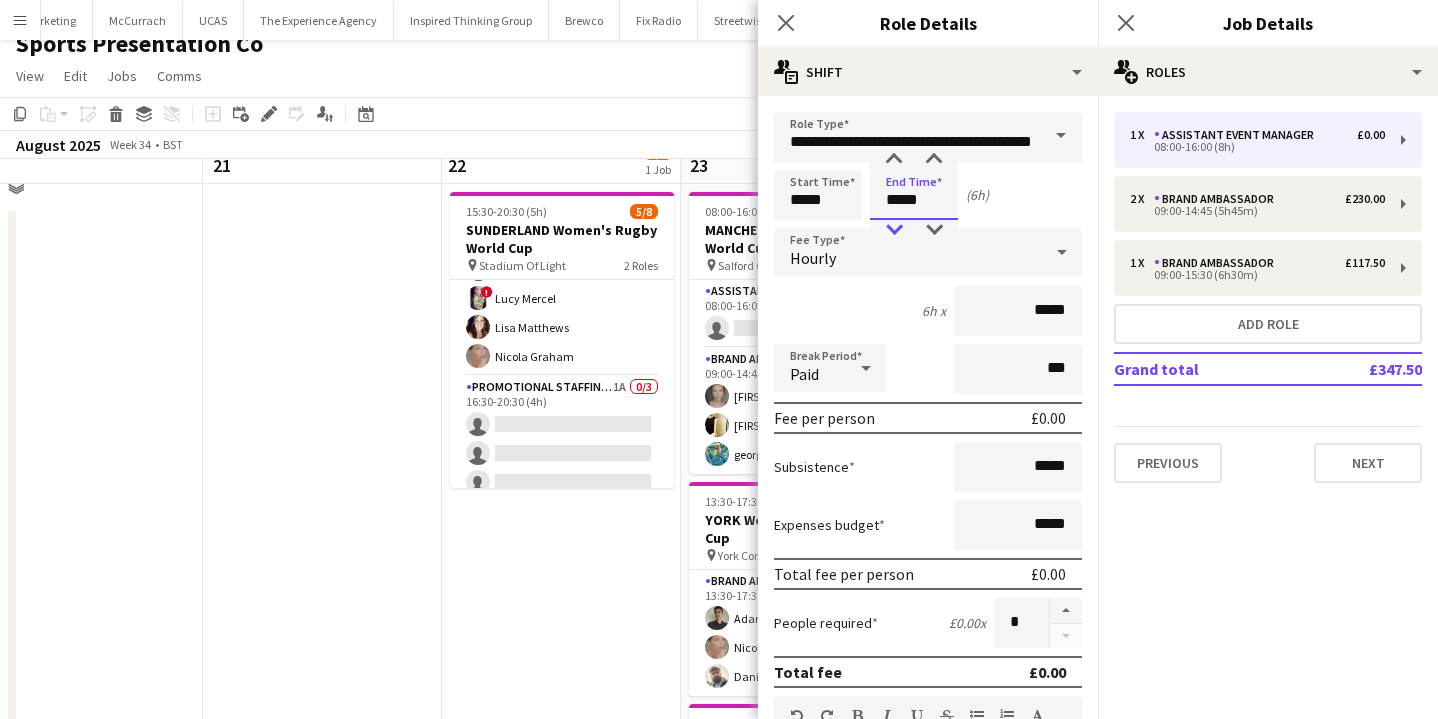 click at bounding box center [894, 230] 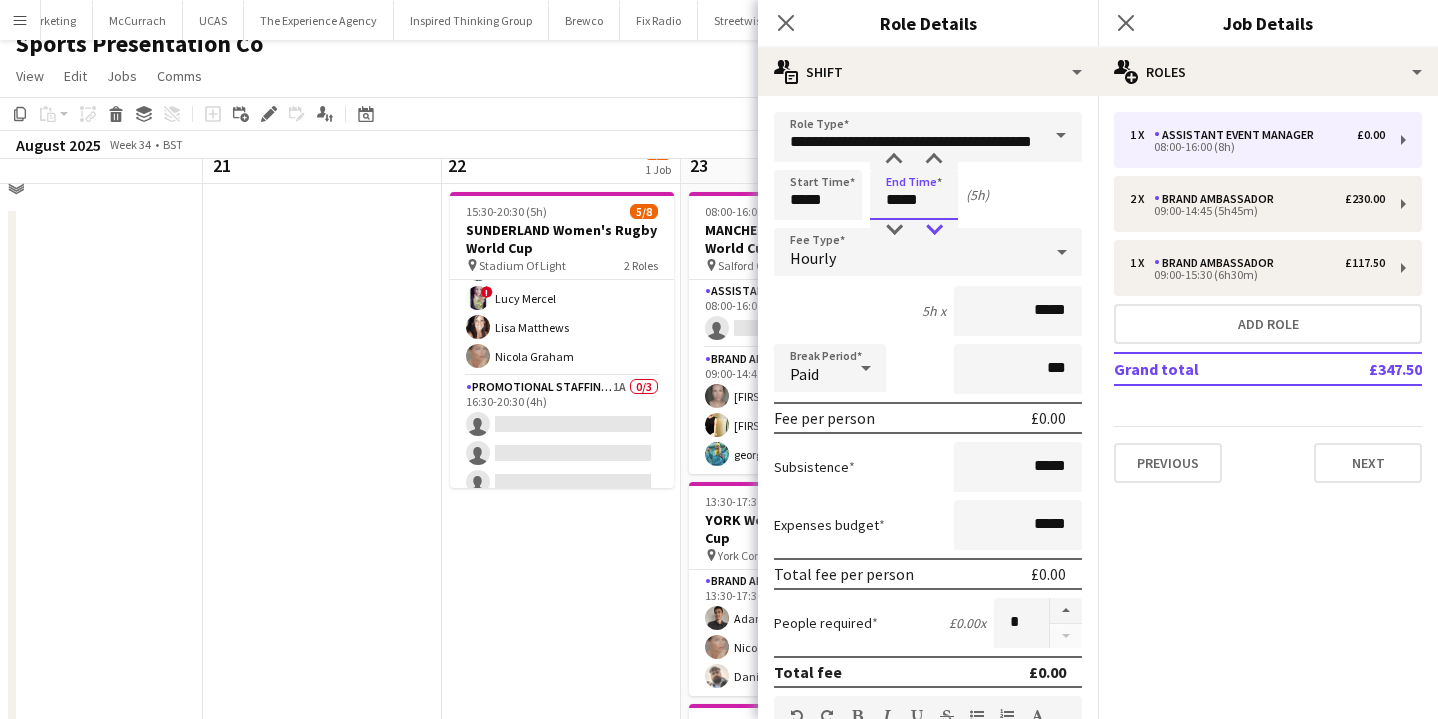type on "*****" 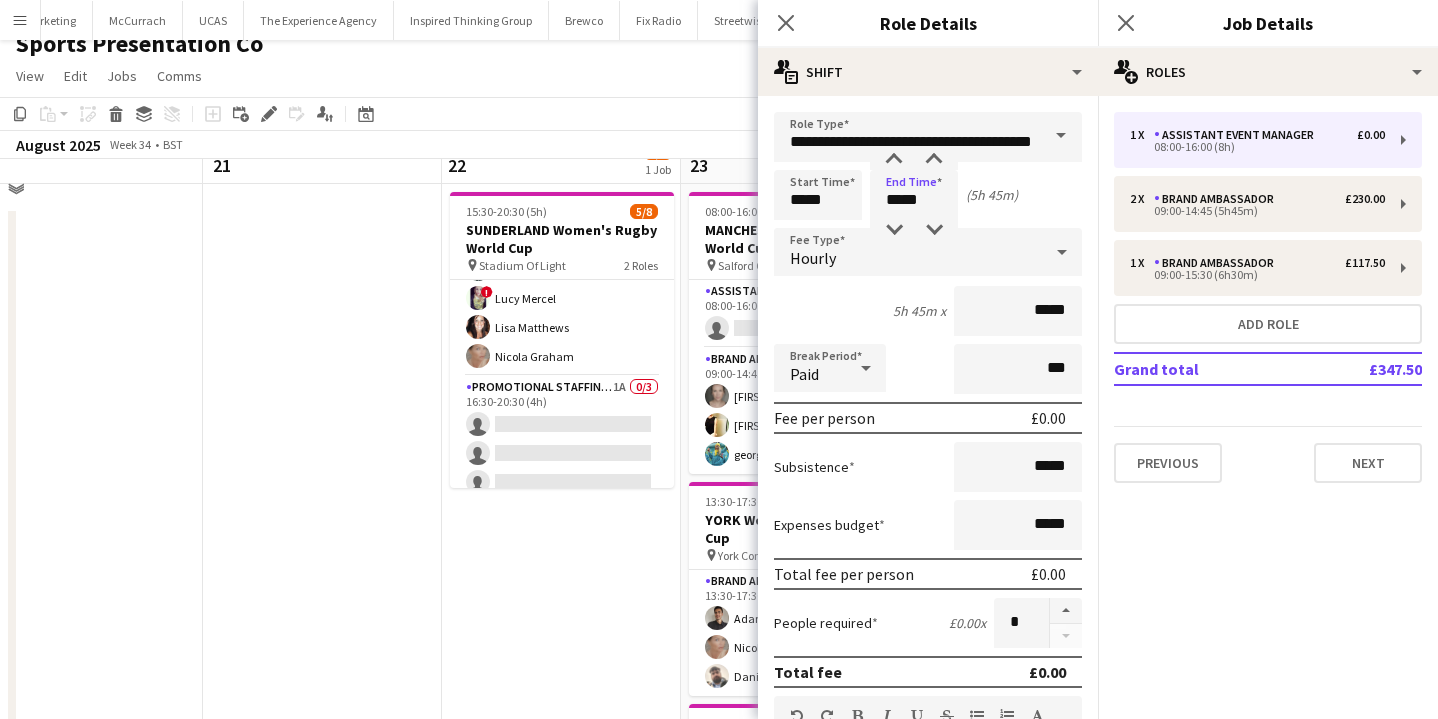 click on "Start Time  *****  End Time  *****  (5h 45m)" at bounding box center [928, 195] 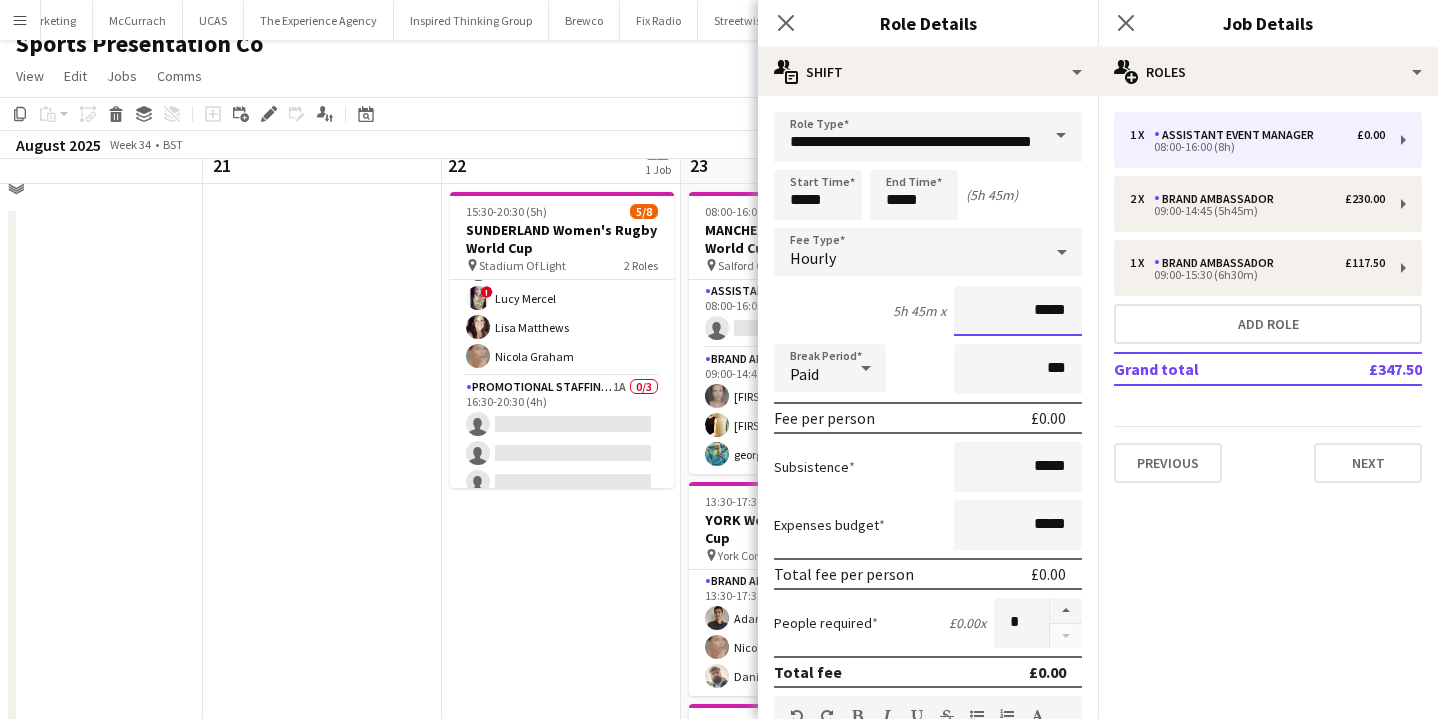 click on "*****" at bounding box center [1018, 311] 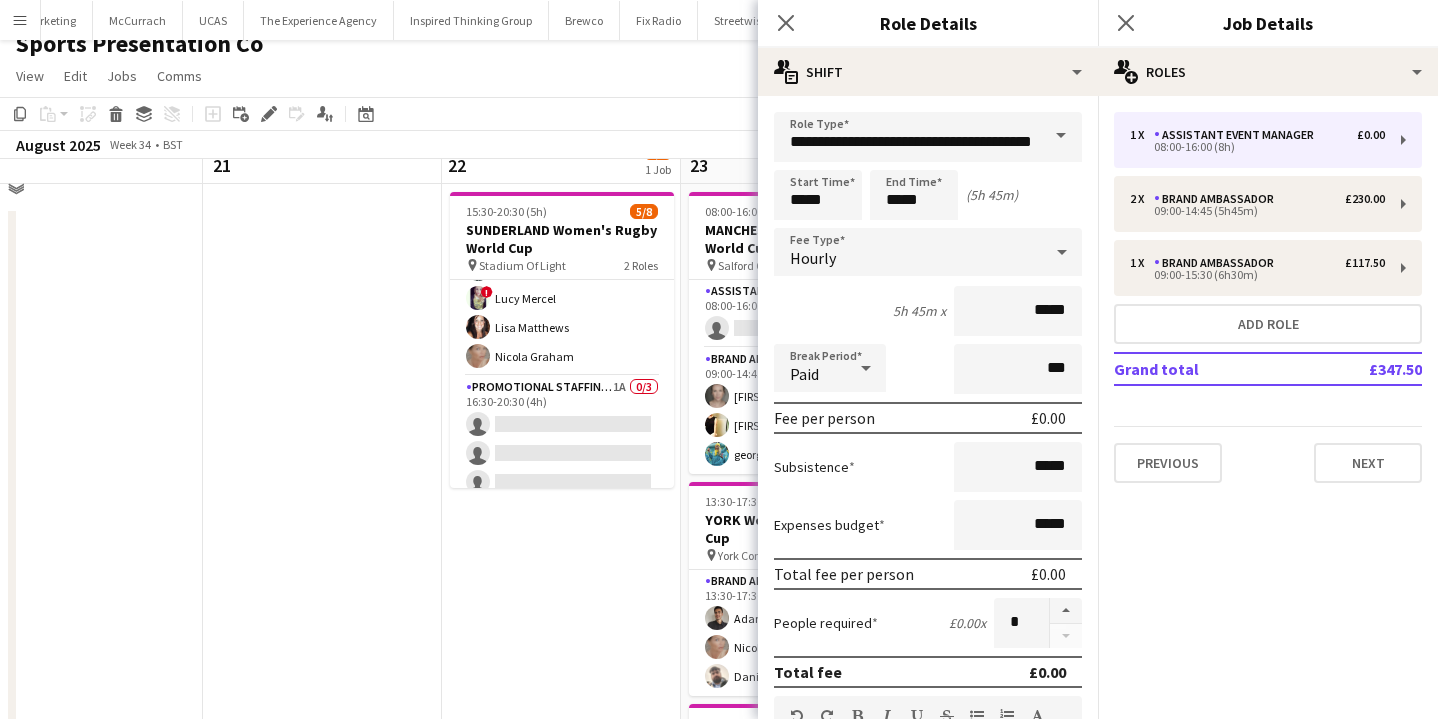 click at bounding box center [1062, 252] 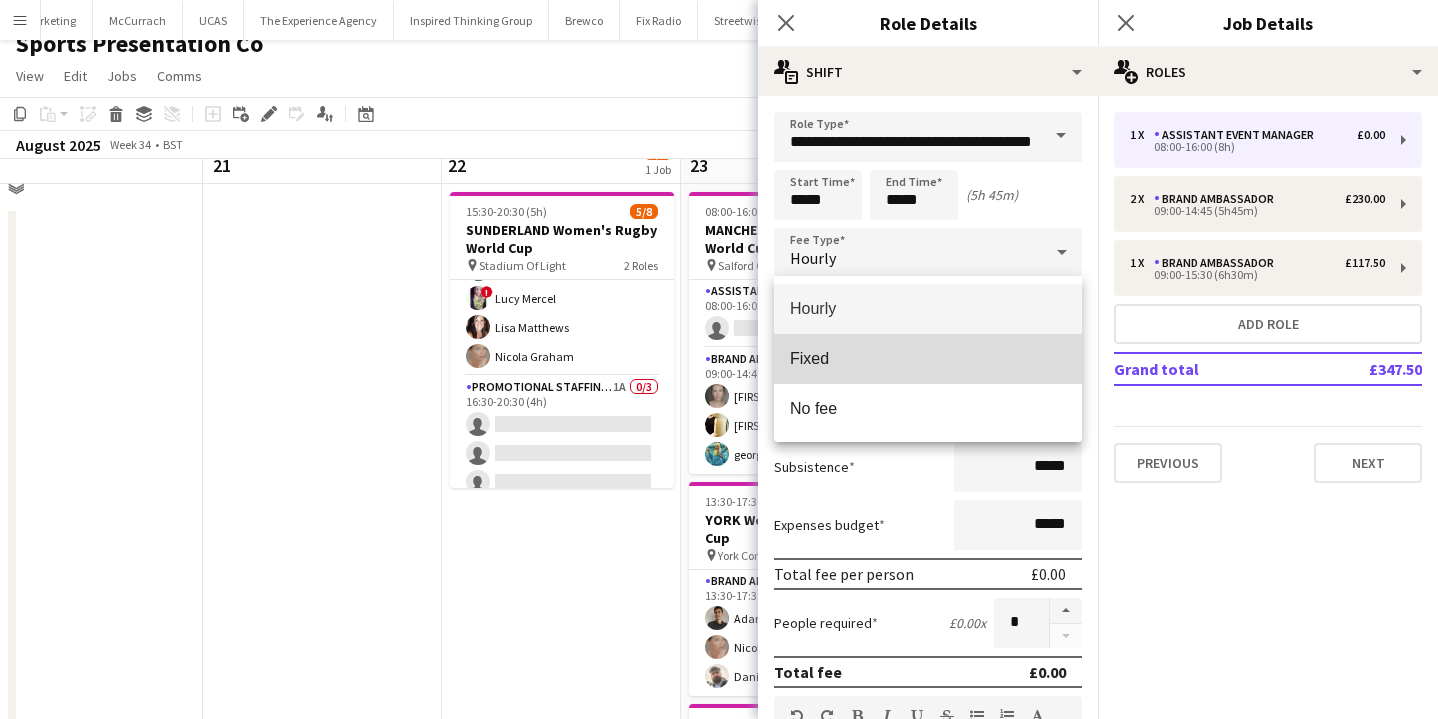 click on "Fixed" at bounding box center (928, 358) 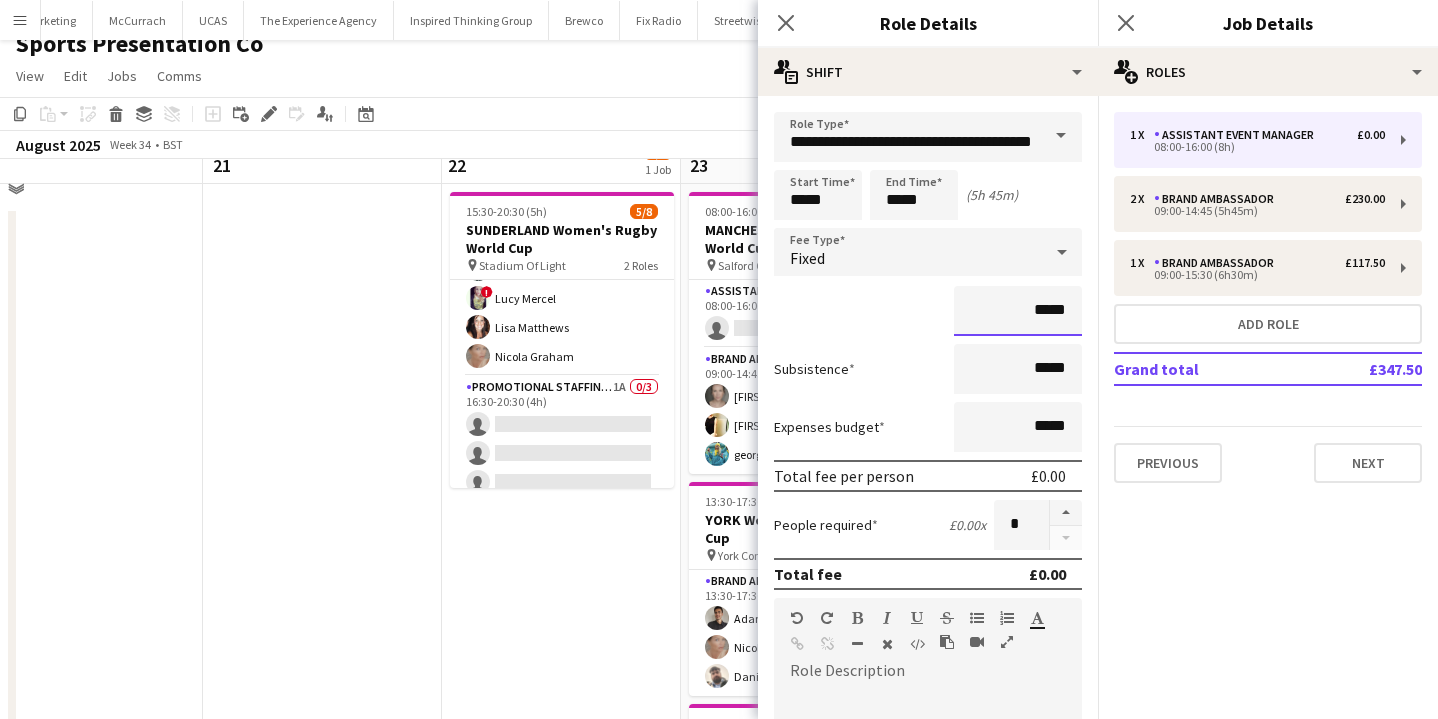 click on "*****" at bounding box center (1018, 311) 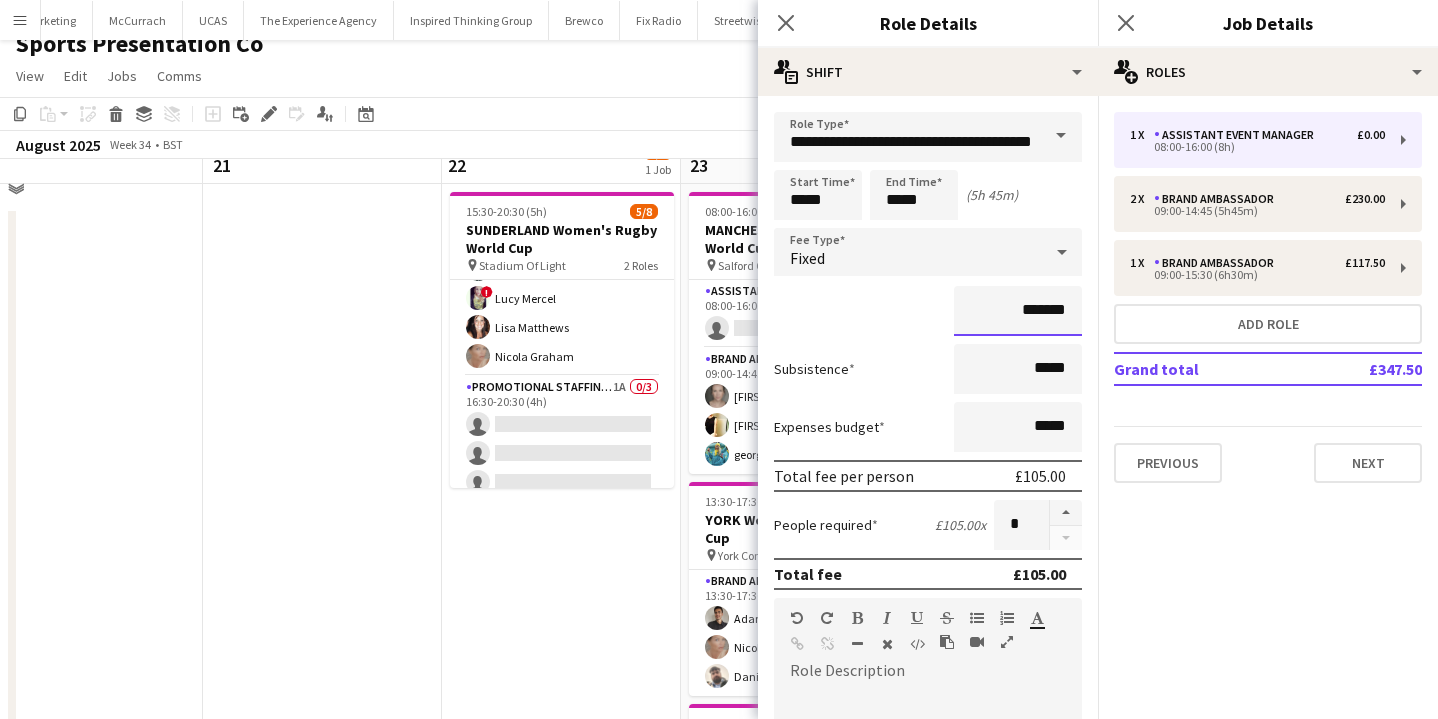 type on "*******" 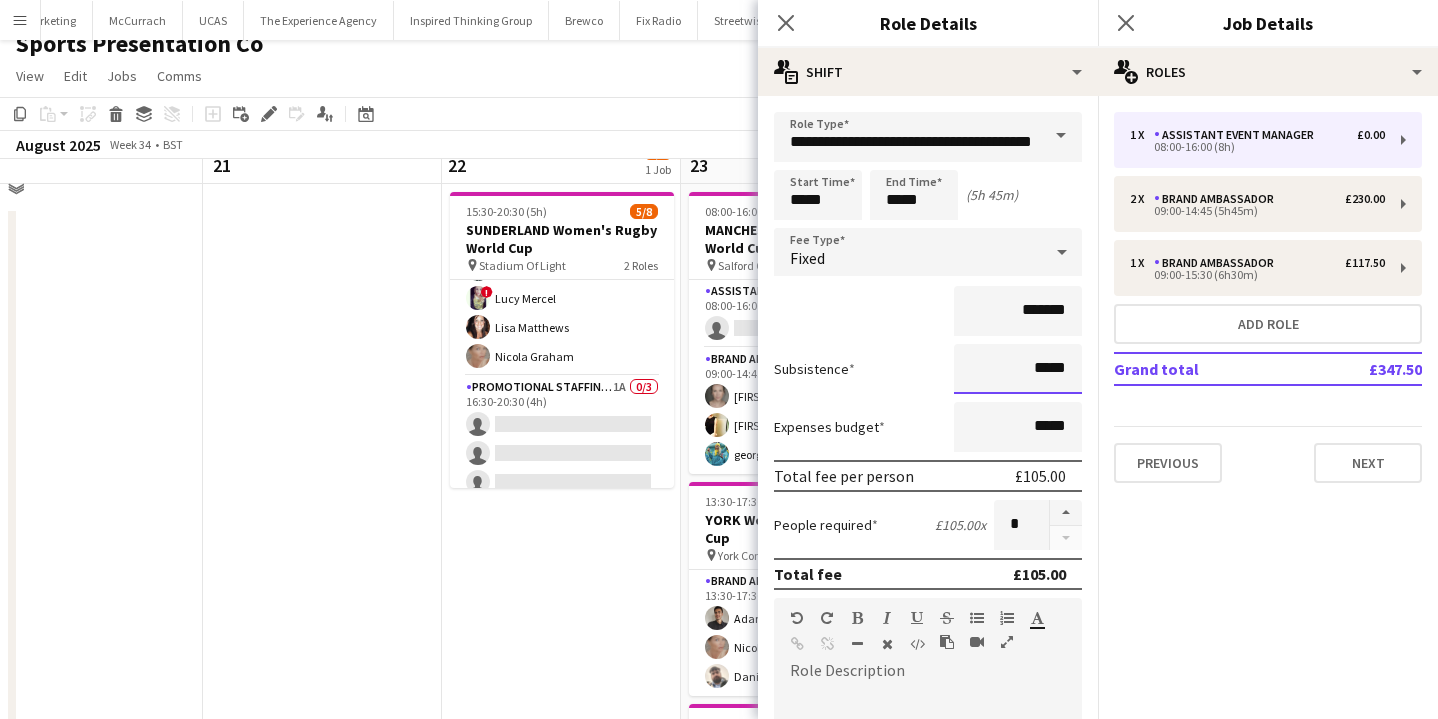 click on "*****" at bounding box center (1018, 369) 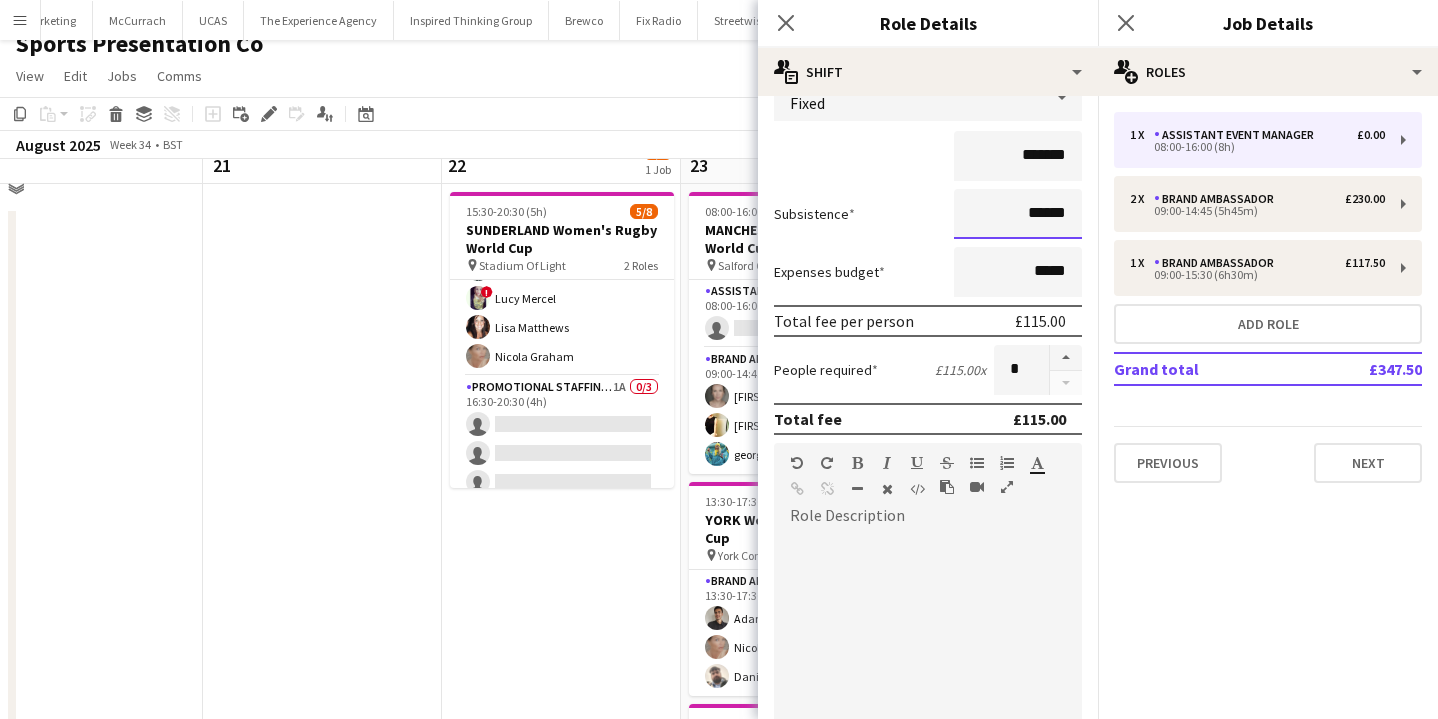 scroll, scrollTop: 164, scrollLeft: 0, axis: vertical 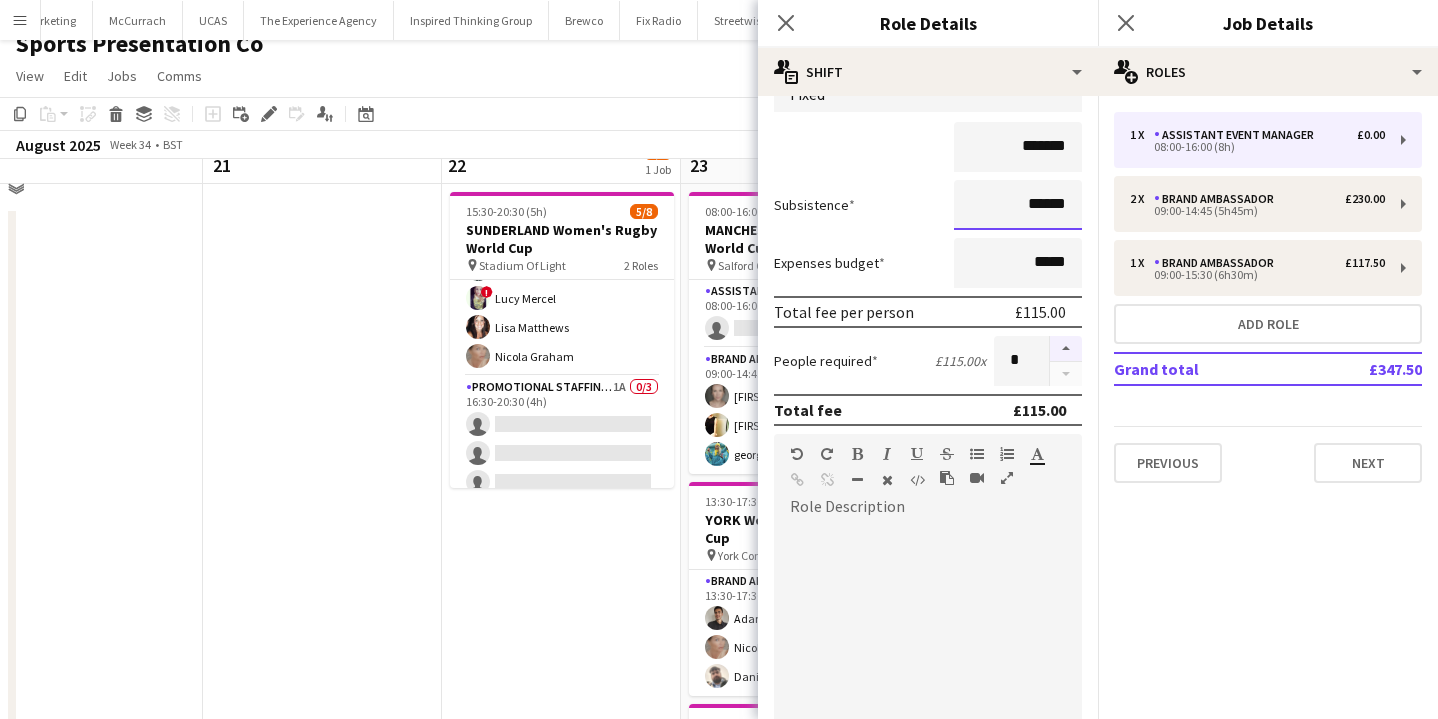 type on "******" 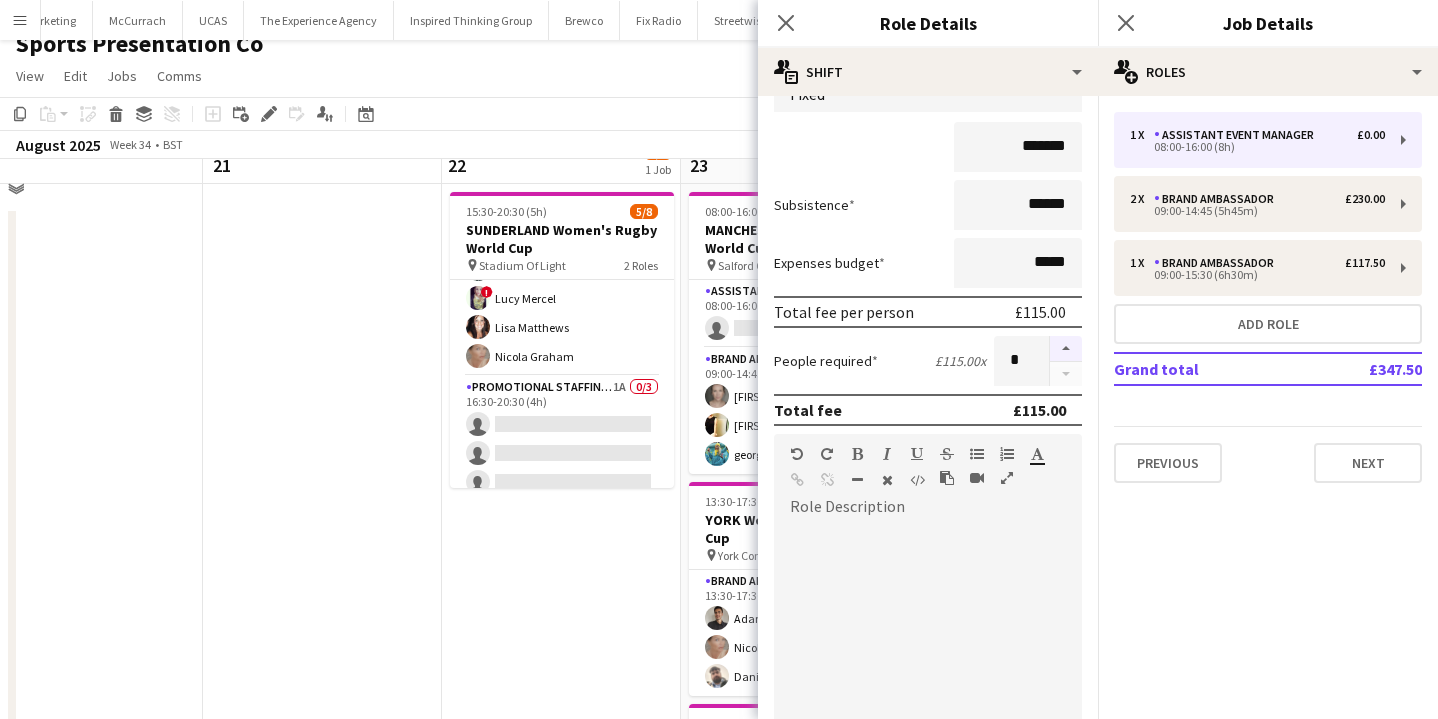 click at bounding box center (1066, 349) 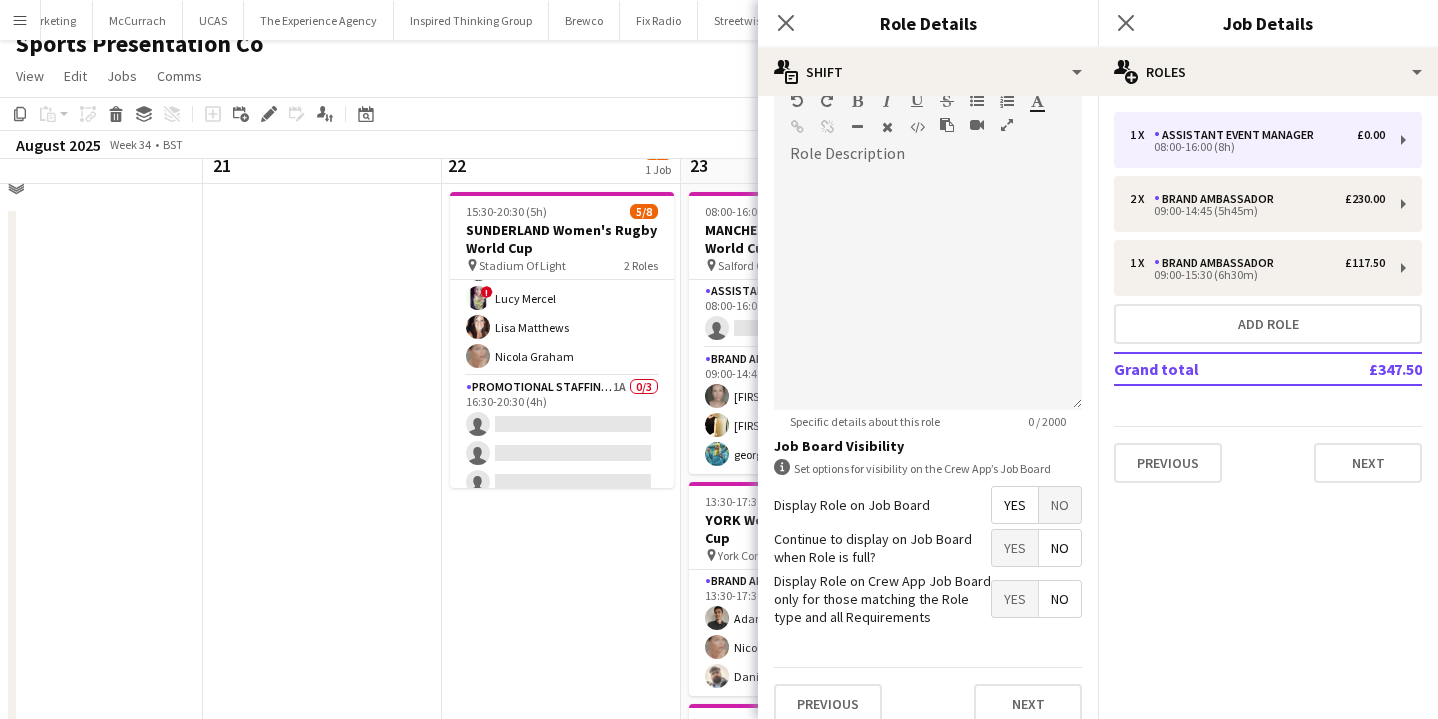 scroll, scrollTop: 537, scrollLeft: 0, axis: vertical 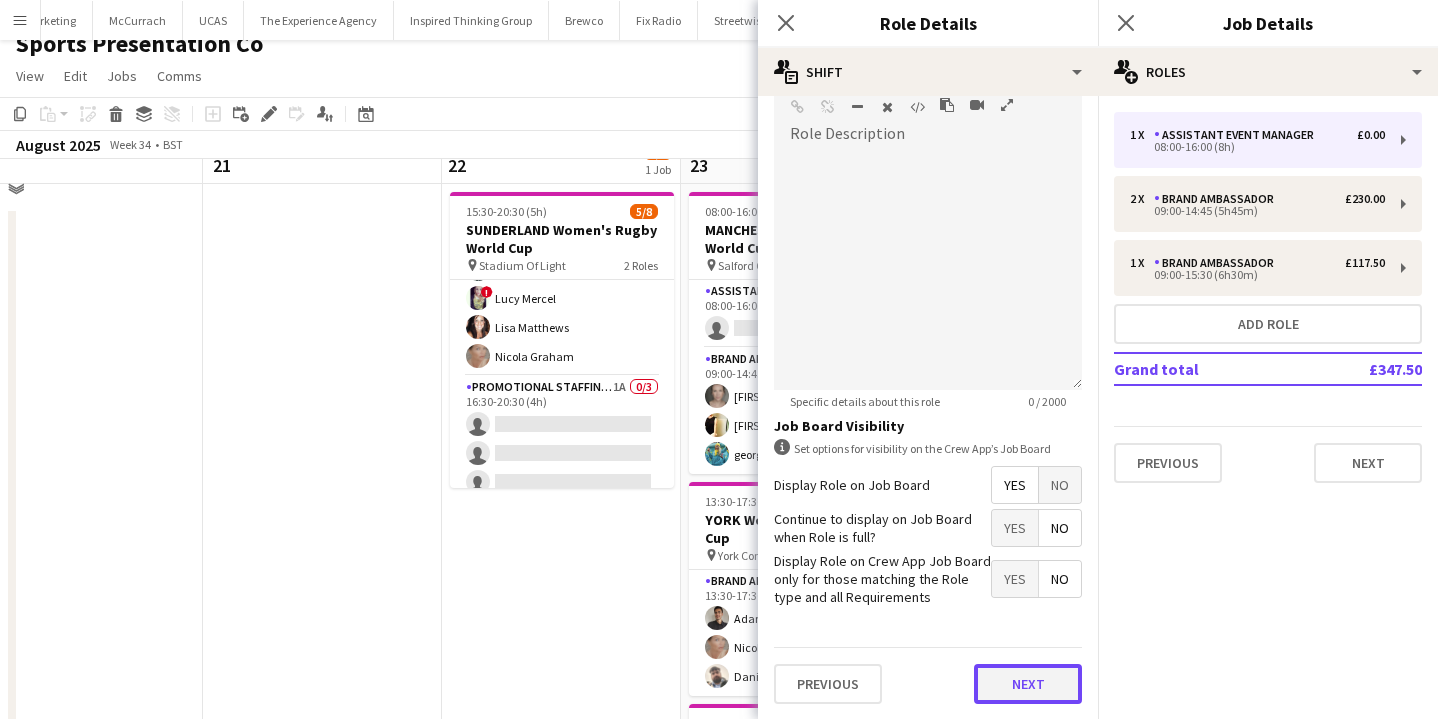 click on "Next" at bounding box center [1028, 684] 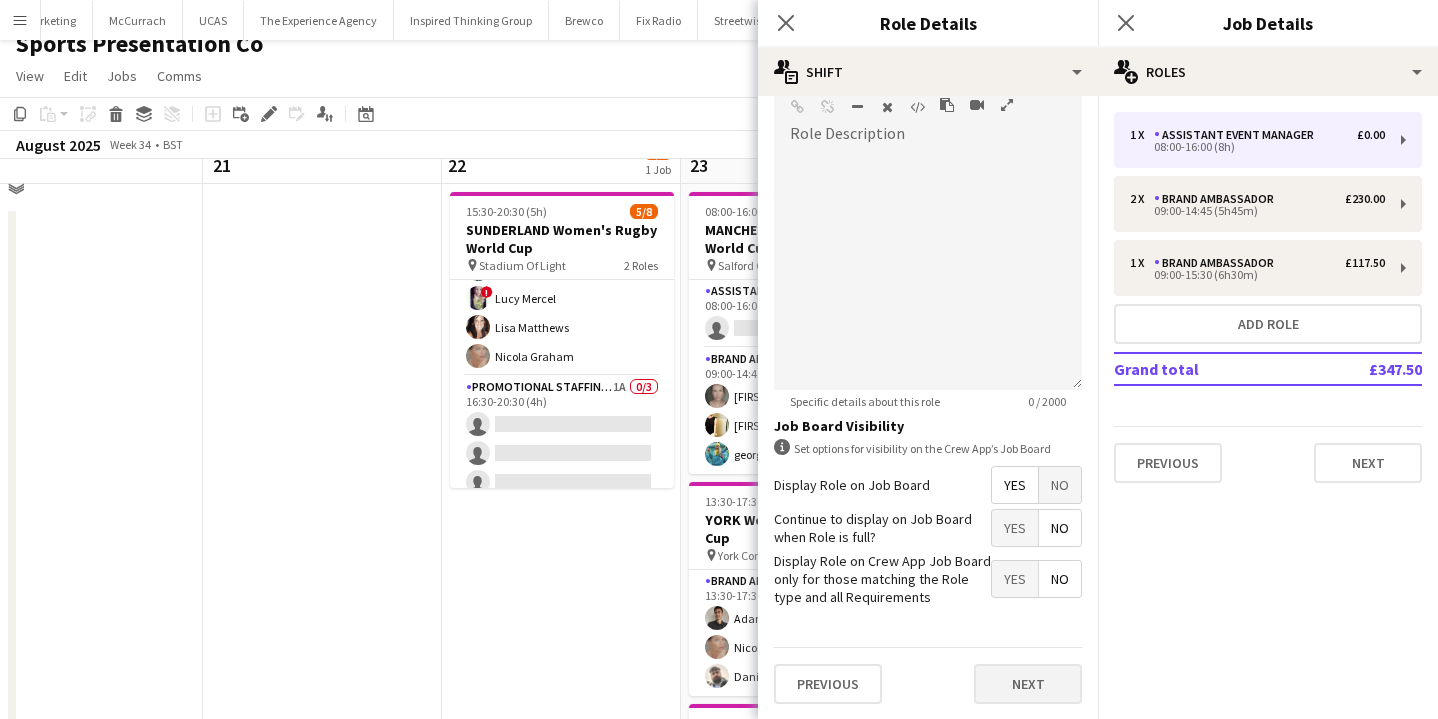 scroll, scrollTop: 0, scrollLeft: 0, axis: both 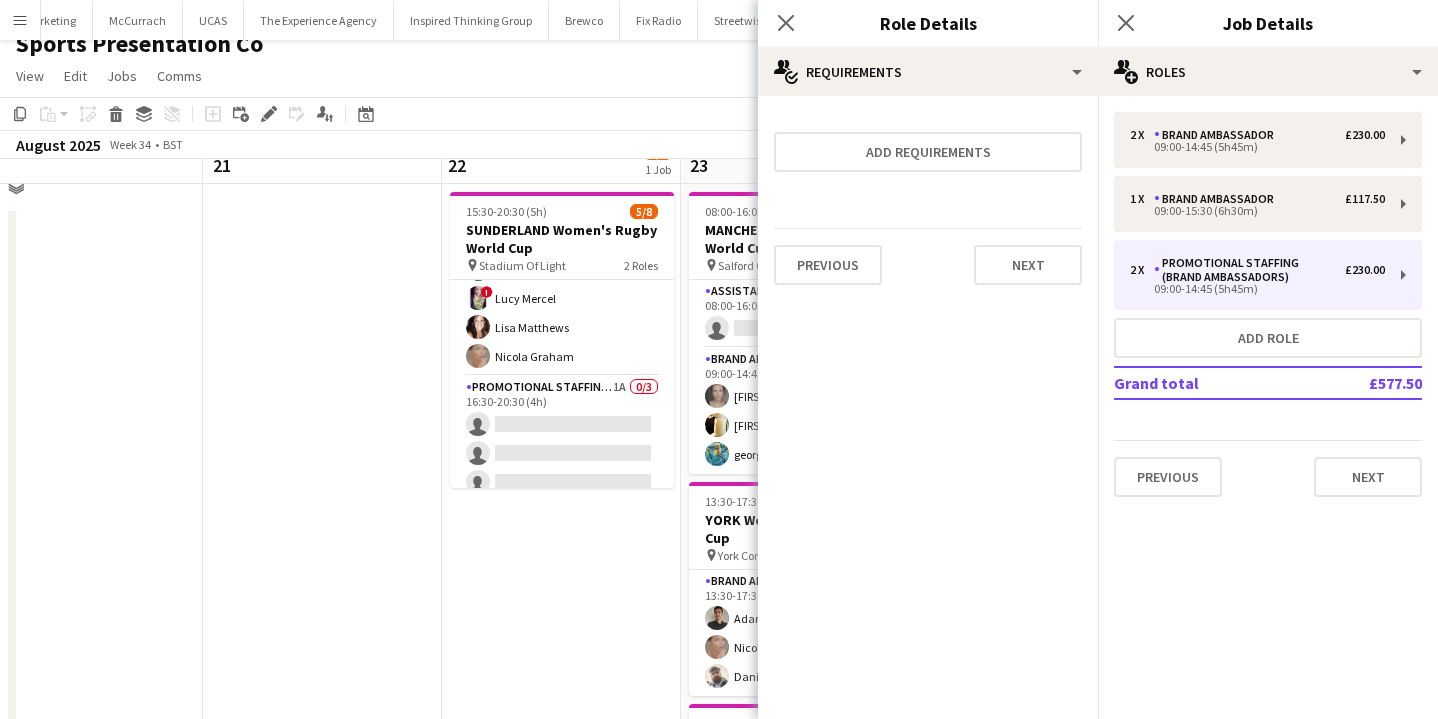 click on "15:30-20:30 (5h)    5/8   SUNDERLAND Women's Rugby World Cup
pin
Stadium Of Light   2 Roles   Brand Ambassador   5/5   15:30-19:30 (4h)
Mohamad Khairul Mohamad Ali Paul McDonald ! Lucy Mercel Lisa Matthews Nicola Graham  Promotional Staffing (Brand Ambassadors)   1A   0/3   16:30-20:30 (4h)
single-neutral-actions
single-neutral-actions
single-neutral-actions" at bounding box center [561, 554] 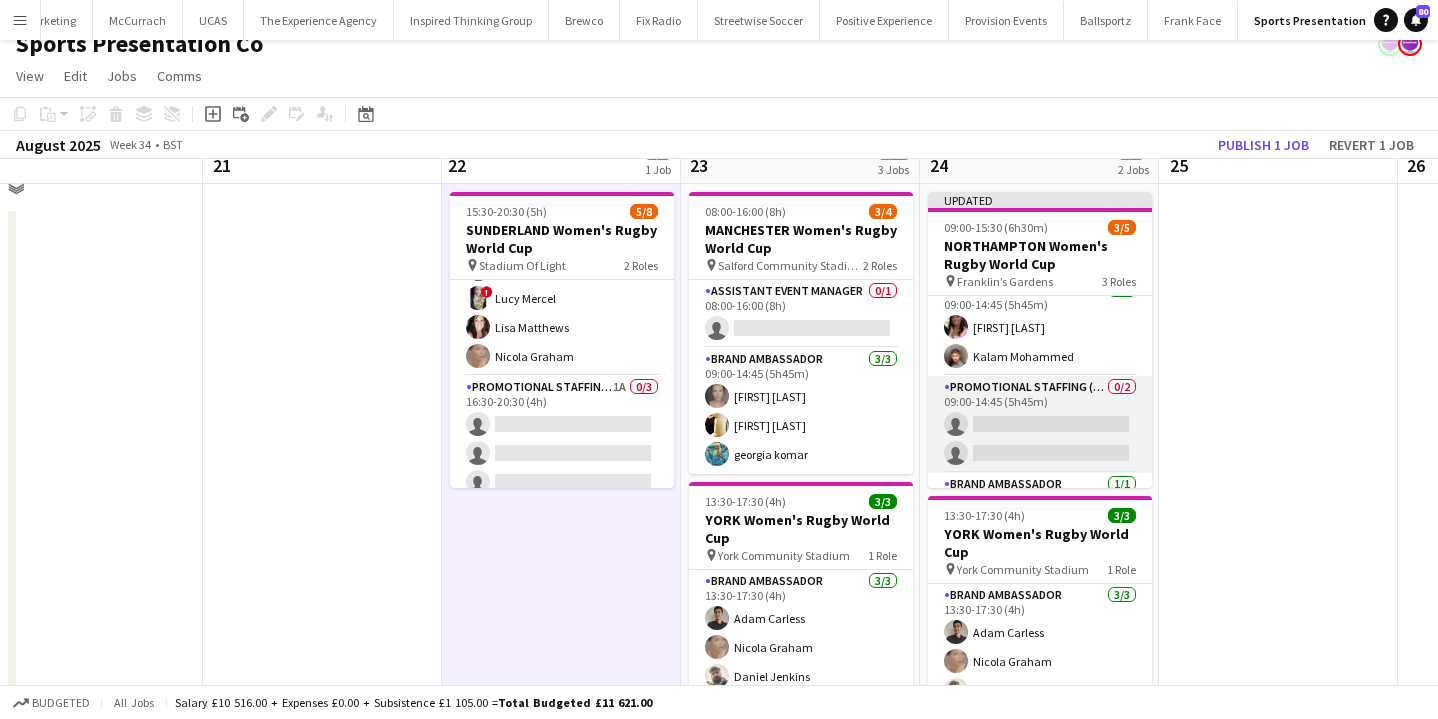 scroll, scrollTop: 0, scrollLeft: 0, axis: both 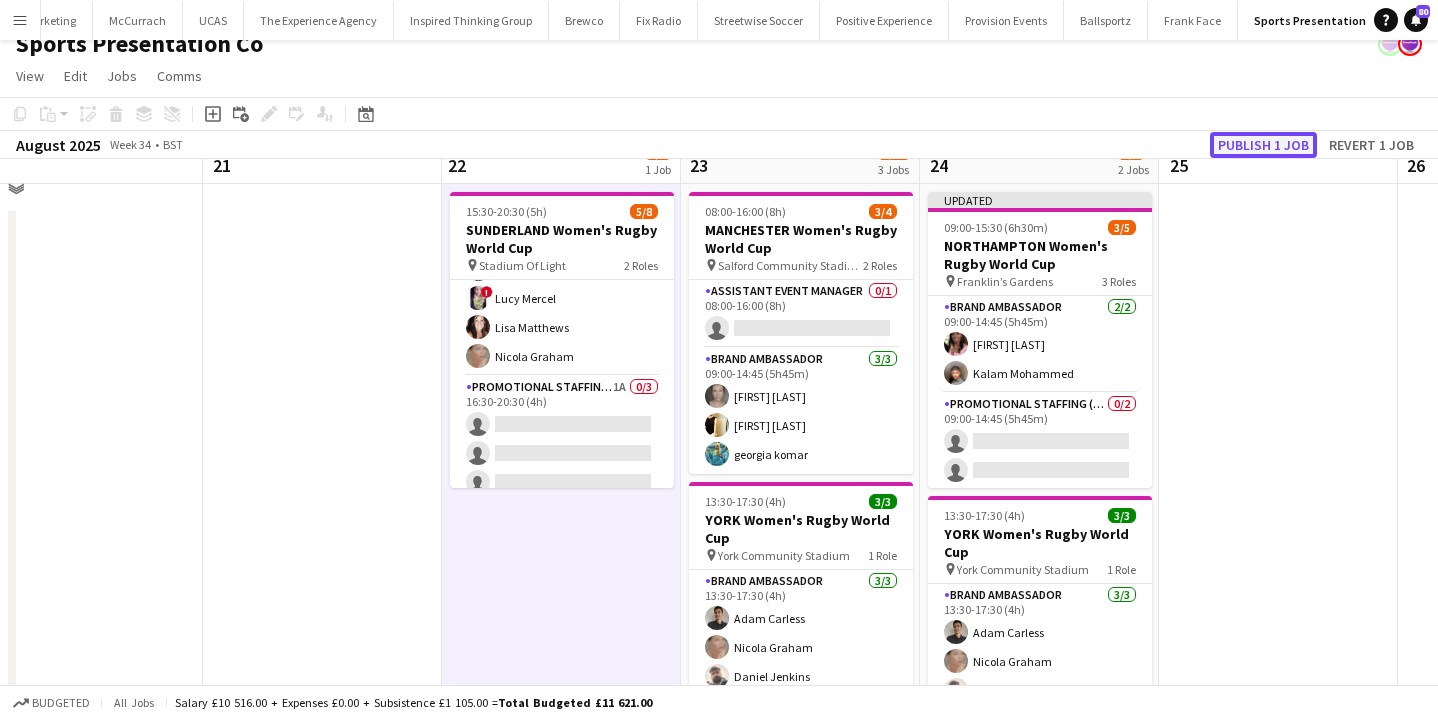 click on "Publish 1 job" 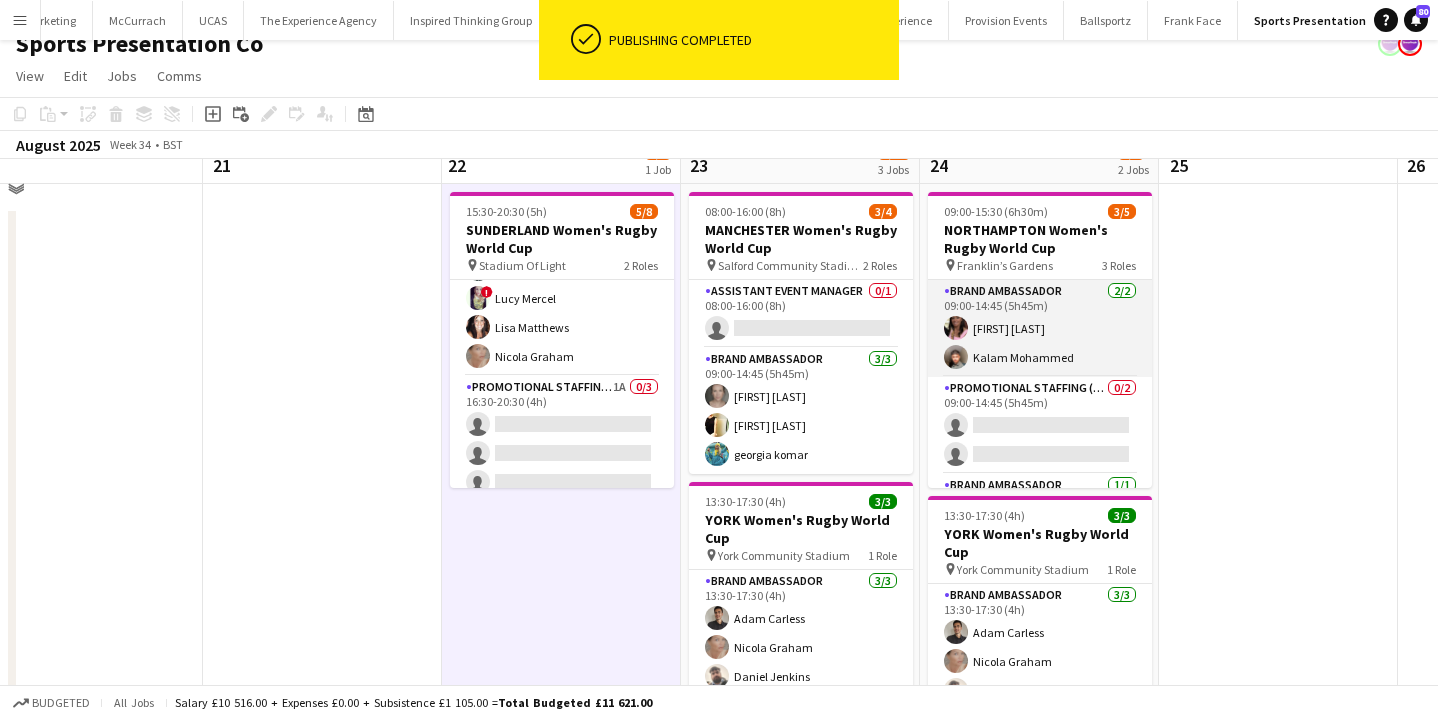 scroll, scrollTop: 54, scrollLeft: 0, axis: vertical 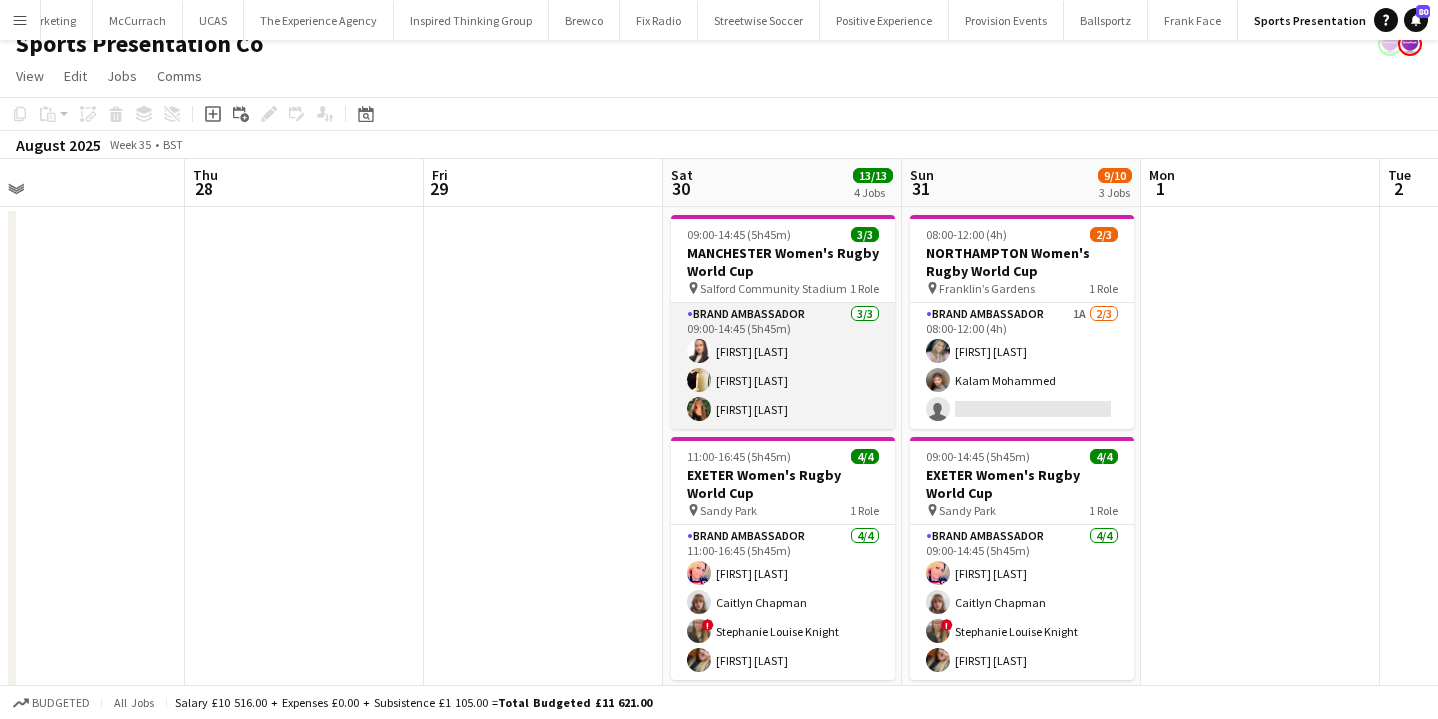click on "Brand Ambassador   3/3   09:00-14:45 (5h45m)
Lillie Howes Gemma Hayden jodie wallis" at bounding box center (783, 366) 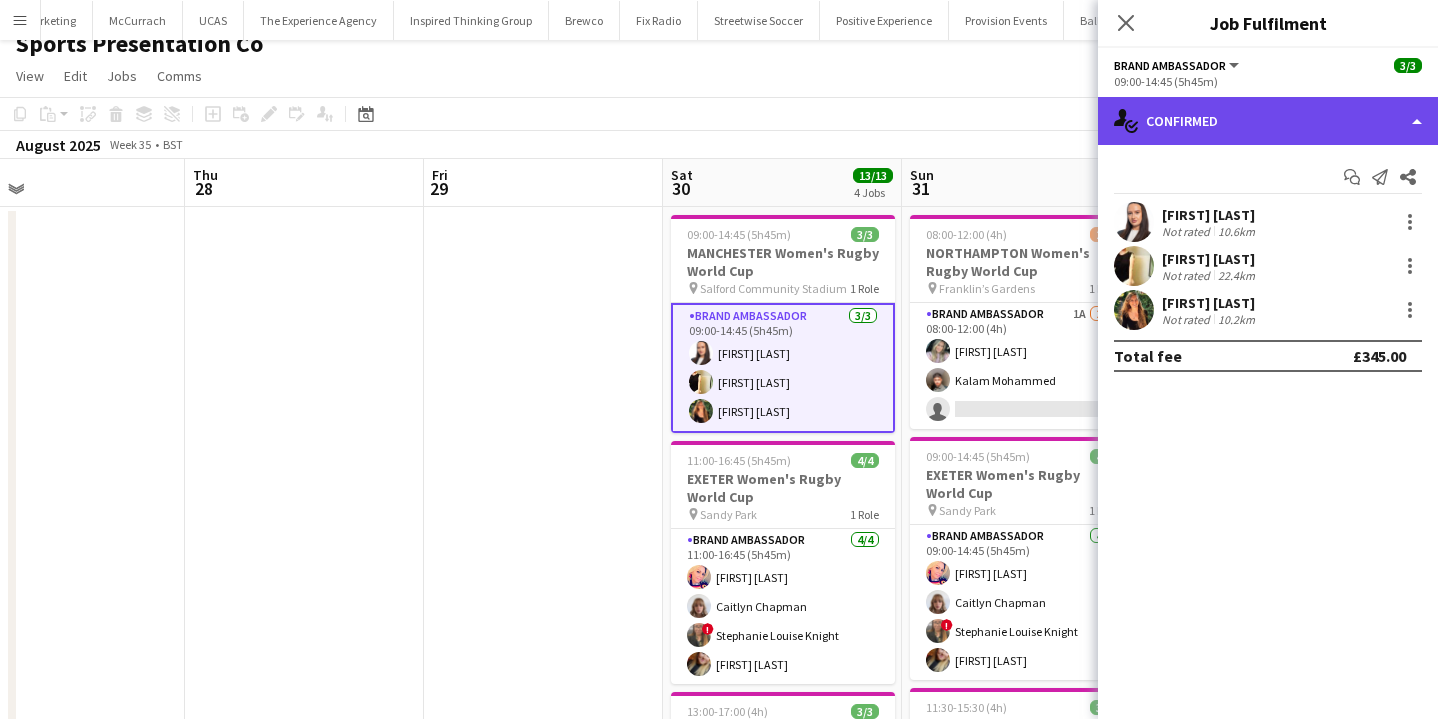 click on "single-neutral-actions-check-2
Confirmed" 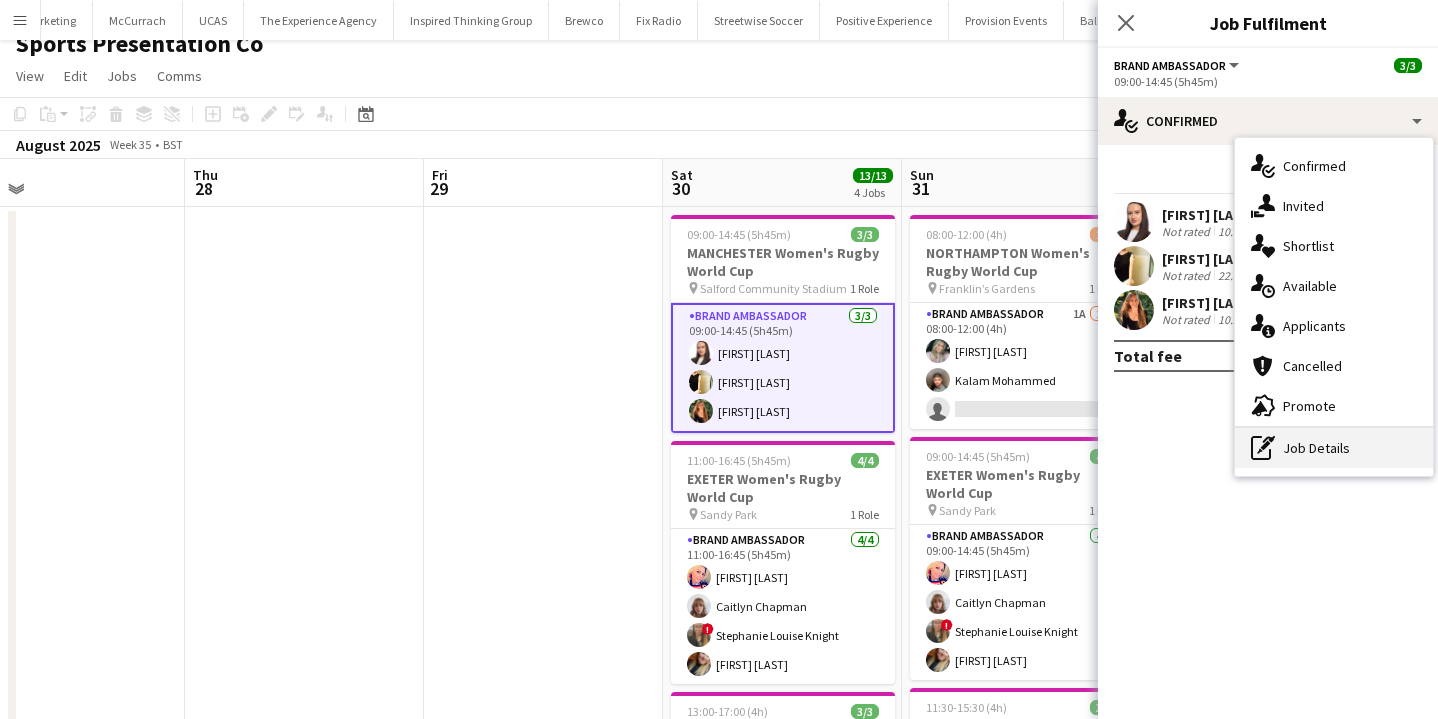 click on "pen-write
Job Details" at bounding box center (1334, 448) 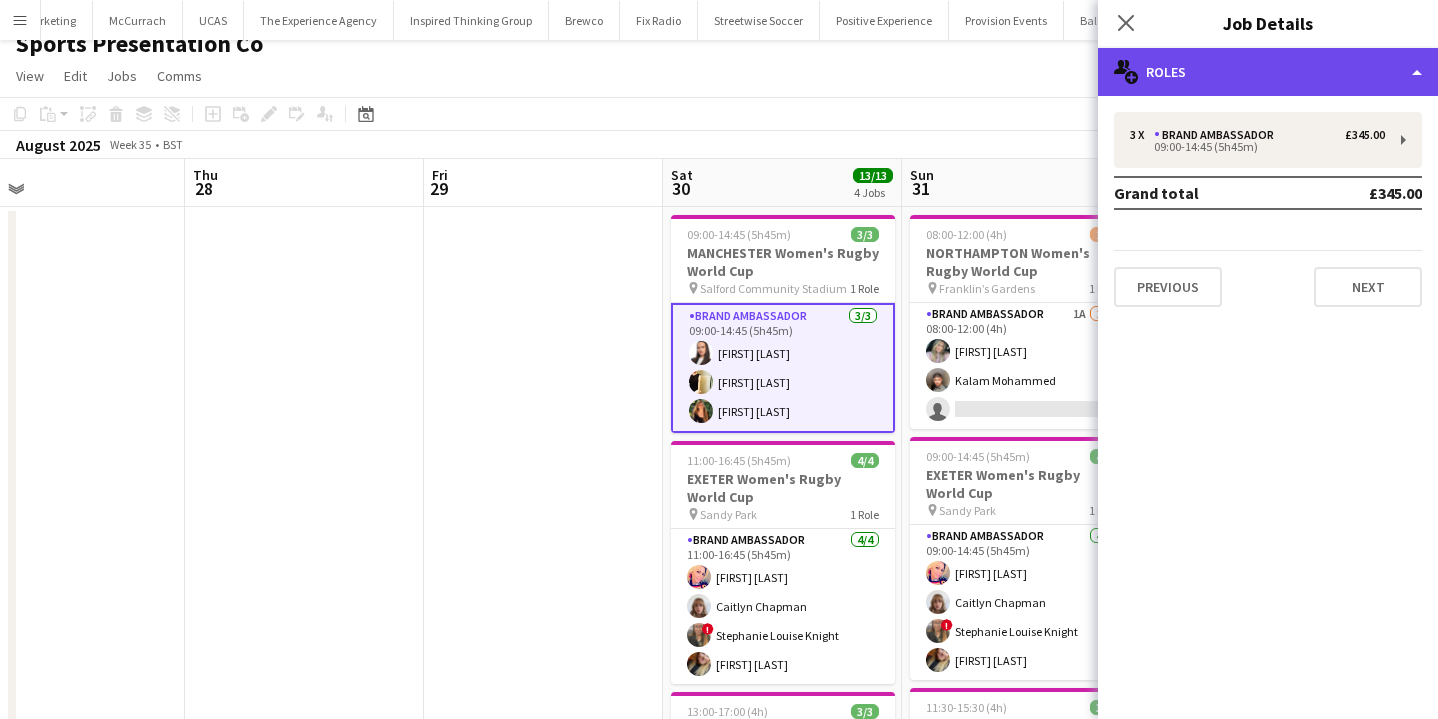 click on "multiple-users-add
Roles" 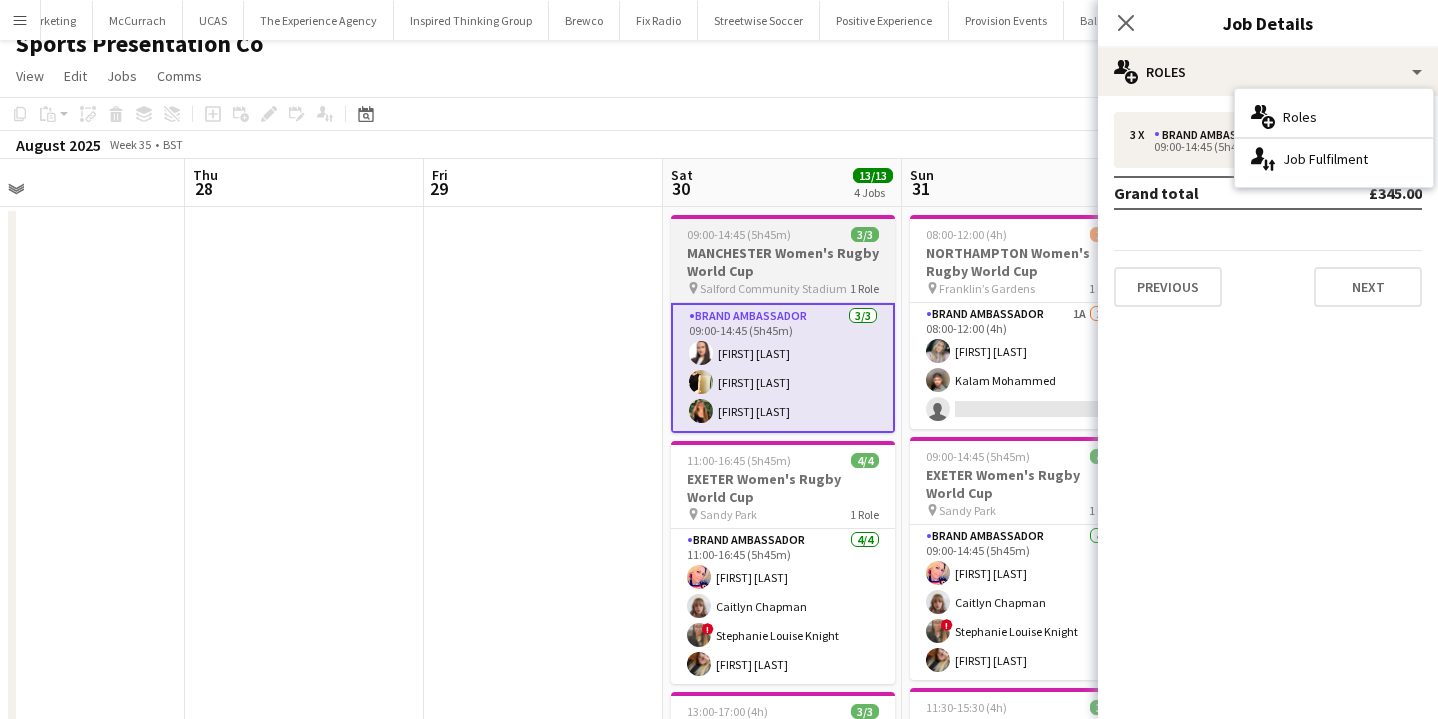 click on "MANCHESTER Women's Rugby World Cup" at bounding box center [783, 262] 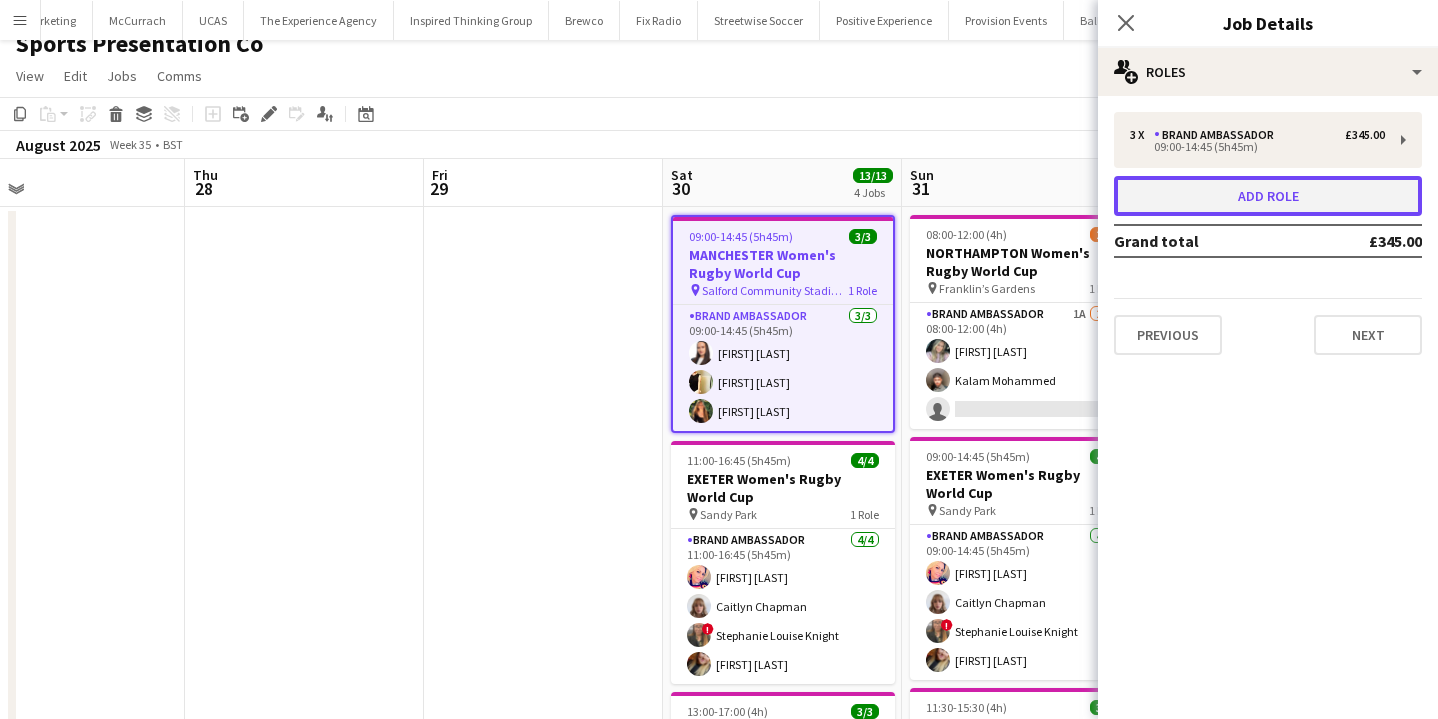 click on "Add role" at bounding box center (1268, 196) 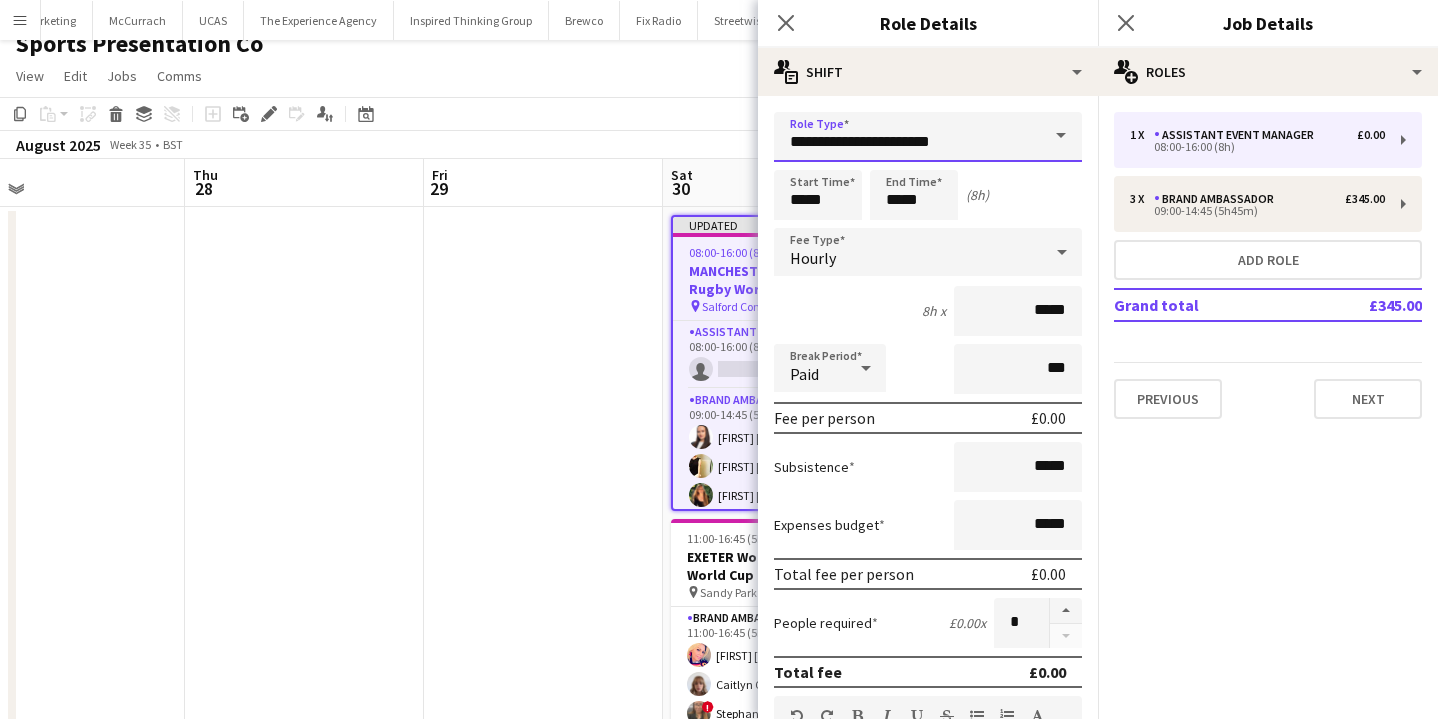 click on "**********" at bounding box center (928, 137) 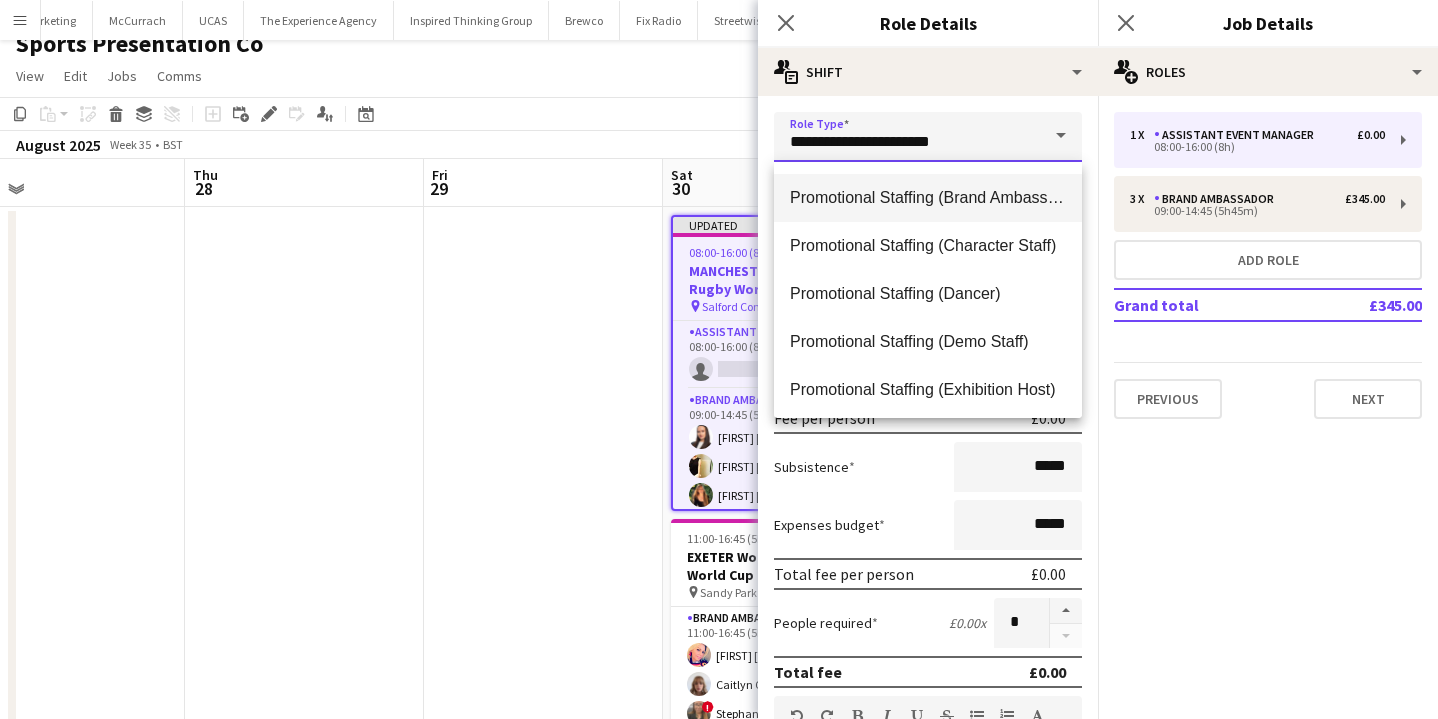 scroll, scrollTop: 525, scrollLeft: 0, axis: vertical 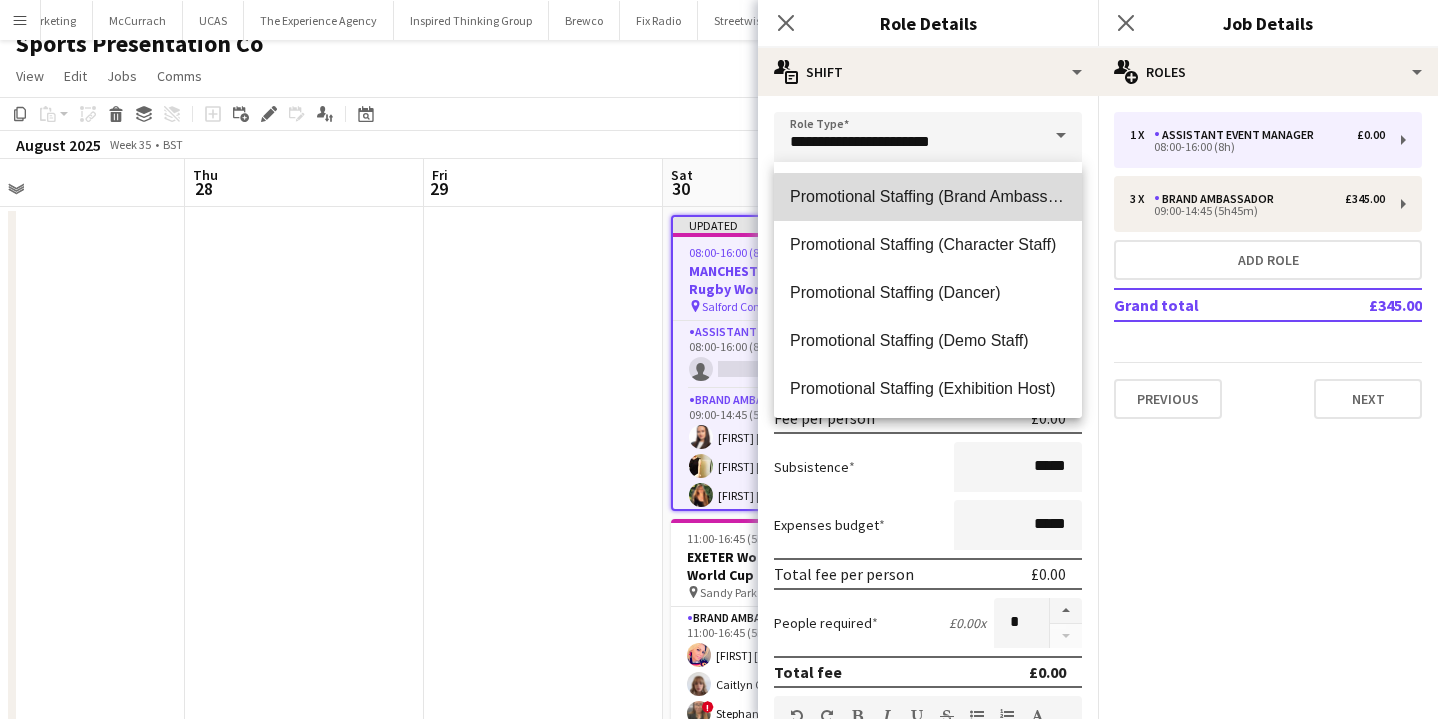 click on "Promotional Staffing (Brand Ambassadors)" at bounding box center [928, 197] 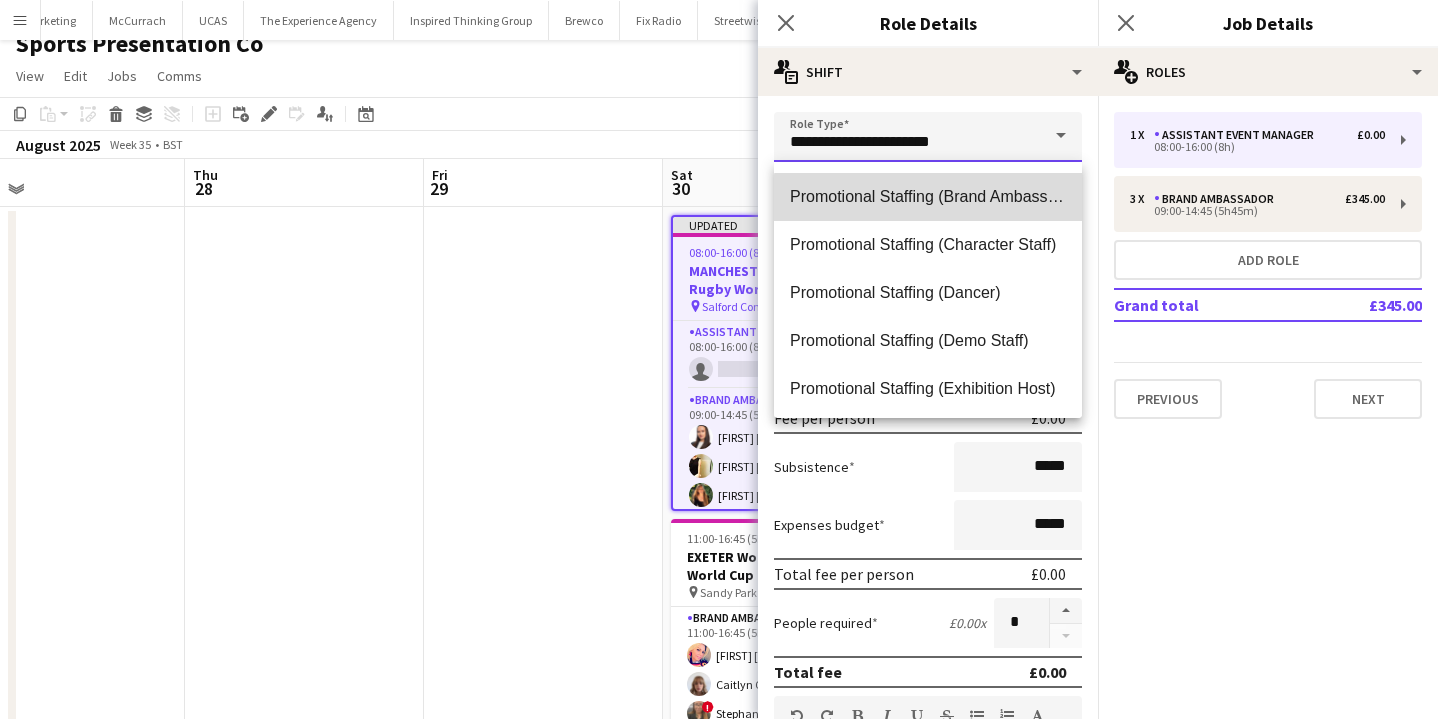 type on "**********" 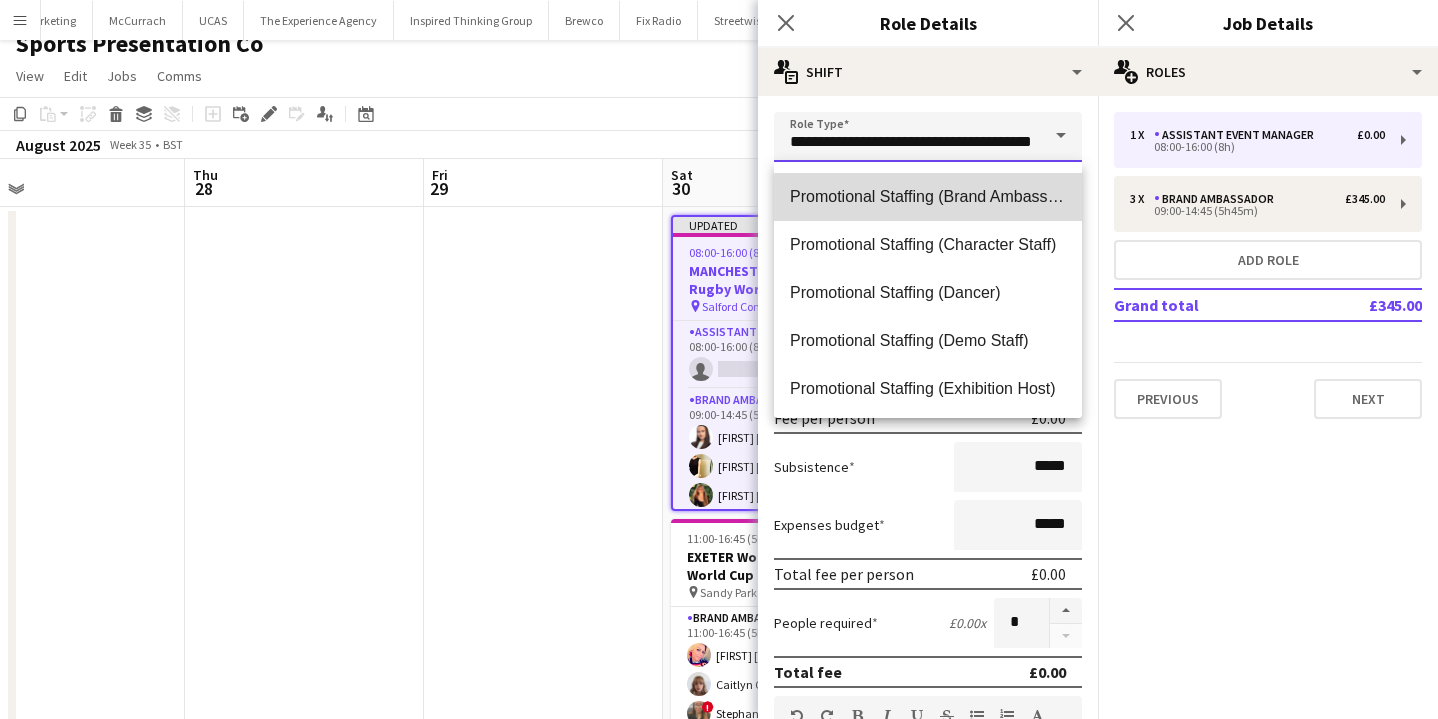scroll, scrollTop: 0, scrollLeft: 34, axis: horizontal 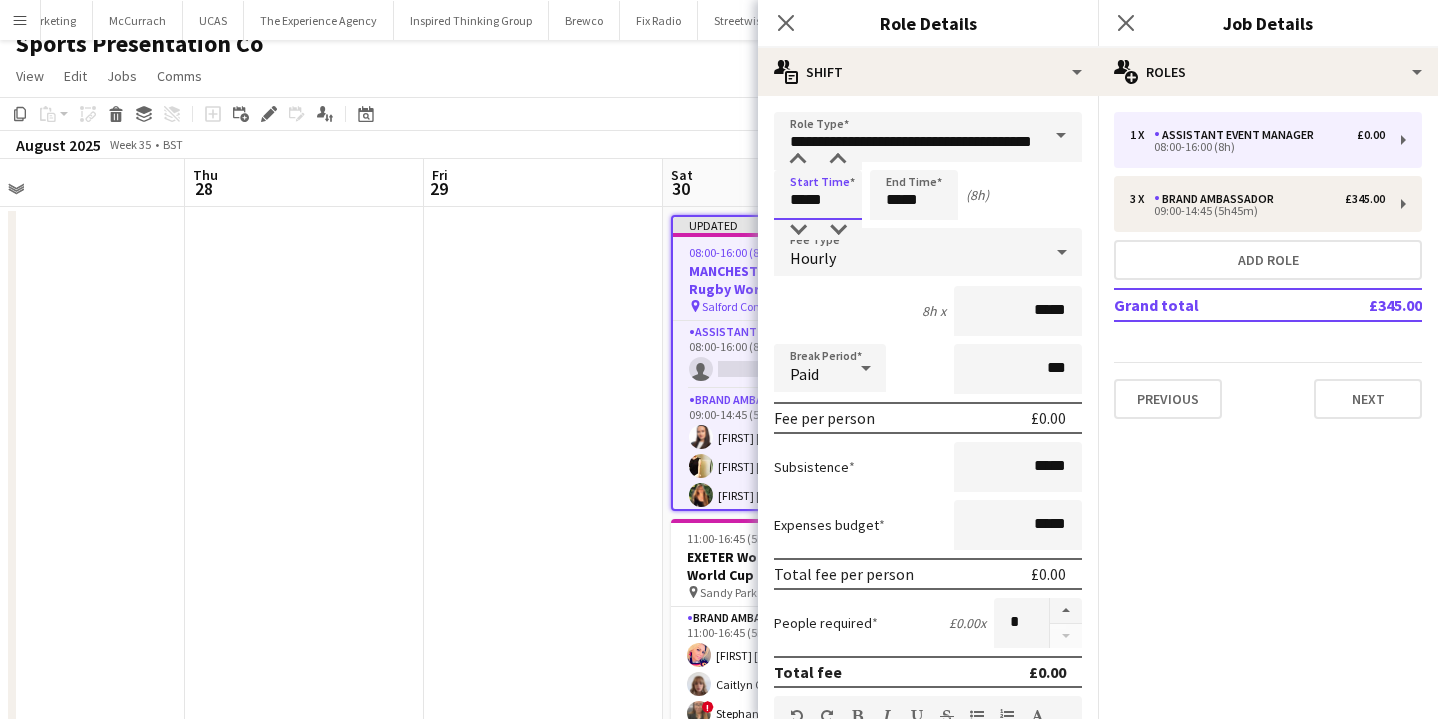 click on "*****" at bounding box center (818, 195) 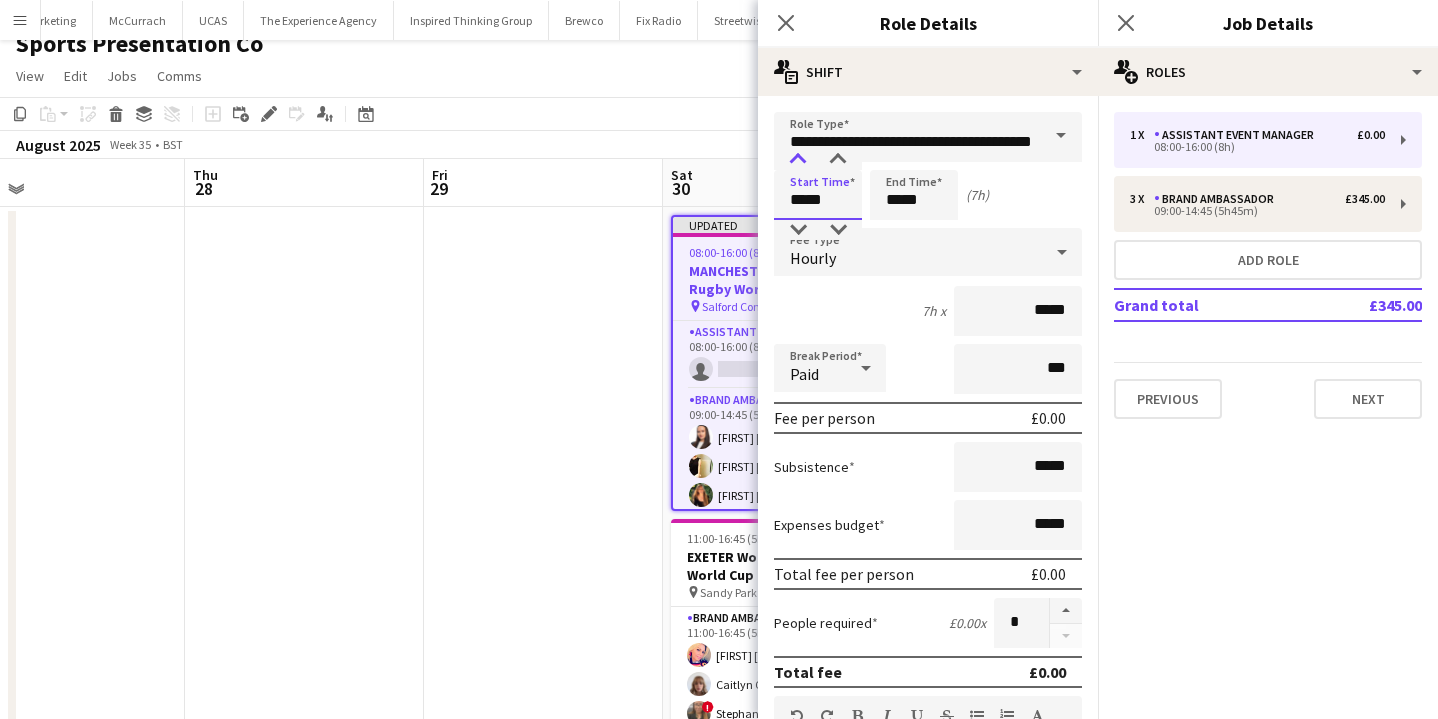 click at bounding box center (798, 160) 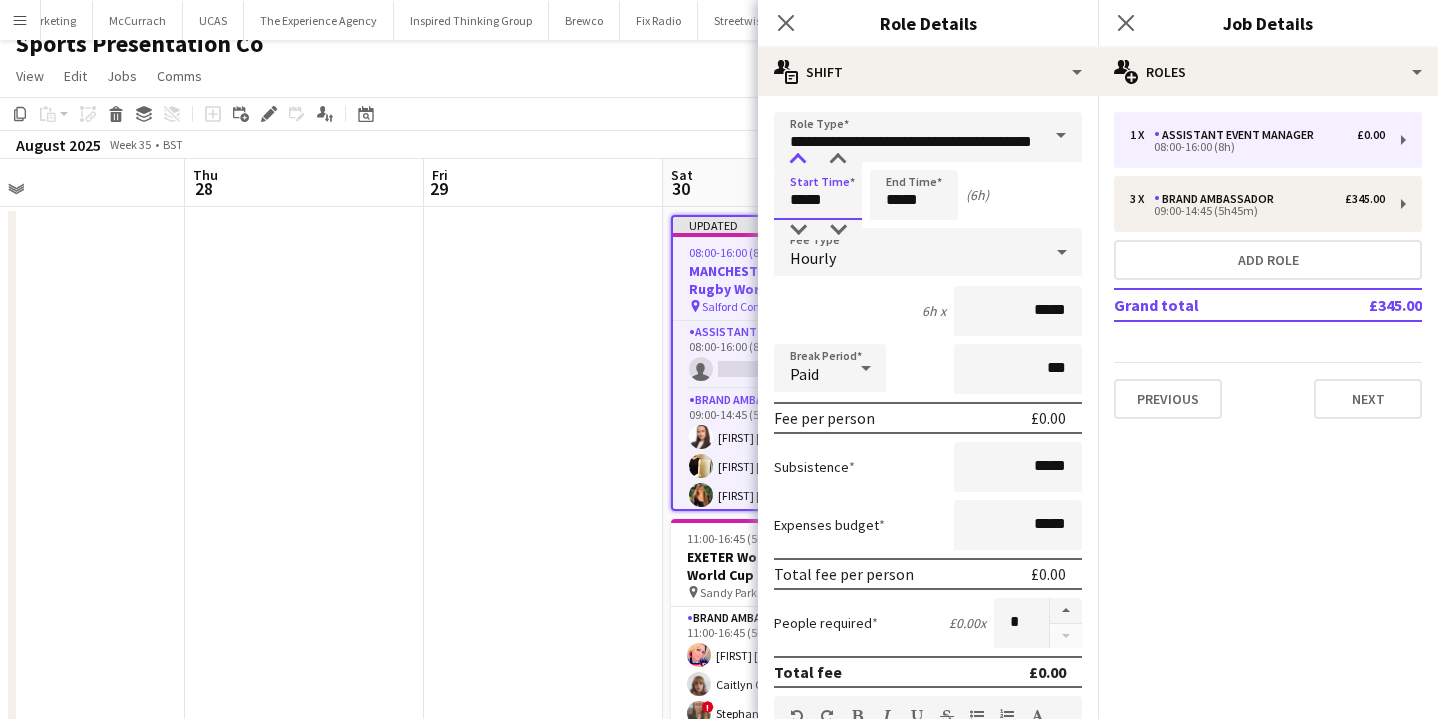 click at bounding box center [798, 160] 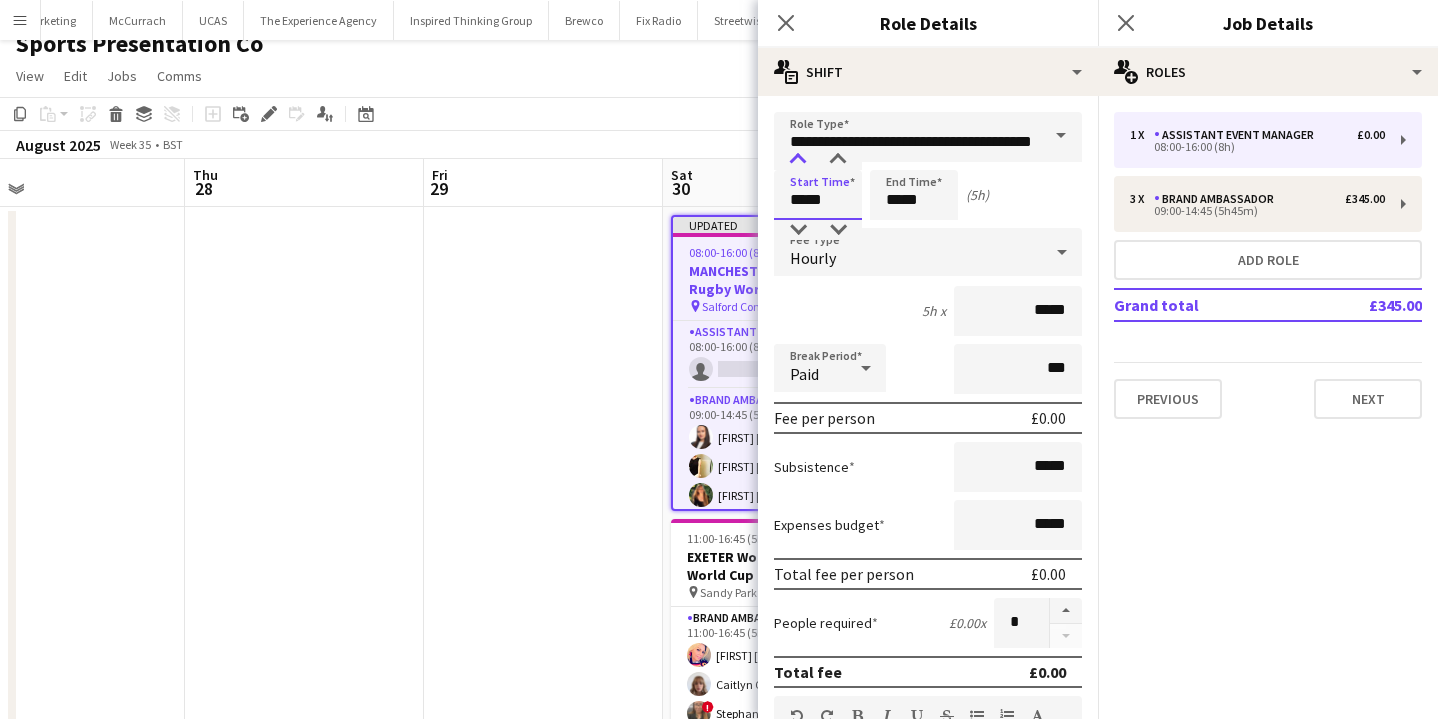 click at bounding box center (798, 160) 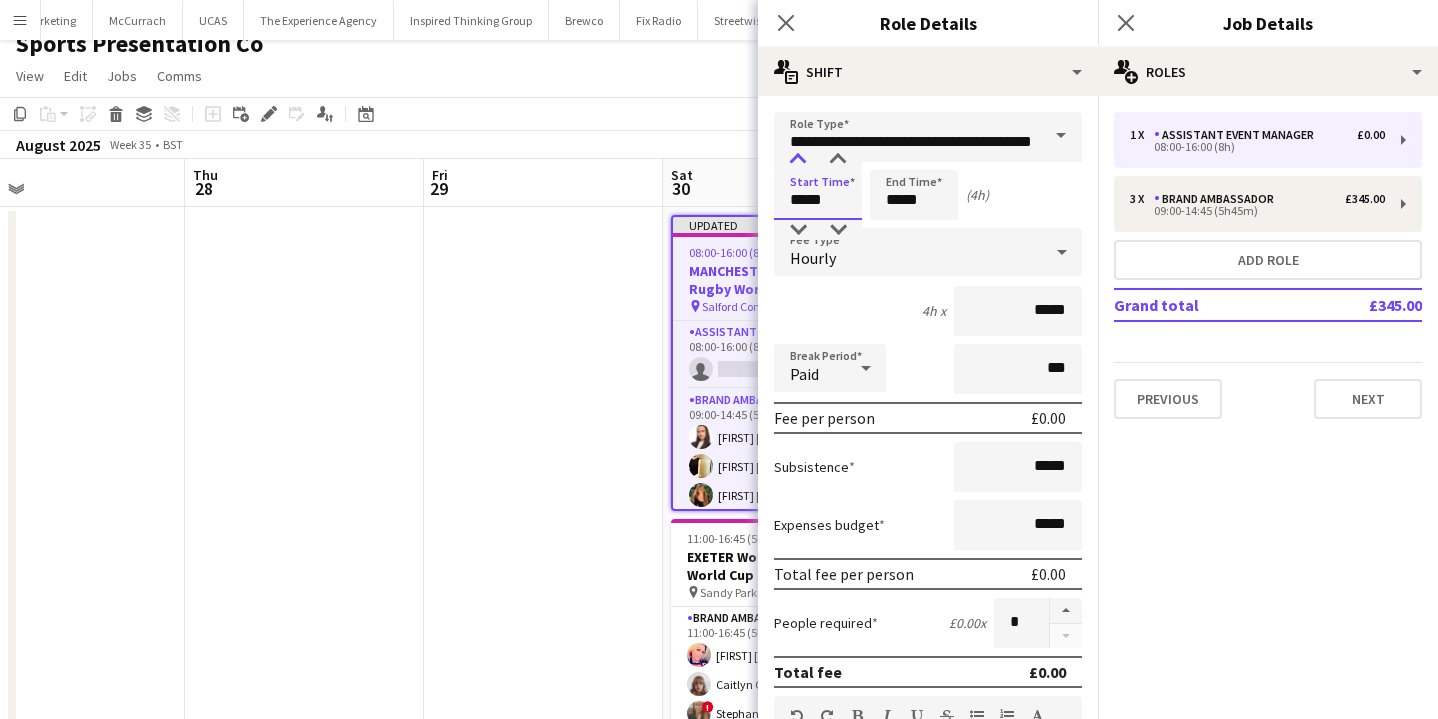 click at bounding box center (798, 160) 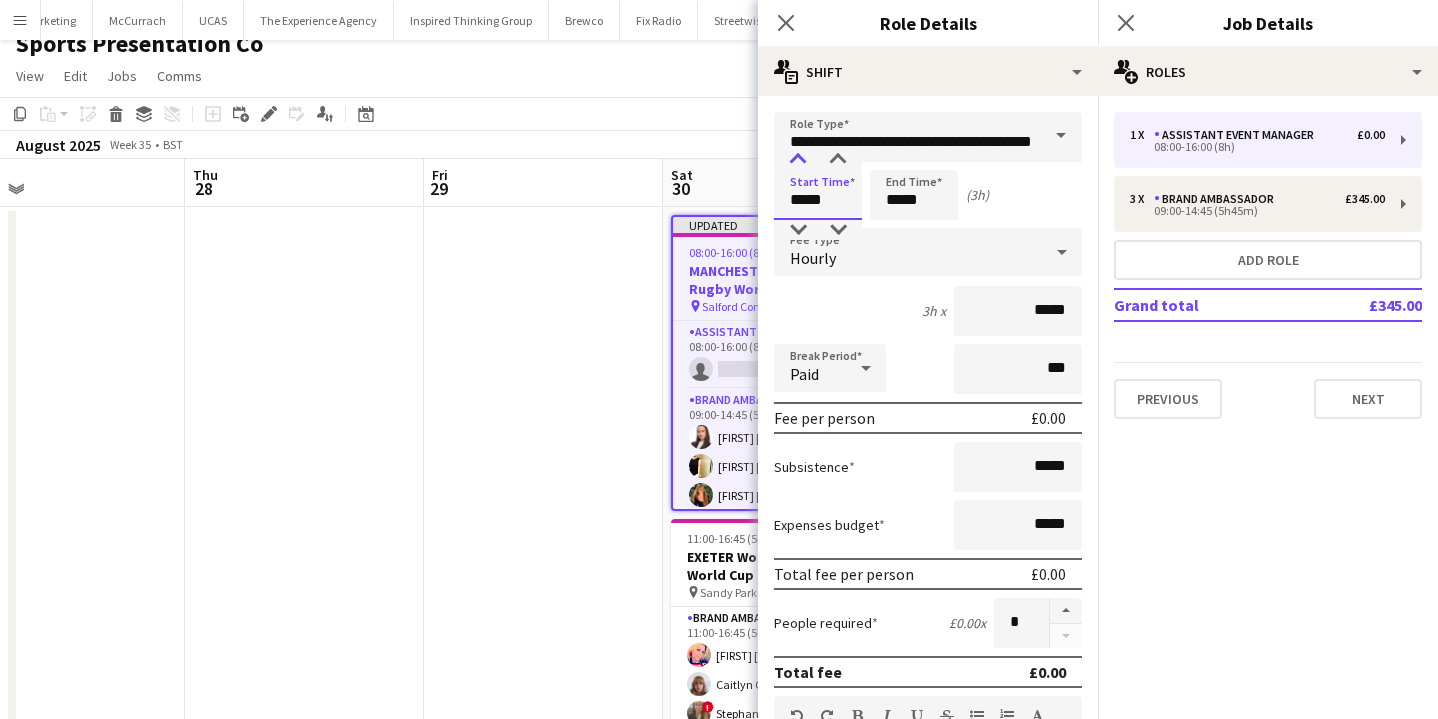type on "*****" 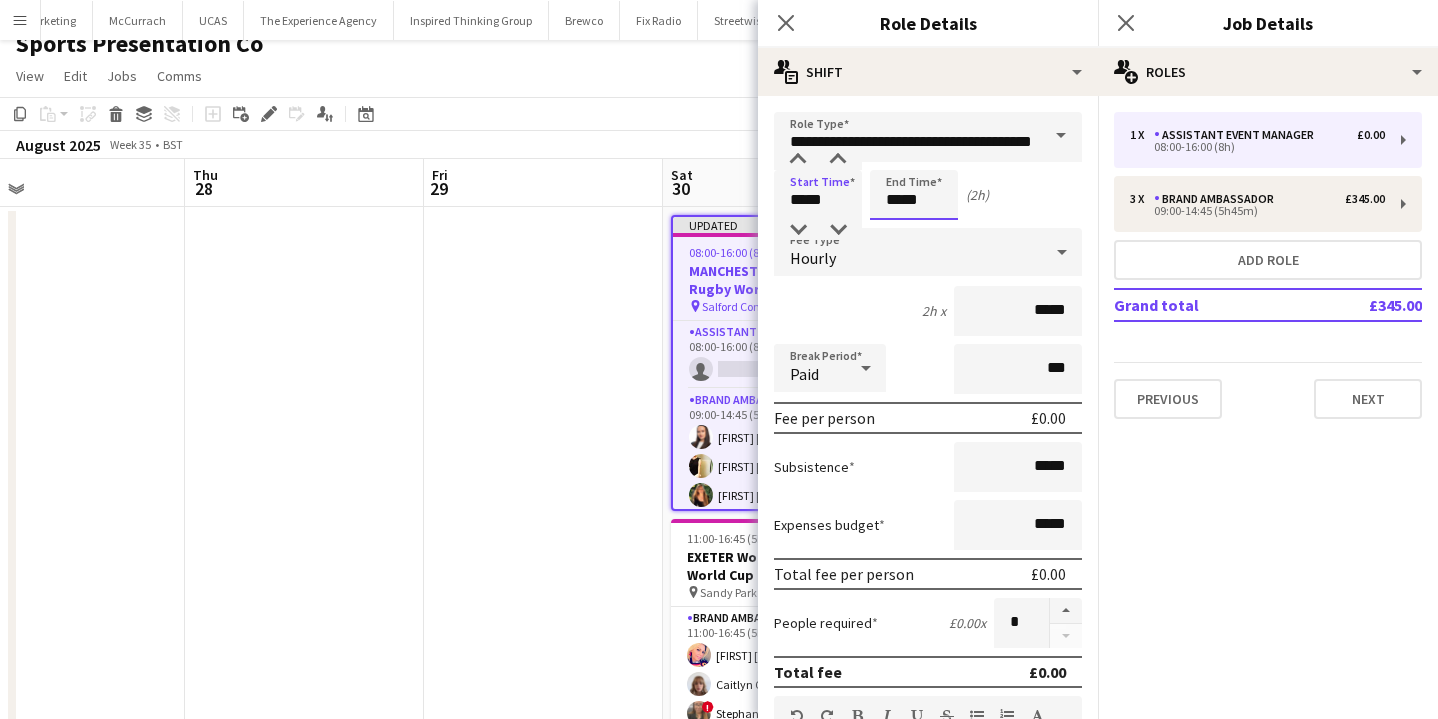 click on "*****" at bounding box center (914, 195) 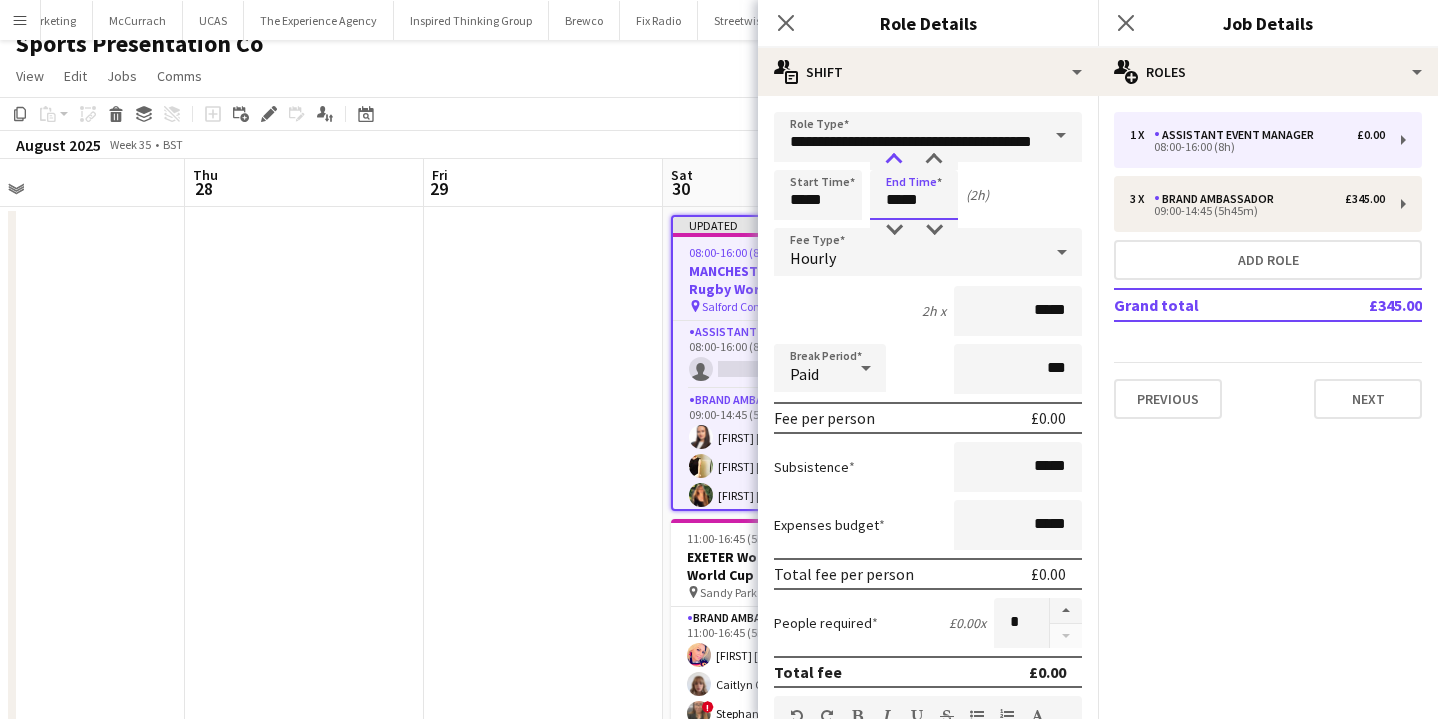 click at bounding box center (894, 160) 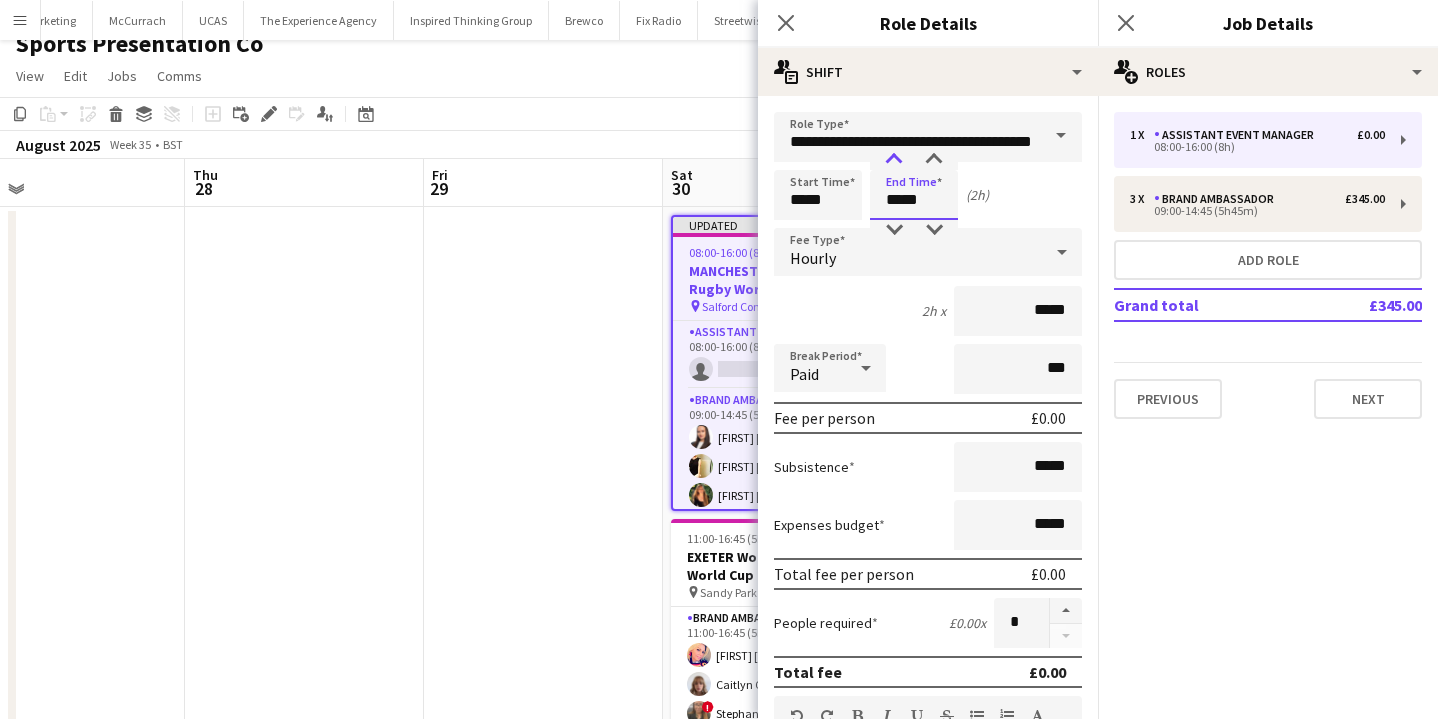 type on "*****" 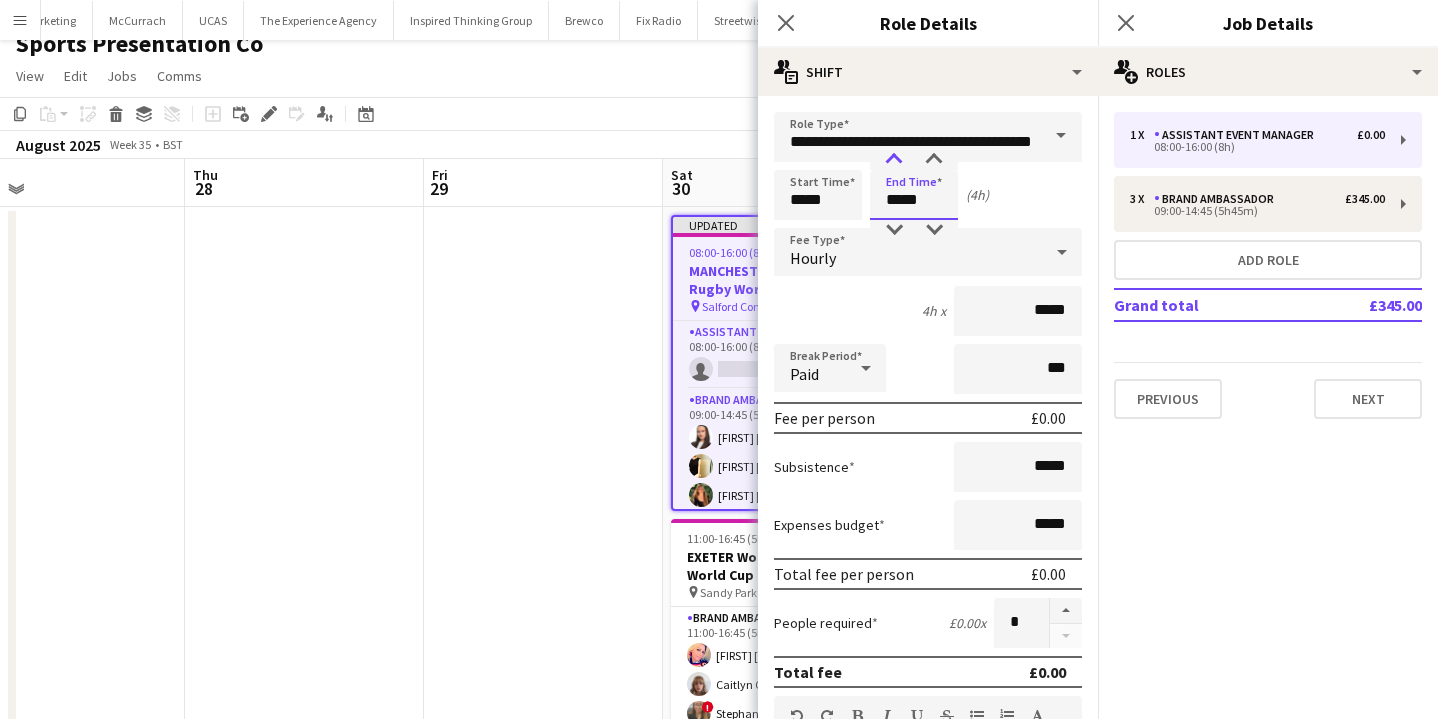 click at bounding box center [894, 160] 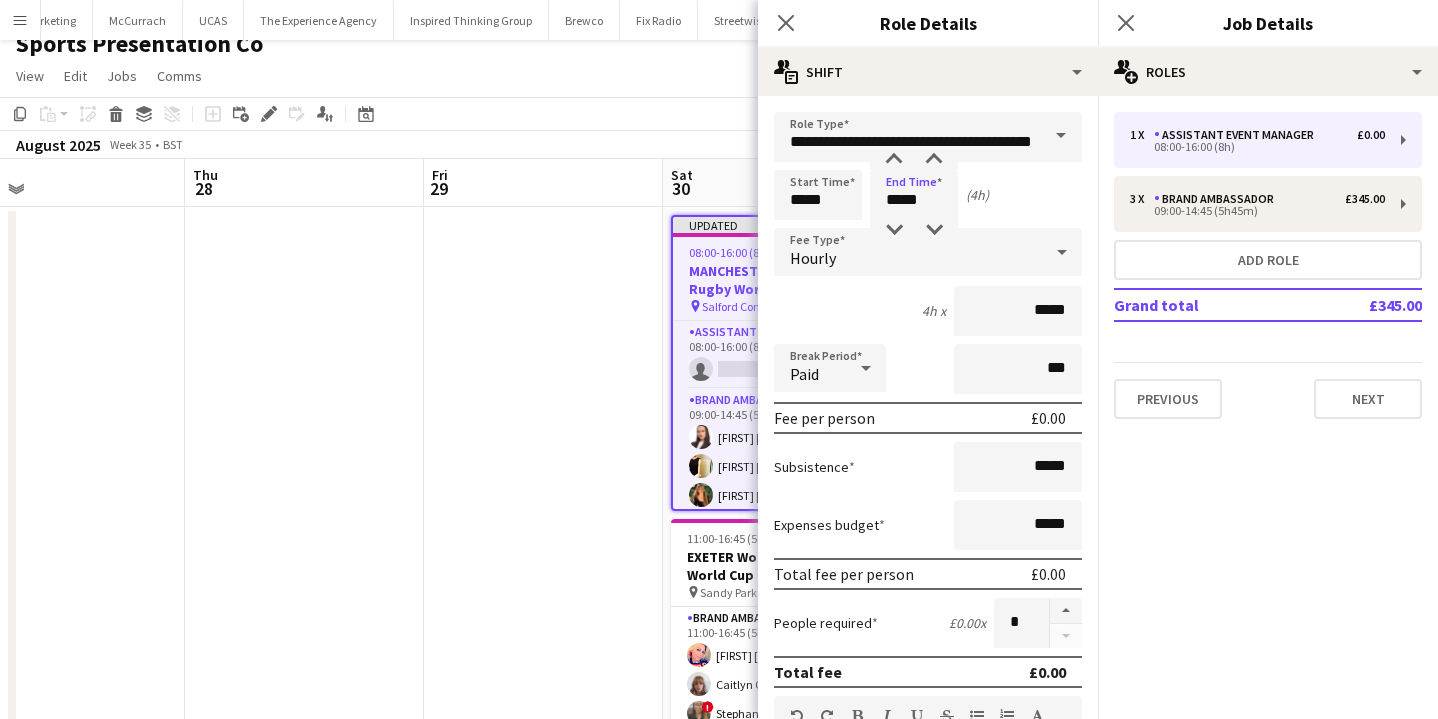 click on "Hourly" at bounding box center [908, 252] 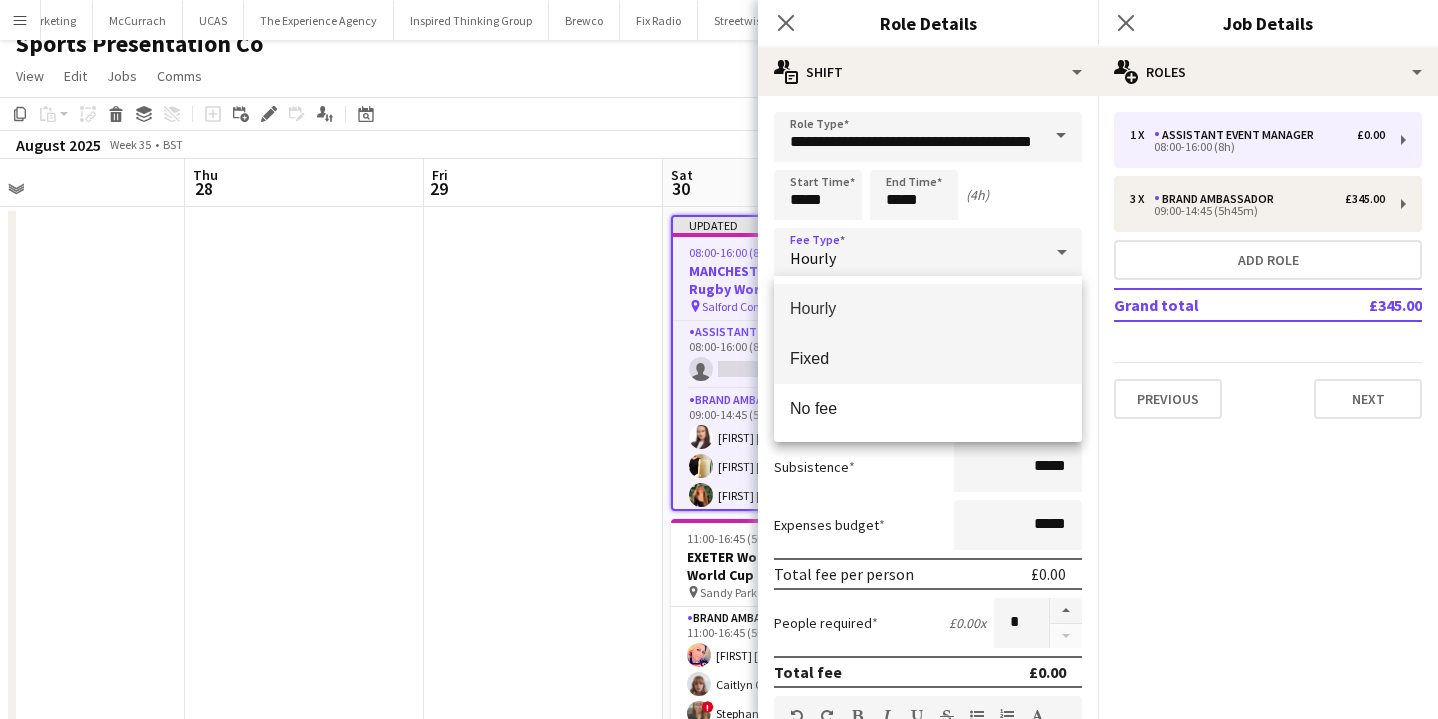 click on "Fixed" at bounding box center (928, 358) 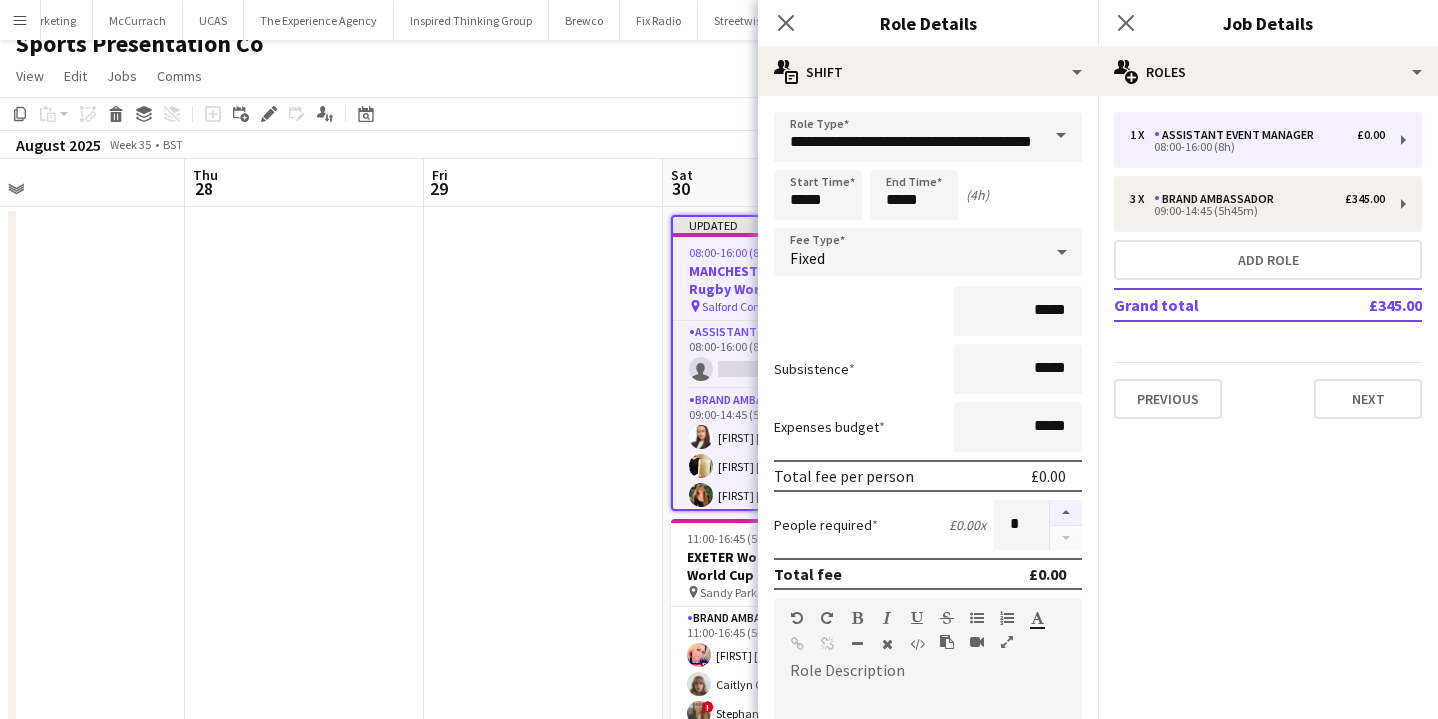 click at bounding box center (1066, 513) 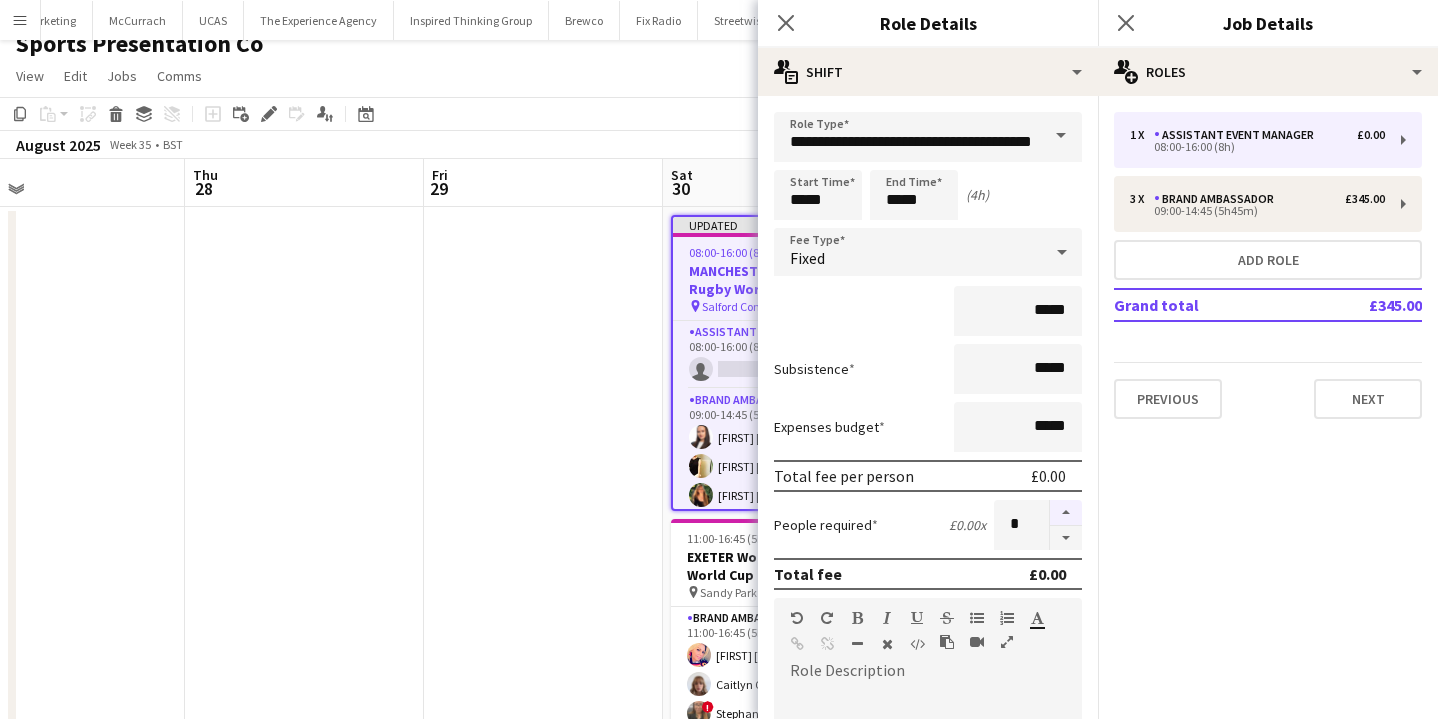 click at bounding box center [1066, 513] 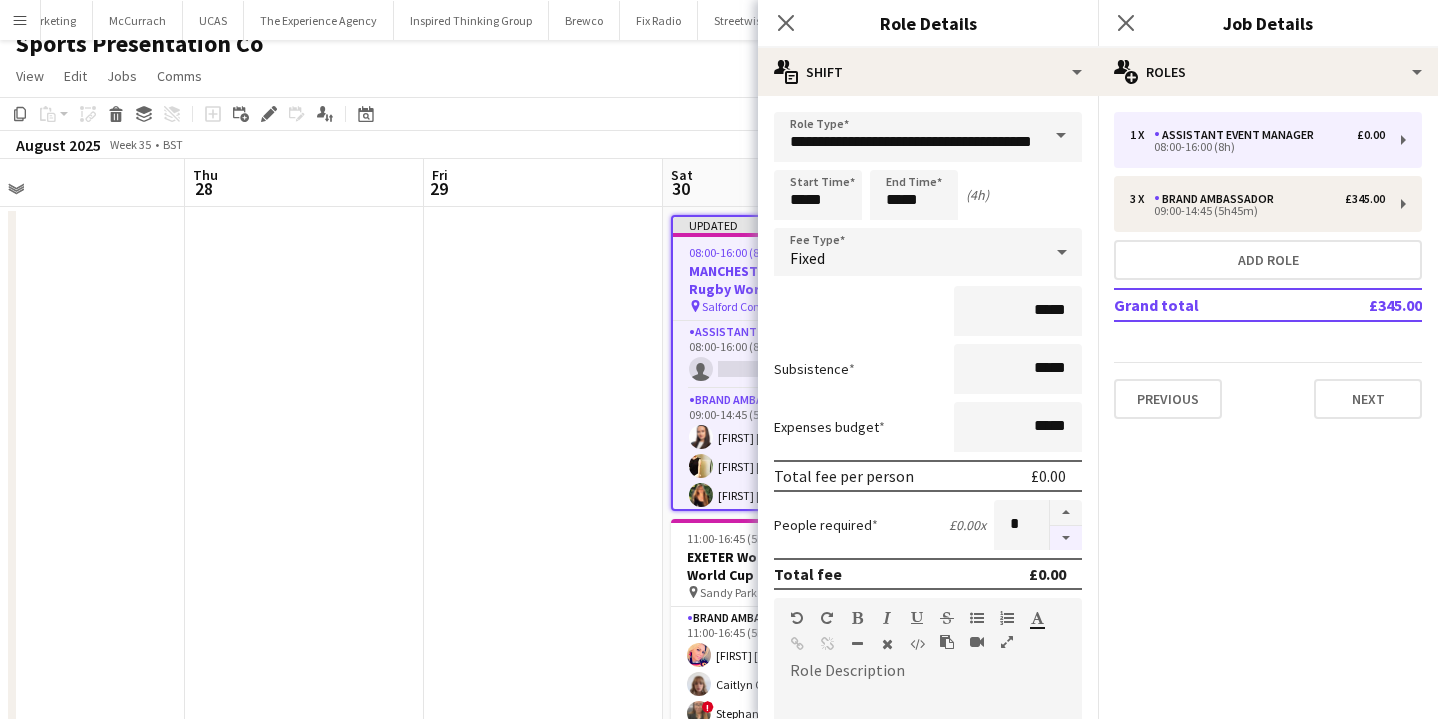 click at bounding box center [1066, 538] 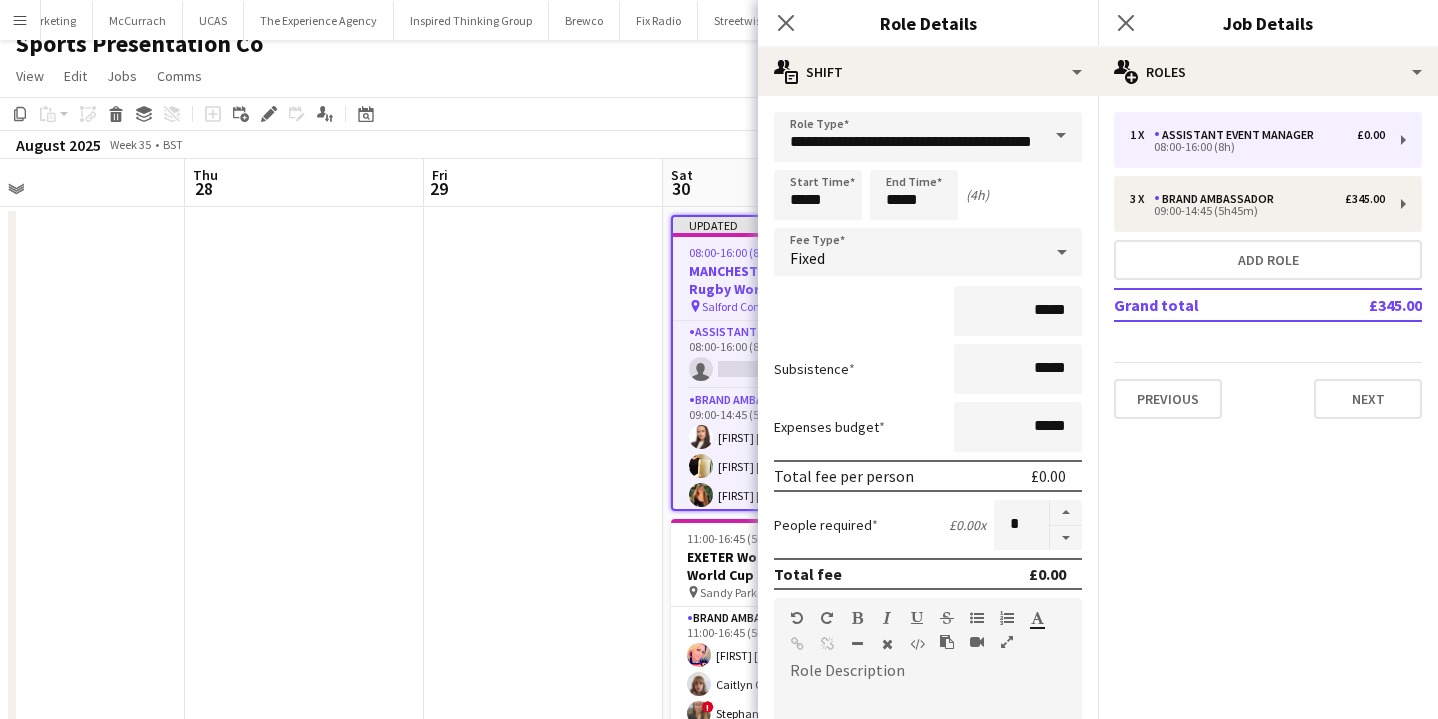 click on "*****" at bounding box center [928, 311] 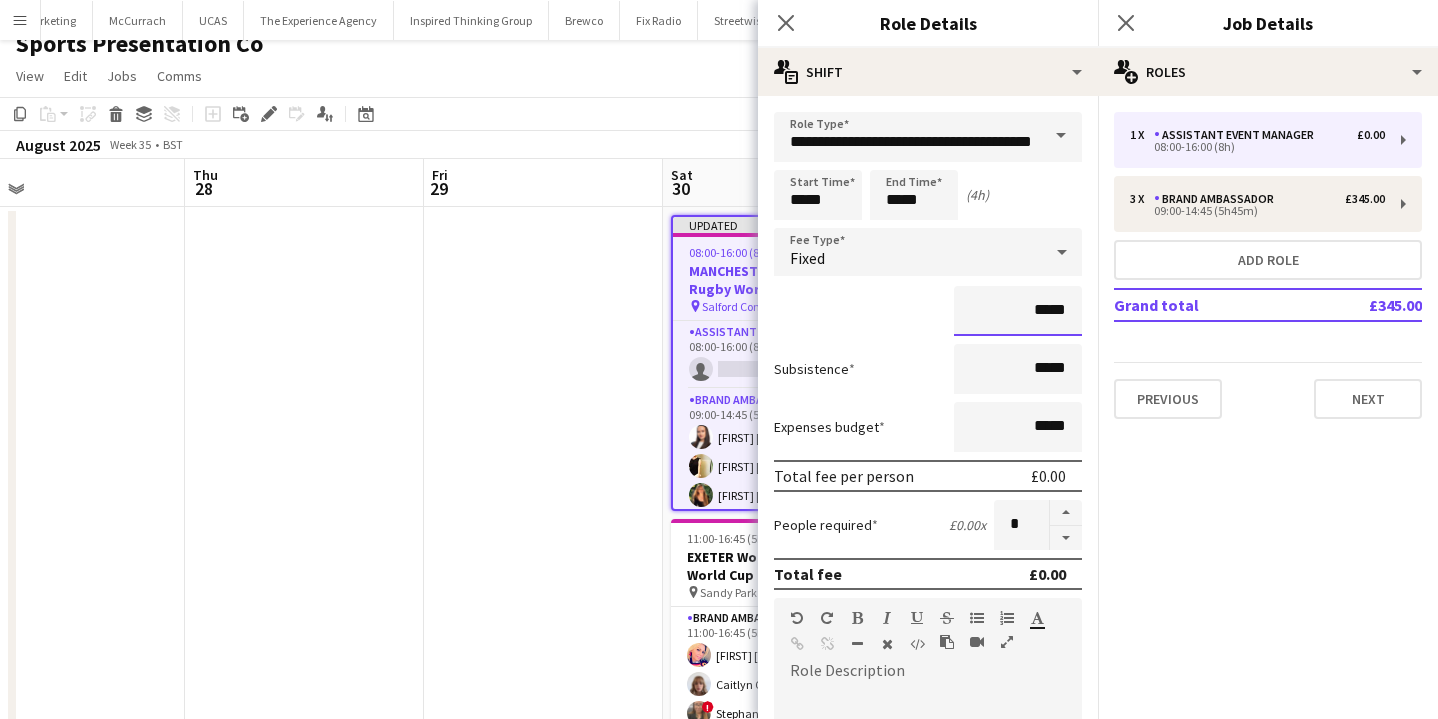 click on "*****" at bounding box center (1018, 311) 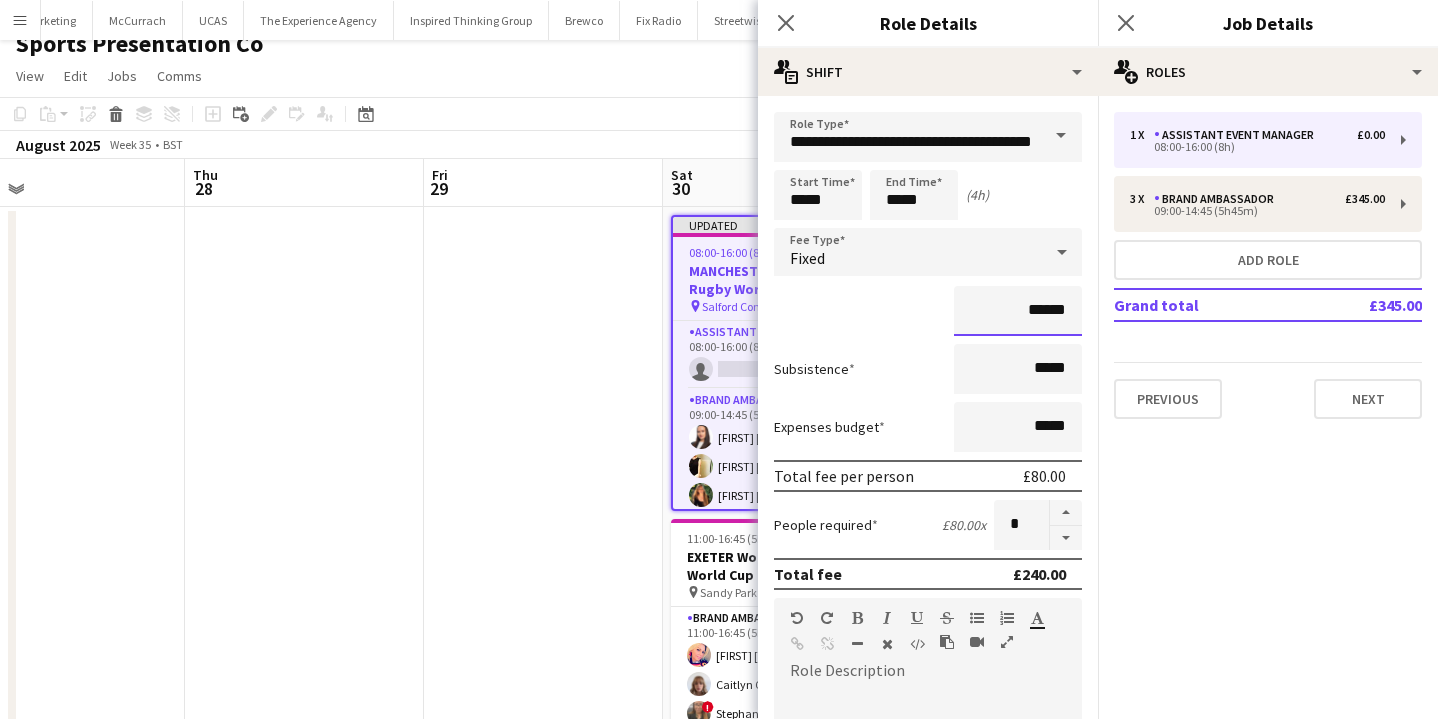 type on "******" 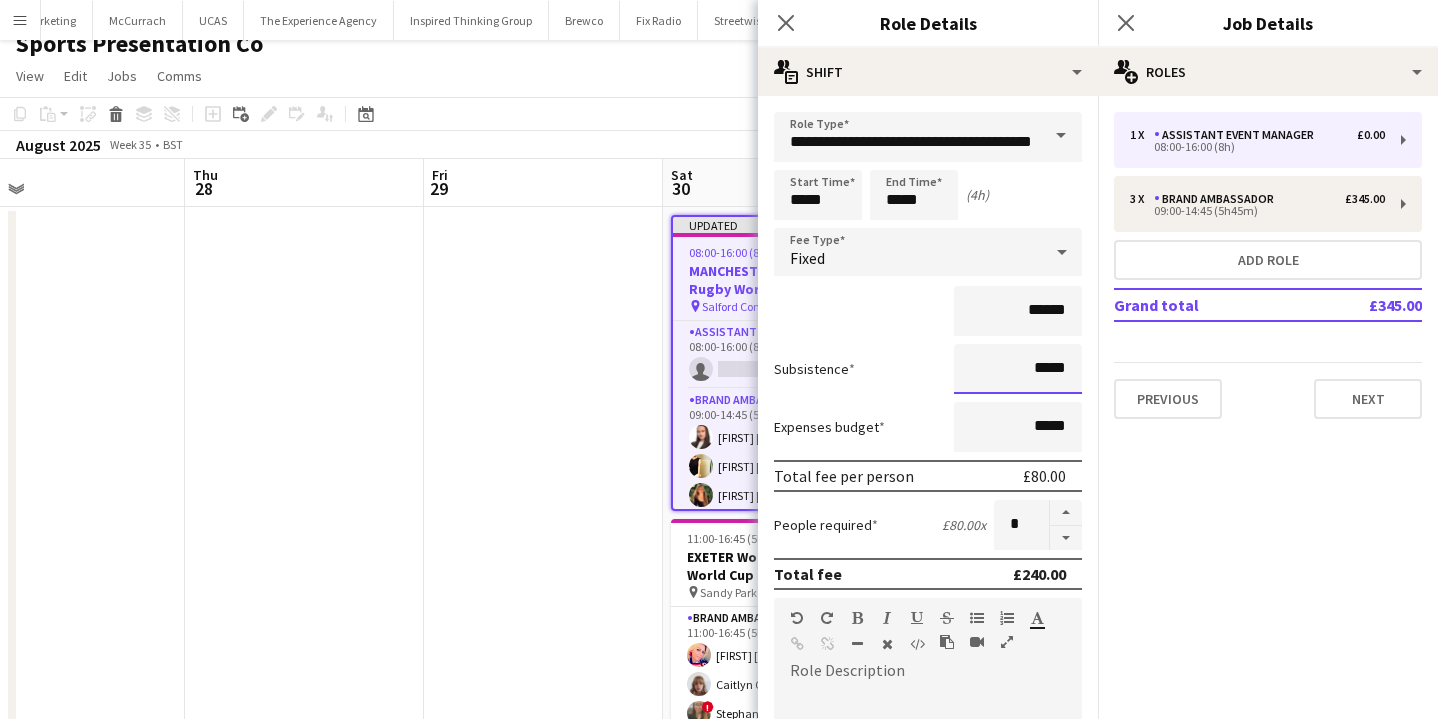 click on "*****" at bounding box center (1018, 369) 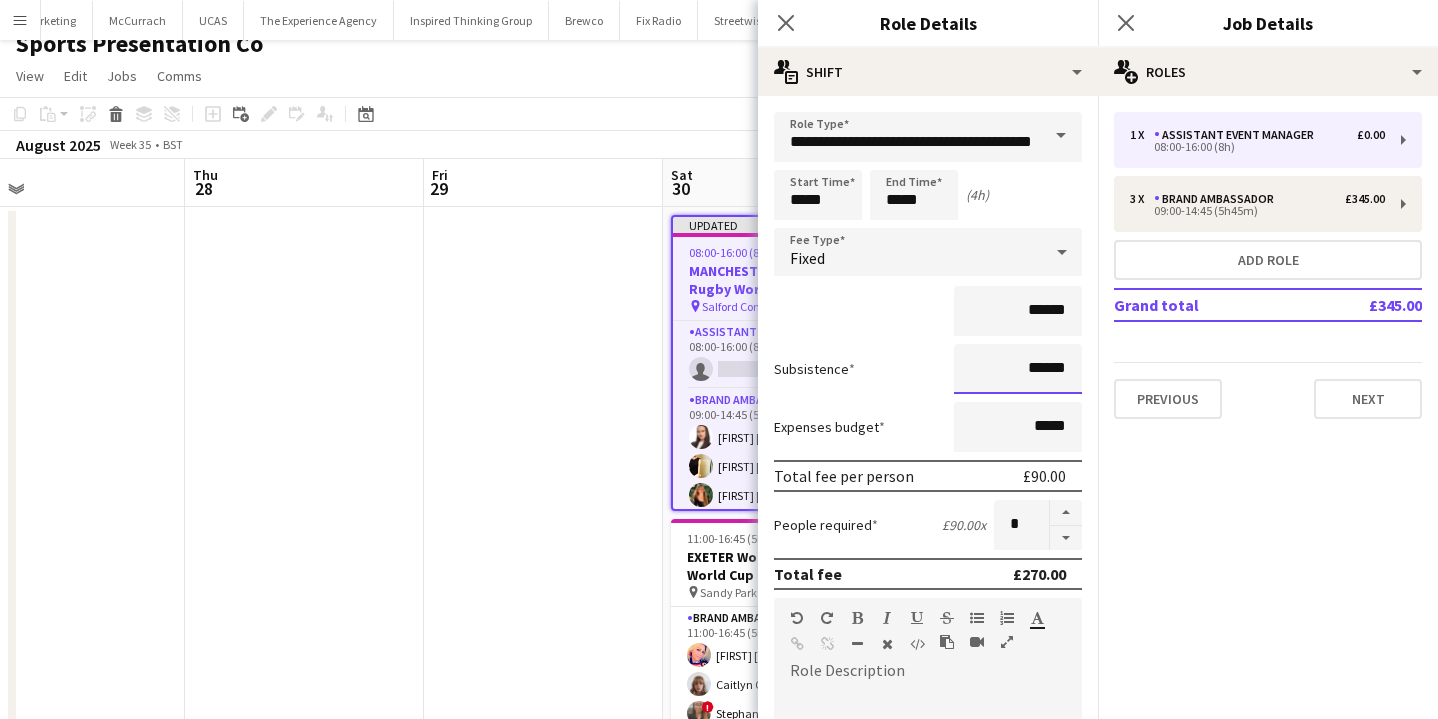 type on "******" 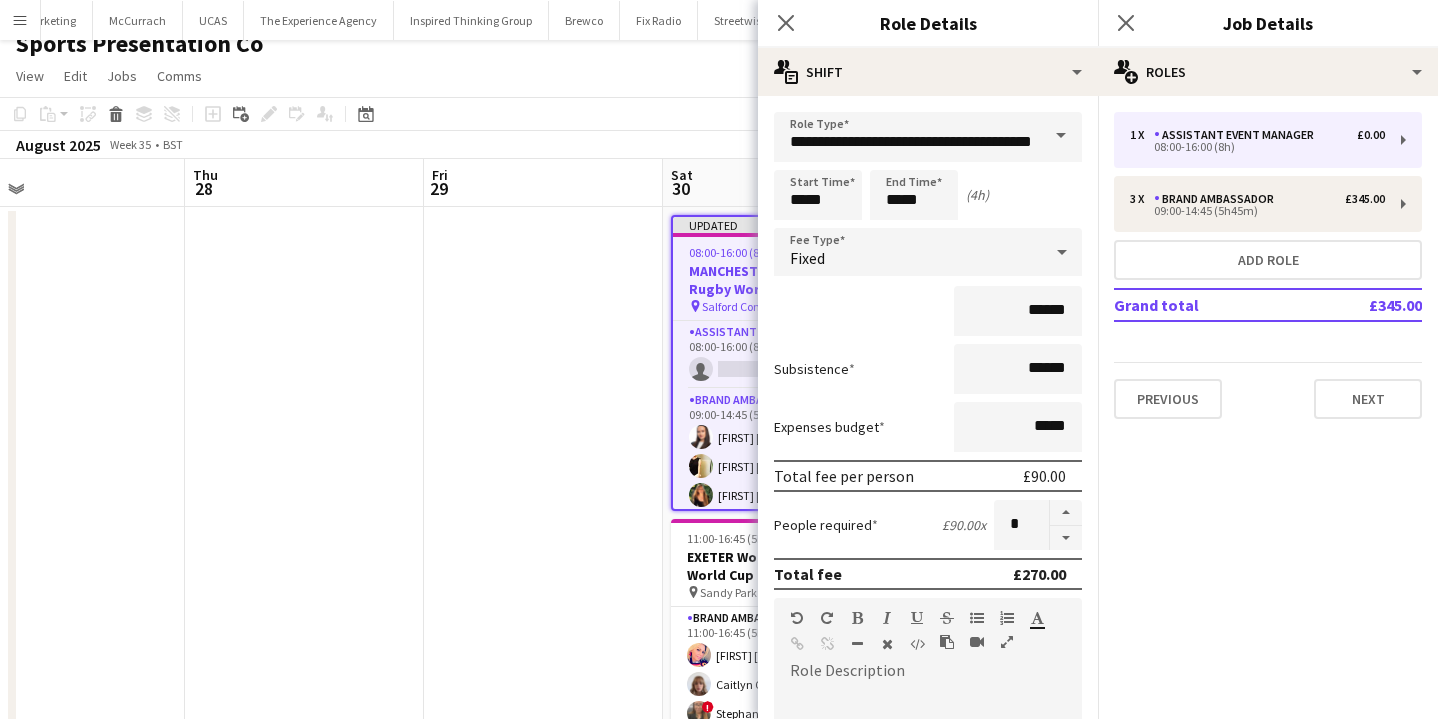 click at bounding box center (543, 688) 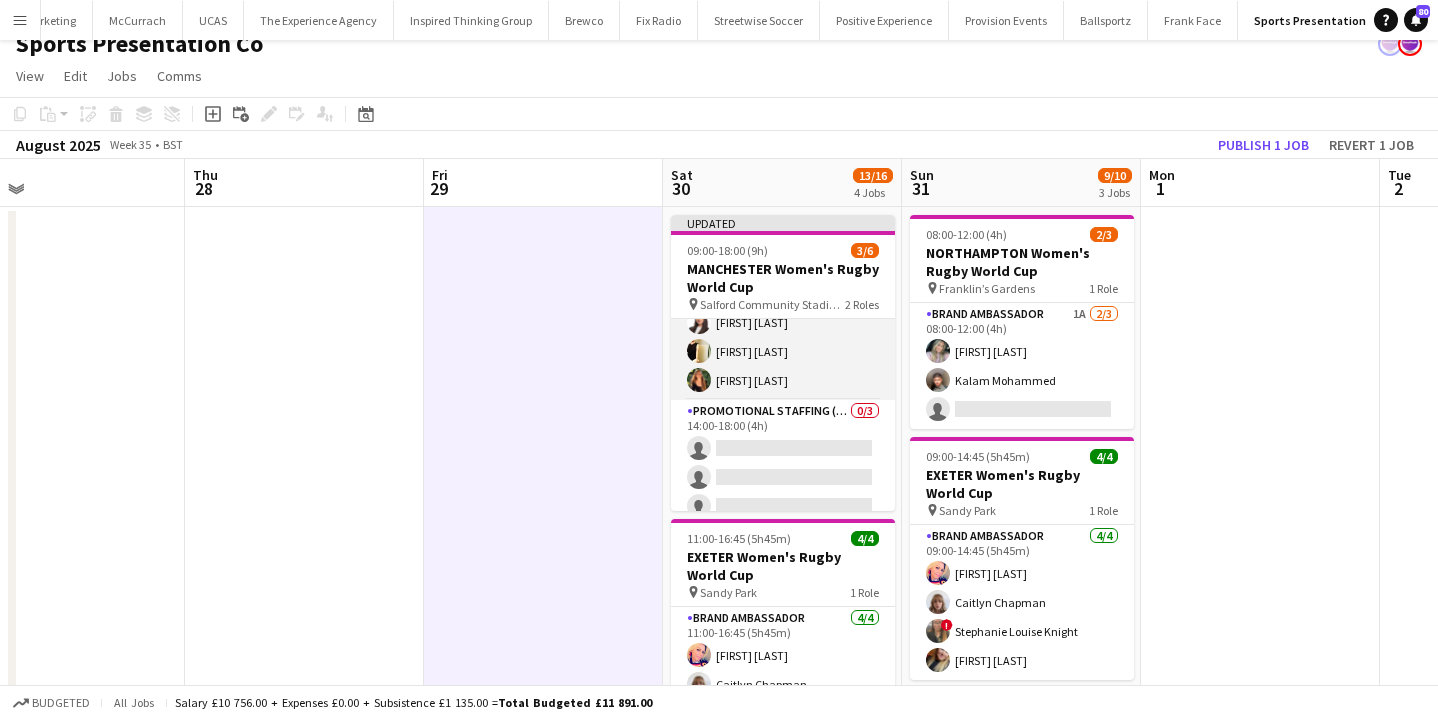 scroll, scrollTop: 60, scrollLeft: 0, axis: vertical 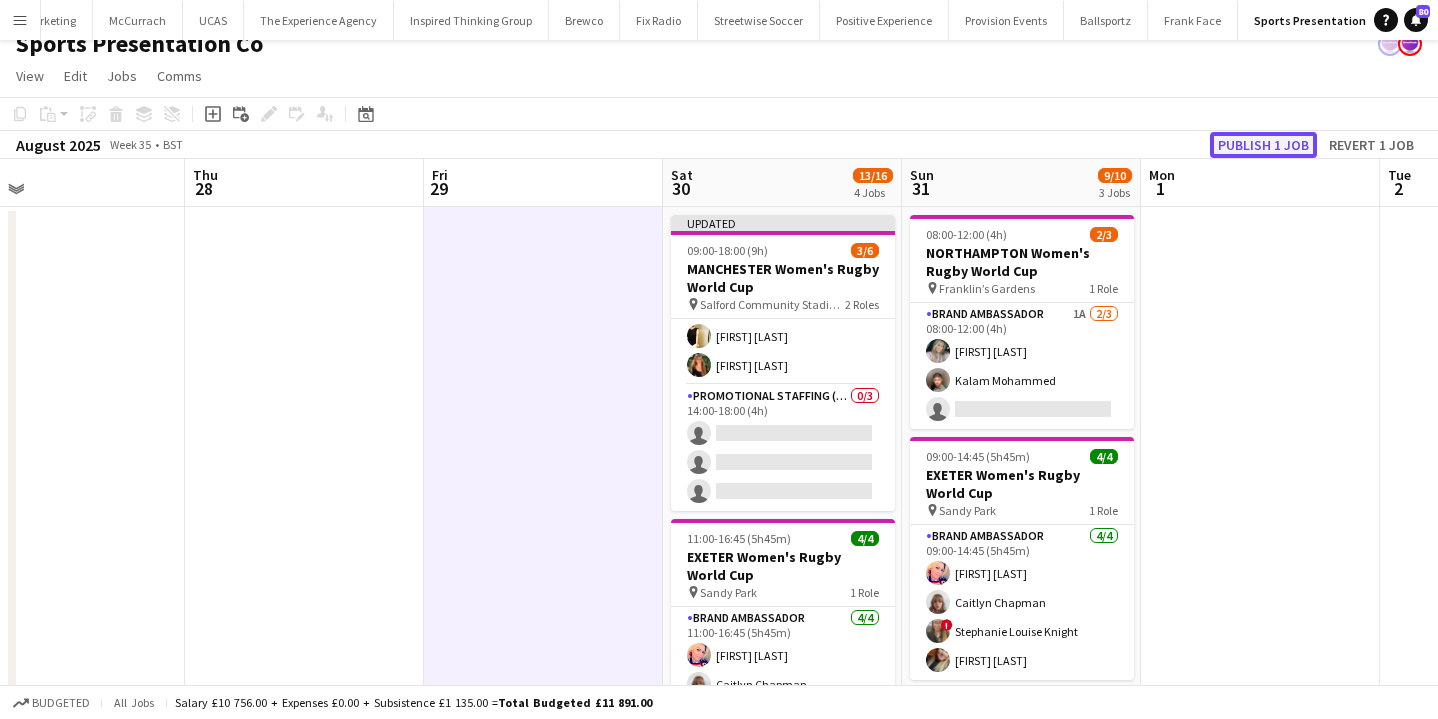 click on "Publish 1 job" 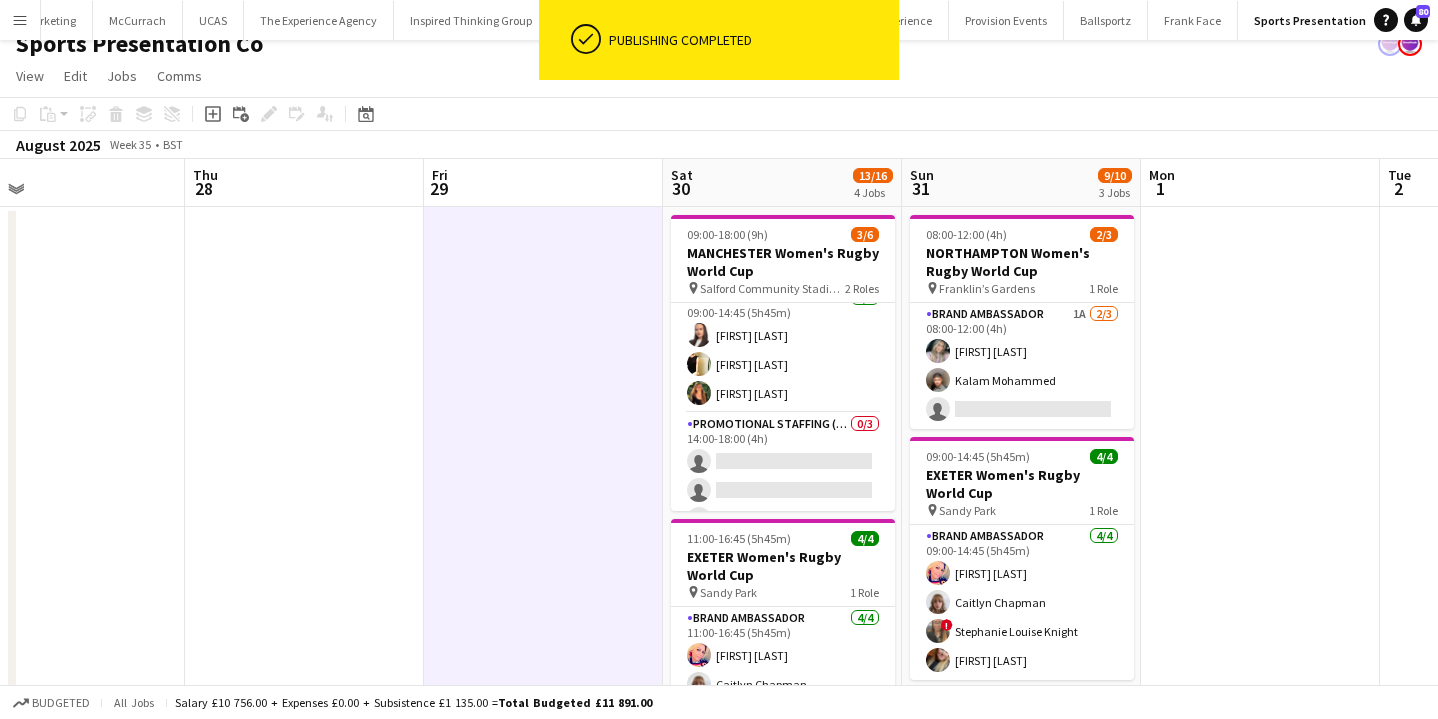 scroll, scrollTop: 0, scrollLeft: 0, axis: both 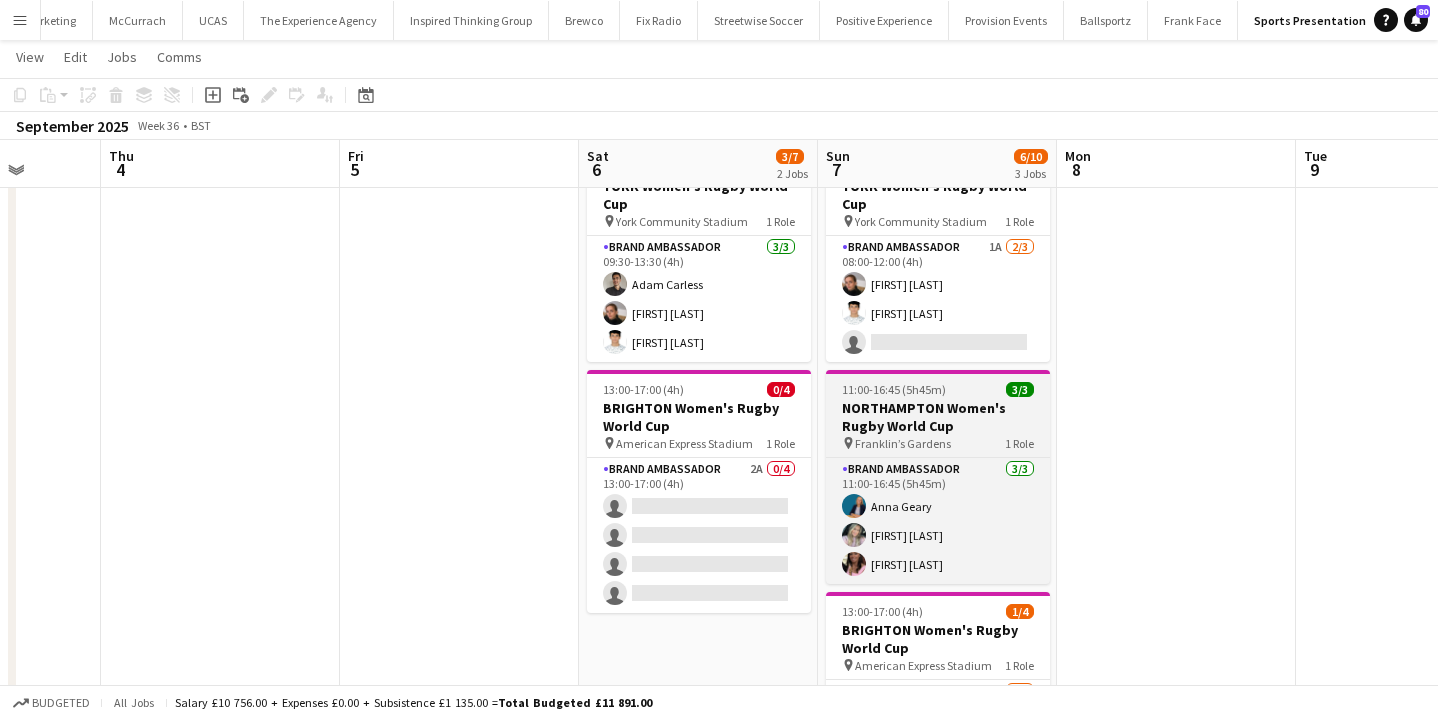 click on "NORTHAMPTON Women's Rugby World Cup" at bounding box center (938, 417) 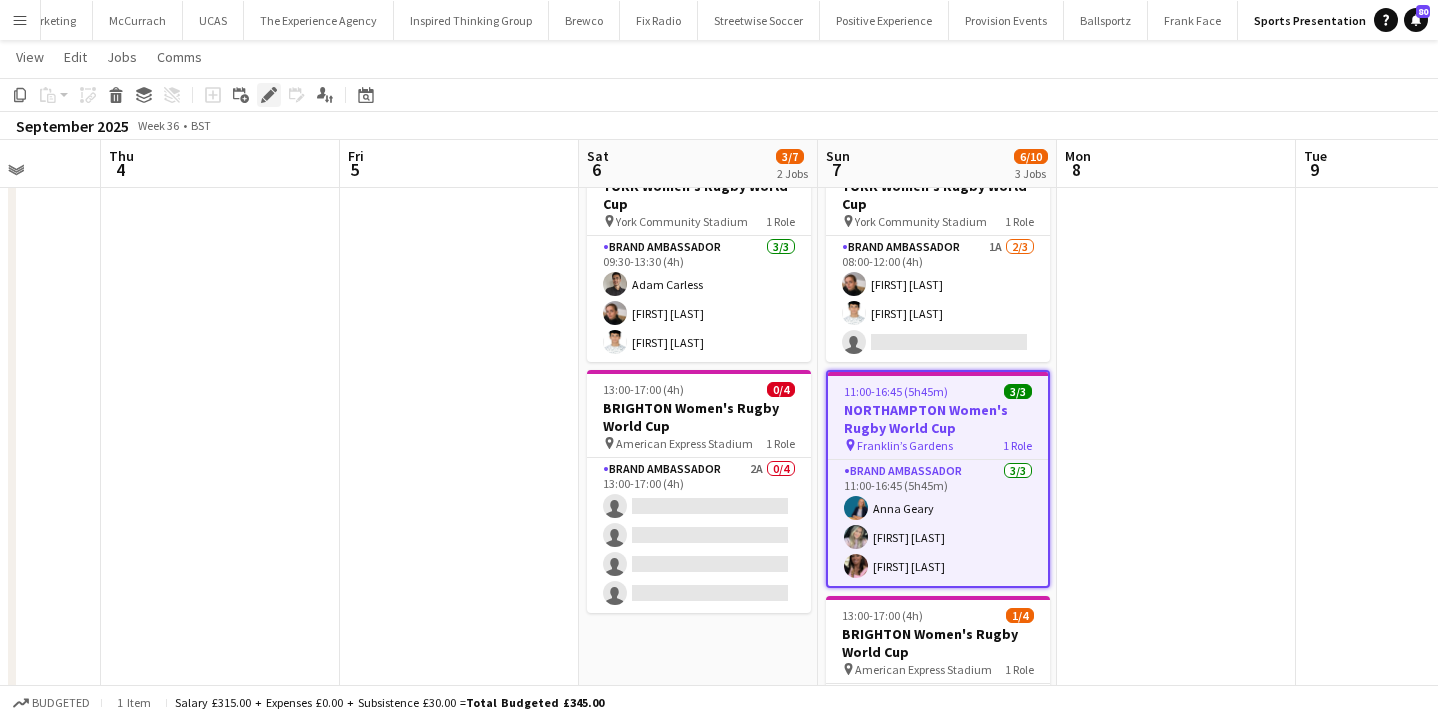 click on "Edit" at bounding box center (269, 95) 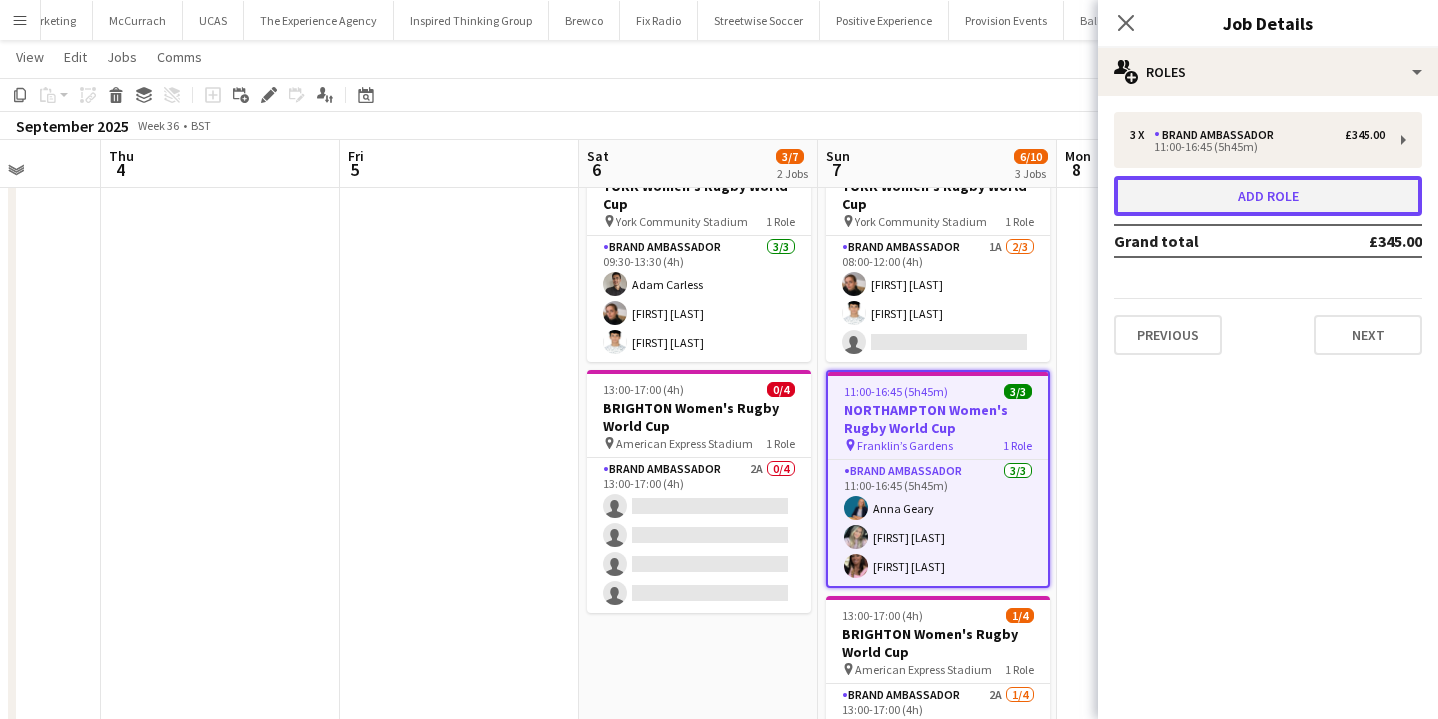click on "Add role" at bounding box center [1268, 196] 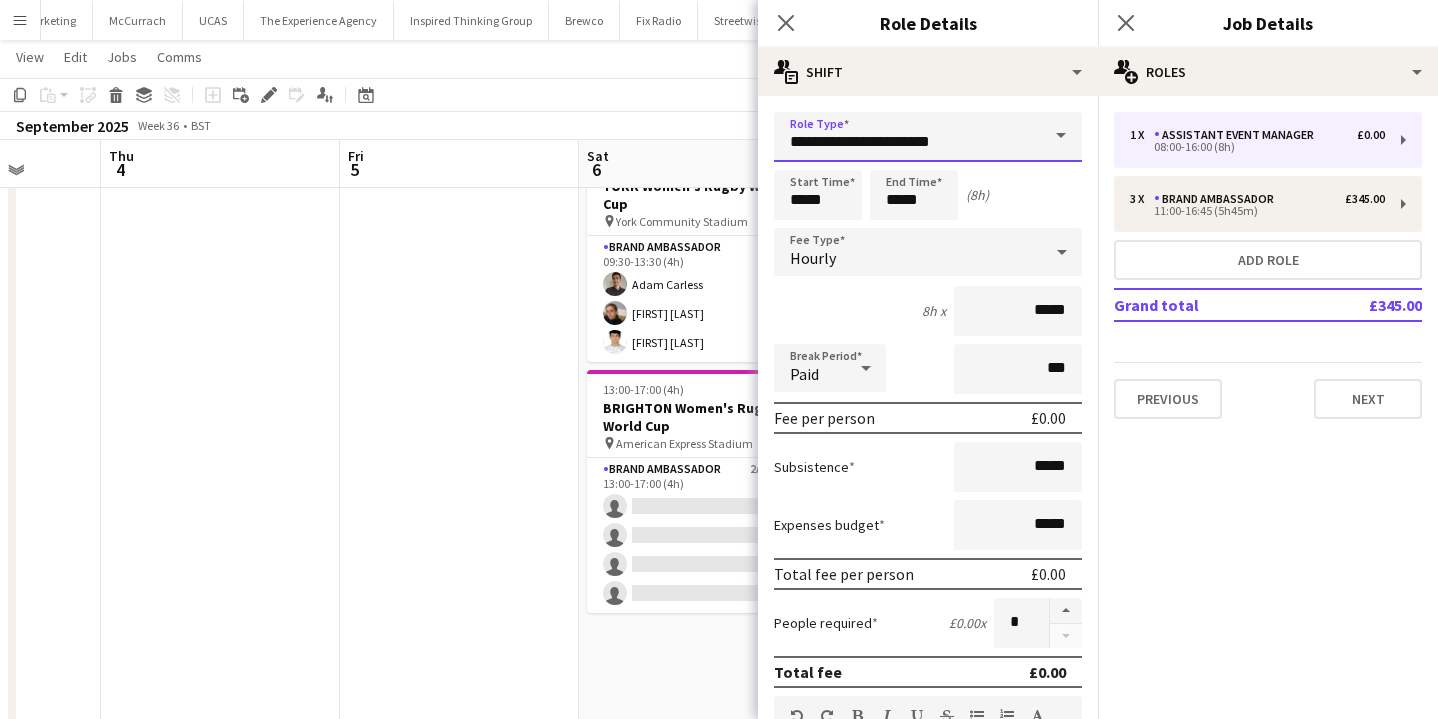 click on "**********" at bounding box center [928, 137] 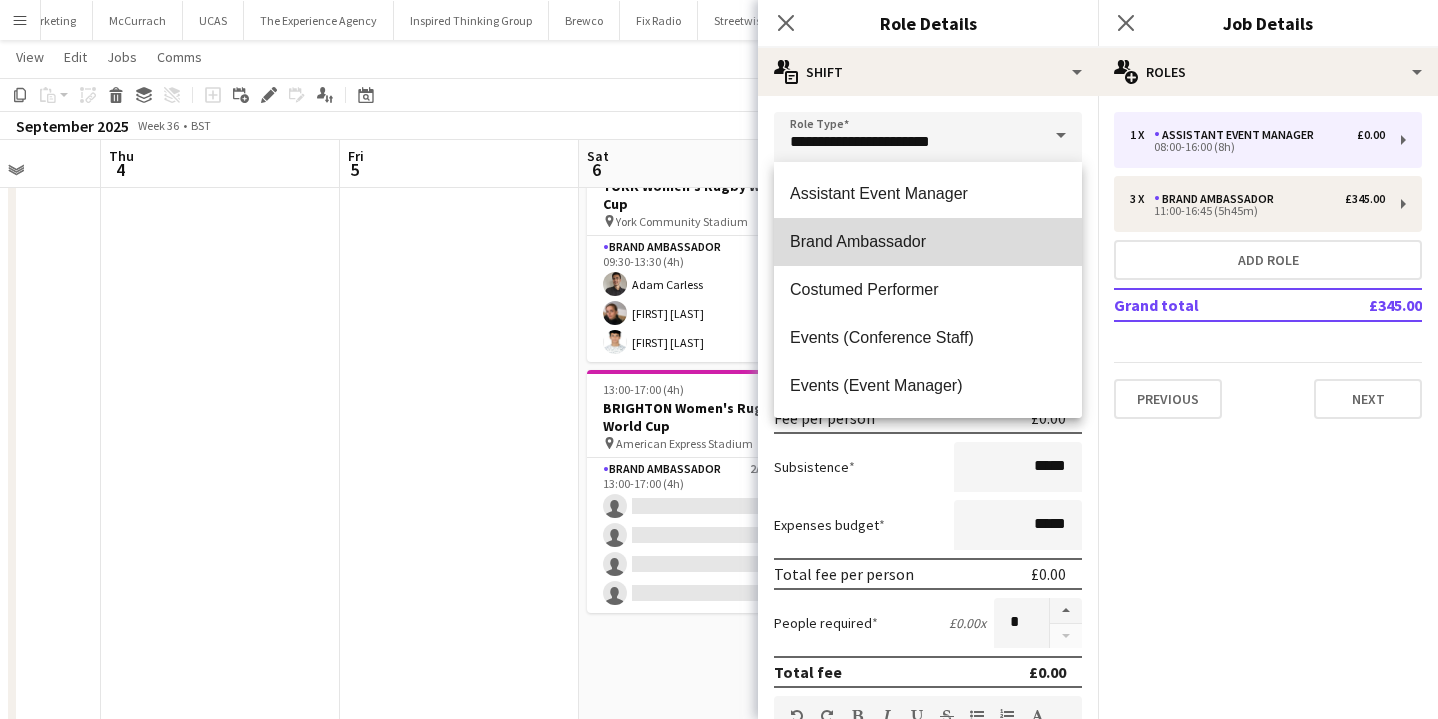 click on "Brand Ambassador" at bounding box center (928, 241) 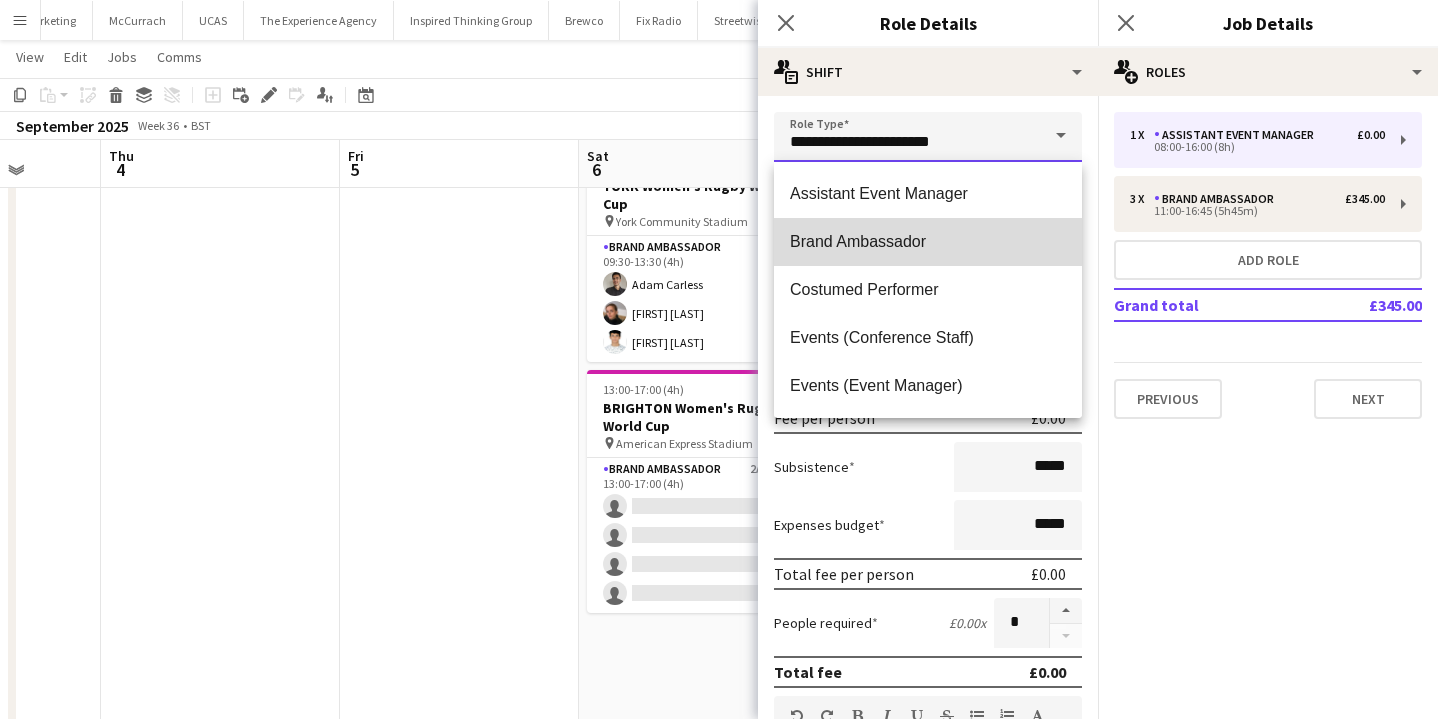 type on "**********" 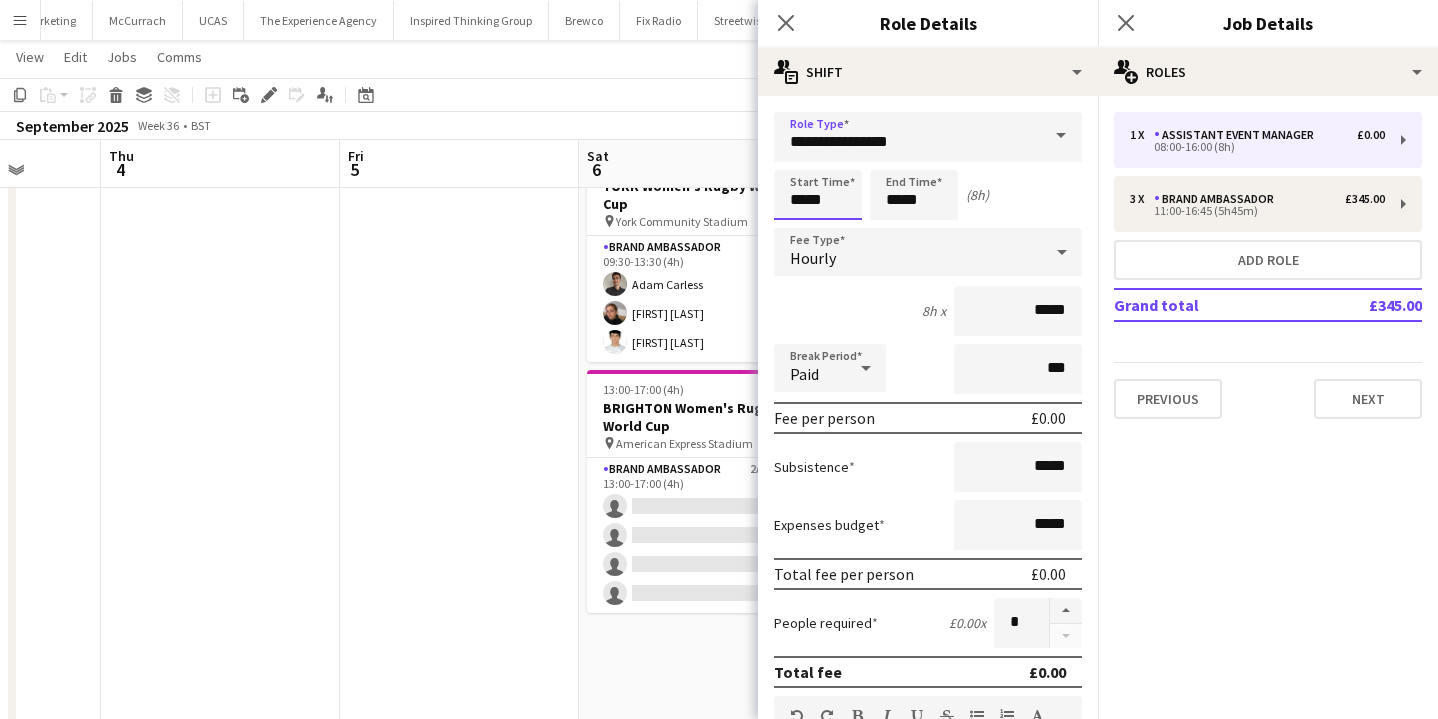 click on "*****" at bounding box center (818, 195) 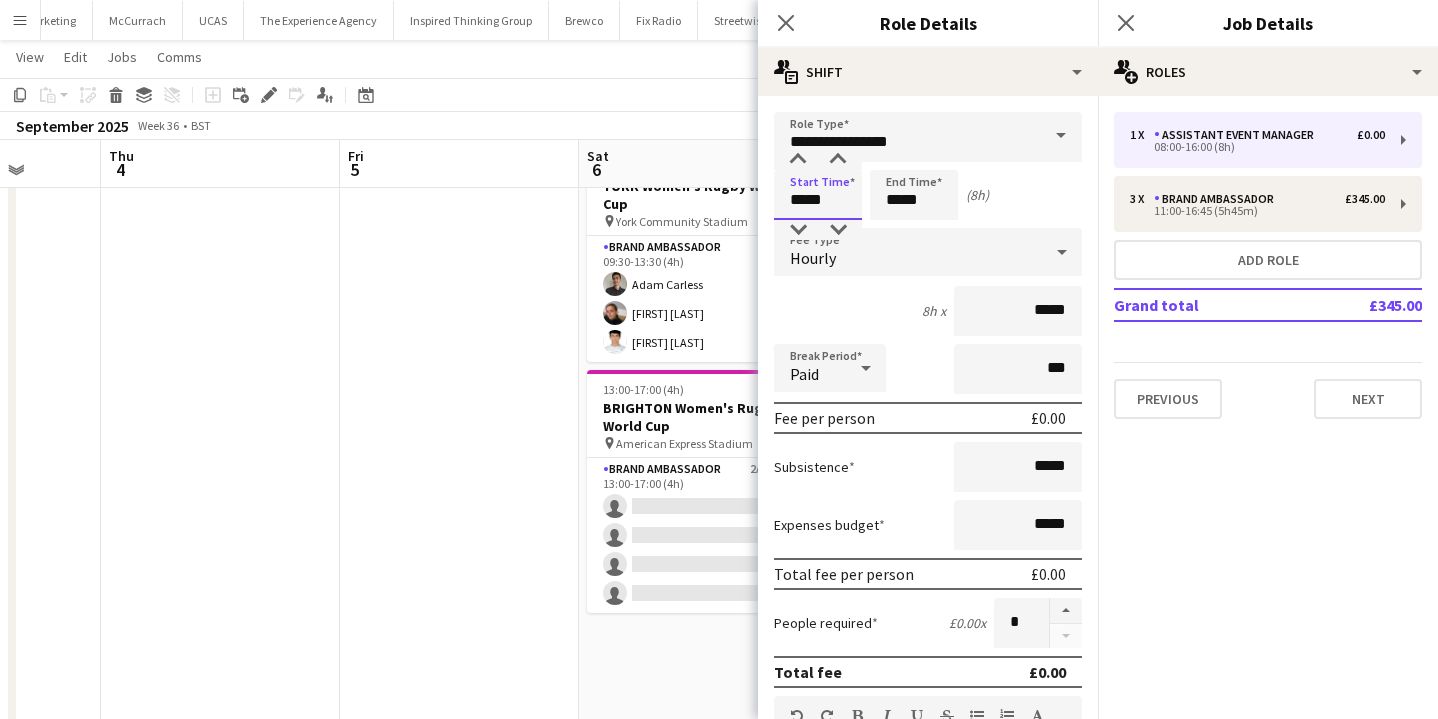 click on "*****" at bounding box center [818, 195] 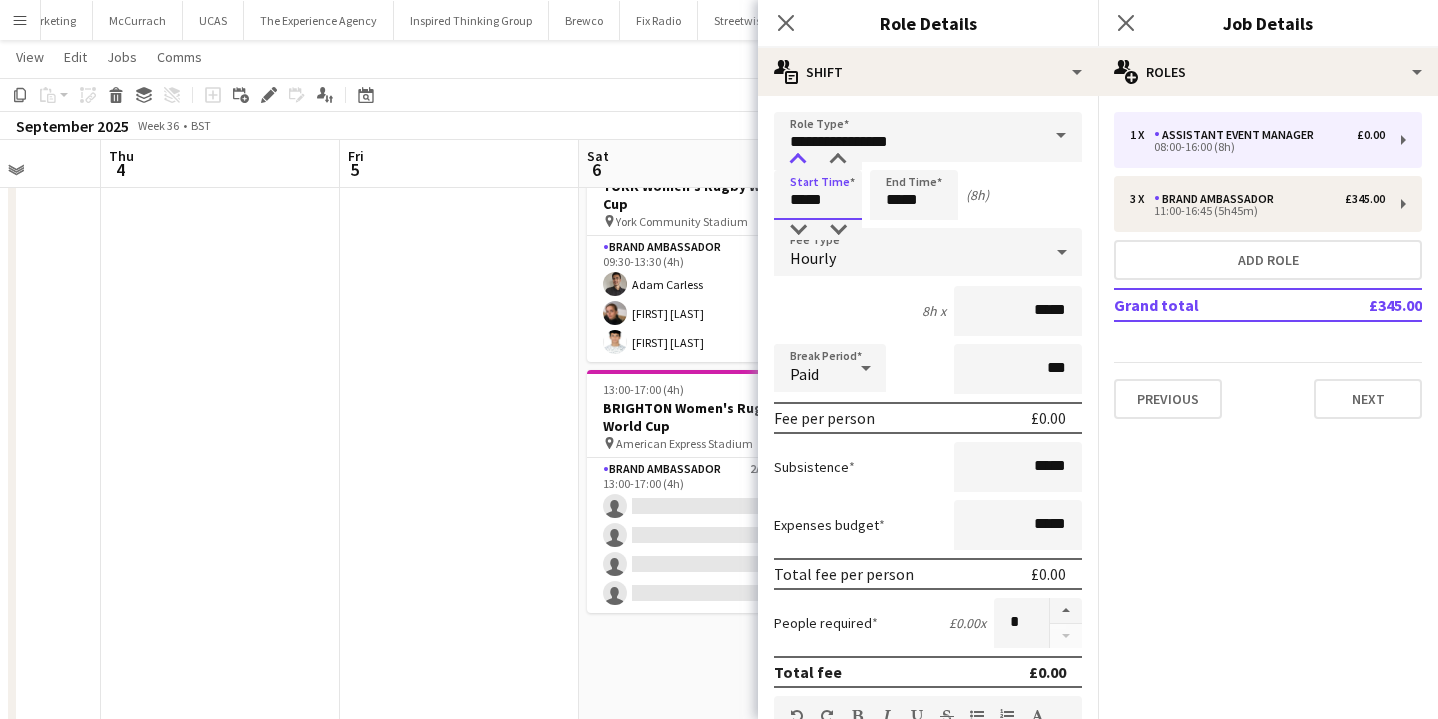 click at bounding box center [798, 160] 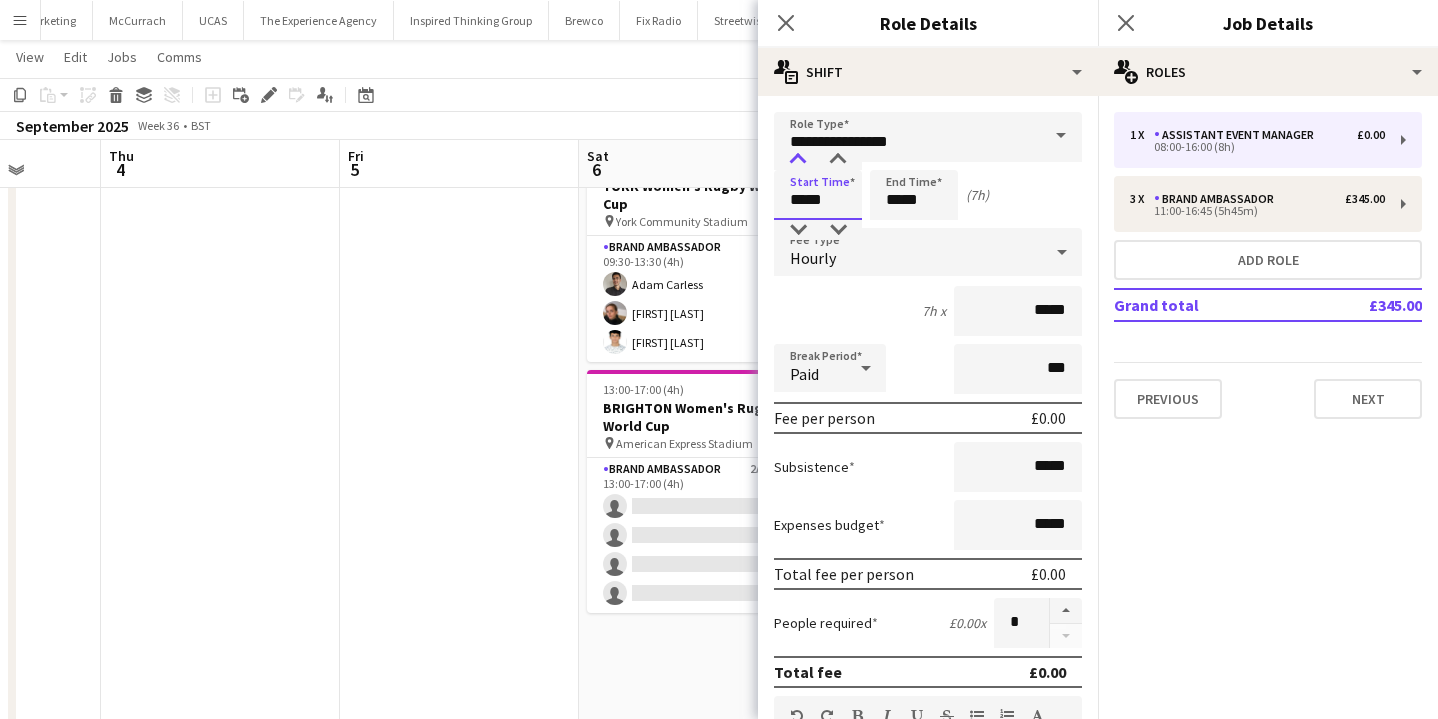click at bounding box center [798, 160] 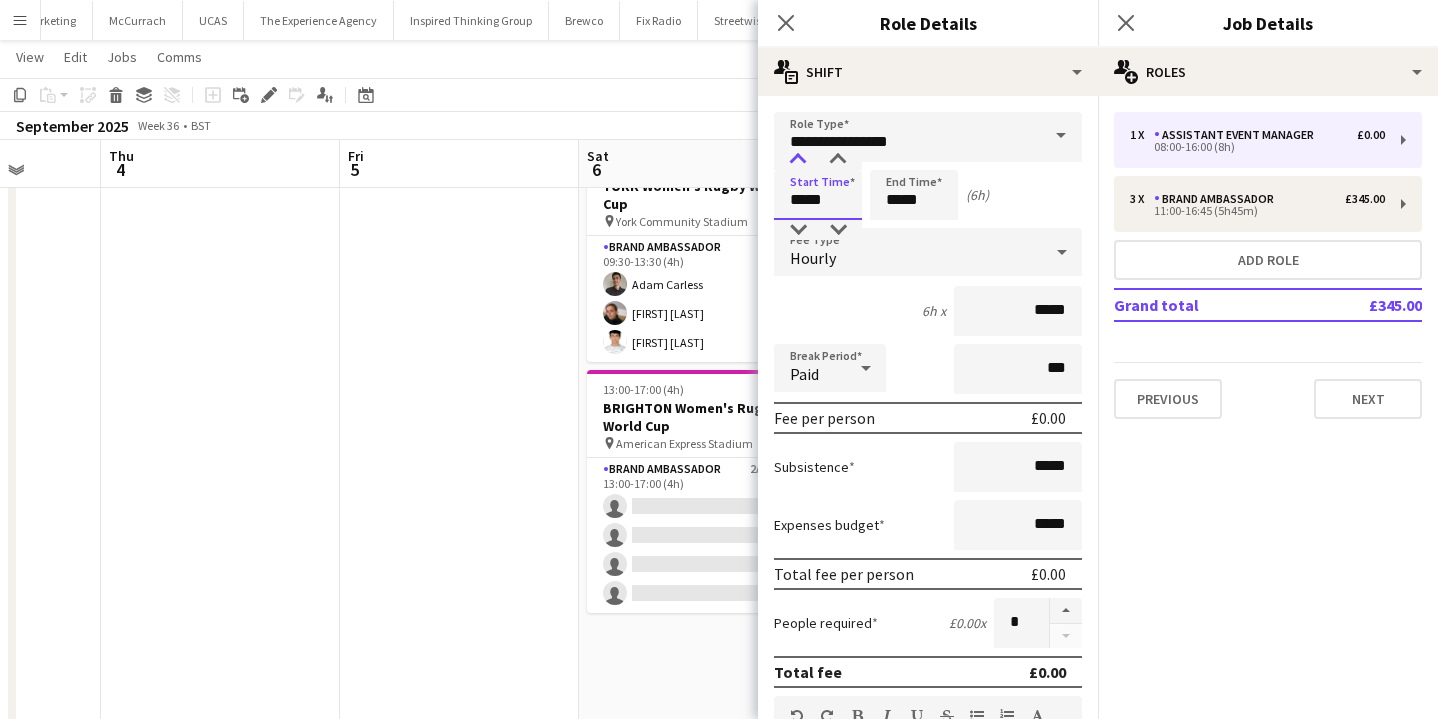 type on "*****" 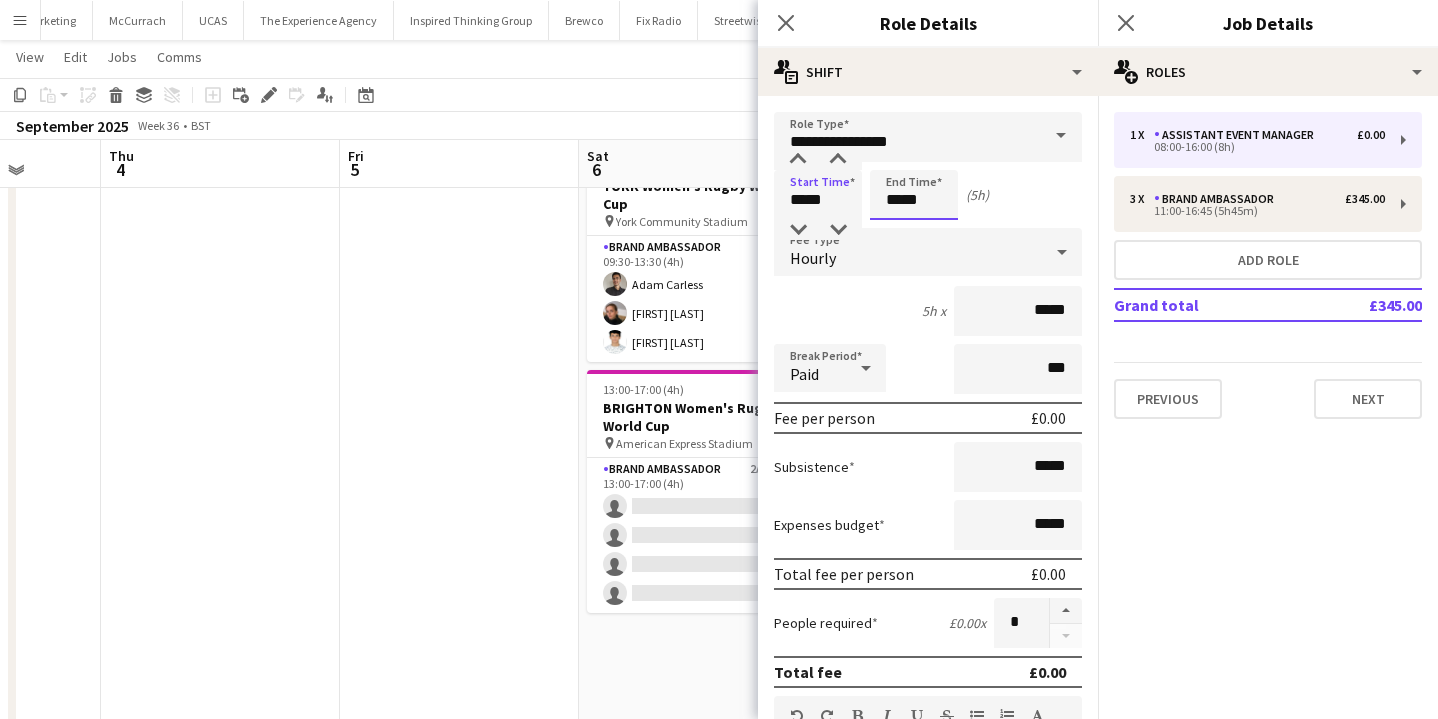 click on "*****" at bounding box center (914, 195) 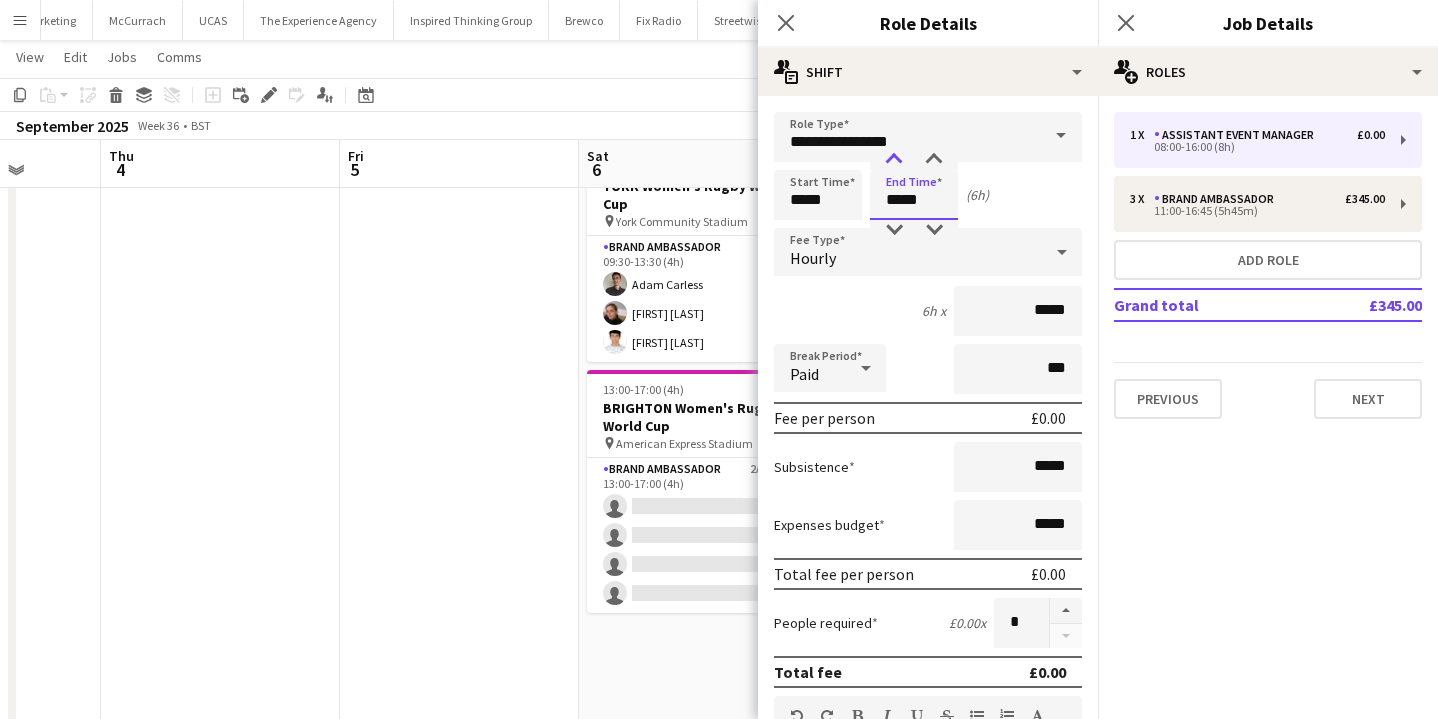 click at bounding box center (894, 160) 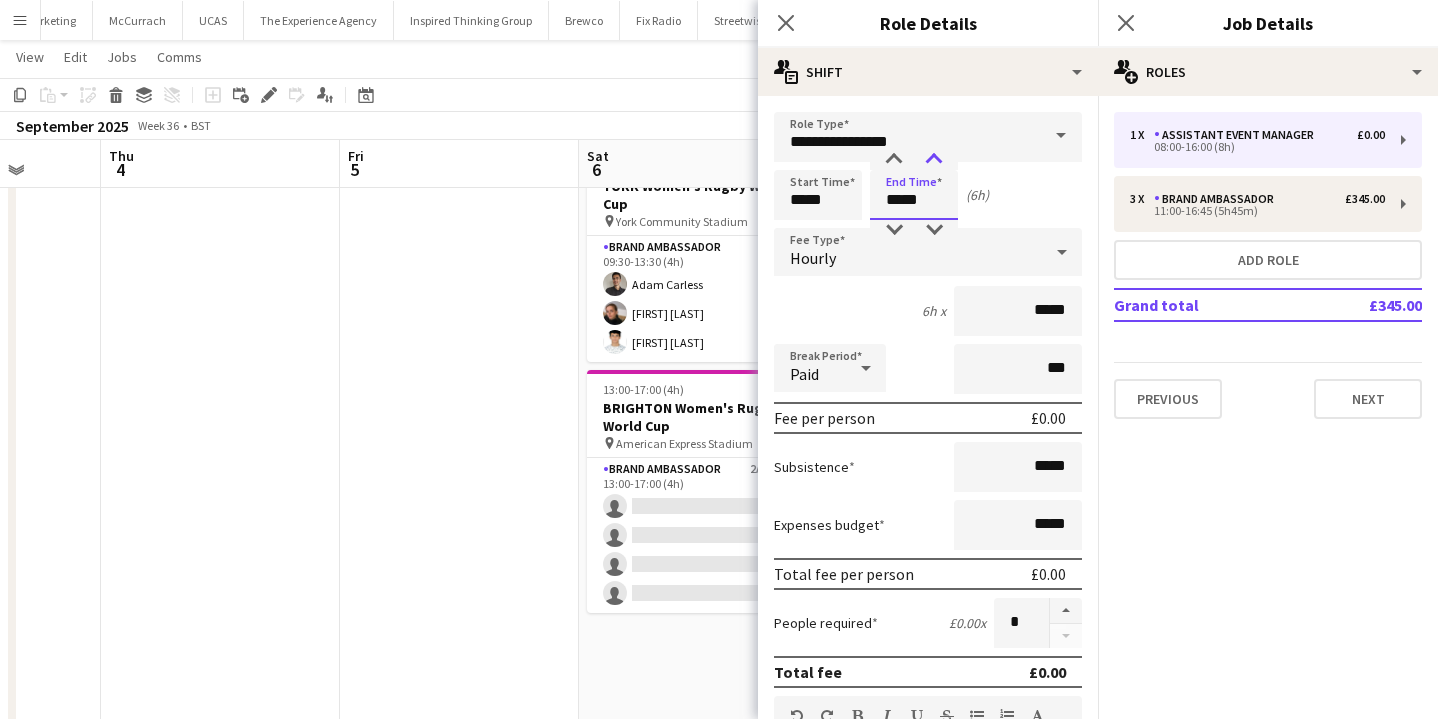click at bounding box center [934, 160] 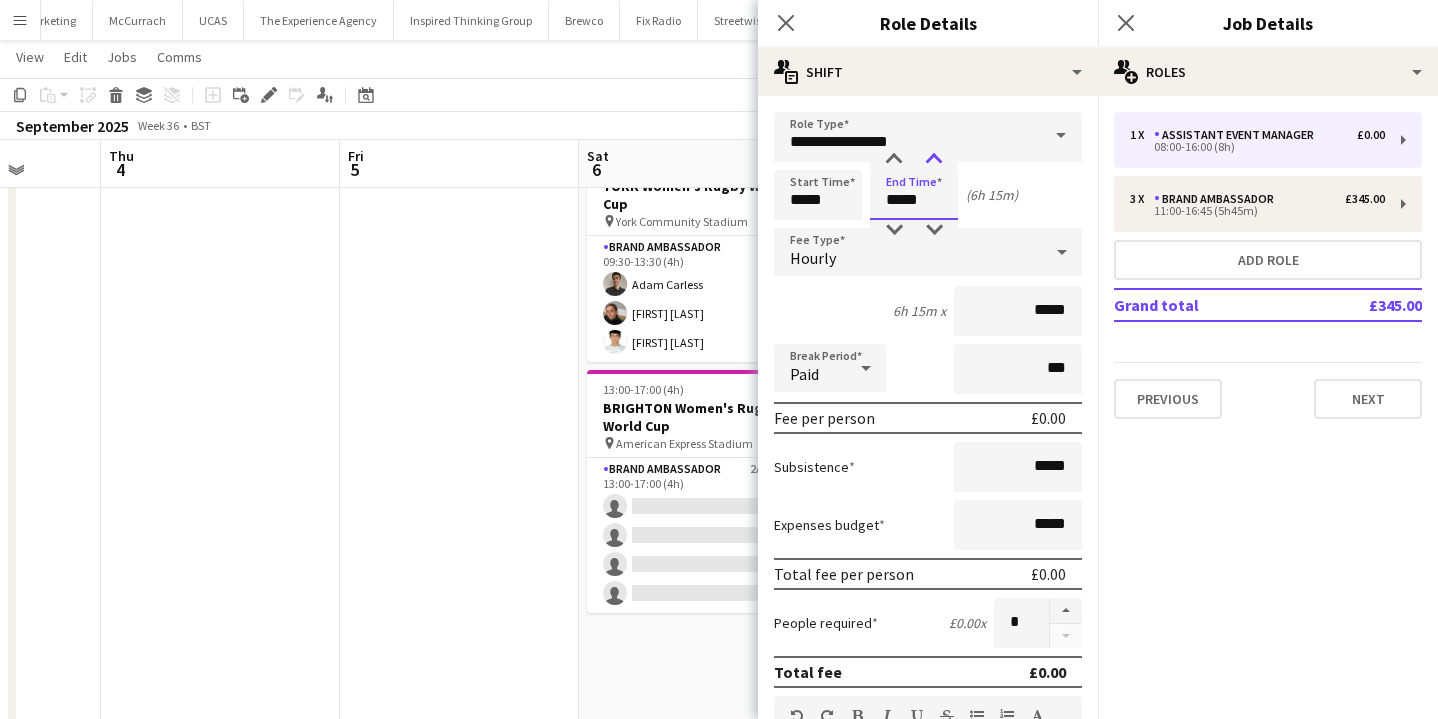type on "*****" 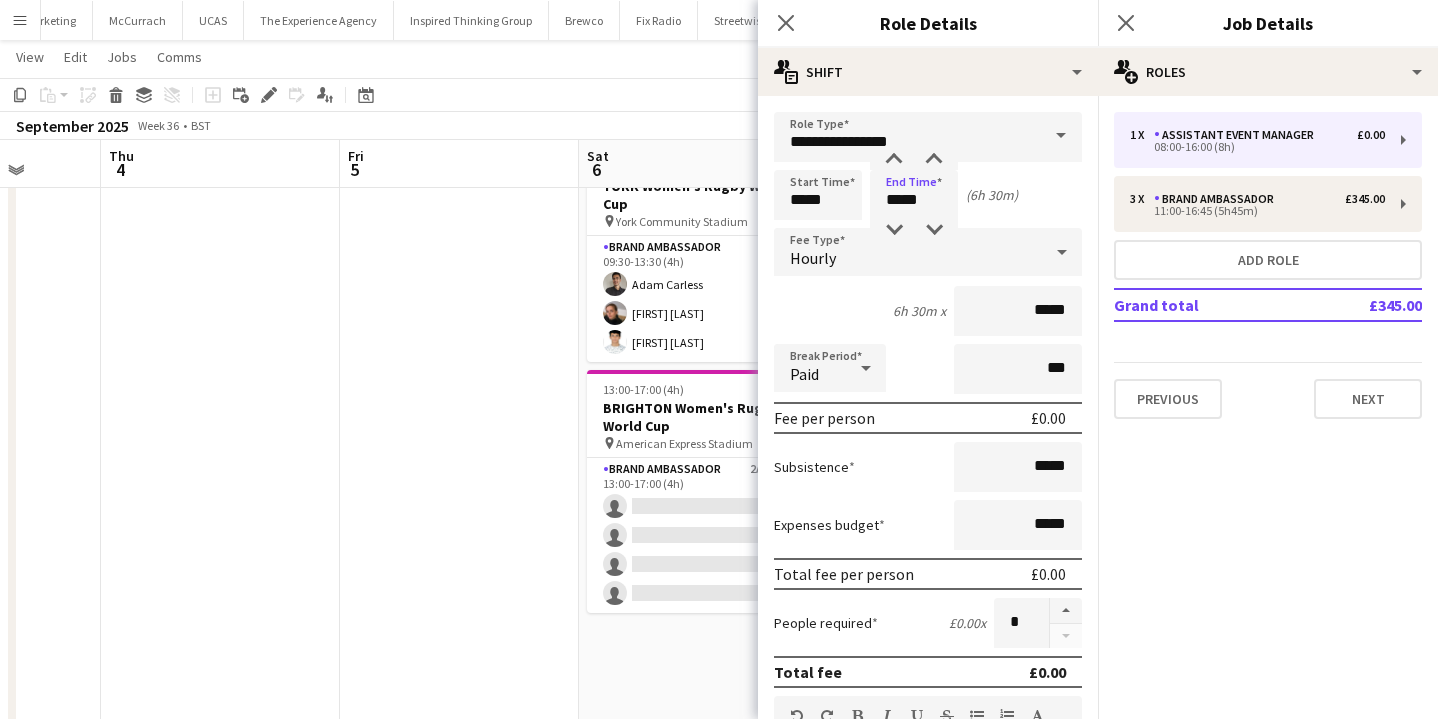 click on "(6h 30m)" at bounding box center (992, 195) 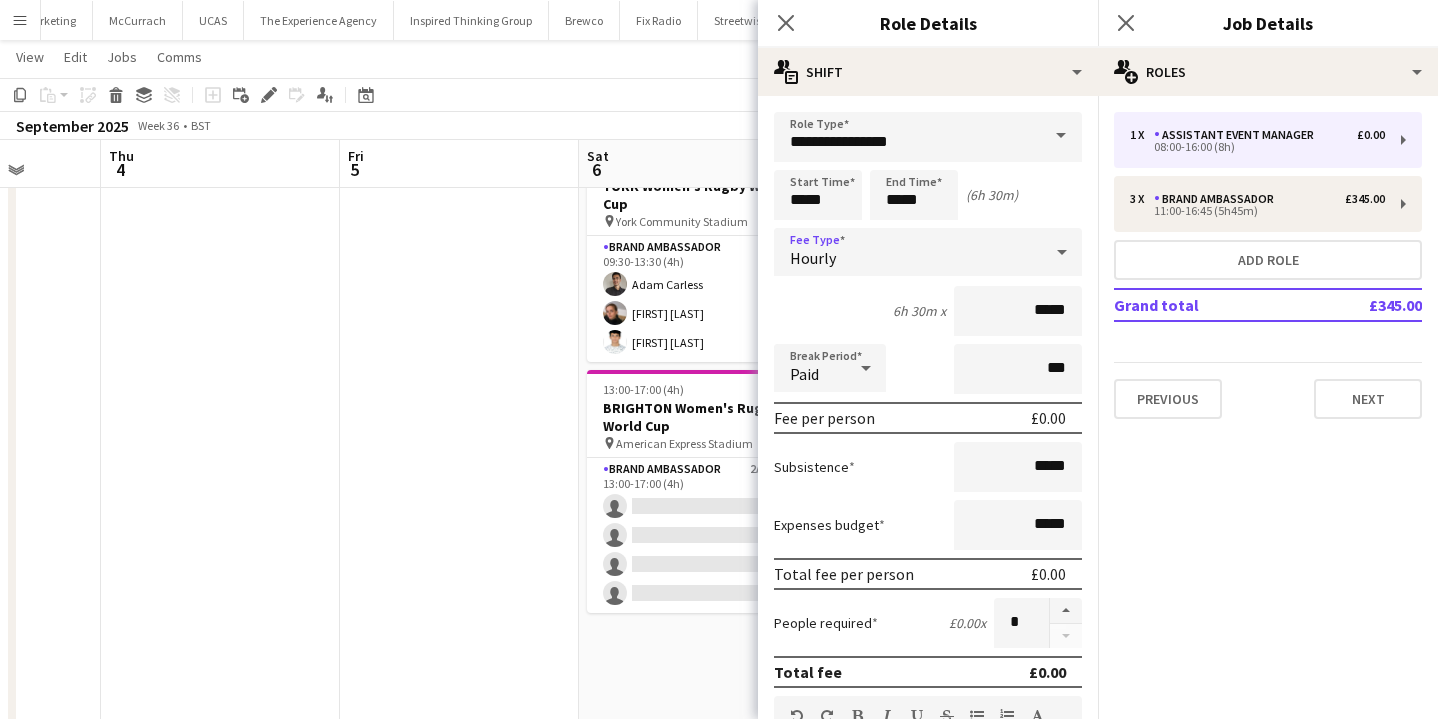 click on "Hourly" at bounding box center [908, 252] 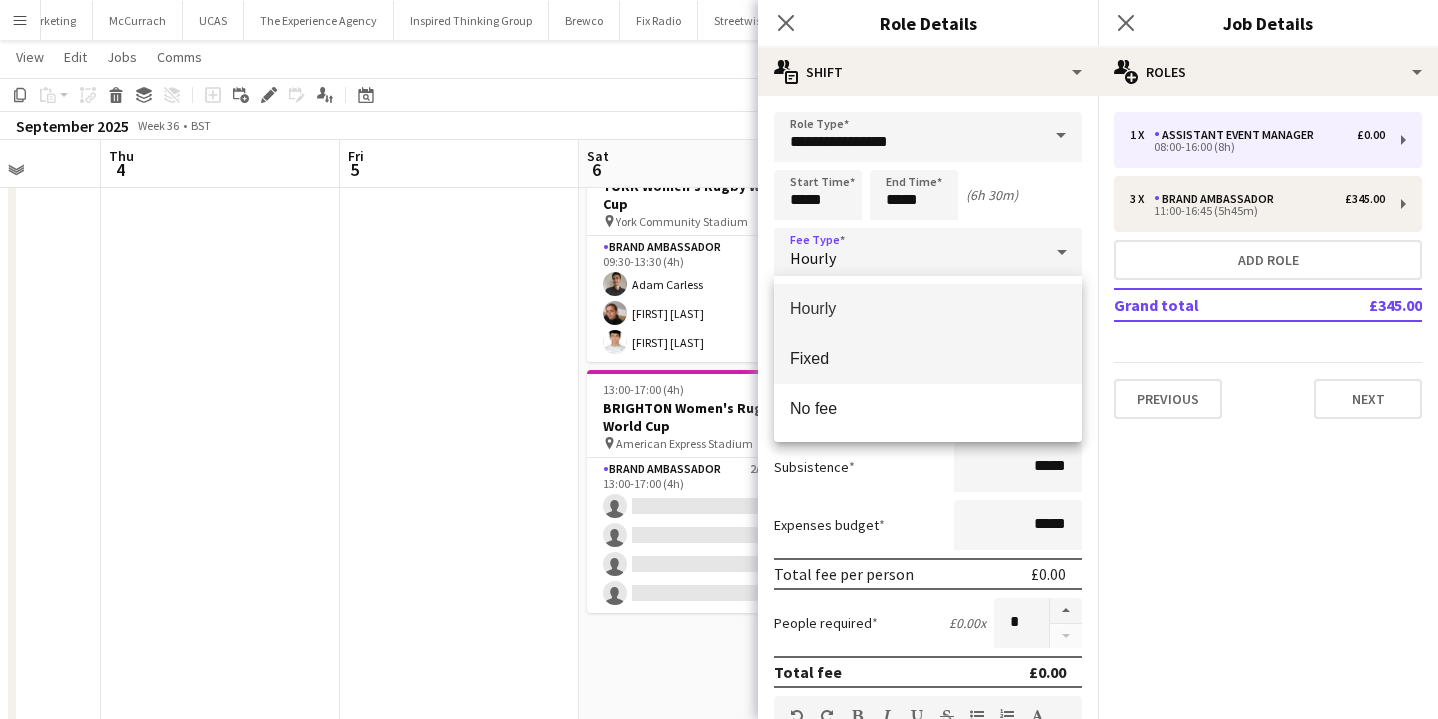 click on "Fixed" at bounding box center (928, 358) 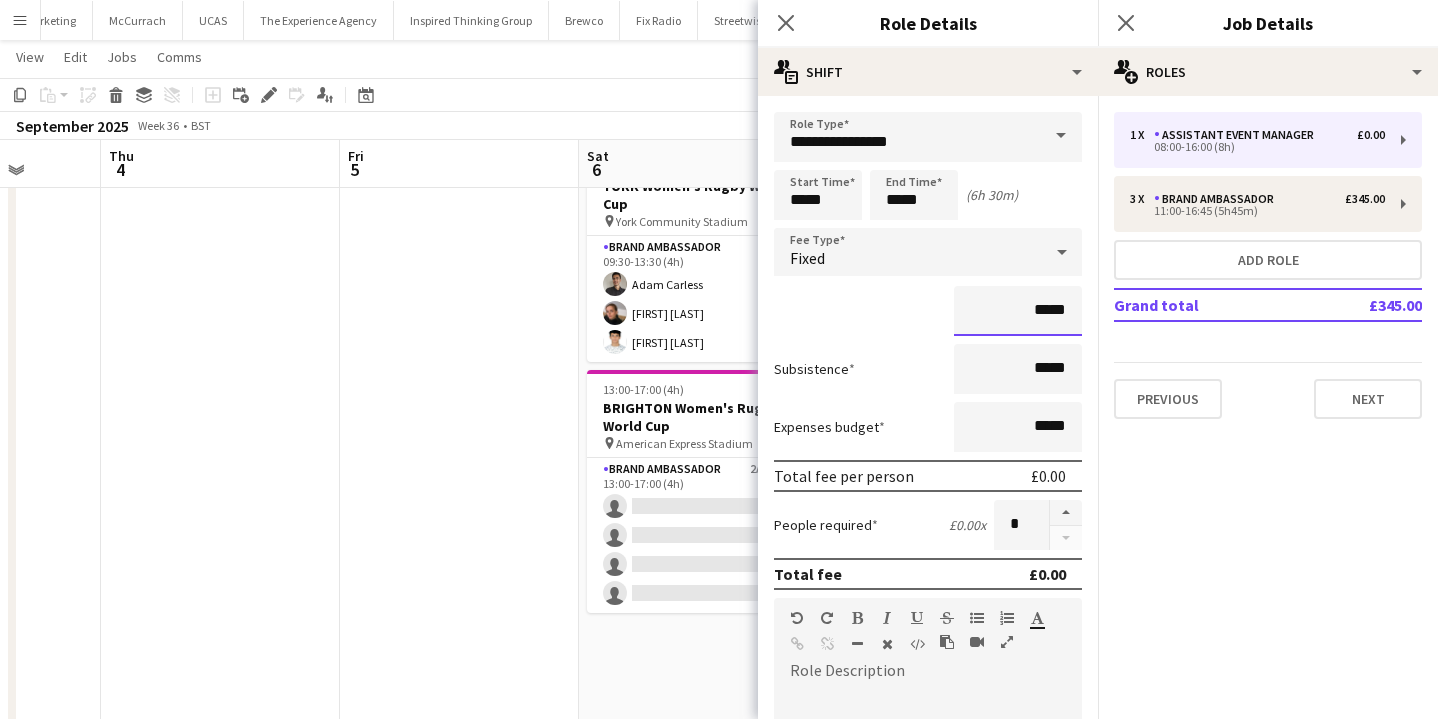 click on "*****" at bounding box center (1018, 311) 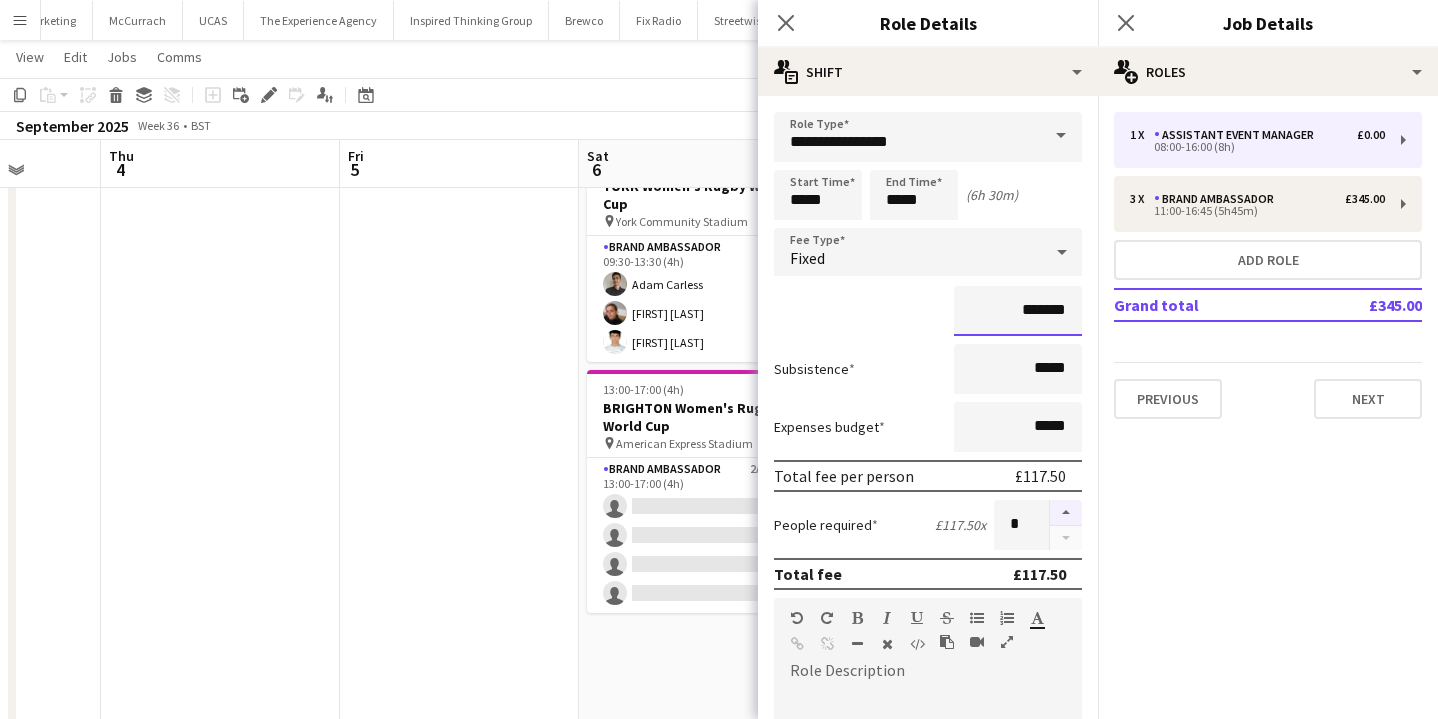 type on "*******" 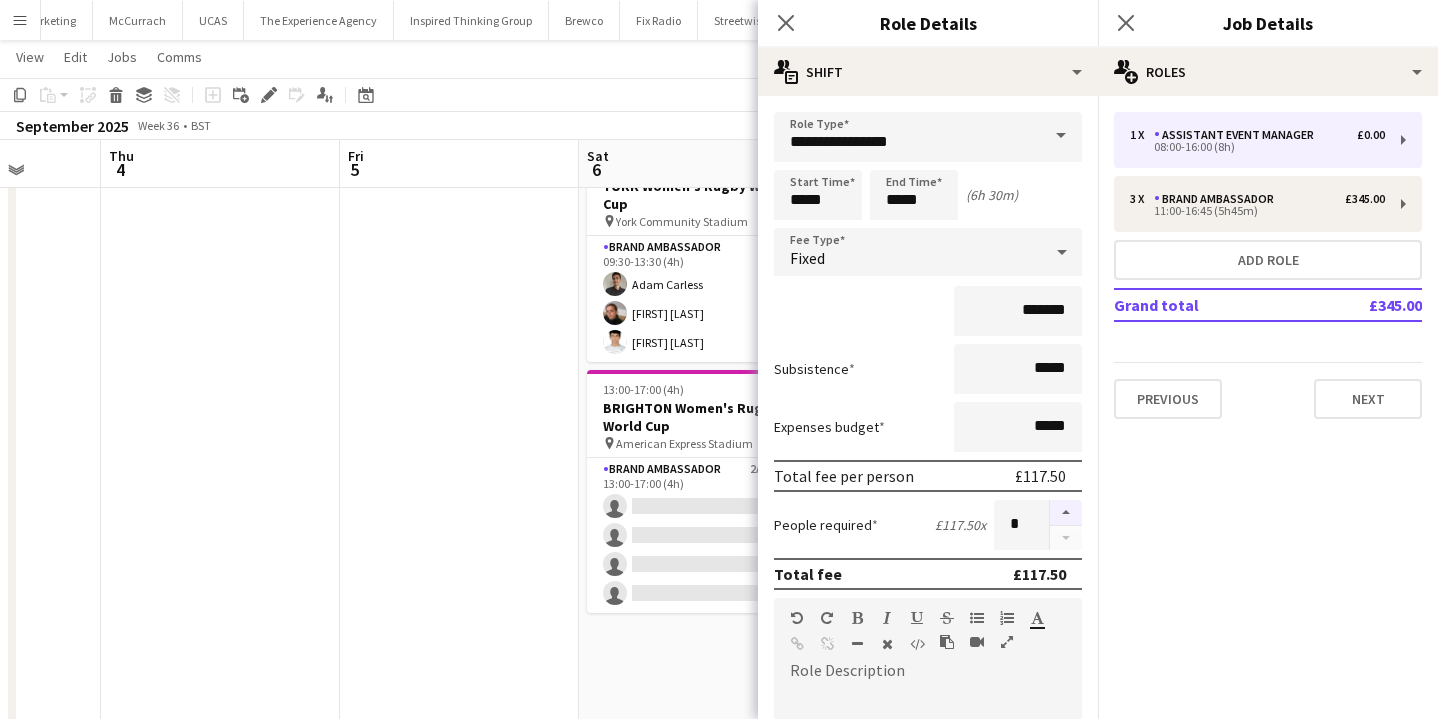 click at bounding box center [1066, 513] 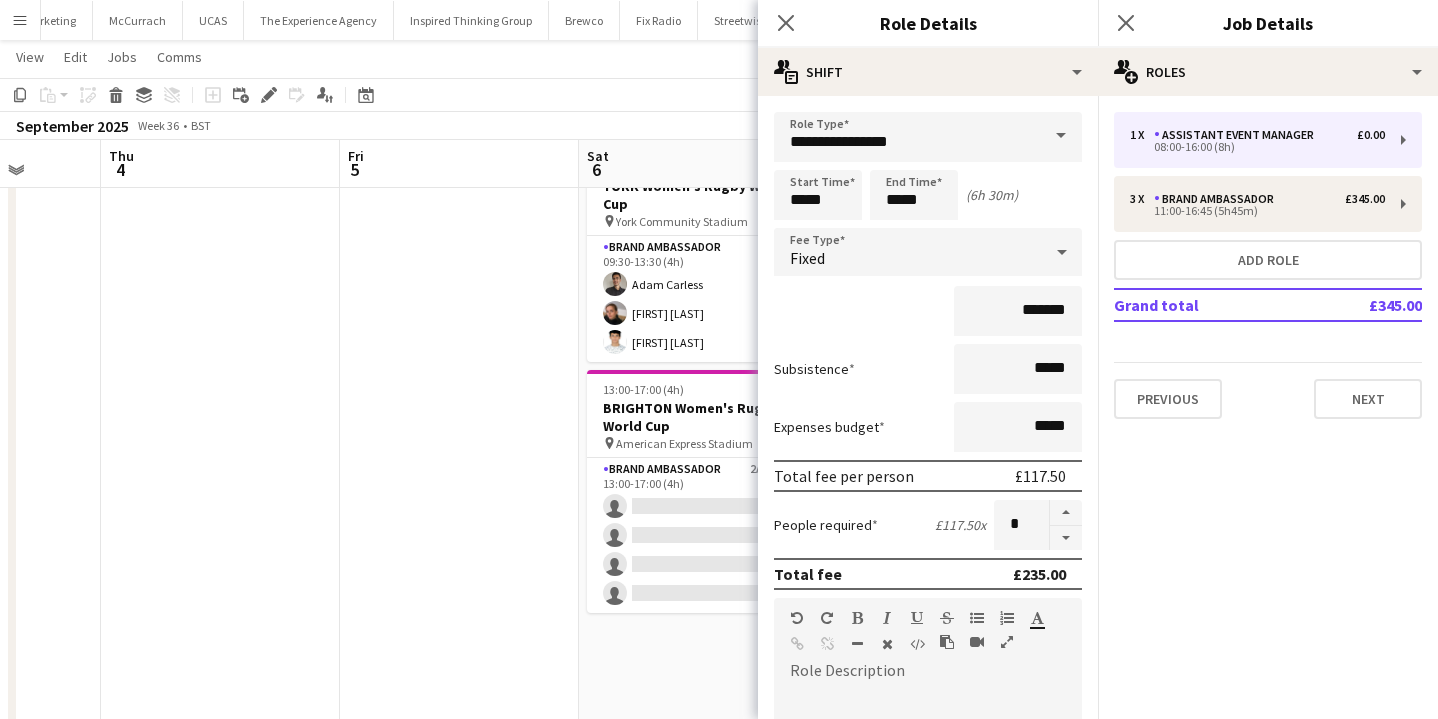 click at bounding box center [459, 621] 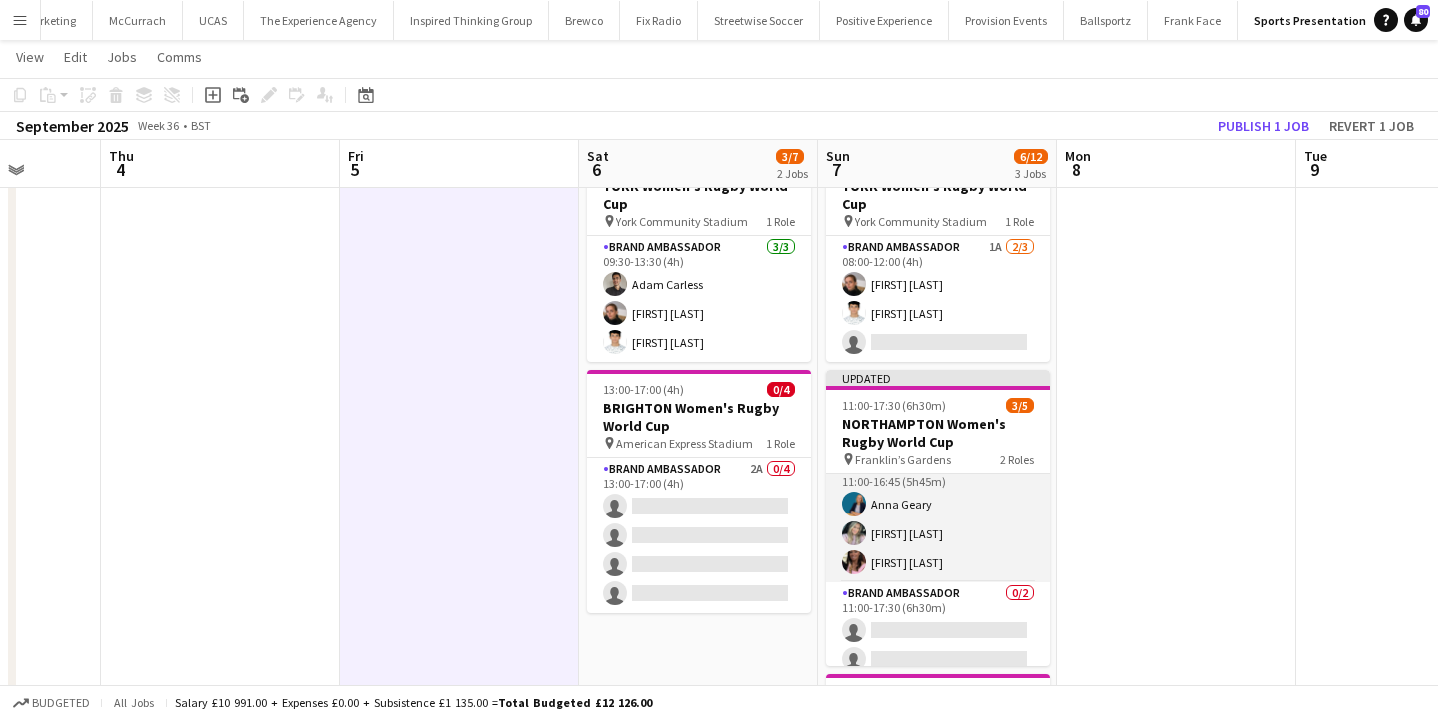 scroll, scrollTop: 31, scrollLeft: 0, axis: vertical 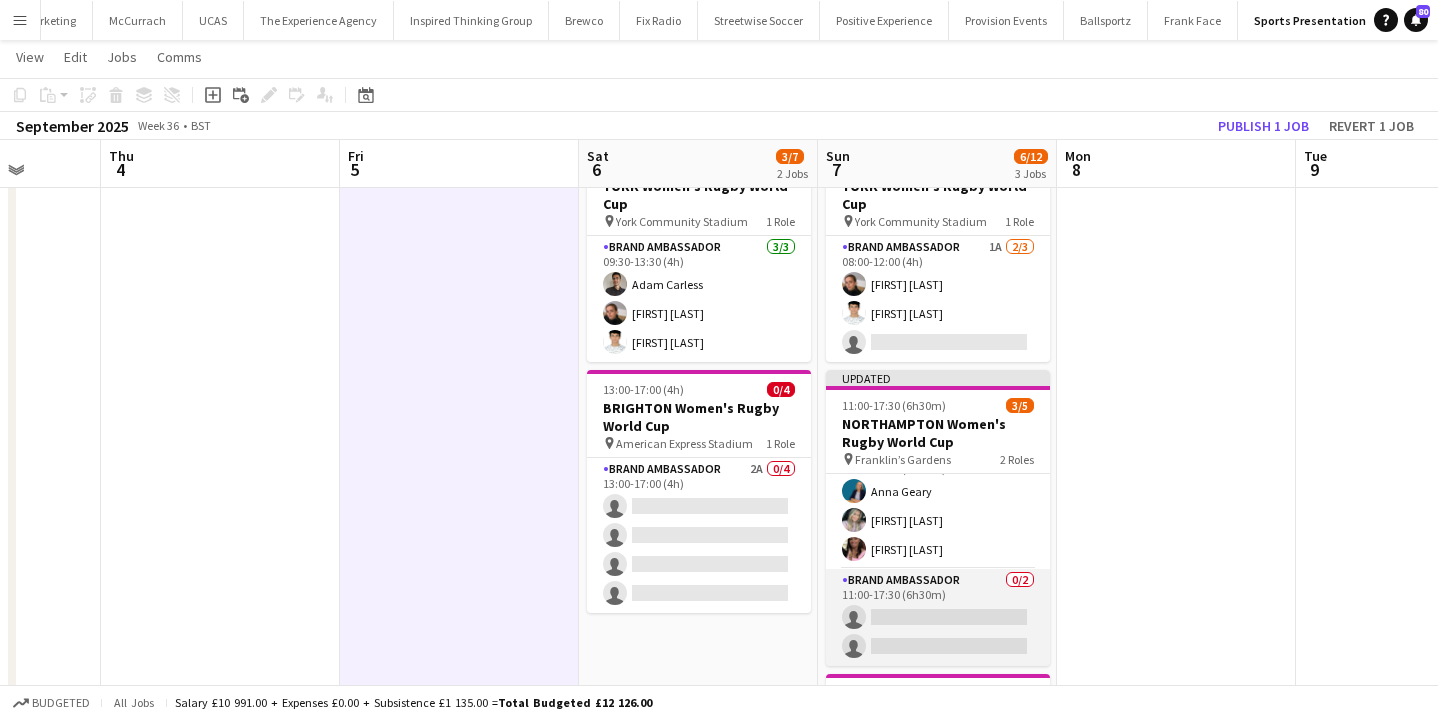 click on "Brand Ambassador   0/2   11:00-17:30 (6h30m)
single-neutral-actions
single-neutral-actions" at bounding box center [938, 617] 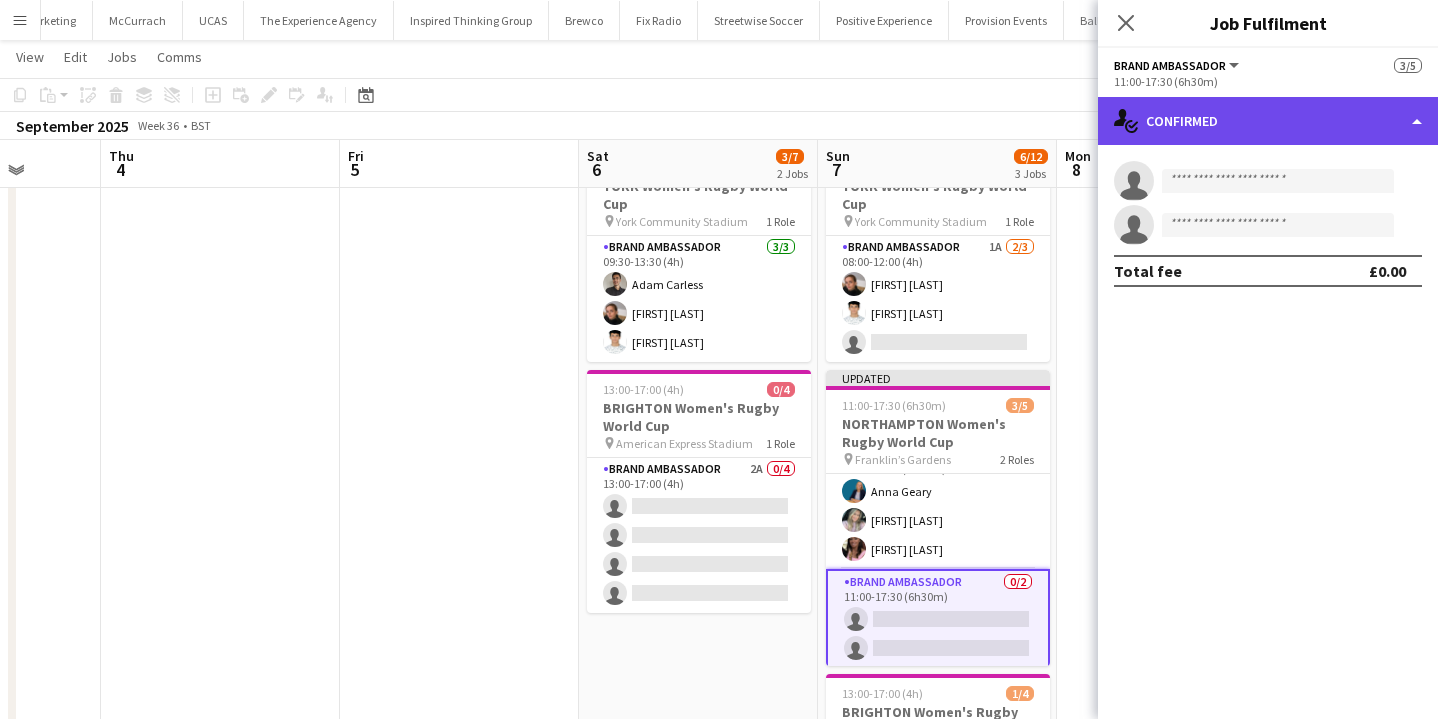 click on "single-neutral-actions-check-2
Confirmed" 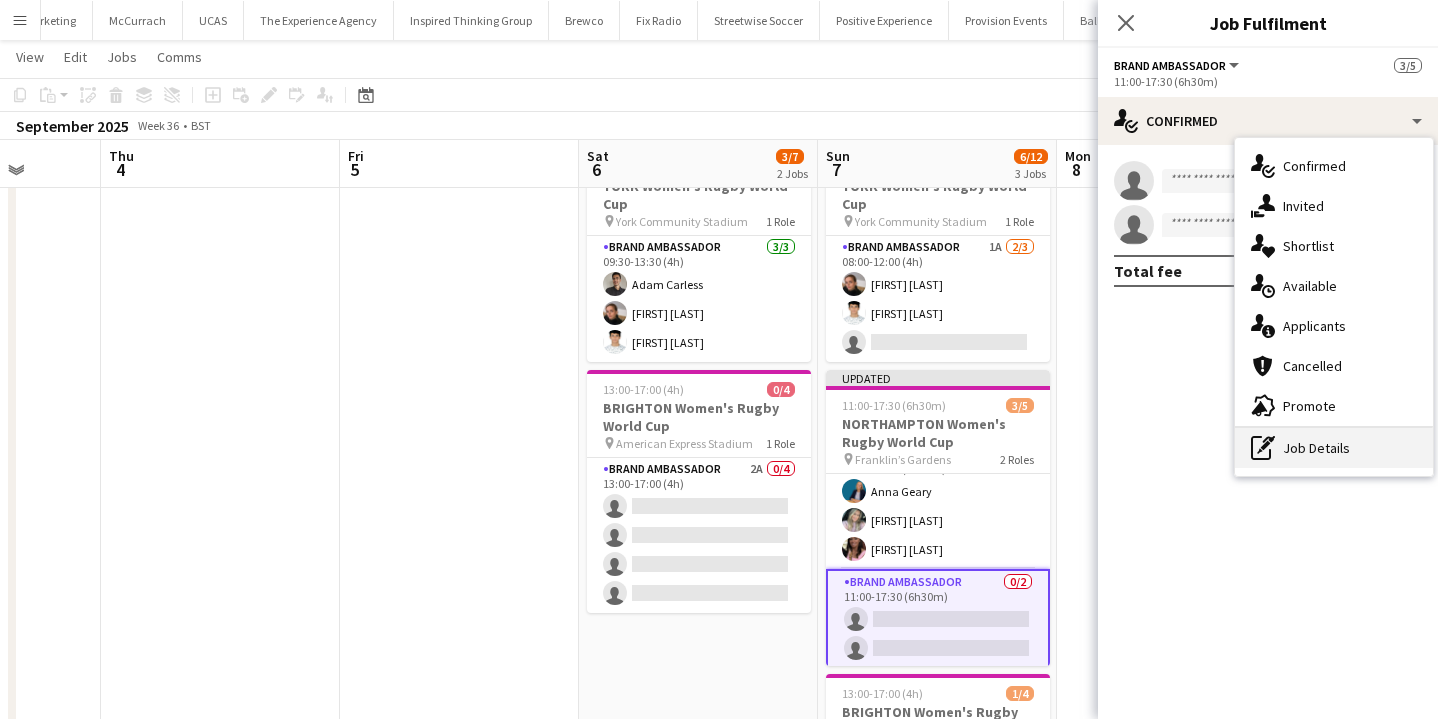 click on "pen-write
Job Details" at bounding box center [1334, 448] 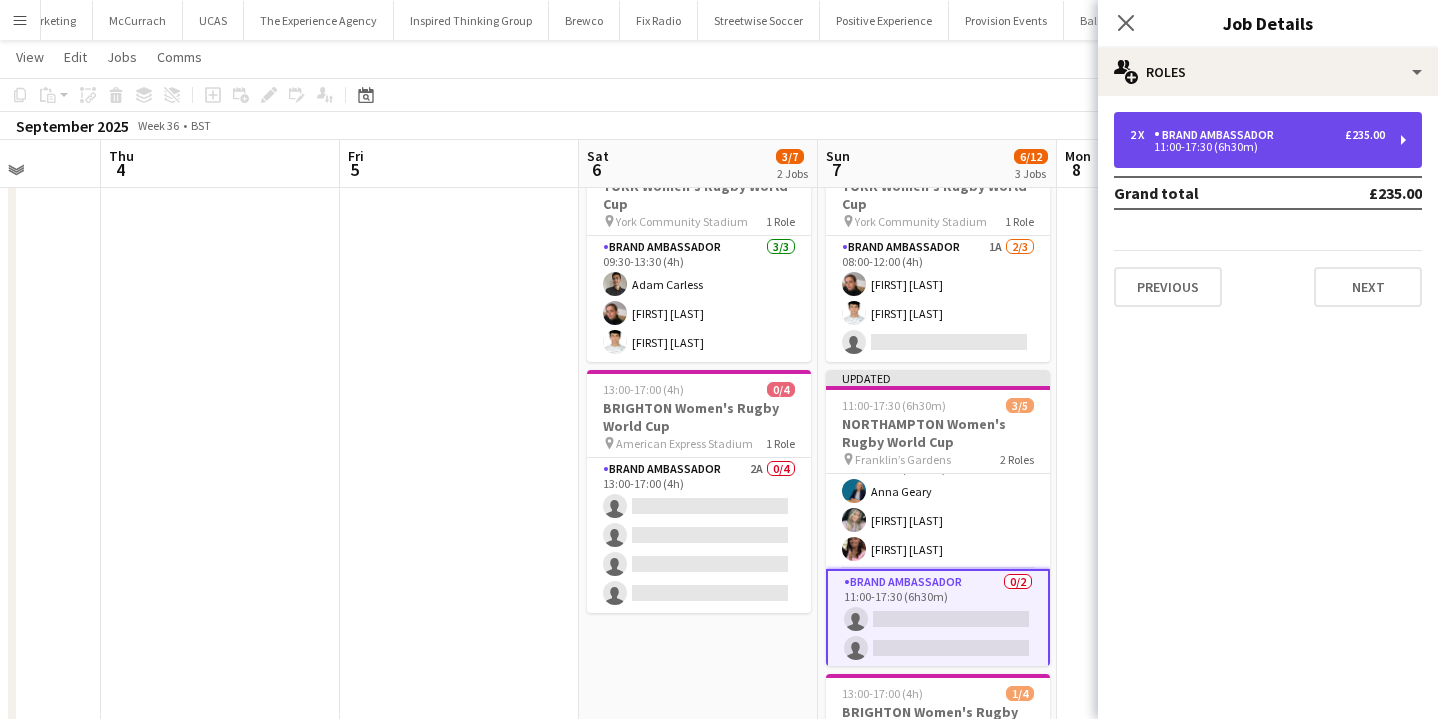 click on "11:00-17:30 (6h30m)" at bounding box center [1257, 147] 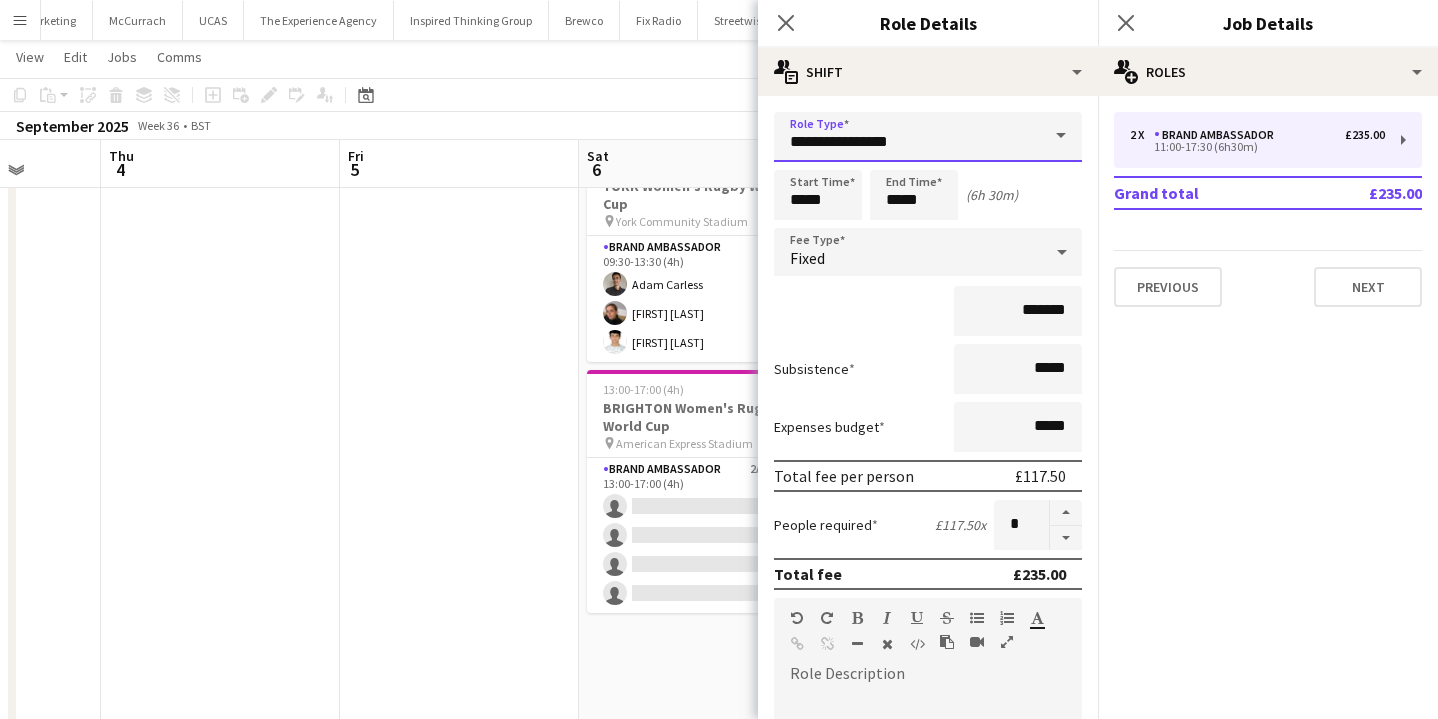 click on "**********" at bounding box center [928, 137] 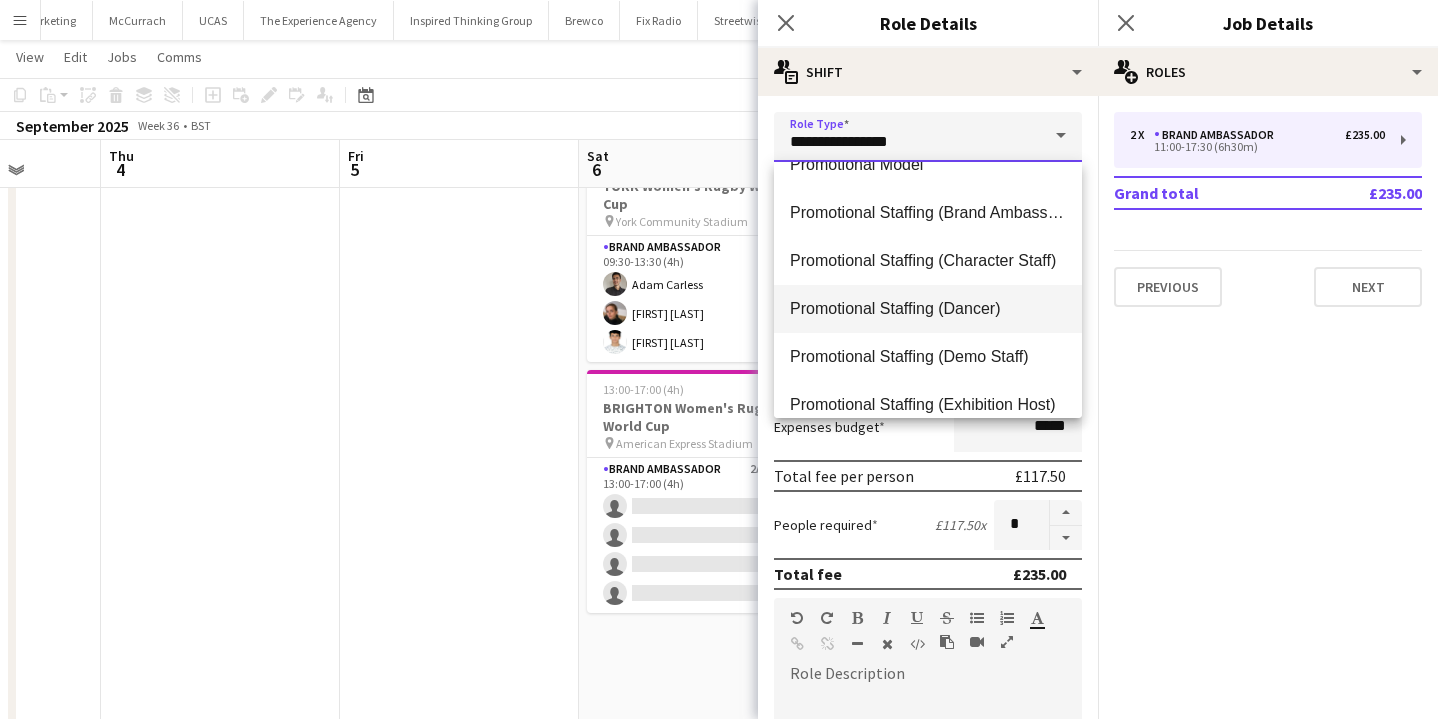 scroll, scrollTop: 497, scrollLeft: 0, axis: vertical 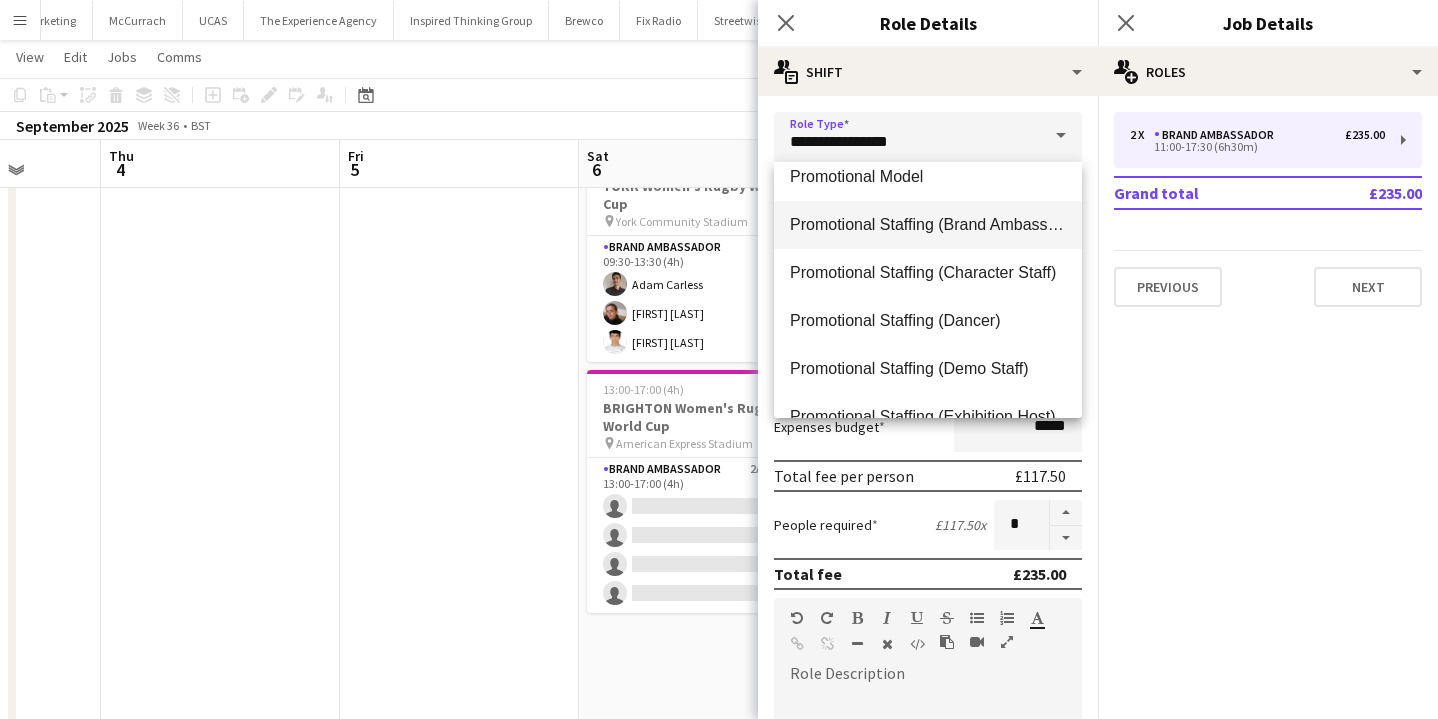 click on "Promotional Staffing (Brand Ambassadors)" at bounding box center [928, 224] 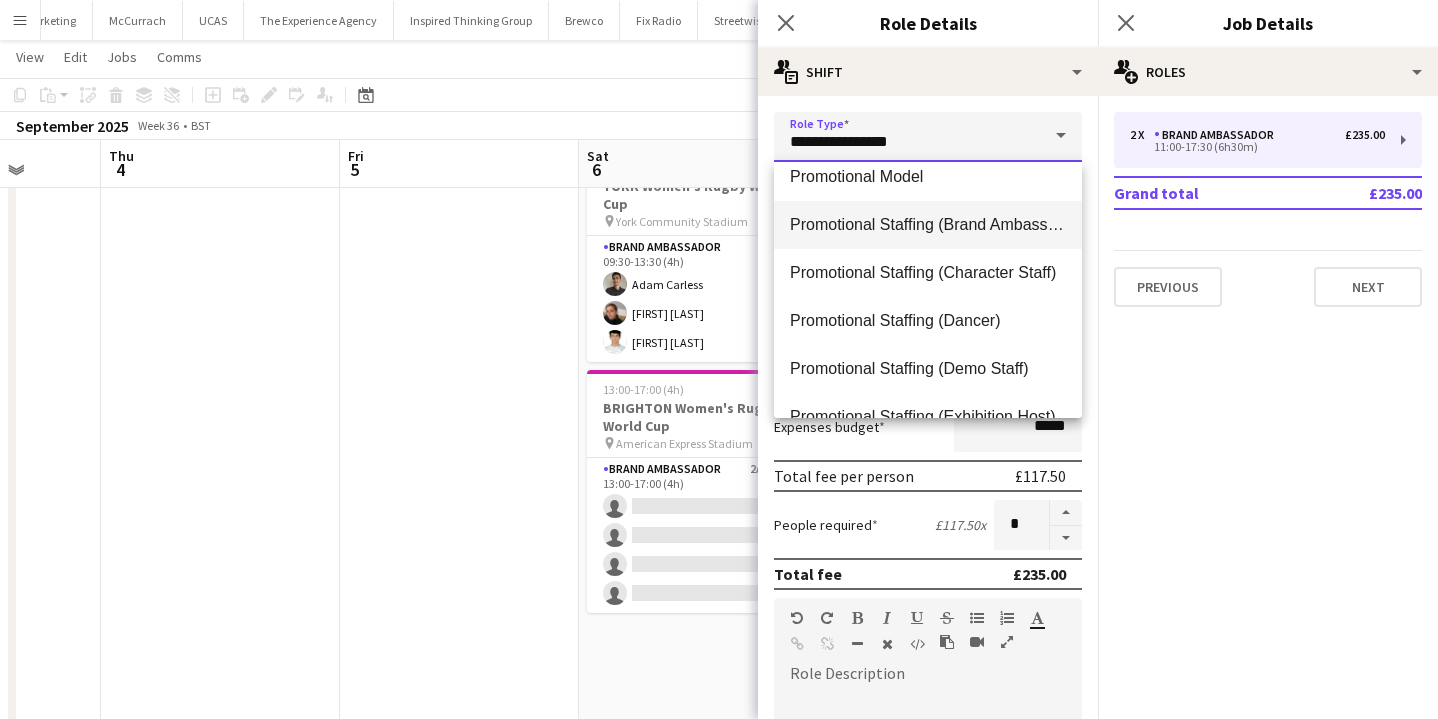 type on "**********" 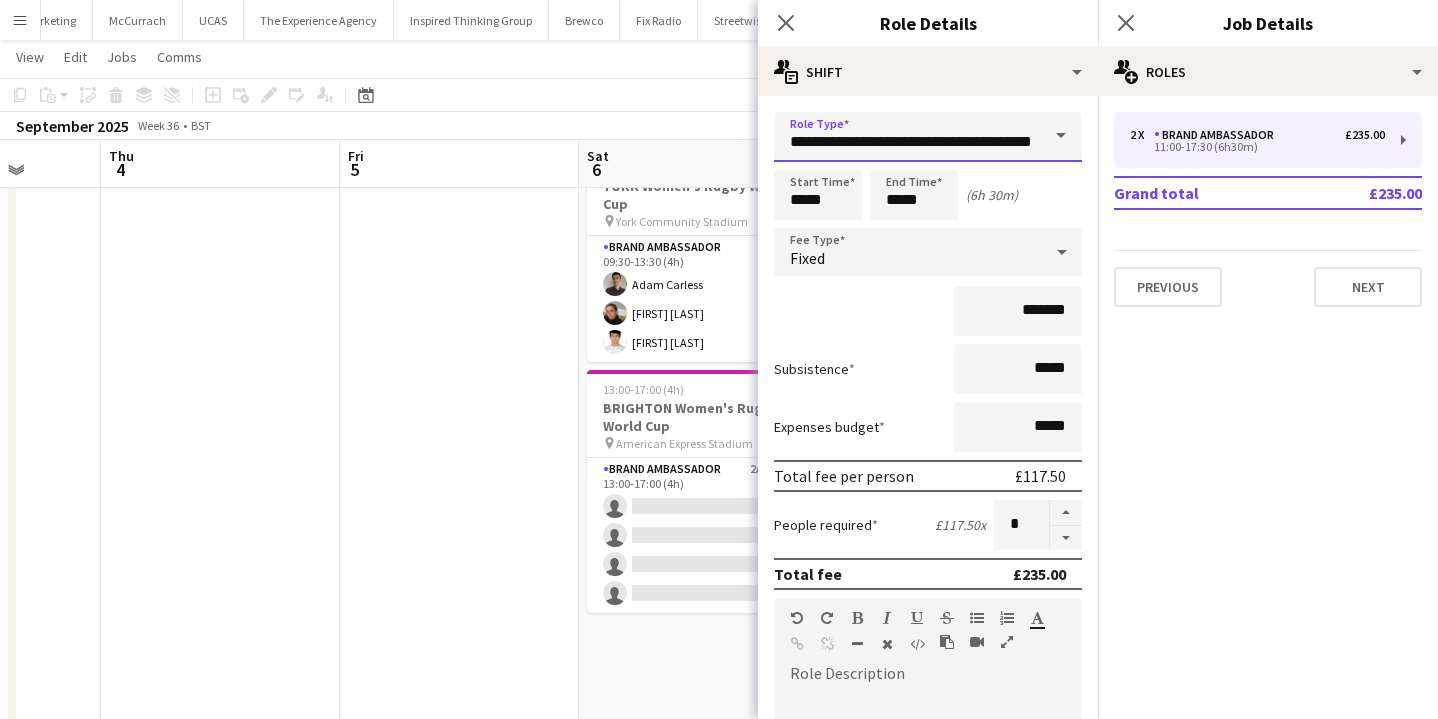scroll, scrollTop: 0, scrollLeft: 34, axis: horizontal 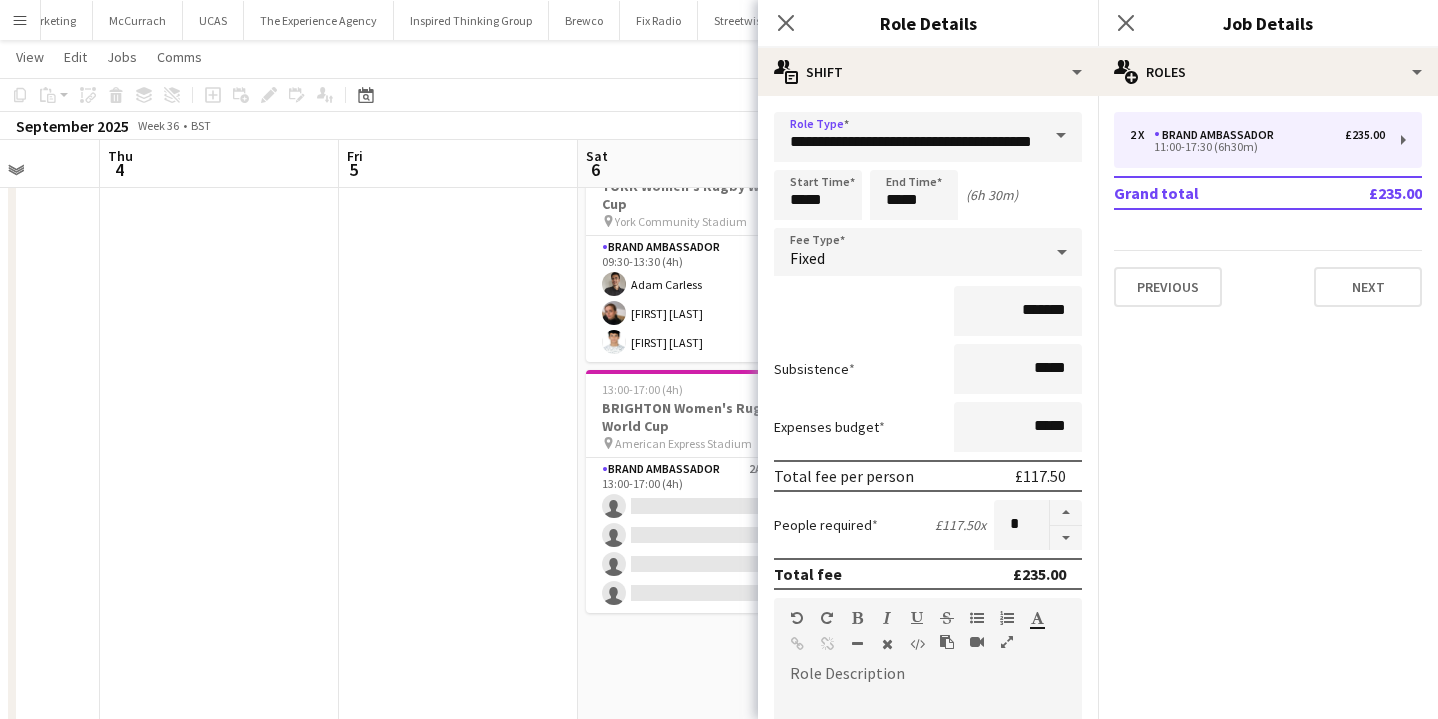 click at bounding box center (458, 621) 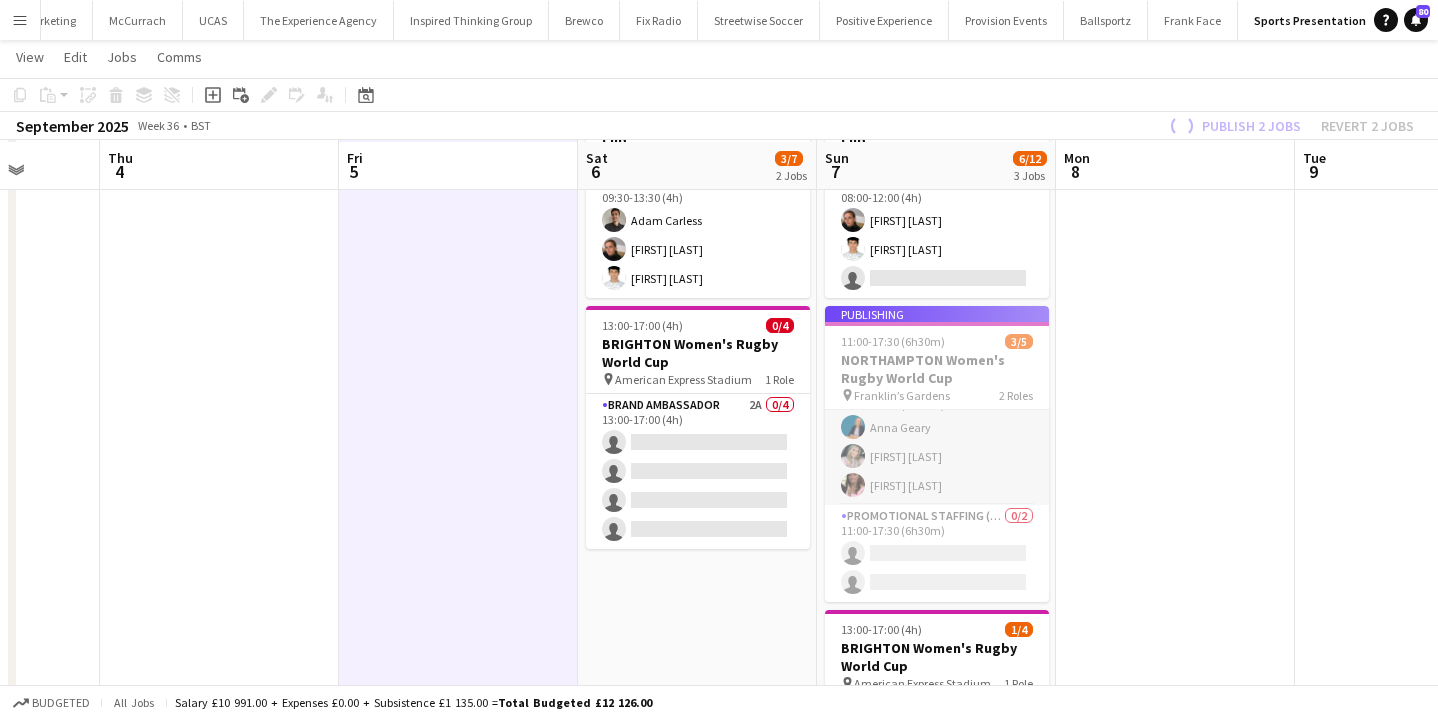scroll, scrollTop: 152, scrollLeft: 0, axis: vertical 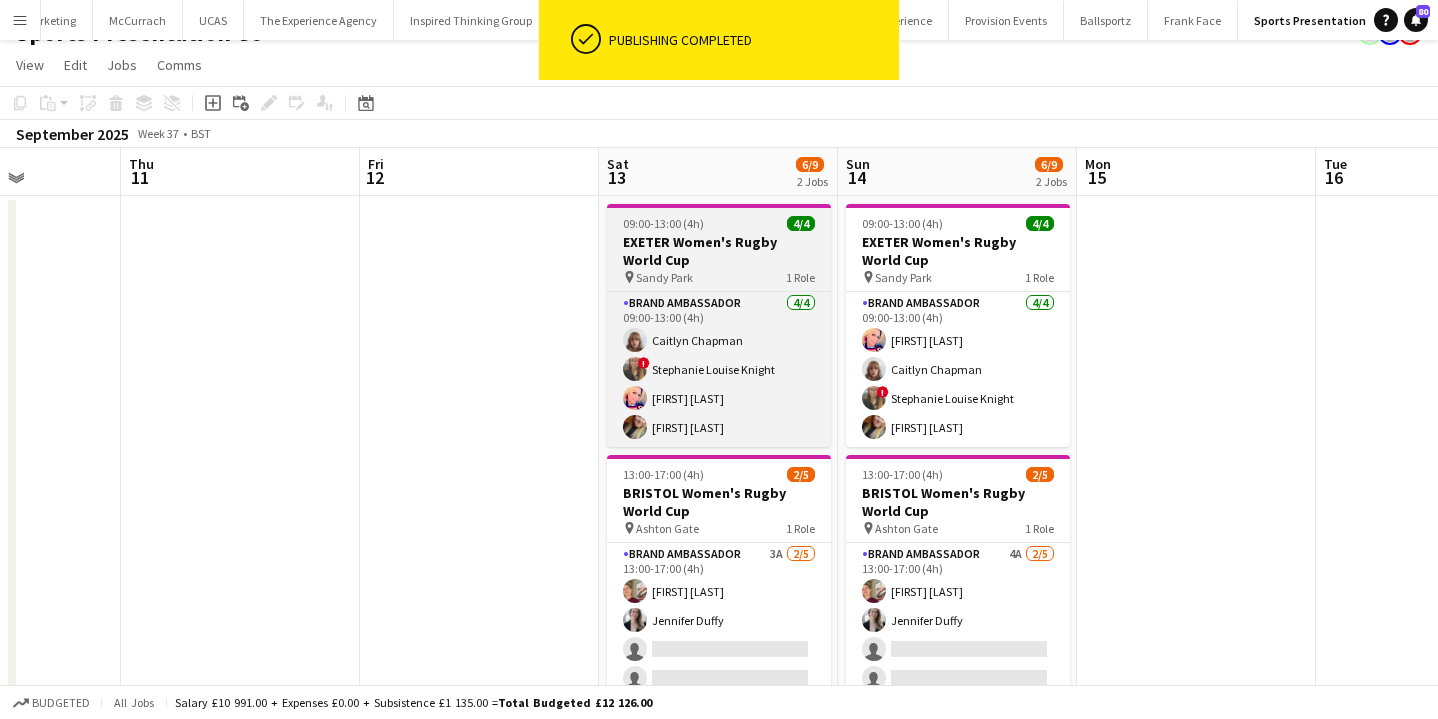click on "pin
Sandy Park   1 Role" at bounding box center [719, 277] 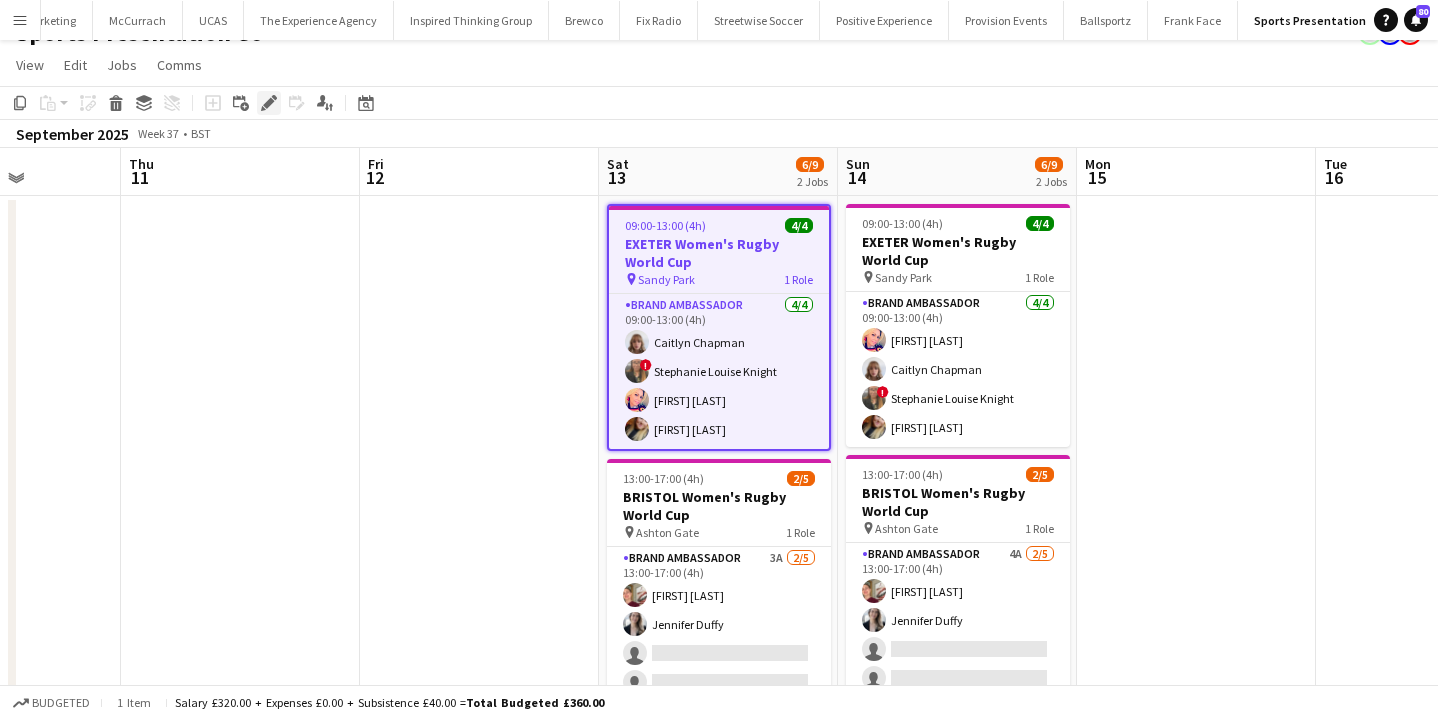click on "Edit" 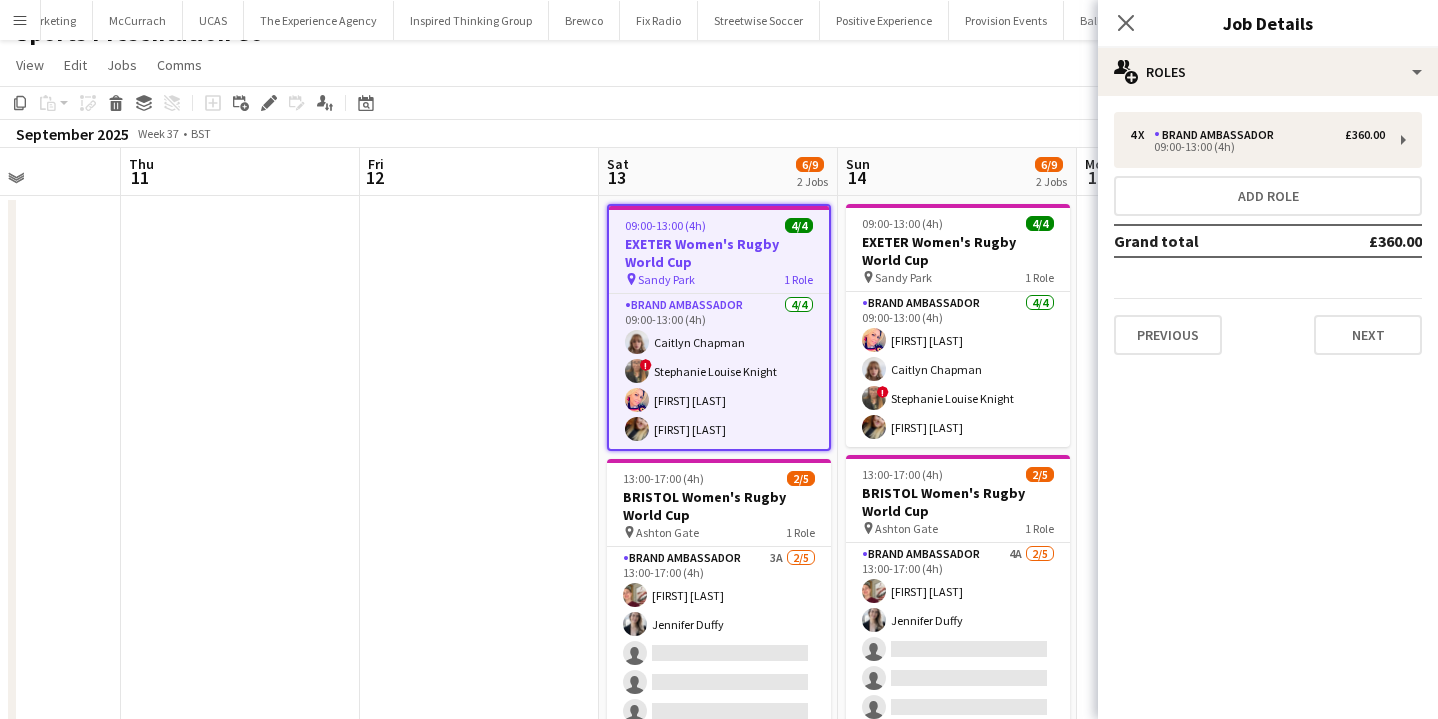 click at bounding box center (479, 677) 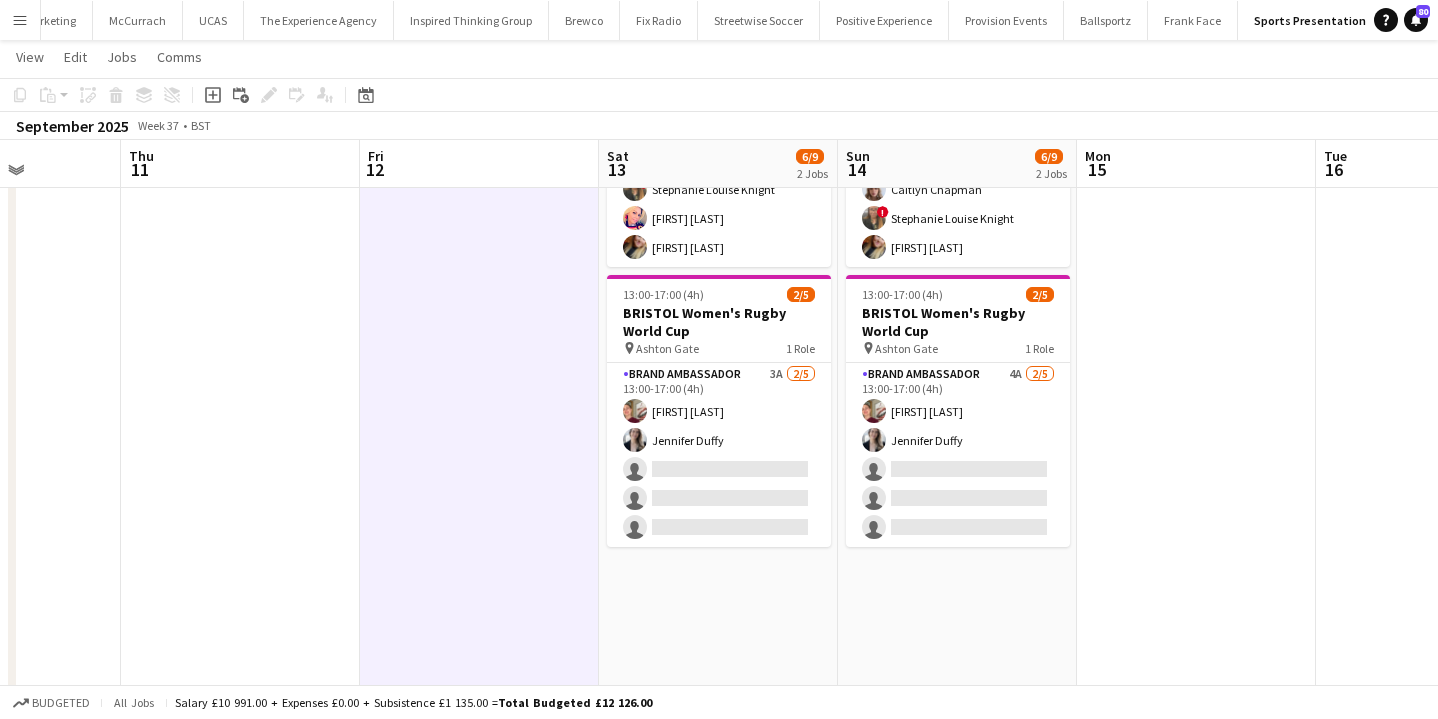 scroll, scrollTop: 217, scrollLeft: 0, axis: vertical 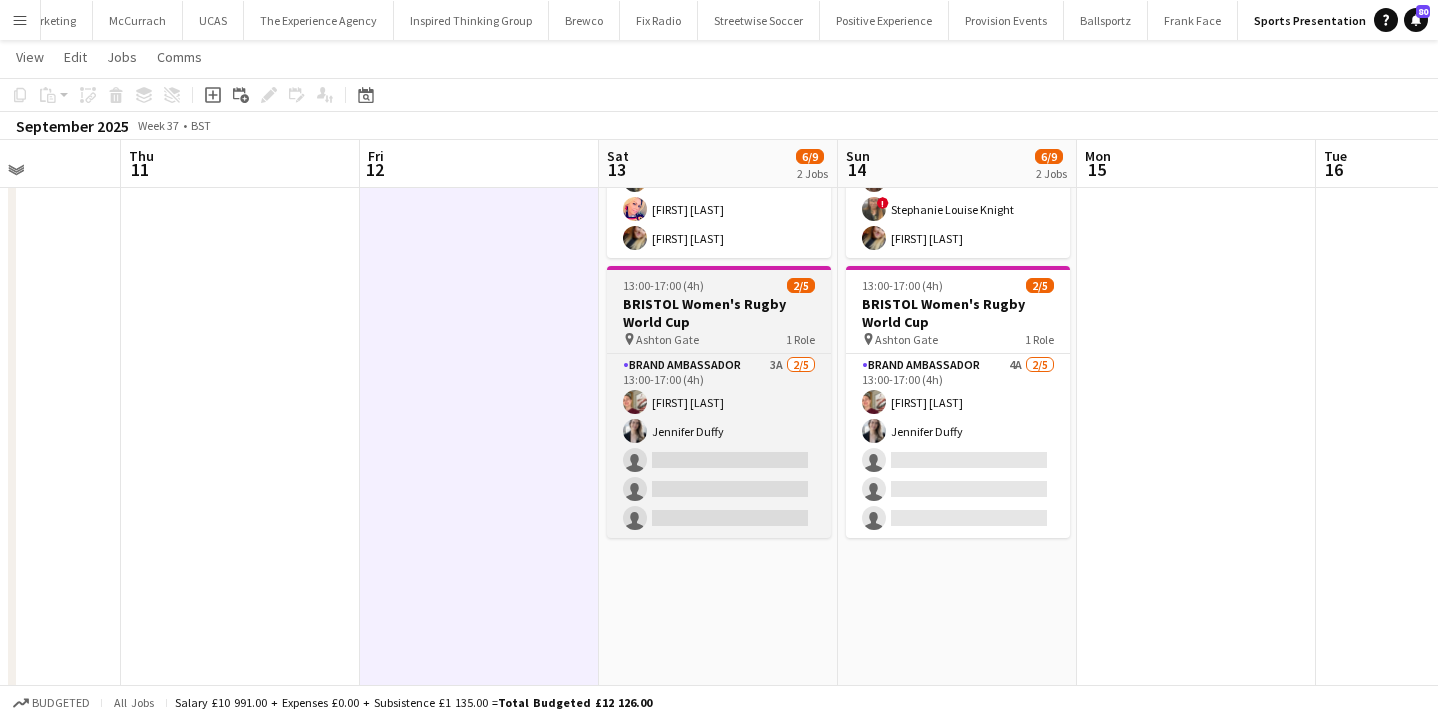 click on "BRISTOL Women's Rugby World Cup" at bounding box center [719, 313] 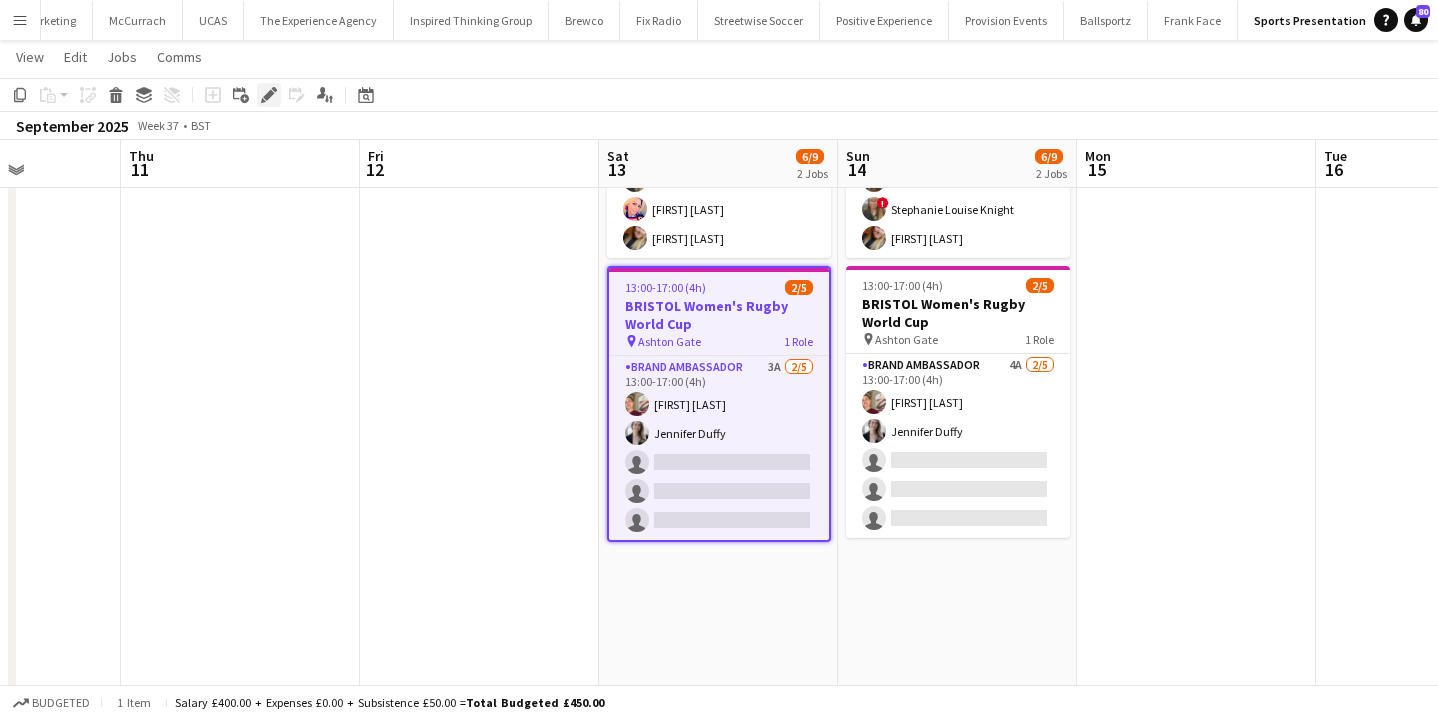 click on "Edit" at bounding box center (269, 95) 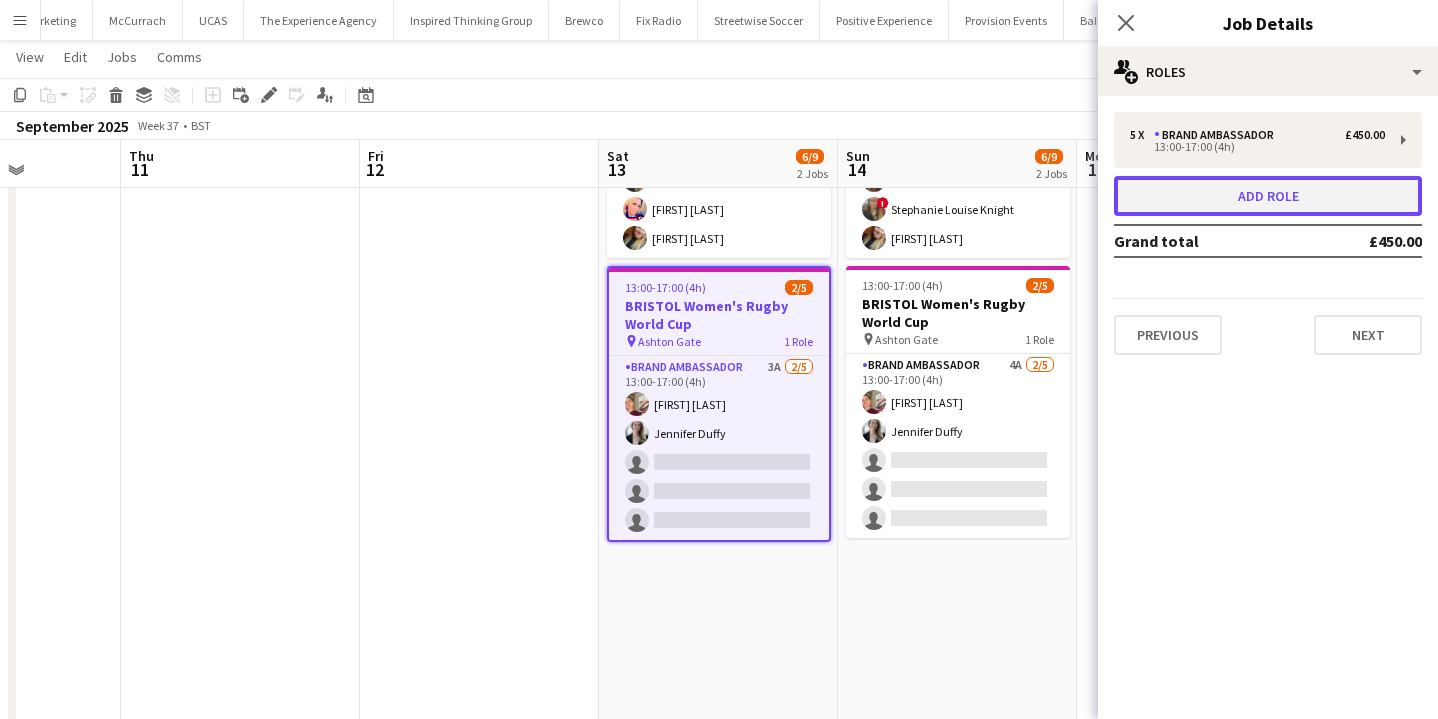 click on "Add role" at bounding box center [1268, 196] 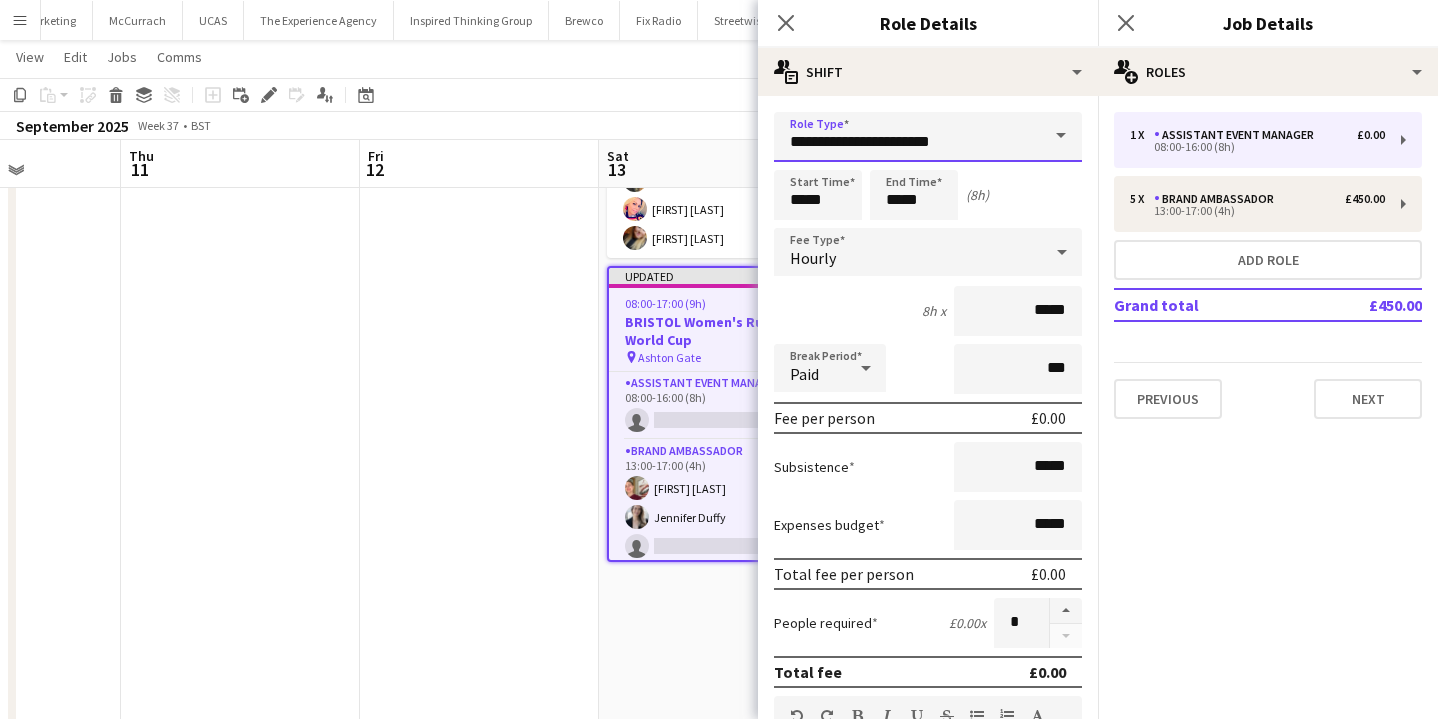 click on "**********" at bounding box center (928, 137) 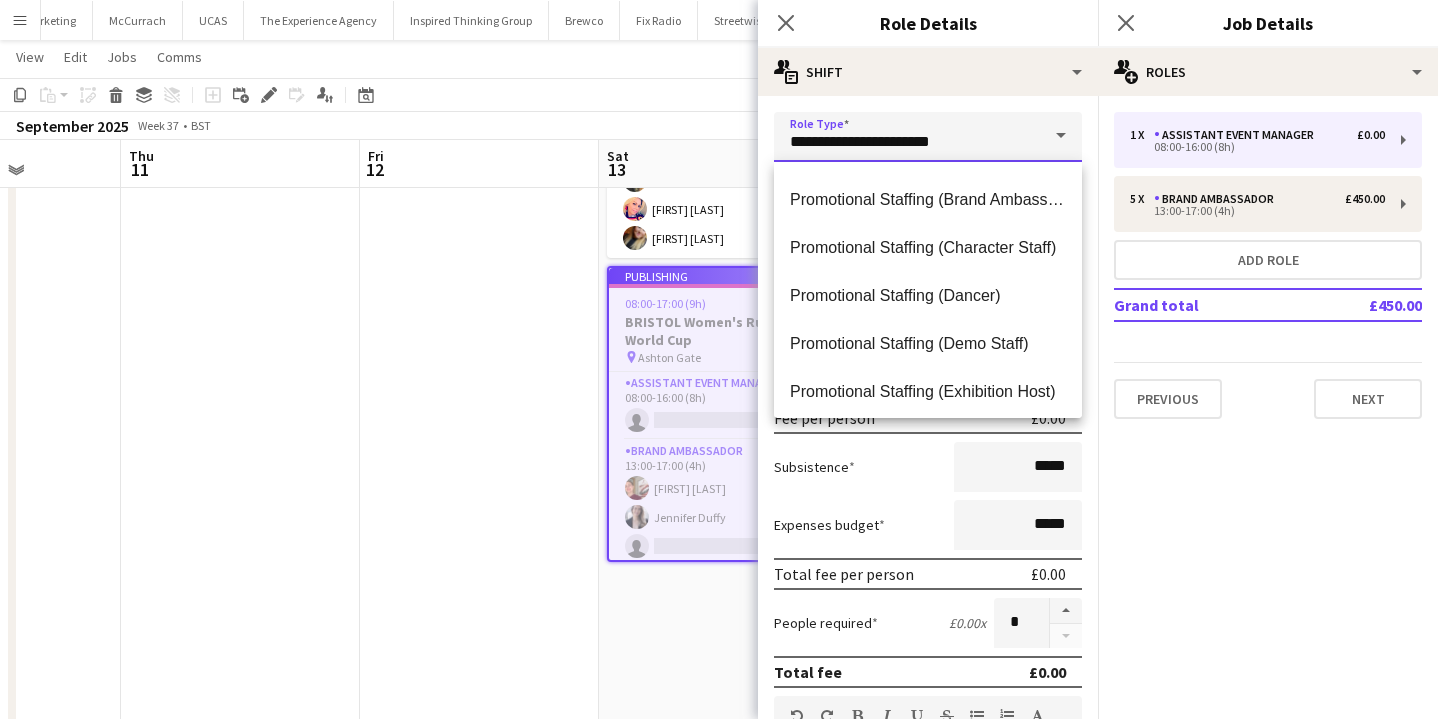 scroll, scrollTop: 489, scrollLeft: 0, axis: vertical 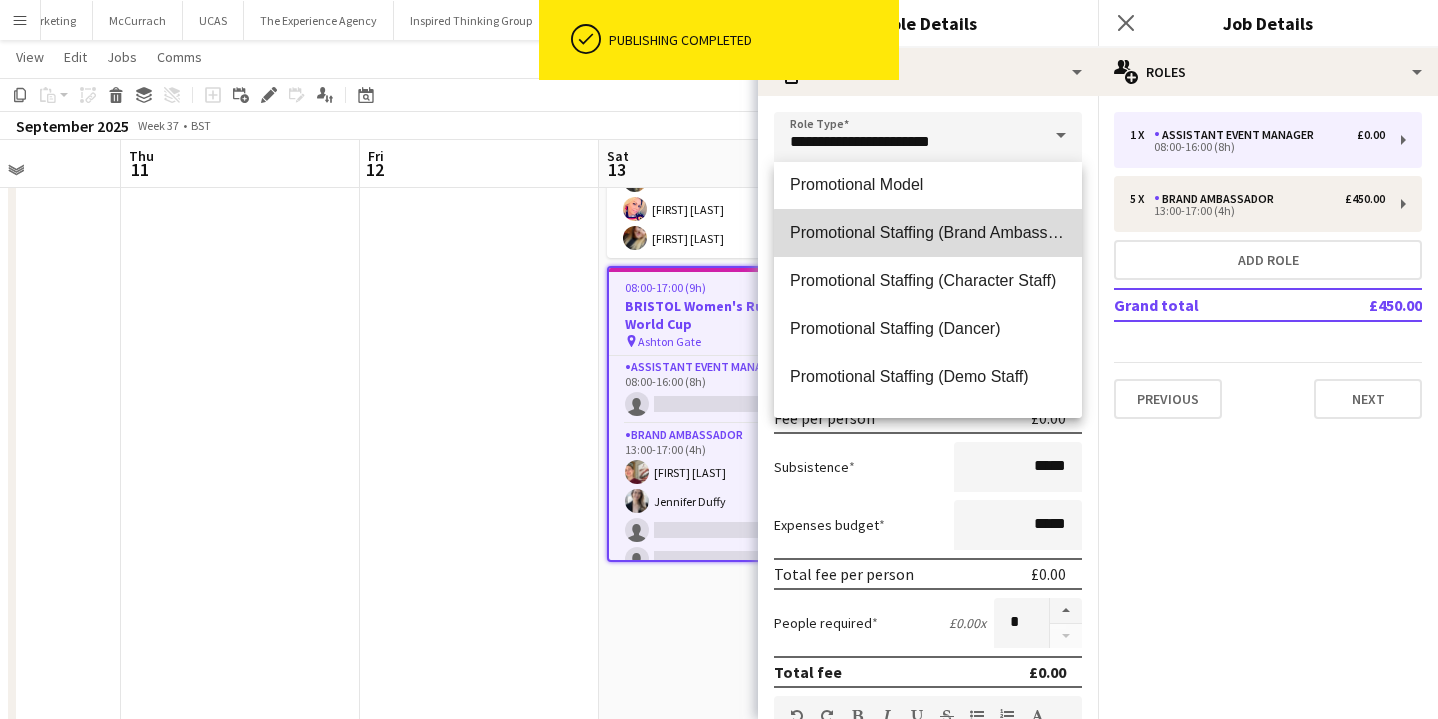 click on "Promotional Staffing (Brand Ambassadors)" at bounding box center (928, 233) 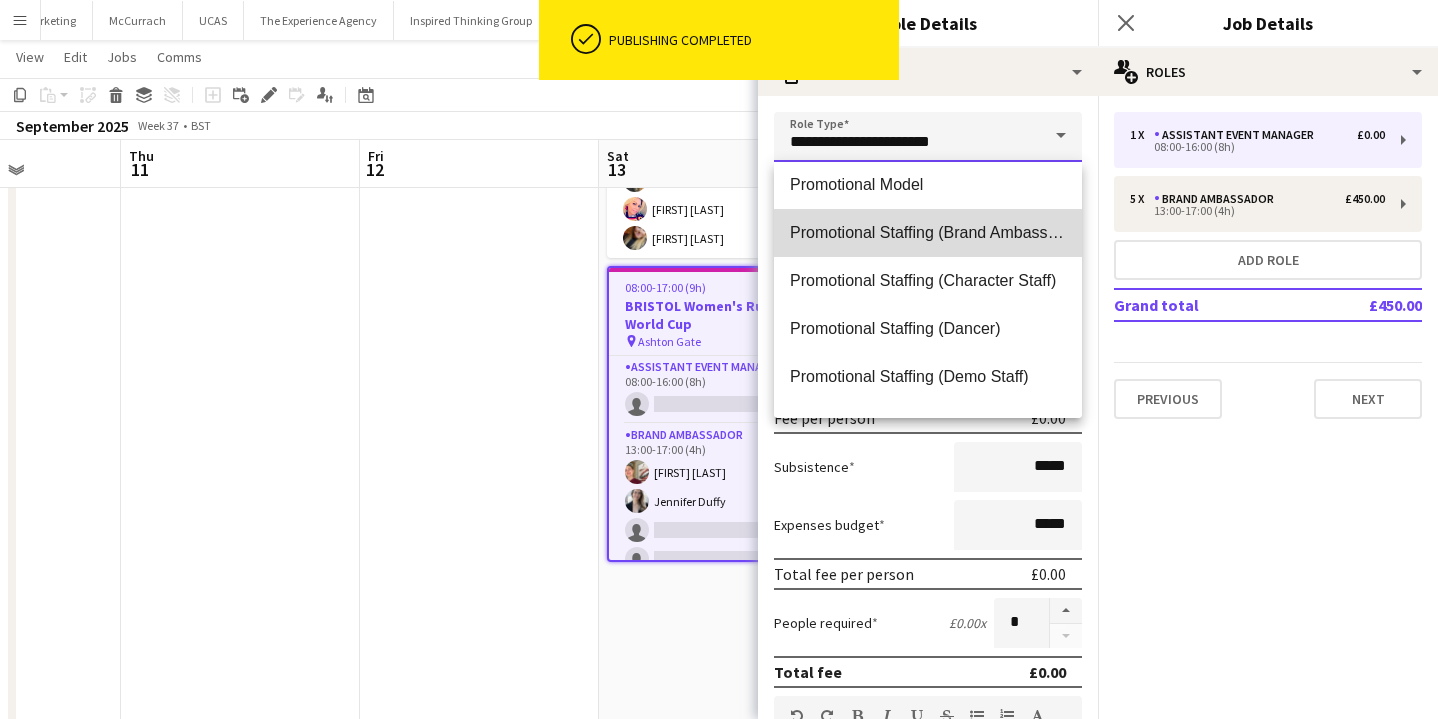 type on "**********" 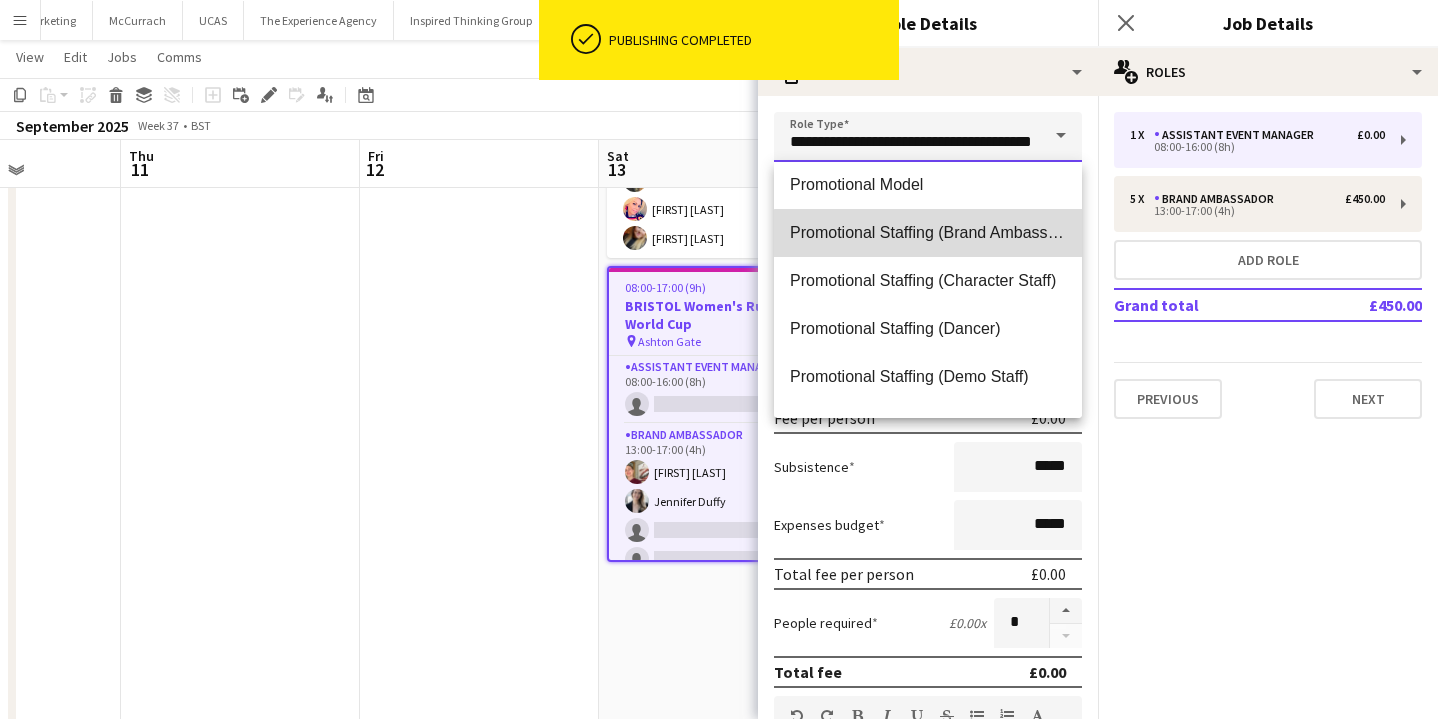 scroll, scrollTop: 0, scrollLeft: 34, axis: horizontal 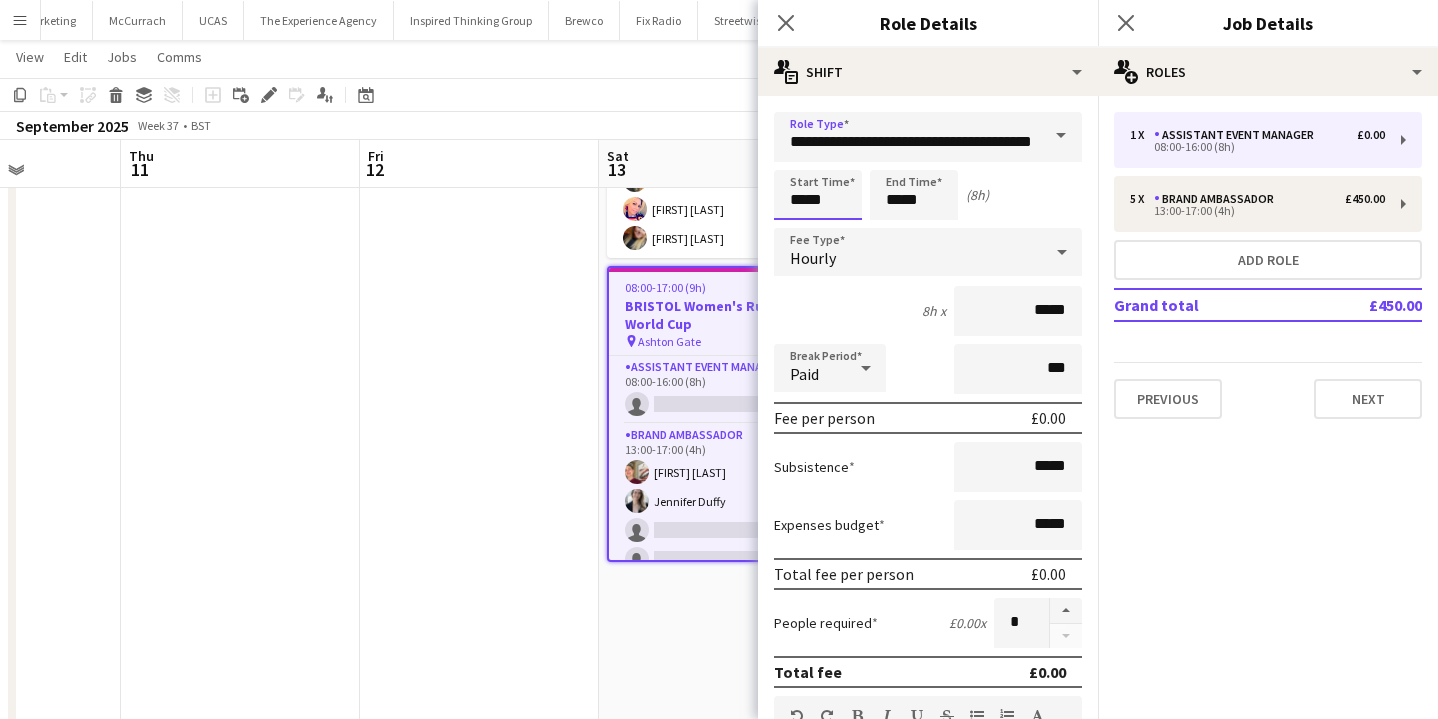click on "*****" at bounding box center [818, 195] 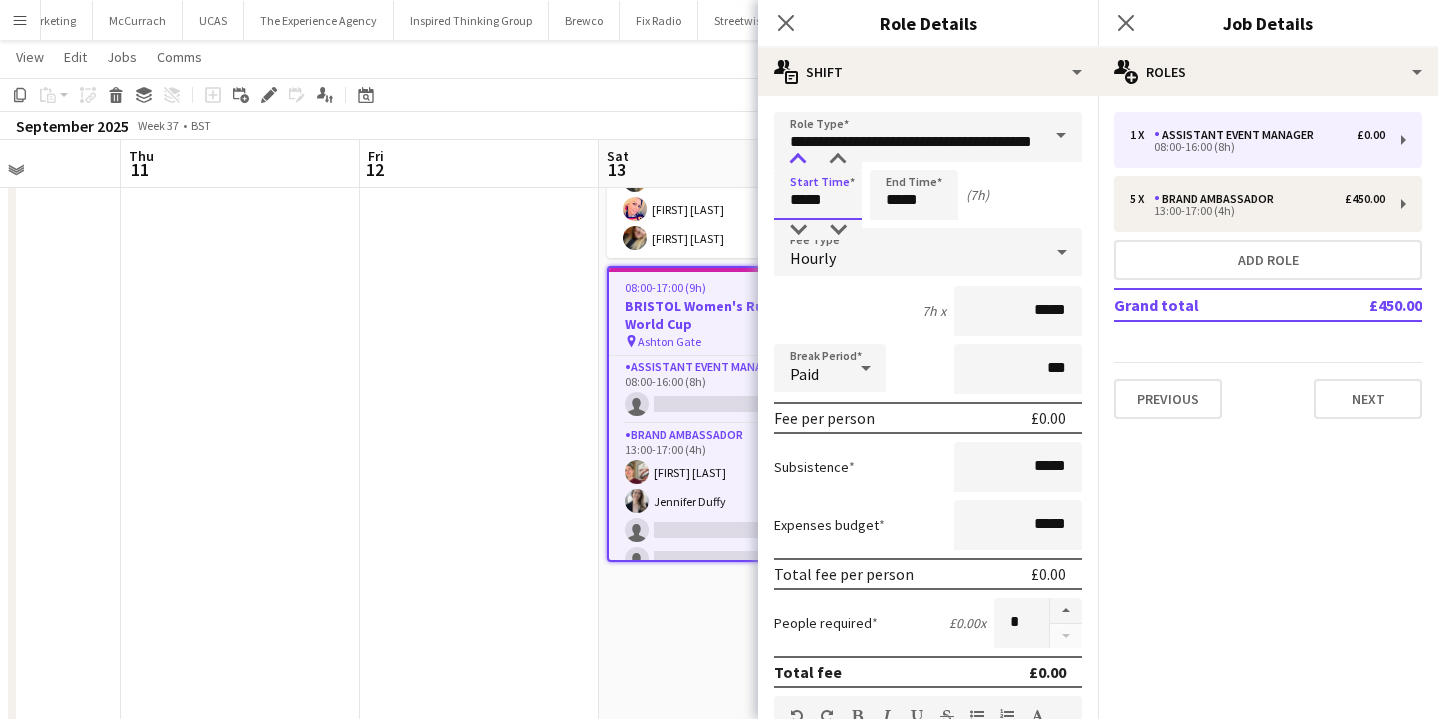 click at bounding box center (798, 160) 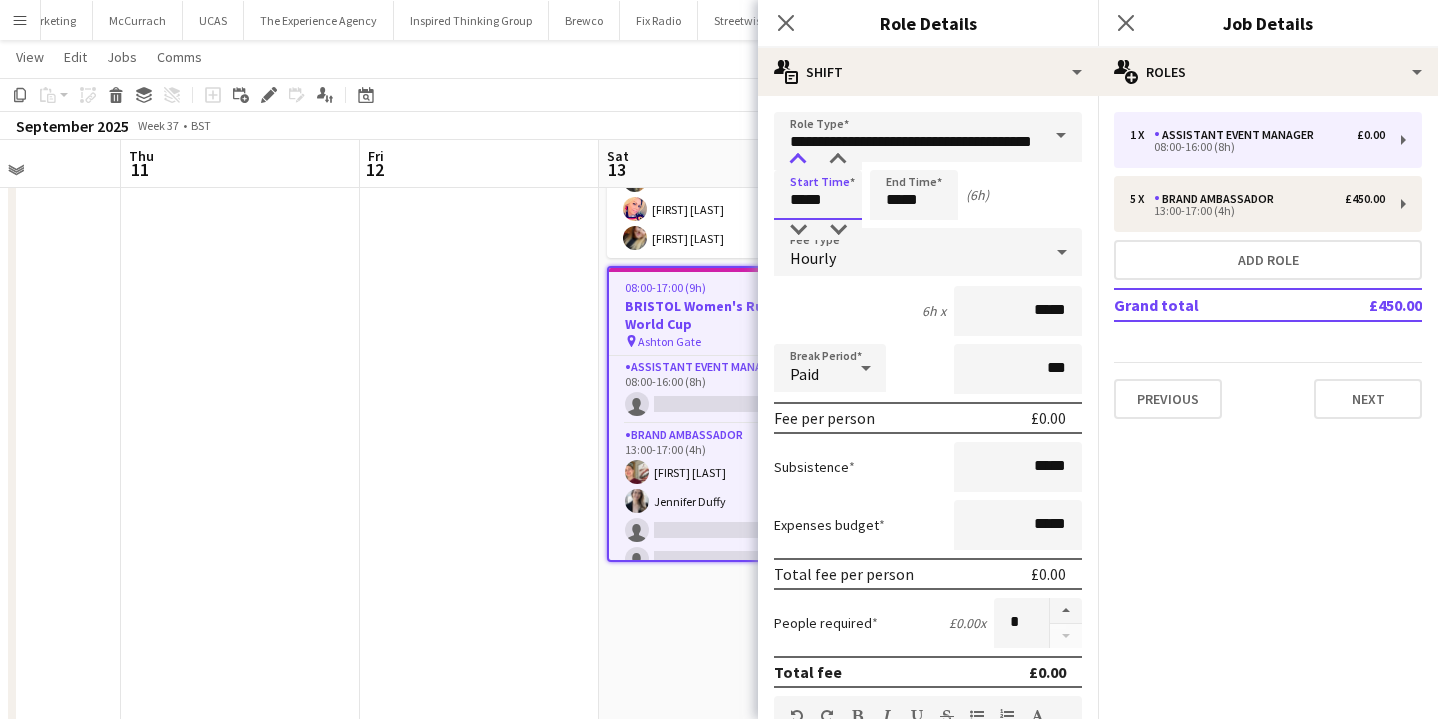 click at bounding box center [798, 160] 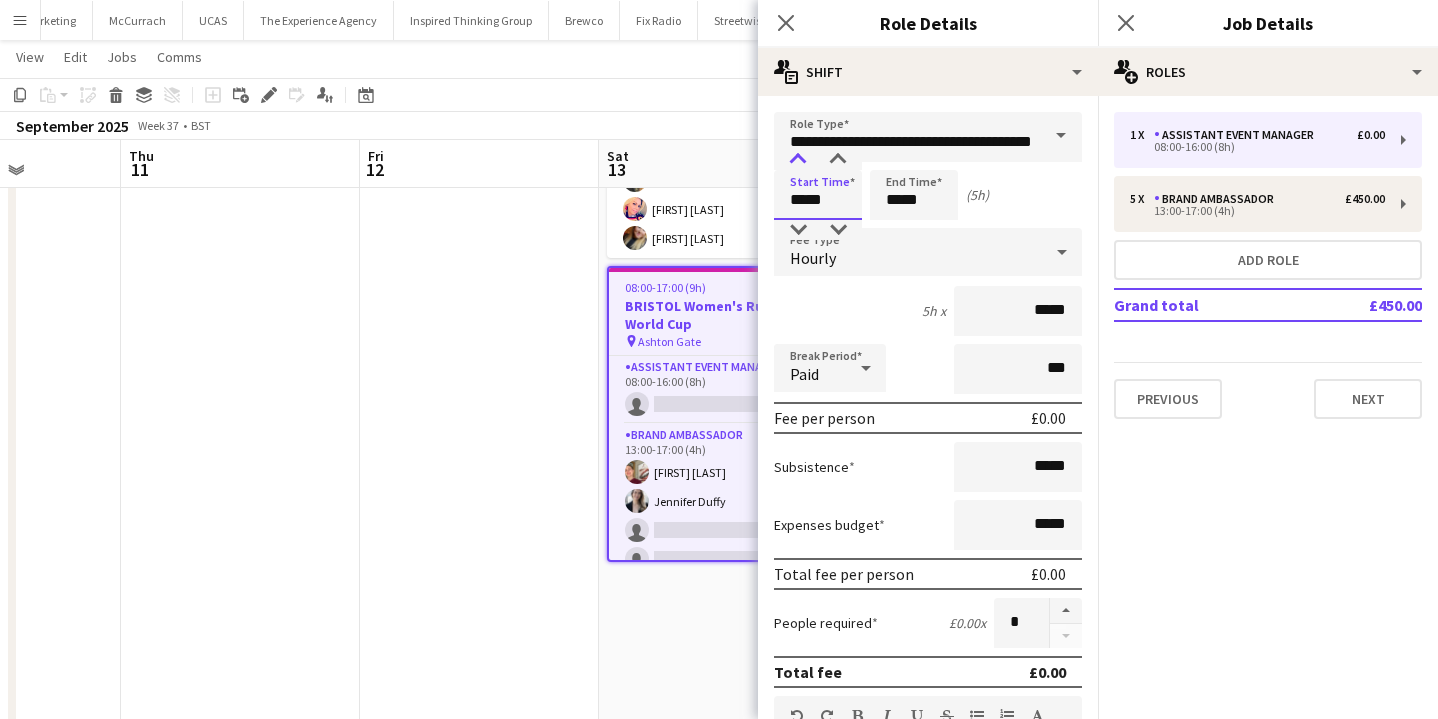 click at bounding box center [798, 160] 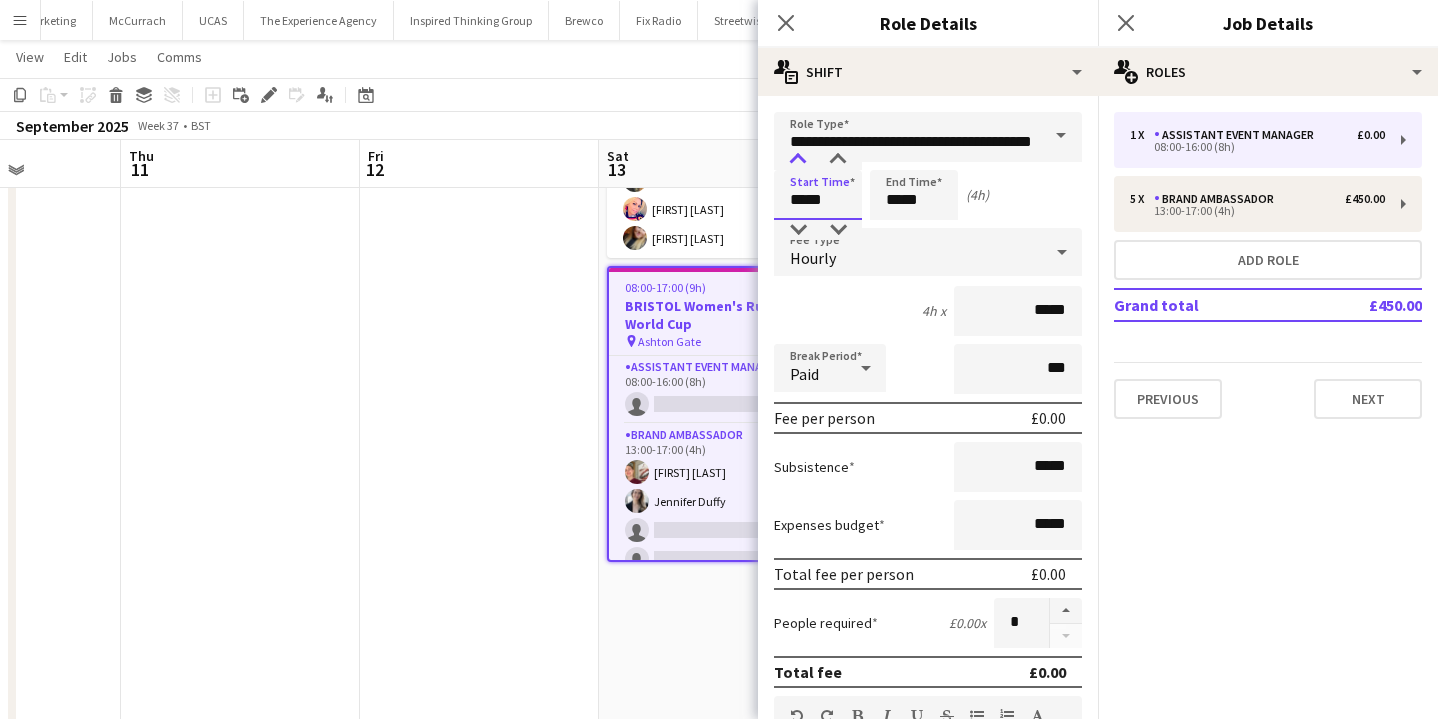 type on "*****" 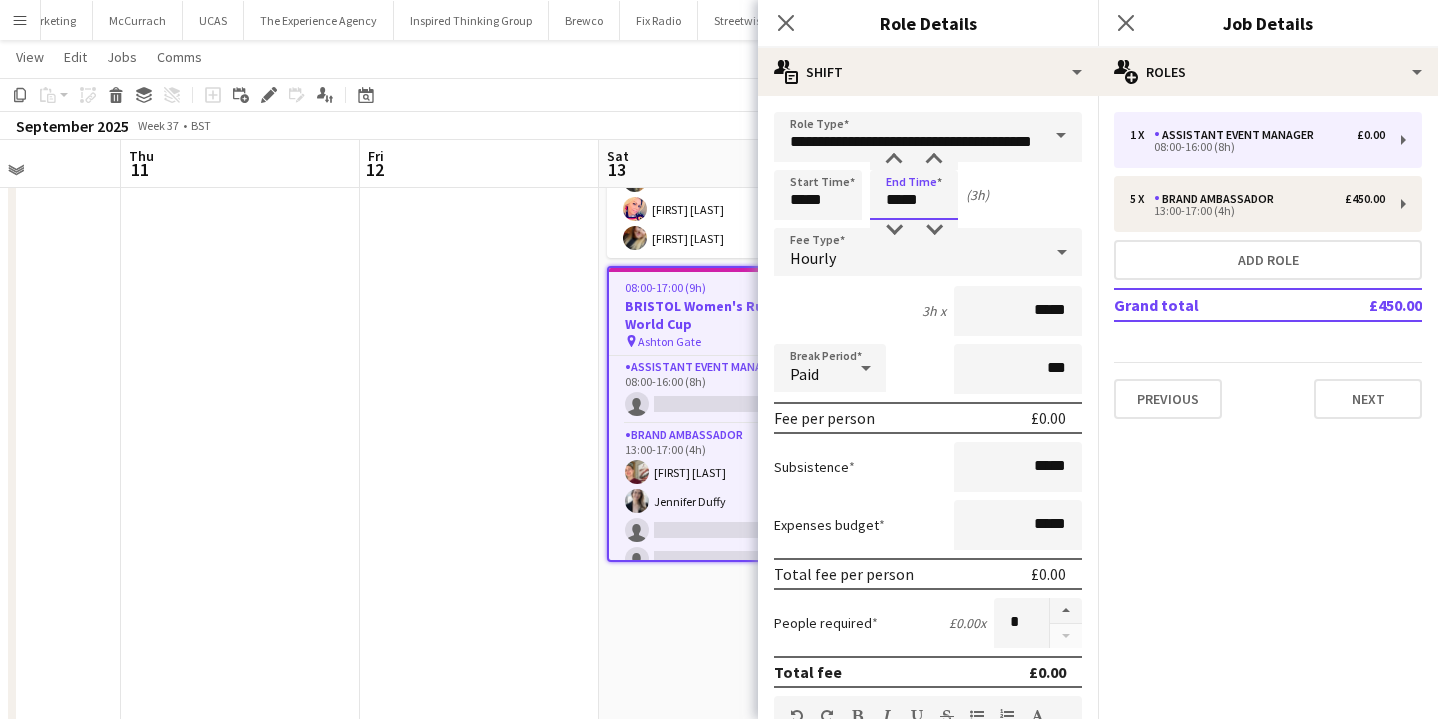 click on "*****" at bounding box center [914, 195] 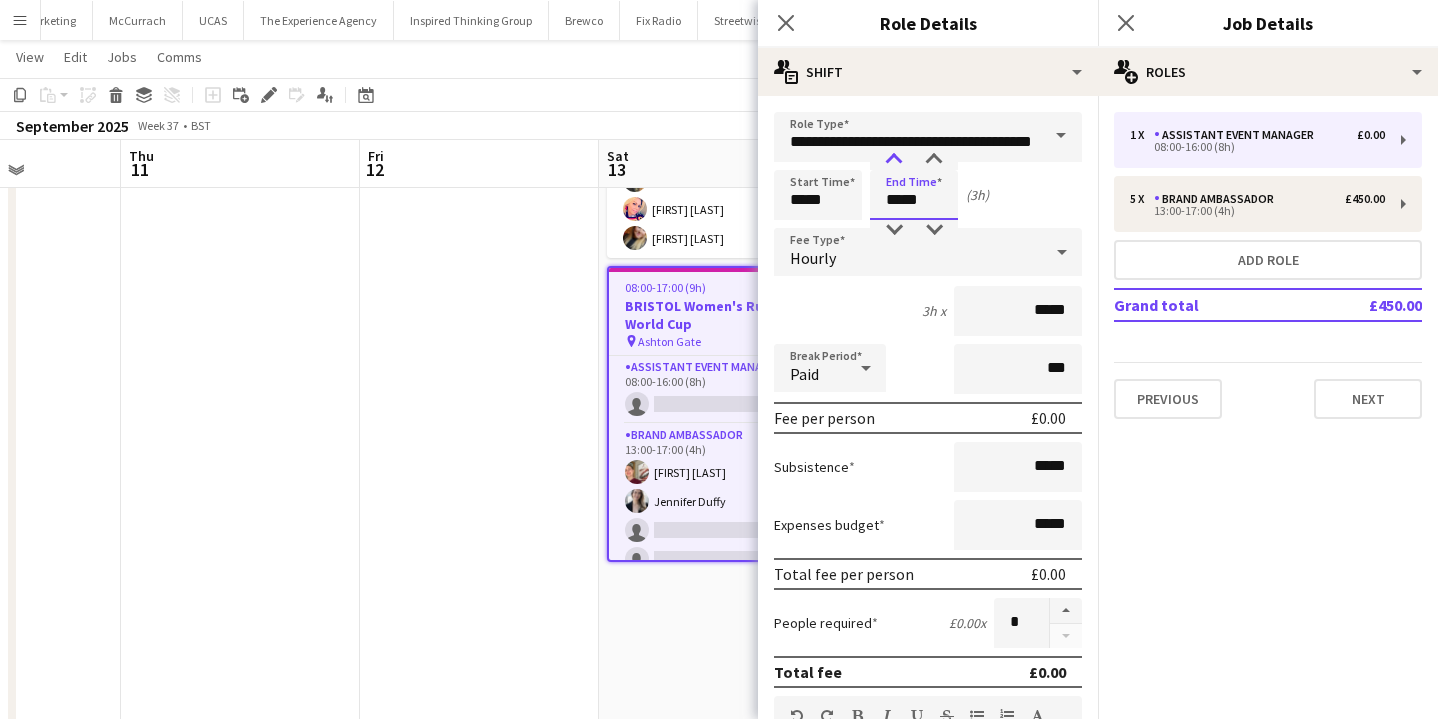 type on "*****" 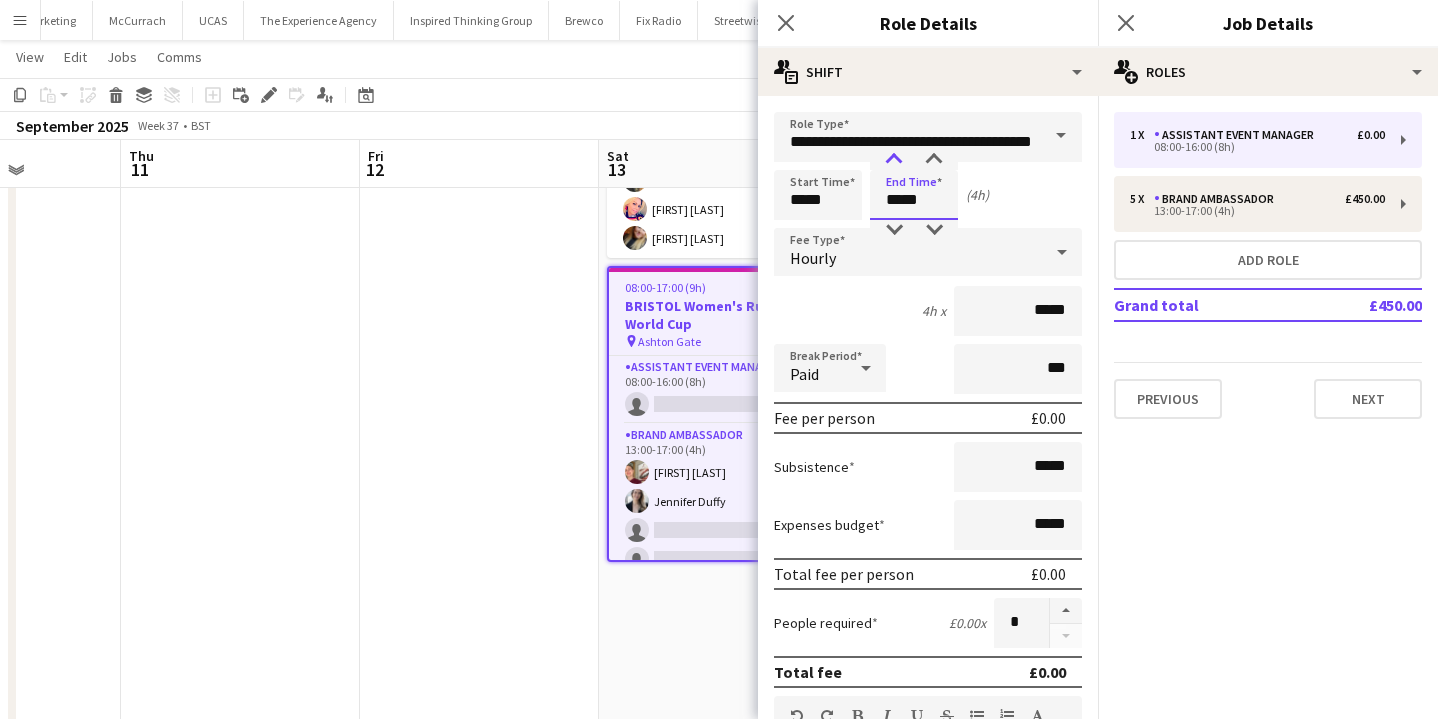 click at bounding box center [894, 160] 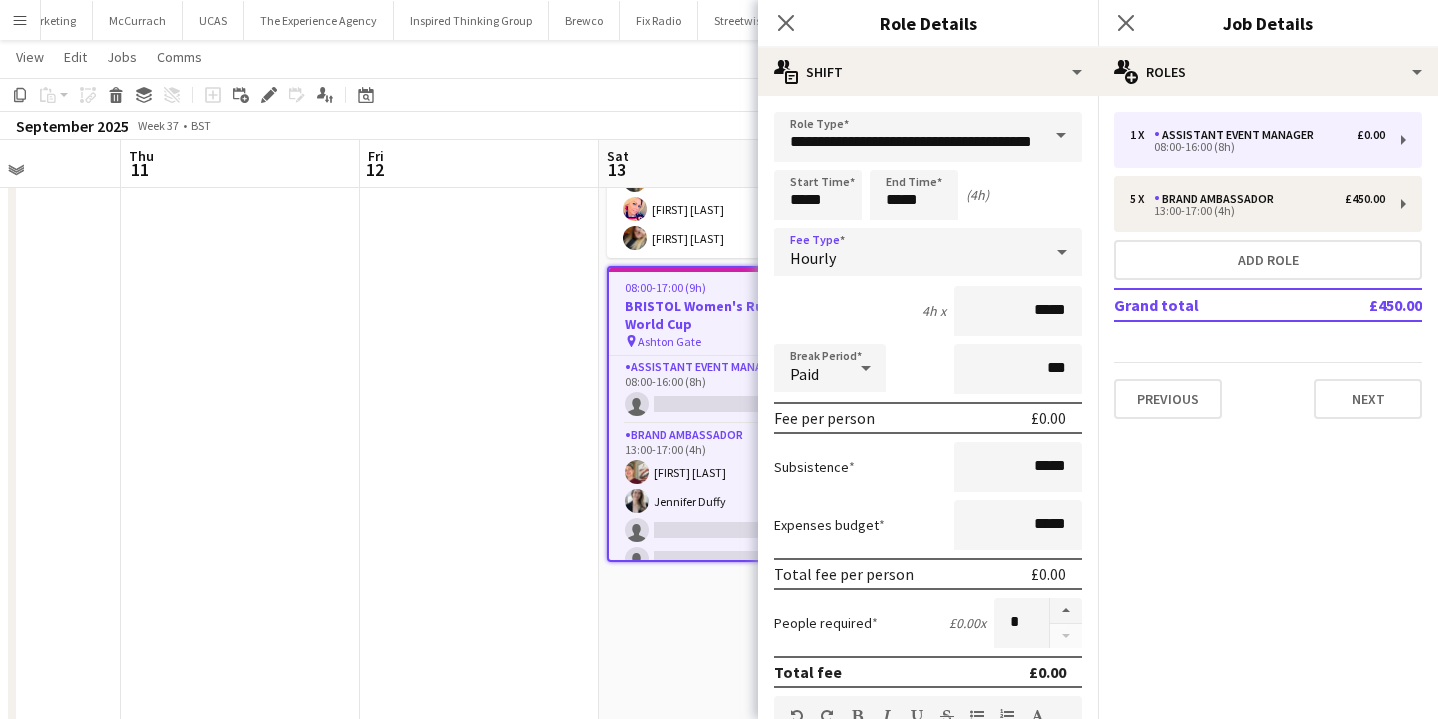 click on "Hourly" at bounding box center [908, 252] 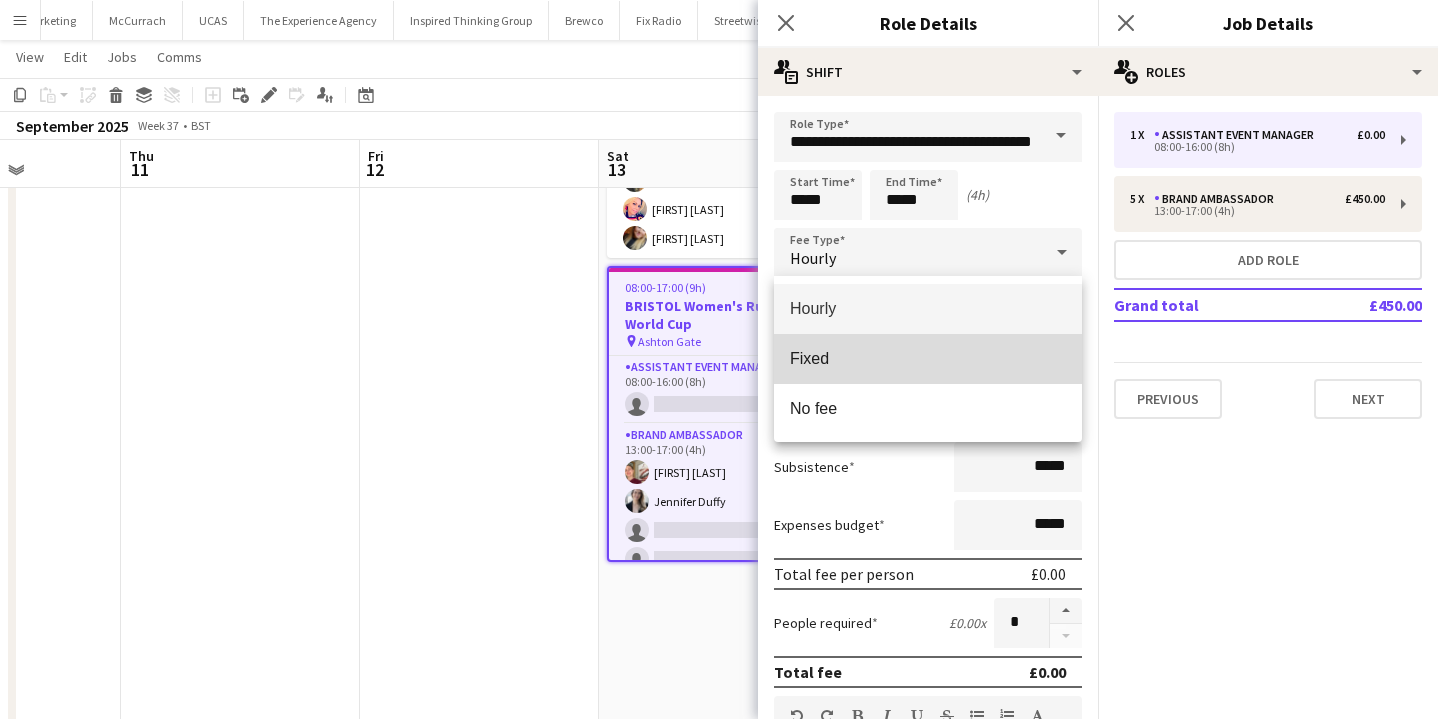 click on "Fixed" at bounding box center [928, 358] 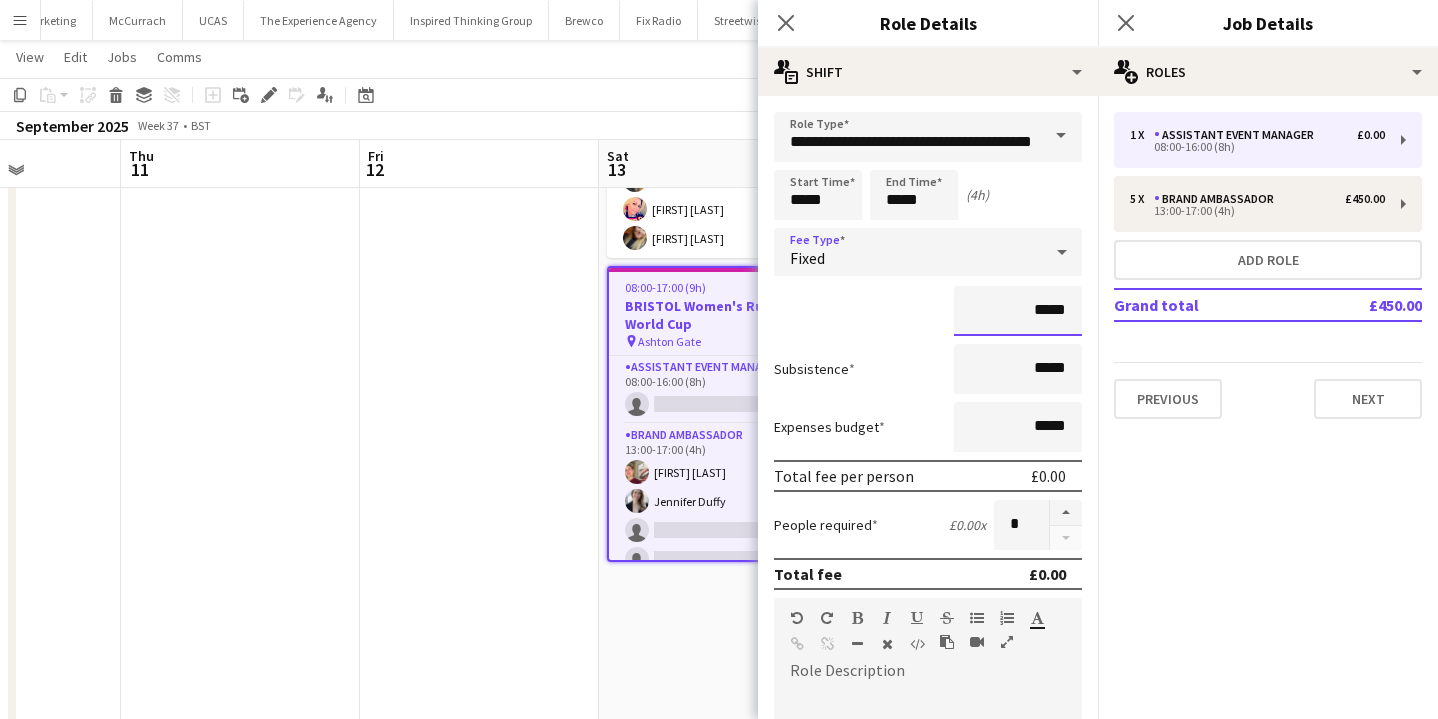 click on "*****" at bounding box center [1018, 311] 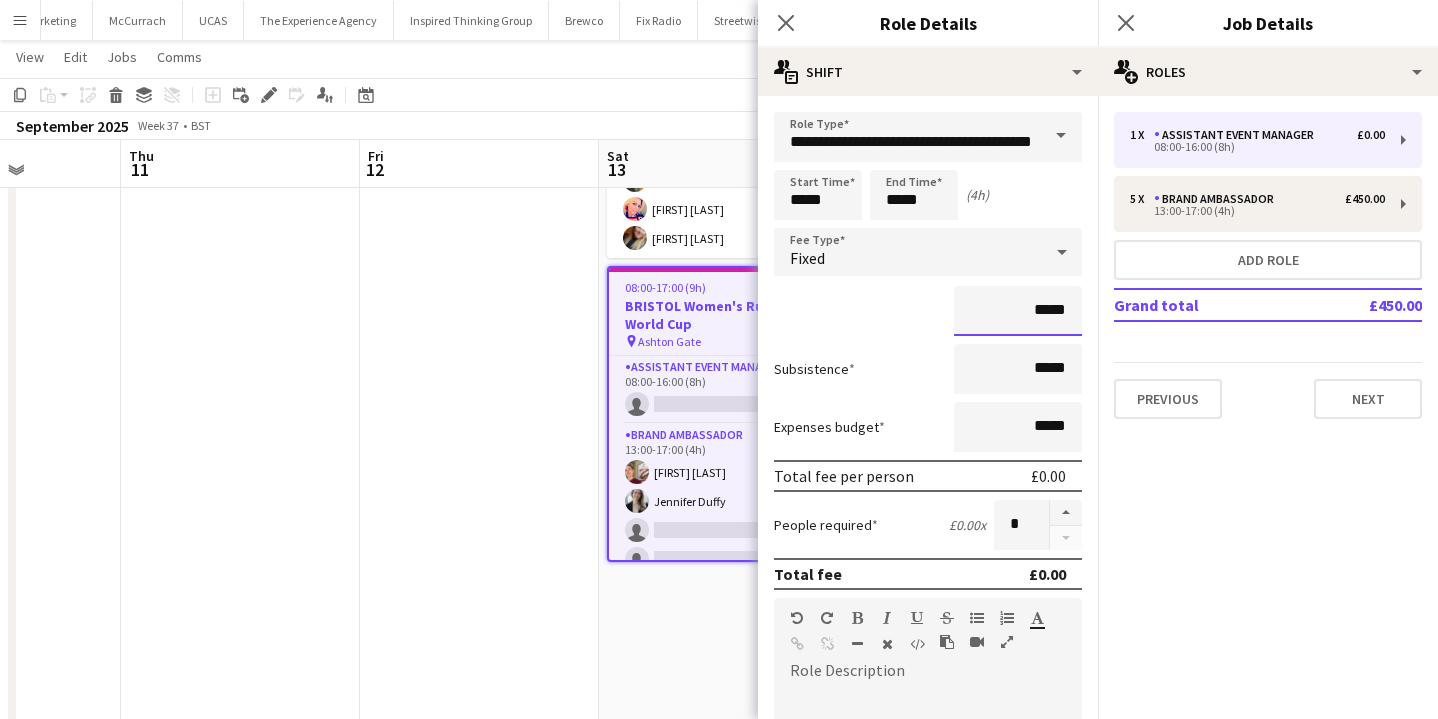 click on "*****" at bounding box center [1018, 311] 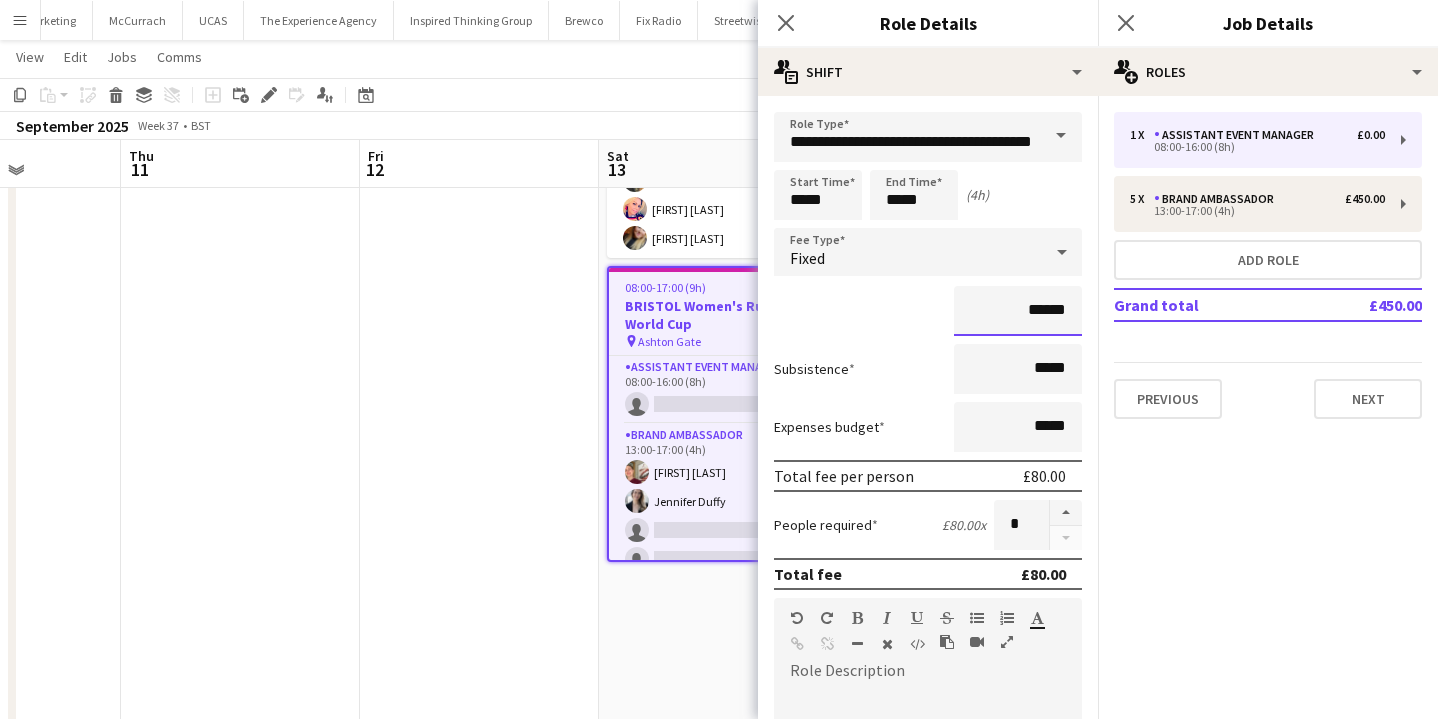 type on "******" 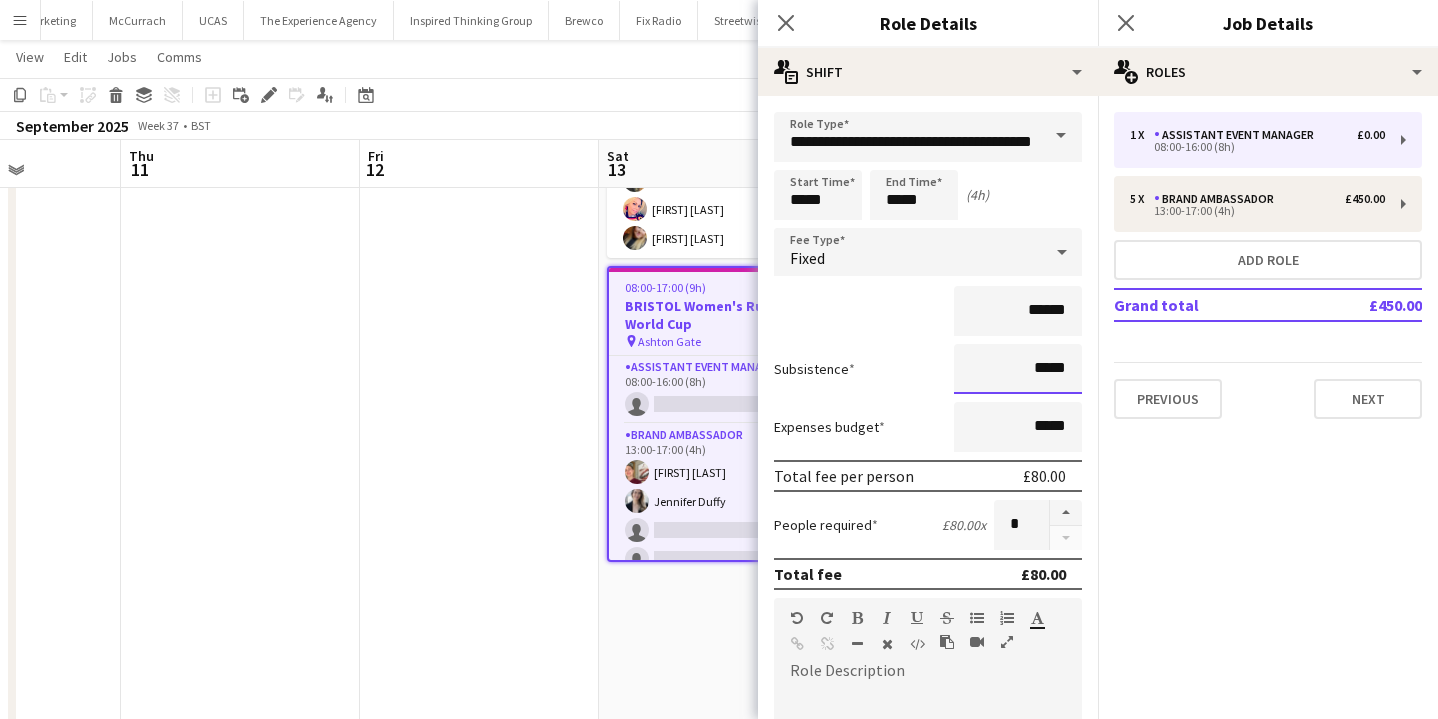 click on "*****" at bounding box center [1018, 369] 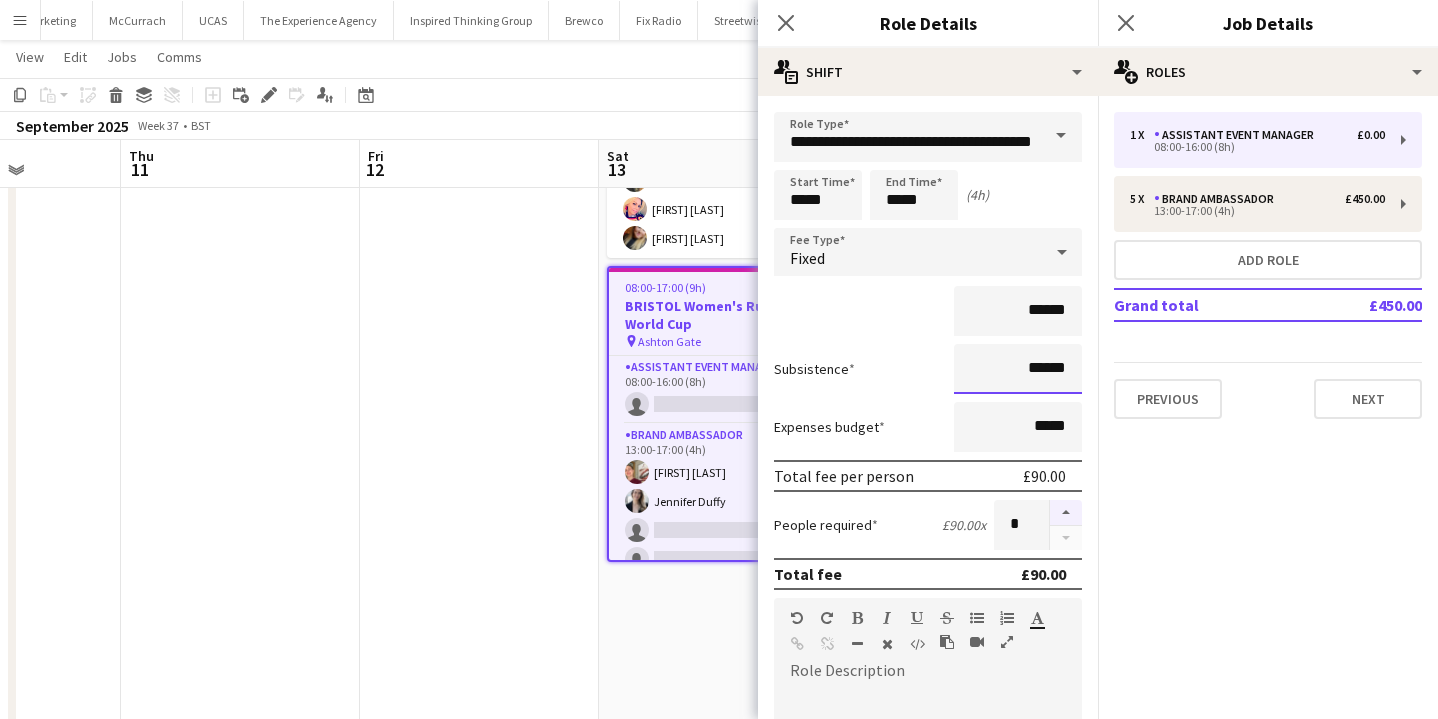 type on "******" 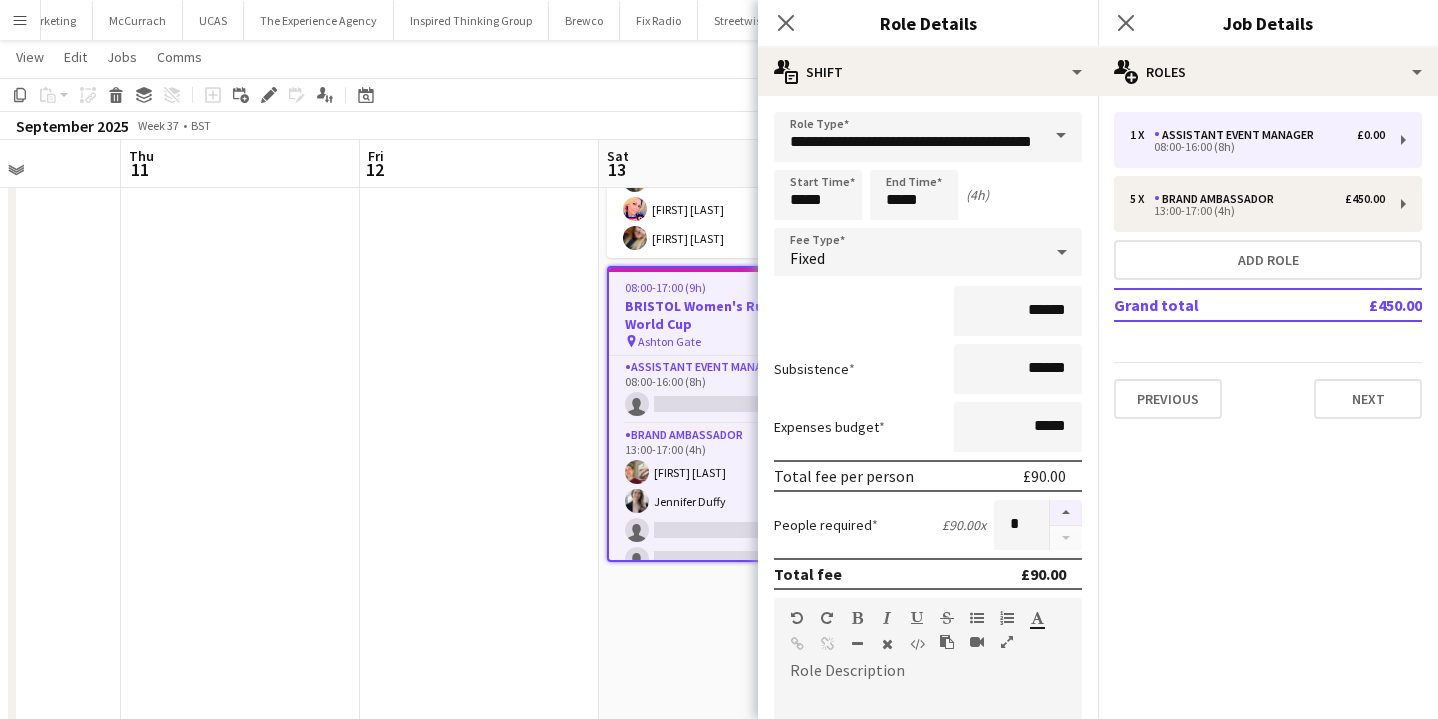 click at bounding box center [1066, 513] 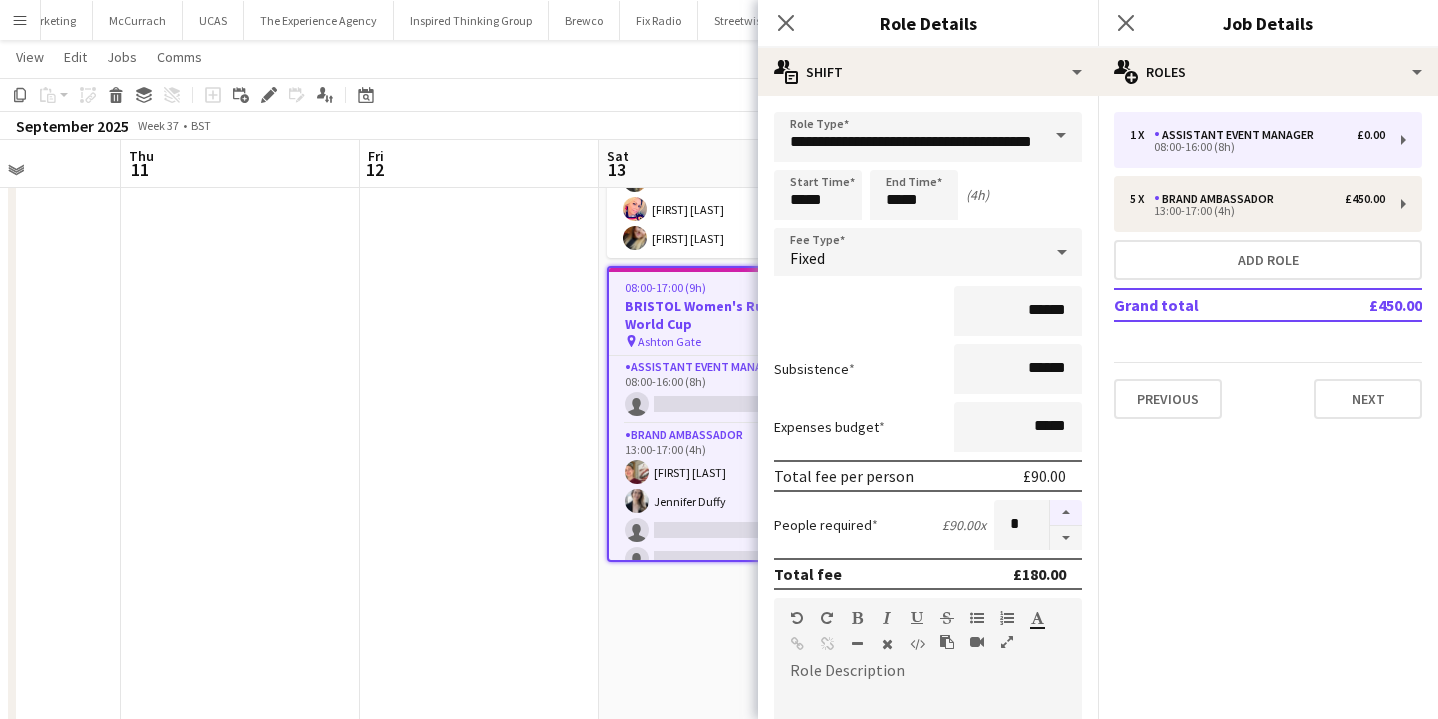 click at bounding box center [1066, 513] 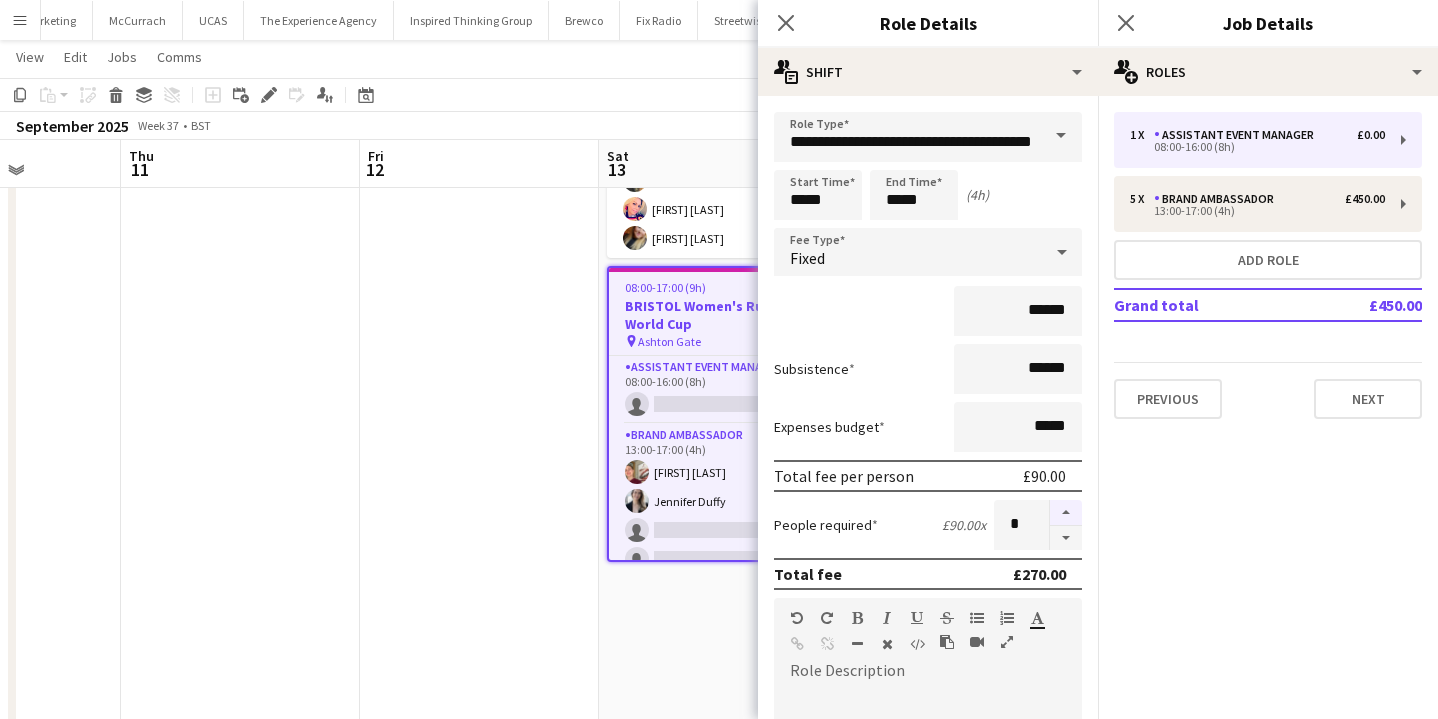 click at bounding box center [1066, 513] 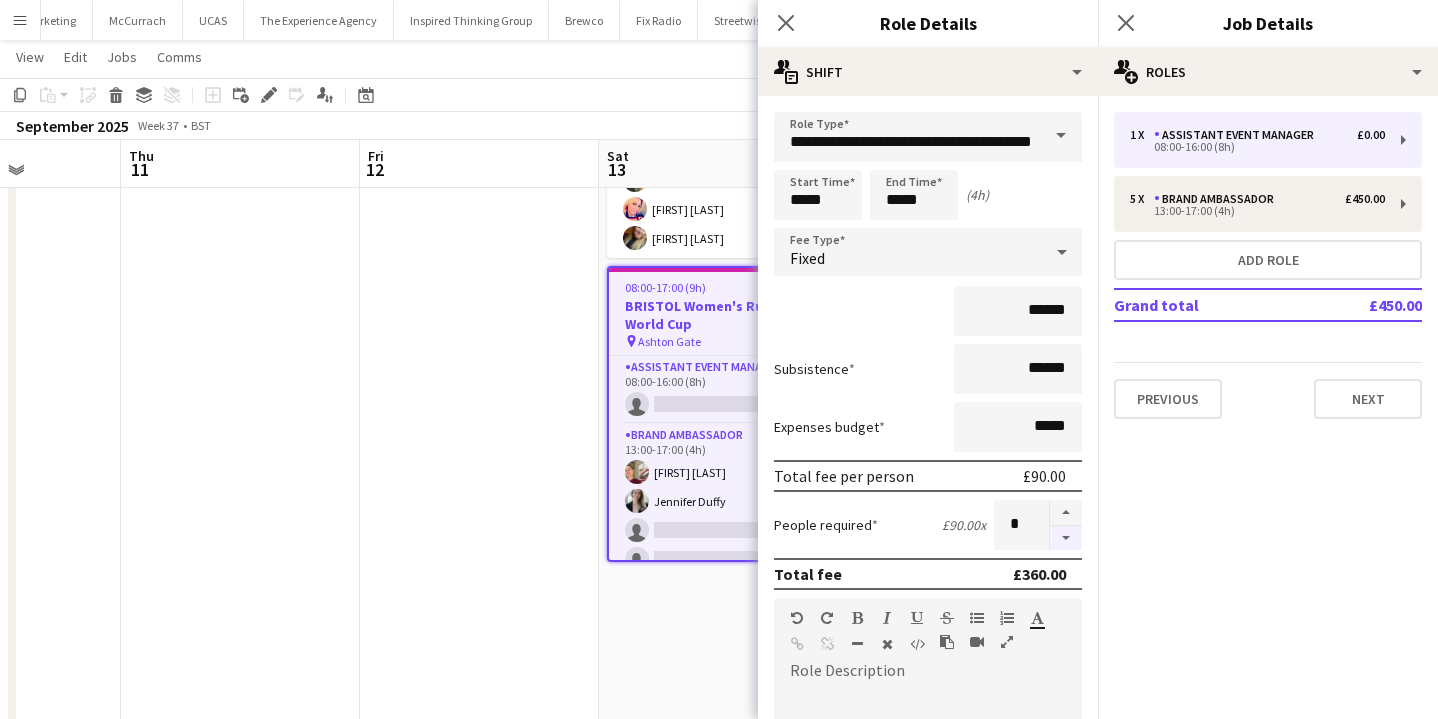 click at bounding box center [1066, 538] 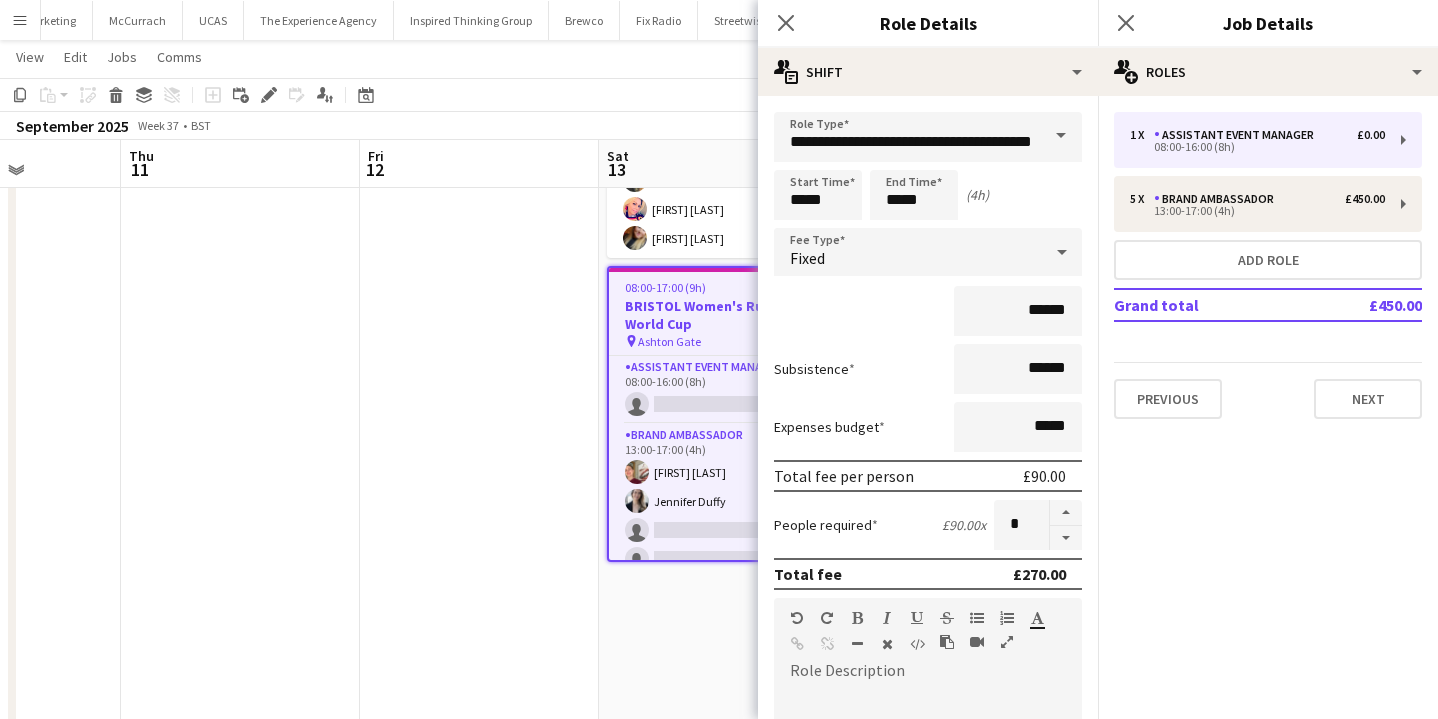 click at bounding box center (479, 488) 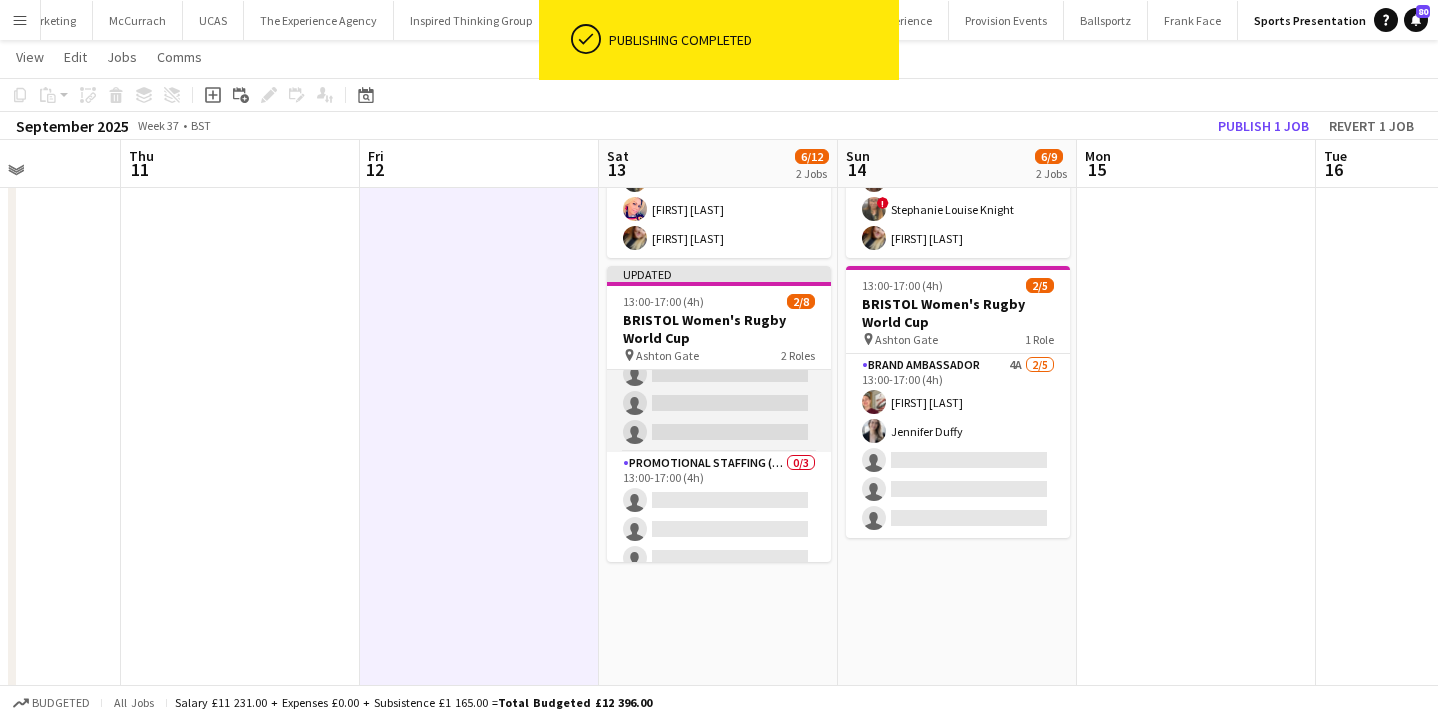 scroll, scrollTop: 118, scrollLeft: 0, axis: vertical 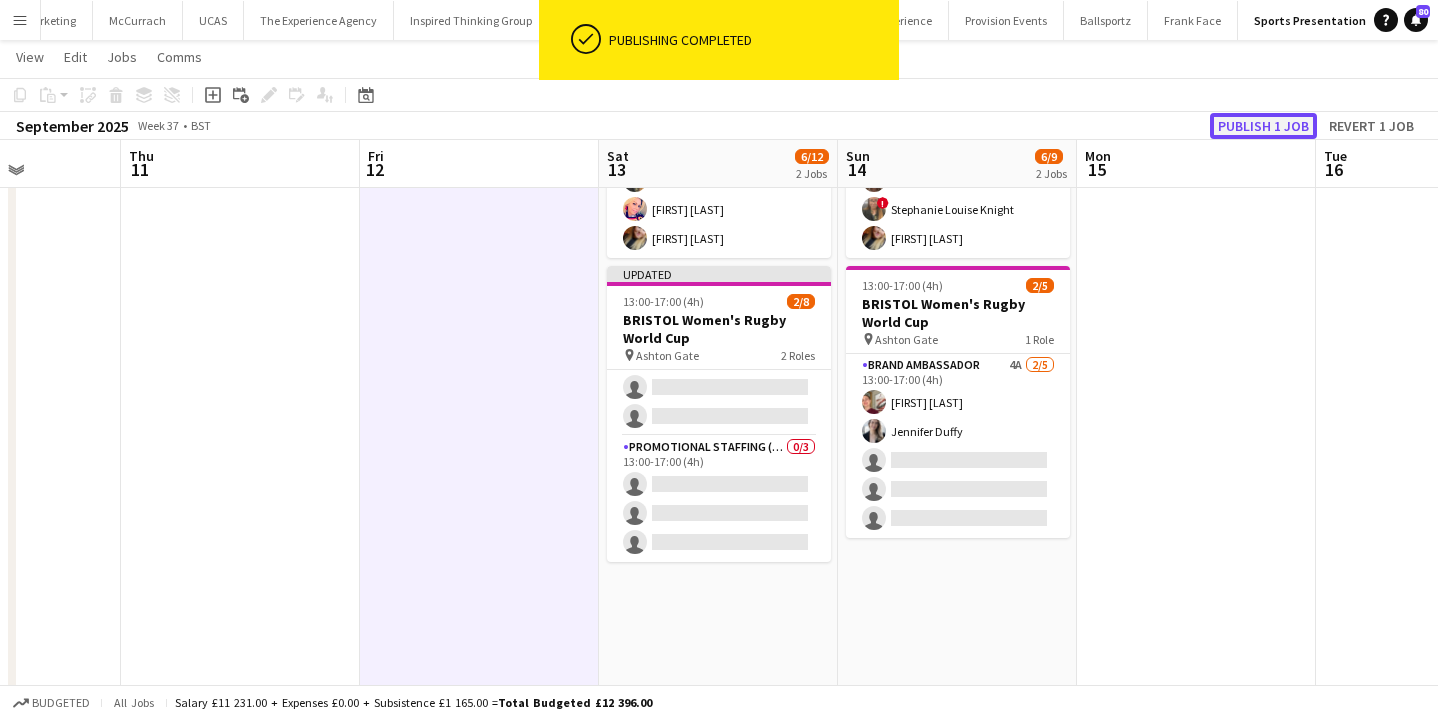 click on "Publish 1 job" 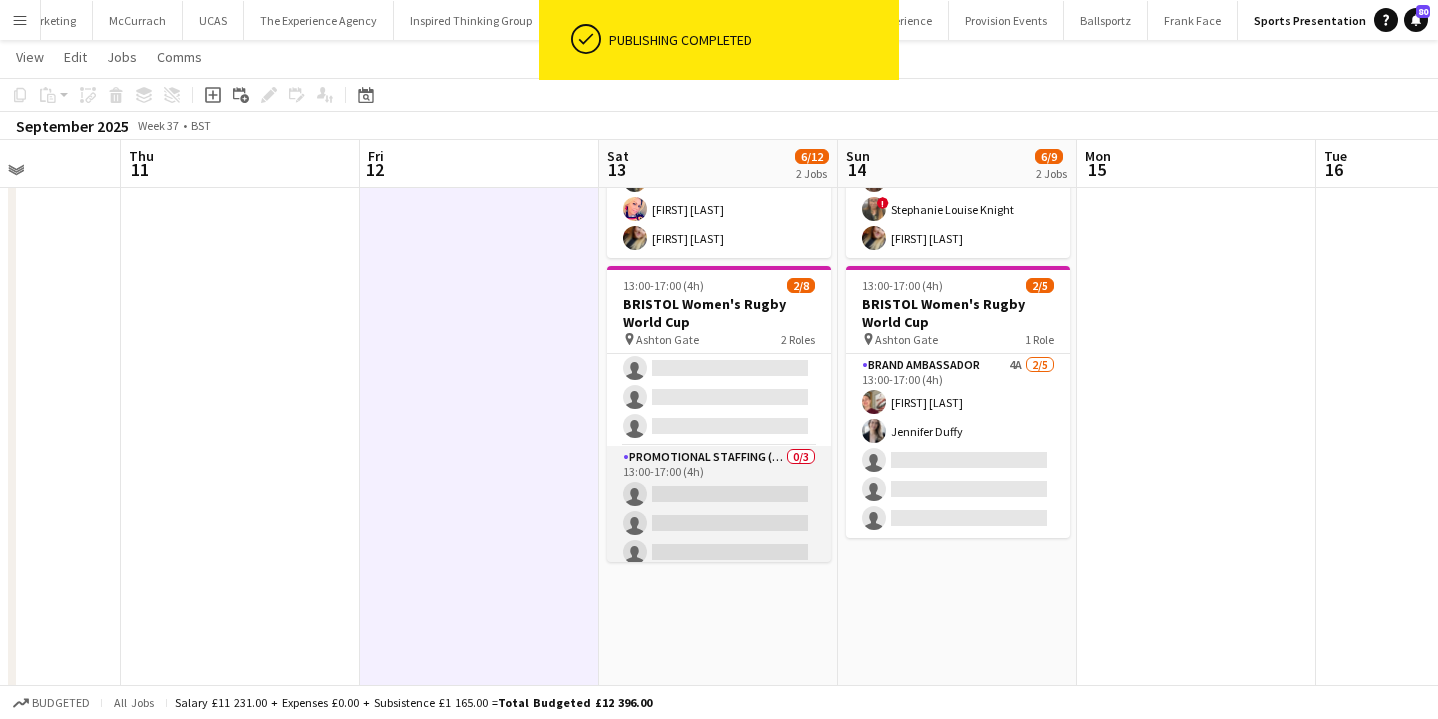scroll, scrollTop: 102, scrollLeft: 0, axis: vertical 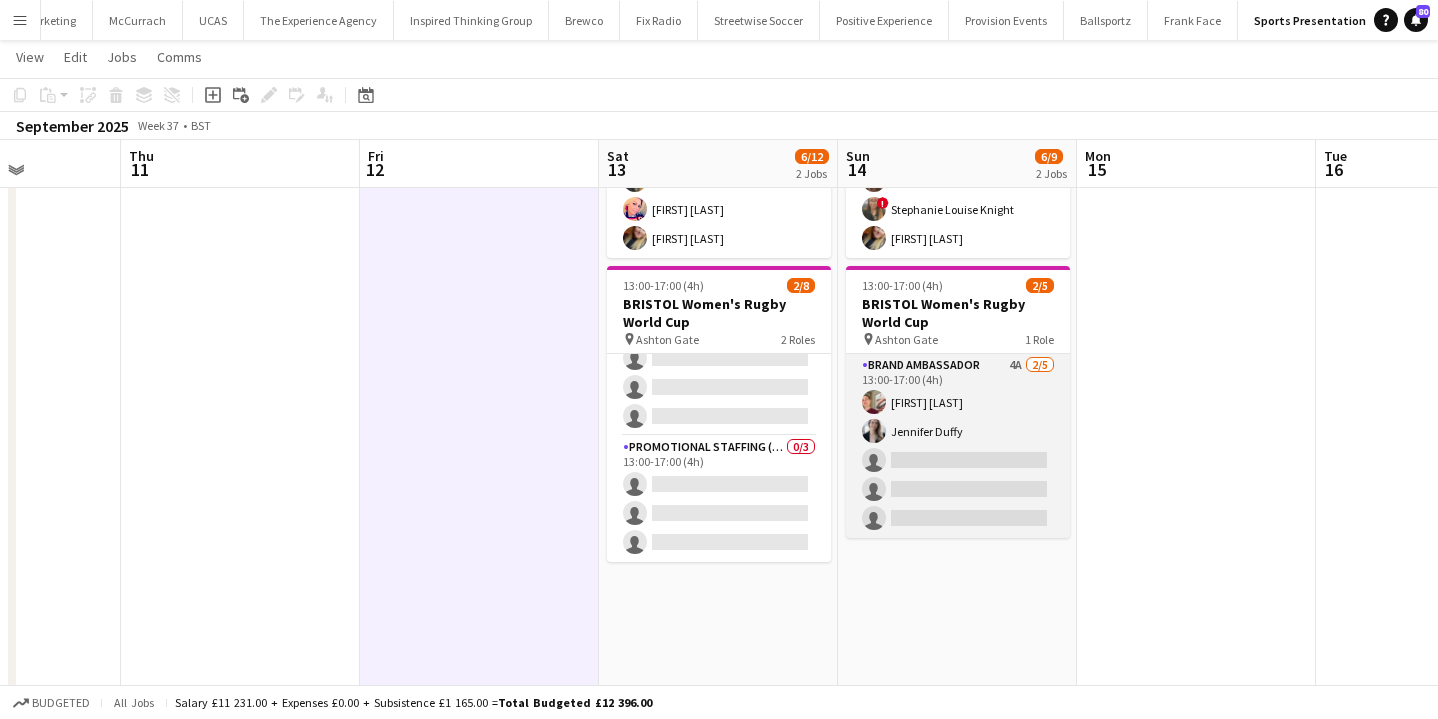 click on "Brand Ambassador   4A   2/5   13:00-17:00 (4h)
Gemma Farr Jennifer Duffy
single-neutral-actions
single-neutral-actions
single-neutral-actions" at bounding box center [958, 446] 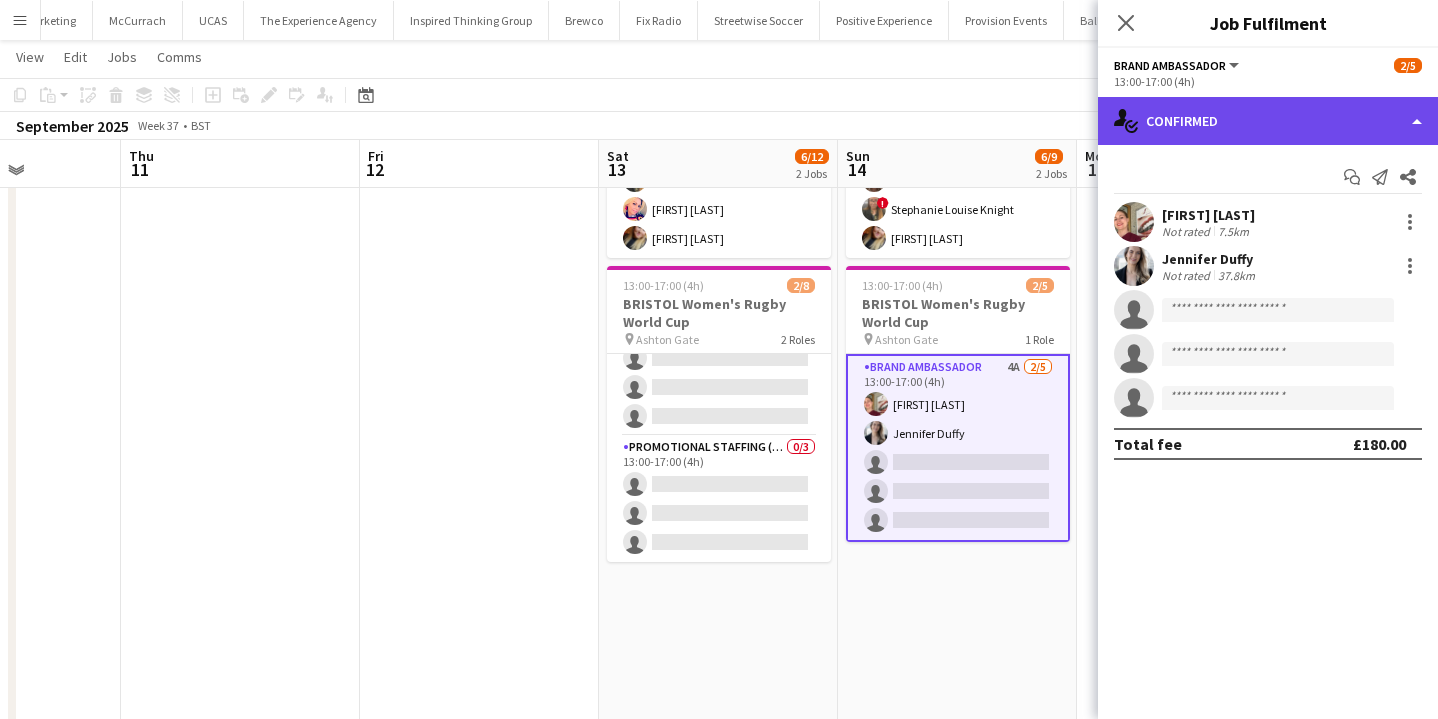 click on "single-neutral-actions-check-2
Confirmed" 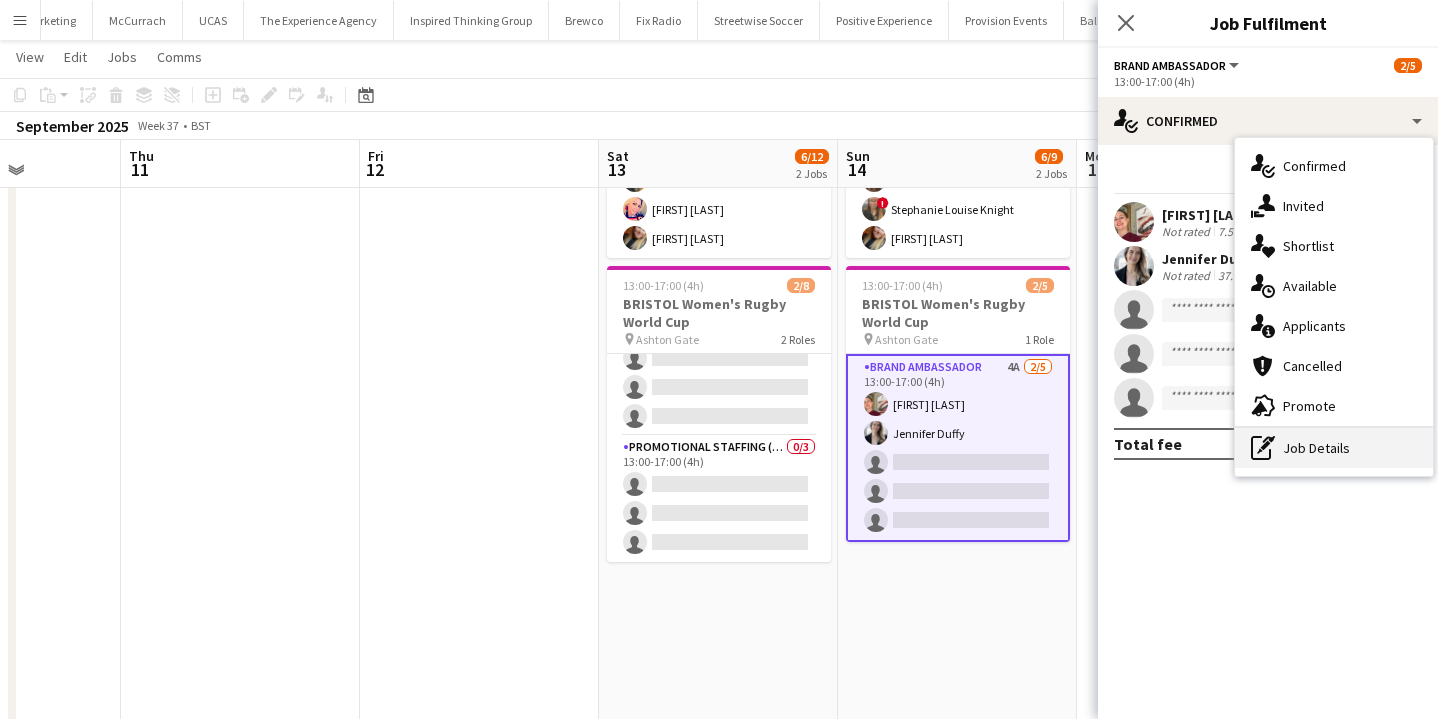 click on "pen-write
Job Details" at bounding box center (1334, 448) 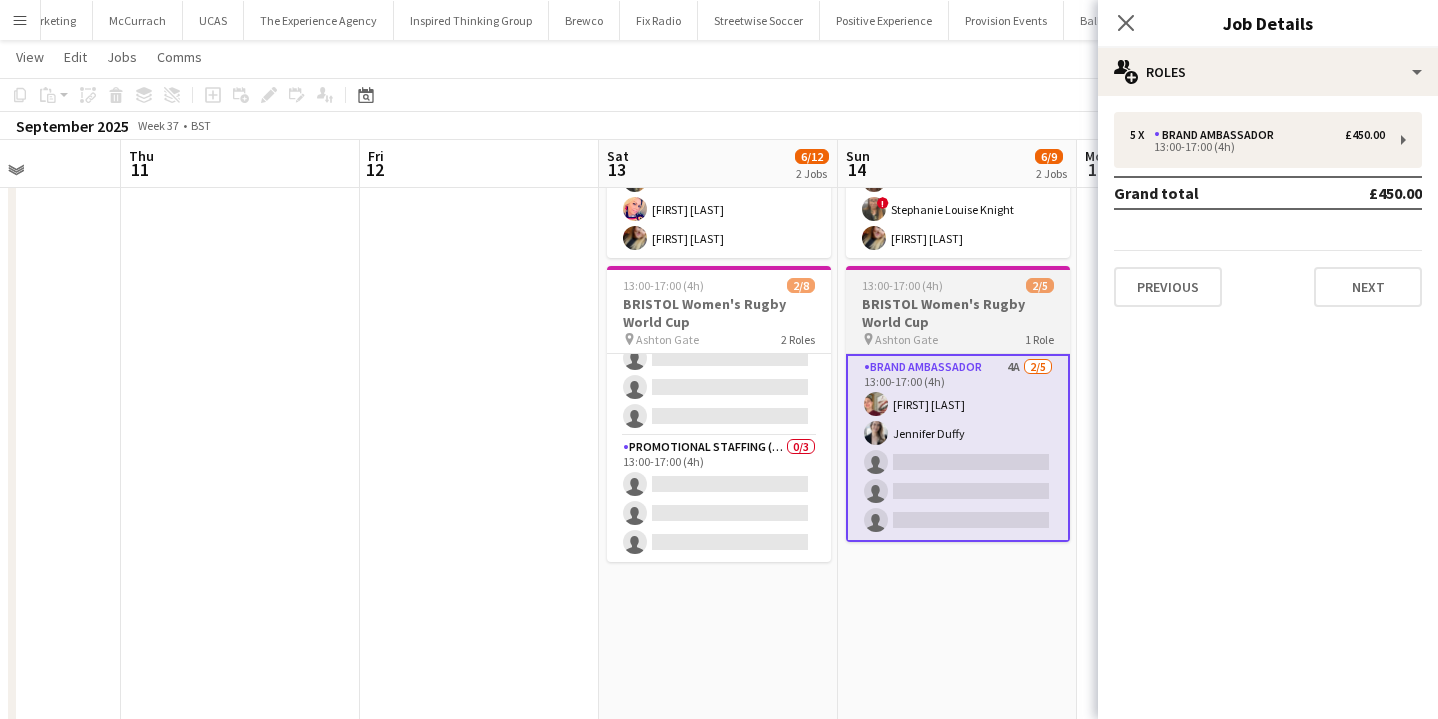 click on "pin
Ashton Gate   1 Role" at bounding box center [958, 339] 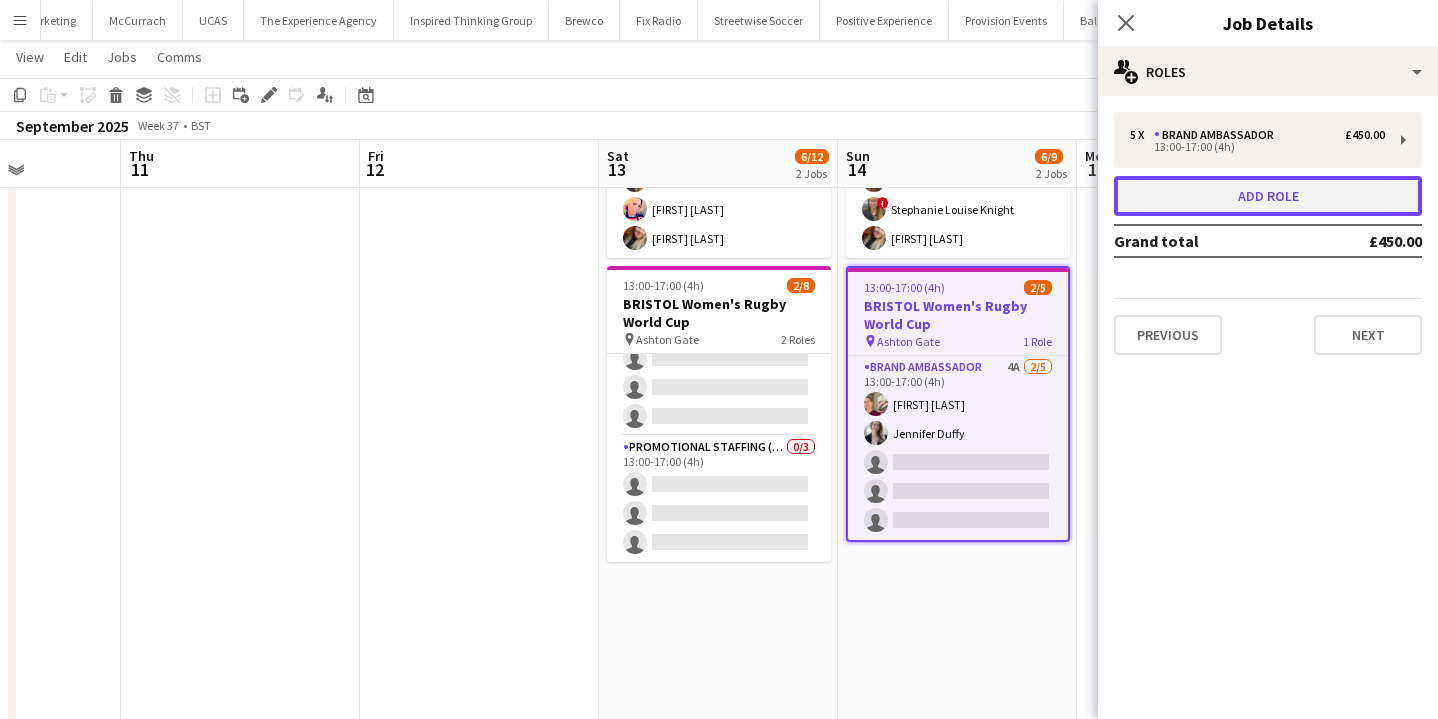 click on "Add role" at bounding box center (1268, 196) 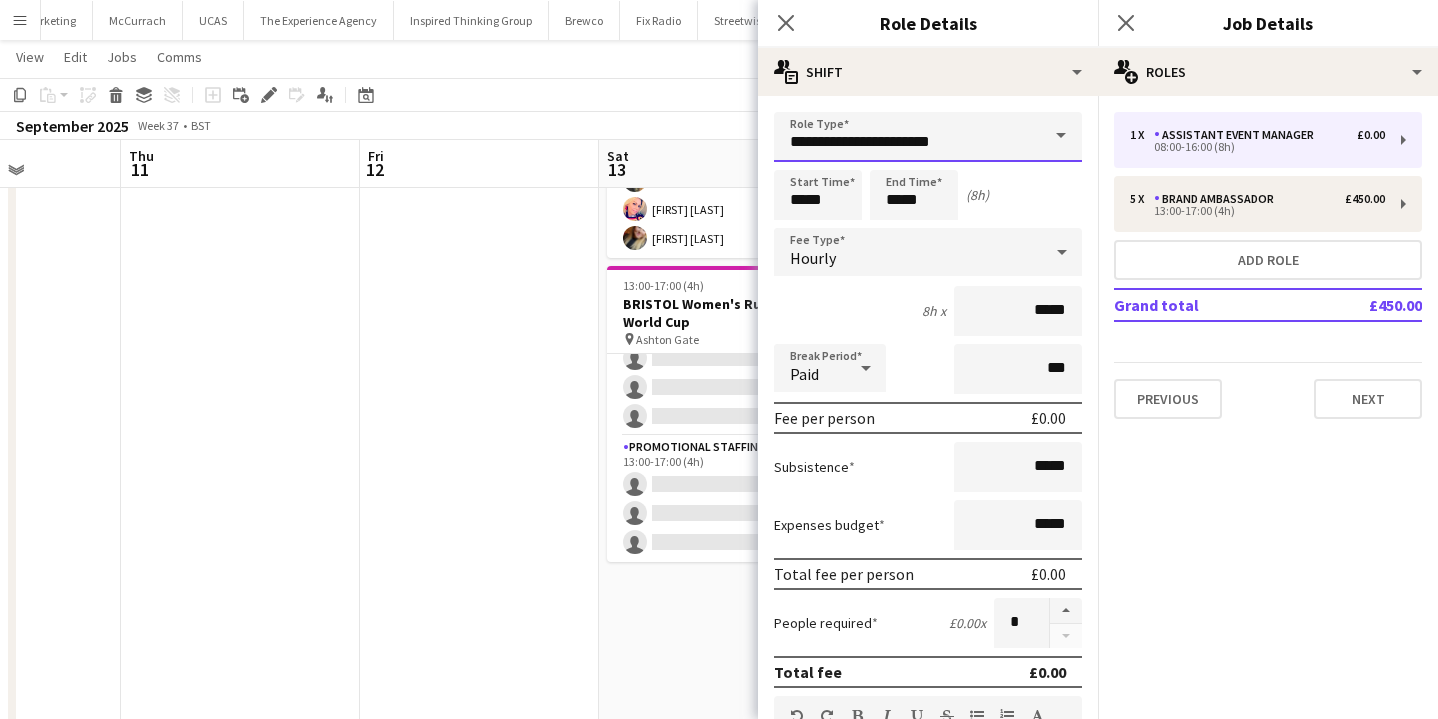click on "**********" at bounding box center (928, 137) 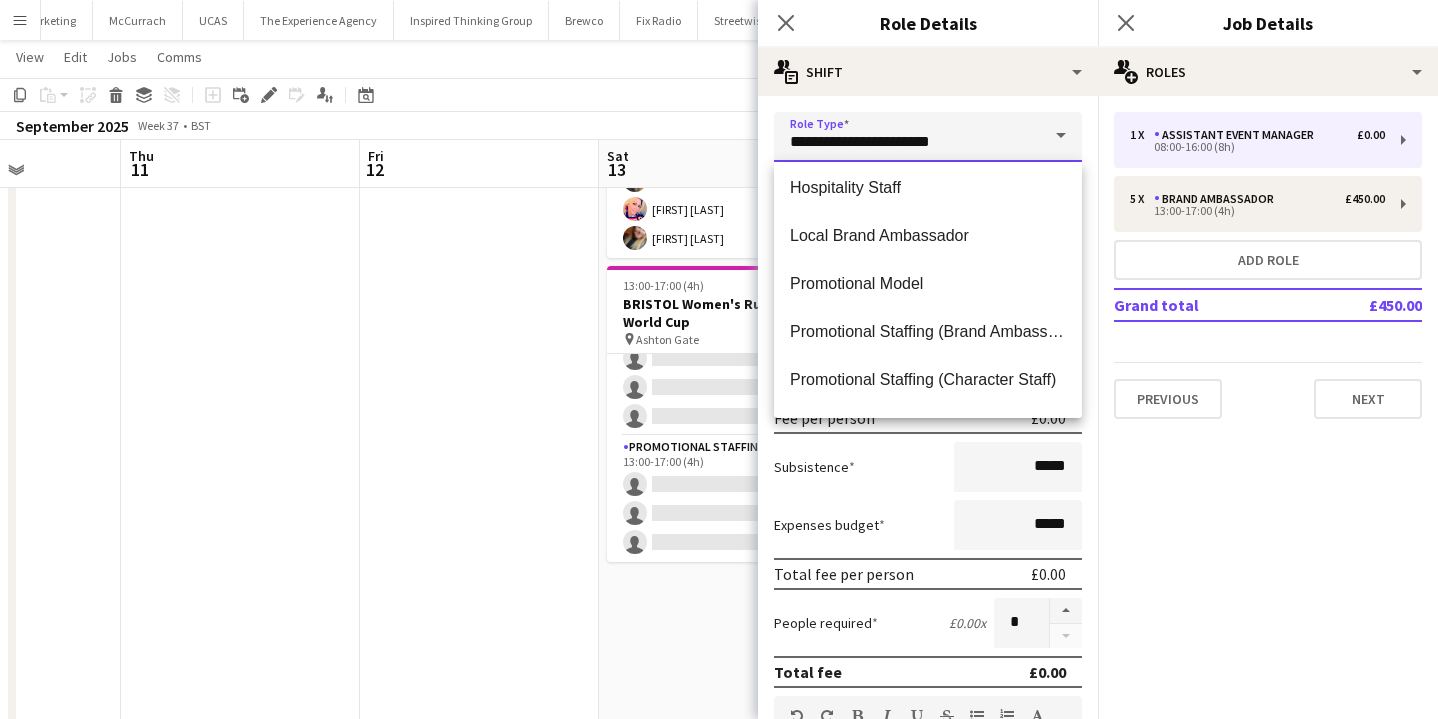 scroll, scrollTop: 399, scrollLeft: 0, axis: vertical 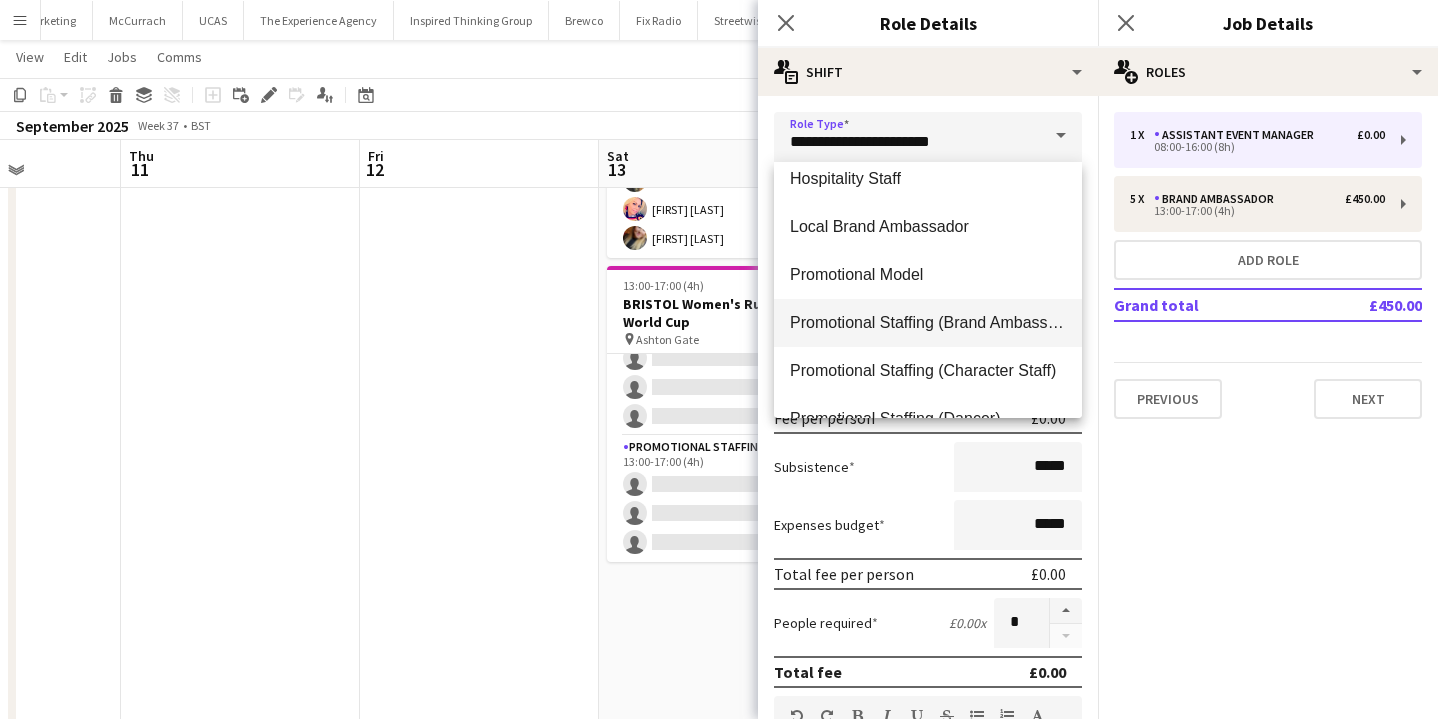 click on "Promotional Staffing (Brand Ambassadors)" at bounding box center [928, 322] 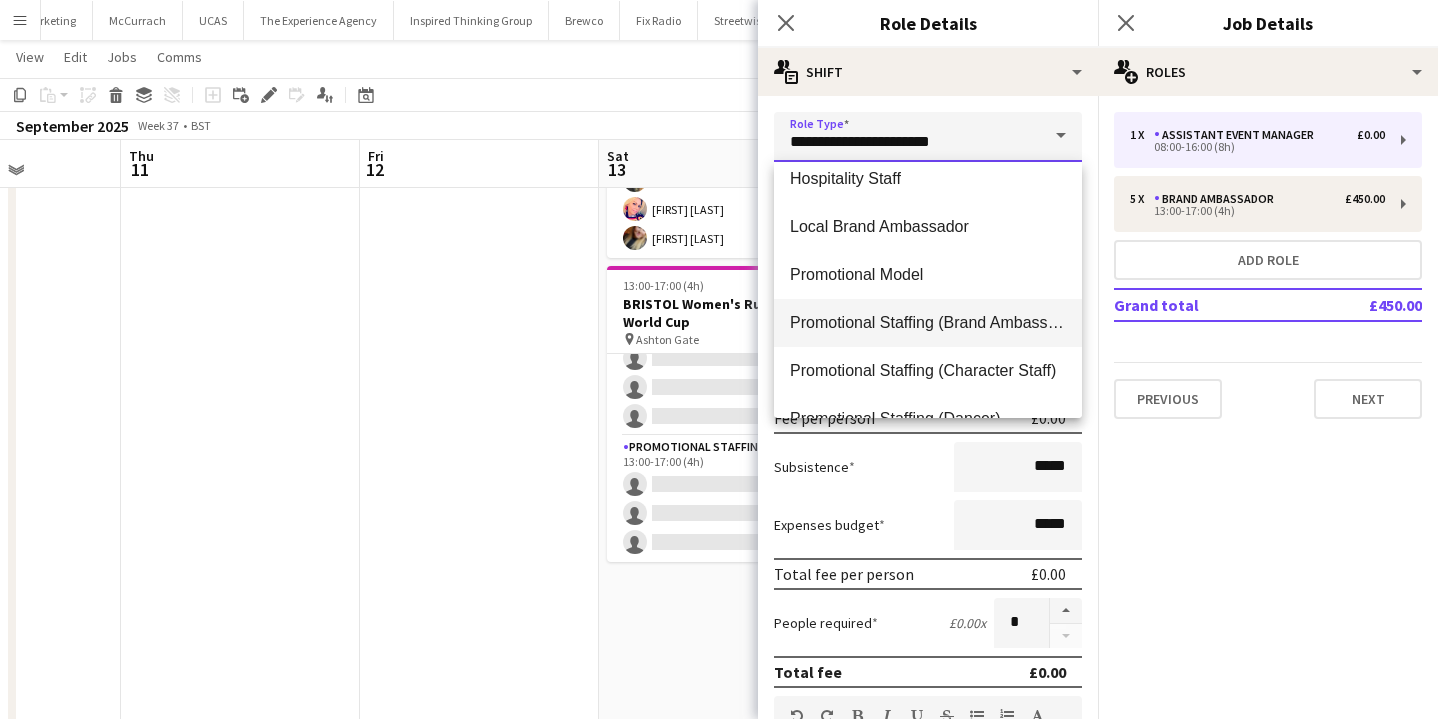 type on "**********" 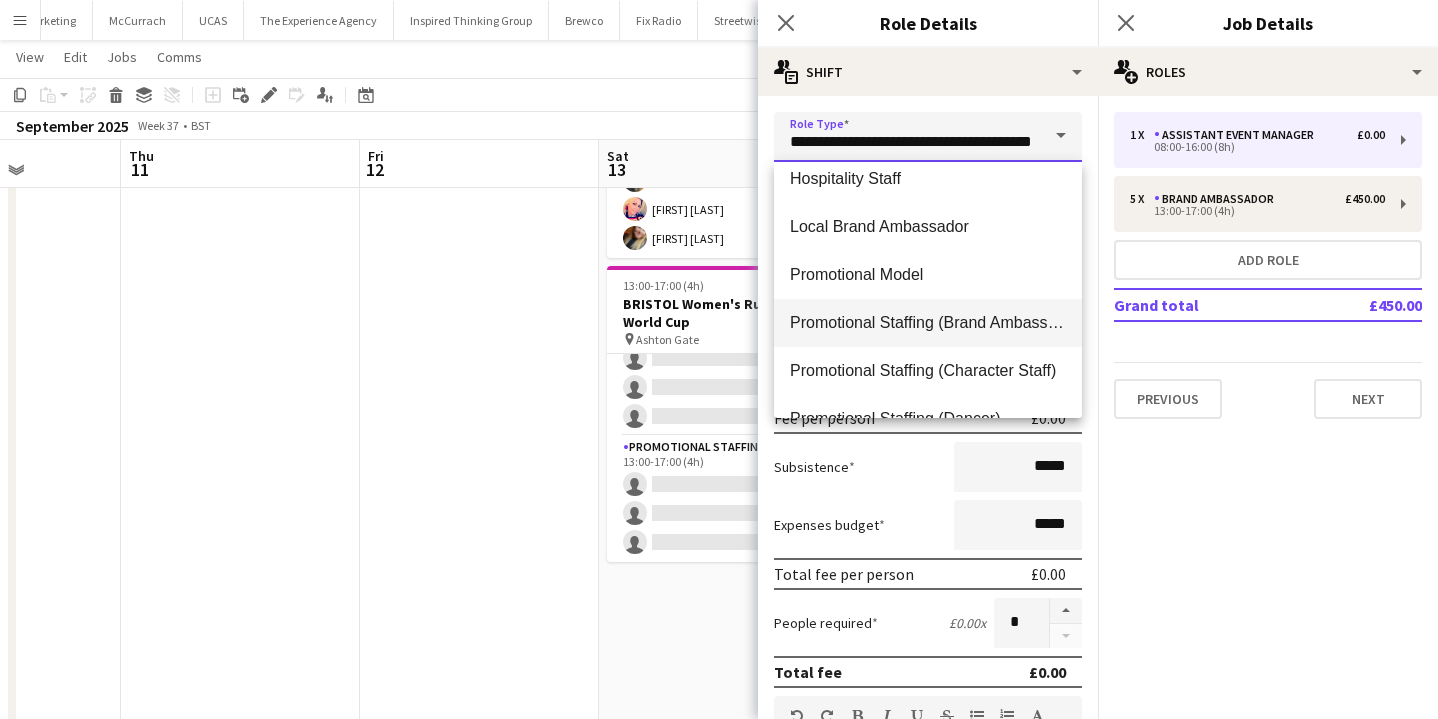 scroll, scrollTop: 0, scrollLeft: 34, axis: horizontal 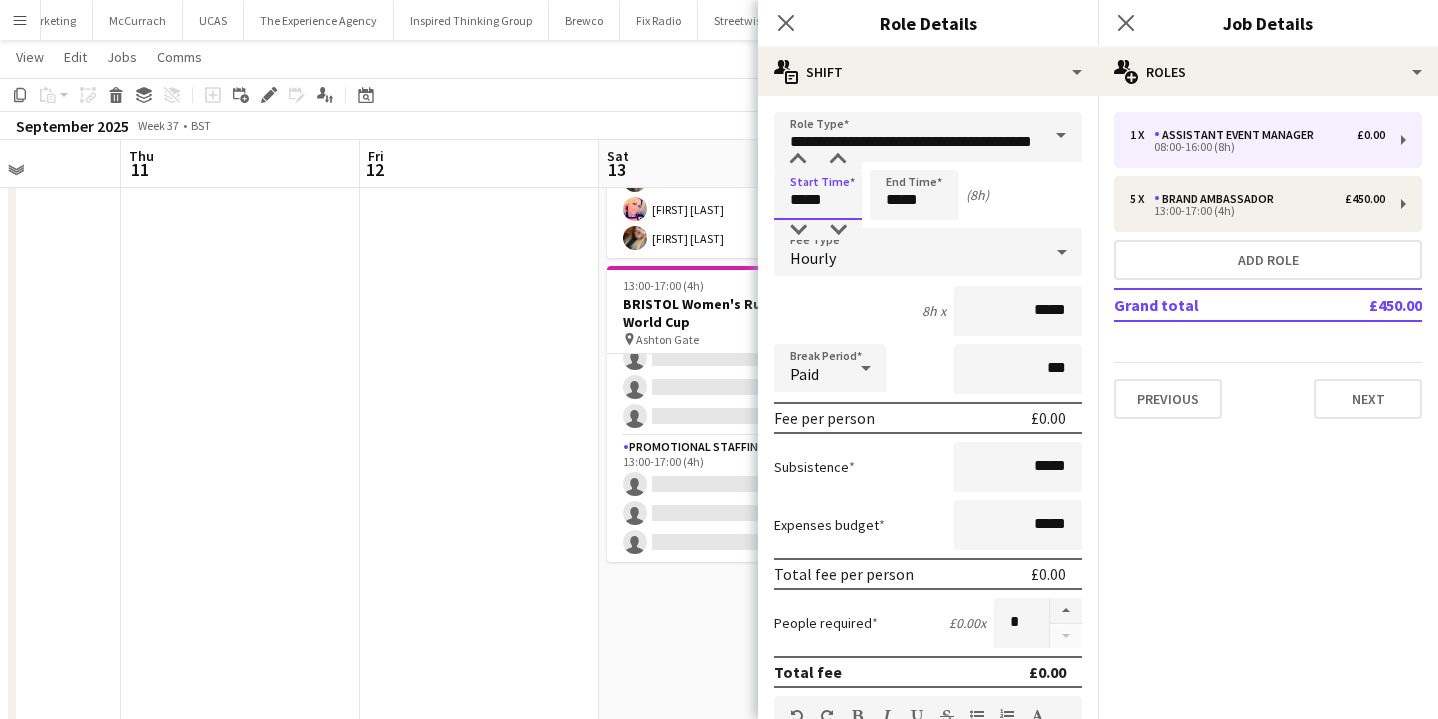 click on "*****" at bounding box center [818, 195] 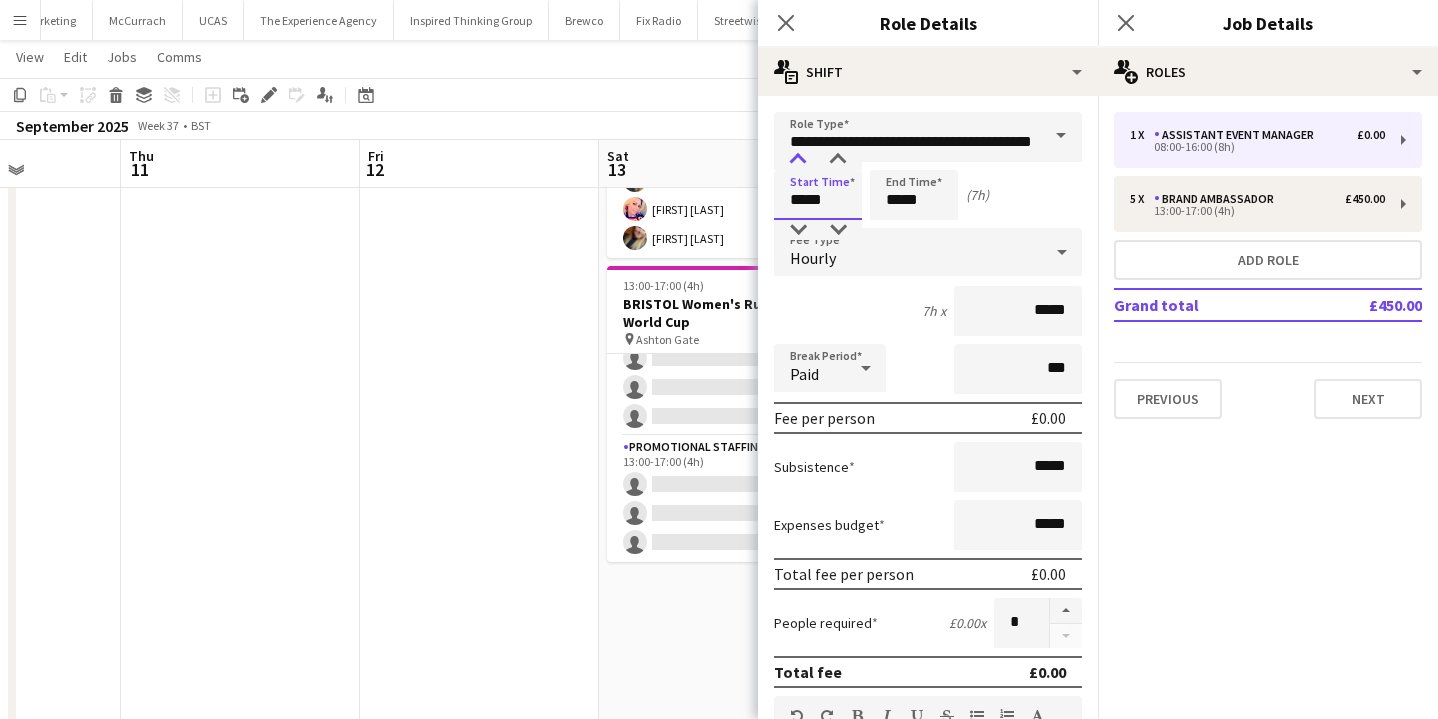 click at bounding box center [798, 160] 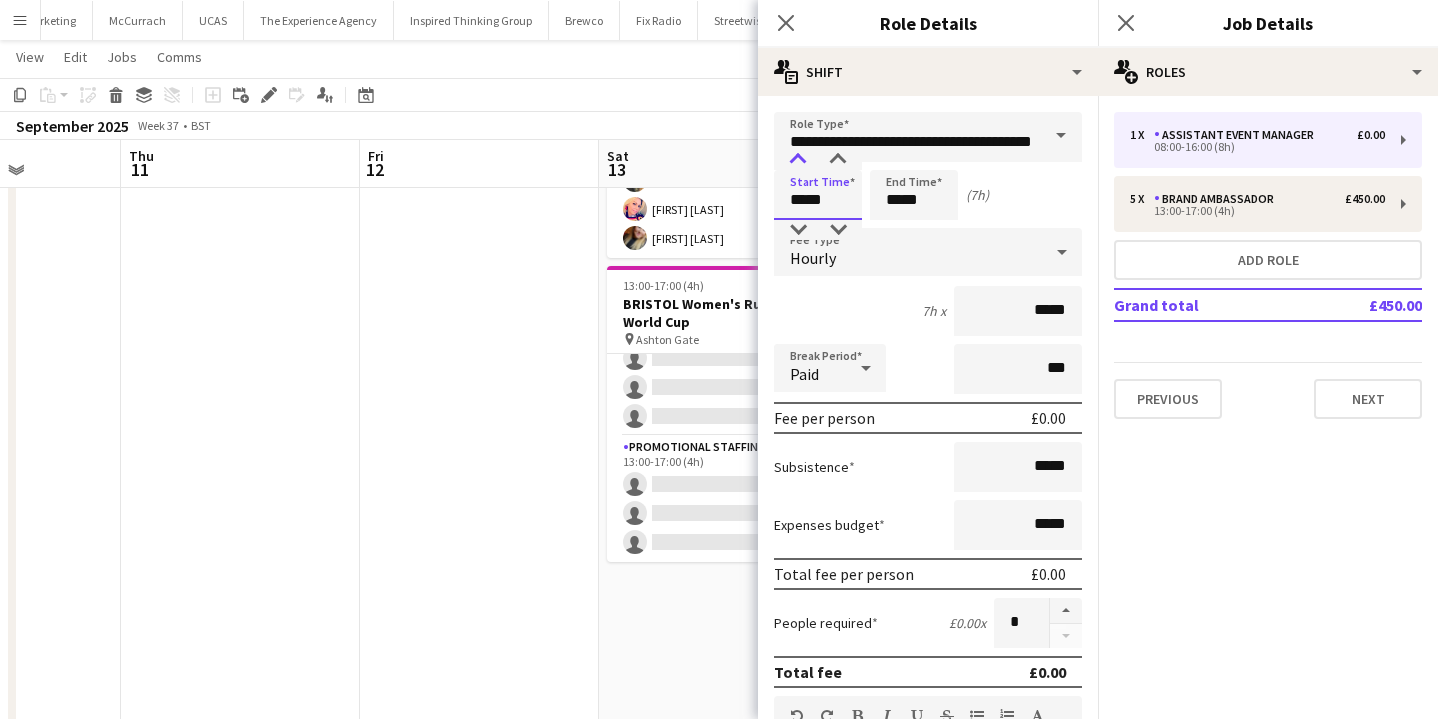 click at bounding box center (798, 160) 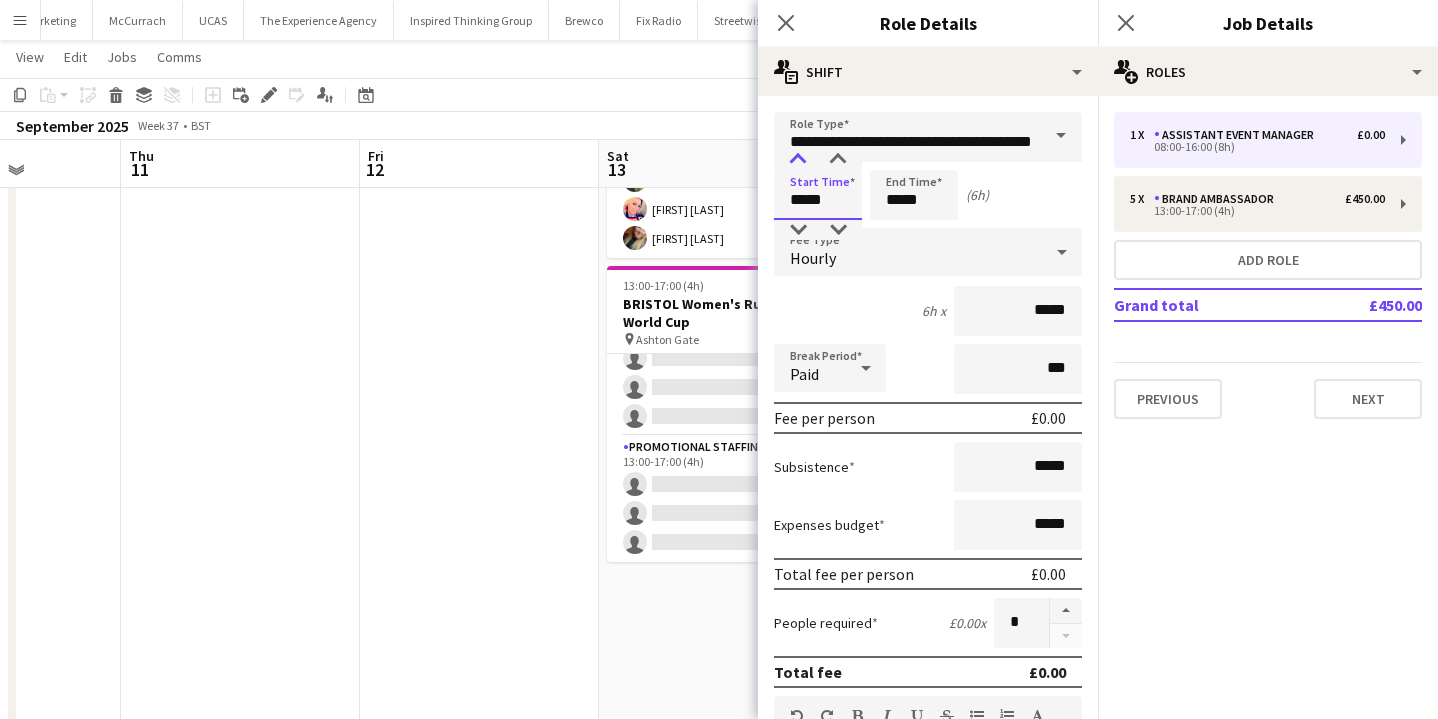 click at bounding box center (798, 160) 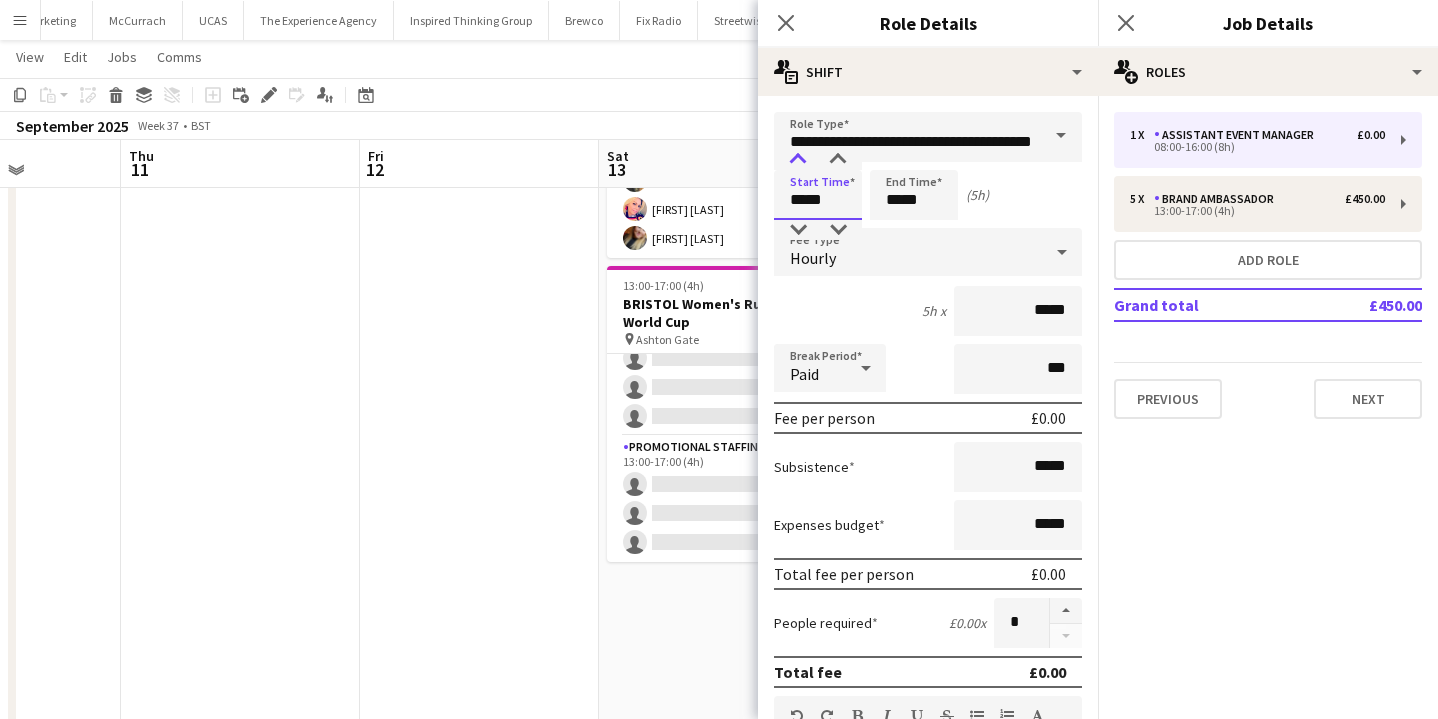 click at bounding box center (798, 160) 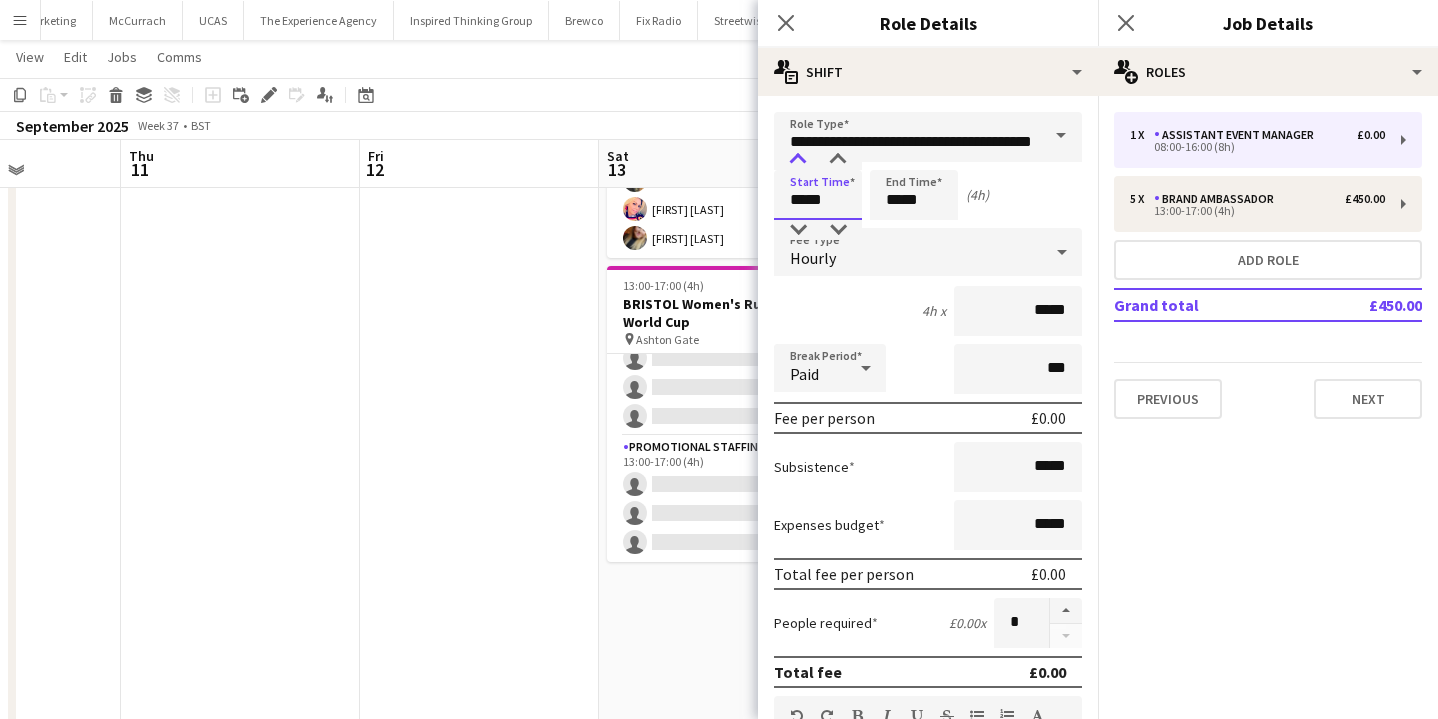 type on "*****" 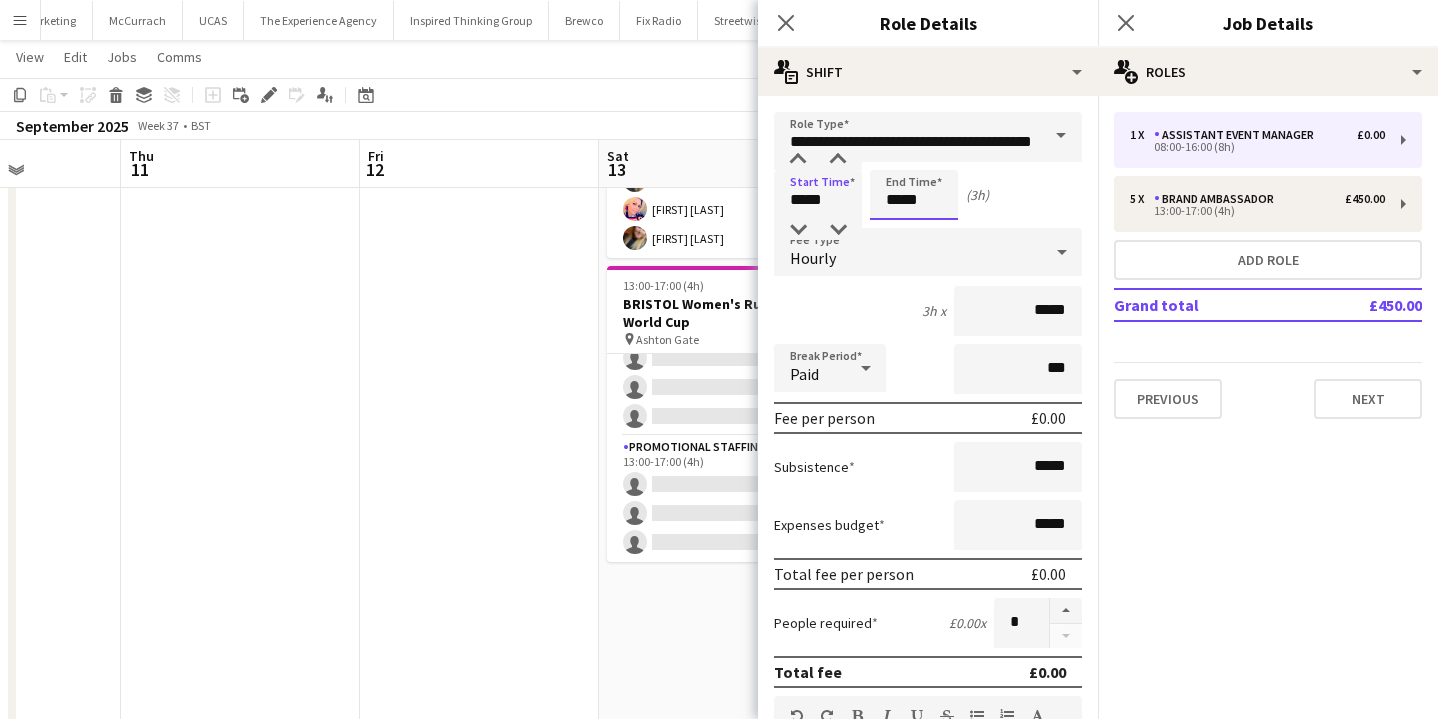 click on "*****" at bounding box center (914, 195) 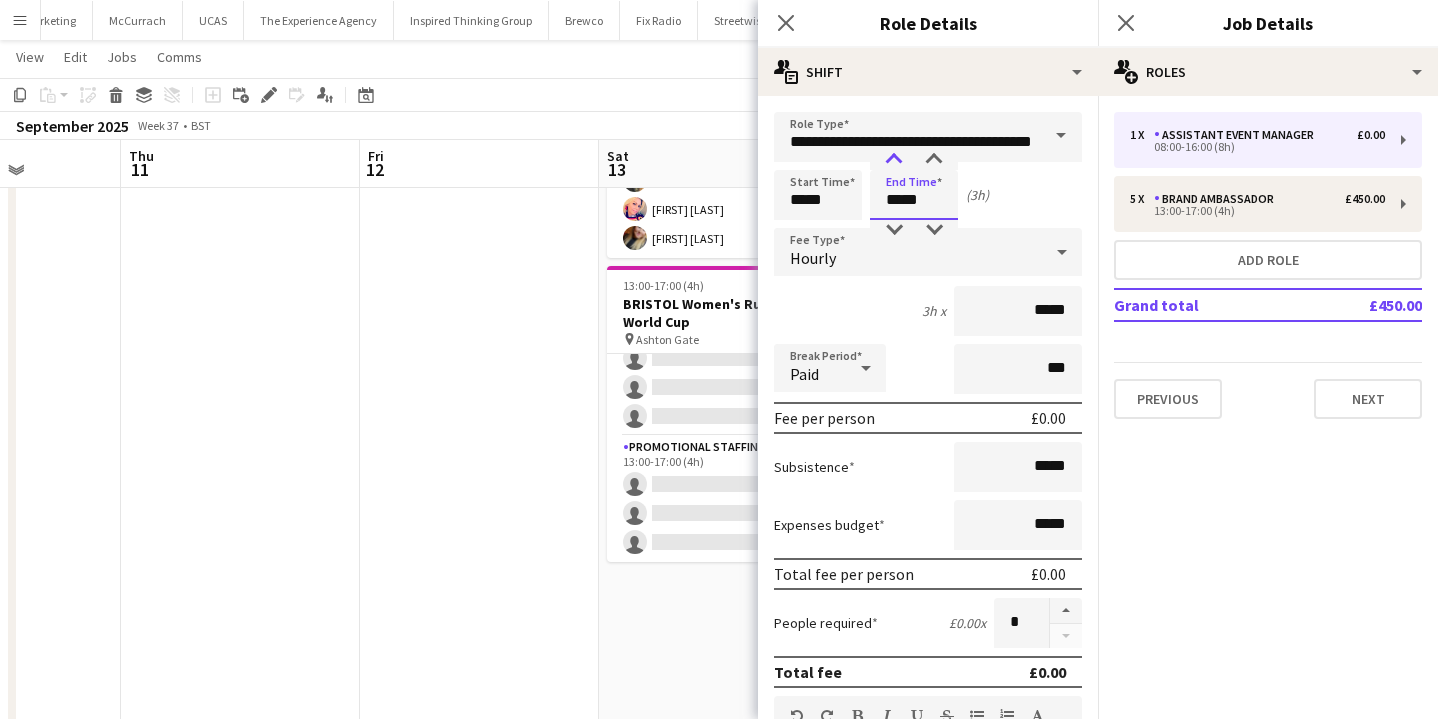 type on "*****" 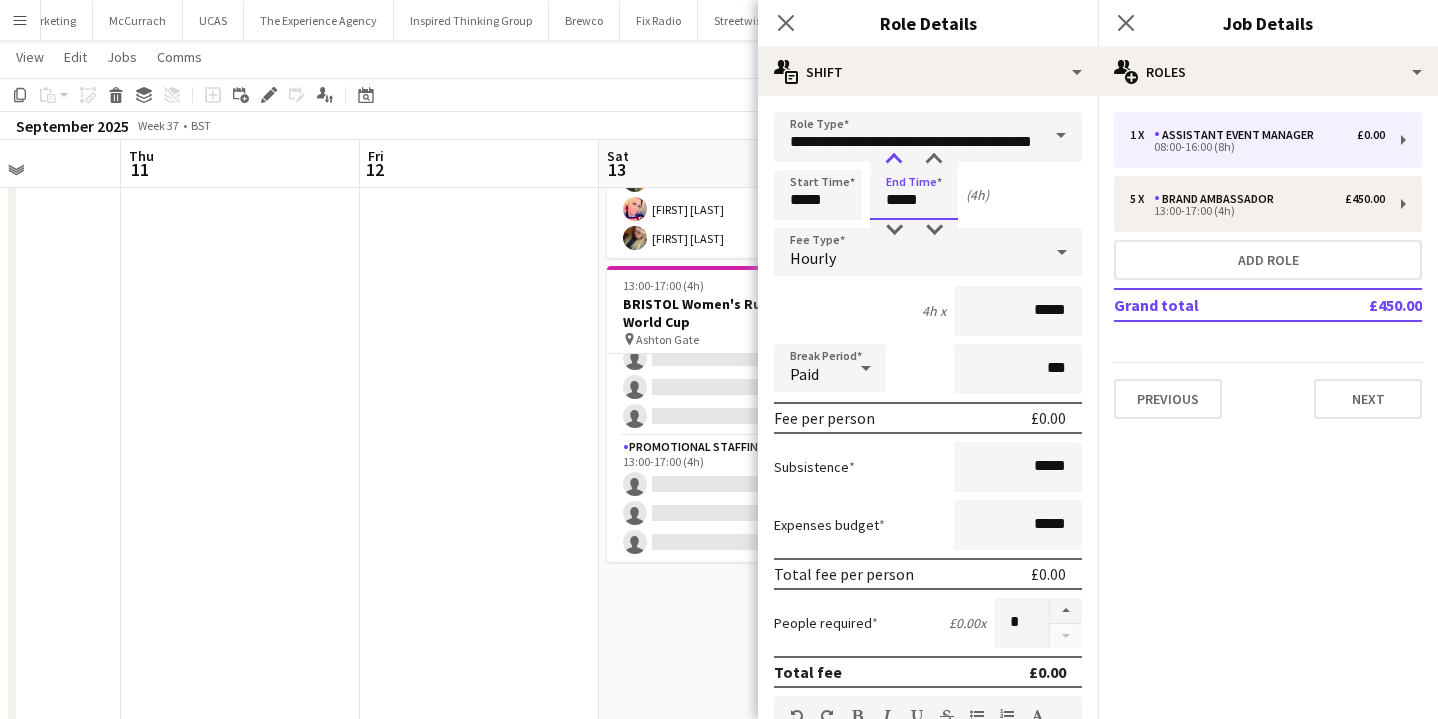 click at bounding box center (894, 160) 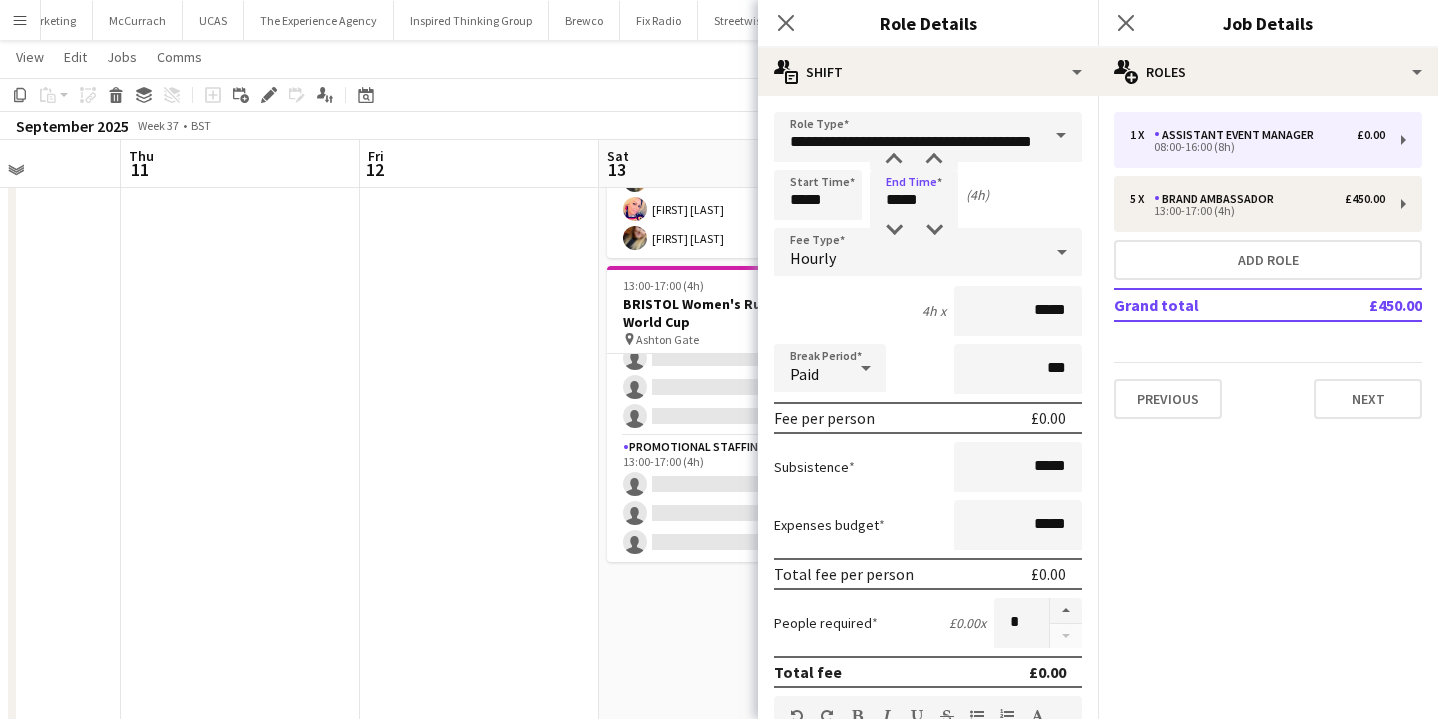 click on "Hourly" at bounding box center (908, 252) 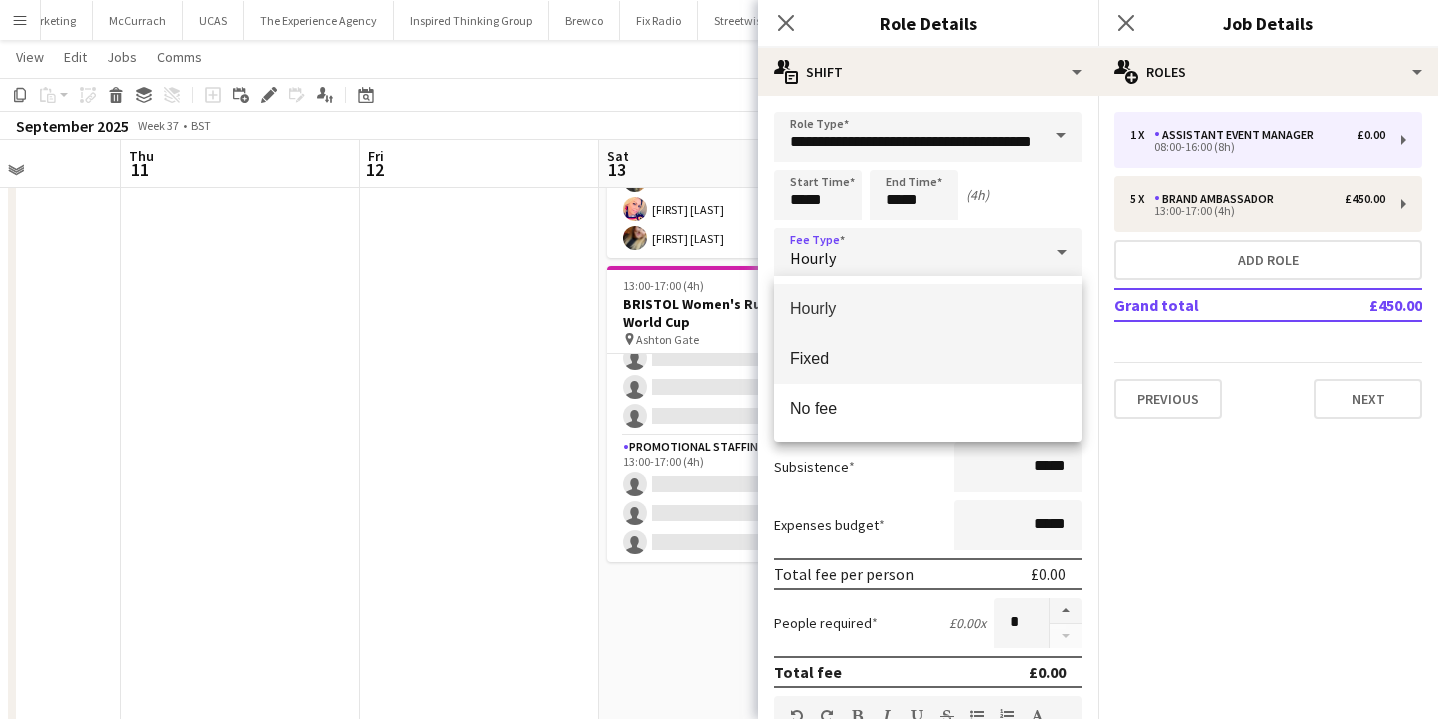 click on "Fixed" at bounding box center [928, 358] 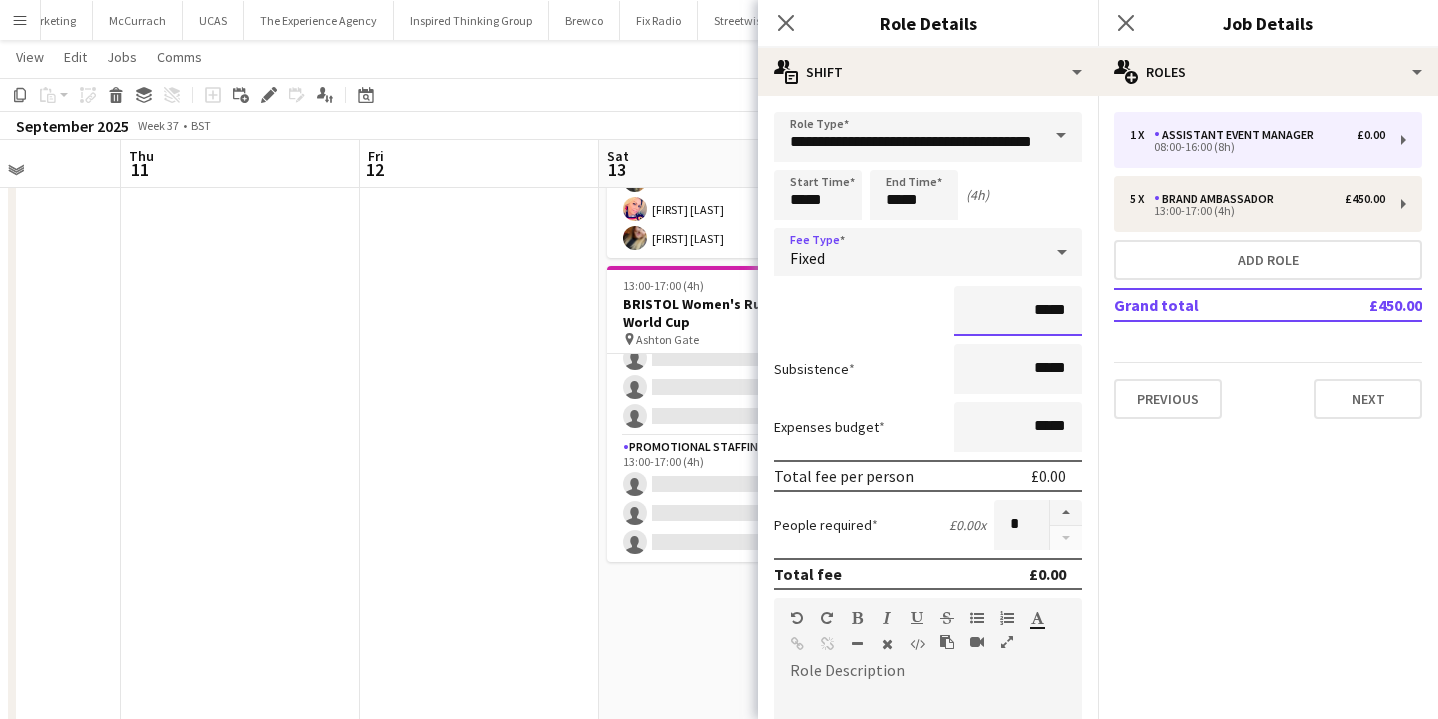 click on "*****" at bounding box center (1018, 311) 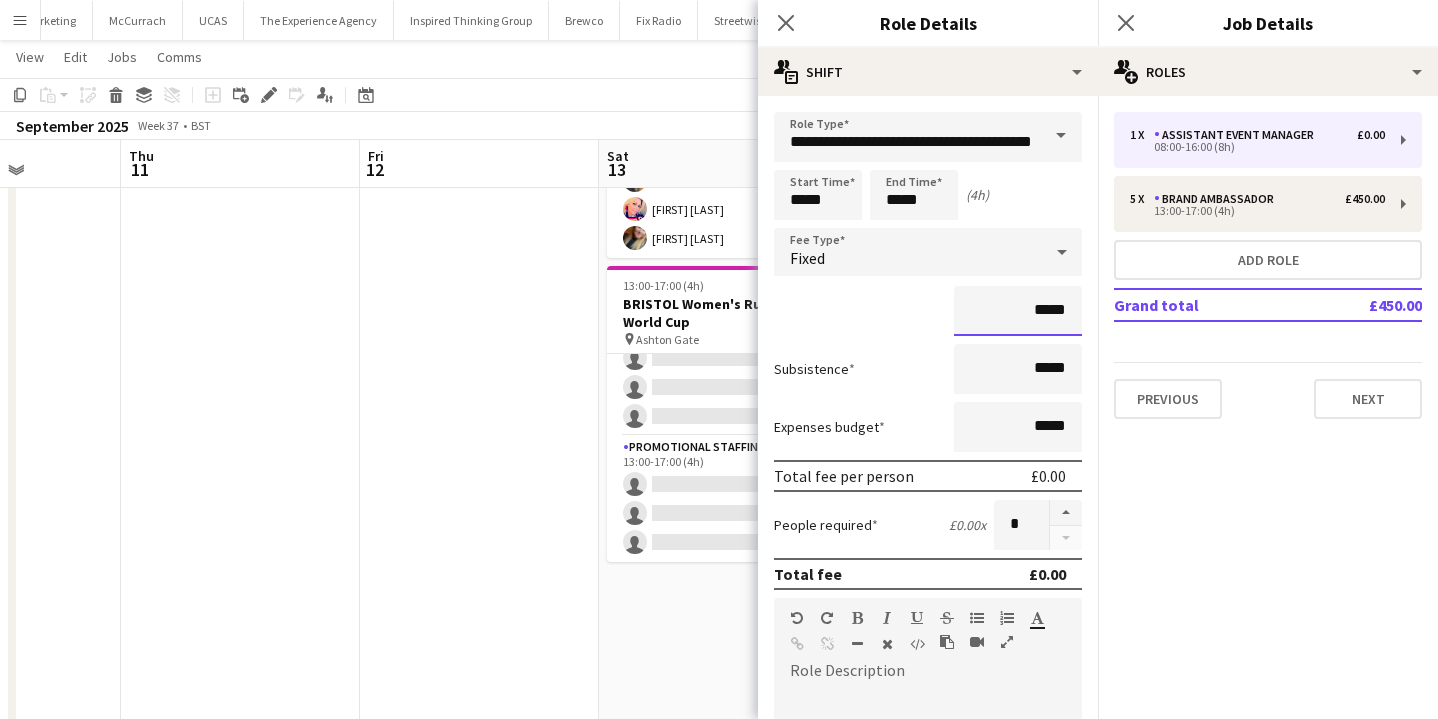 click on "*****" at bounding box center (1018, 311) 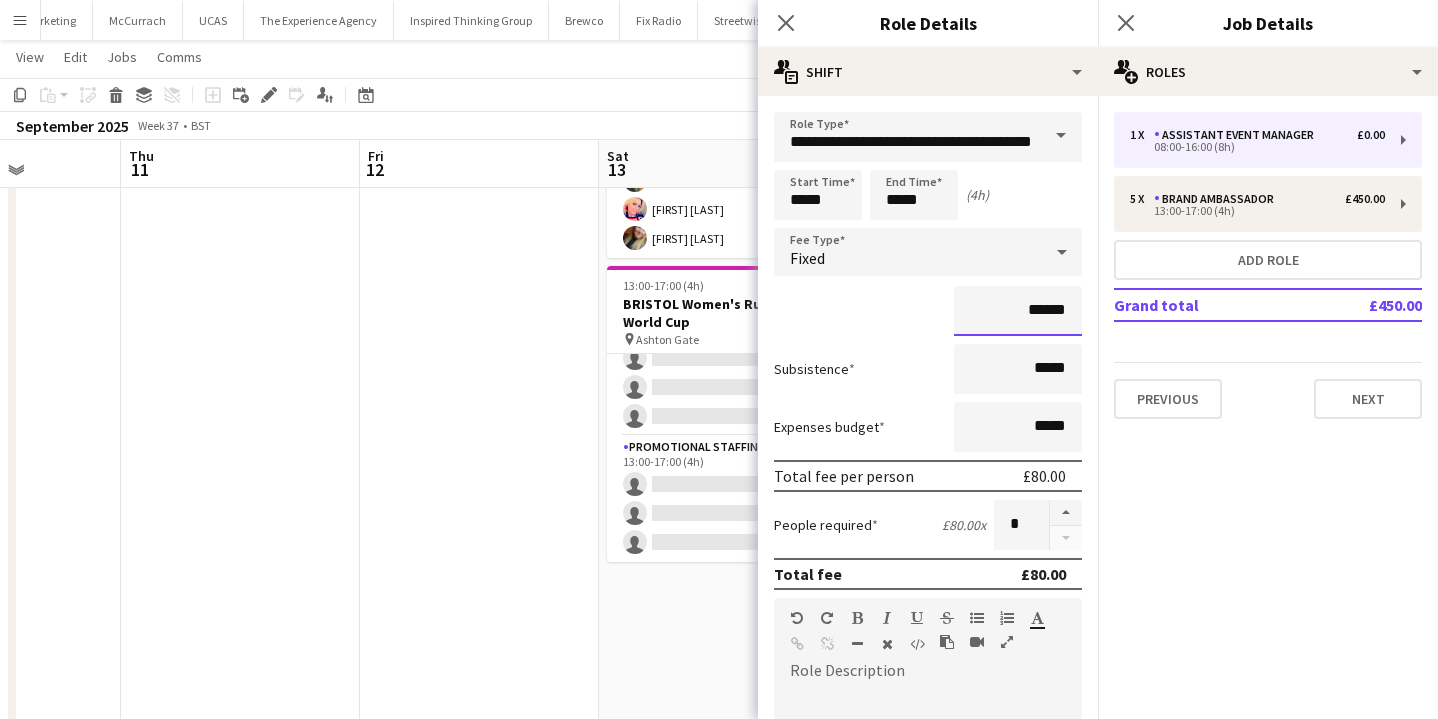 type on "******" 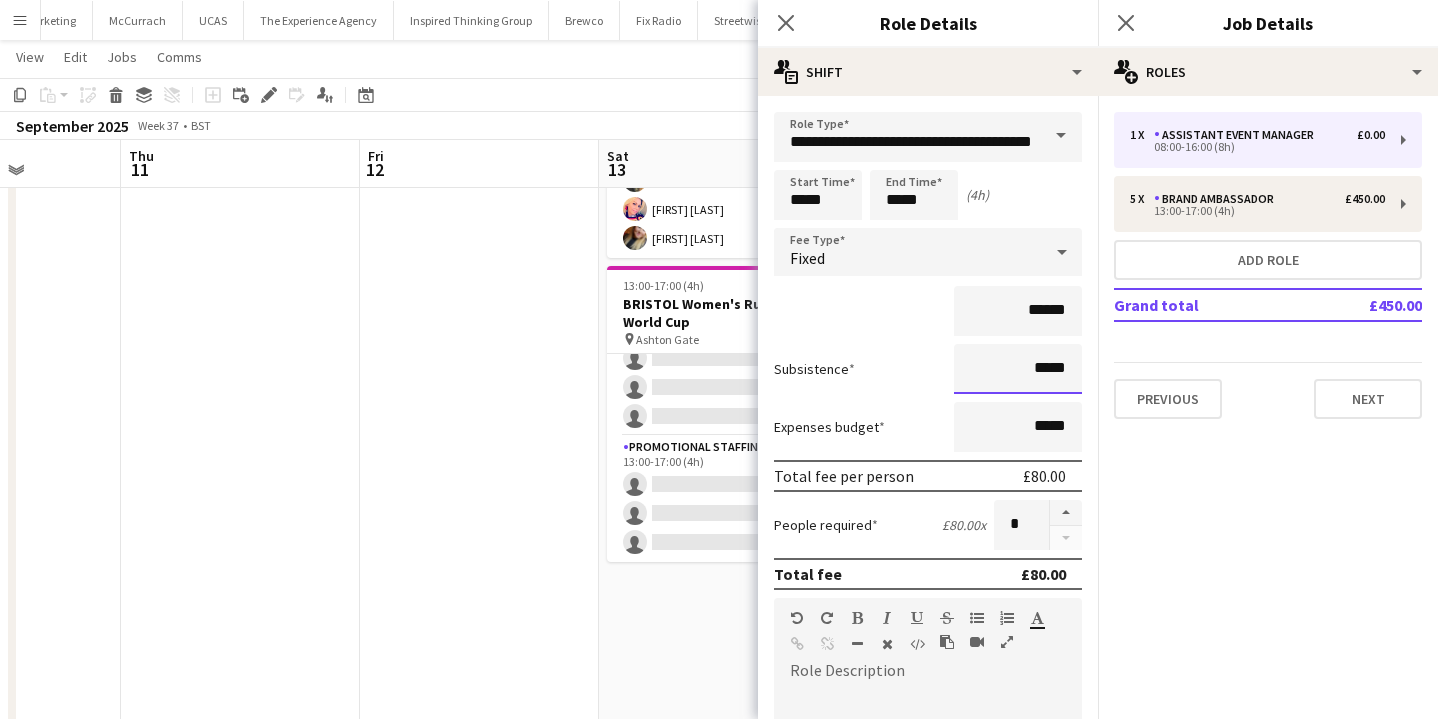 click on "*****" at bounding box center [1018, 369] 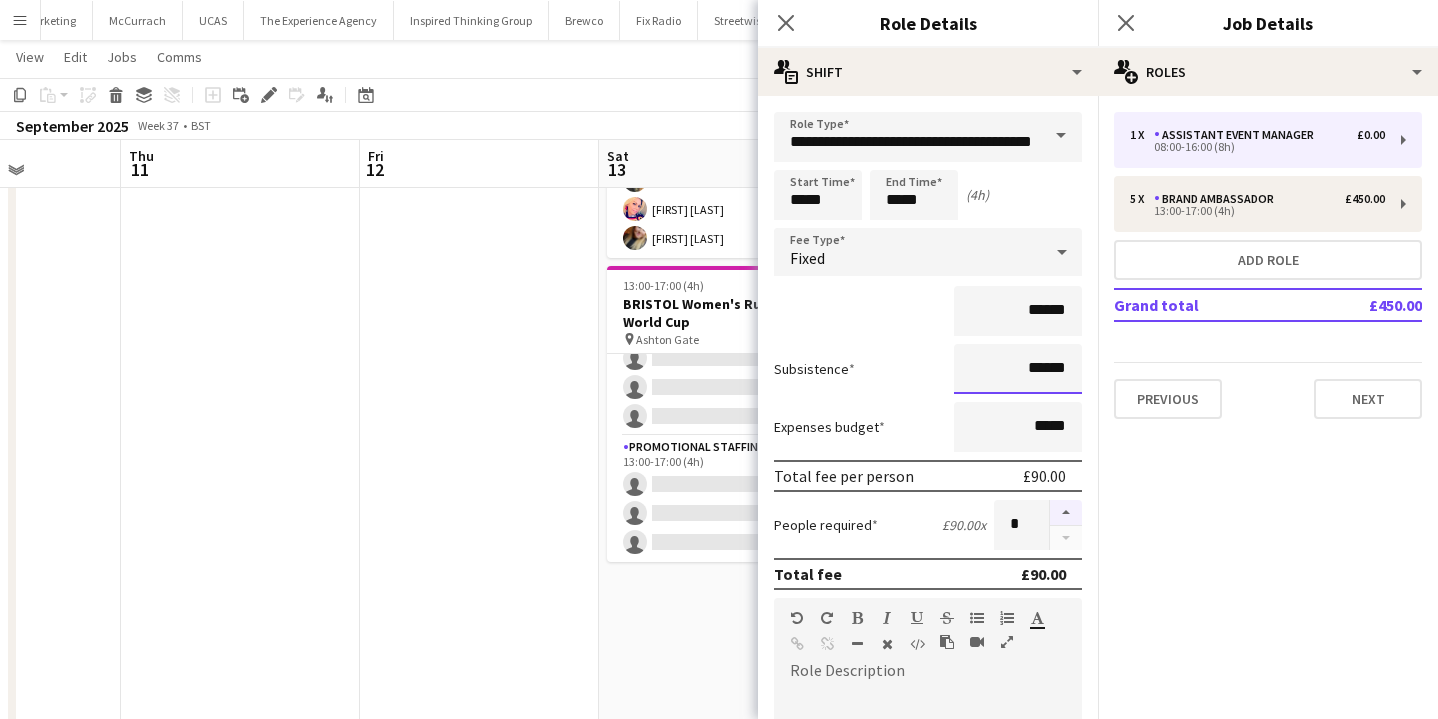 type on "******" 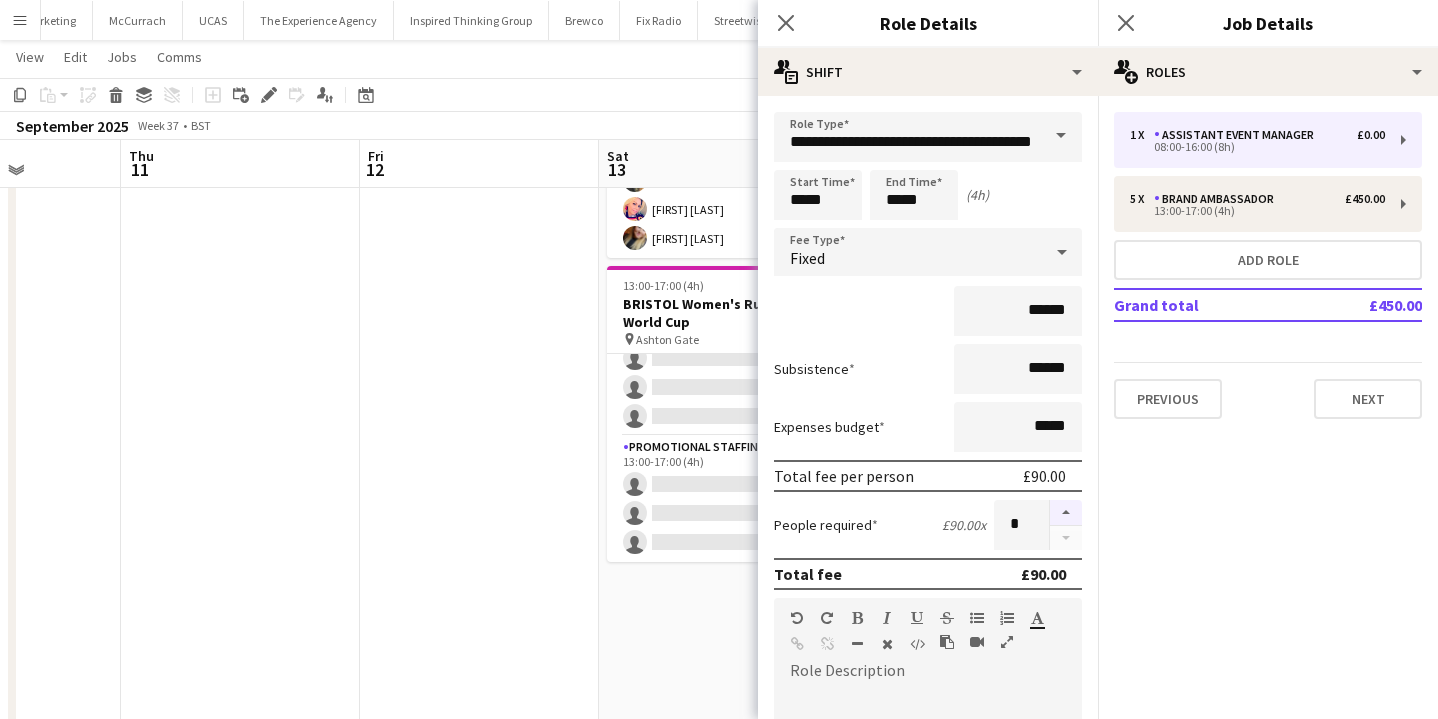 click at bounding box center (1066, 513) 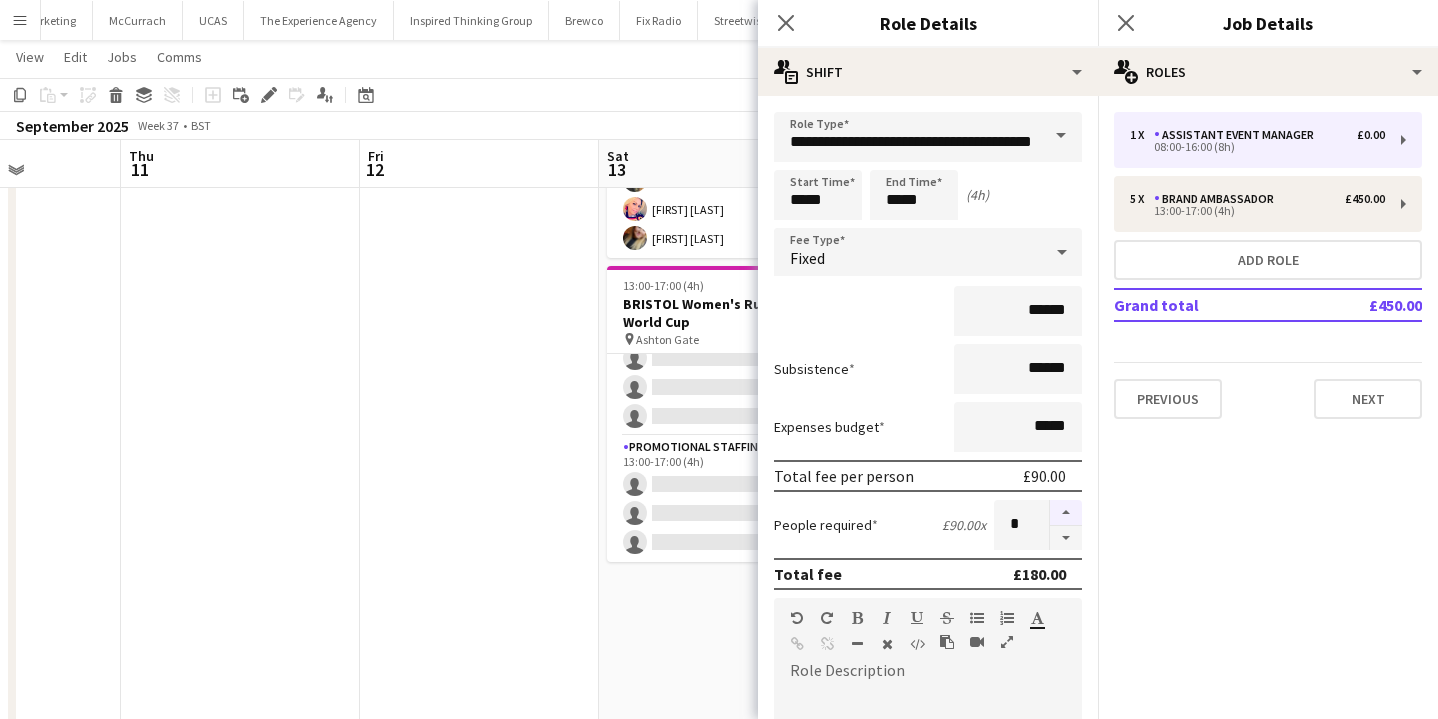 click at bounding box center [1066, 513] 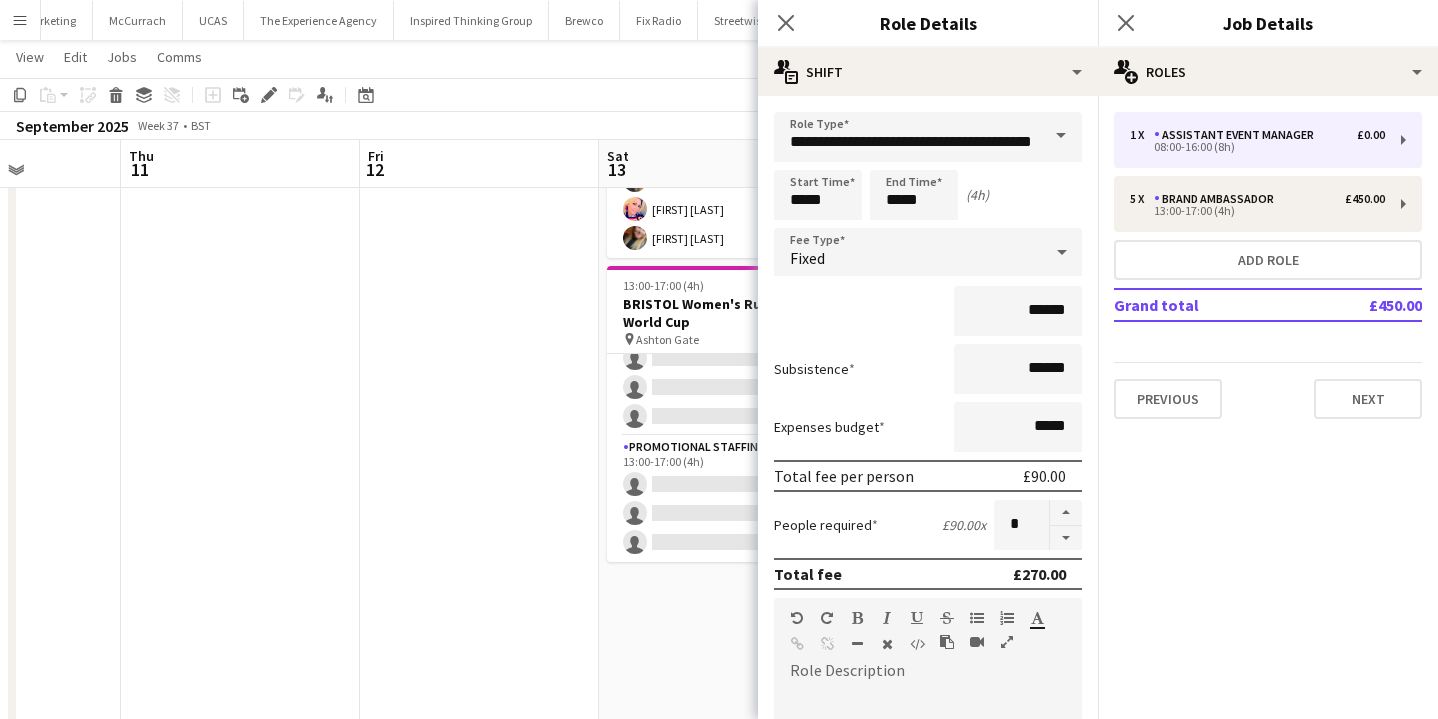 click on "09:00-13:00 (4h)    4/4   EXETER Women's Rugby World Cup
pin
Sandy Park   1 Role   Brand Ambassador   4/4   09:00-13:00 (4h)
Caitlyn Chapman ! Stephanie Louise Knight Volha Zhylach Jodie Sanders     13:00-17:00 (4h)    2/8   BRISTOL Women's Rugby World Cup
pin
Ashton Gate   2 Roles   Brand Ambassador   3A   2/5   13:00-17:00 (4h)
Gemma Farr Jennifer Duffy
single-neutral-actions
single-neutral-actions
single-neutral-actions
Promotional Staffing (Brand Ambassadors)   0/3   13:00-17:00 (4h)
single-neutral-actions
single-neutral-actions
single-neutral-actions" at bounding box center [718, 488] 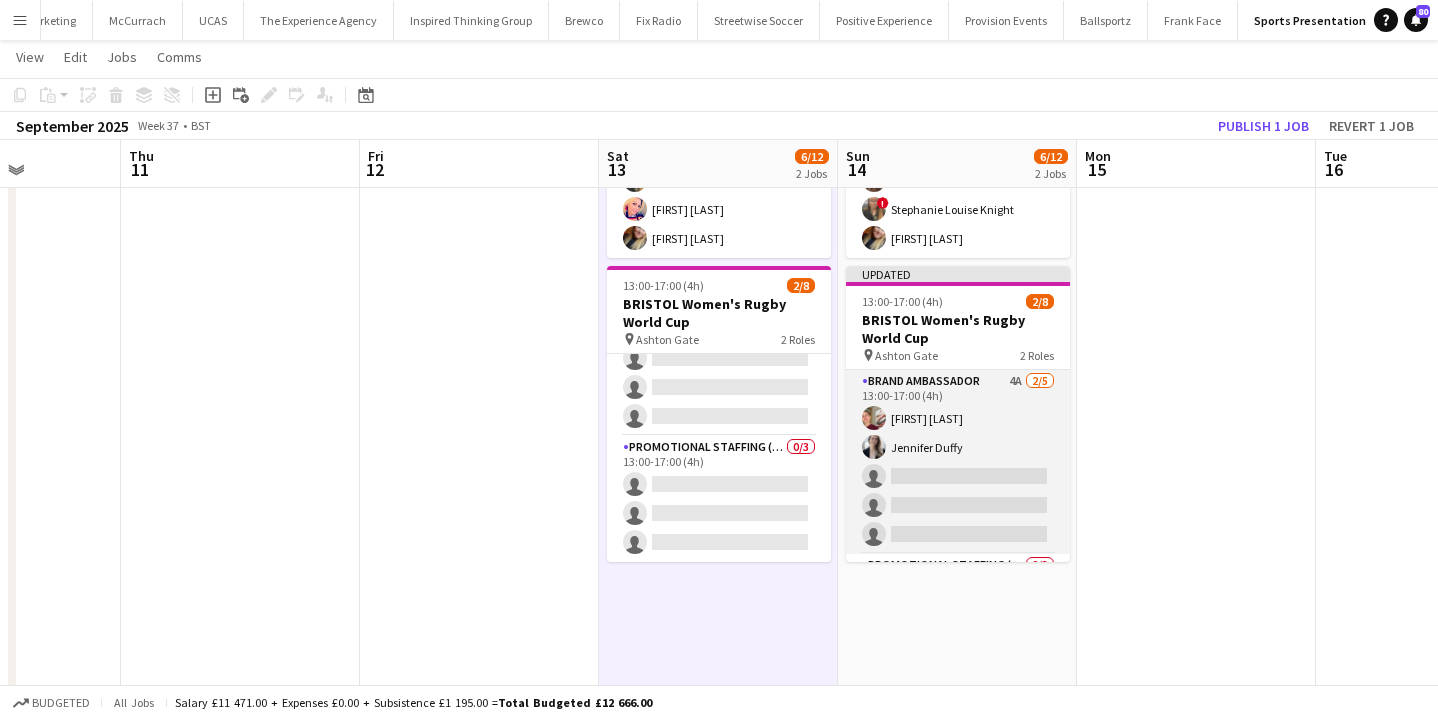 scroll, scrollTop: 118, scrollLeft: 0, axis: vertical 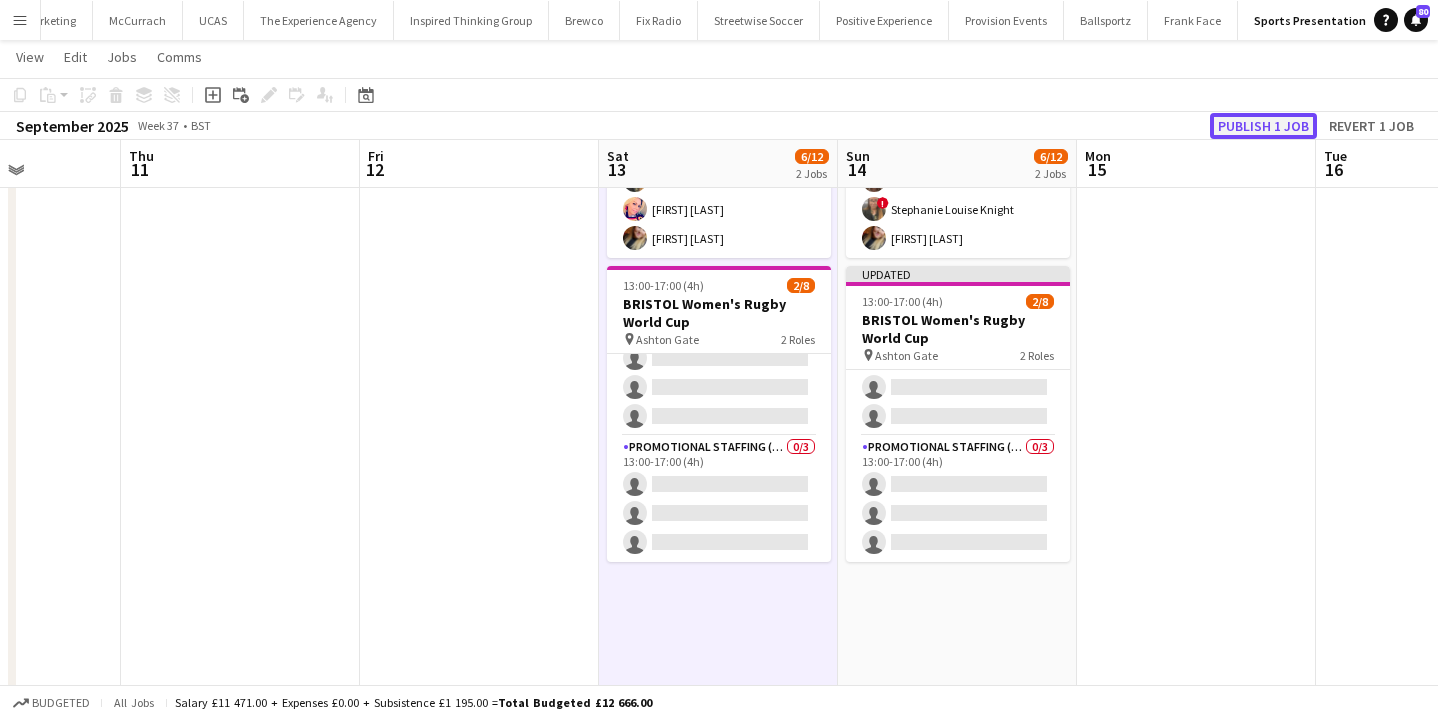 click on "Publish 1 job" 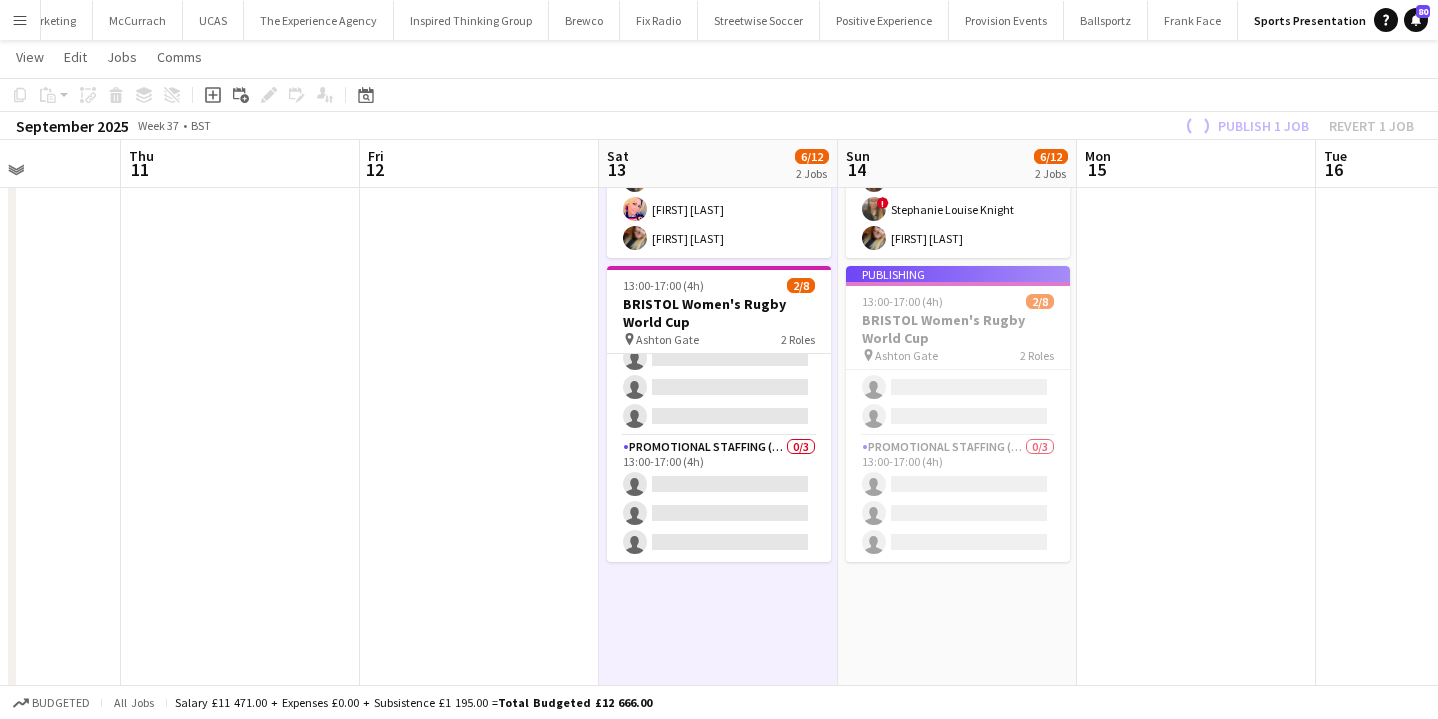 scroll, scrollTop: 102, scrollLeft: 0, axis: vertical 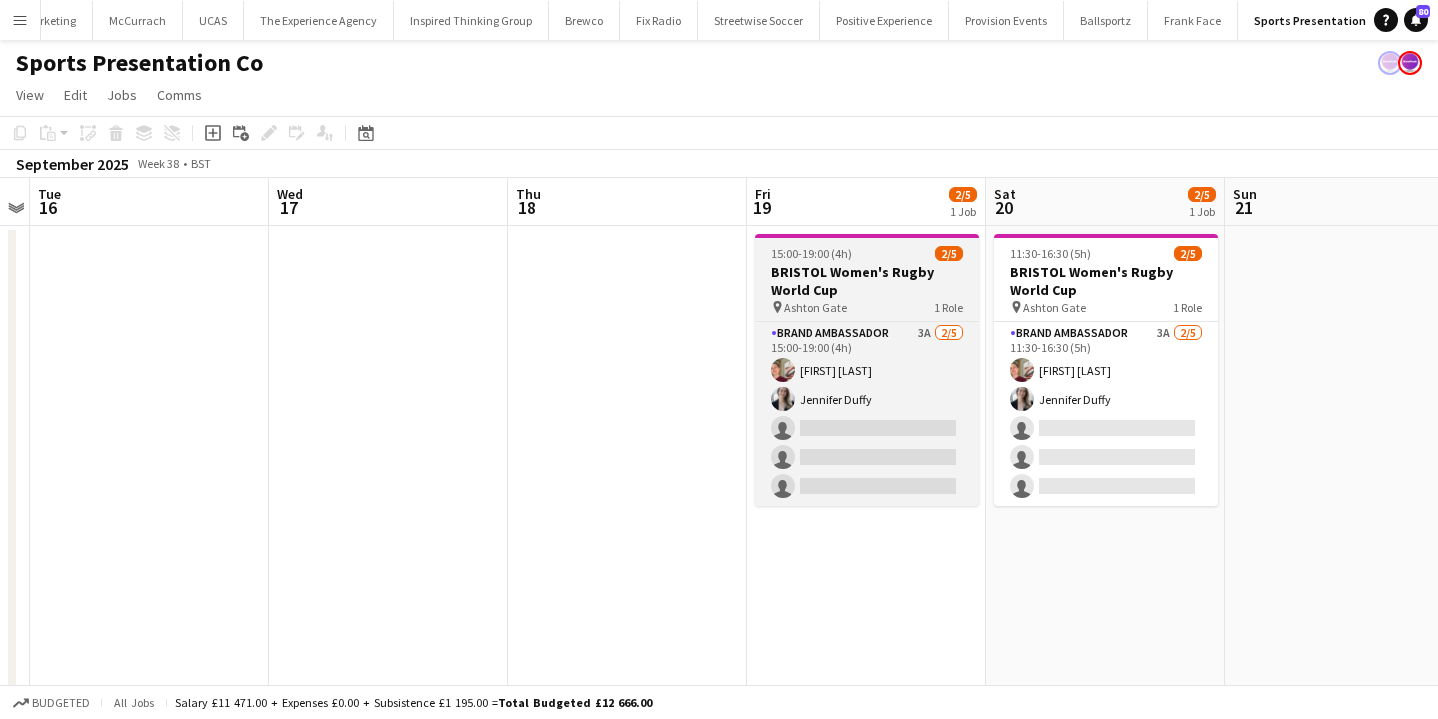 click on "BRISTOL Women's Rugby World Cup" at bounding box center (867, 281) 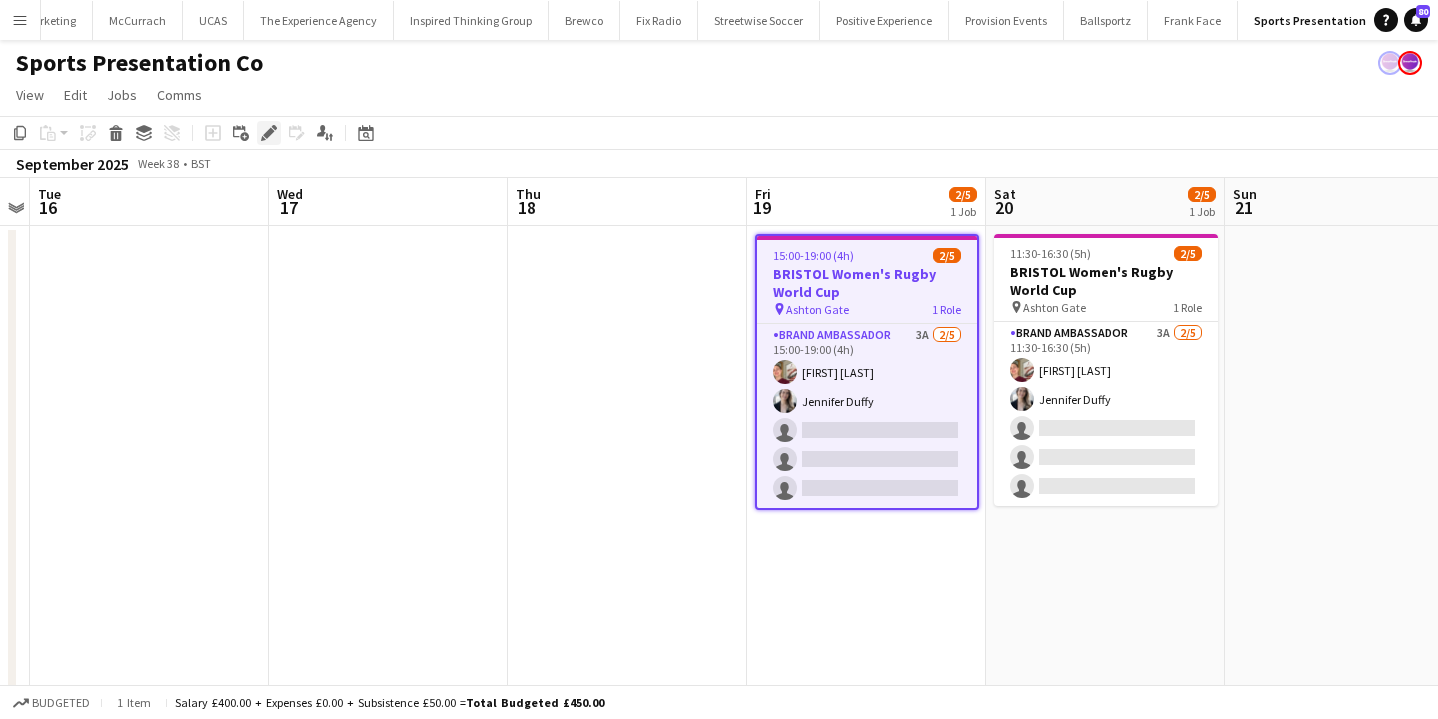click on "Edit" at bounding box center (269, 133) 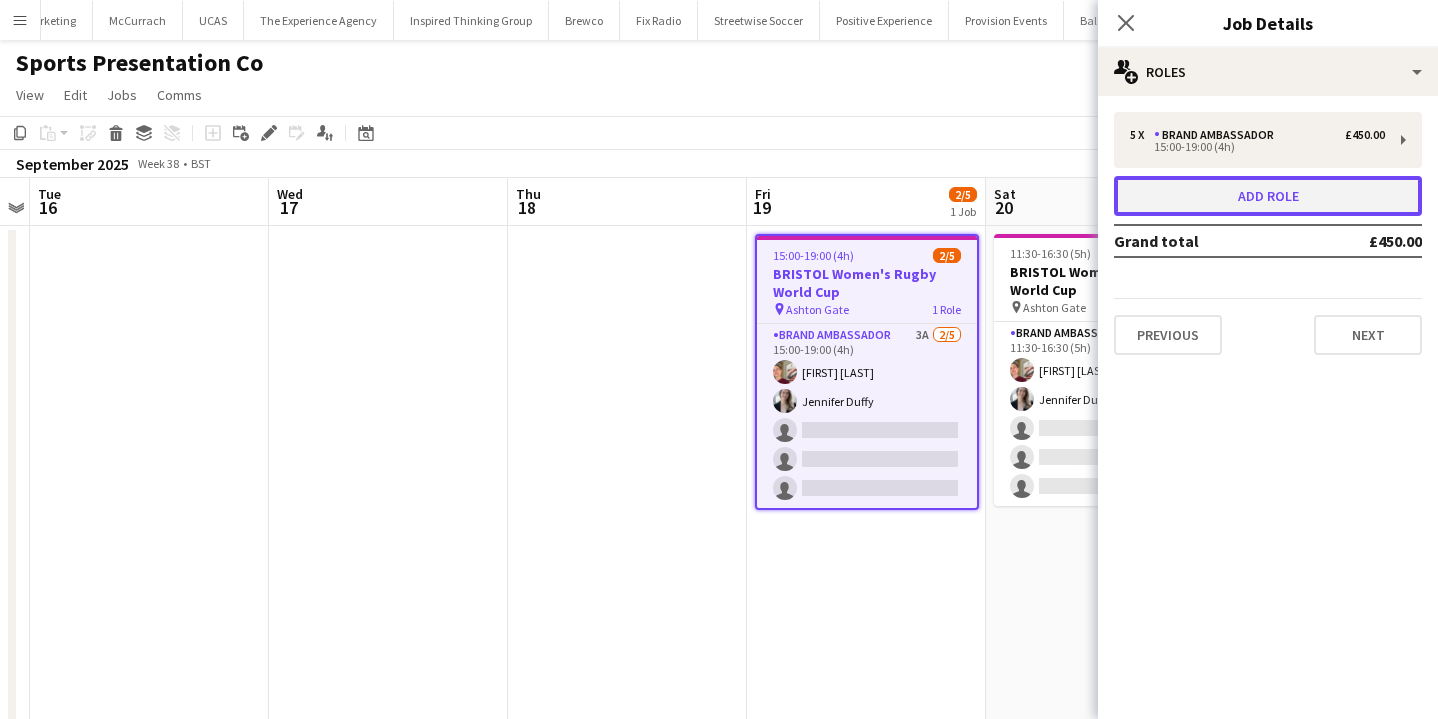 click on "Add role" at bounding box center [1268, 196] 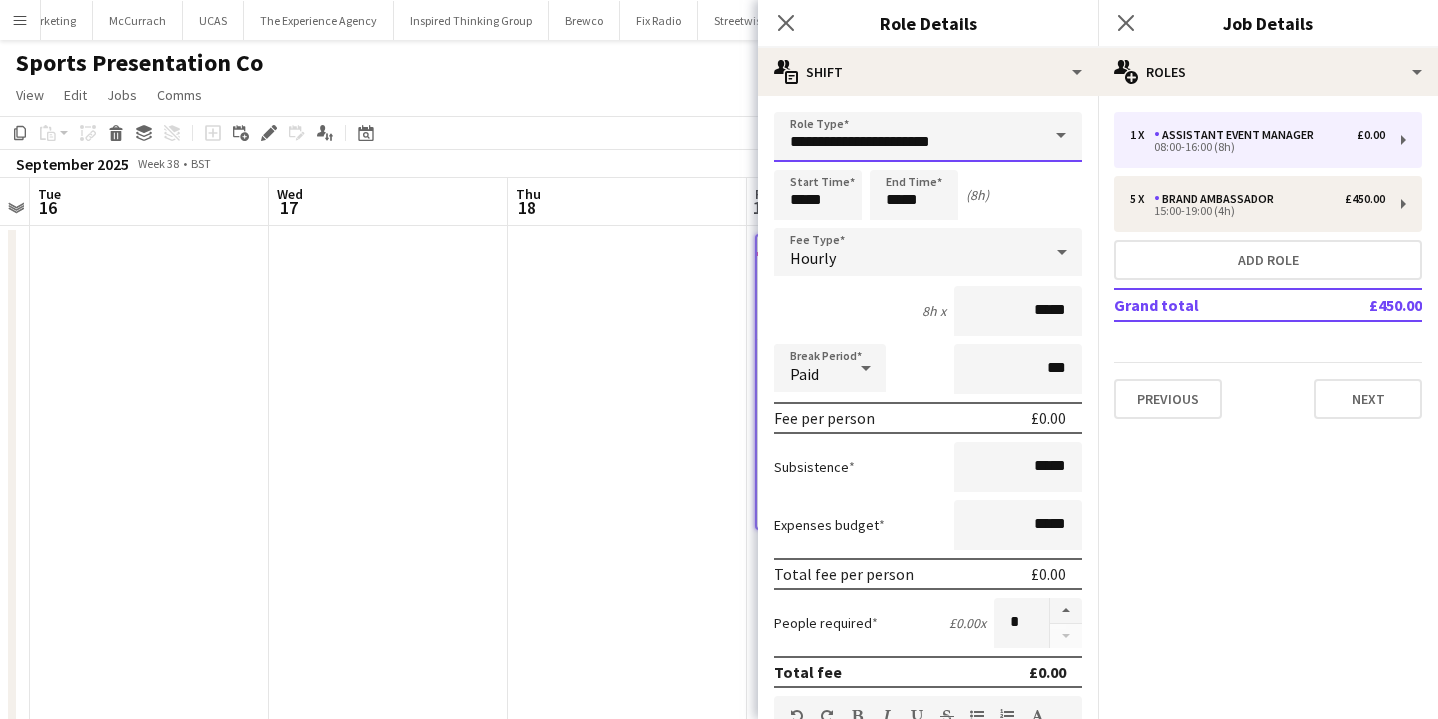 click on "**********" at bounding box center [928, 137] 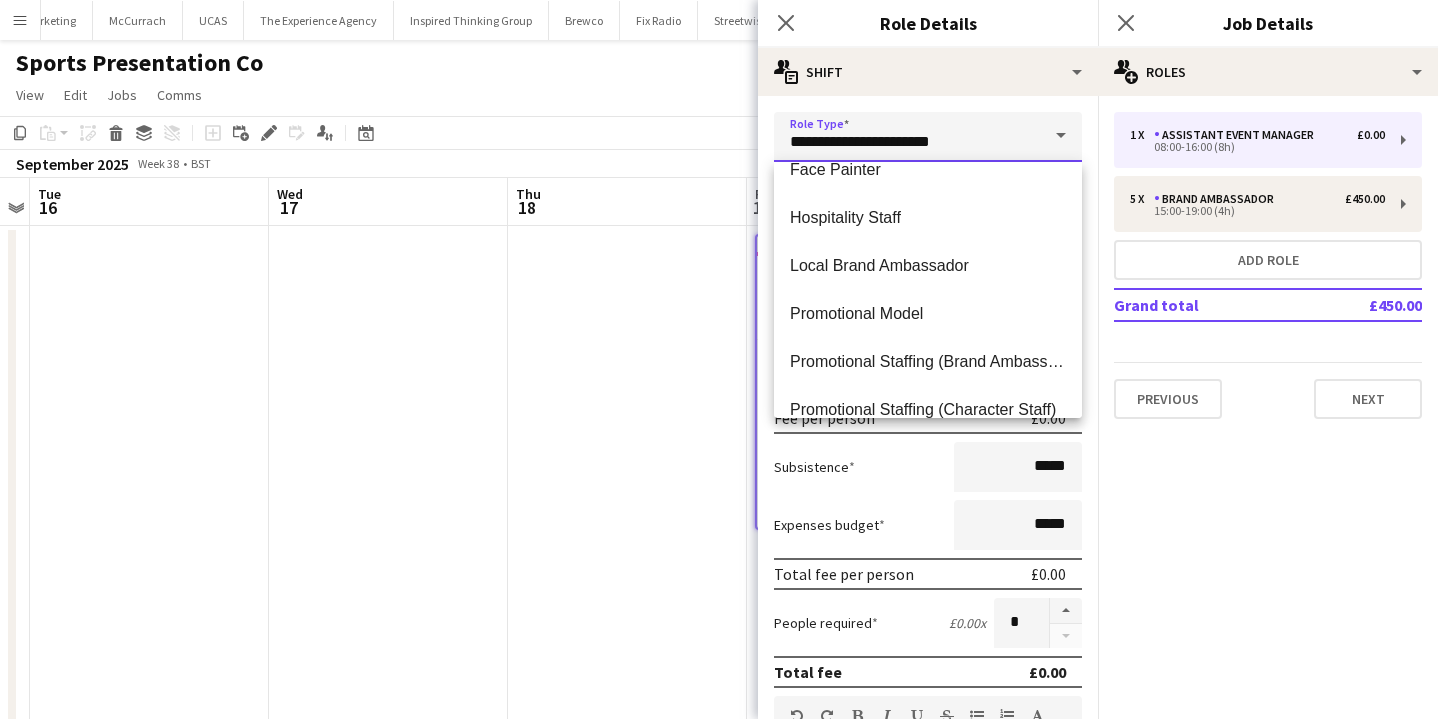 scroll, scrollTop: 409, scrollLeft: 0, axis: vertical 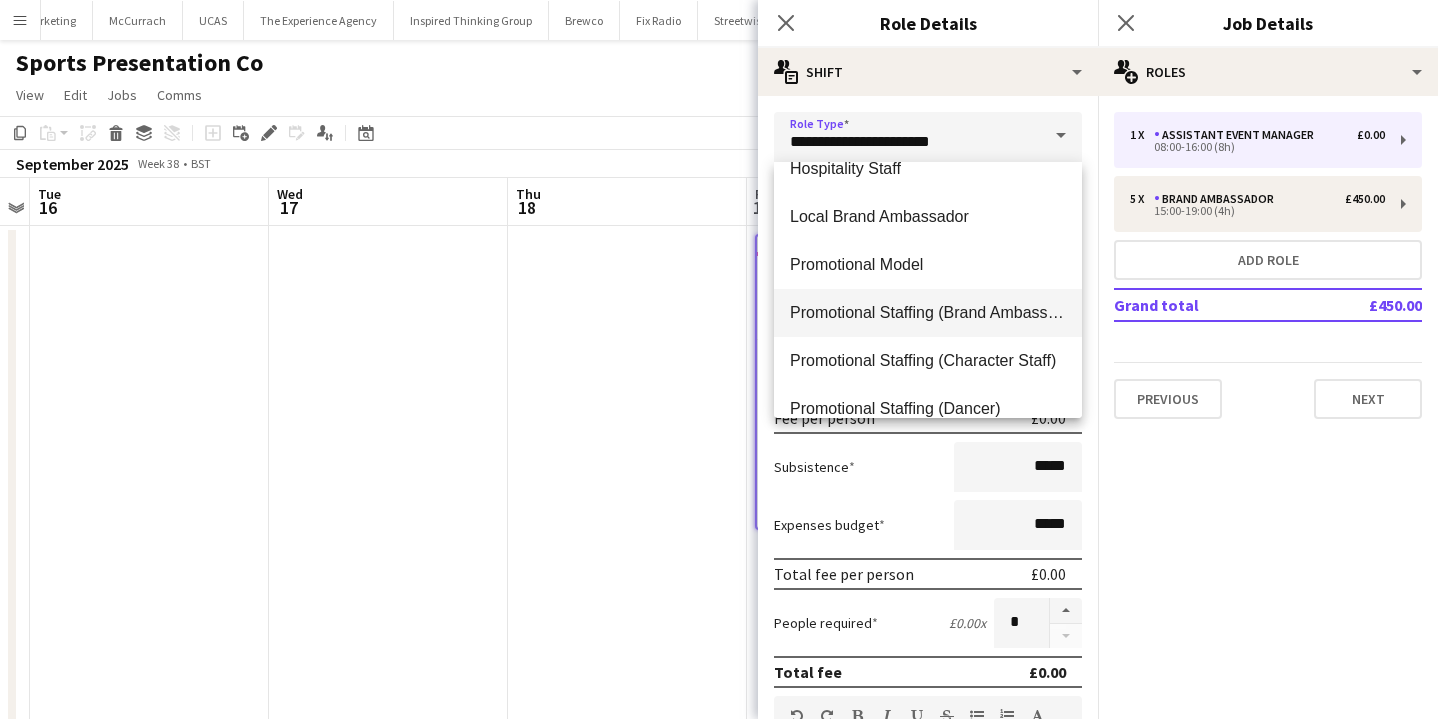 click on "Promotional Staffing (Brand Ambassadors)" at bounding box center (928, 312) 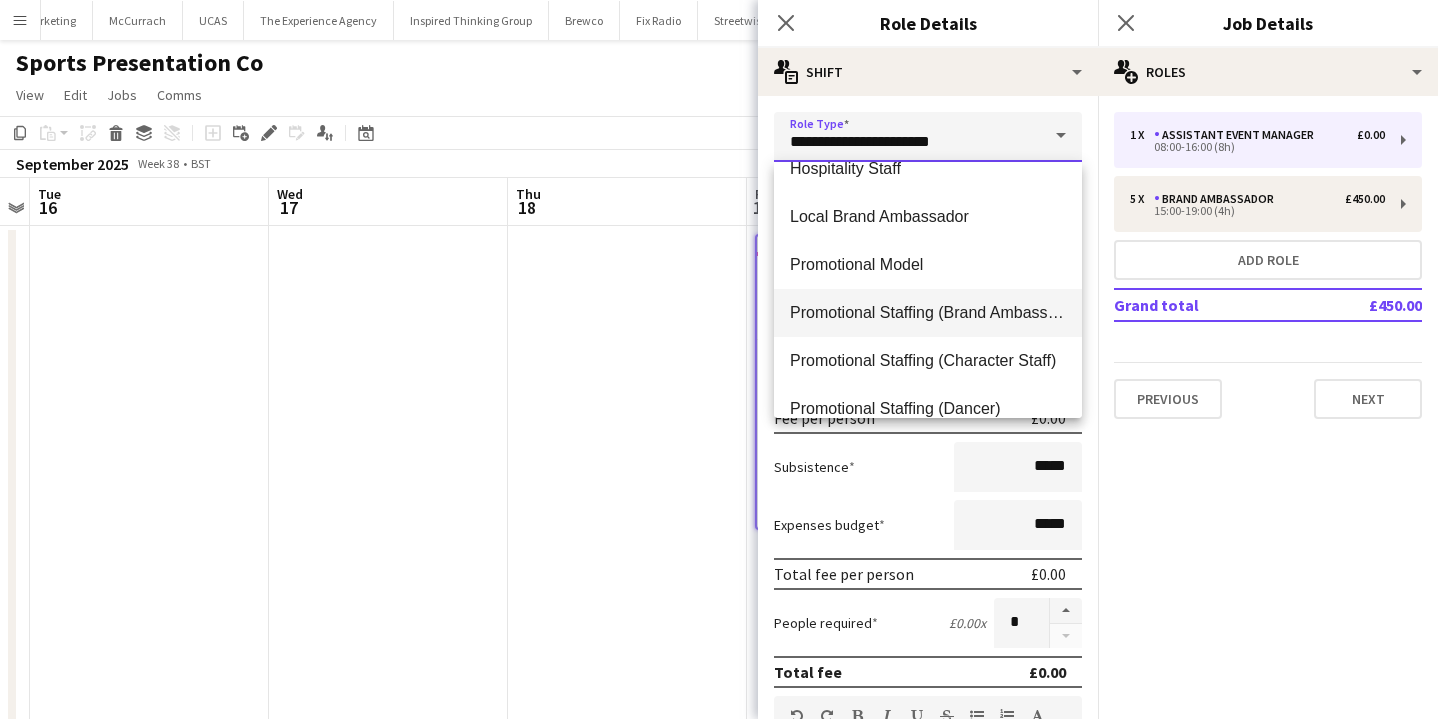 type on "**********" 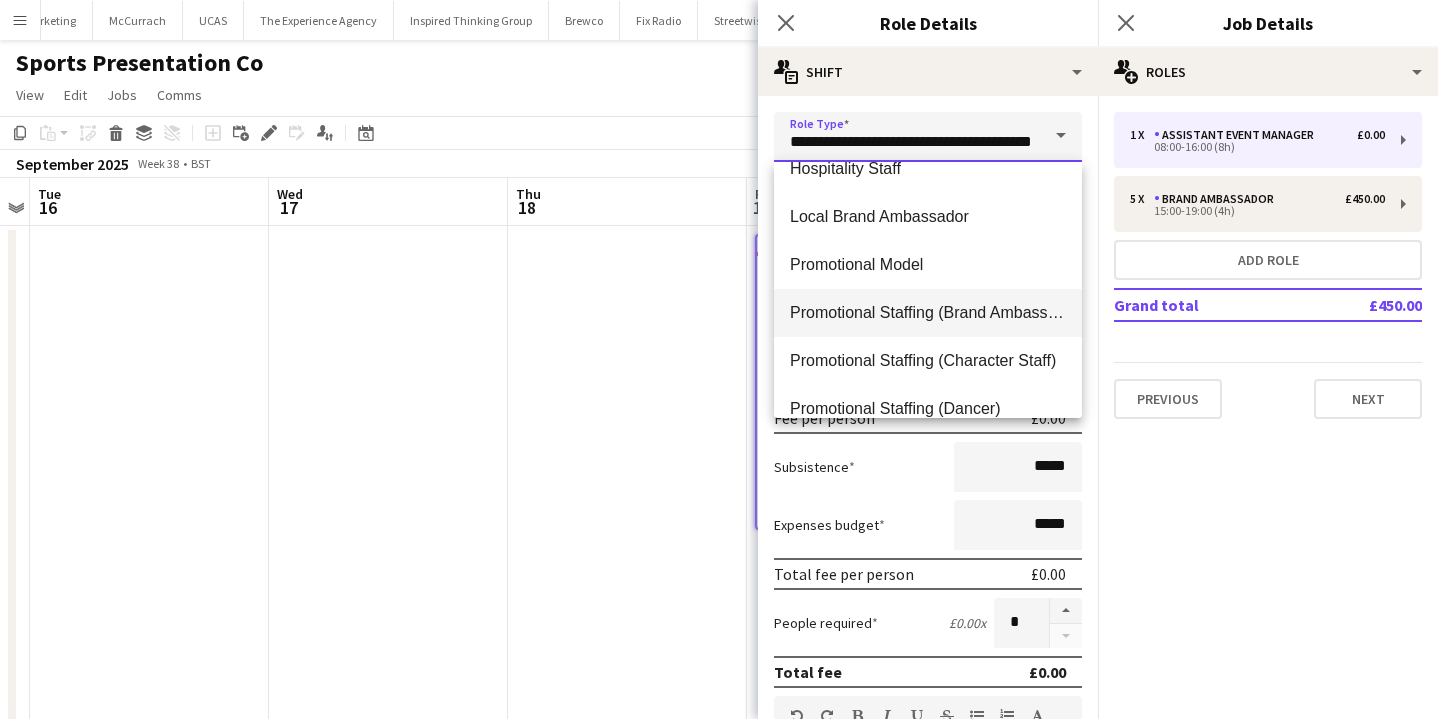 scroll, scrollTop: 0, scrollLeft: 34, axis: horizontal 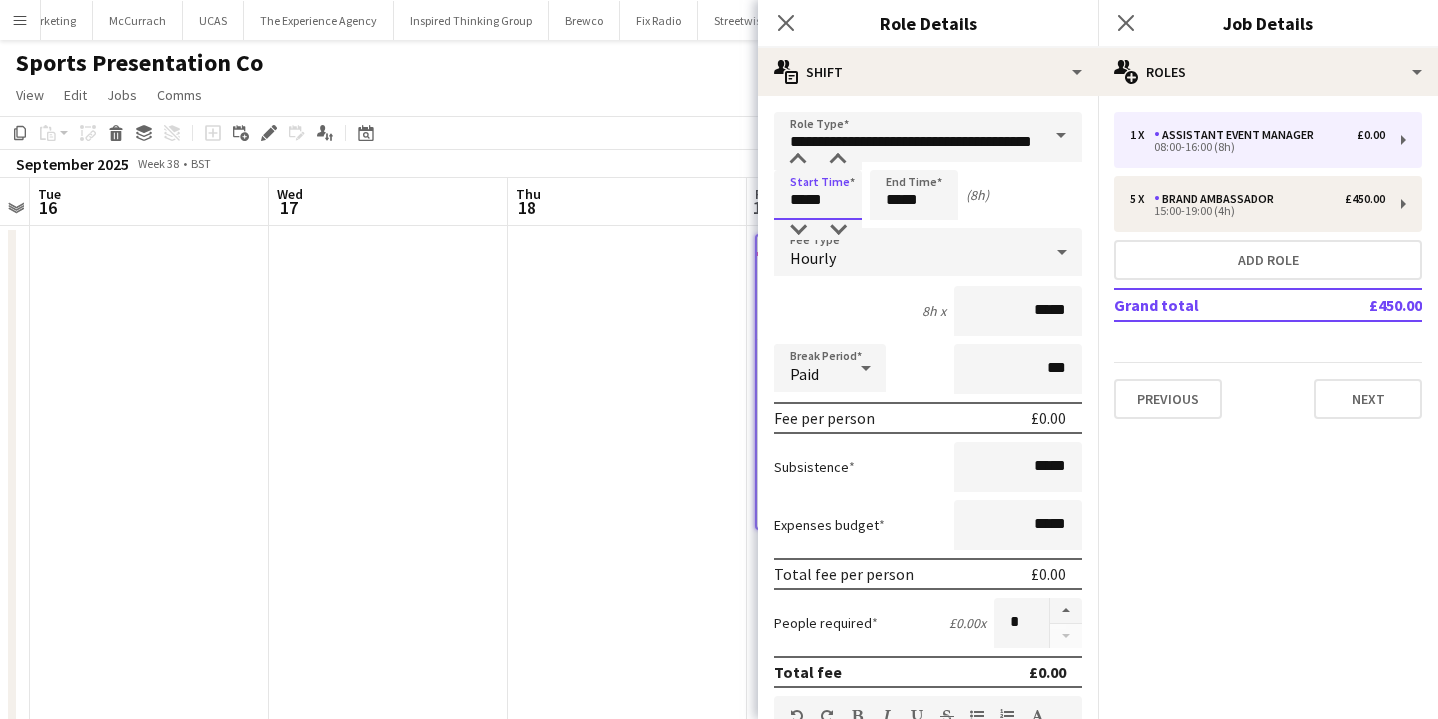 click on "*****" at bounding box center [818, 195] 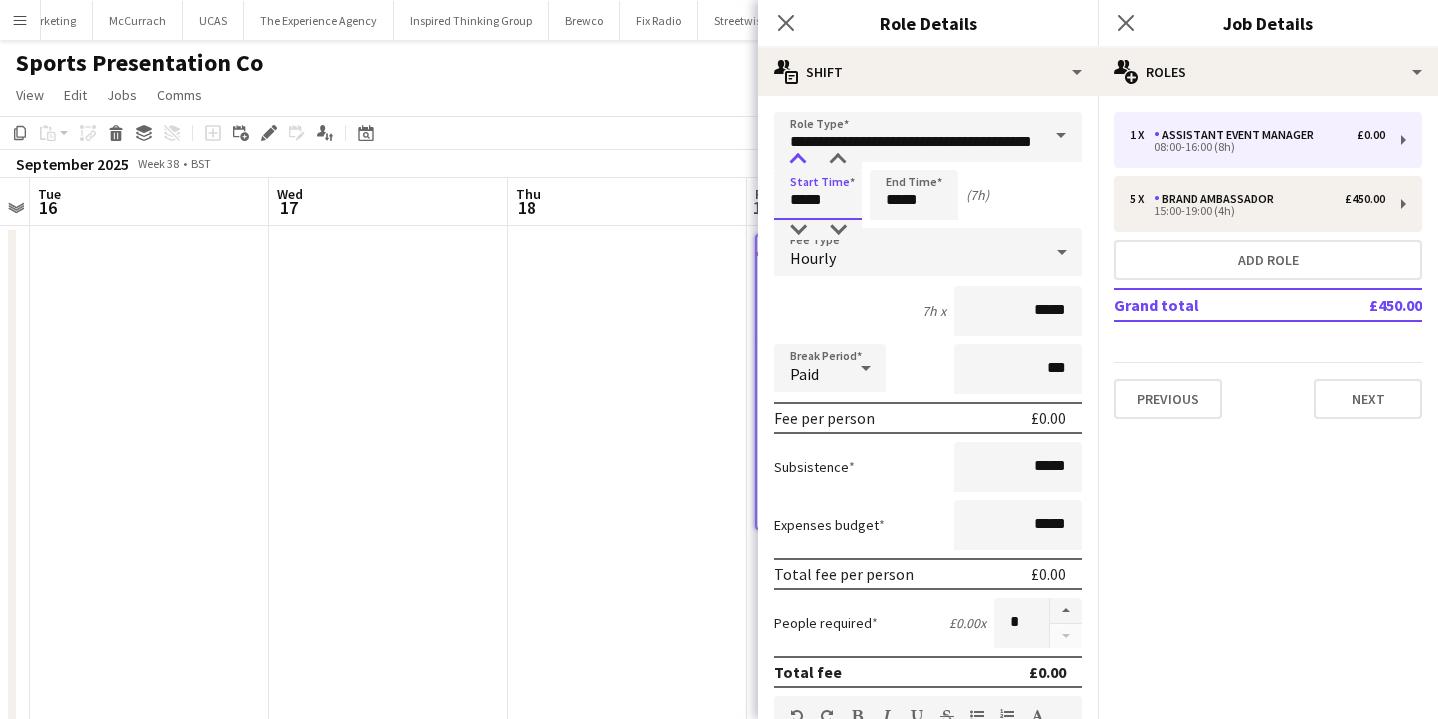 click at bounding box center [798, 160] 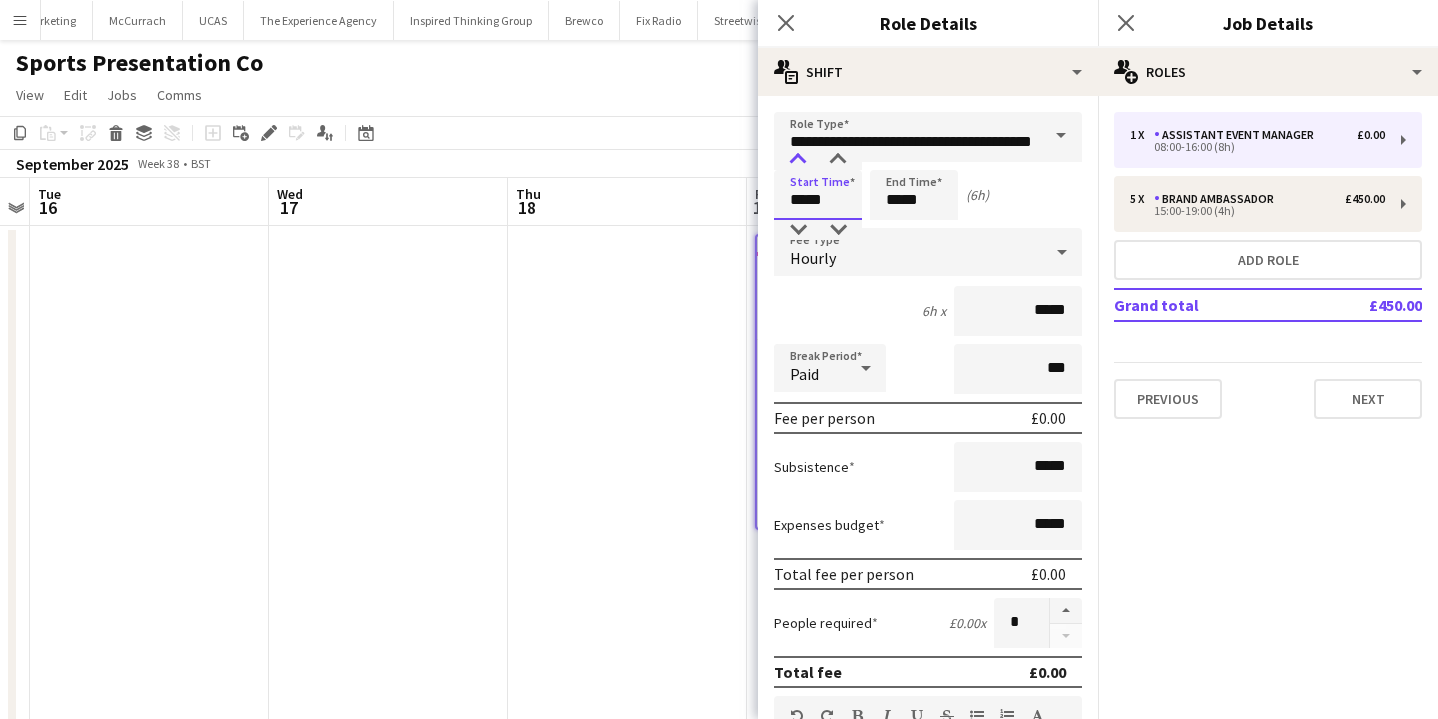 click at bounding box center [798, 160] 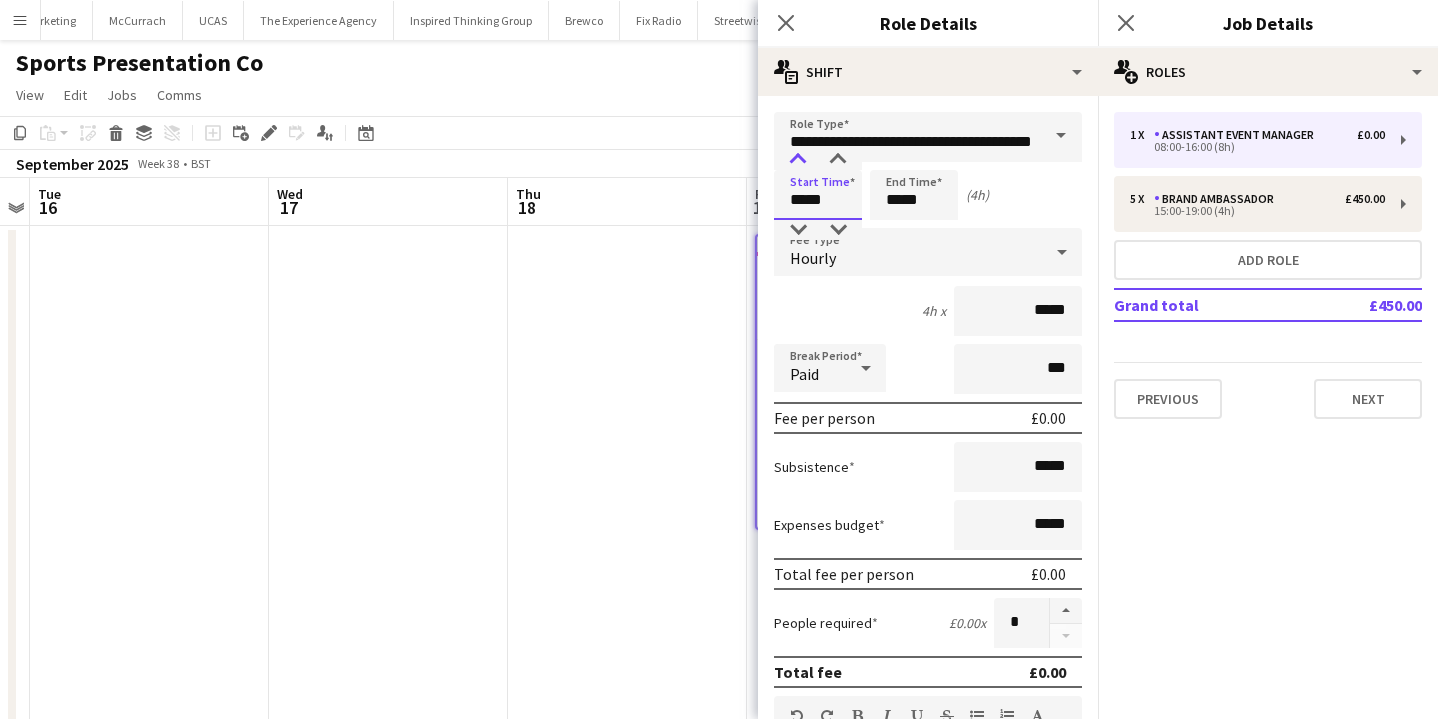 click at bounding box center (798, 160) 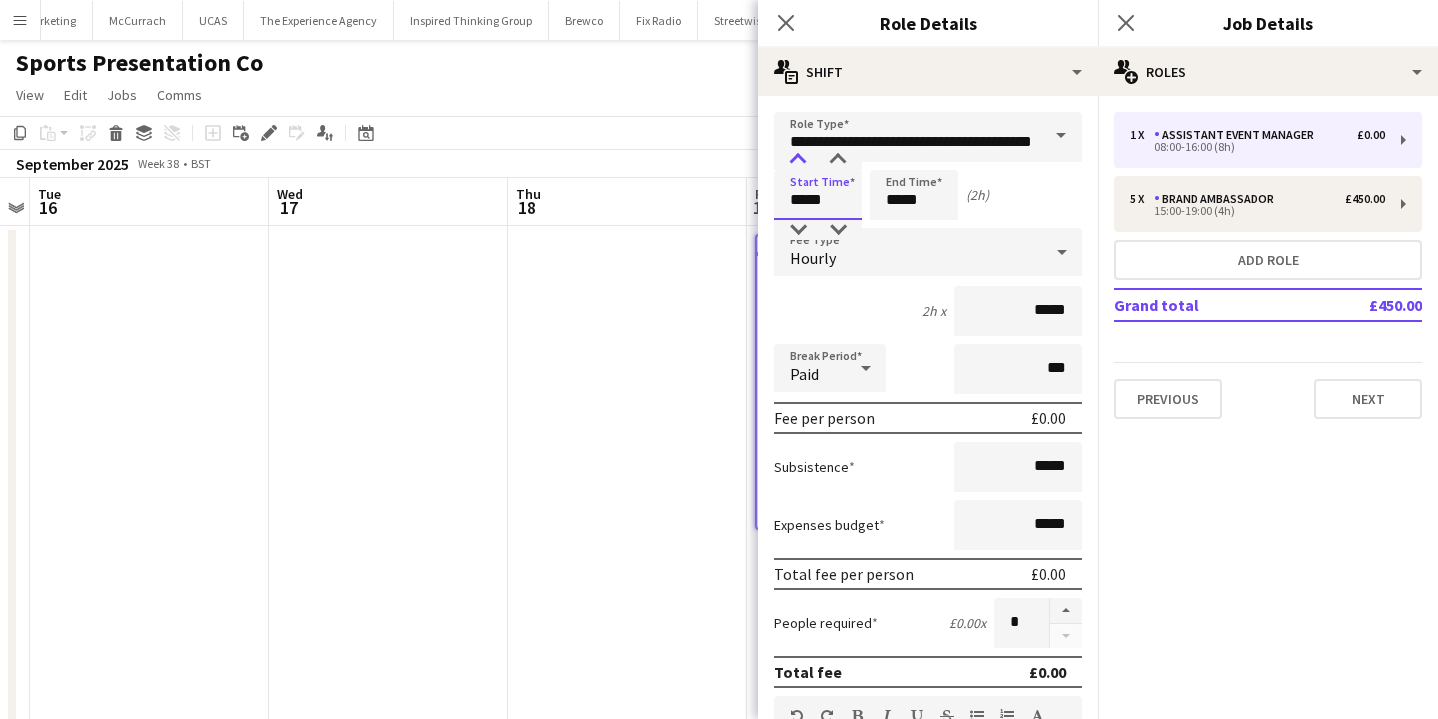 click at bounding box center [798, 160] 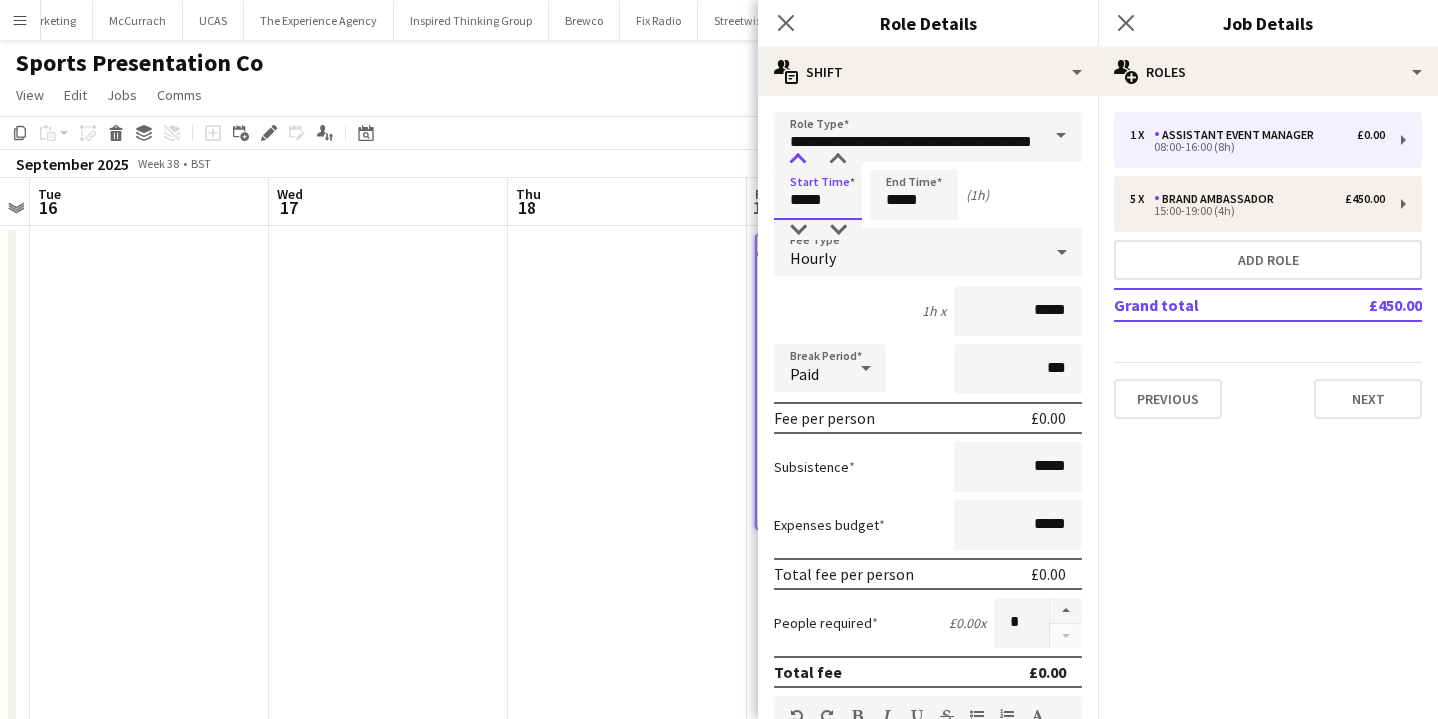 click at bounding box center [798, 160] 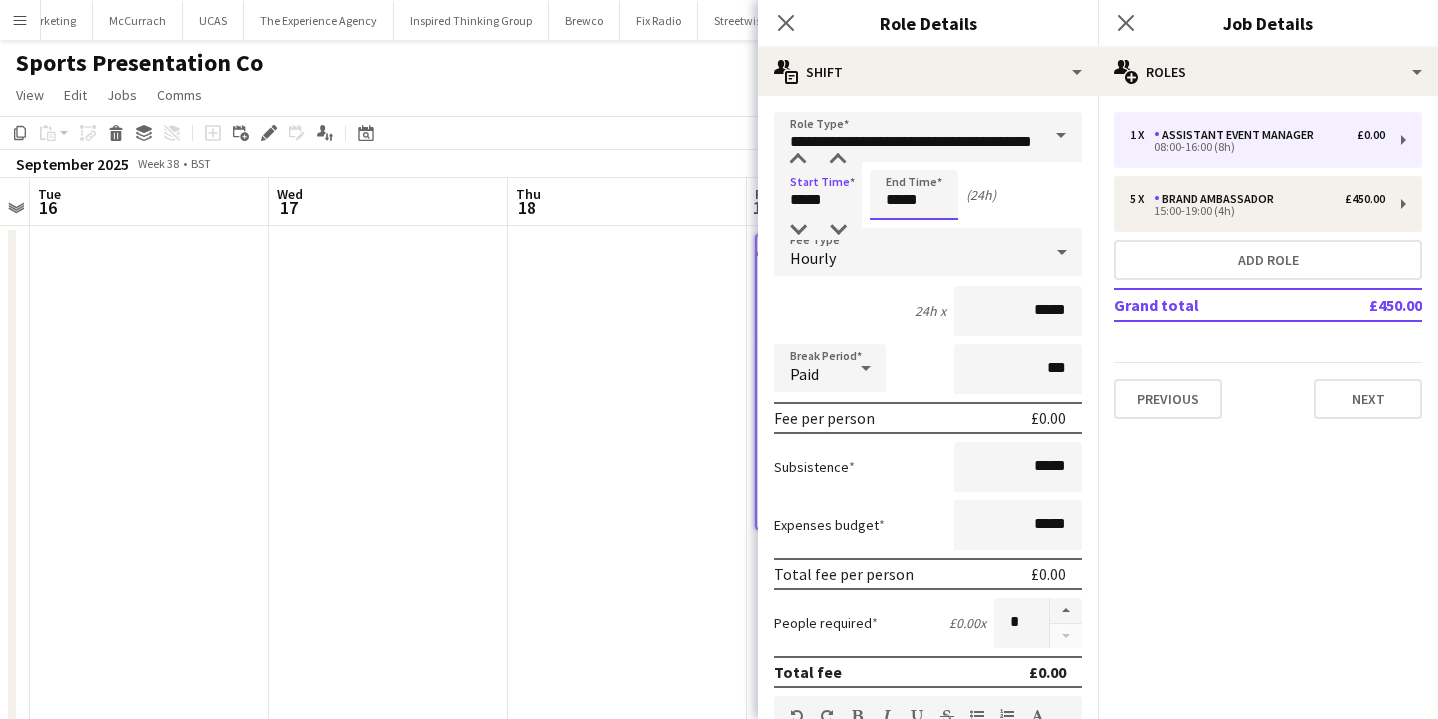 click on "*****" at bounding box center (914, 195) 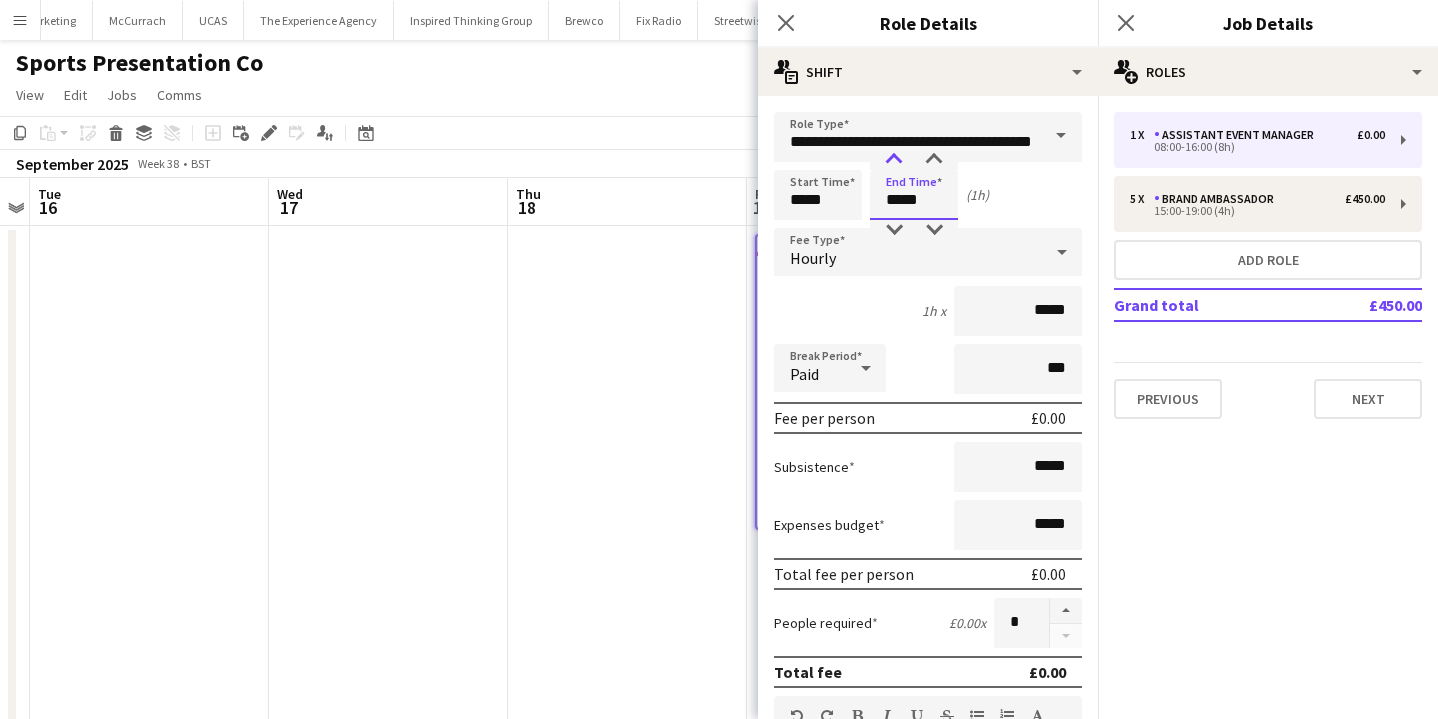 click at bounding box center (894, 160) 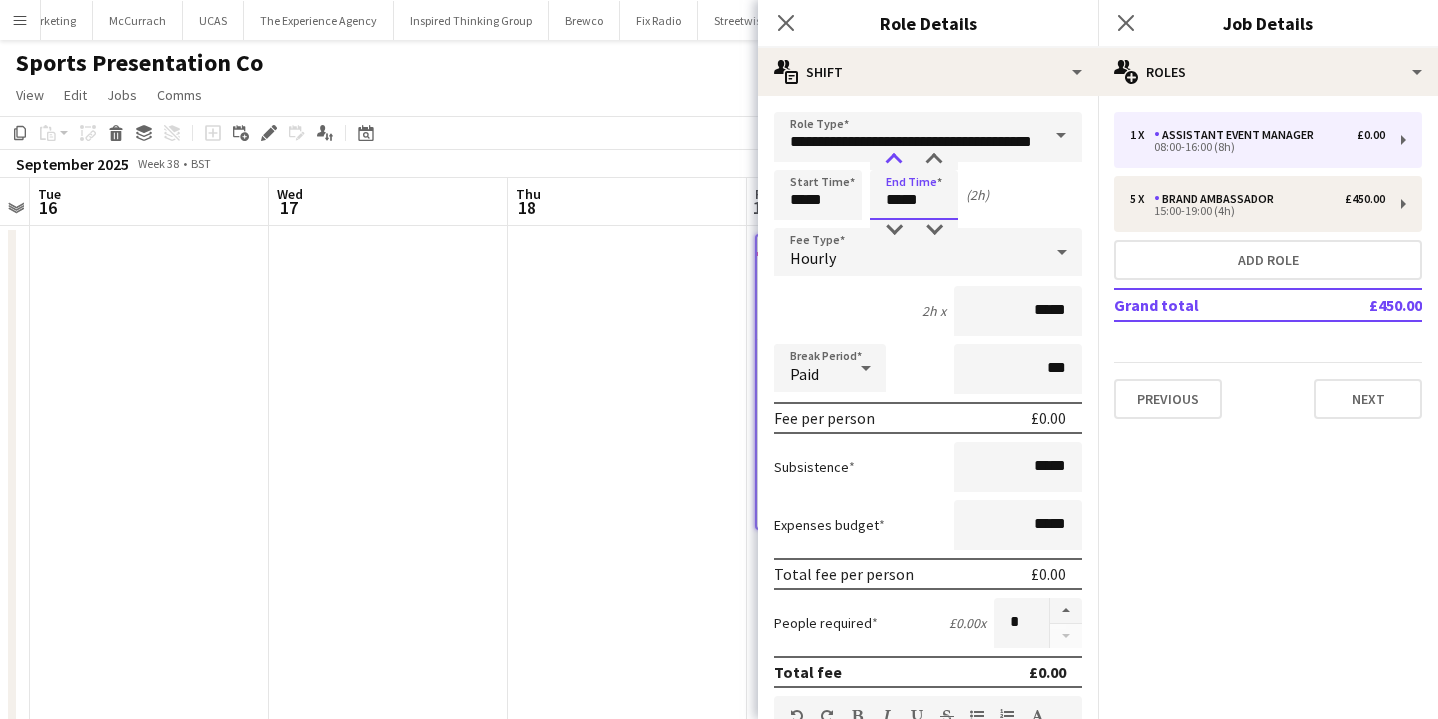 click at bounding box center [894, 160] 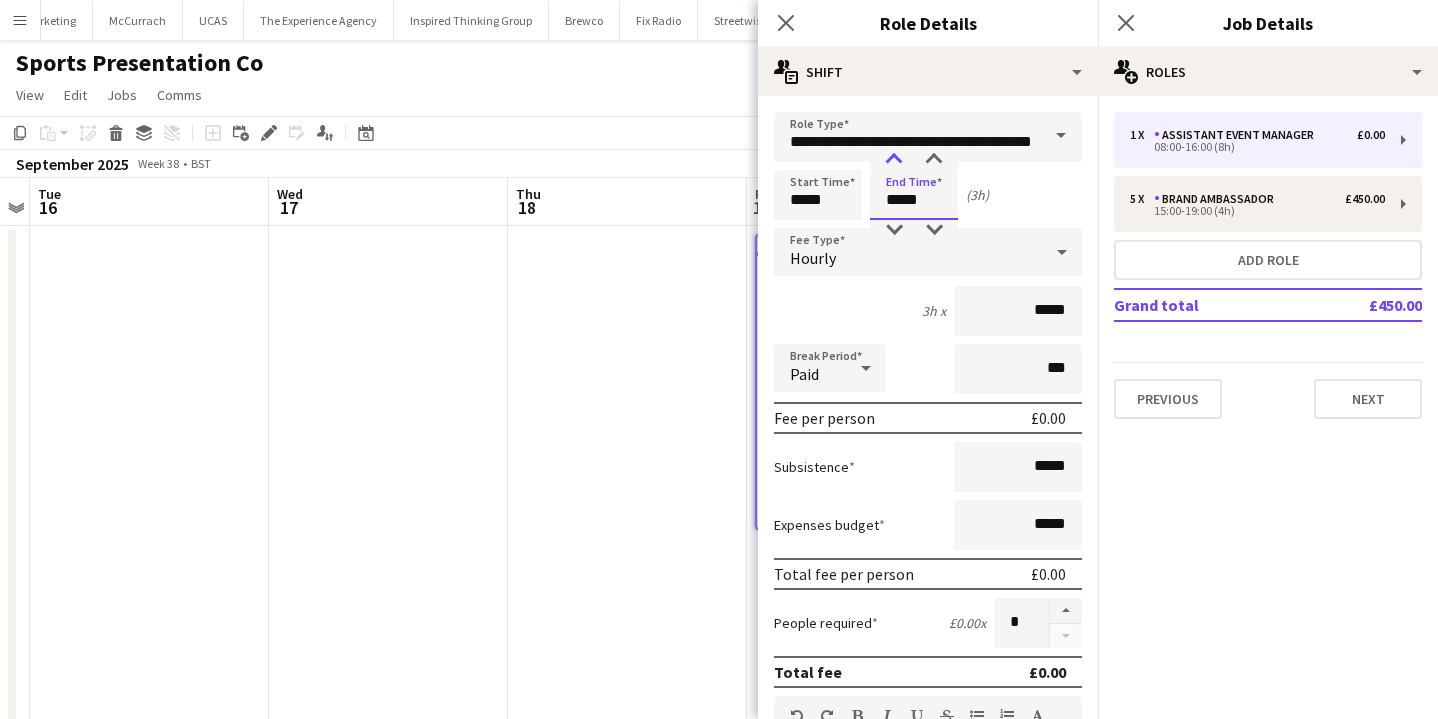 type on "*****" 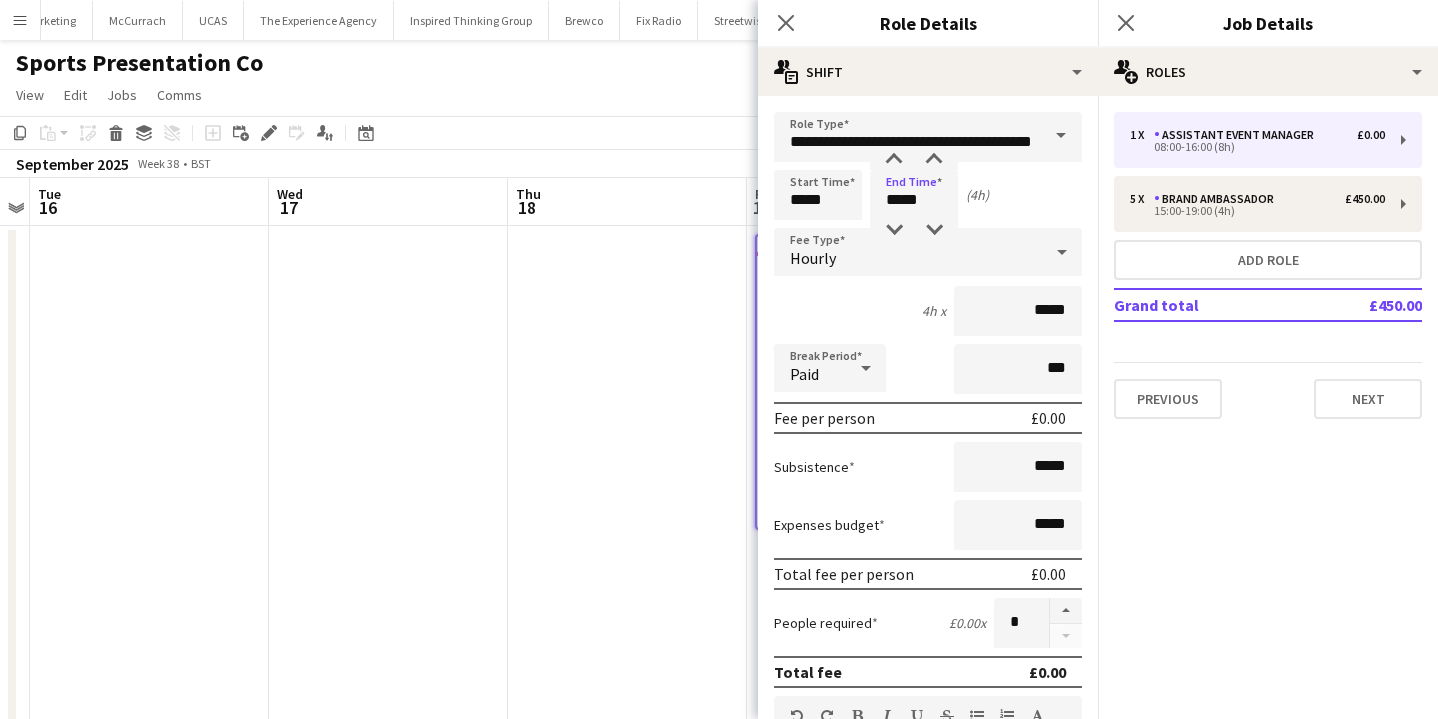 click on "Hourly" at bounding box center [908, 252] 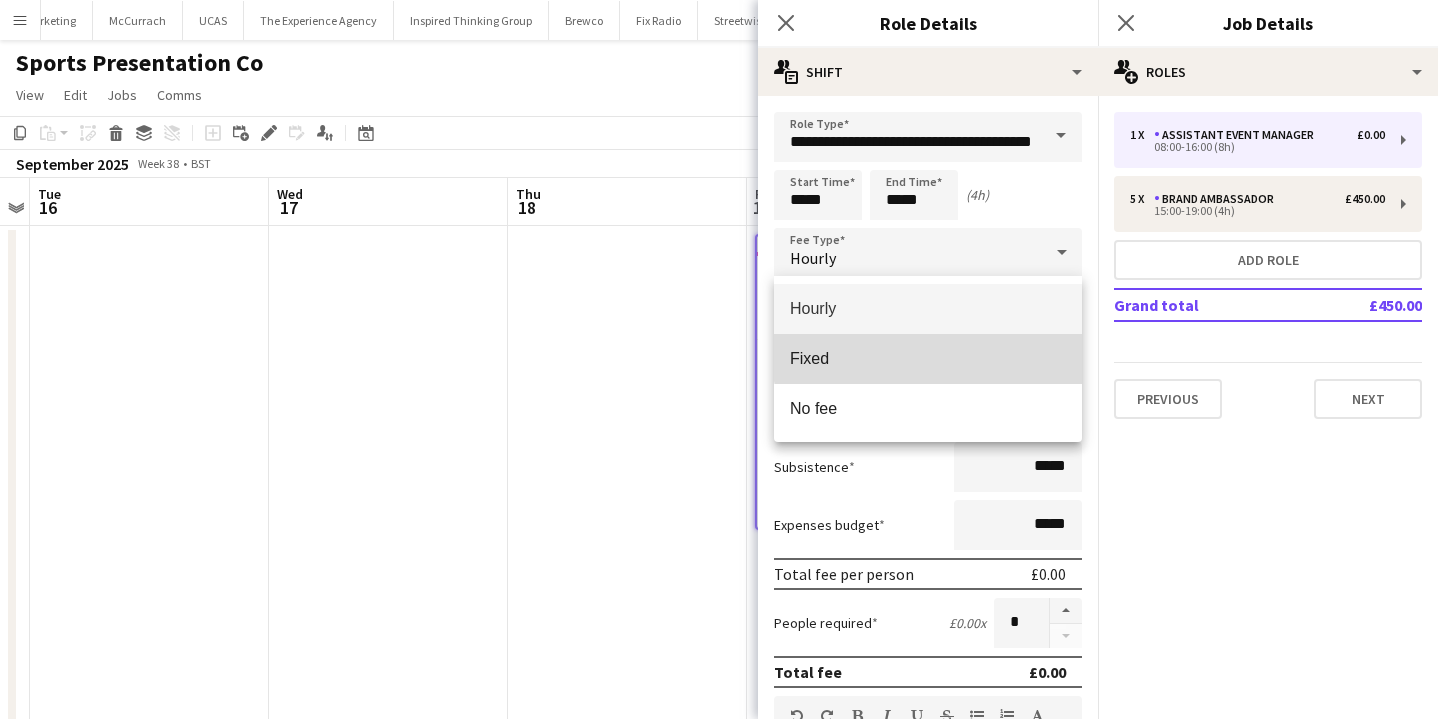 click on "Fixed" at bounding box center [928, 359] 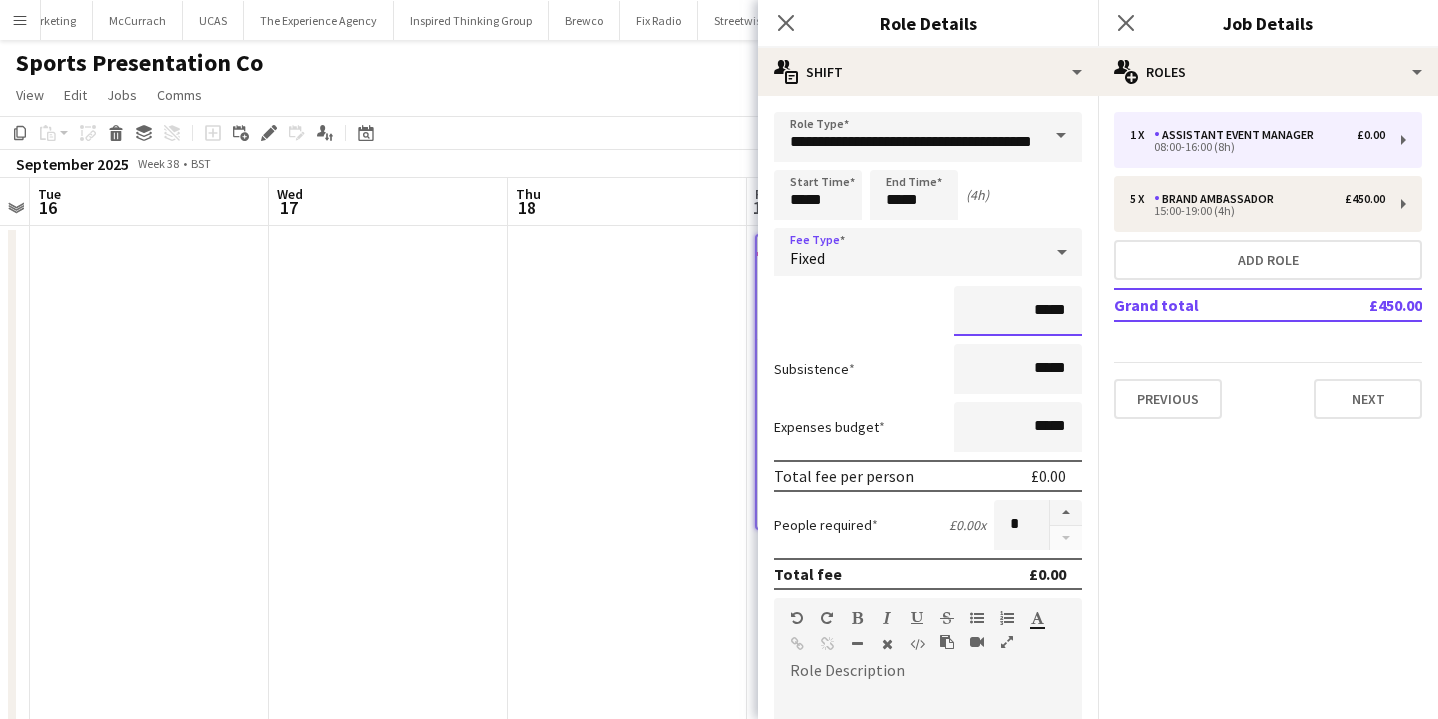 click on "*****" at bounding box center [1018, 311] 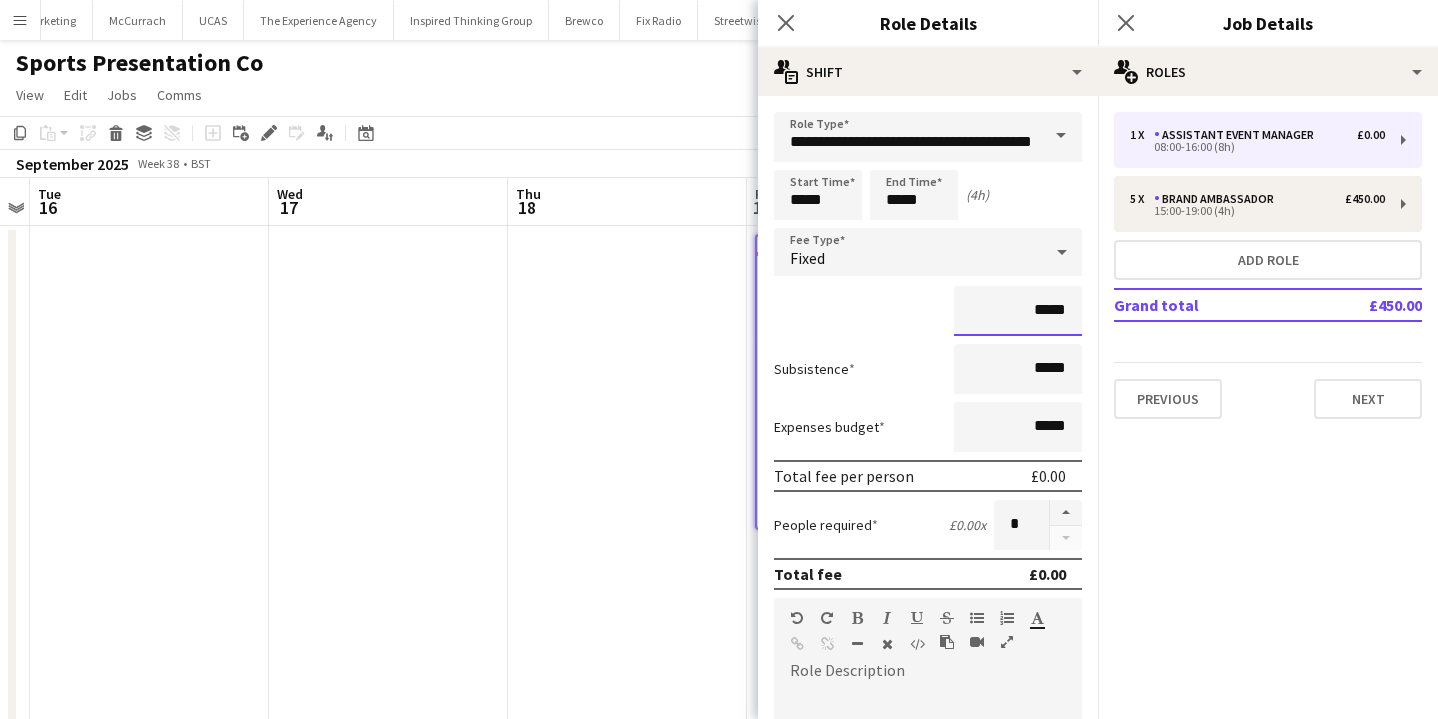 click on "*****" at bounding box center [1018, 311] 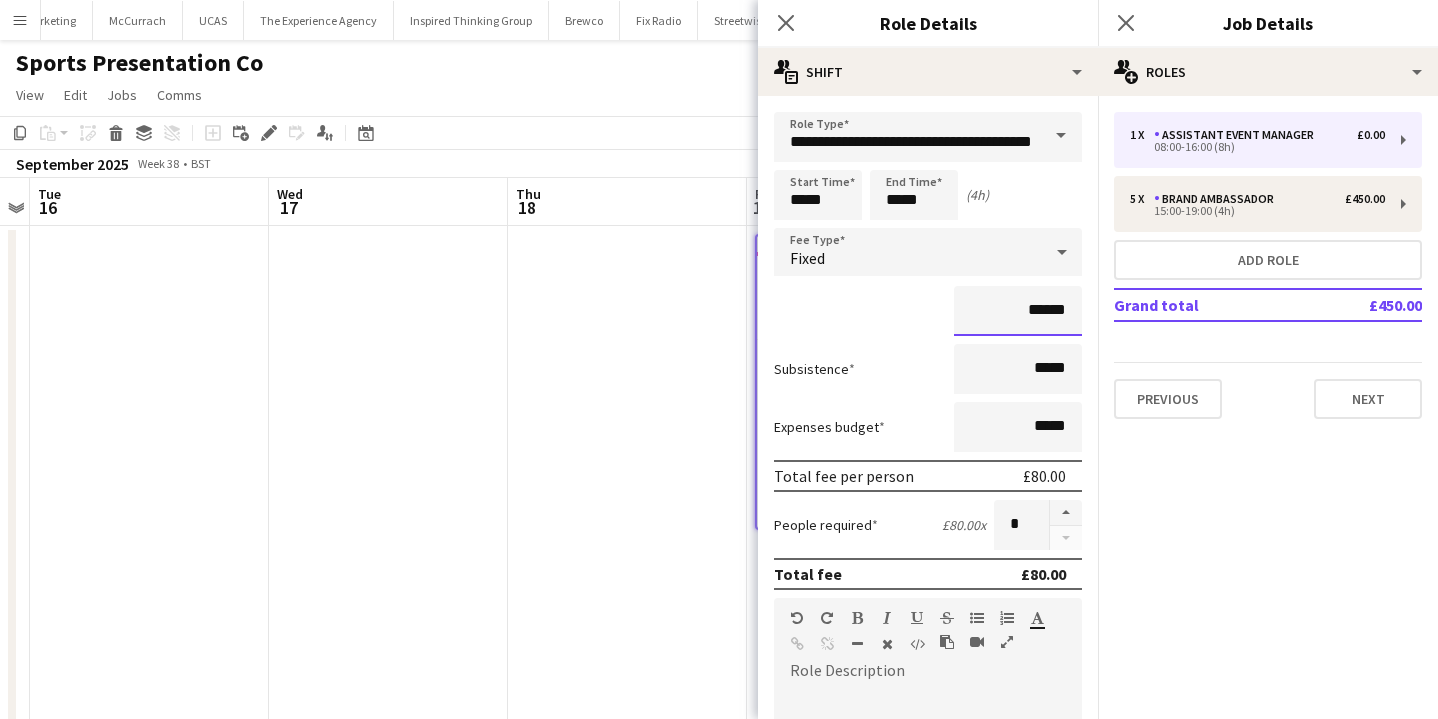 type on "******" 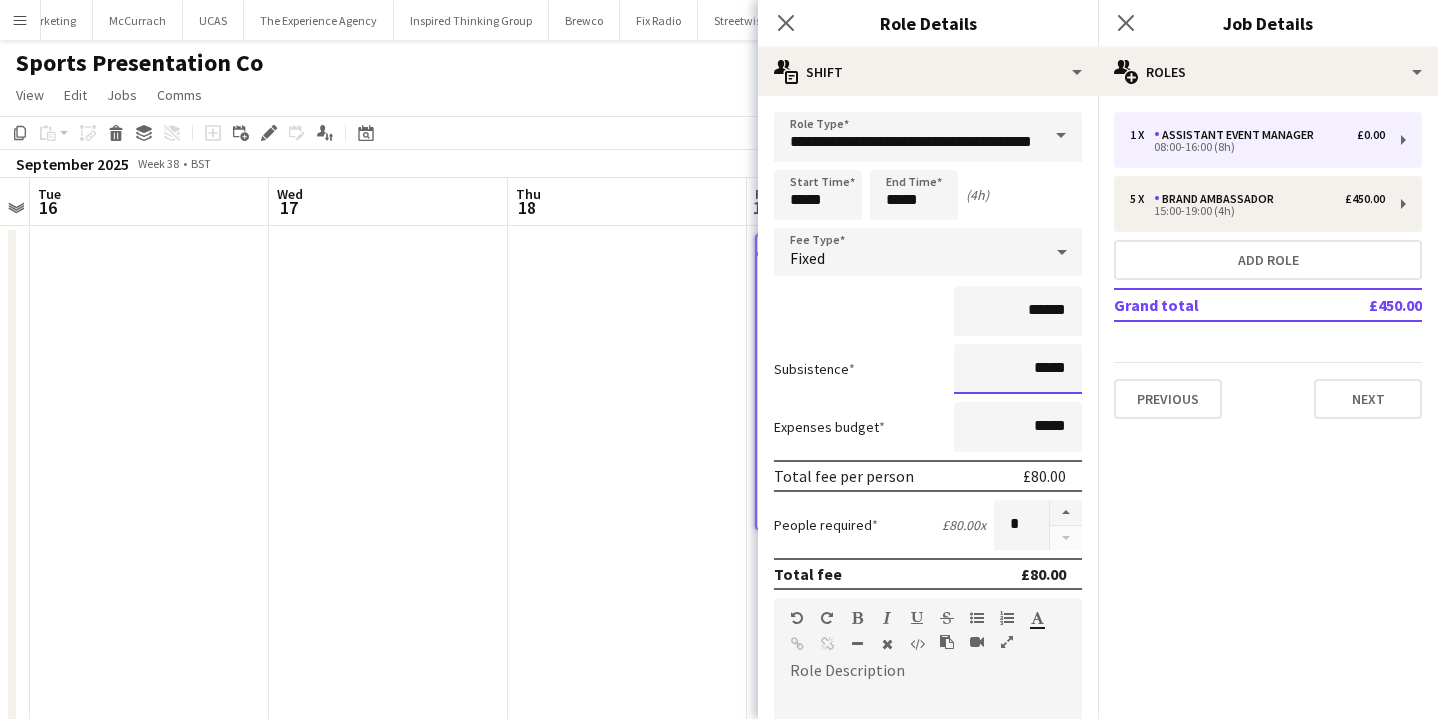 click on "*****" at bounding box center [1018, 369] 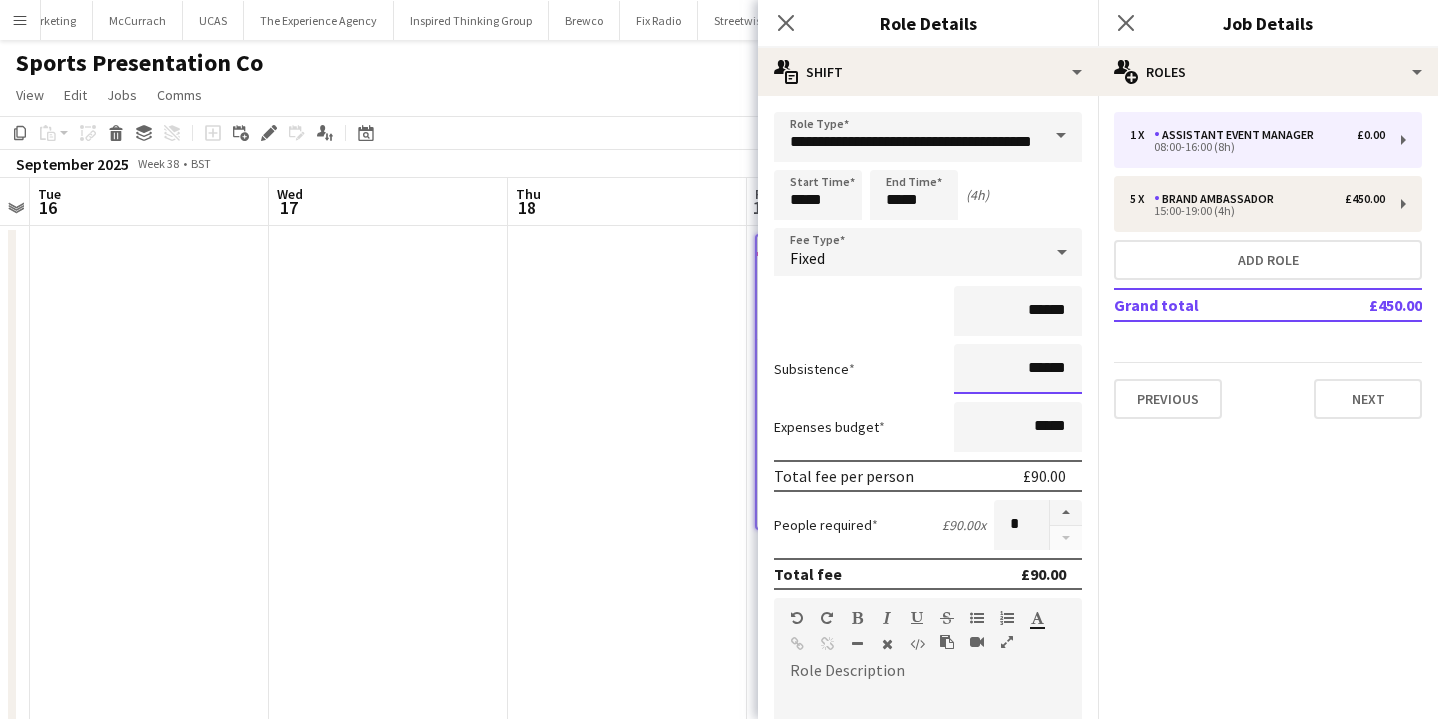 type on "******" 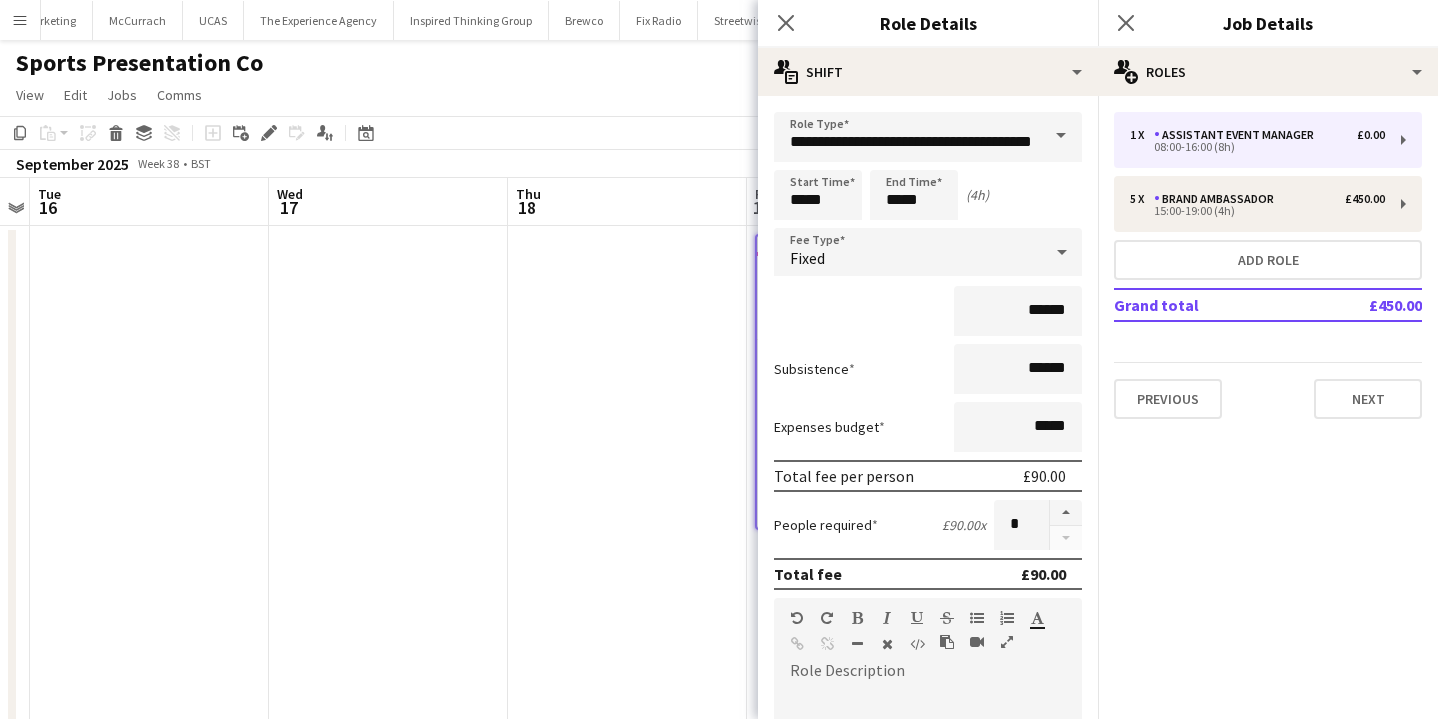 click at bounding box center (627, 707) 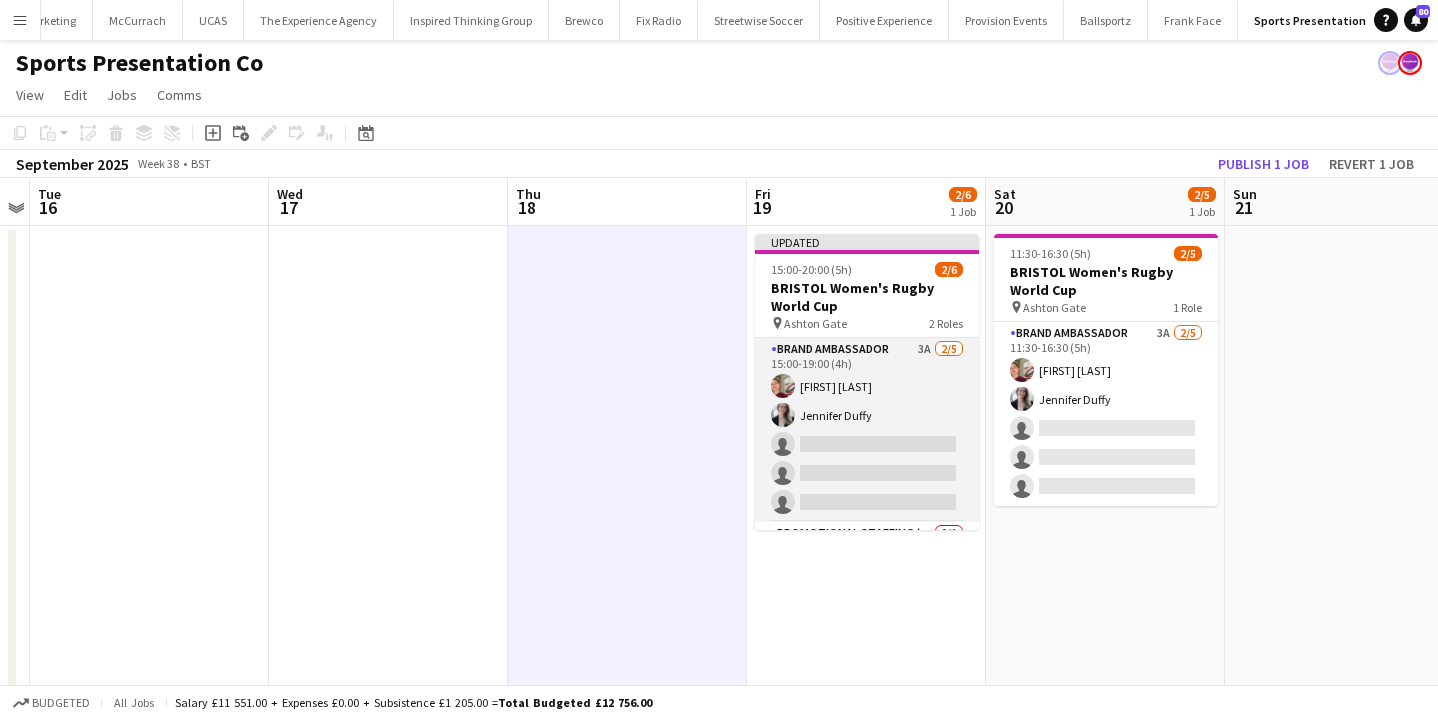 scroll, scrollTop: 60, scrollLeft: 0, axis: vertical 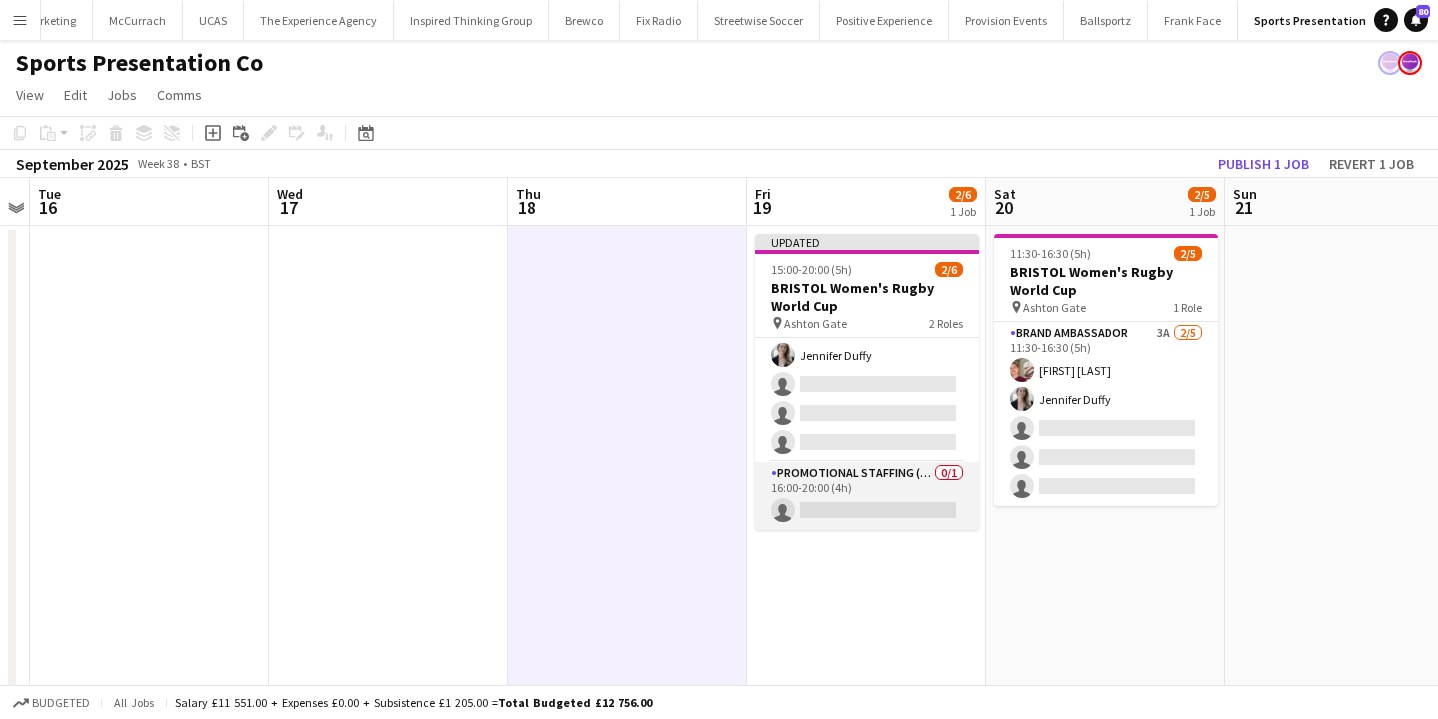 click on "Promotional Staffing (Brand Ambassadors)   0/1   16:00-20:00 (4h)
single-neutral-actions" at bounding box center [867, 496] 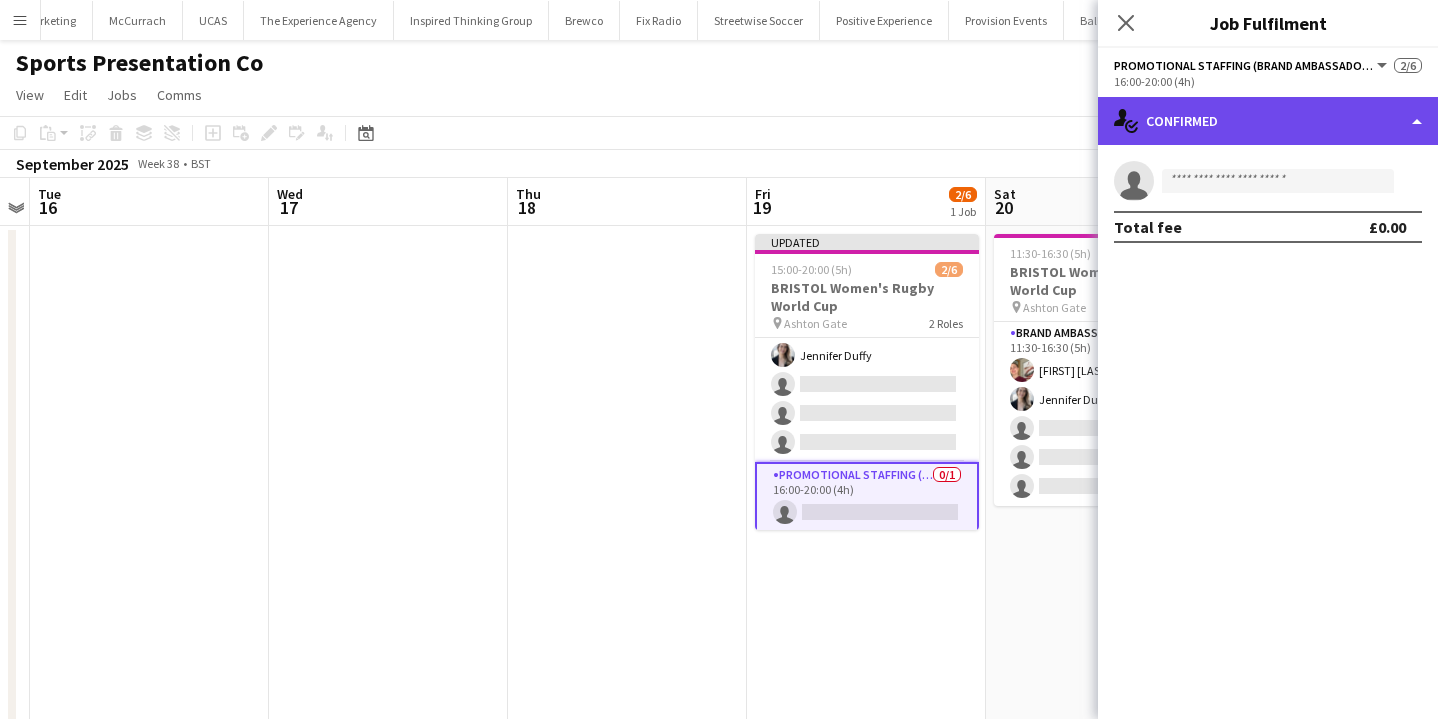 click on "single-neutral-actions-check-2
Confirmed" 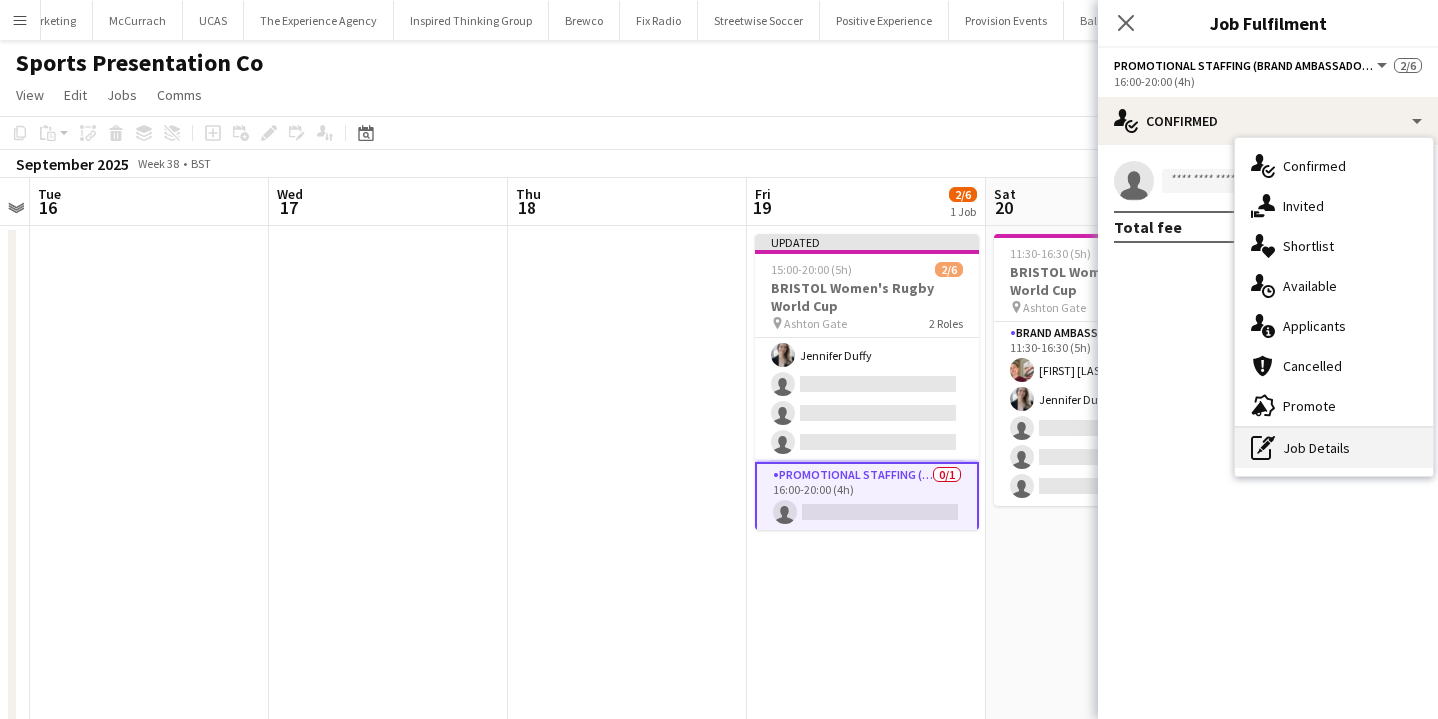 click on "pen-write
Job Details" at bounding box center [1334, 448] 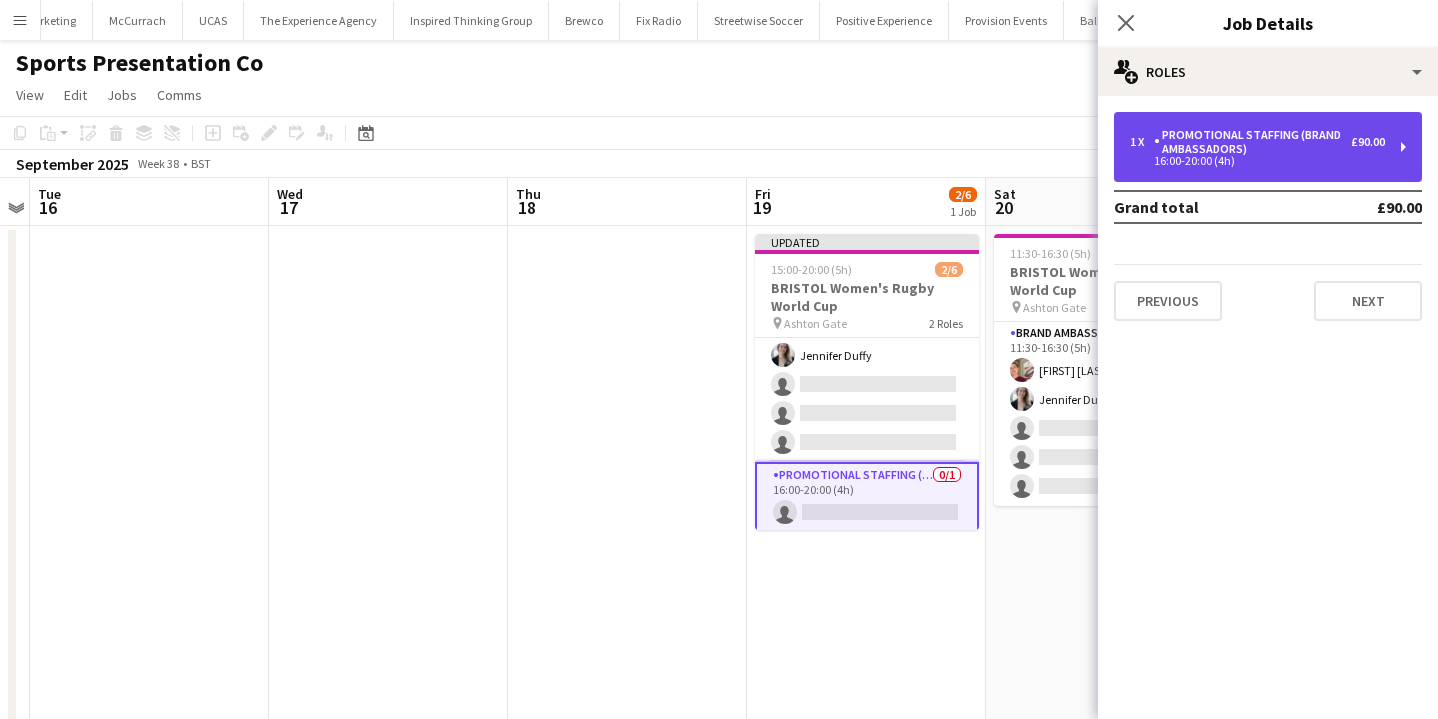 click on "Promotional Staffing (Brand Ambassadors)" at bounding box center (1252, 142) 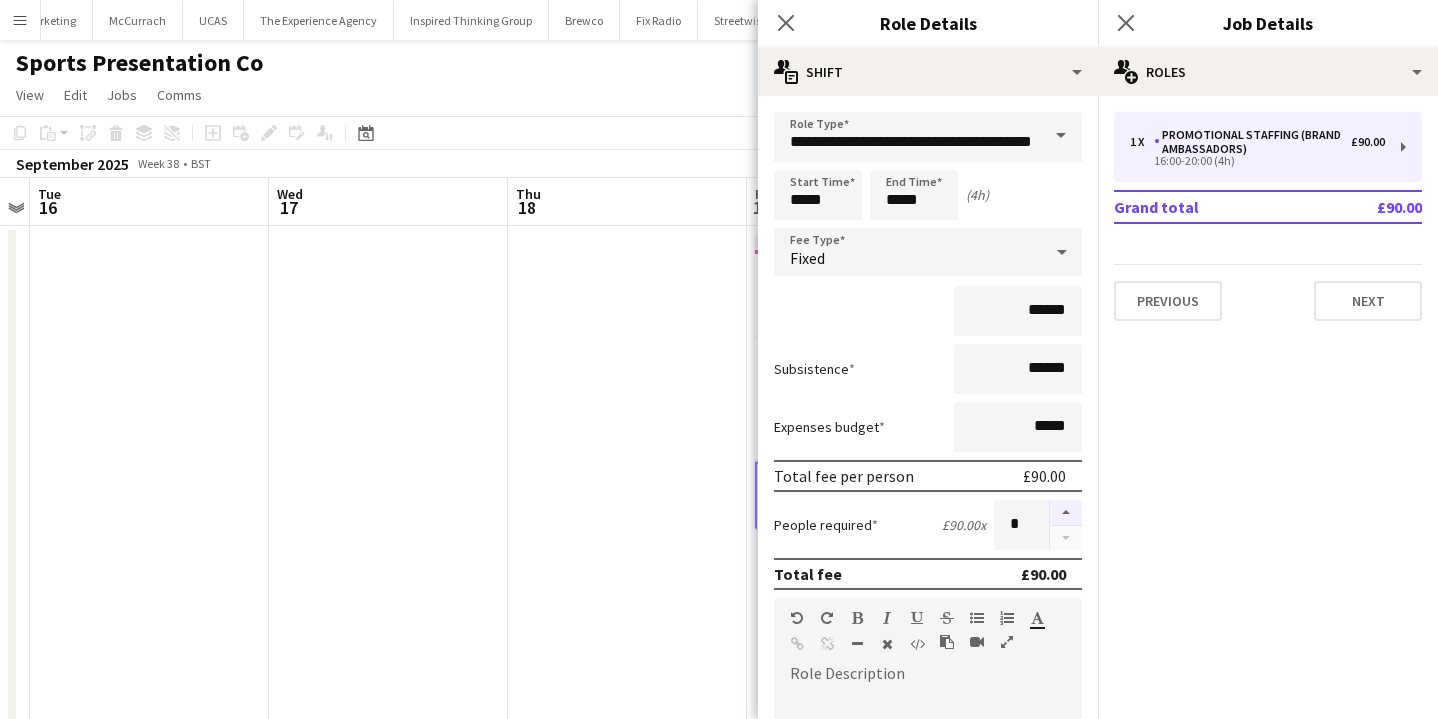 click at bounding box center (1066, 513) 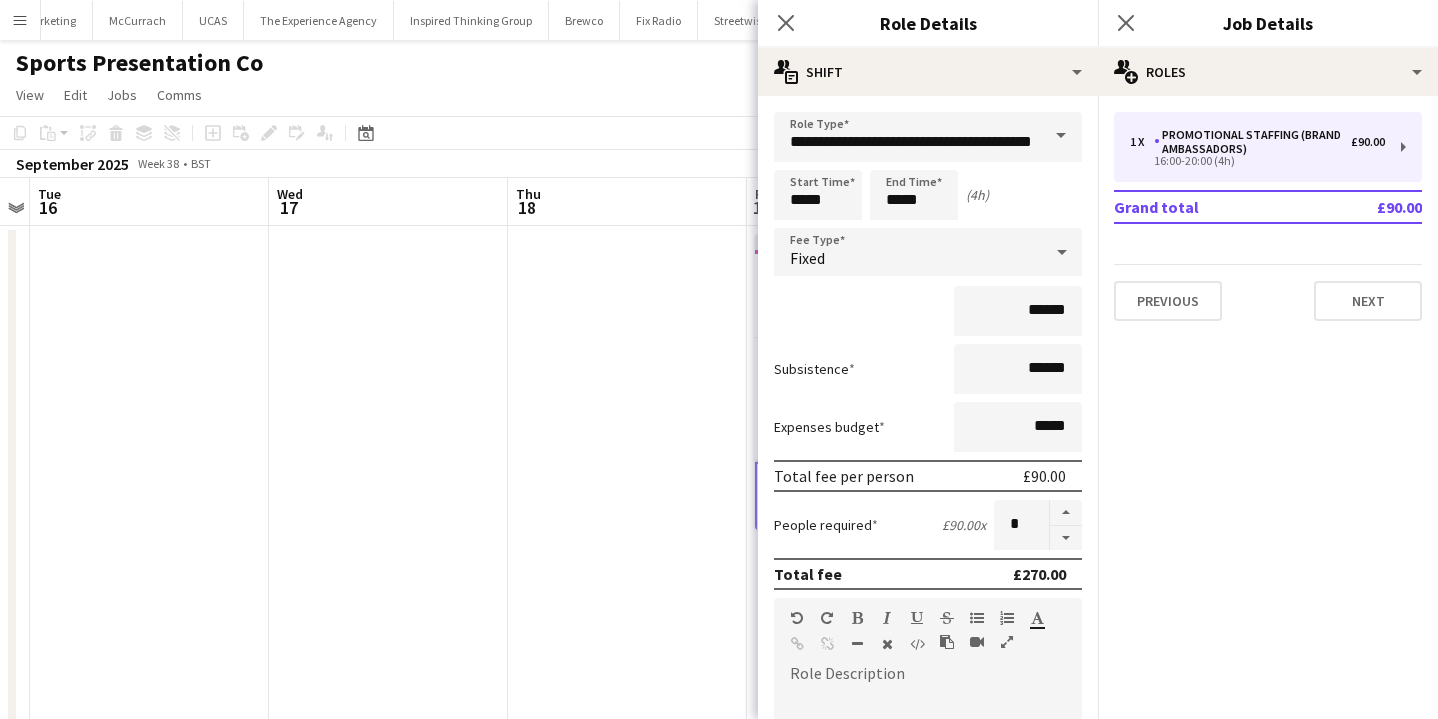 click at bounding box center (627, 707) 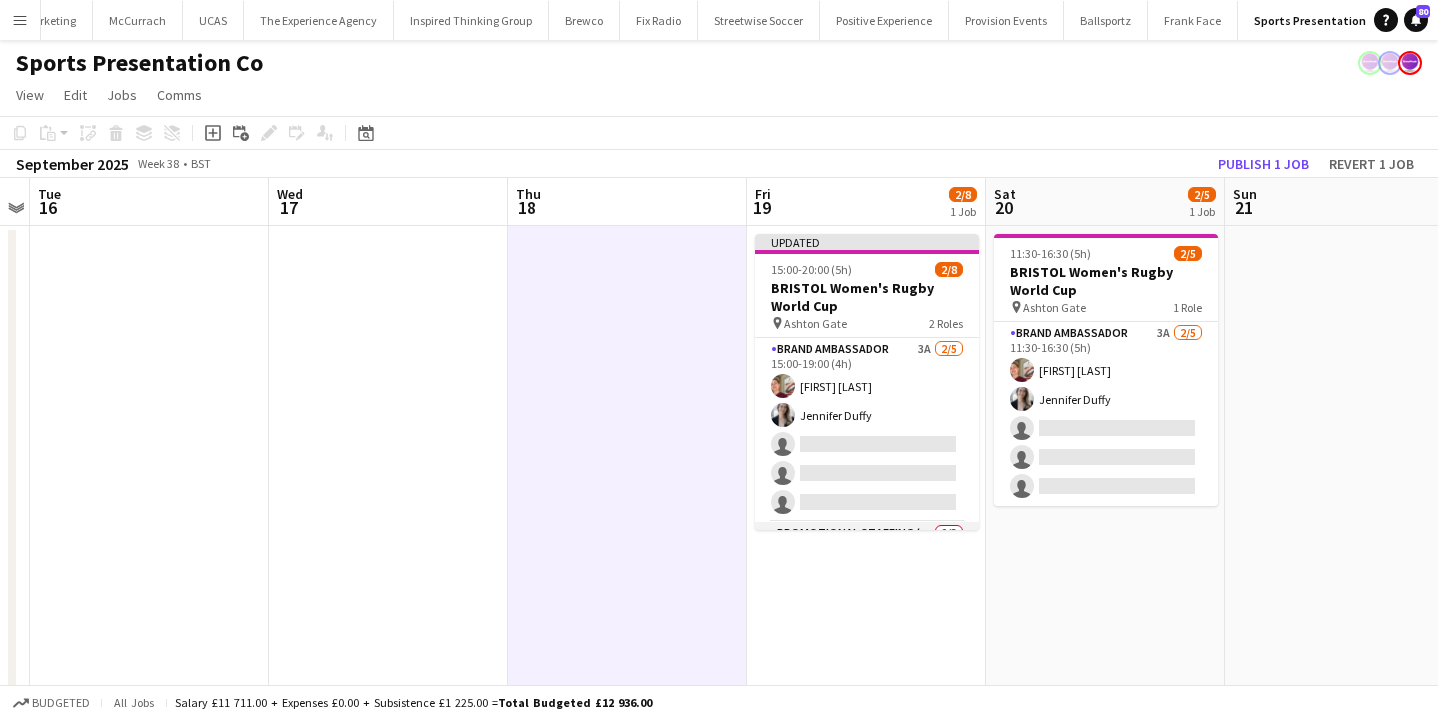 scroll, scrollTop: 118, scrollLeft: 0, axis: vertical 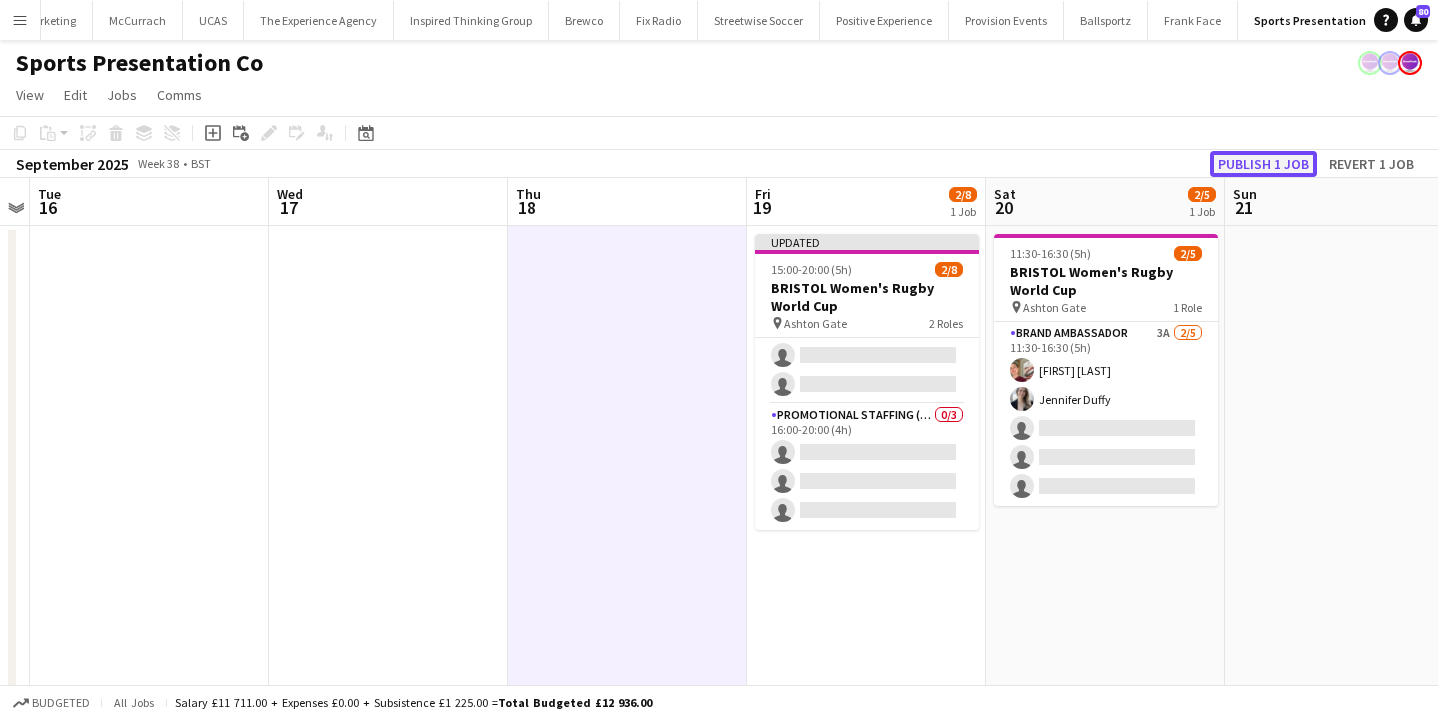 click on "Publish 1 job" 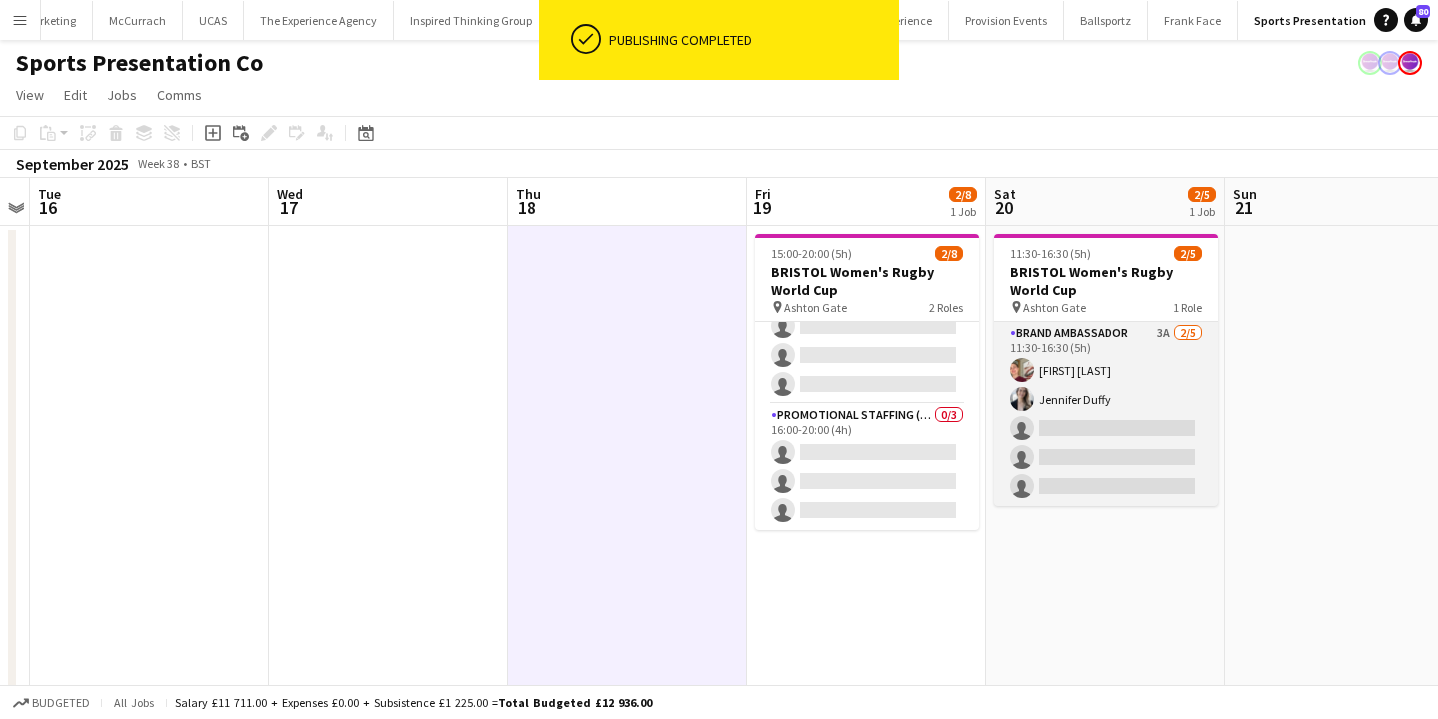 scroll, scrollTop: 102, scrollLeft: 0, axis: vertical 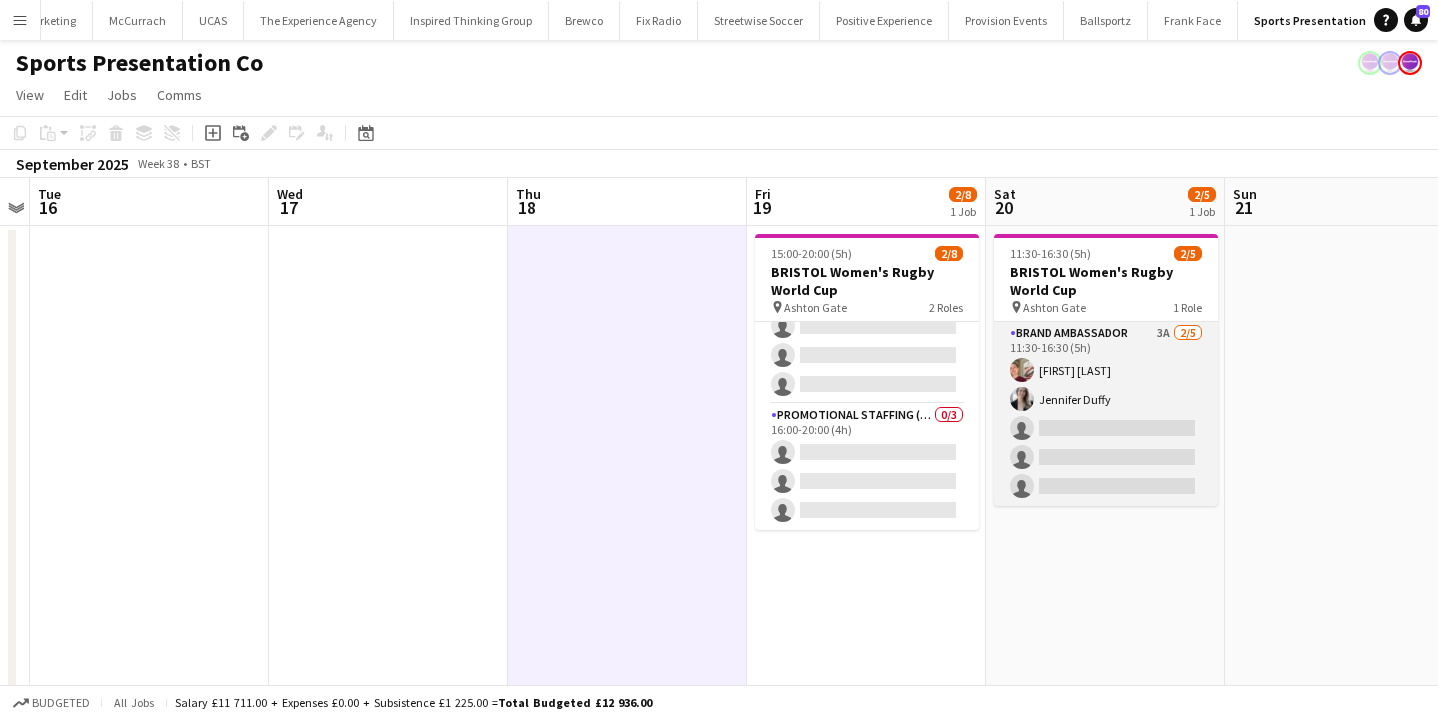 click on "Brand Ambassador   3A   2/5   11:30-16:30 (5h)
Gemma Farr Jennifer Duffy
single-neutral-actions
single-neutral-actions
single-neutral-actions" at bounding box center (1106, 414) 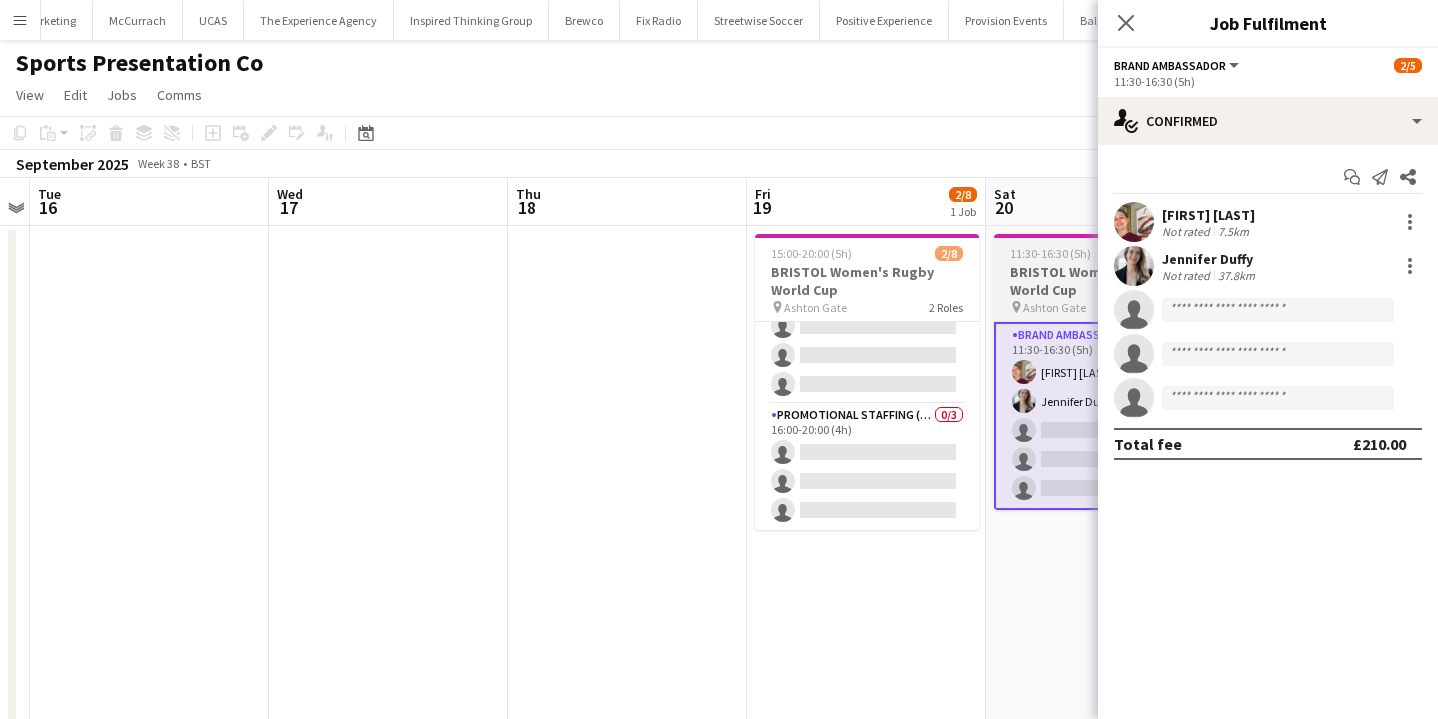 click on "Ashton Gate" at bounding box center [1054, 307] 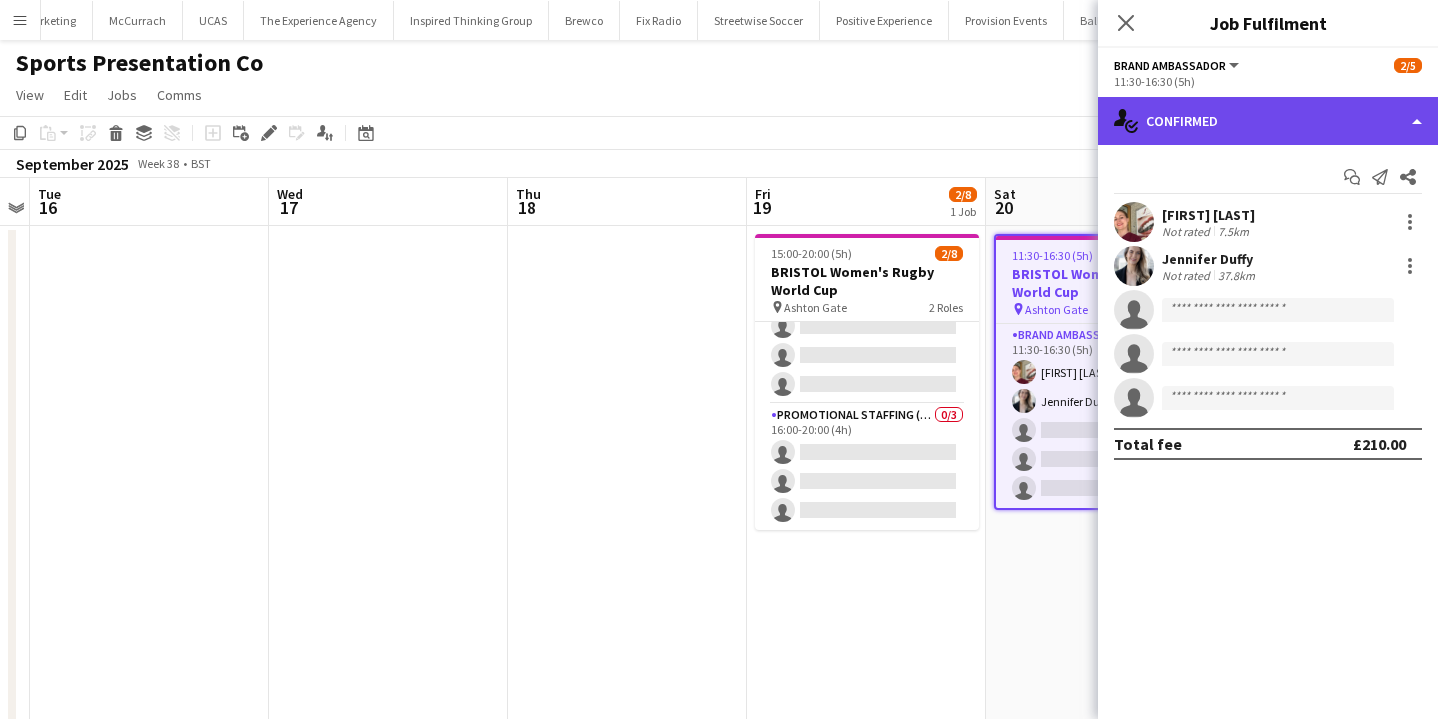 click on "single-neutral-actions-check-2
Confirmed" 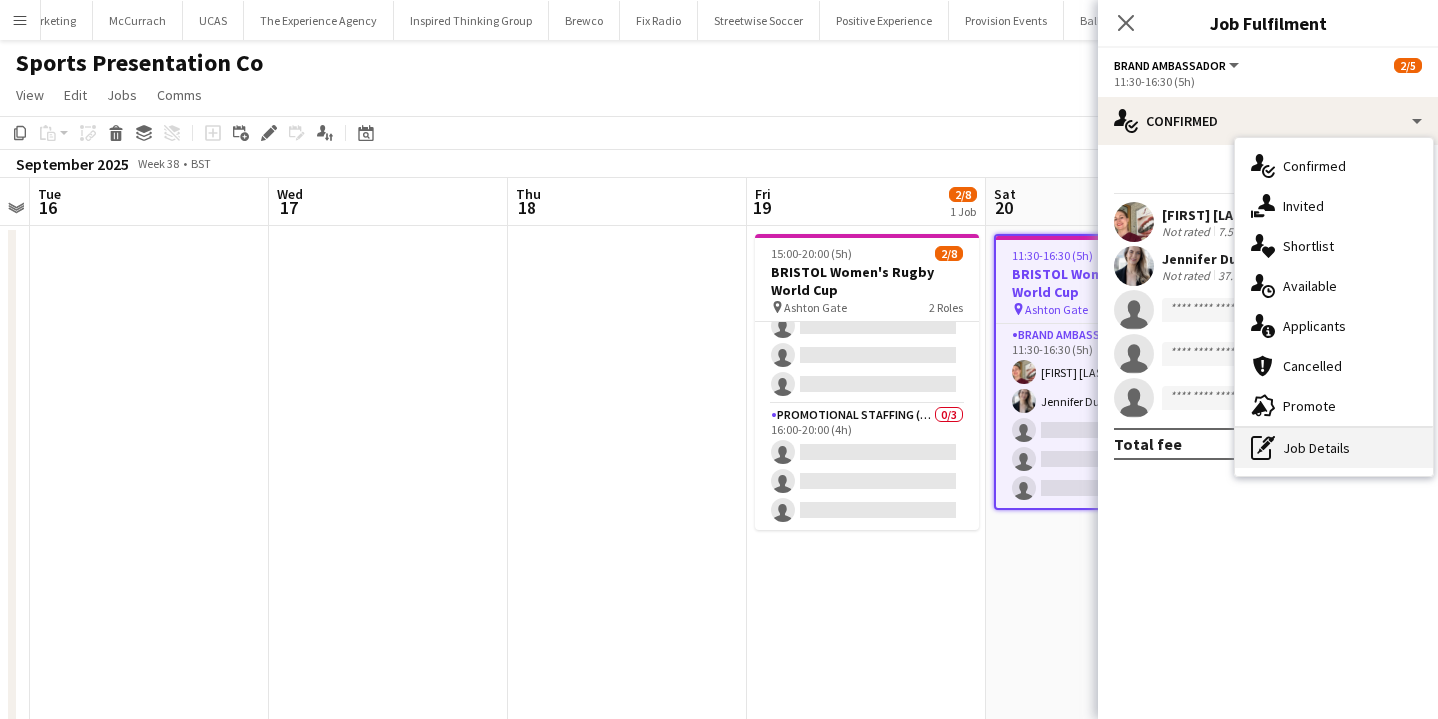 click on "pen-write
Job Details" at bounding box center [1334, 448] 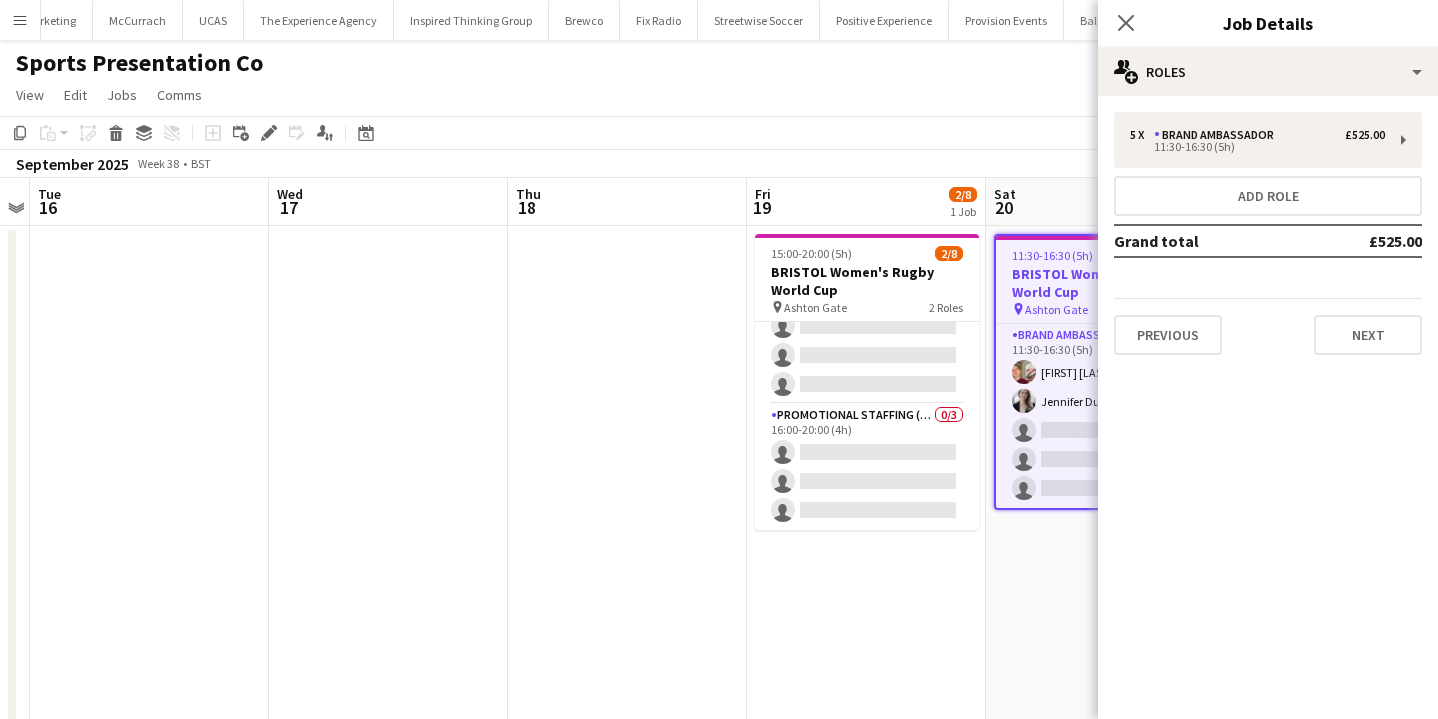 click on "5 x   Brand Ambassador   £525.00   11:30-16:30 (5h)   Add role   Grand total   £525.00   Previous   Next" at bounding box center [1268, 233] 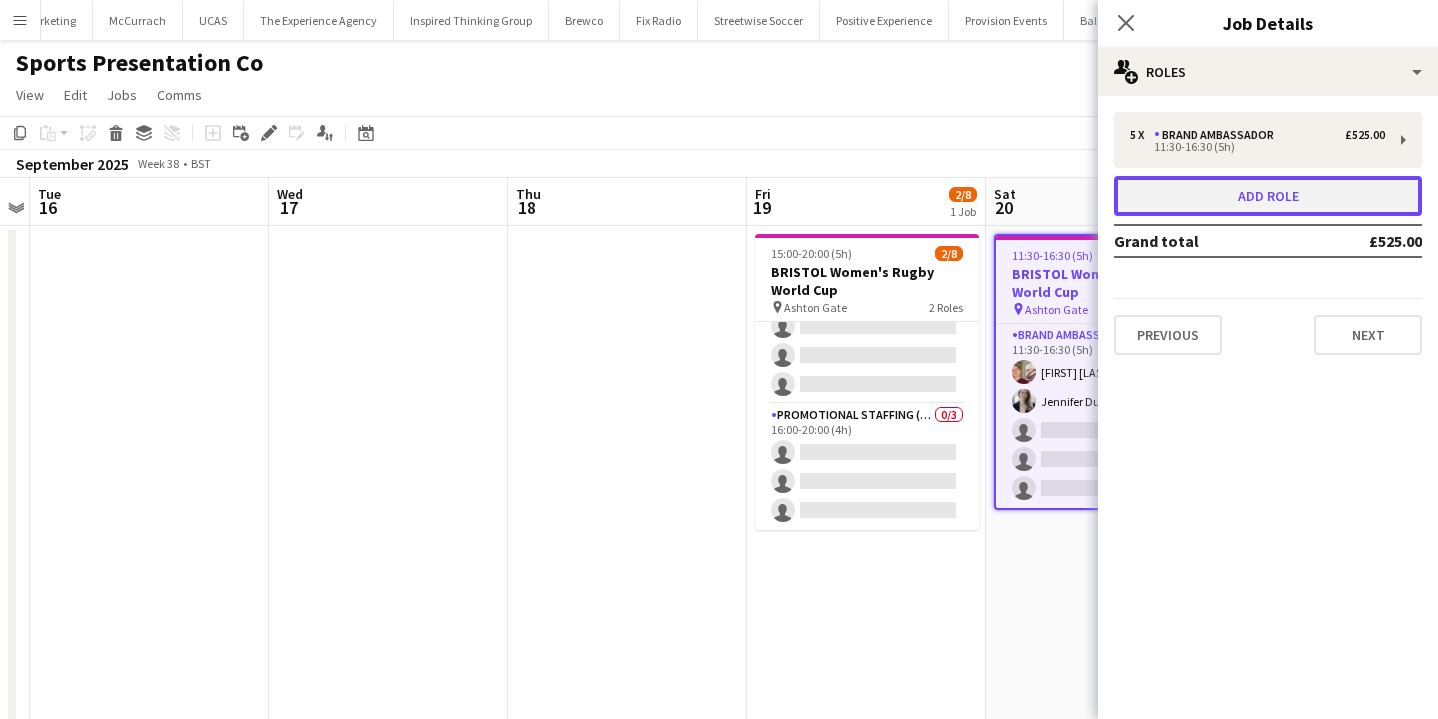 click on "Add role" at bounding box center (1268, 196) 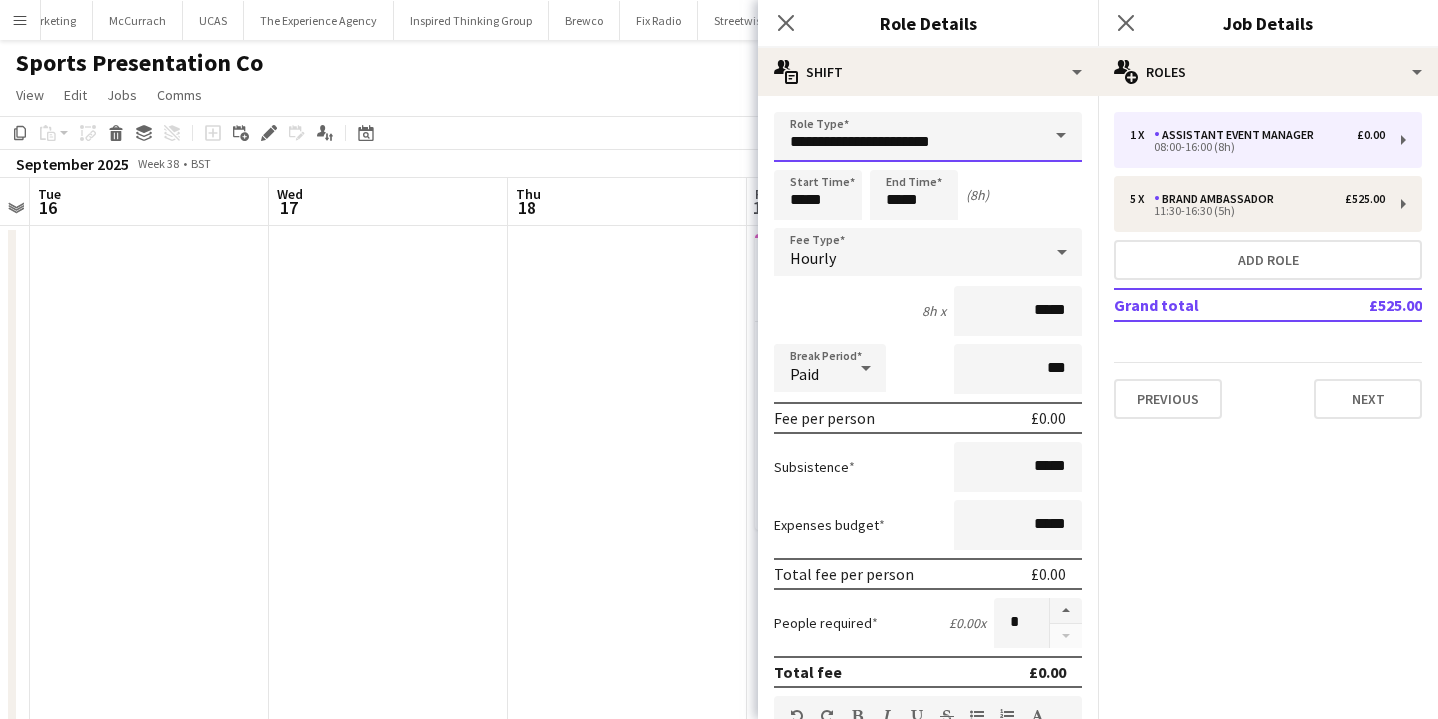 click on "**********" at bounding box center [928, 137] 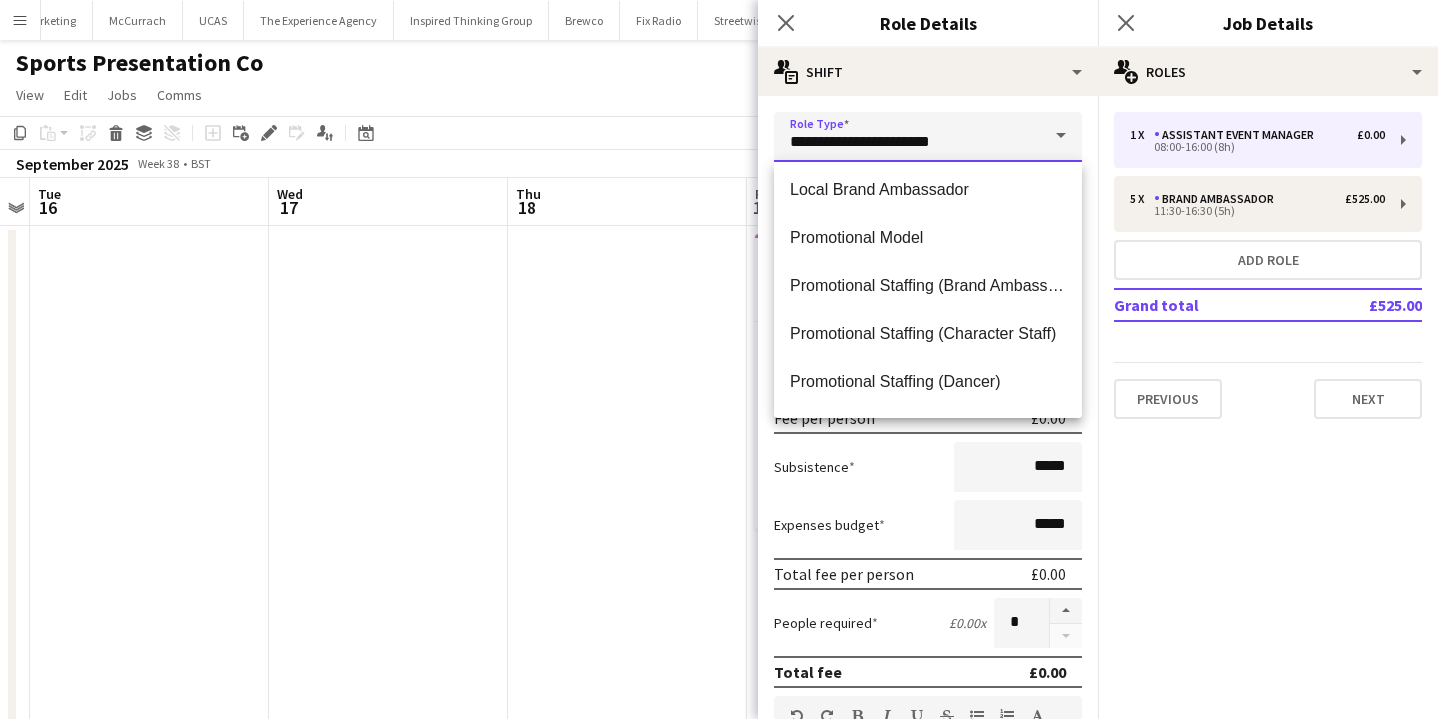 scroll, scrollTop: 441, scrollLeft: 0, axis: vertical 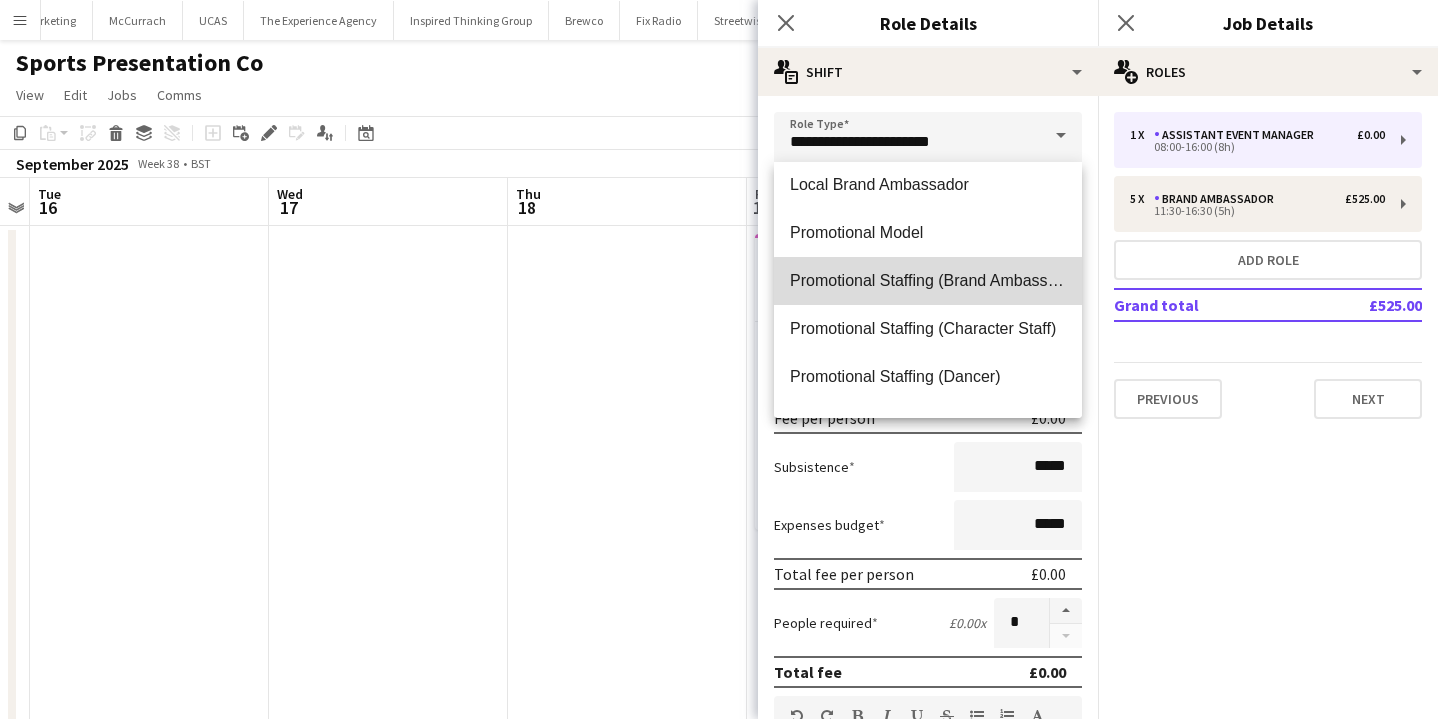 click on "Promotional Staffing (Brand Ambassadors)" at bounding box center [928, 280] 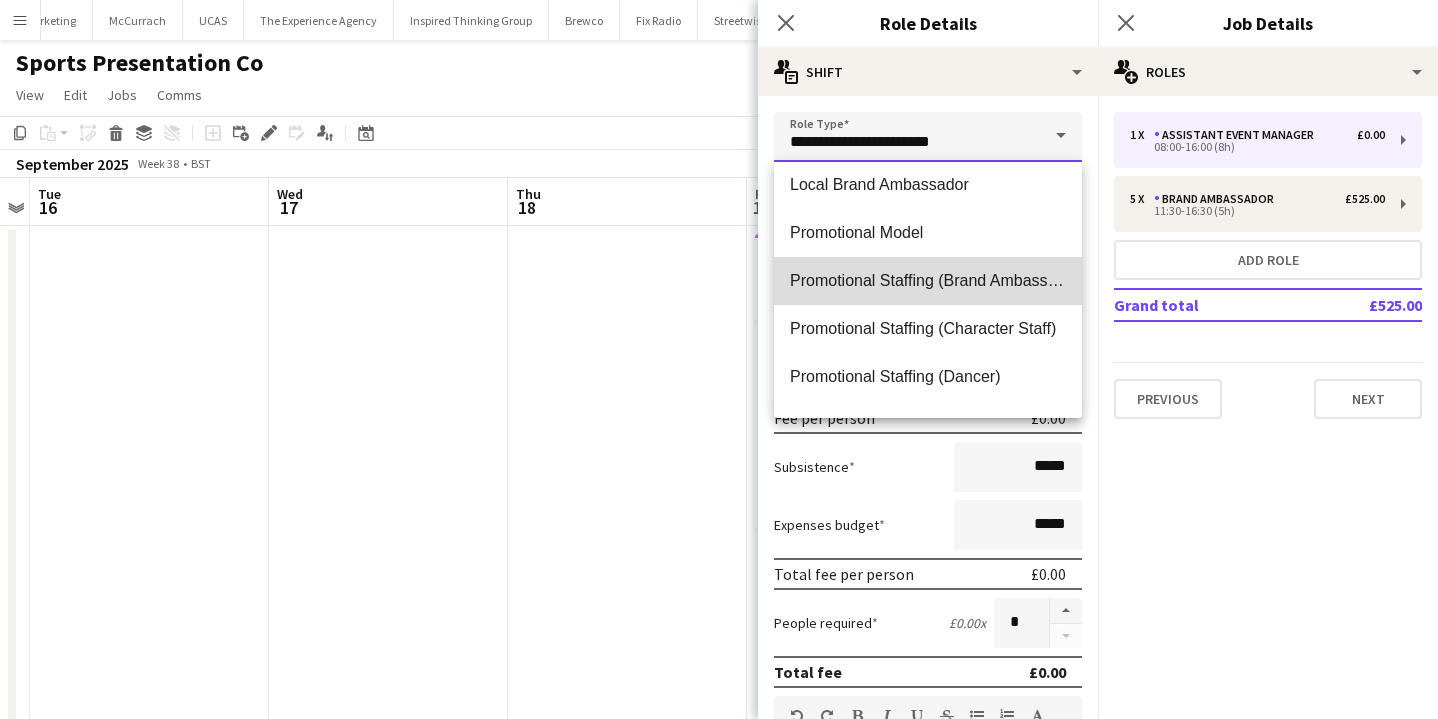 type on "**********" 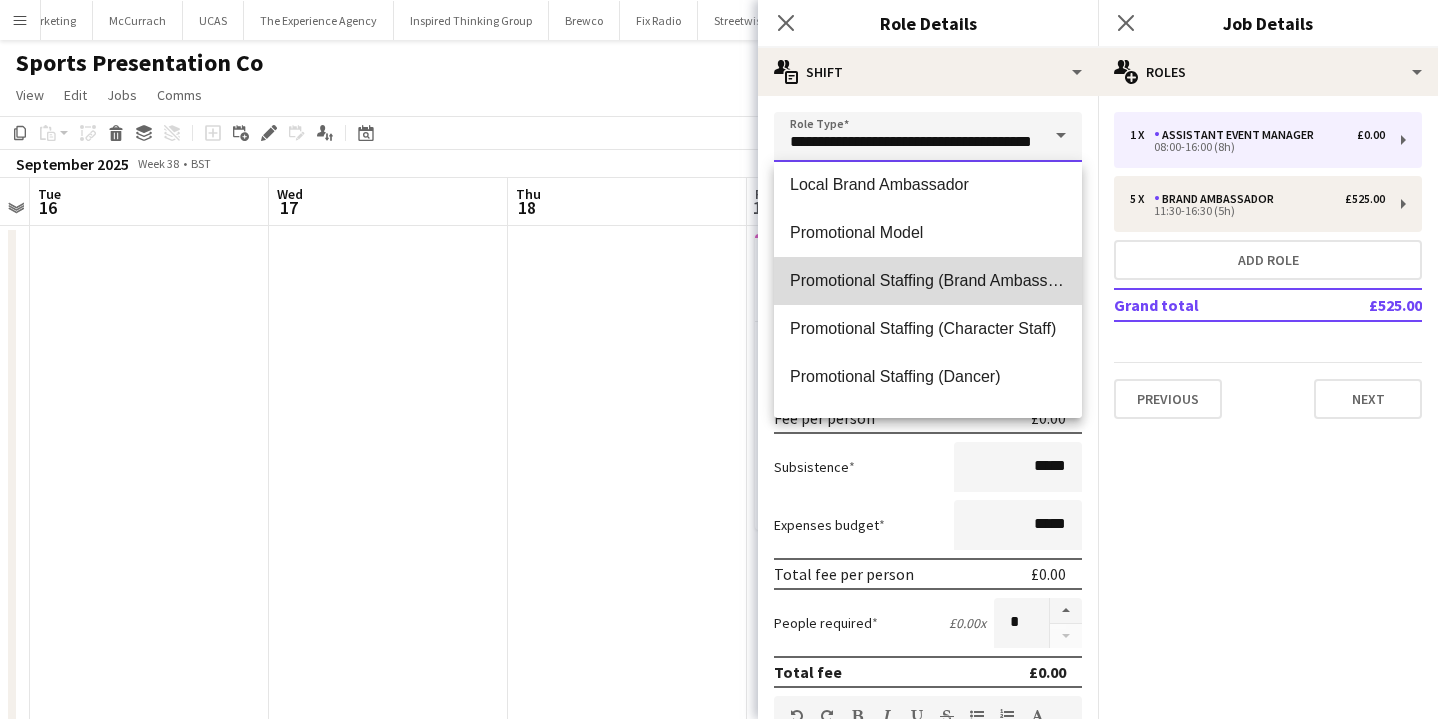 scroll, scrollTop: 0, scrollLeft: 34, axis: horizontal 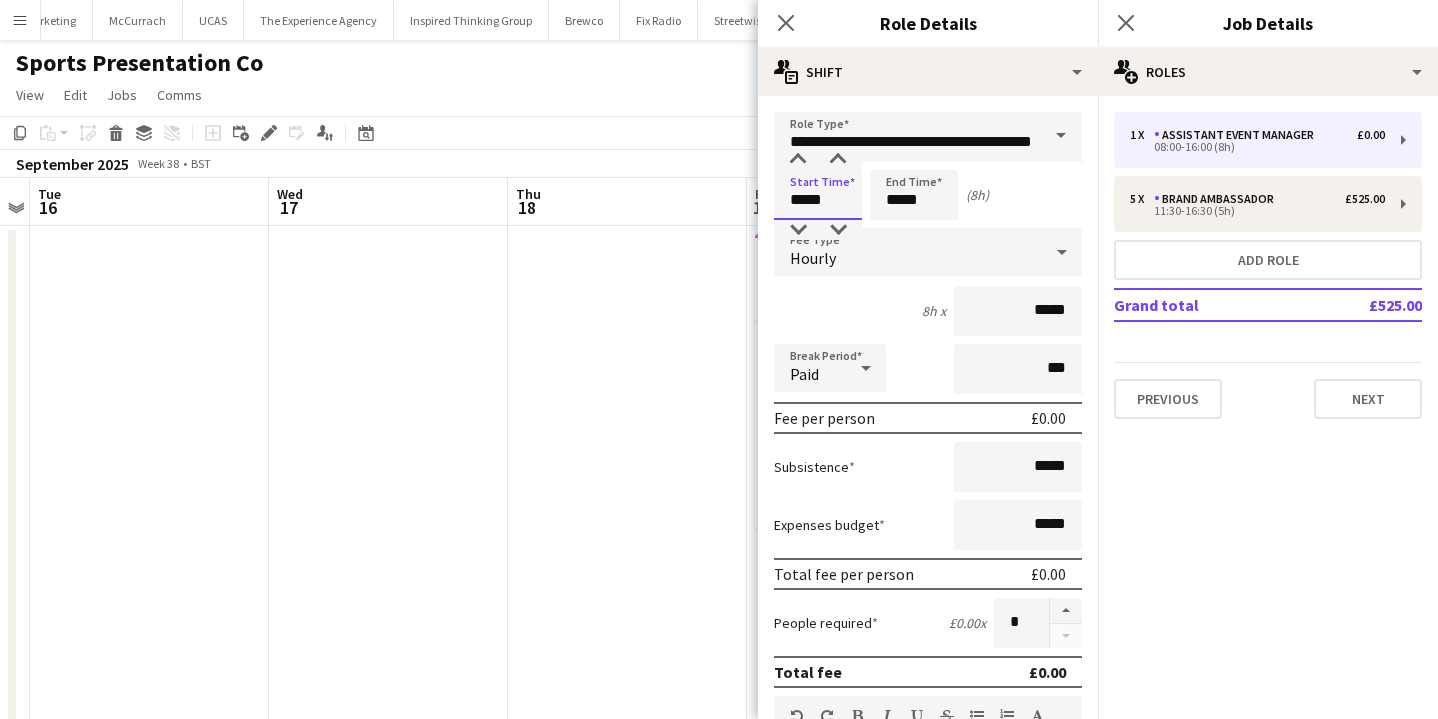 click on "*****" at bounding box center (818, 195) 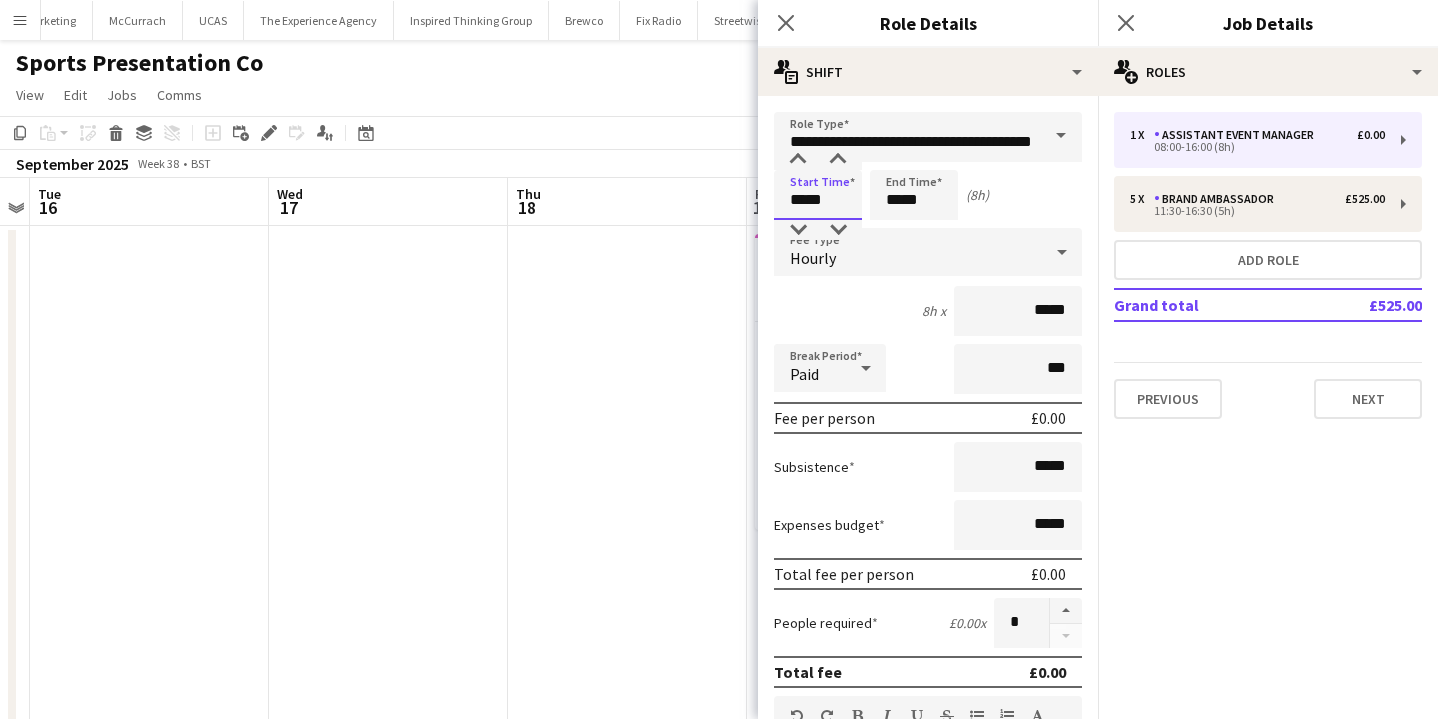 scroll, scrollTop: 0, scrollLeft: 0, axis: both 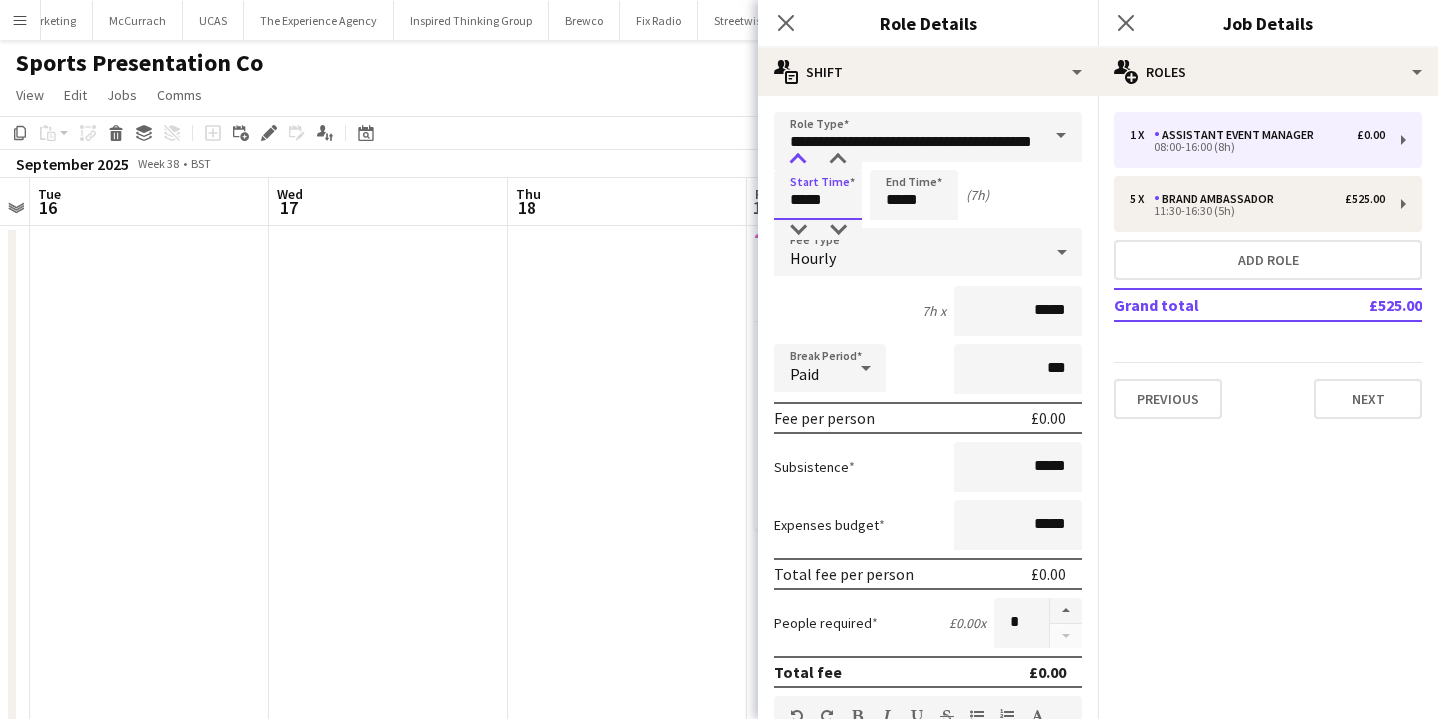 click at bounding box center [798, 160] 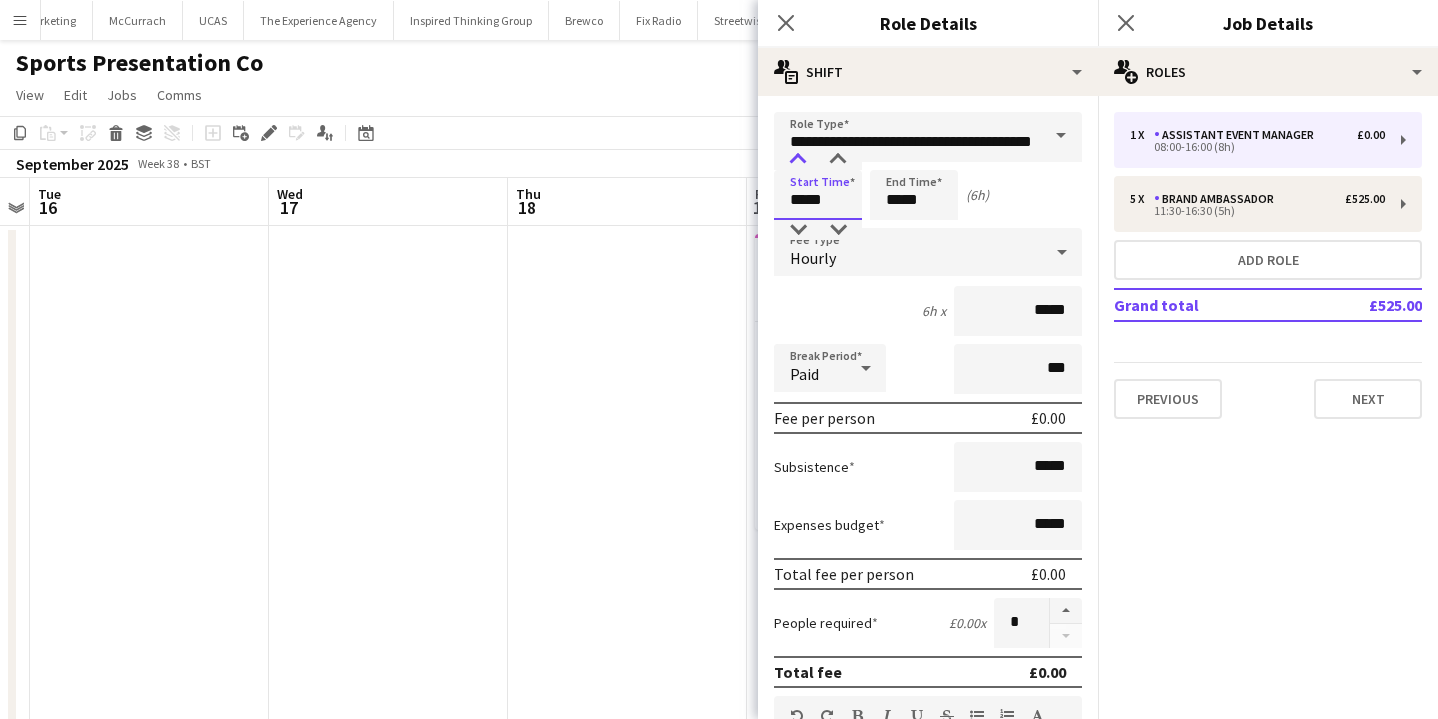 click at bounding box center (798, 160) 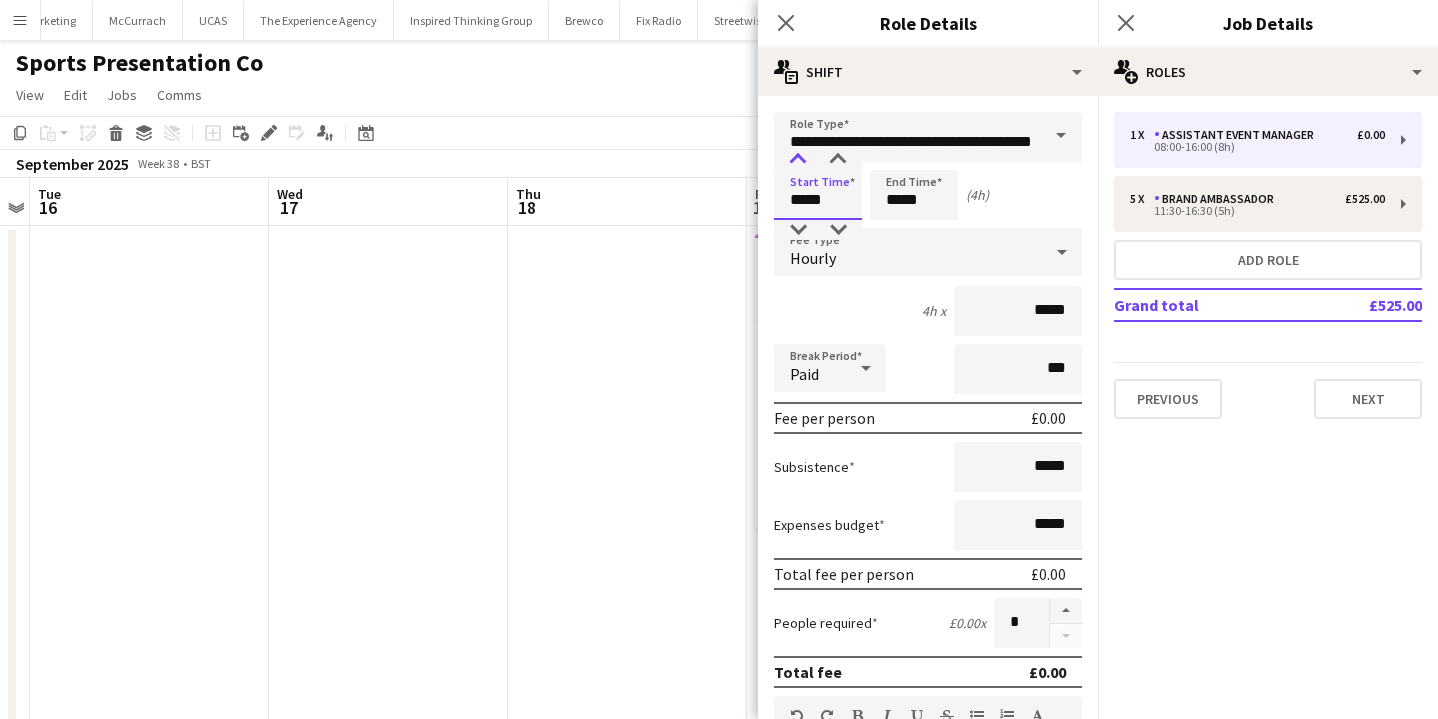 click at bounding box center (798, 160) 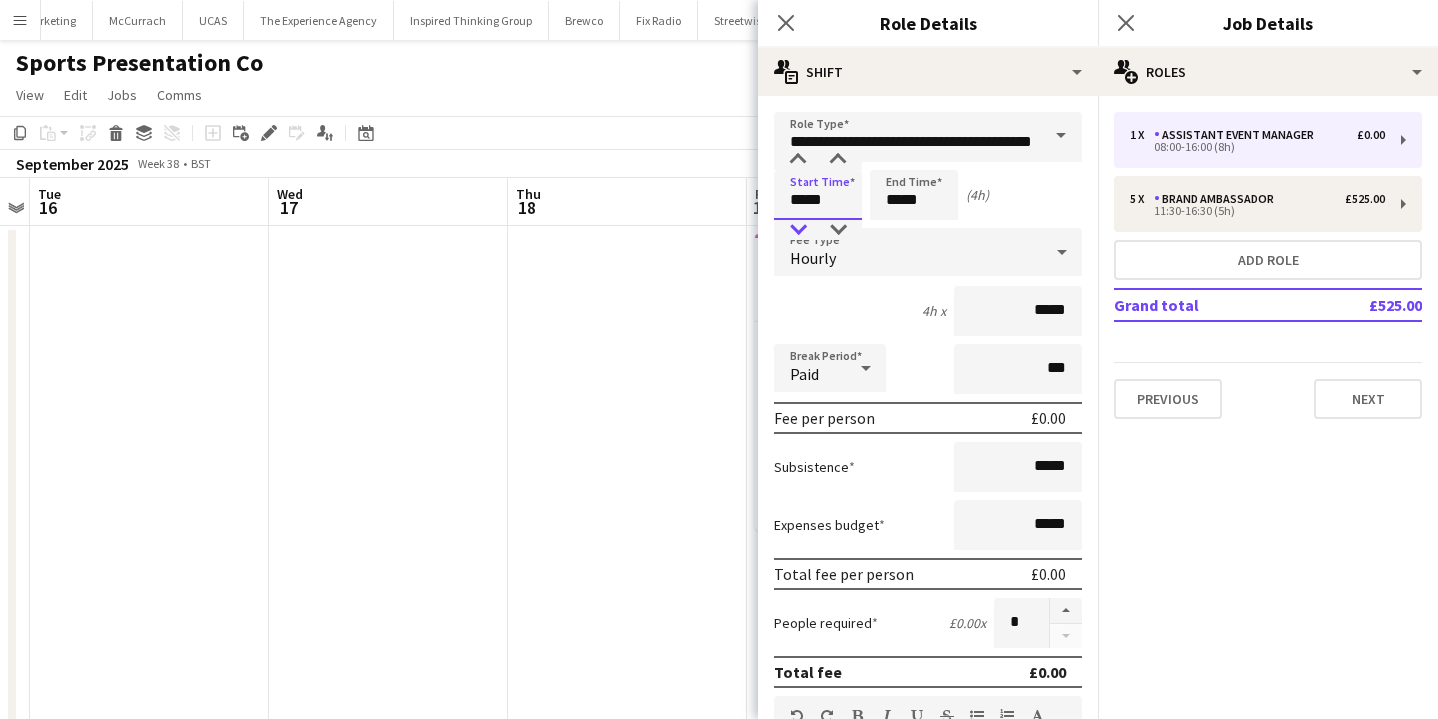 click at bounding box center (798, 230) 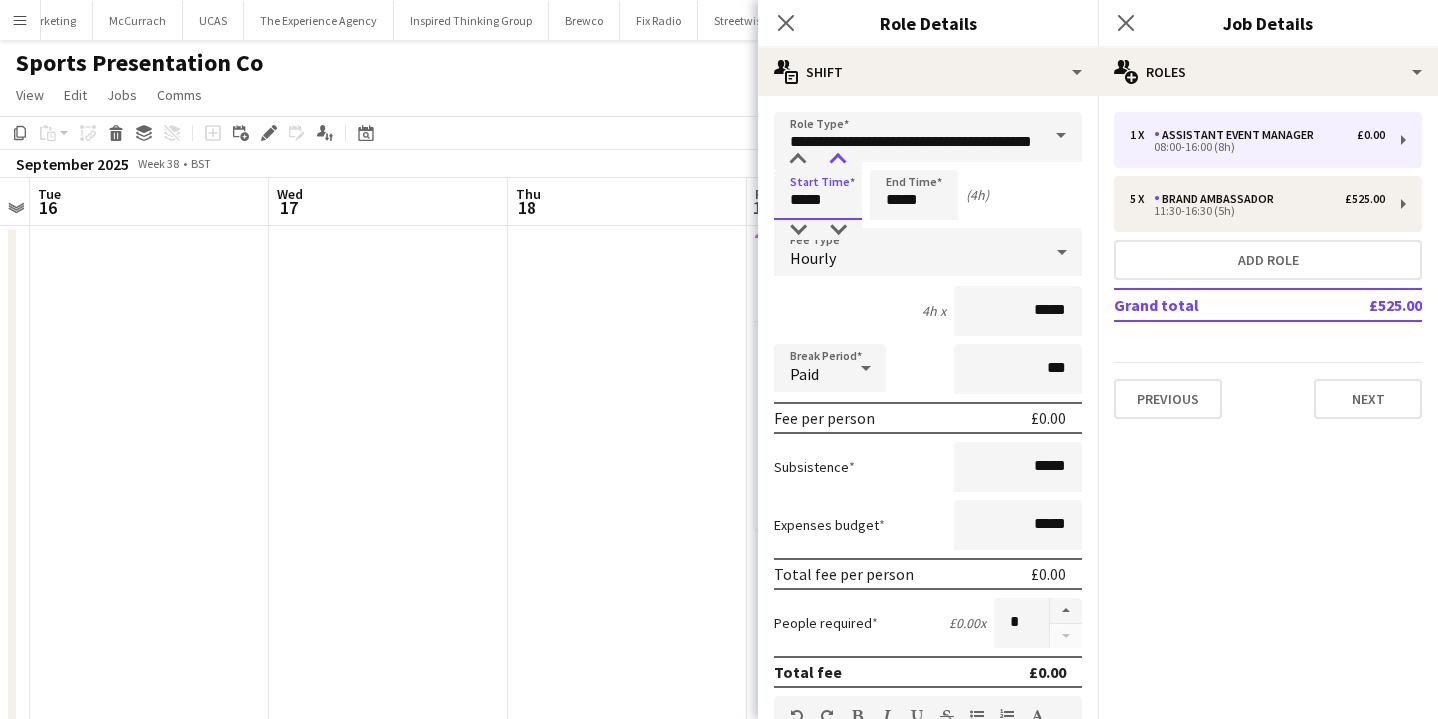 click at bounding box center (838, 160) 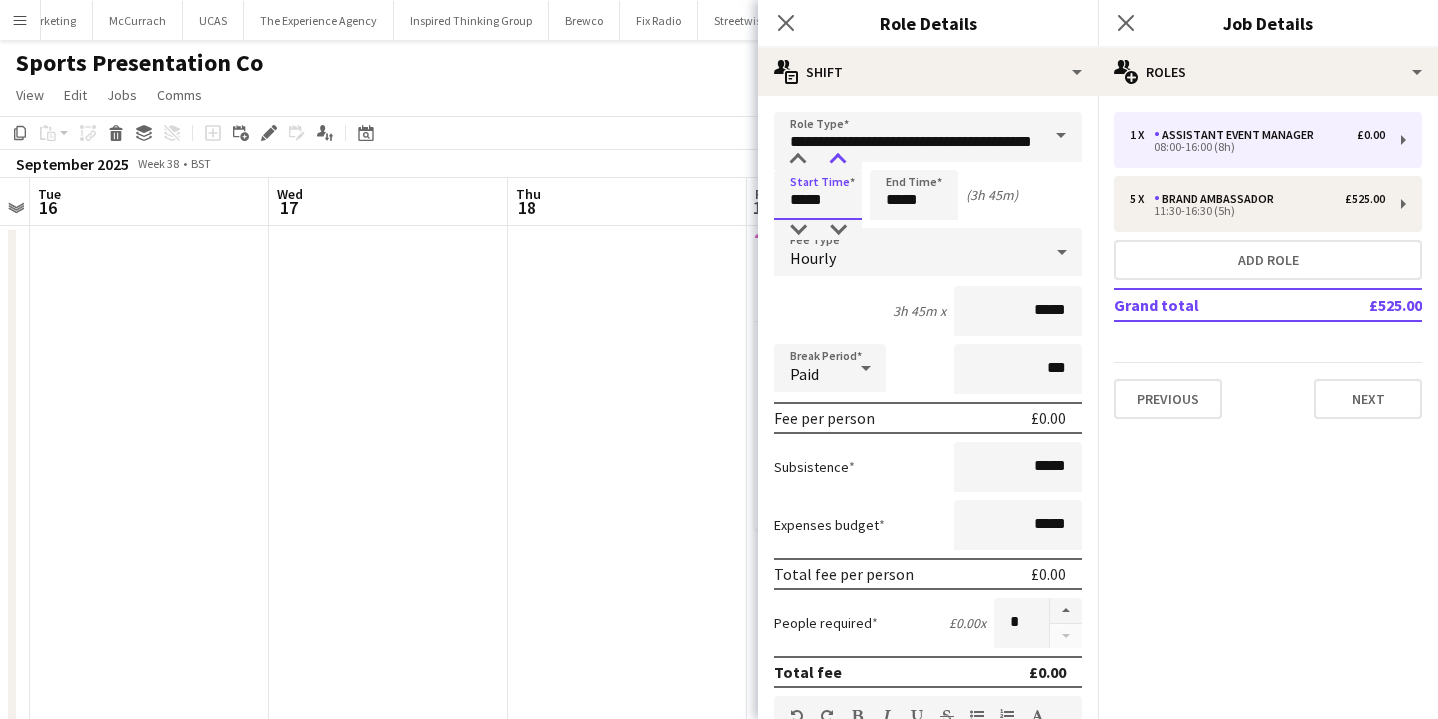 type on "*****" 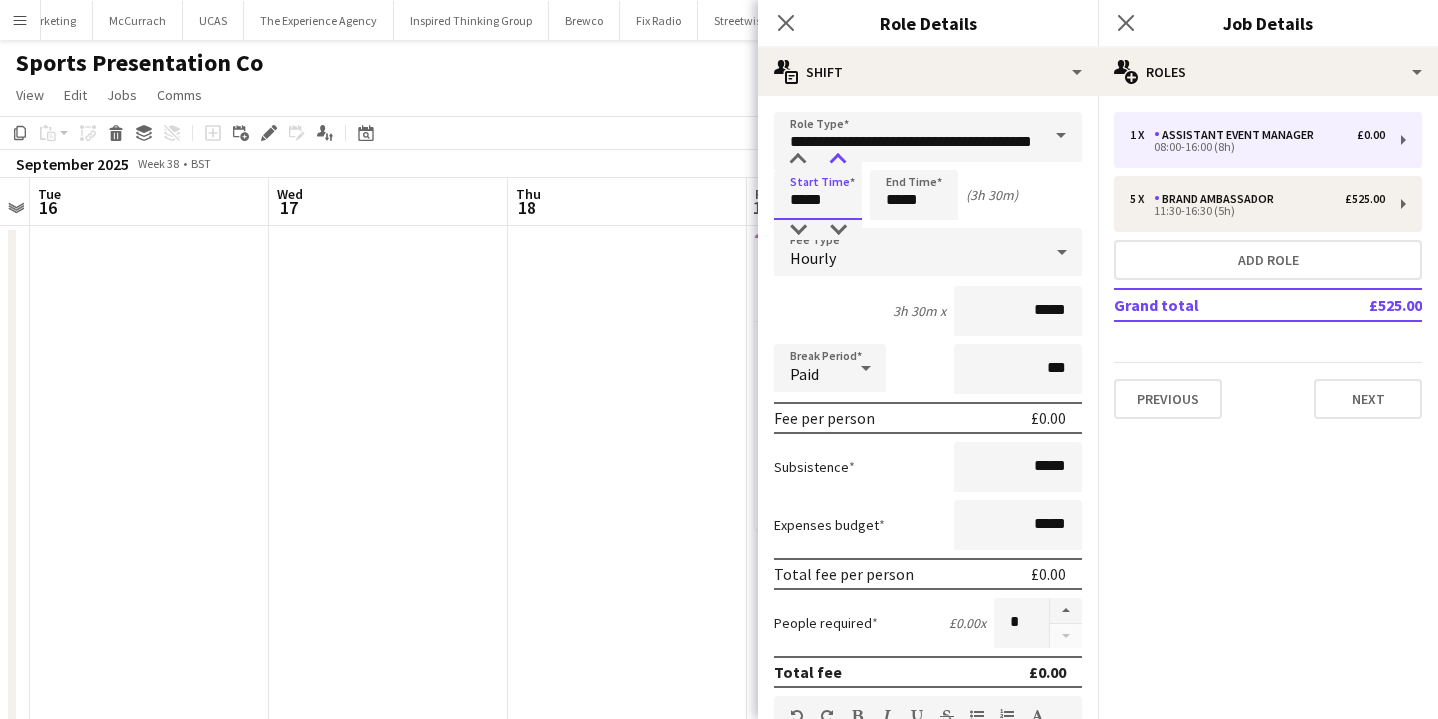 click at bounding box center (838, 160) 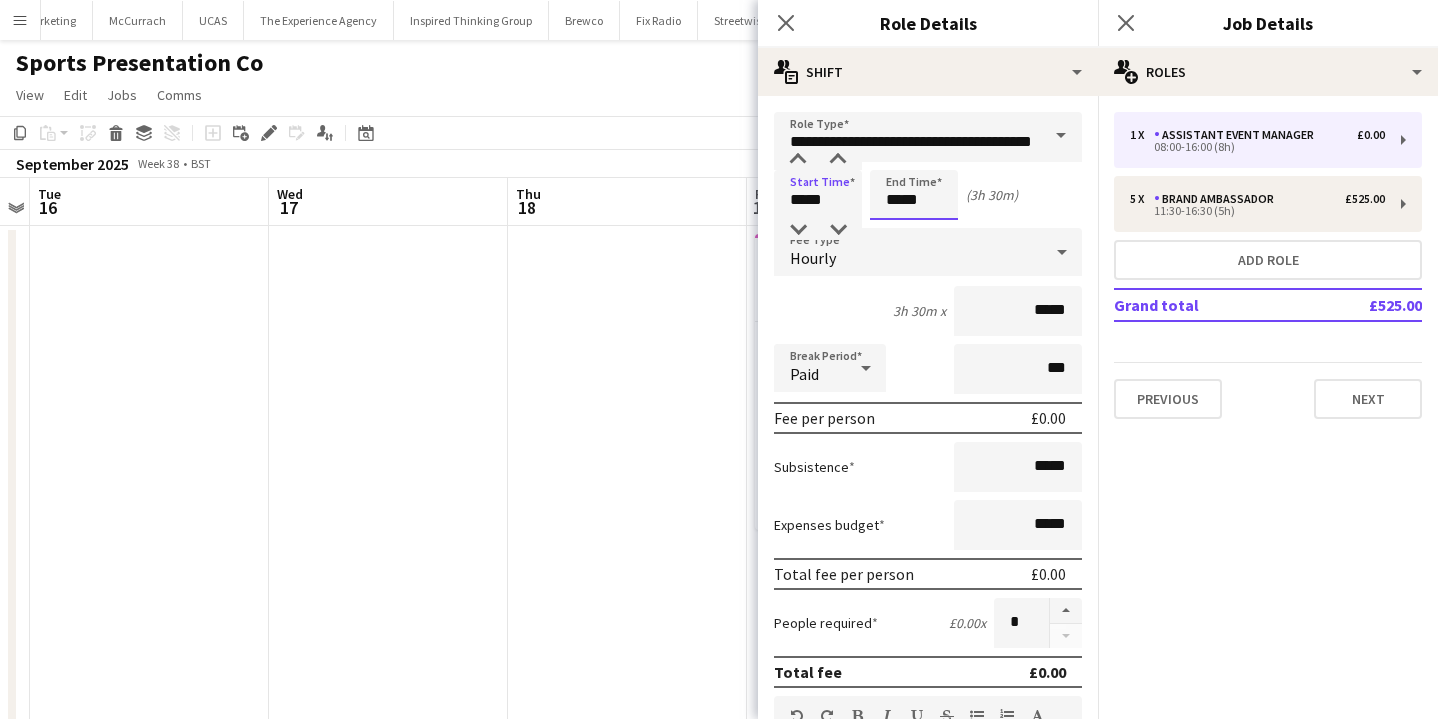click on "*****" at bounding box center (914, 195) 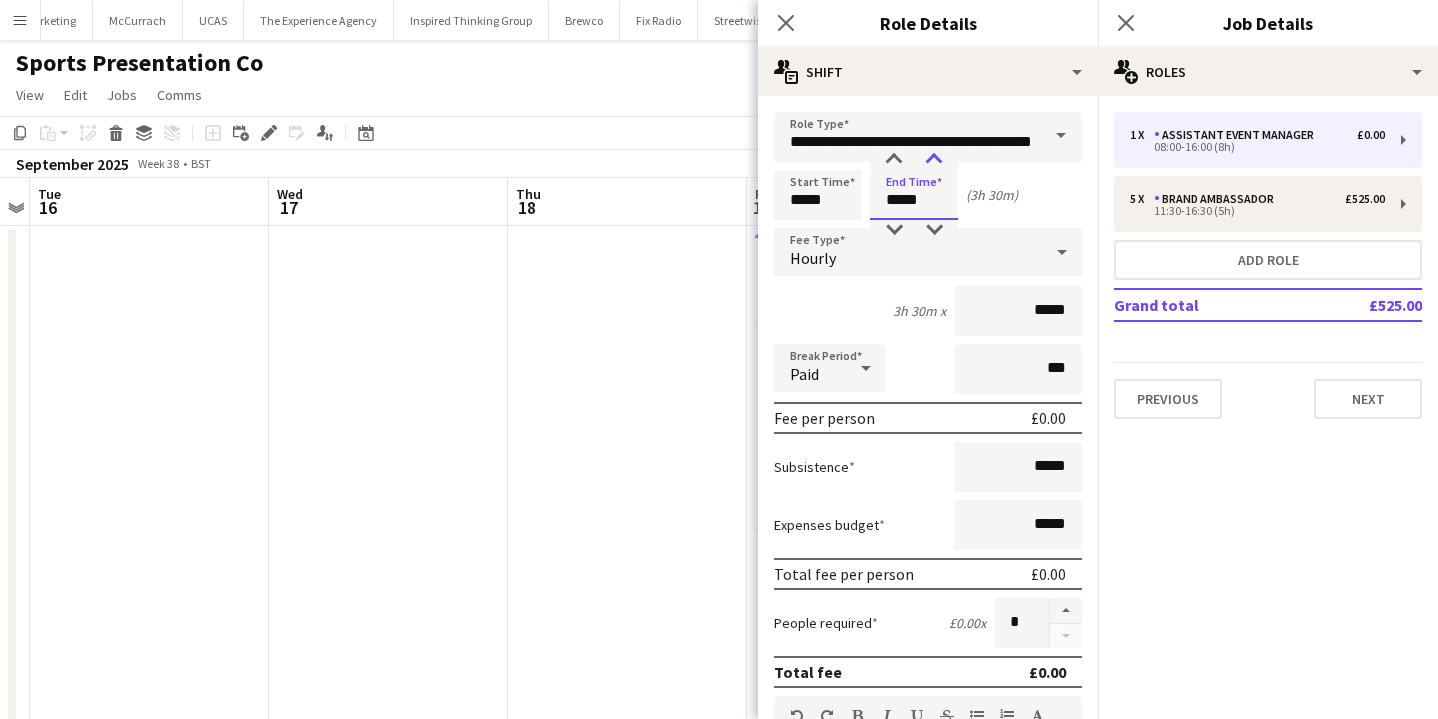 click at bounding box center [934, 160] 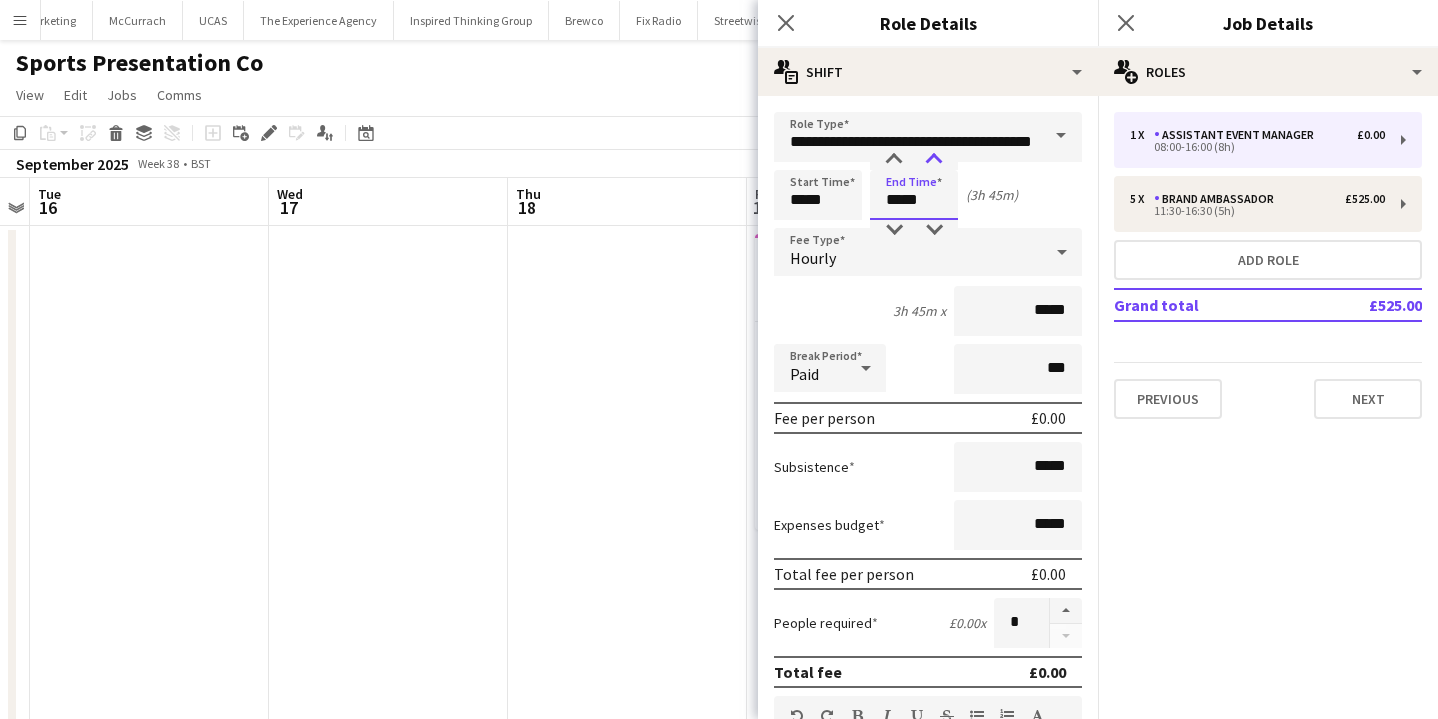 type on "*****" 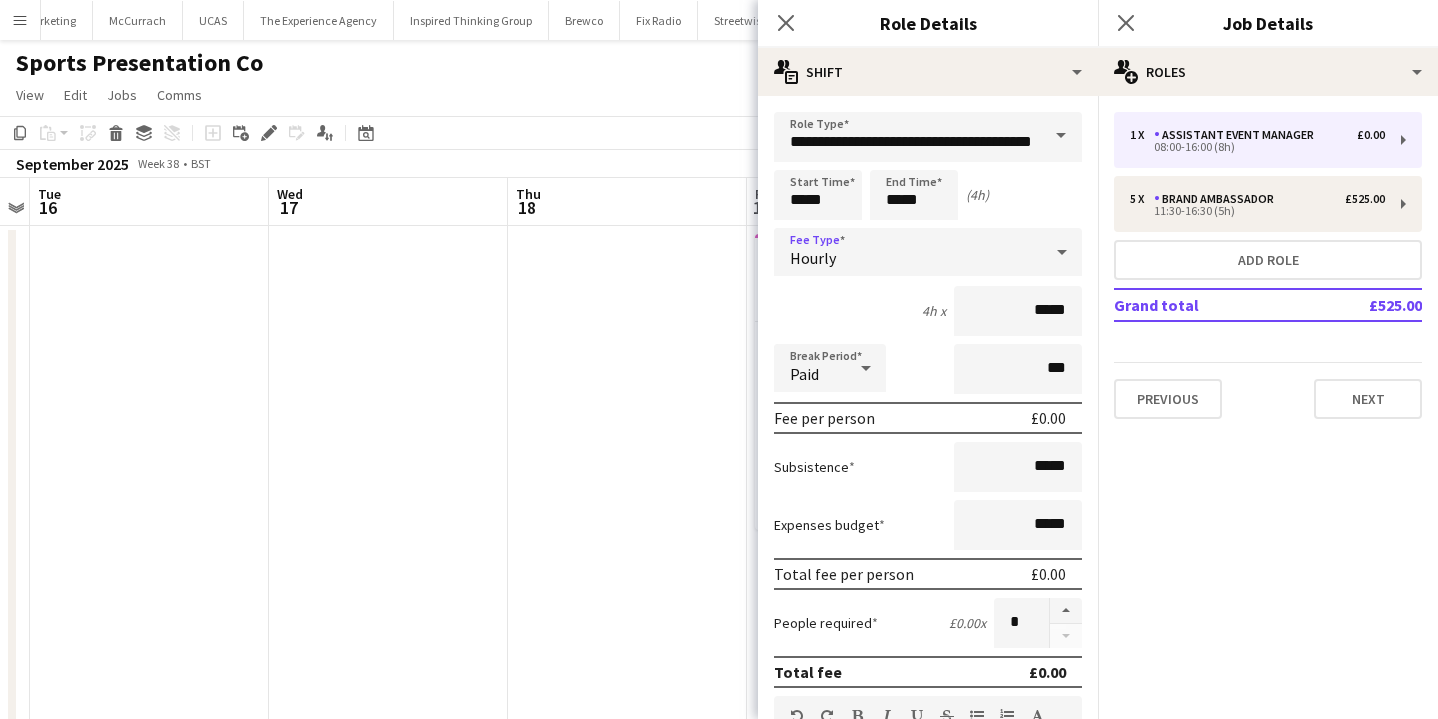 click on "Hourly" at bounding box center [908, 252] 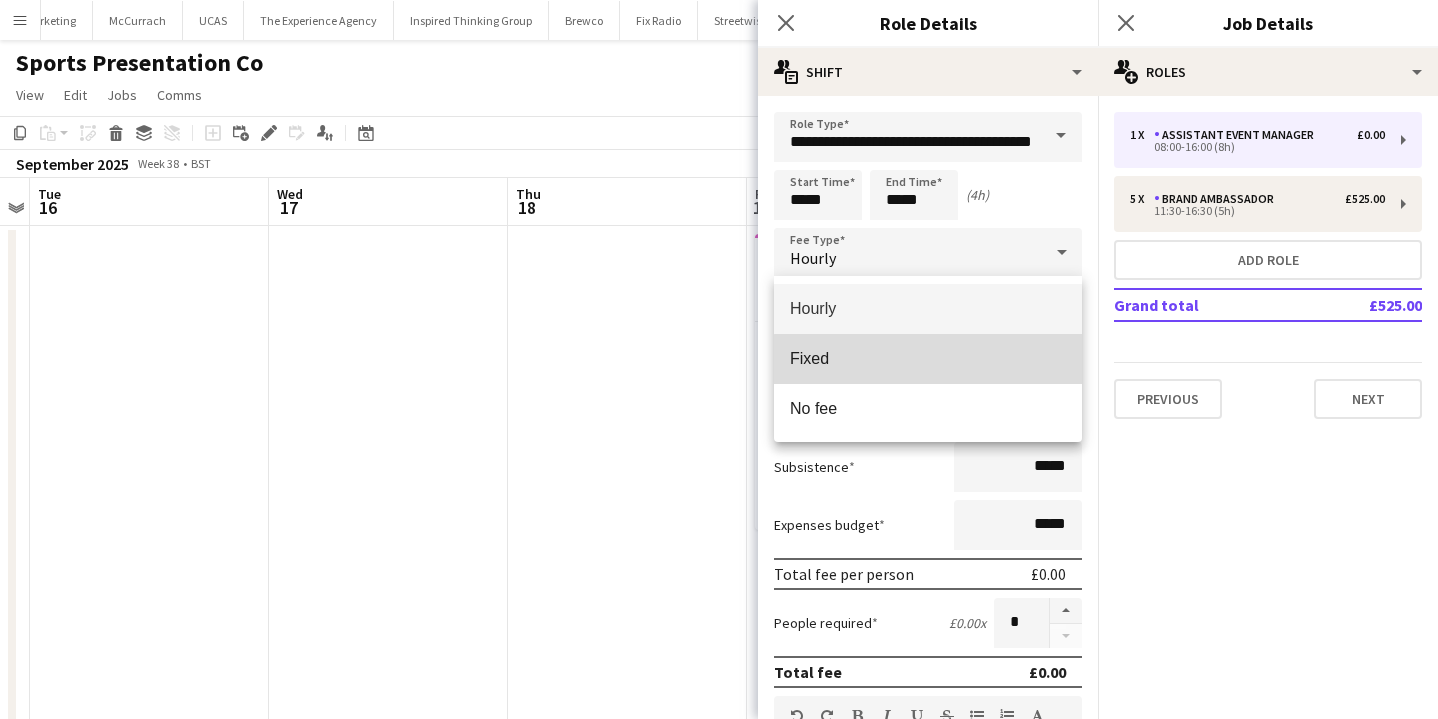 click on "Fixed" at bounding box center (928, 358) 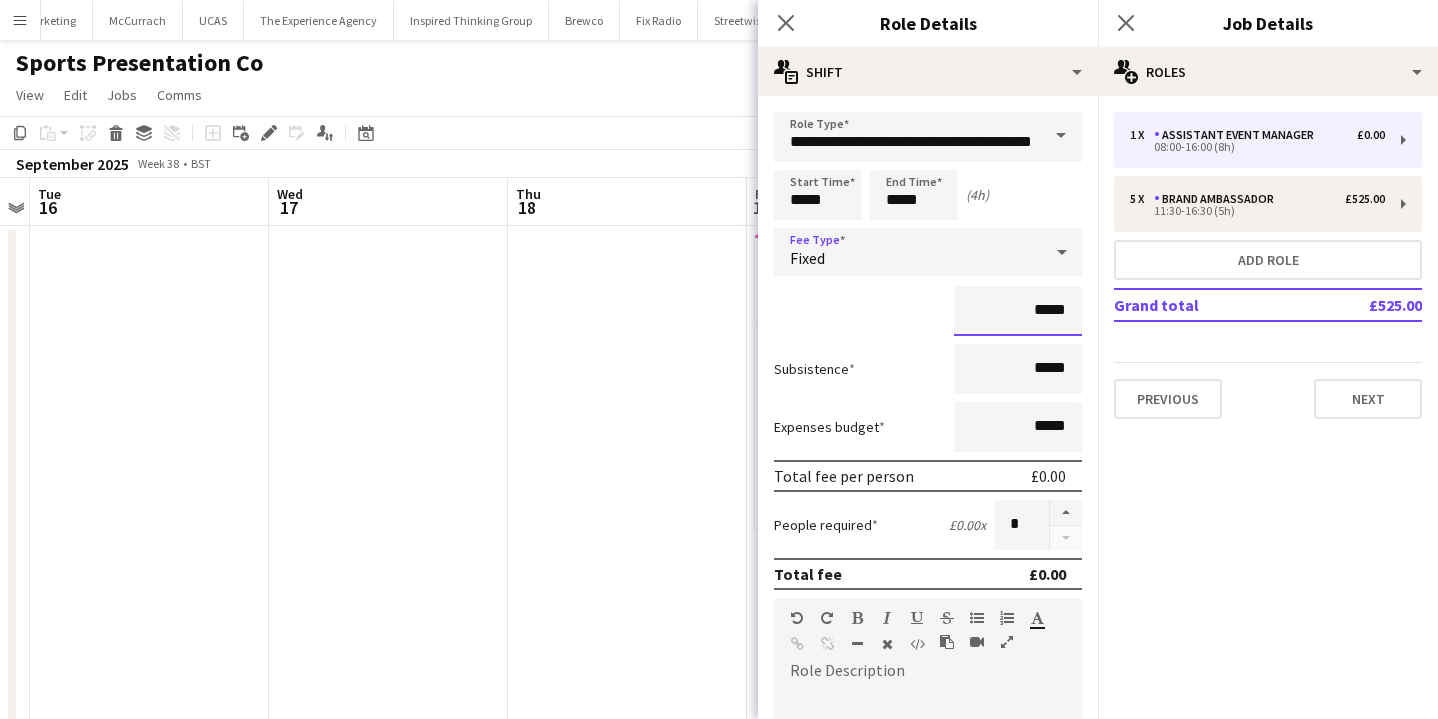 click on "*****" at bounding box center (1018, 311) 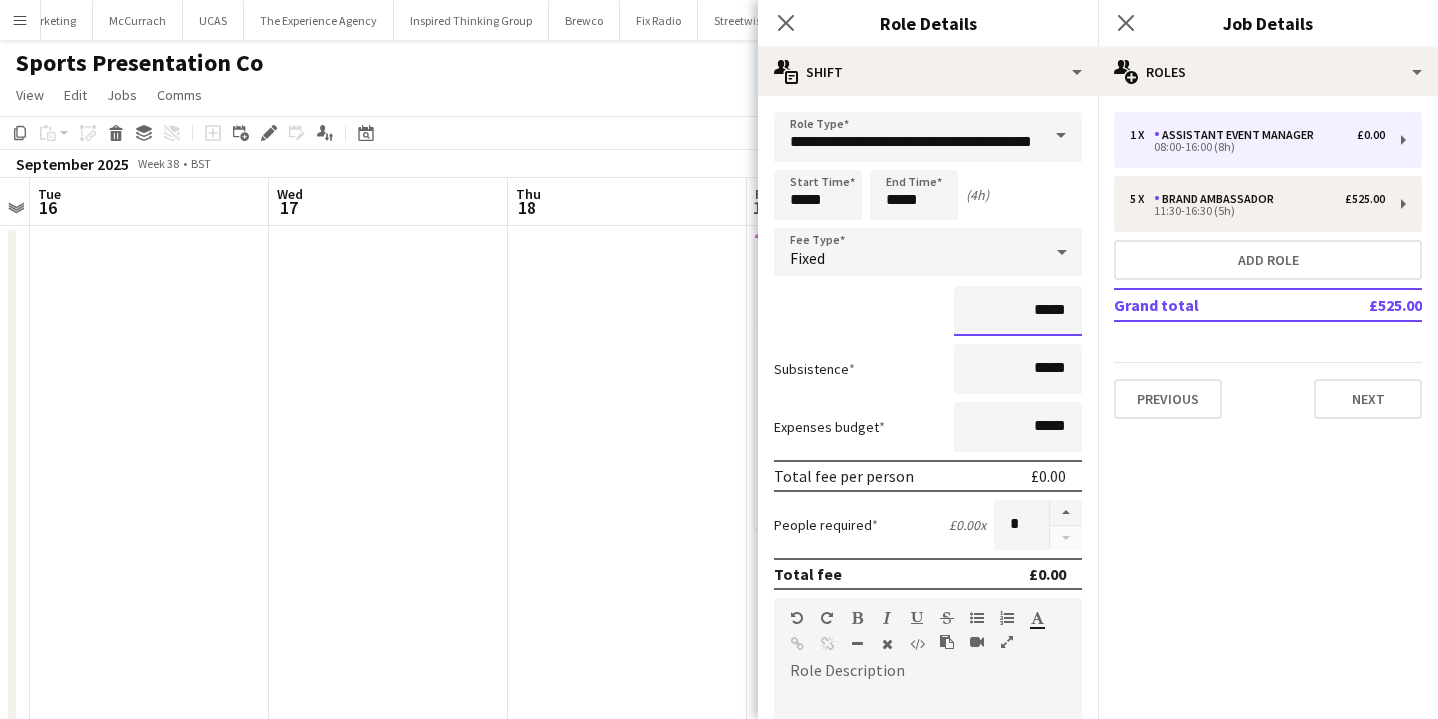 click on "*****" at bounding box center [1018, 311] 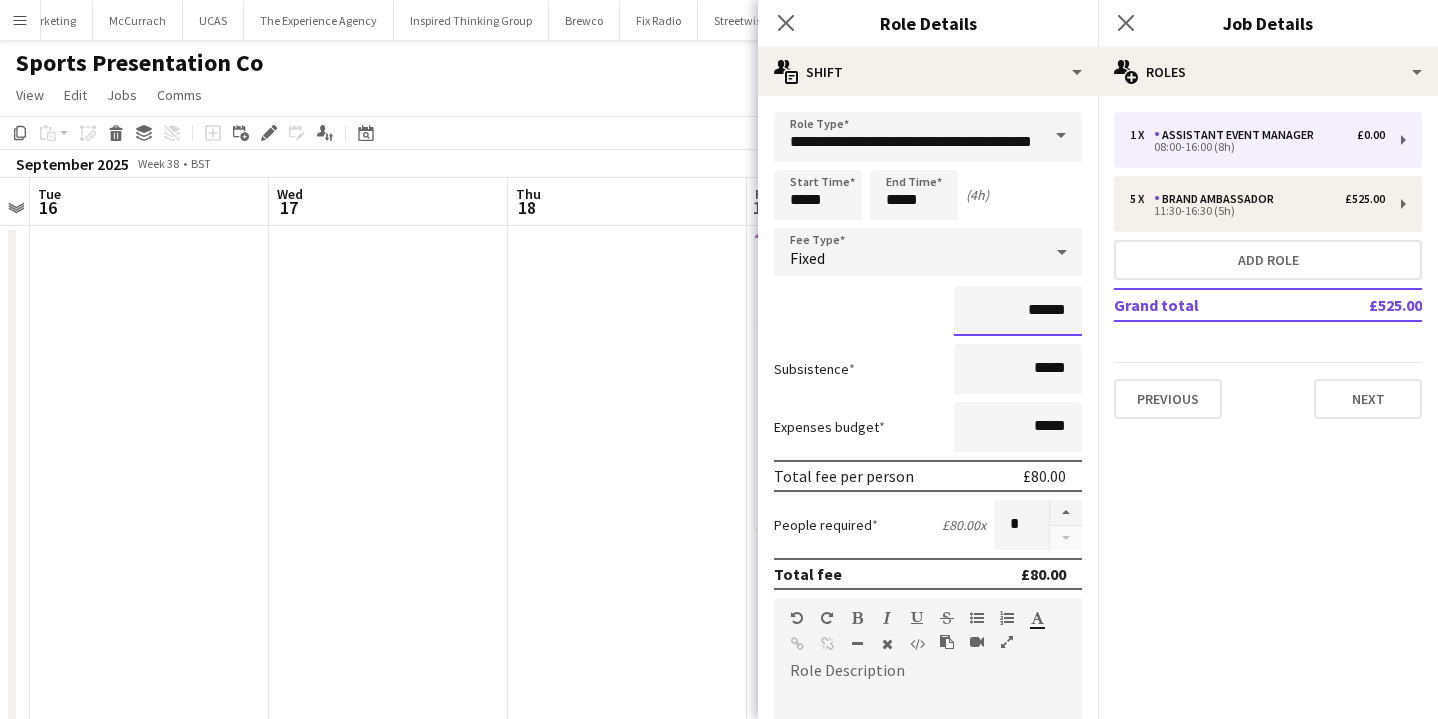 type on "******" 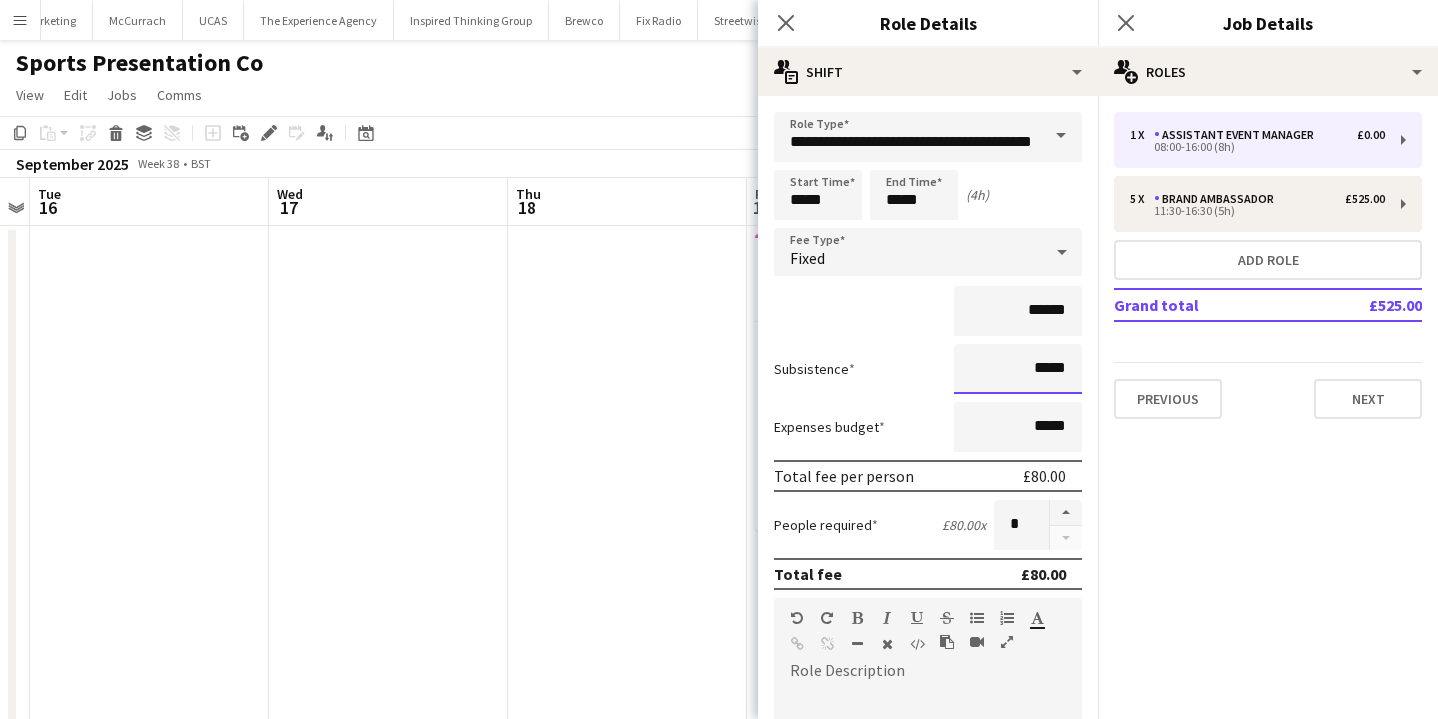 click on "*****" at bounding box center (1018, 369) 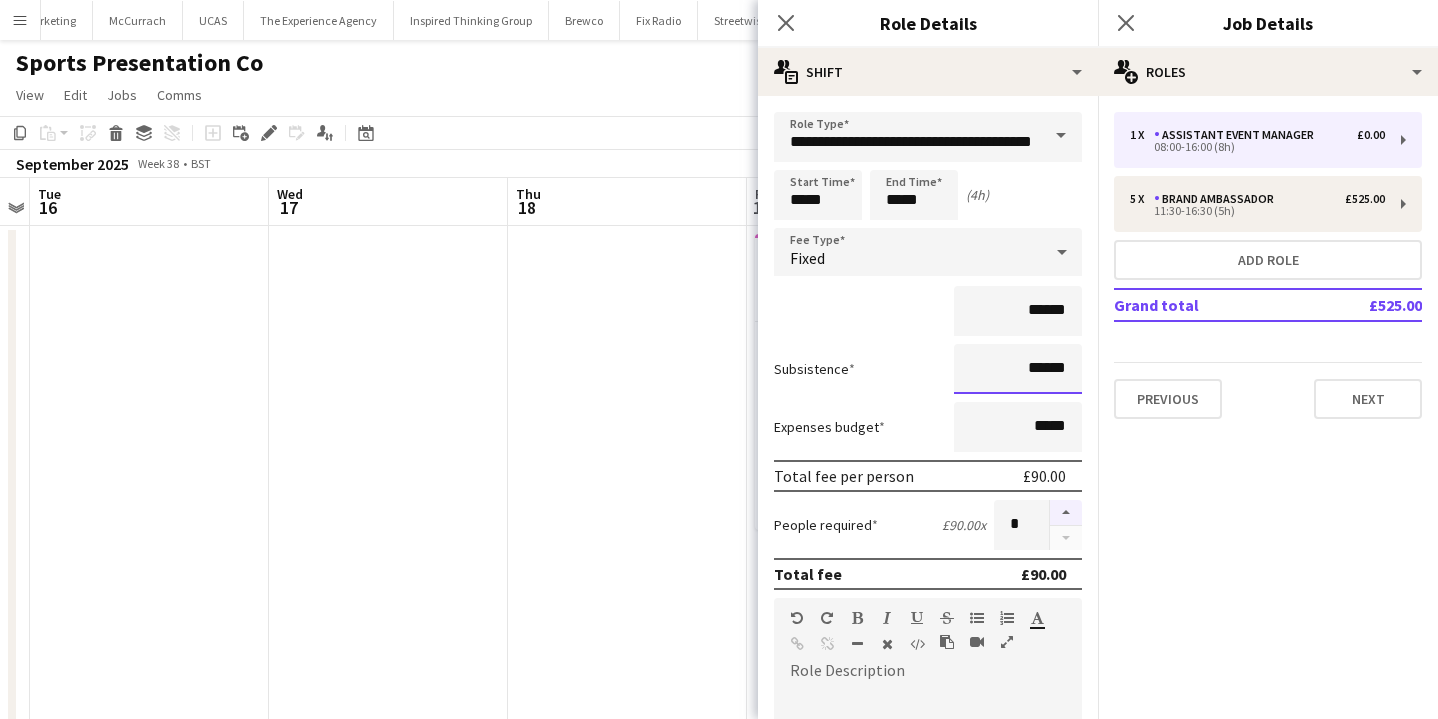 type on "******" 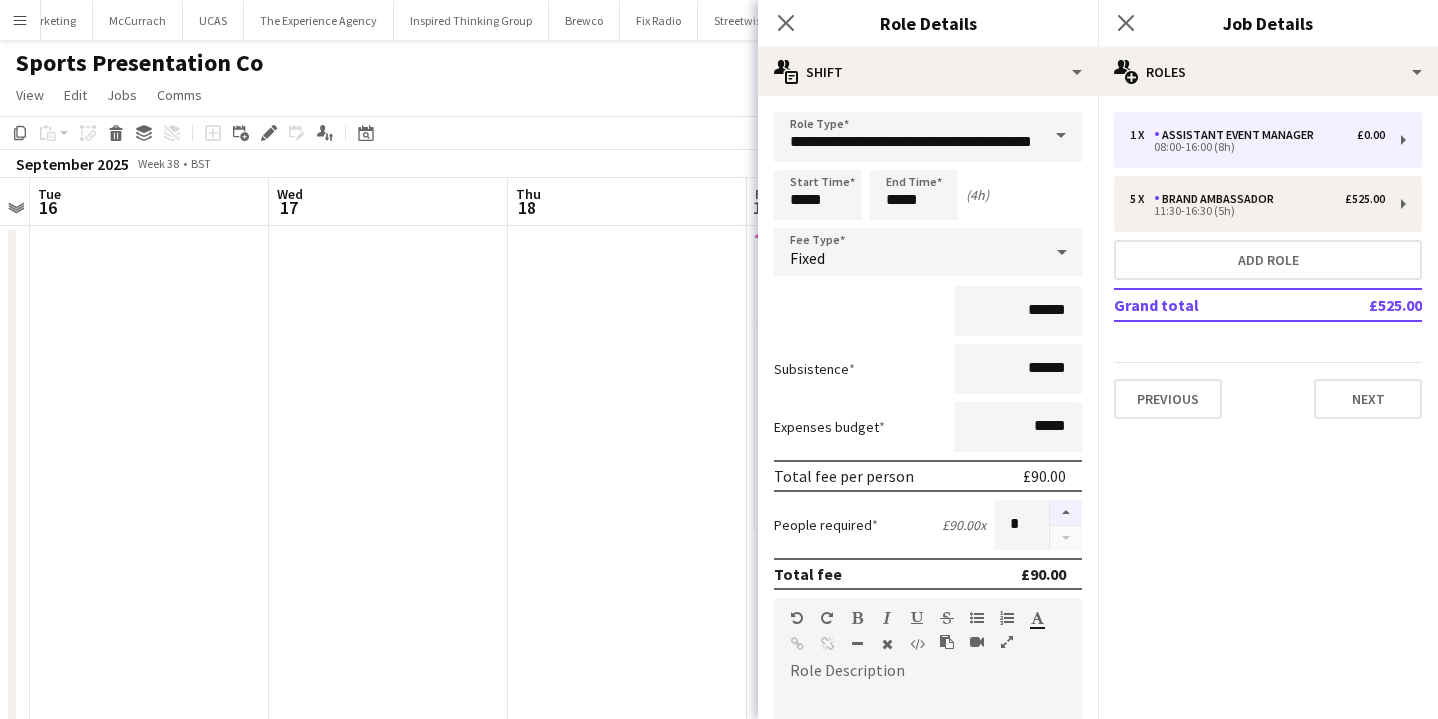 click at bounding box center (1066, 513) 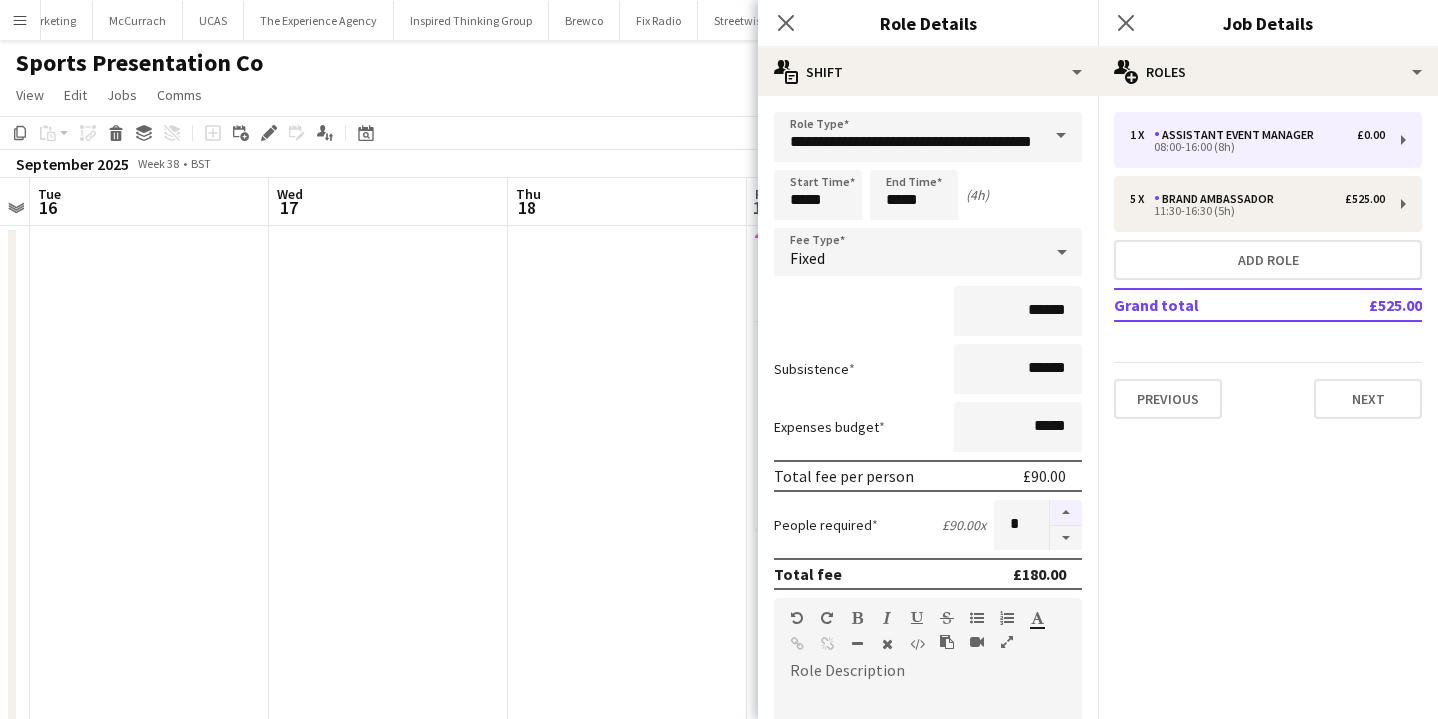 click at bounding box center [1066, 513] 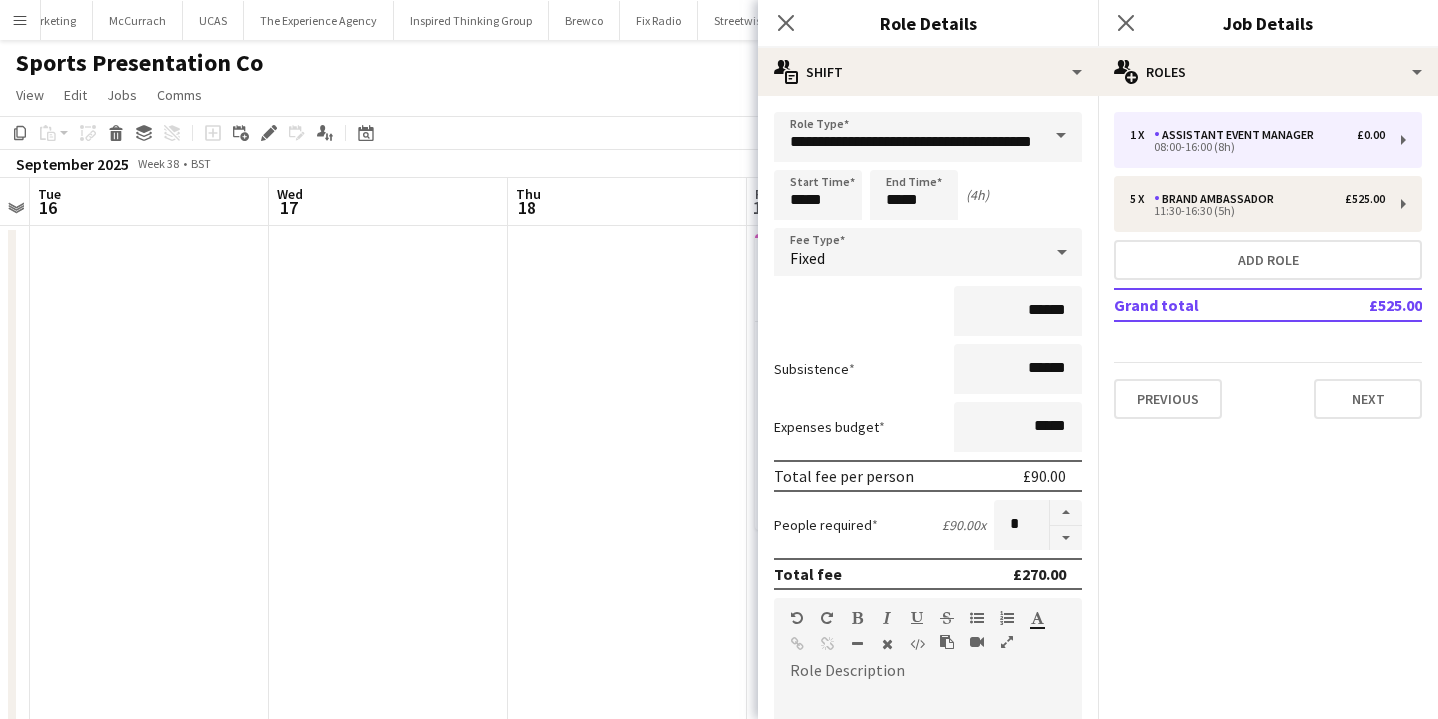 click at bounding box center [627, 707] 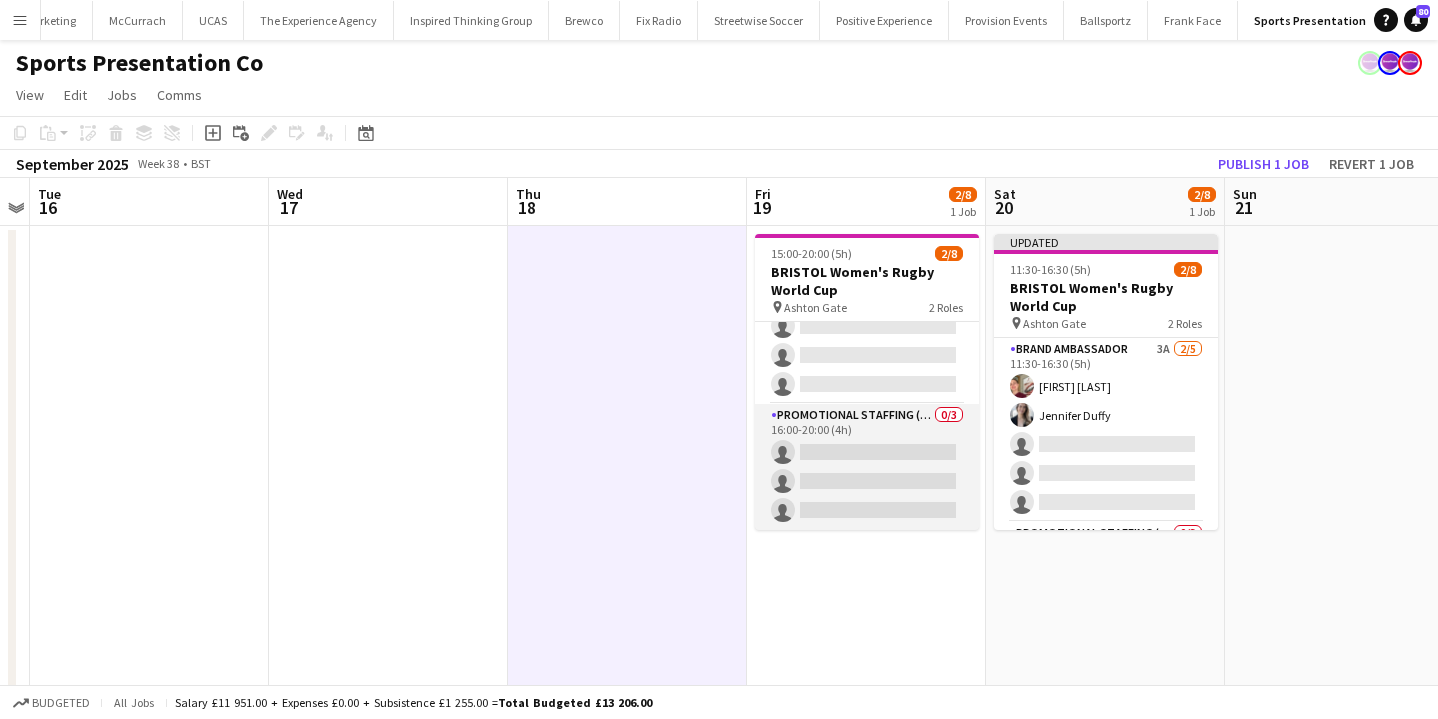scroll, scrollTop: 21, scrollLeft: 0, axis: vertical 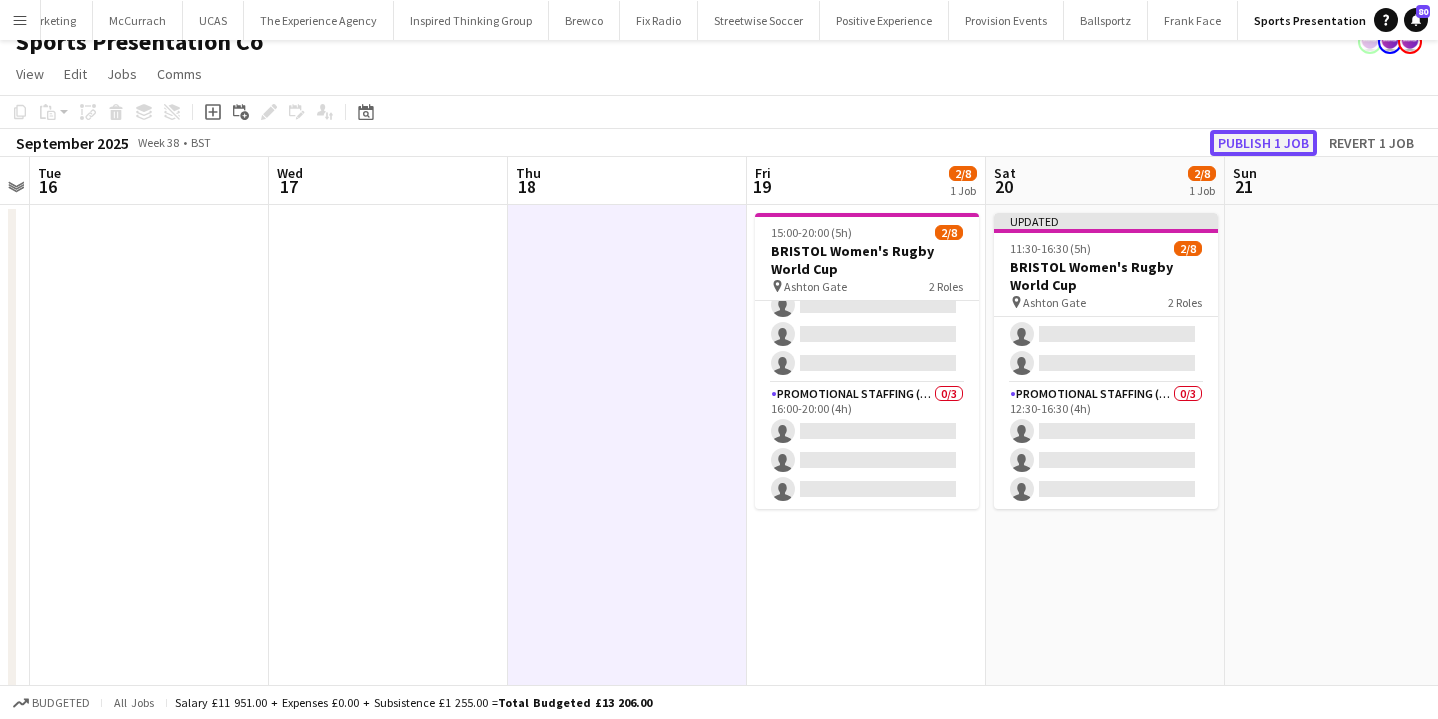 click on "Publish 1 job" 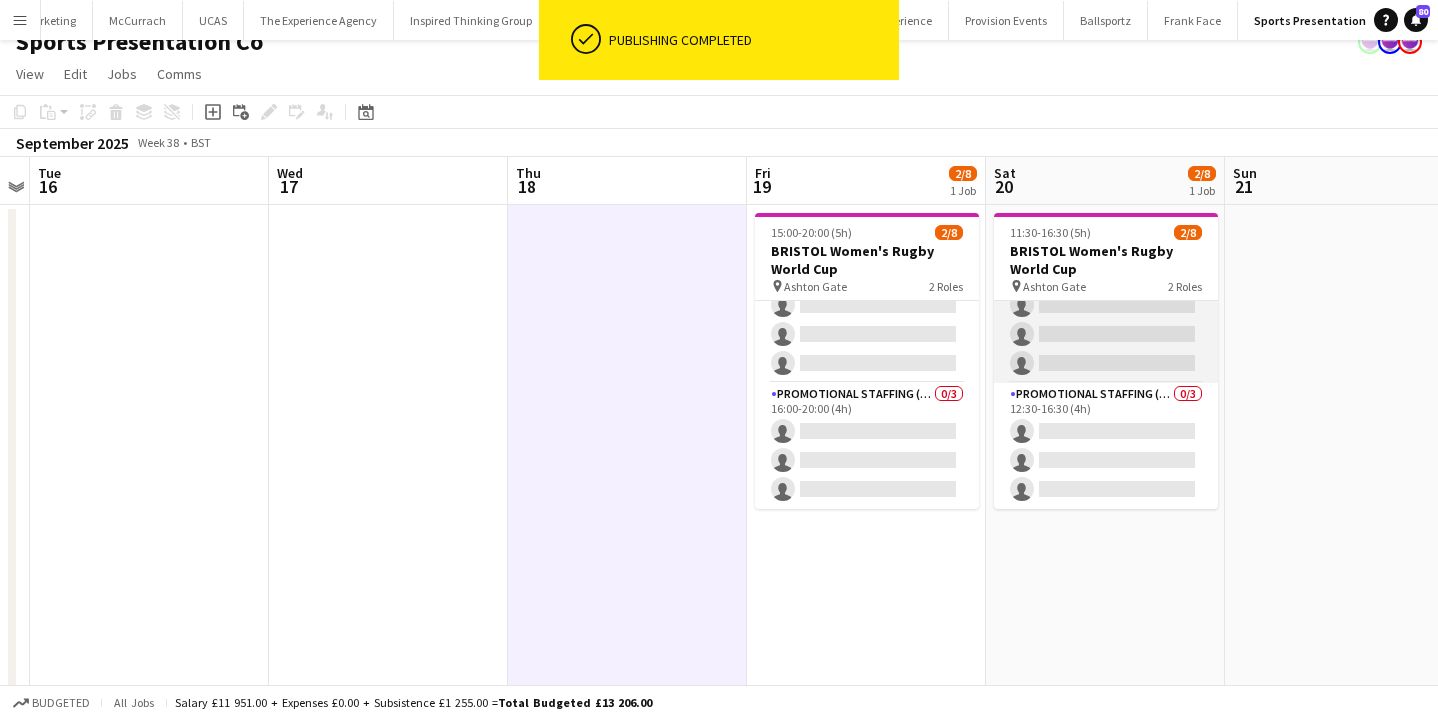 scroll, scrollTop: 0, scrollLeft: 0, axis: both 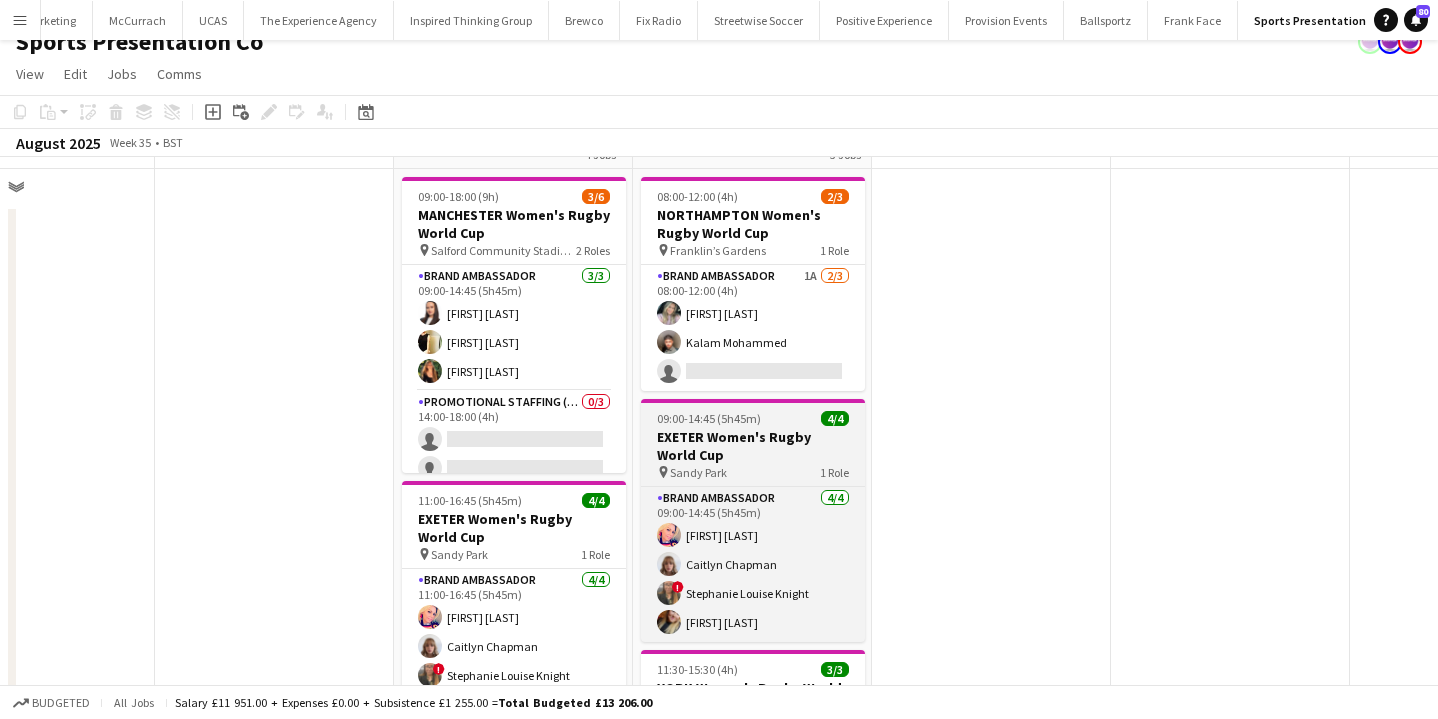 click on "EXETER Women's Rugby World Cup" at bounding box center (753, 446) 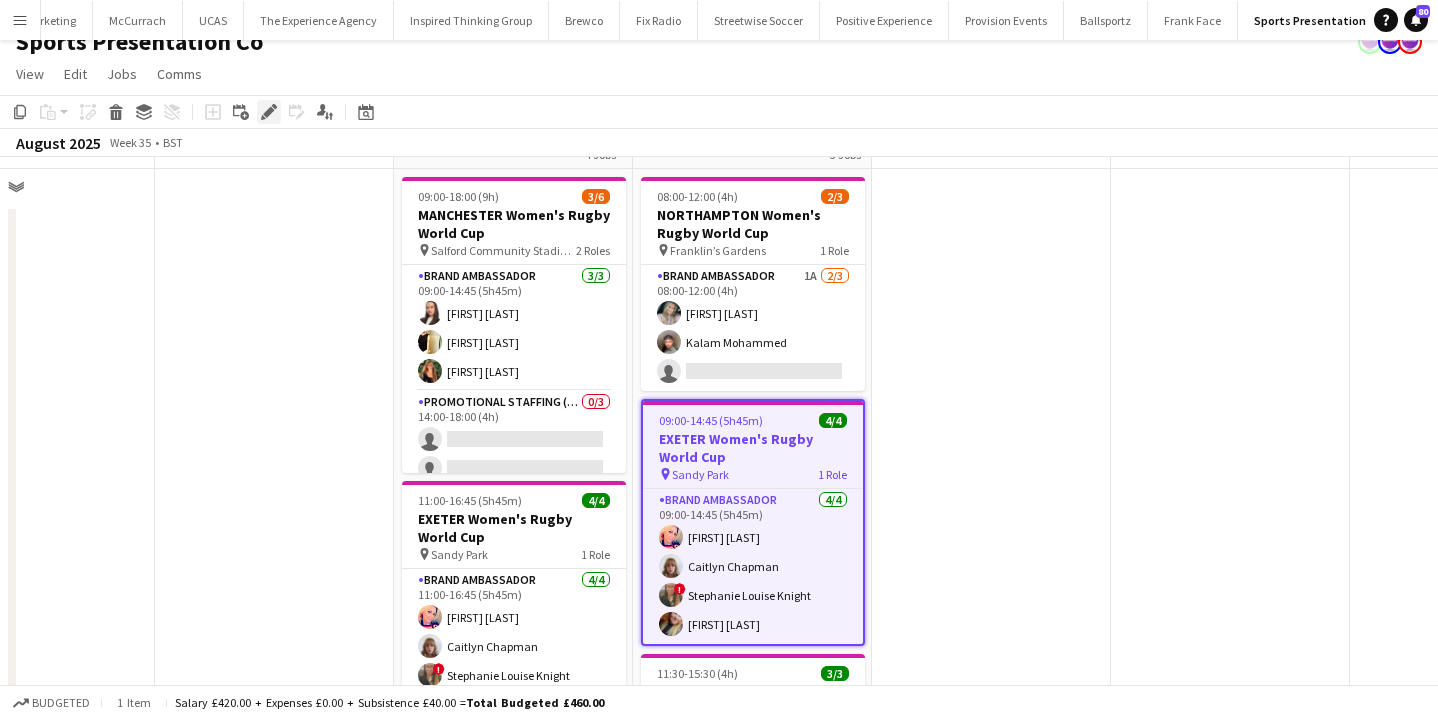 click on "Edit" at bounding box center (269, 112) 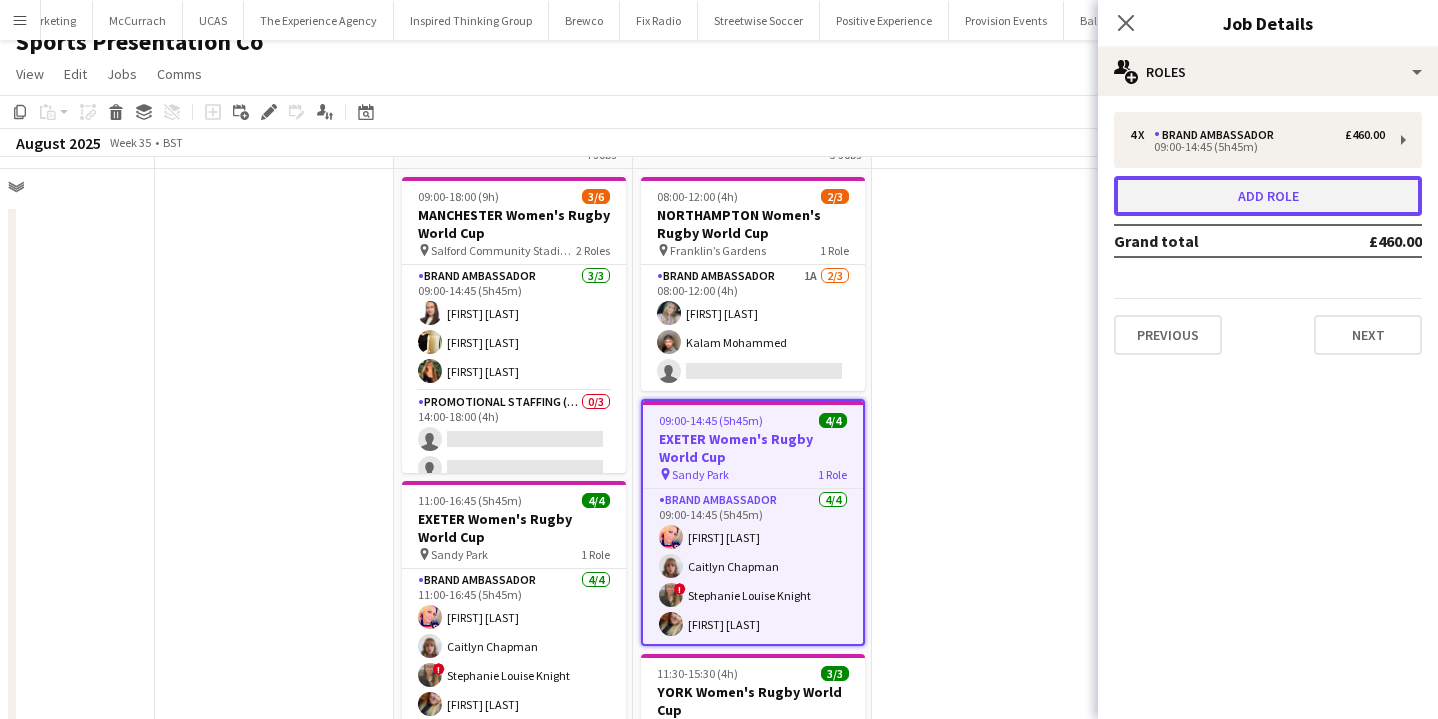 click on "Add role" at bounding box center [1268, 196] 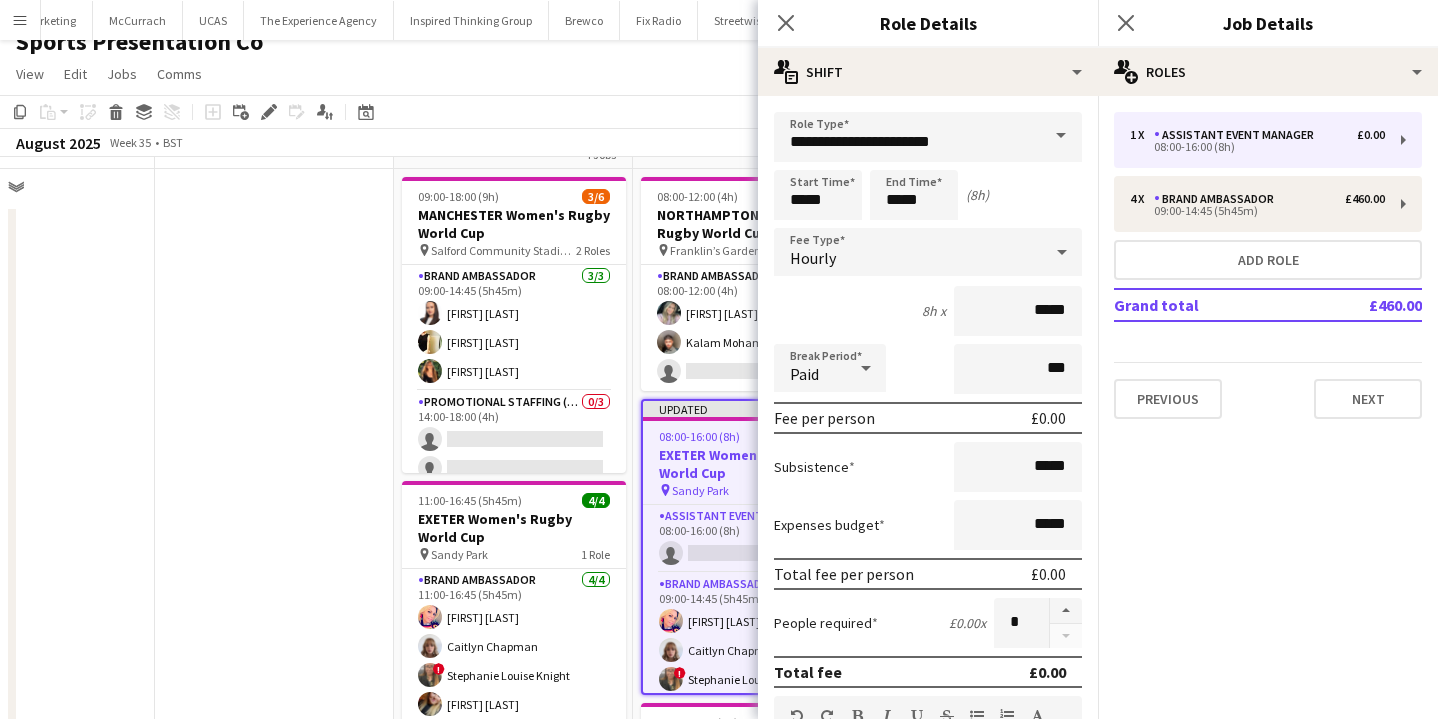 click on "**********" at bounding box center (928, 733) 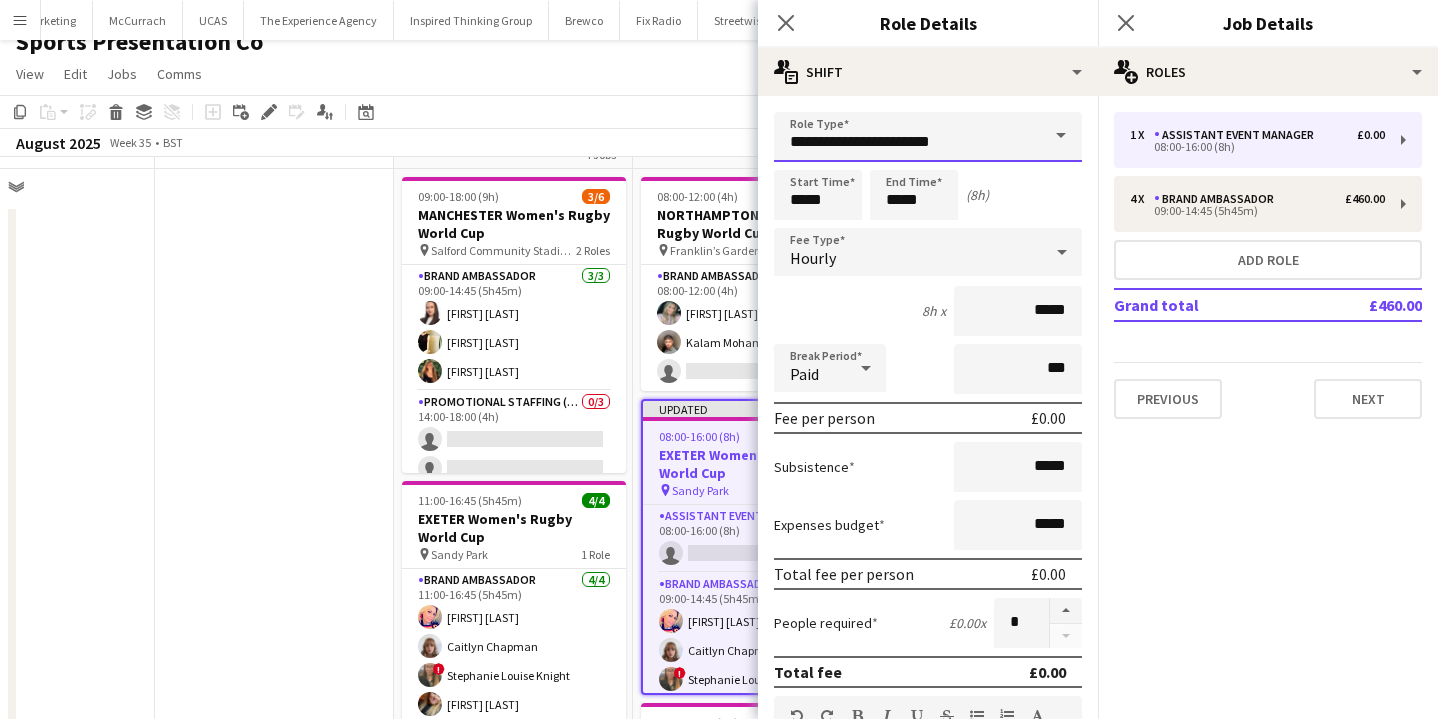 click on "**********" at bounding box center [928, 137] 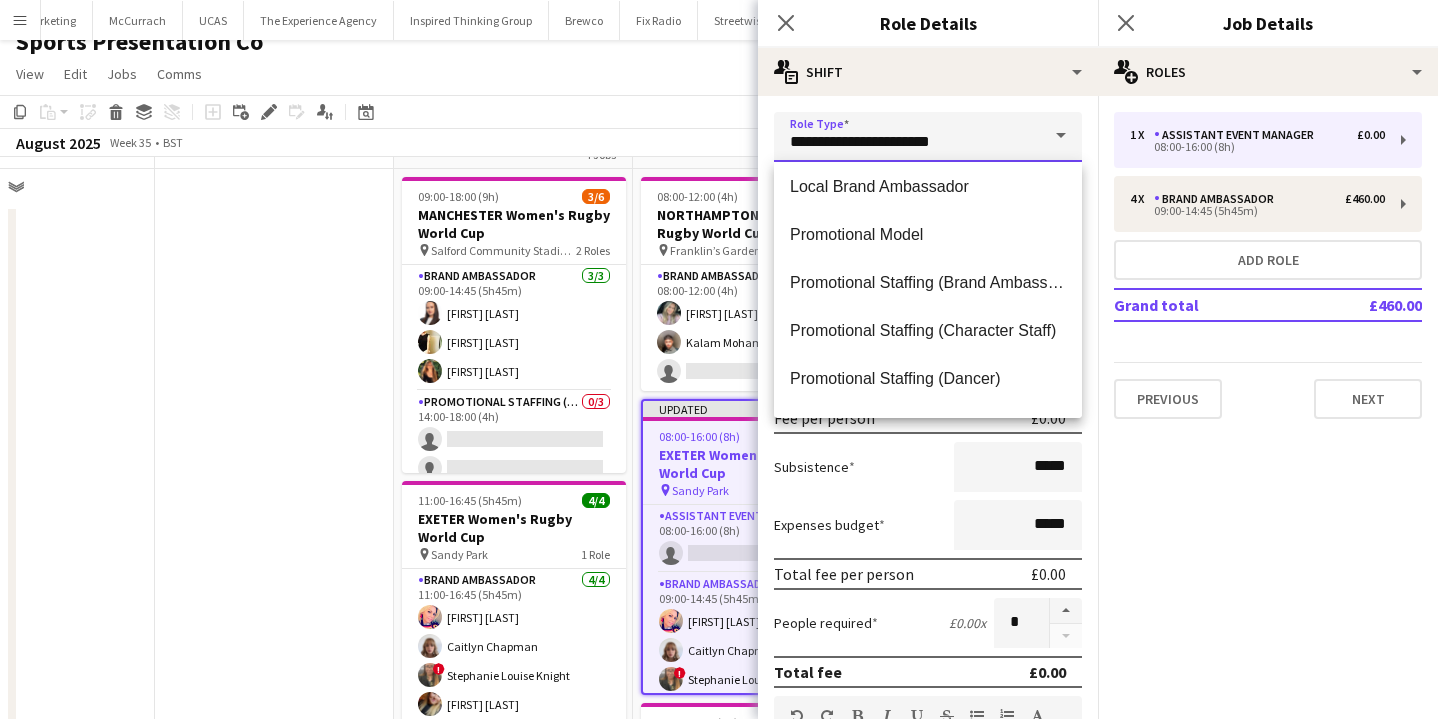 scroll, scrollTop: 441, scrollLeft: 0, axis: vertical 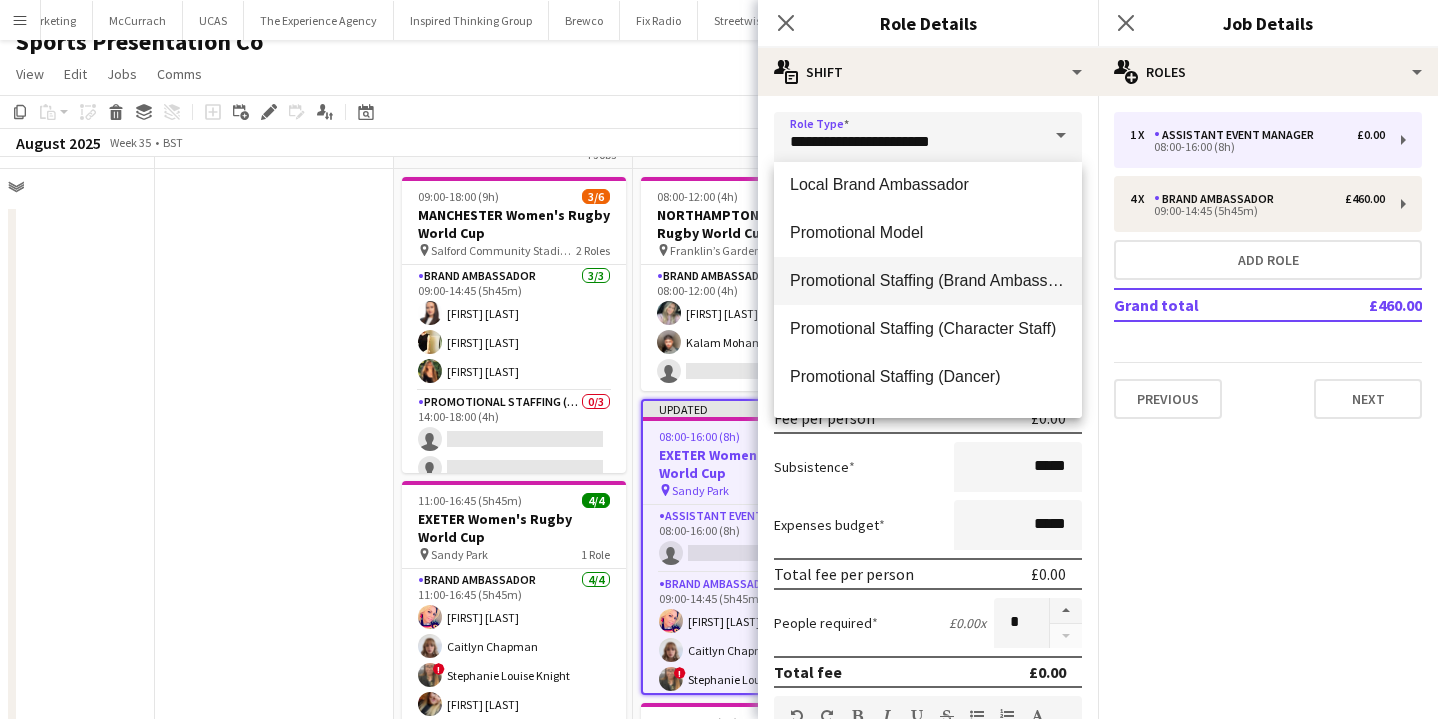 click on "Promotional Staffing (Brand Ambassadors)" at bounding box center (928, 280) 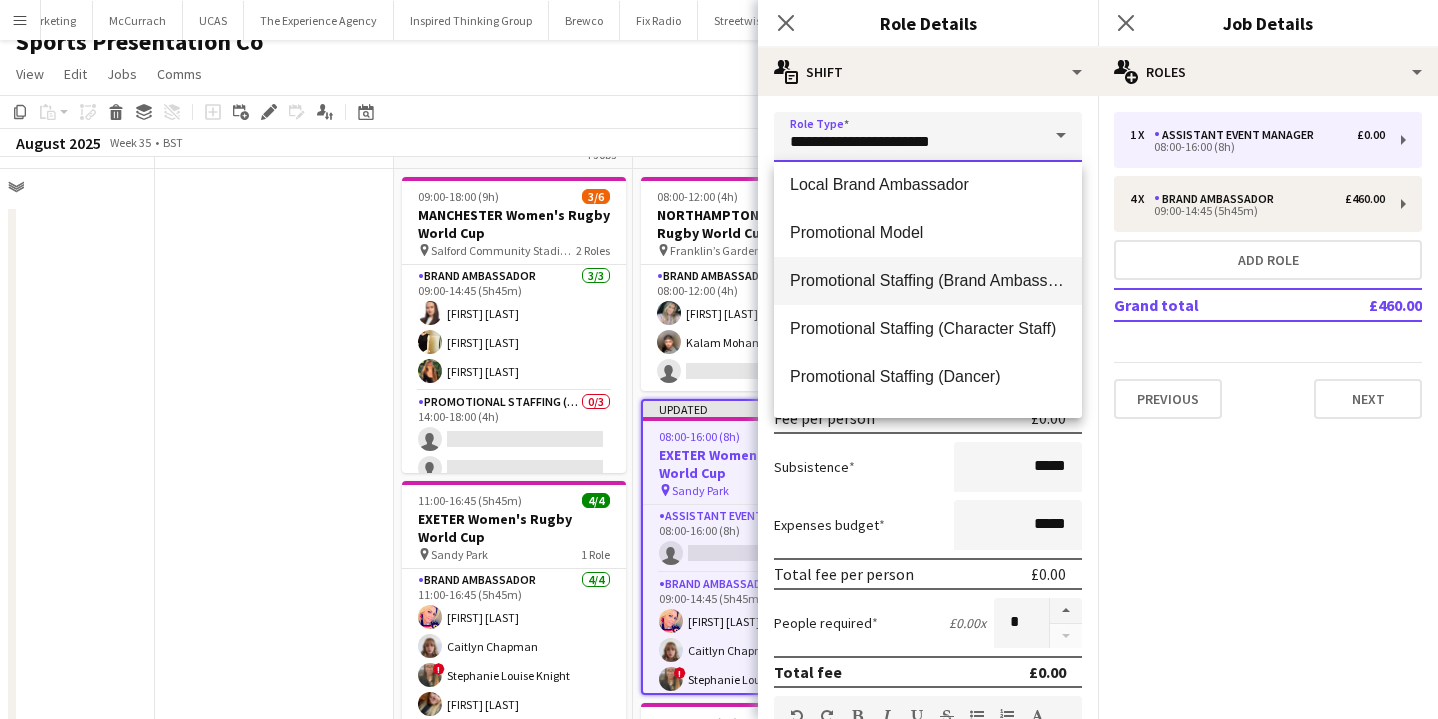type on "**********" 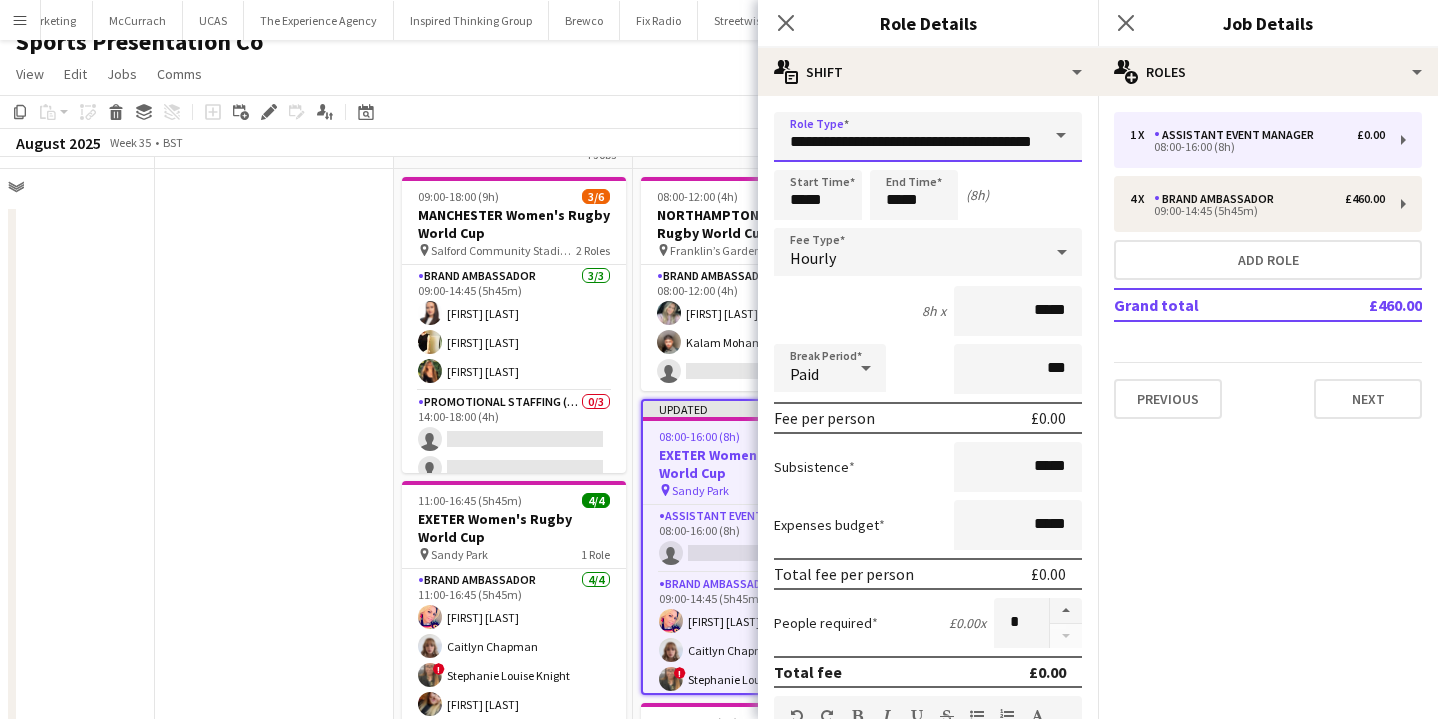 scroll, scrollTop: 0, scrollLeft: 34, axis: horizontal 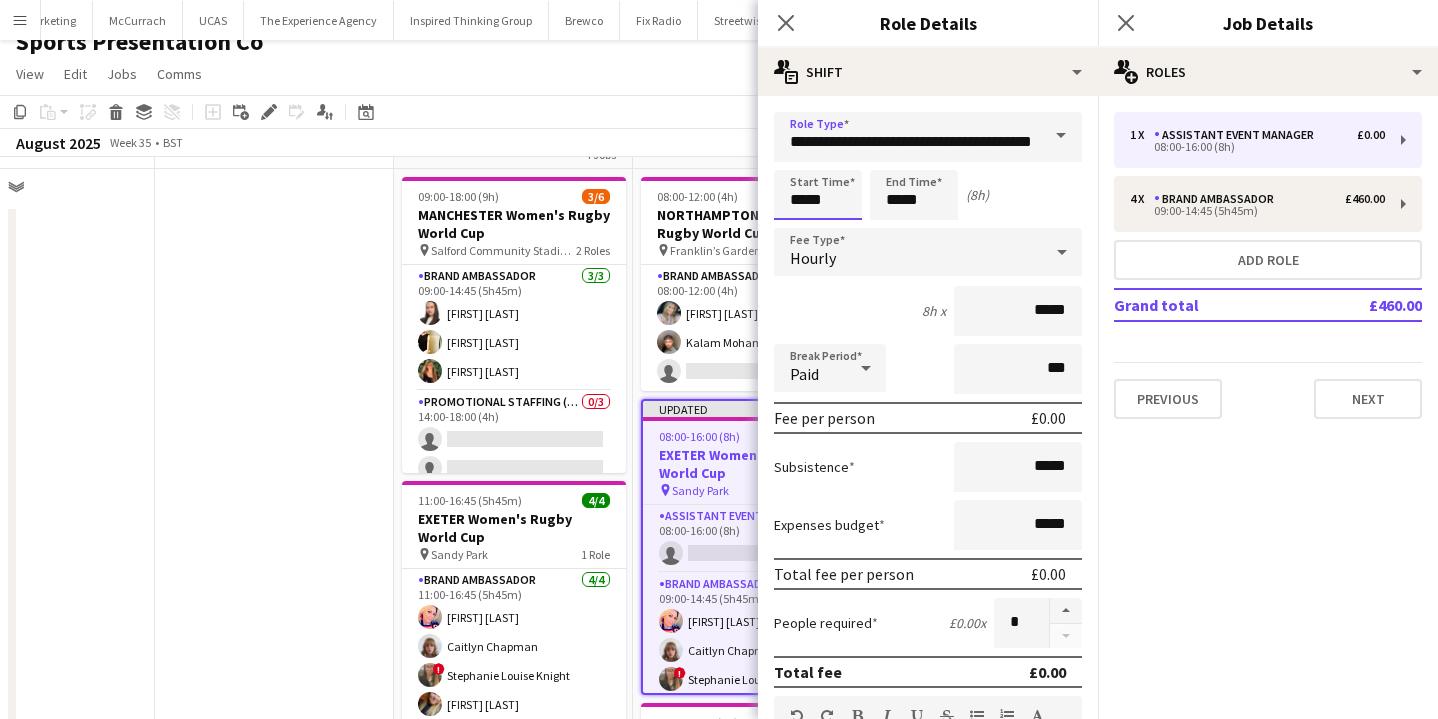 click on "*****" at bounding box center [818, 195] 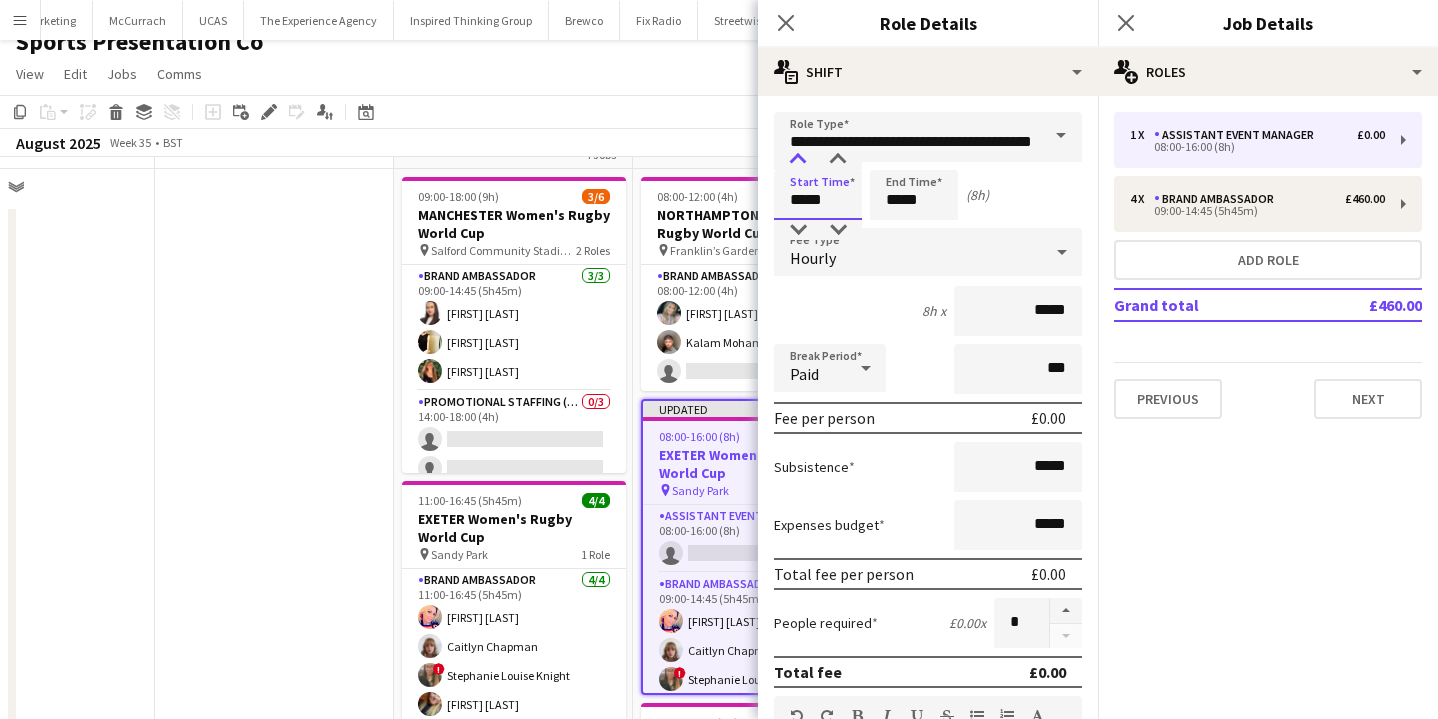 click at bounding box center (798, 160) 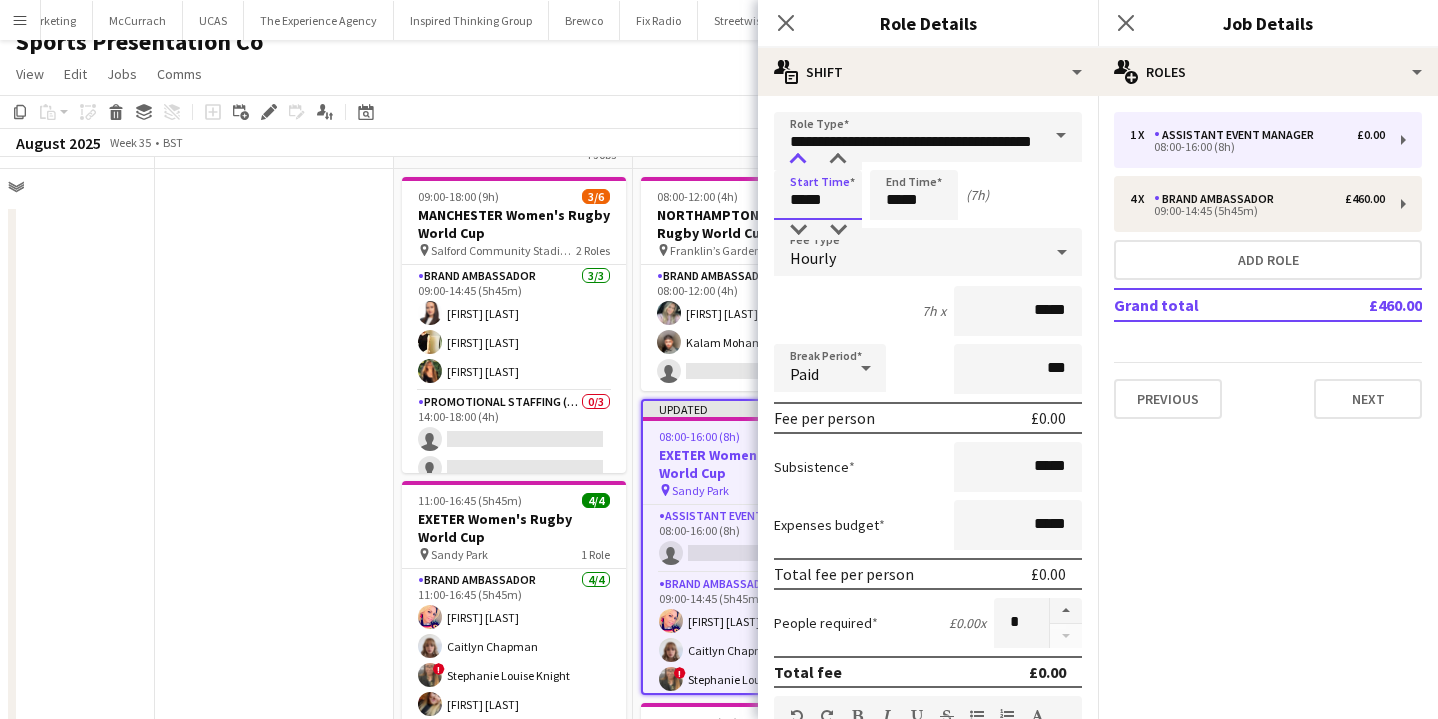 click at bounding box center (798, 160) 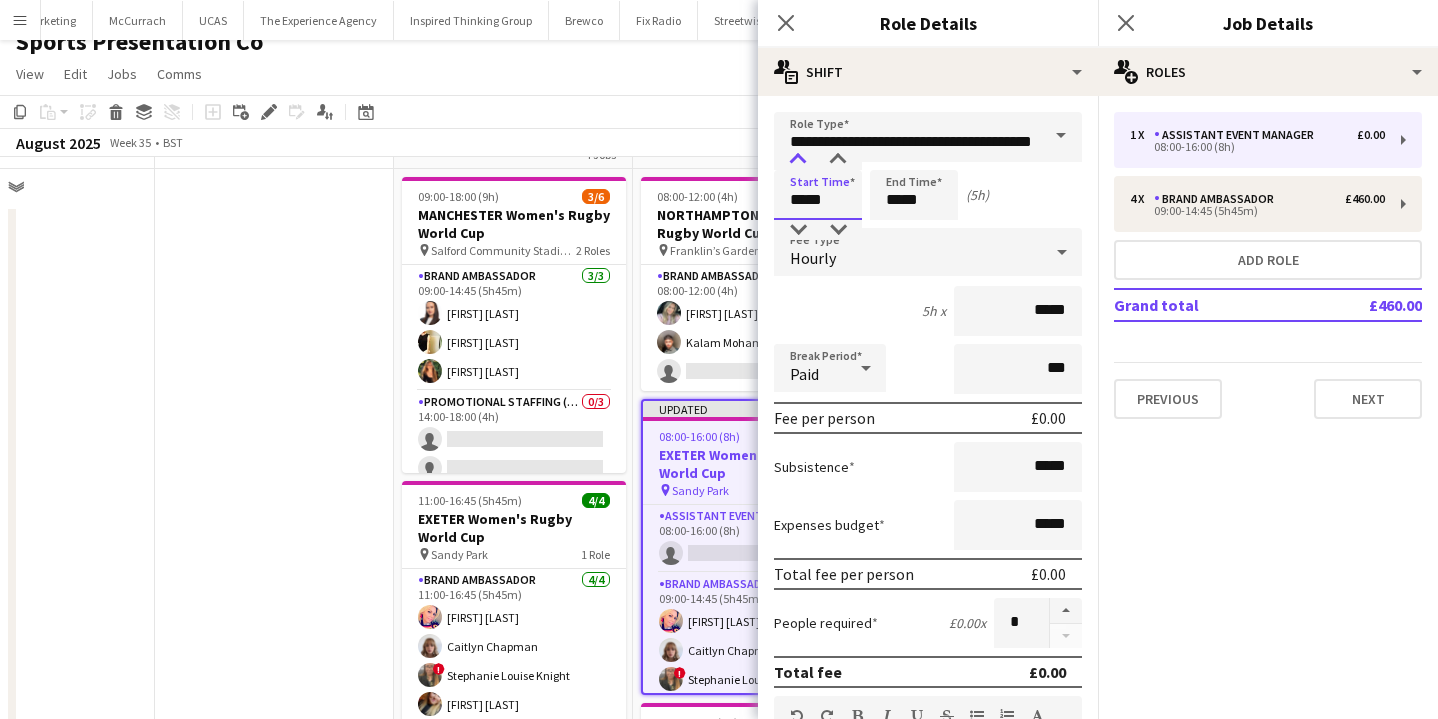 click at bounding box center [798, 160] 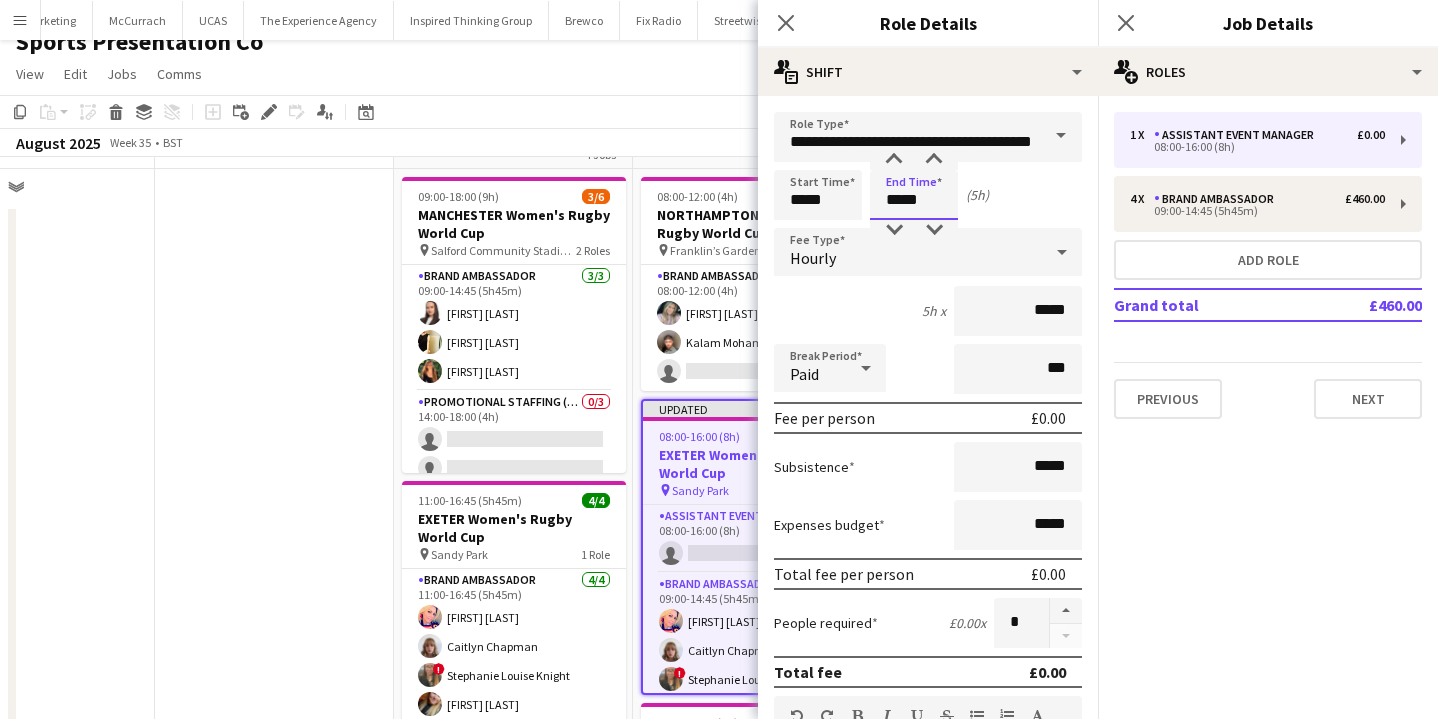 click on "*****" at bounding box center (914, 195) 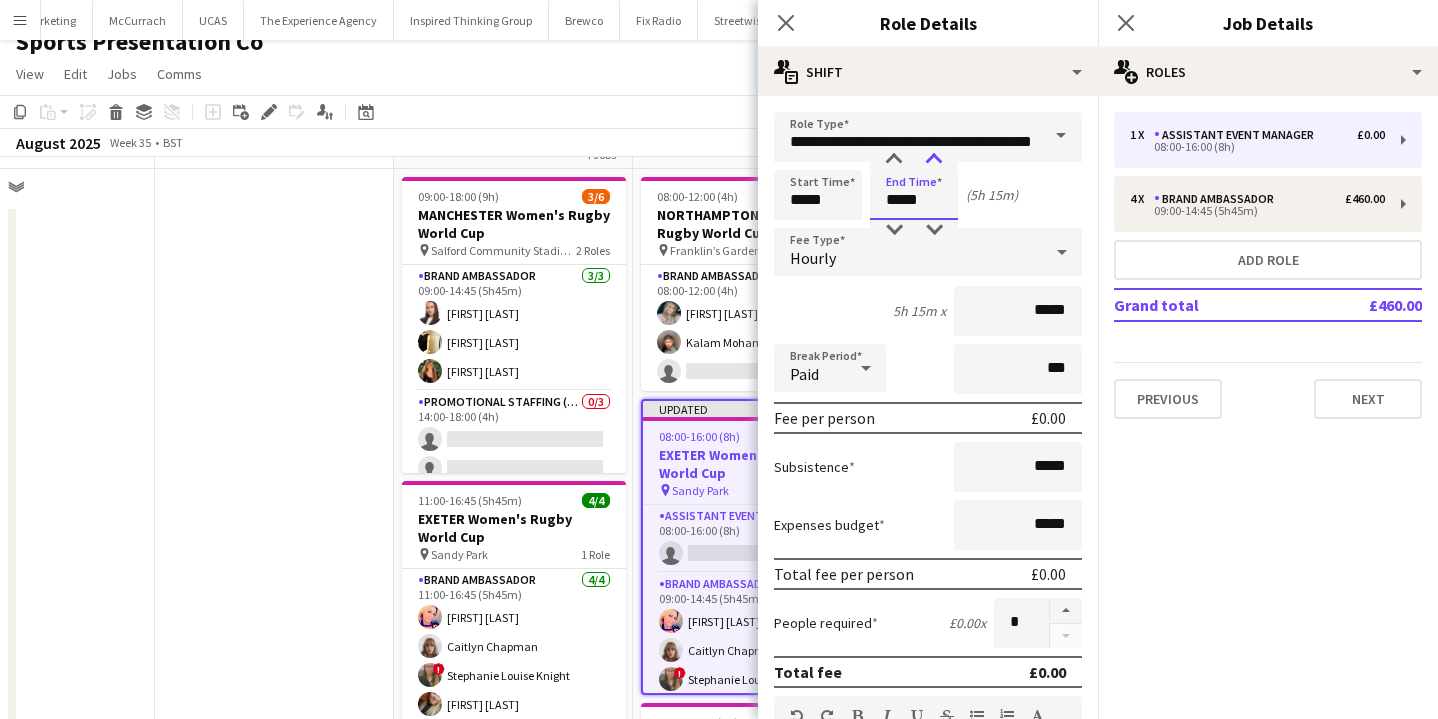 click at bounding box center (934, 160) 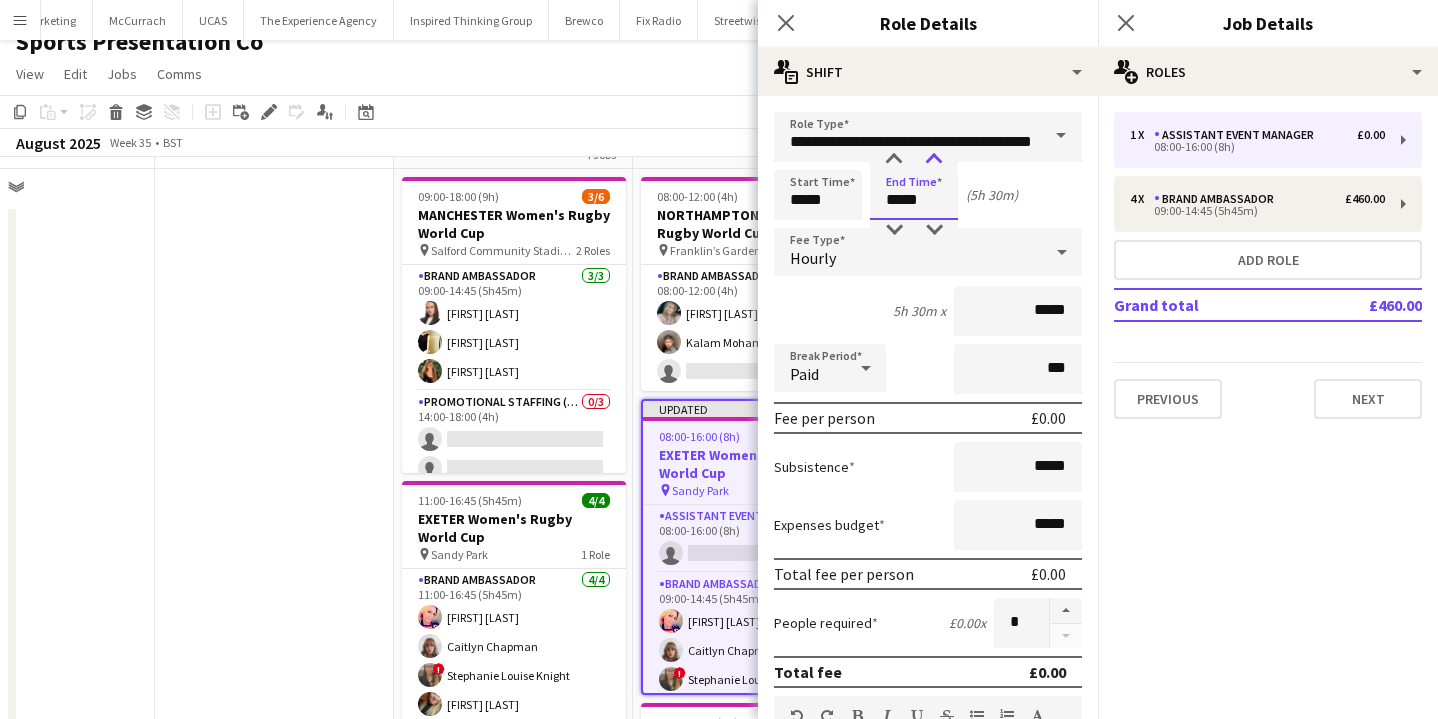 click at bounding box center (934, 160) 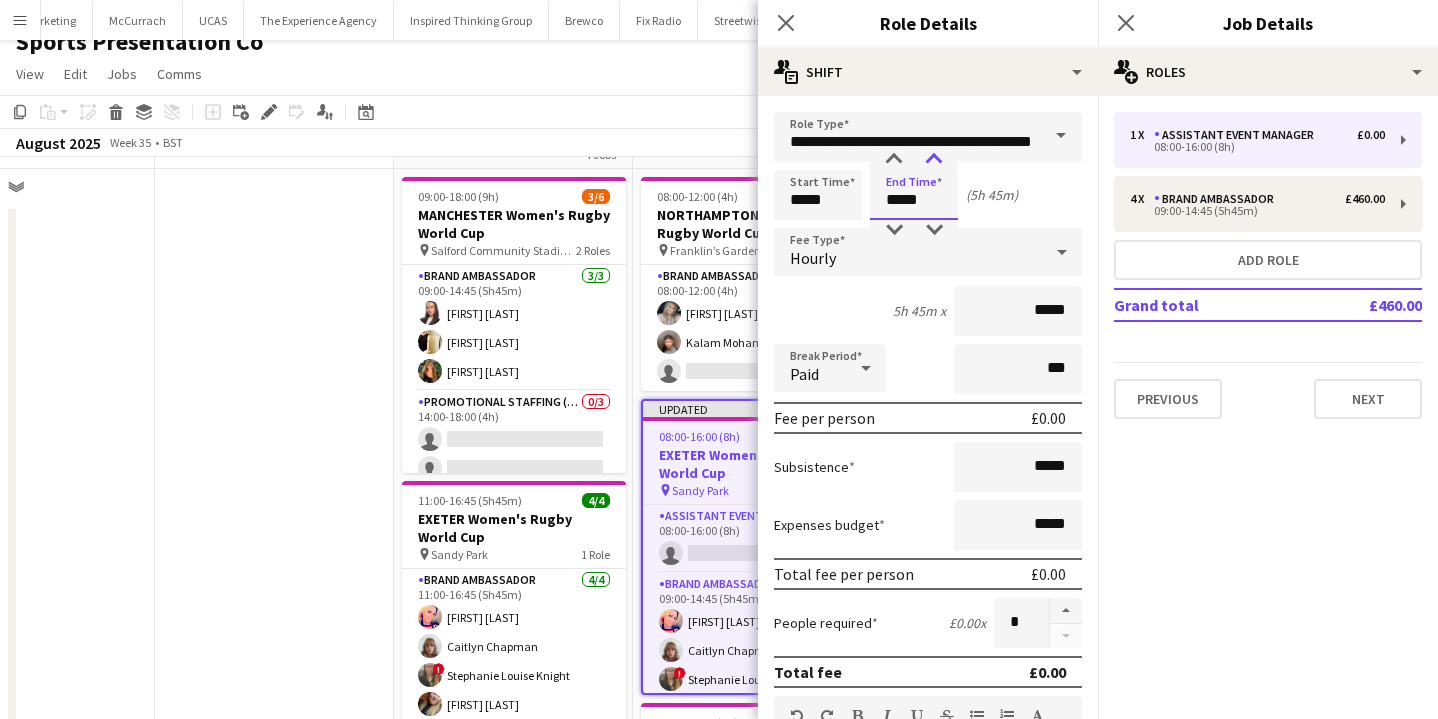 click at bounding box center [934, 160] 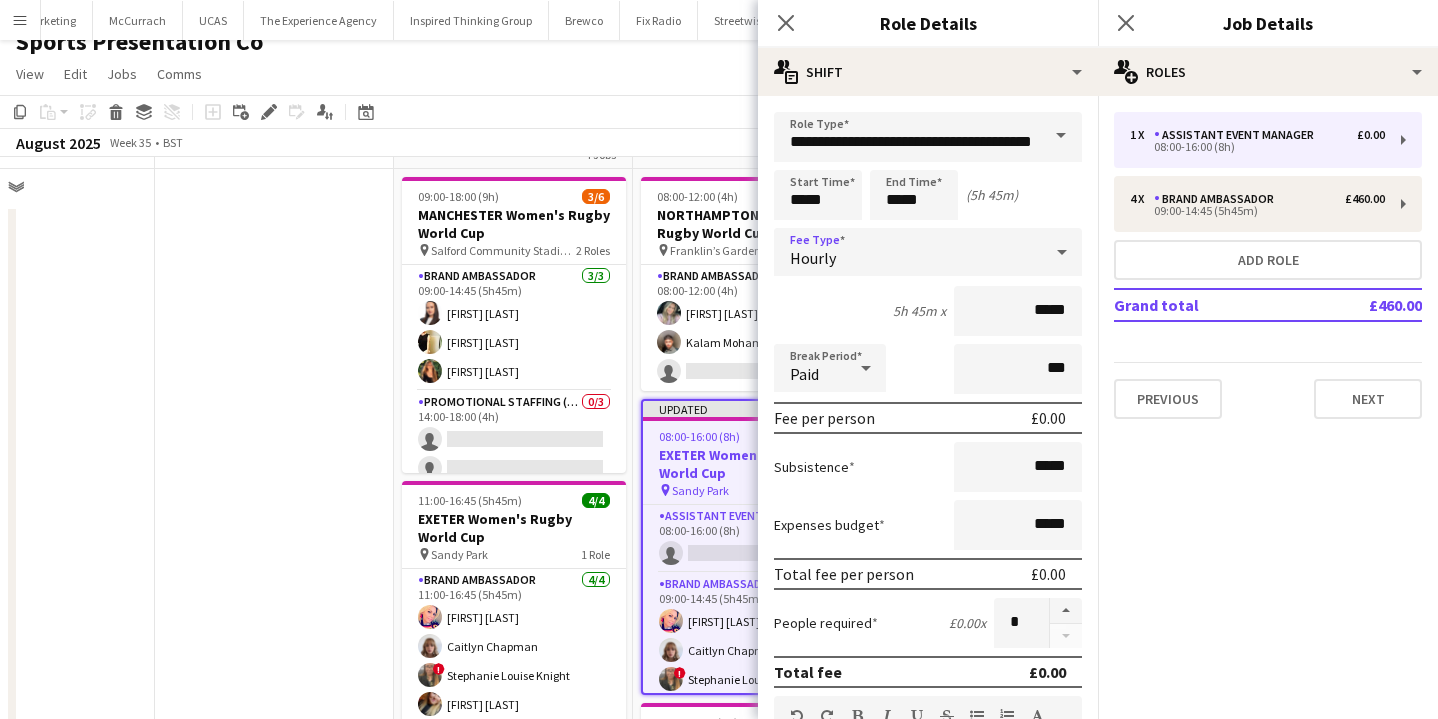 click on "Hourly" at bounding box center (908, 252) 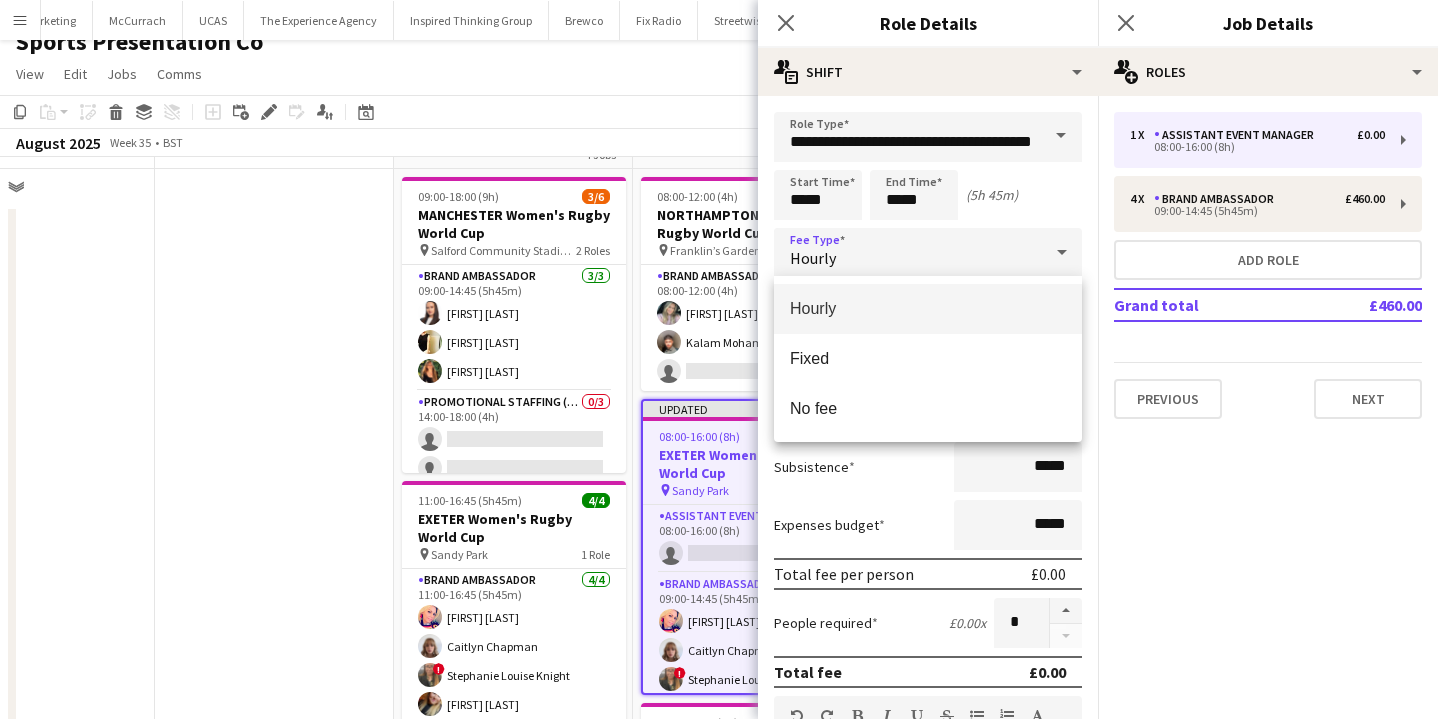click on "Hourly" at bounding box center (928, 309) 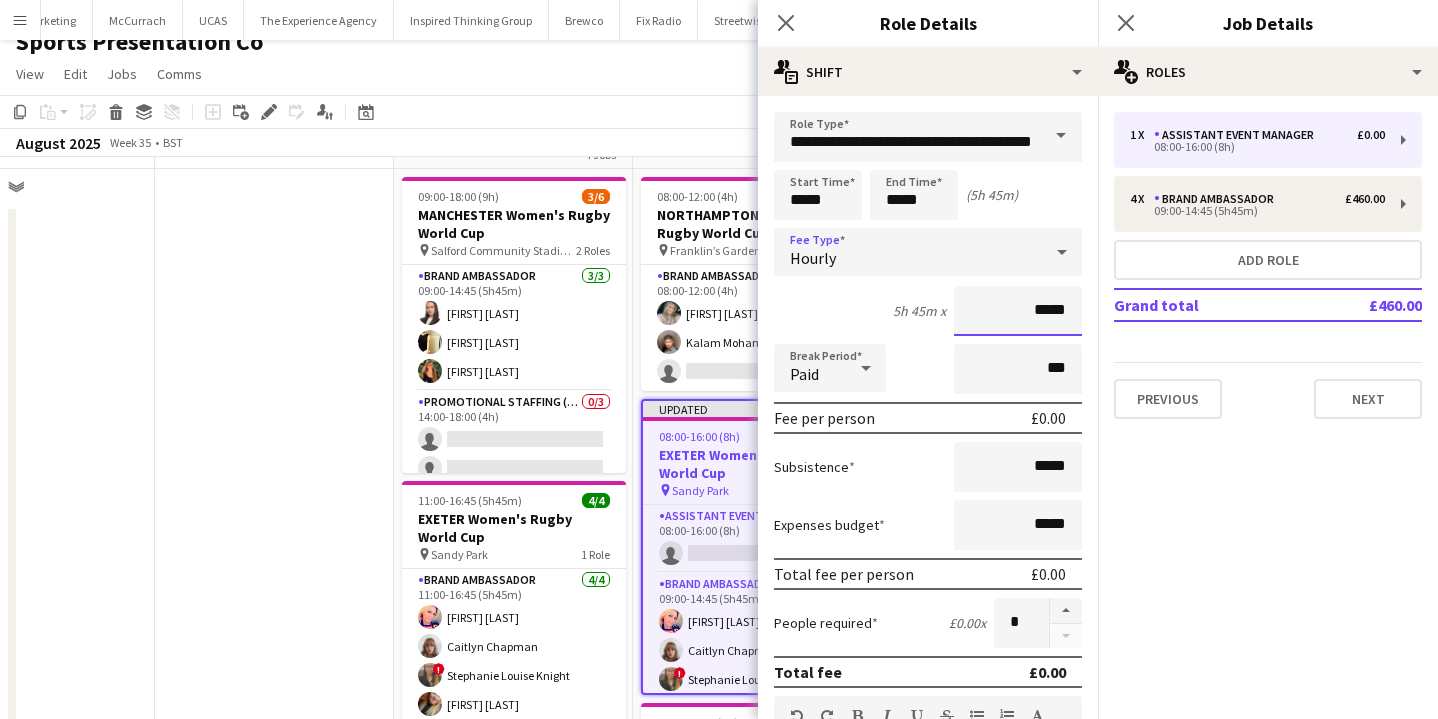 click on "*****" at bounding box center (1018, 311) 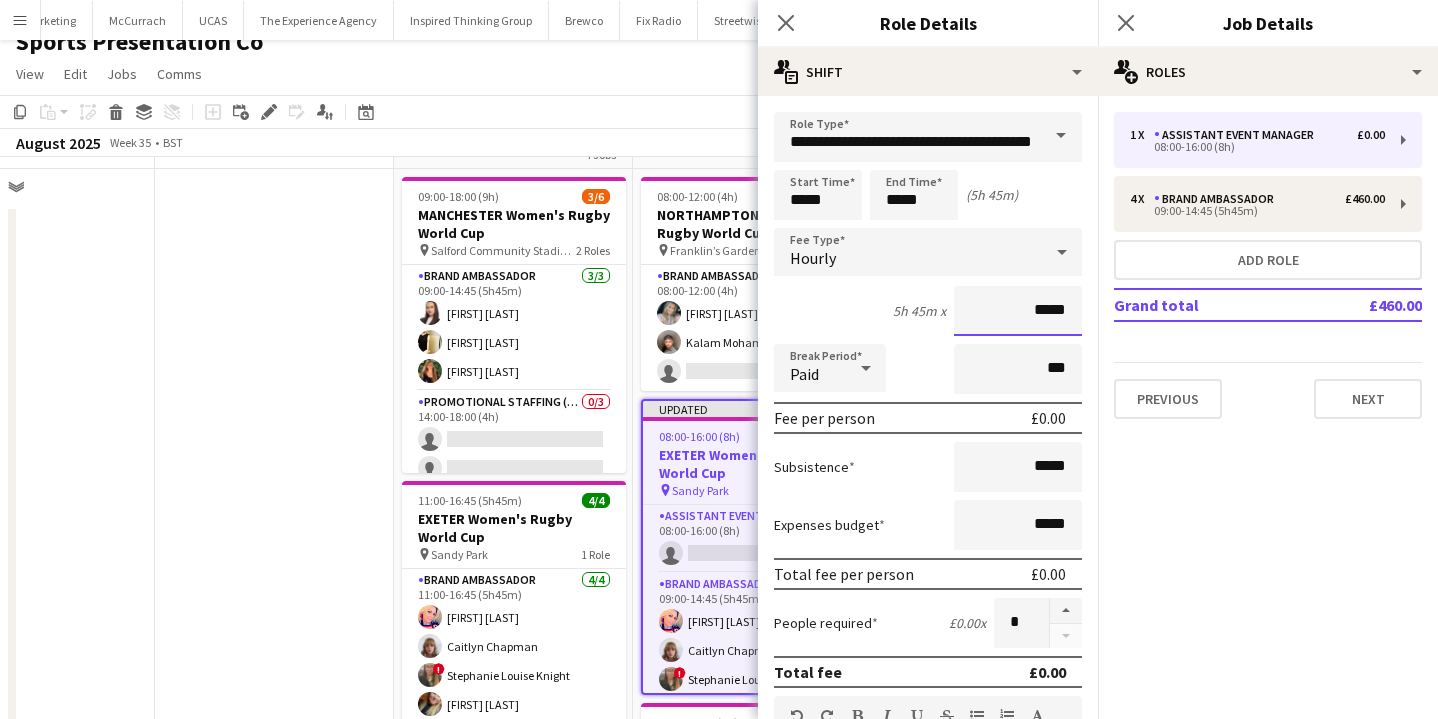 click on "*****" at bounding box center [1018, 311] 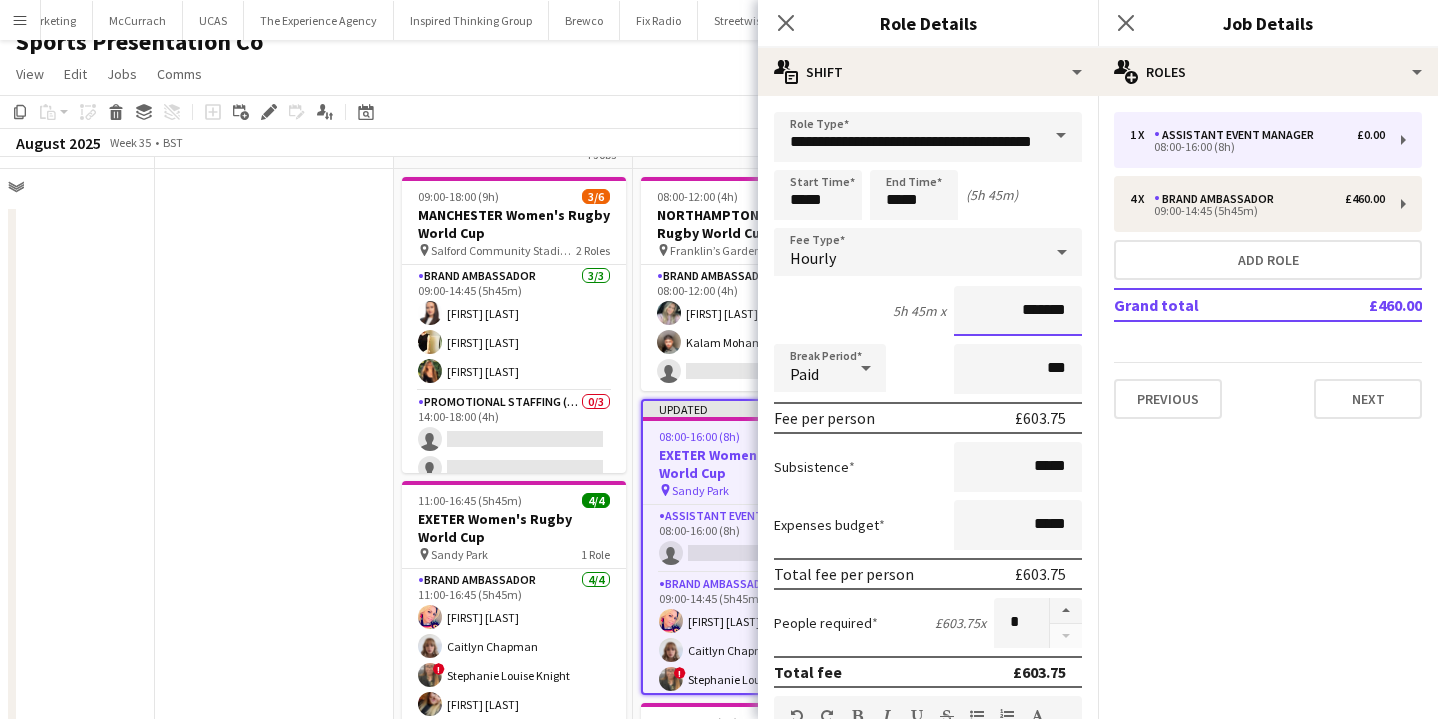 type on "*******" 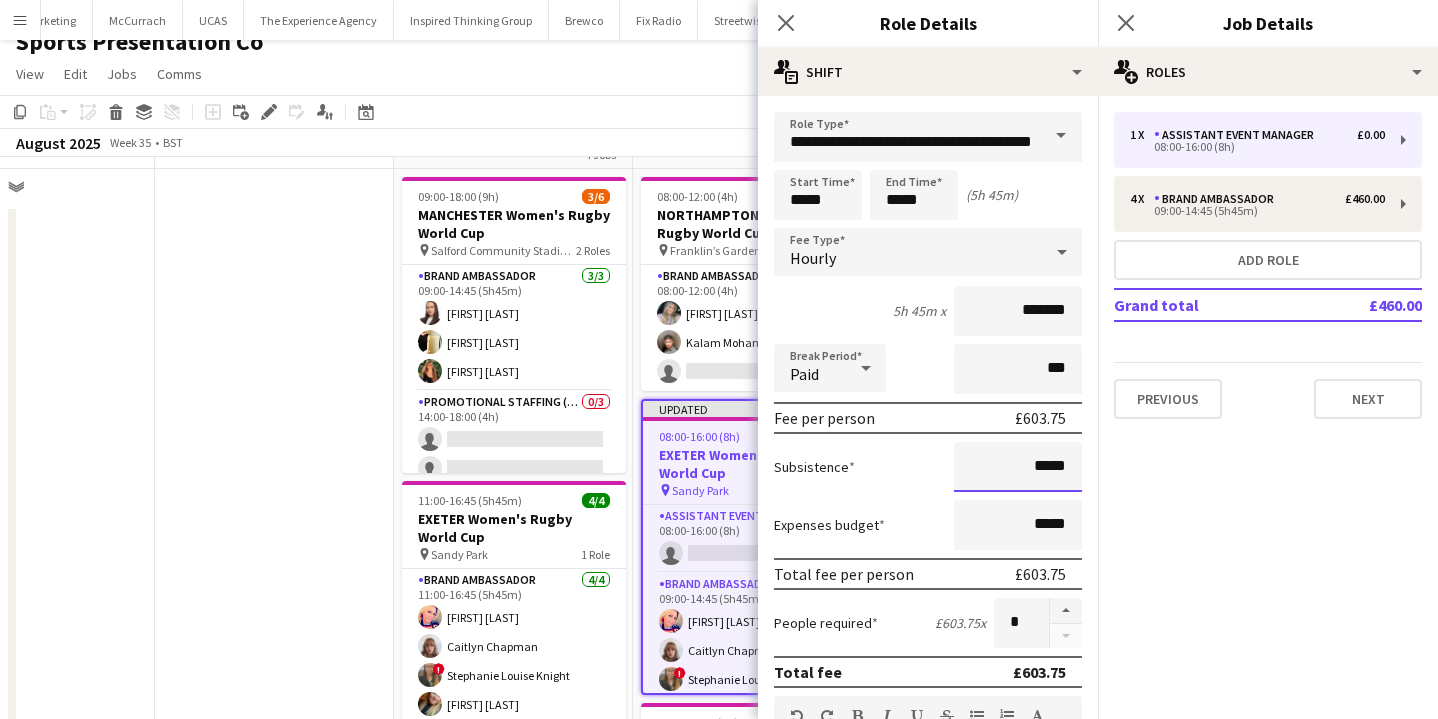 click on "*****" at bounding box center (1018, 467) 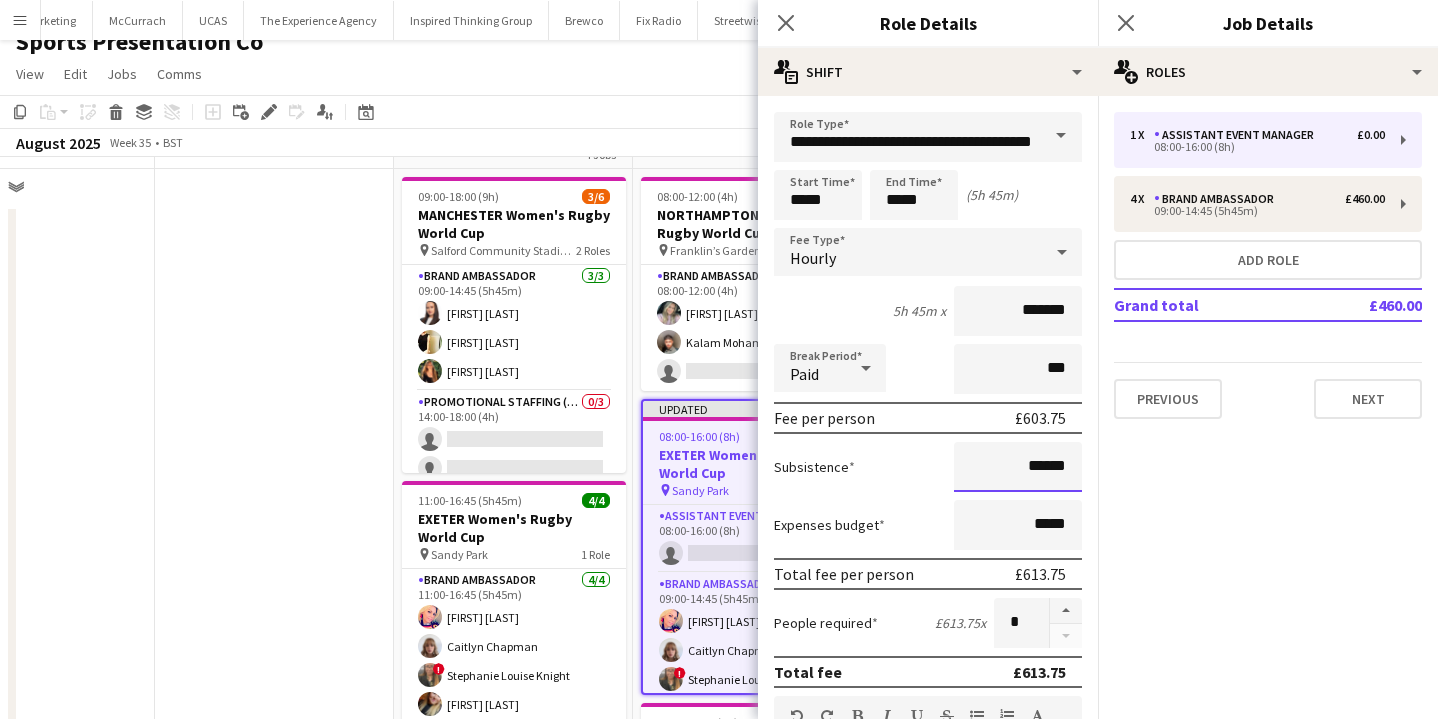 type on "******" 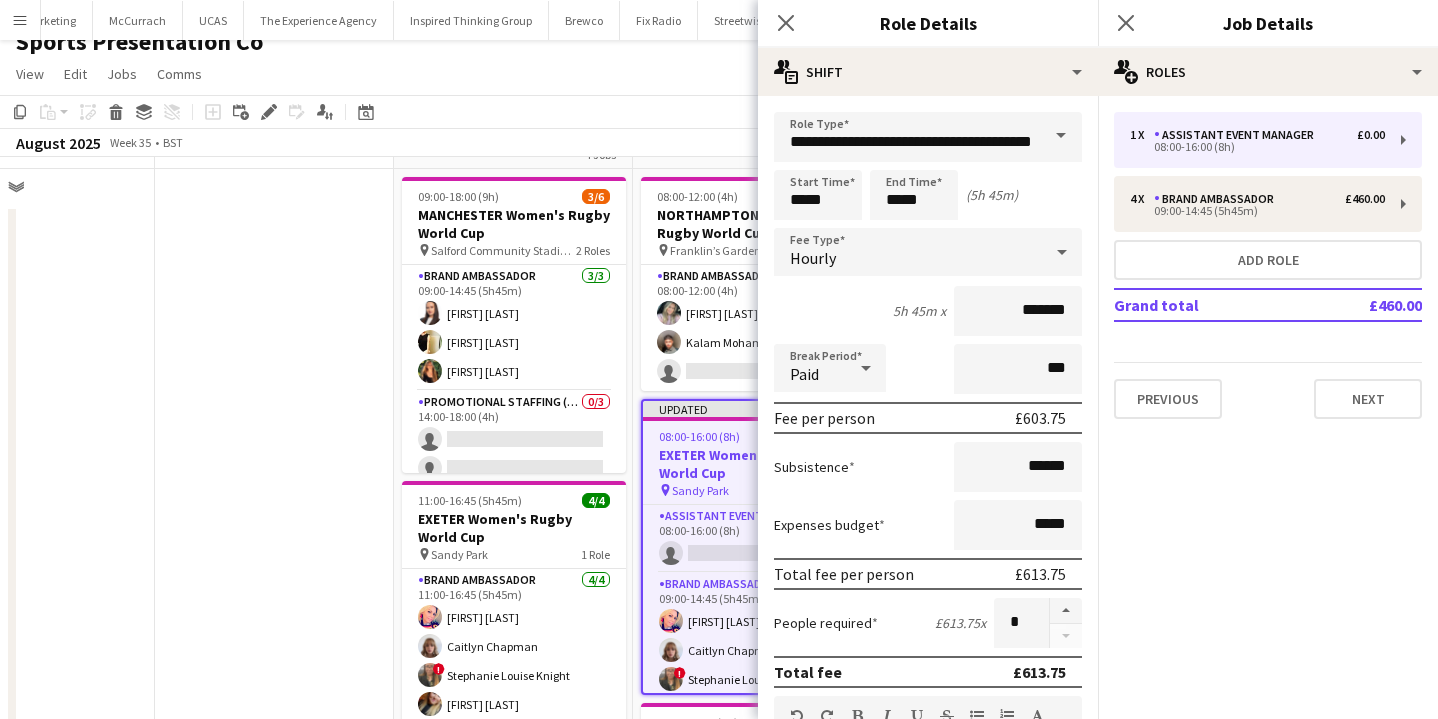 click on "Hourly" at bounding box center (908, 252) 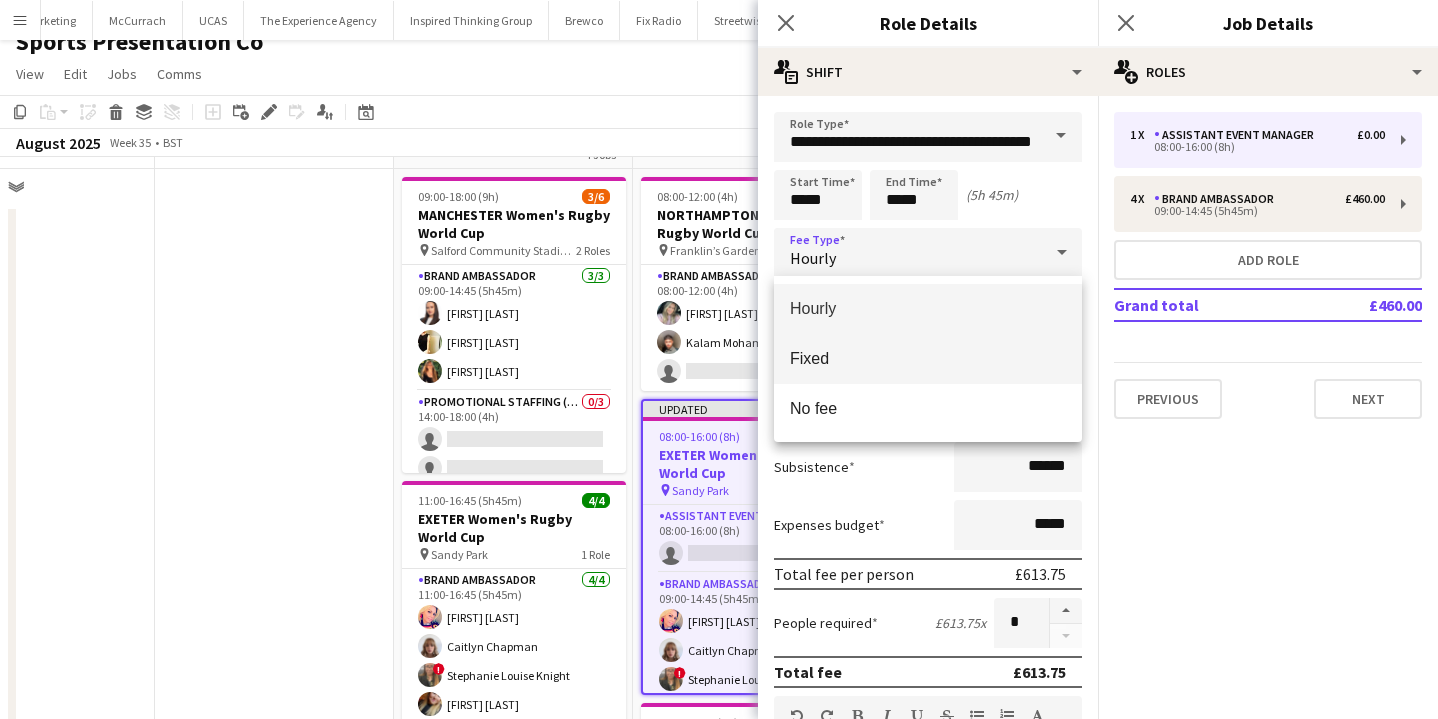 click on "Fixed" at bounding box center [928, 358] 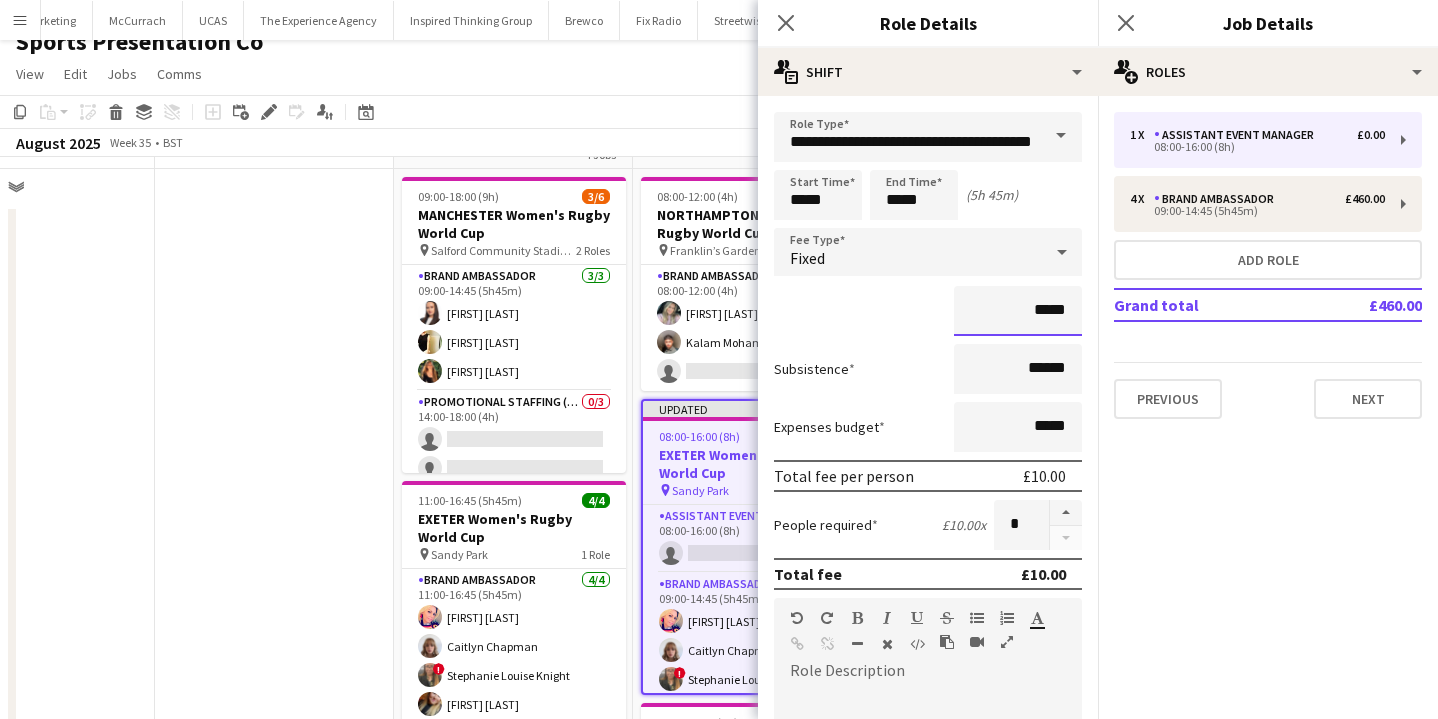 click on "*****" at bounding box center (1018, 311) 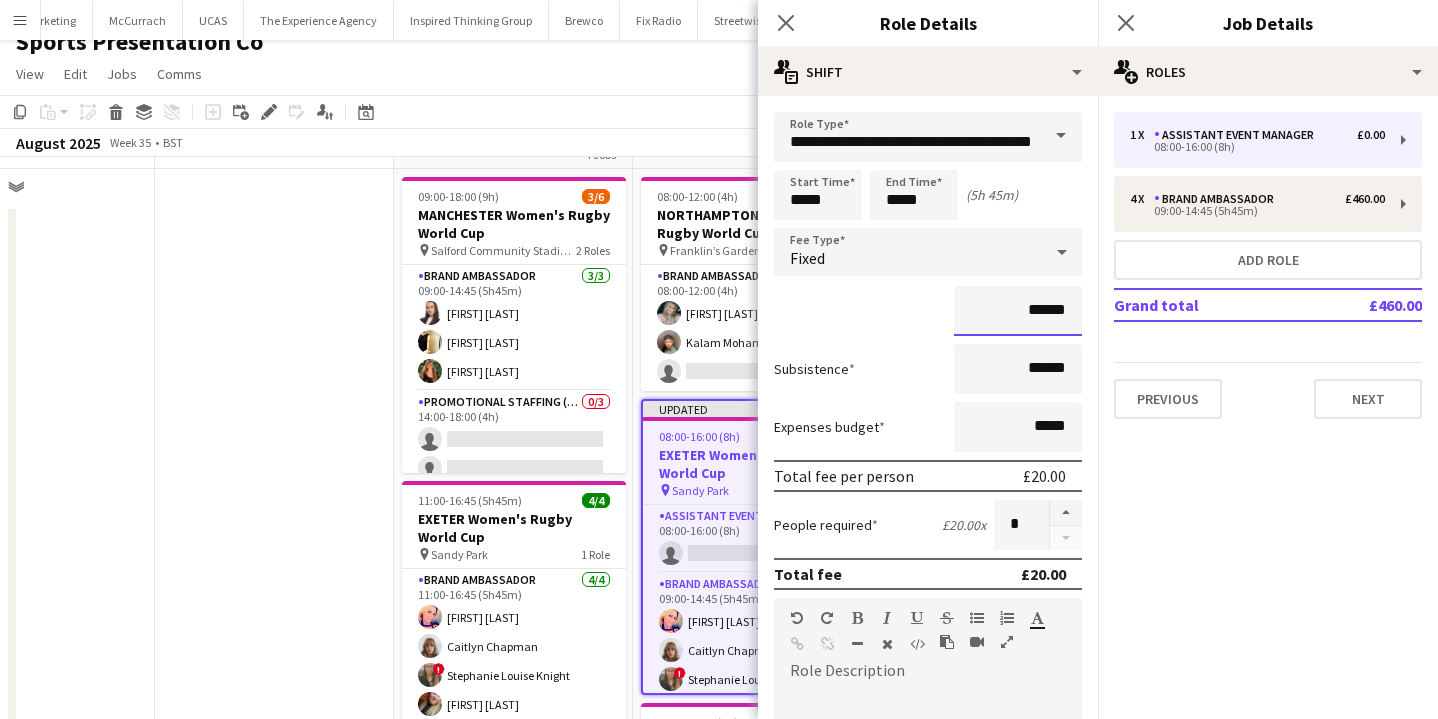 click on "******" at bounding box center (1018, 311) 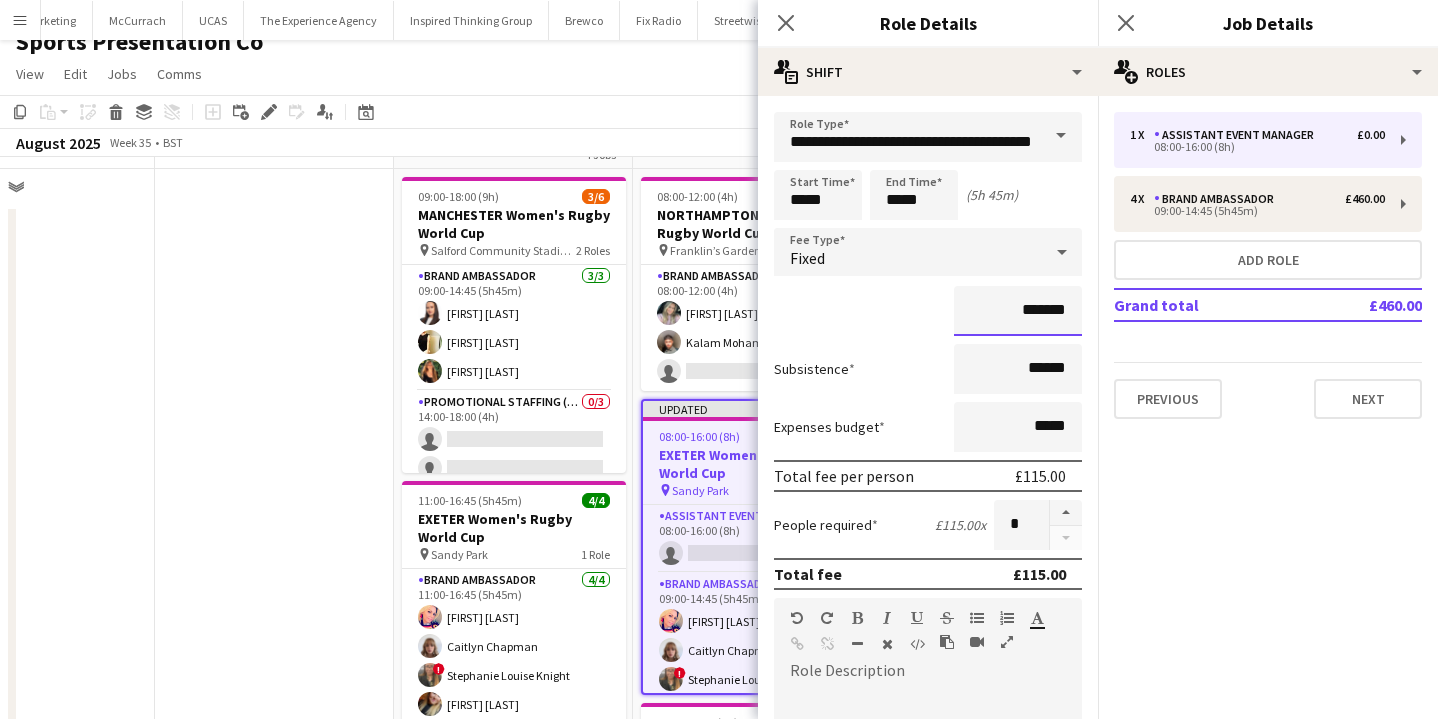 type on "*******" 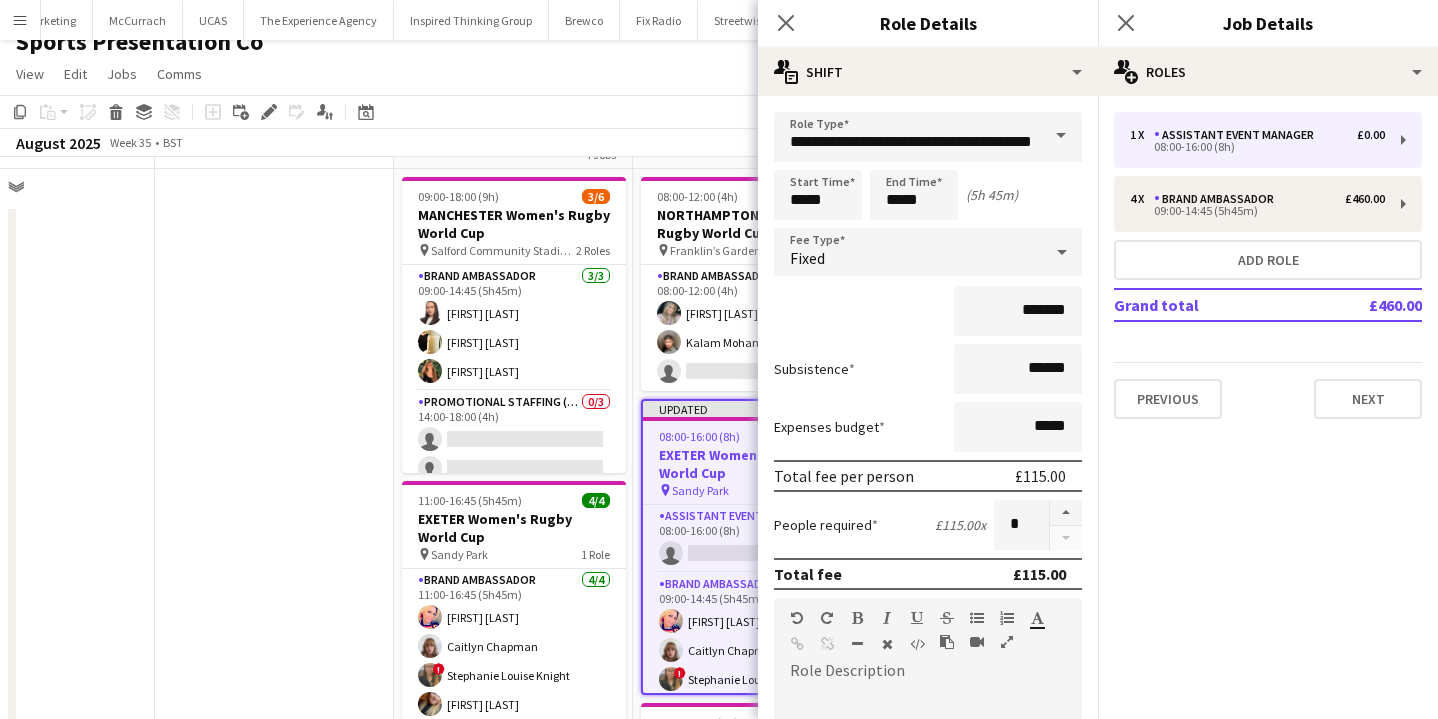 click on "*******" at bounding box center [928, 311] 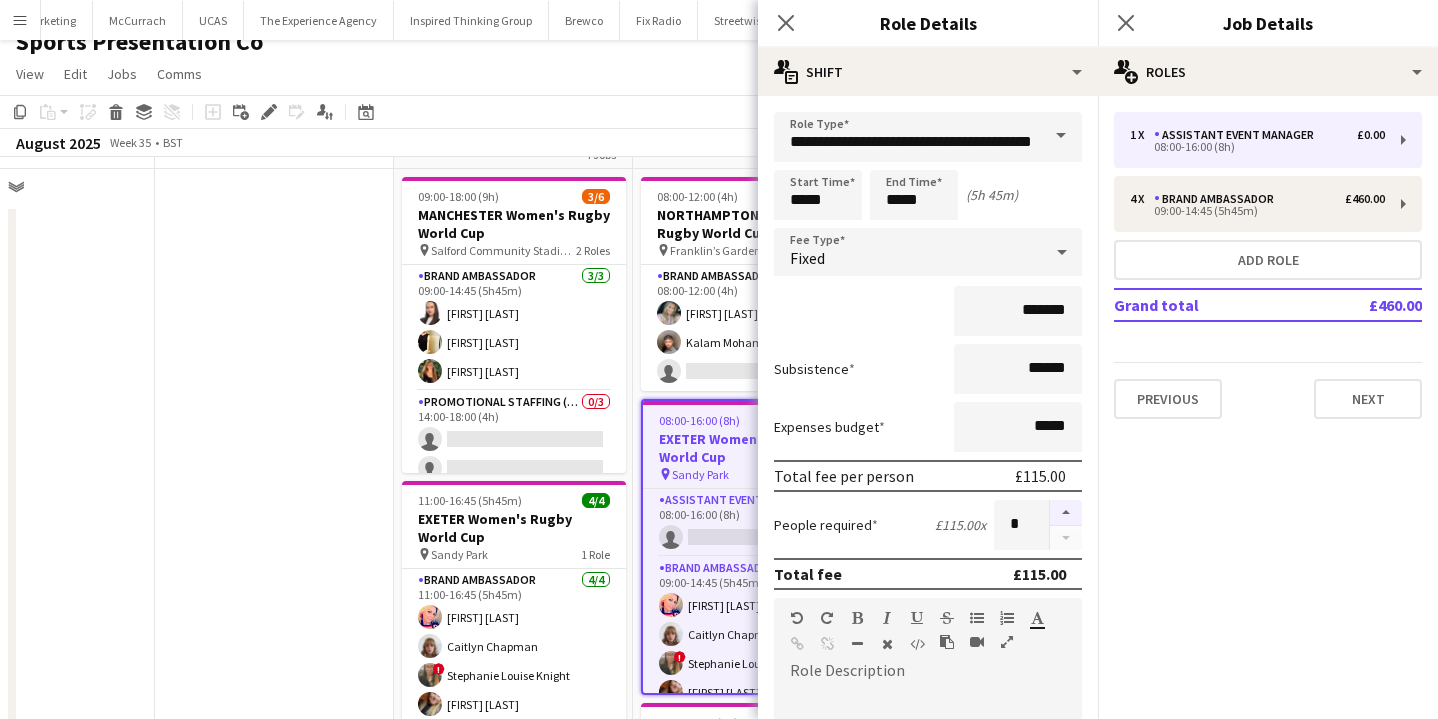 click at bounding box center (1066, 513) 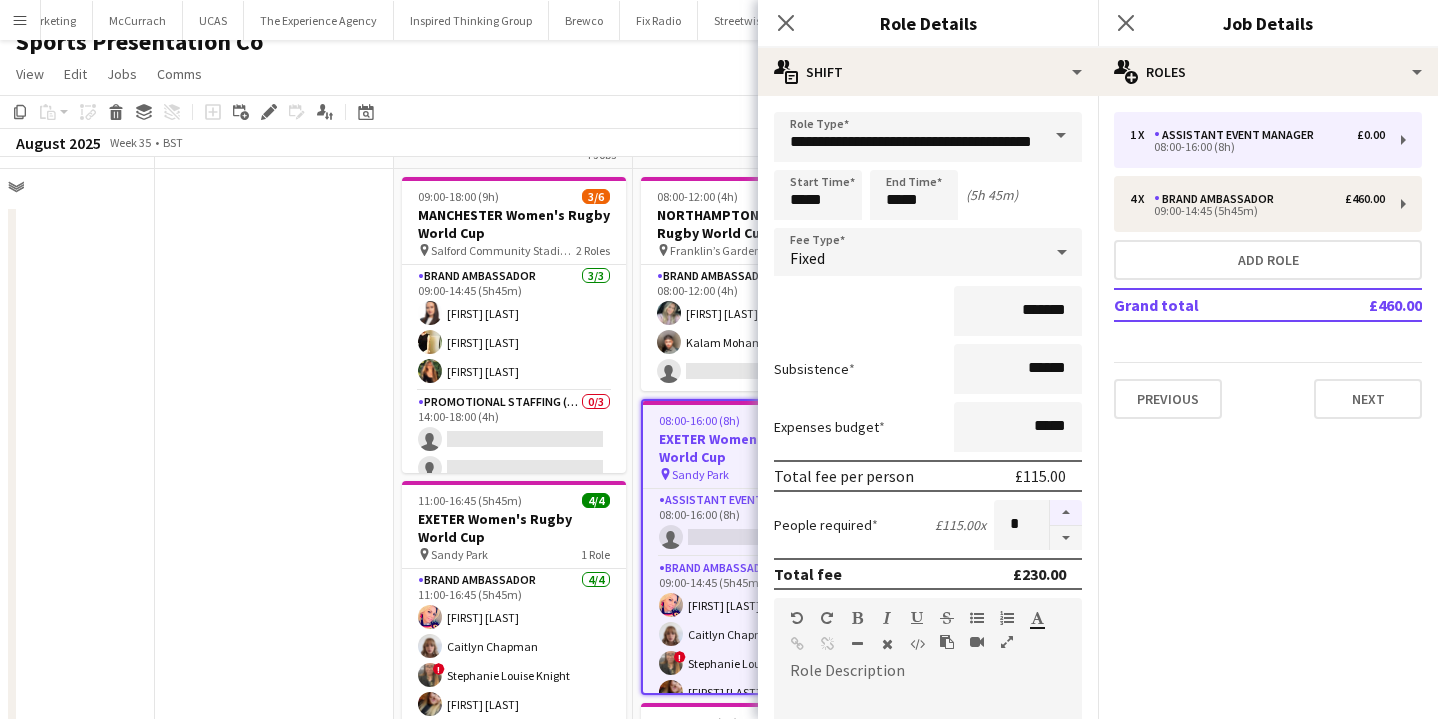 click at bounding box center [1066, 513] 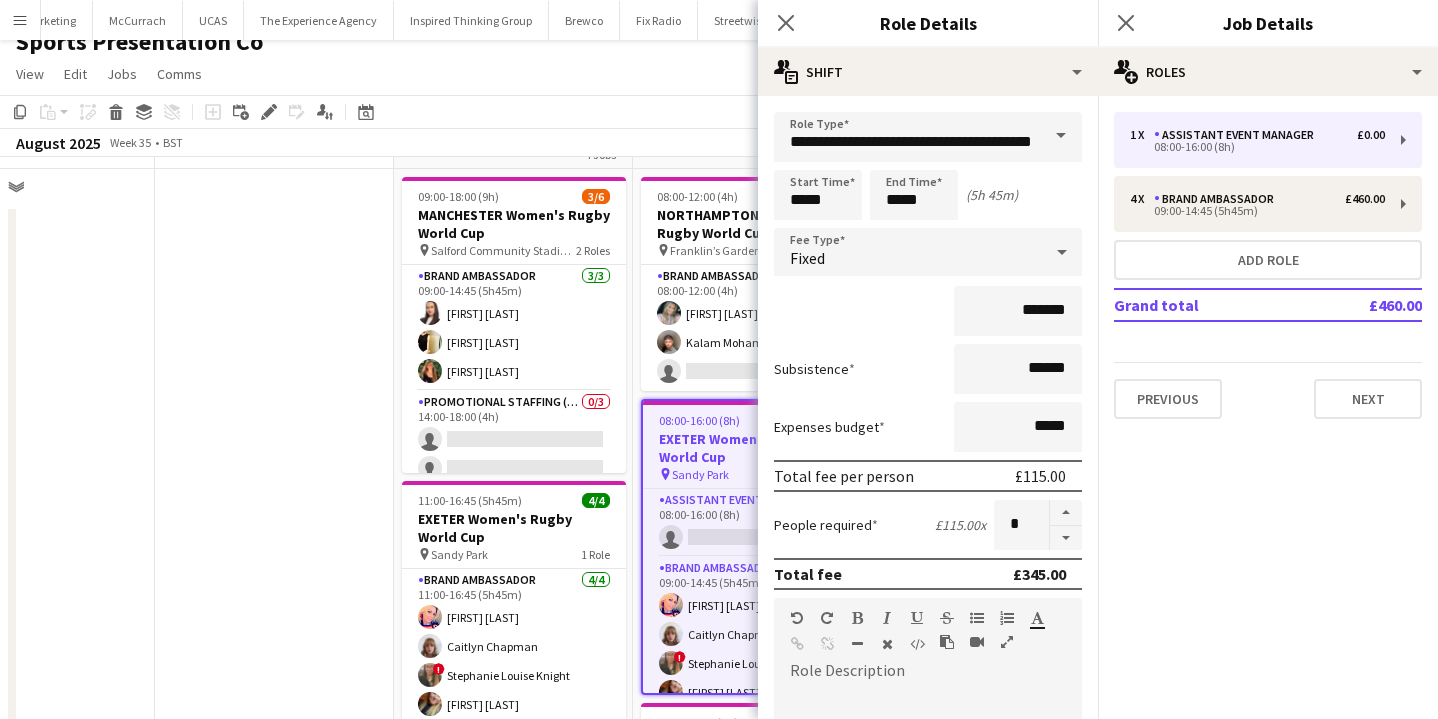 scroll, scrollTop: 537, scrollLeft: 0, axis: vertical 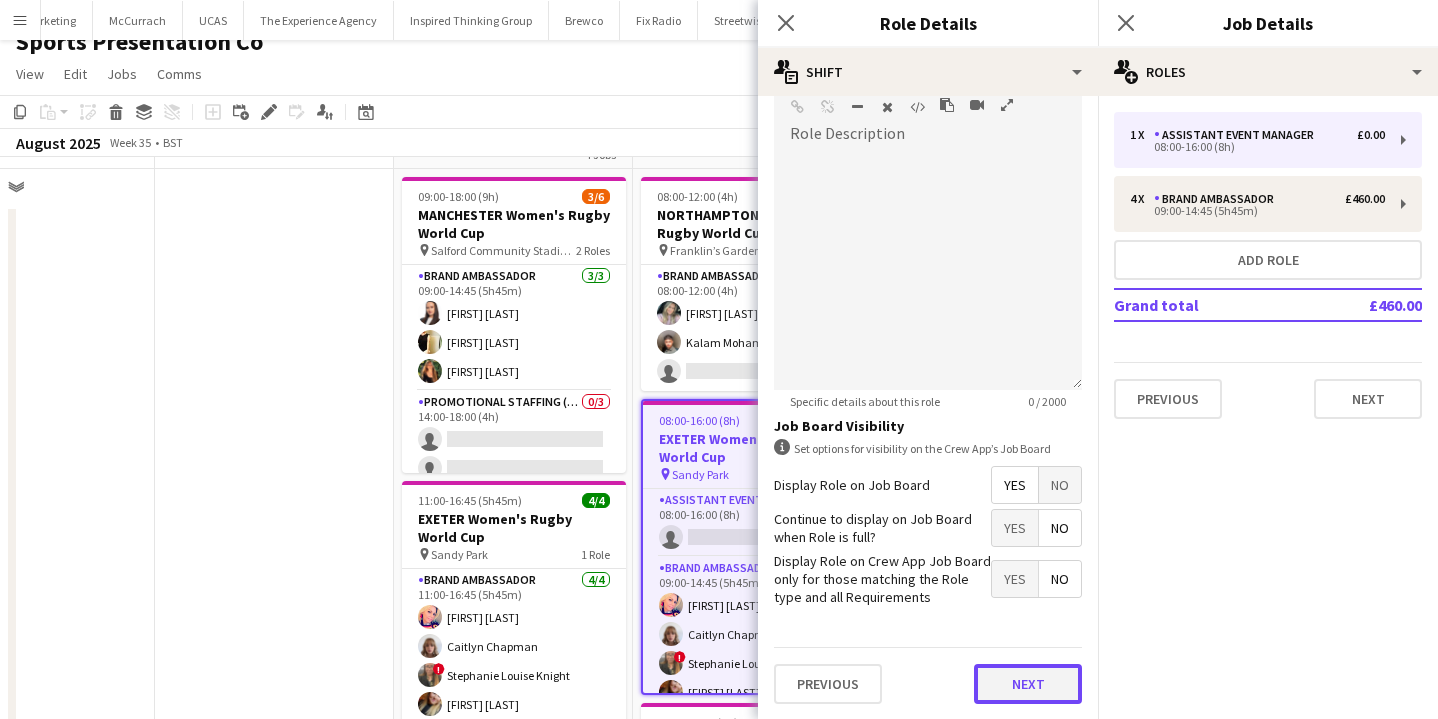 click on "Next" at bounding box center (1028, 684) 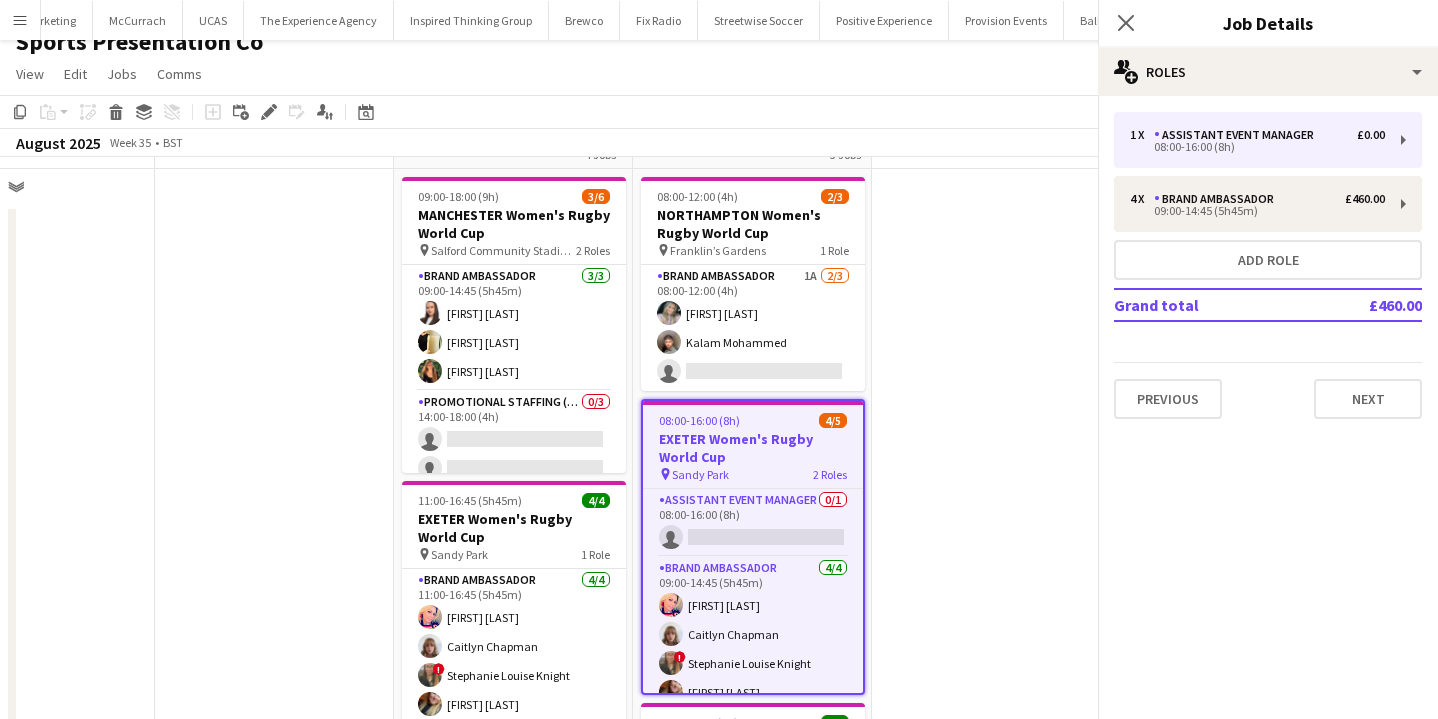 scroll, scrollTop: 0, scrollLeft: 0, axis: both 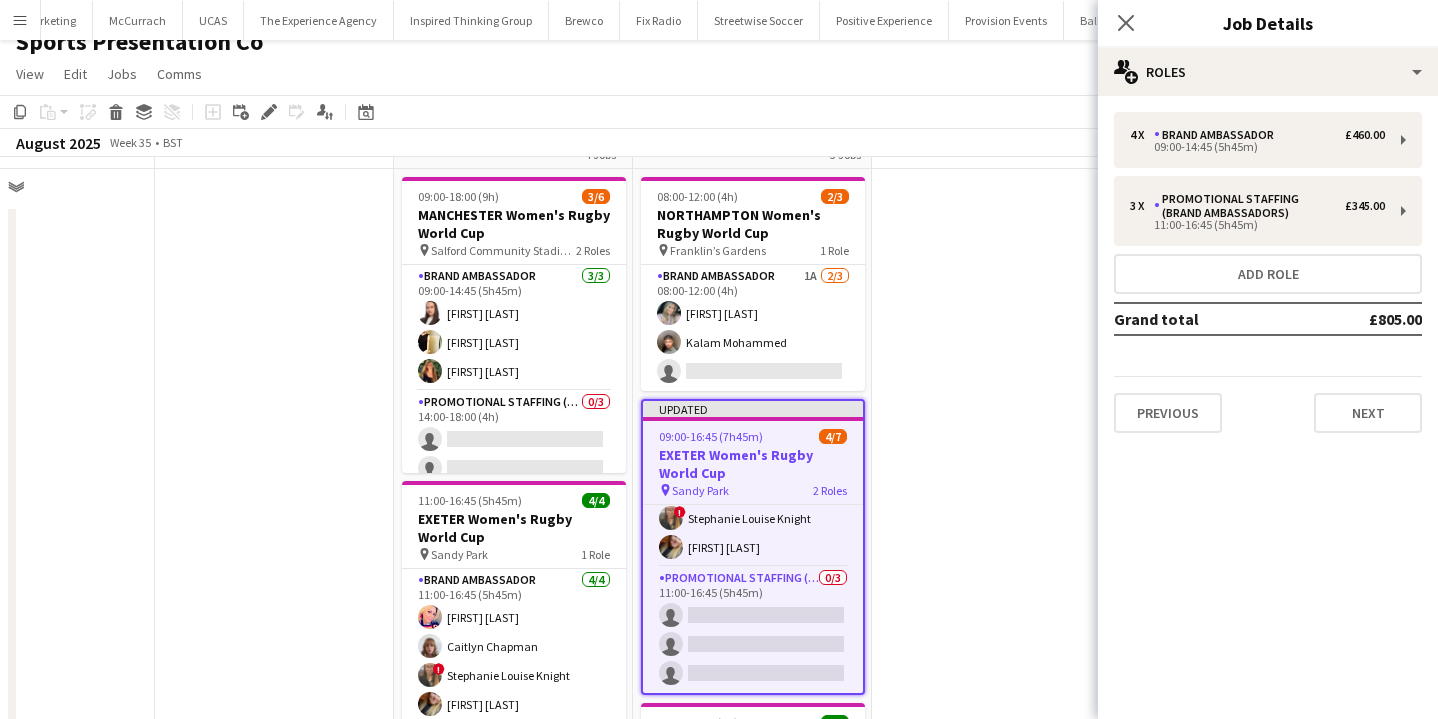 click at bounding box center [991, 650] 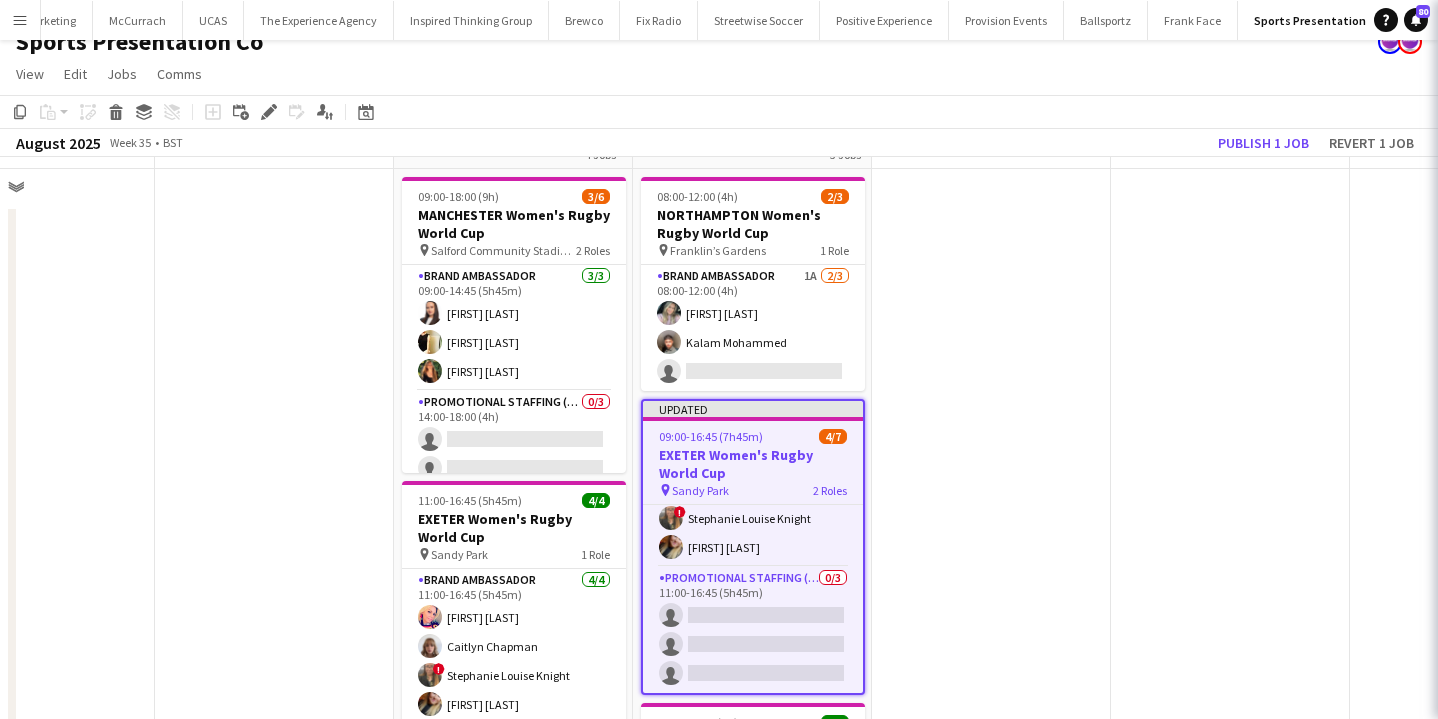 scroll, scrollTop: 89, scrollLeft: 0, axis: vertical 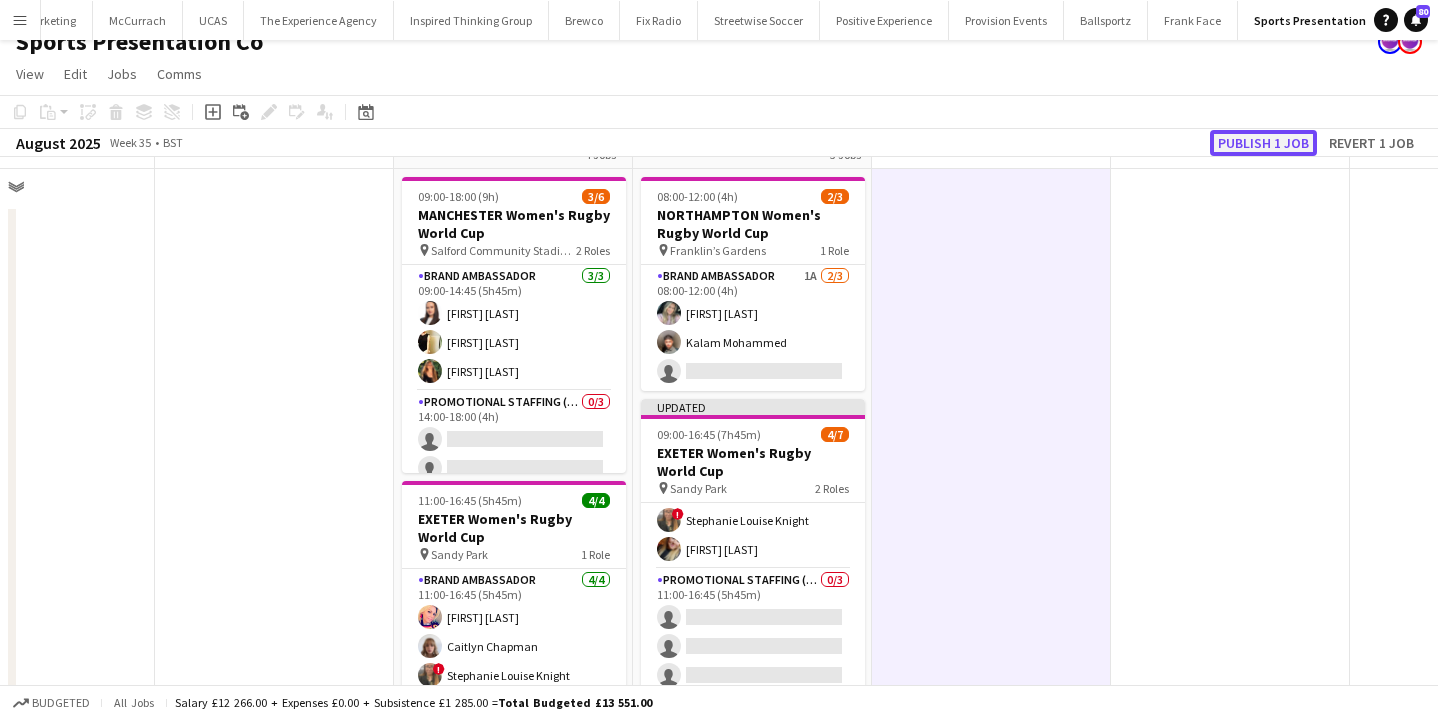 click on "Publish 1 job" 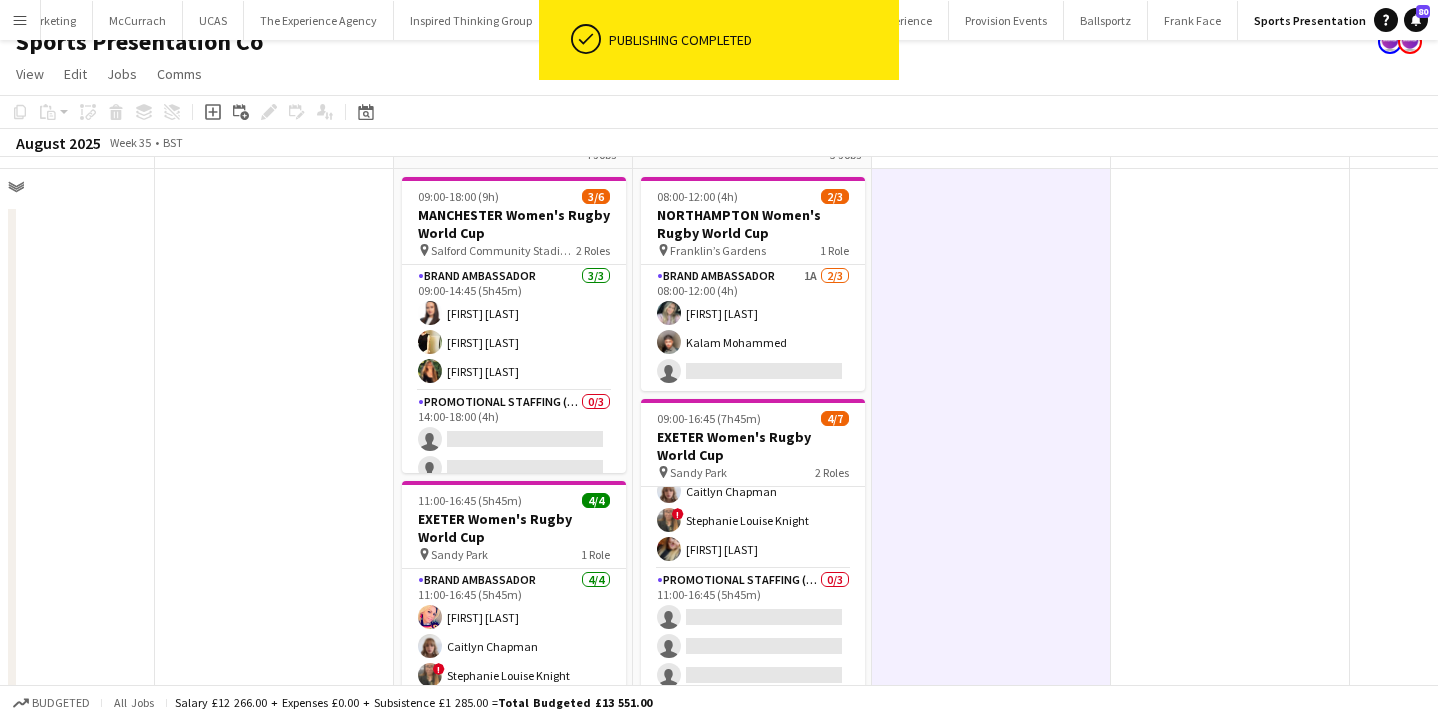 scroll, scrollTop: 73, scrollLeft: 0, axis: vertical 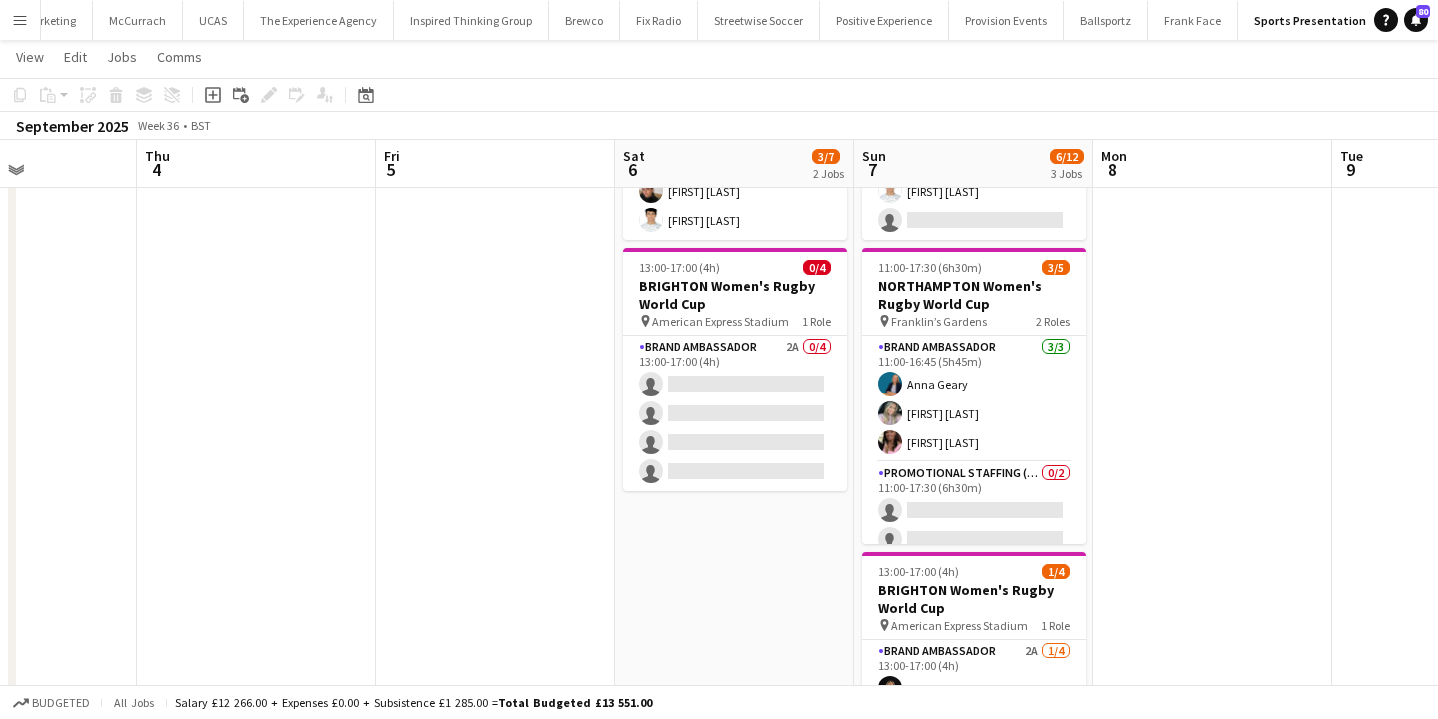 click on "09:30-13:30 (4h)    3/3   YORK Women's Rugby World Cup
pin
York Community Stadium   1 Role   Brand Ambassador   3/3   09:30-13:30 (4h)
Adam Carless Lizzie Greenwood Parth Chabhadiya     13:00-17:00 (4h)    0/4   BRIGHTON Women's Rugby World Cup
pin
American Express Stadium   1 Role   Brand Ambassador   2A   0/4   13:00-17:00 (4h)
single-neutral-actions
single-neutral-actions
single-neutral-actions
single-neutral-actions" at bounding box center [734, 499] 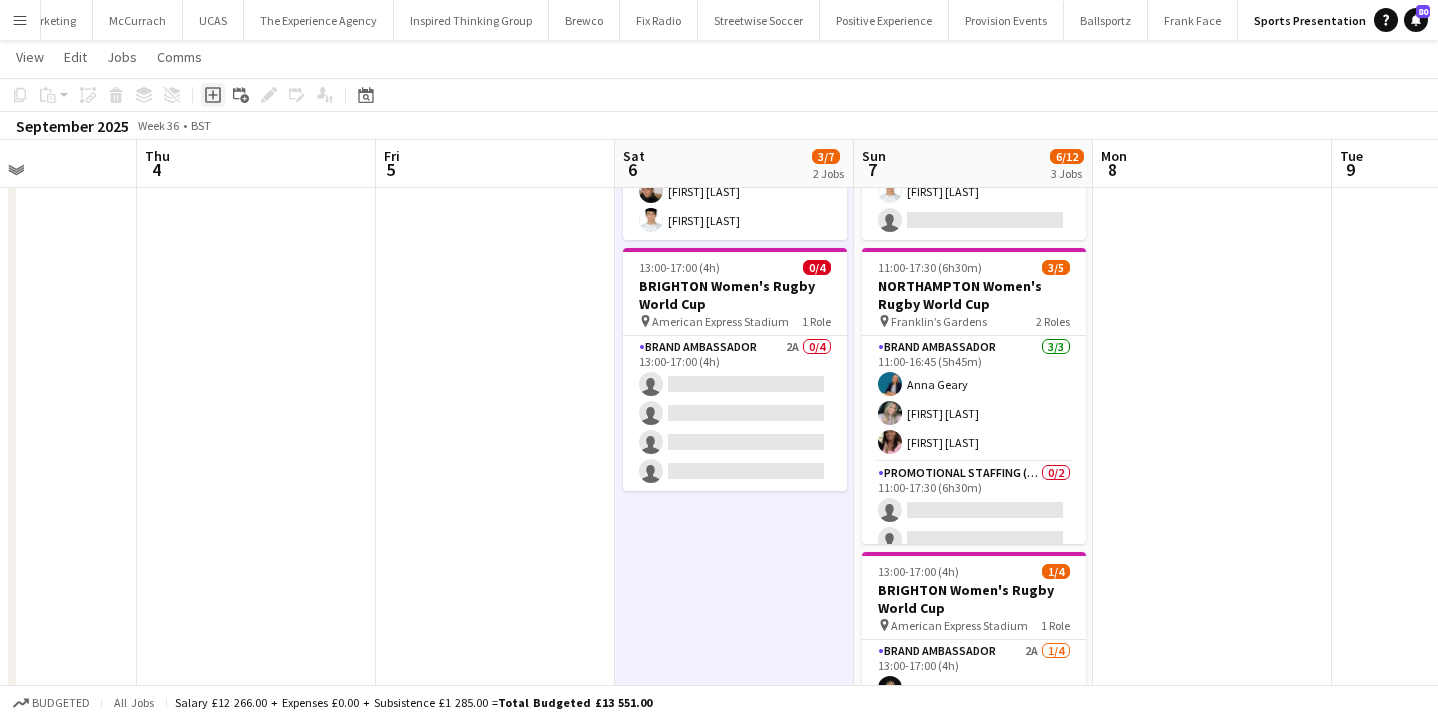 click on "Add job" 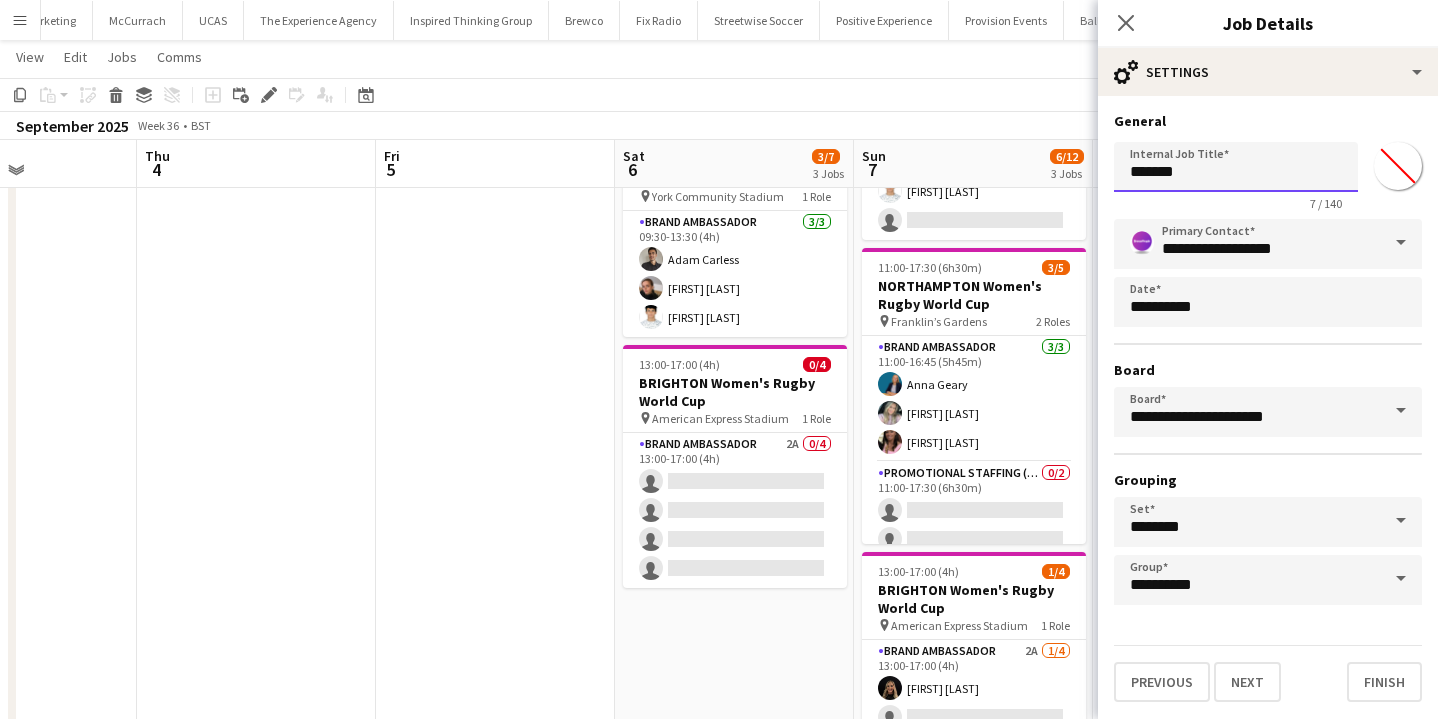 click on "*******" at bounding box center [1236, 167] 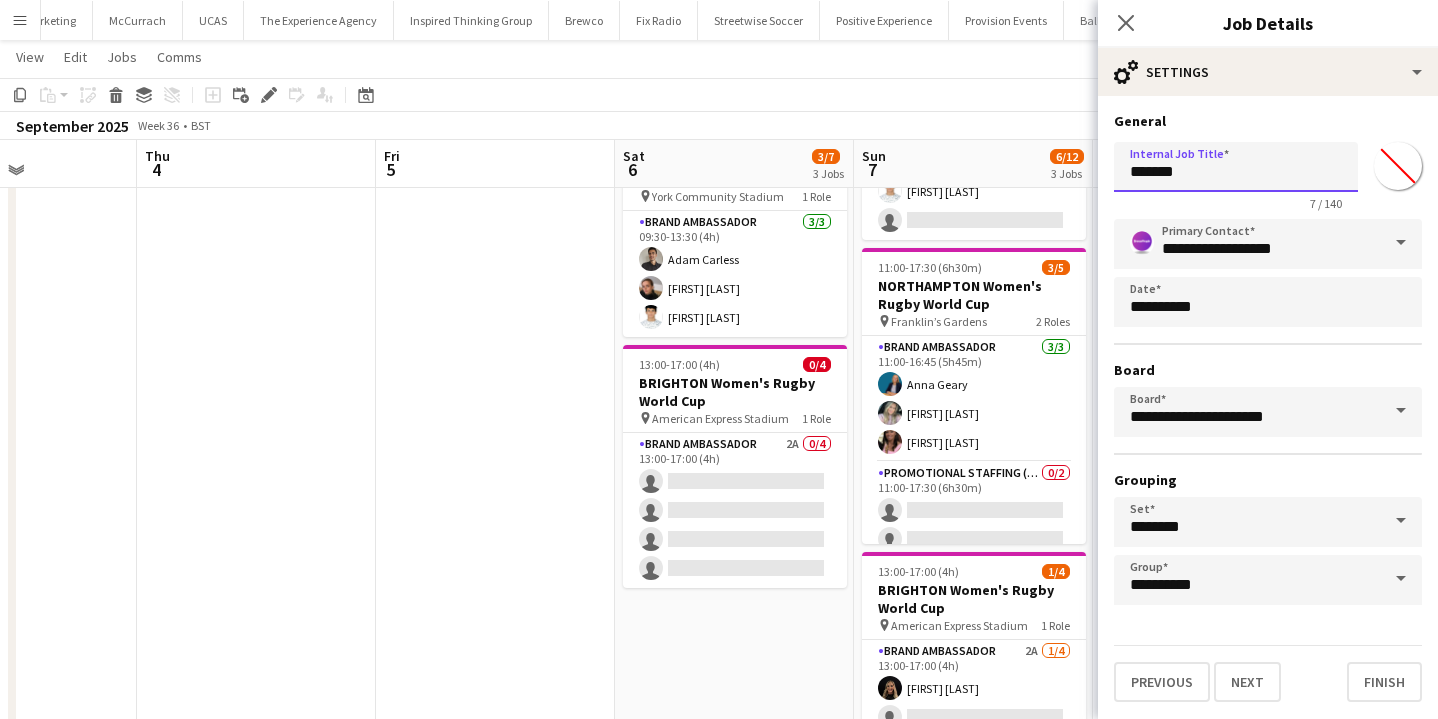 click on "*******" at bounding box center [1236, 167] 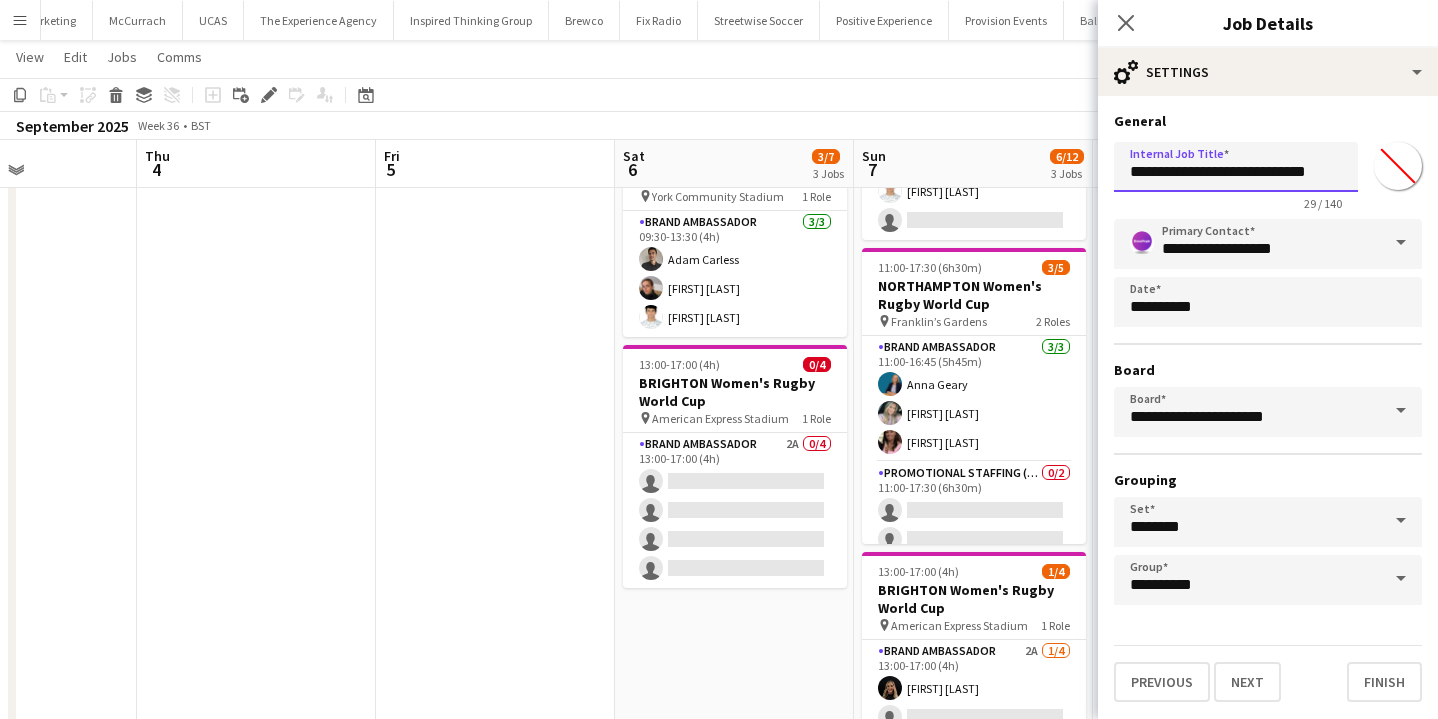 scroll, scrollTop: 0, scrollLeft: 18, axis: horizontal 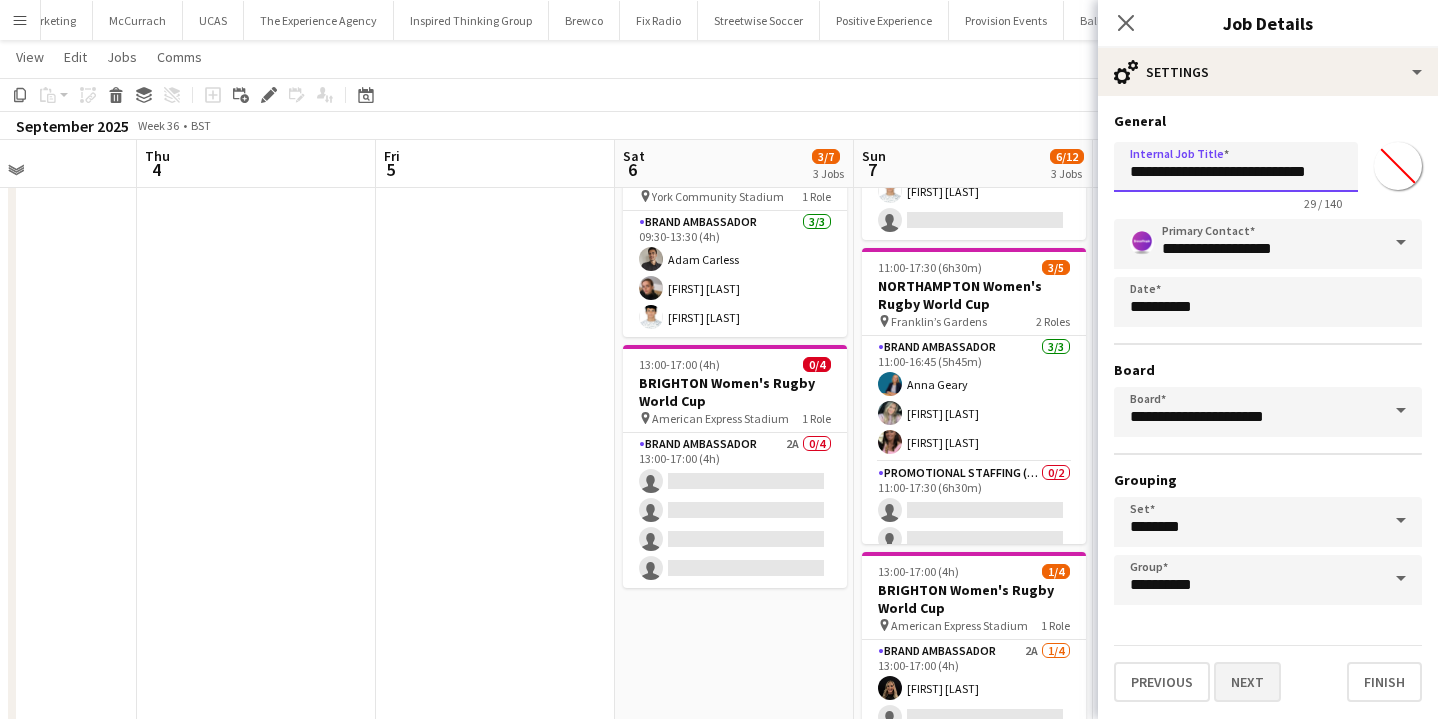 type on "**********" 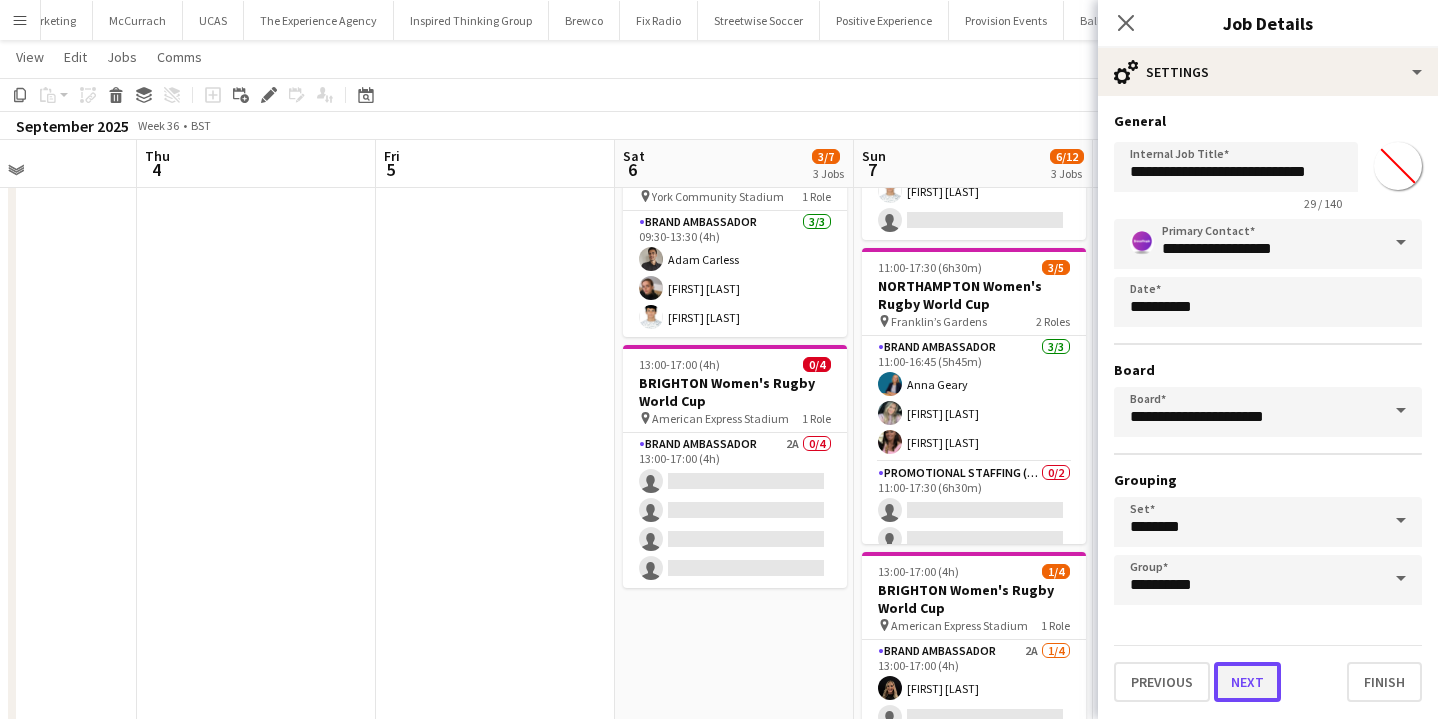 scroll, scrollTop: 0, scrollLeft: 0, axis: both 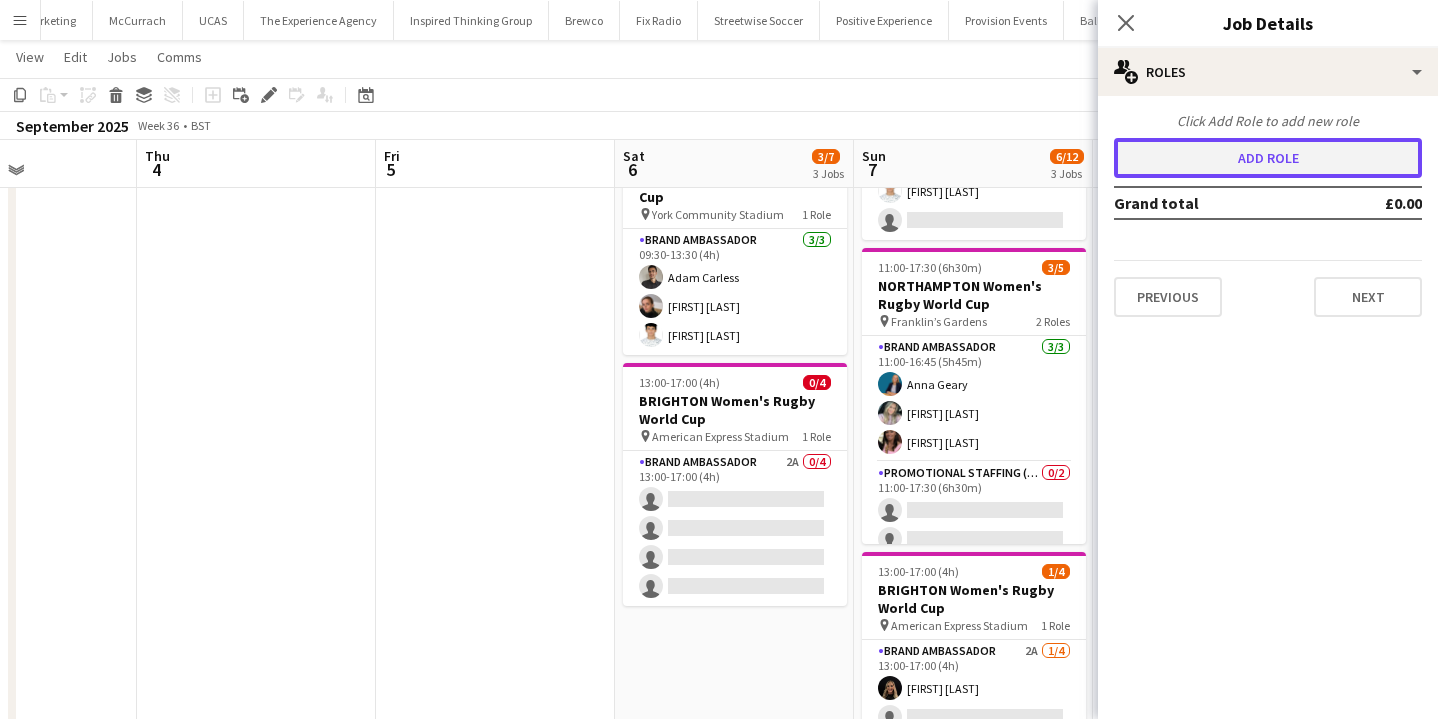 click on "Add role" at bounding box center (1268, 158) 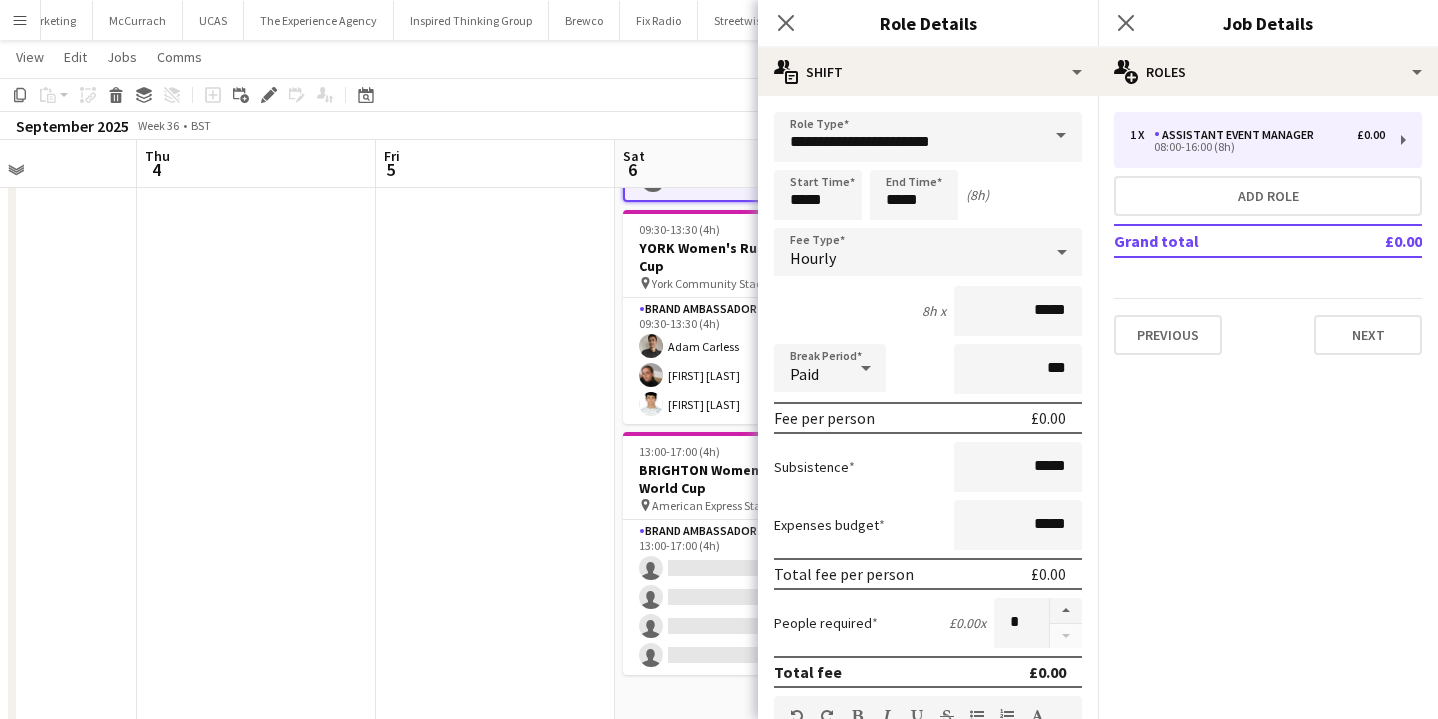 click on "**********" at bounding box center (928, 733) 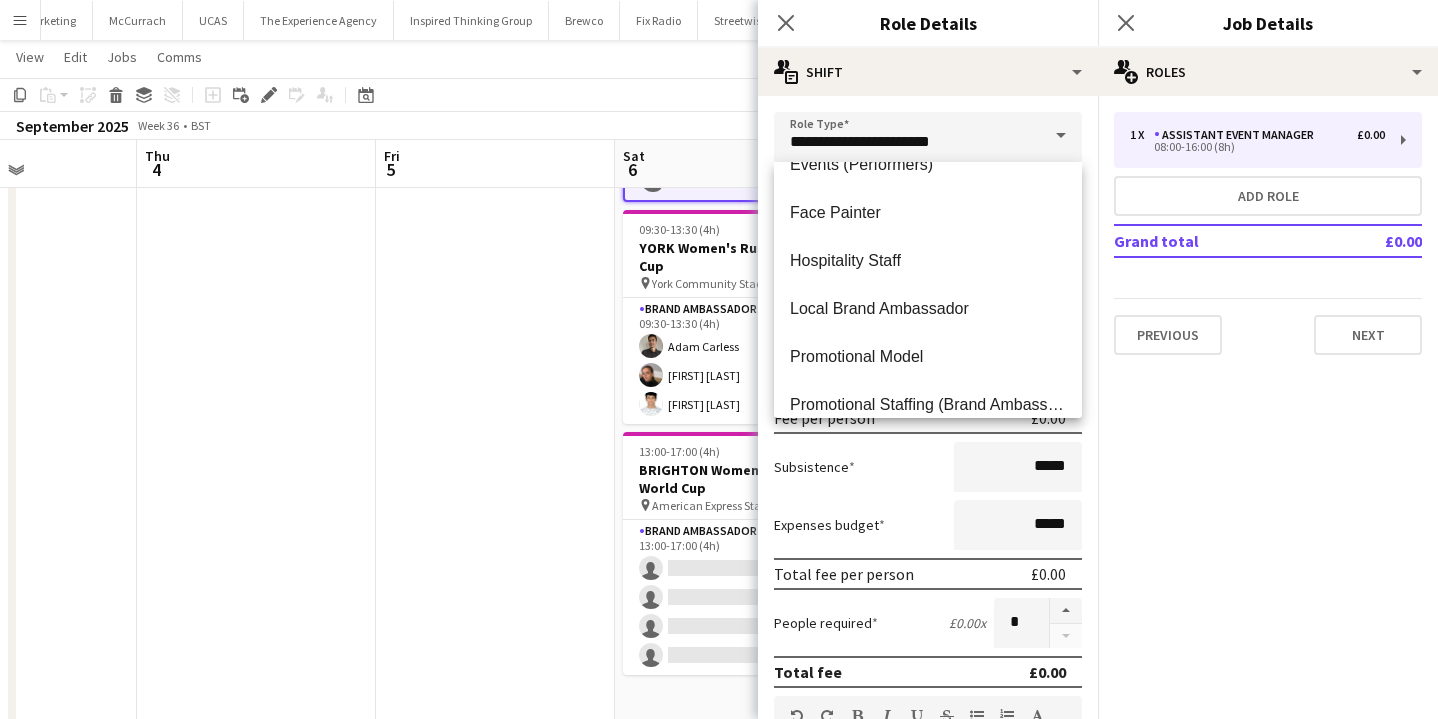 scroll, scrollTop: 400, scrollLeft: 0, axis: vertical 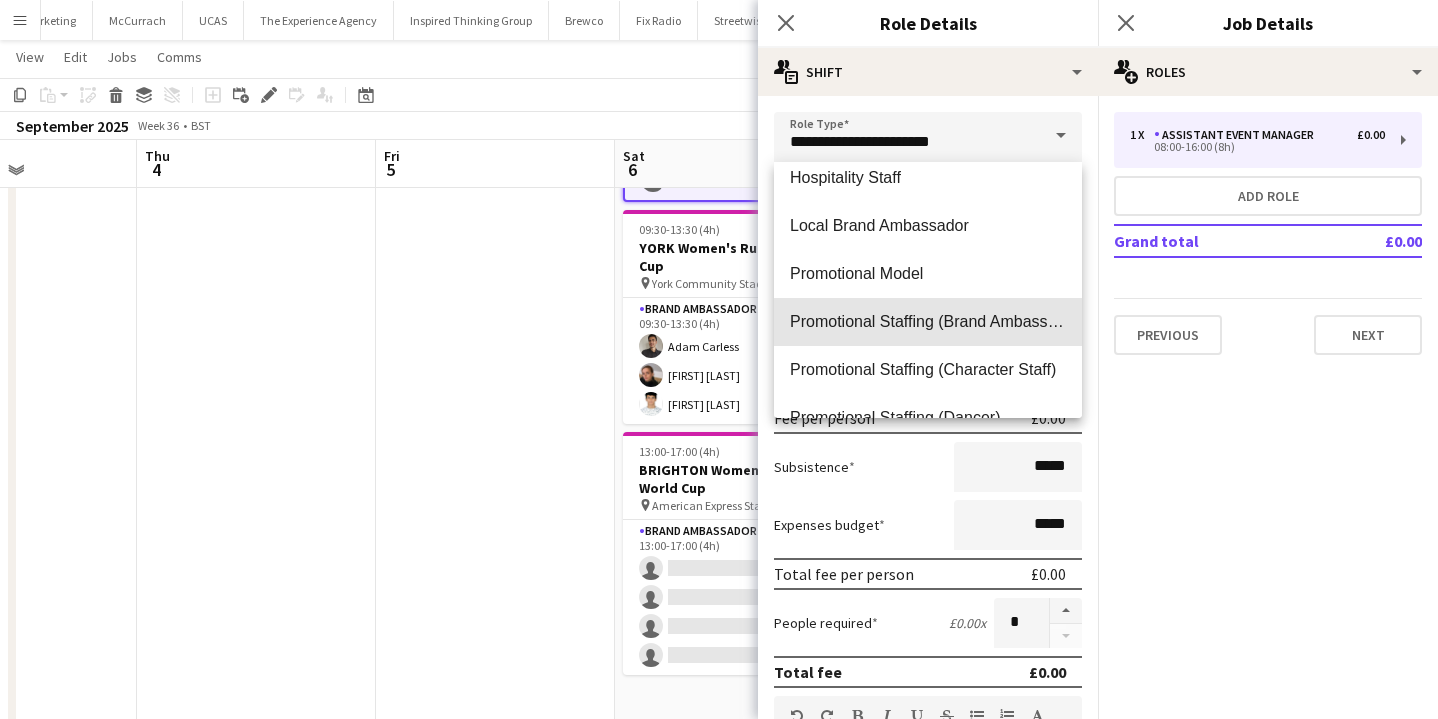 click on "Promotional Staffing (Brand Ambassadors)" at bounding box center (928, 322) 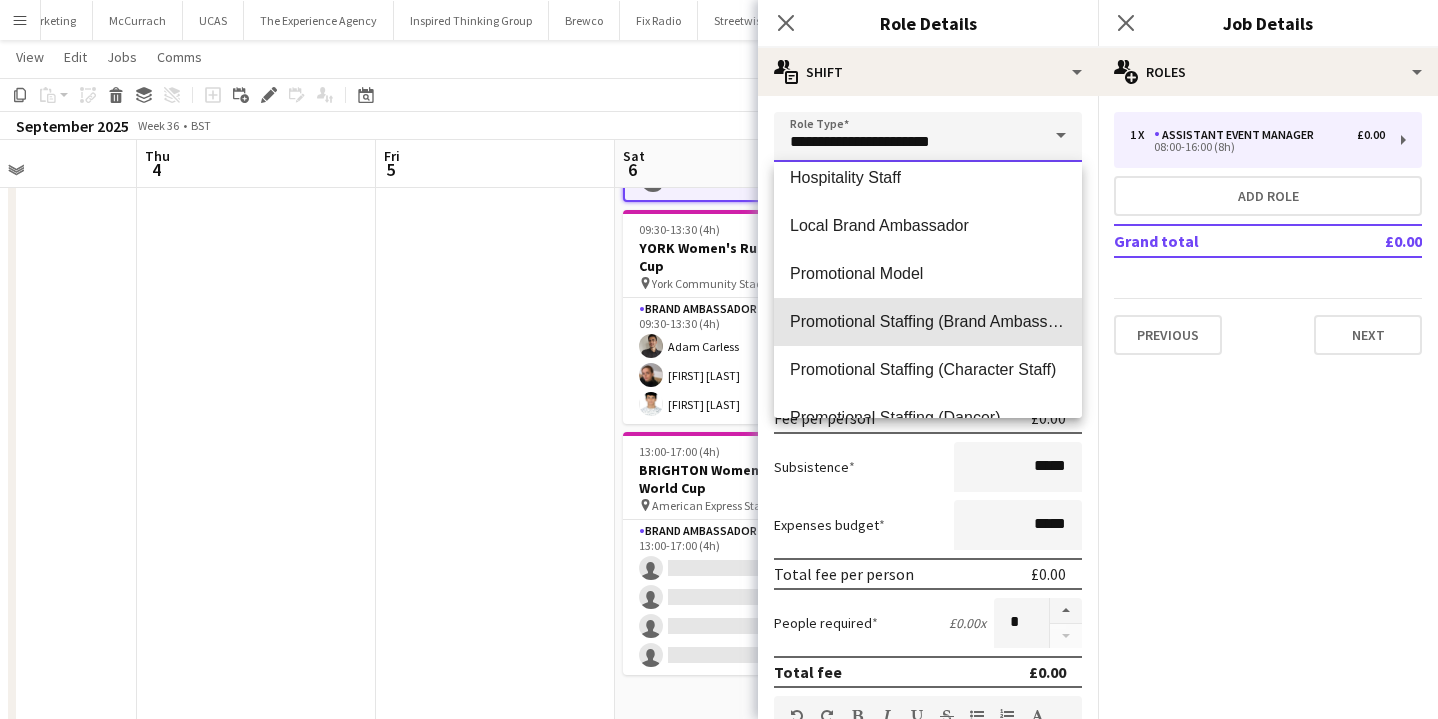 type on "**********" 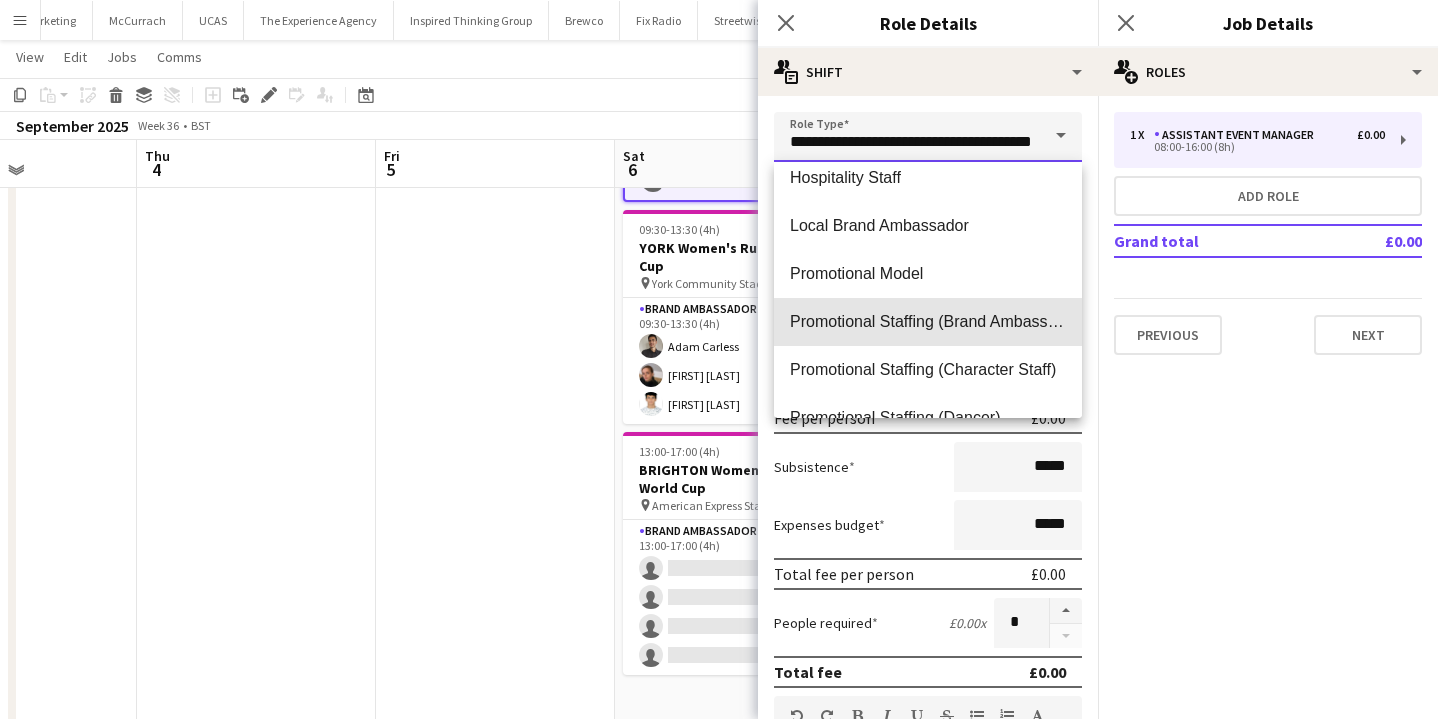 scroll, scrollTop: 0, scrollLeft: 34, axis: horizontal 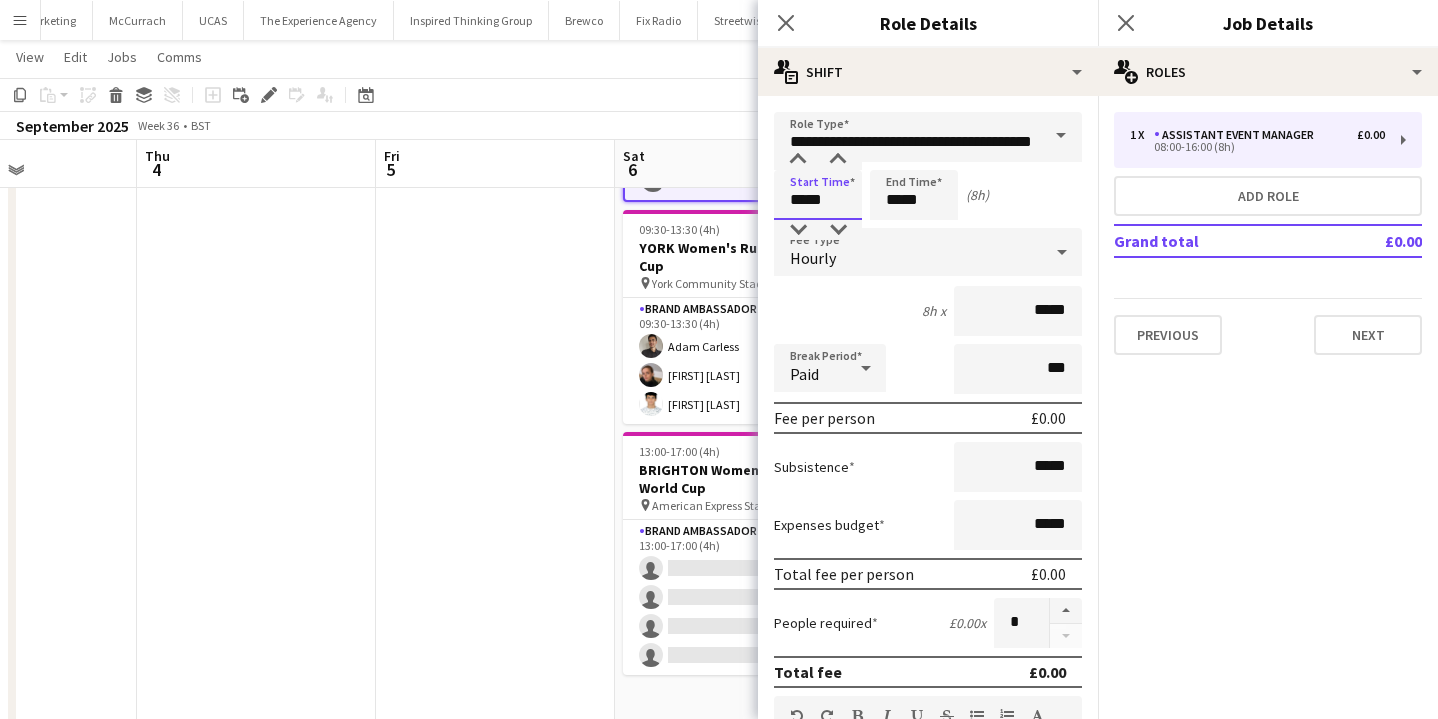 click on "*****" at bounding box center (818, 195) 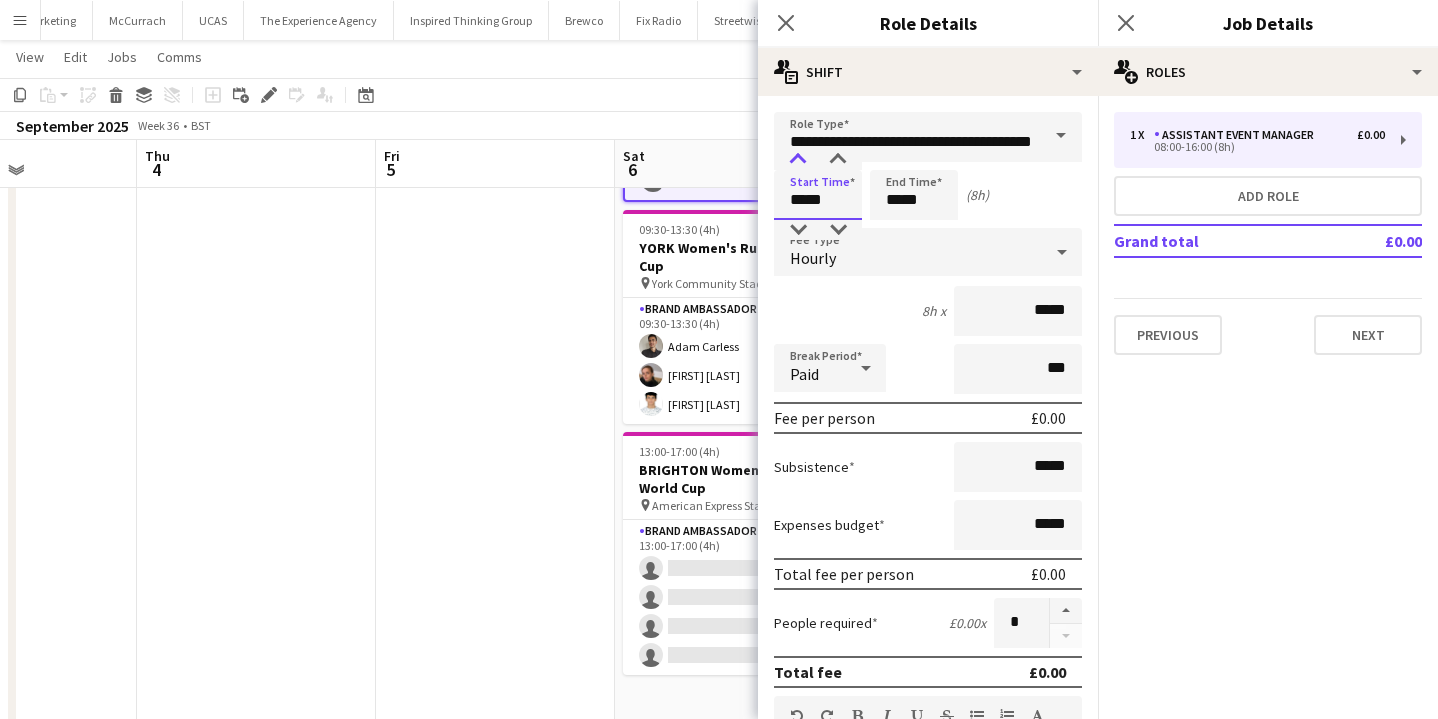 type on "*****" 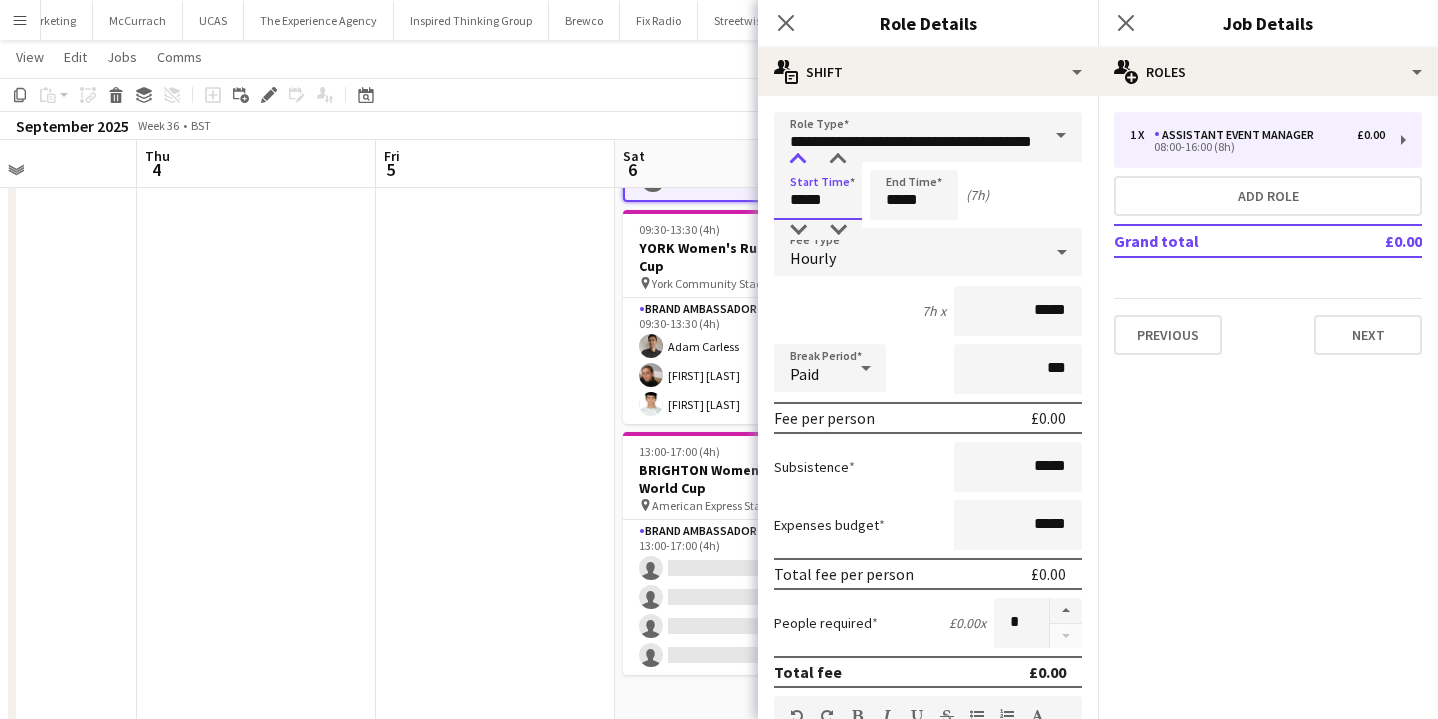 click at bounding box center [798, 160] 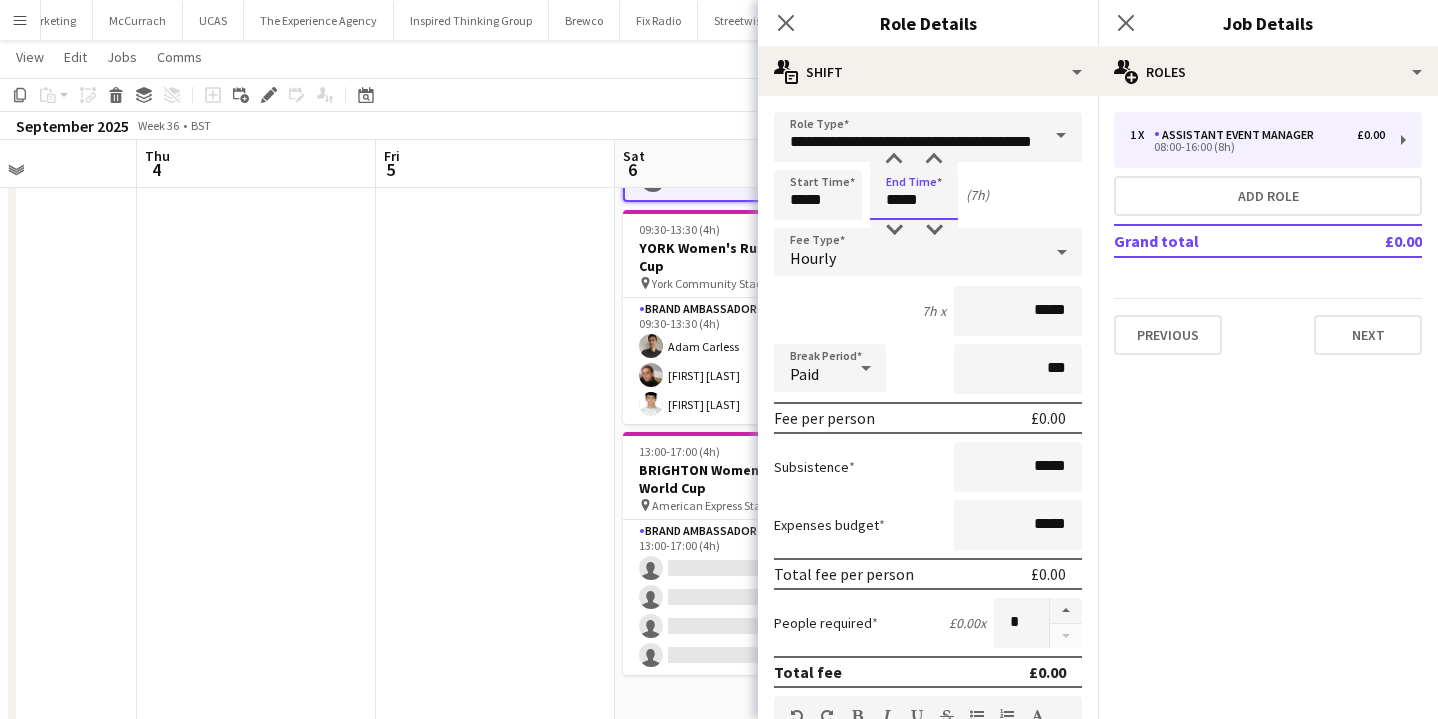 click on "*****" at bounding box center (914, 195) 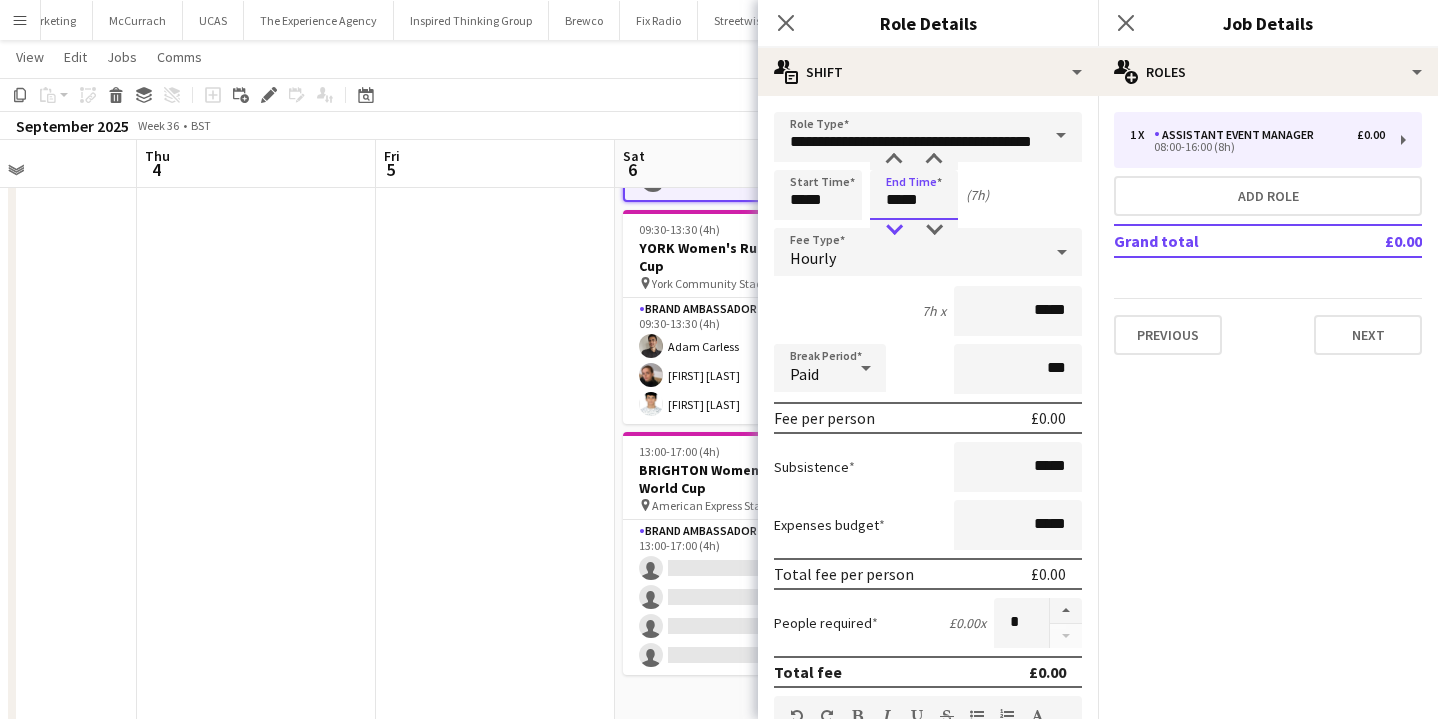 click at bounding box center [894, 230] 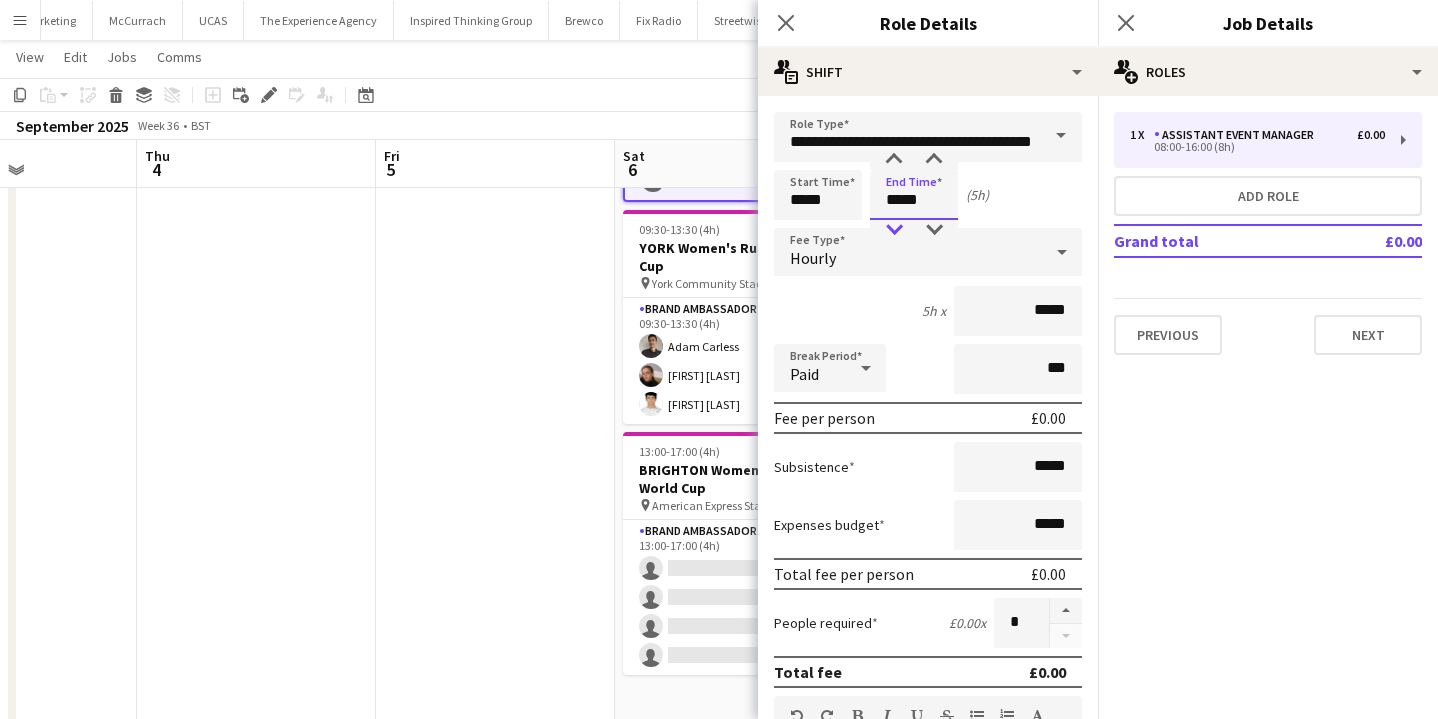 click at bounding box center [894, 230] 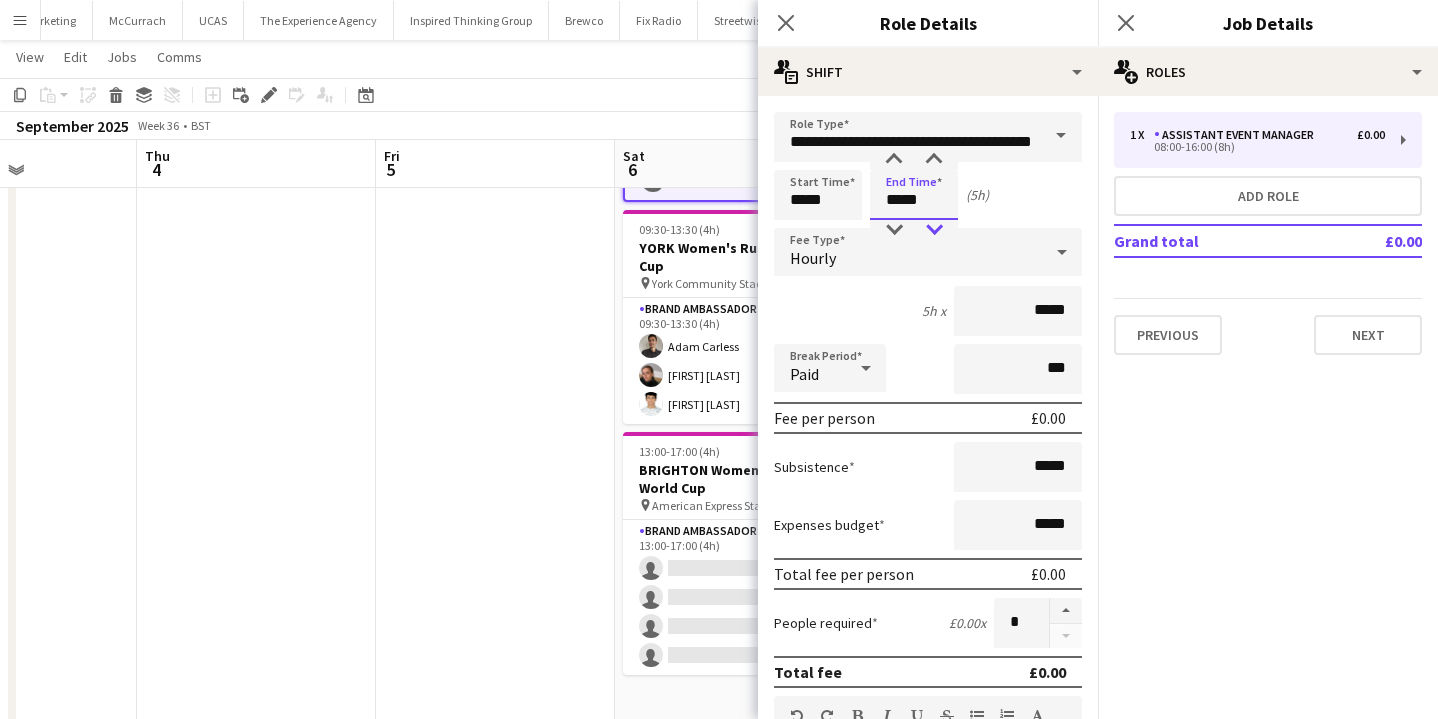 type on "*****" 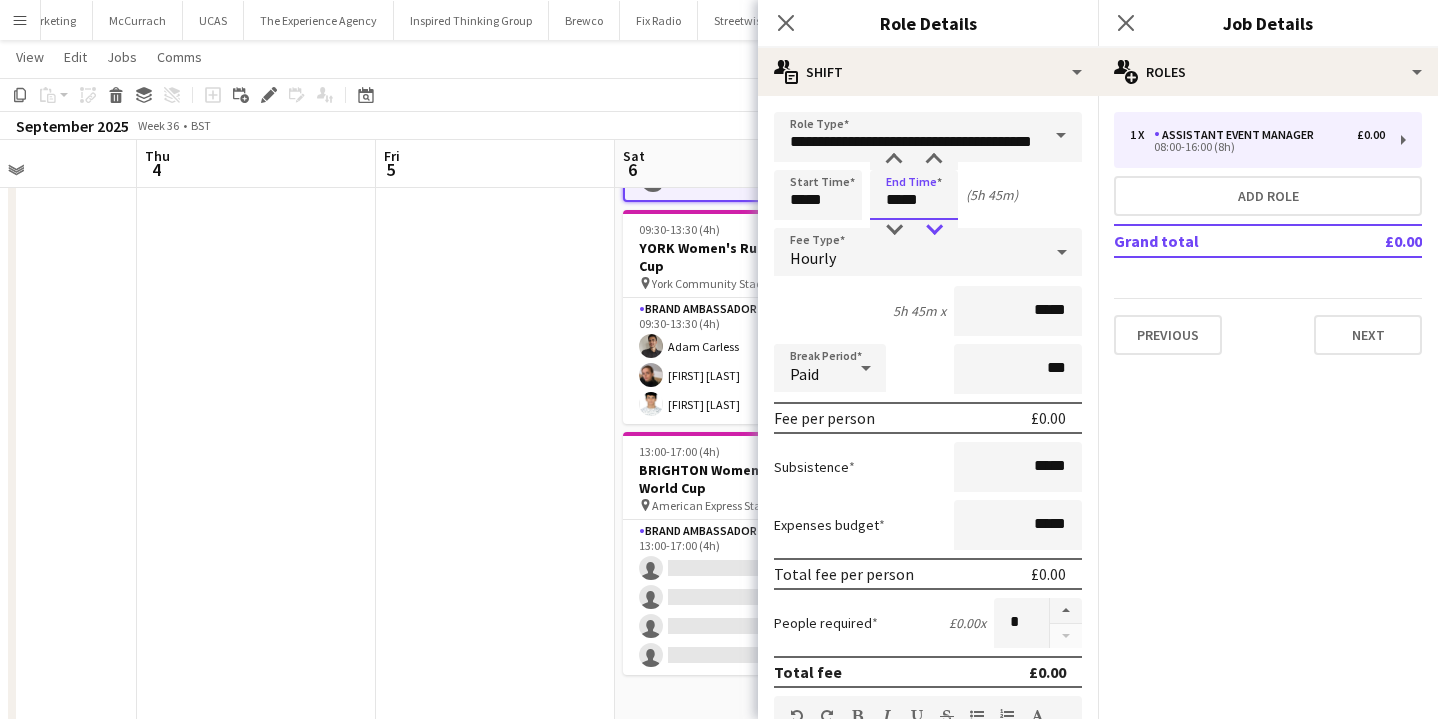 click at bounding box center [934, 230] 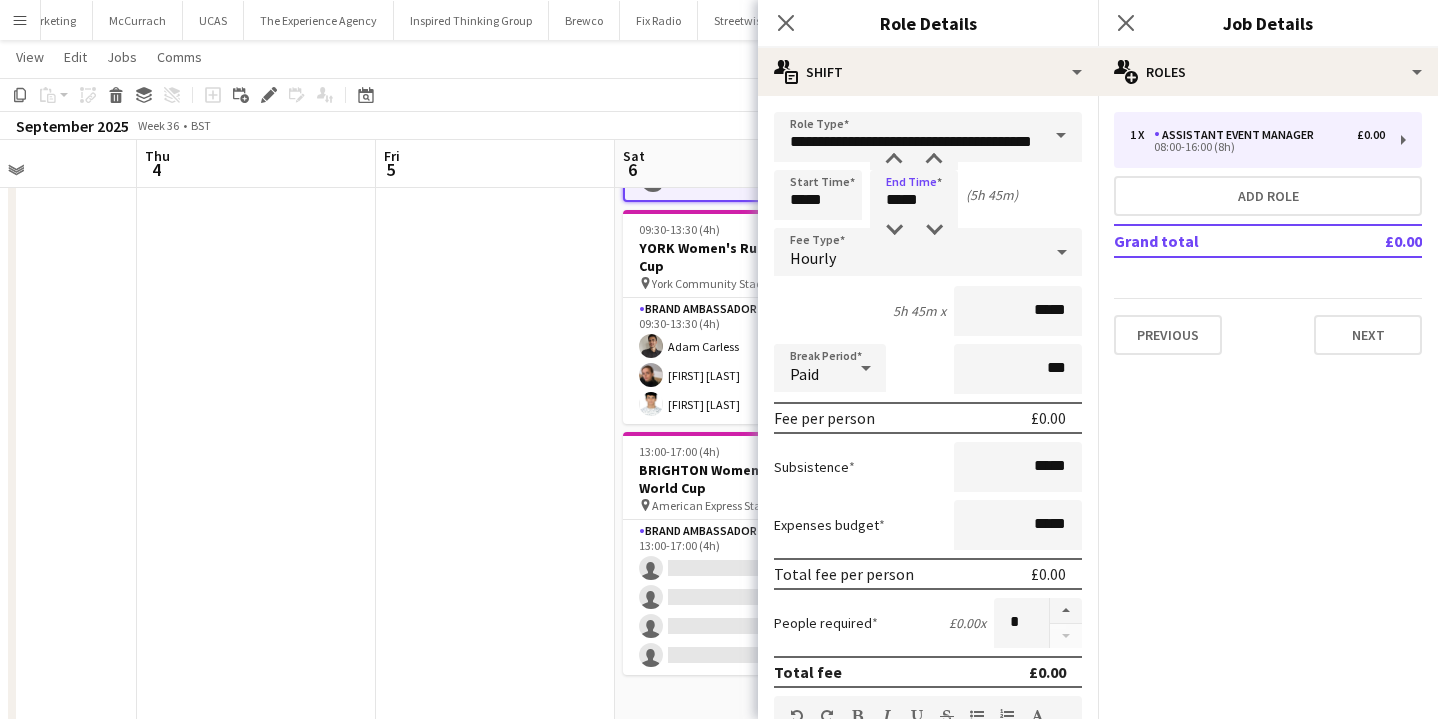 click on "Hourly" at bounding box center [908, 252] 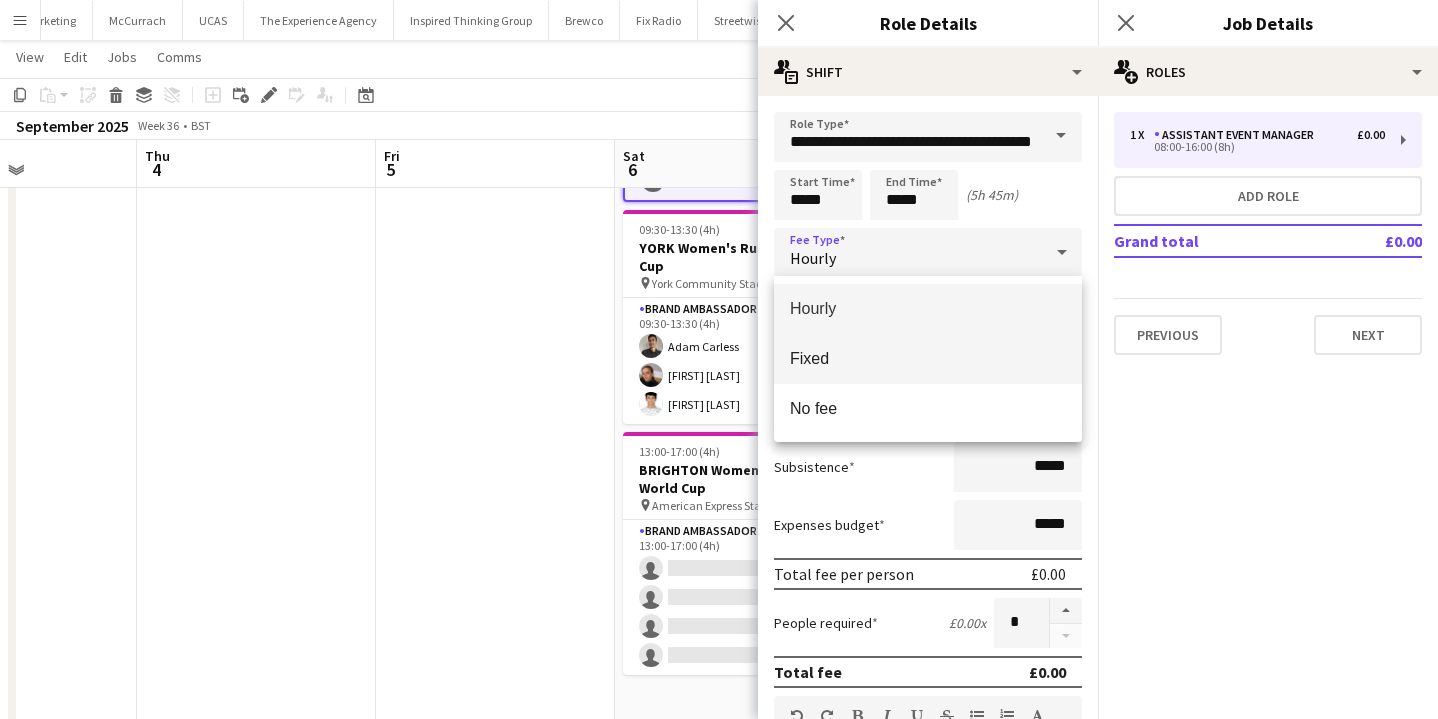 click on "Fixed" at bounding box center [928, 359] 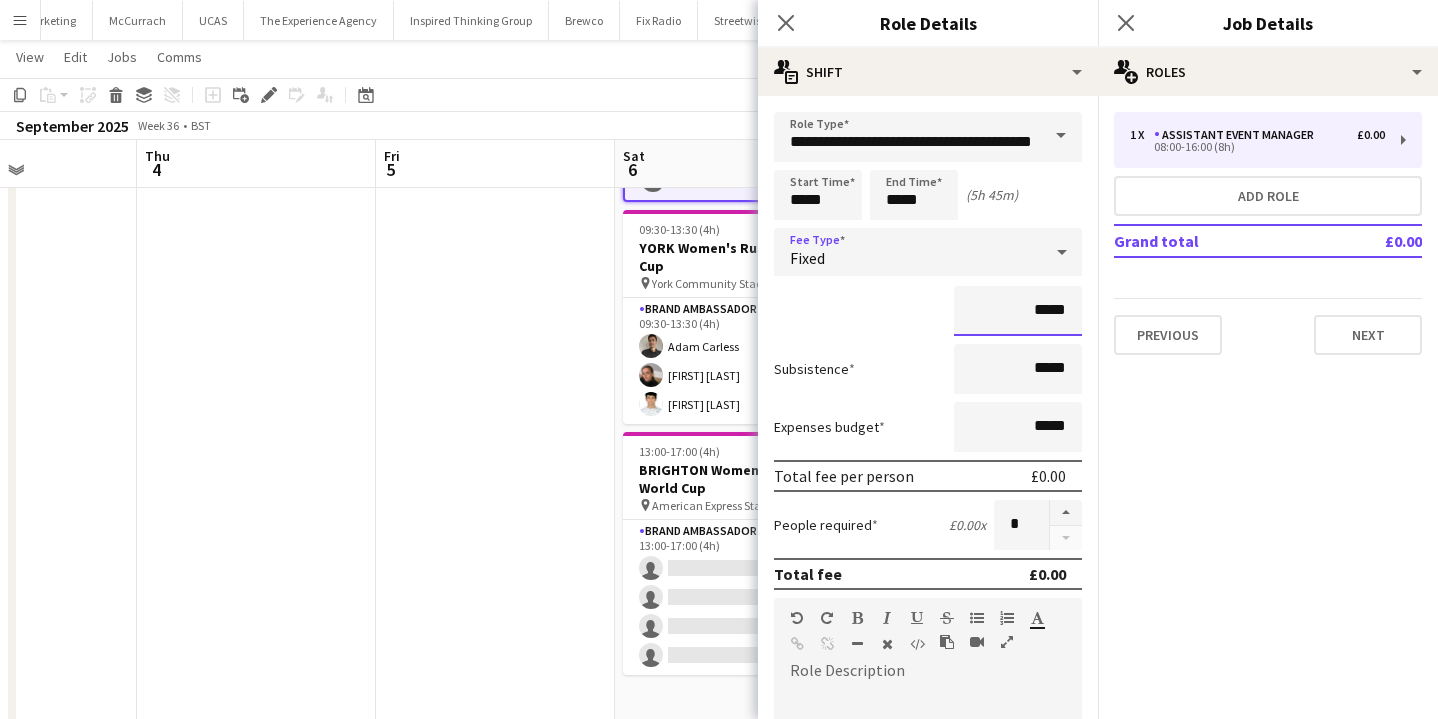 click on "*****" at bounding box center (1018, 311) 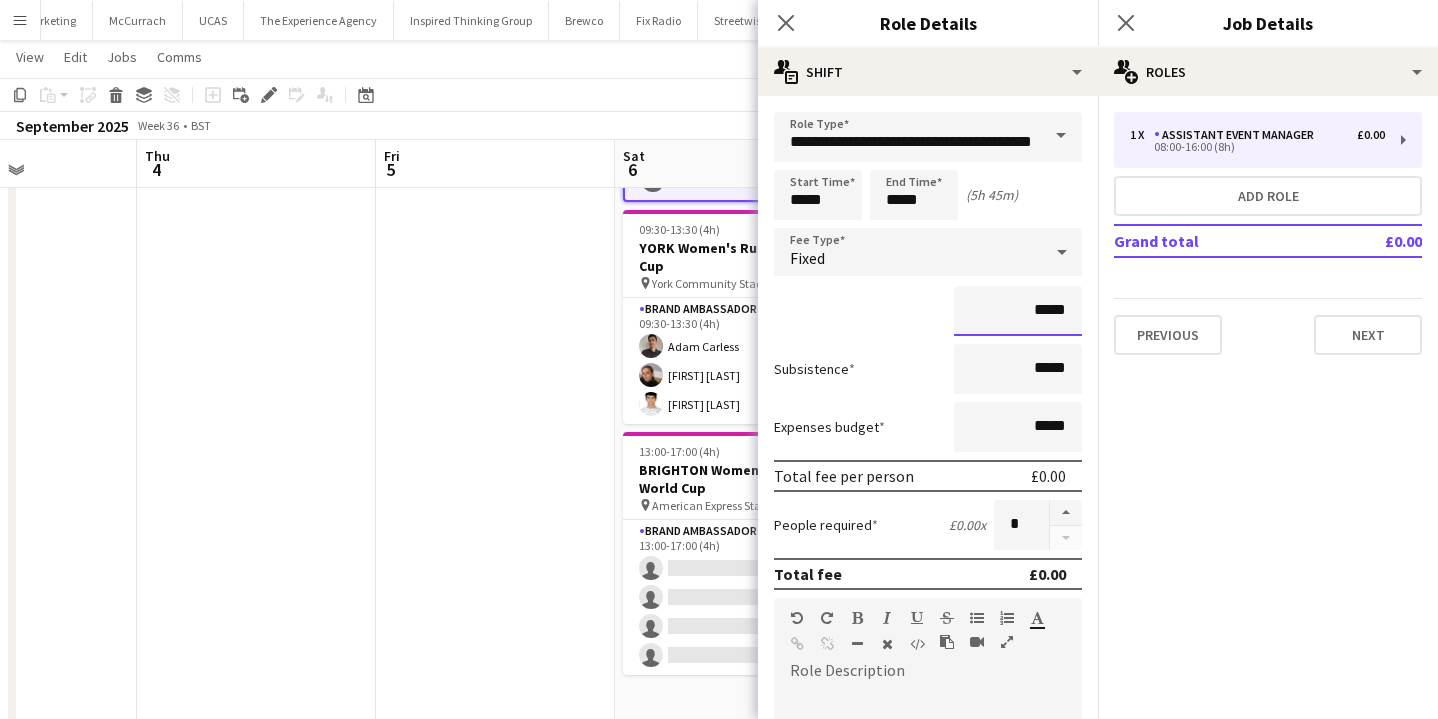 click on "*****" at bounding box center [1018, 311] 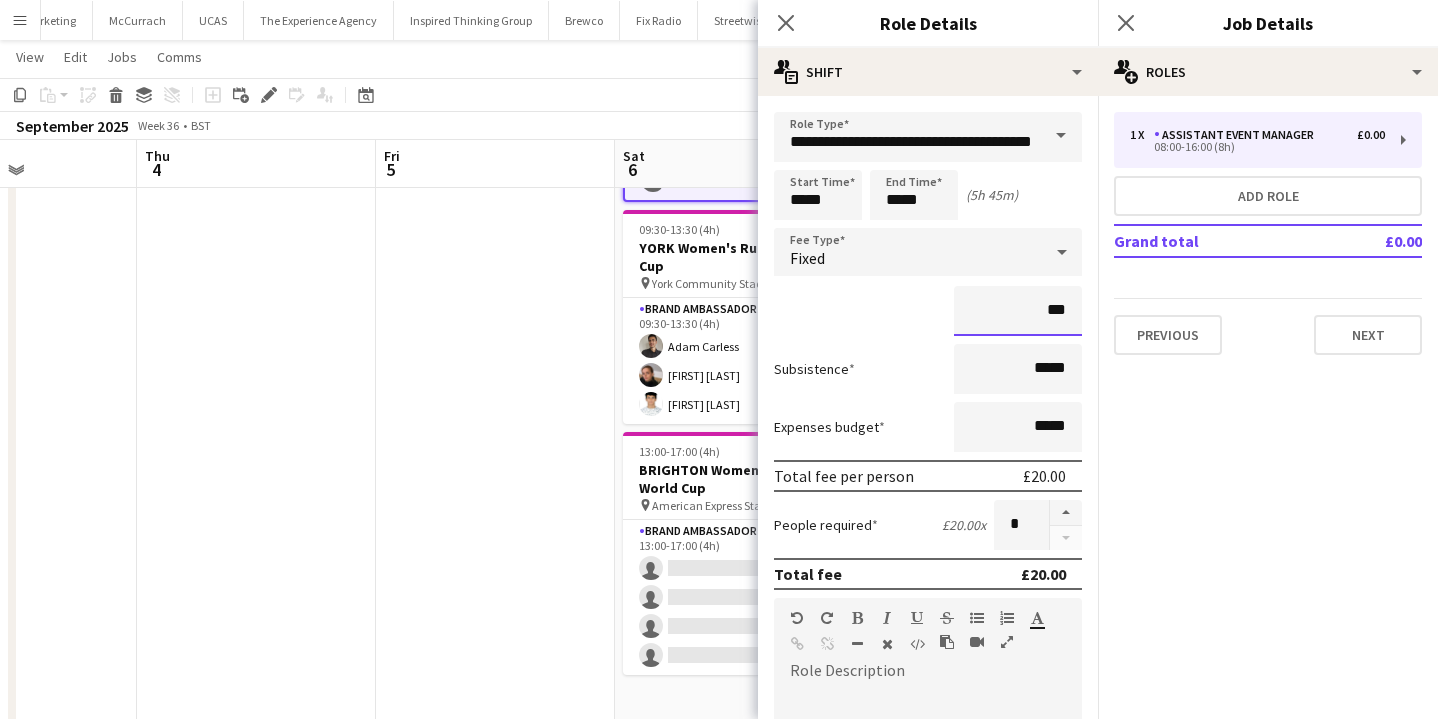 type on "**" 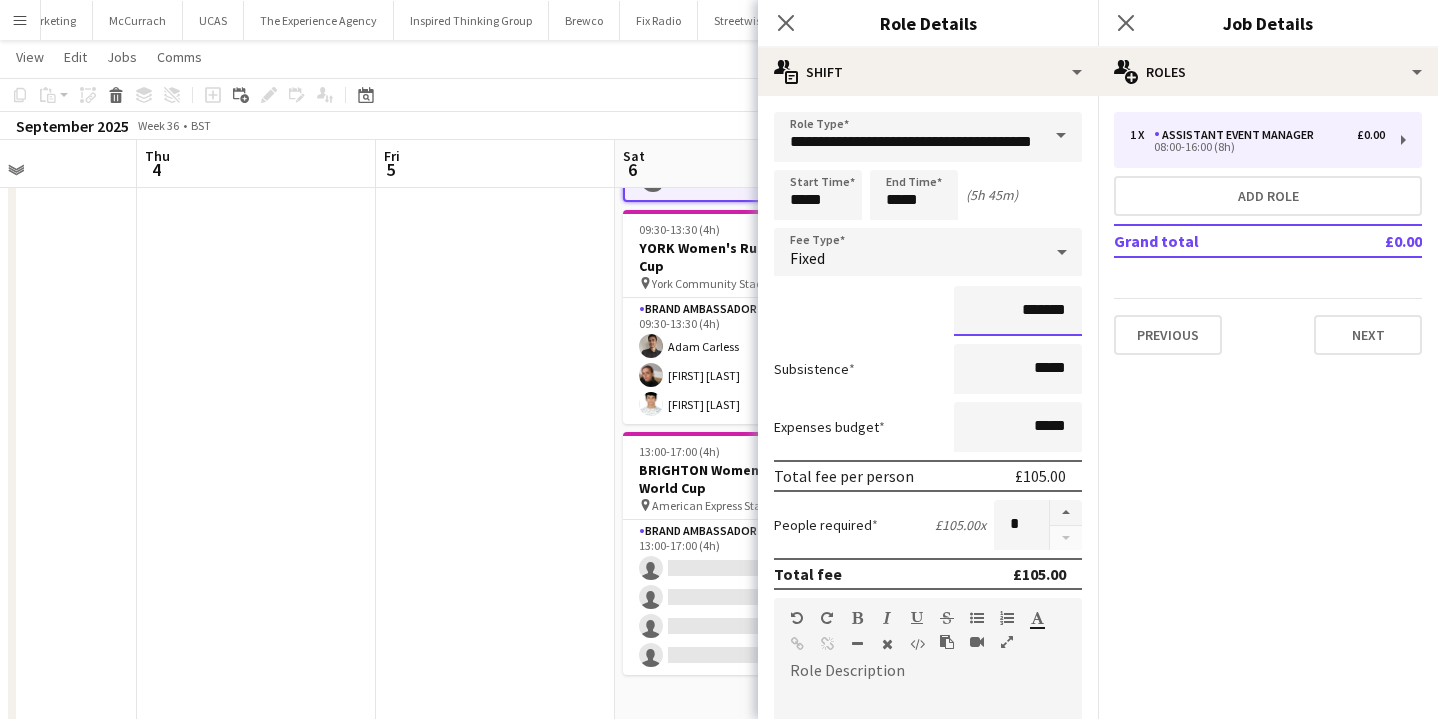 type on "*******" 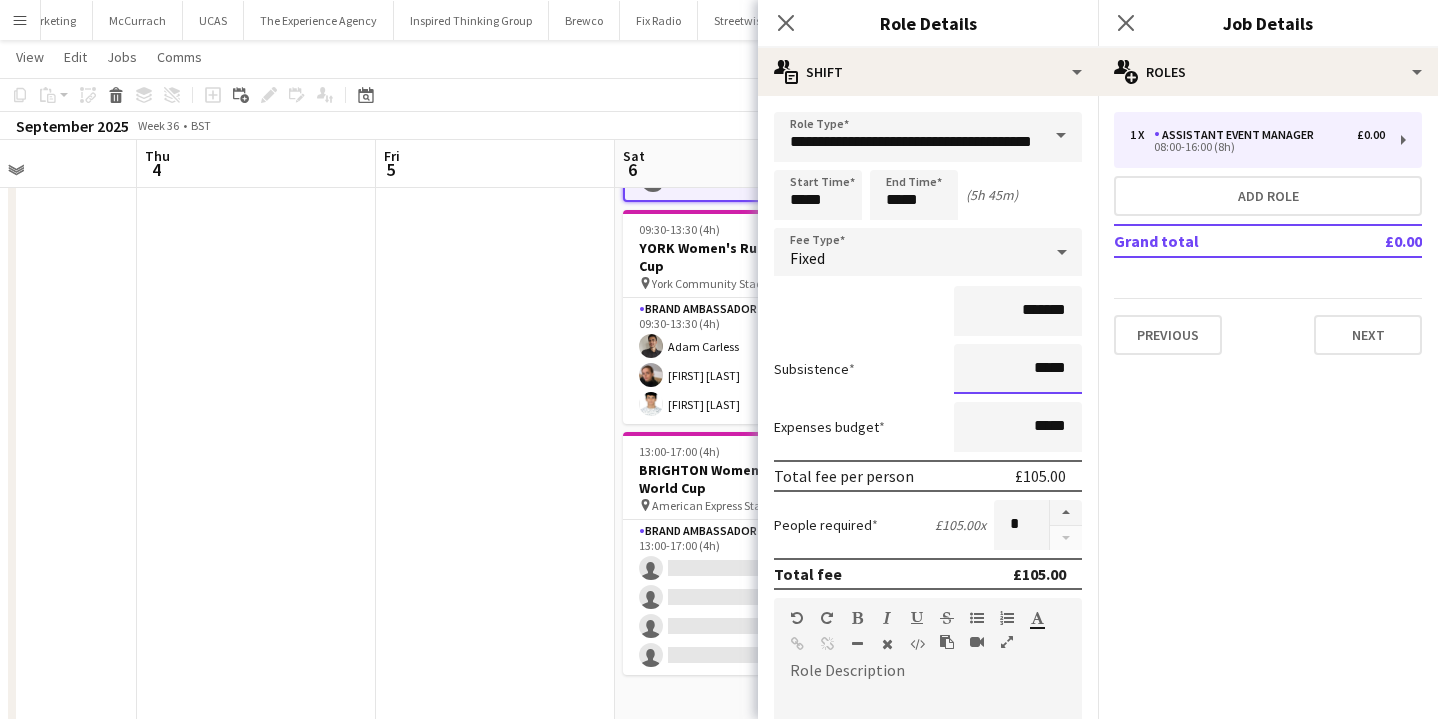 click on "*****" at bounding box center (1018, 369) 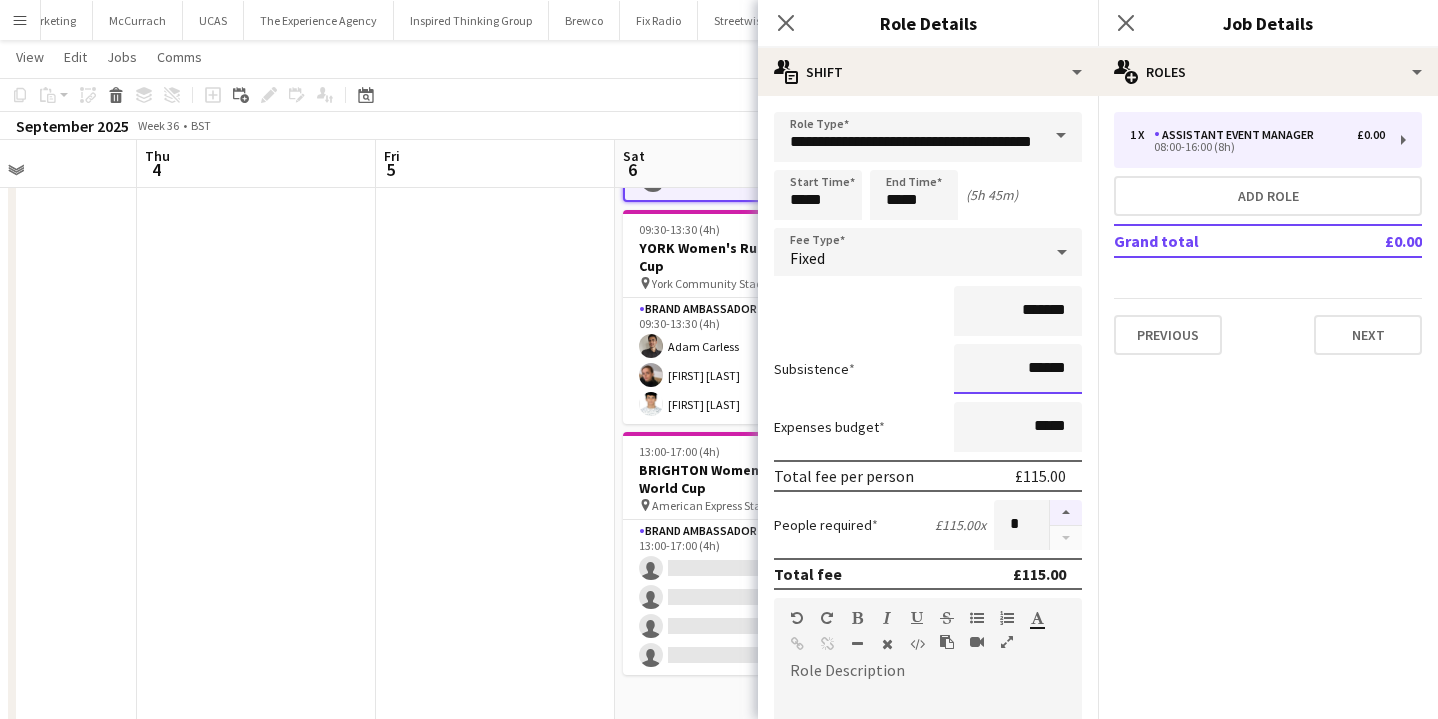 type on "******" 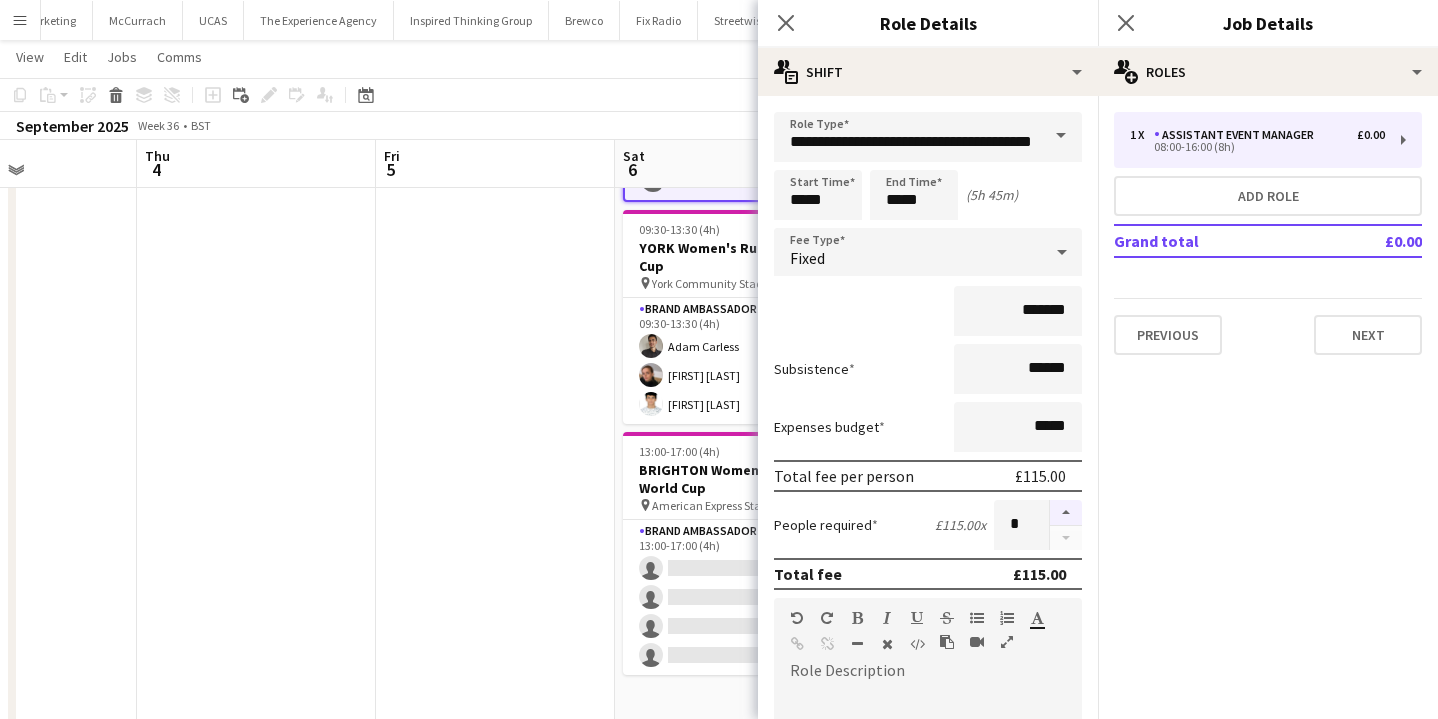 click at bounding box center [1066, 513] 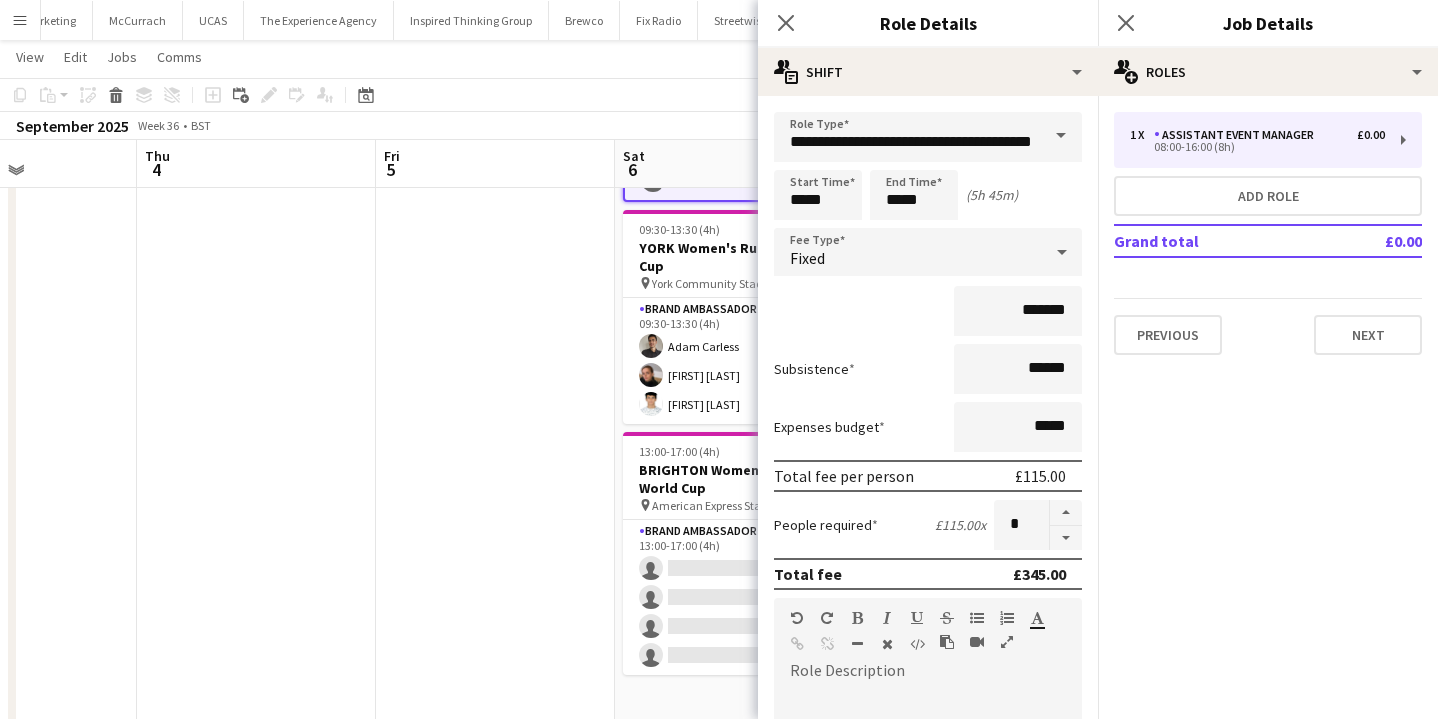 click at bounding box center [495, 499] 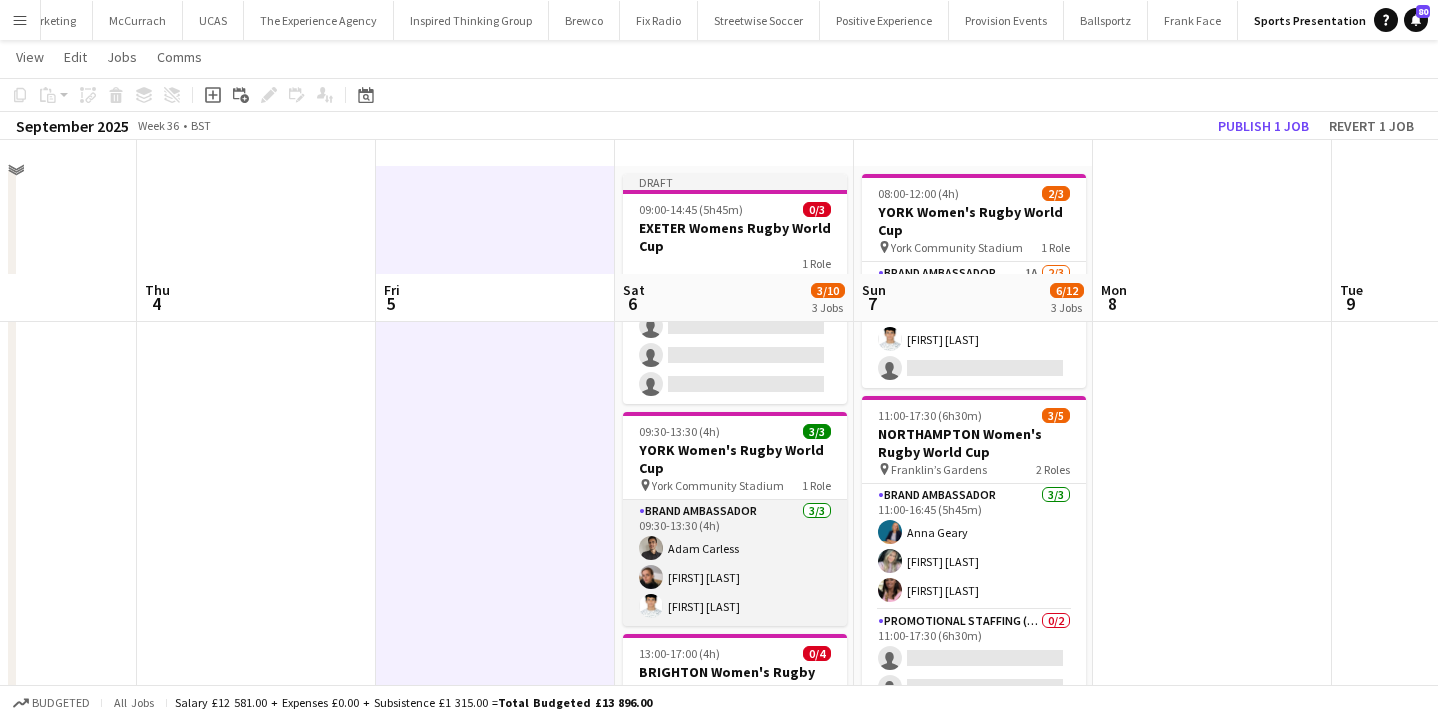 scroll, scrollTop: 0, scrollLeft: 0, axis: both 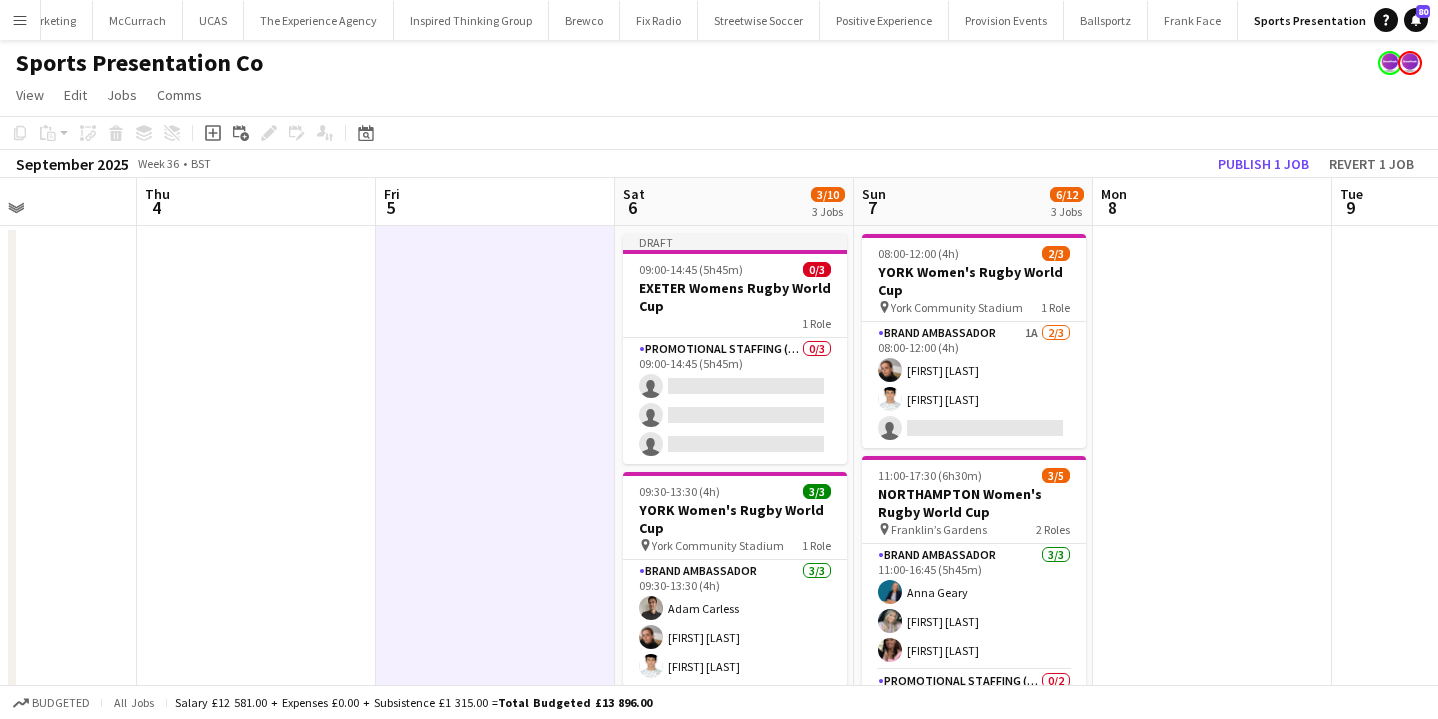 click on "1 Role" at bounding box center (735, 323) 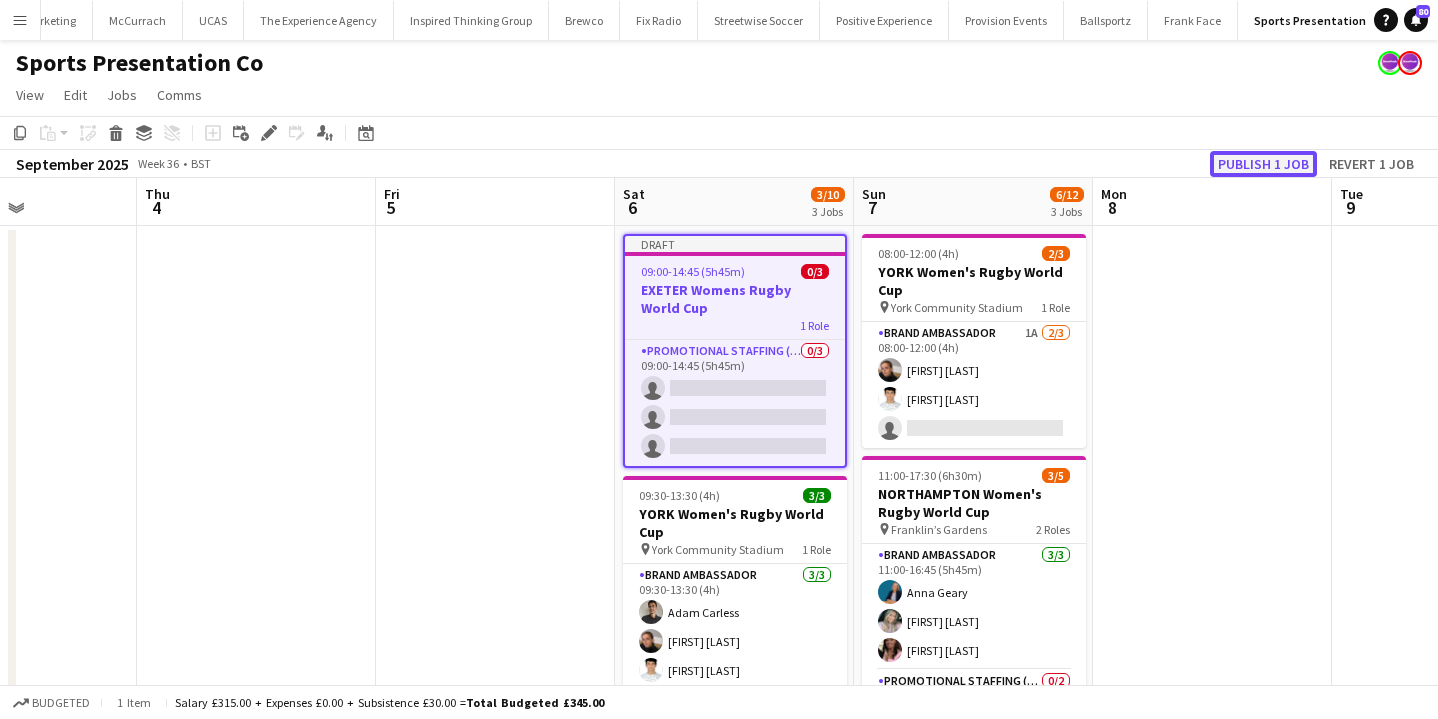 click on "Publish 1 job" 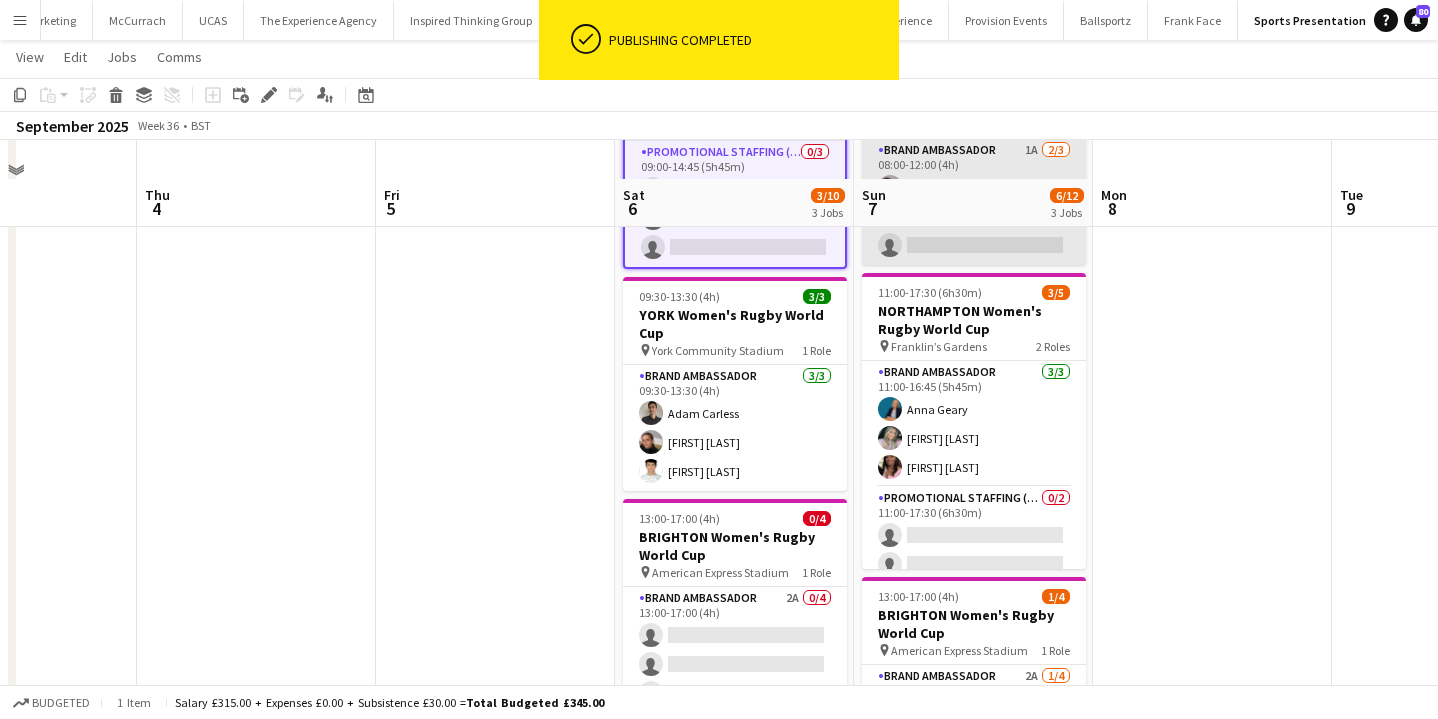 scroll, scrollTop: 234, scrollLeft: 0, axis: vertical 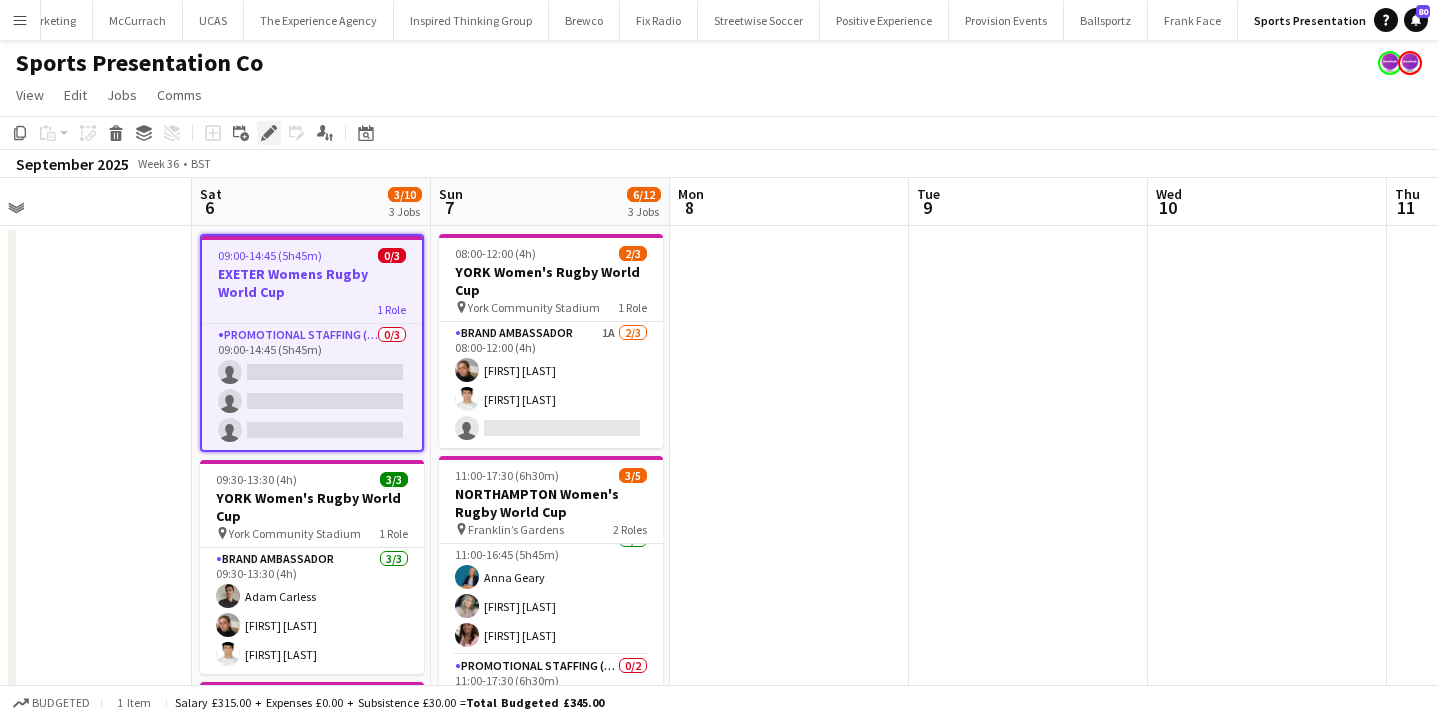 click on "Edit" at bounding box center [269, 133] 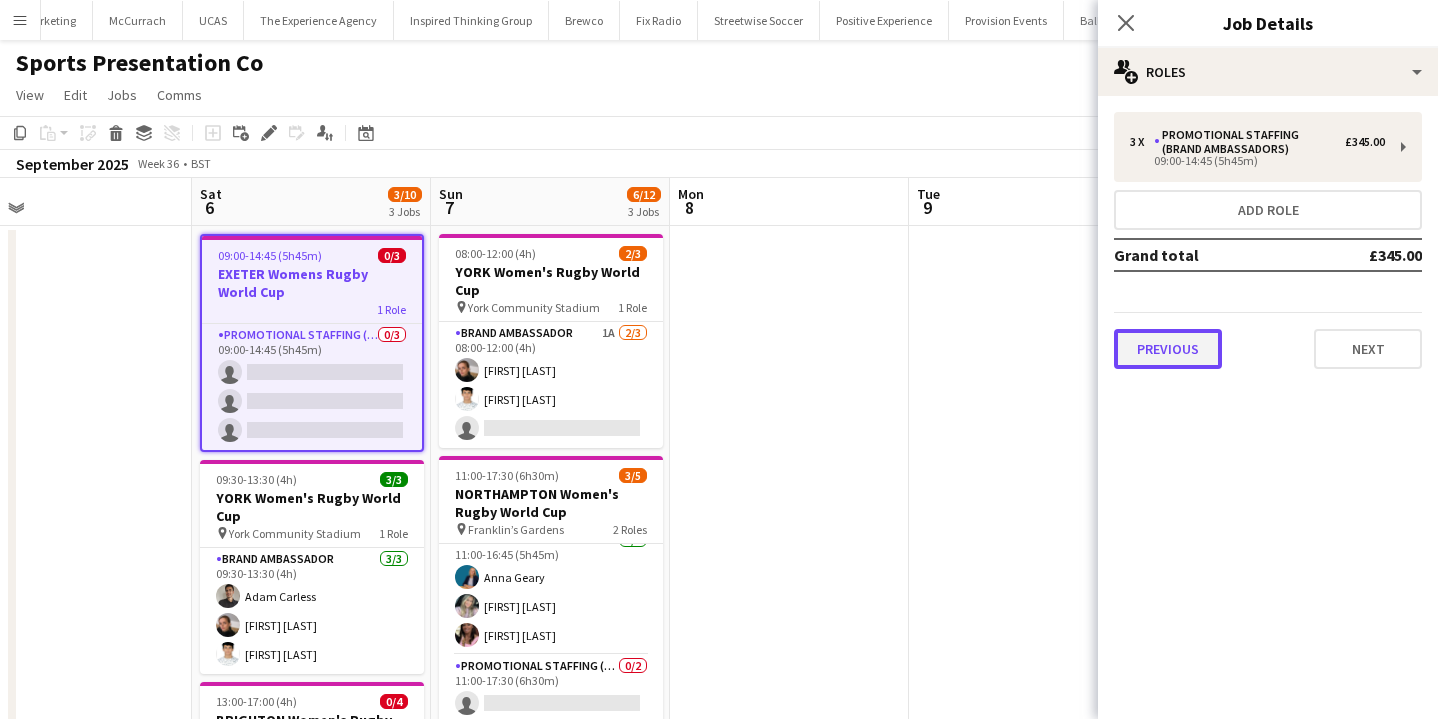 click on "Previous" at bounding box center [1168, 349] 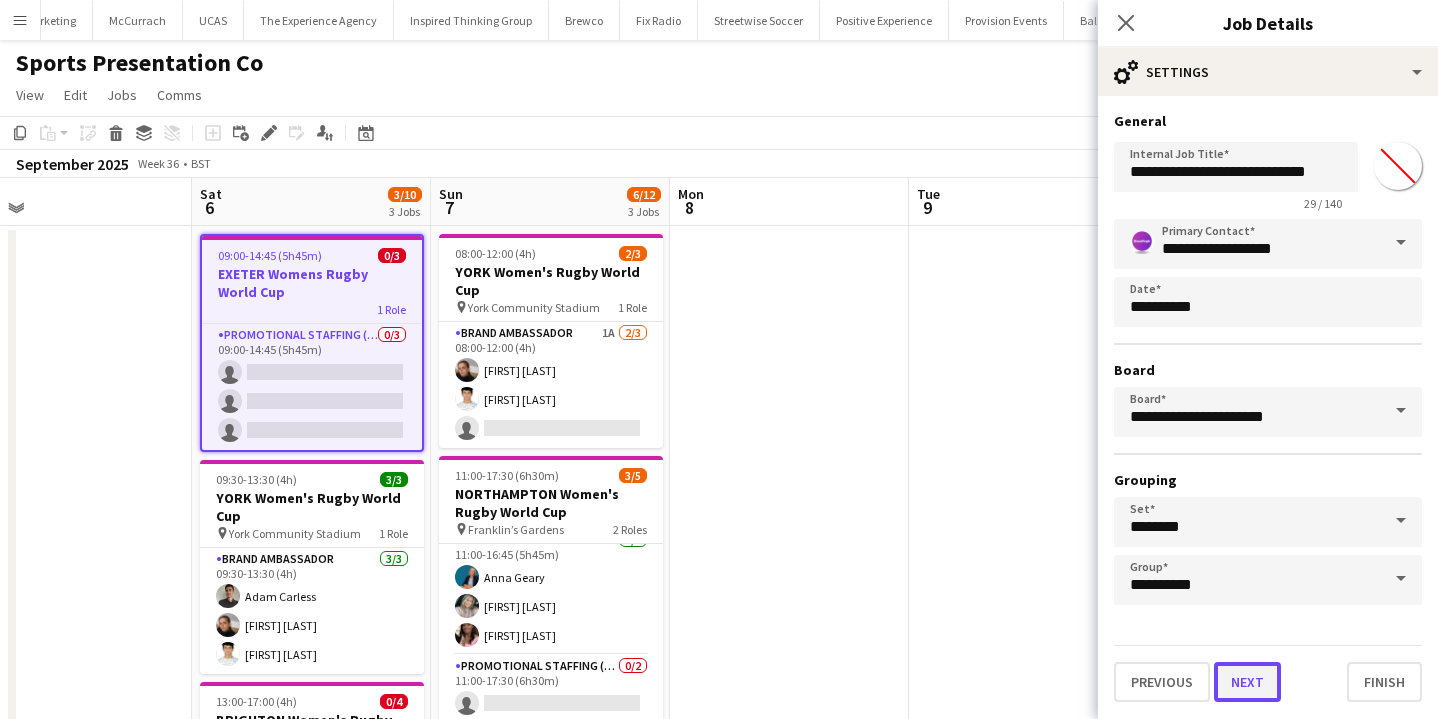 click on "Next" at bounding box center (1247, 682) 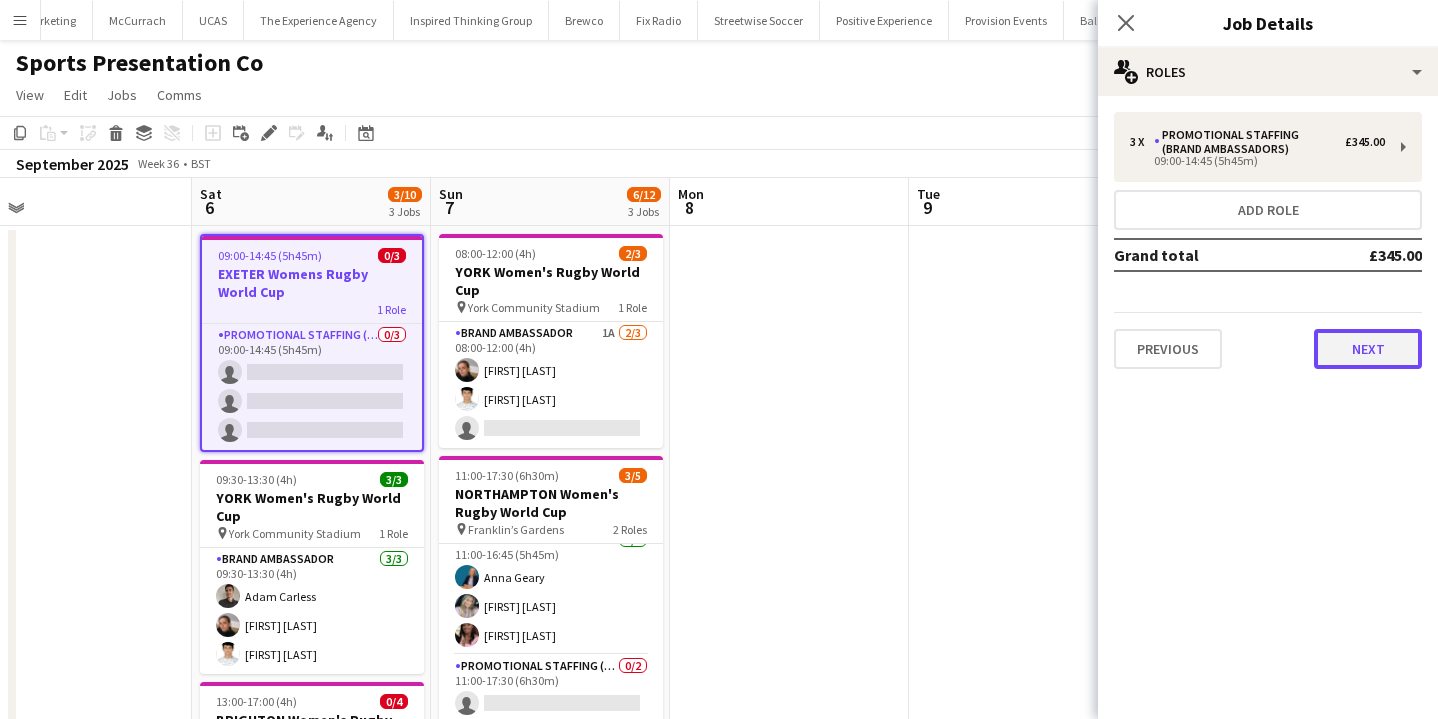 click on "Next" at bounding box center [1368, 349] 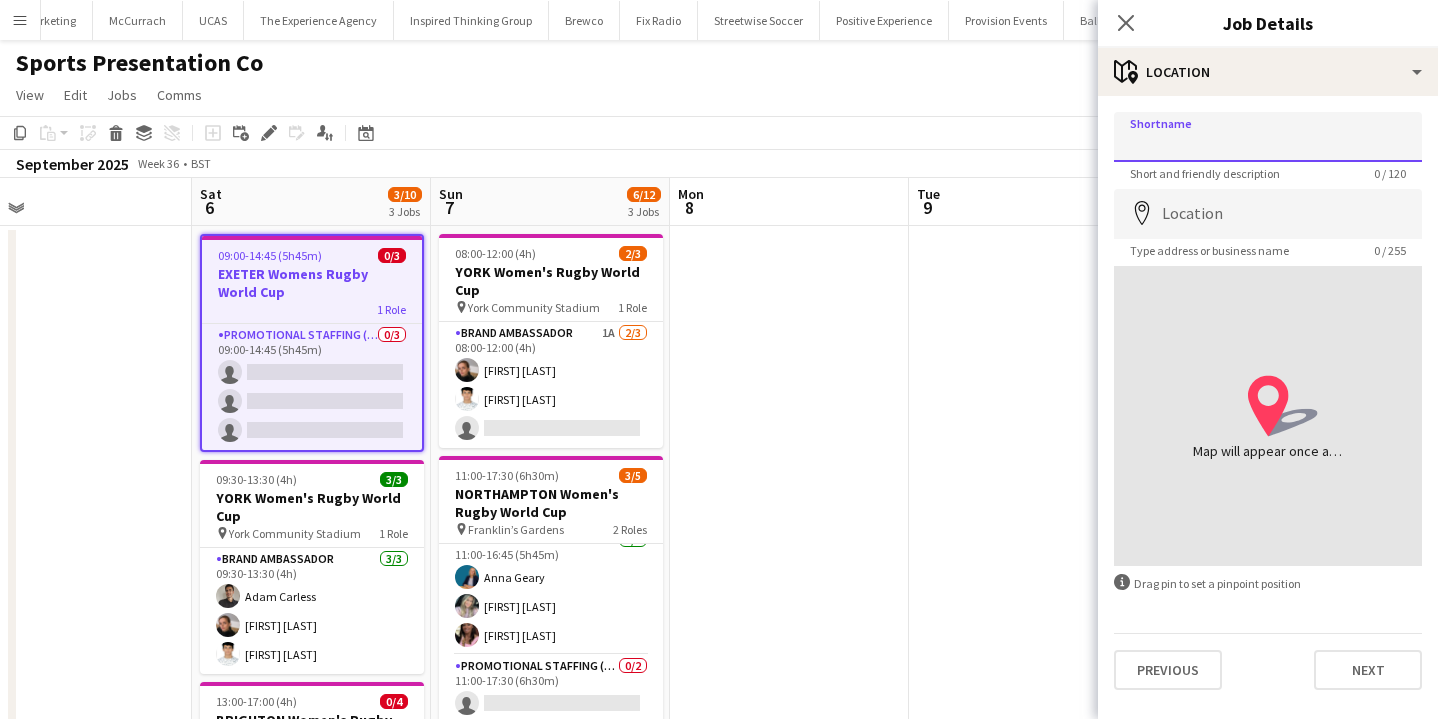 click on "Shortname" at bounding box center (1268, 137) 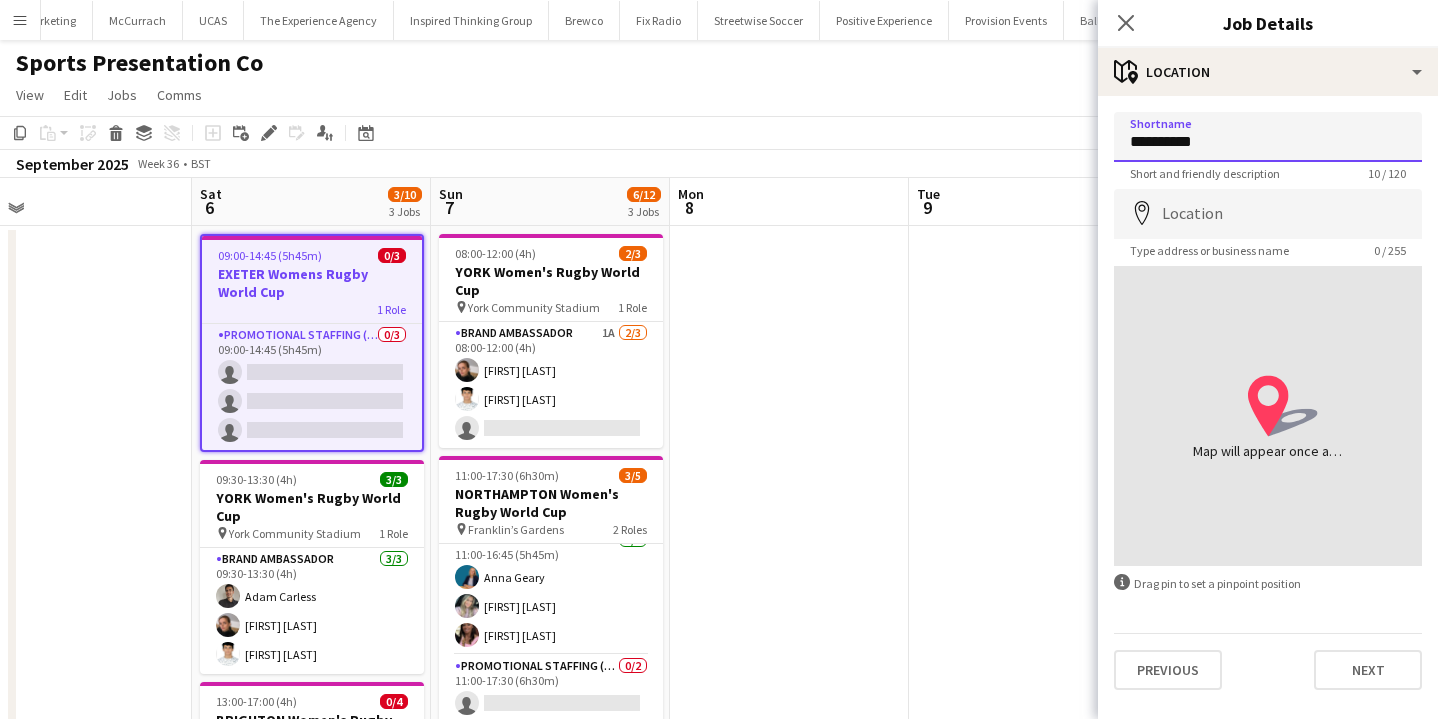 type on "**********" 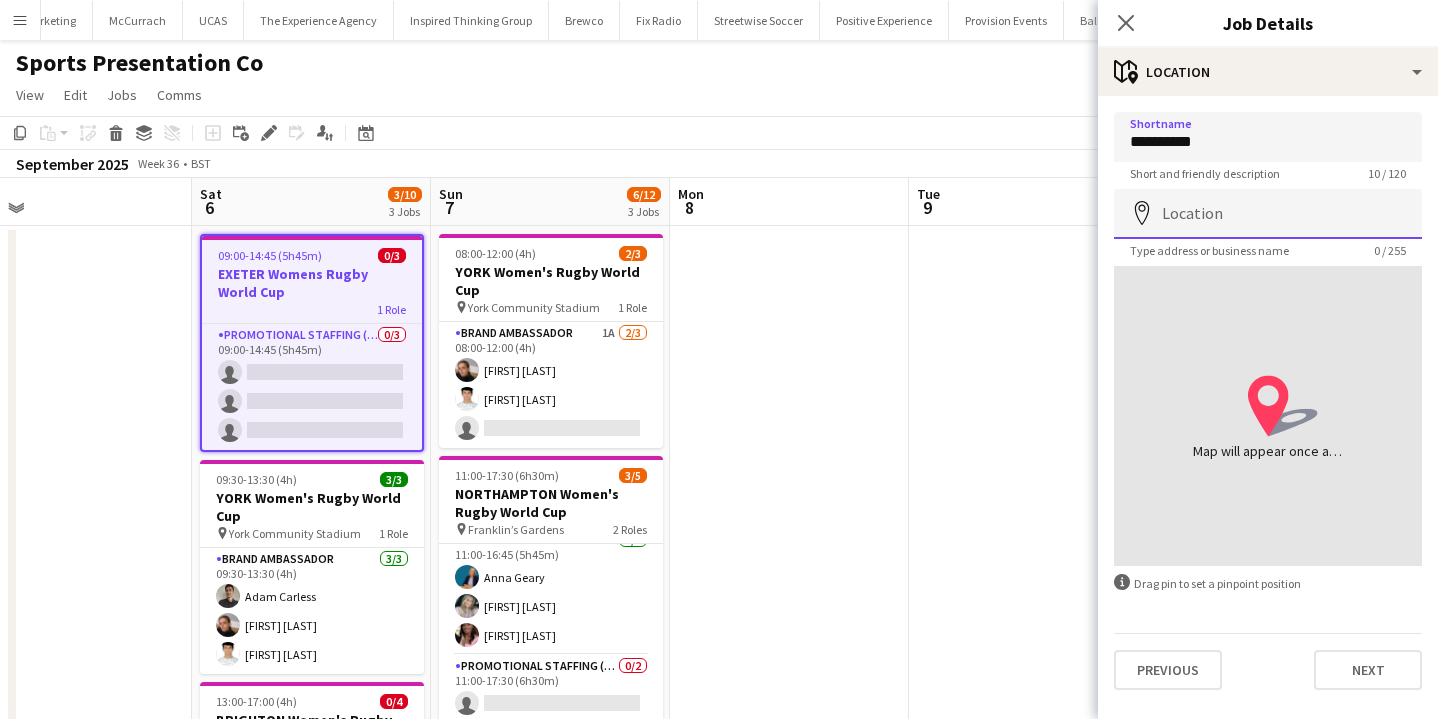 click on "Location" at bounding box center [1268, 214] 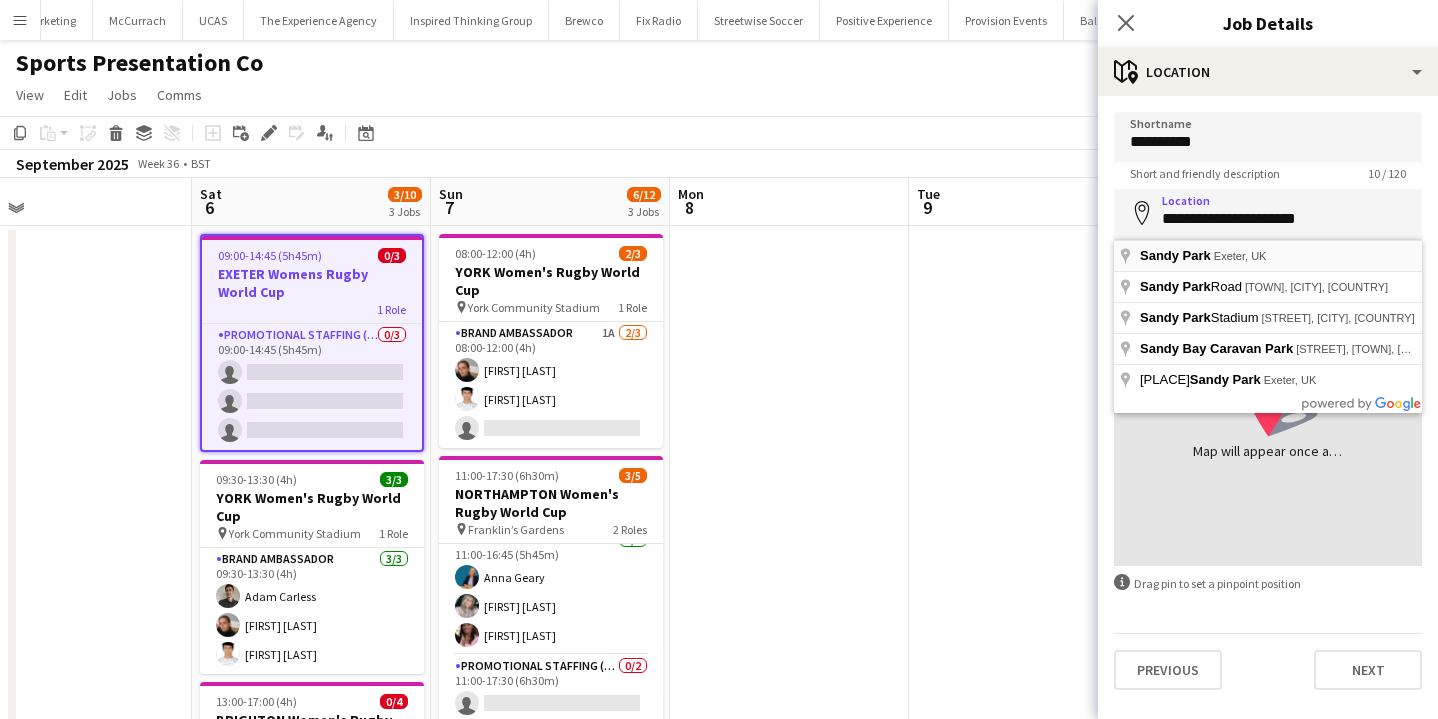 type on "**********" 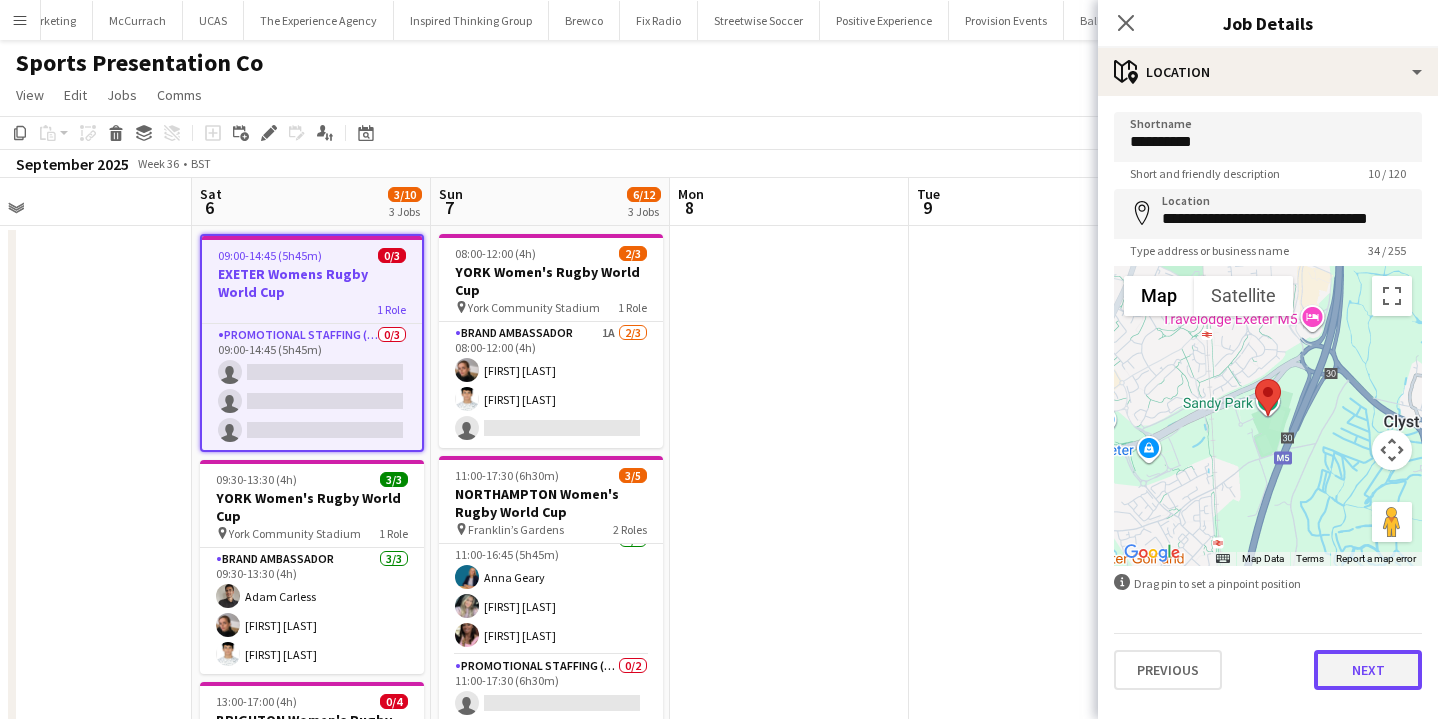 click on "Next" at bounding box center [1368, 670] 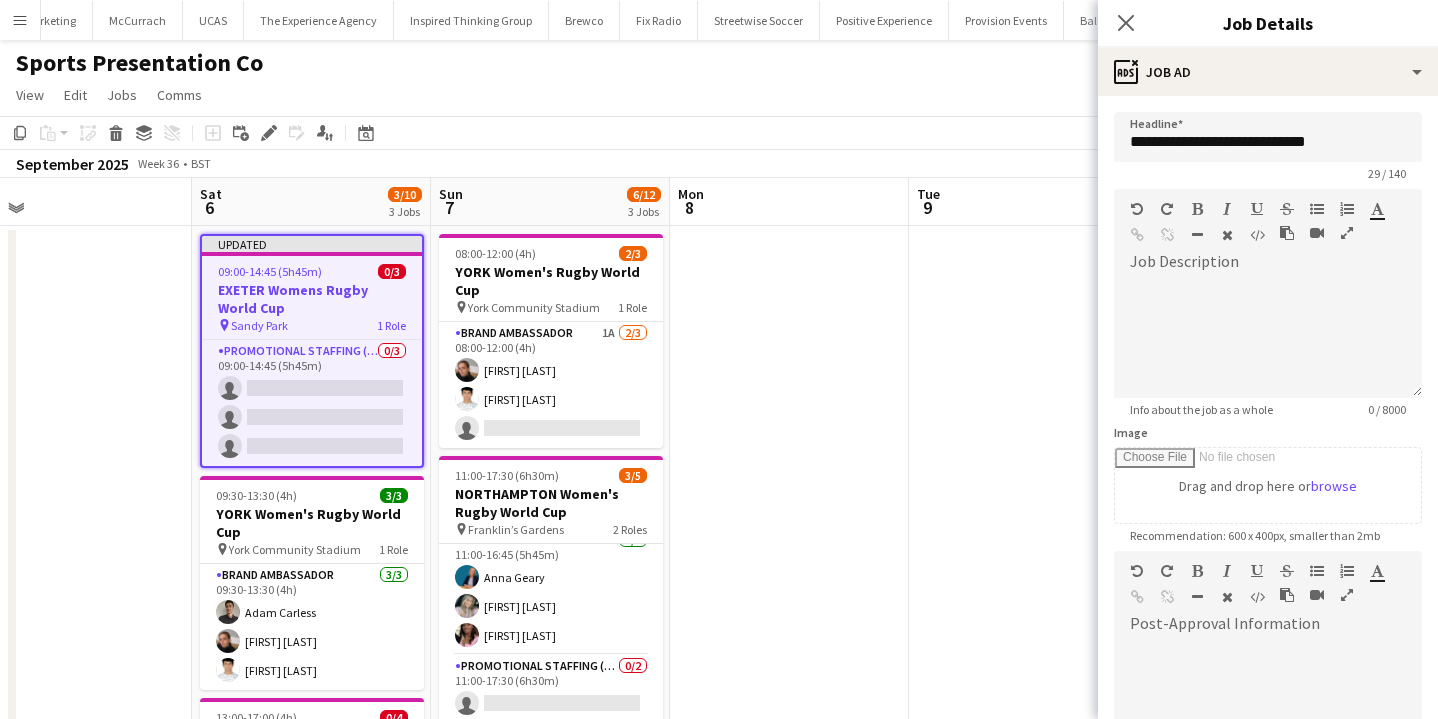 click at bounding box center (789, 707) 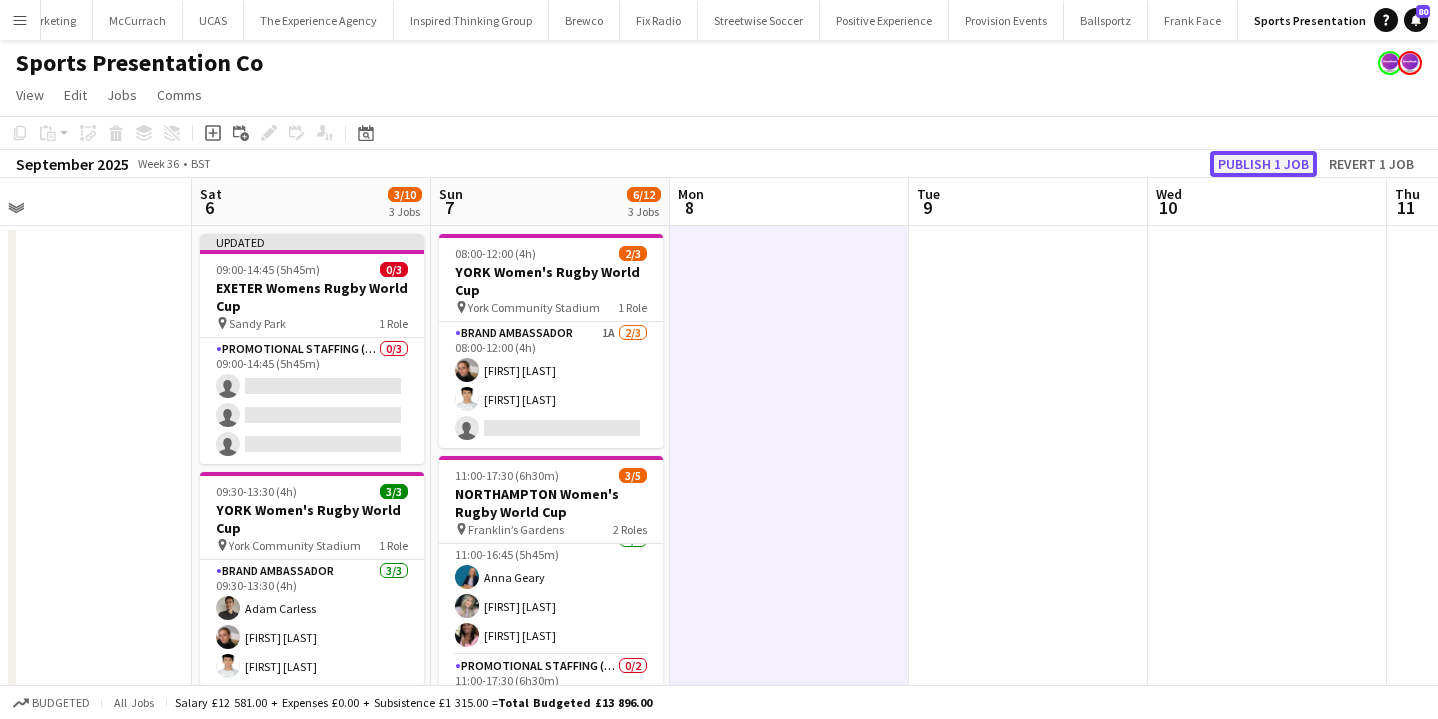 click on "Publish 1 job" 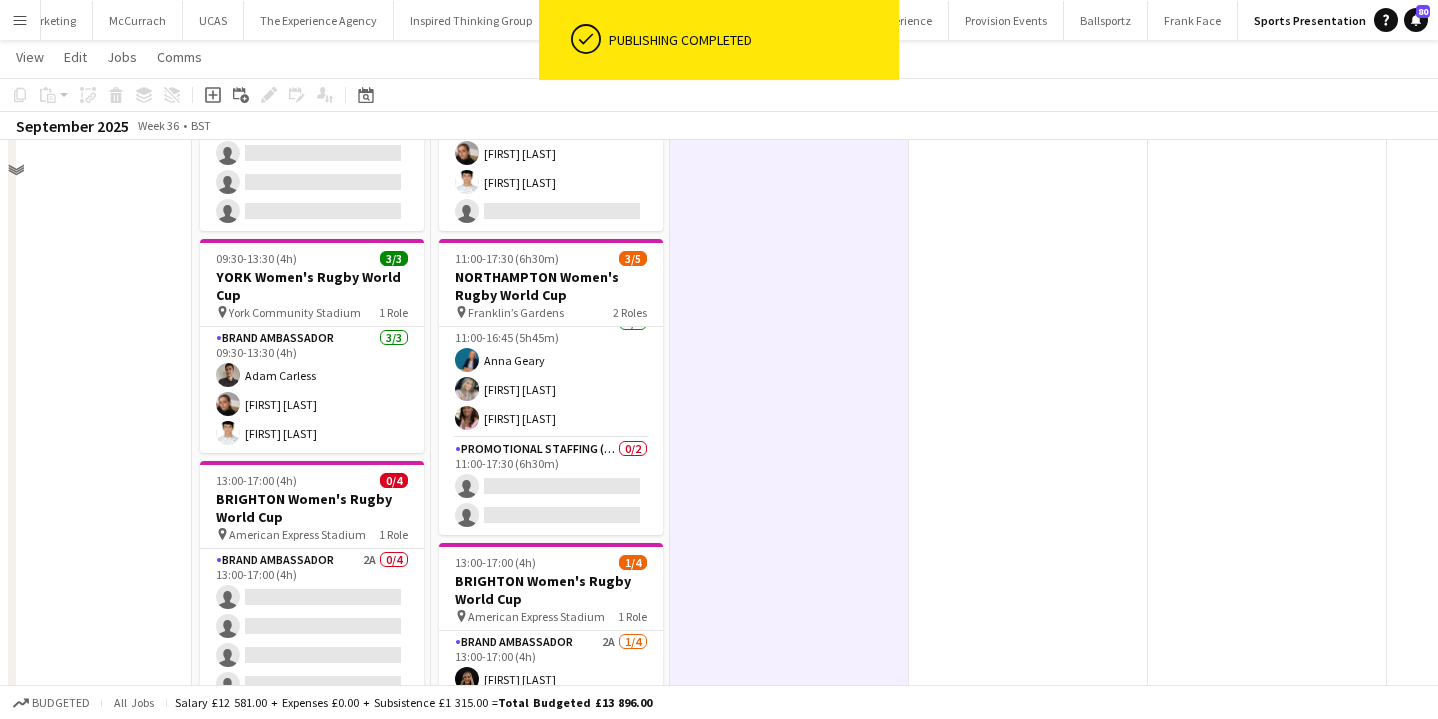 scroll, scrollTop: 0, scrollLeft: 0, axis: both 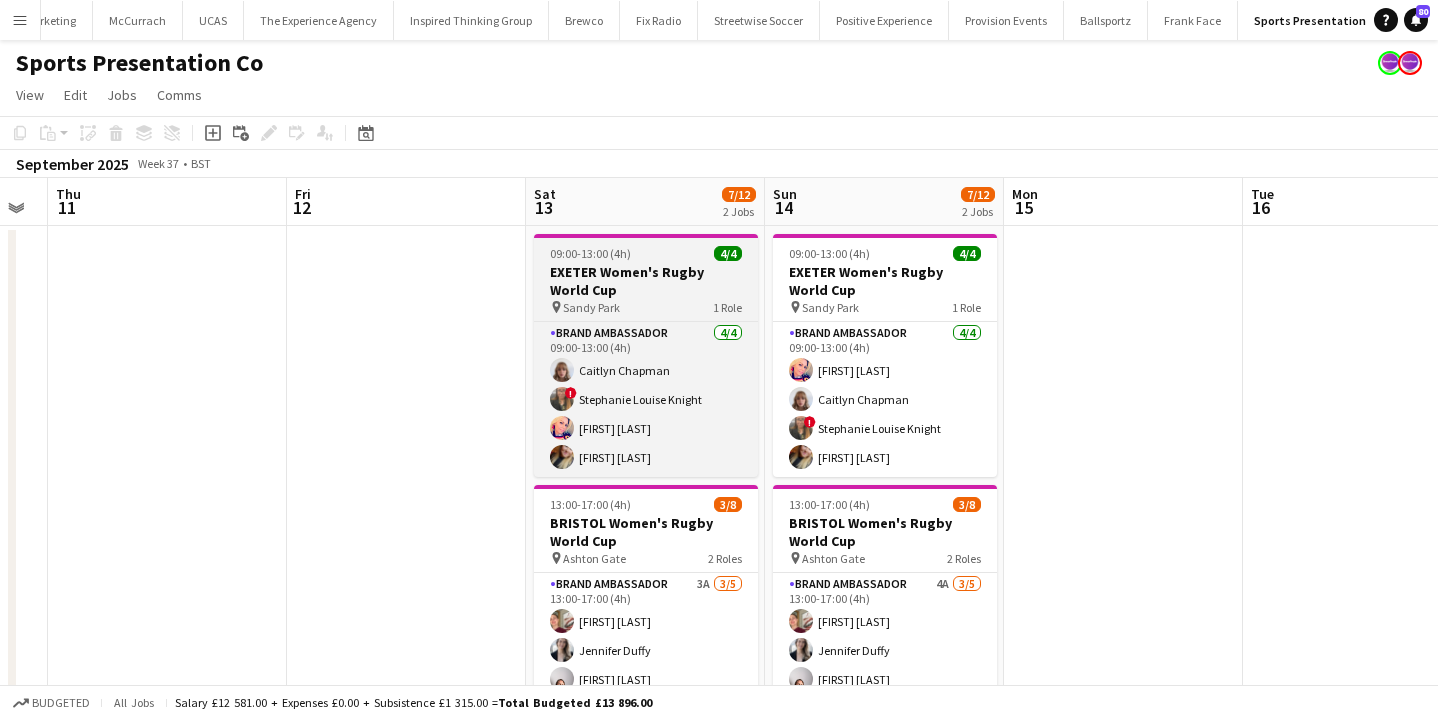 click on "pin
Sandy Park   1 Role" at bounding box center [646, 307] 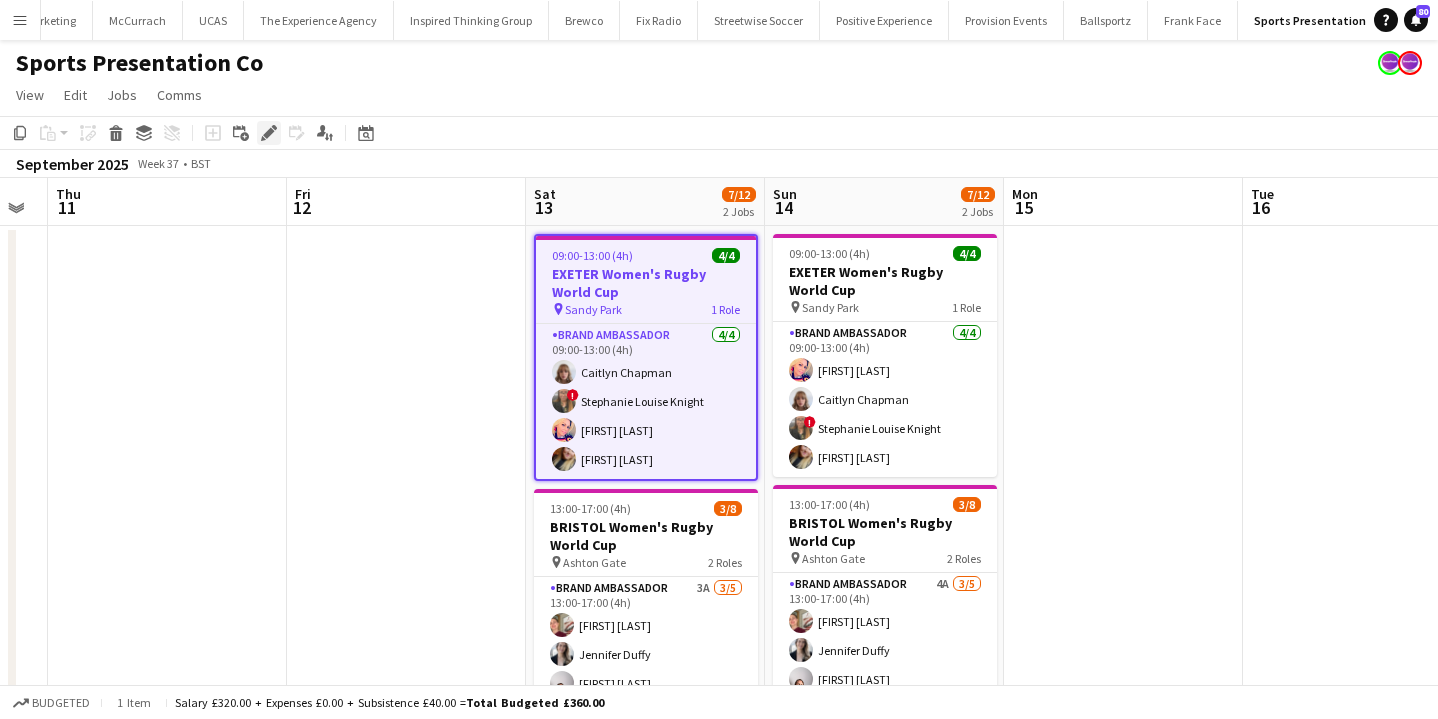 click on "Edit" 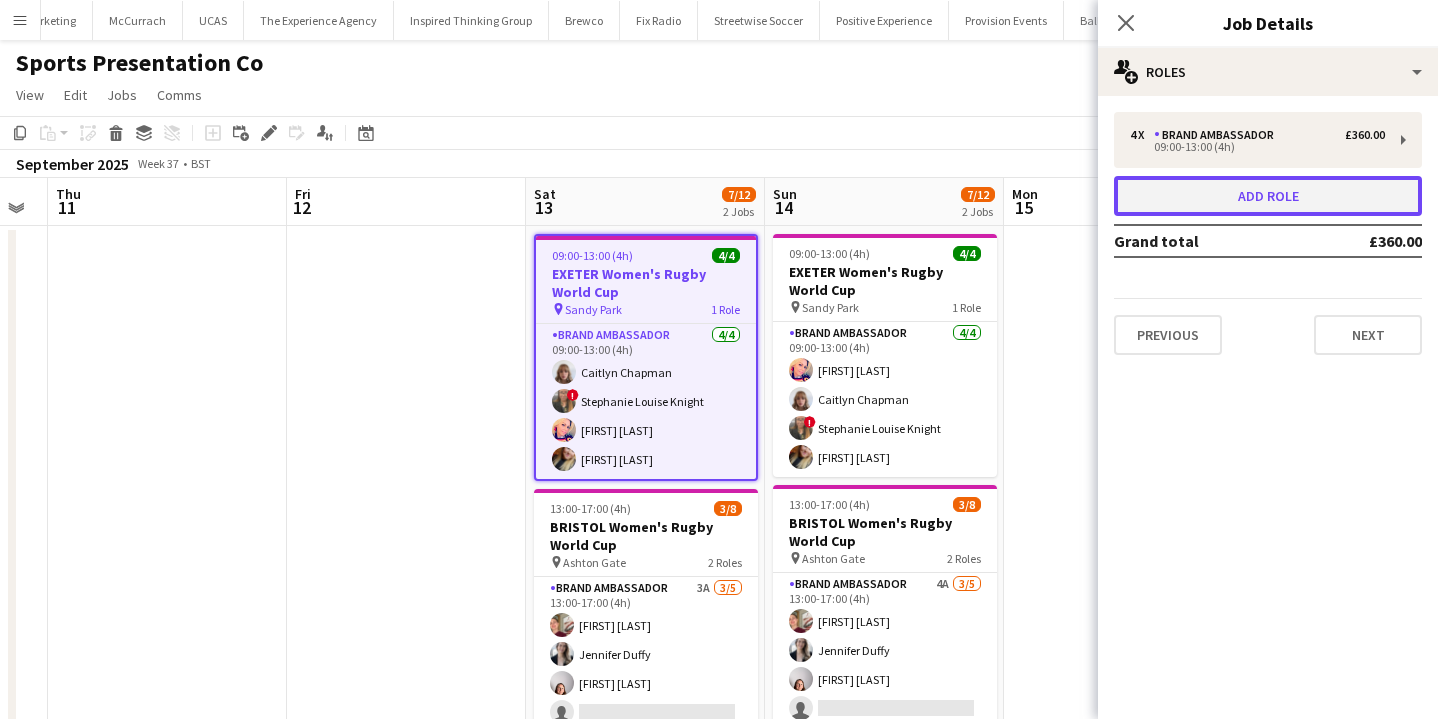 click on "Add role" at bounding box center [1268, 196] 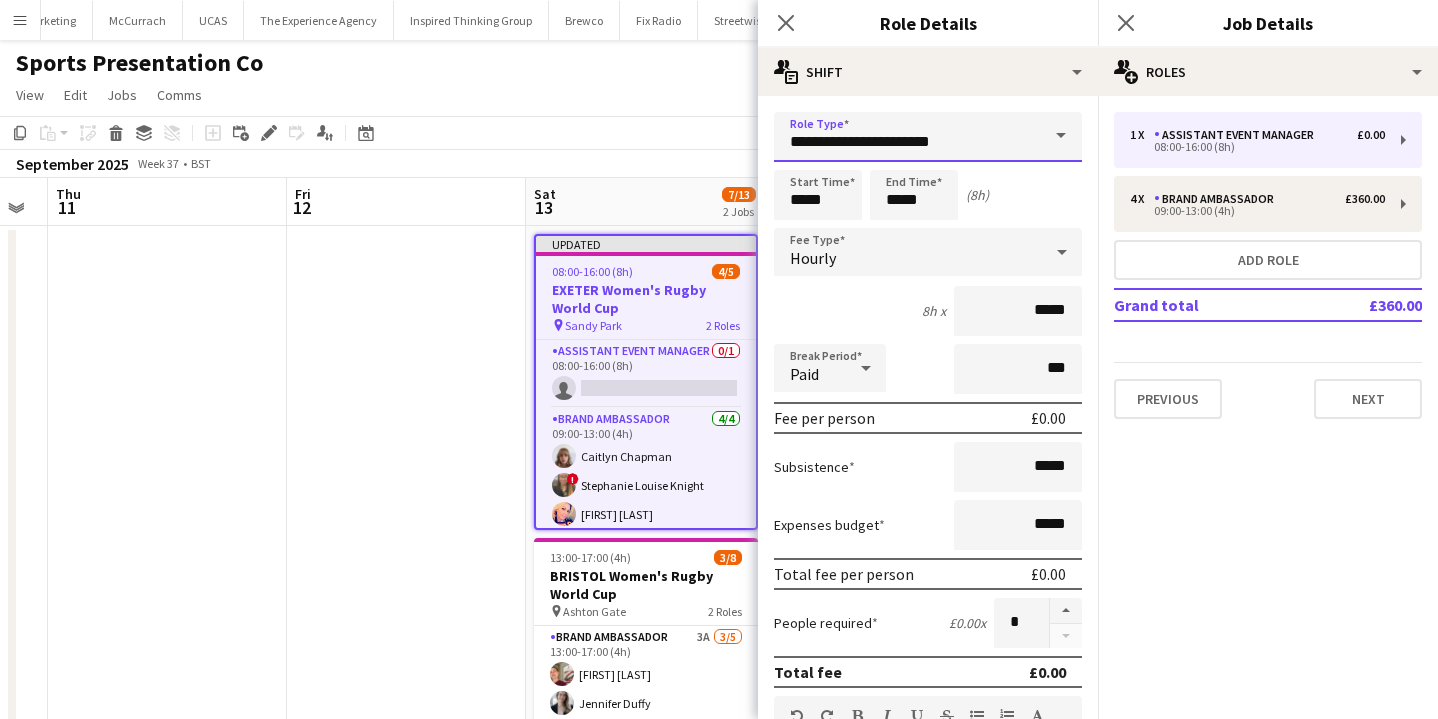 click on "**********" at bounding box center (928, 137) 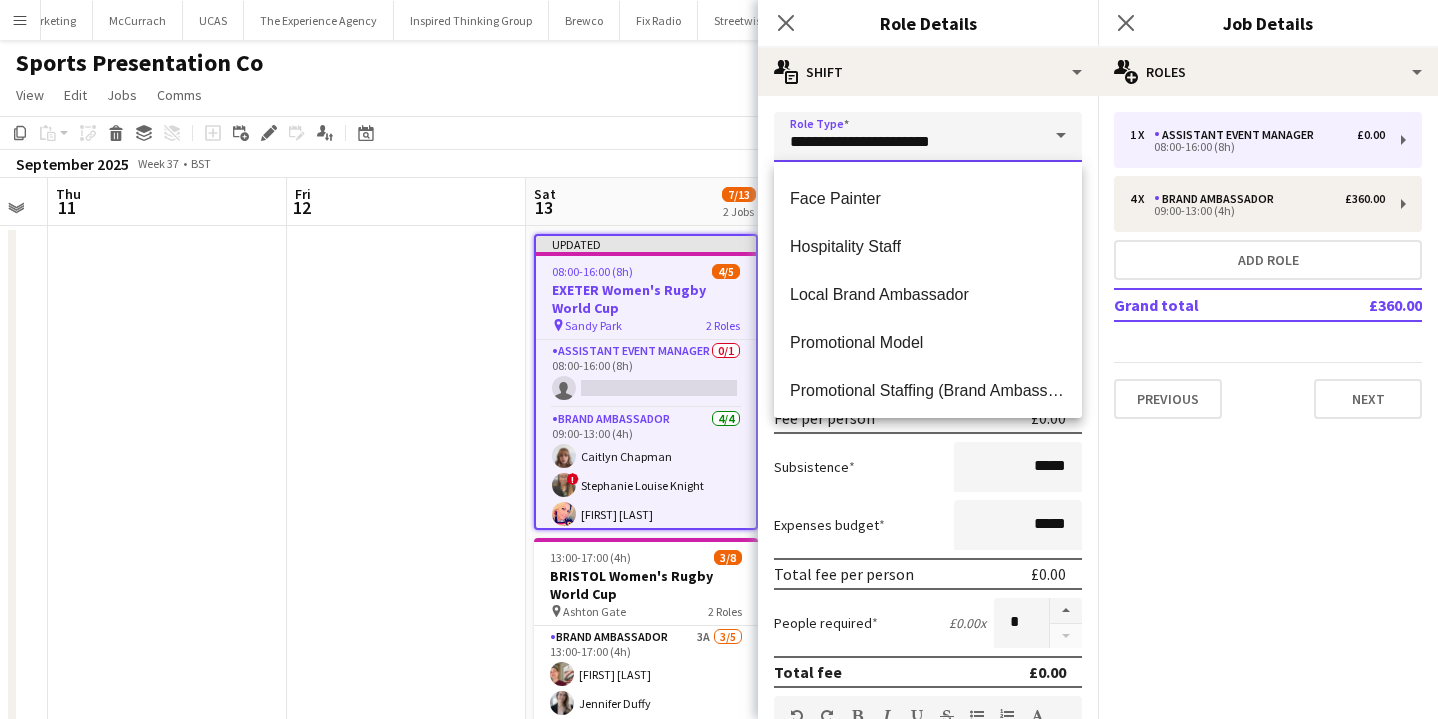 scroll, scrollTop: 410, scrollLeft: 0, axis: vertical 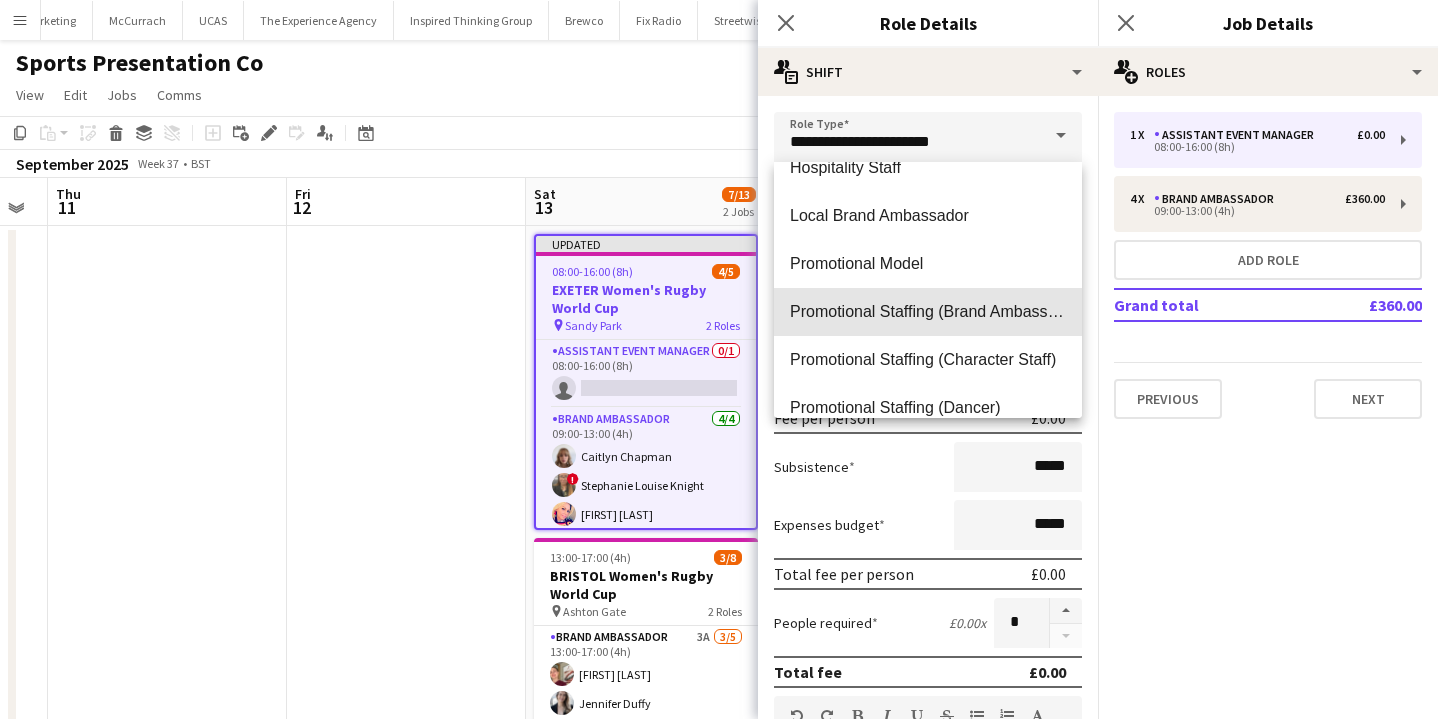 click on "Promotional Staffing (Brand Ambassadors)" at bounding box center (928, 311) 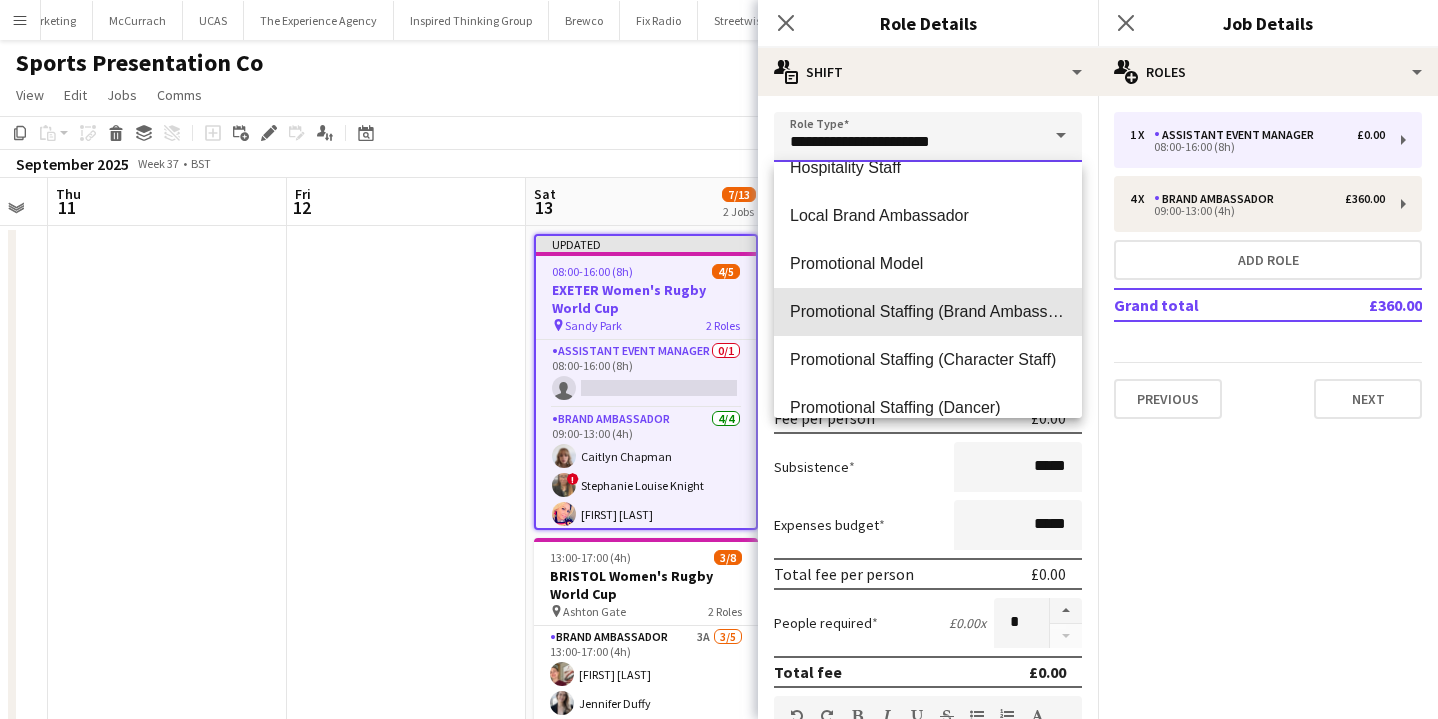 type on "**********" 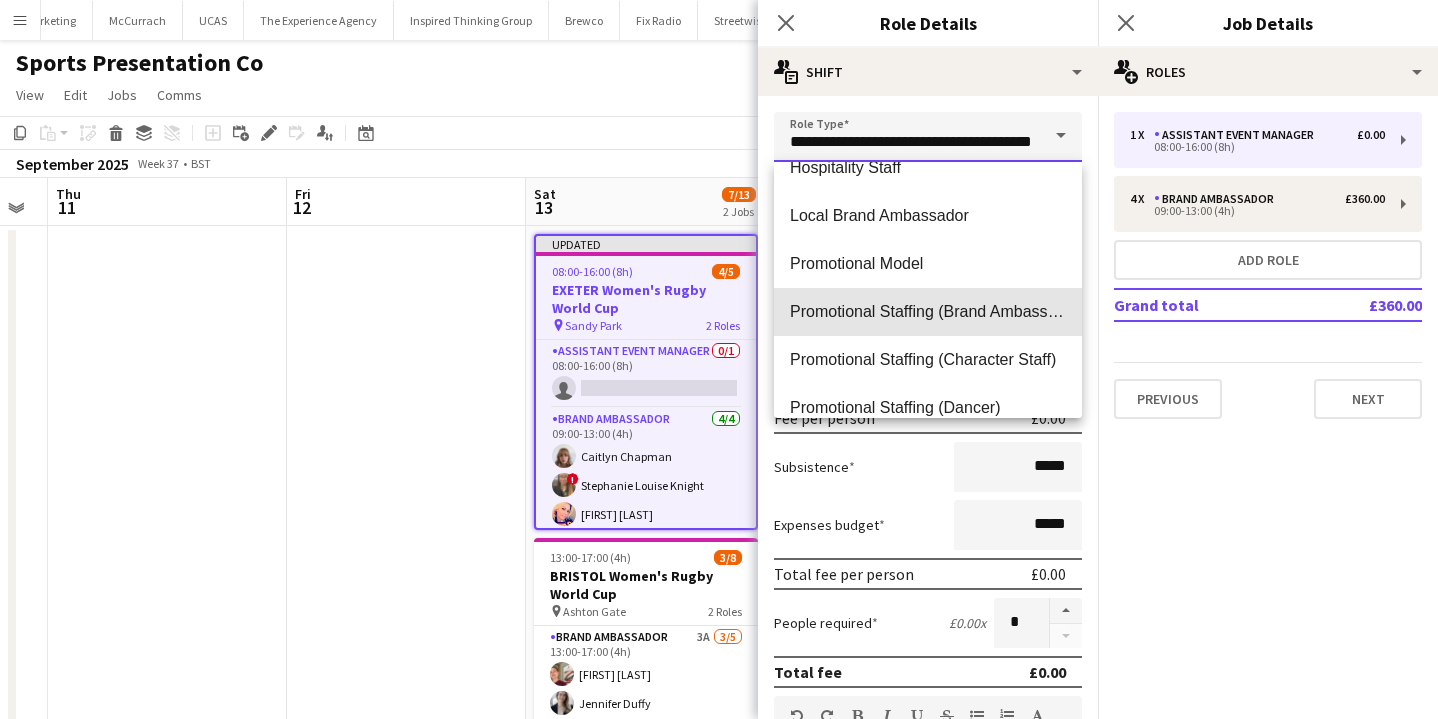 scroll, scrollTop: 0, scrollLeft: 34, axis: horizontal 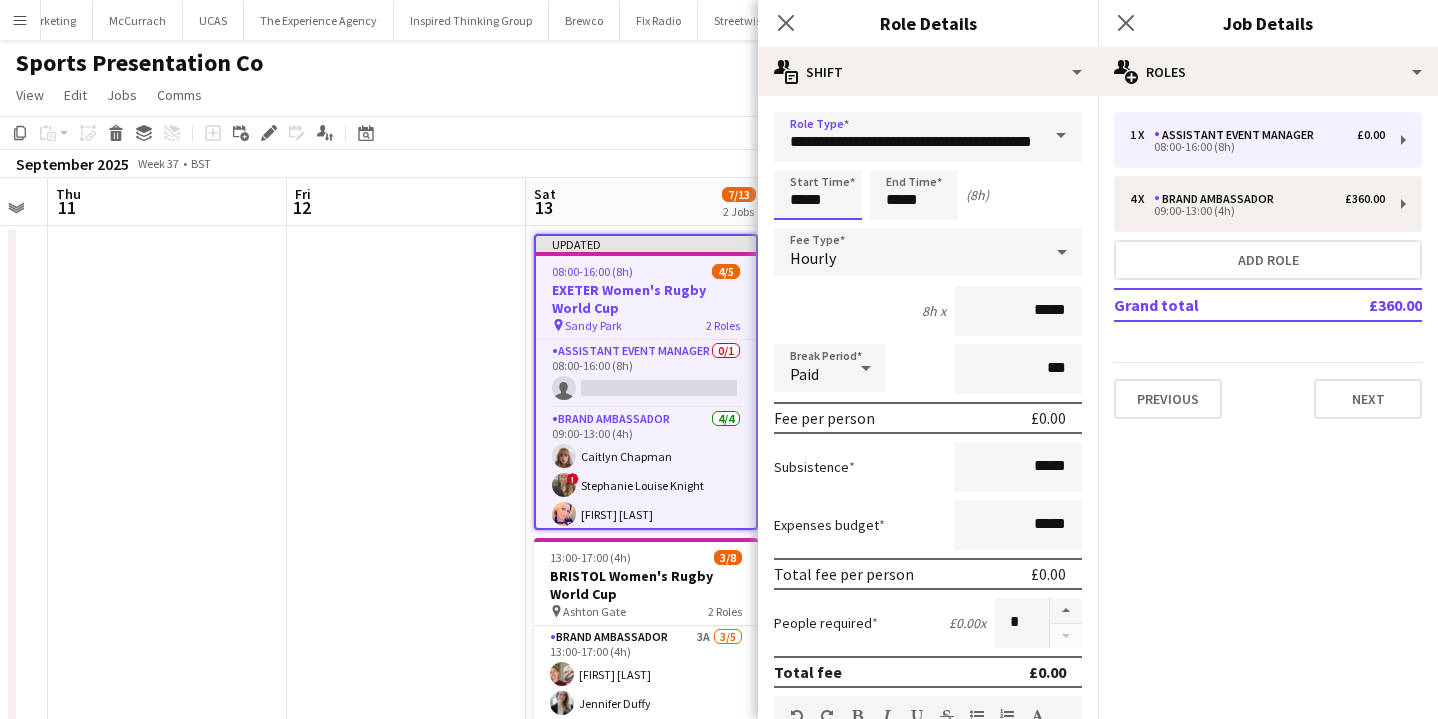 click on "*****" at bounding box center (818, 195) 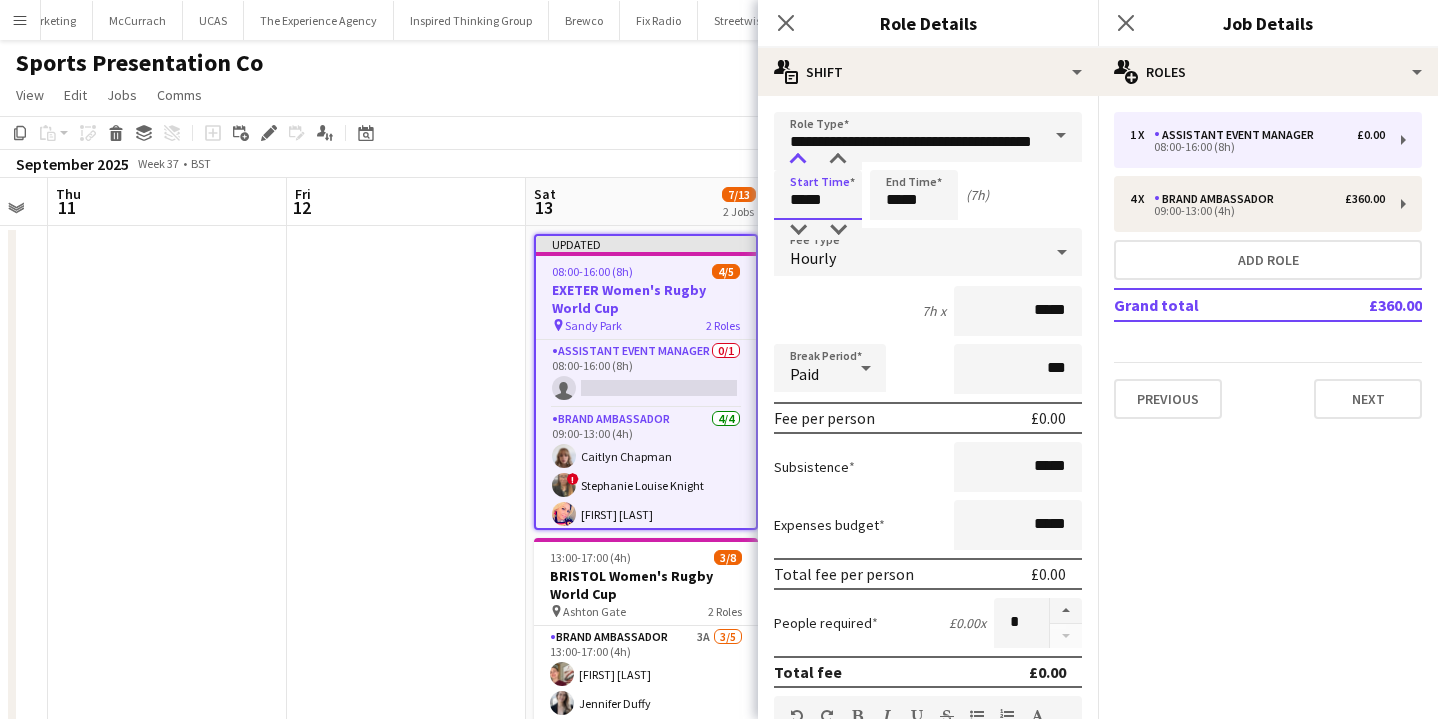 click at bounding box center (798, 160) 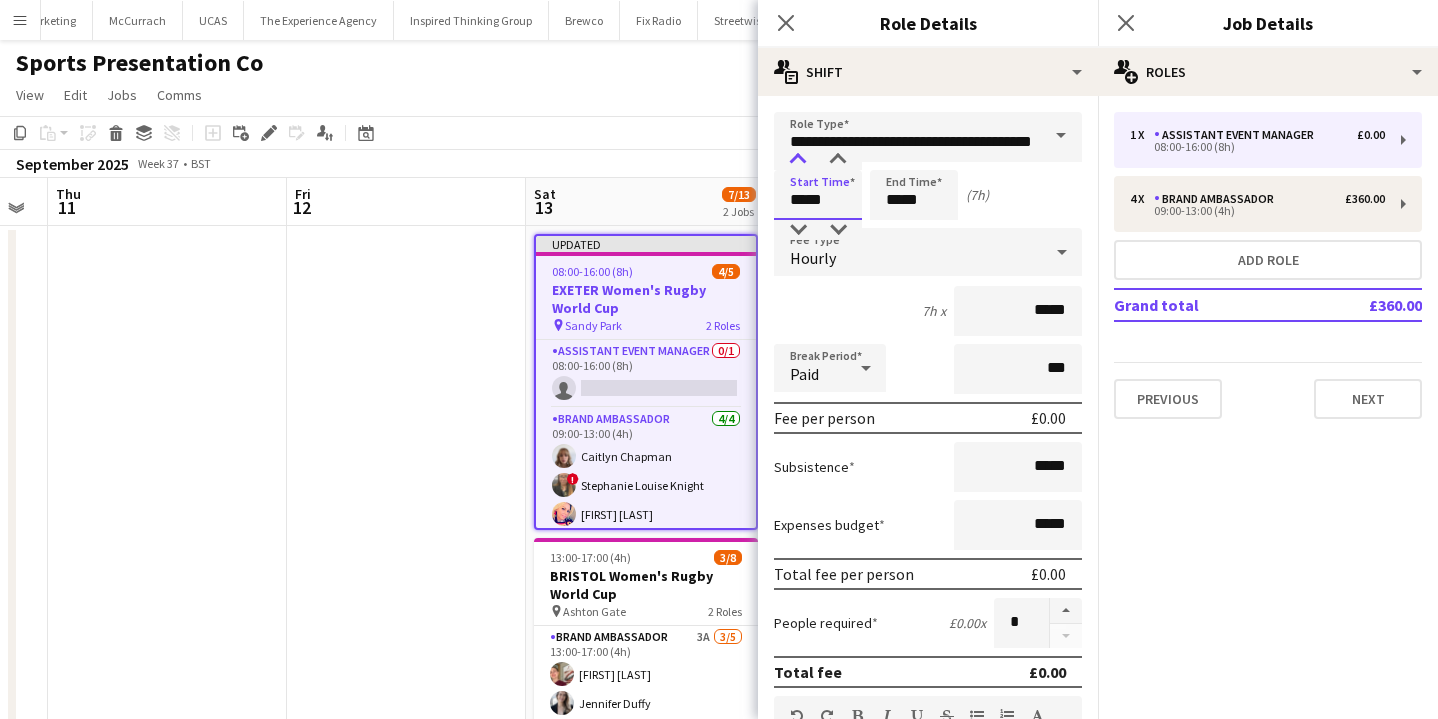 type on "*****" 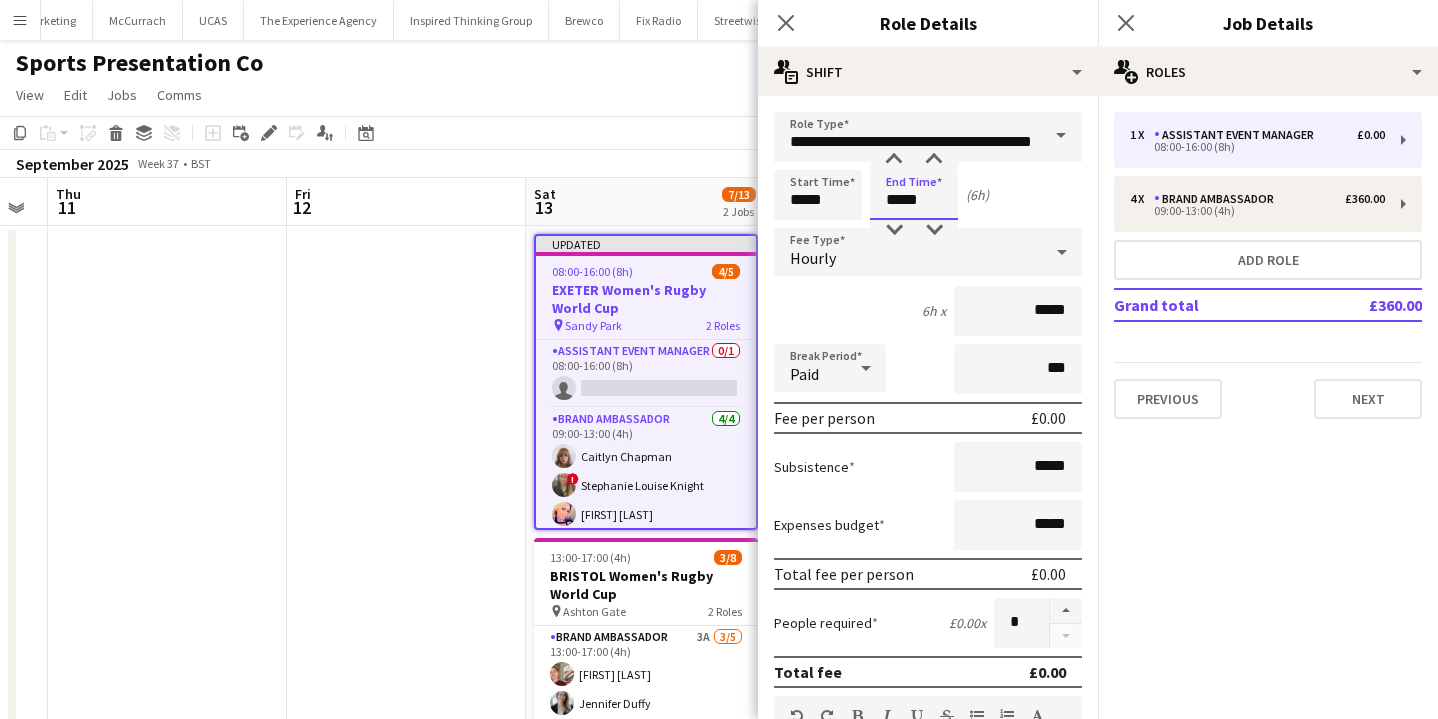 click on "*****" at bounding box center (914, 195) 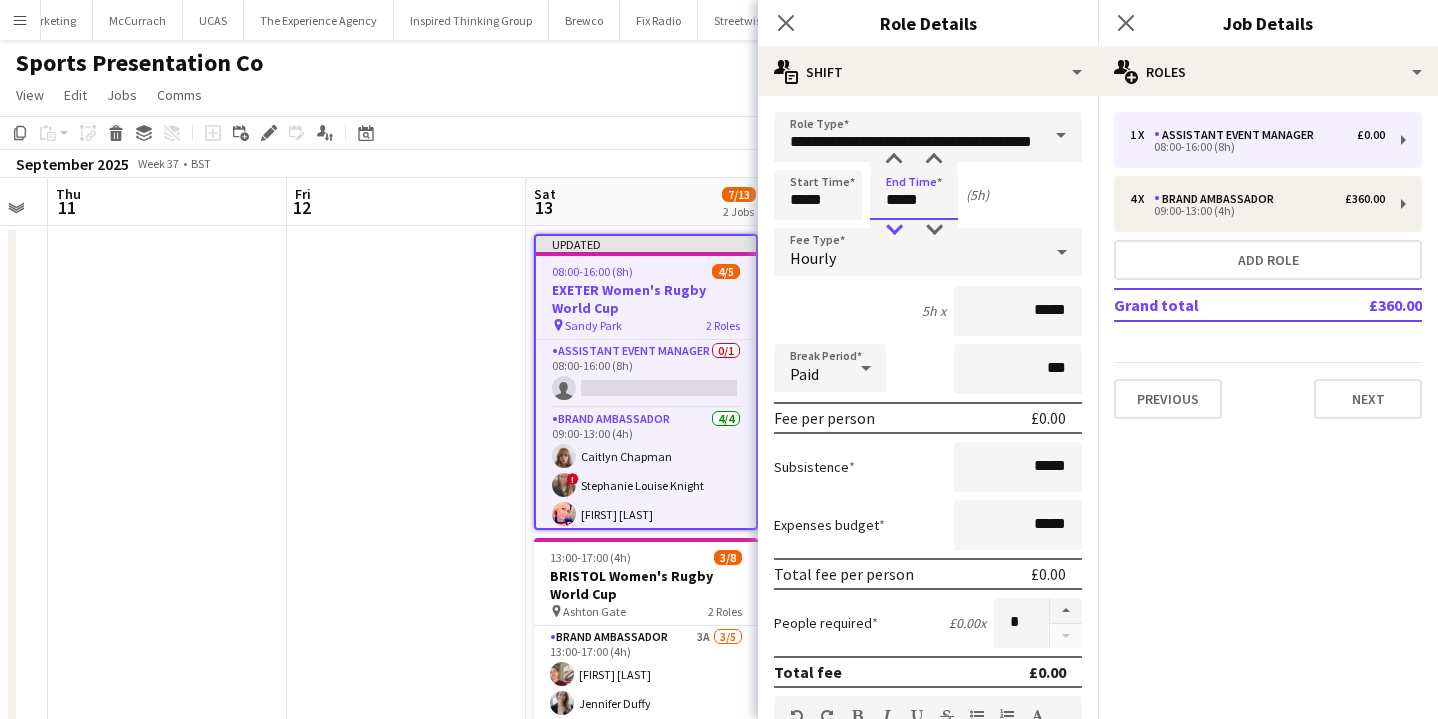 click at bounding box center [894, 230] 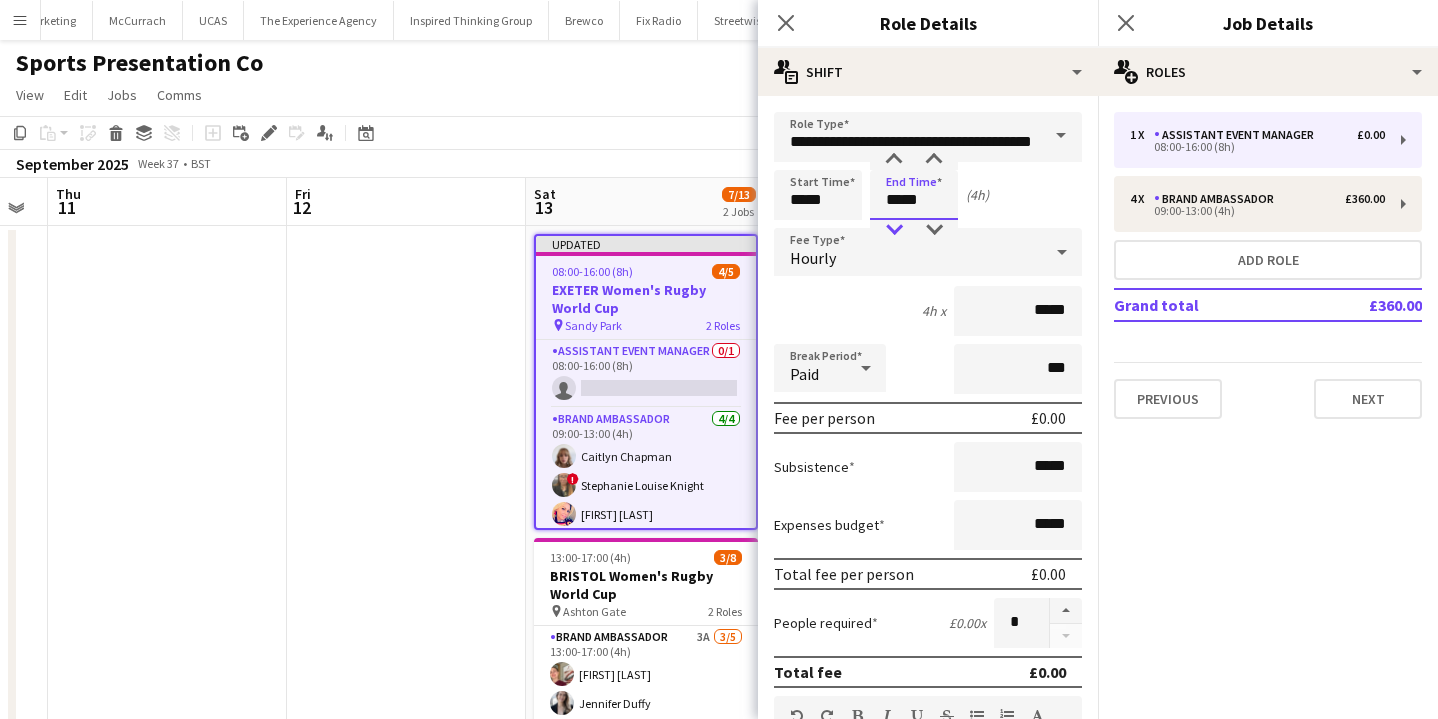 click at bounding box center (894, 230) 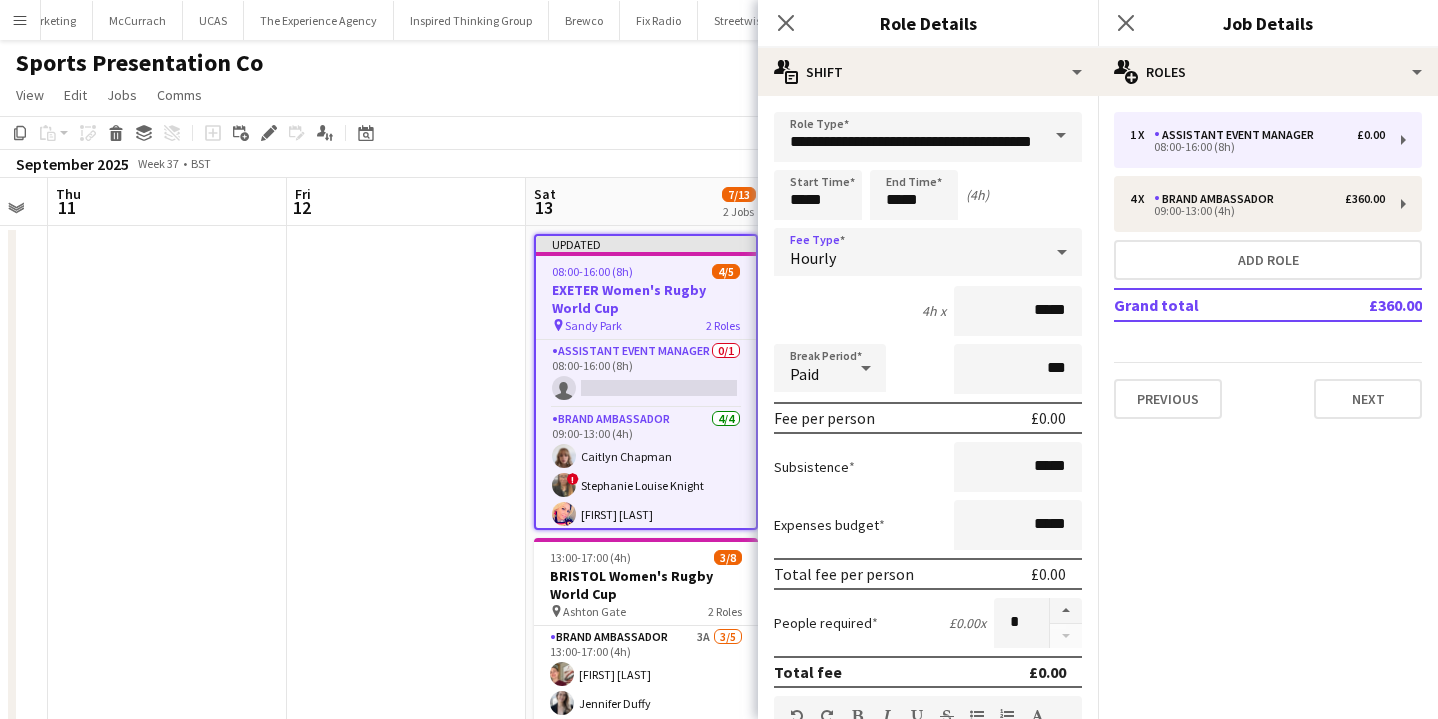 click on "Hourly" at bounding box center (908, 252) 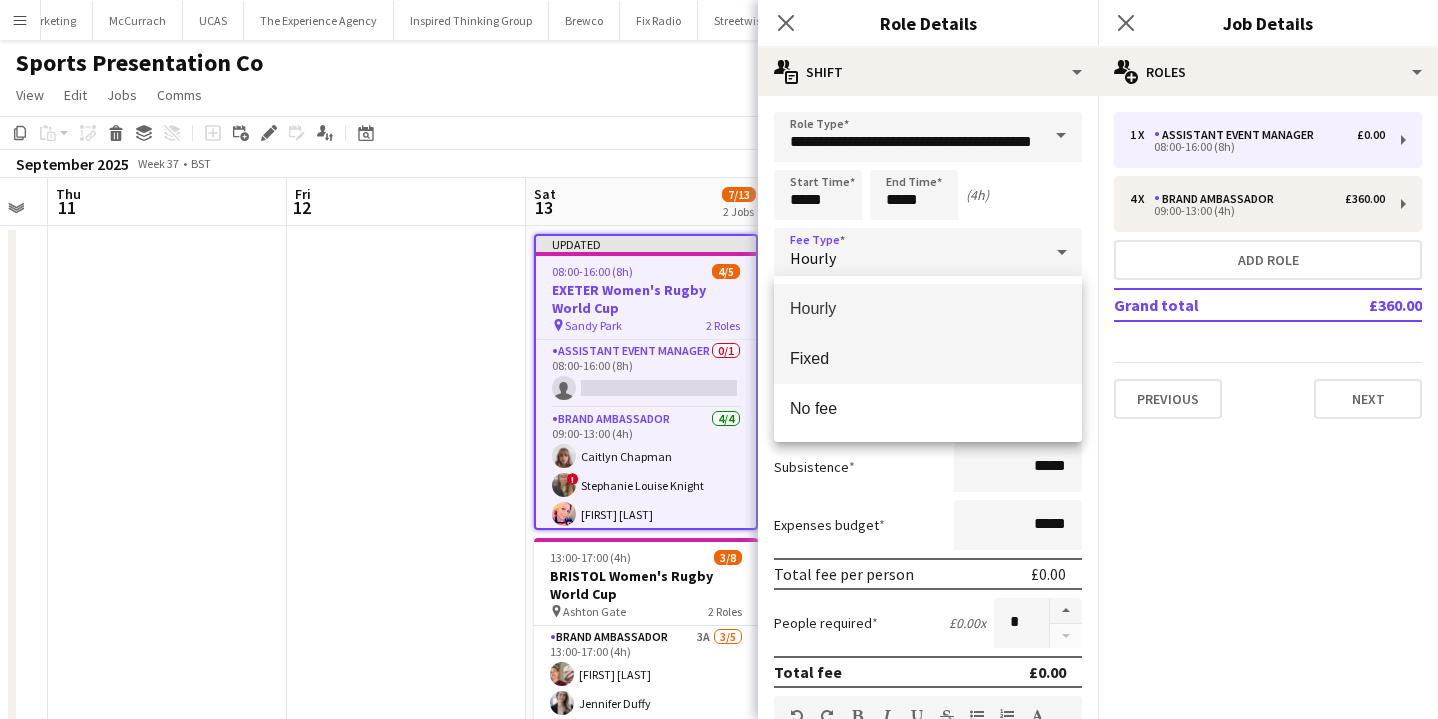 click on "Fixed" at bounding box center (928, 358) 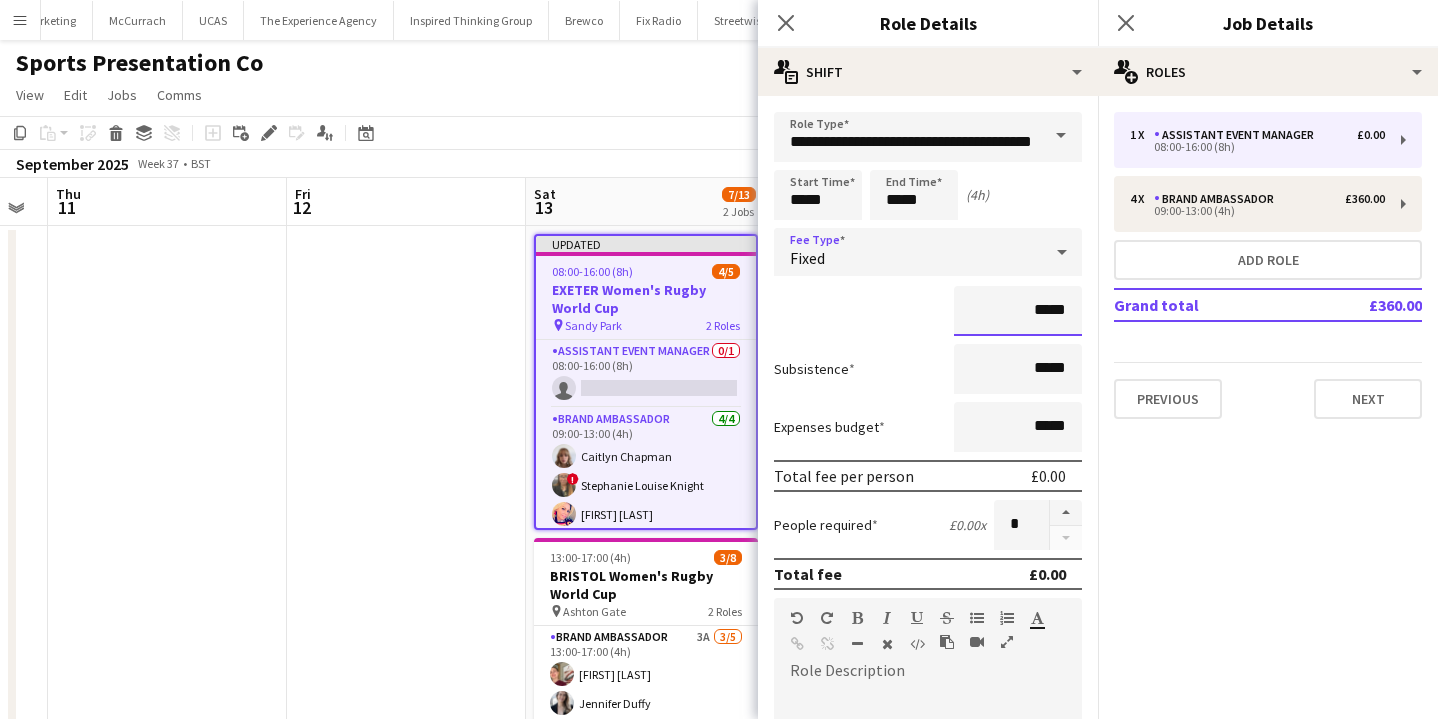 click on "*****" at bounding box center [1018, 311] 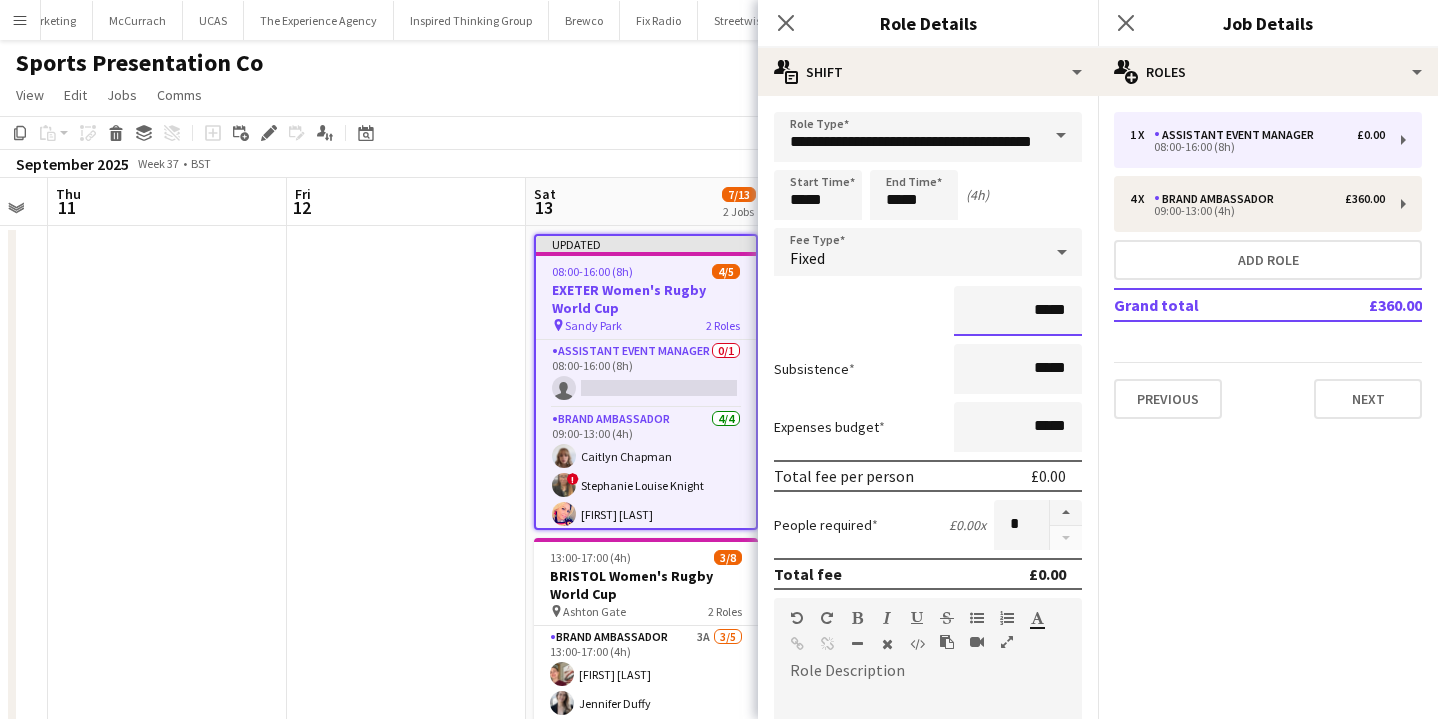 click on "*****" at bounding box center [1018, 311] 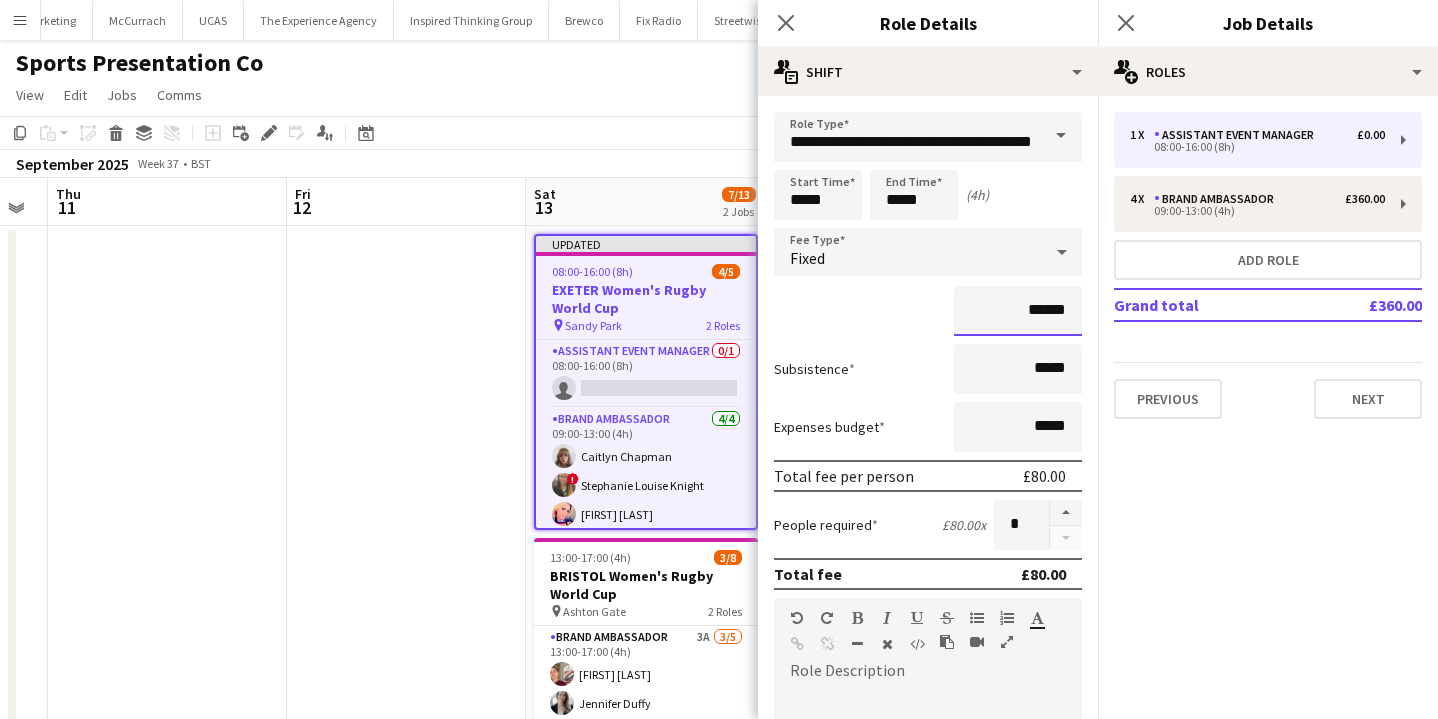 type on "******" 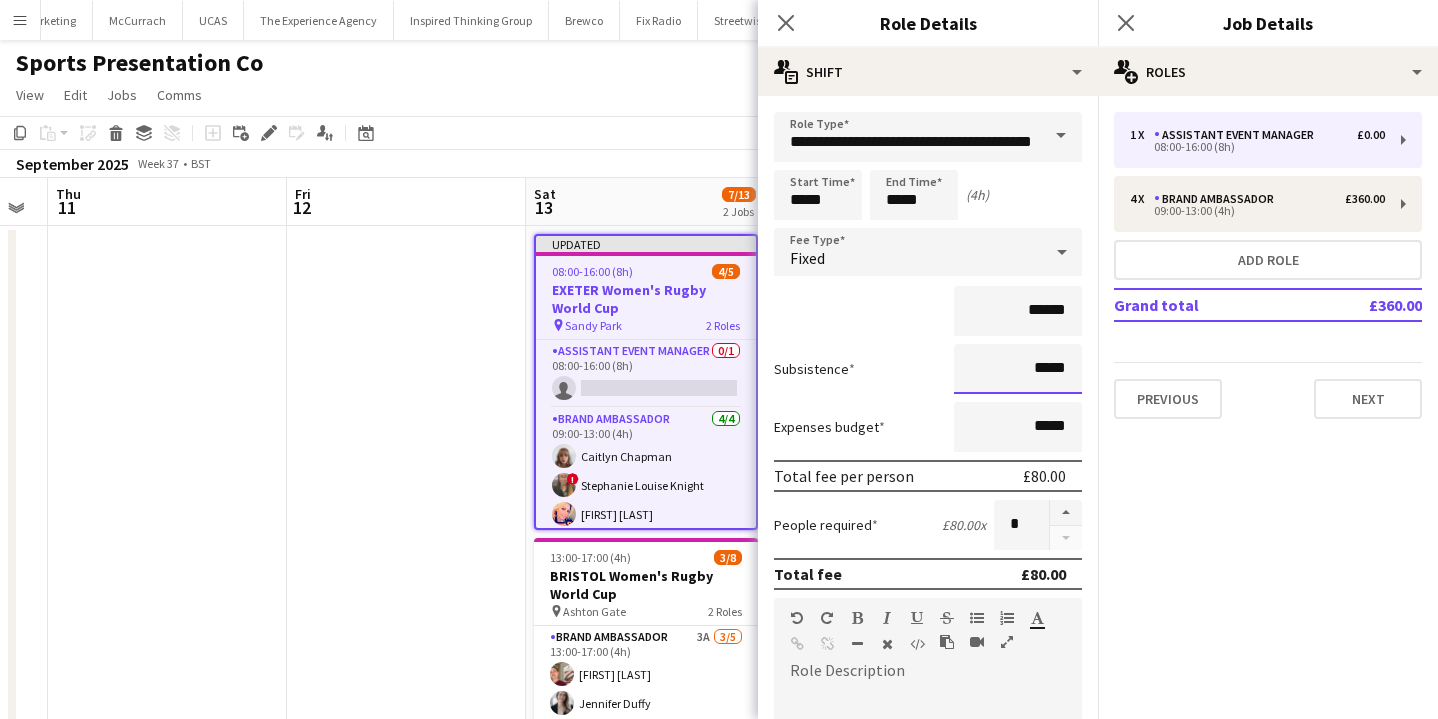 click on "*****" at bounding box center [1018, 369] 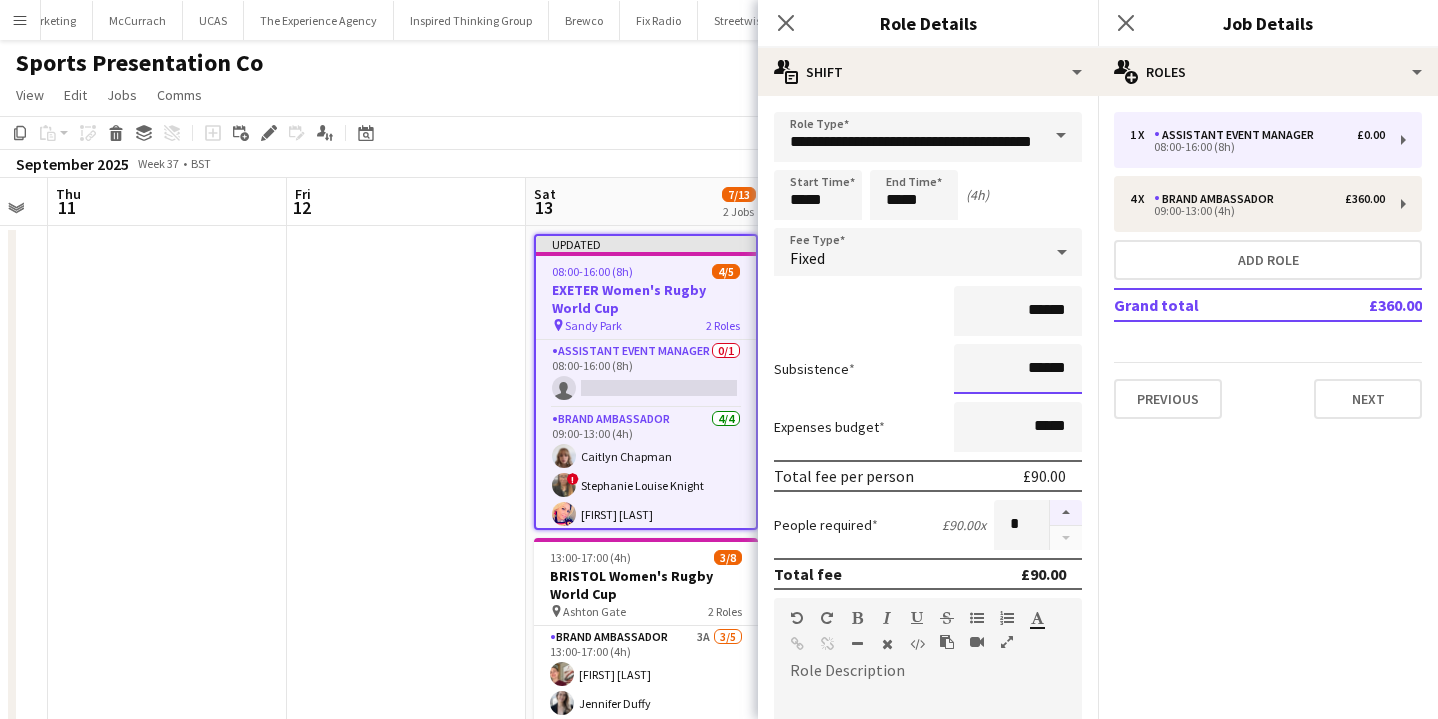 type on "******" 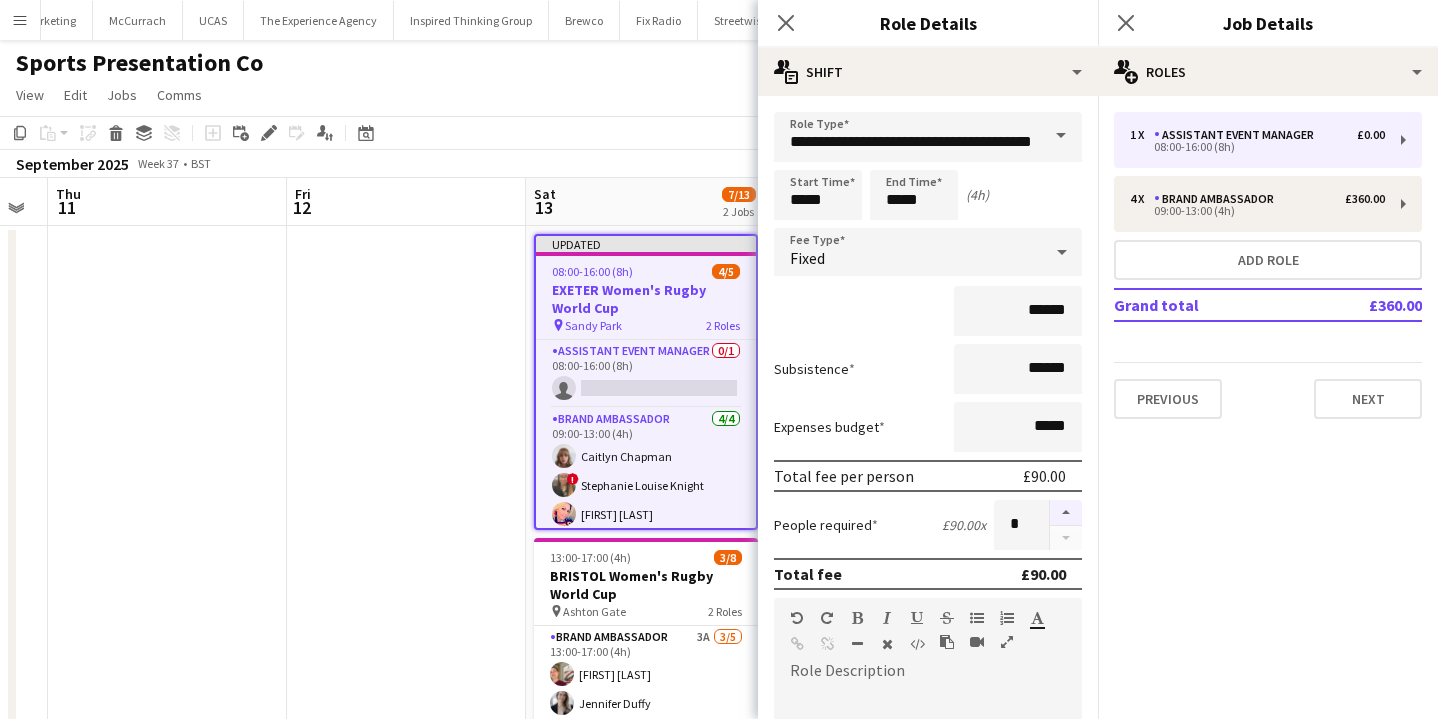 click at bounding box center (1066, 513) 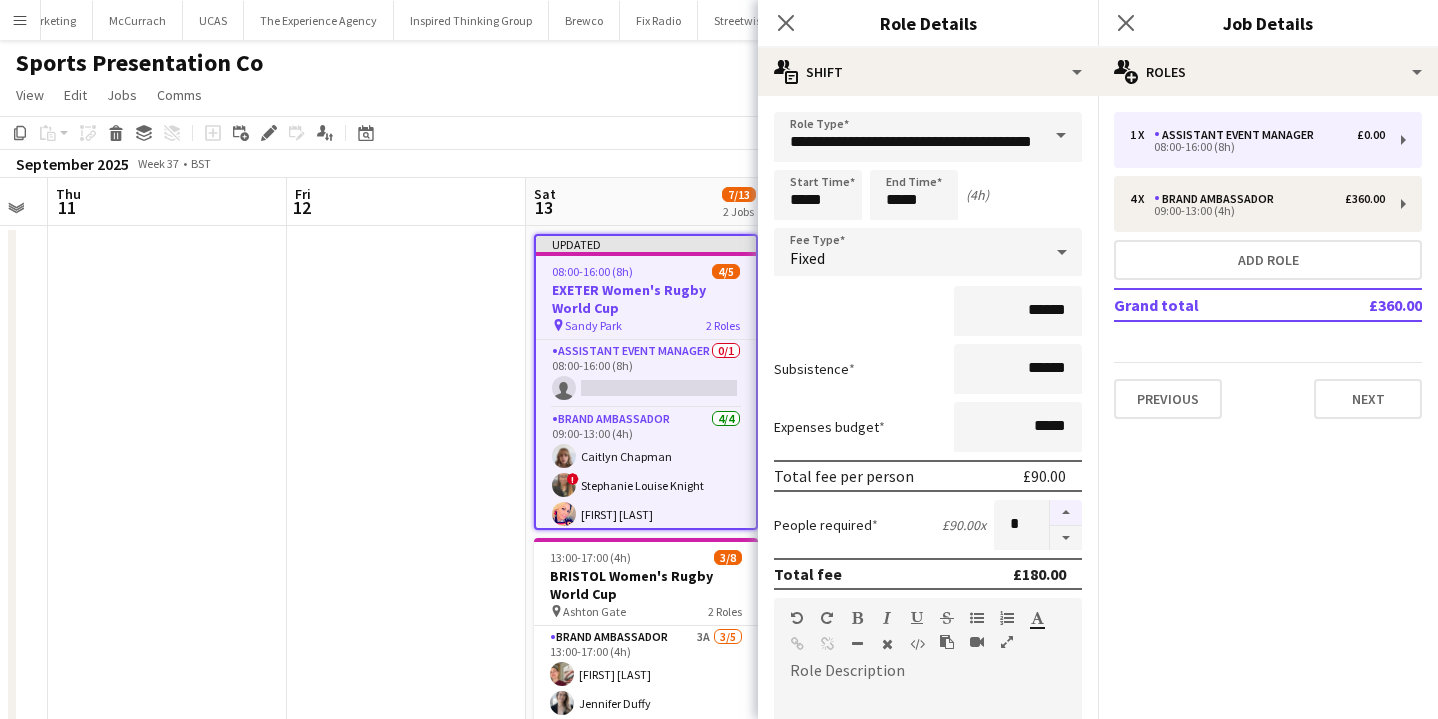 click at bounding box center (1066, 513) 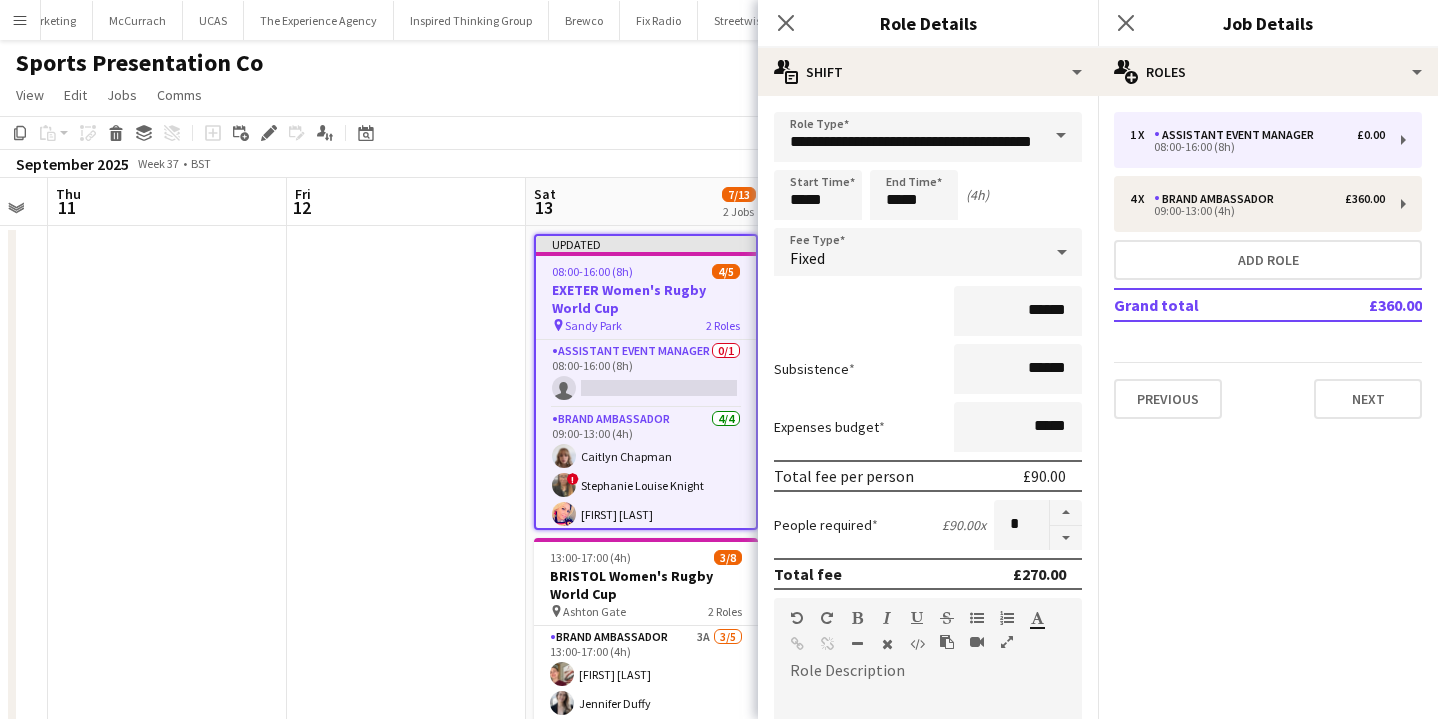 click at bounding box center [406, 707] 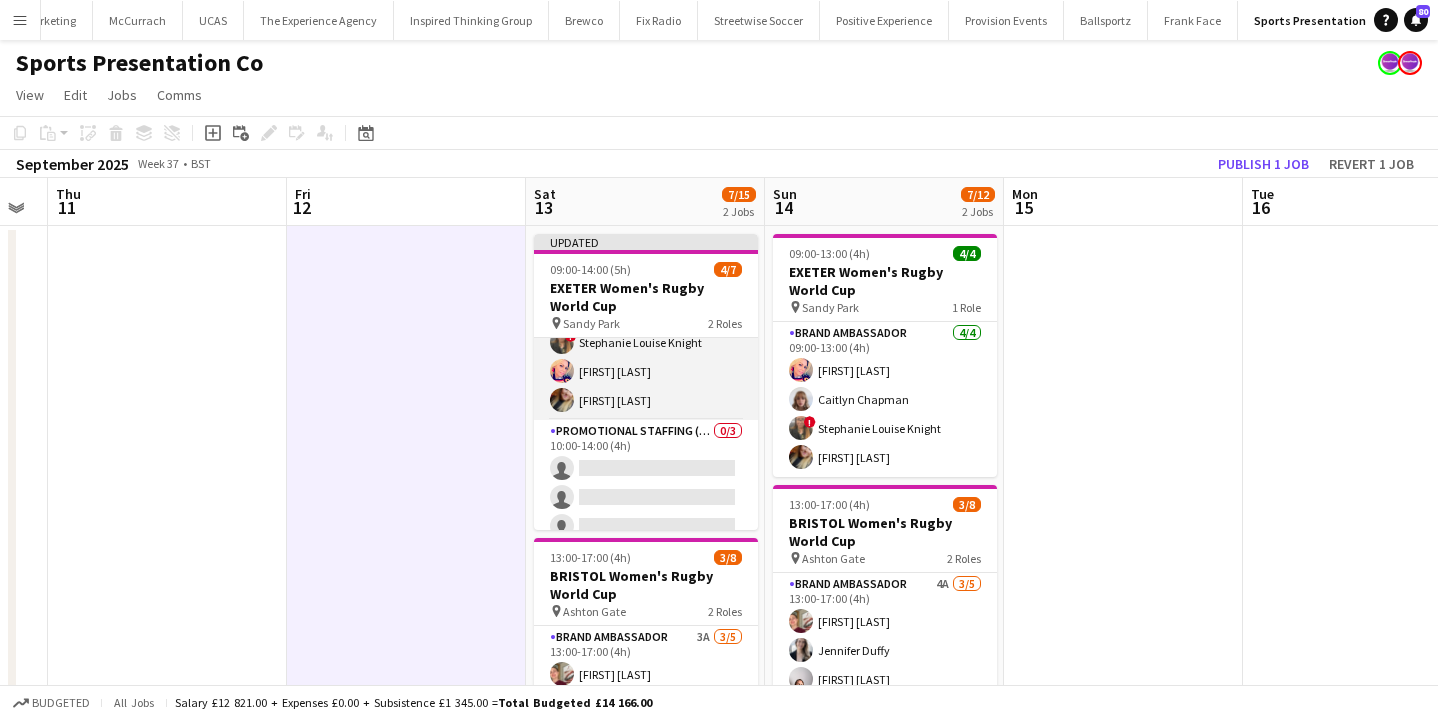 scroll, scrollTop: 89, scrollLeft: 0, axis: vertical 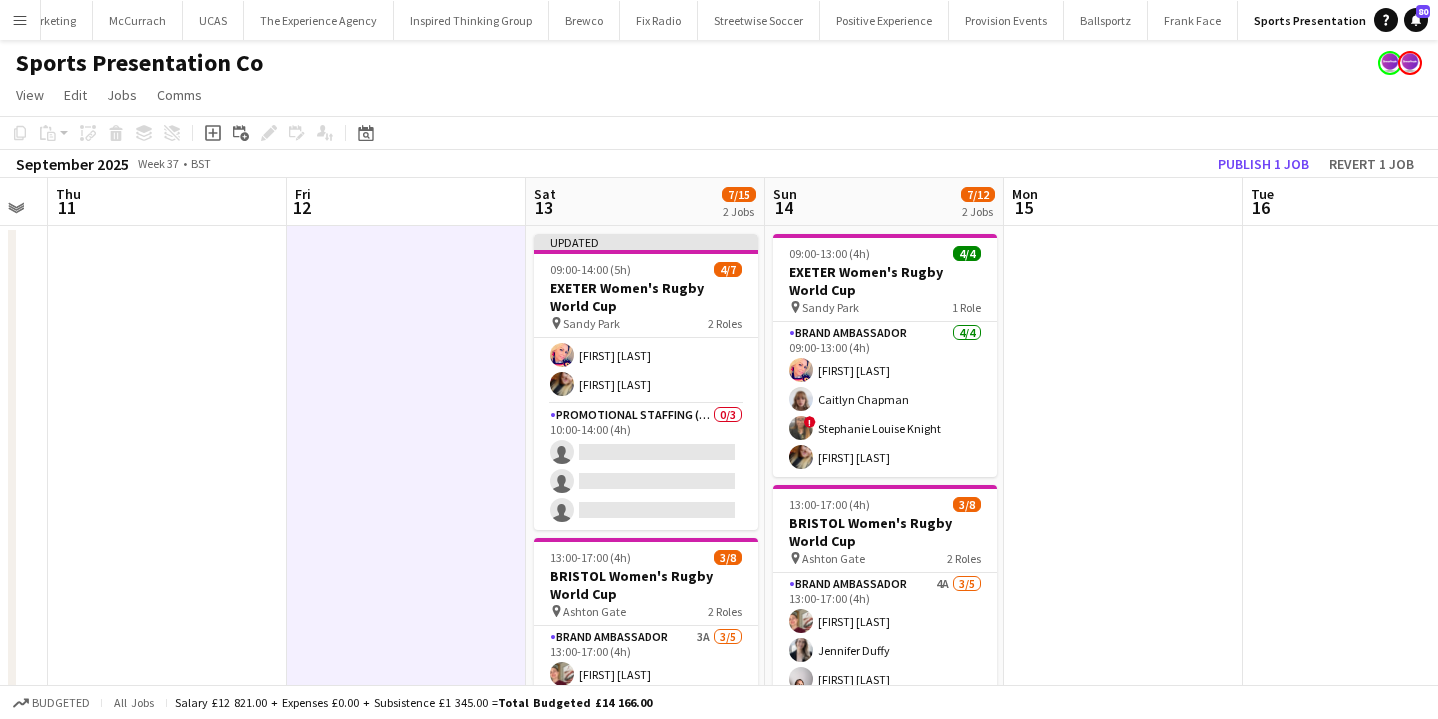 click on "Tue   16" at bounding box center (1362, 202) 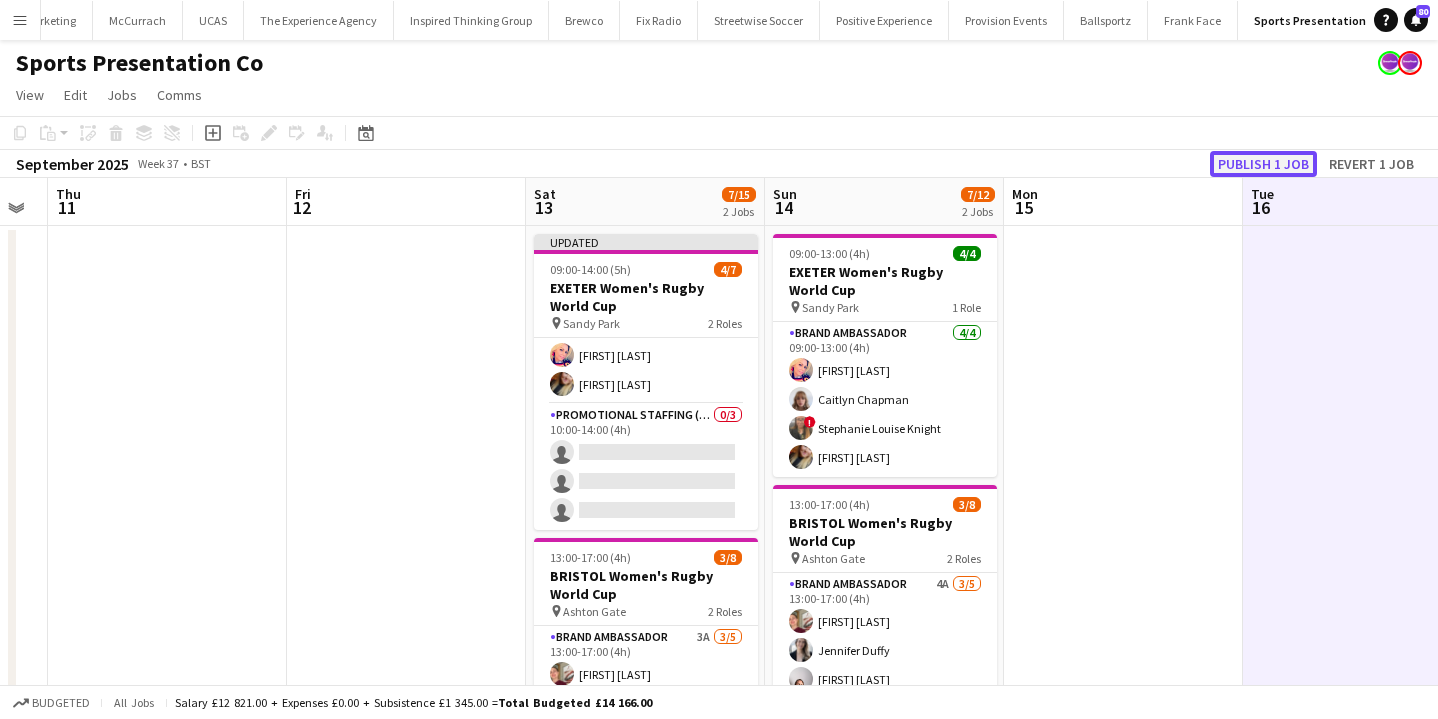 click on "Publish 1 job" 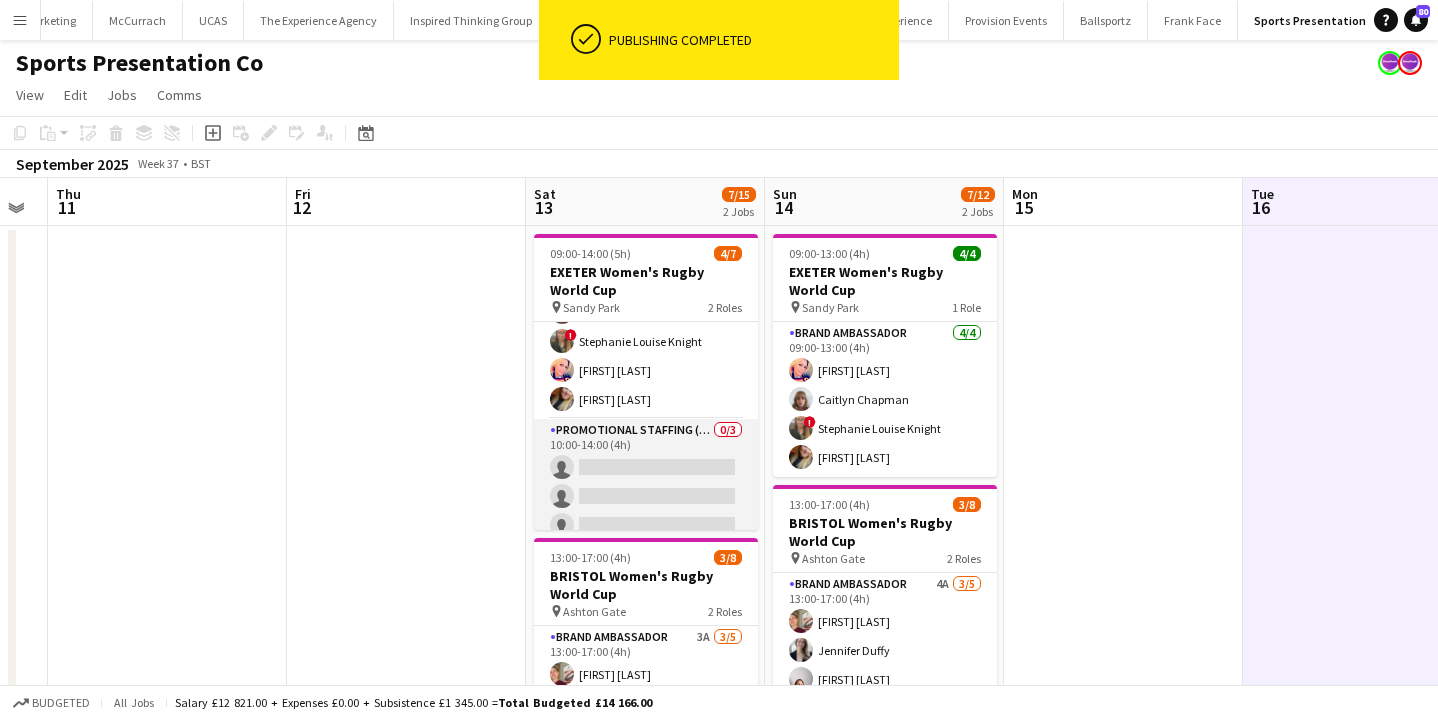 scroll, scrollTop: 73, scrollLeft: 0, axis: vertical 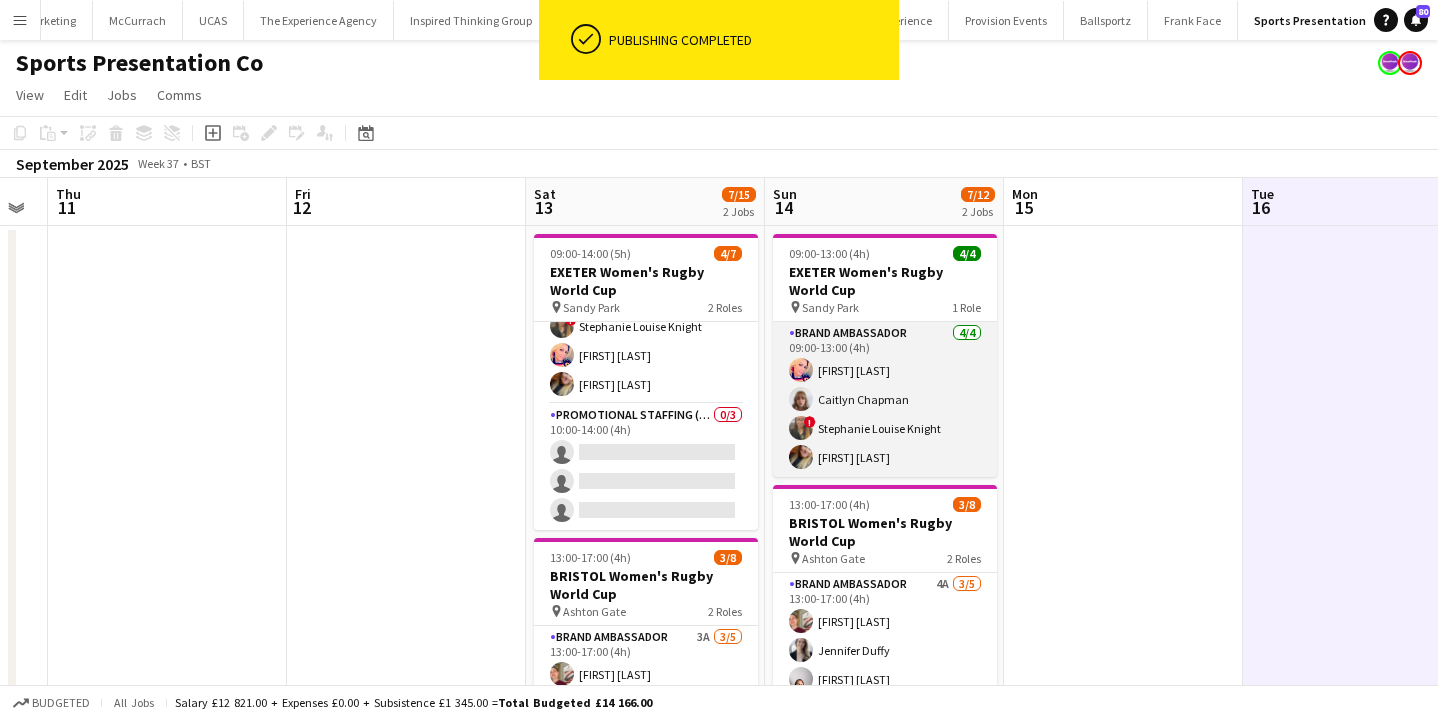 click on "Brand Ambassador   4/4   09:00-13:00 (4h)
Volha Zhylach Caitlyn Chapman ! Stephanie Louise Knight Jodie Sanders" at bounding box center (885, 399) 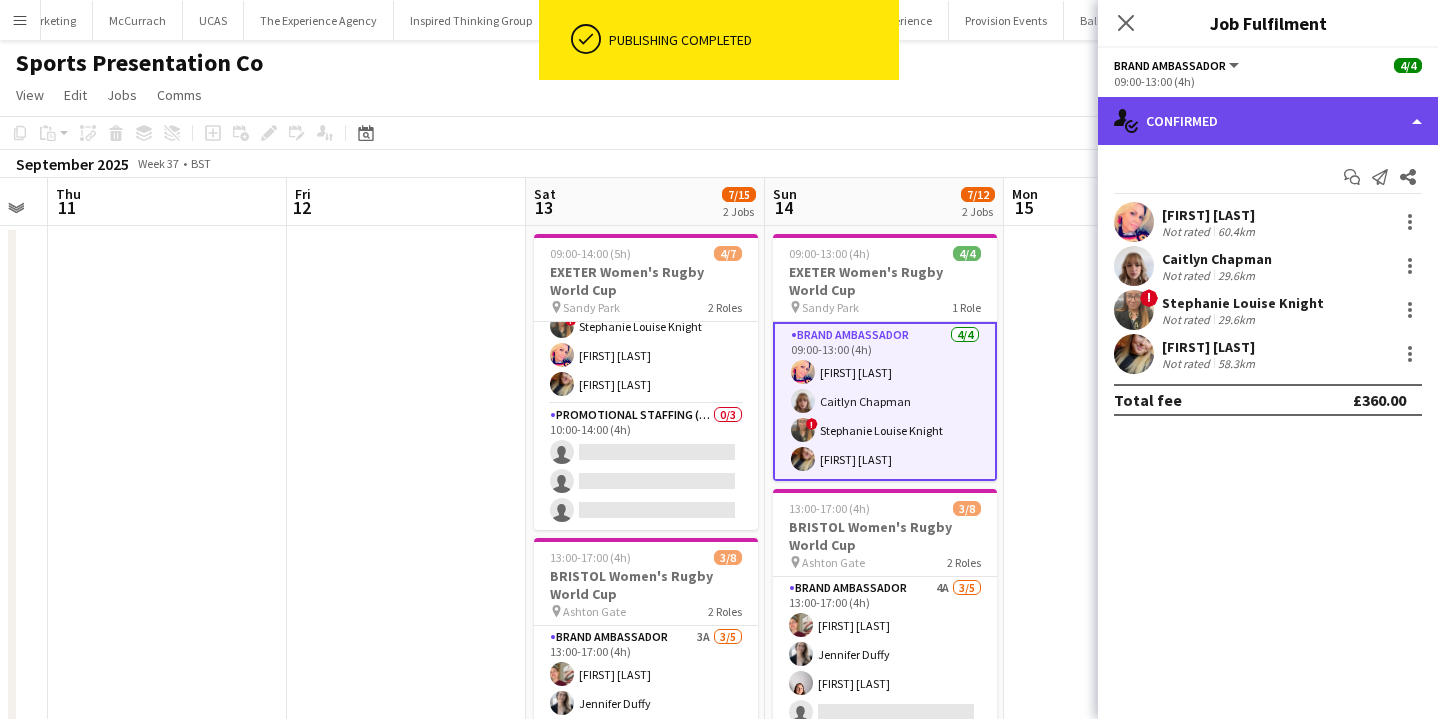 click on "single-neutral-actions-check-2
Confirmed" 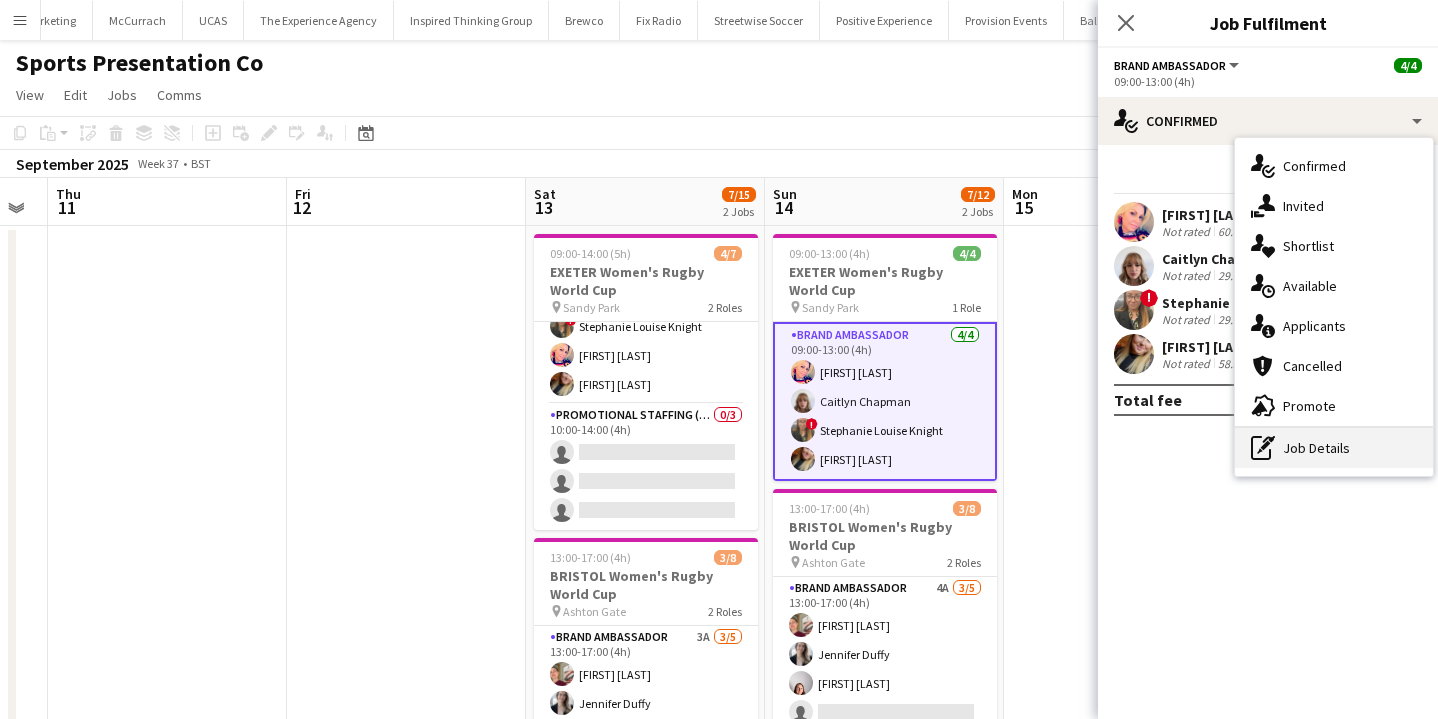 click on "pen-write
Job Details" at bounding box center (1334, 448) 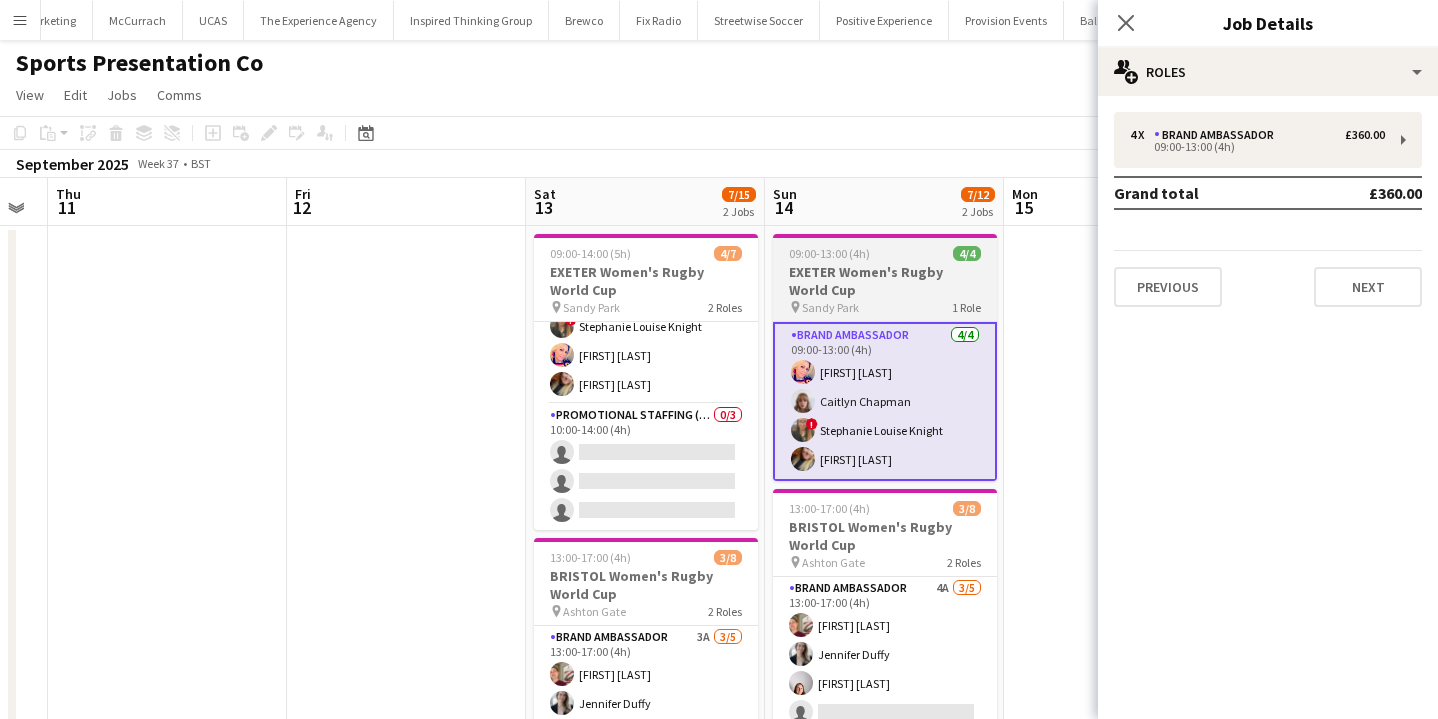 click on "EXETER Women's Rugby World Cup" at bounding box center [885, 281] 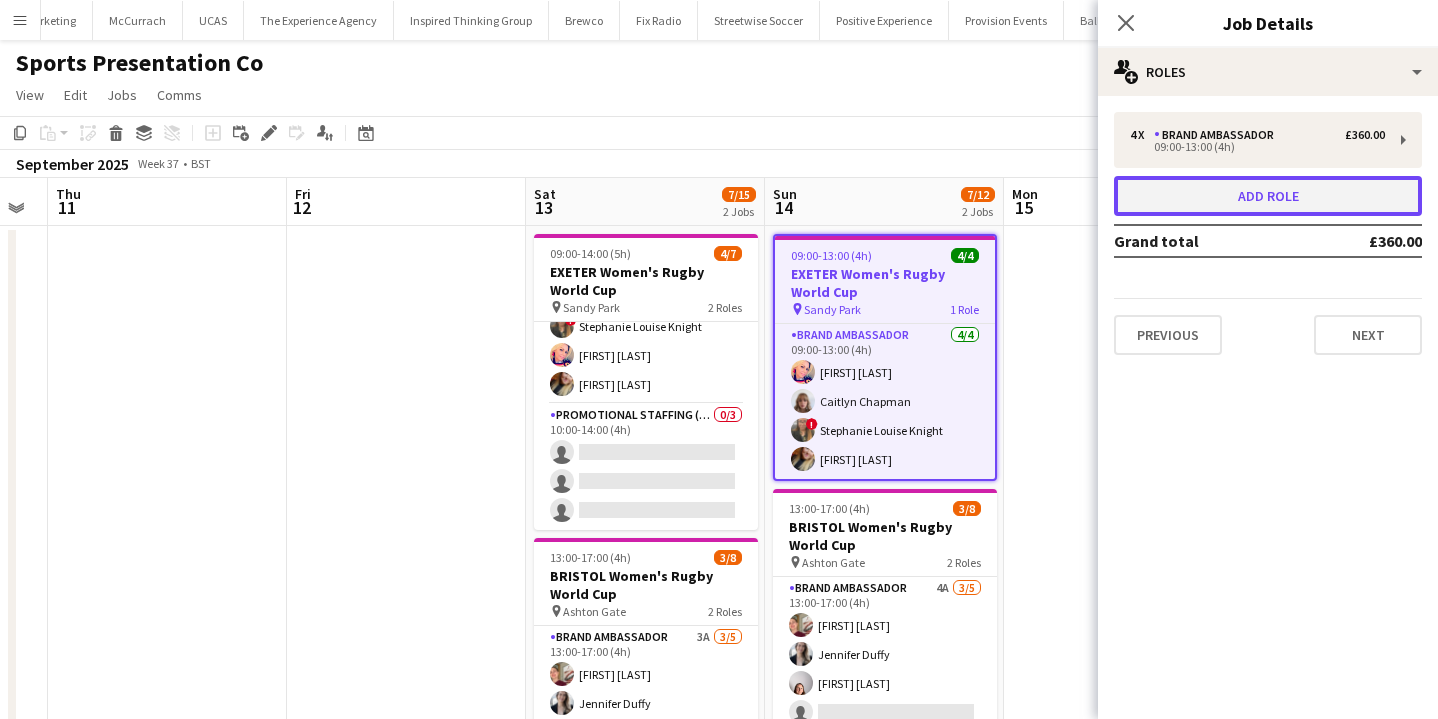 click on "Add role" at bounding box center (1268, 196) 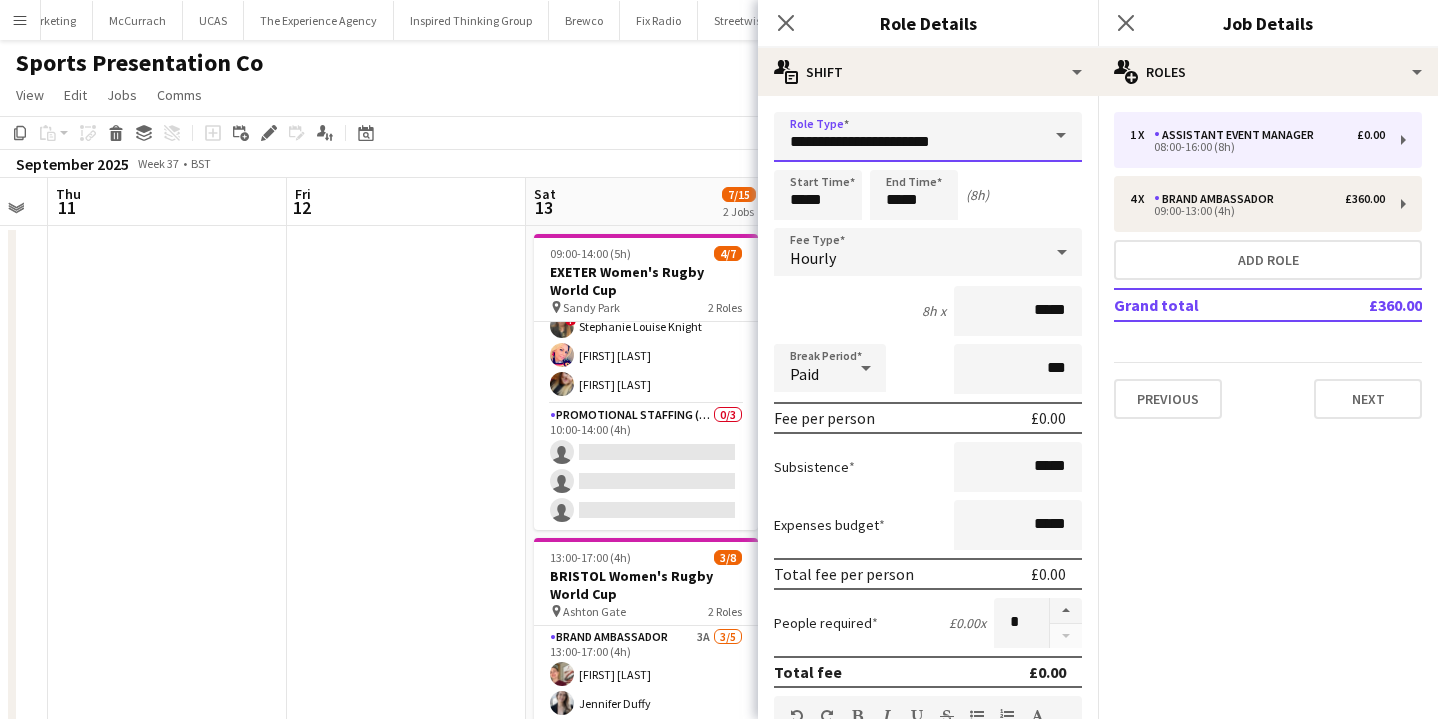 click on "**********" at bounding box center [928, 137] 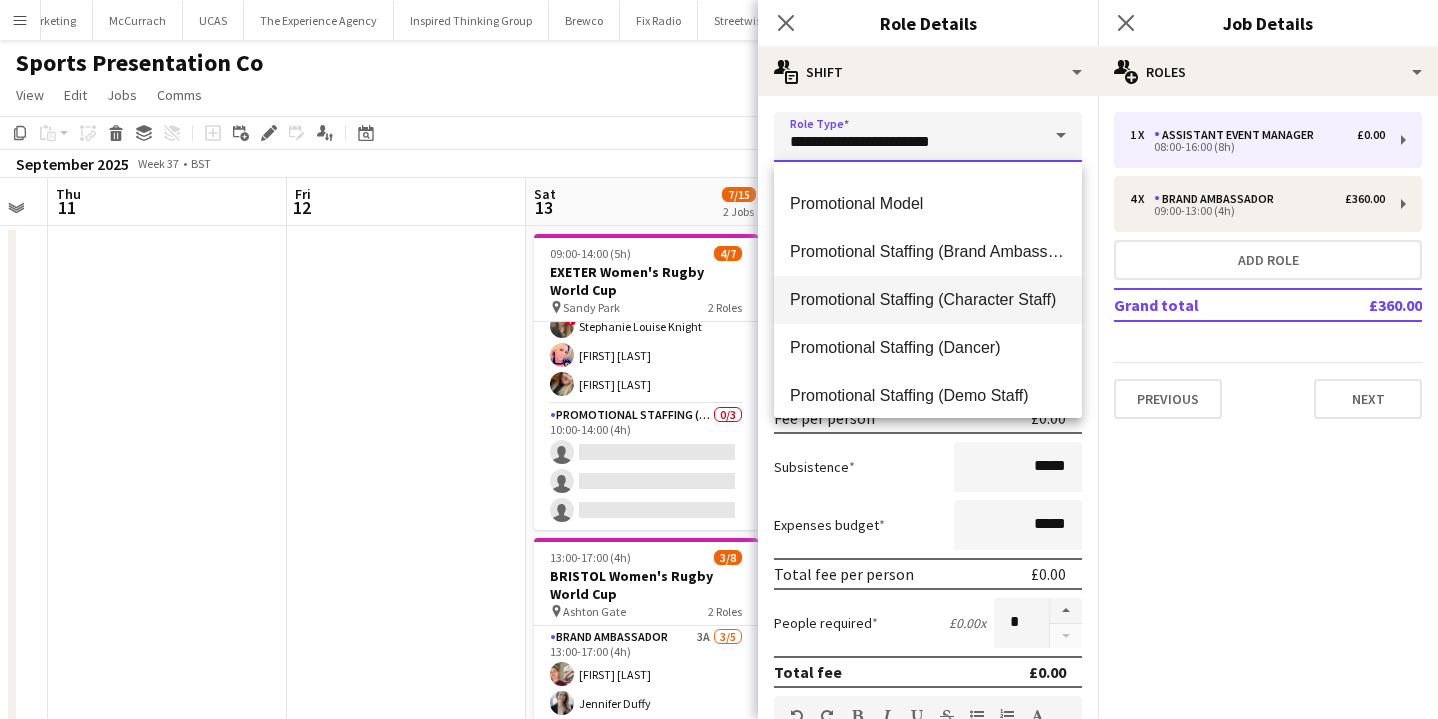 scroll, scrollTop: 469, scrollLeft: 0, axis: vertical 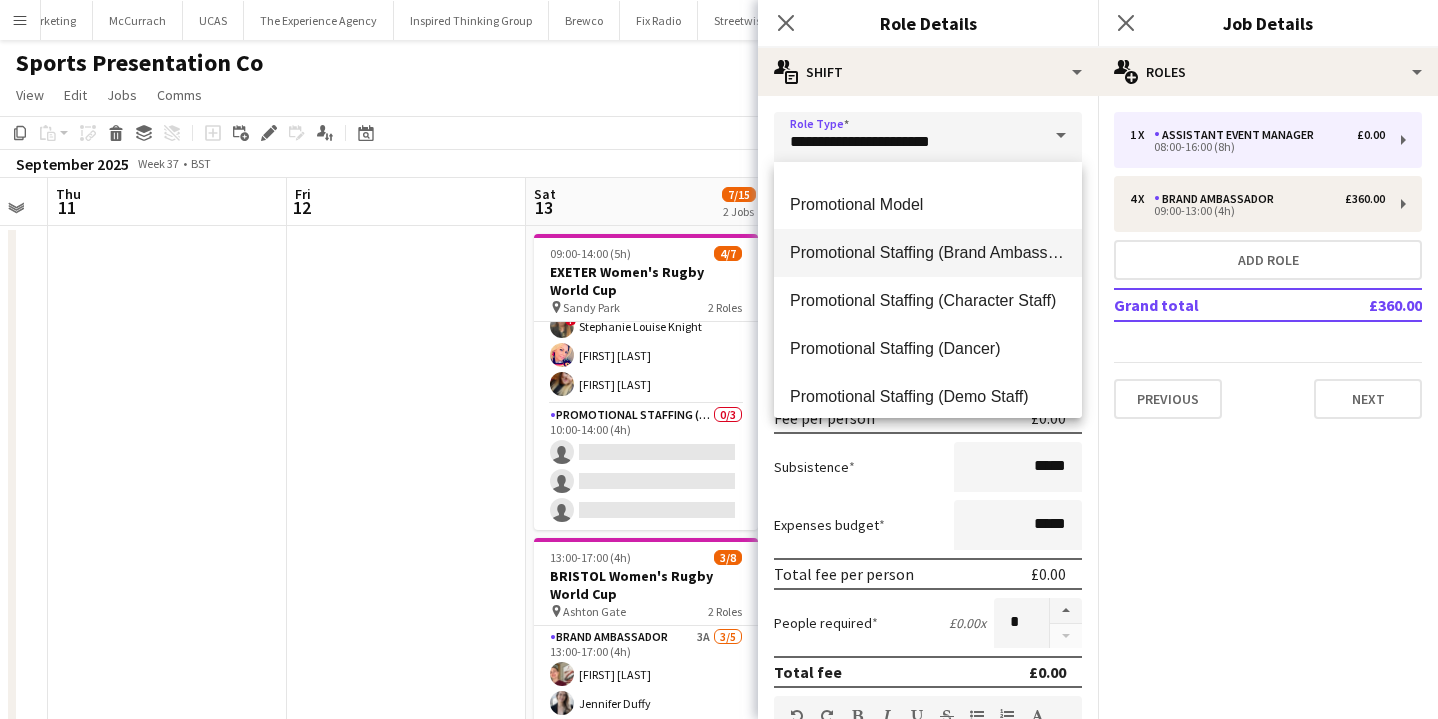 click on "Promotional Staffing (Brand Ambassadors)" at bounding box center (928, 253) 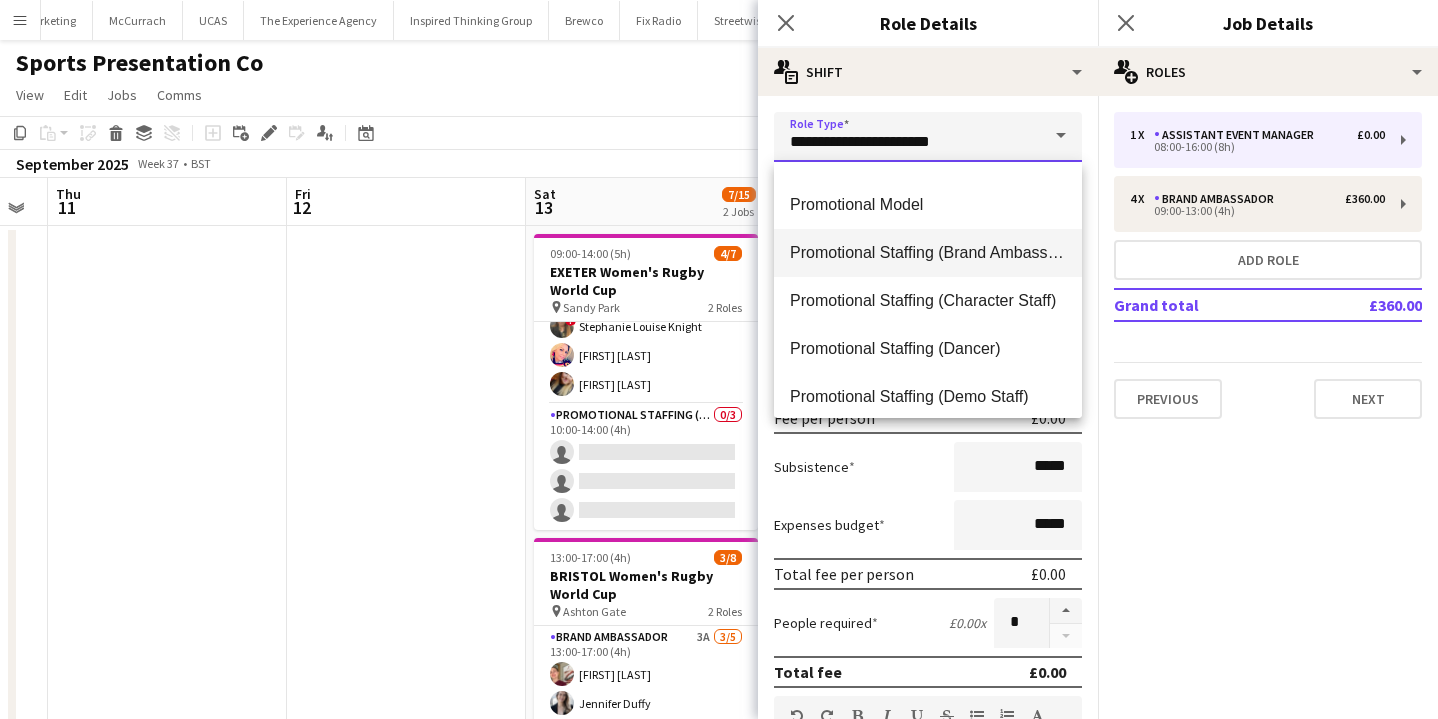 type on "**********" 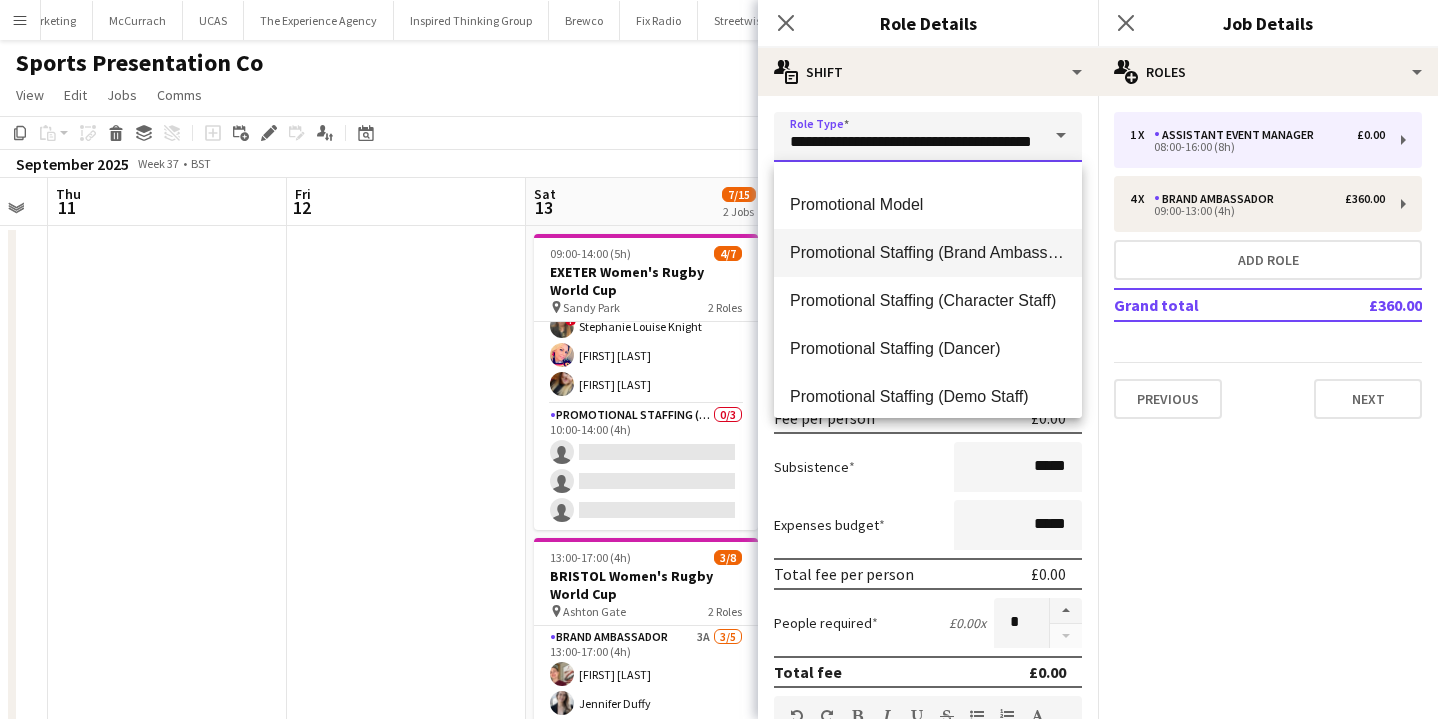 scroll, scrollTop: 0, scrollLeft: 34, axis: horizontal 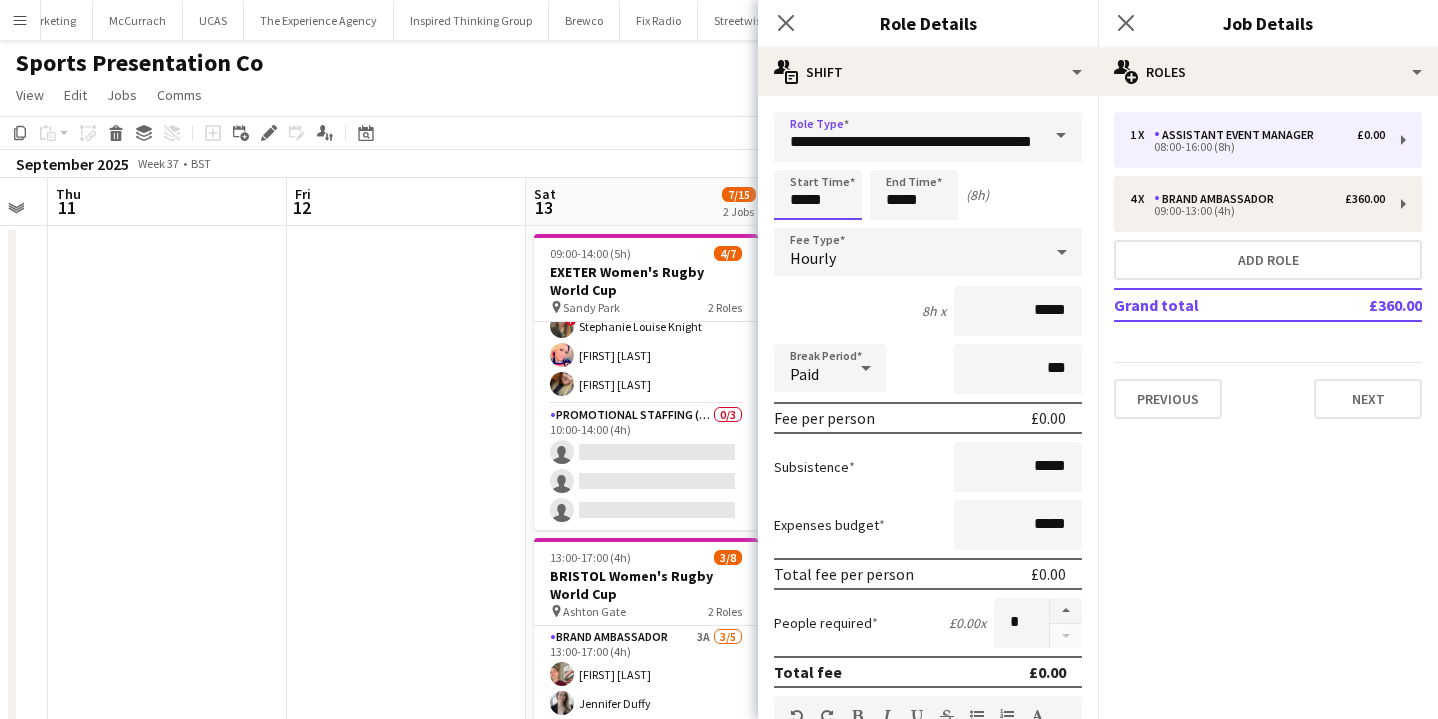 click on "*****" at bounding box center [818, 195] 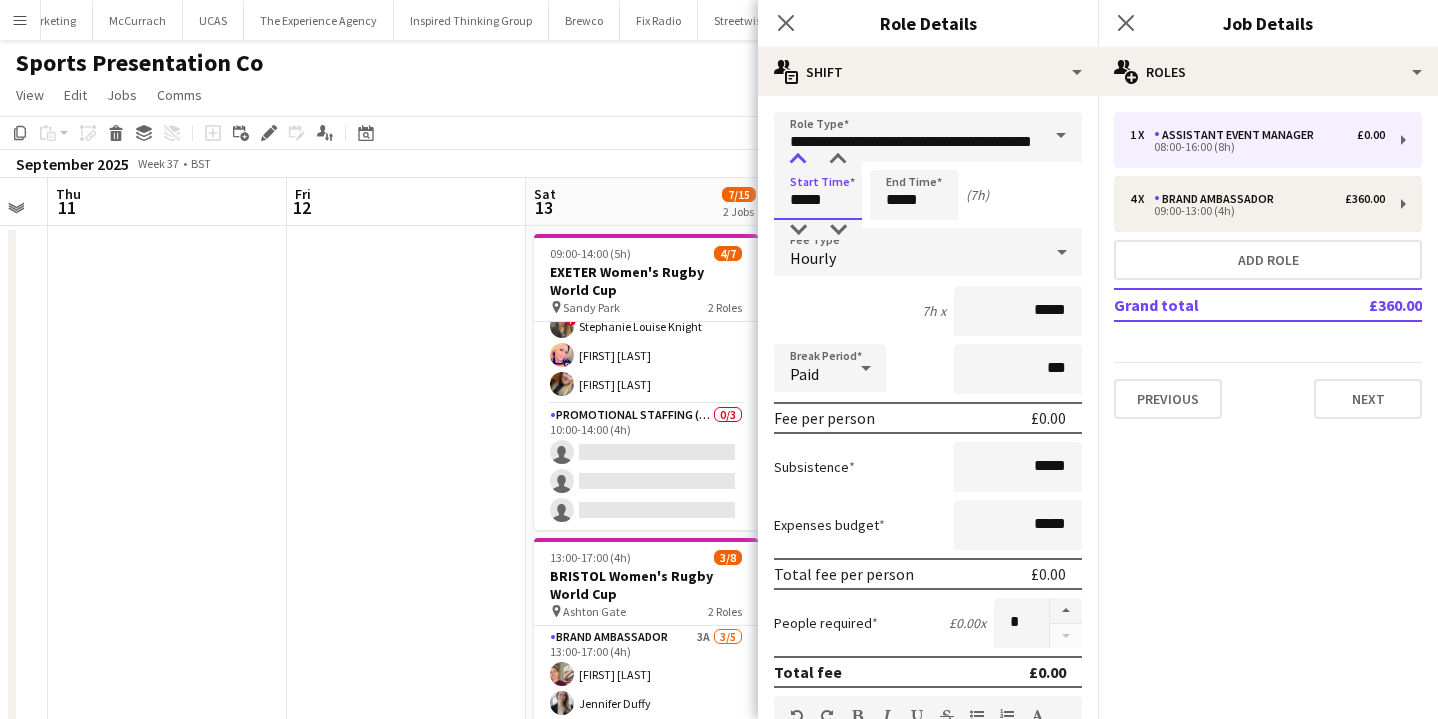 click at bounding box center [798, 160] 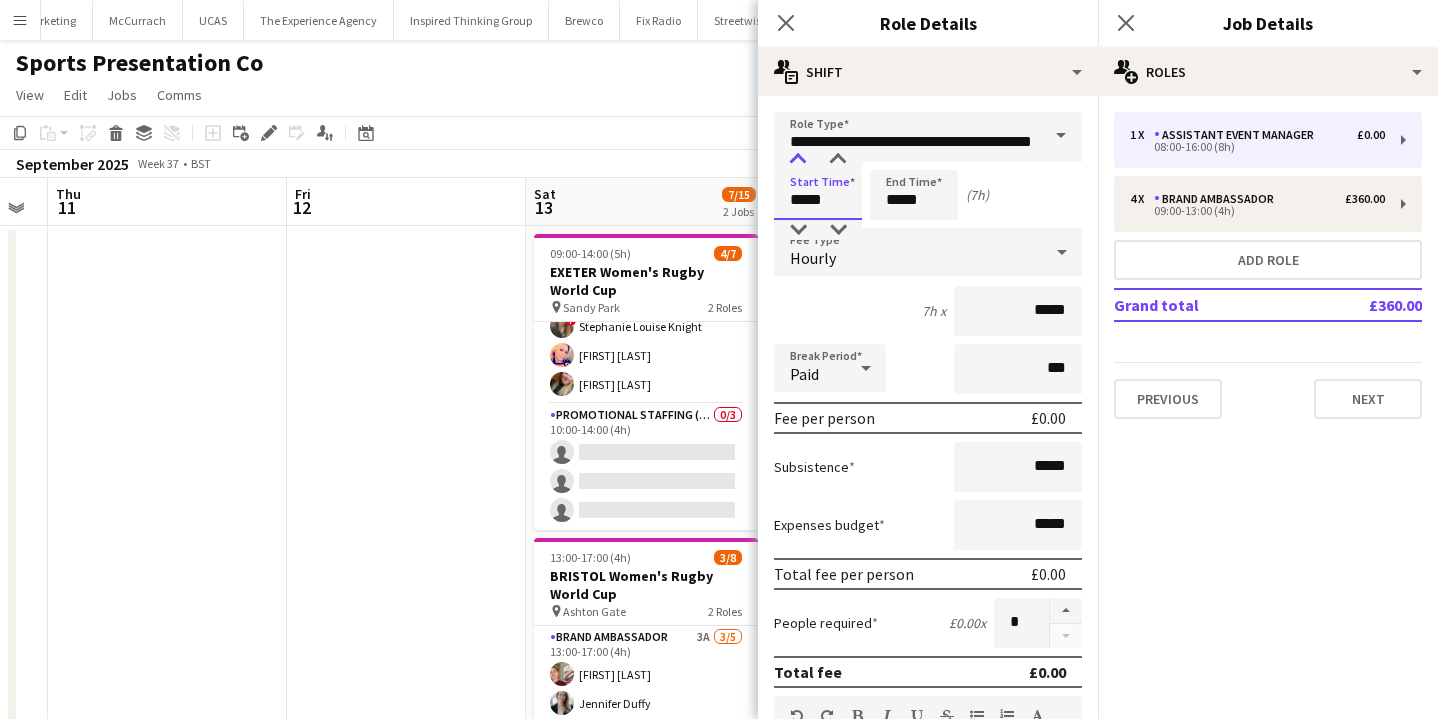 click at bounding box center [798, 160] 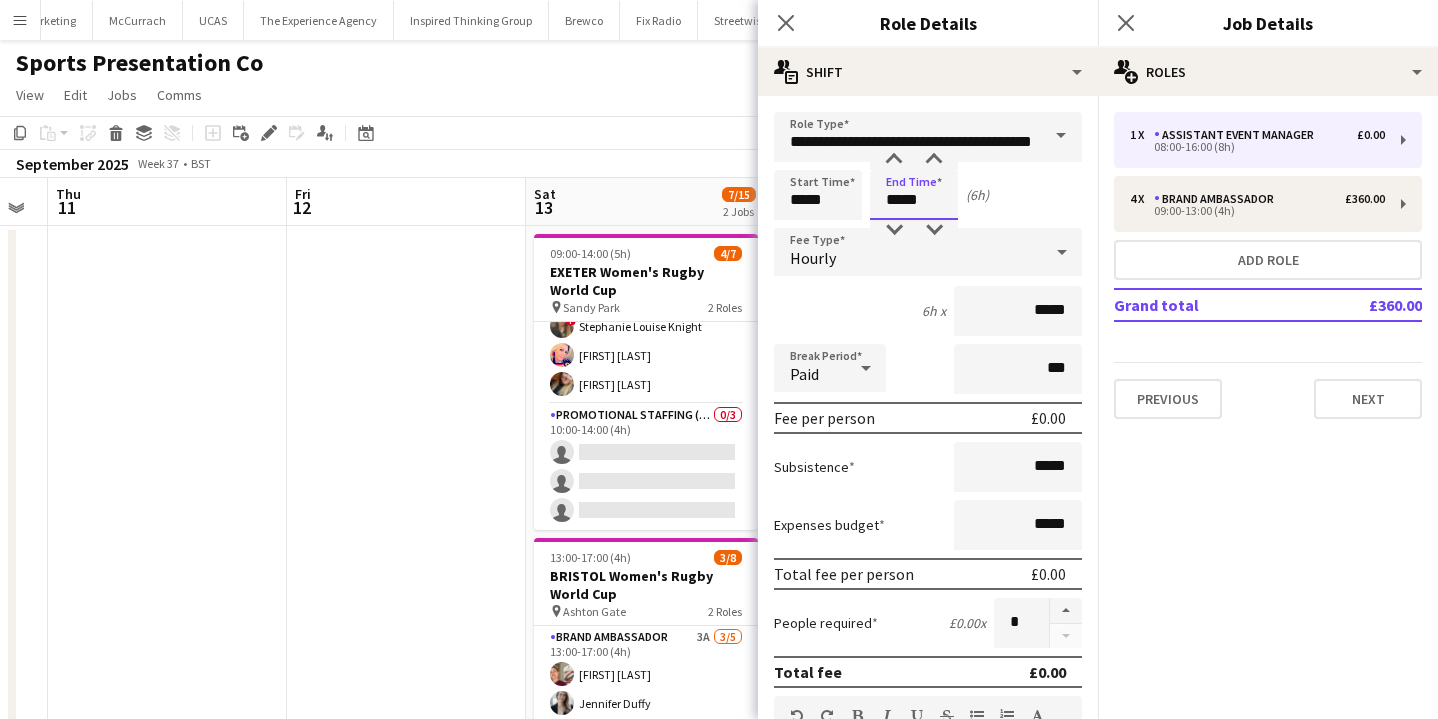 click on "*****" at bounding box center (914, 195) 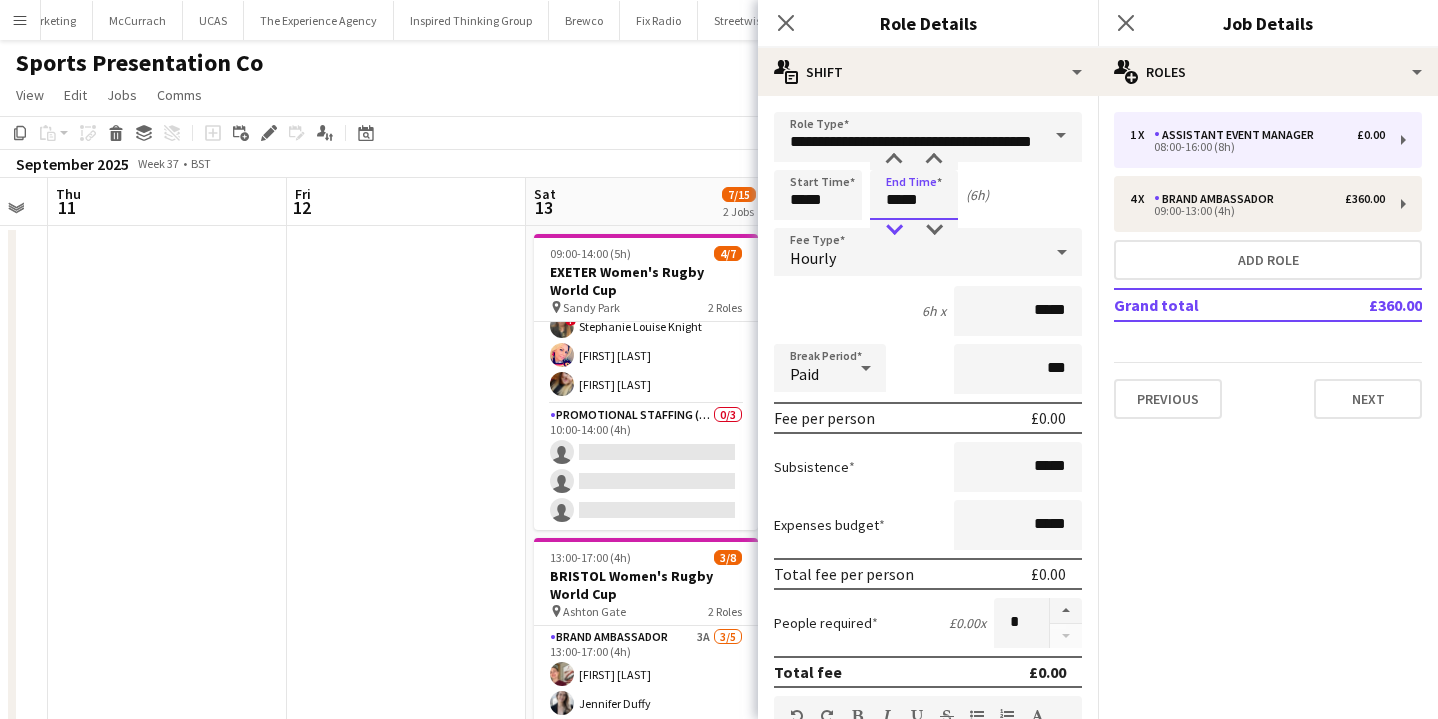 click at bounding box center [894, 230] 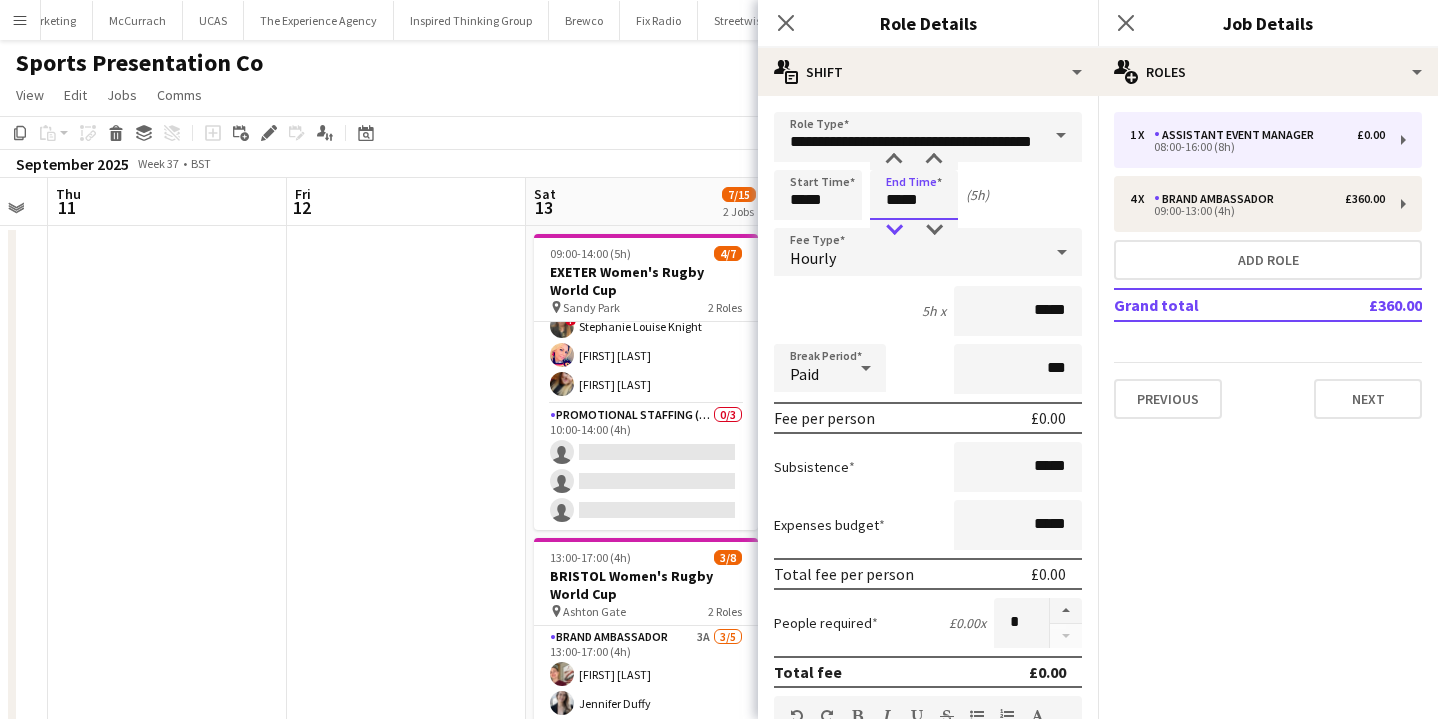 type on "*****" 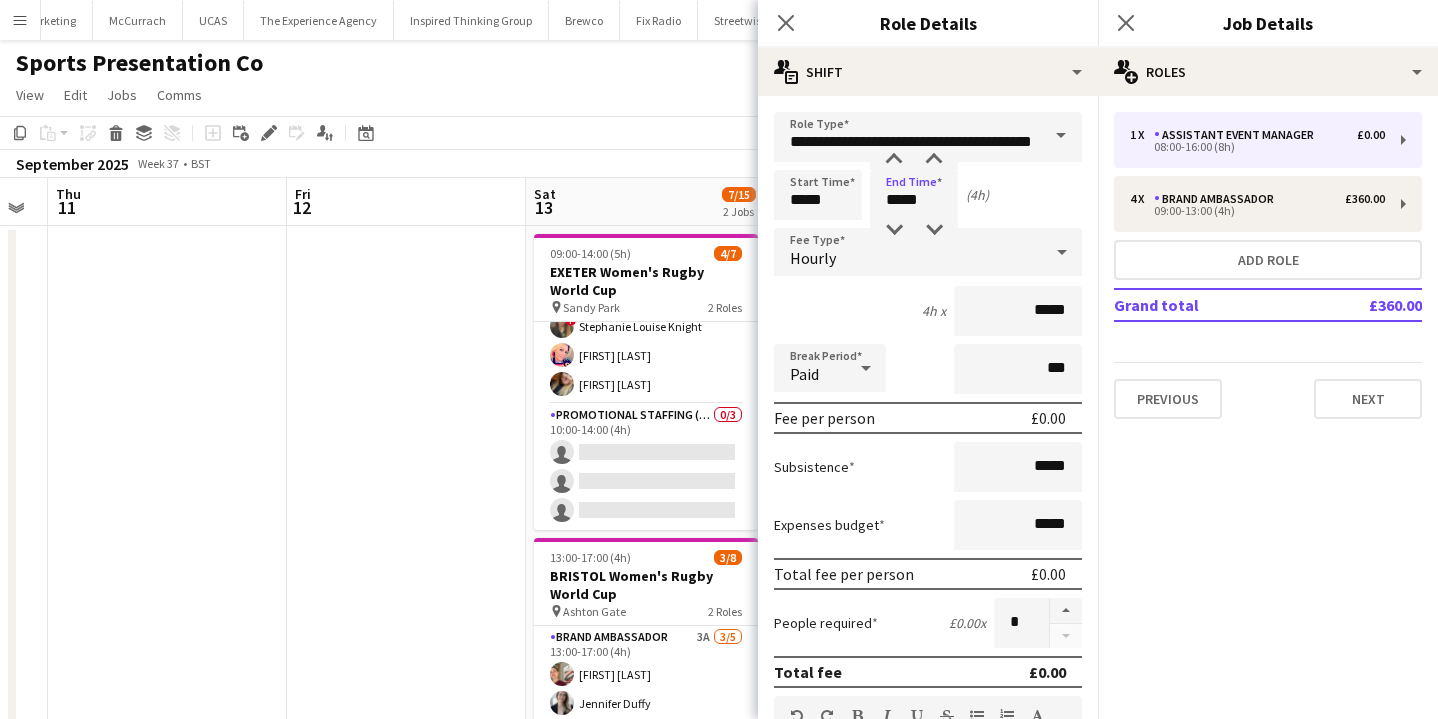 click on "Hourly" at bounding box center [908, 252] 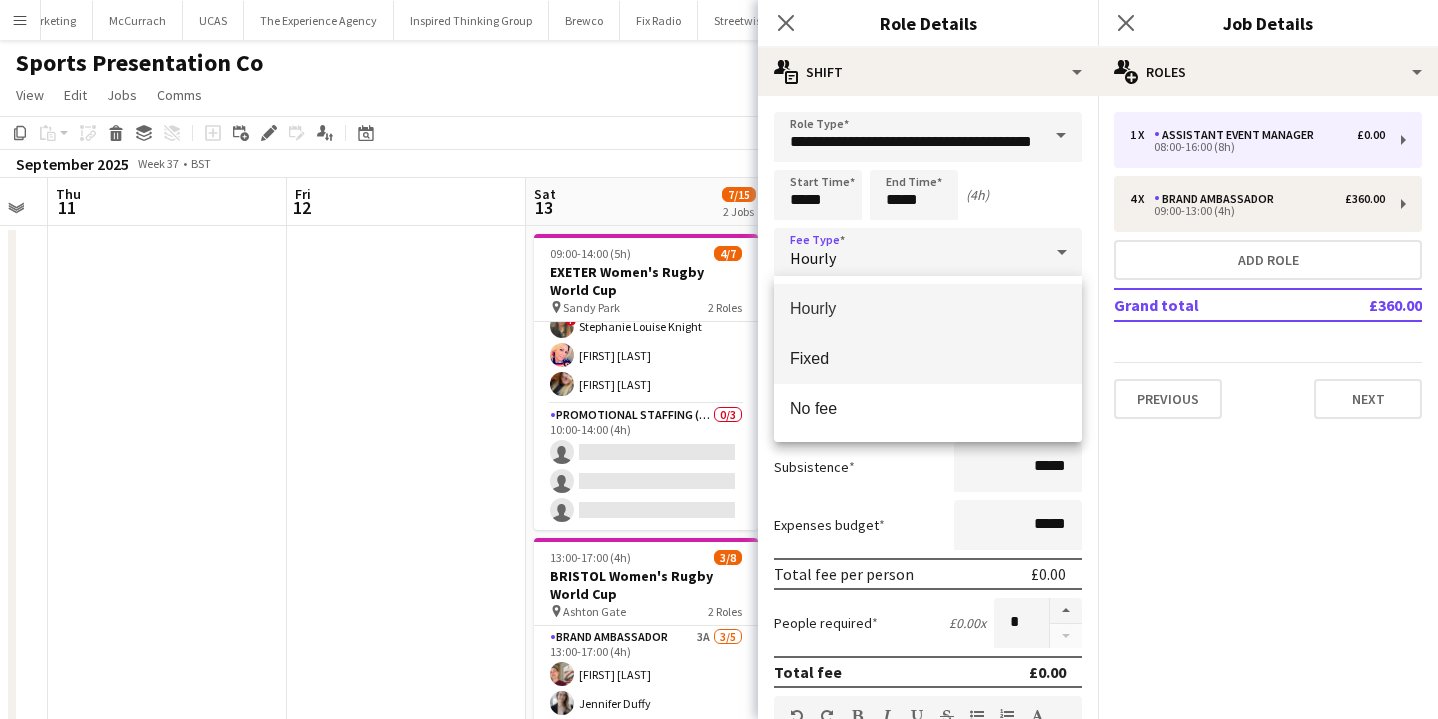 click on "Fixed" at bounding box center (928, 359) 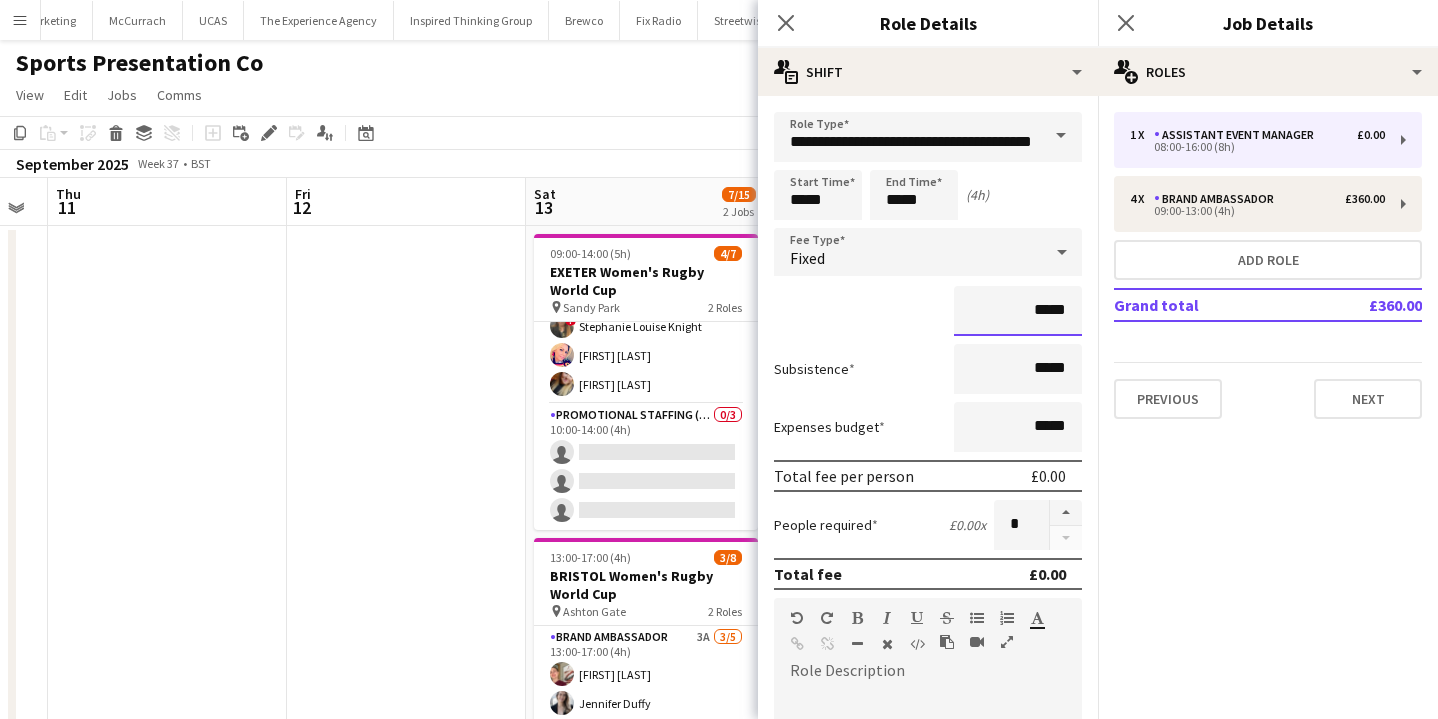 click on "*****" at bounding box center [1018, 311] 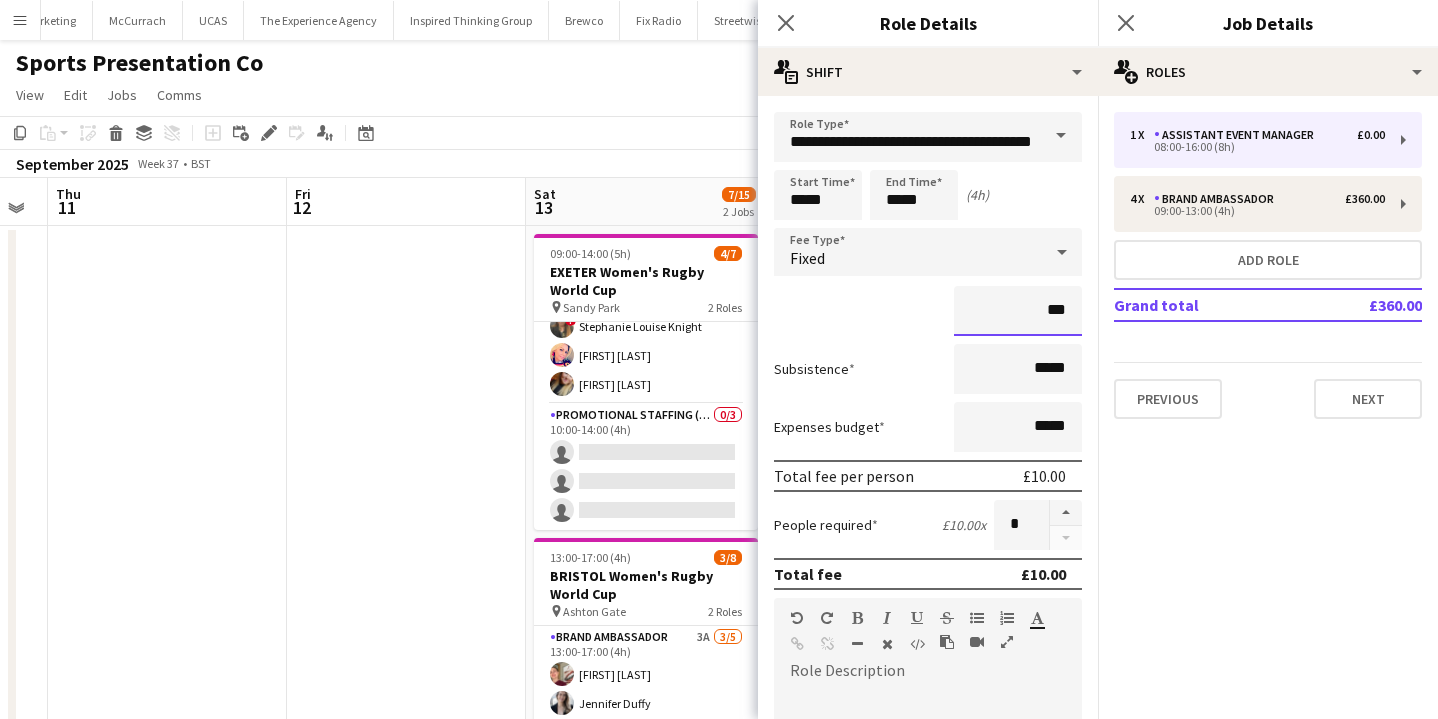 type on "**" 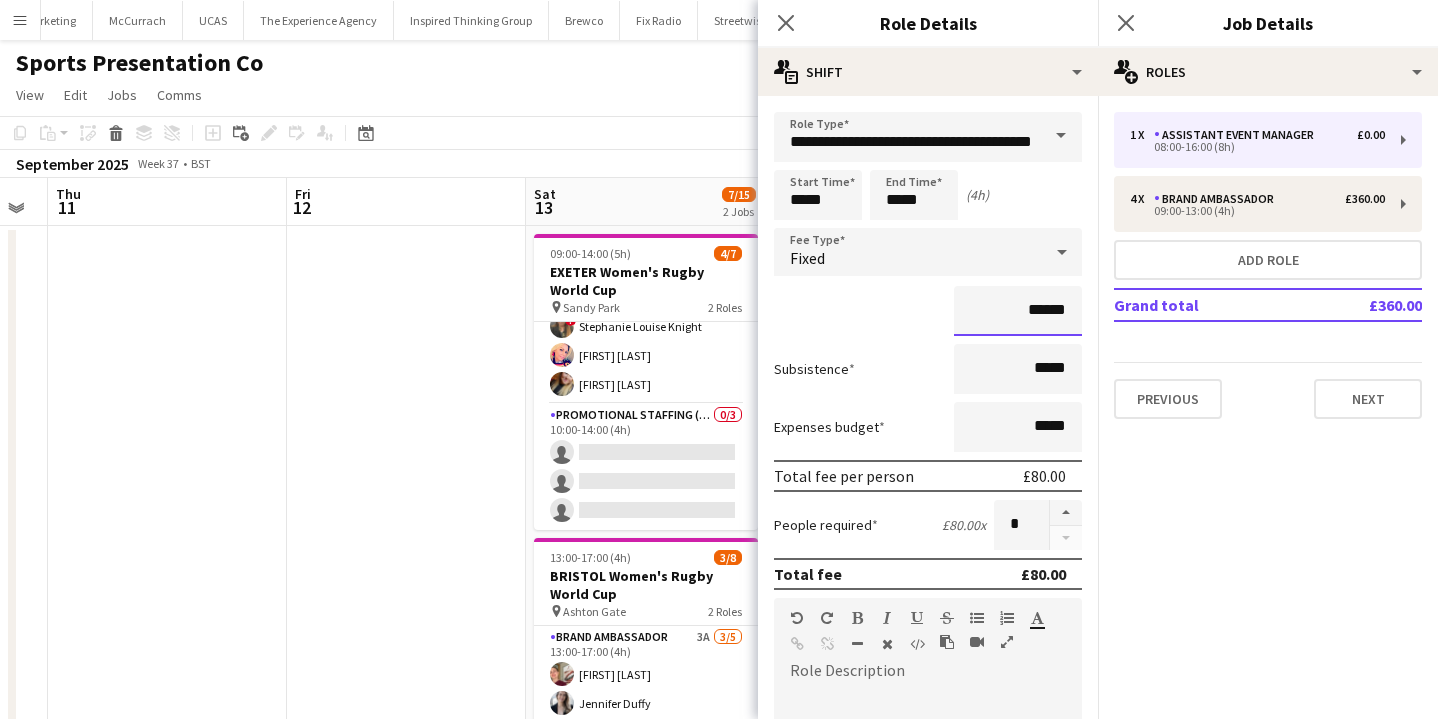 type on "******" 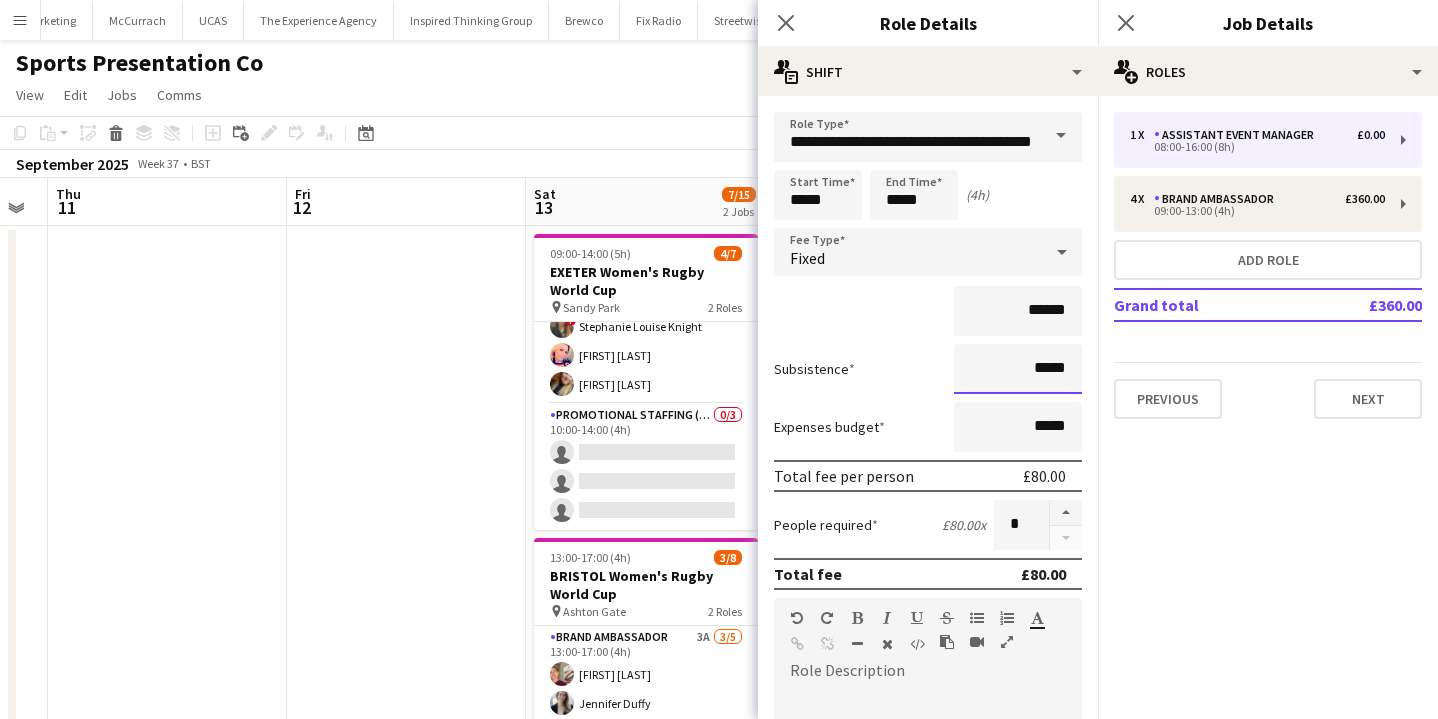 click on "*****" at bounding box center [1018, 369] 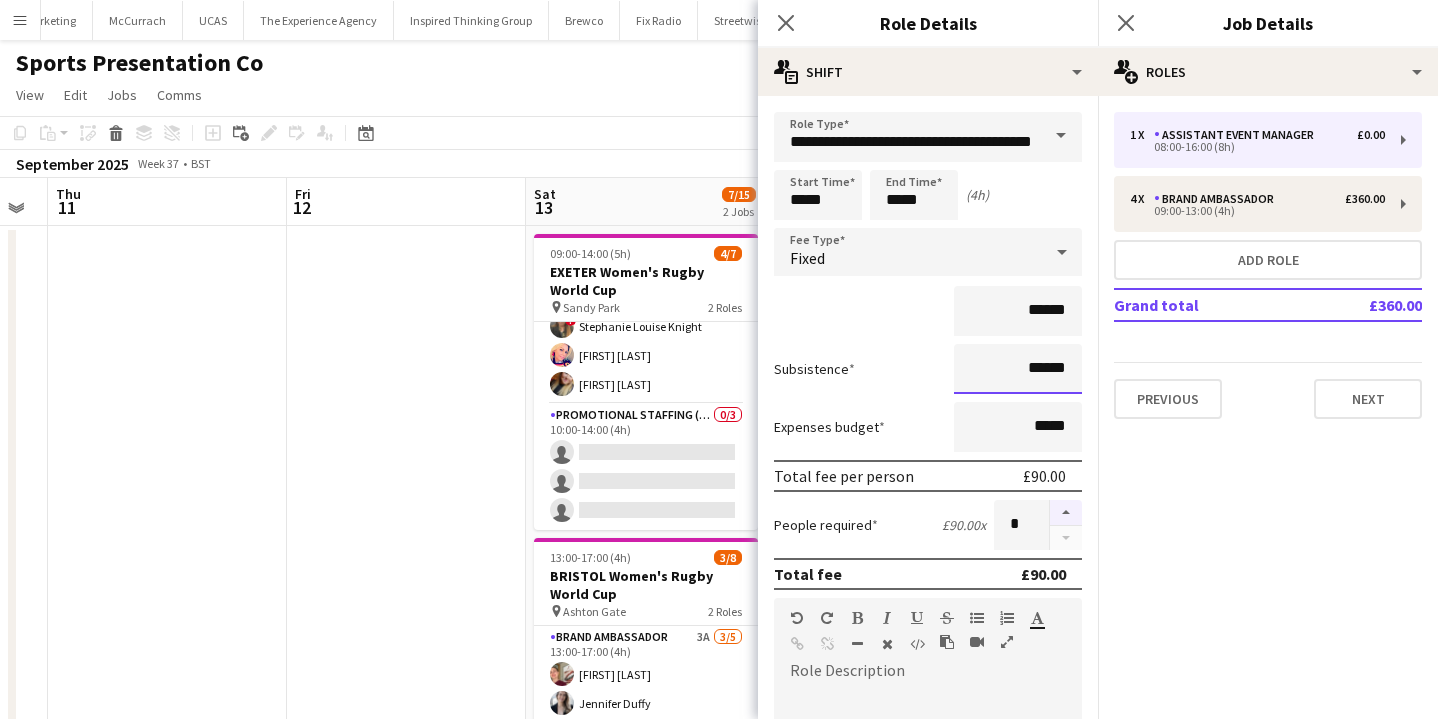 type on "******" 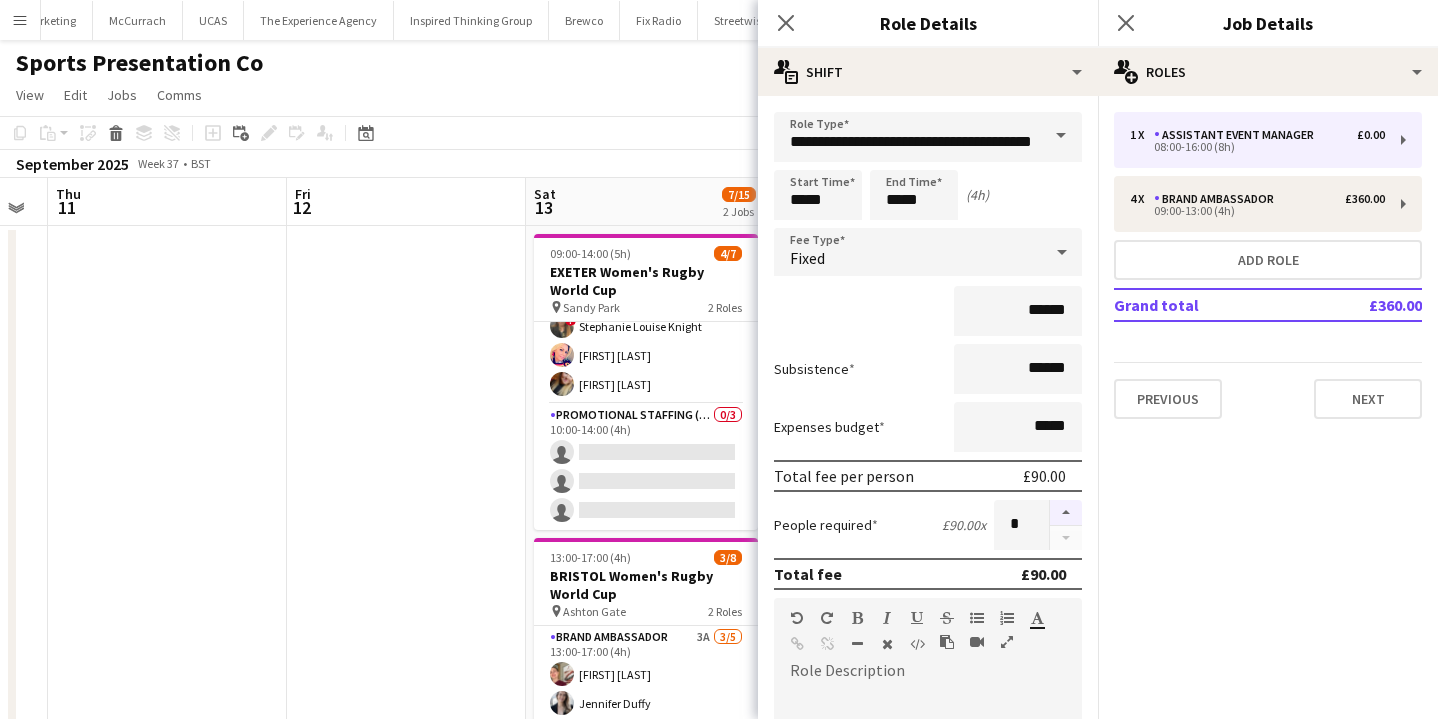 click at bounding box center (1066, 513) 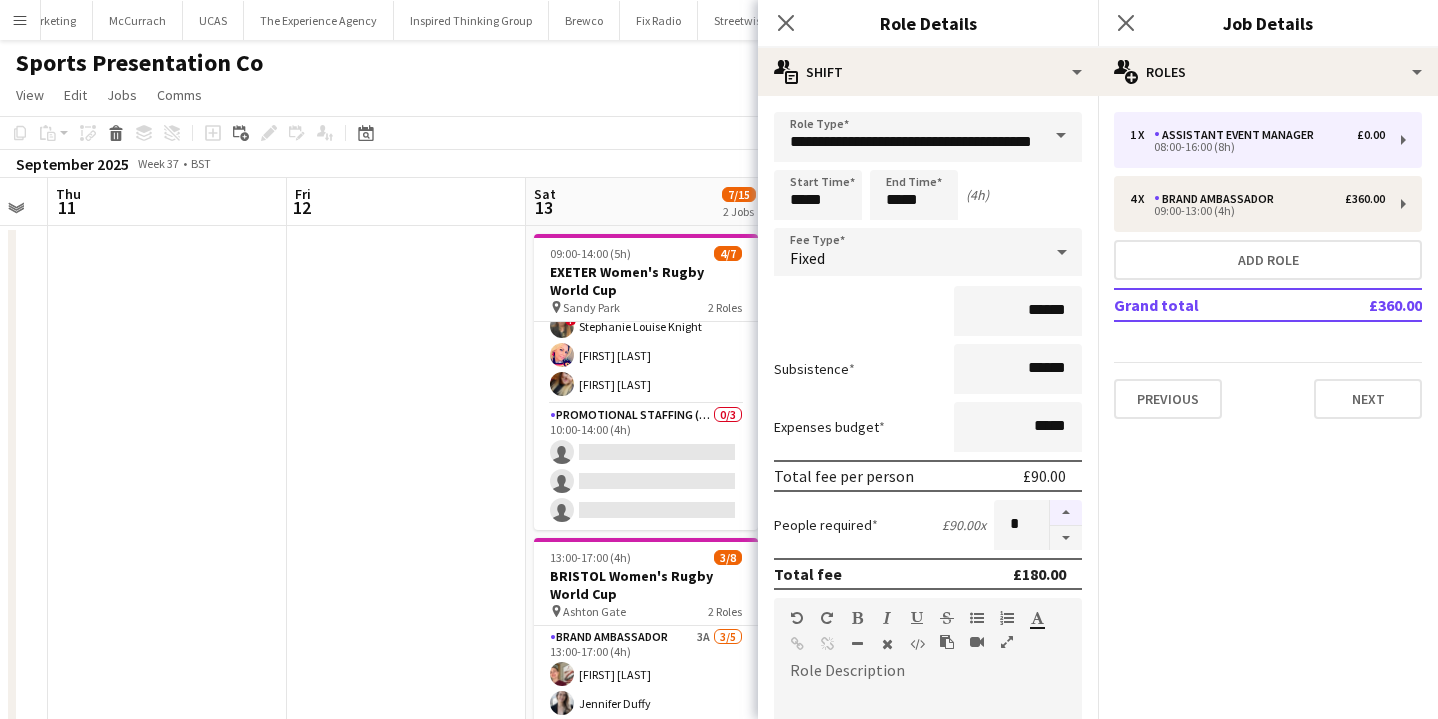 click at bounding box center [1066, 513] 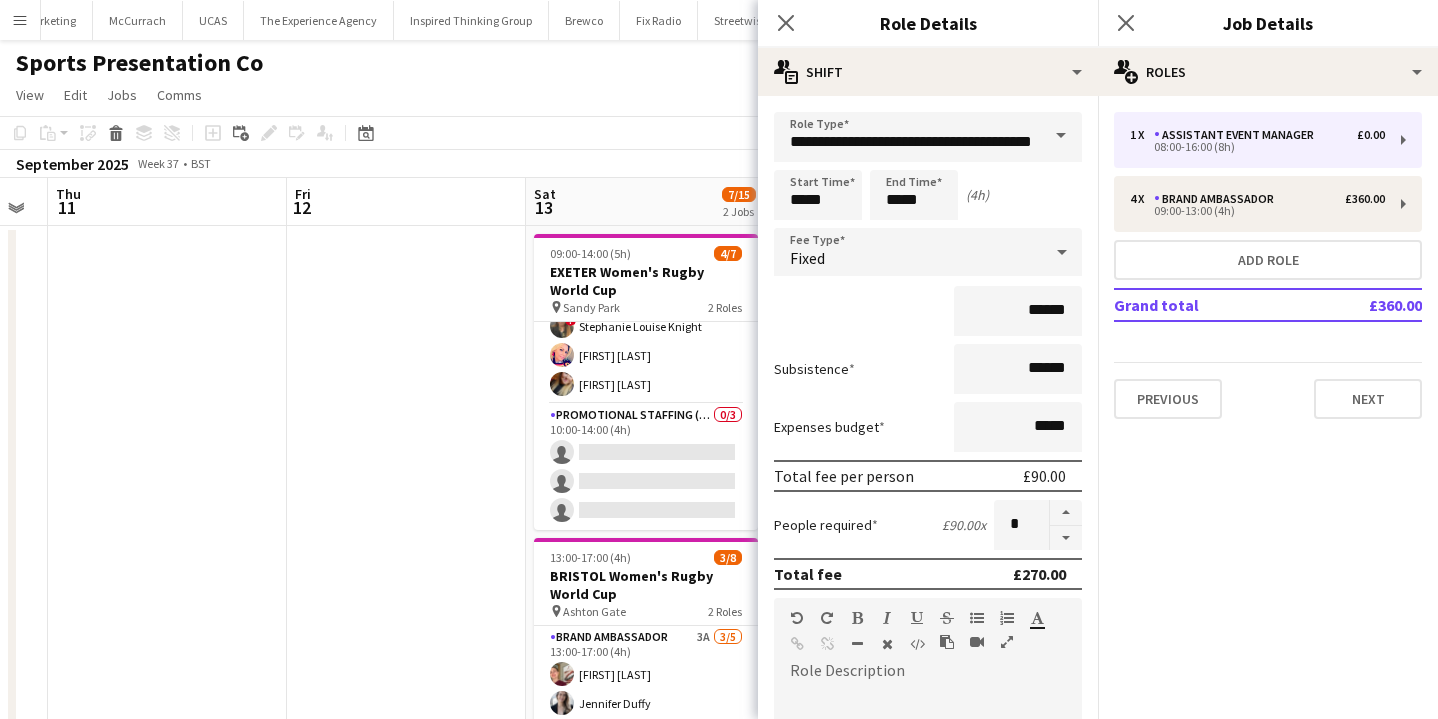 click at bounding box center [406, 707] 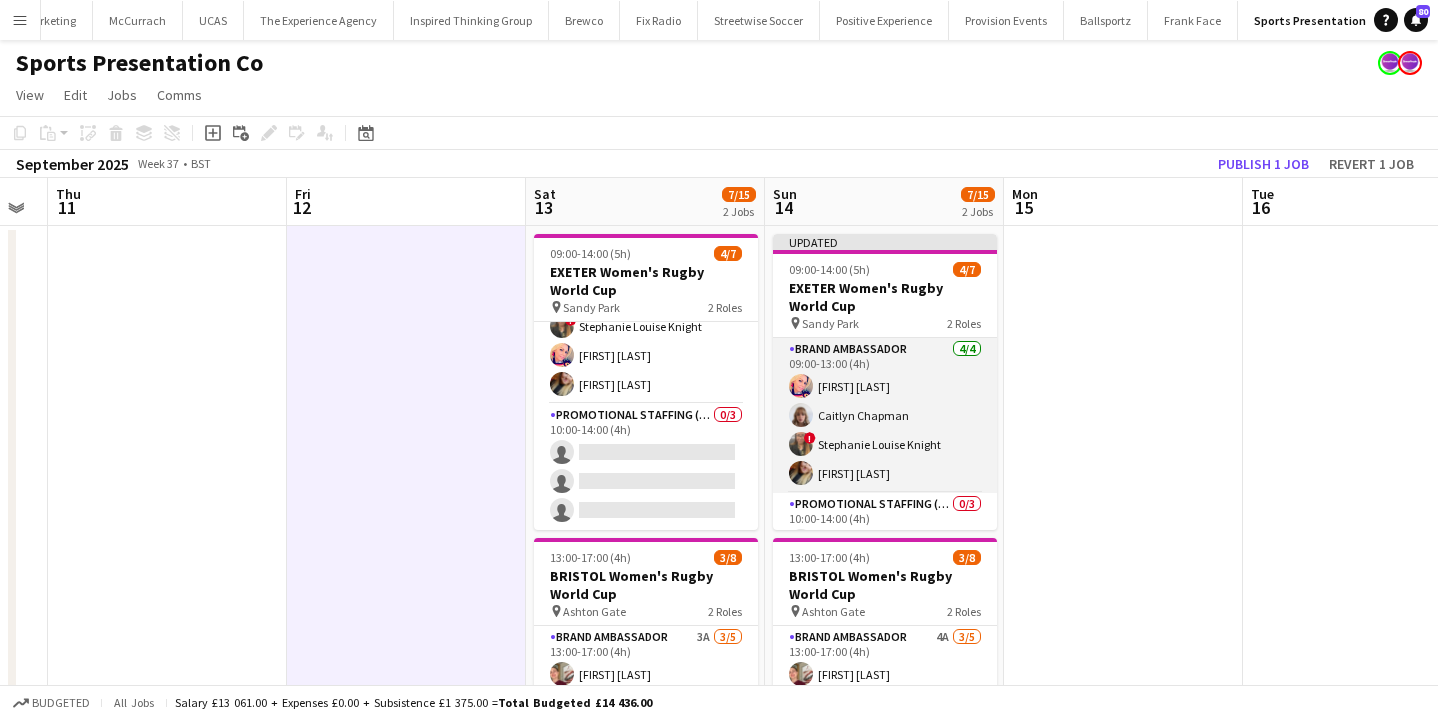 scroll, scrollTop: 89, scrollLeft: 0, axis: vertical 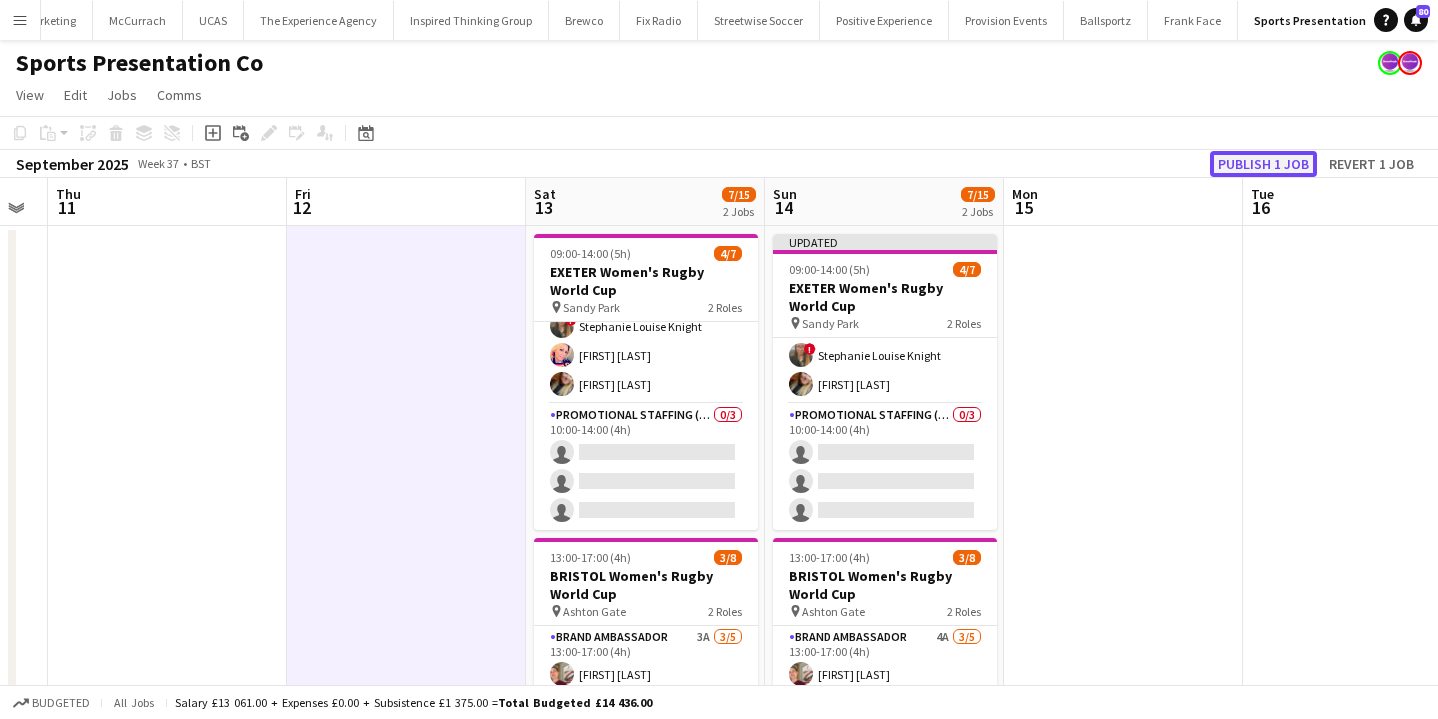 click on "Publish 1 job" 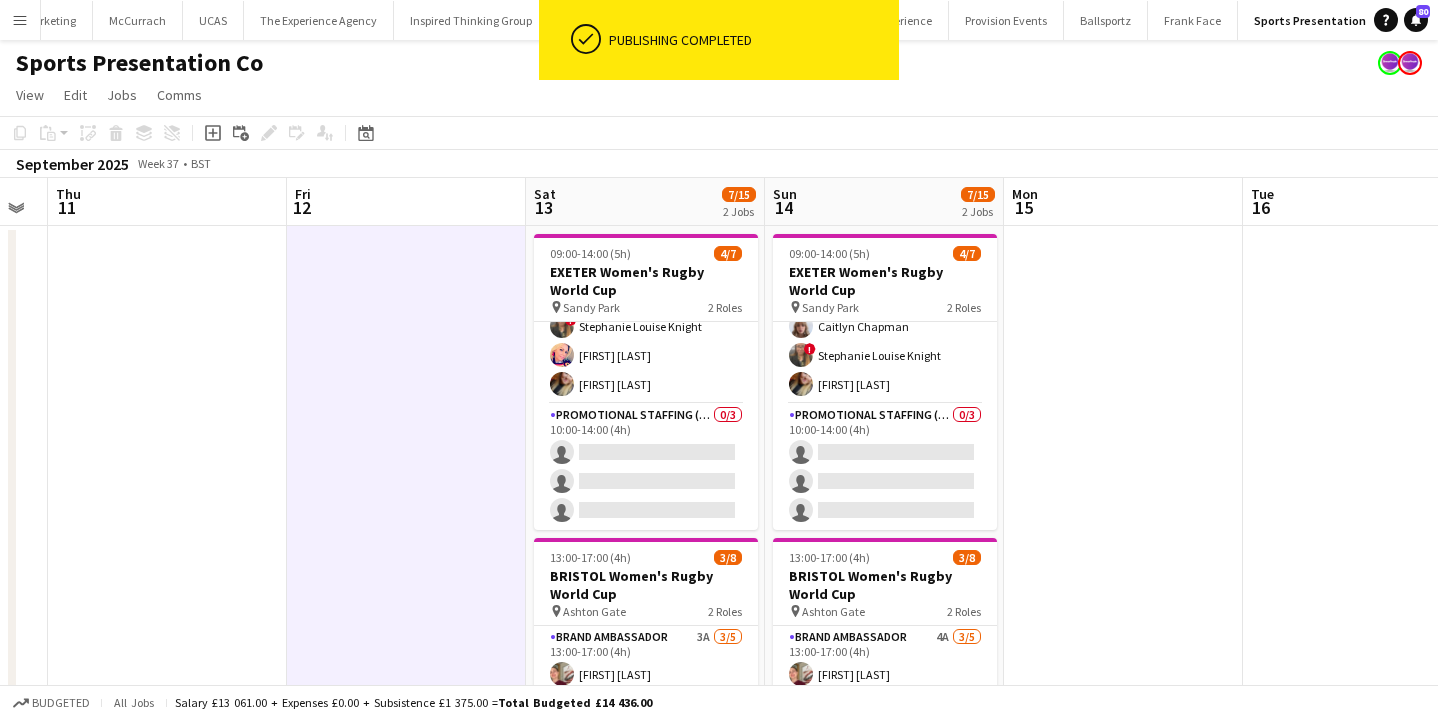 scroll, scrollTop: 73, scrollLeft: 0, axis: vertical 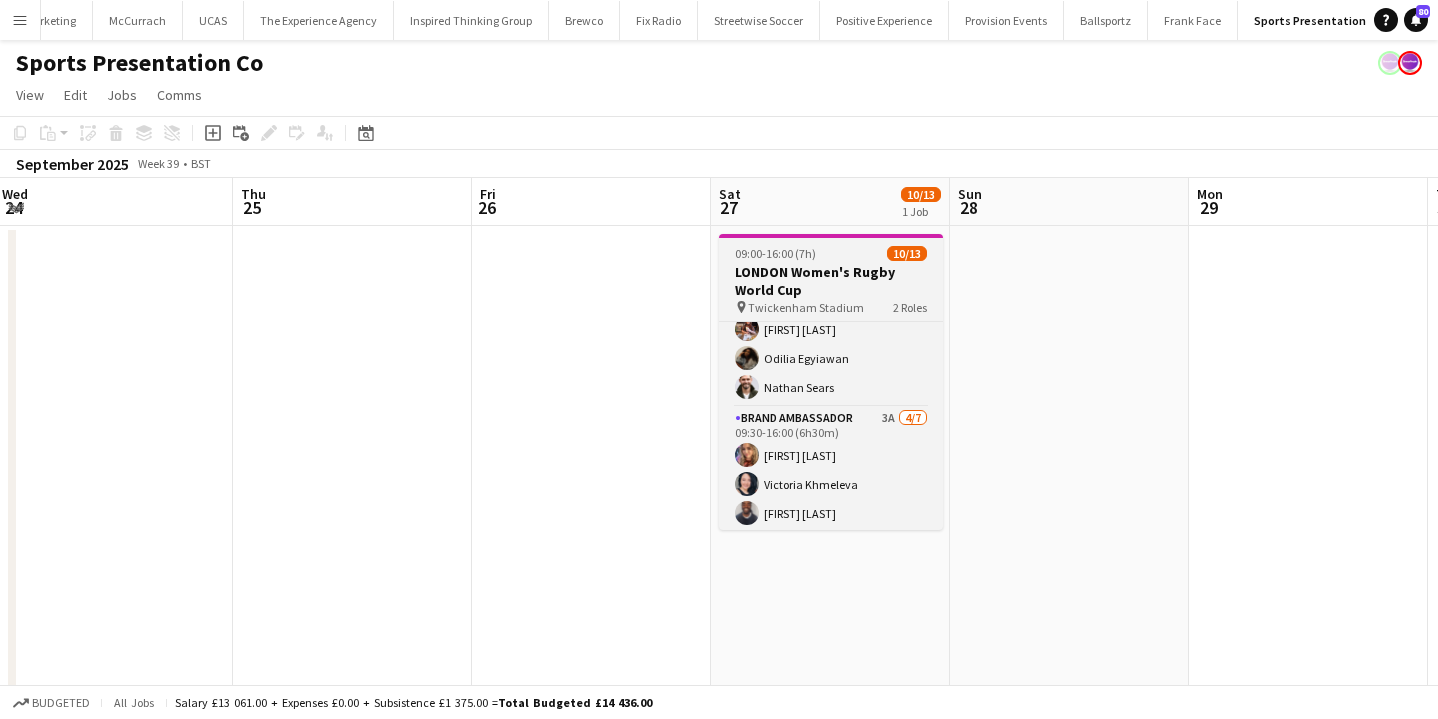 click on "Twickenham Stadium" at bounding box center [806, 307] 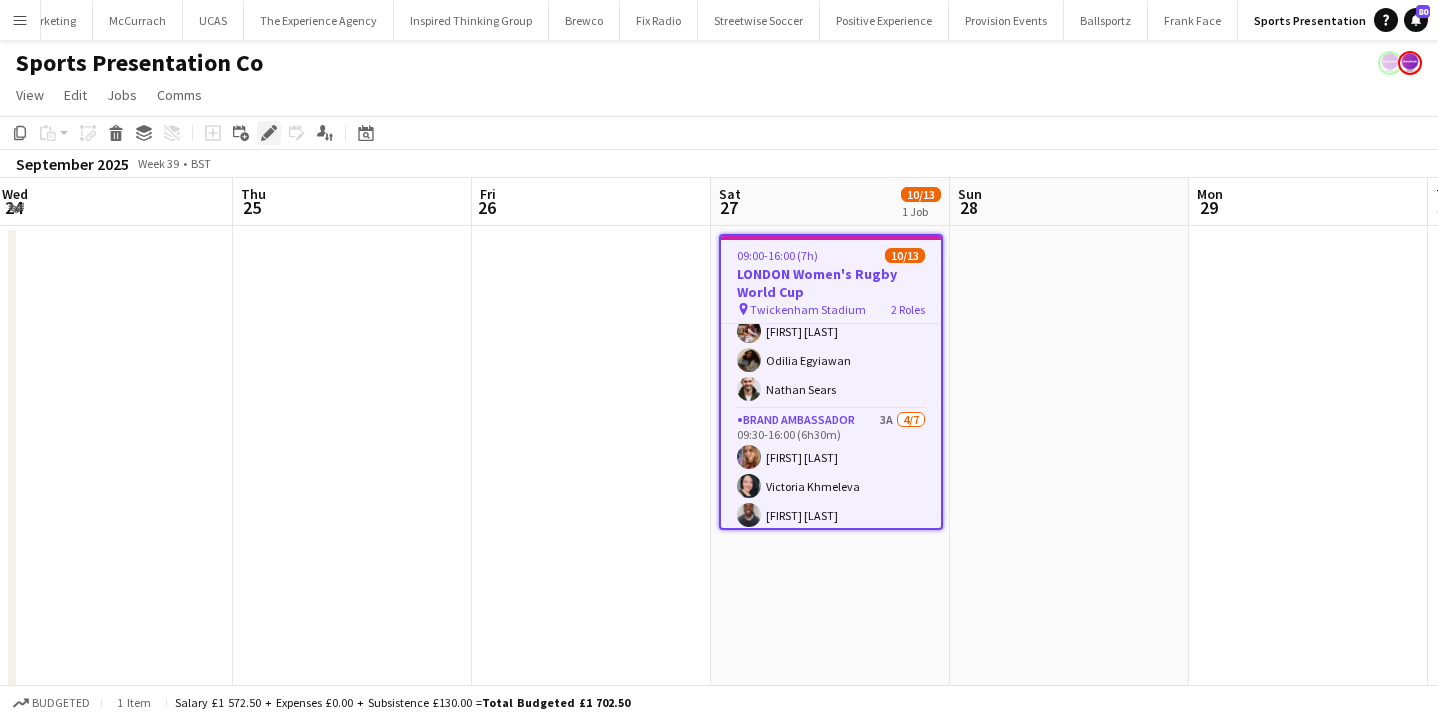 click 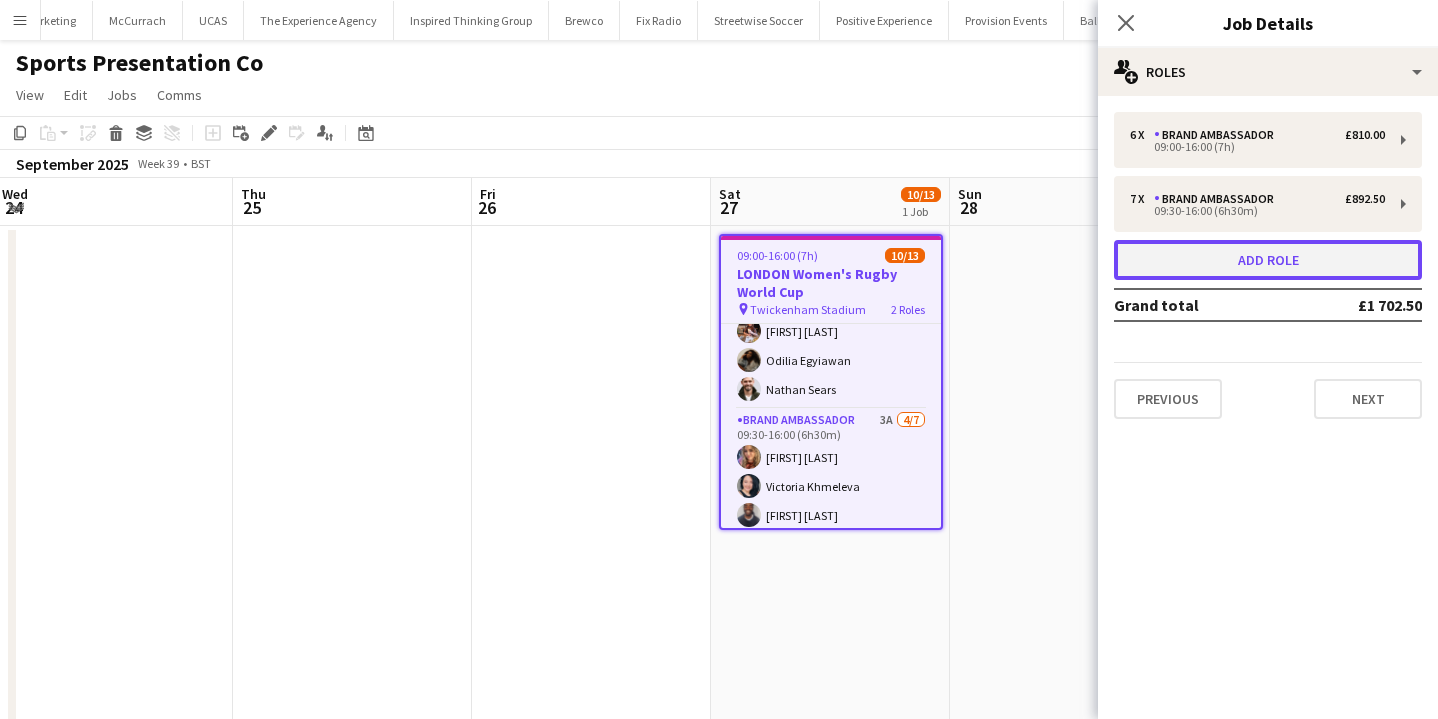 click on "Add role" at bounding box center [1268, 260] 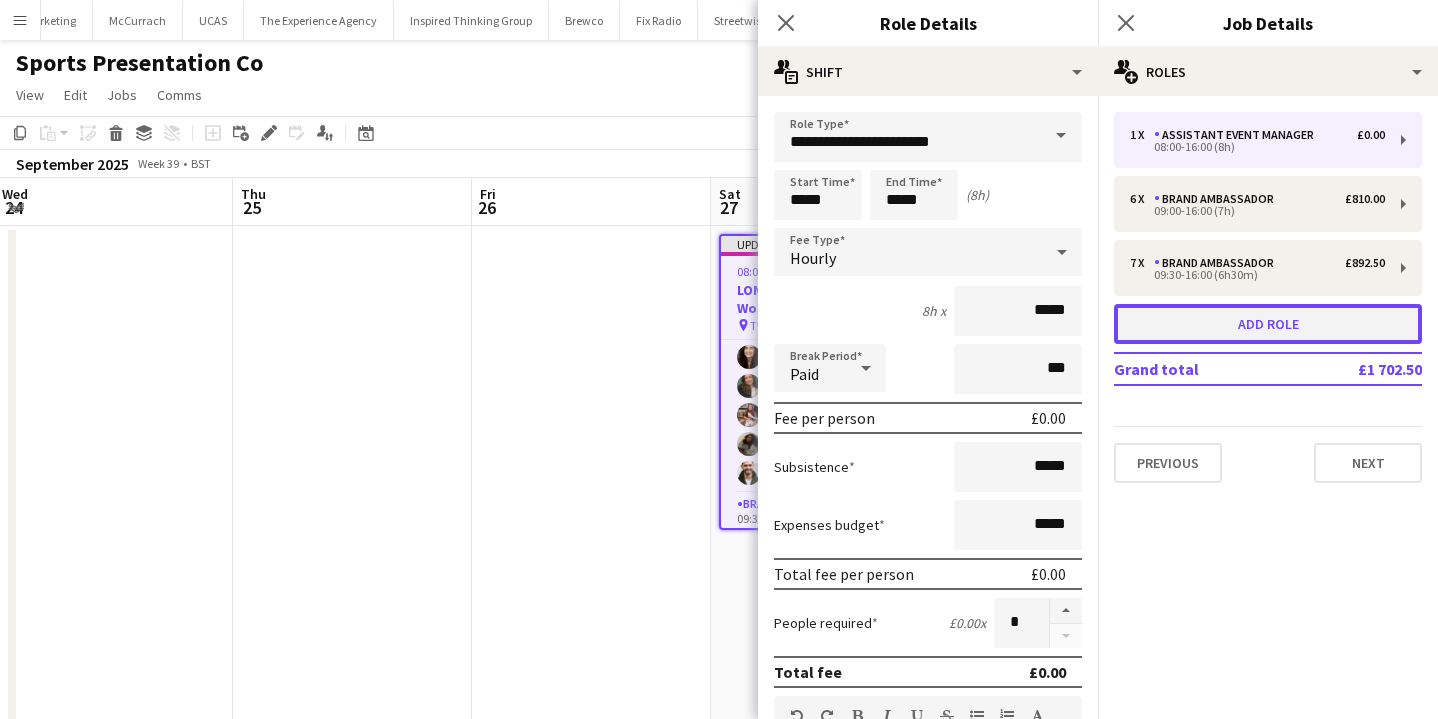 scroll, scrollTop: 196, scrollLeft: 0, axis: vertical 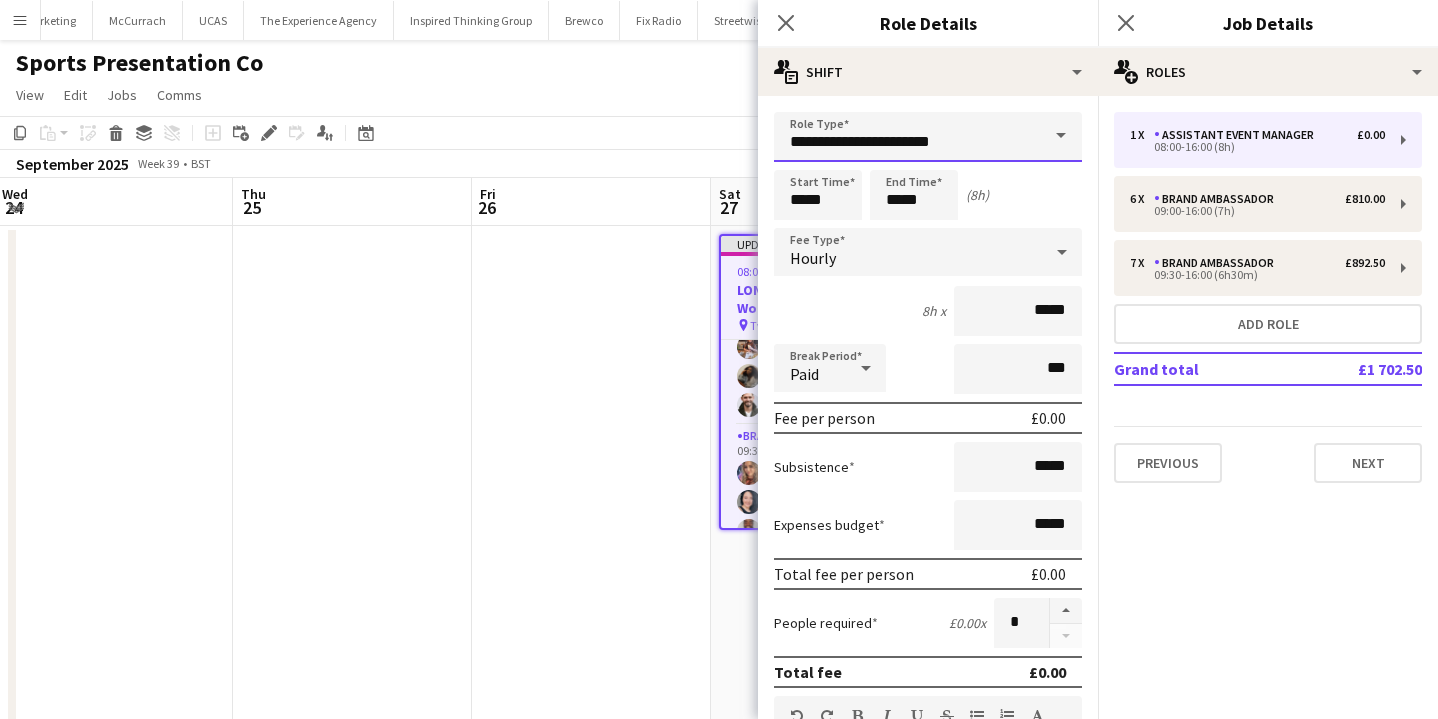click on "**********" at bounding box center [928, 137] 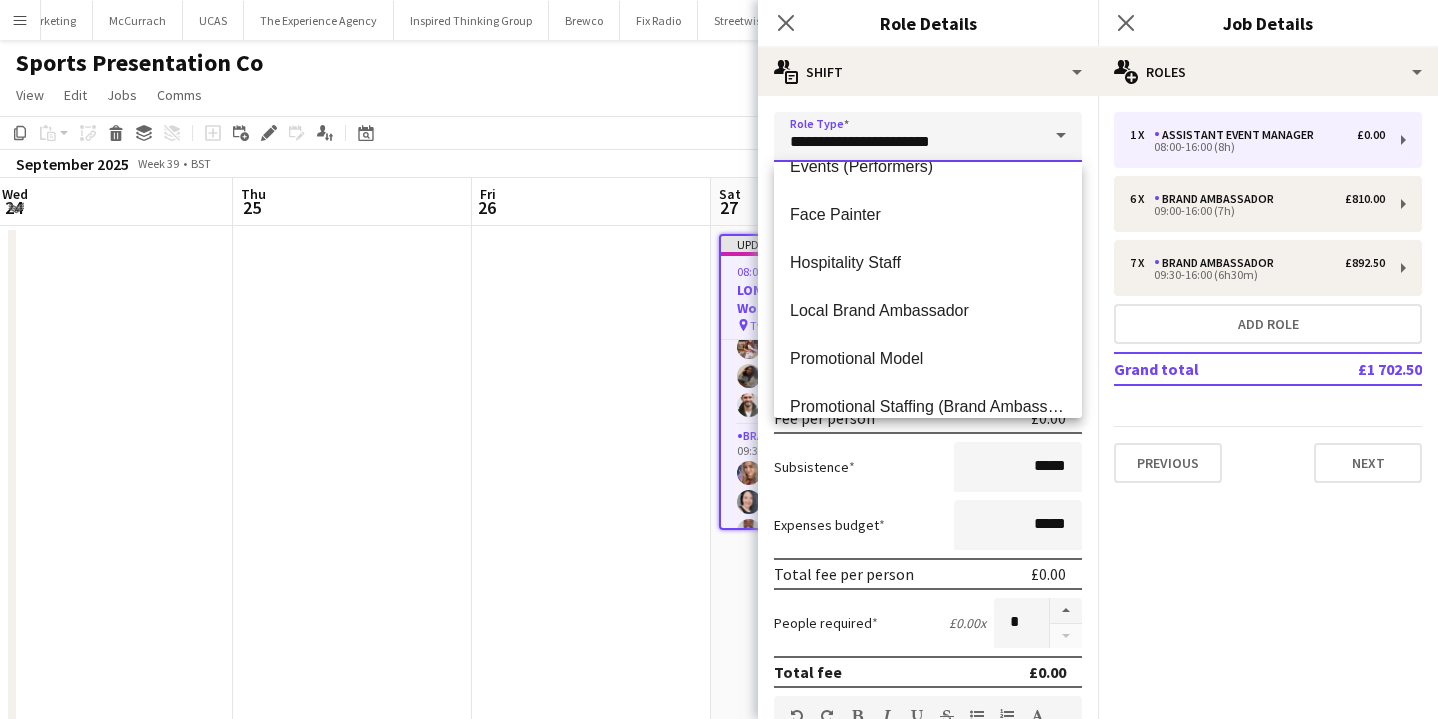 scroll, scrollTop: 370, scrollLeft: 0, axis: vertical 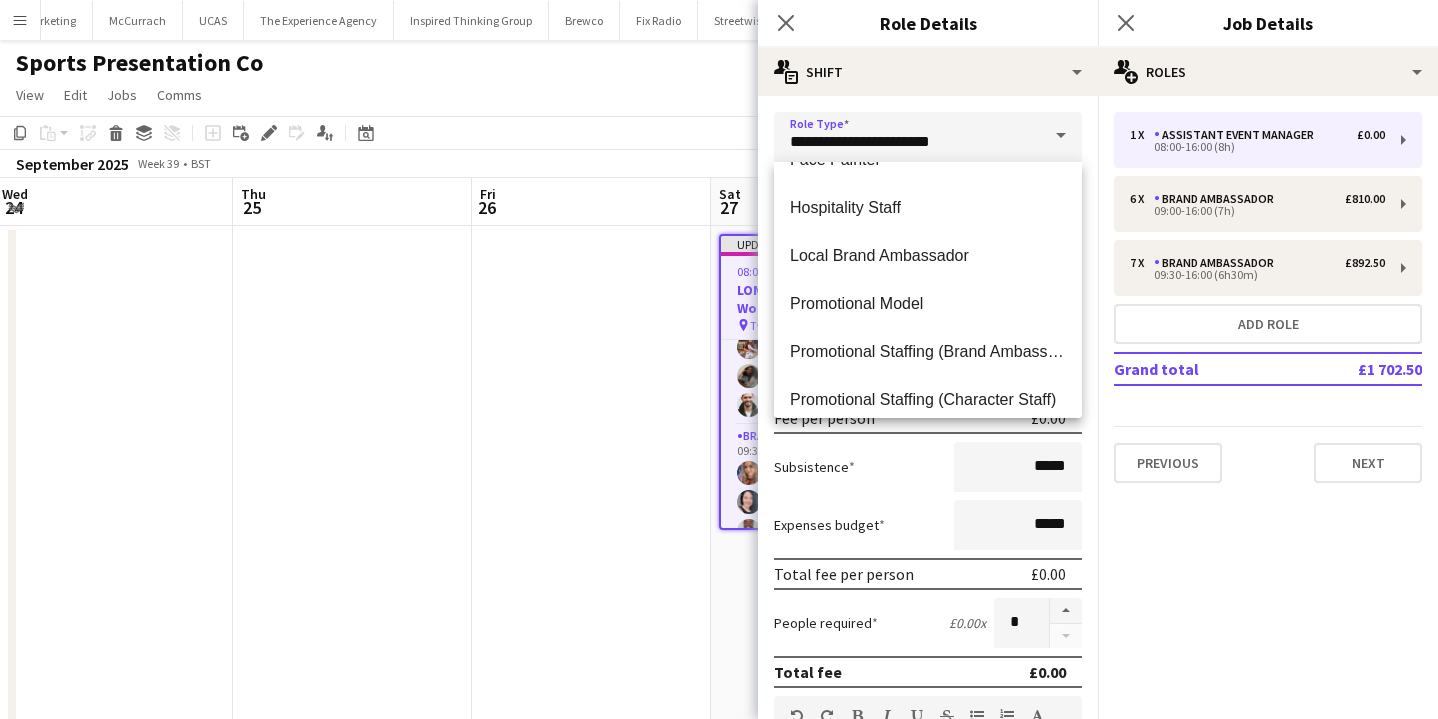 click on "Promotional Staffing (Brand Ambassadors)" at bounding box center (928, 352) 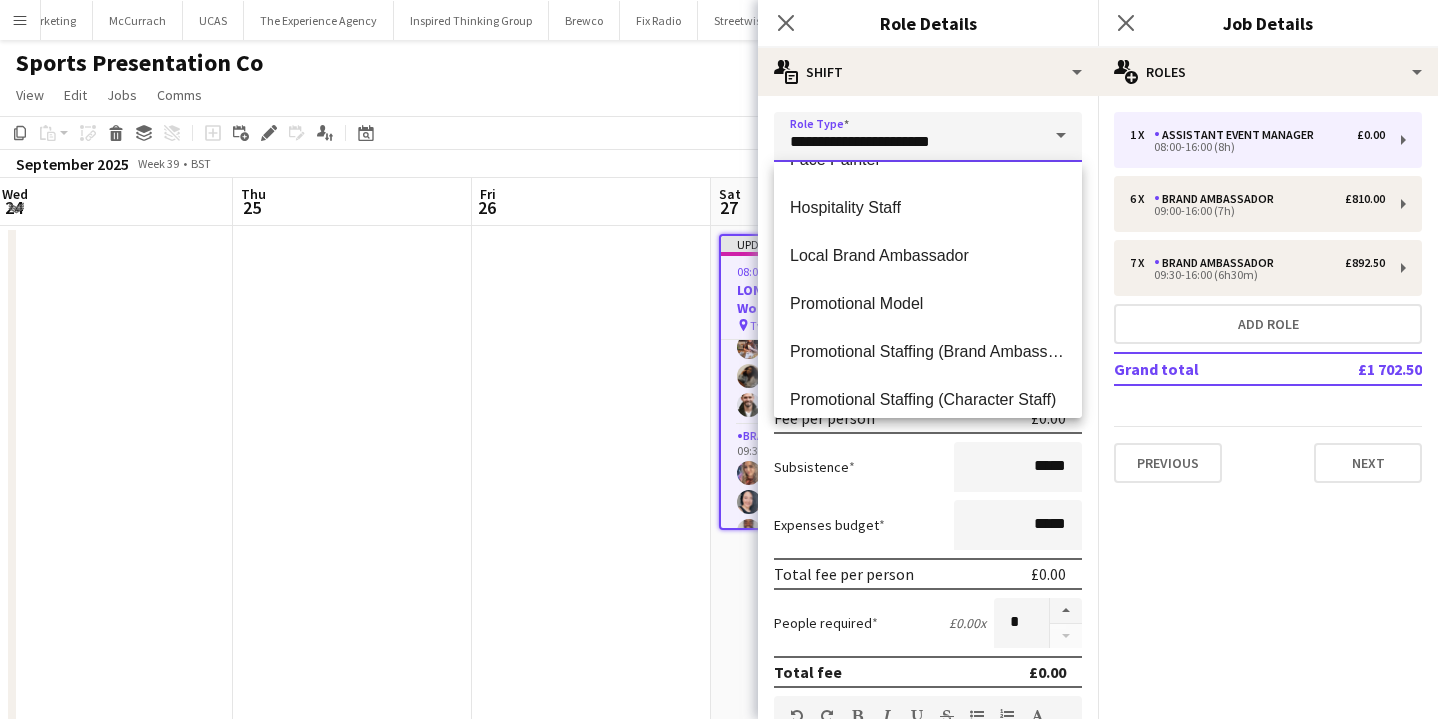 type on "**********" 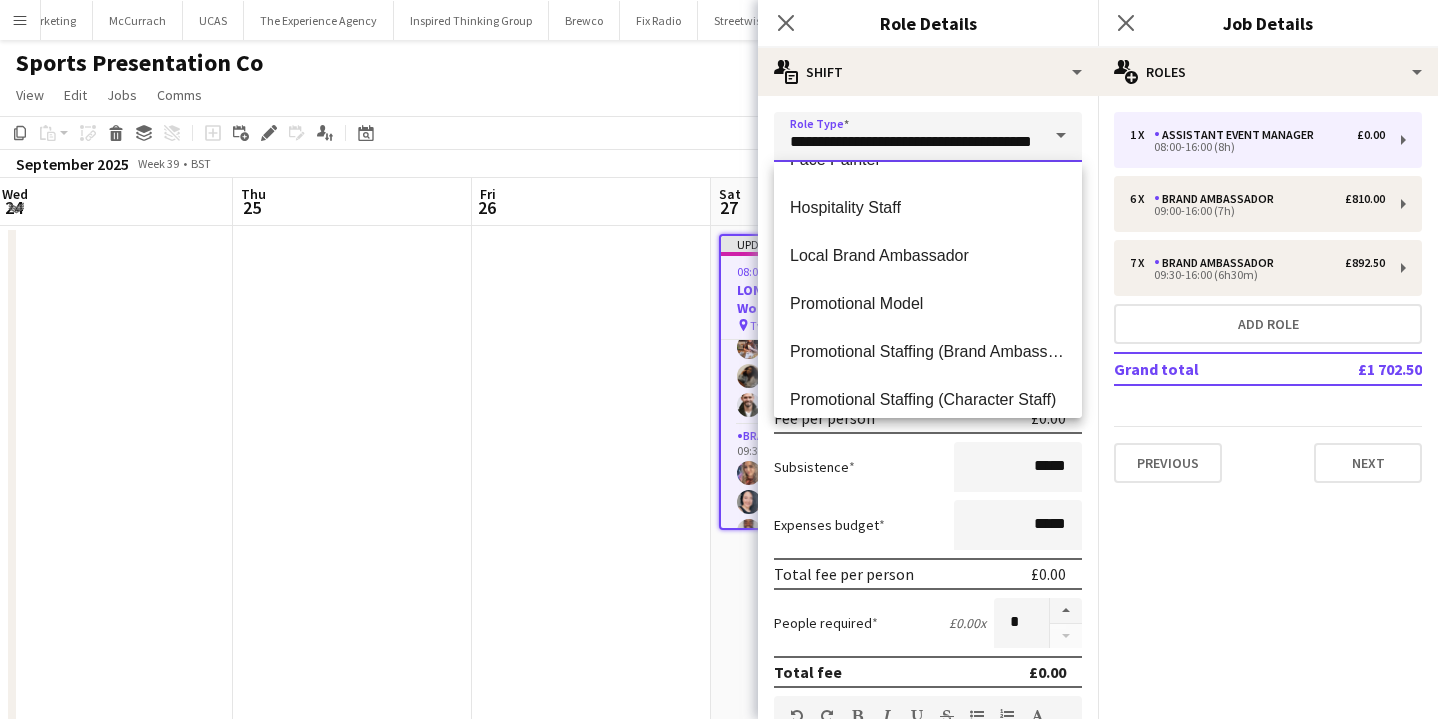 scroll, scrollTop: 0, scrollLeft: 34, axis: horizontal 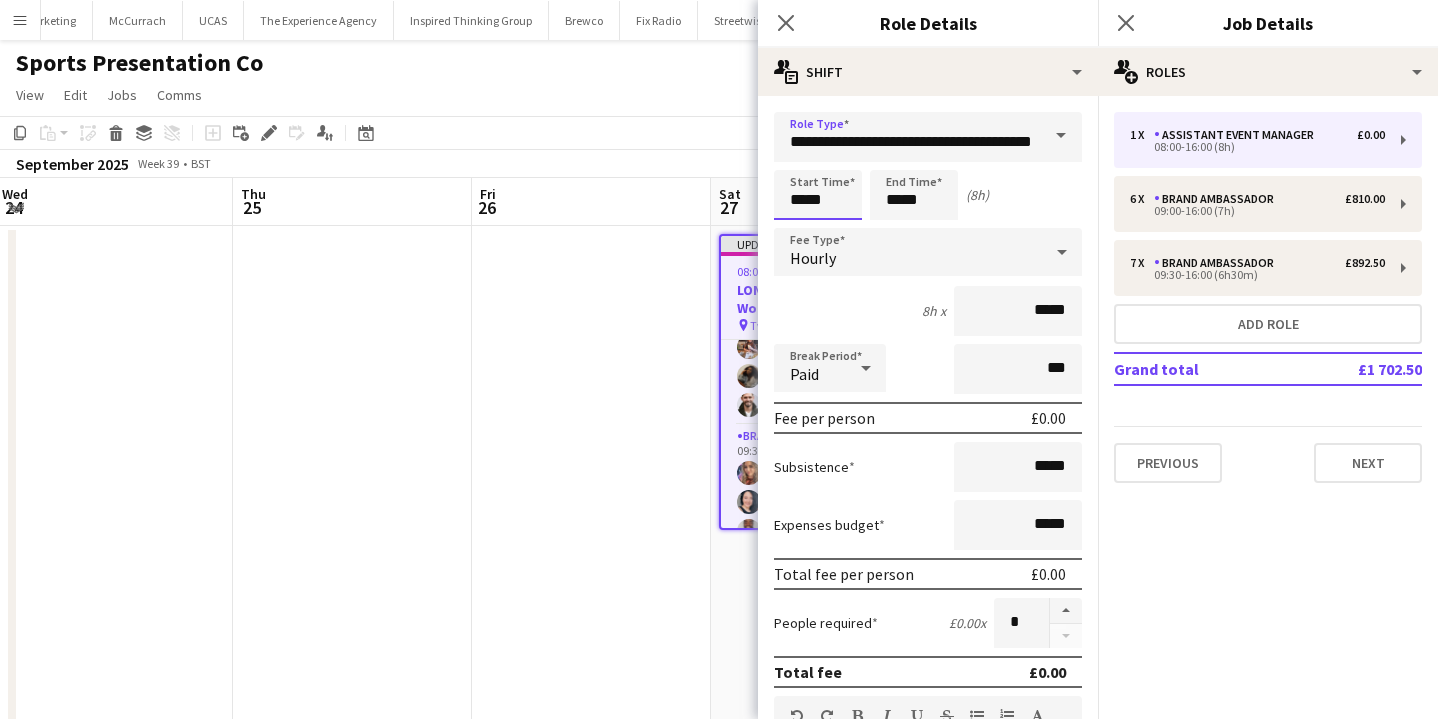 click on "*****" at bounding box center (818, 195) 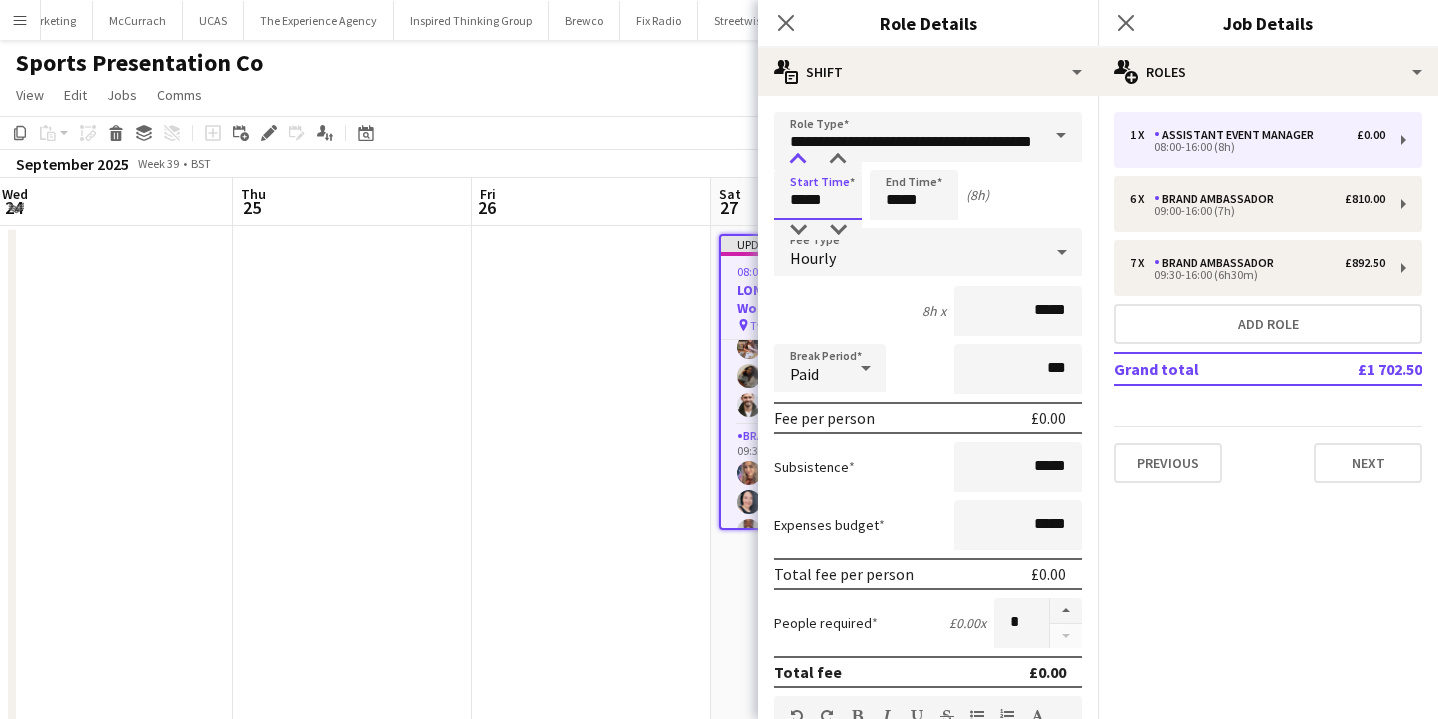 click at bounding box center (798, 160) 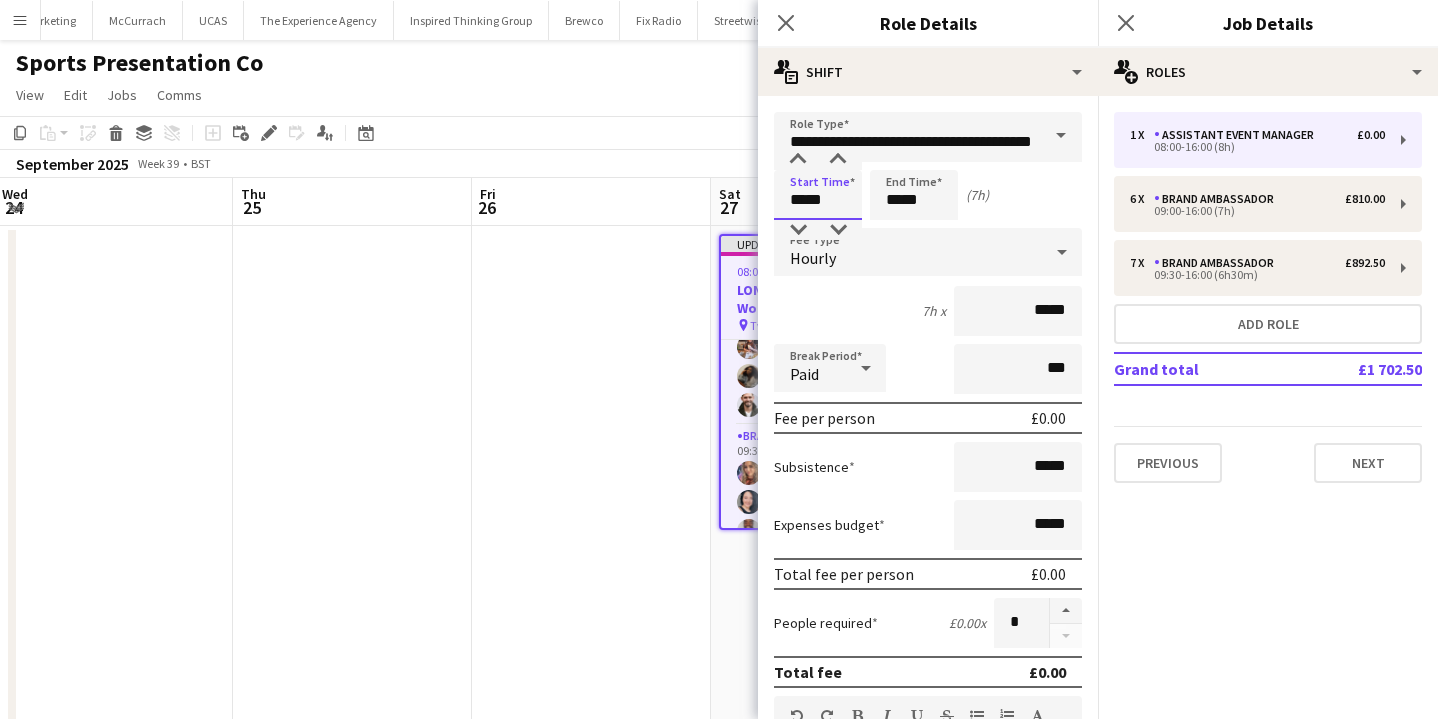 click on "*****" at bounding box center (818, 195) 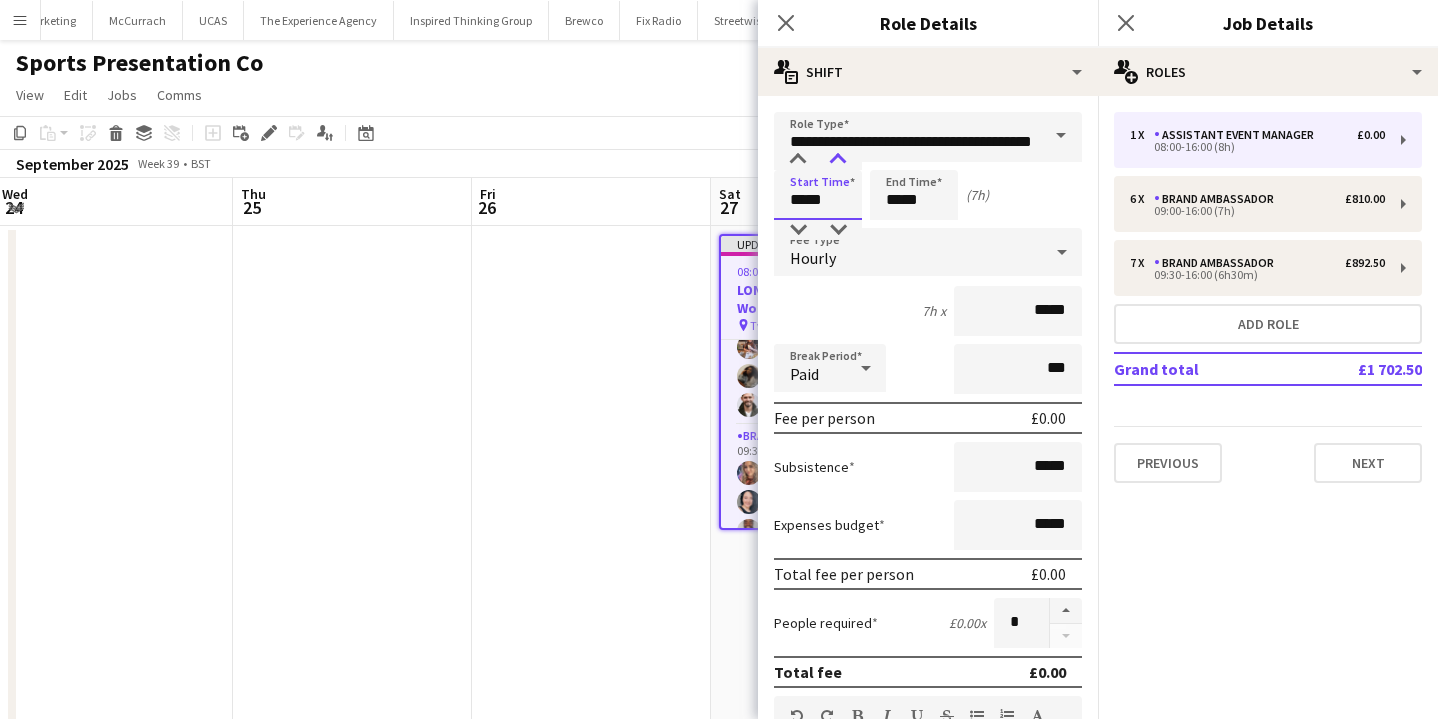 click at bounding box center [838, 160] 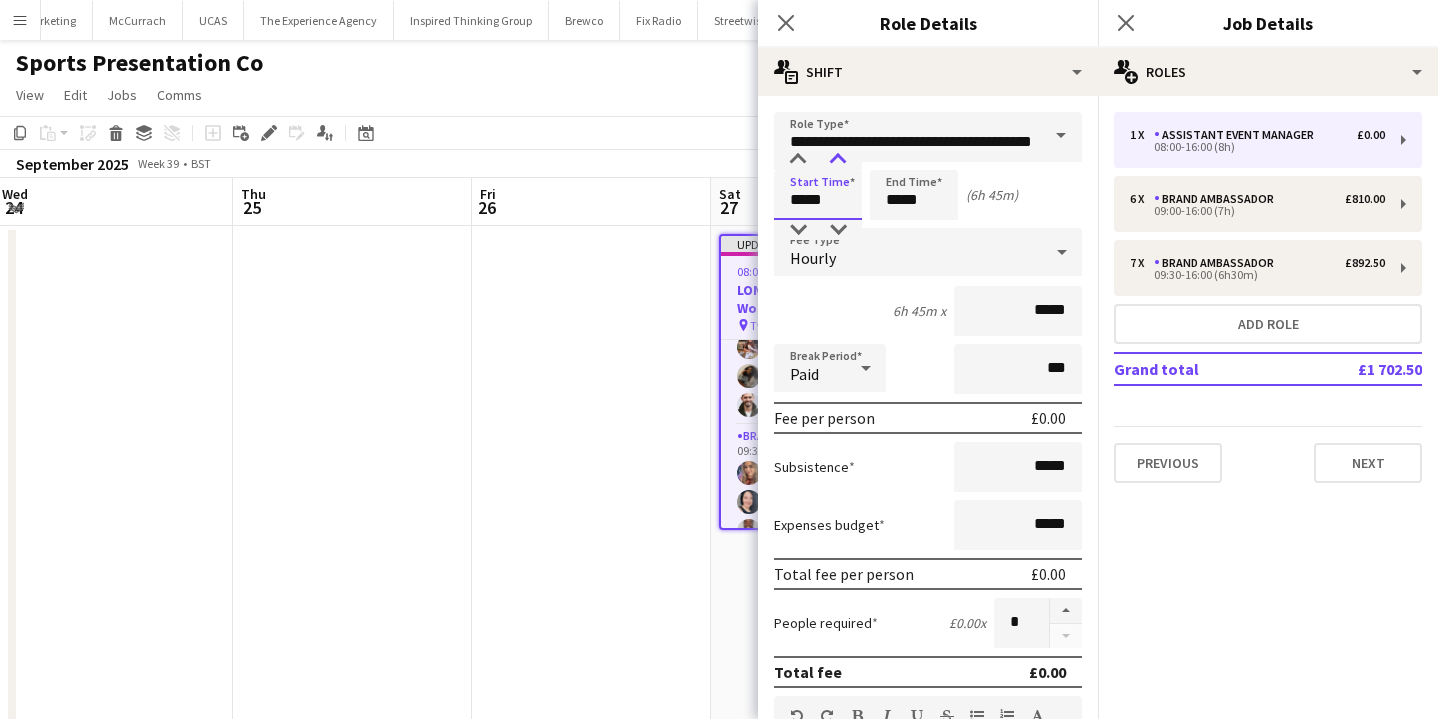 type on "*****" 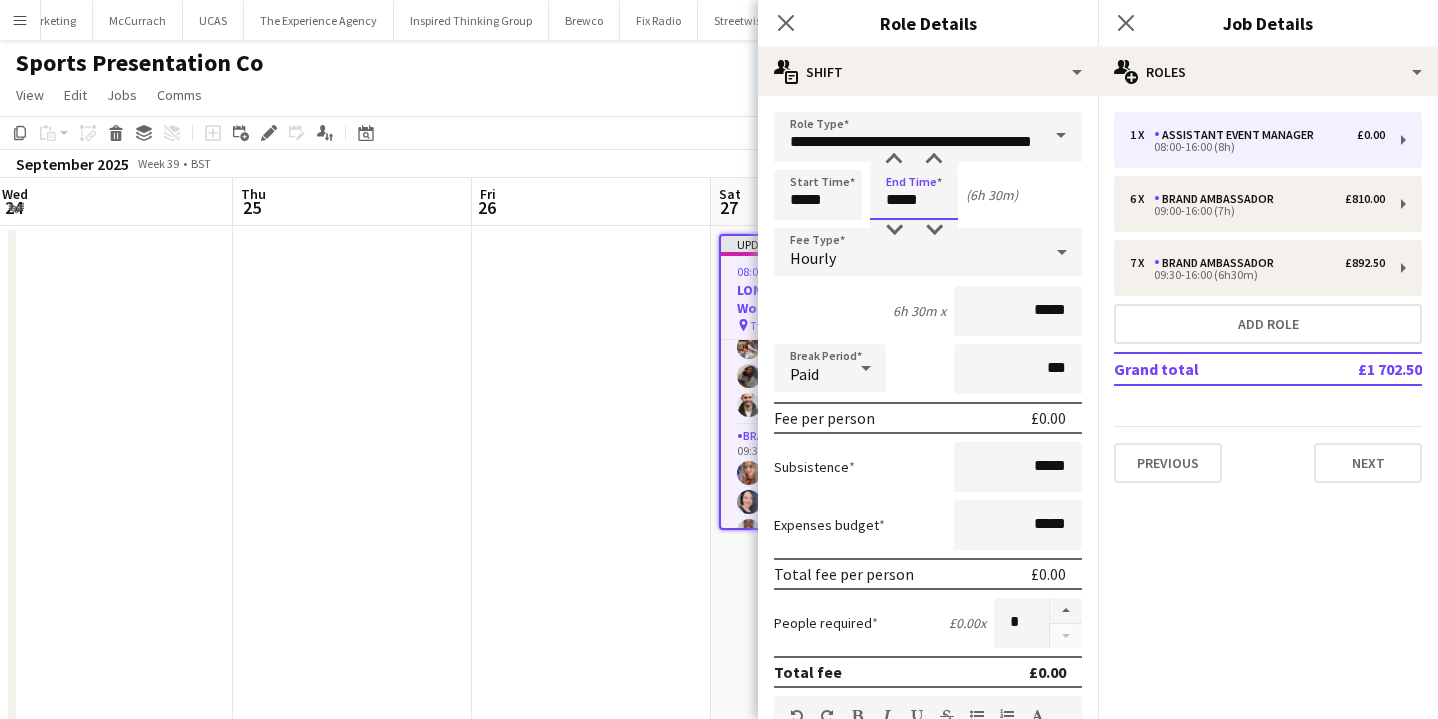 click on "*****" at bounding box center [914, 195] 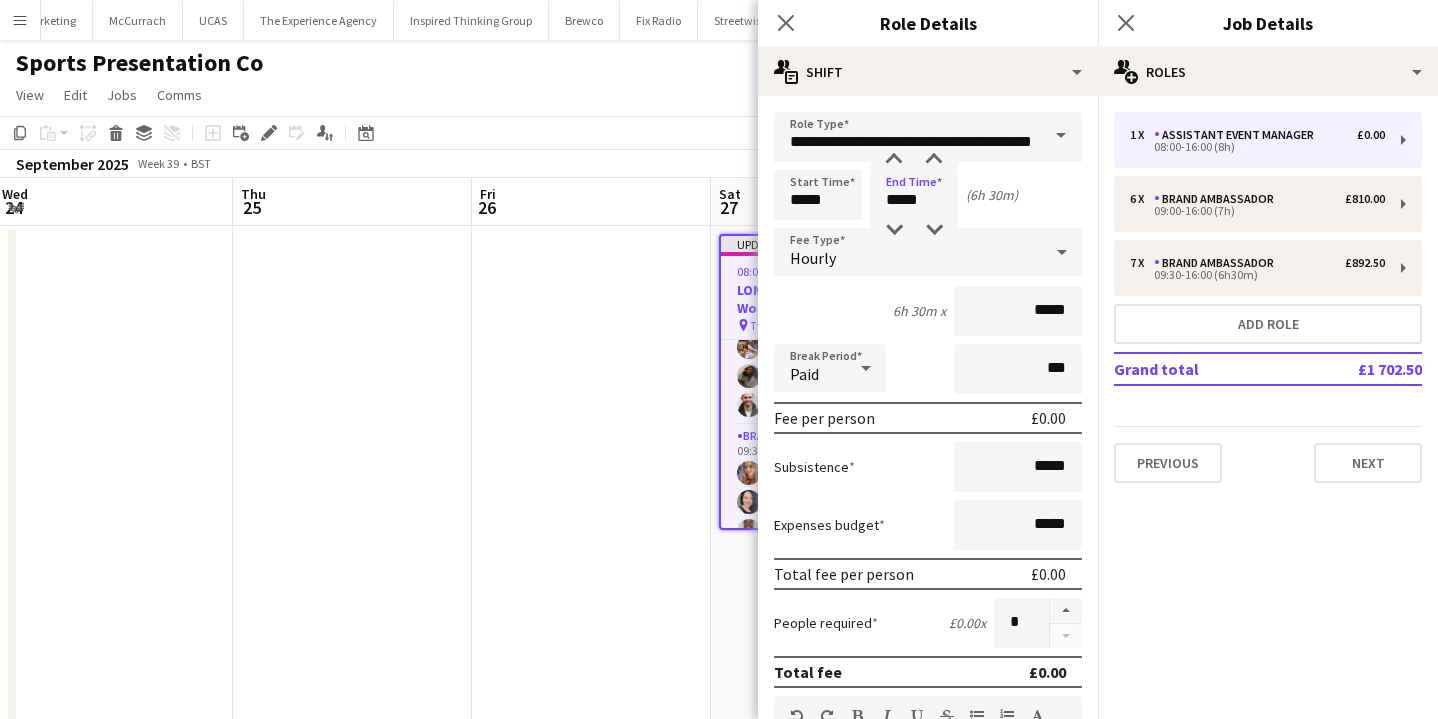 click on "Start Time  *****  End Time  *****  (6h 30m)" at bounding box center [928, 195] 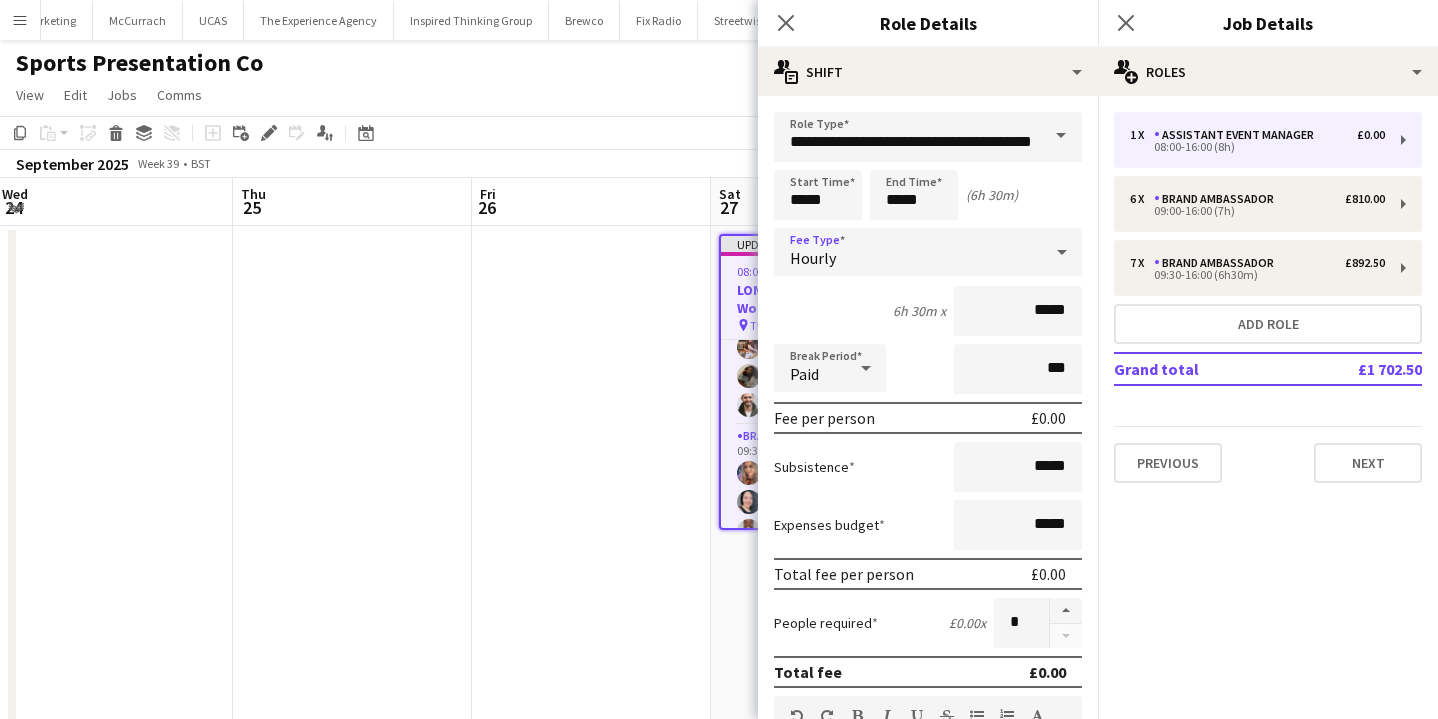 click on "Hourly" at bounding box center [908, 252] 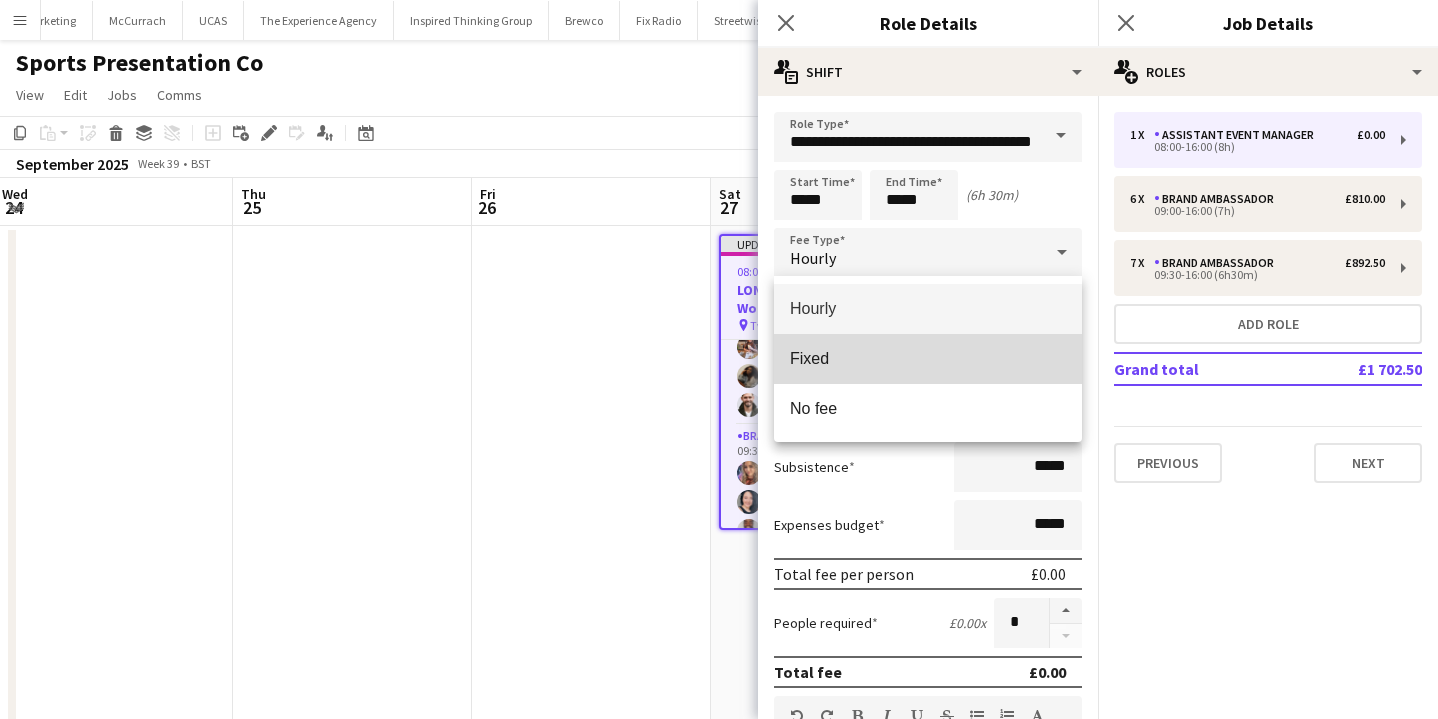 click on "Fixed" at bounding box center (928, 358) 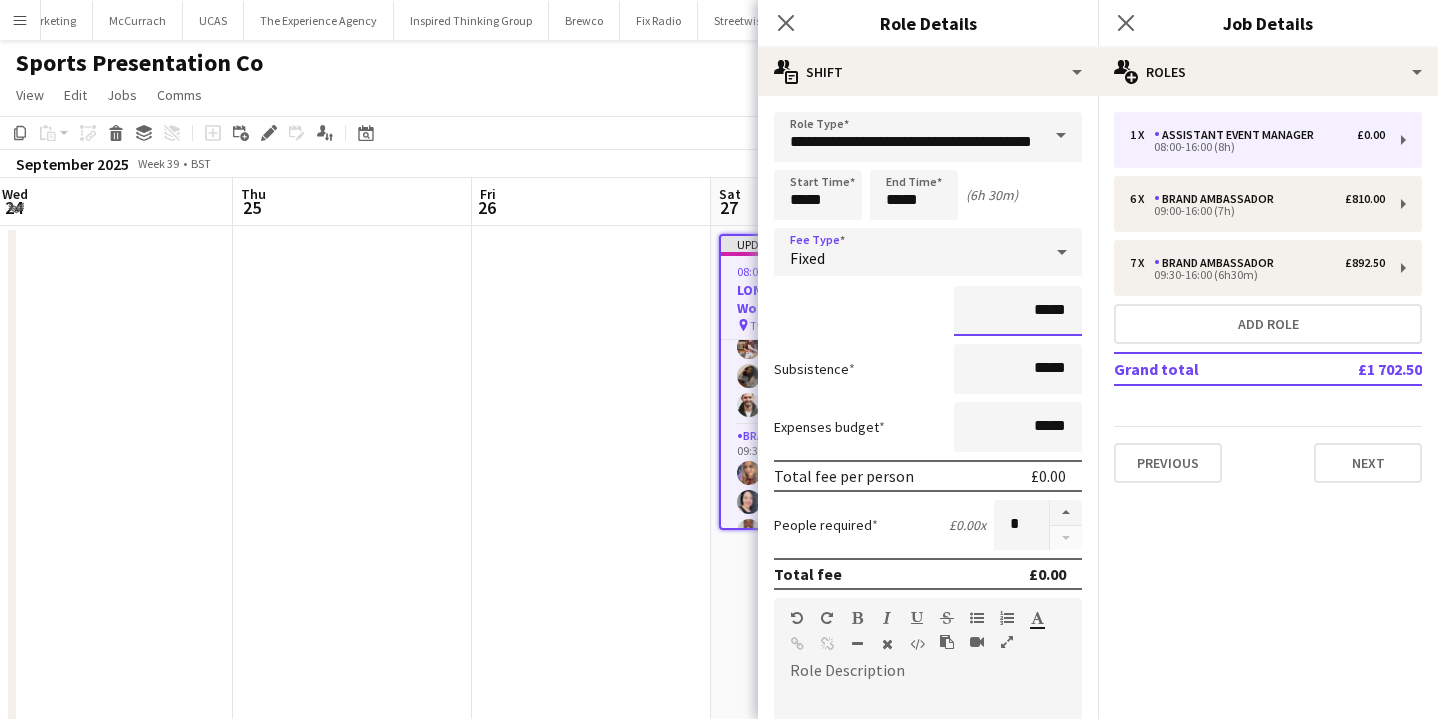 click on "*****" at bounding box center (1018, 311) 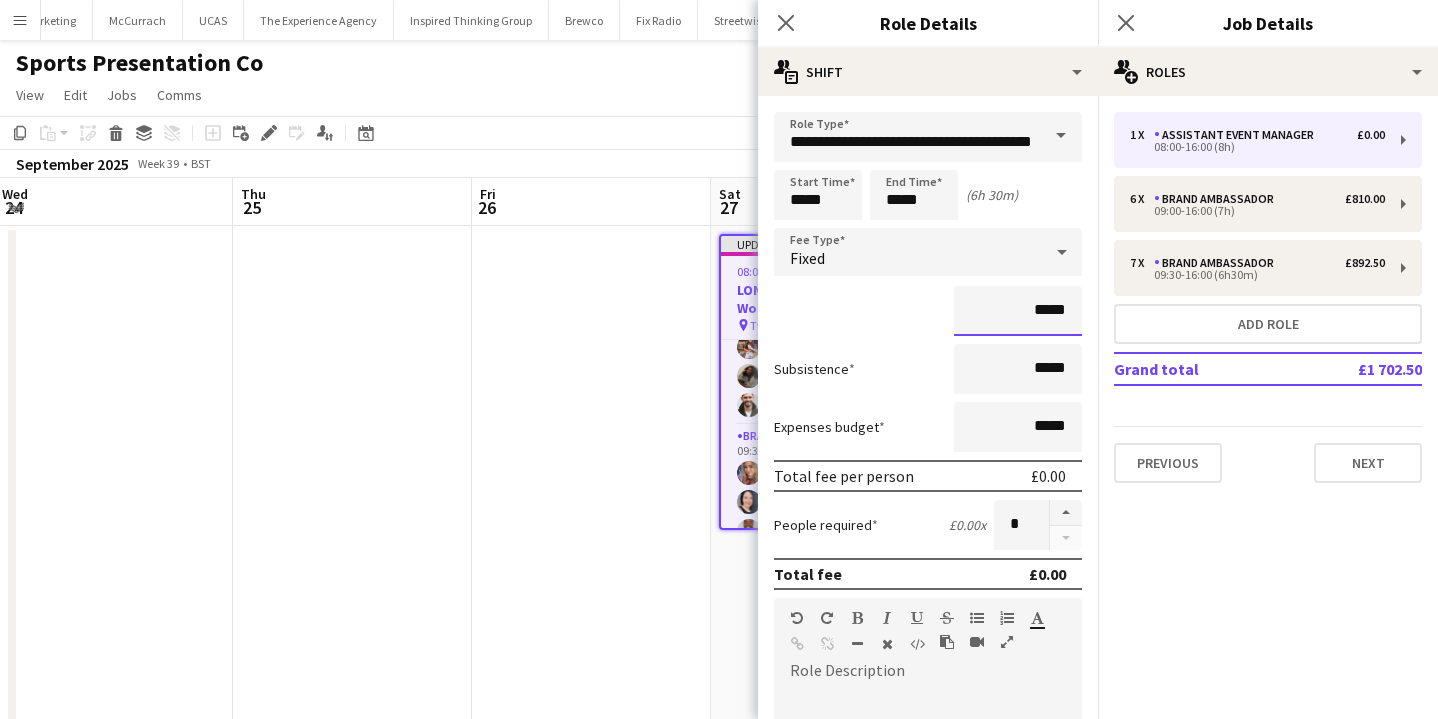 click on "*****" at bounding box center (1018, 311) 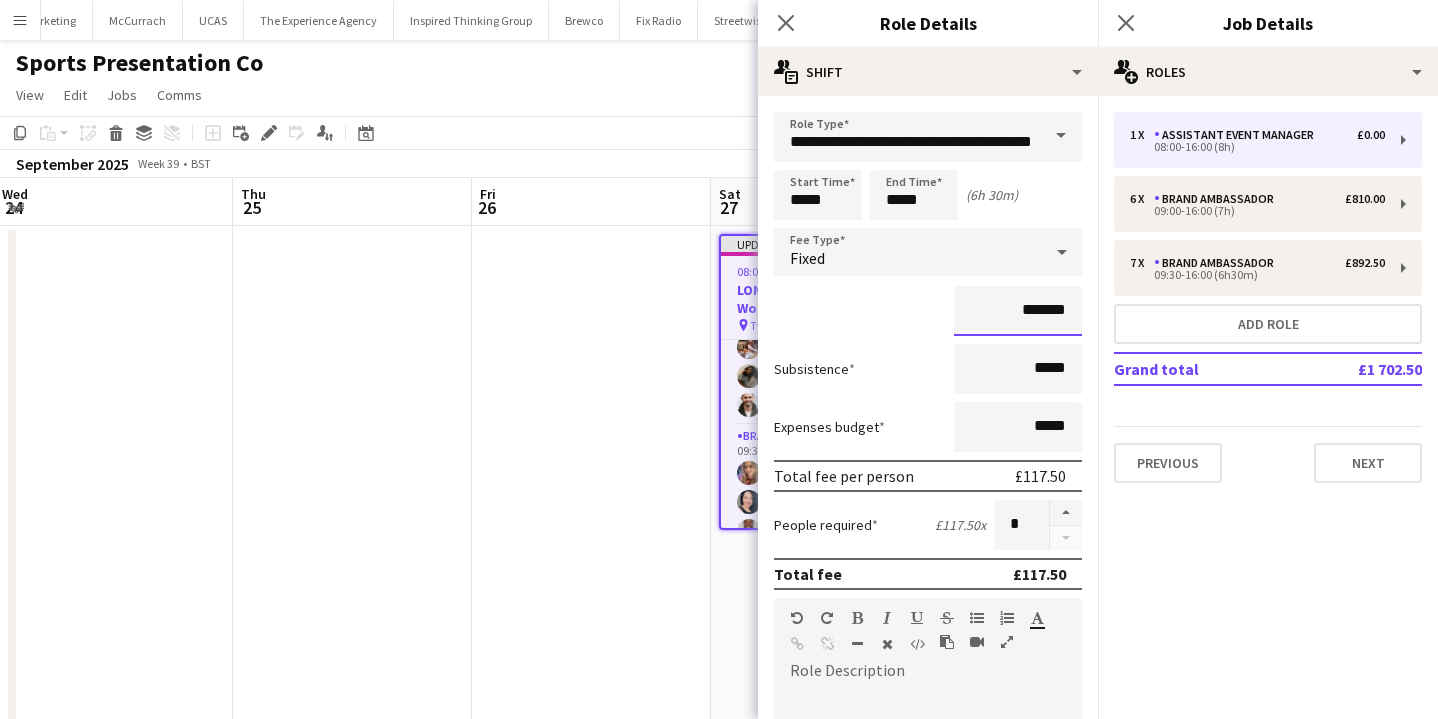 type on "*******" 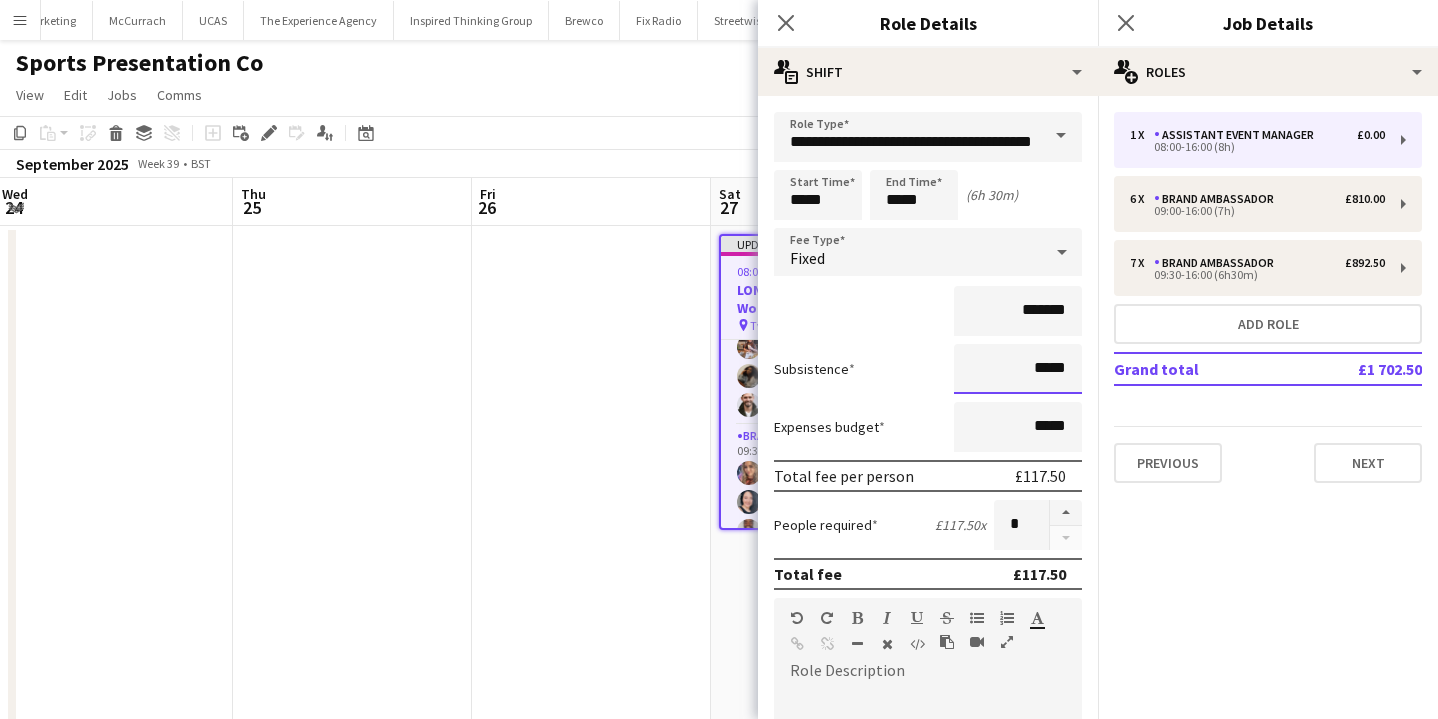 click on "*****" at bounding box center [1018, 369] 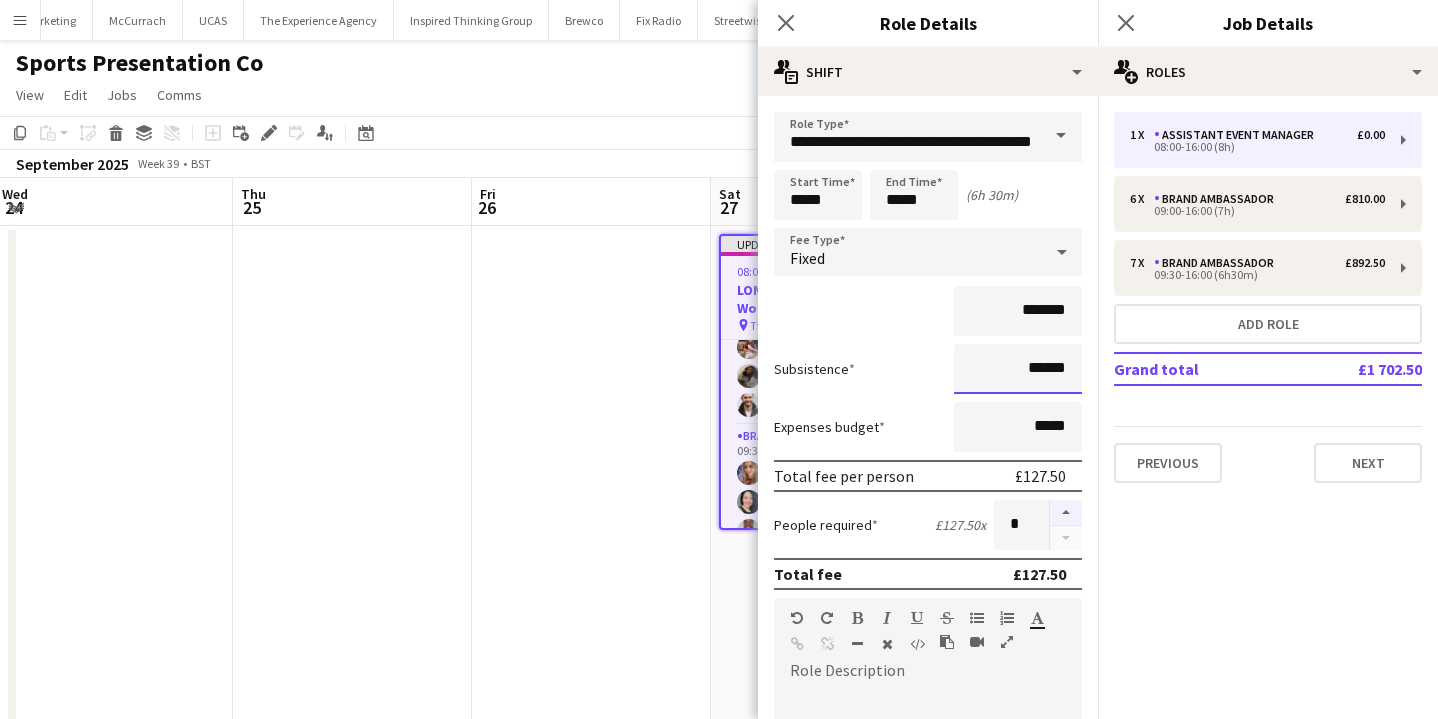 type on "******" 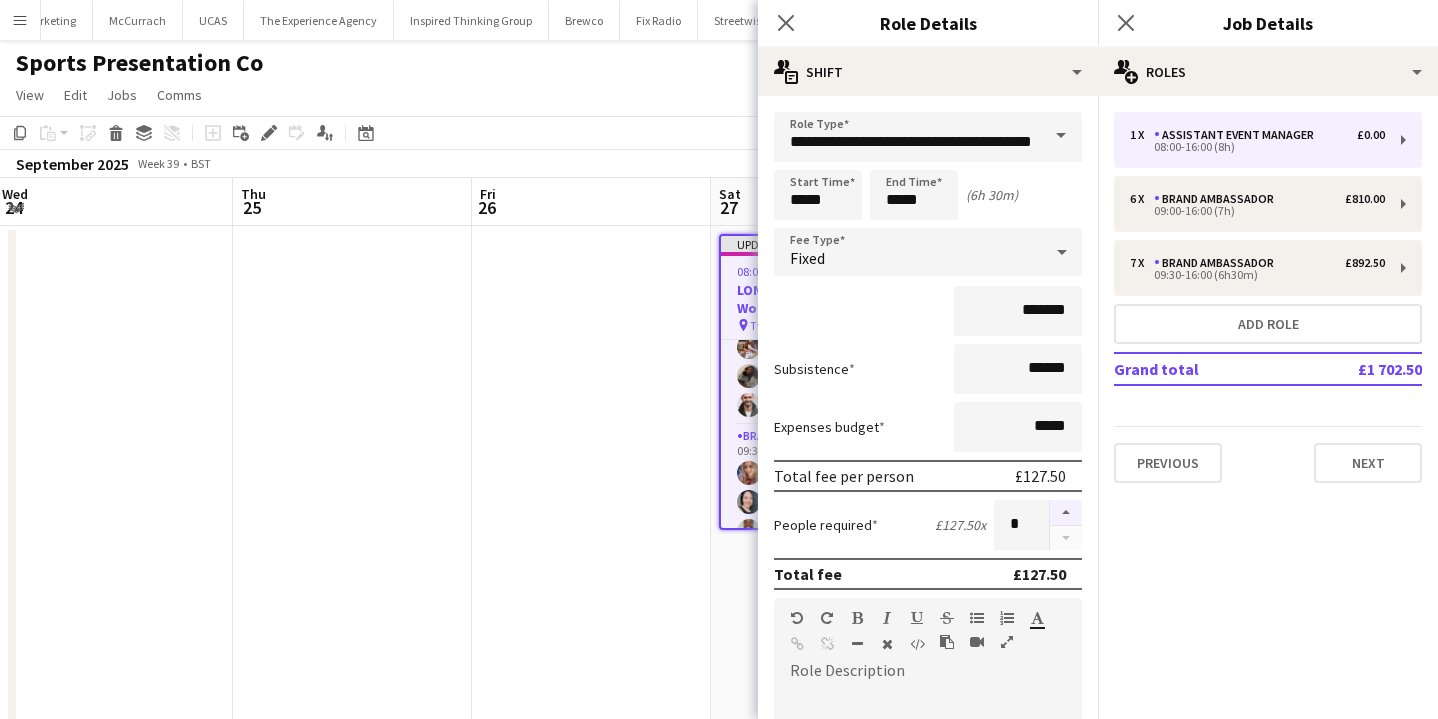 click at bounding box center (1066, 513) 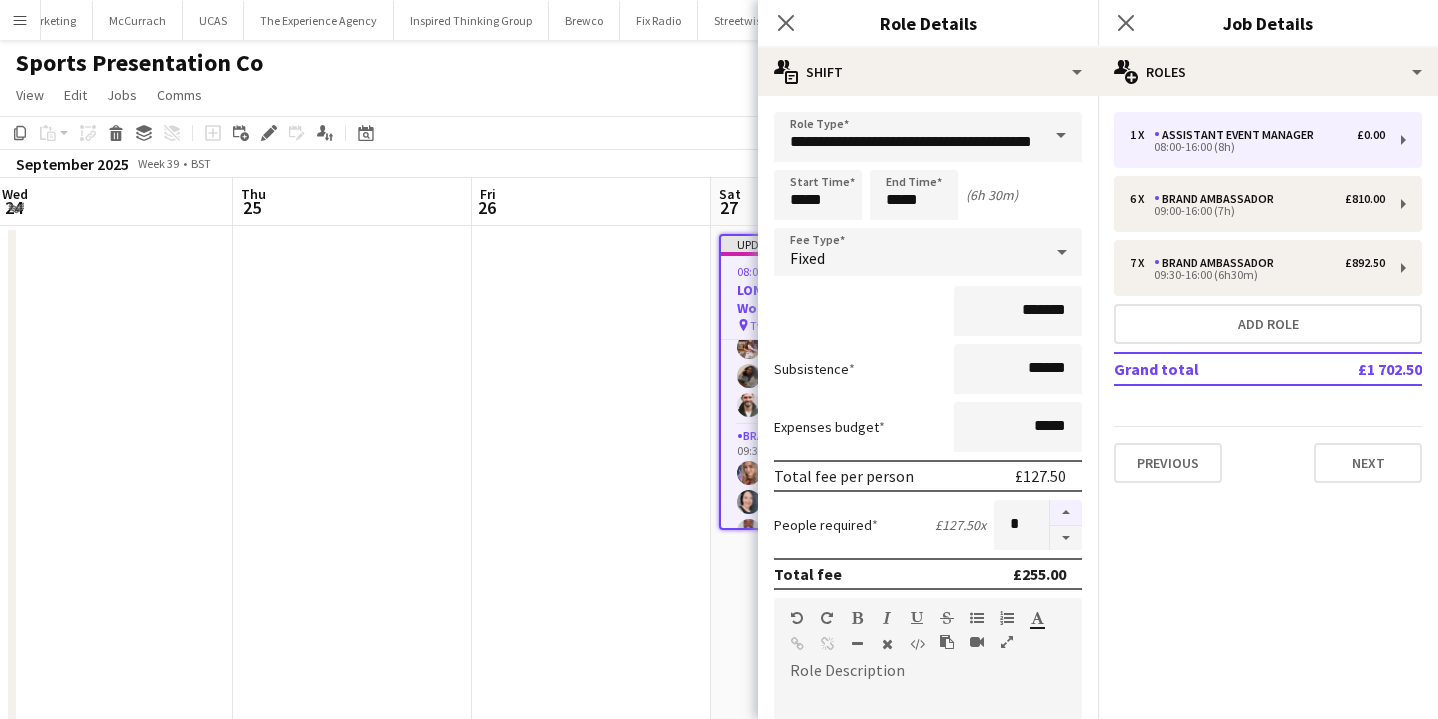 click at bounding box center [1066, 513] 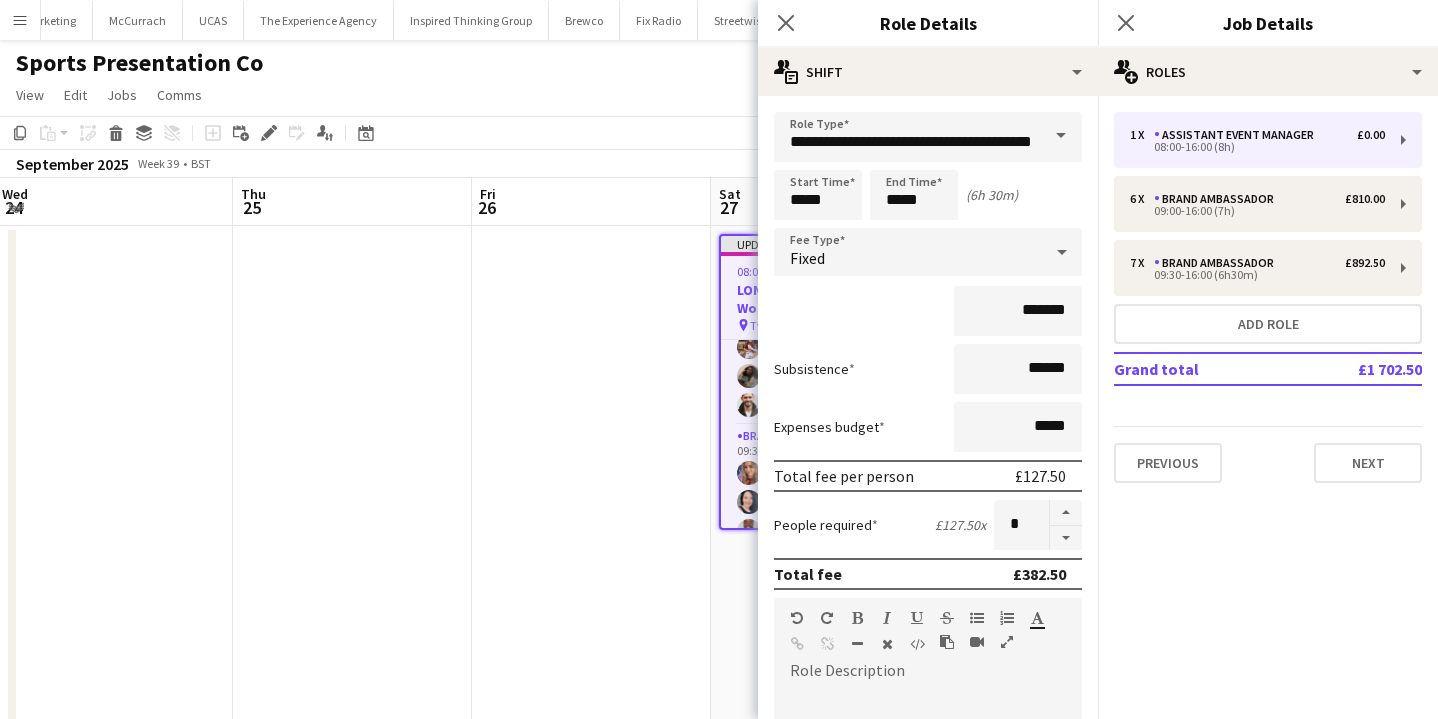 click at bounding box center [591, 707] 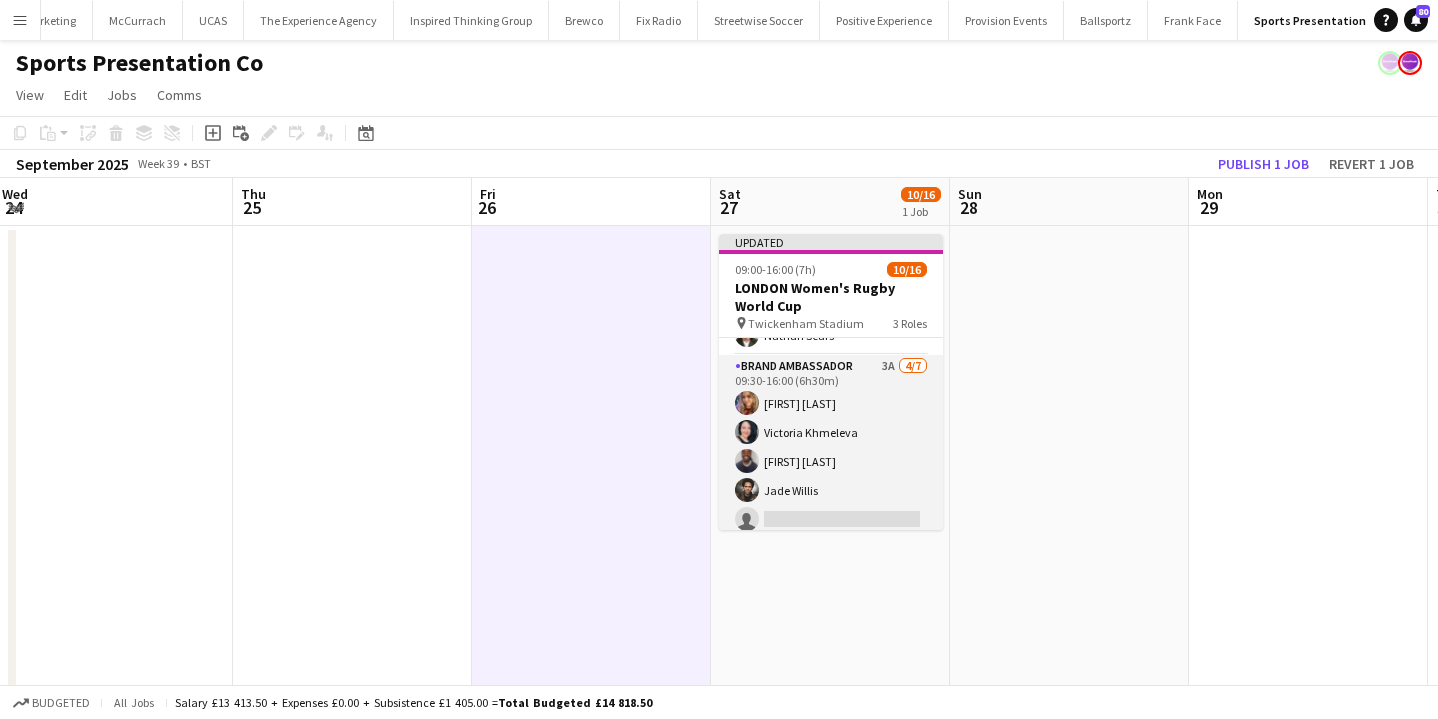 scroll, scrollTop: 389, scrollLeft: 0, axis: vertical 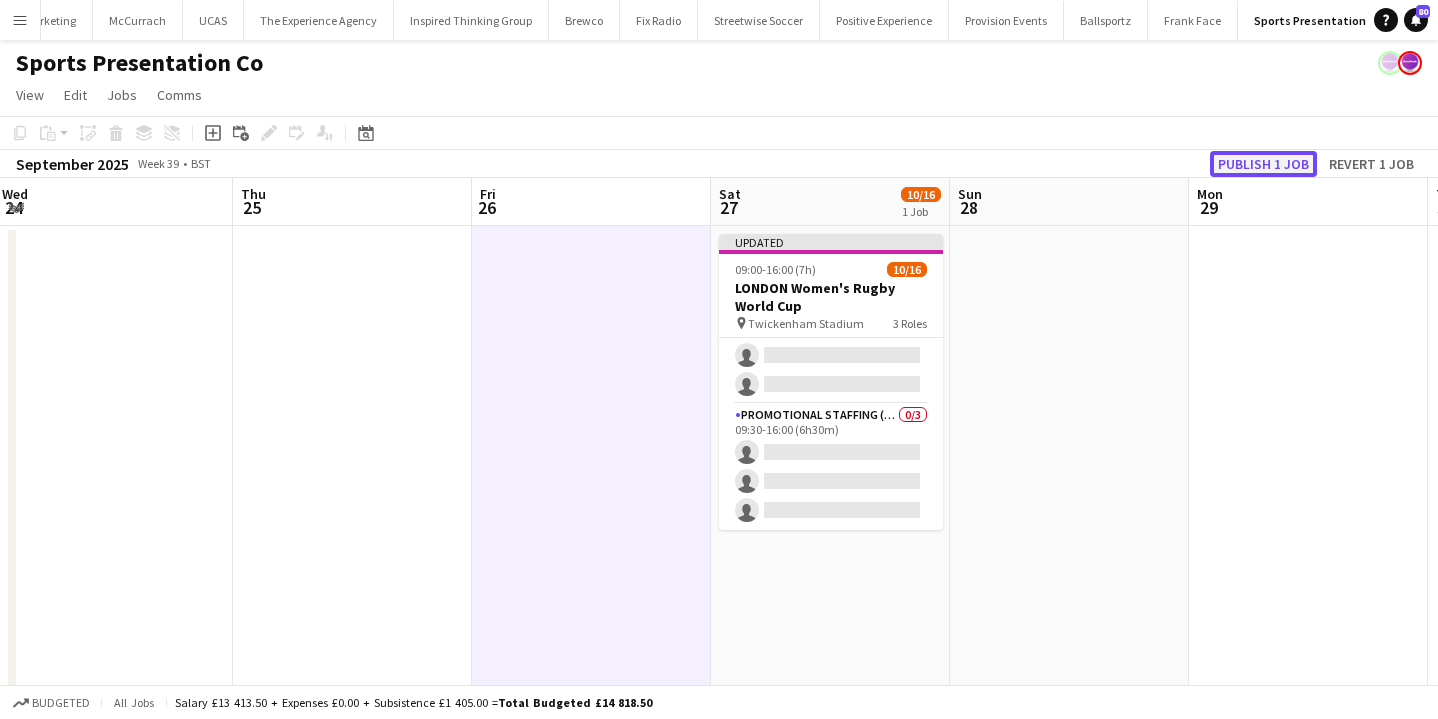 click on "Publish 1 job" 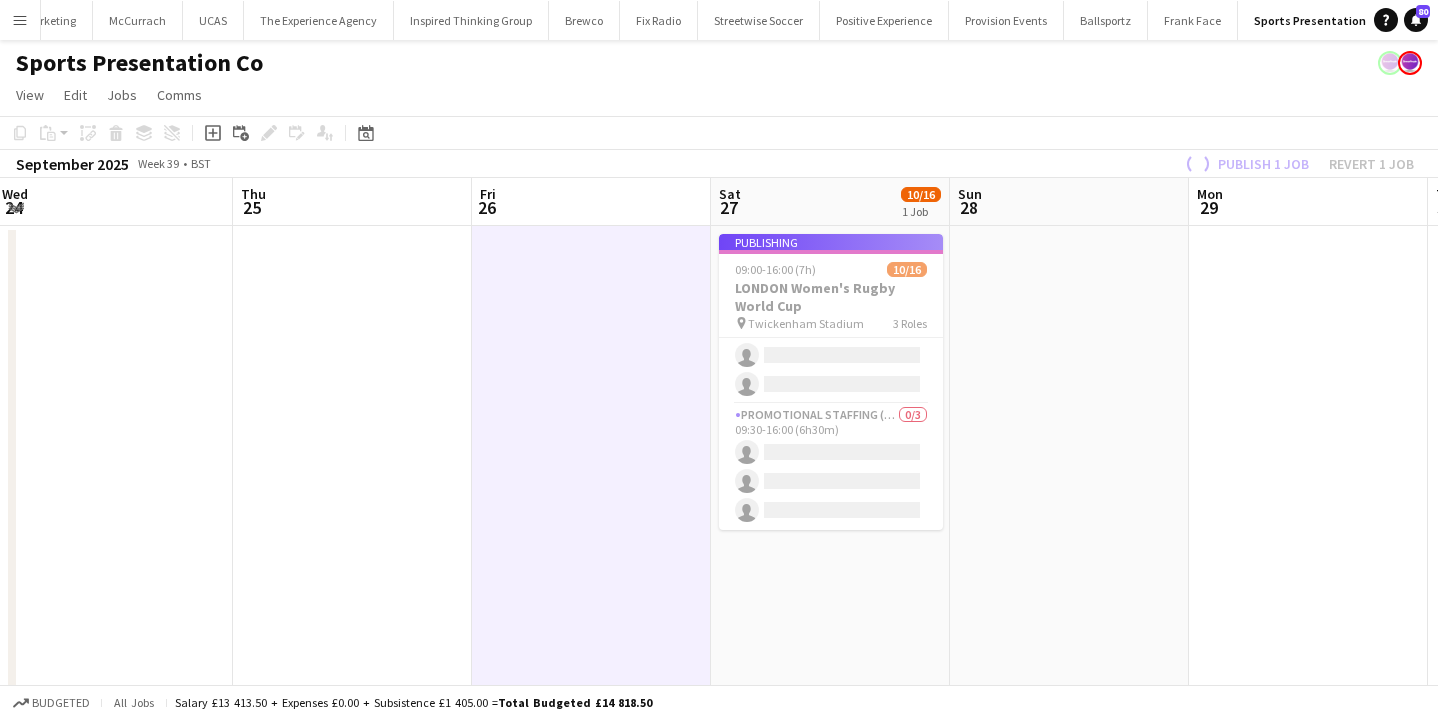 scroll, scrollTop: 373, scrollLeft: 0, axis: vertical 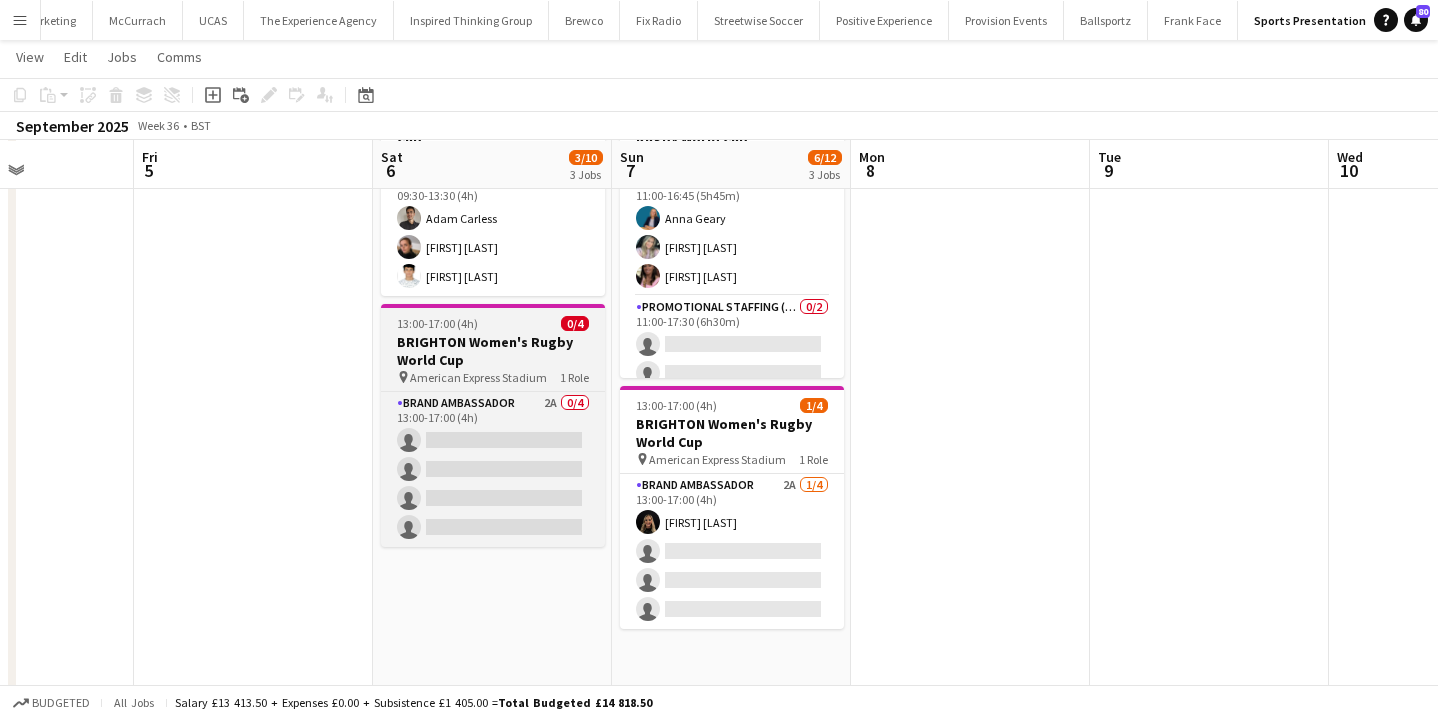 click on "BRIGHTON Women's Rugby World Cup" at bounding box center (493, 351) 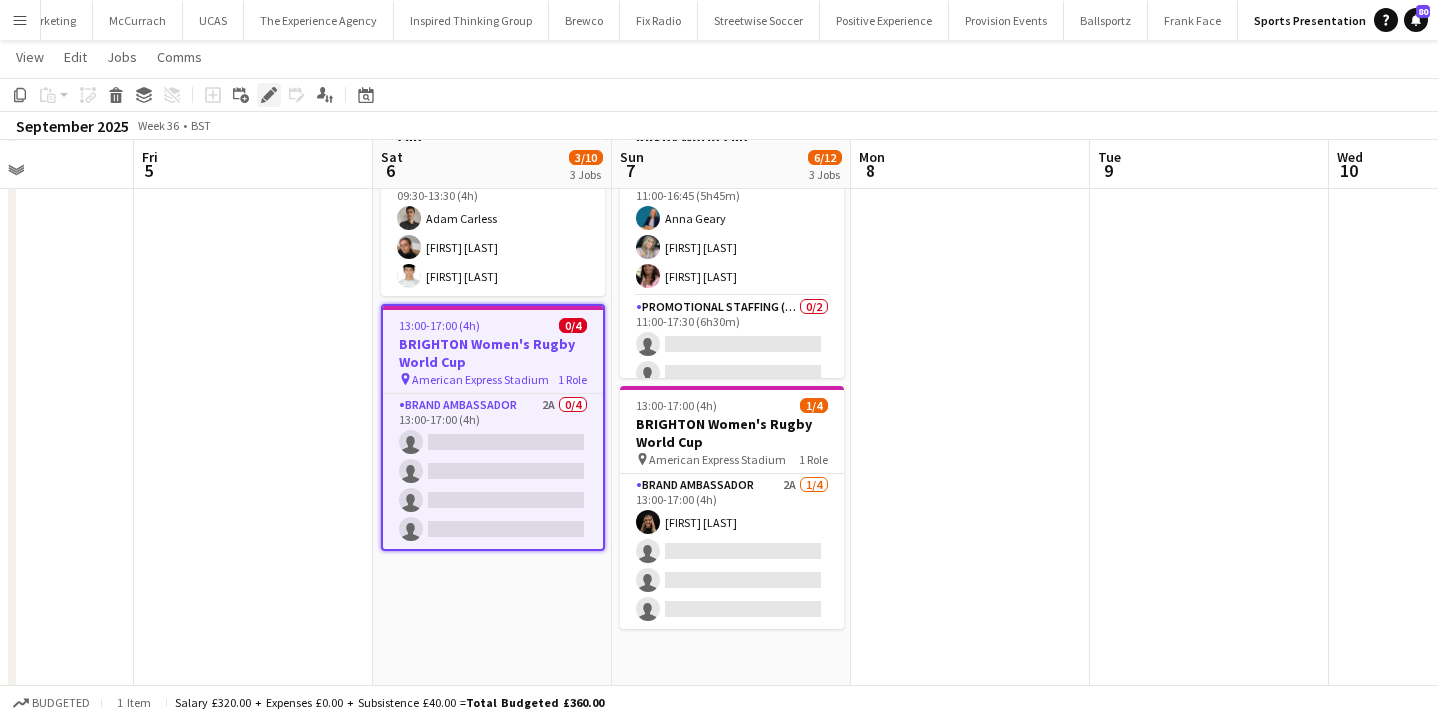click on "Edit" at bounding box center (269, 95) 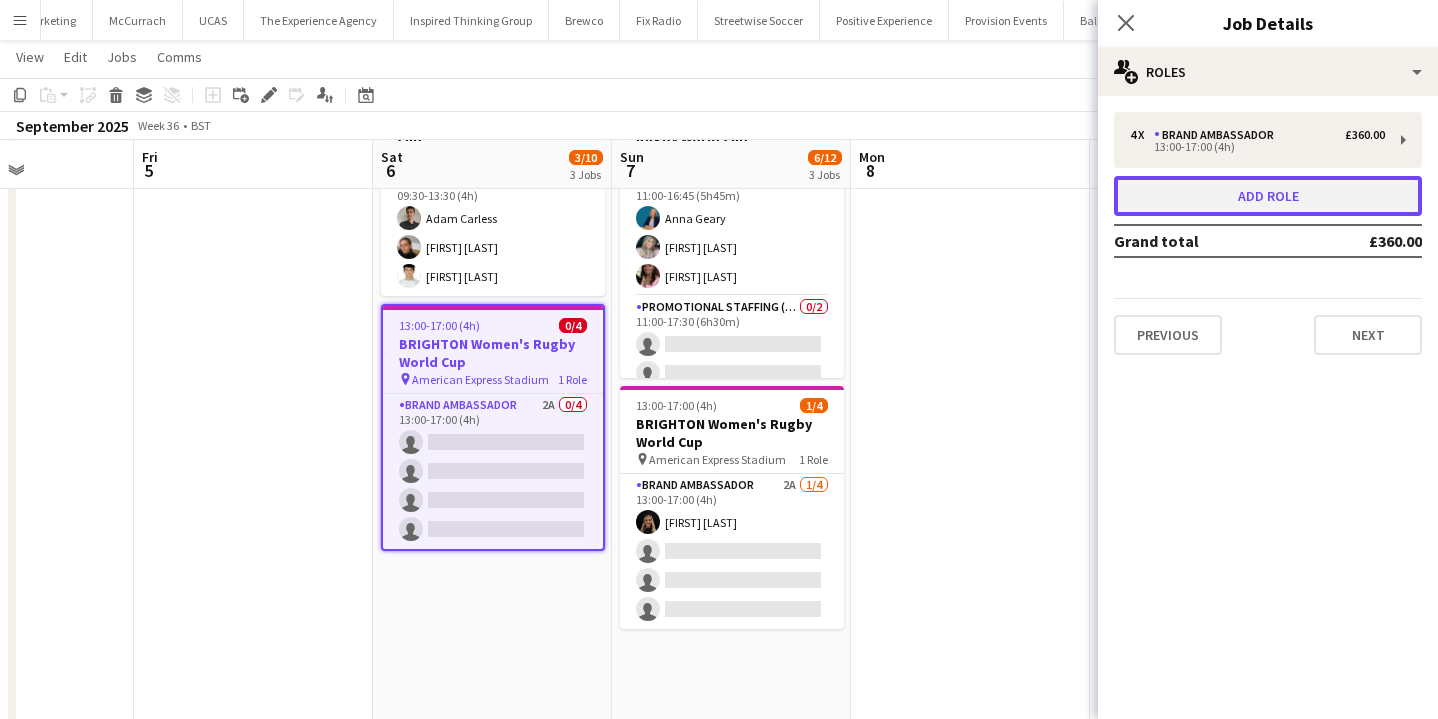 click on "Add role" at bounding box center [1268, 196] 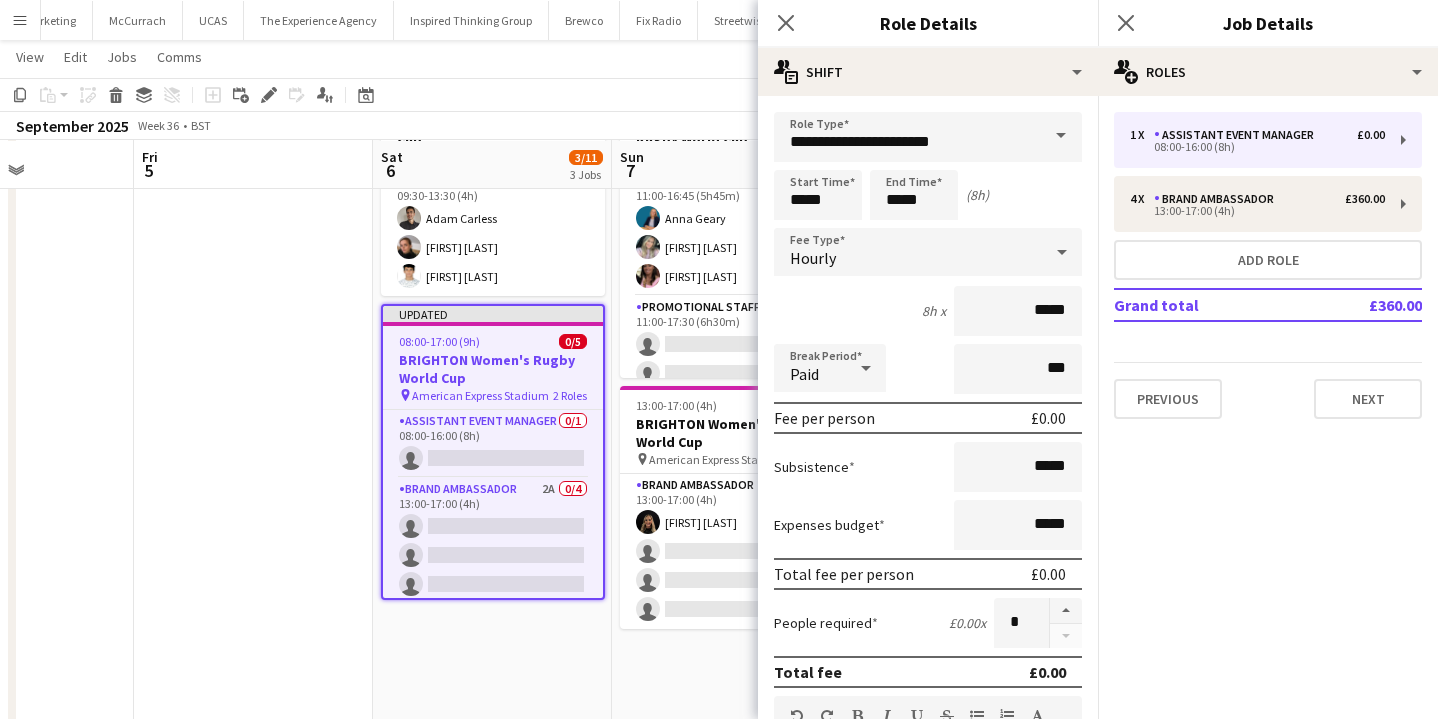click at bounding box center [1061, 136] 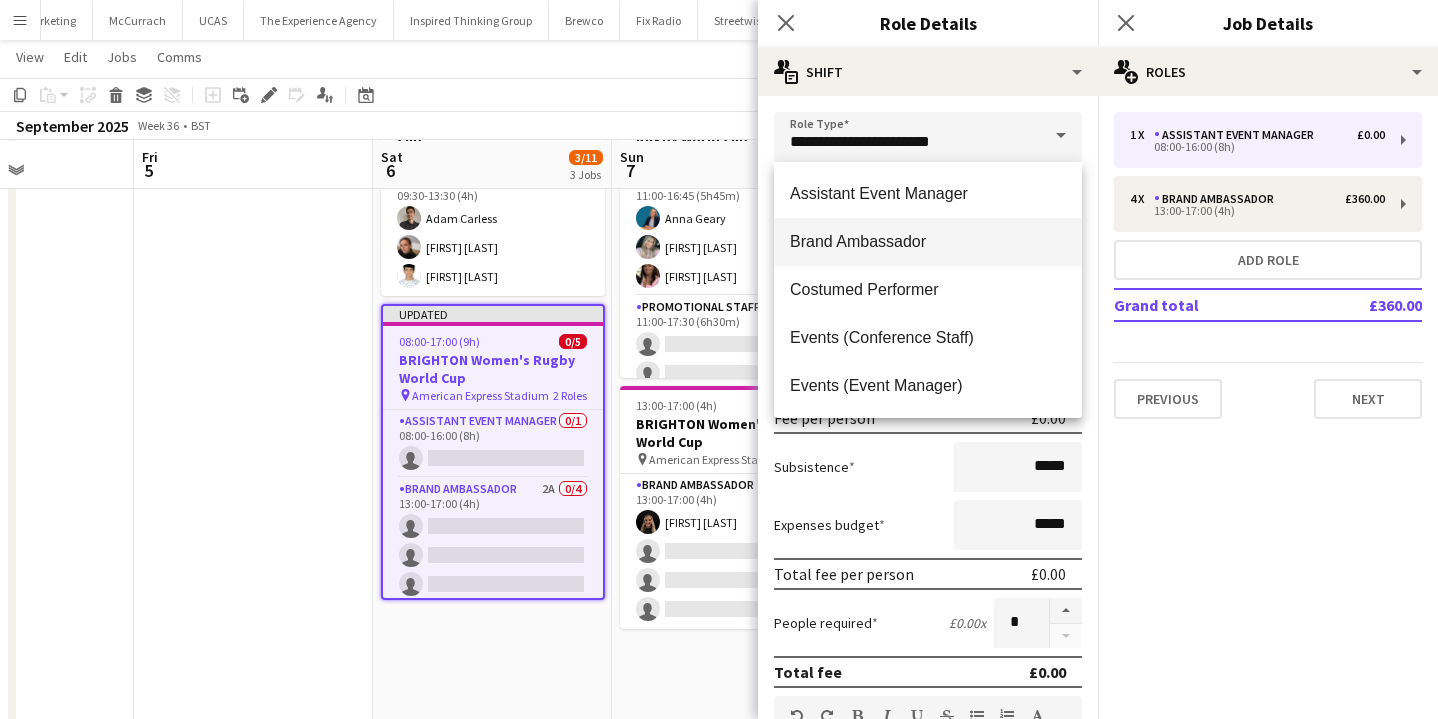 click on "Brand Ambassador" at bounding box center [928, 242] 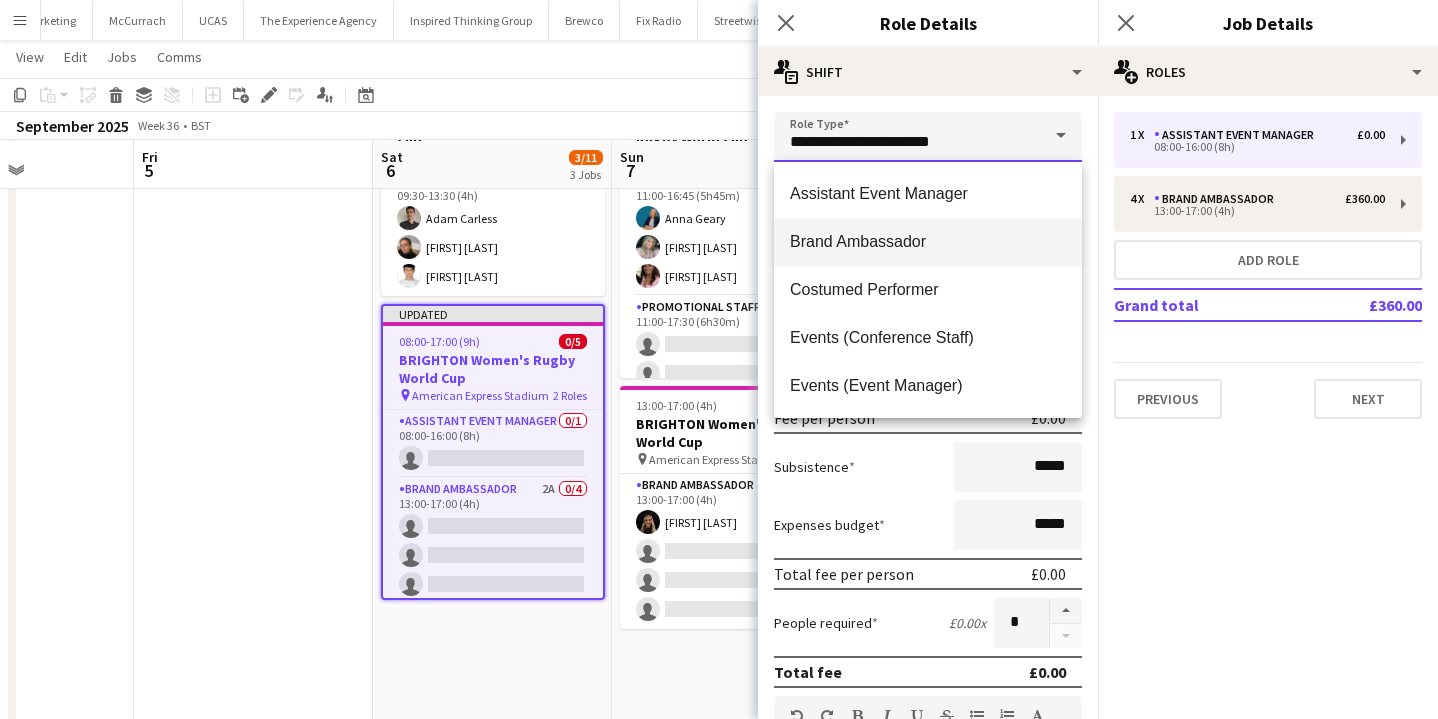 type on "**********" 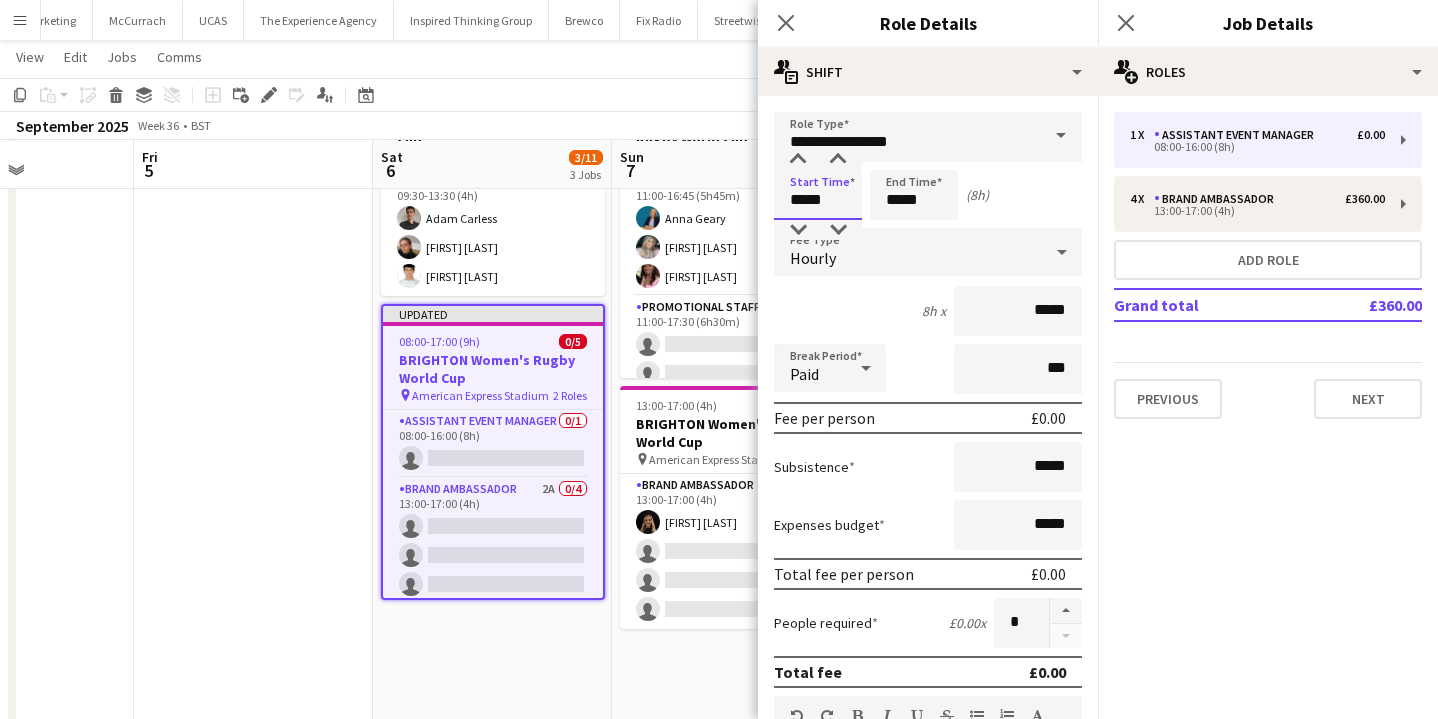 click on "*****" at bounding box center (818, 195) 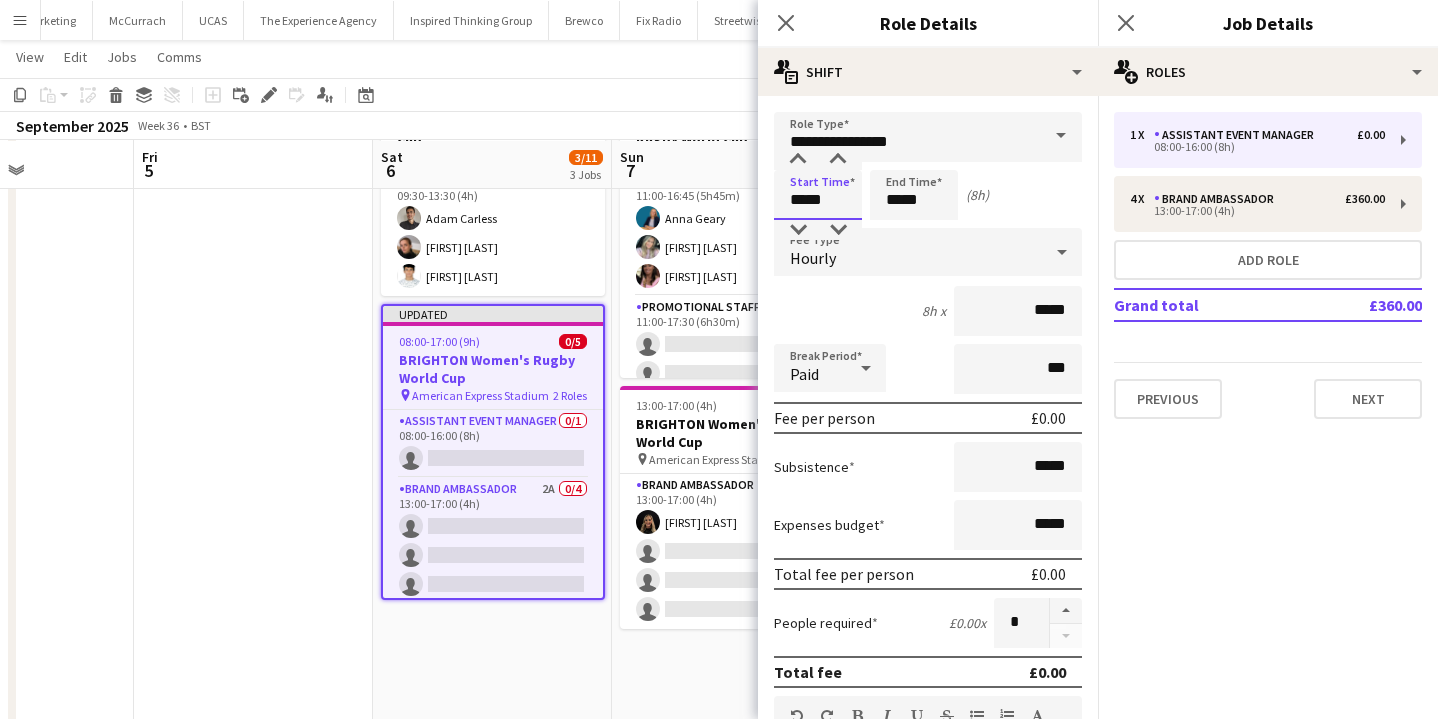 click on "*****" at bounding box center [818, 195] 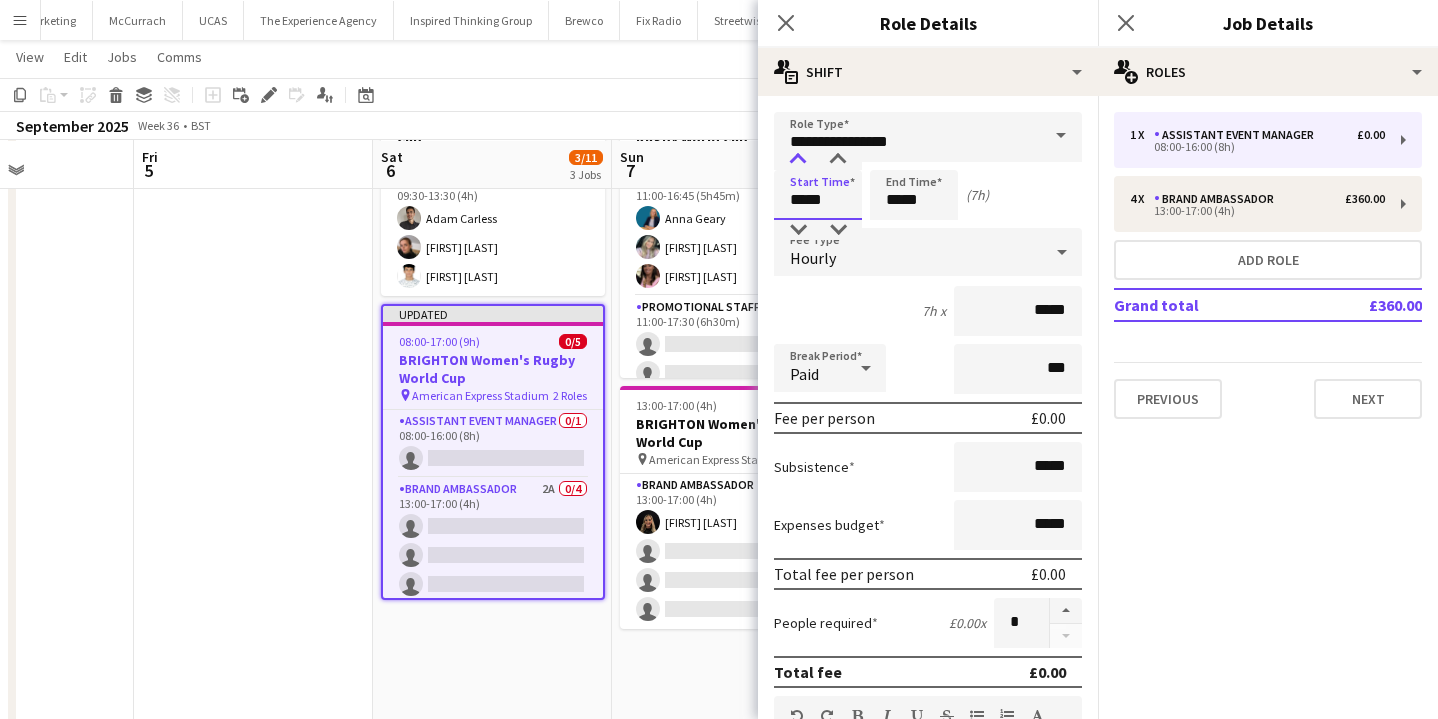 click at bounding box center (798, 160) 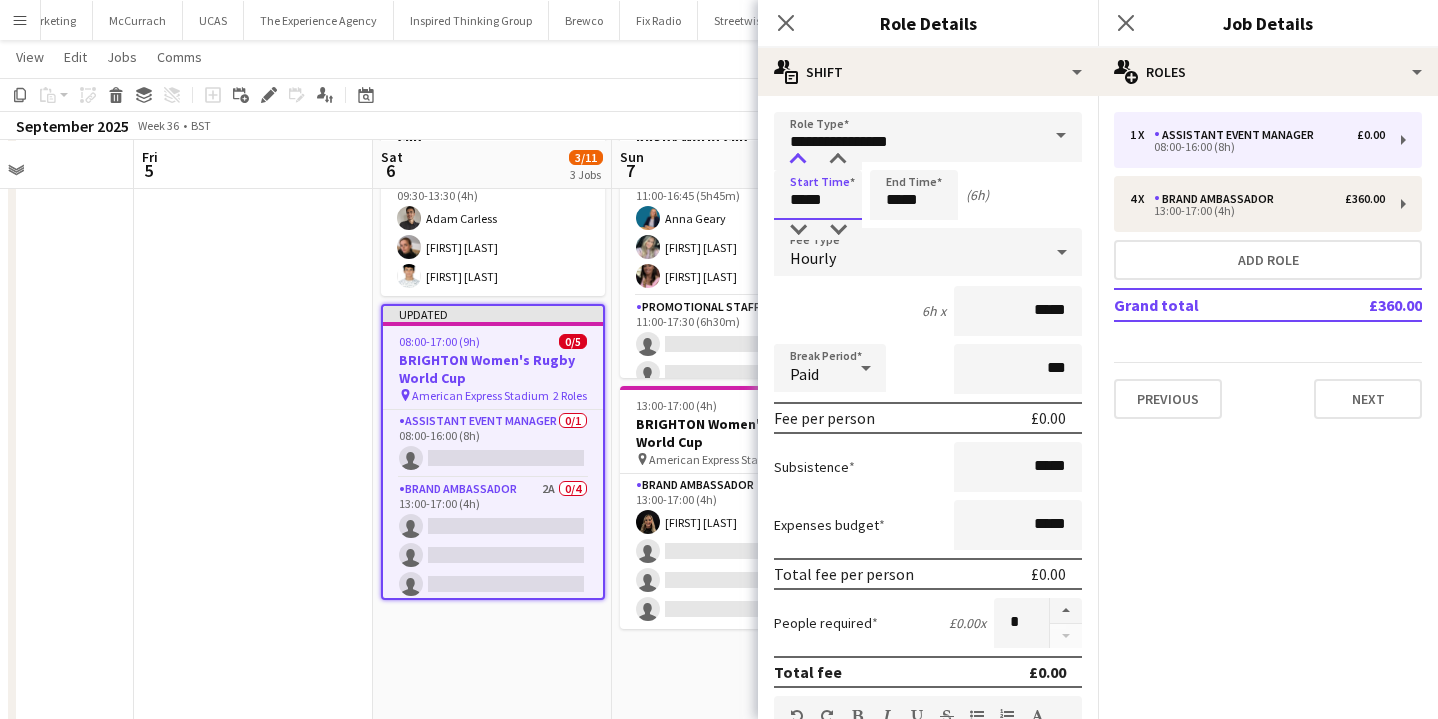 click at bounding box center [798, 160] 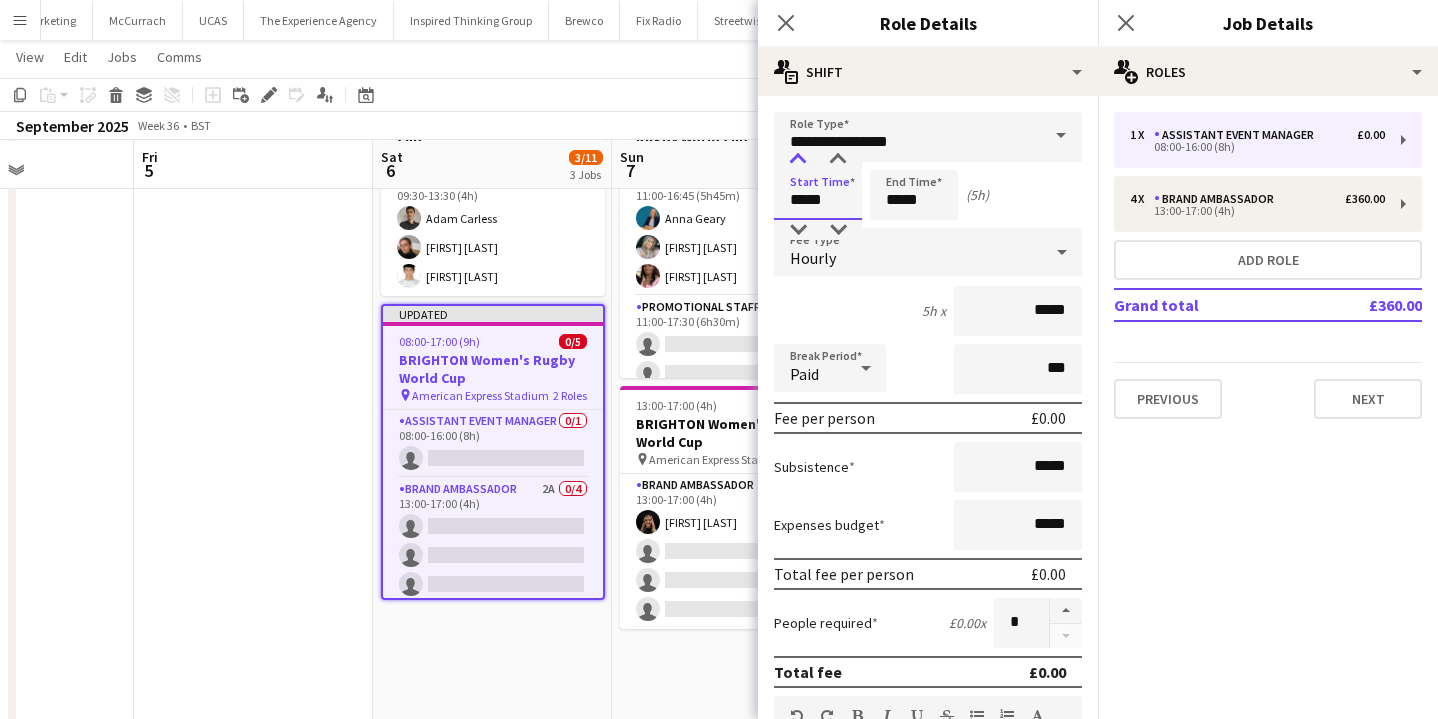 click at bounding box center (798, 160) 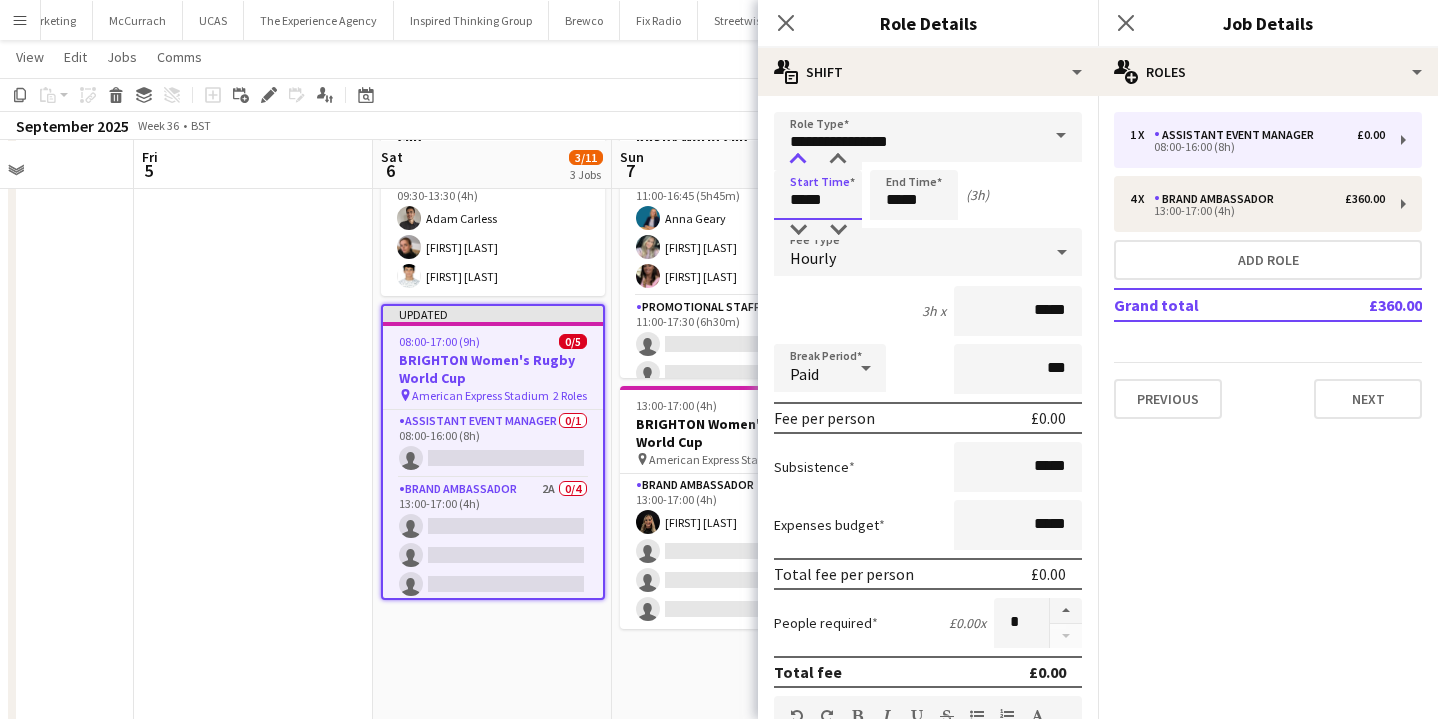 click at bounding box center [798, 160] 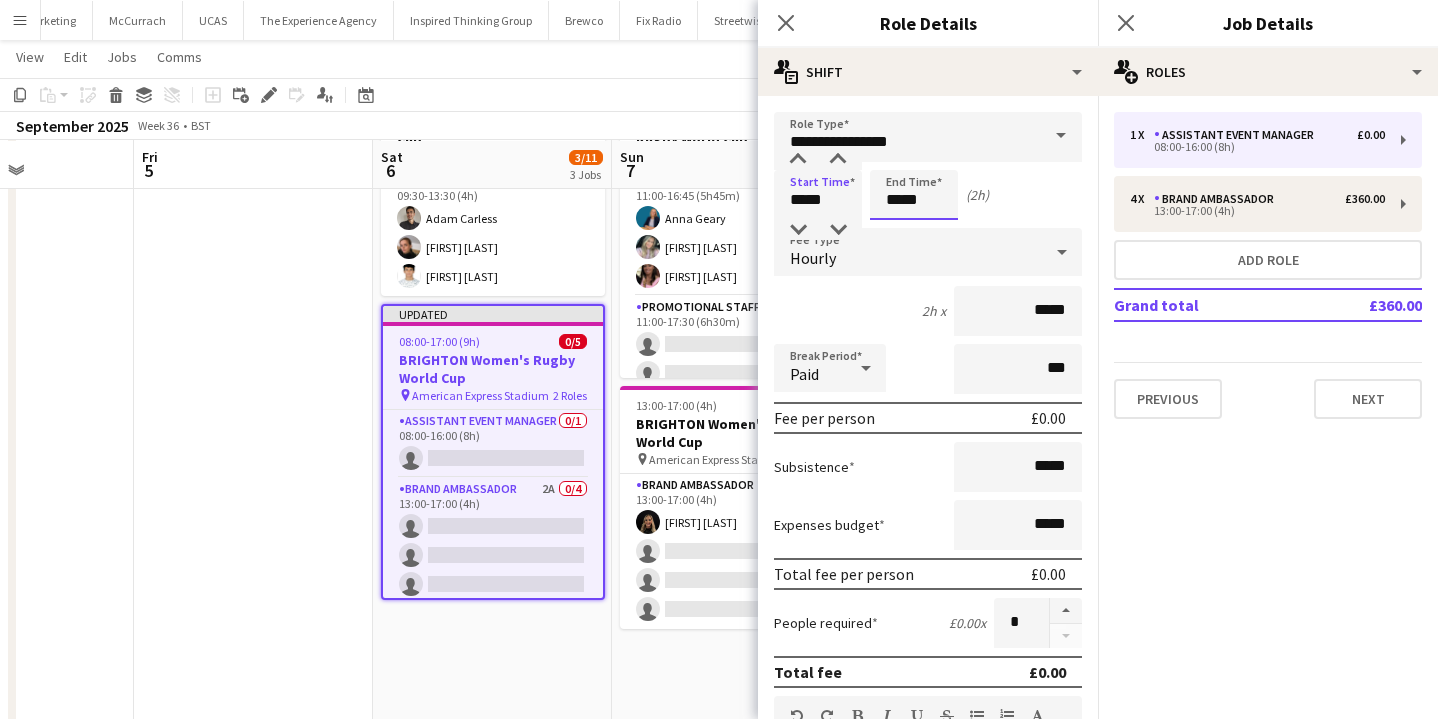 click on "*****" at bounding box center [914, 195] 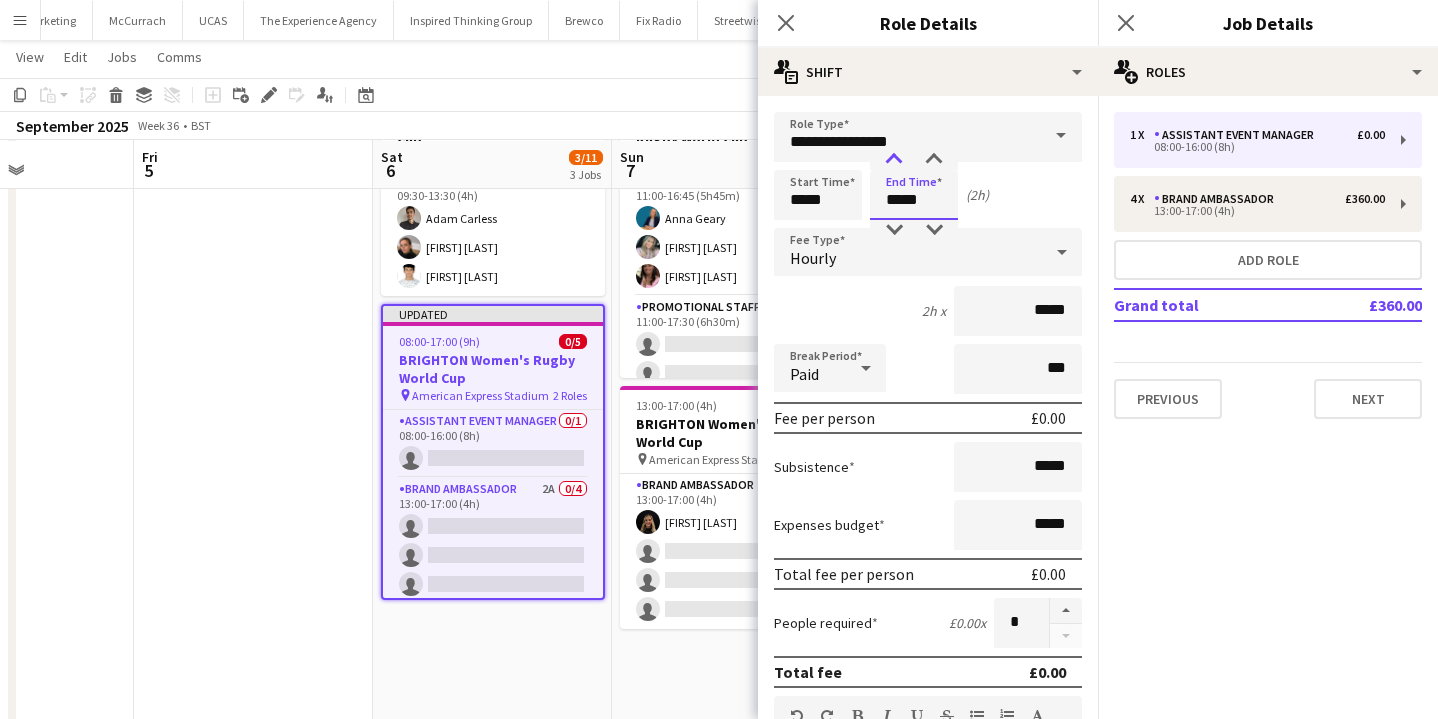 click at bounding box center [894, 160] 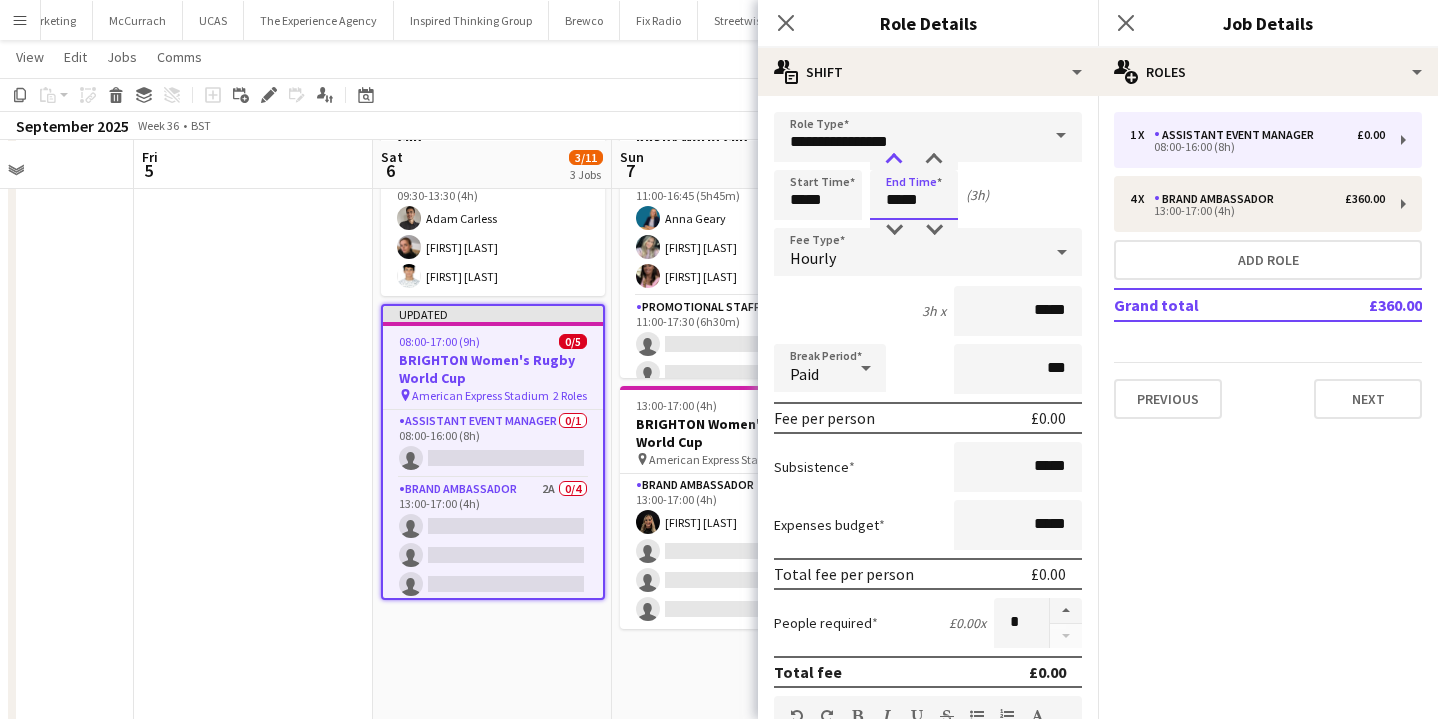 type on "*****" 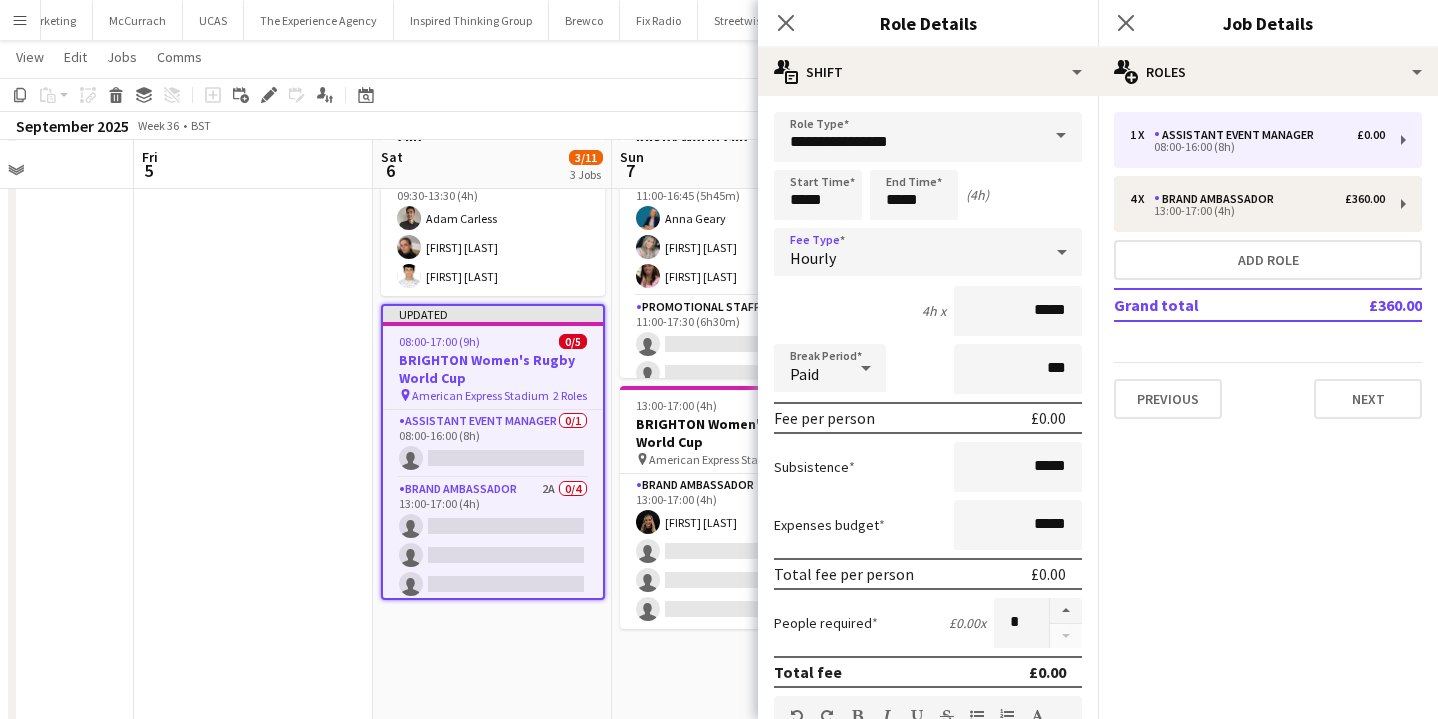 click on "Hourly" at bounding box center (908, 252) 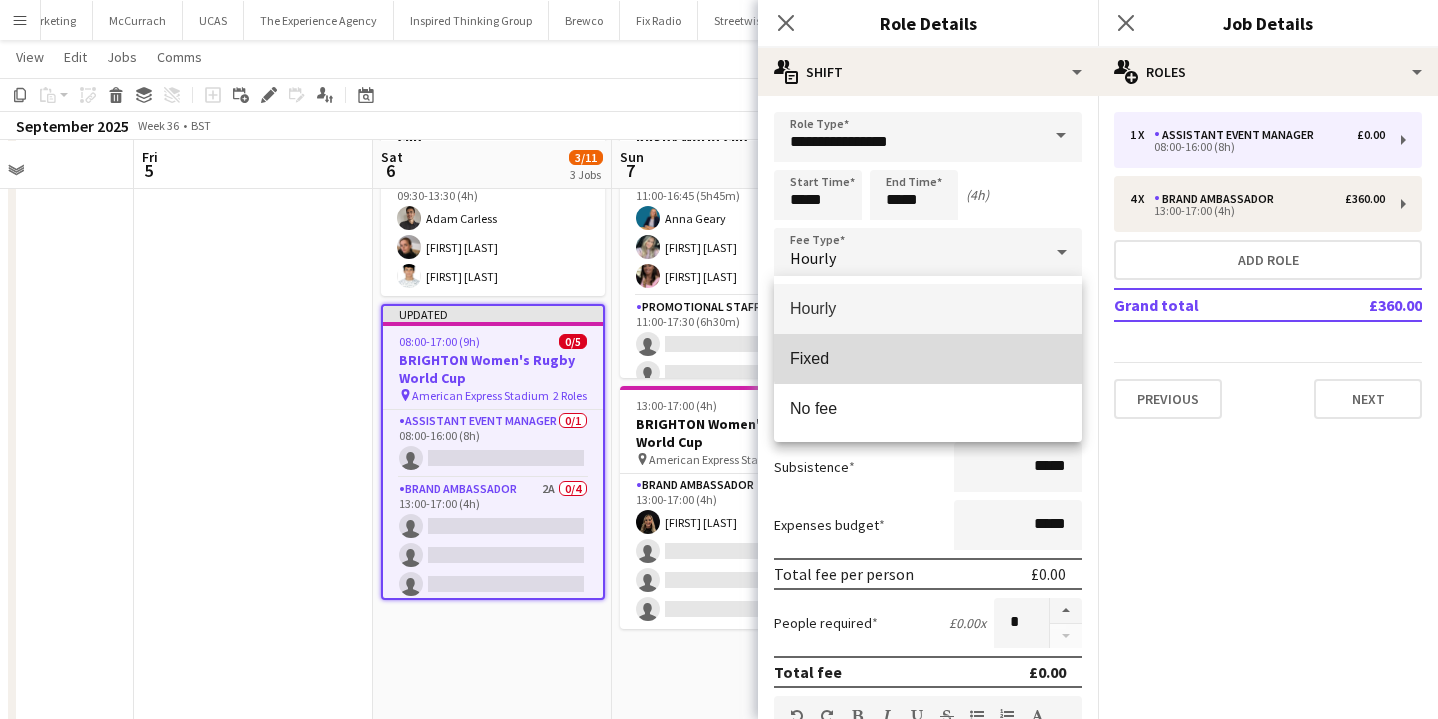 click on "Fixed" at bounding box center [928, 358] 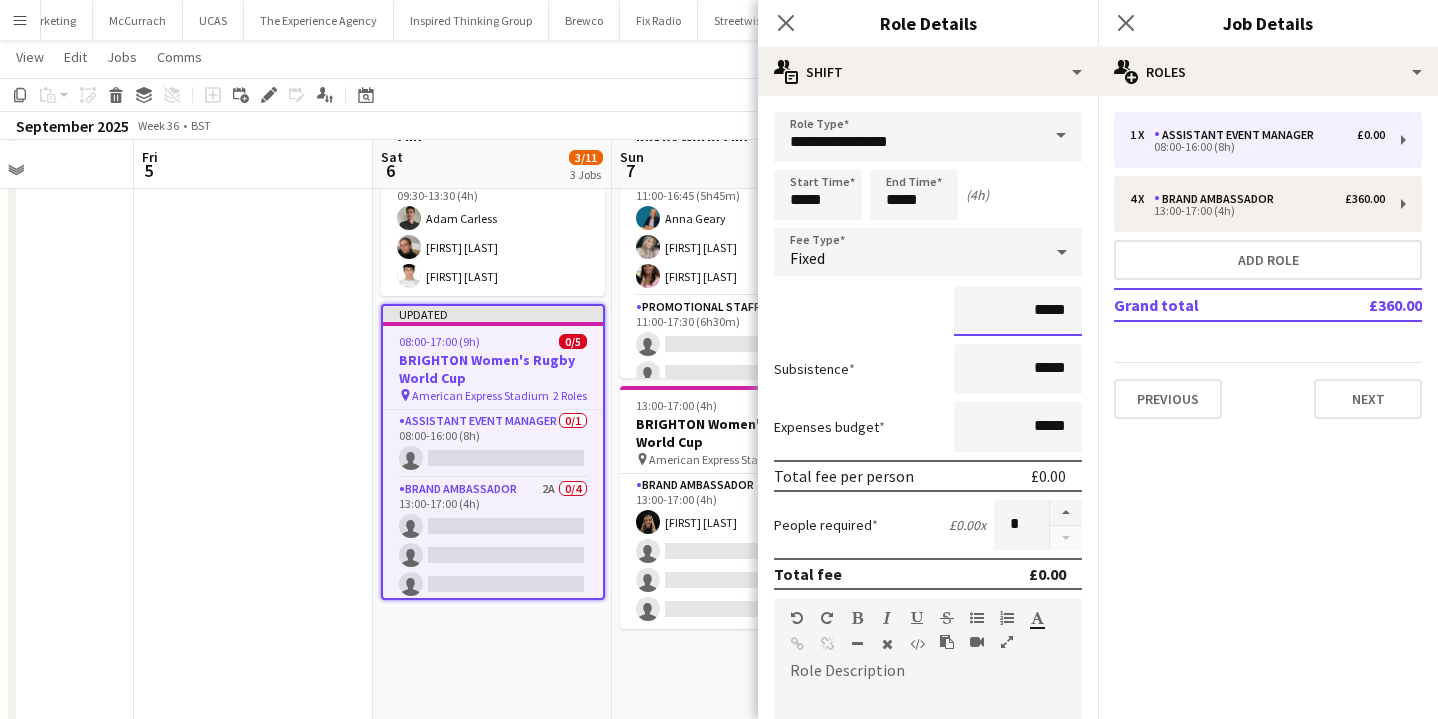 click on "*****" at bounding box center (1018, 311) 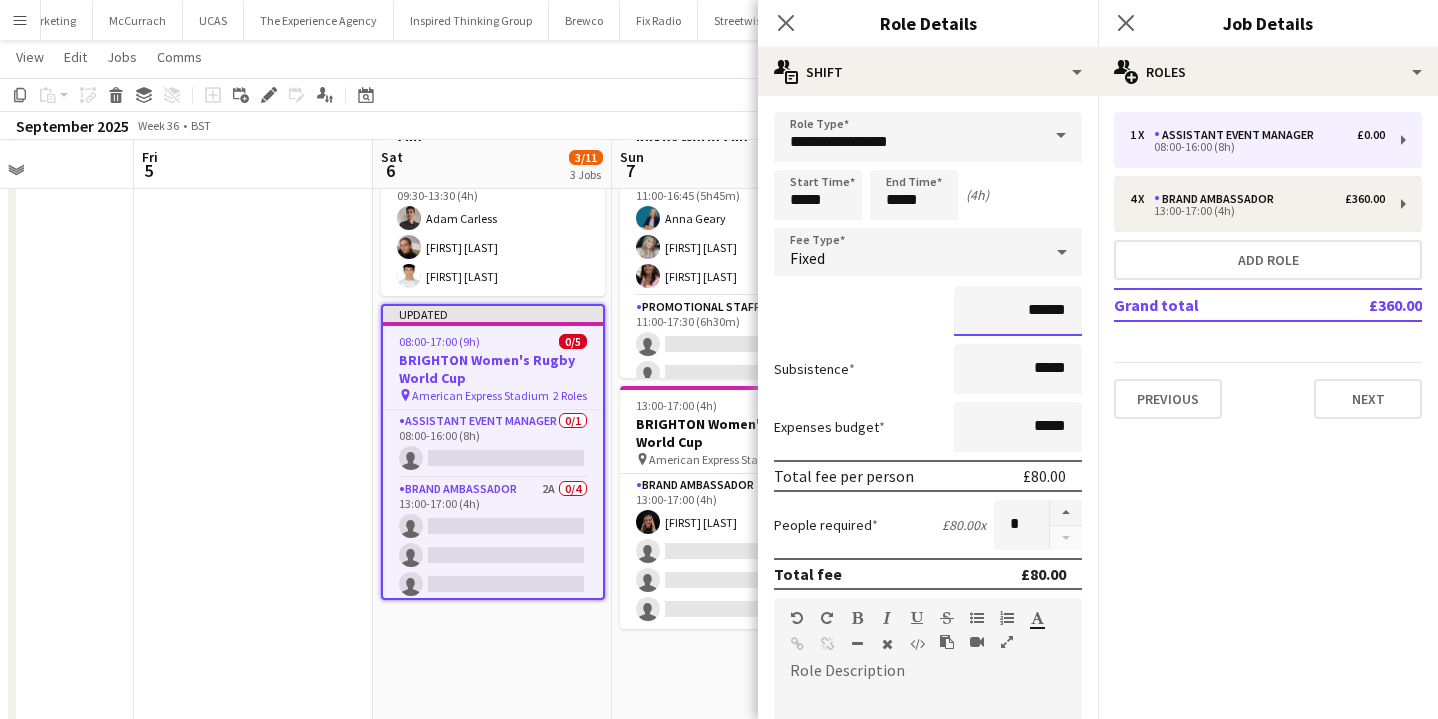 type on "******" 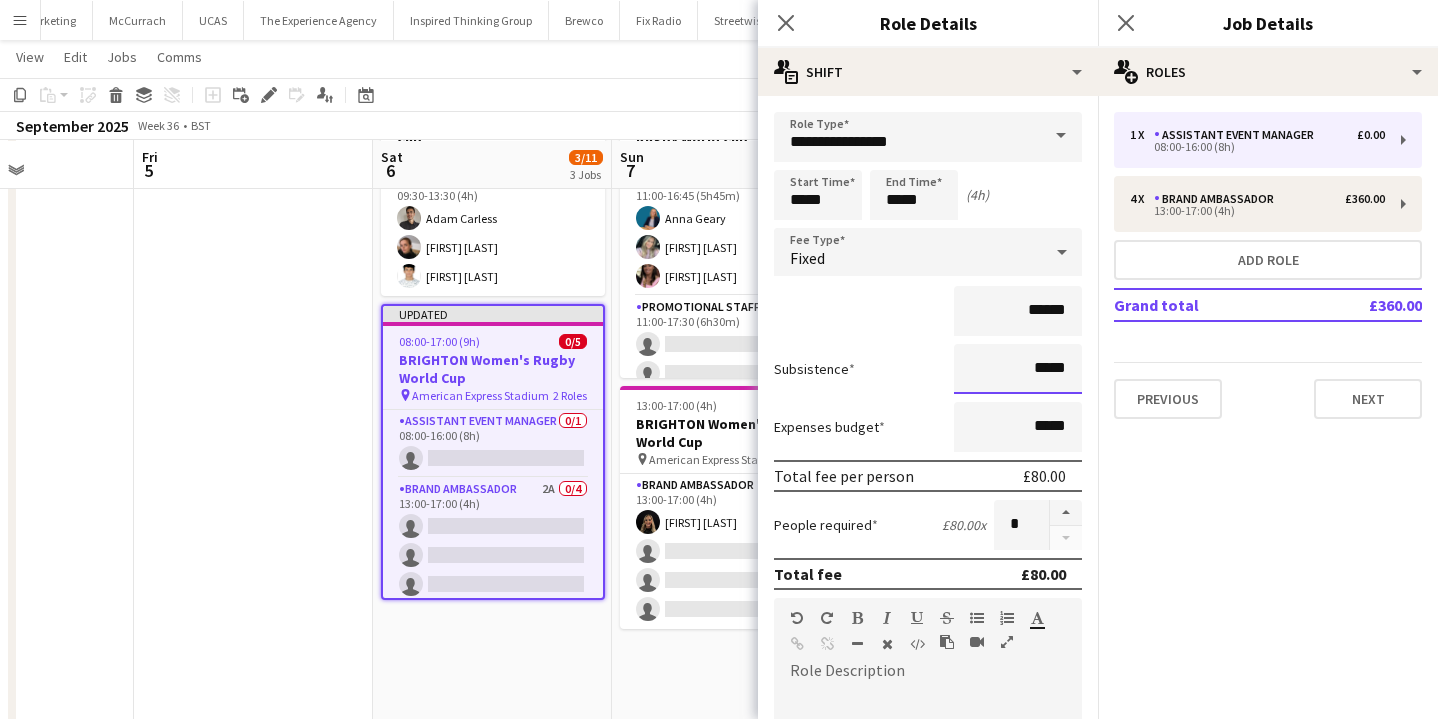 click on "*****" at bounding box center [1018, 369] 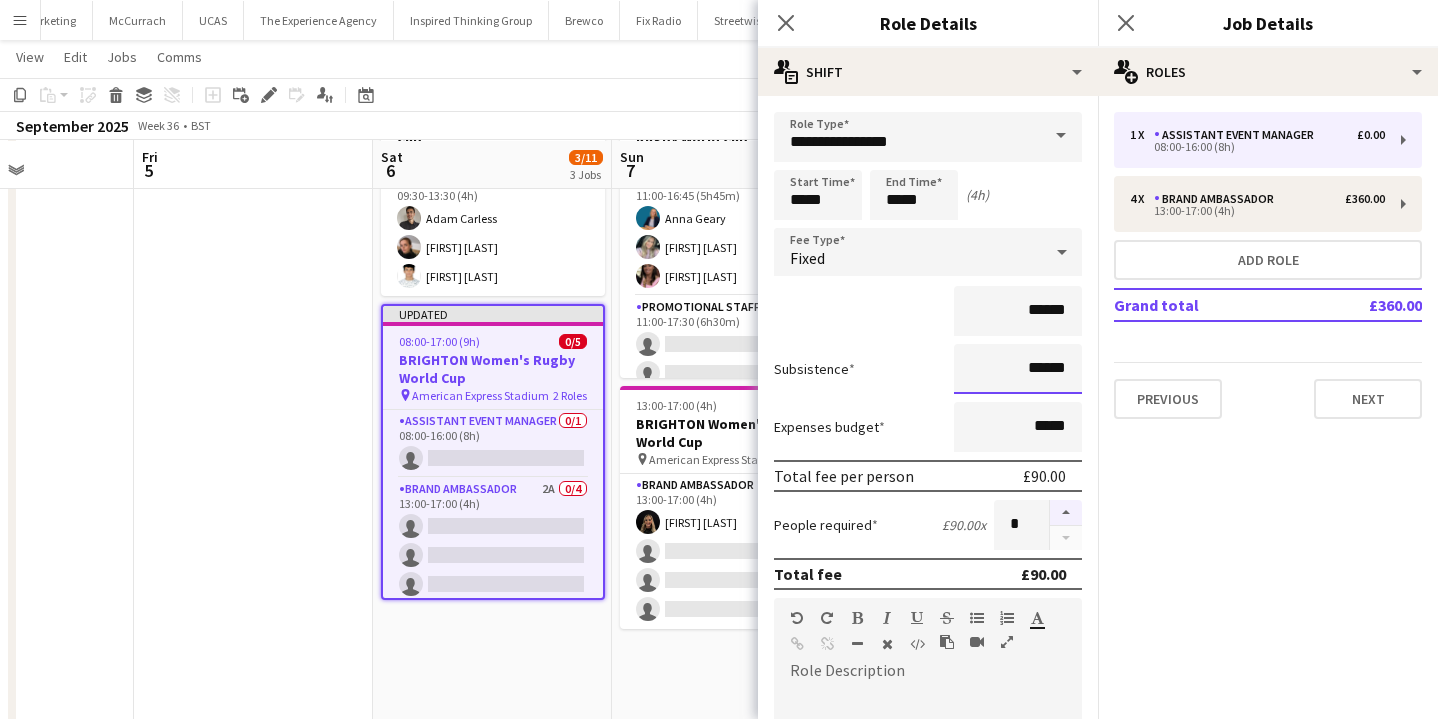 type on "******" 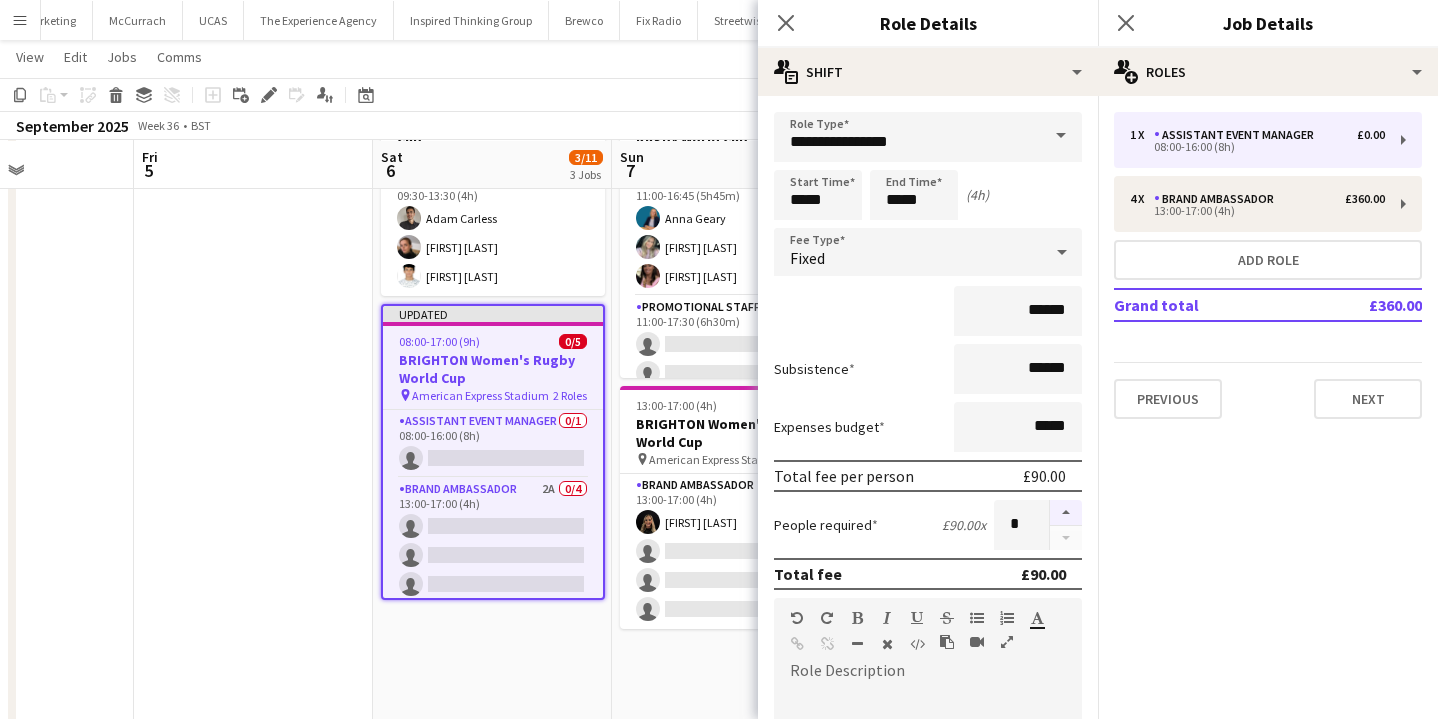 click at bounding box center [1066, 513] 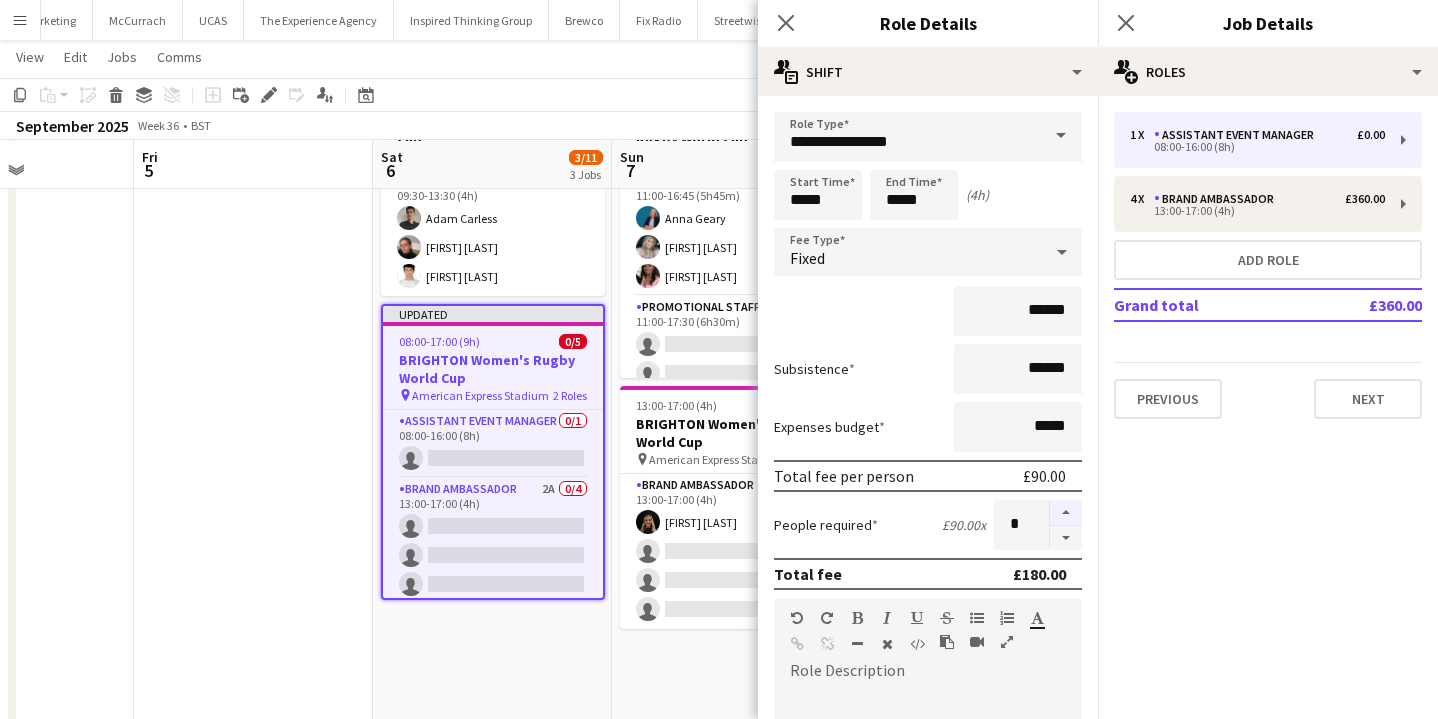 click at bounding box center (1066, 513) 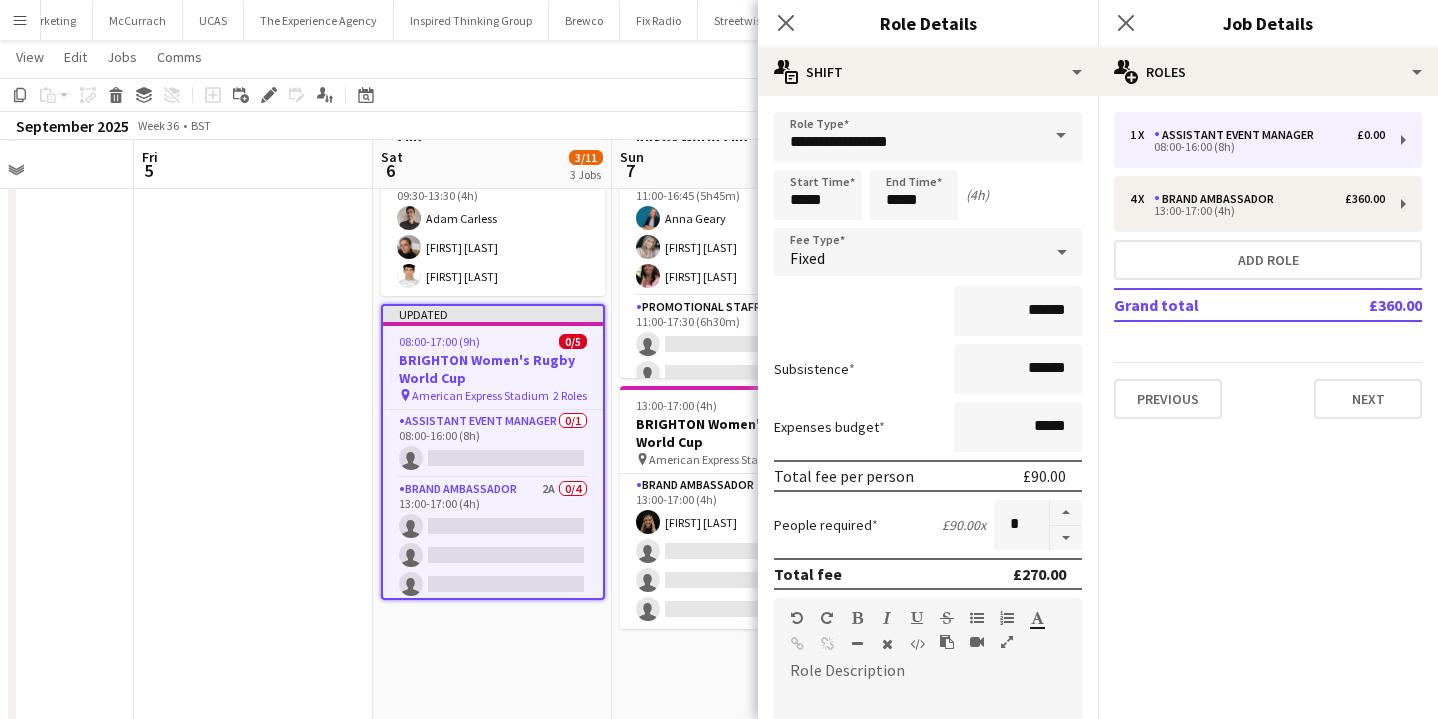 click on "09:00-14:45 (5h45m)    0/3   EXETER Womens Rugby World Cup
pin
Sandy Park   1 Role   Promotional Staffing (Brand Ambassadors)   0/3   09:00-14:45 (5h45m)
single-neutral-actions
single-neutral-actions
single-neutral-actions
09:30-13:30 (4h)    3/3   YORK Women's Rugby World Cup
pin
York Community Stadium   1 Role   Brand Ambassador   3/3   09:30-13:30 (4h)
Adam Carless Lizzie Greenwood Parth Chabhadiya  Updated   08:00-17:00 (9h)    0/5   BRIGHTON Women's Rugby World Cup
pin
American Express Stadium   2 Roles   Assistant Event Manager   0/1   08:00-16:00 (8h)
single-neutral-actions
Brand Ambassador   2A   0/4   13:00-17:00 (4h)
single-neutral-actions
single-neutral-actions" at bounding box center (492, 333) 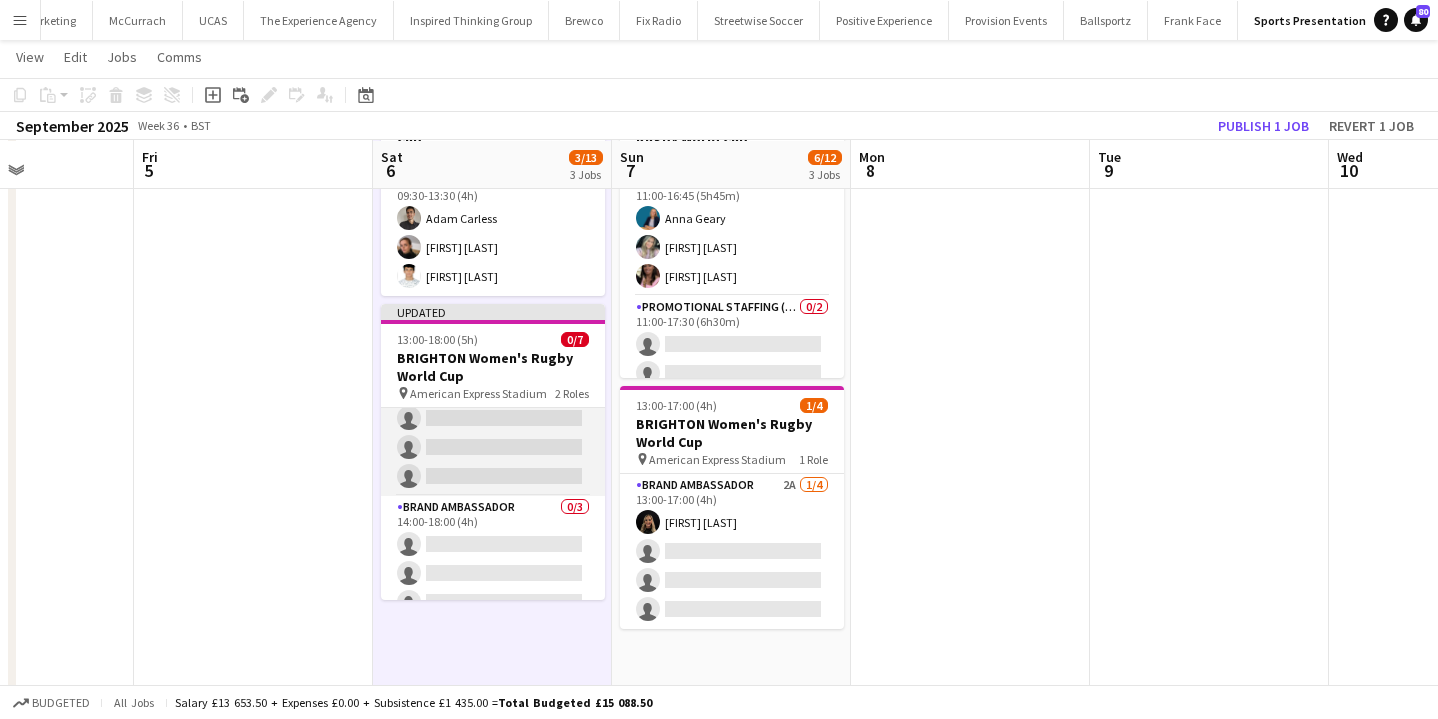 scroll, scrollTop: 71, scrollLeft: 0, axis: vertical 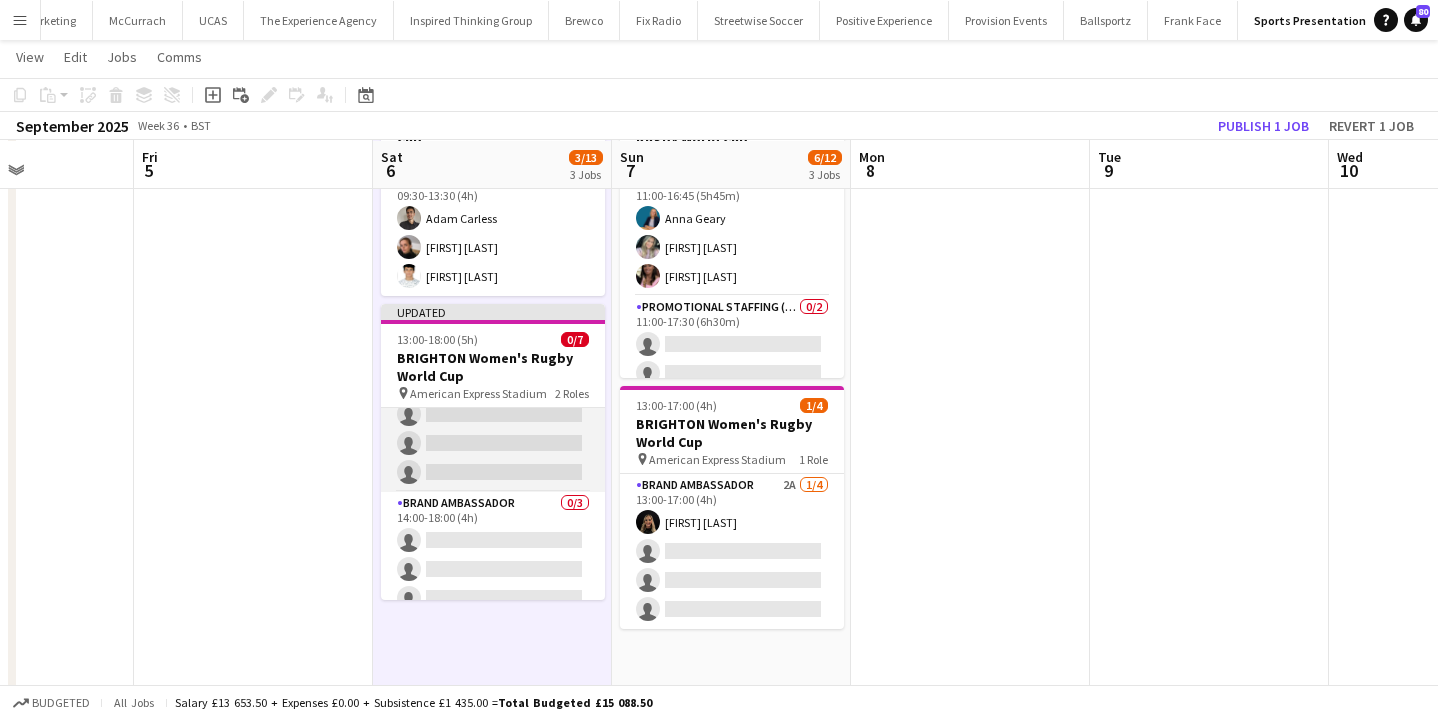 click on "Brand Ambassador   0/3   14:00-18:00 (4h)
single-neutral-actions
single-neutral-actions
single-neutral-actions" at bounding box center (493, 555) 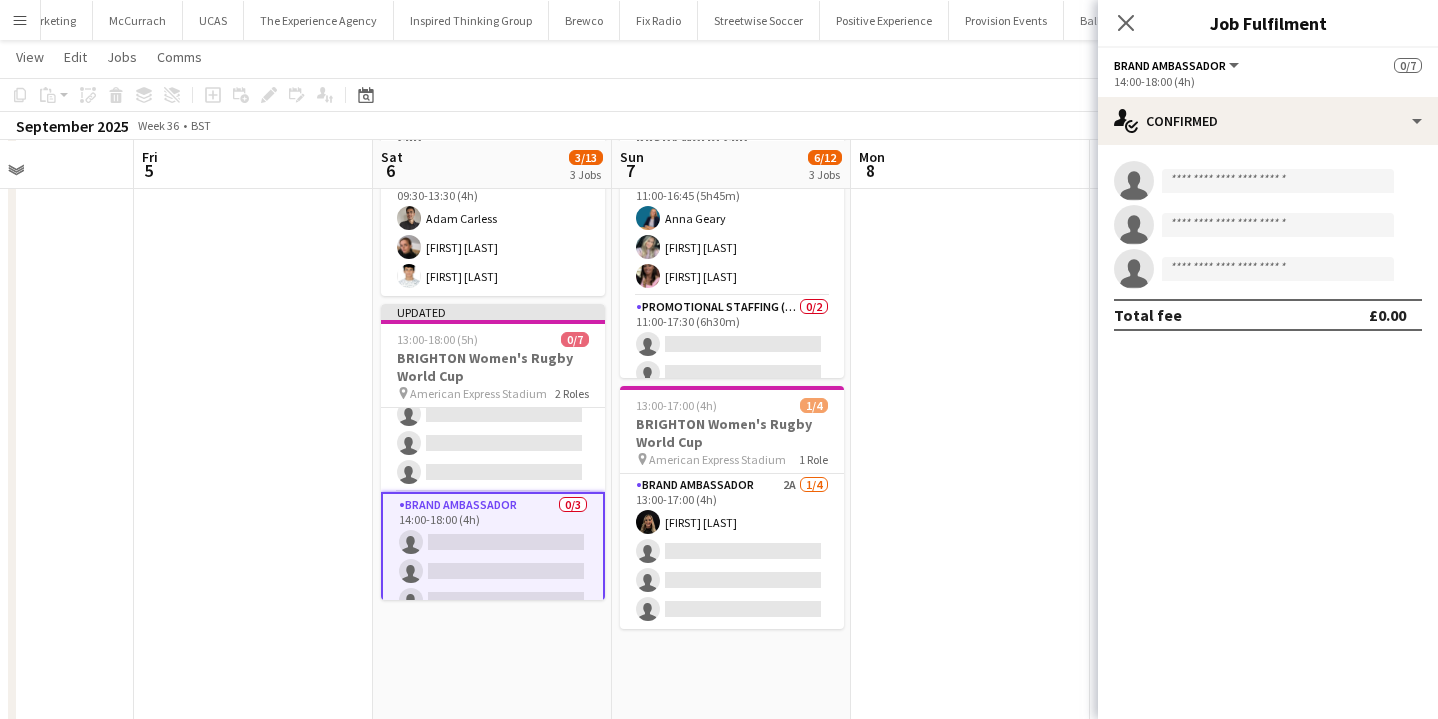 click on "Brand Ambassador   All roles   Brand Ambassador   0/7   14:00-18:00 (4h)" 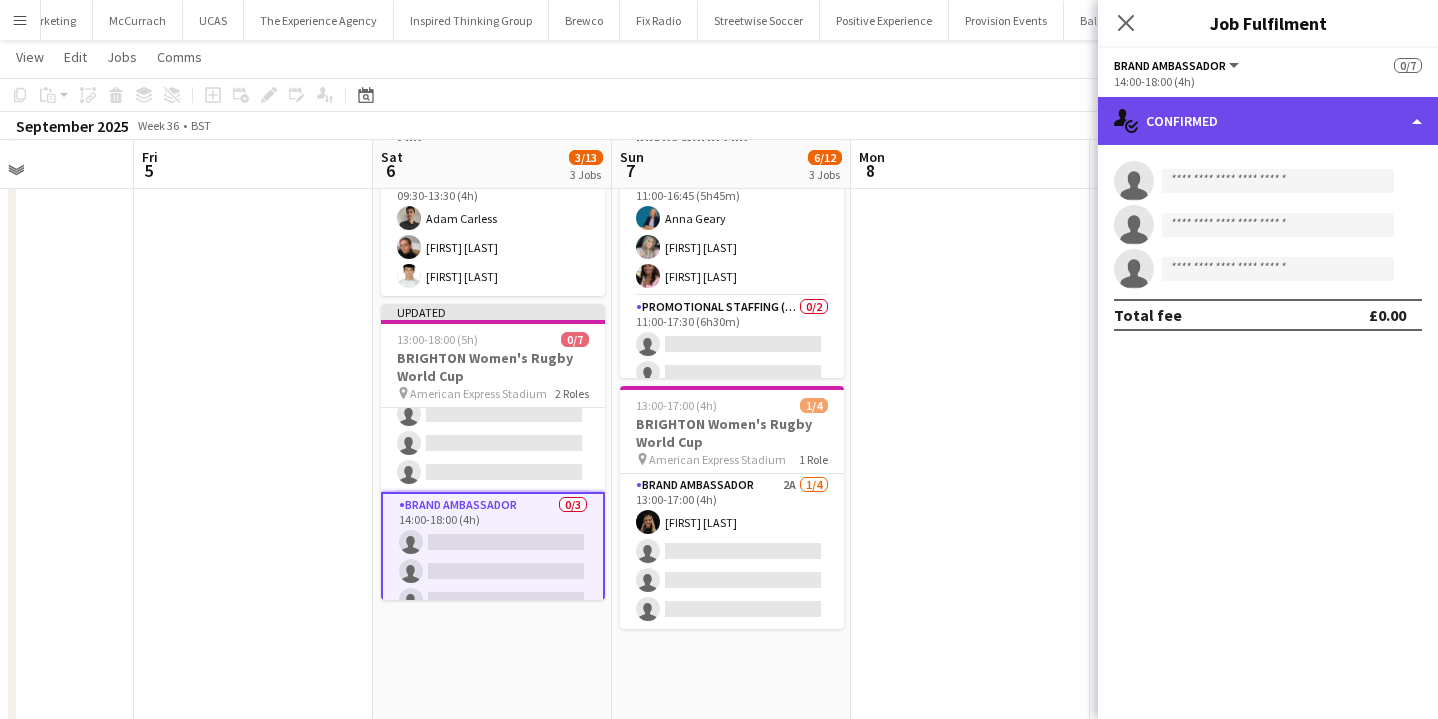 click on "single-neutral-actions-check-2
Confirmed" 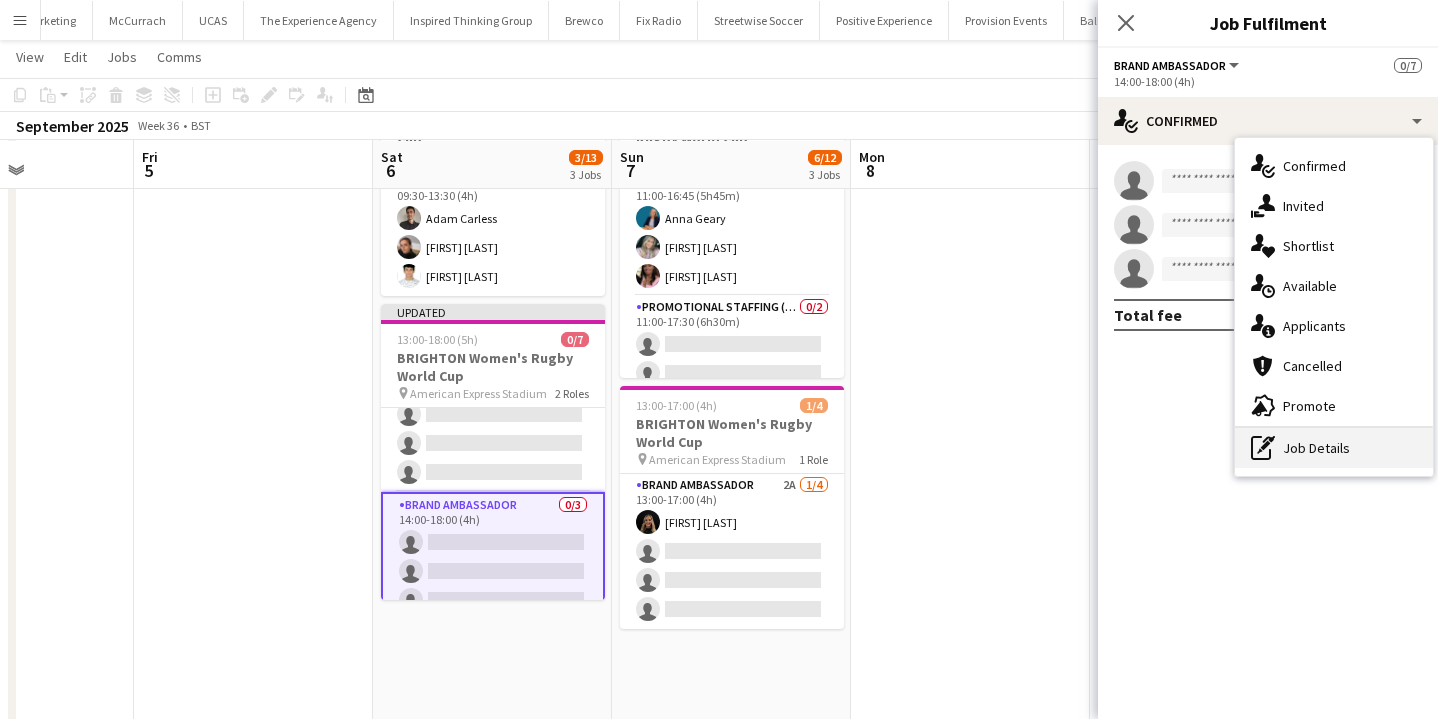 click on "pen-write
Job Details" at bounding box center (1334, 448) 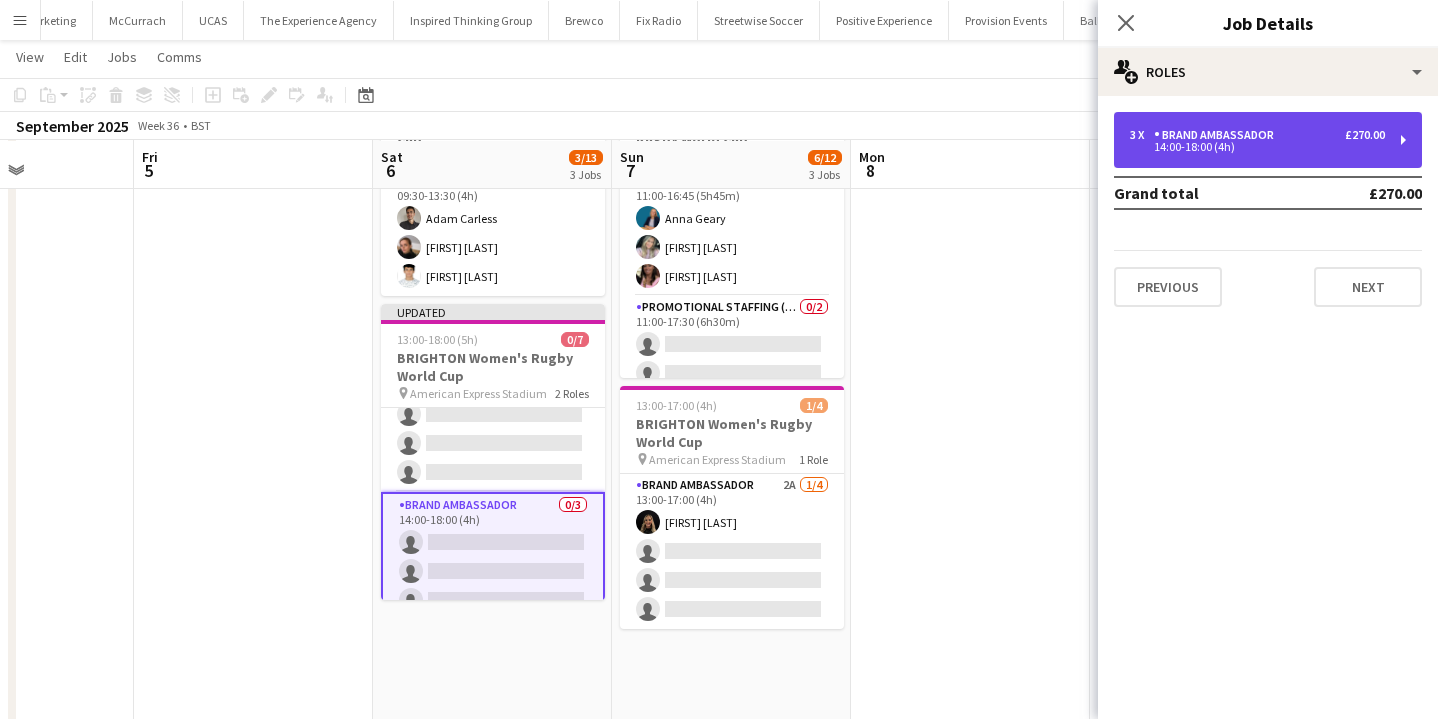 click on "3 x   Brand Ambassador   £270.00   14:00-18:00 (4h)" at bounding box center (1268, 140) 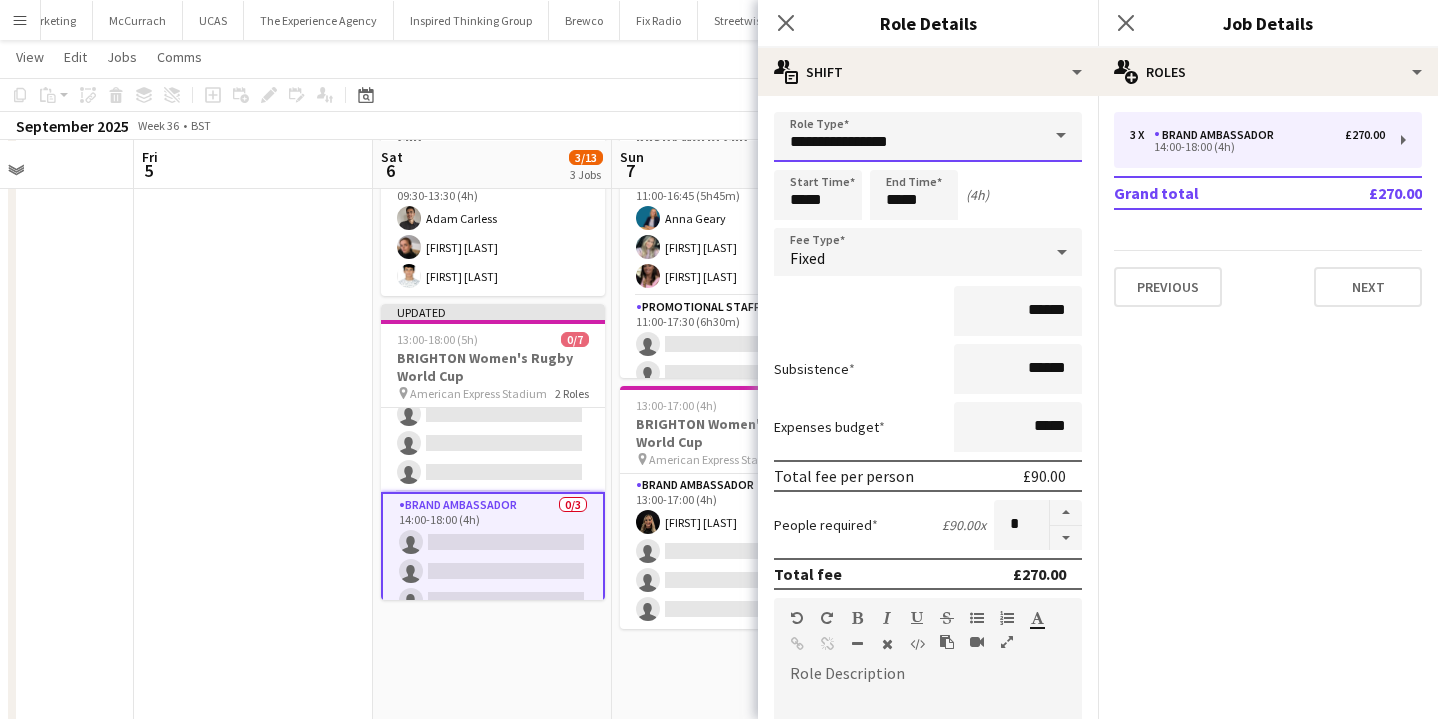 click on "**********" at bounding box center [928, 137] 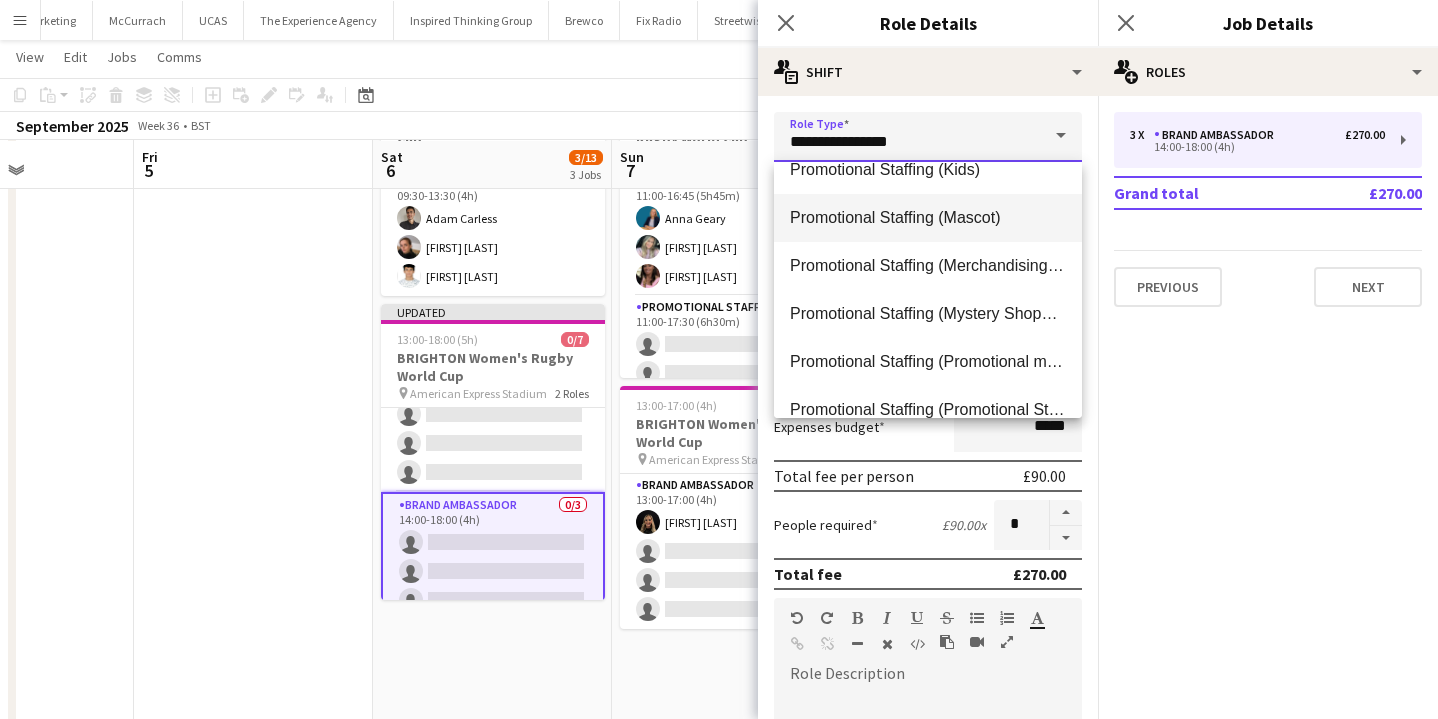 scroll, scrollTop: 912, scrollLeft: 0, axis: vertical 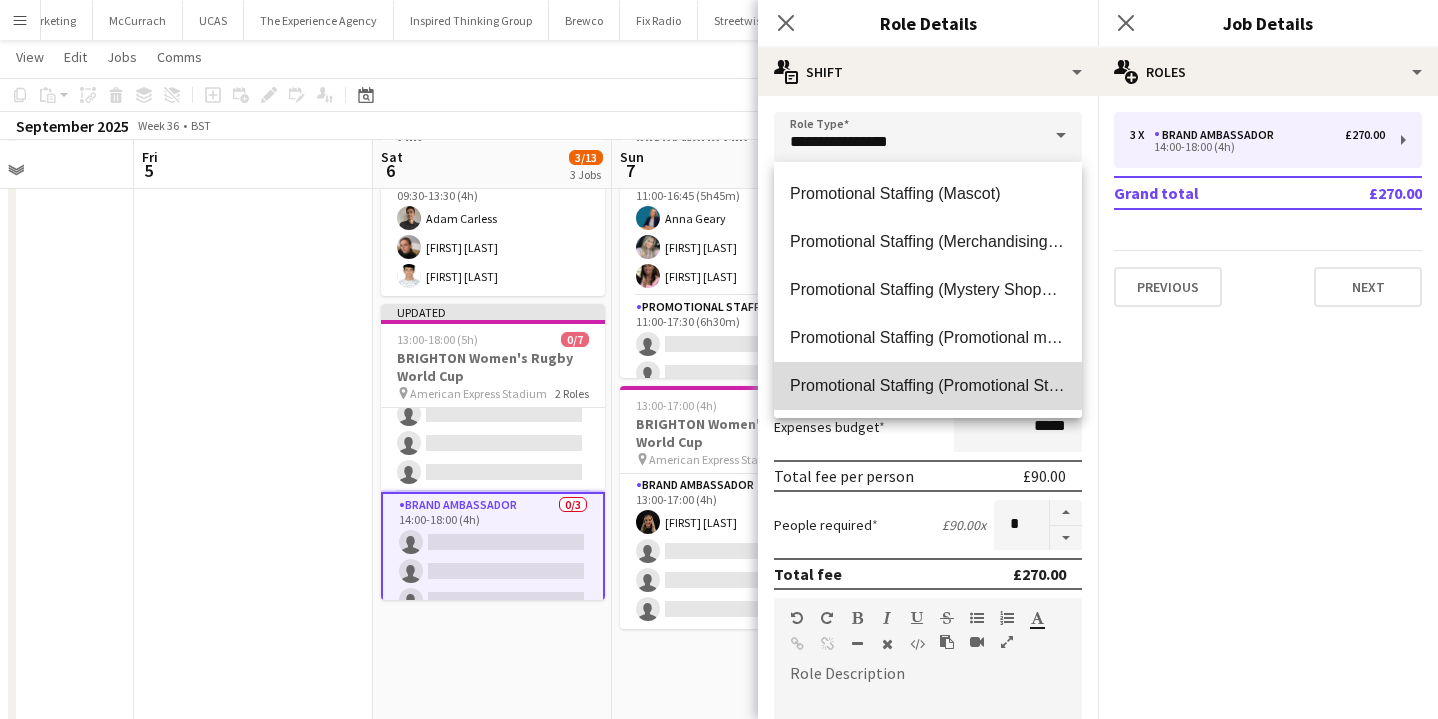 click on "Promotional Staffing (Promotional Staff)" at bounding box center [928, 386] 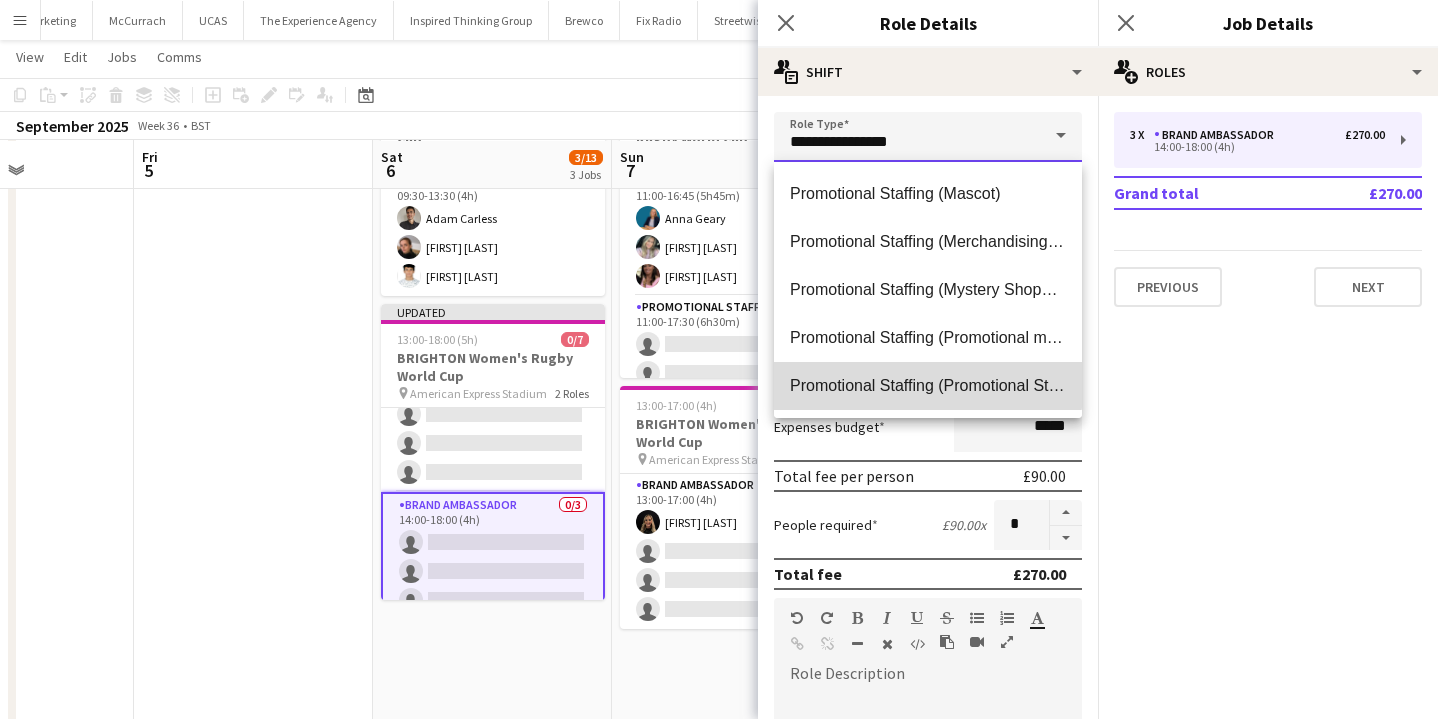 type on "**********" 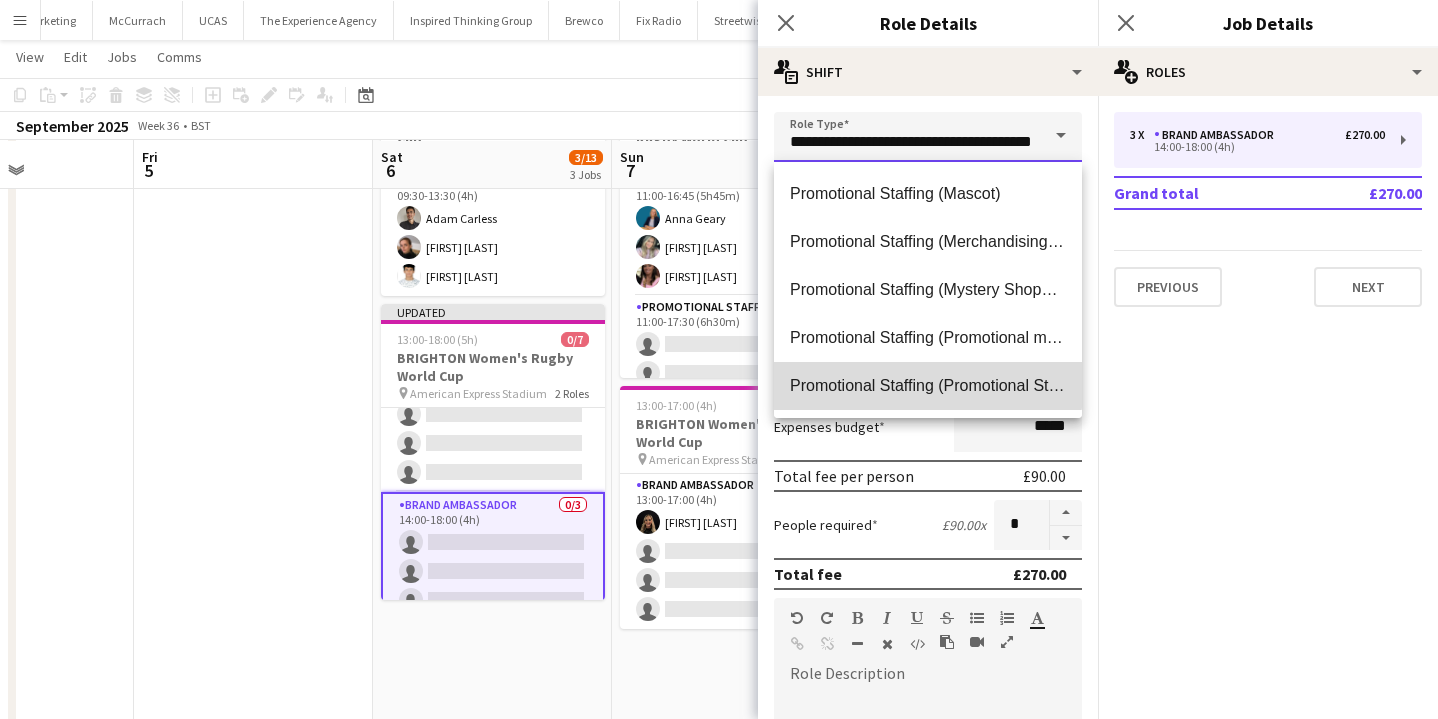 scroll, scrollTop: 0, scrollLeft: 19, axis: horizontal 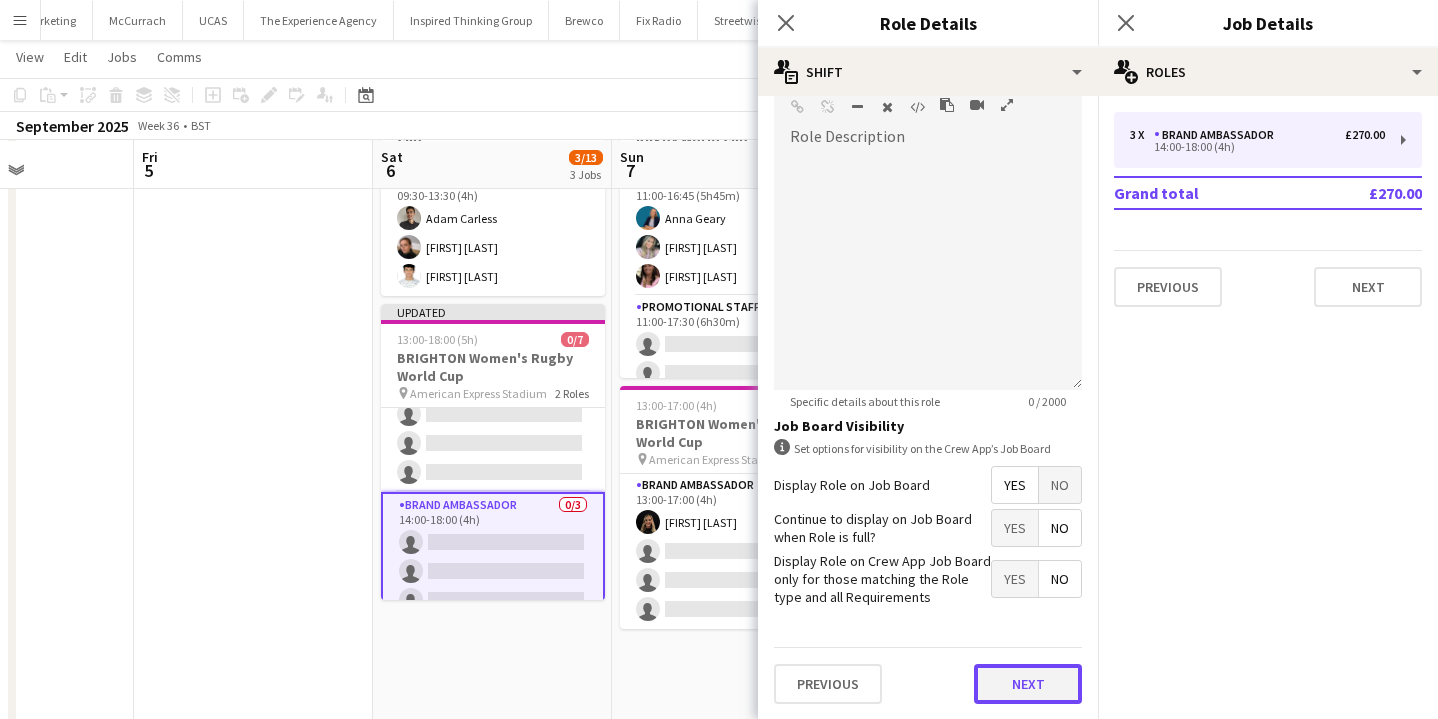 click on "Next" at bounding box center [1028, 684] 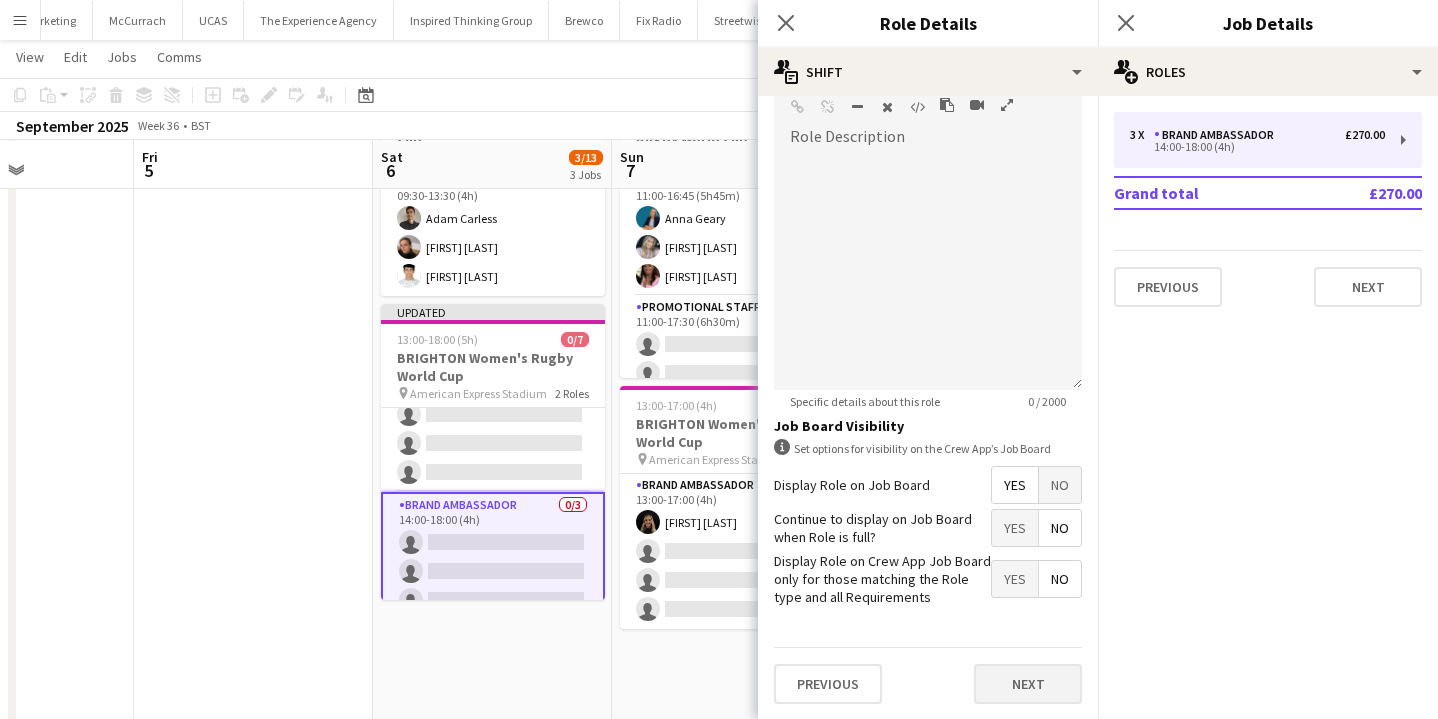scroll, scrollTop: 0, scrollLeft: 0, axis: both 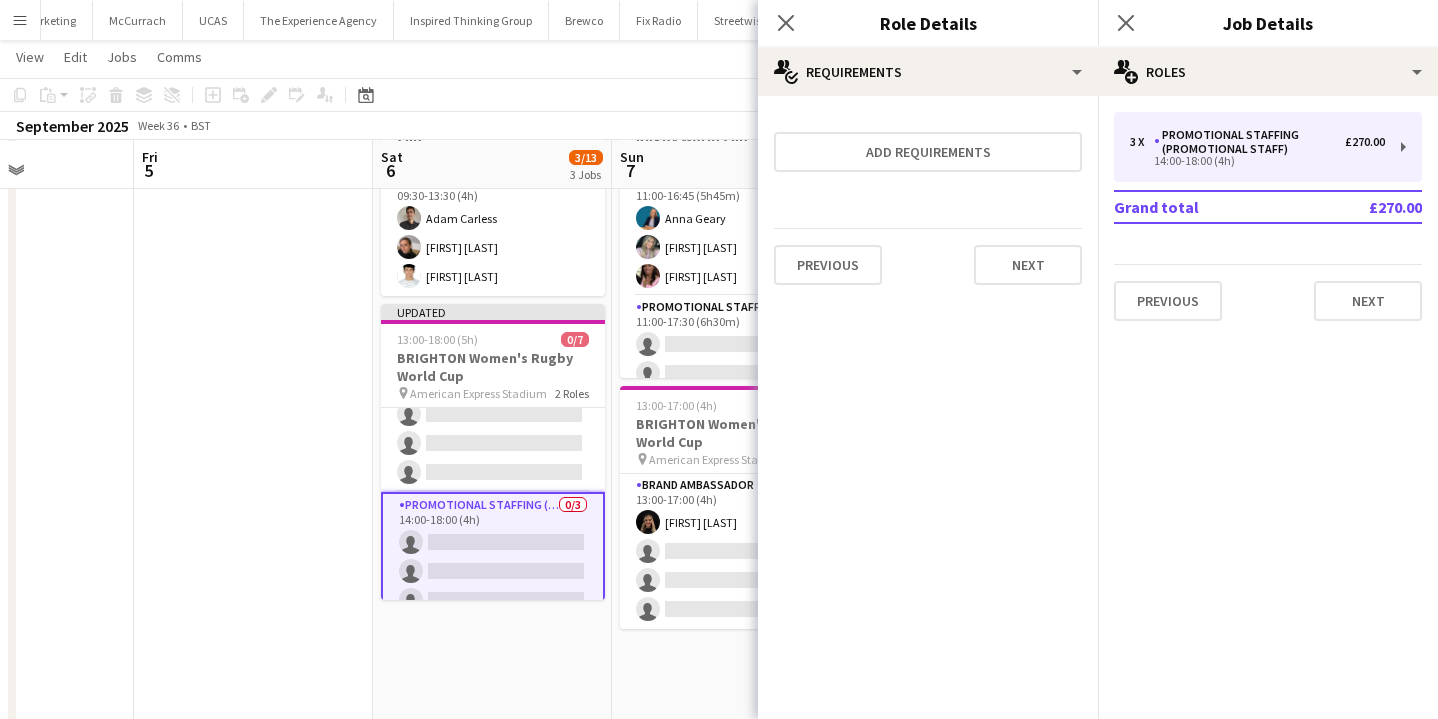 click on "09:00-14:45 (5h45m)    0/3   EXETER Womens Rugby World Cup
pin
Sandy Park   1 Role   Promotional Staffing (Brand Ambassadors)   0/3   09:00-14:45 (5h45m)
single-neutral-actions
single-neutral-actions
single-neutral-actions
09:30-13:30 (4h)    3/3   YORK Women's Rugby World Cup
pin
York Community Stadium   1 Role   Brand Ambassador   3/3   09:30-13:30 (4h)
Adam Carless Lizzie Greenwood Parth Chabhadiya  Updated   13:00-18:00 (5h)    0/7   BRIGHTON Women's Rugby World Cup
pin
American Express Stadium   2 Roles   Brand Ambassador   2A   0/4   13:00-17:00 (4h)
single-neutral-actions
single-neutral-actions
single-neutral-actions
single-neutral-actions" at bounding box center [492, 333] 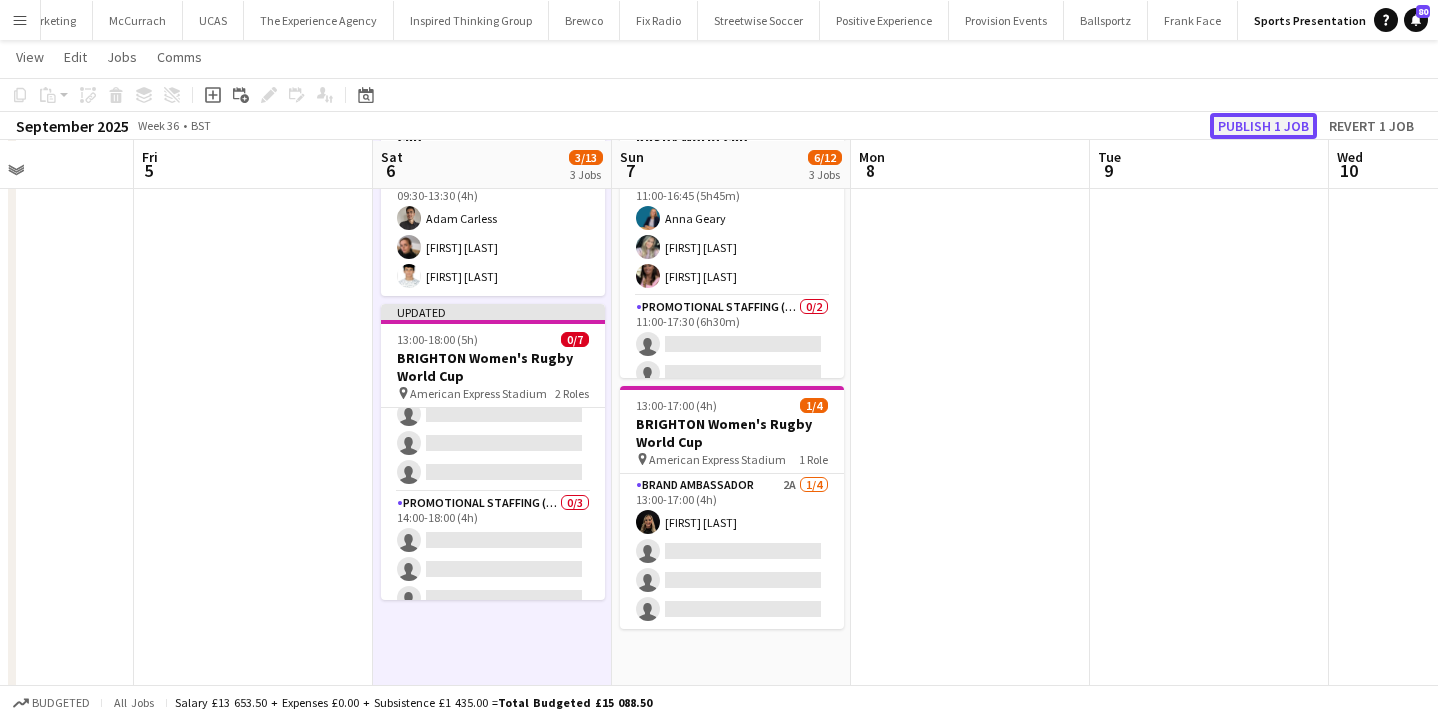 click on "Publish 1 job" 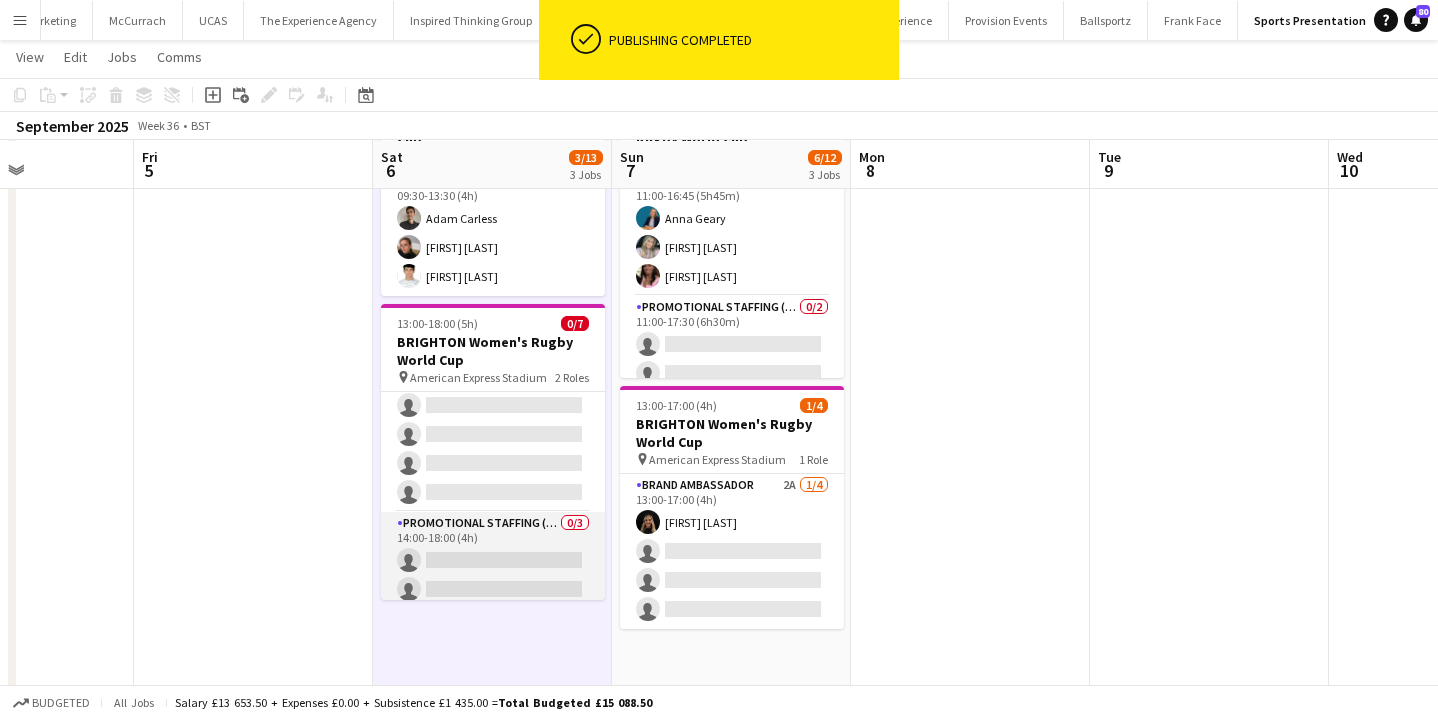 scroll, scrollTop: 0, scrollLeft: 0, axis: both 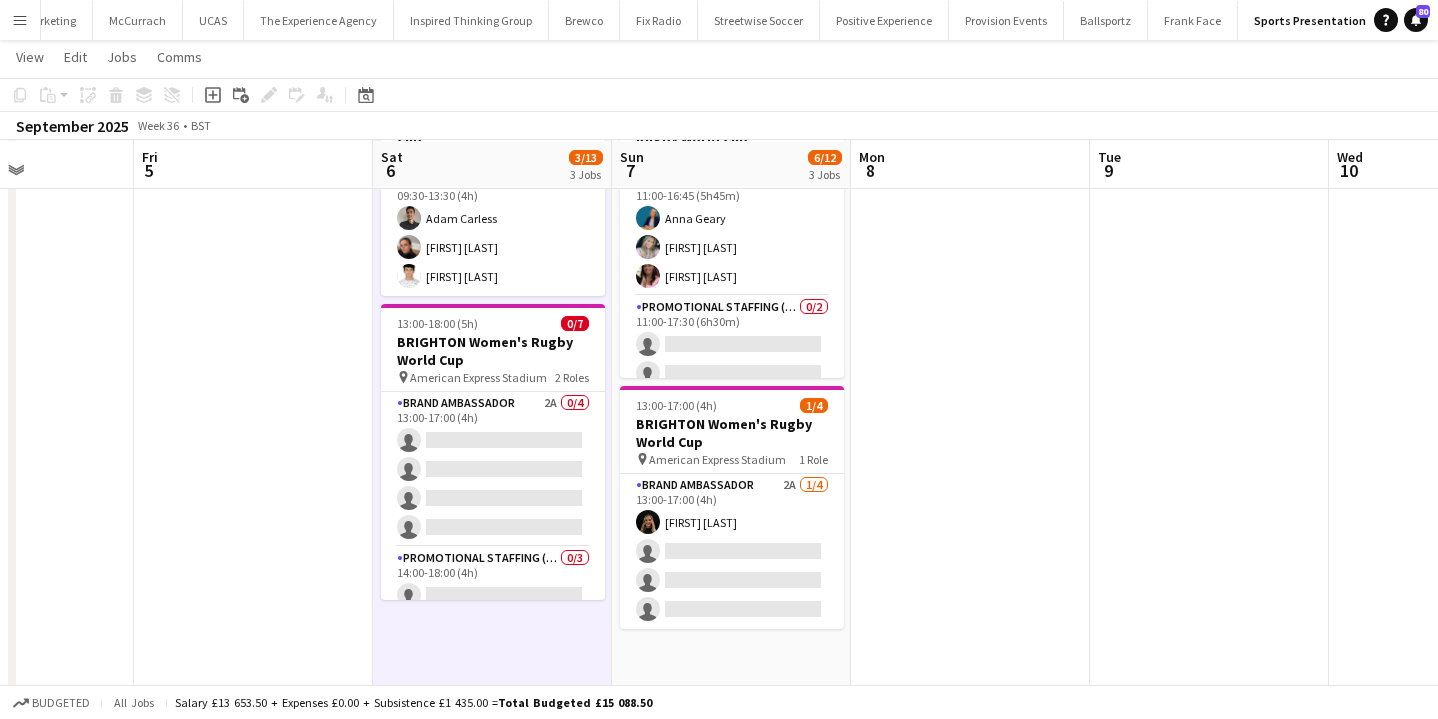 click on "Menu" at bounding box center [20, 20] 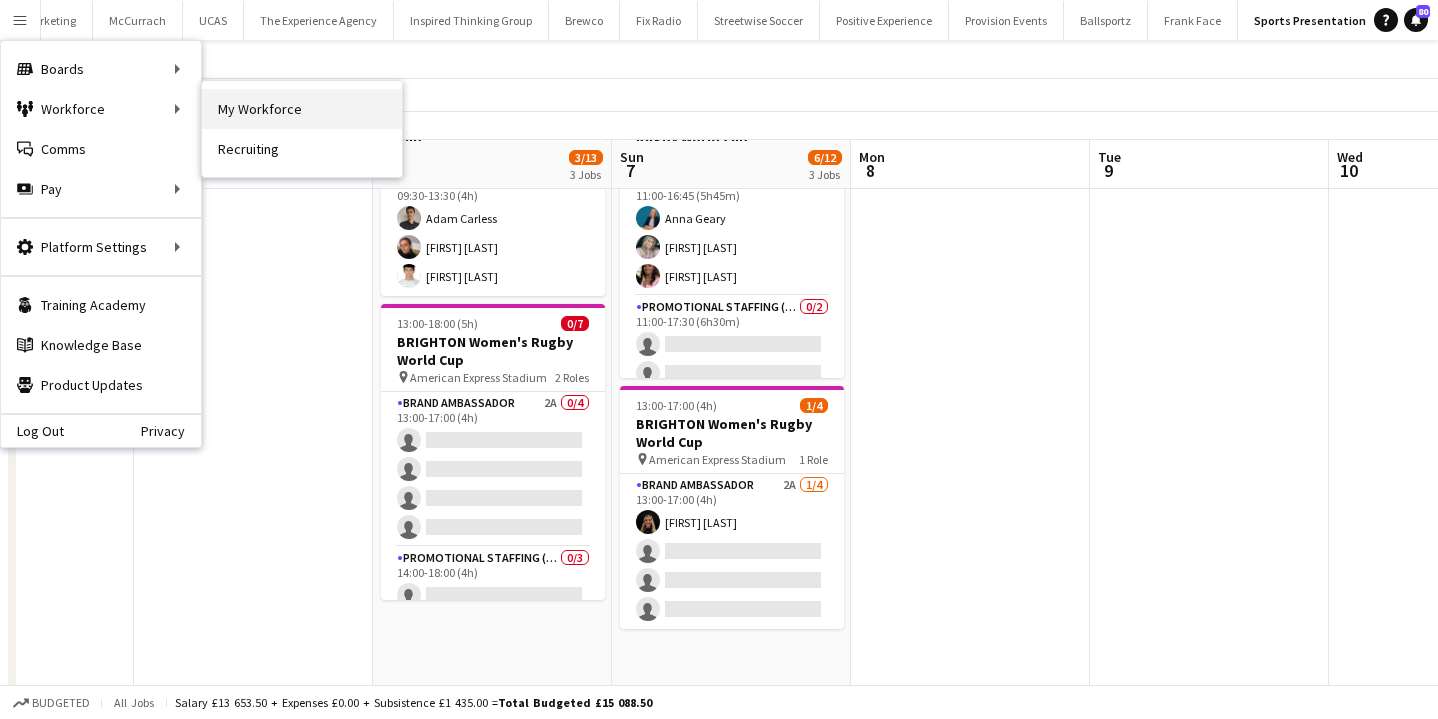 click on "My Workforce" at bounding box center [302, 109] 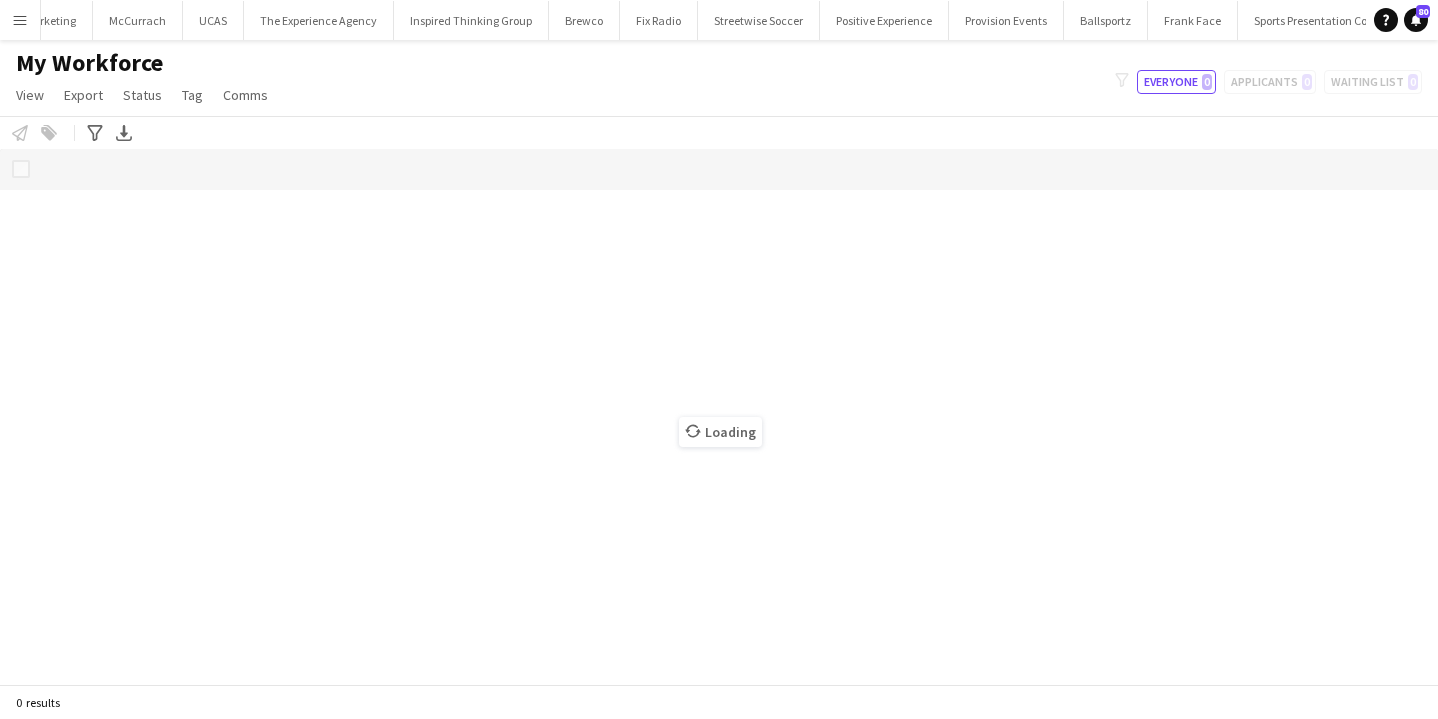 scroll, scrollTop: 0, scrollLeft: 0, axis: both 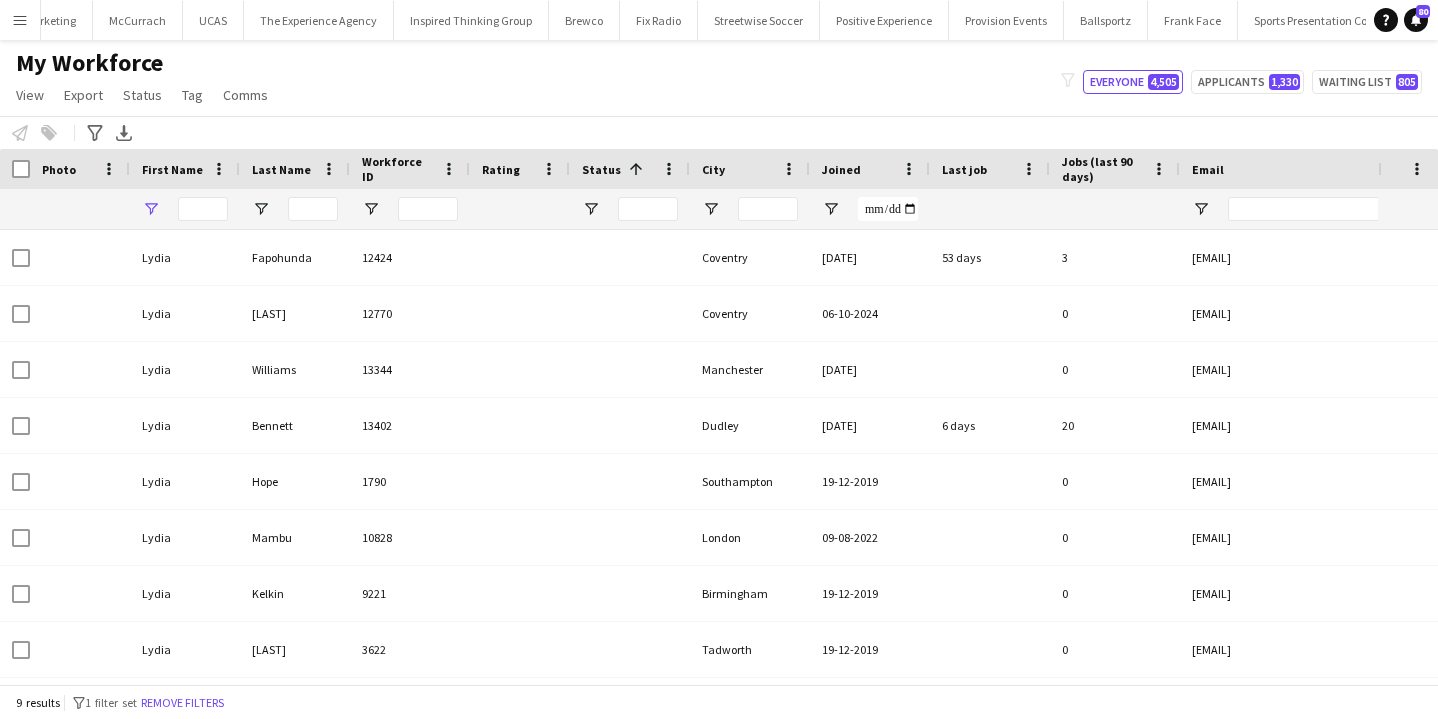 type on "*****" 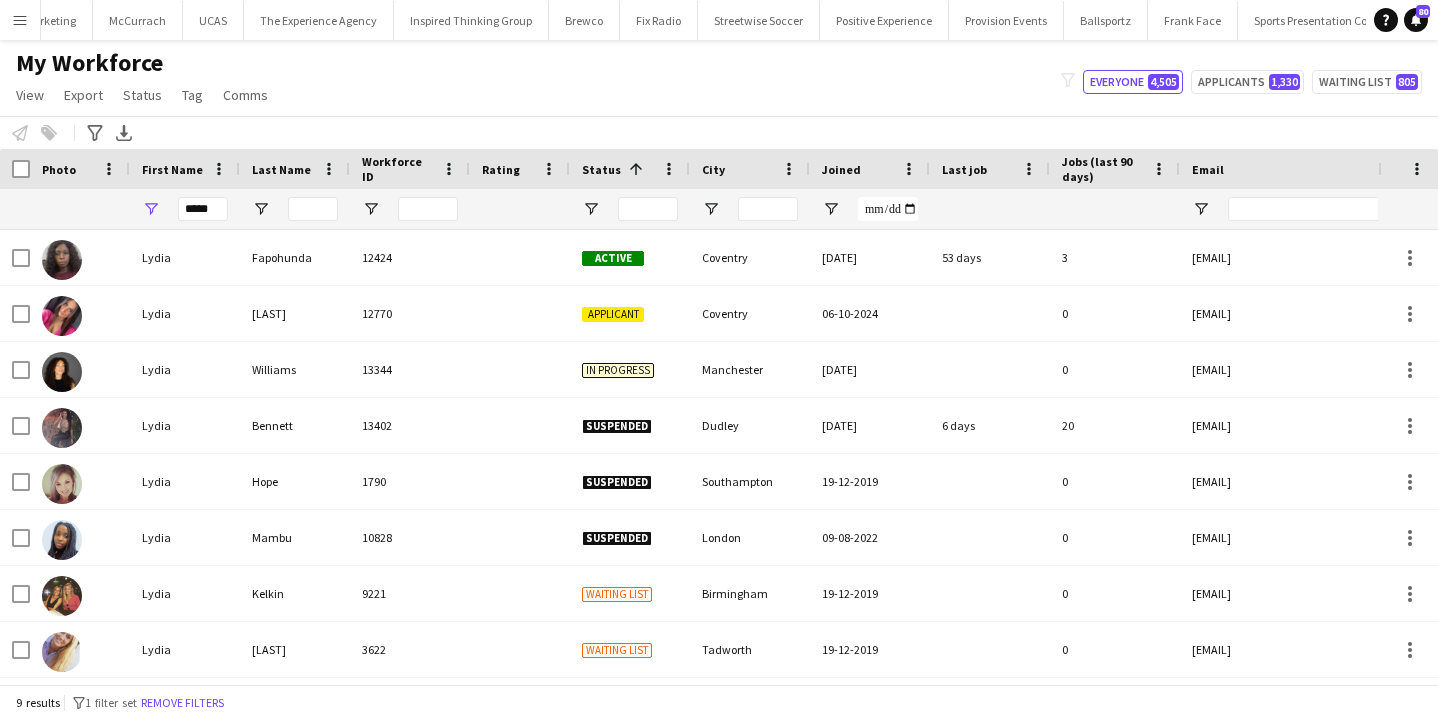 click on "Remove filters" 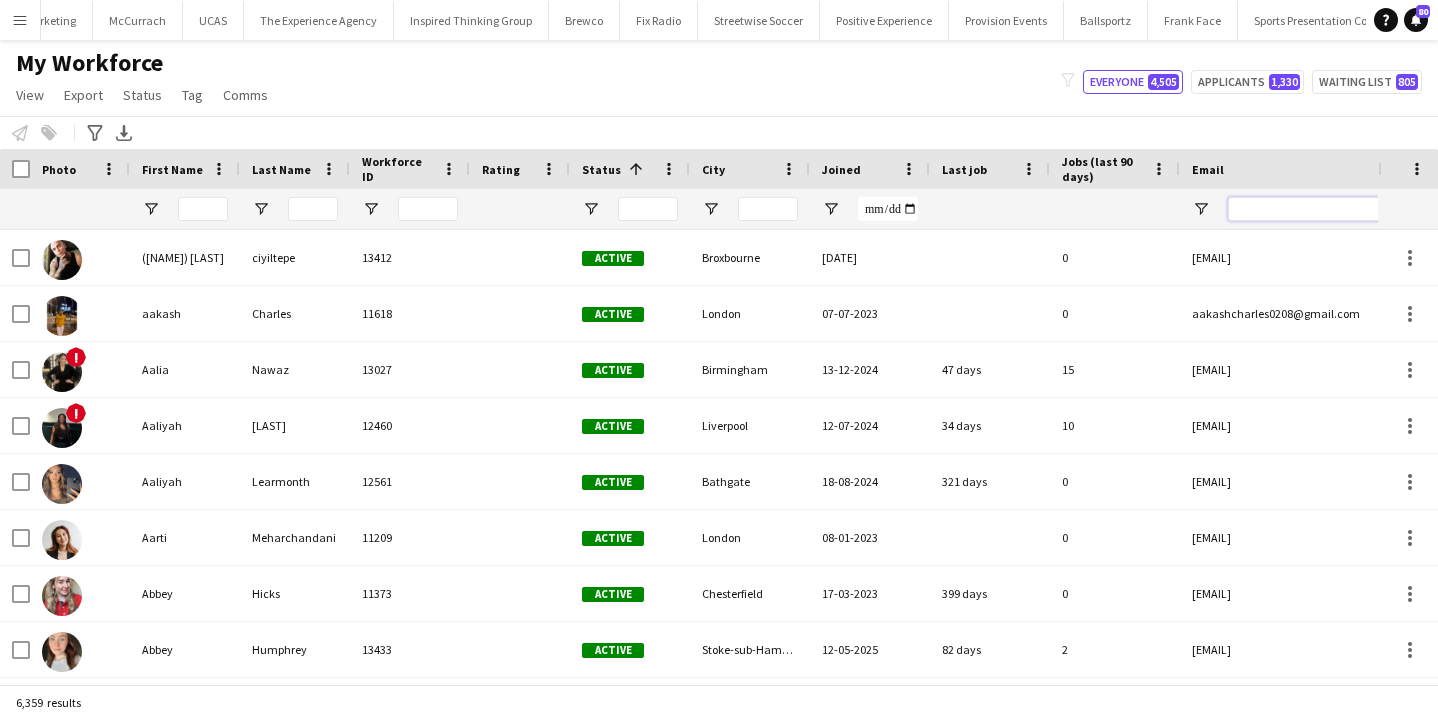 click at bounding box center (1398, 209) 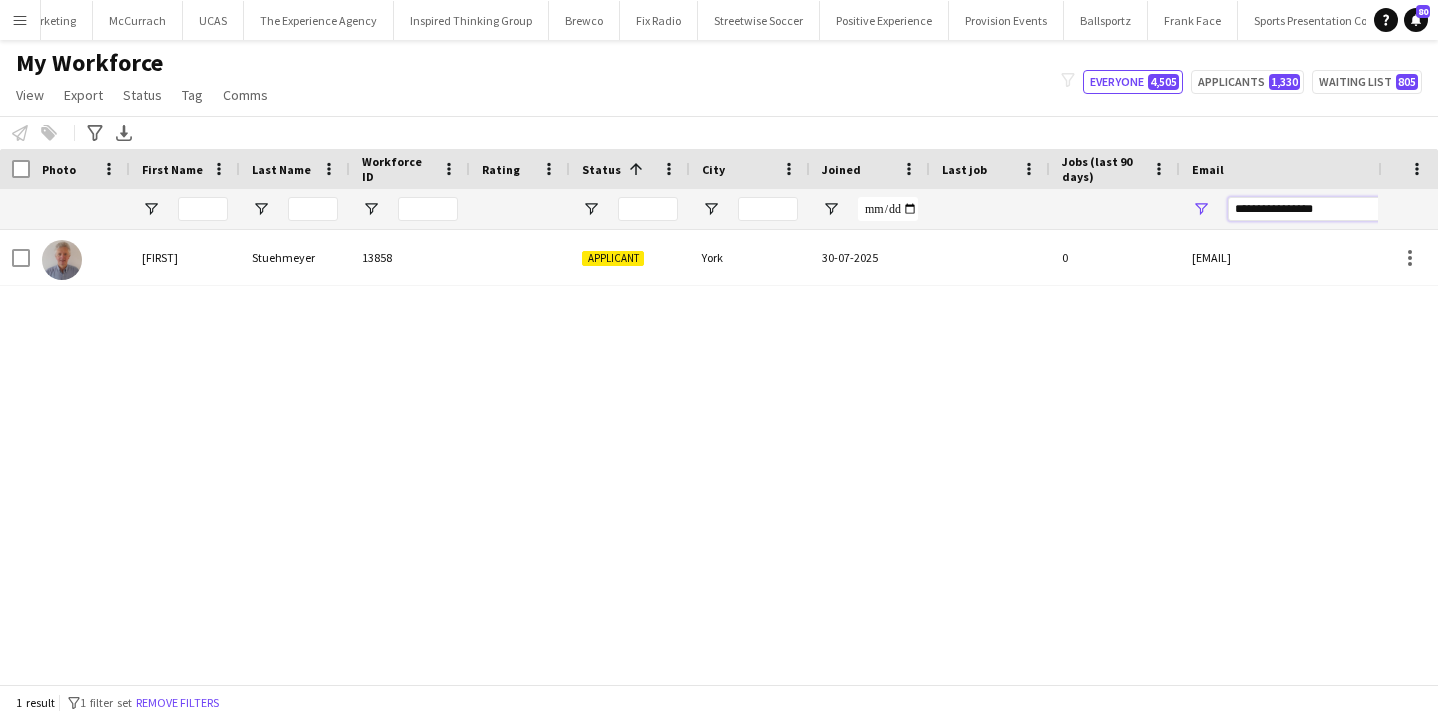 type on "**********" 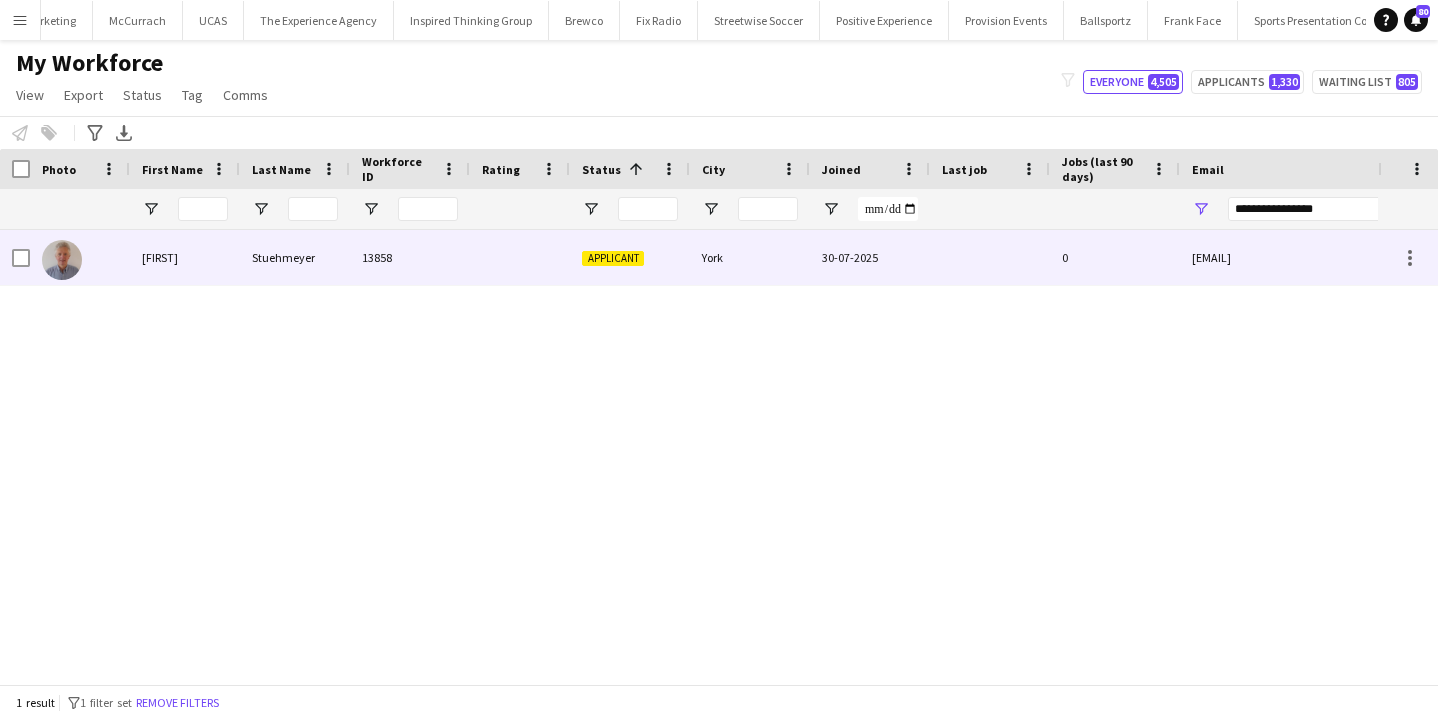click on "jedstu1@gmail.com" at bounding box center [1380, 257] 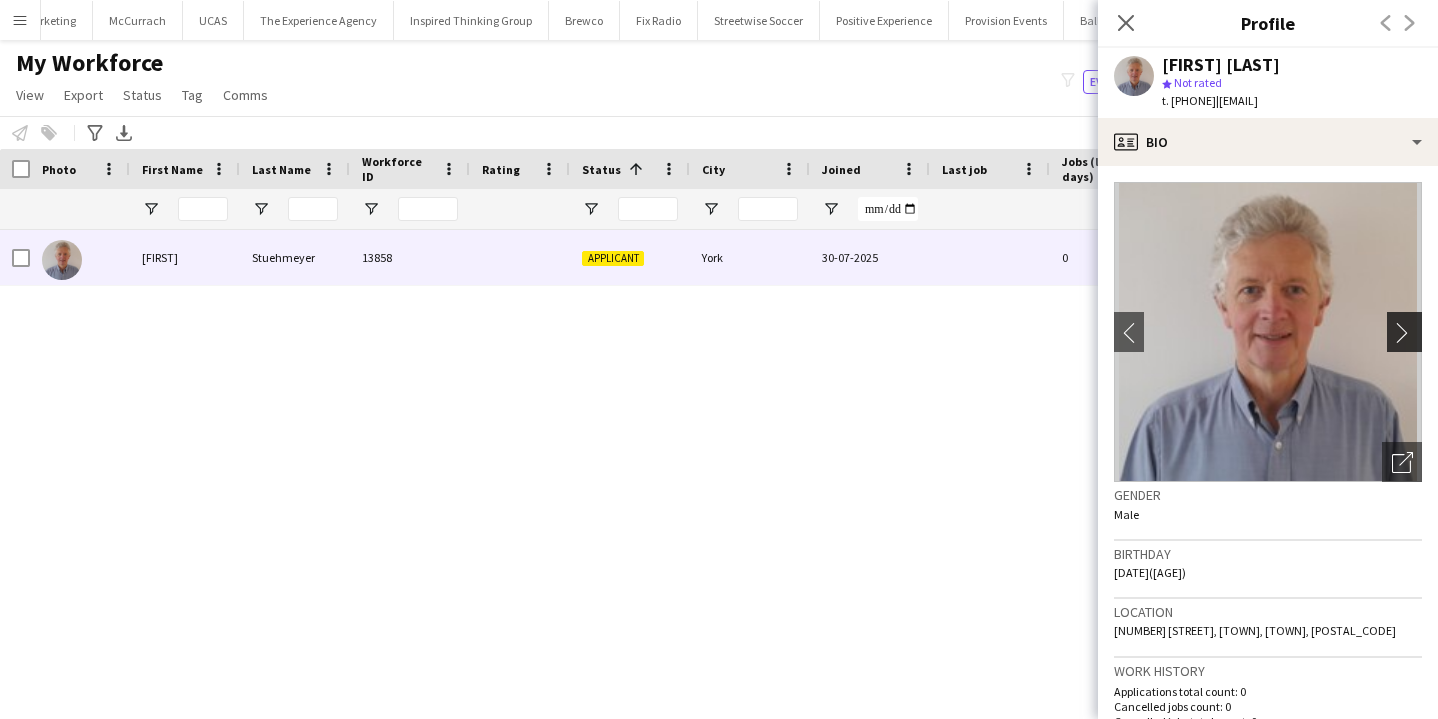 click on "chevron-right" 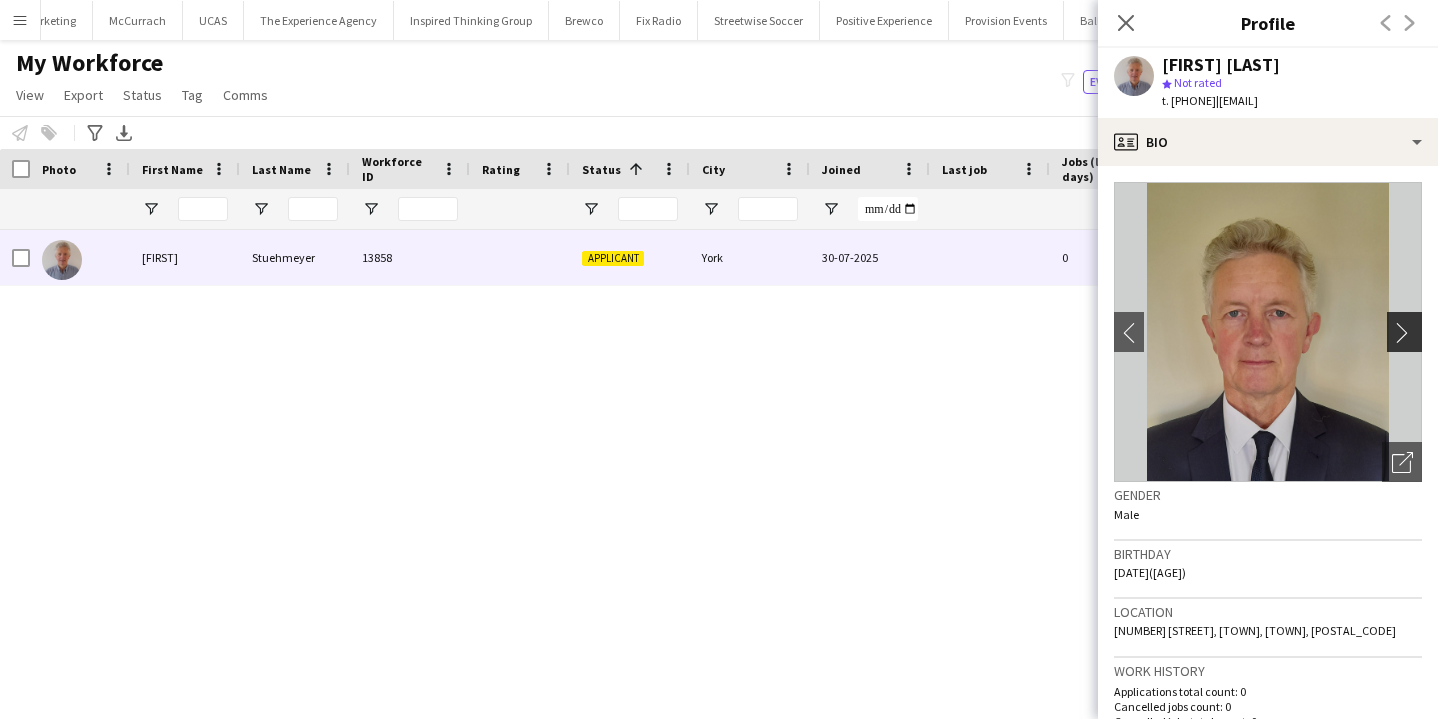 click on "chevron-right" 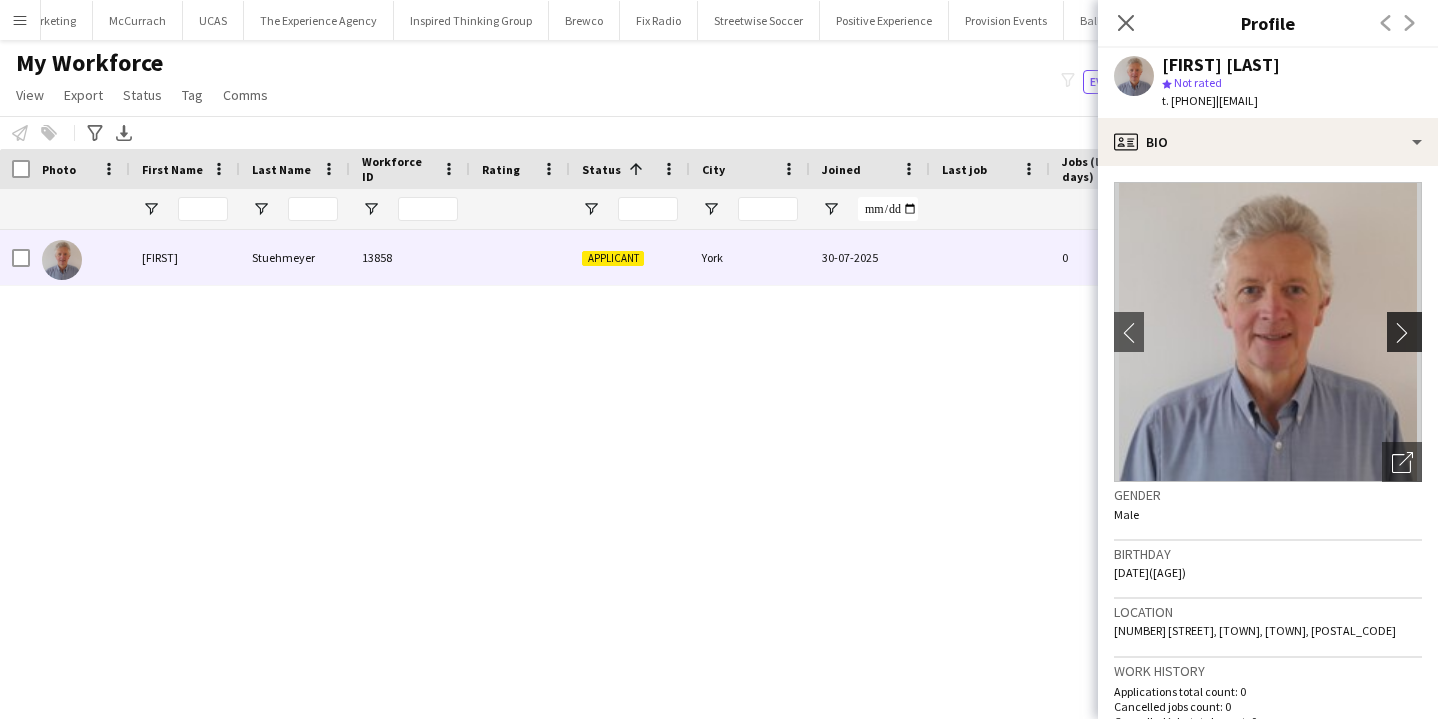 click on "chevron-right" 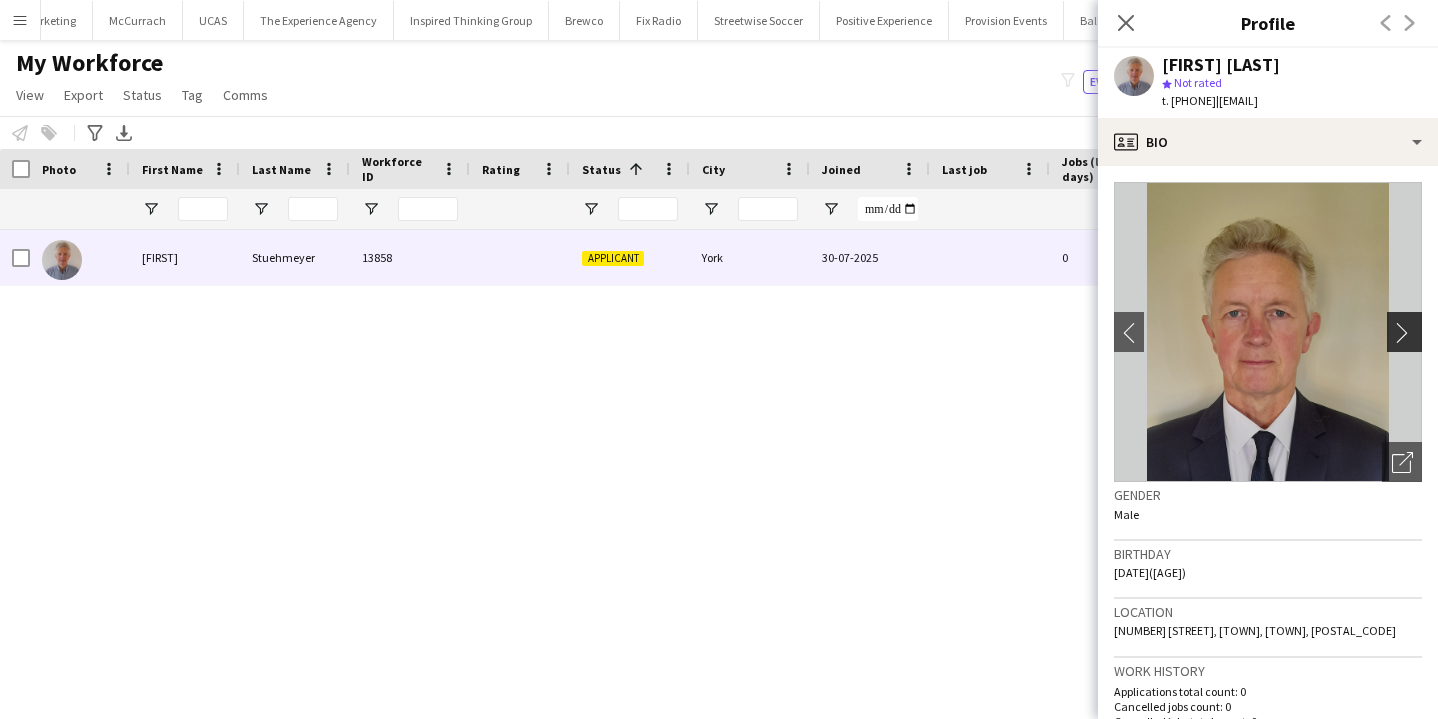 click on "chevron-right" 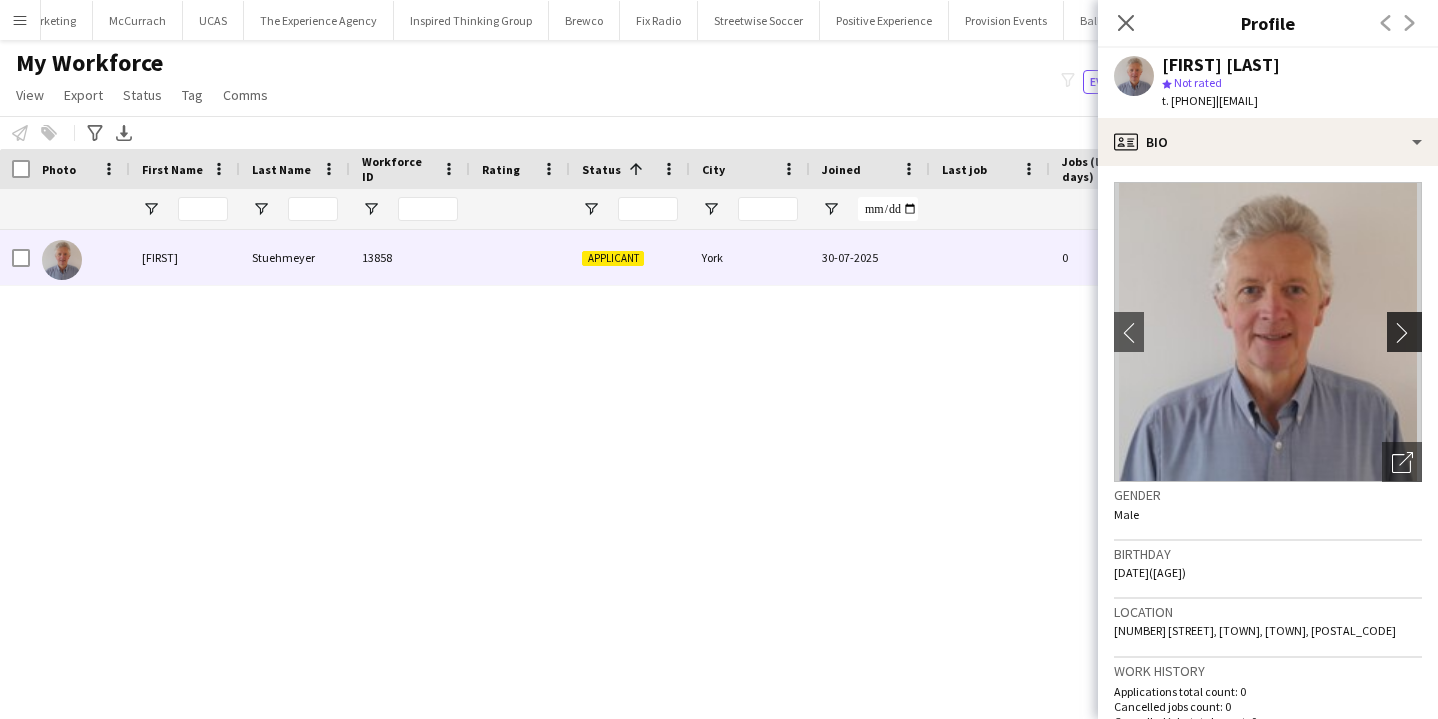 click on "chevron-right" 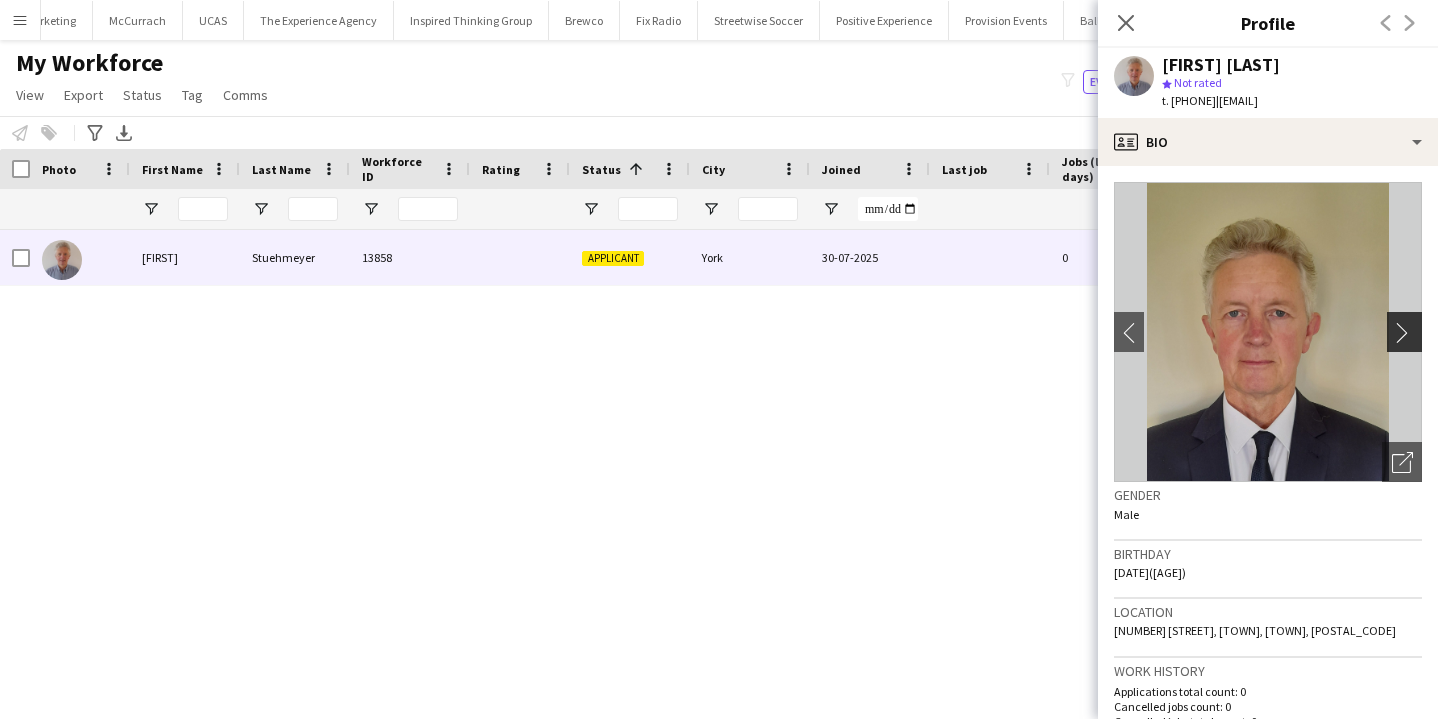 click on "chevron-right" 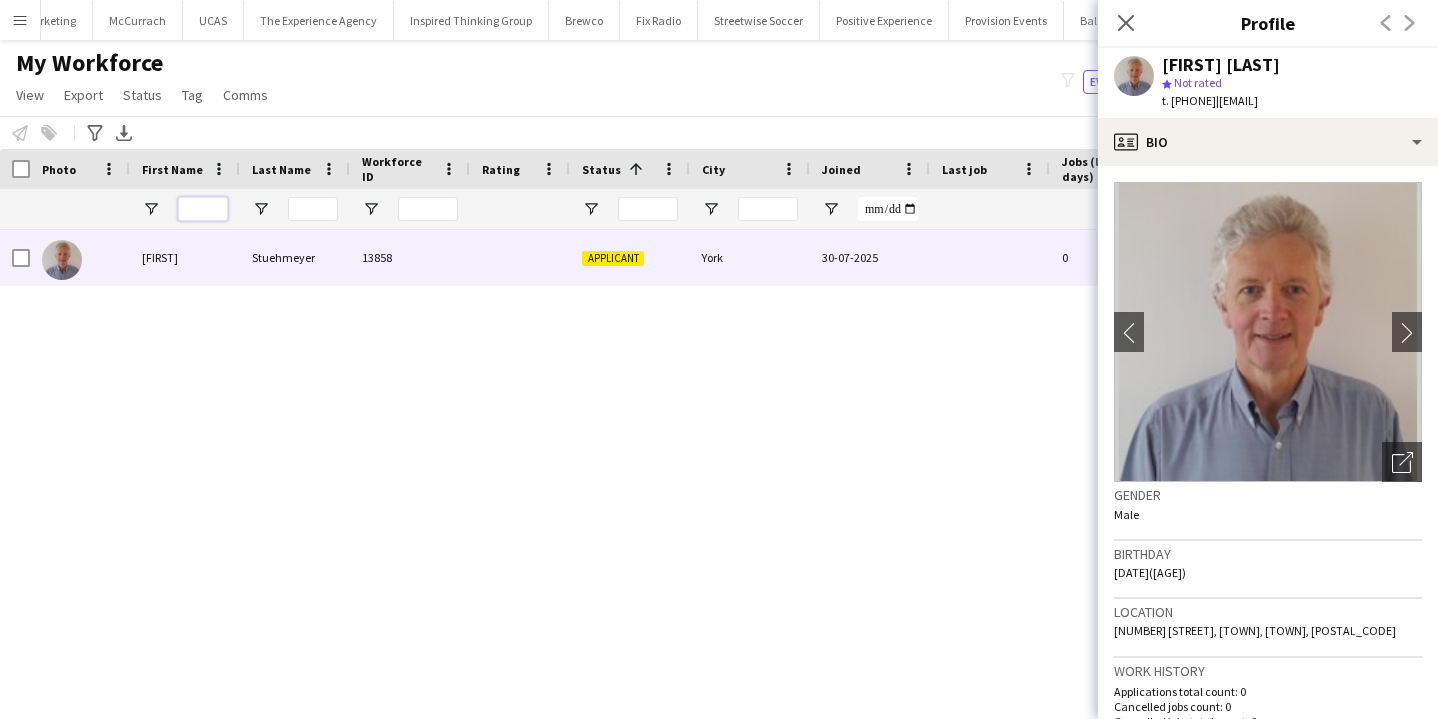 click at bounding box center [203, 209] 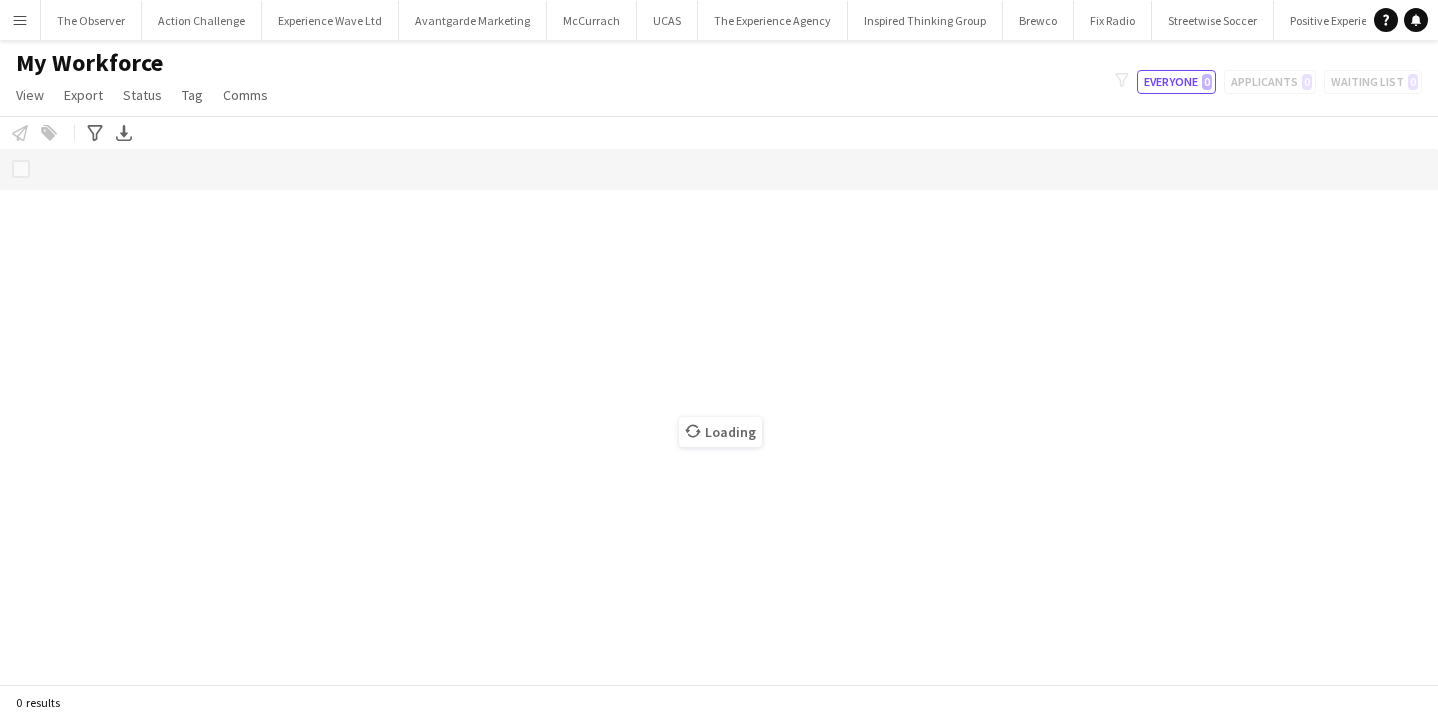 scroll, scrollTop: 0, scrollLeft: 0, axis: both 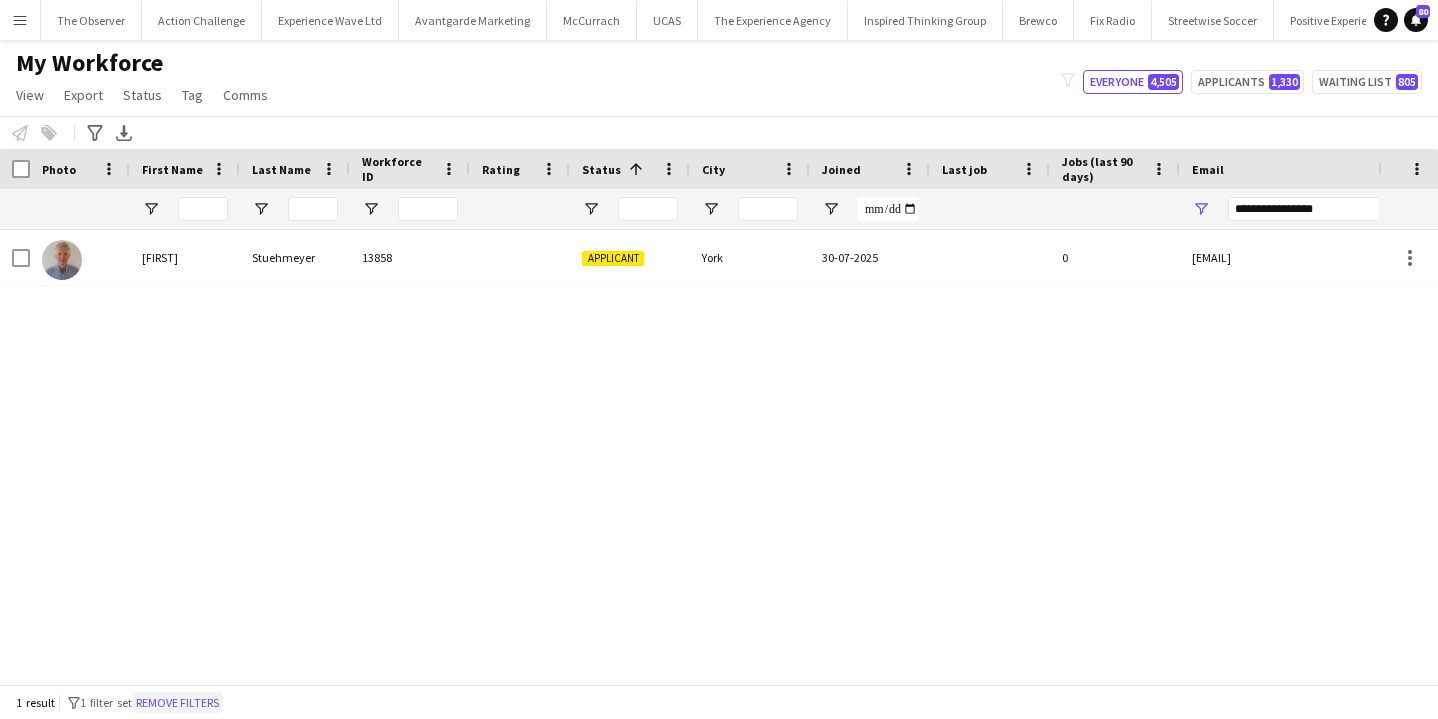 click on "Remove filters" 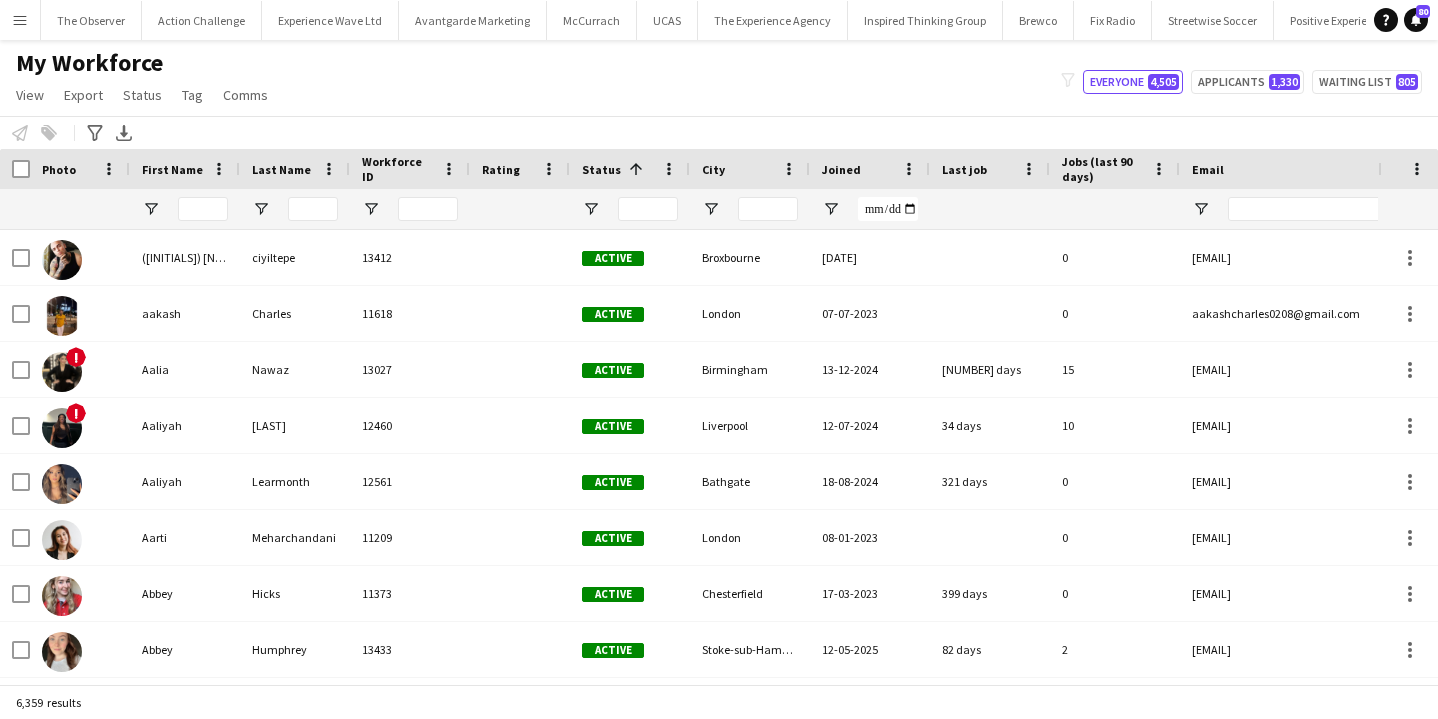 click at bounding box center (185, 209) 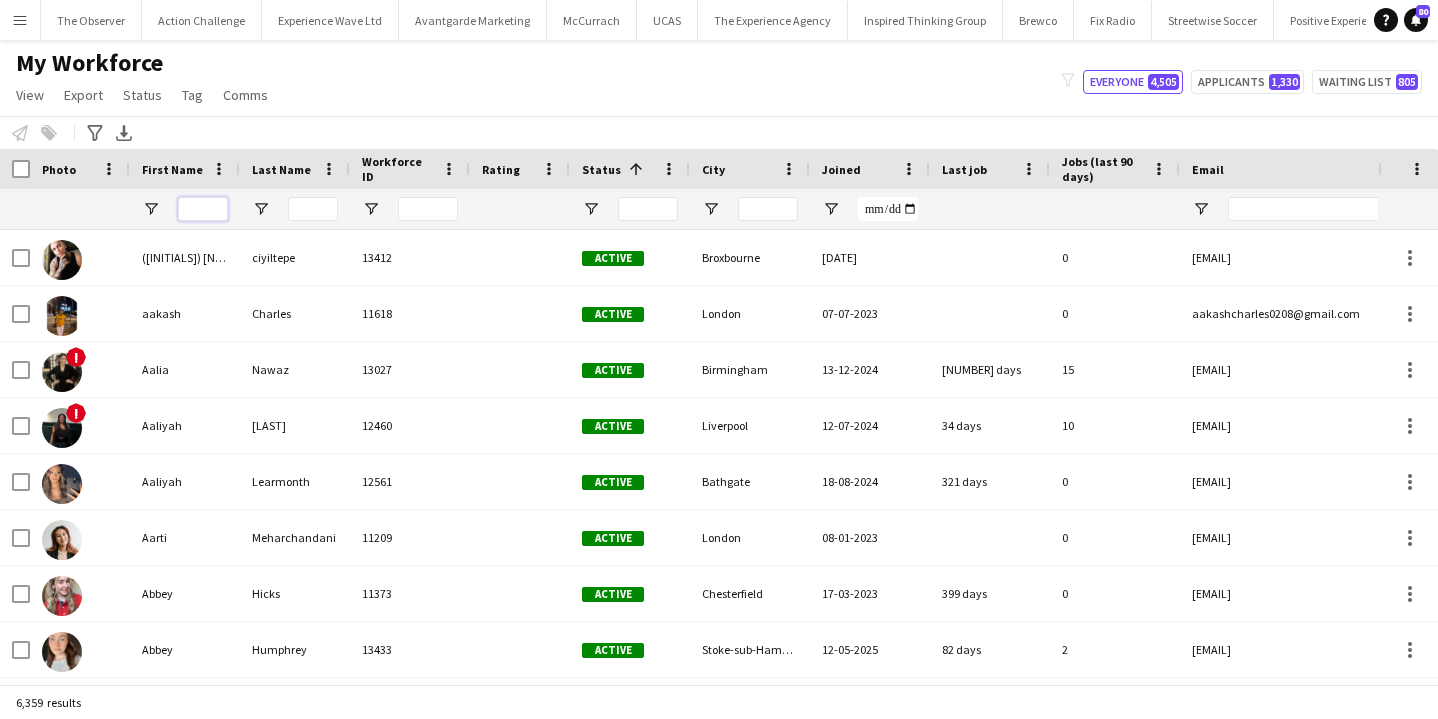 click at bounding box center [203, 209] 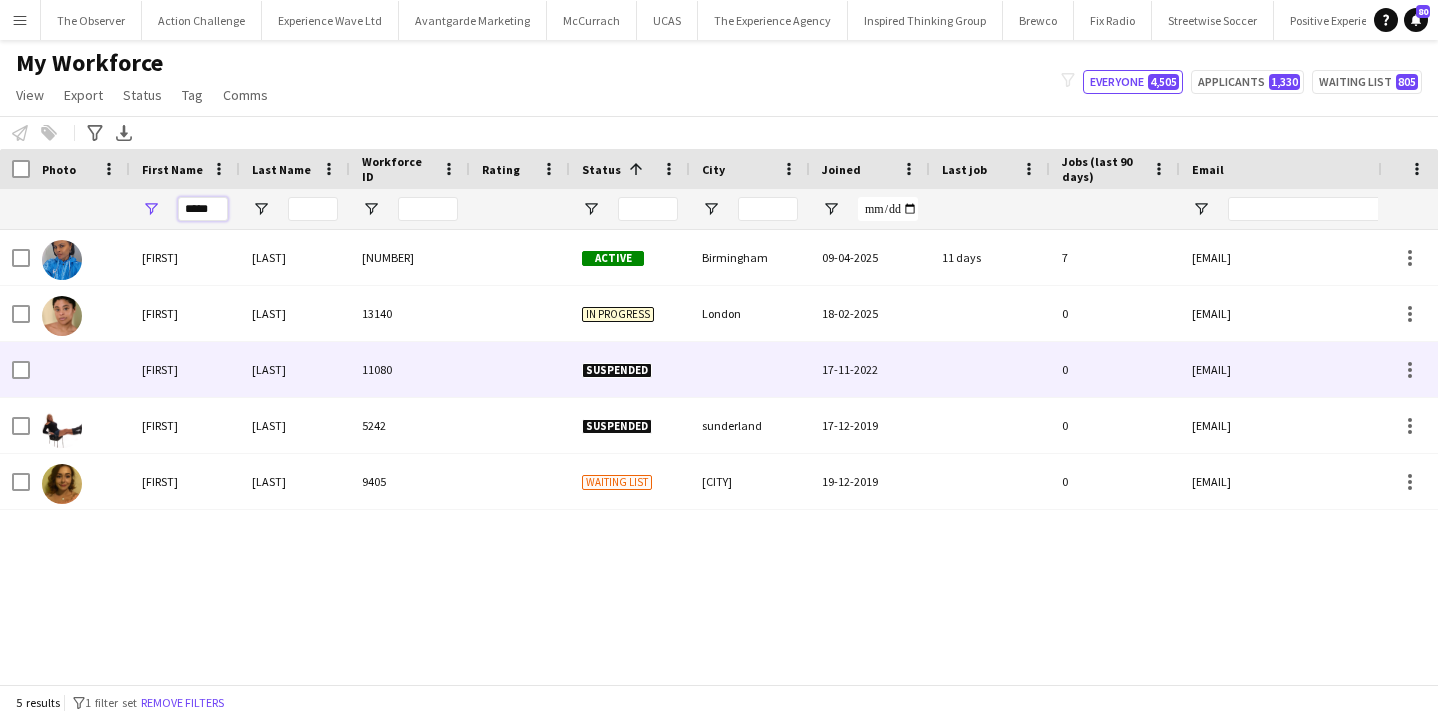 type on "*****" 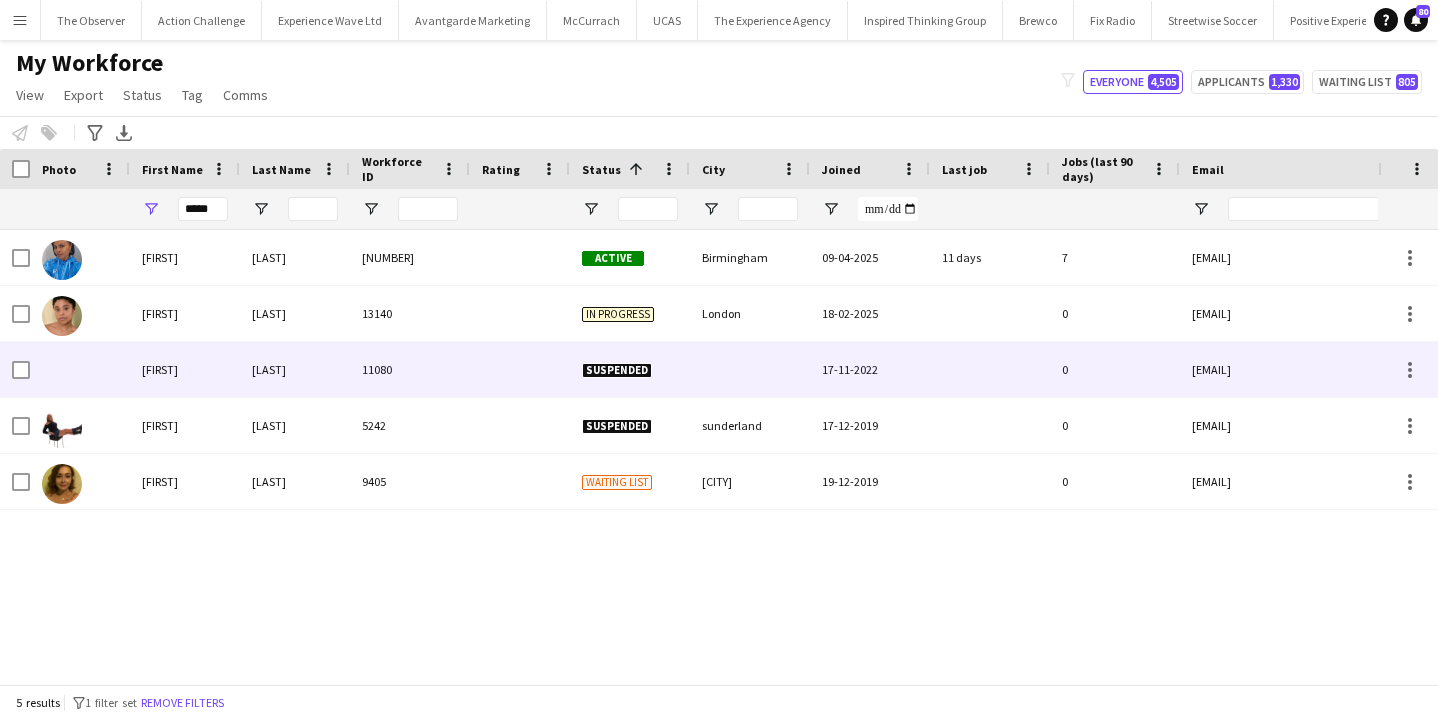 click on "[LAST]" at bounding box center (295, 369) 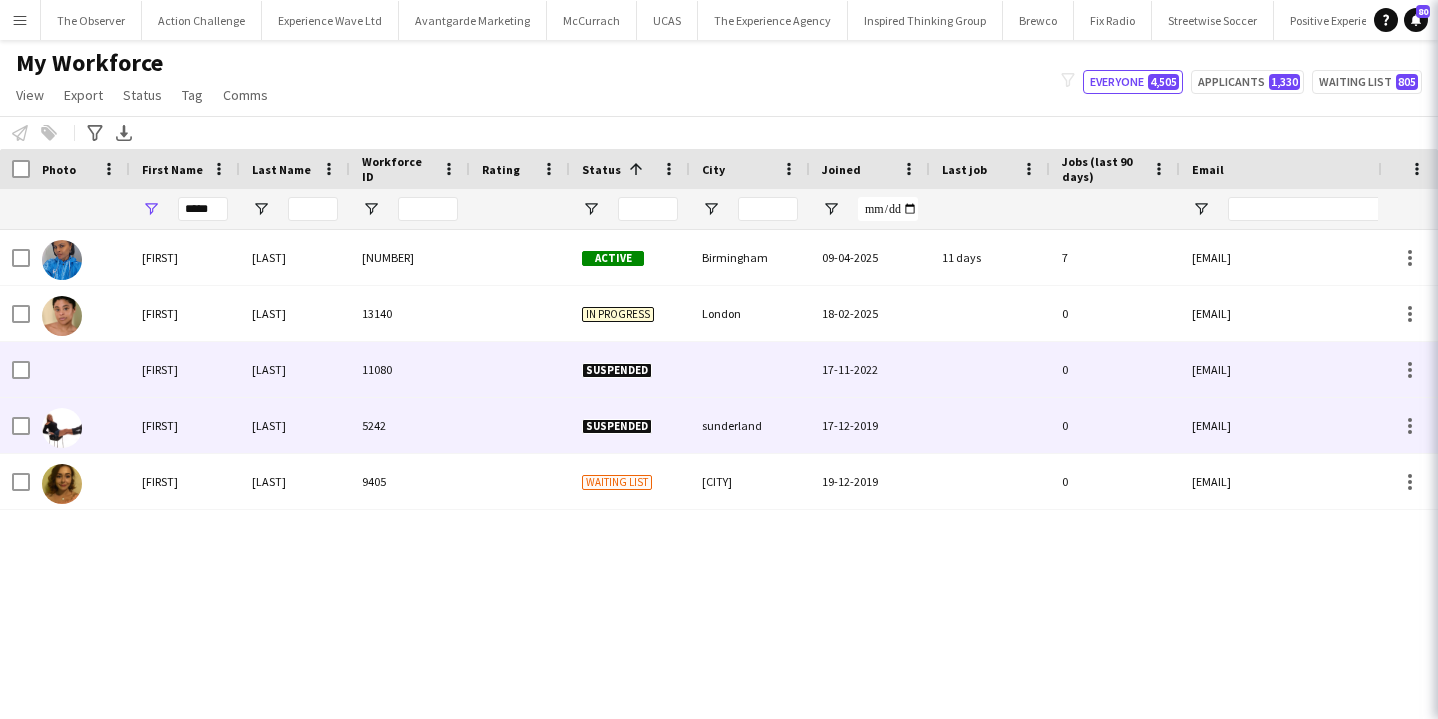 click on "[LAST]" at bounding box center (295, 425) 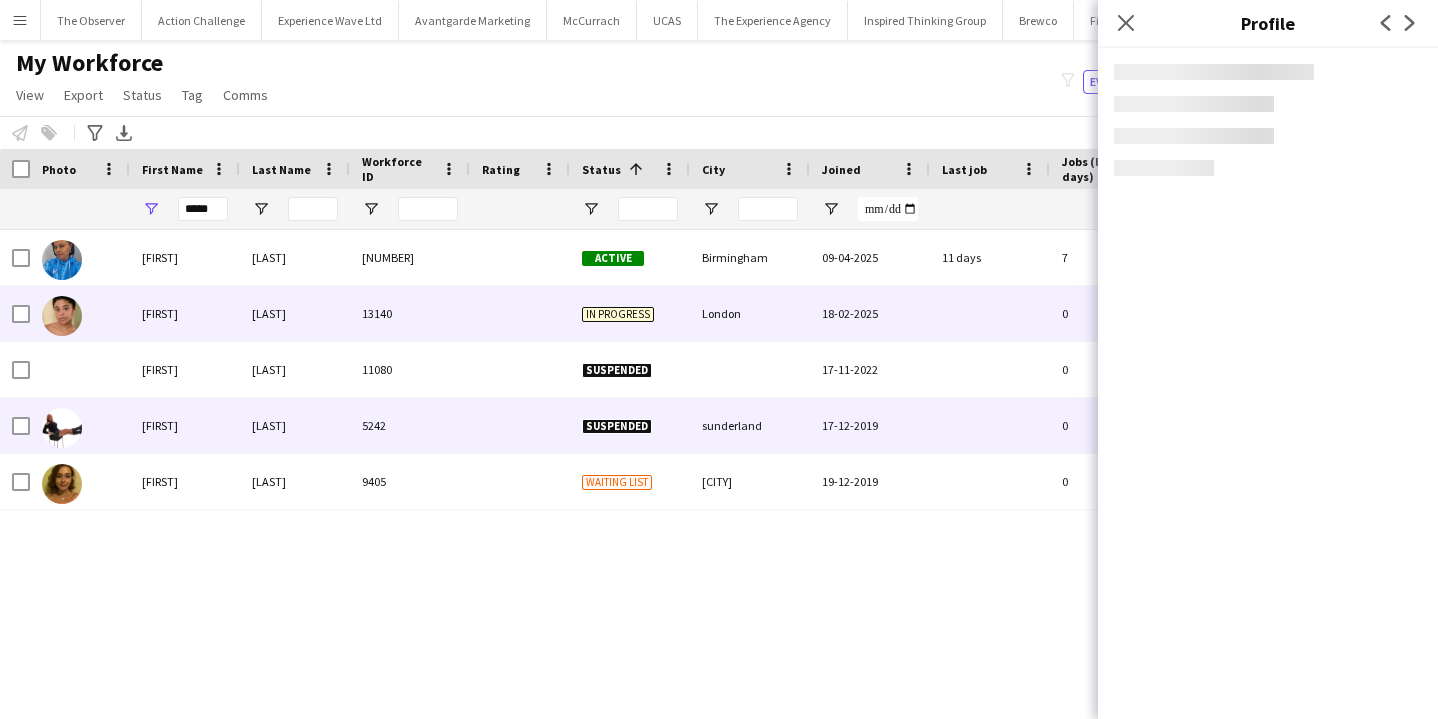 click on "[LAST]" at bounding box center (295, 313) 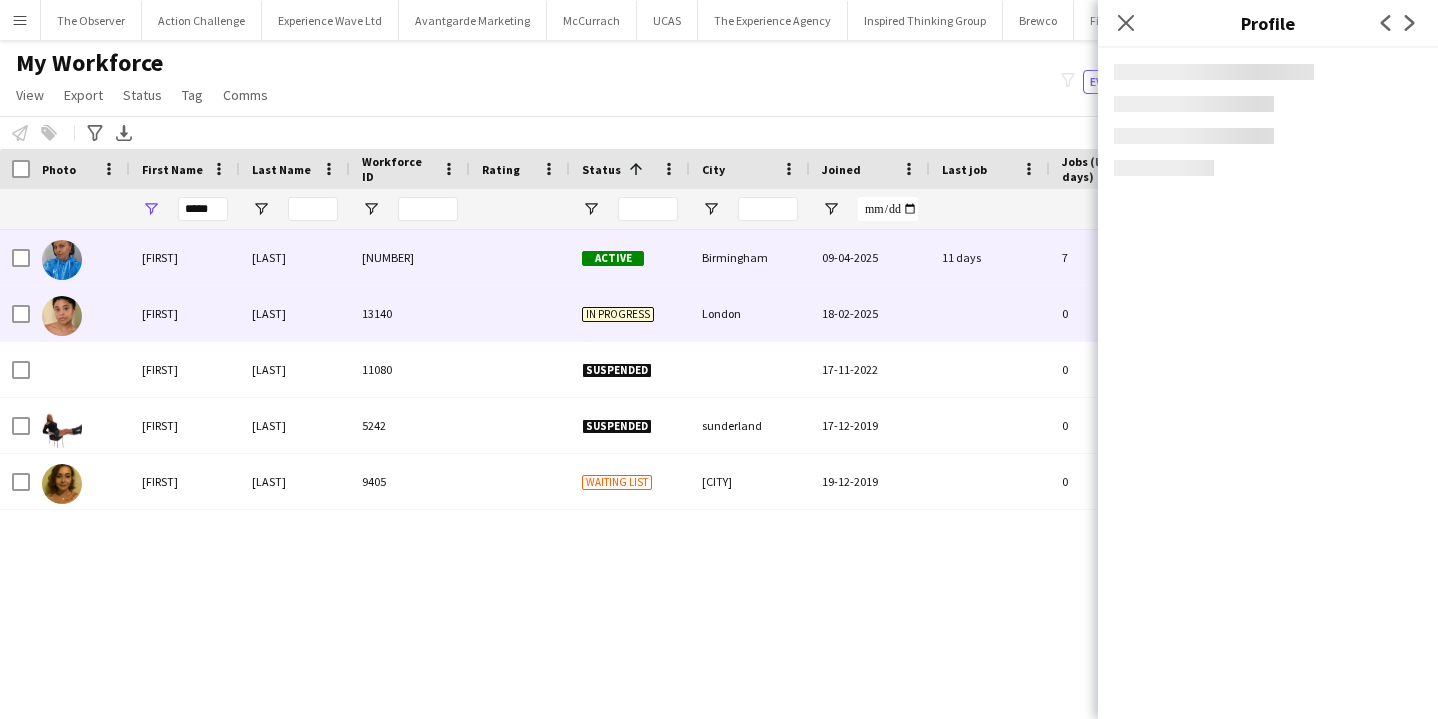 click on "[LAST]" at bounding box center (295, 257) 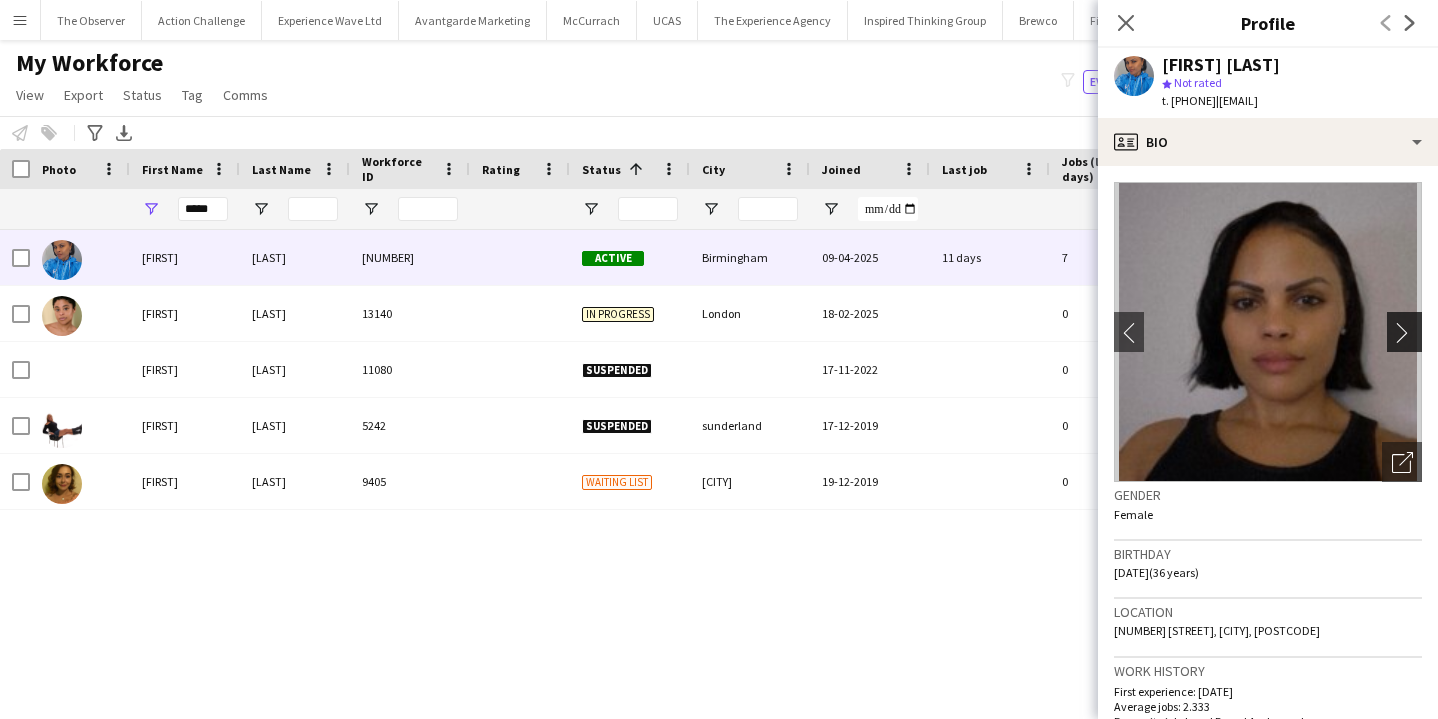click on "chevron-right" 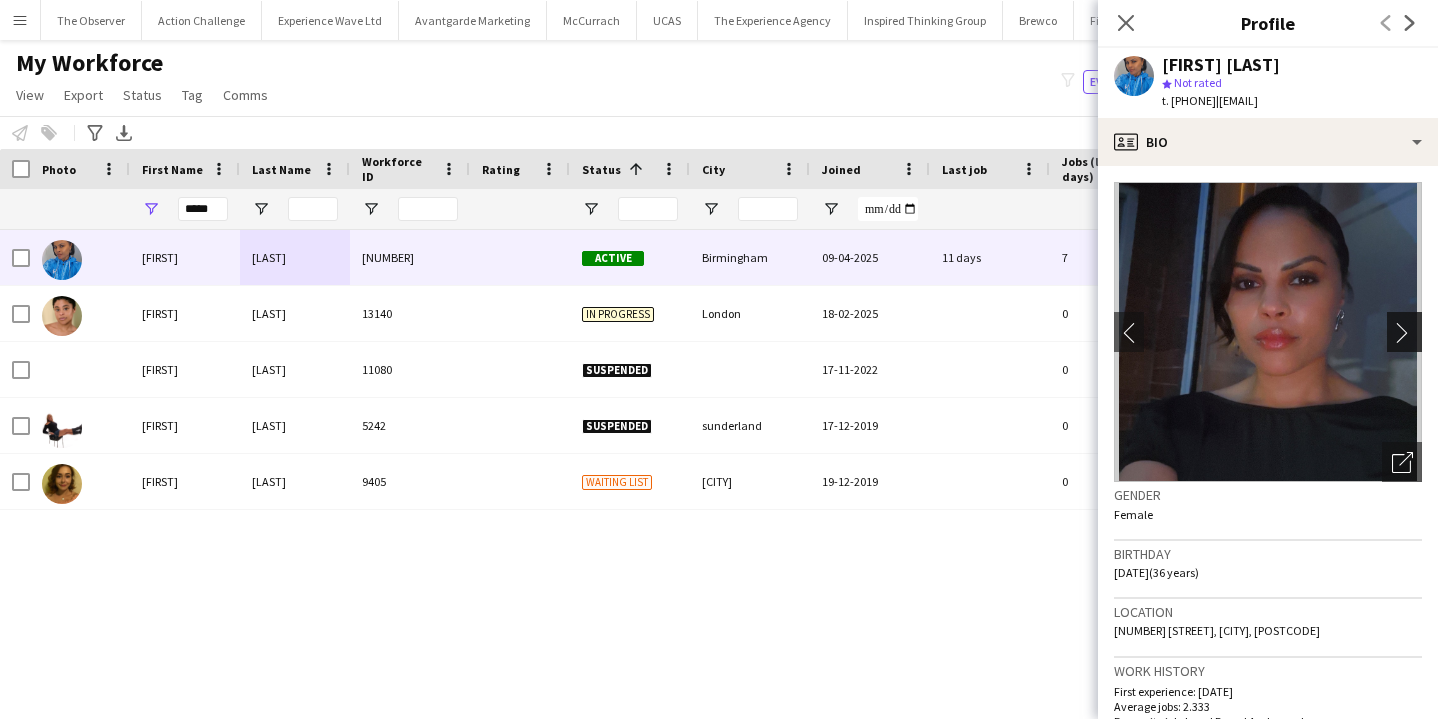 click on "chevron-right" 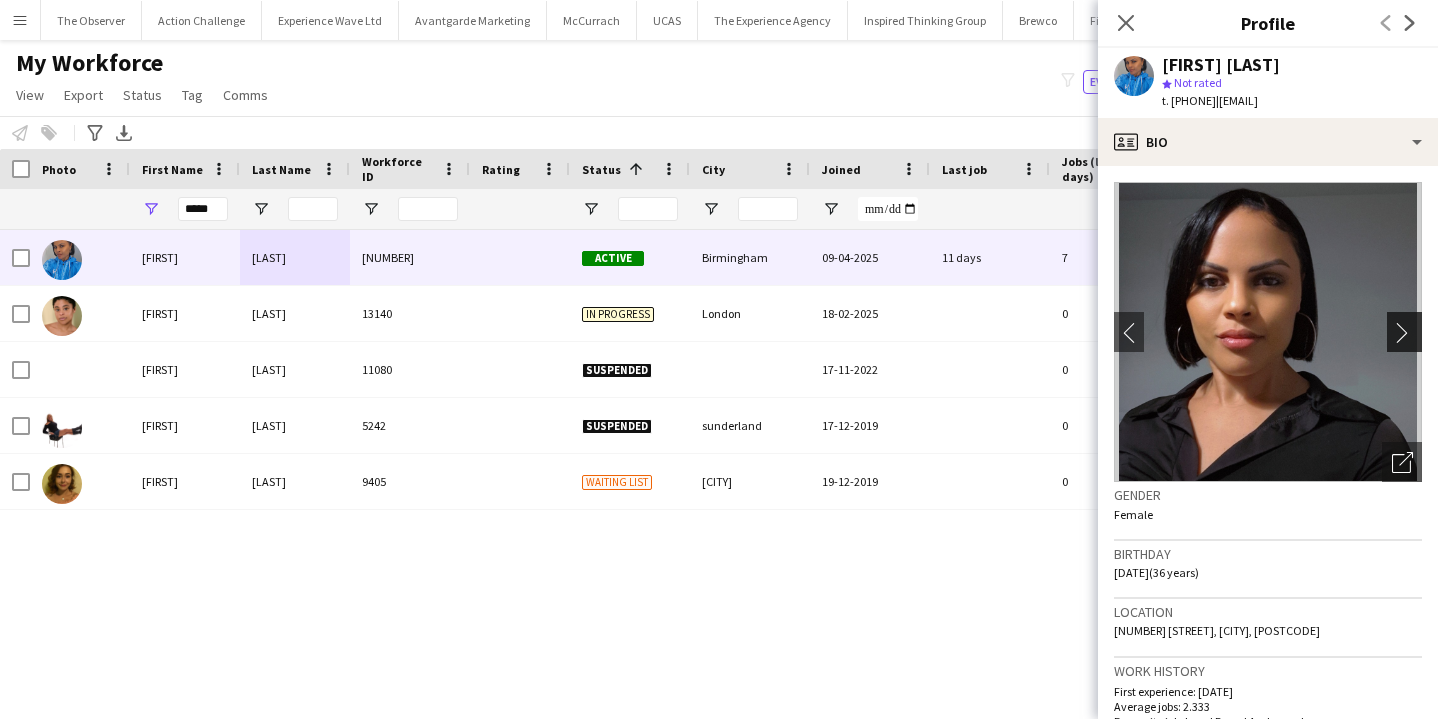 click on "chevron-right" 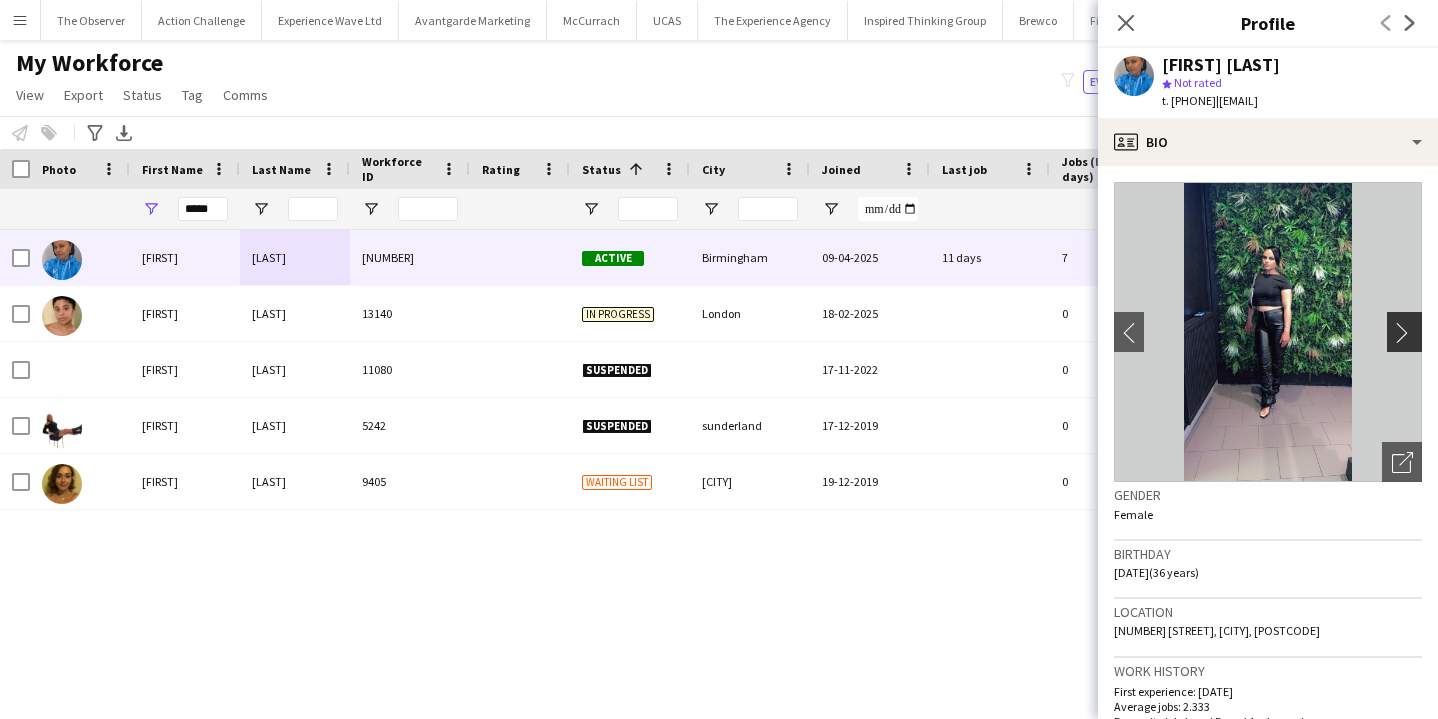 click on "chevron-right" 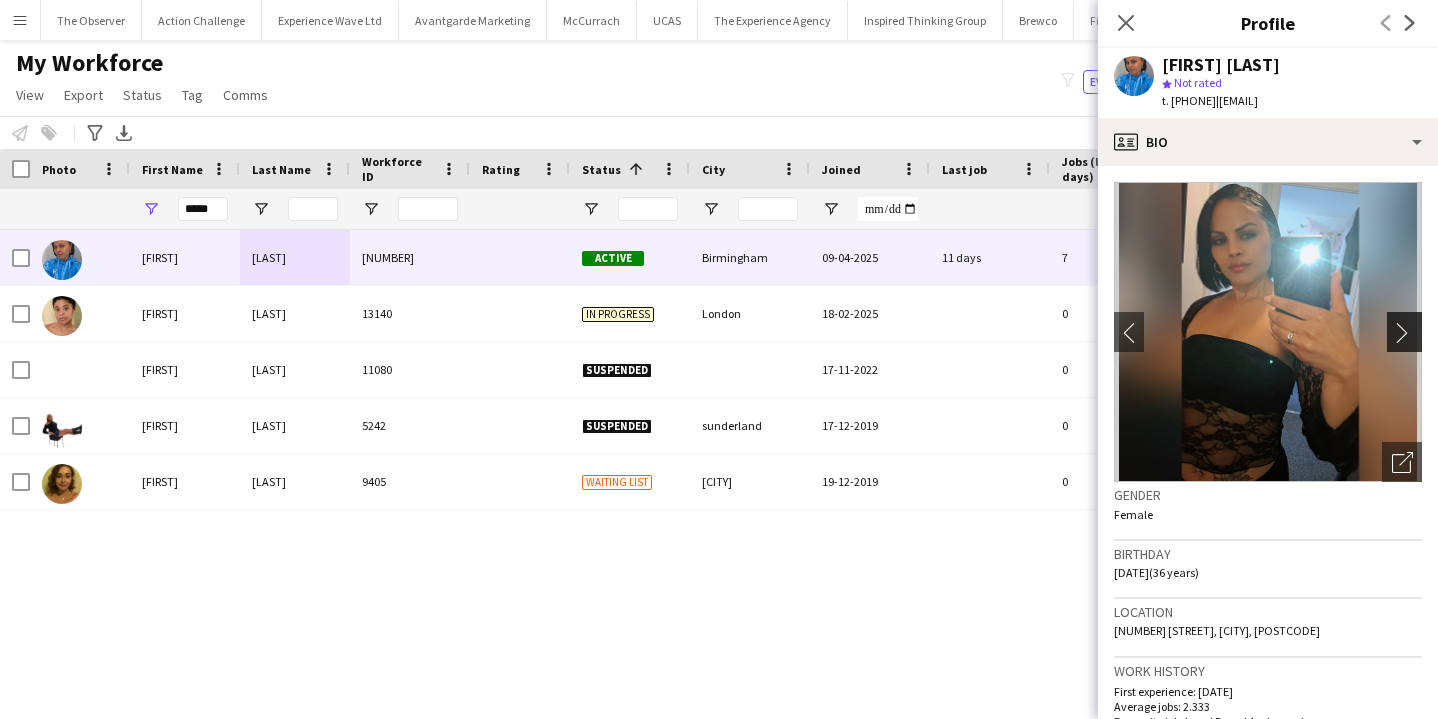 click on "chevron-right" 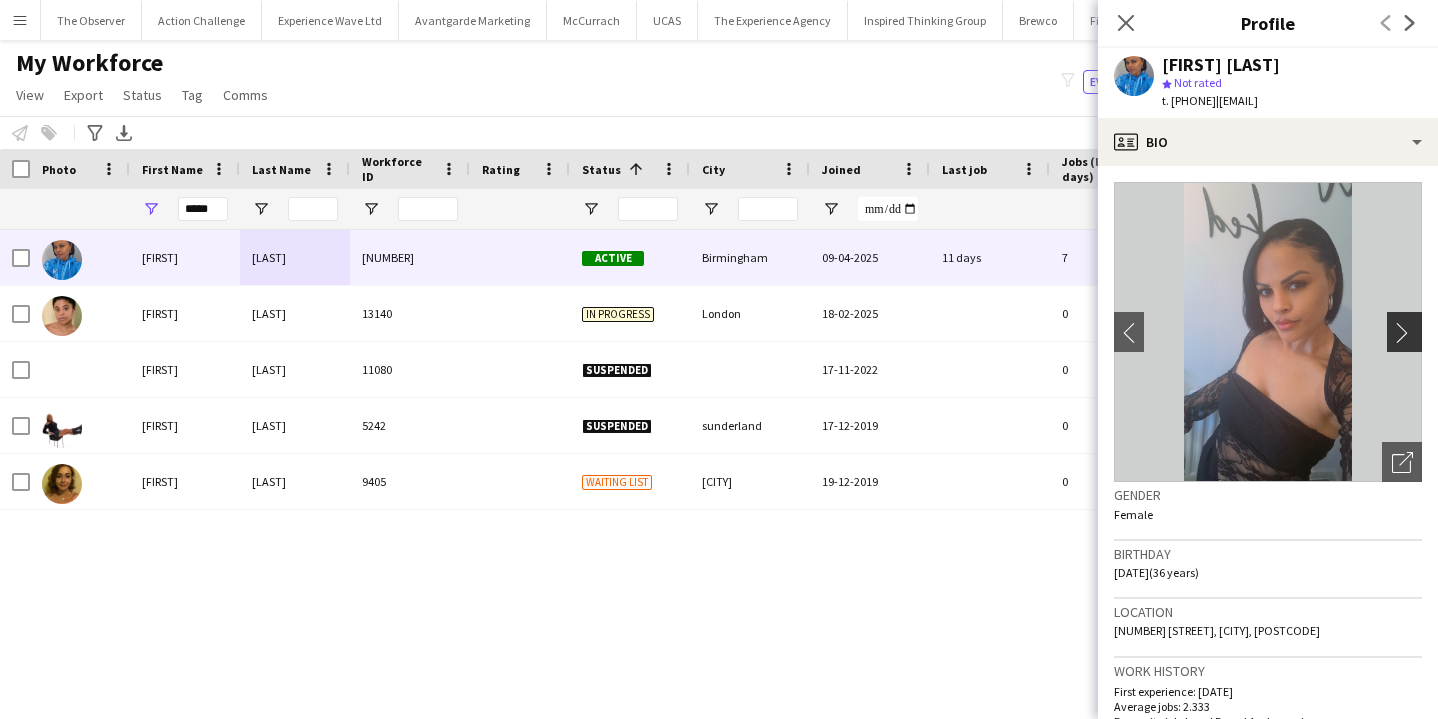 click on "chevron-right" 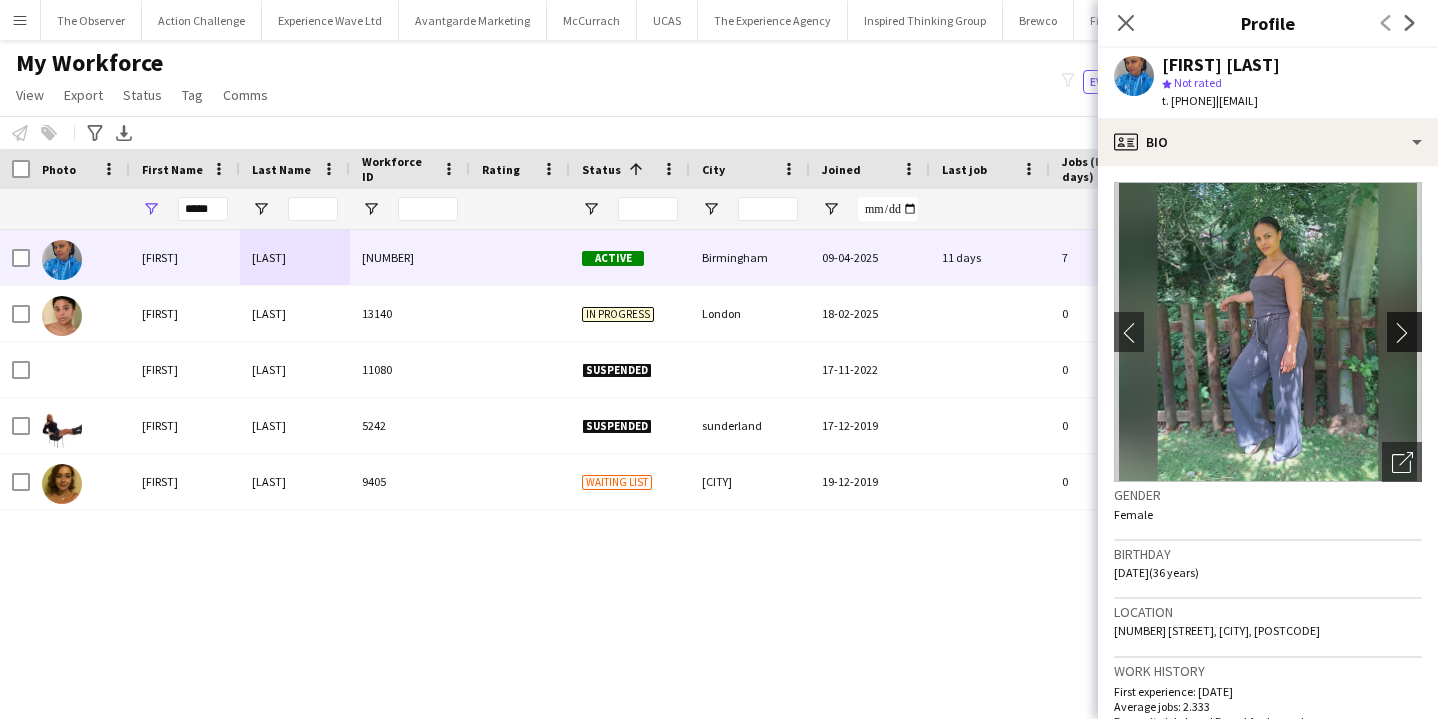 click on "chevron-right" 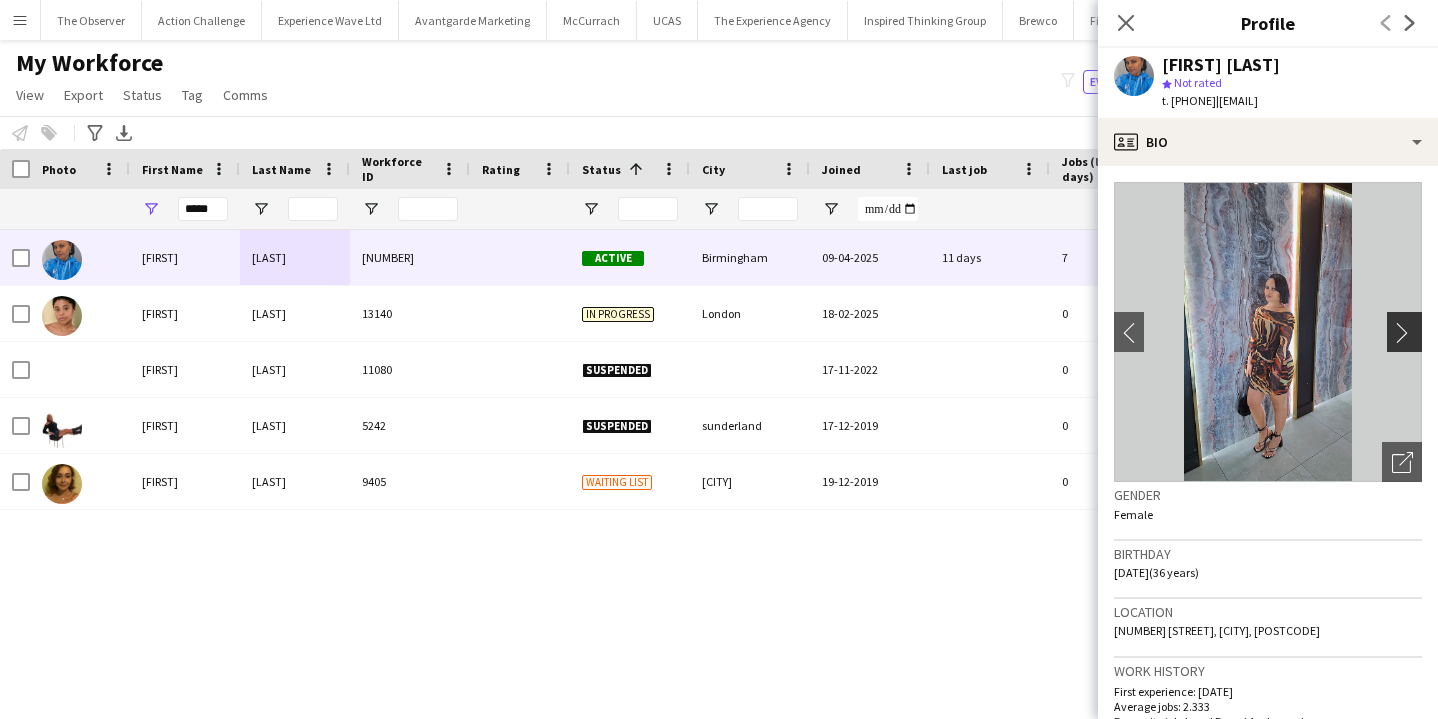 click on "chevron-right" 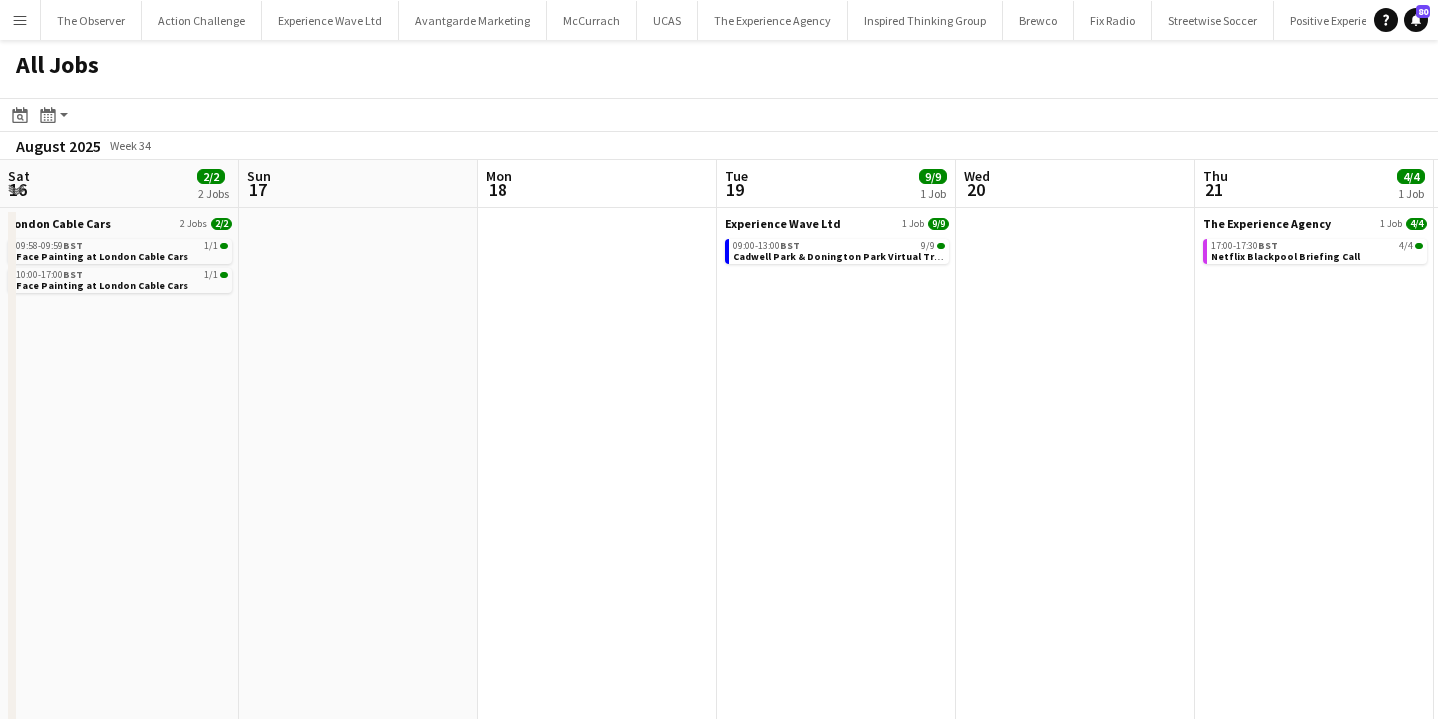 scroll, scrollTop: 0, scrollLeft: 0, axis: both 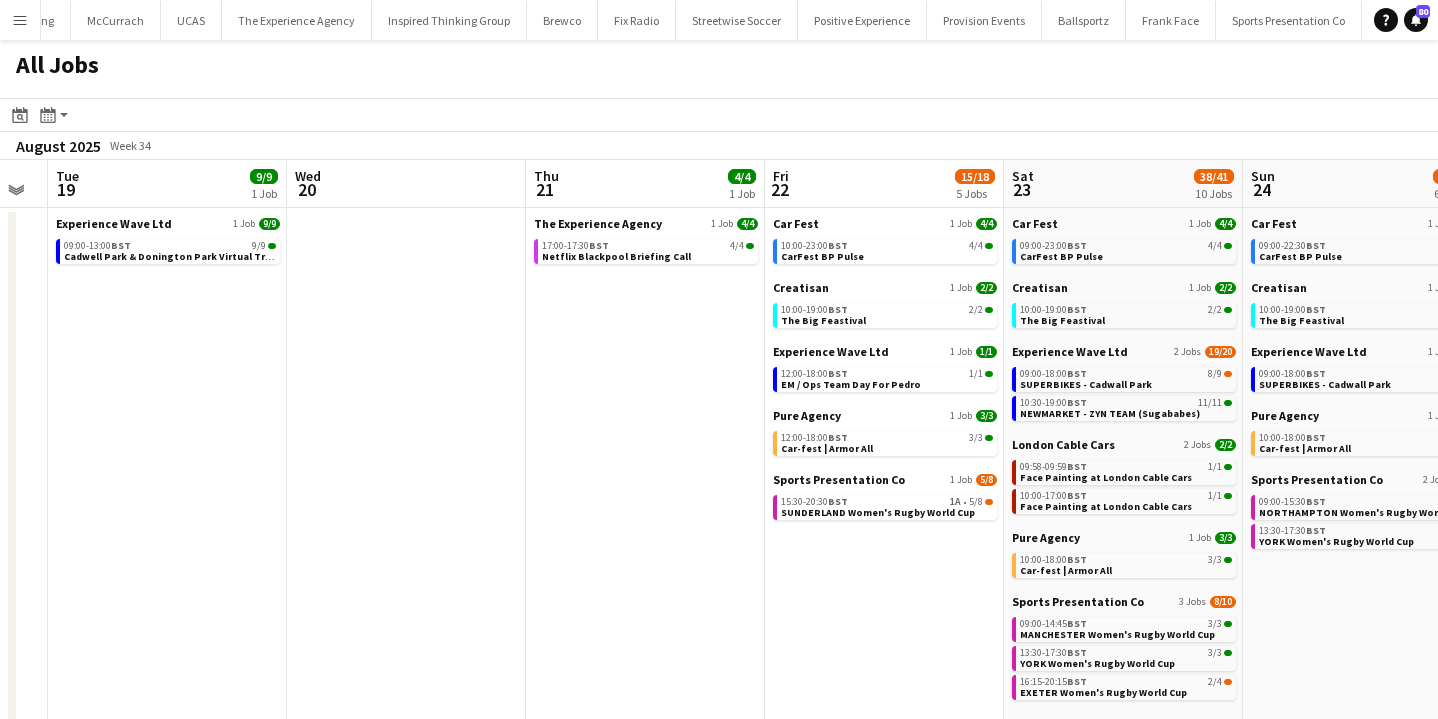 click on "[TIME]-[TIME] [TIMEZONE]" at bounding box center [814, 502] 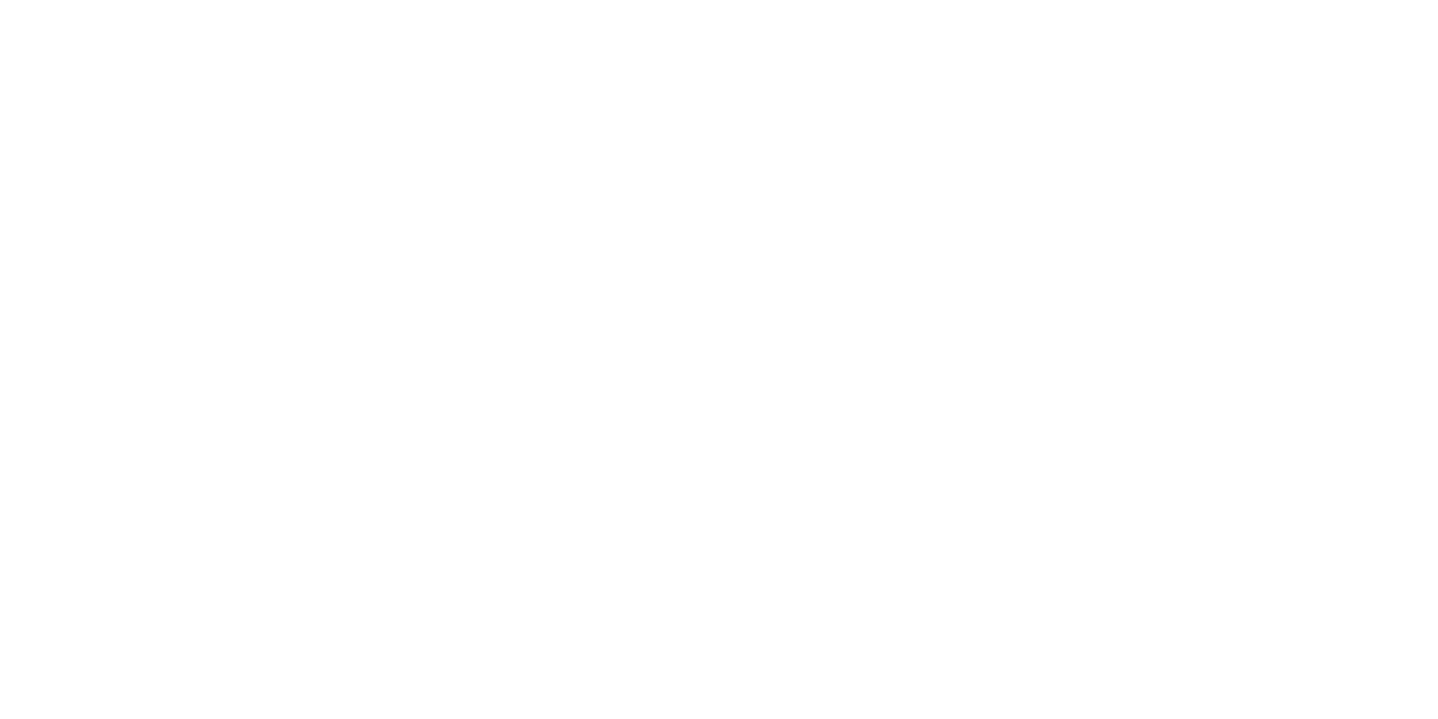 scroll, scrollTop: 0, scrollLeft: 0, axis: both 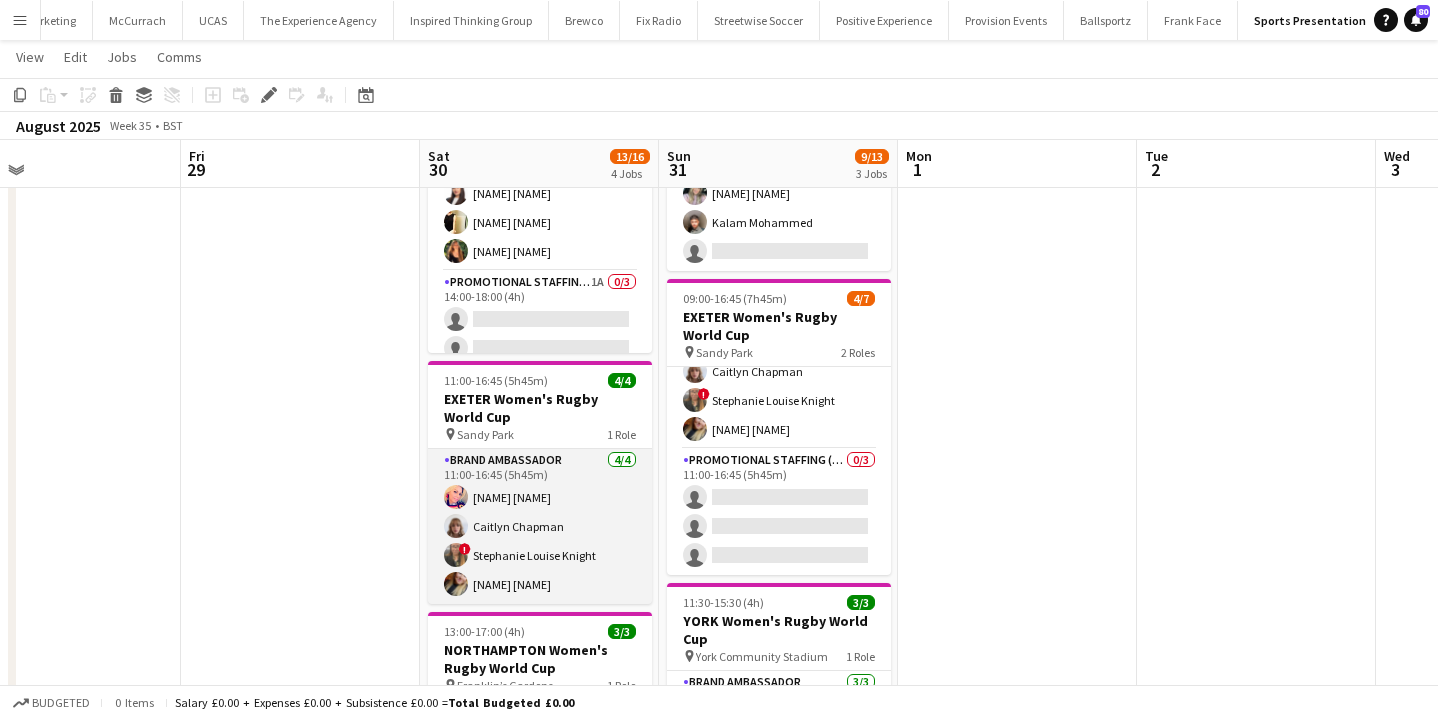 click on "Brand Ambassador   4/4   11:00-16:45 (5h45m)
[NAME] [NAME] ! [NAME] [NAME] [NAME]" at bounding box center (540, 526) 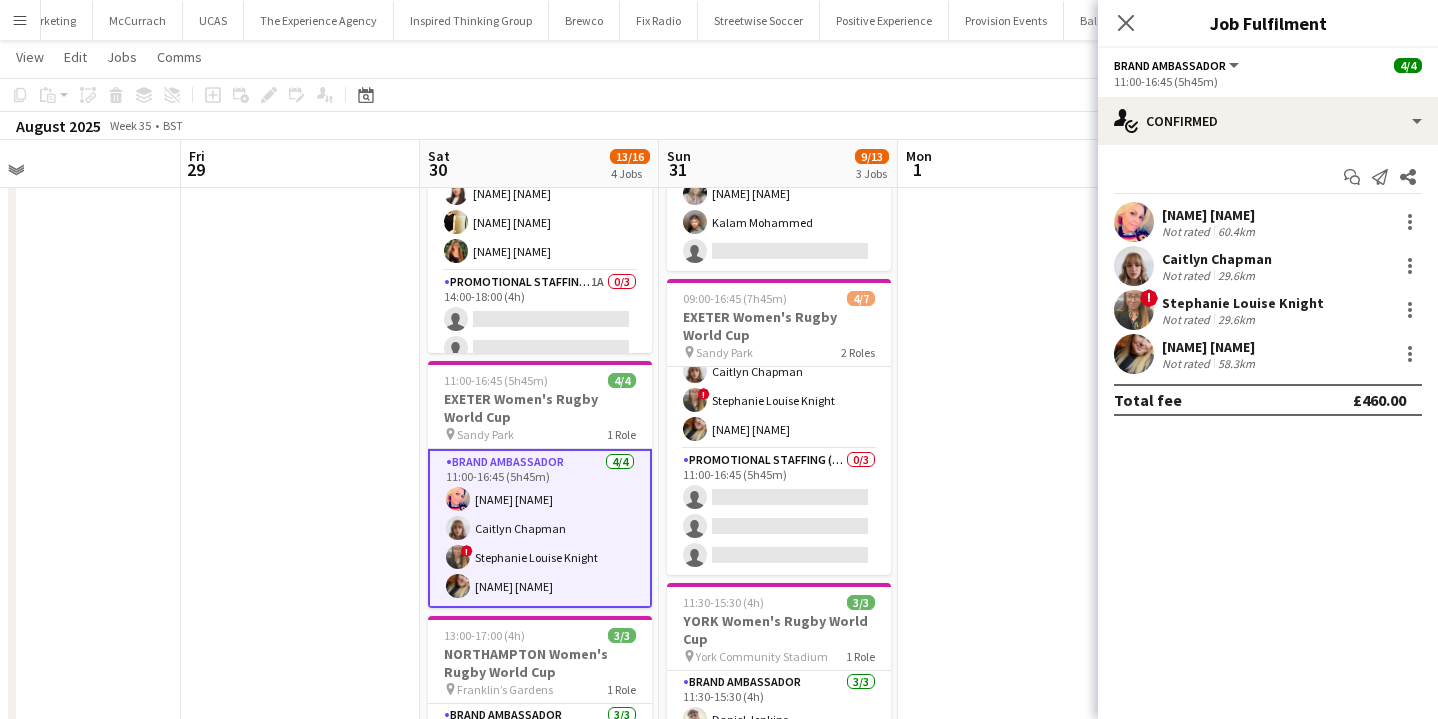 click on "! [NAME] [NAME]   Not rated   29.6km" at bounding box center (1268, 310) 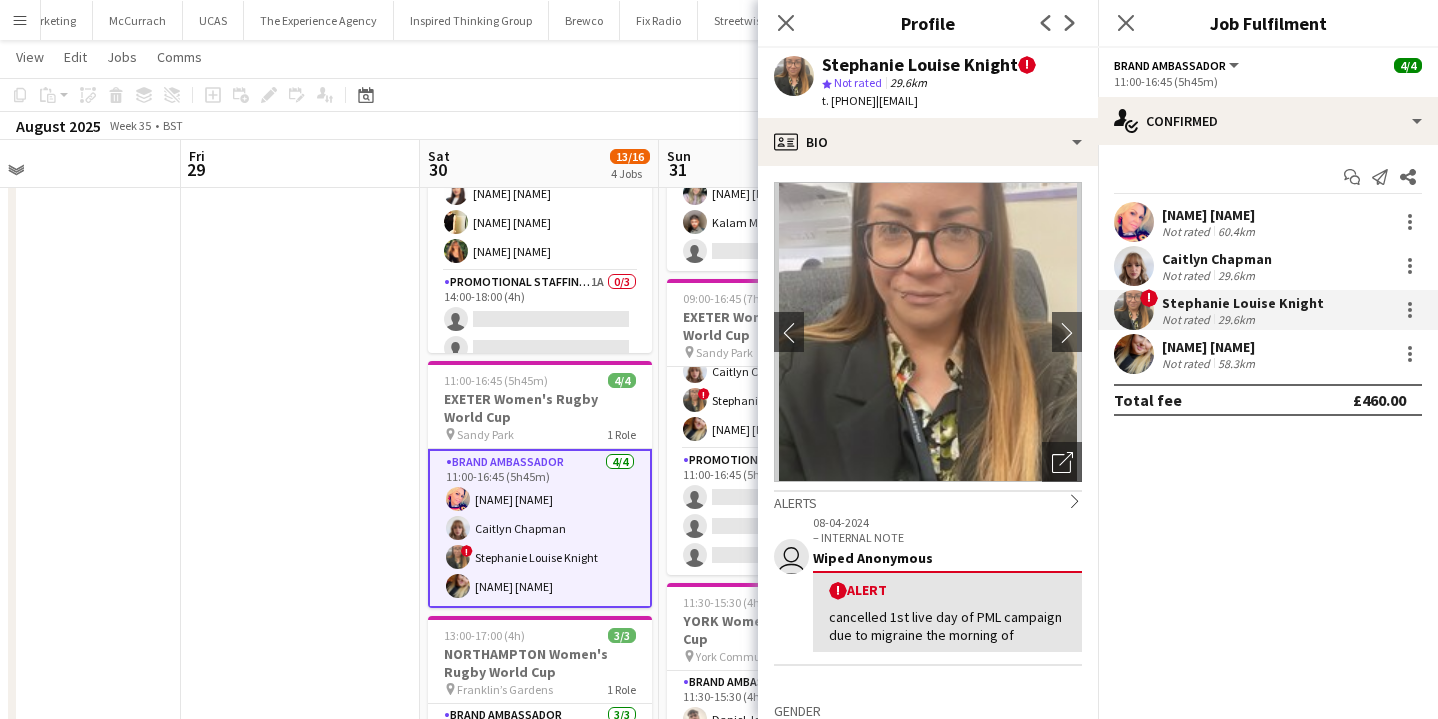 click on "Stephanie Louise Knight" 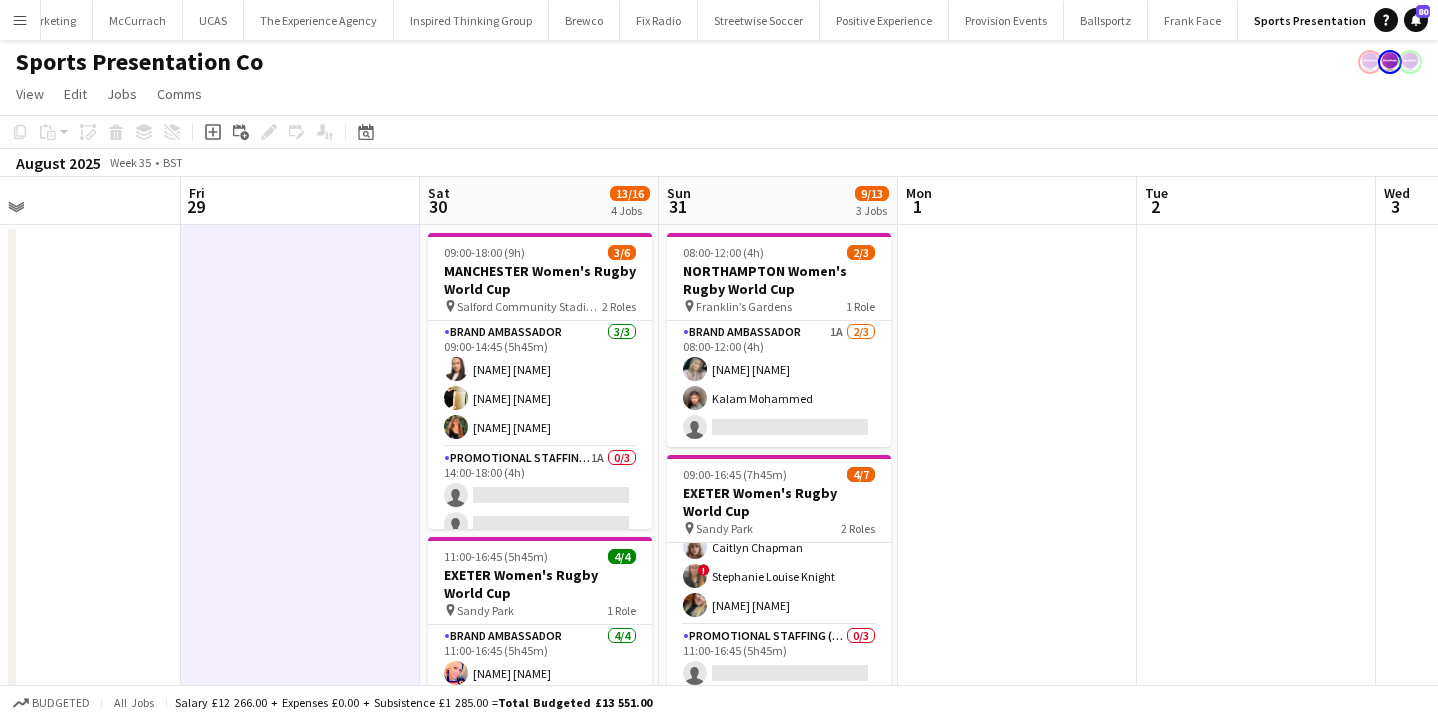 scroll, scrollTop: 0, scrollLeft: 0, axis: both 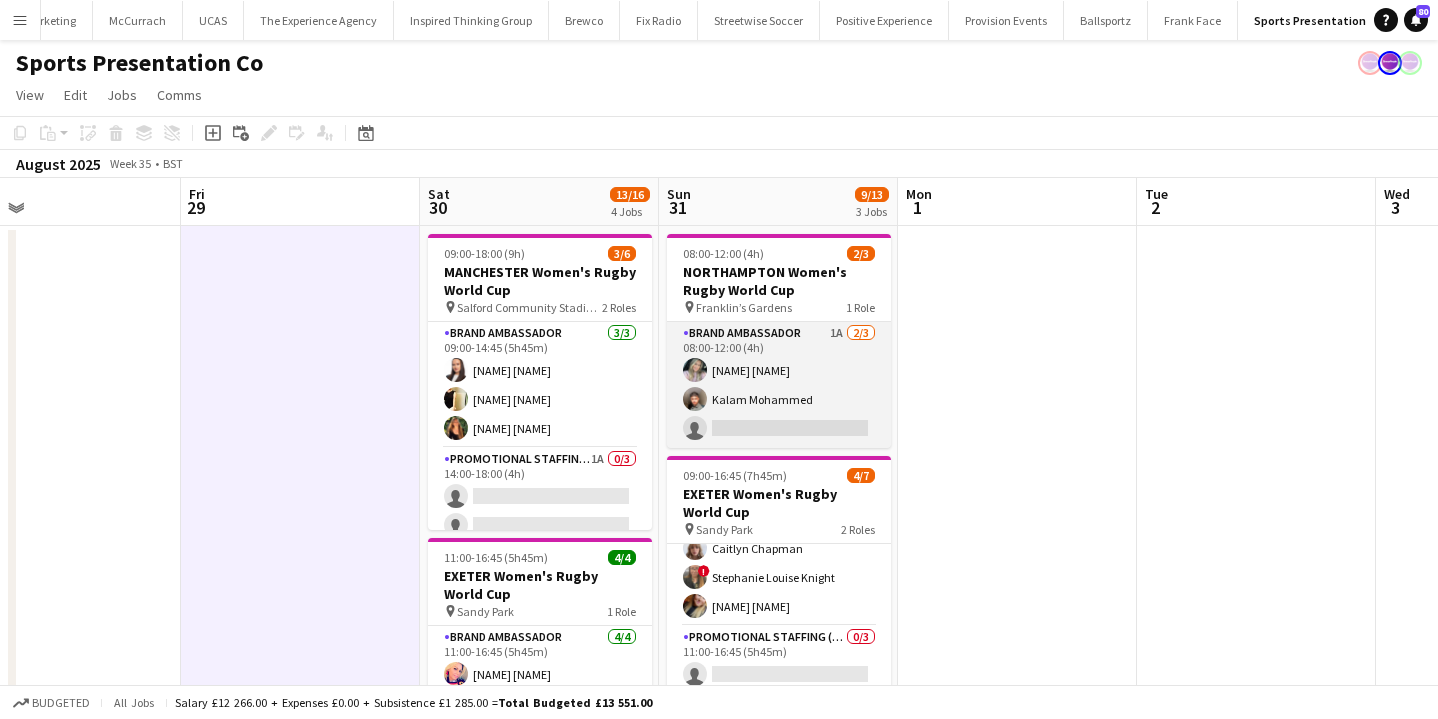 click on "Brand Ambassador   1A   2/3   08:00-12:00 (4h)
[NAME] [NAME]
single-neutral-actions" at bounding box center (779, 385) 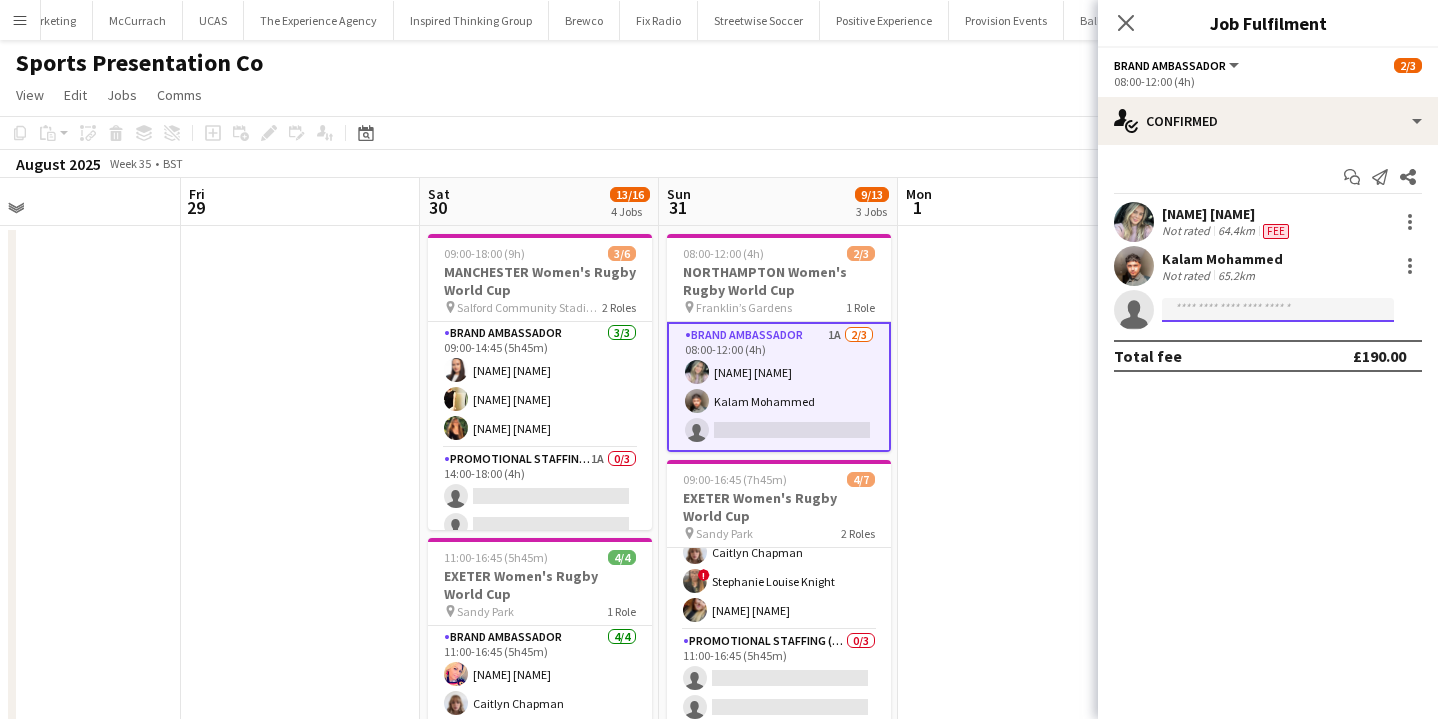 click 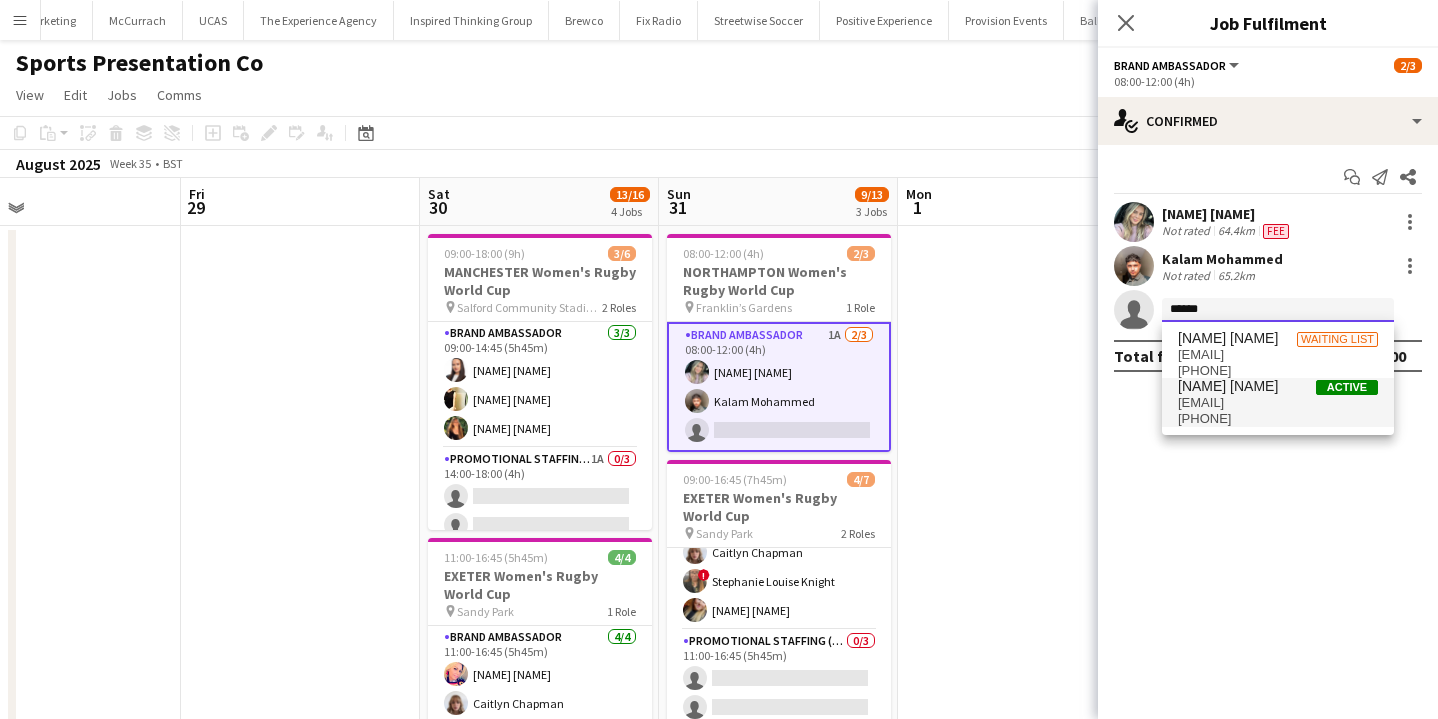 type on "******" 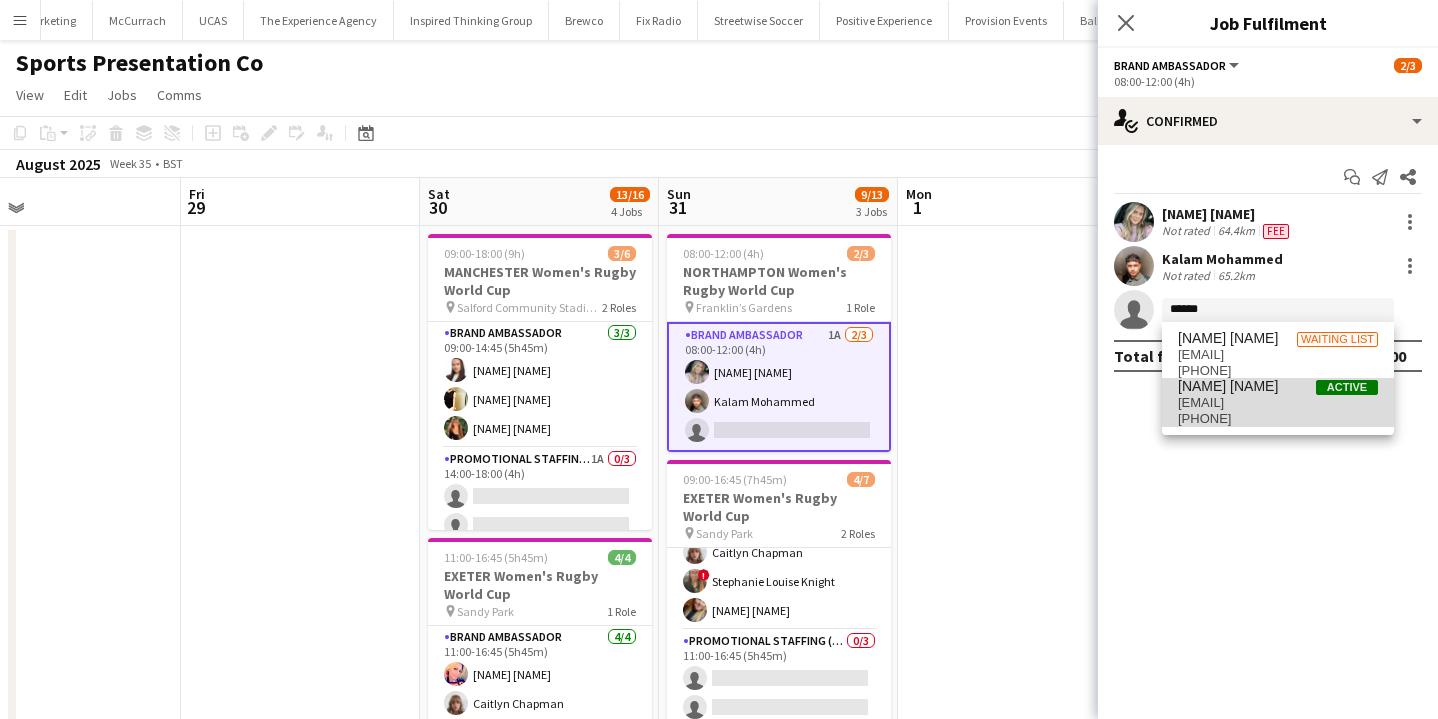 click on "[EMAIL]" at bounding box center [1278, 403] 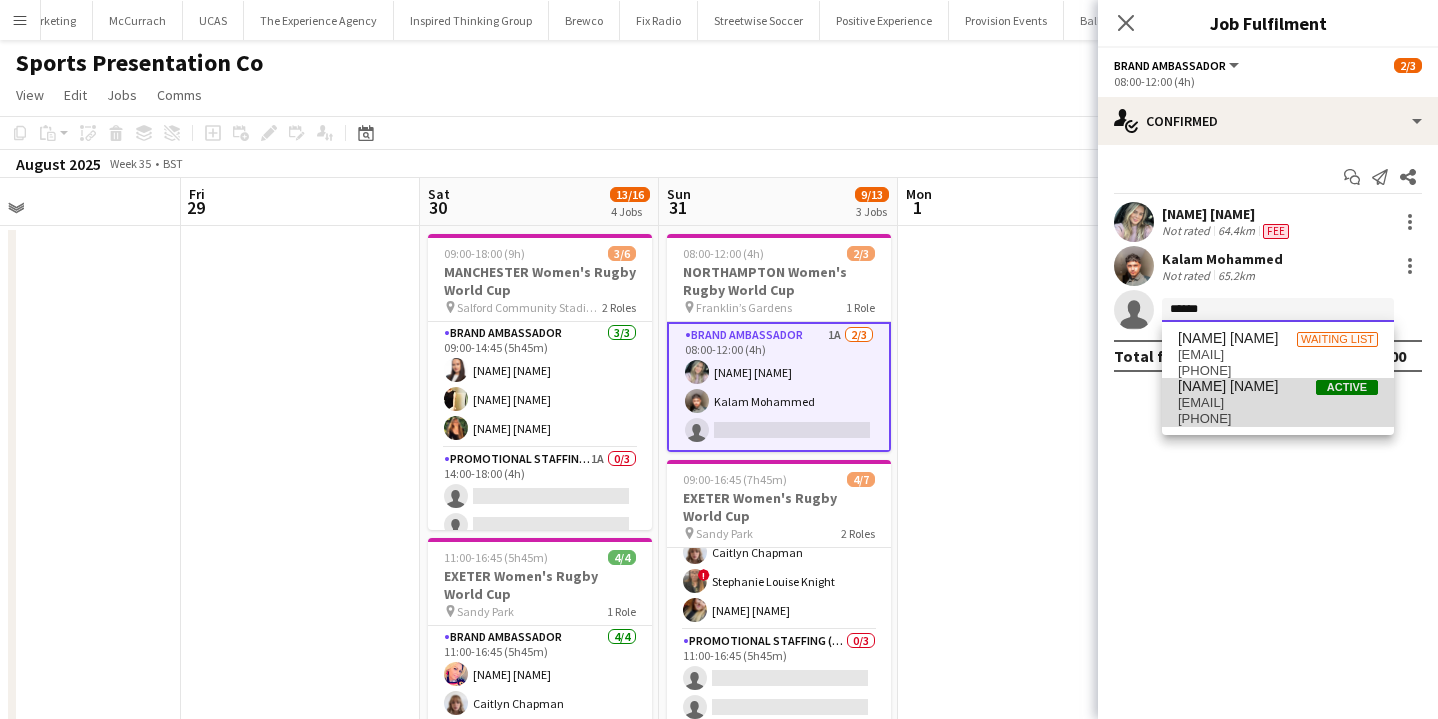 type 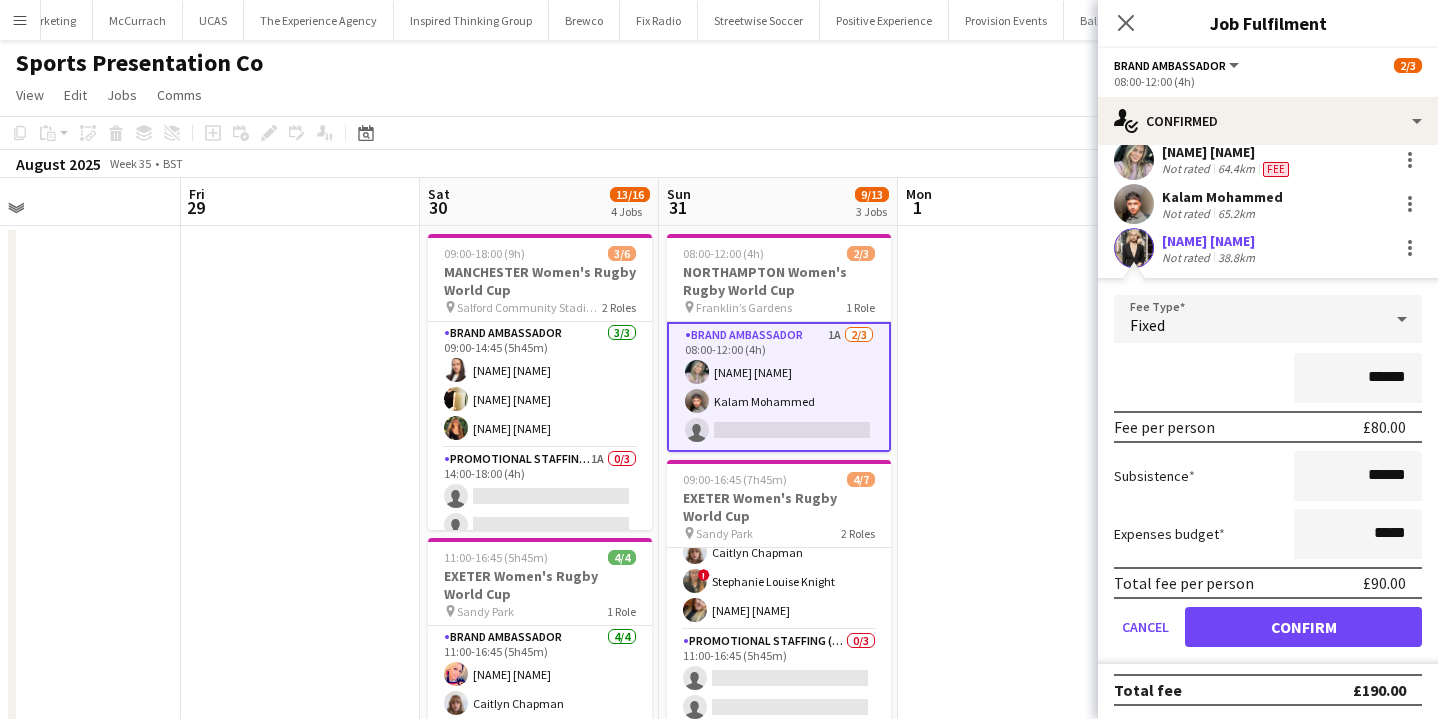 scroll, scrollTop: 65, scrollLeft: 0, axis: vertical 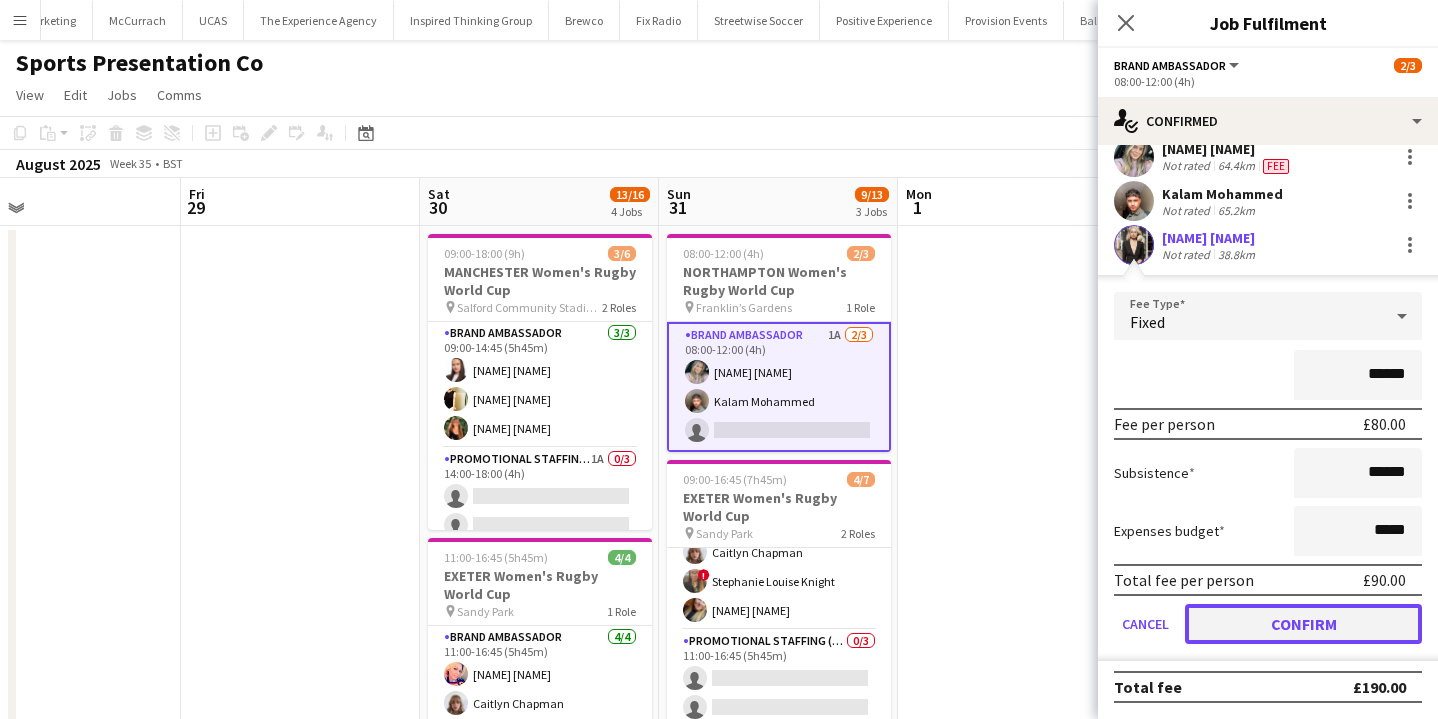 click on "Confirm" at bounding box center [1303, 624] 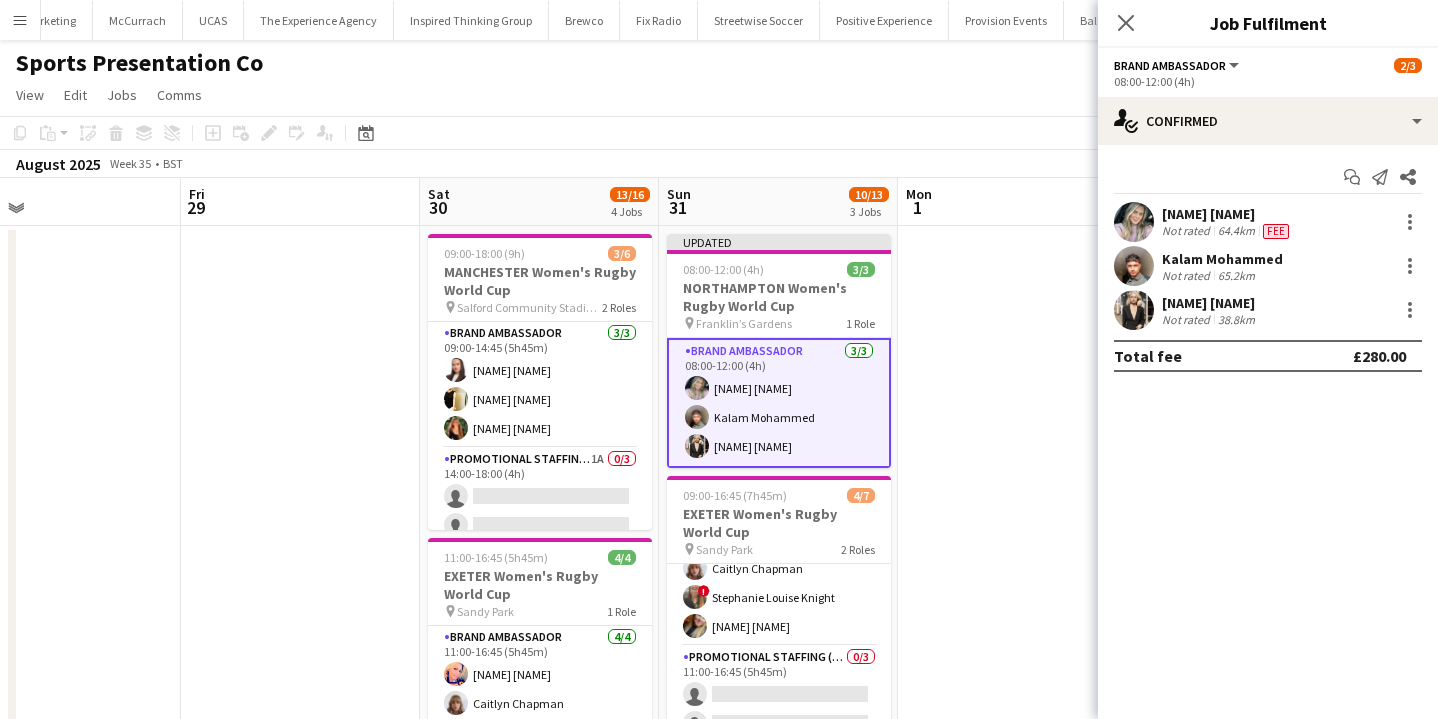 scroll, scrollTop: 0, scrollLeft: 0, axis: both 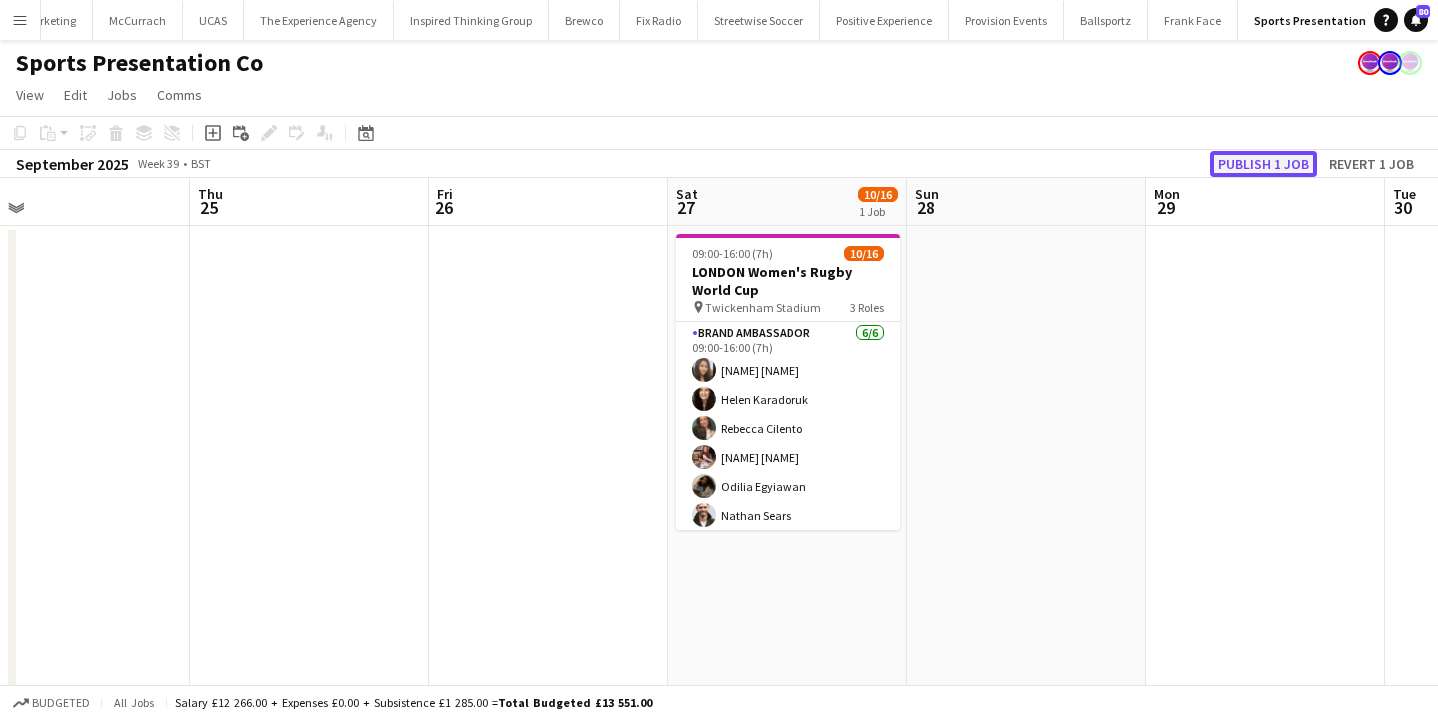 click on "Publish 1 job" 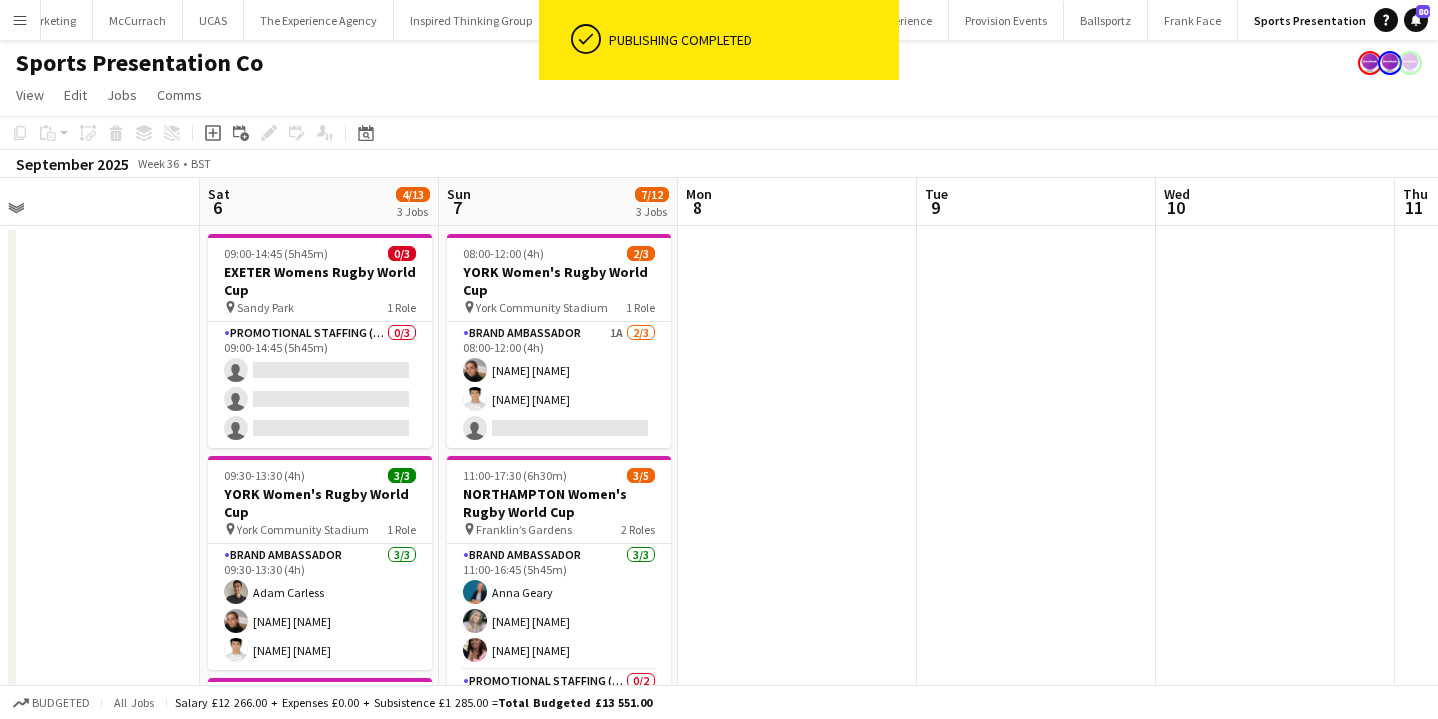 scroll, scrollTop: 0, scrollLeft: 426, axis: horizontal 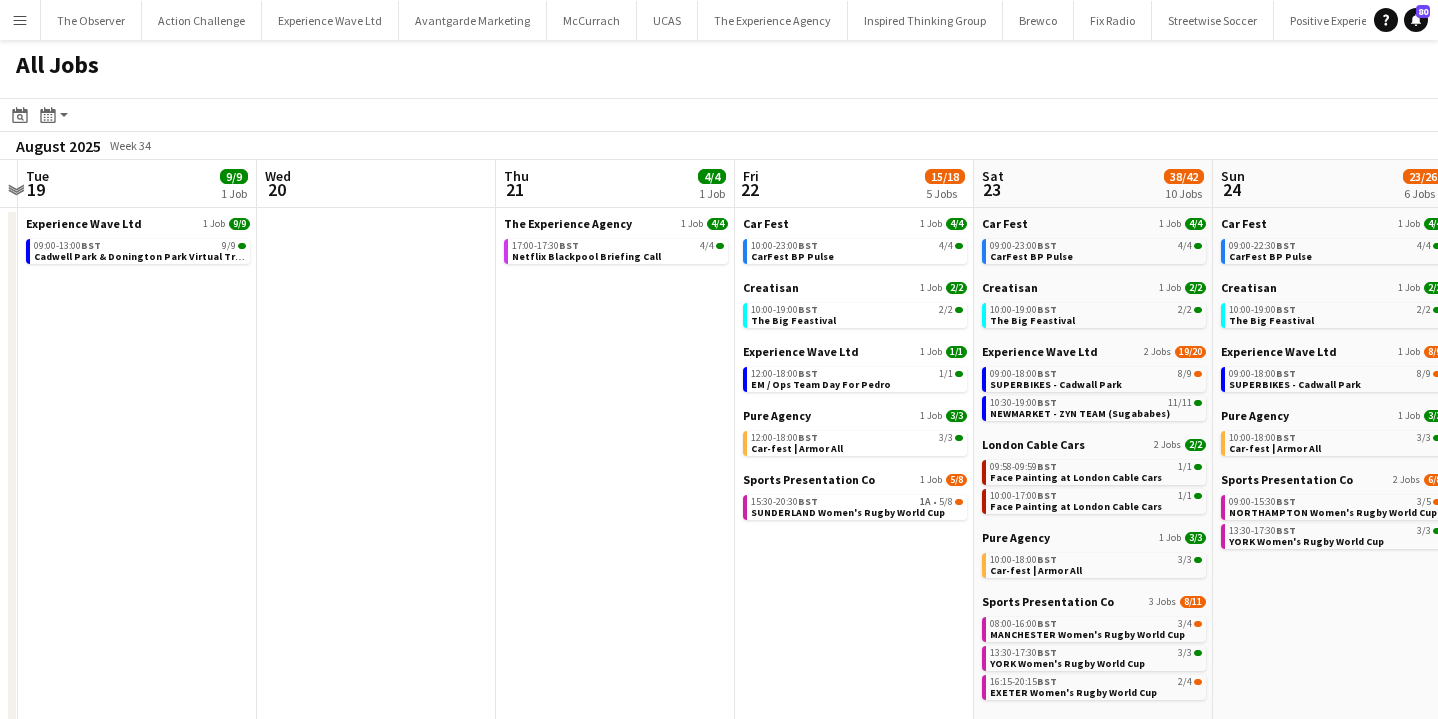 click on "Car Fest   1 Job   4/4   10:00-23:00    BST   4/4   CarFest BP Pulse    Creatisan   1 Job   2/2   10:00-19:00    BST   2/2   The Big Feastival   Experience Wave Ltd   1 Job   1/1   12:00-18:00    BST   1/1   EM / Ops Team Day For [PERSON]   Pure Agency   1 Job   3/3   12:00-18:00    BST   3/3   Car-fest | Armor All   Sports Presentation Co   1 Job   5/8   15:30-20:30    BST   1A   •   5/8   SUNDERLAND Women's Rugby World Cup" at bounding box center [854, 531] 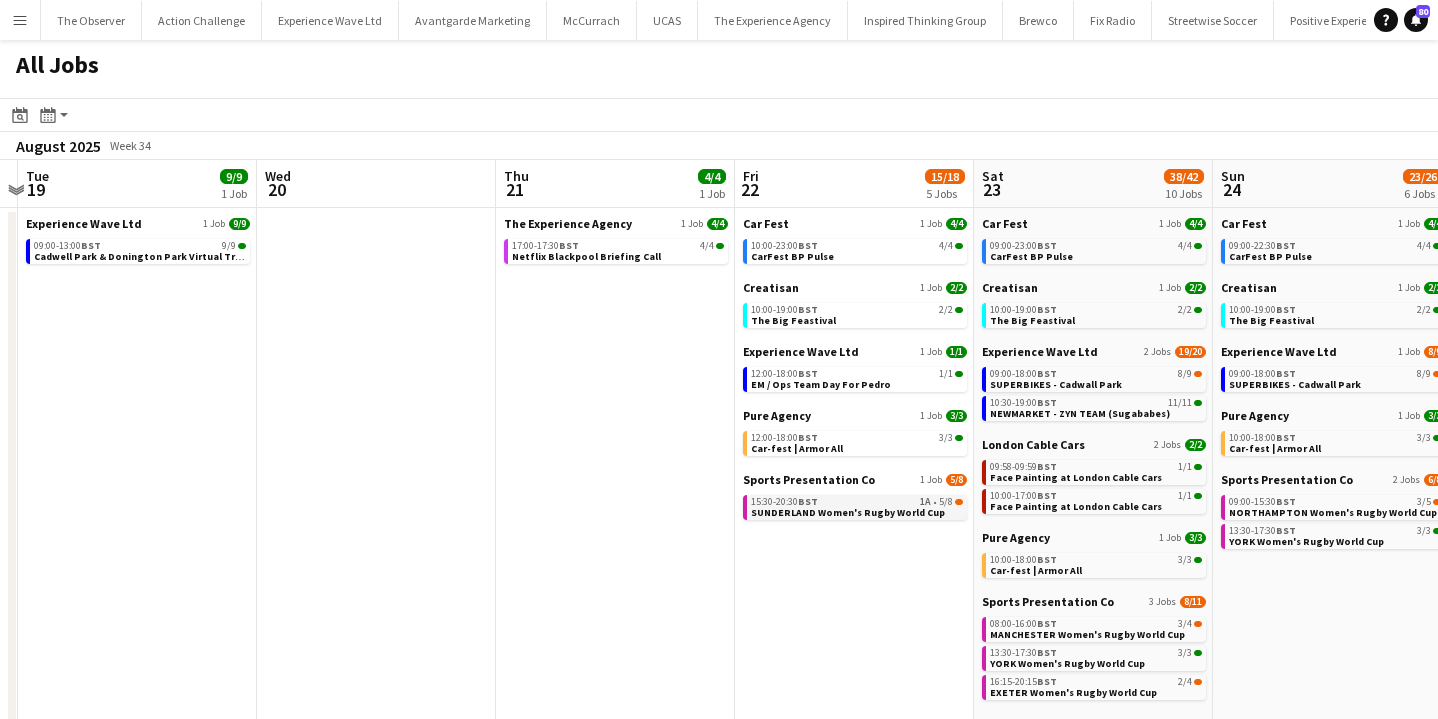 click on "SUNDERLAND Women's Rugby World Cup" at bounding box center (848, 512) 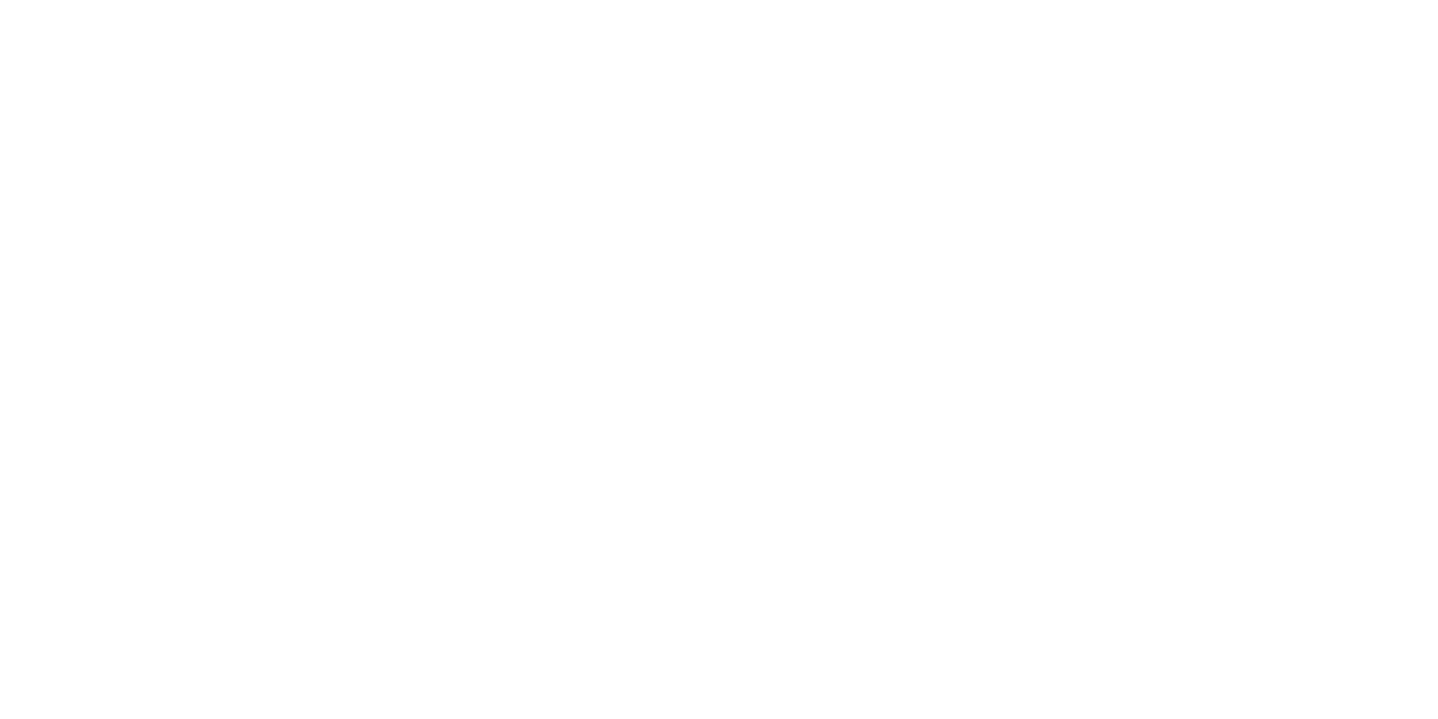 scroll, scrollTop: 0, scrollLeft: 0, axis: both 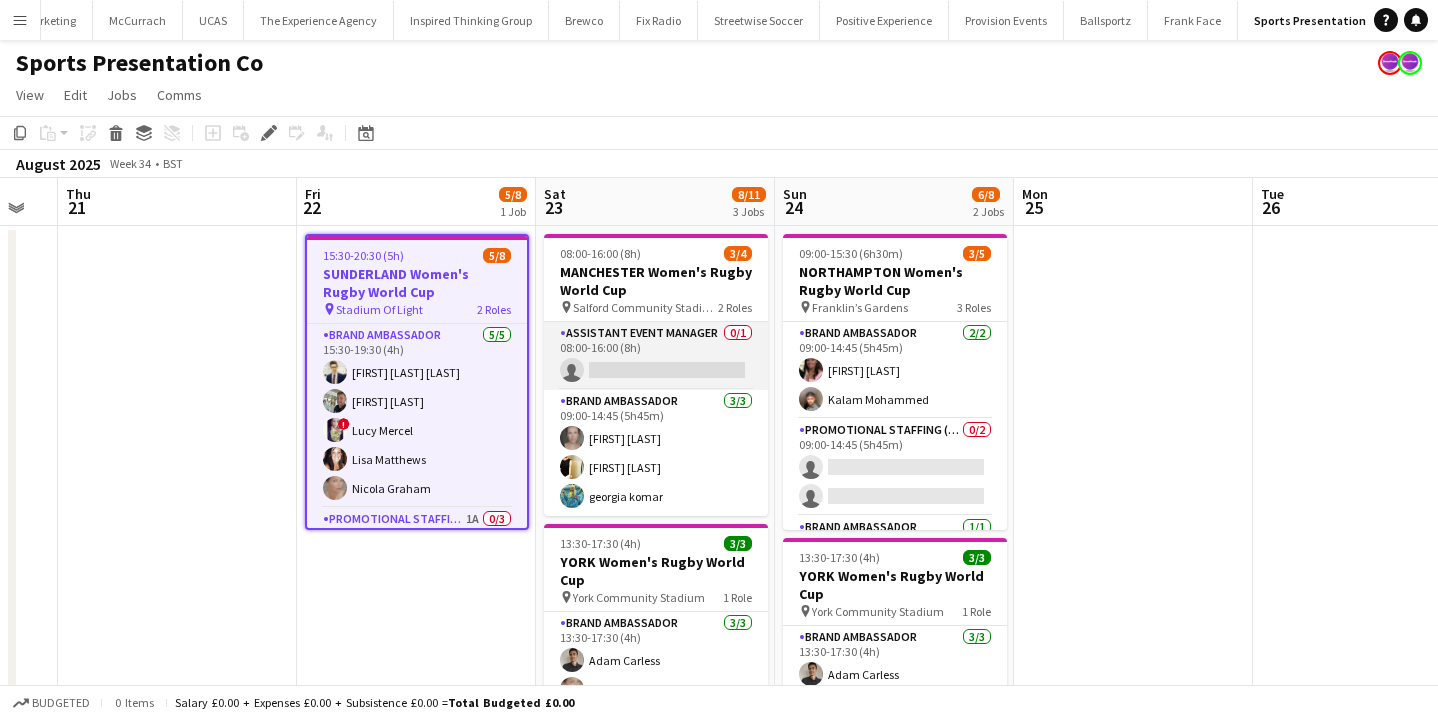 click on "Assistant Event Manager   0/1   08:00-16:00 (8h)
single-neutral-actions" at bounding box center (656, 356) 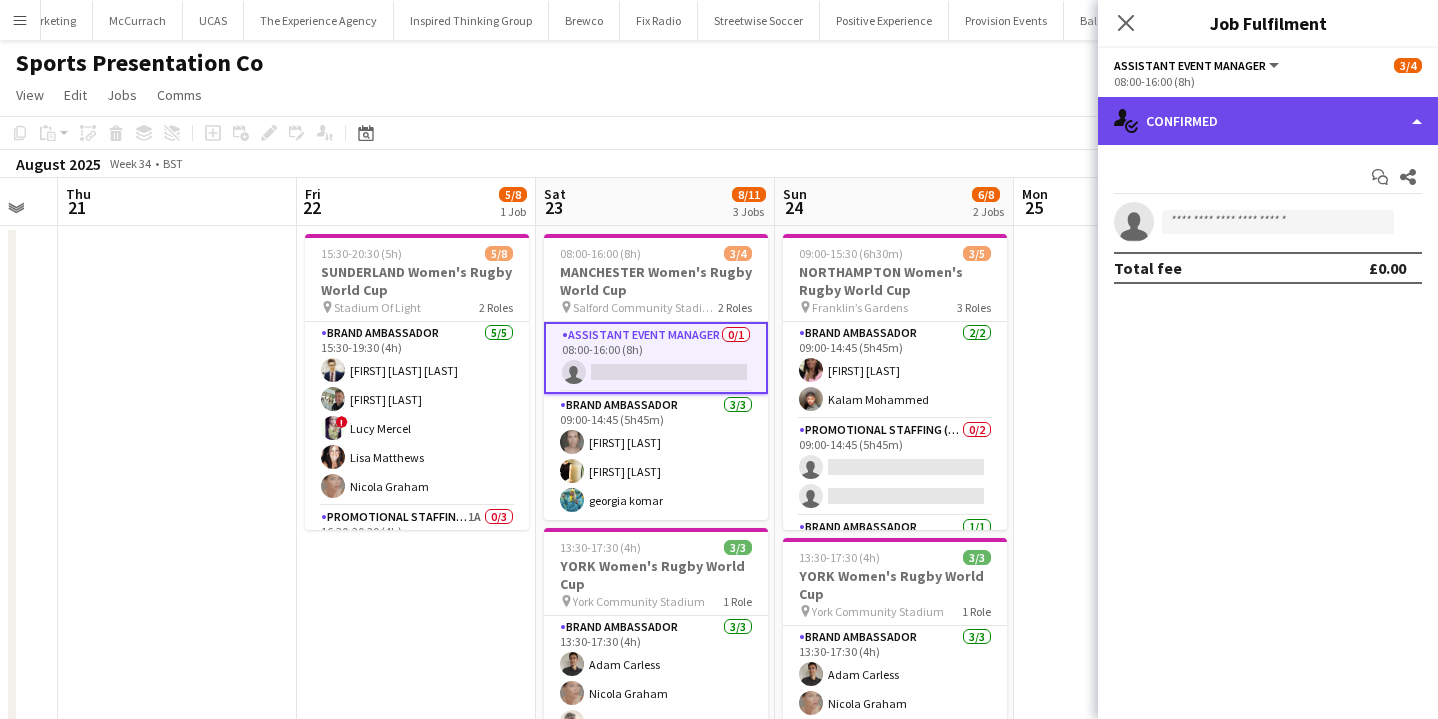 click on "single-neutral-actions-check-2
Confirmed" 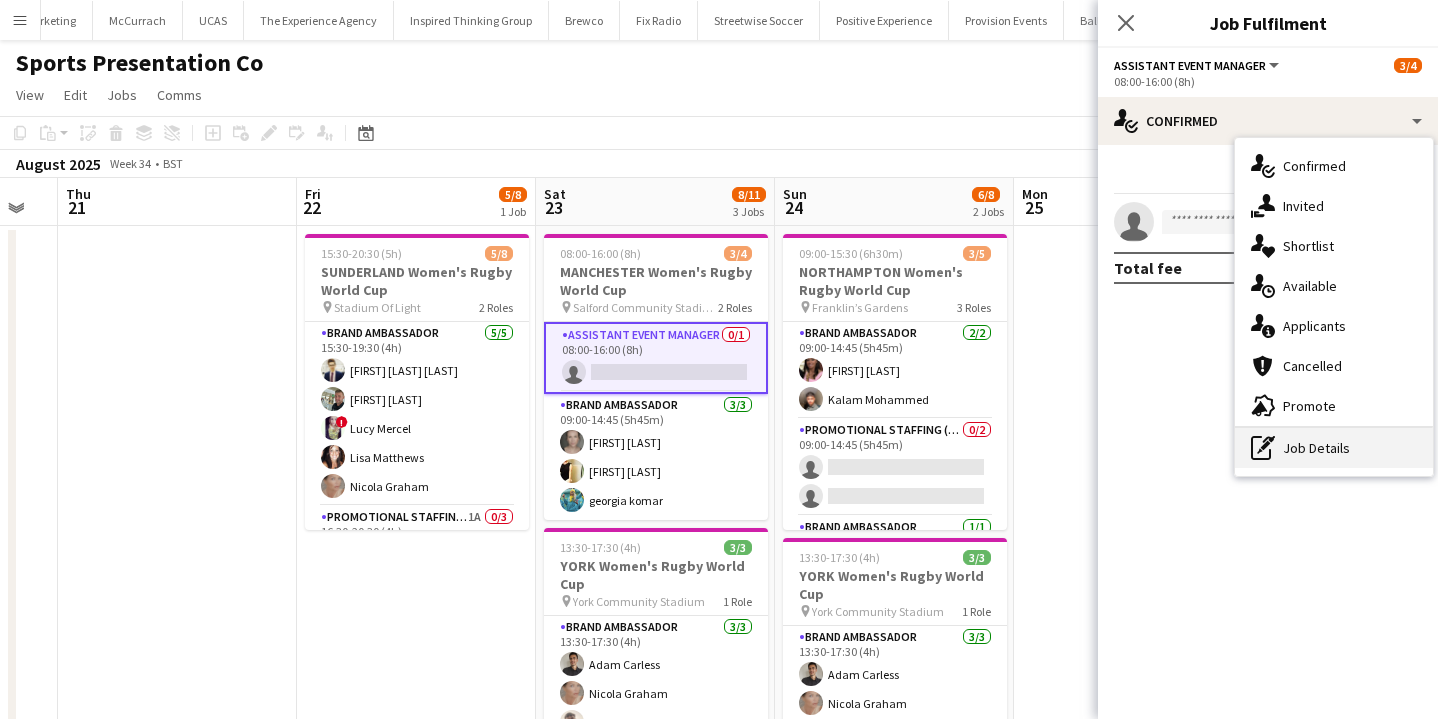 click on "pen-write
Job Details" at bounding box center [1334, 448] 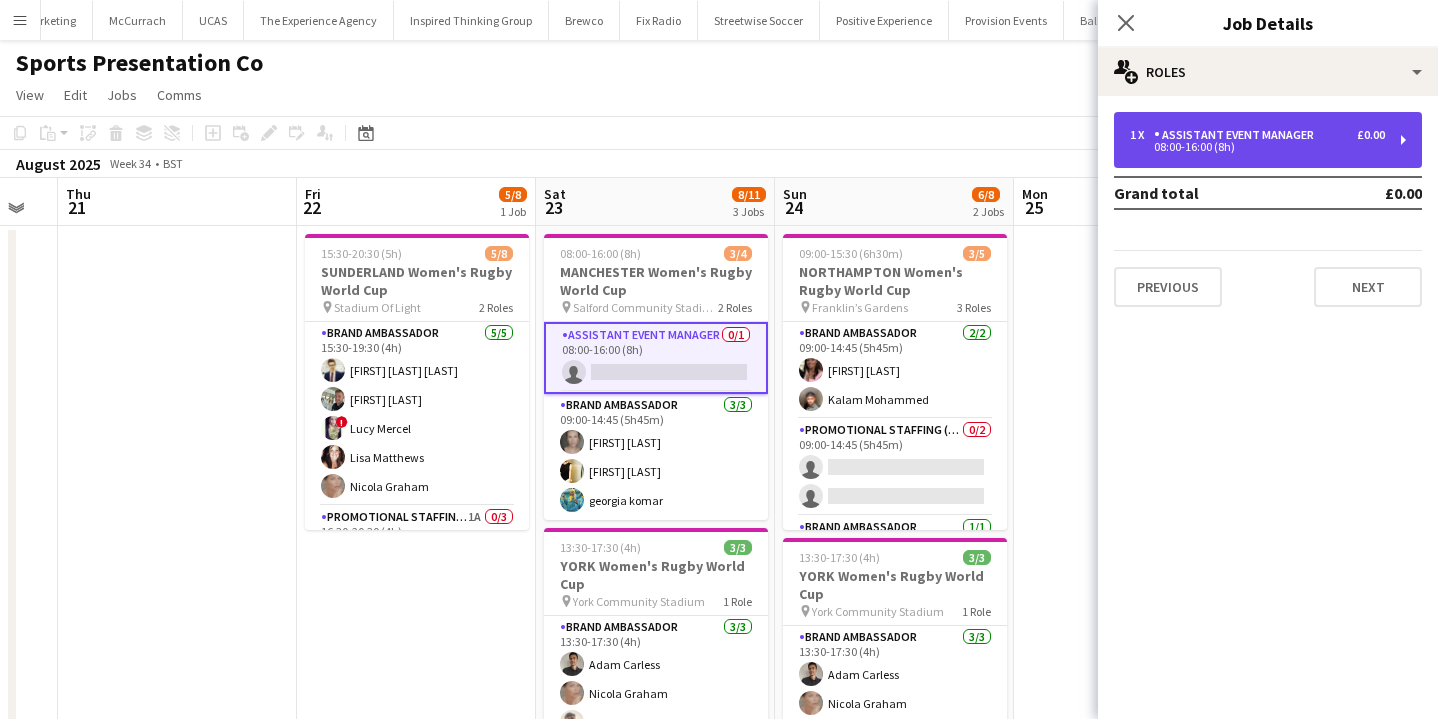 click on "1 x   Assistant Event Manager   £0.00   08:00-16:00 (8h)" at bounding box center [1268, 140] 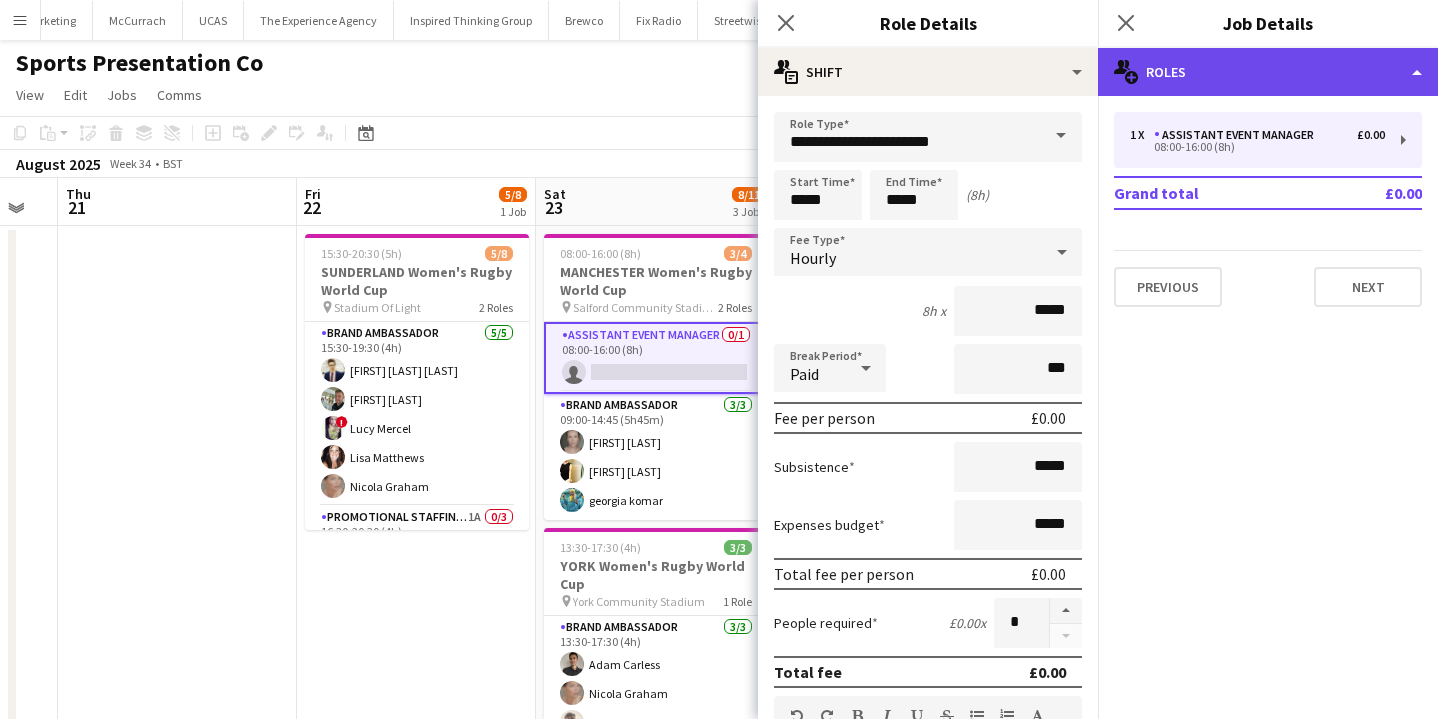 click on "multiple-users-add
Roles" 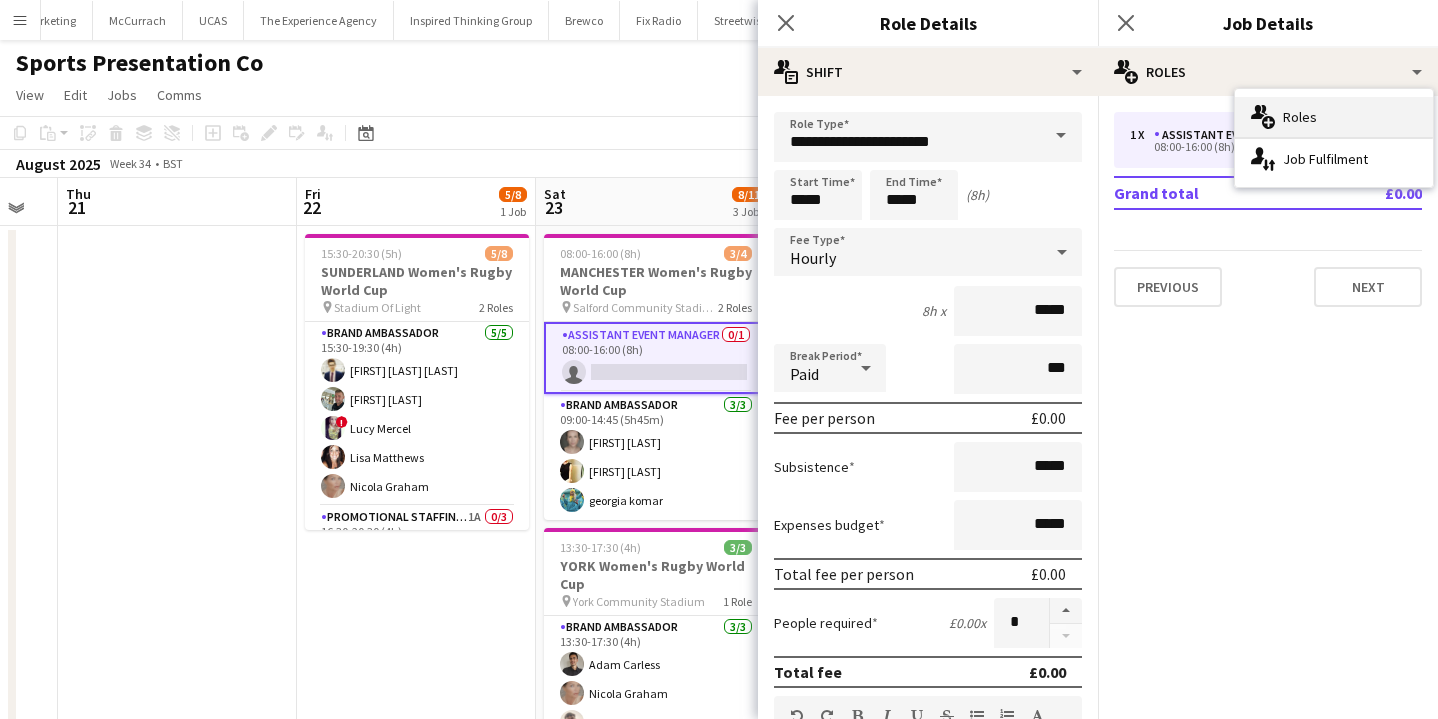 click on "multiple-users-add
Roles" at bounding box center [1334, 117] 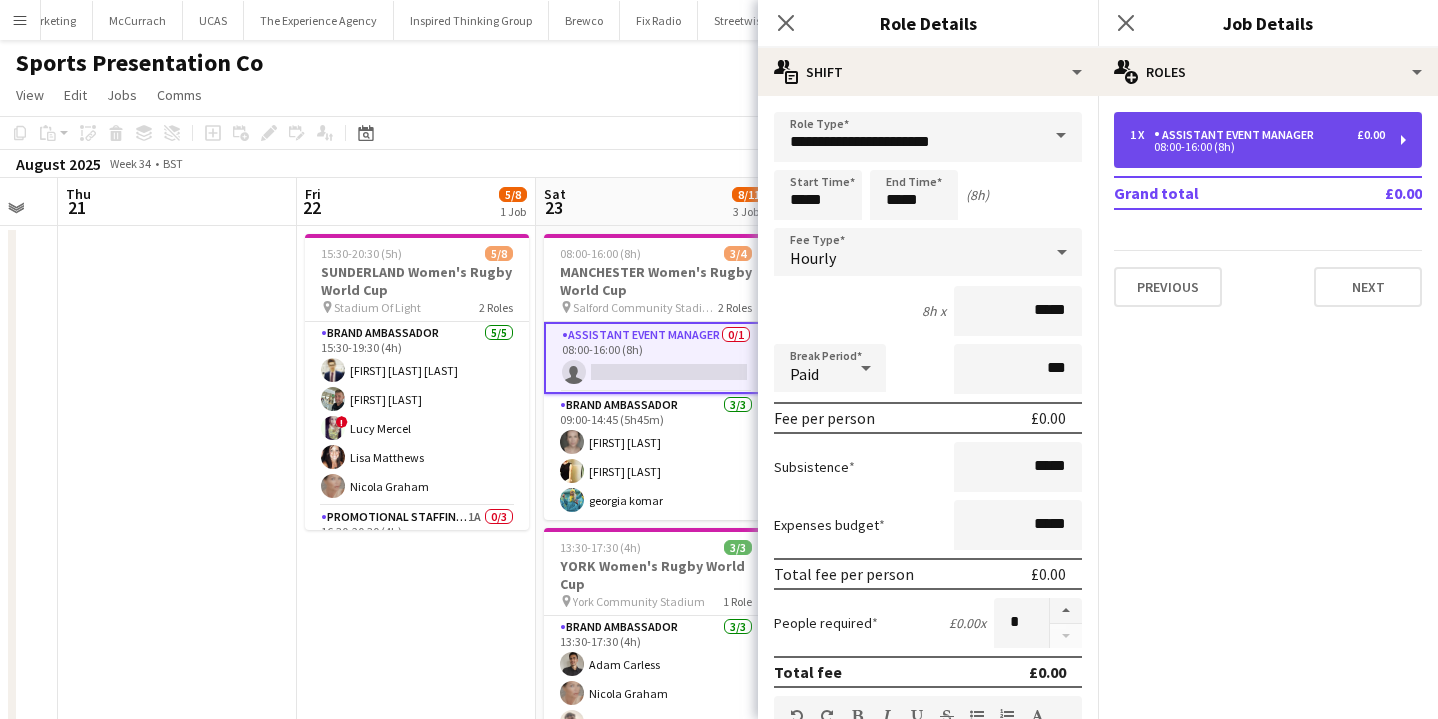click on "08:00-16:00 (8h)" at bounding box center (1257, 147) 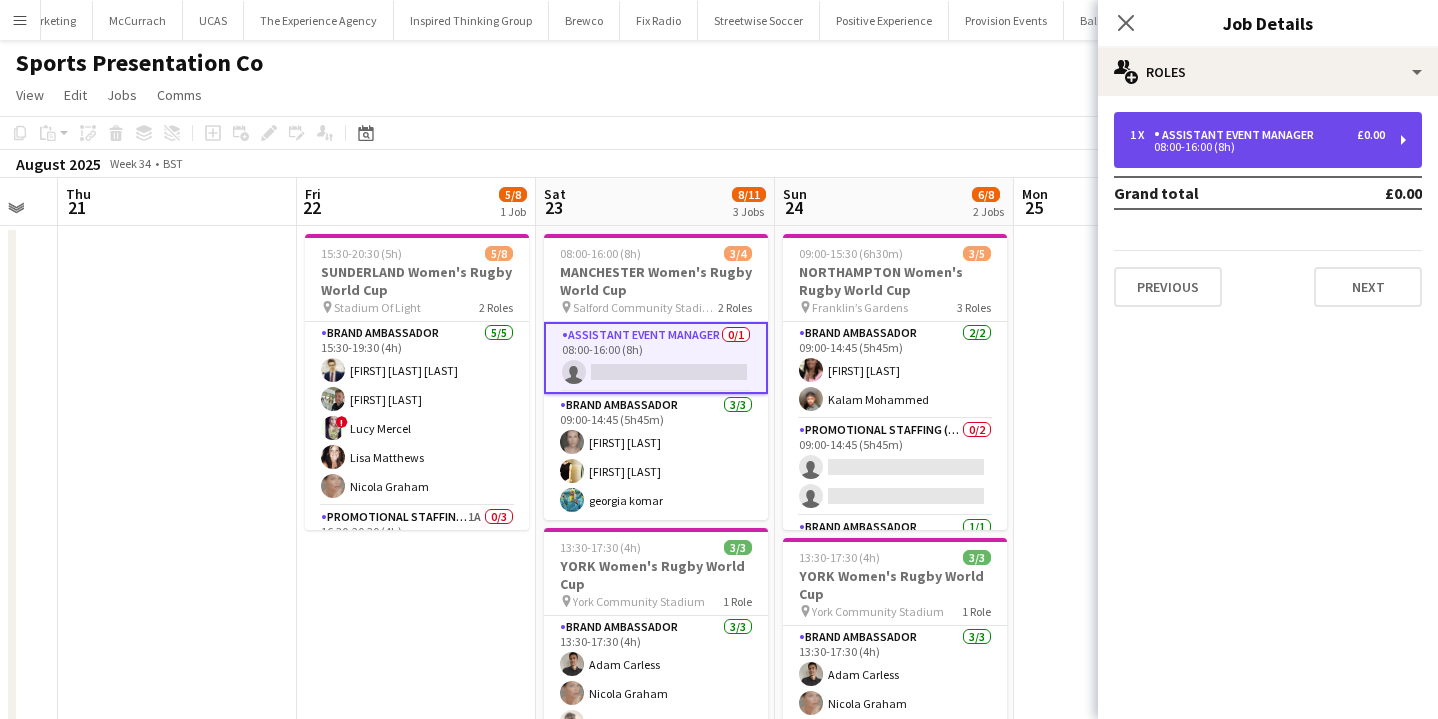 click on "1 x   Assistant Event Manager   £0.00   08:00-16:00 (8h)" at bounding box center (1268, 140) 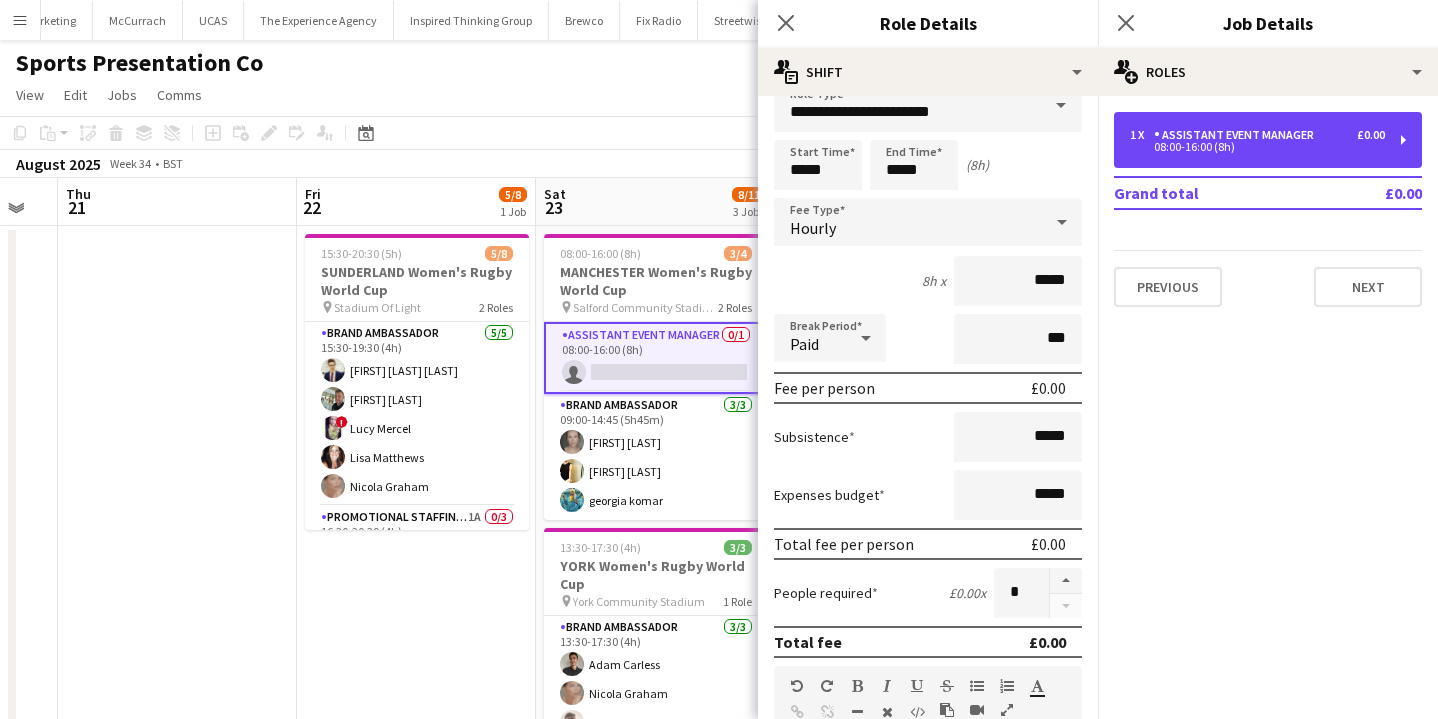 scroll, scrollTop: 0, scrollLeft: 0, axis: both 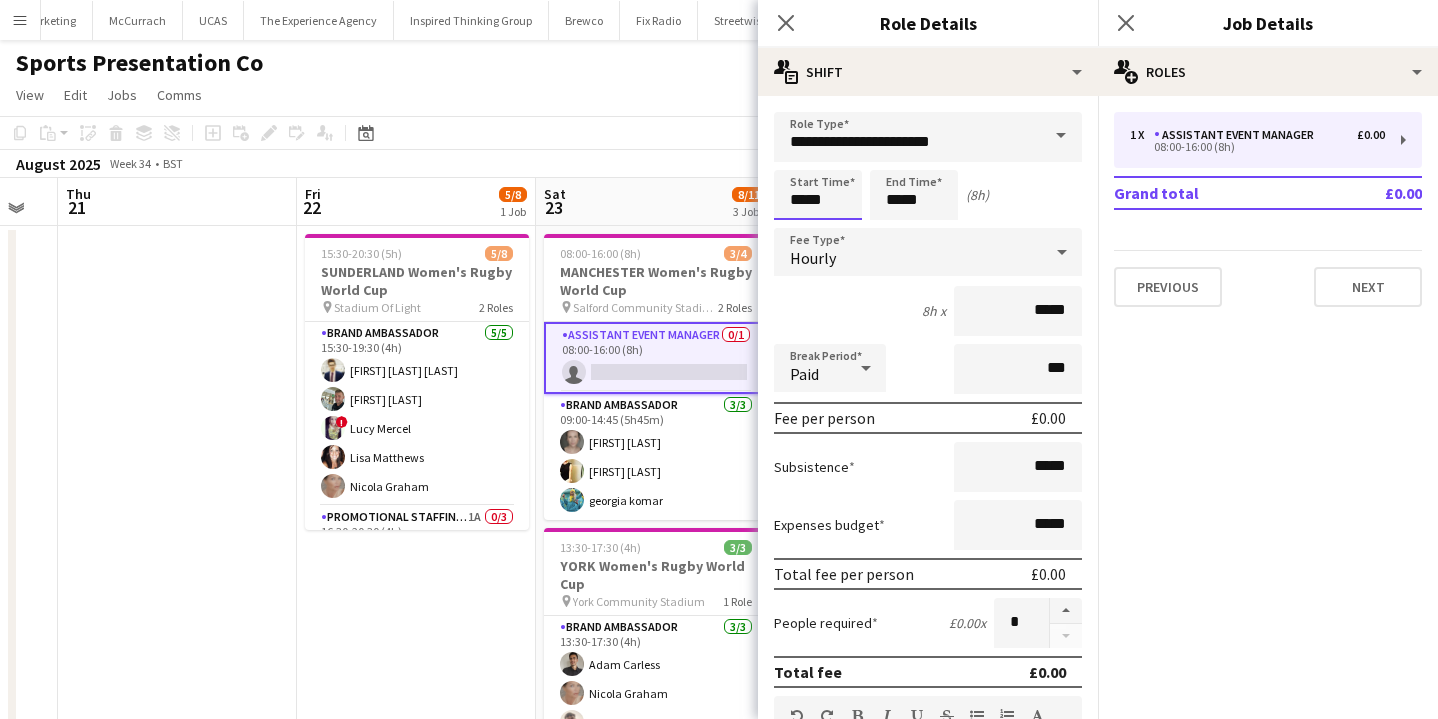 click on "*****" at bounding box center [818, 195] 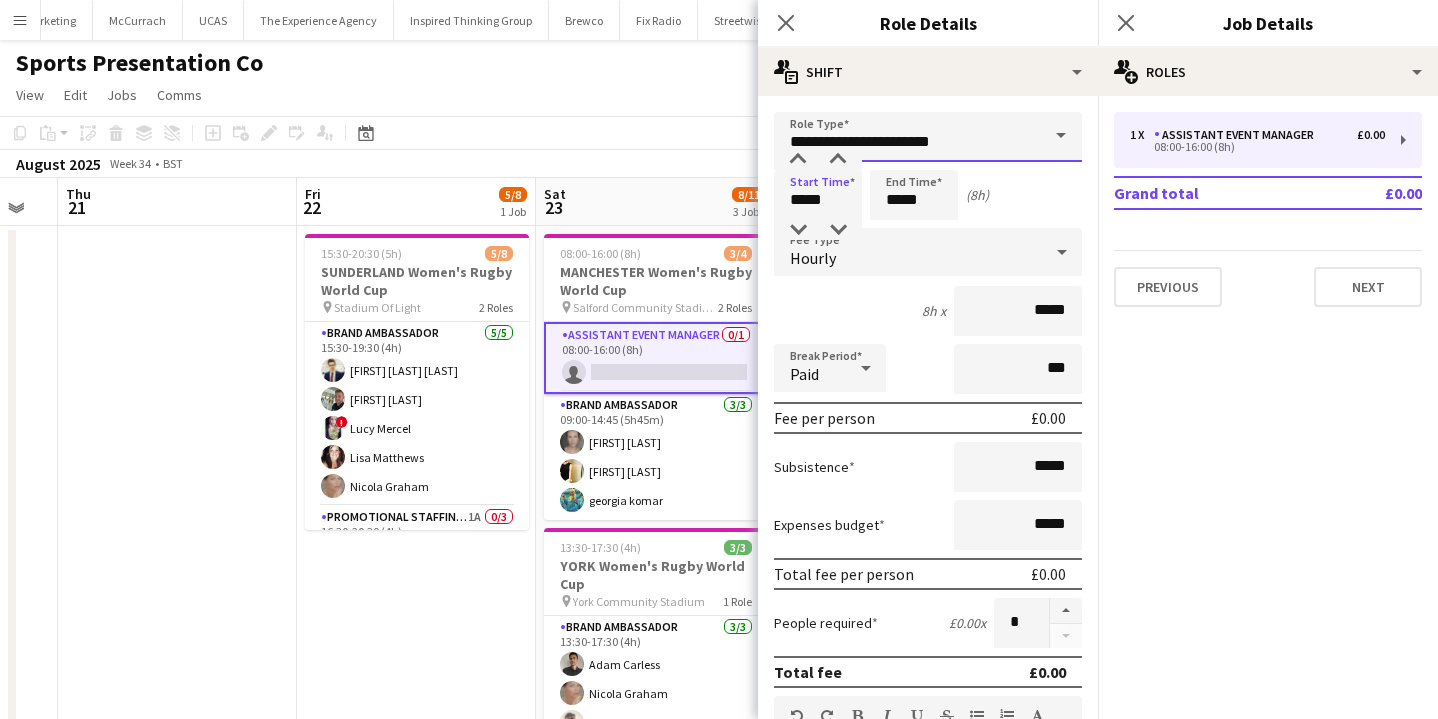 click on "**********" at bounding box center [928, 137] 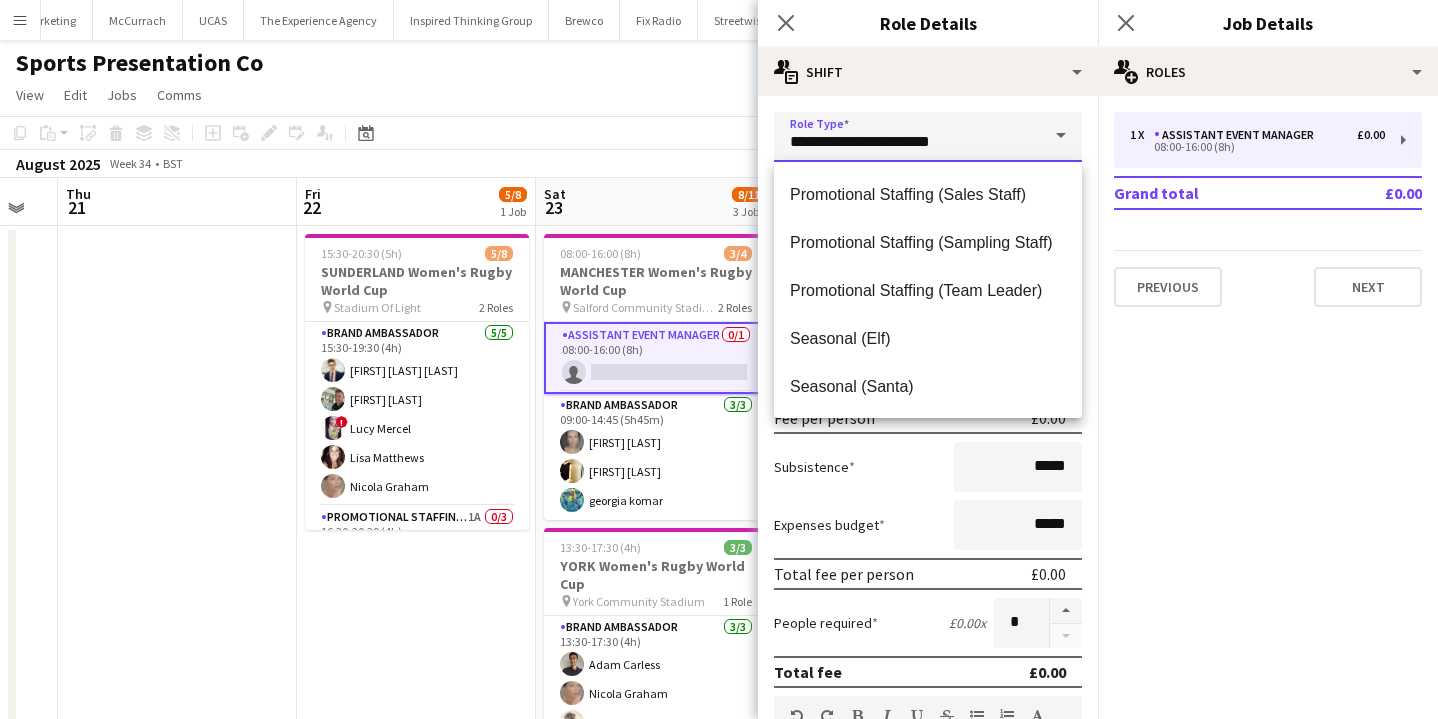 scroll, scrollTop: 1296, scrollLeft: 0, axis: vertical 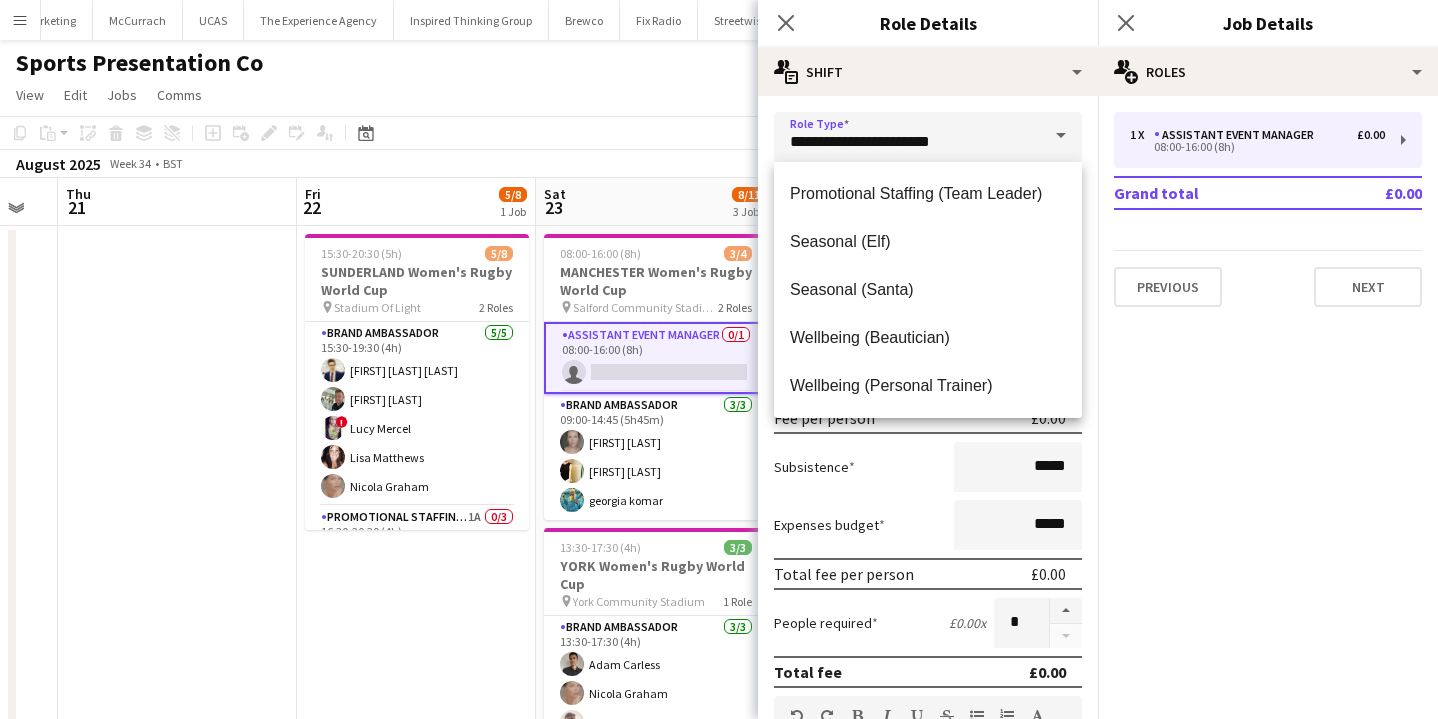 click on "Assistant Event Manager   0/1   08:00-16:00 (8h)
single-neutral-actions" at bounding box center [656, 358] 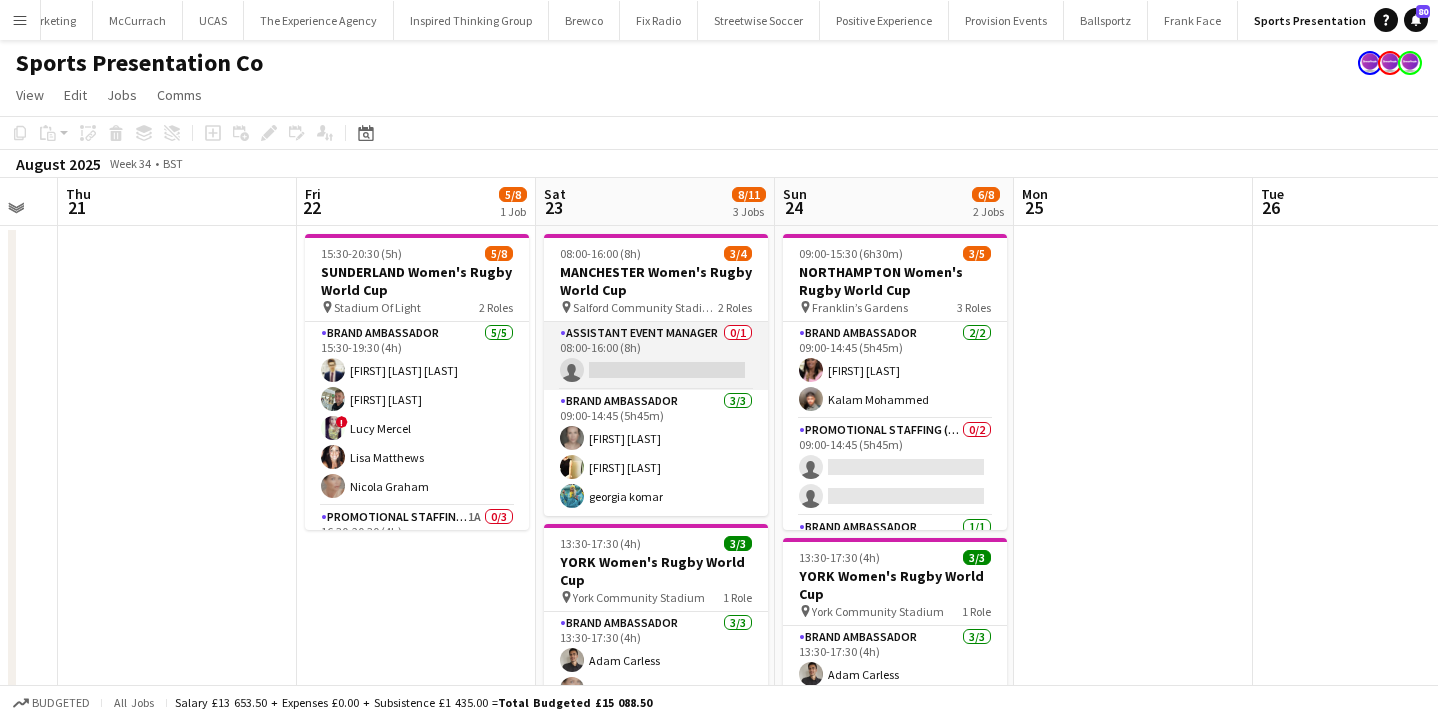 click on "Assistant Event Manager   0/1   08:00-16:00 (8h)
single-neutral-actions" at bounding box center [656, 356] 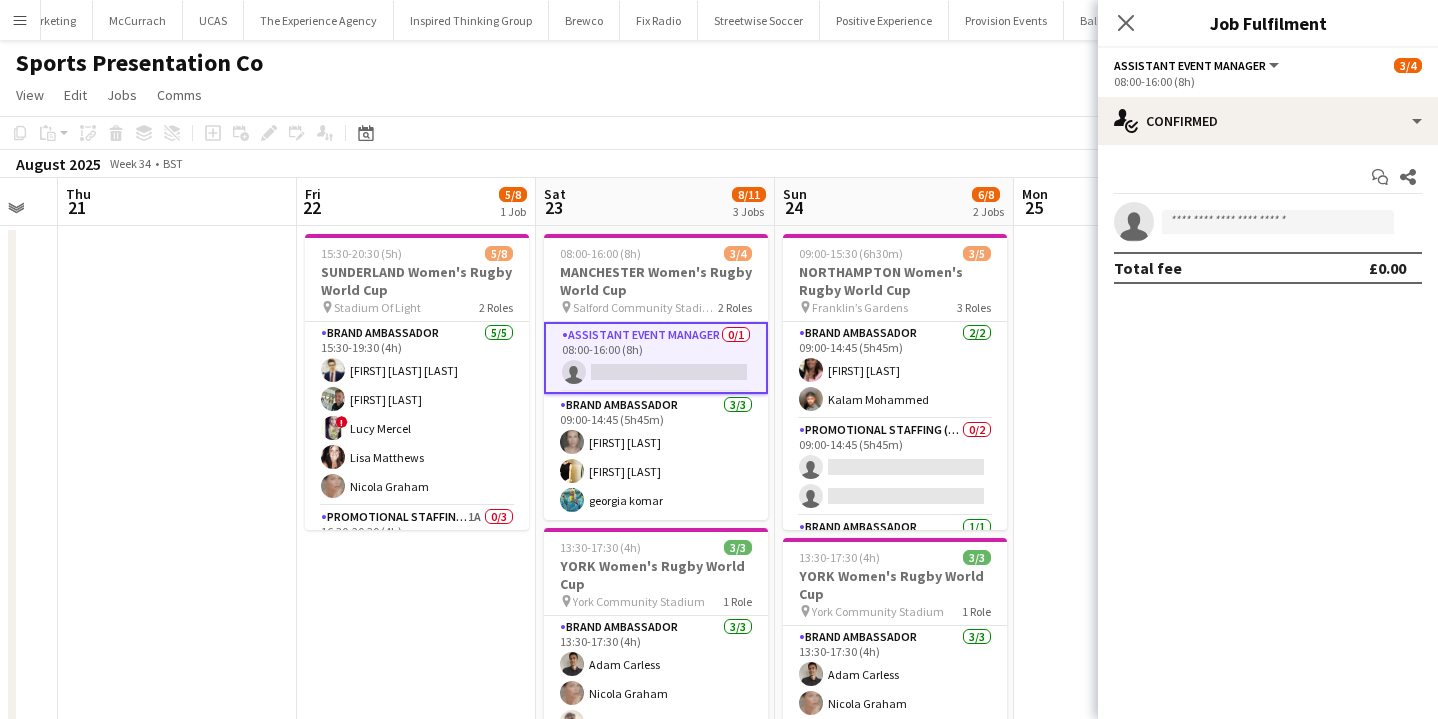 click on "Assistant Event Manager   0/1   08:00-16:00 (8h)
single-neutral-actions" at bounding box center (656, 358) 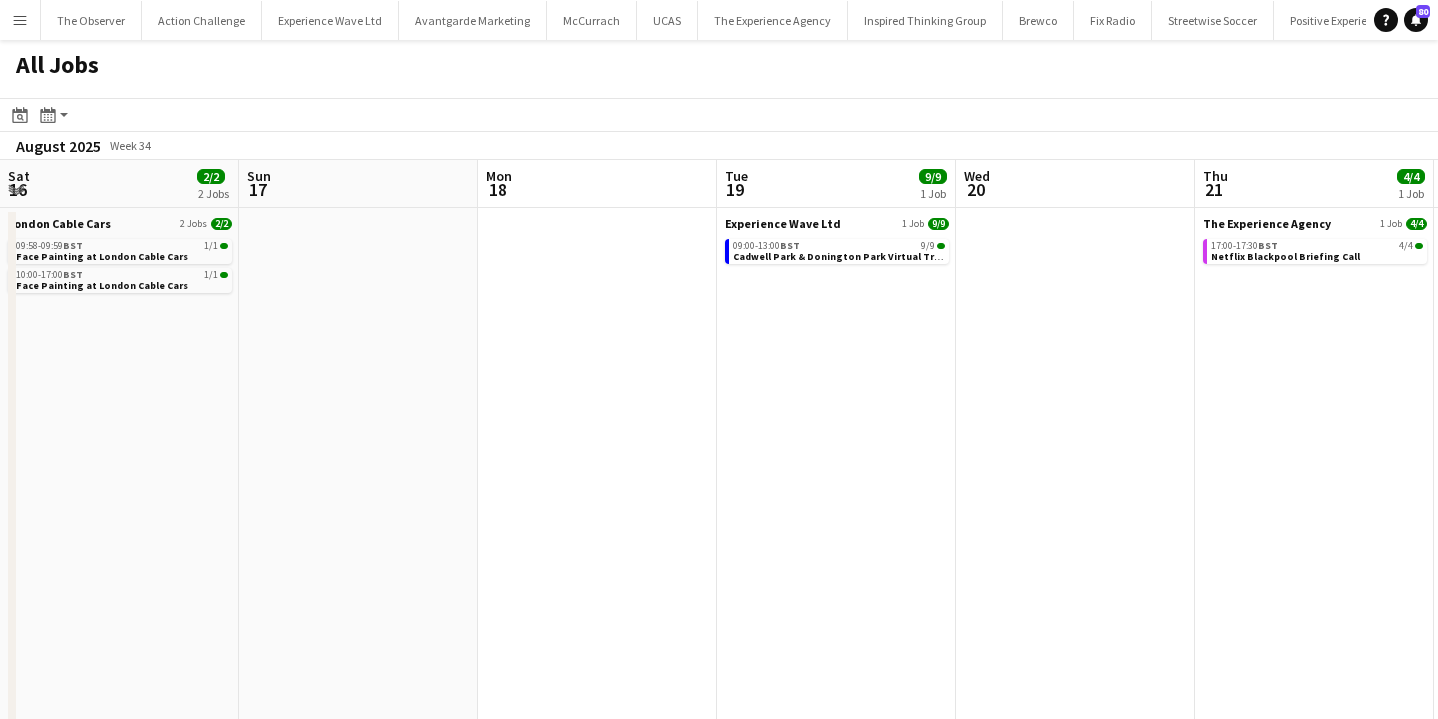 scroll, scrollTop: 0, scrollLeft: 0, axis: both 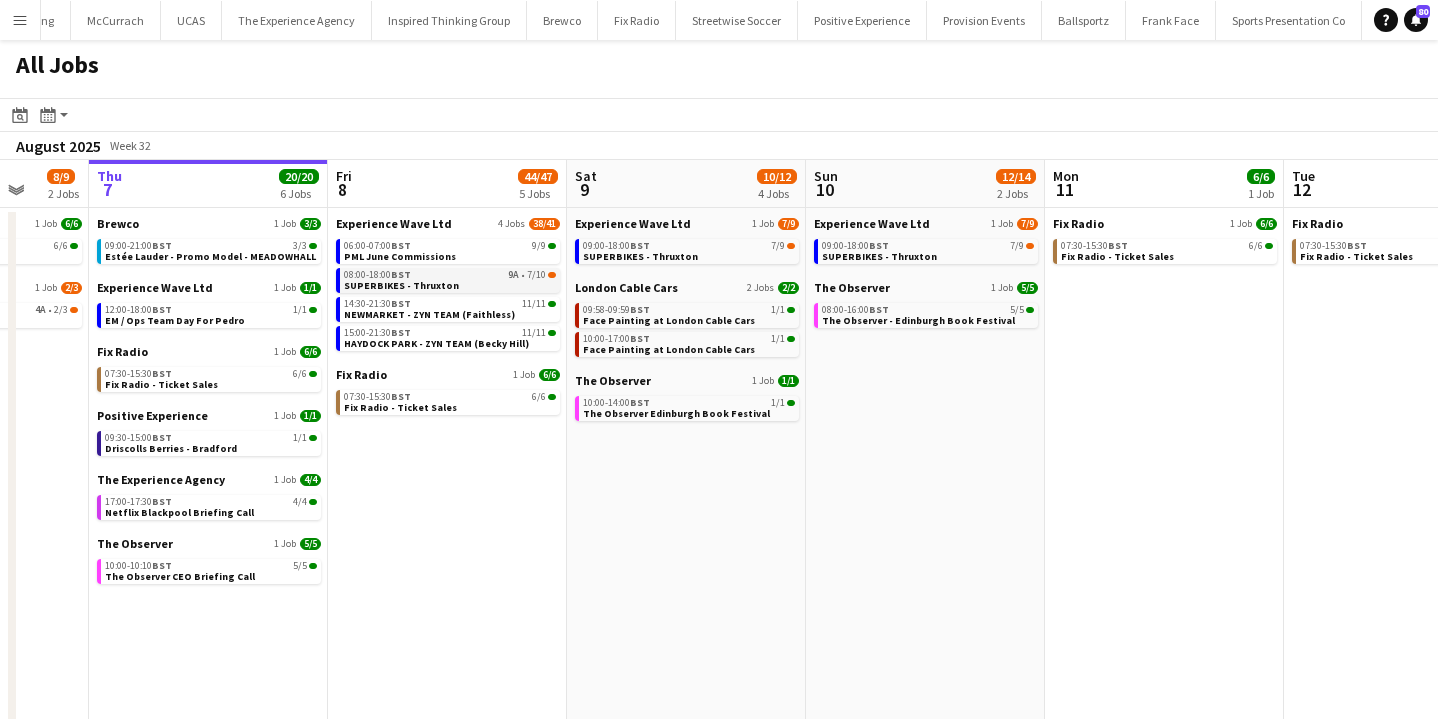 click on "08:00-18:00    BST   9A   •   7/10   SUPERBIKES - Thruxton" at bounding box center (450, 279) 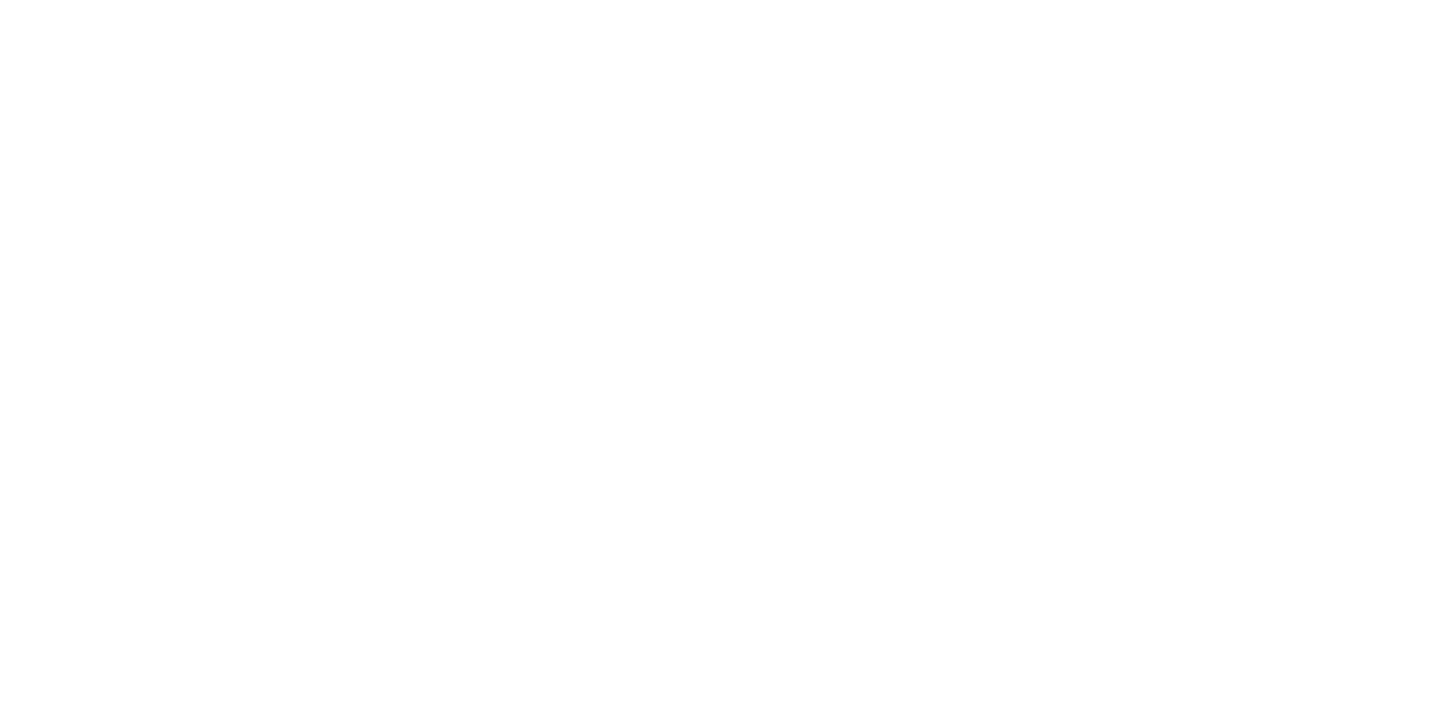 scroll, scrollTop: 0, scrollLeft: 0, axis: both 